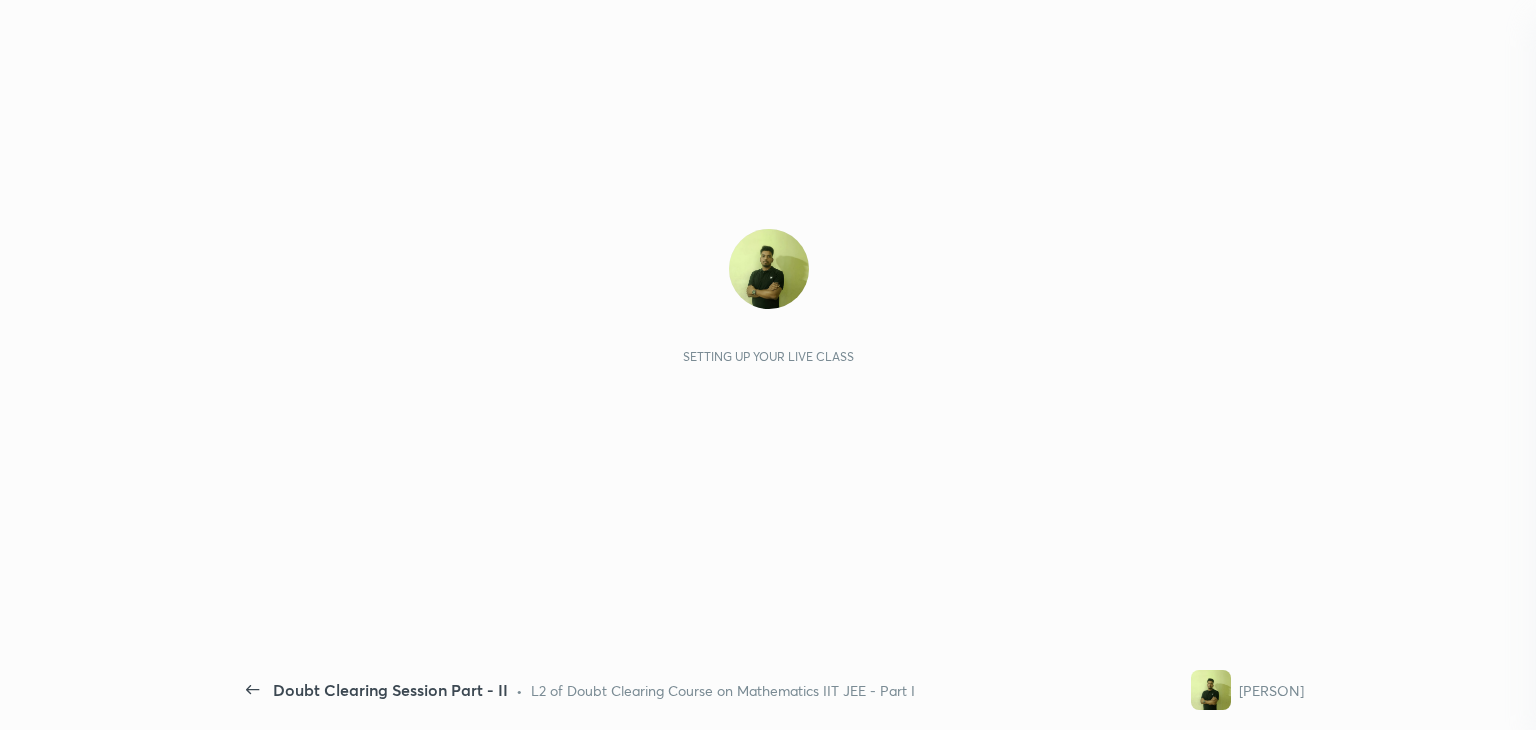 scroll, scrollTop: 0, scrollLeft: 0, axis: both 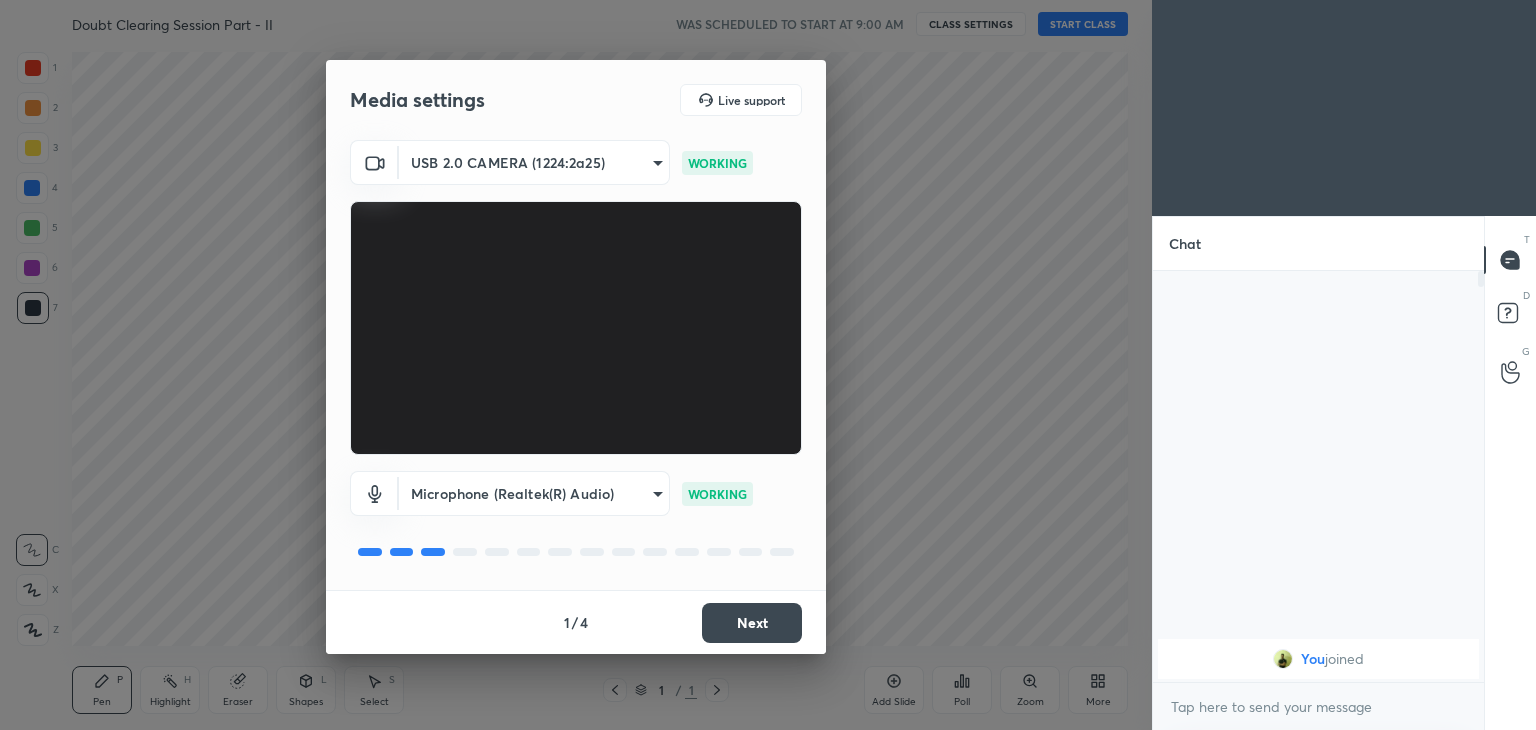 click on "Next" at bounding box center [752, 623] 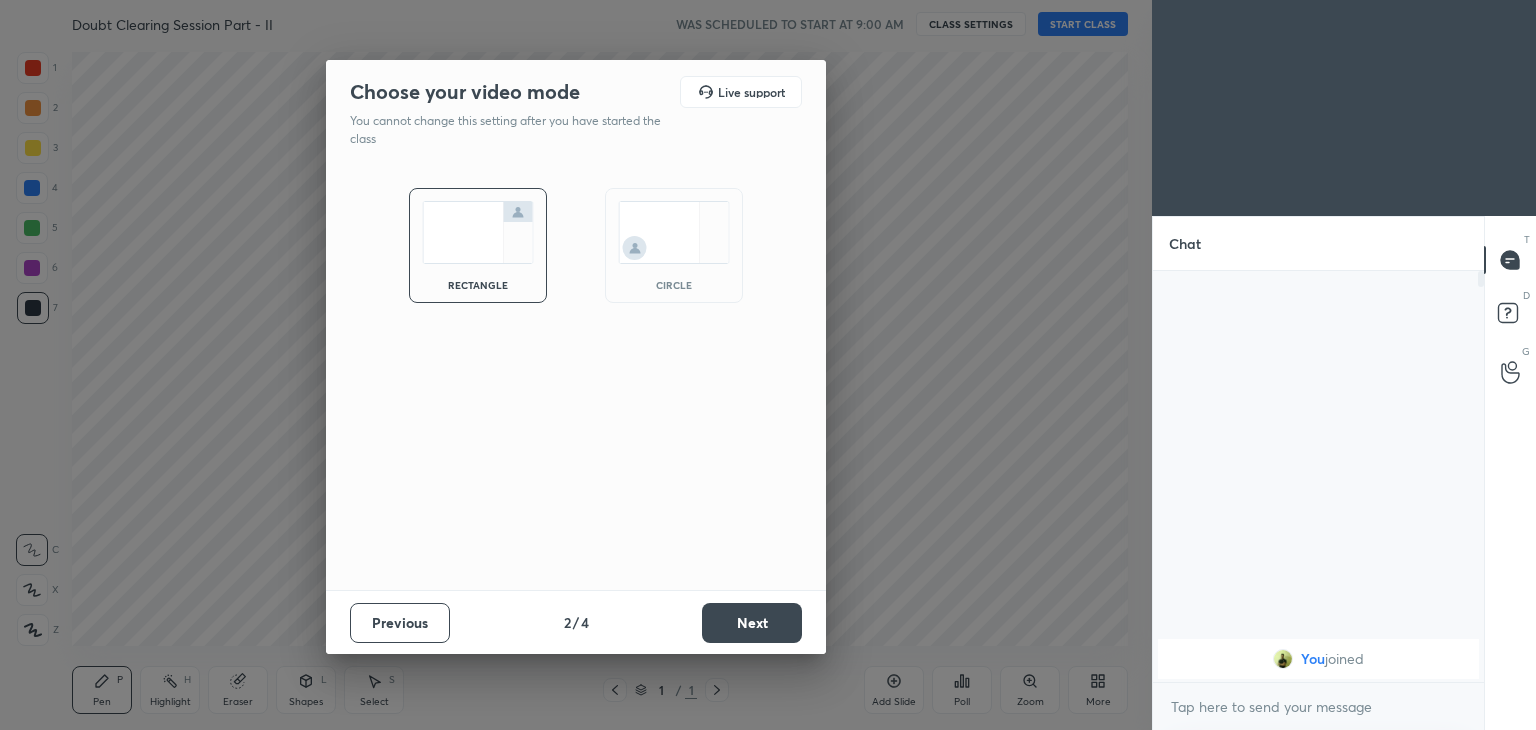 drag, startPoint x: 680, startPoint y: 273, endPoint x: 656, endPoint y: 336, distance: 67.41662 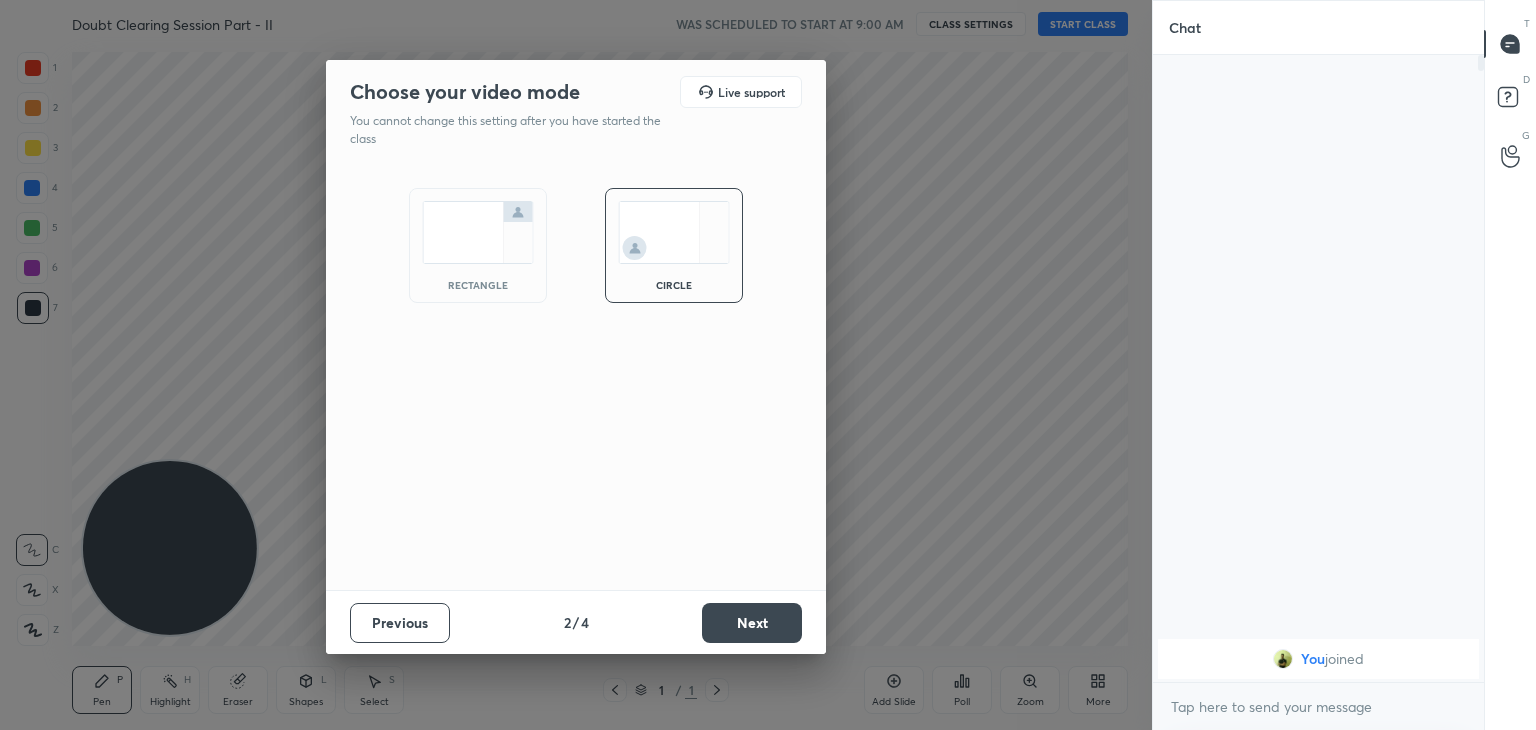 click on "Next" at bounding box center [752, 623] 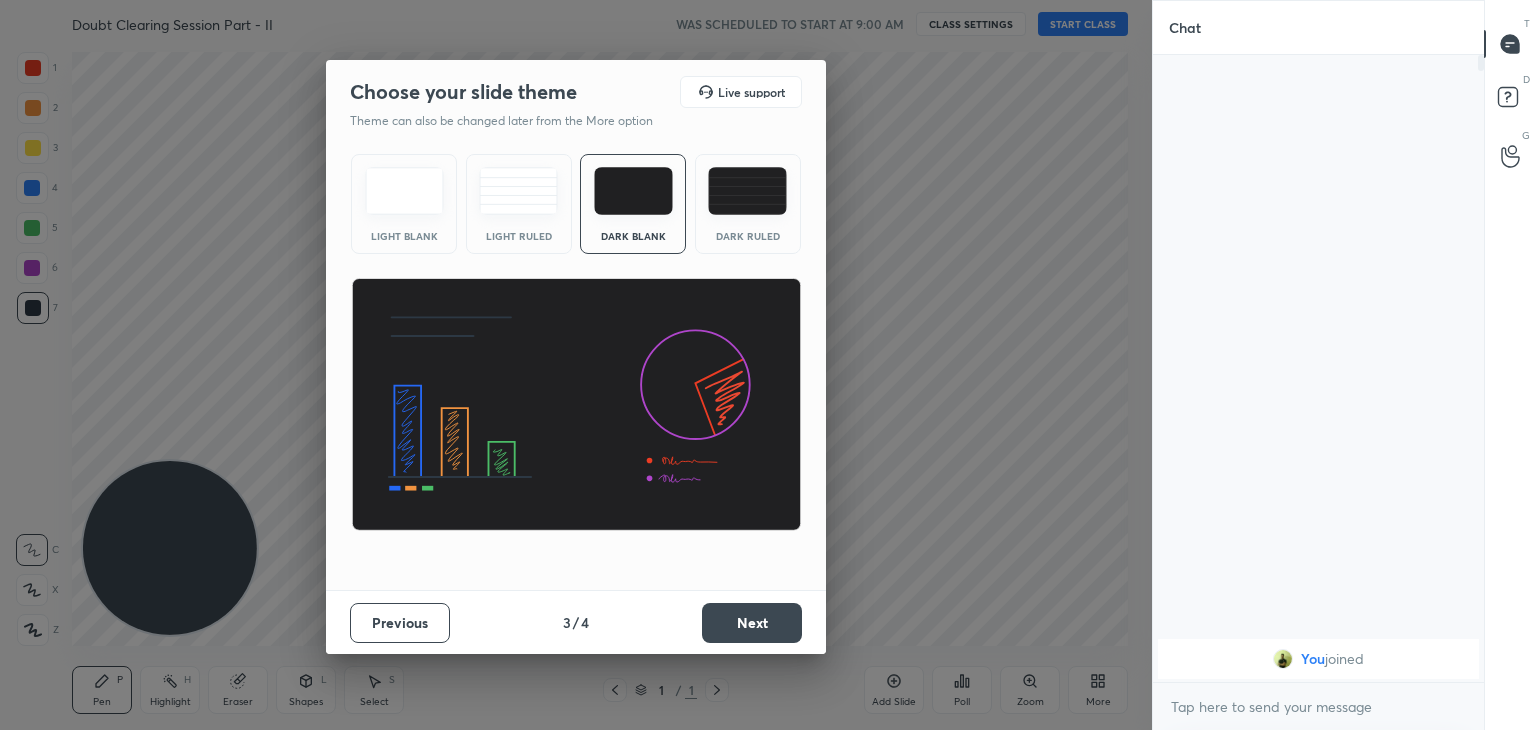 click on "Next" at bounding box center [752, 623] 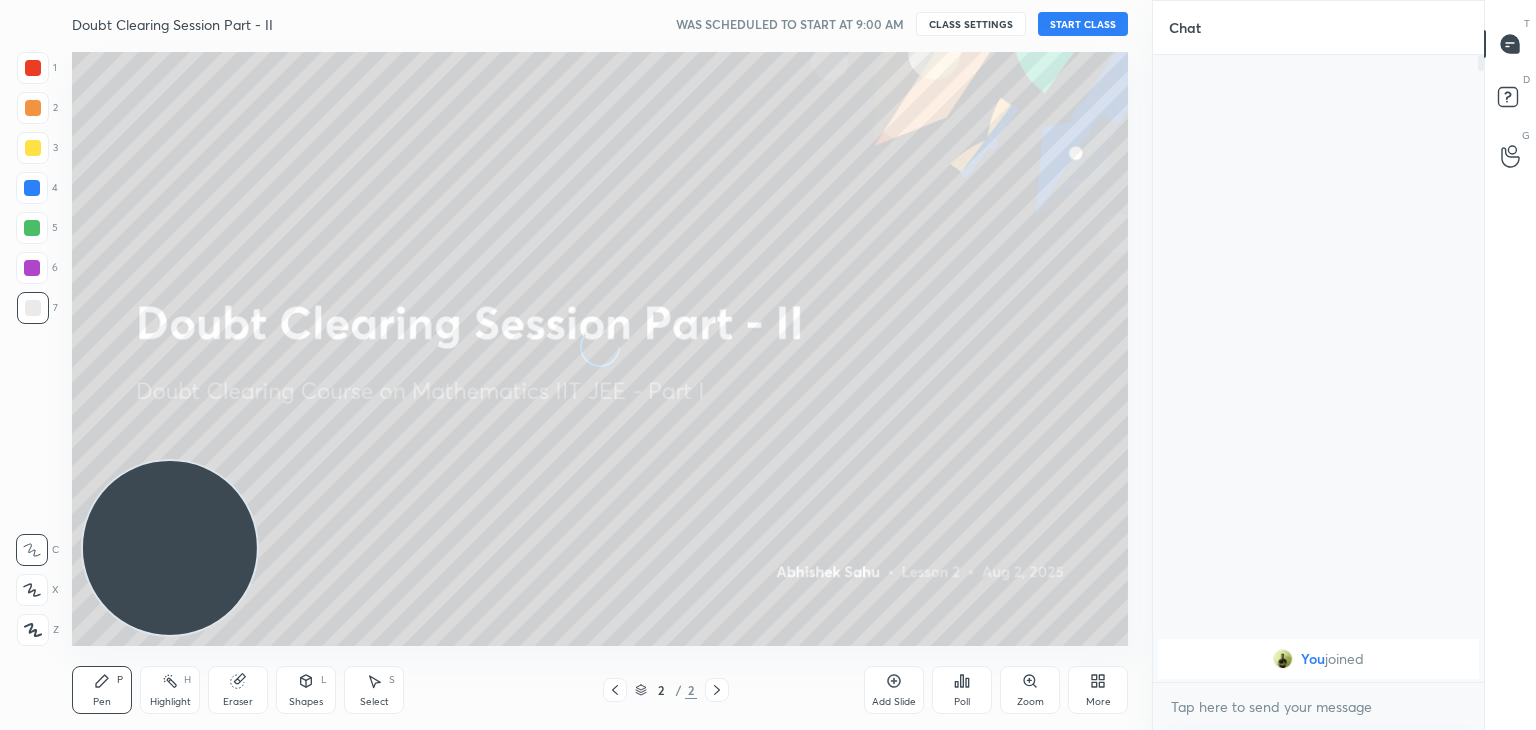click on "More" at bounding box center [1098, 702] 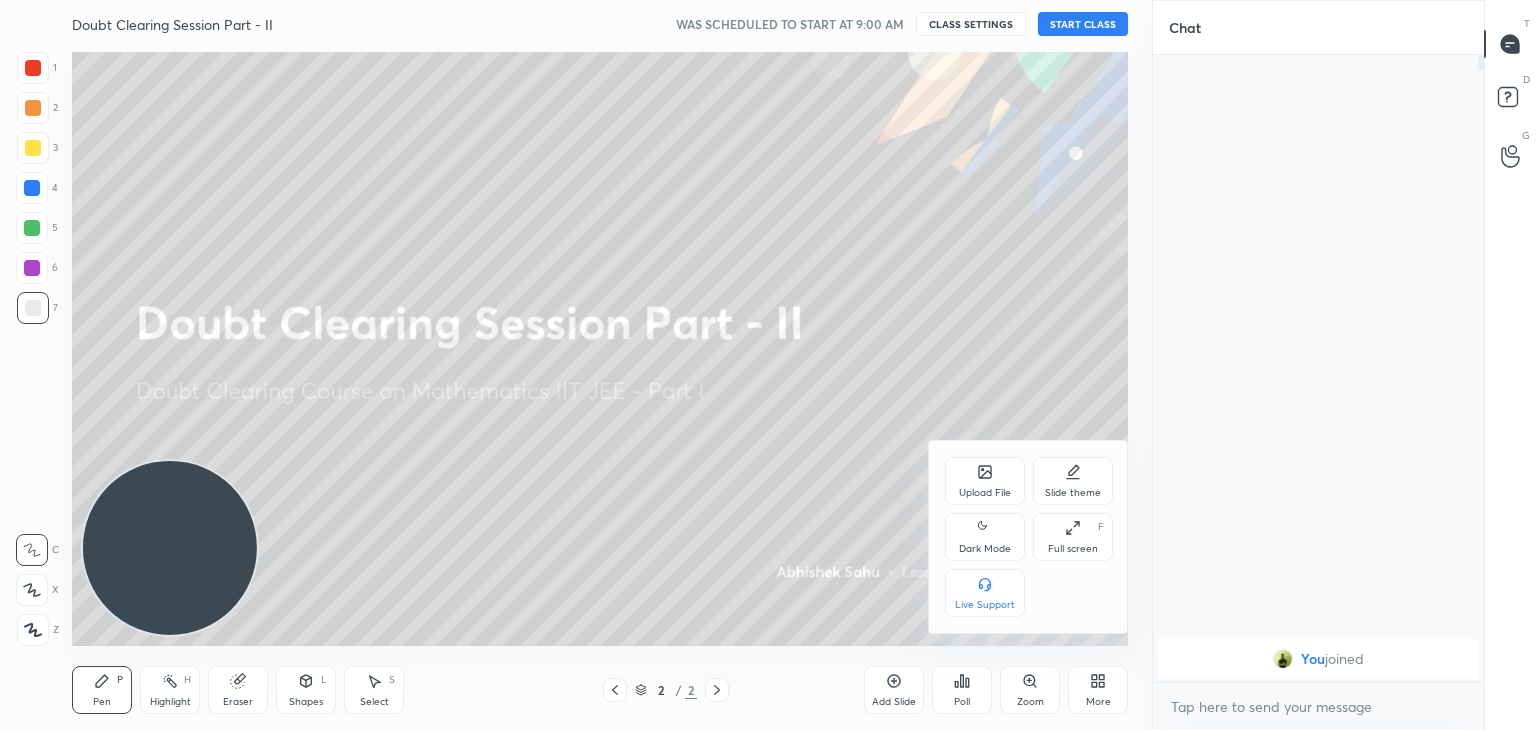 drag, startPoint x: 991, startPoint y: 550, endPoint x: 981, endPoint y: 542, distance: 12.806249 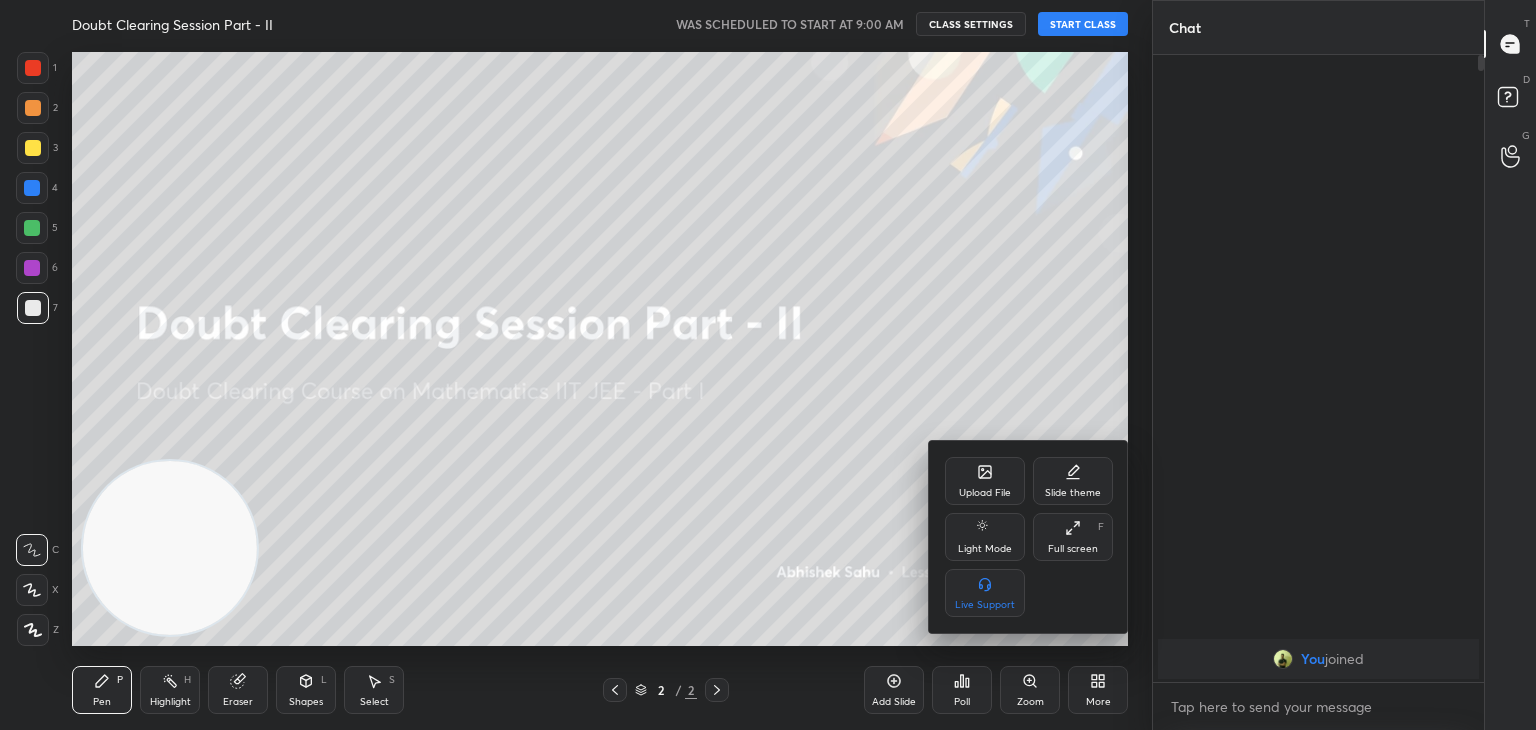 click at bounding box center (768, 365) 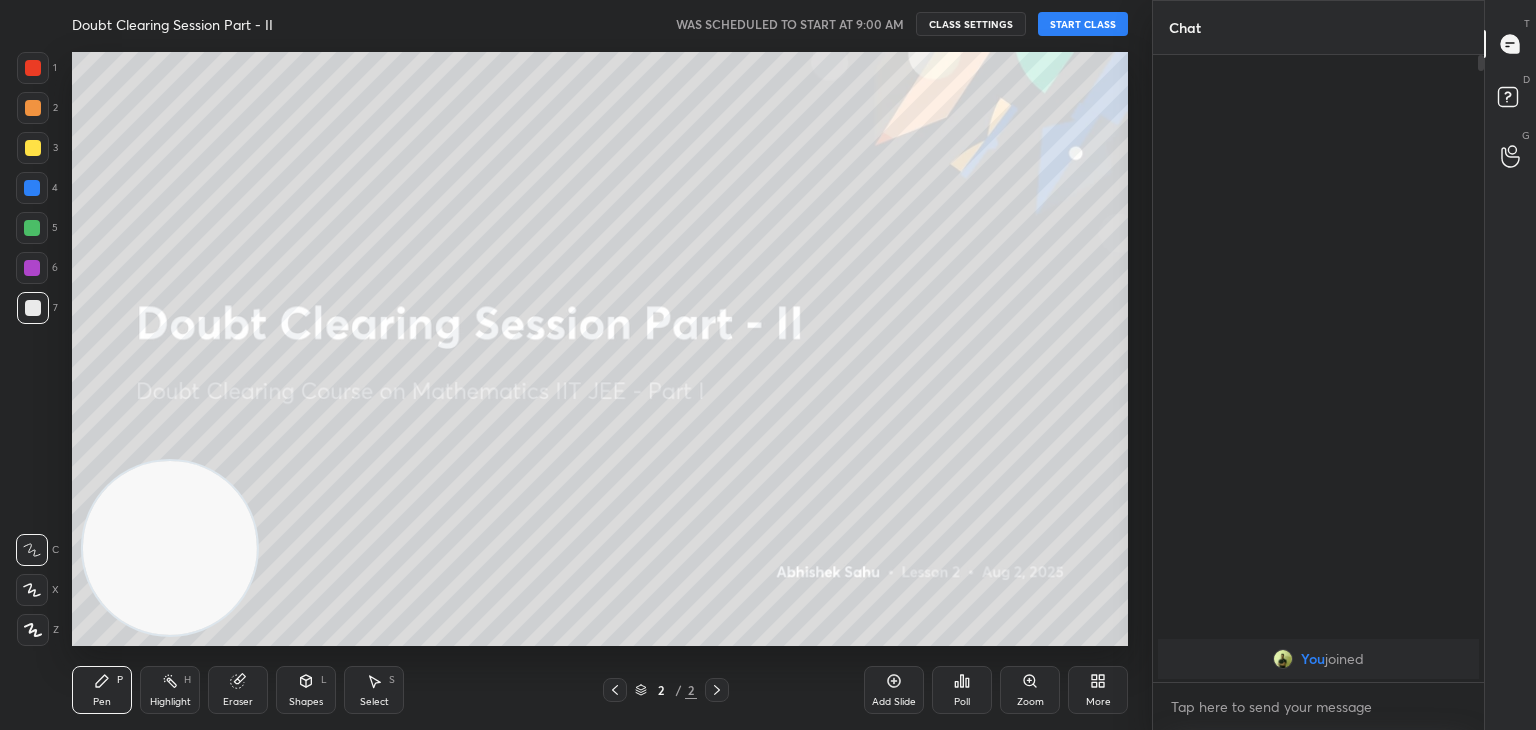 click on "START CLASS" at bounding box center [1083, 24] 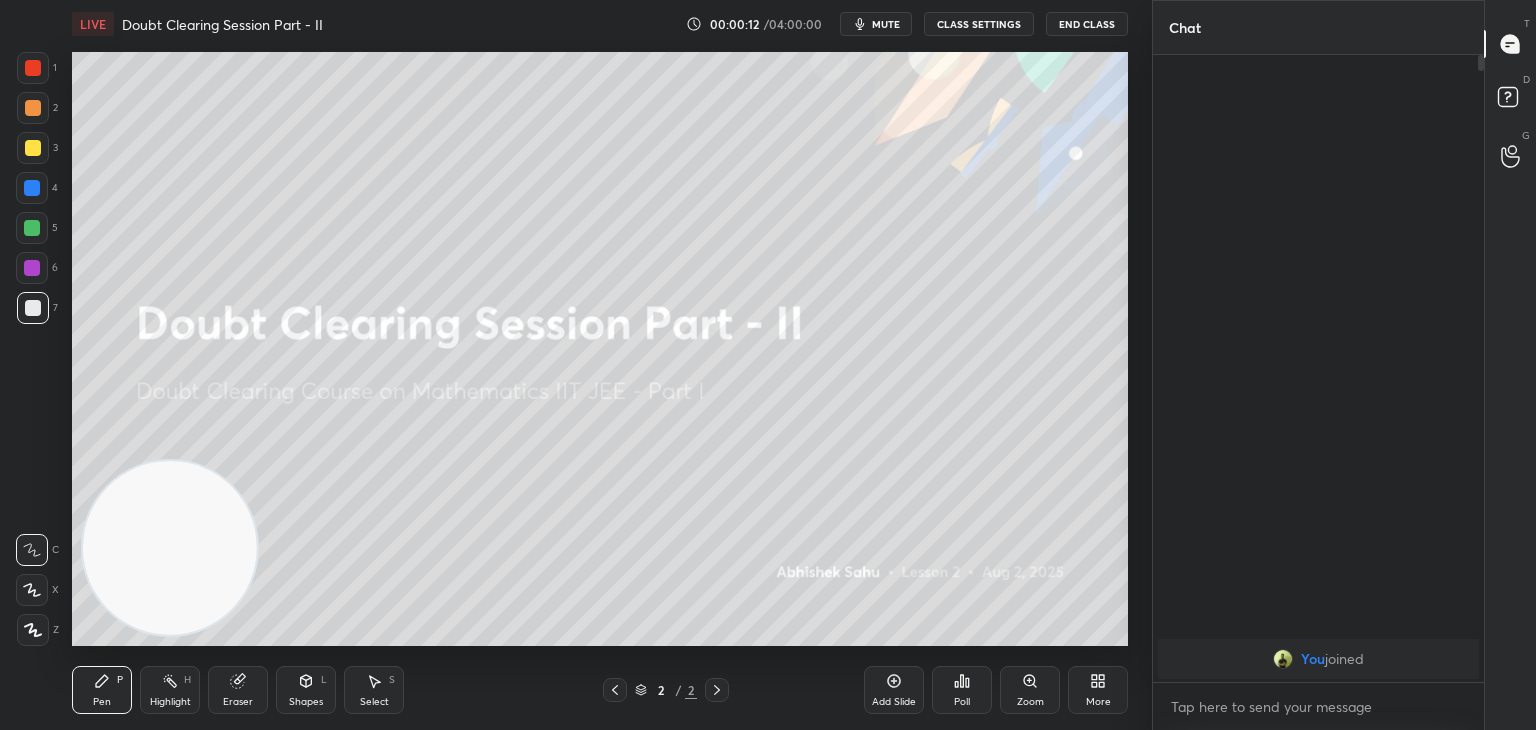 click on "mute" at bounding box center (886, 24) 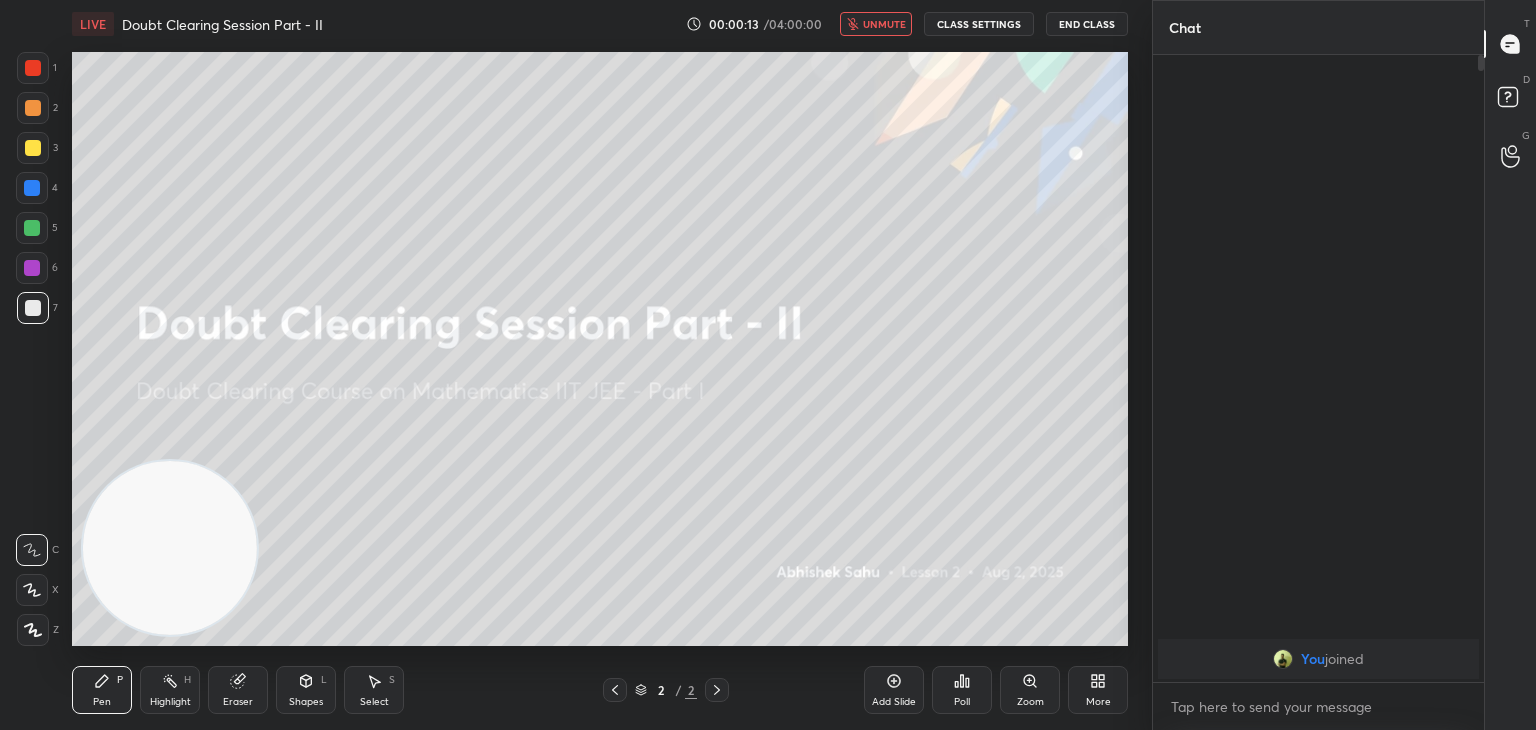 click on "Add Slide" at bounding box center (894, 690) 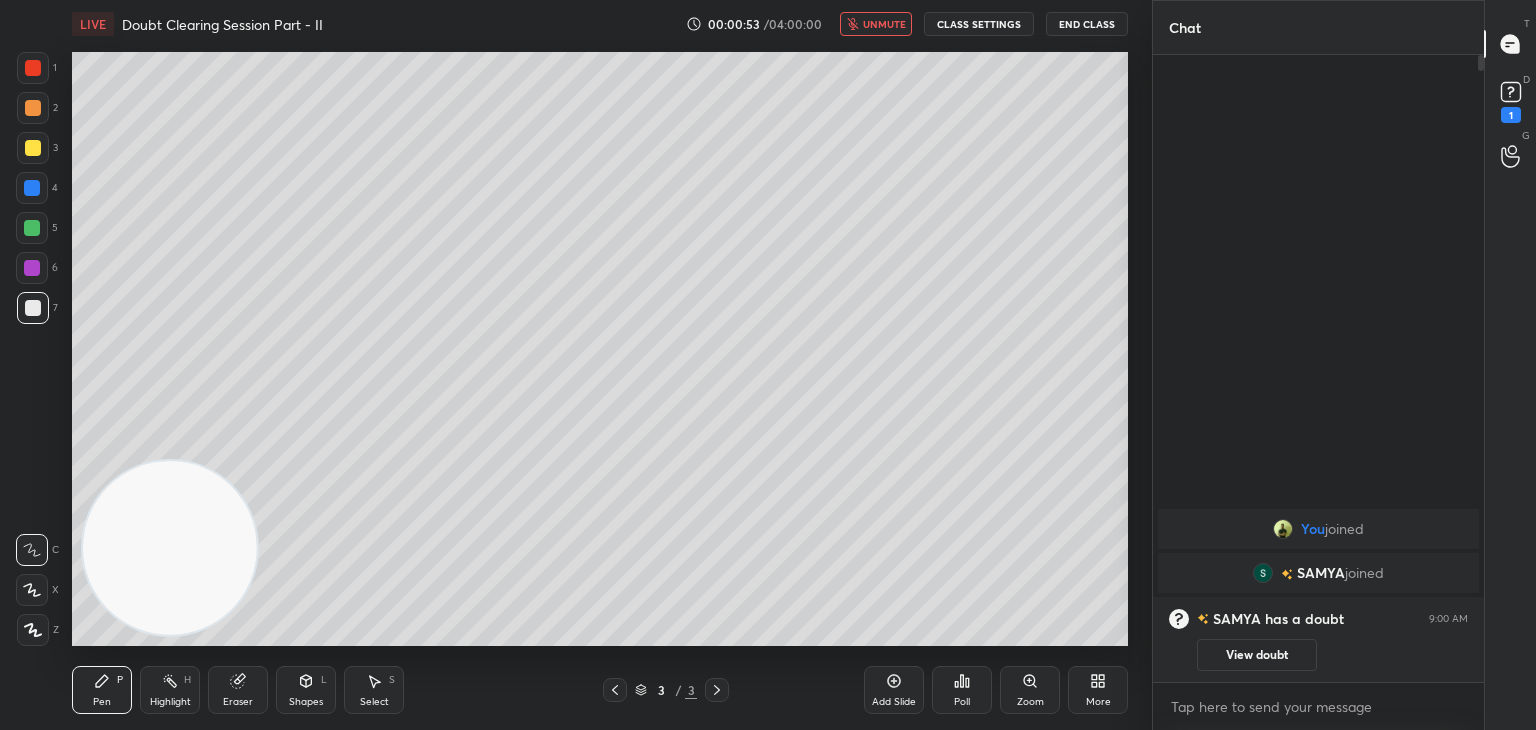 drag, startPoint x: 616, startPoint y: 689, endPoint x: 647, endPoint y: 678, distance: 32.89377 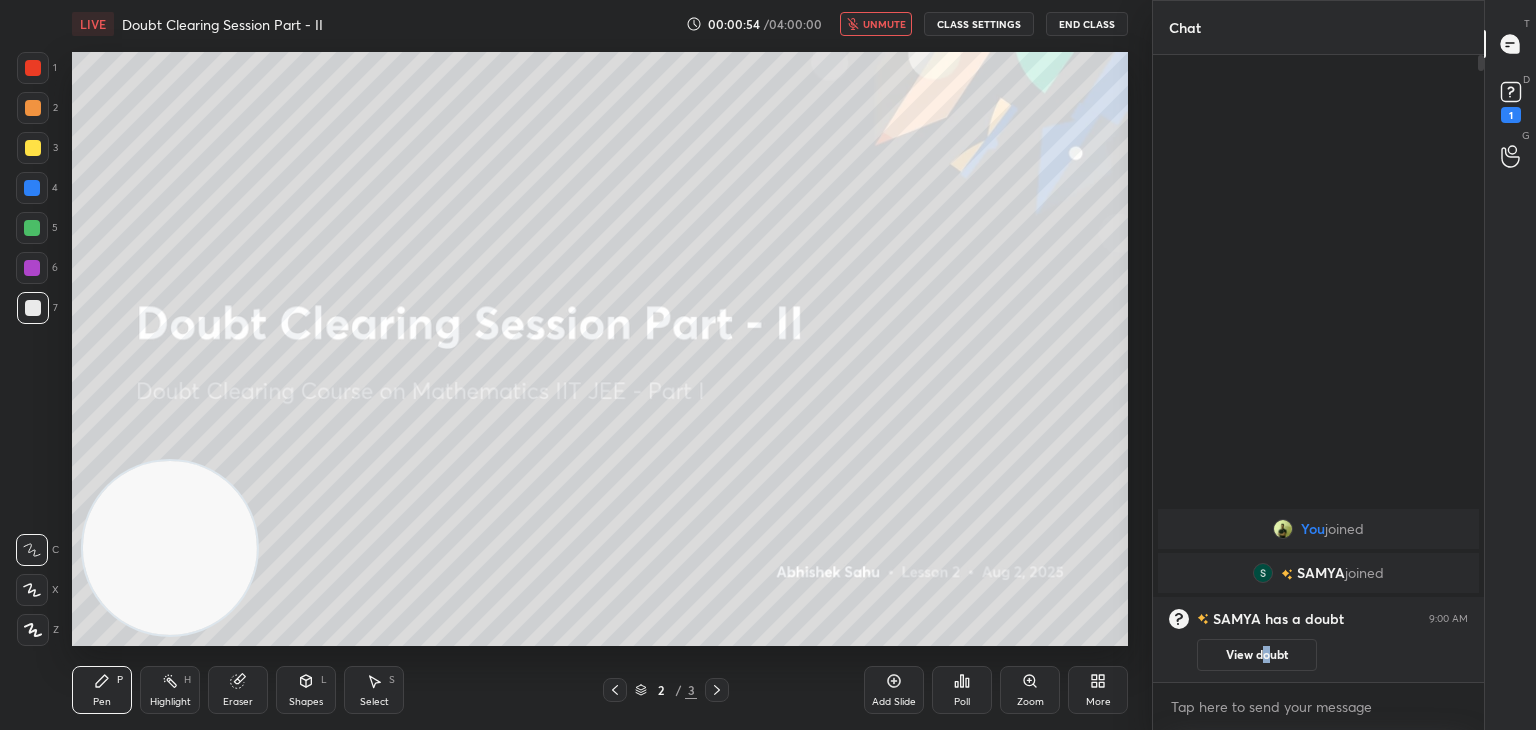 drag, startPoint x: 1268, startPoint y: 651, endPoint x: 1254, endPoint y: 645, distance: 15.231546 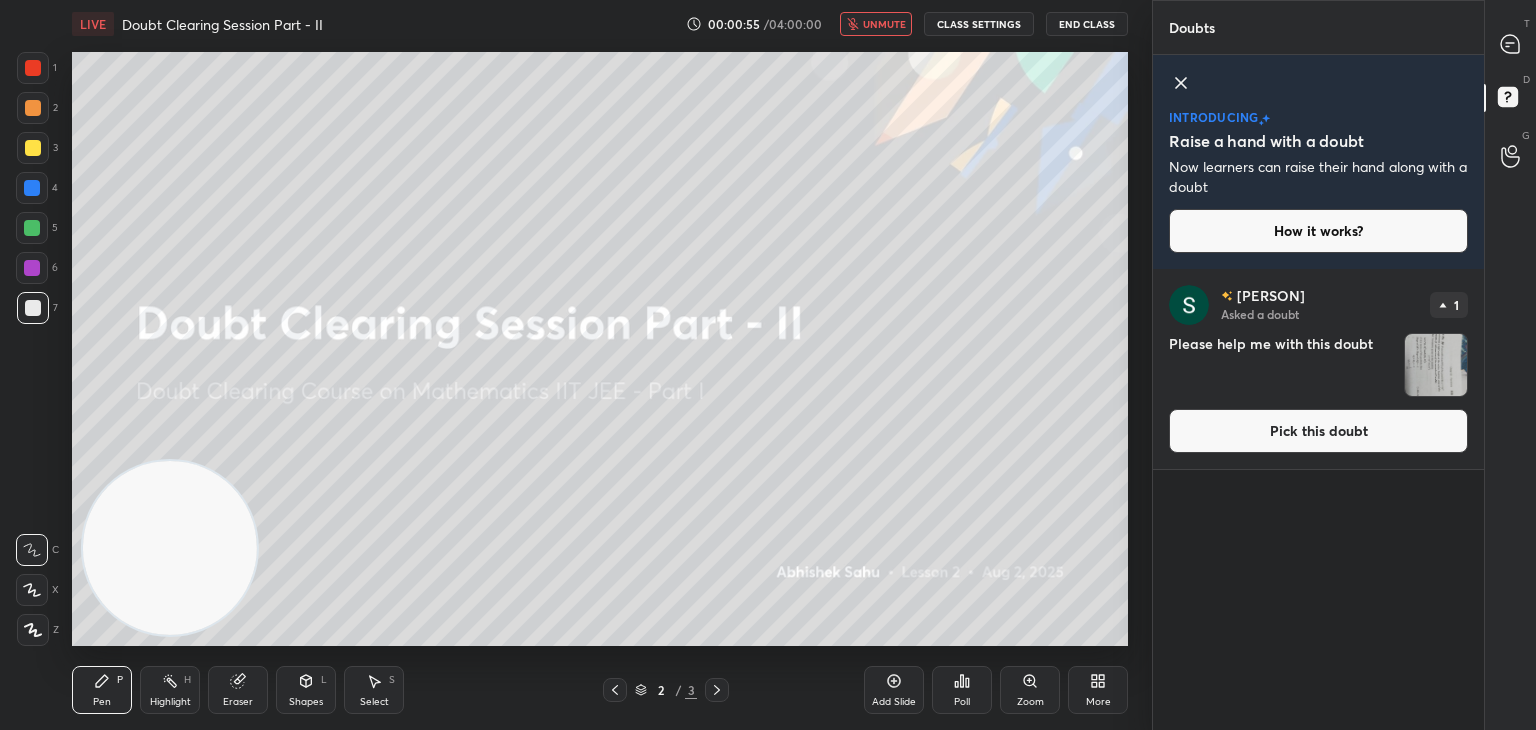 click 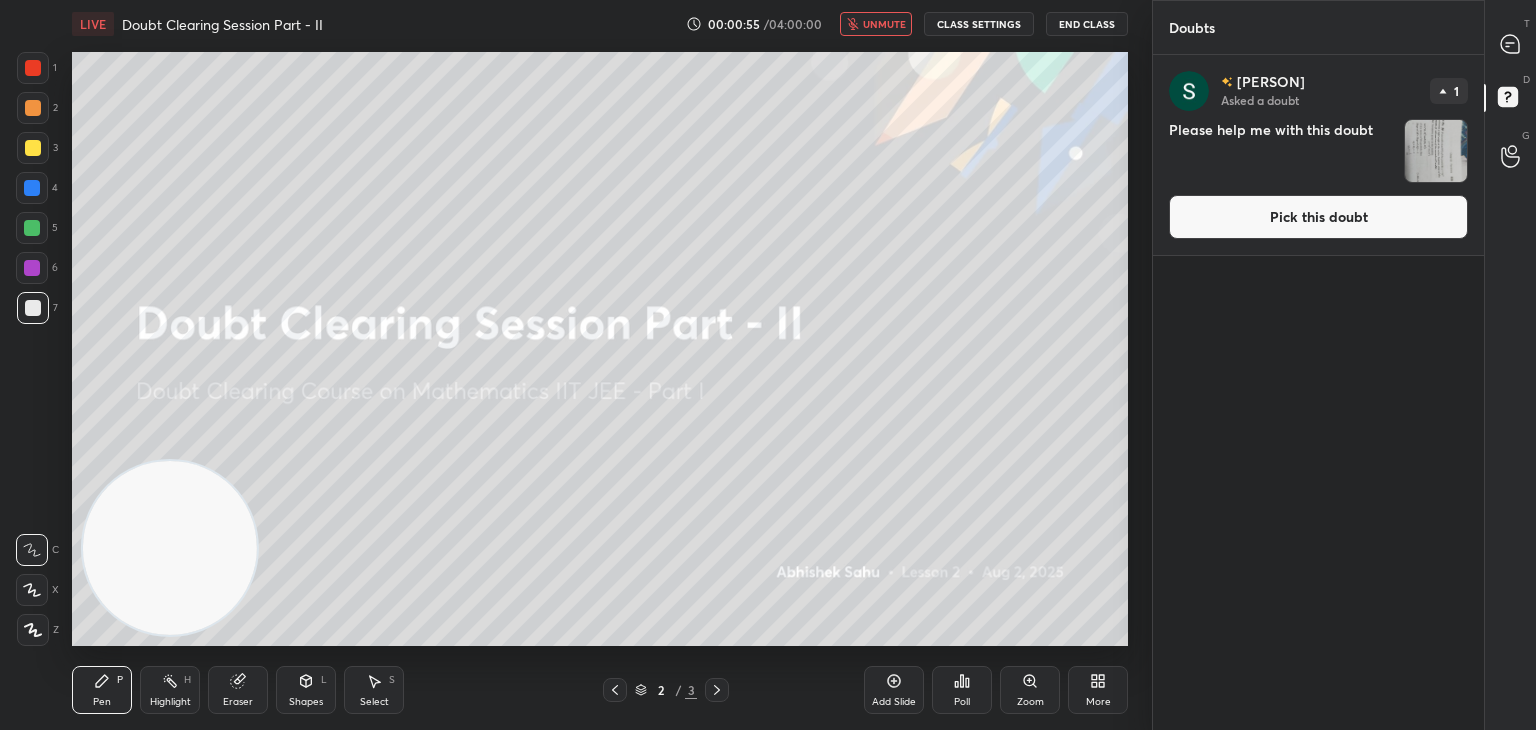 scroll, scrollTop: 6, scrollLeft: 6, axis: both 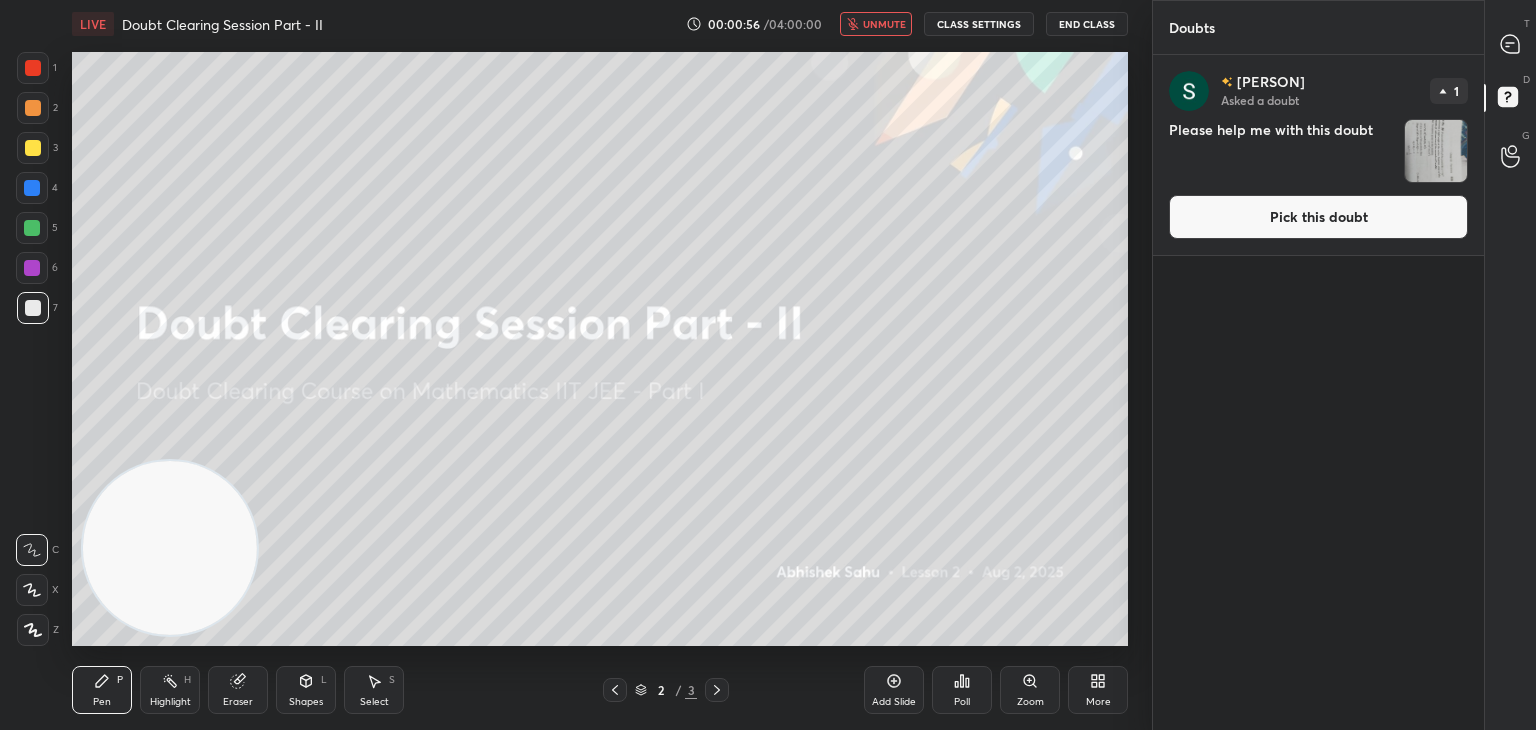 drag, startPoint x: 1253, startPoint y: 221, endPoint x: 1246, endPoint y: 211, distance: 12.206555 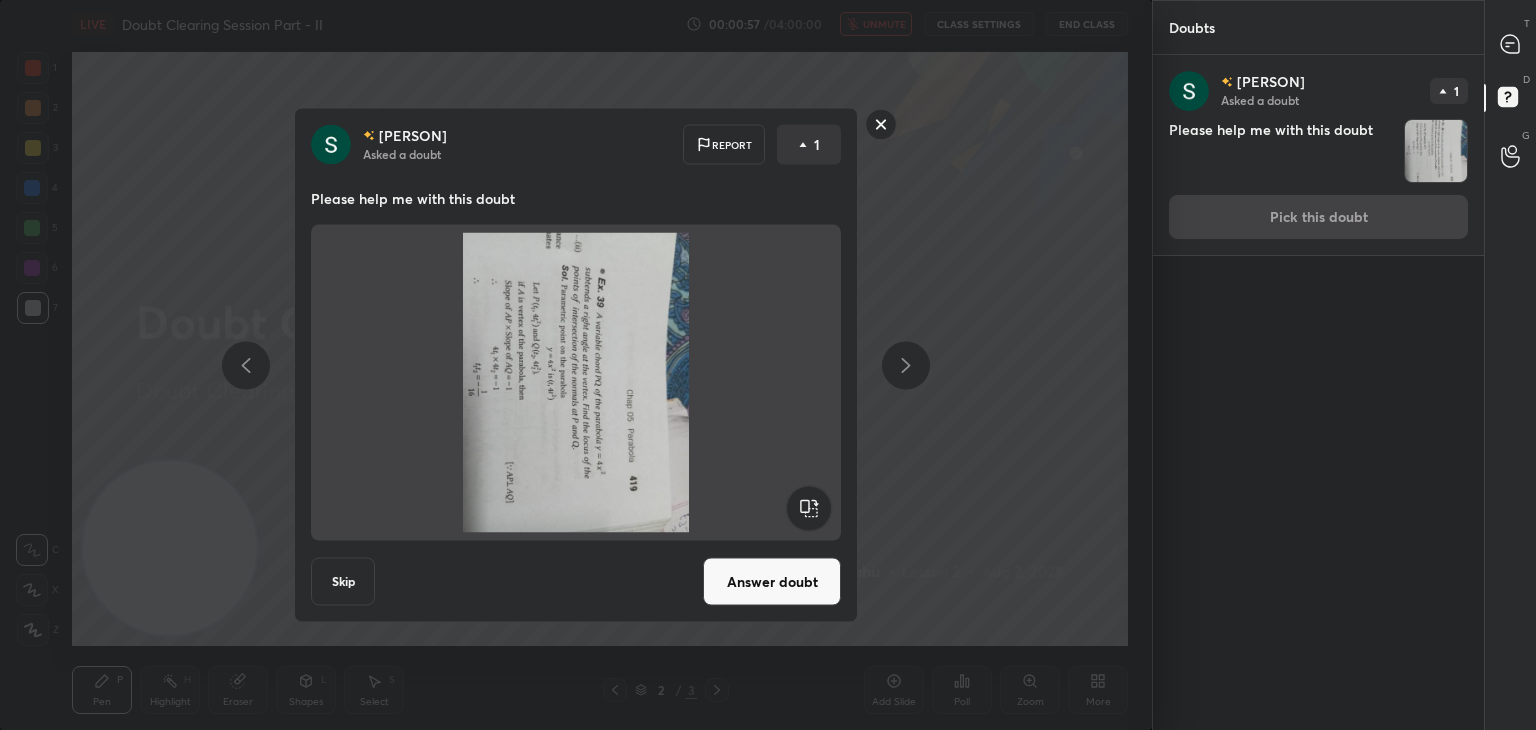 click 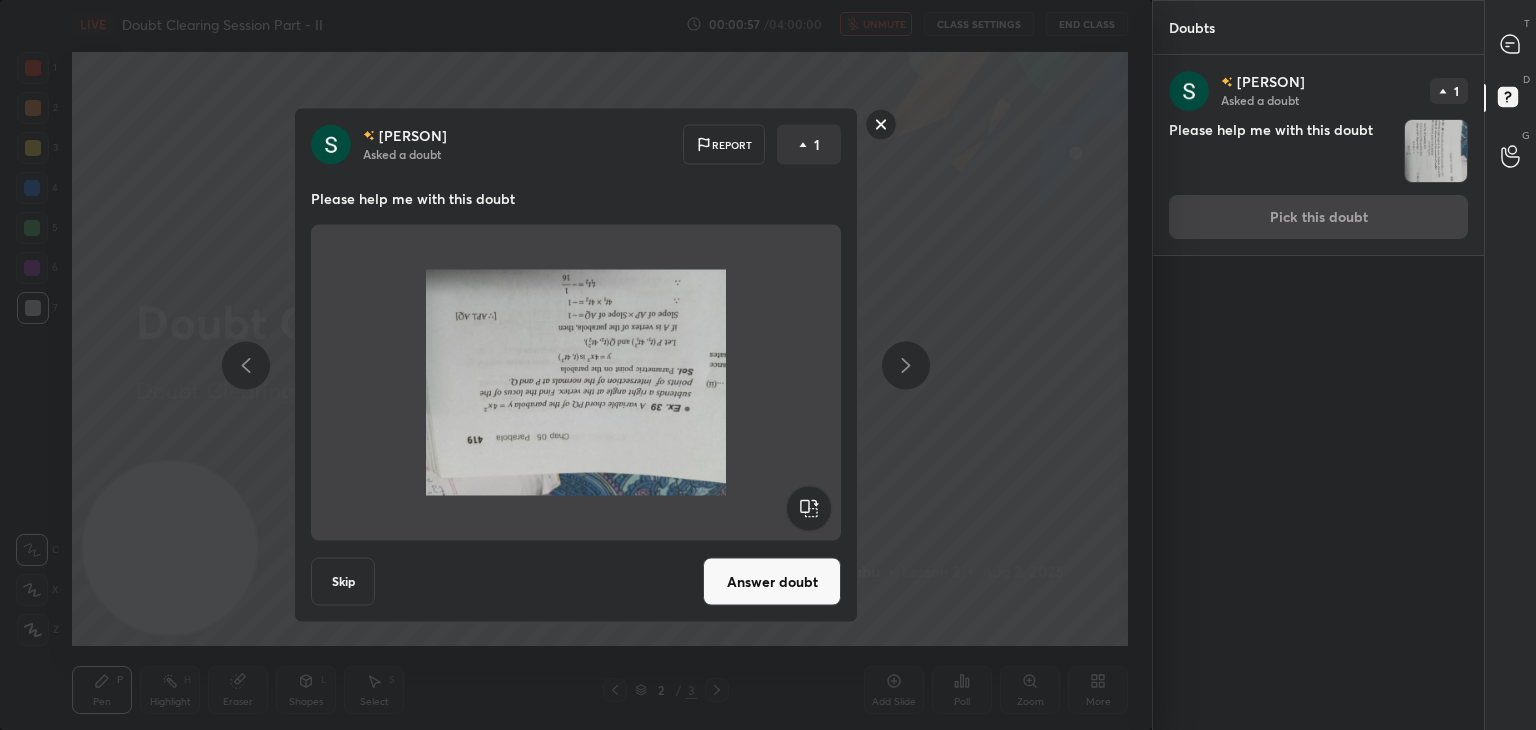 click 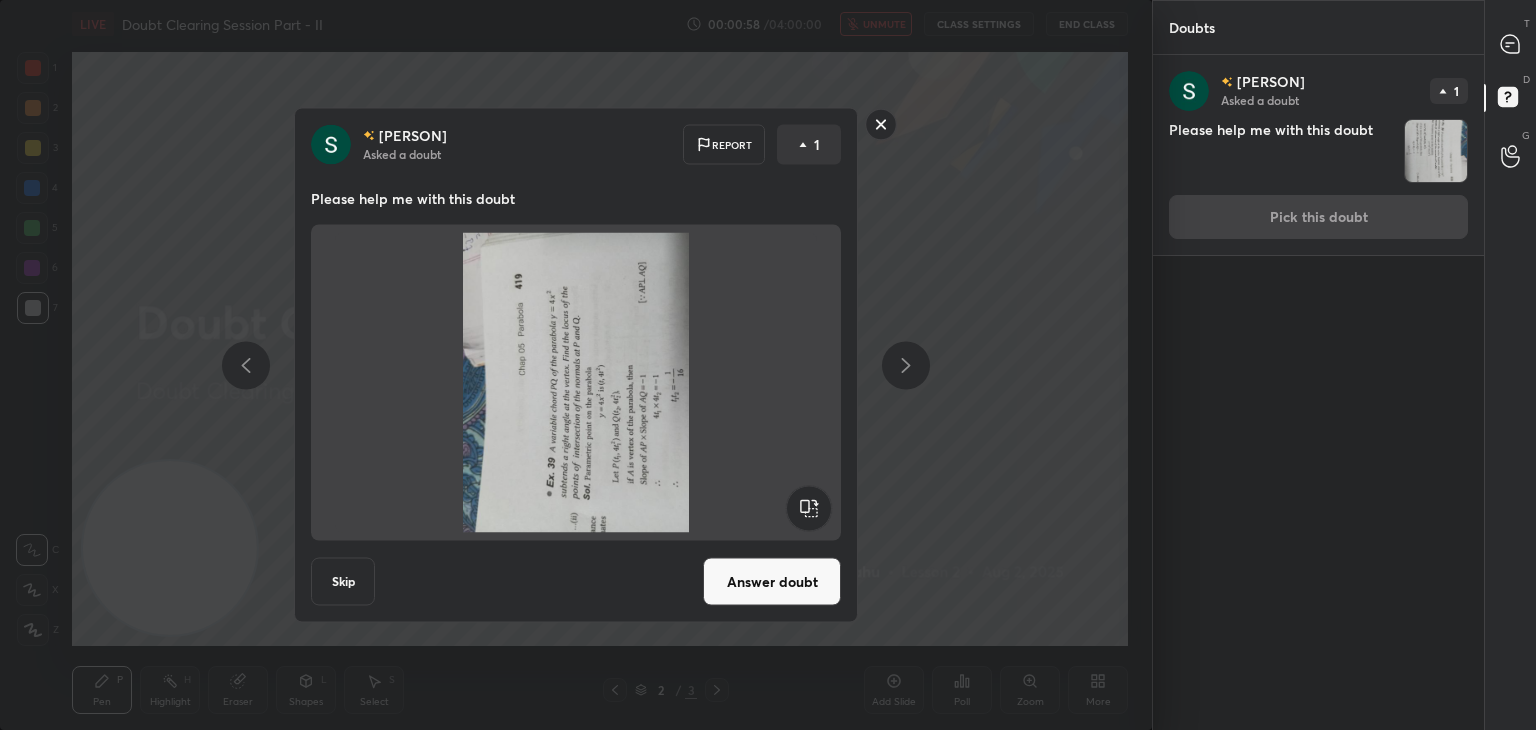 click 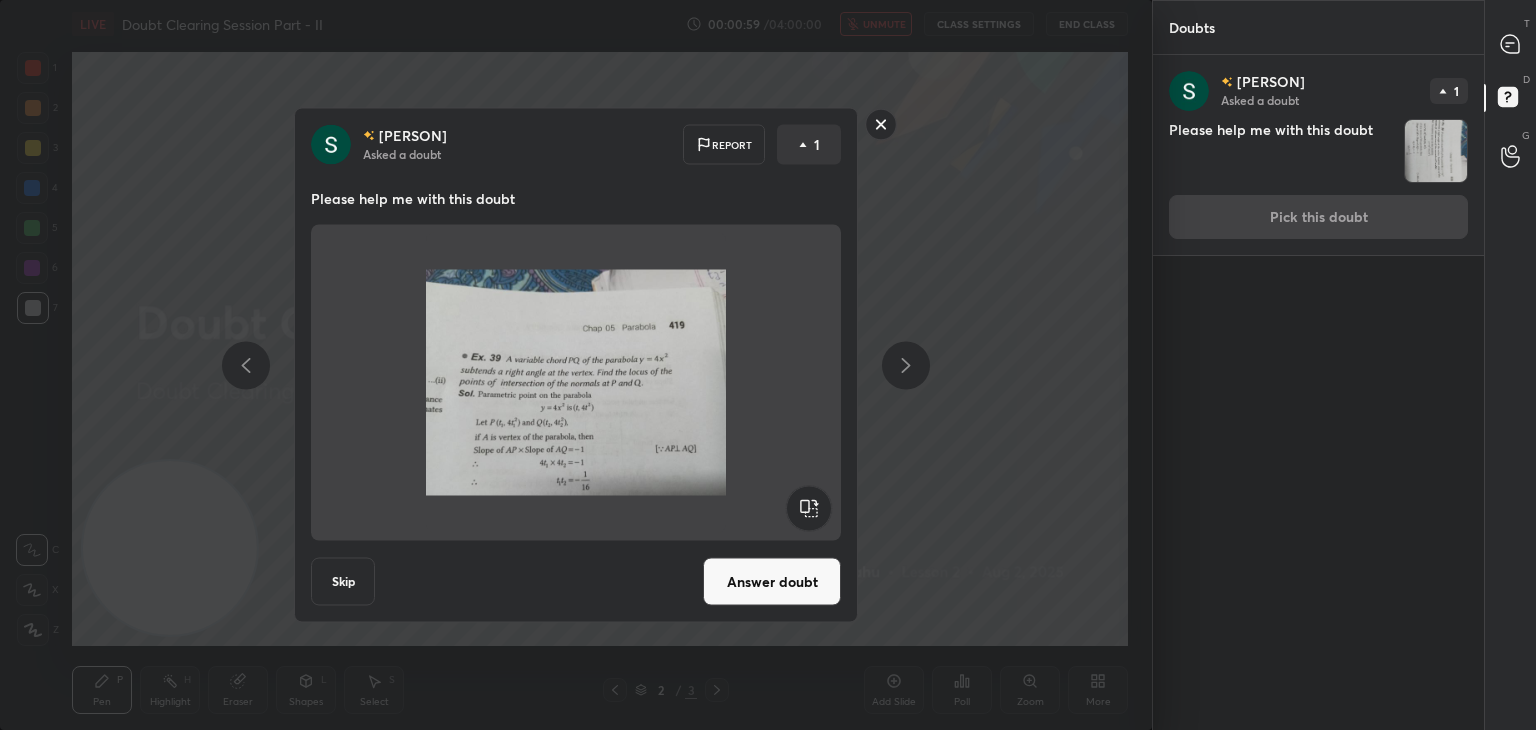 click on "Answer doubt" at bounding box center (772, 582) 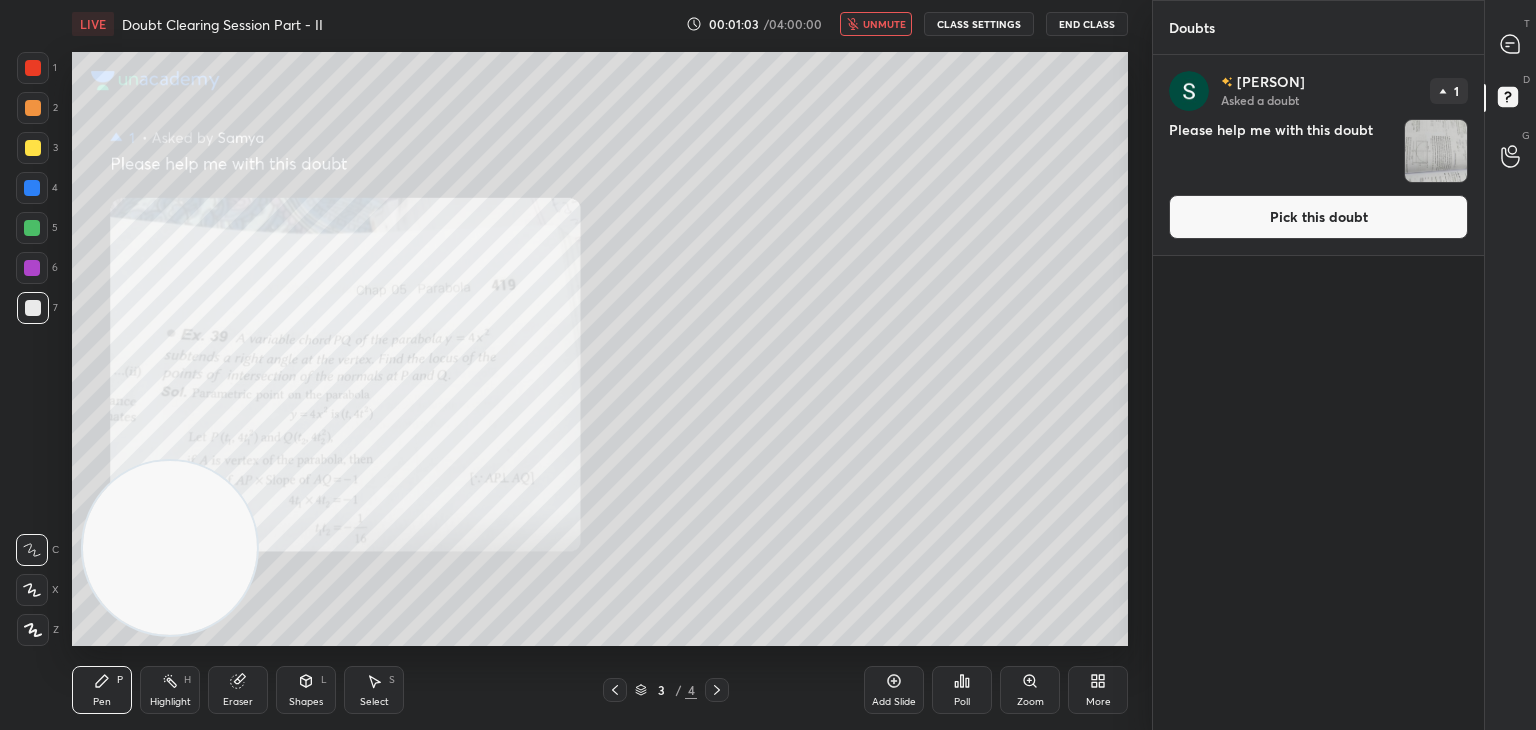drag, startPoint x: 1328, startPoint y: 227, endPoint x: 1319, endPoint y: 222, distance: 10.29563 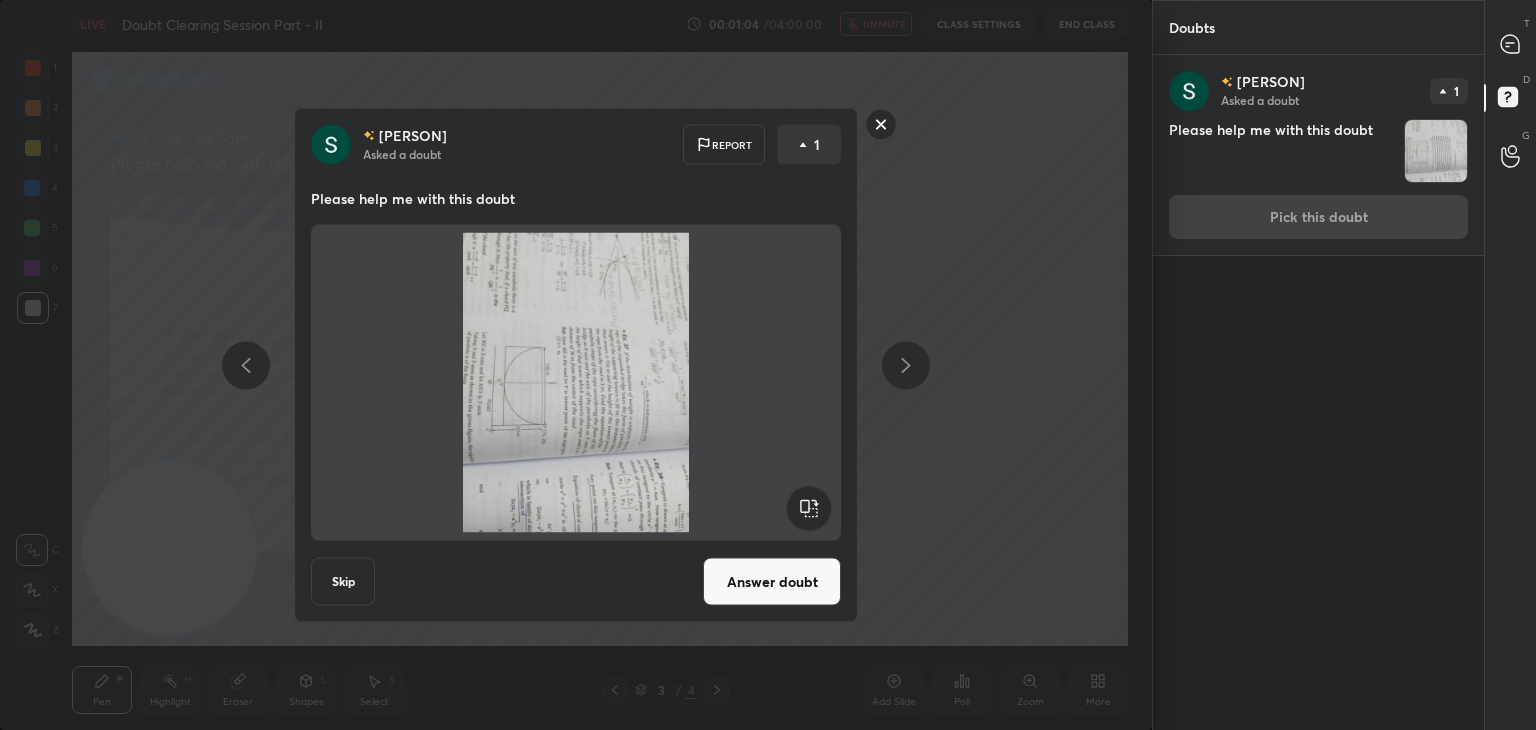 click 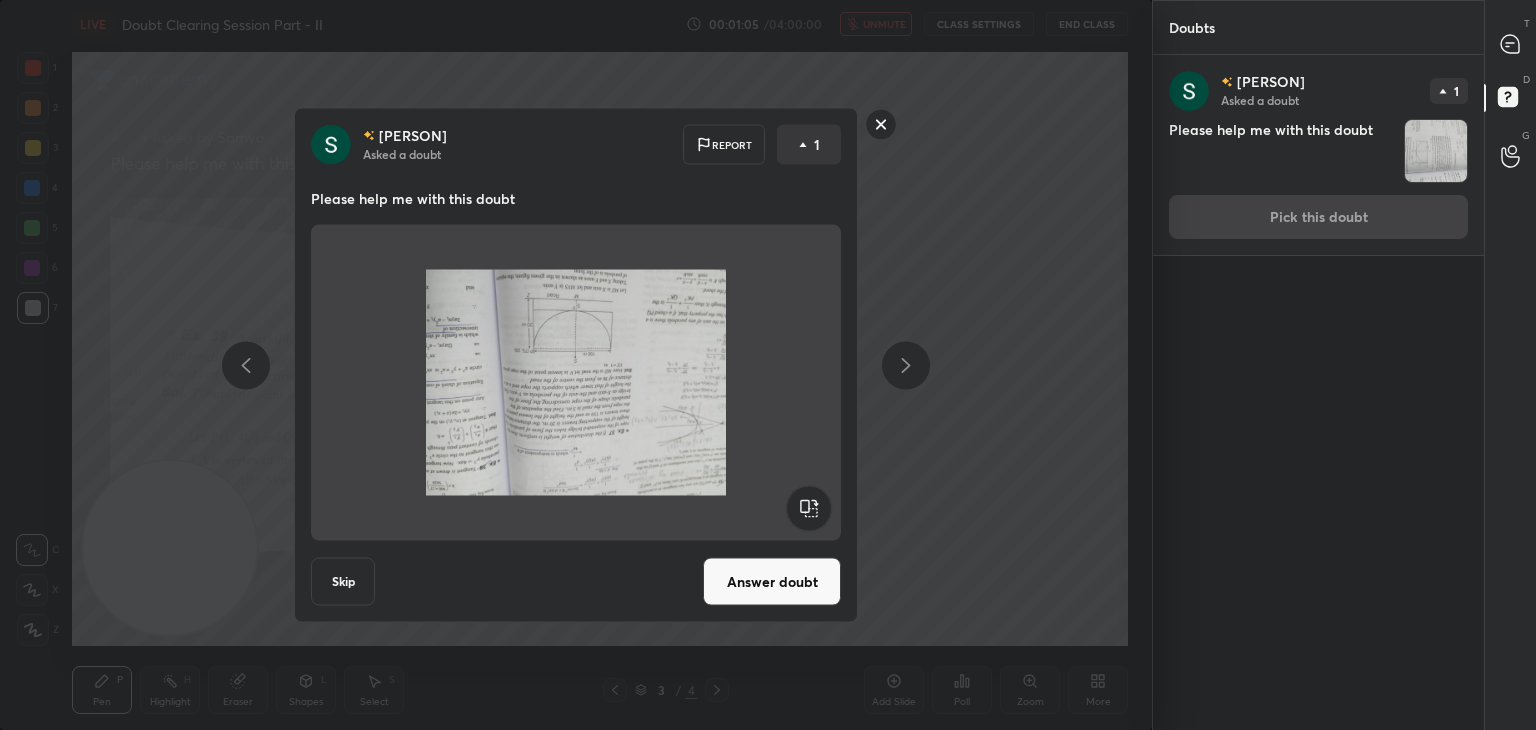 click 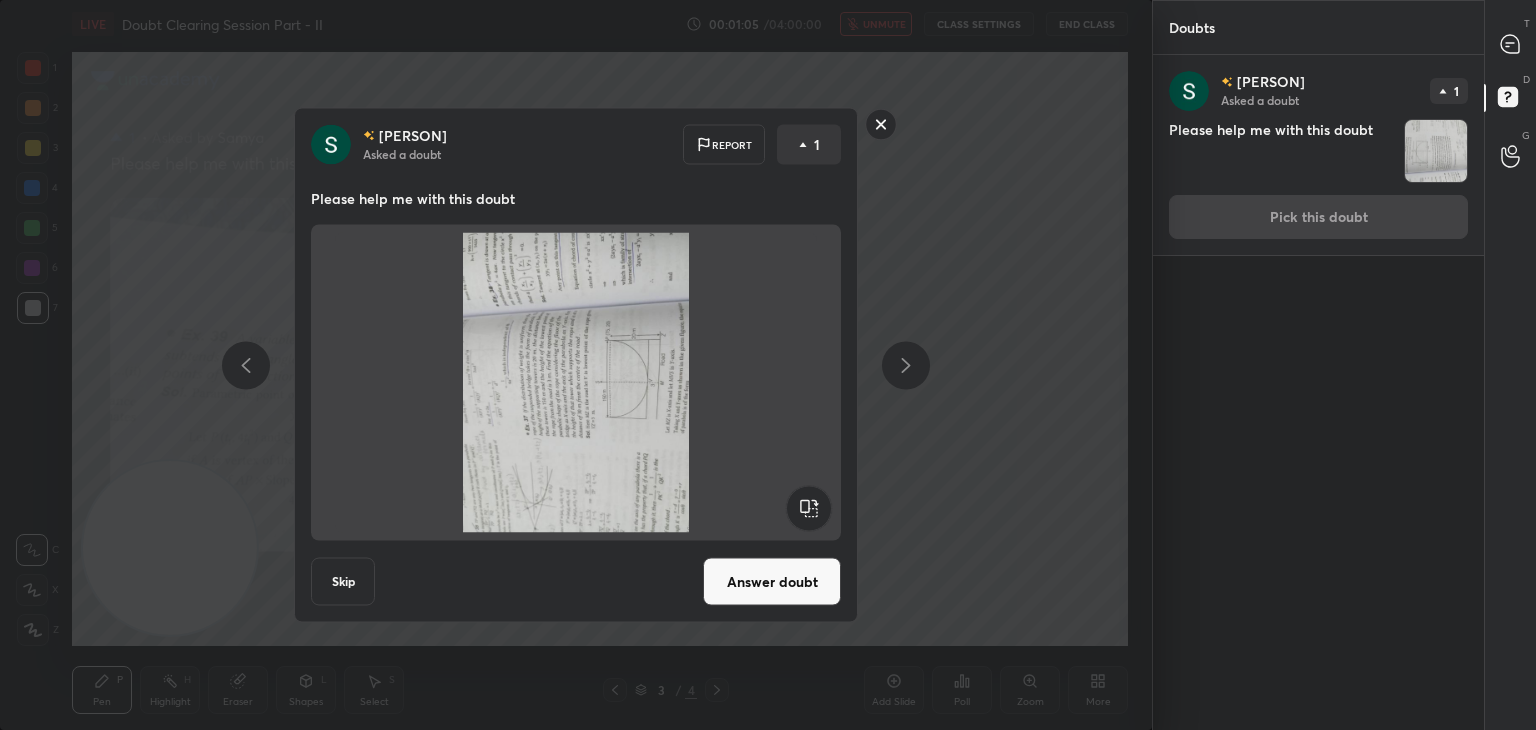 click 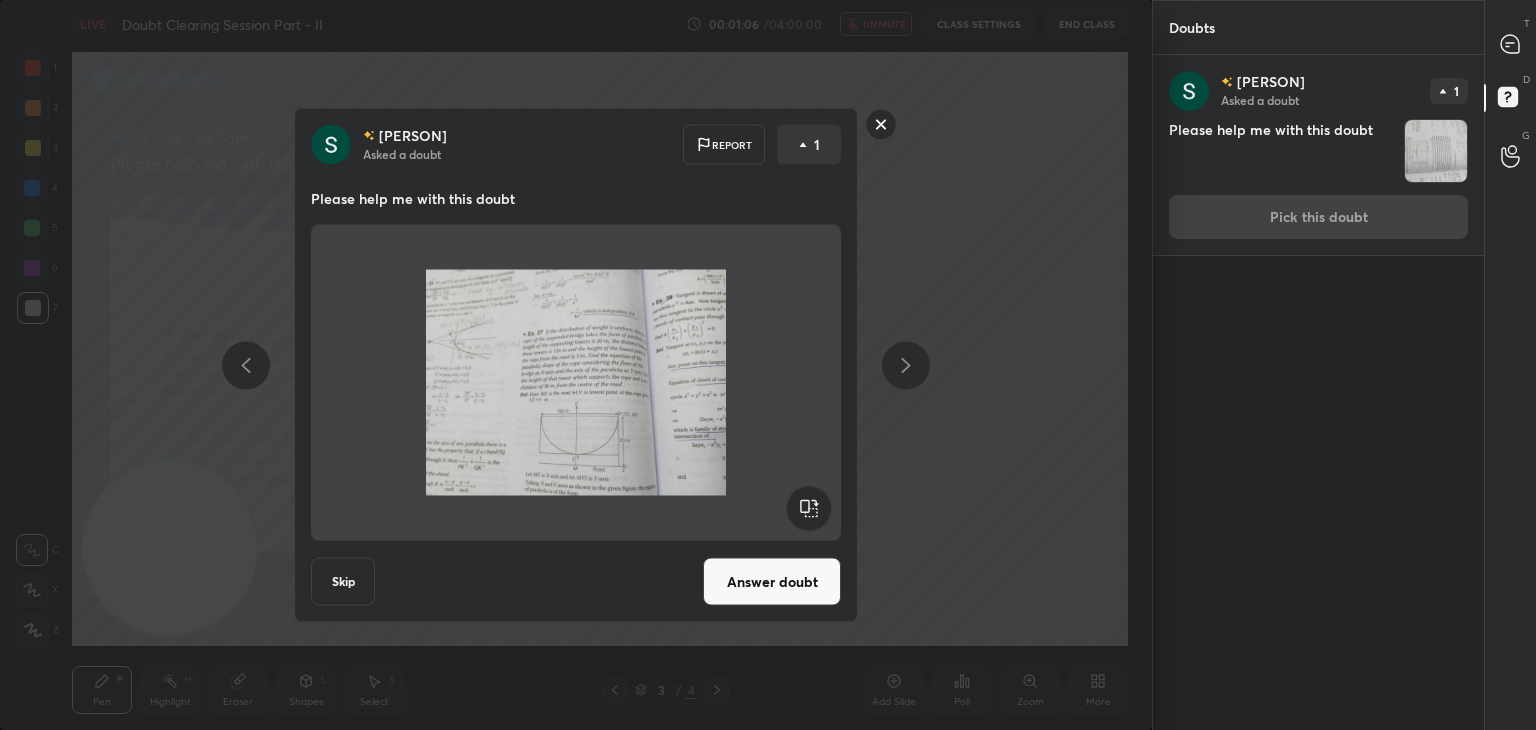 click on "Answer doubt" at bounding box center [772, 582] 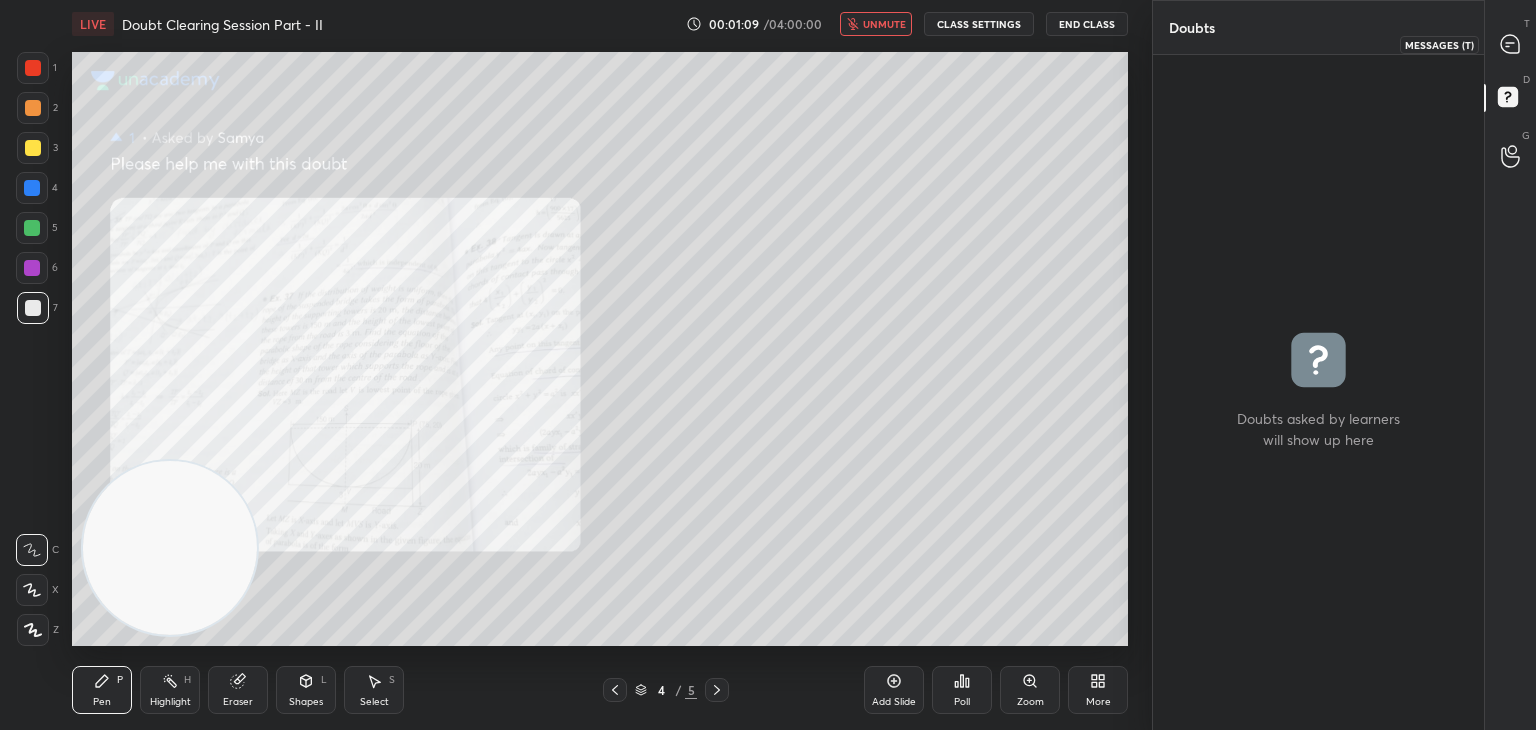 drag, startPoint x: 1496, startPoint y: 54, endPoint x: 1486, endPoint y: 53, distance: 10.049875 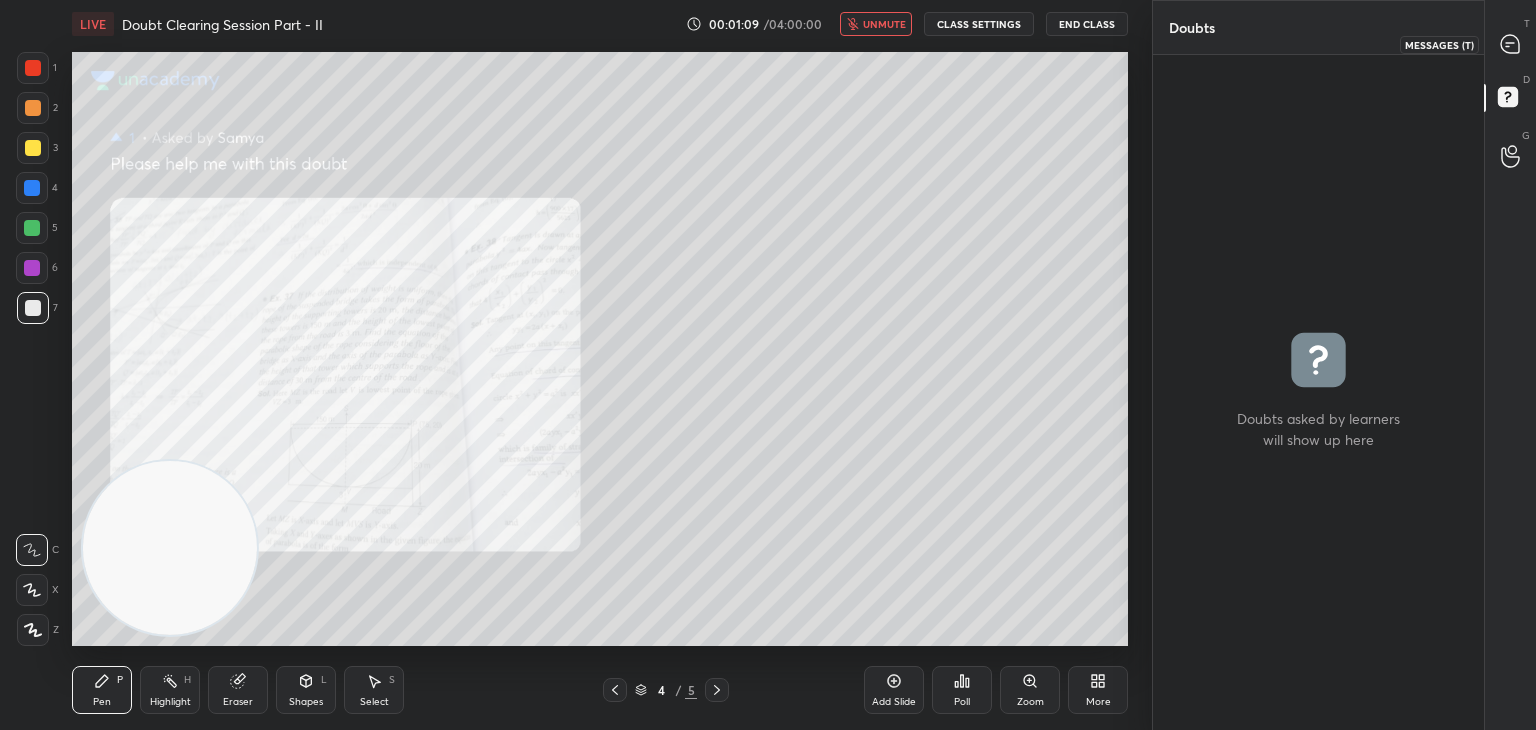 click at bounding box center (1511, 44) 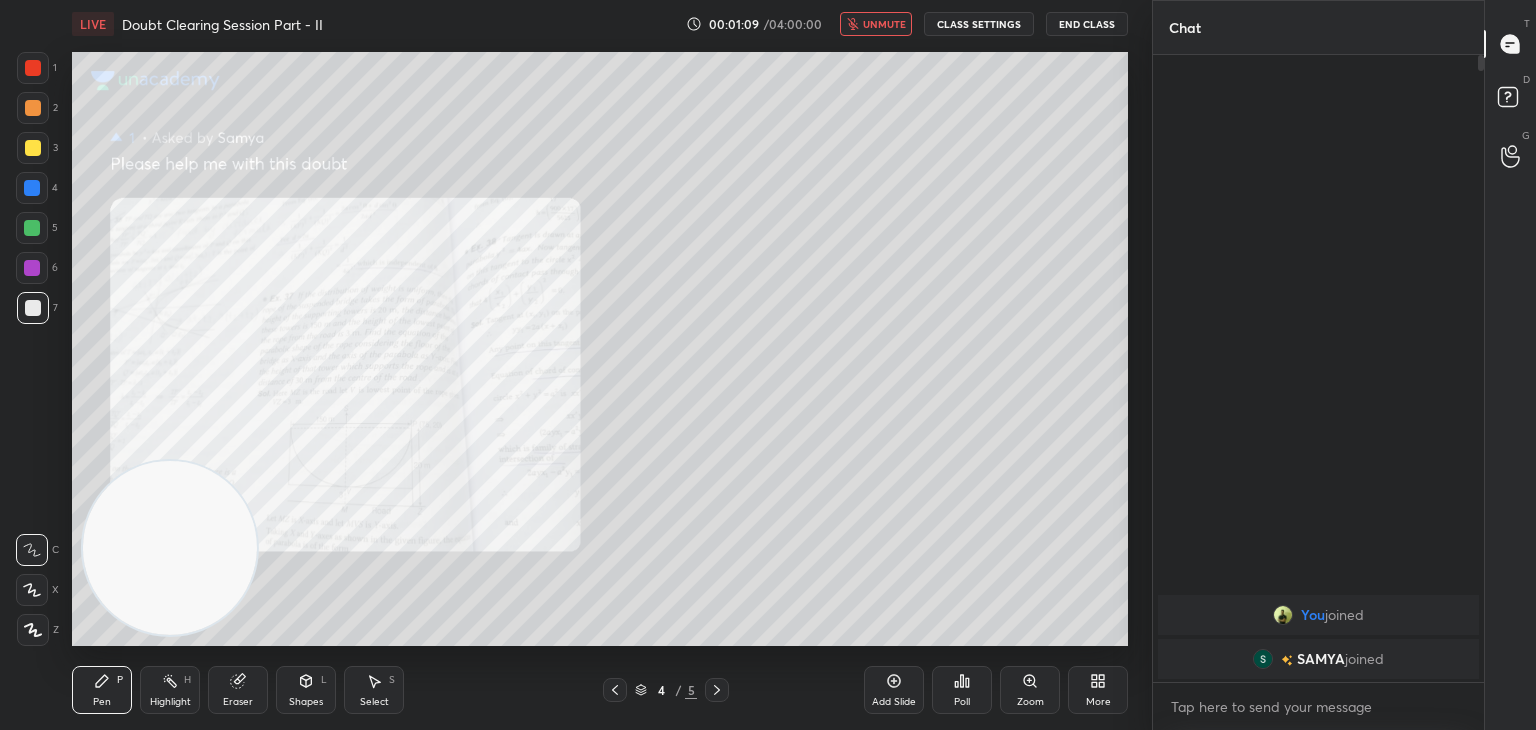 scroll, scrollTop: 6, scrollLeft: 6, axis: both 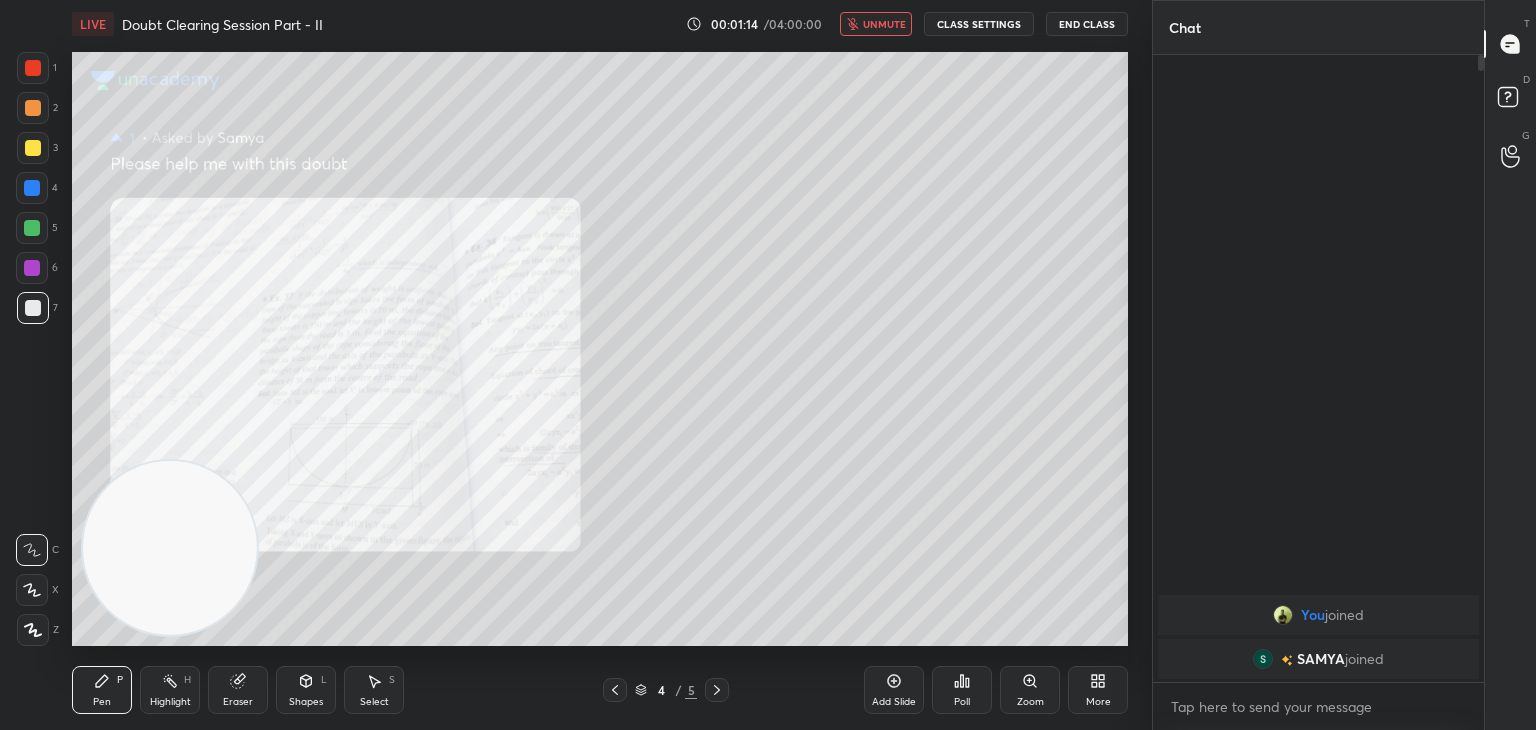 click 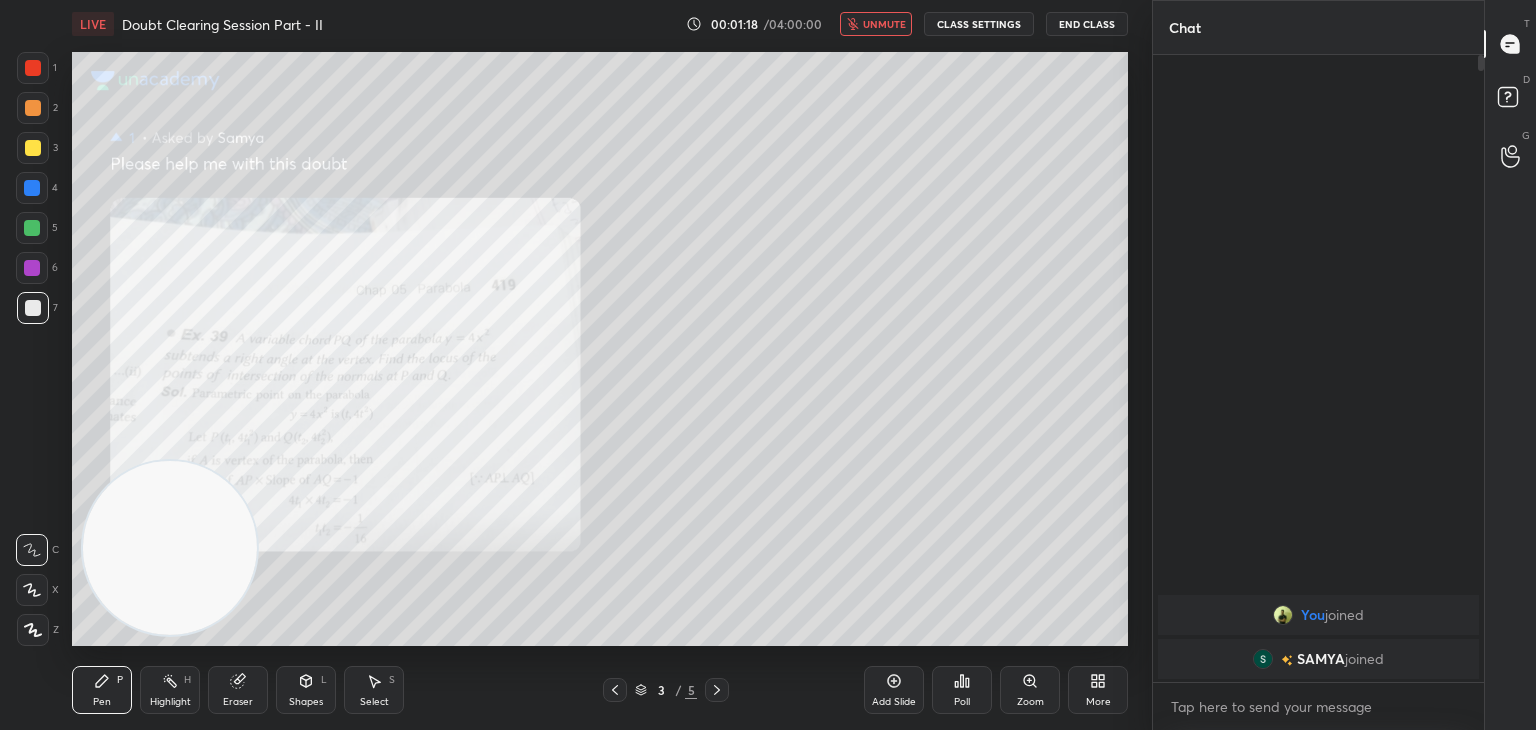 drag, startPoint x: 872, startPoint y: 31, endPoint x: 854, endPoint y: 40, distance: 20.12461 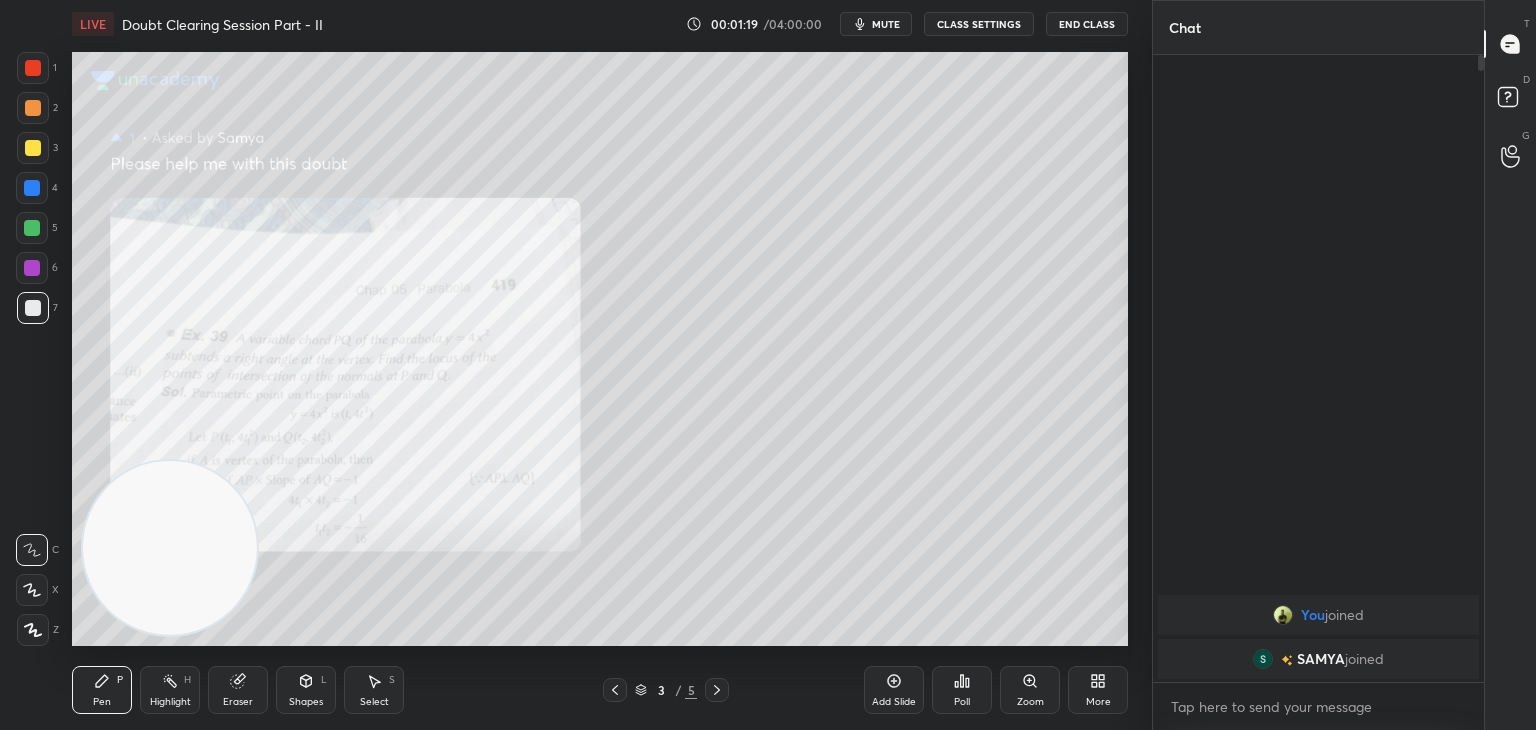 click on "Zoom" at bounding box center (1030, 702) 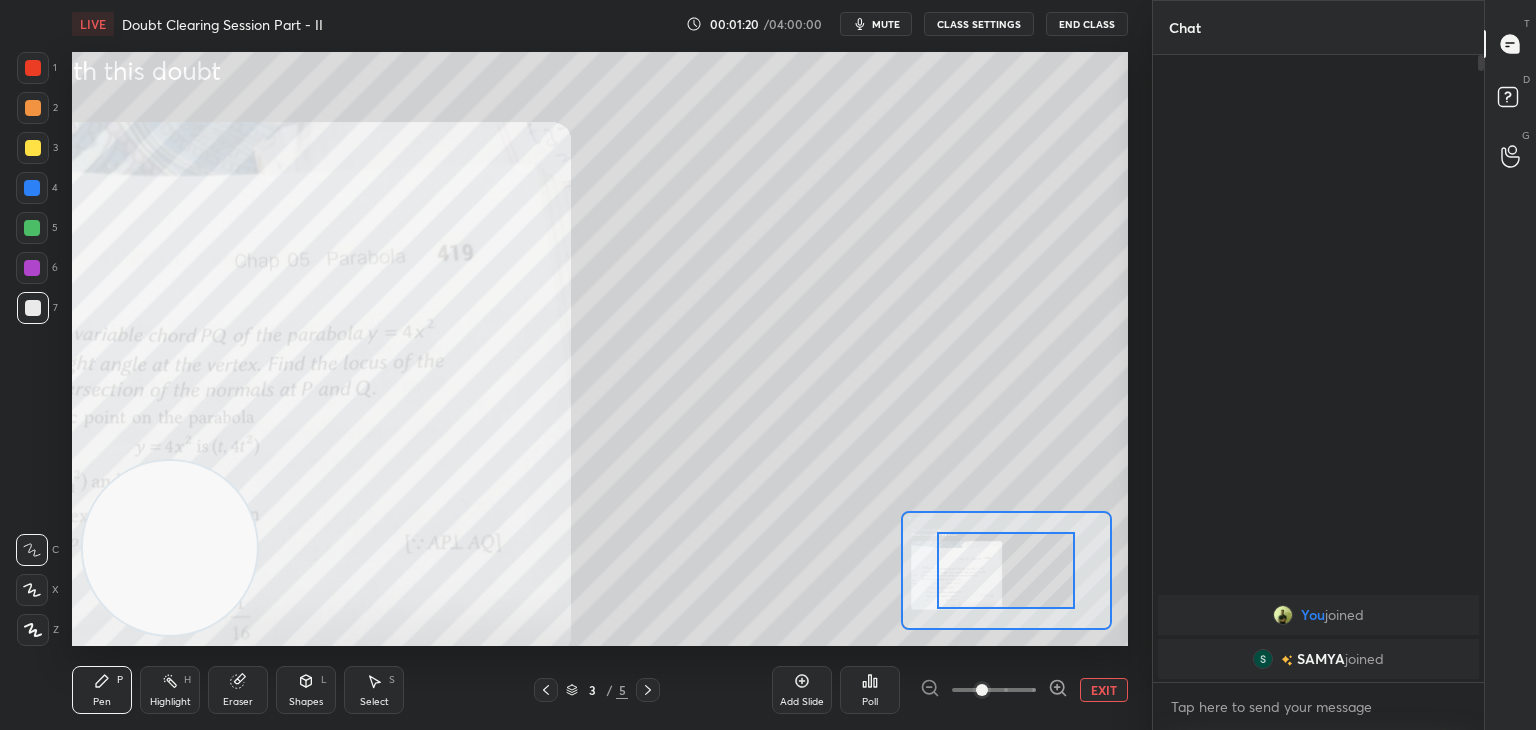 click at bounding box center [994, 690] 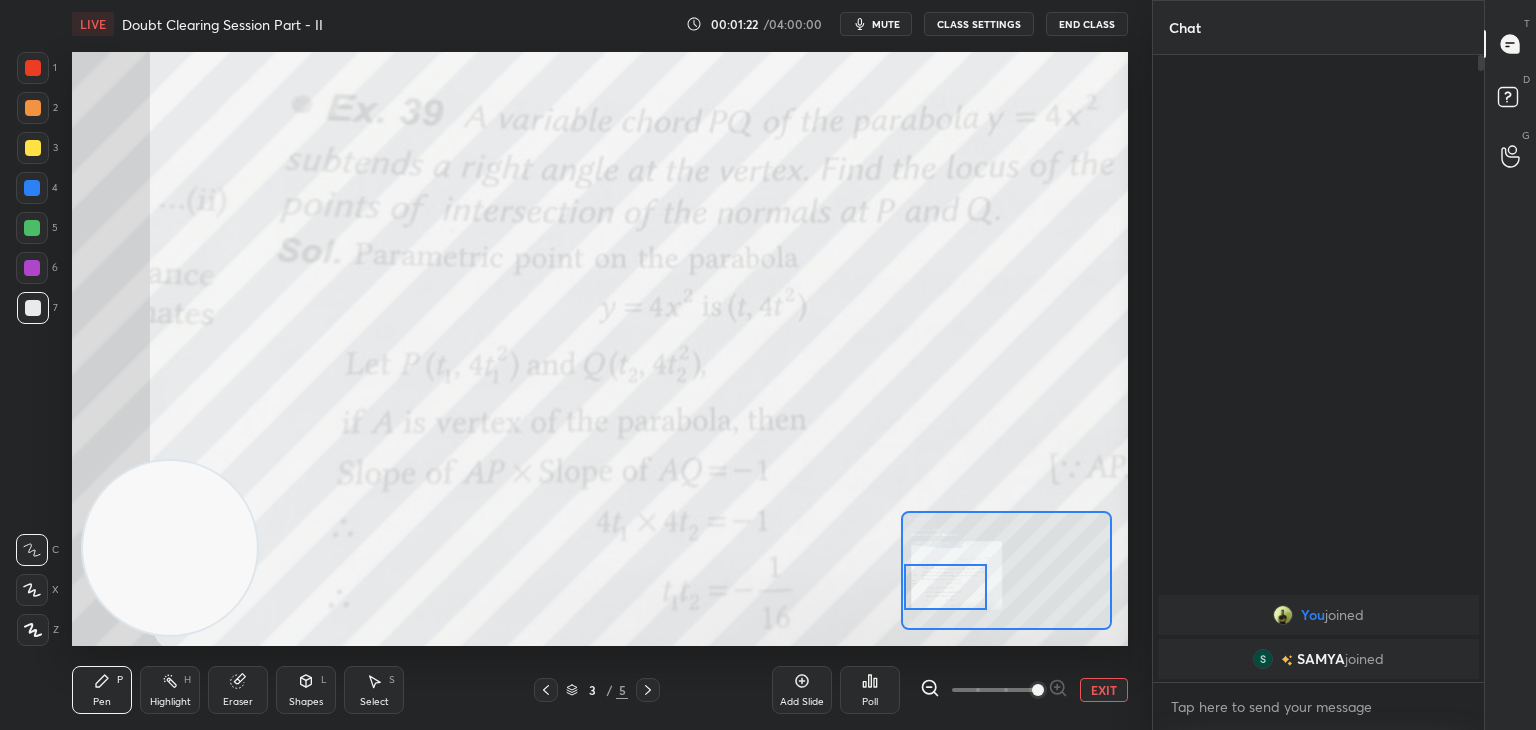 drag, startPoint x: 1024, startPoint y: 583, endPoint x: 936, endPoint y: 577, distance: 88.20431 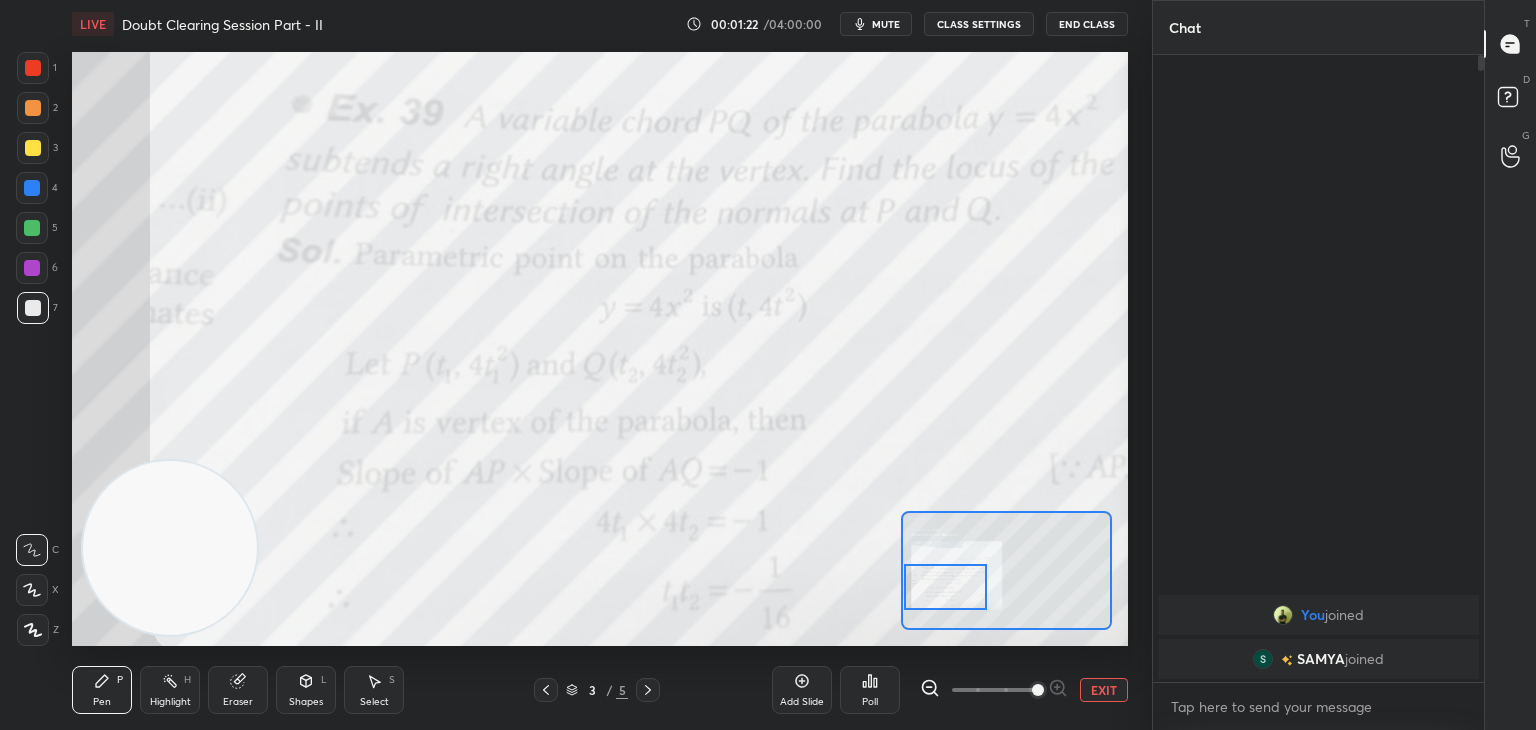click at bounding box center (945, 587) 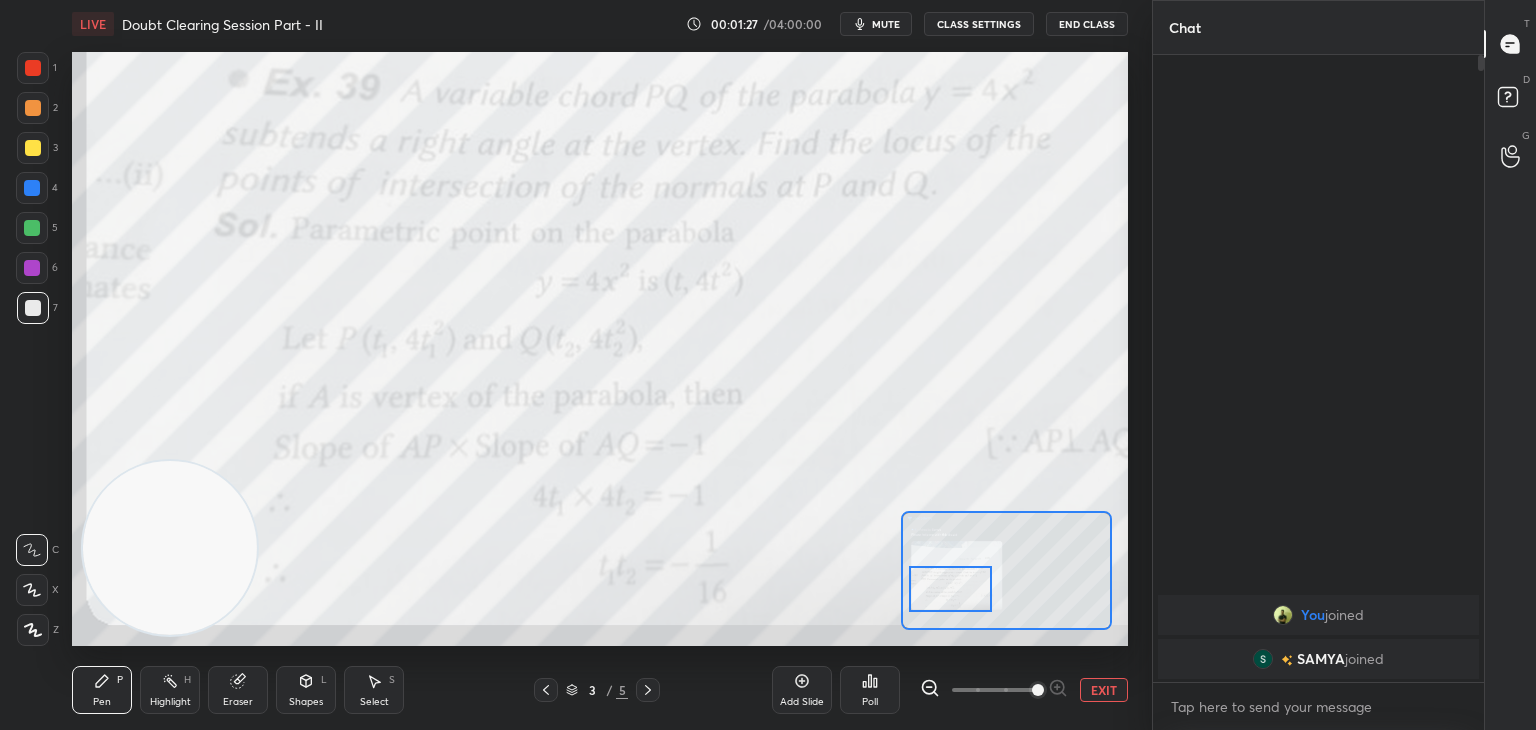 click at bounding box center (950, 589) 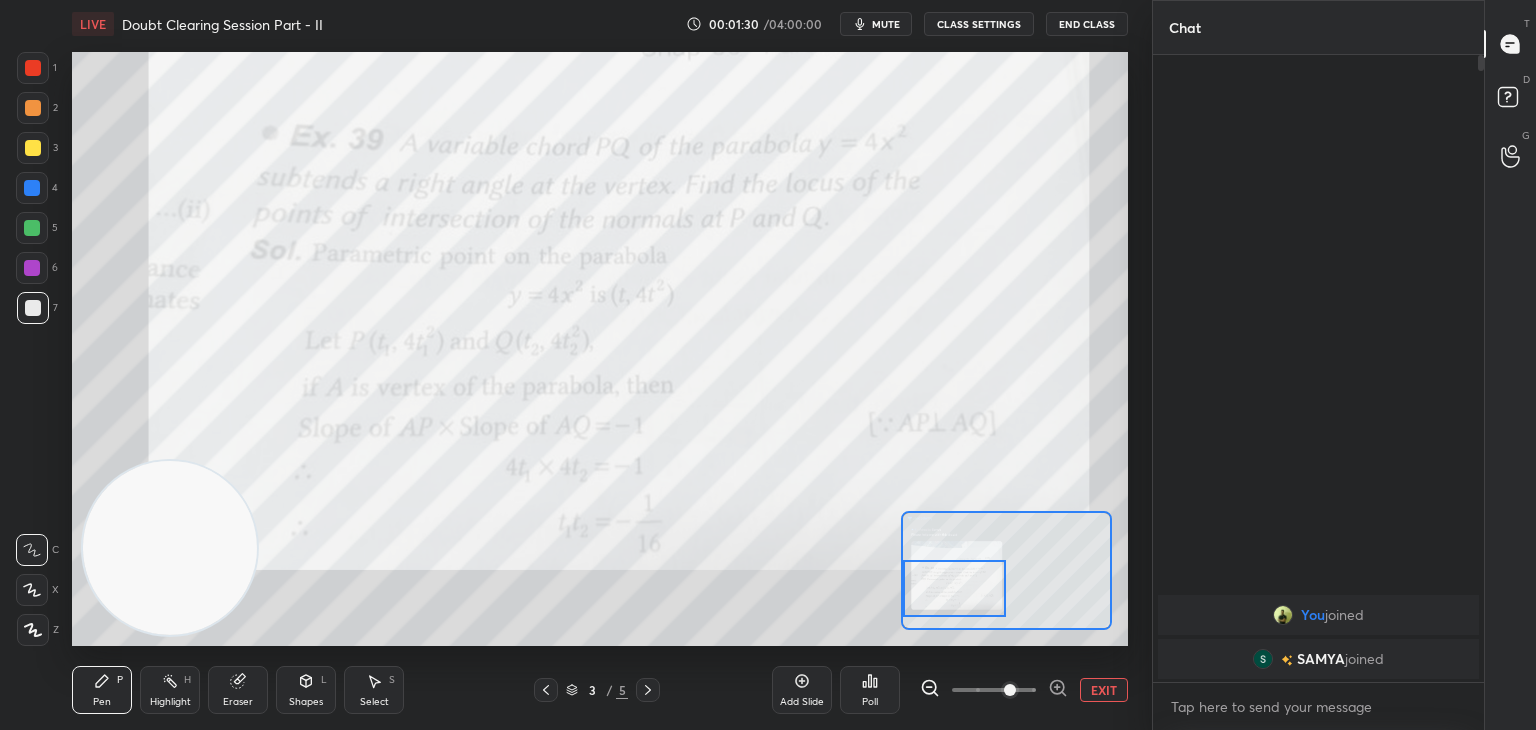 click at bounding box center (994, 690) 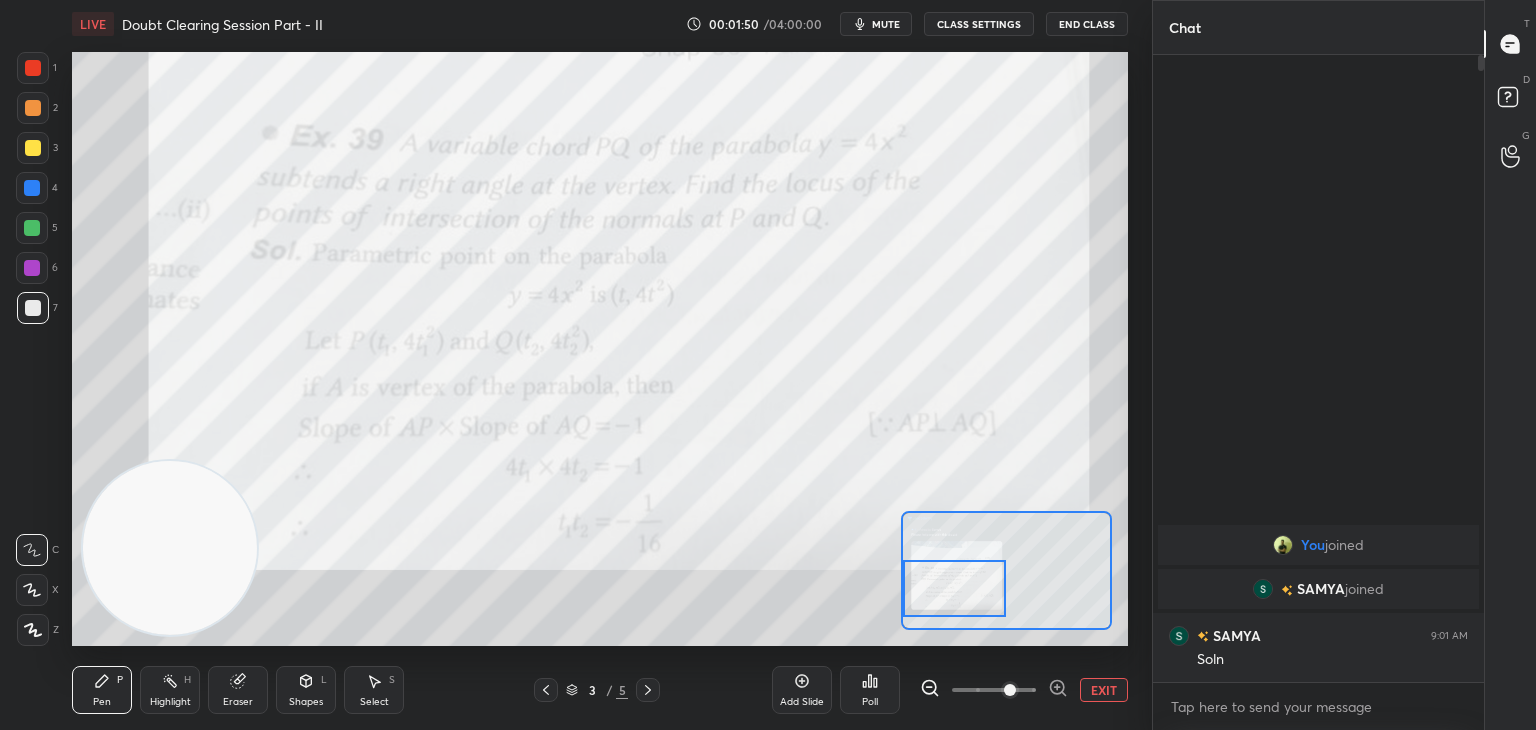 click 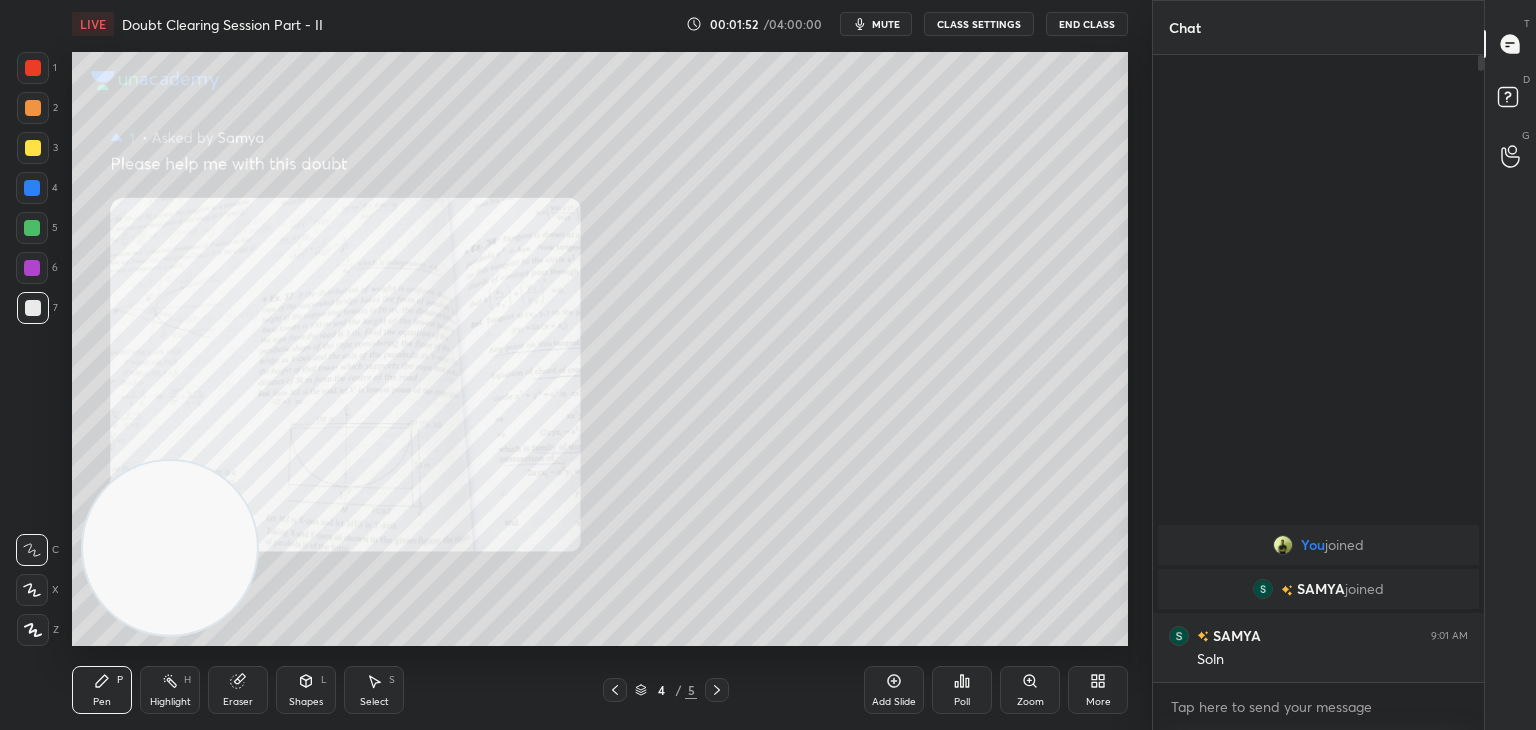 click 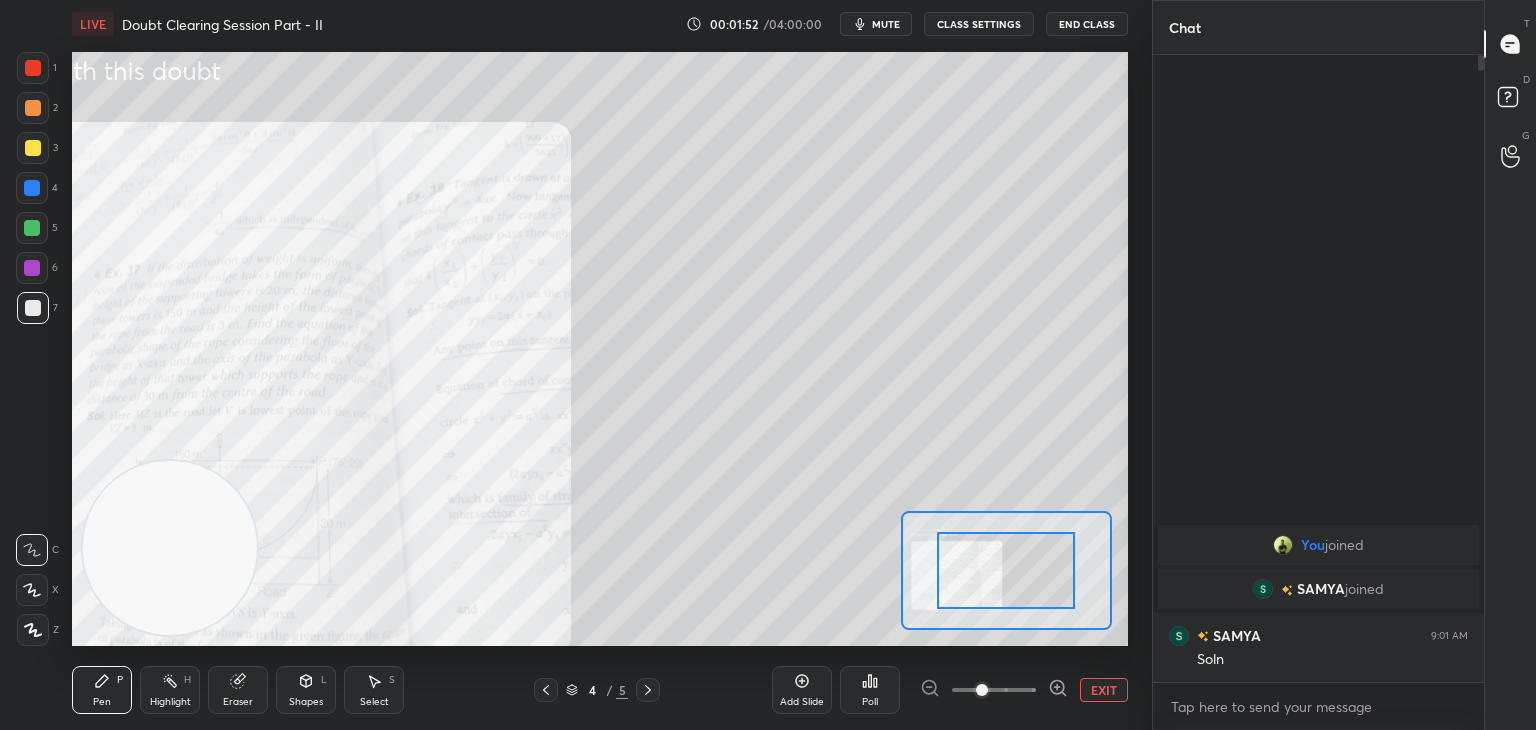 click at bounding box center [994, 690] 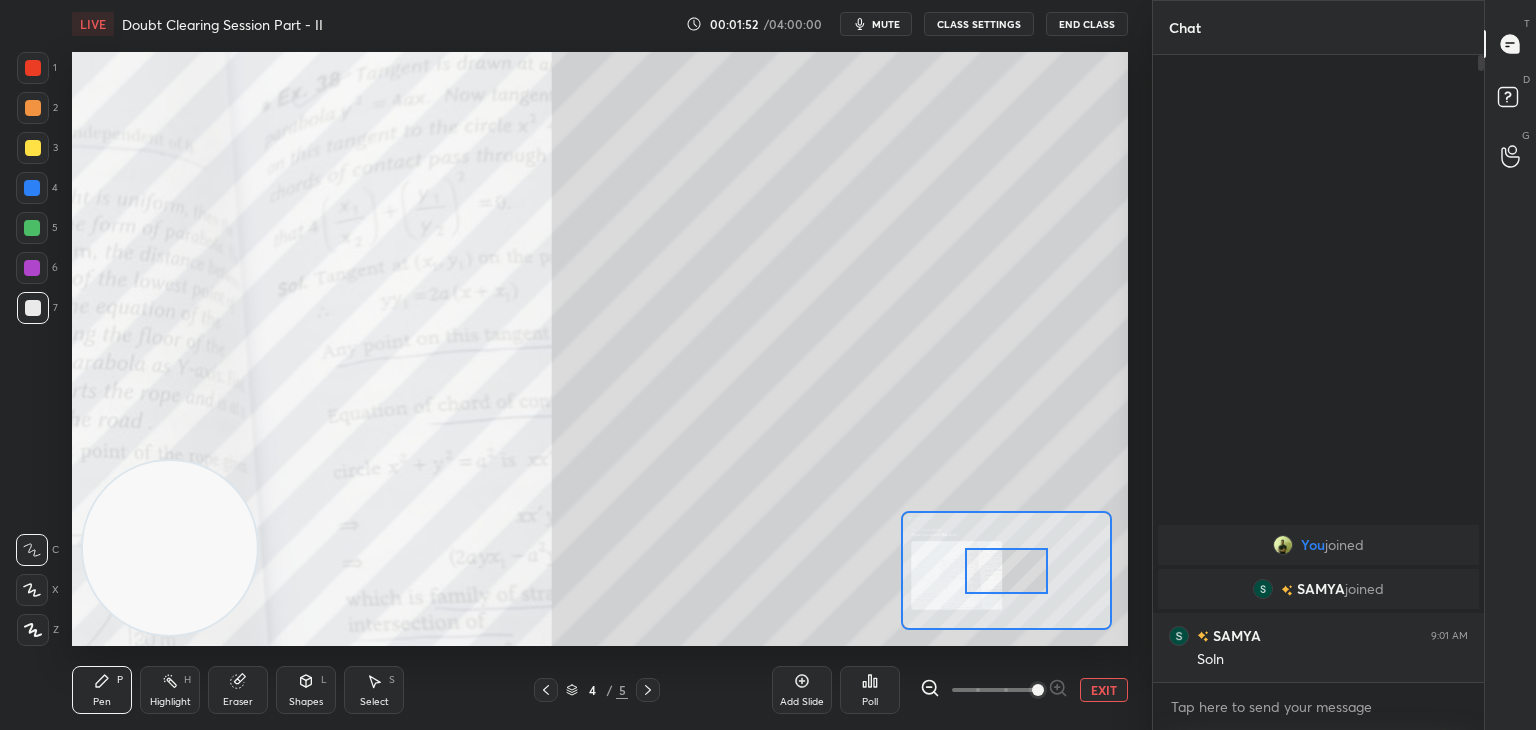 click at bounding box center (1038, 690) 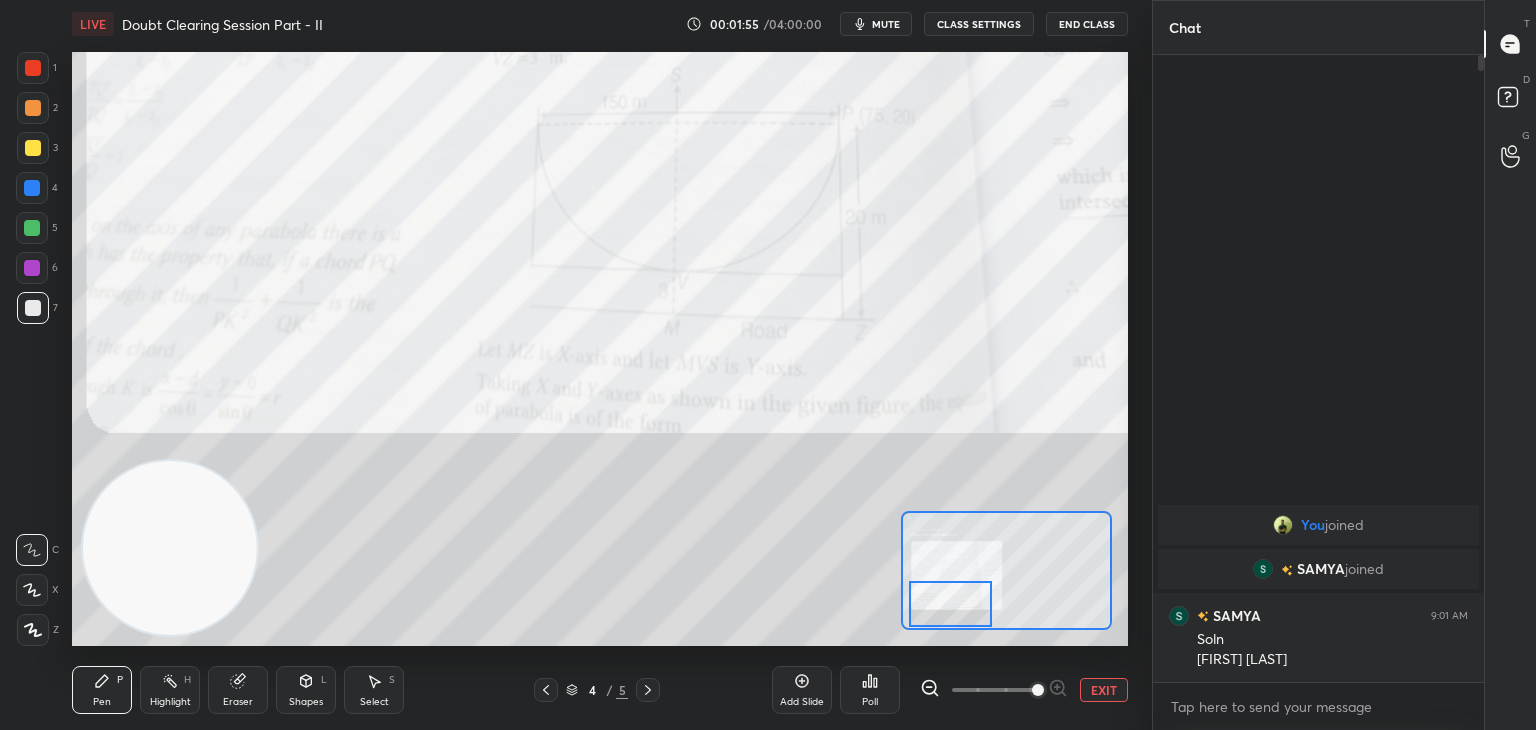 drag, startPoint x: 965, startPoint y: 551, endPoint x: 932, endPoint y: 591, distance: 51.855568 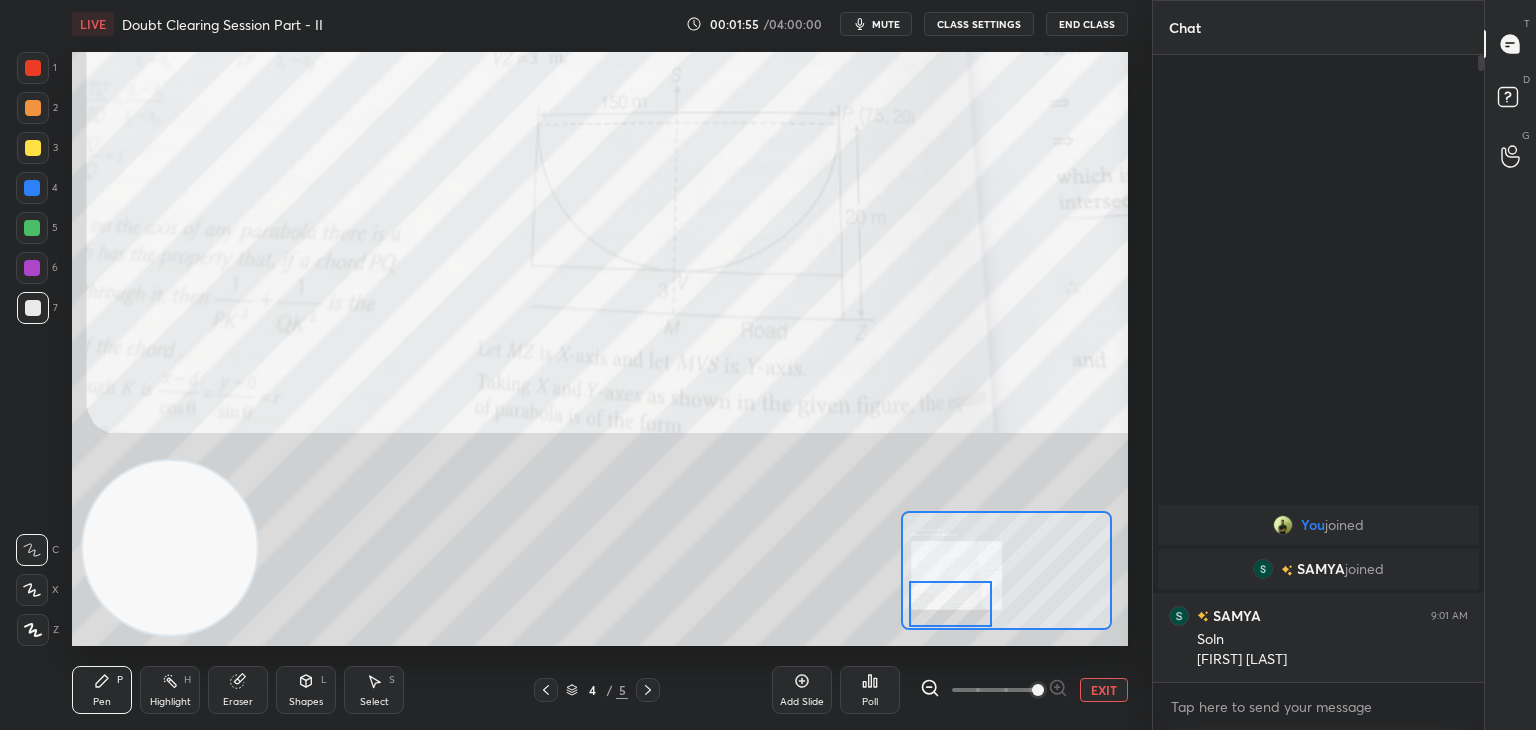 click at bounding box center (950, 604) 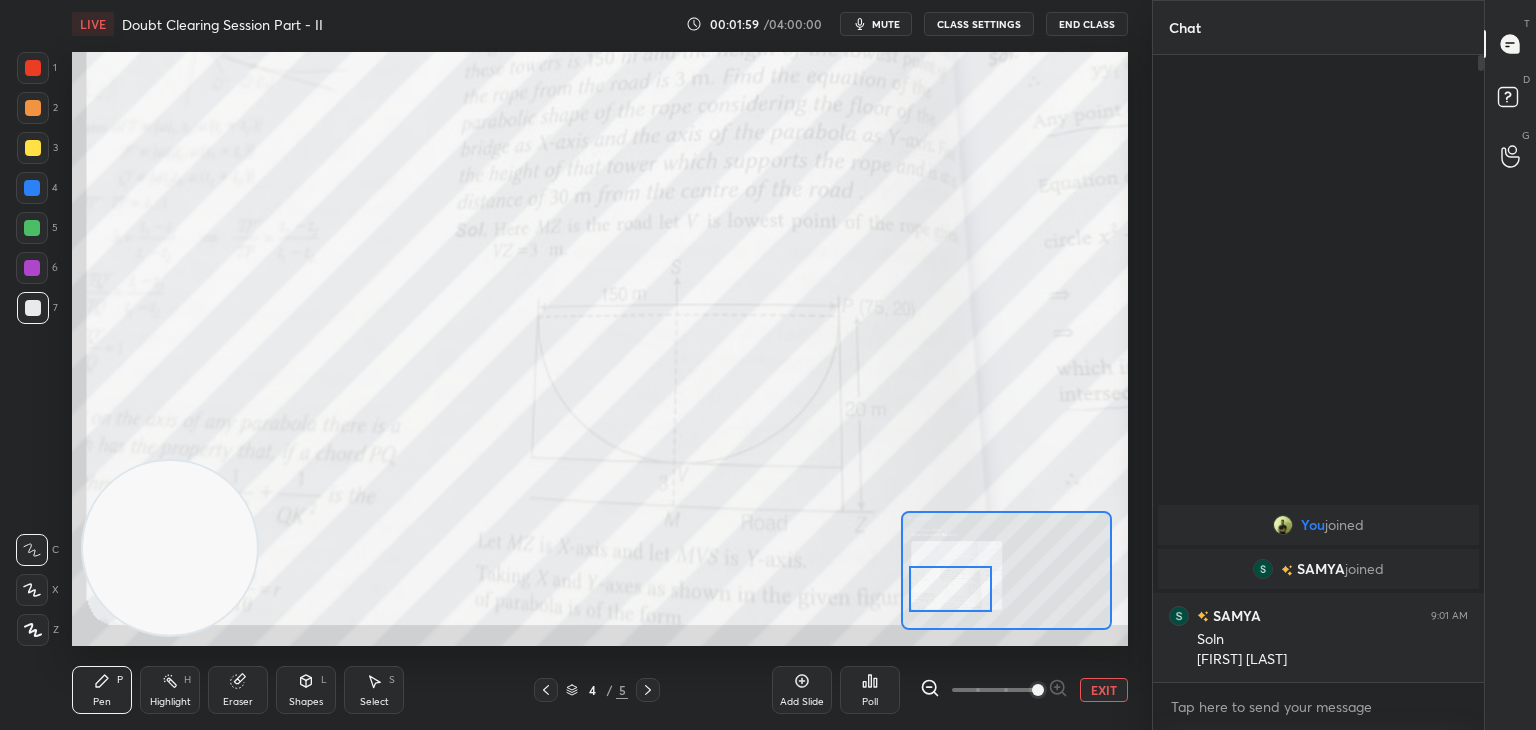 drag, startPoint x: 950, startPoint y: 602, endPoint x: 950, endPoint y: 588, distance: 14 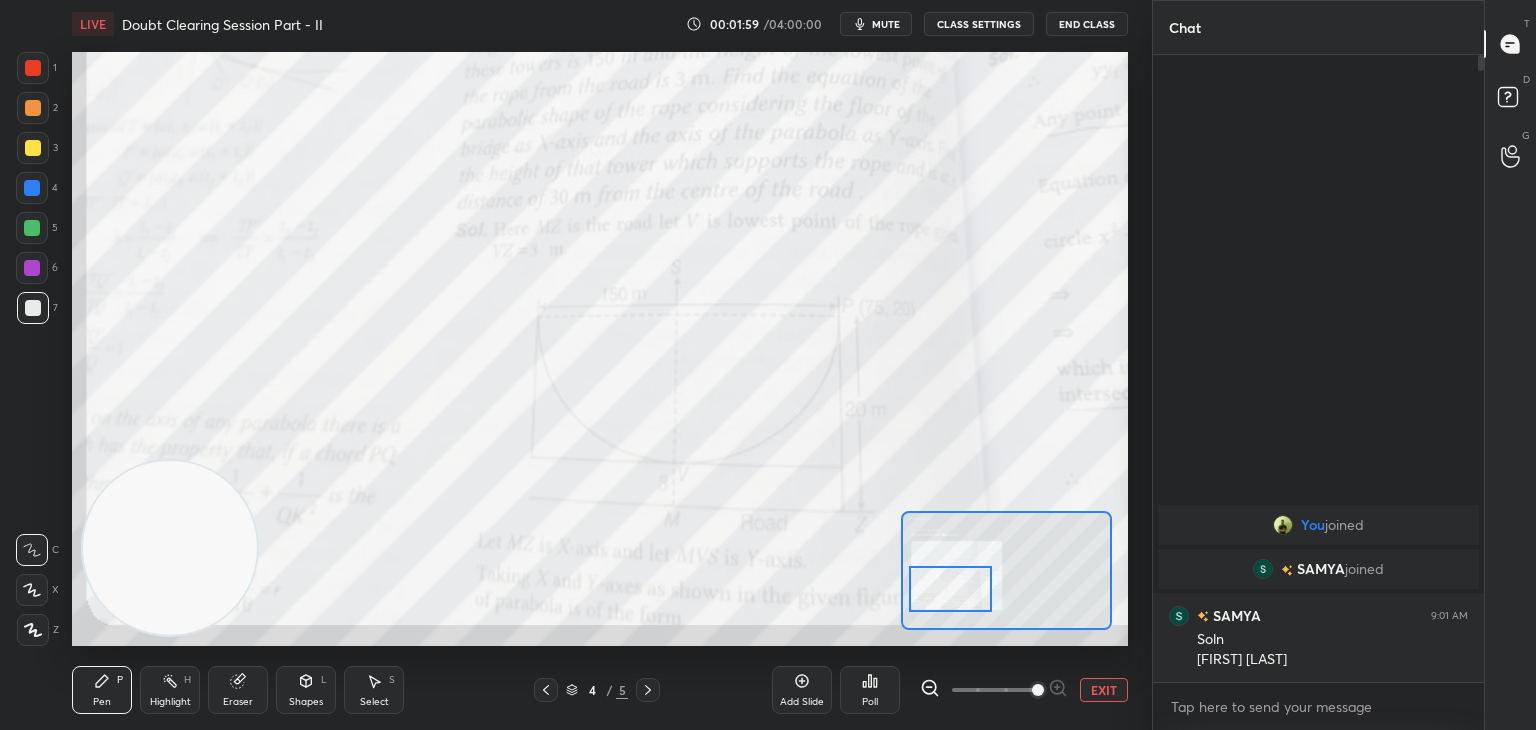 click at bounding box center (950, 589) 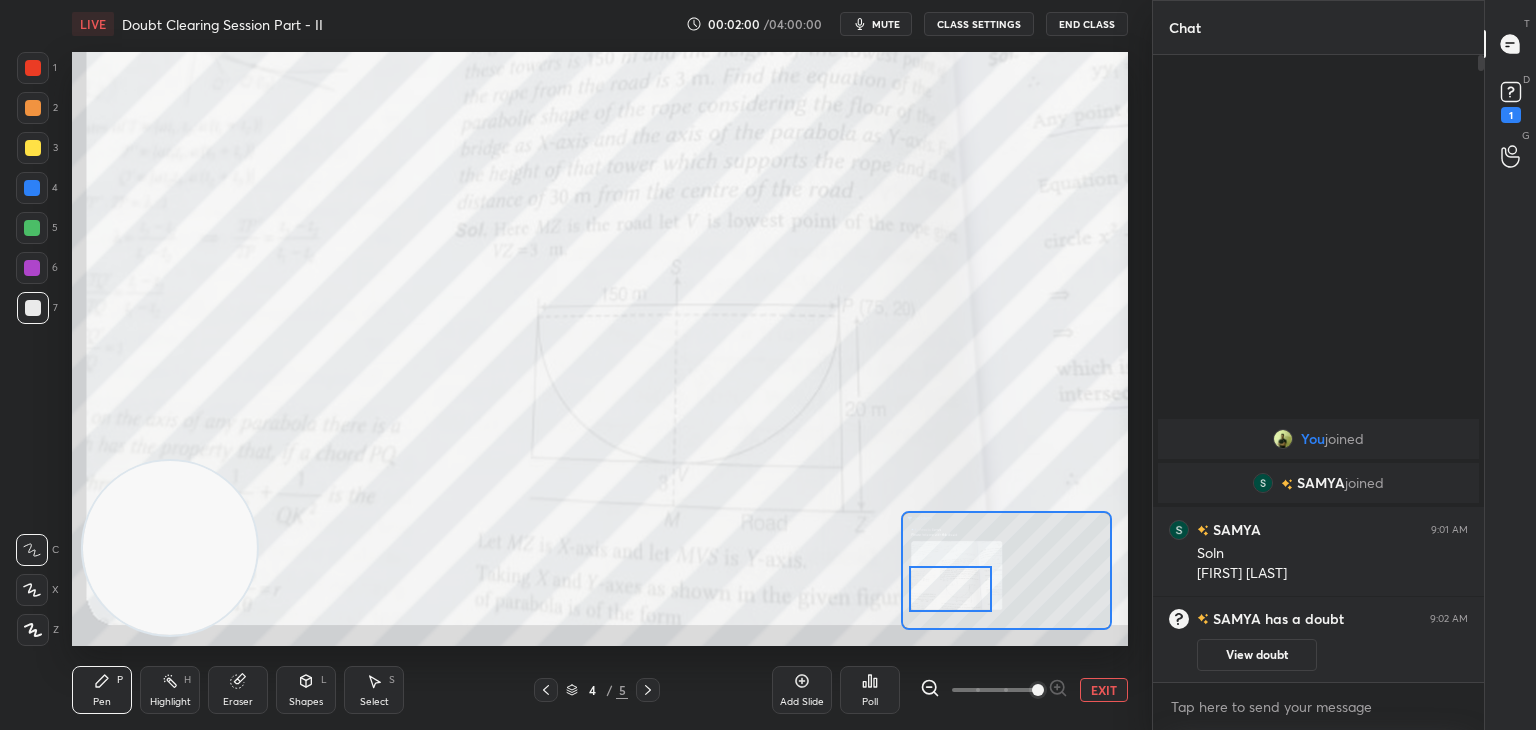 click 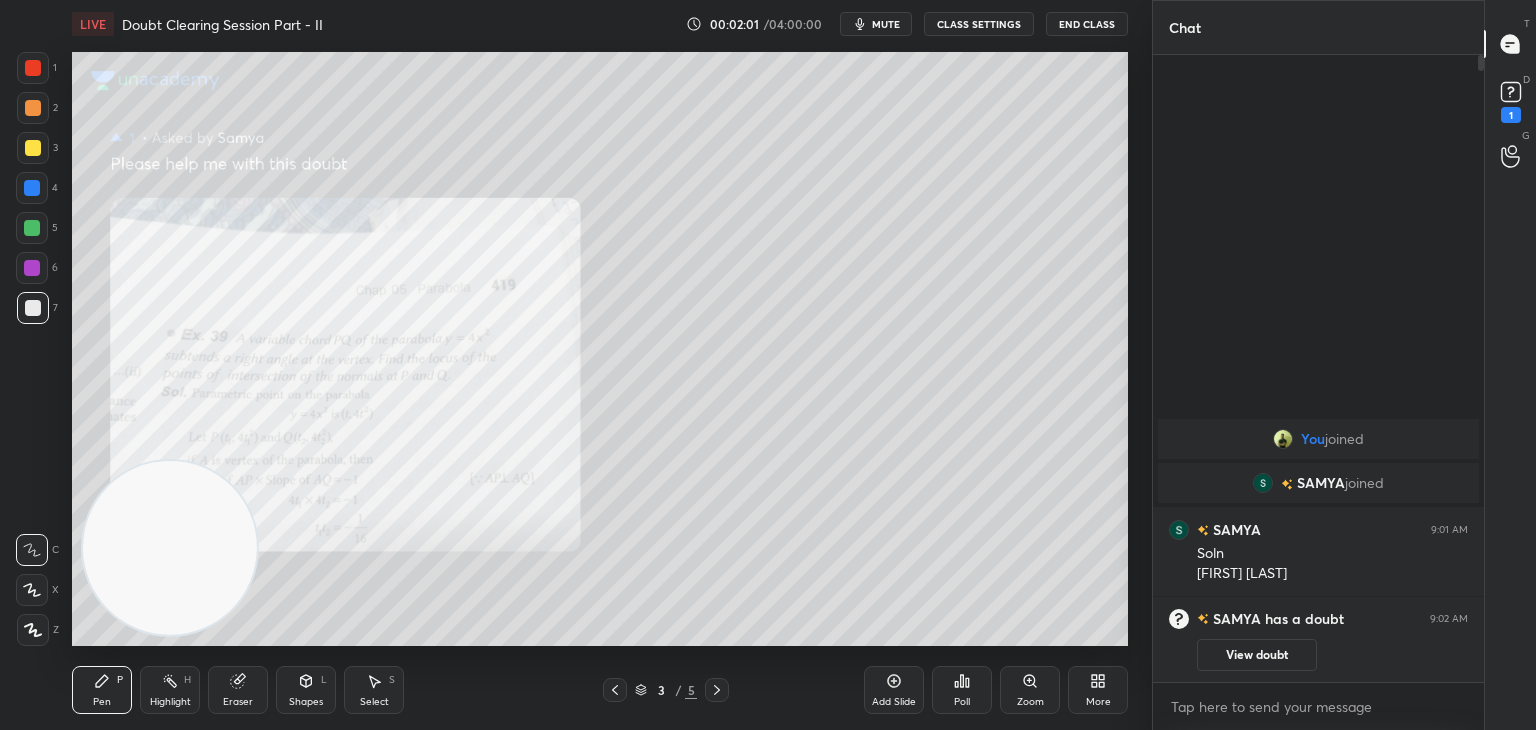 click on "[PERSON] has a doubt 9:02 AM View doubt" at bounding box center (1318, 640) 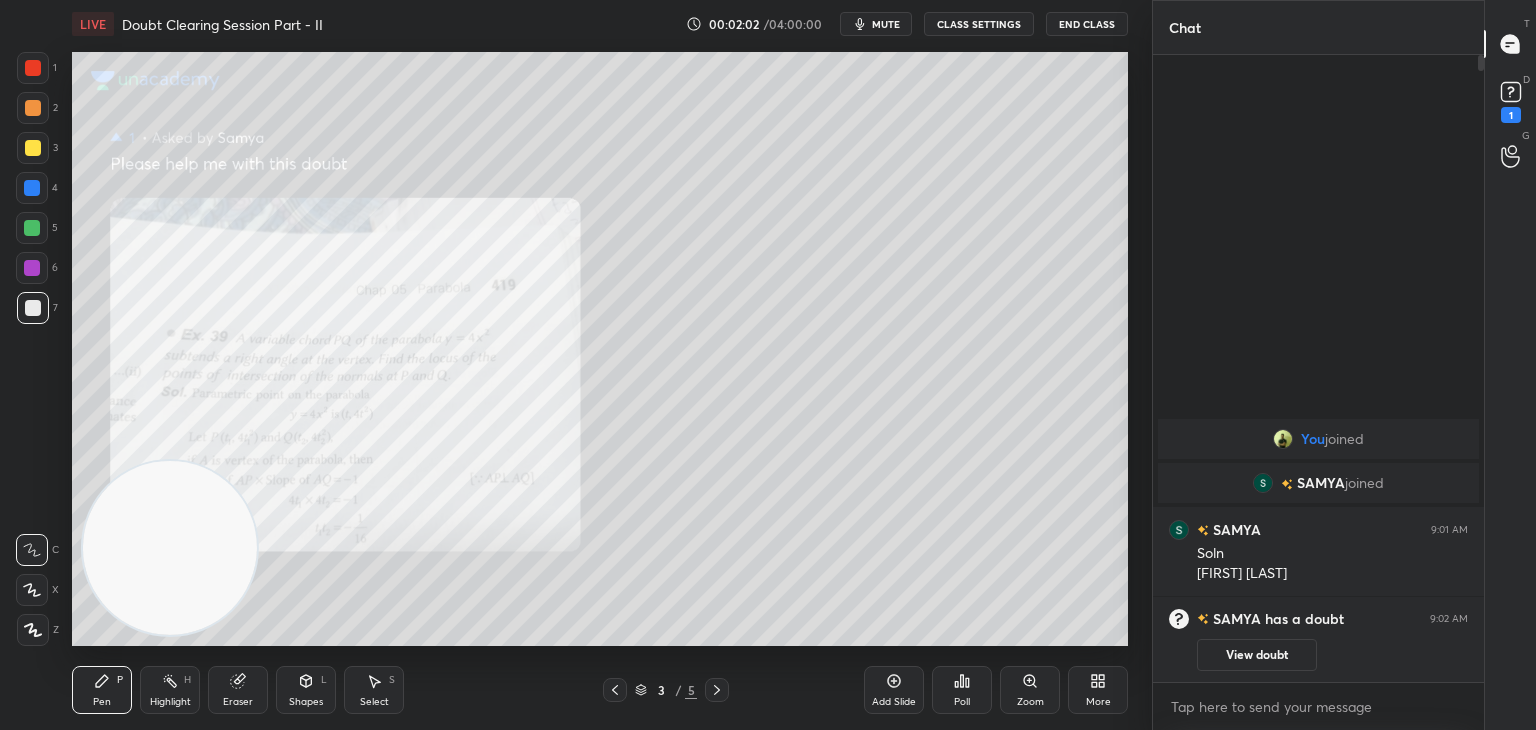 click on "View doubt" at bounding box center (1257, 655) 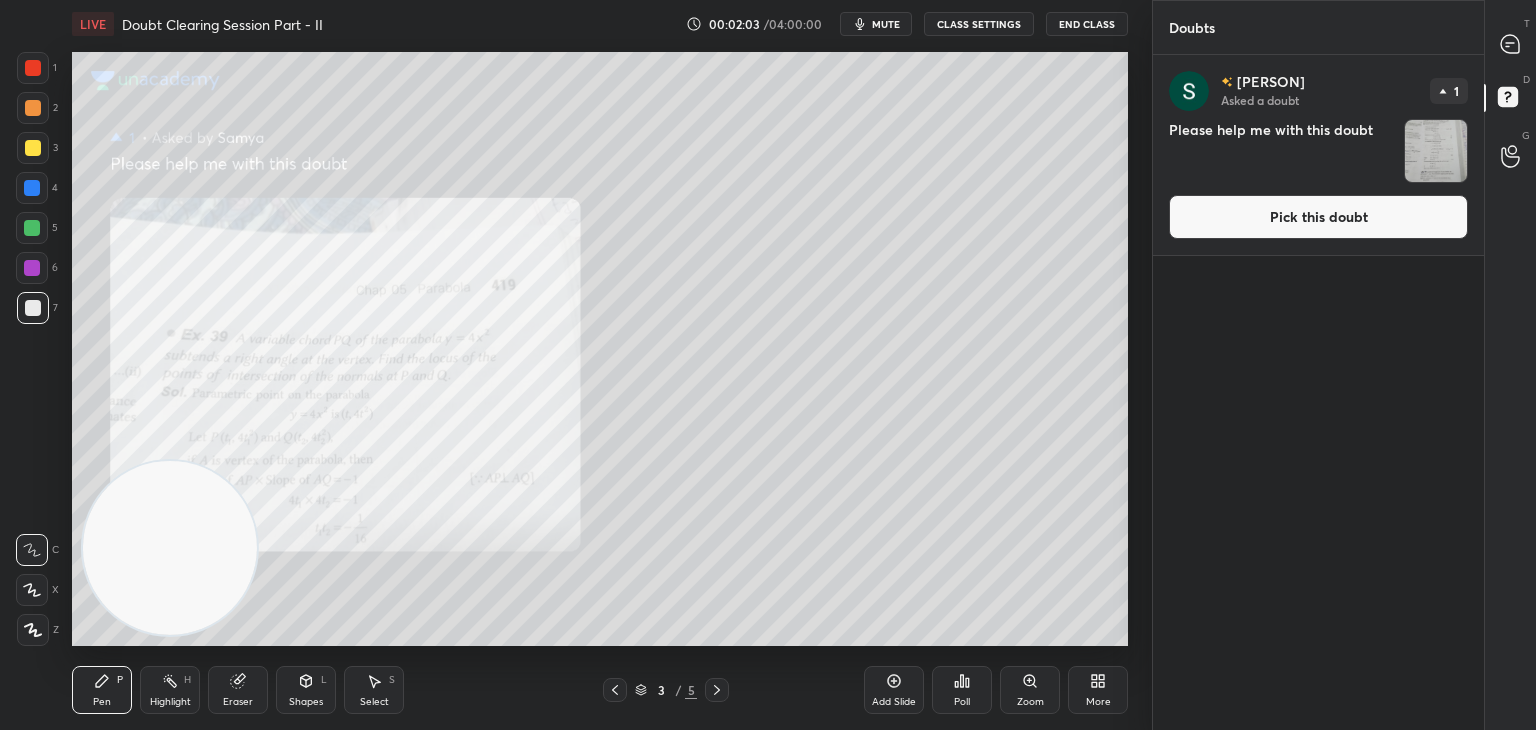 click on "Pick this doubt" at bounding box center [1318, 217] 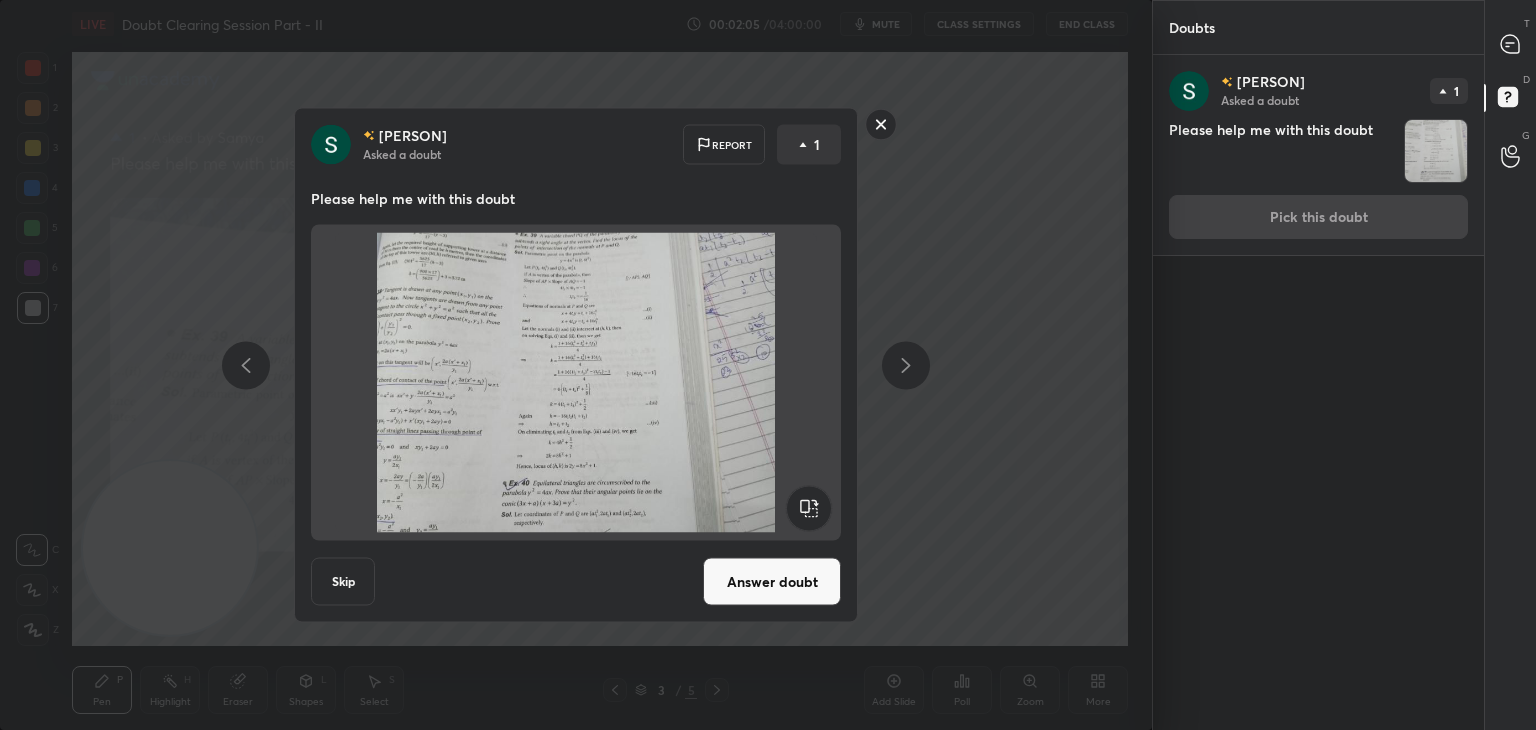 click on "Answer doubt" at bounding box center [772, 582] 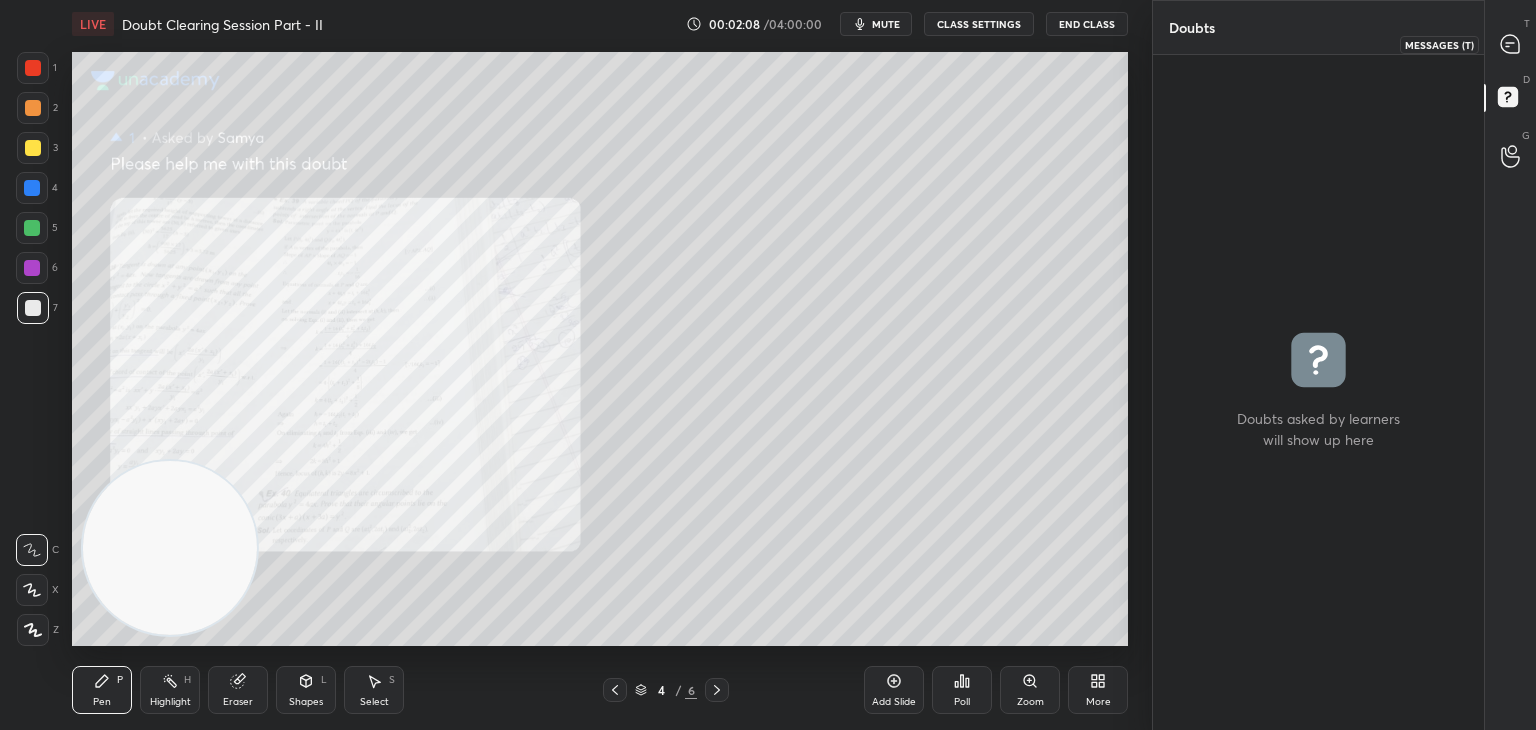 drag, startPoint x: 1526, startPoint y: 53, endPoint x: 1497, endPoint y: 49, distance: 29.274563 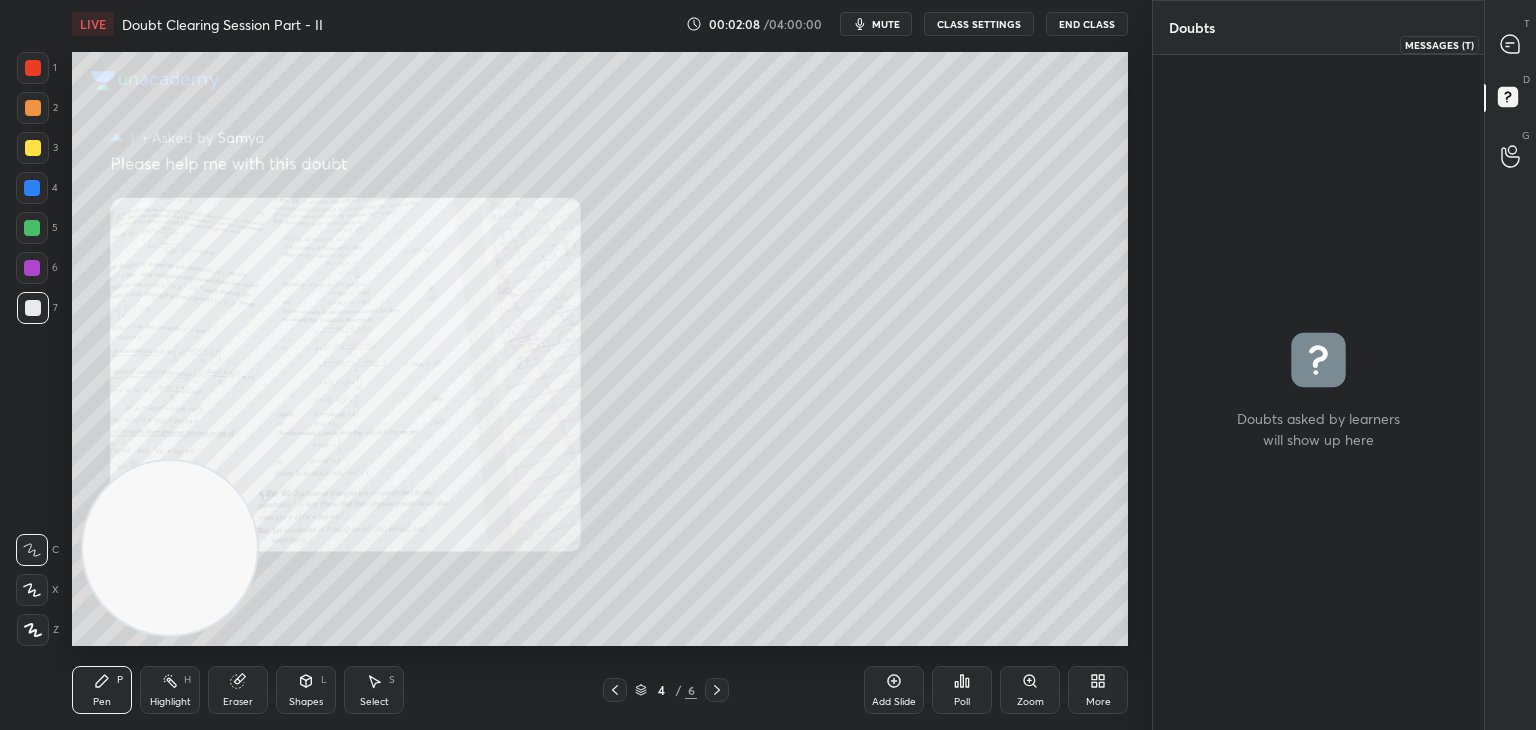 click at bounding box center [1511, 44] 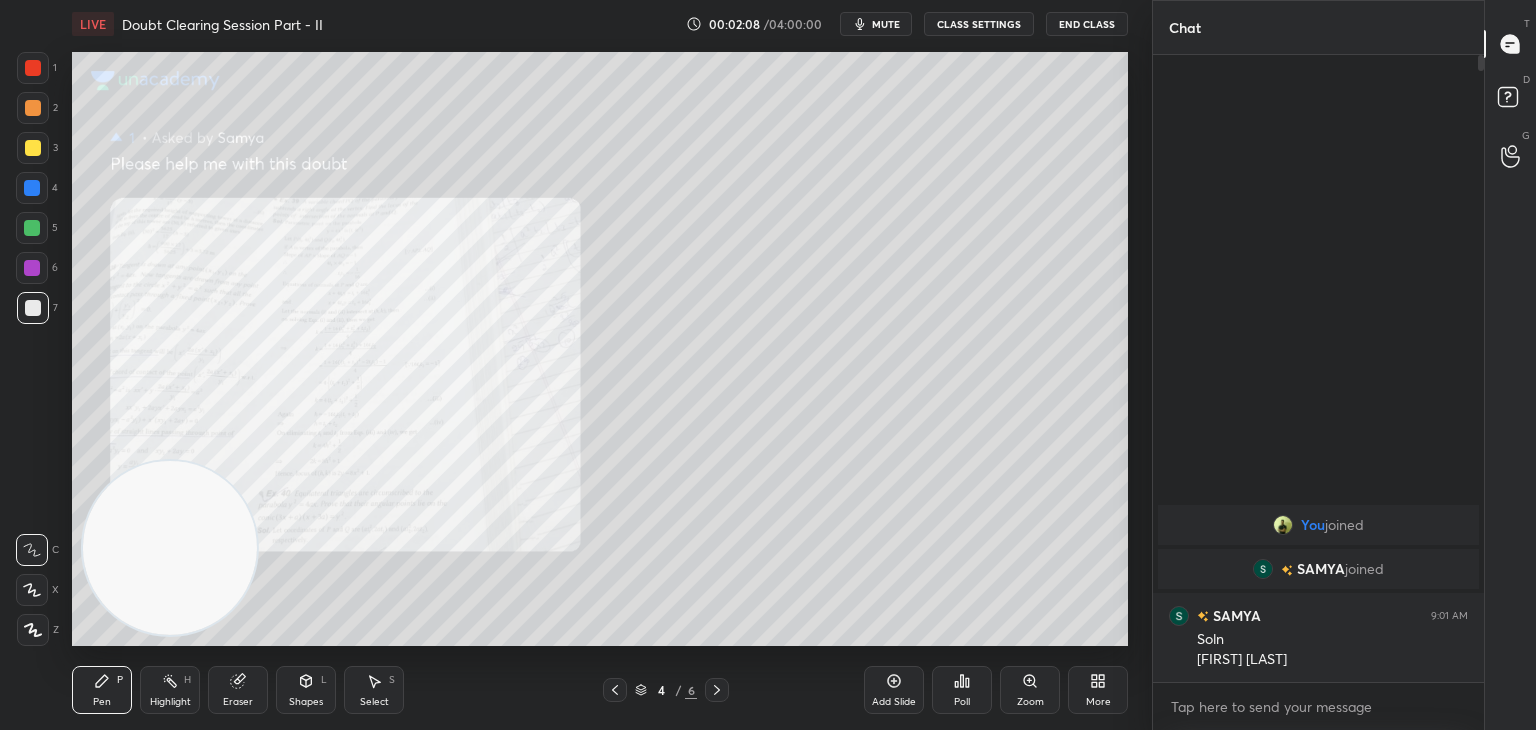 scroll, scrollTop: 6, scrollLeft: 6, axis: both 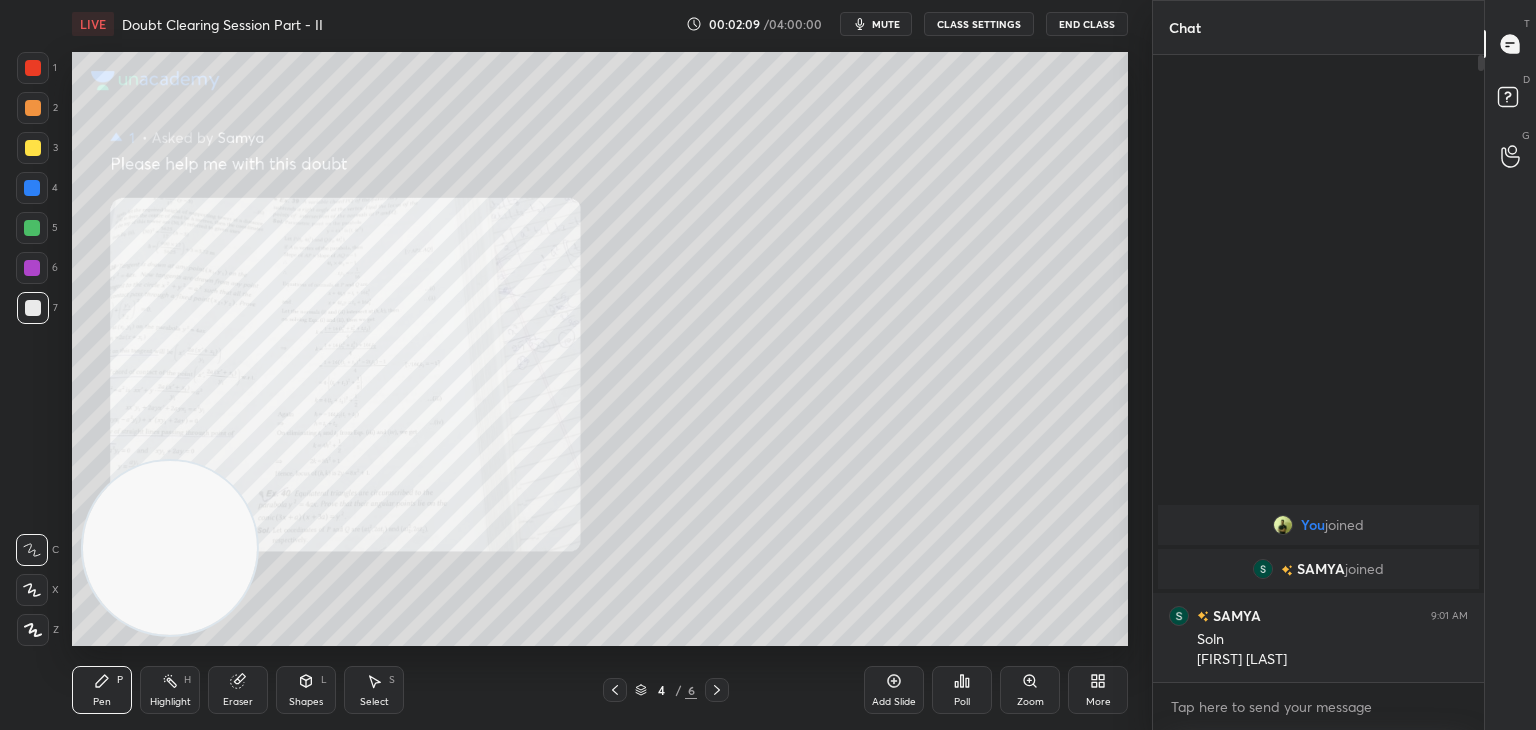click on "Zoom" at bounding box center (1030, 690) 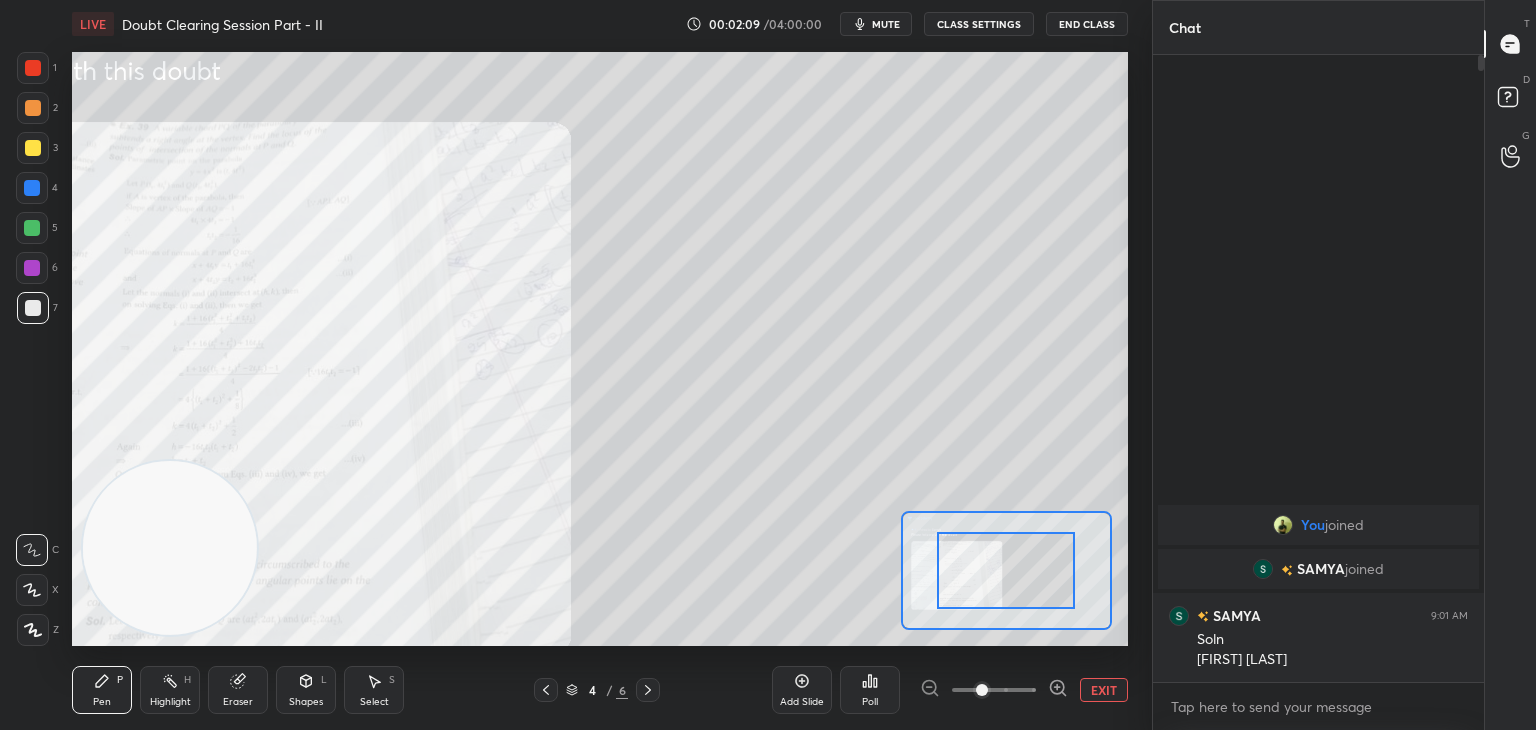 click at bounding box center (994, 690) 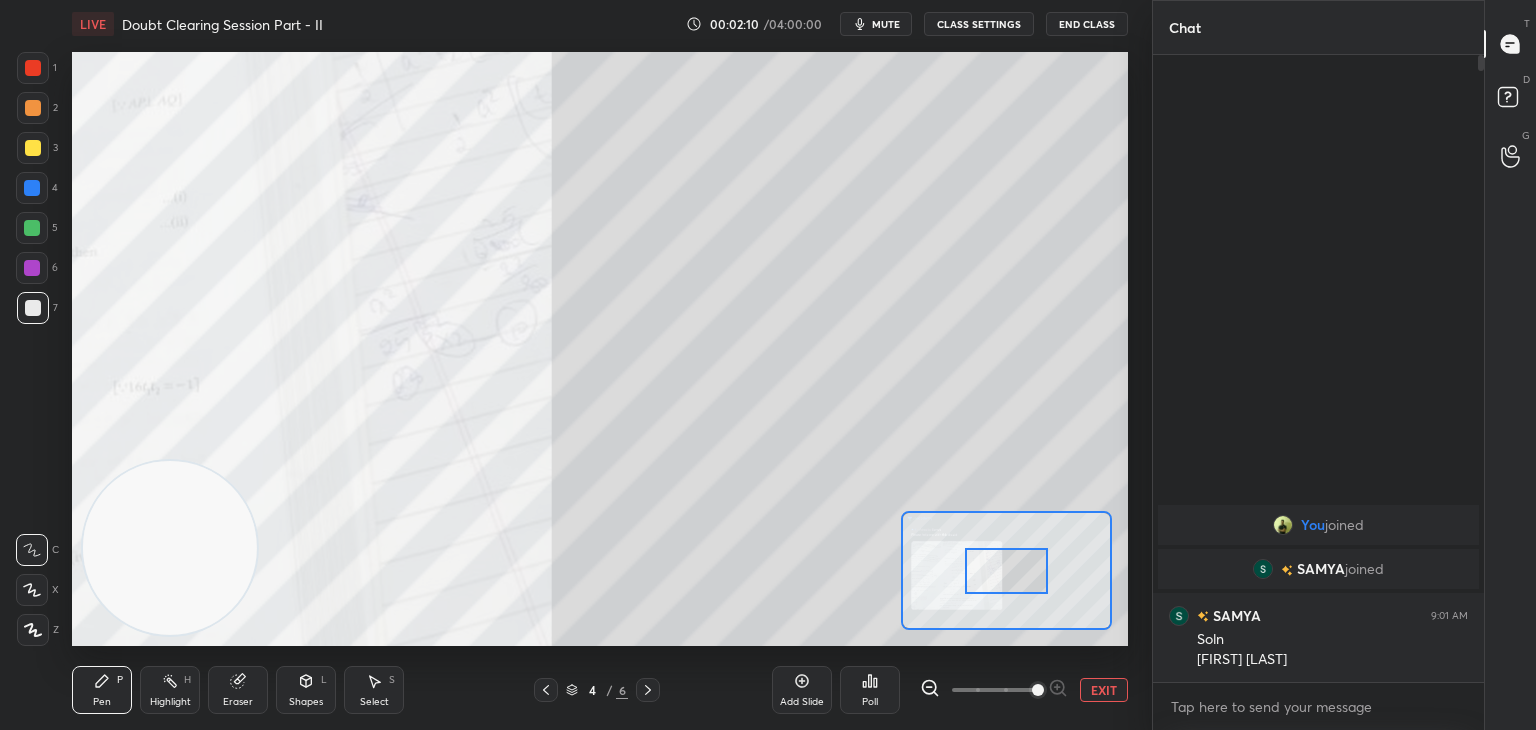 click at bounding box center (1038, 690) 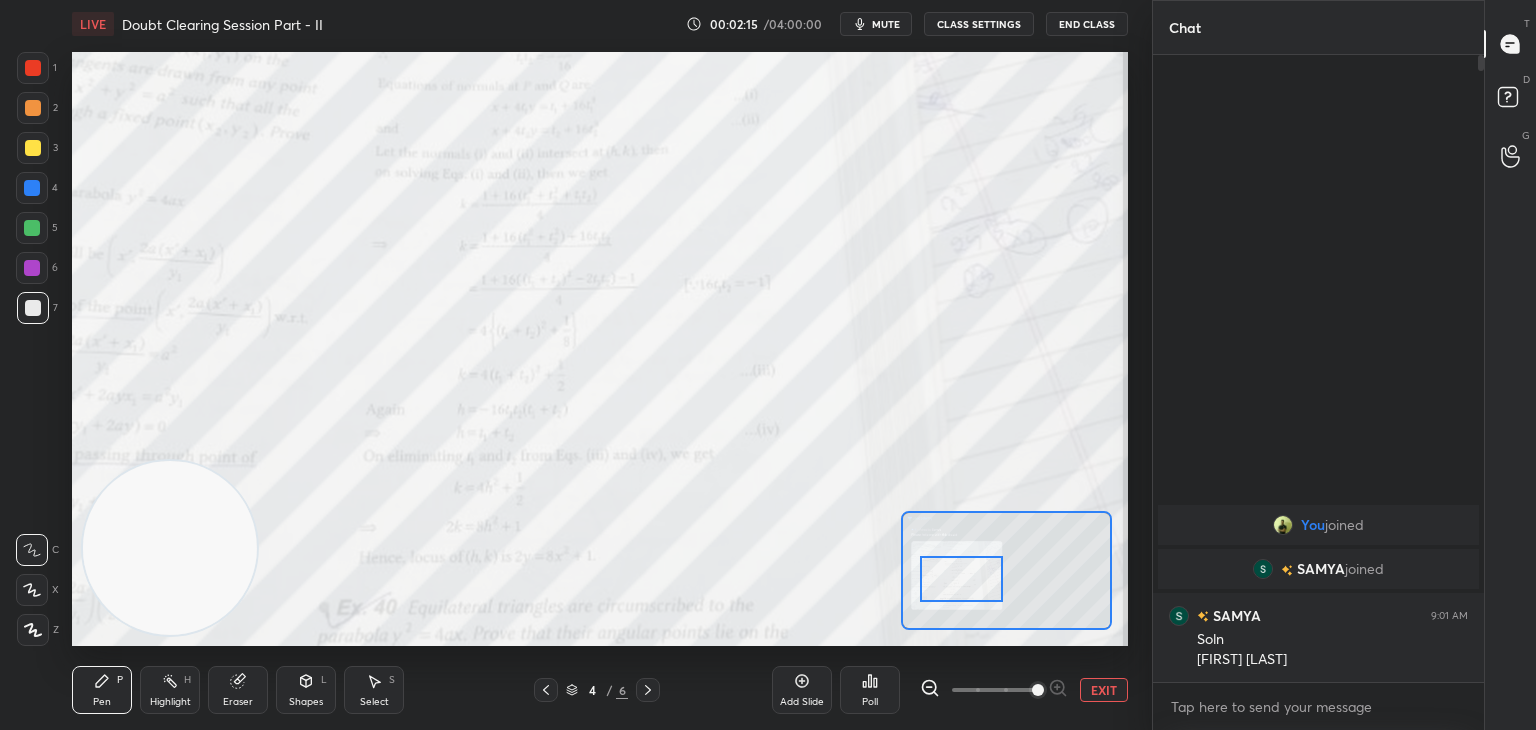 drag, startPoint x: 964, startPoint y: 575, endPoint x: 942, endPoint y: 589, distance: 26.076809 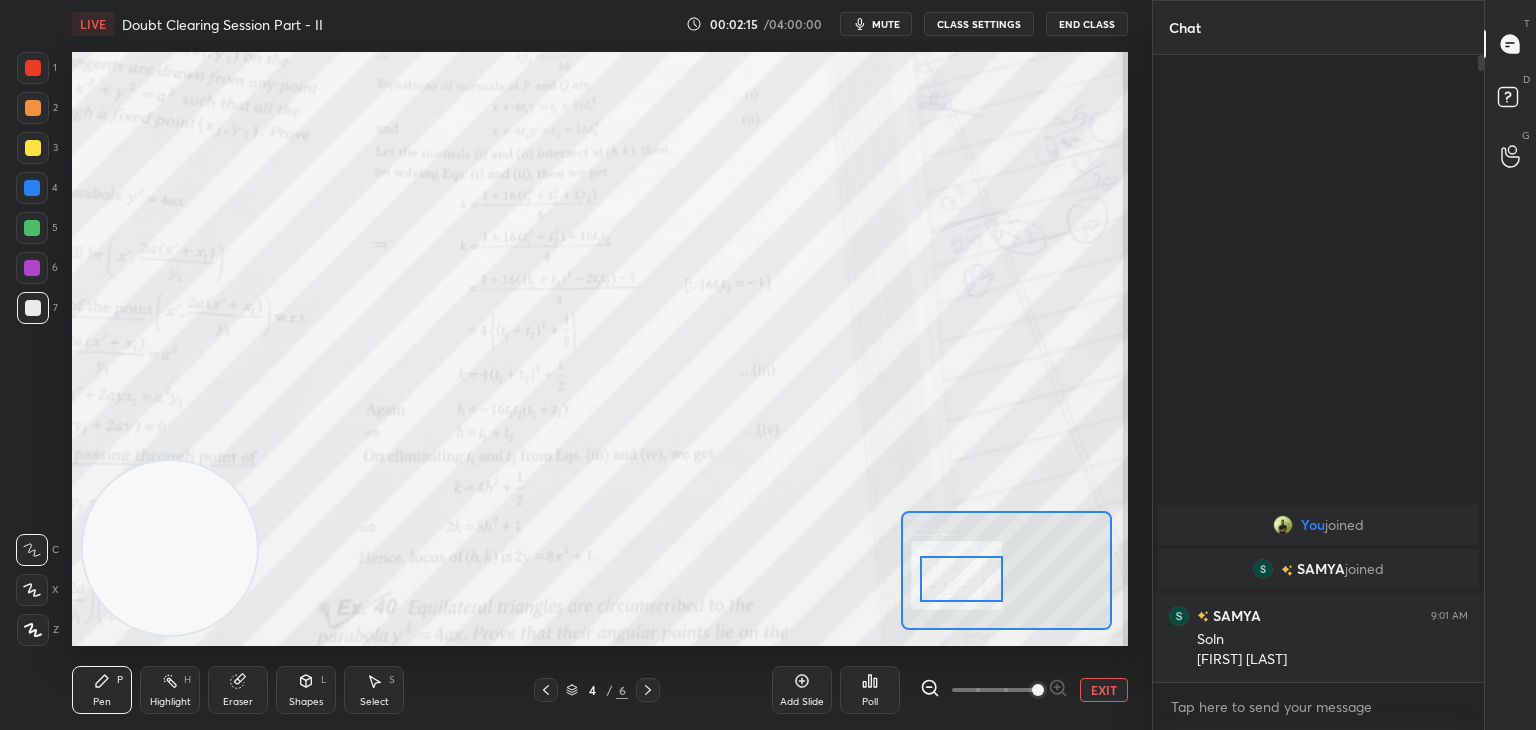 click at bounding box center (961, 579) 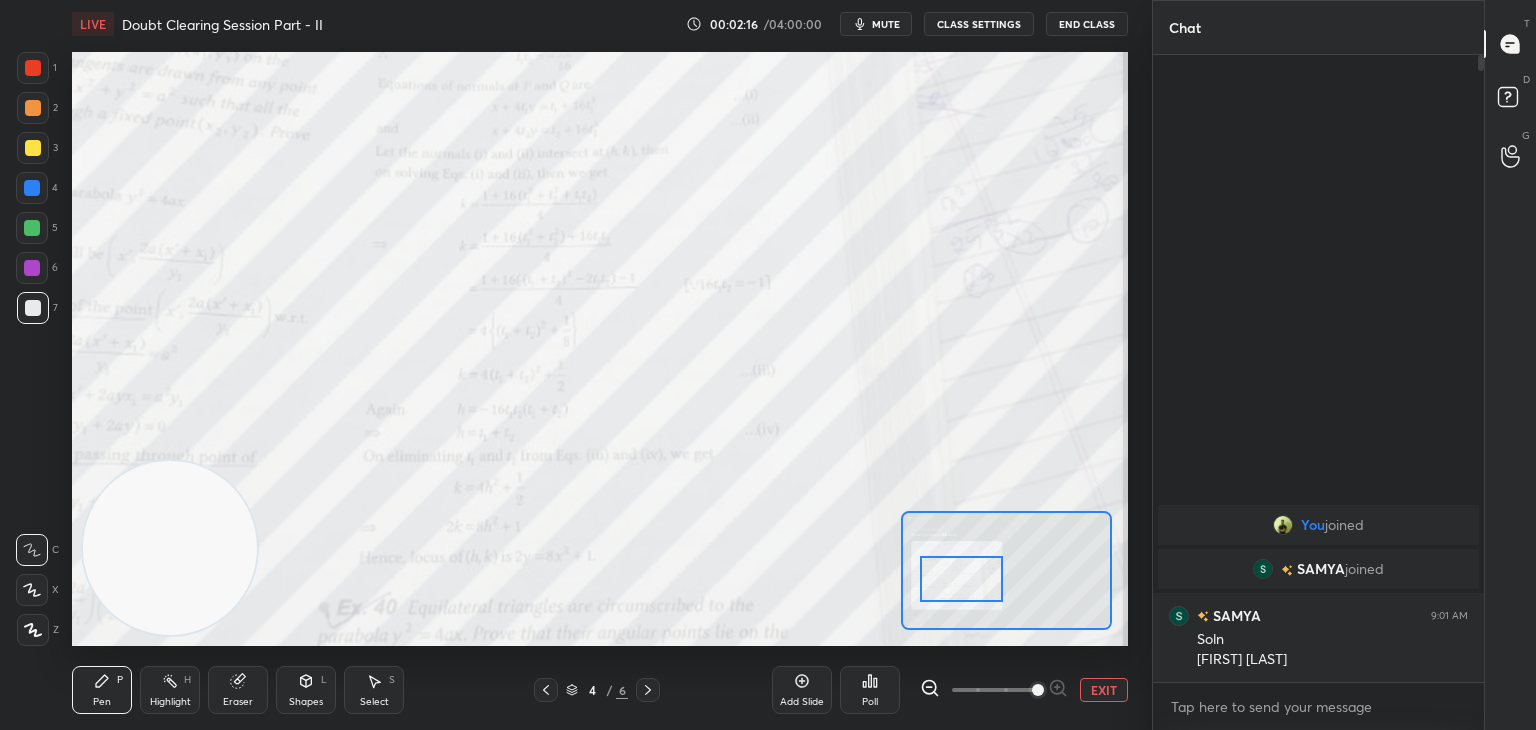 click 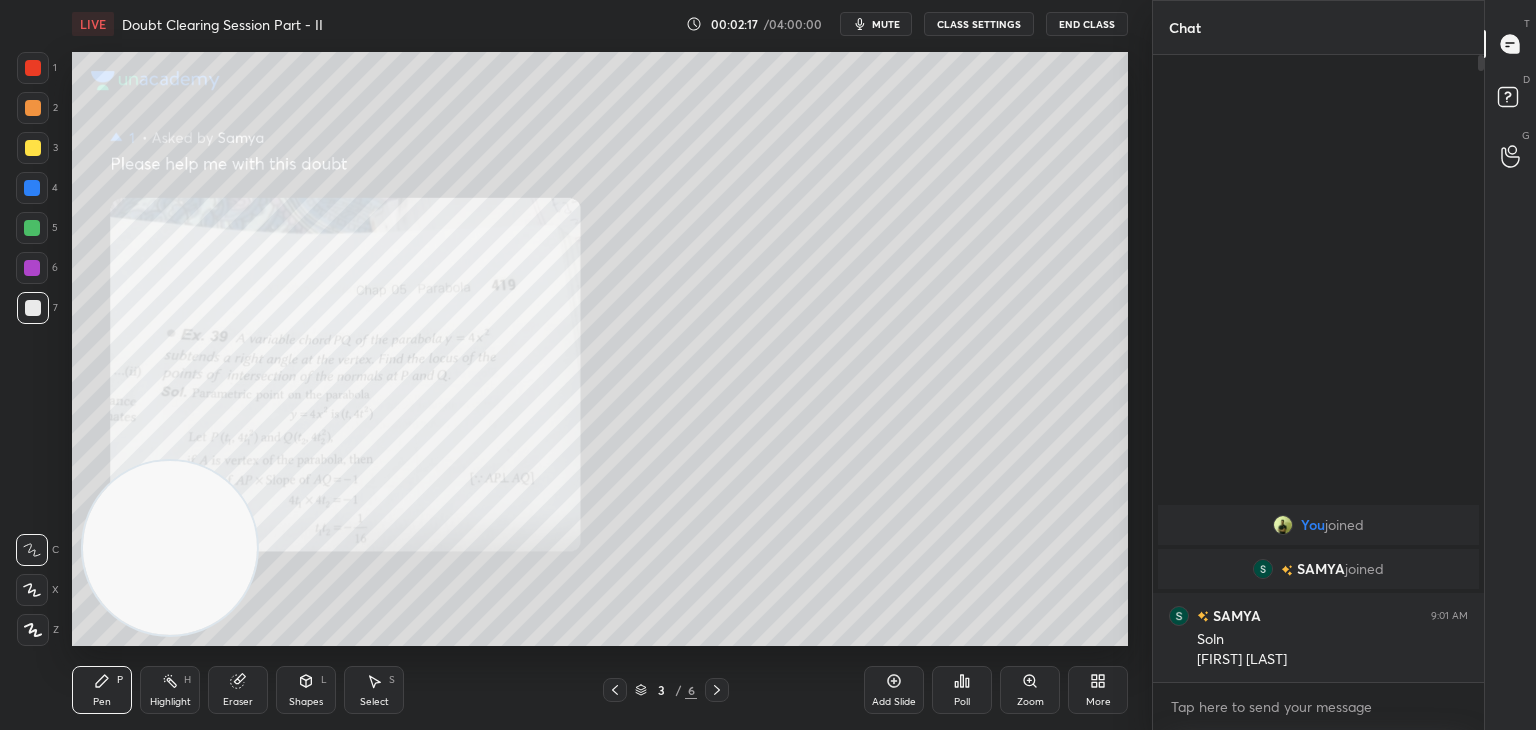 click 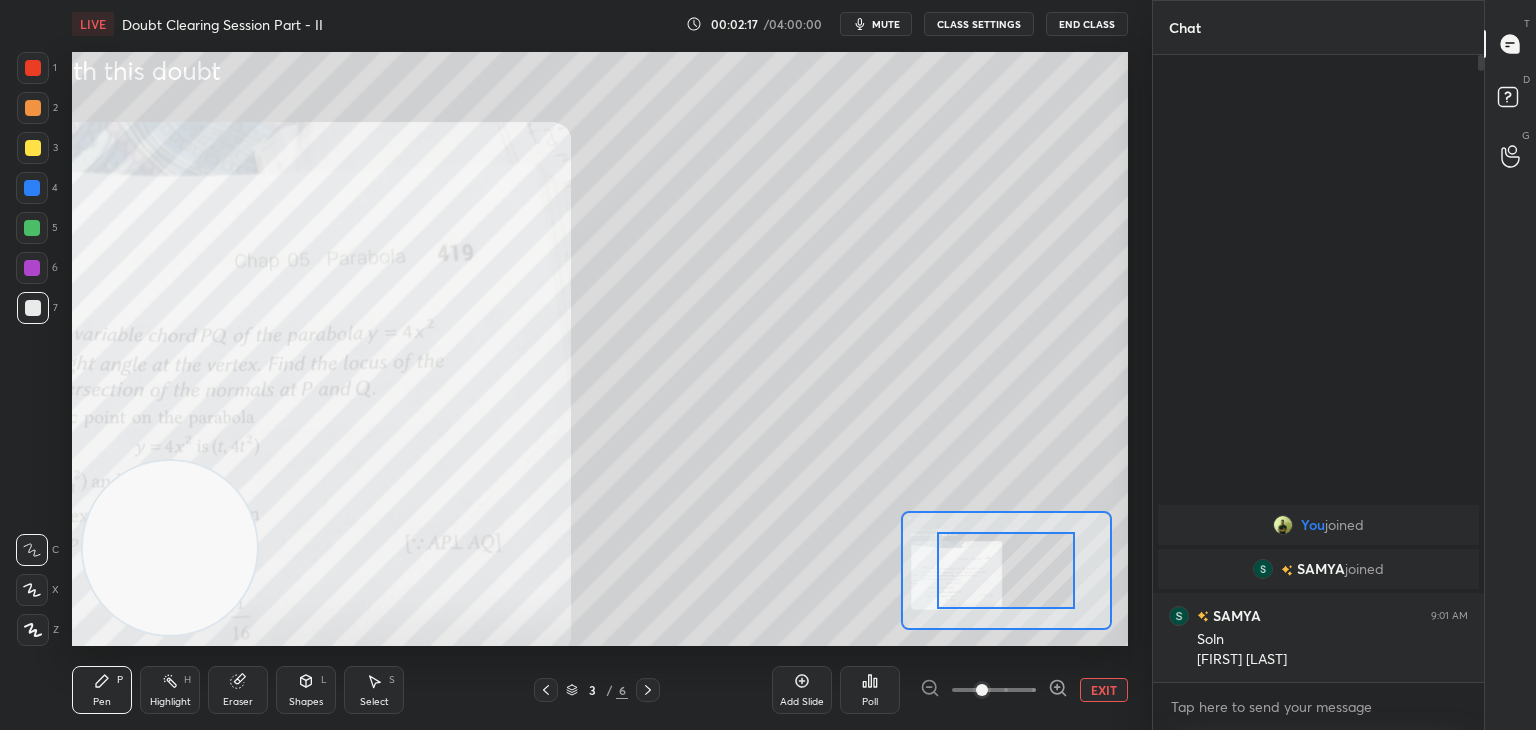 click at bounding box center [994, 690] 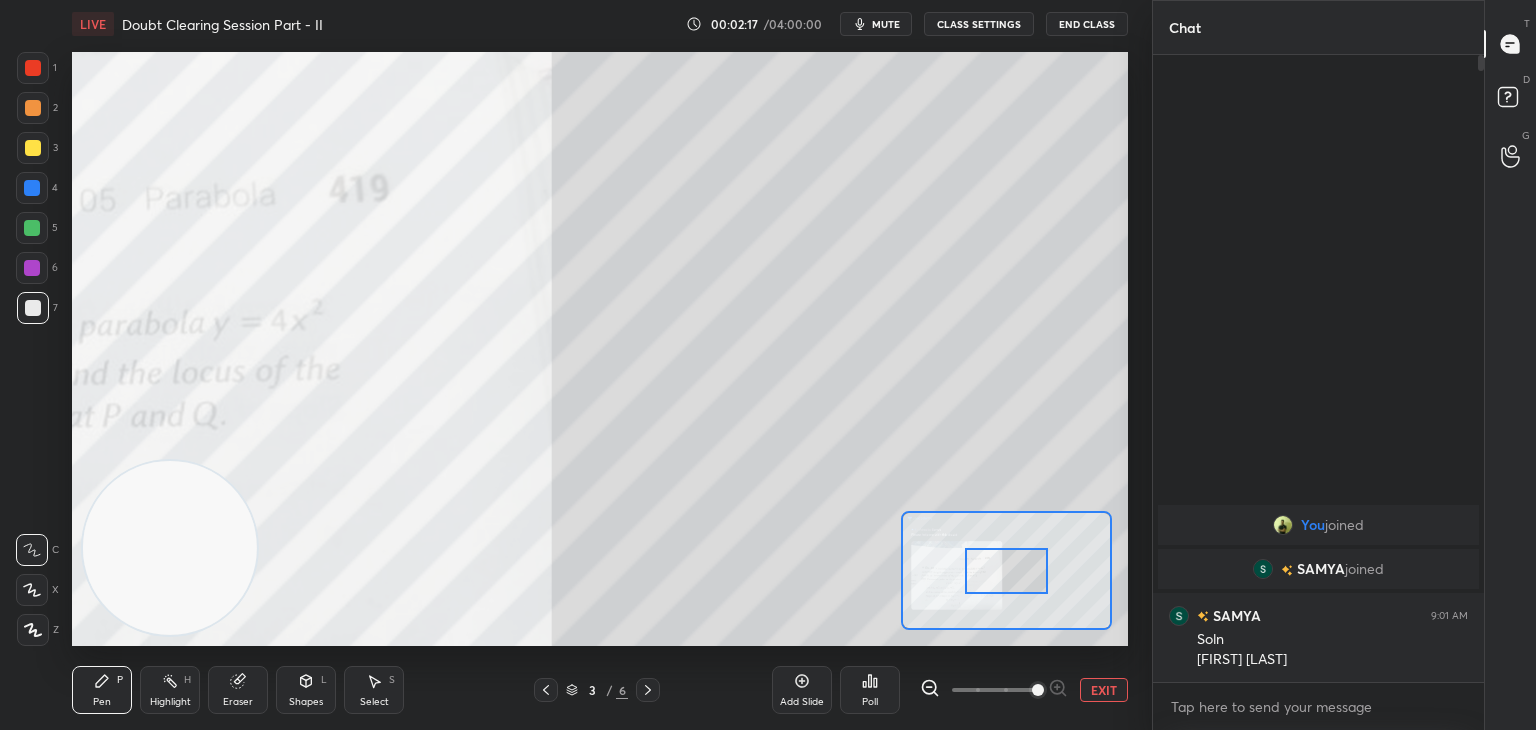 click at bounding box center (1038, 690) 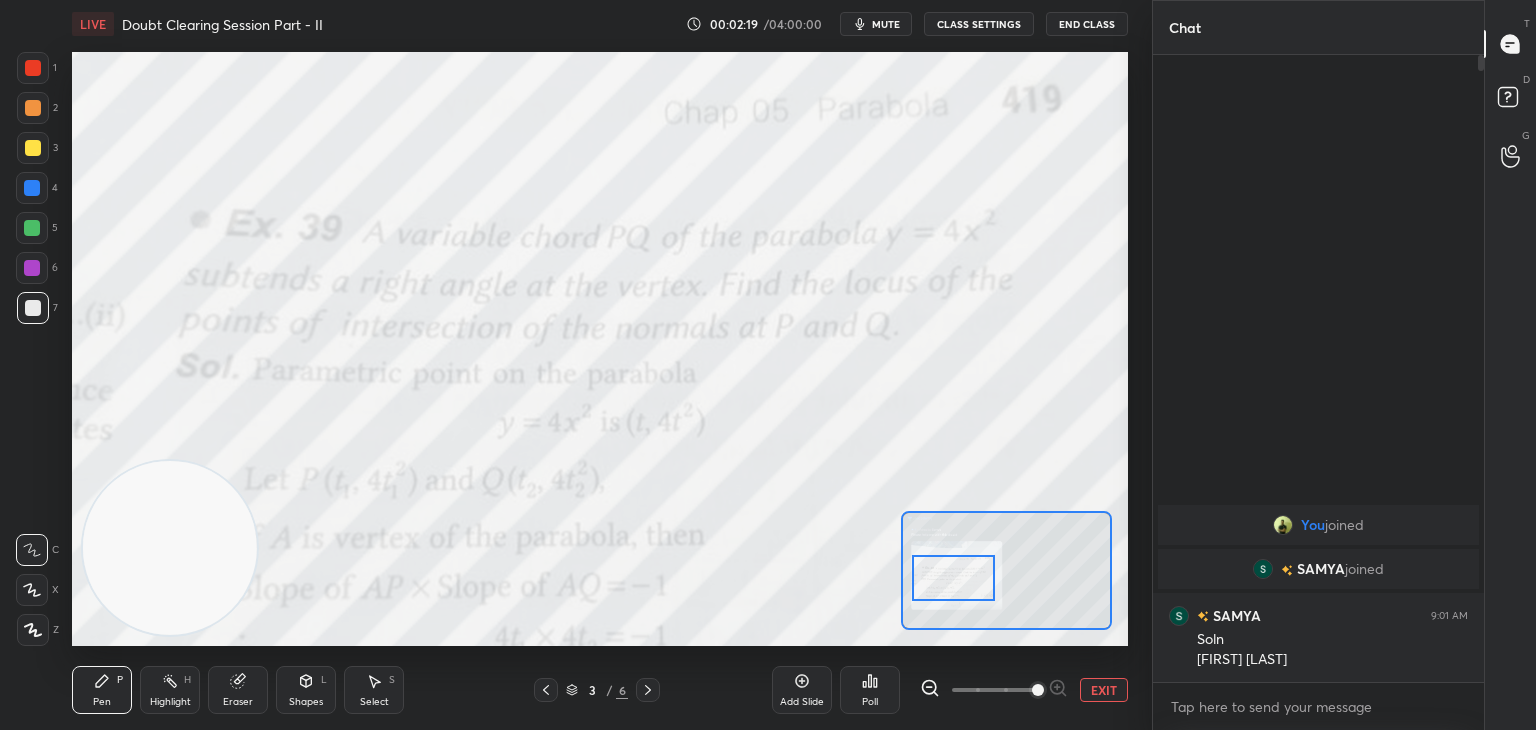 drag, startPoint x: 997, startPoint y: 564, endPoint x: 957, endPoint y: 583, distance: 44.28318 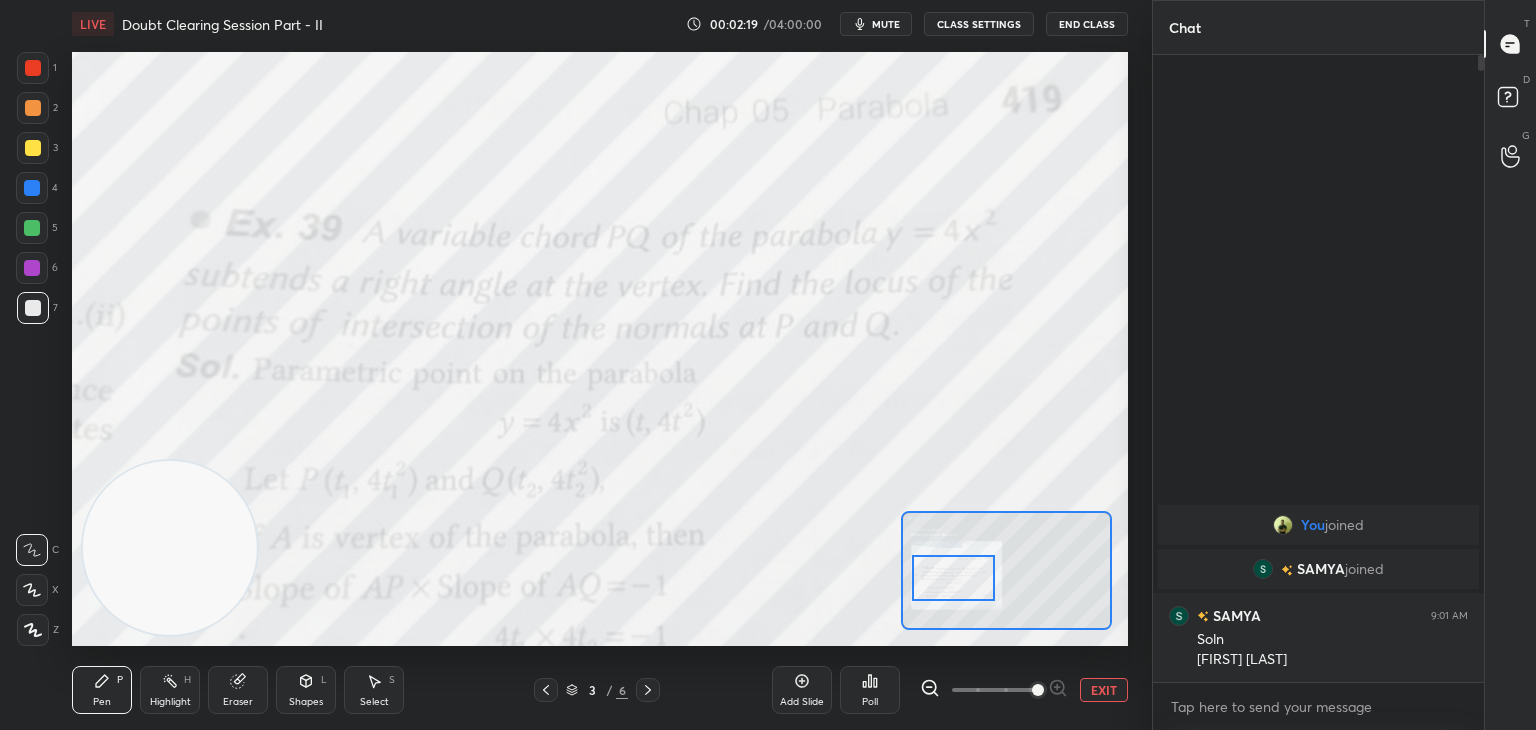 click at bounding box center (953, 578) 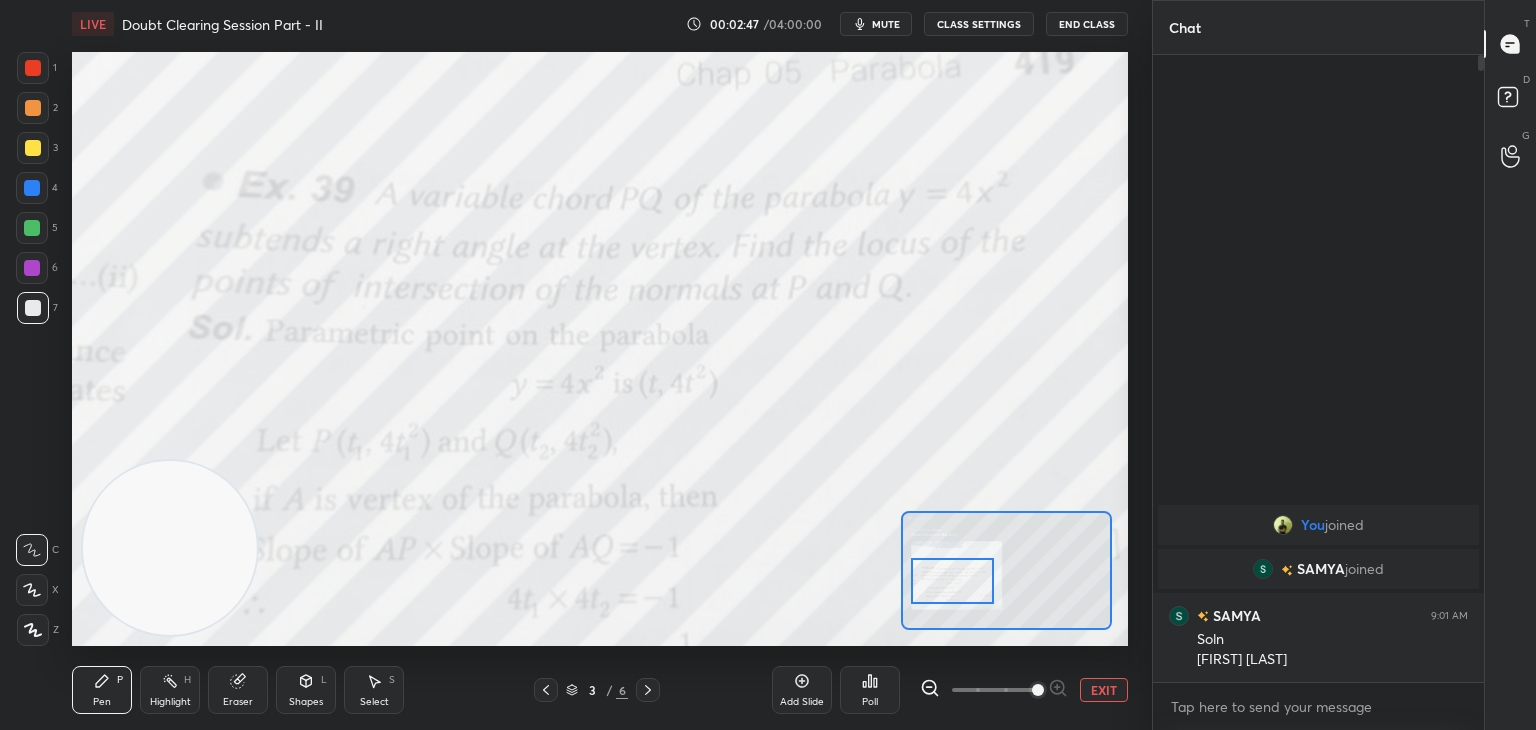 click on "Eraser" at bounding box center [238, 690] 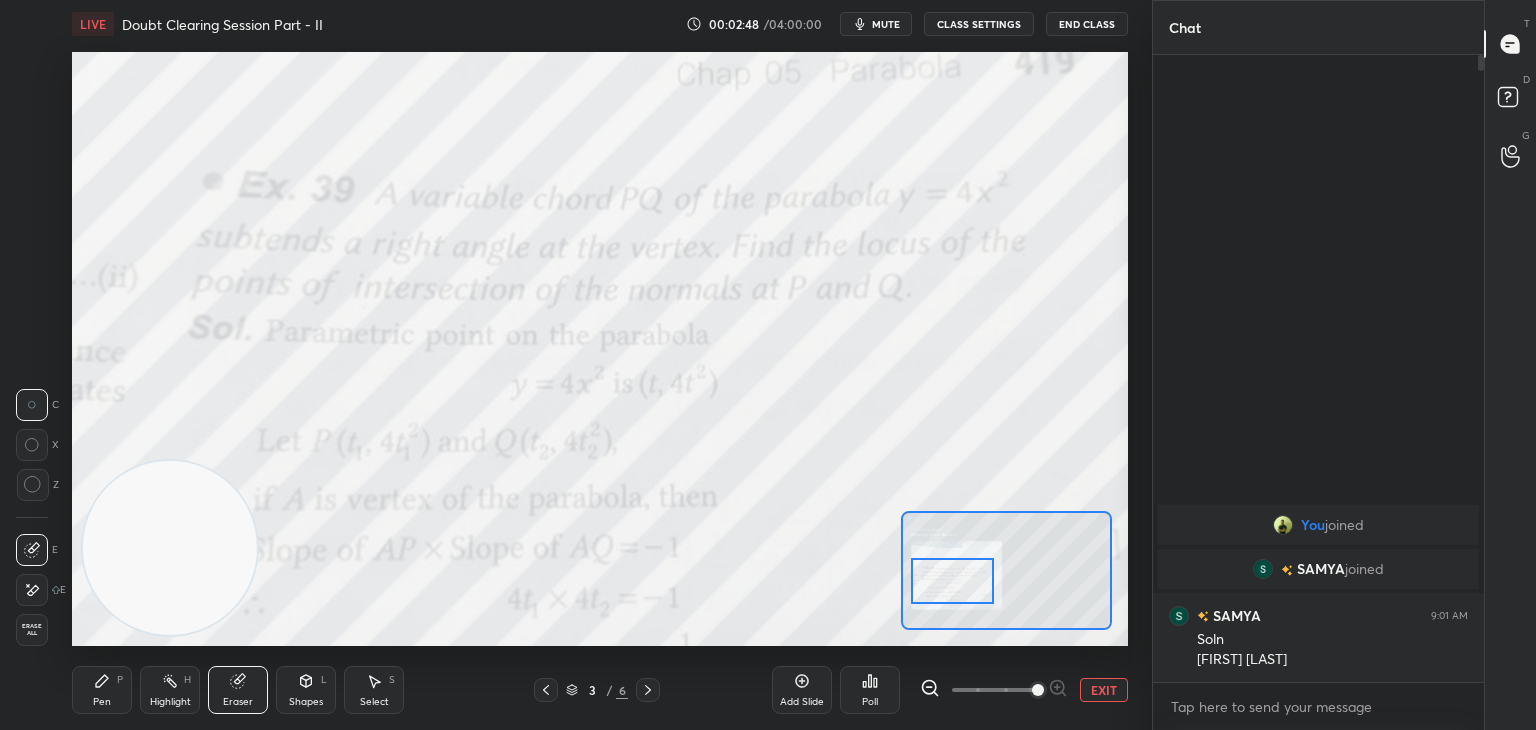 drag, startPoint x: 38, startPoint y: 585, endPoint x: 58, endPoint y: 569, distance: 25.612497 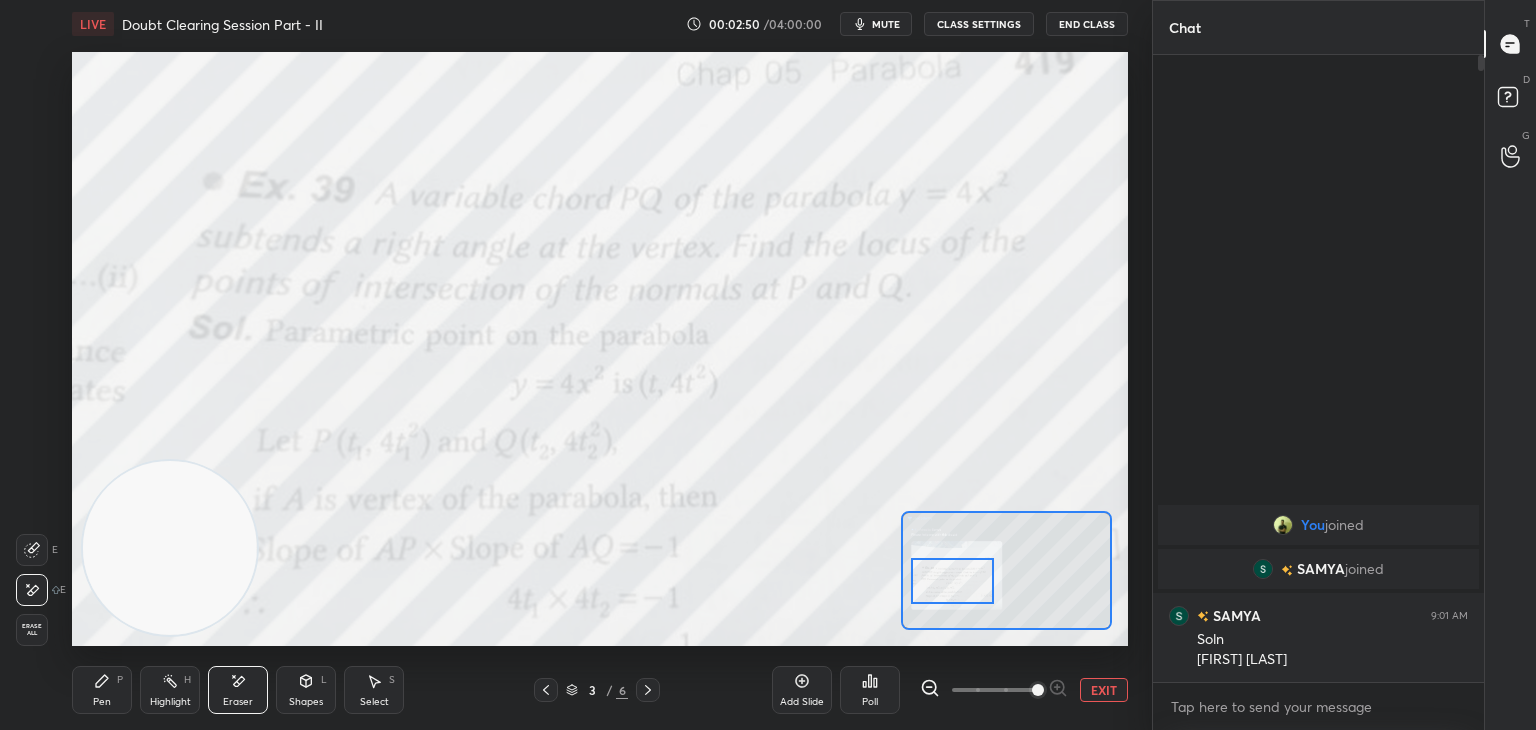click on "Pen P" at bounding box center [102, 690] 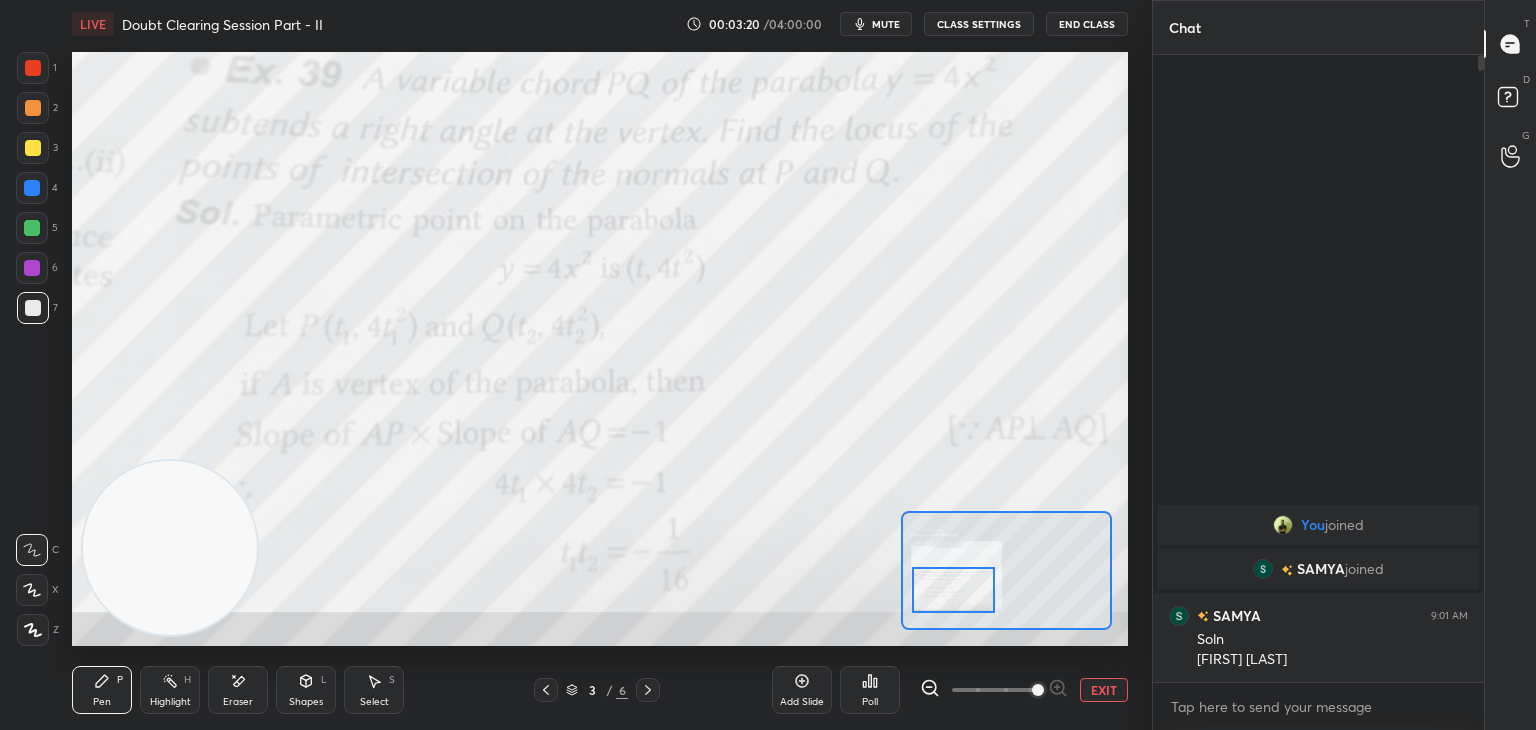 click at bounding box center [953, 590] 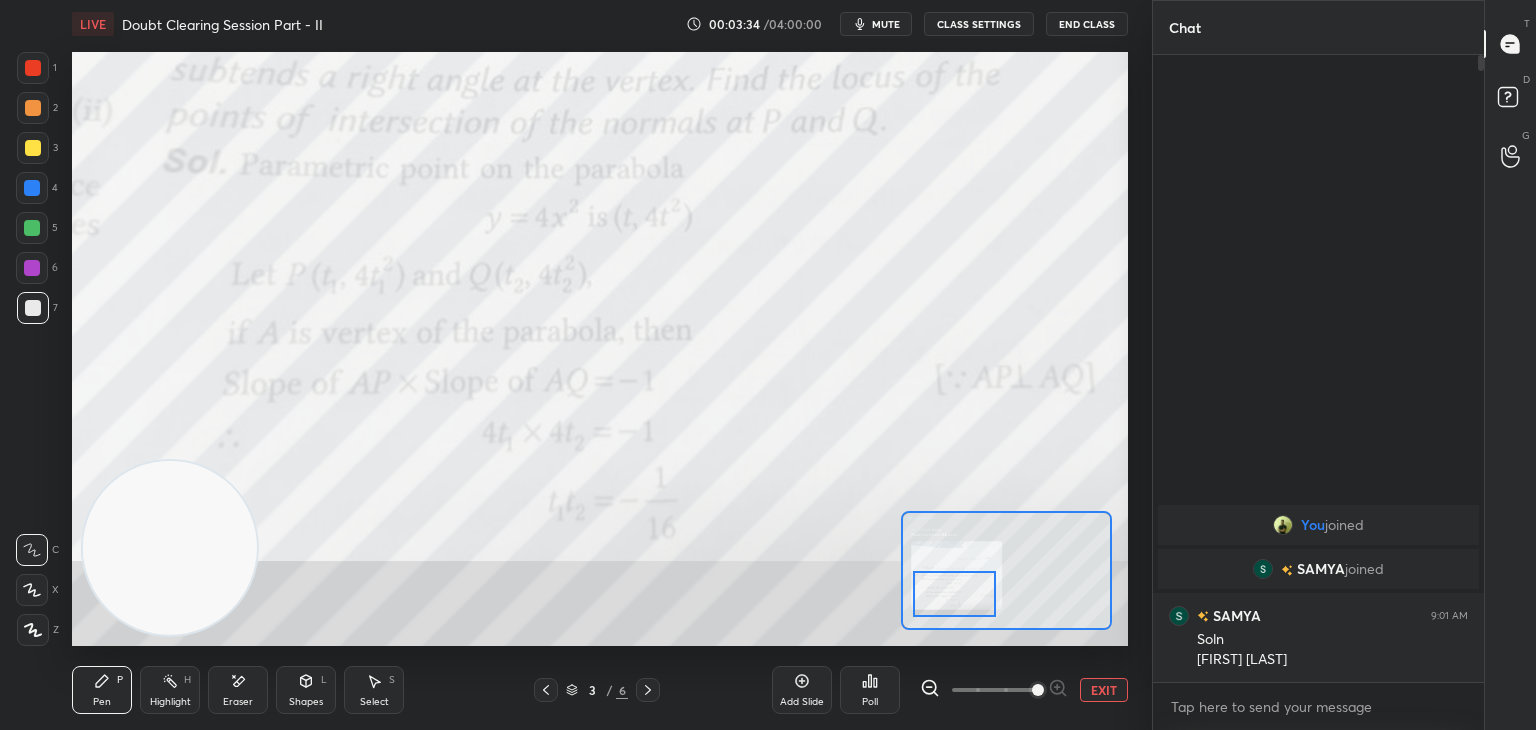 click at bounding box center (954, 594) 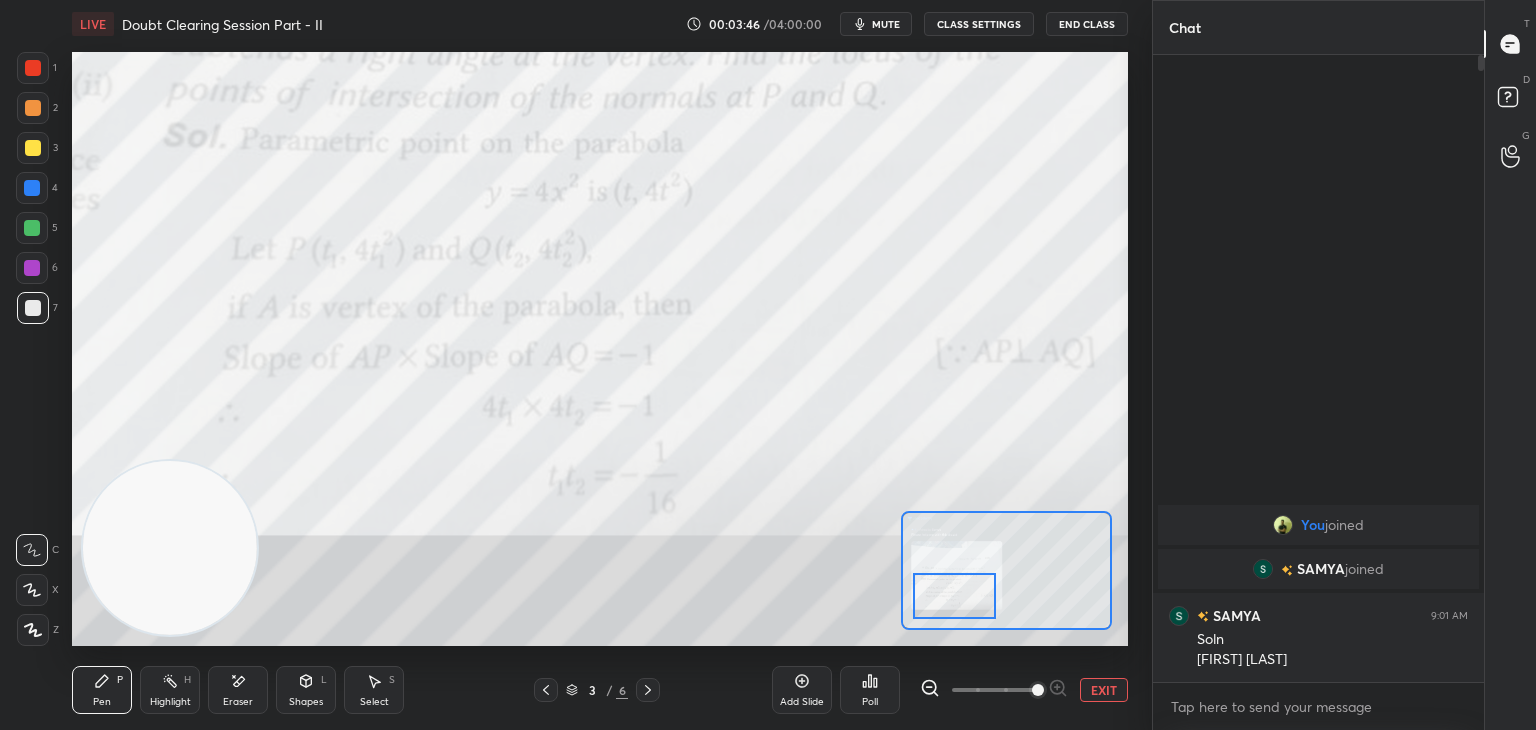 click at bounding box center [954, 596] 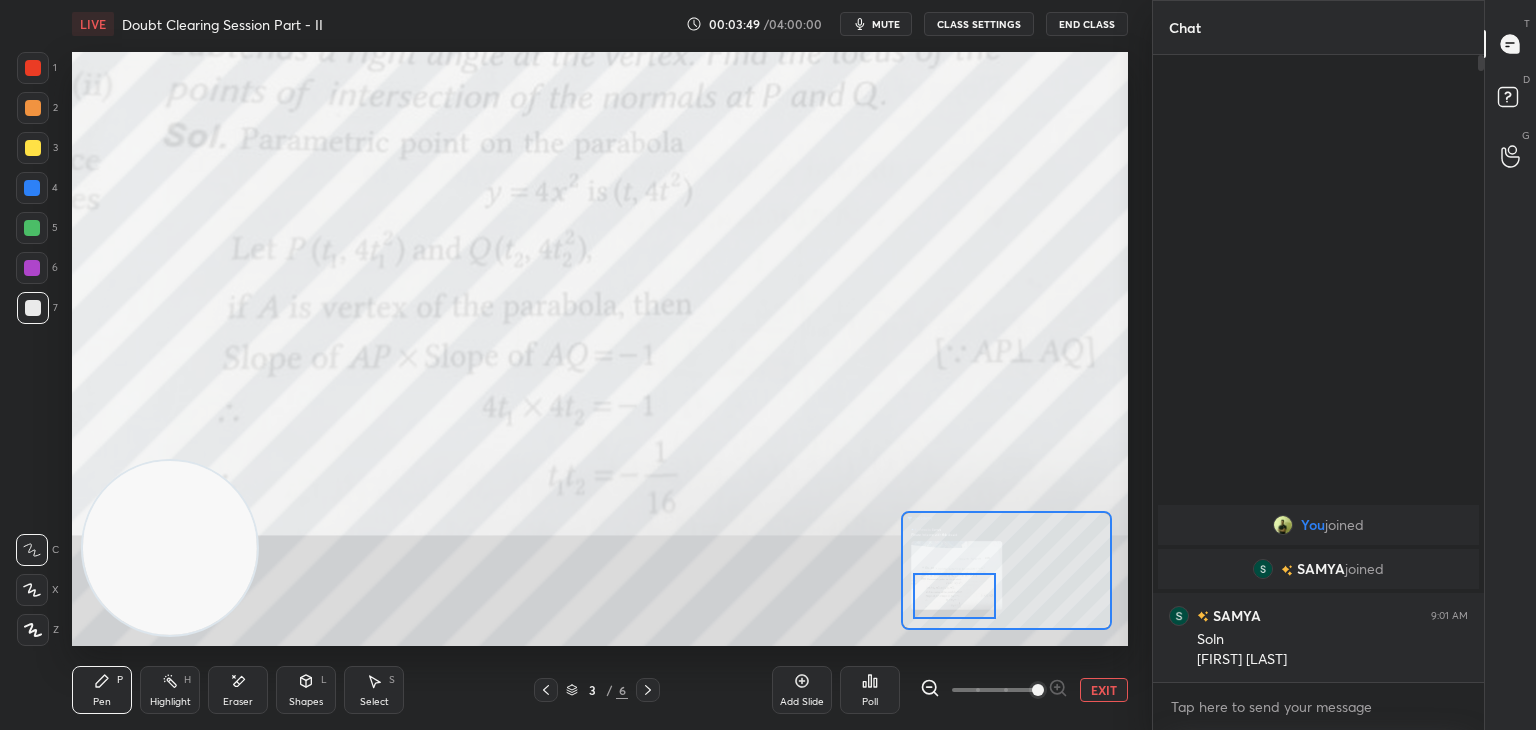 click 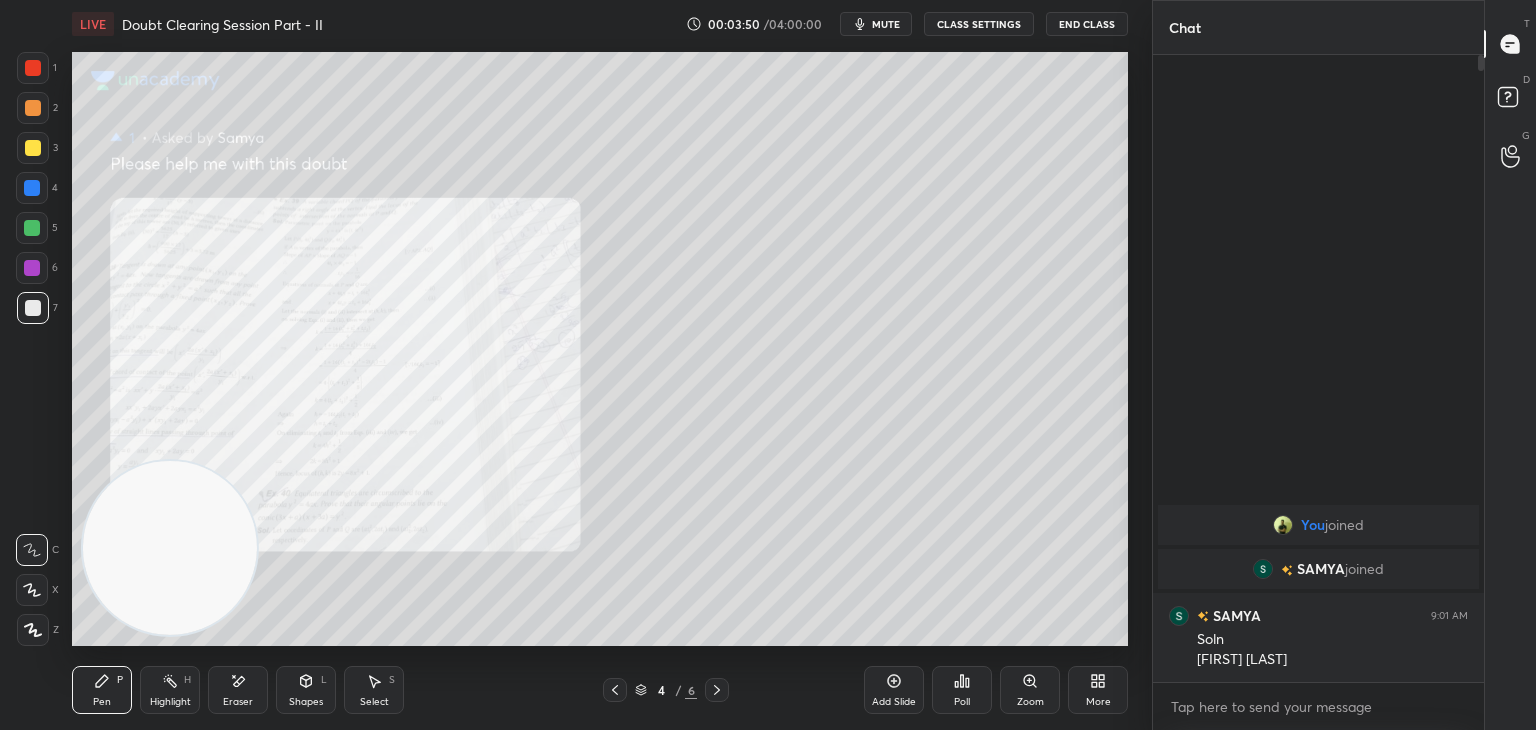click on "Zoom" at bounding box center (1030, 690) 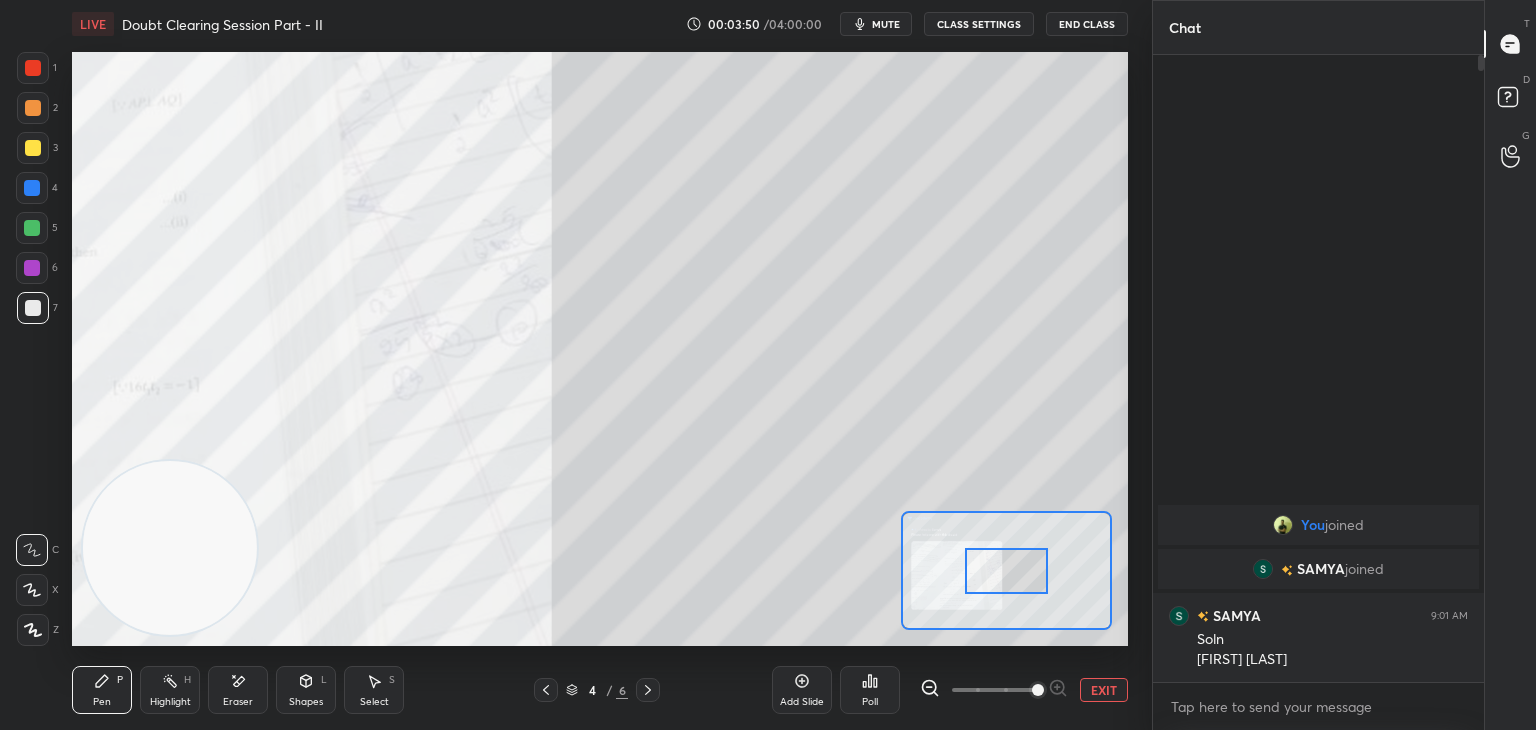 click at bounding box center [1038, 690] 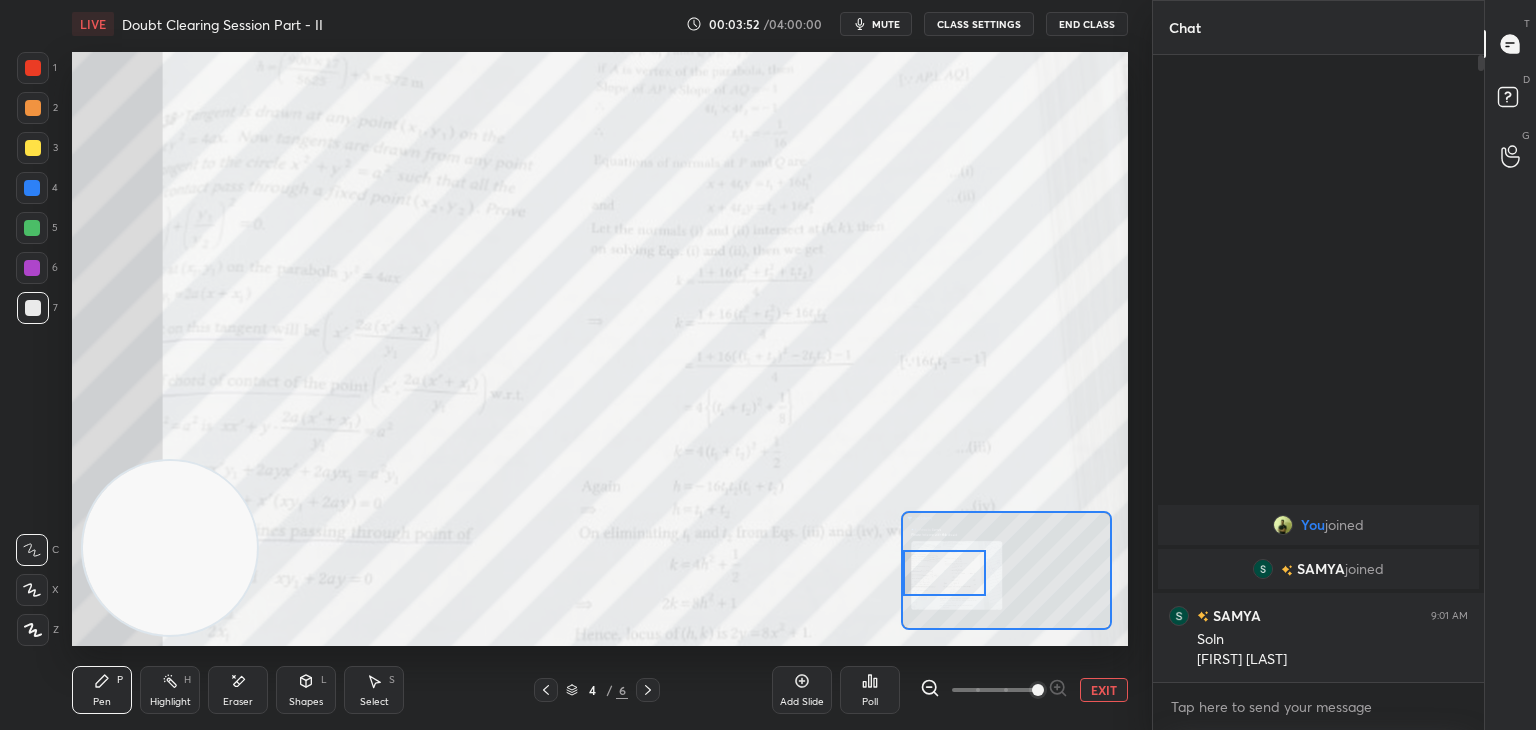 drag, startPoint x: 990, startPoint y: 569, endPoint x: 936, endPoint y: 553, distance: 56.32051 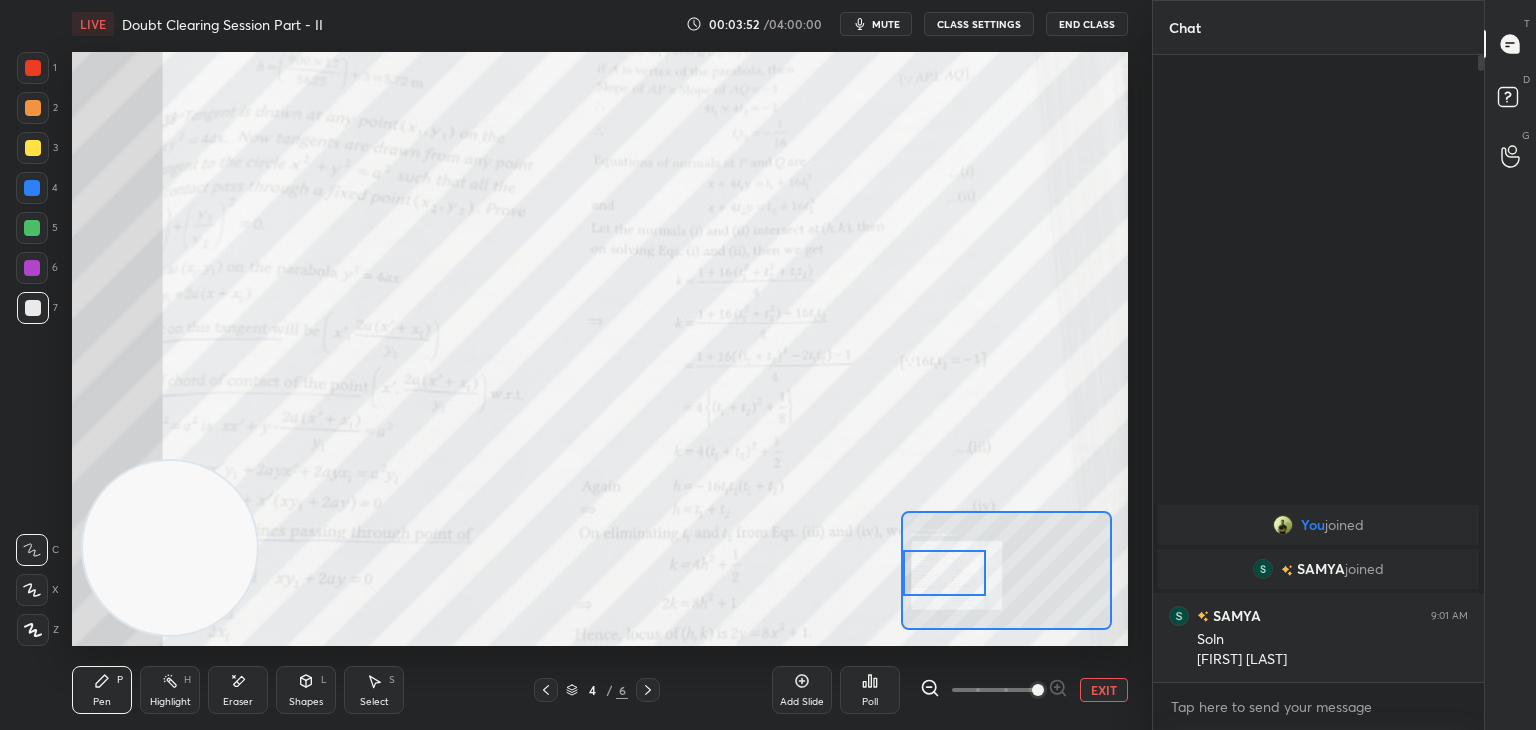 click at bounding box center [944, 573] 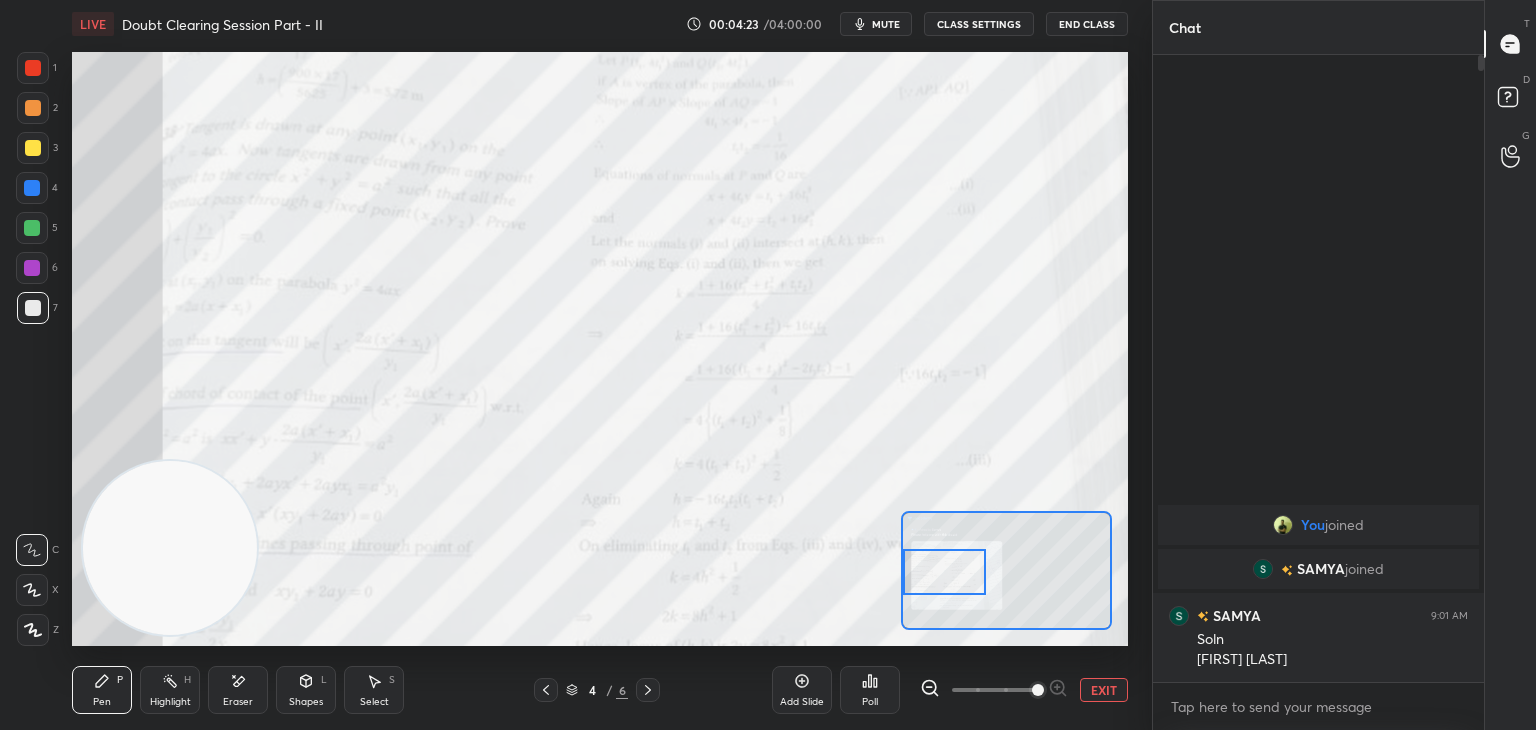 click at bounding box center [1006, 570] 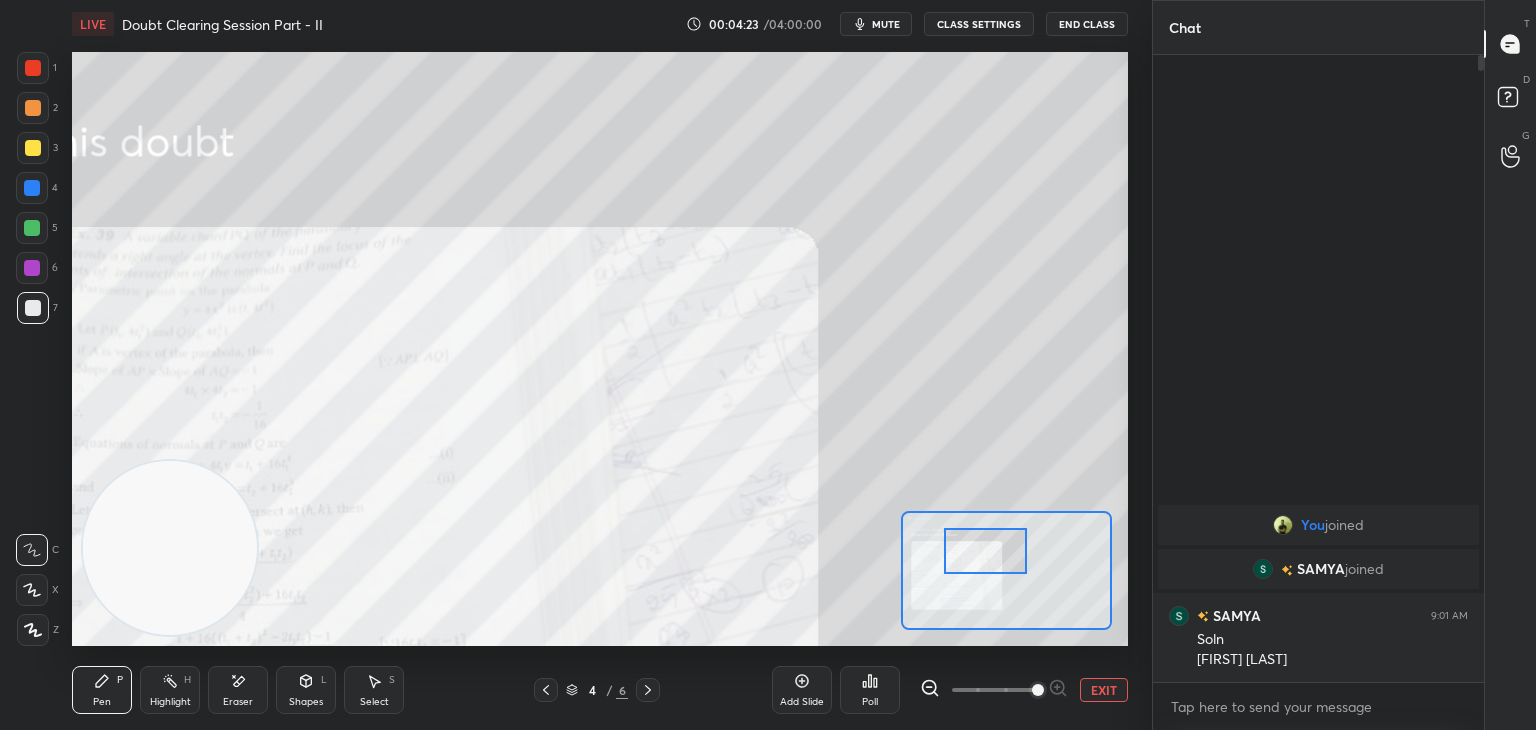click at bounding box center (985, 551) 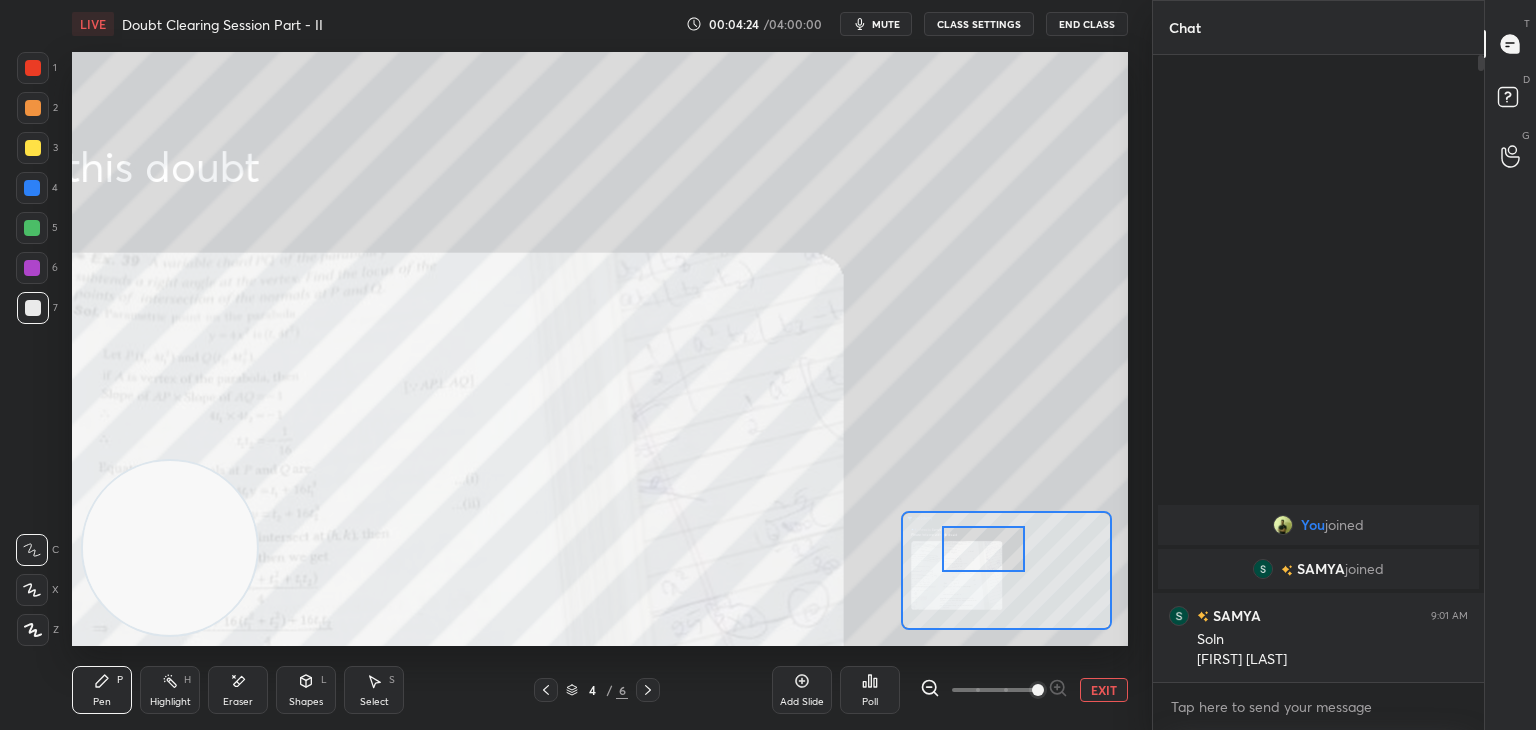drag, startPoint x: 960, startPoint y: 560, endPoint x: 940, endPoint y: 564, distance: 20.396078 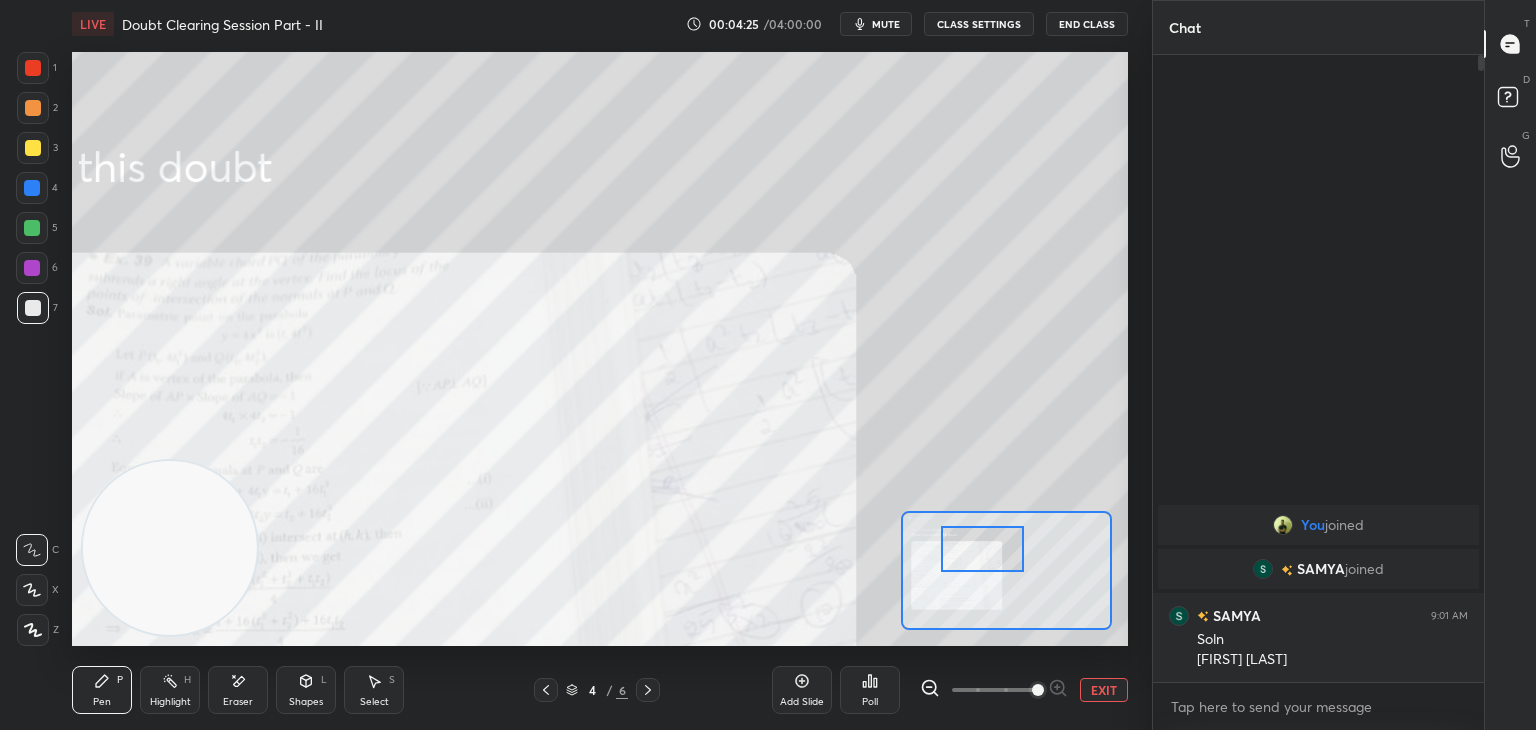 click at bounding box center (546, 690) 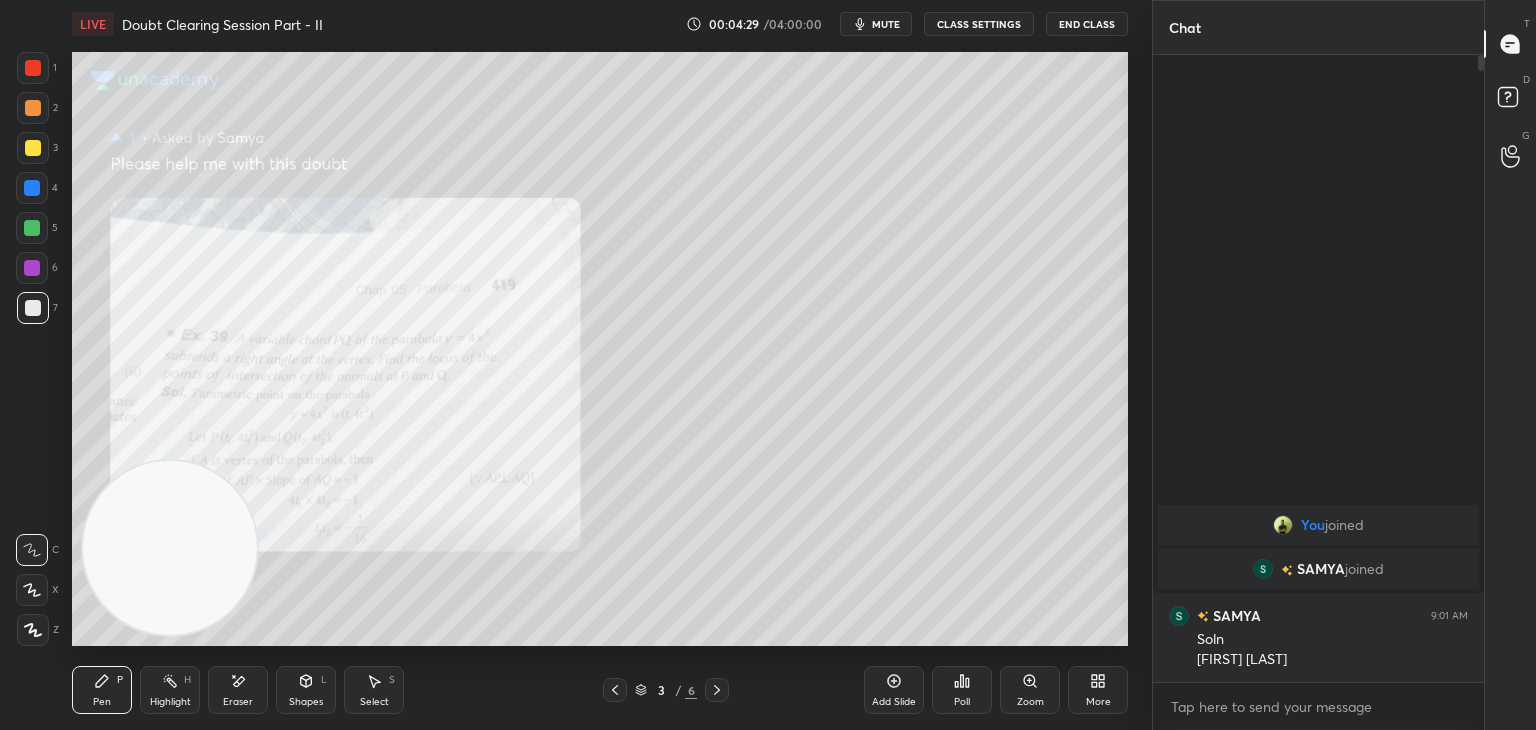 click 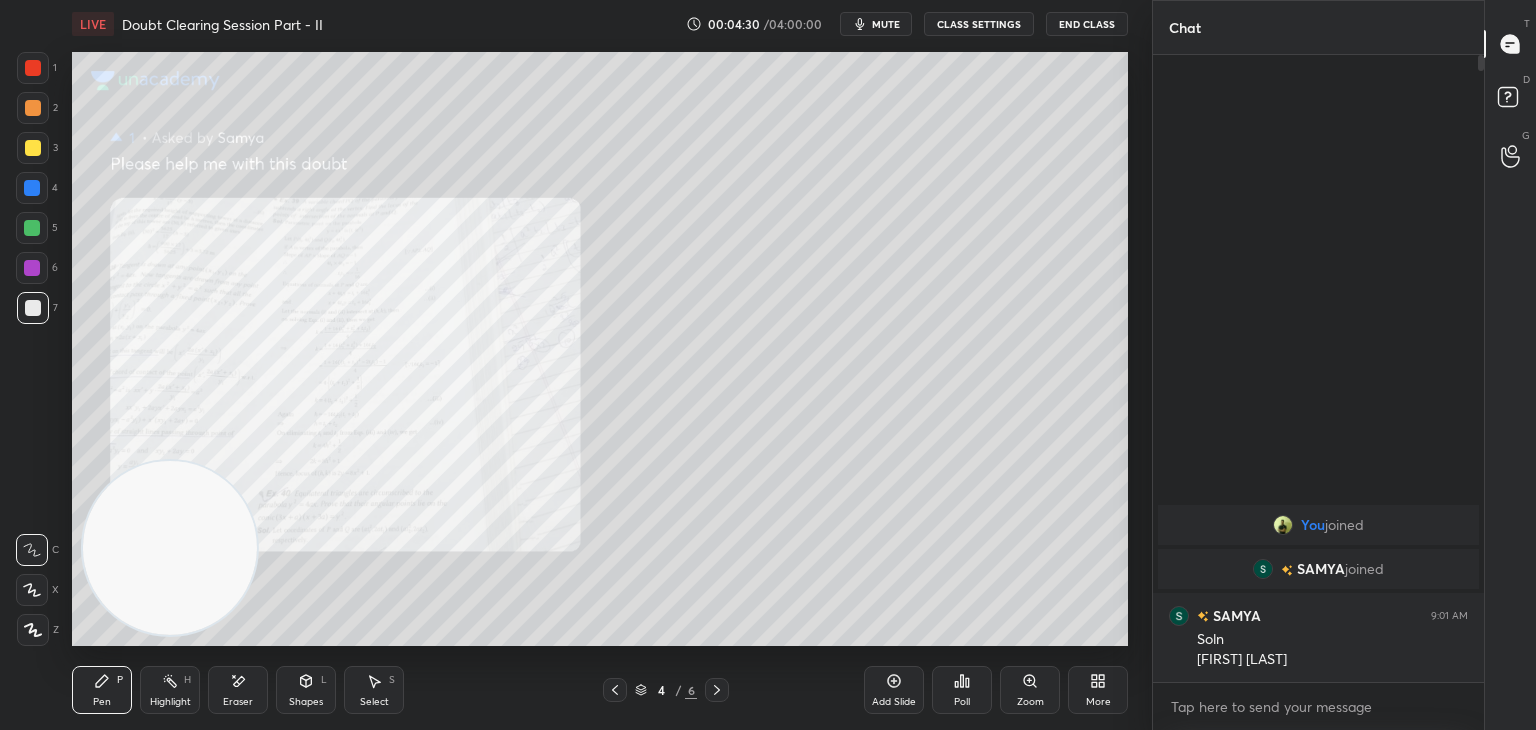 click on "Zoom" at bounding box center [1030, 690] 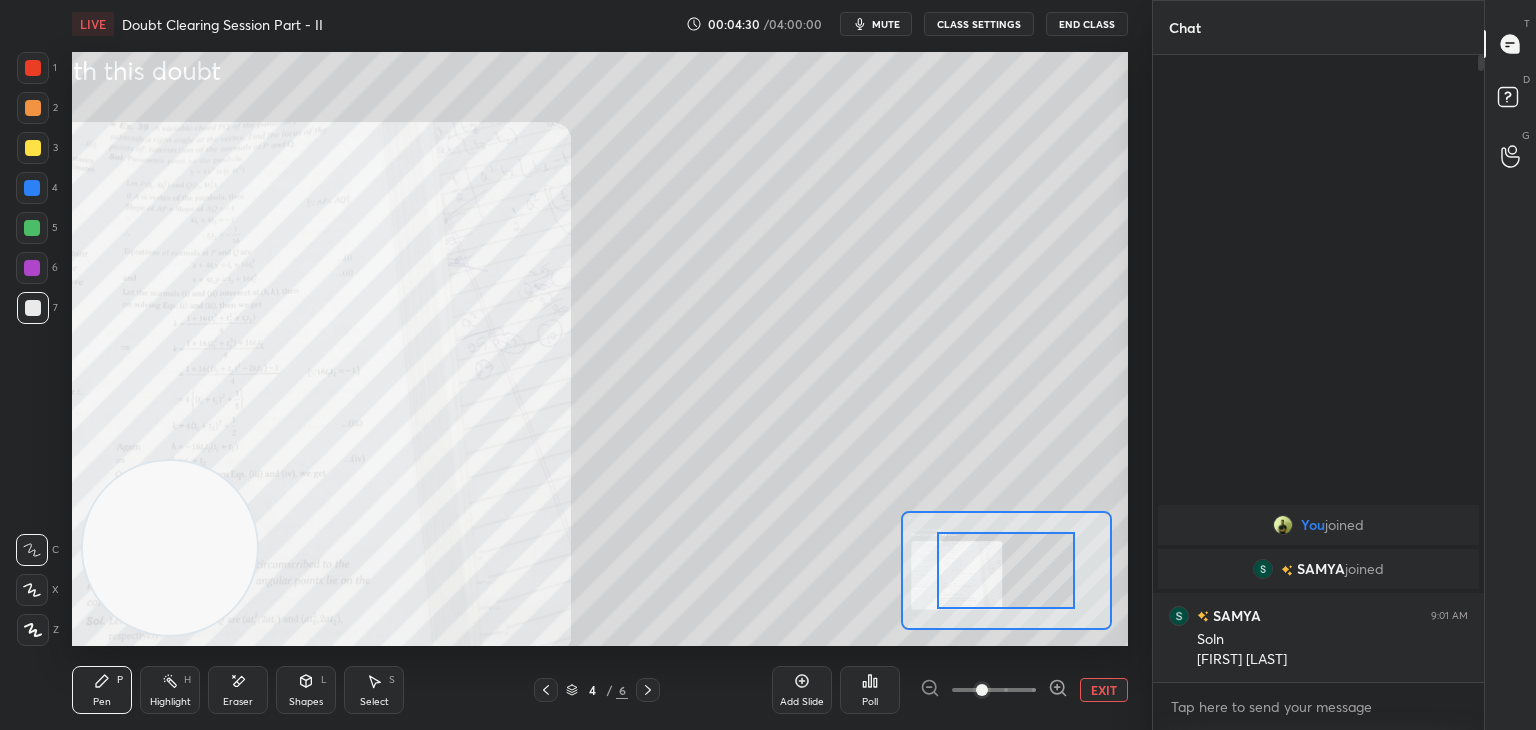 click at bounding box center [994, 690] 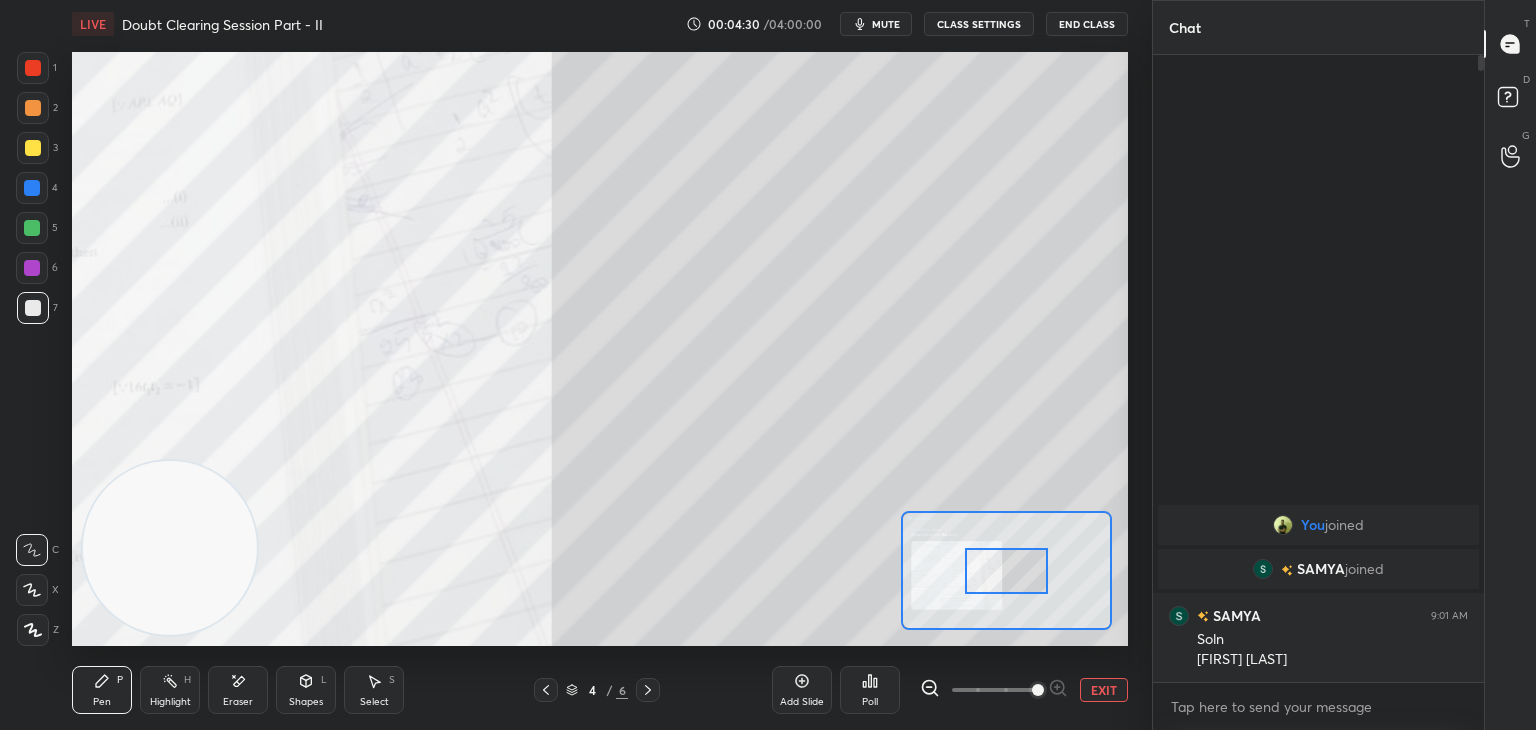 click at bounding box center (1038, 690) 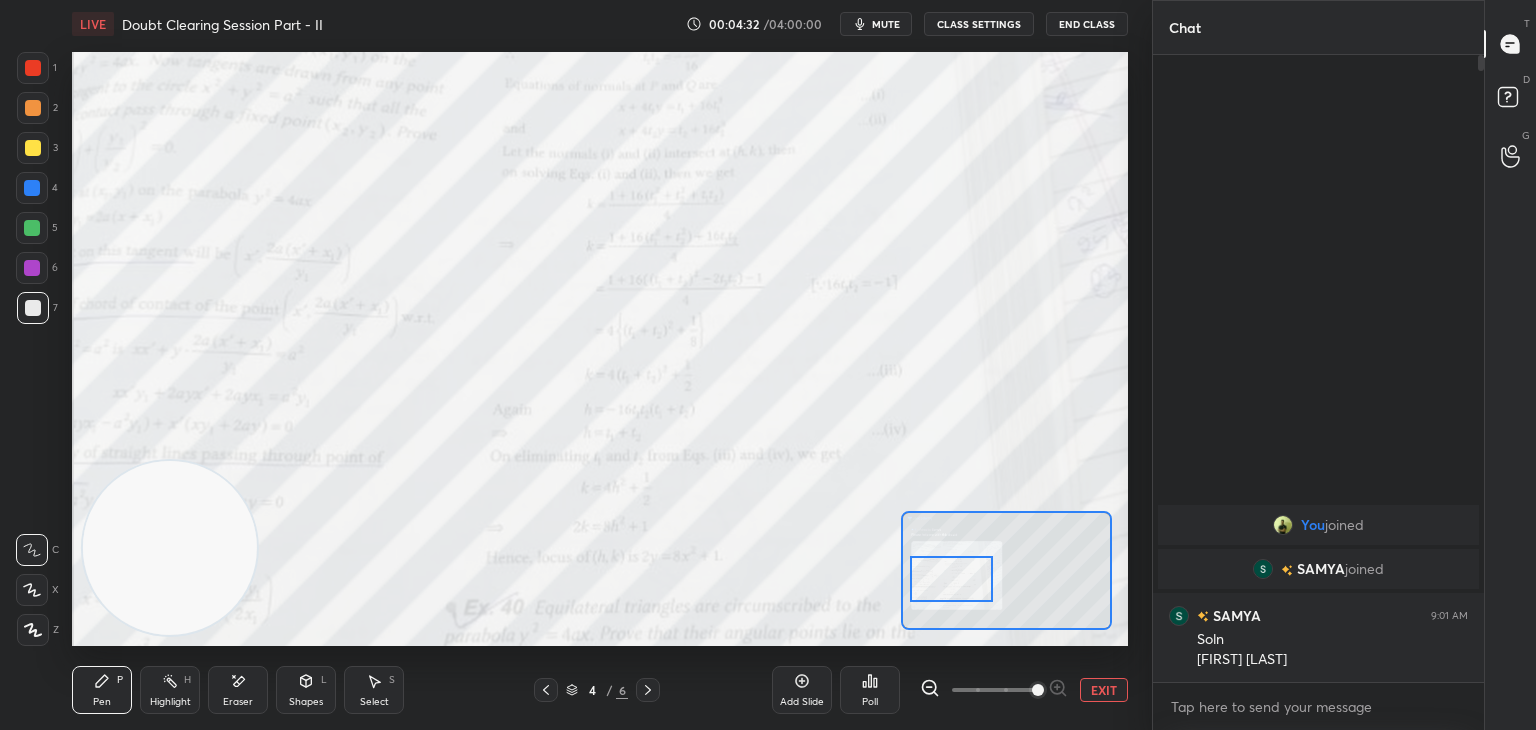 drag, startPoint x: 1007, startPoint y: 585, endPoint x: 942, endPoint y: 555, distance: 71.5891 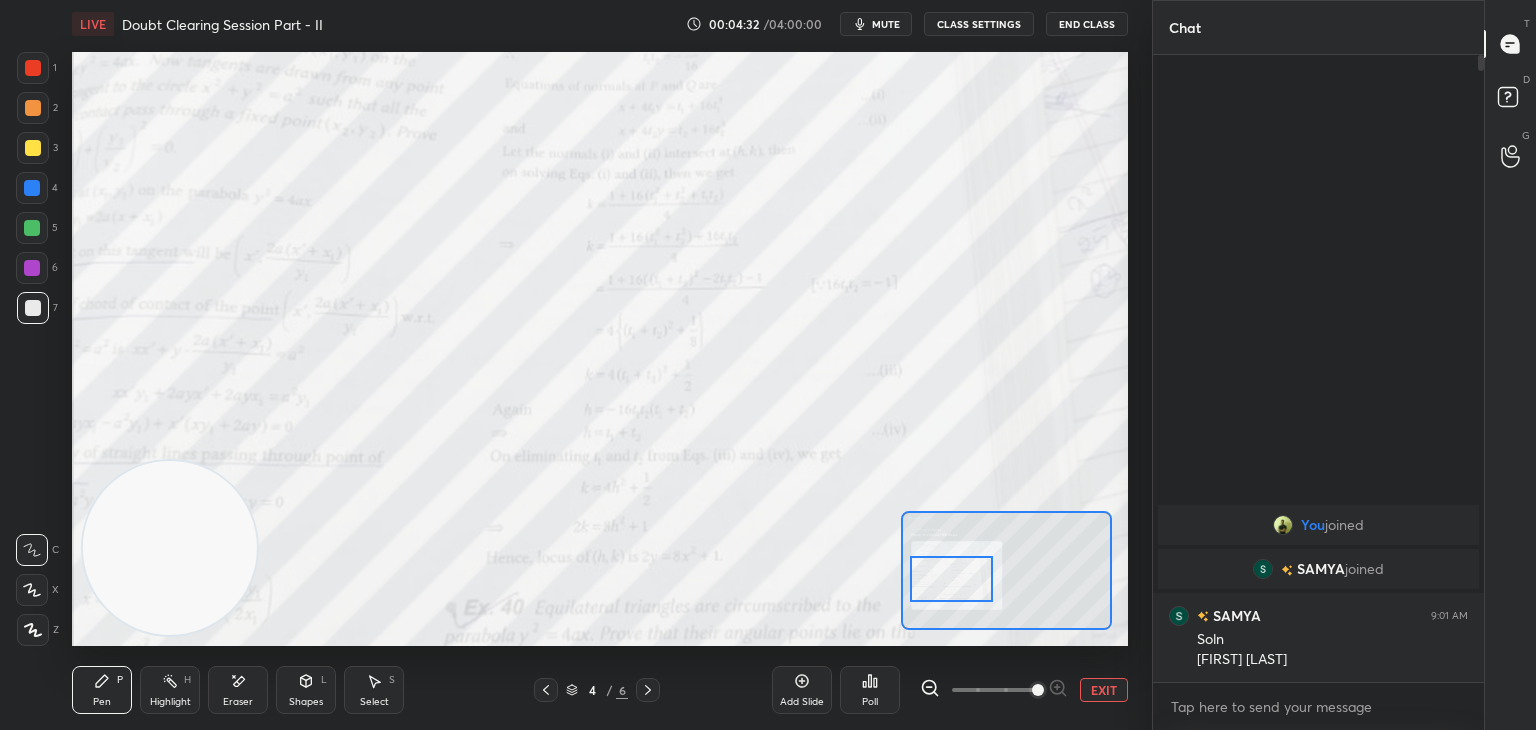 click at bounding box center (951, 579) 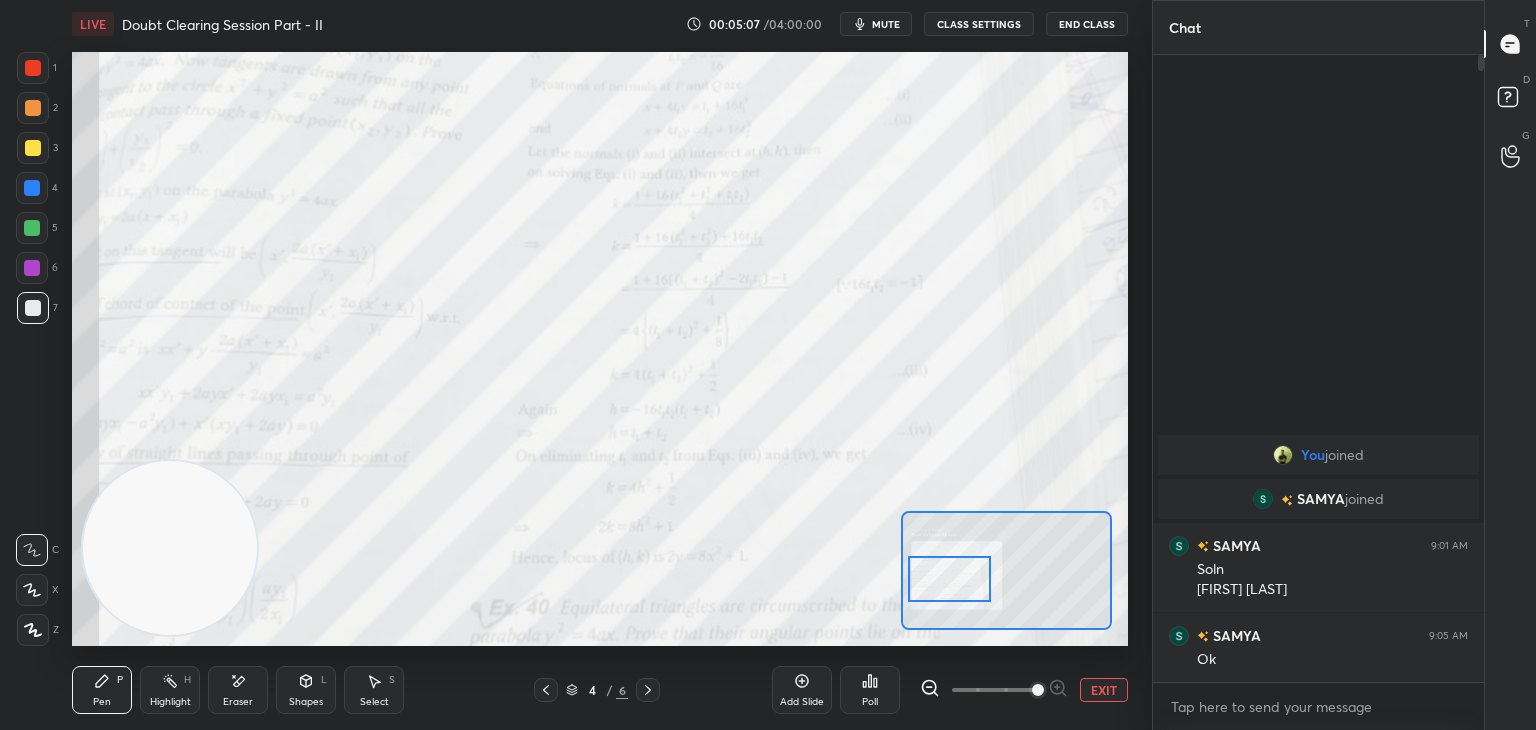 click at bounding box center [648, 690] 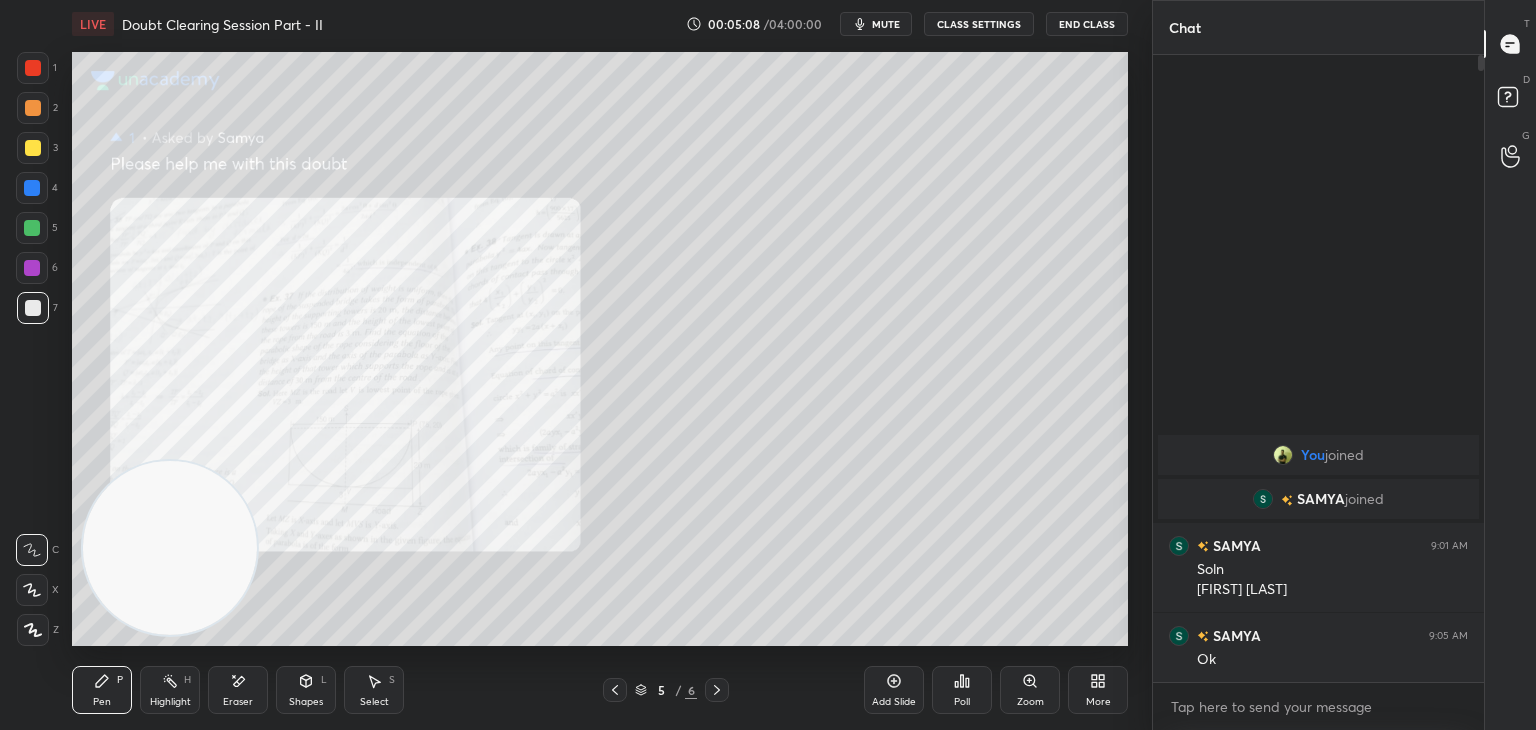 click on "Zoom" at bounding box center (1030, 690) 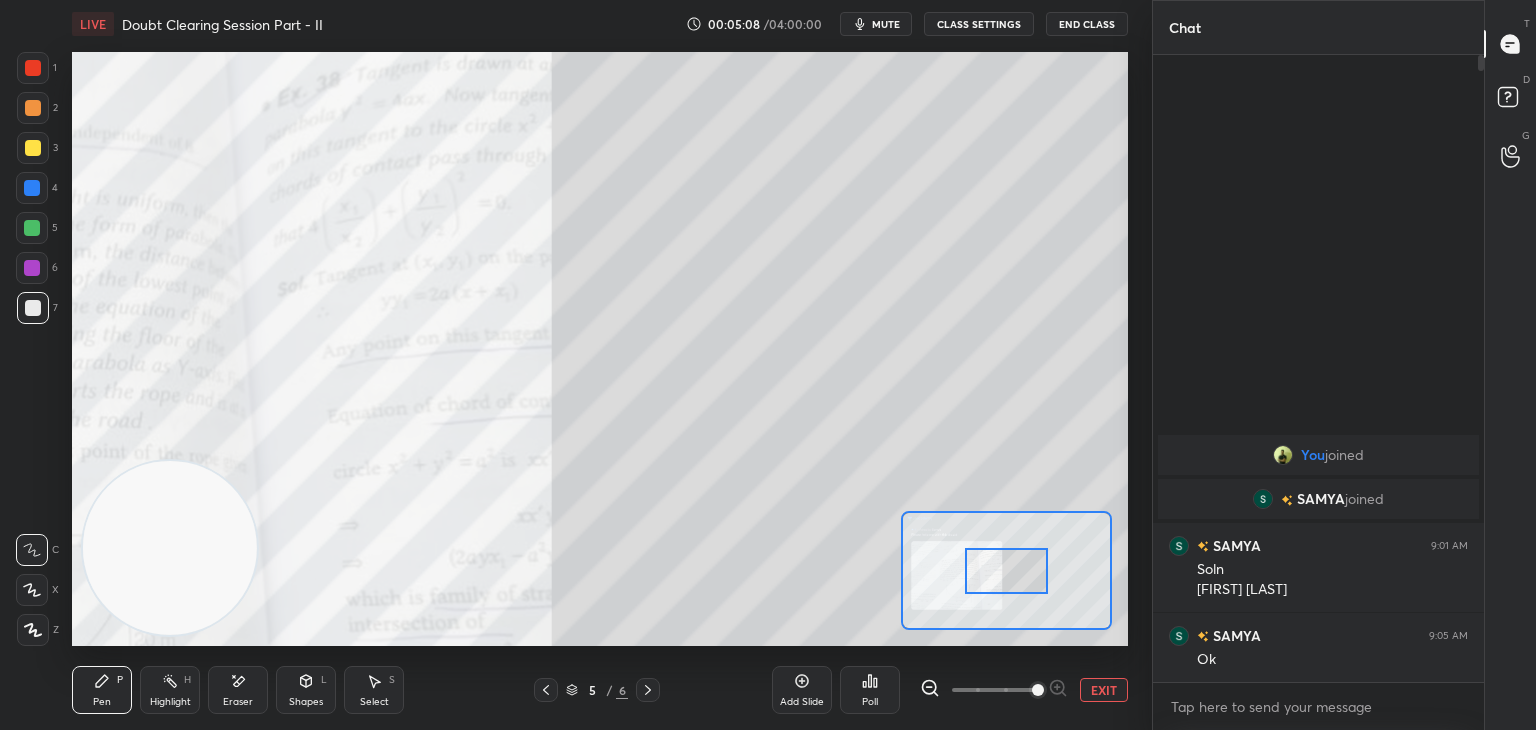 click at bounding box center [994, 690] 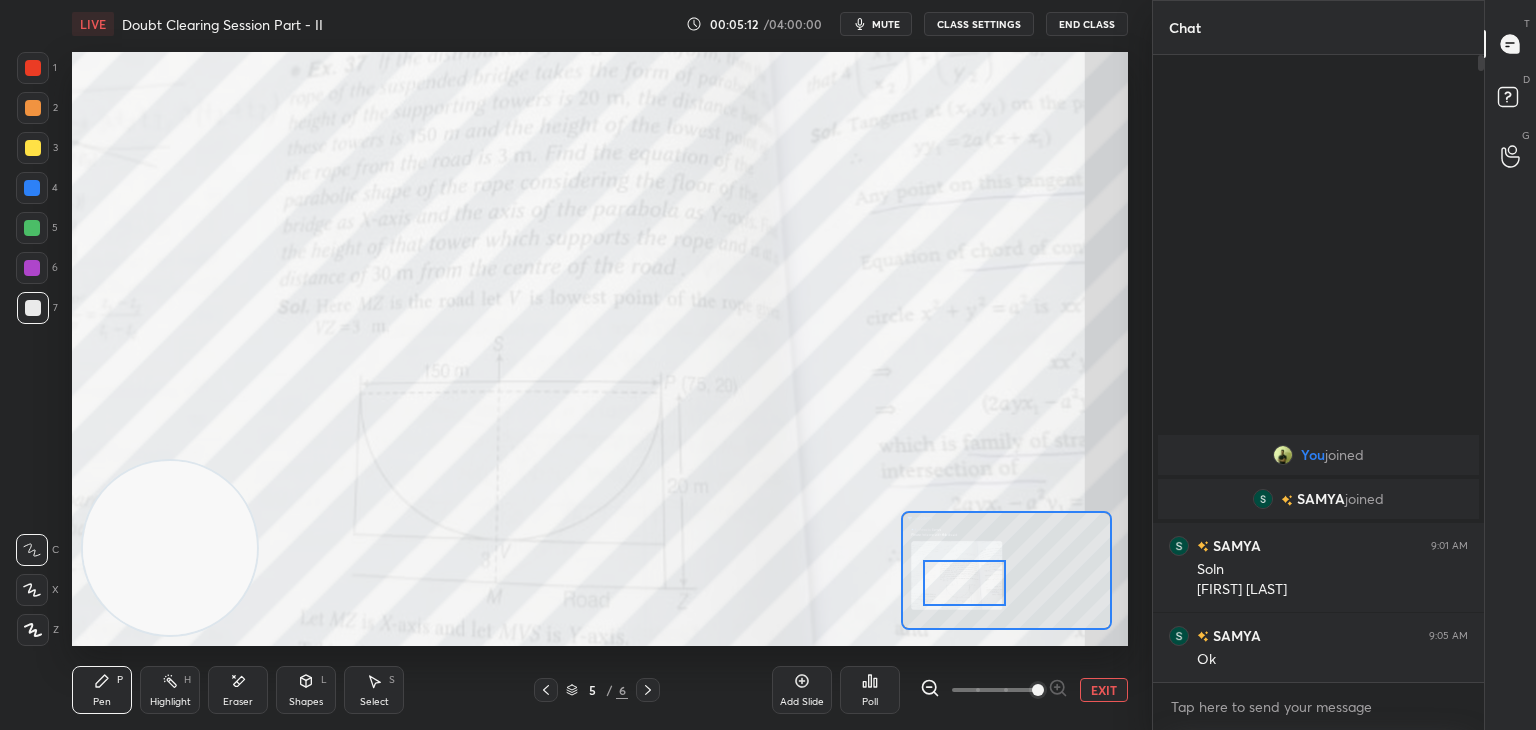 drag, startPoint x: 1009, startPoint y: 570, endPoint x: 986, endPoint y: 583, distance: 26.41969 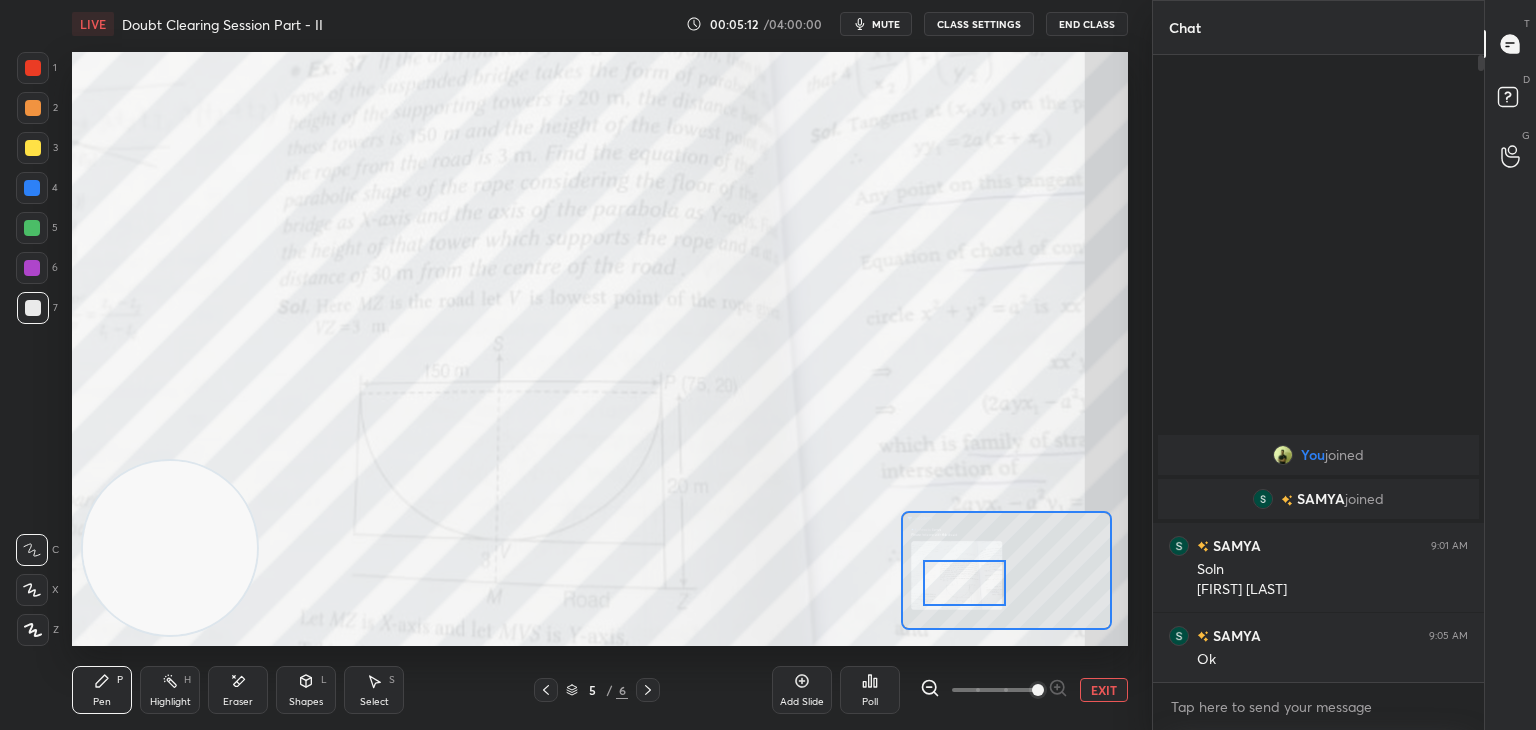click at bounding box center [964, 583] 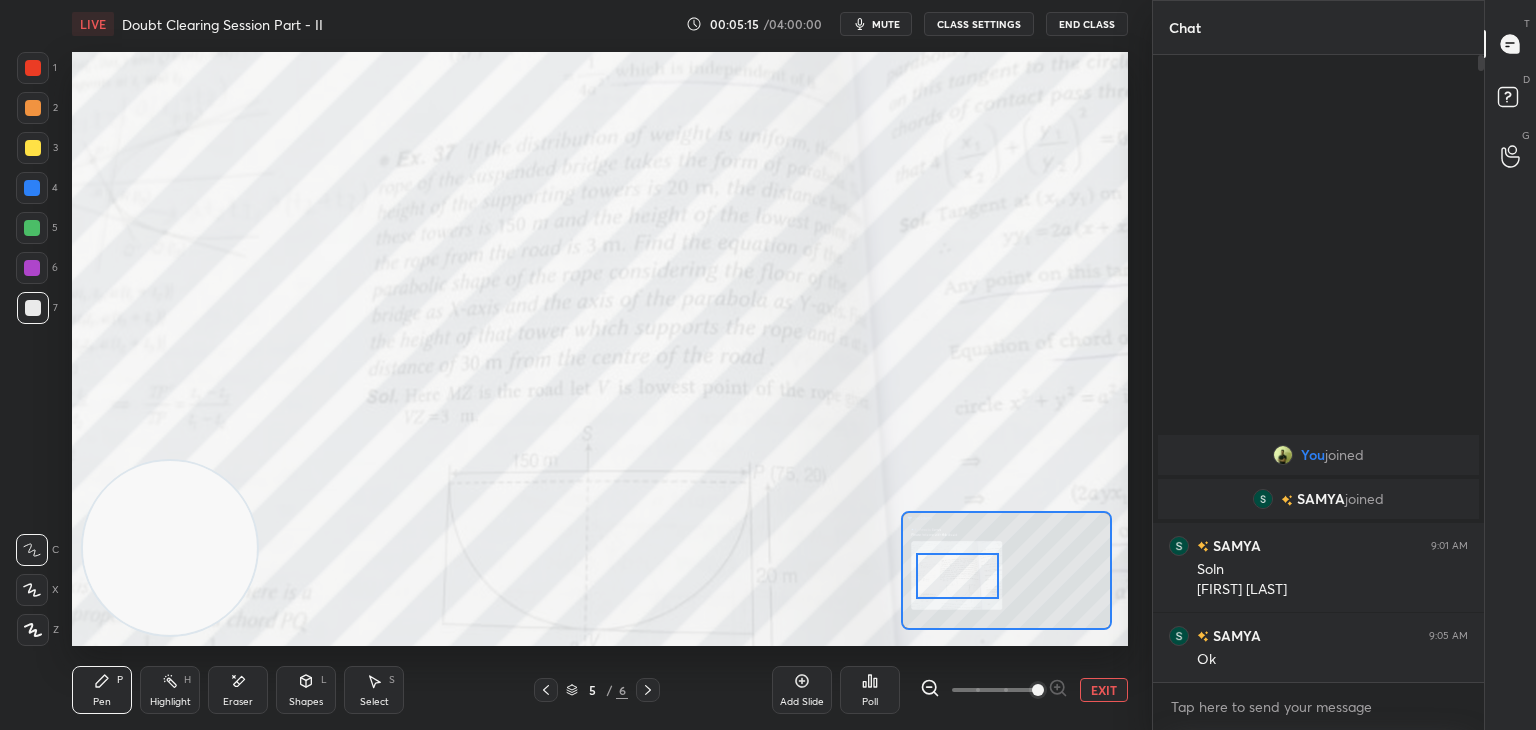 click at bounding box center [957, 576] 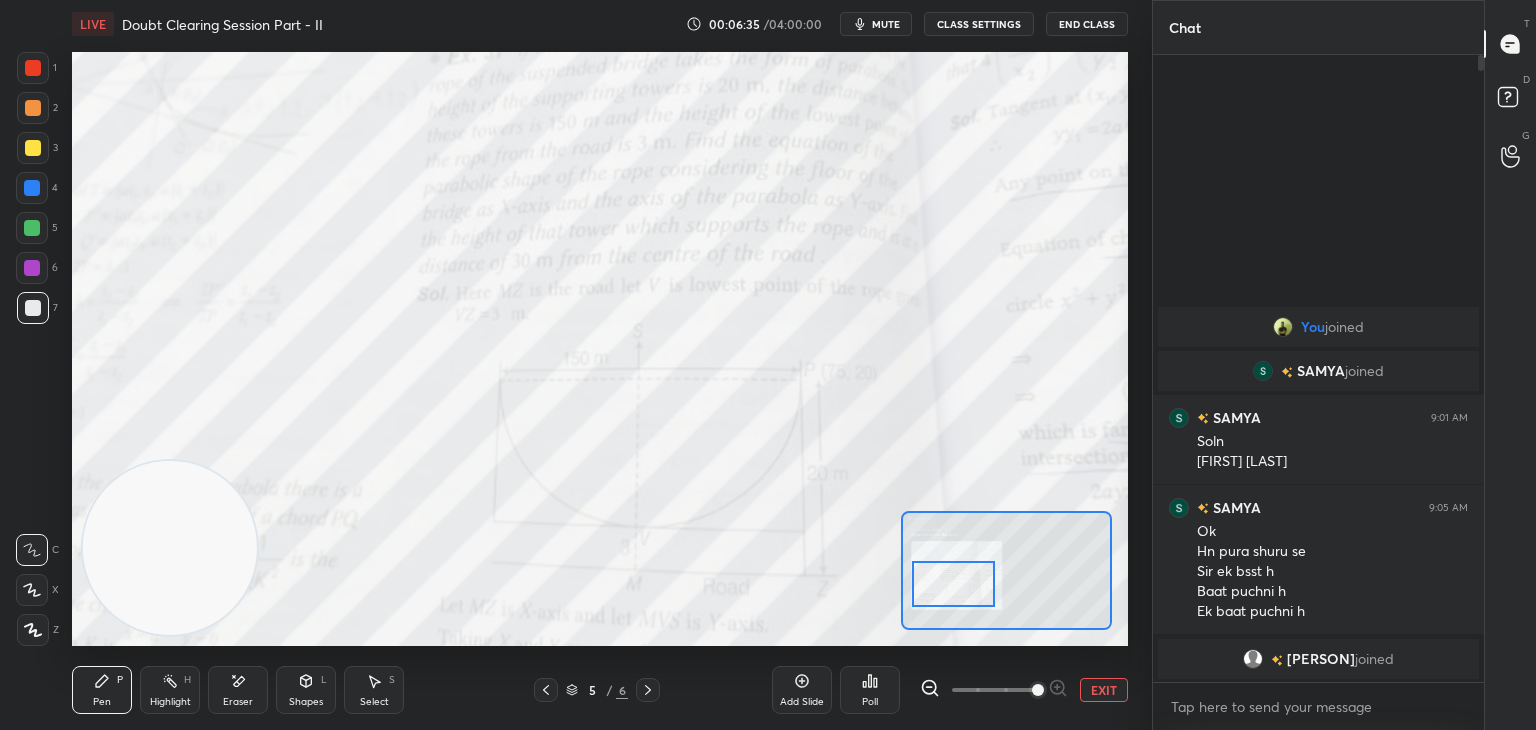 click at bounding box center [953, 584] 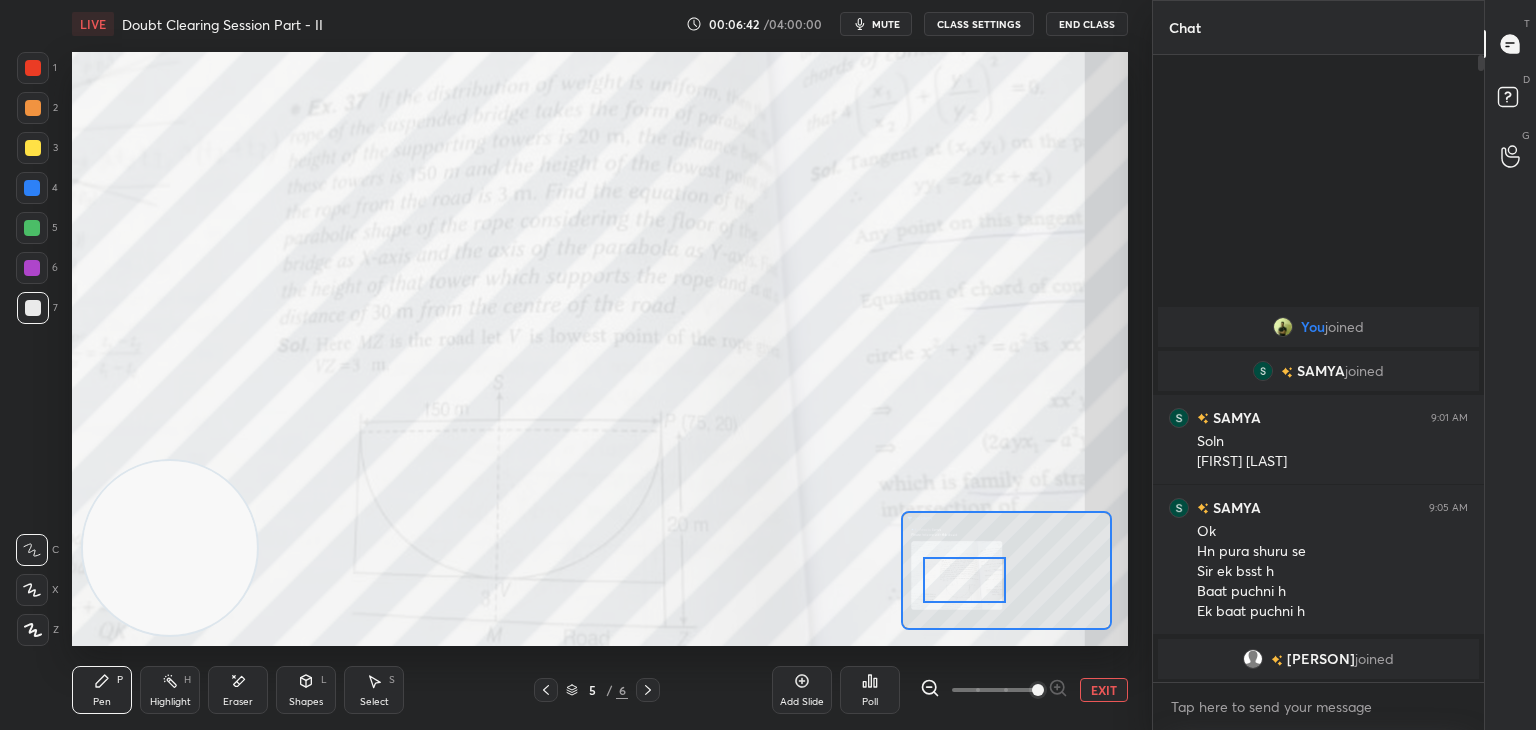 drag, startPoint x: 963, startPoint y: 576, endPoint x: 974, endPoint y: 572, distance: 11.7046995 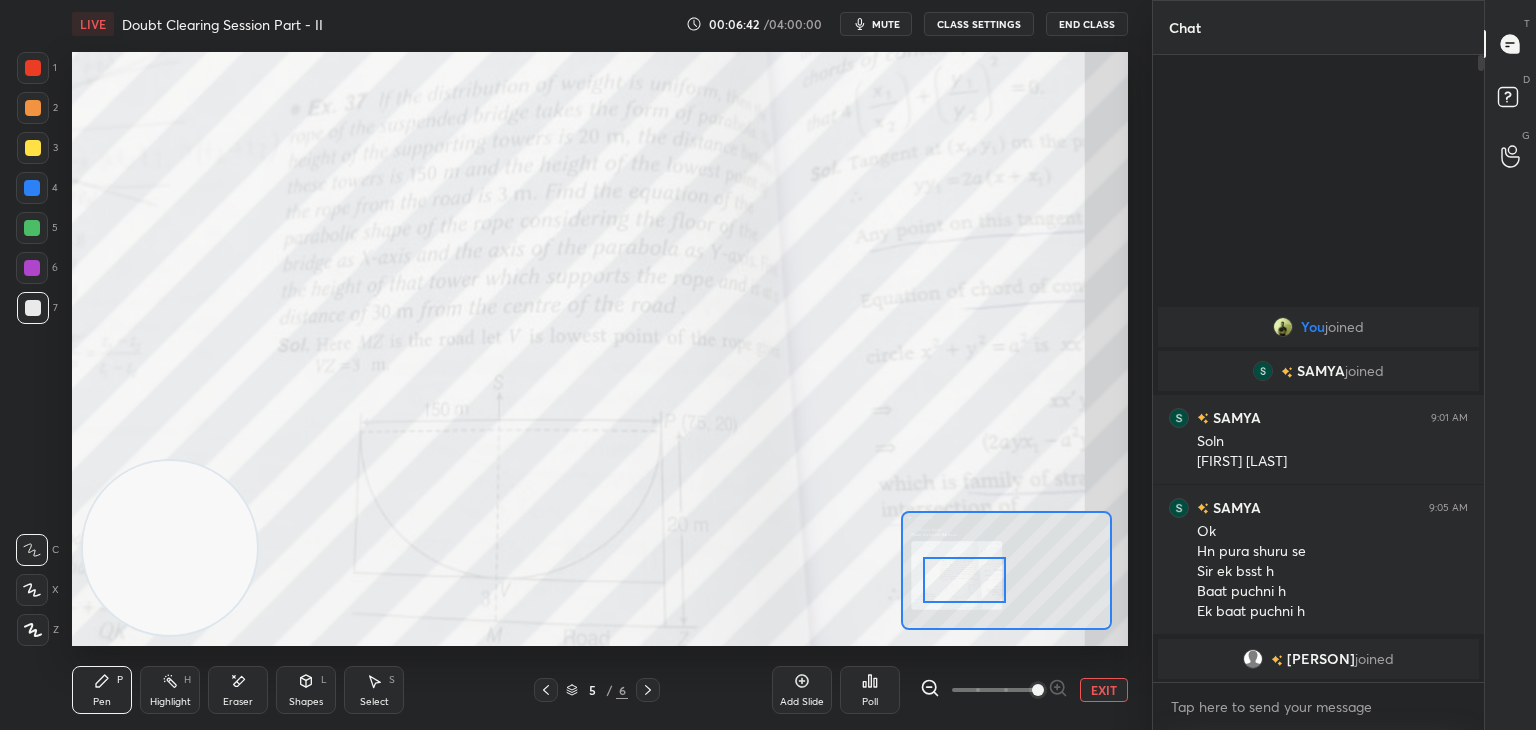 click at bounding box center (964, 580) 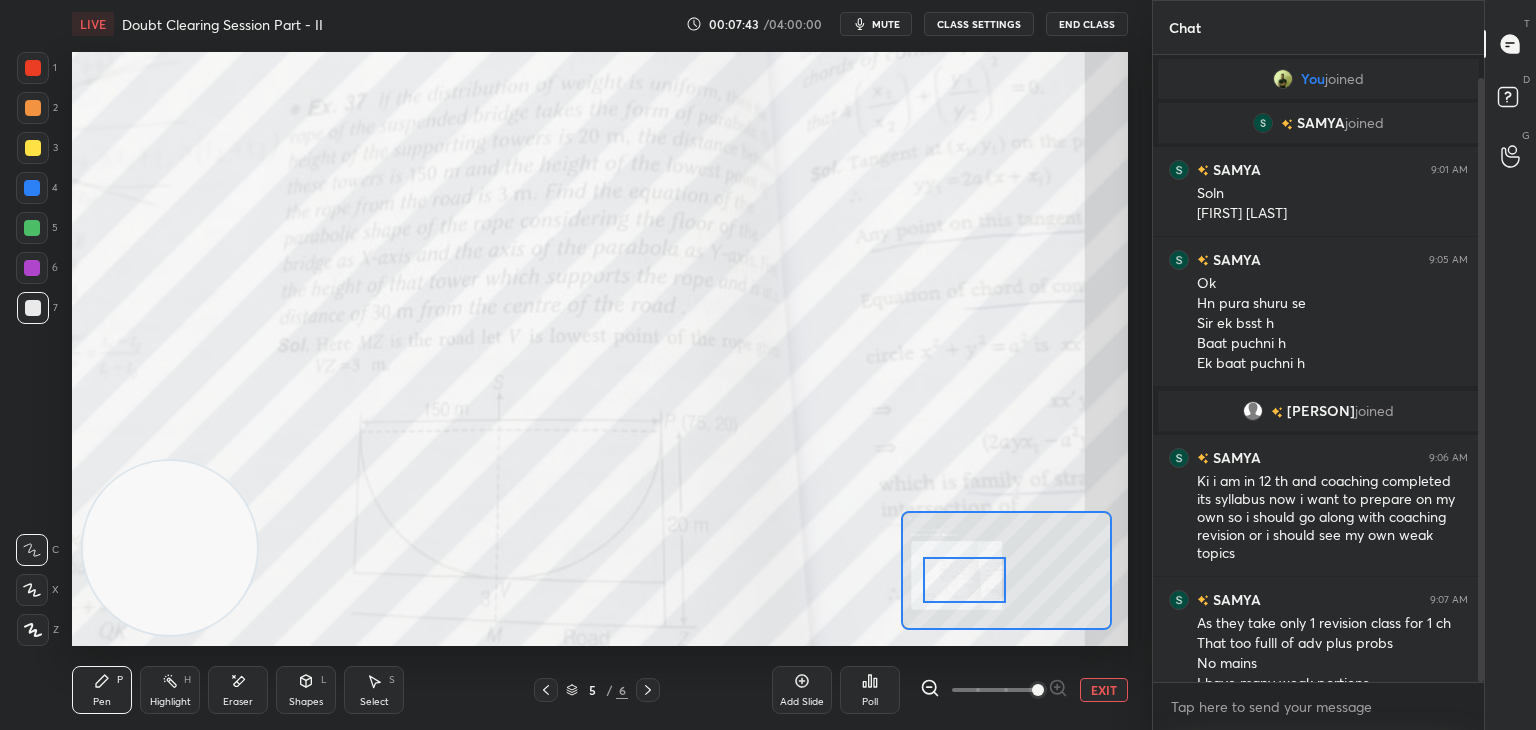 scroll, scrollTop: 24, scrollLeft: 0, axis: vertical 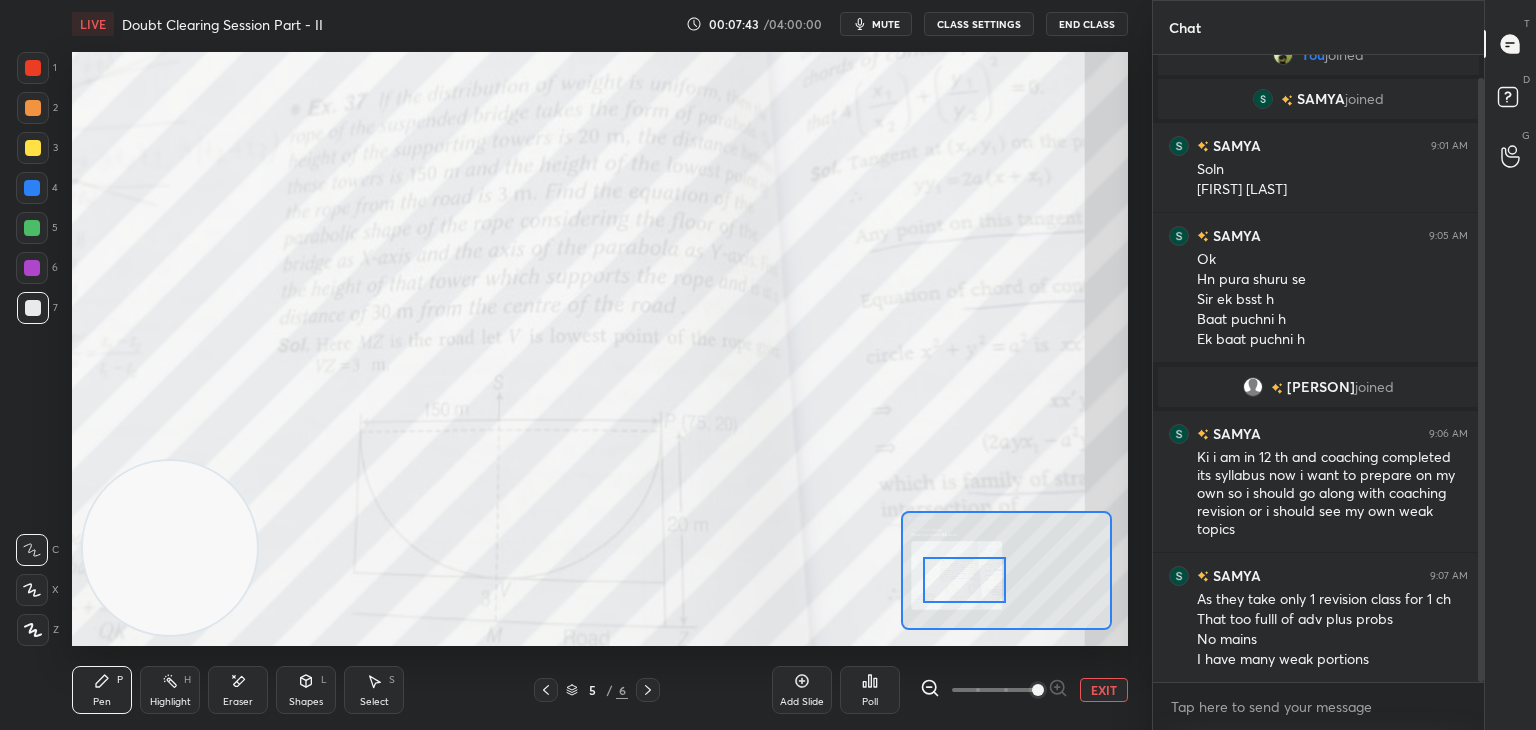 drag, startPoint x: 1481, startPoint y: 321, endPoint x: 1477, endPoint y: 348, distance: 27.294687 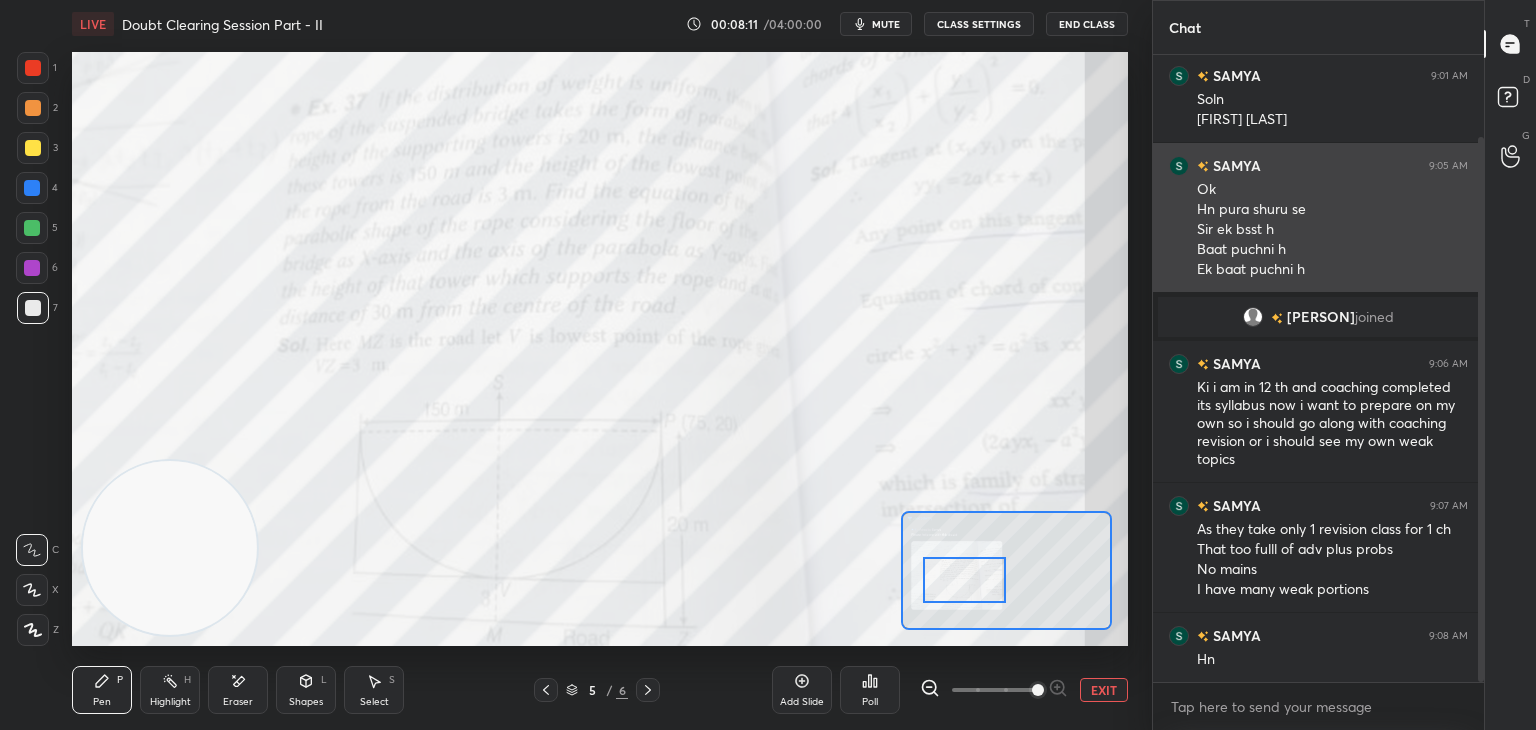 scroll, scrollTop: 114, scrollLeft: 0, axis: vertical 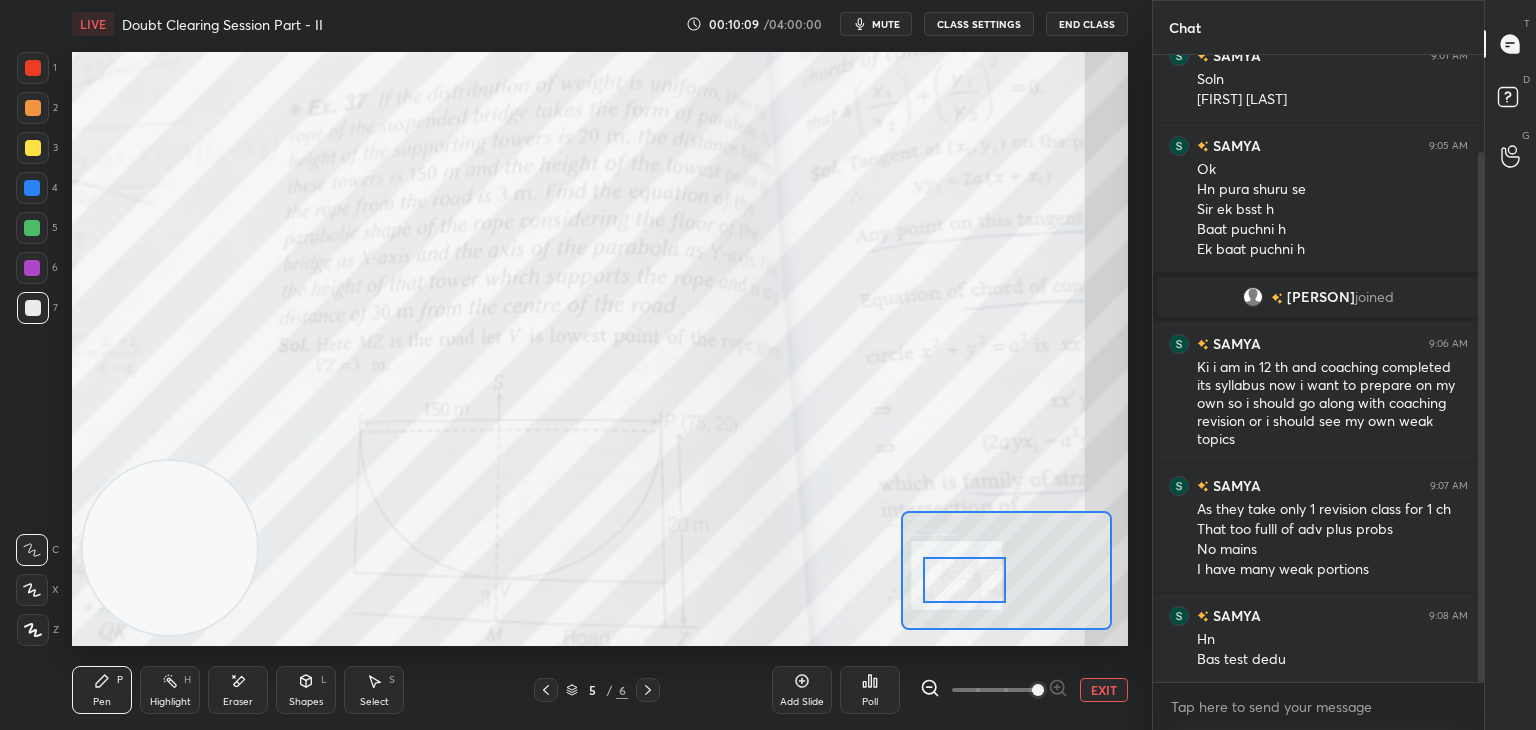click on "EXIT" at bounding box center [1104, 690] 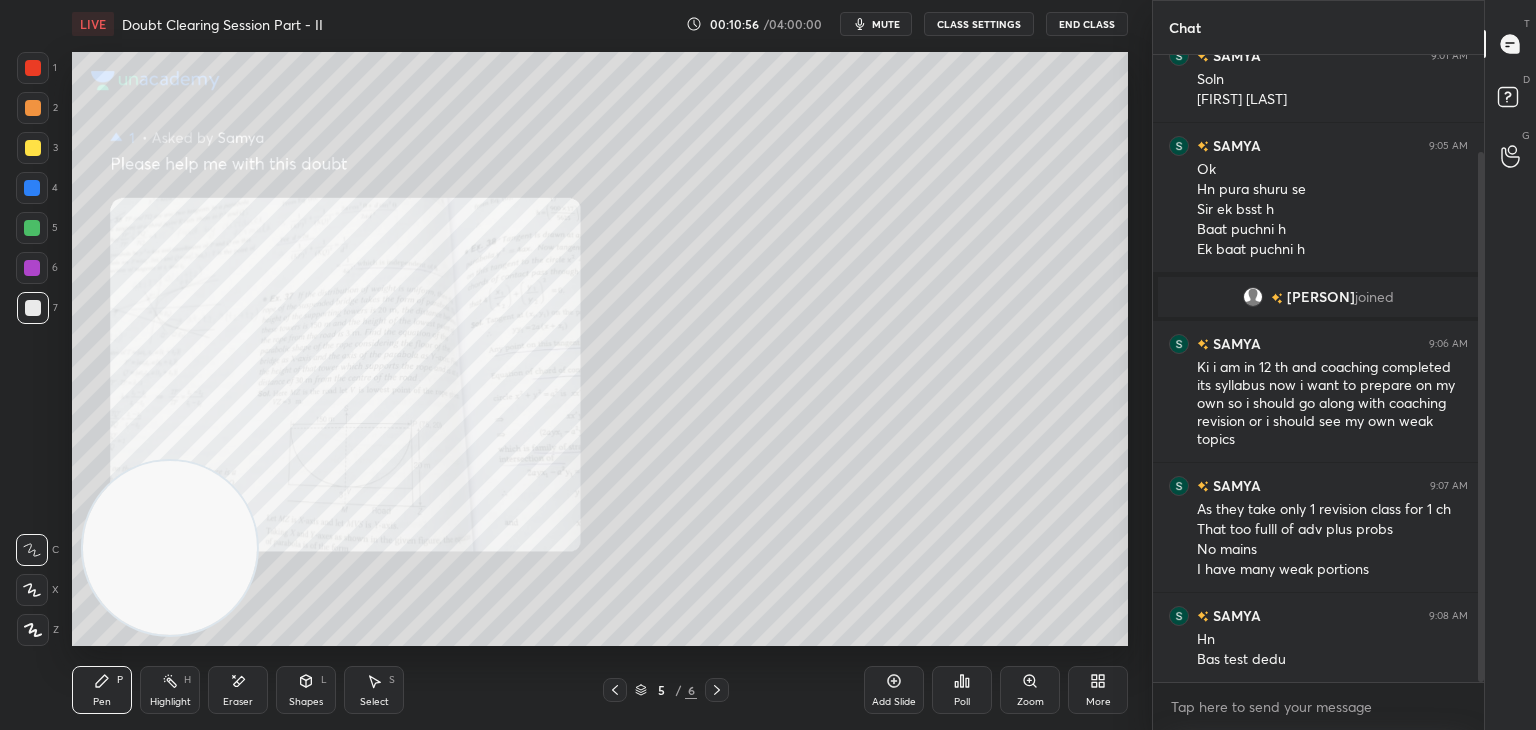 click on "Zoom" at bounding box center (1030, 690) 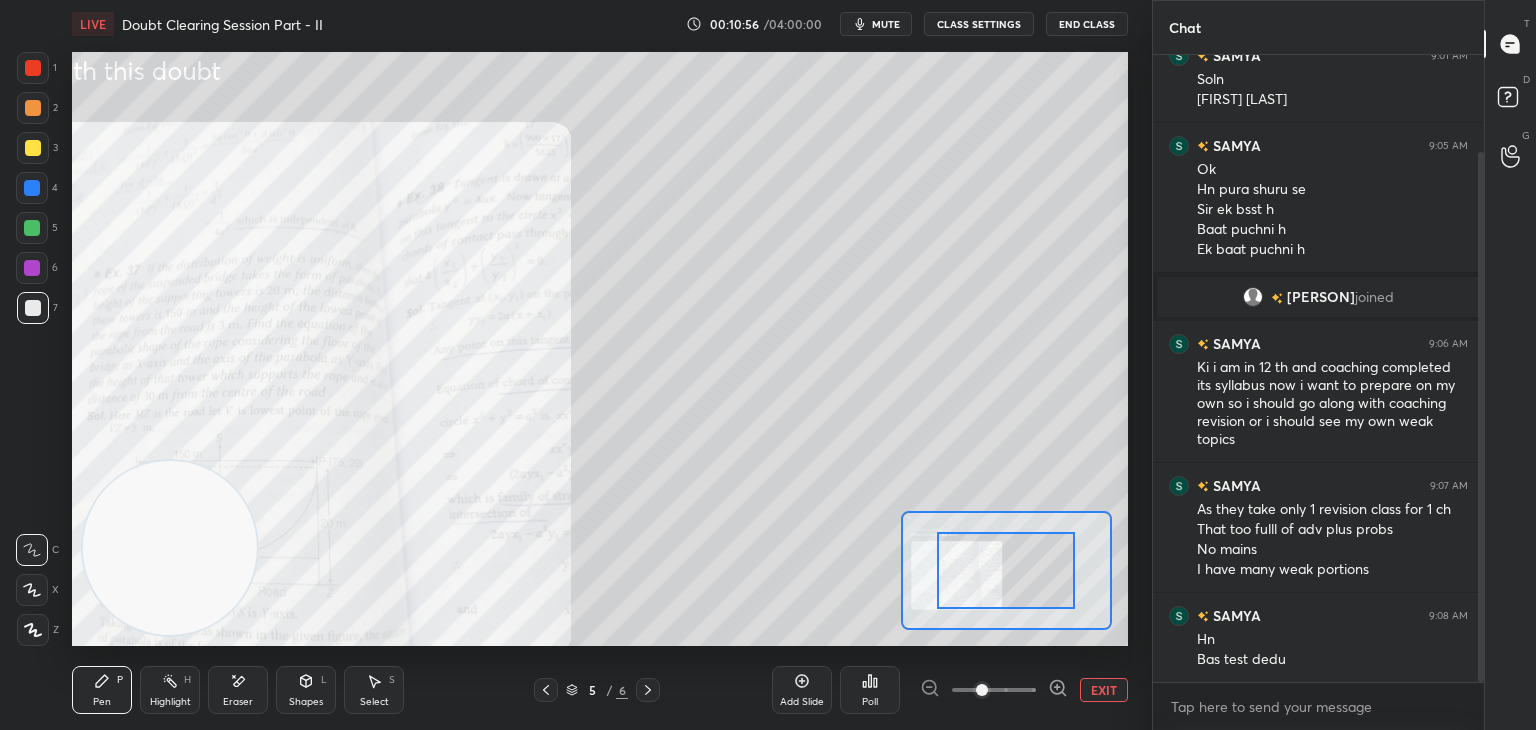 click at bounding box center [994, 690] 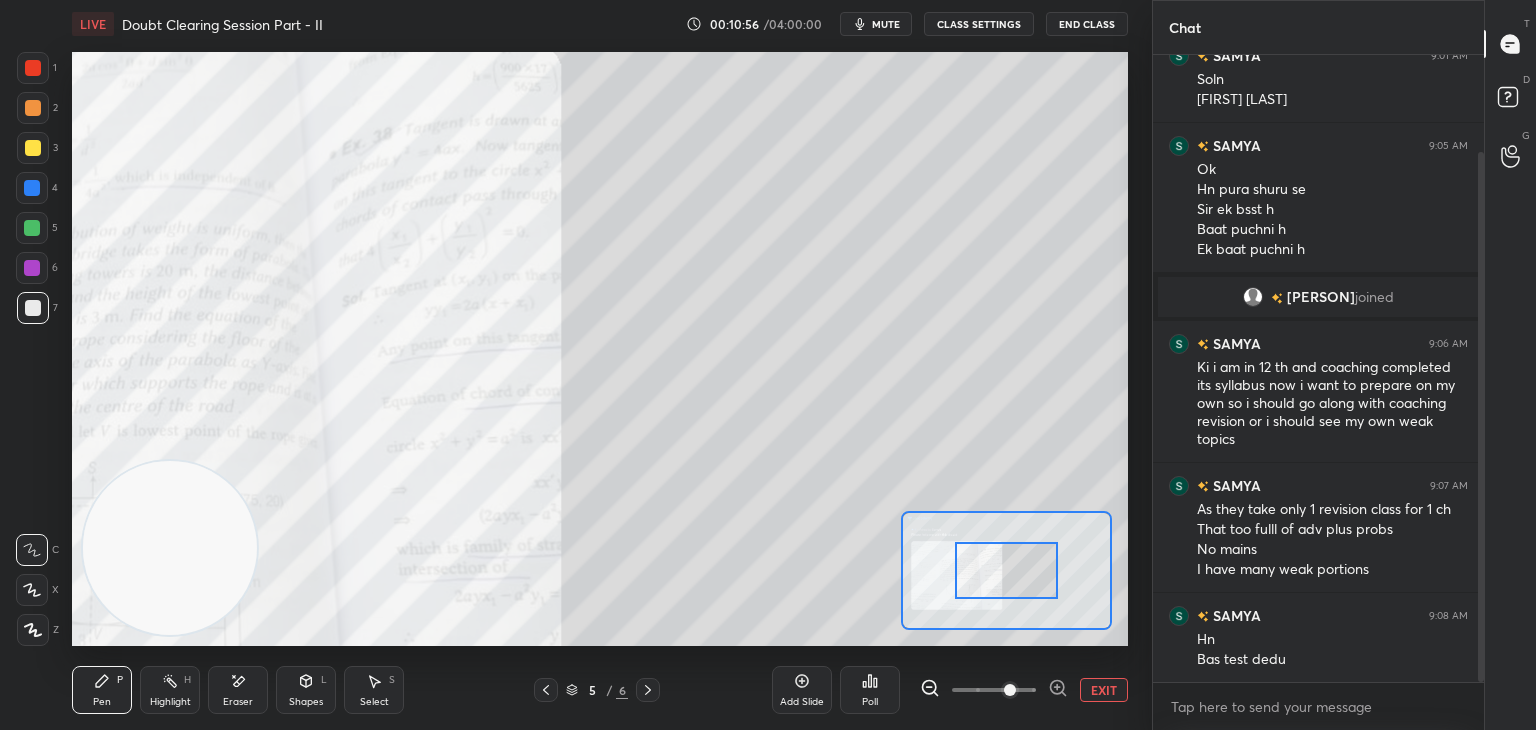 drag, startPoint x: 1022, startPoint y: 692, endPoint x: 1027, endPoint y: 663, distance: 29.427877 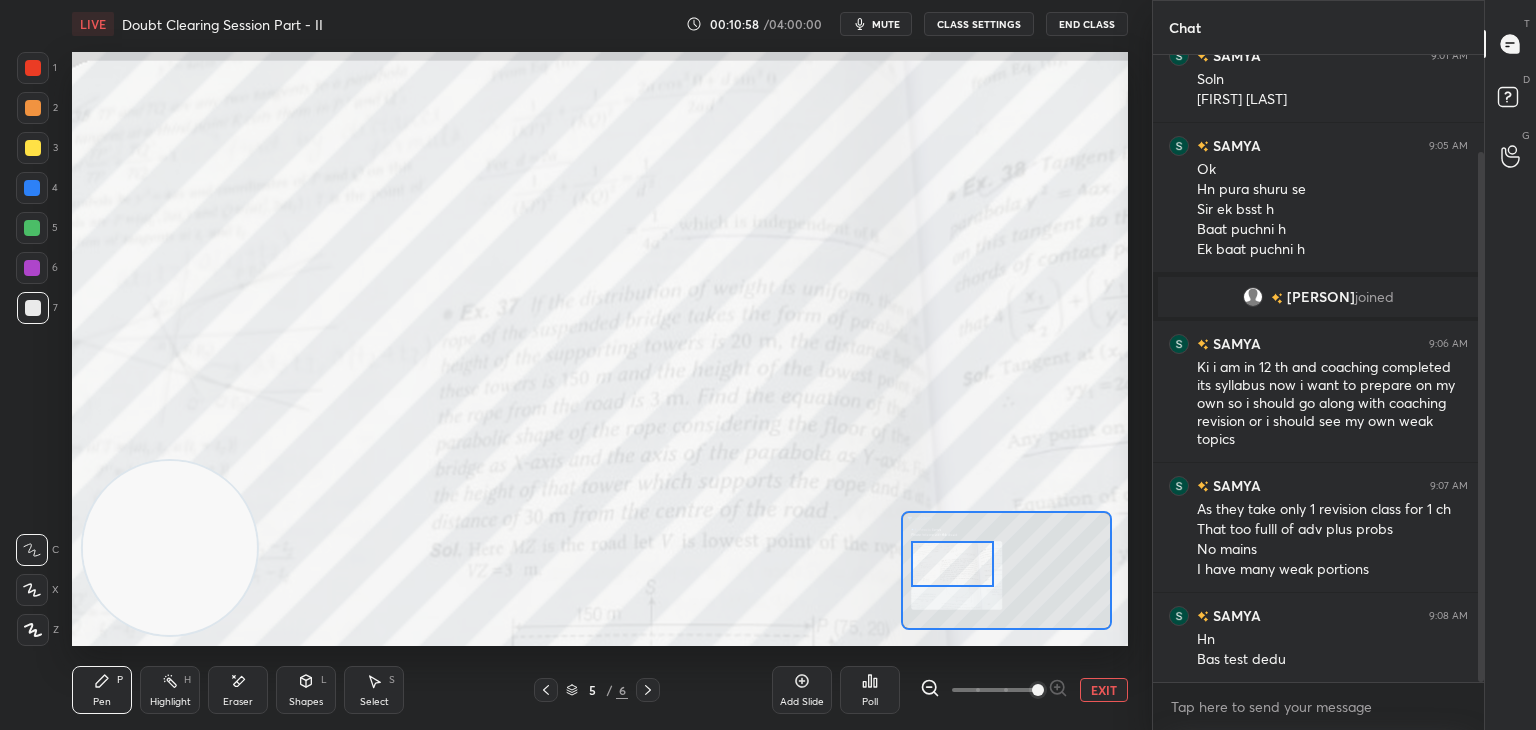 drag, startPoint x: 1002, startPoint y: 573, endPoint x: 968, endPoint y: 569, distance: 34.234486 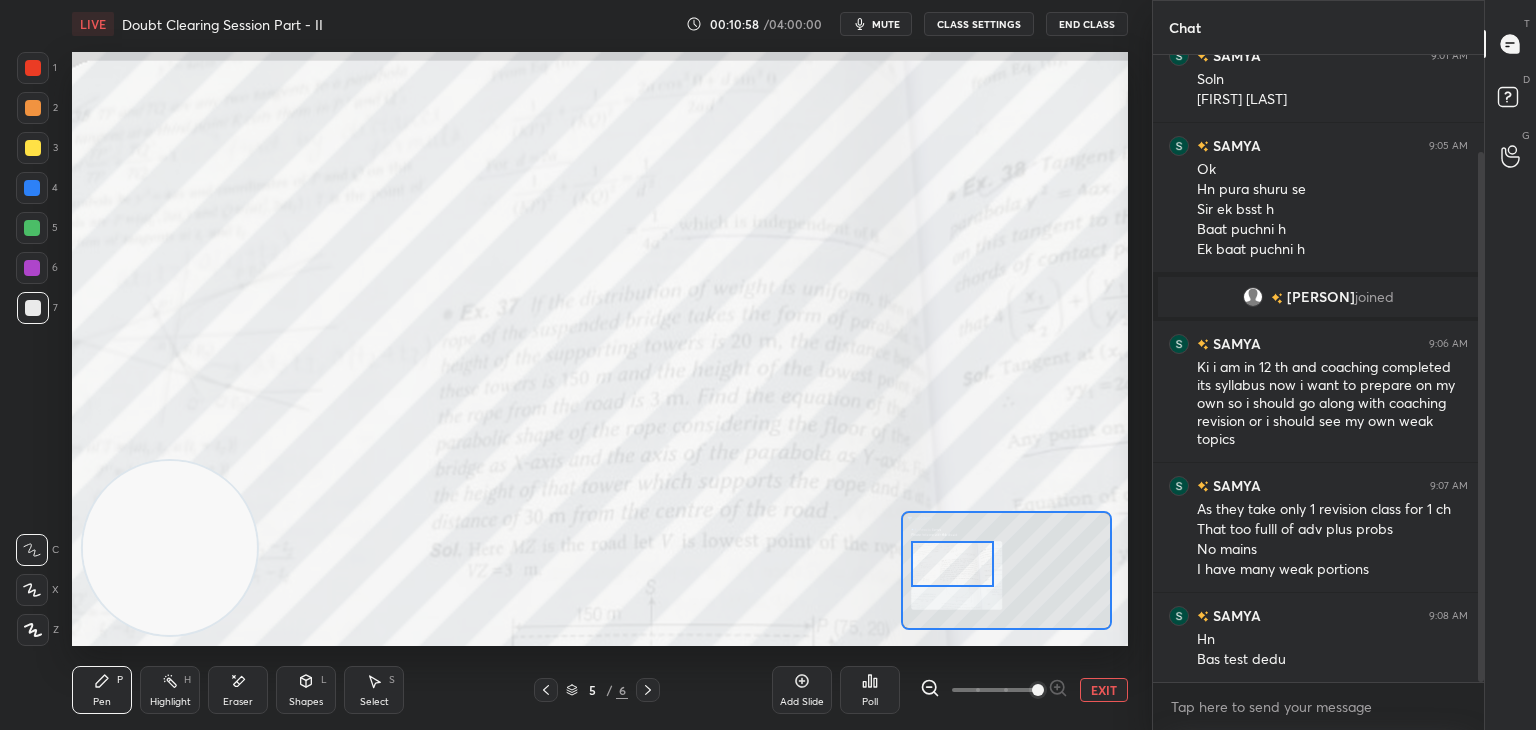 click at bounding box center (952, 564) 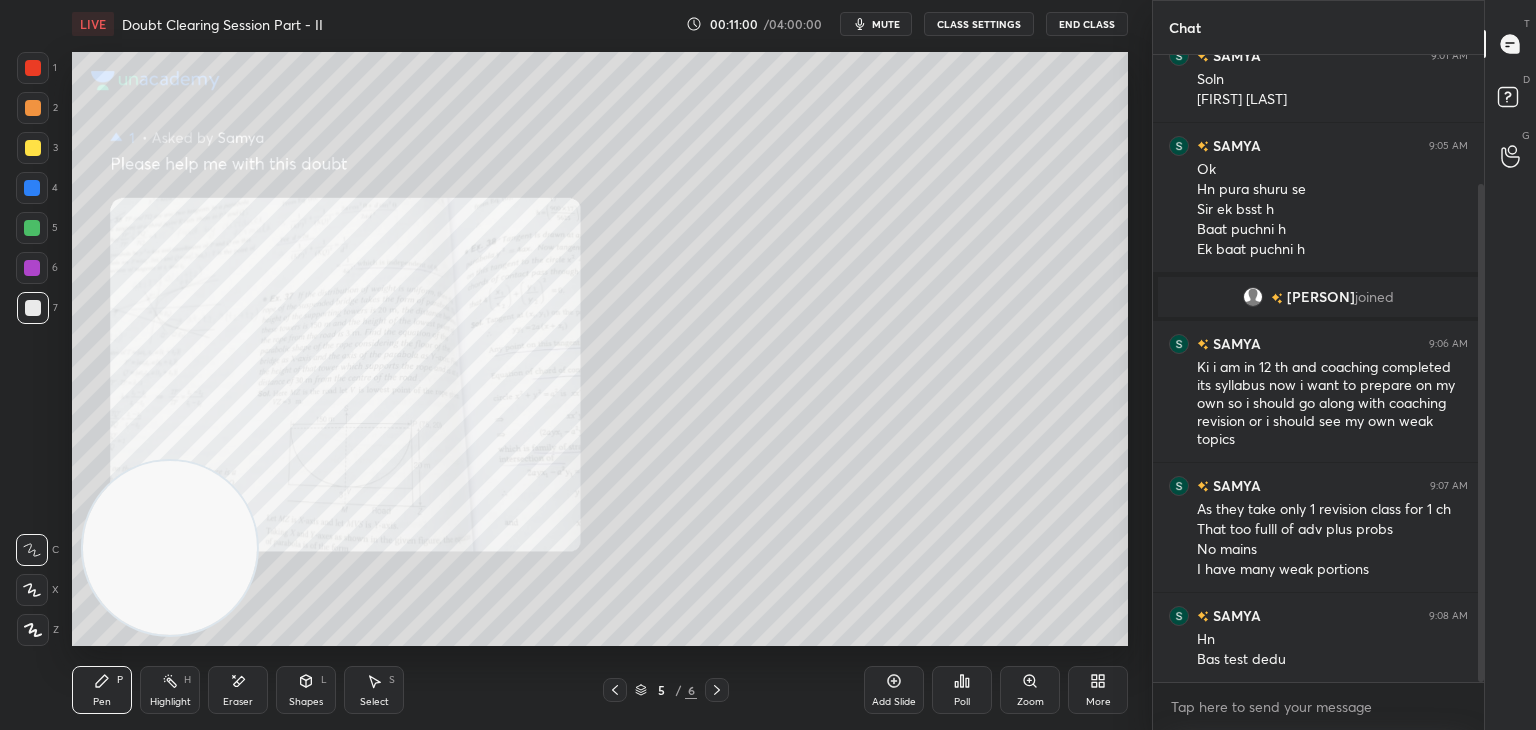 scroll, scrollTop: 162, scrollLeft: 0, axis: vertical 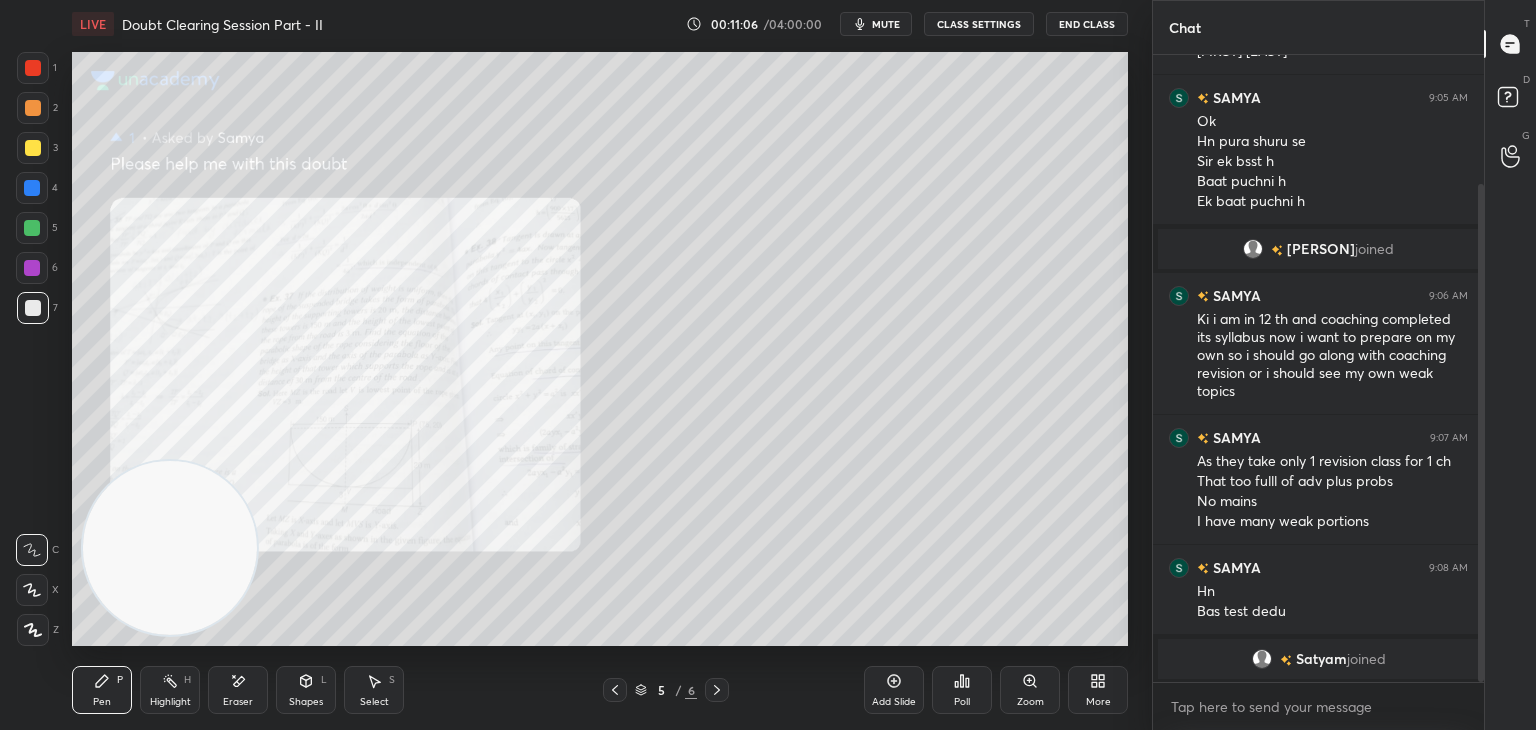 click 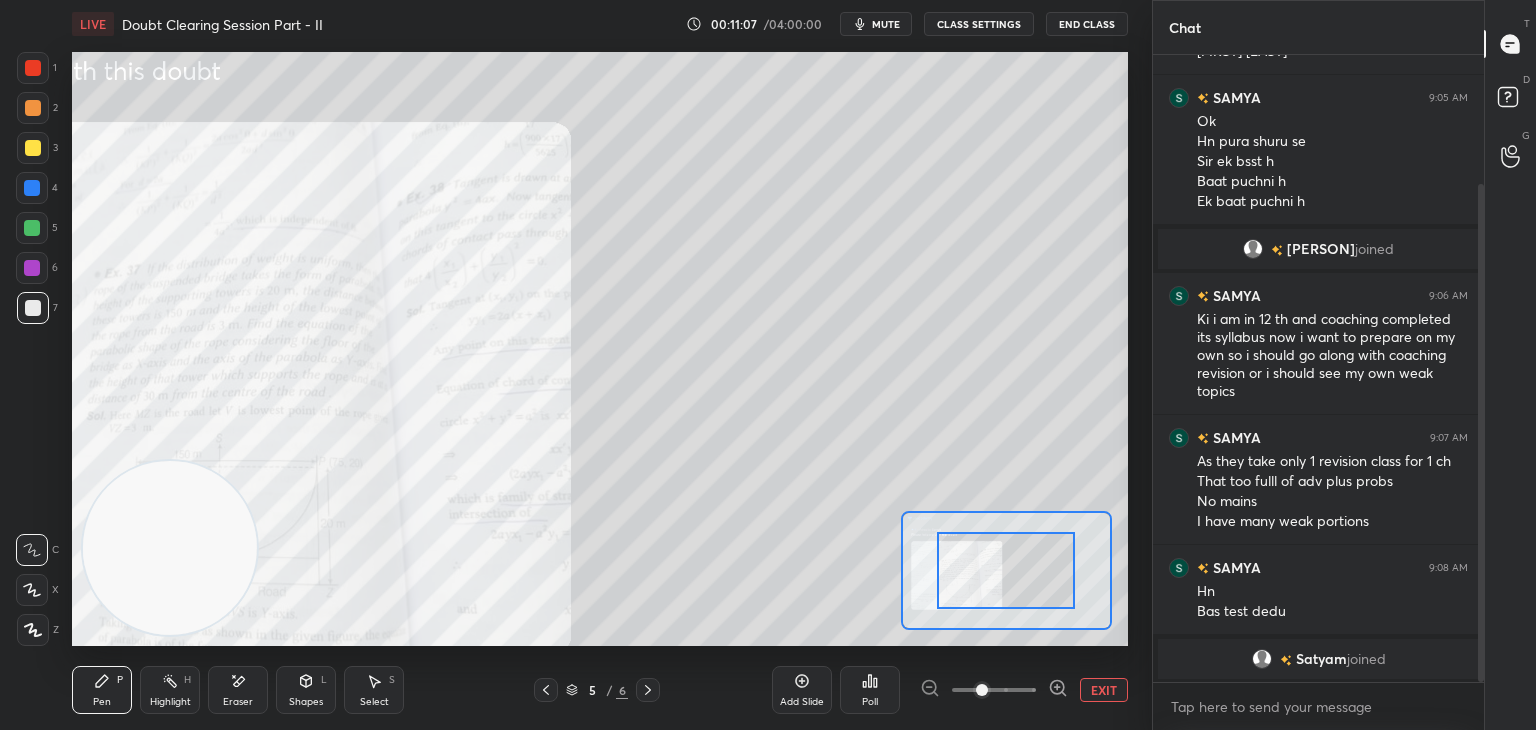 click at bounding box center [994, 690] 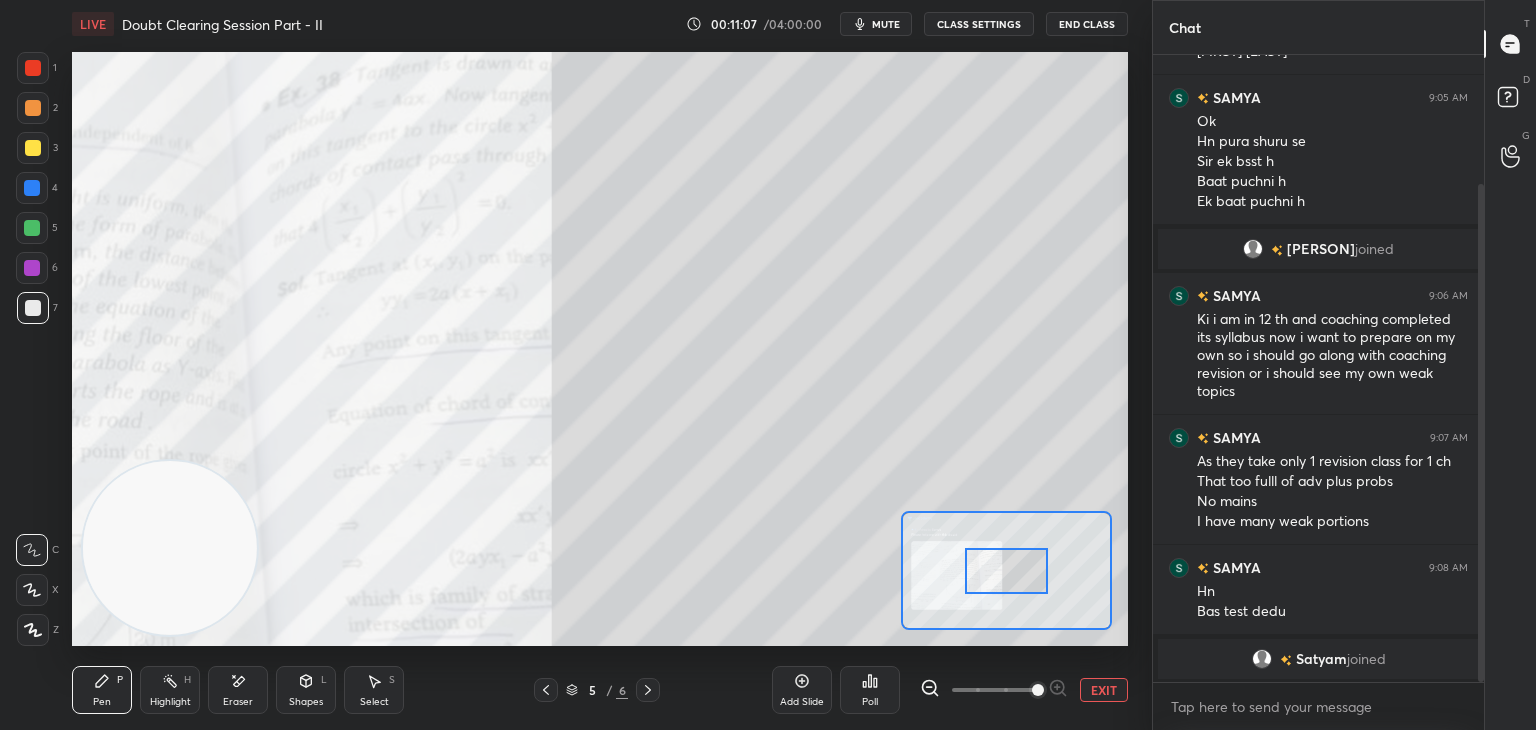 drag, startPoint x: 1032, startPoint y: 693, endPoint x: 1025, endPoint y: 684, distance: 11.401754 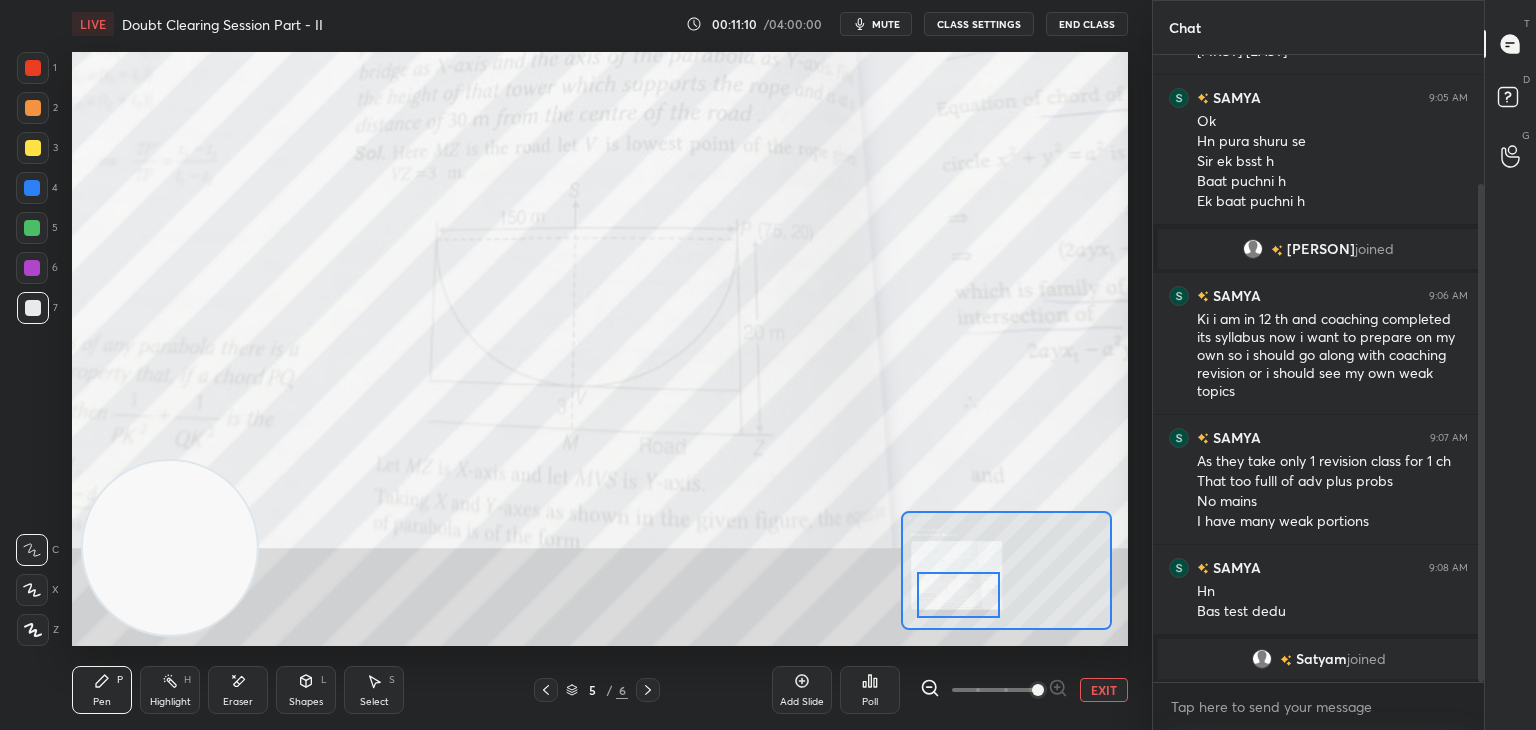 drag, startPoint x: 1002, startPoint y: 569, endPoint x: 964, endPoint y: 589, distance: 42.941822 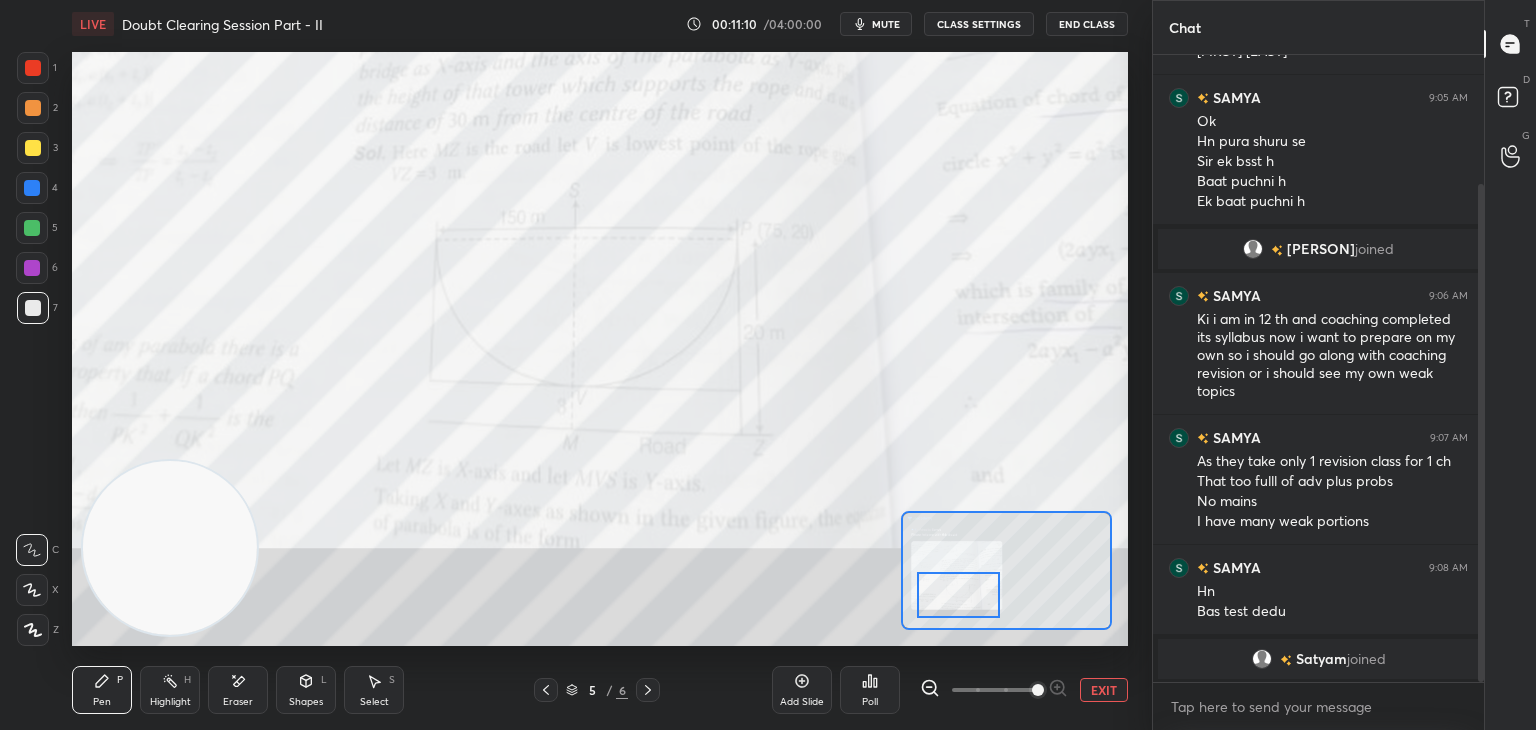 click at bounding box center [958, 595] 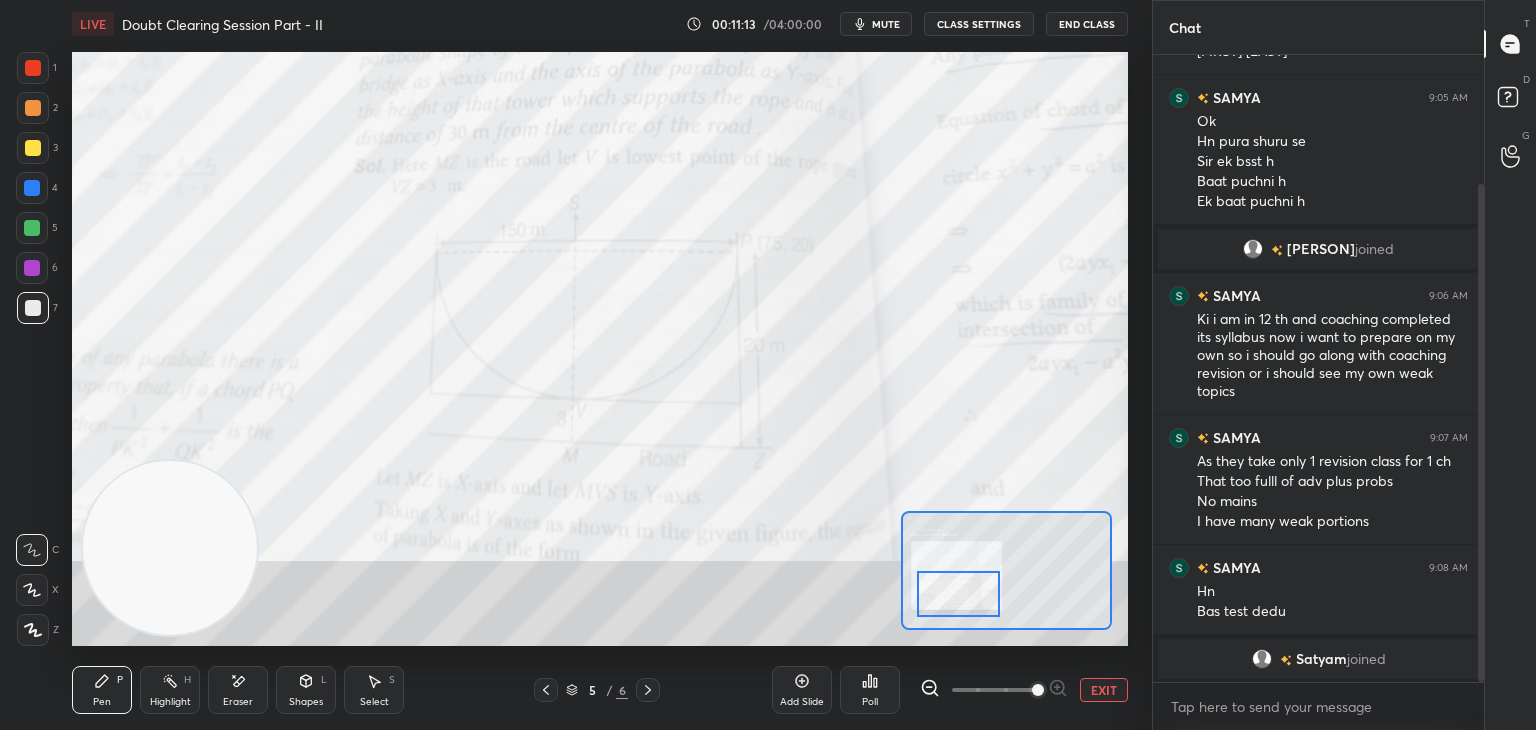 click on "EXIT" at bounding box center [1104, 690] 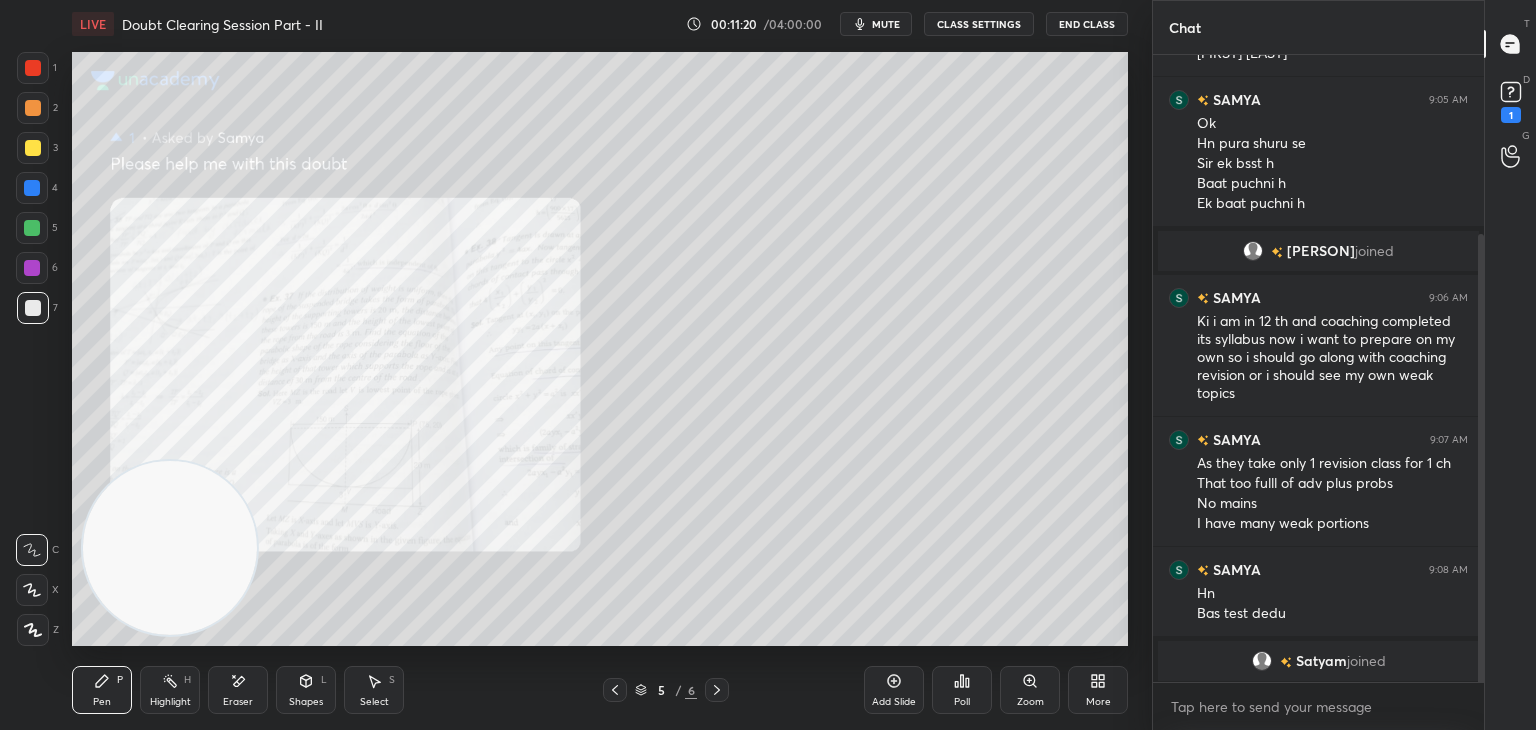 scroll, scrollTop: 250, scrollLeft: 0, axis: vertical 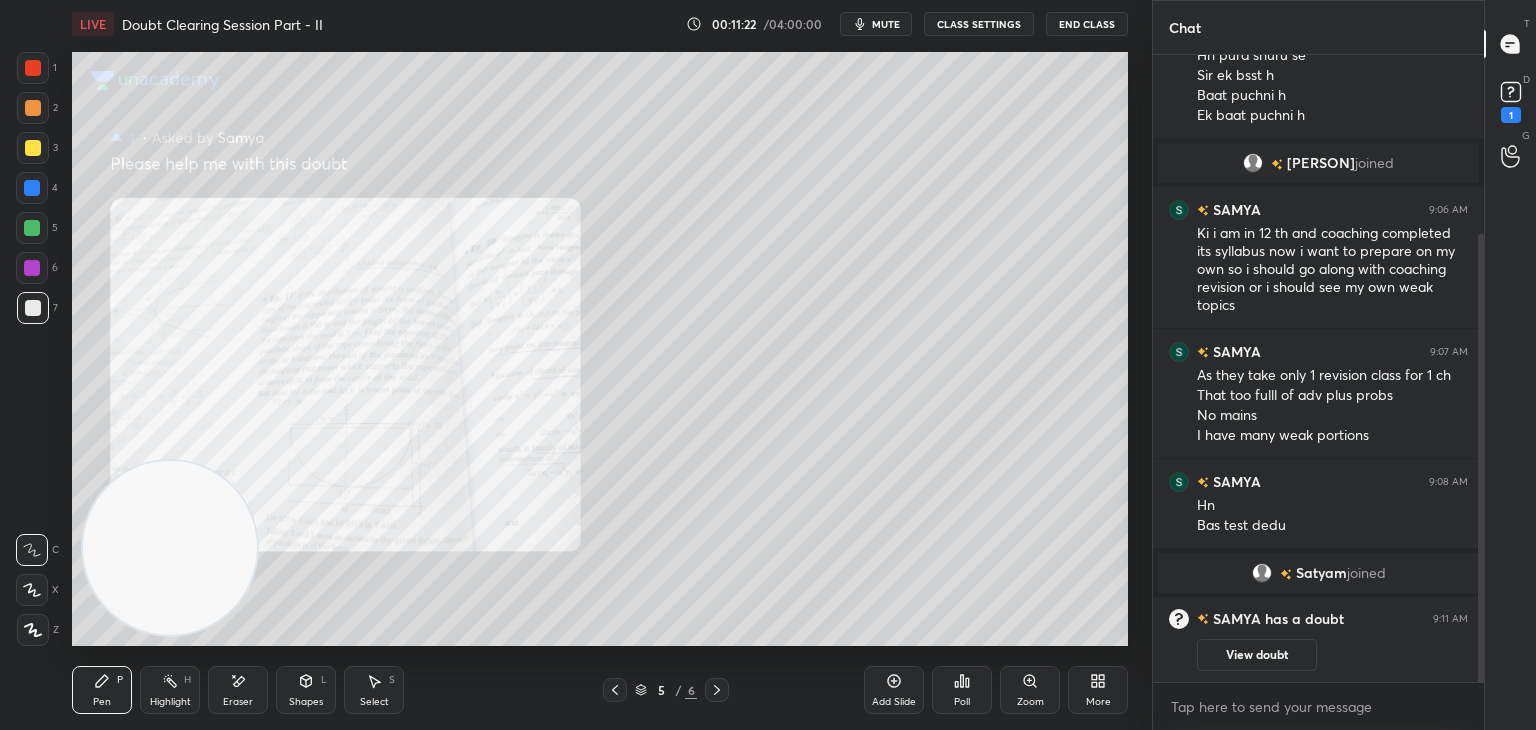 drag, startPoint x: 1272, startPoint y: 645, endPoint x: 1276, endPoint y: 632, distance: 13.601471 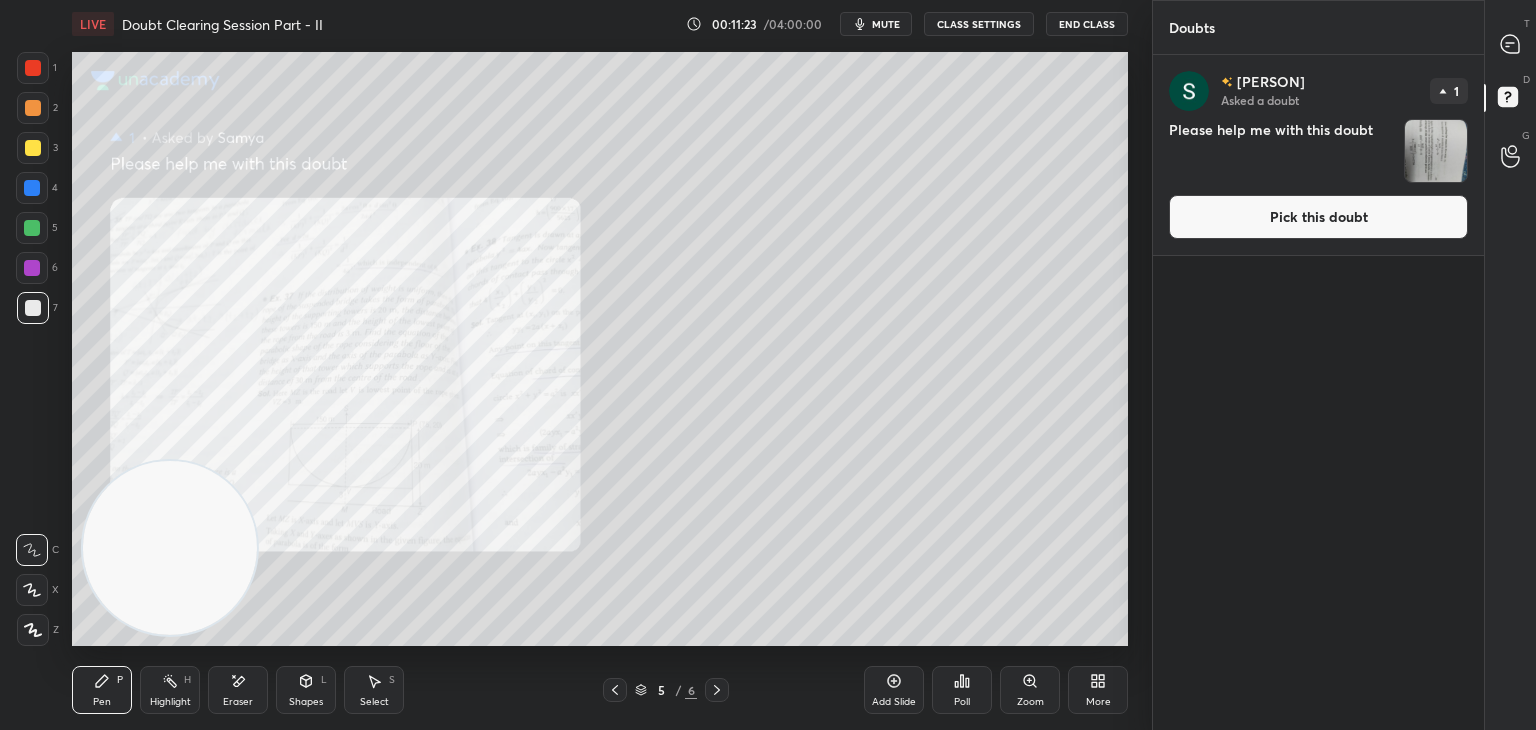 click on "Pick this doubt" at bounding box center (1318, 217) 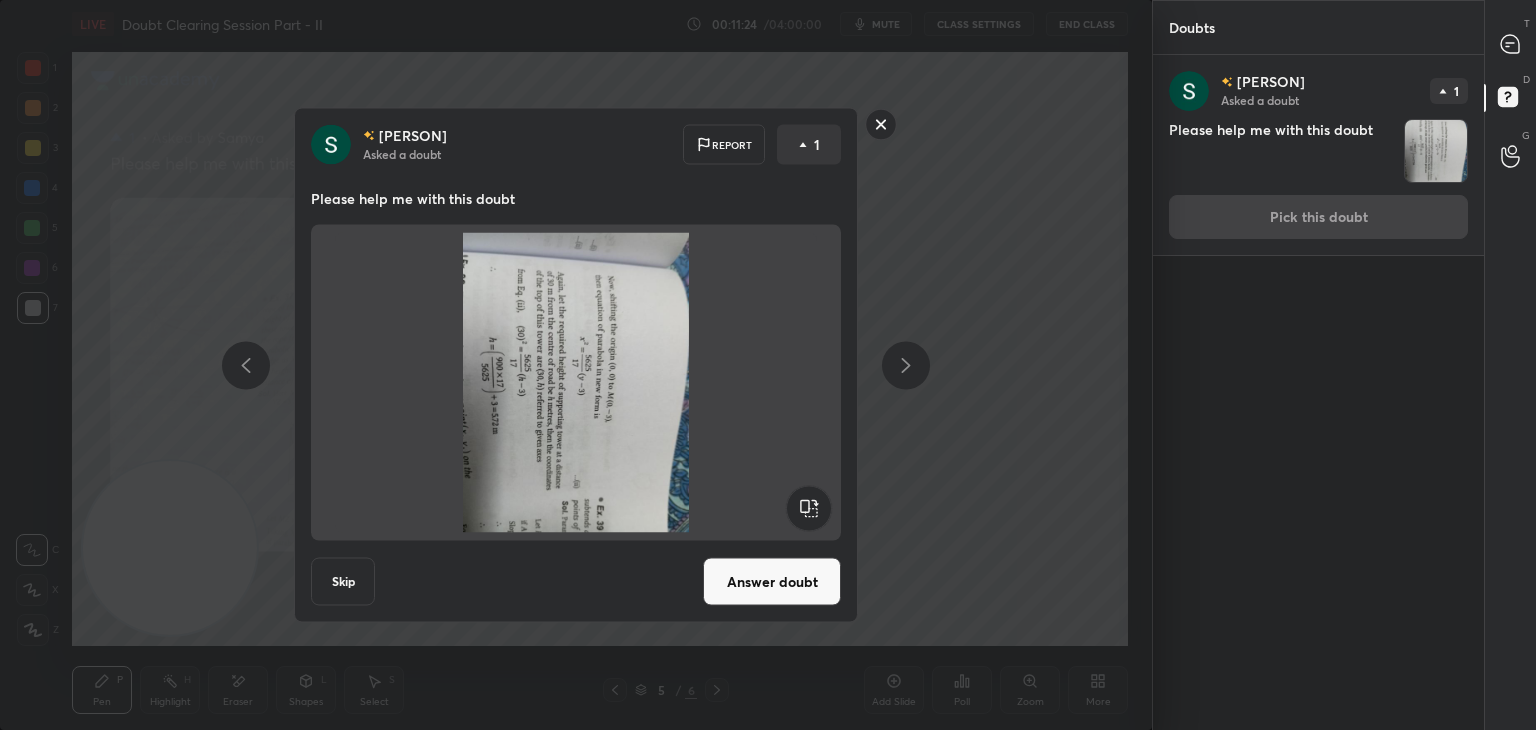 click 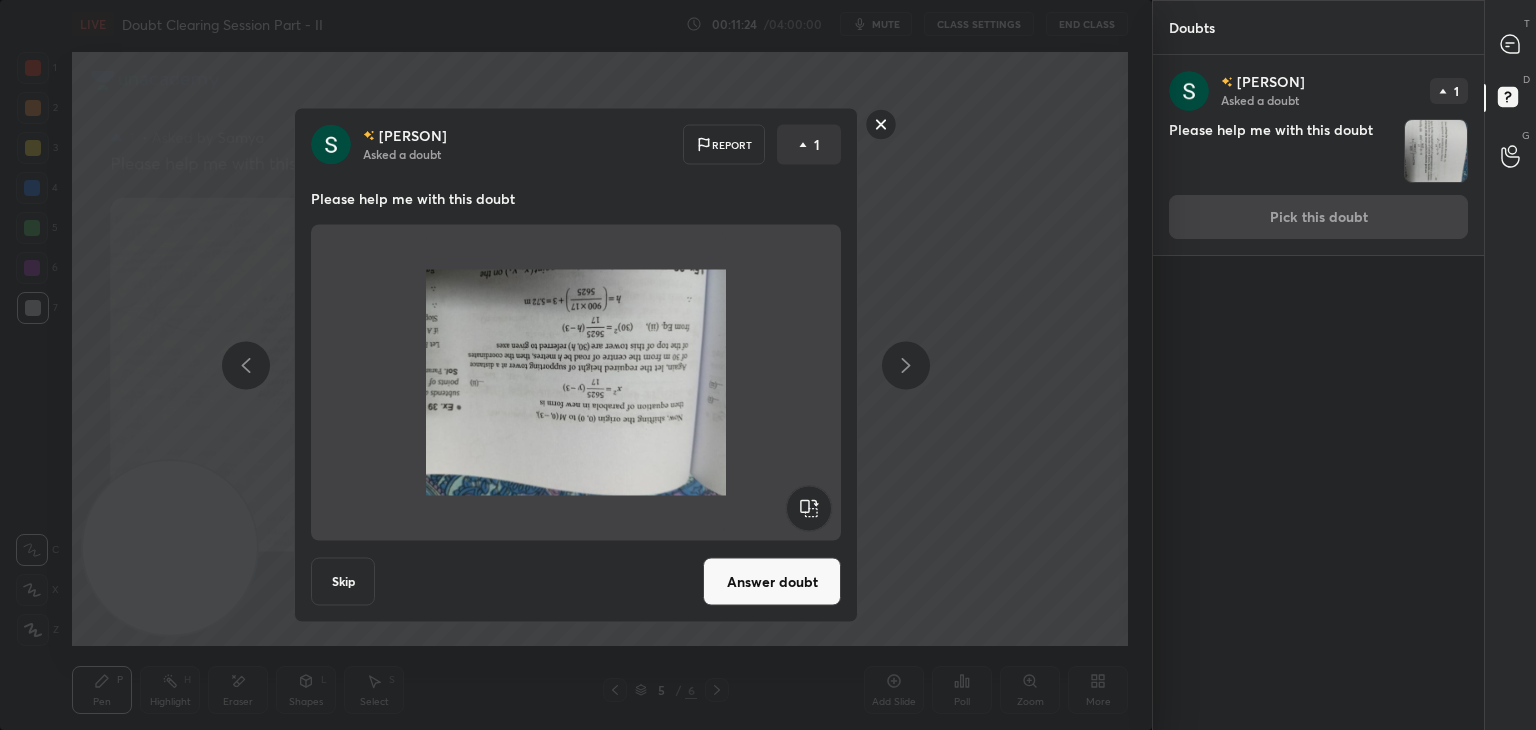 click 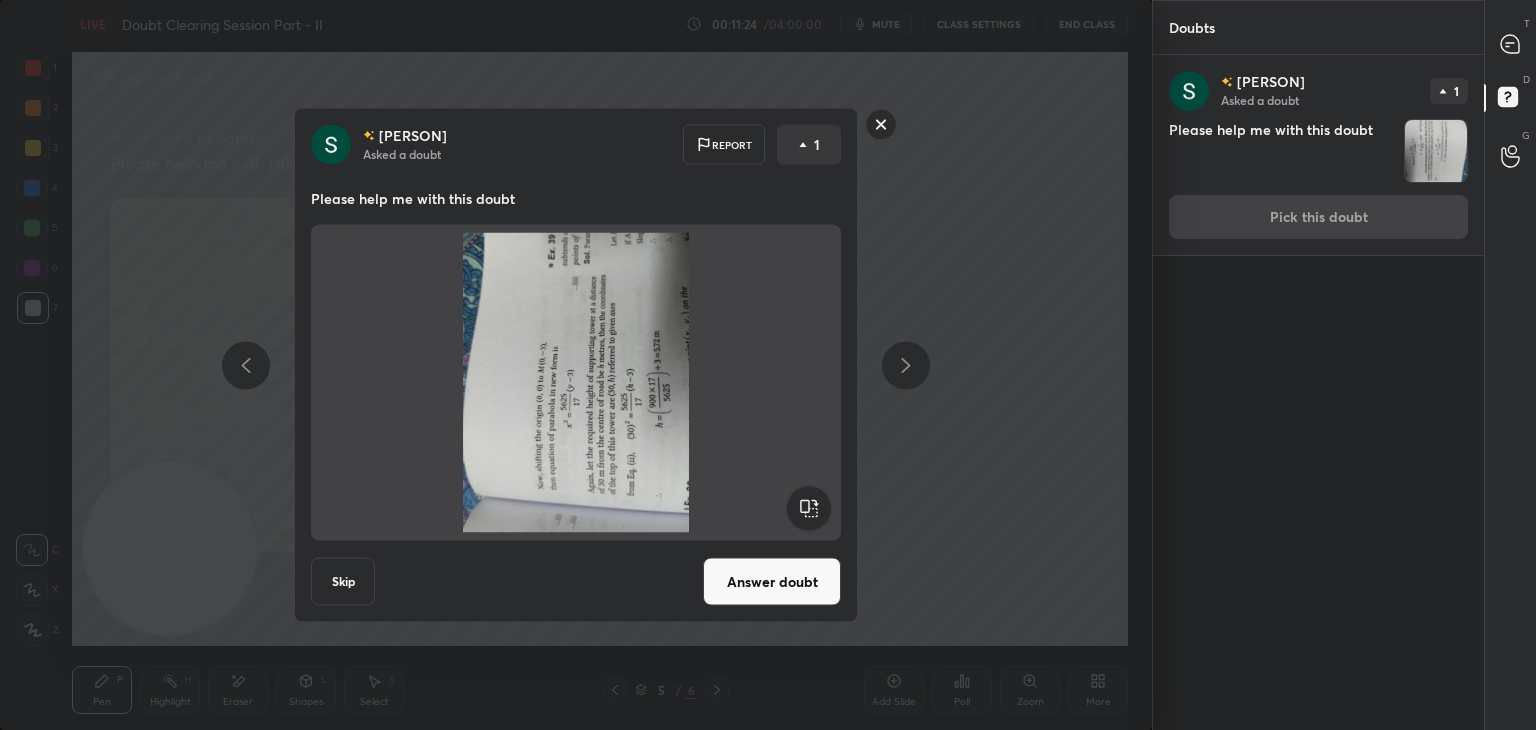 click 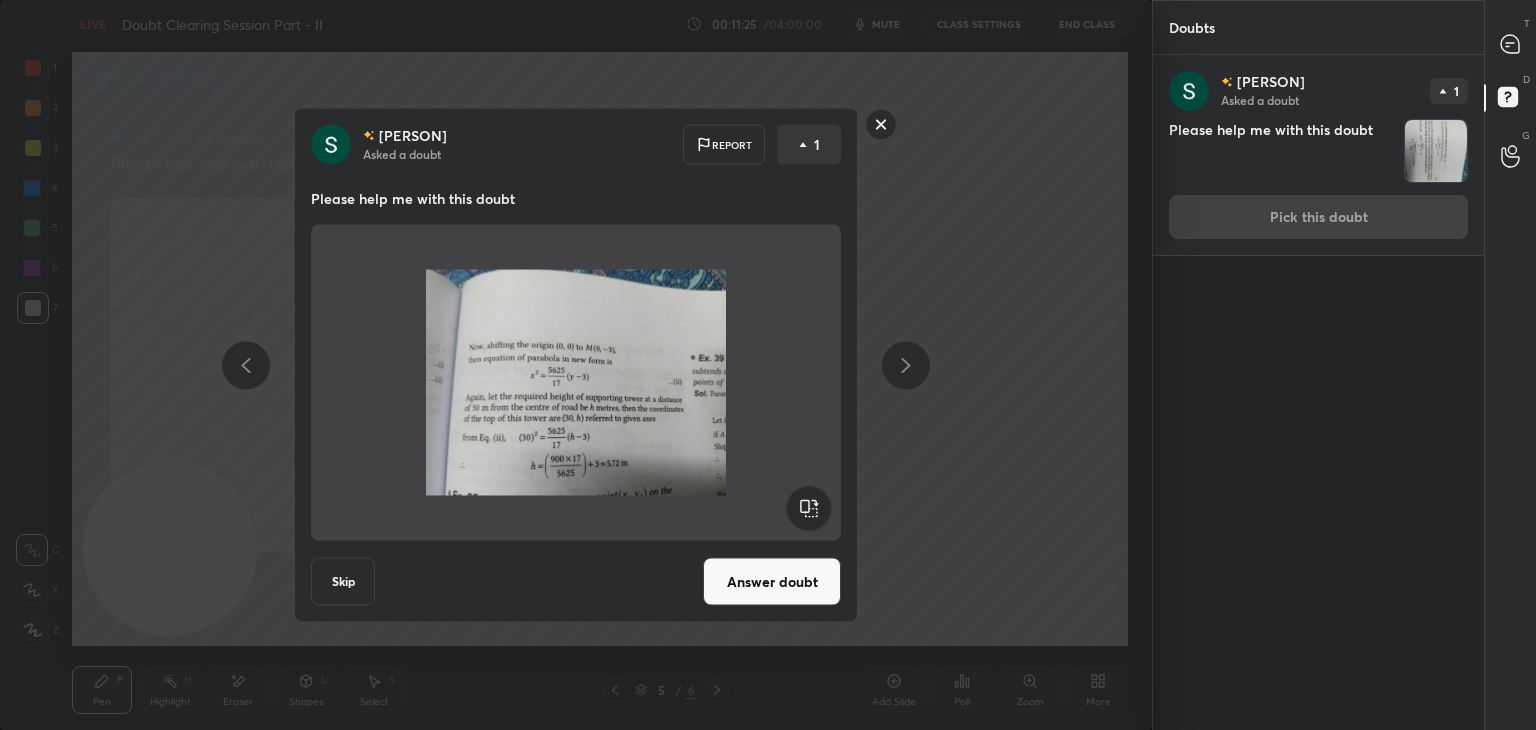 click on "Answer doubt" at bounding box center (772, 582) 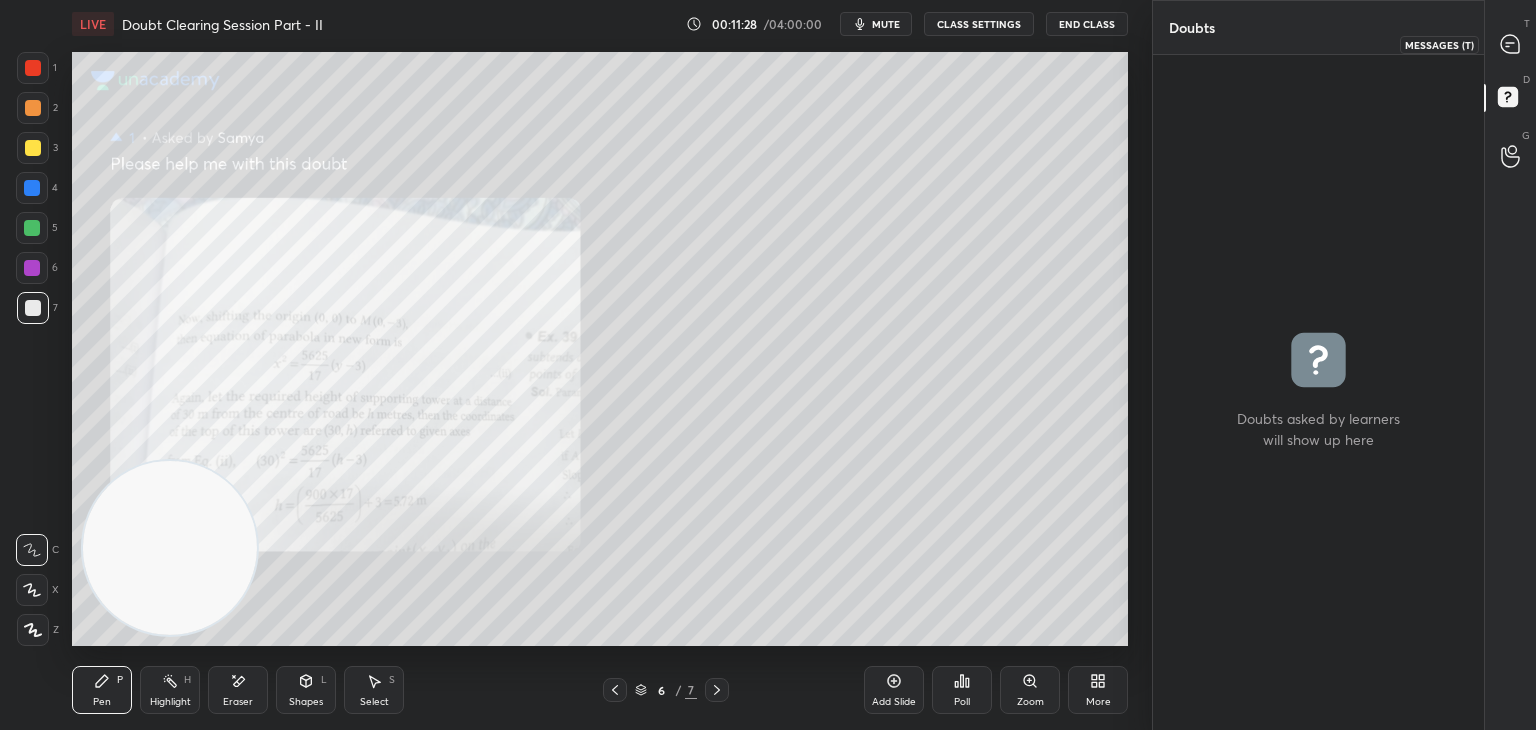 click 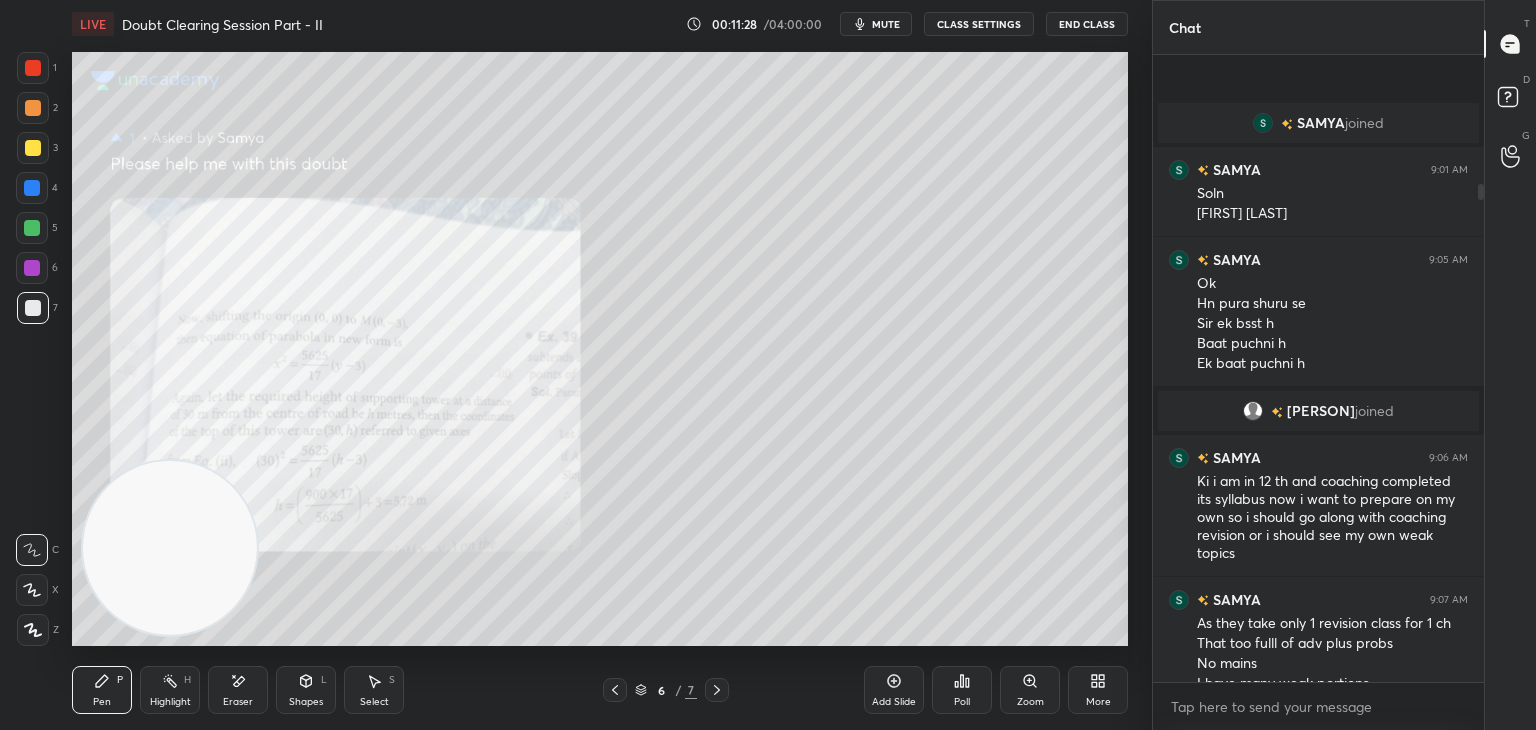 scroll, scrollTop: 162, scrollLeft: 0, axis: vertical 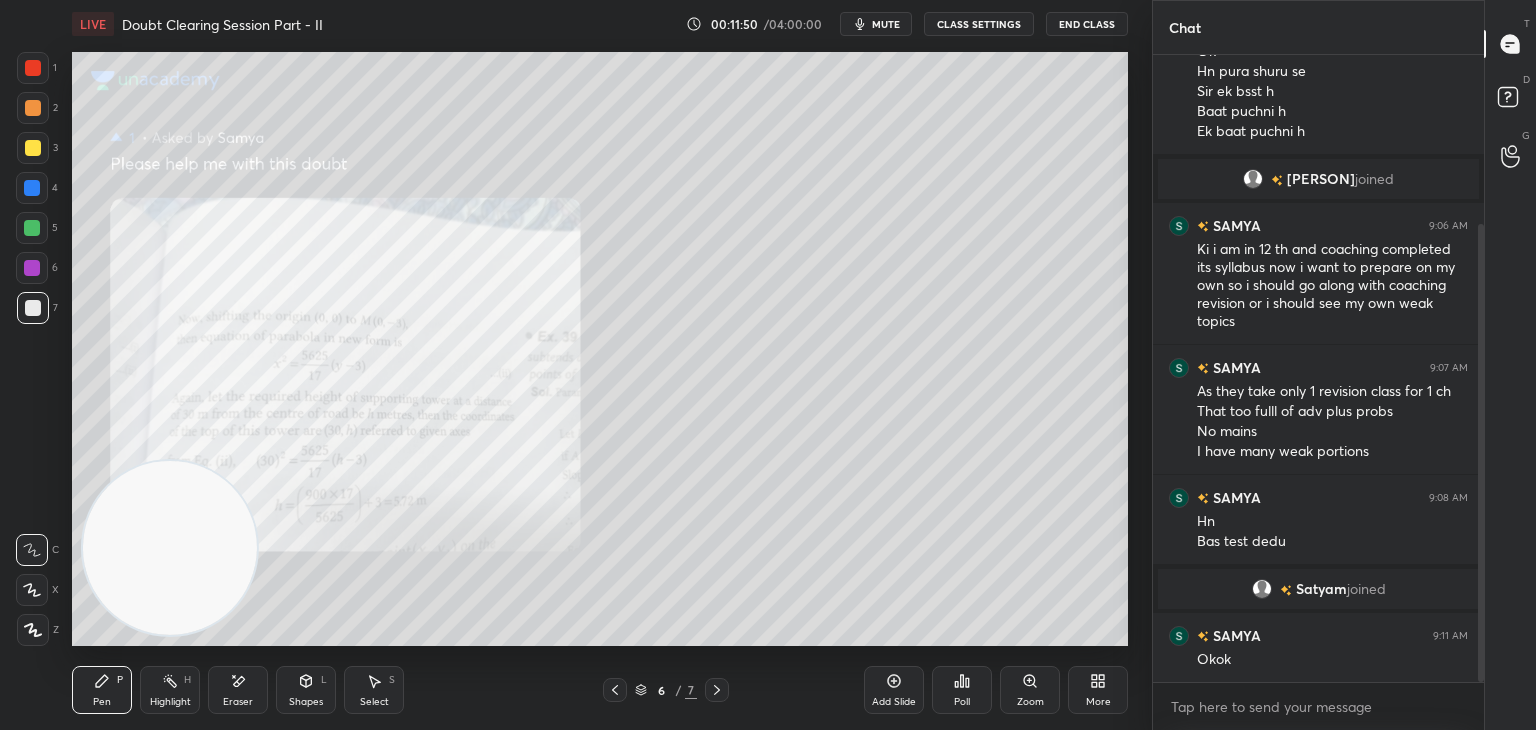 click at bounding box center (615, 690) 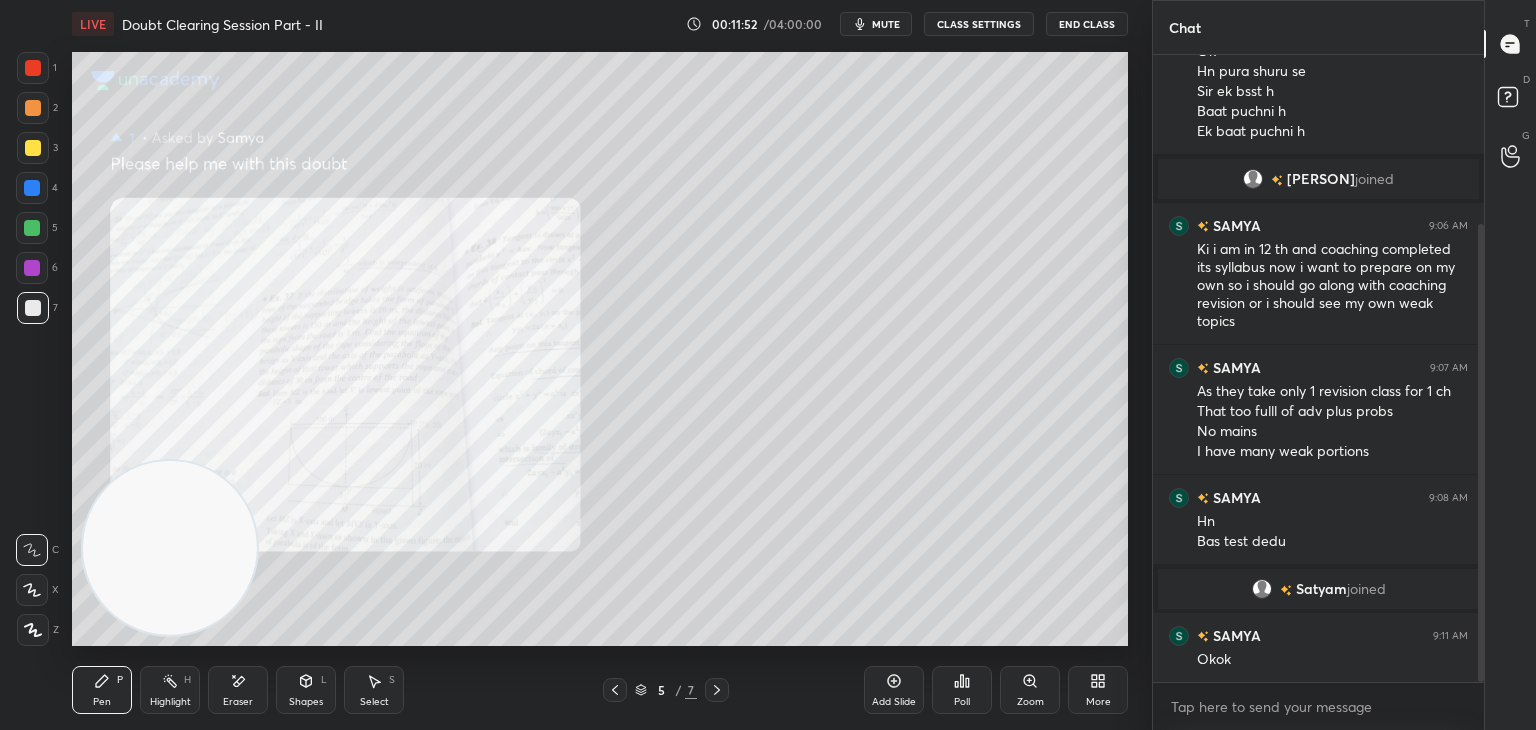 click 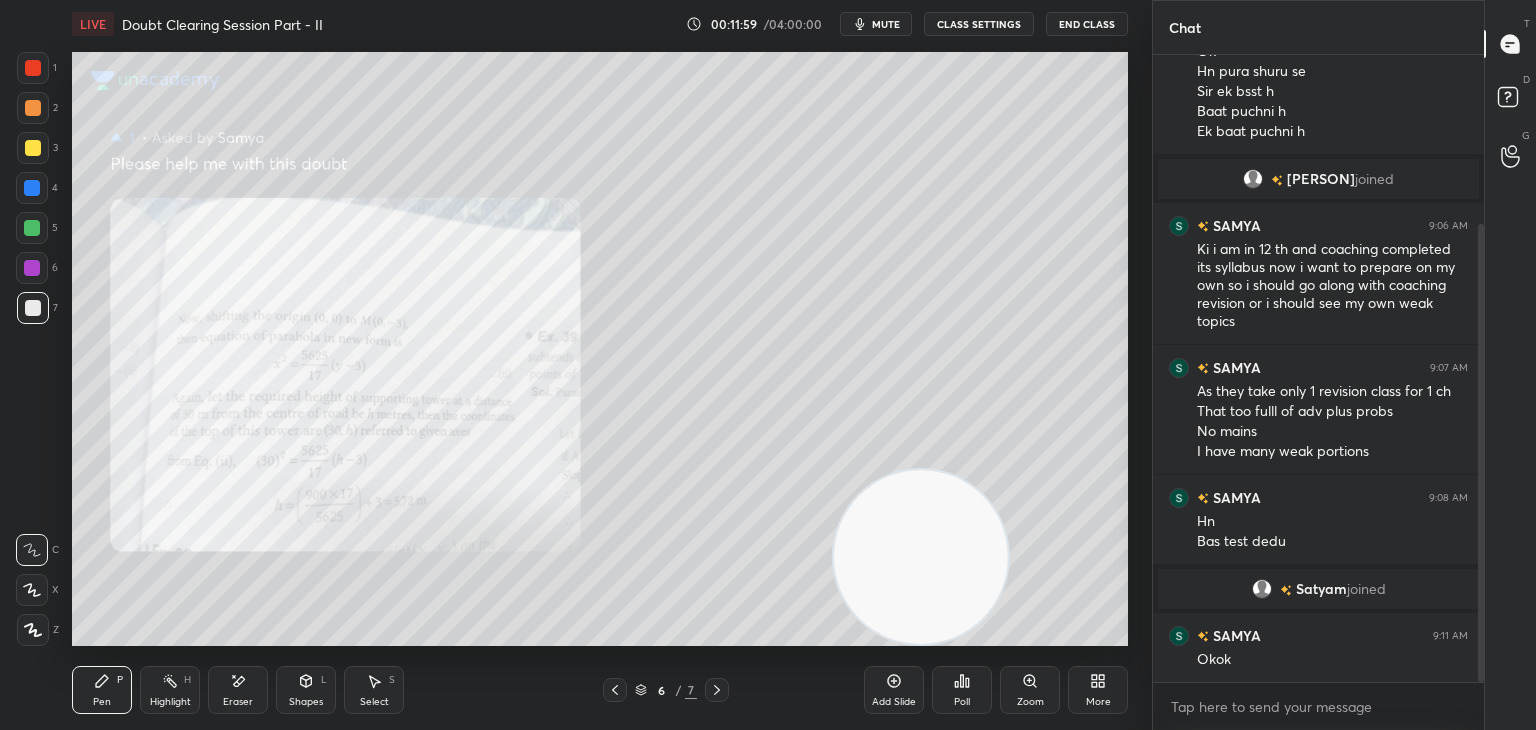 drag, startPoint x: 121, startPoint y: 559, endPoint x: 980, endPoint y: 638, distance: 862.62506 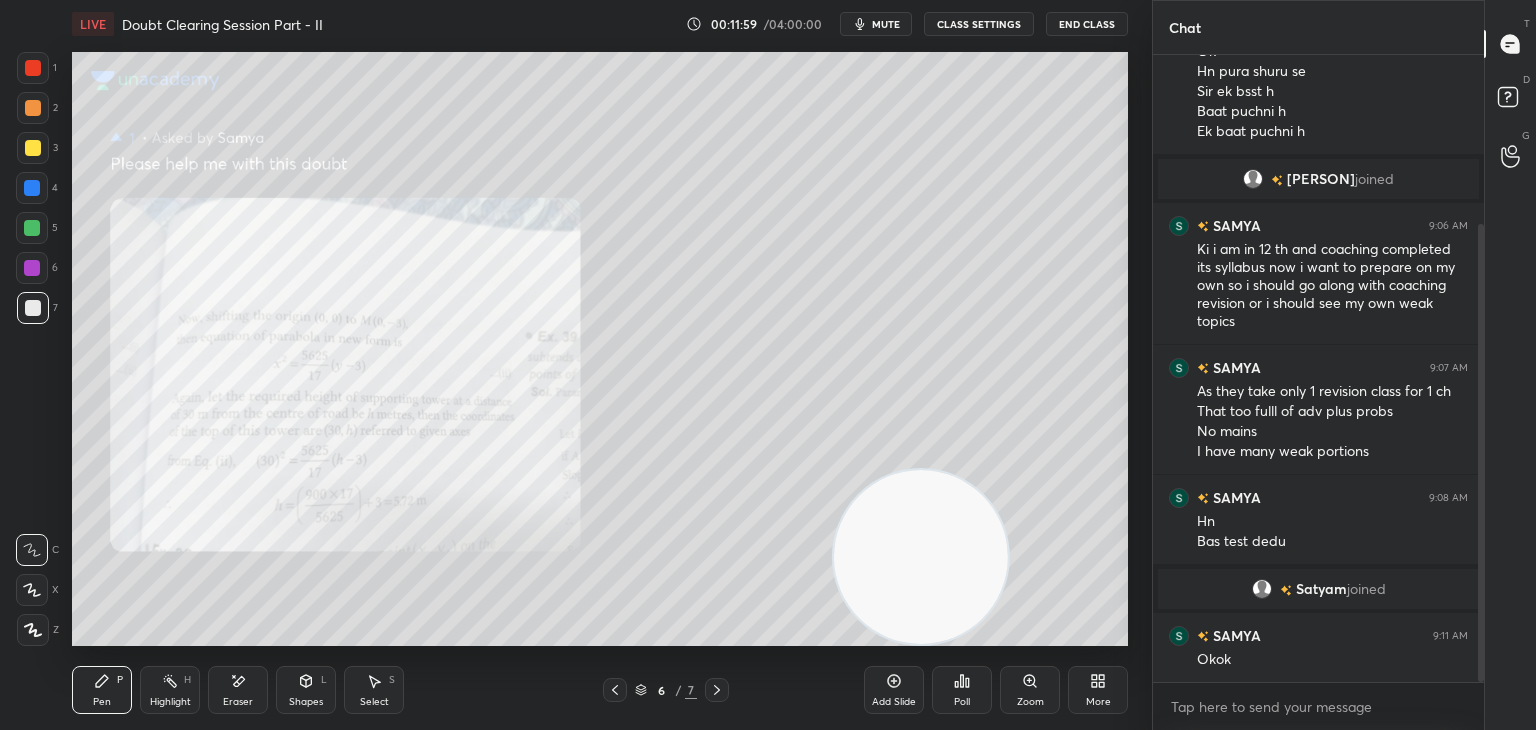 click on "LIVE Doubt Clearing Session Part - II 00:11:59 /  04:00:00 mute CLASS SETTINGS End Class Setting up your live class Poll for   secs No correct answer Start poll Back Doubt Clearing Session Part - II • L2 of Doubt Clearing Course on Mathematics IIT JEE - Part I Abhishek Sahu Pen P Highlight H Eraser Shapes L Select S 6 / 7 Add Slide Poll Zoom More" at bounding box center (600, 365) 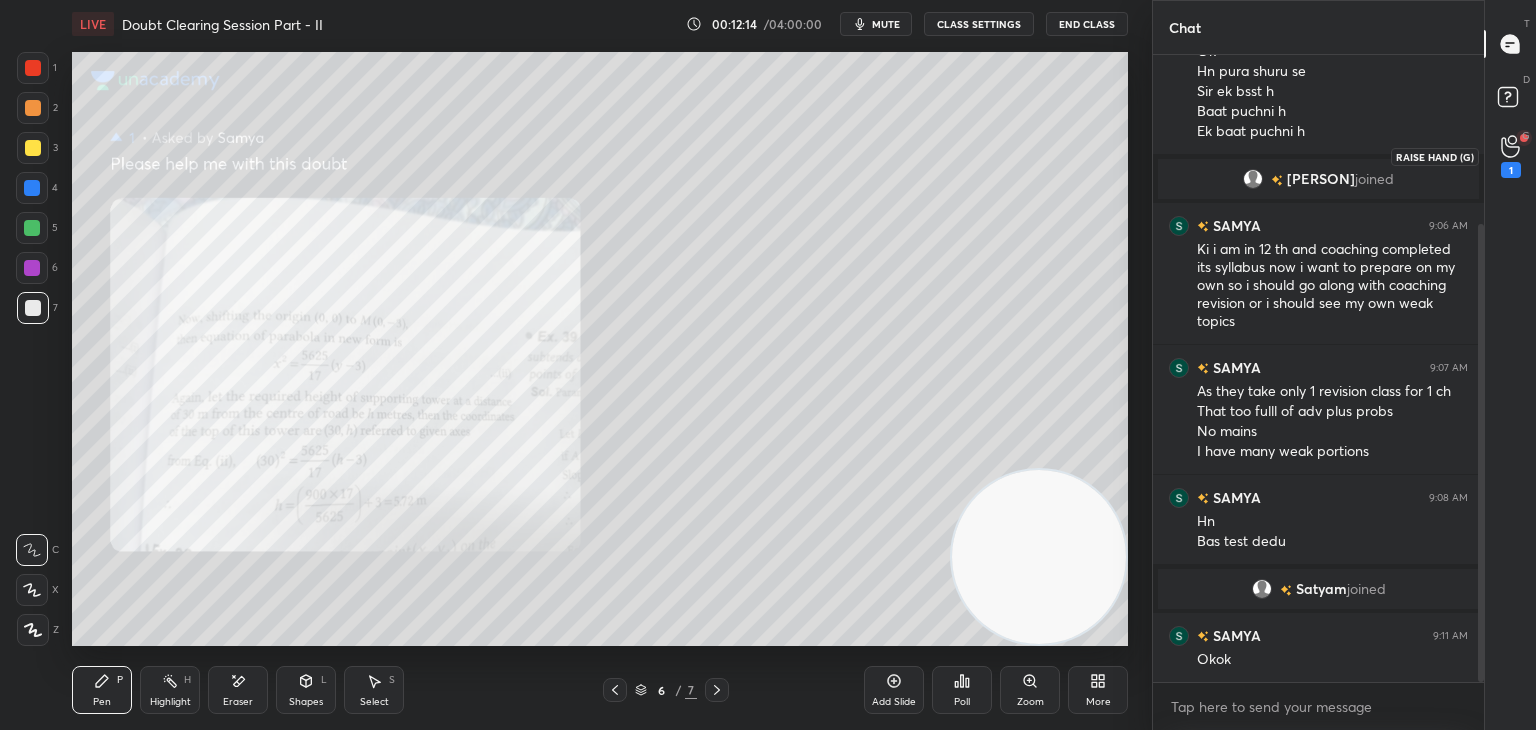 drag, startPoint x: 1514, startPoint y: 159, endPoint x: 1487, endPoint y: 158, distance: 27.018513 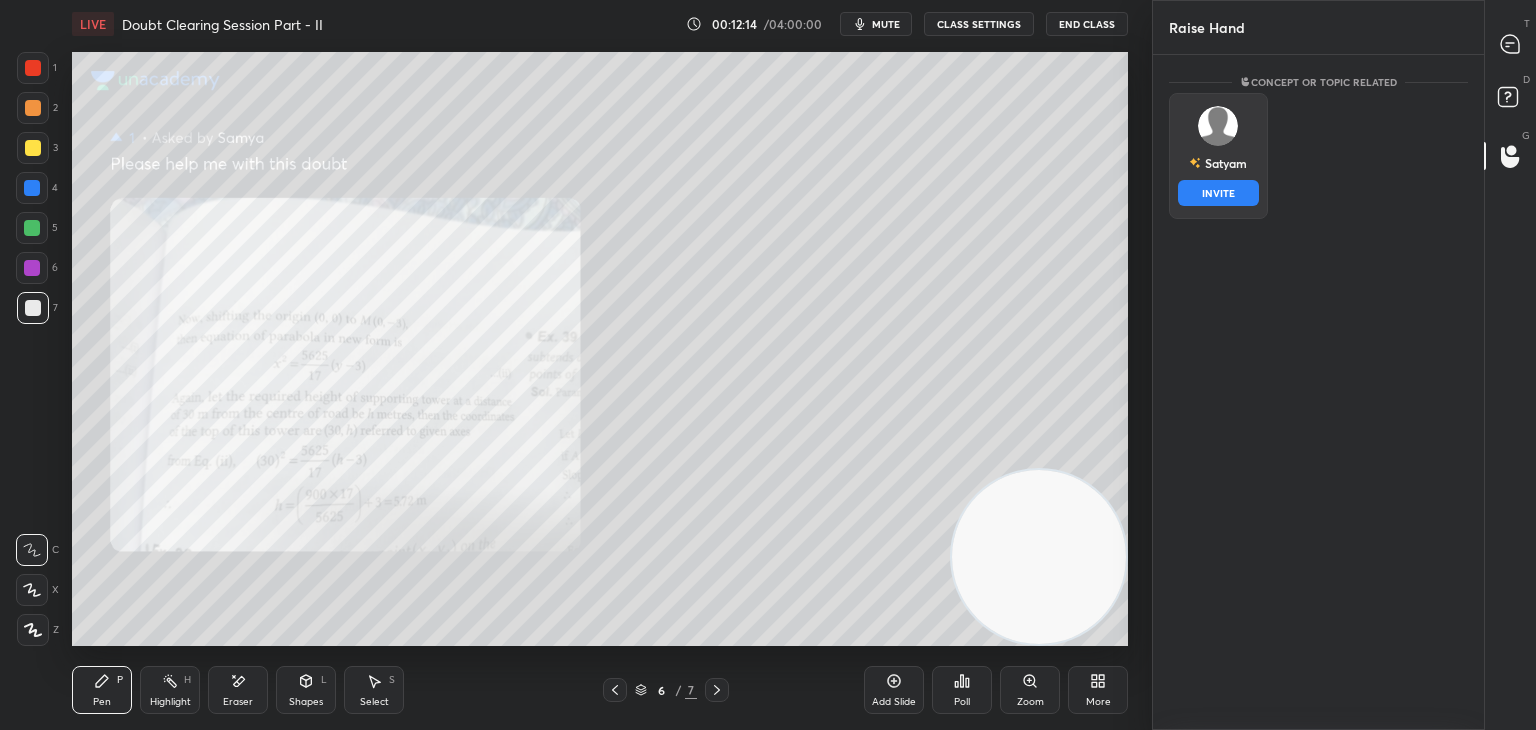 click at bounding box center (1218, 126) 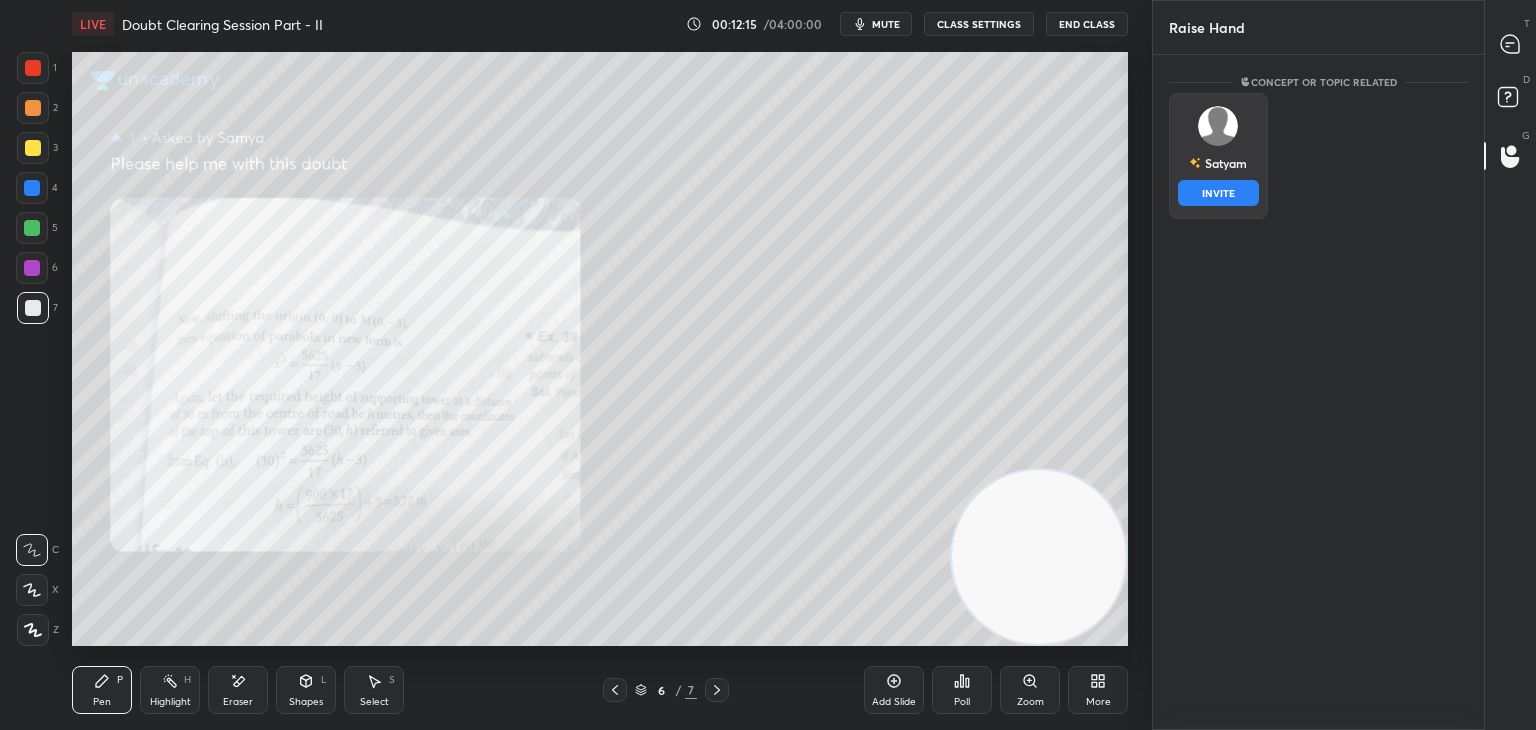 click on "[NAME] INVITE" at bounding box center (1218, 156) 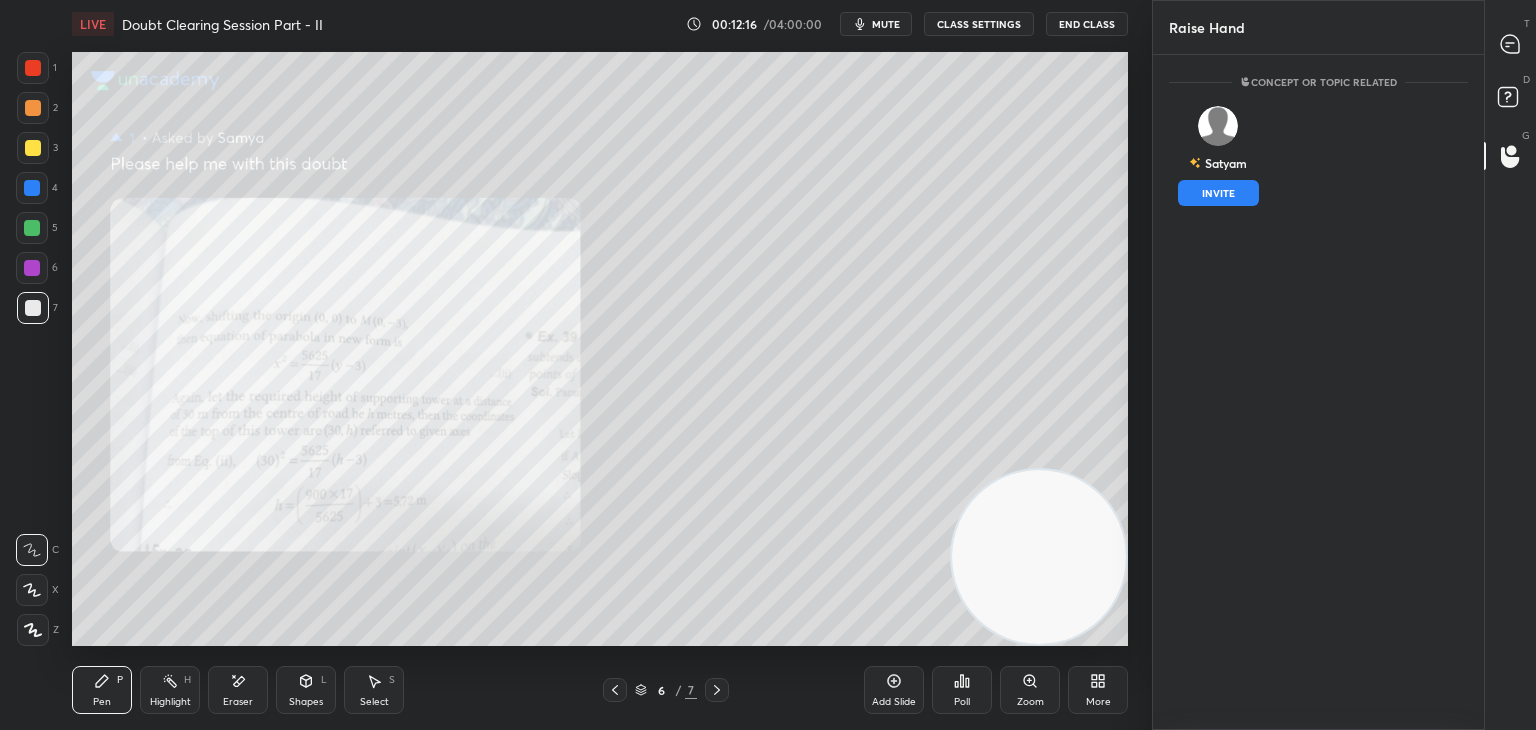 click on "INVITE" at bounding box center [1218, 193] 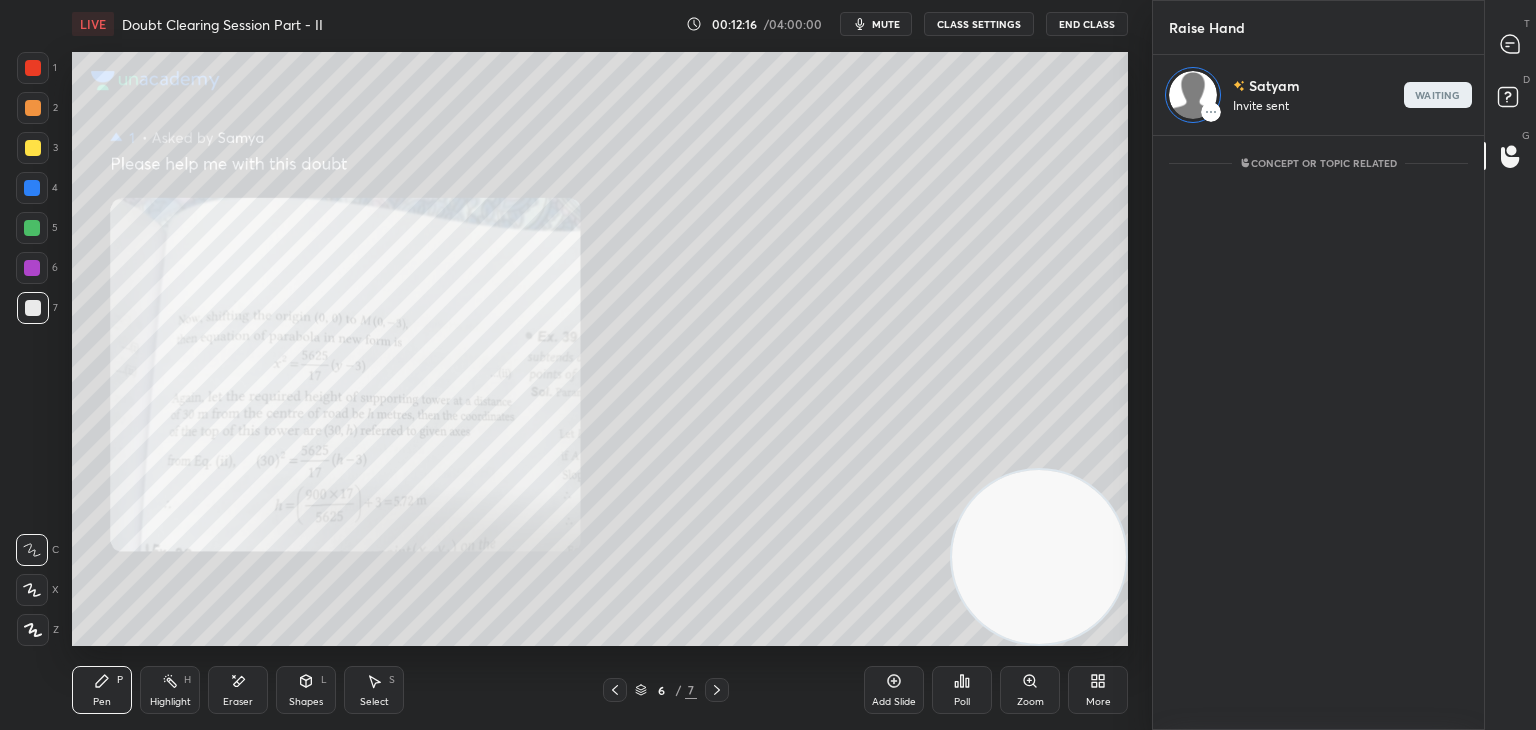 scroll, scrollTop: 589, scrollLeft: 325, axis: both 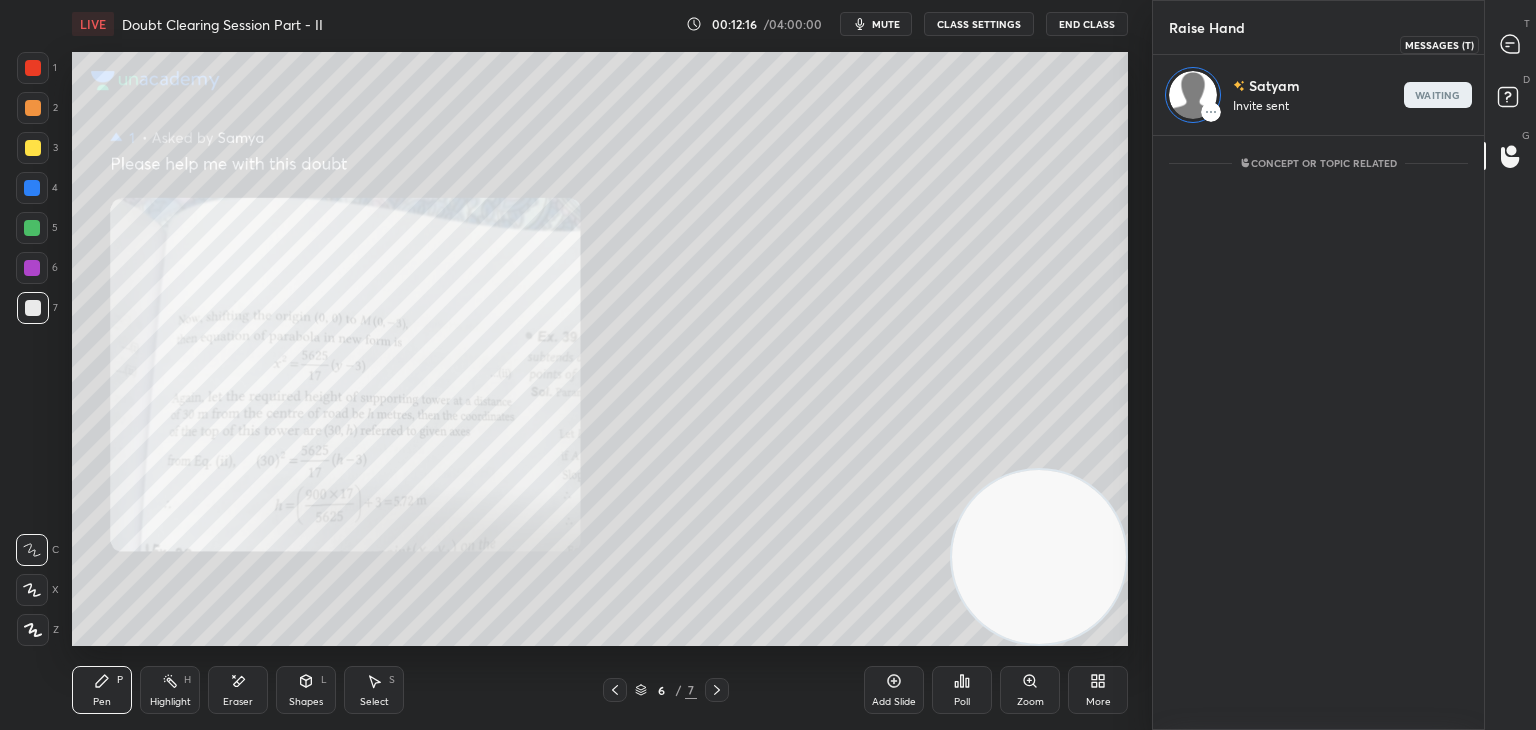 click 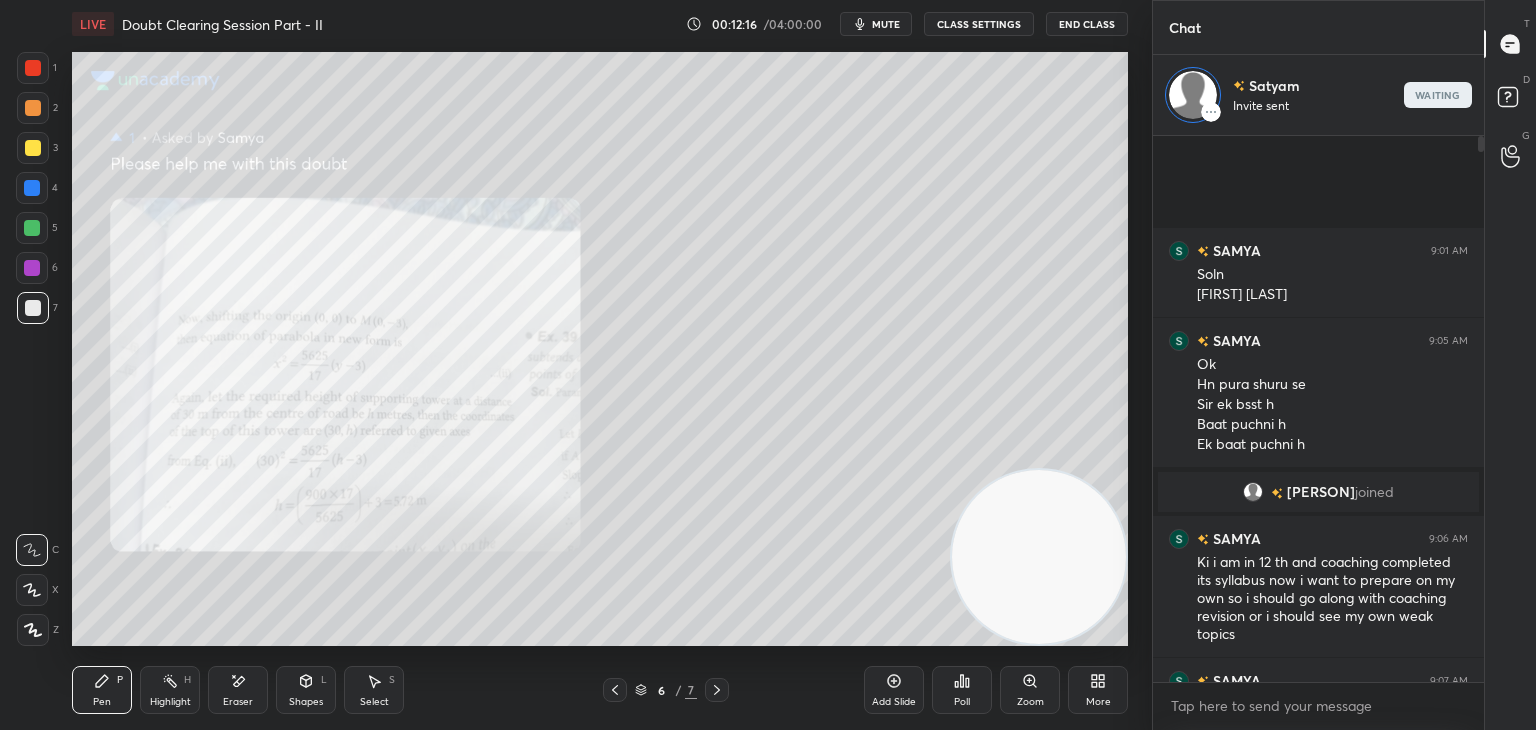 scroll, scrollTop: 588, scrollLeft: 325, axis: both 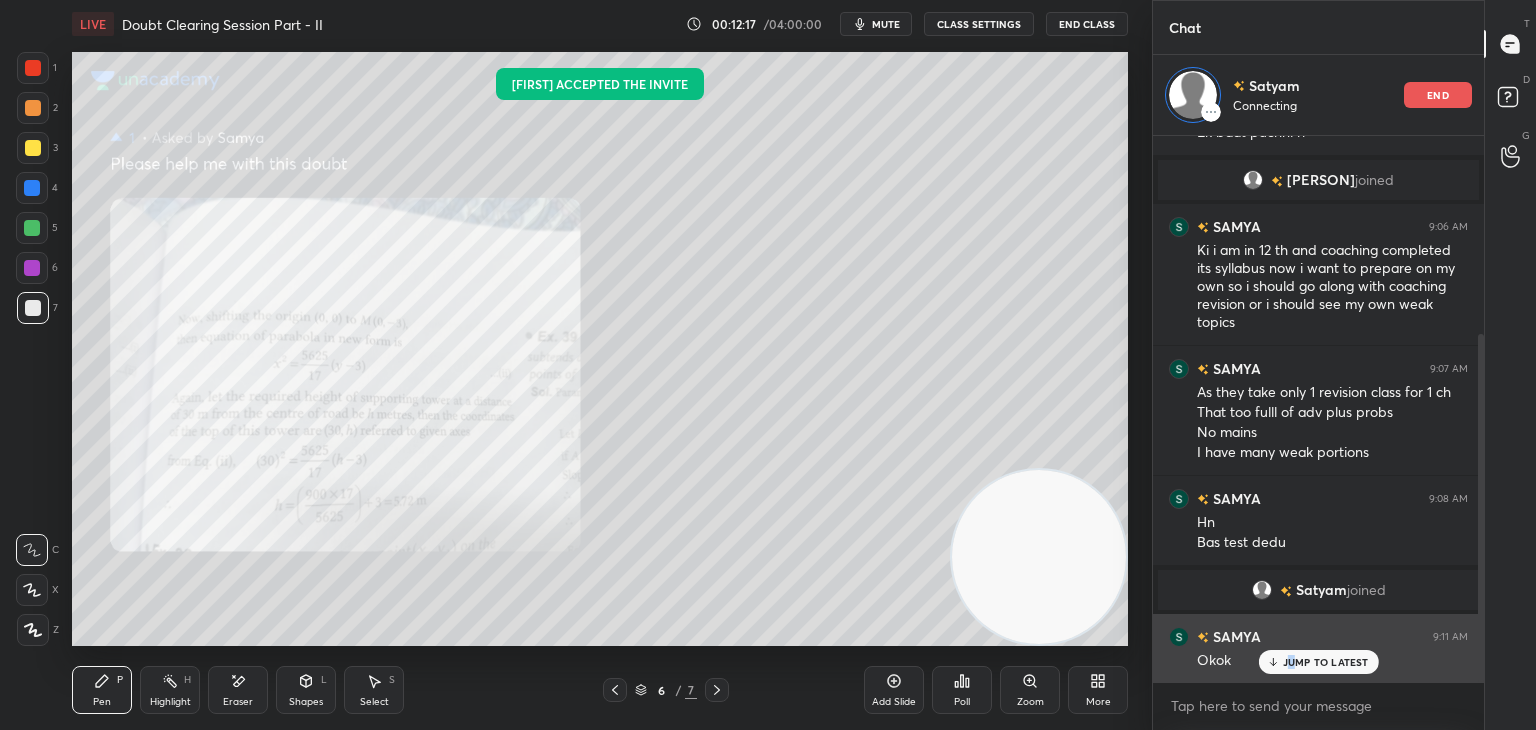 click on "JUMP TO LATEST" at bounding box center [1326, 662] 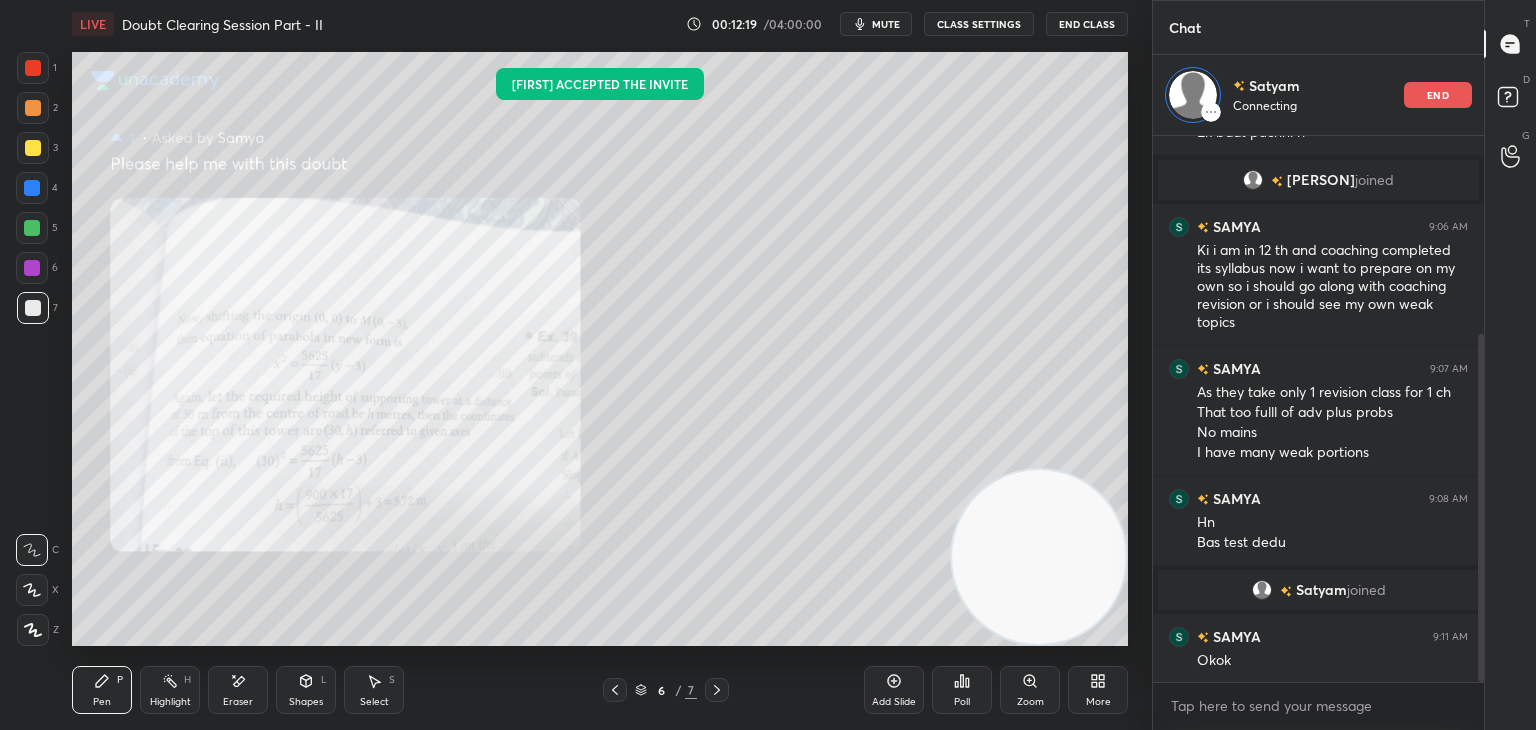click 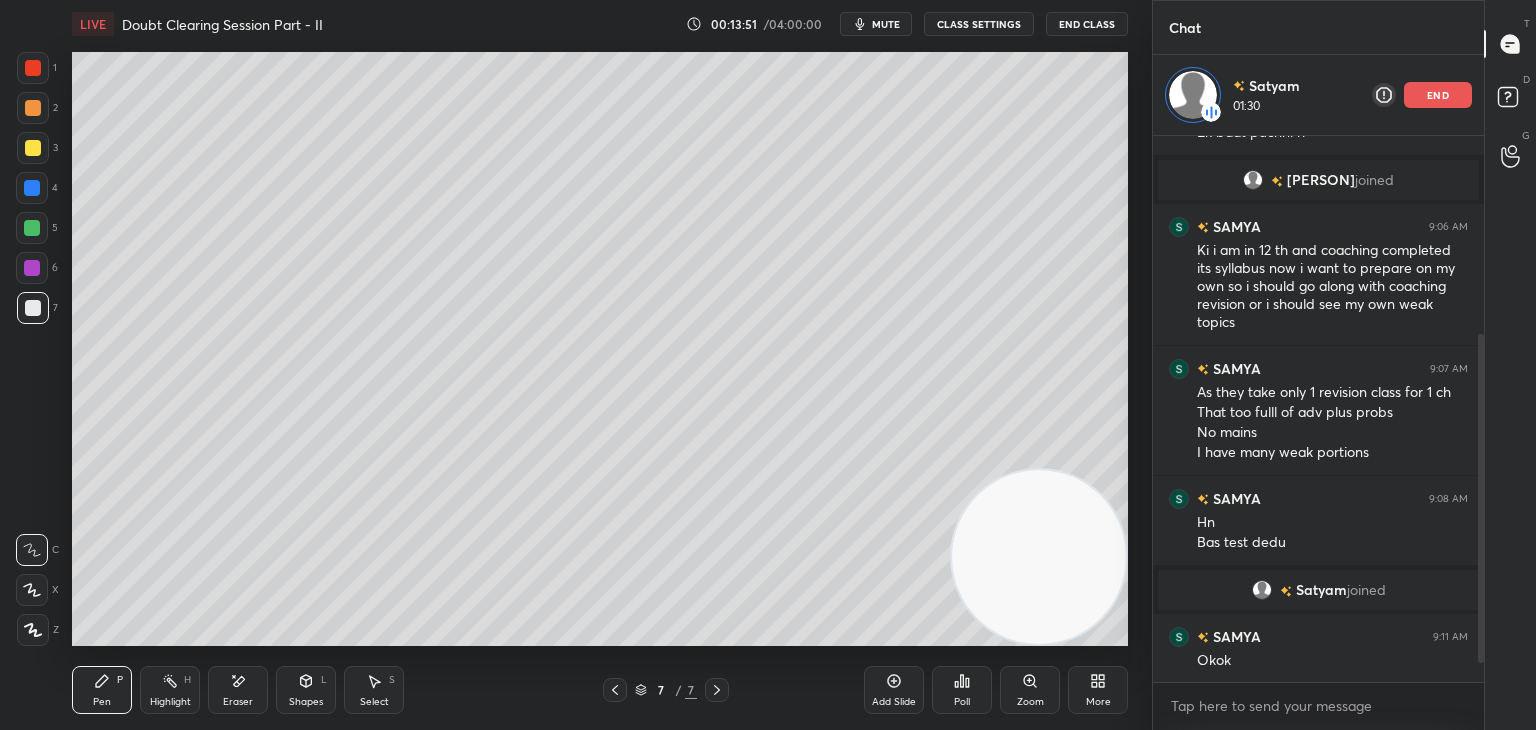 scroll, scrollTop: 360, scrollLeft: 0, axis: vertical 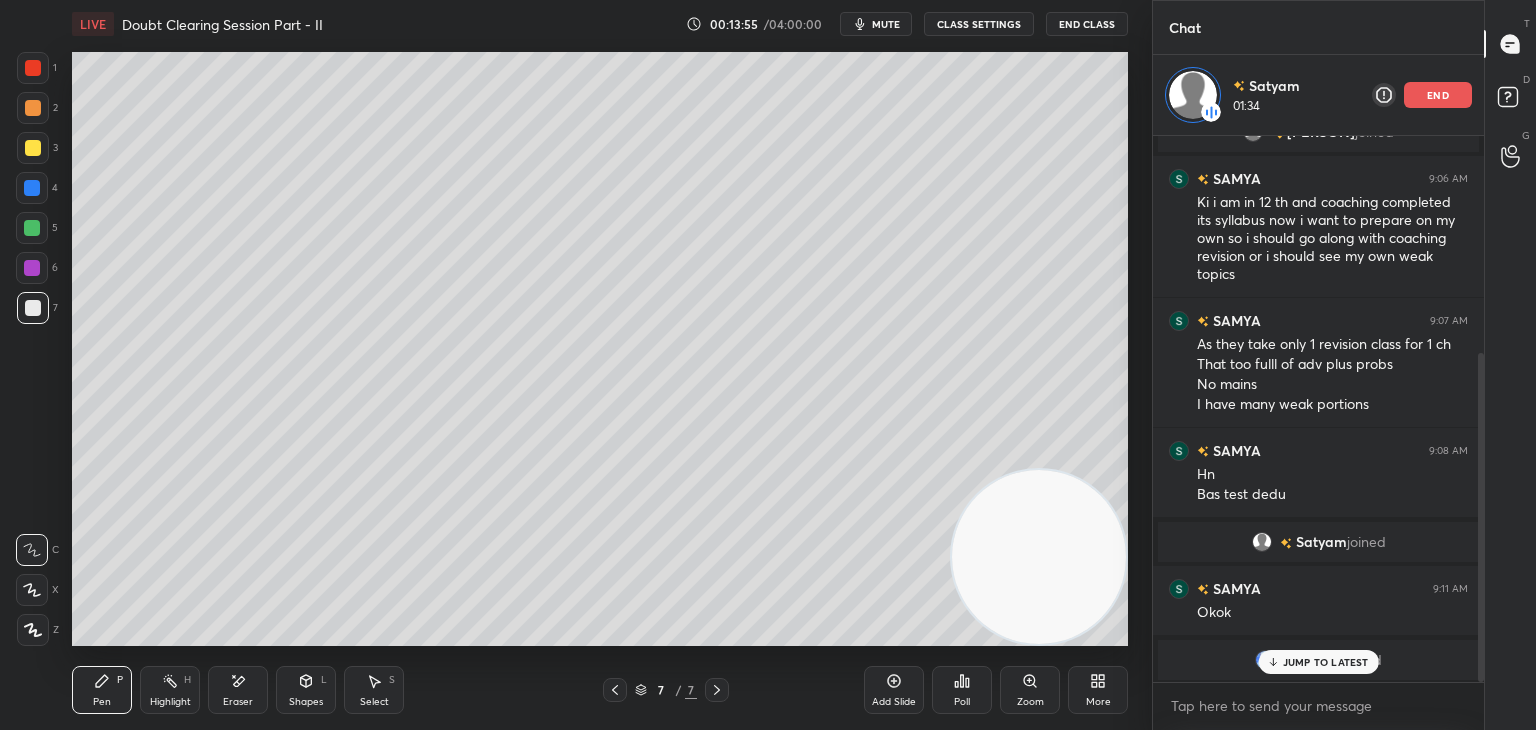 click on "JUMP TO LATEST" at bounding box center (1326, 662) 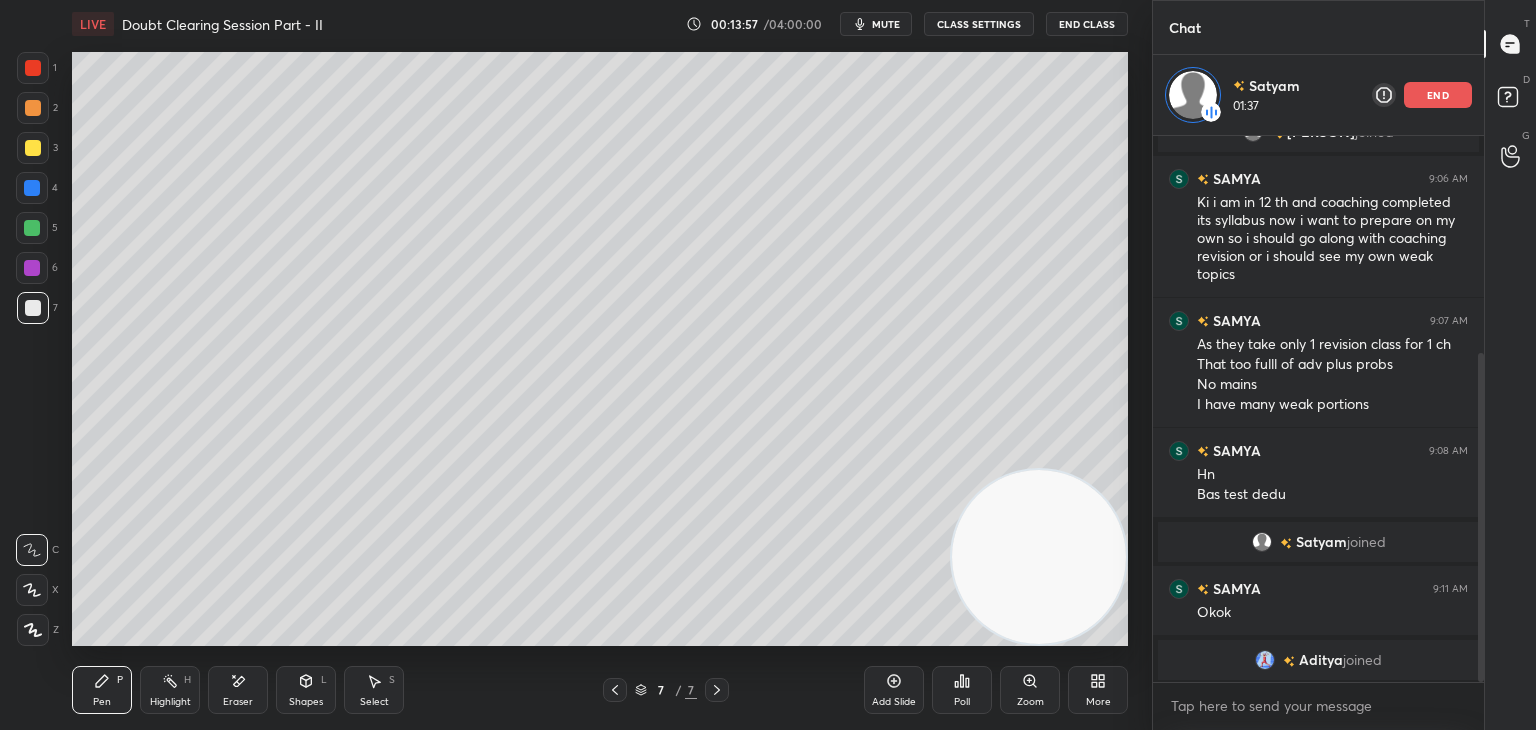 click at bounding box center [1265, 660] 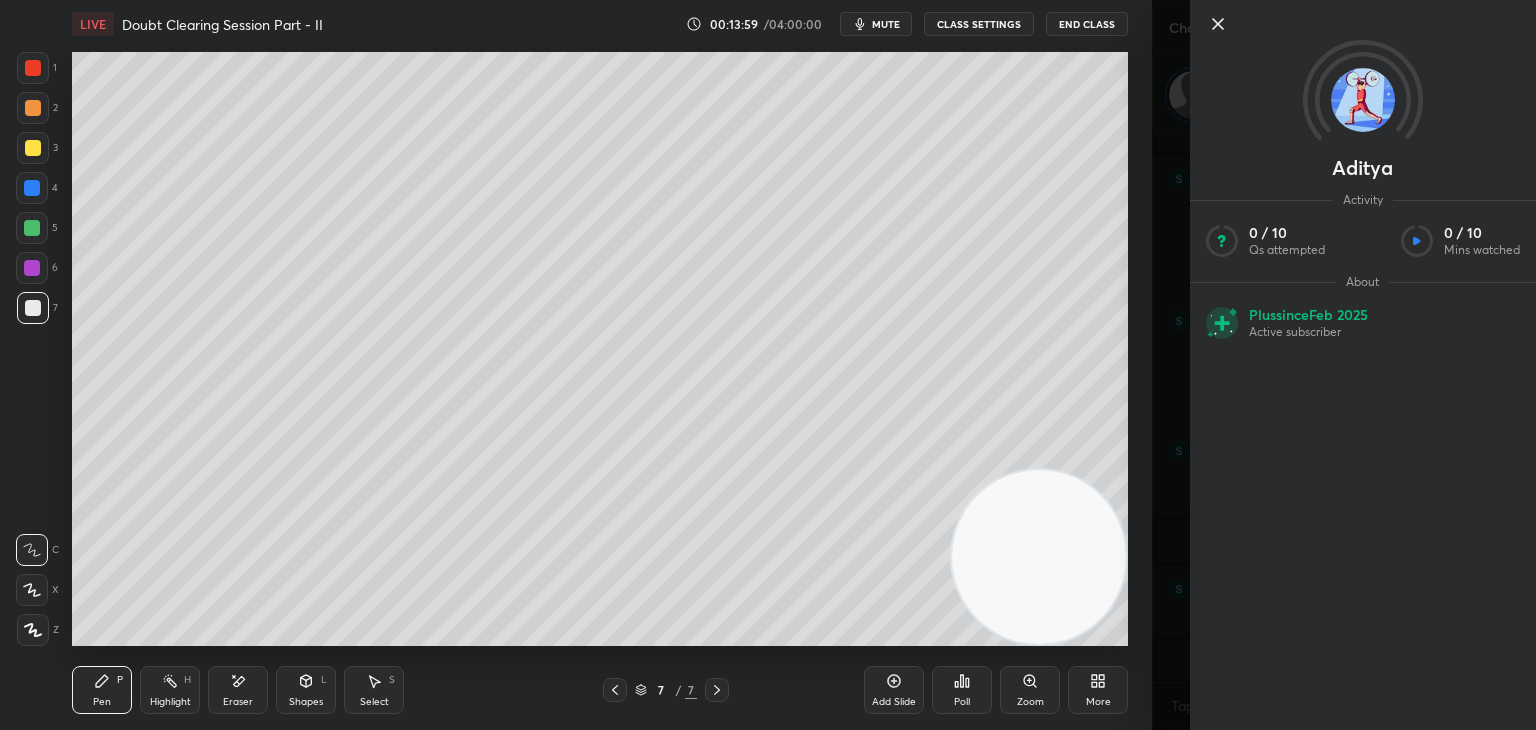 click 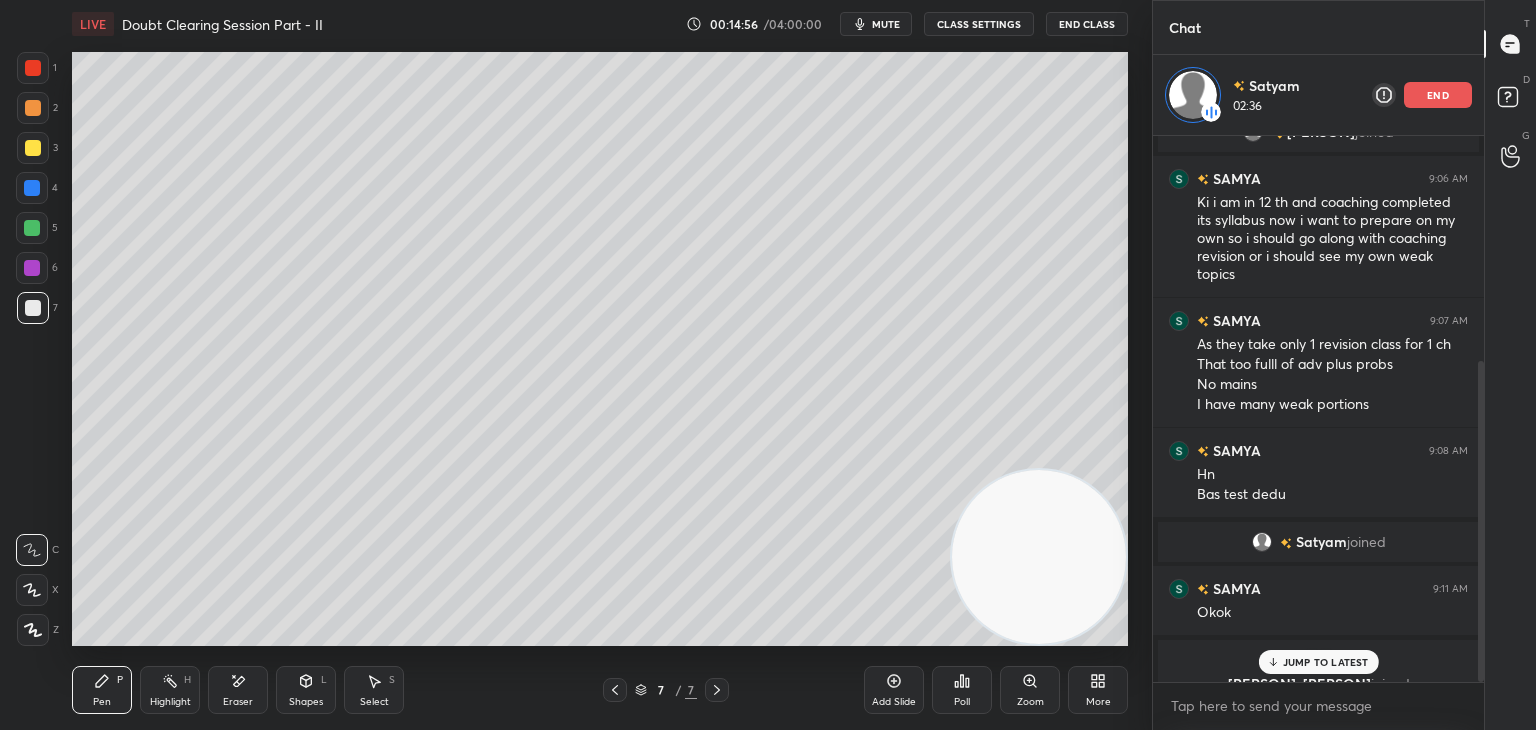 scroll, scrollTop: 384, scrollLeft: 0, axis: vertical 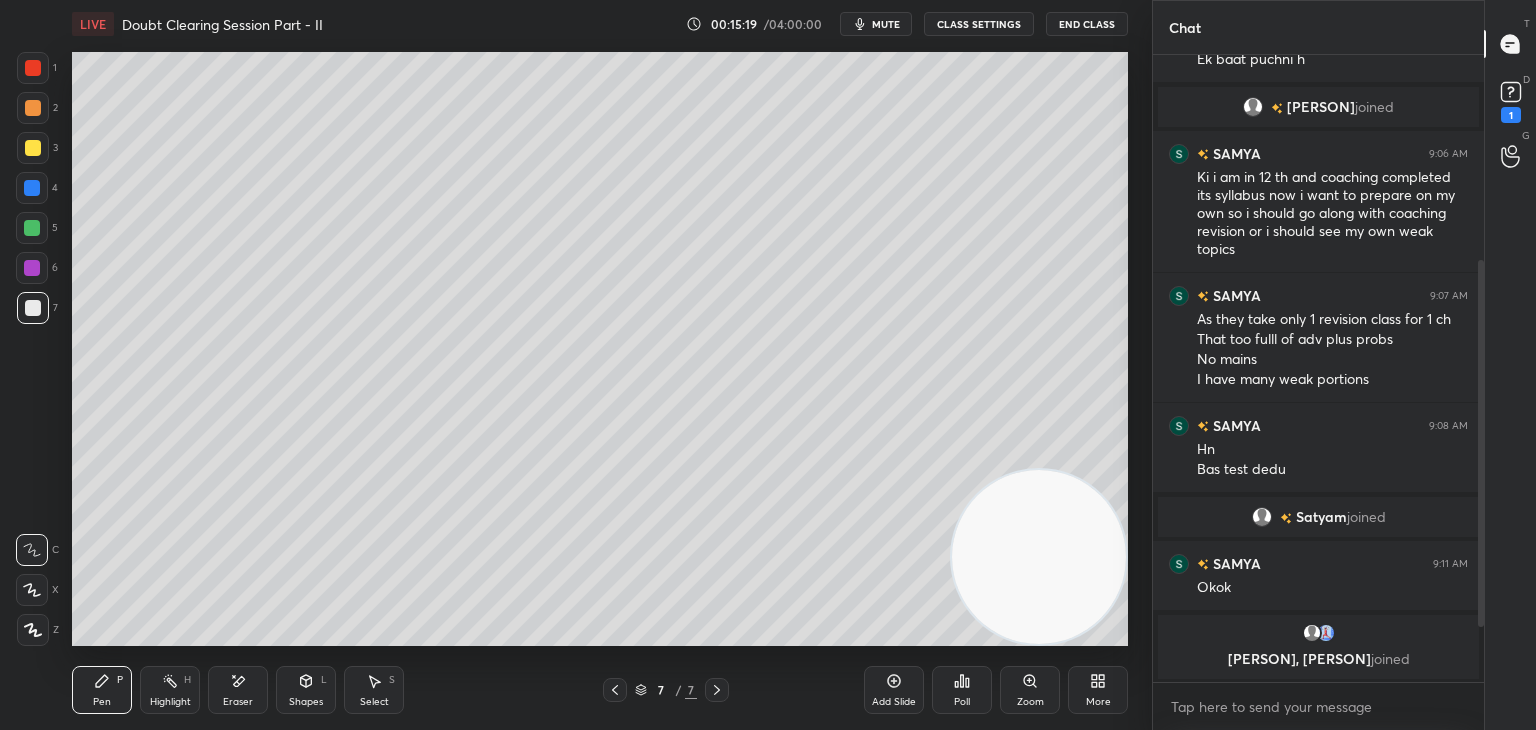 drag, startPoint x: 1483, startPoint y: 471, endPoint x: 1471, endPoint y: 518, distance: 48.507732 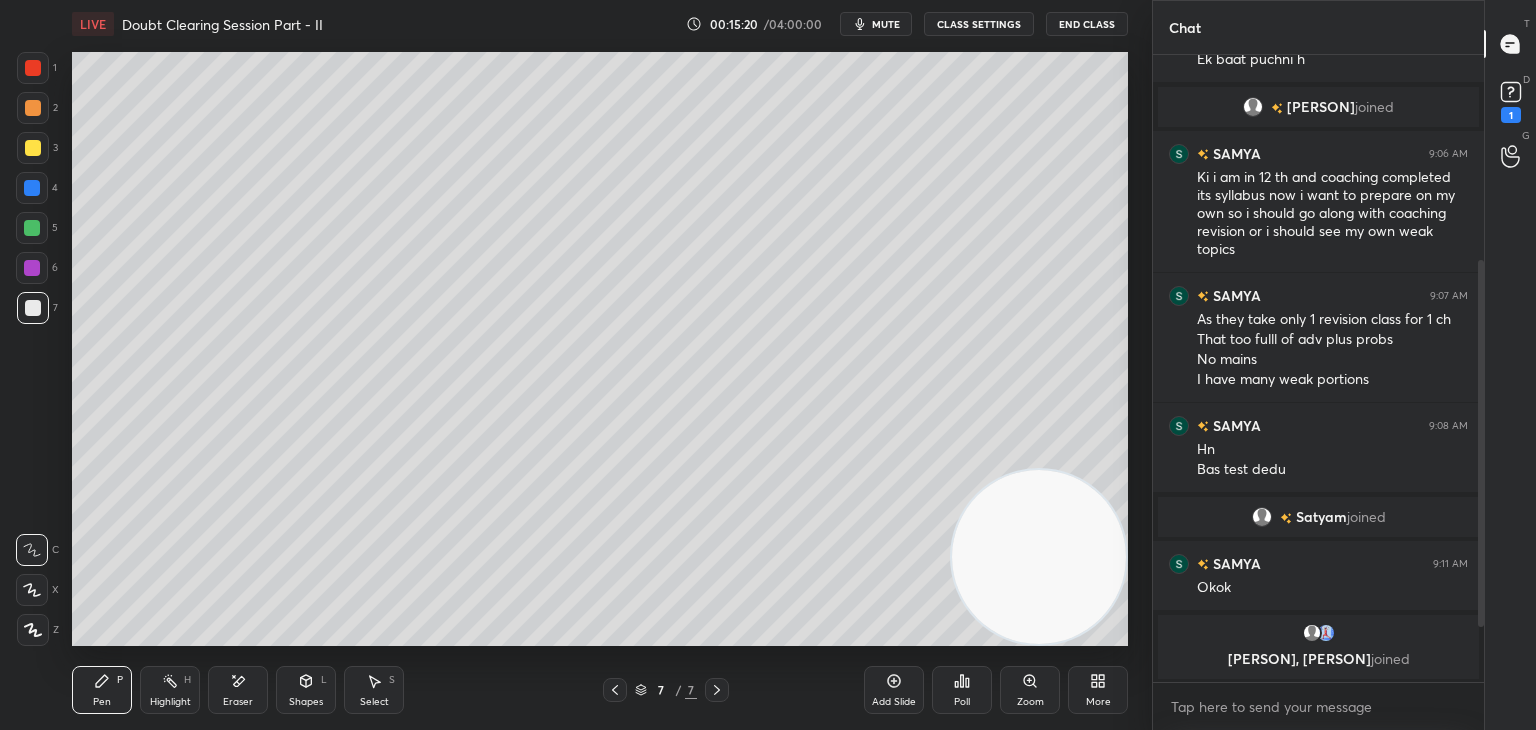 drag, startPoint x: 1480, startPoint y: 484, endPoint x: 1463, endPoint y: 612, distance: 129.12398 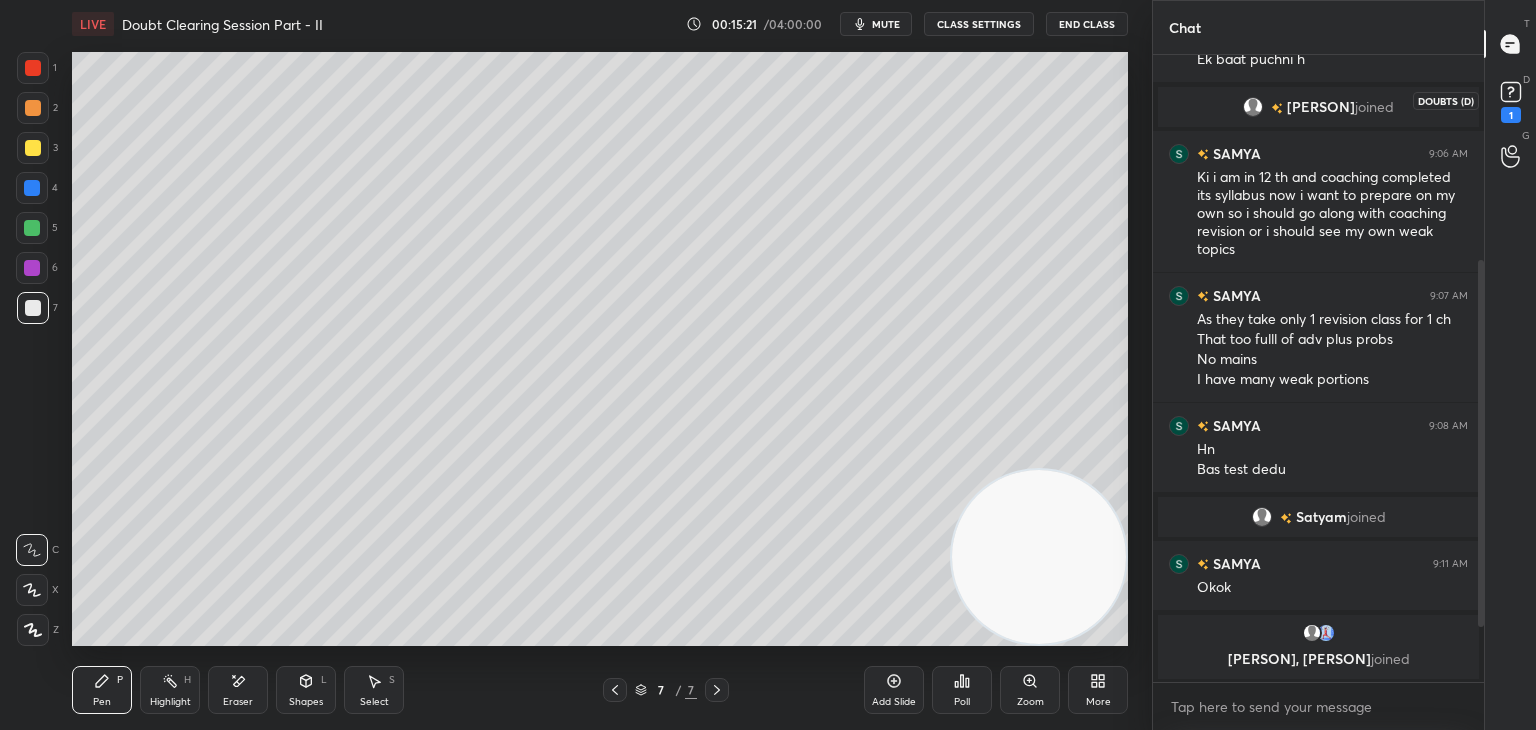 click on "1" at bounding box center (1511, 115) 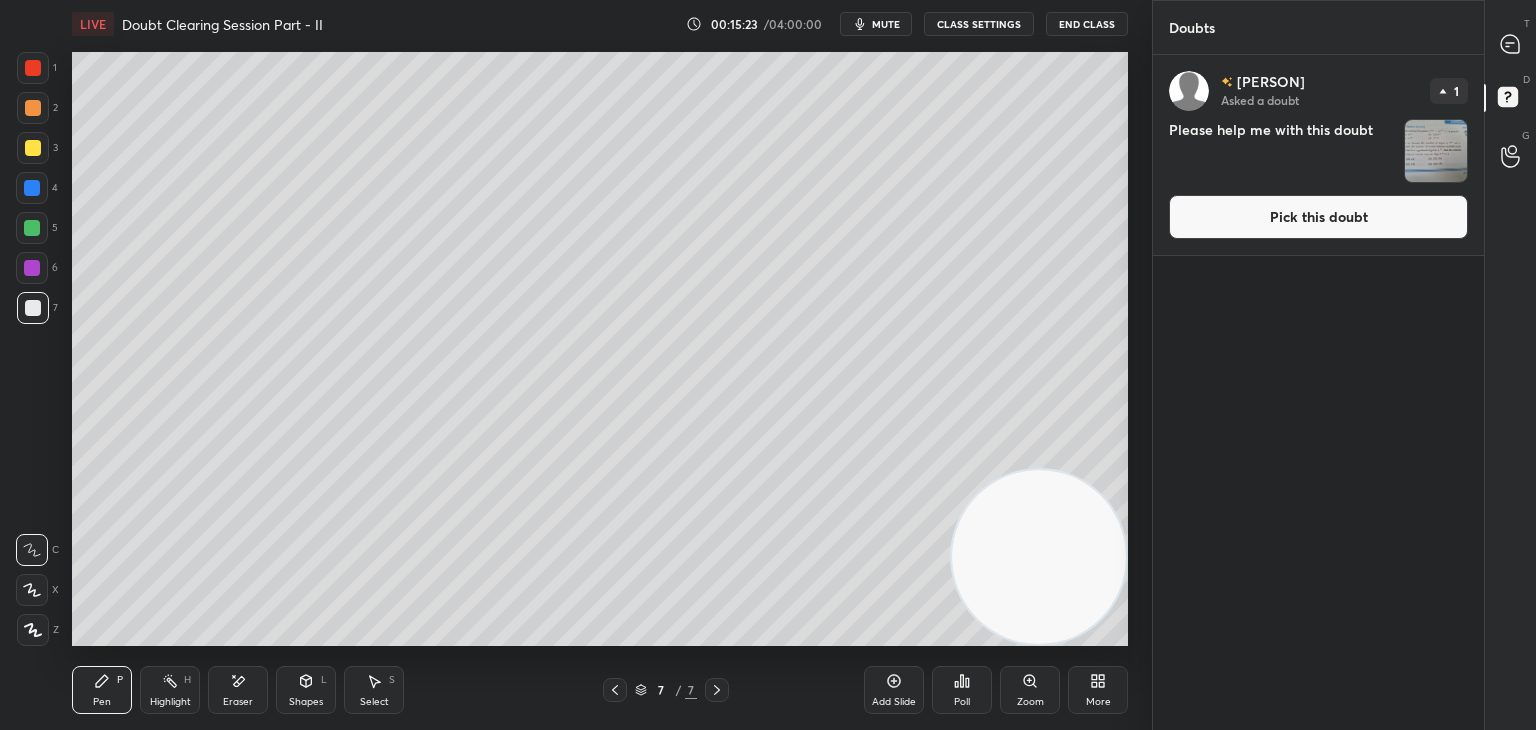 click 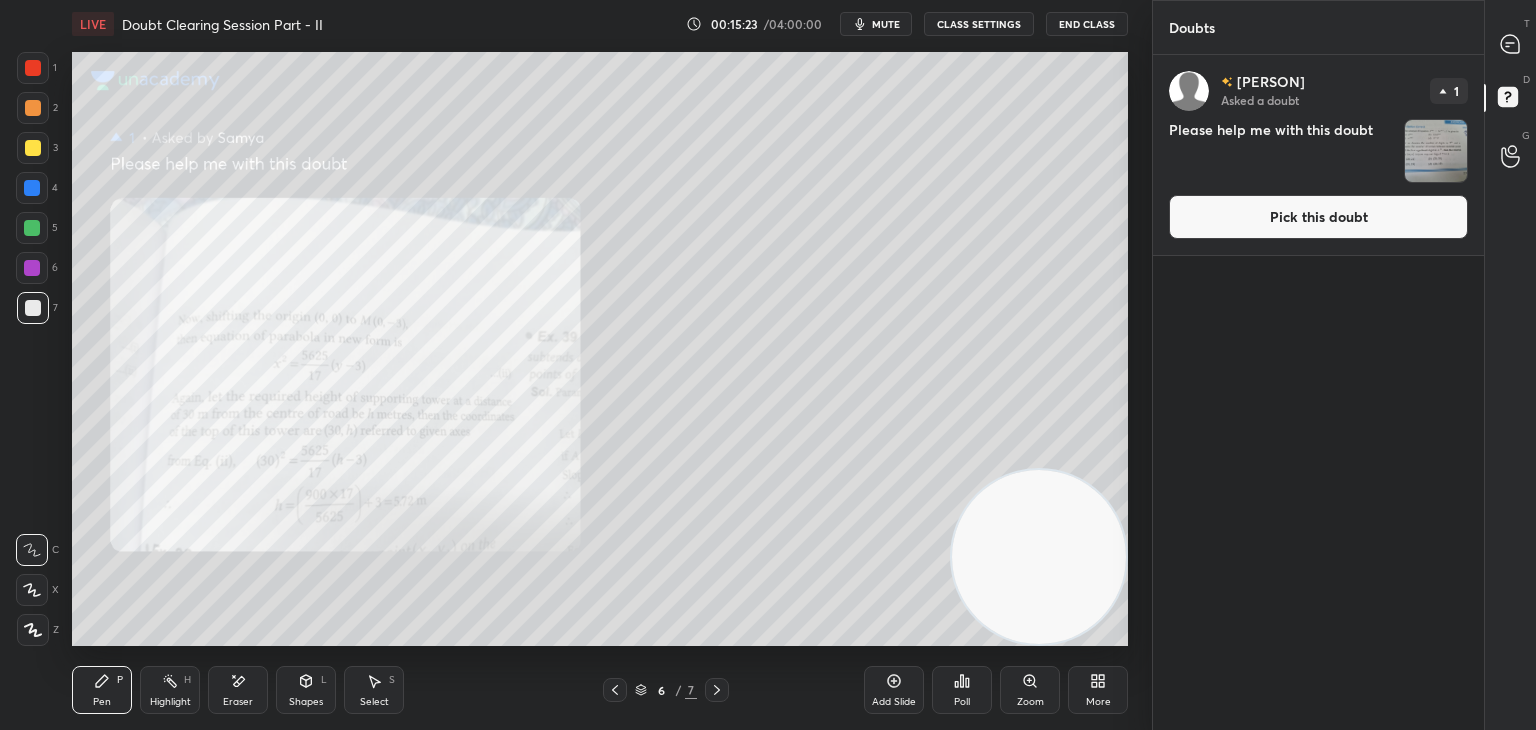 click on "Pick this doubt" at bounding box center (1318, 217) 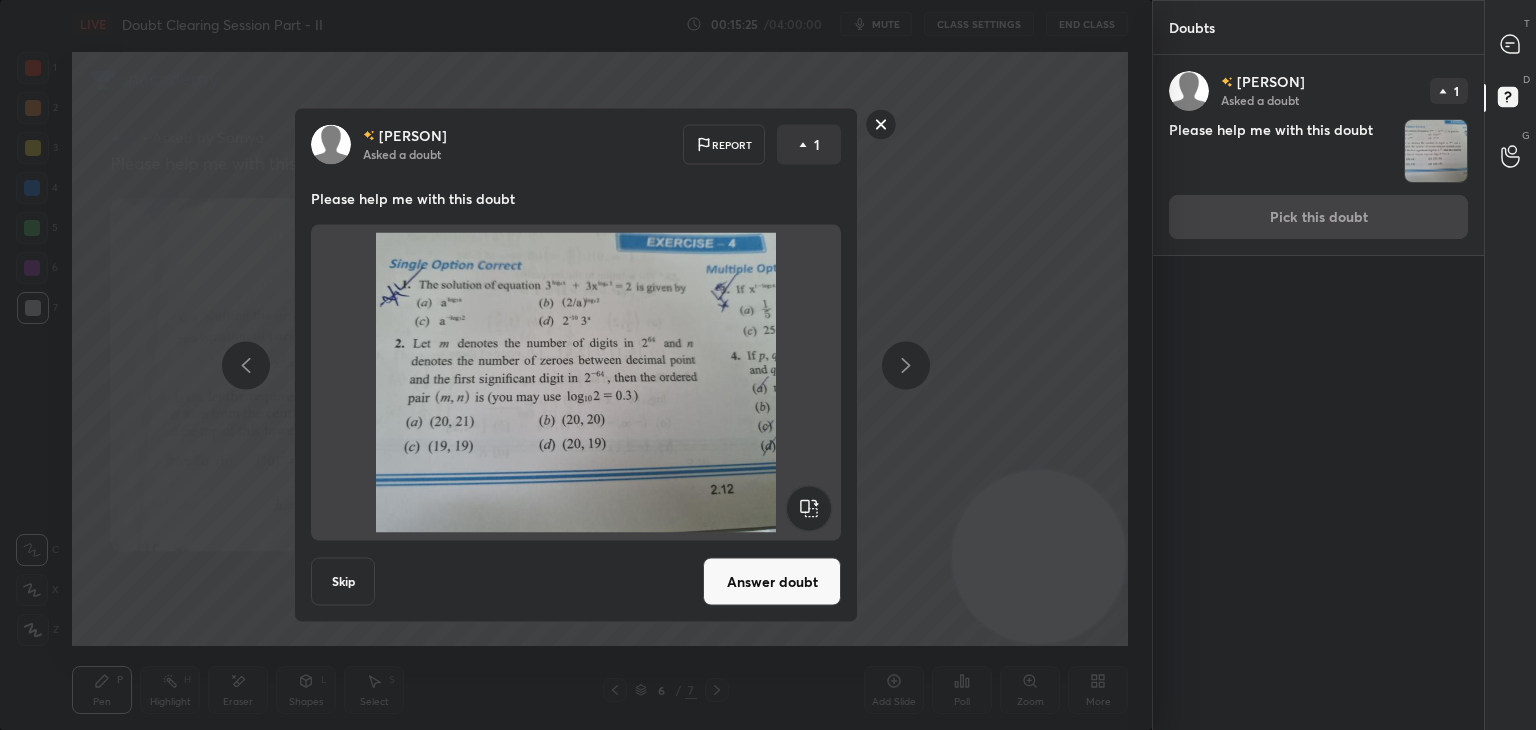 click on "Answer doubt" at bounding box center [772, 582] 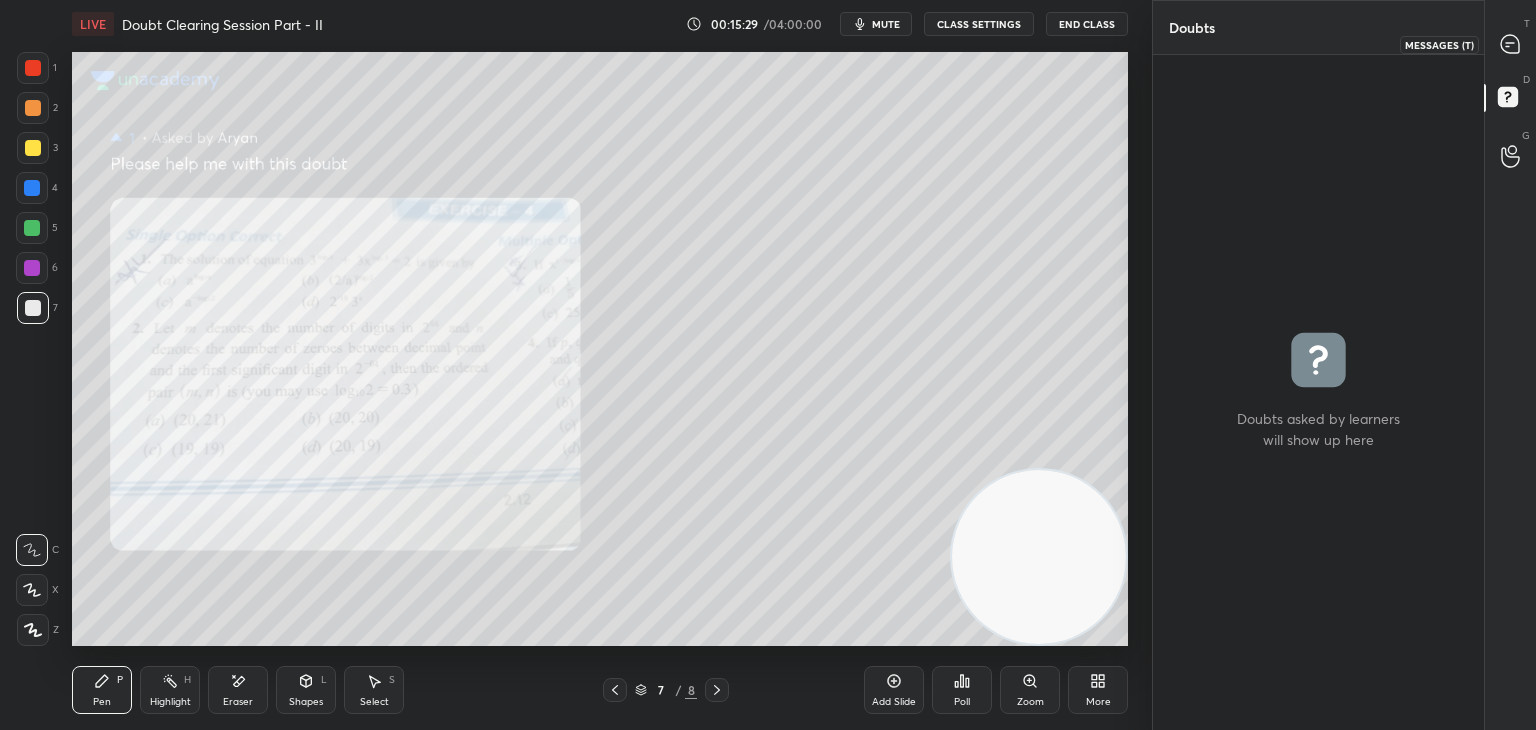 click at bounding box center (1511, 44) 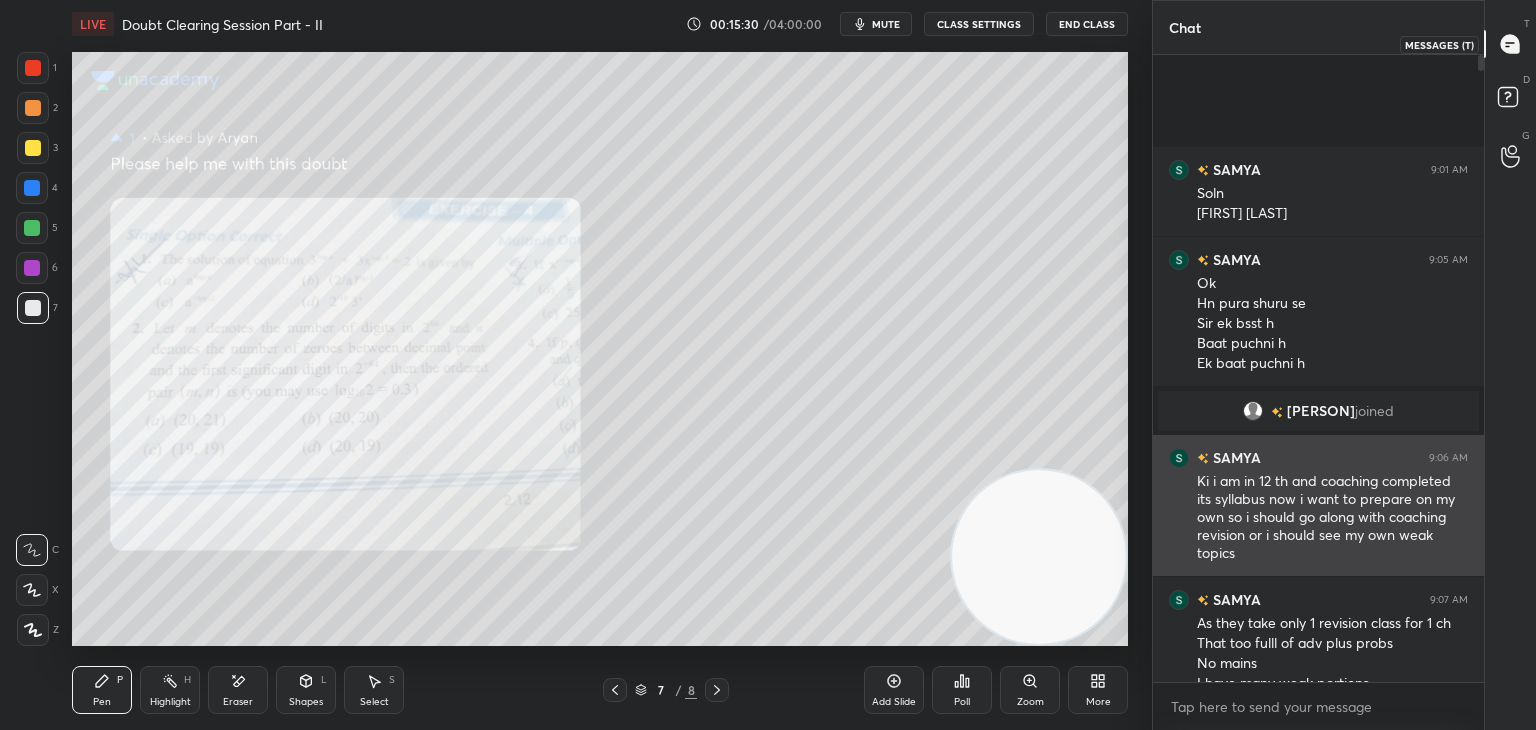 scroll, scrollTop: 304, scrollLeft: 0, axis: vertical 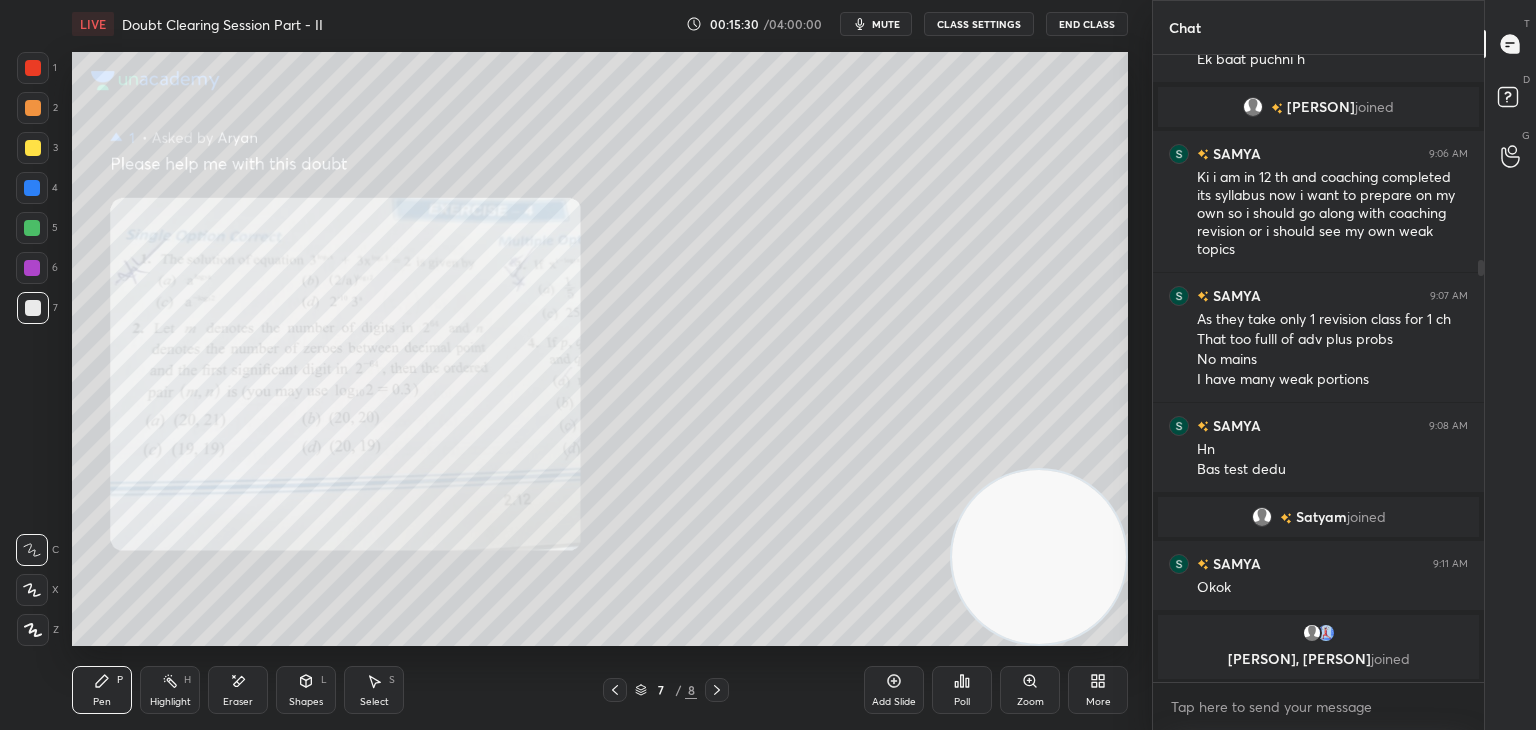 click on "LIVE Doubt Clearing Session Part - II 00:15:30 /  04:00:00 mute CLASS SETTINGS End Class Setting up your live class Poll for   secs No correct answer Start poll Back Doubt Clearing Session Part - II • L2 of Doubt Clearing Course on Mathematics IIT JEE - Part I Abhishek Sahu Pen P Highlight H Eraser Shapes L Select S 7 / 8 Add Slide Poll Zoom More" at bounding box center (600, 365) 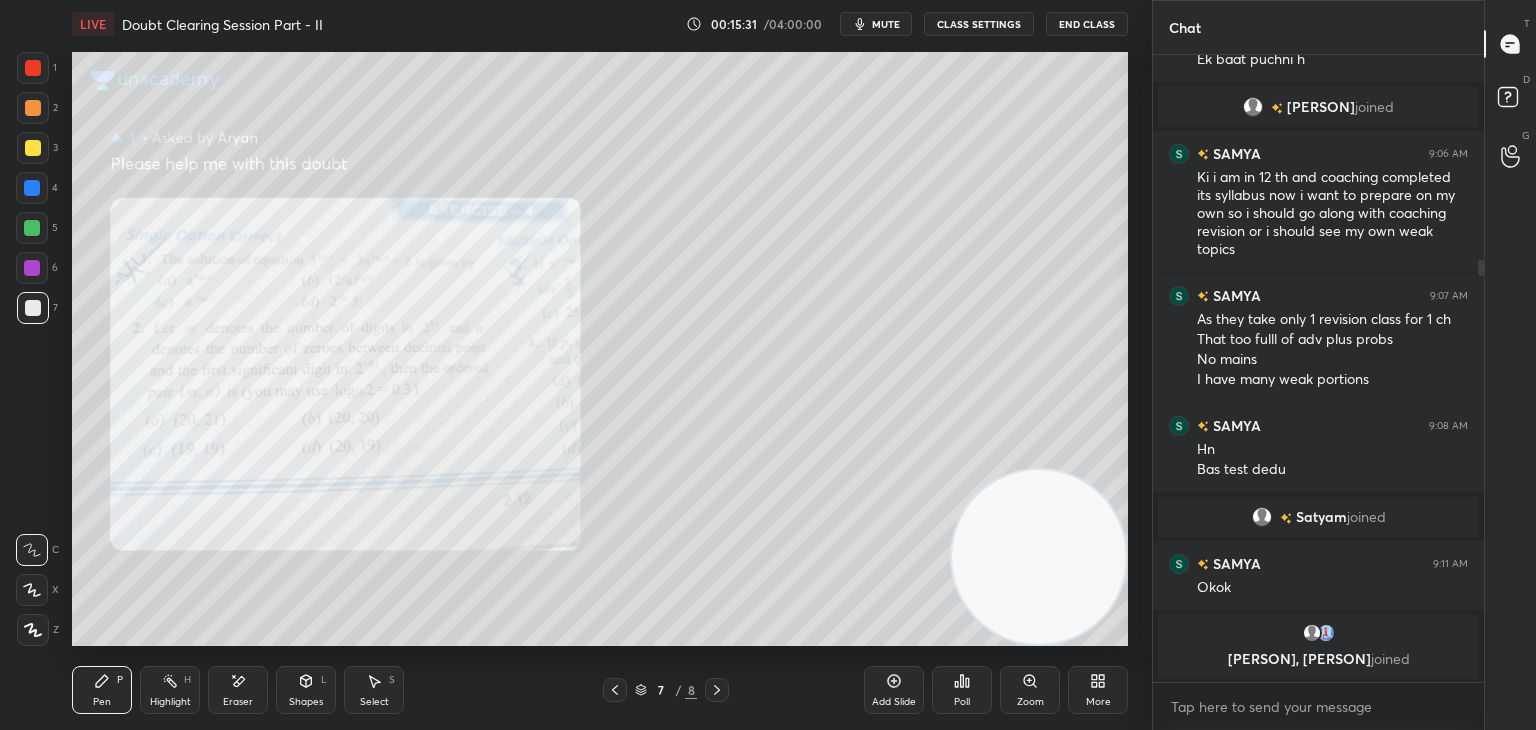 click on "Zoom" at bounding box center [1030, 690] 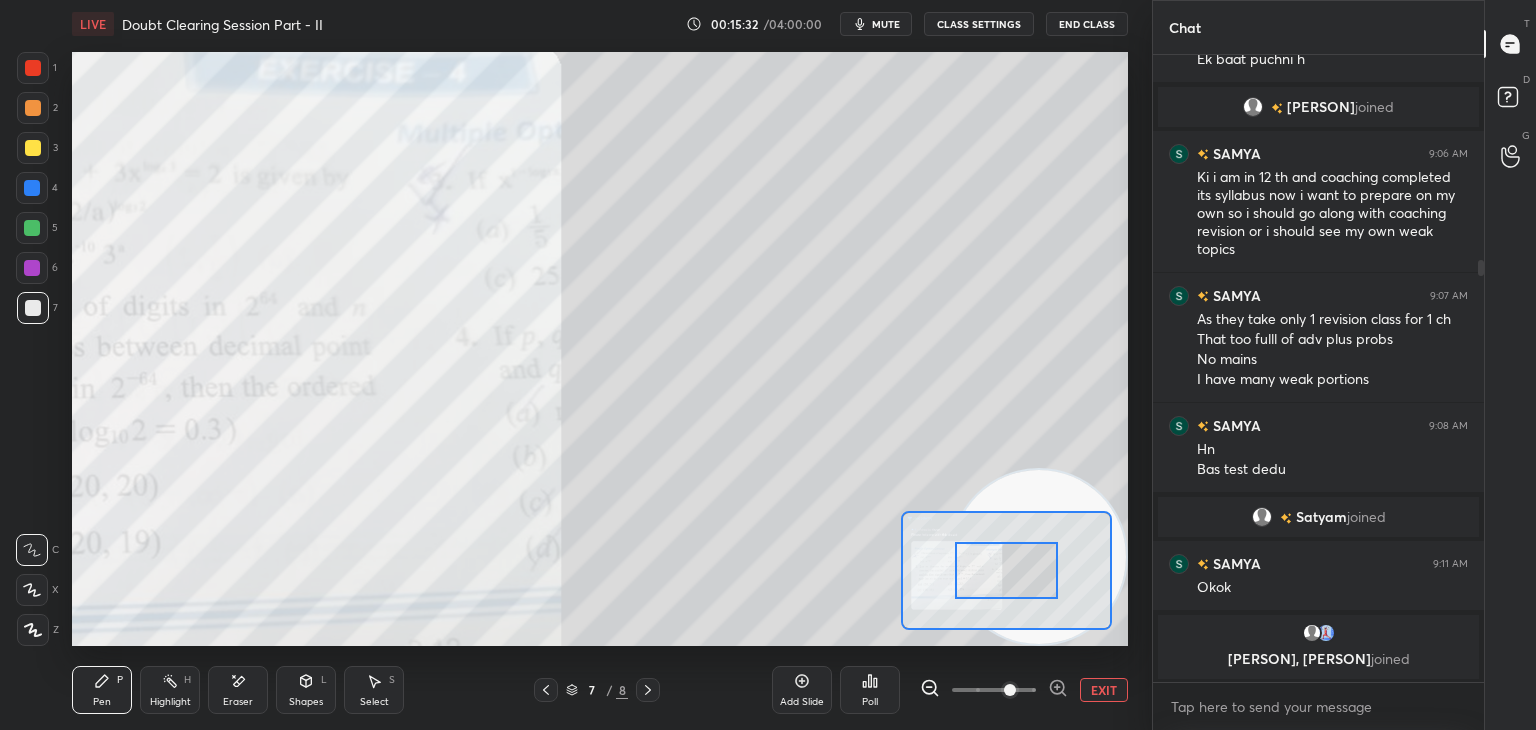 click at bounding box center [1010, 690] 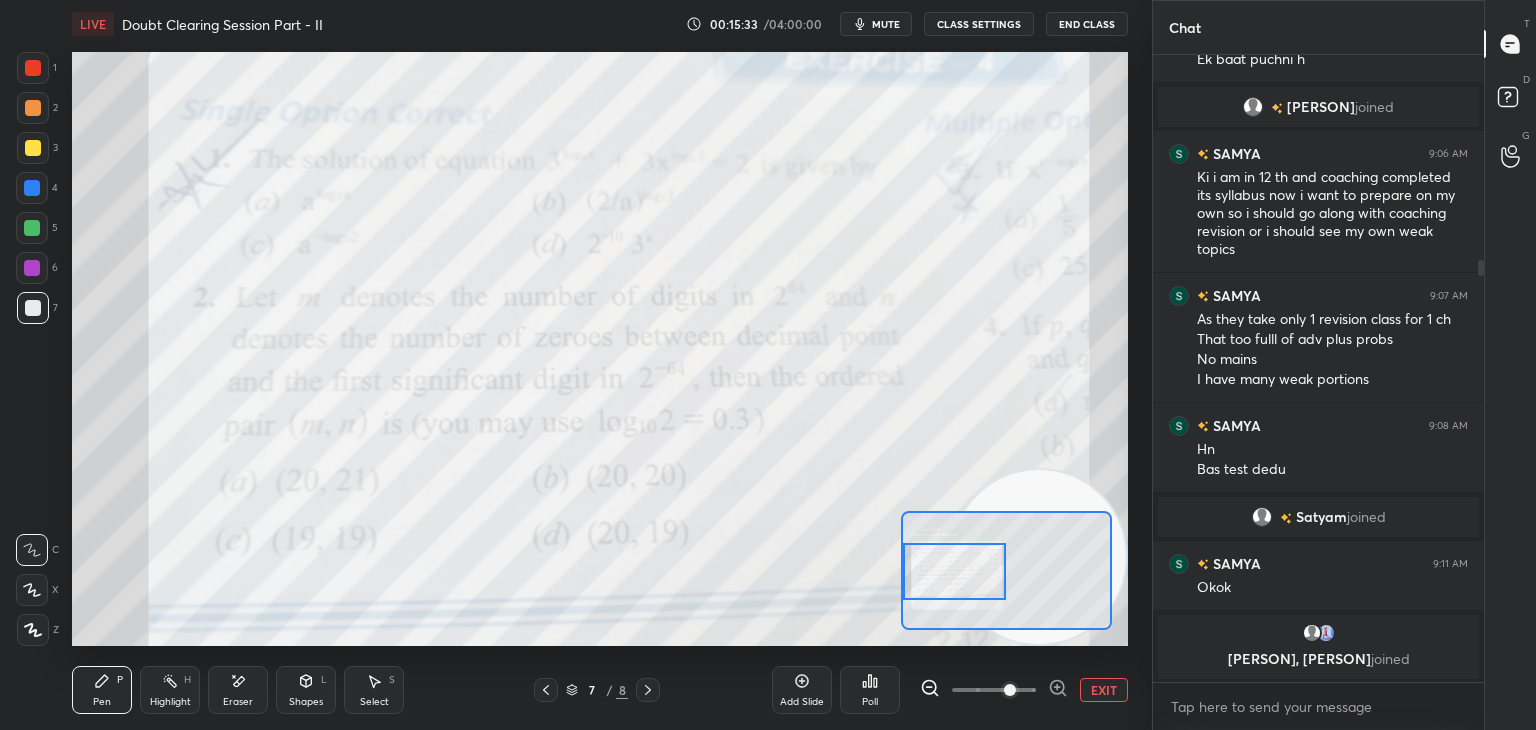 drag, startPoint x: 1035, startPoint y: 589, endPoint x: 961, endPoint y: 585, distance: 74.10803 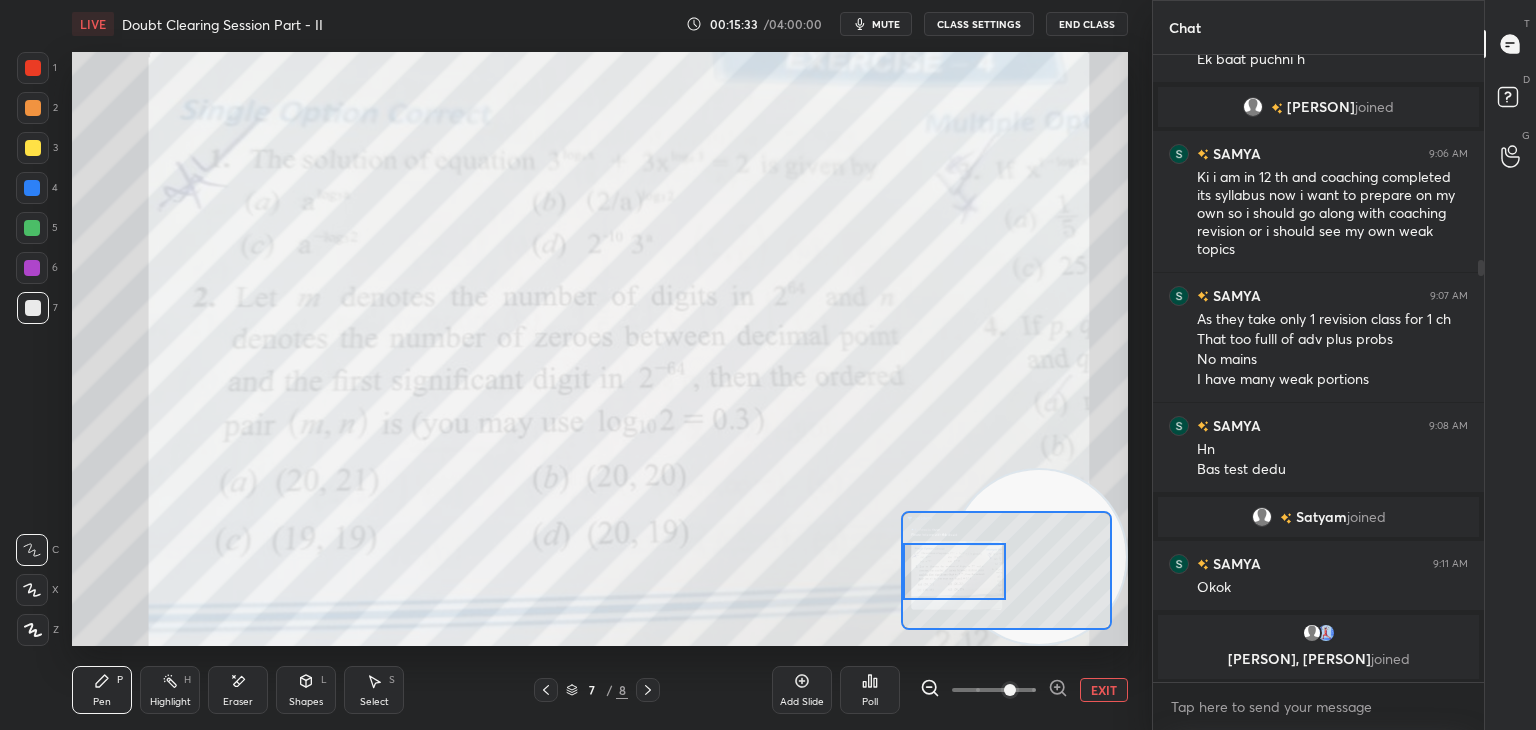 click at bounding box center (955, 571) 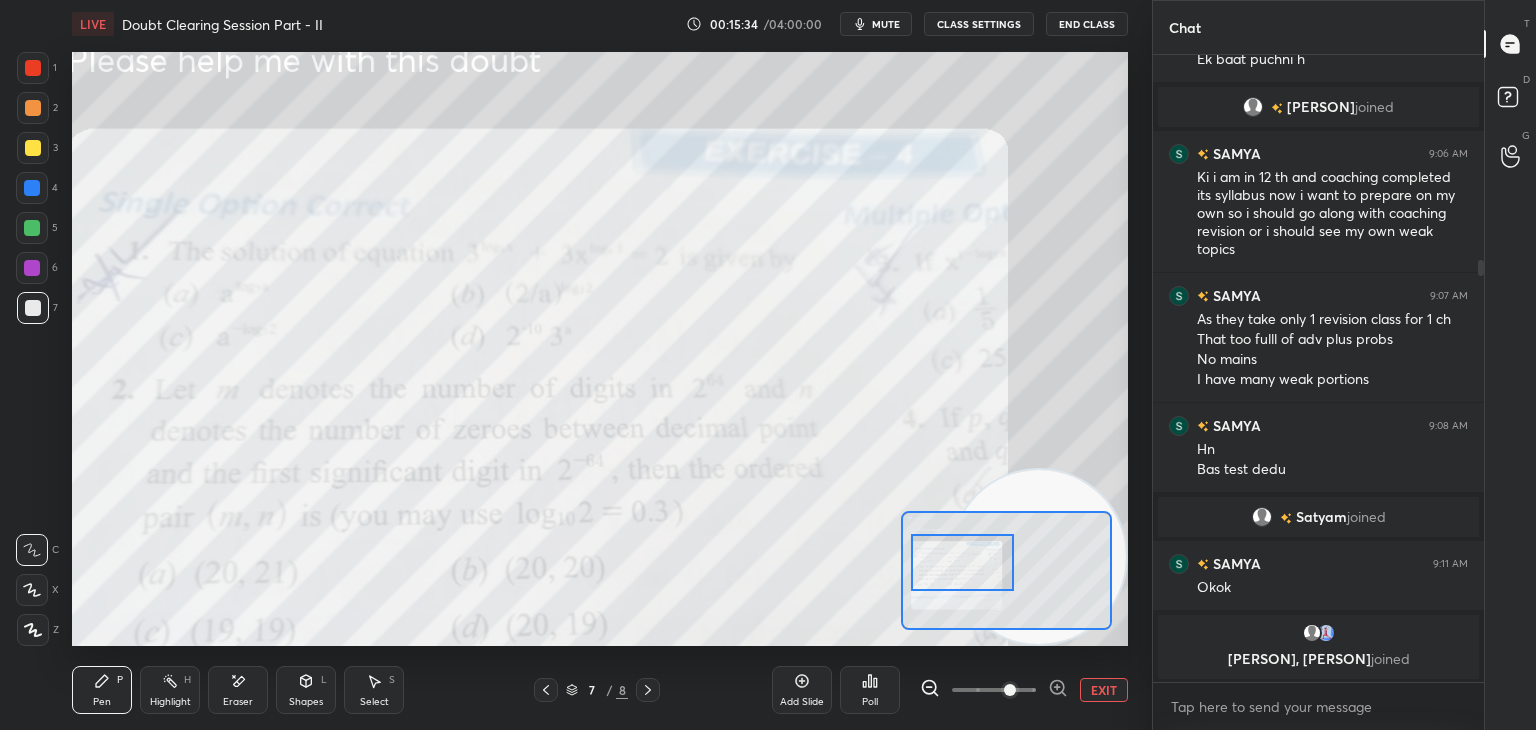 click at bounding box center (963, 562) 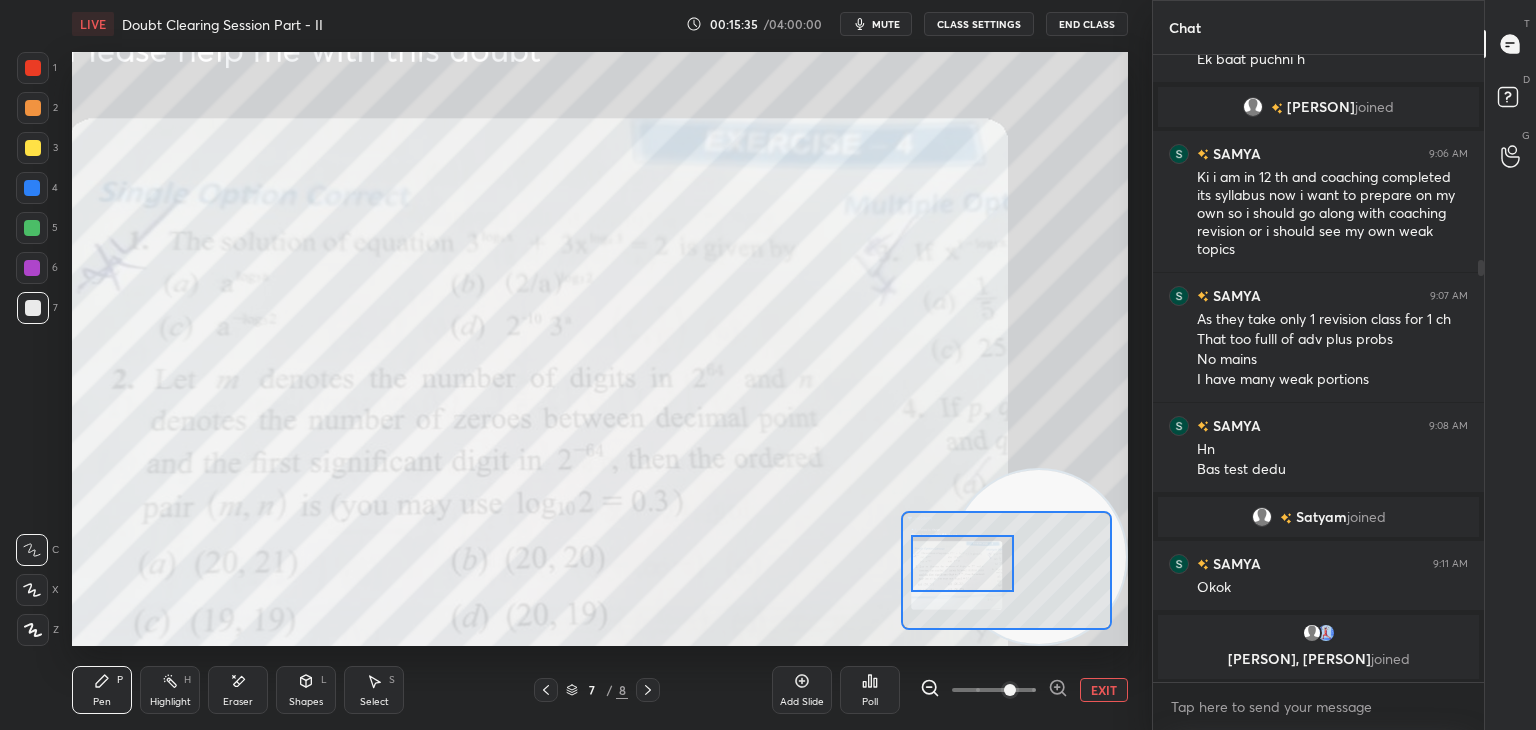 scroll, scrollTop: 374, scrollLeft: 0, axis: vertical 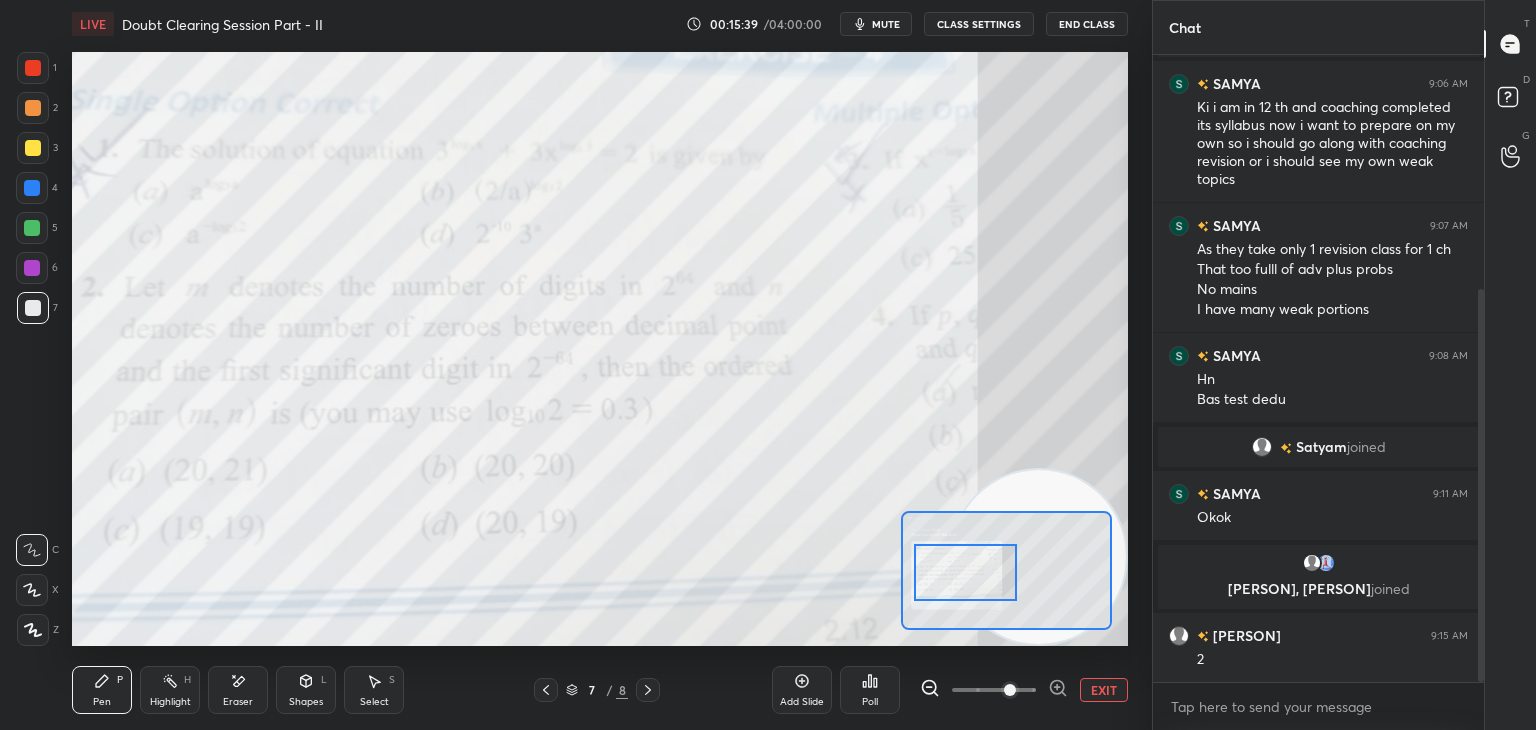 click at bounding box center [966, 572] 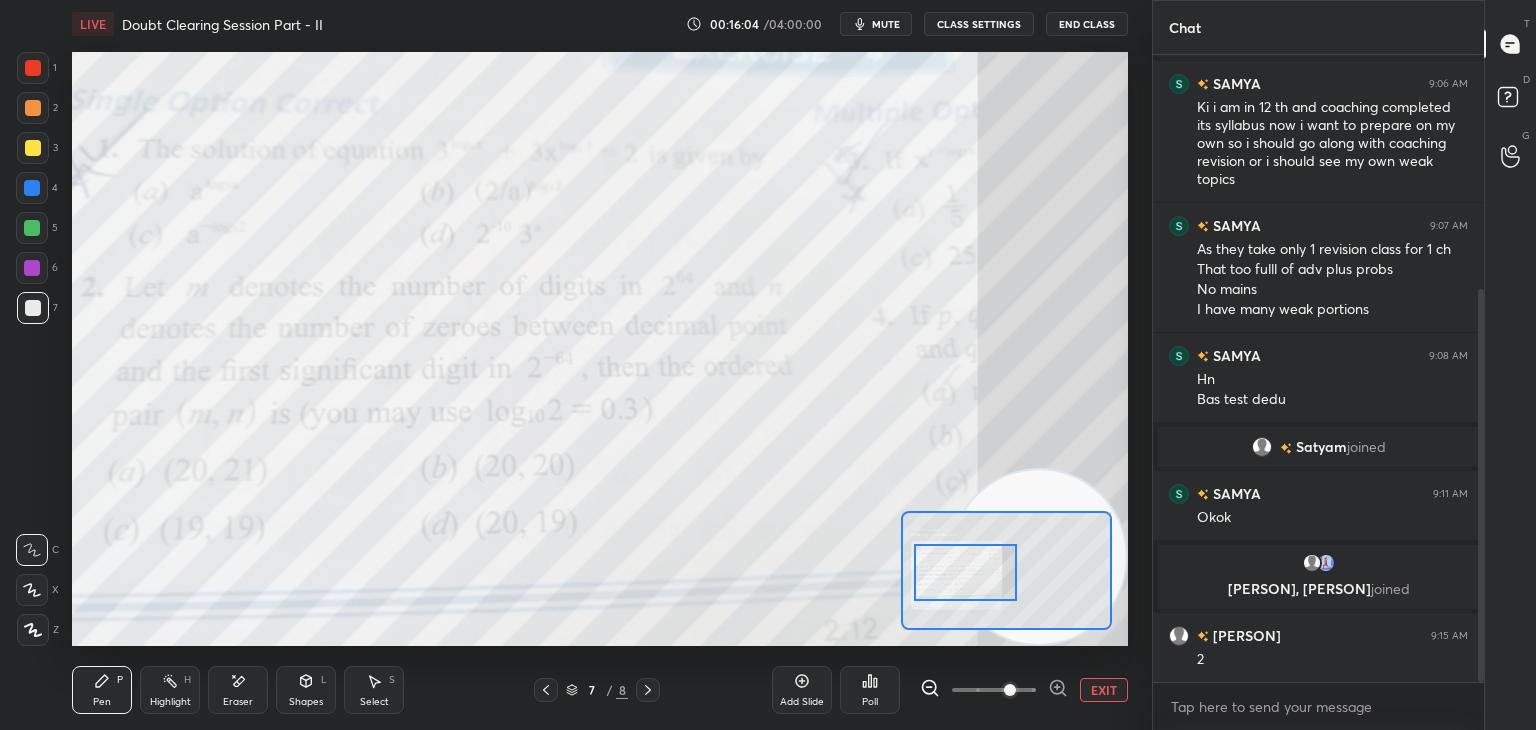 click on "EXIT" at bounding box center (1104, 690) 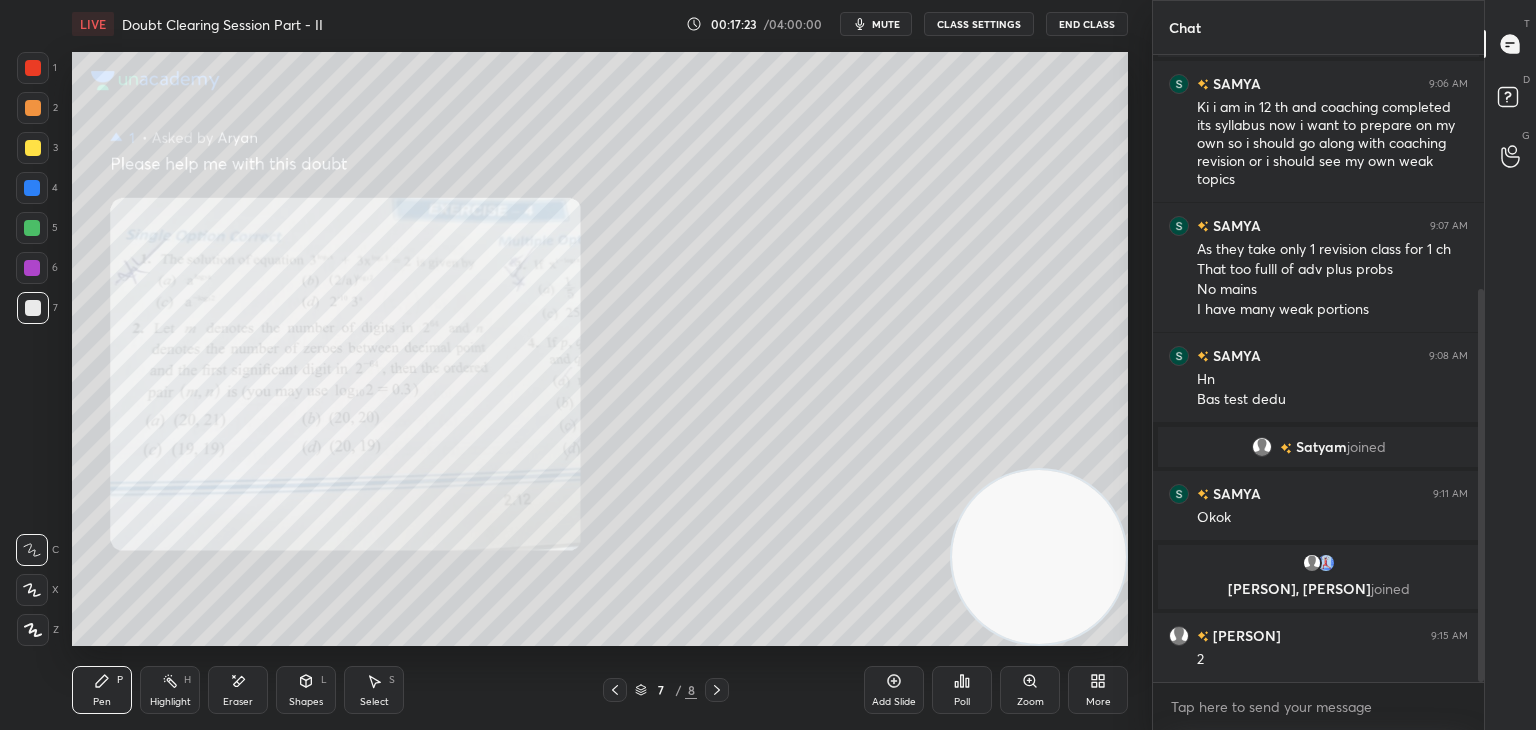 drag, startPoint x: 1011, startPoint y: 566, endPoint x: 1020, endPoint y: 577, distance: 14.21267 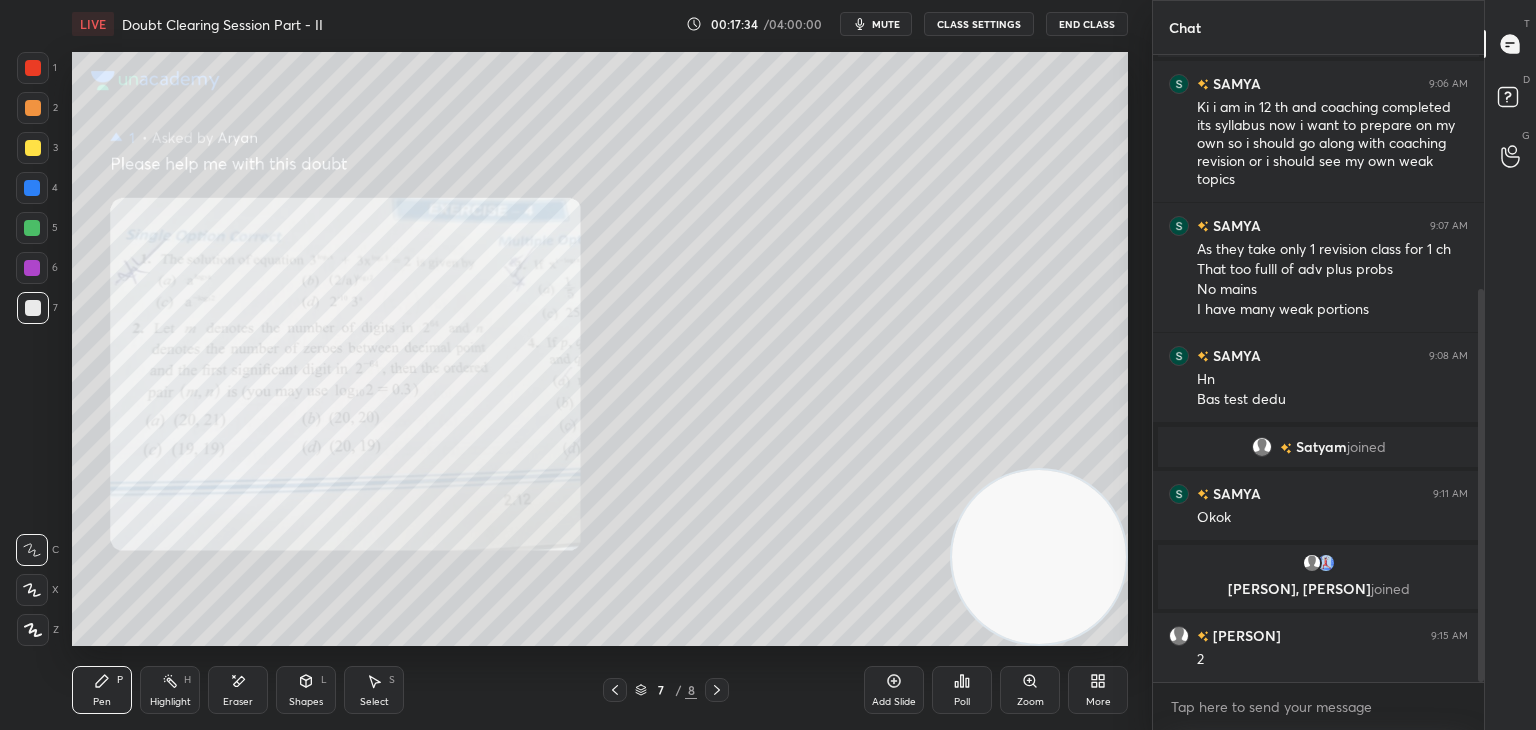 scroll, scrollTop: 444, scrollLeft: 0, axis: vertical 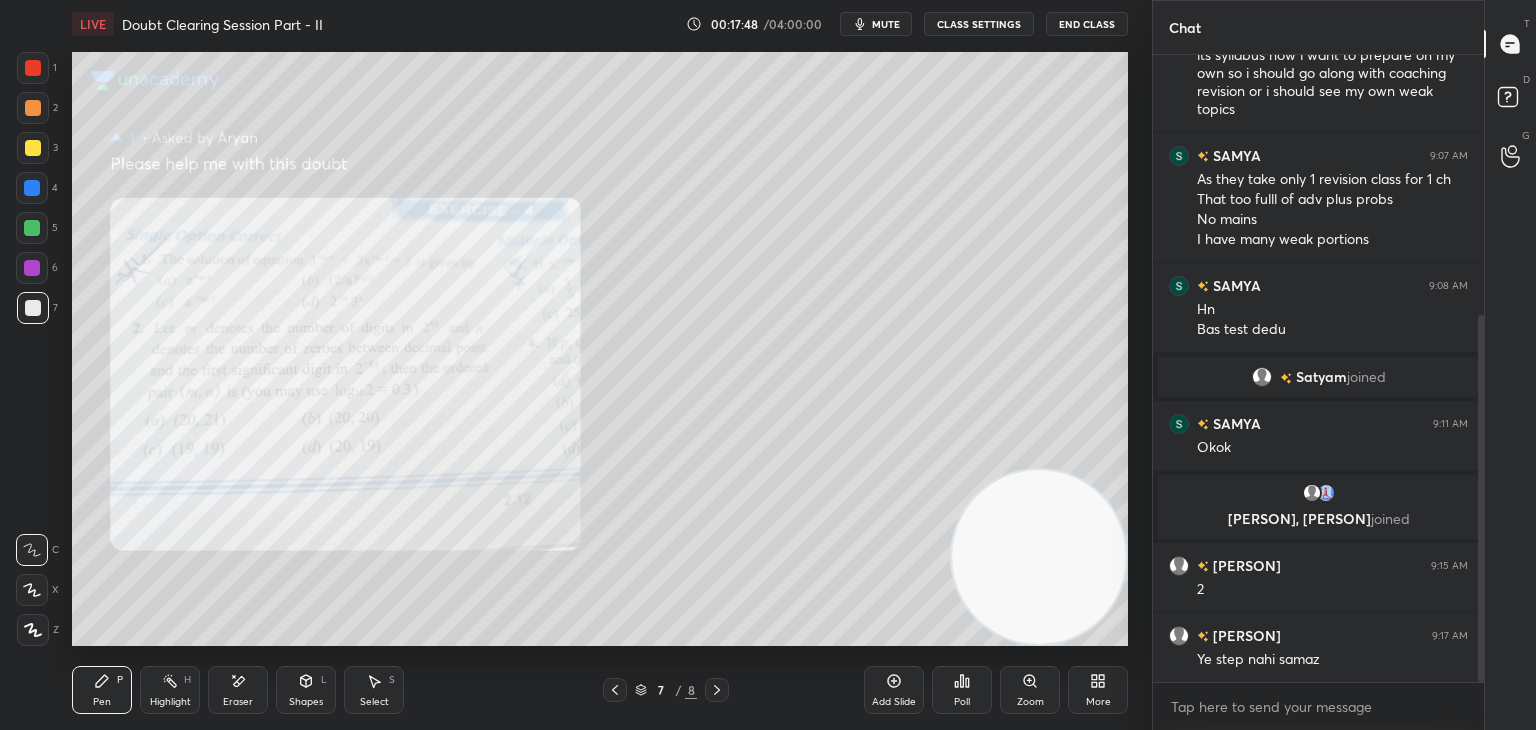 click on "Eraser" at bounding box center [238, 690] 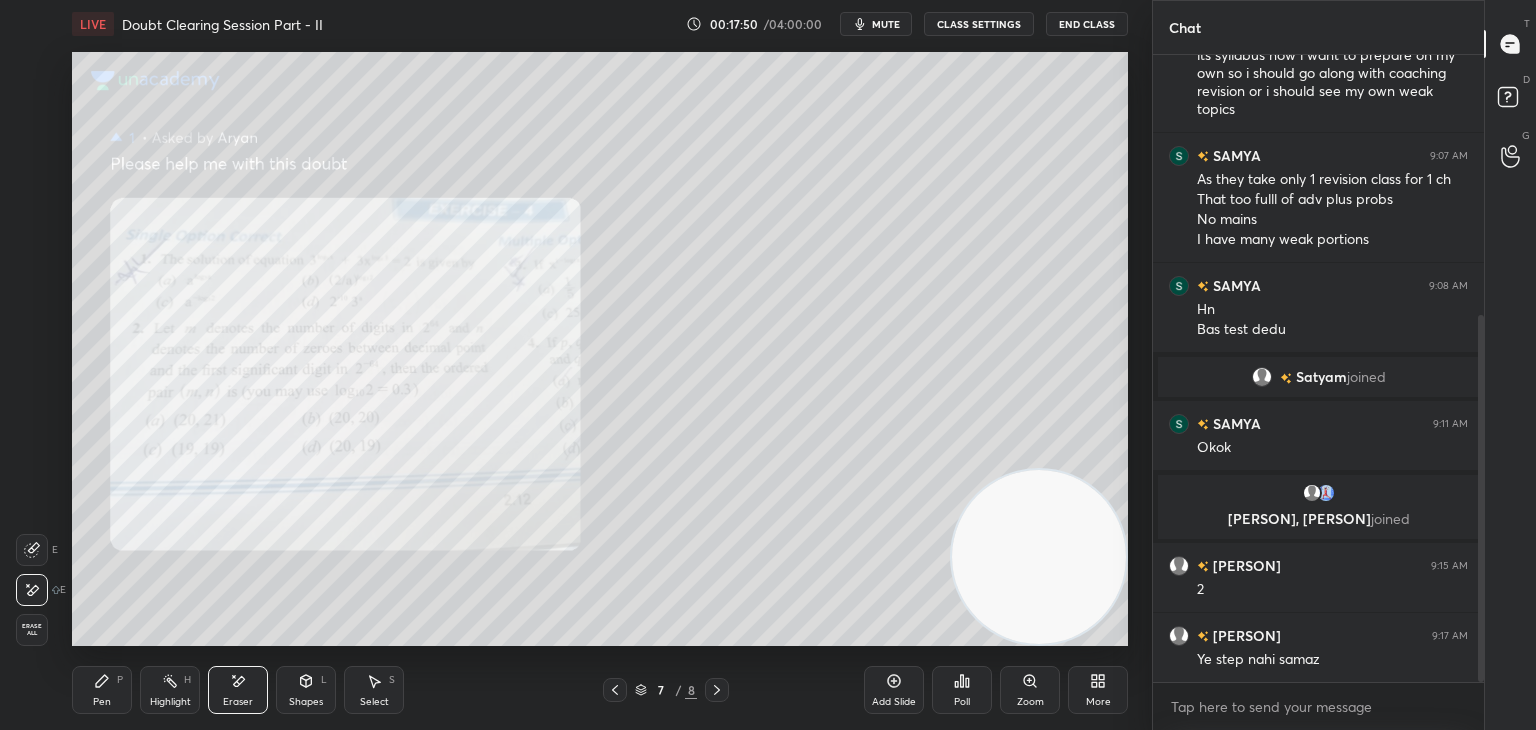 click on "Pen P" at bounding box center (102, 690) 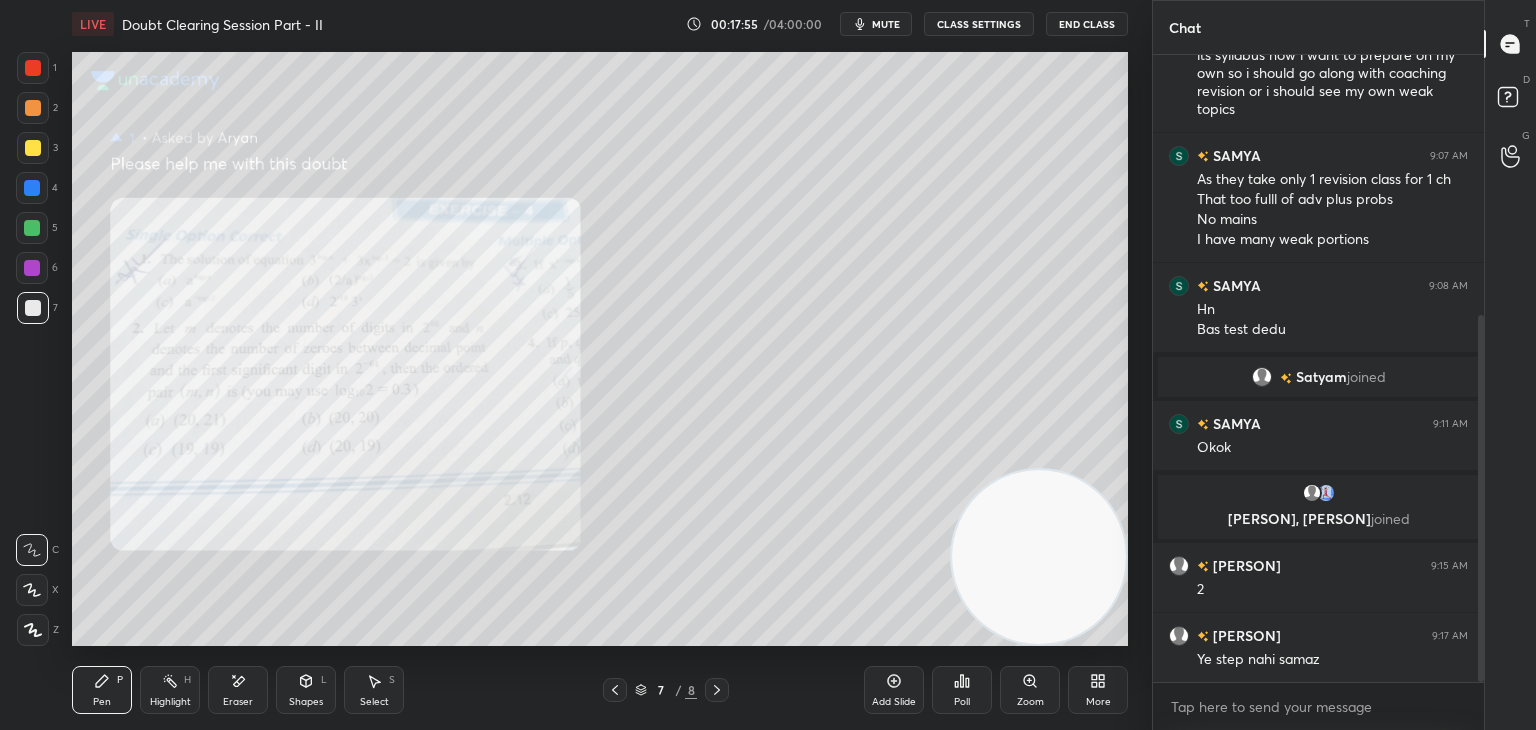 scroll, scrollTop: 464, scrollLeft: 0, axis: vertical 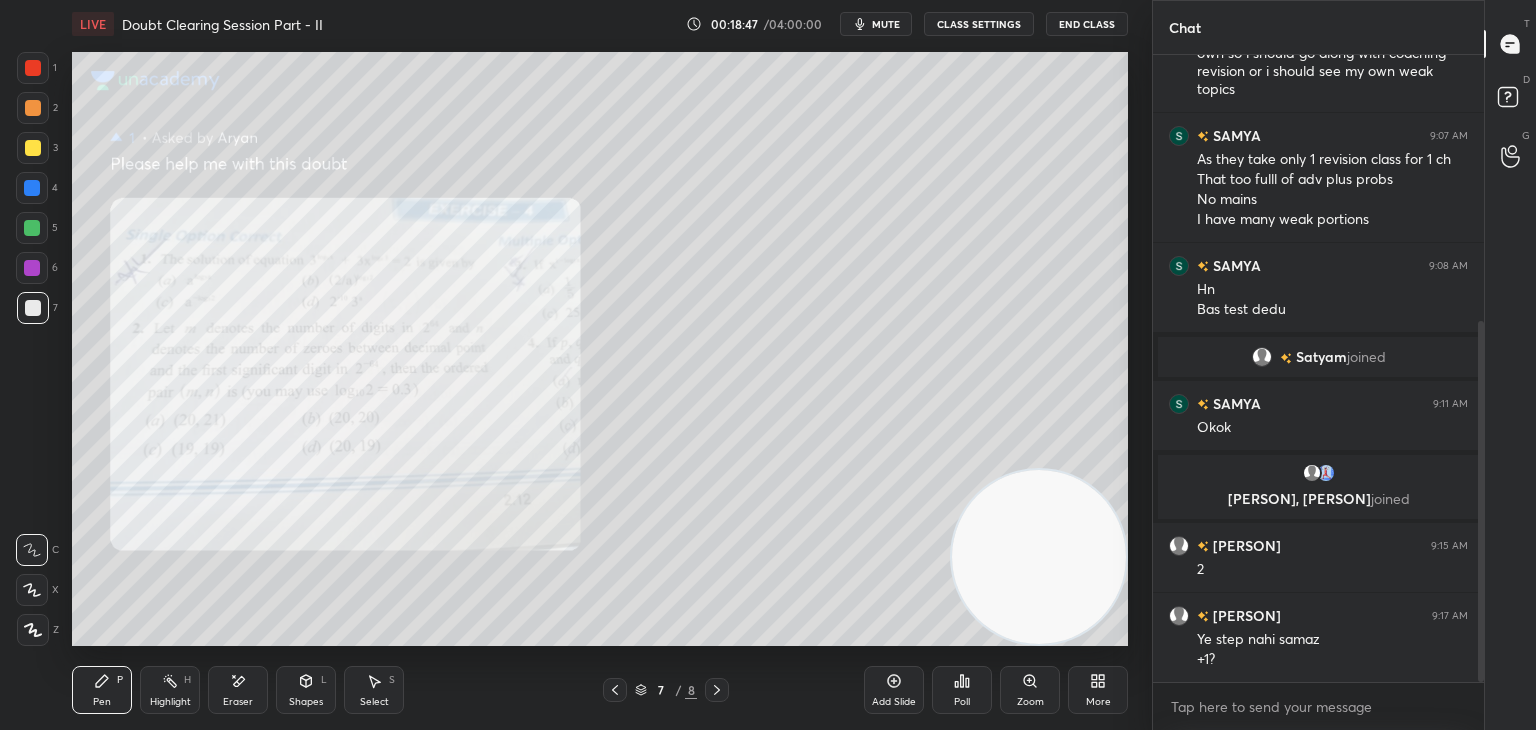click on "Eraser" at bounding box center [238, 690] 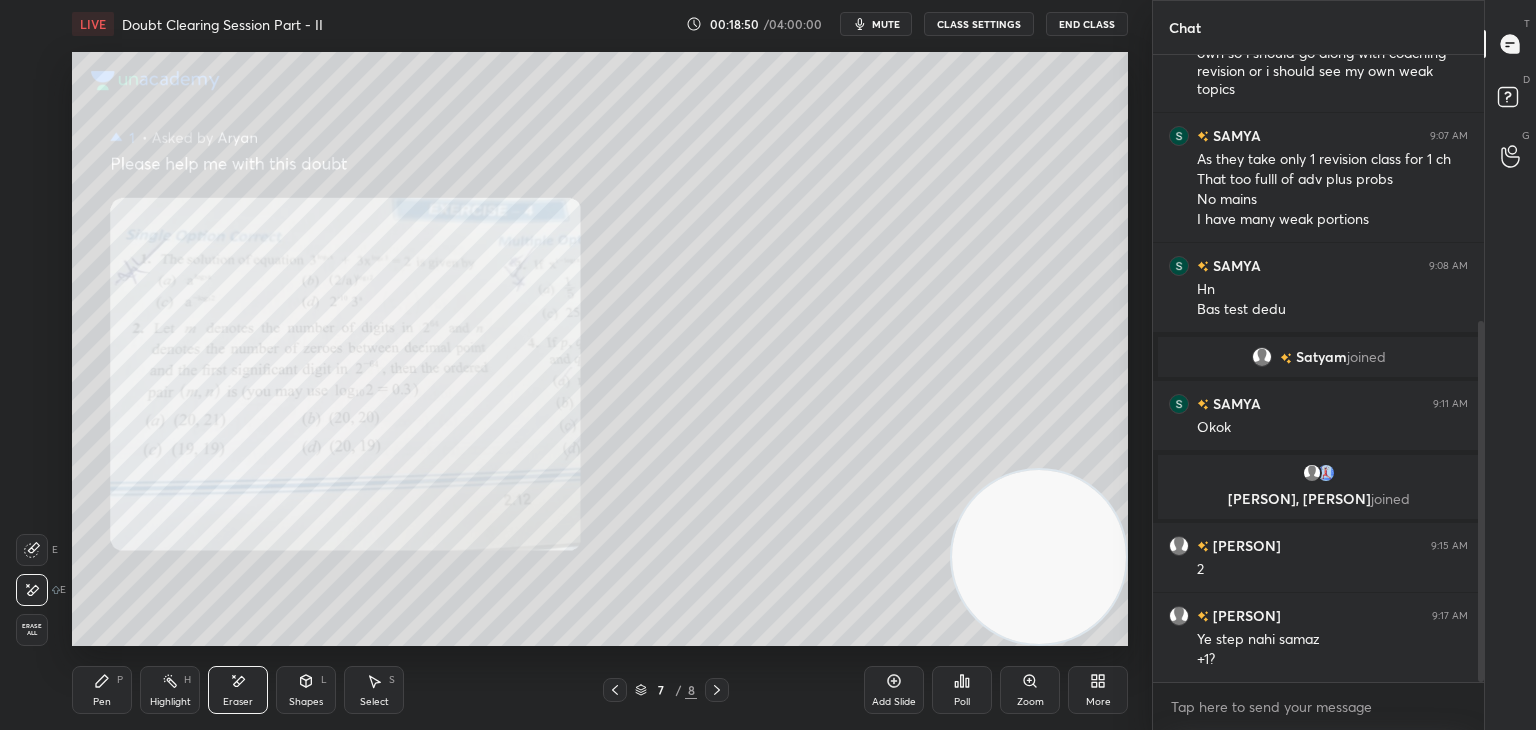click on "Pen P" at bounding box center (102, 690) 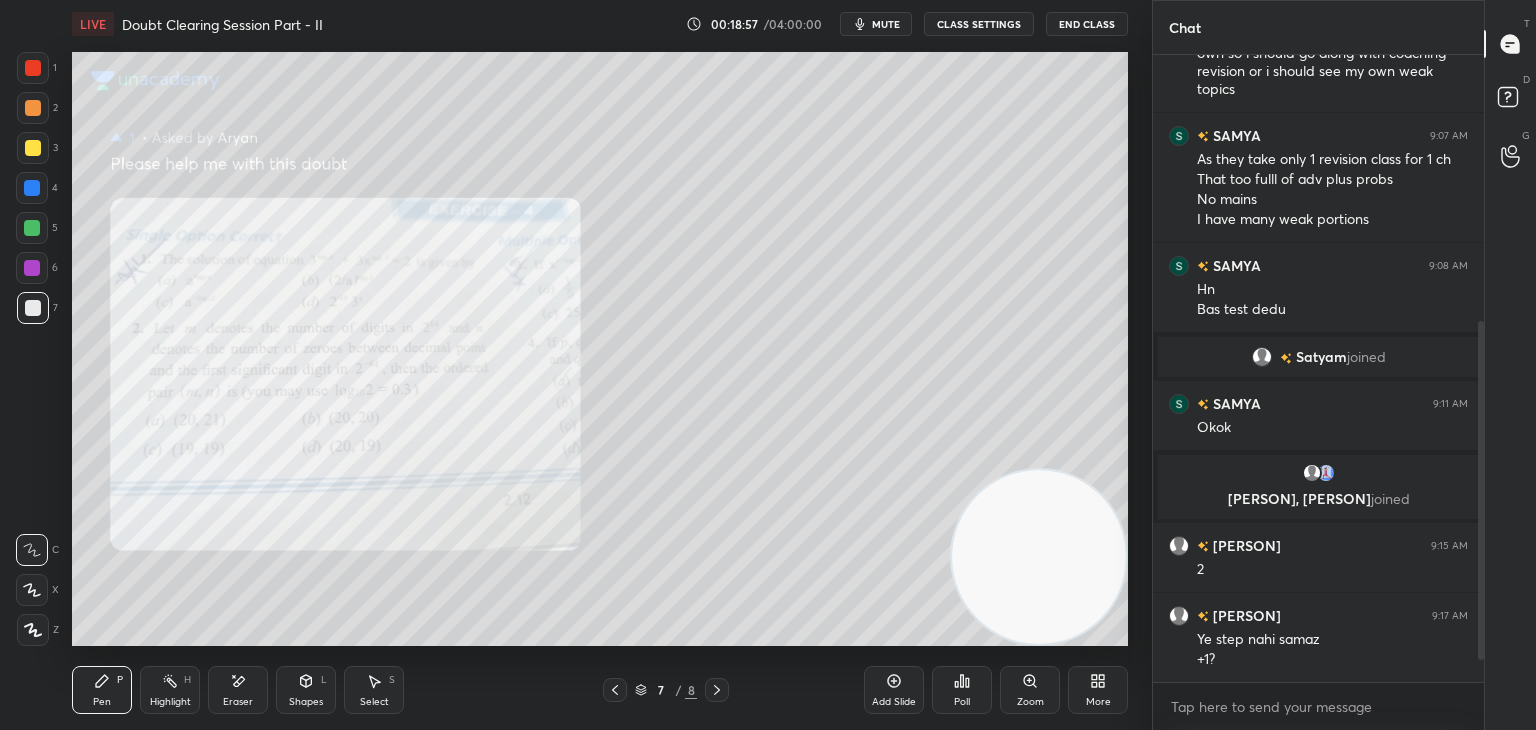 scroll, scrollTop: 534, scrollLeft: 0, axis: vertical 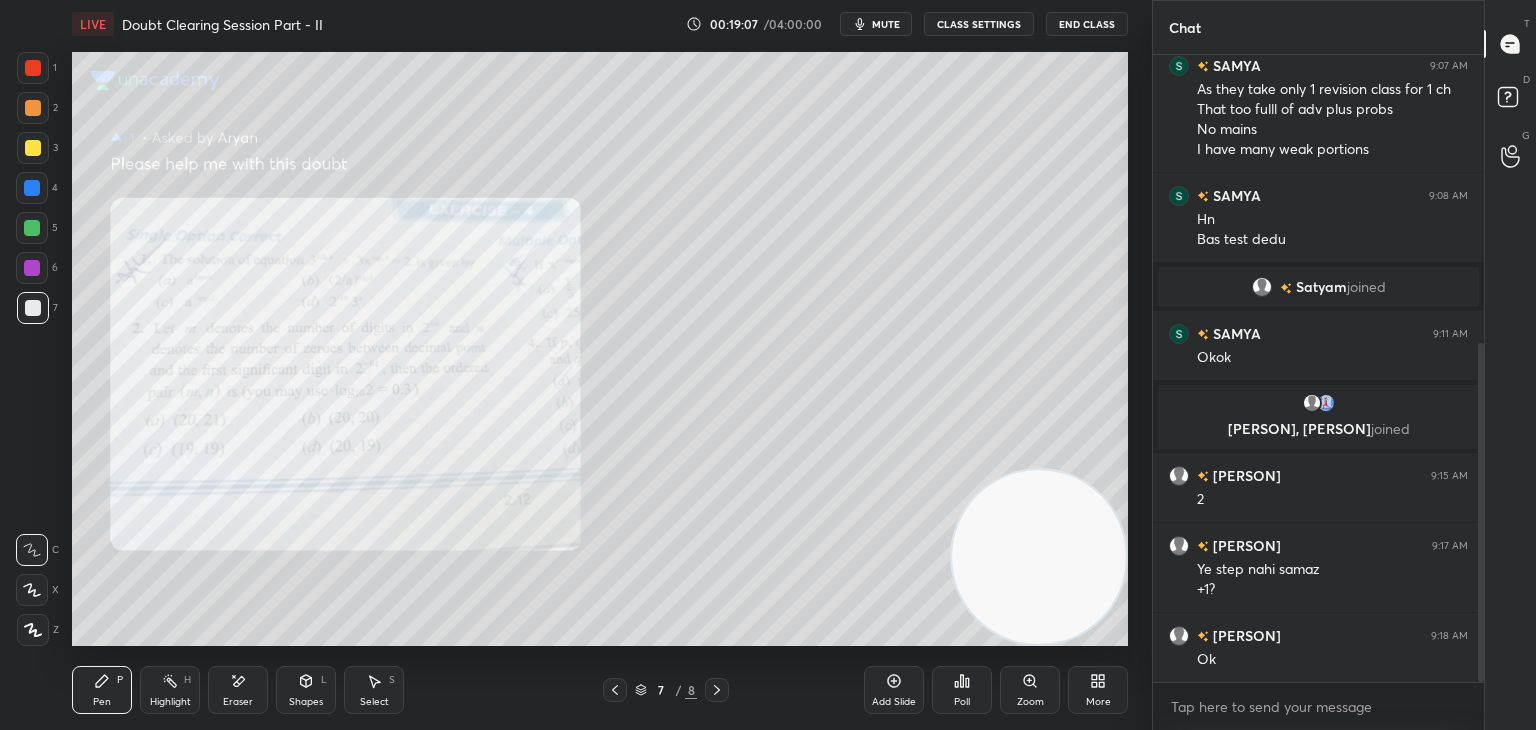 click 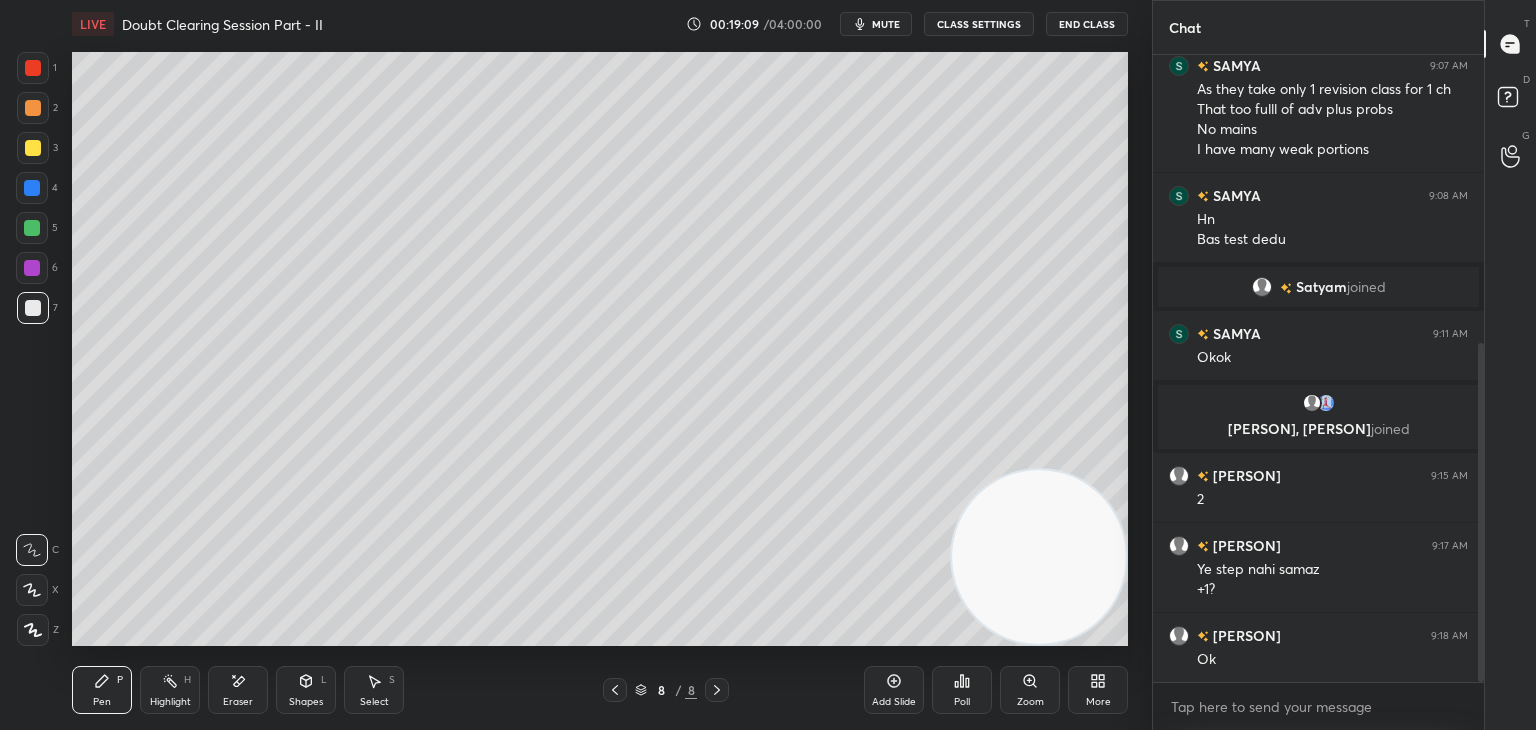 drag, startPoint x: 887, startPoint y: 21, endPoint x: 873, endPoint y: 18, distance: 14.3178215 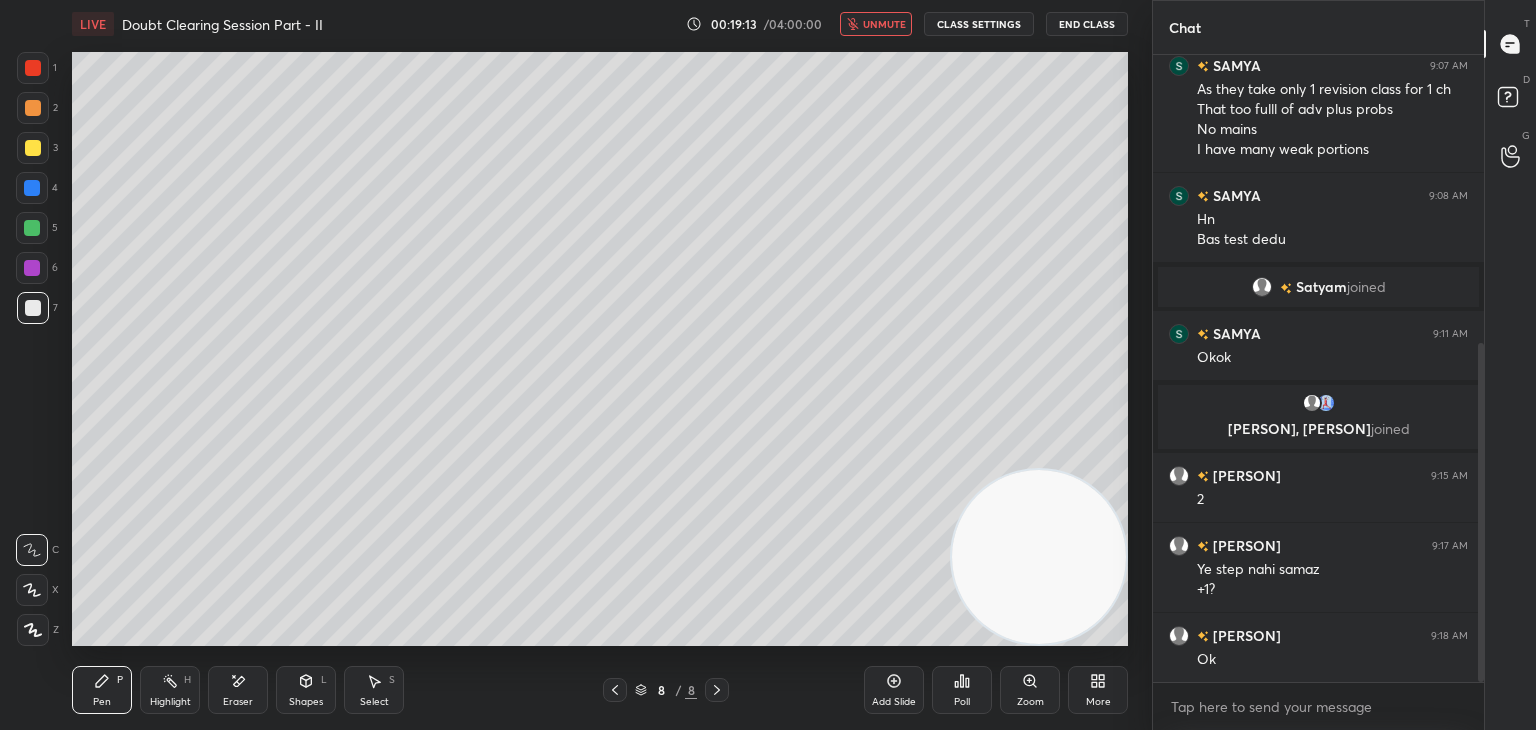 scroll, scrollTop: 620, scrollLeft: 0, axis: vertical 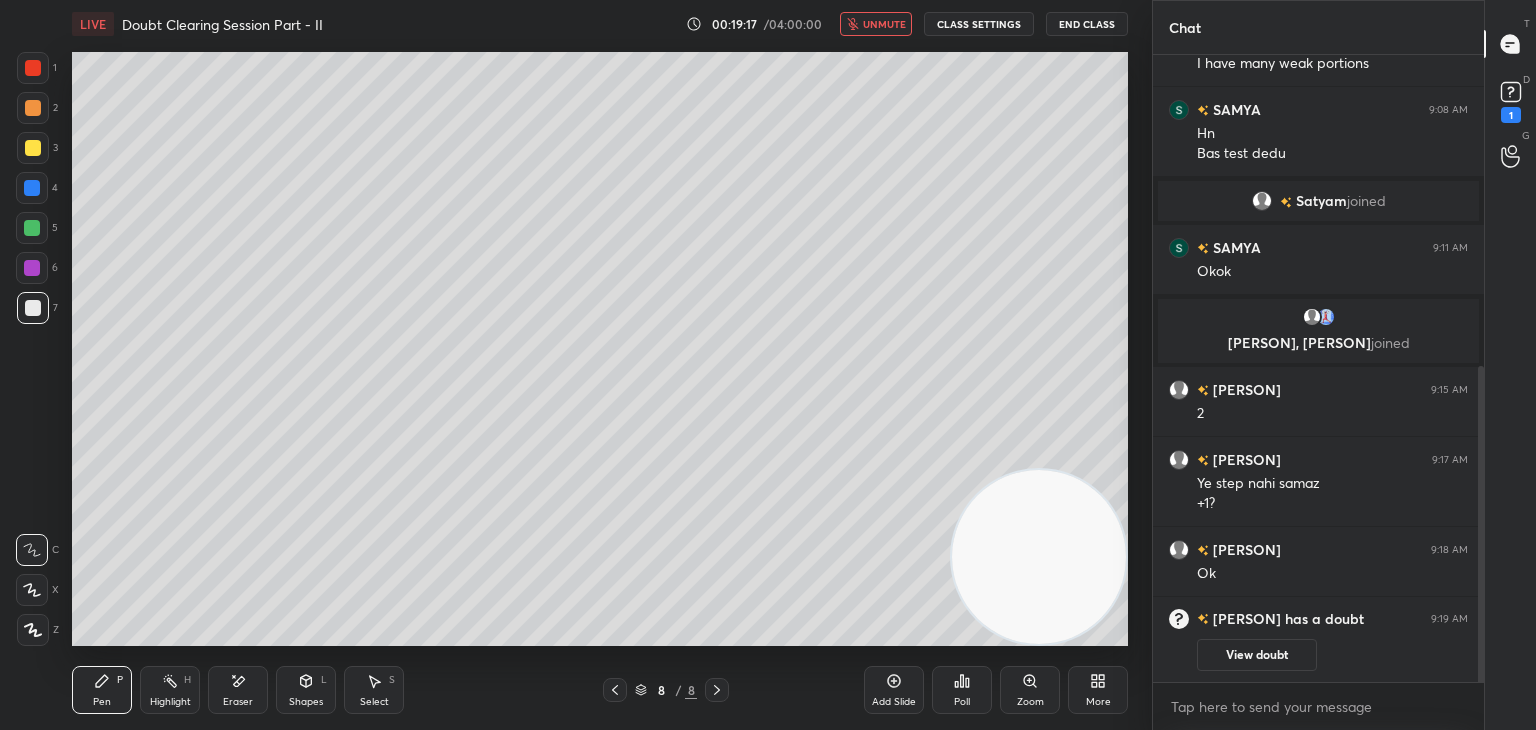click on "8 / 8" at bounding box center [666, 690] 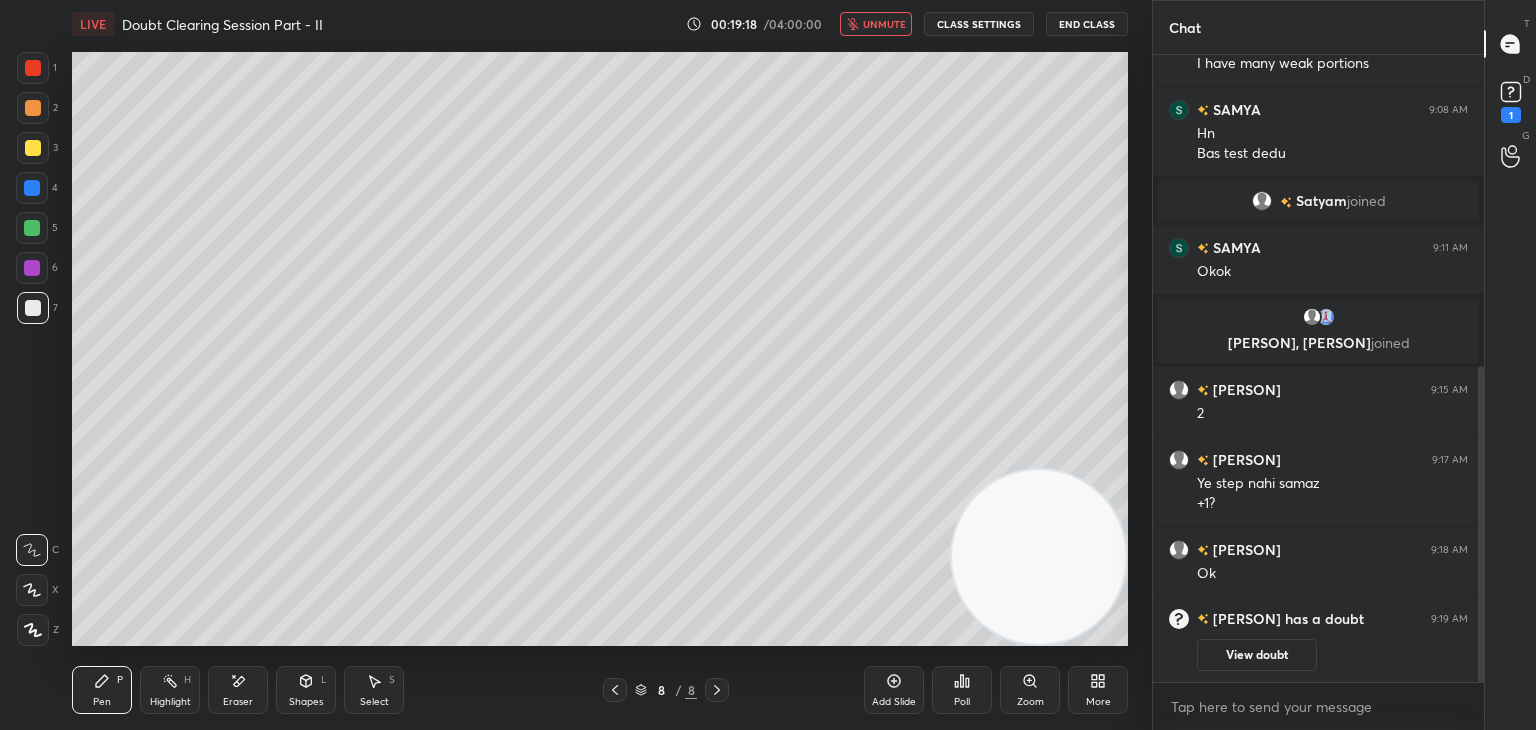 click 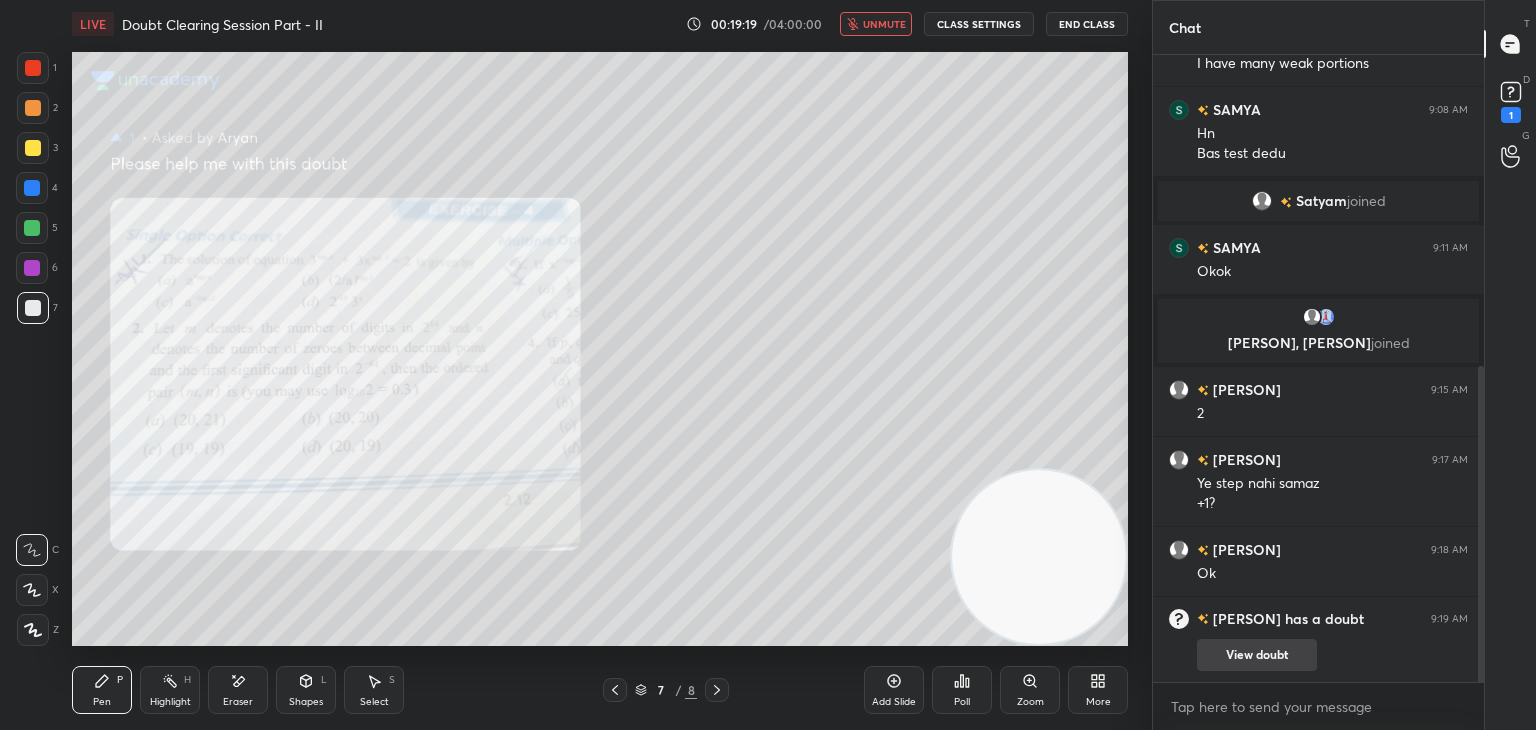 click on "View doubt" at bounding box center [1257, 655] 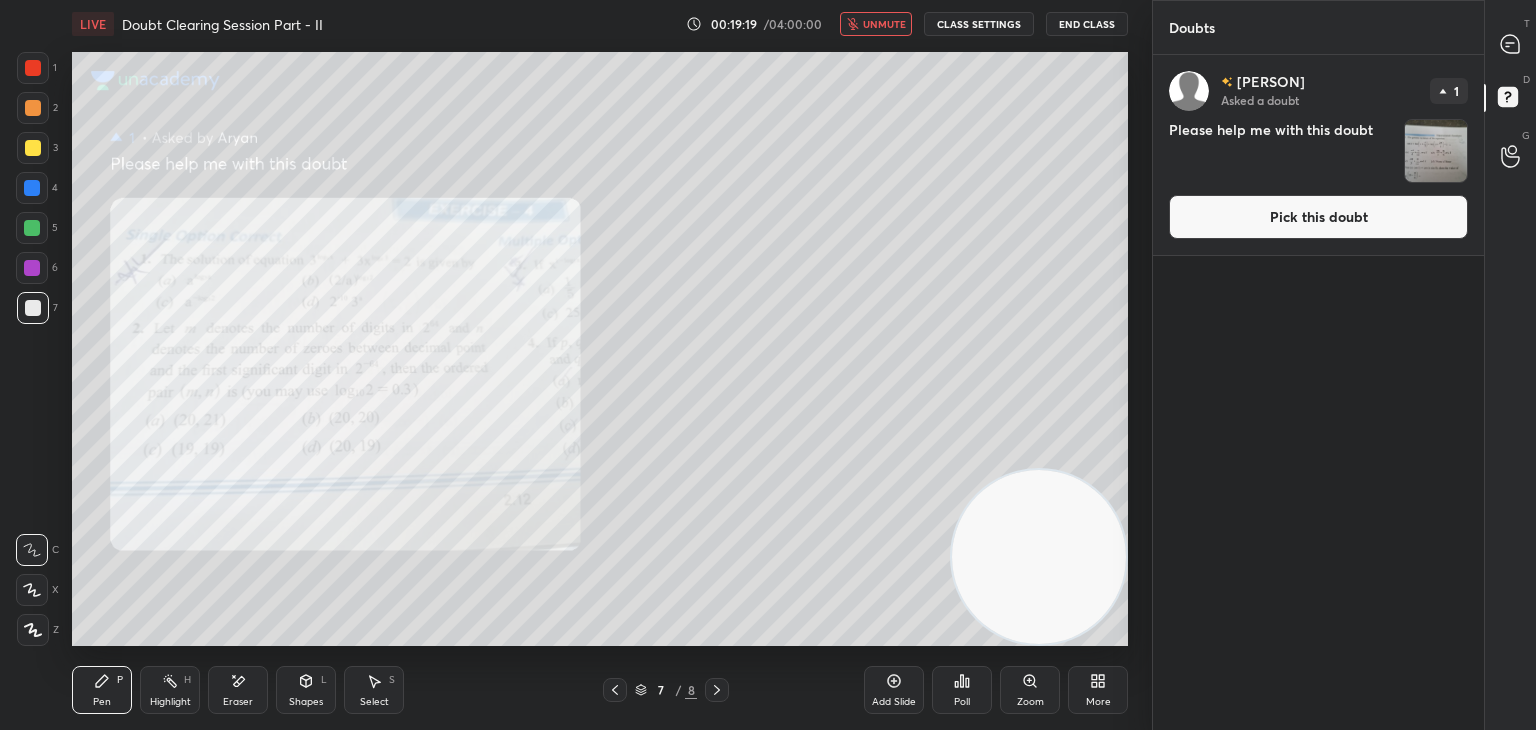 click on "Pick this doubt" at bounding box center [1318, 217] 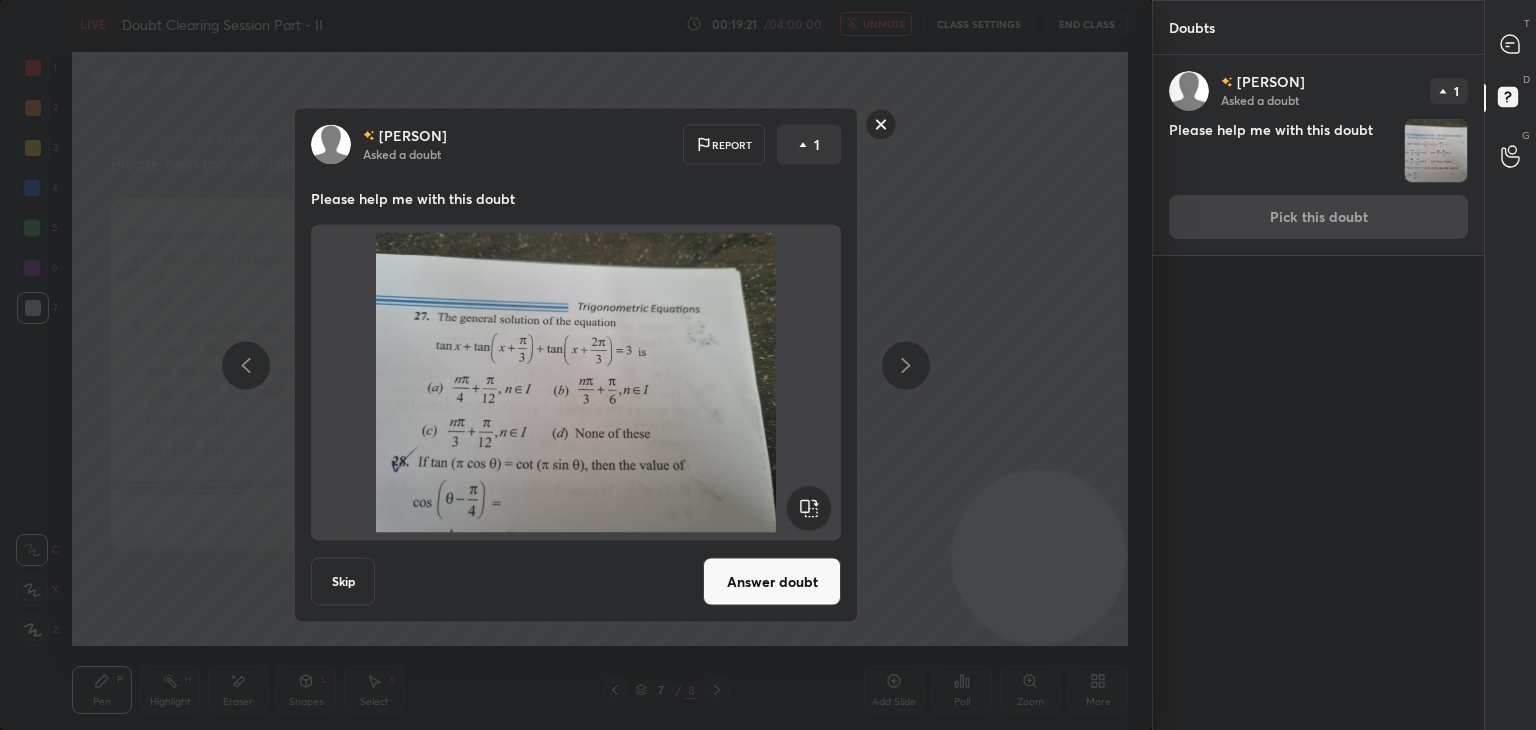 click on "Answer doubt" at bounding box center [772, 582] 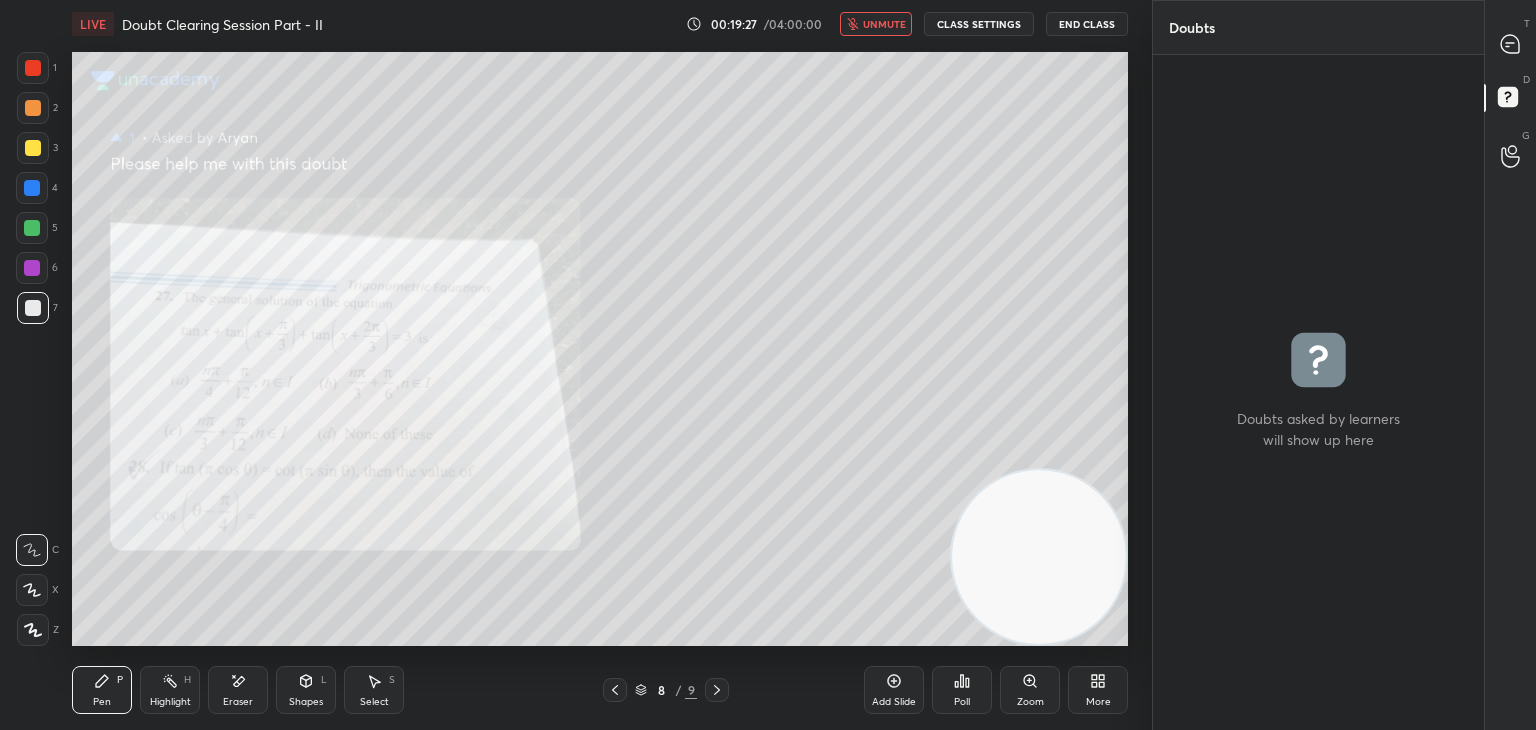 drag, startPoint x: 1507, startPoint y: 64, endPoint x: 1500, endPoint y: 51, distance: 14.764823 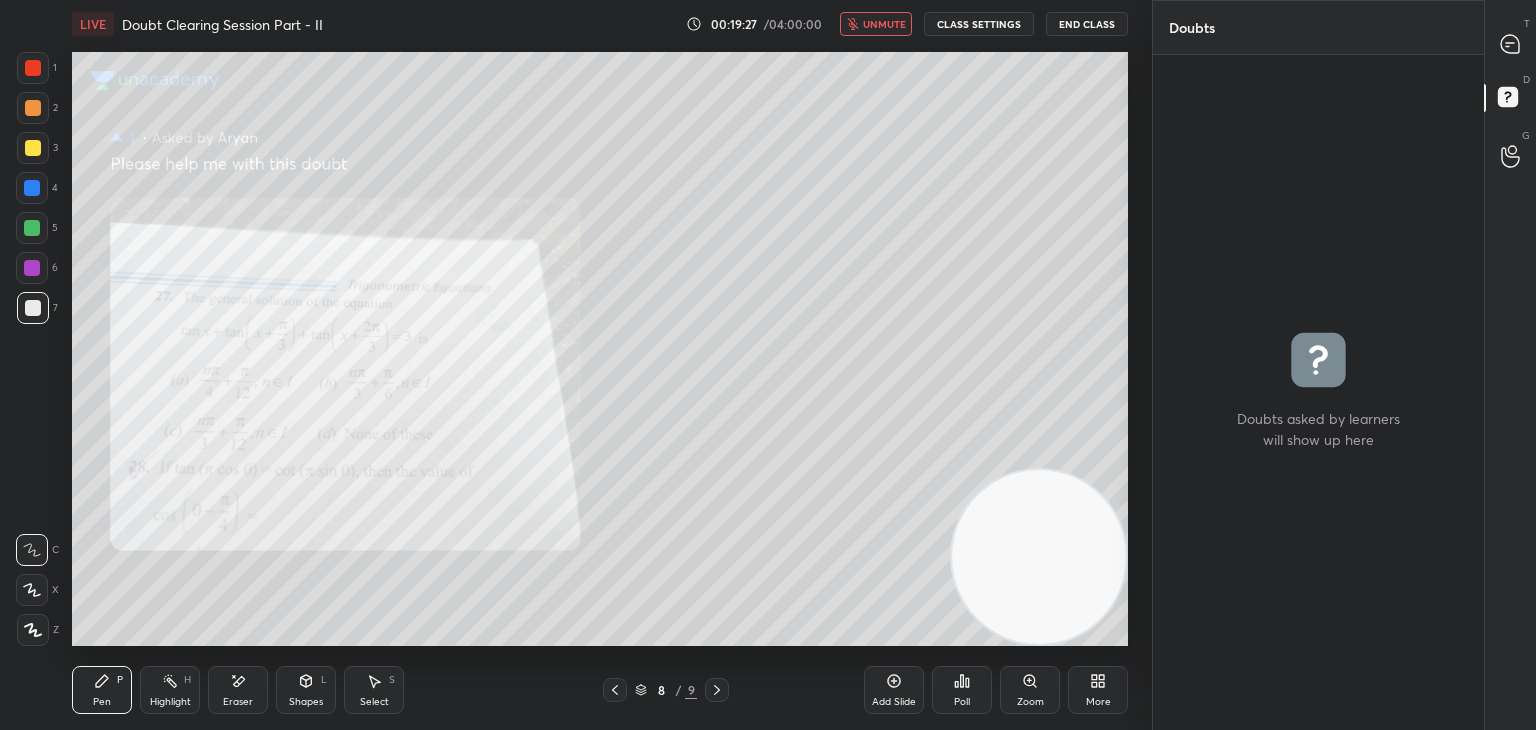click on "T Messages (T)" at bounding box center (1510, 44) 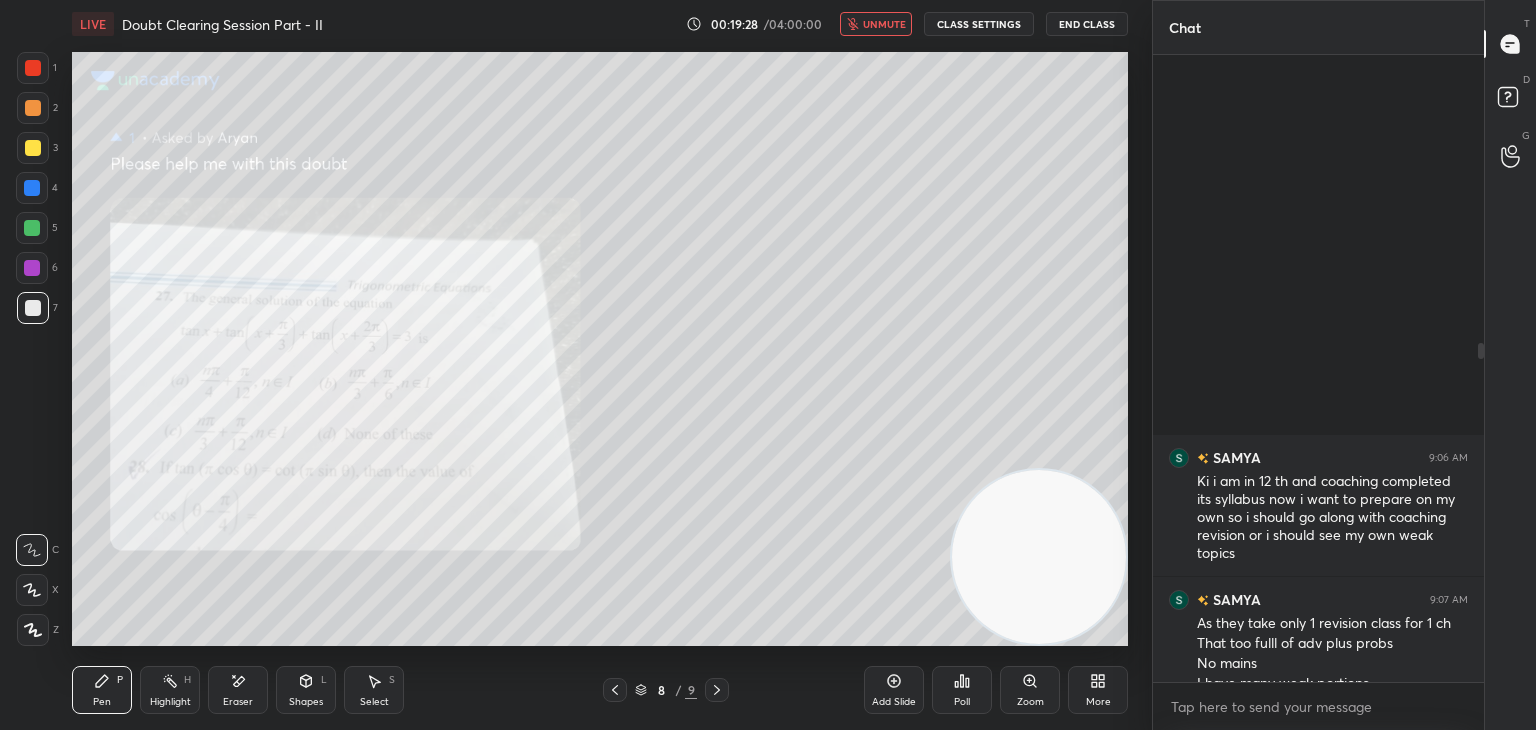 scroll, scrollTop: 534, scrollLeft: 0, axis: vertical 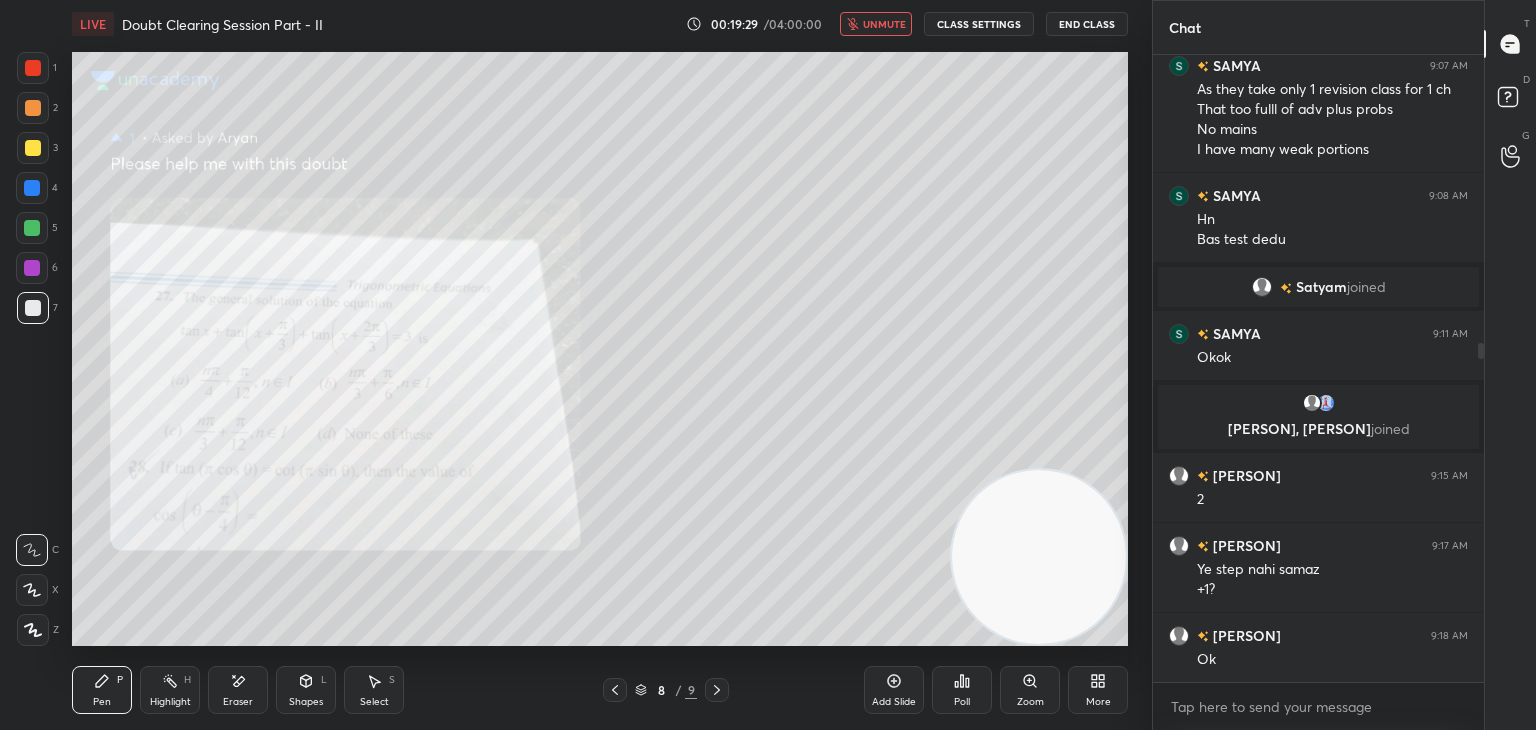 click on "Zoom" at bounding box center (1030, 690) 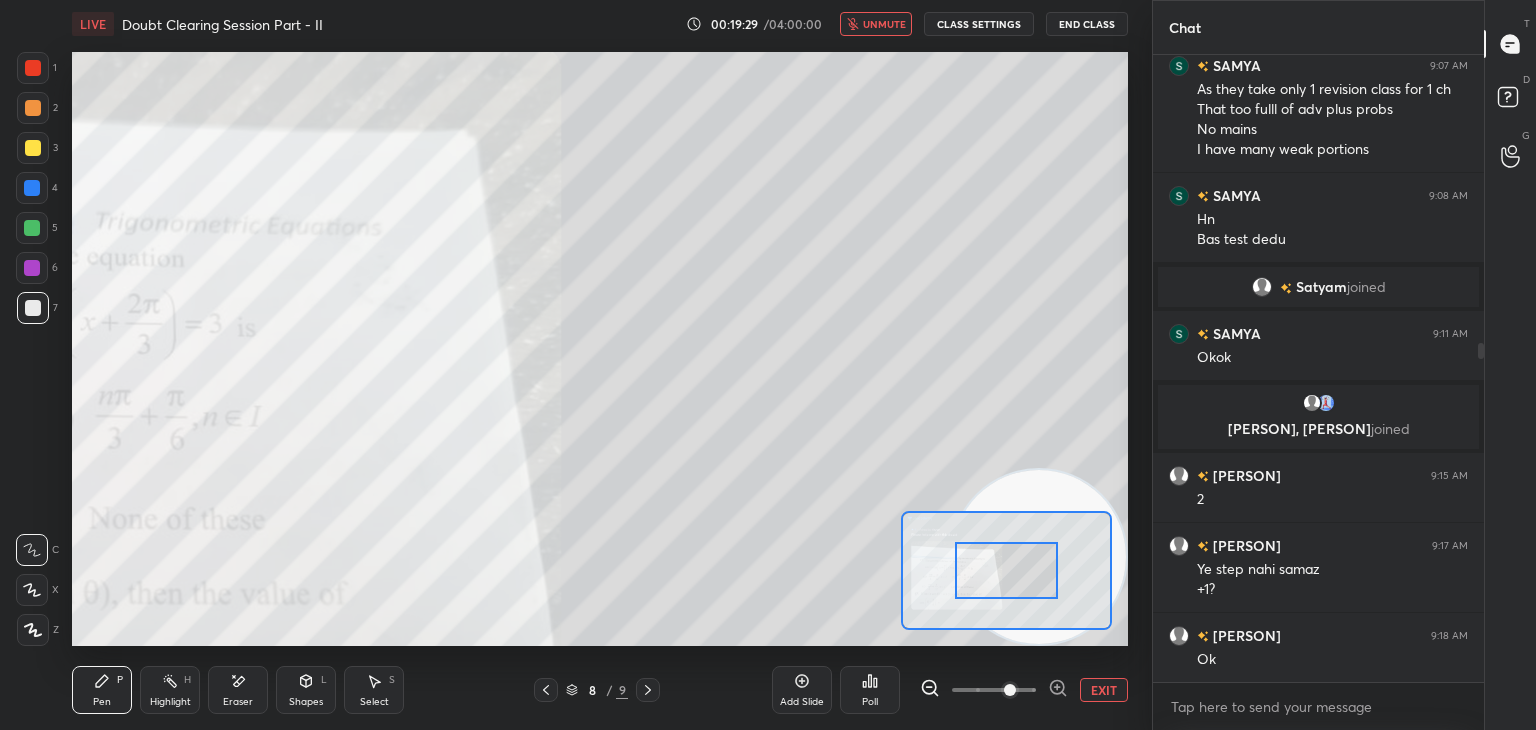 click at bounding box center (994, 690) 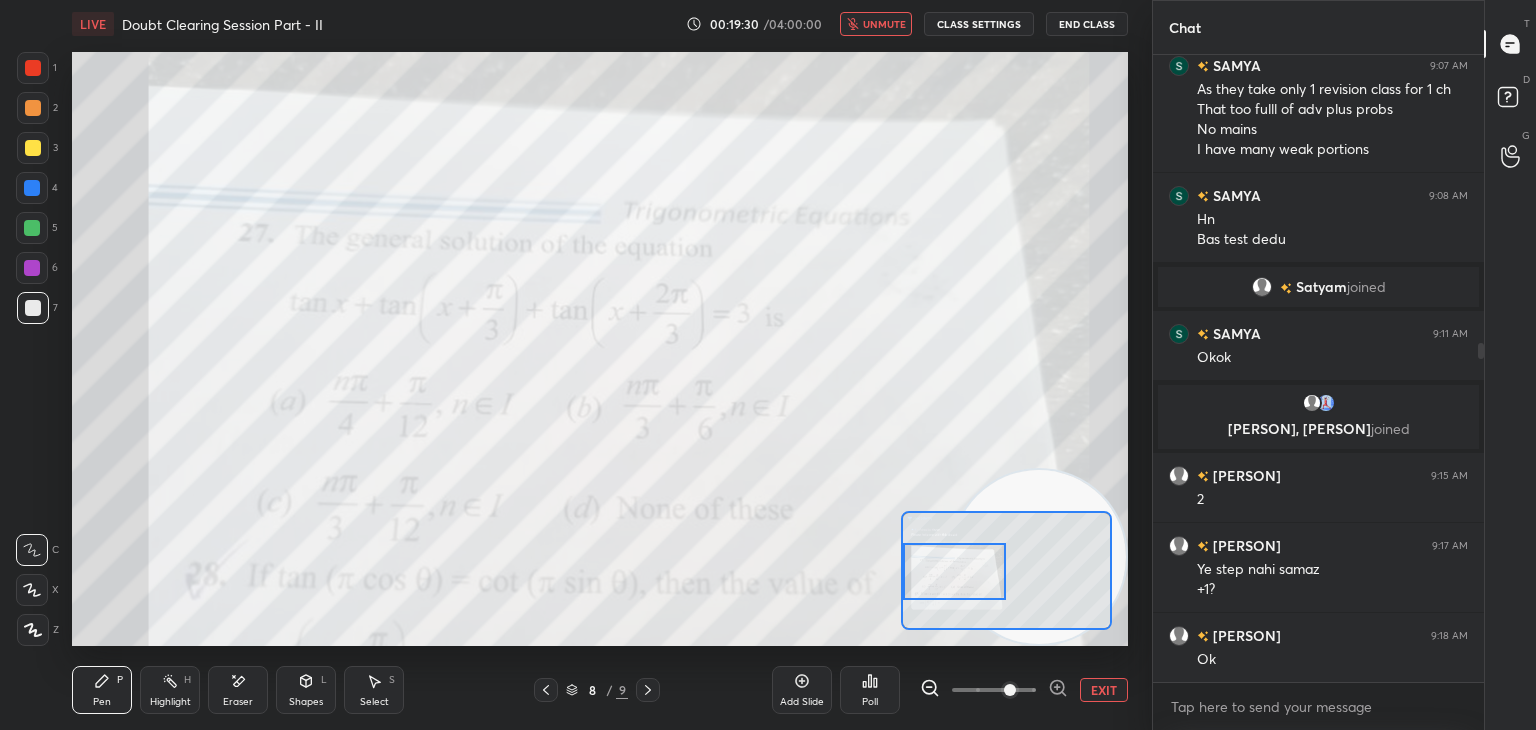 drag, startPoint x: 1033, startPoint y: 581, endPoint x: 961, endPoint y: 585, distance: 72.11102 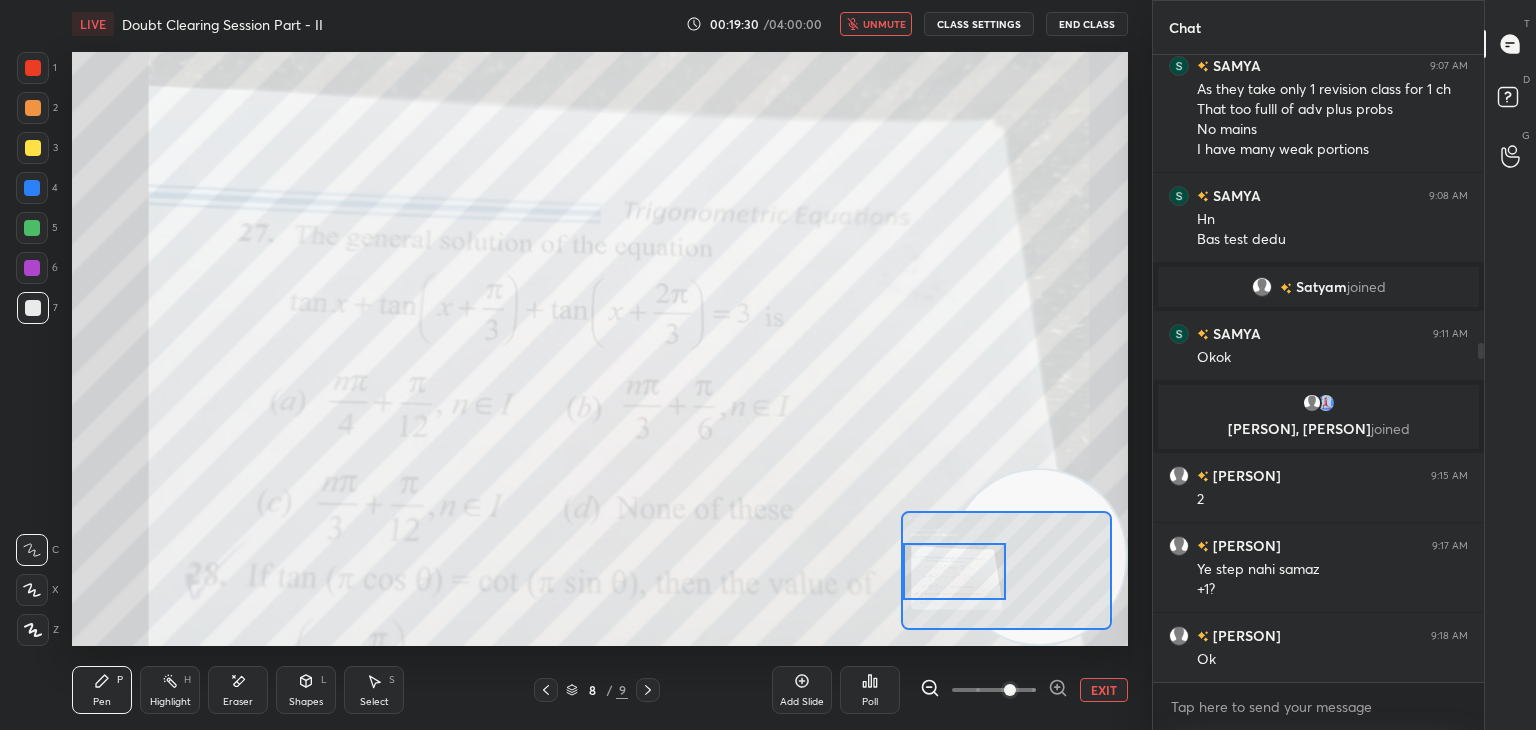 click at bounding box center (955, 571) 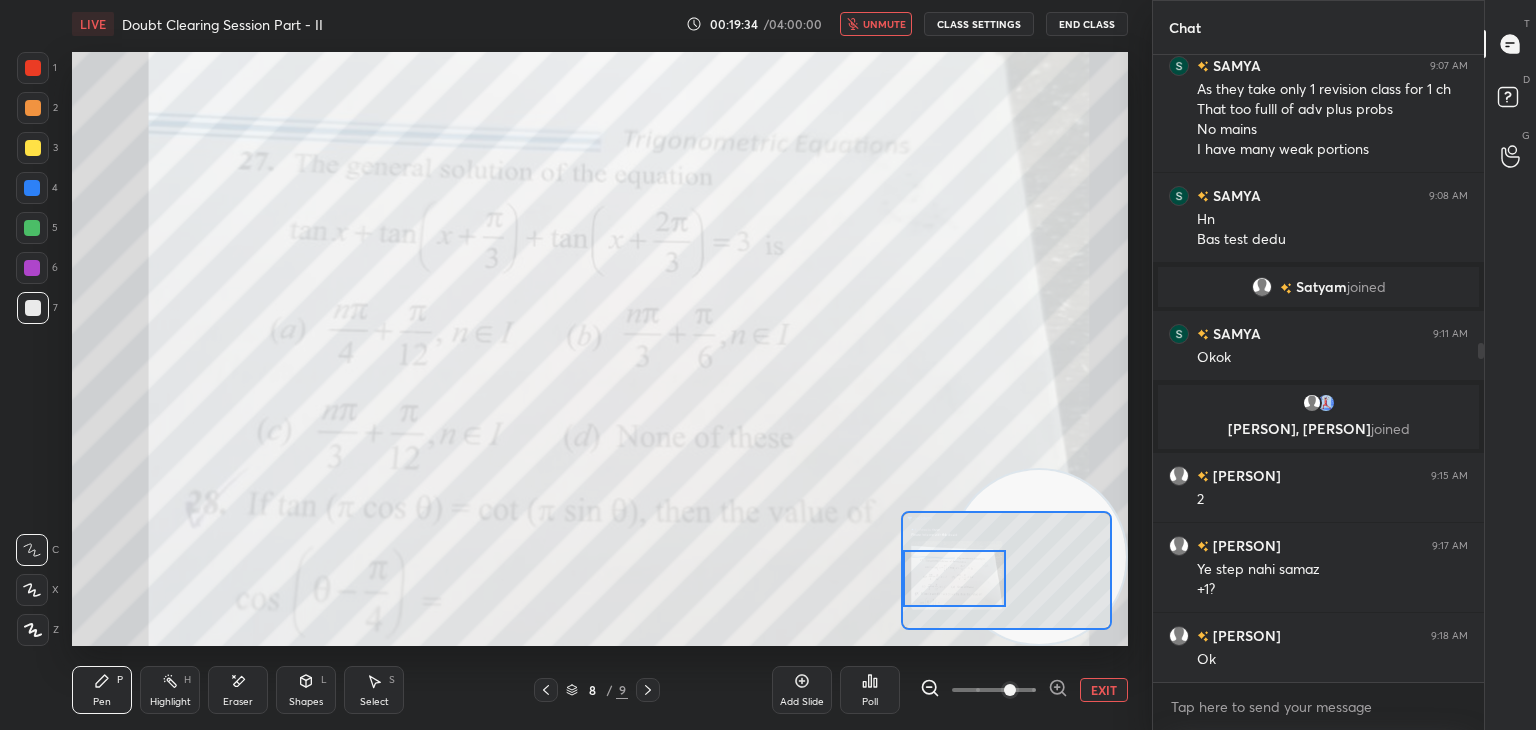 drag, startPoint x: 972, startPoint y: 584, endPoint x: 974, endPoint y: 573, distance: 11.18034 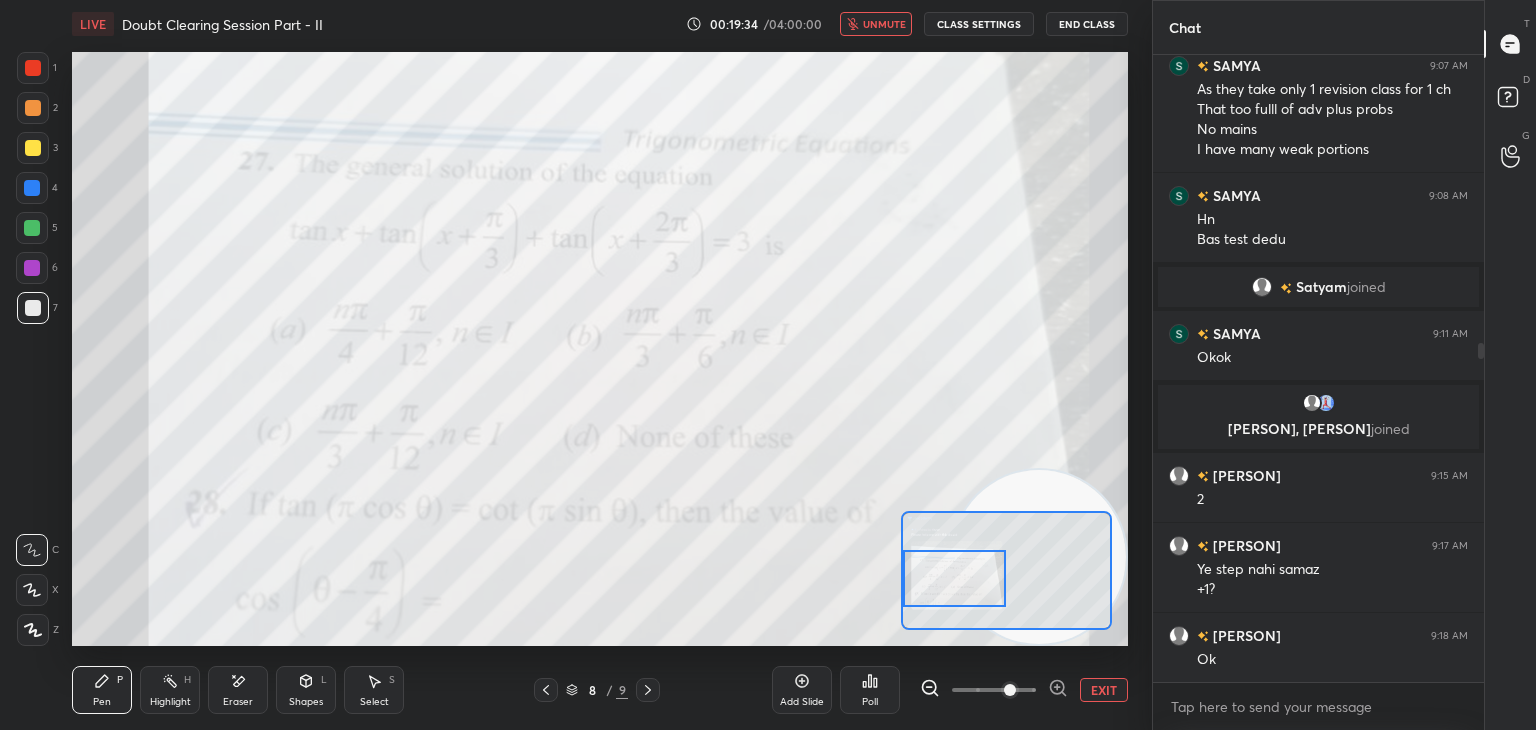 click at bounding box center (955, 578) 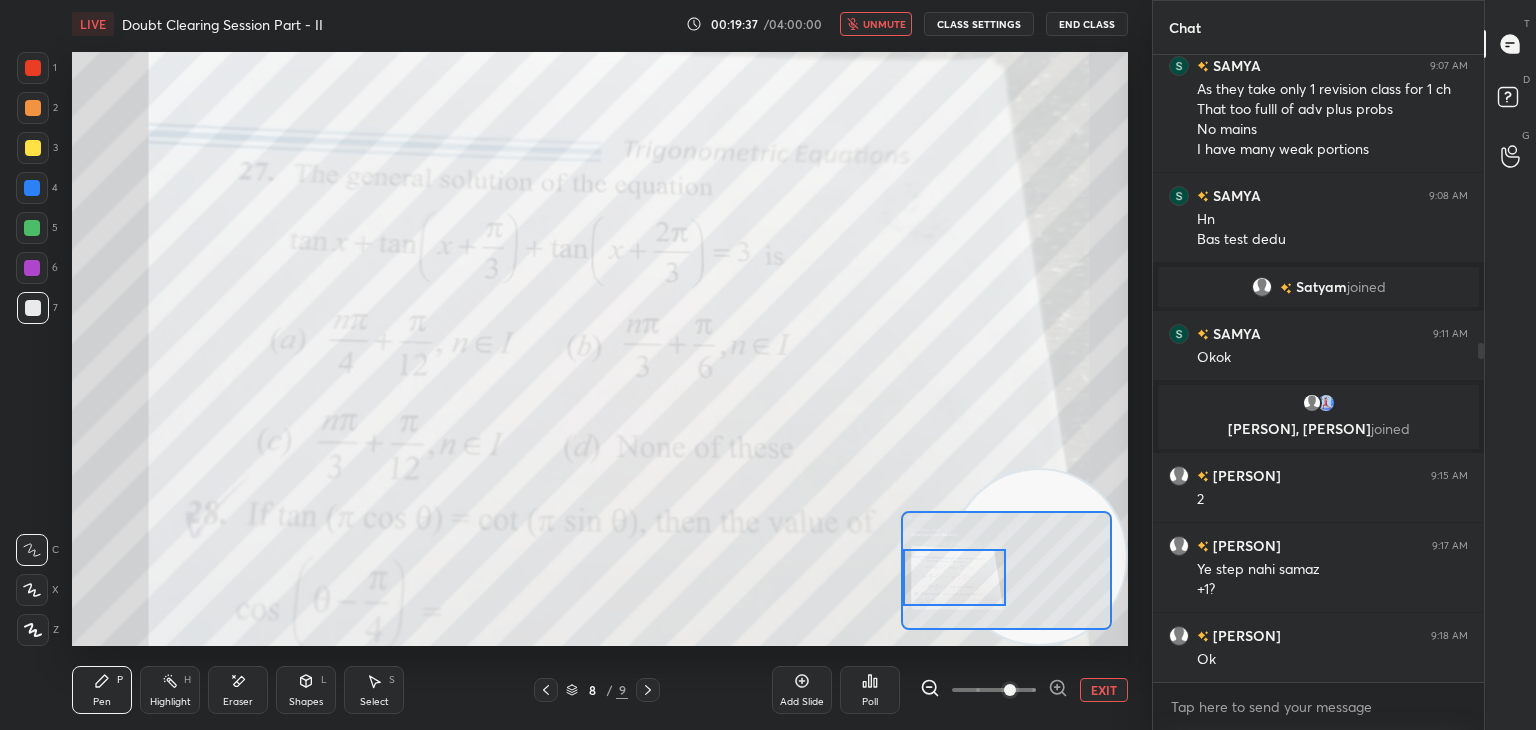 click on "unmute" at bounding box center (884, 24) 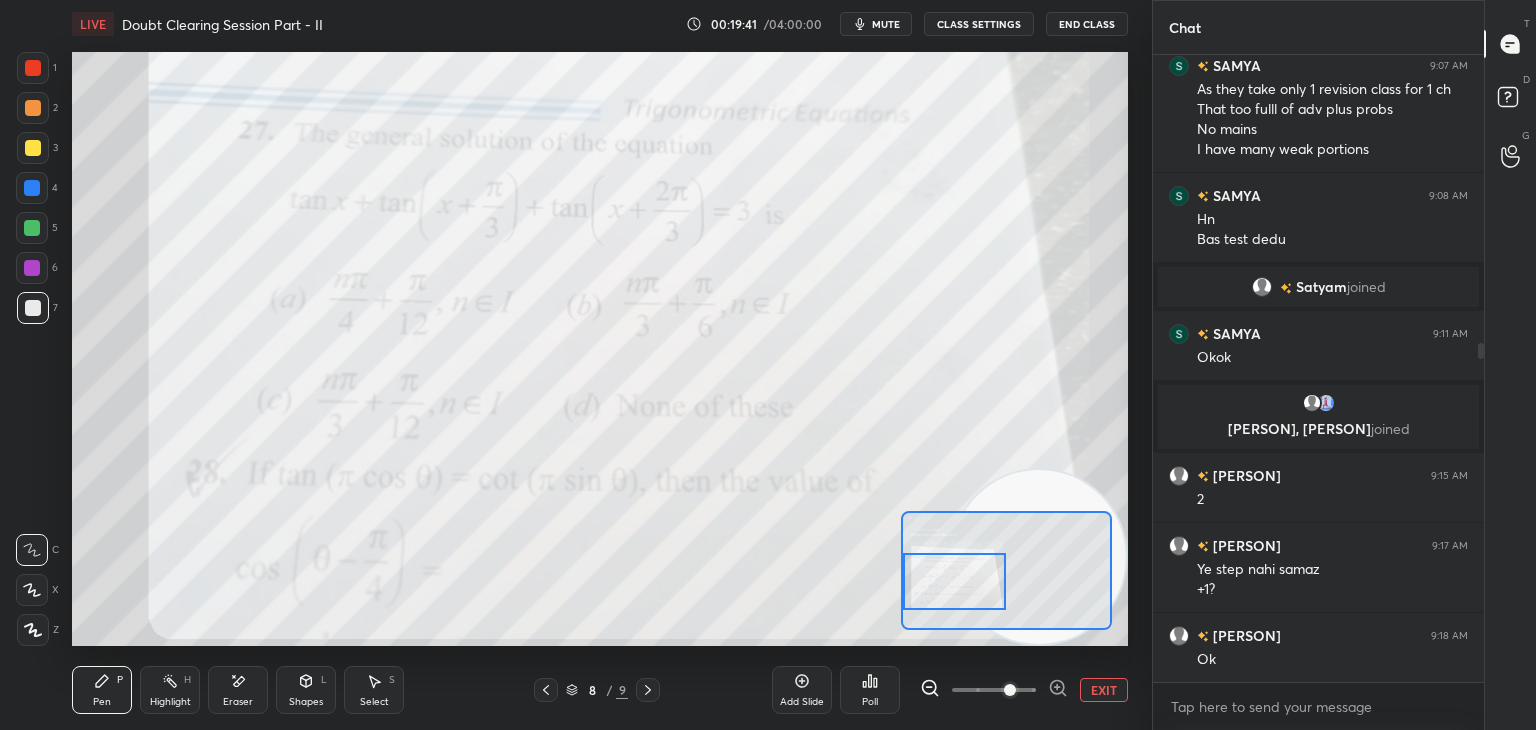 drag, startPoint x: 944, startPoint y: 541, endPoint x: 945, endPoint y: 577, distance: 36.013885 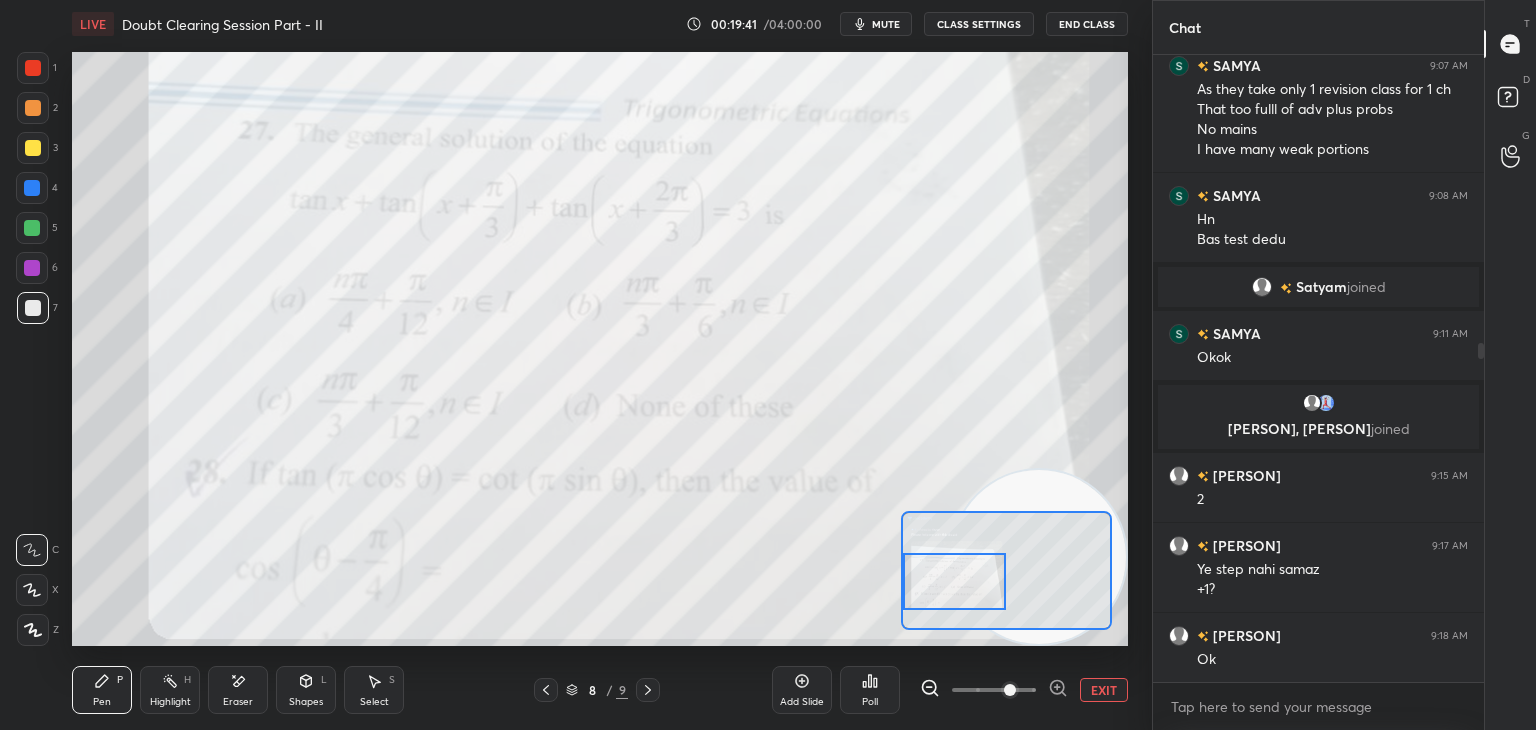 click at bounding box center [955, 581] 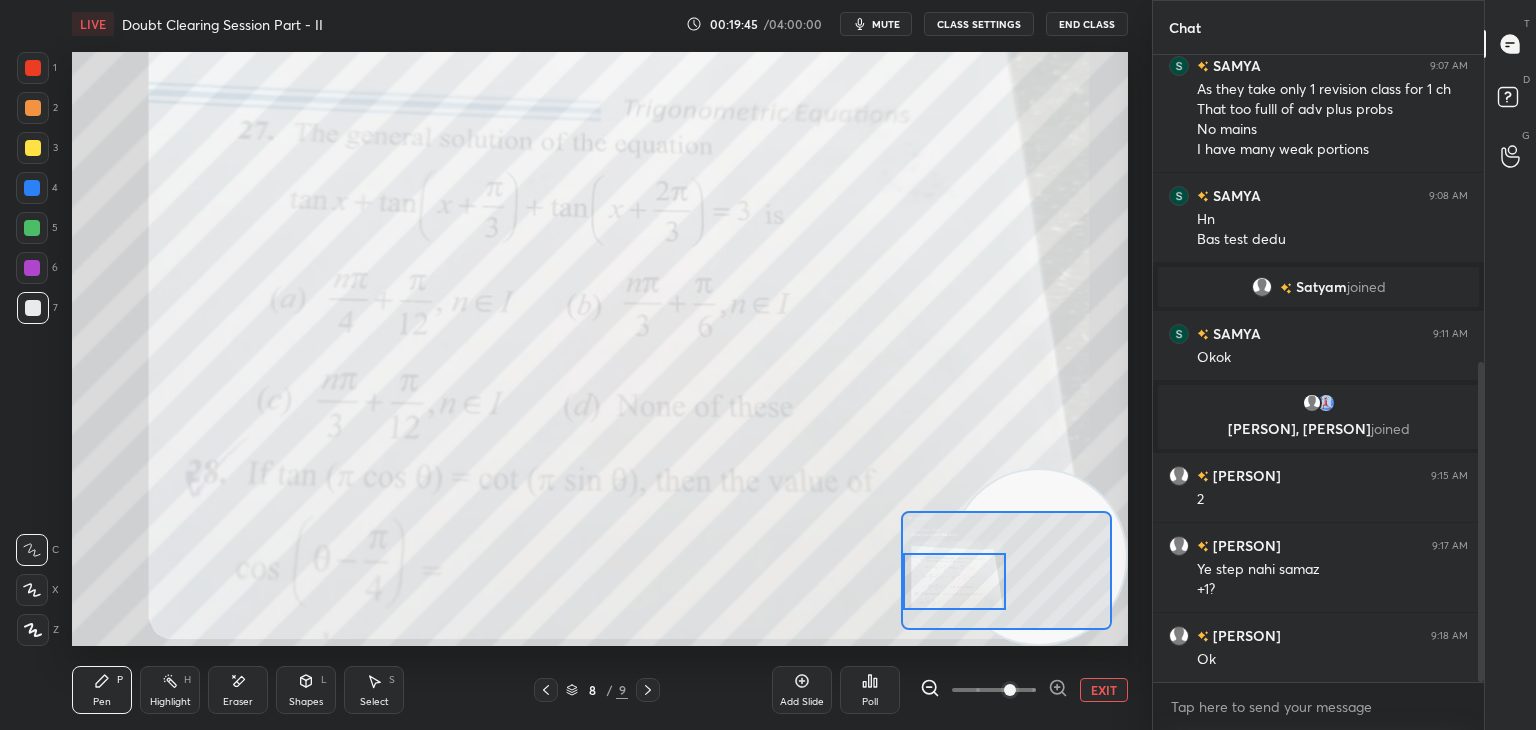 scroll, scrollTop: 604, scrollLeft: 0, axis: vertical 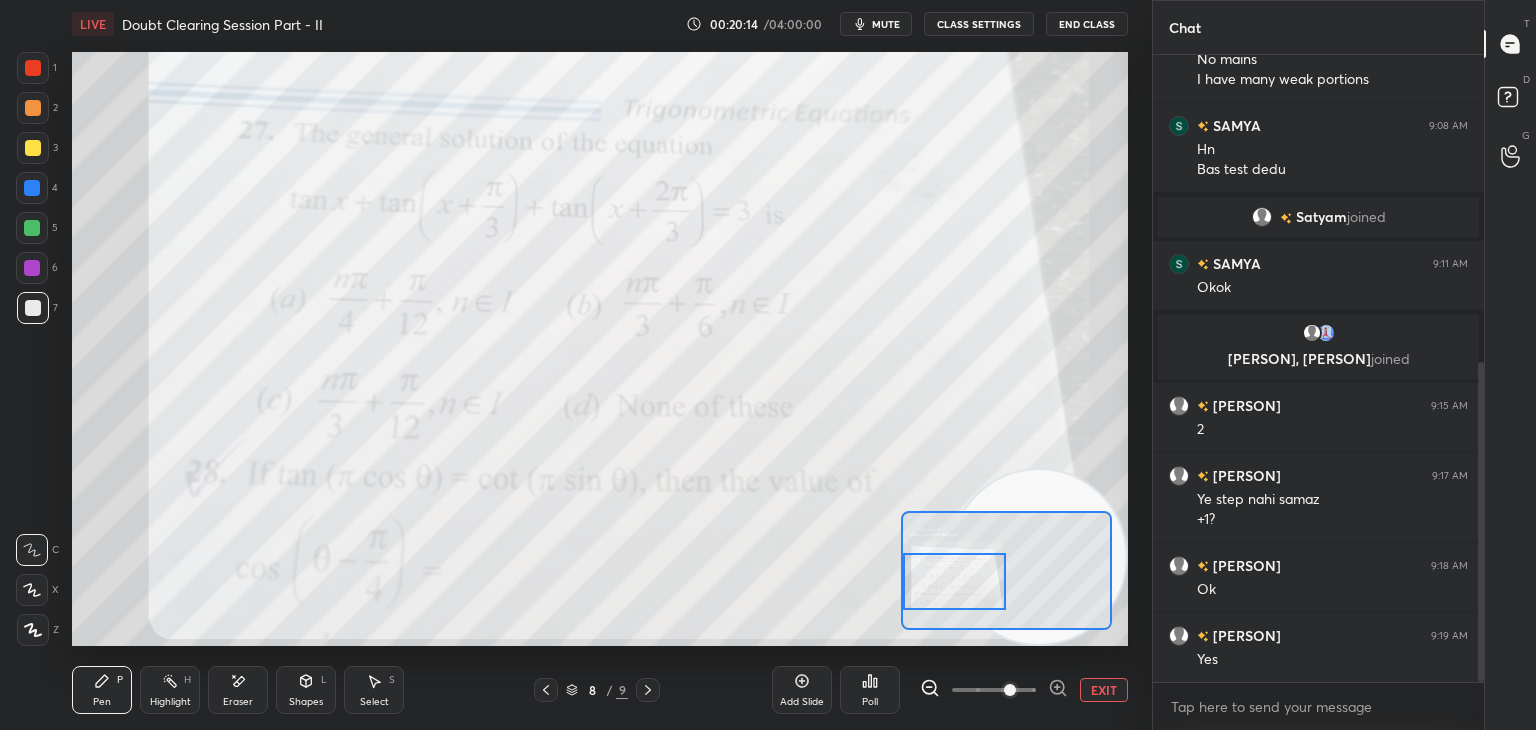 click on "EXIT" at bounding box center [1104, 690] 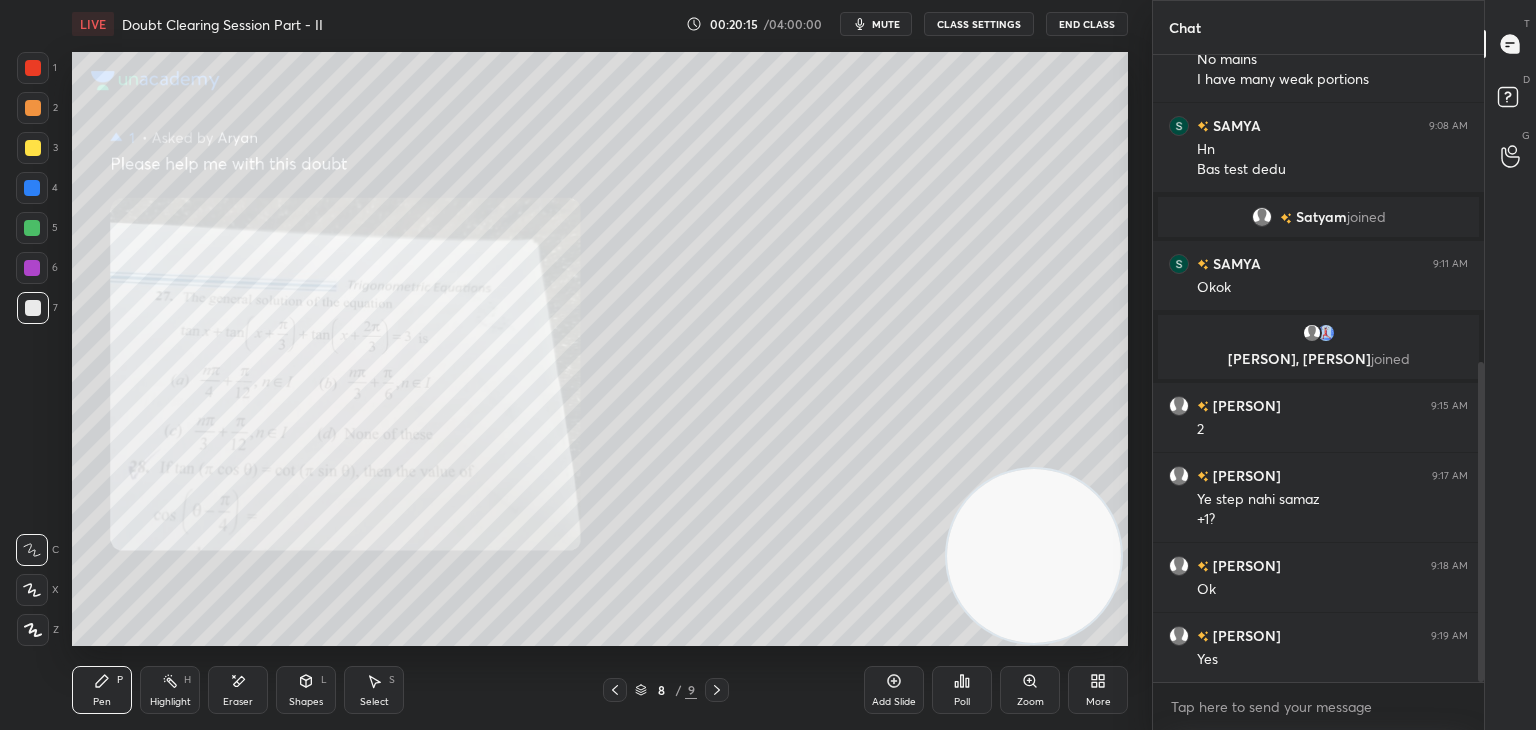 scroll, scrollTop: 674, scrollLeft: 0, axis: vertical 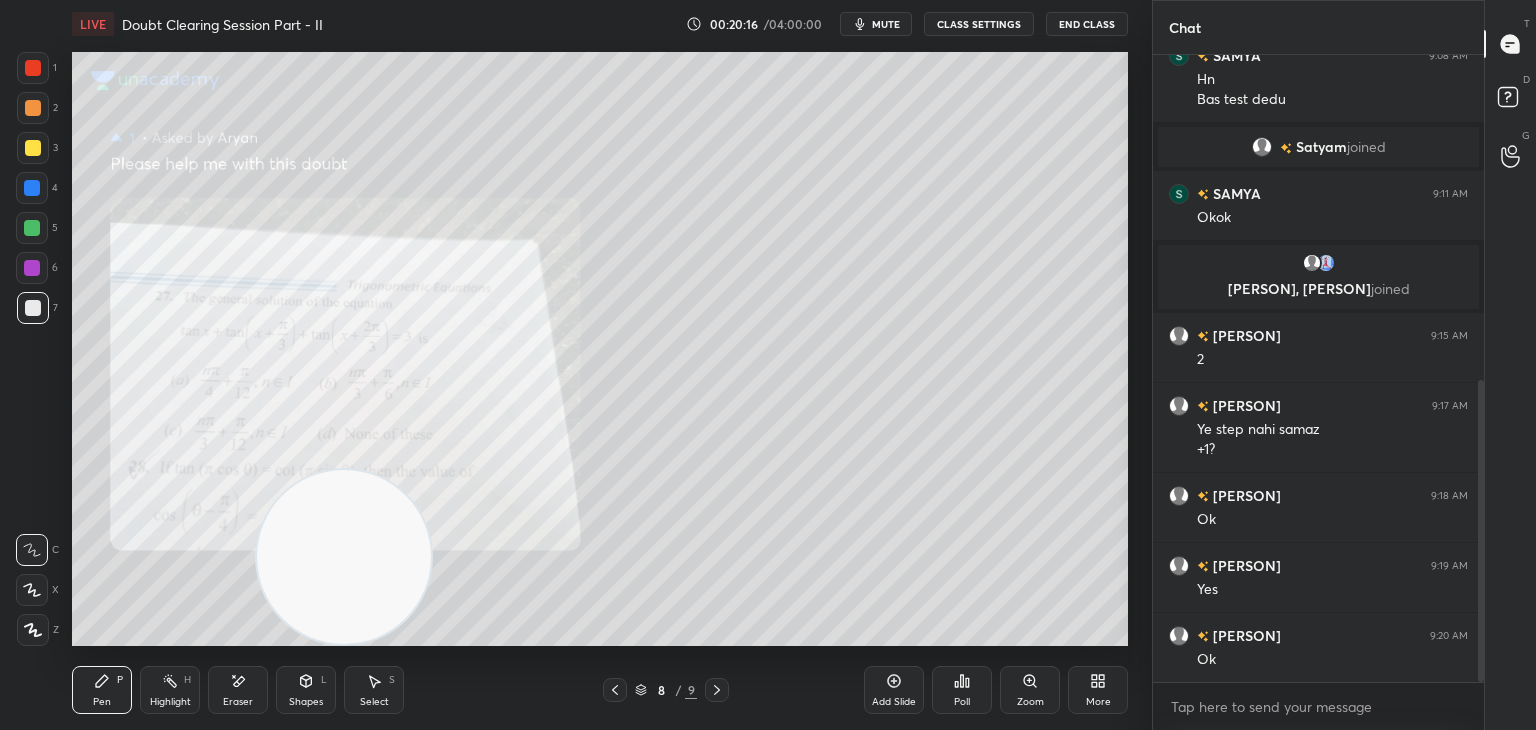 drag, startPoint x: 1009, startPoint y: 554, endPoint x: 3, endPoint y: 570, distance: 1006.12726 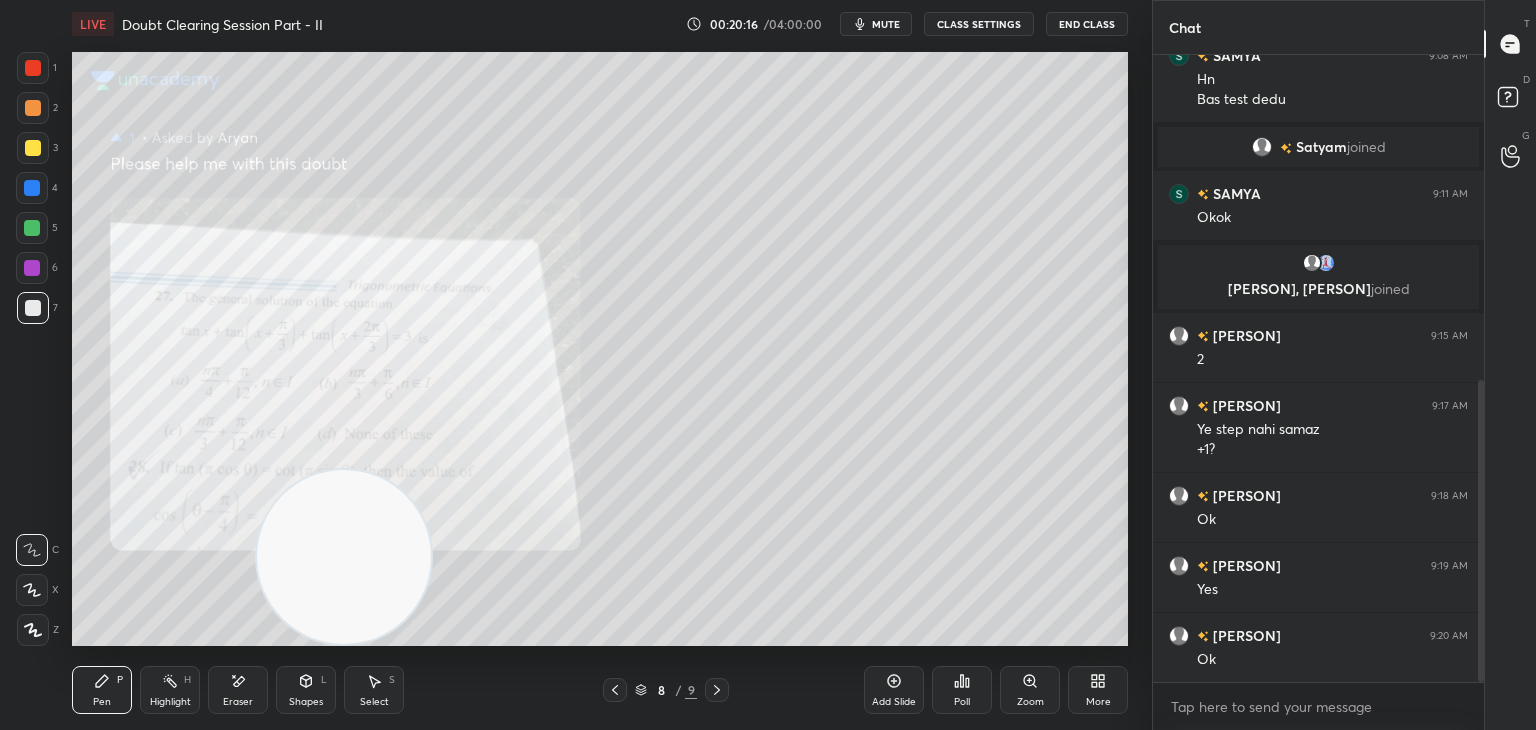 click on "1 2 3 4 5 6 7 C X Z E E Erase all   H H LIVE Doubt Clearing Session Part - II 00:20:16 /  04:00:00 mute CLASS SETTINGS End Class Setting up your live class Poll for   secs No correct answer Start poll Back Doubt Clearing Session Part - II • L2 of Doubt Clearing Course on Mathematics IIT JEE - Part I [FIRST] [LAST] Pen P Highlight H Eraser Shapes L Select S 8 / 9 Add Slide Poll Zoom More" at bounding box center (568, 365) 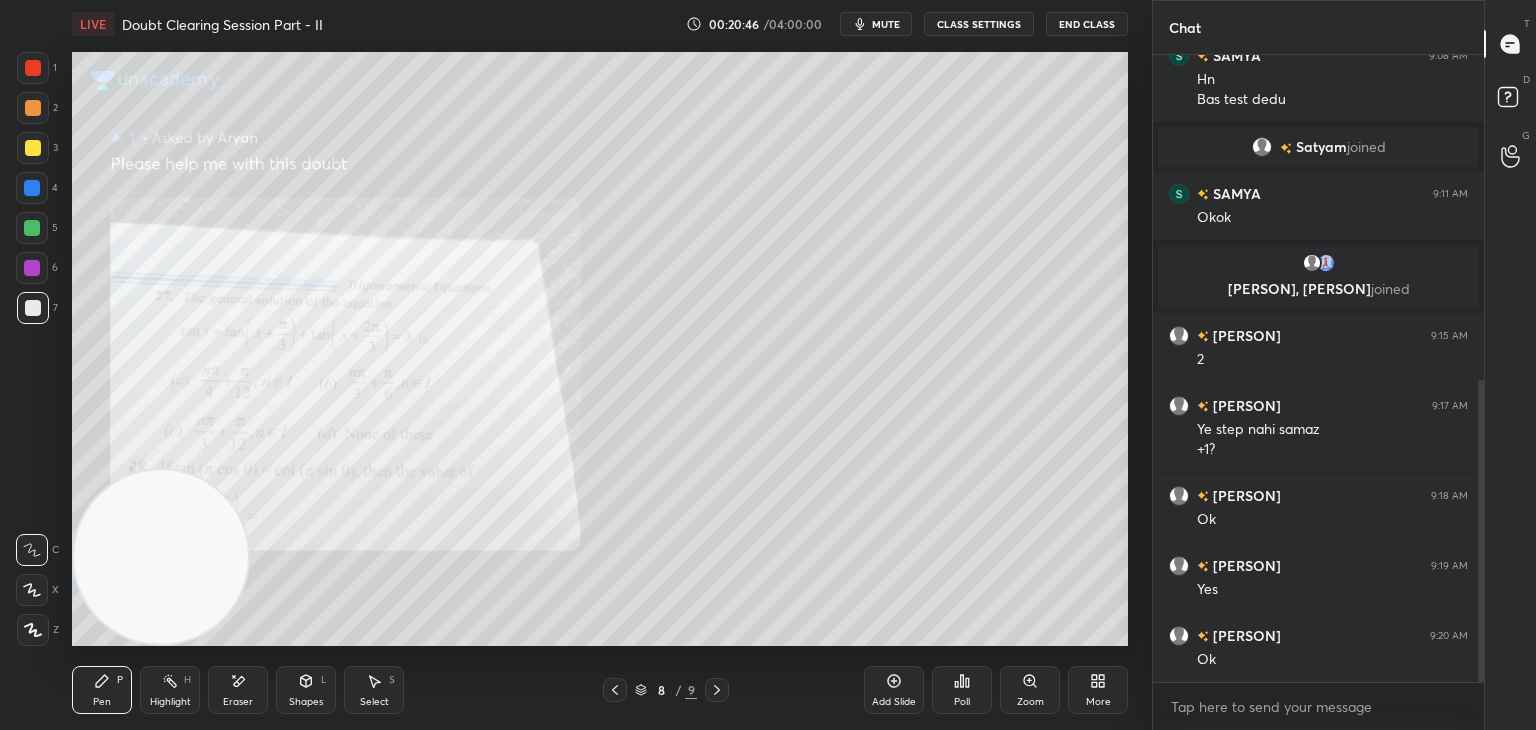 drag, startPoint x: 252, startPoint y: 681, endPoint x: 257, endPoint y: 664, distance: 17.720045 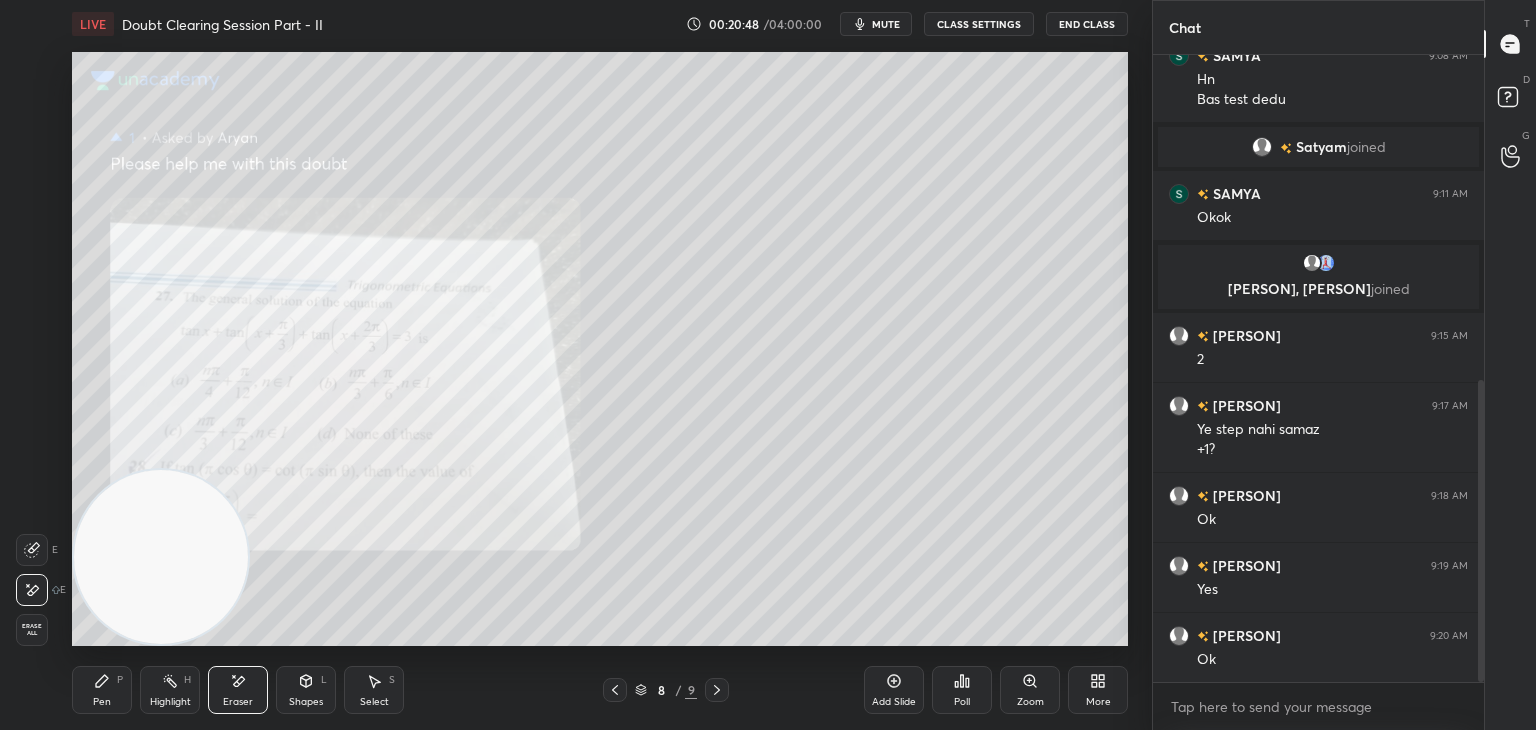 click on "Pen P Highlight H Eraser Shapes L Select S 8 / 9 Add Slide Poll Zoom More" at bounding box center (600, 690) 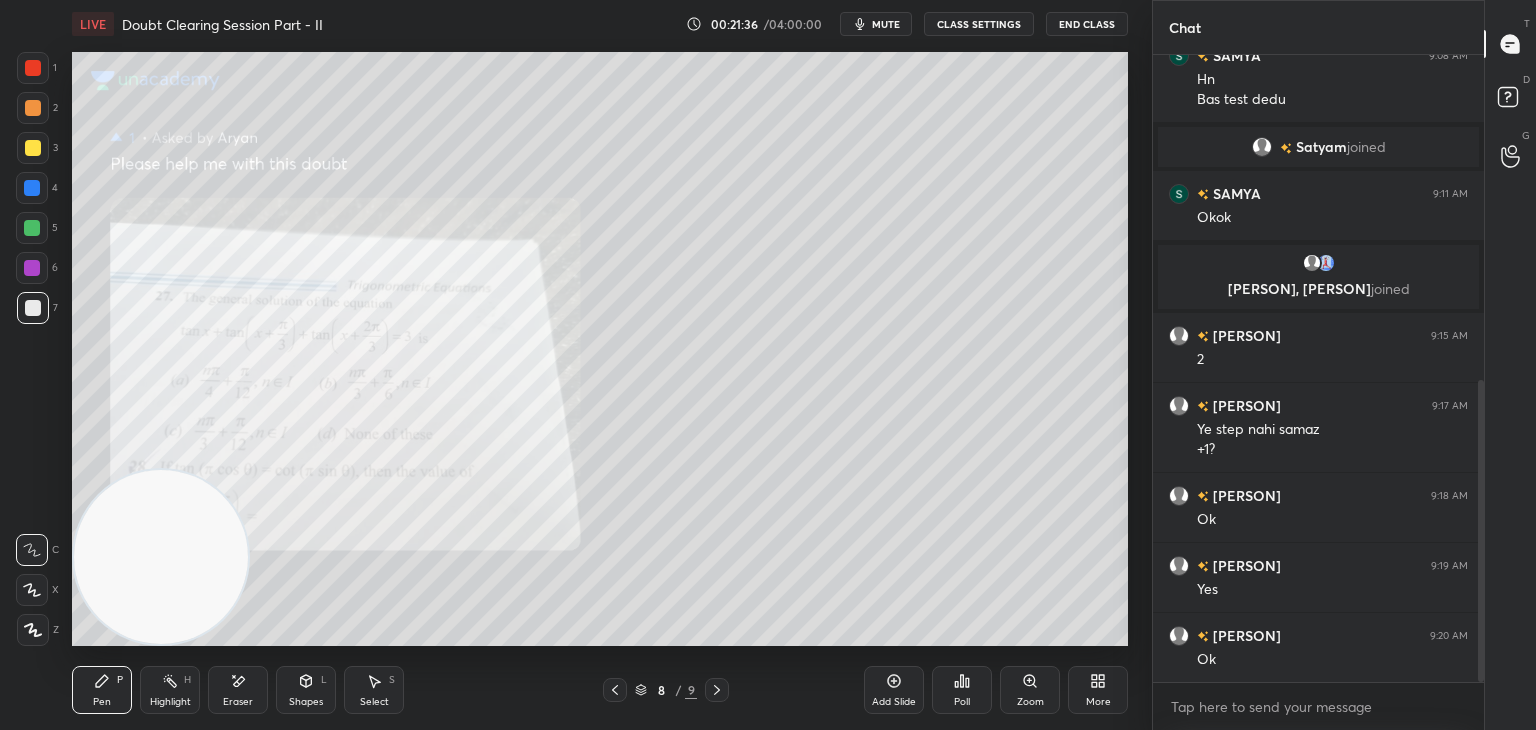 click 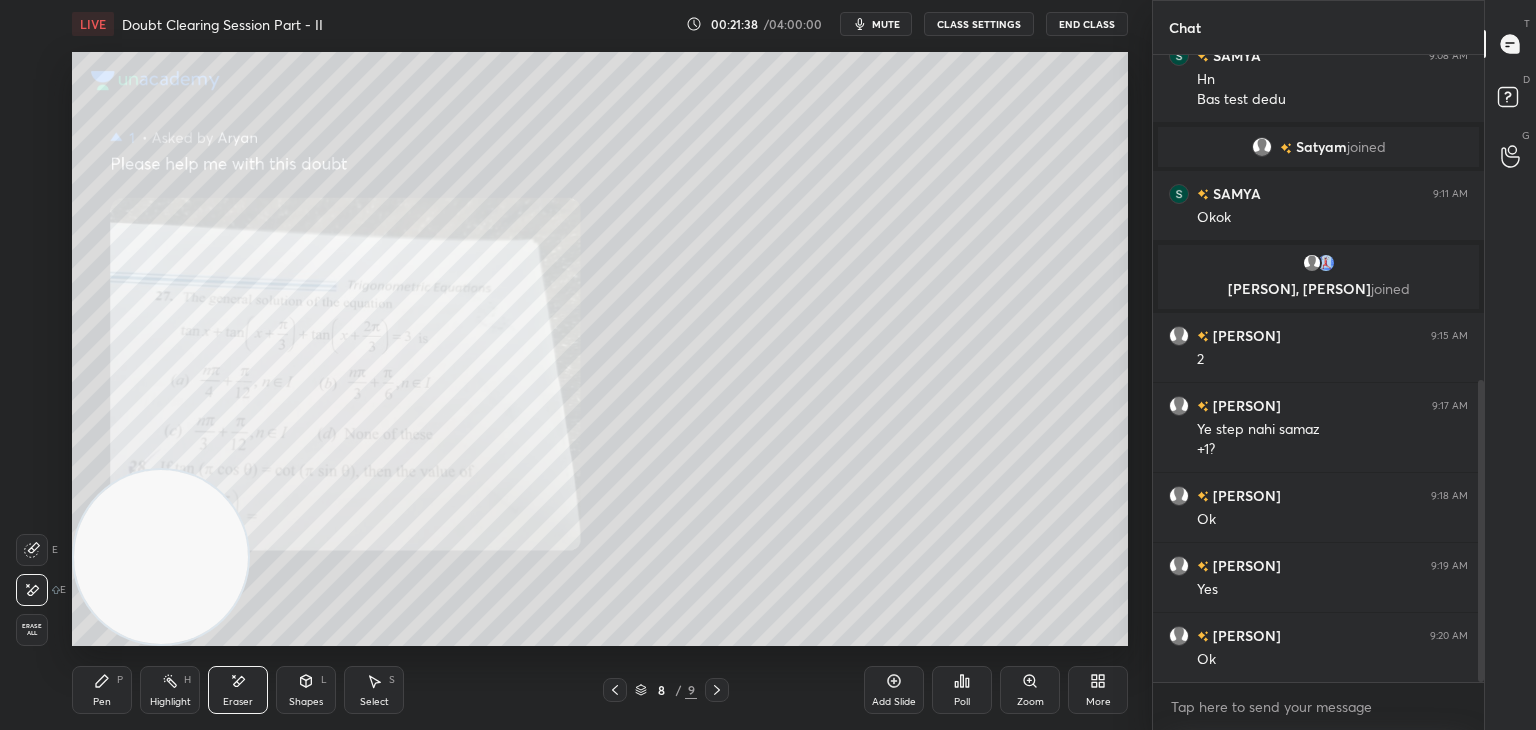 click 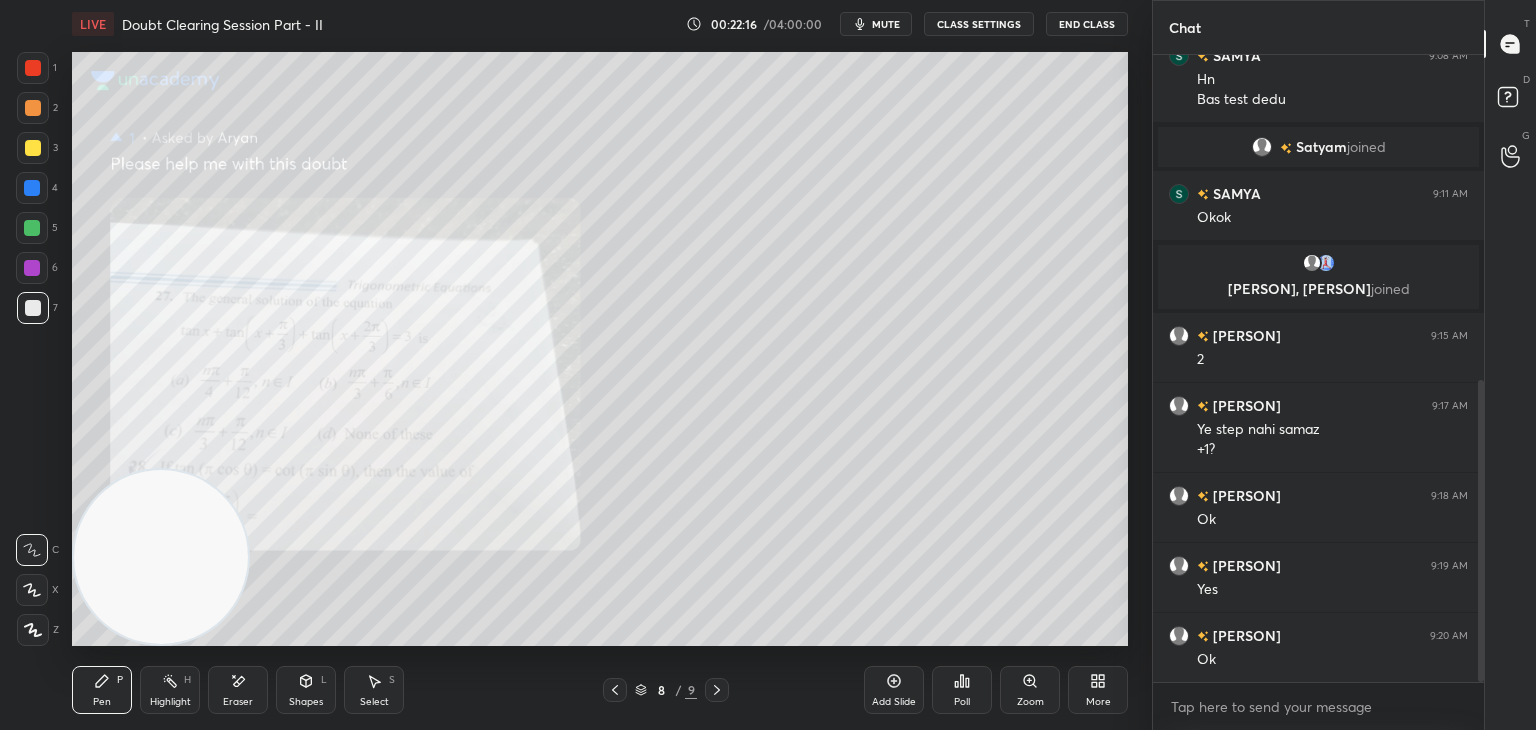click on "Eraser" at bounding box center (238, 690) 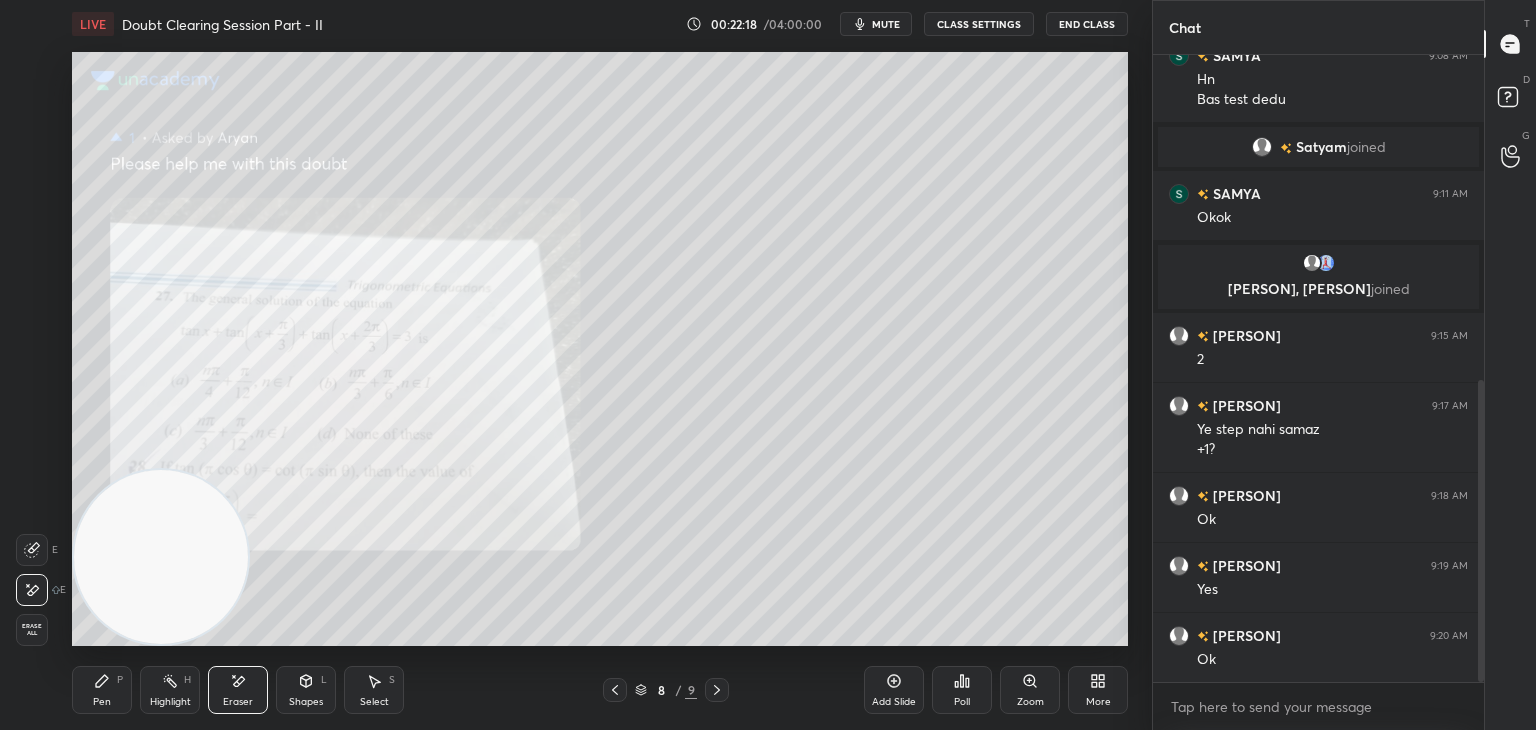 drag, startPoint x: 121, startPoint y: 675, endPoint x: 223, endPoint y: 613, distance: 119.36499 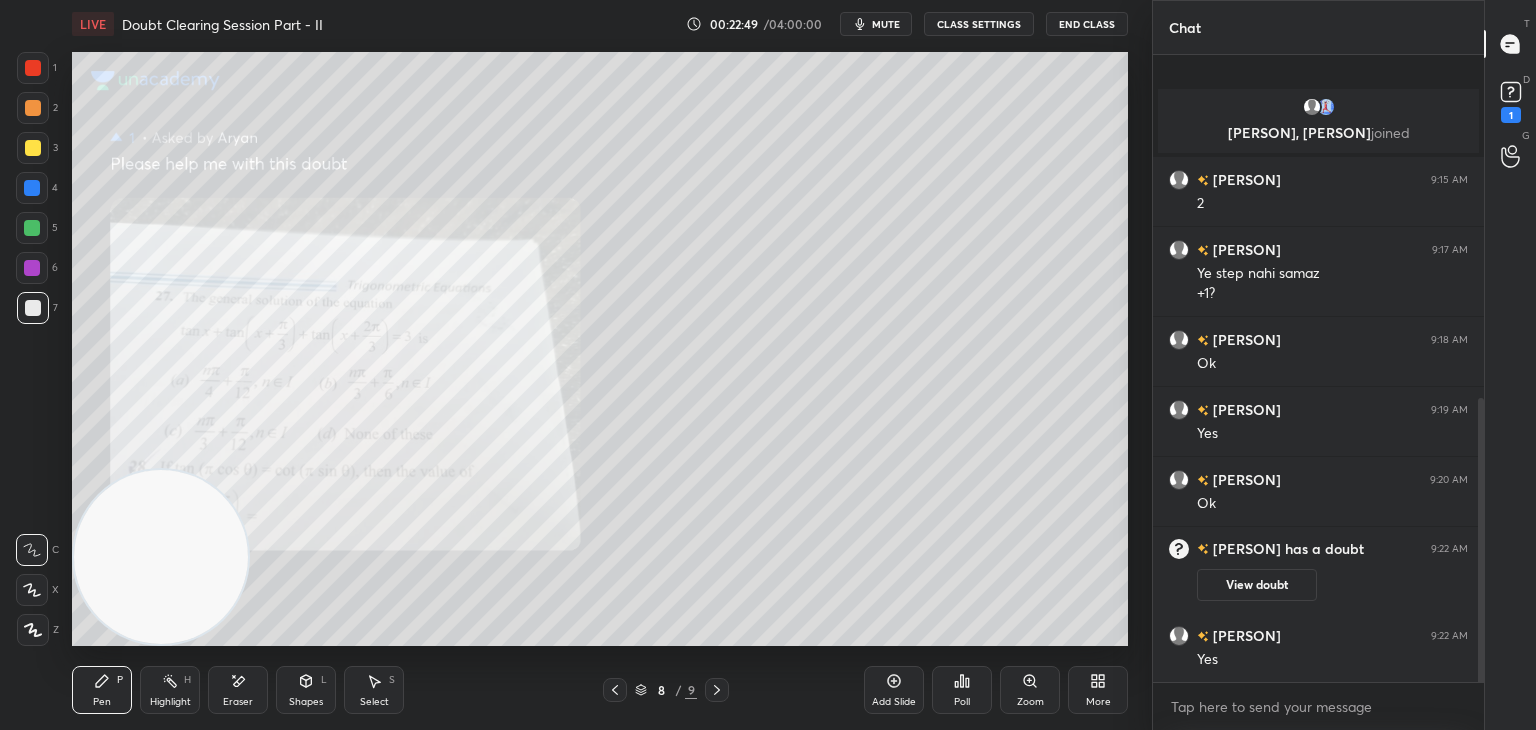 scroll, scrollTop: 830, scrollLeft: 0, axis: vertical 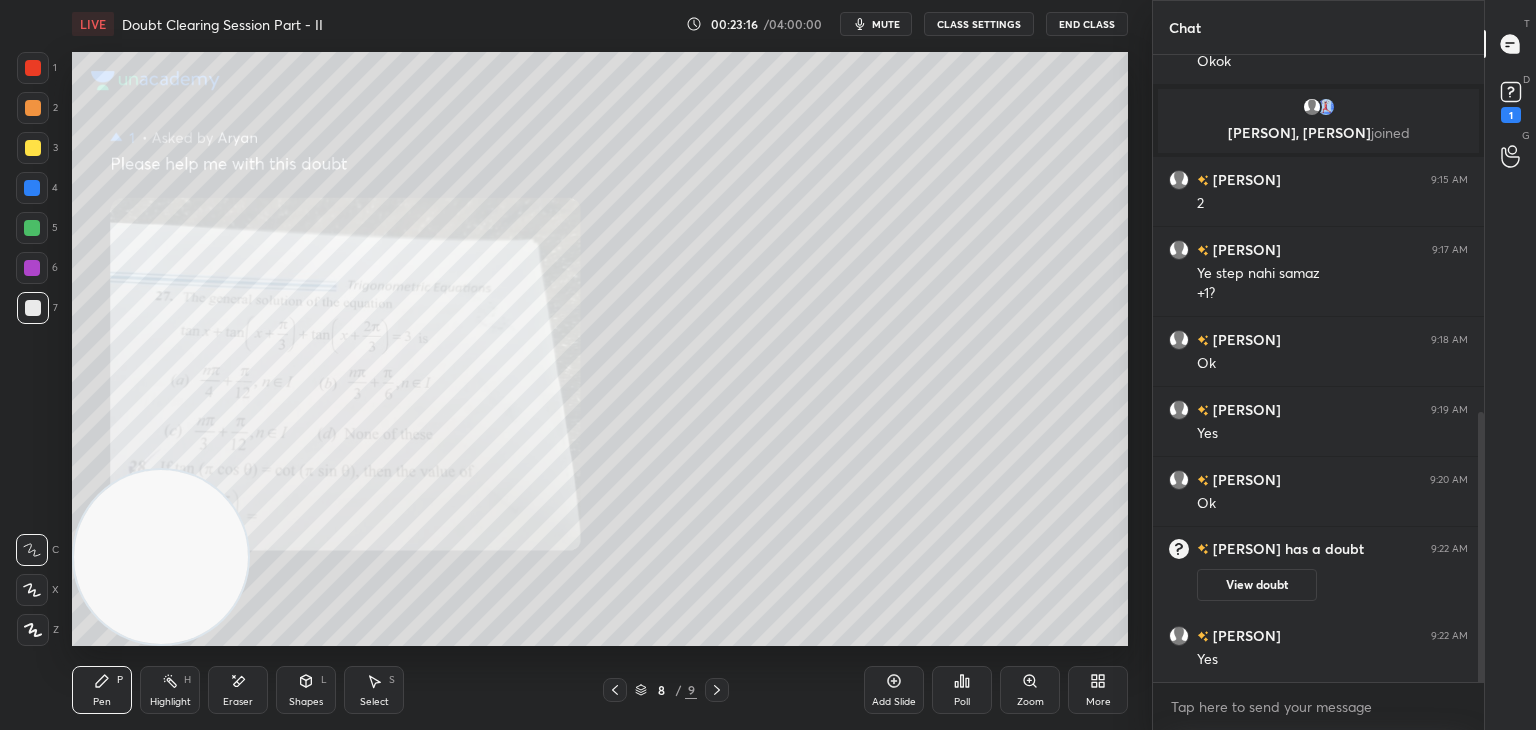 click on "Eraser" at bounding box center (238, 690) 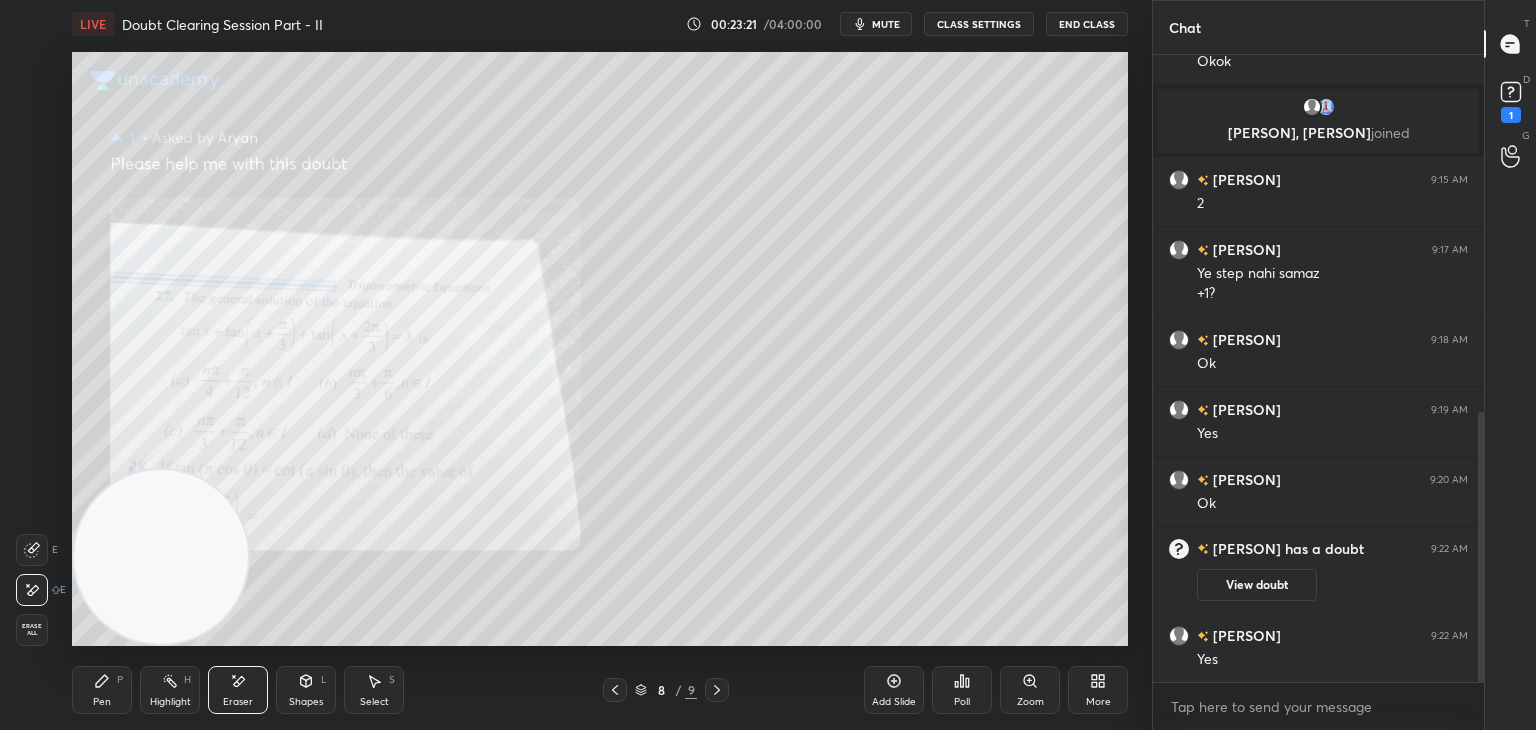 drag, startPoint x: 123, startPoint y: 683, endPoint x: 192, endPoint y: 641, distance: 80.77747 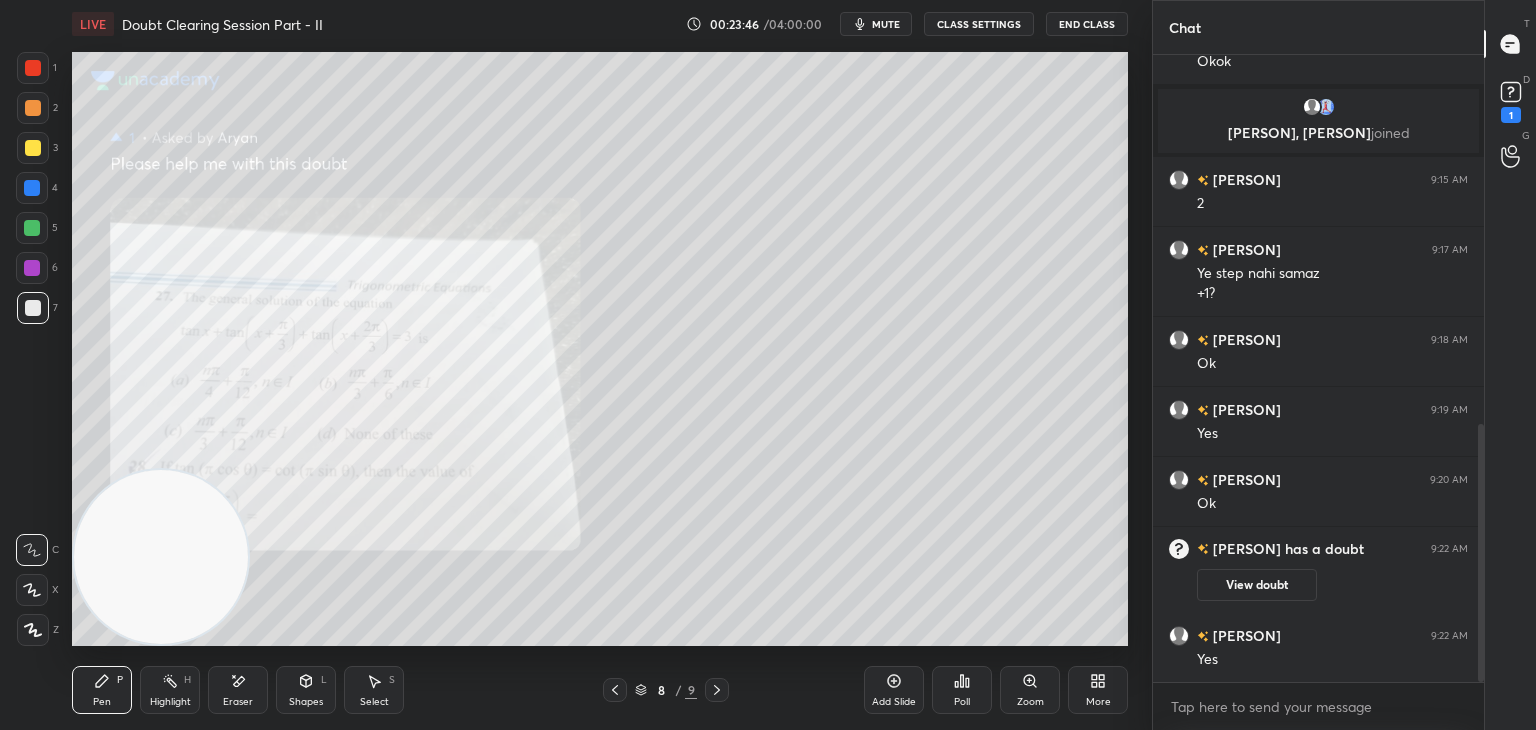 scroll, scrollTop: 900, scrollLeft: 0, axis: vertical 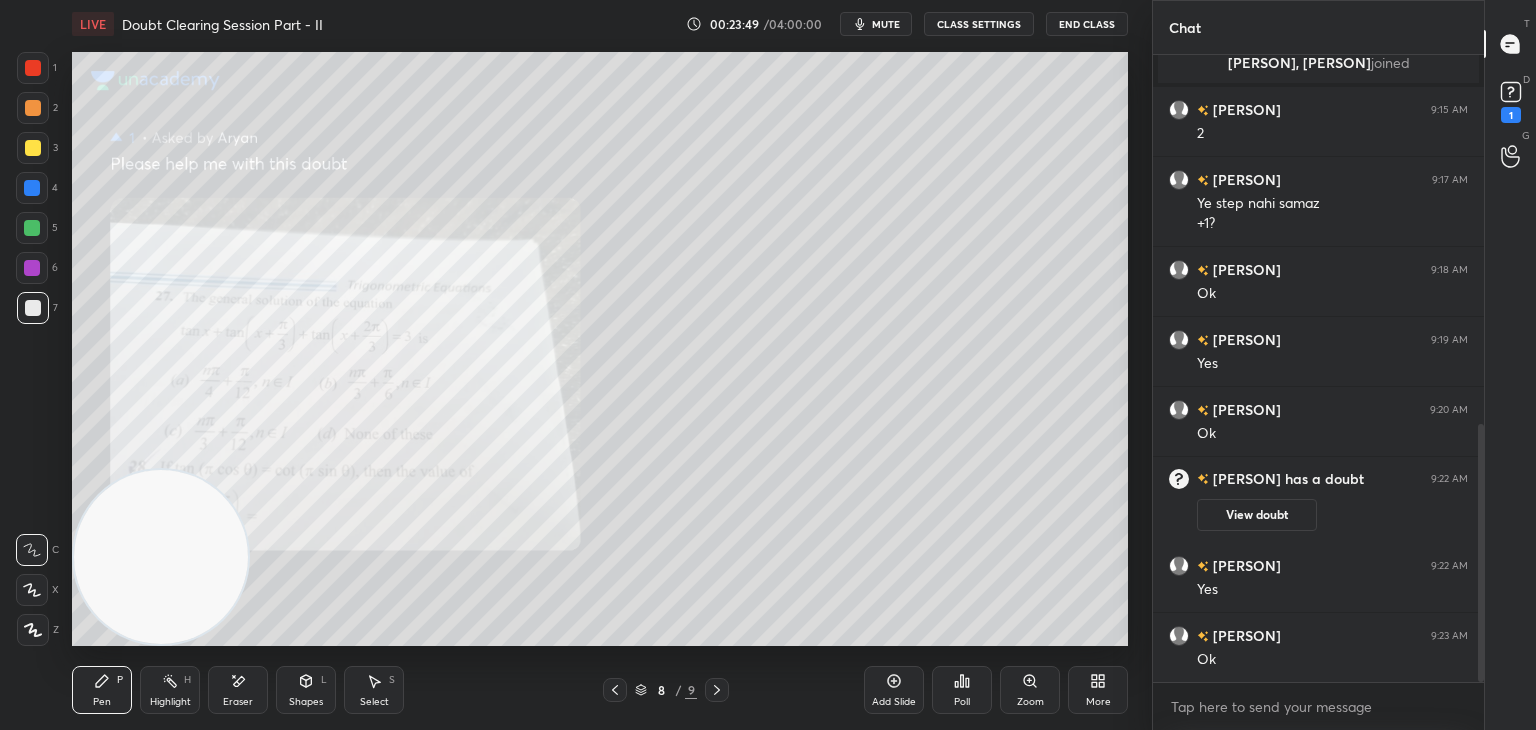 click on "View doubt" at bounding box center (1257, 515) 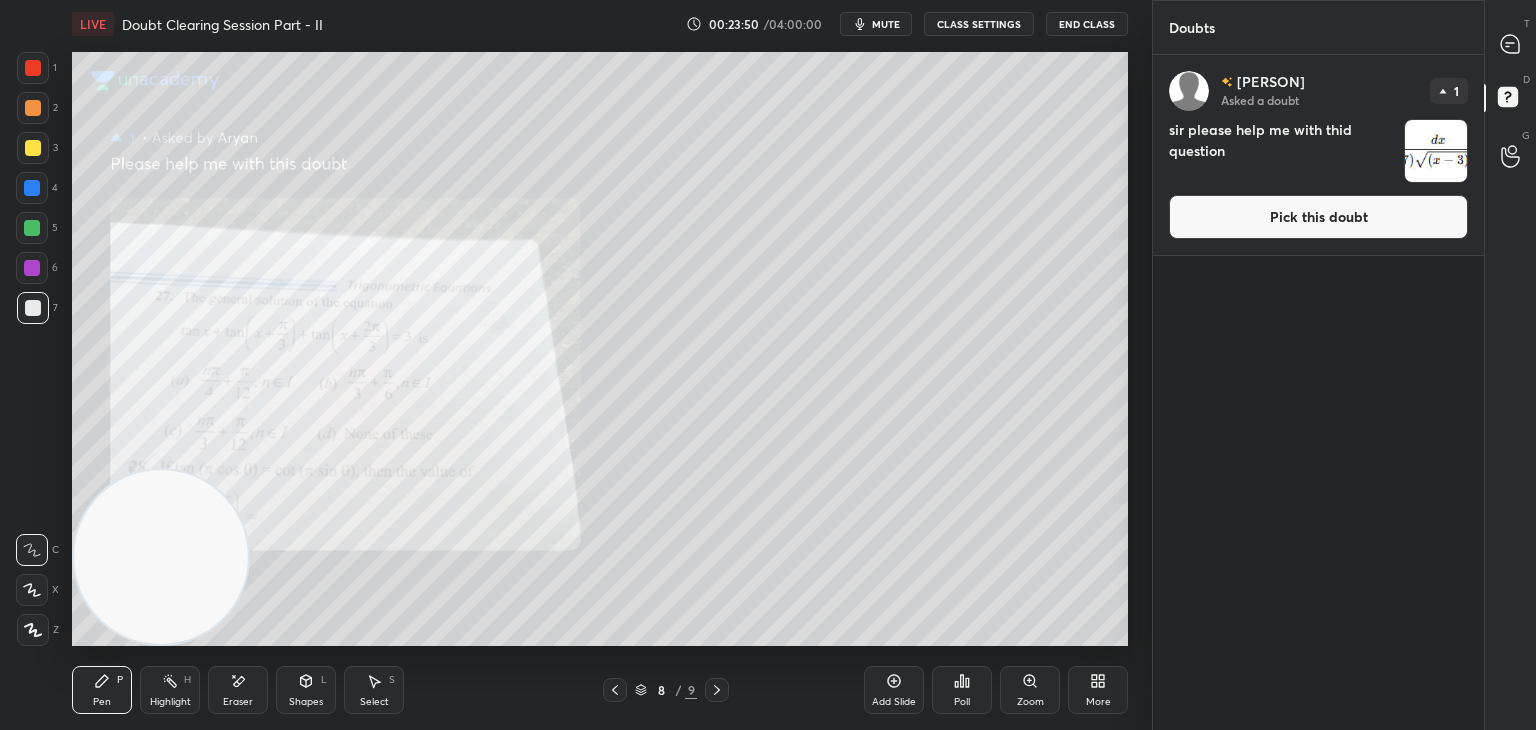 drag, startPoint x: 1280, startPoint y: 215, endPoint x: 1271, endPoint y: 226, distance: 14.21267 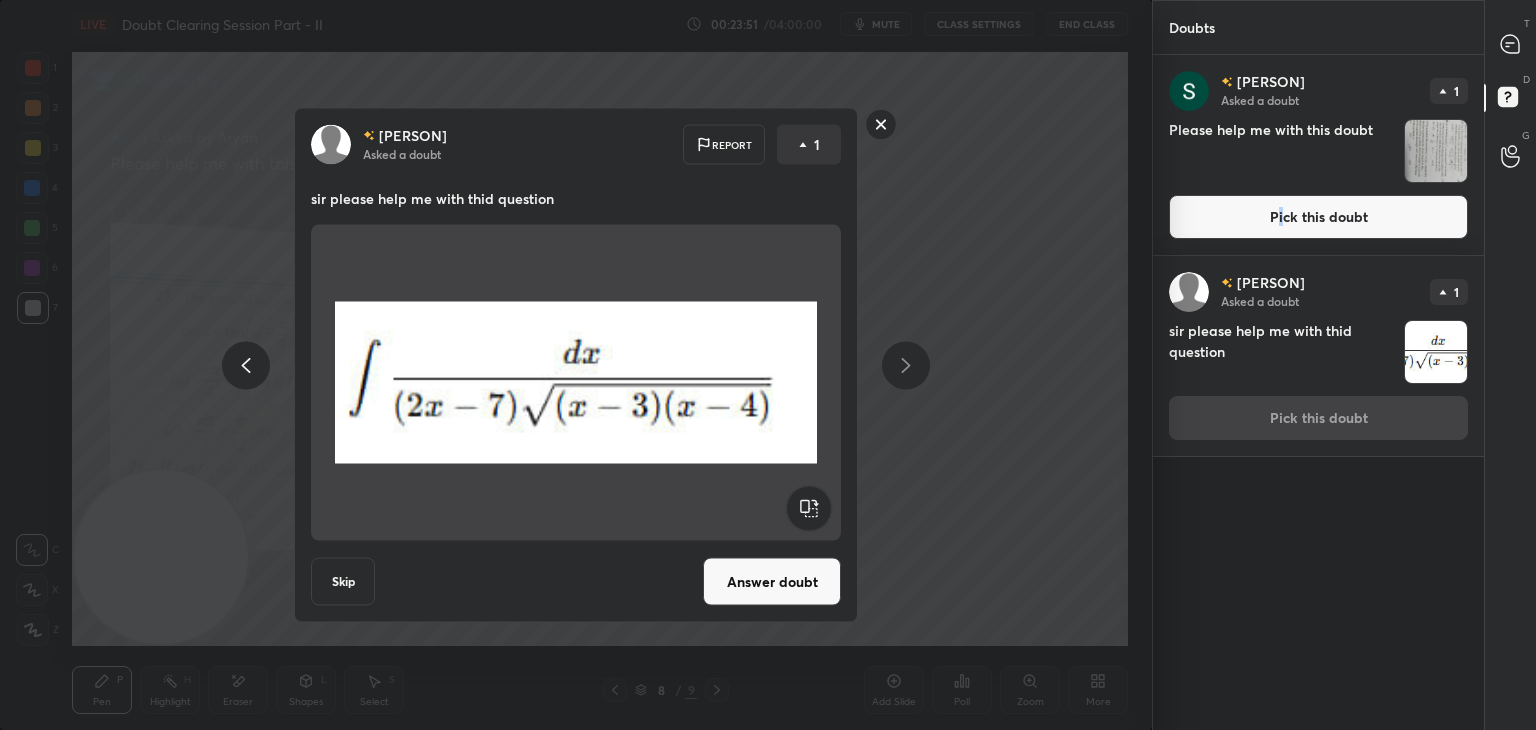 drag, startPoint x: 780, startPoint y: 561, endPoint x: 790, endPoint y: 550, distance: 14.866069 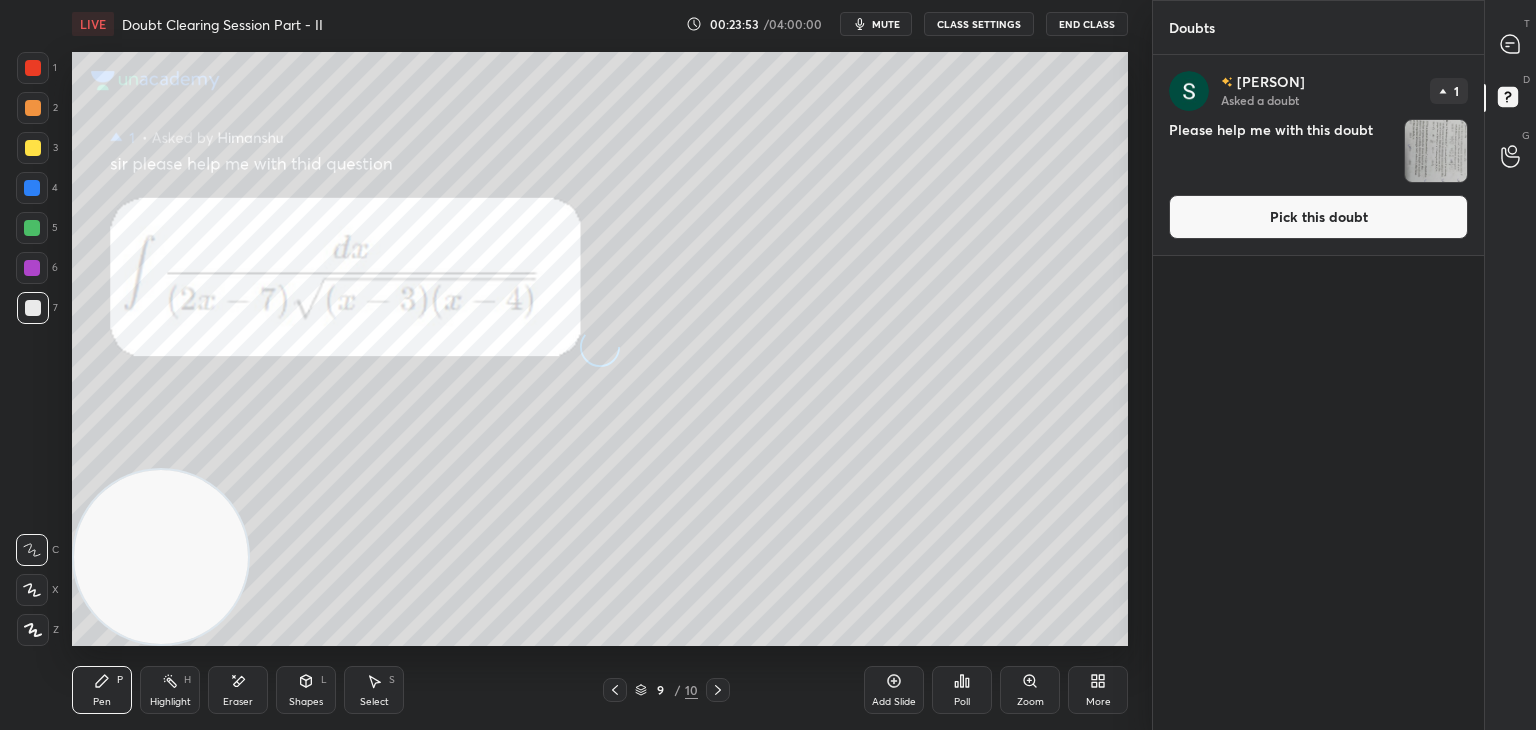 click on "[PERSON] Asked a doubt 1 Please help me with this doubt Pick this doubt" at bounding box center (1318, 155) 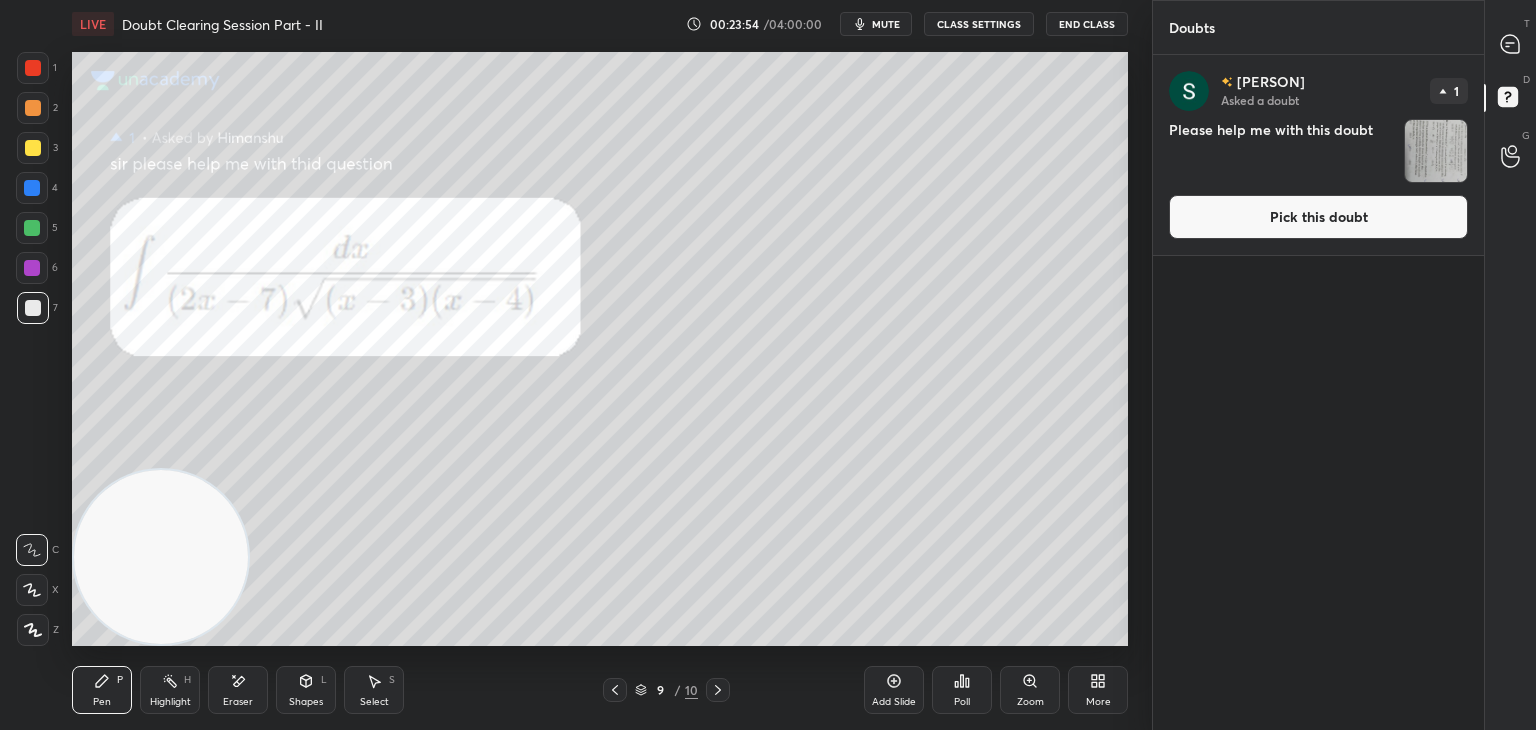 click on "Pick this doubt" at bounding box center (1318, 217) 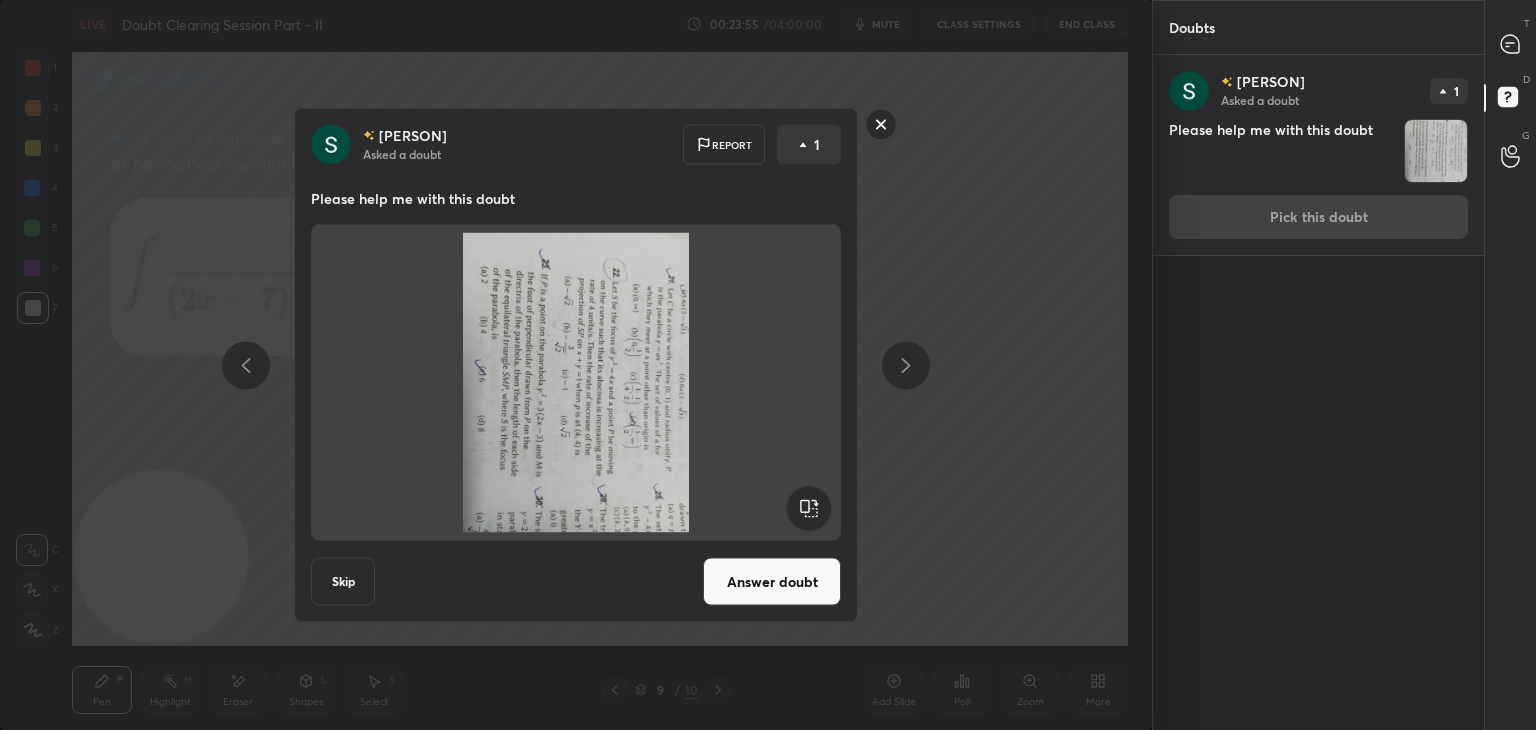 click 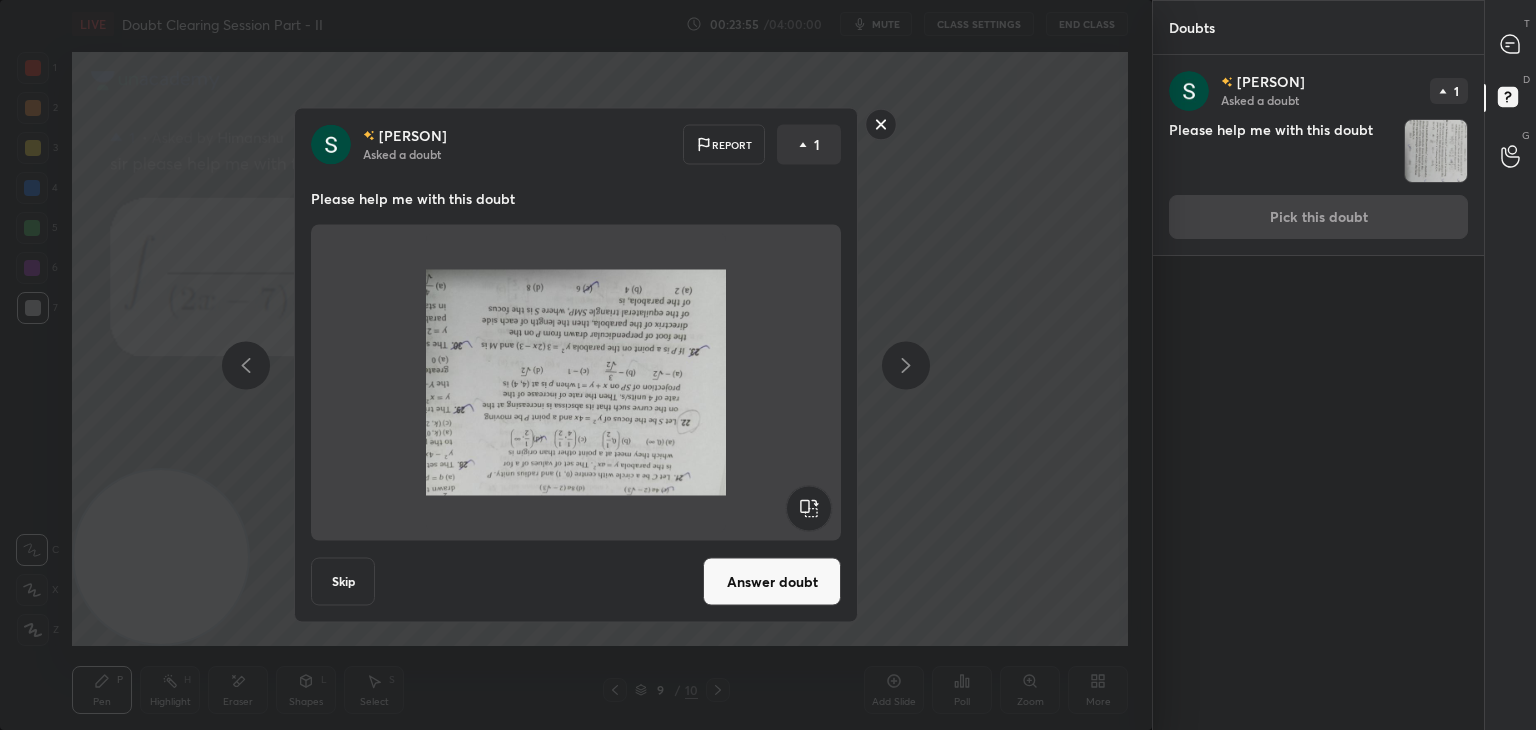 click 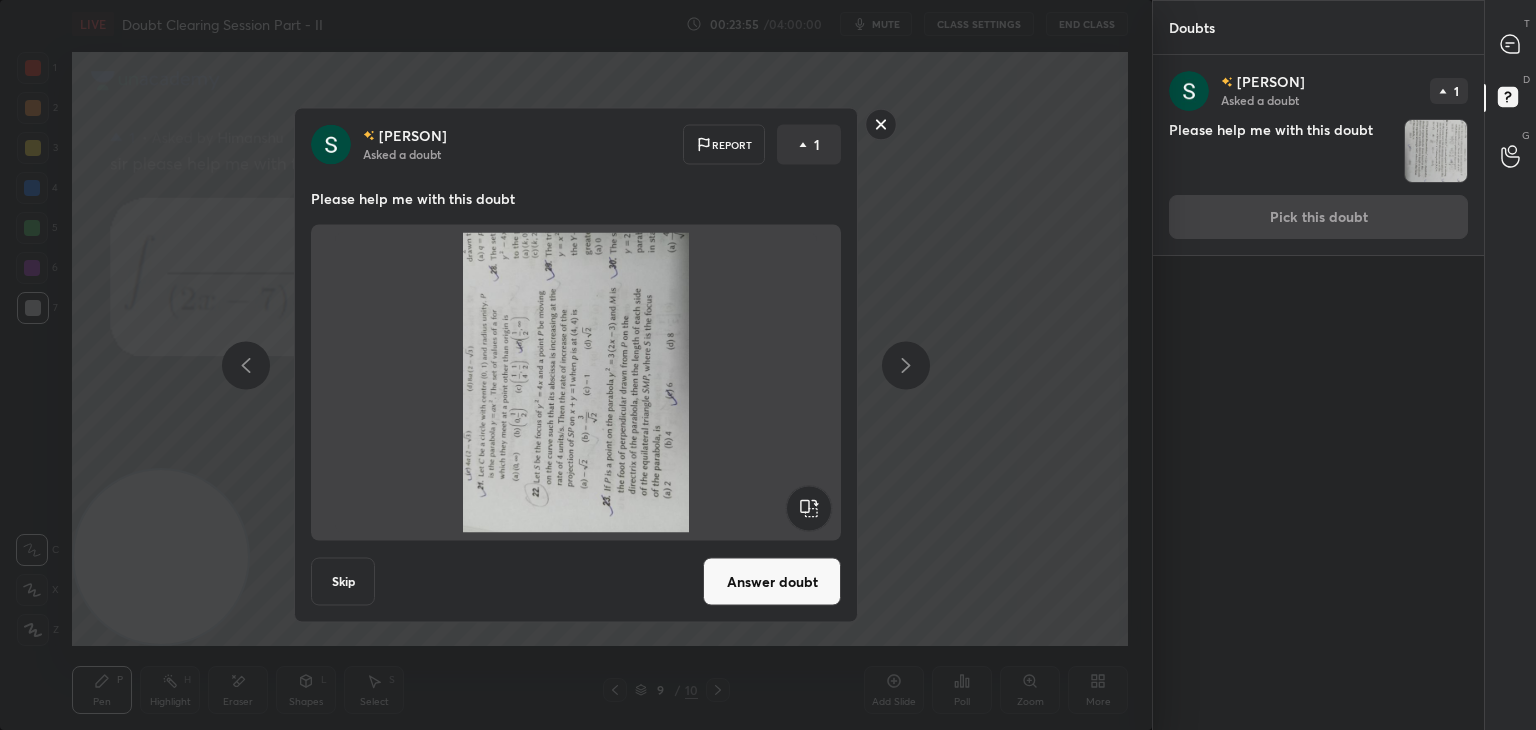click 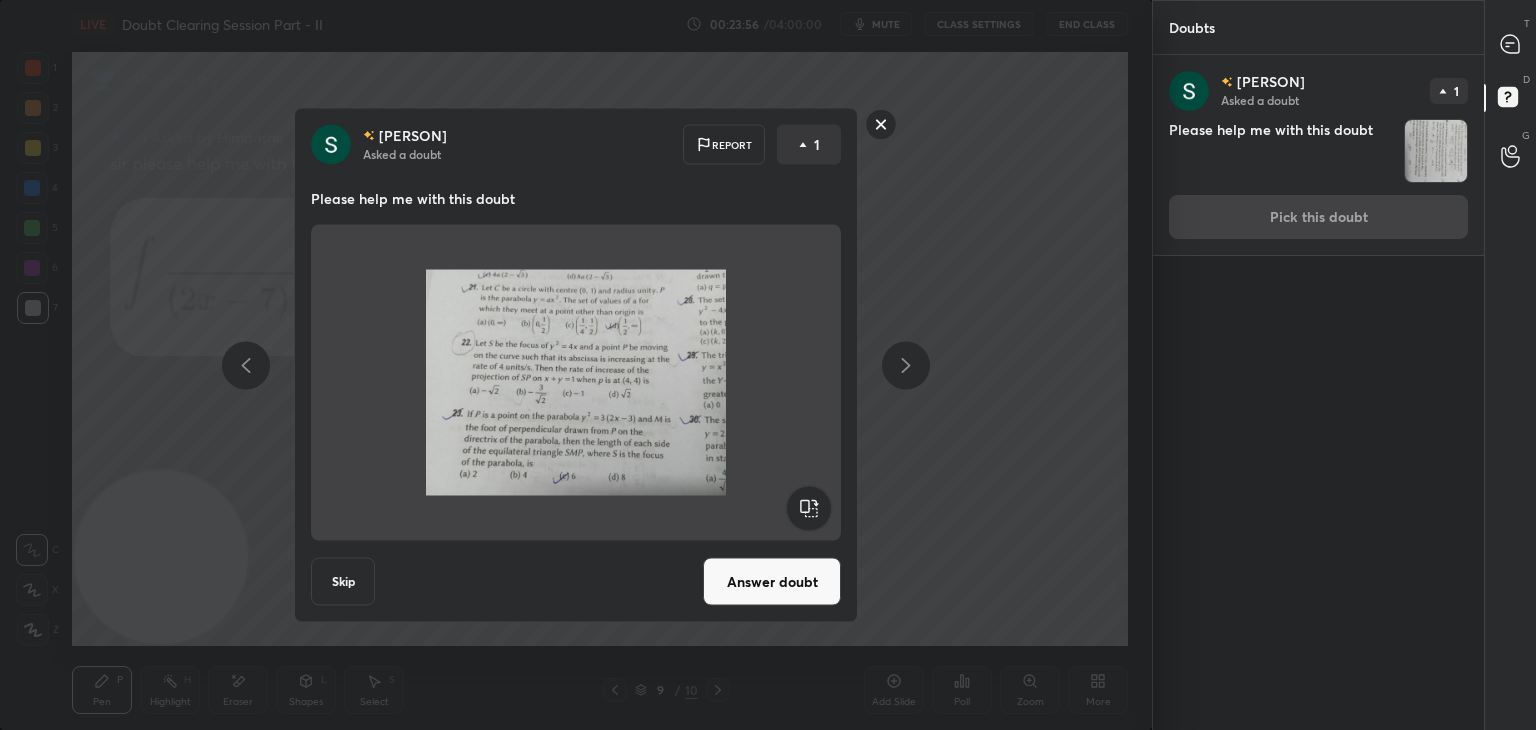 click on "Answer doubt" at bounding box center (772, 582) 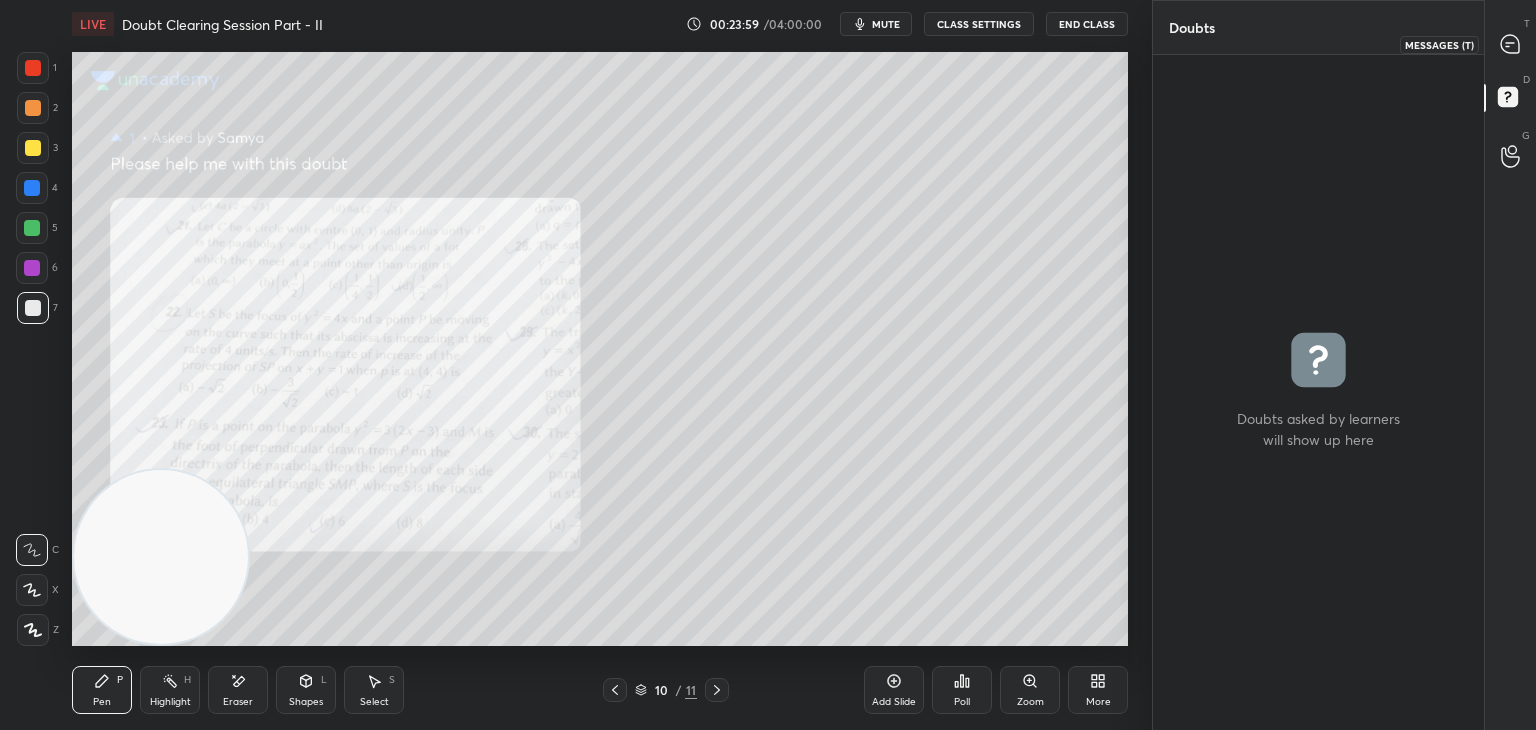 drag, startPoint x: 1505, startPoint y: 61, endPoint x: 1493, endPoint y: 54, distance: 13.892444 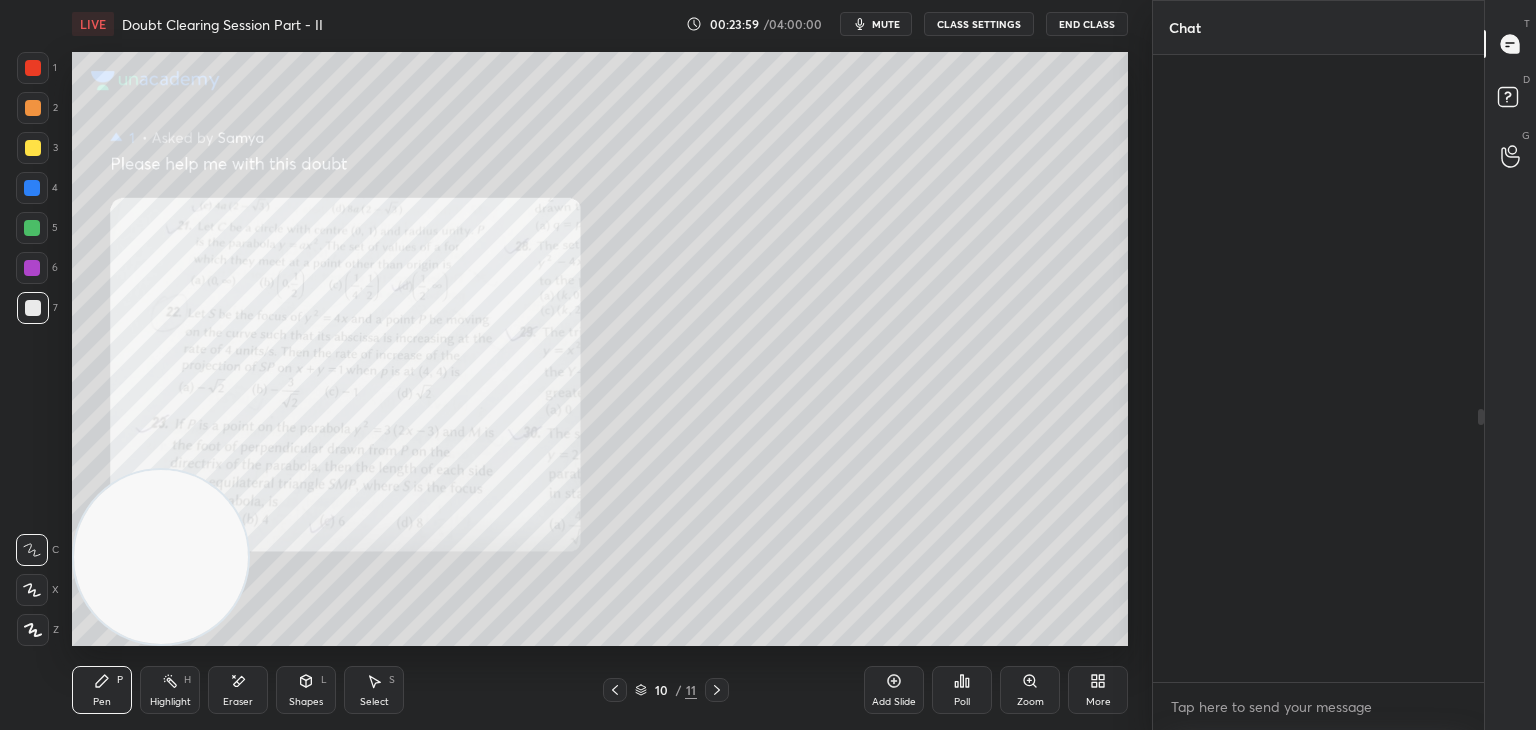scroll, scrollTop: 814, scrollLeft: 0, axis: vertical 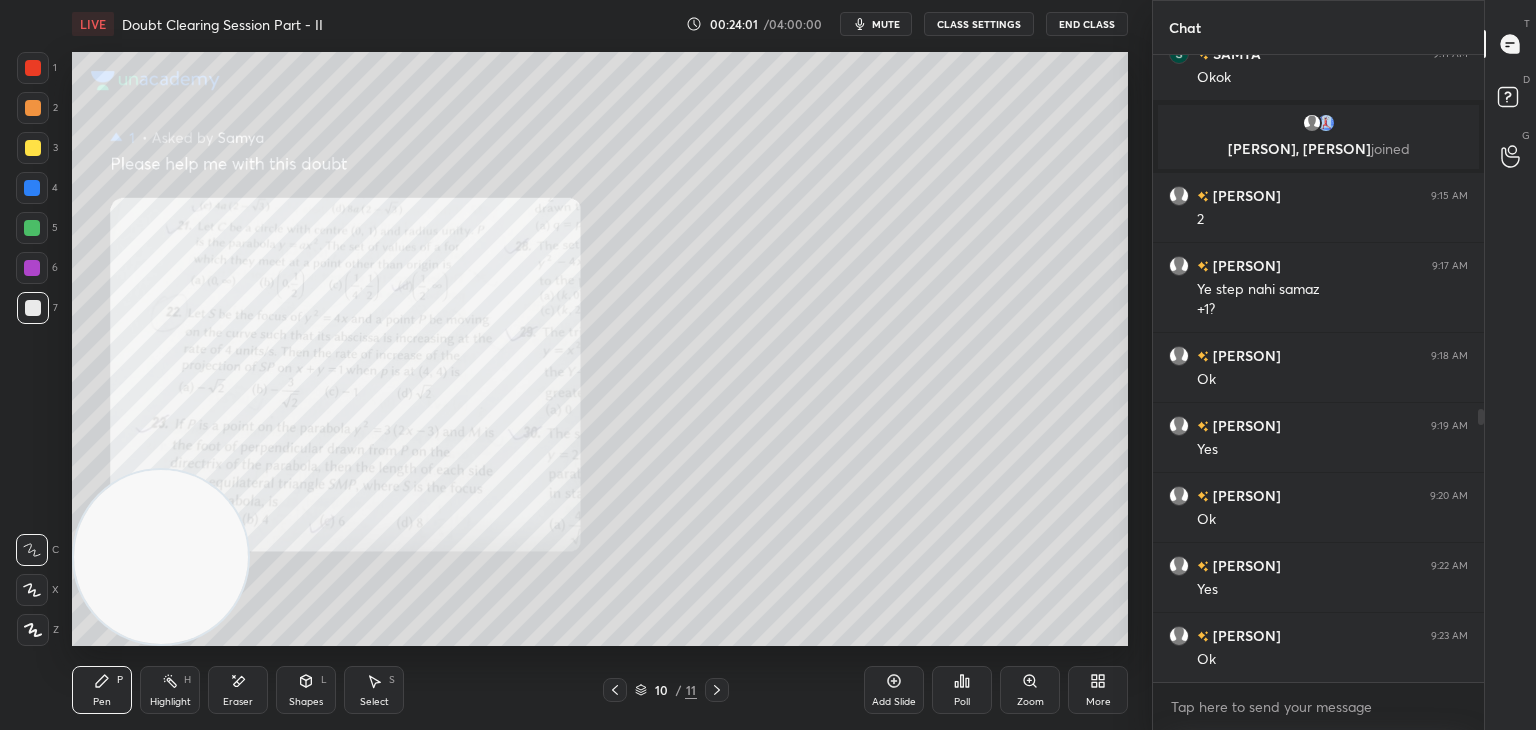 drag, startPoint x: 619, startPoint y: 689, endPoint x: 631, endPoint y: 688, distance: 12.0415945 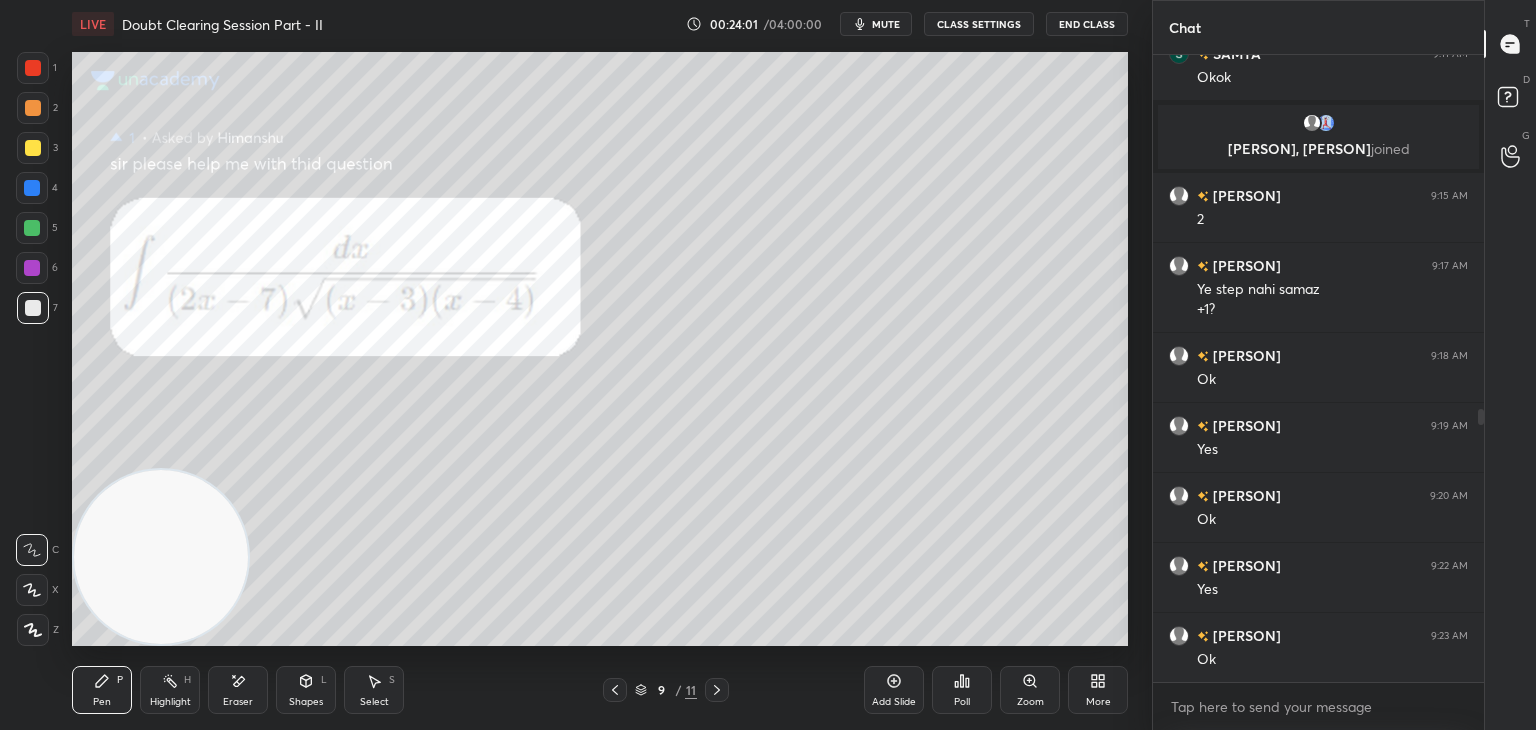 click 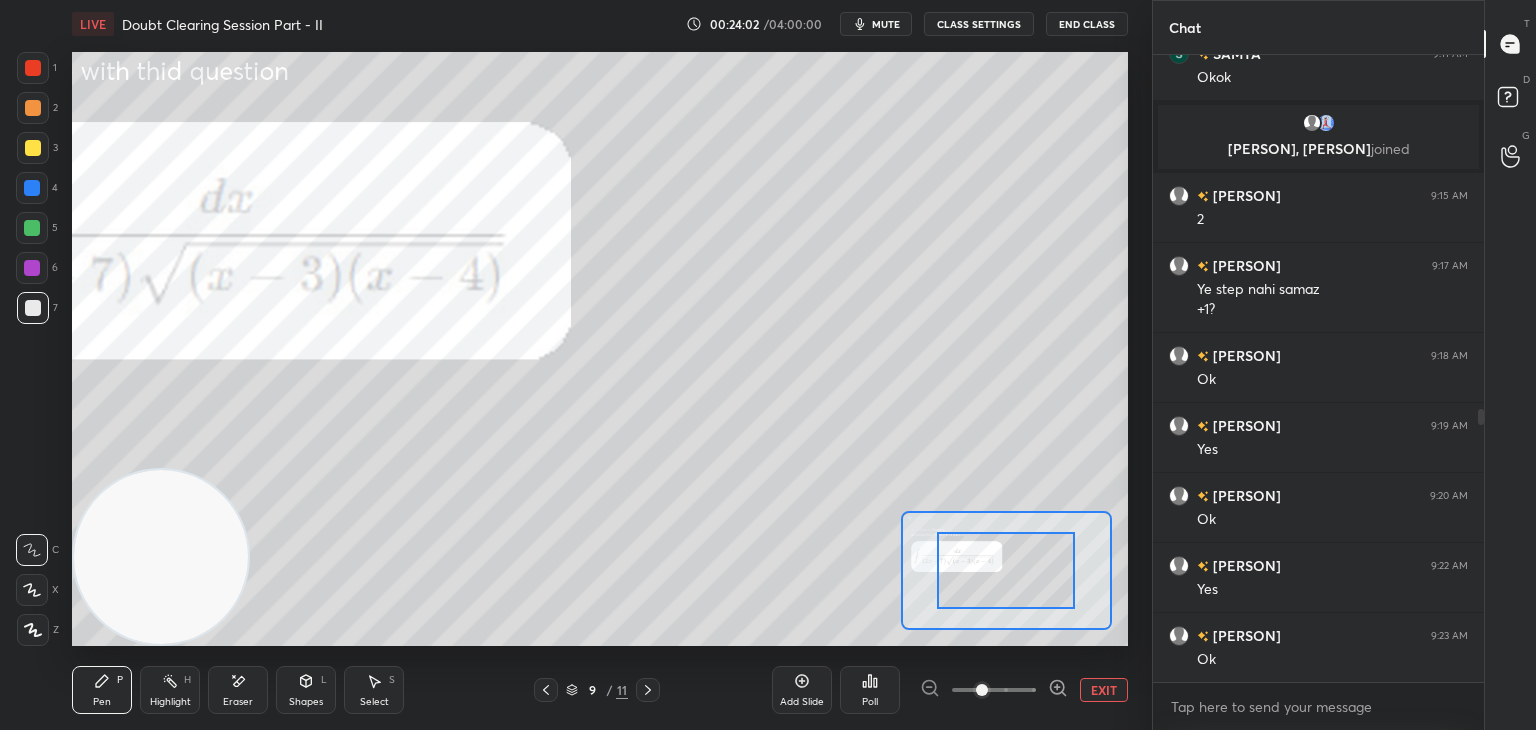click at bounding box center (994, 690) 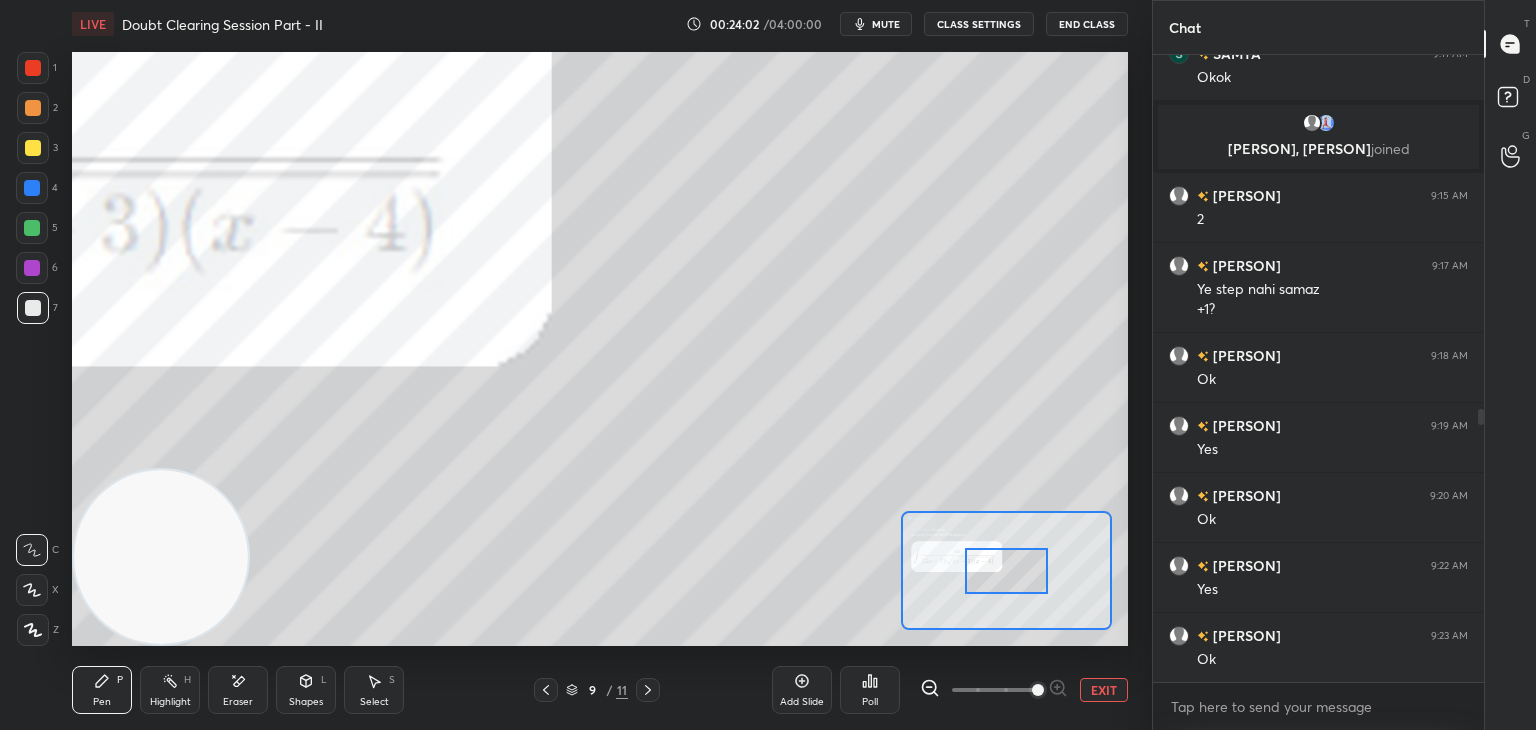 click at bounding box center (994, 690) 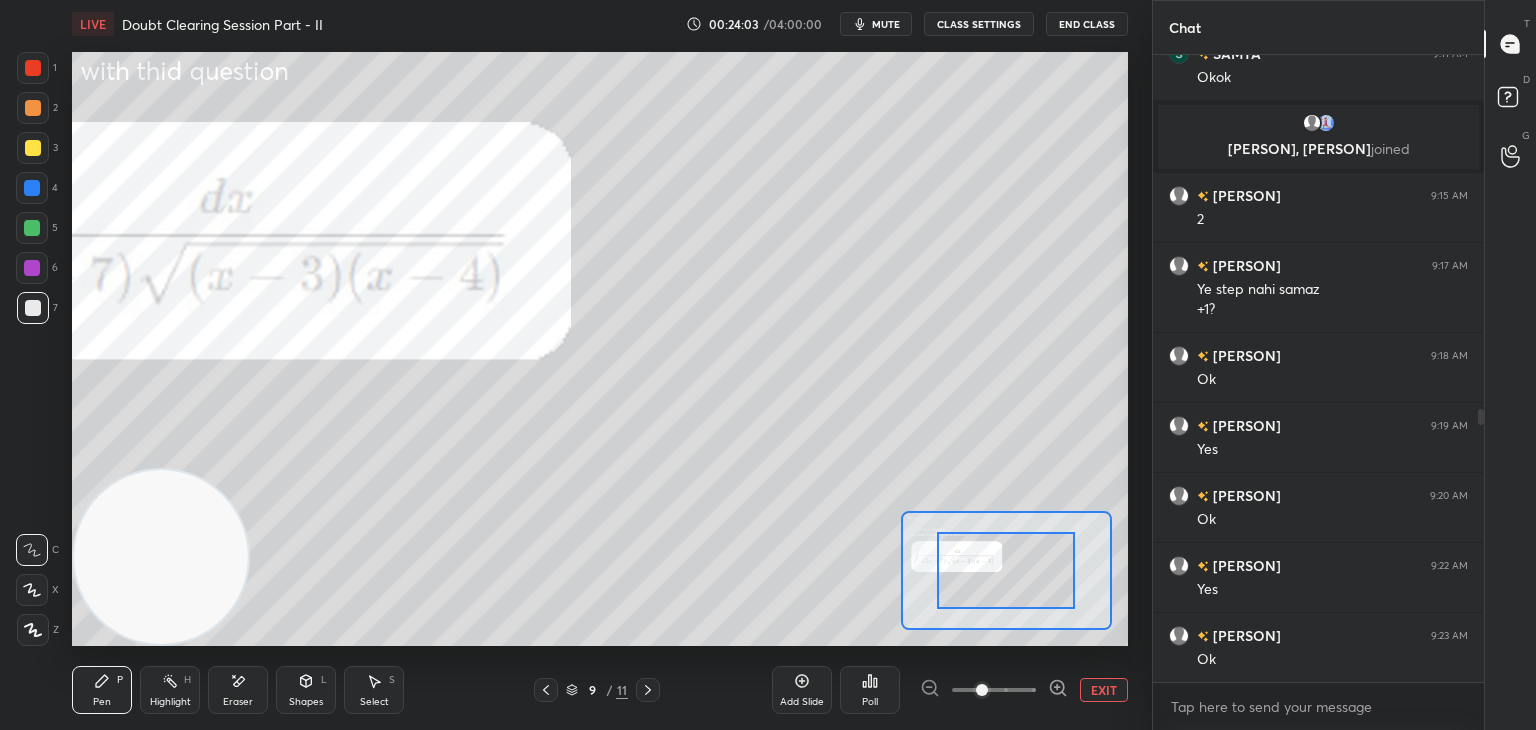 click on "EXIT" at bounding box center (1104, 690) 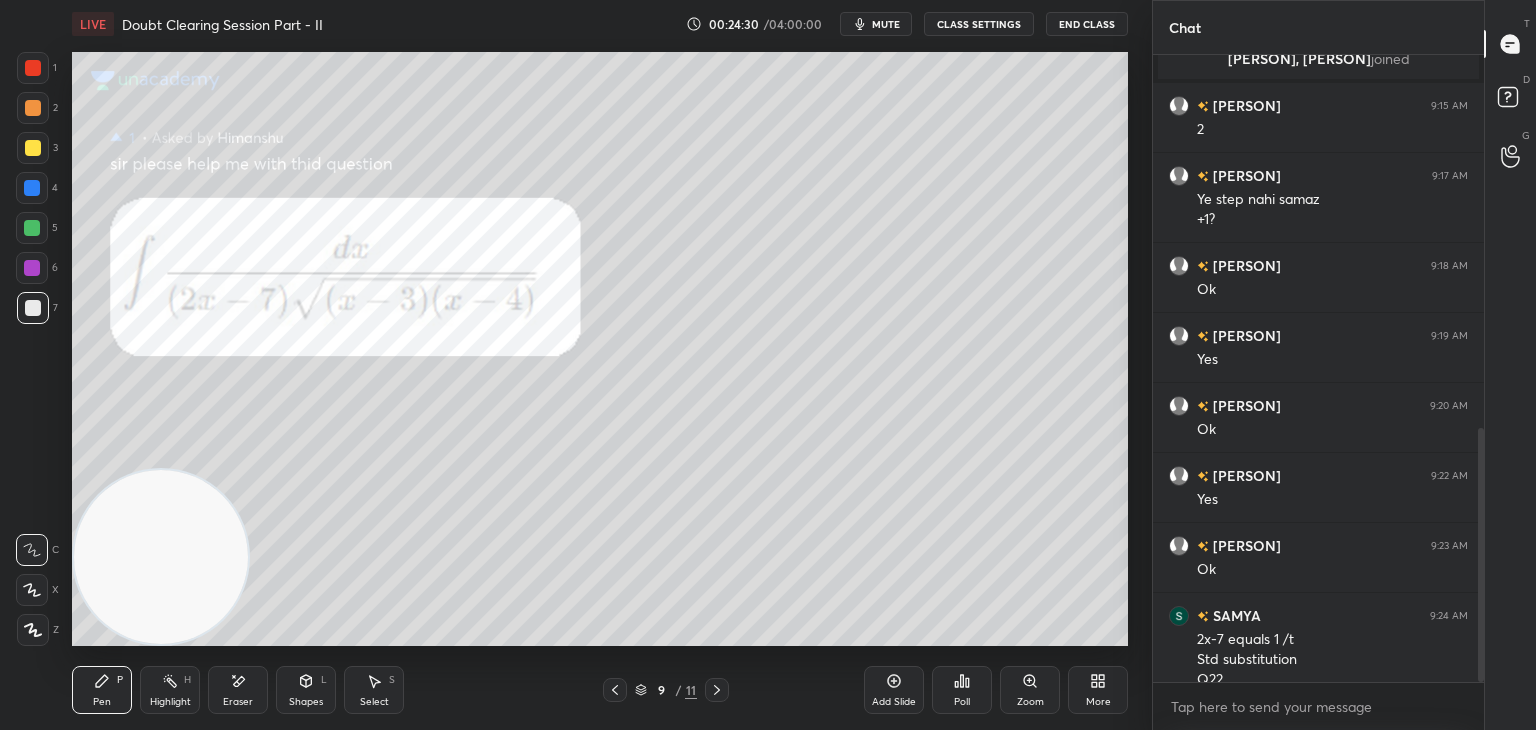 scroll, scrollTop: 924, scrollLeft: 0, axis: vertical 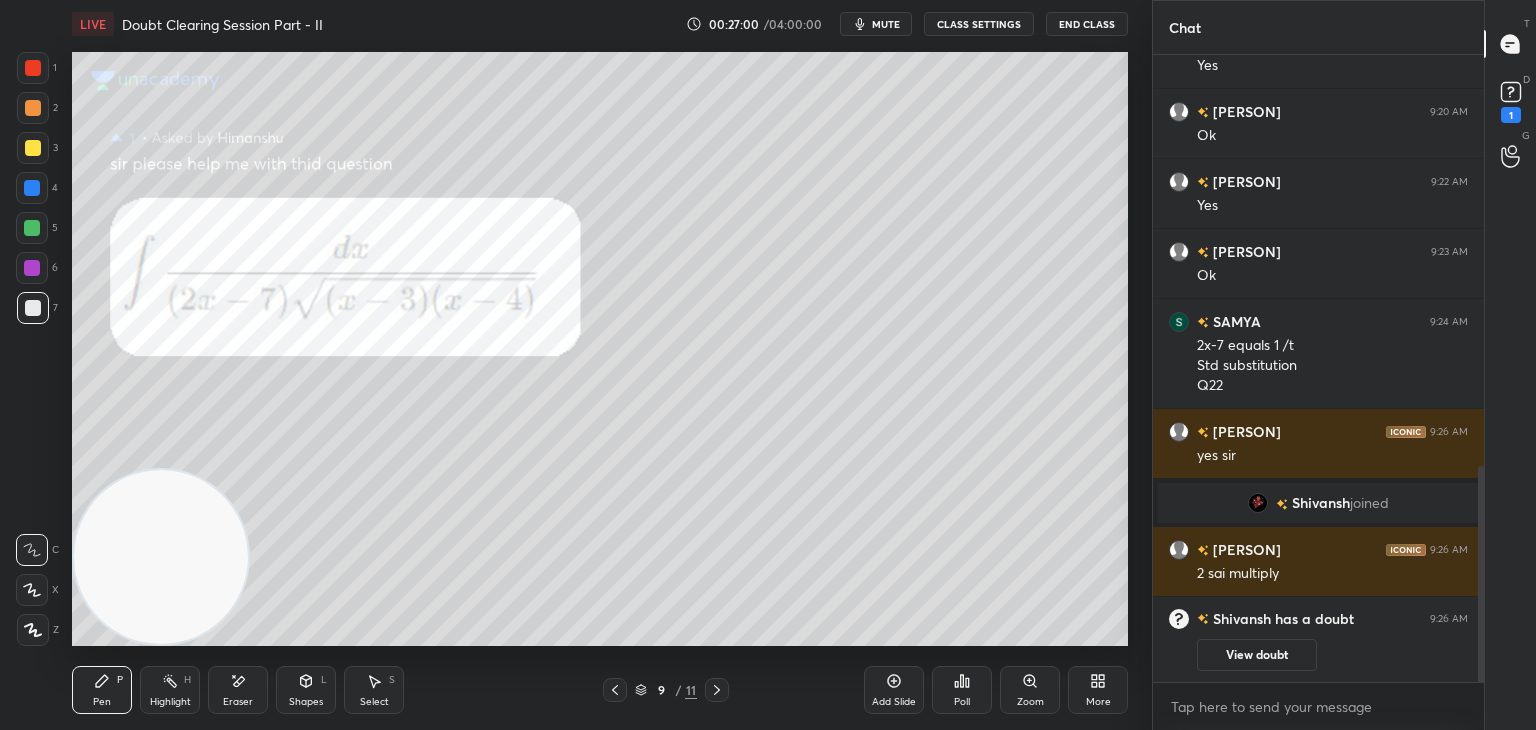 drag, startPoint x: 35, startPoint y: 65, endPoint x: 57, endPoint y: 85, distance: 29.732138 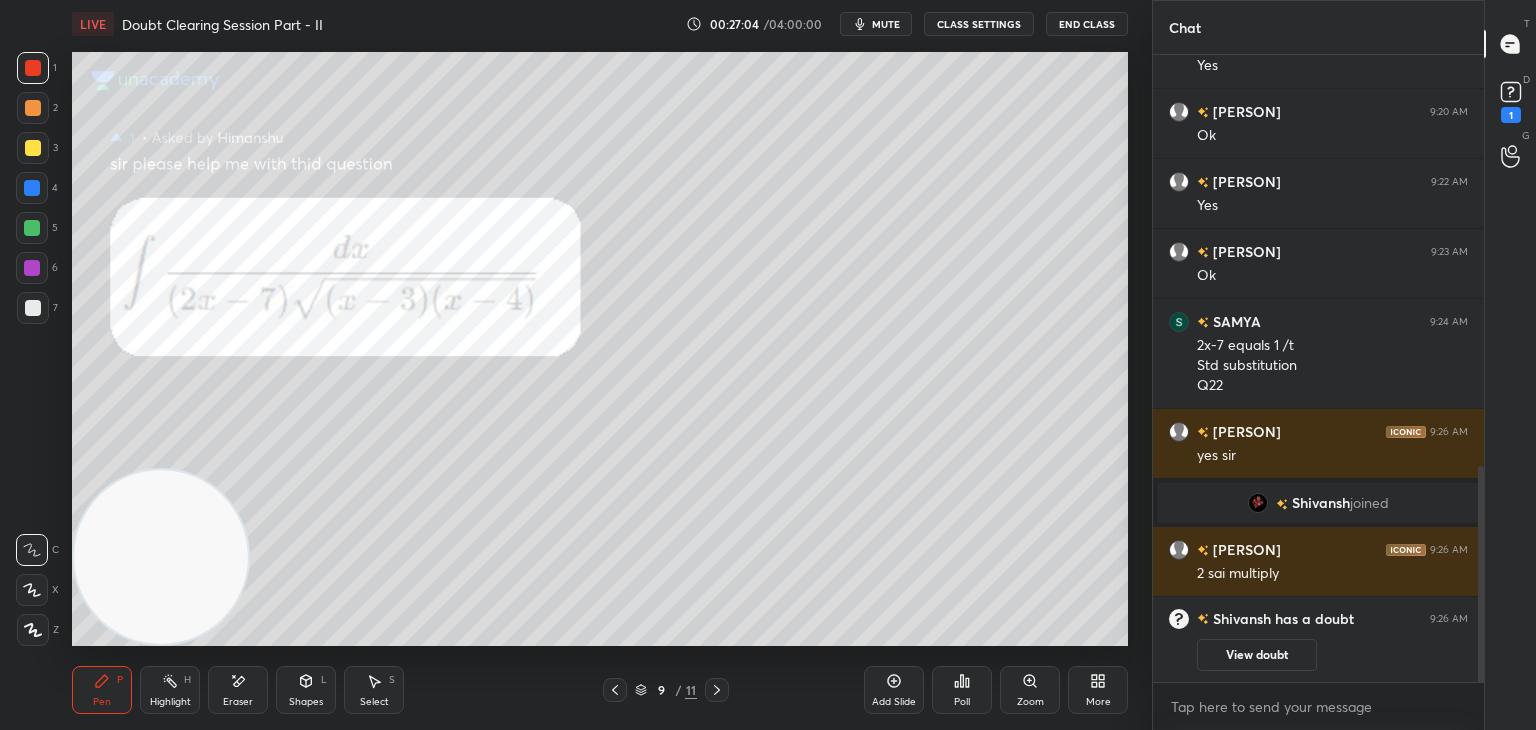 click at bounding box center (33, 148) 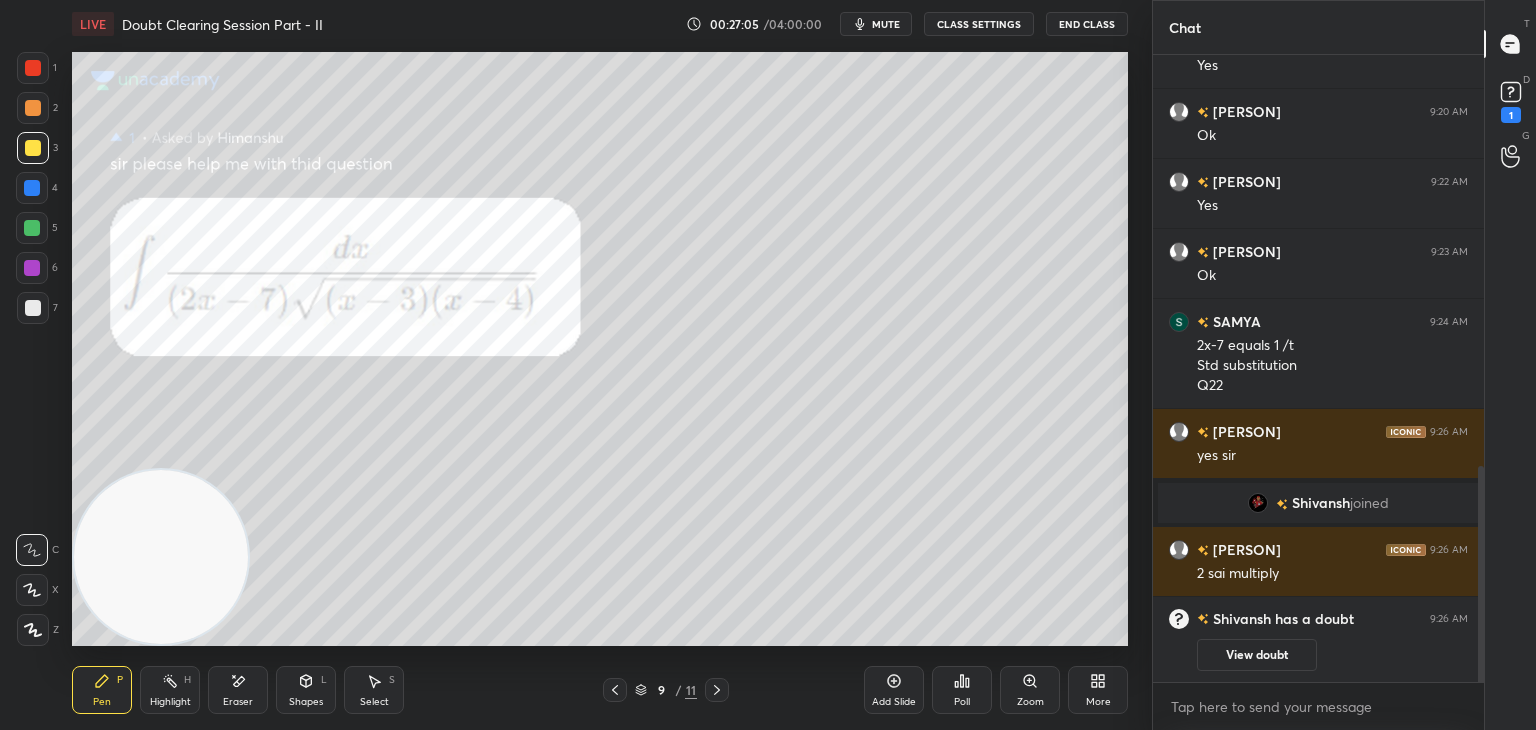 click on "Eraser" at bounding box center [238, 702] 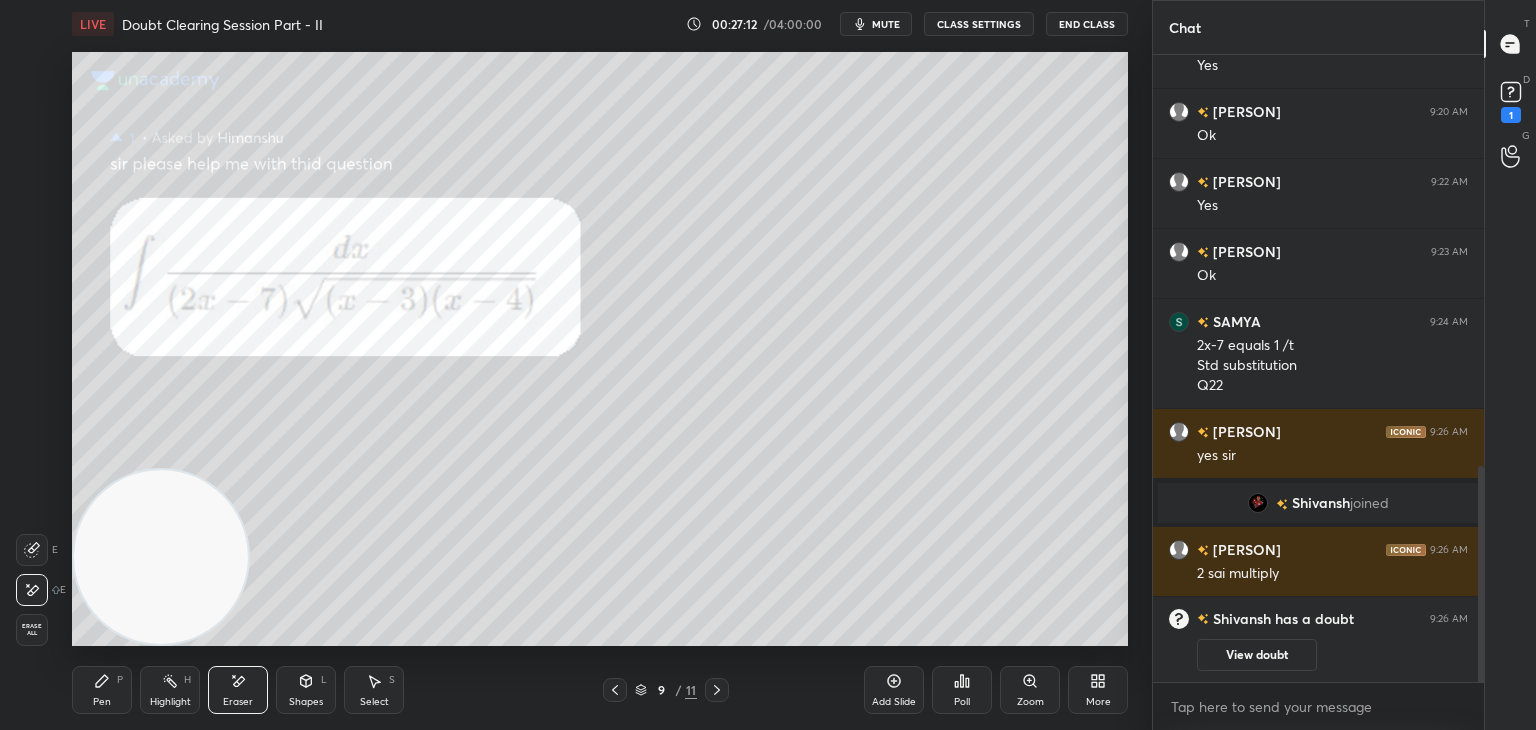 click 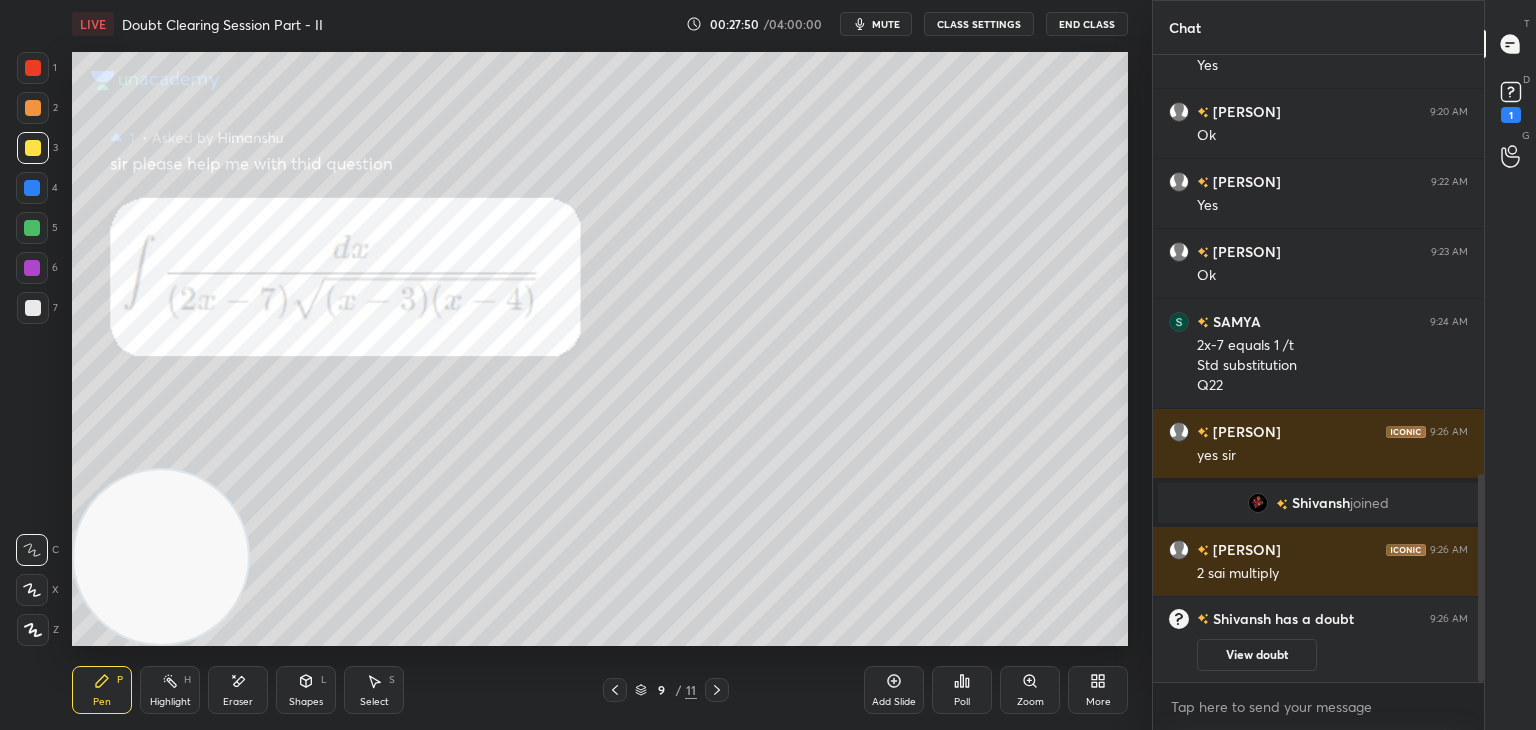 scroll, scrollTop: 1268, scrollLeft: 0, axis: vertical 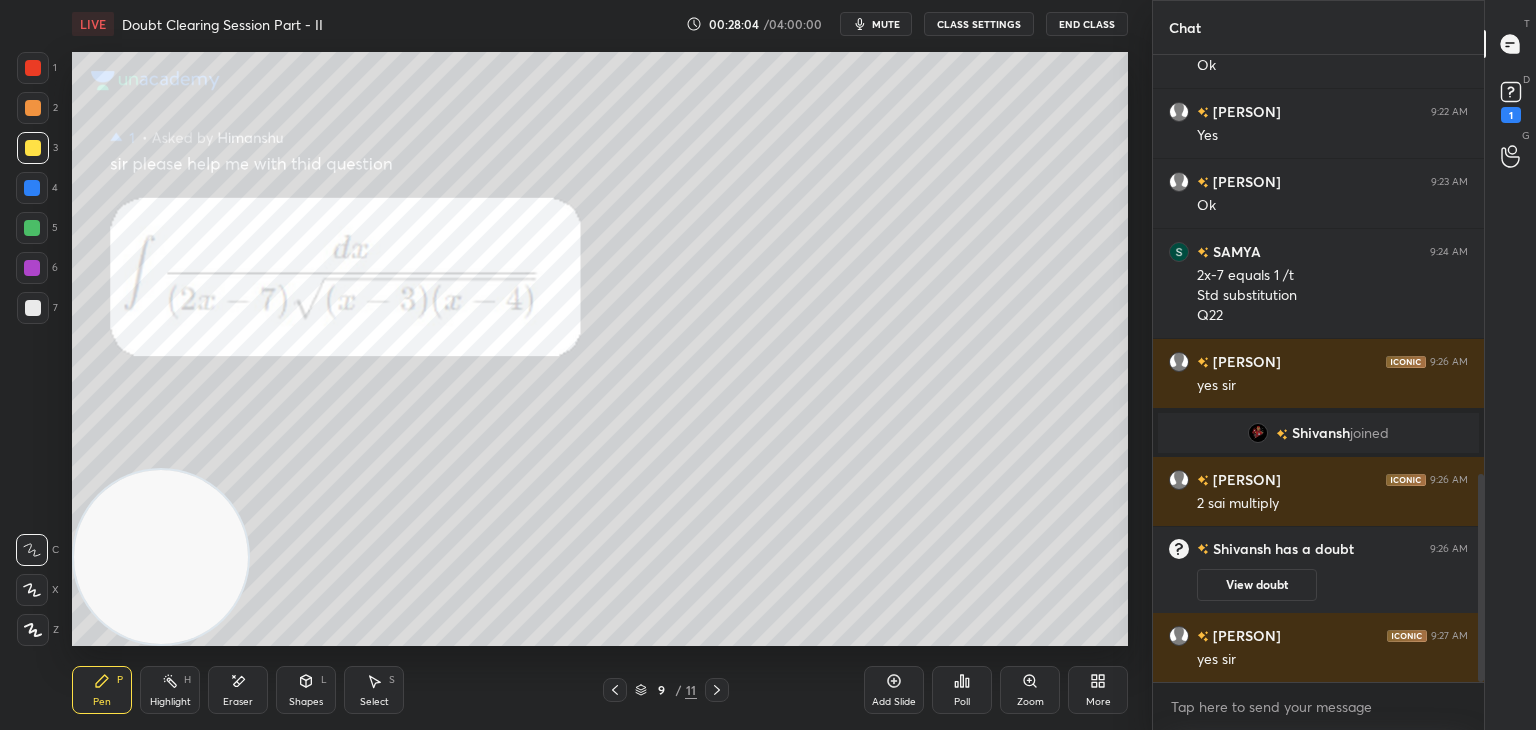 click 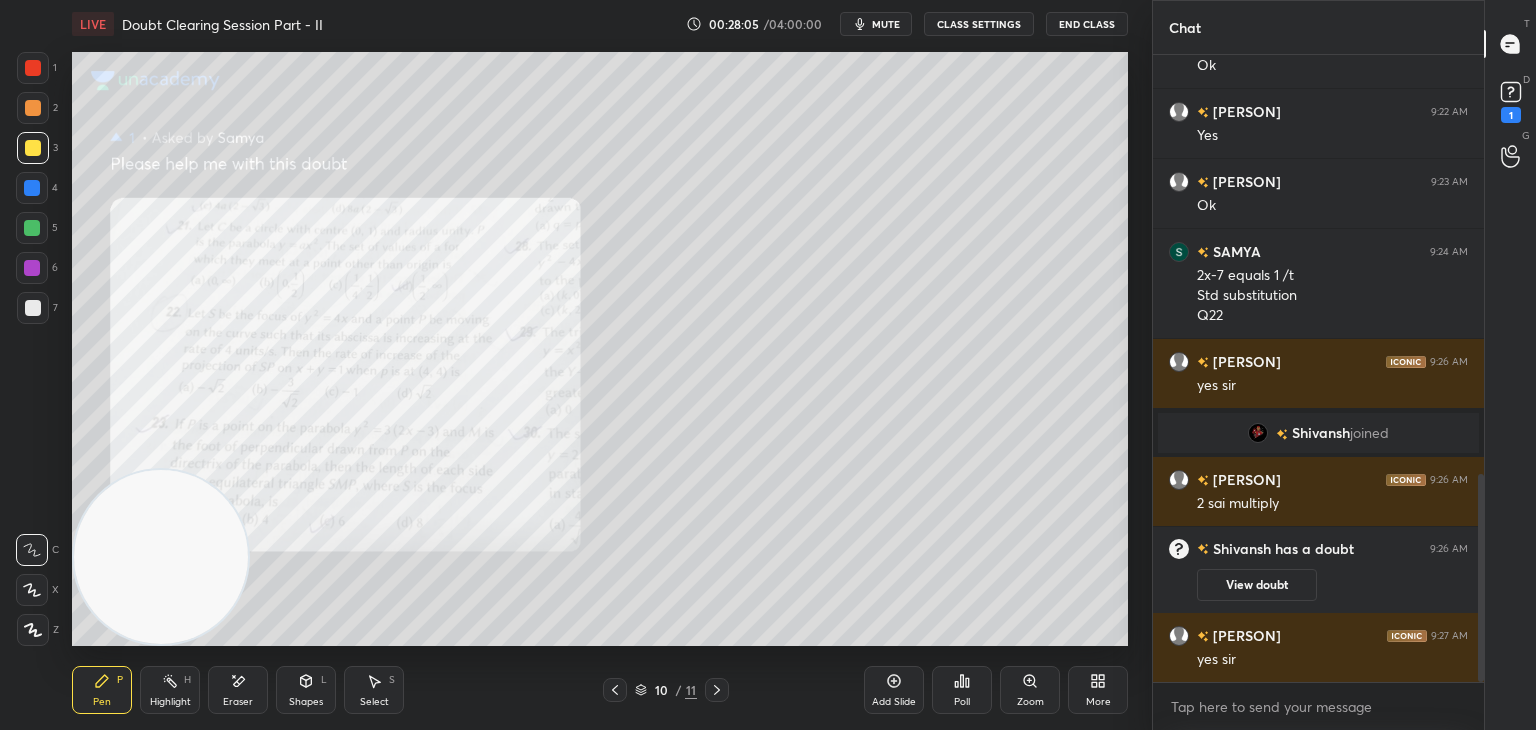 click 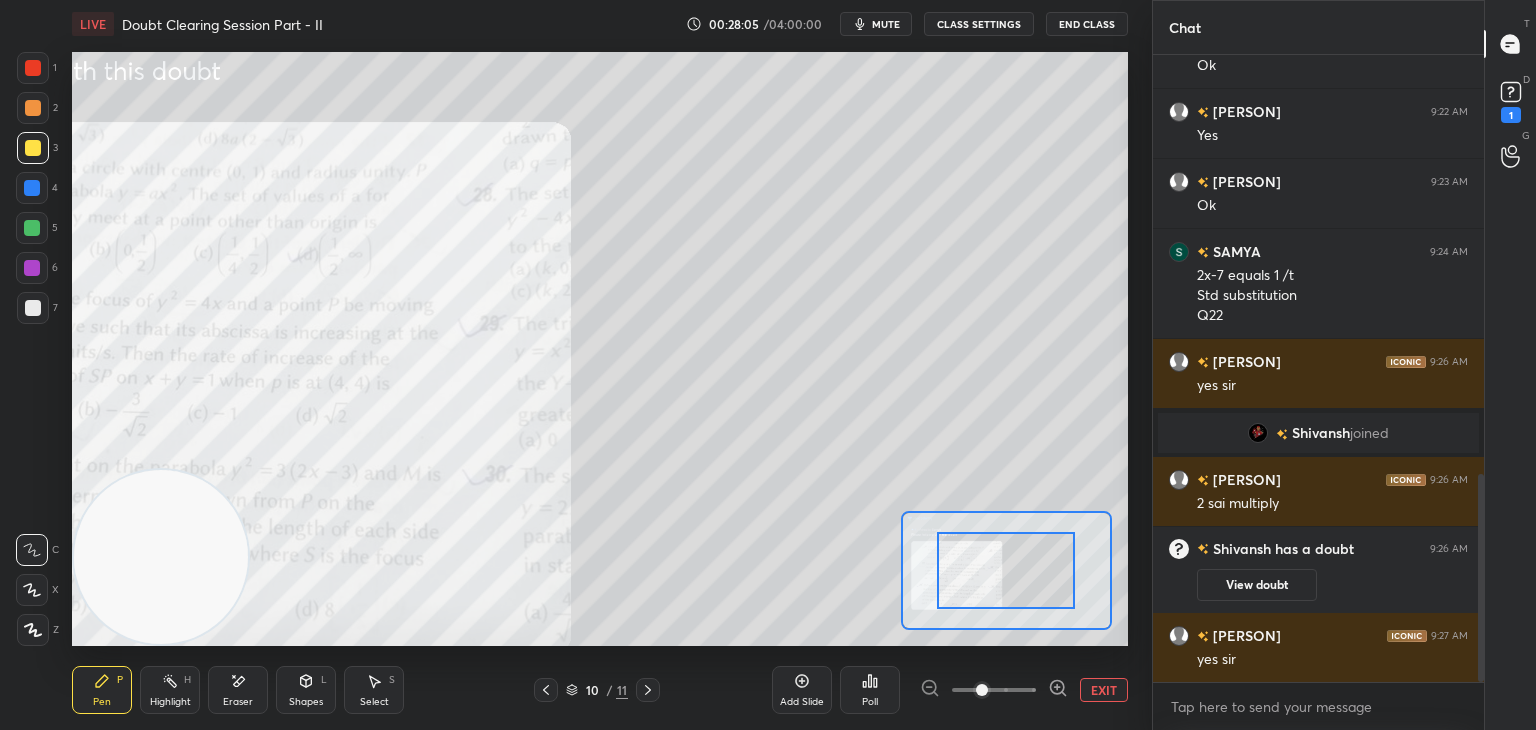 click at bounding box center (994, 690) 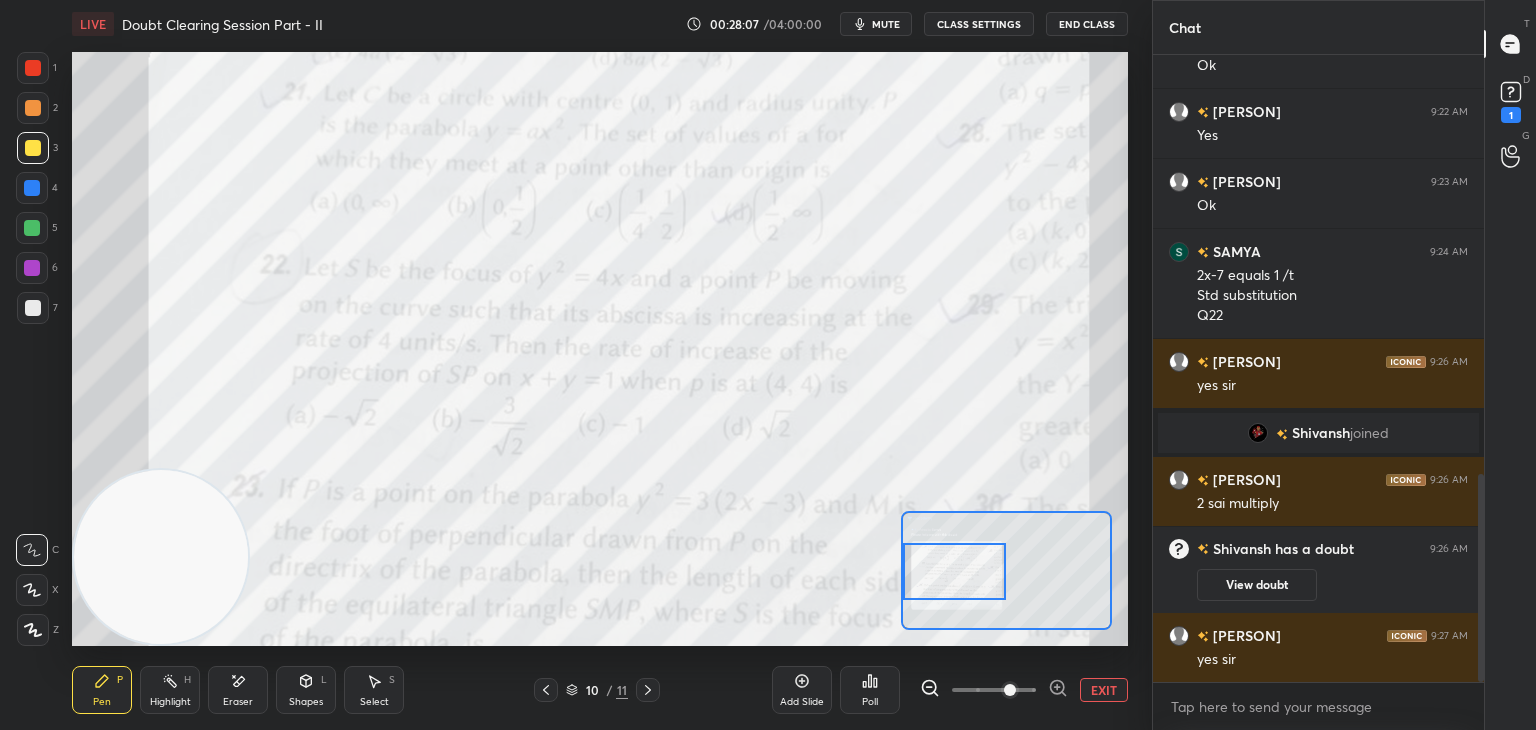 drag, startPoint x: 1040, startPoint y: 565, endPoint x: 920, endPoint y: 542, distance: 122.18429 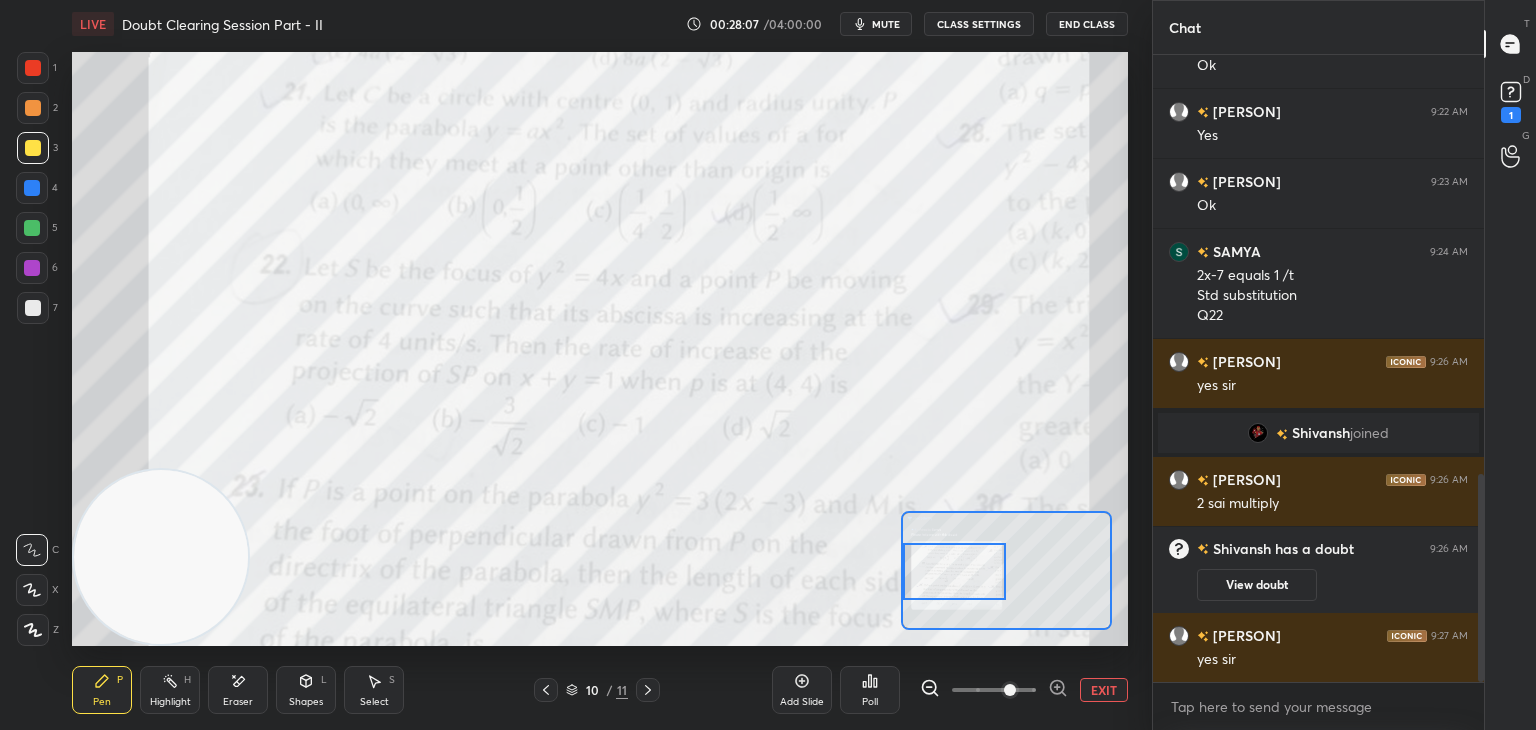 click at bounding box center [955, 571] 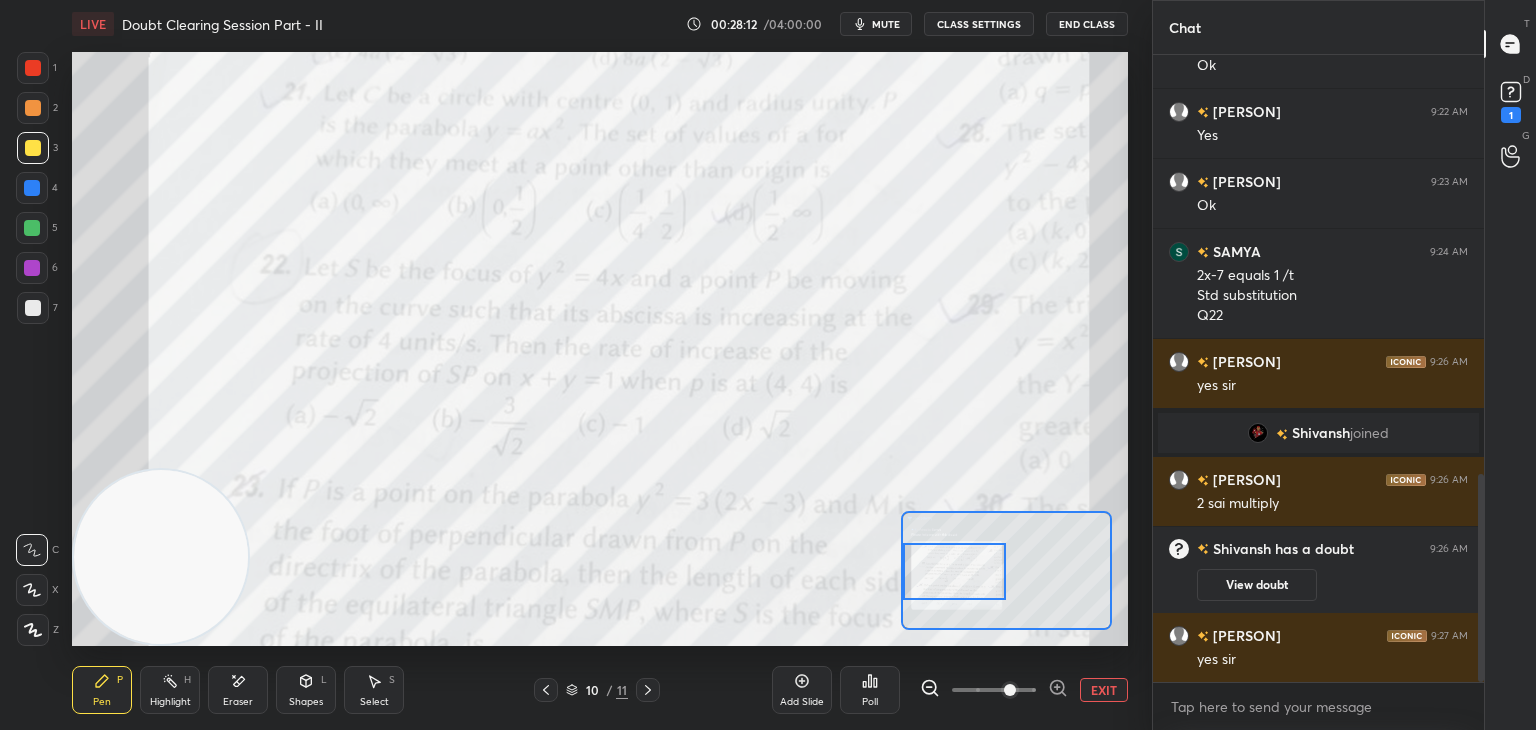 scroll, scrollTop: 1338, scrollLeft: 0, axis: vertical 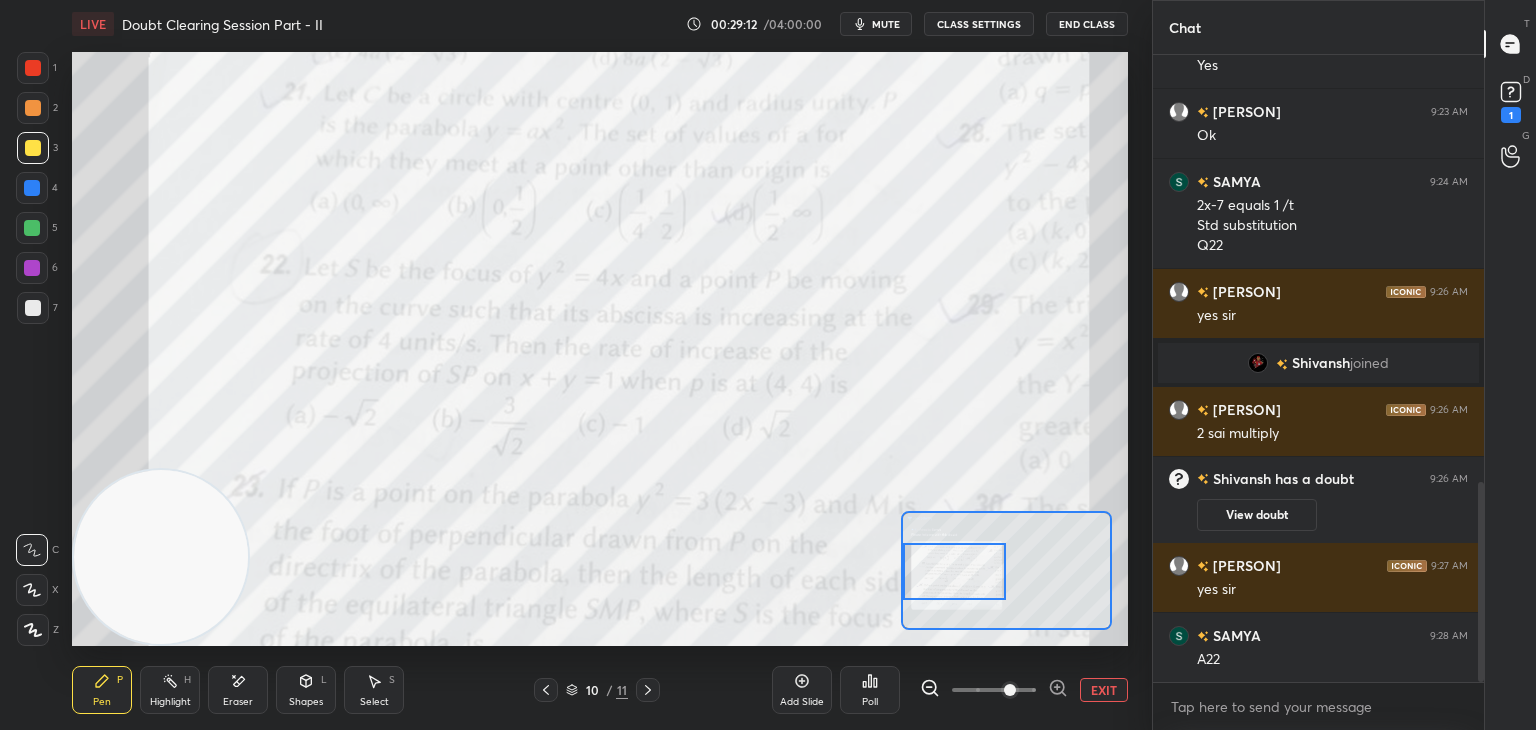 click on "EXIT" at bounding box center (1104, 690) 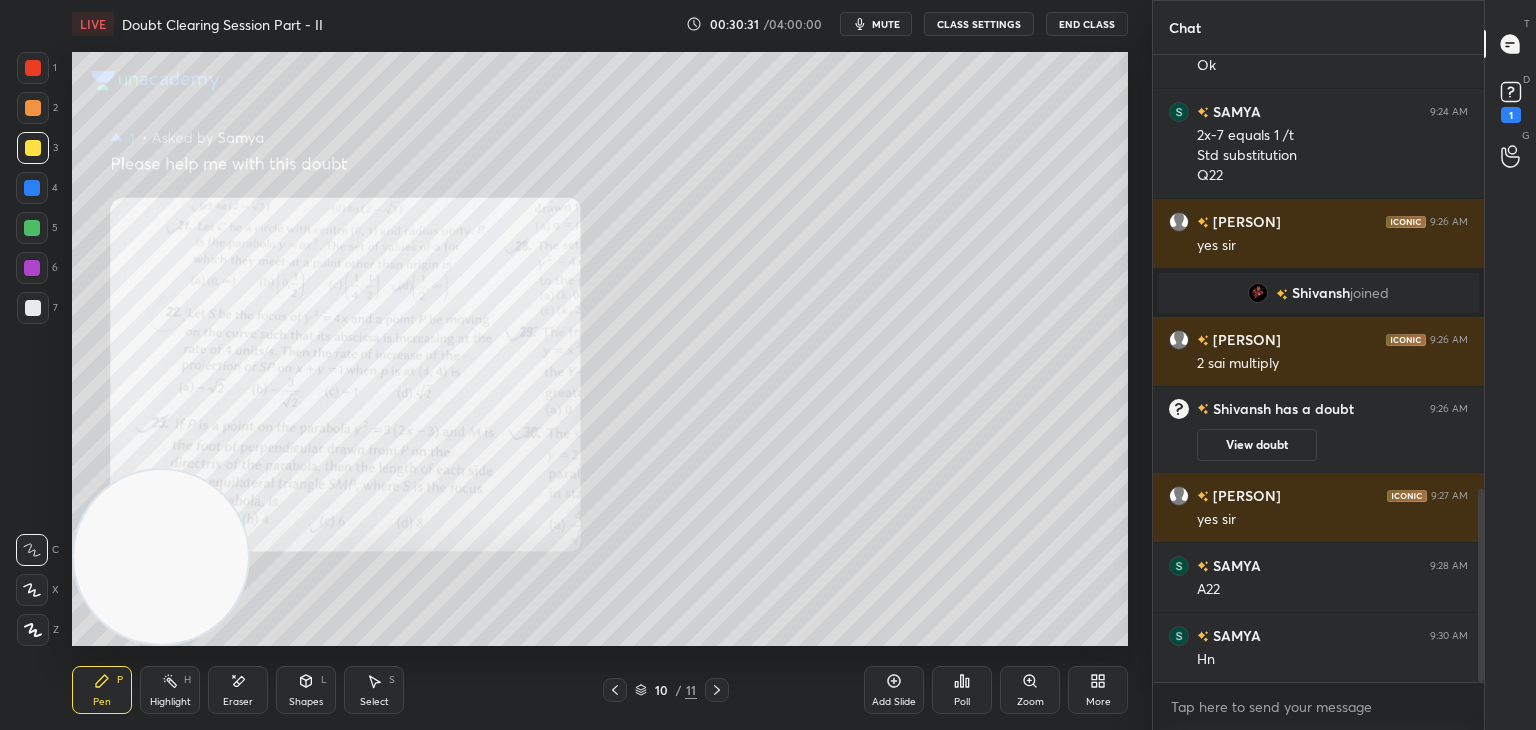 scroll, scrollTop: 1494, scrollLeft: 0, axis: vertical 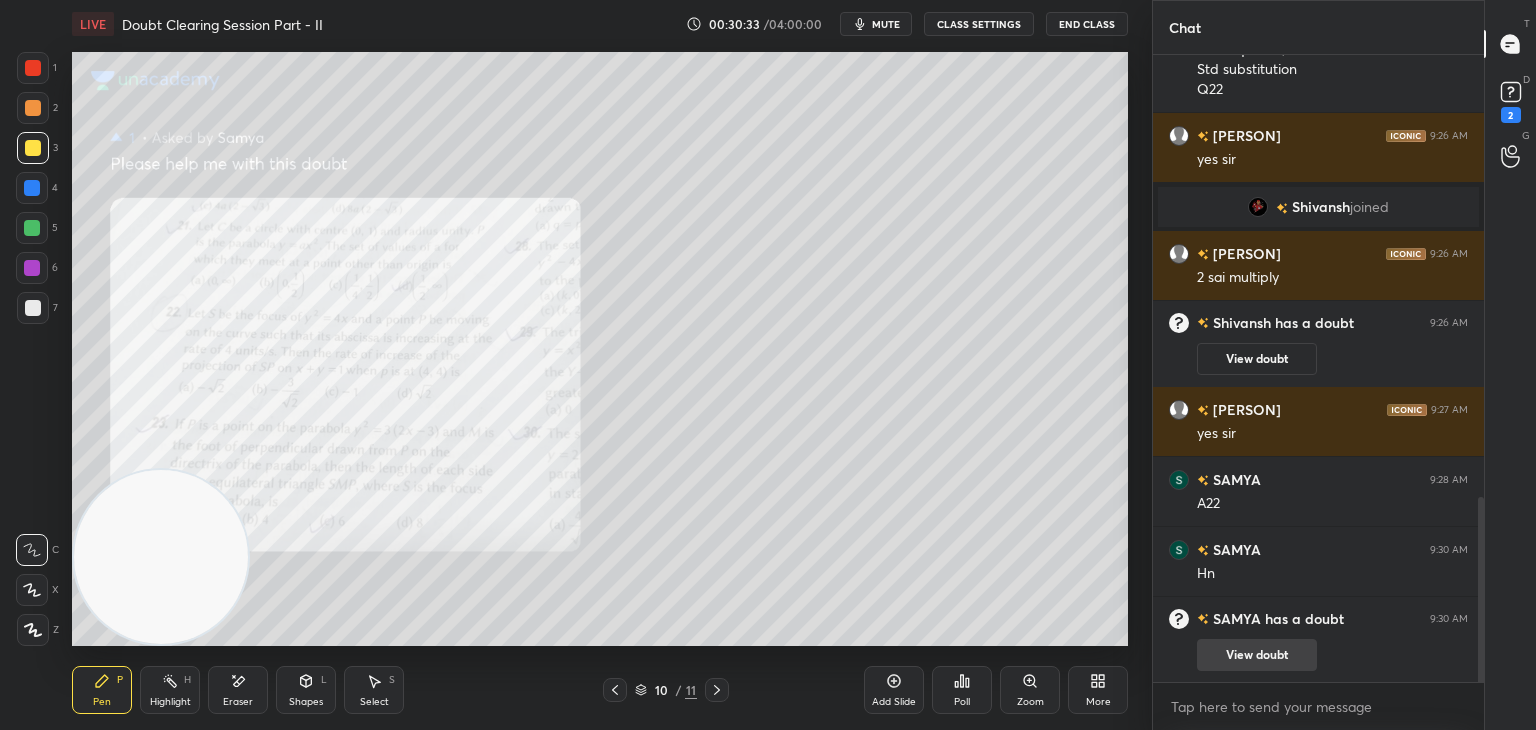 click on "View doubt" at bounding box center [1257, 655] 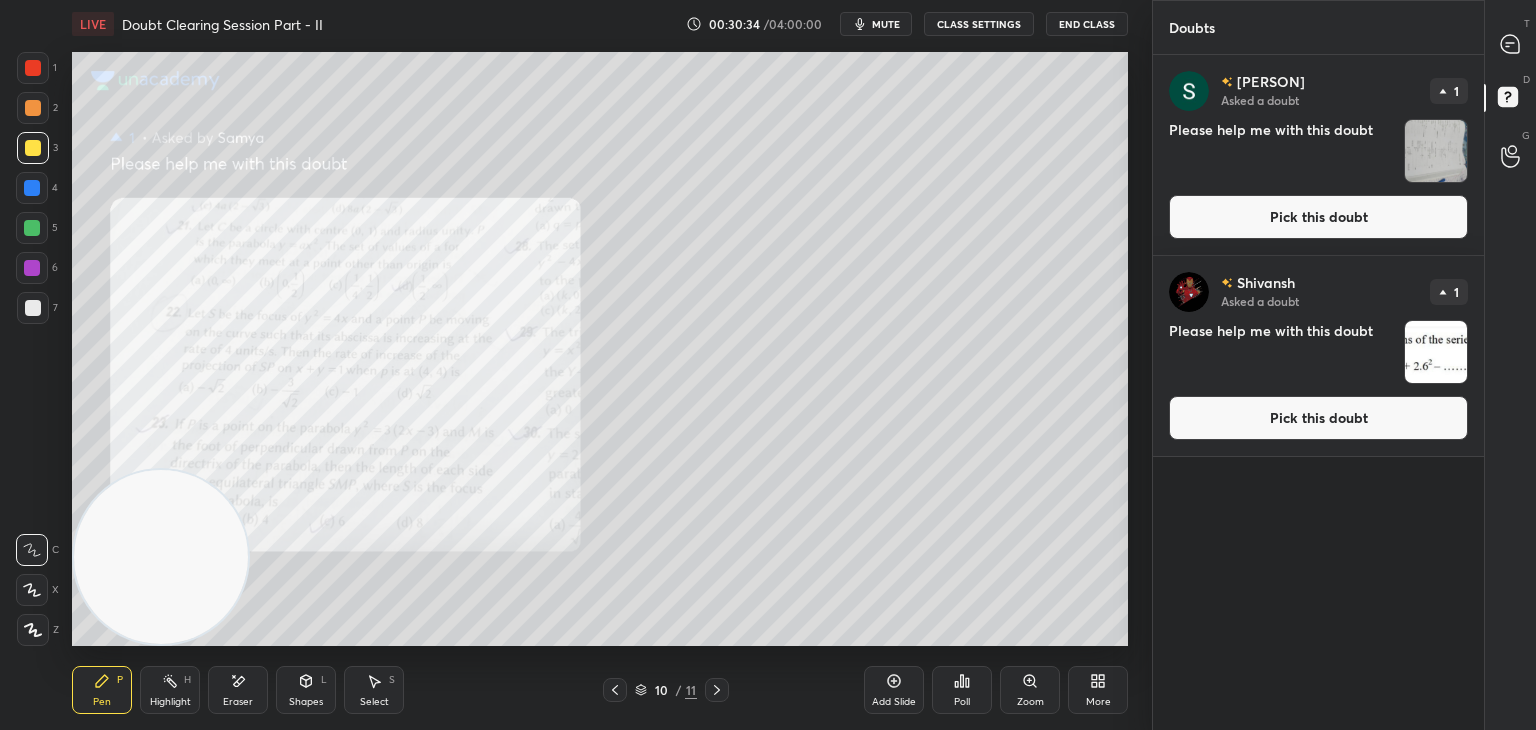 click on "Pick this doubt" at bounding box center [1318, 217] 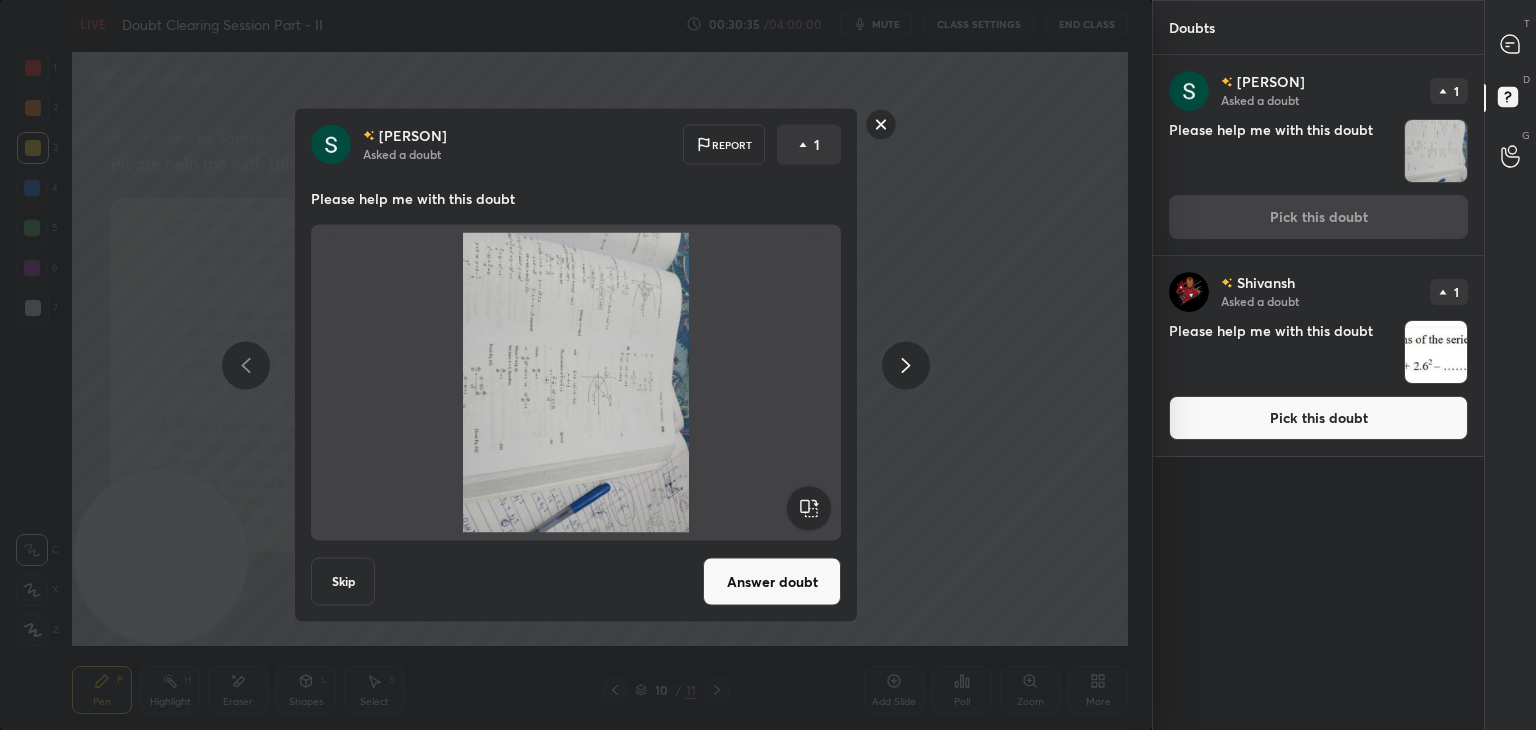 click 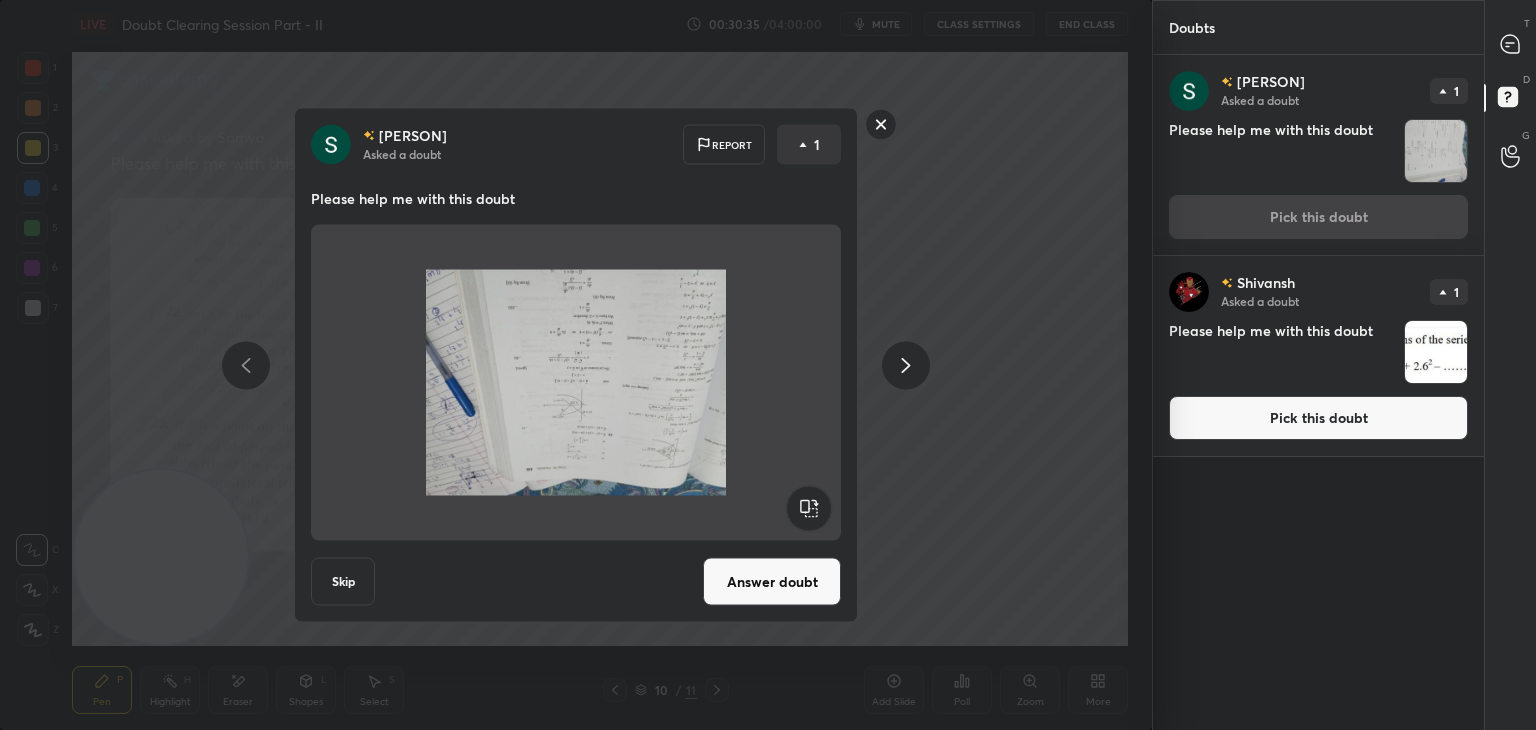 click 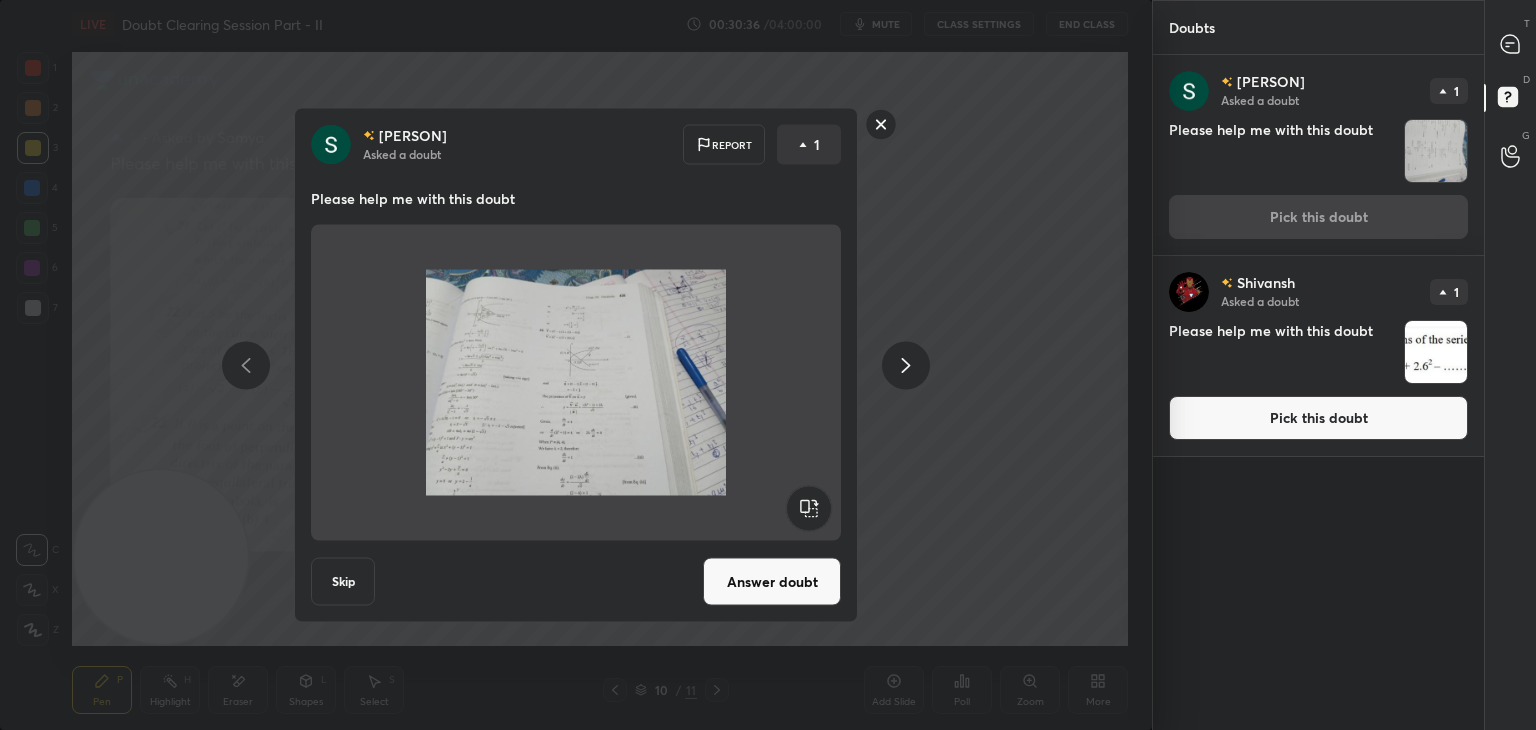 click on "Answer doubt" at bounding box center (772, 582) 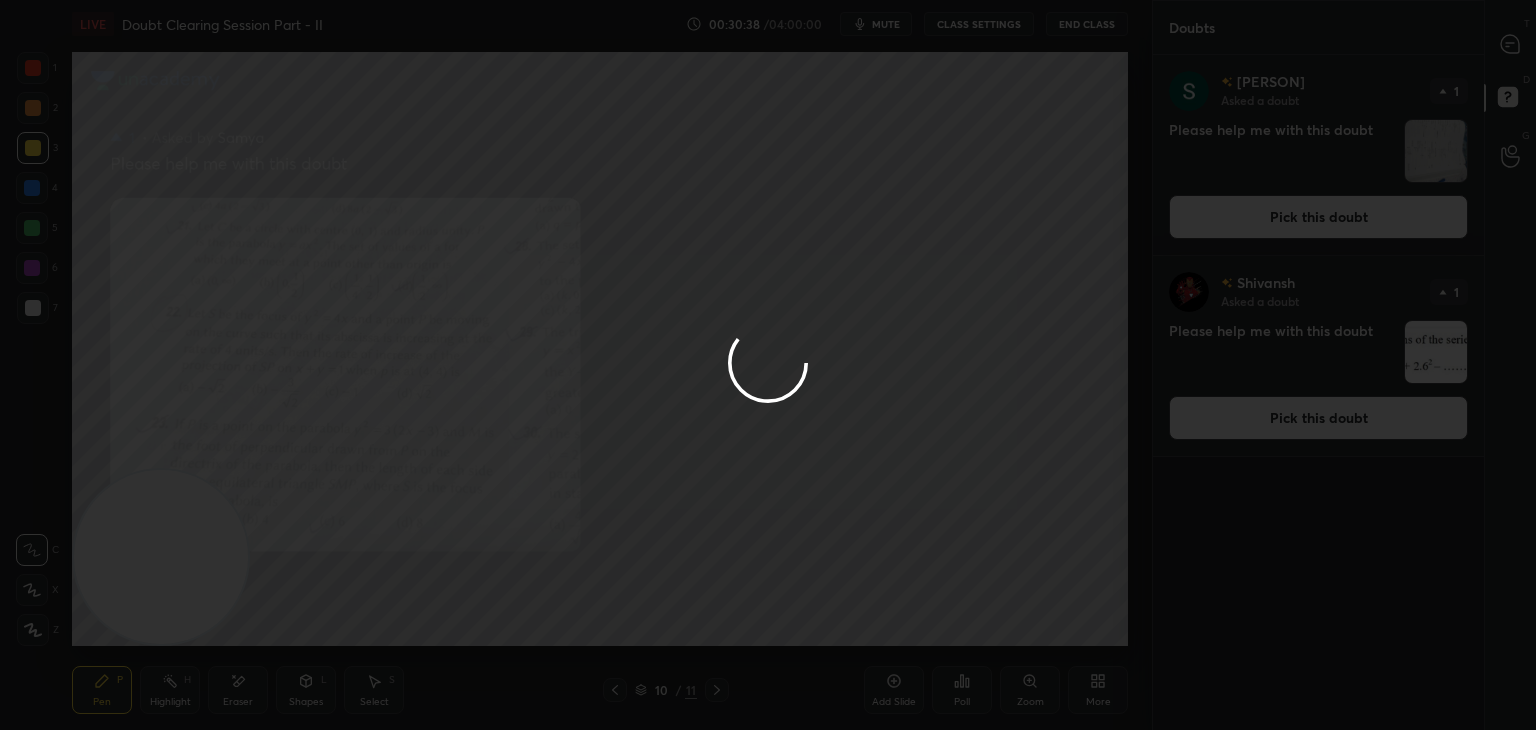 click at bounding box center [768, 365] 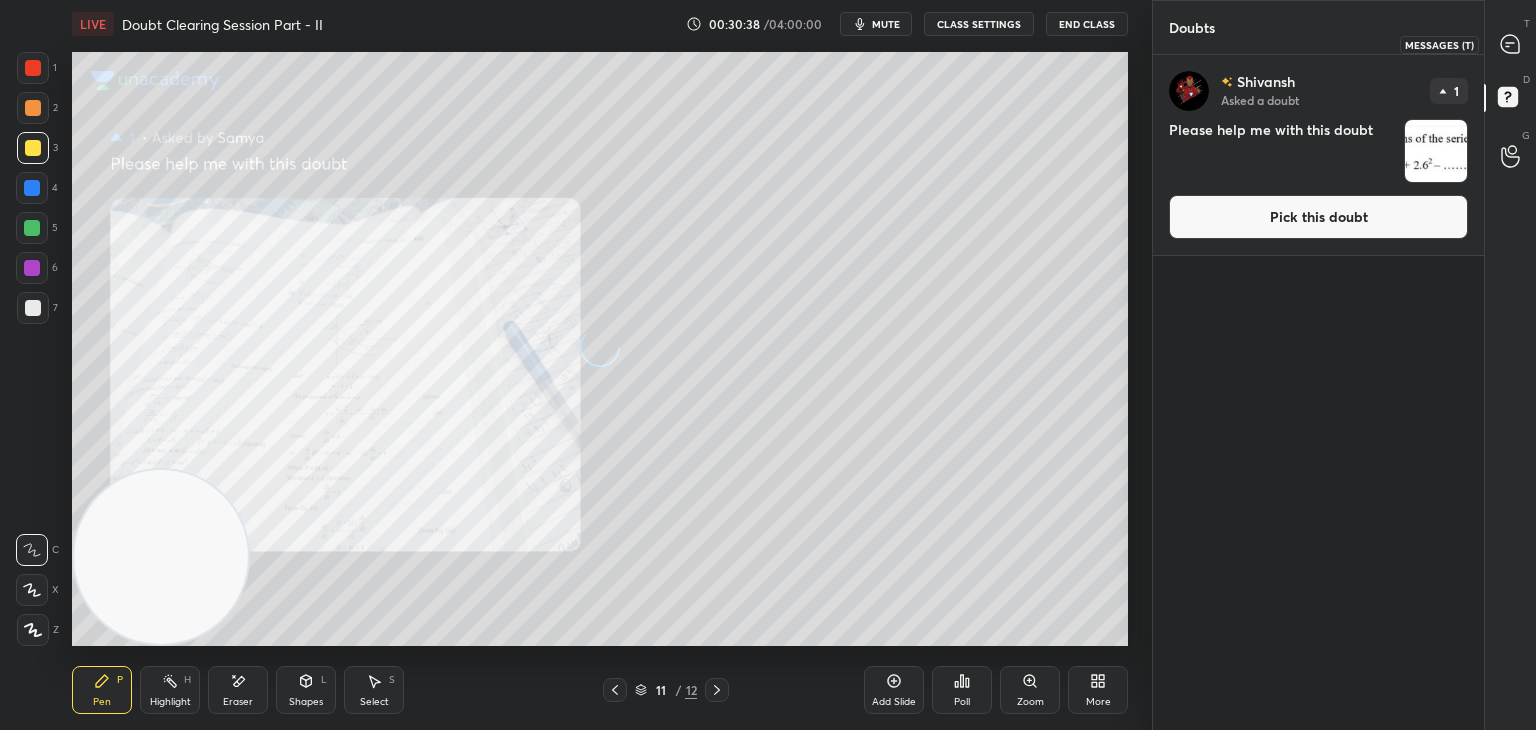 click 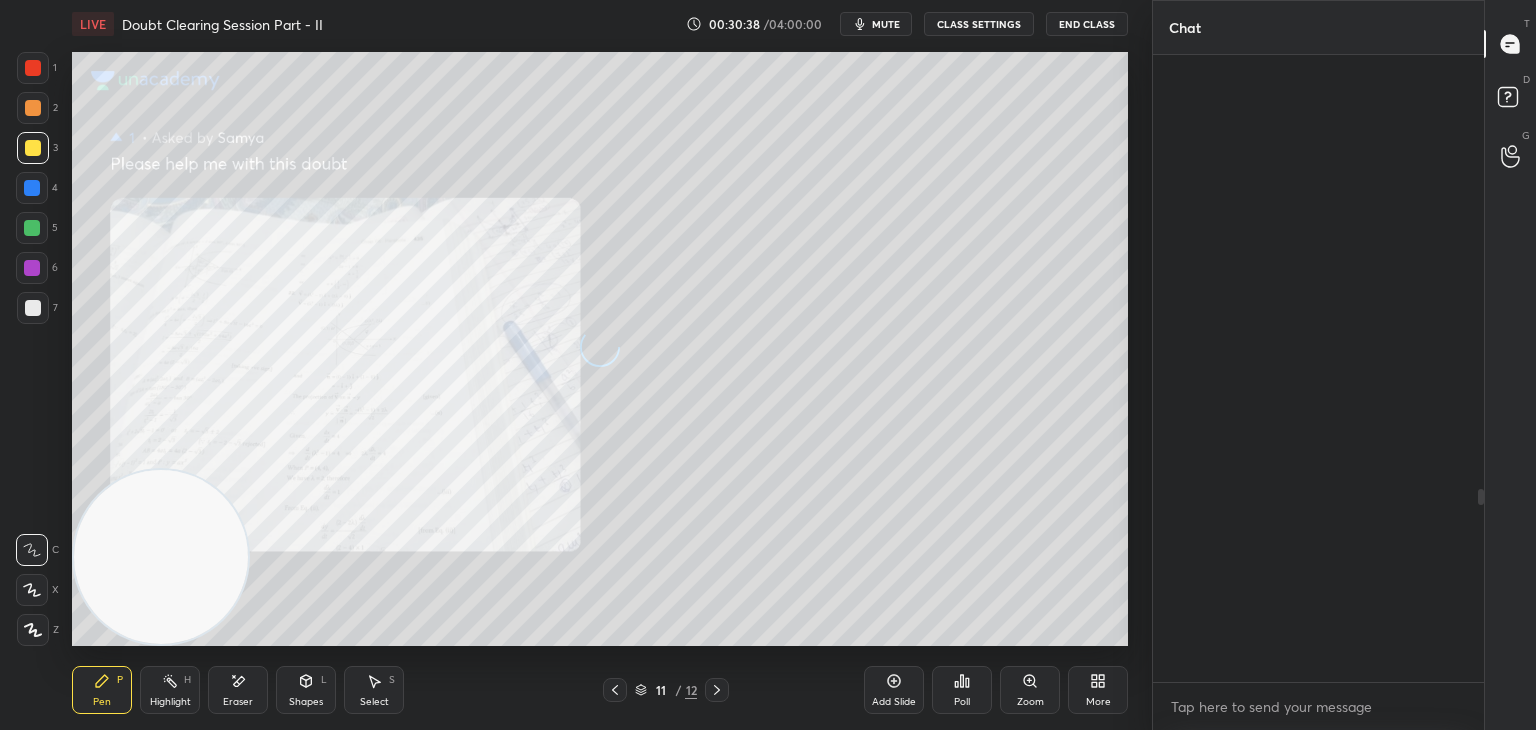 scroll, scrollTop: 1408, scrollLeft: 0, axis: vertical 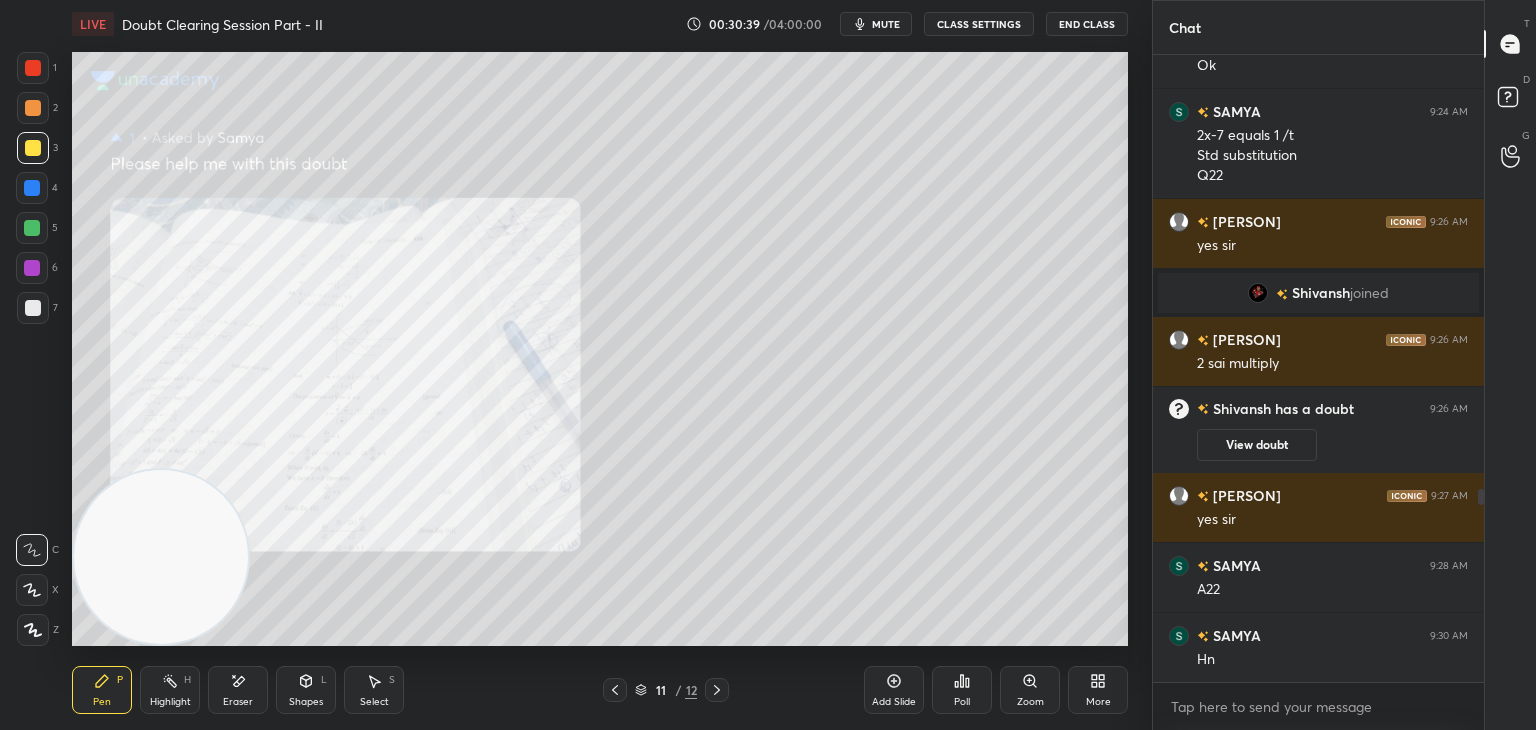 click on "Zoom" at bounding box center (1030, 690) 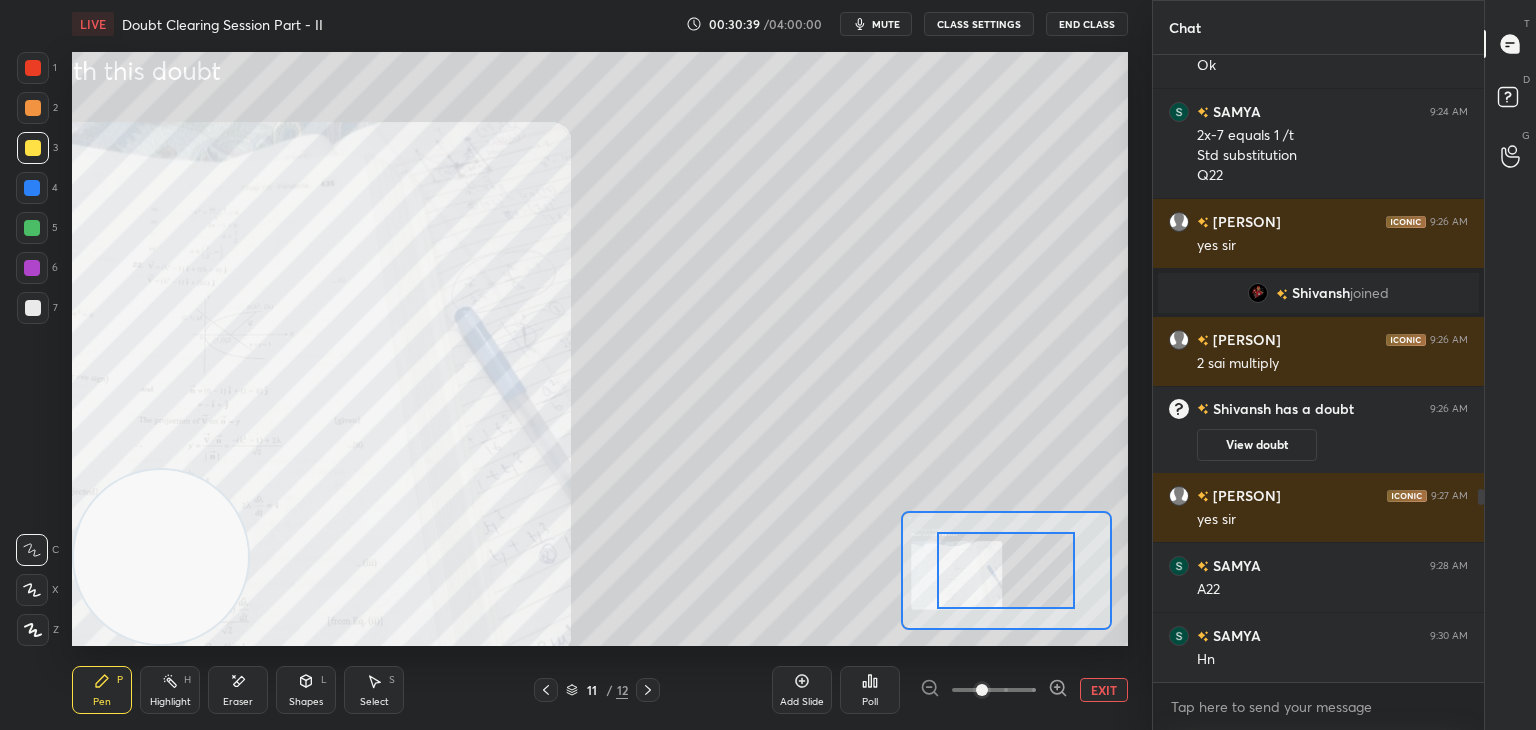 click at bounding box center (994, 690) 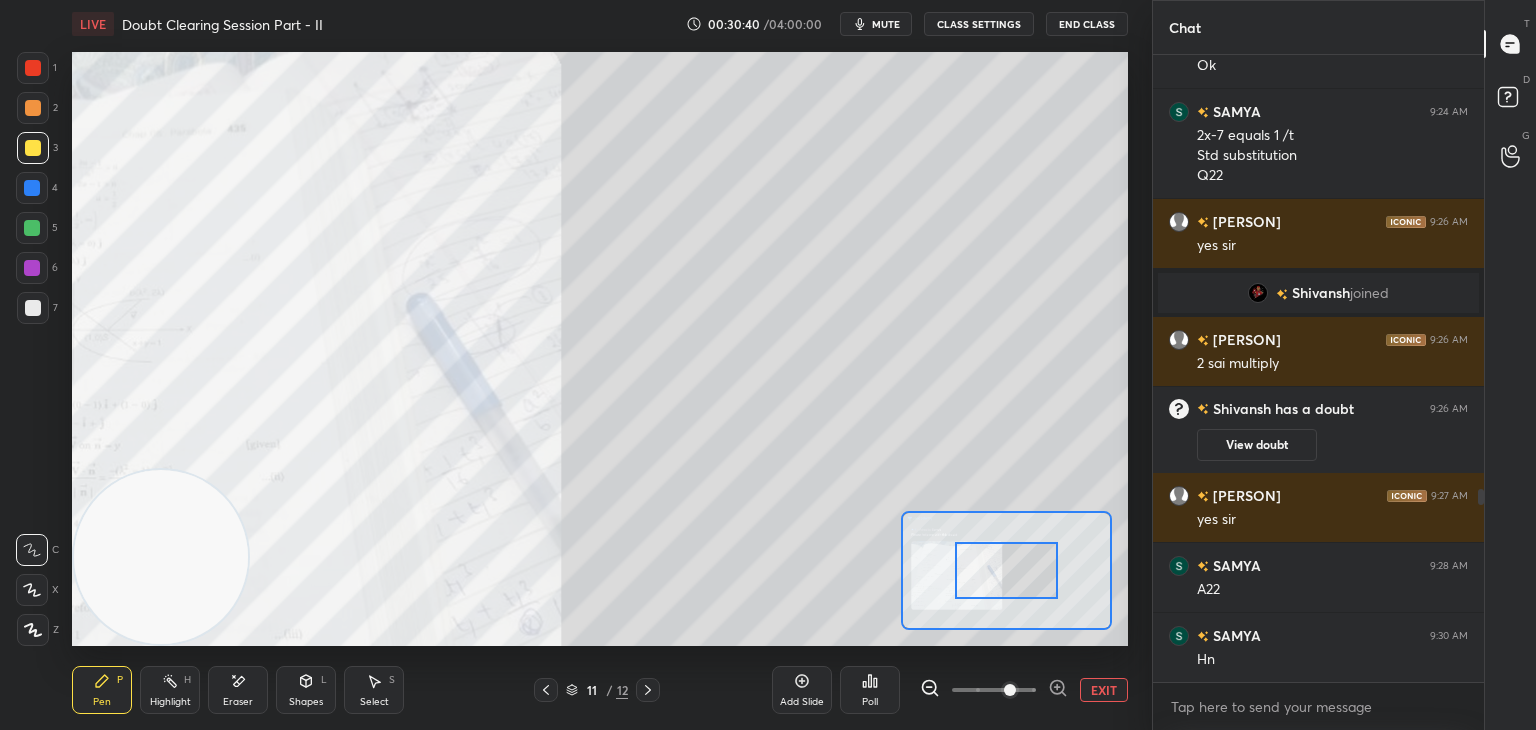 drag, startPoint x: 1029, startPoint y: 691, endPoint x: 1040, endPoint y: 691, distance: 11 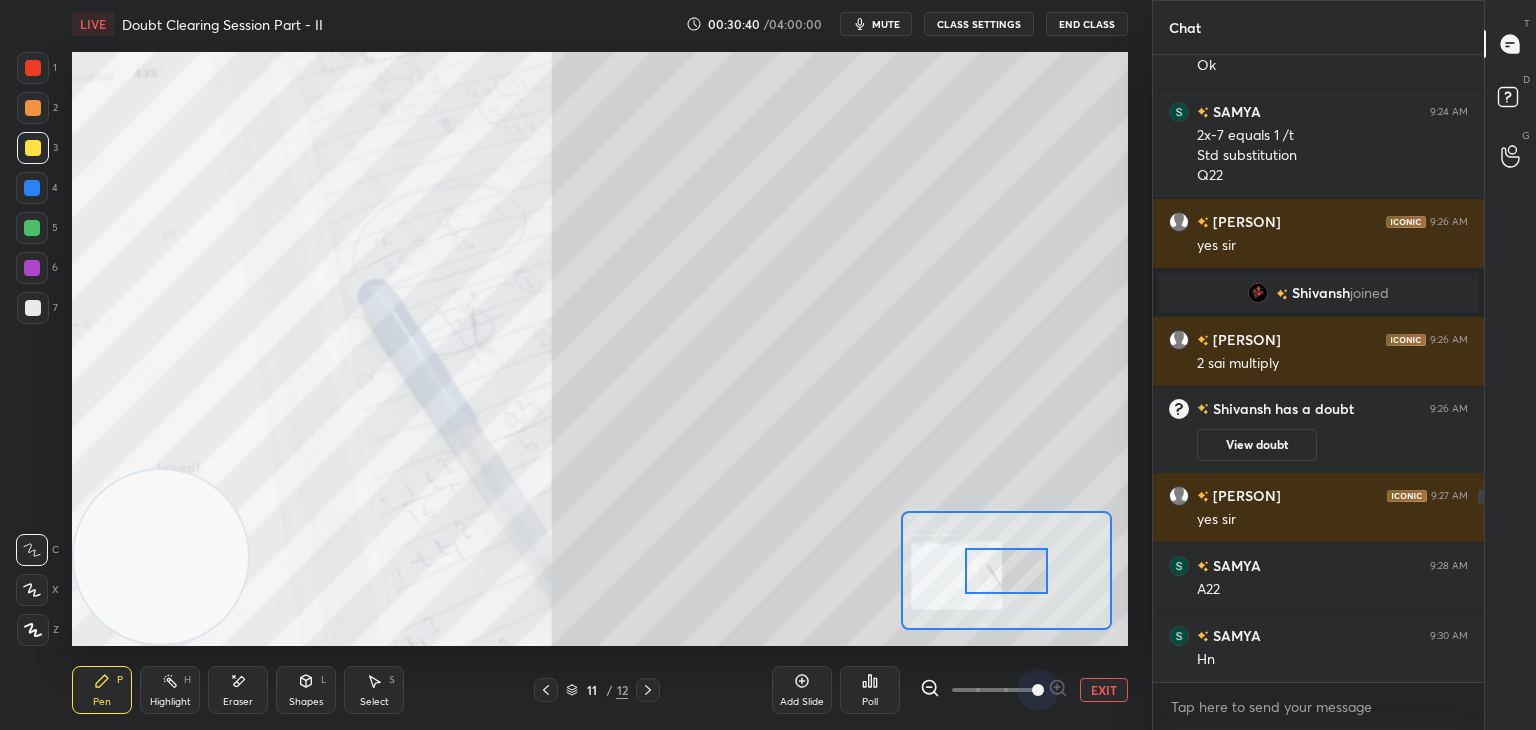 drag, startPoint x: 1040, startPoint y: 691, endPoint x: 1033, endPoint y: 658, distance: 33.734257 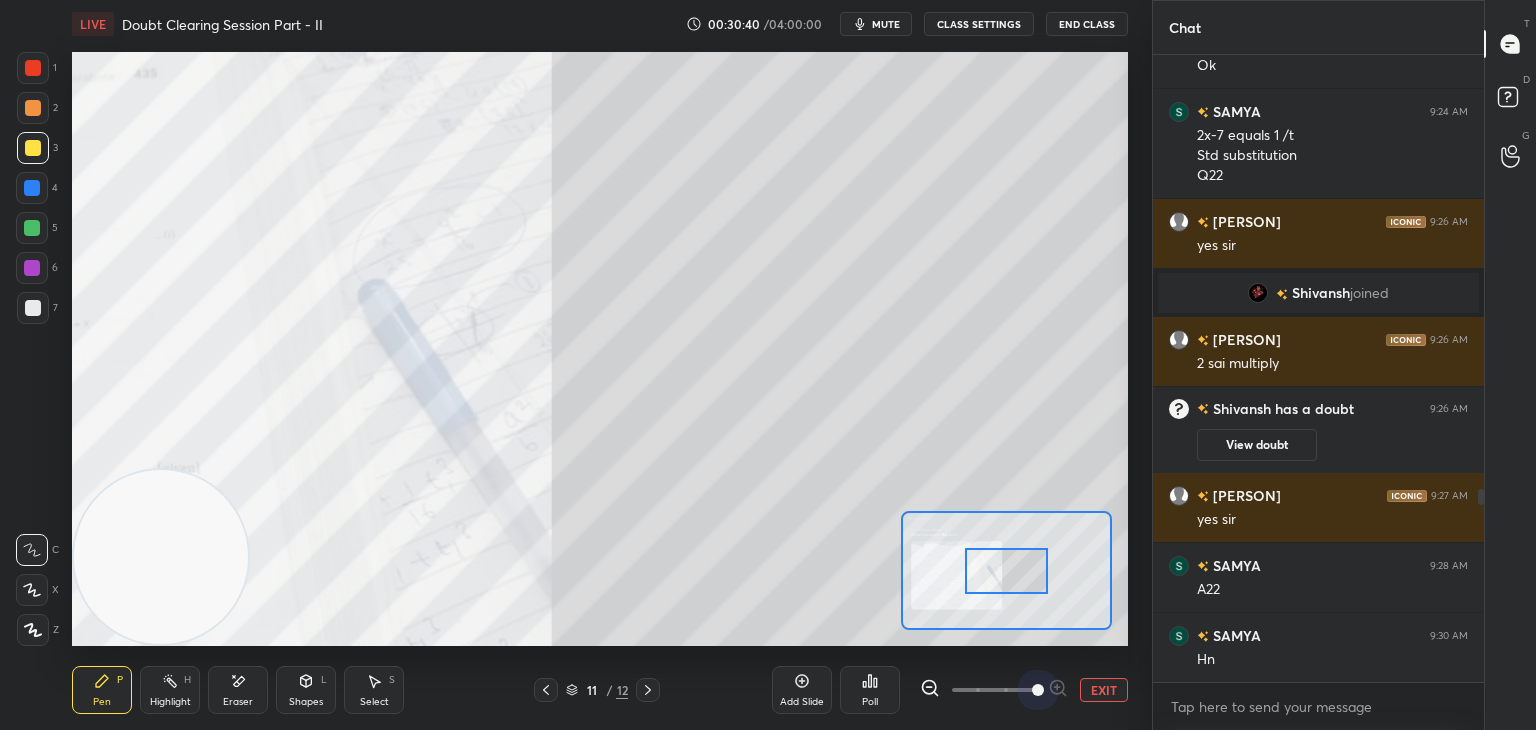click at bounding box center [1038, 690] 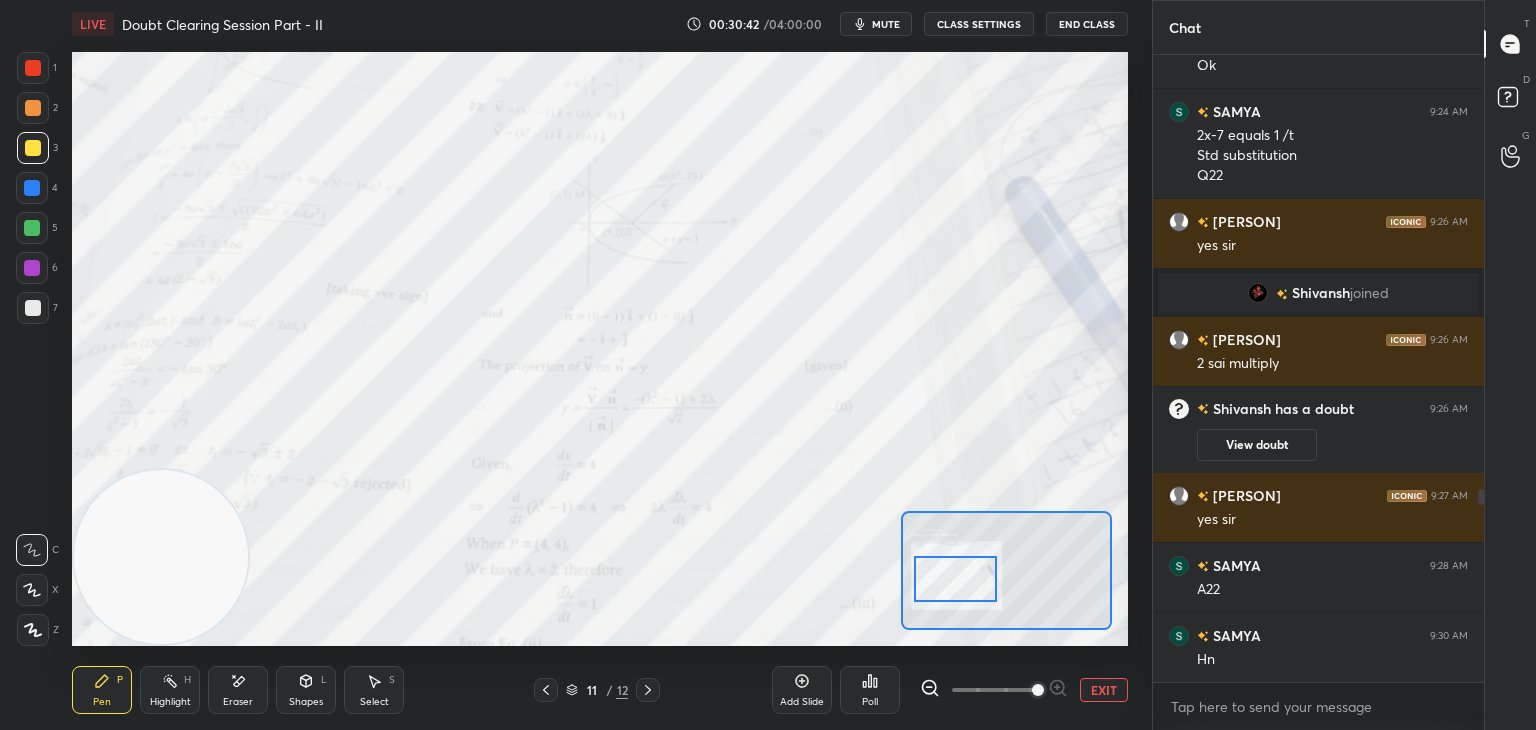 drag, startPoint x: 996, startPoint y: 588, endPoint x: 969, endPoint y: 601, distance: 29.966648 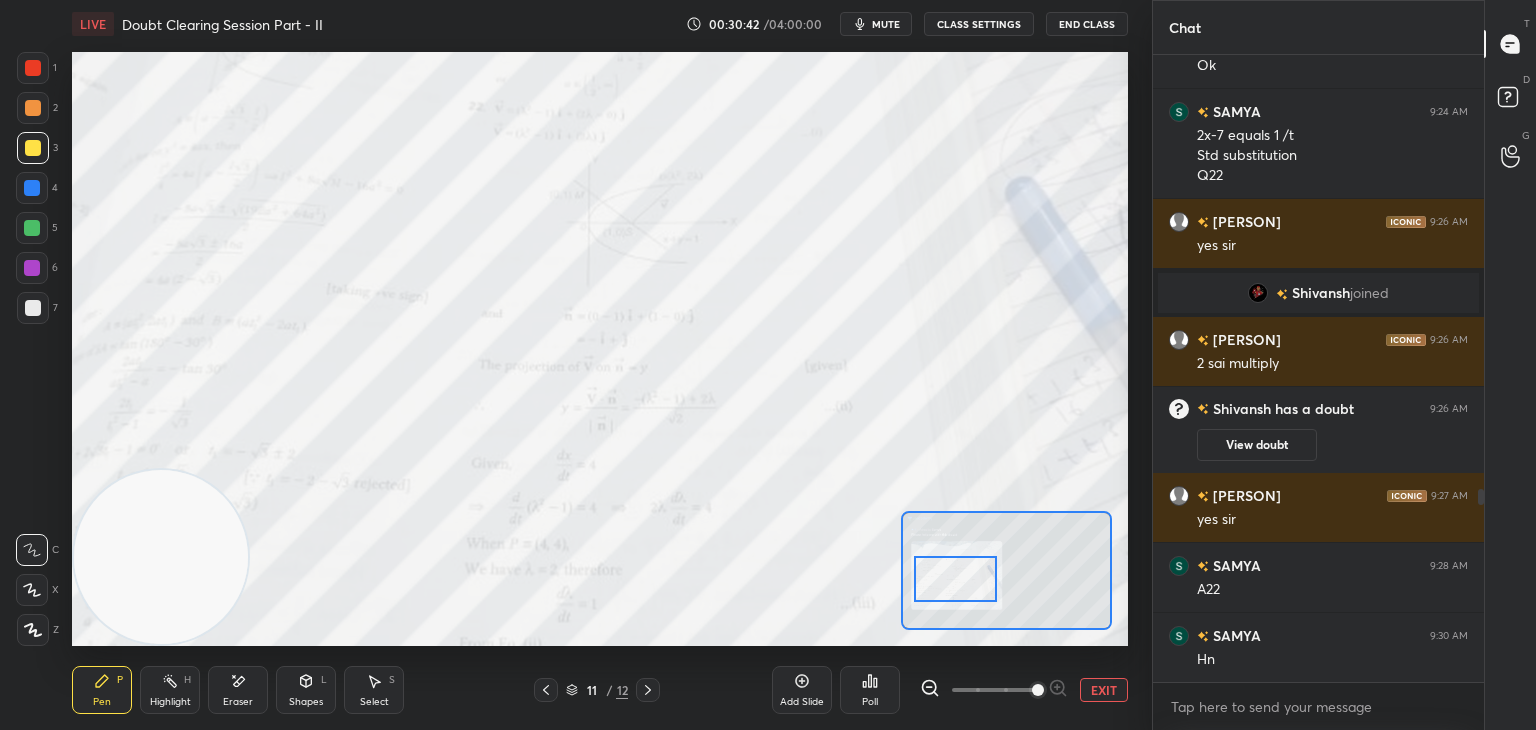click at bounding box center (955, 579) 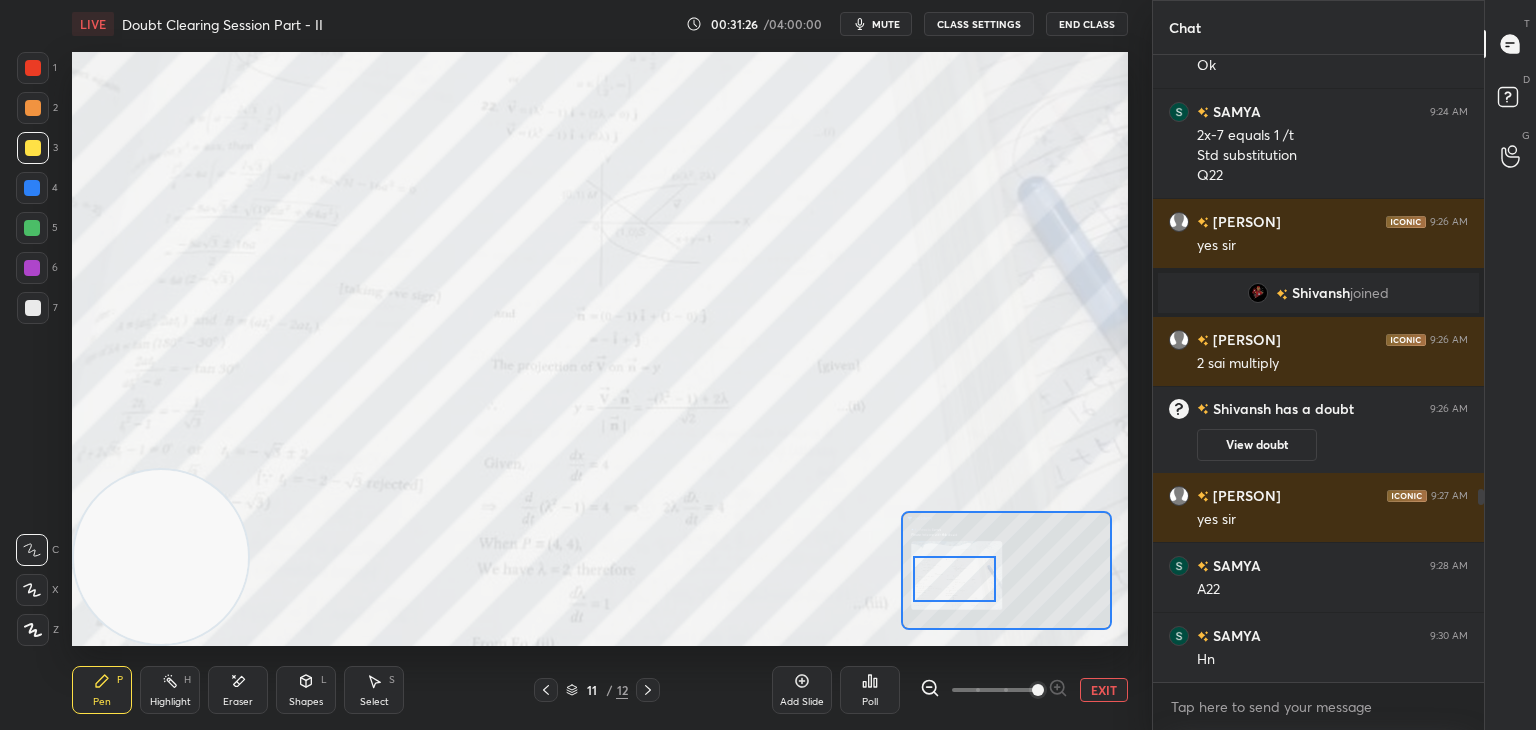 scroll, scrollTop: 1494, scrollLeft: 0, axis: vertical 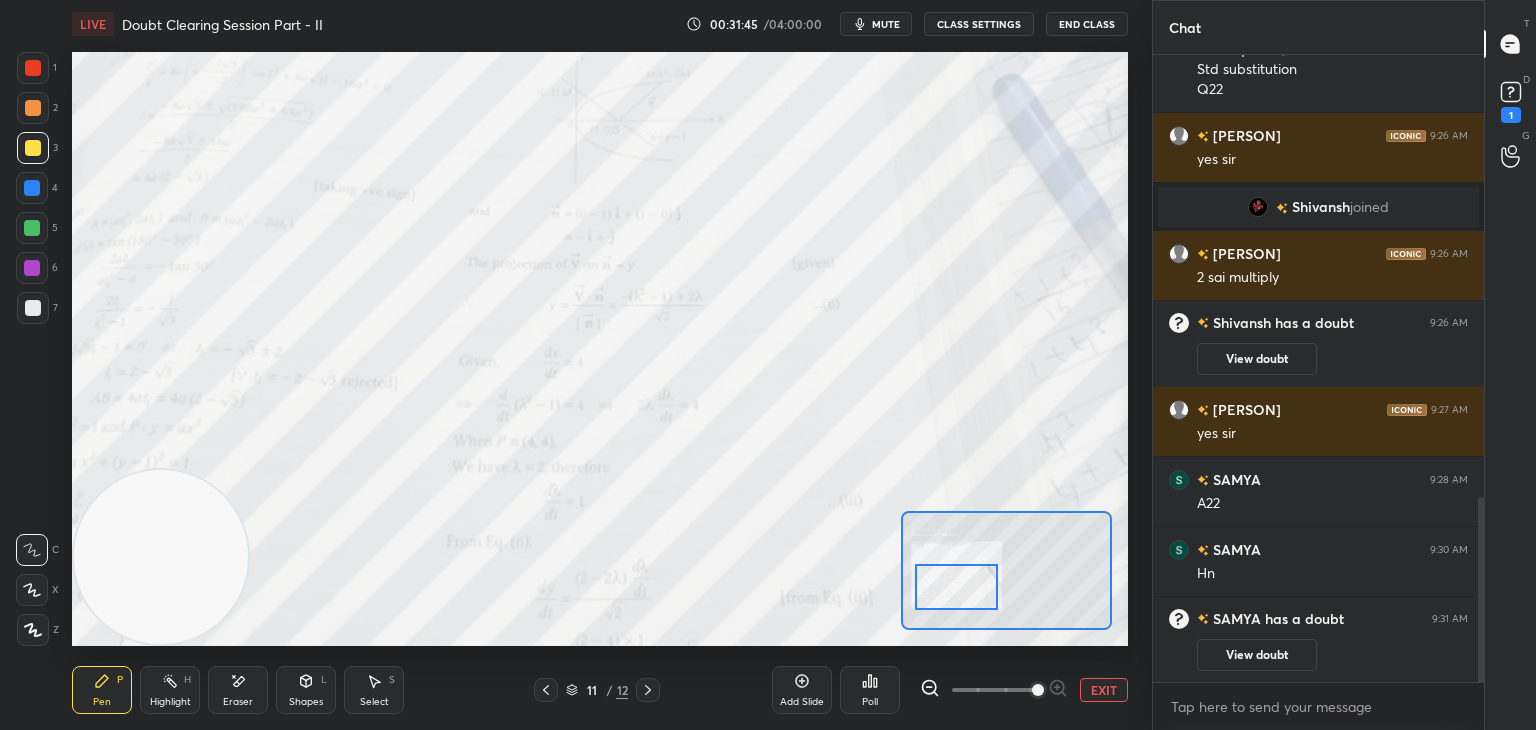 click at bounding box center (956, 587) 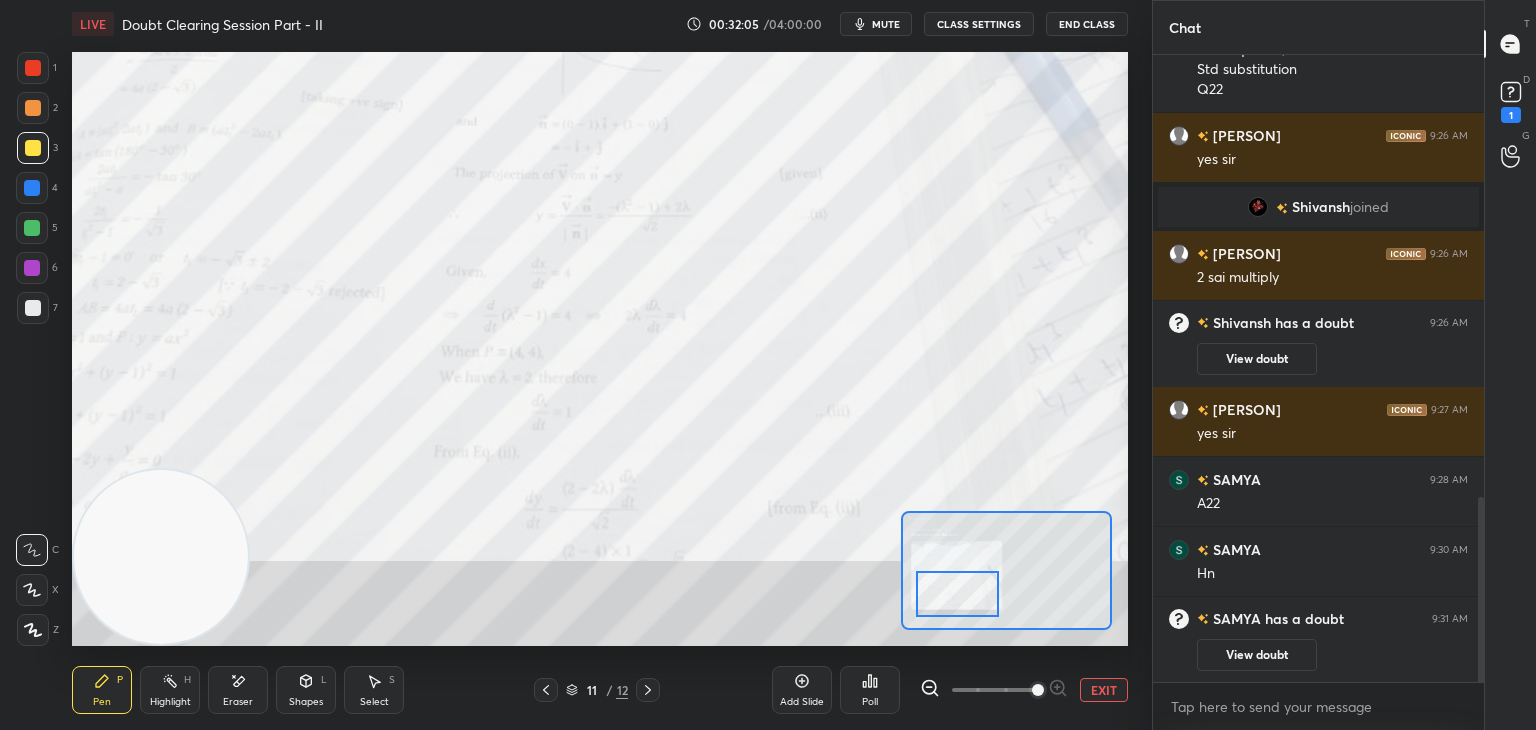 click at bounding box center (957, 594) 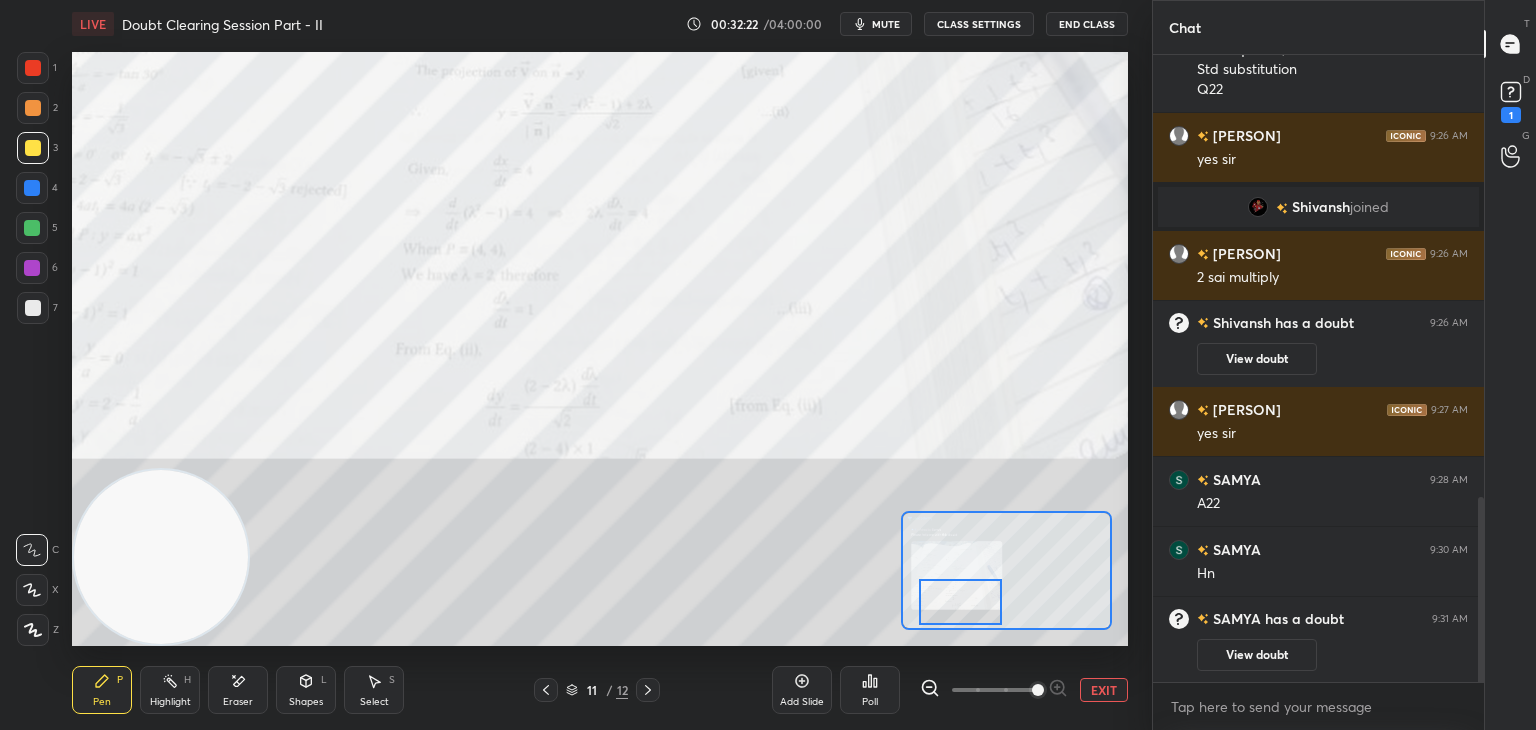drag, startPoint x: 938, startPoint y: 594, endPoint x: 937, endPoint y: 604, distance: 10.049875 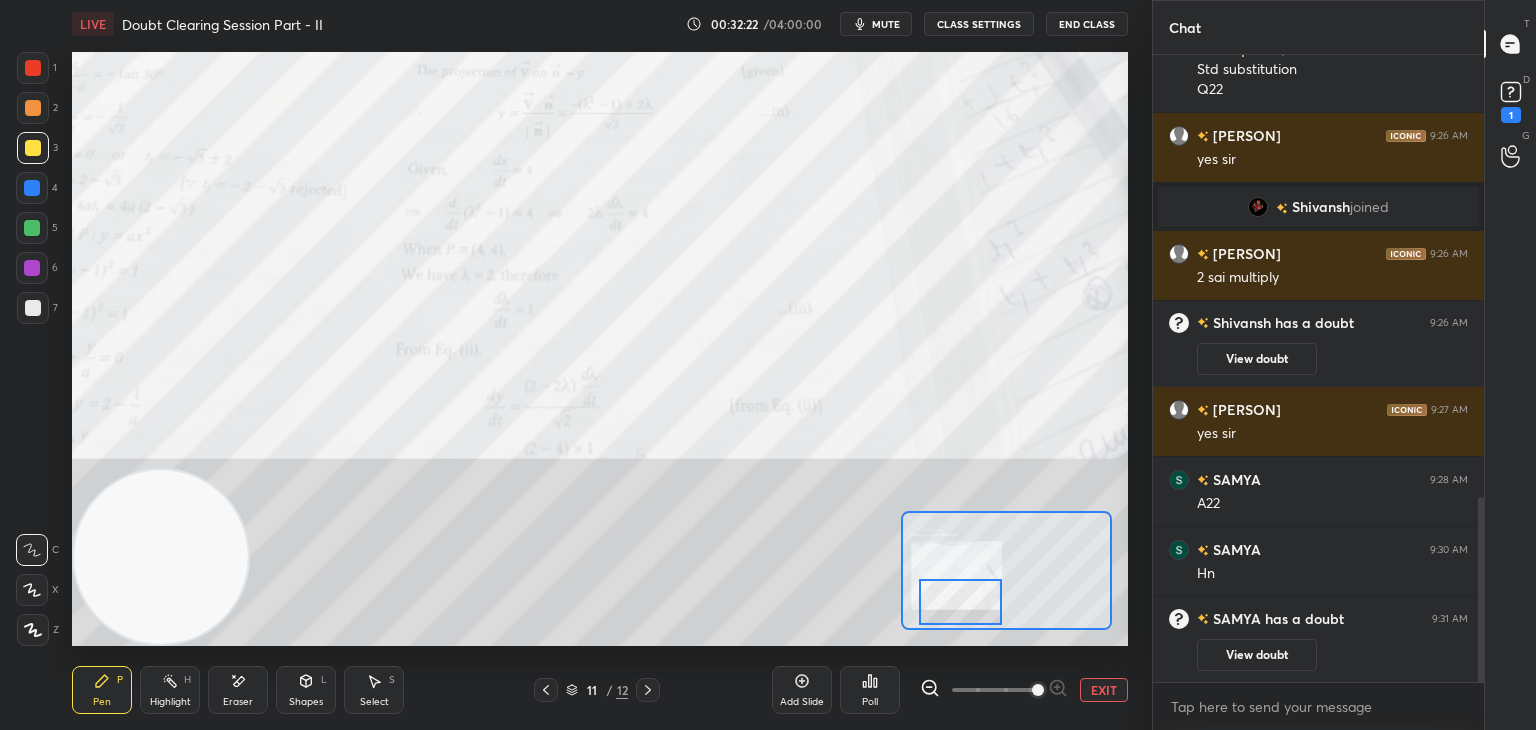 click at bounding box center [960, 602] 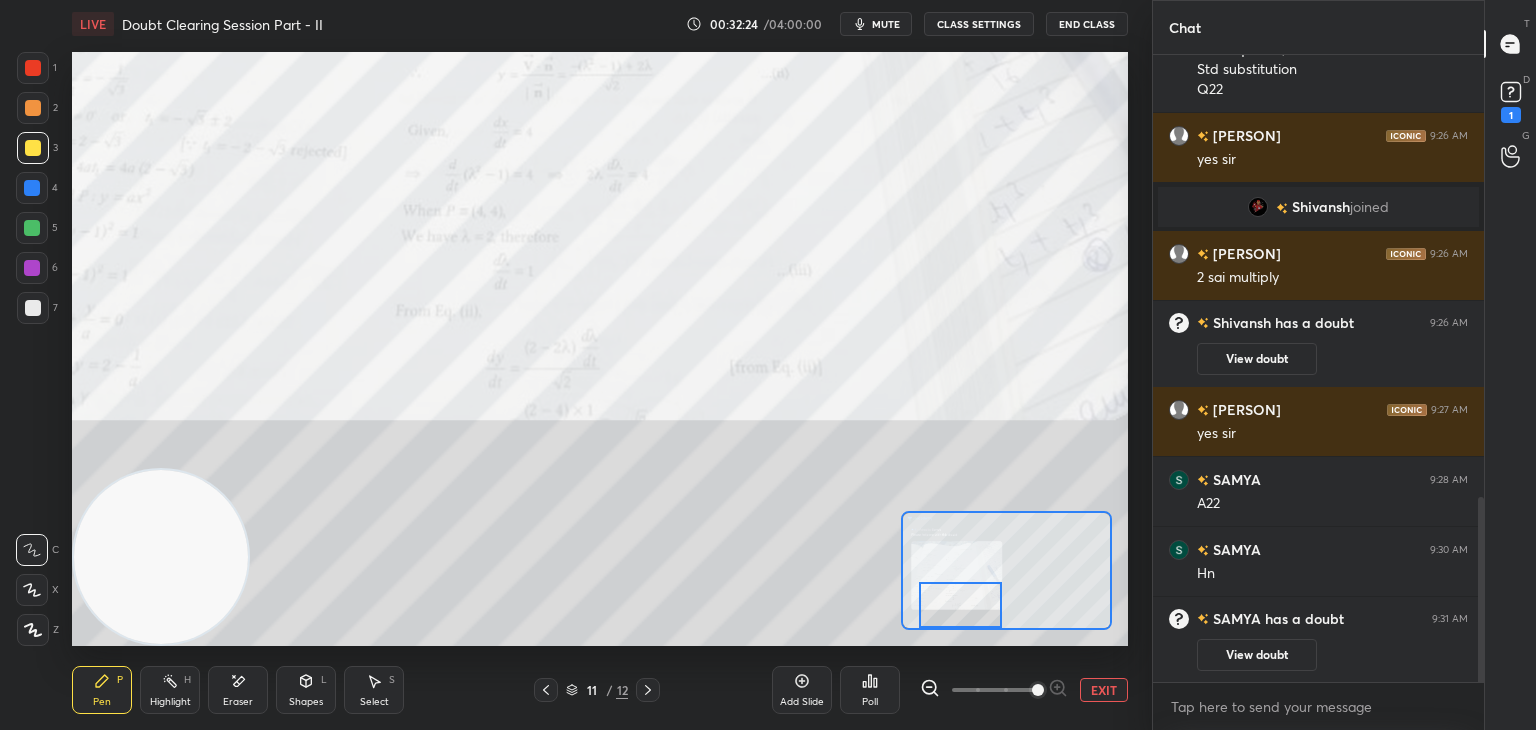 click on "View doubt" at bounding box center (1257, 655) 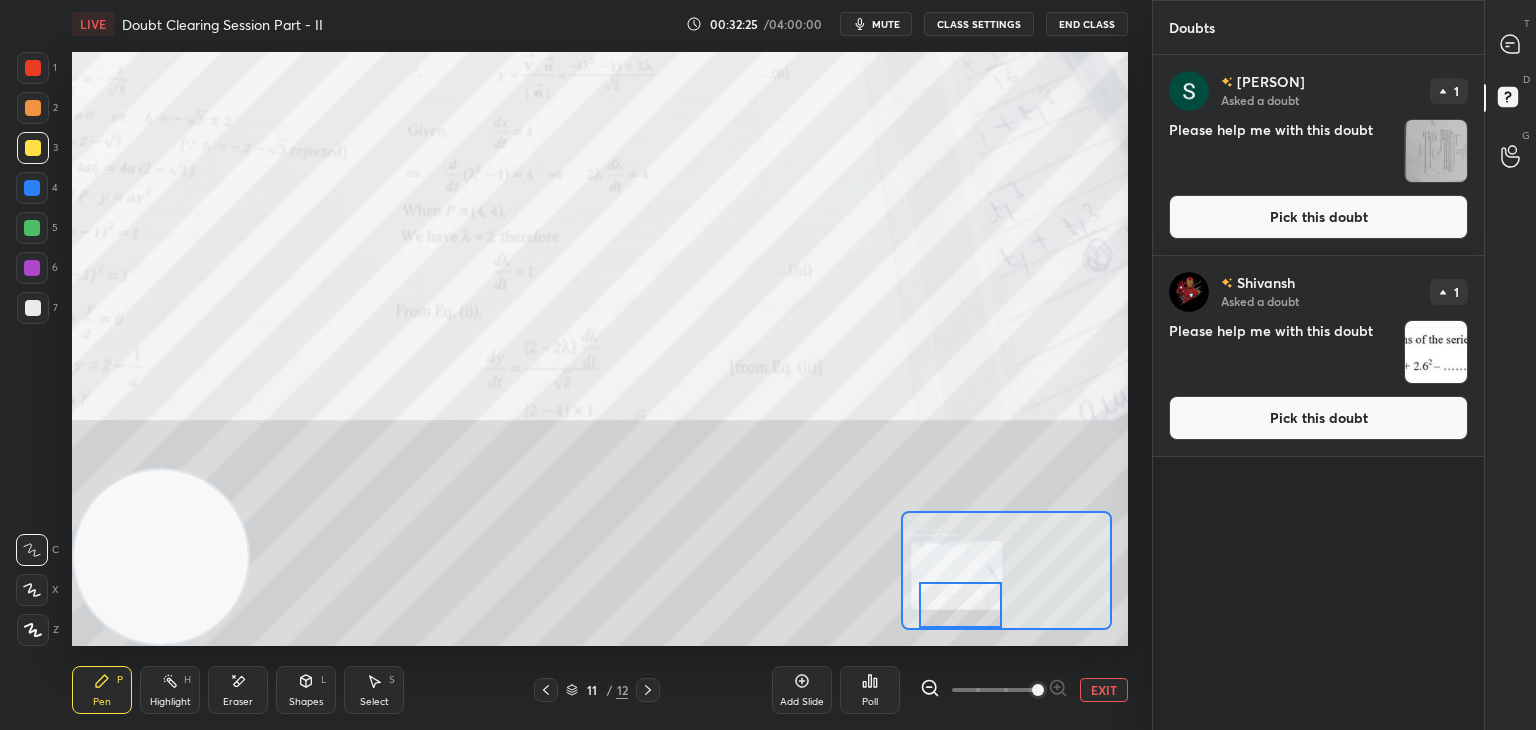 click on "Pick this doubt" at bounding box center (1318, 217) 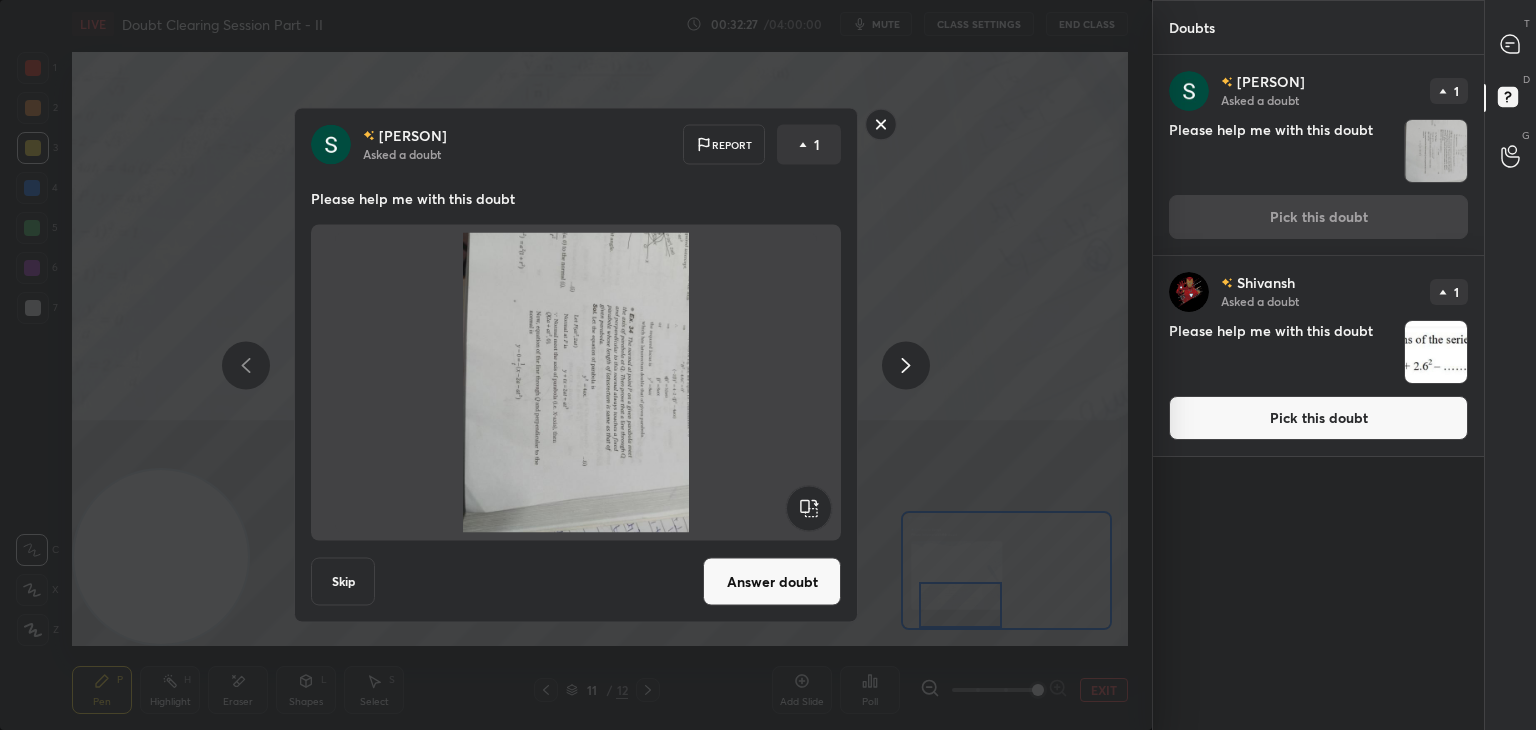 click 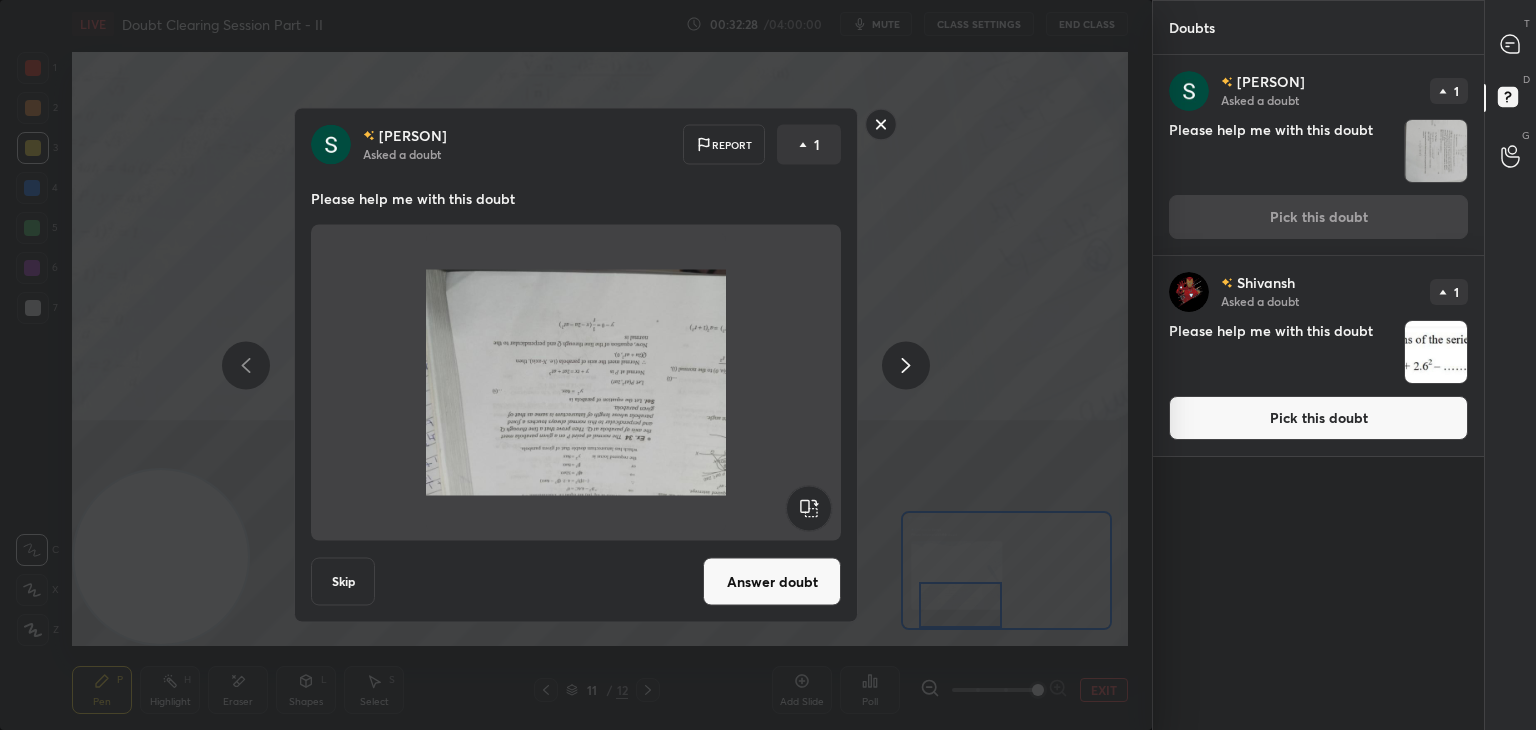 click 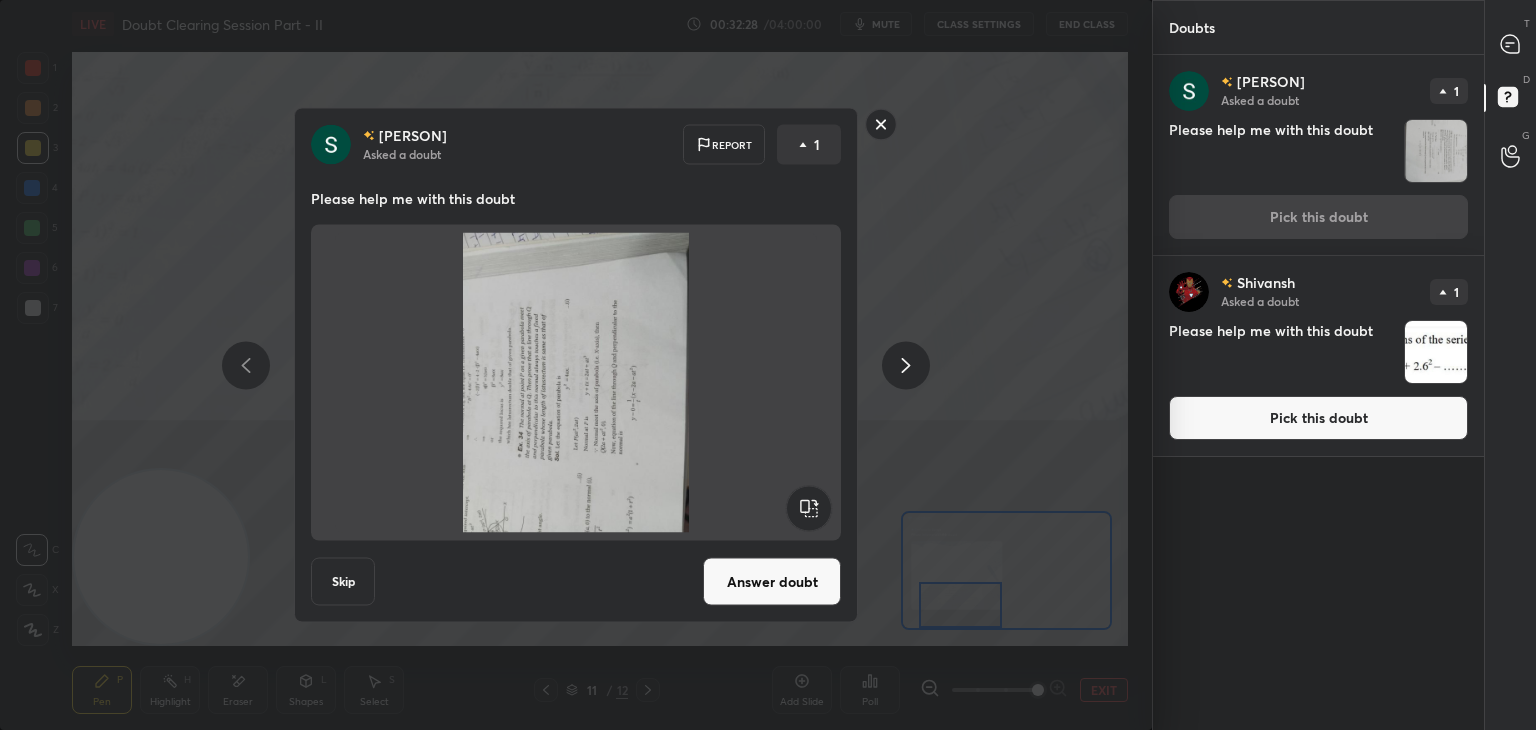click 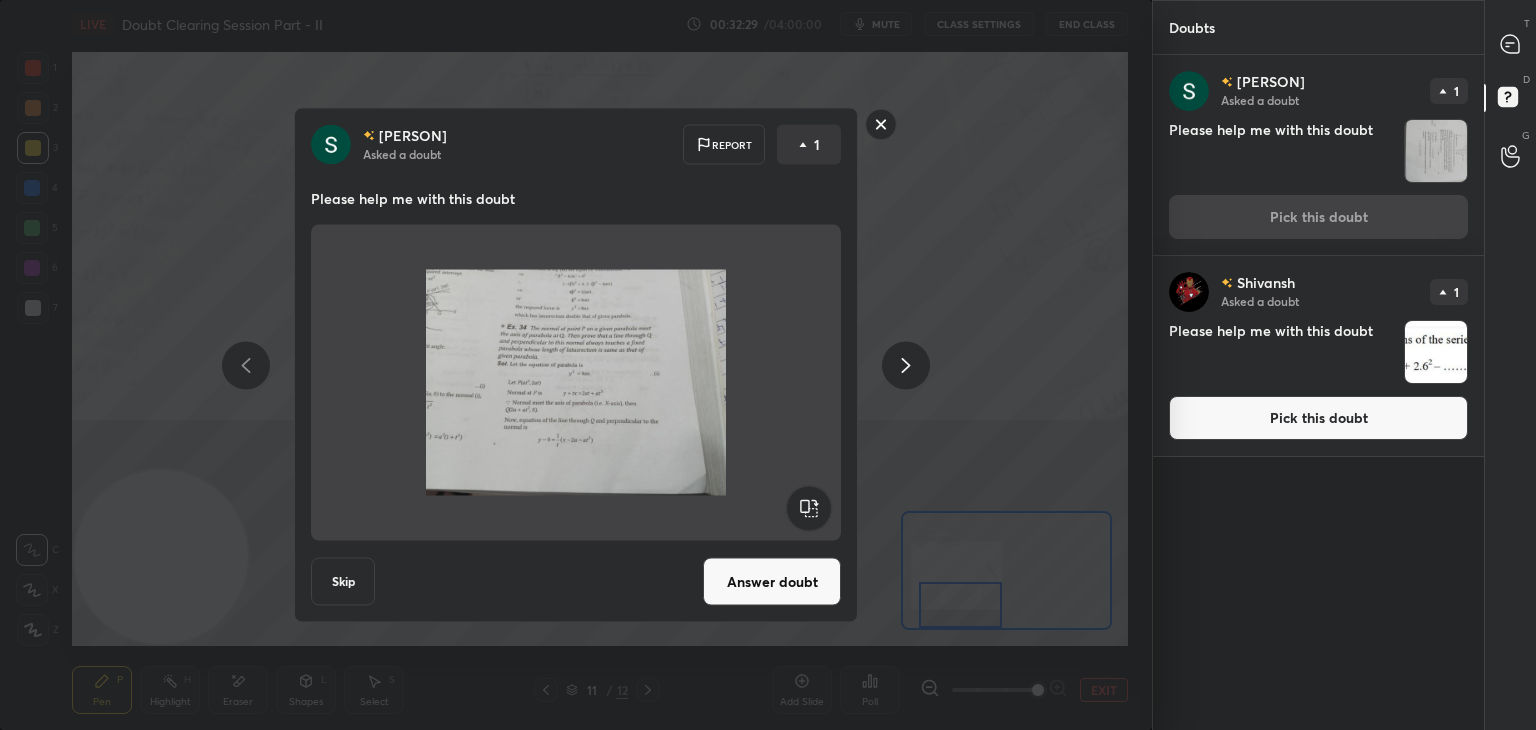 drag, startPoint x: 883, startPoint y: 131, endPoint x: 884, endPoint y: 167, distance: 36.013885 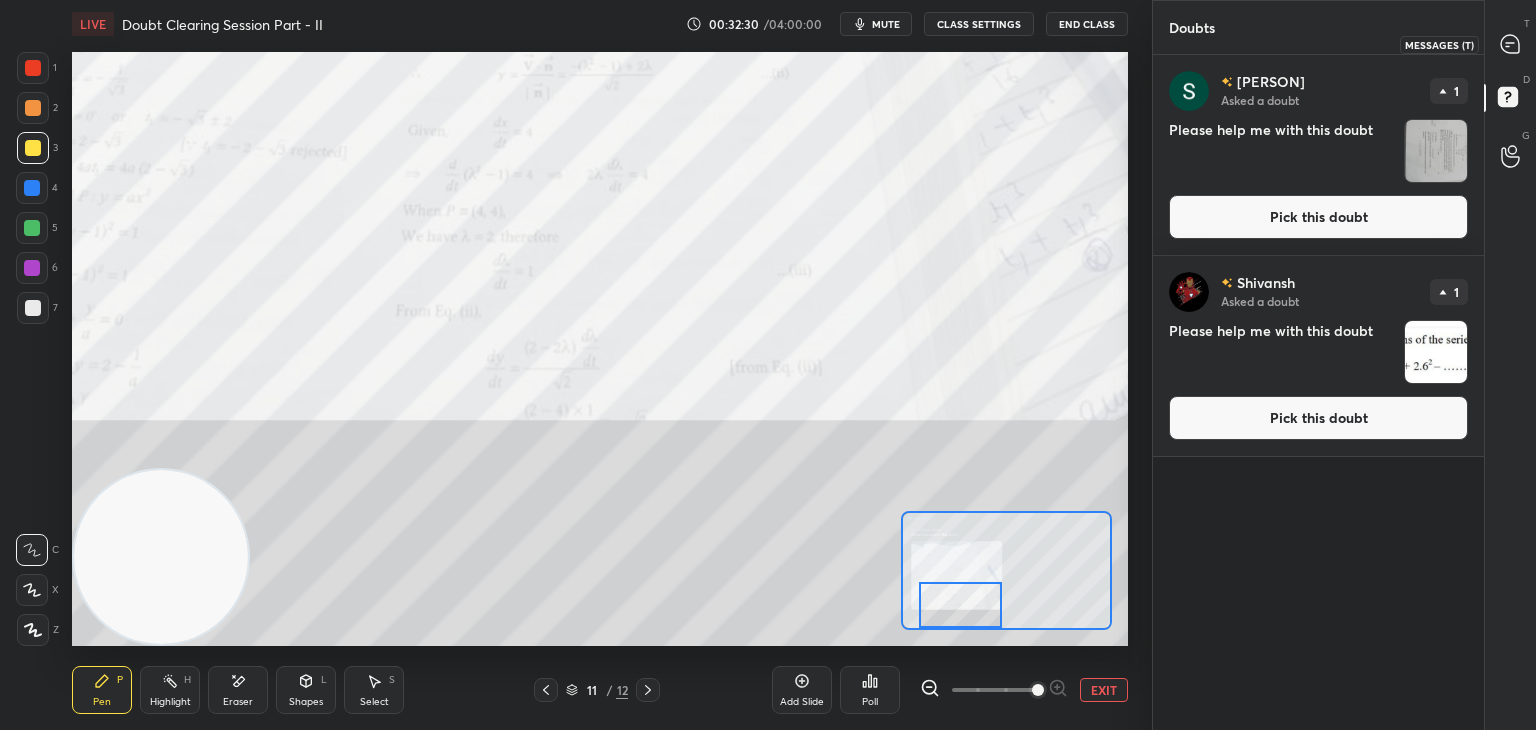 click at bounding box center [1511, 44] 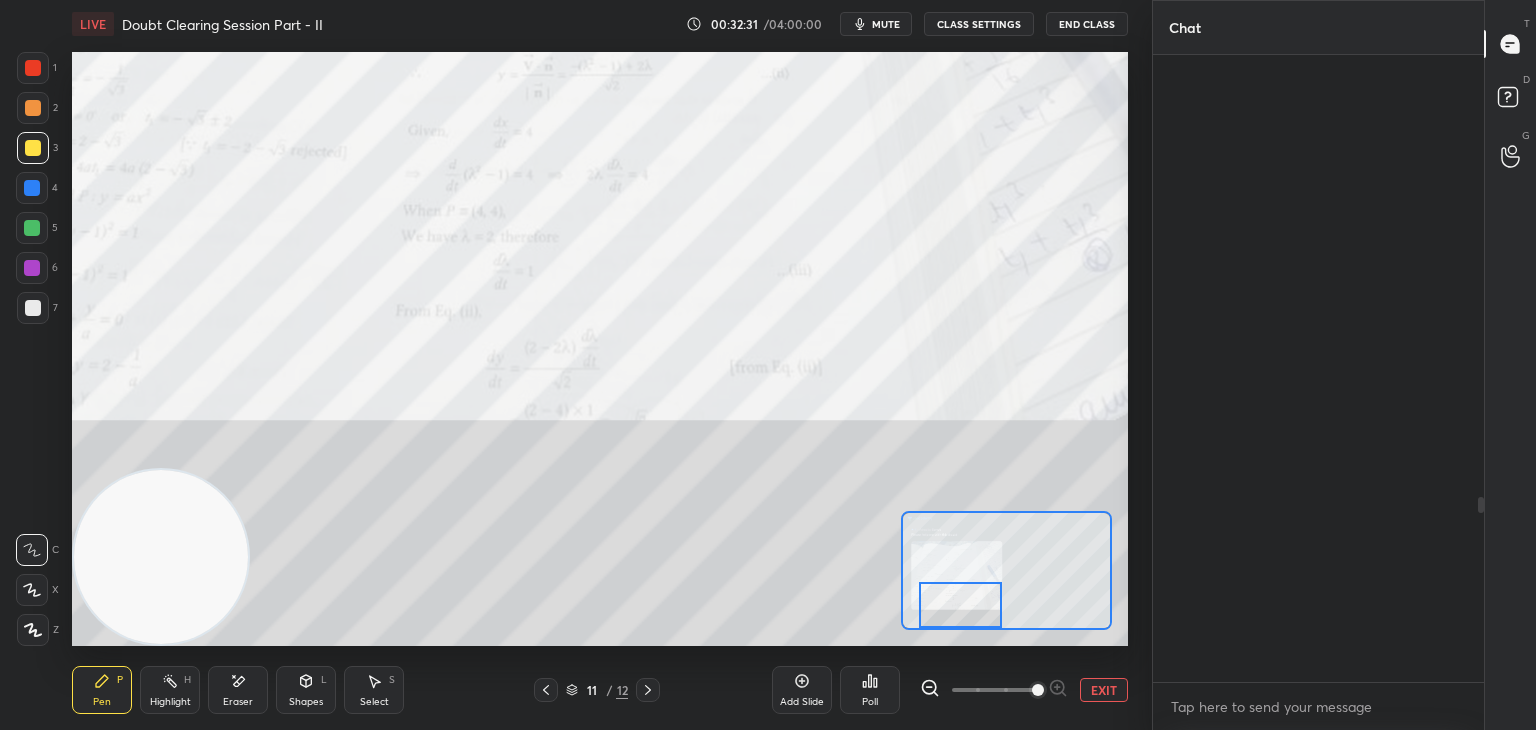 scroll, scrollTop: 1494, scrollLeft: 0, axis: vertical 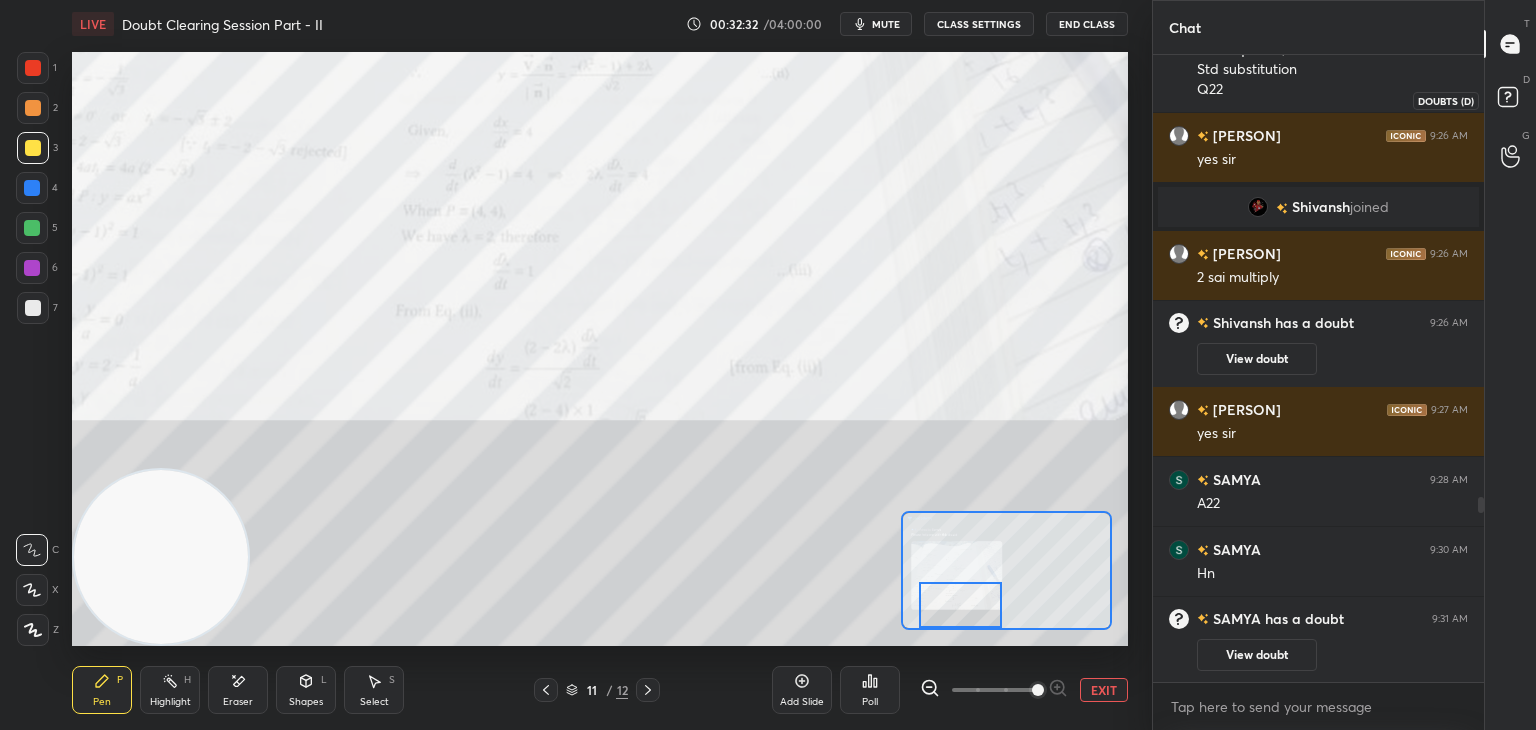 drag, startPoint x: 1500, startPoint y: 117, endPoint x: 1465, endPoint y: 134, distance: 38.910152 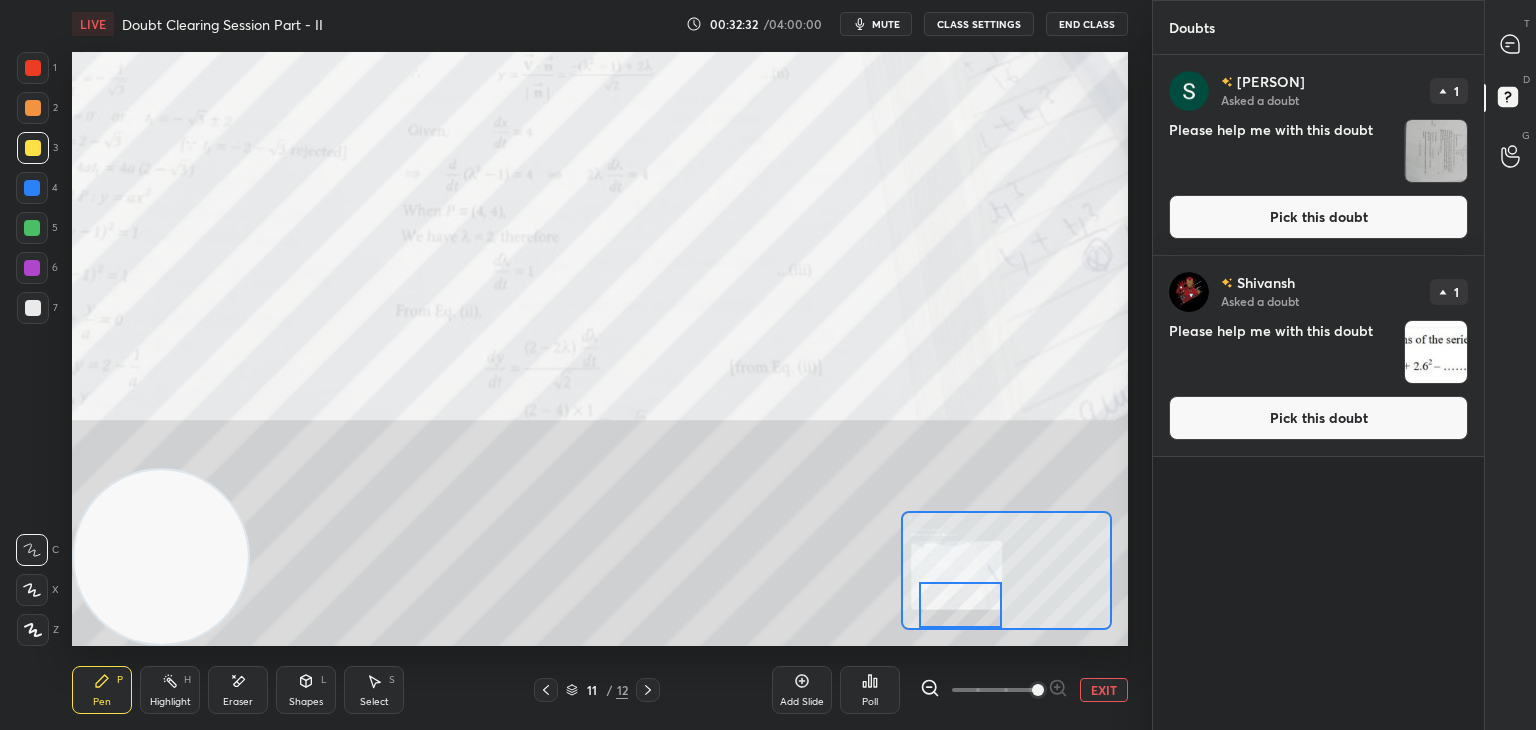 click on "Pick this doubt" at bounding box center [1318, 418] 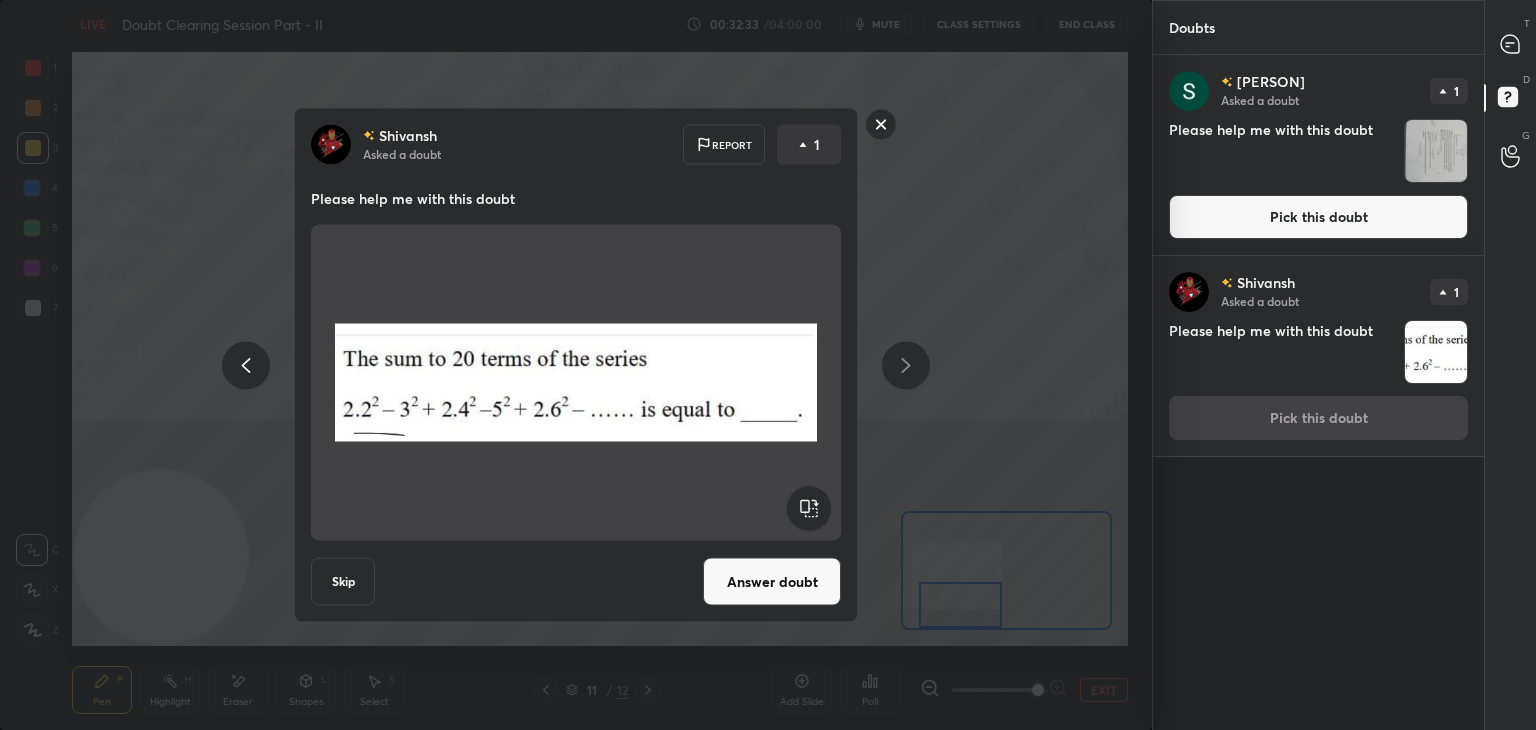 click on "Answer doubt" at bounding box center (772, 582) 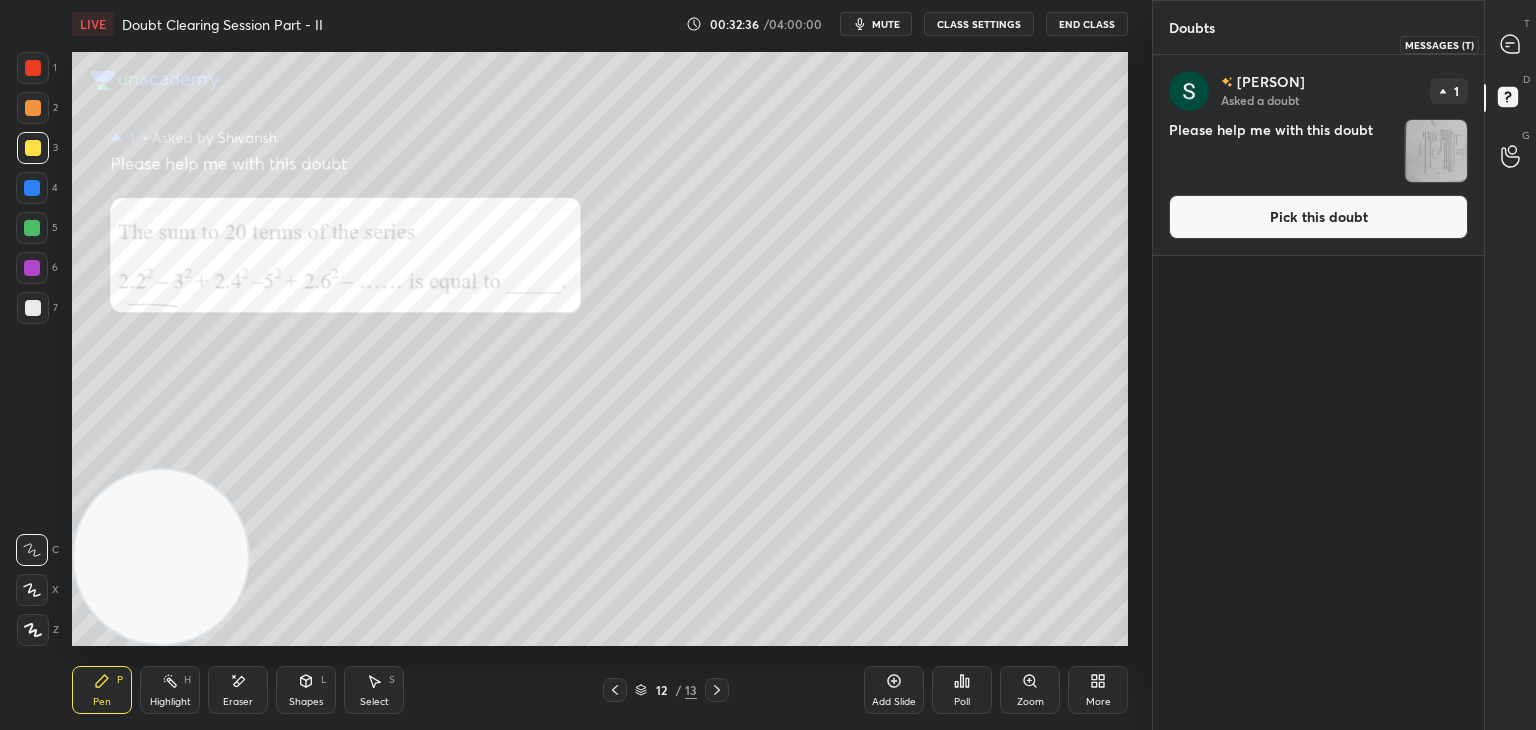 click 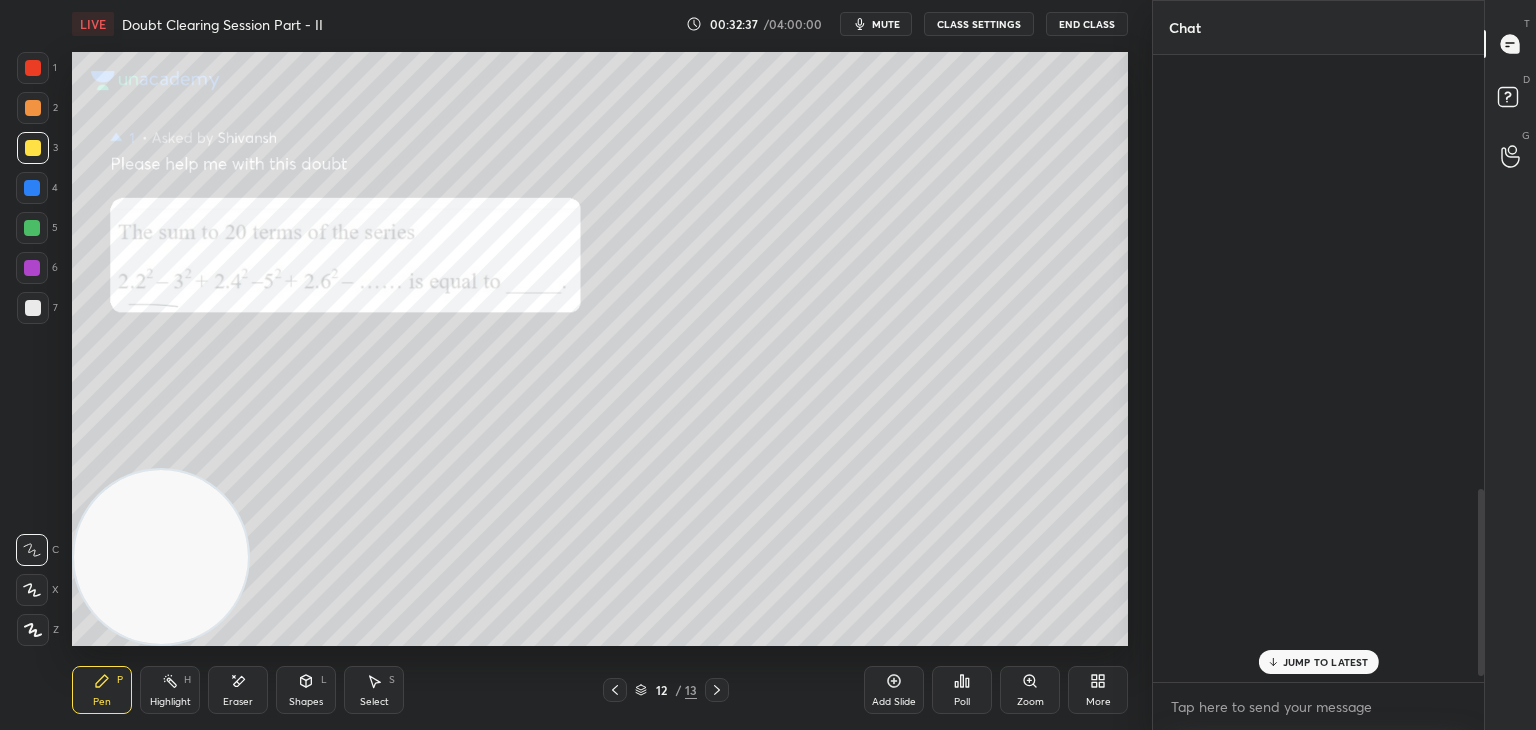 scroll, scrollTop: 1458, scrollLeft: 0, axis: vertical 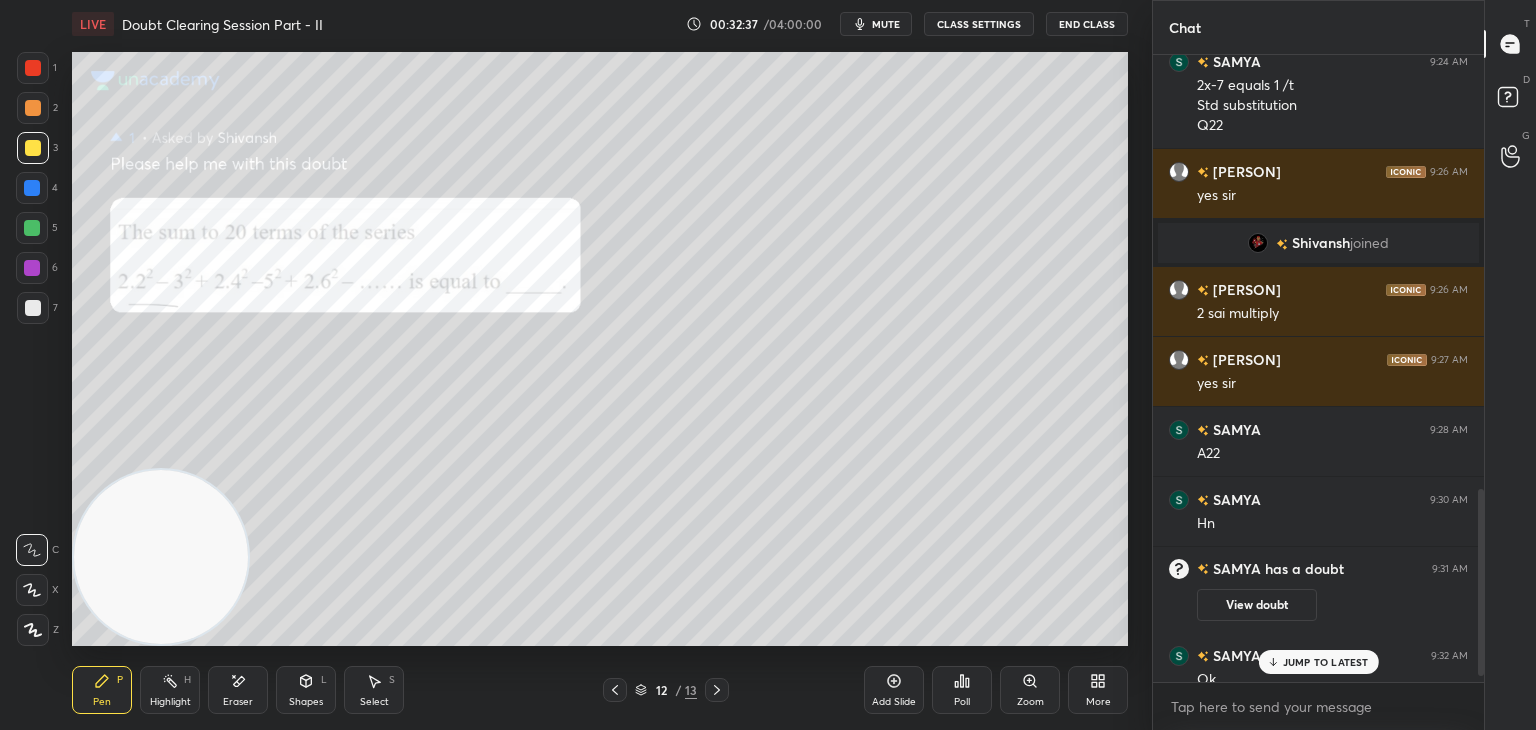 click 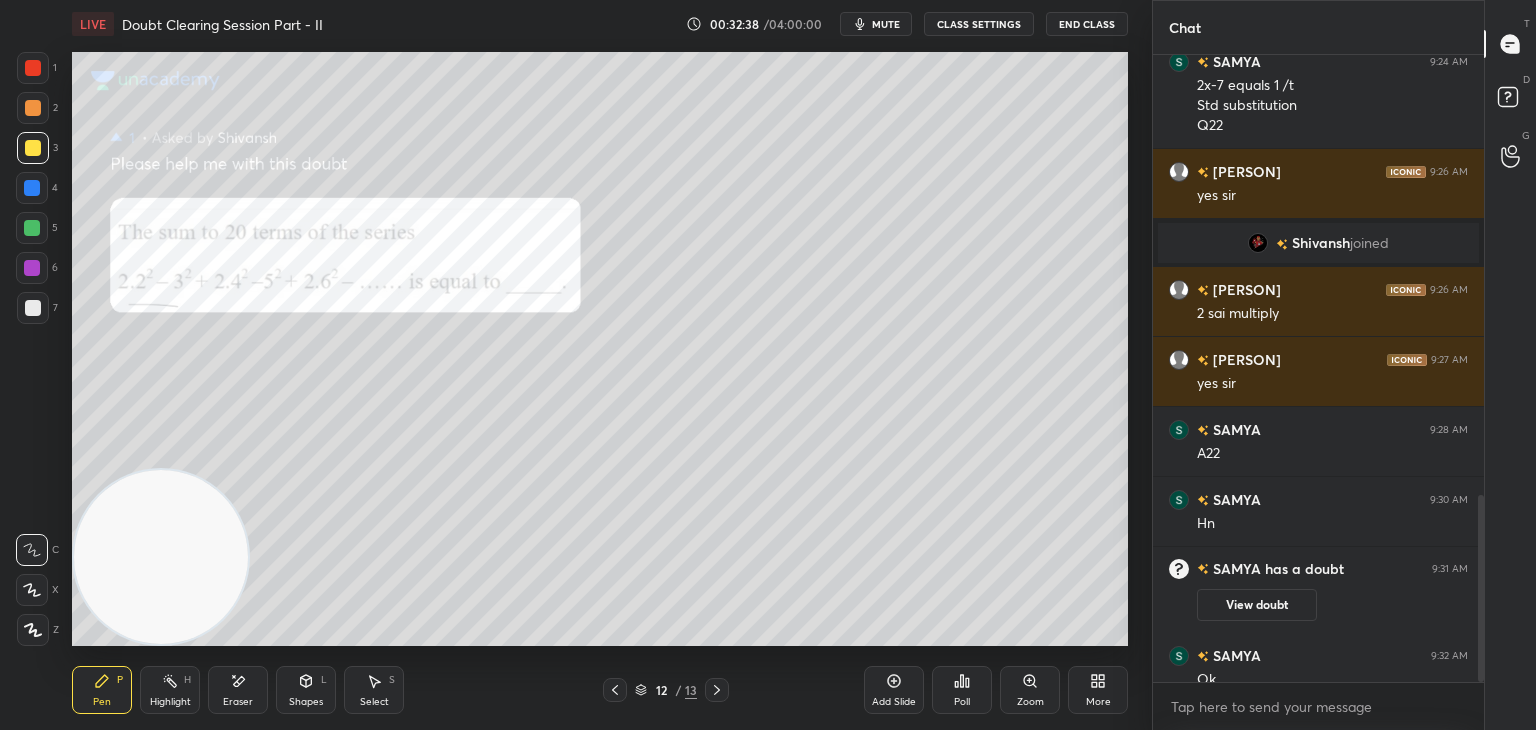 scroll, scrollTop: 1478, scrollLeft: 0, axis: vertical 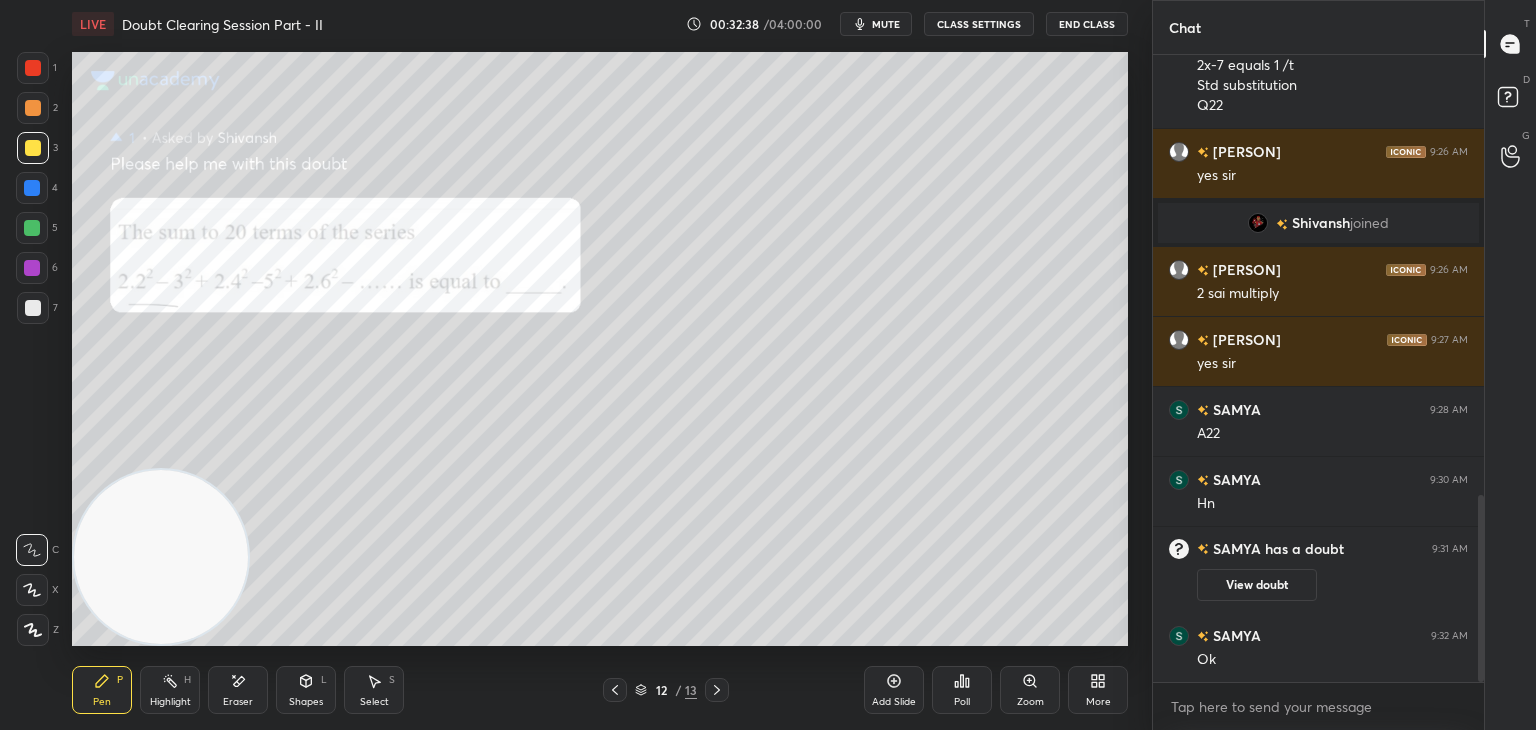 click on "Zoom" at bounding box center [1030, 690] 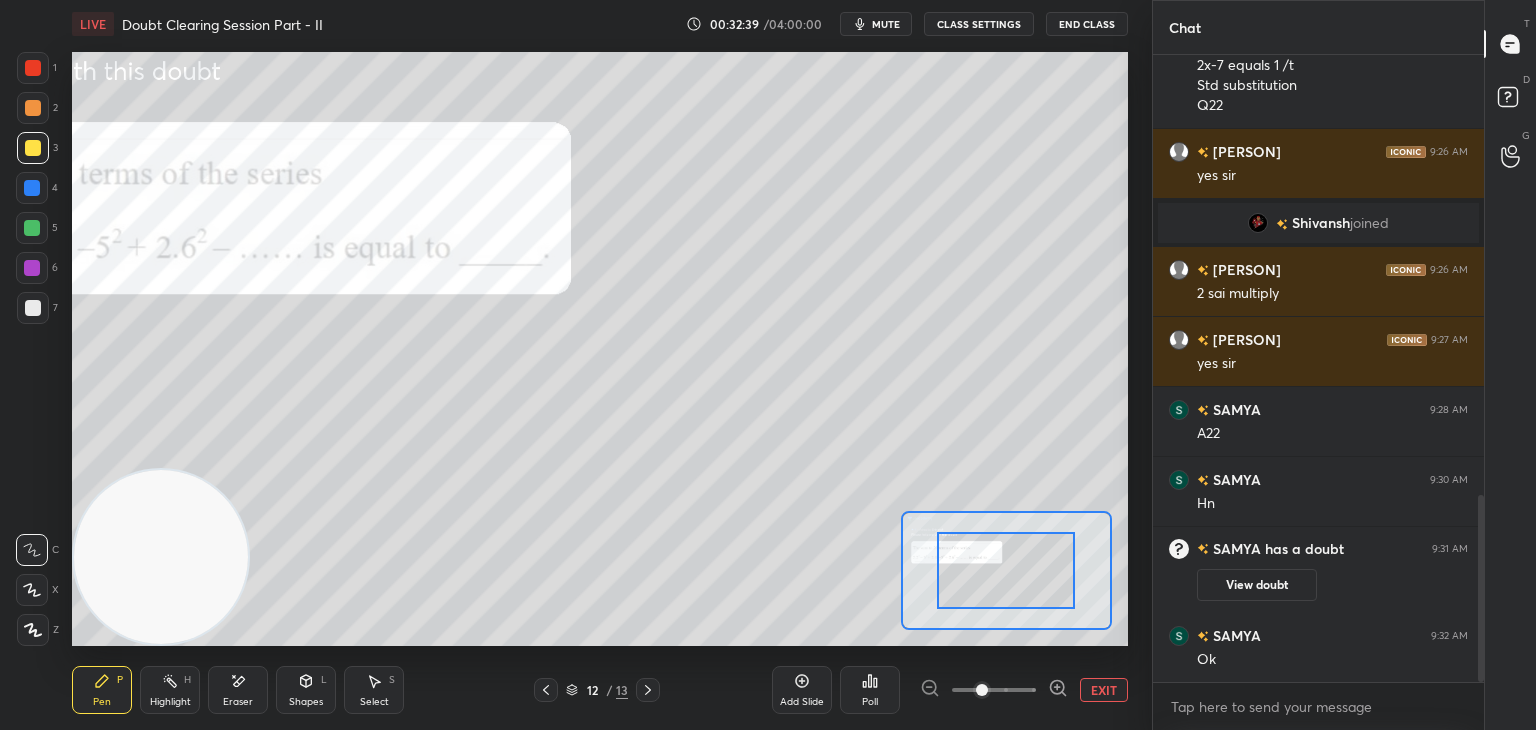 click at bounding box center (994, 690) 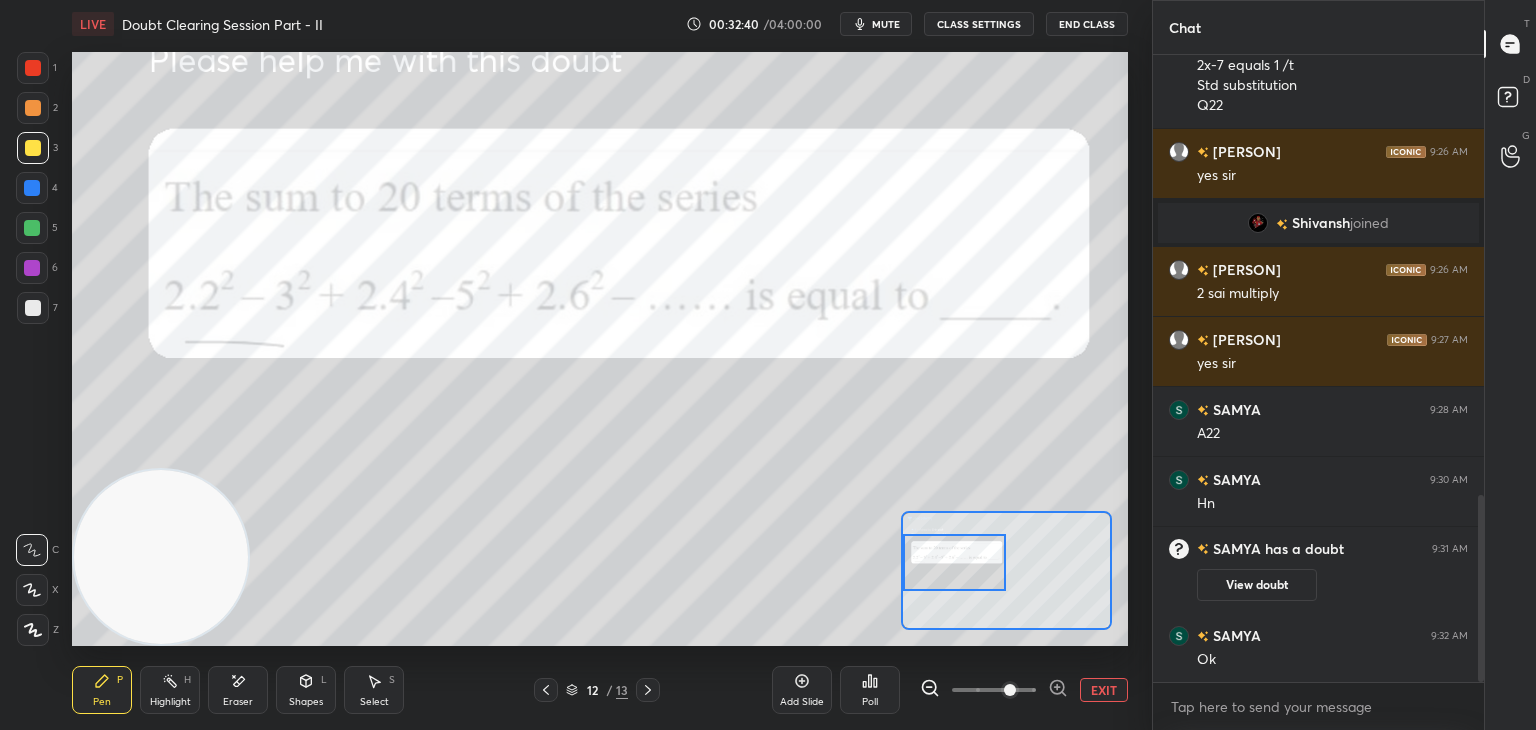 drag, startPoint x: 1011, startPoint y: 585, endPoint x: 959, endPoint y: 577, distance: 52.611786 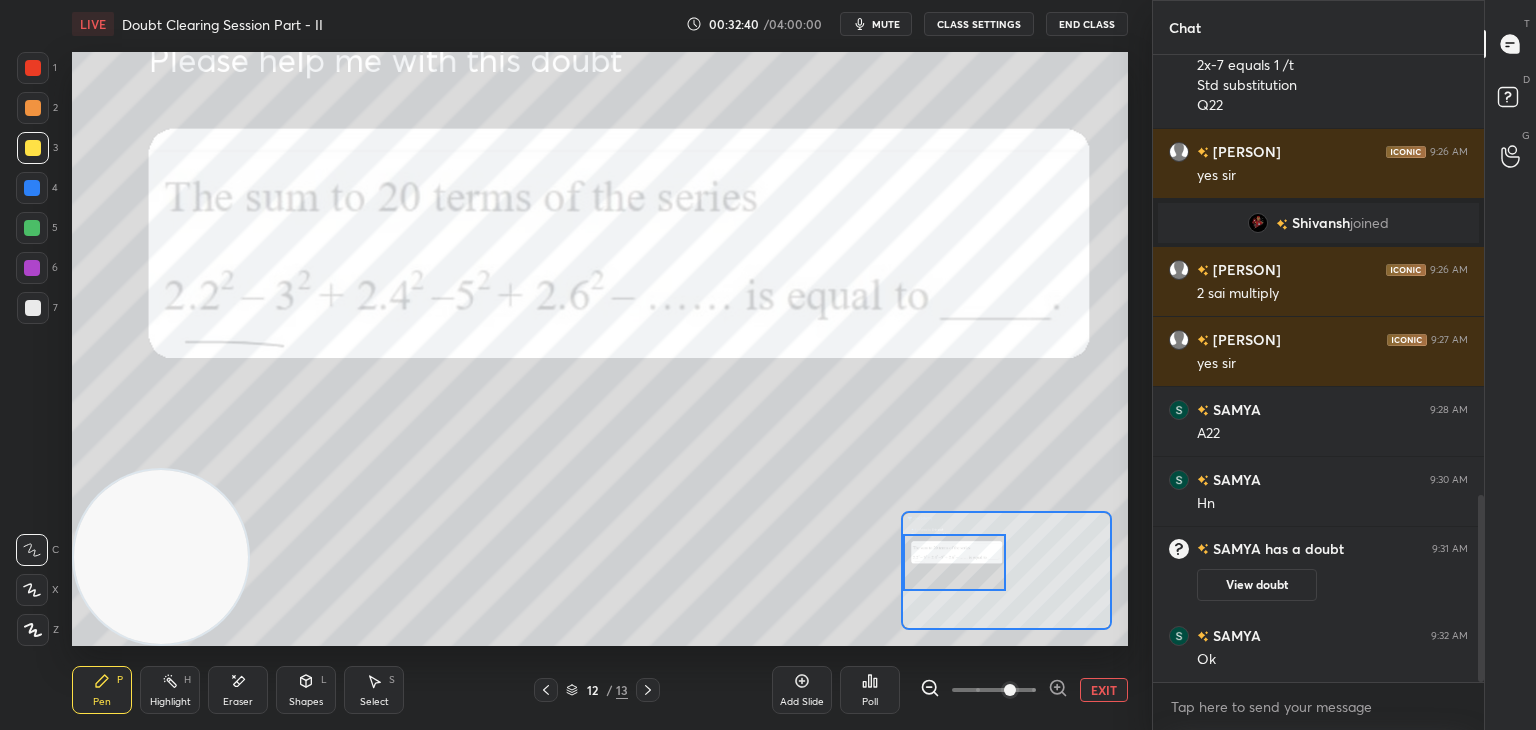 click at bounding box center [955, 562] 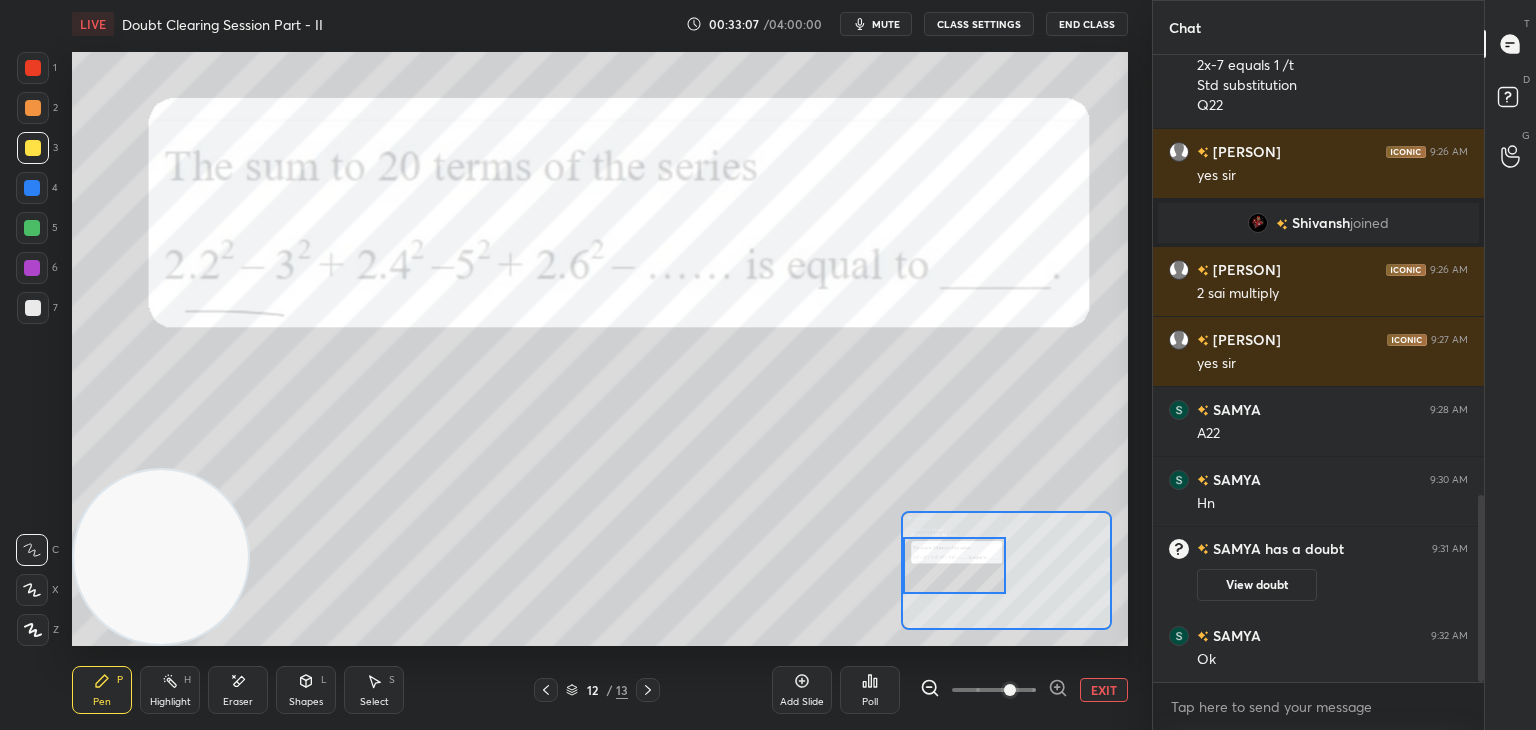 drag, startPoint x: 940, startPoint y: 563, endPoint x: 936, endPoint y: 576, distance: 13.601471 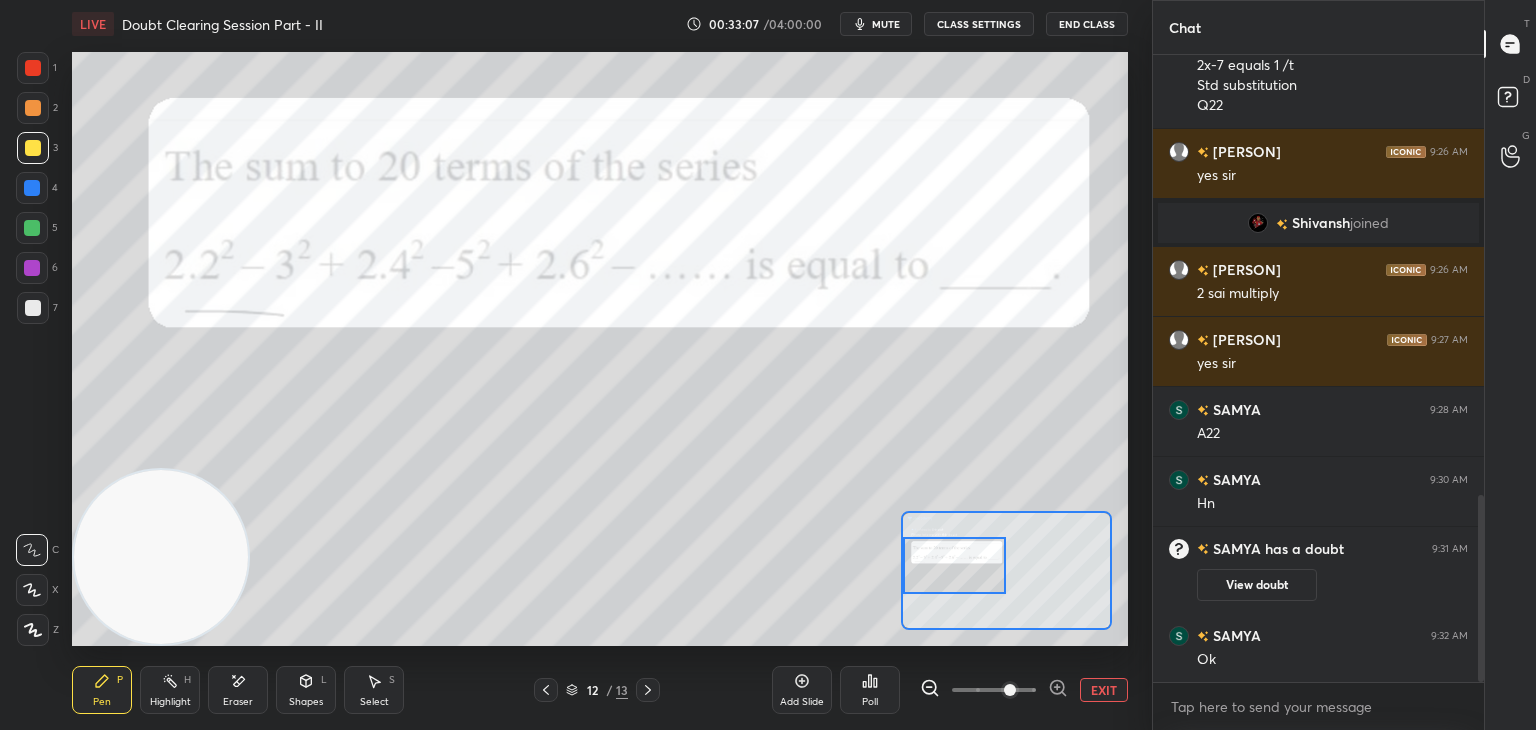 click at bounding box center [955, 565] 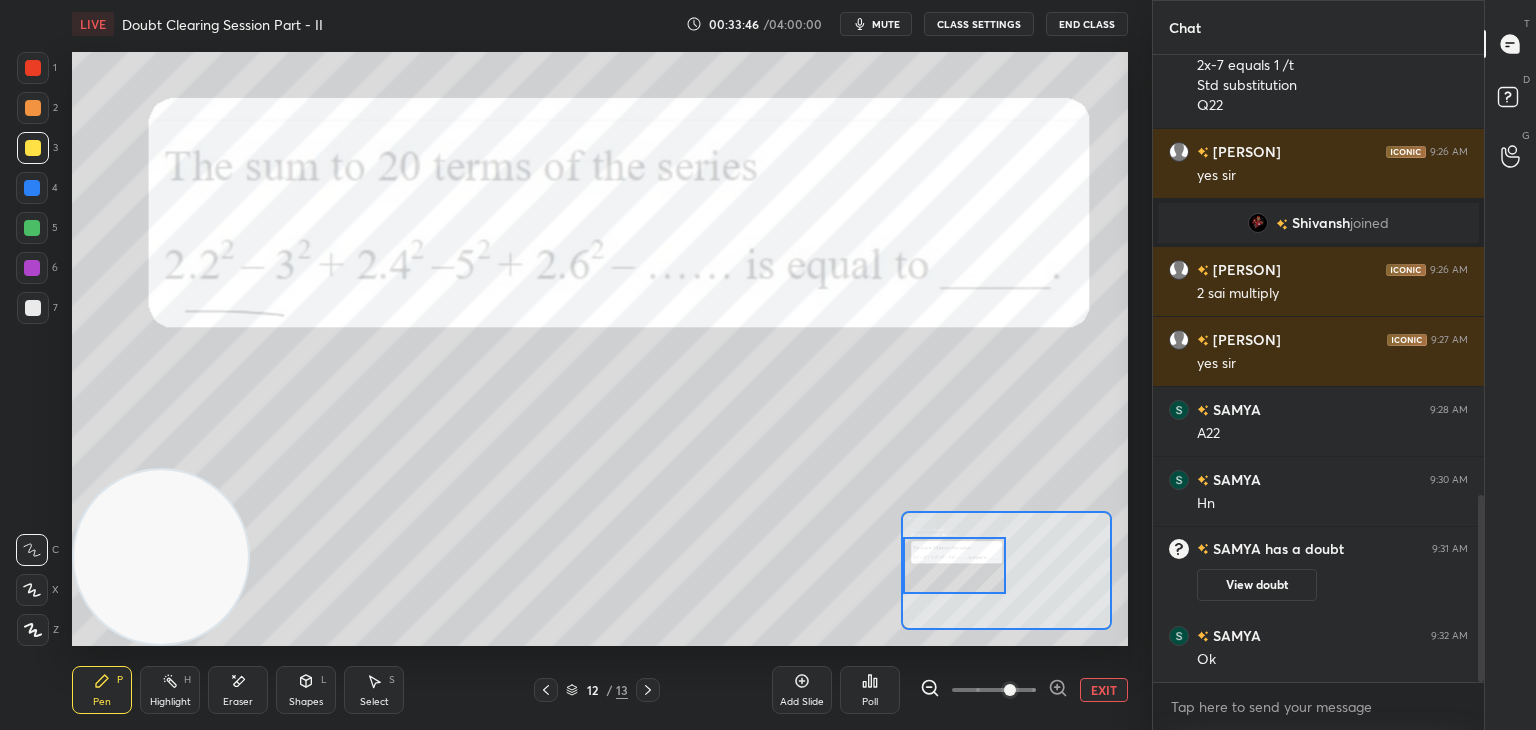 scroll, scrollTop: 1548, scrollLeft: 0, axis: vertical 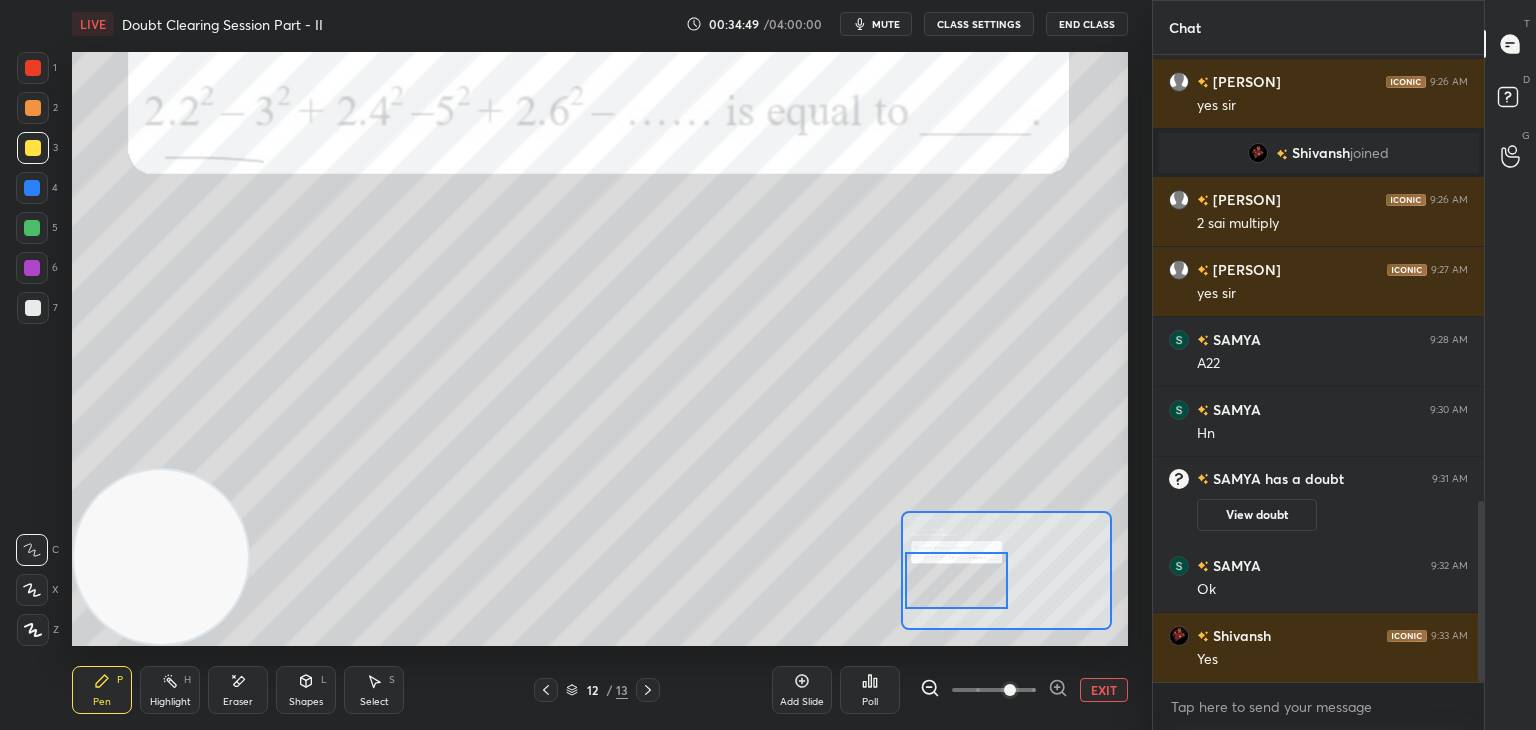 drag, startPoint x: 965, startPoint y: 566, endPoint x: 967, endPoint y: 581, distance: 15.132746 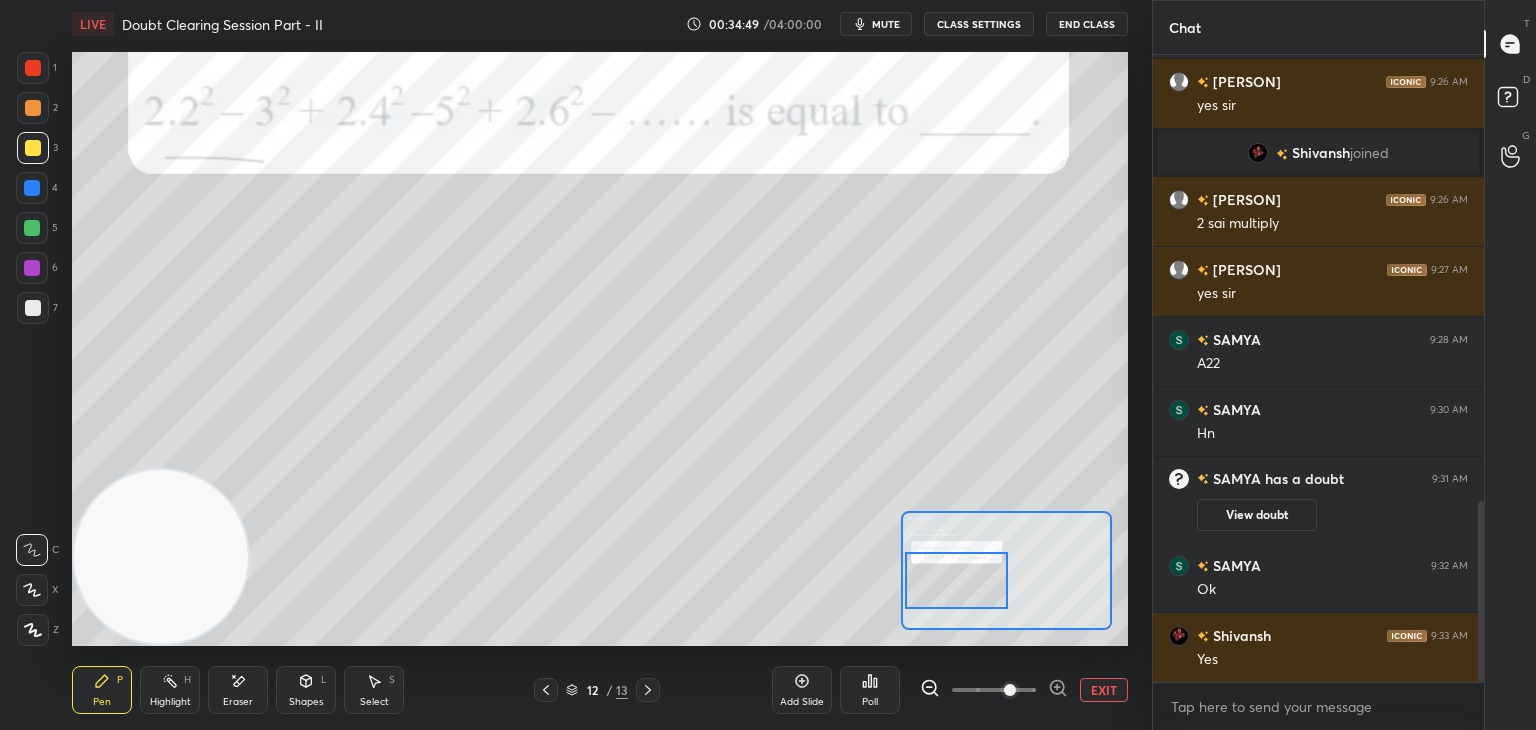 click at bounding box center (957, 580) 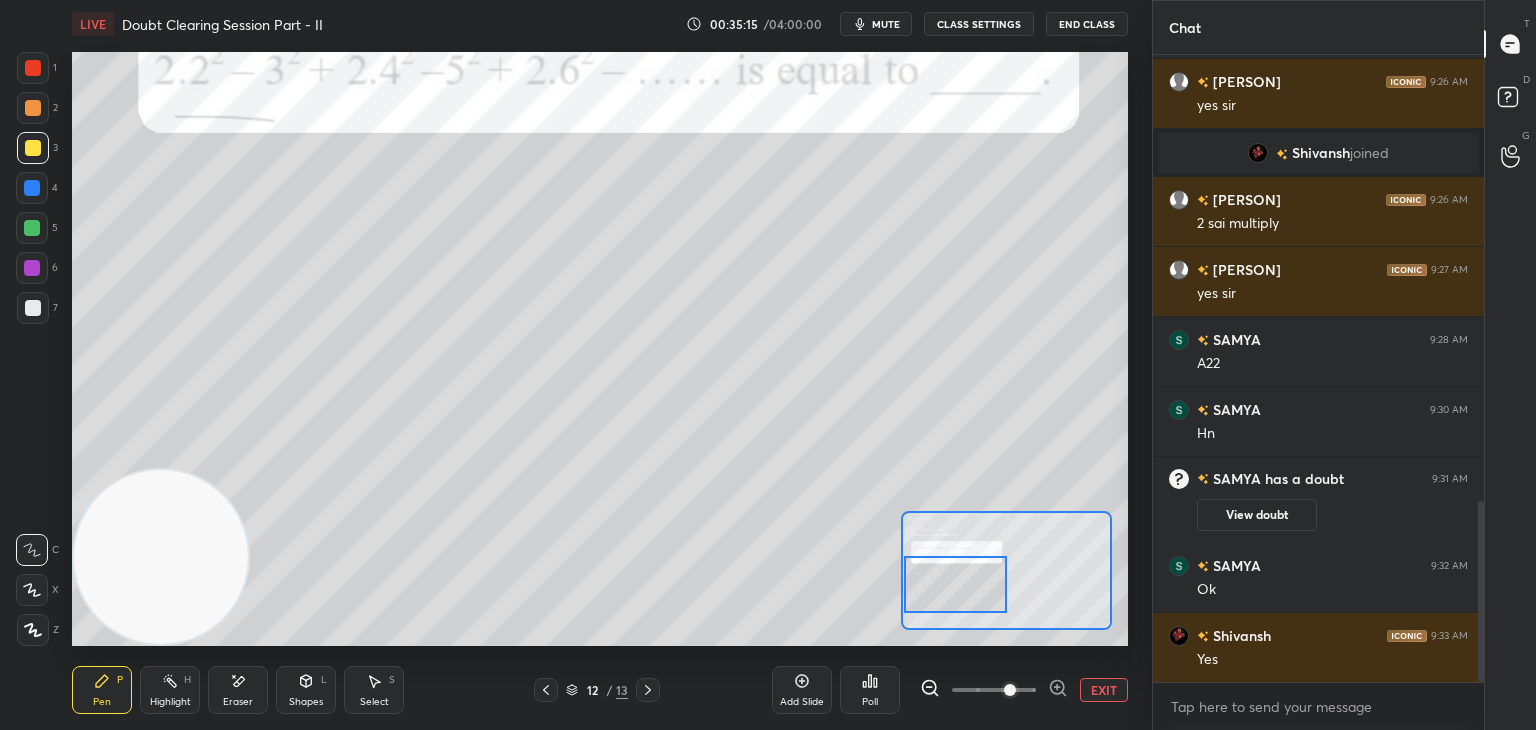 scroll, scrollTop: 1618, scrollLeft: 0, axis: vertical 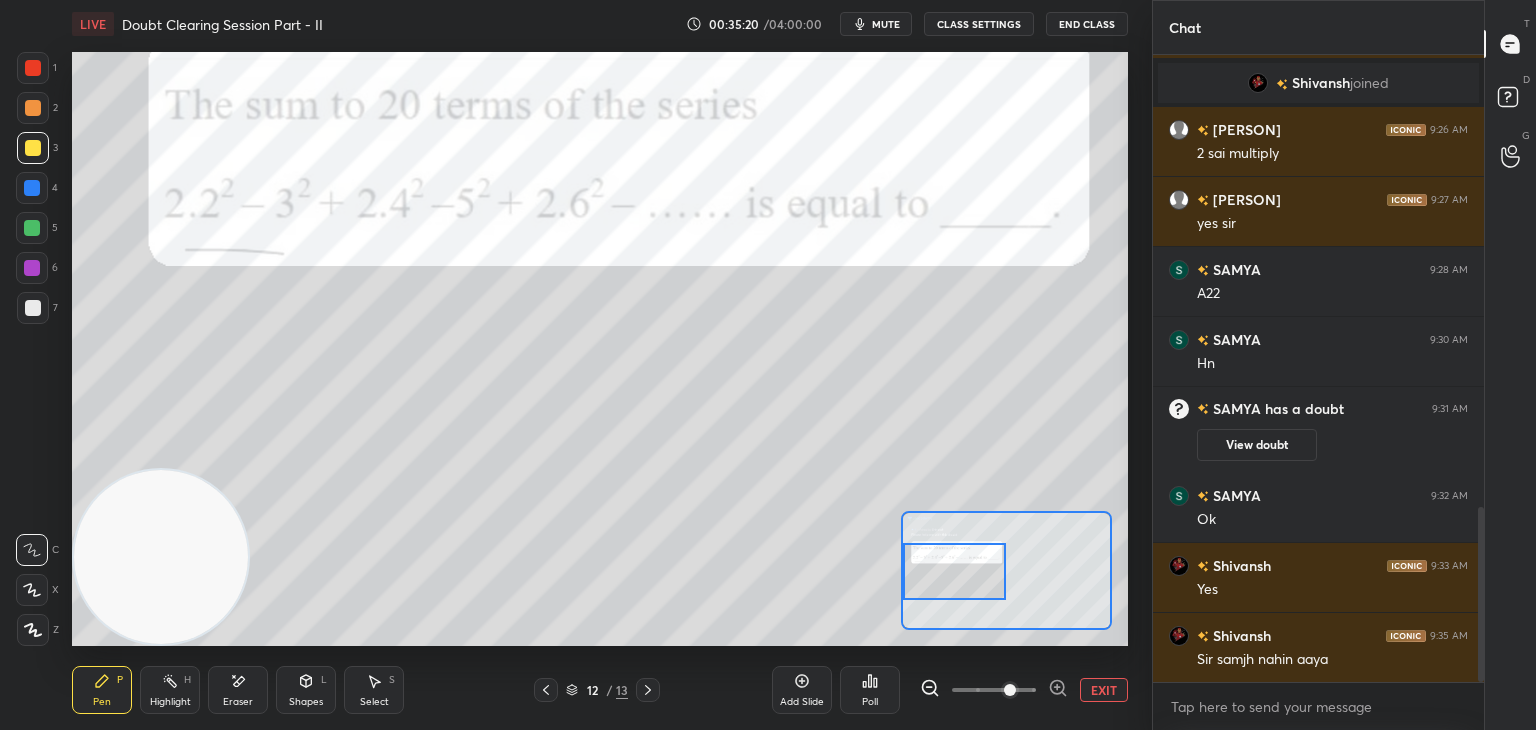 click at bounding box center (955, 571) 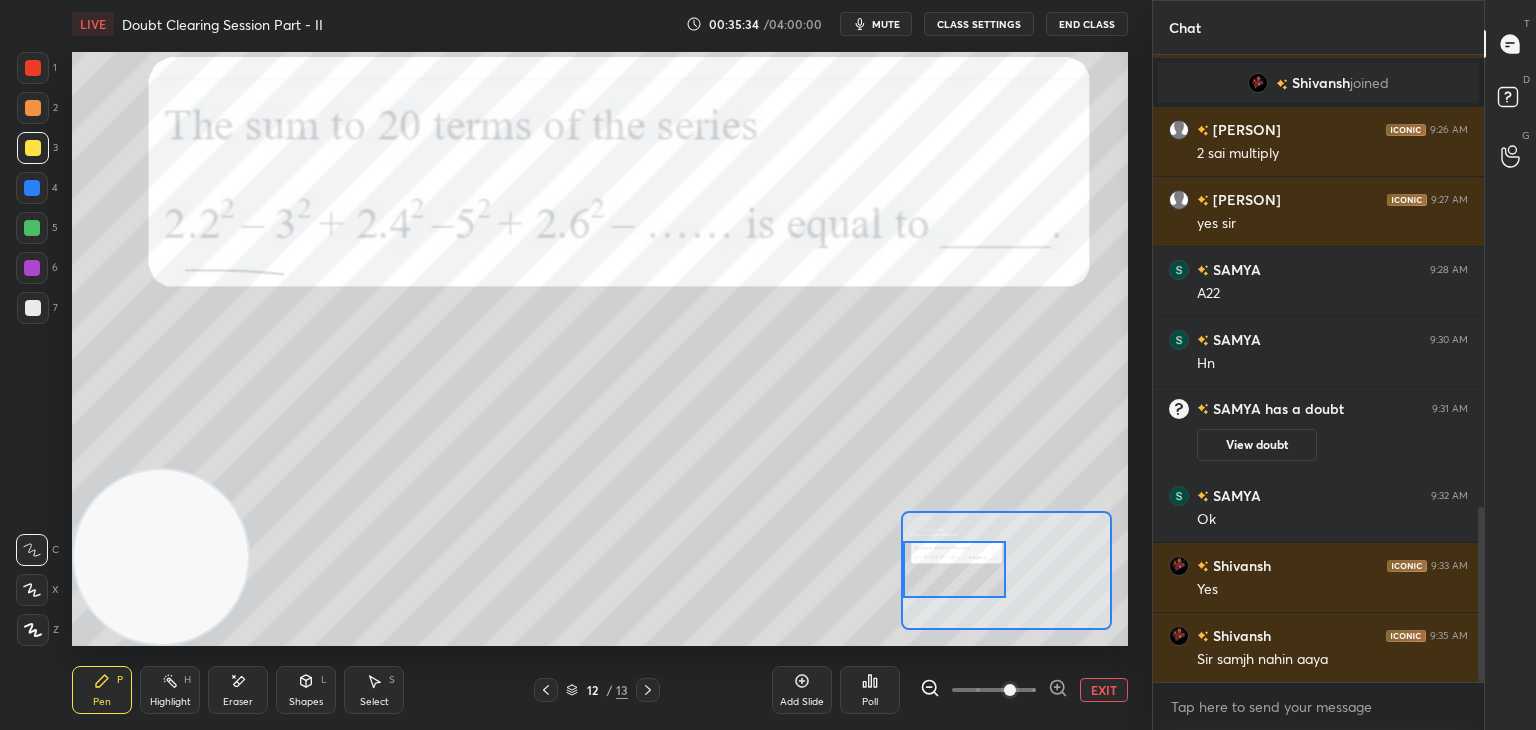 scroll, scrollTop: 1638, scrollLeft: 0, axis: vertical 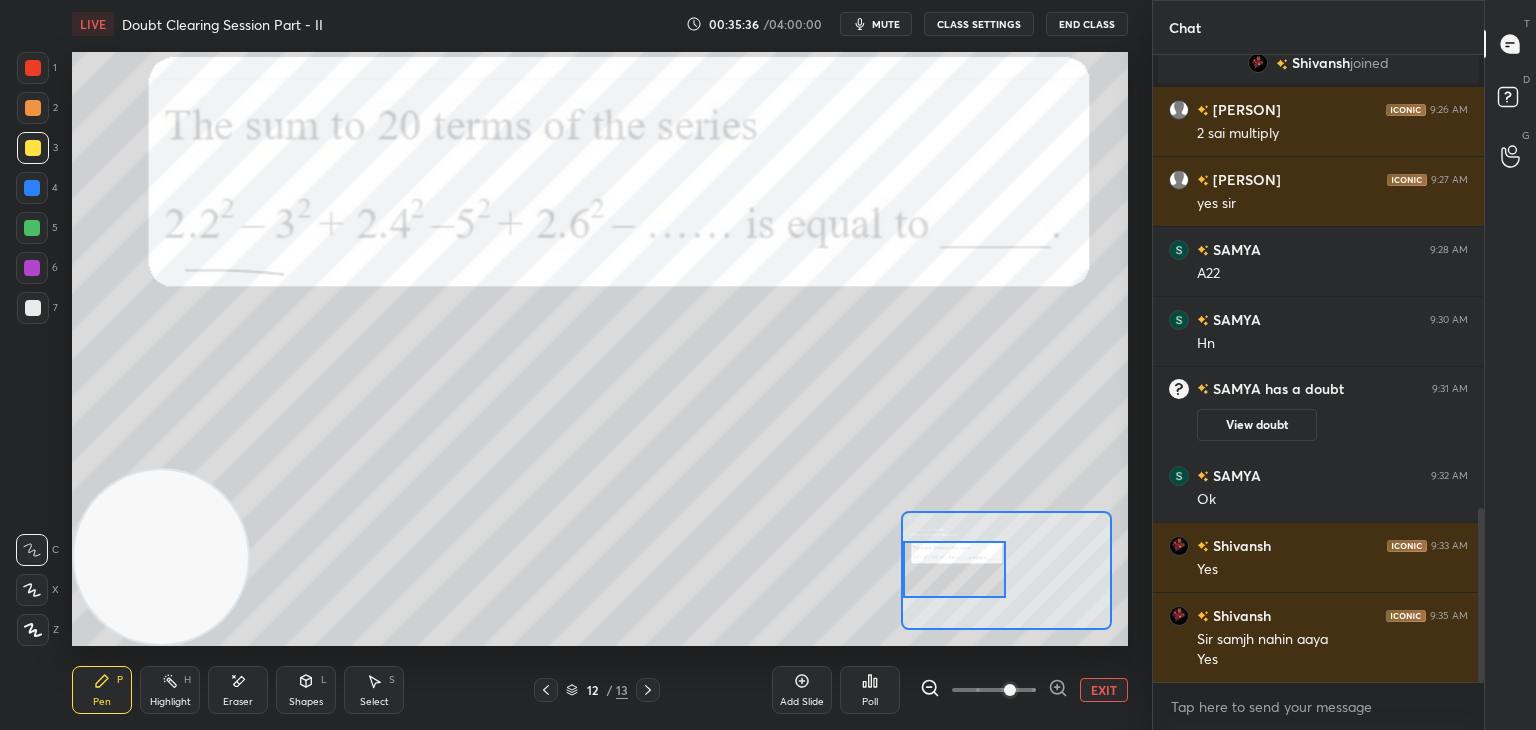 click at bounding box center [33, 68] 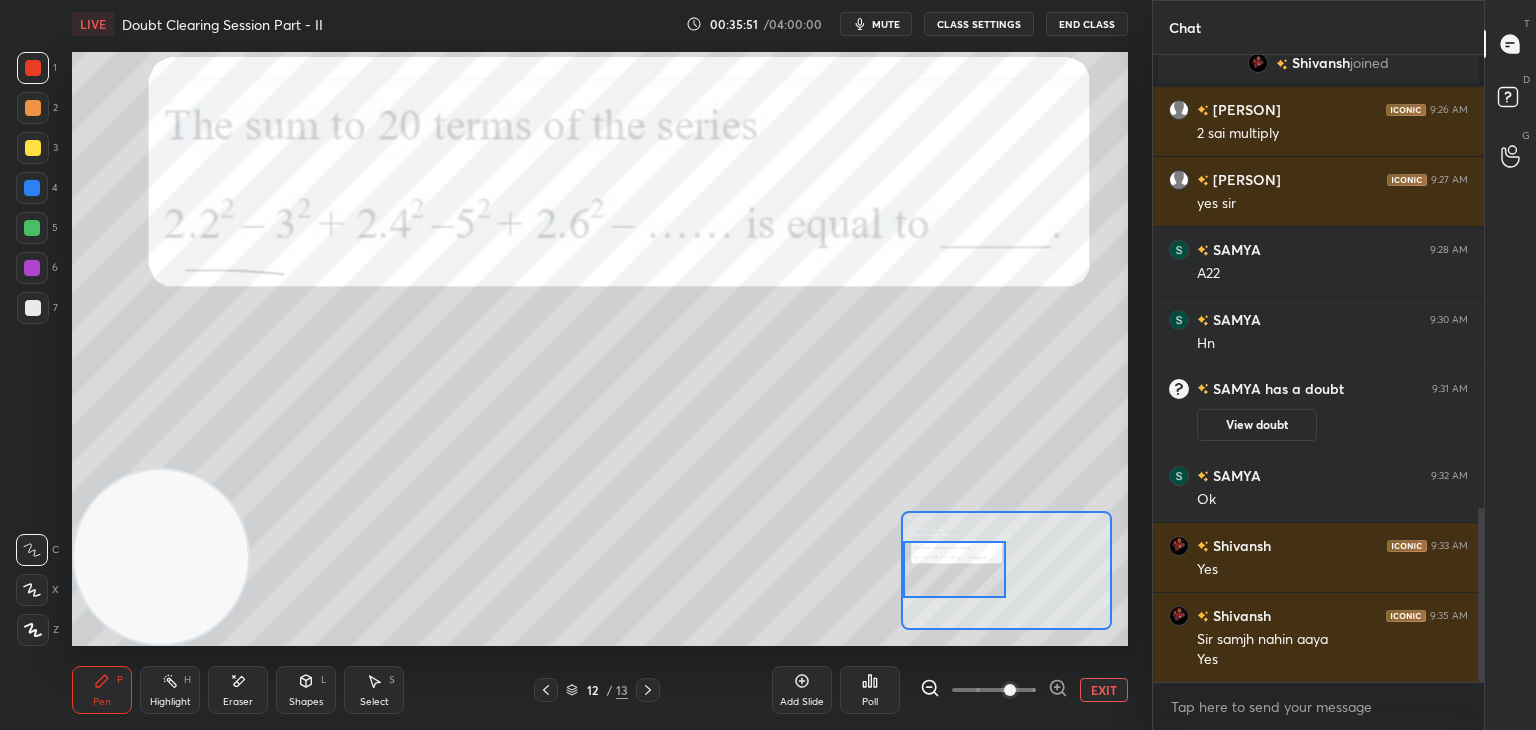 scroll, scrollTop: 1658, scrollLeft: 0, axis: vertical 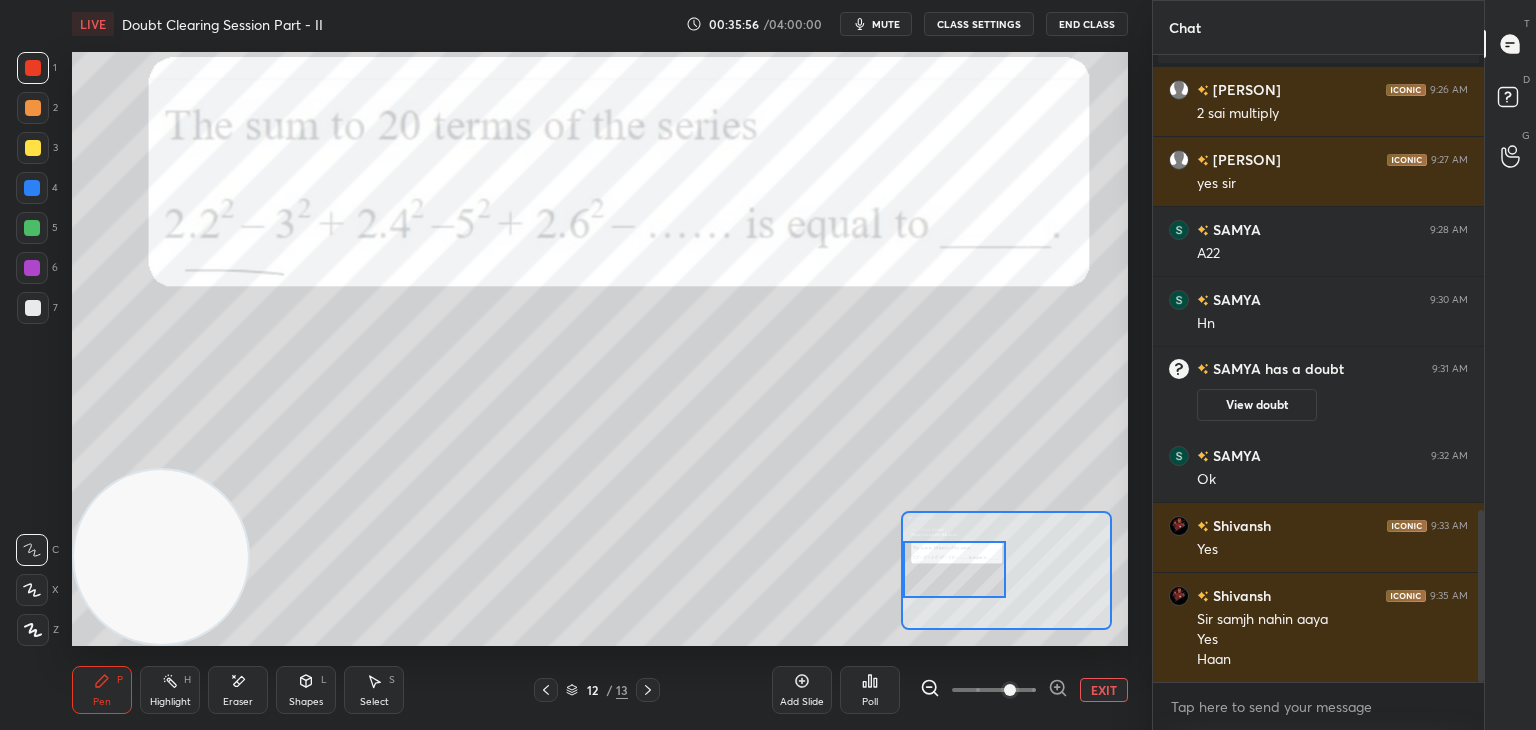 click at bounding box center [33, 148] 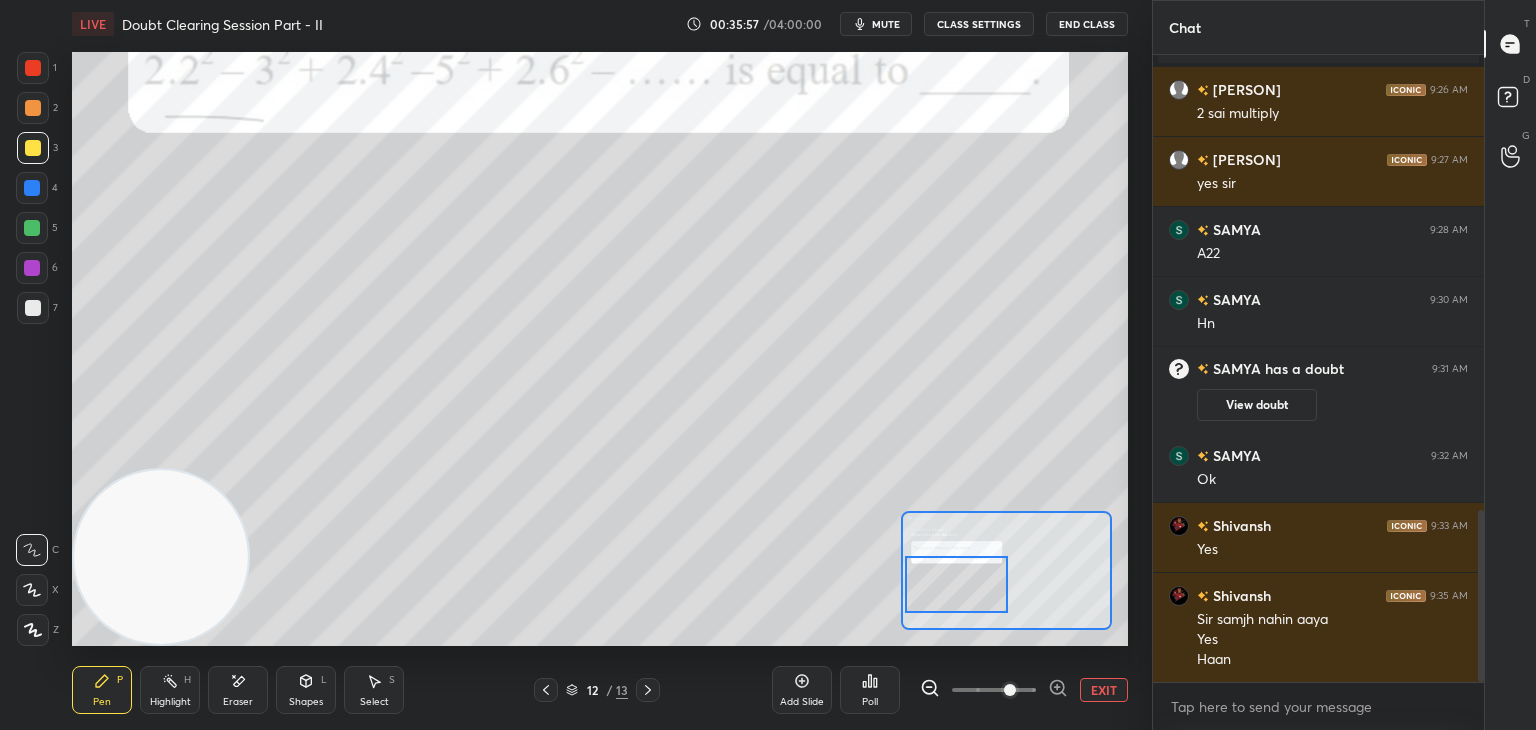 drag, startPoint x: 968, startPoint y: 574, endPoint x: 960, endPoint y: 565, distance: 12.0415945 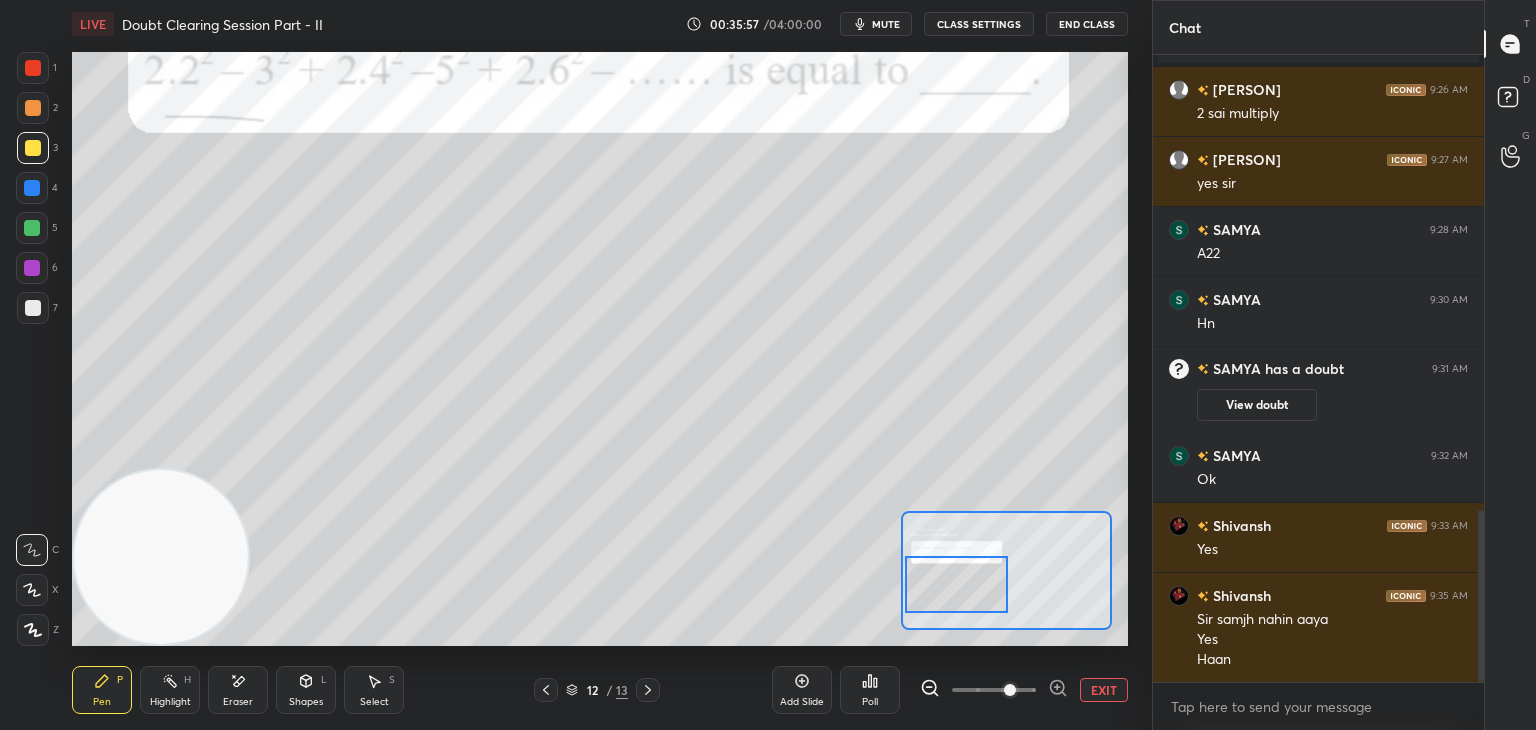 click at bounding box center (957, 584) 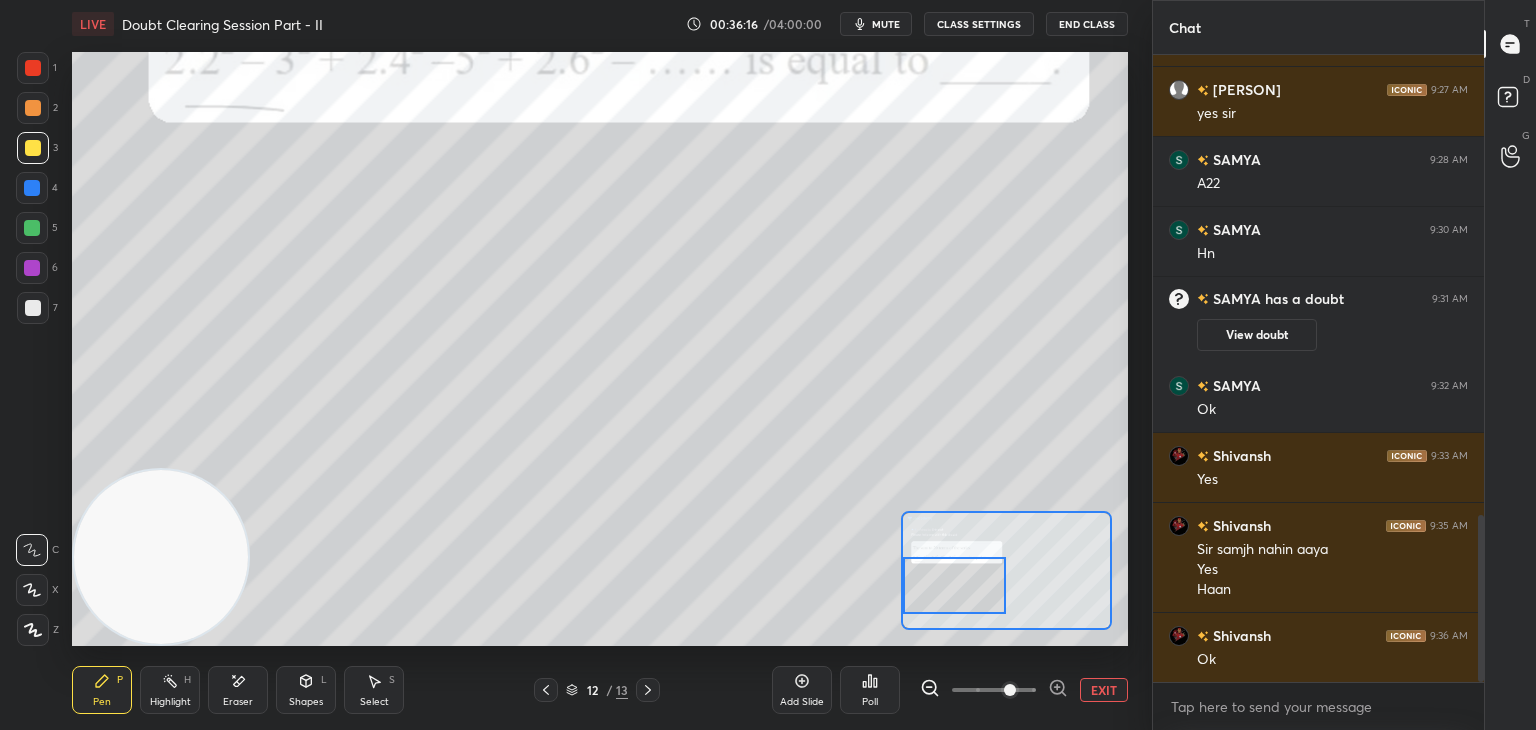 scroll, scrollTop: 1776, scrollLeft: 0, axis: vertical 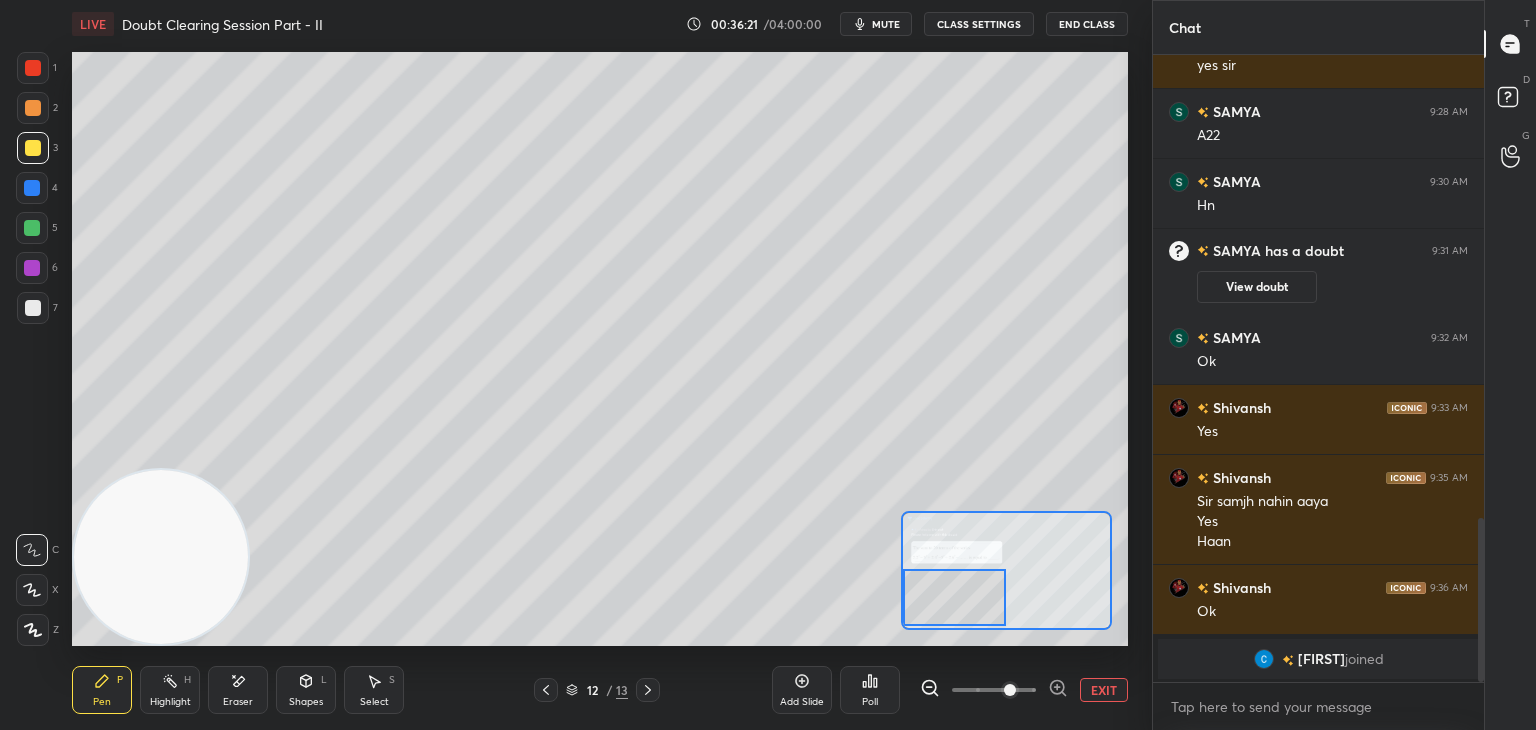 click at bounding box center (955, 597) 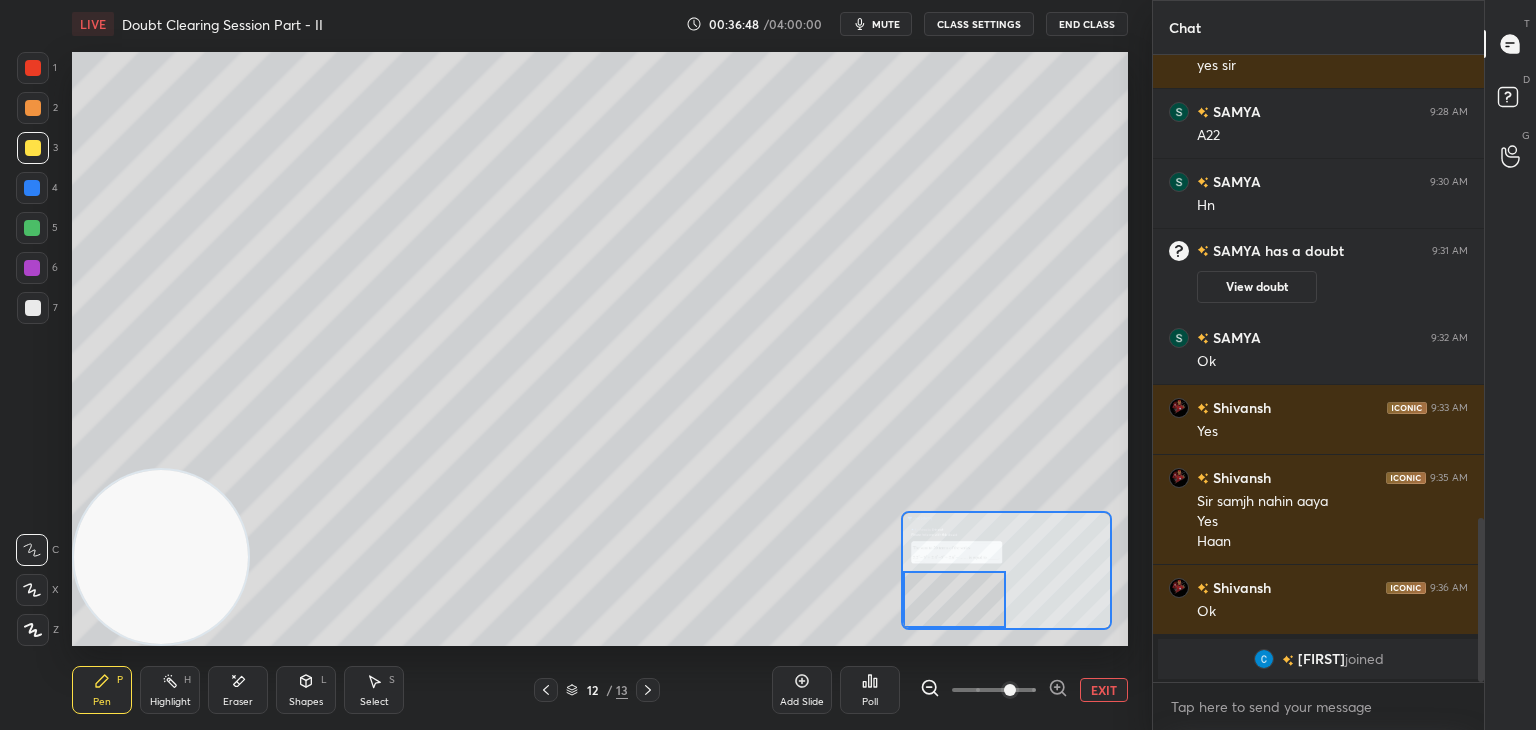 click on "EXIT" at bounding box center [1104, 690] 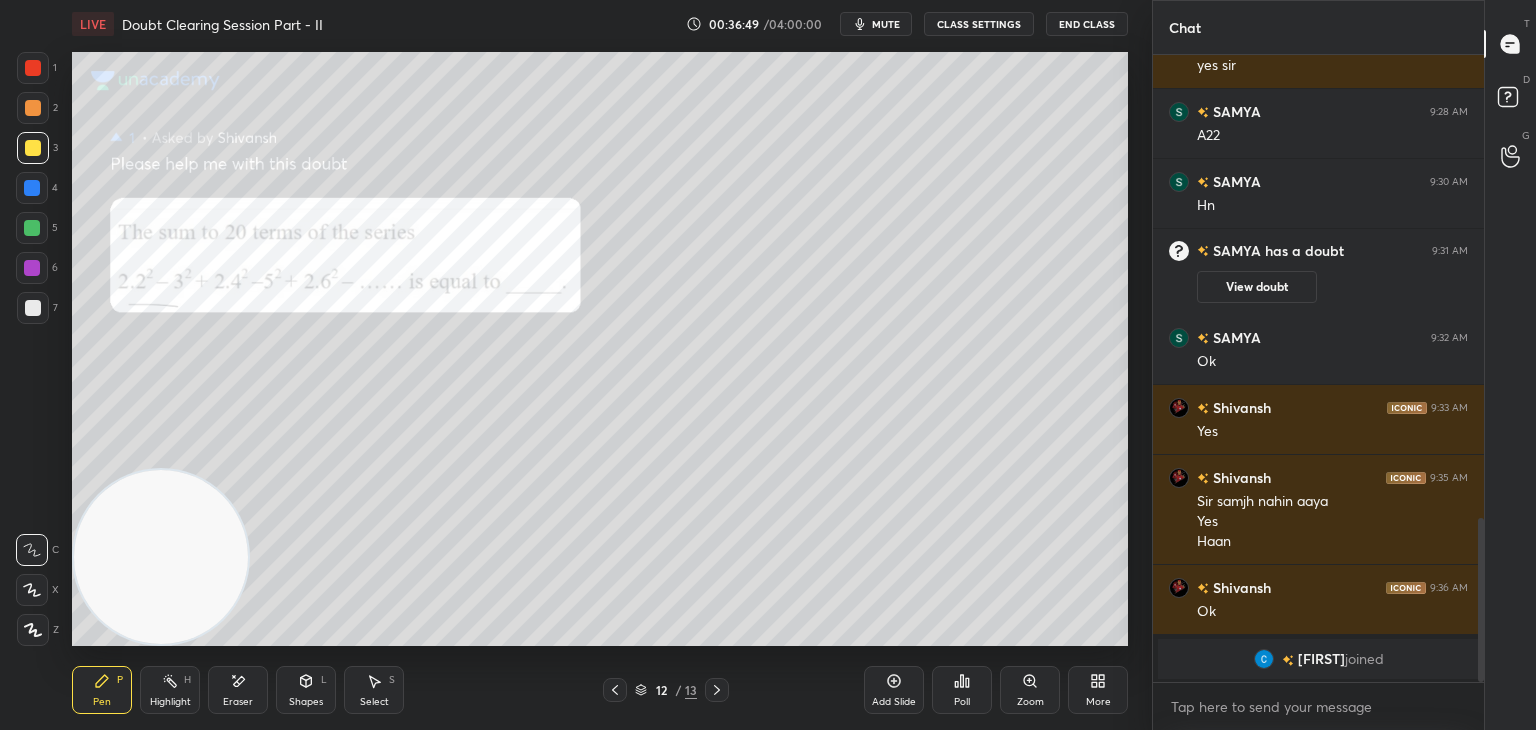 scroll, scrollTop: 1506, scrollLeft: 0, axis: vertical 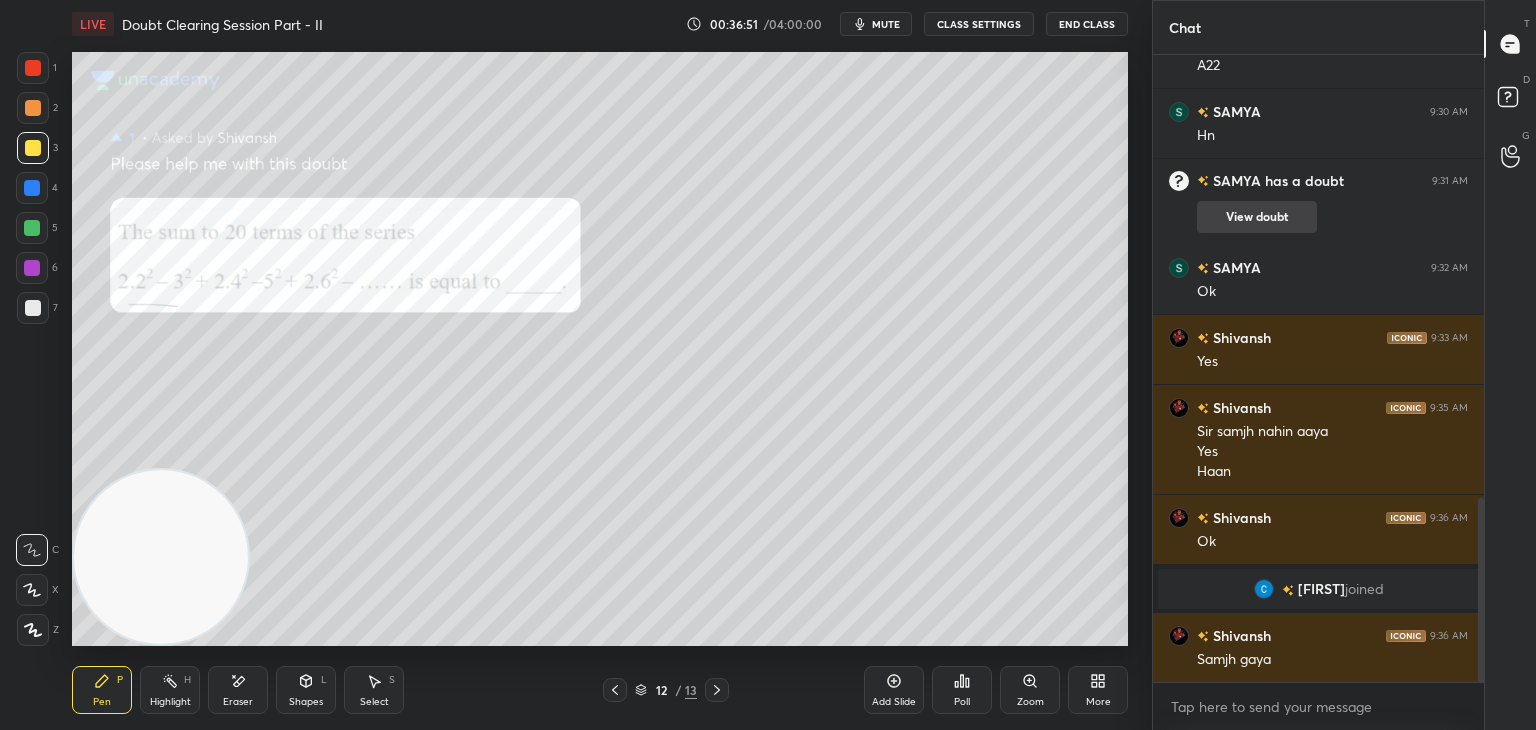click on "View doubt" at bounding box center [1257, 217] 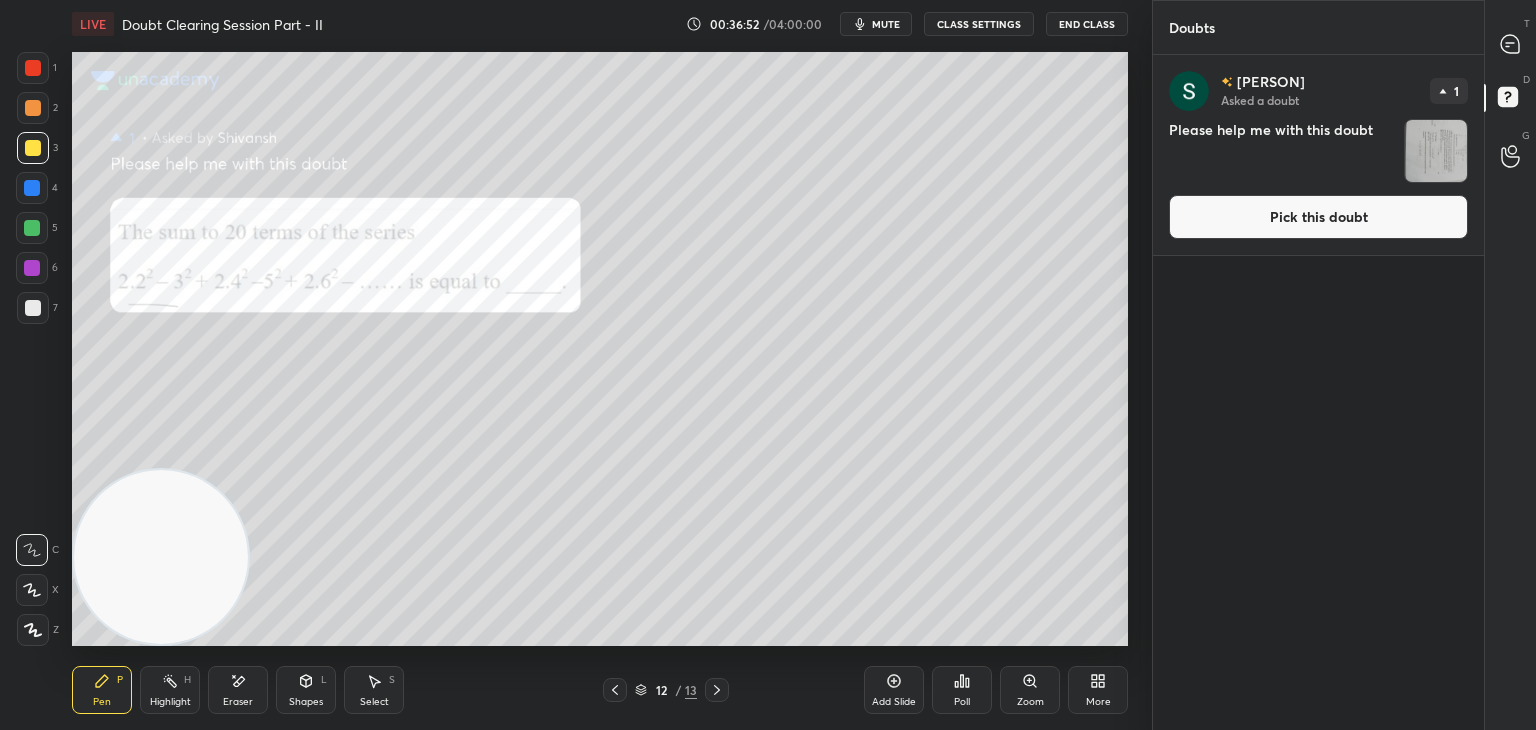 click on "Pick this doubt" at bounding box center (1318, 217) 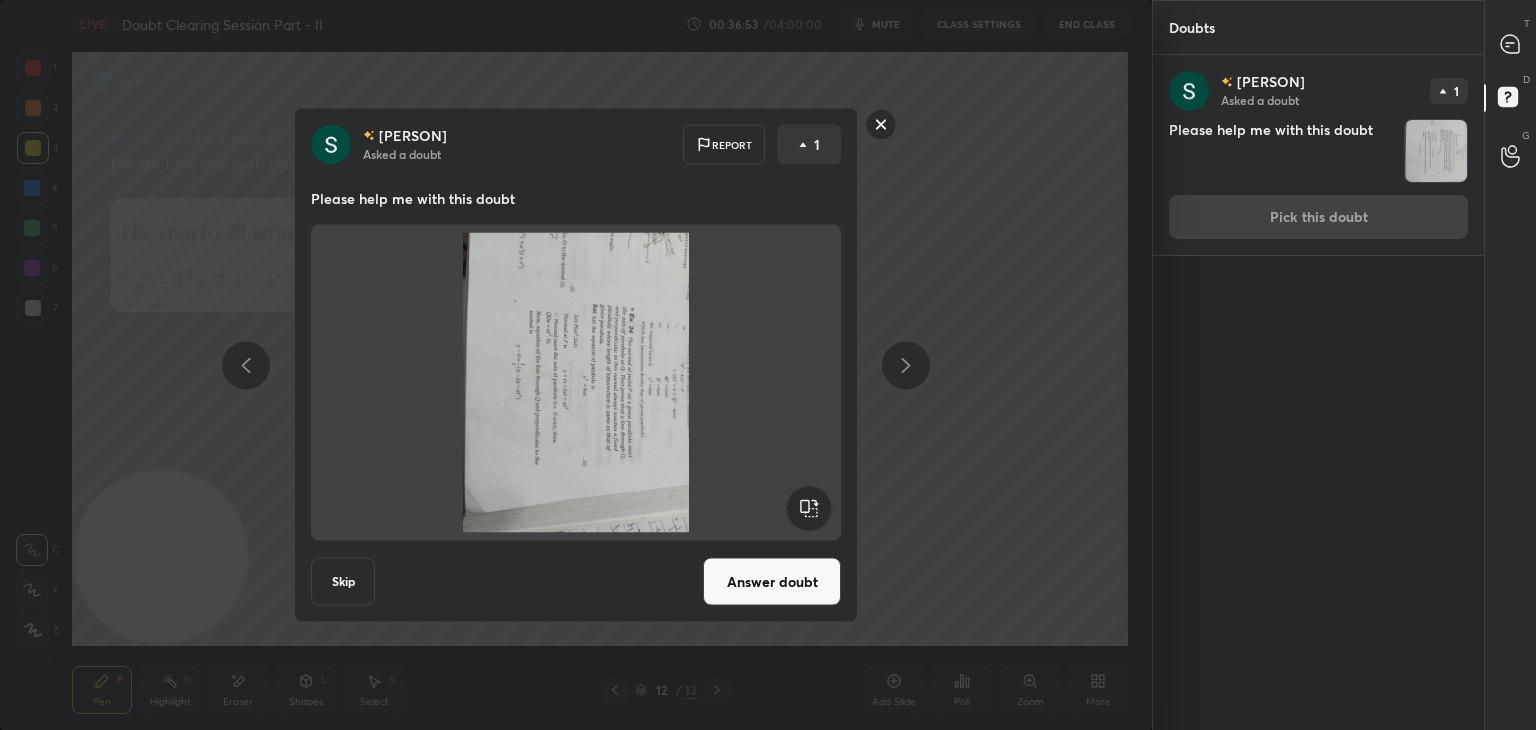 click 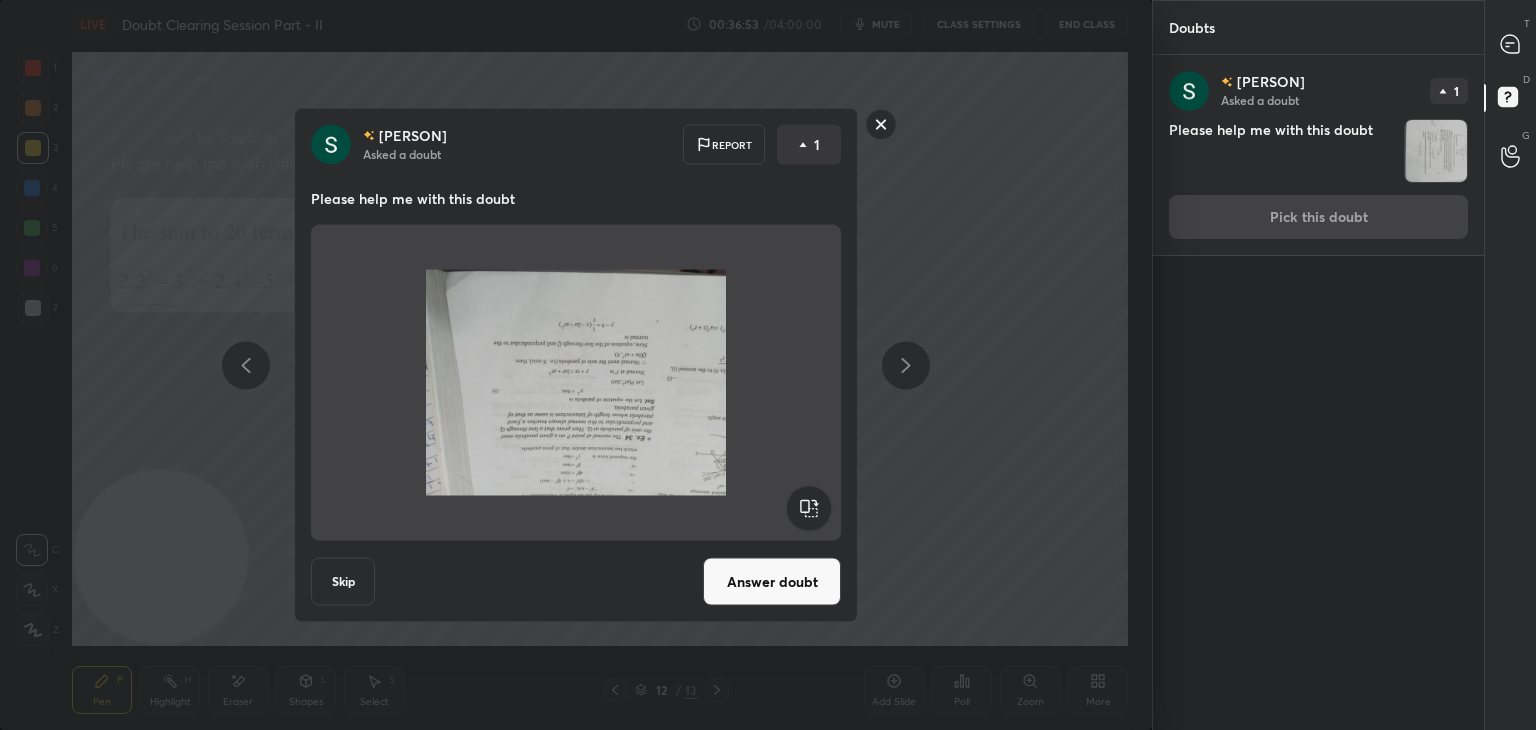 click 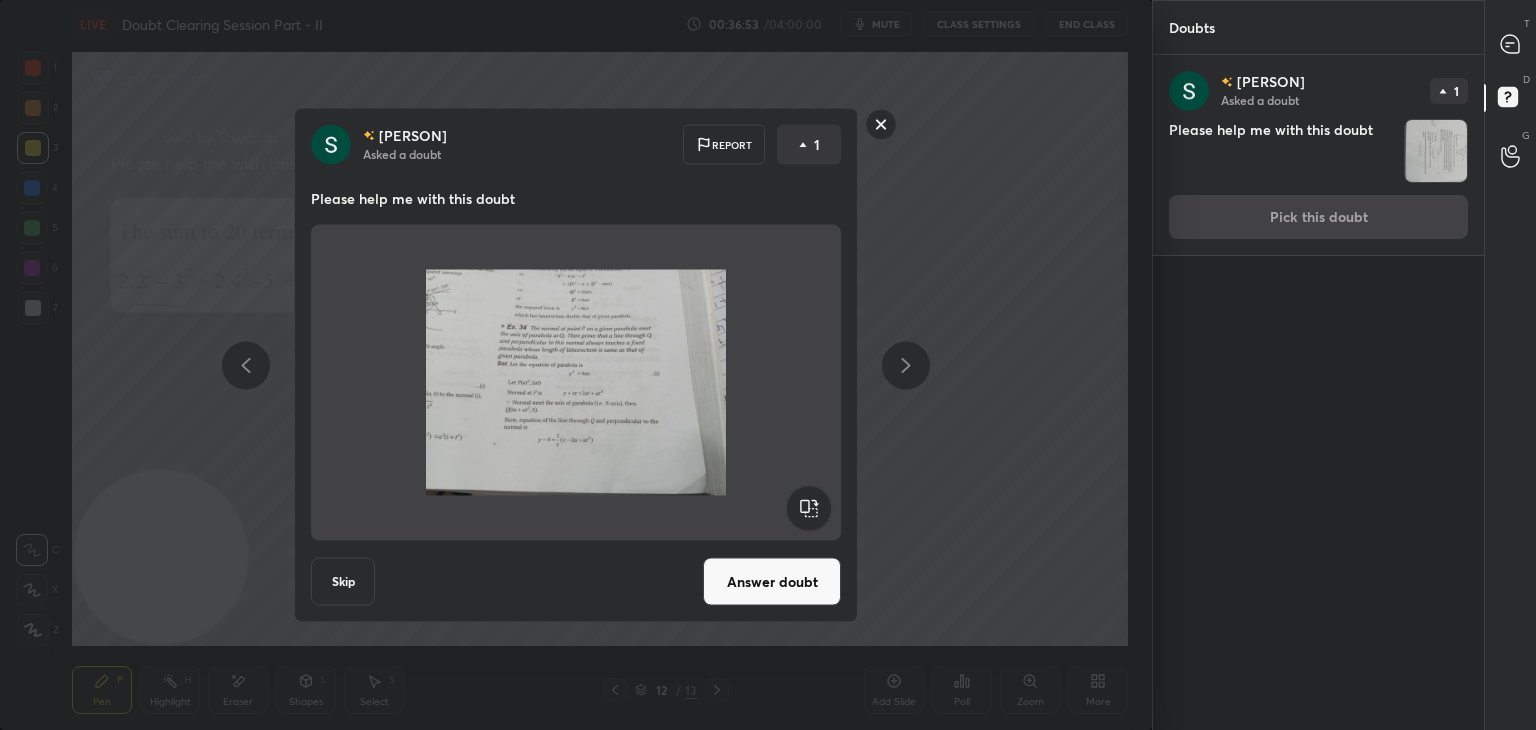 click on "Answer doubt" at bounding box center (772, 582) 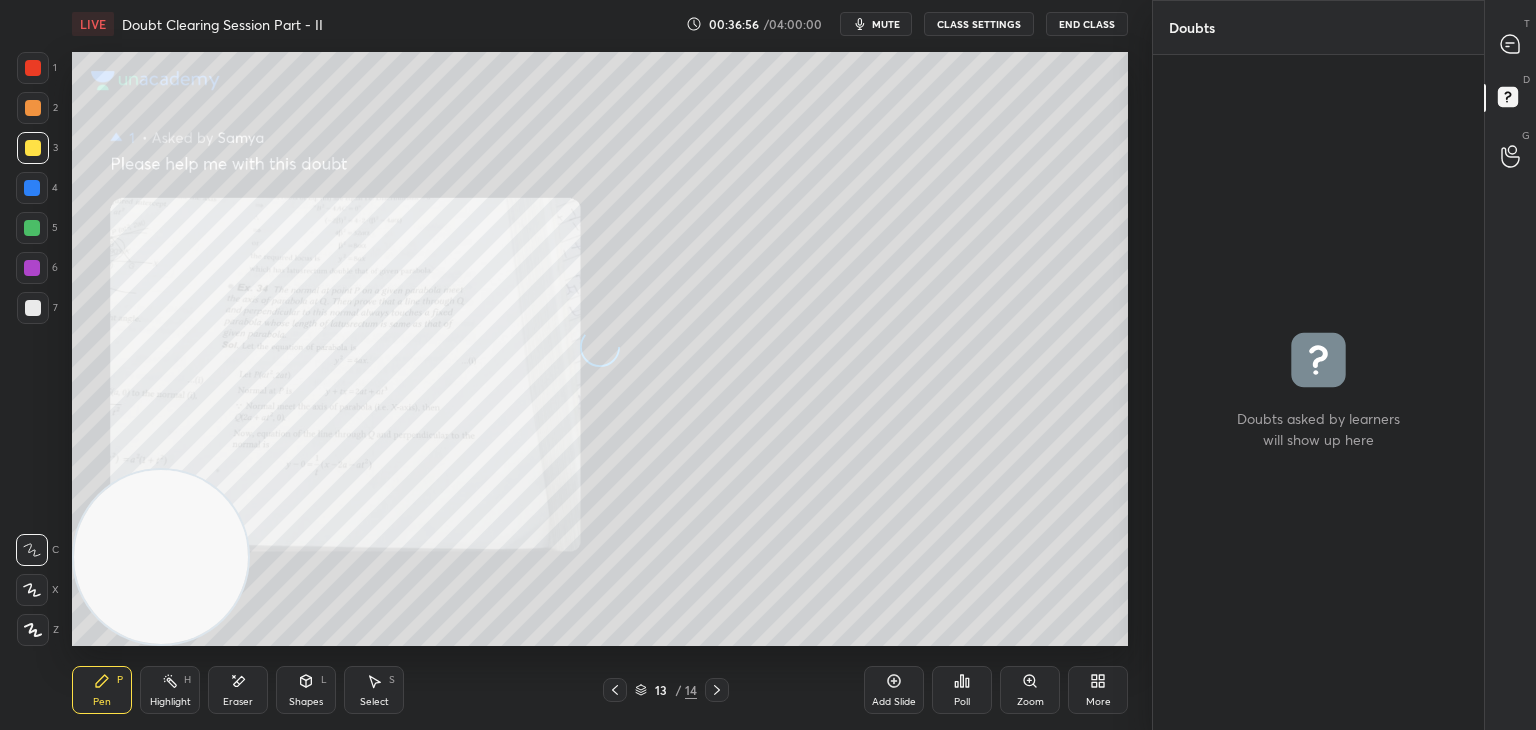 click on "T Messages (T)" at bounding box center (1510, 44) 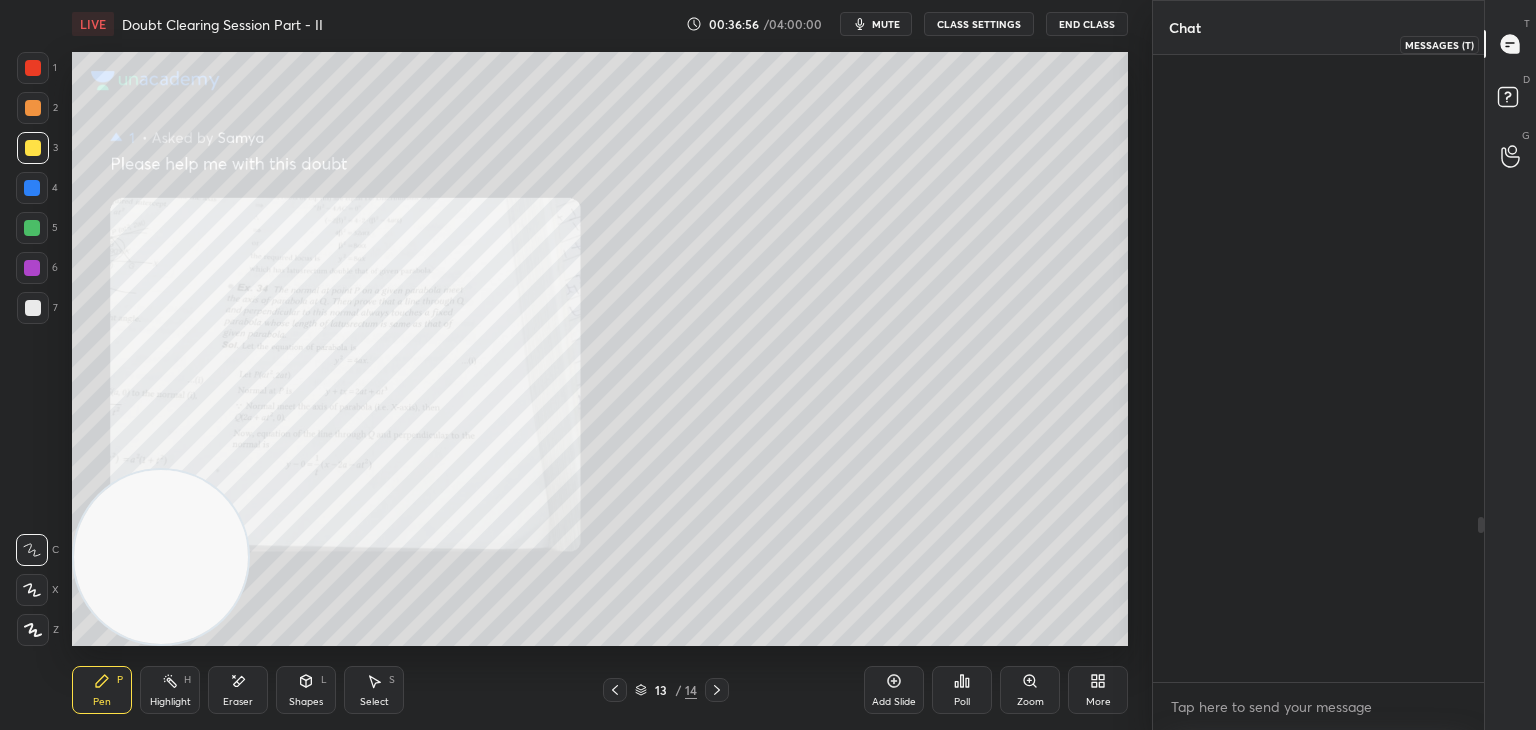 scroll, scrollTop: 1760, scrollLeft: 0, axis: vertical 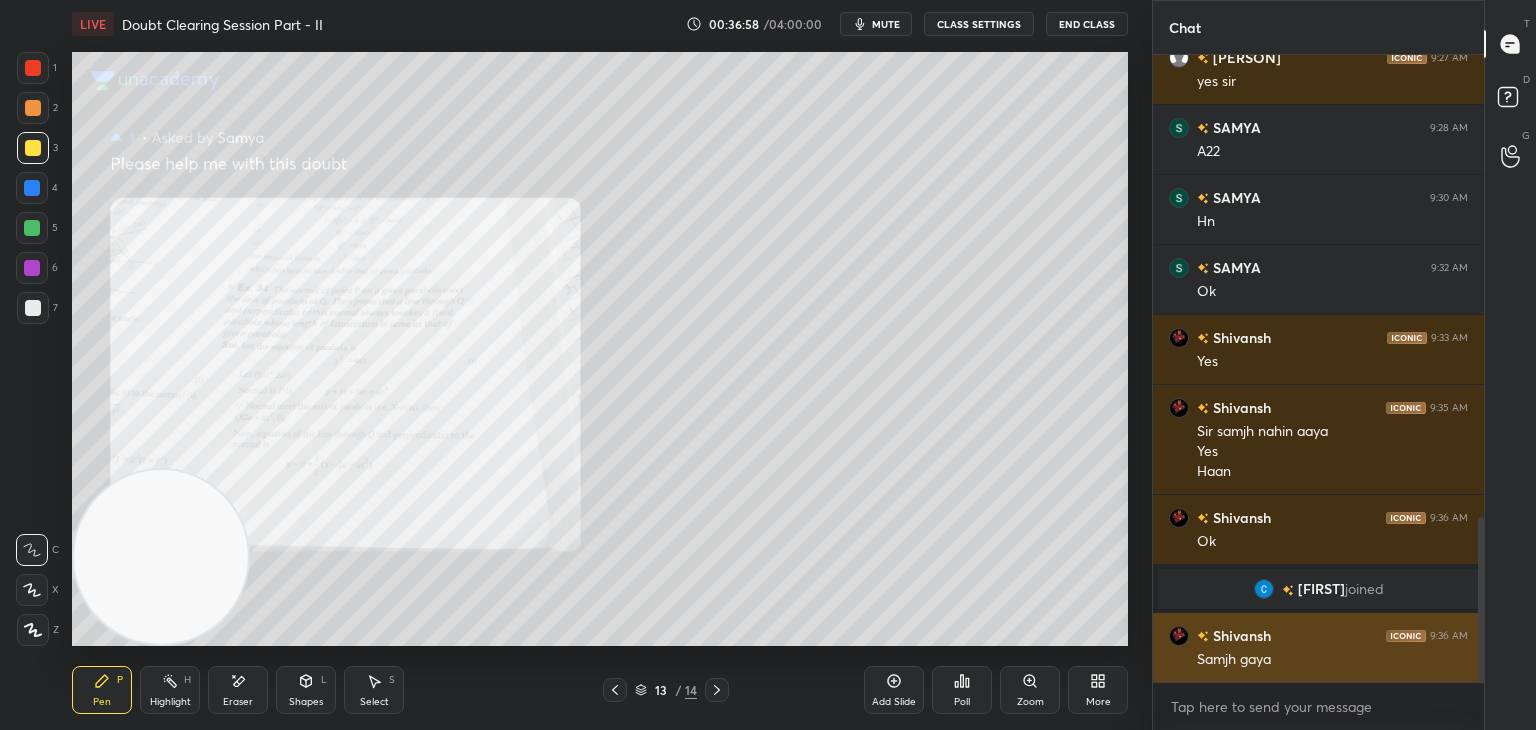 drag, startPoint x: 1480, startPoint y: 520, endPoint x: 1464, endPoint y: 650, distance: 130.98091 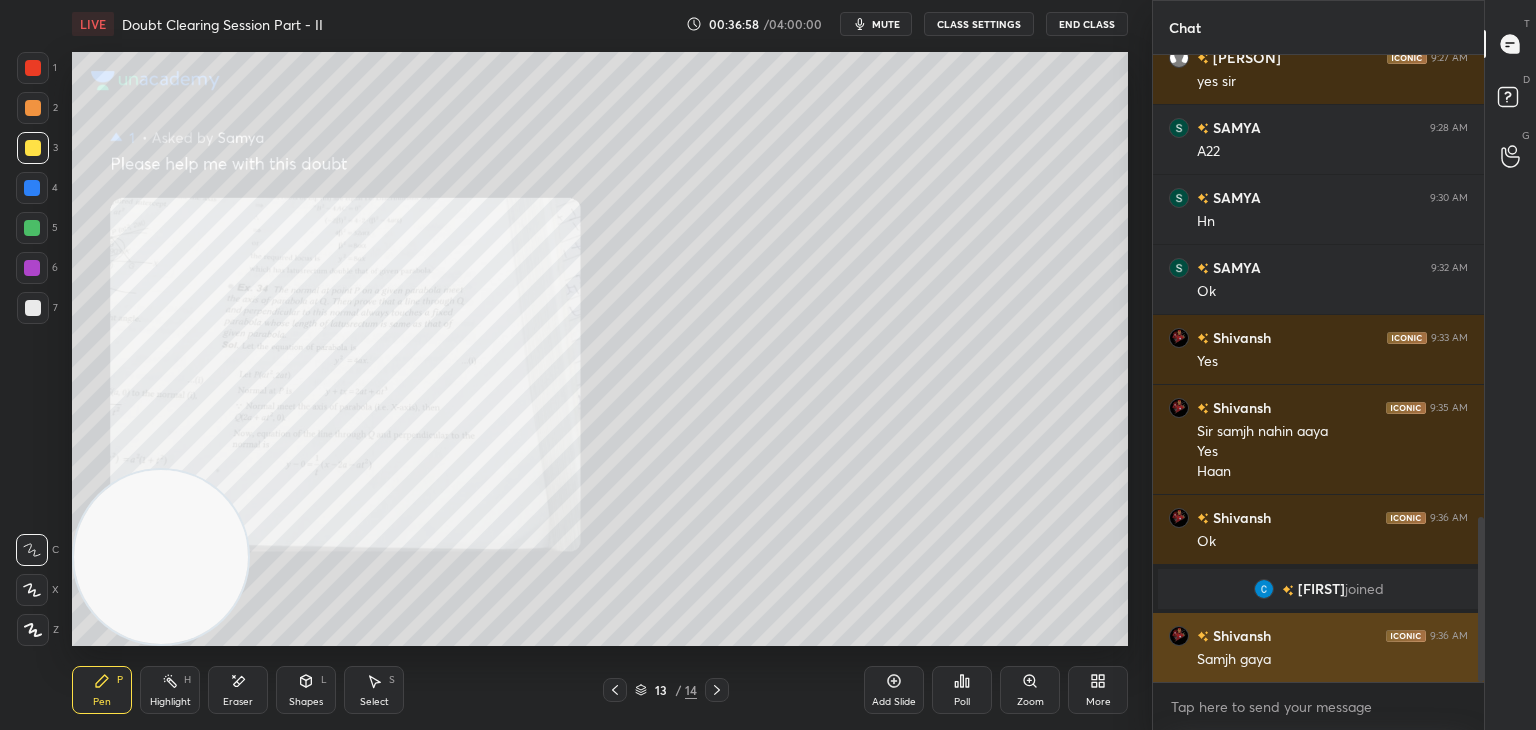 click at bounding box center [1478, 368] 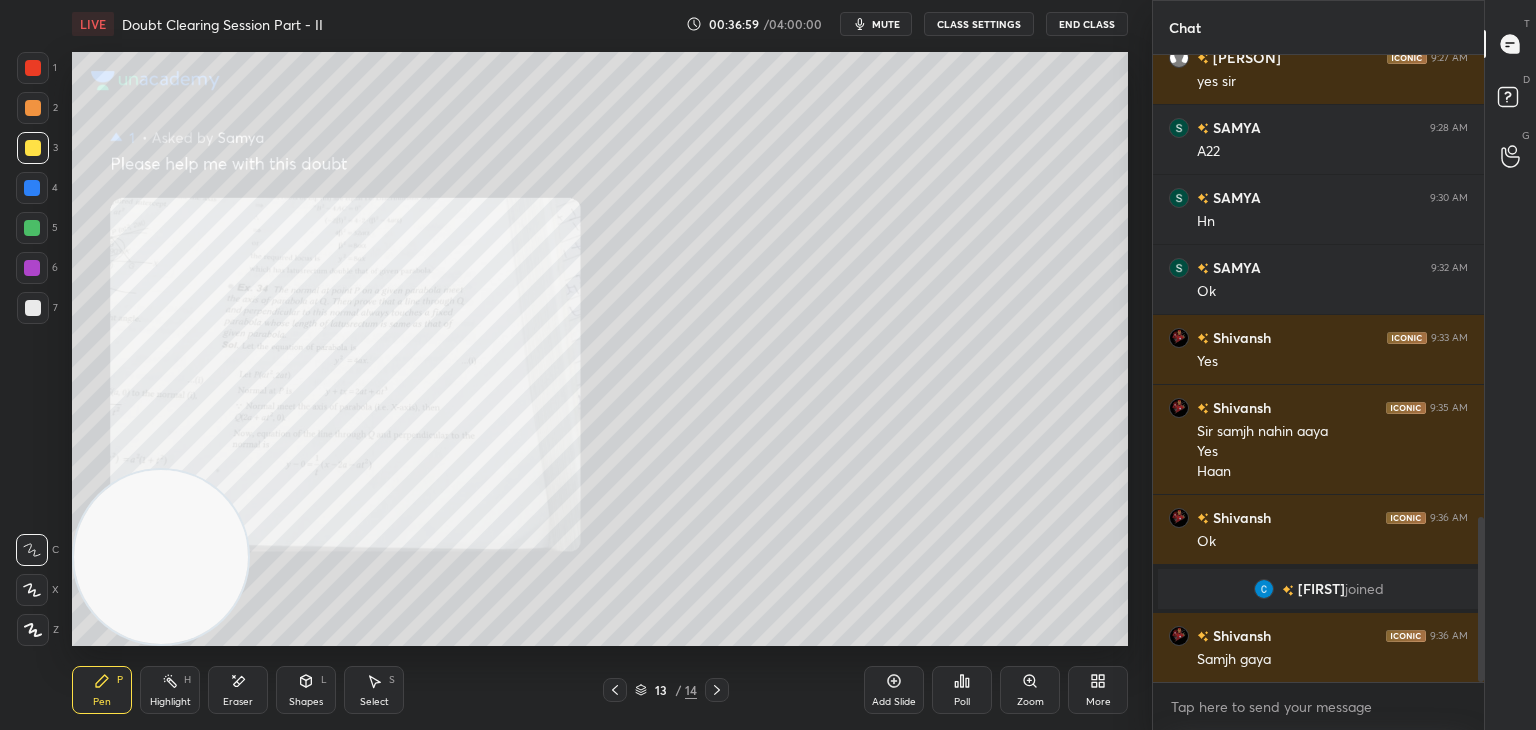 click on "Zoom" at bounding box center (1030, 690) 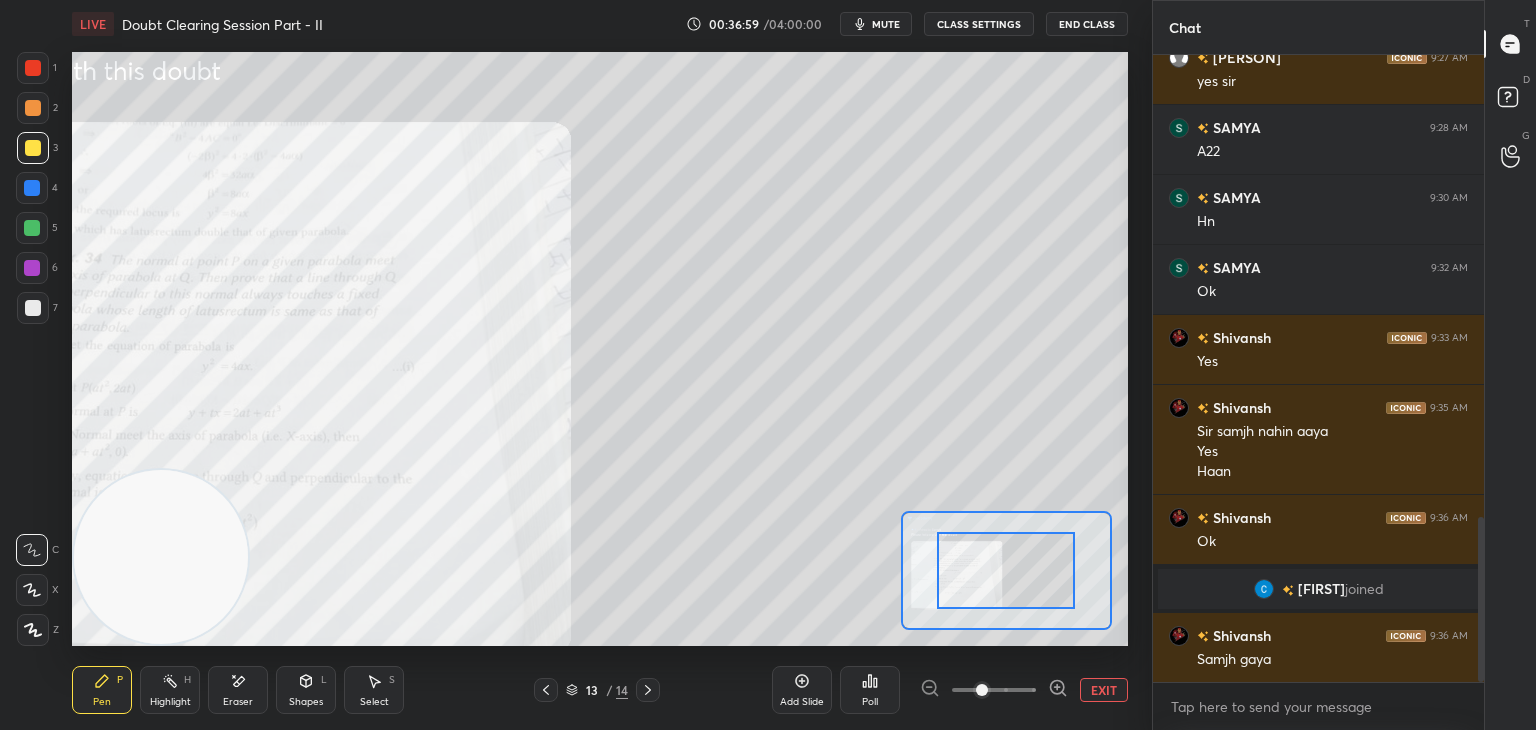 click at bounding box center [994, 690] 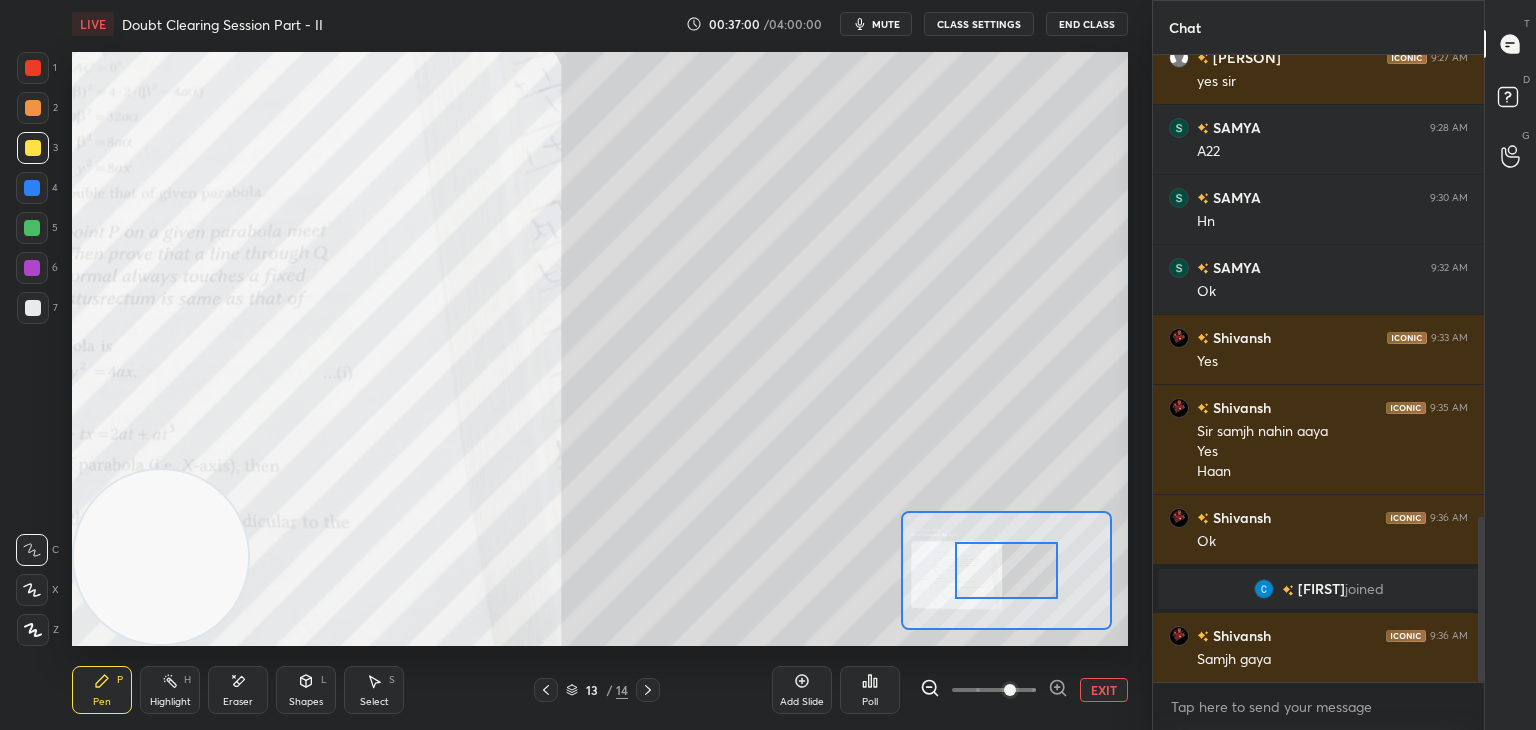 click at bounding box center [994, 690] 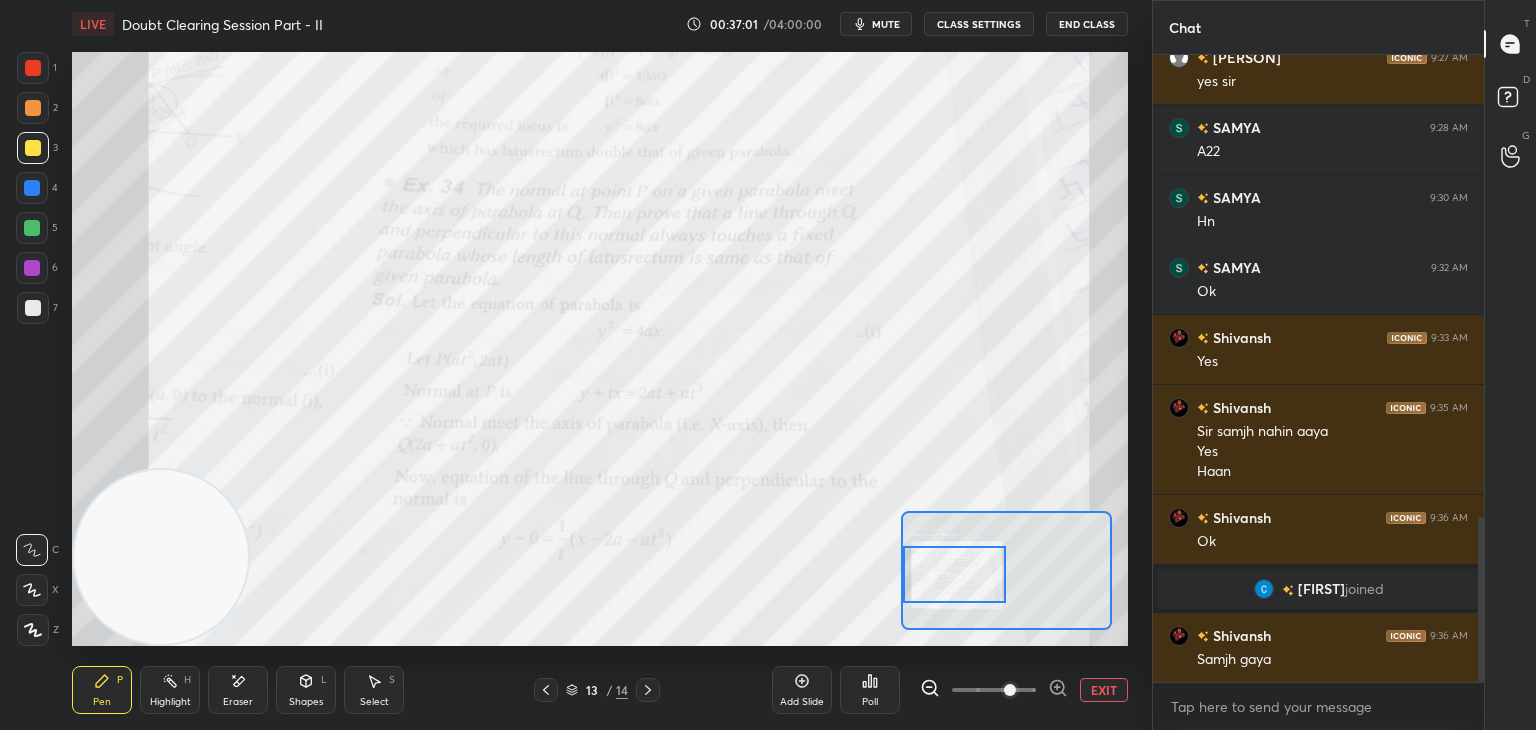 drag, startPoint x: 991, startPoint y: 560, endPoint x: 948, endPoint y: 565, distance: 43.289722 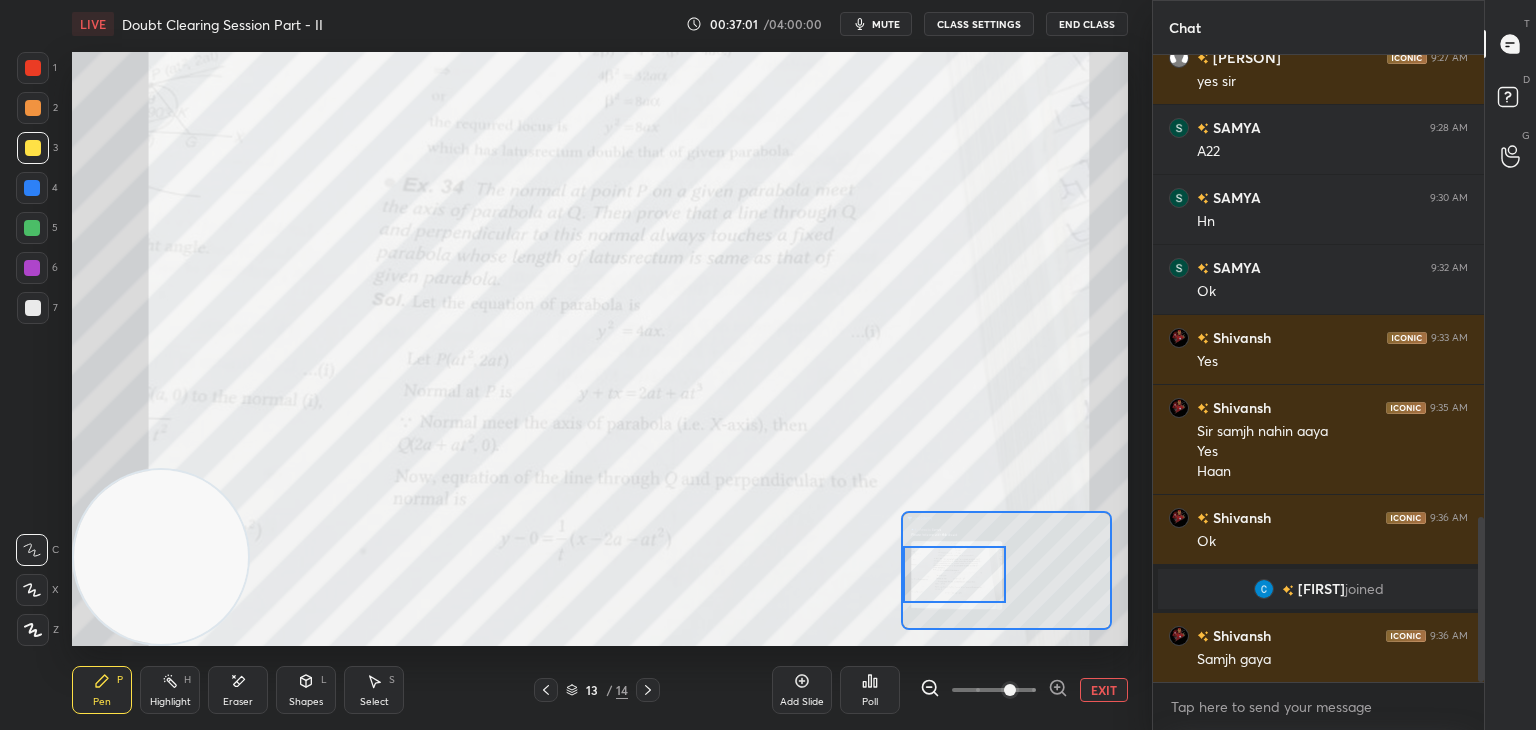 click at bounding box center [955, 574] 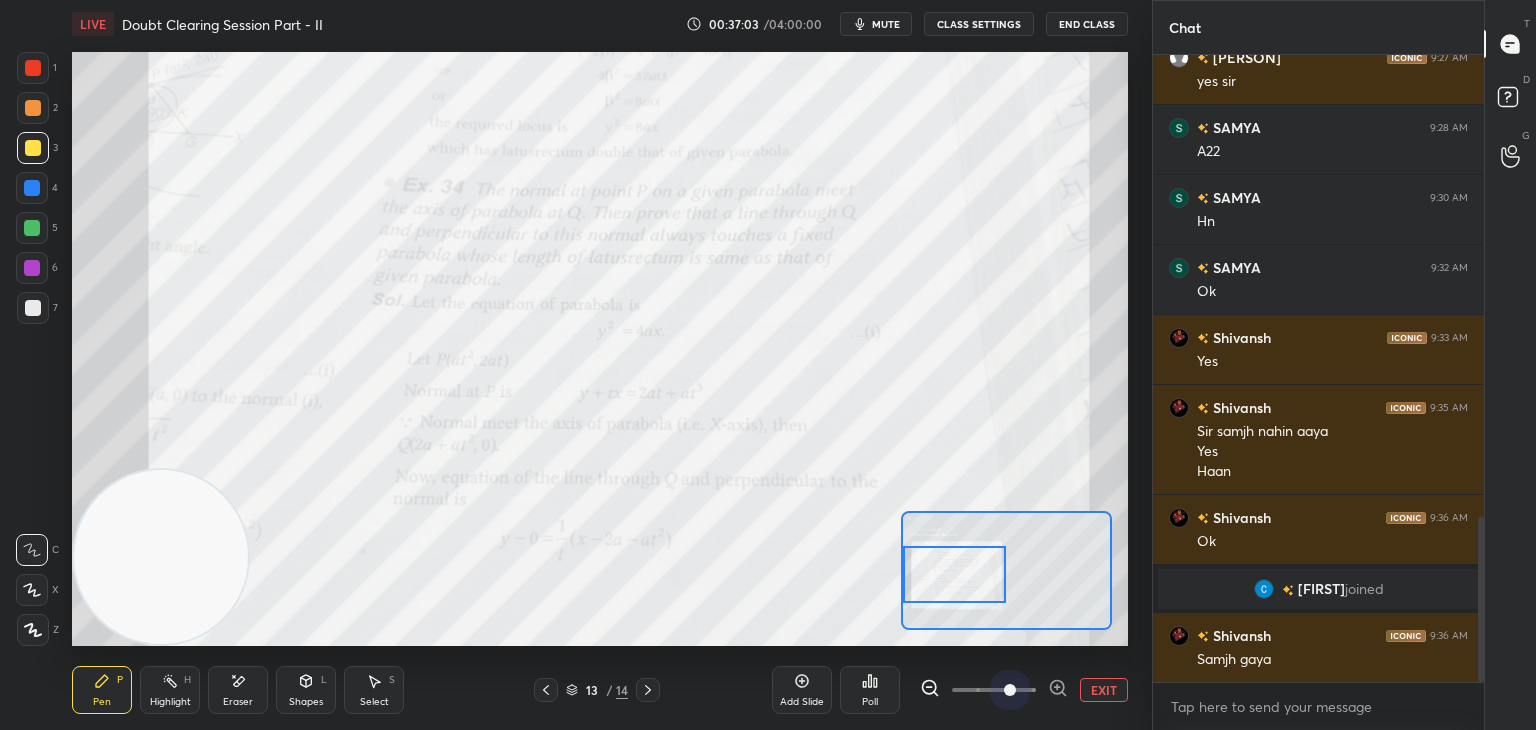 drag, startPoint x: 1021, startPoint y: 691, endPoint x: 1062, endPoint y: 690, distance: 41.01219 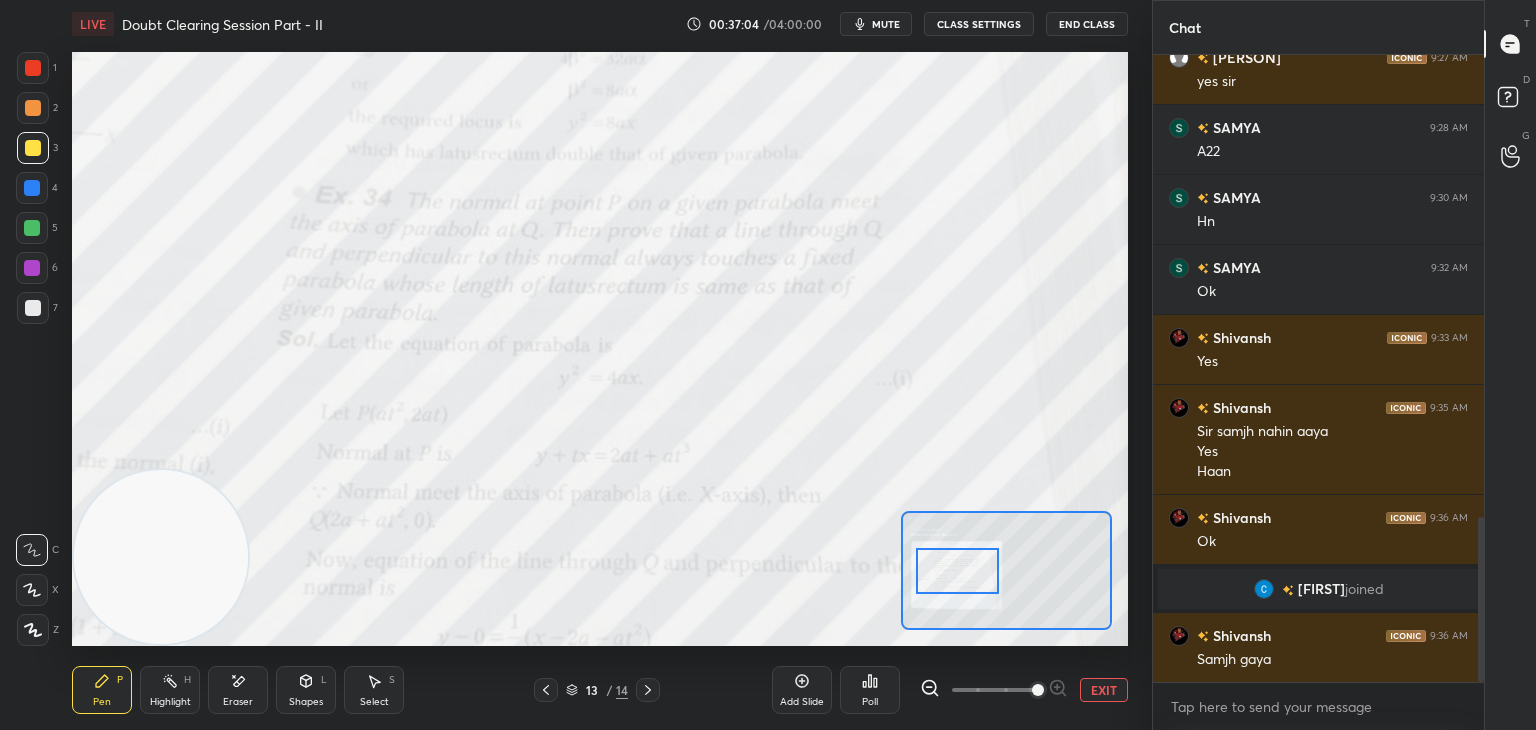 drag, startPoint x: 944, startPoint y: 577, endPoint x: 943, endPoint y: 565, distance: 12.0415945 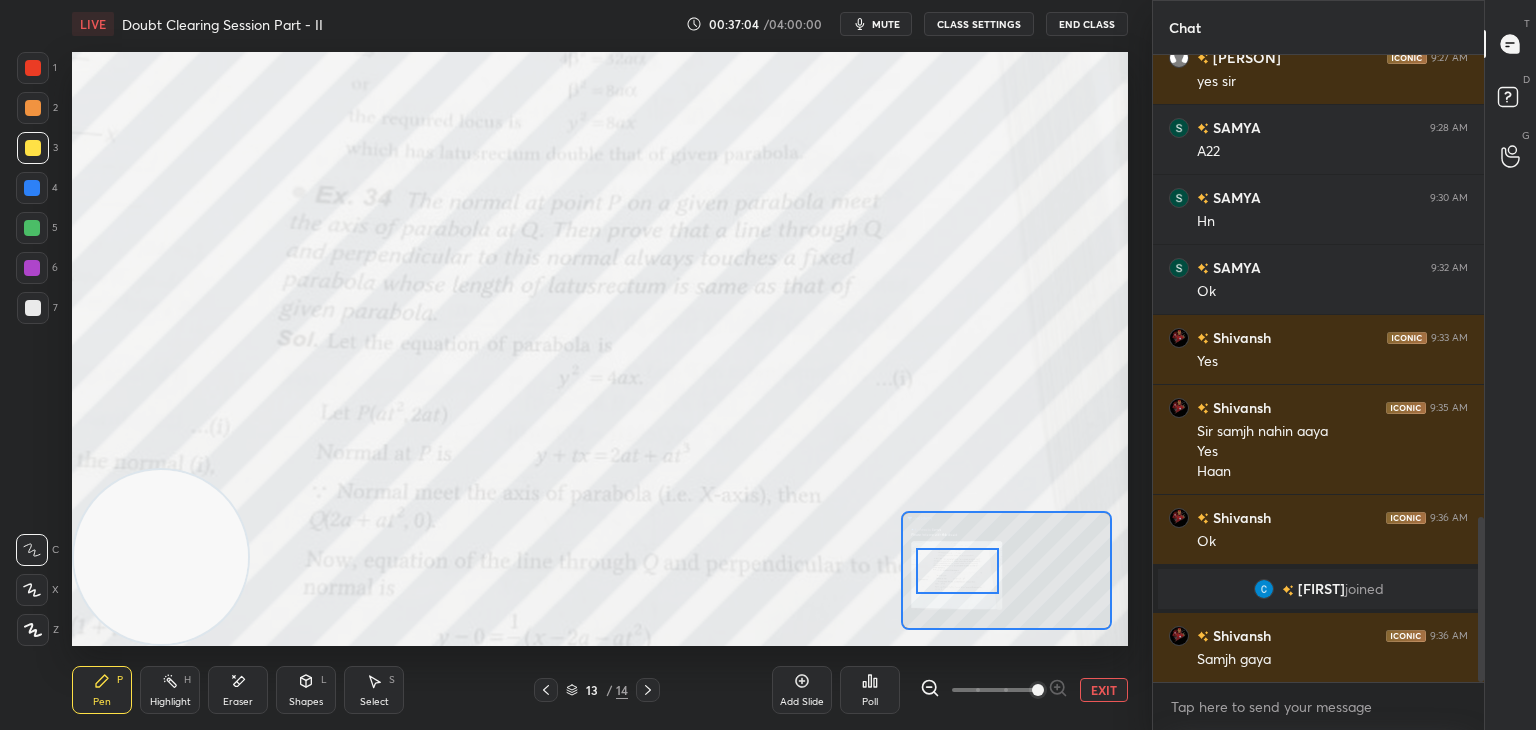 click at bounding box center (957, 571) 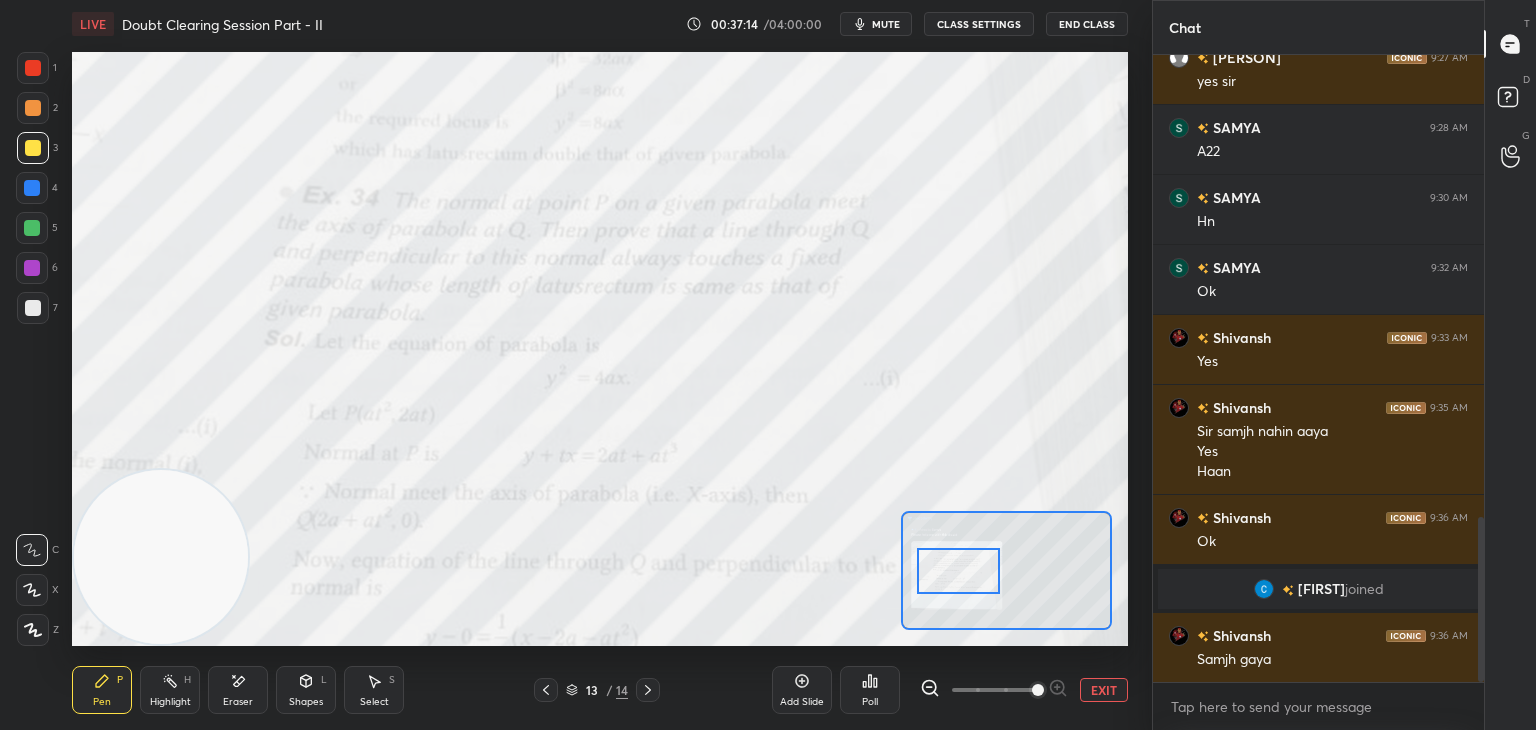 scroll, scrollTop: 1830, scrollLeft: 0, axis: vertical 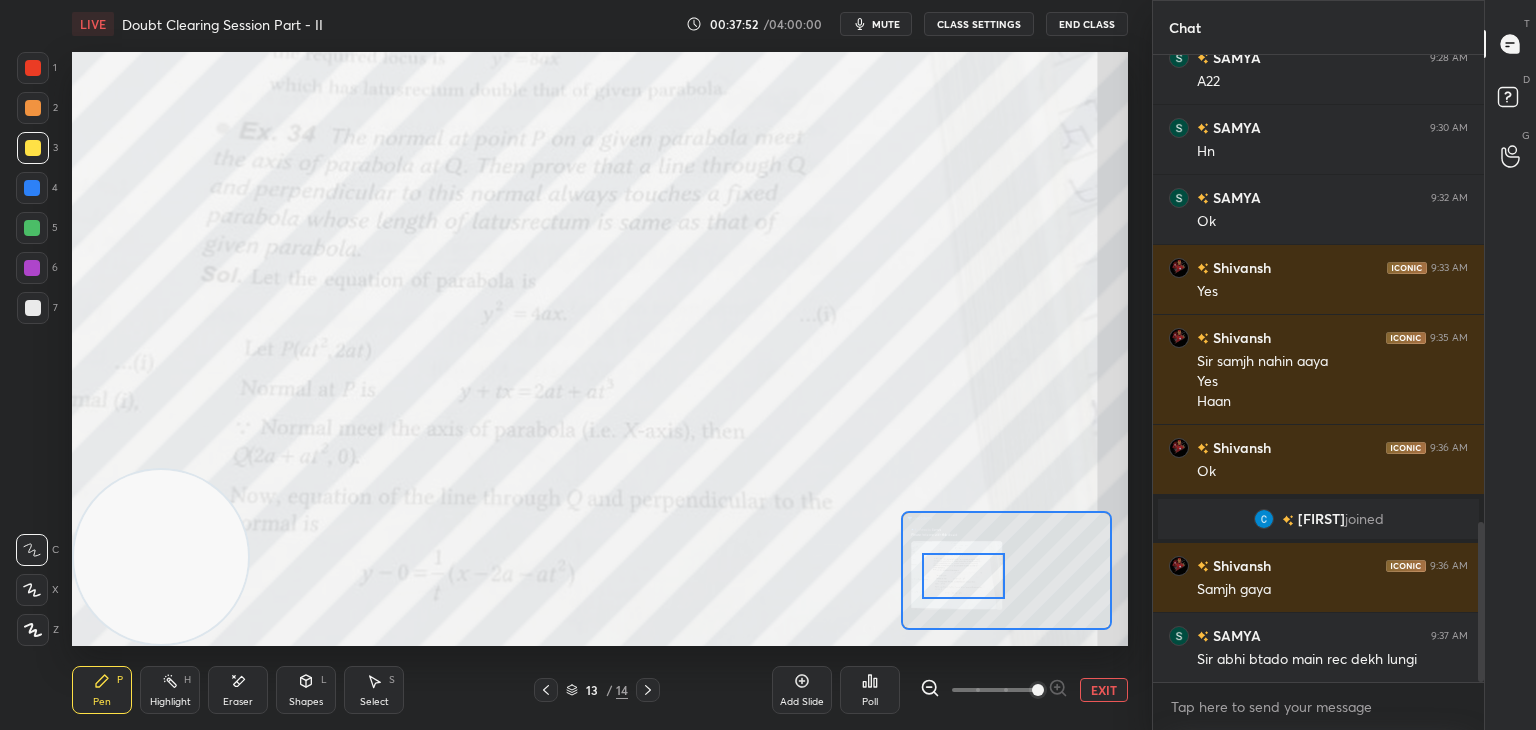 click at bounding box center (963, 576) 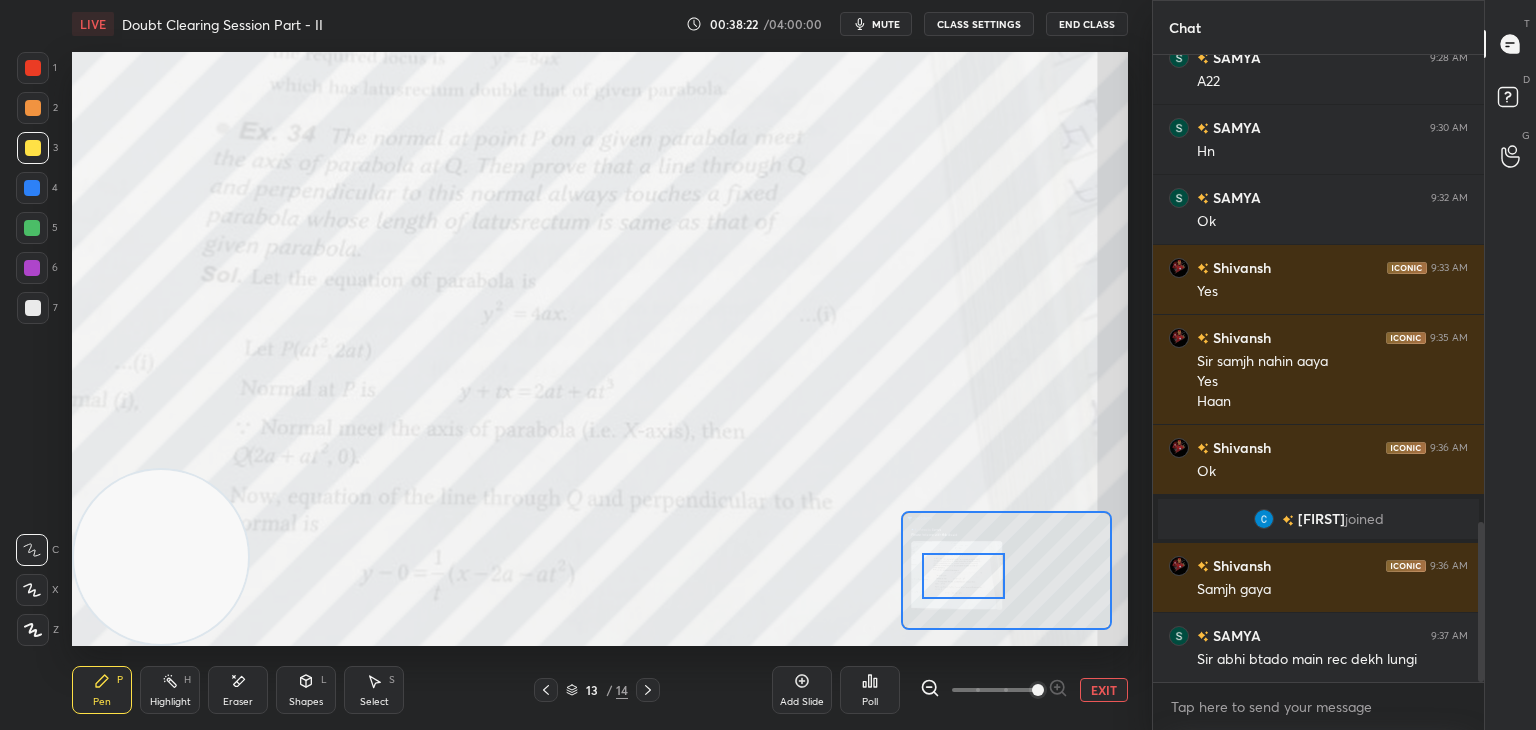 scroll, scrollTop: 1916, scrollLeft: 0, axis: vertical 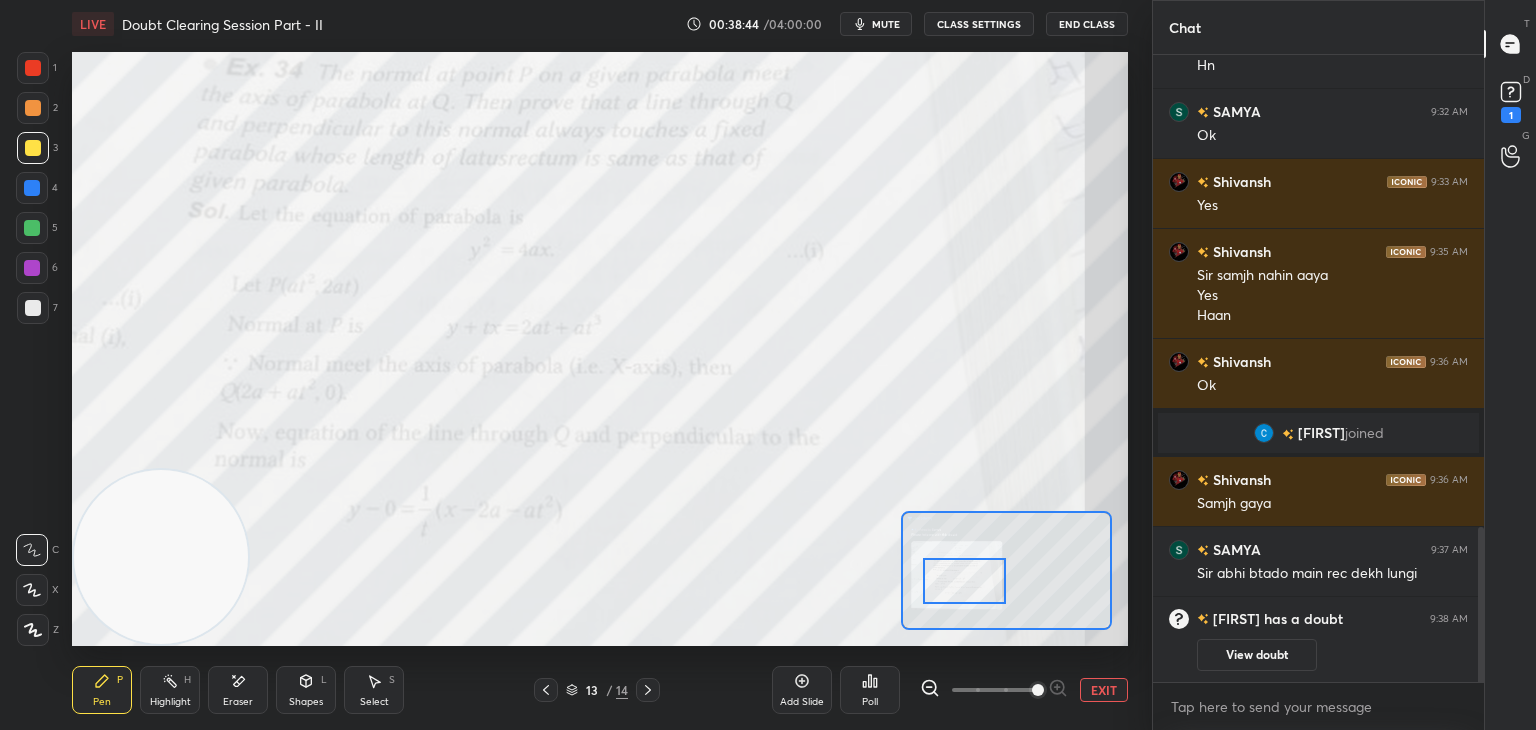 drag, startPoint x: 963, startPoint y: 590, endPoint x: 952, endPoint y: 593, distance: 11.401754 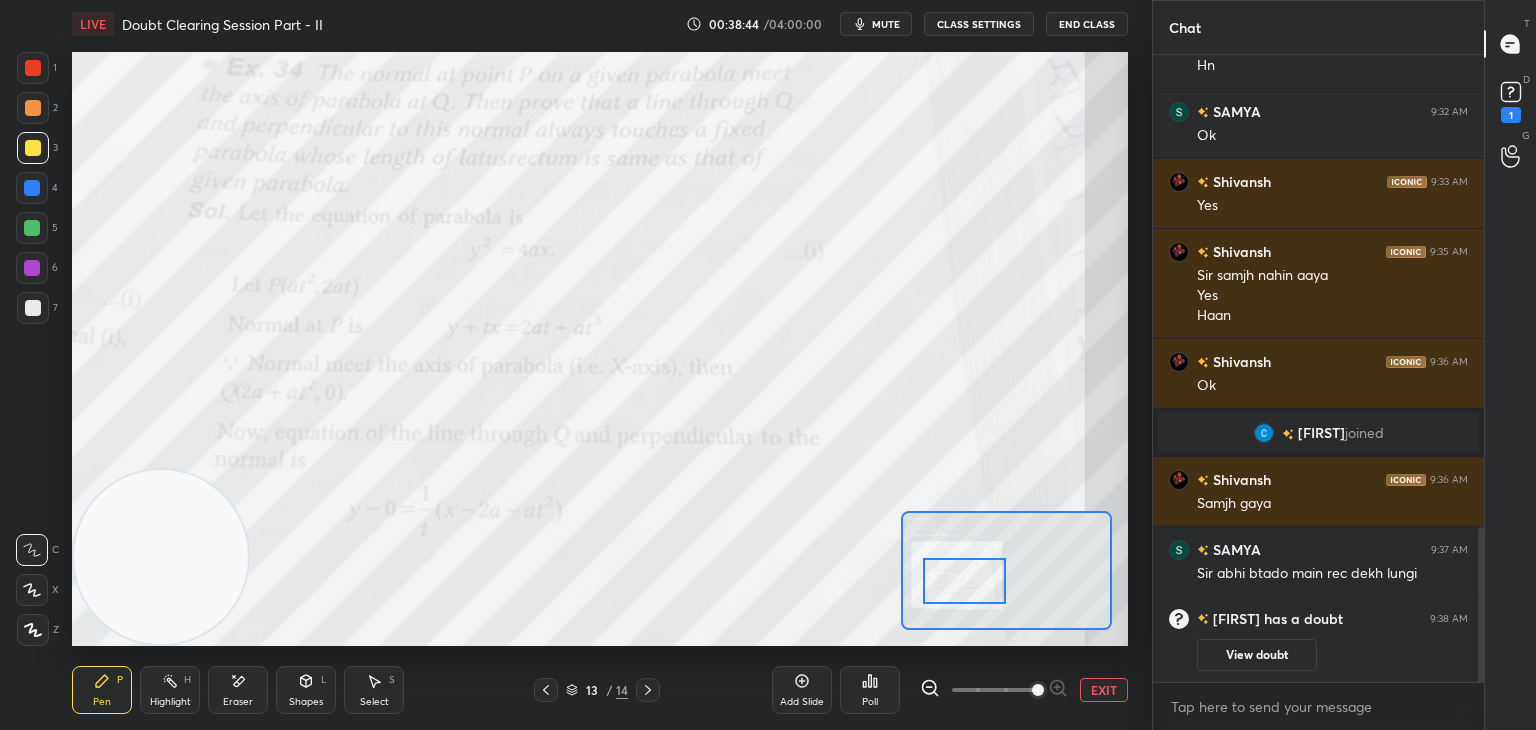 click at bounding box center (964, 581) 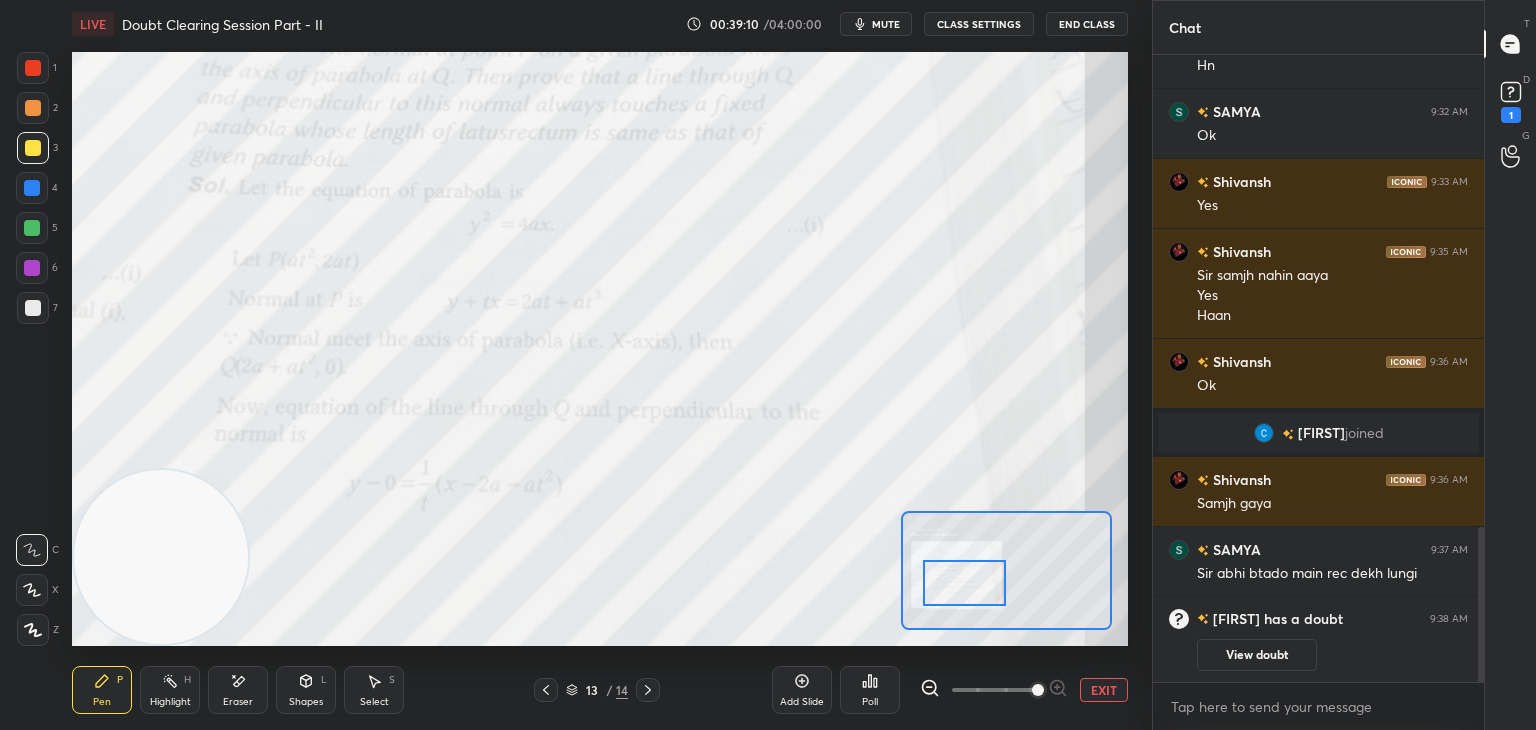 scroll, scrollTop: 1602, scrollLeft: 0, axis: vertical 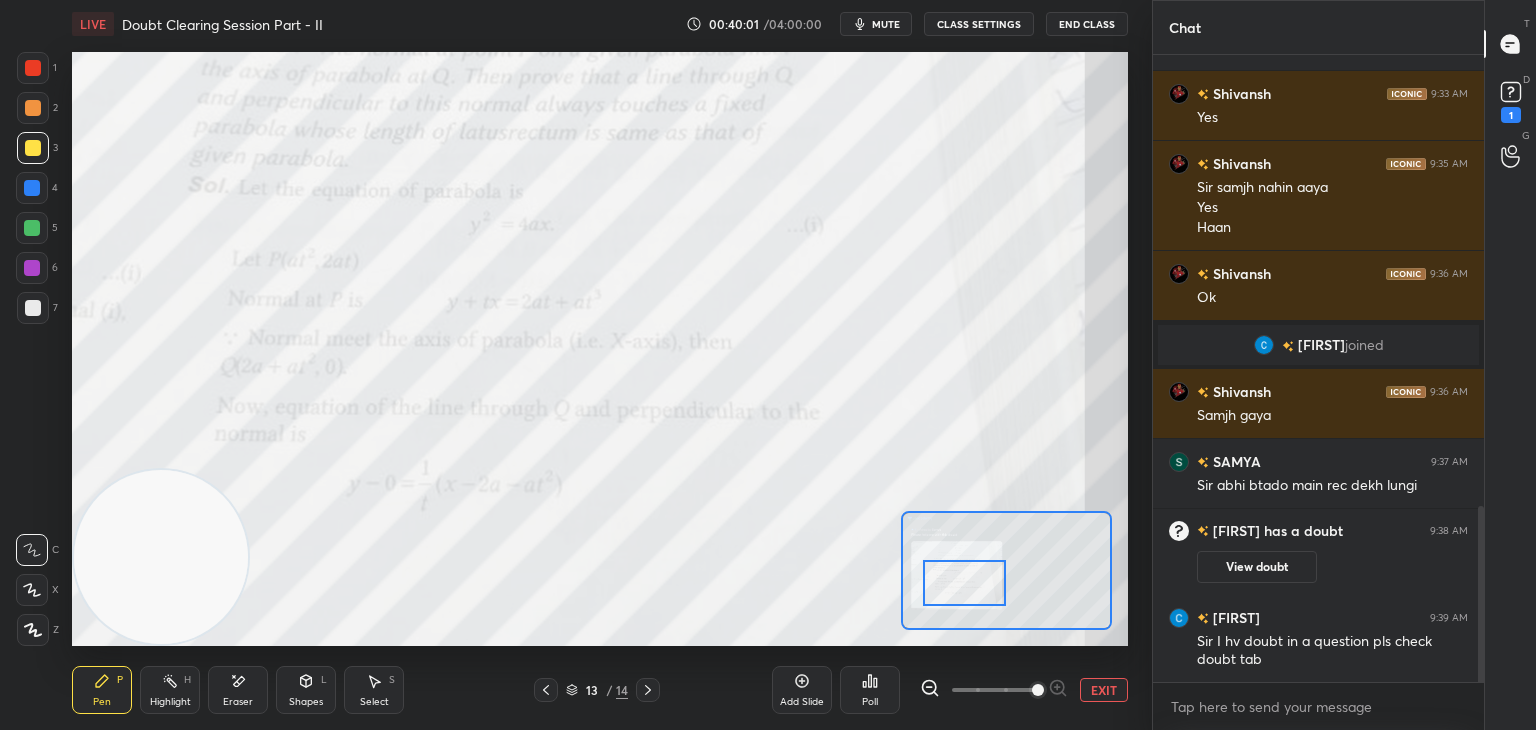 click 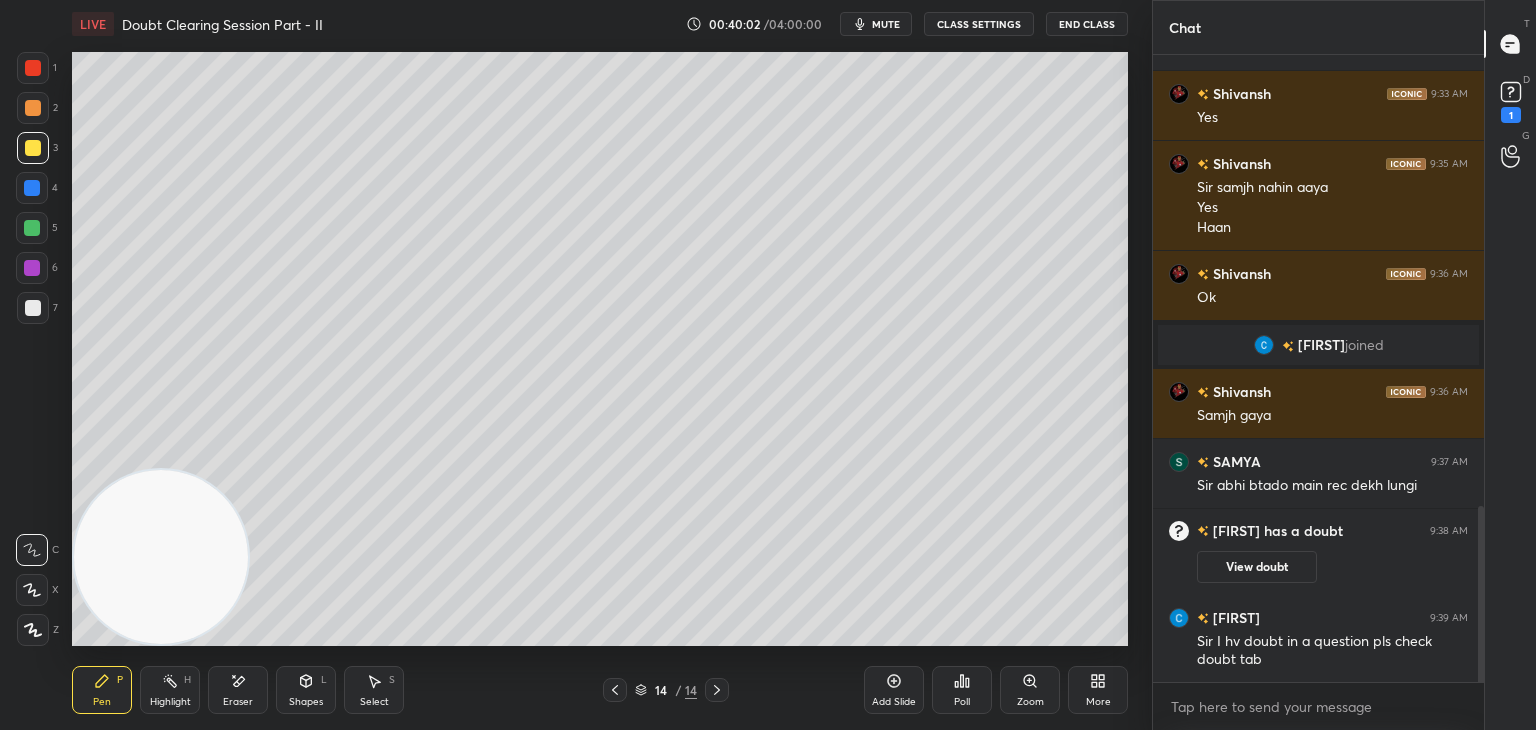 click 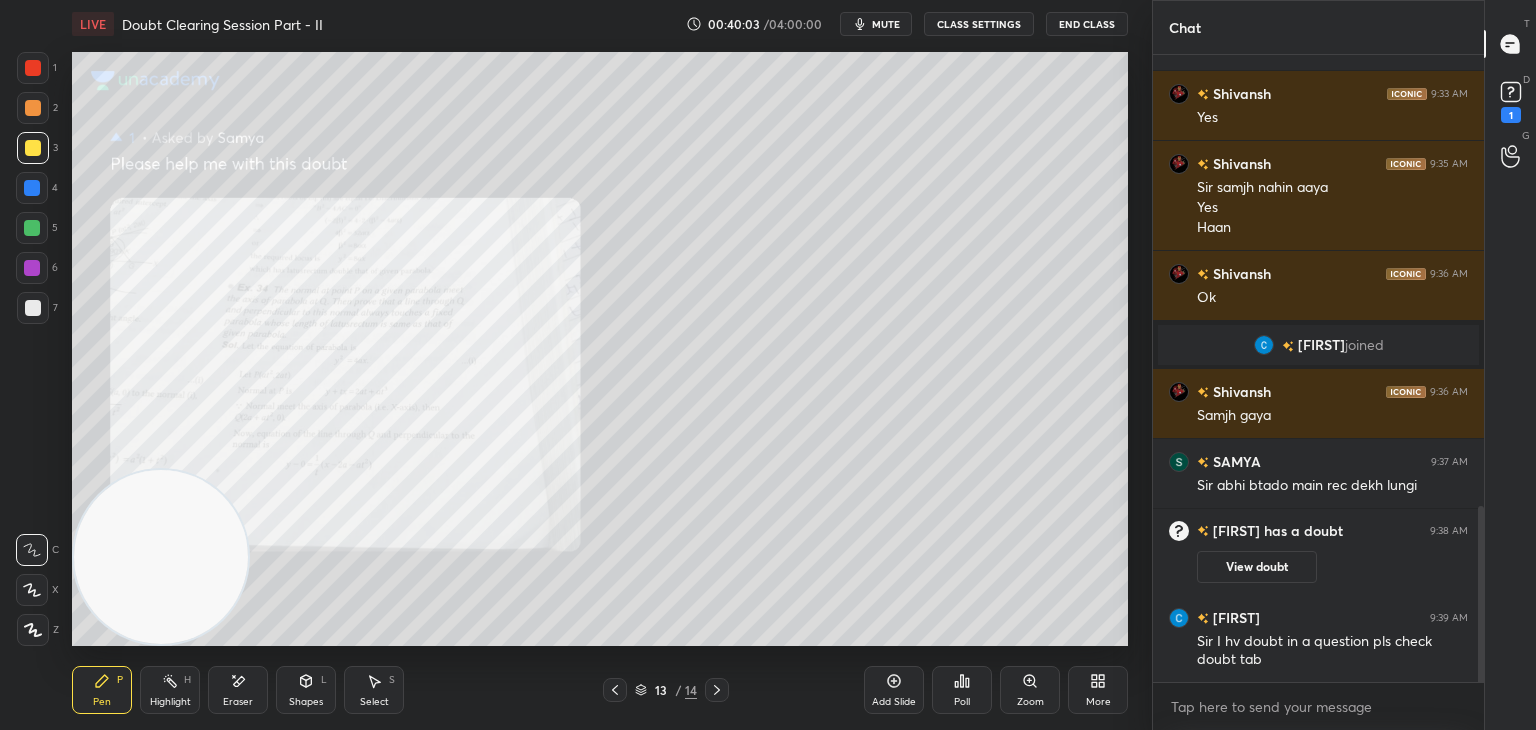 click on "View doubt" at bounding box center (1257, 567) 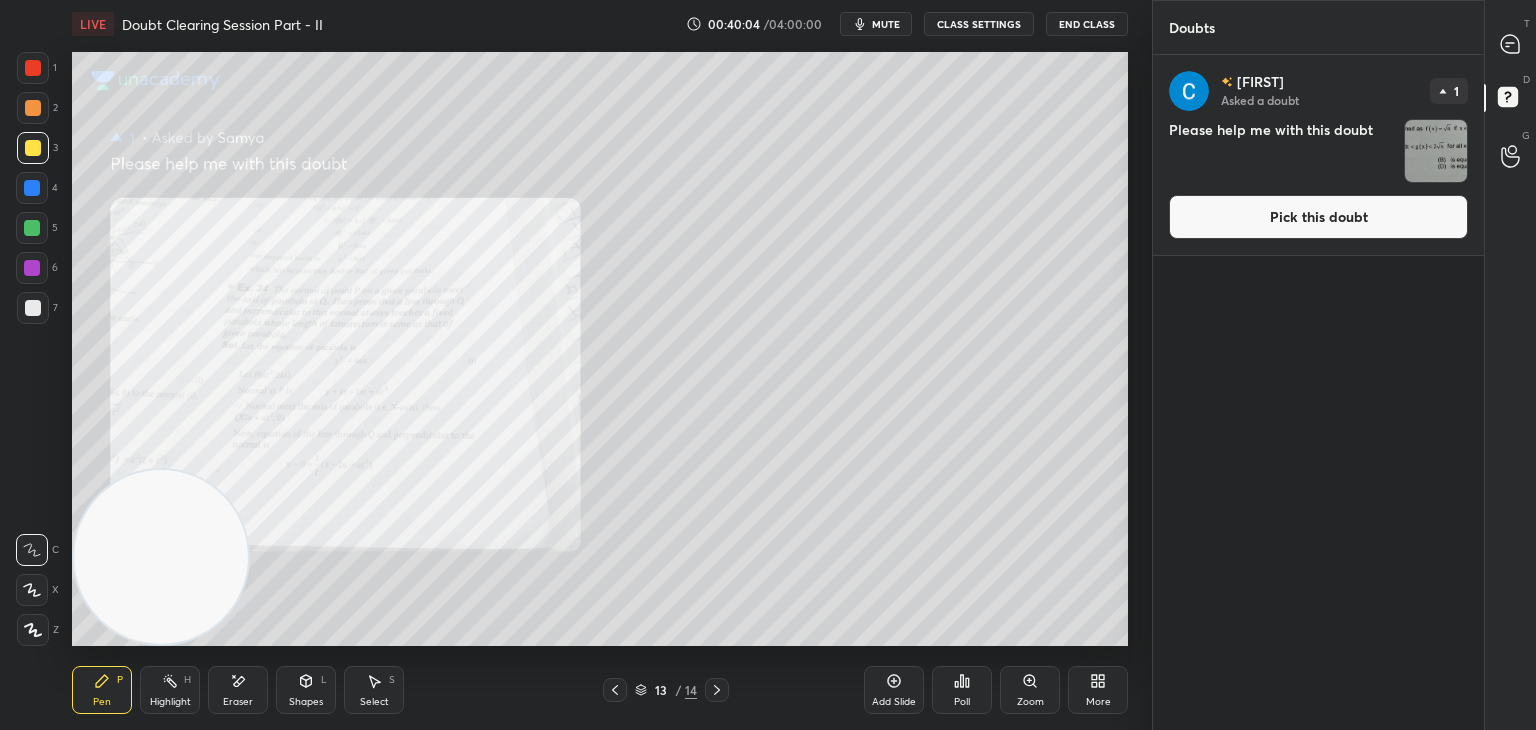 click on "Pick this doubt" at bounding box center (1318, 217) 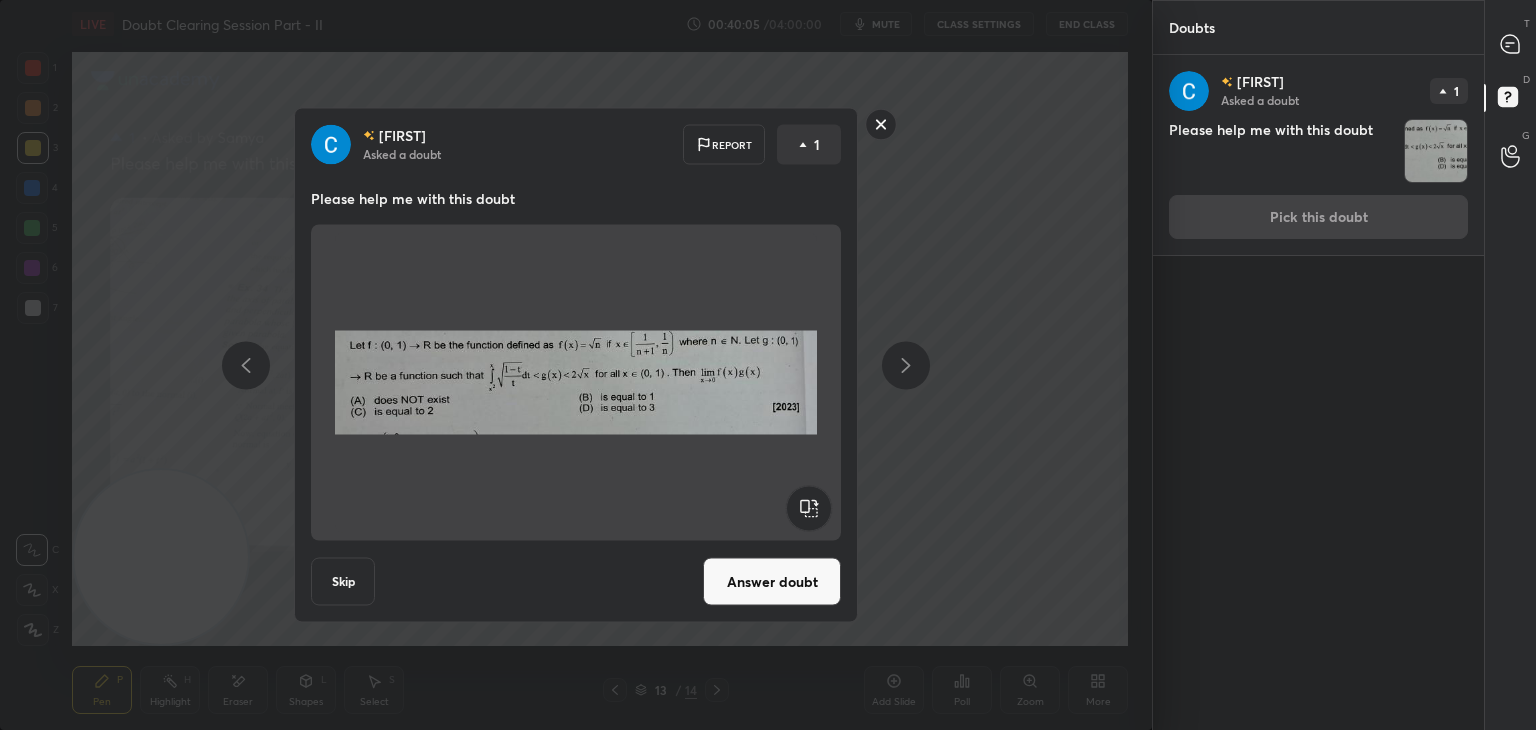 click on "Answer doubt" at bounding box center [772, 582] 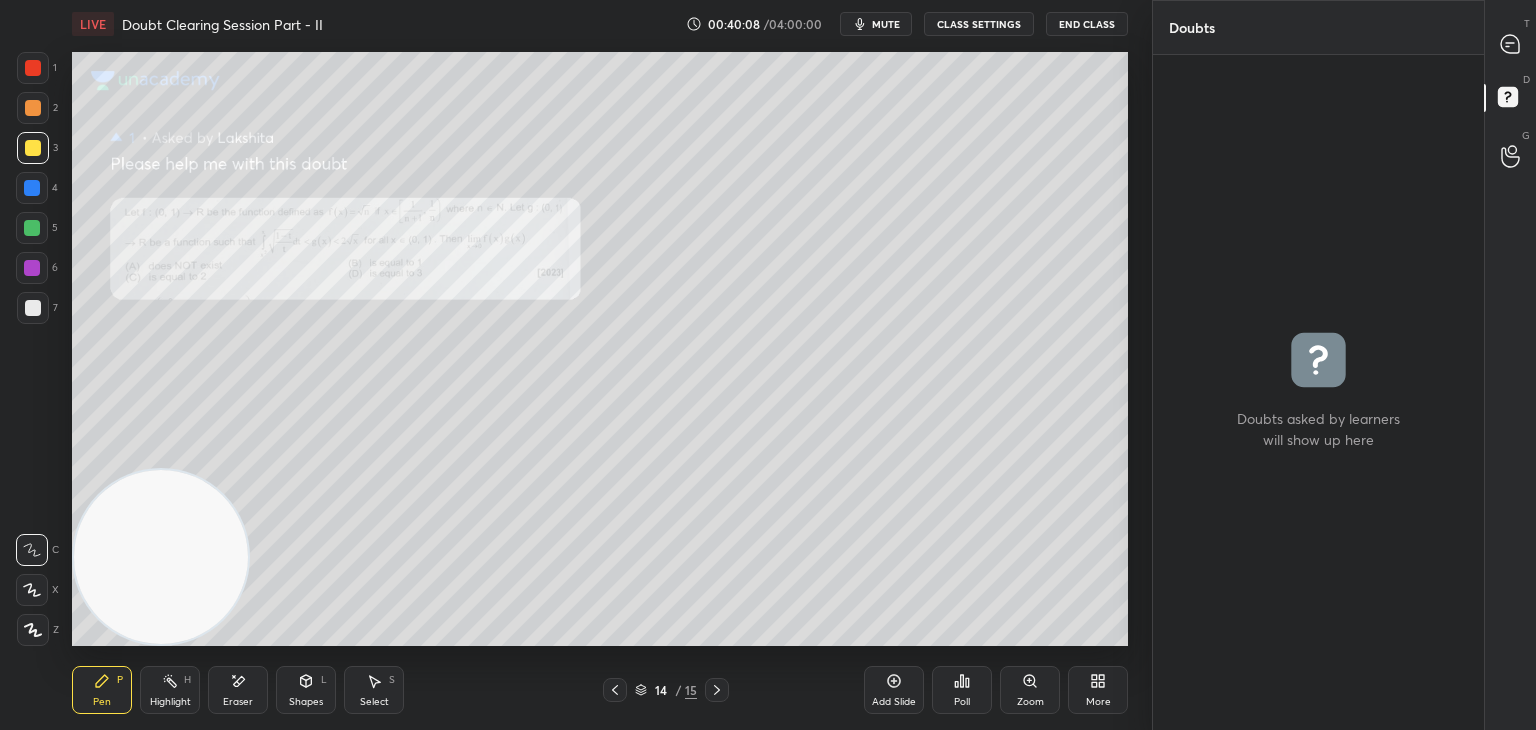 click at bounding box center [1511, 44] 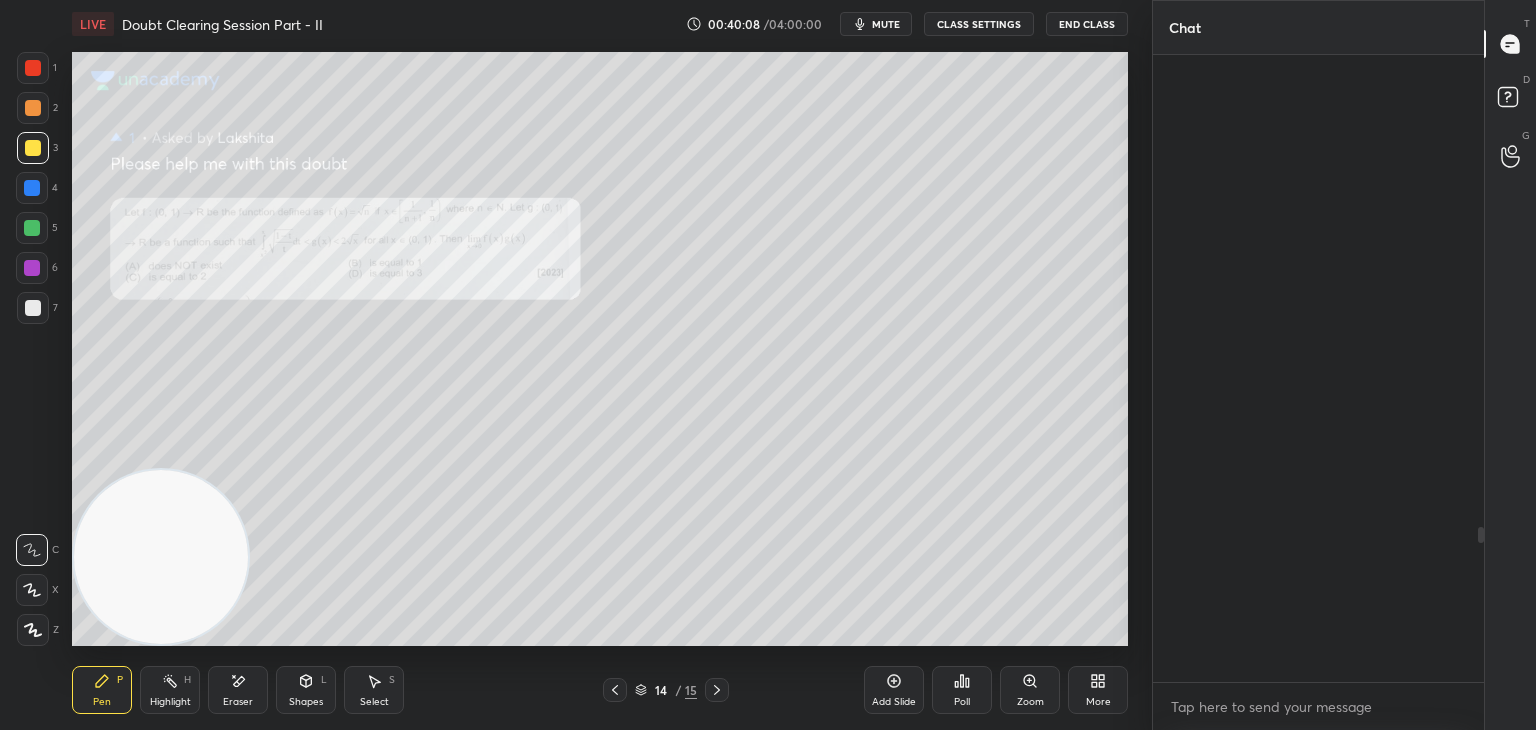 scroll, scrollTop: 1918, scrollLeft: 0, axis: vertical 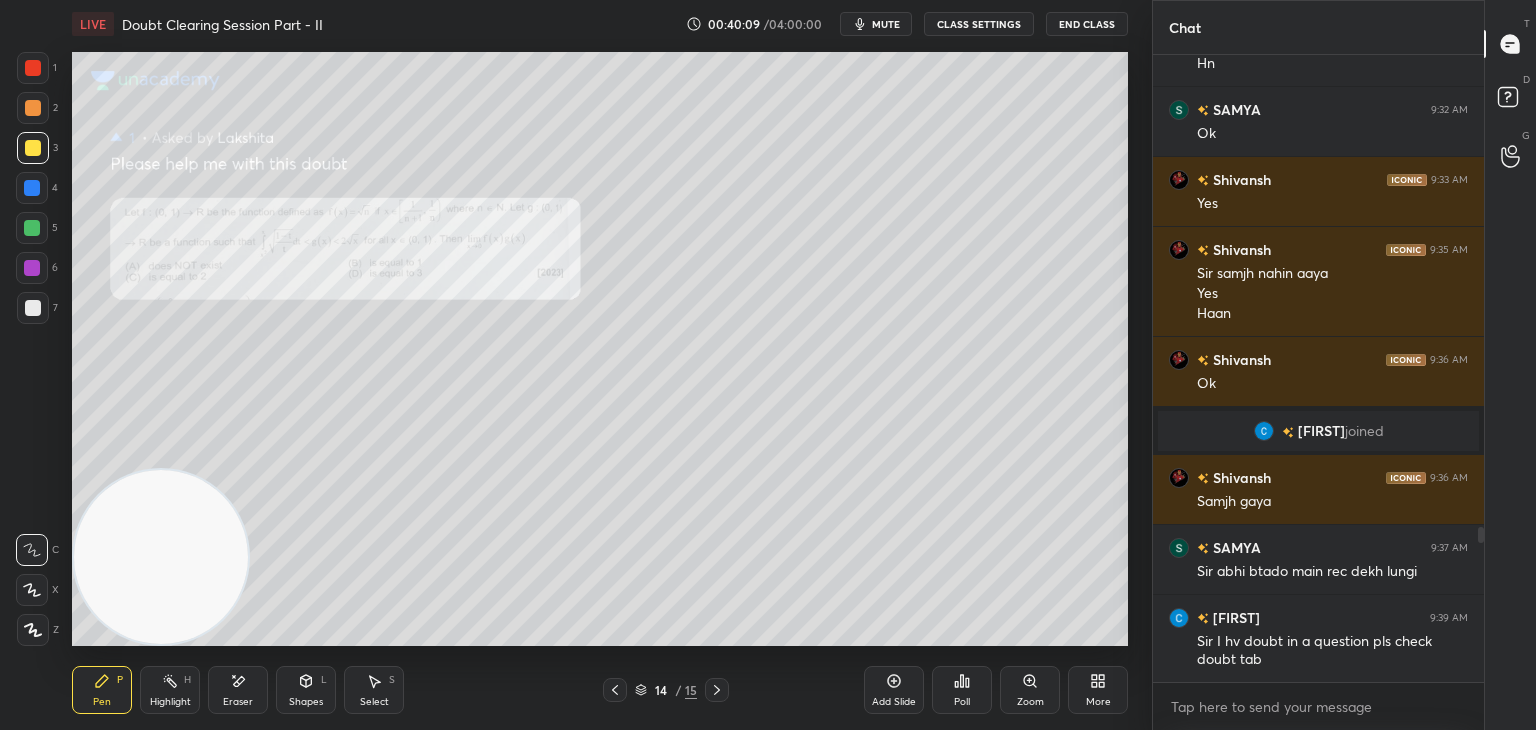 click on "Zoom" at bounding box center (1030, 690) 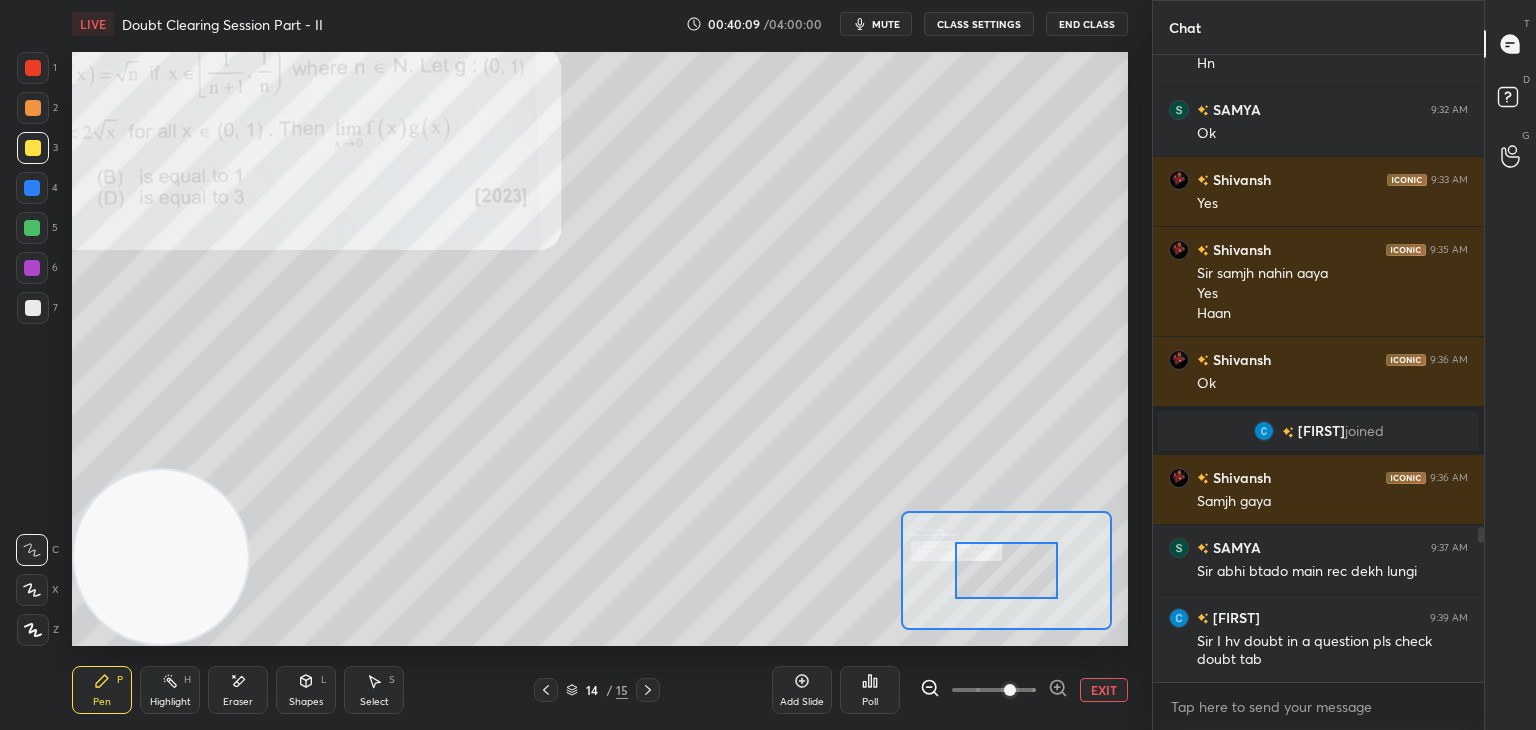 click at bounding box center [1010, 690] 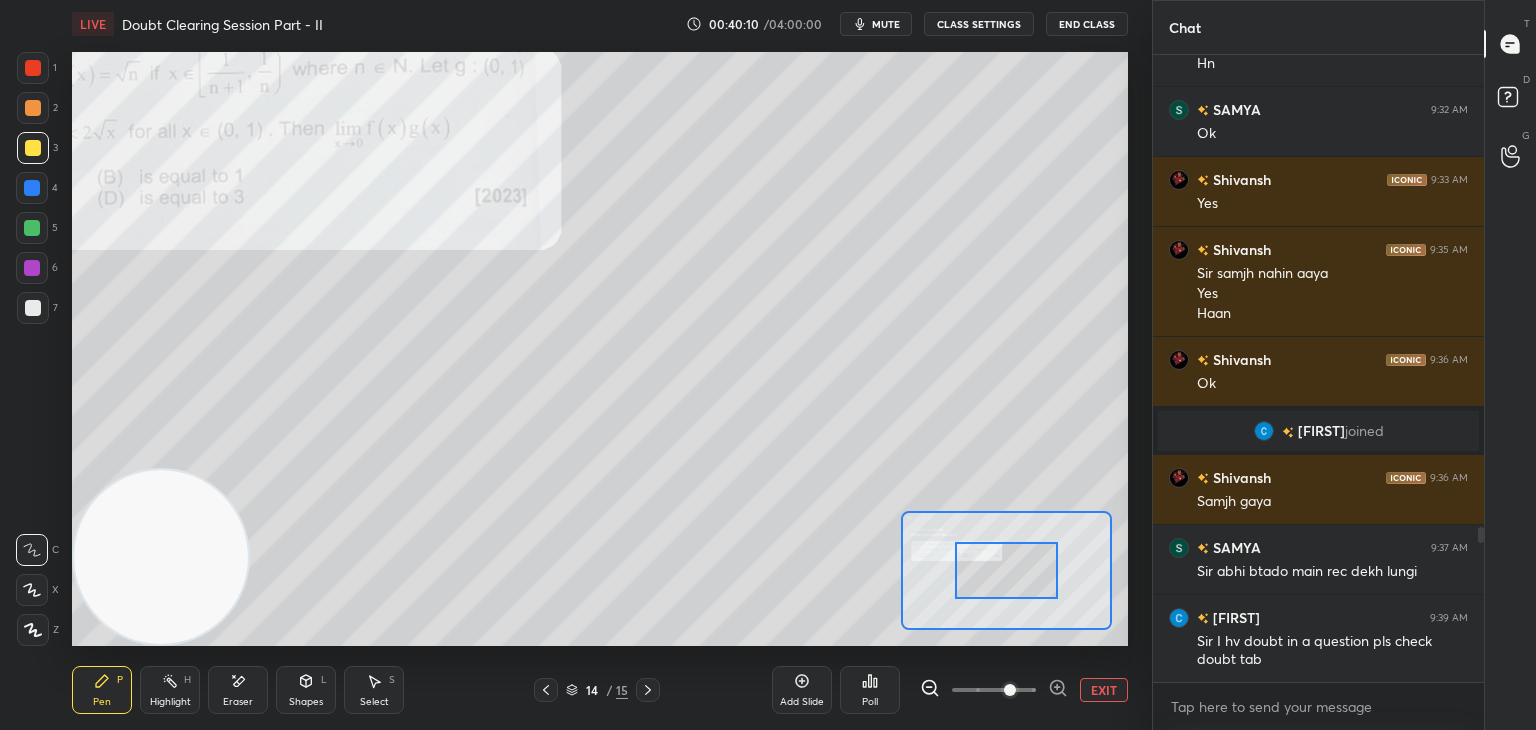 click at bounding box center (1010, 690) 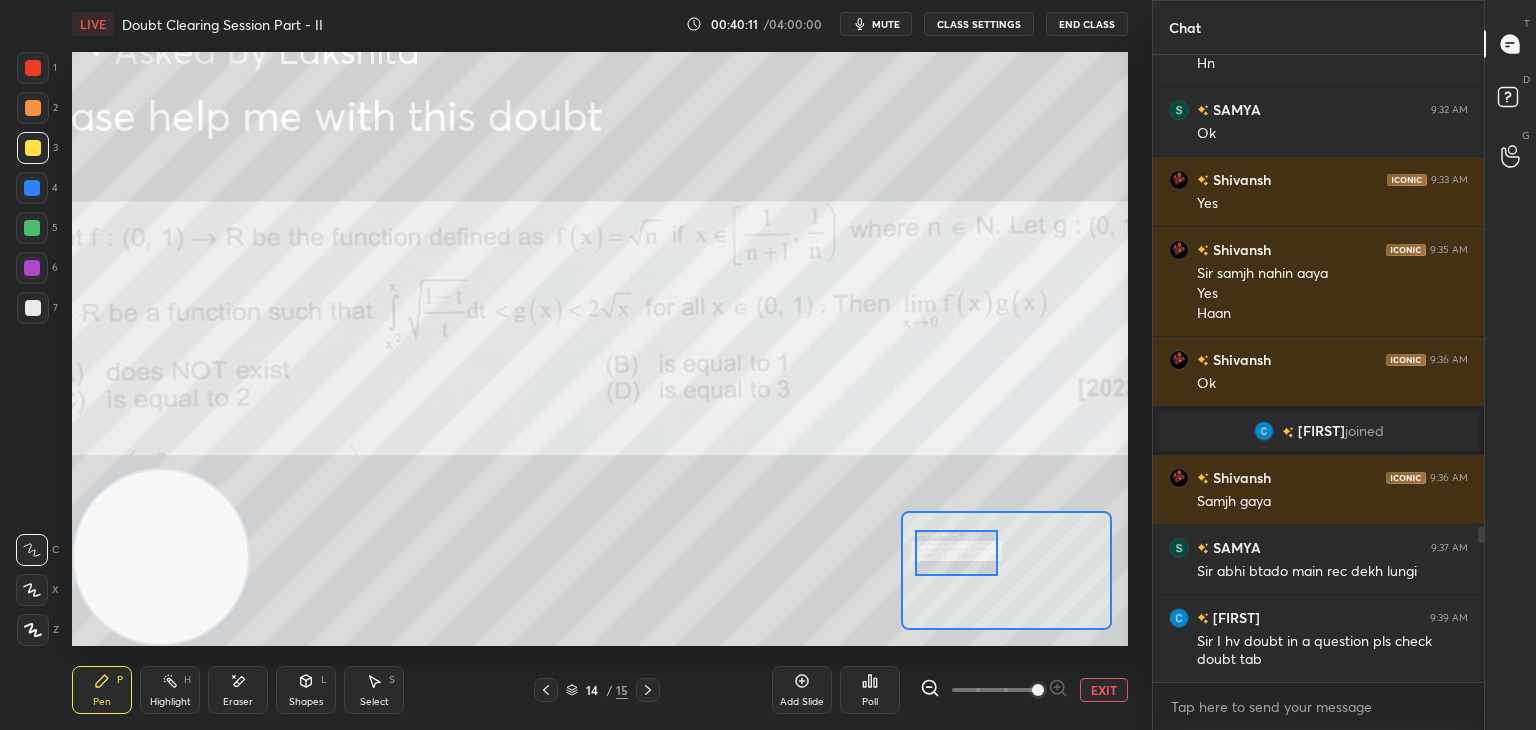 drag, startPoint x: 1012, startPoint y: 576, endPoint x: 977, endPoint y: 574, distance: 35.057095 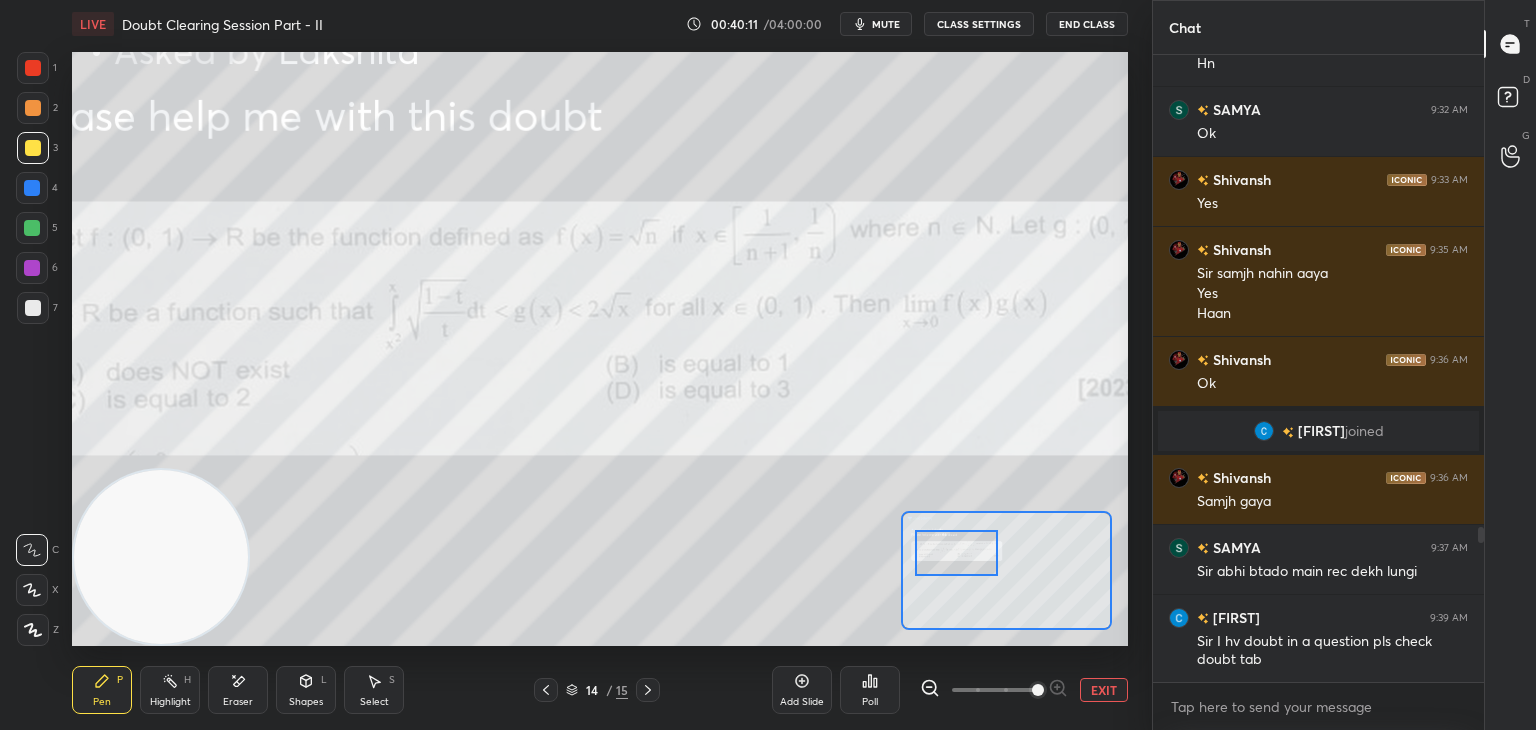 click at bounding box center (956, 553) 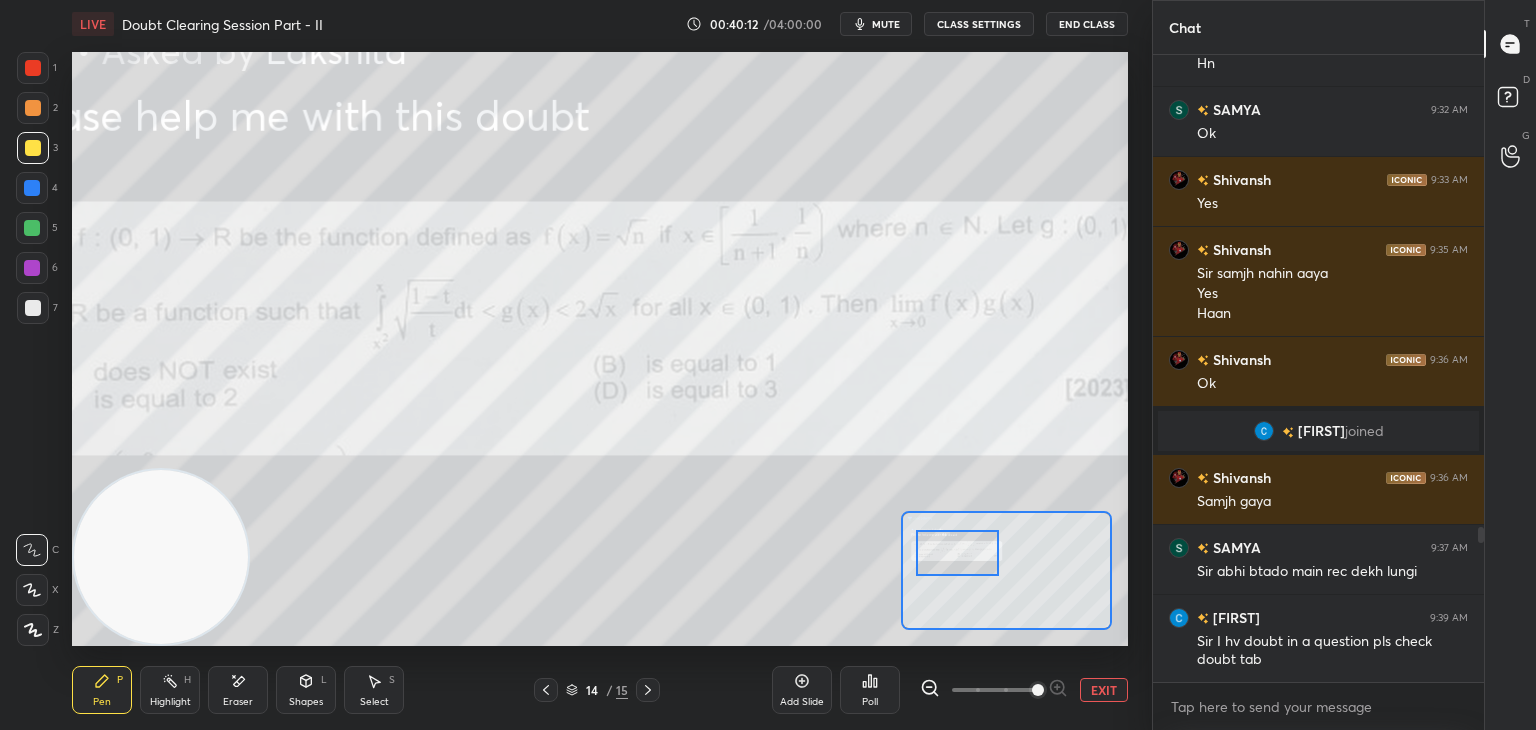click at bounding box center [994, 690] 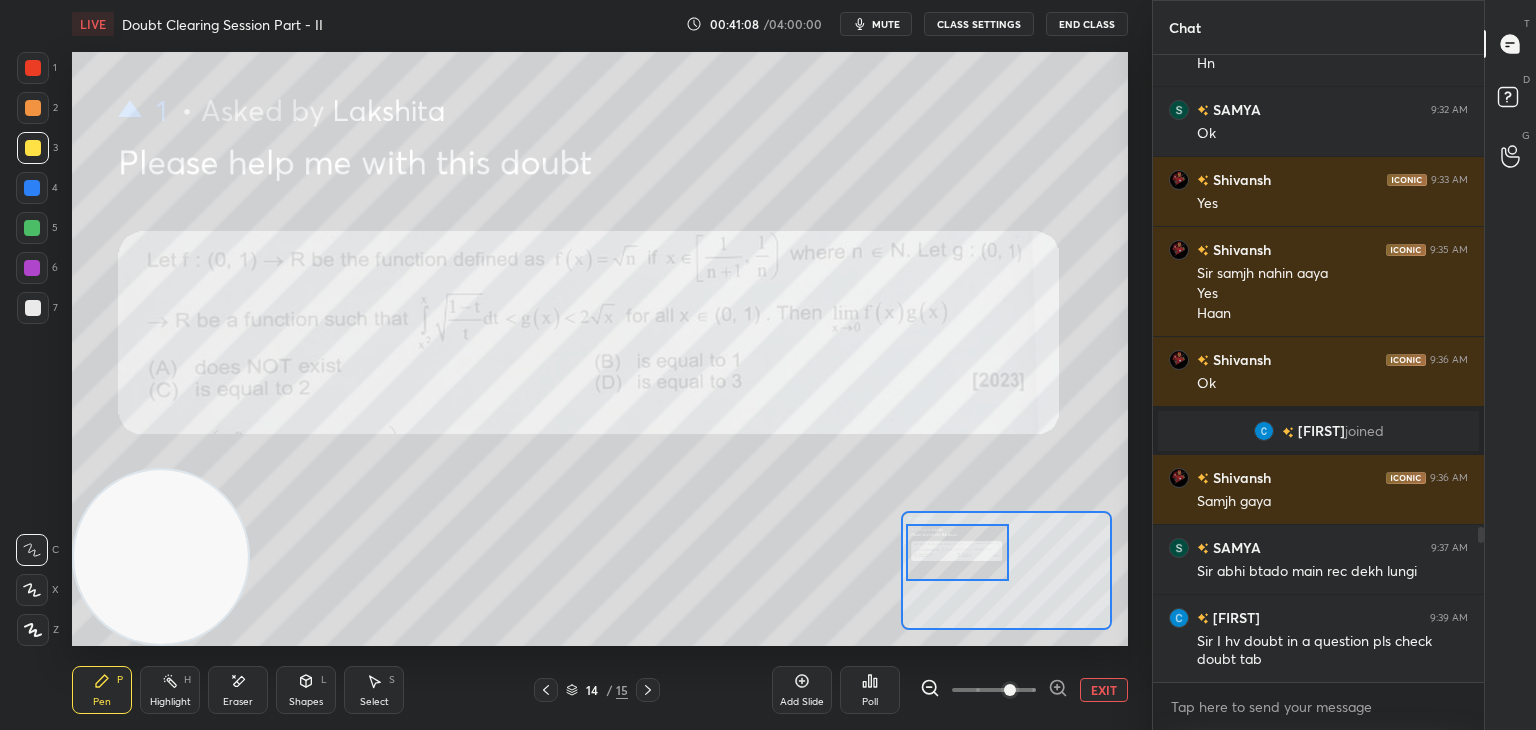 click on "EXIT" at bounding box center (1104, 690) 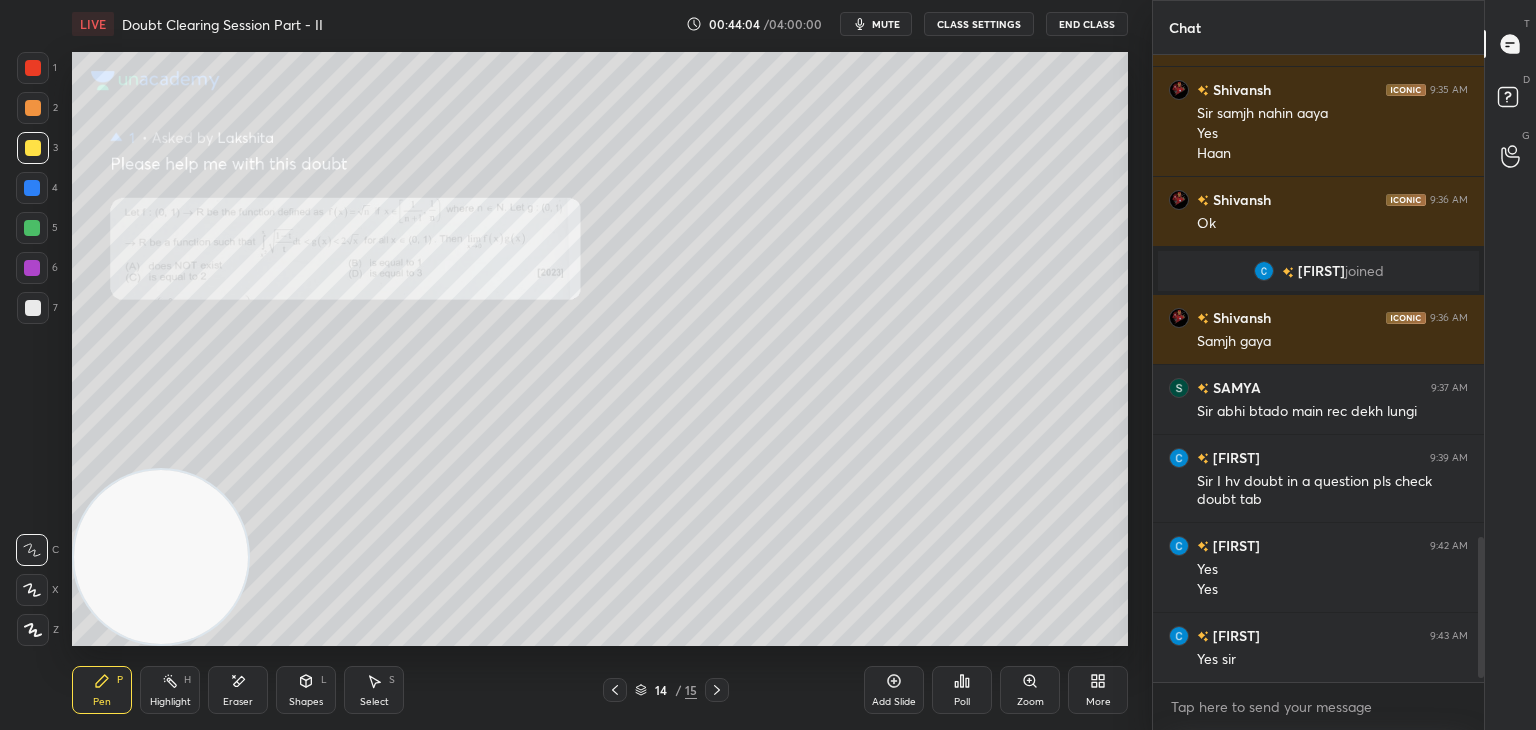 scroll, scrollTop: 2148, scrollLeft: 0, axis: vertical 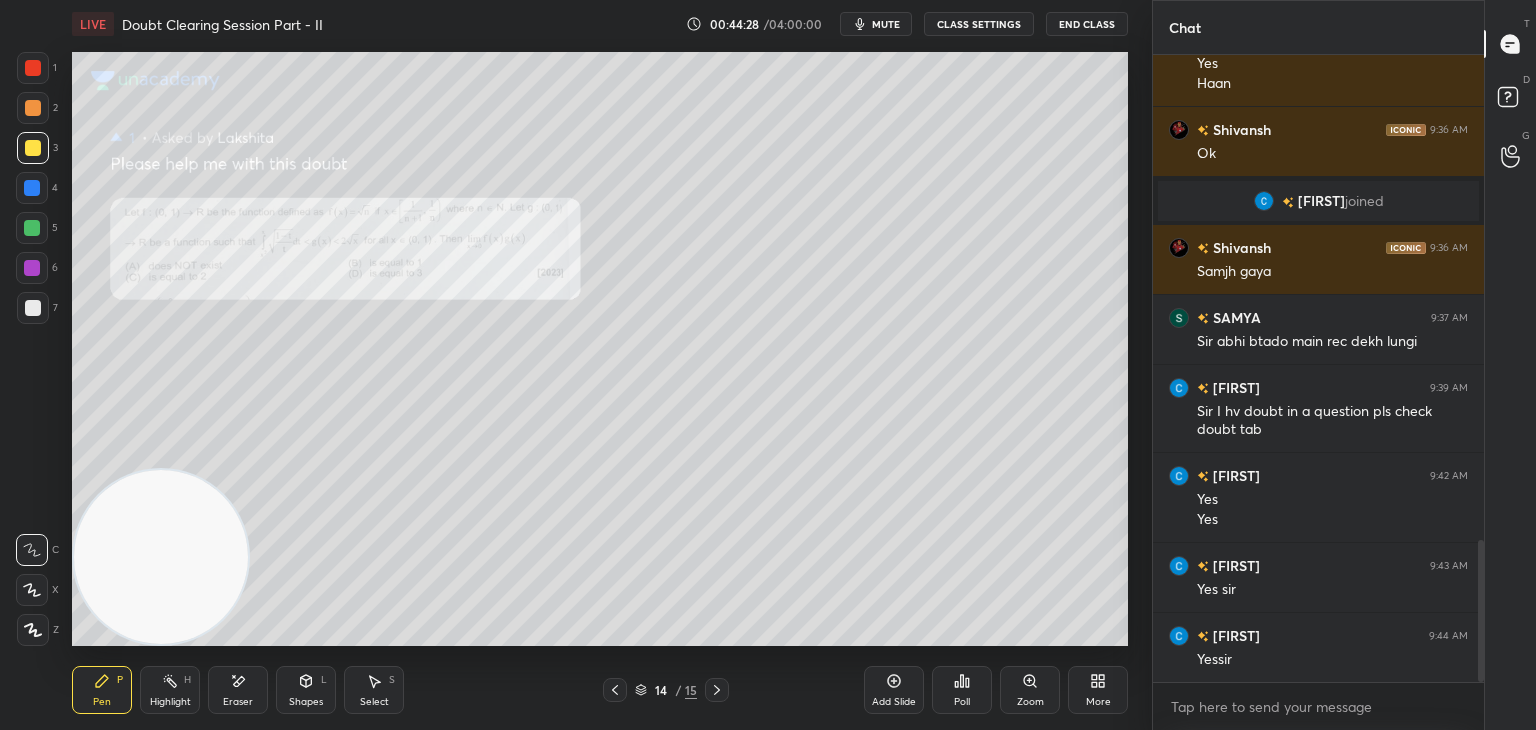 click 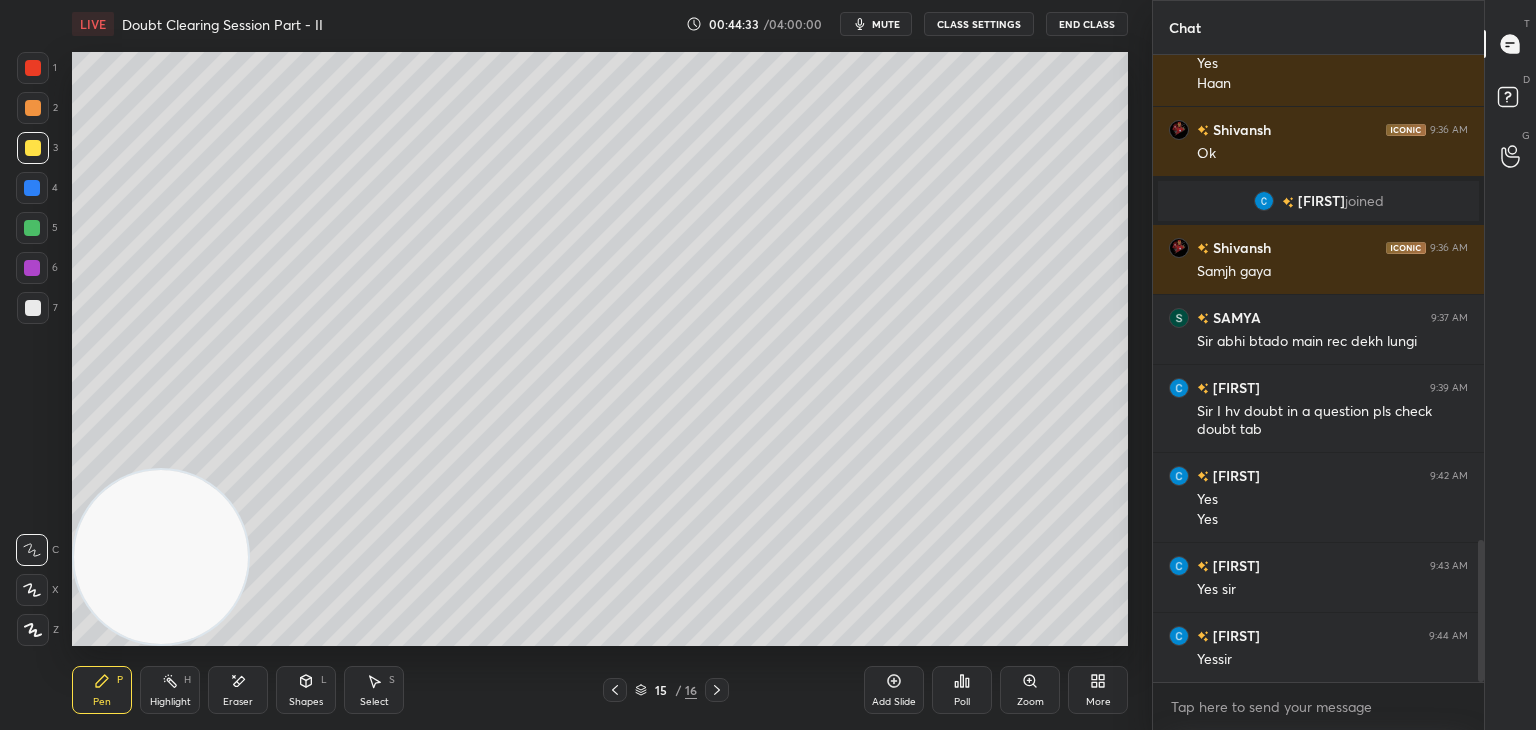 click on "Eraser" at bounding box center [238, 690] 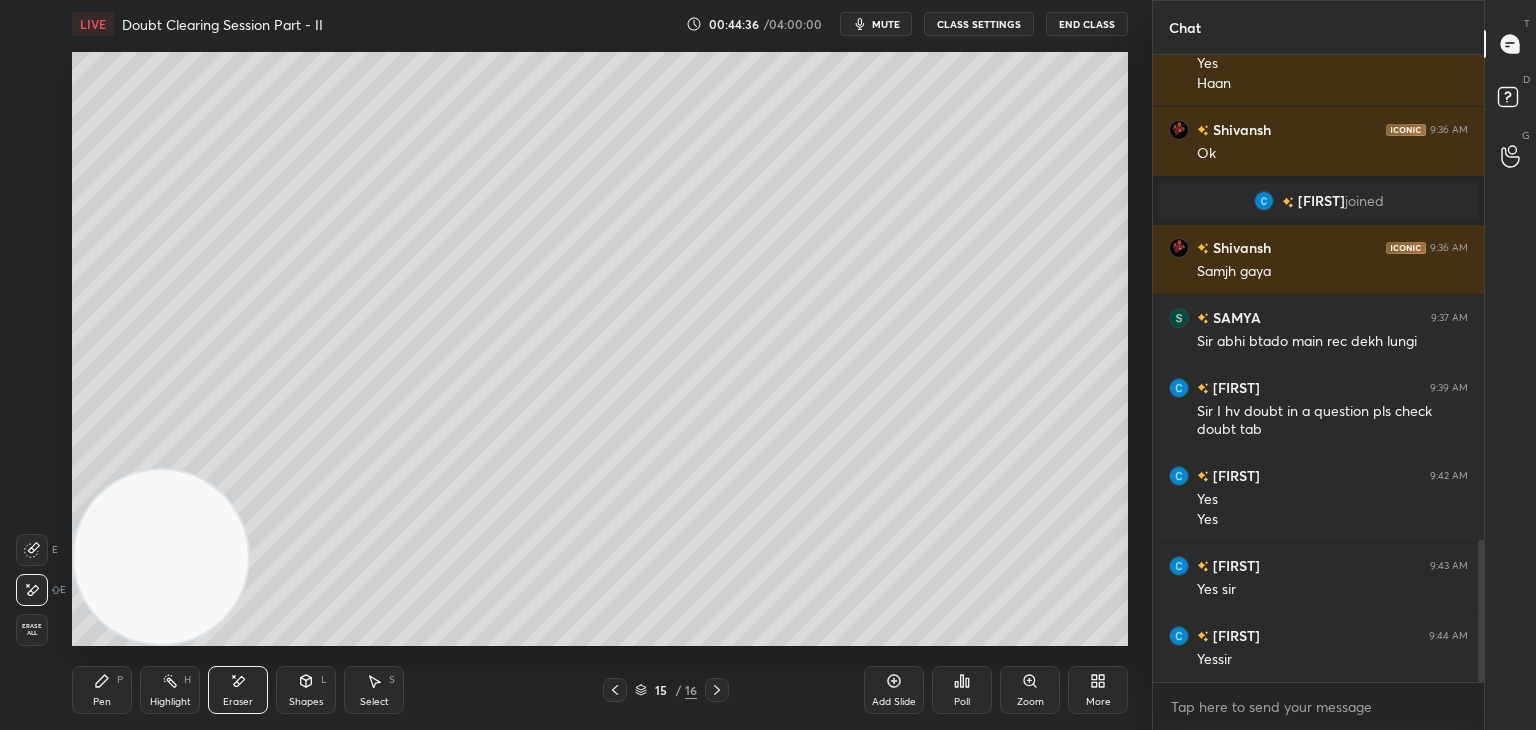 click 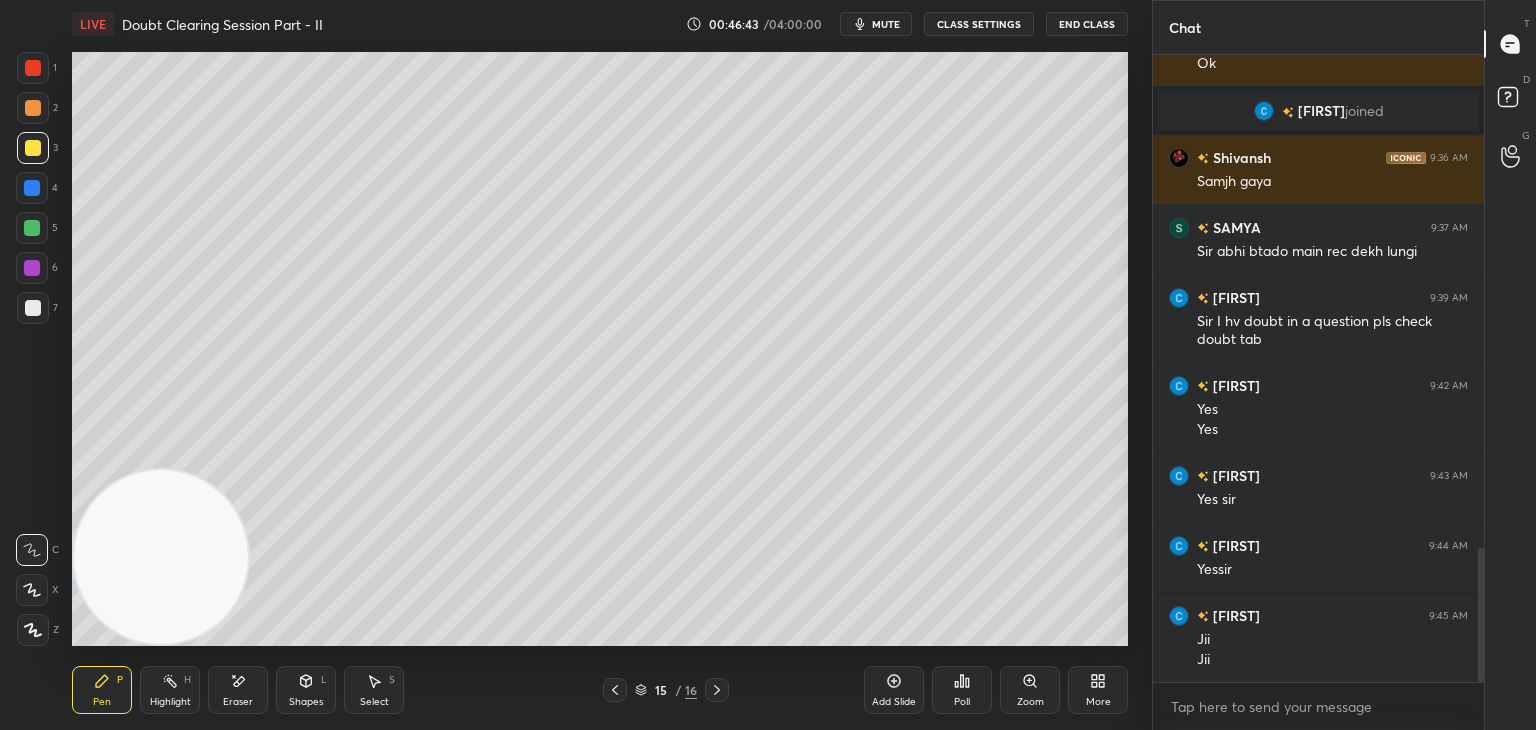 scroll, scrollTop: 2308, scrollLeft: 0, axis: vertical 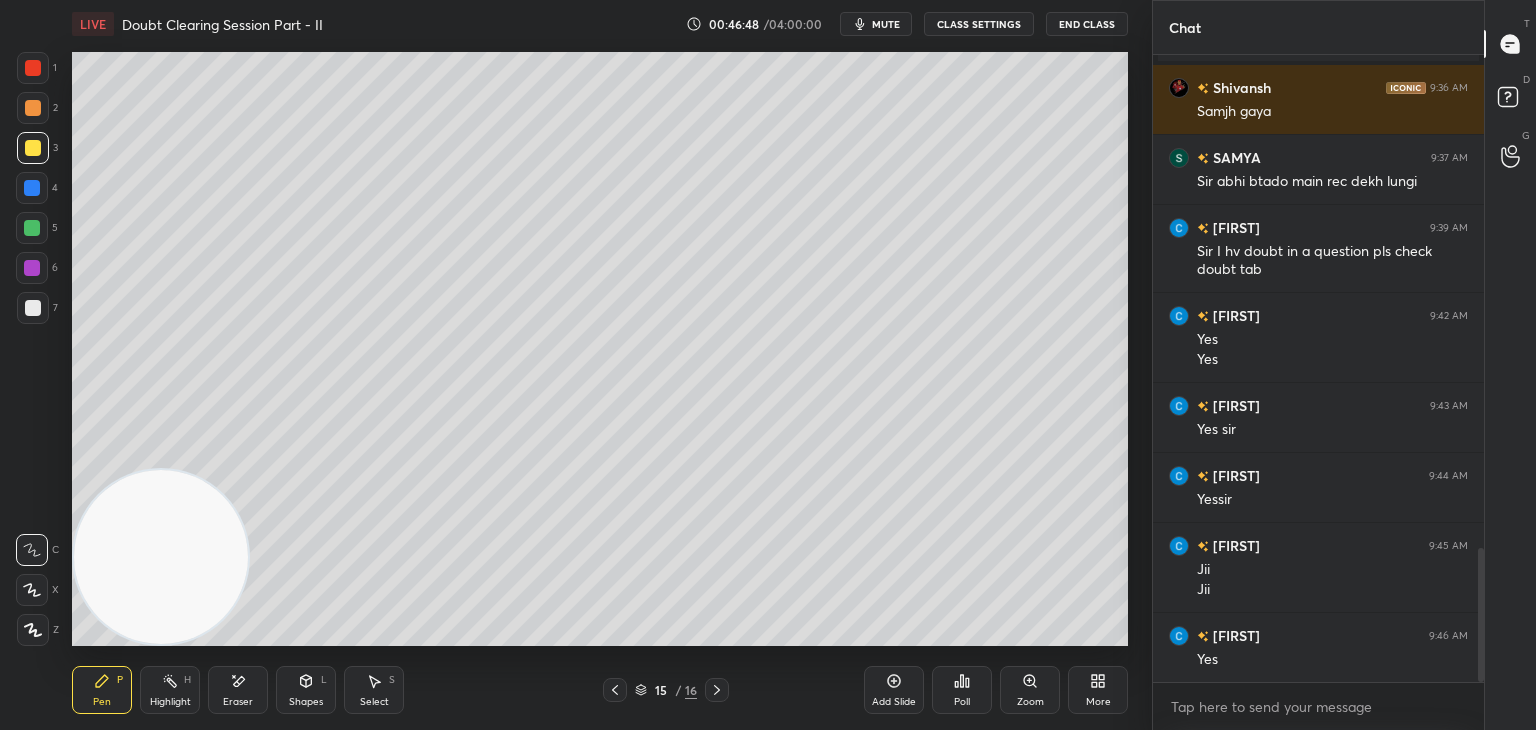 click 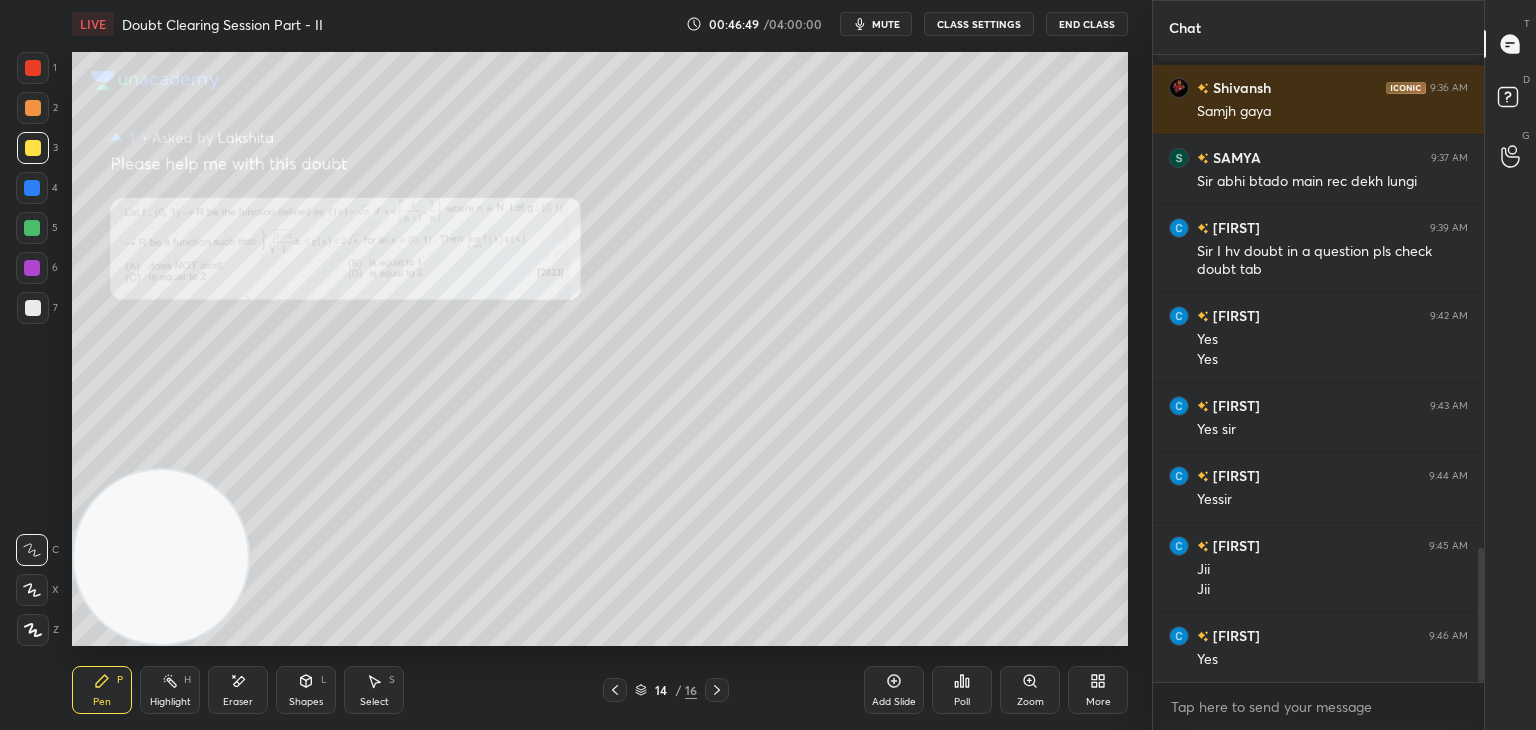 click on "Zoom" at bounding box center (1030, 690) 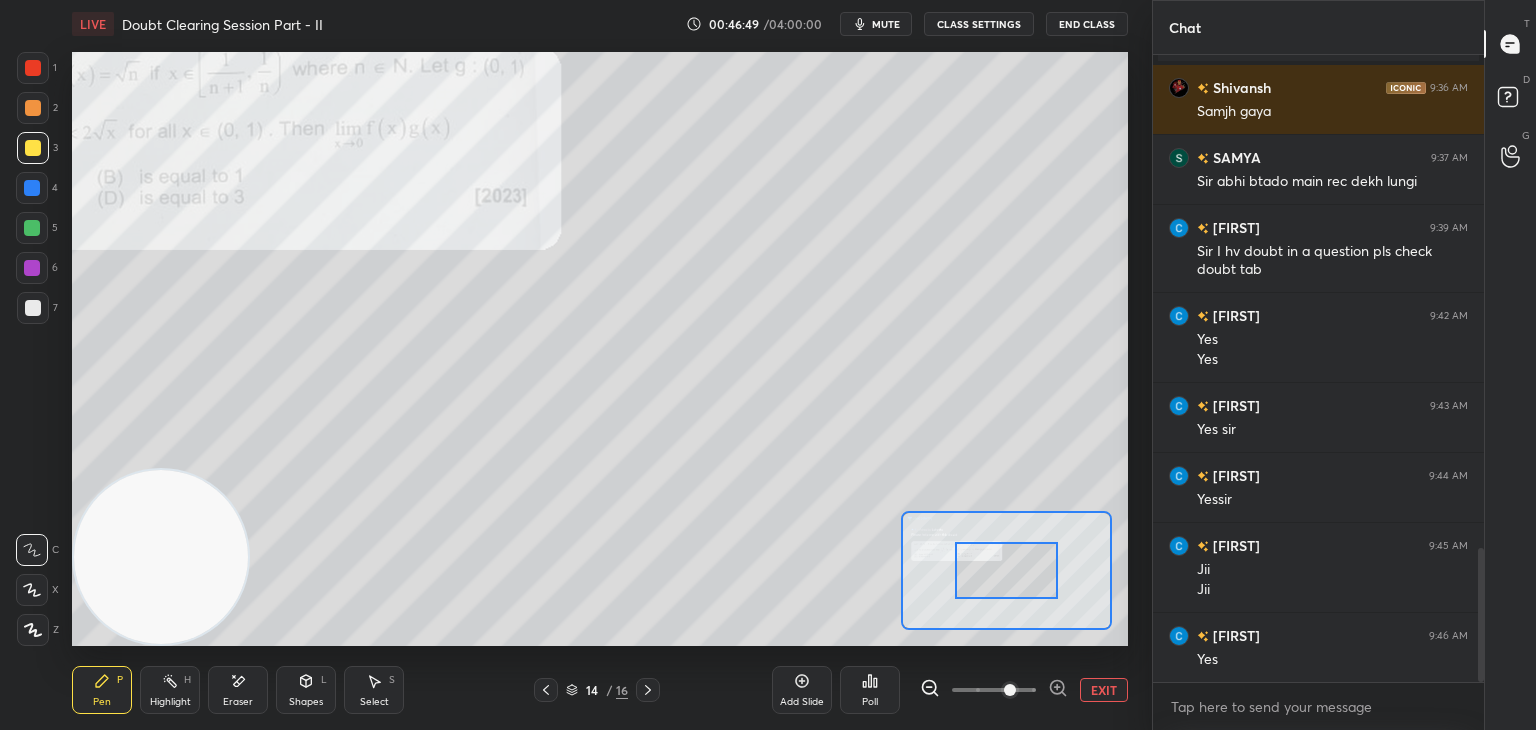 click at bounding box center [994, 690] 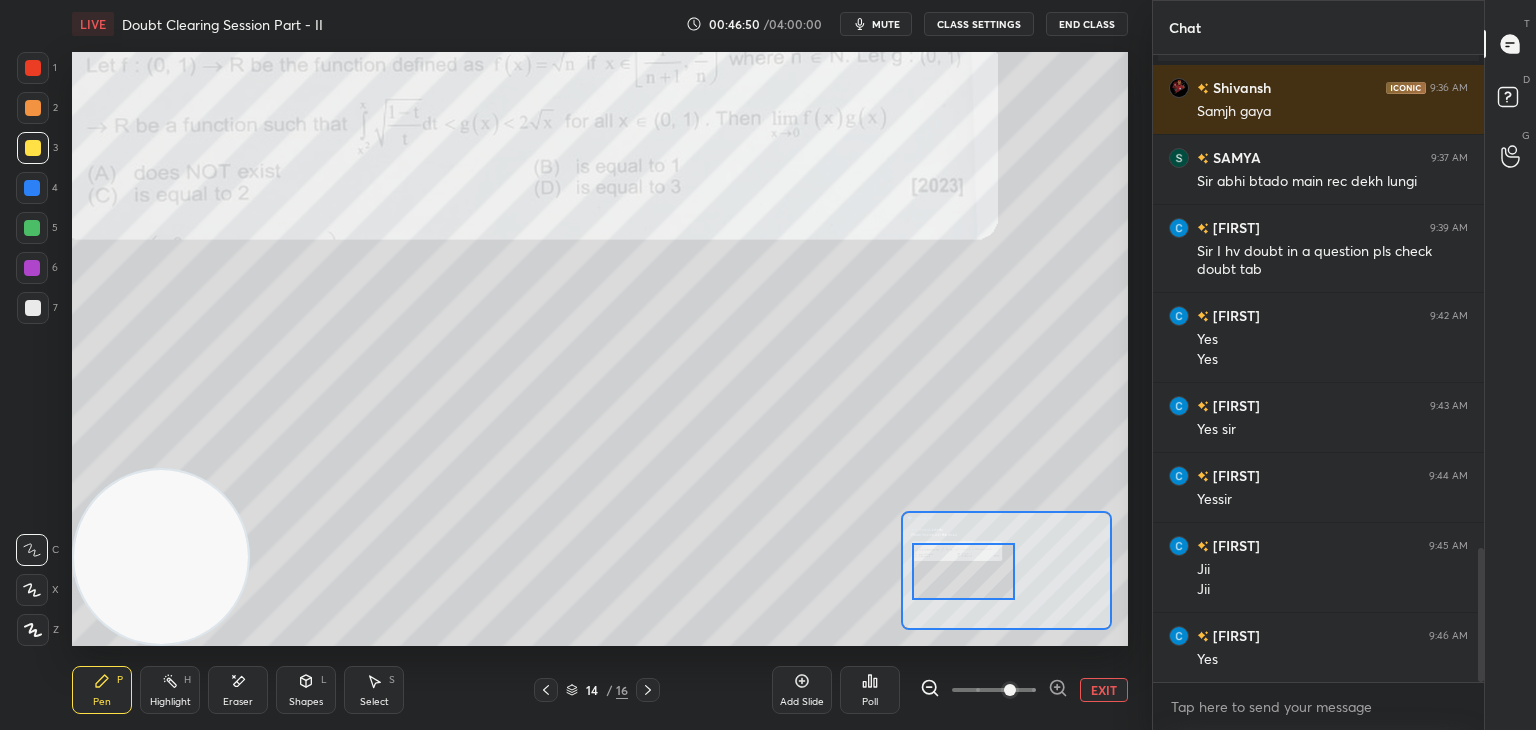 drag, startPoint x: 1015, startPoint y: 579, endPoint x: 978, endPoint y: 581, distance: 37.054016 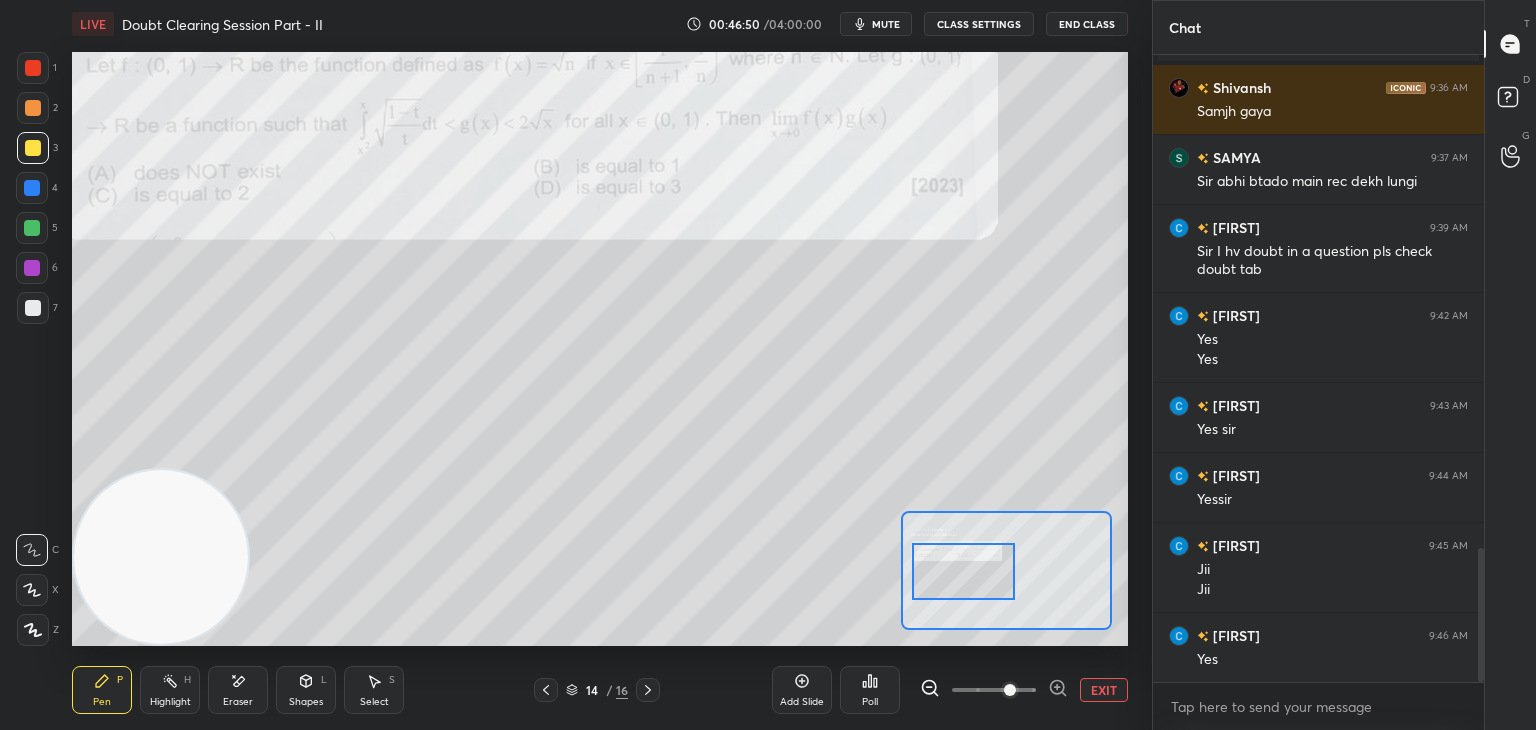click at bounding box center (964, 571) 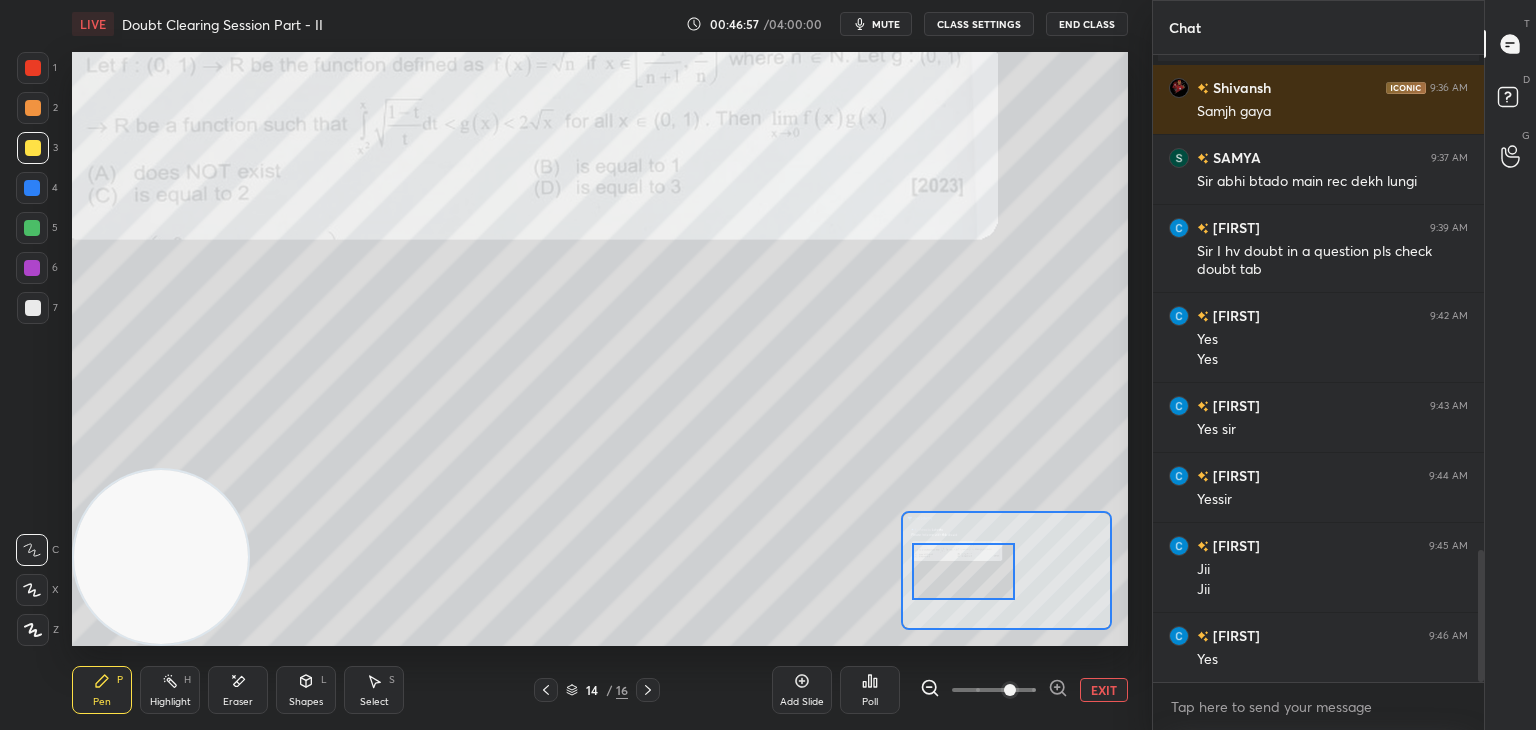 scroll, scrollTop: 2356, scrollLeft: 0, axis: vertical 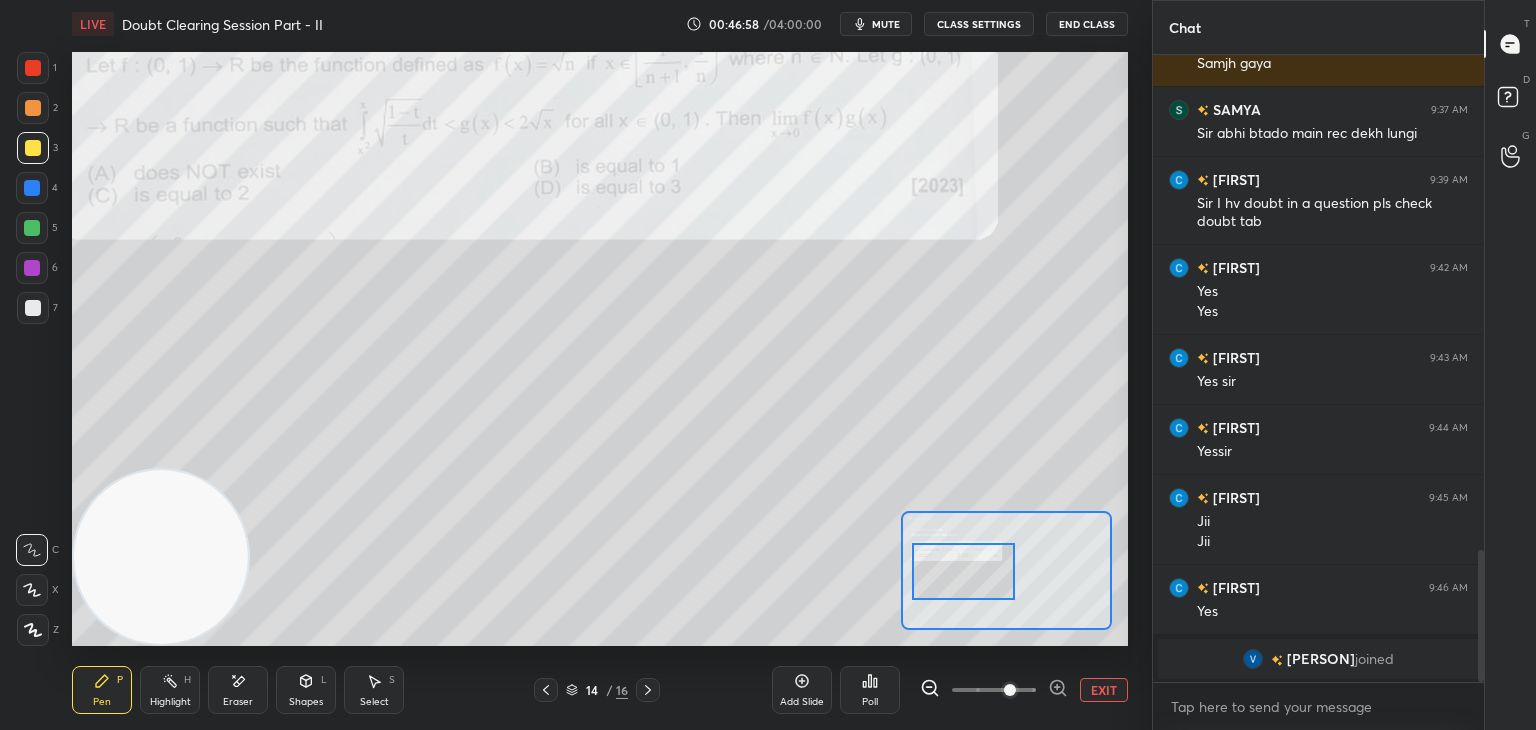 click on "EXIT" at bounding box center (1104, 690) 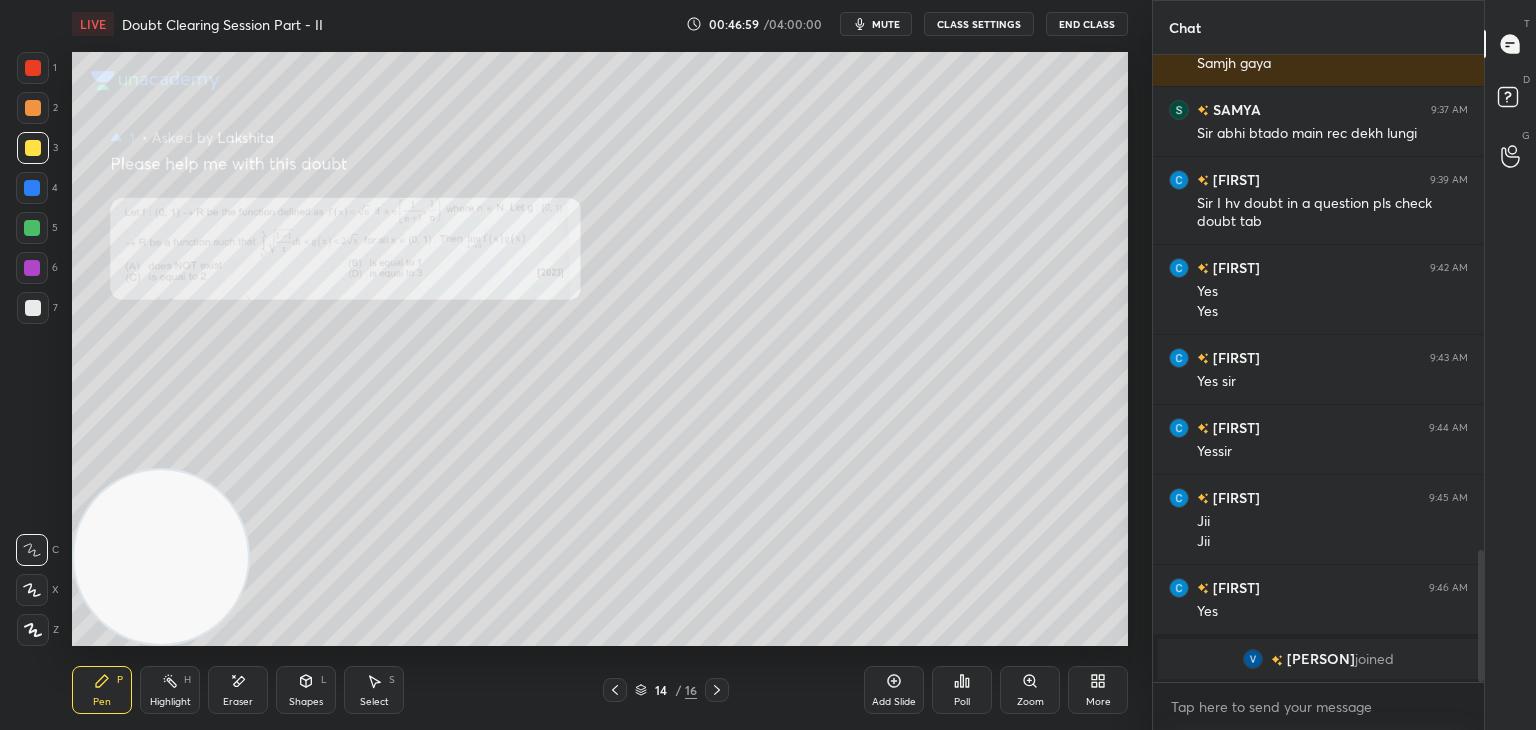 drag, startPoint x: 724, startPoint y: 688, endPoint x: 737, endPoint y: 686, distance: 13.152946 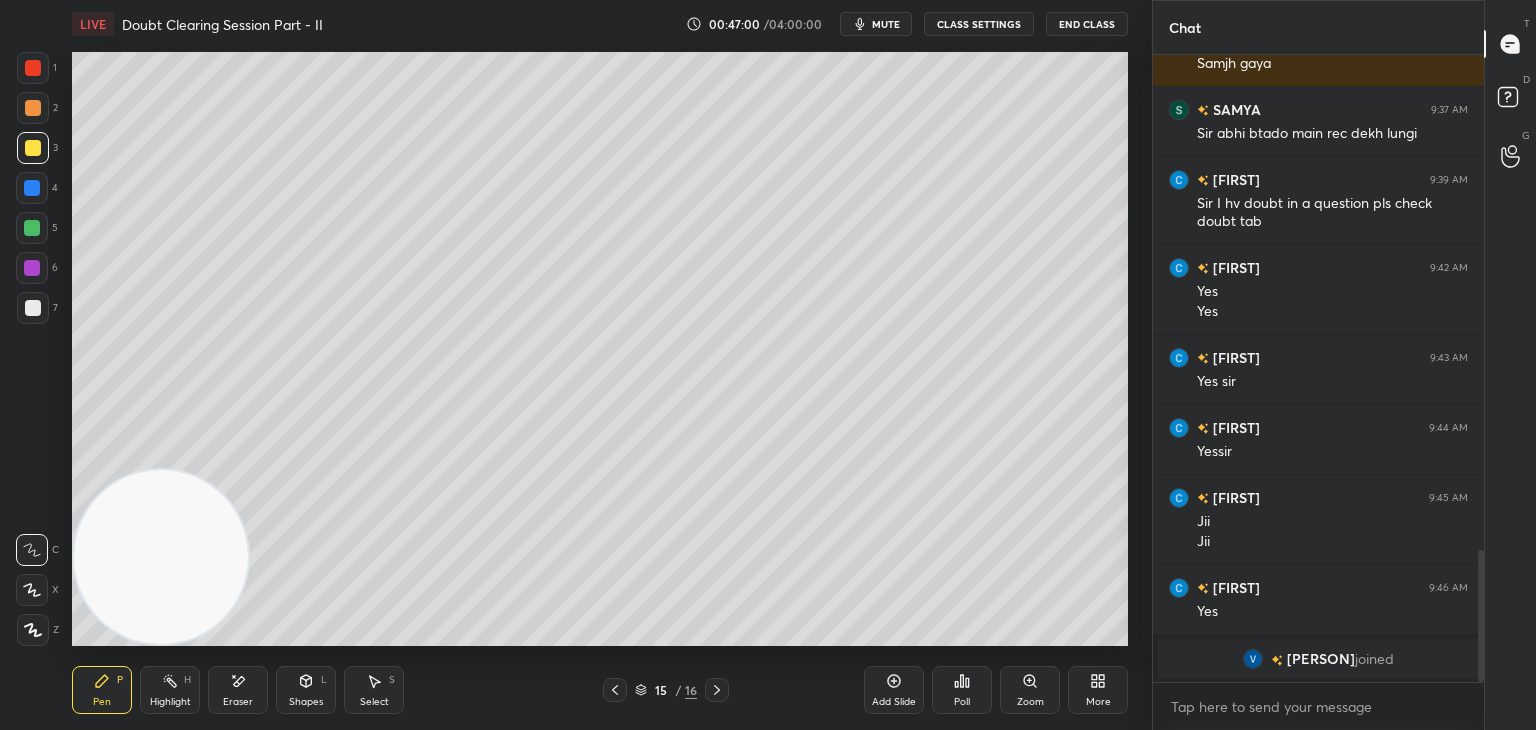 click 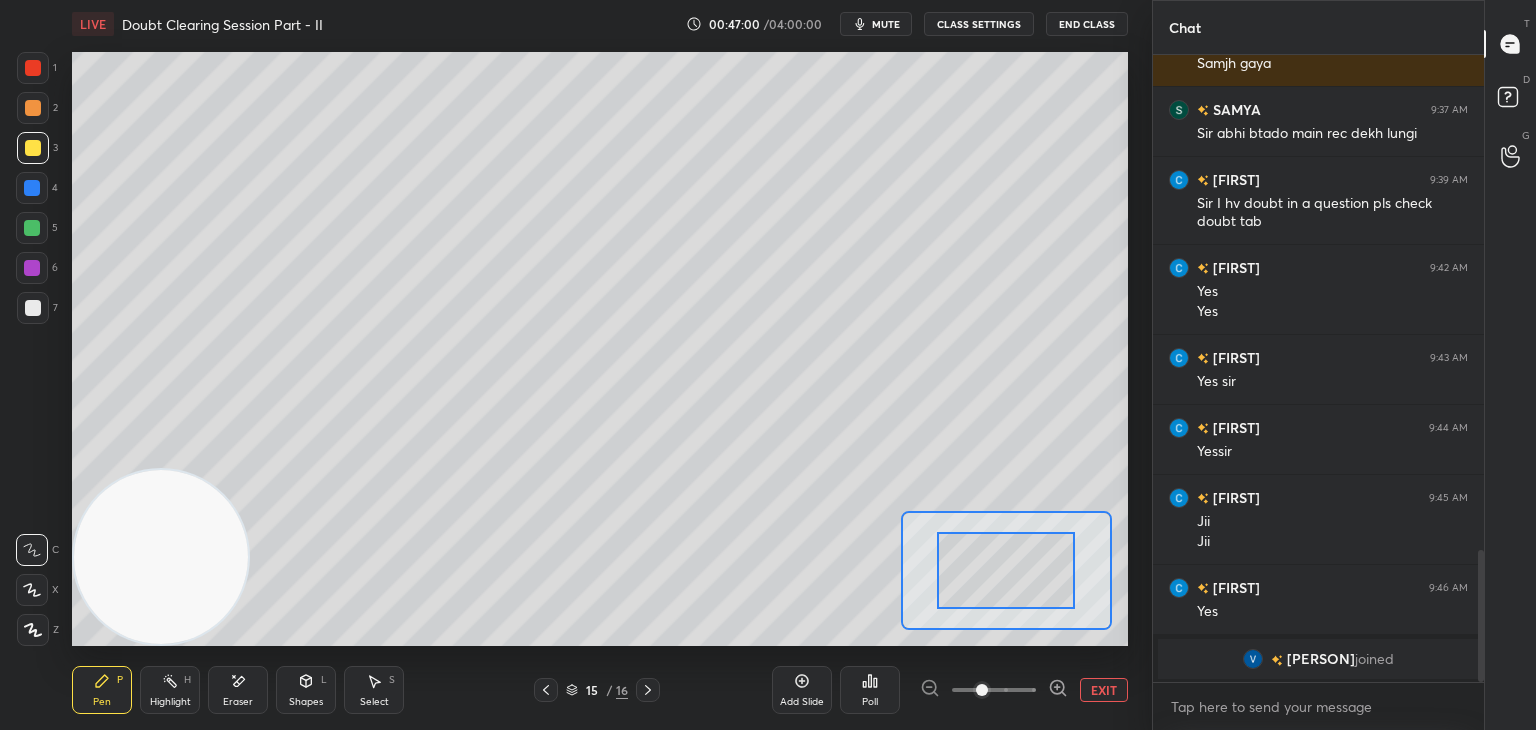 click at bounding box center [994, 690] 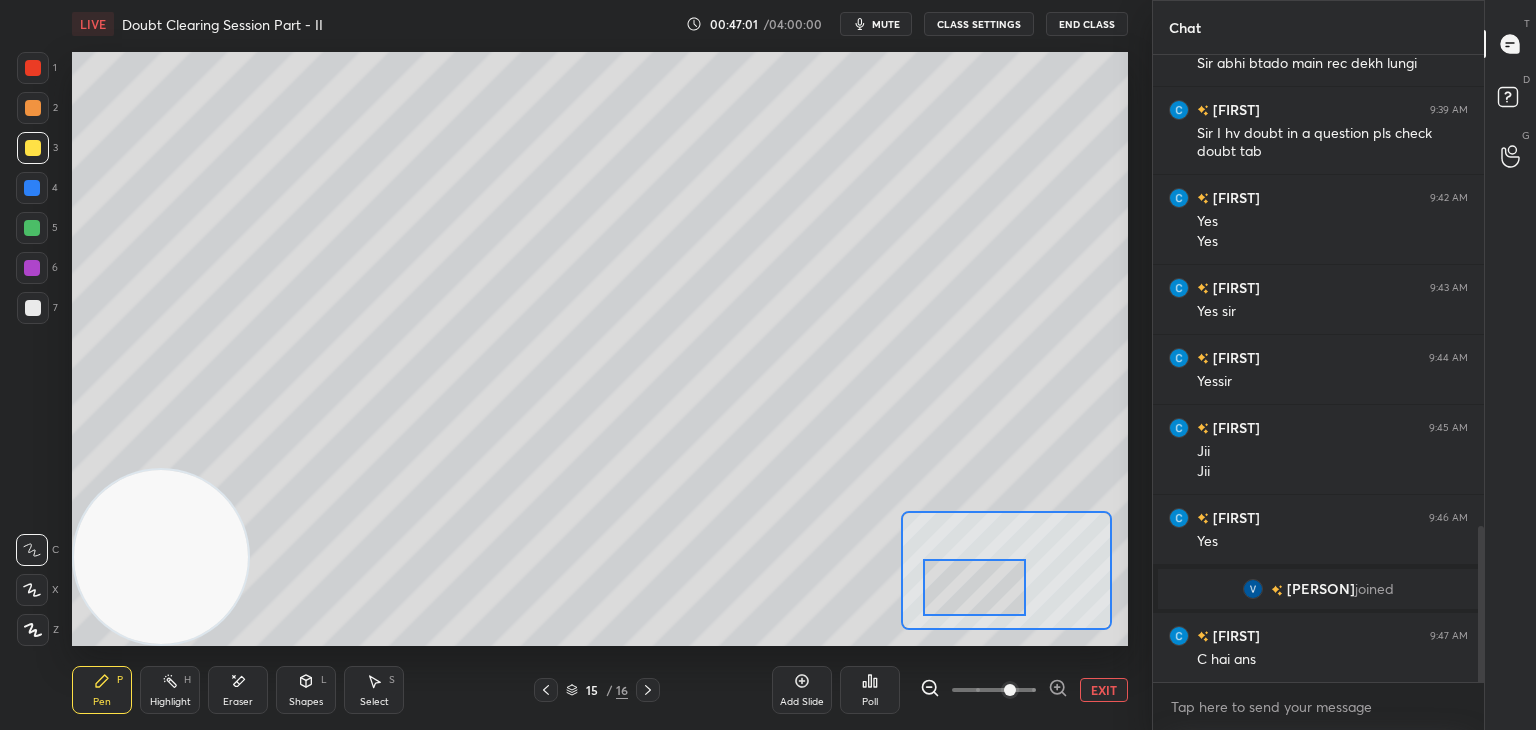 scroll, scrollTop: 1904, scrollLeft: 0, axis: vertical 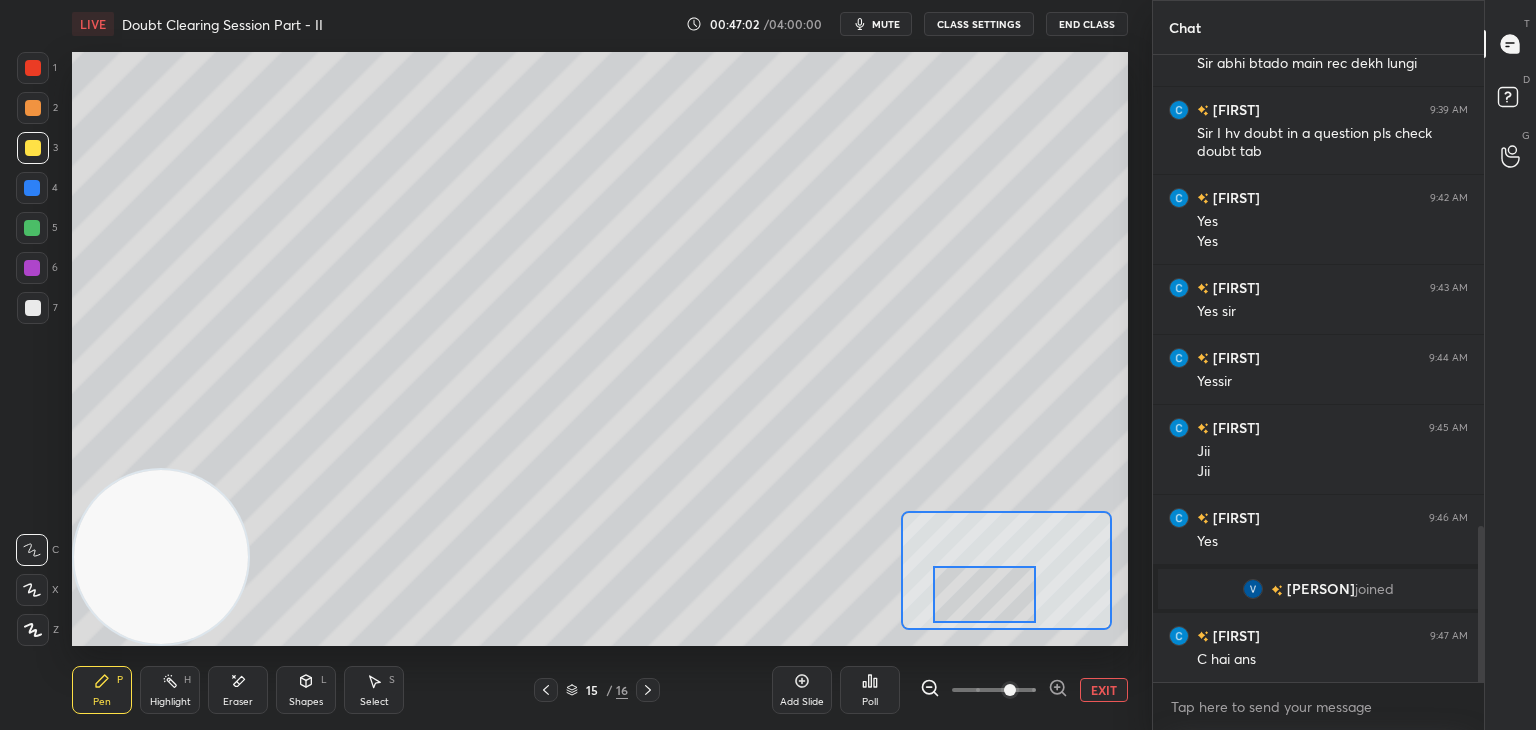 drag, startPoint x: 1008, startPoint y: 565, endPoint x: 987, endPoint y: 589, distance: 31.890438 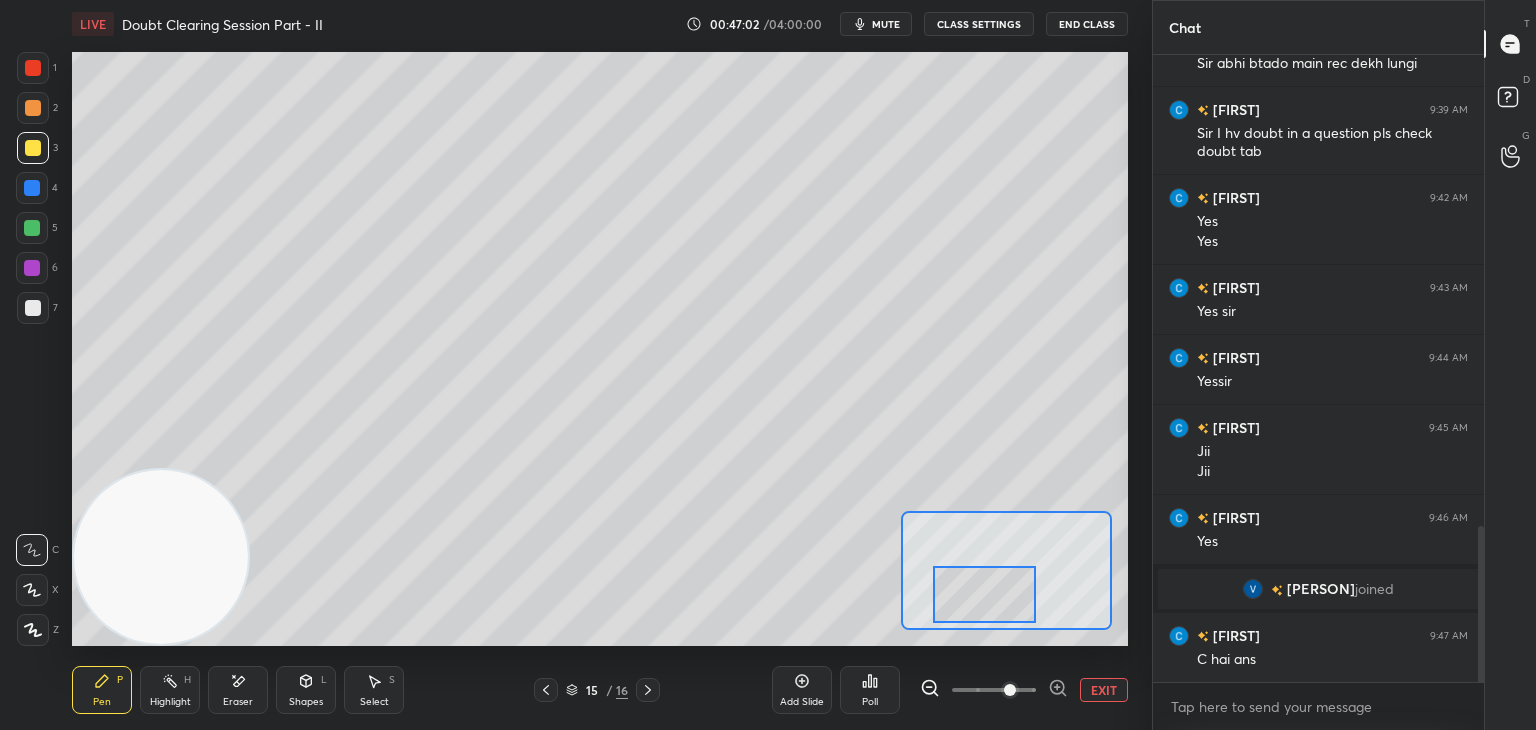 click at bounding box center (985, 594) 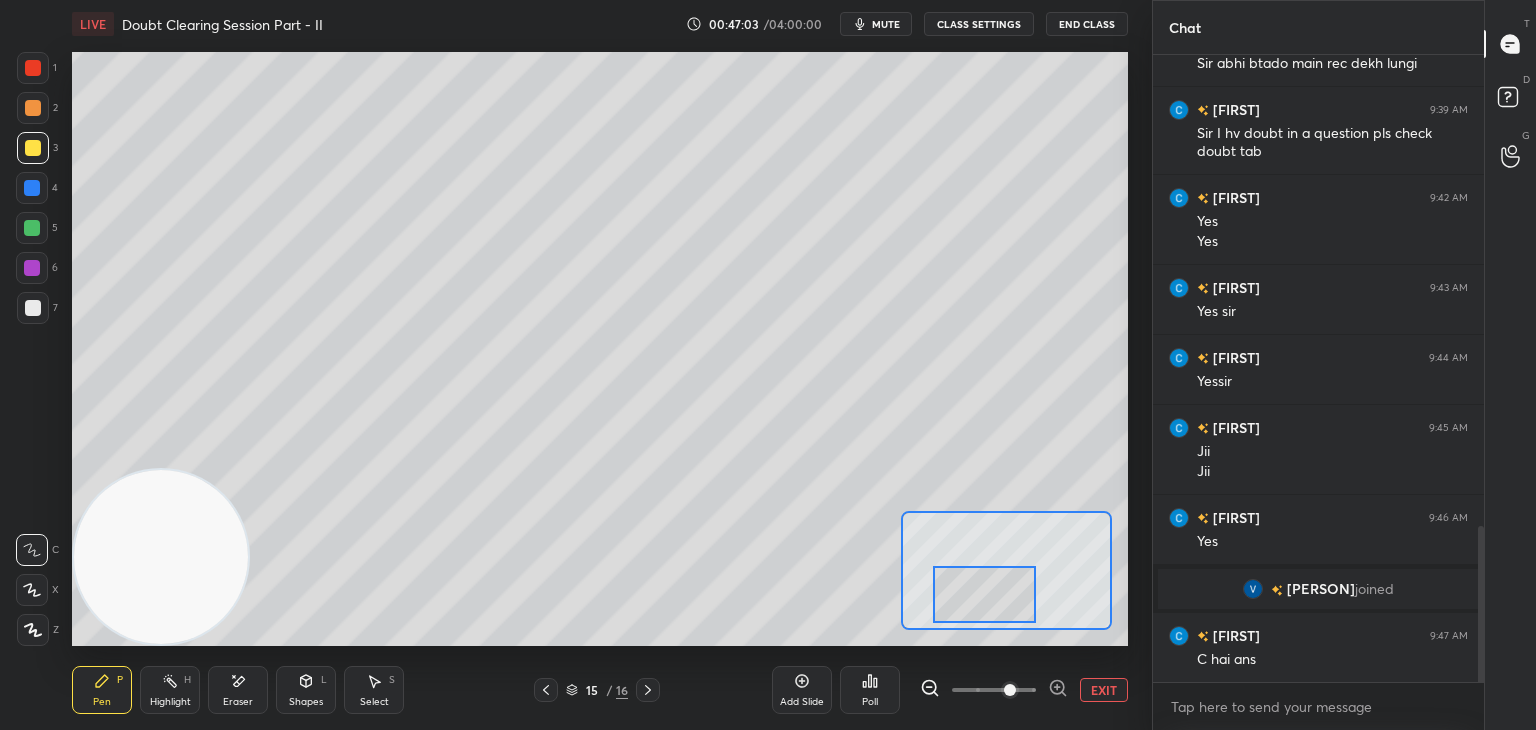 click at bounding box center [994, 690] 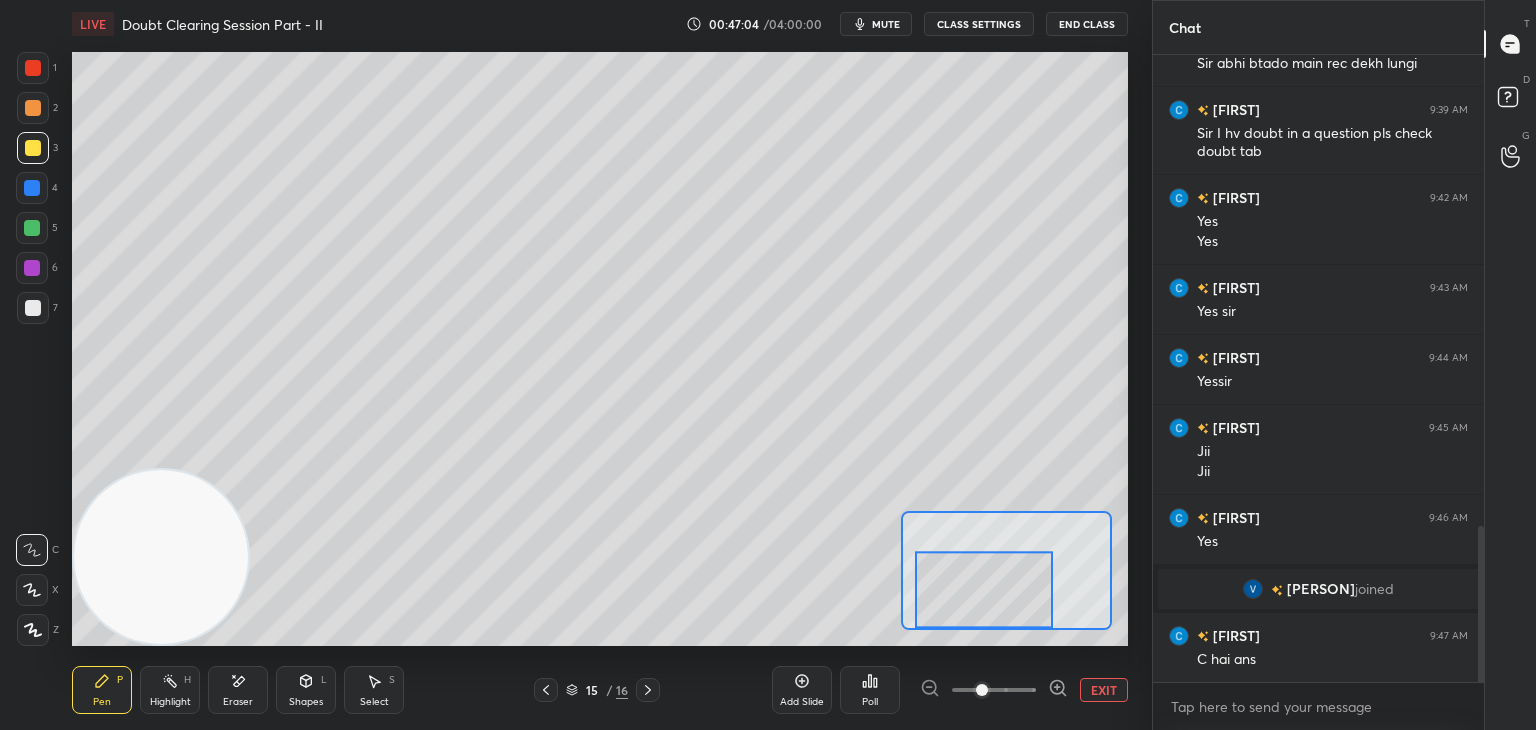 click on "15 / 16" at bounding box center [597, 690] 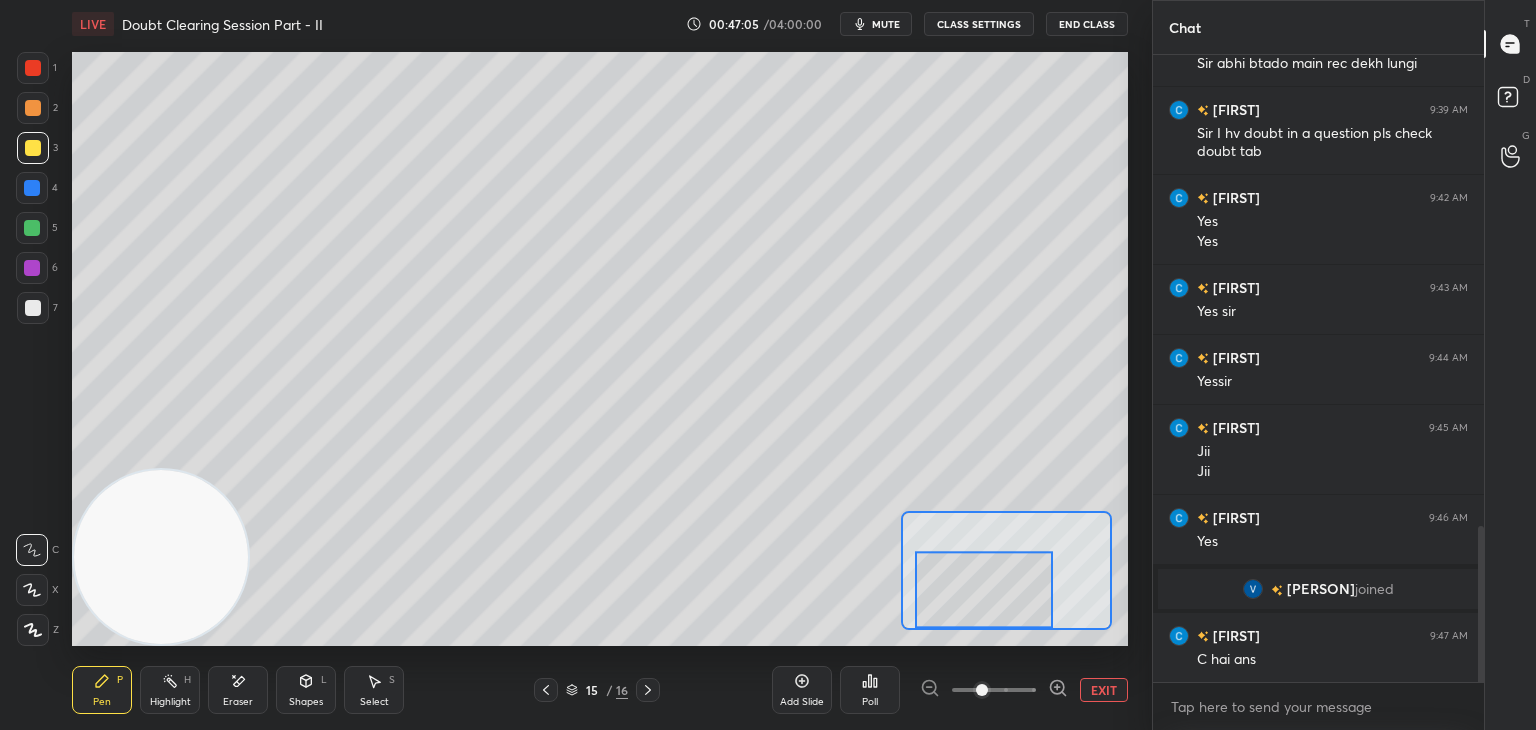 click 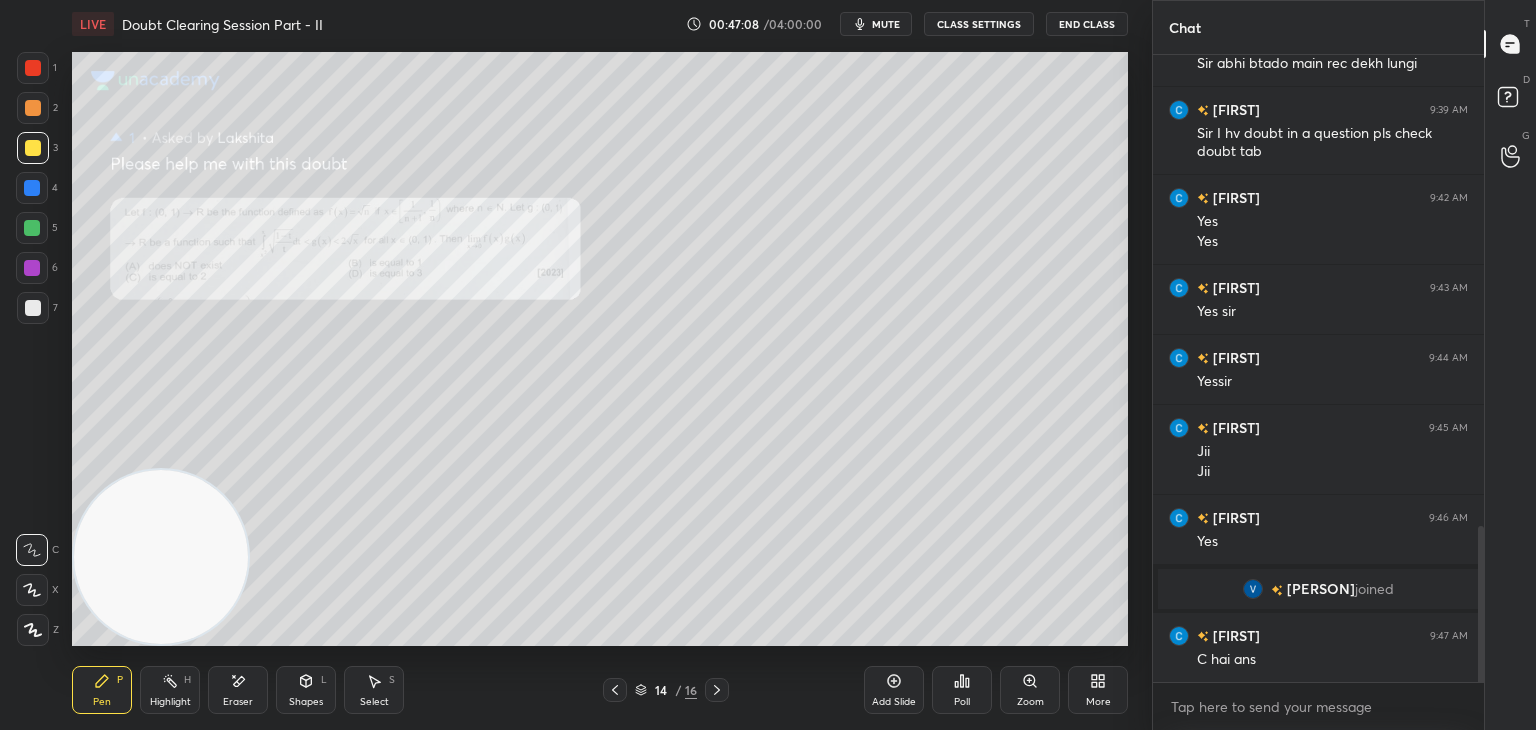 click 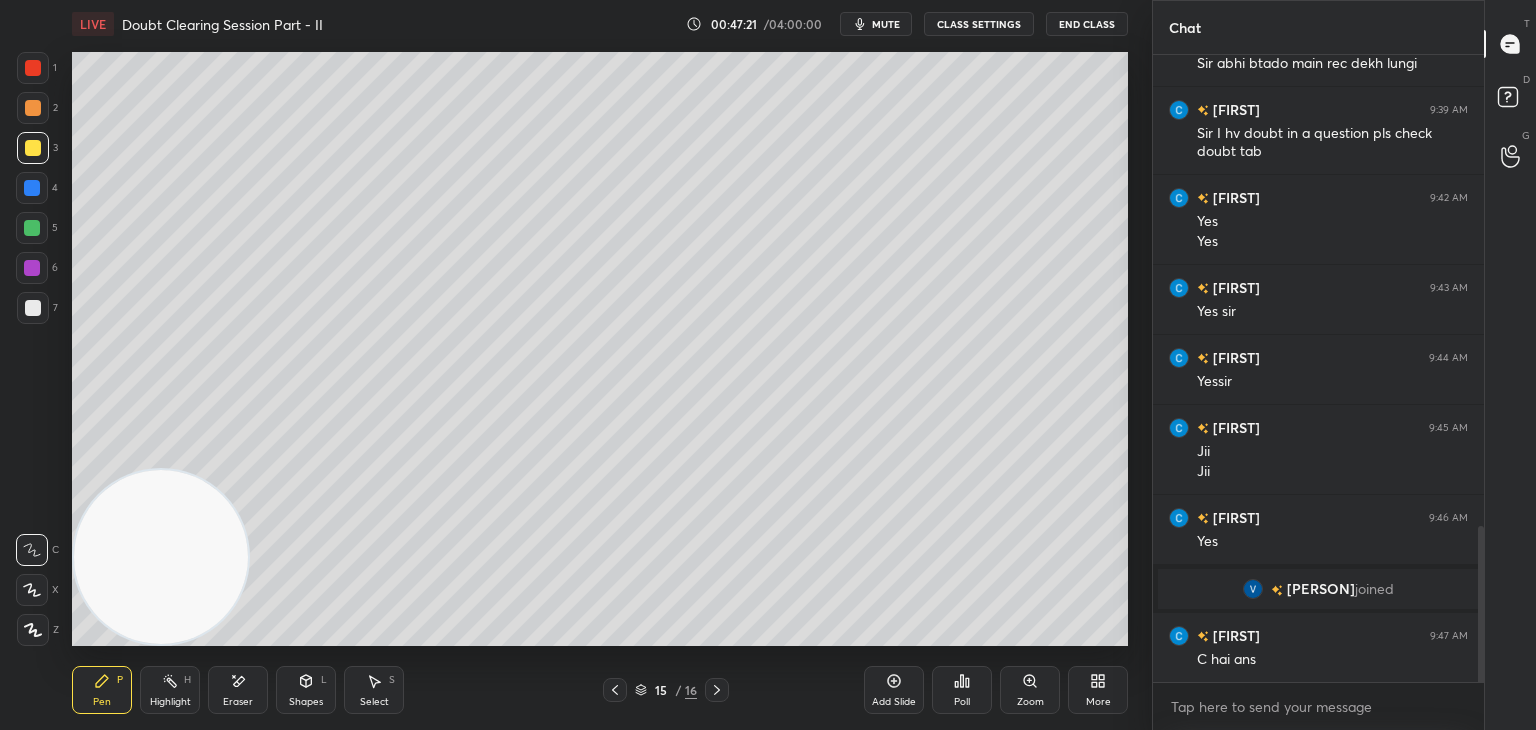 click 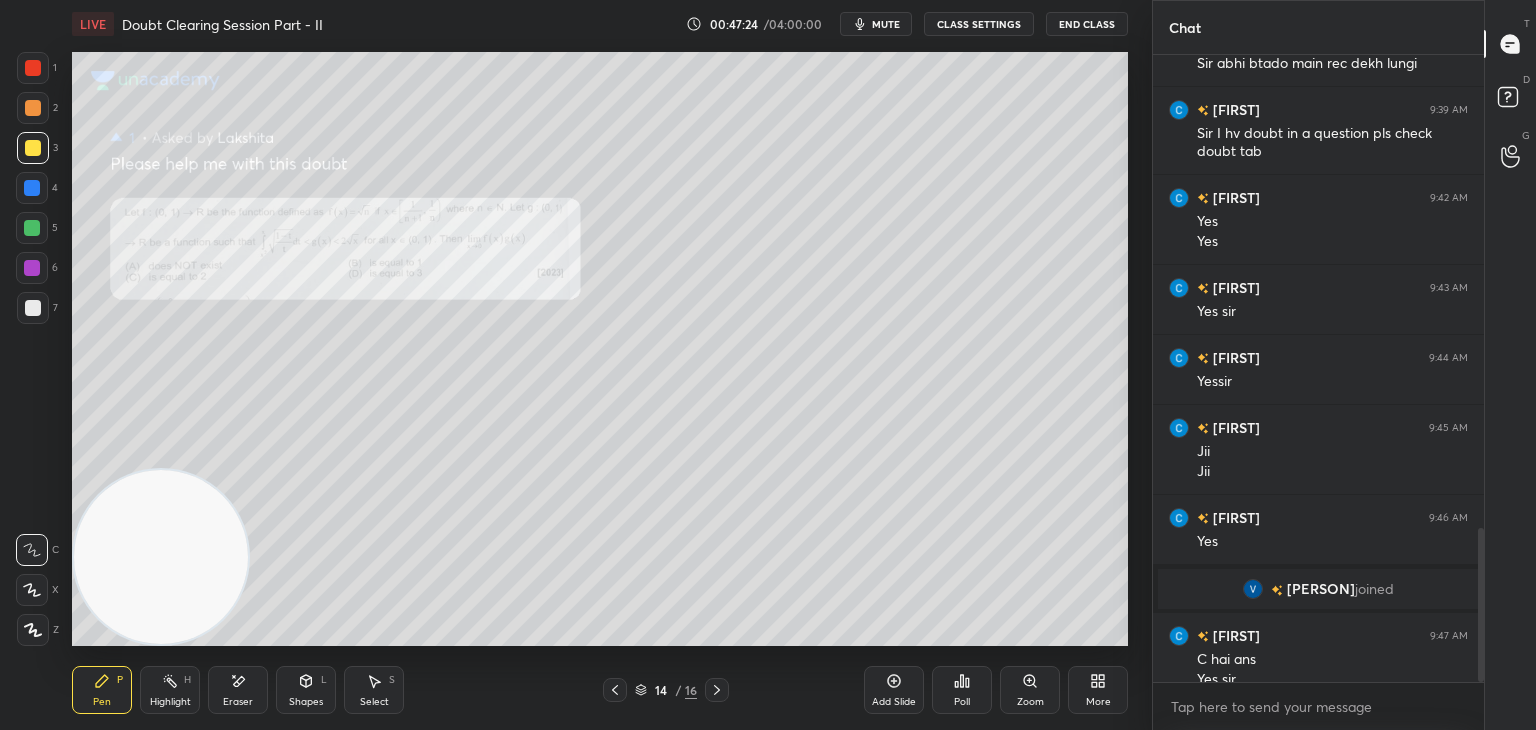 scroll, scrollTop: 1924, scrollLeft: 0, axis: vertical 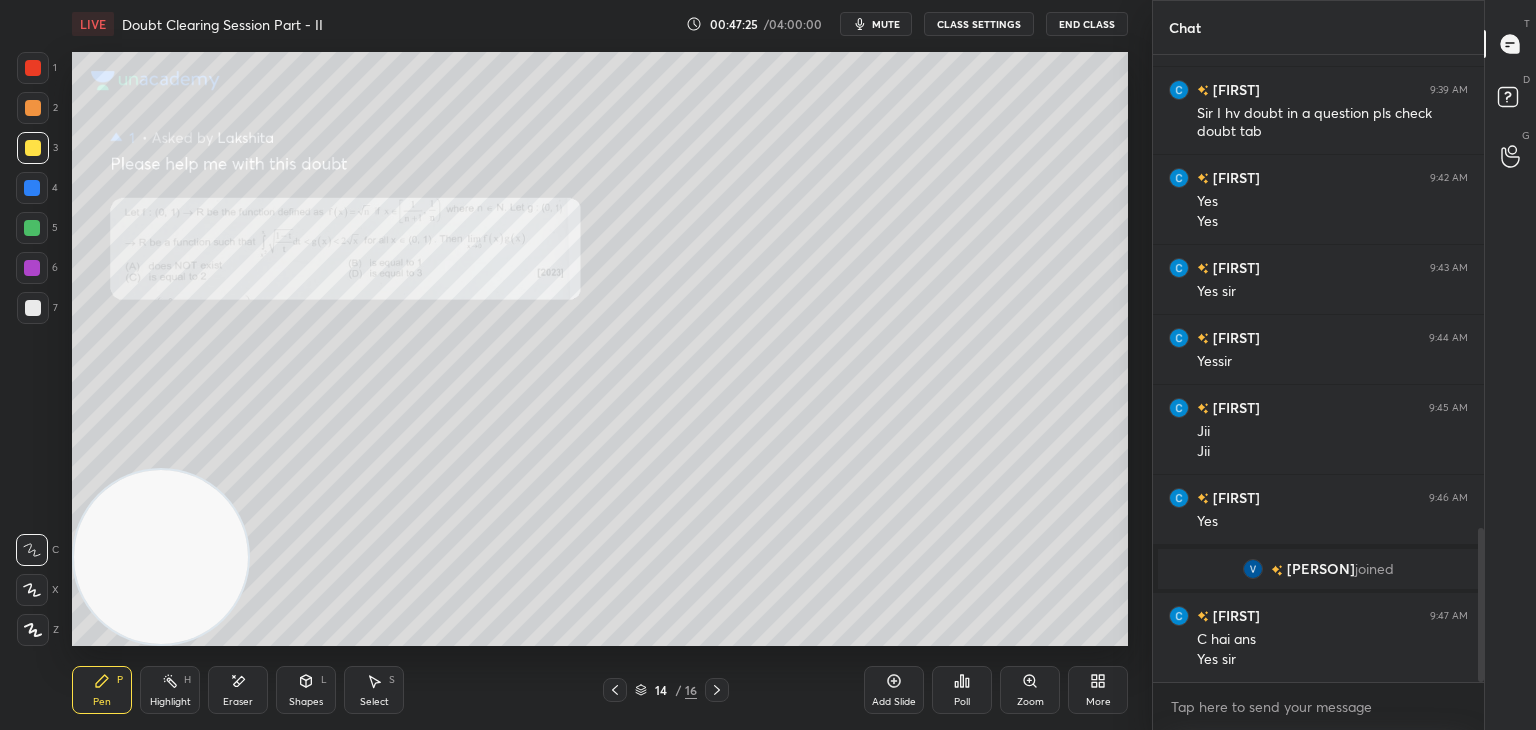 click at bounding box center (717, 690) 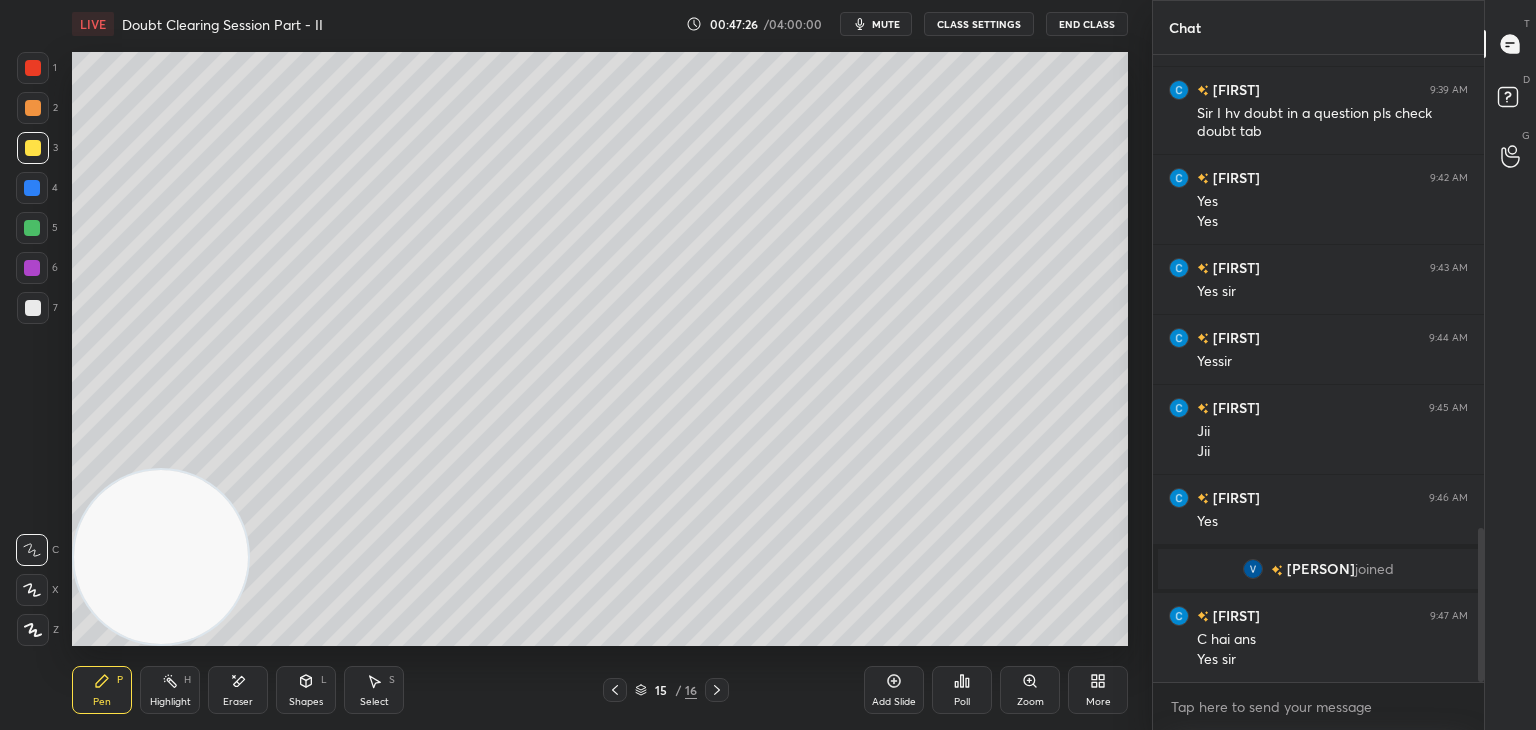 click 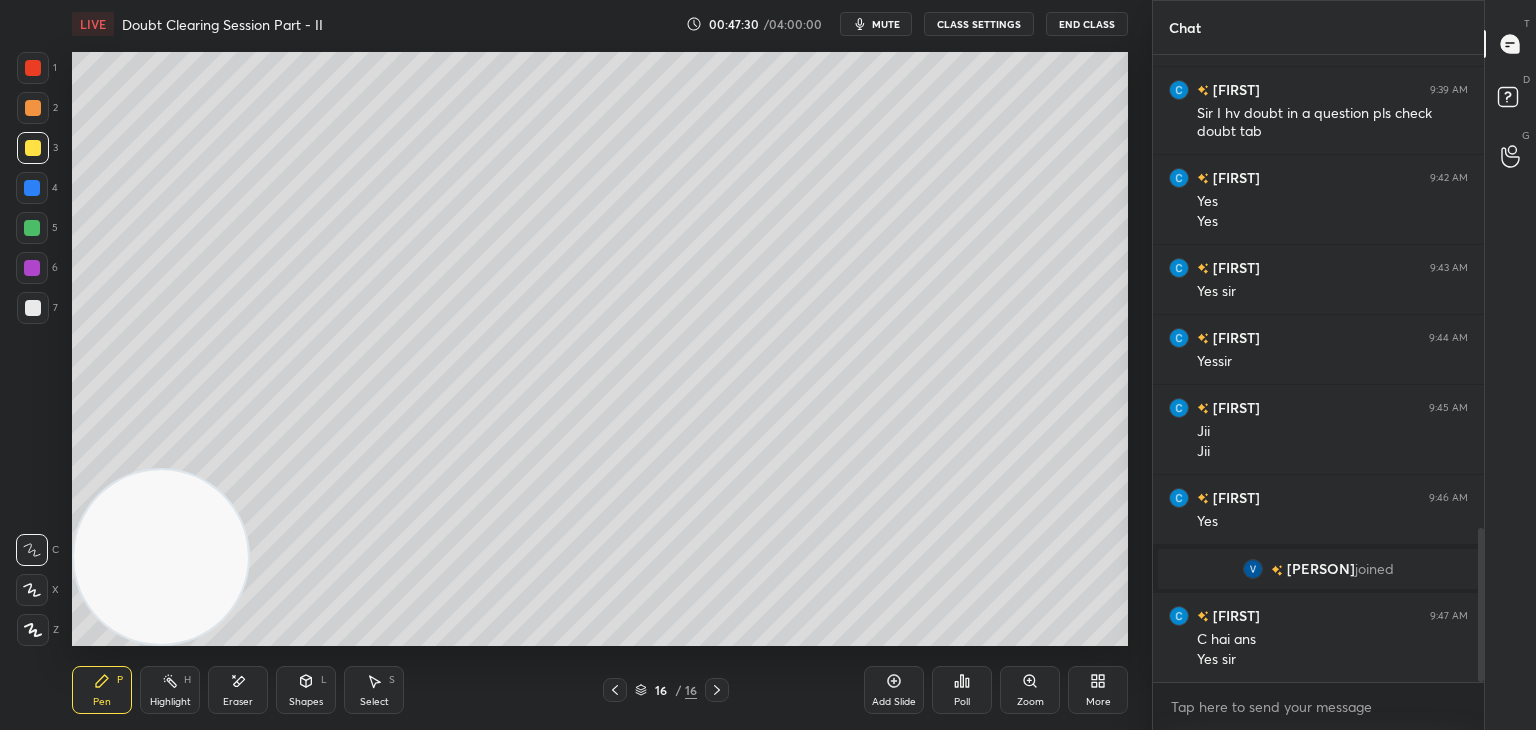 scroll, scrollTop: 1944, scrollLeft: 0, axis: vertical 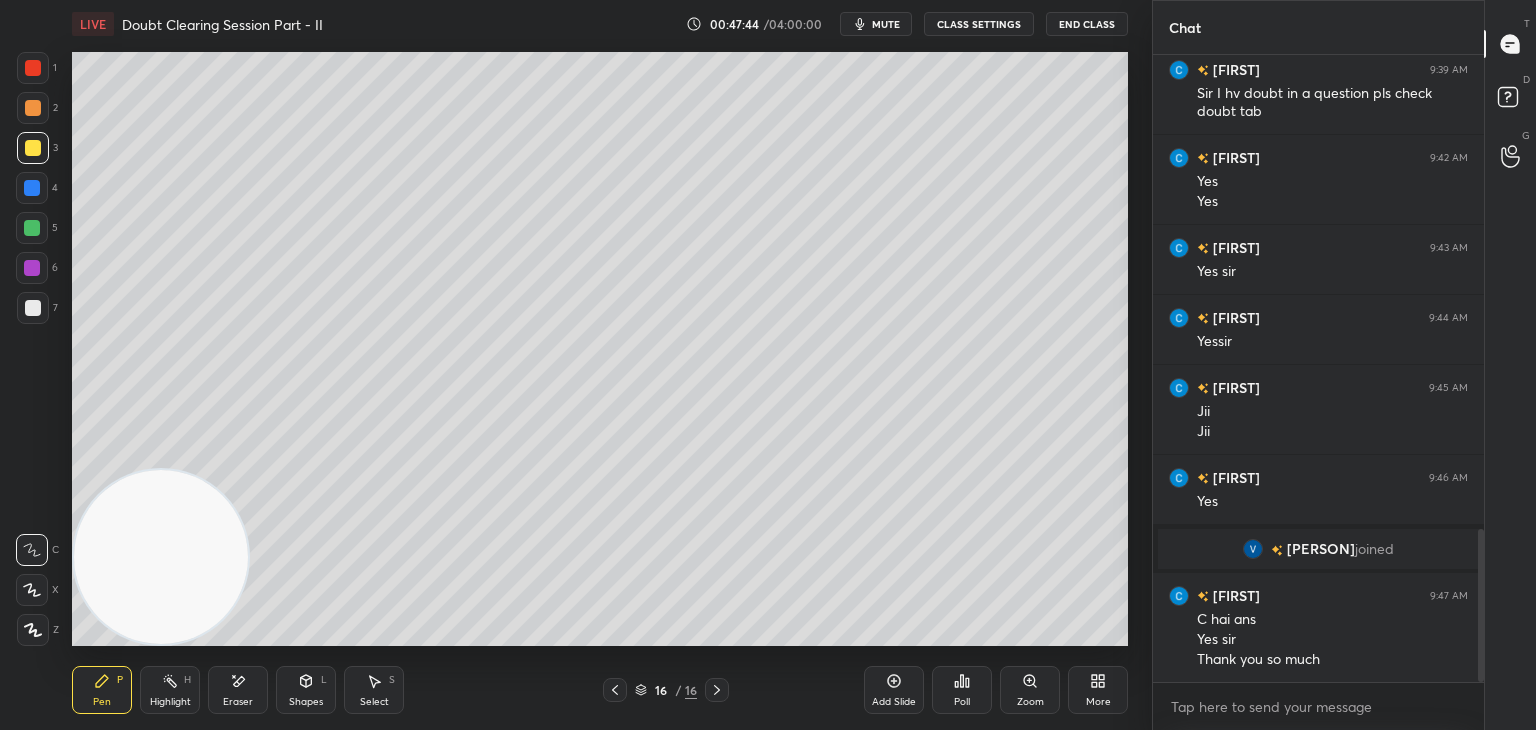 click 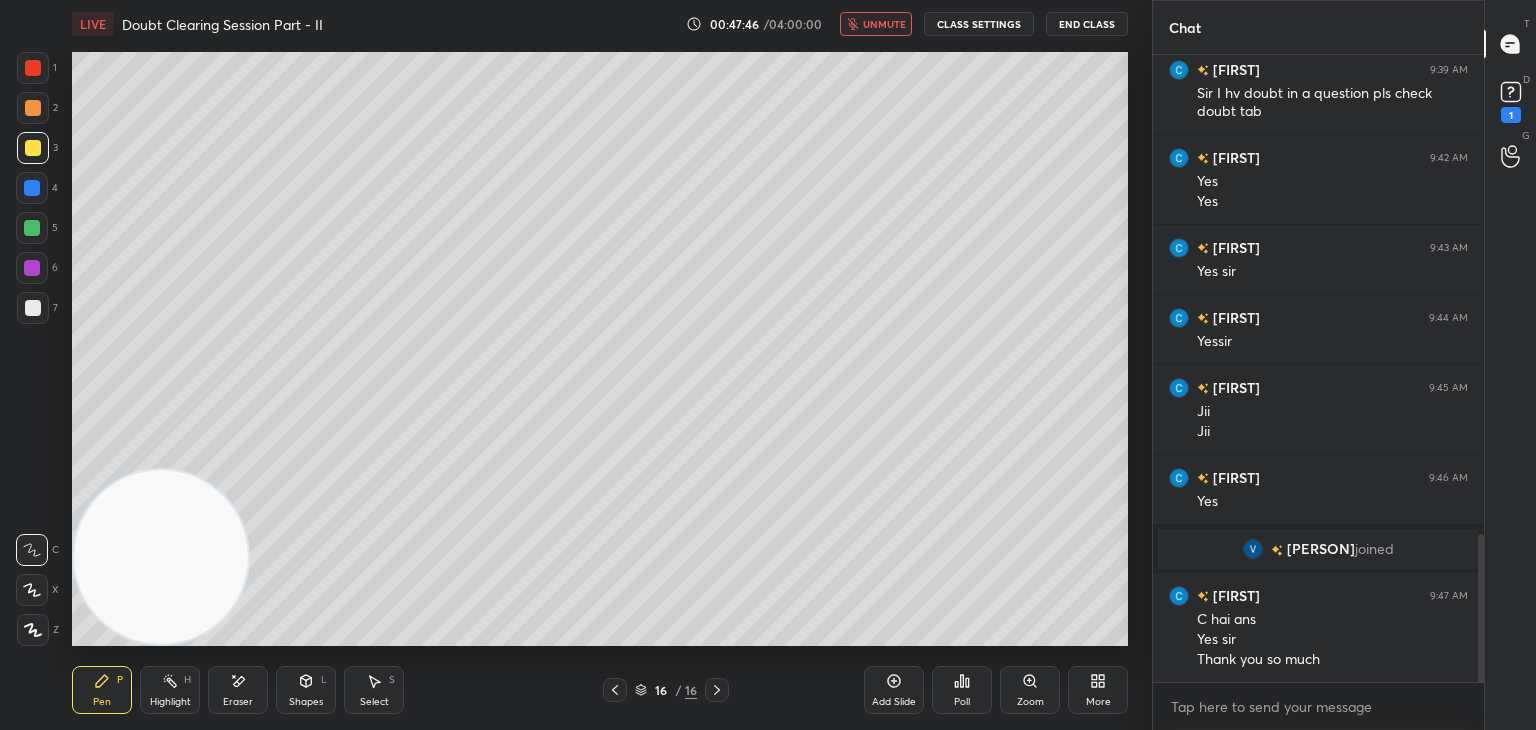 scroll, scrollTop: 2030, scrollLeft: 0, axis: vertical 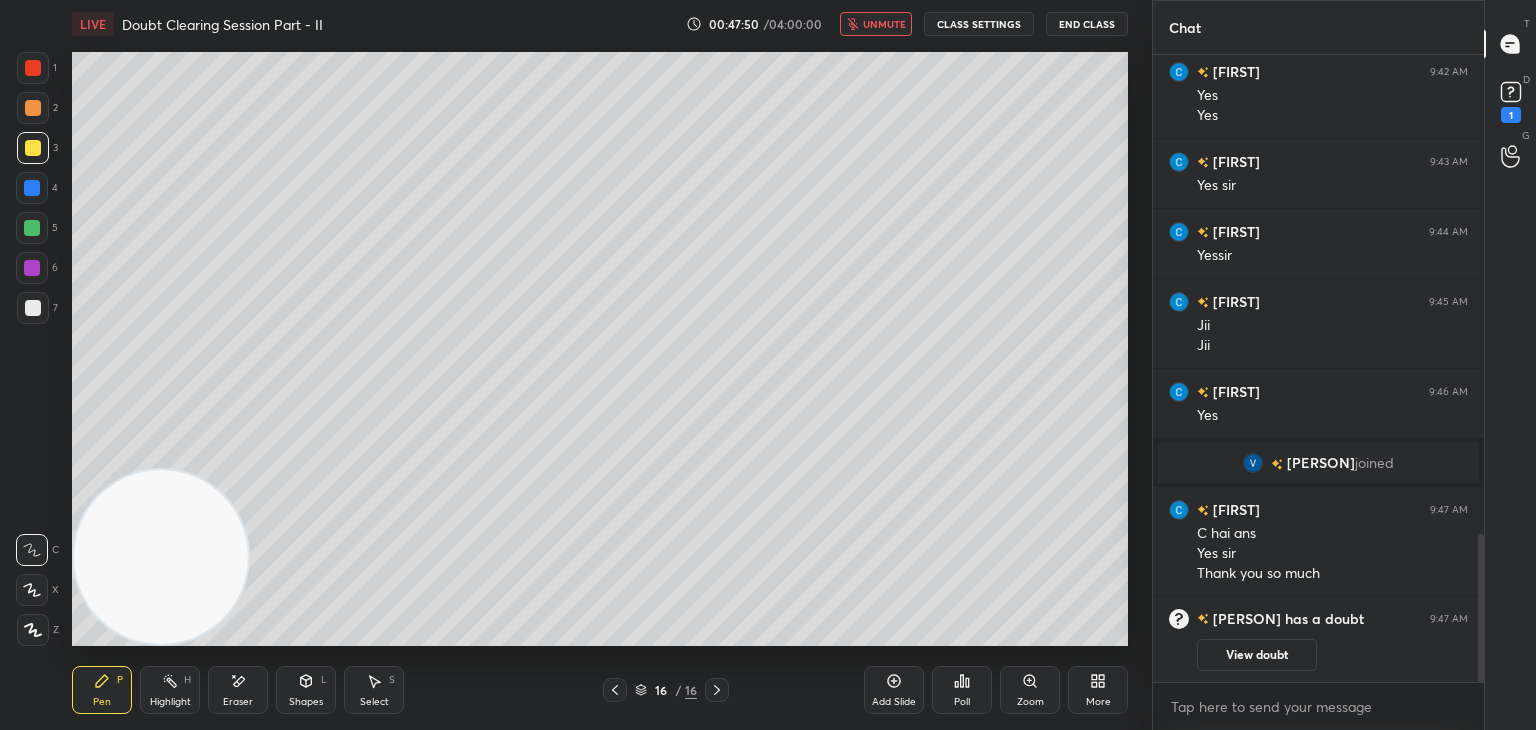 click 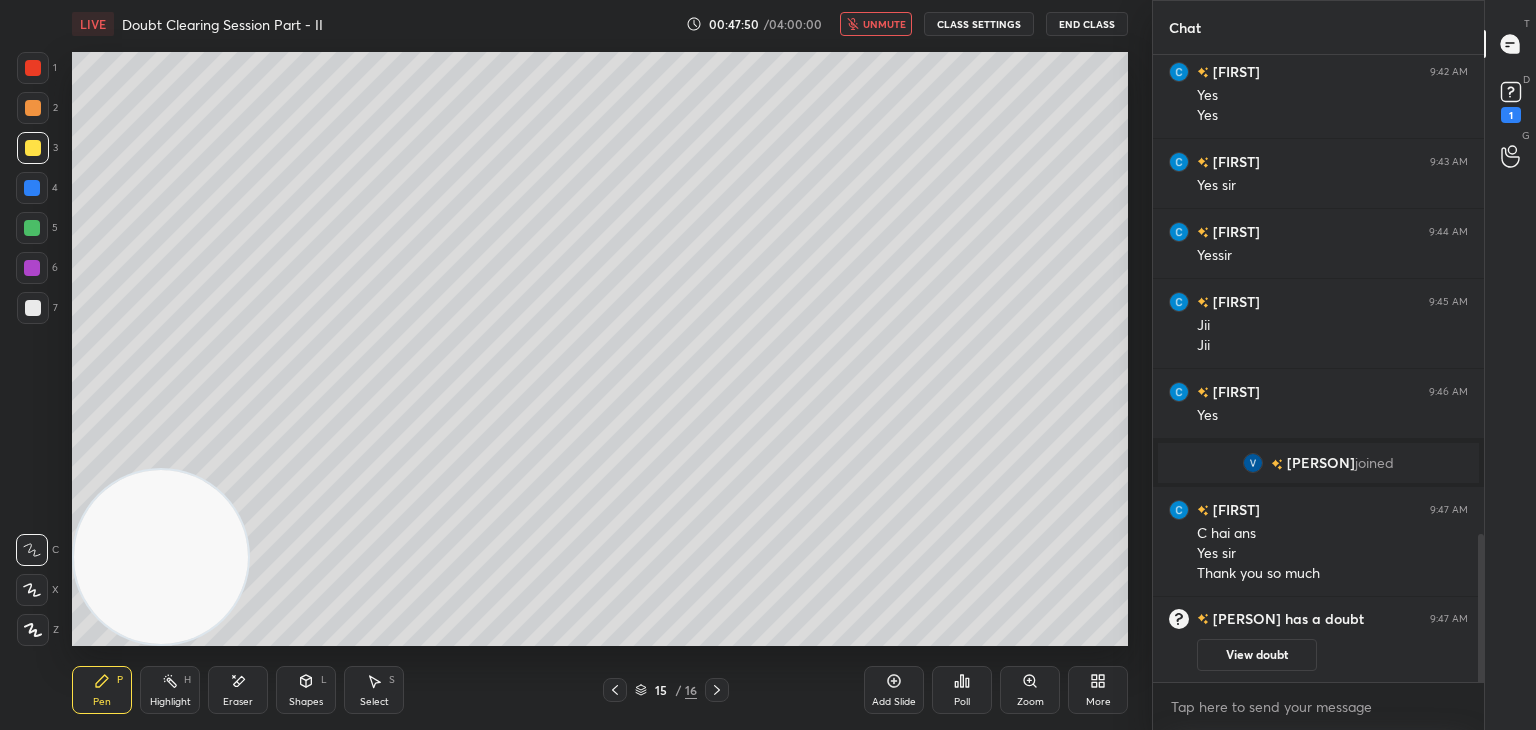 drag, startPoint x: 1218, startPoint y: 655, endPoint x: 1228, endPoint y: 632, distance: 25.079872 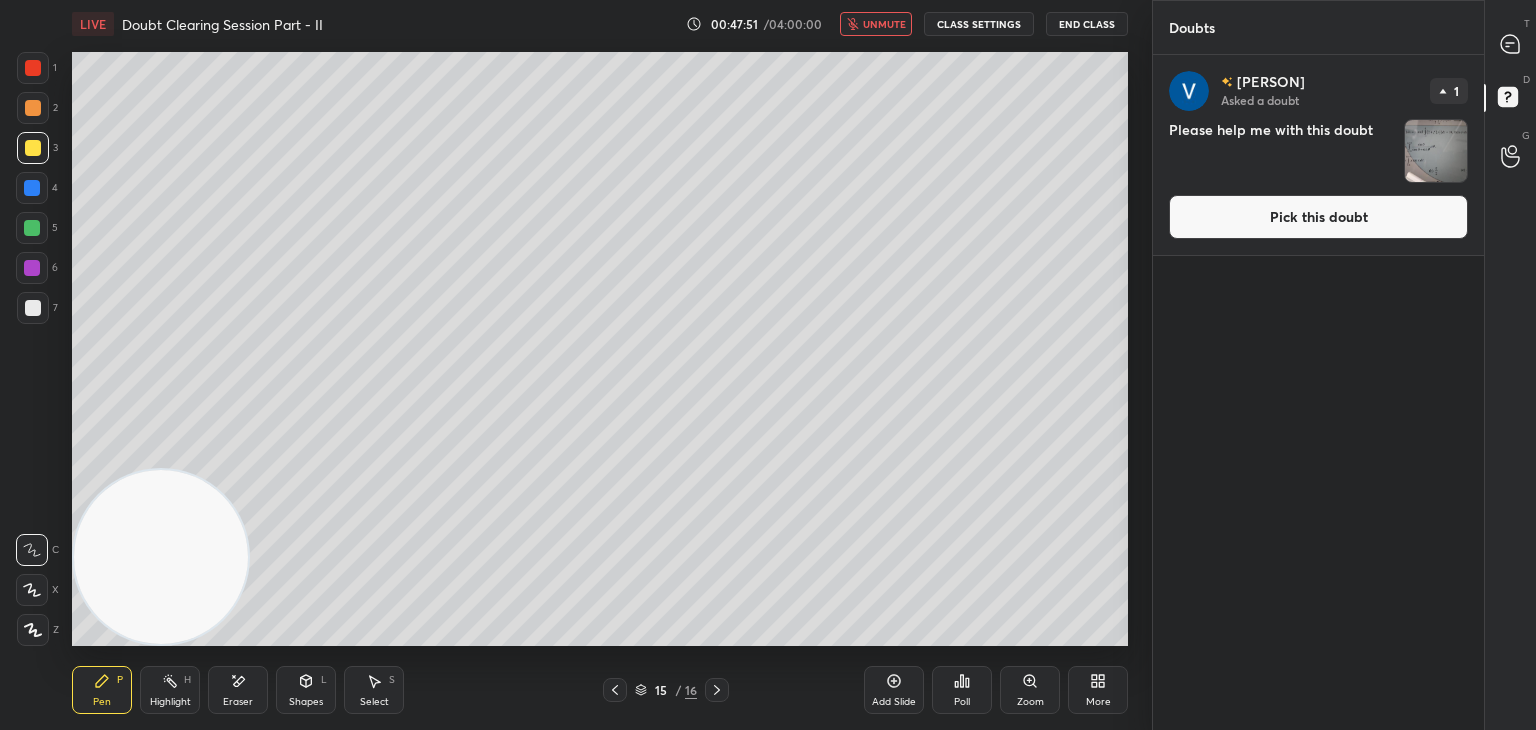 click on "Pick this doubt" at bounding box center (1318, 217) 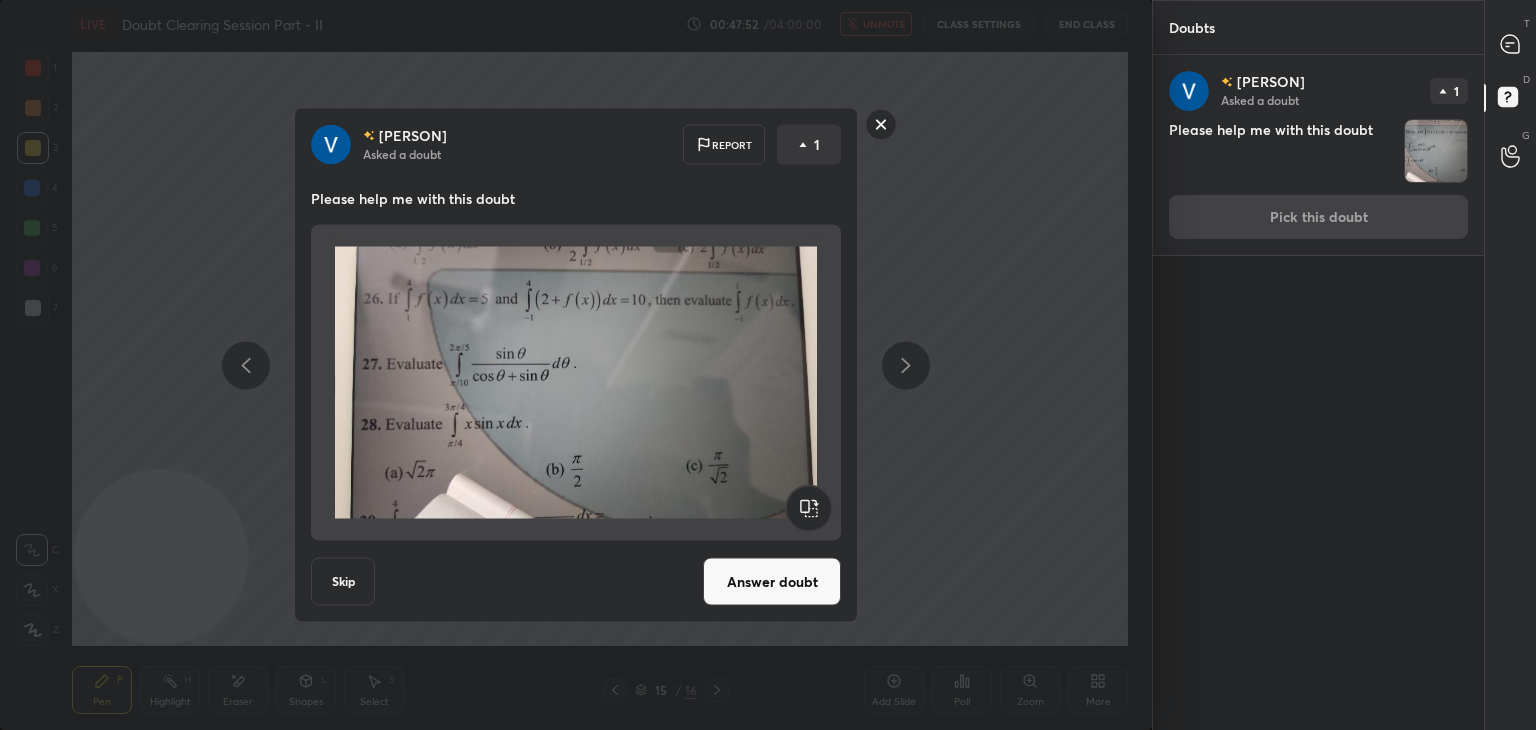 click on "Answer doubt" at bounding box center (772, 582) 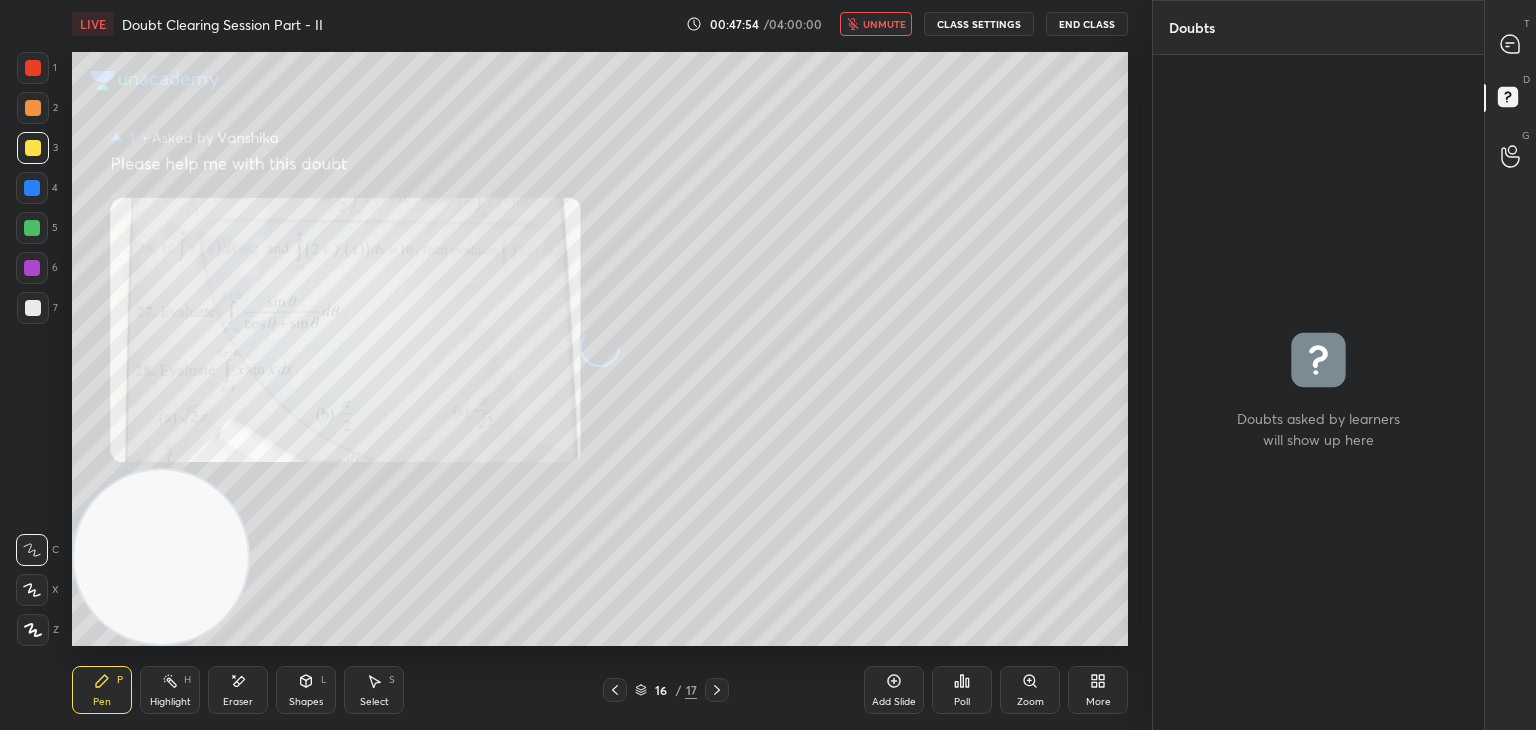 click at bounding box center [1511, 44] 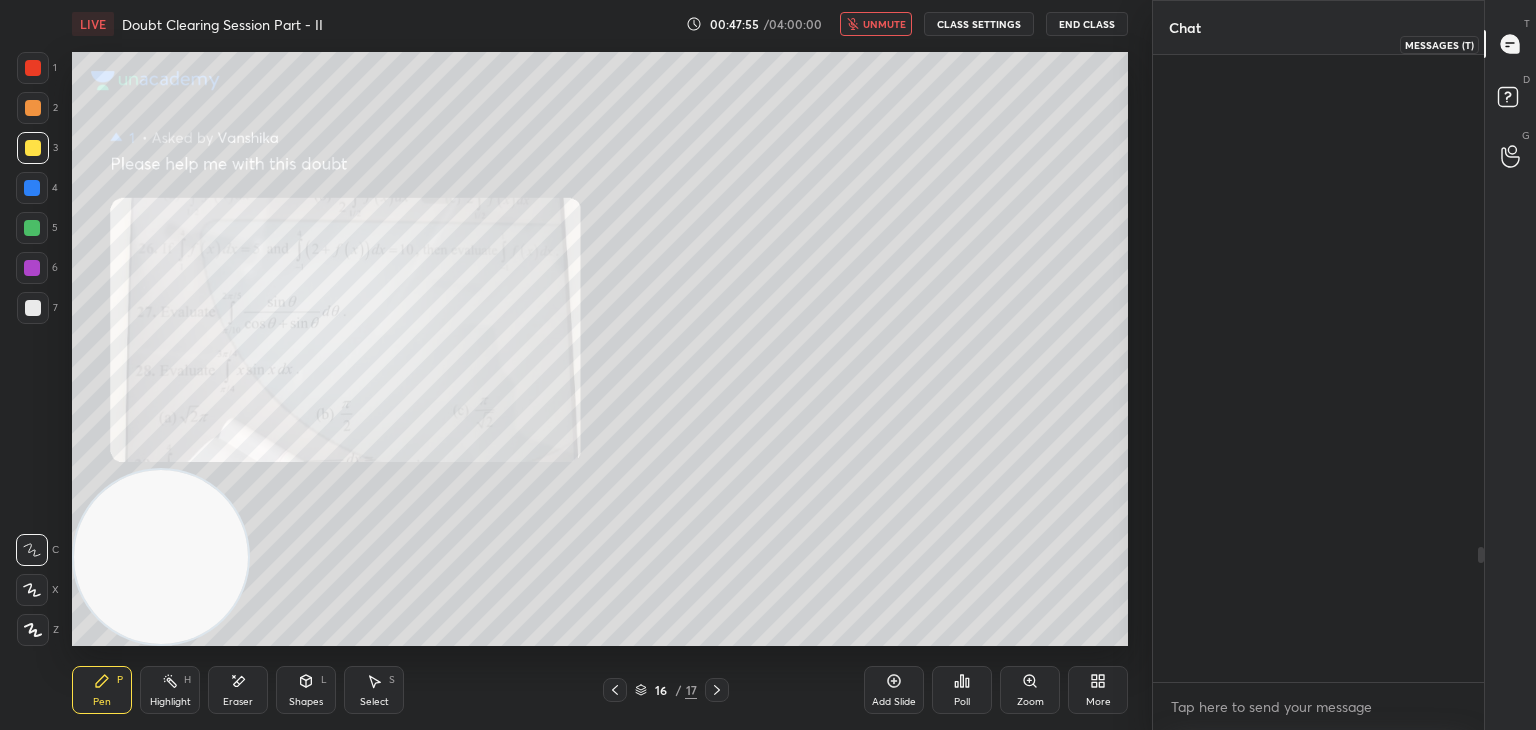 scroll, scrollTop: 2288, scrollLeft: 0, axis: vertical 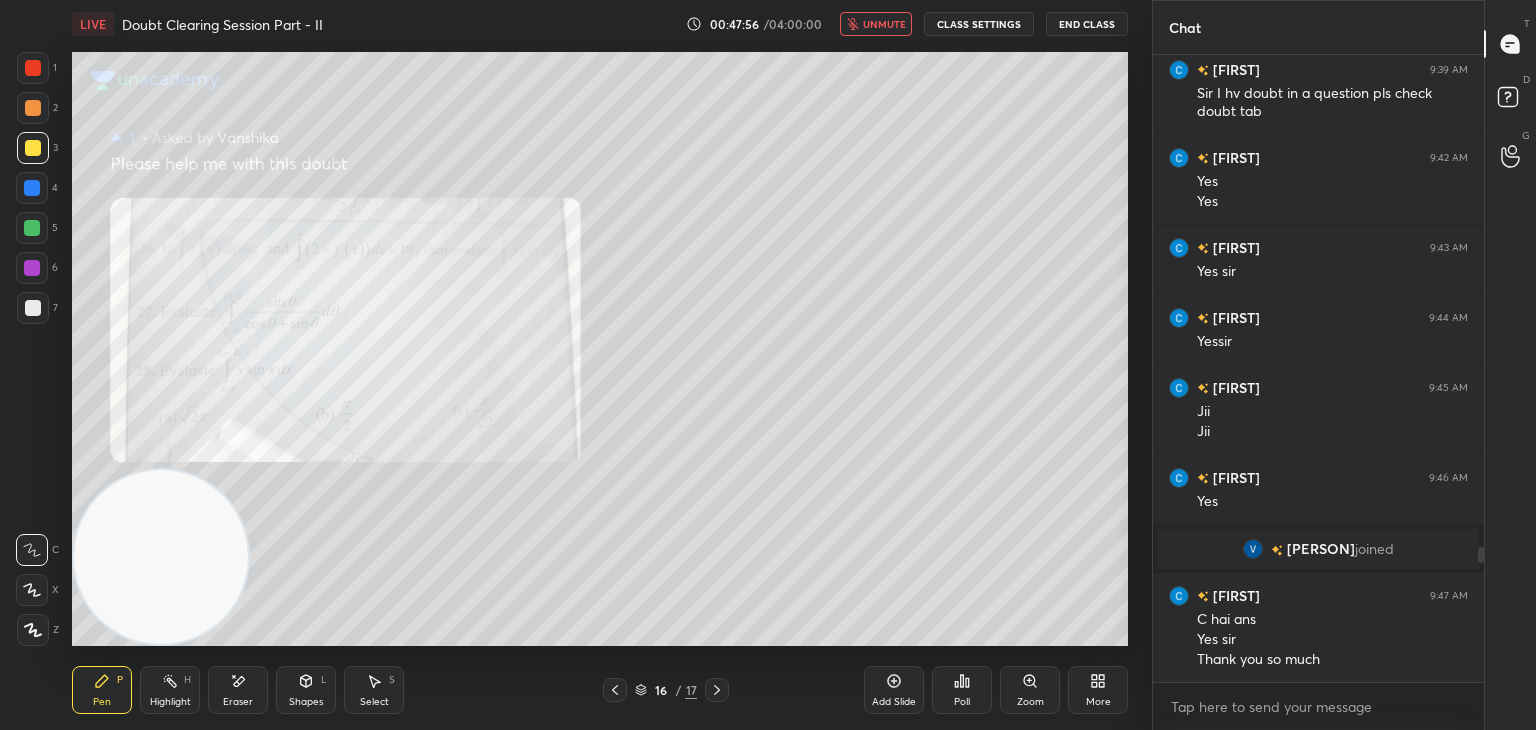 click on "unmute" at bounding box center (884, 24) 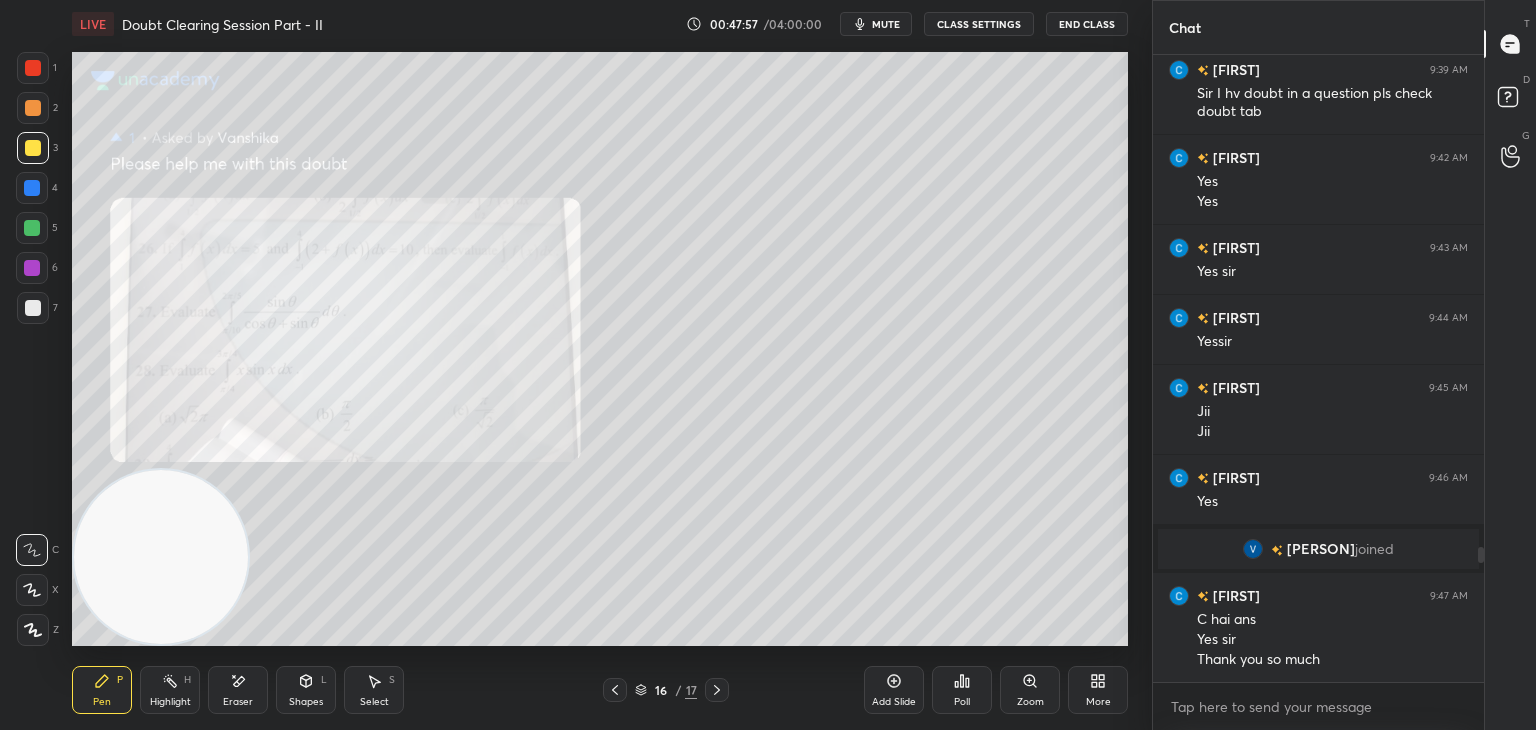 click on "Zoom" at bounding box center [1030, 690] 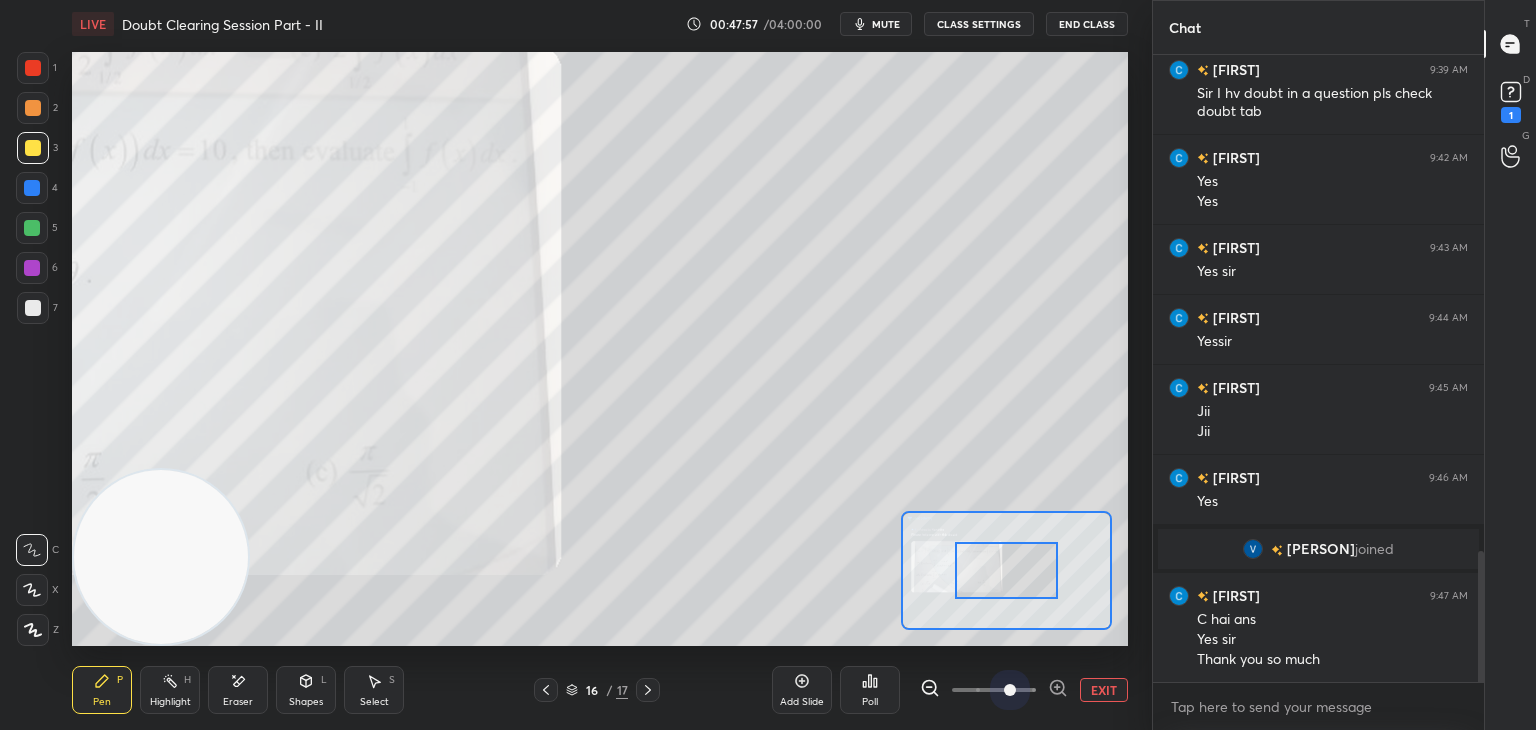 scroll, scrollTop: 2374, scrollLeft: 0, axis: vertical 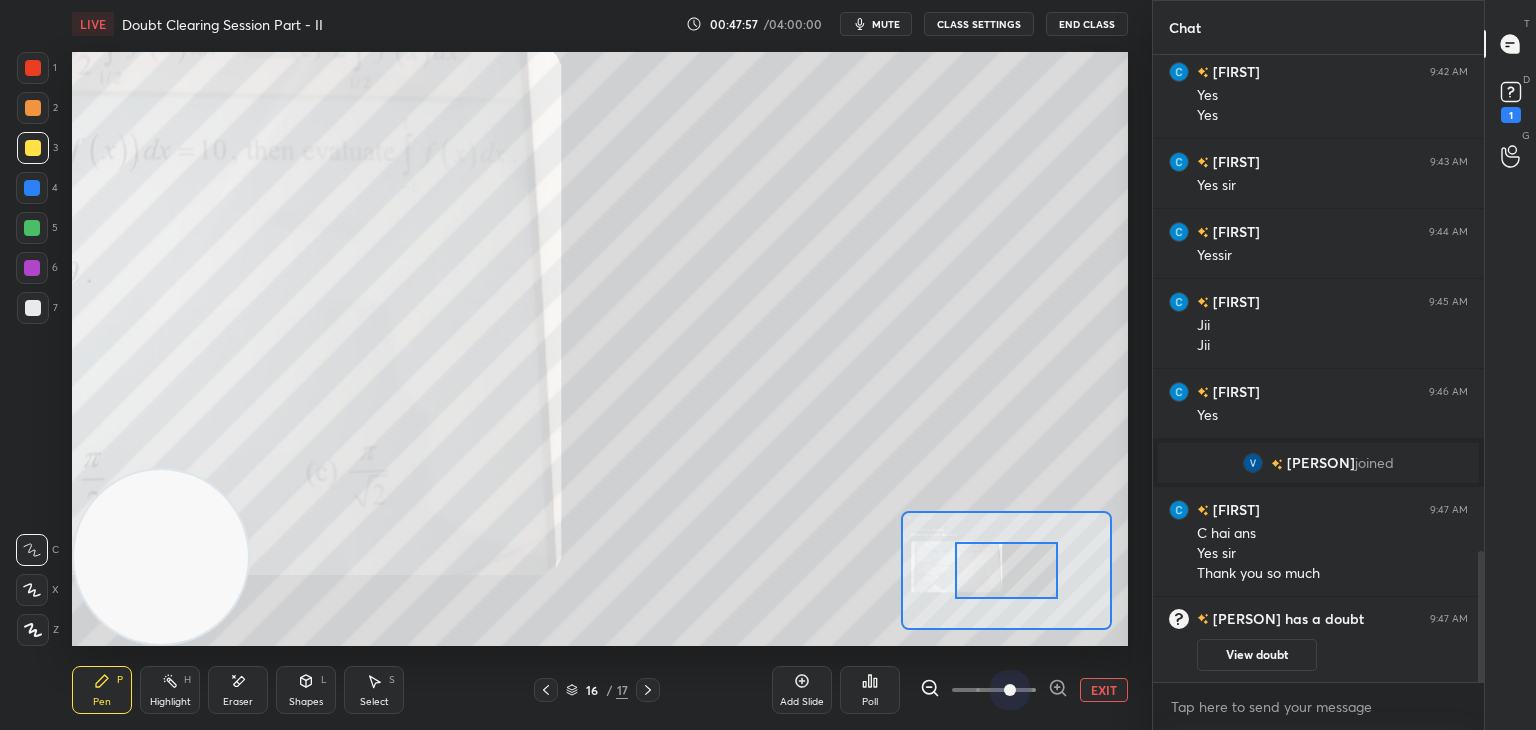click at bounding box center [994, 690] 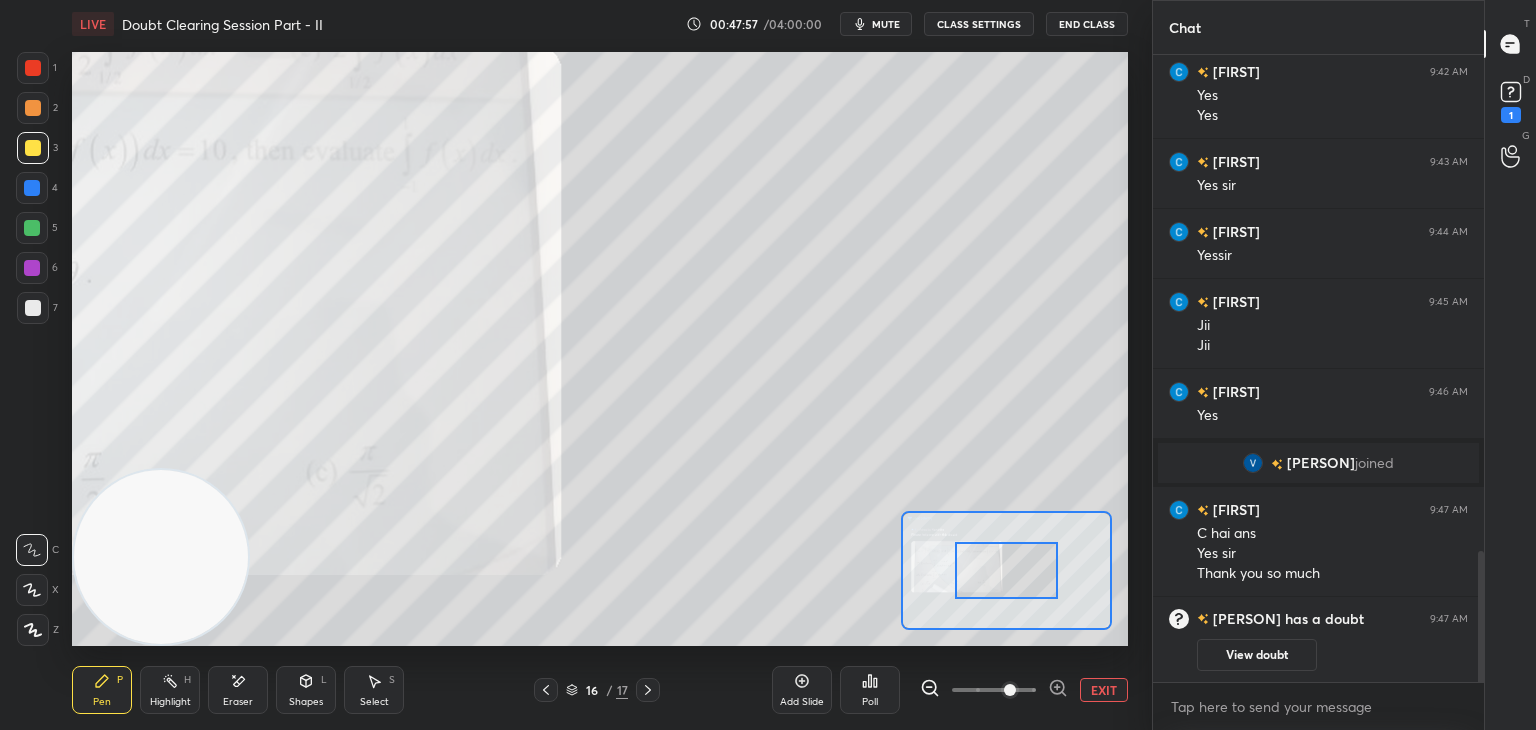 click at bounding box center (1010, 690) 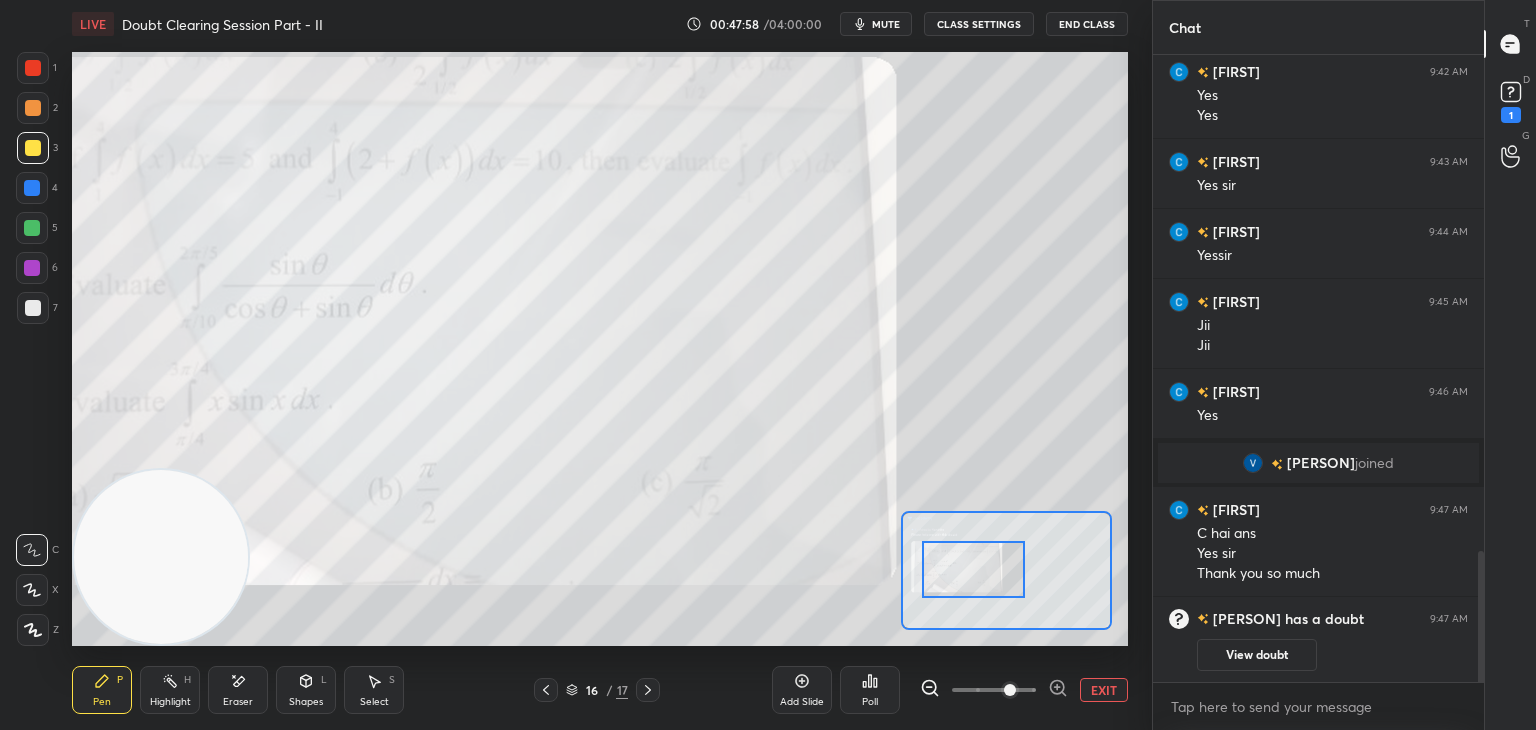 drag, startPoint x: 1005, startPoint y: 571, endPoint x: 964, endPoint y: 567, distance: 41.19466 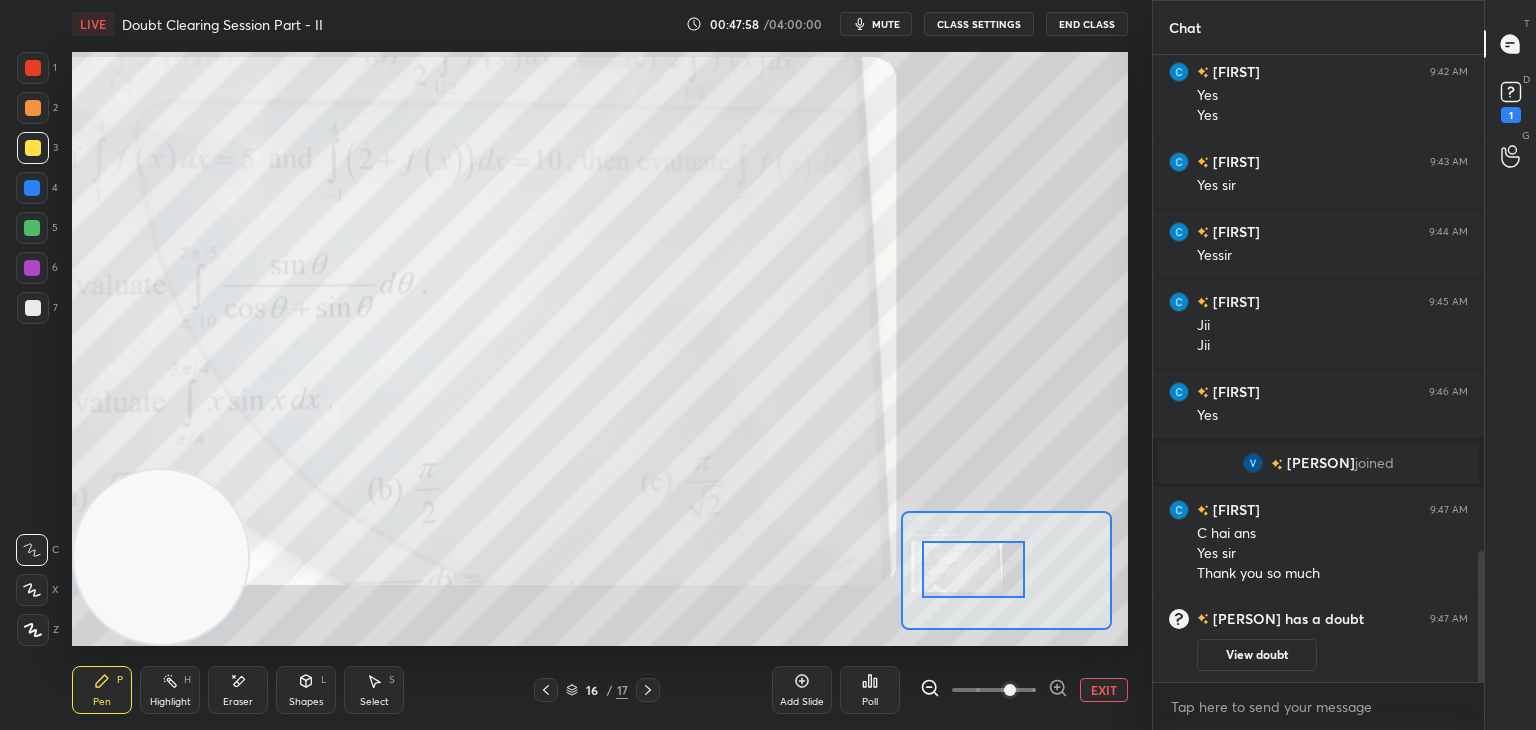 click at bounding box center [974, 569] 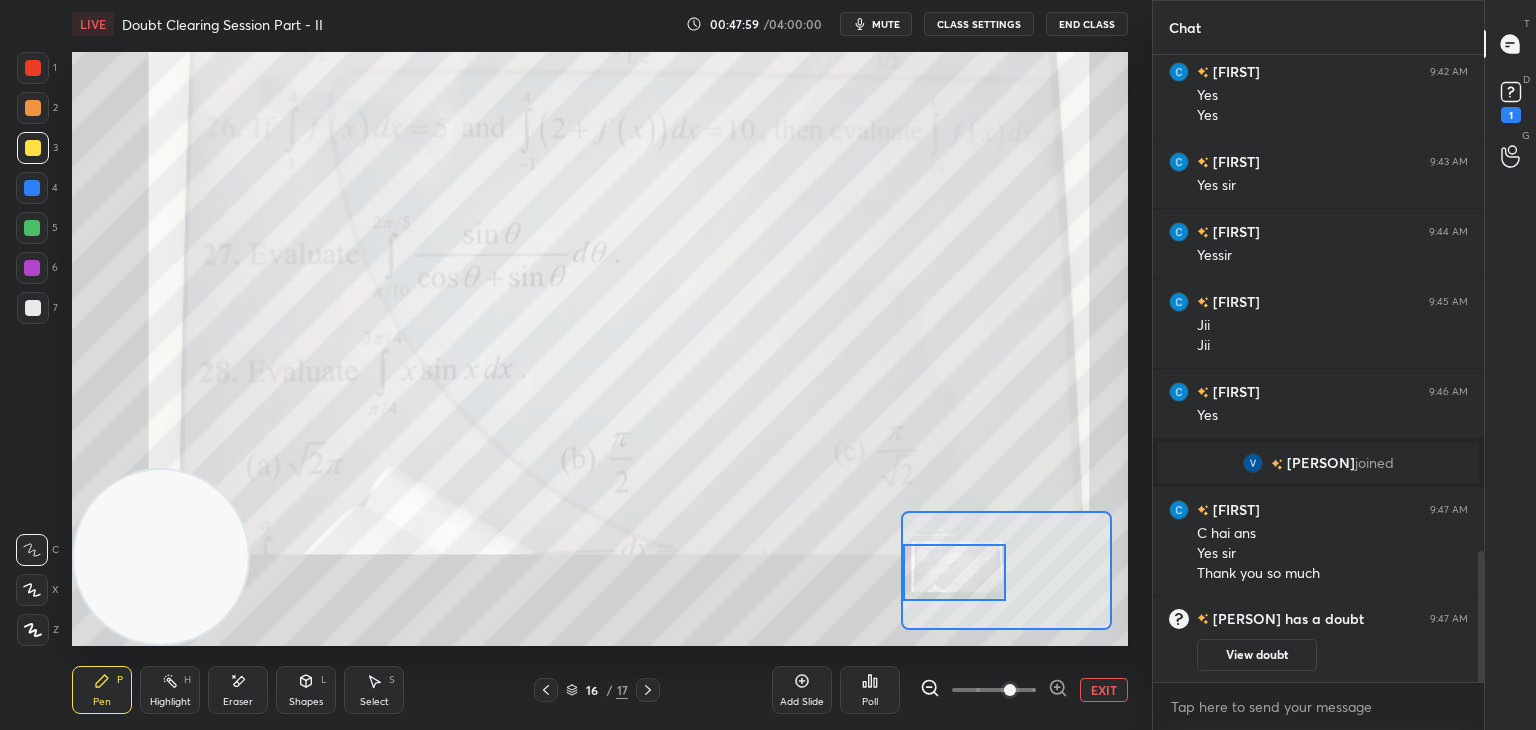 click on "View doubt" at bounding box center [1257, 655] 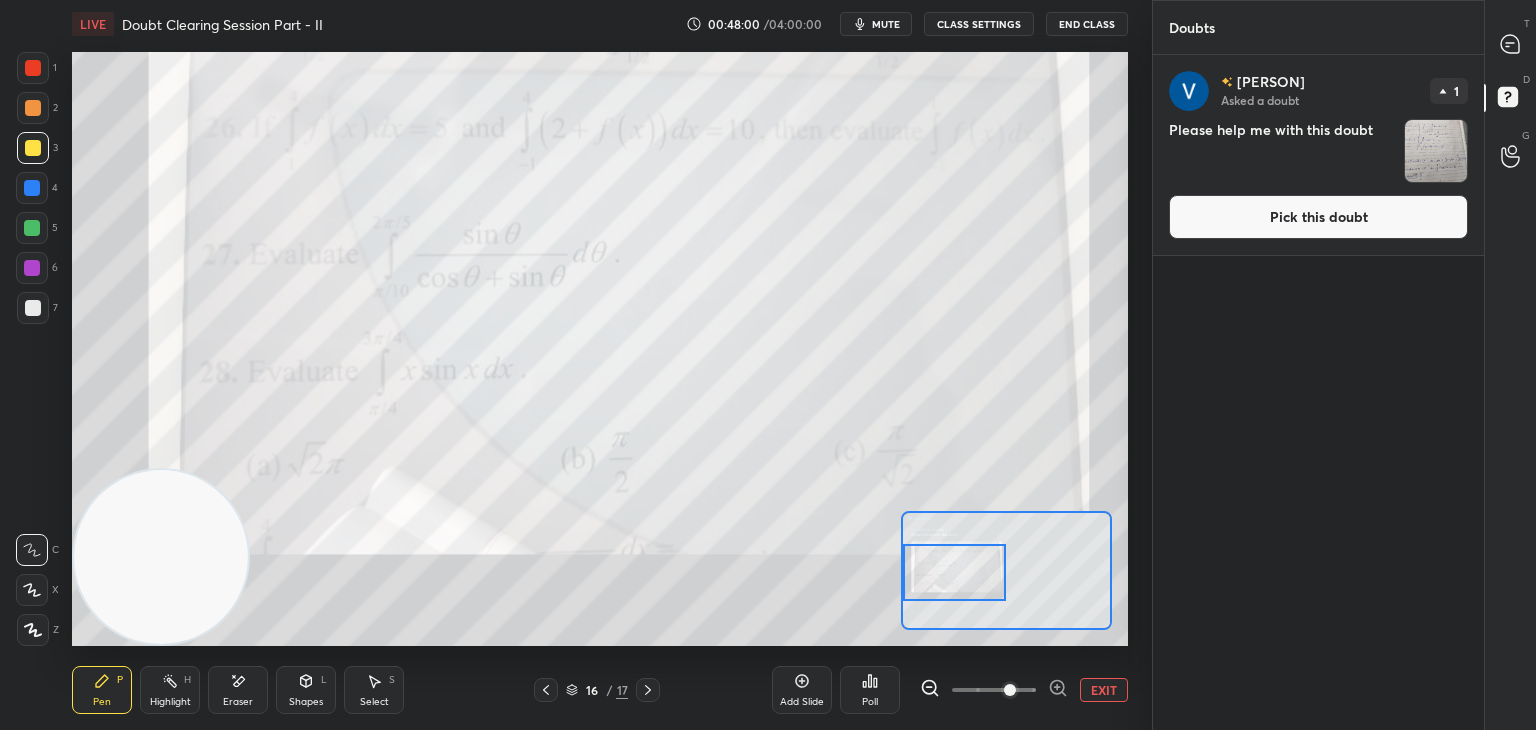 click on "[FIRST] Asked a doubt 1 Please help me with this doubt Pick this doubt" at bounding box center (1318, 155) 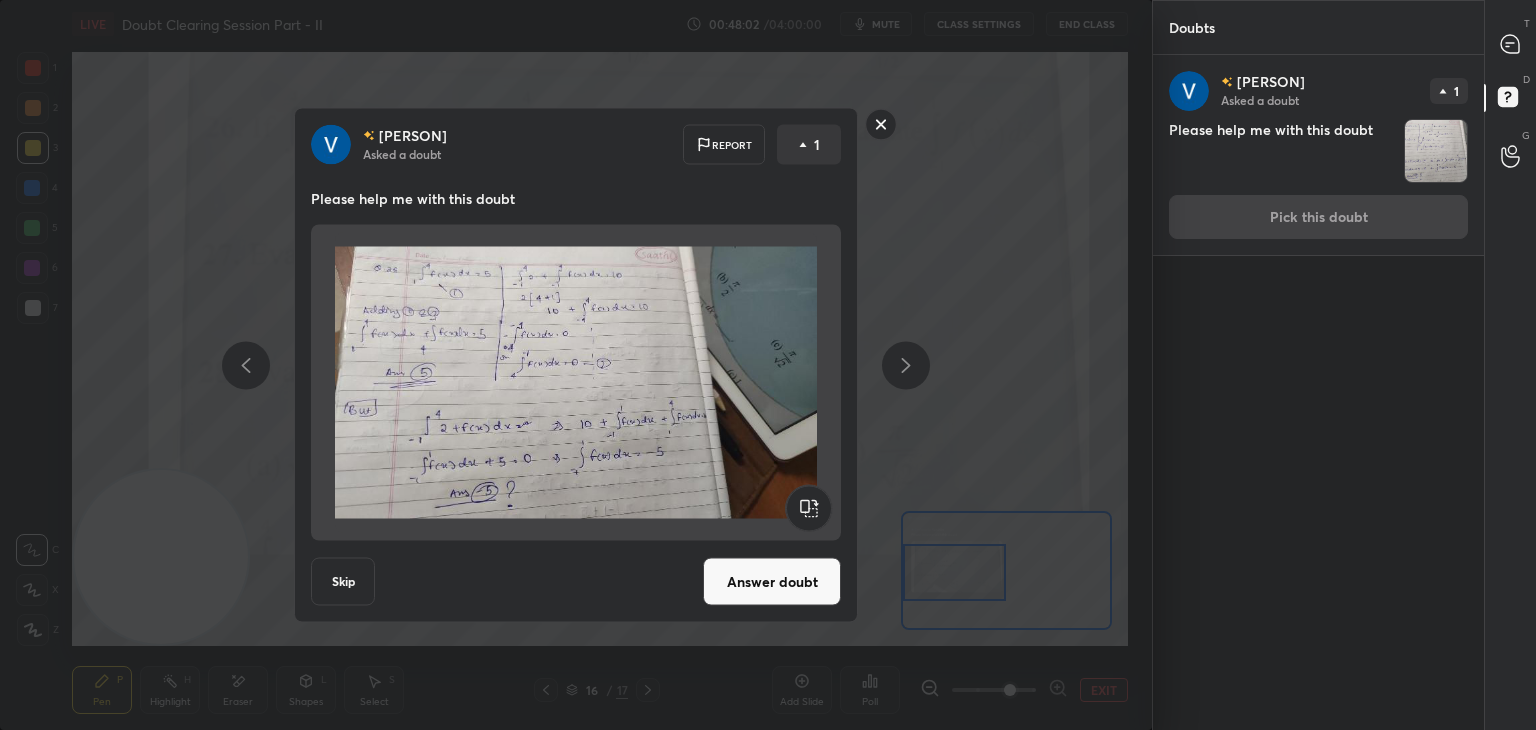 click on "Answer doubt" at bounding box center [772, 582] 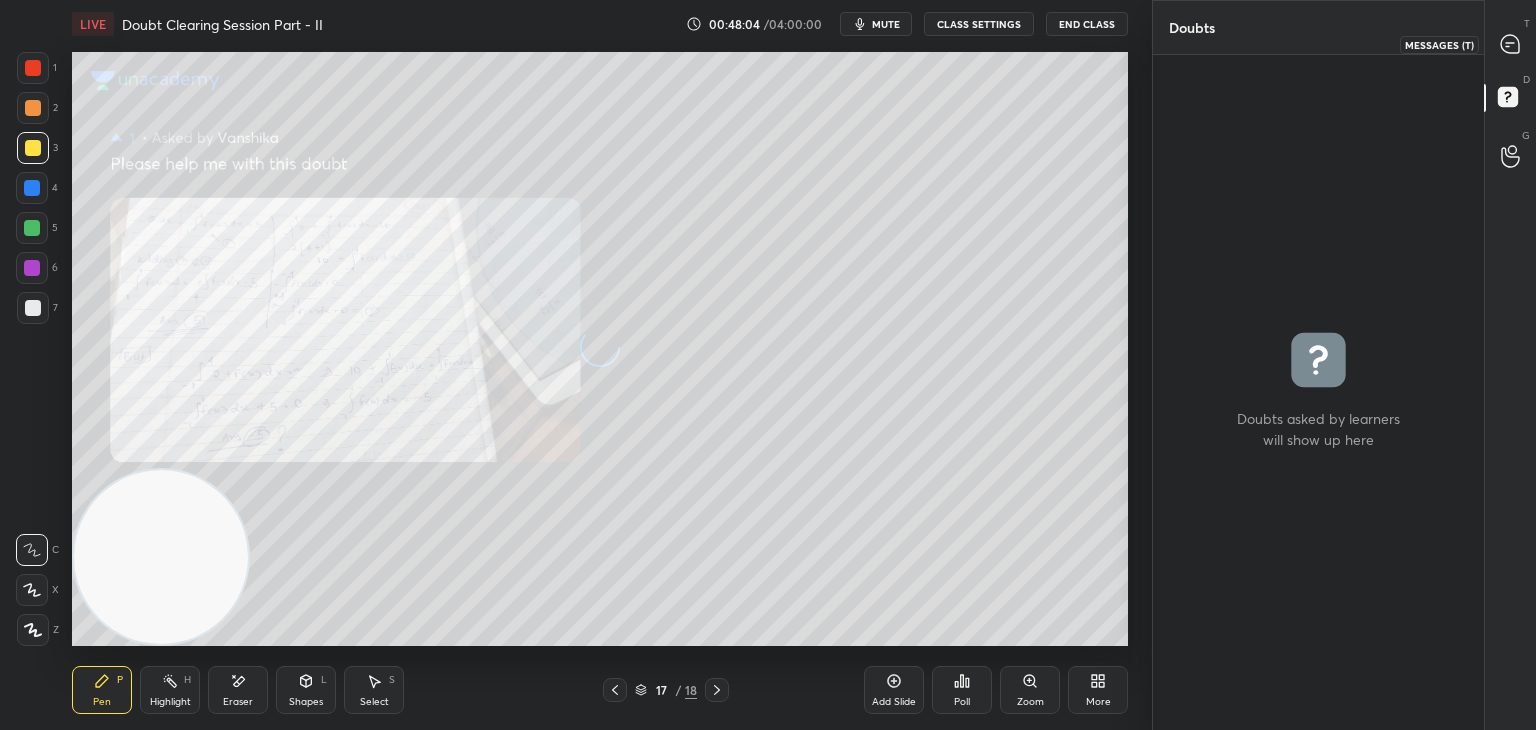 click 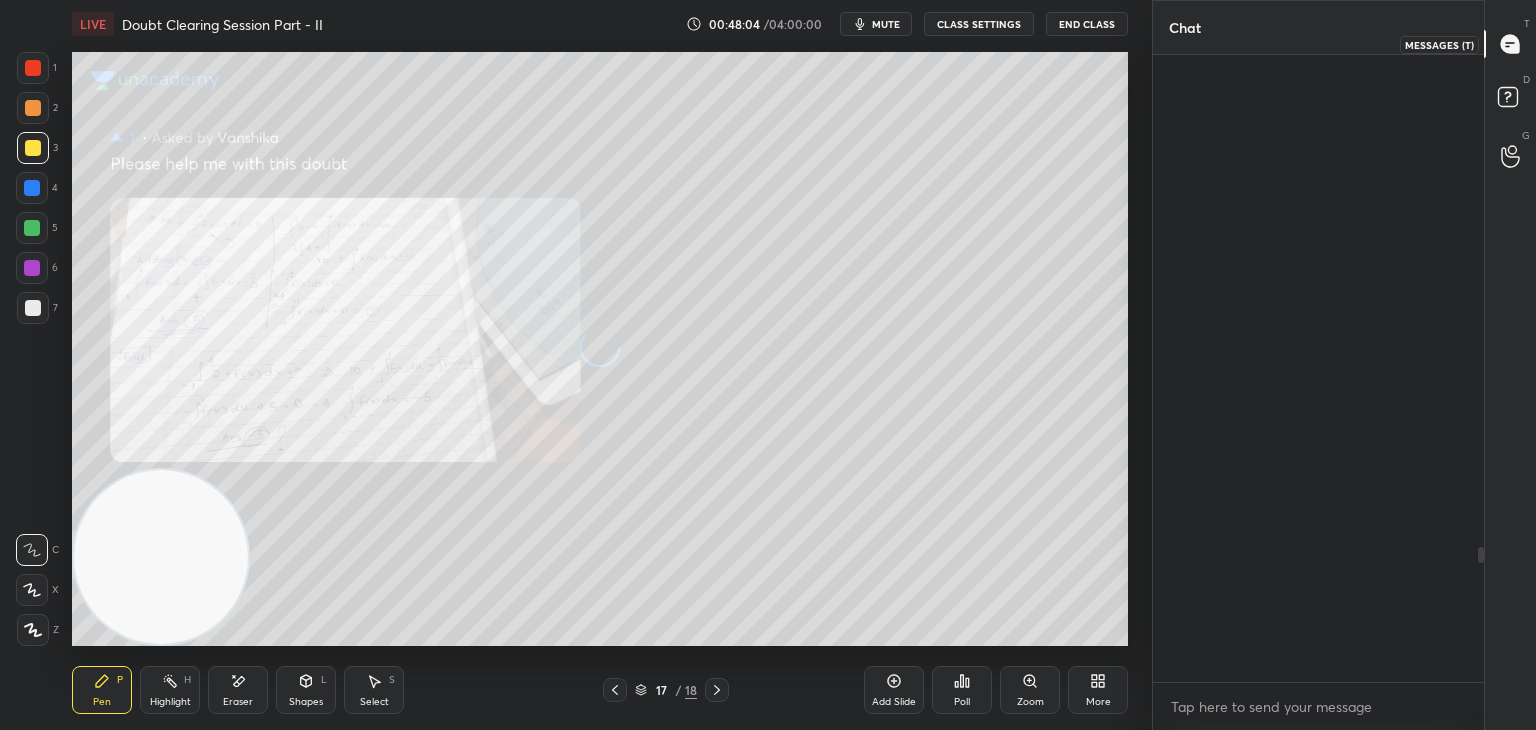 scroll, scrollTop: 2288, scrollLeft: 0, axis: vertical 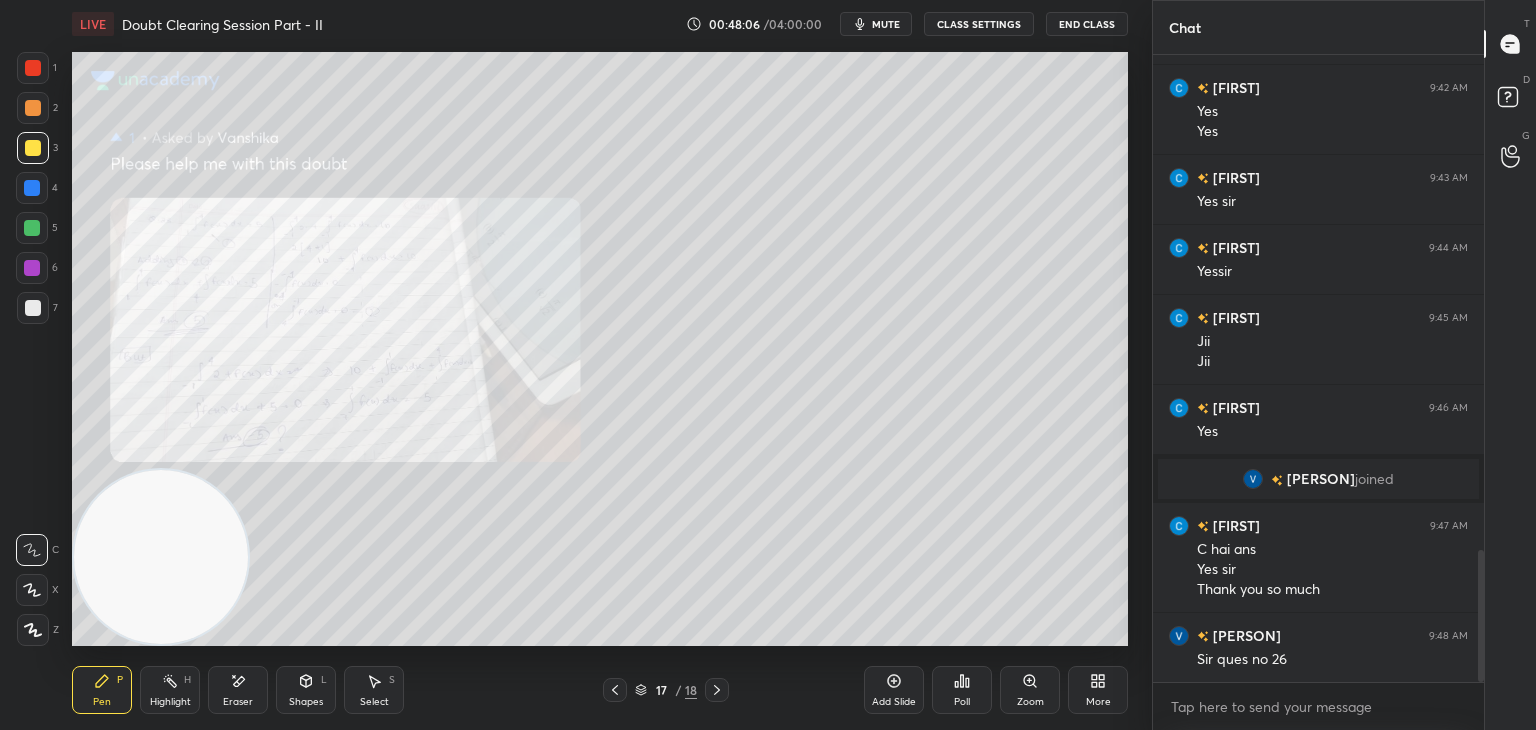 click at bounding box center [717, 690] 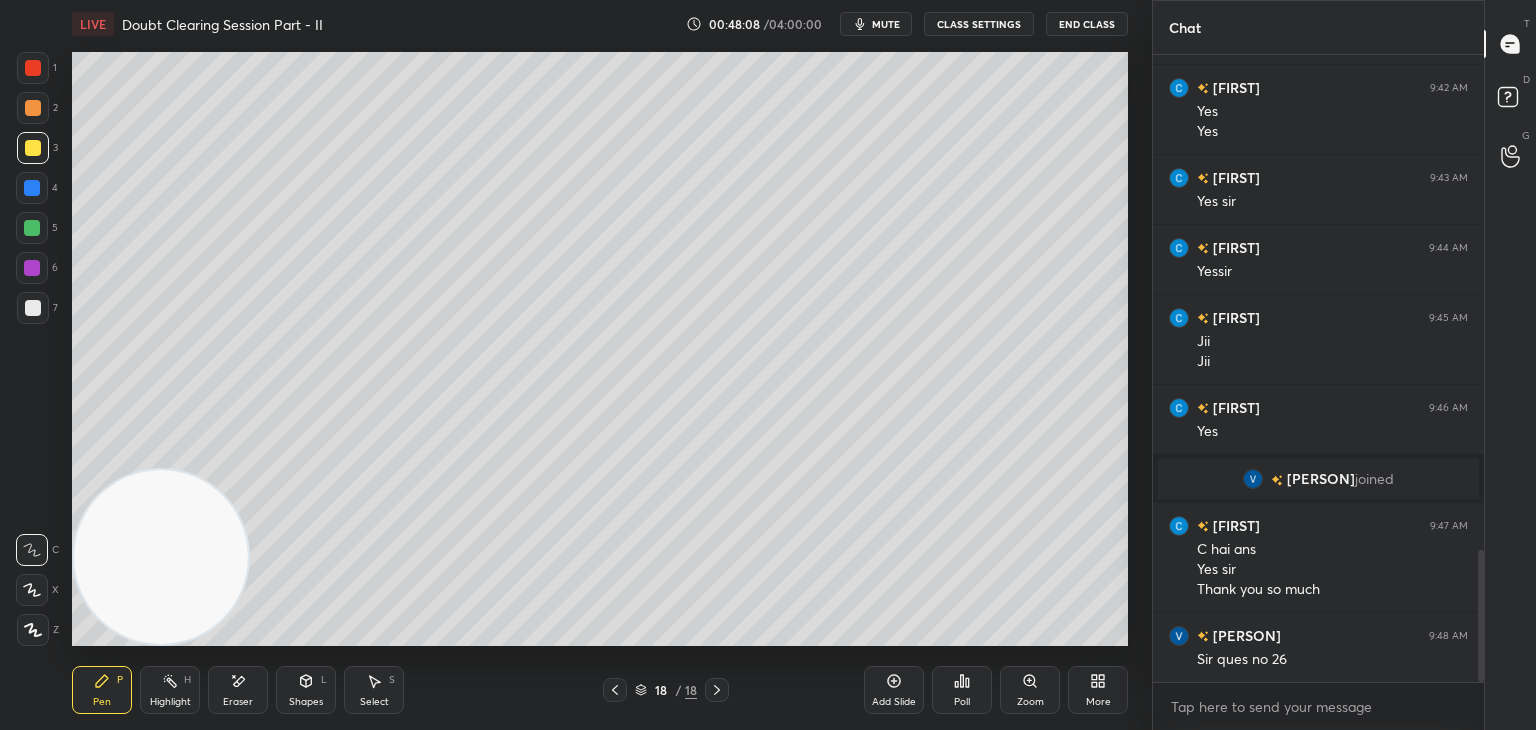 click 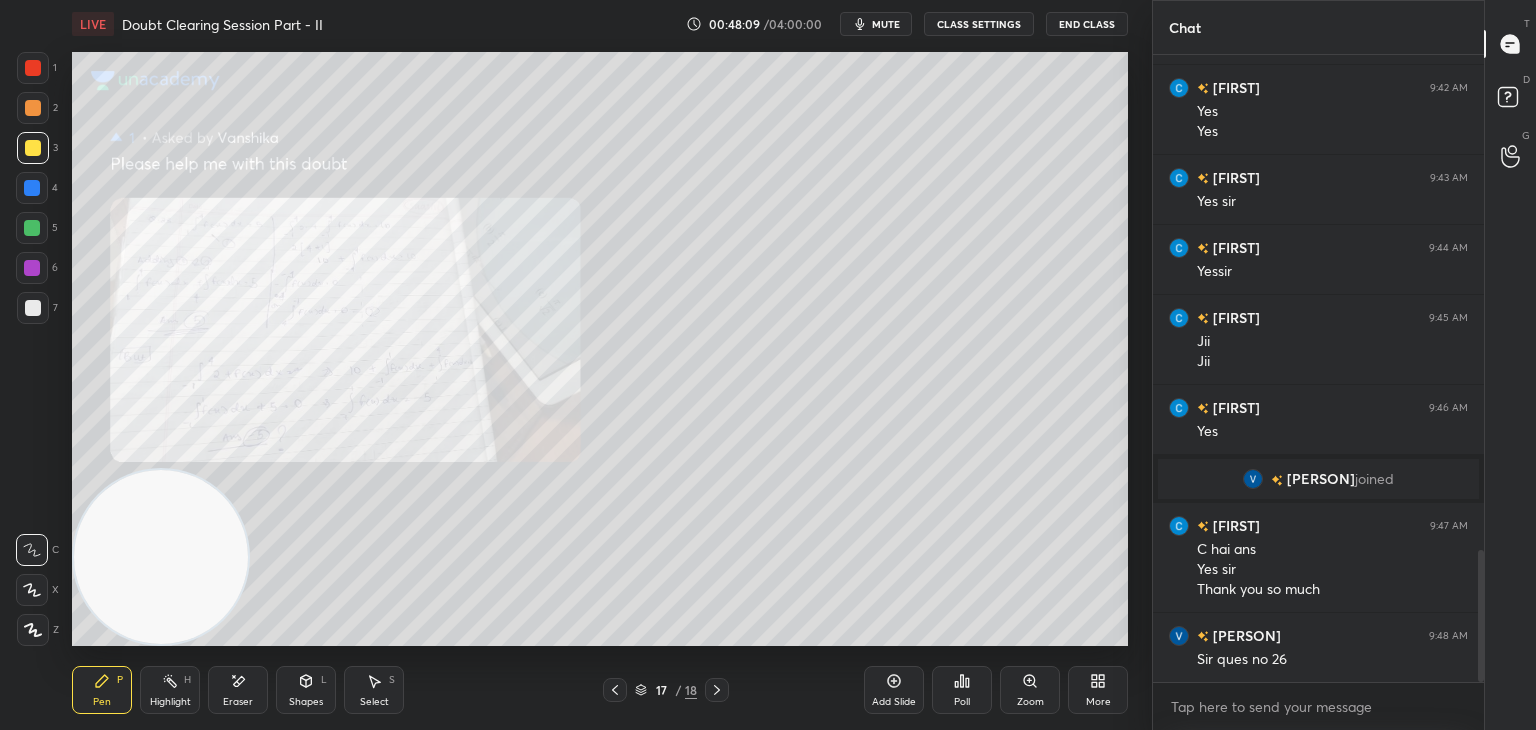 click 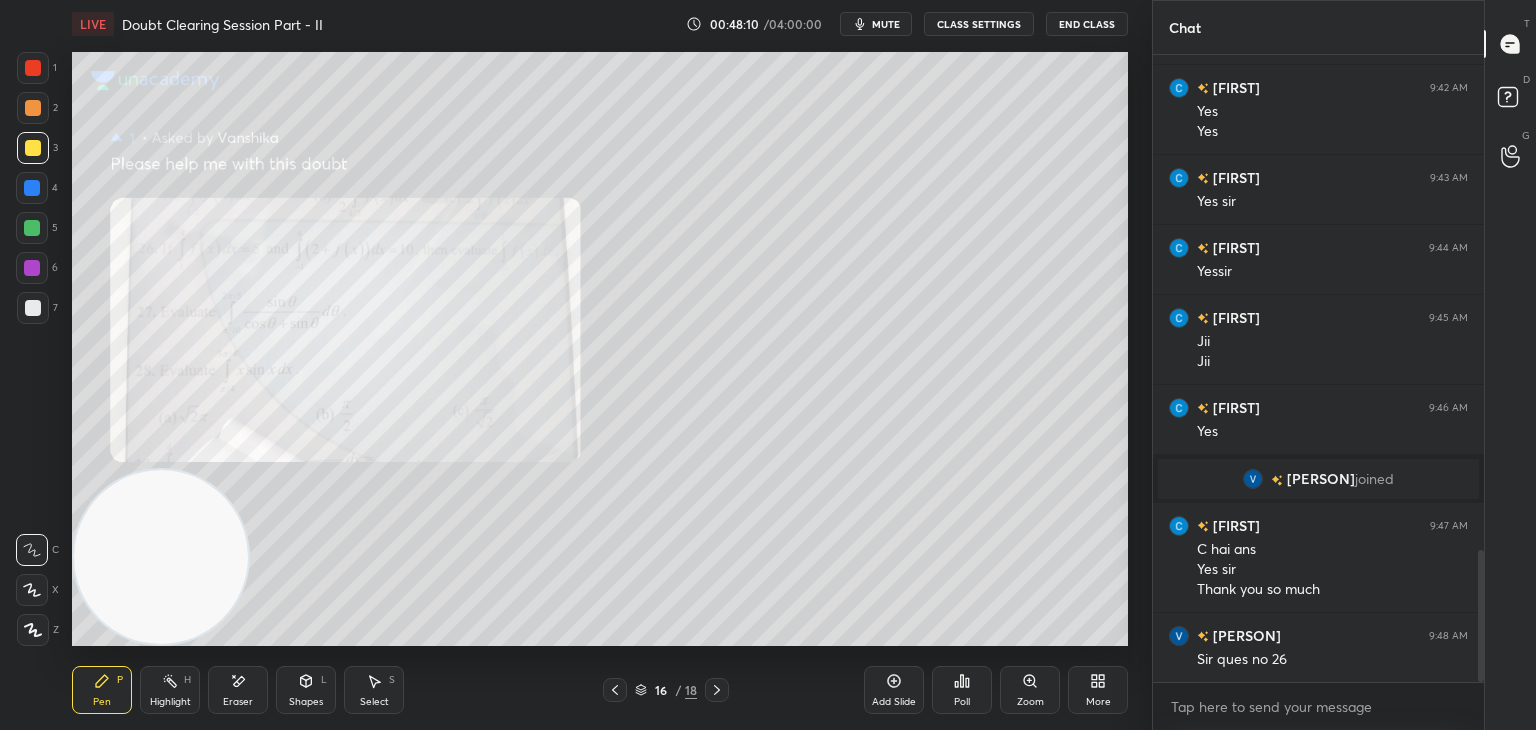 click on "Zoom" at bounding box center (1030, 690) 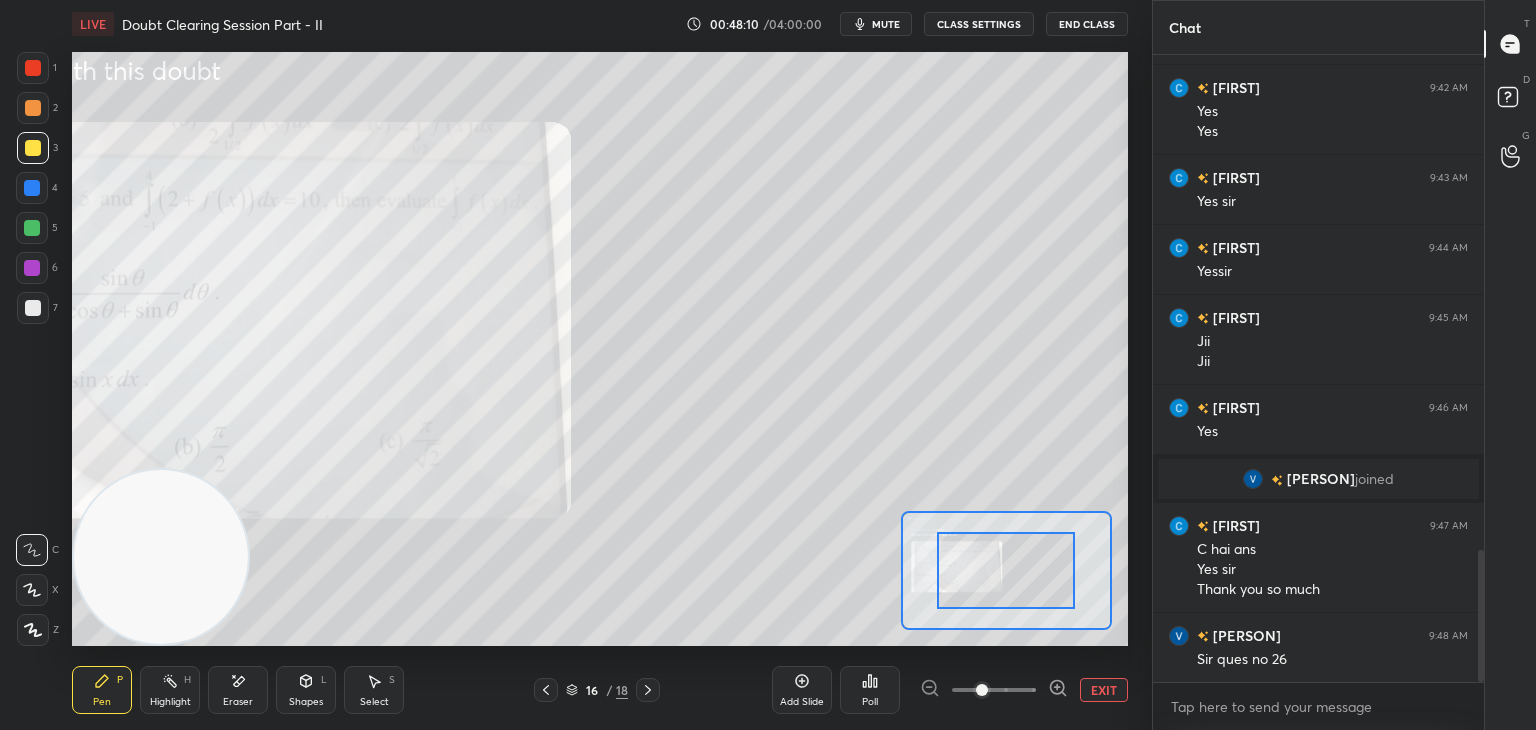 click at bounding box center [994, 690] 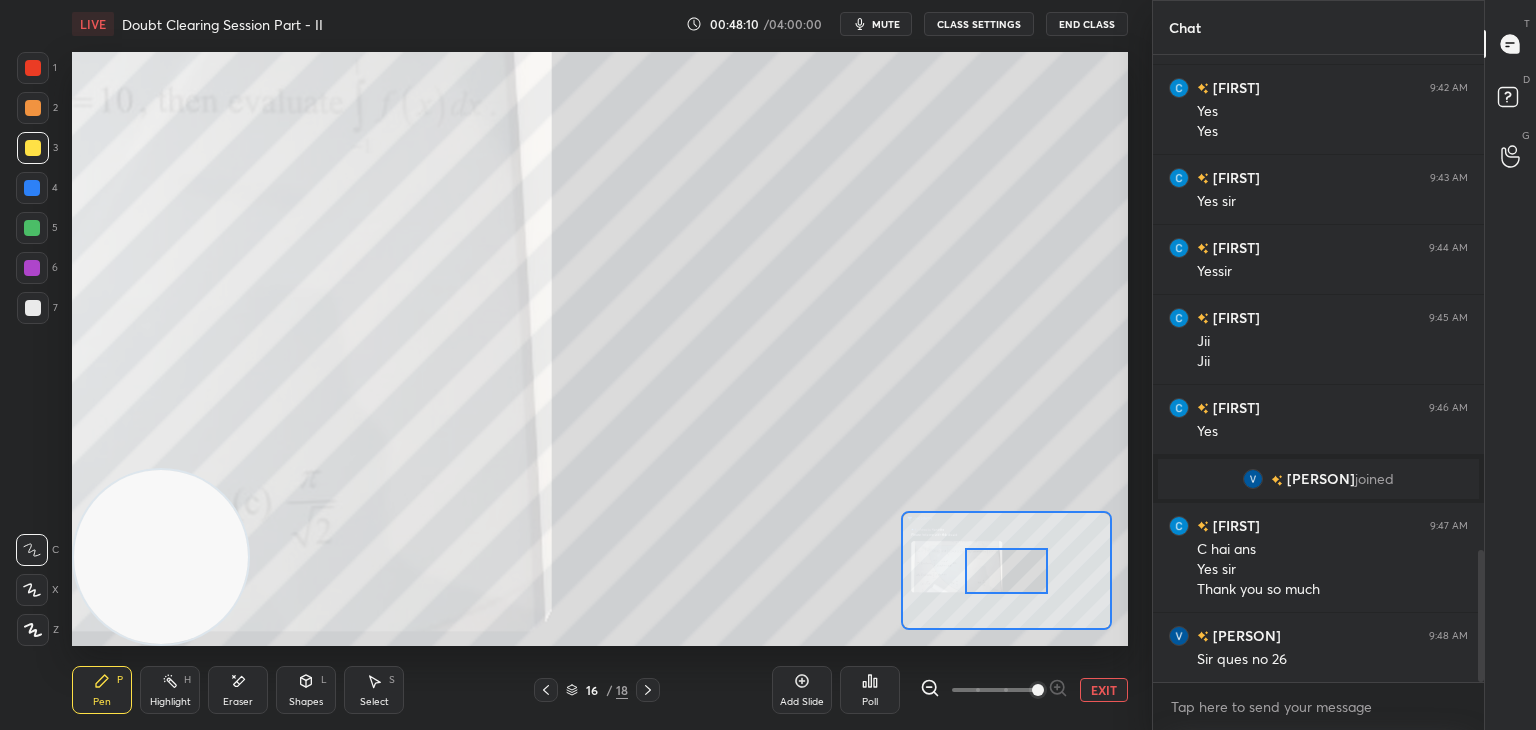 click at bounding box center [1038, 690] 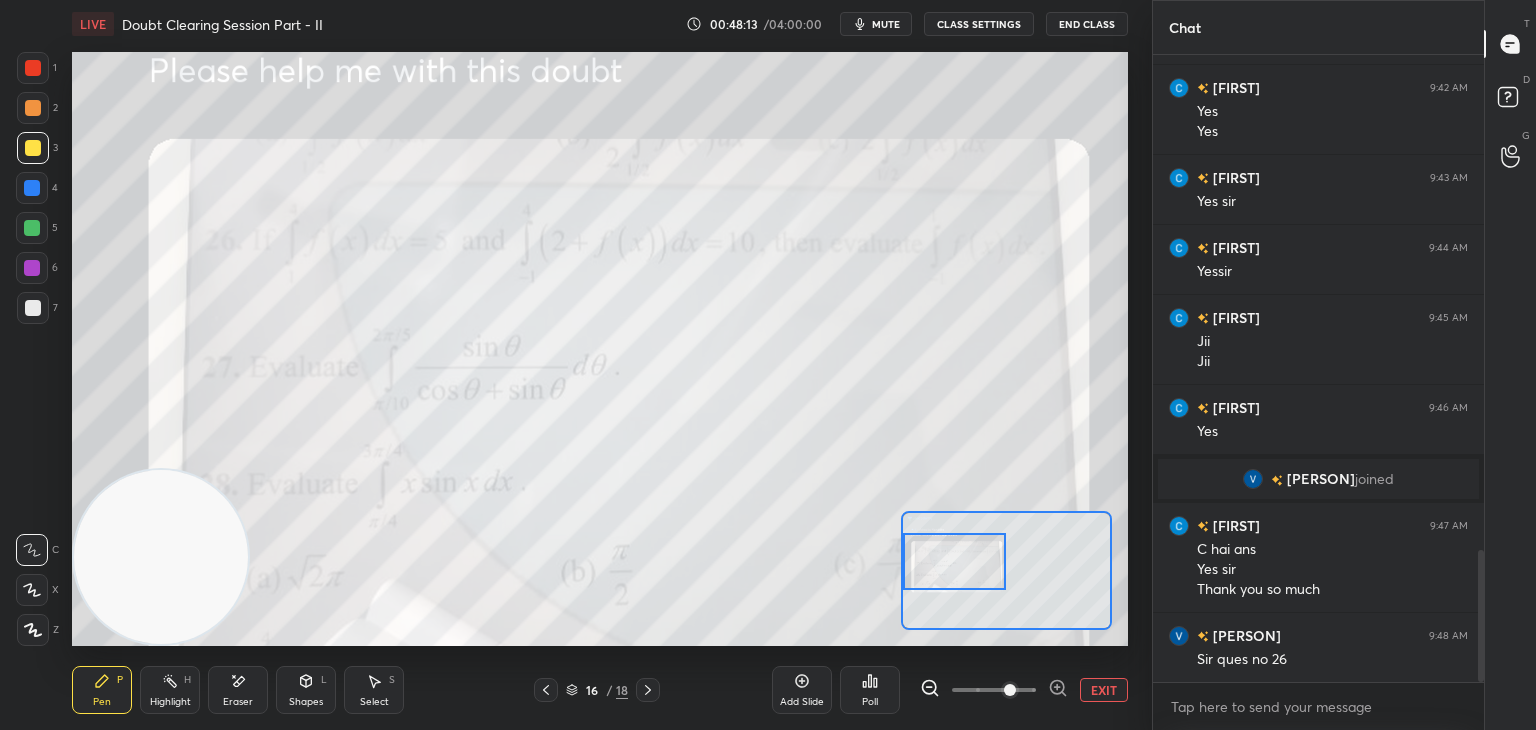drag, startPoint x: 1013, startPoint y: 558, endPoint x: 965, endPoint y: 551, distance: 48.507732 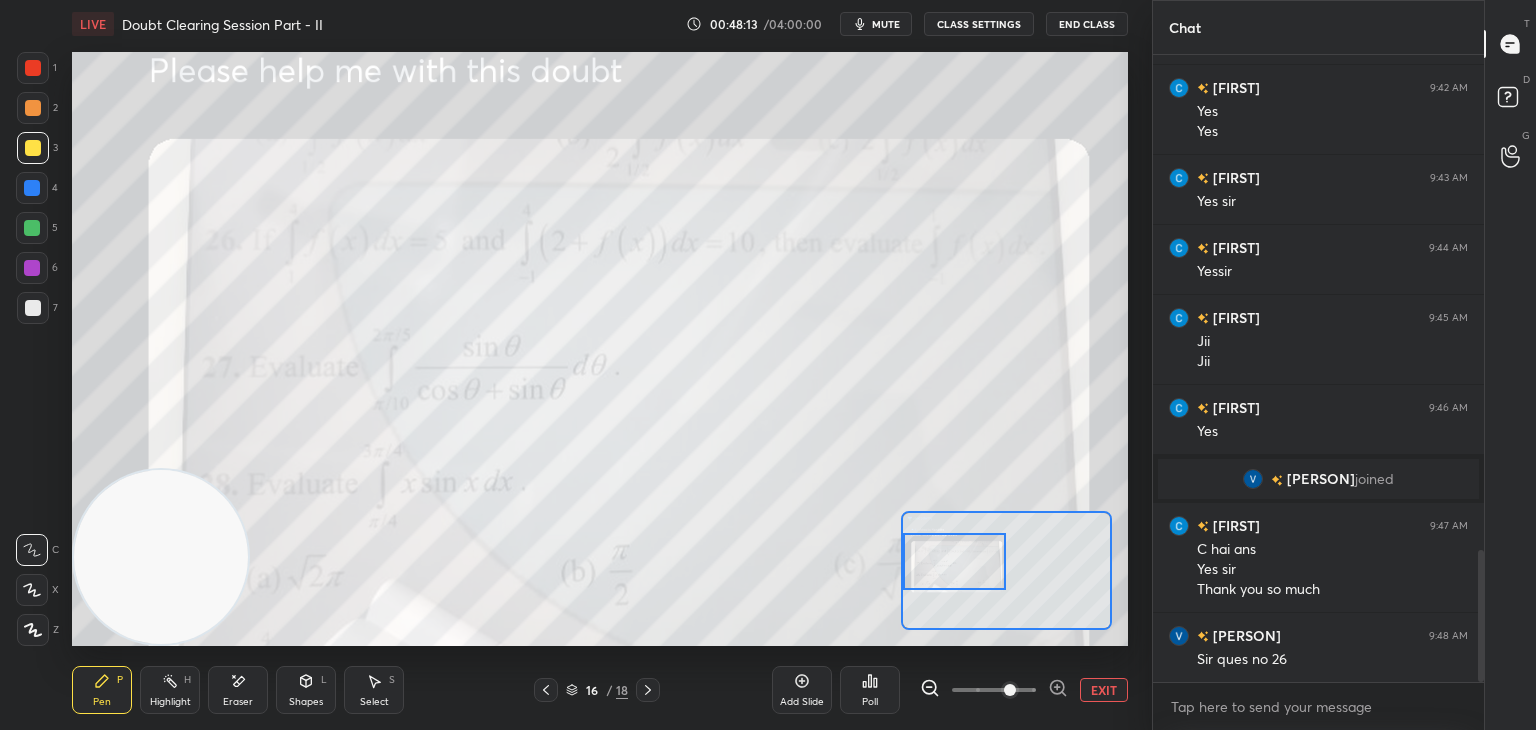 click at bounding box center [955, 561] 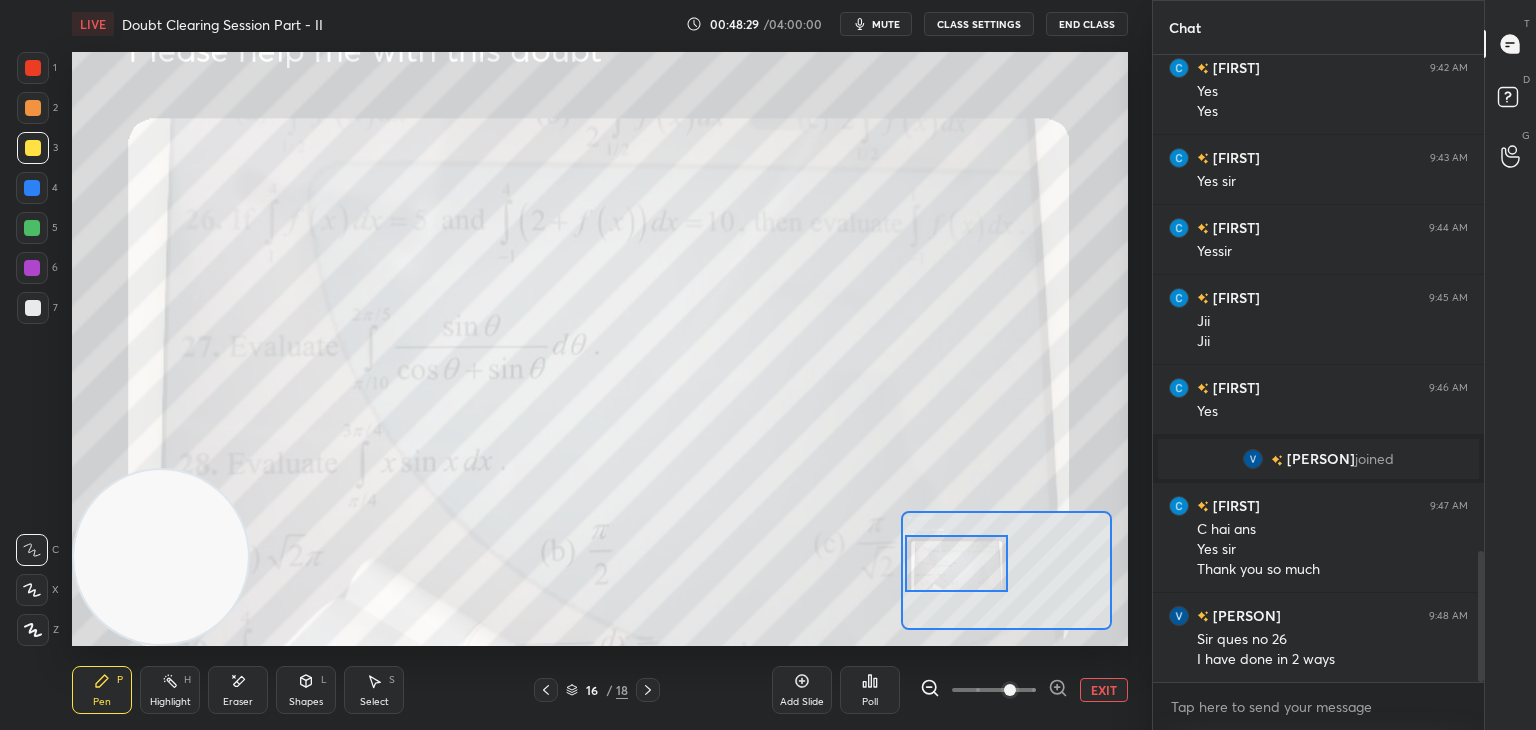 scroll, scrollTop: 2398, scrollLeft: 0, axis: vertical 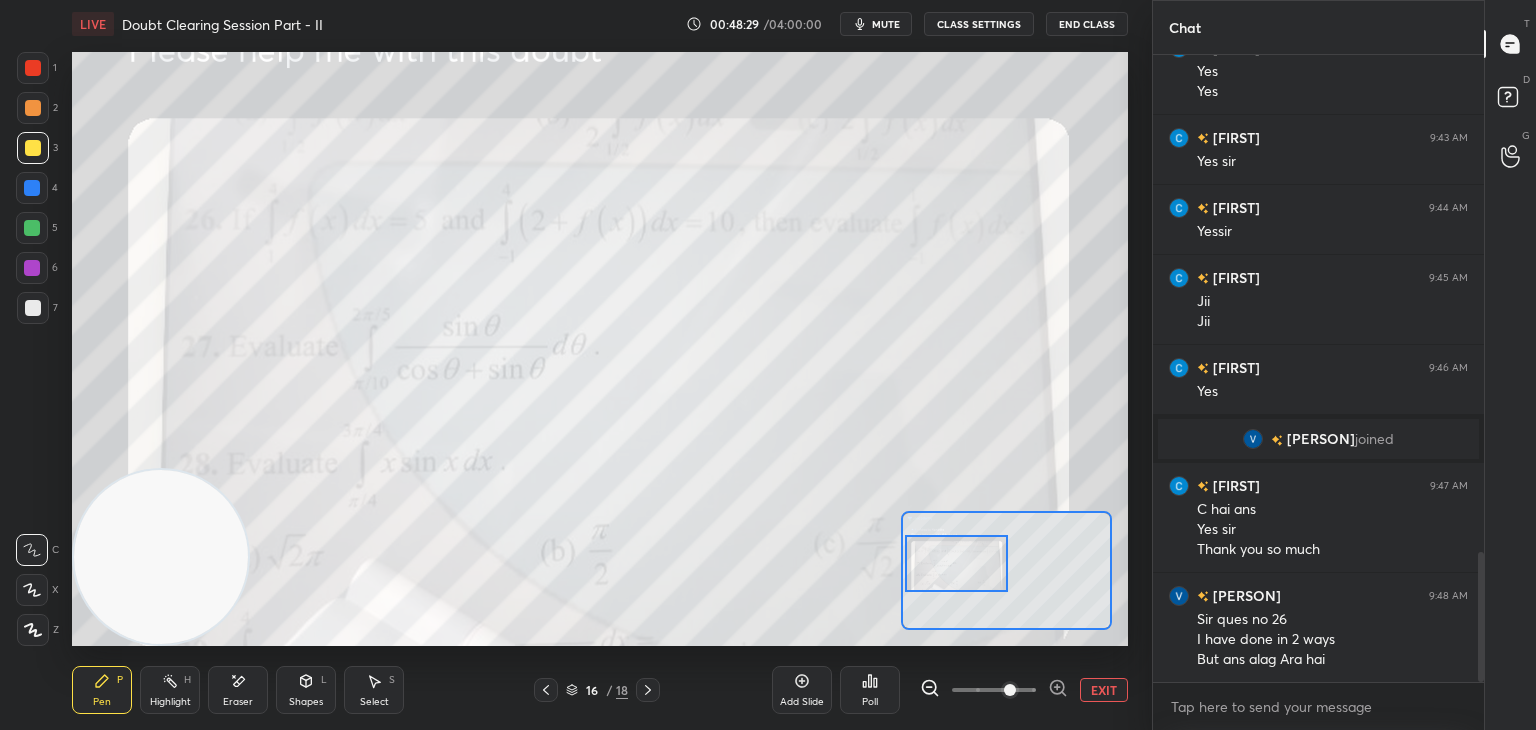 click 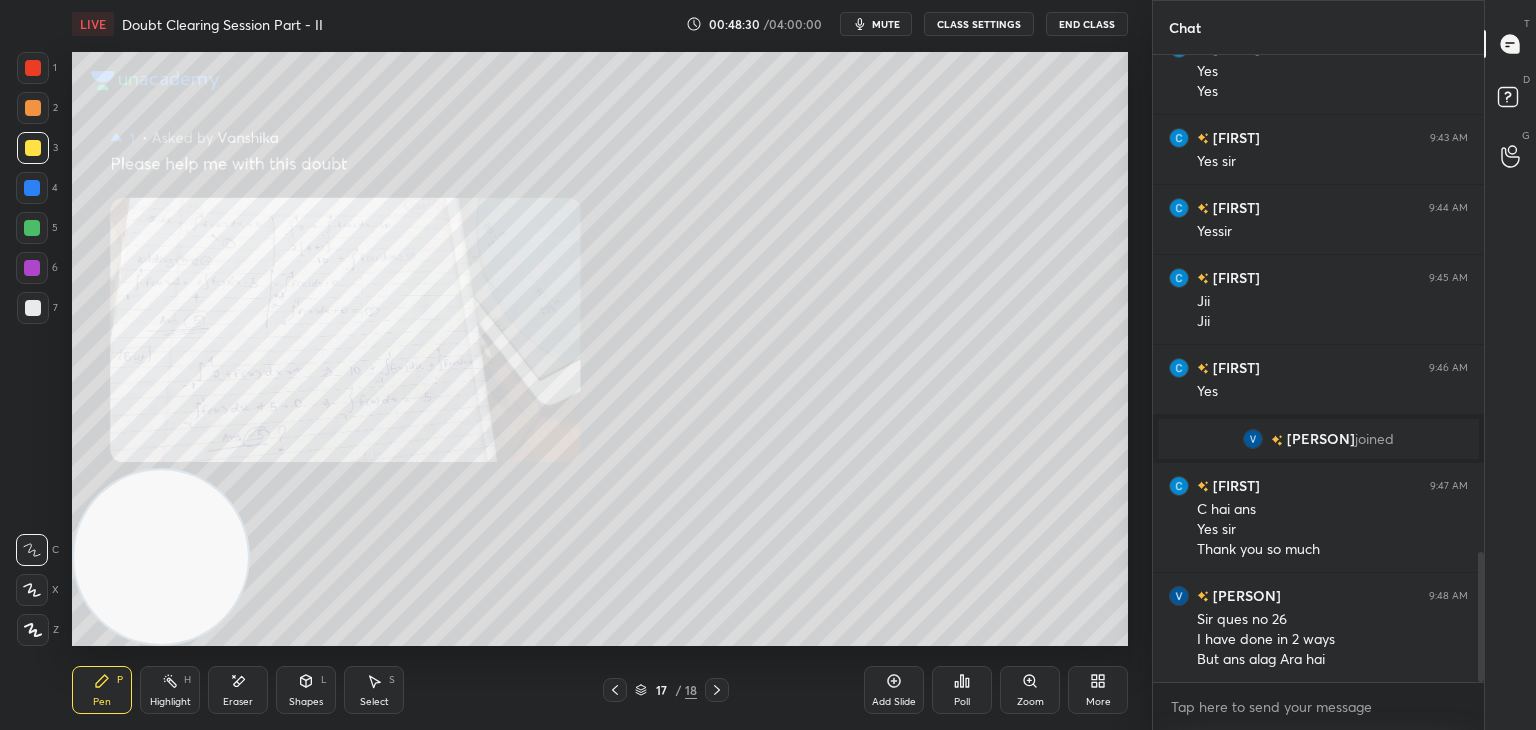 click on "Zoom" at bounding box center [1030, 690] 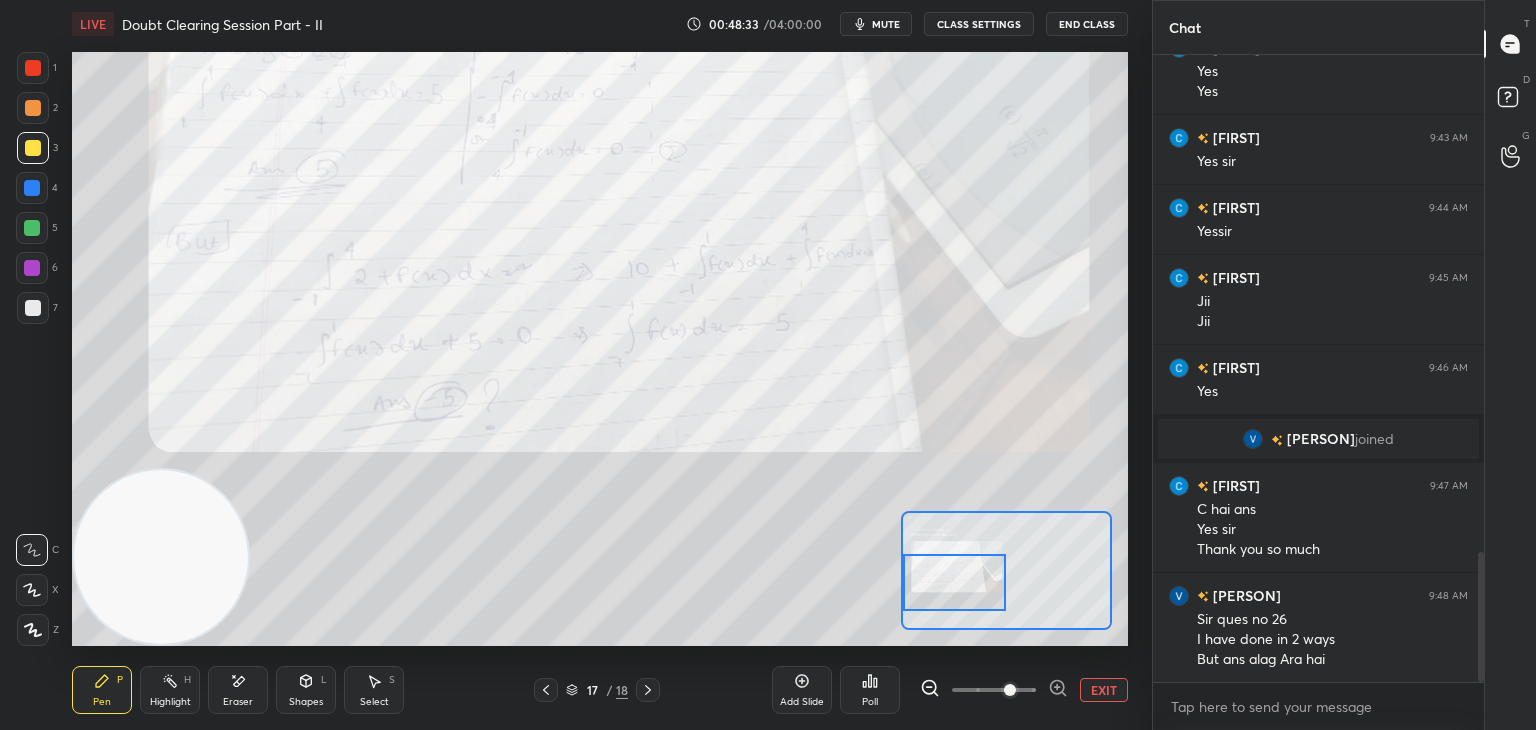 drag, startPoint x: 971, startPoint y: 597, endPoint x: 973, endPoint y: 577, distance: 20.09975 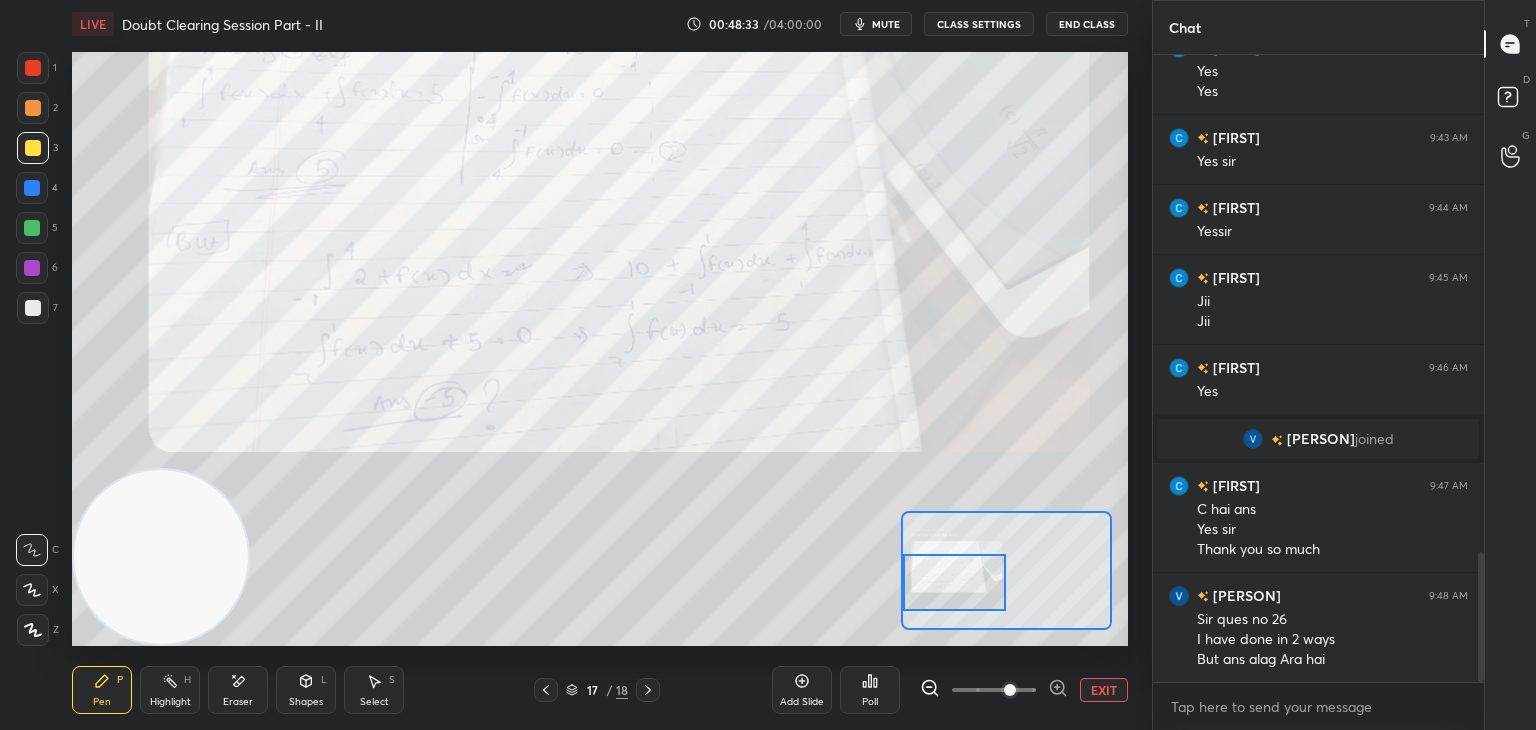 click at bounding box center [955, 582] 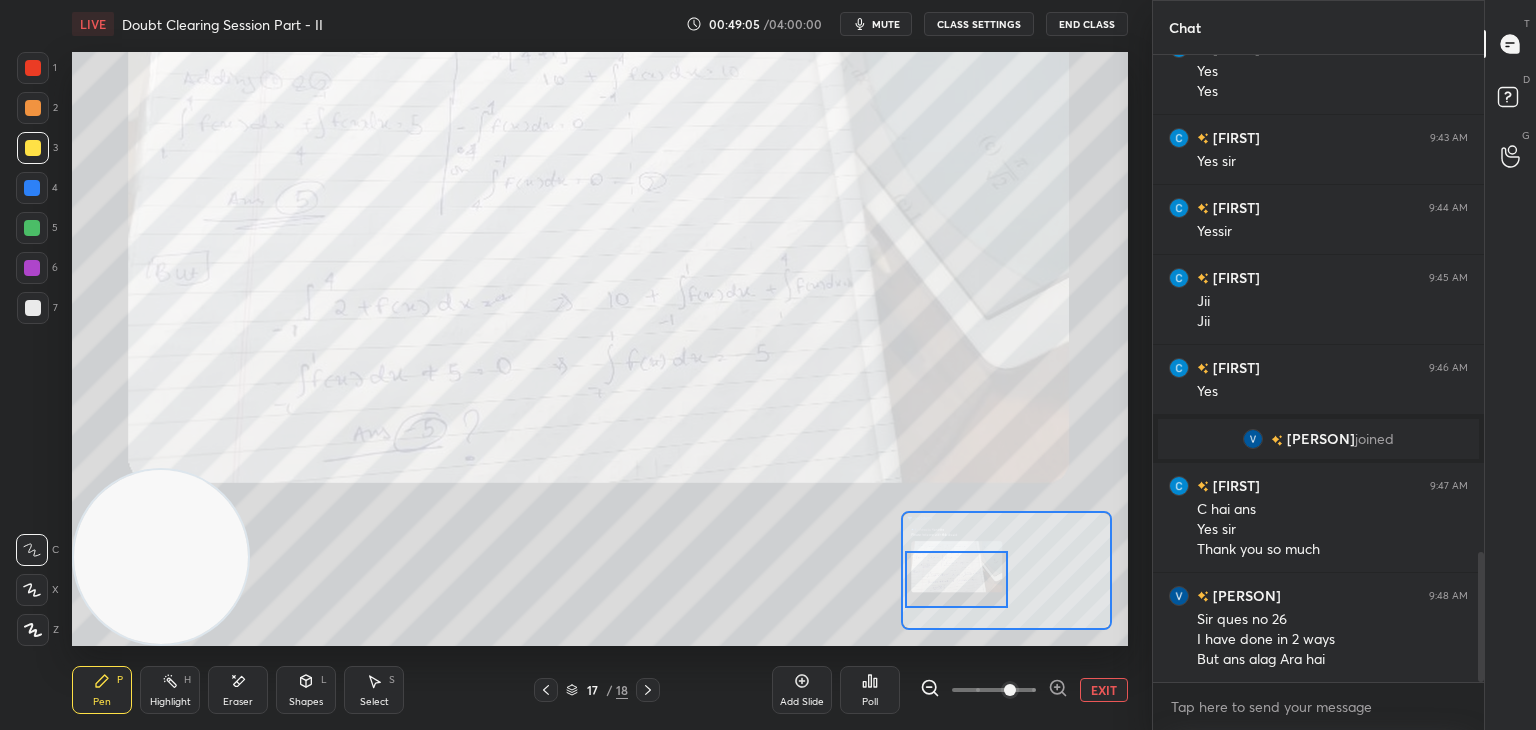 click 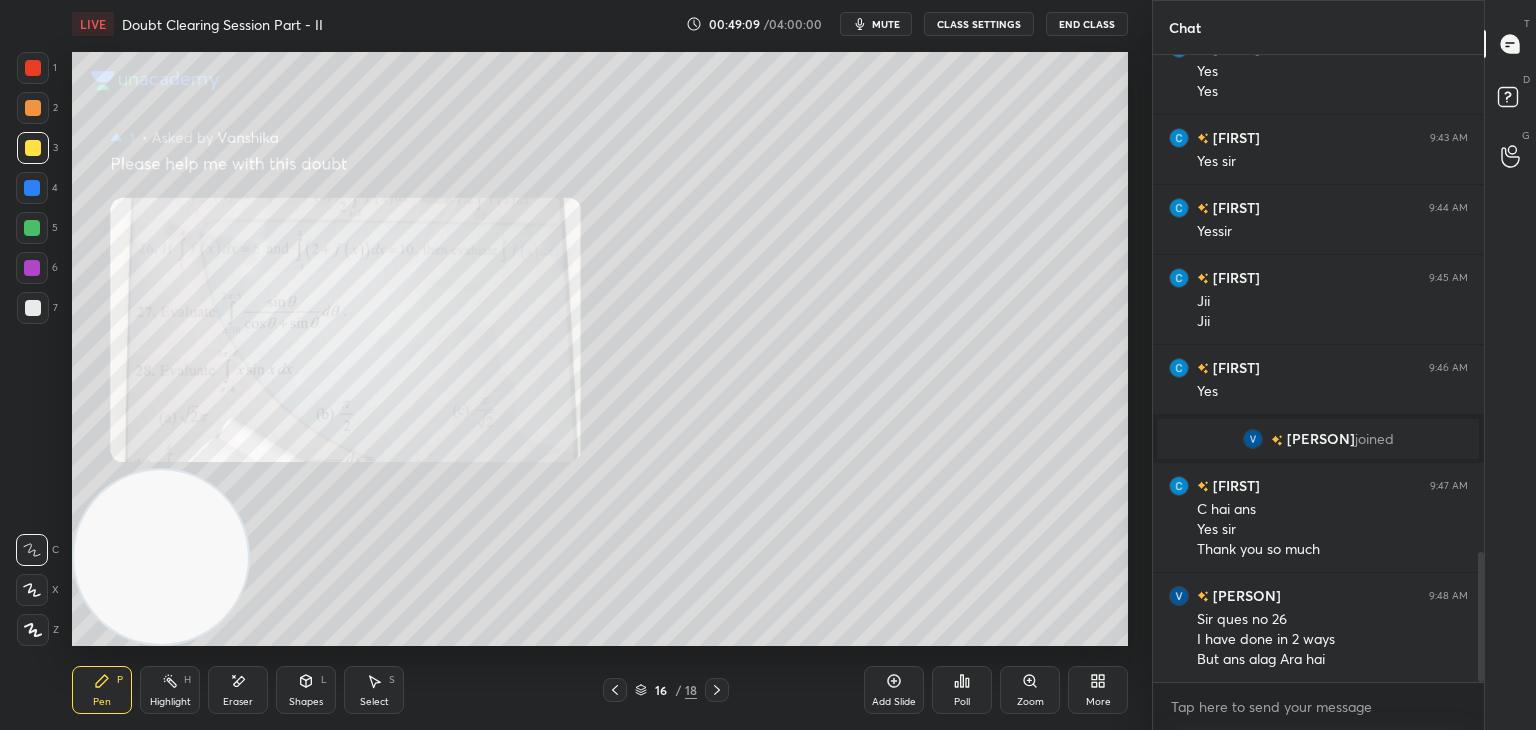 click 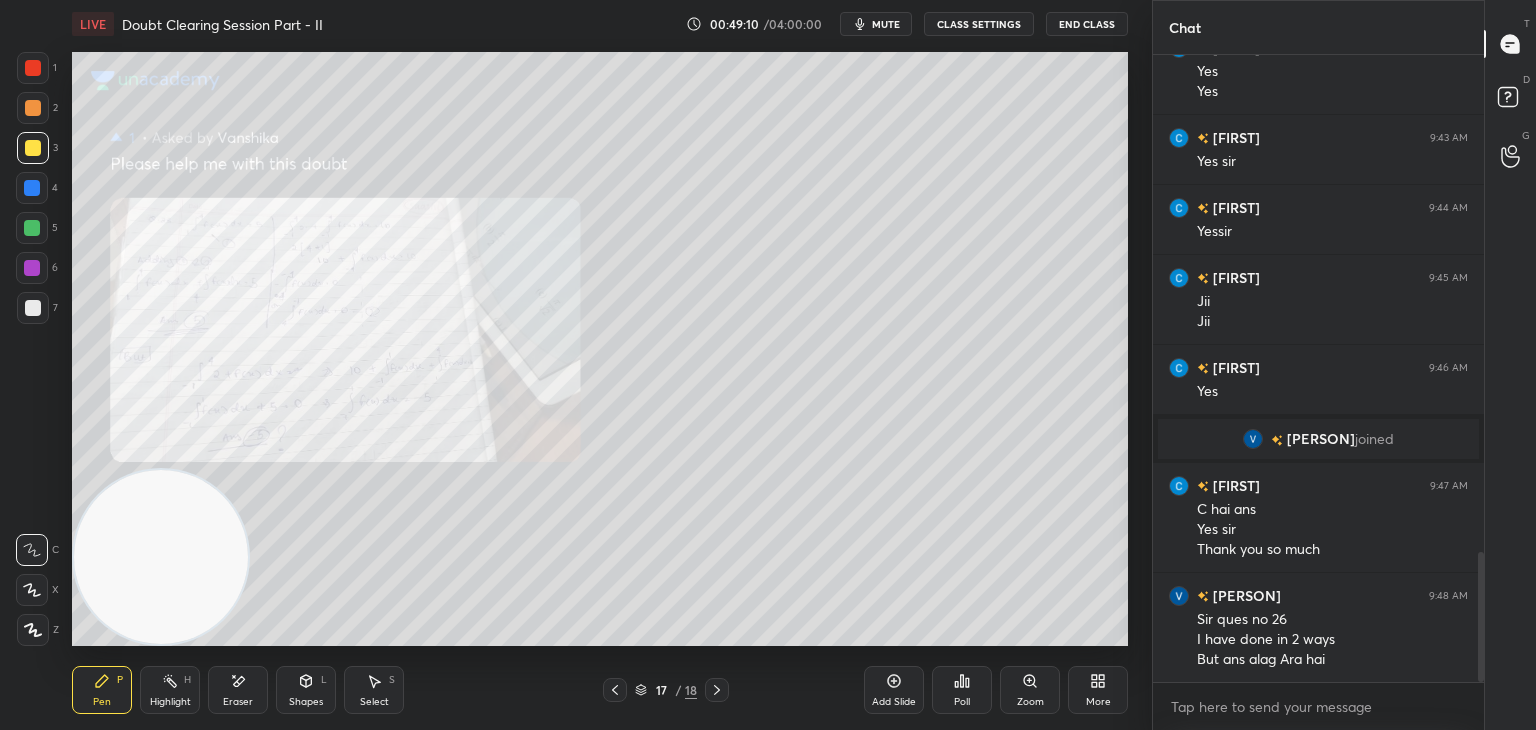 click 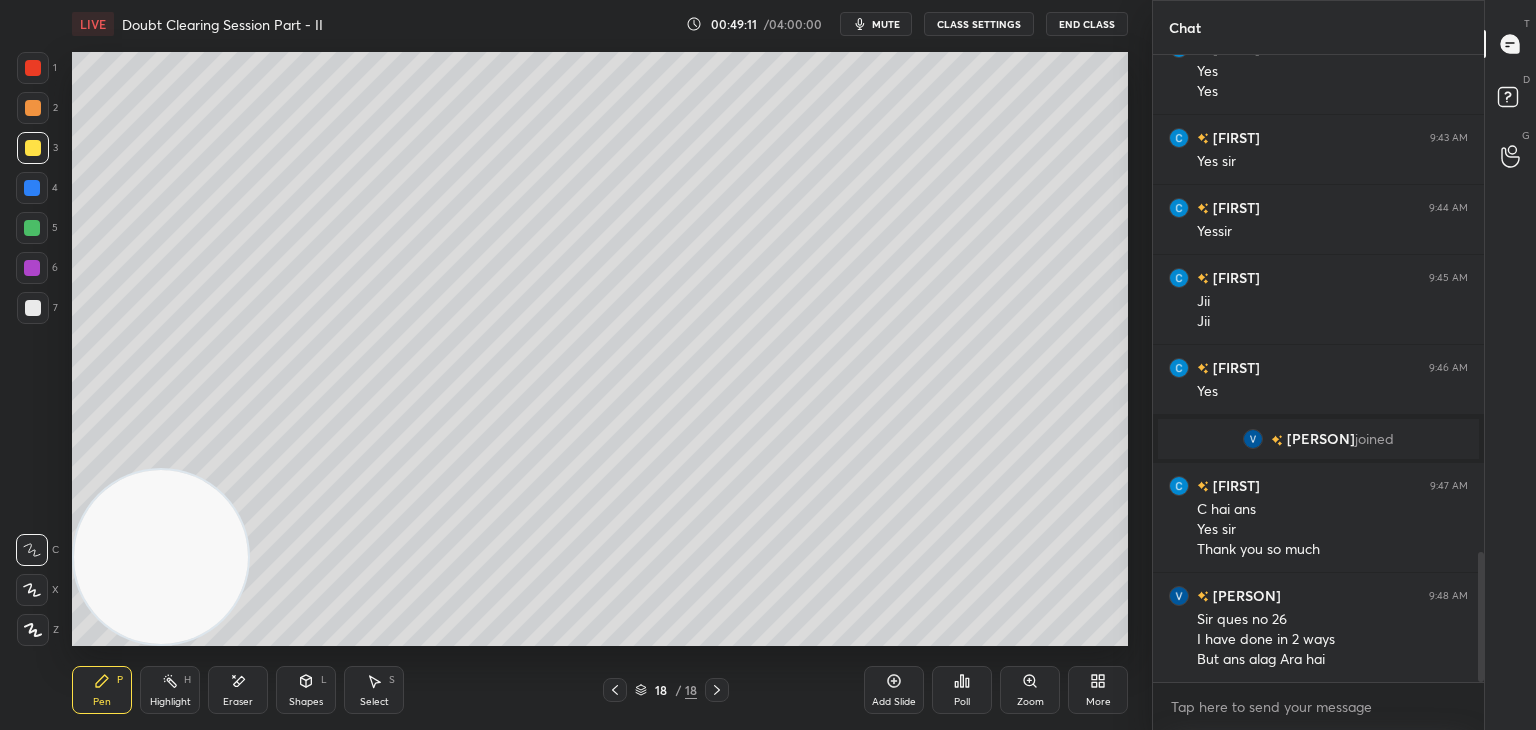 click 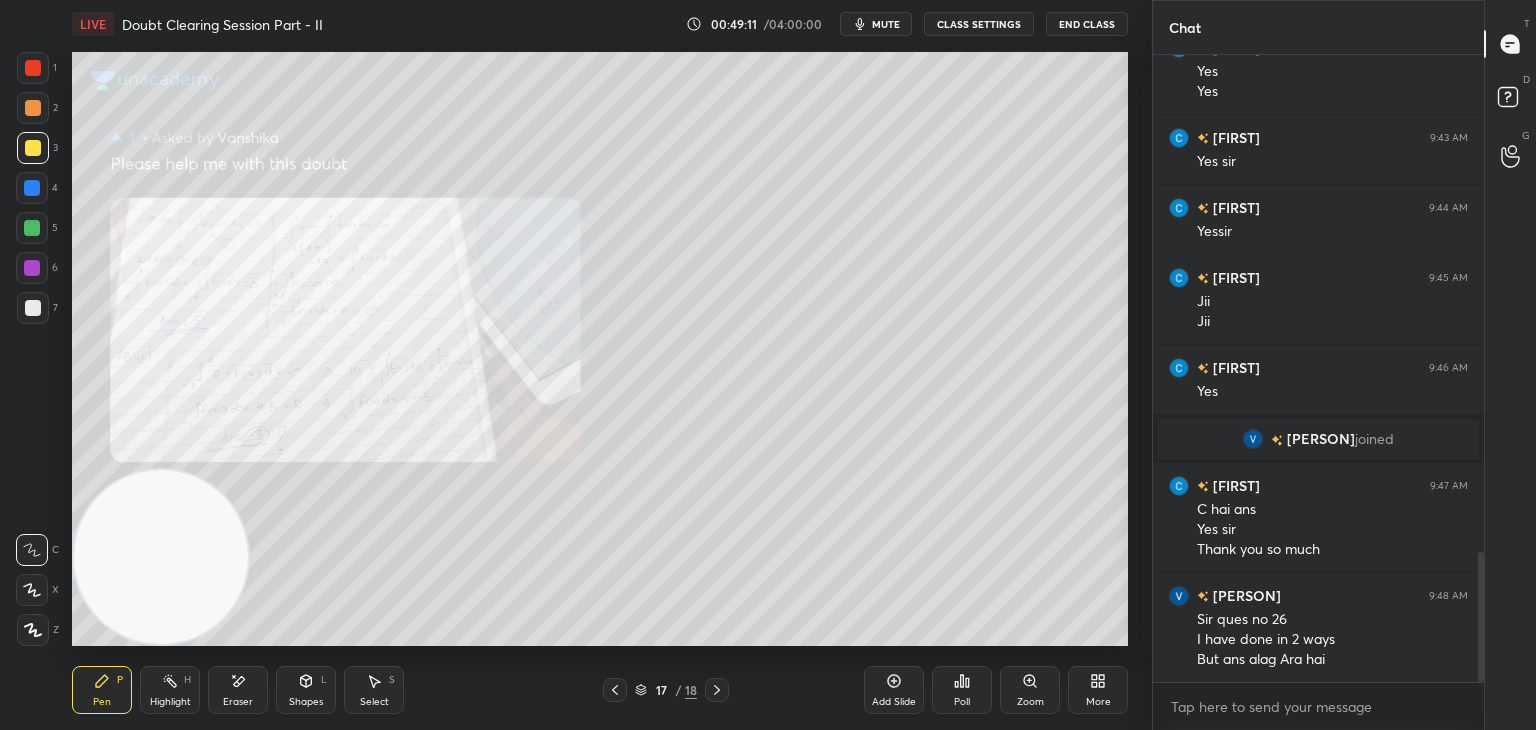 click on "Zoom" at bounding box center [1030, 690] 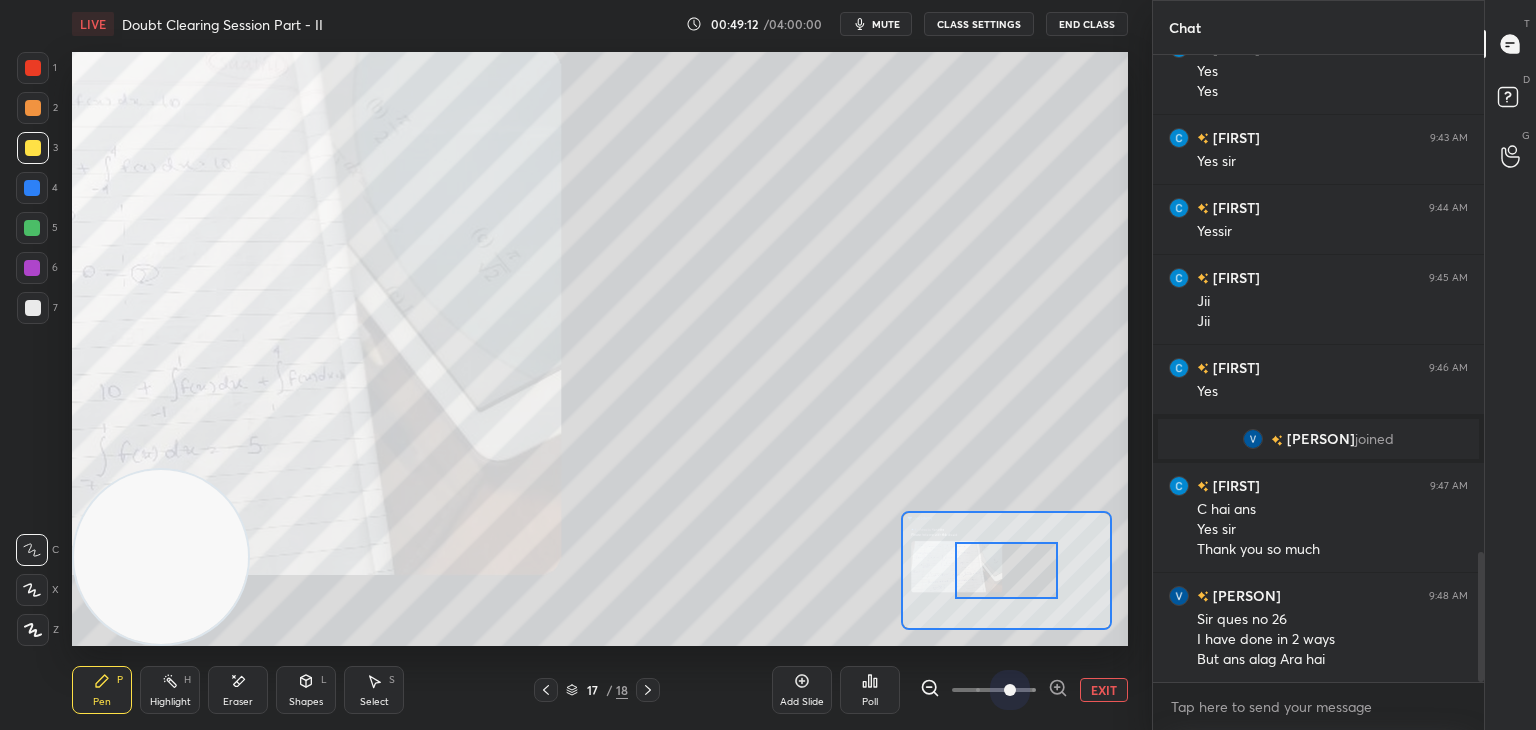 click at bounding box center [994, 690] 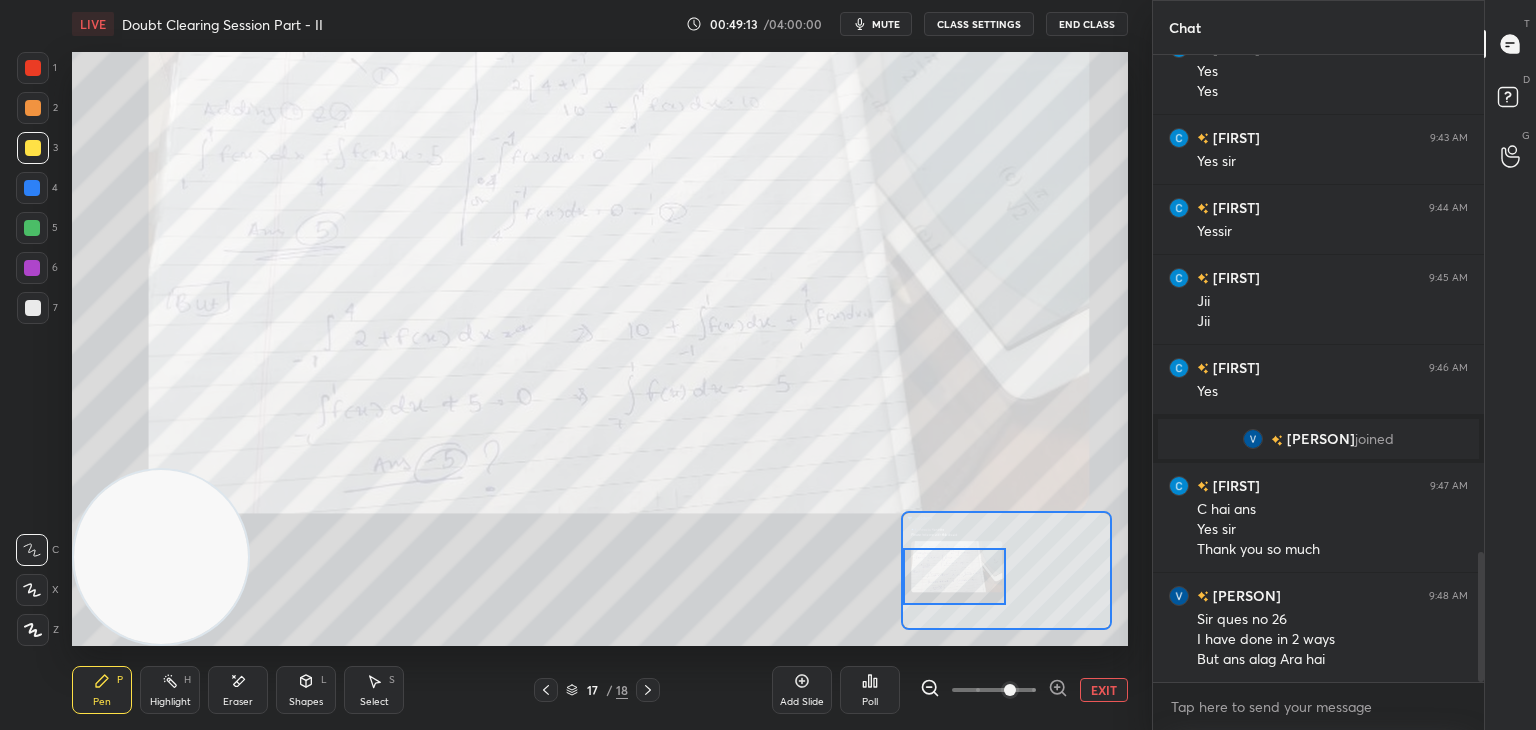 drag, startPoint x: 1040, startPoint y: 577, endPoint x: 988, endPoint y: 552, distance: 57.697487 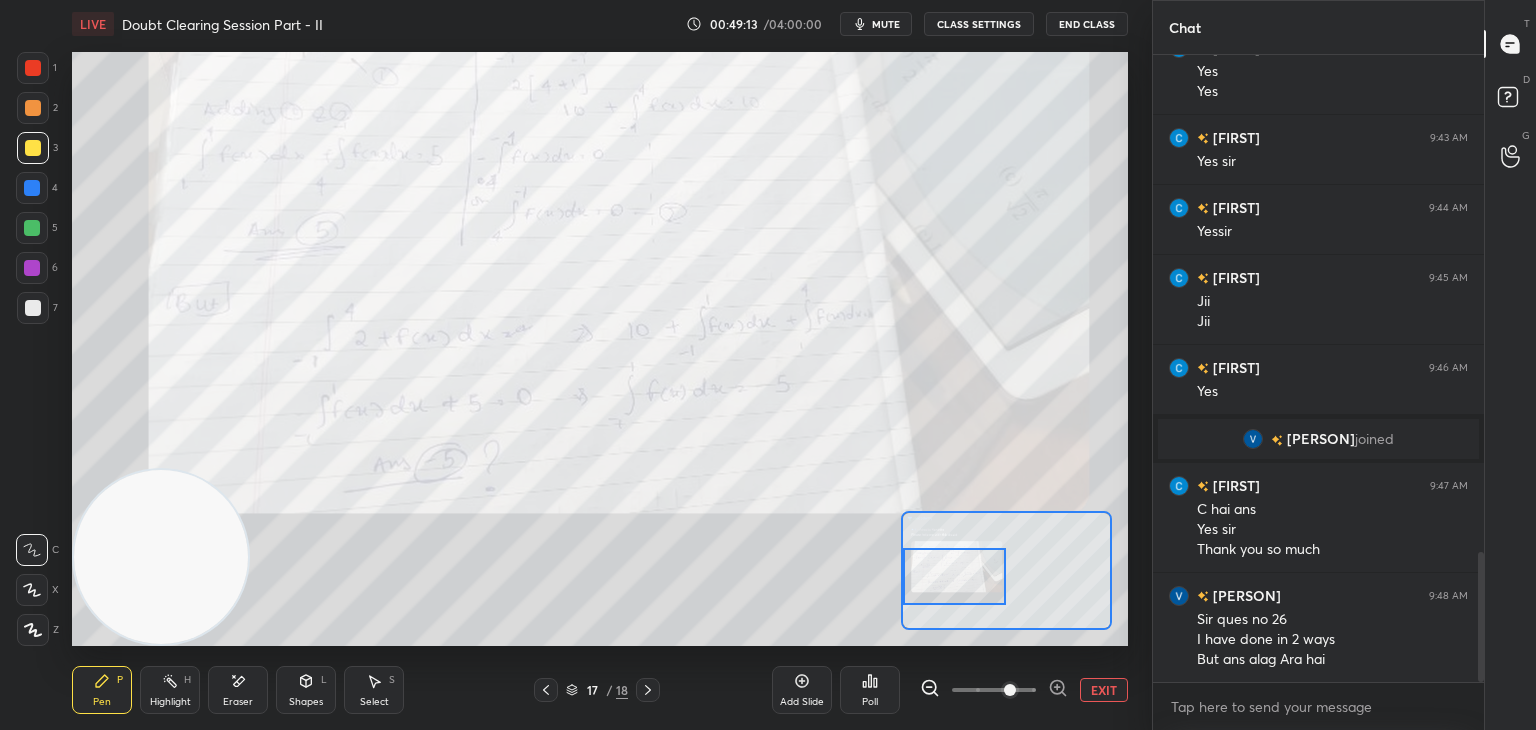 click at bounding box center (955, 576) 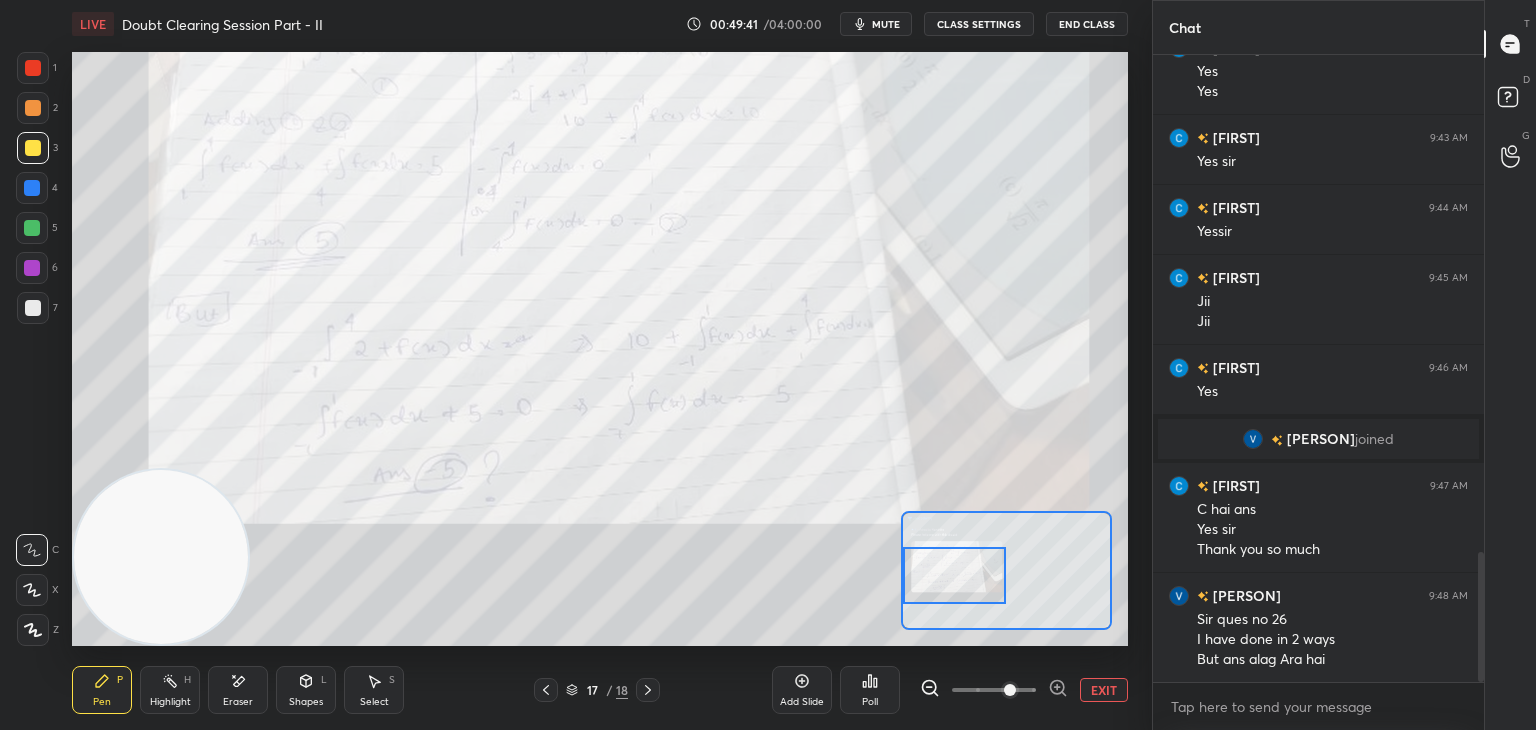 scroll, scrollTop: 2468, scrollLeft: 0, axis: vertical 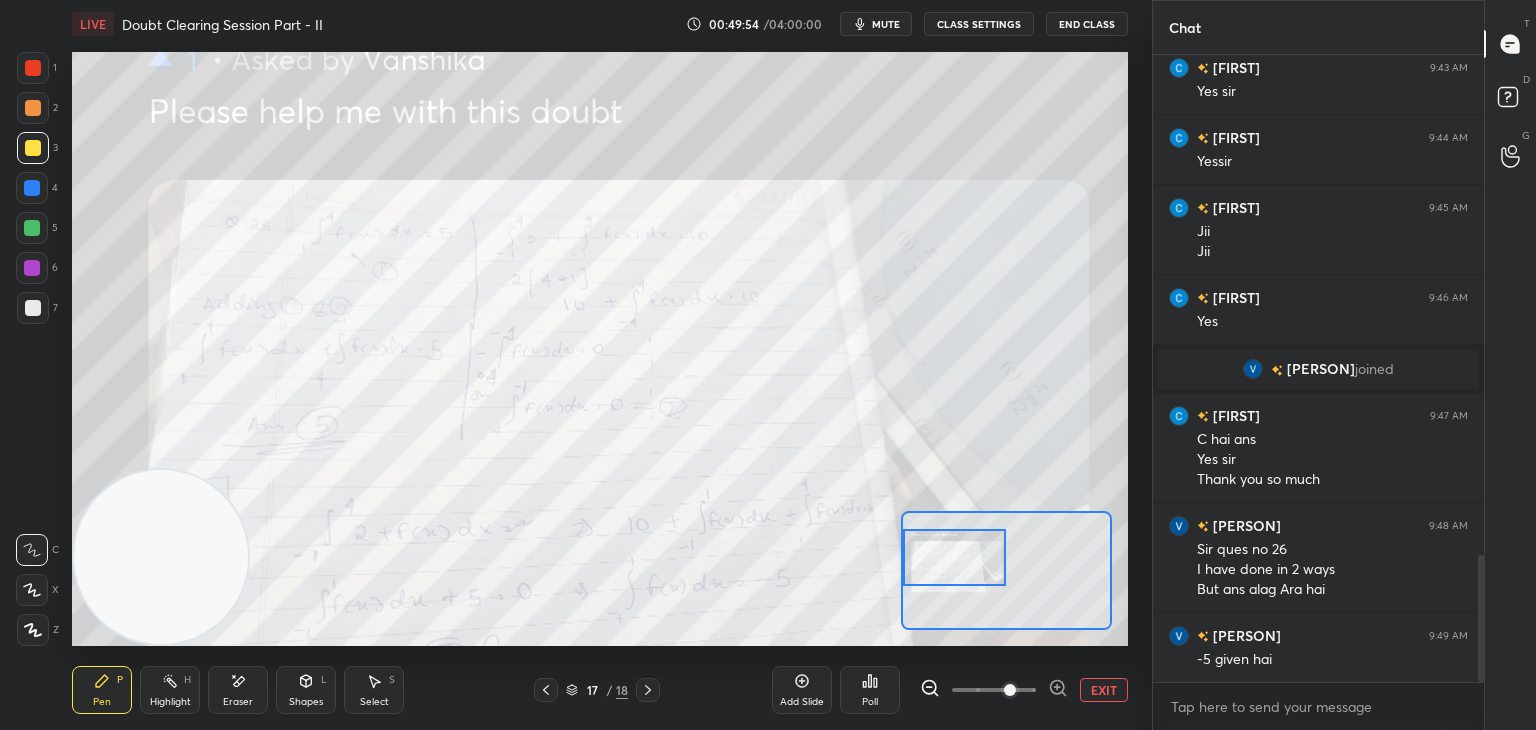 drag, startPoint x: 939, startPoint y: 568, endPoint x: 931, endPoint y: 558, distance: 12.806249 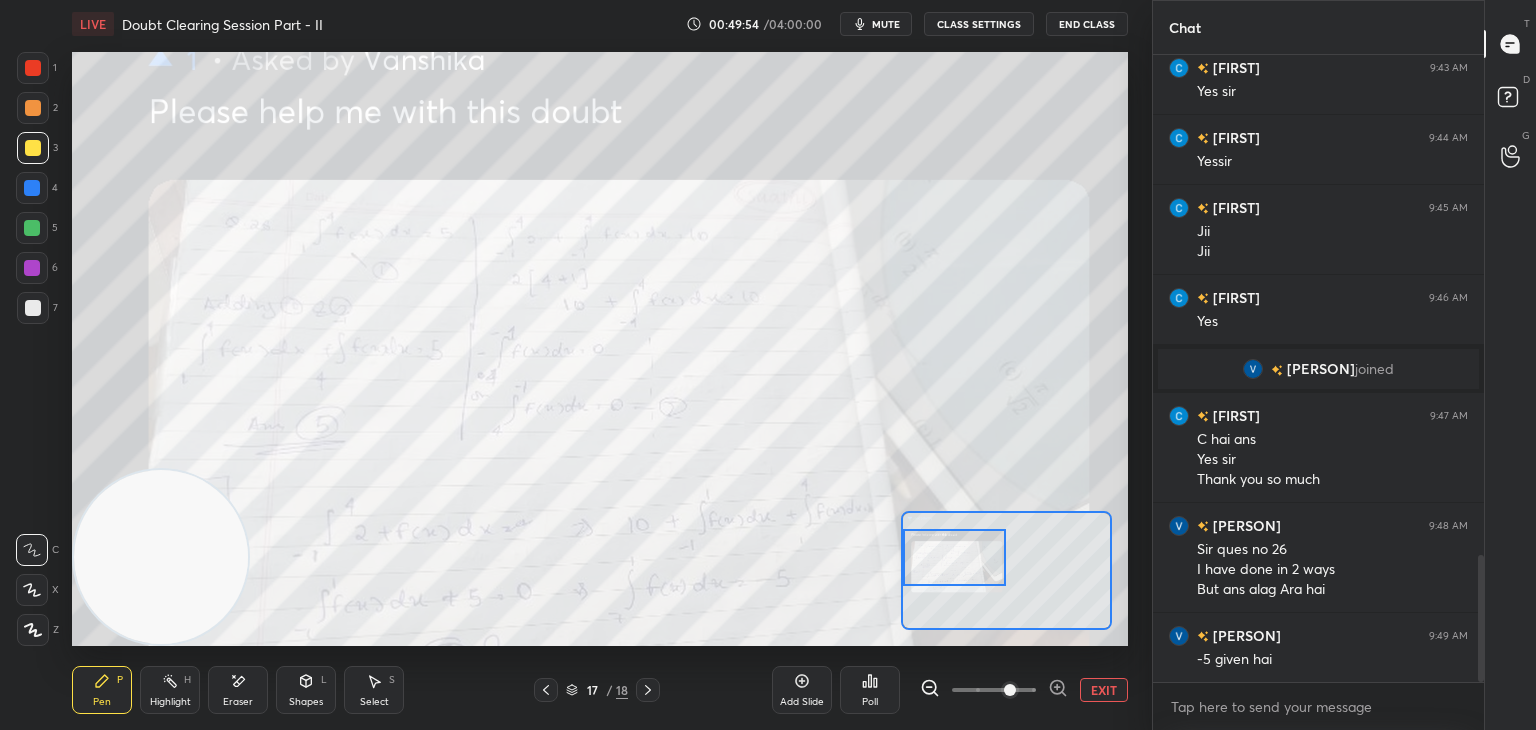 click at bounding box center [955, 557] 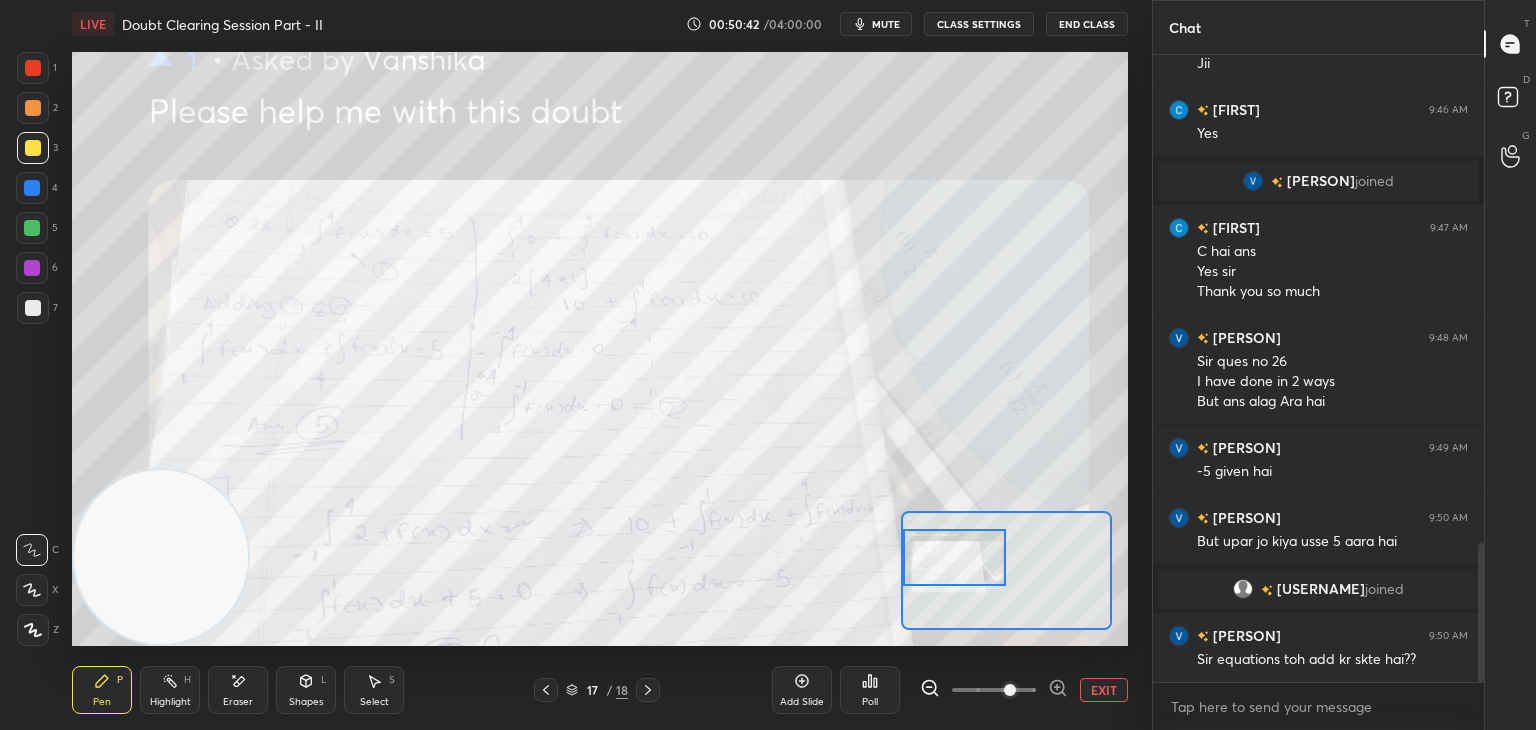 scroll, scrollTop: 2194, scrollLeft: 0, axis: vertical 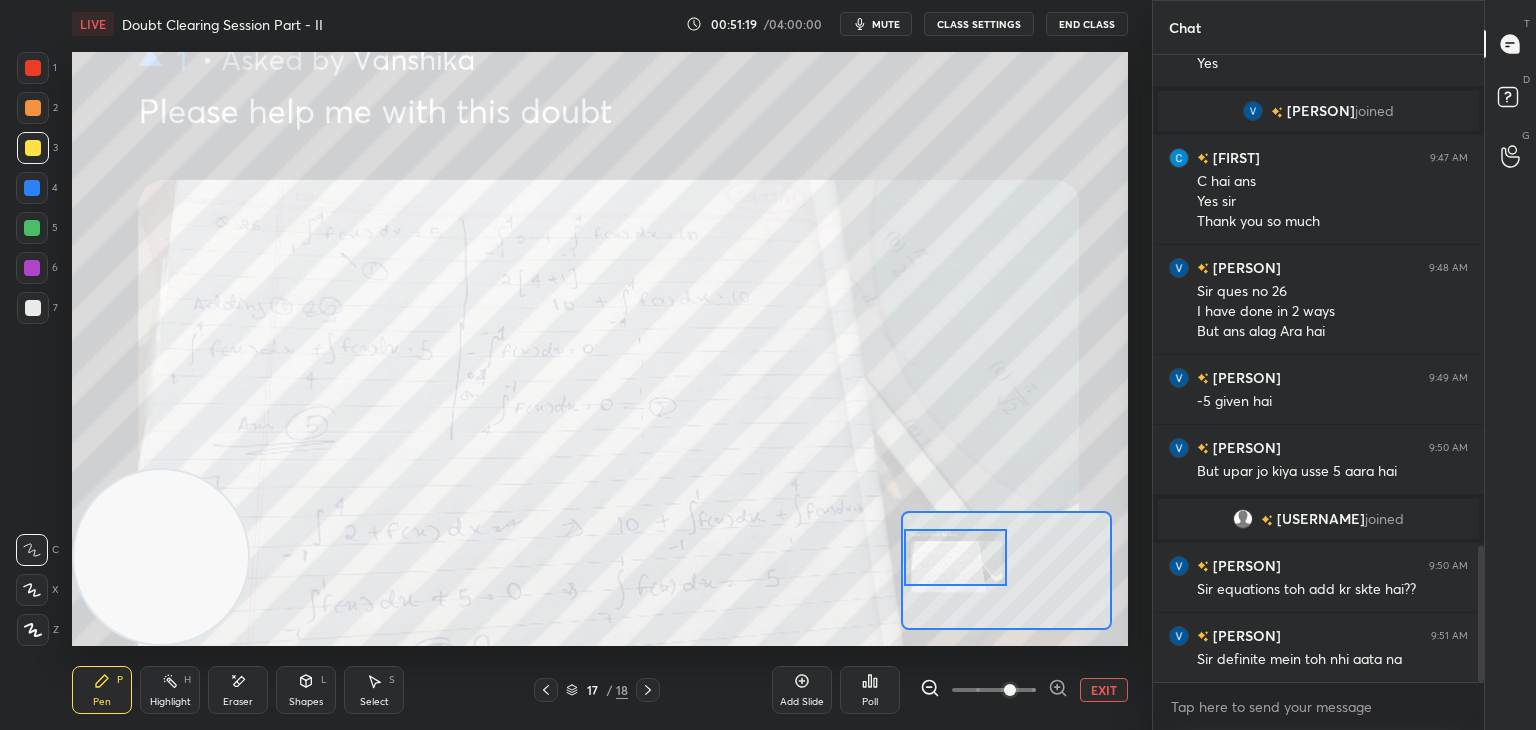 click at bounding box center [956, 557] 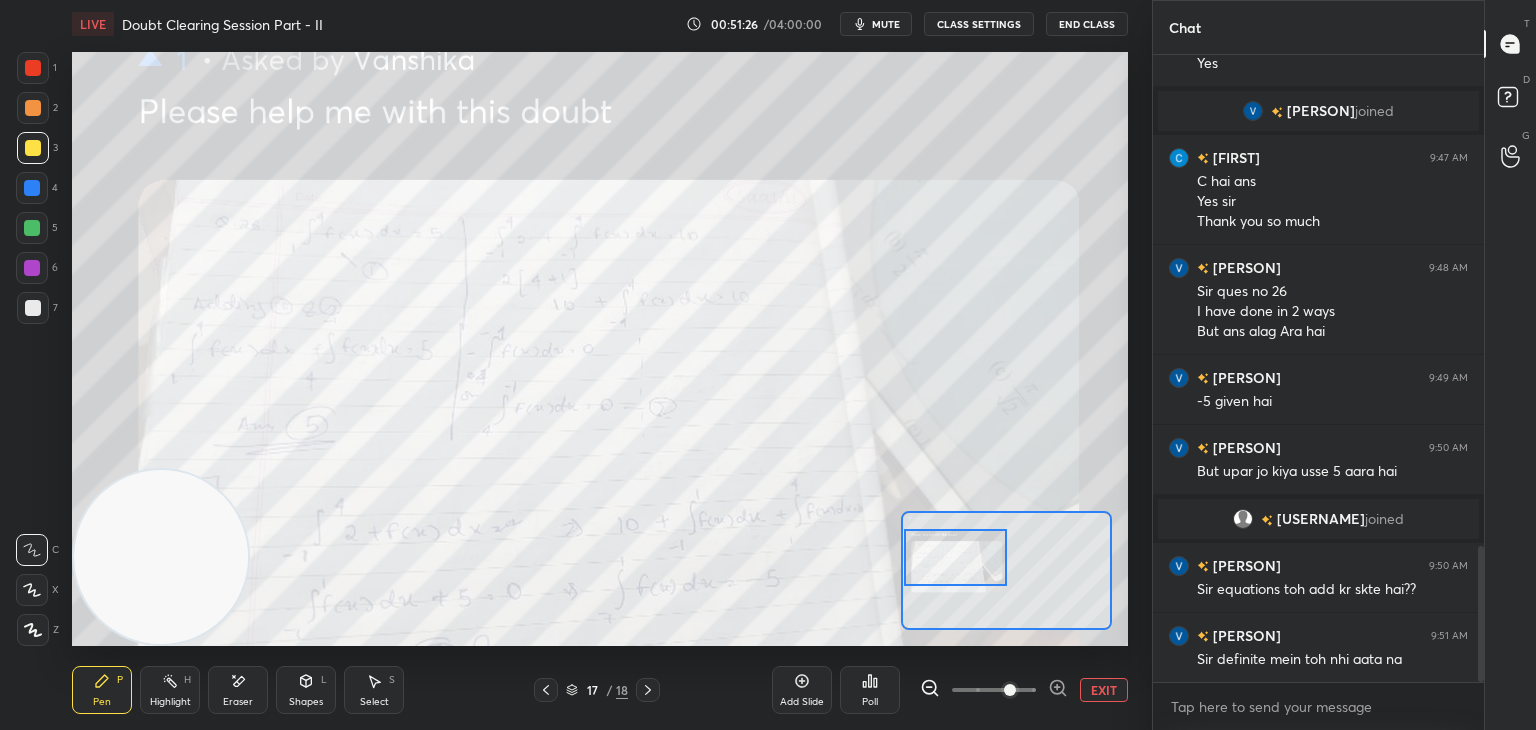 click 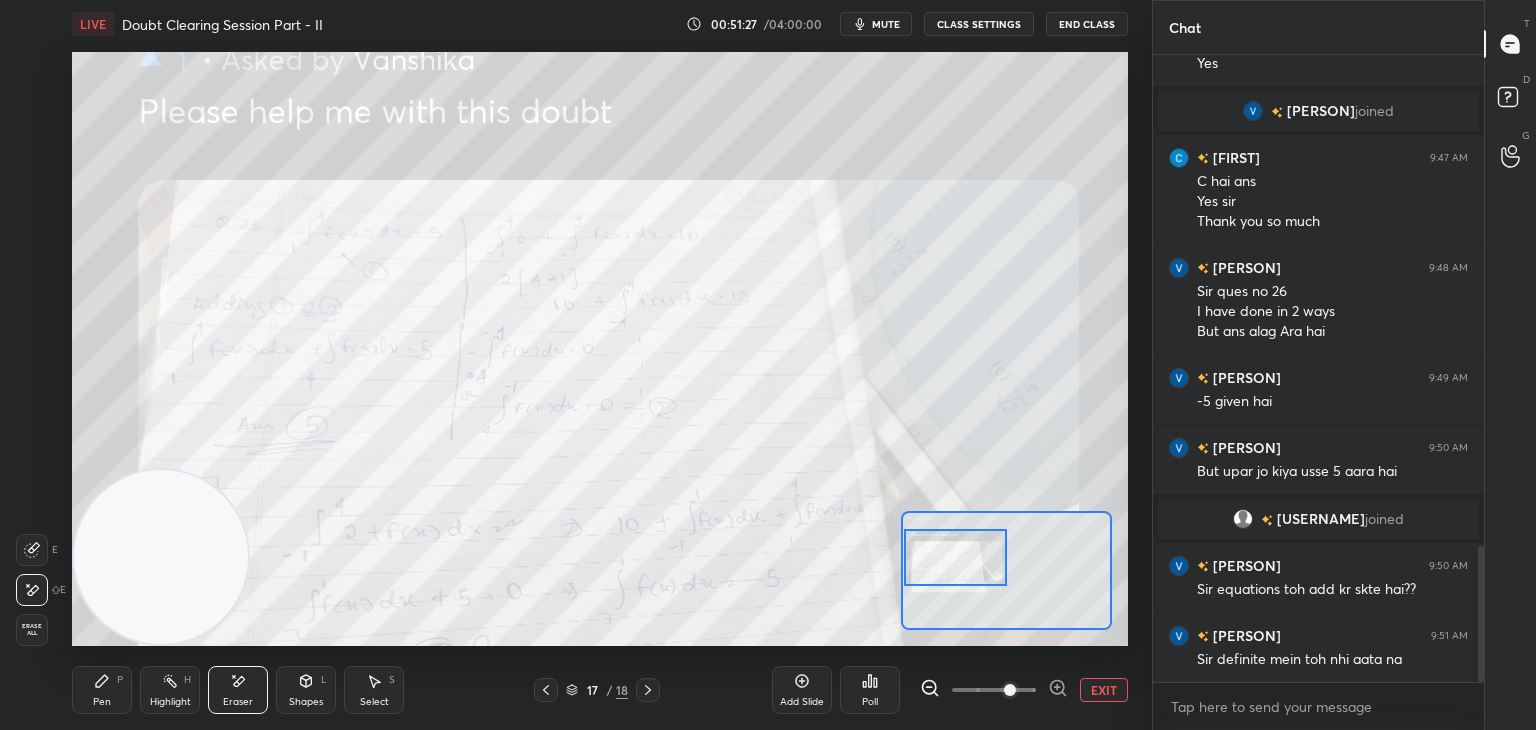 click on "Erase all" at bounding box center (32, 630) 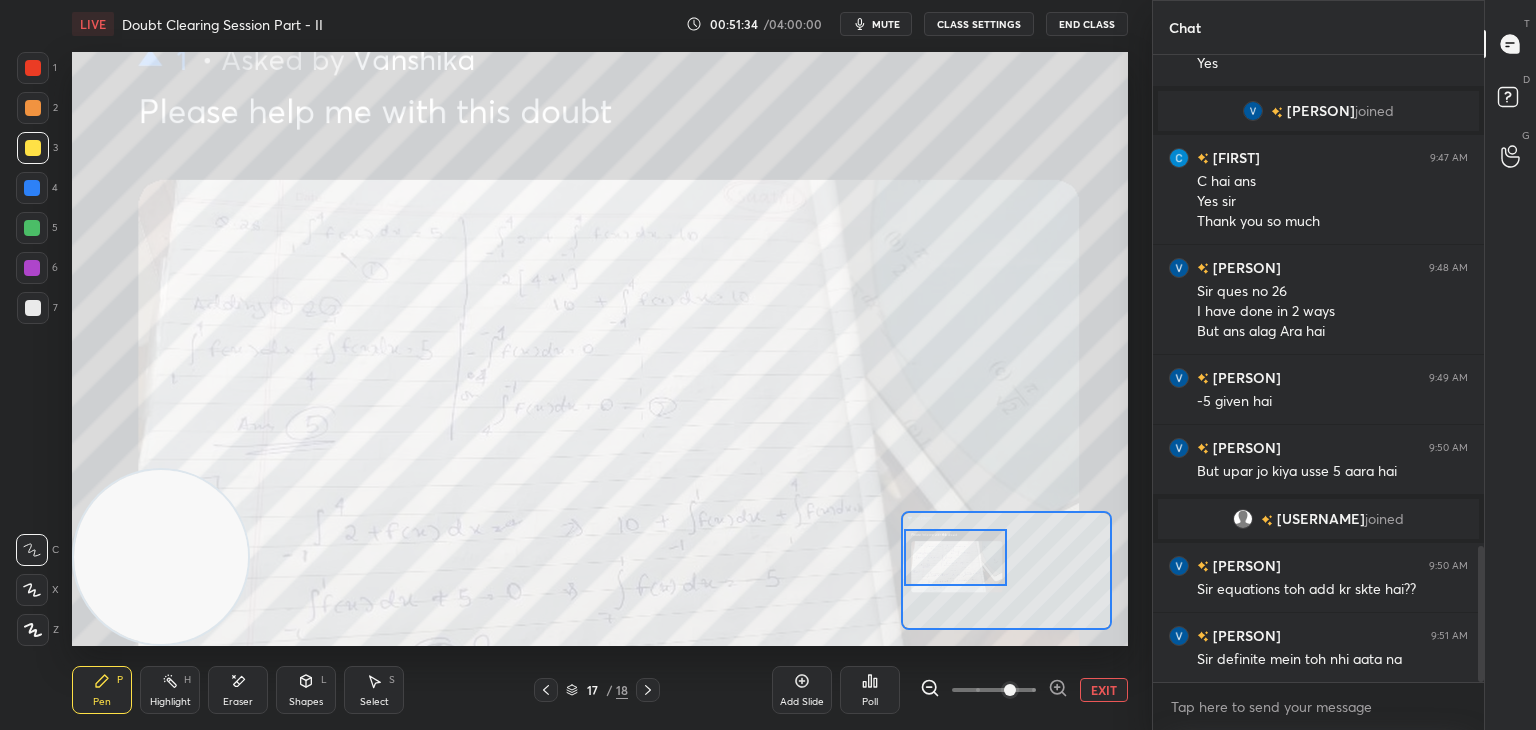scroll, scrollTop: 2302, scrollLeft: 0, axis: vertical 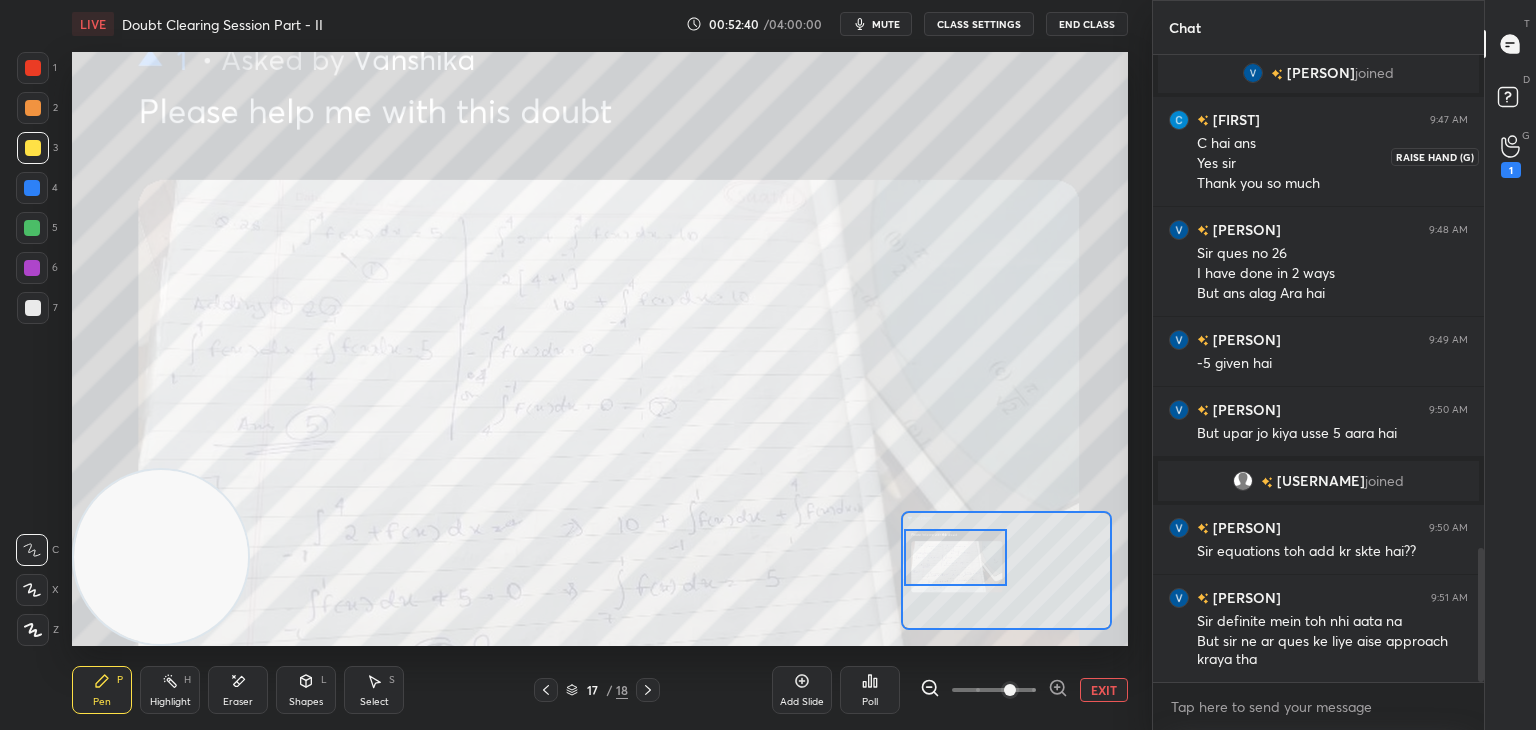 drag, startPoint x: 1522, startPoint y: 166, endPoint x: 1488, endPoint y: 151, distance: 37.161808 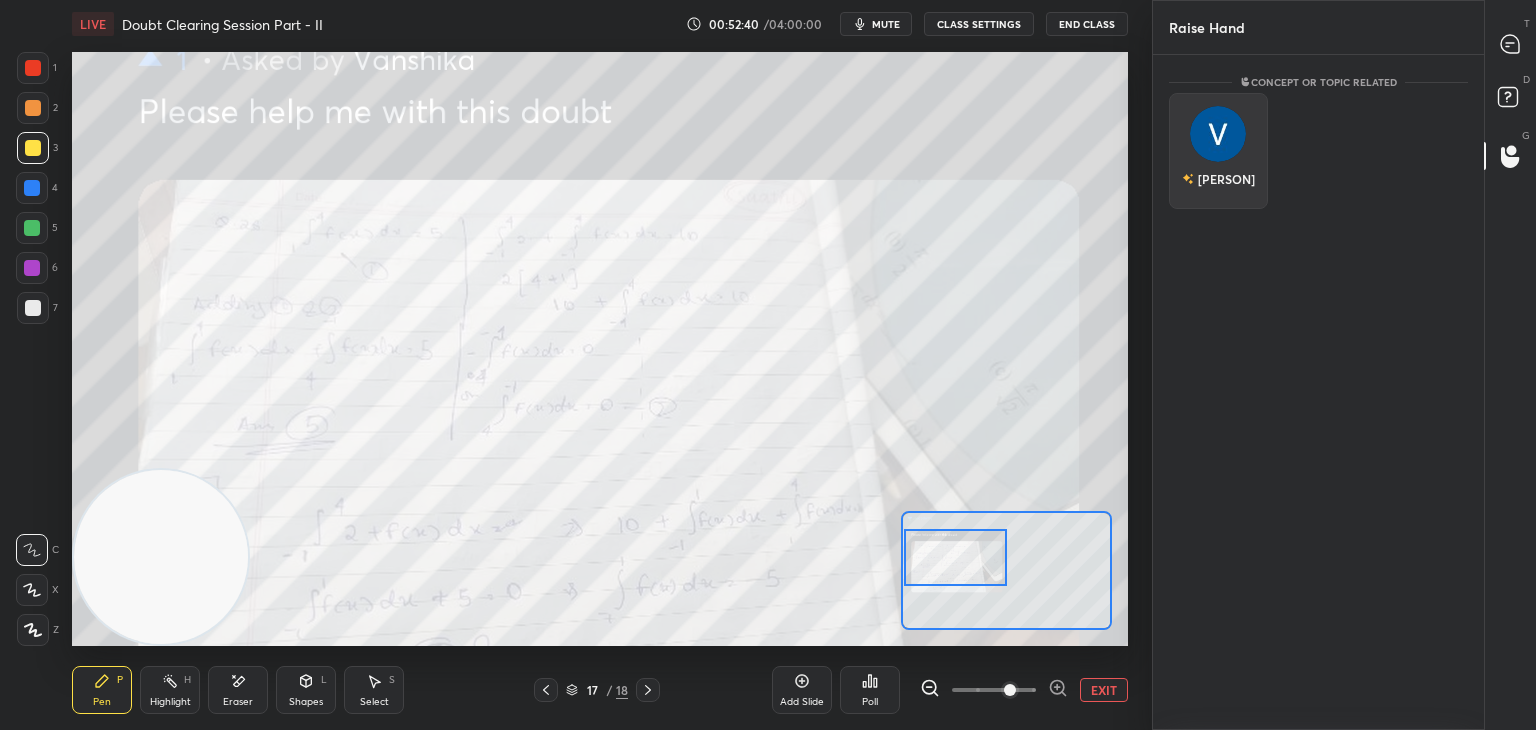 click on "[PERSON]" at bounding box center (1218, 151) 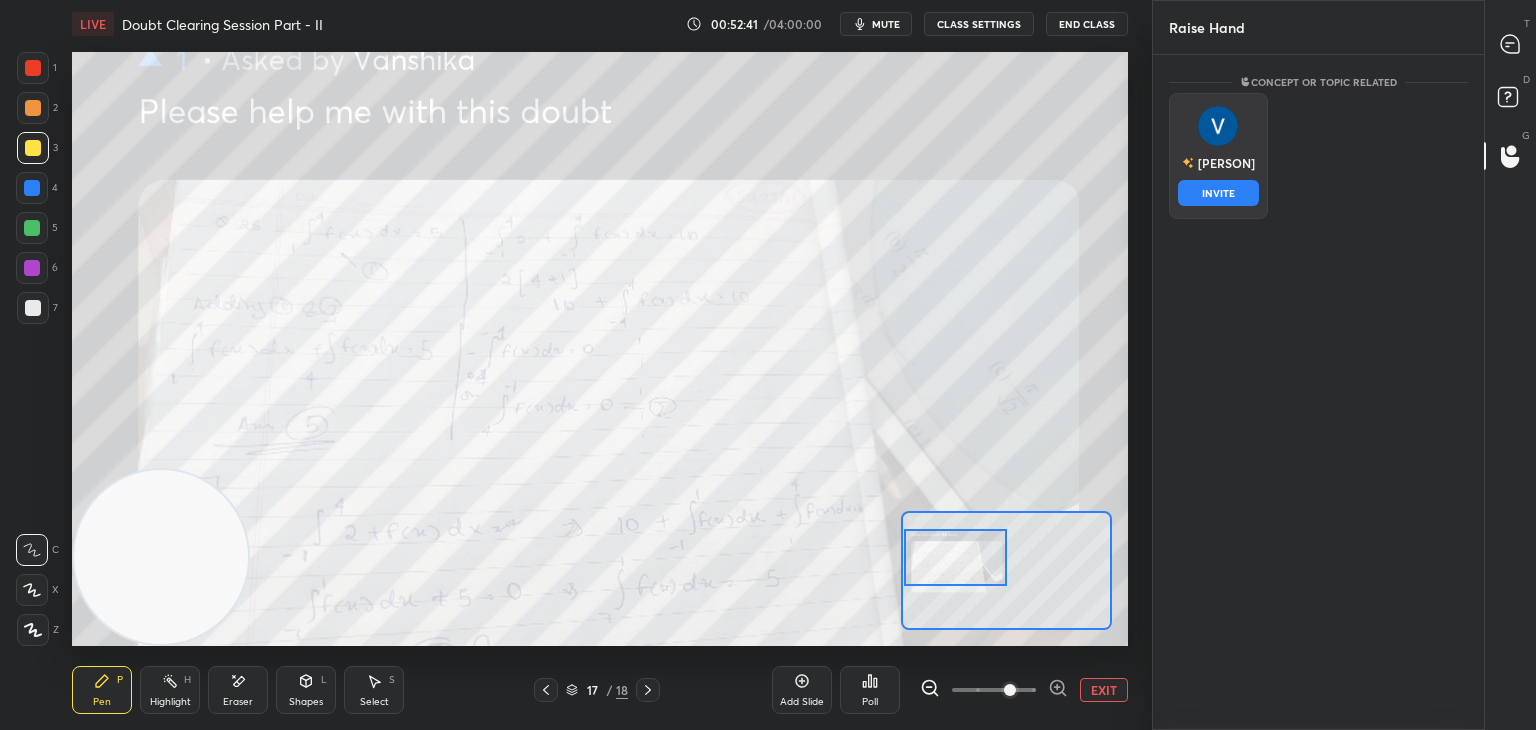 click on "[PERSON]" at bounding box center (1218, 163) 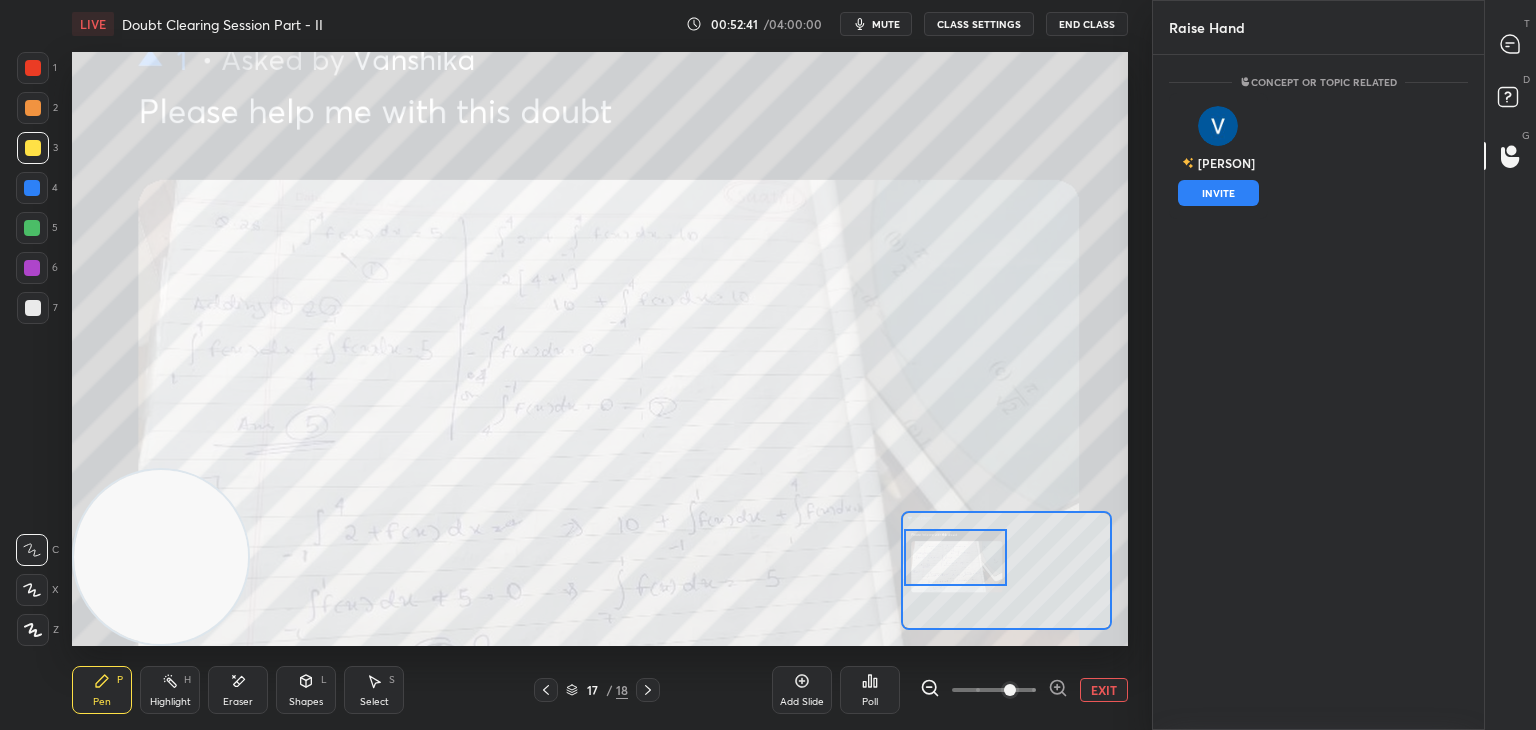 click on "INVITE" at bounding box center [1218, 193] 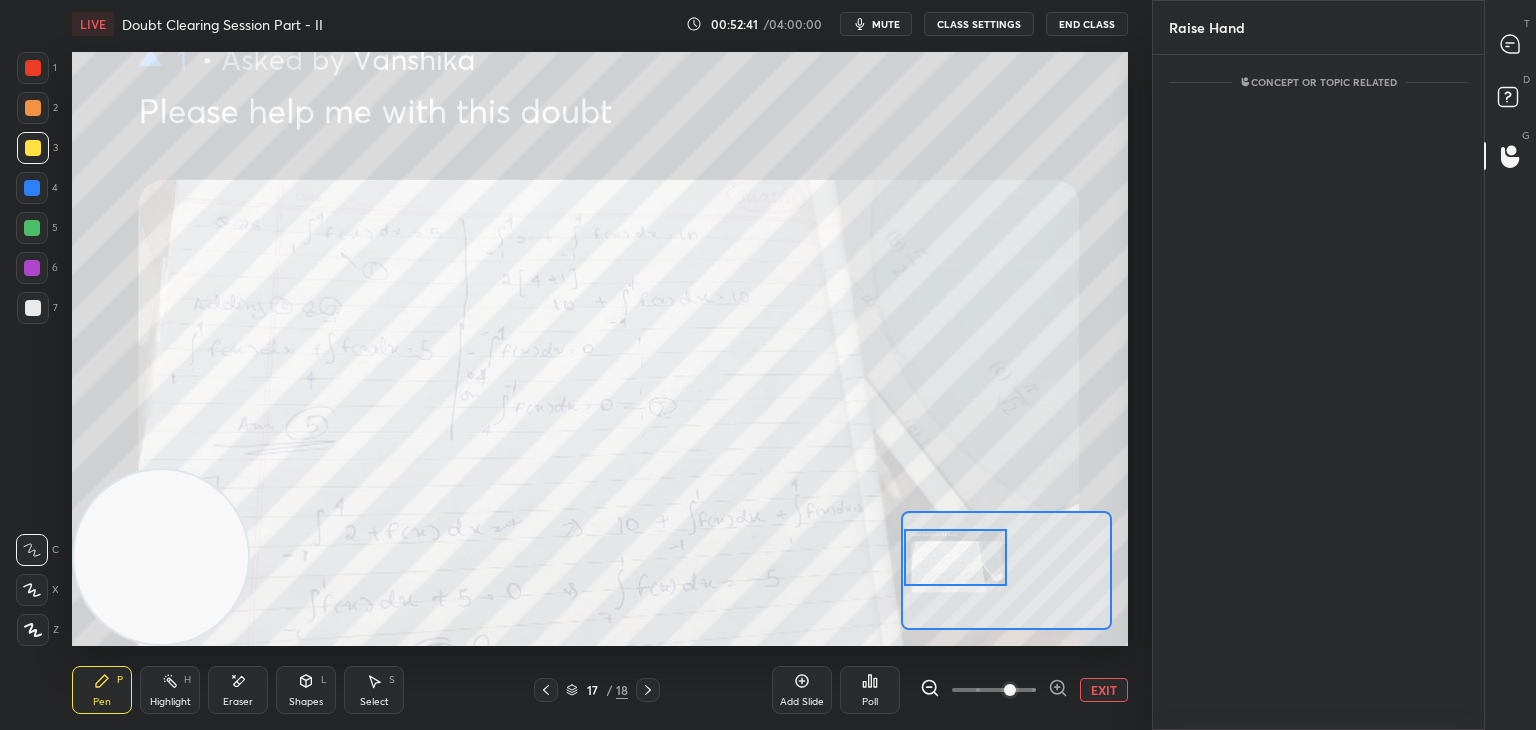 scroll, scrollTop: 589, scrollLeft: 325, axis: both 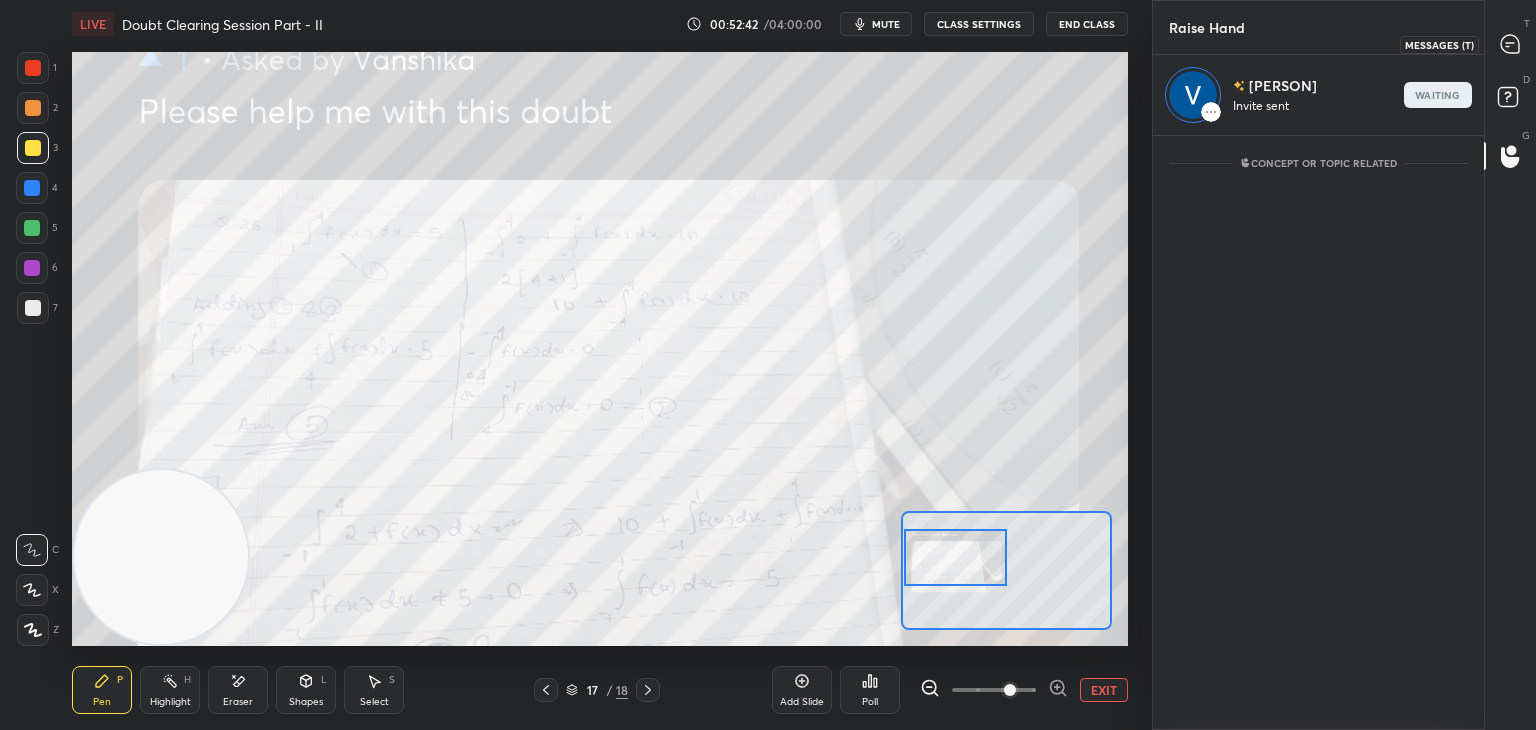 click 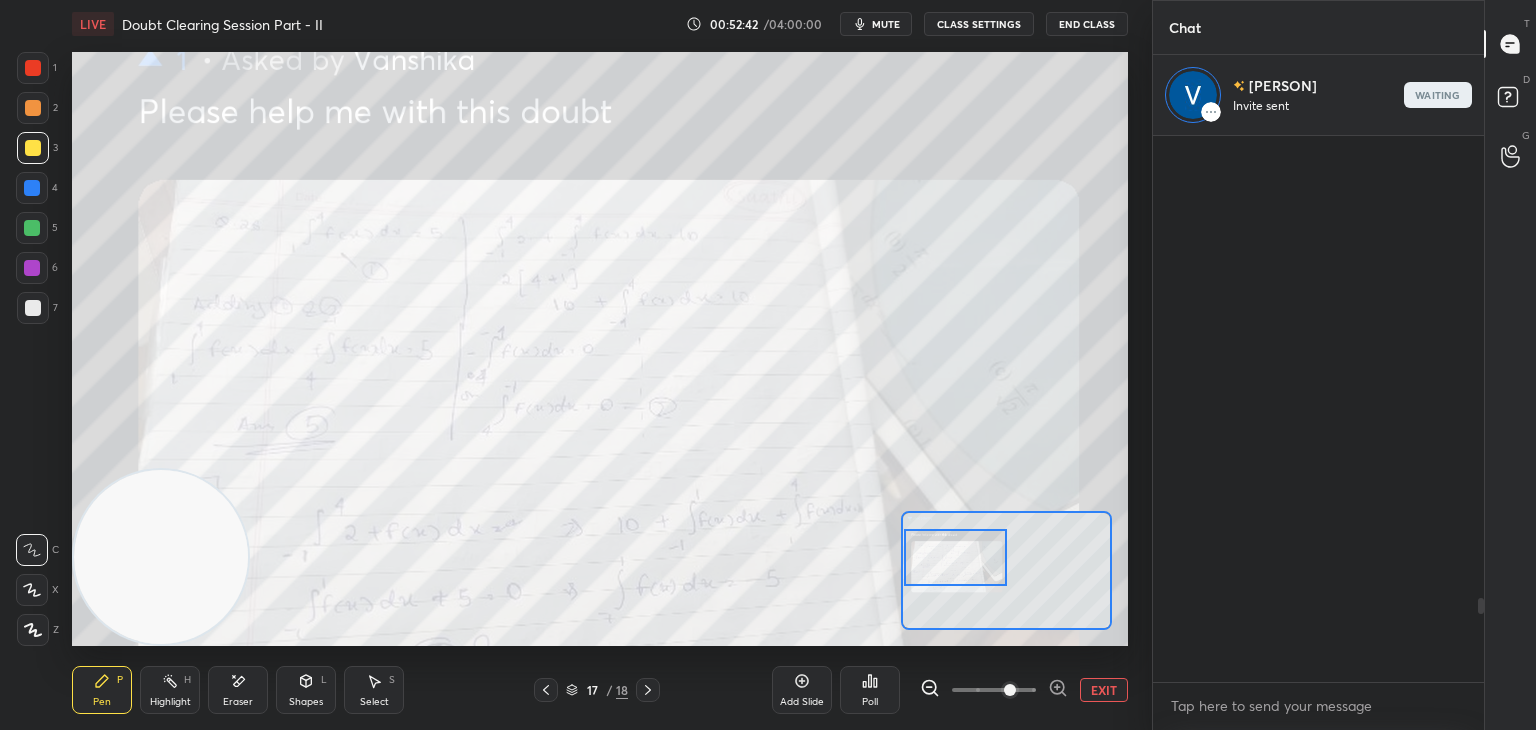 scroll, scrollTop: 3003, scrollLeft: 0, axis: vertical 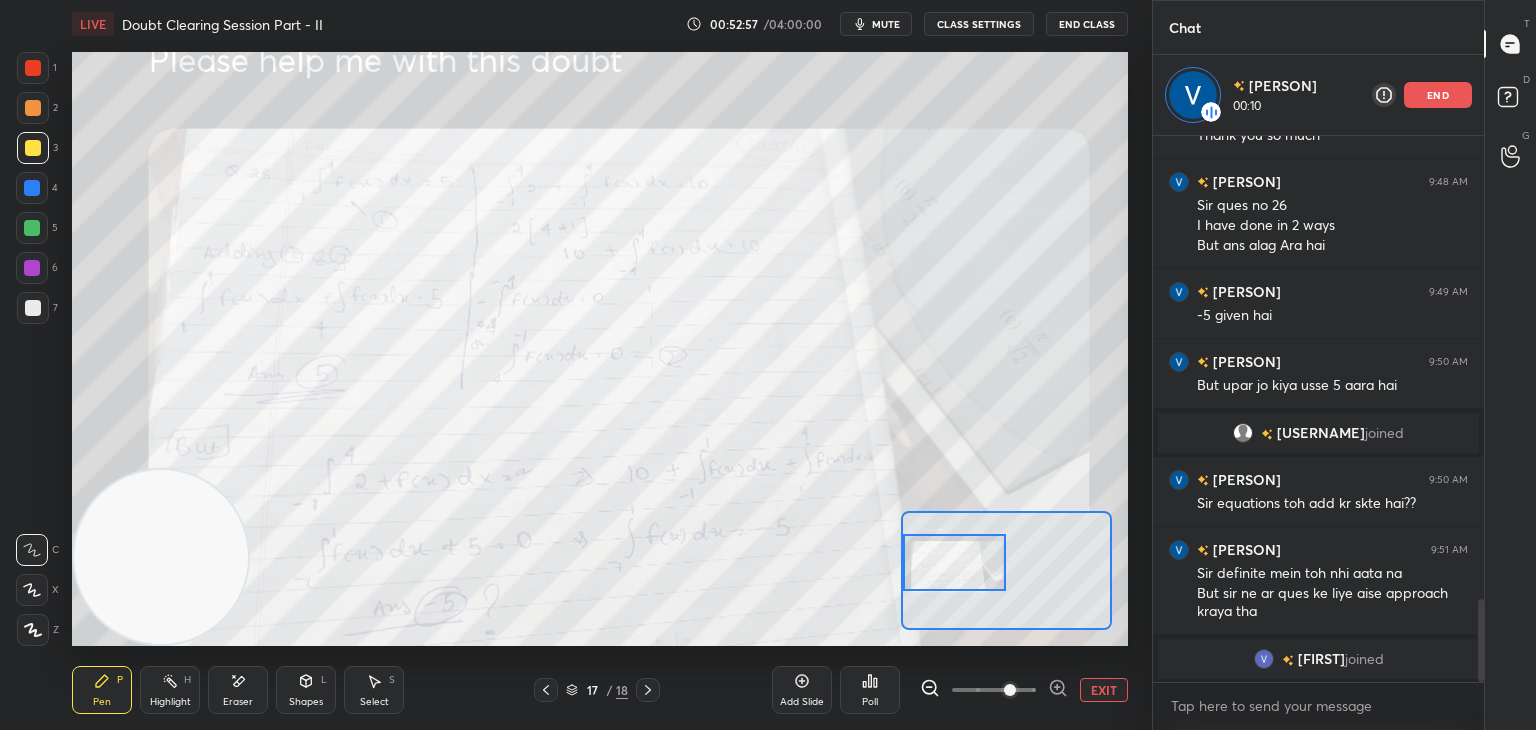 drag, startPoint x: 955, startPoint y: 553, endPoint x: 933, endPoint y: 557, distance: 22.36068 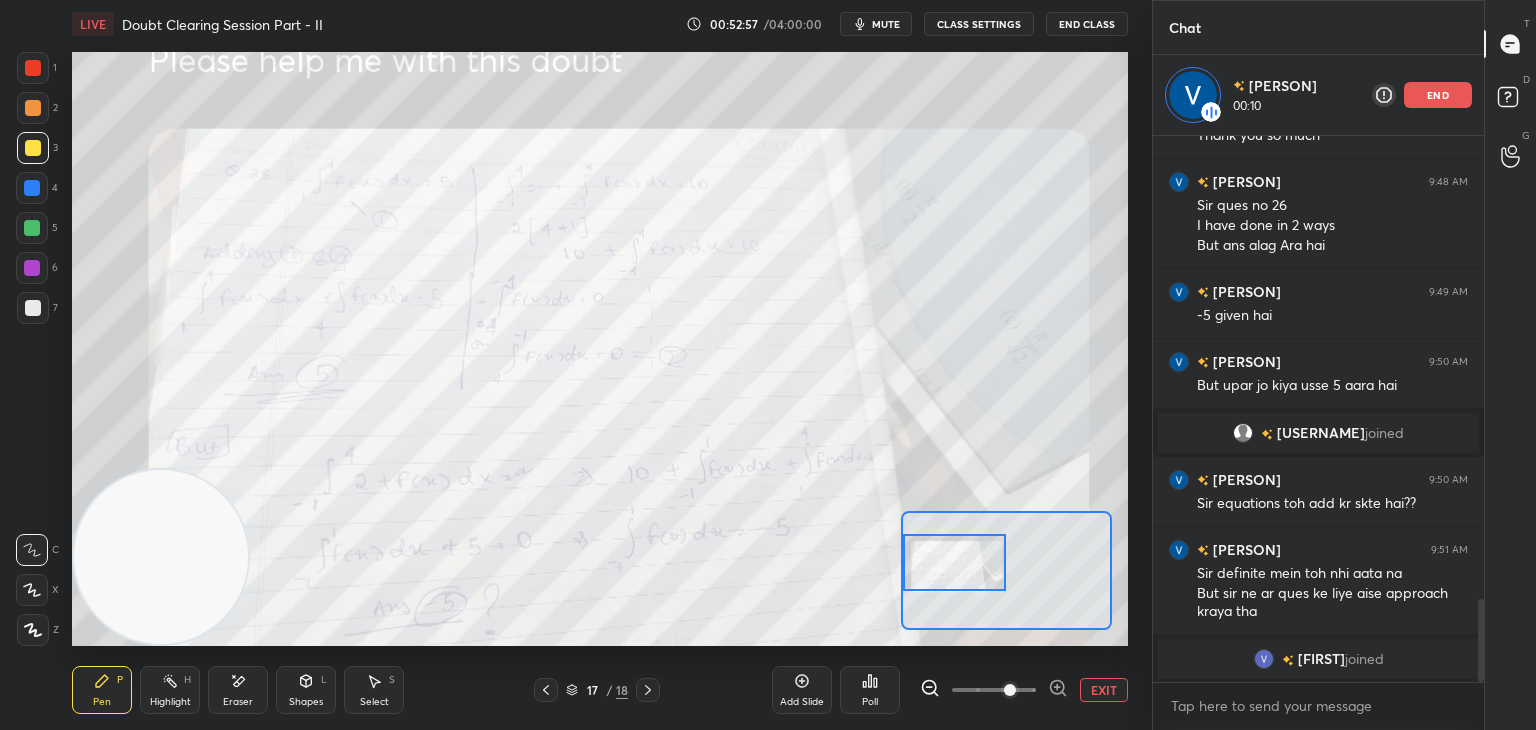 click at bounding box center [955, 562] 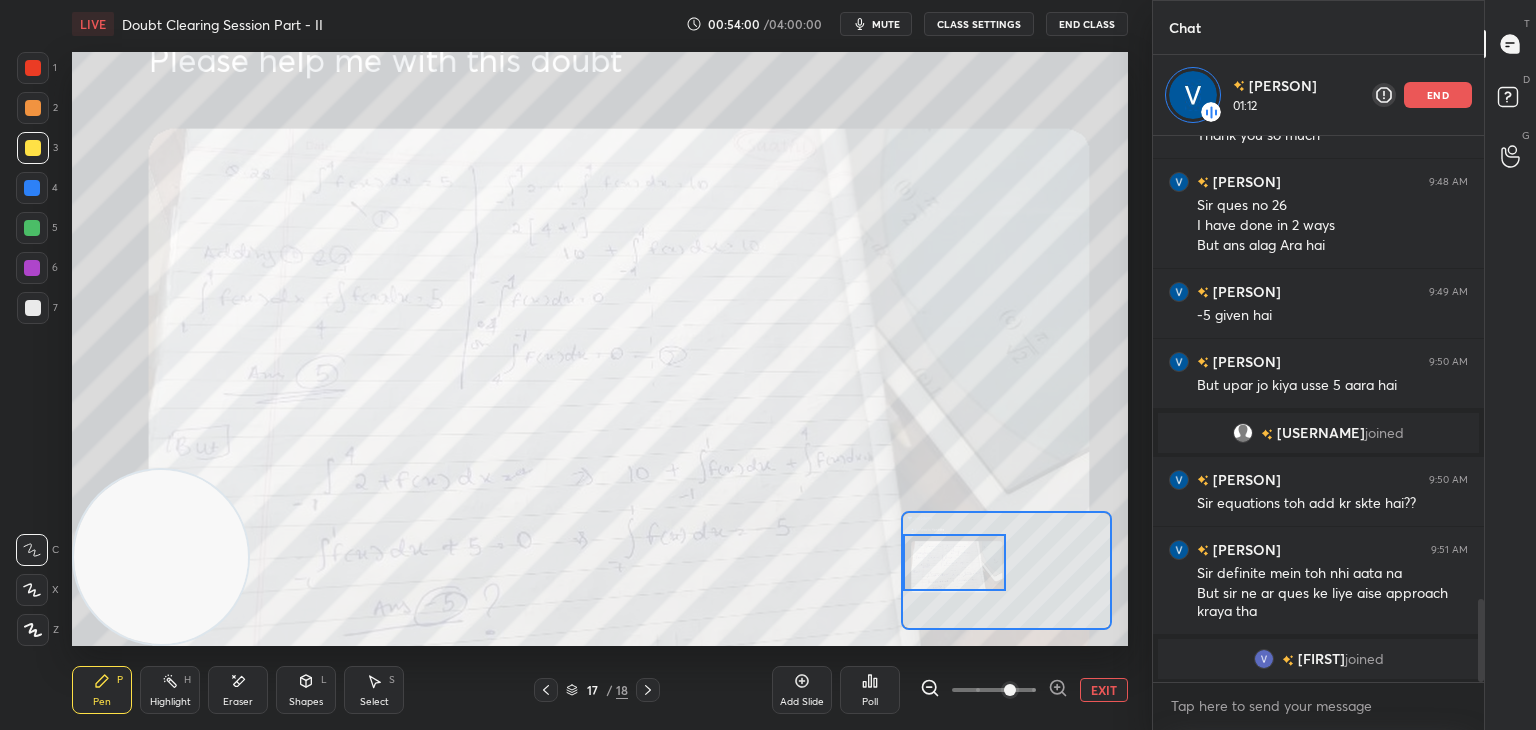 click on "EXIT" at bounding box center [1104, 690] 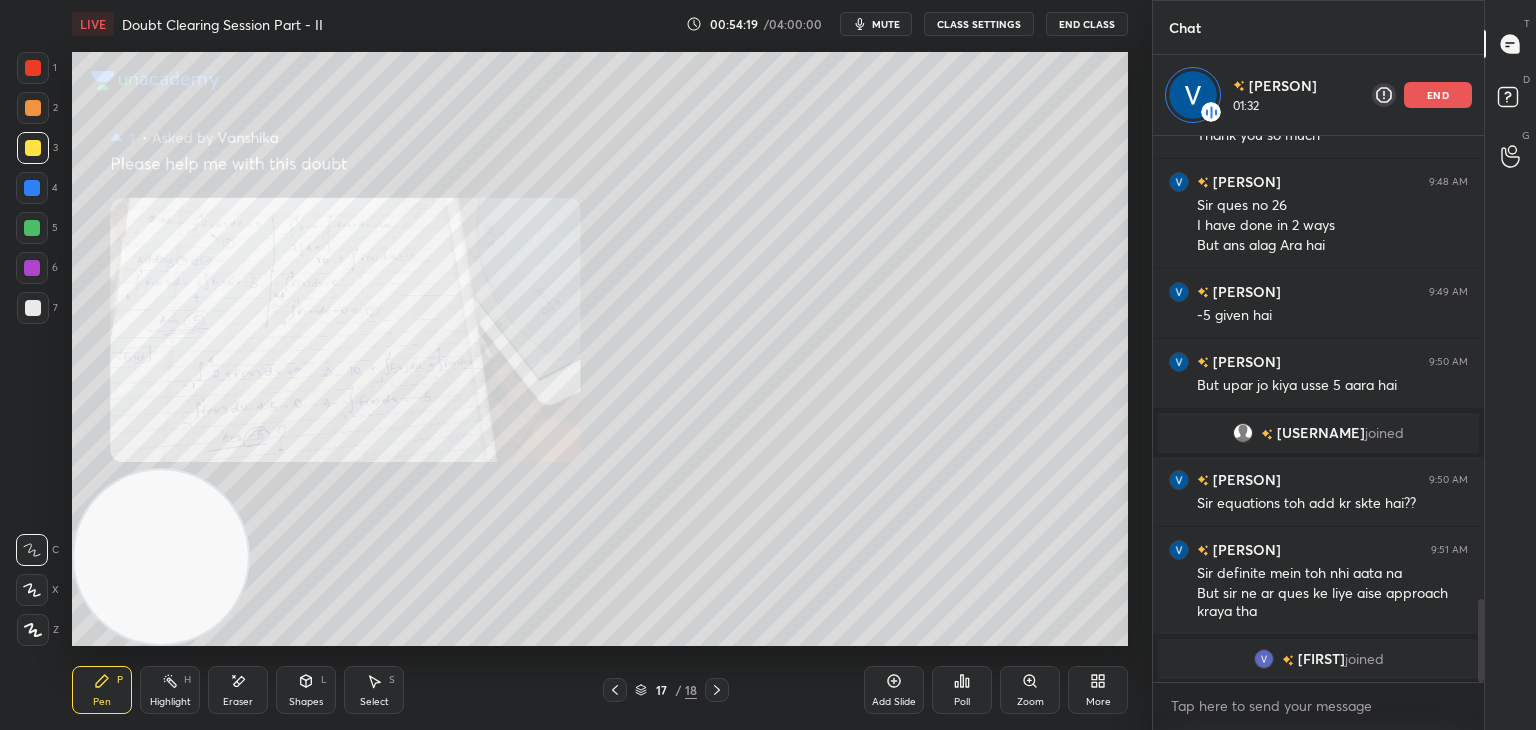 scroll, scrollTop: 6, scrollLeft: 6, axis: both 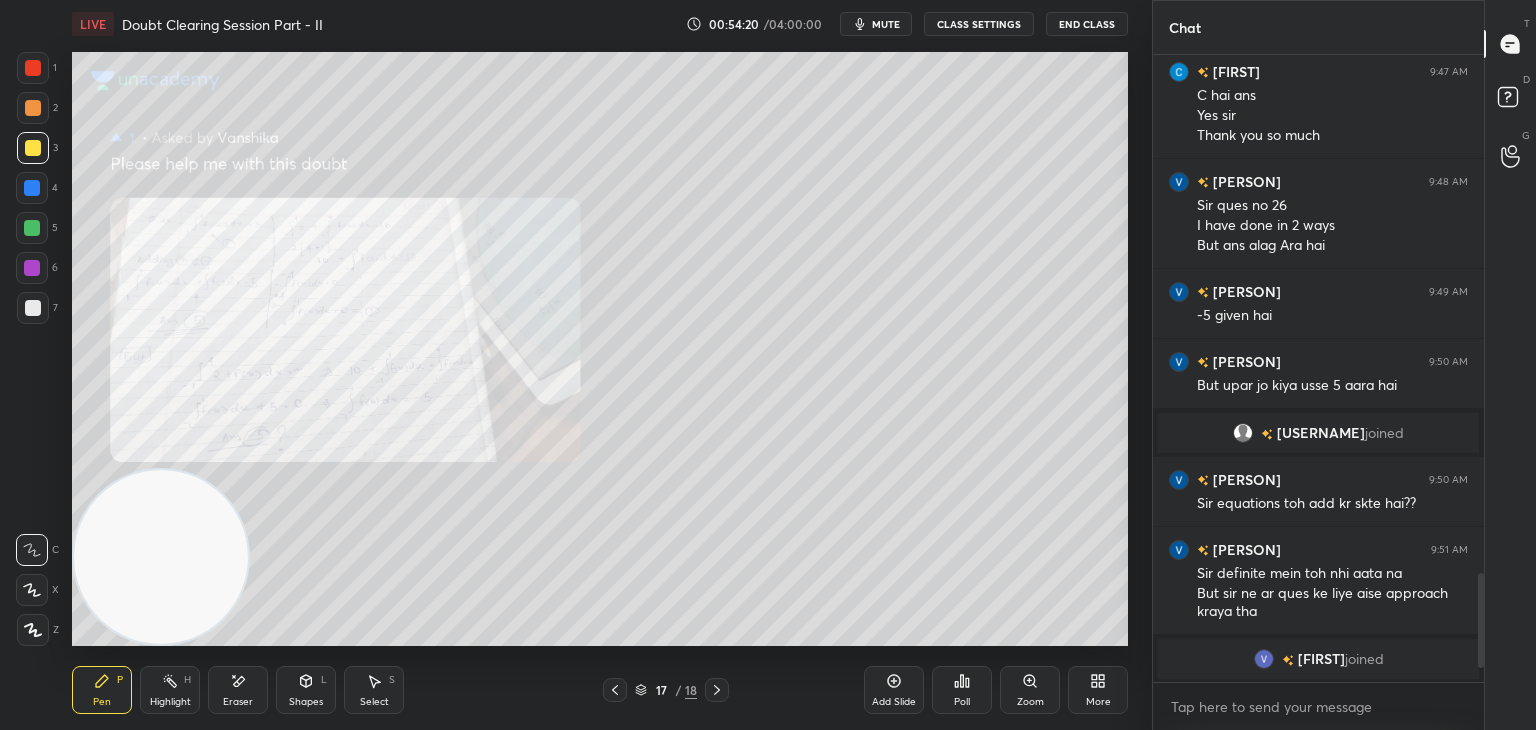 click 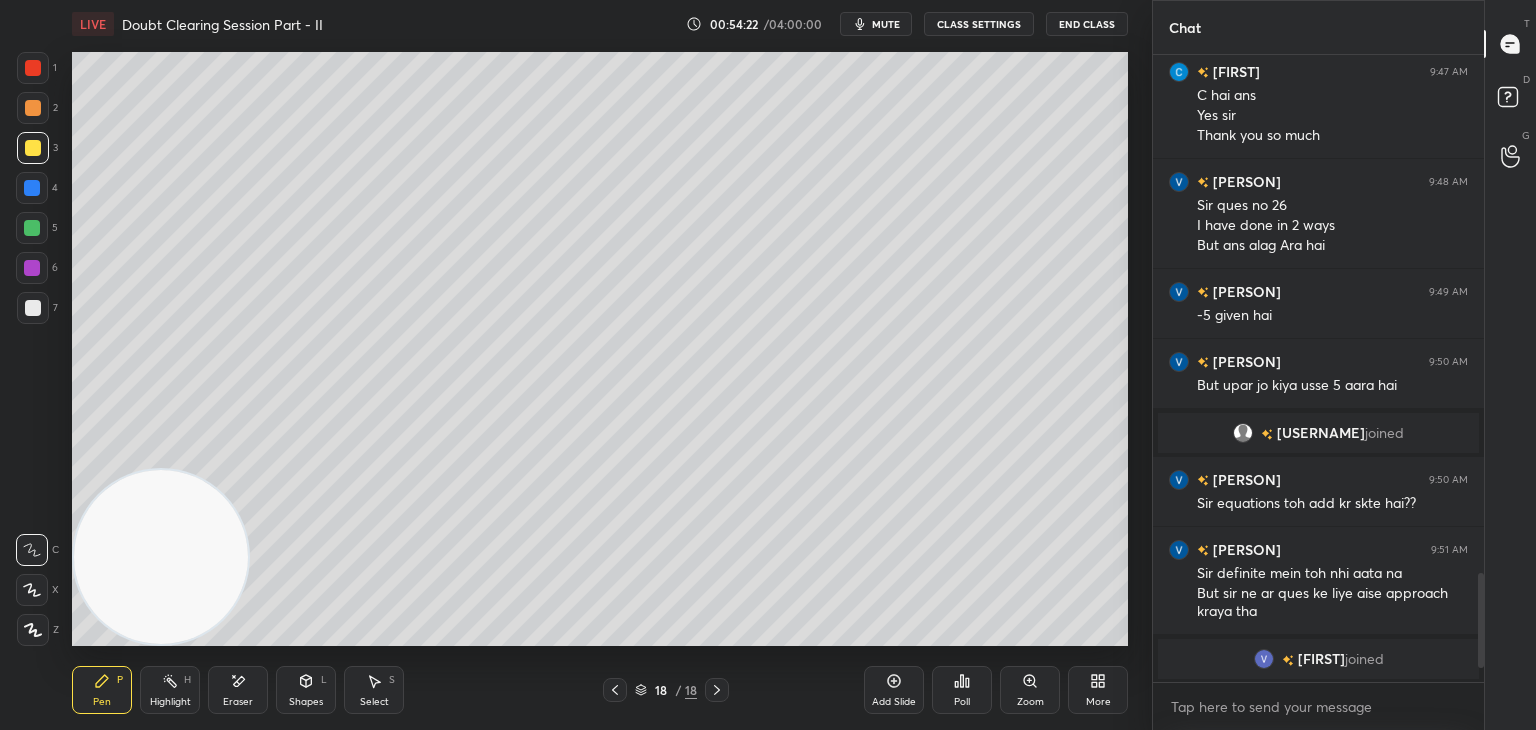 click on "mute" at bounding box center (876, 24) 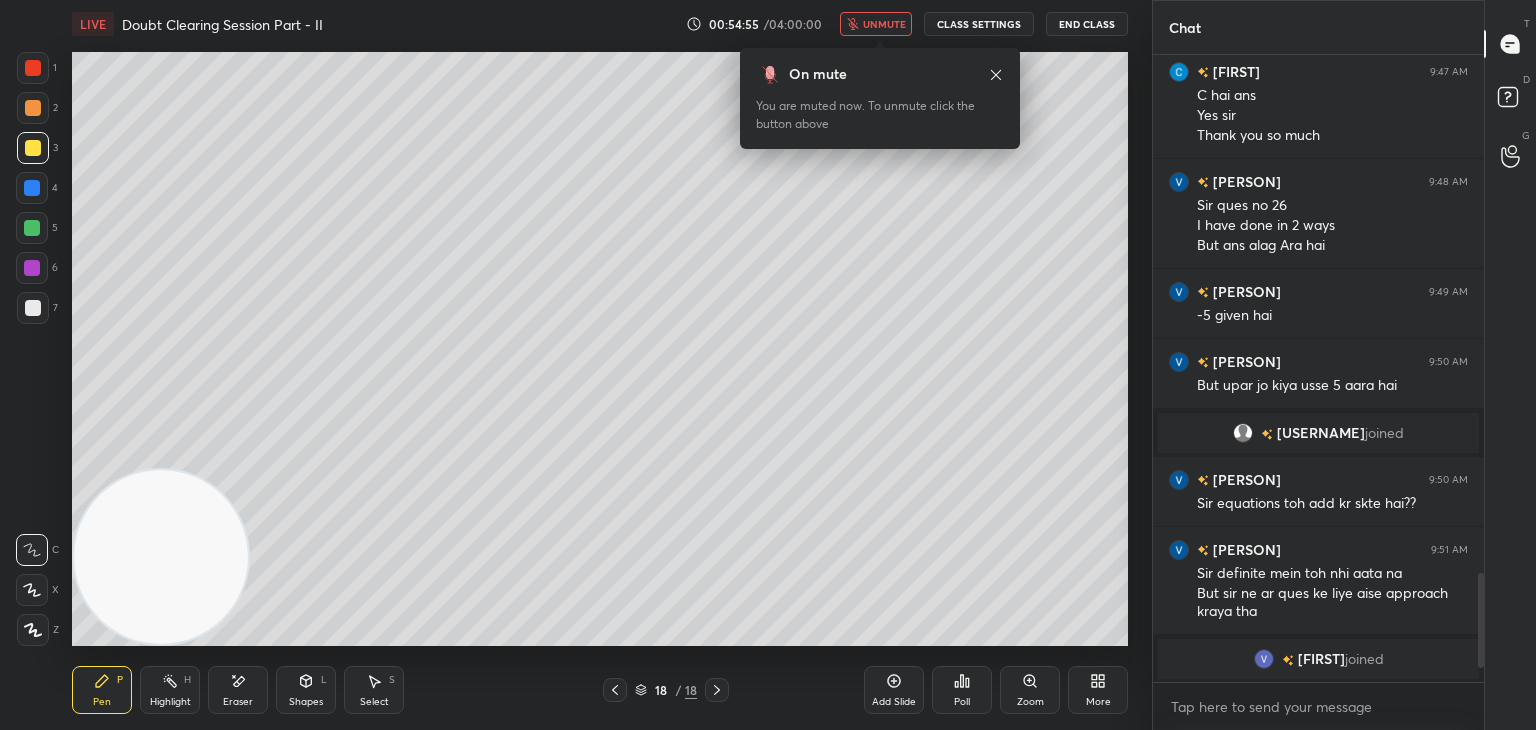 scroll, scrollTop: 2240, scrollLeft: 0, axis: vertical 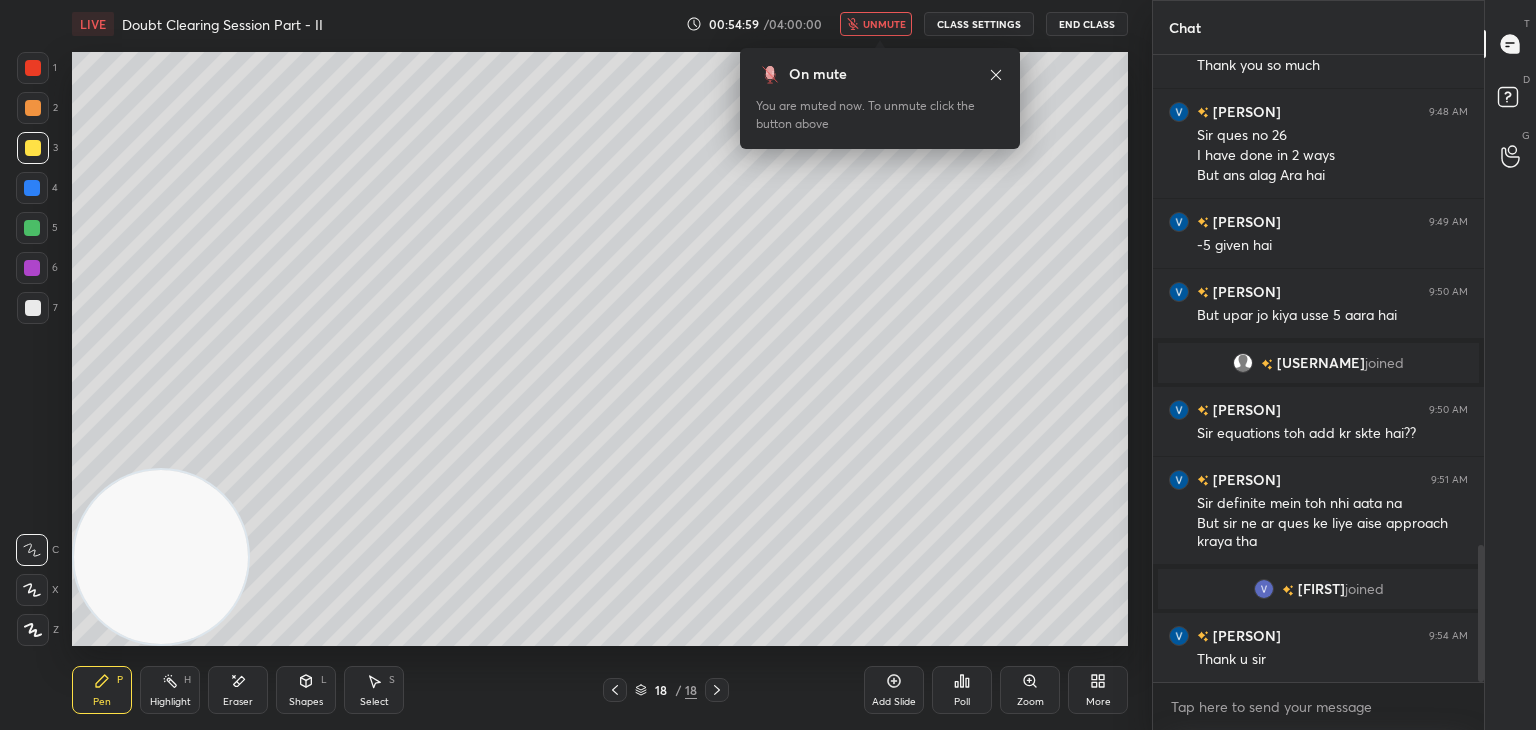 click on "unmute" at bounding box center [884, 24] 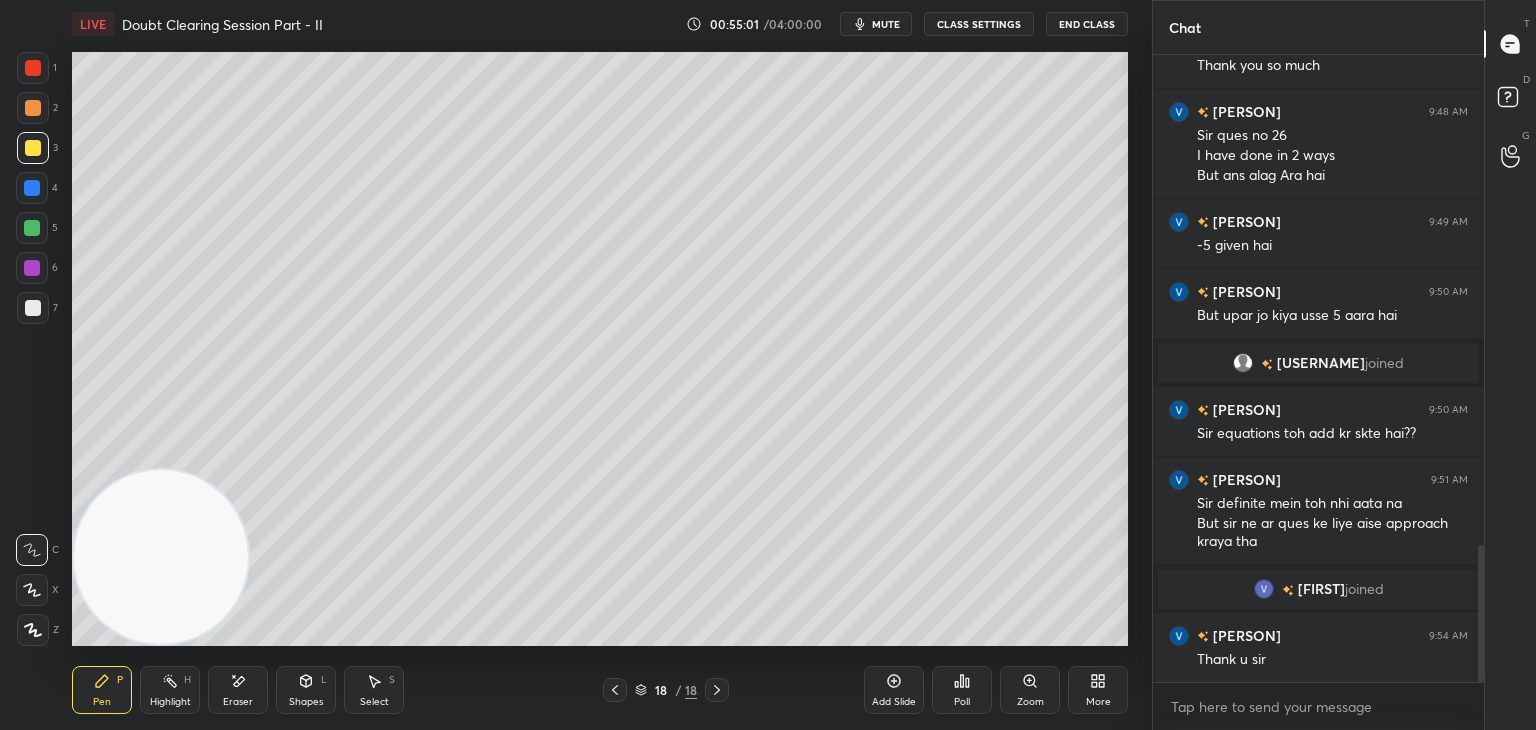 click on "mute" at bounding box center [886, 24] 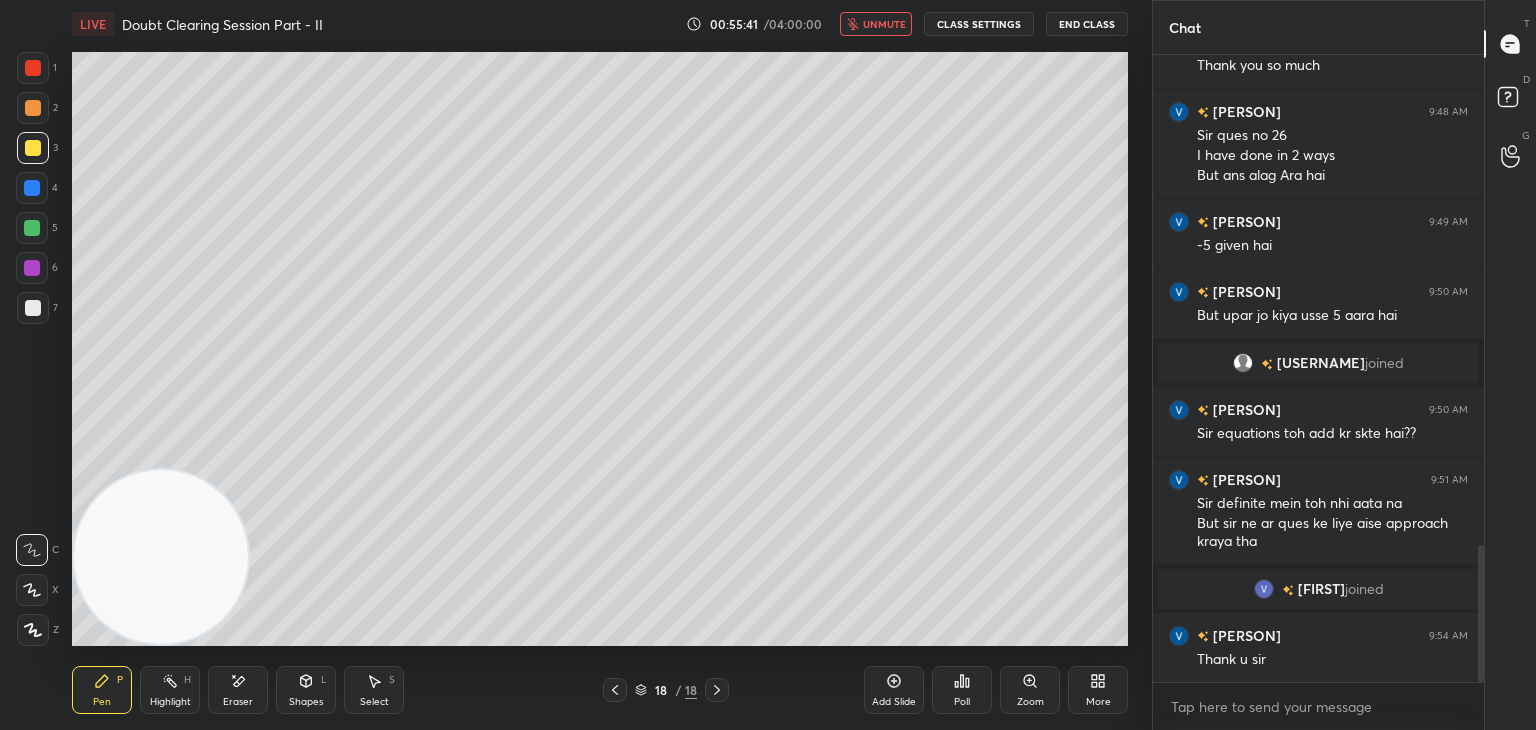 scroll, scrollTop: 2326, scrollLeft: 0, axis: vertical 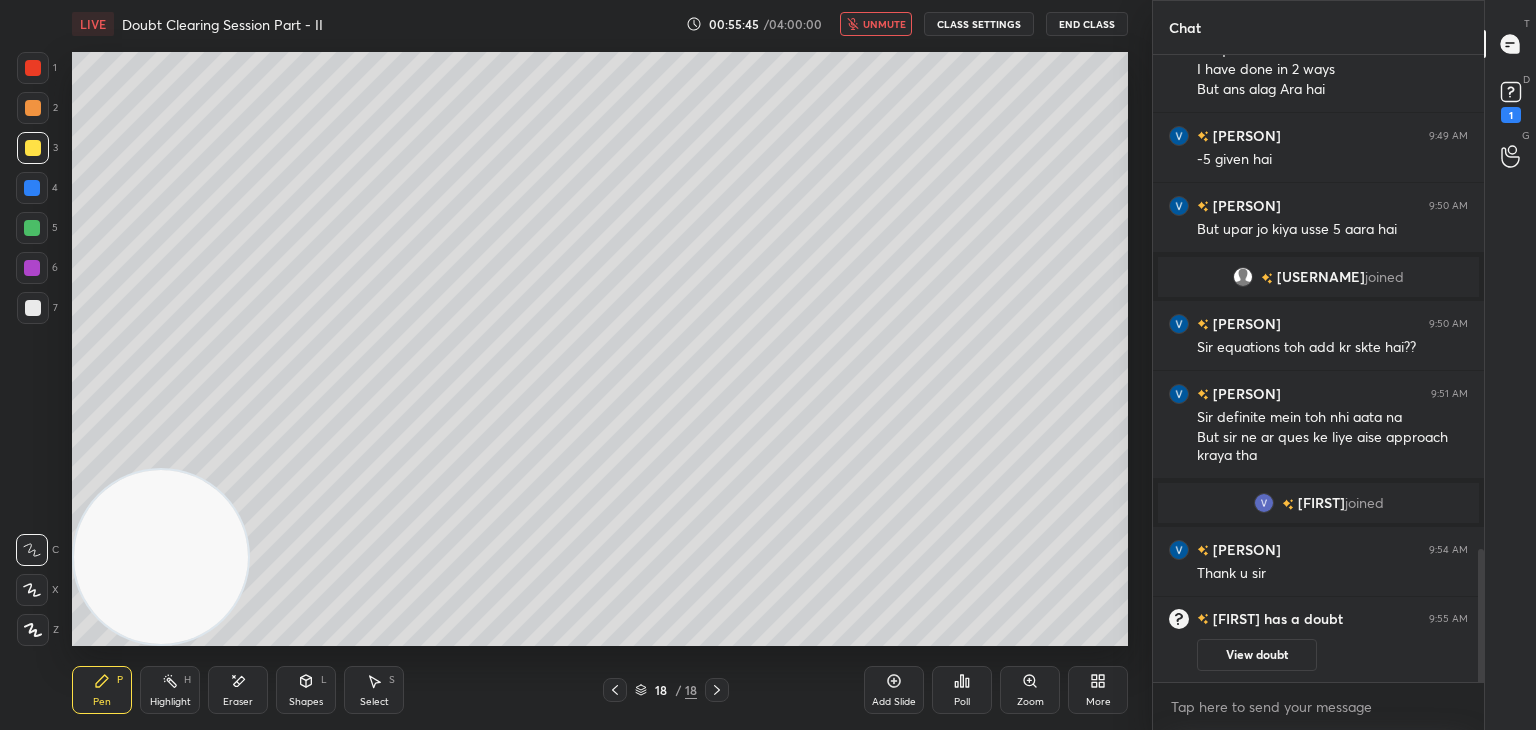click on "Pen P Highlight H Eraser Shapes L Select S 18 / 18 Add Slide Poll Zoom More" at bounding box center [600, 690] 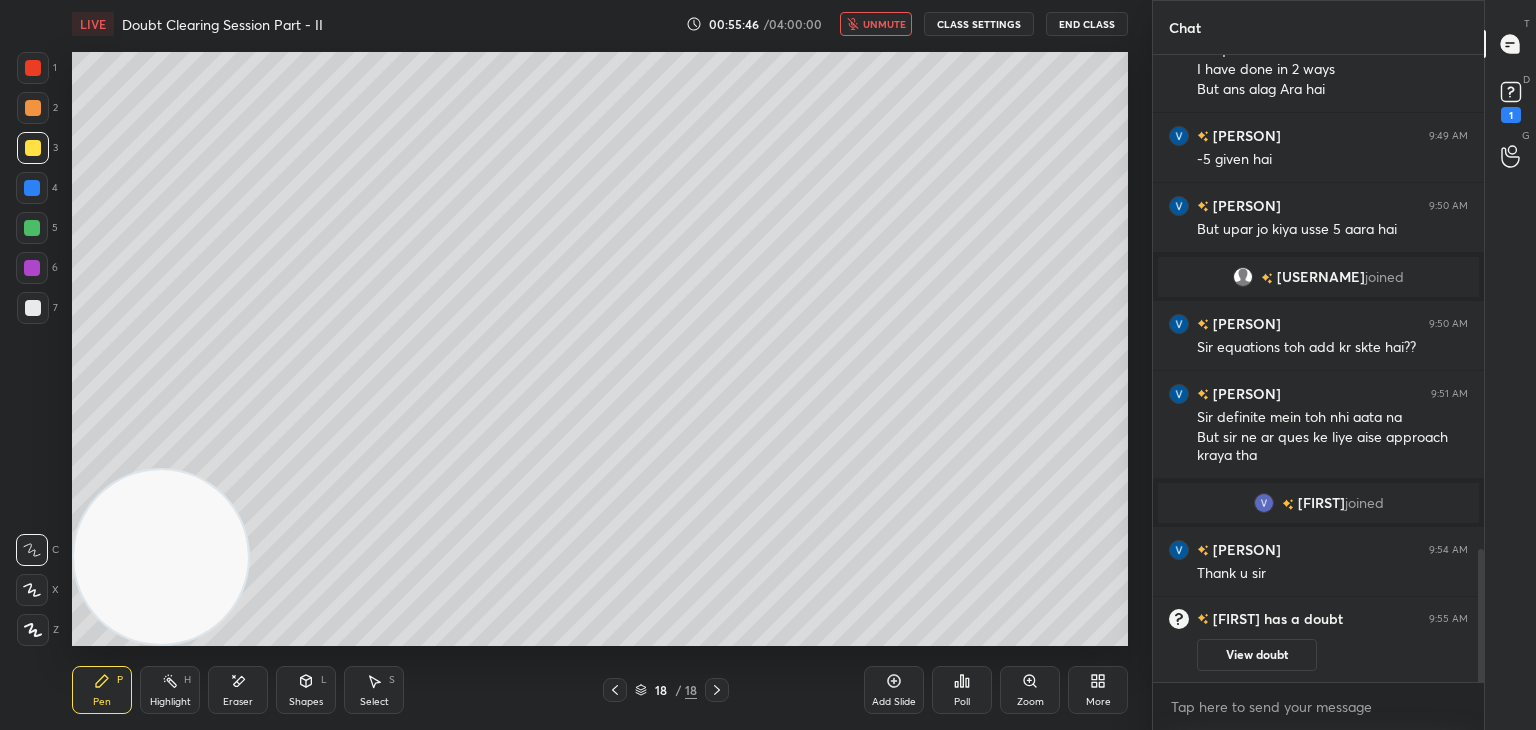 click 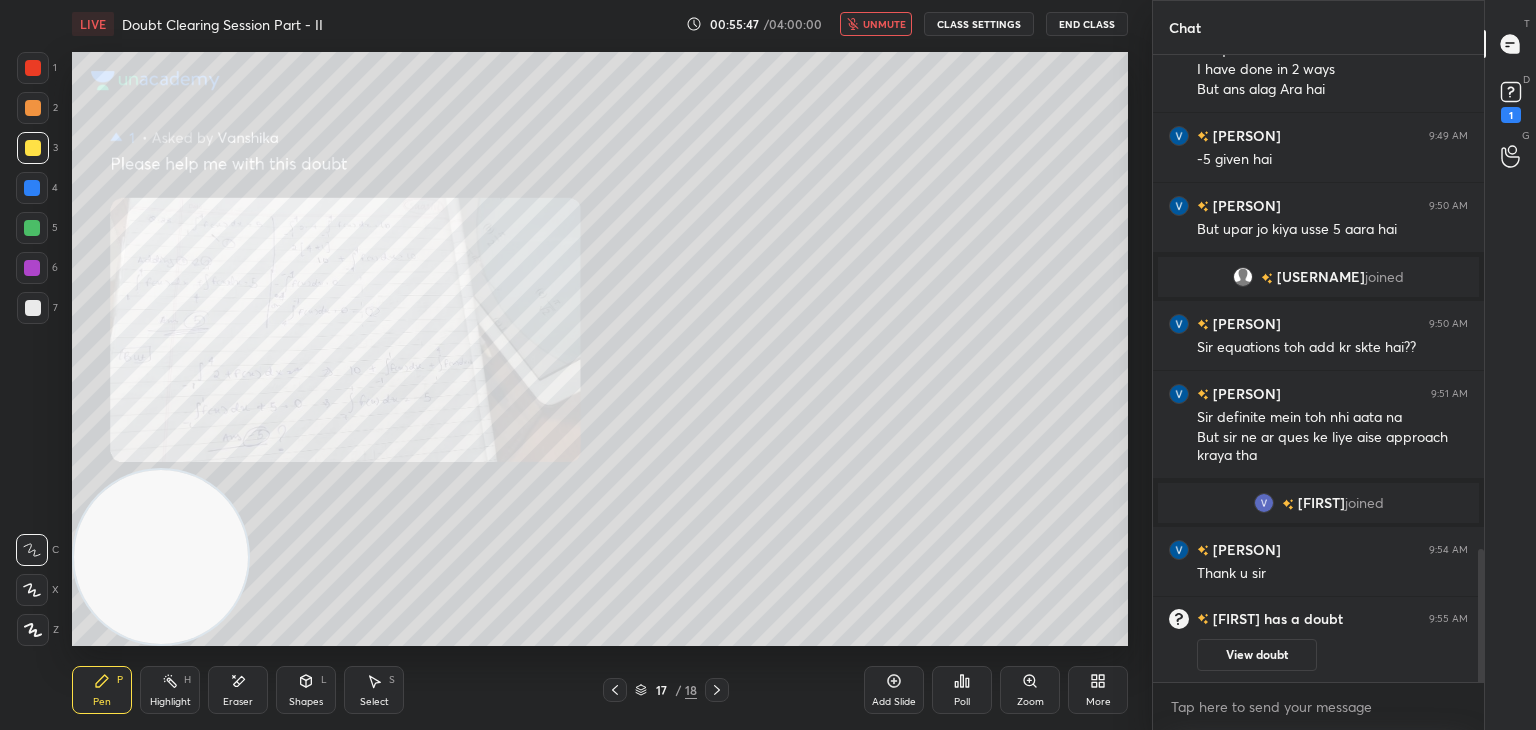 drag, startPoint x: 1256, startPoint y: 658, endPoint x: 1257, endPoint y: 642, distance: 16.03122 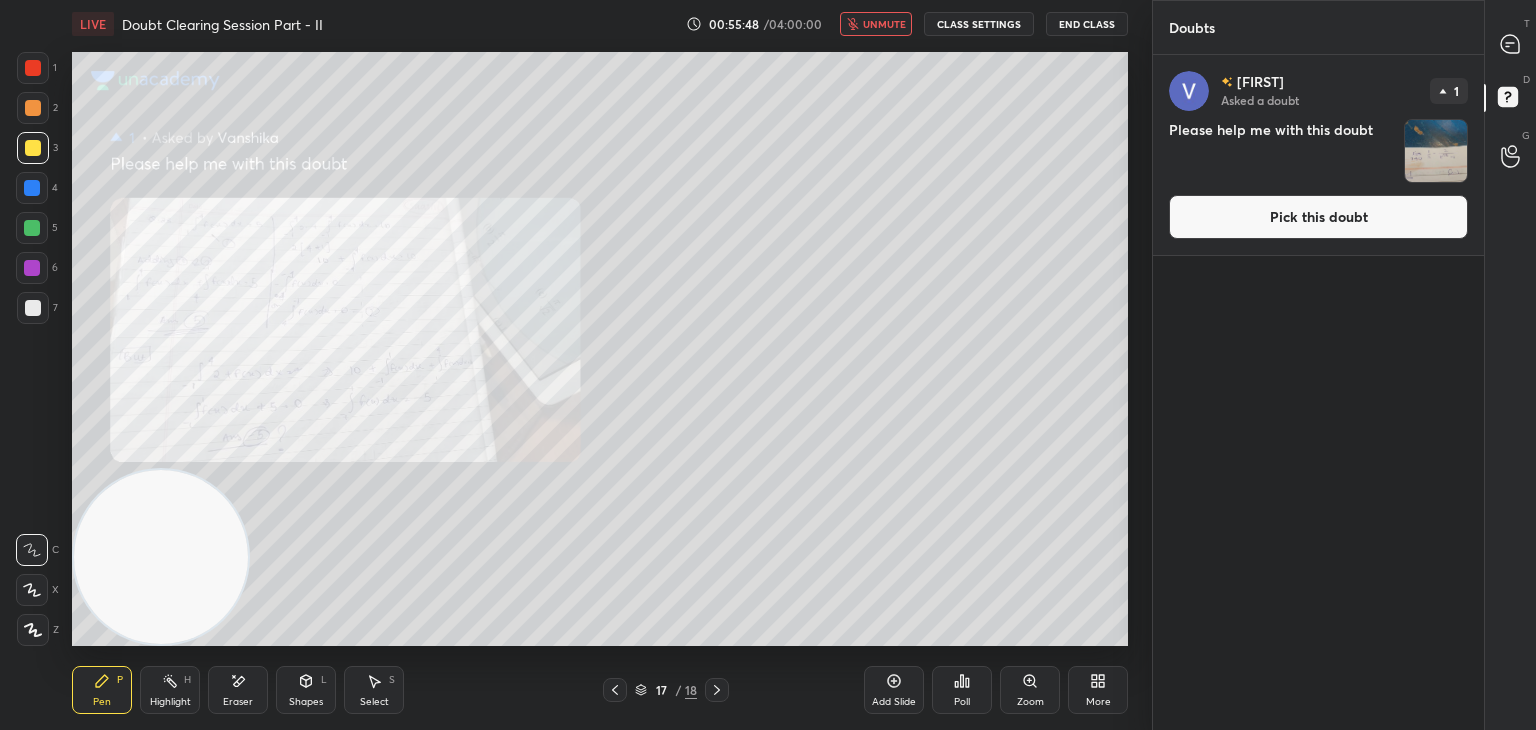 click on "Pick this doubt" at bounding box center (1318, 217) 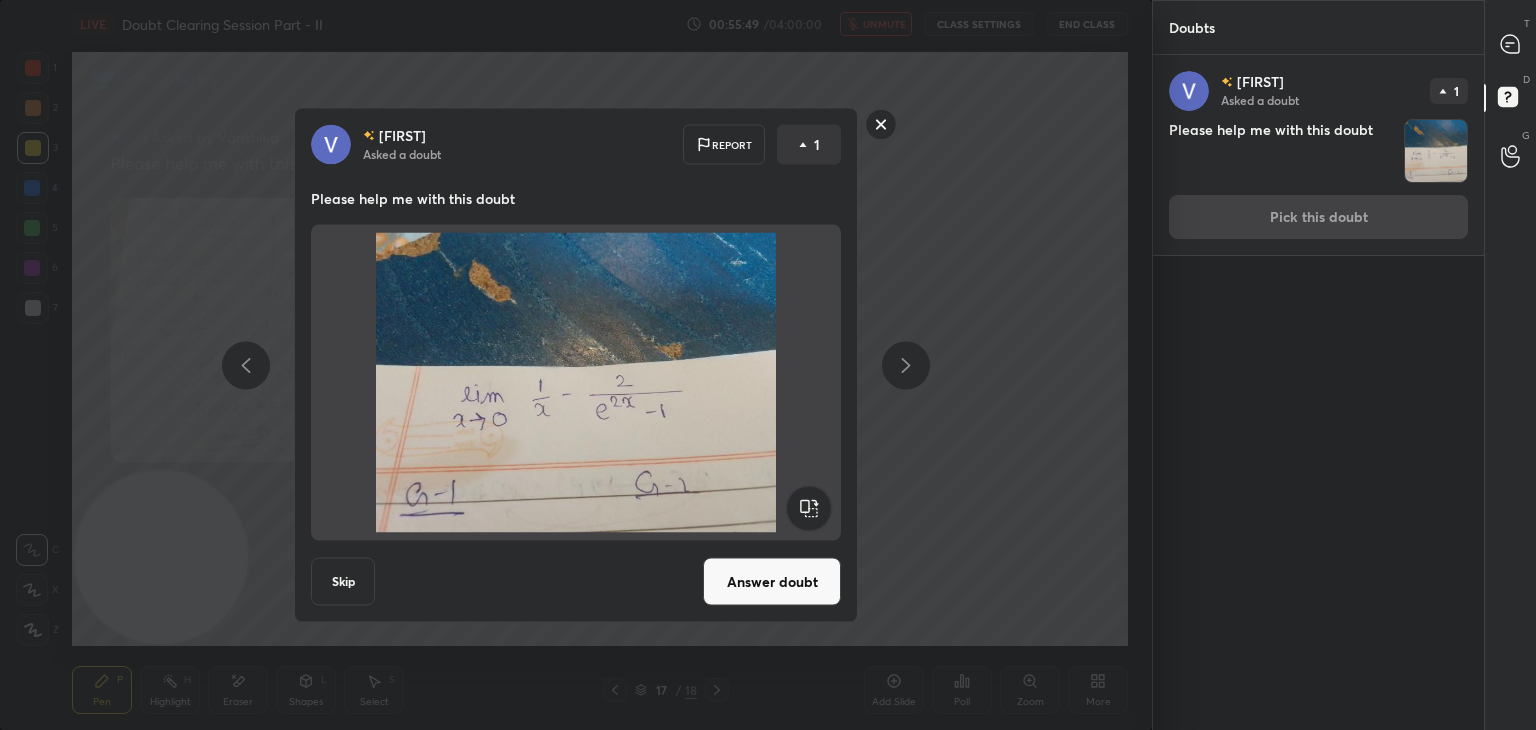 click on "[FIRST] Asked a doubt Report 1 Please help me with this doubt Skip Answer doubt" at bounding box center (576, 365) 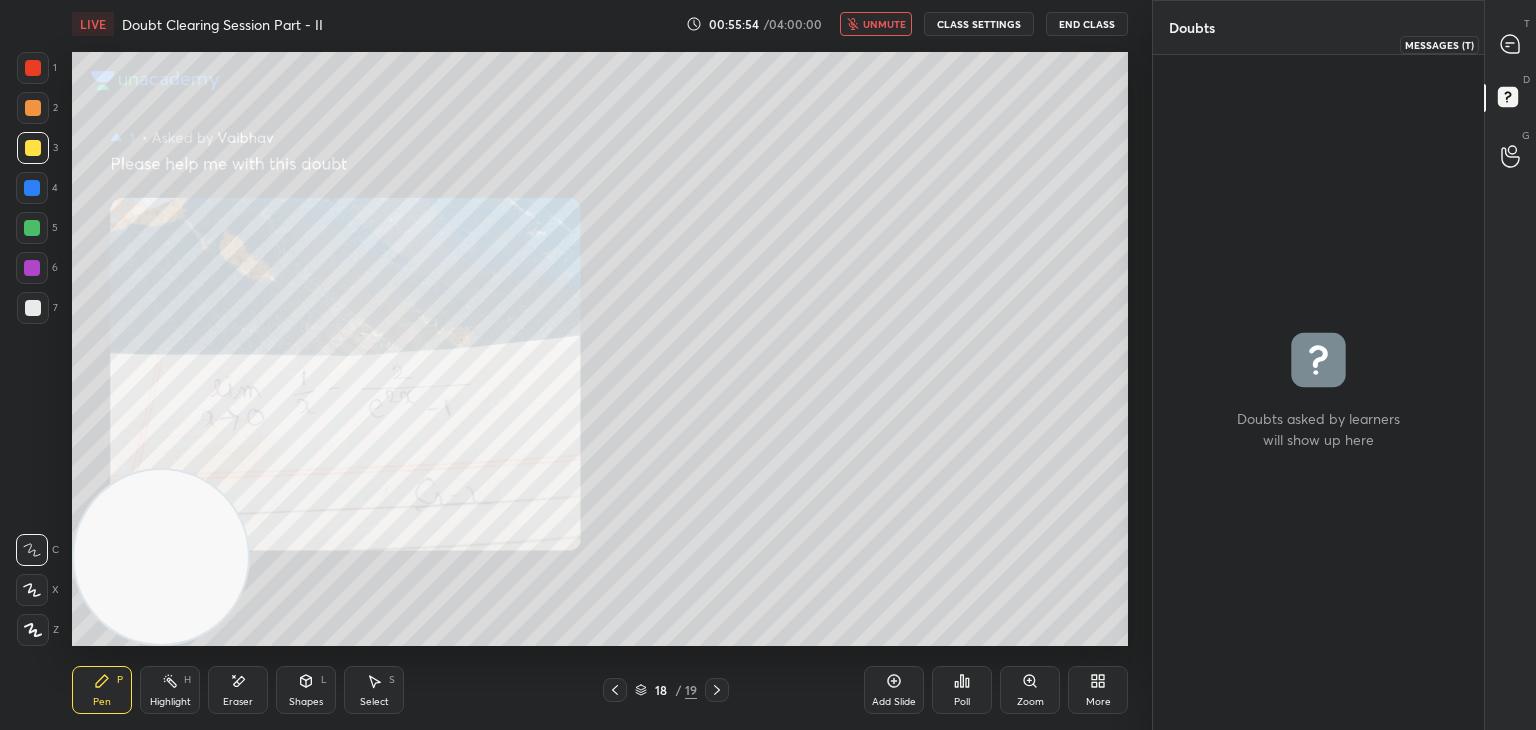 drag, startPoint x: 1515, startPoint y: 49, endPoint x: 1496, endPoint y: 49, distance: 19 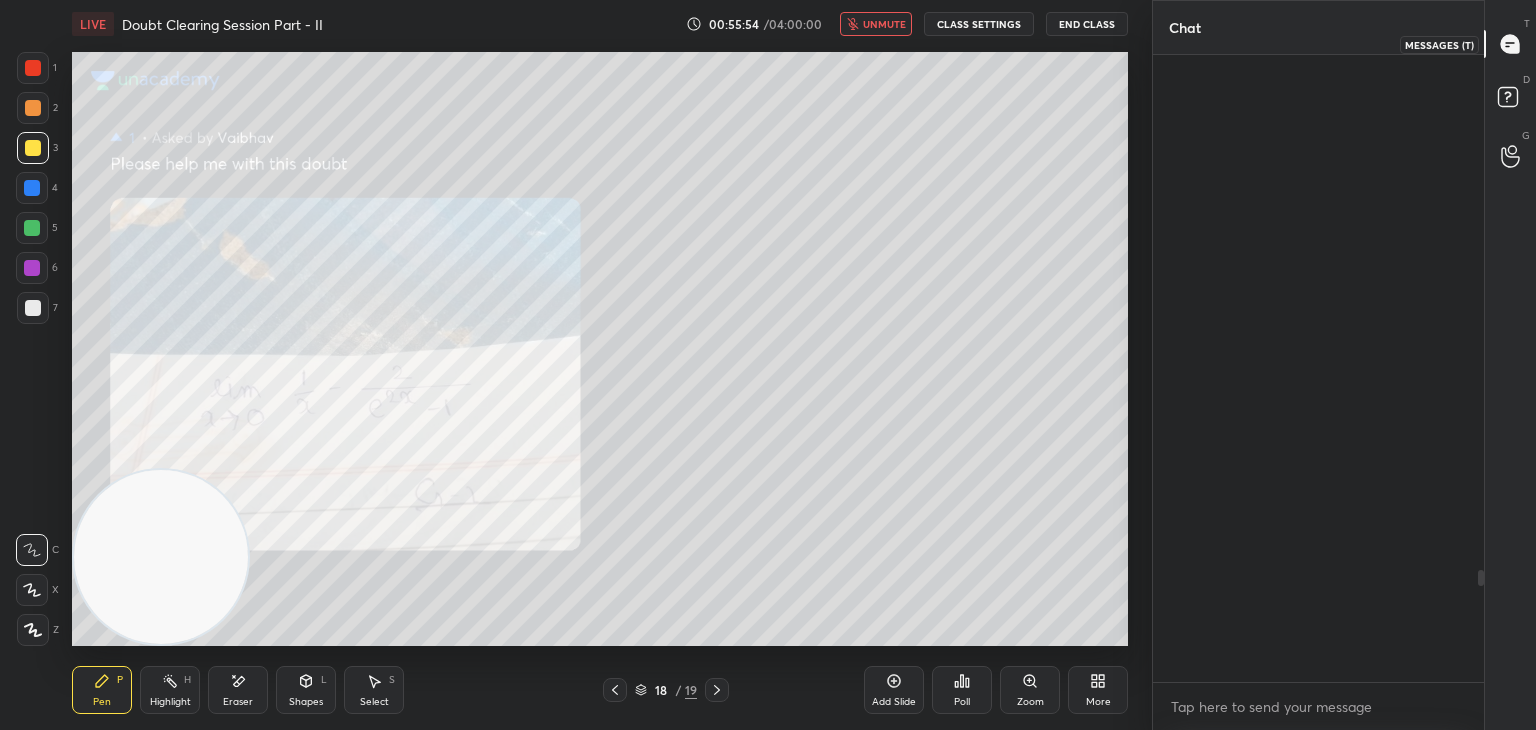 scroll, scrollTop: 2900, scrollLeft: 0, axis: vertical 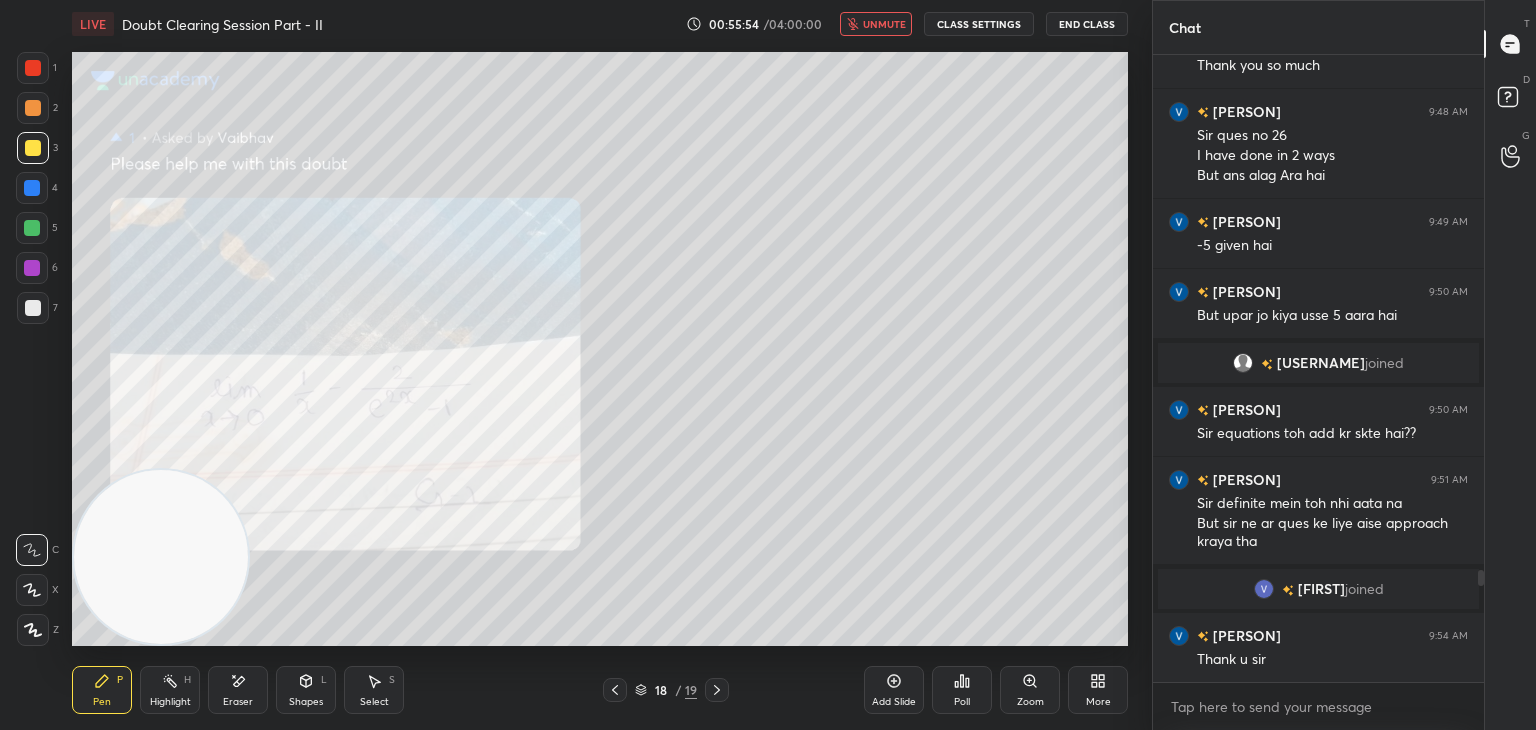 click on "unmute" at bounding box center [884, 24] 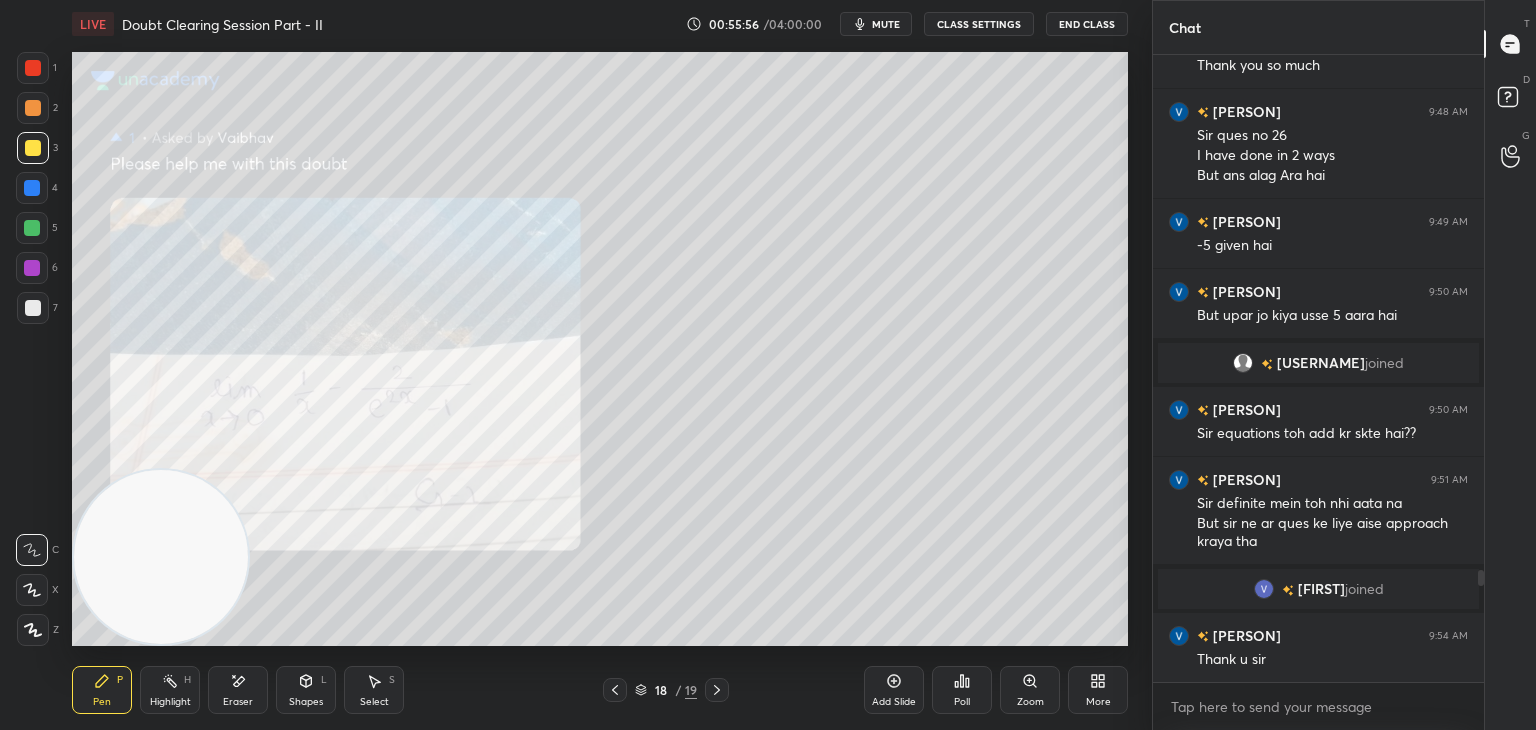 click 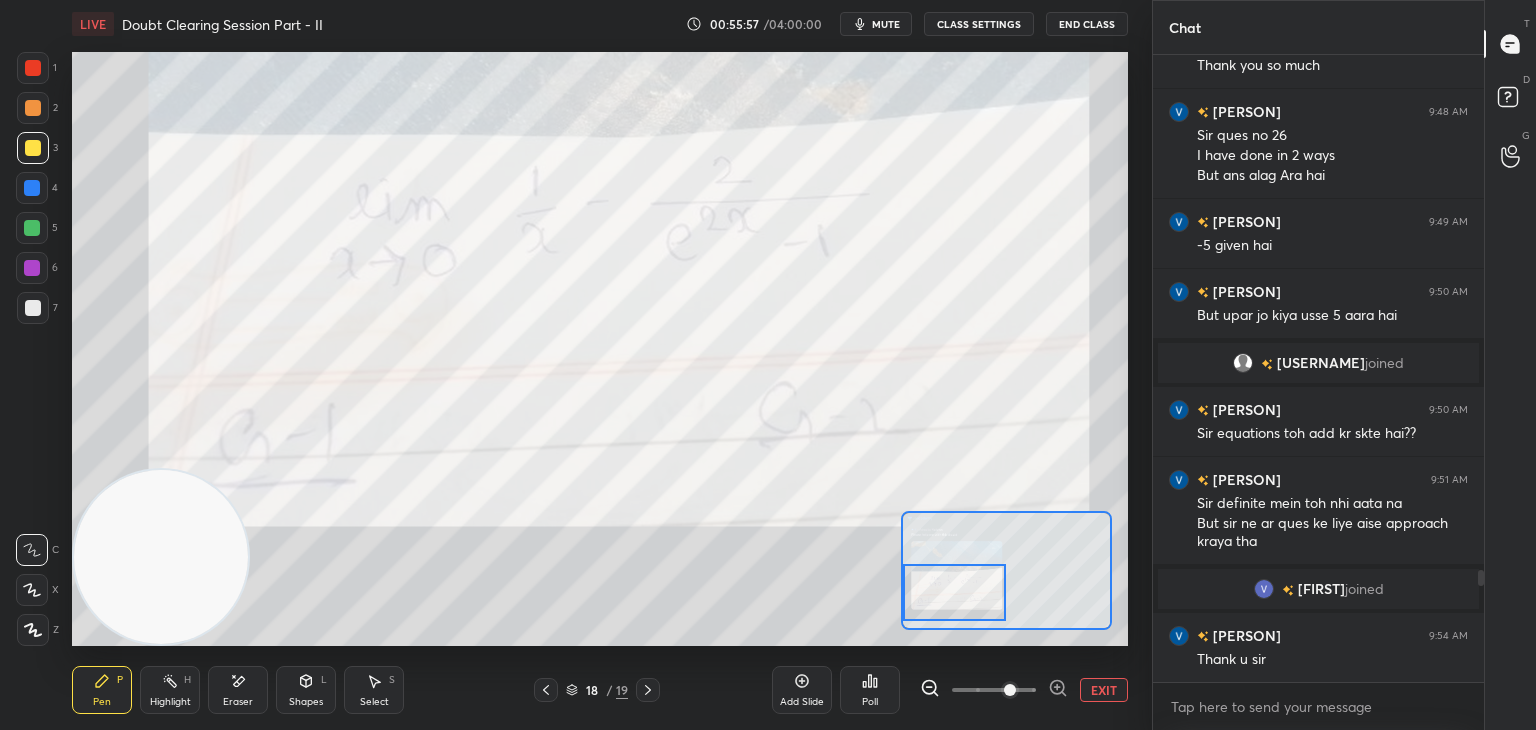 drag, startPoint x: 994, startPoint y: 581, endPoint x: 920, endPoint y: 600, distance: 76.40026 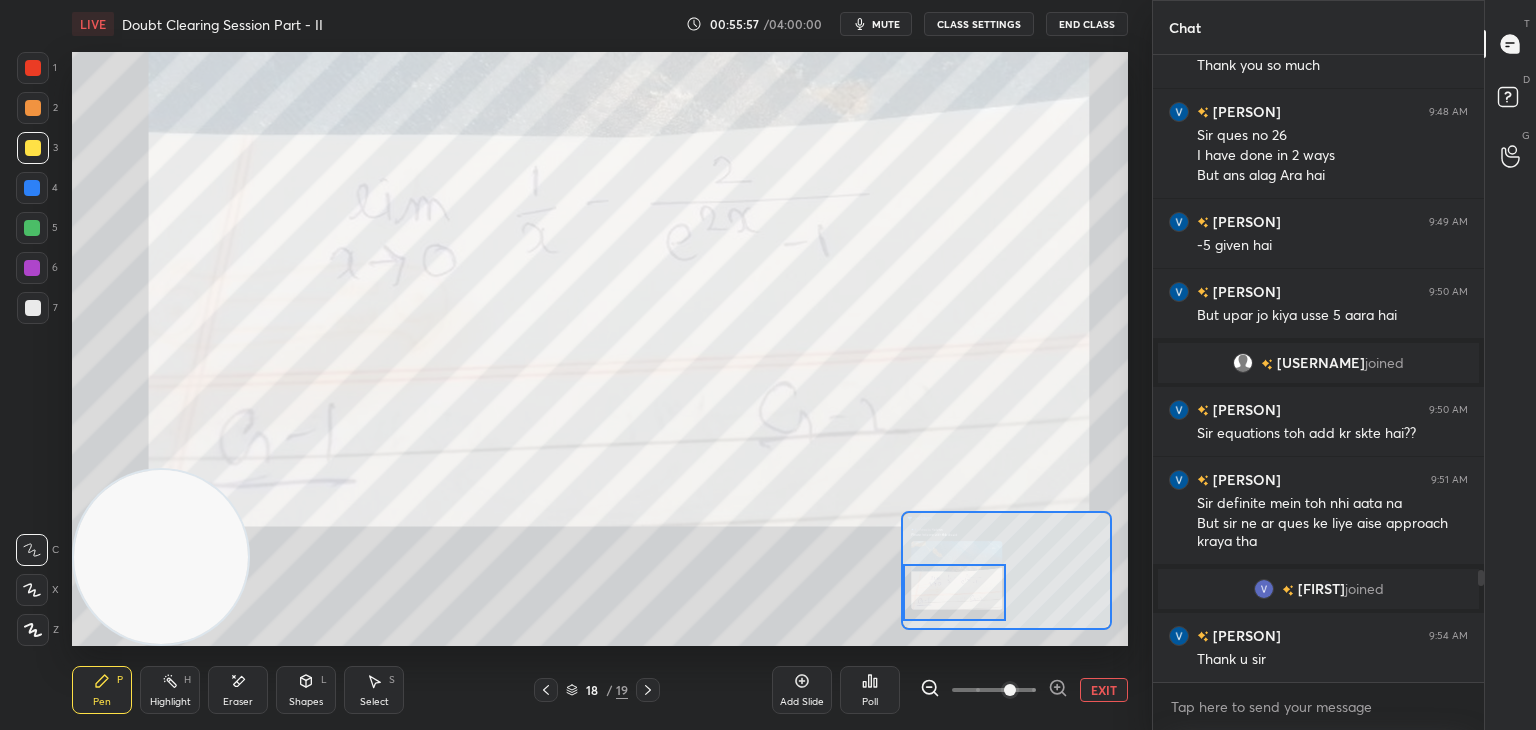 click at bounding box center (955, 592) 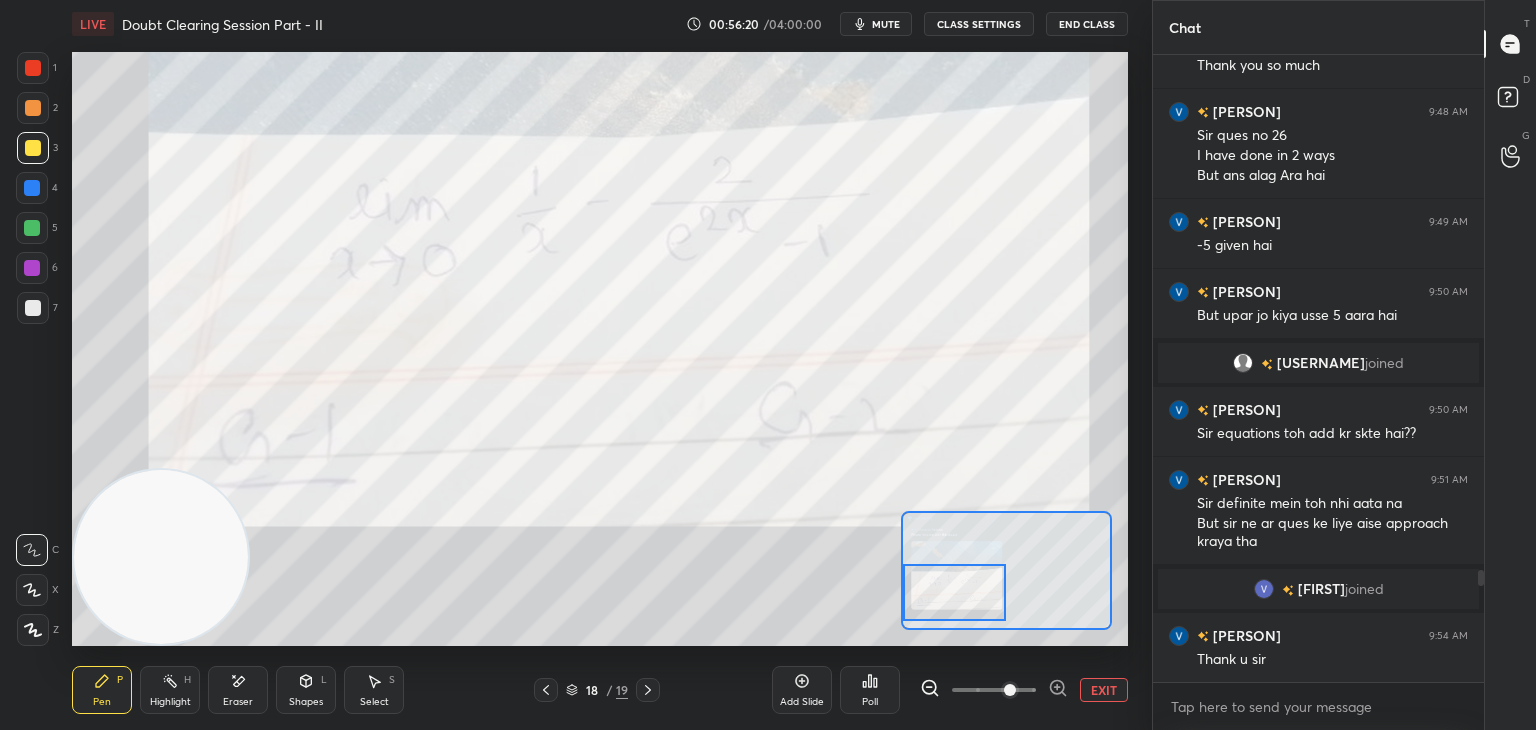 scroll, scrollTop: 2970, scrollLeft: 0, axis: vertical 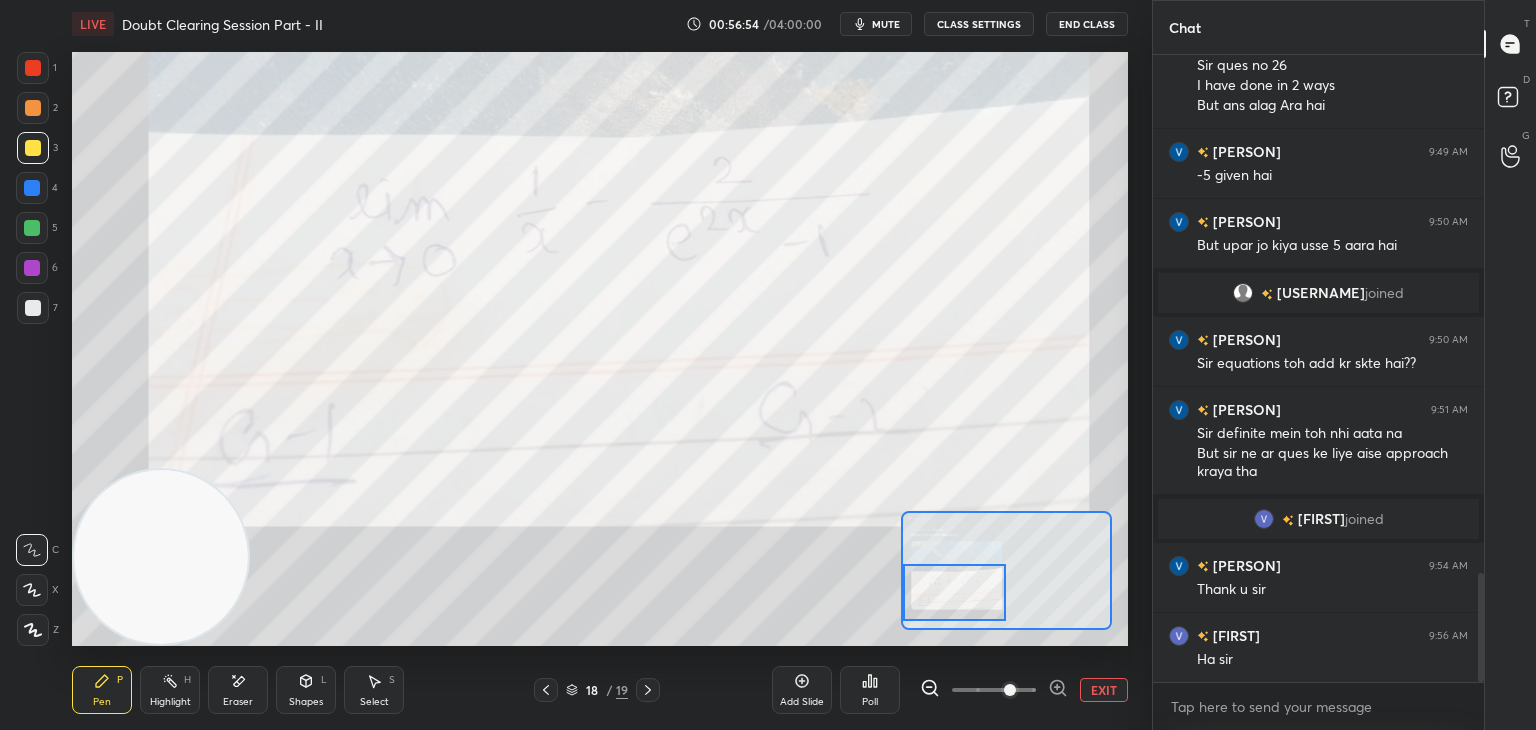click on "EXIT" at bounding box center (1104, 690) 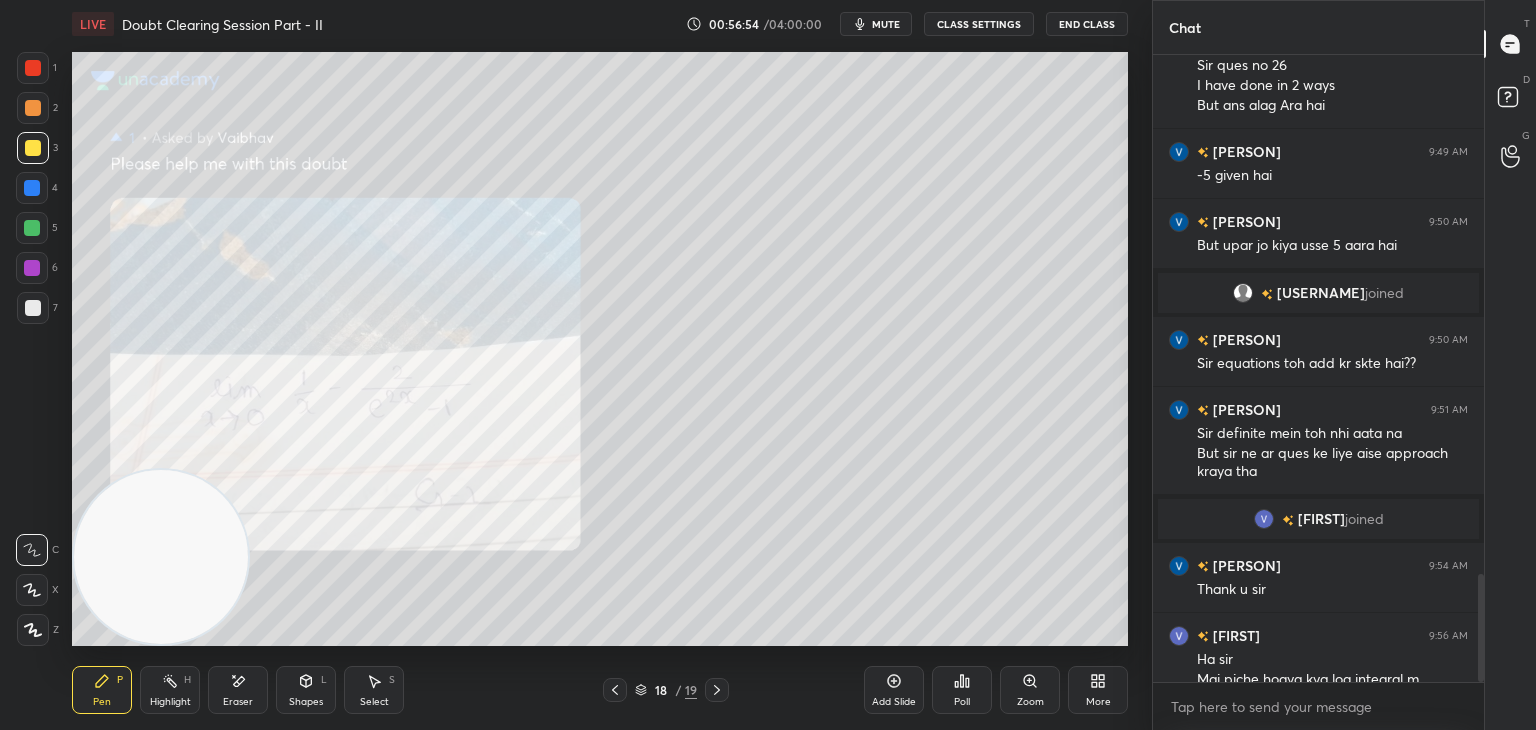 scroll, scrollTop: 3008, scrollLeft: 0, axis: vertical 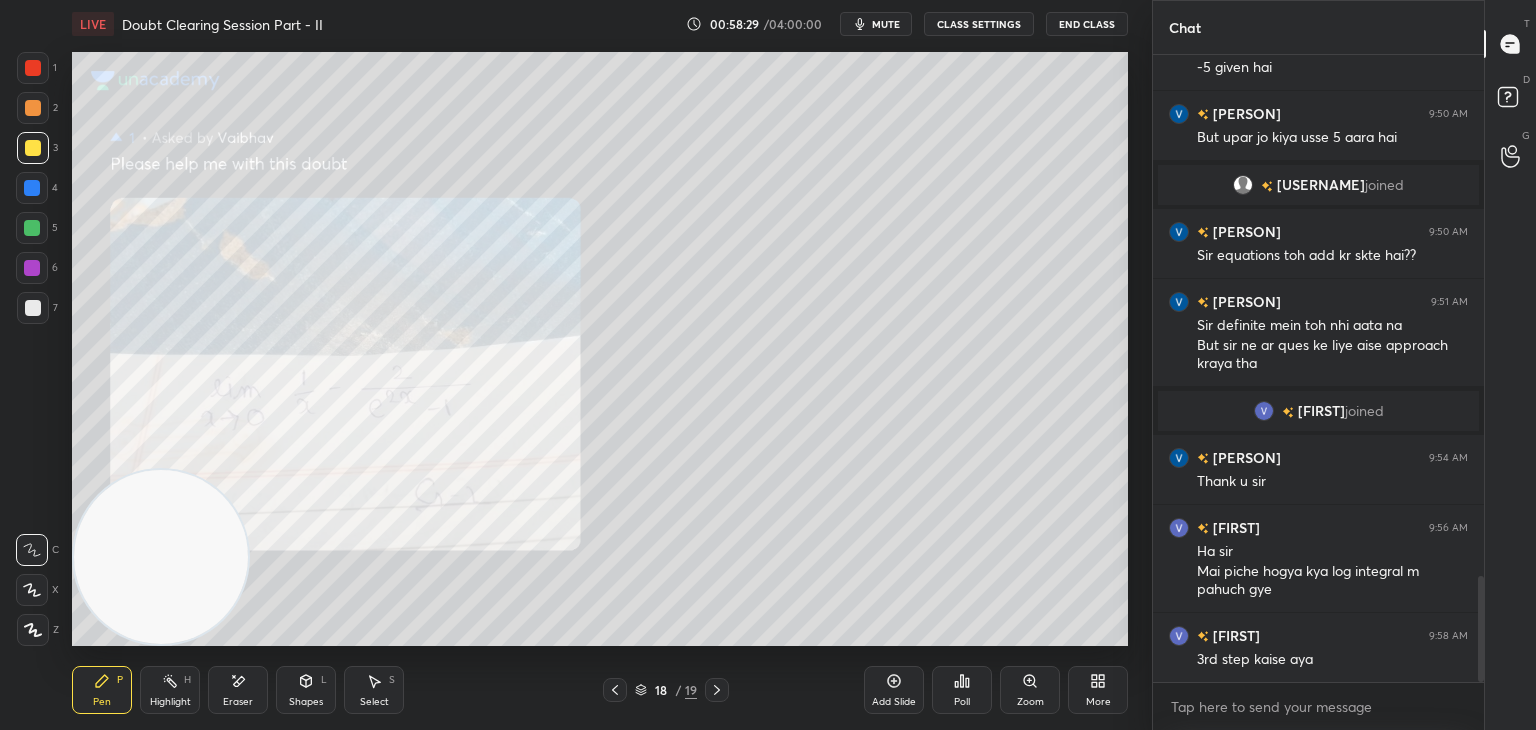 click on "Eraser" at bounding box center [238, 690] 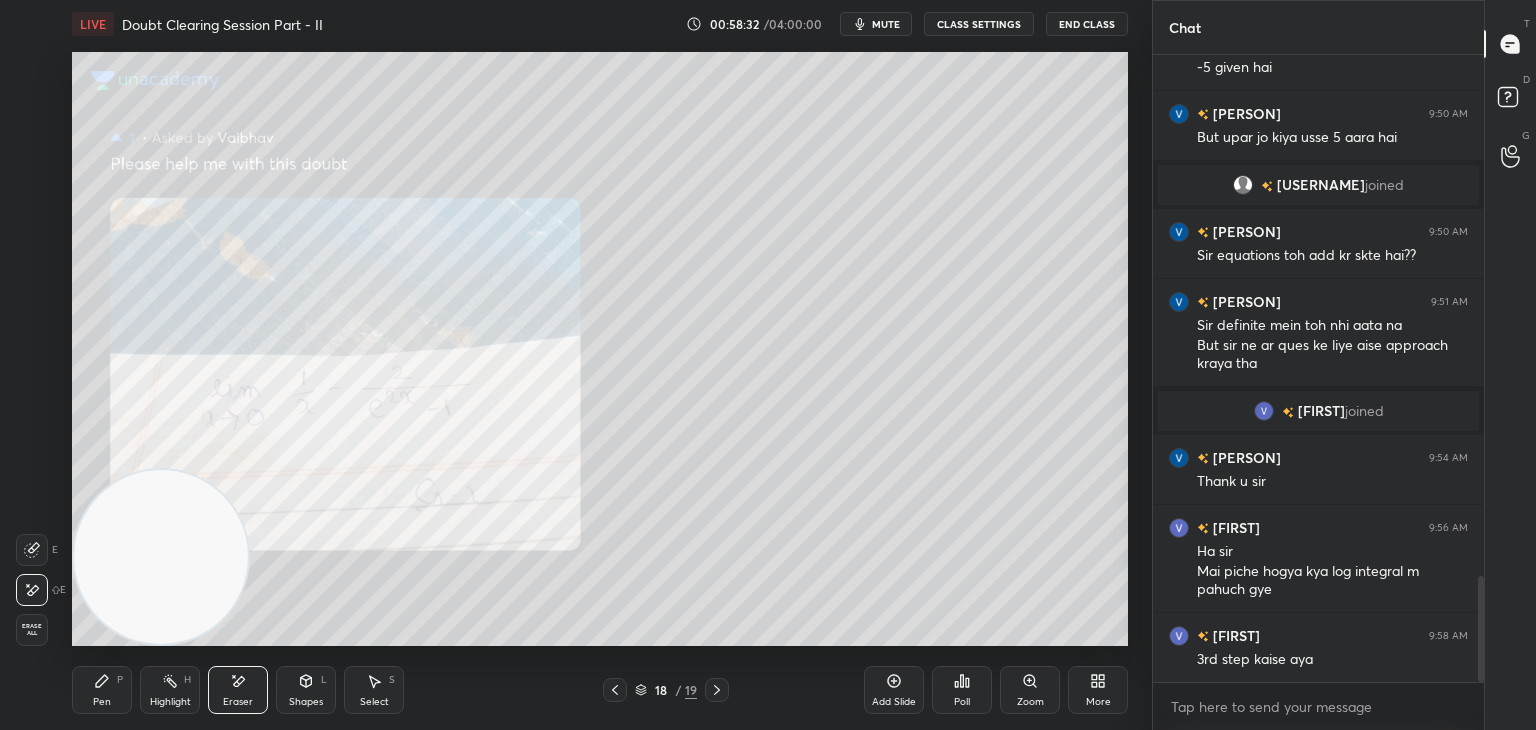 drag, startPoint x: 112, startPoint y: 693, endPoint x: 220, endPoint y: 635, distance: 122.588745 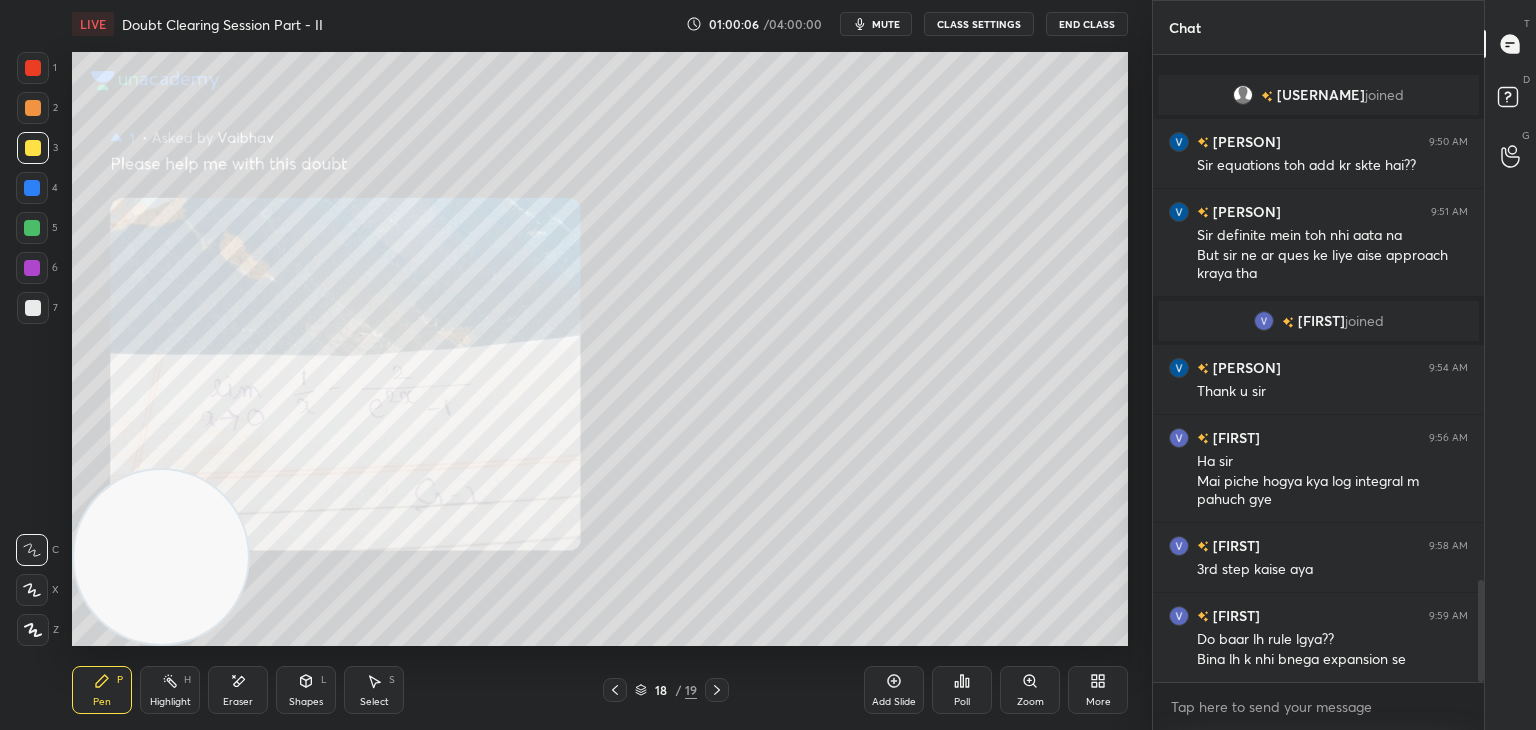 scroll, scrollTop: 3238, scrollLeft: 0, axis: vertical 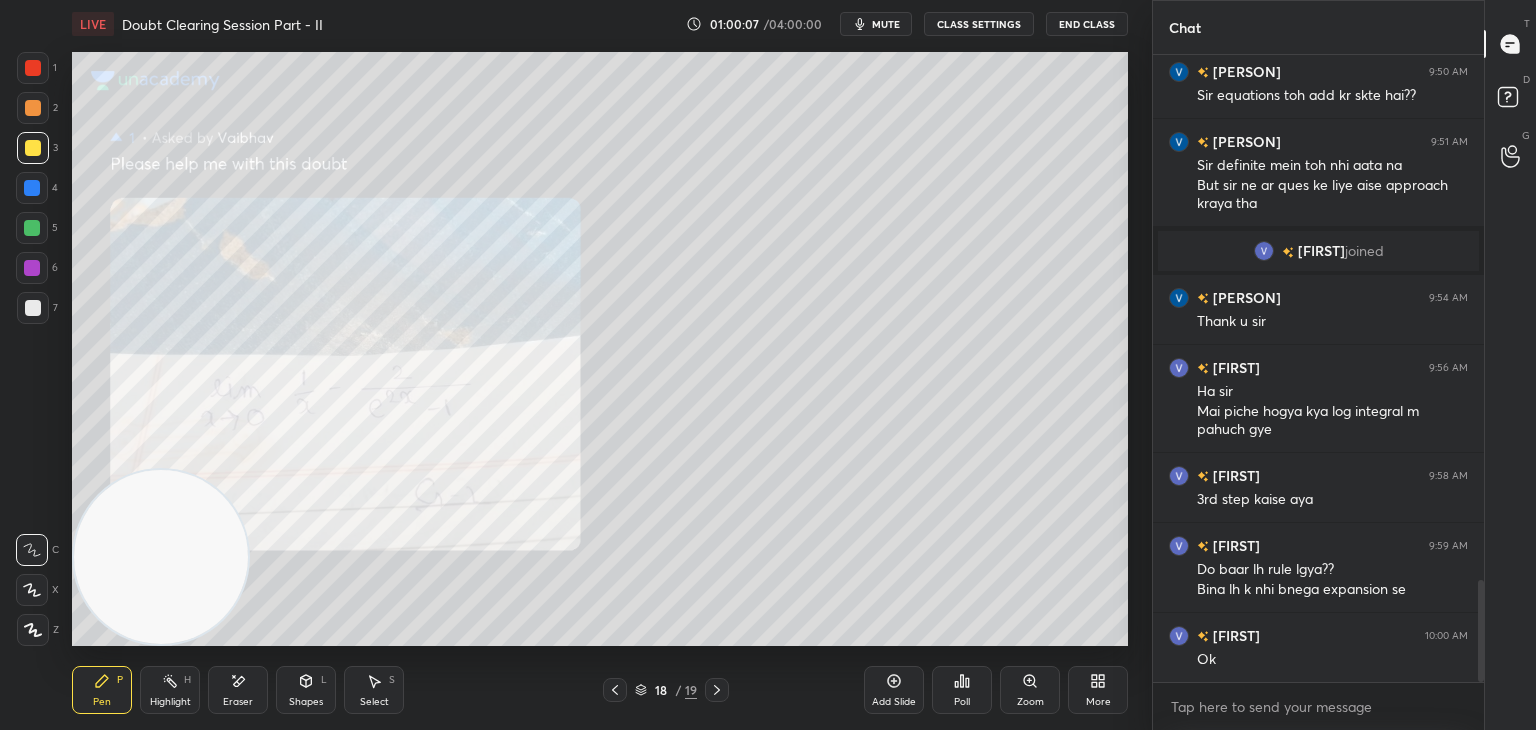click 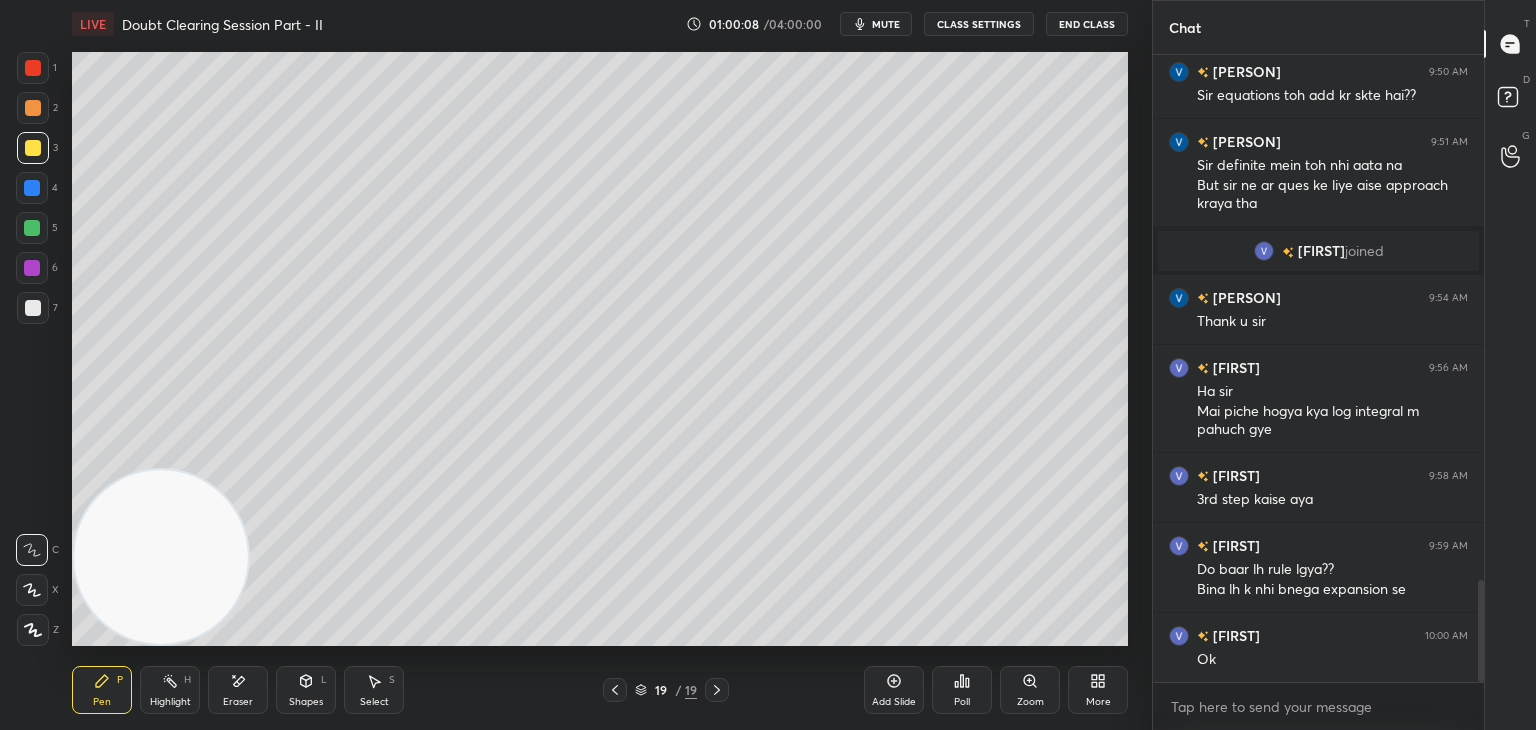 drag, startPoint x: 896, startPoint y: 20, endPoint x: 907, endPoint y: 10, distance: 14.866069 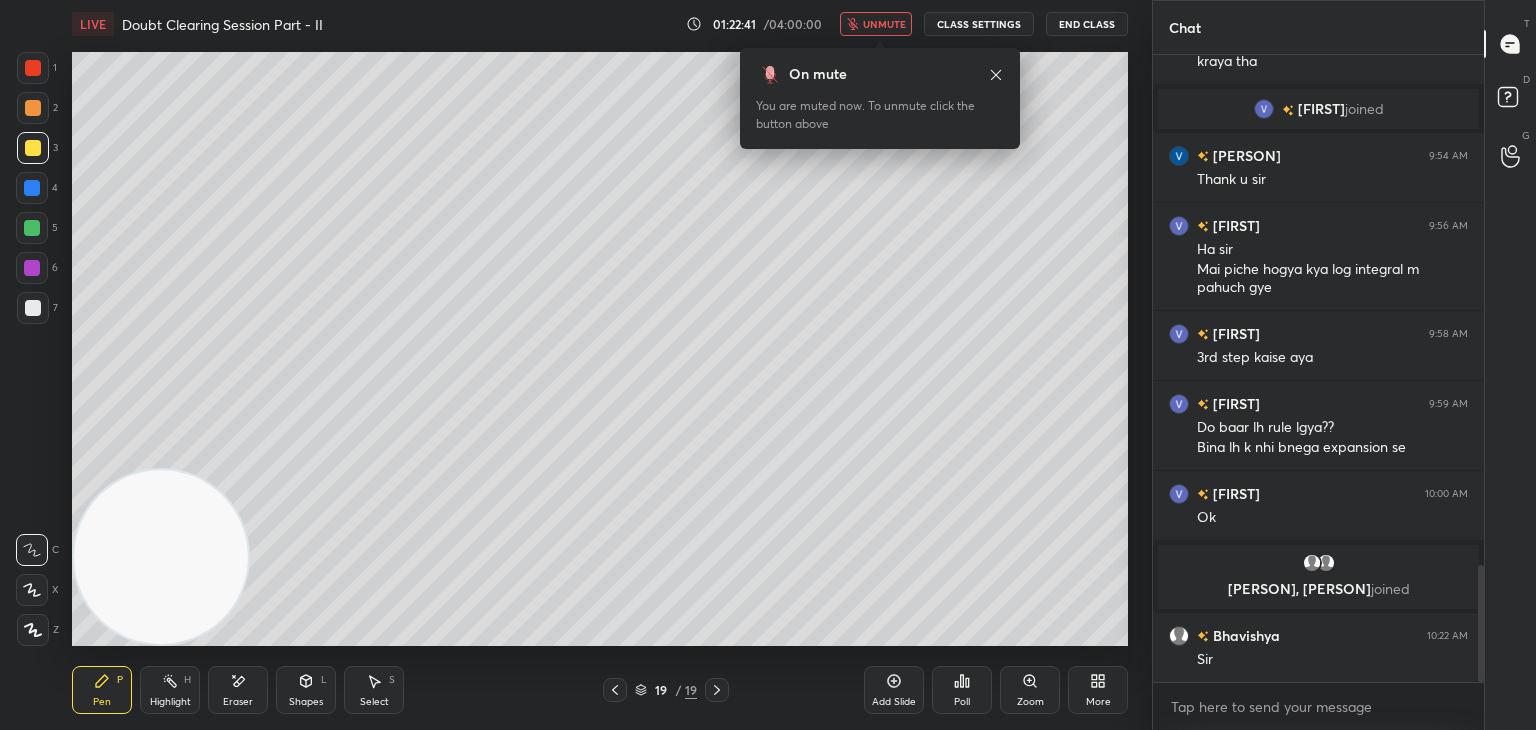 scroll, scrollTop: 2722, scrollLeft: 0, axis: vertical 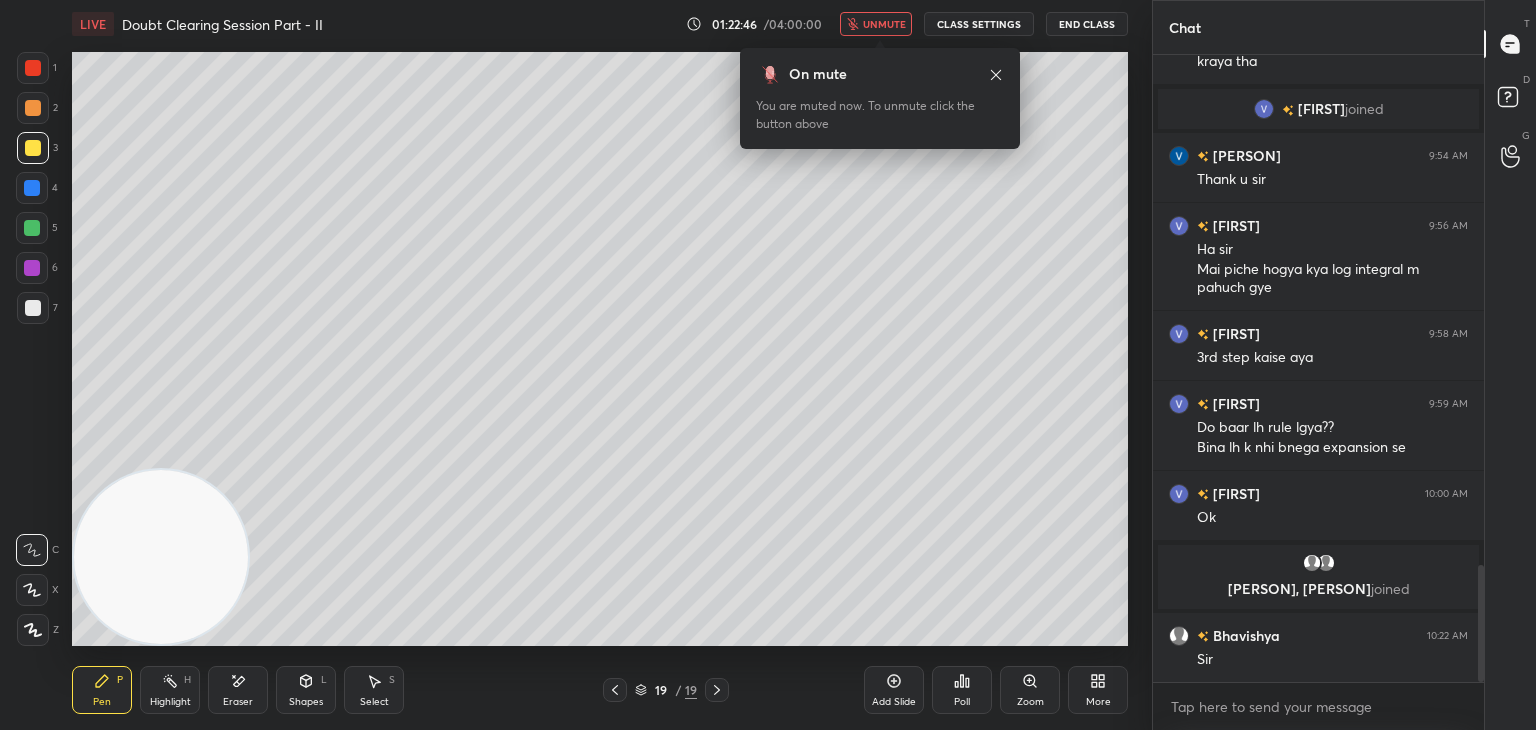 click on "On mute You are muted now. To unmute click the
button above" at bounding box center [880, 92] 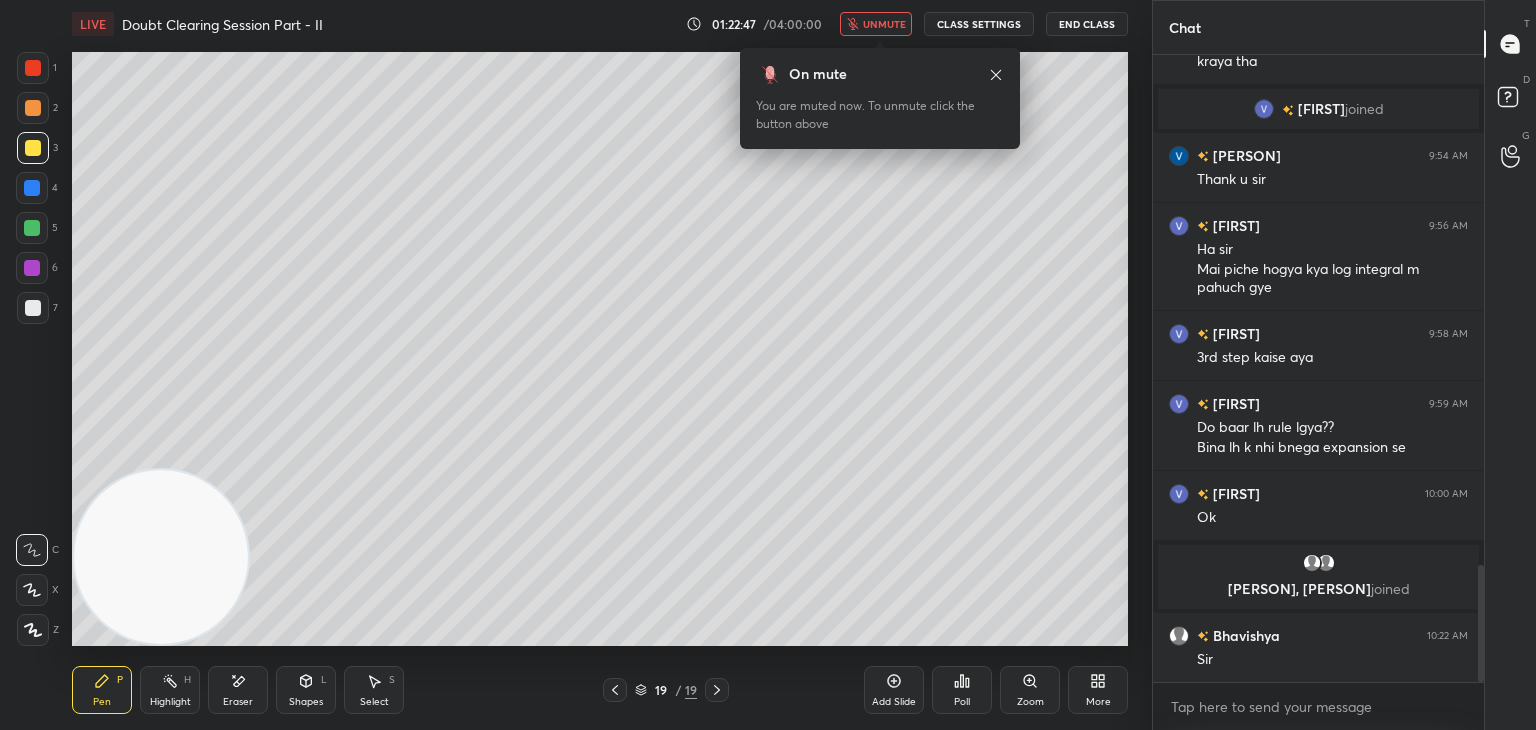 click on "unmute" at bounding box center [884, 24] 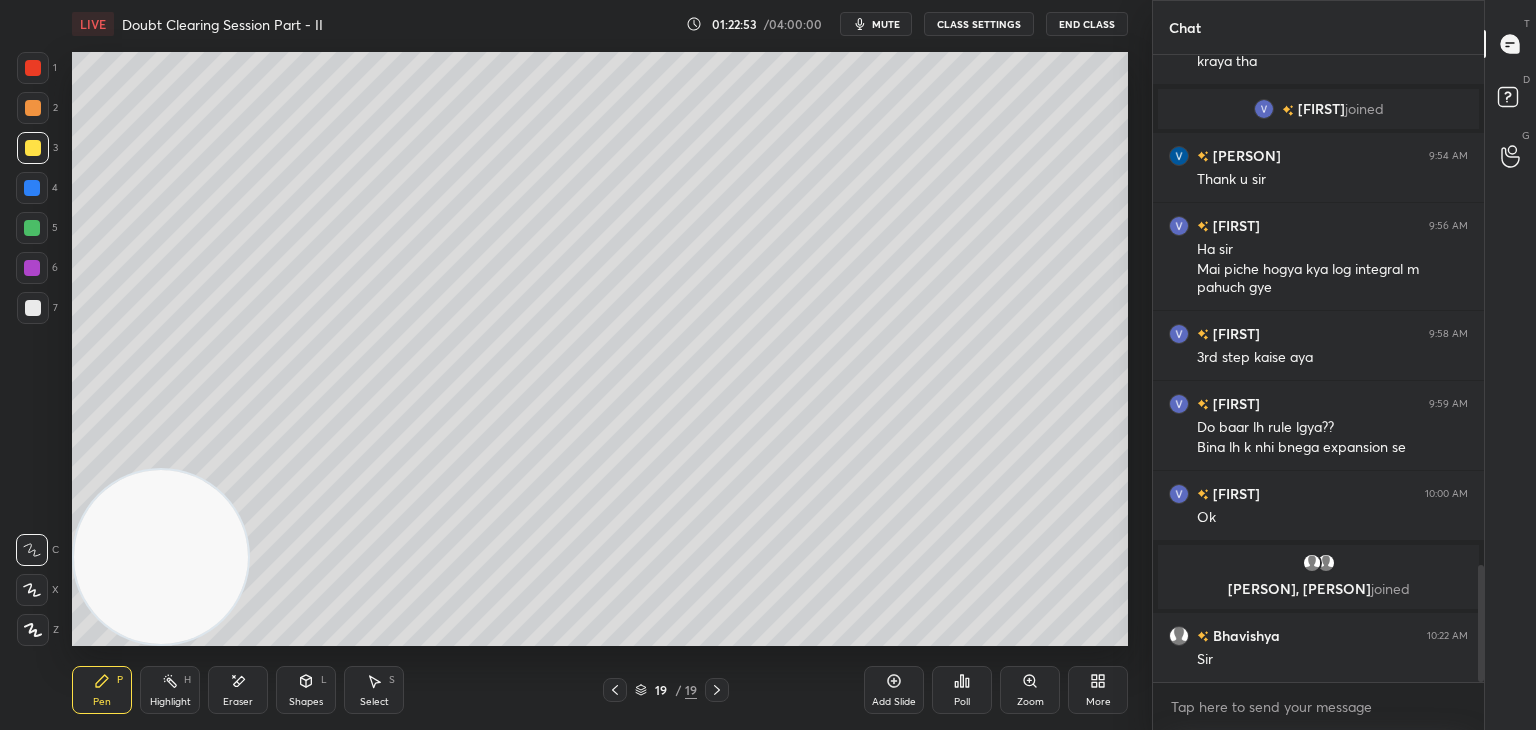click on "mute" at bounding box center [886, 24] 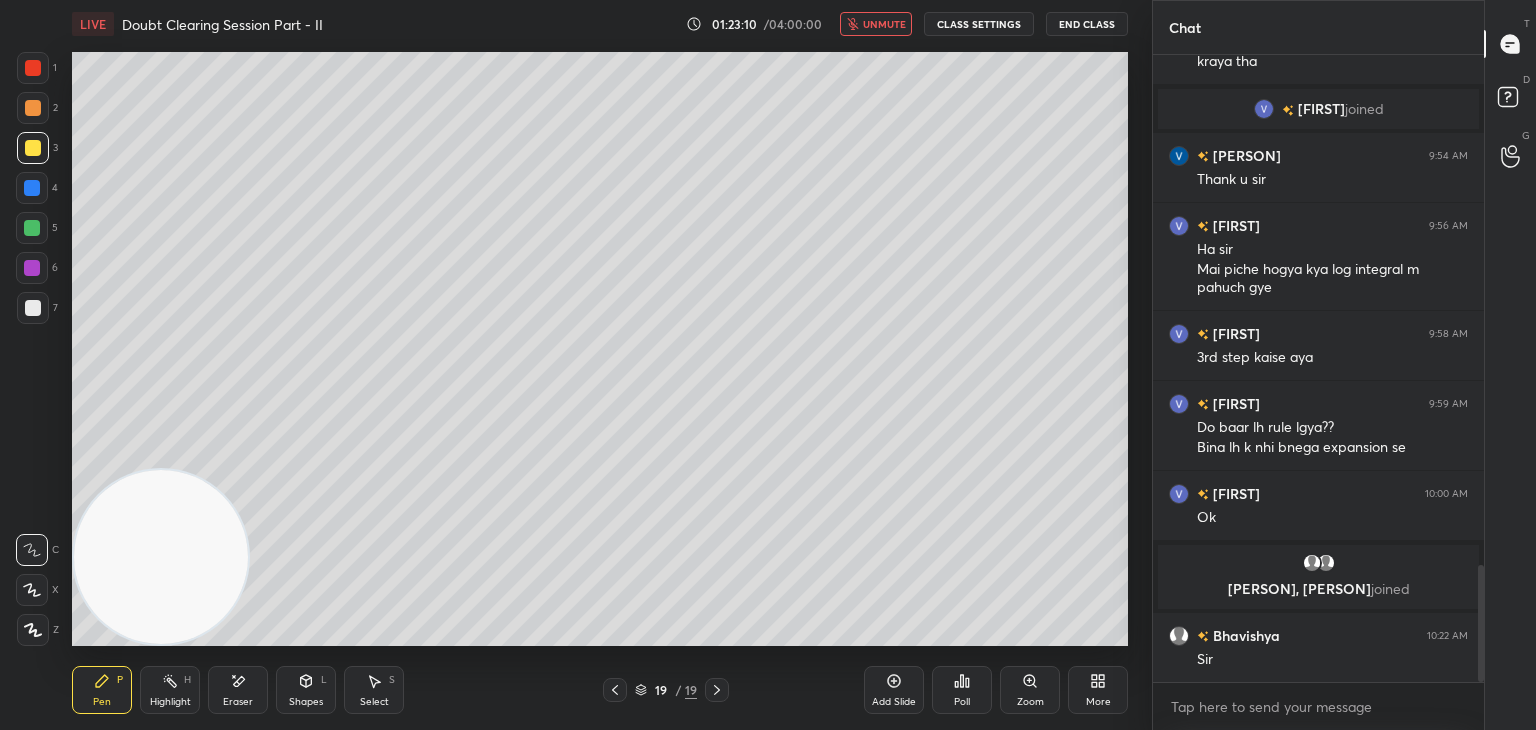 scroll, scrollTop: 2808, scrollLeft: 0, axis: vertical 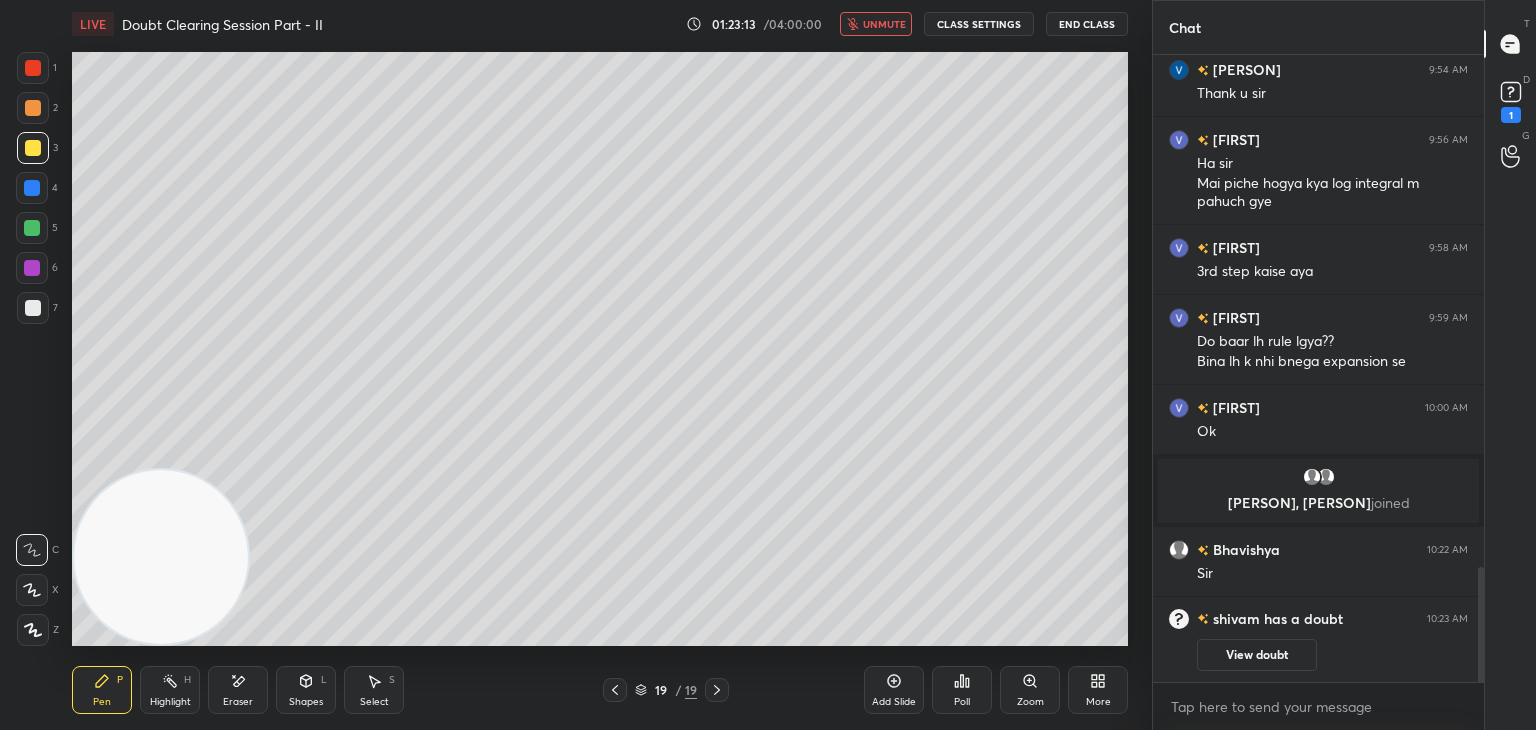 click 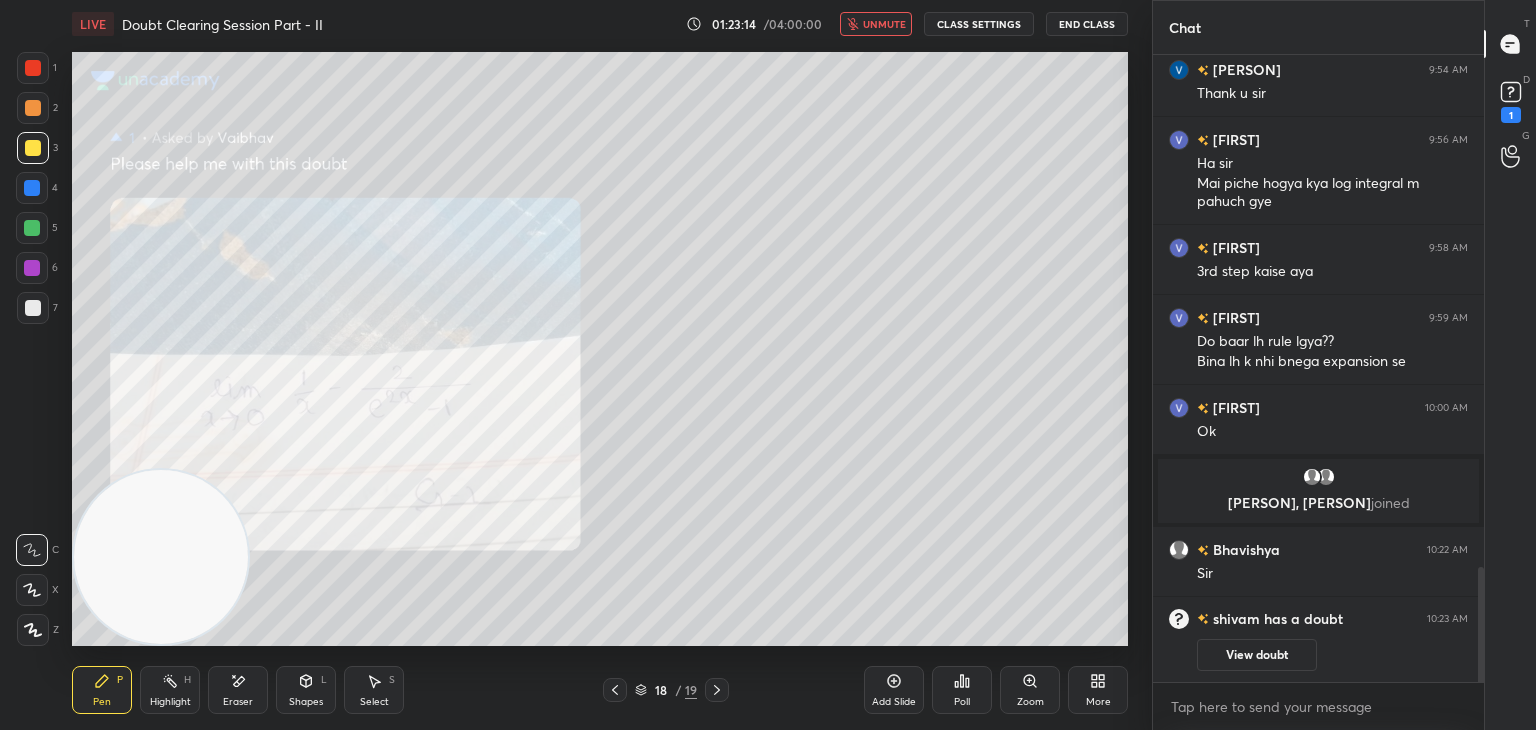 click on "View doubt" at bounding box center (1257, 655) 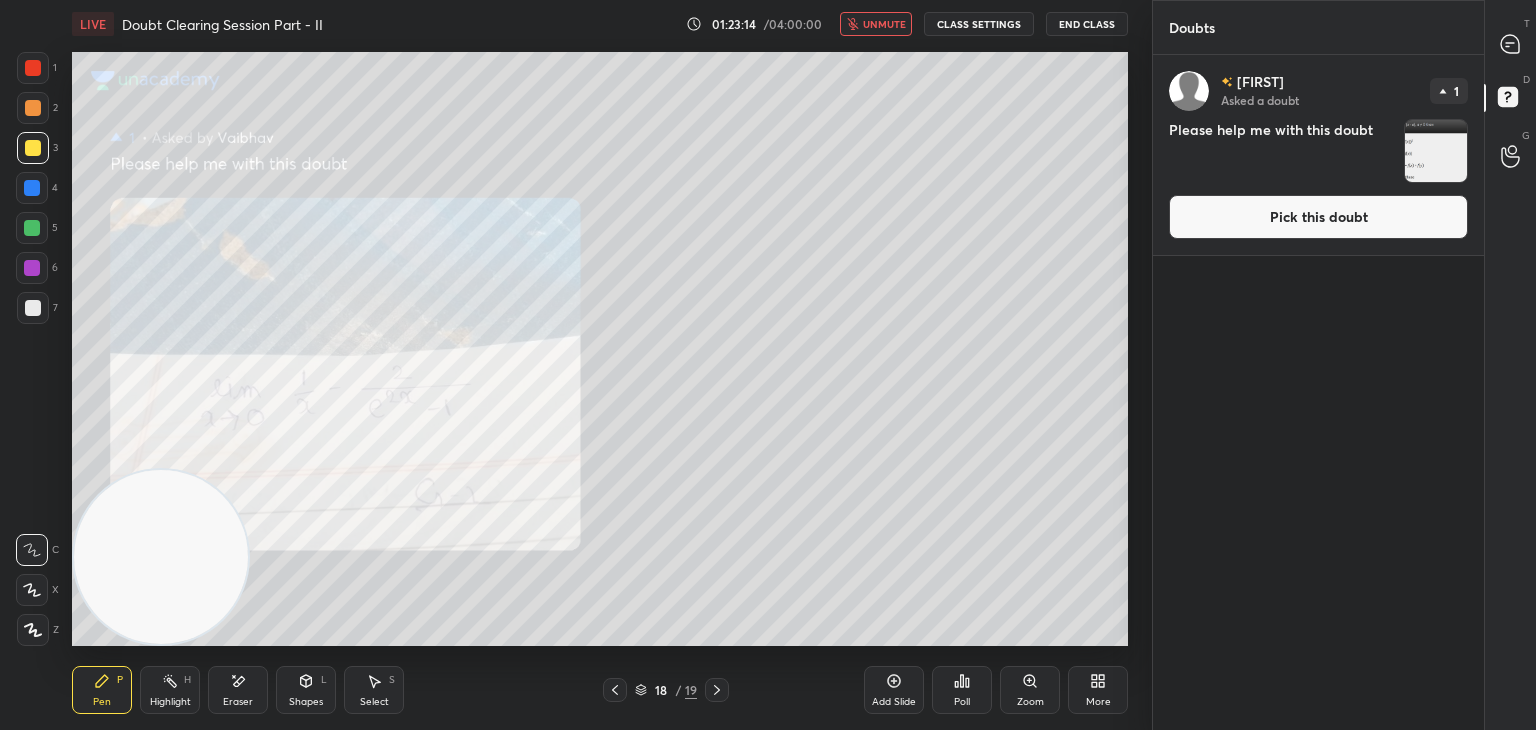 click on "Pick this doubt" at bounding box center [1318, 217] 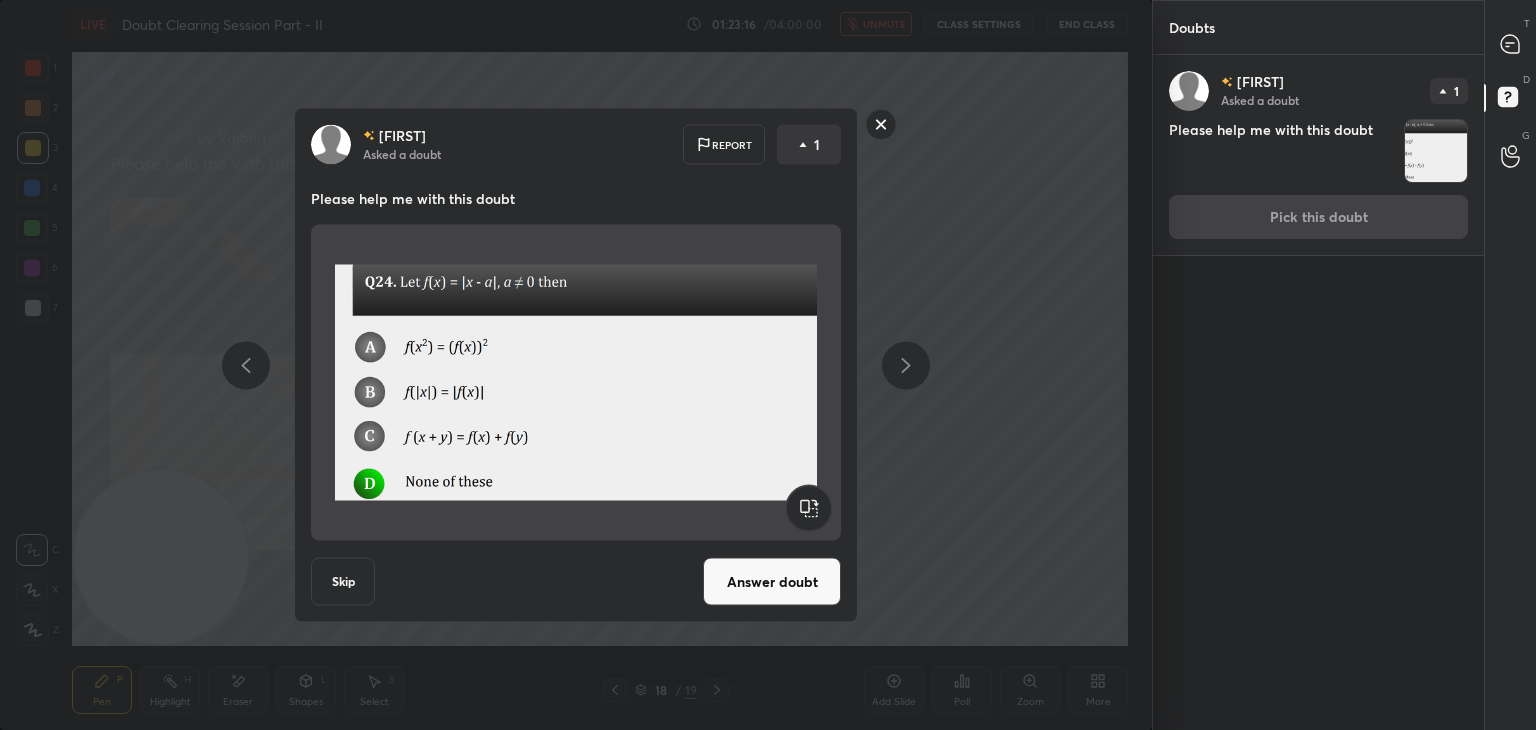 click on "Answer doubt" at bounding box center (772, 582) 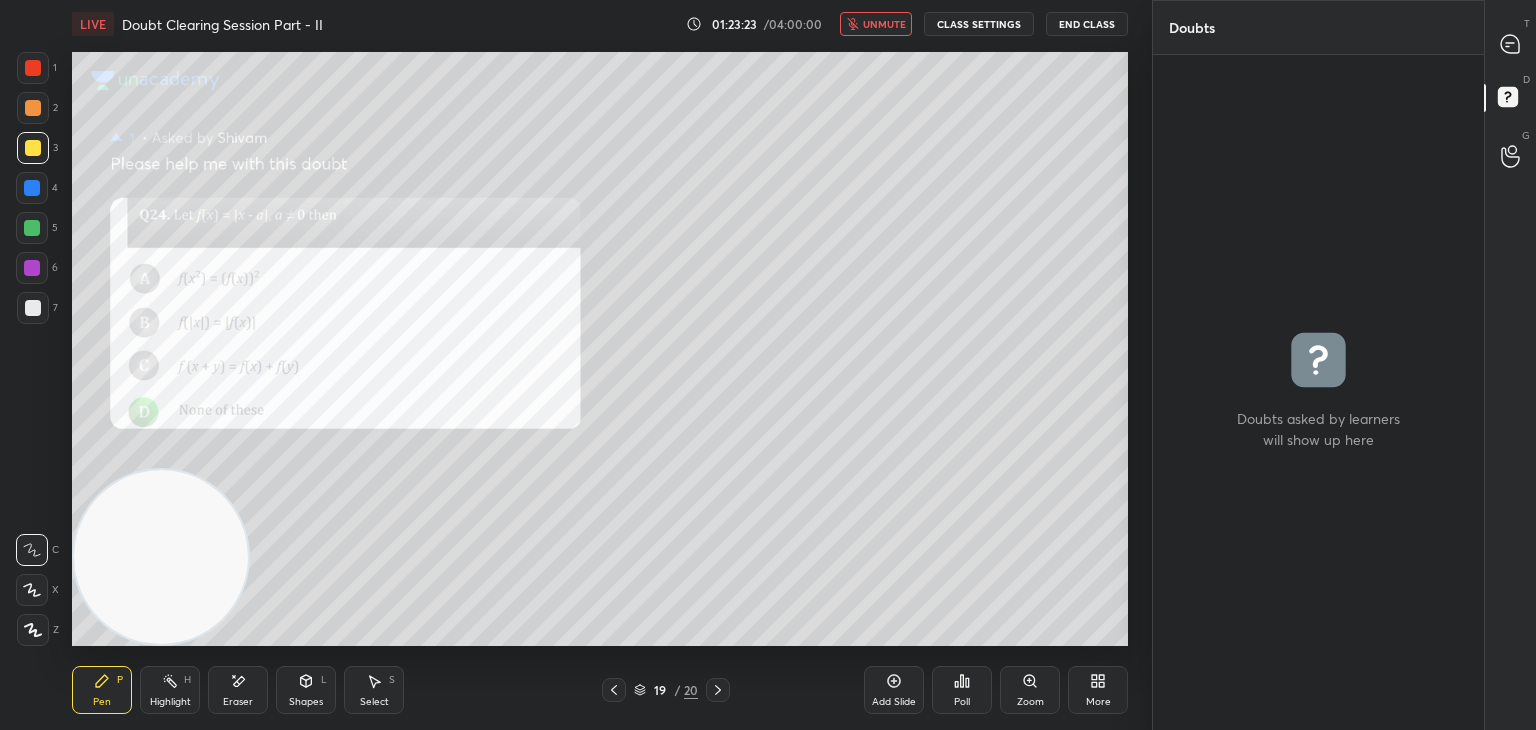 click 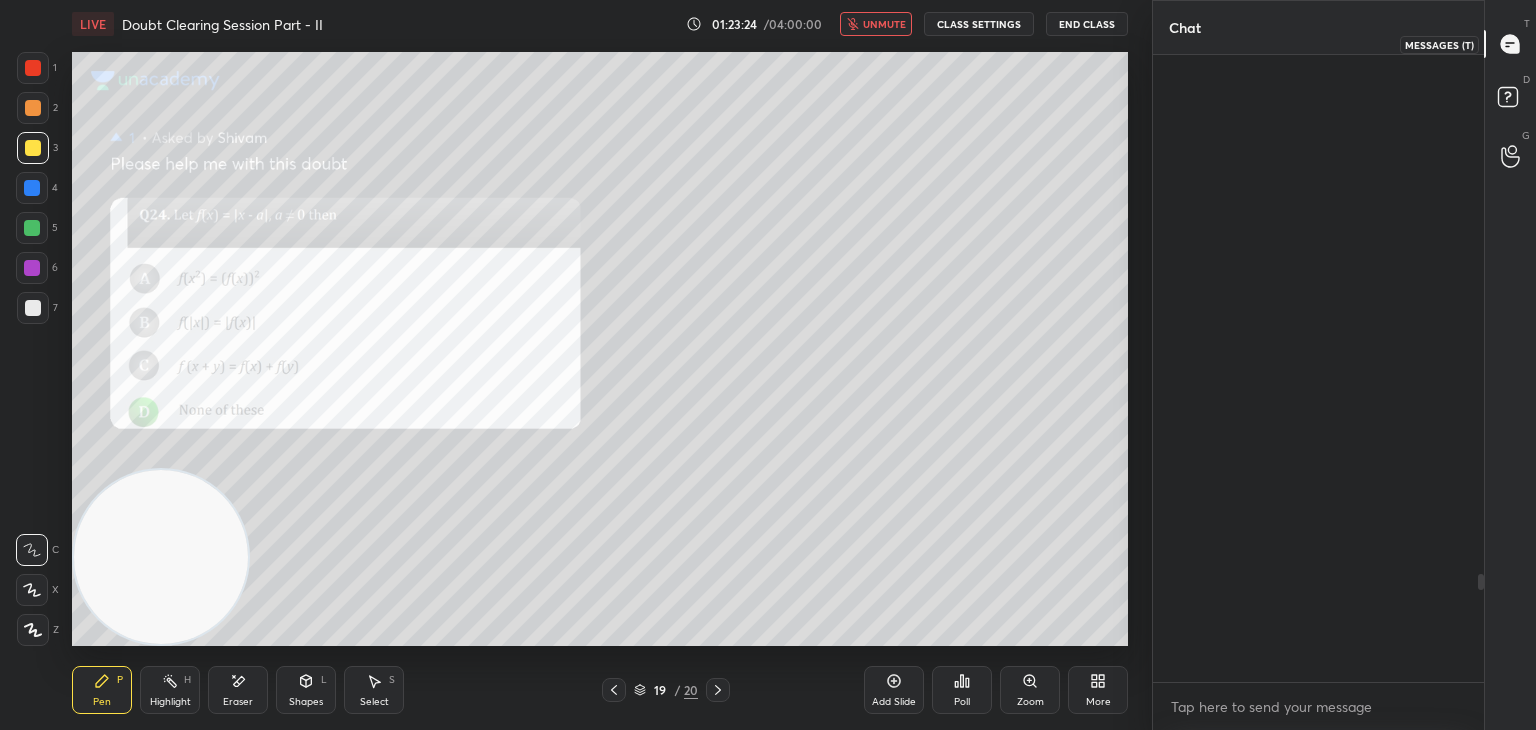 scroll, scrollTop: 3008, scrollLeft: 0, axis: vertical 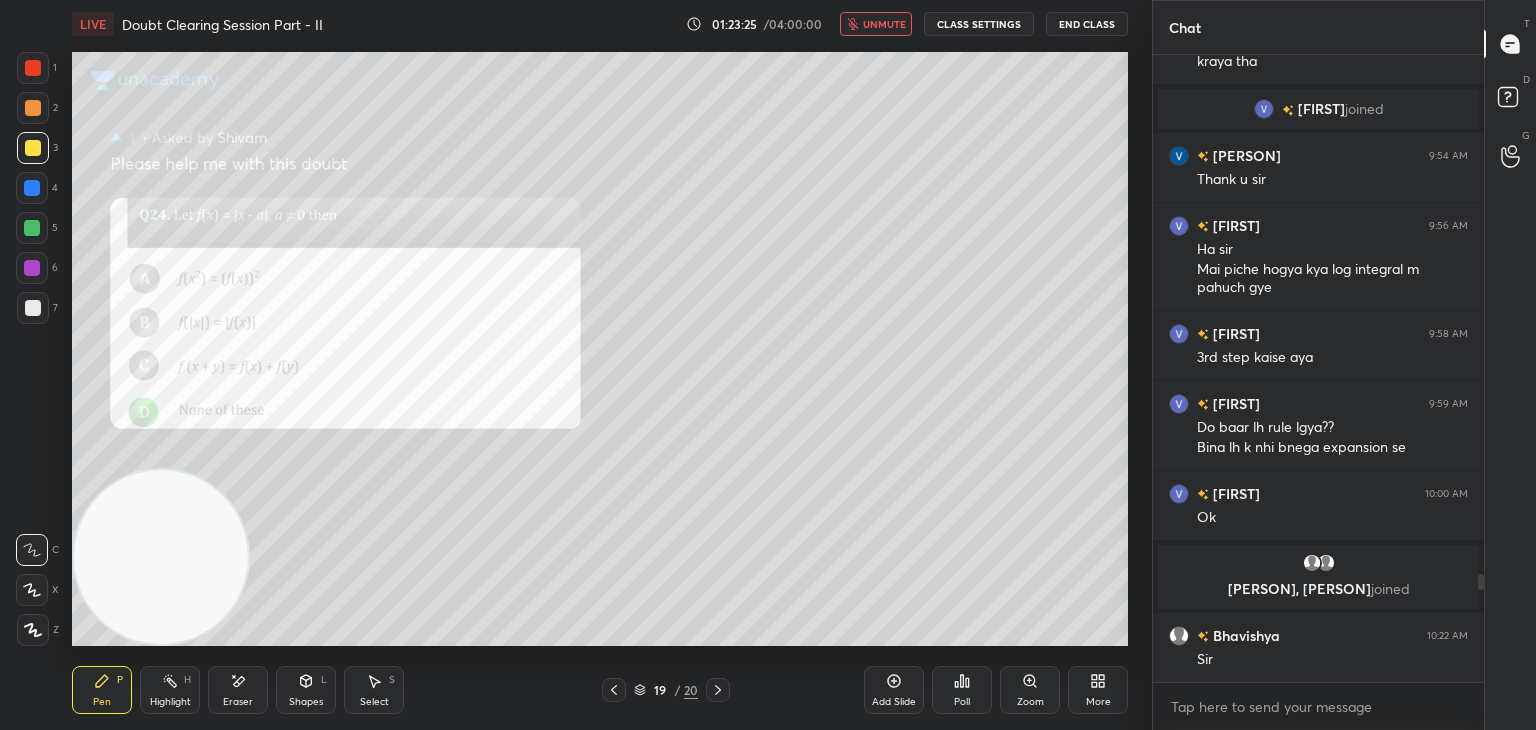 click 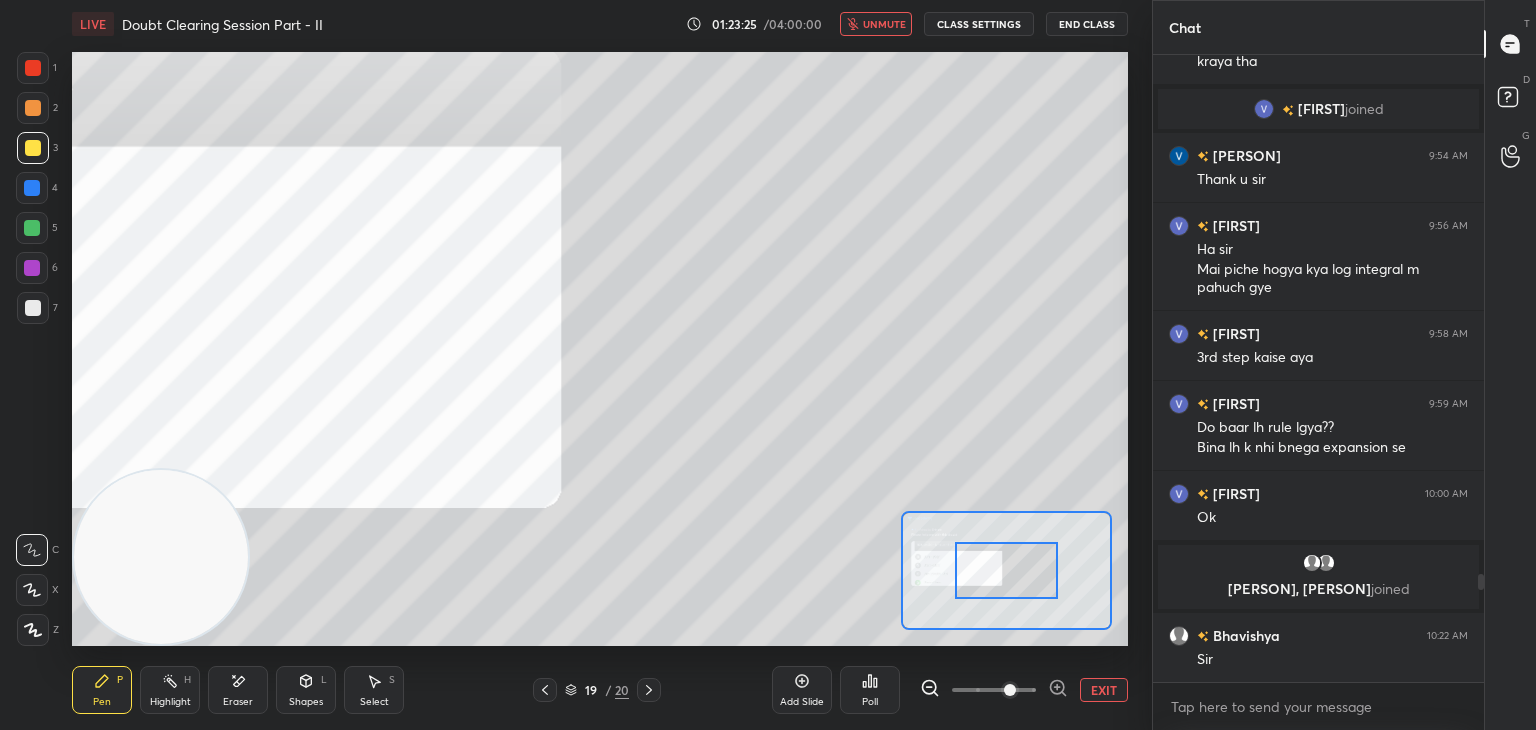 click at bounding box center [994, 690] 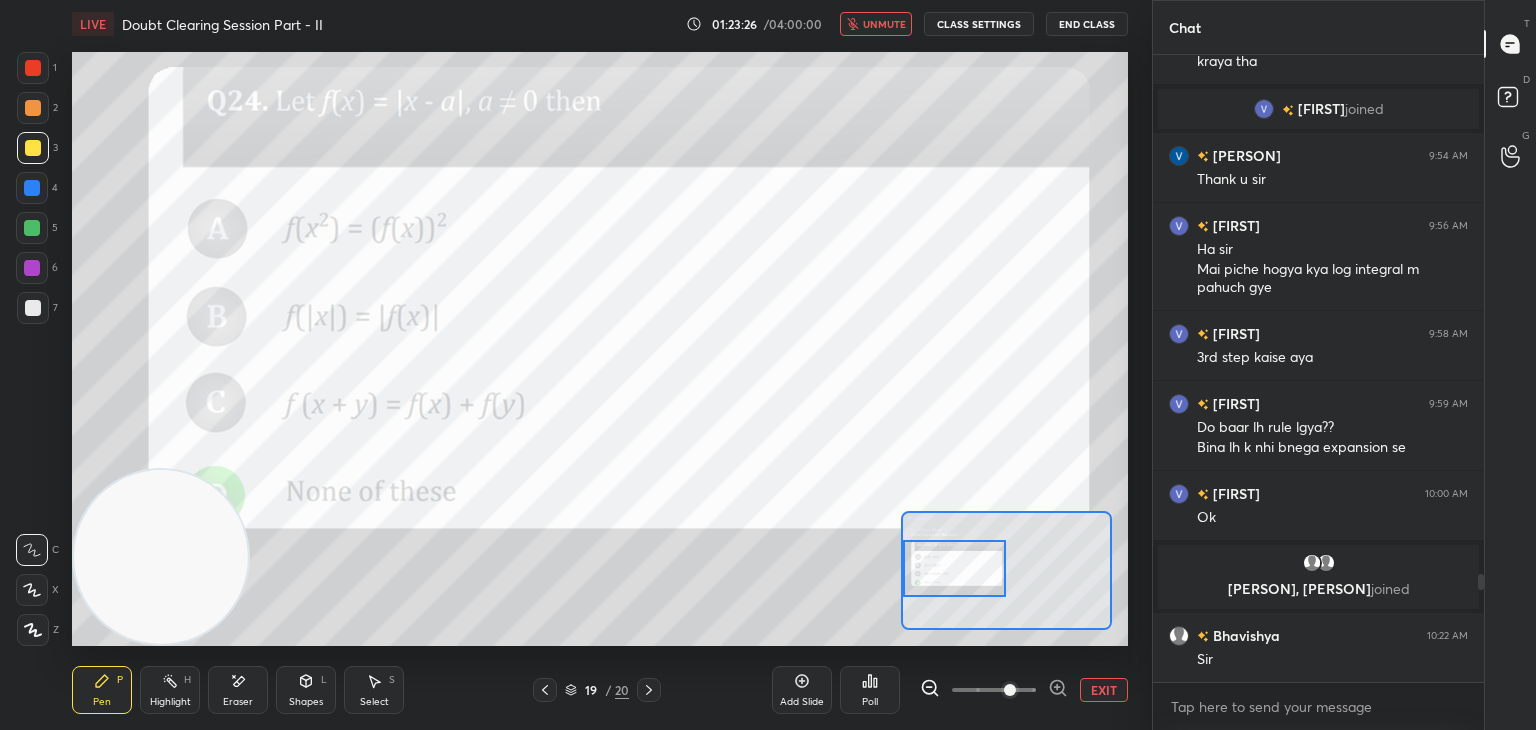 drag, startPoint x: 1021, startPoint y: 574, endPoint x: 954, endPoint y: 572, distance: 67.02985 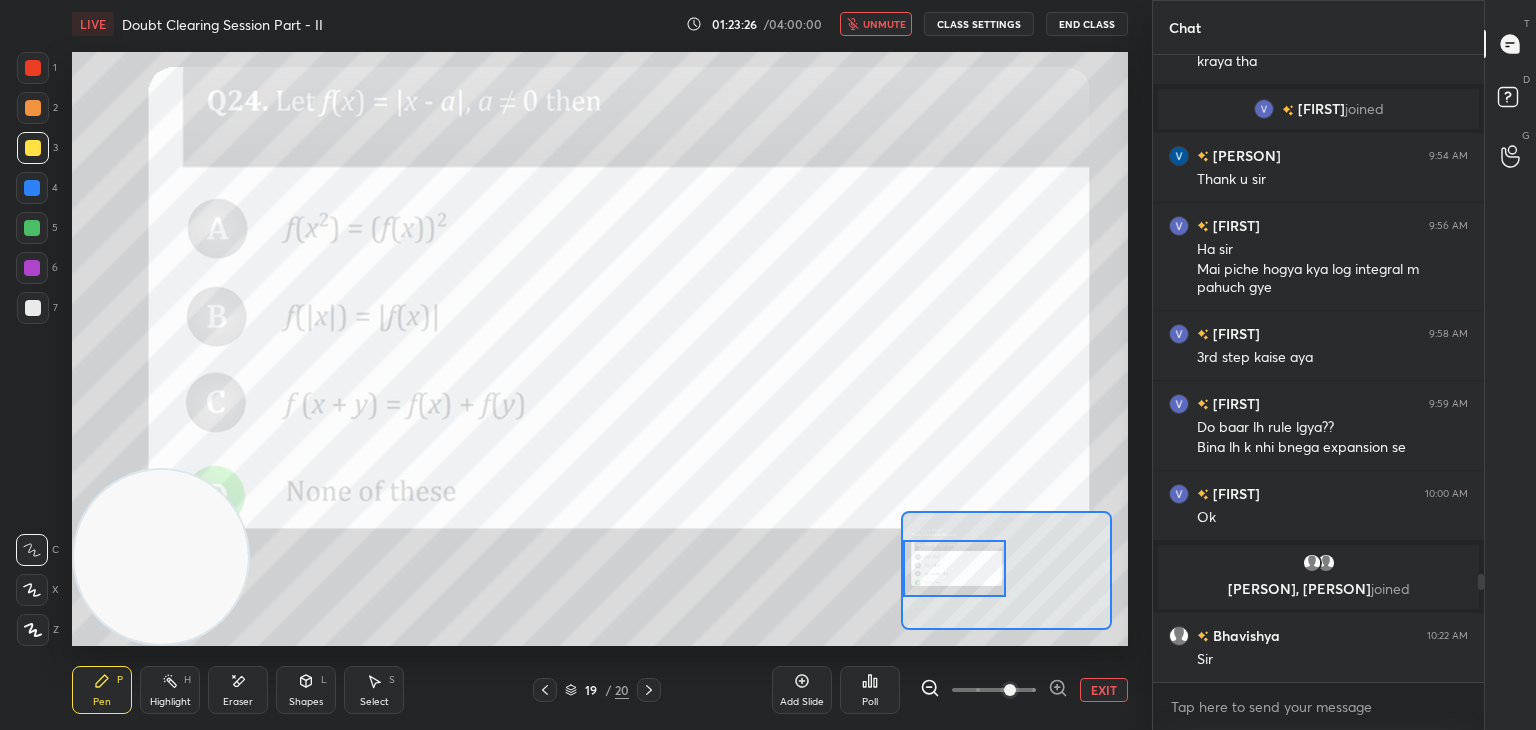 click at bounding box center (955, 568) 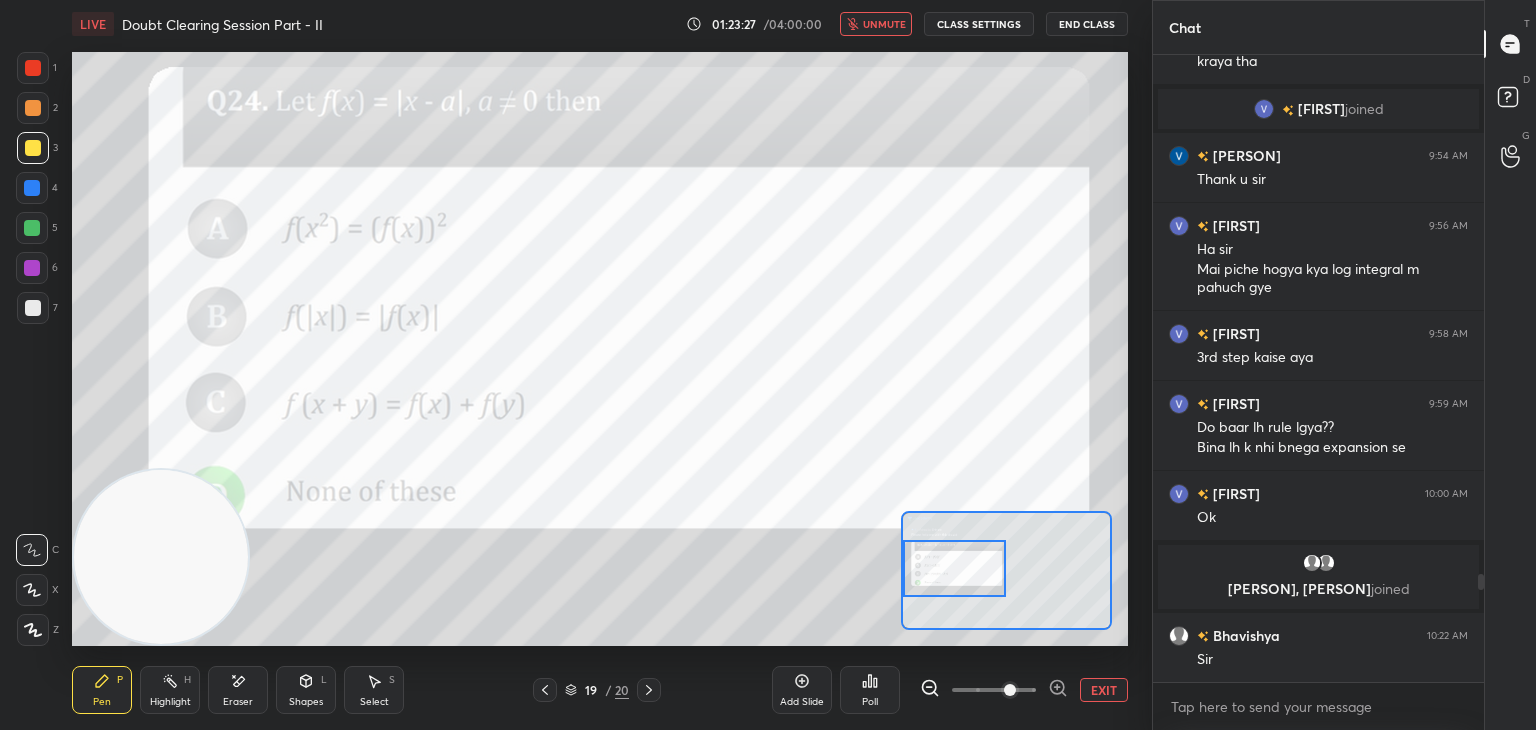 click on "unmute" at bounding box center (884, 24) 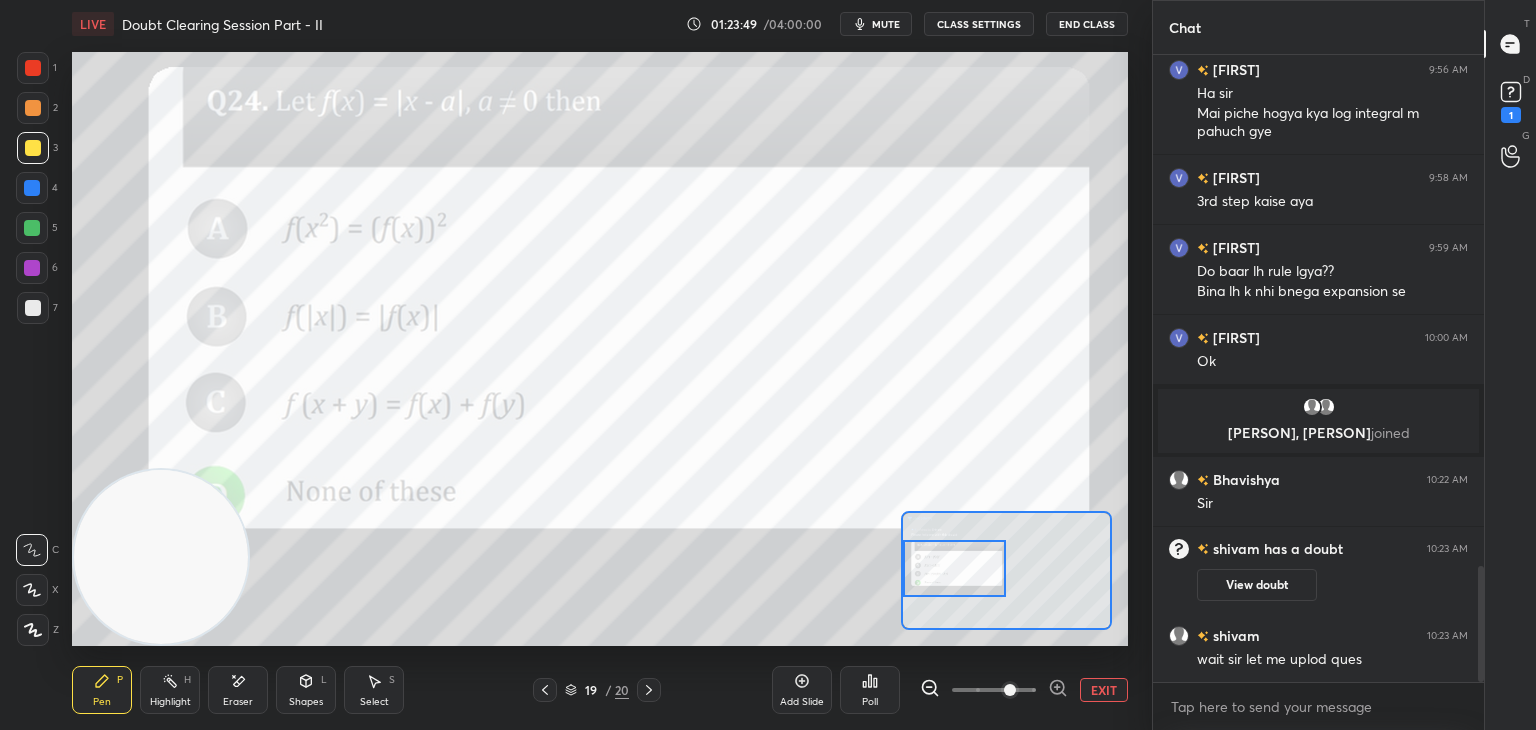 scroll, scrollTop: 2760, scrollLeft: 0, axis: vertical 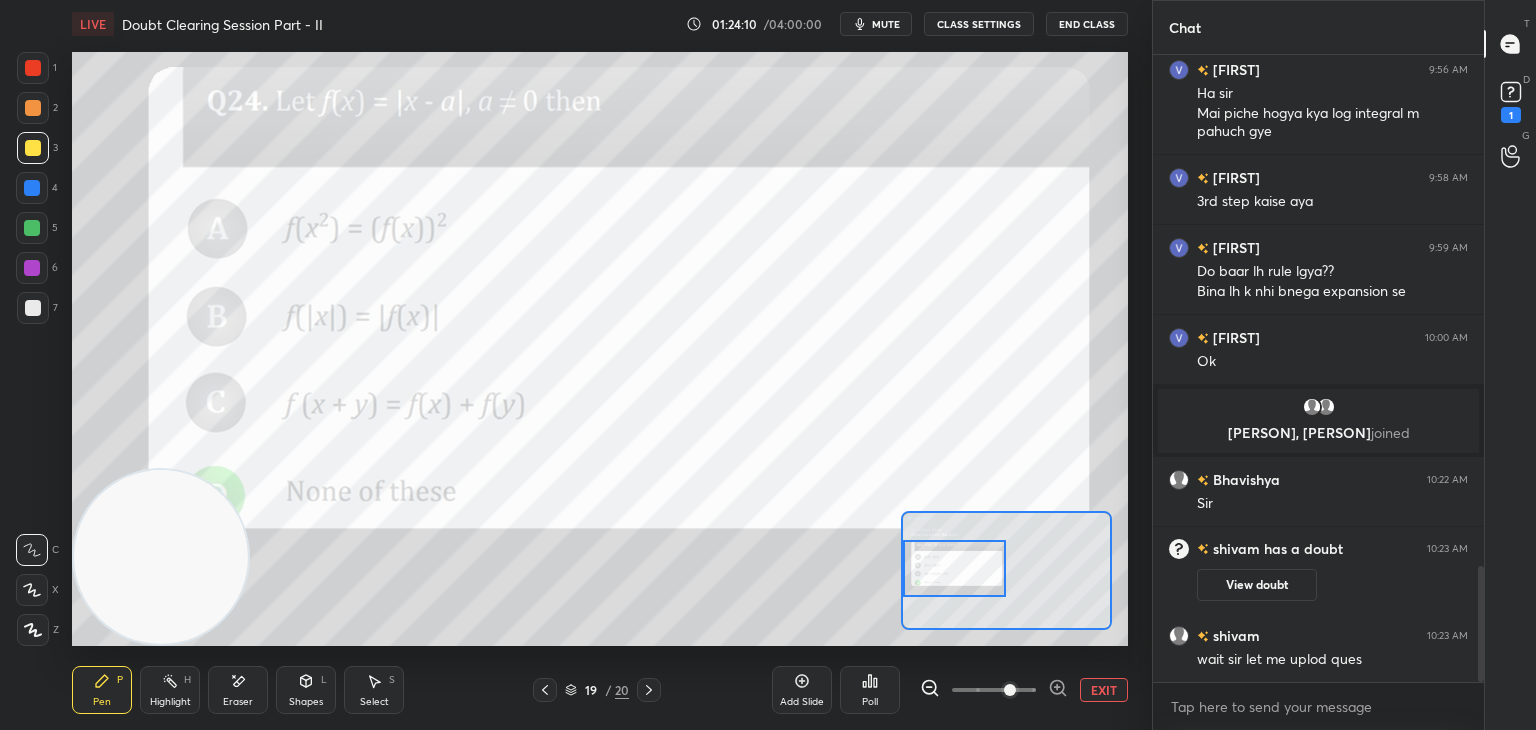 click at bounding box center (33, 68) 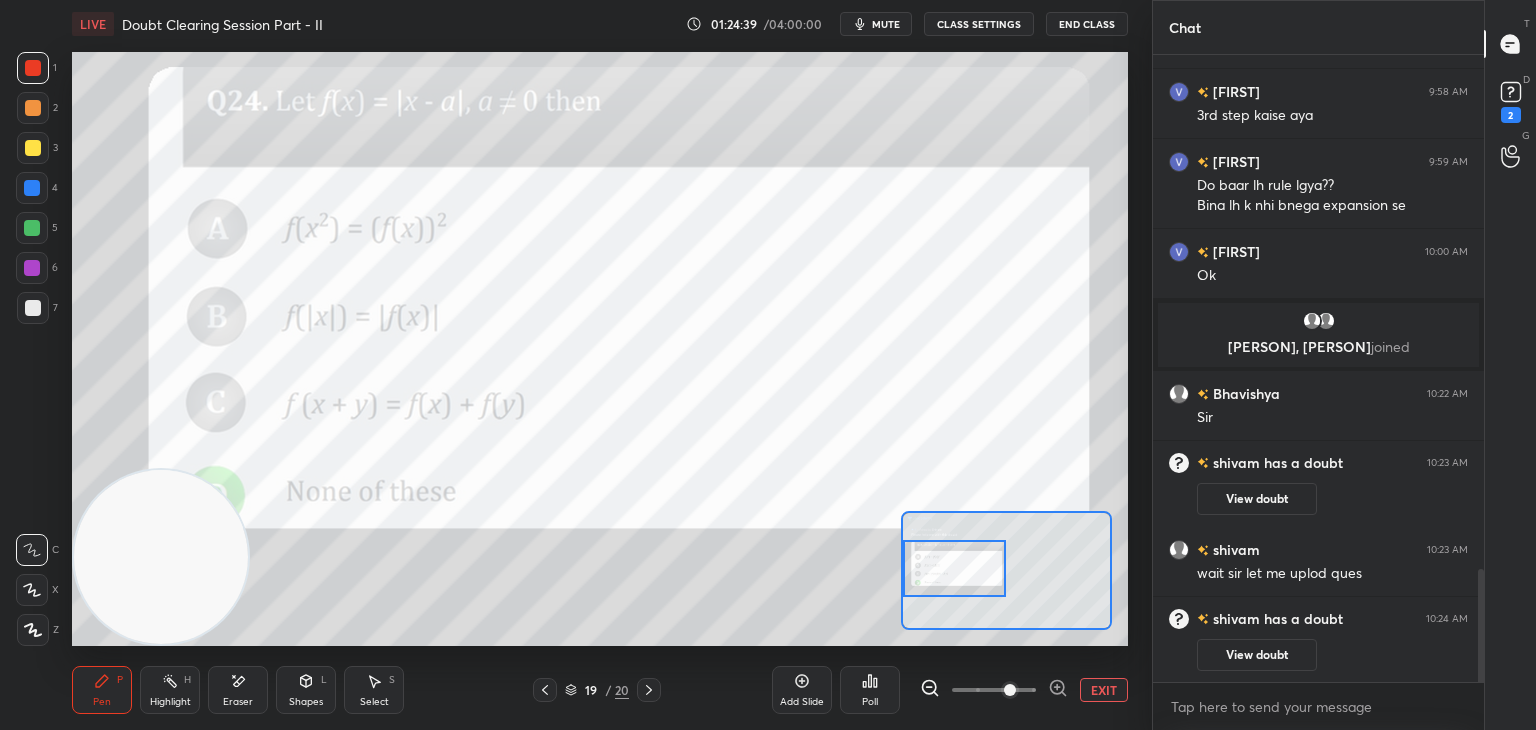 scroll, scrollTop: 2912, scrollLeft: 0, axis: vertical 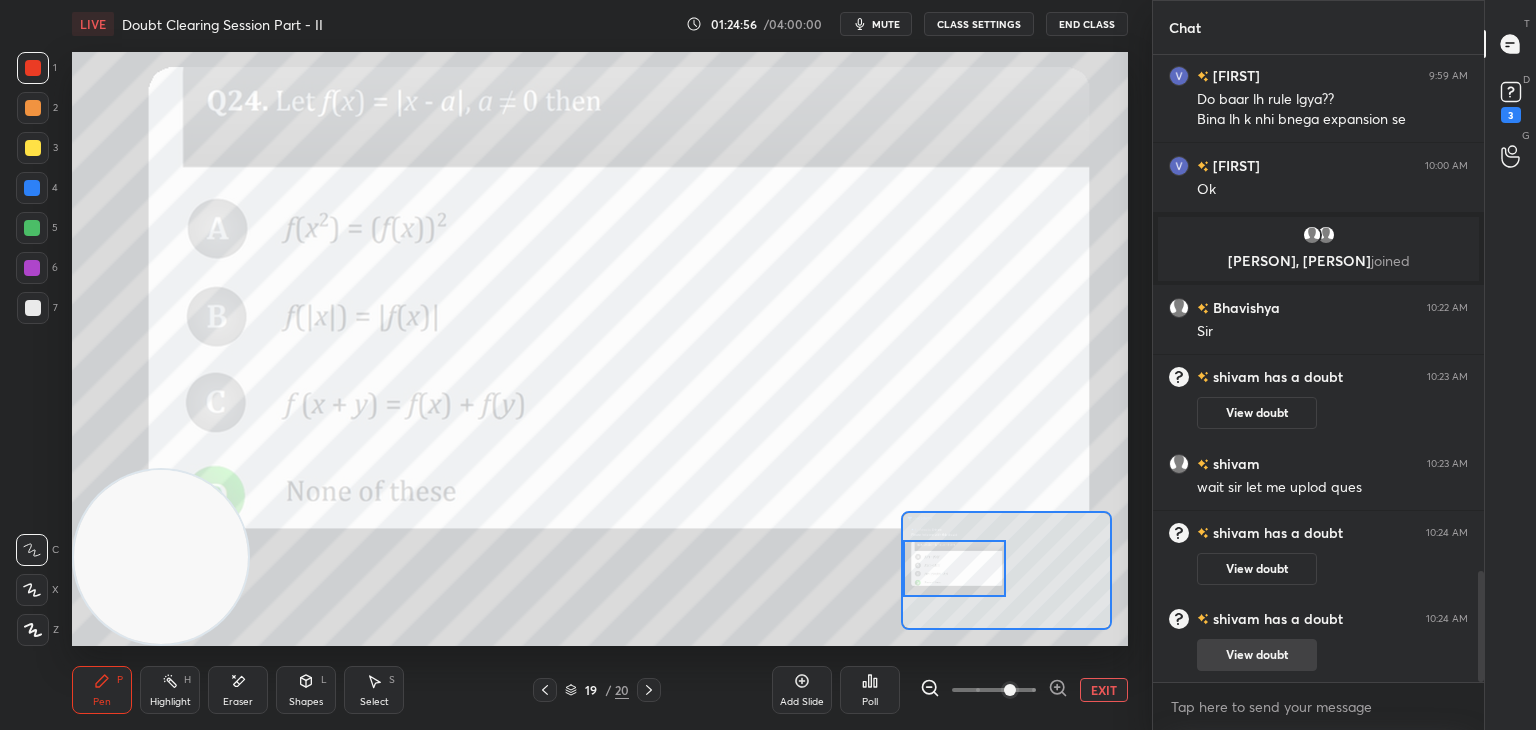 click on "View doubt" at bounding box center (1257, 655) 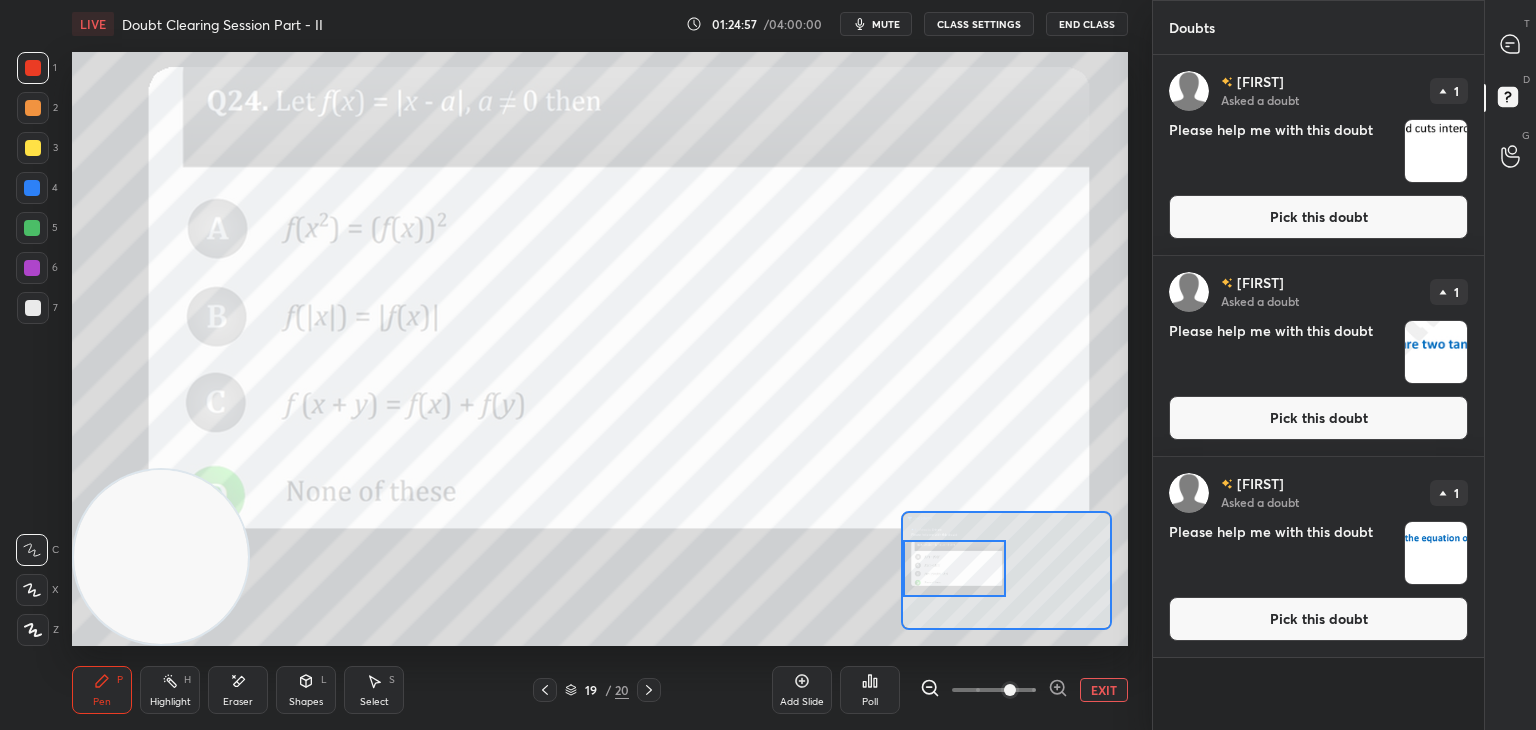 drag, startPoint x: 1276, startPoint y: 603, endPoint x: 1268, endPoint y: 592, distance: 13.601471 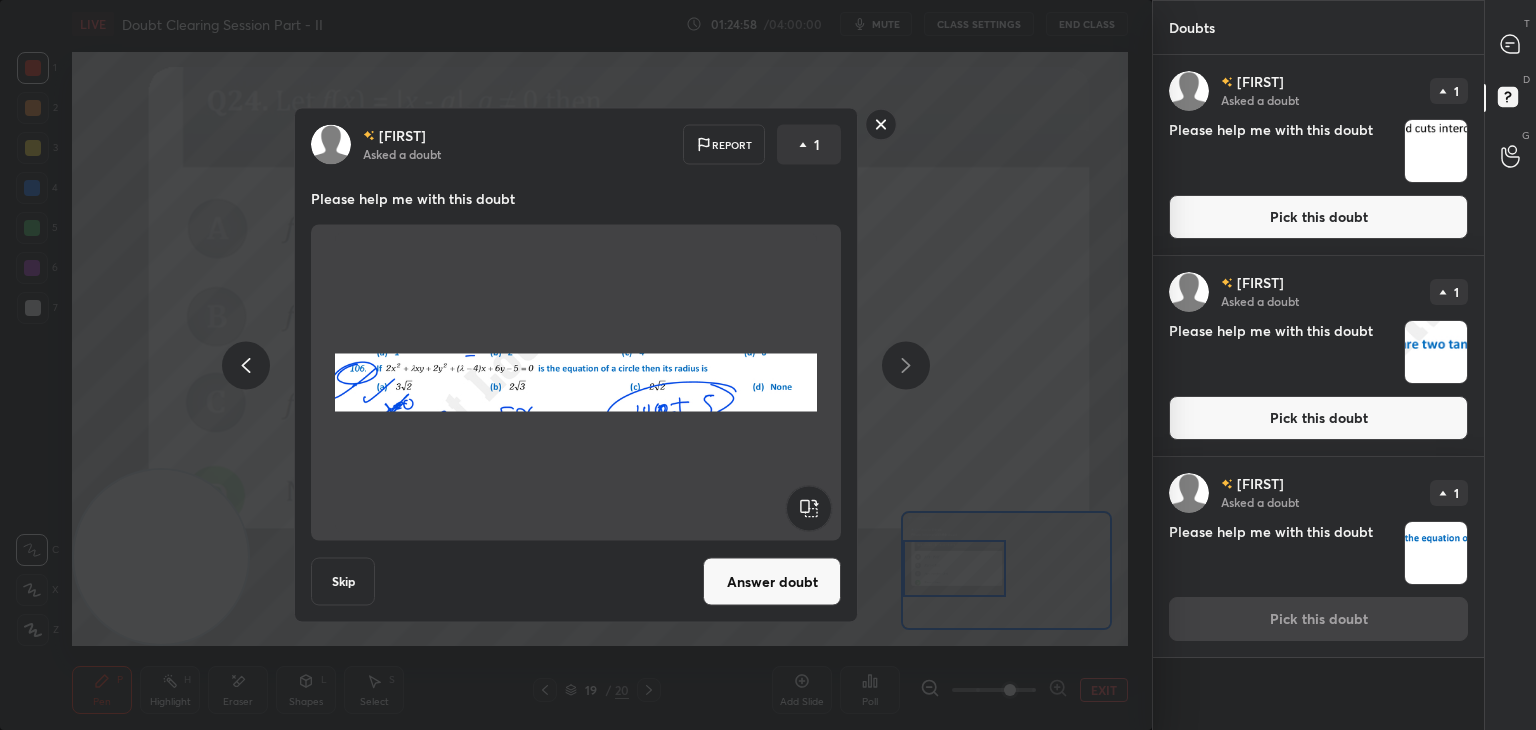 click on "Answer doubt" at bounding box center [772, 582] 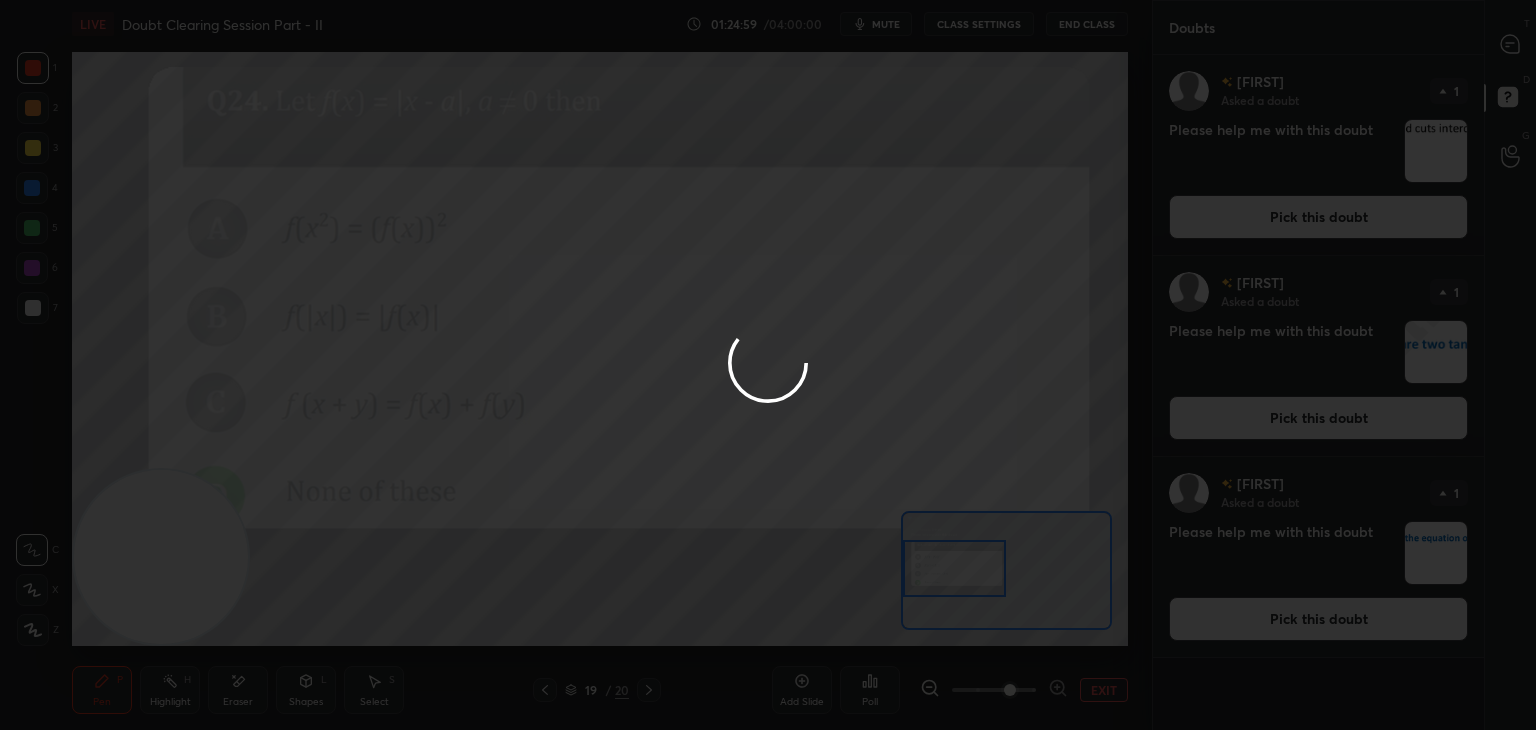 click at bounding box center (768, 365) 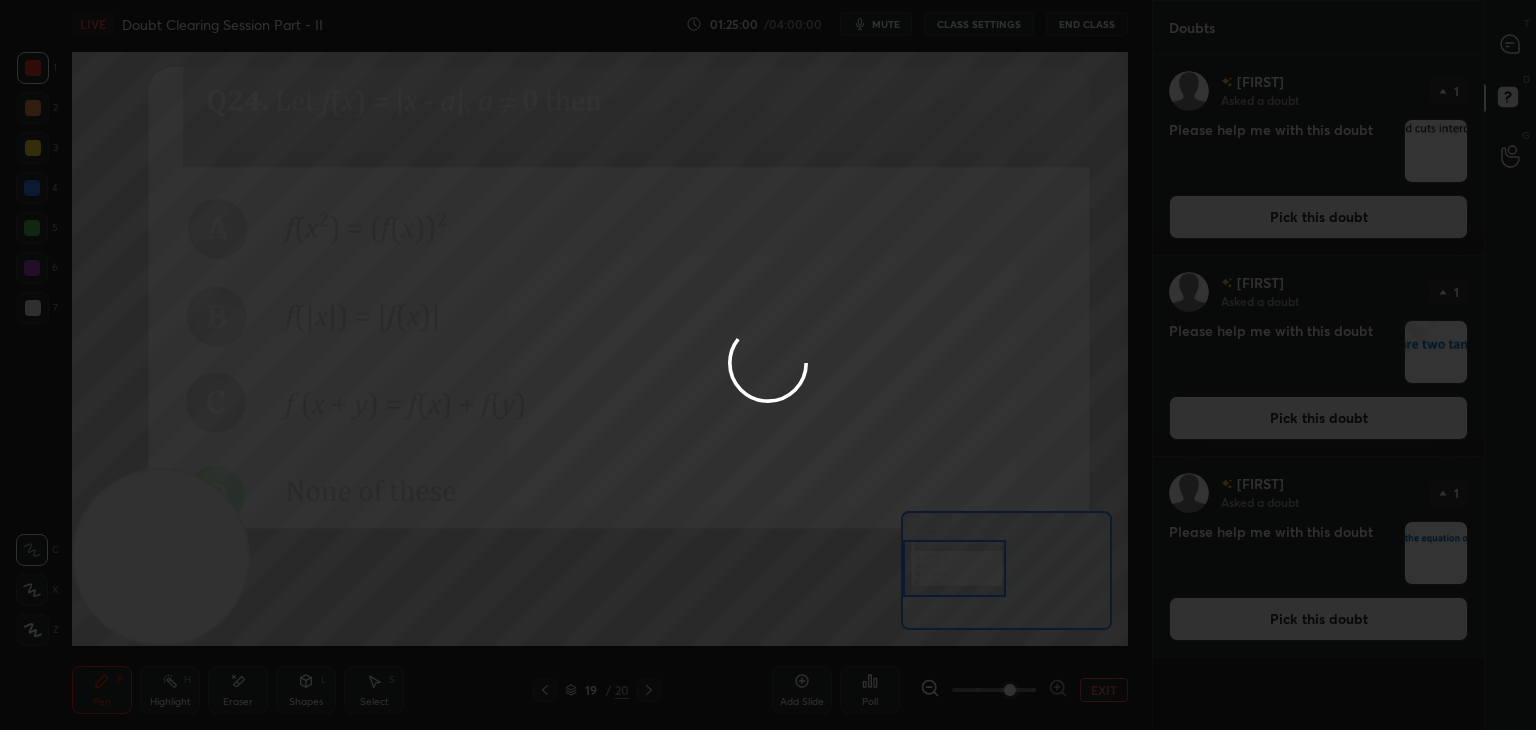 click at bounding box center (768, 365) 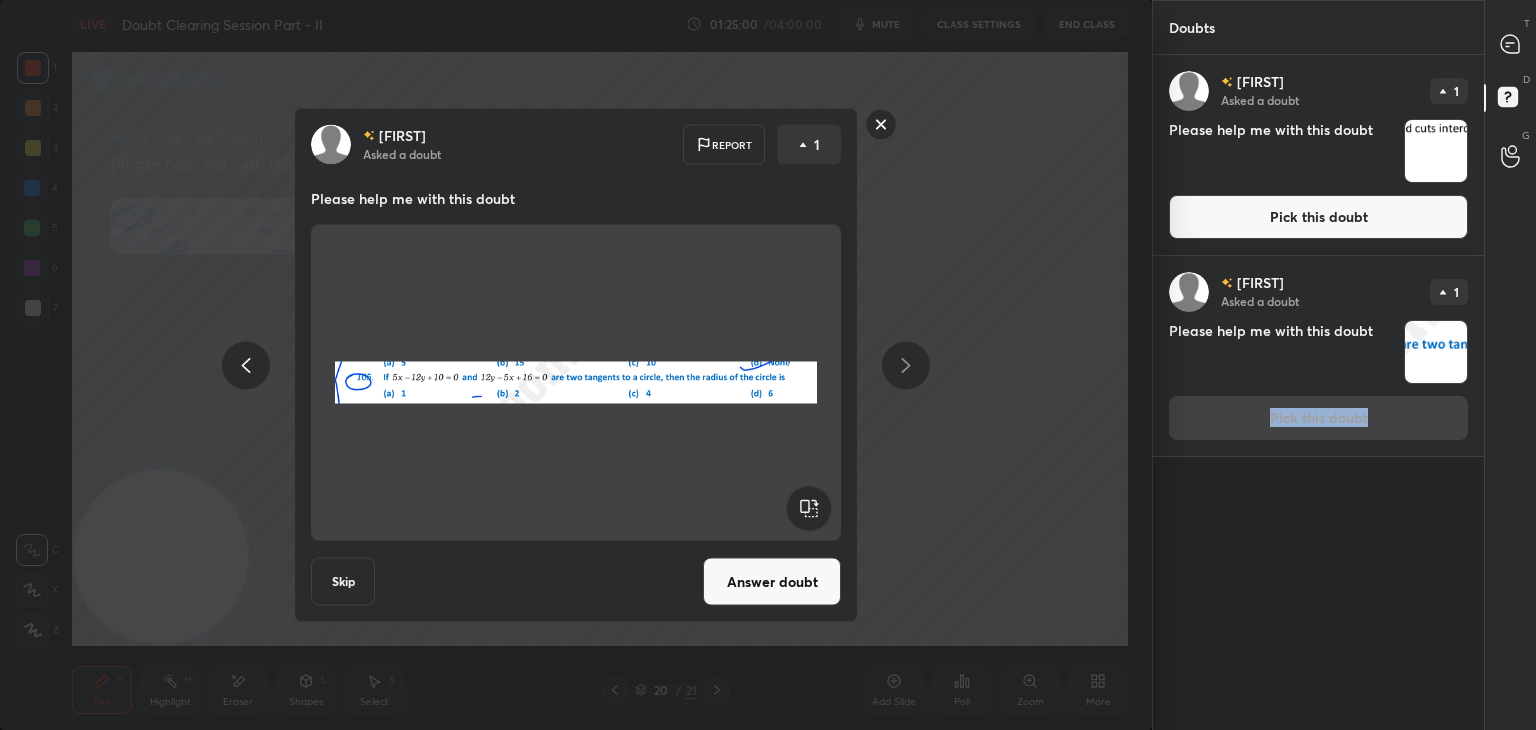 click on "[NAME] Asked a doubt 1 Please help me with this doubt Pick this doubt" at bounding box center [1318, 356] 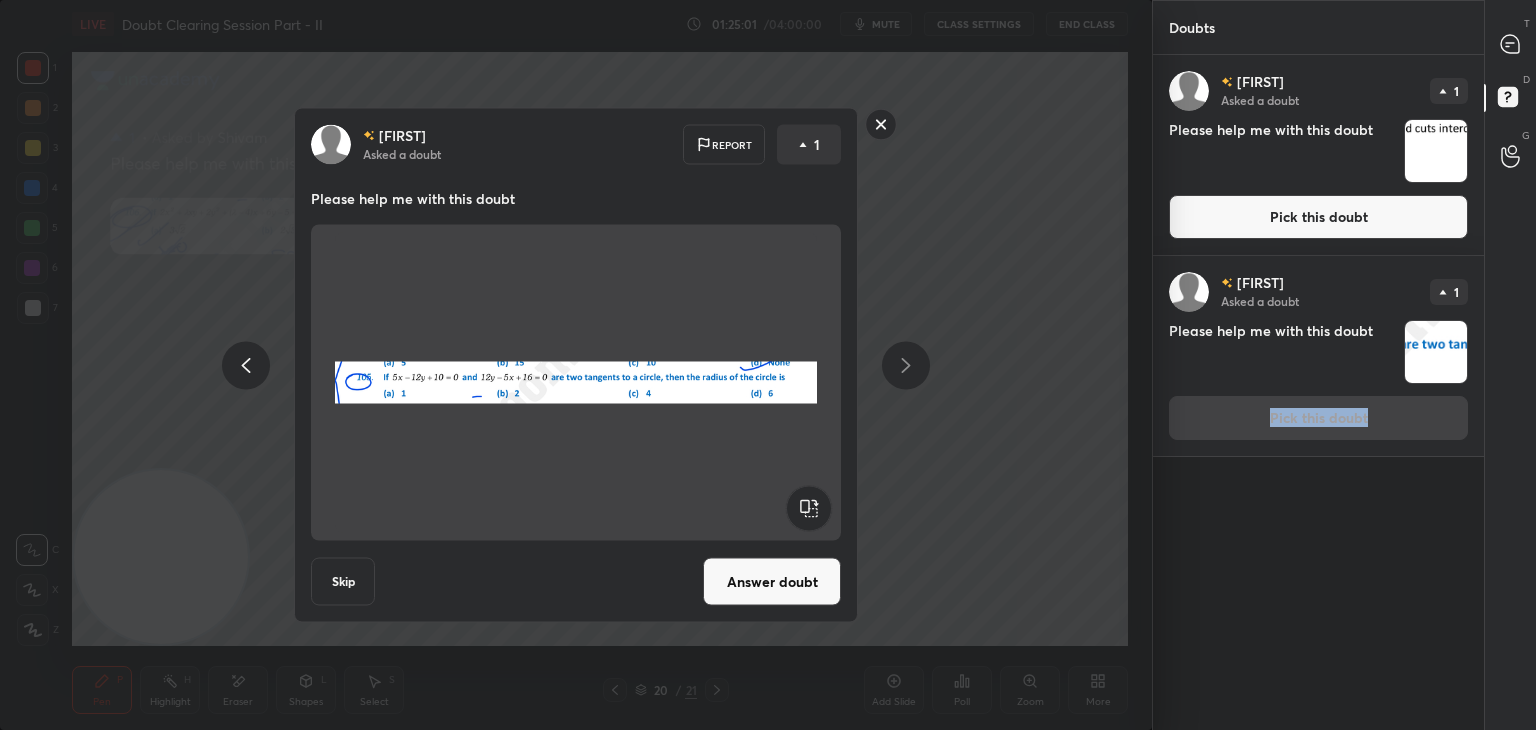 click on "Answer doubt" at bounding box center (772, 582) 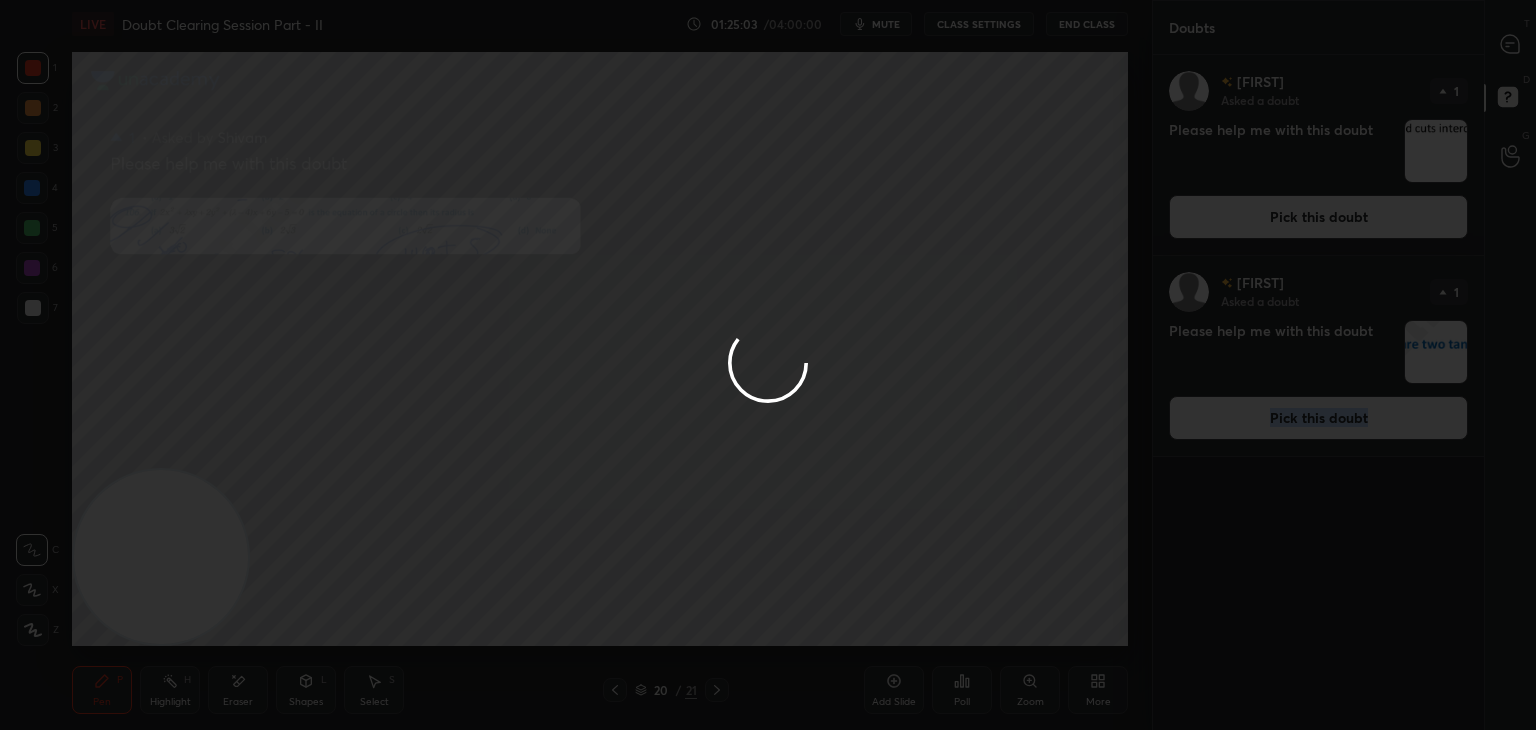 drag, startPoint x: 1282, startPoint y: 225, endPoint x: 1294, endPoint y: 226, distance: 12.0415945 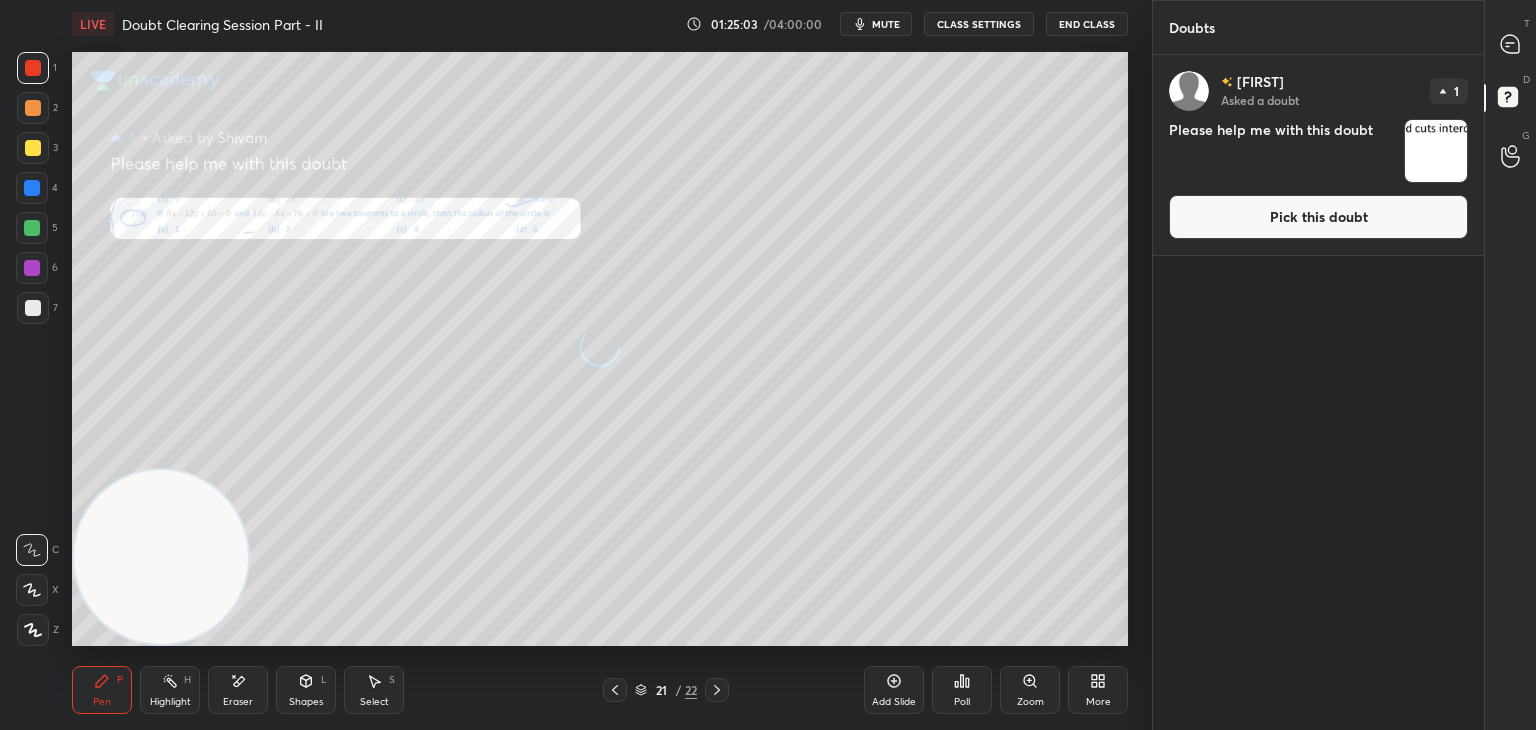 click on "Pick this doubt" at bounding box center [1318, 217] 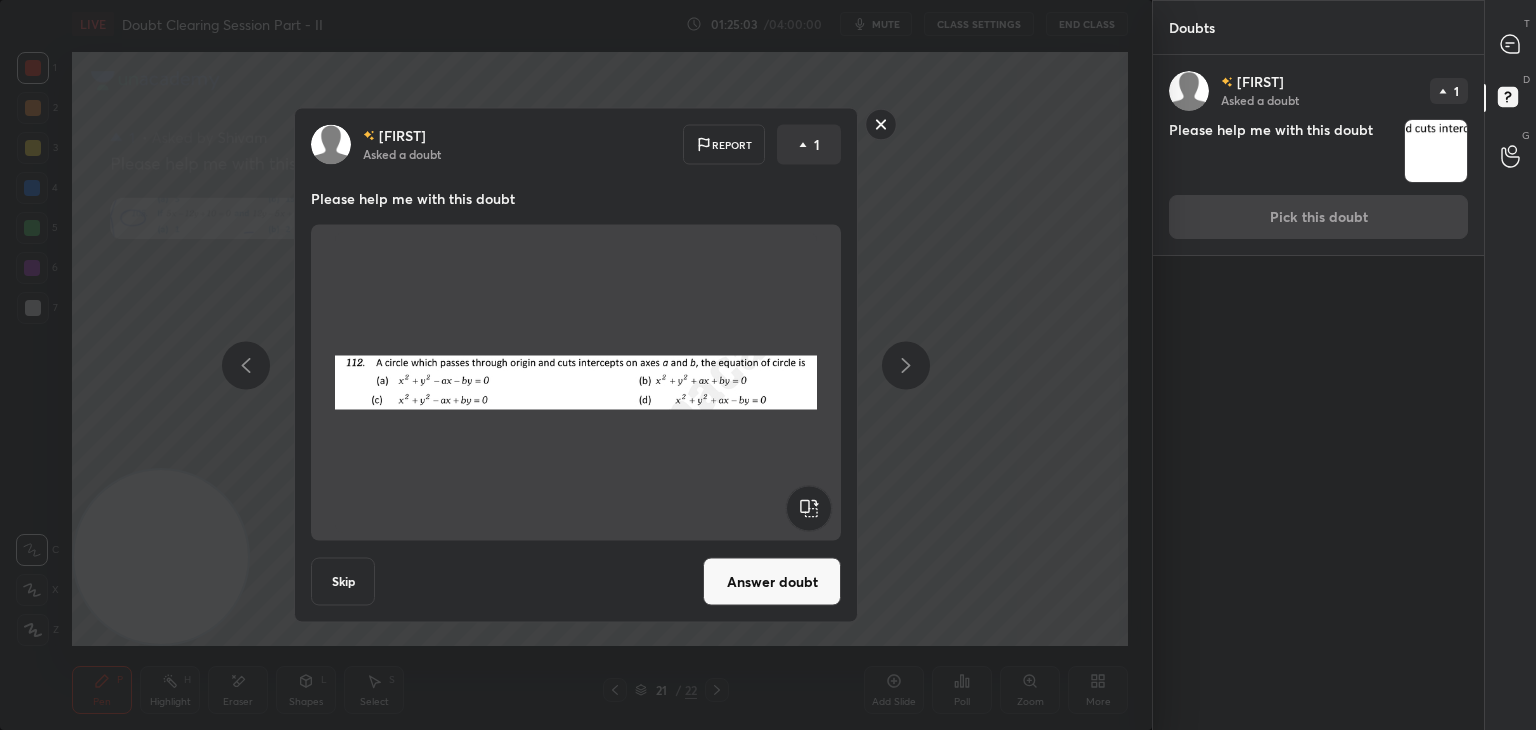 click on "[NAME] Asked a doubt 1 Please help me with this doubt Pick this doubt" at bounding box center (1318, 155) 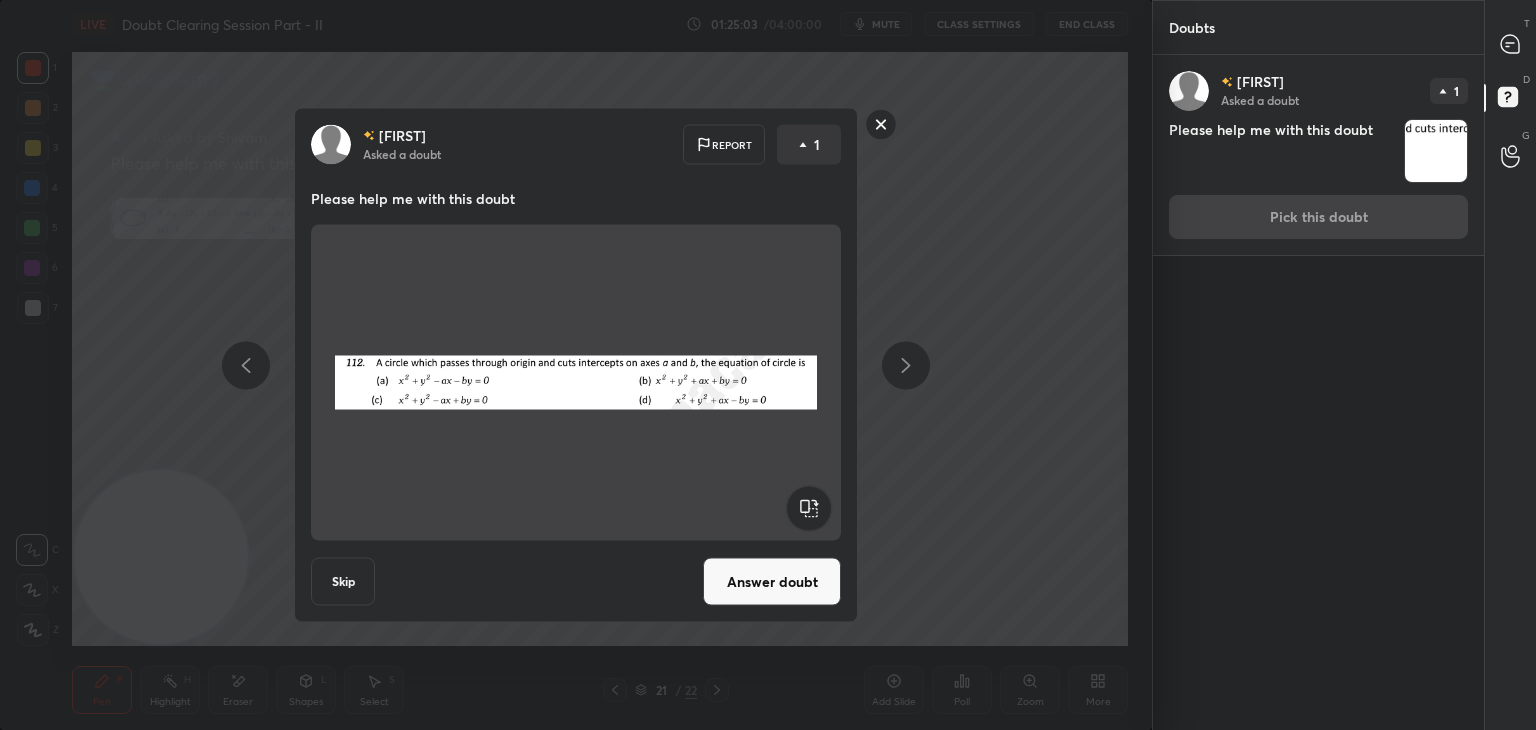 click on "[NAME] Asked a doubt 1 Please help me with this doubt Pick this doubt" at bounding box center (1318, 155) 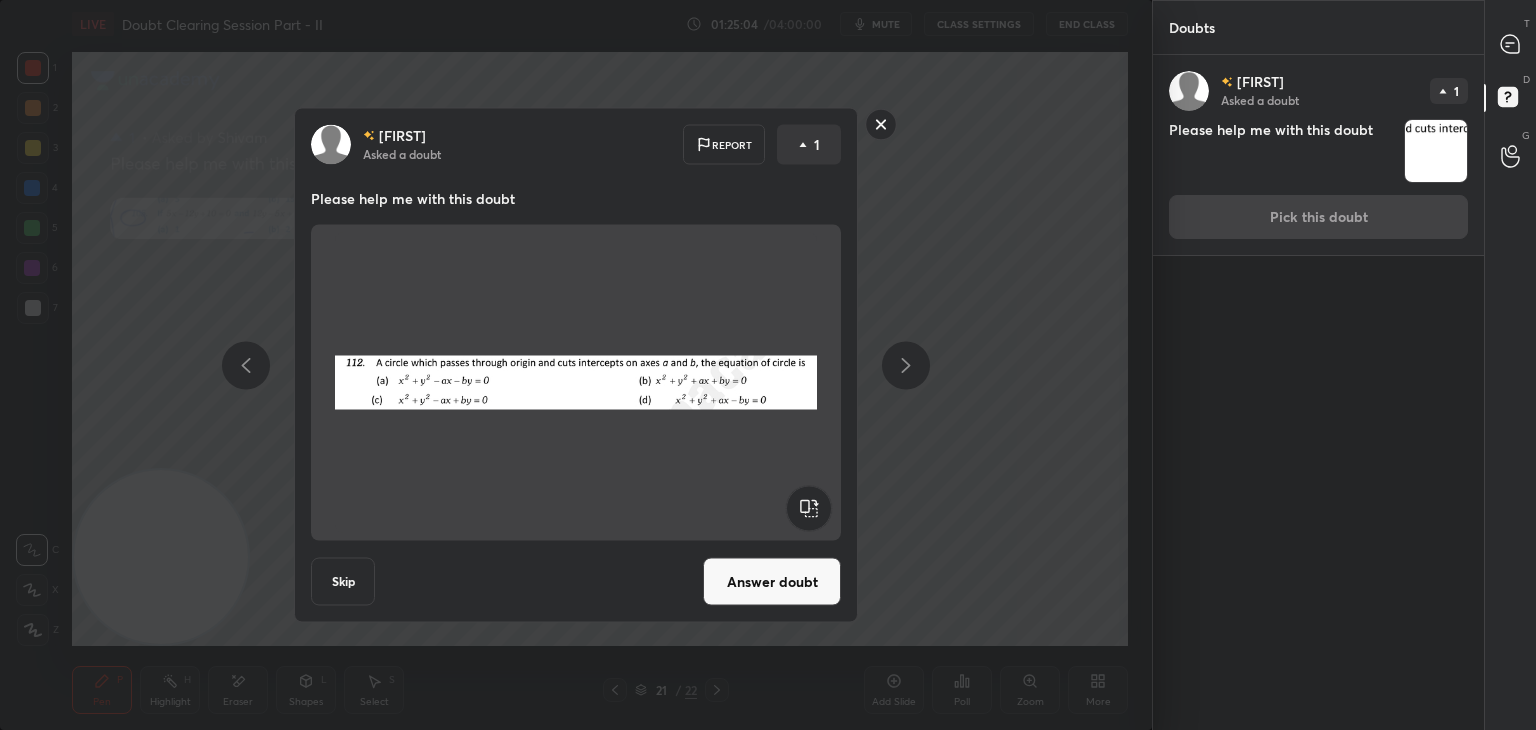 click on "Answer doubt" at bounding box center (772, 582) 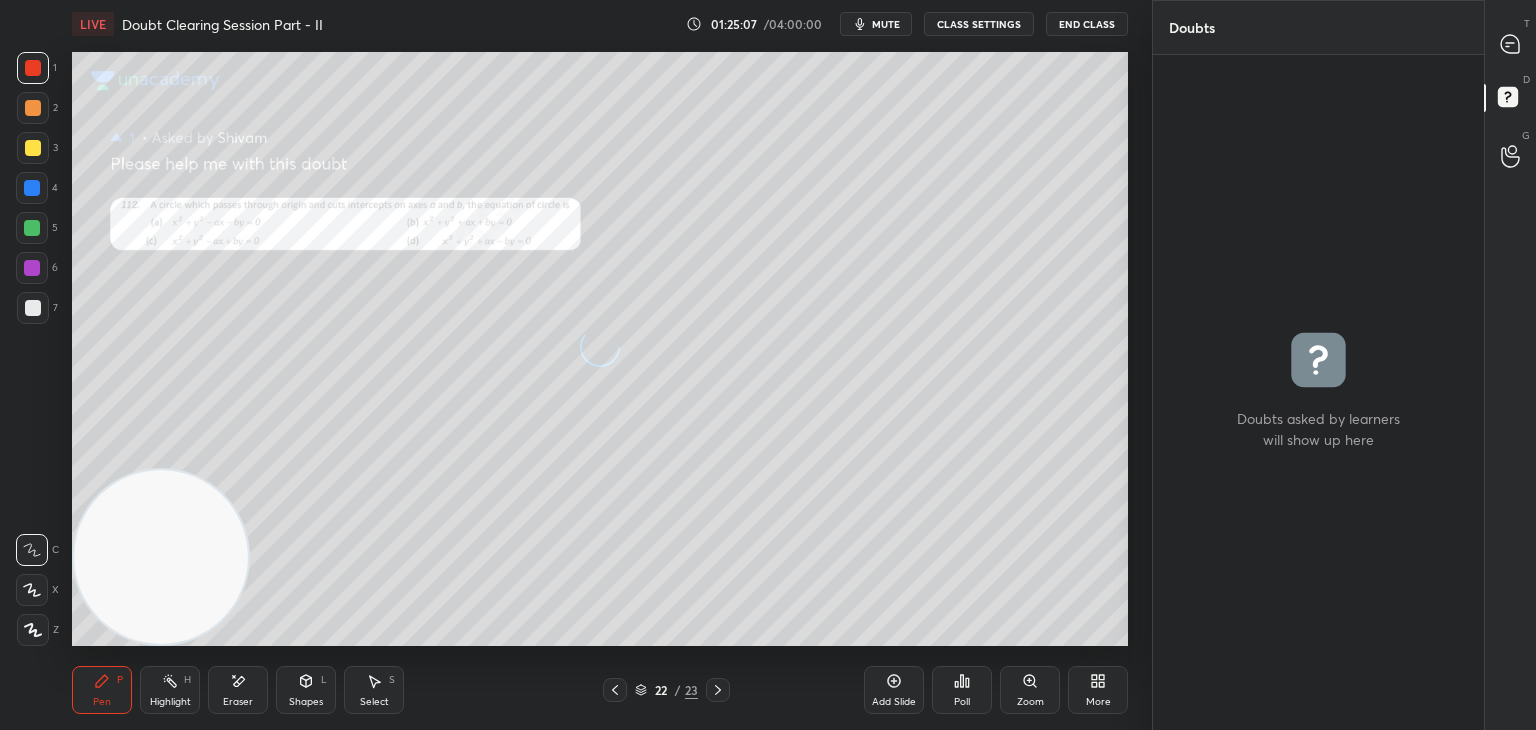 click on "T Messages (T)" at bounding box center (1510, 44) 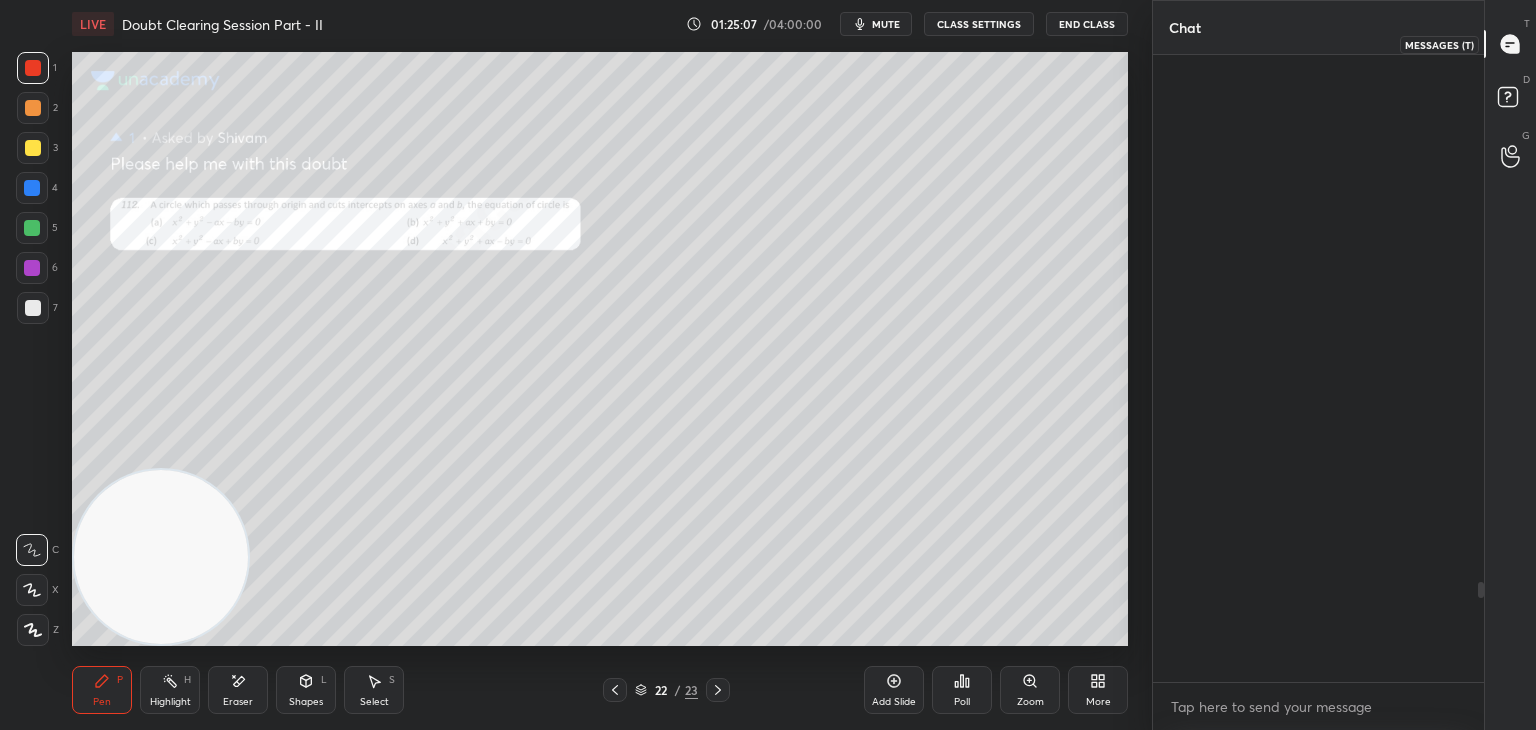scroll, scrollTop: 3314, scrollLeft: 0, axis: vertical 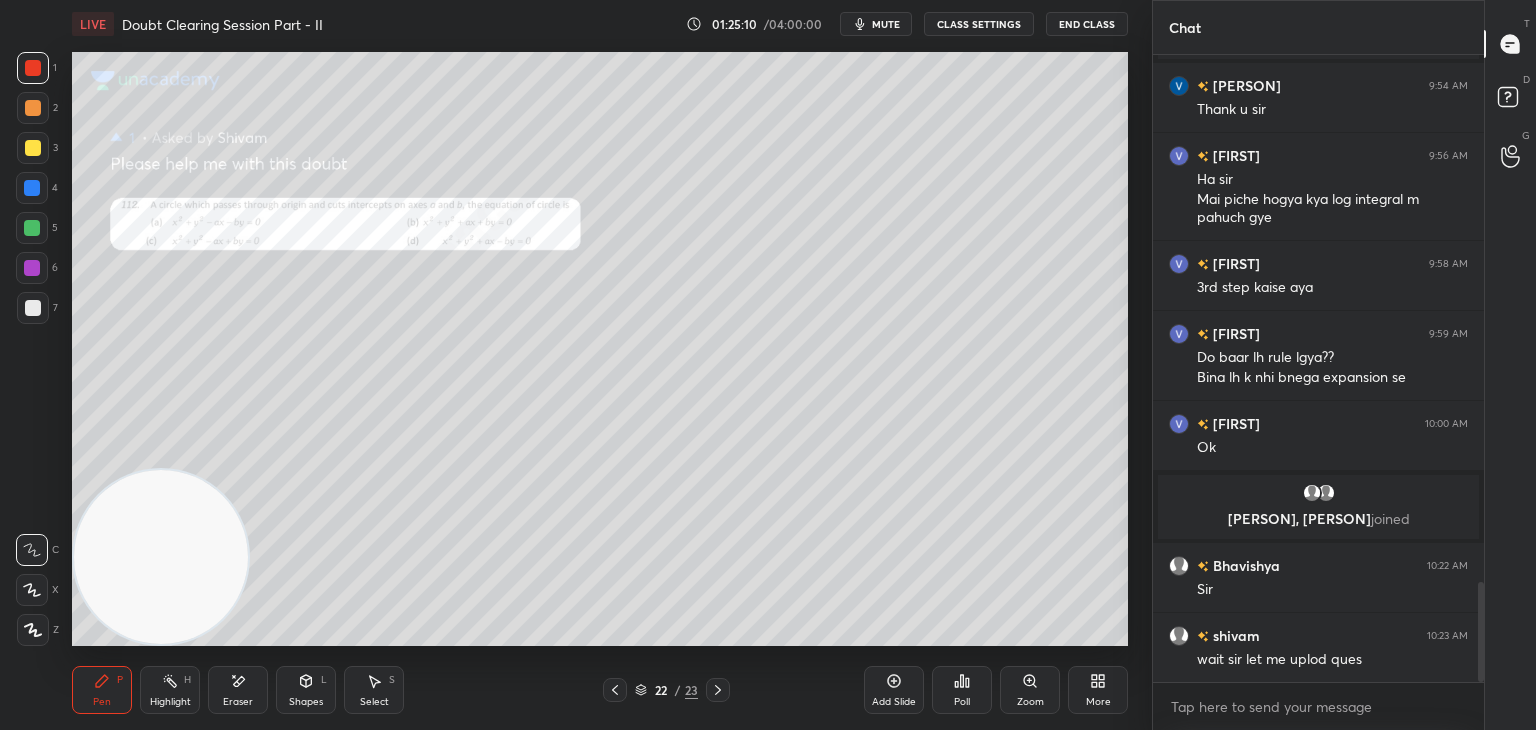 drag, startPoint x: 1478, startPoint y: 582, endPoint x: 1479, endPoint y: 685, distance: 103.00485 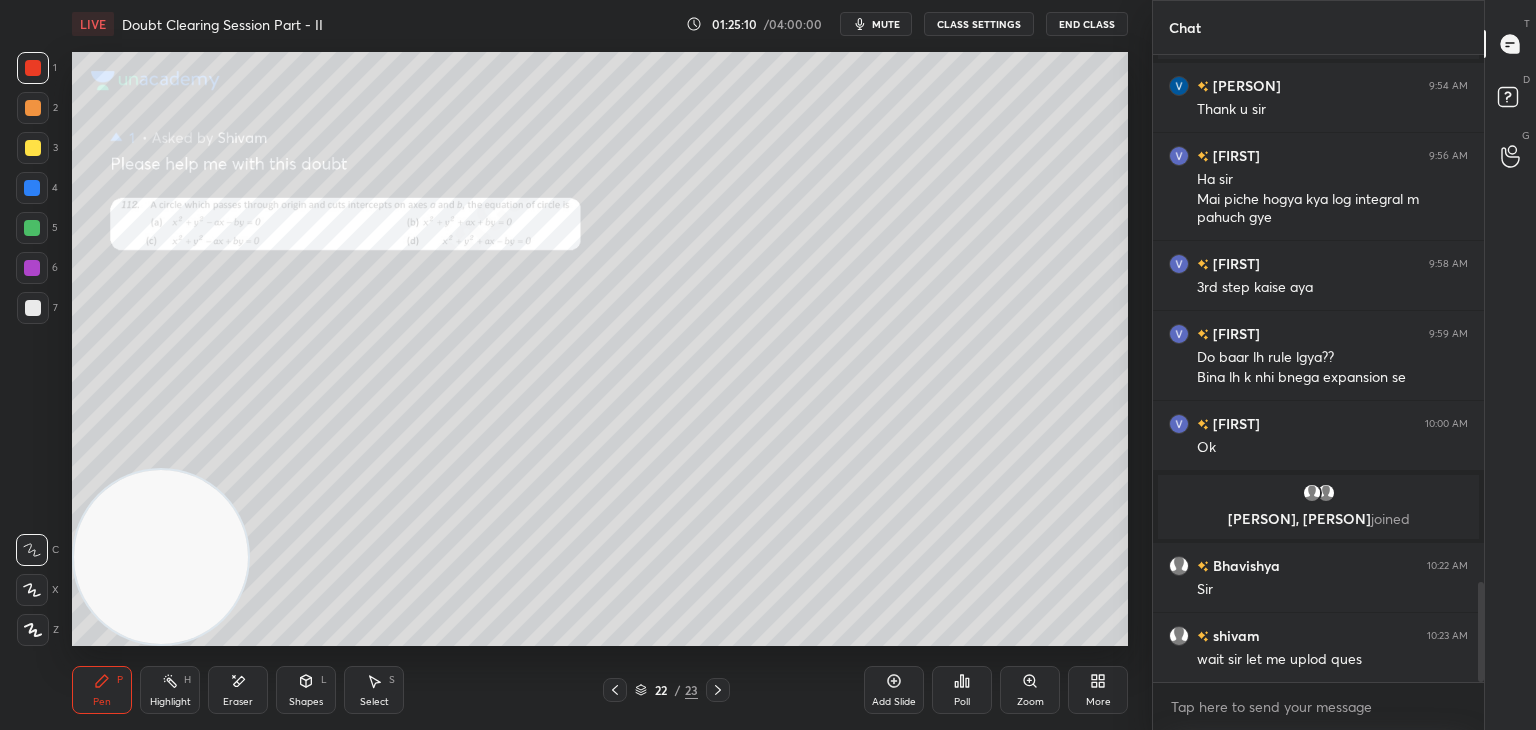 click on "Chat [FIRST] 9:51 AM Sir definite mein toh nhi aata na But sir ne ar ques ke liye aise approach kraya tha [FIRST]  joined [FIRST] 9:54 AM Thank u sir [FIRST] 9:56 AM Ha sir Mai piche hogya kya log integral m pahuch gye [FIRST] 9:58 AM 3rd step kaise aya [FIRST] 9:59 AM Do baar lh rule lgya?? Bina lh k nhi bnega expansion se [FIRST] 10:00 AM Ok [FIRST], [FIRST]  joined [FIRST] 10:22 AM Sir [FIRST] 10:23 AM wait sir let me uplod ques JUMP TO LATEST Enable hand raising Enable raise hand to speak to learners. Once enabled, chat will be turned off temporarily. Enable x   Doubts asked by learners will show up here NEW DOUBTS ASKED No one has raised a hand yet Can't raise hand Got it T Messages (T) D Doubts (D) G Raise Hand (G) Report an issue Buffering​" at bounding box center (1344, 365) 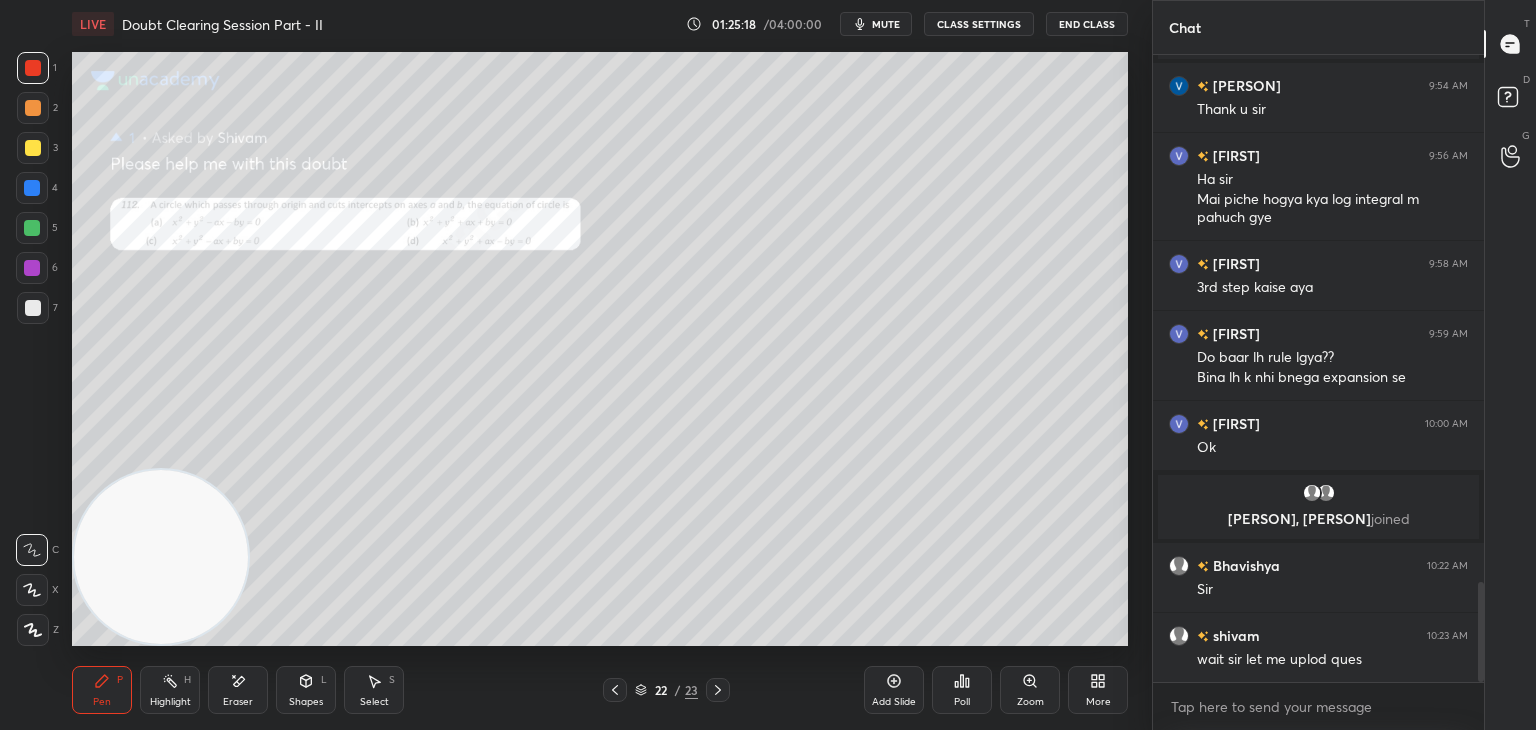 scroll, scrollTop: 3400, scrollLeft: 0, axis: vertical 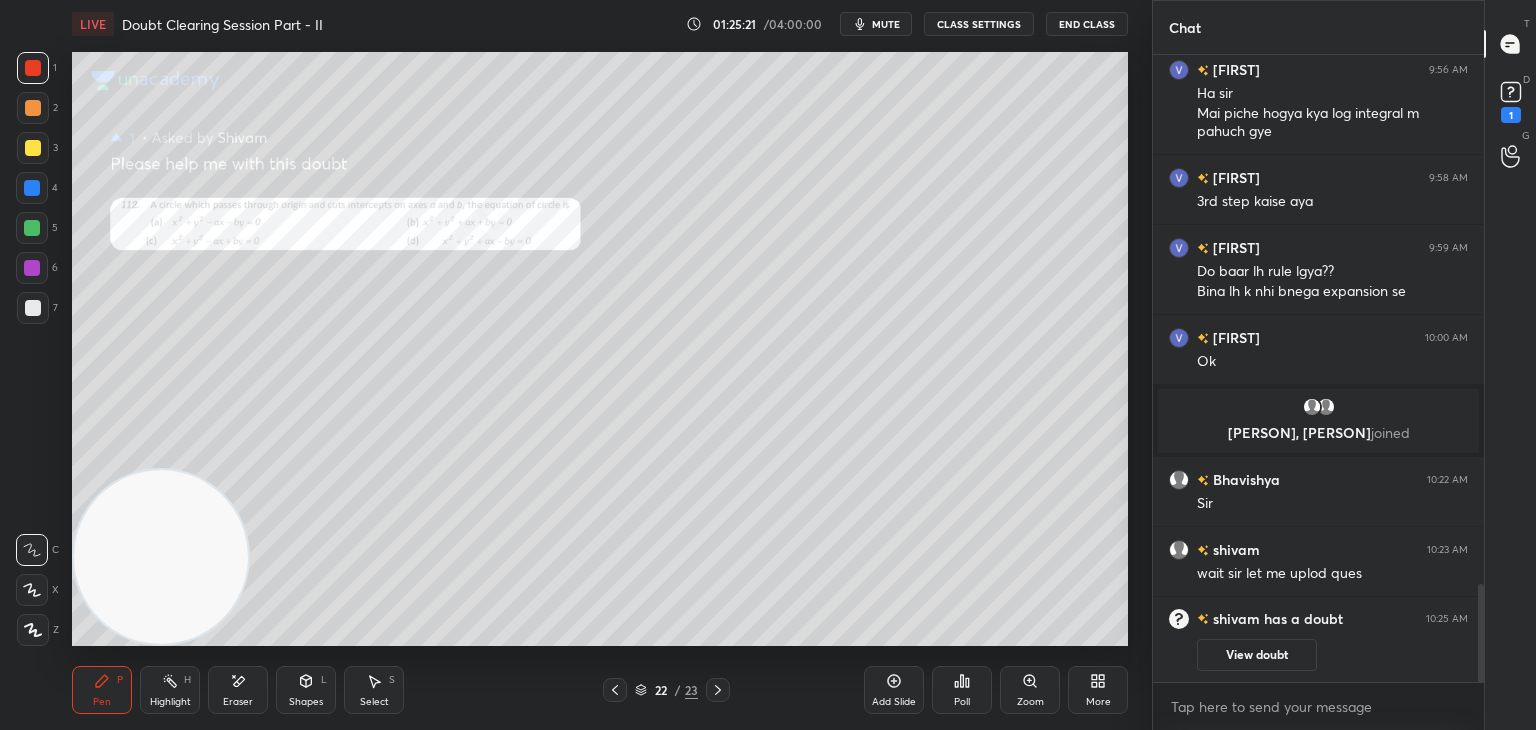 drag, startPoint x: 1227, startPoint y: 655, endPoint x: 1217, endPoint y: 645, distance: 14.142136 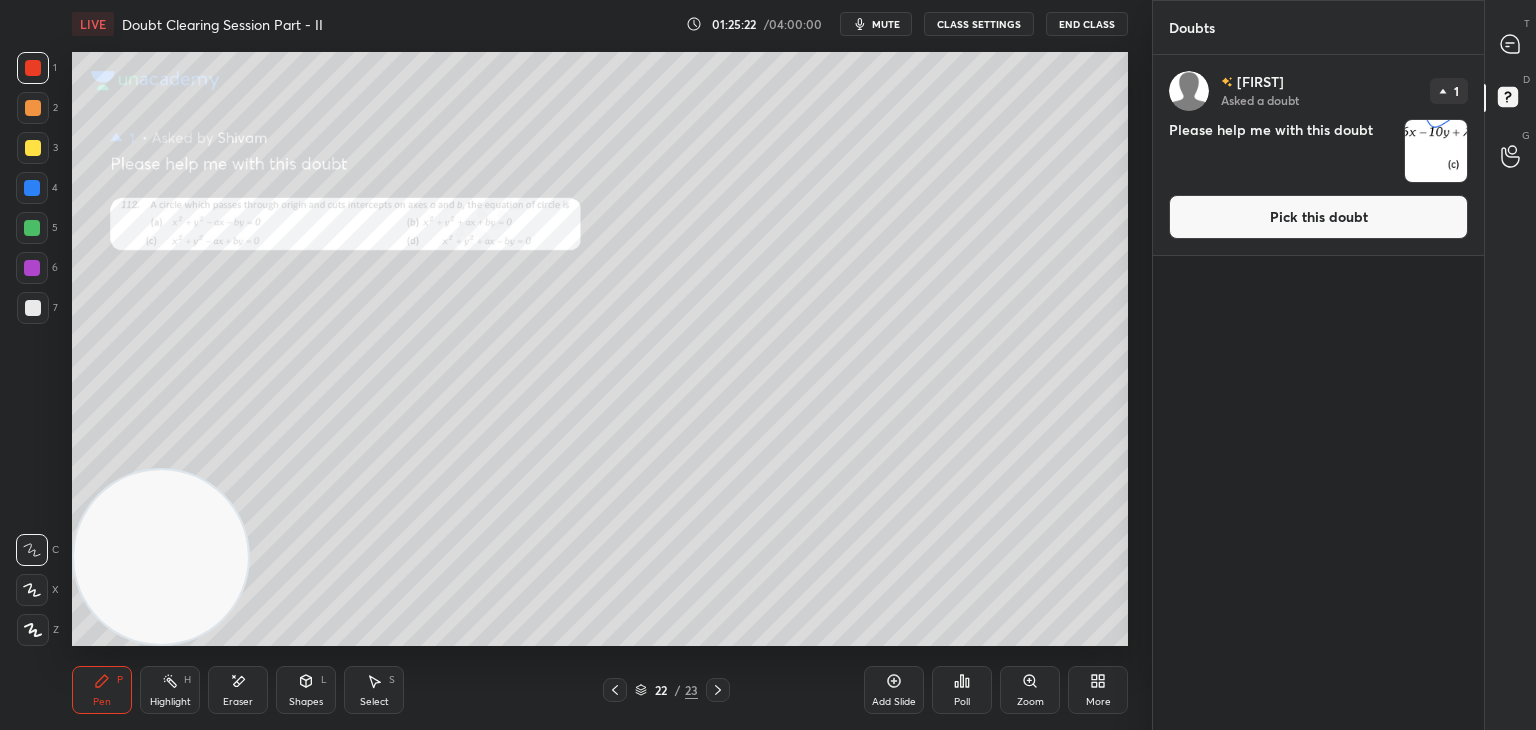 click on "Pick this doubt" at bounding box center (1318, 217) 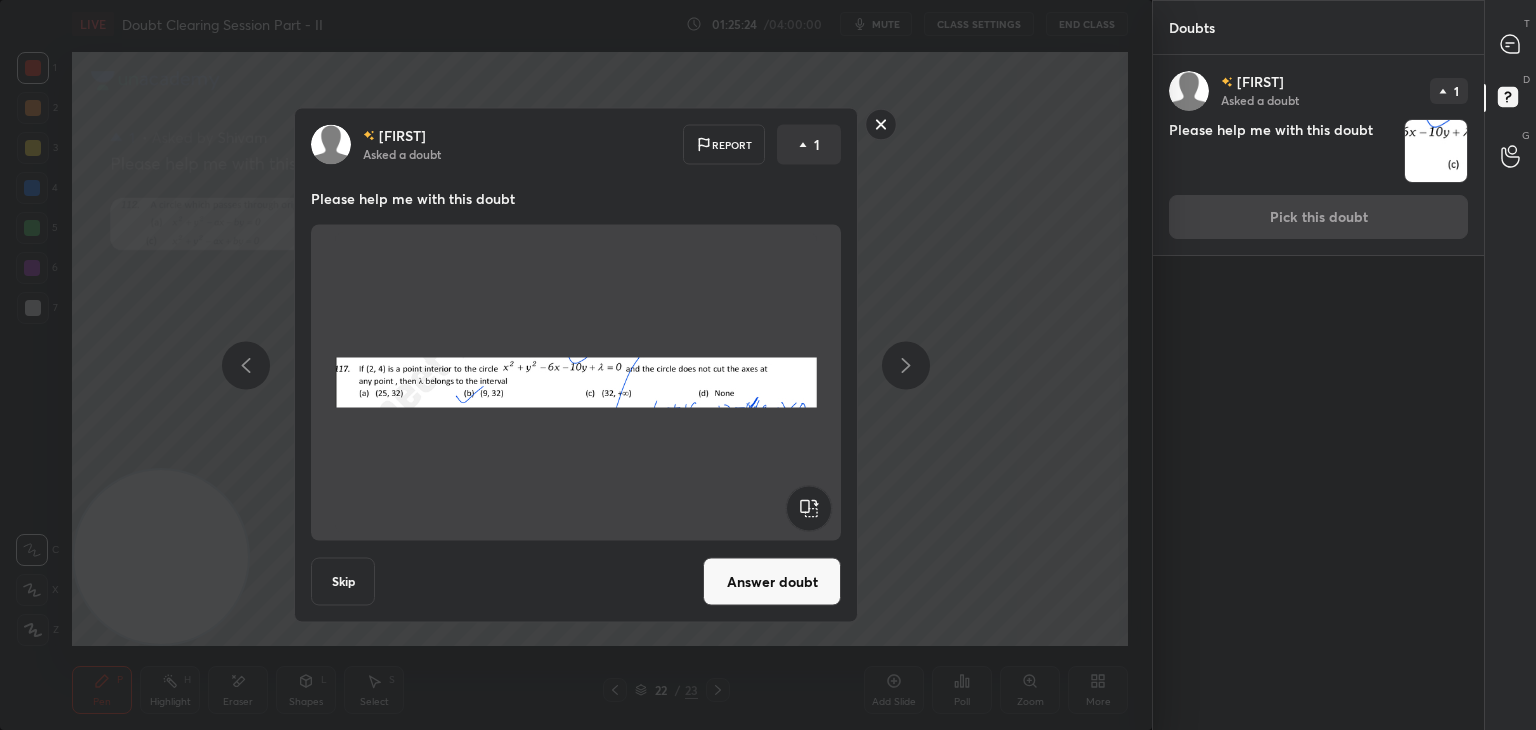 click on "Answer doubt" at bounding box center (772, 582) 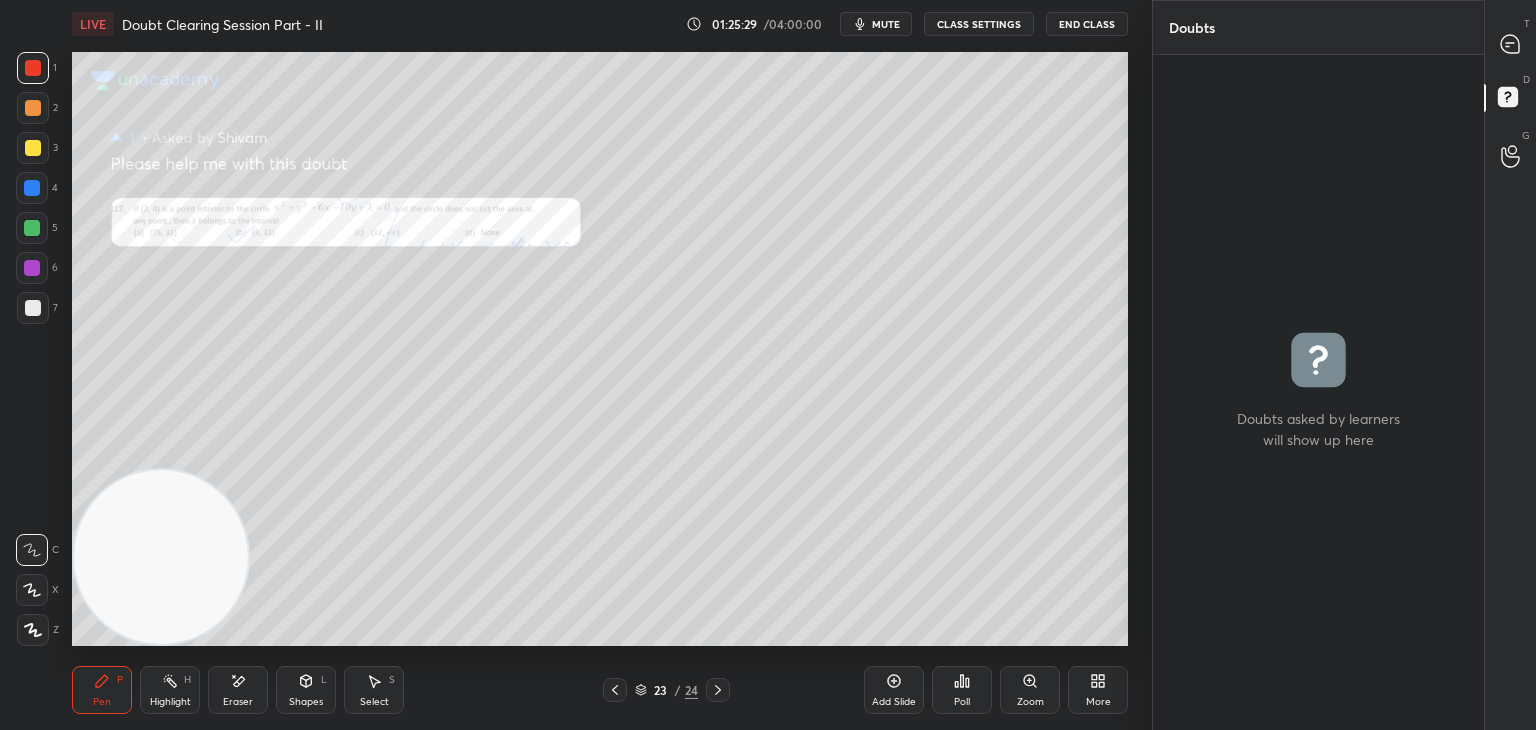 click on "Doubts" at bounding box center (1318, 27) 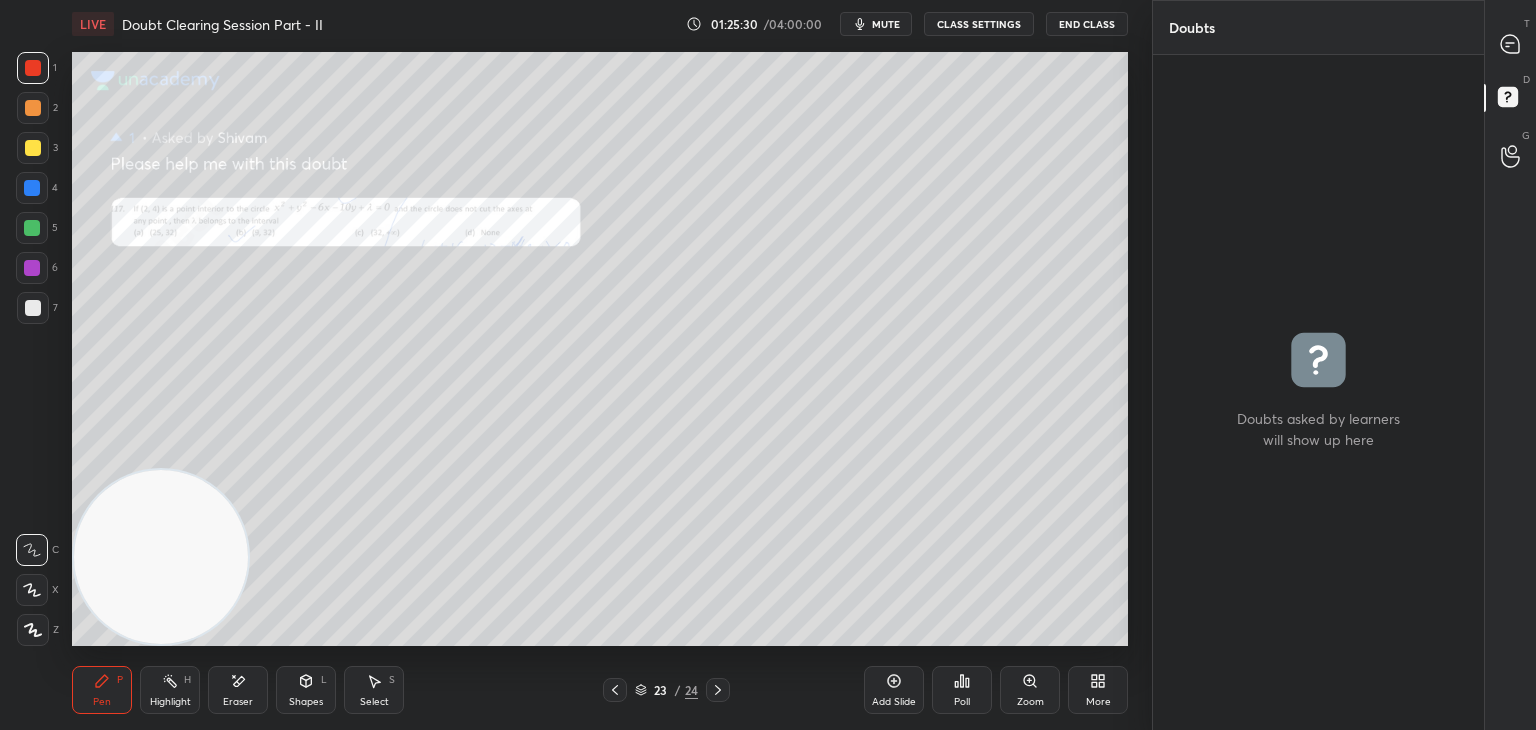 click at bounding box center [1511, 44] 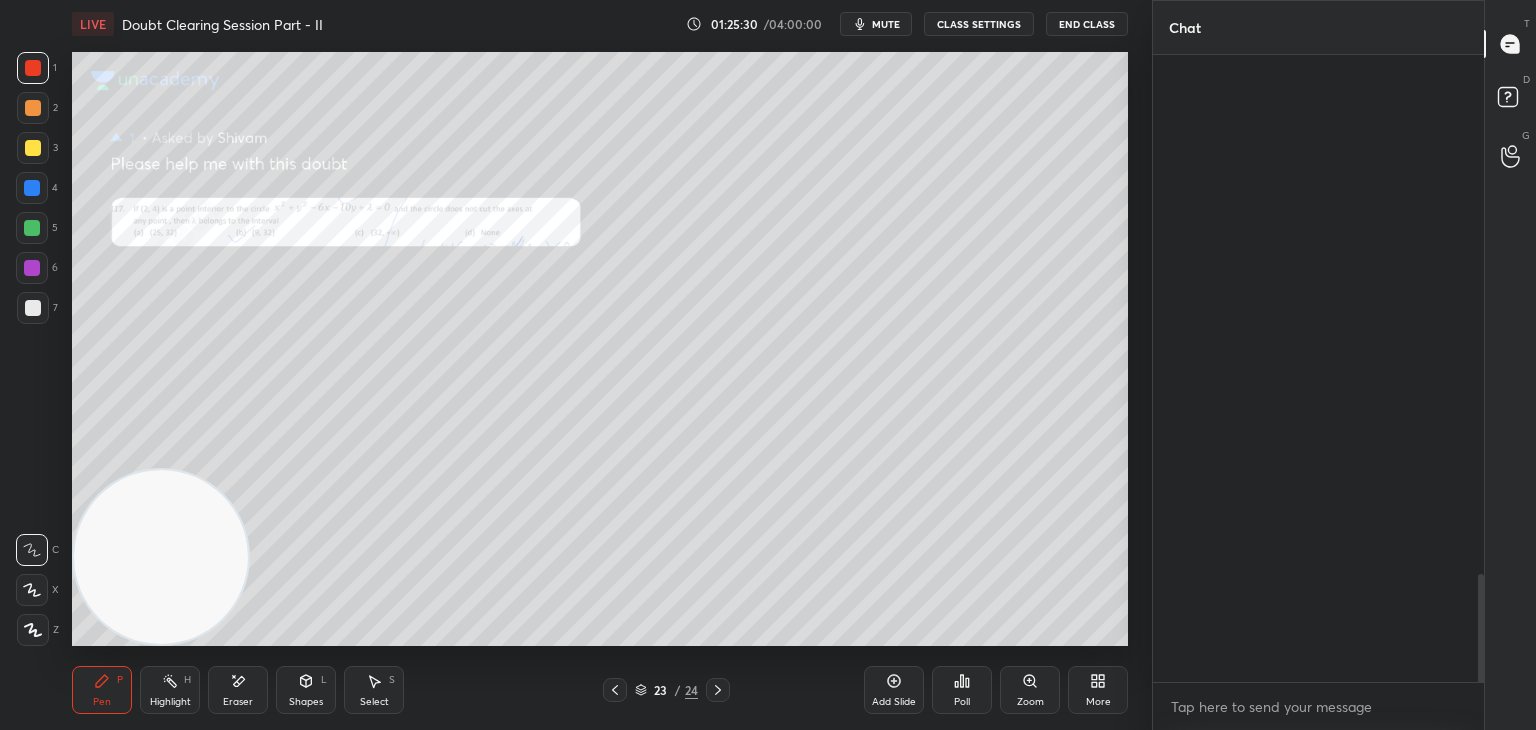 scroll, scrollTop: 3108, scrollLeft: 0, axis: vertical 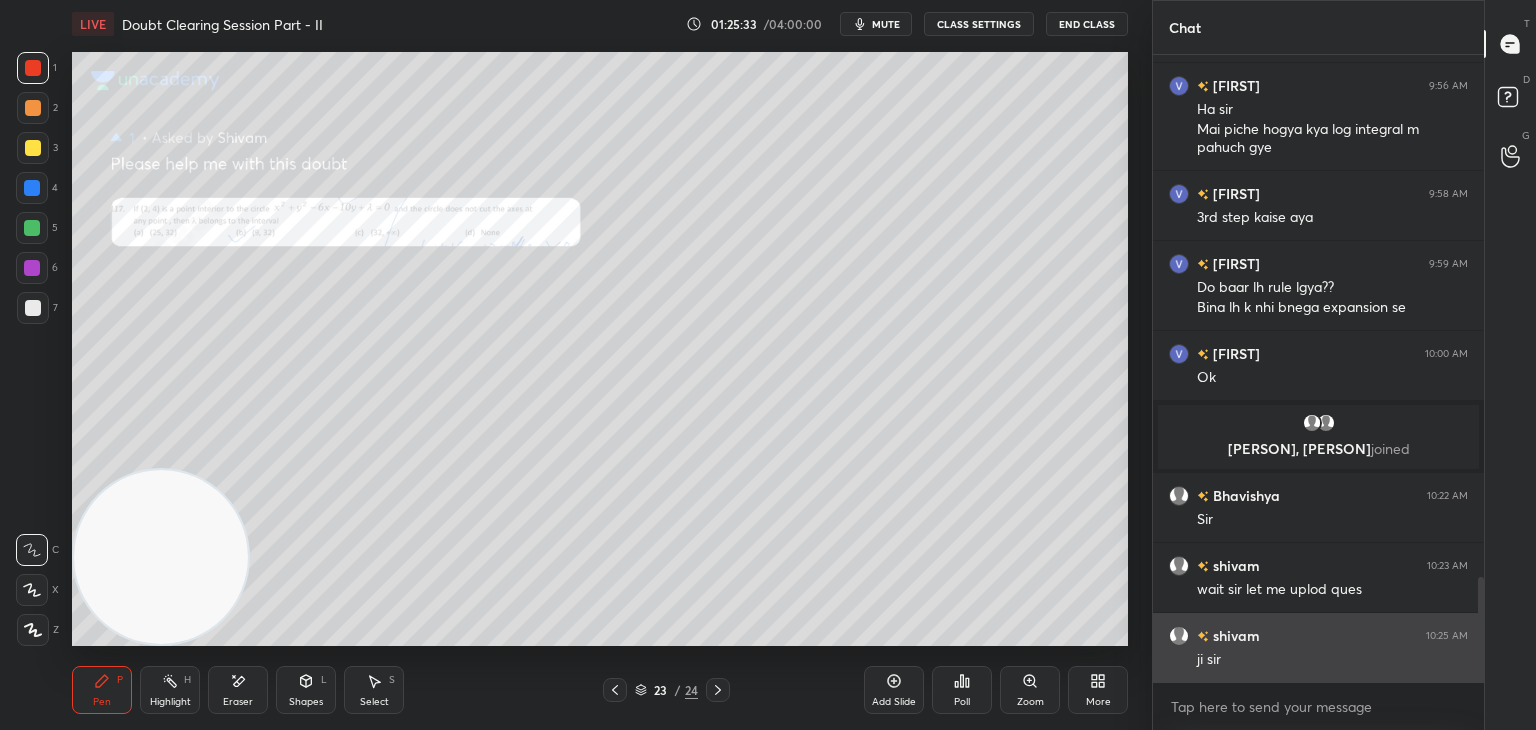drag, startPoint x: 1478, startPoint y: 605, endPoint x: 1466, endPoint y: 656, distance: 52.392746 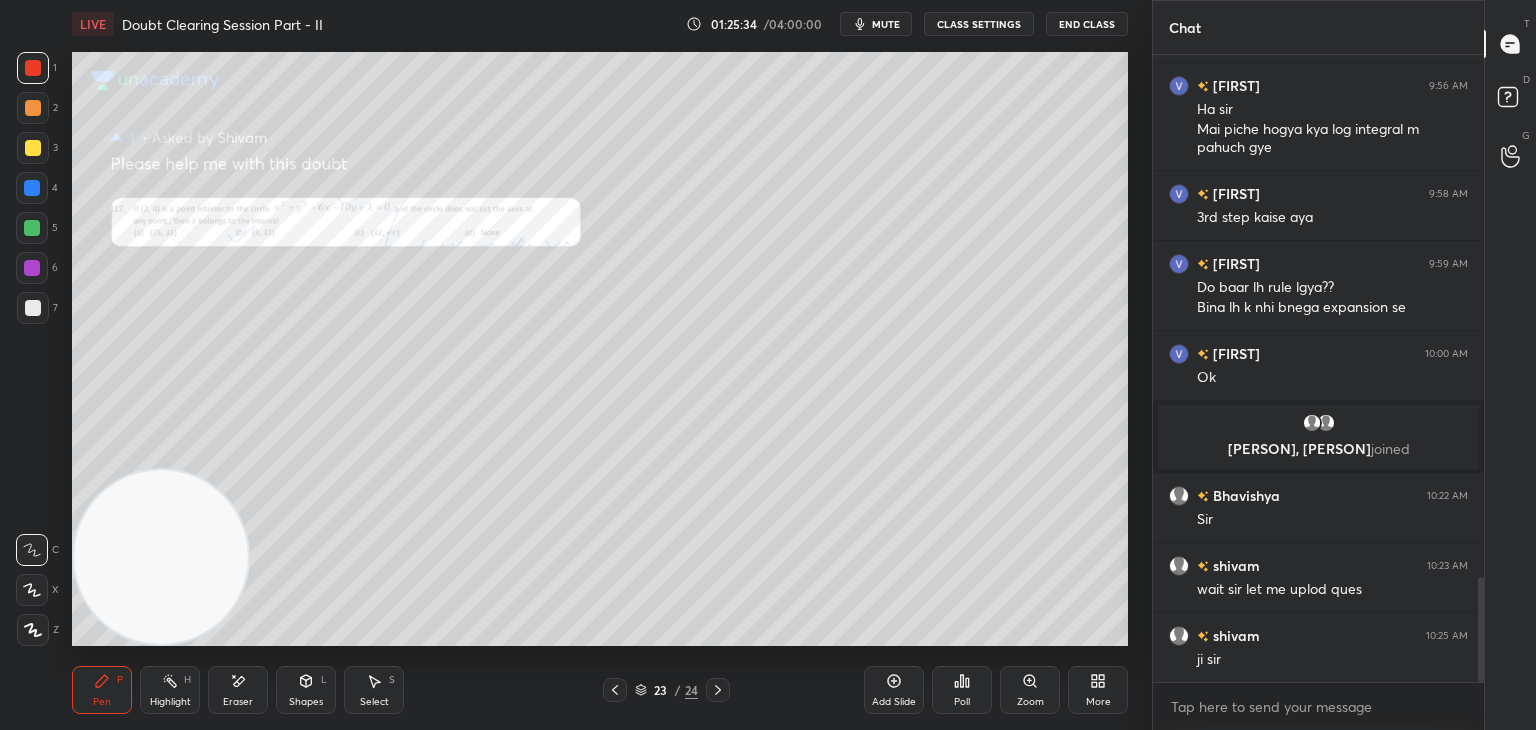click 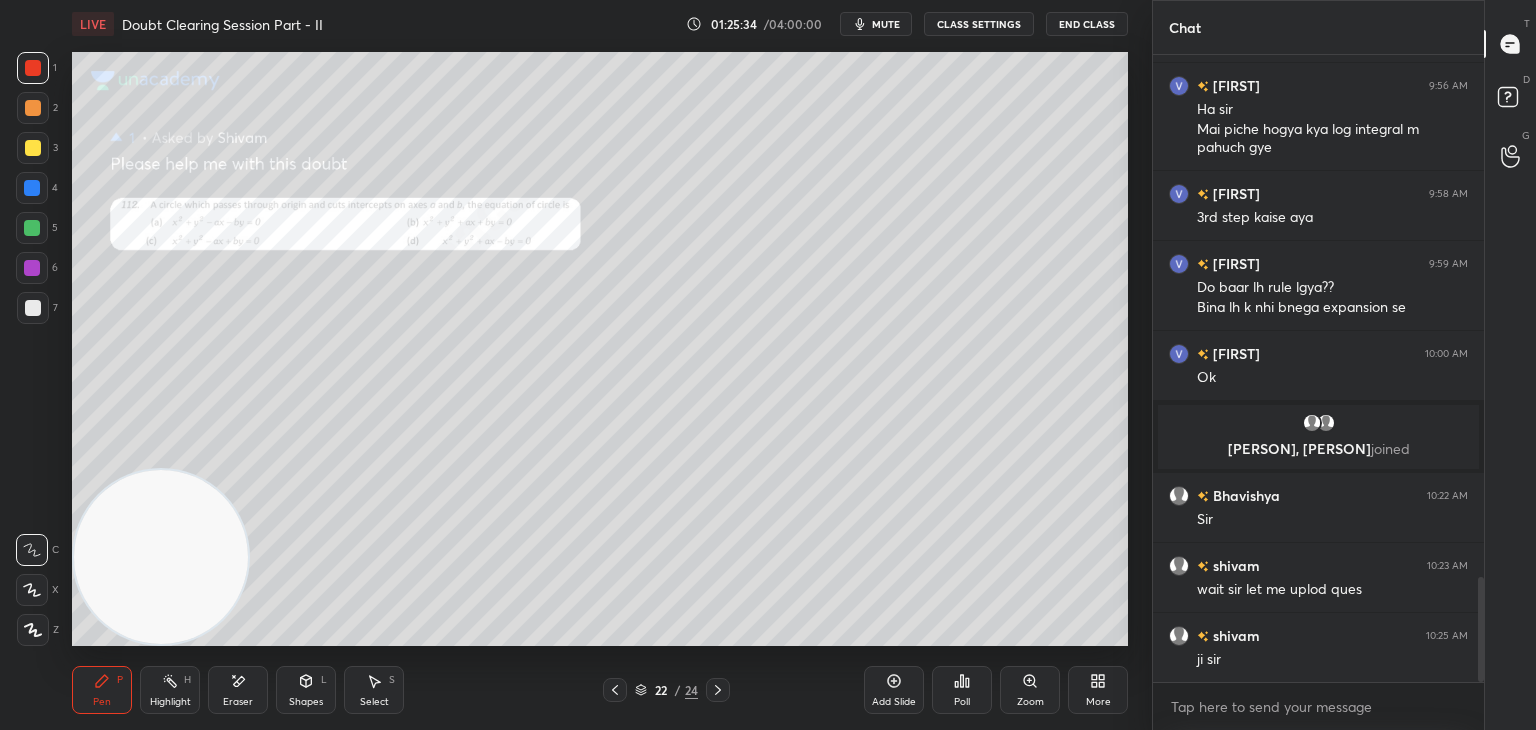 click 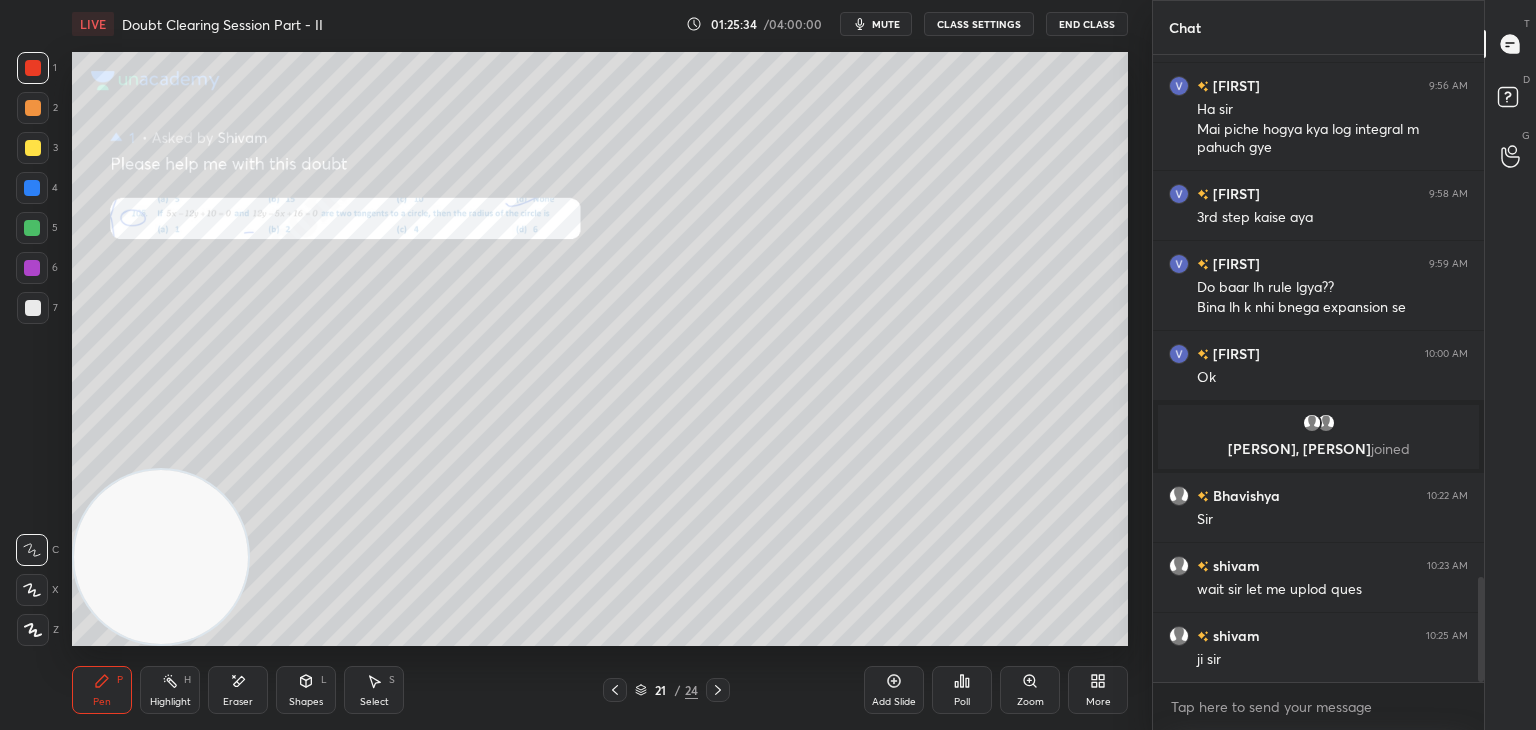 click 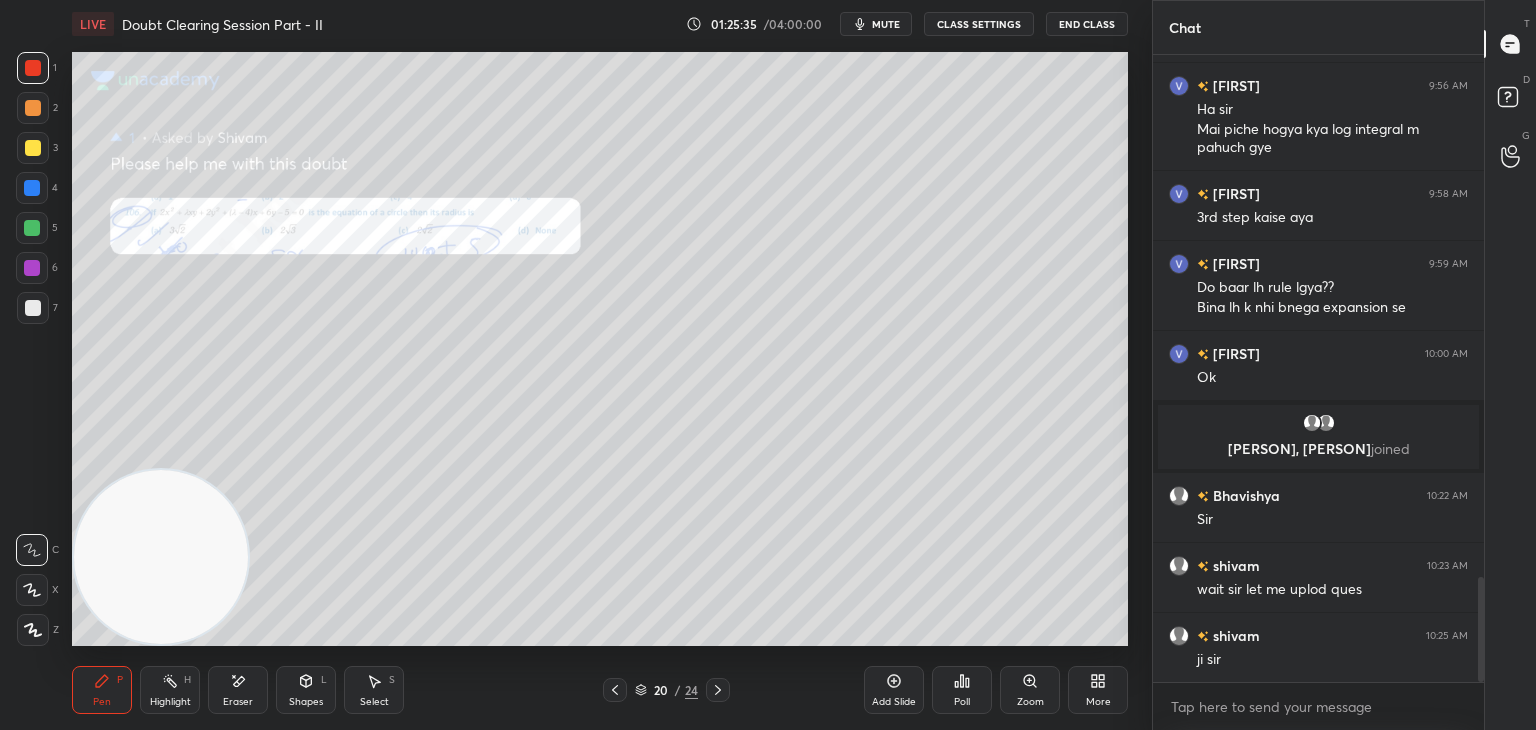 click 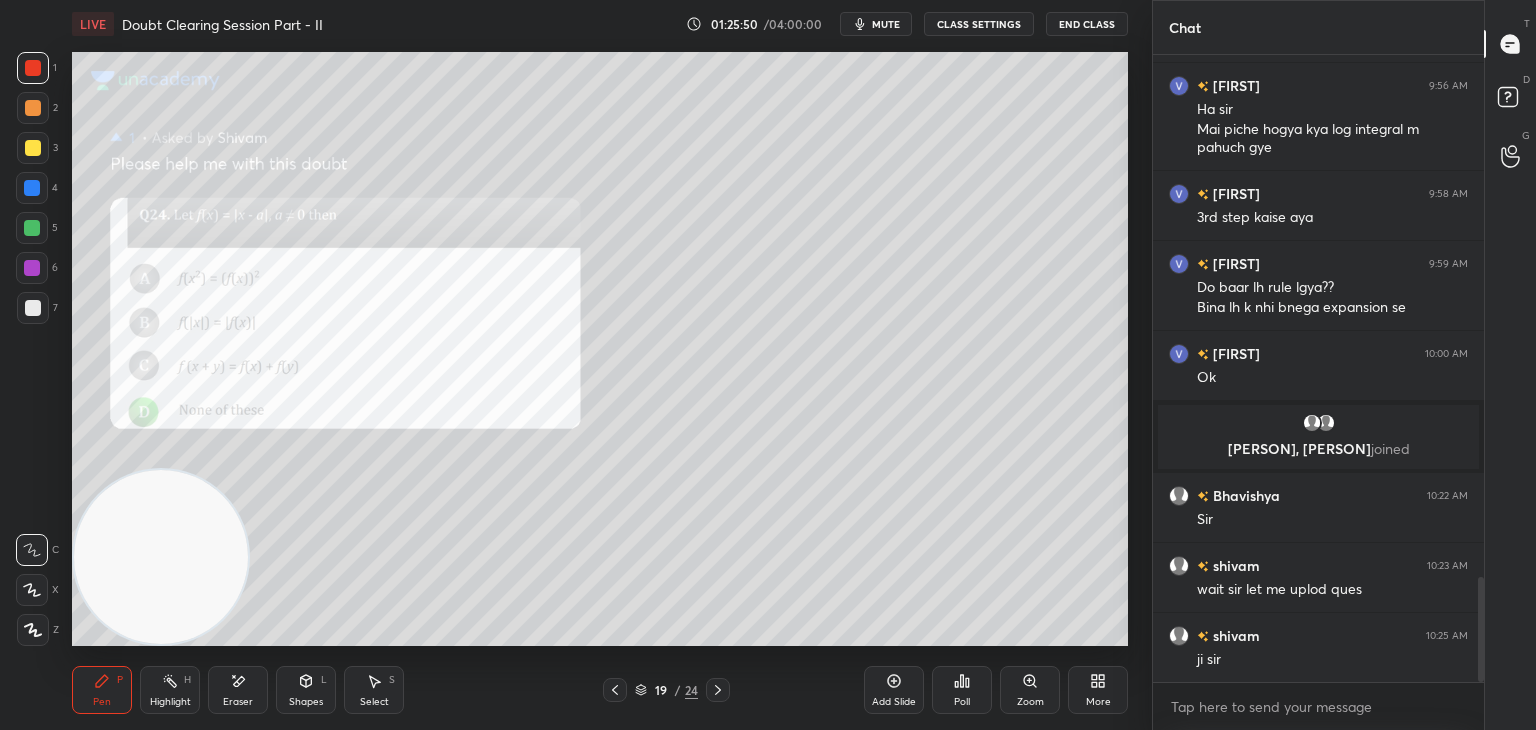 click 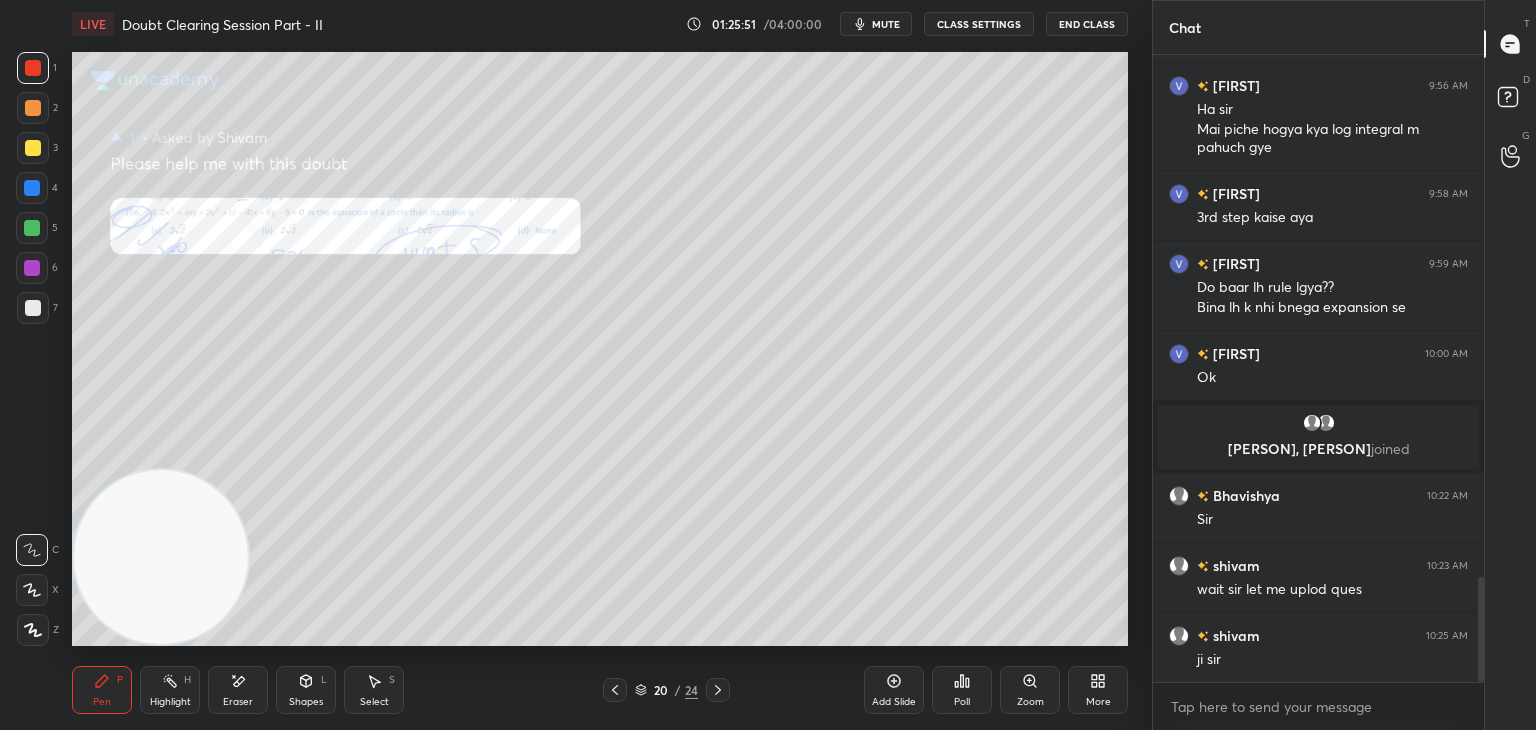 click on "Zoom" at bounding box center [1030, 690] 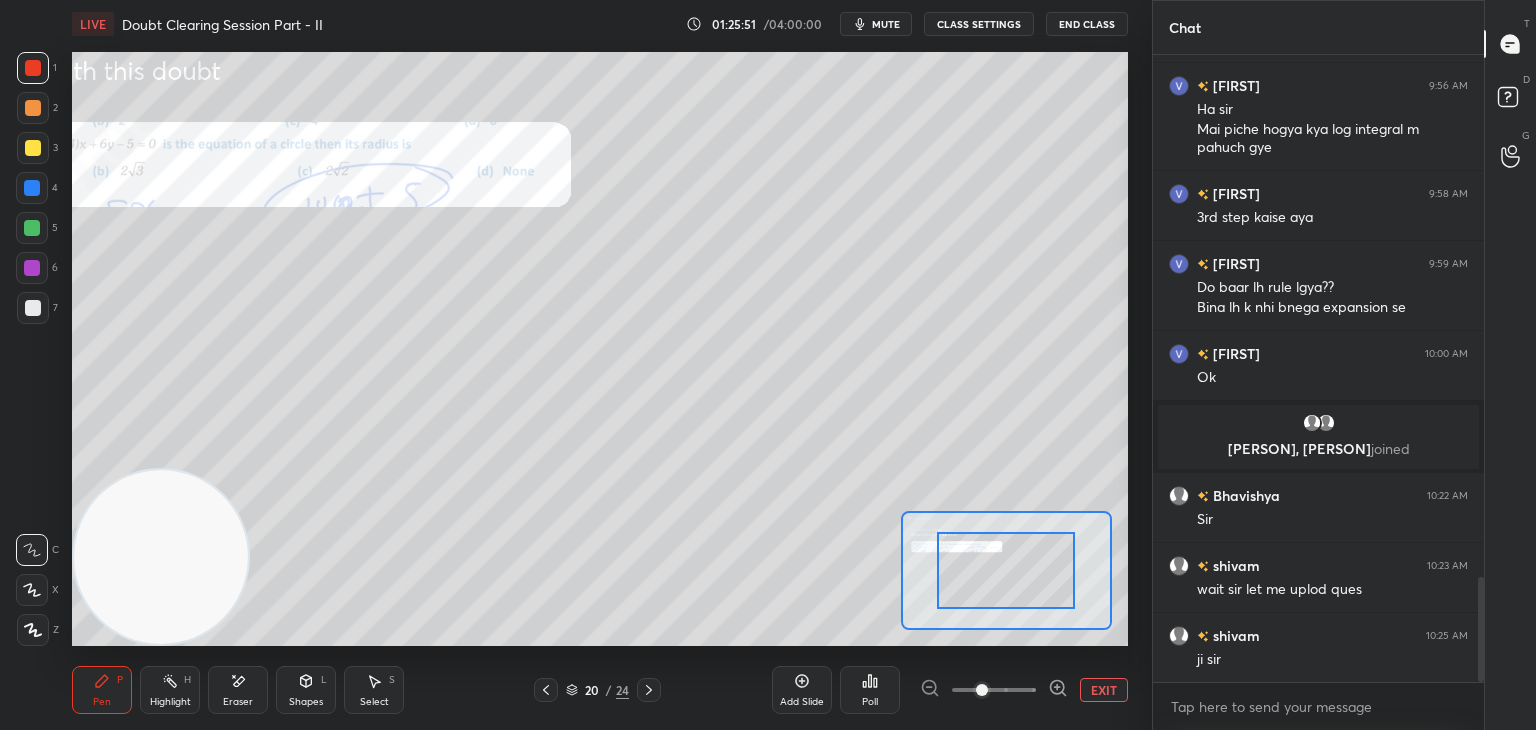 click at bounding box center [994, 690] 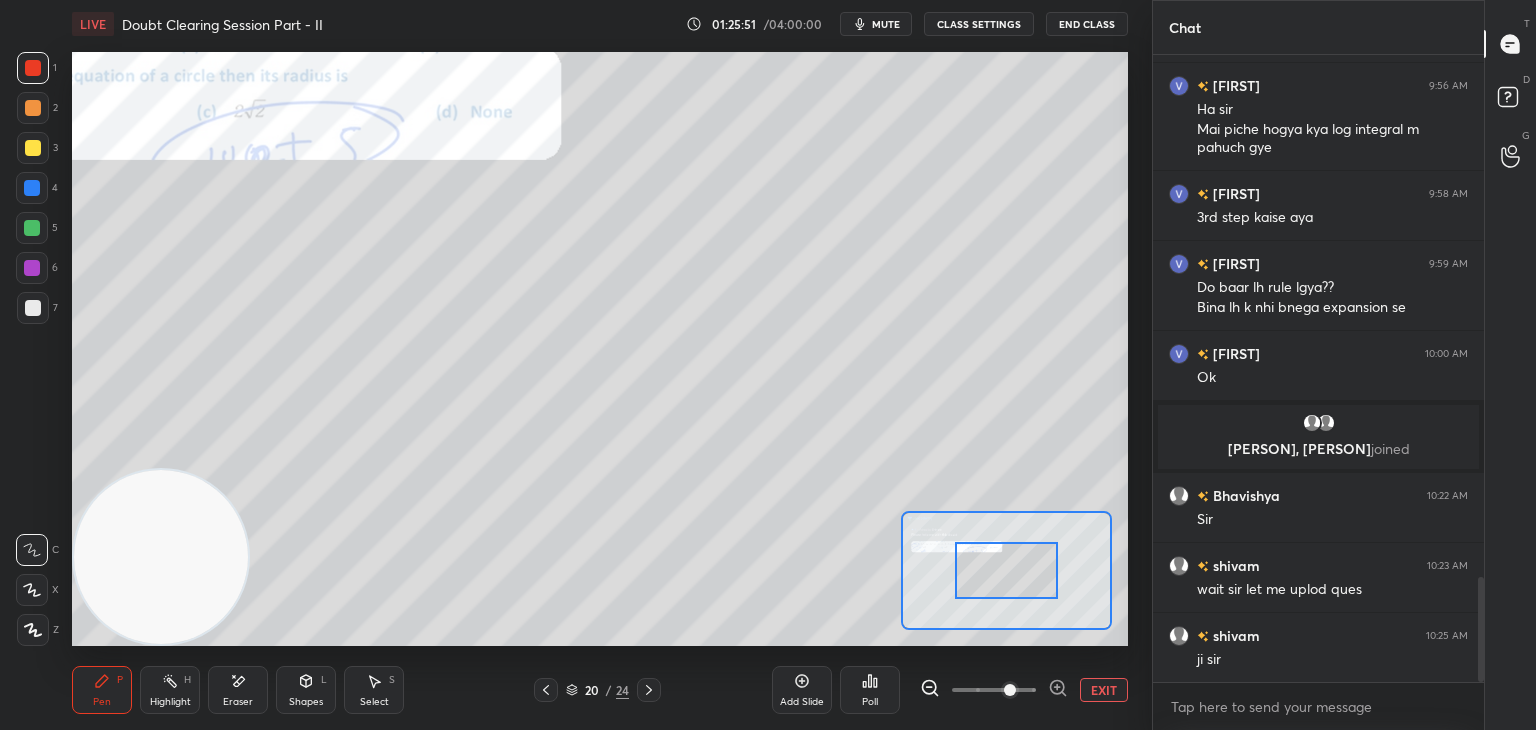 drag, startPoint x: 1016, startPoint y: 695, endPoint x: 1019, endPoint y: 679, distance: 16.27882 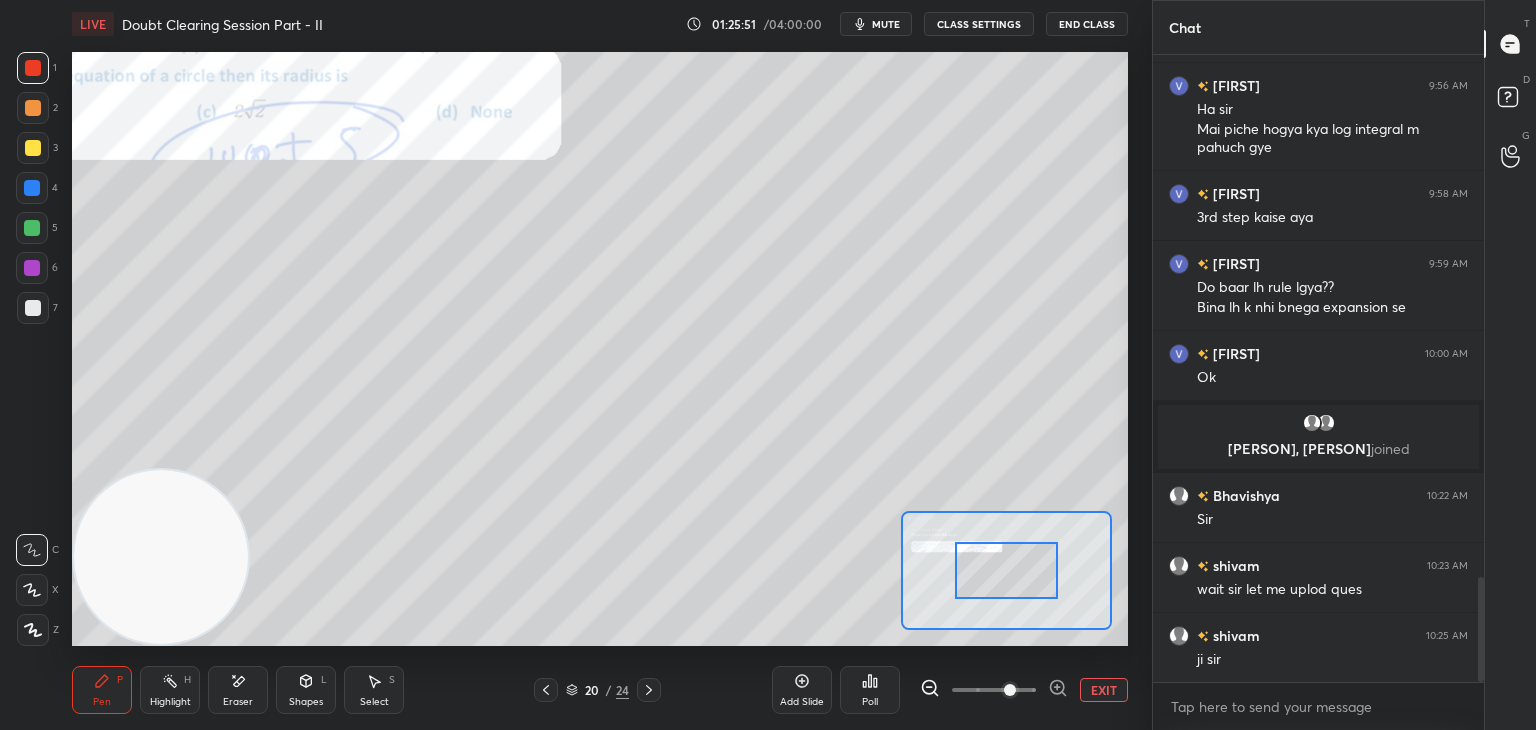 click at bounding box center [1010, 690] 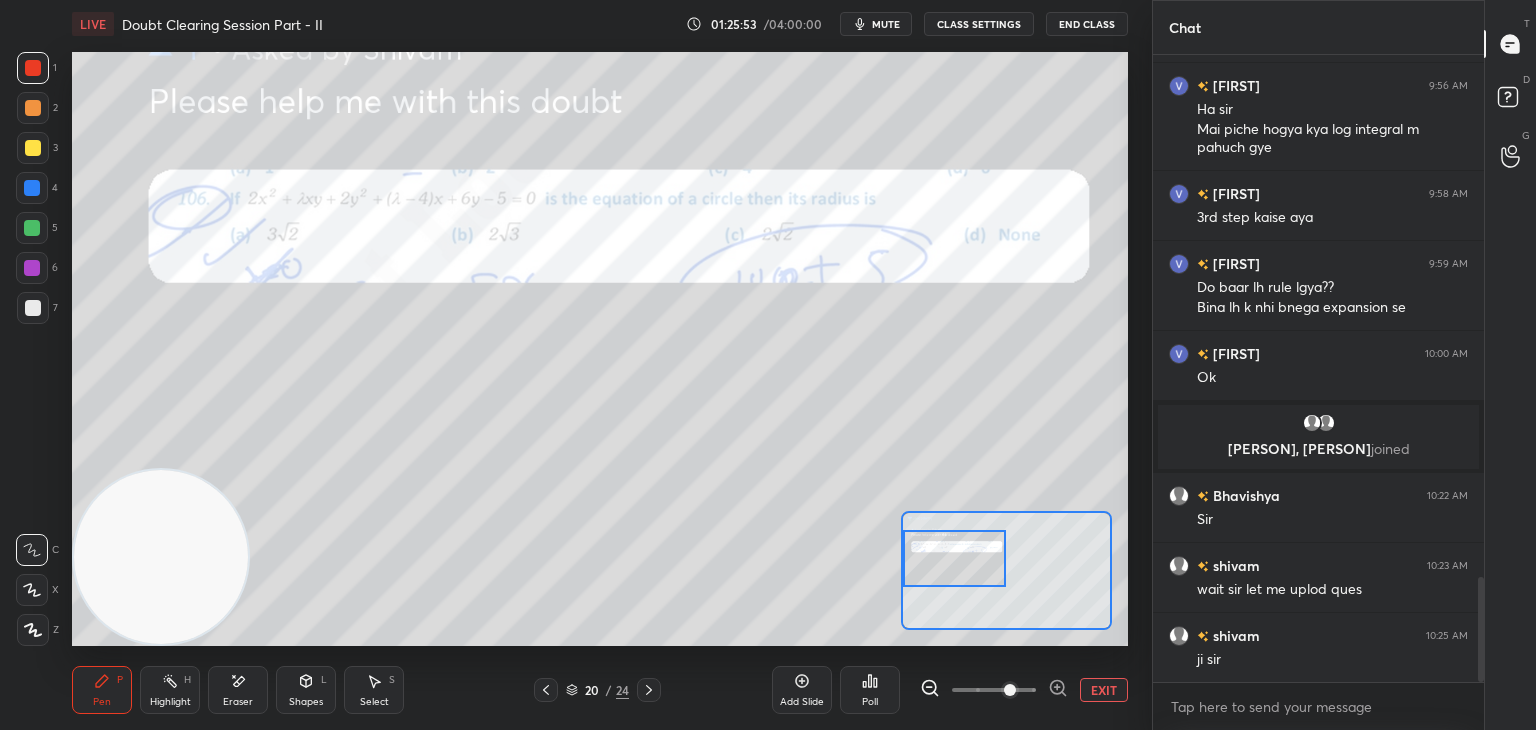 drag, startPoint x: 1002, startPoint y: 581, endPoint x: 958, endPoint y: 569, distance: 45.607018 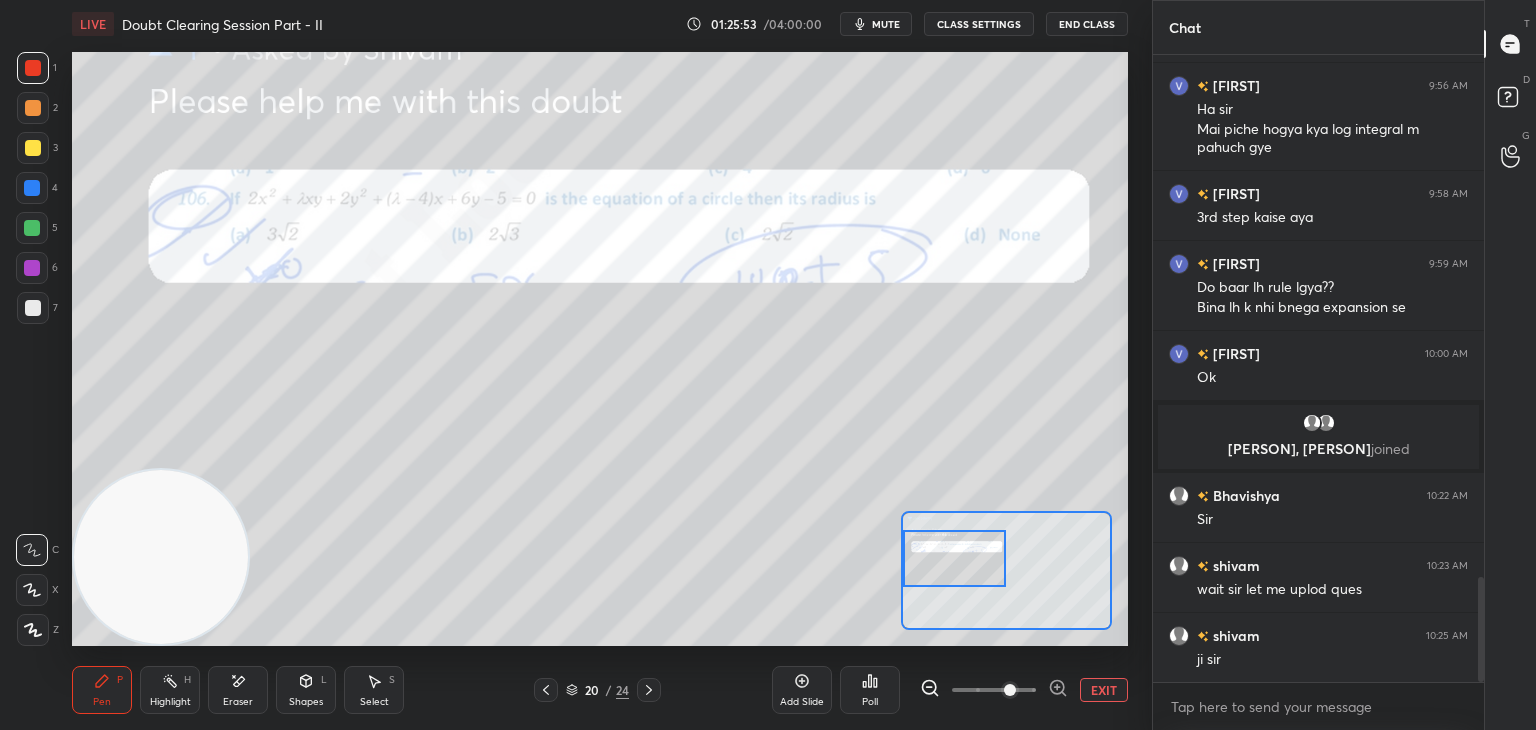 click at bounding box center (955, 558) 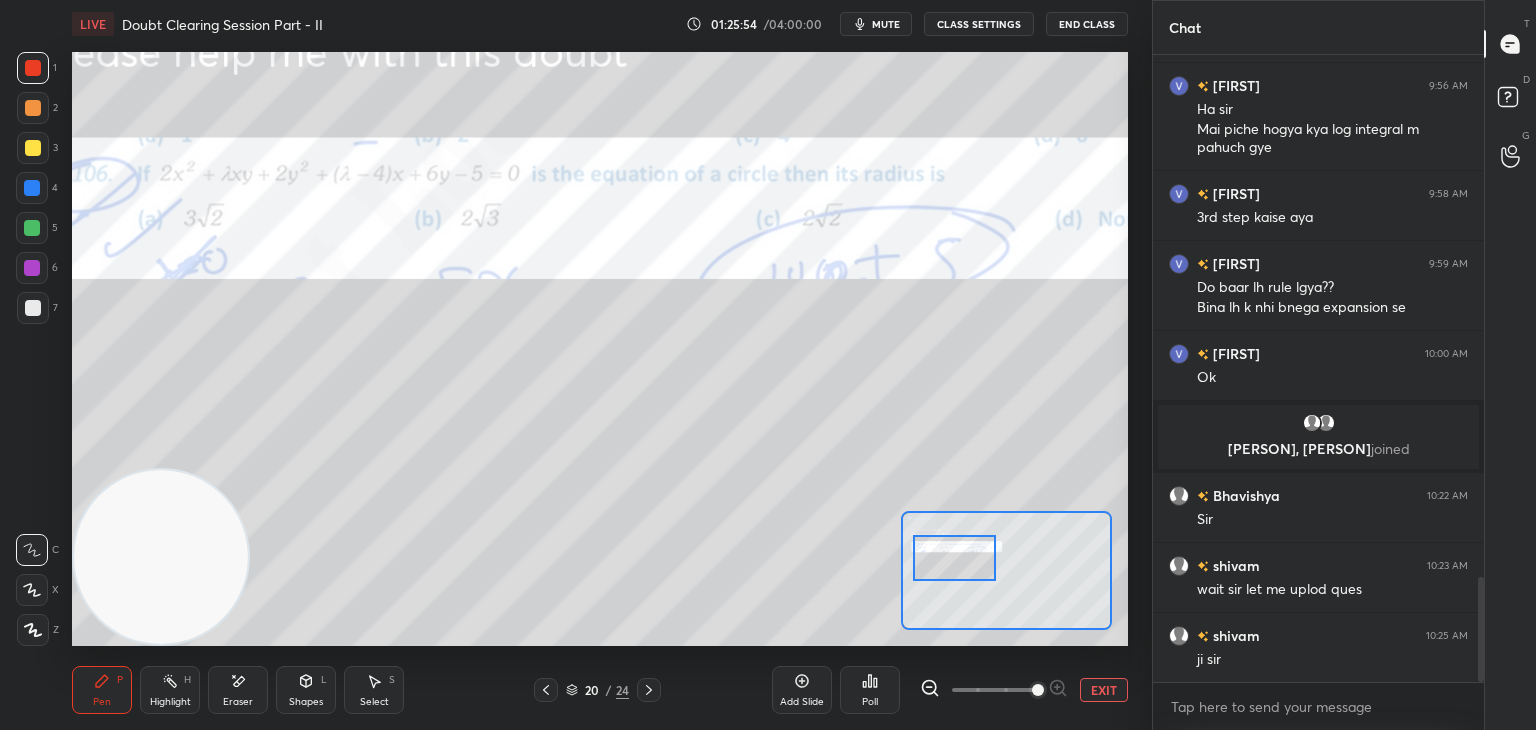 click at bounding box center [1038, 690] 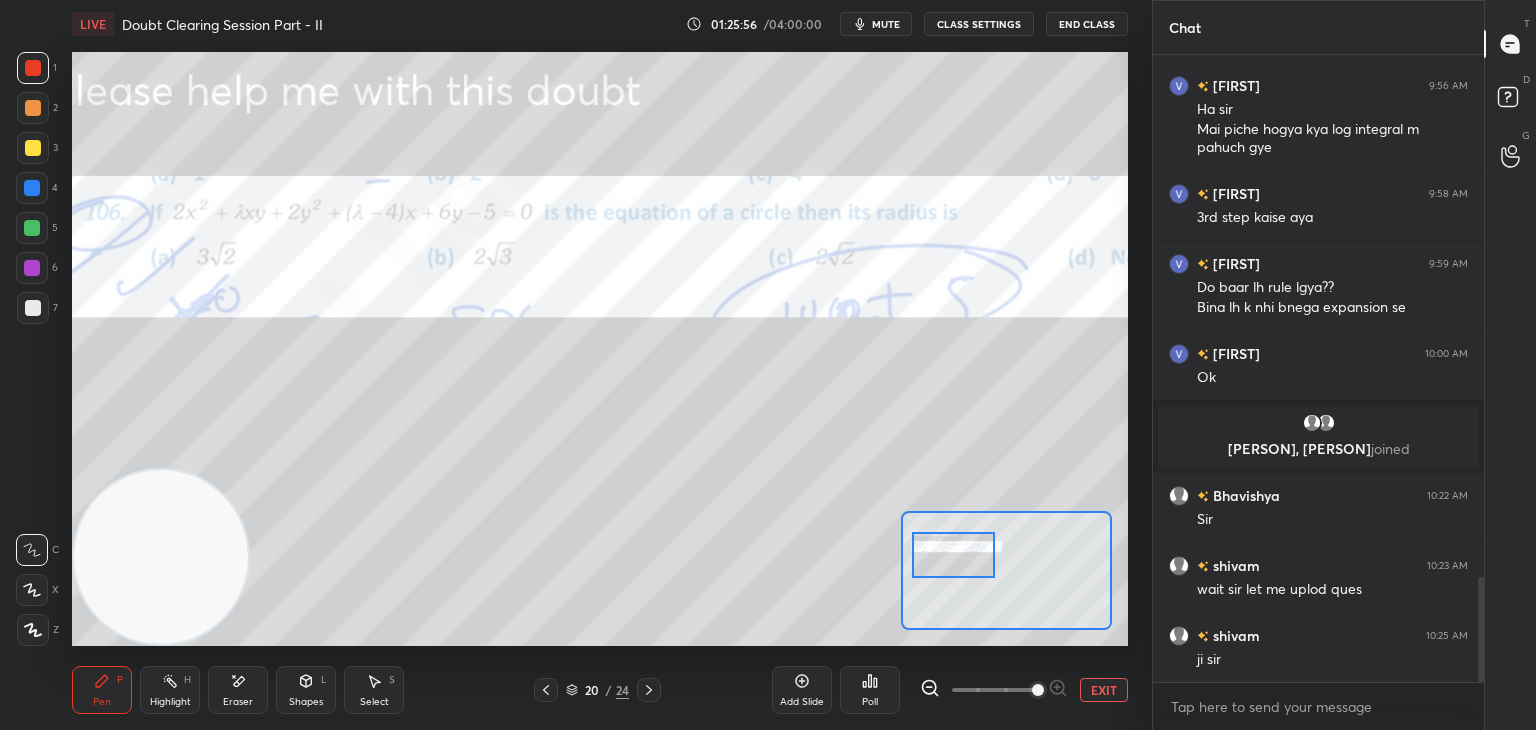 click at bounding box center [953, 555] 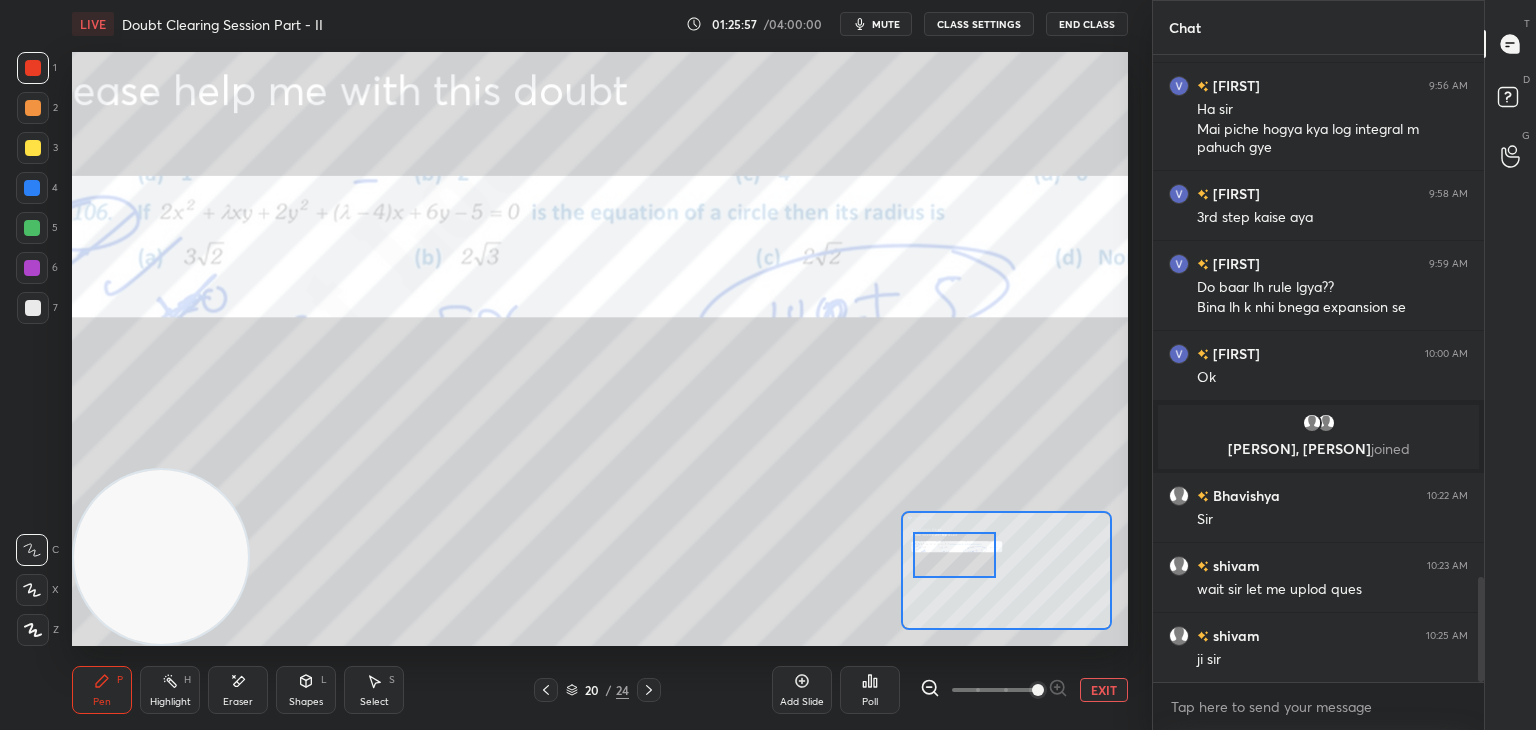 click at bounding box center (33, 148) 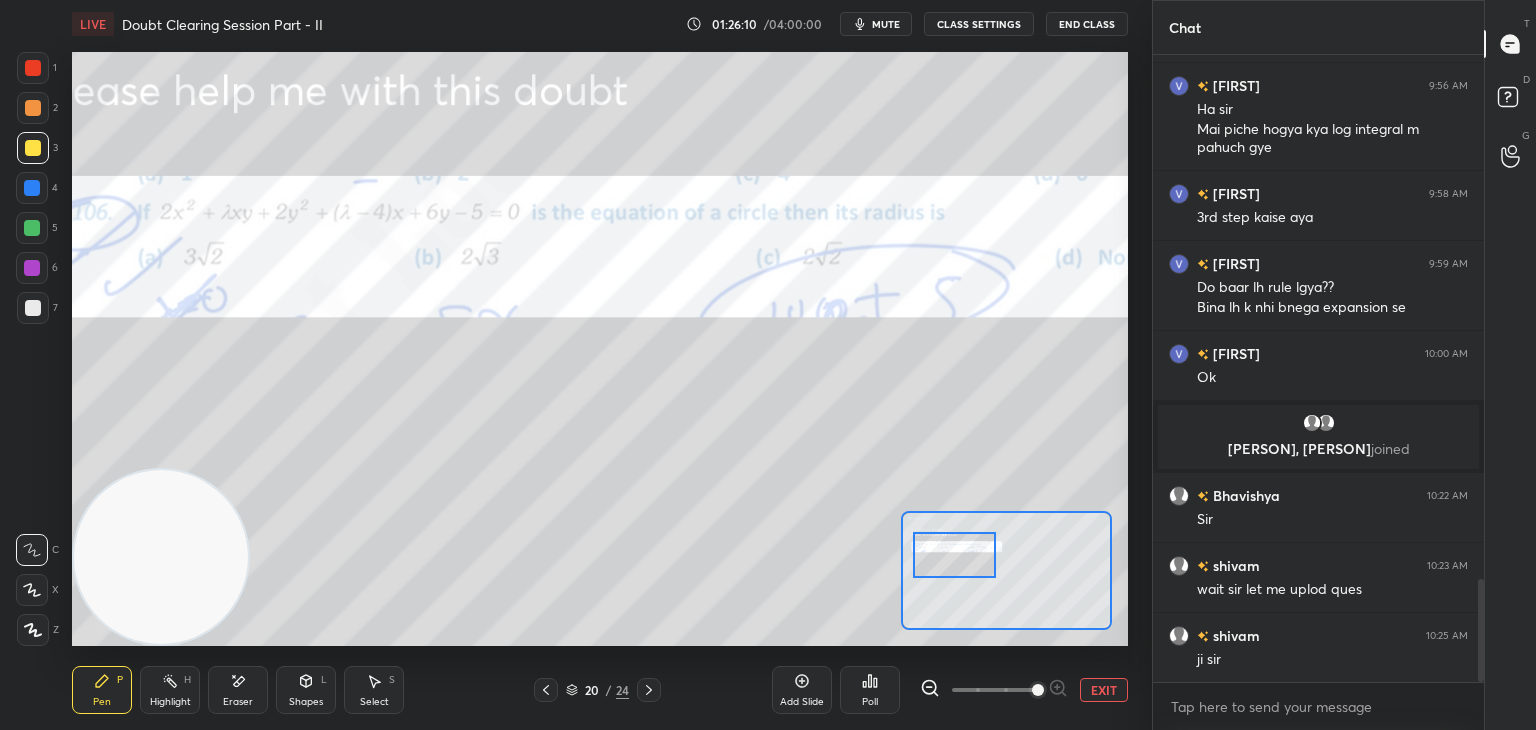 scroll, scrollTop: 3198, scrollLeft: 0, axis: vertical 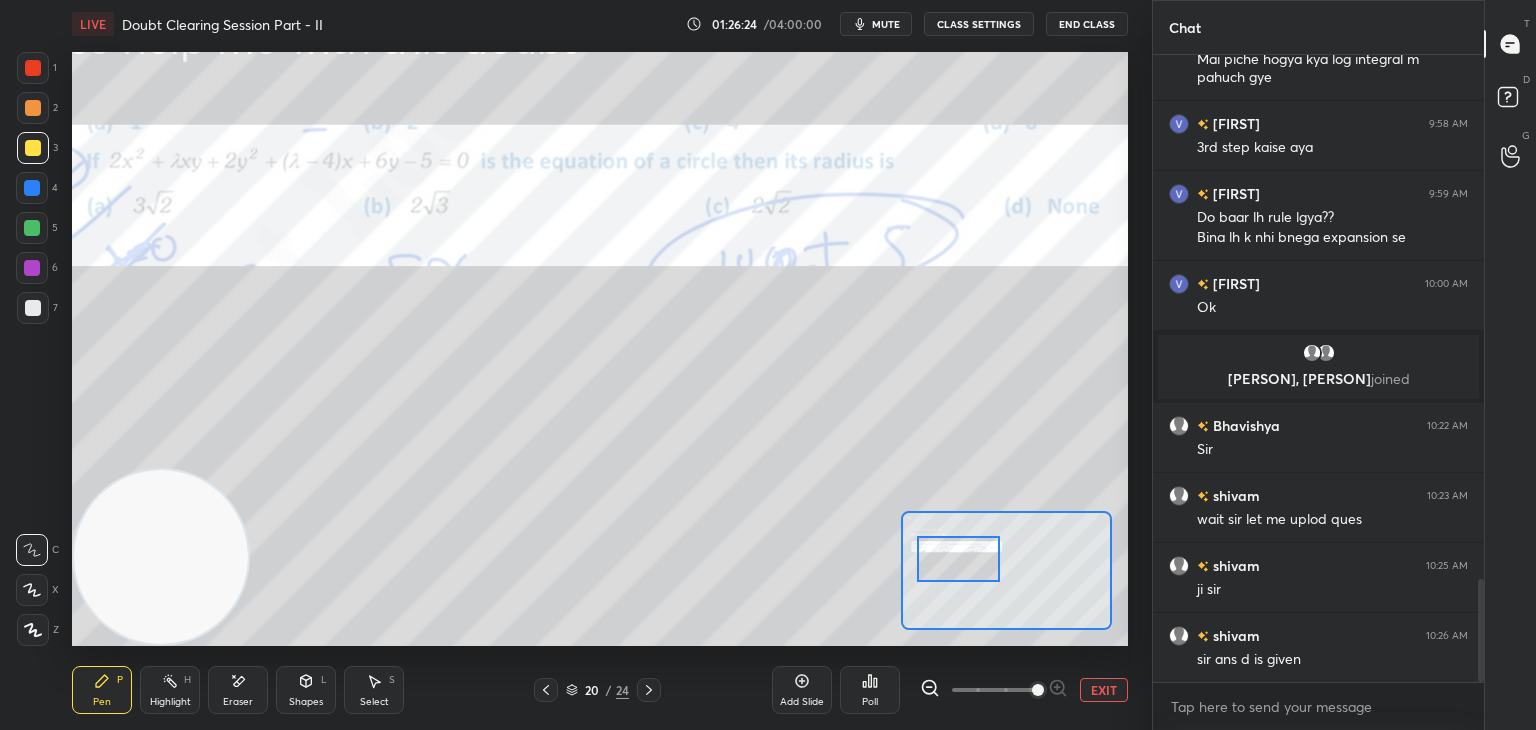 click at bounding box center [958, 559] 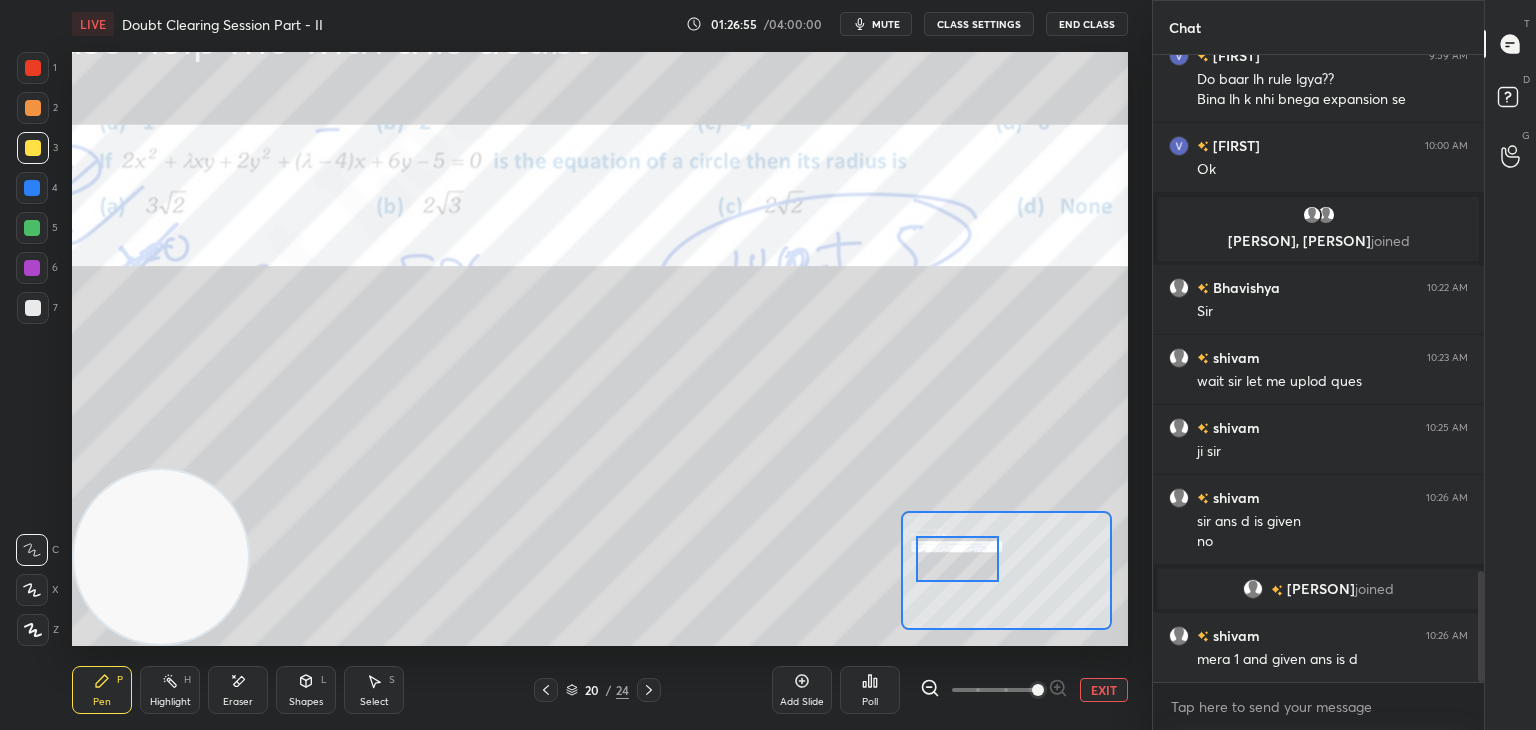 scroll, scrollTop: 2912, scrollLeft: 0, axis: vertical 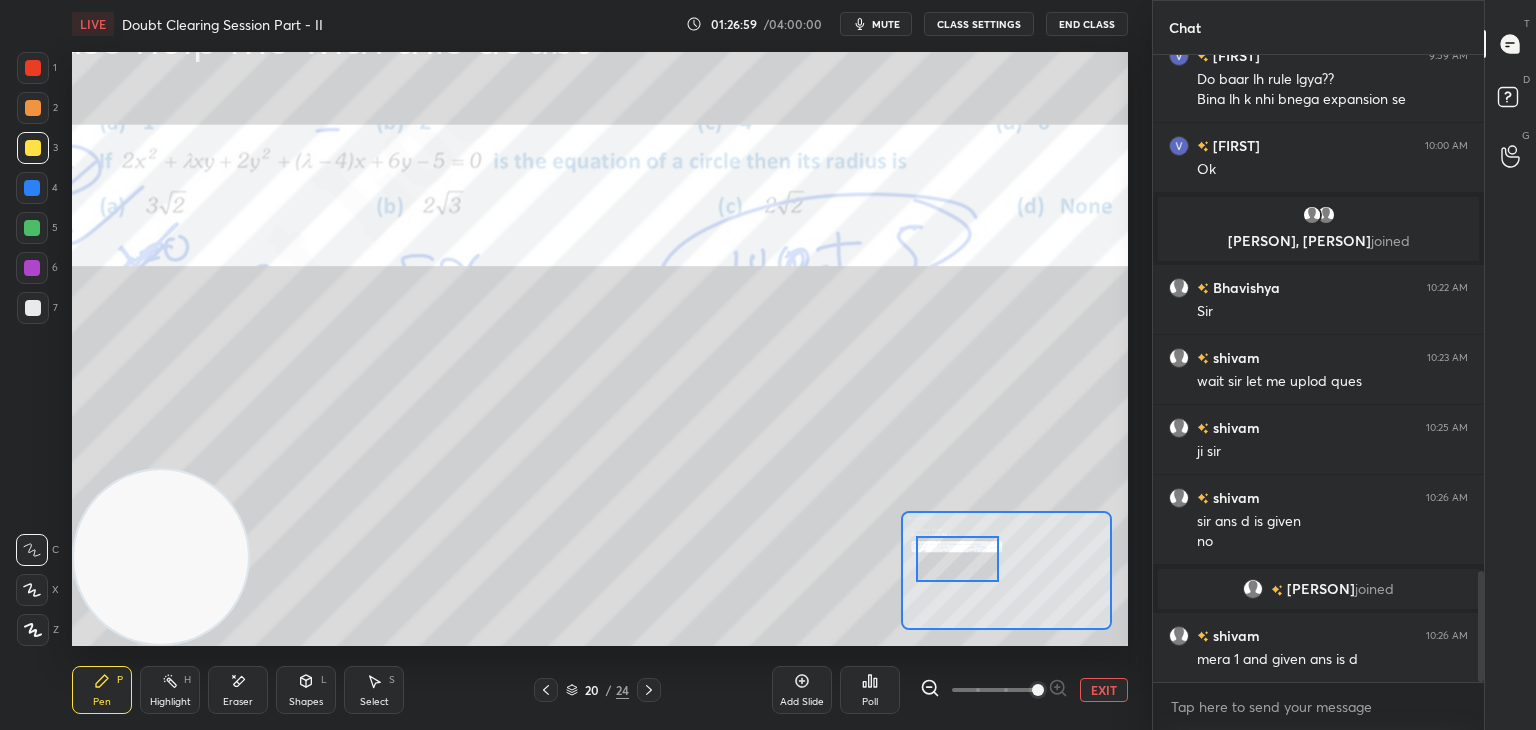 click at bounding box center (33, 68) 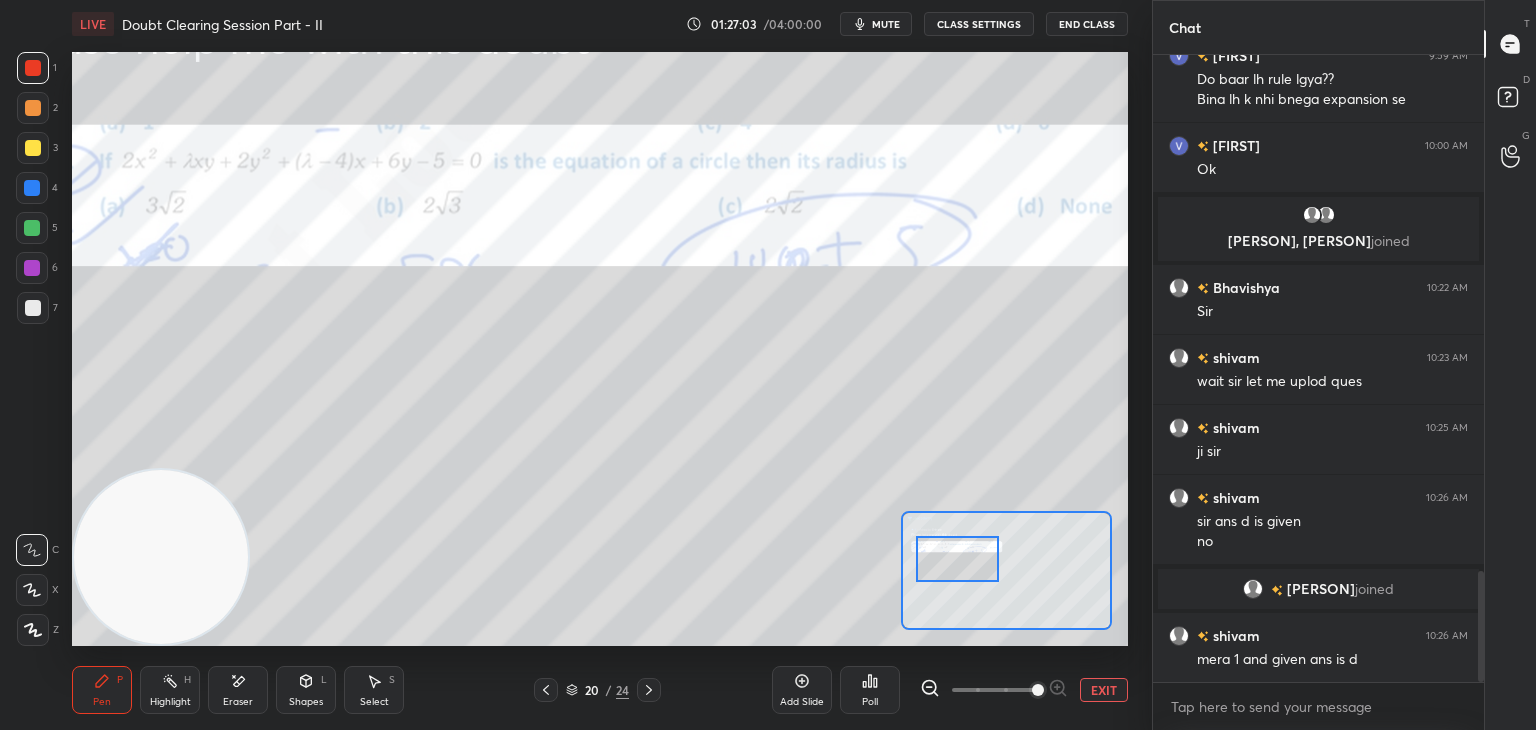 drag, startPoint x: 40, startPoint y: 163, endPoint x: 65, endPoint y: 172, distance: 26.57066 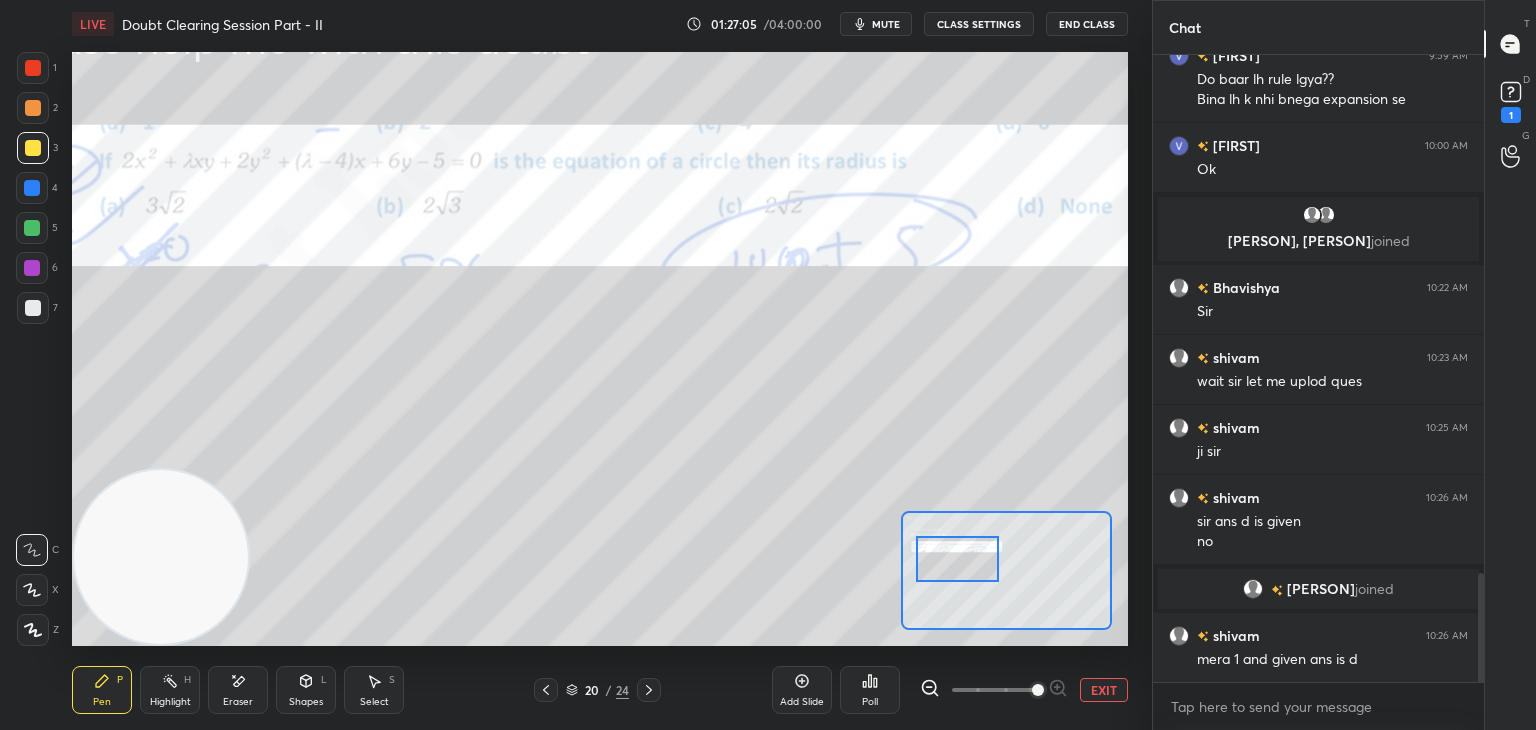 scroll, scrollTop: 2998, scrollLeft: 0, axis: vertical 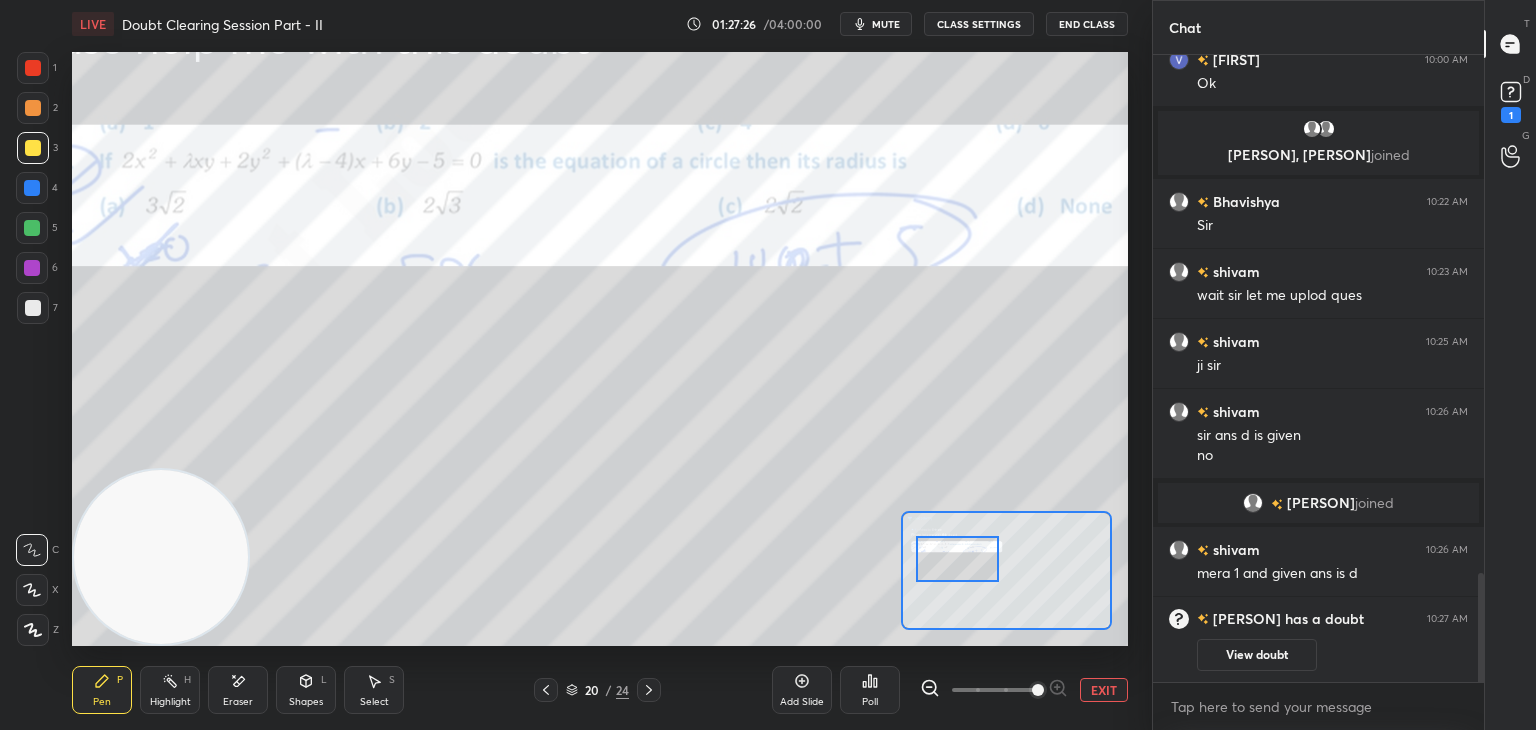 click 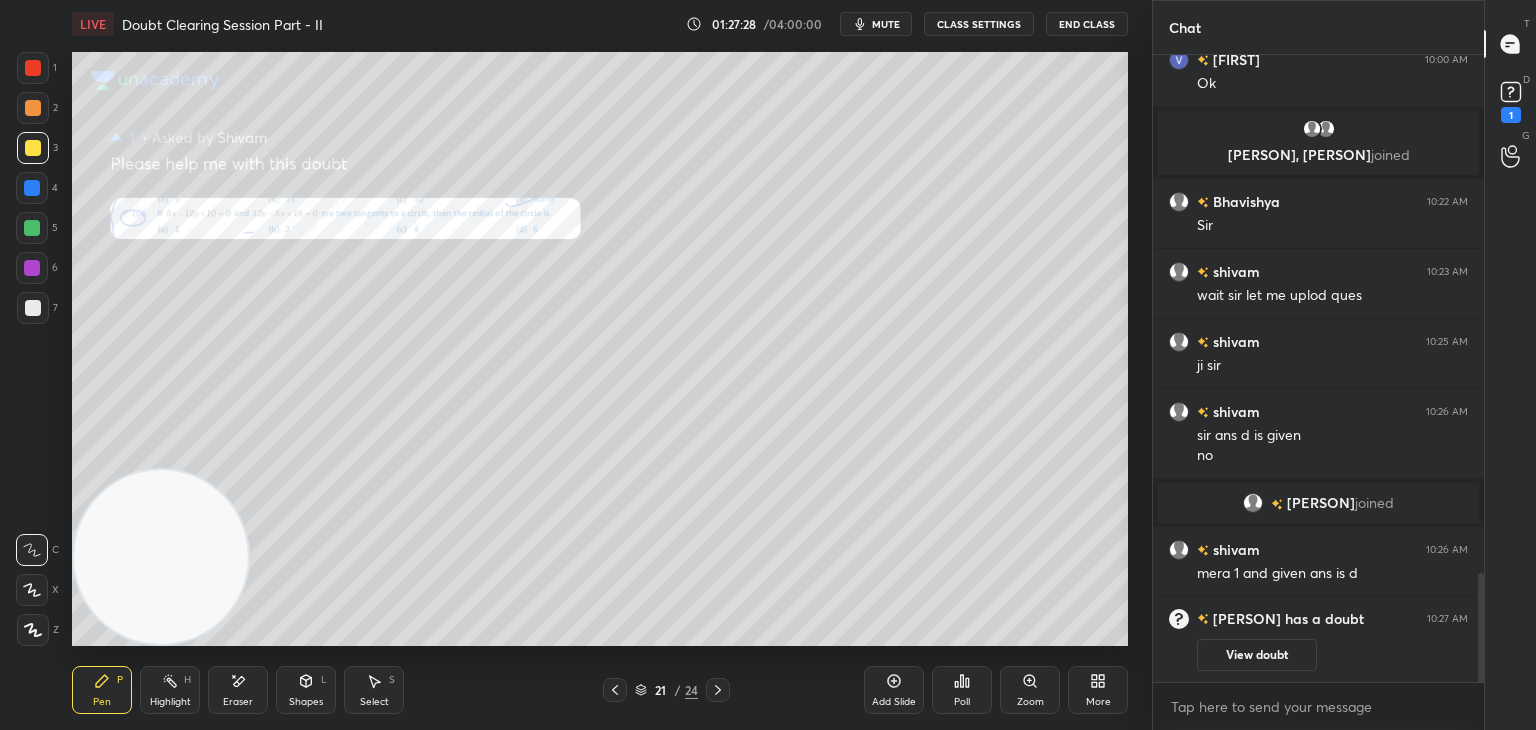 click 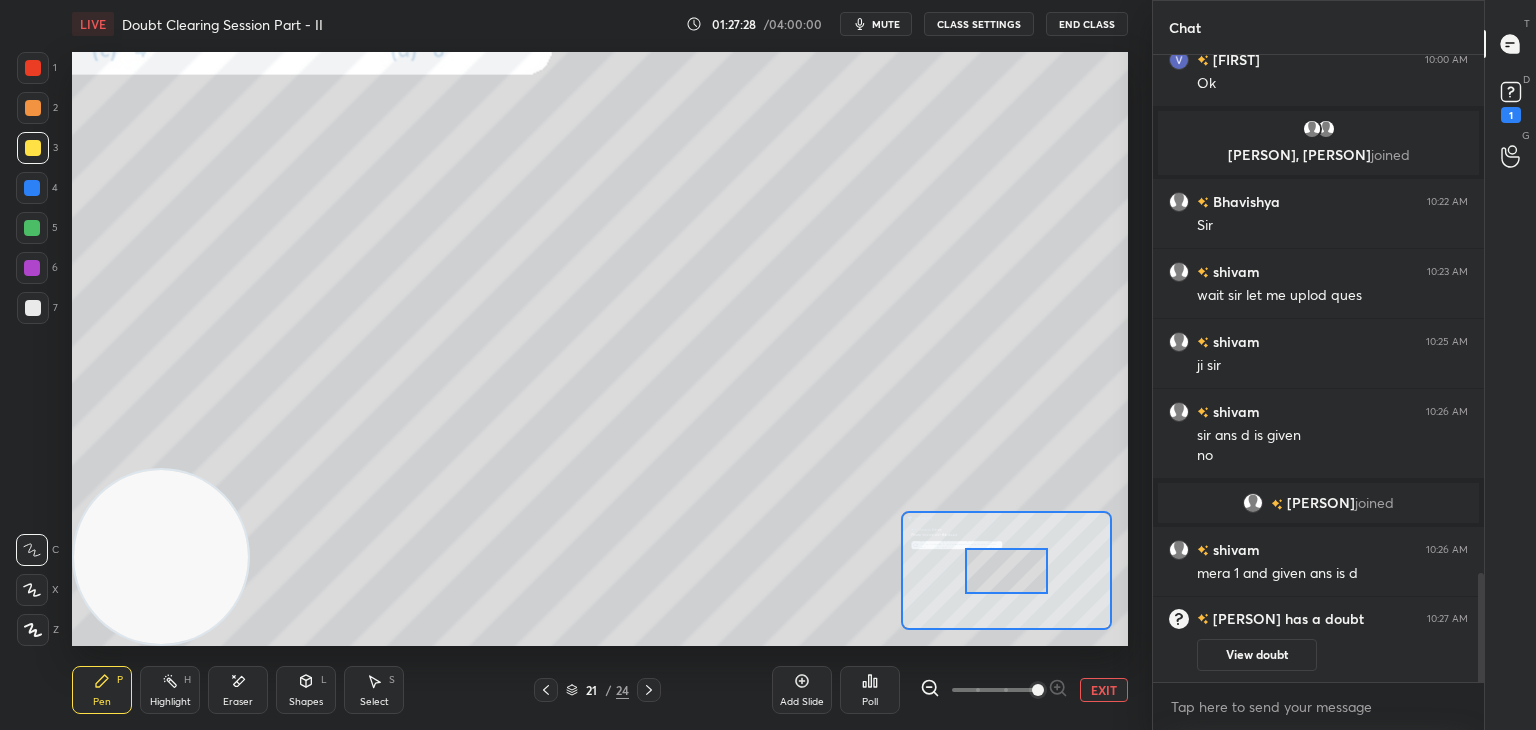 drag, startPoint x: 1030, startPoint y: 689, endPoint x: 1034, endPoint y: 666, distance: 23.345236 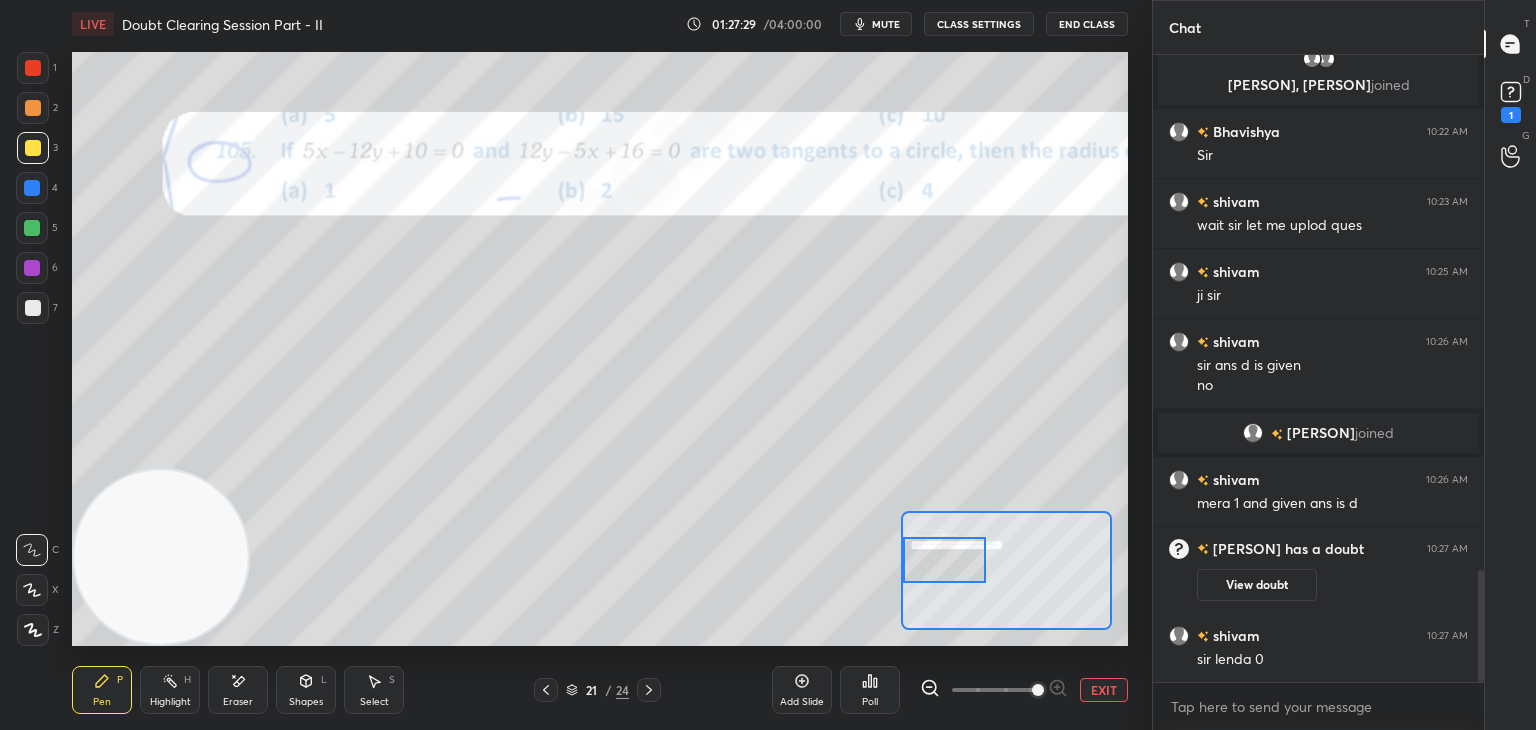 scroll, scrollTop: 2890, scrollLeft: 0, axis: vertical 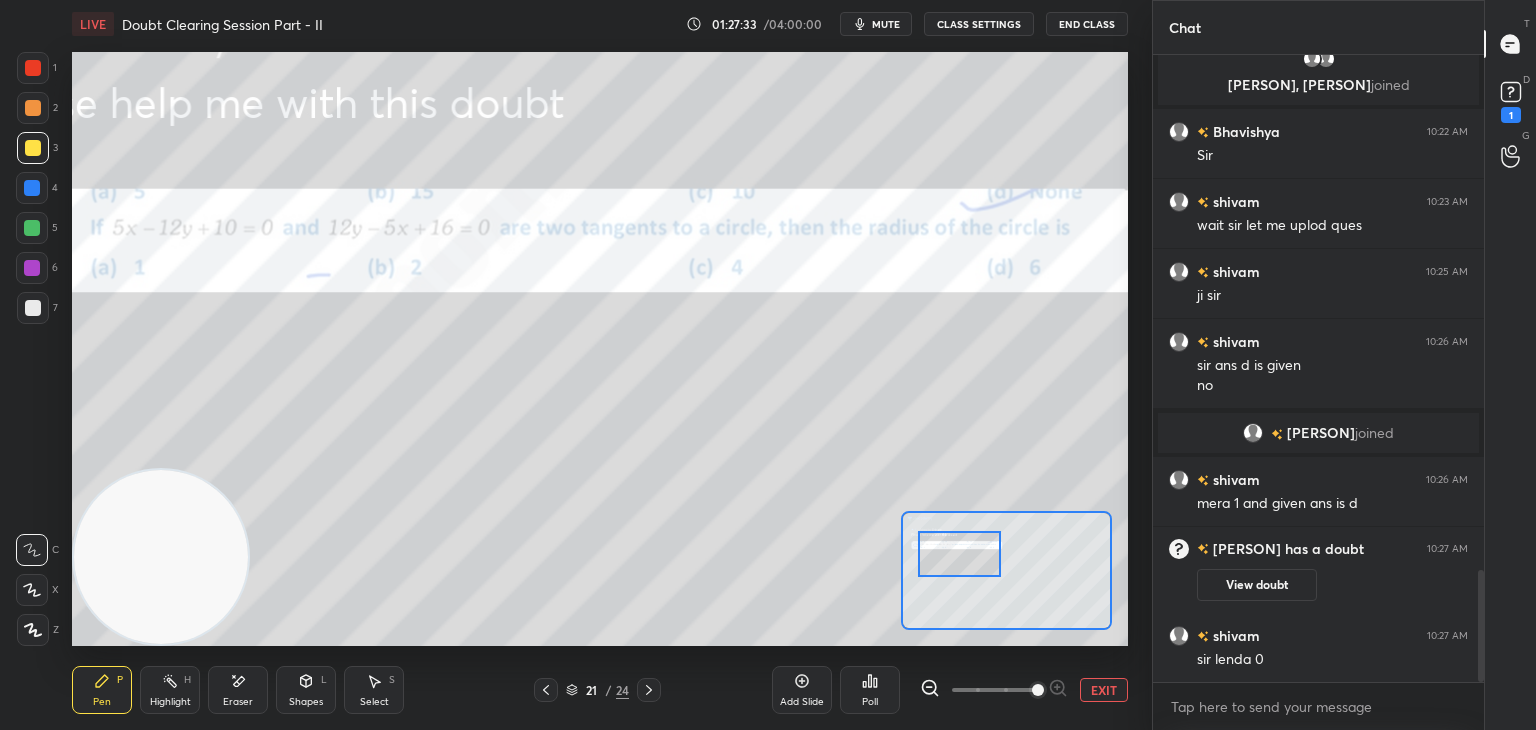 drag, startPoint x: 995, startPoint y: 565, endPoint x: 979, endPoint y: 551, distance: 21.260292 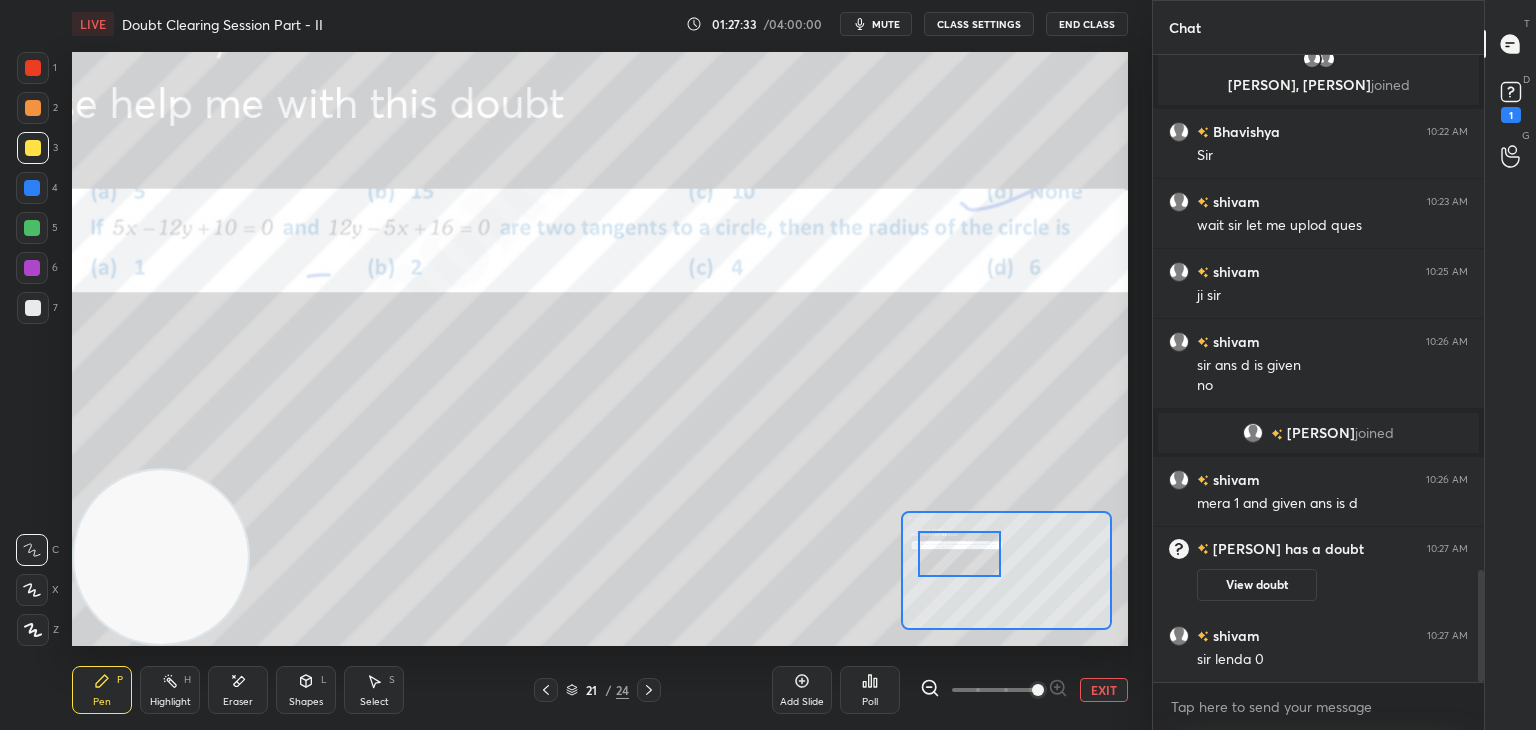 click at bounding box center (959, 554) 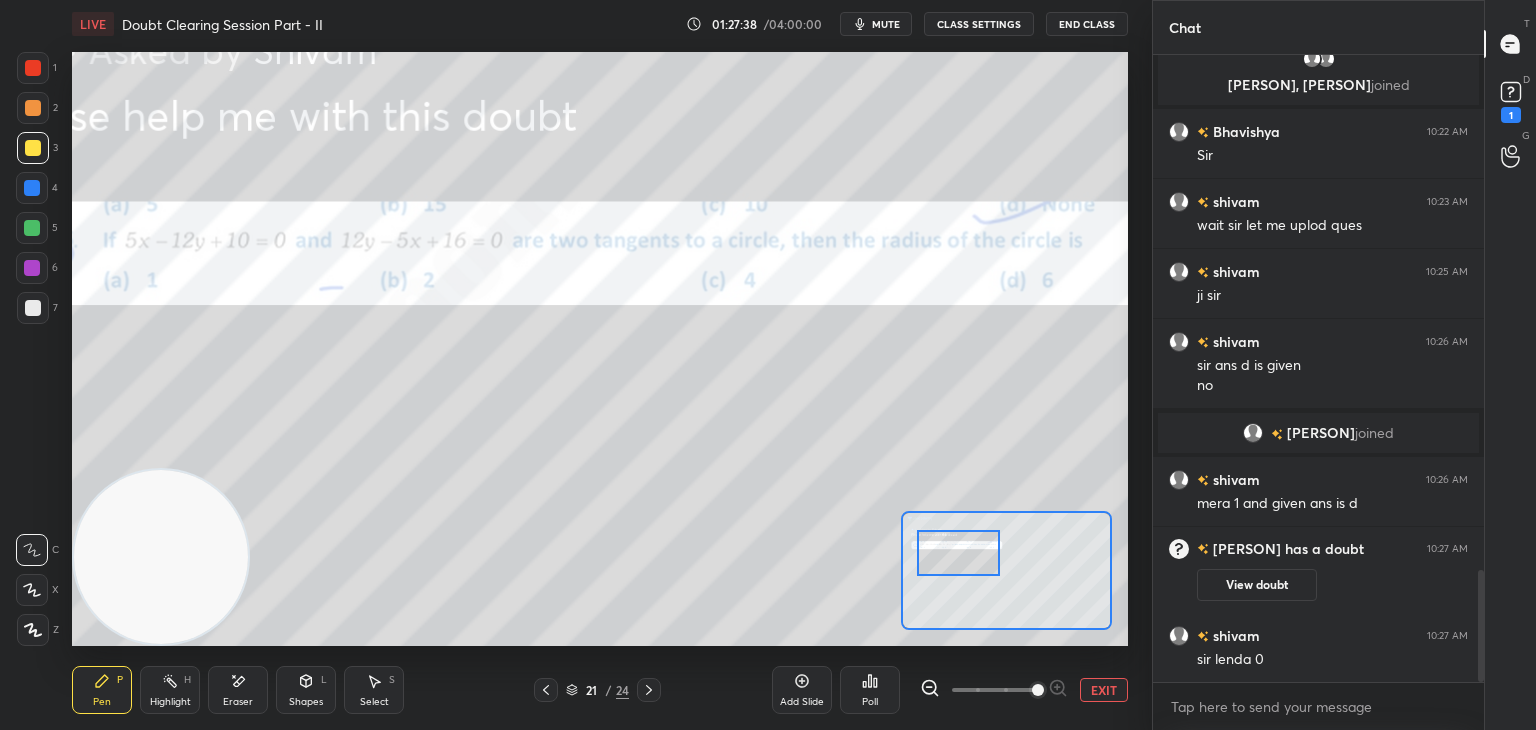 click 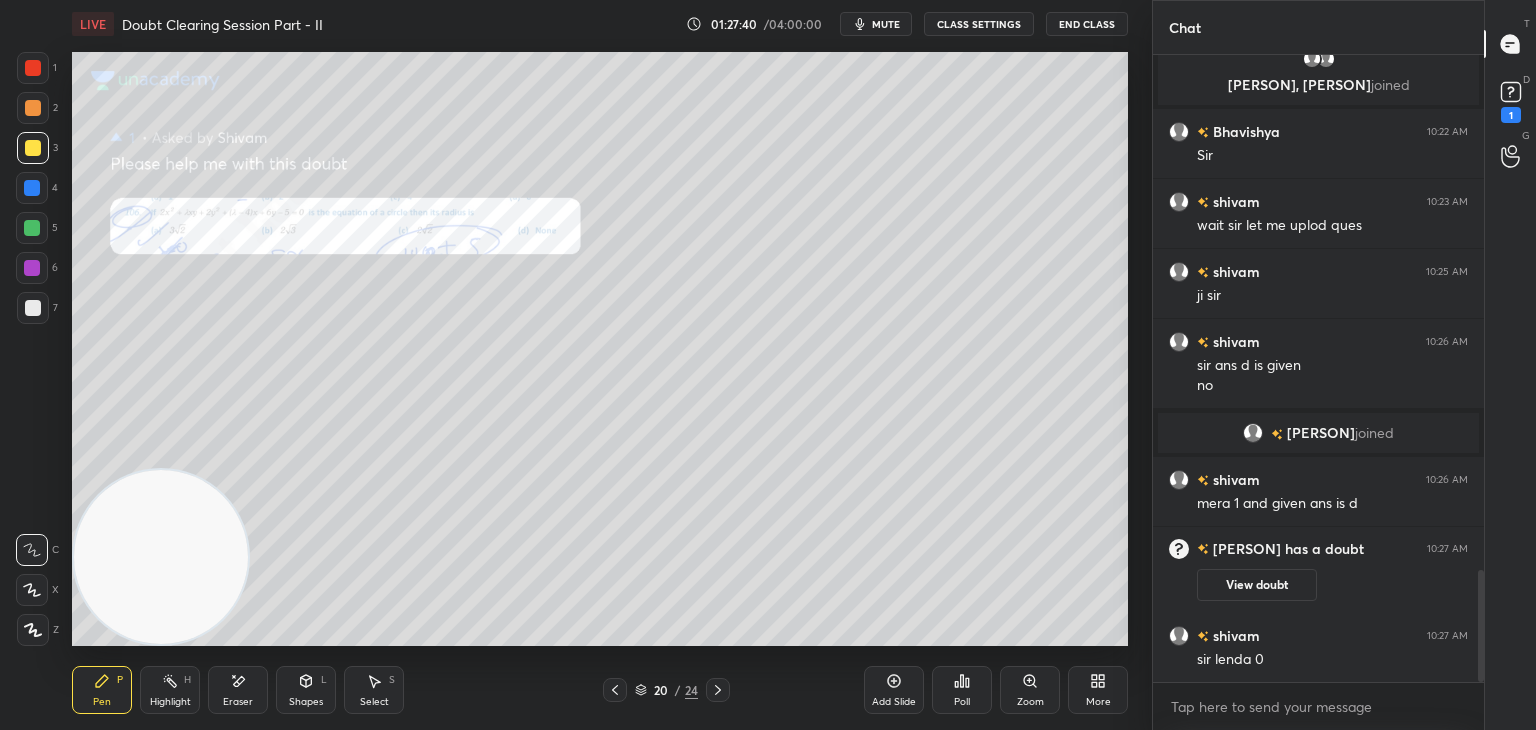 click on "Zoom" at bounding box center (1030, 690) 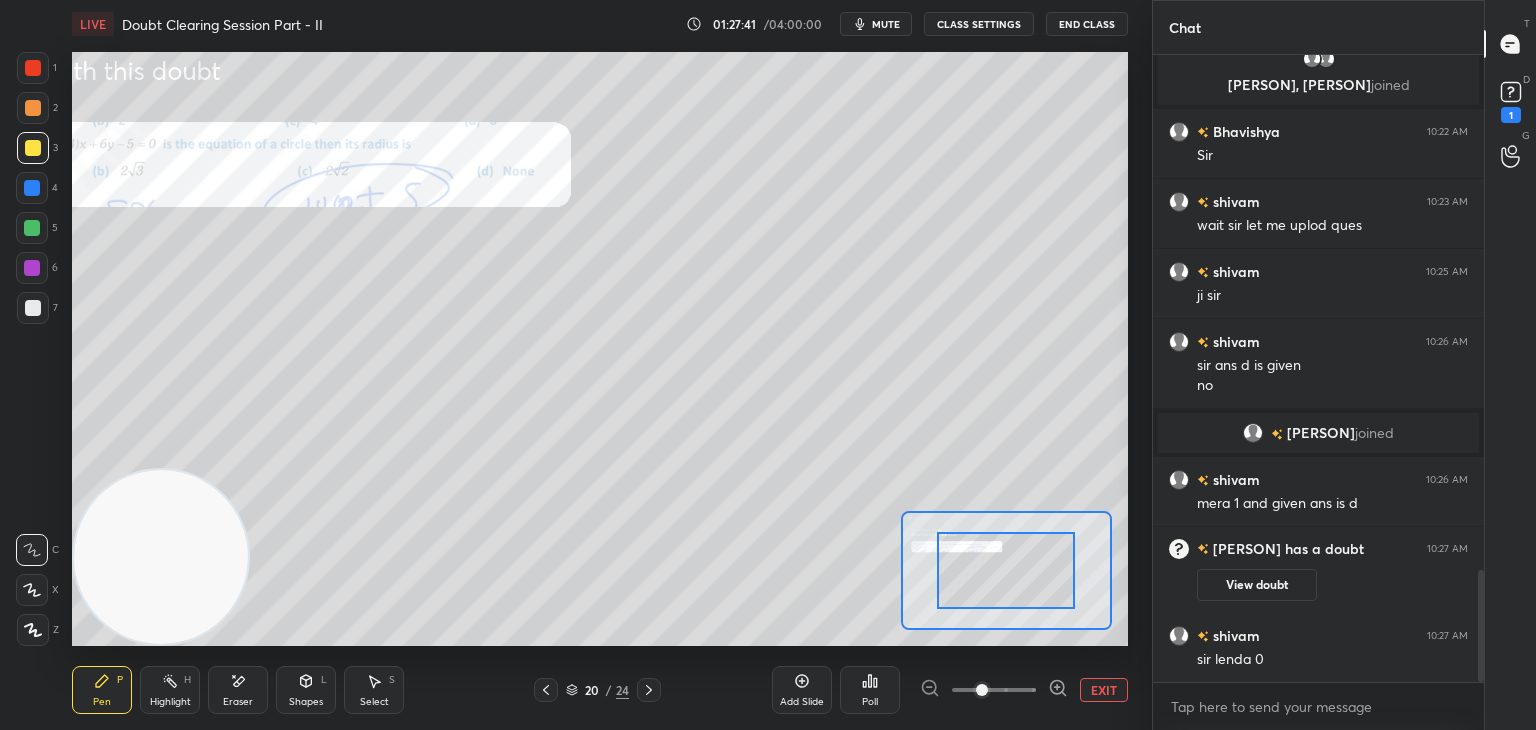 click at bounding box center (994, 690) 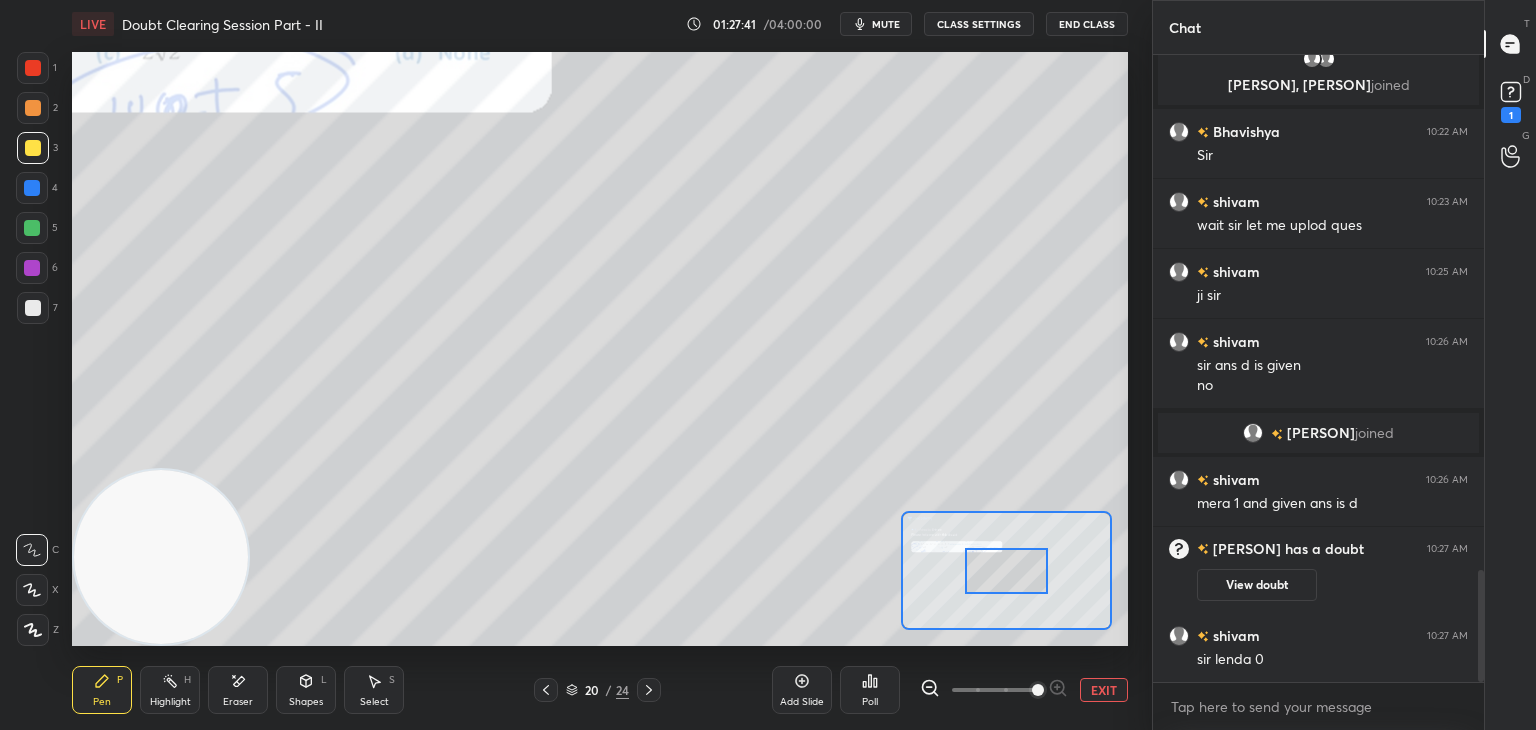 click at bounding box center (1038, 690) 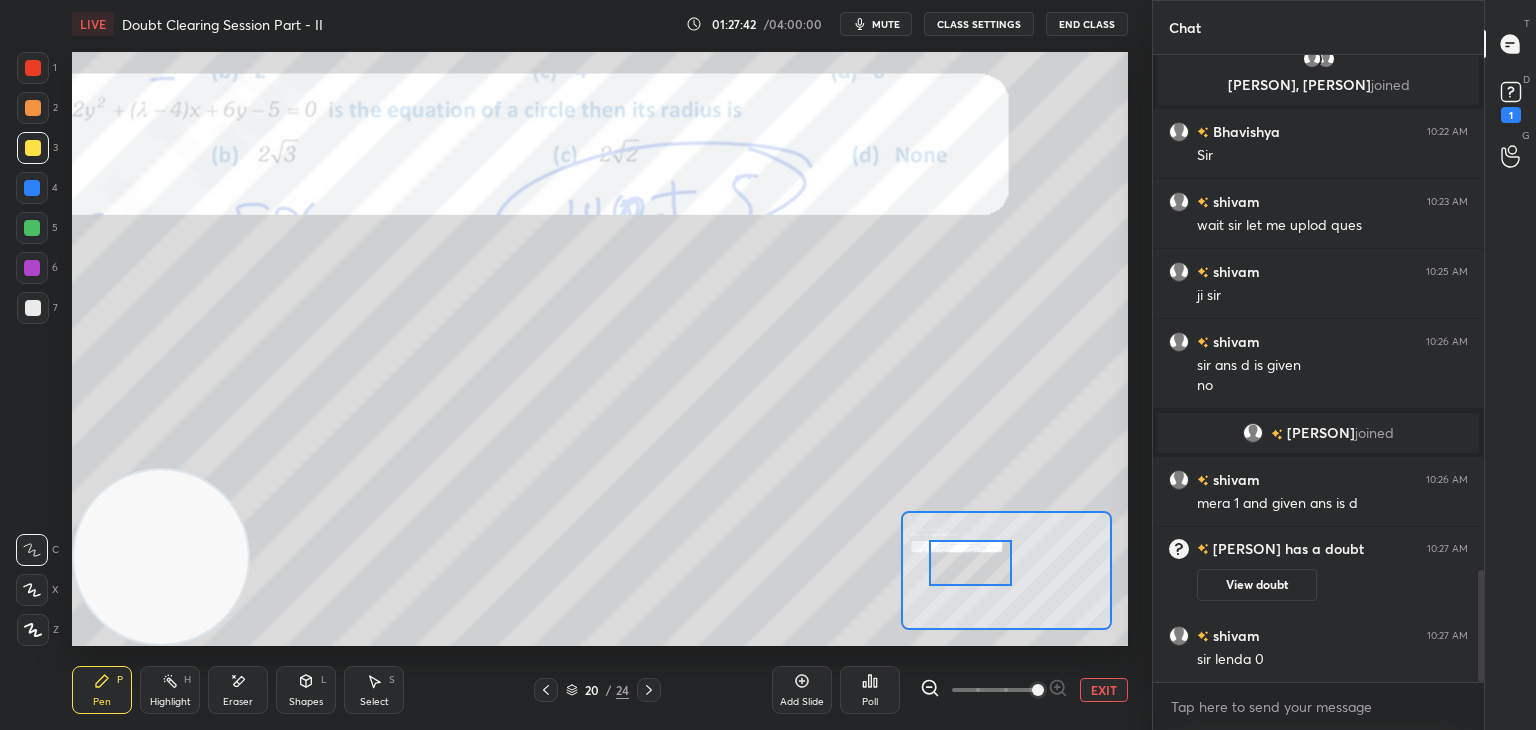 scroll, scrollTop: 2910, scrollLeft: 0, axis: vertical 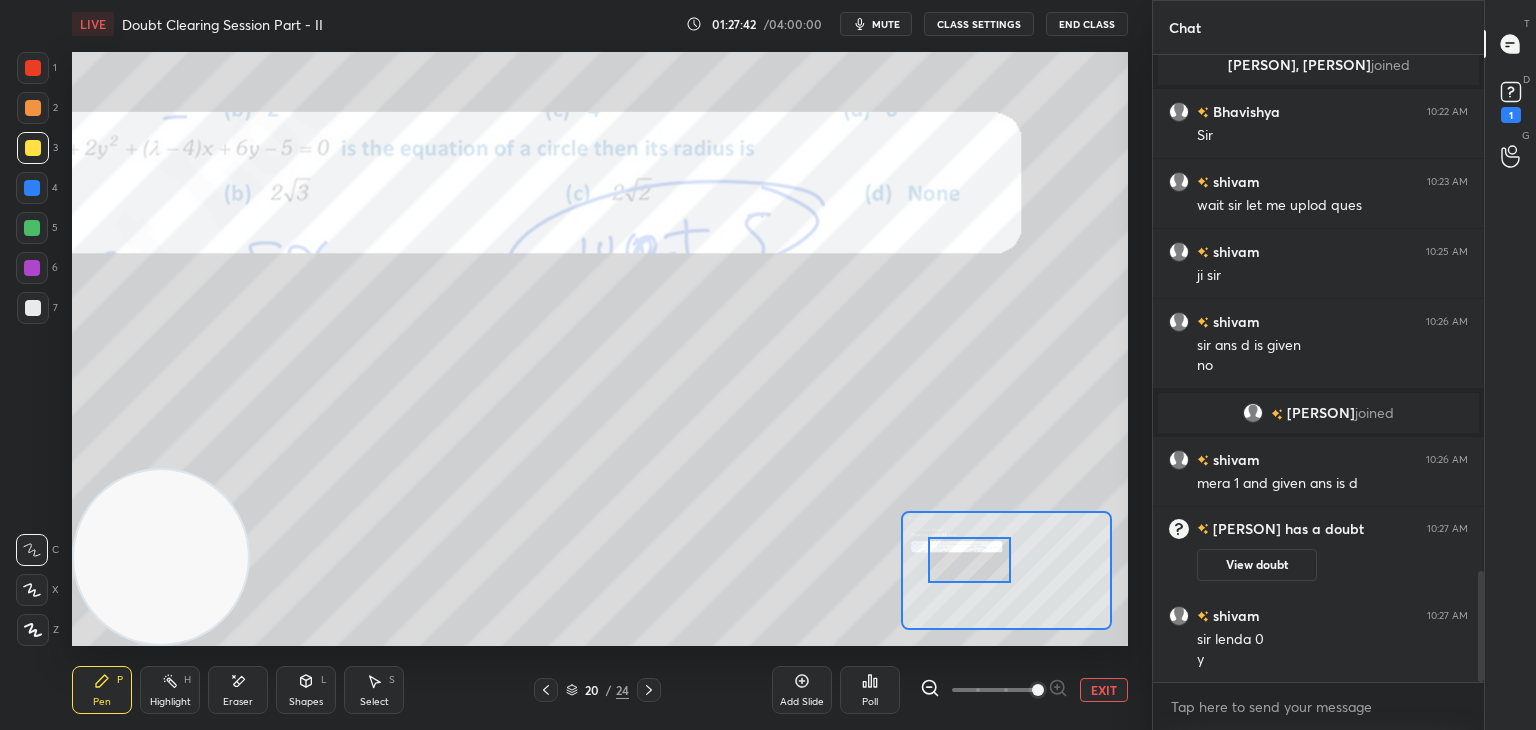 drag, startPoint x: 1008, startPoint y: 558, endPoint x: 978, endPoint y: 549, distance: 31.320919 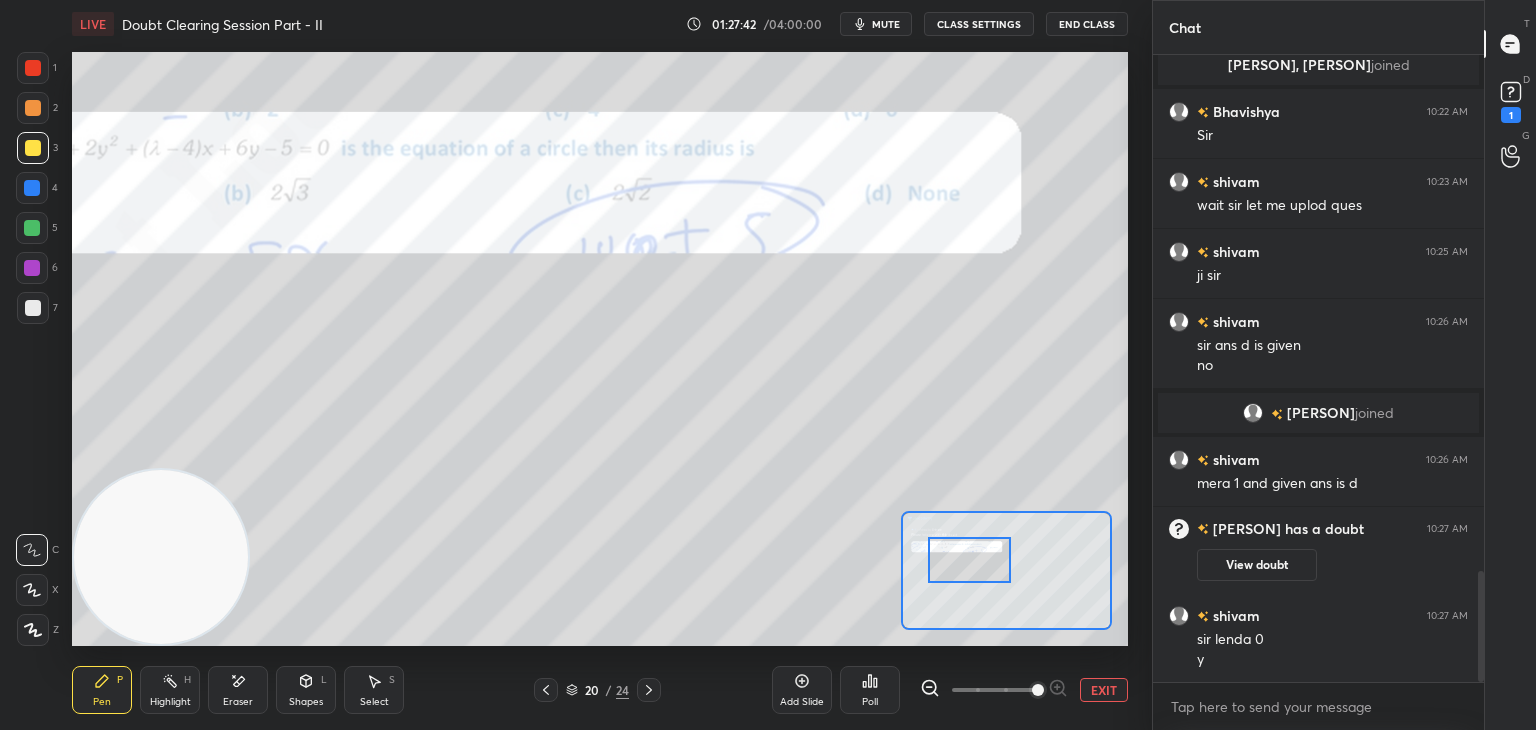 click at bounding box center [969, 560] 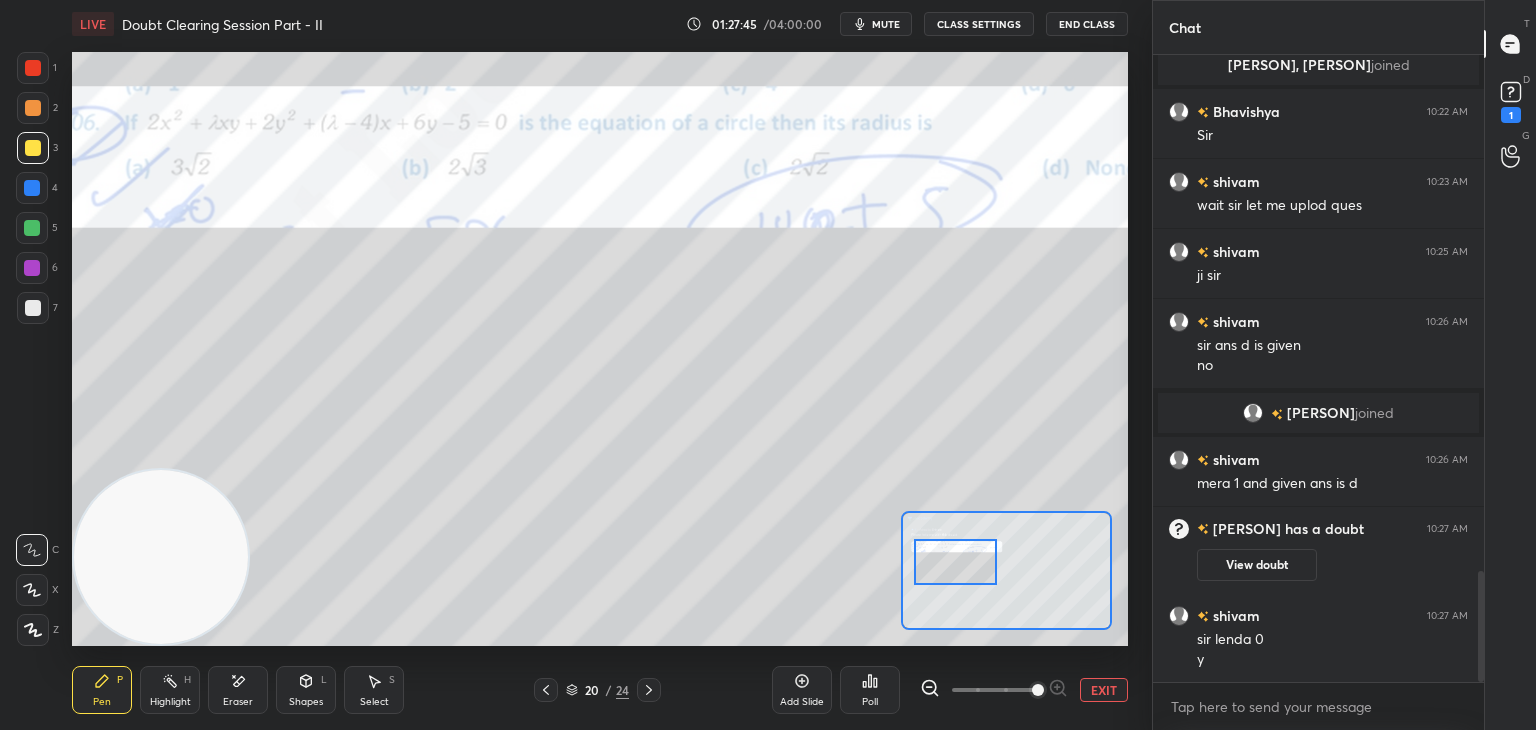 drag, startPoint x: 983, startPoint y: 565, endPoint x: 959, endPoint y: 564, distance: 24.020824 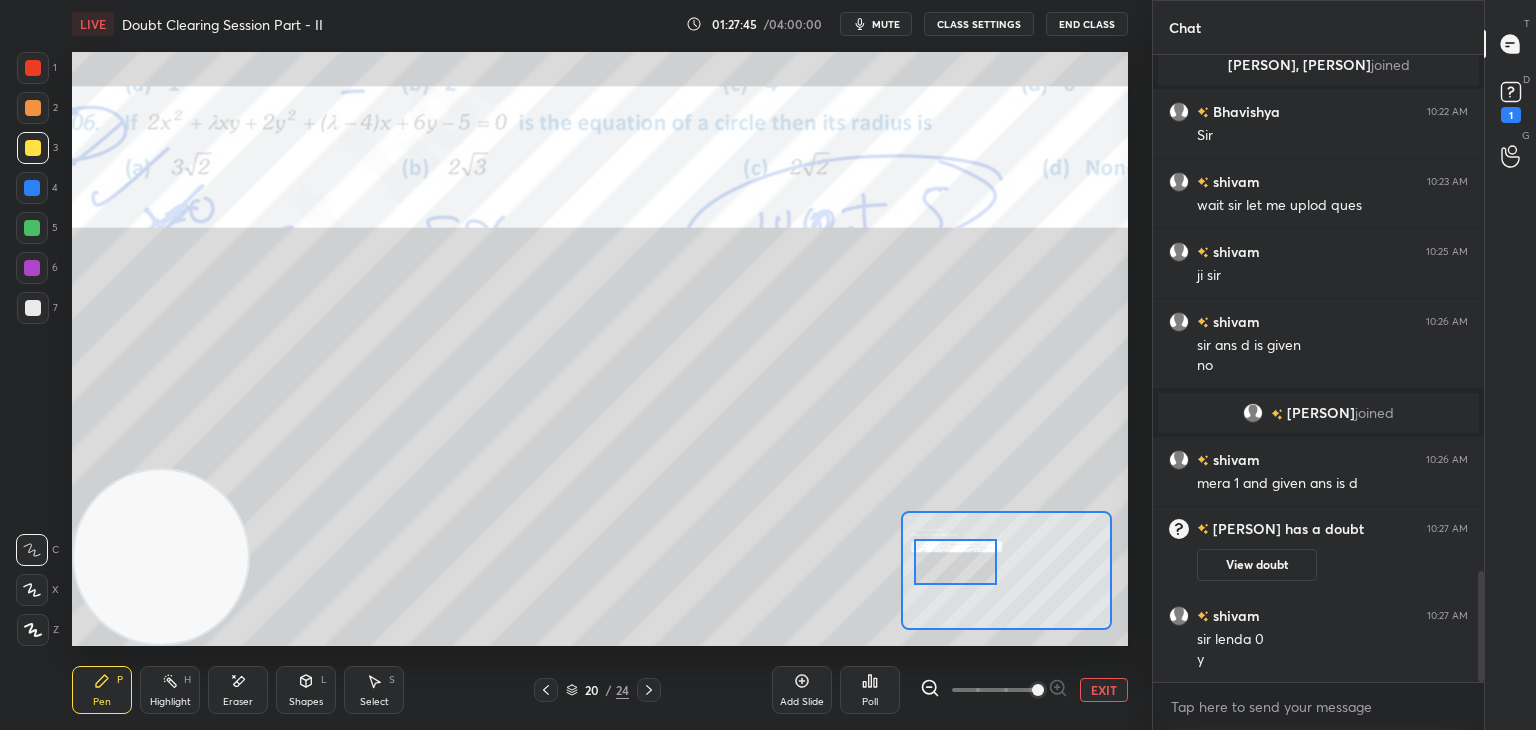 click at bounding box center [955, 562] 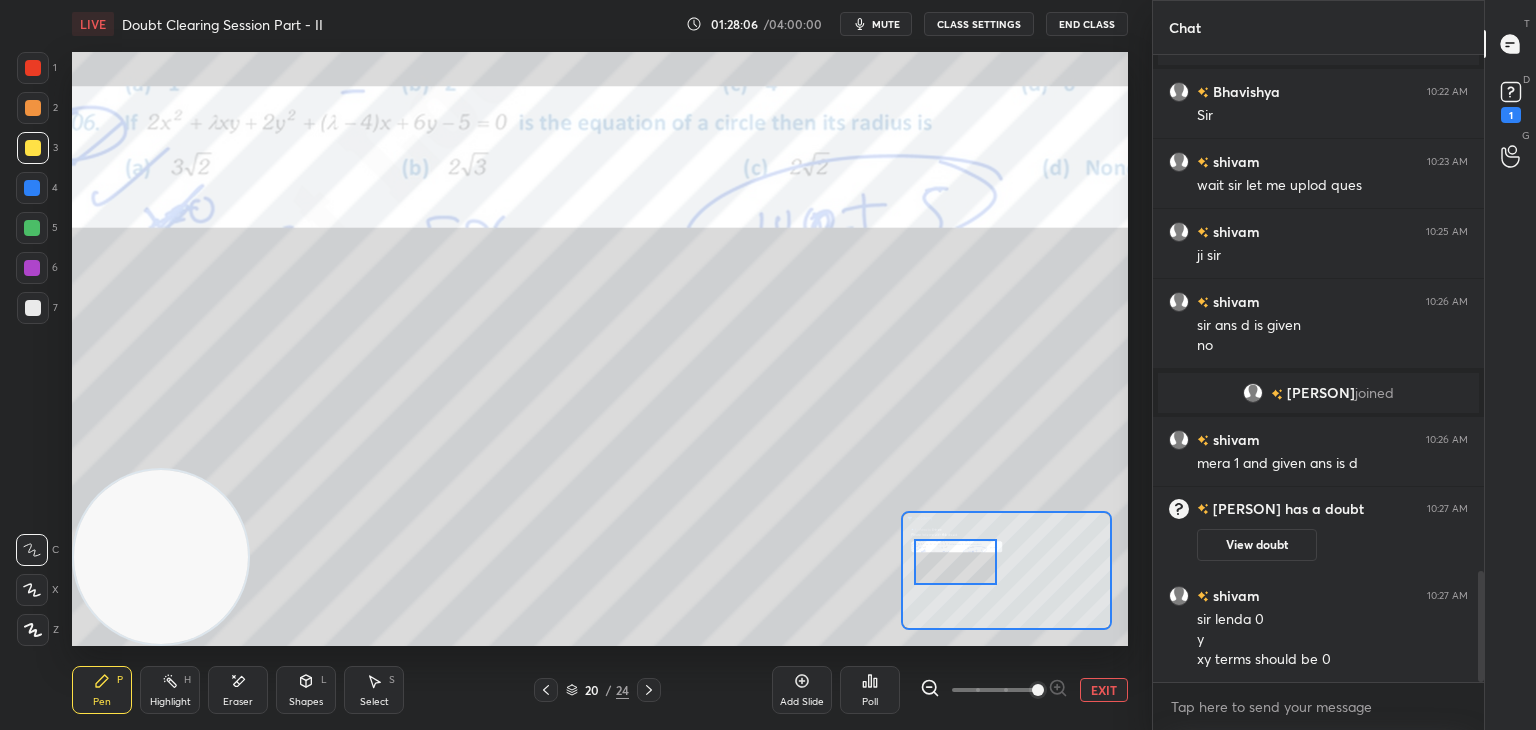scroll, scrollTop: 3000, scrollLeft: 0, axis: vertical 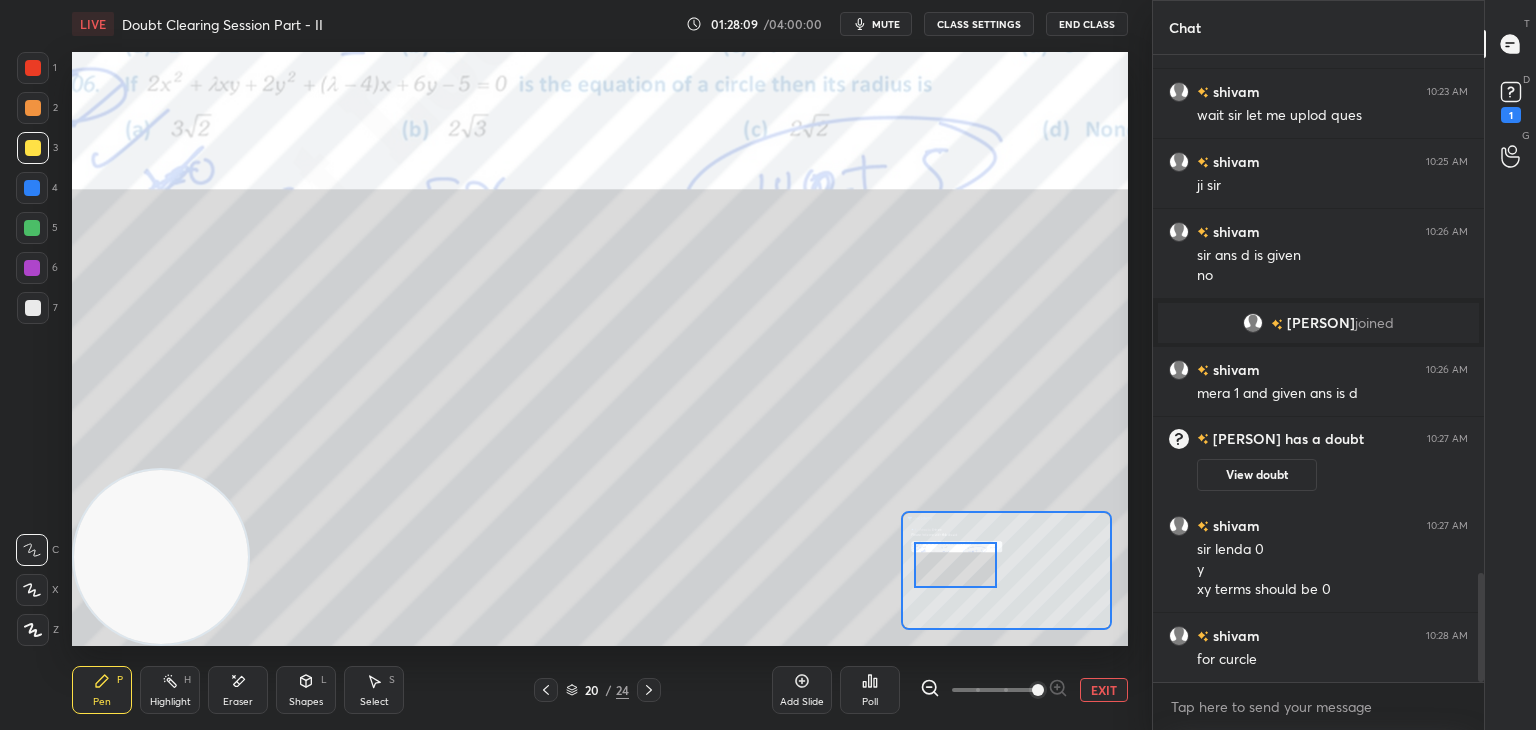 click at bounding box center [955, 565] 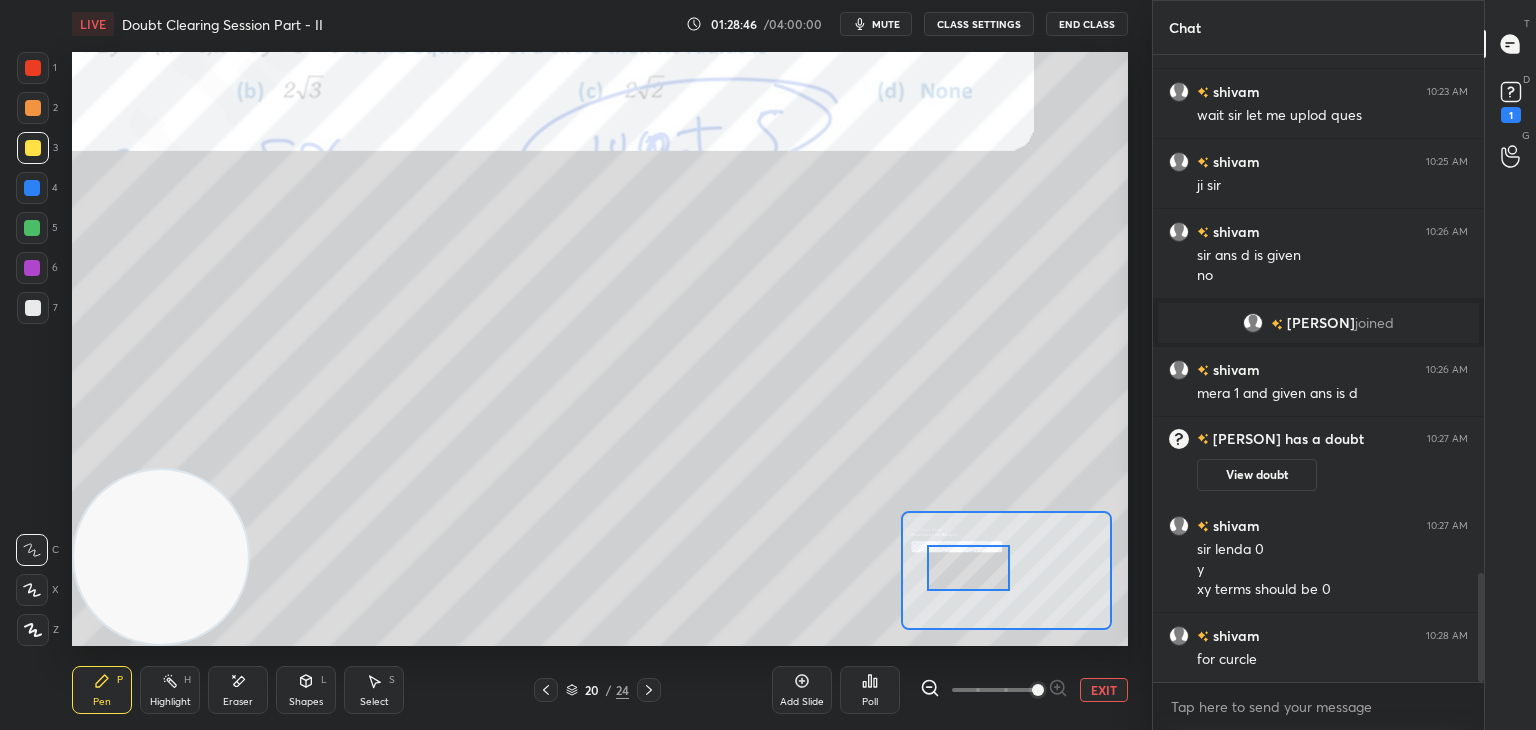 drag, startPoint x: 969, startPoint y: 575, endPoint x: 941, endPoint y: 566, distance: 29.410883 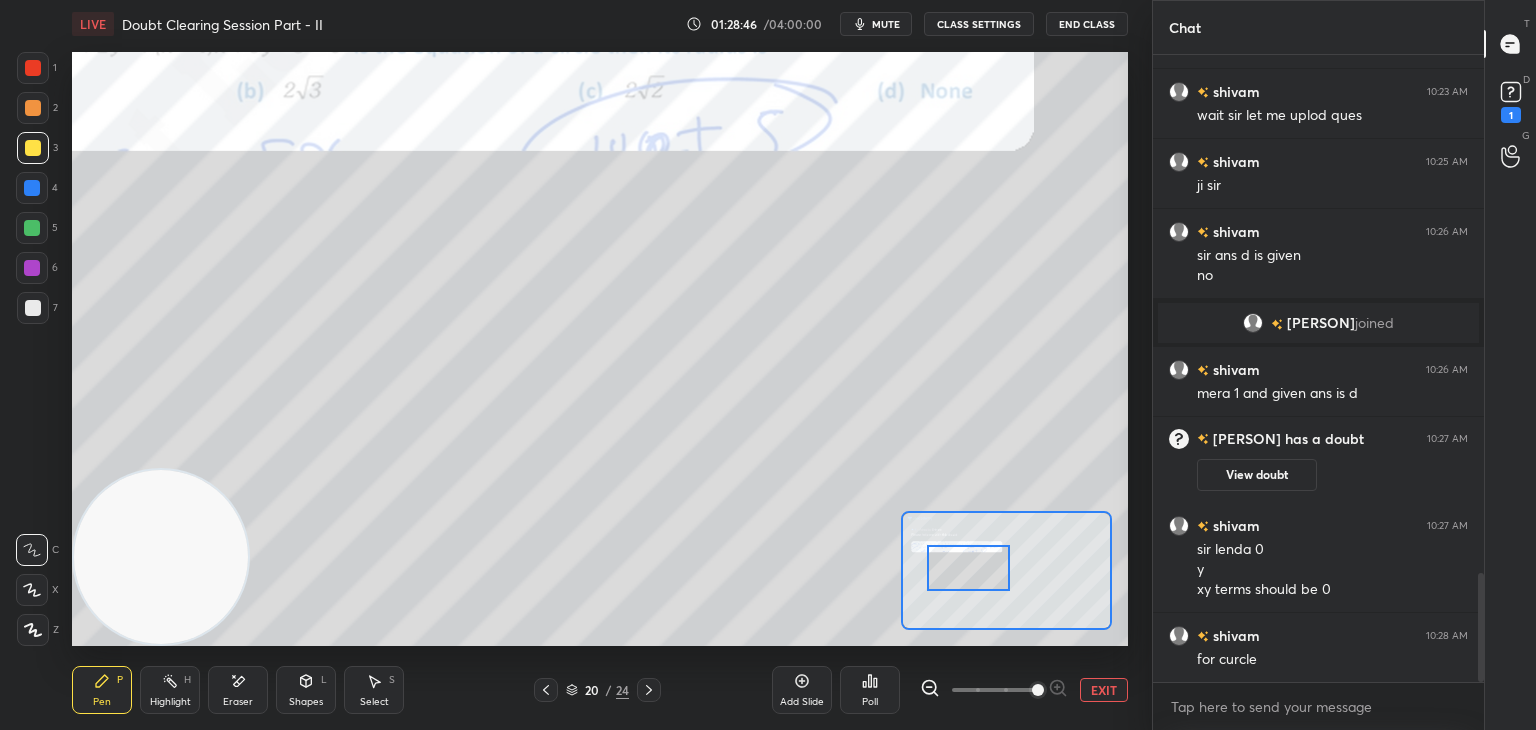 click at bounding box center [968, 568] 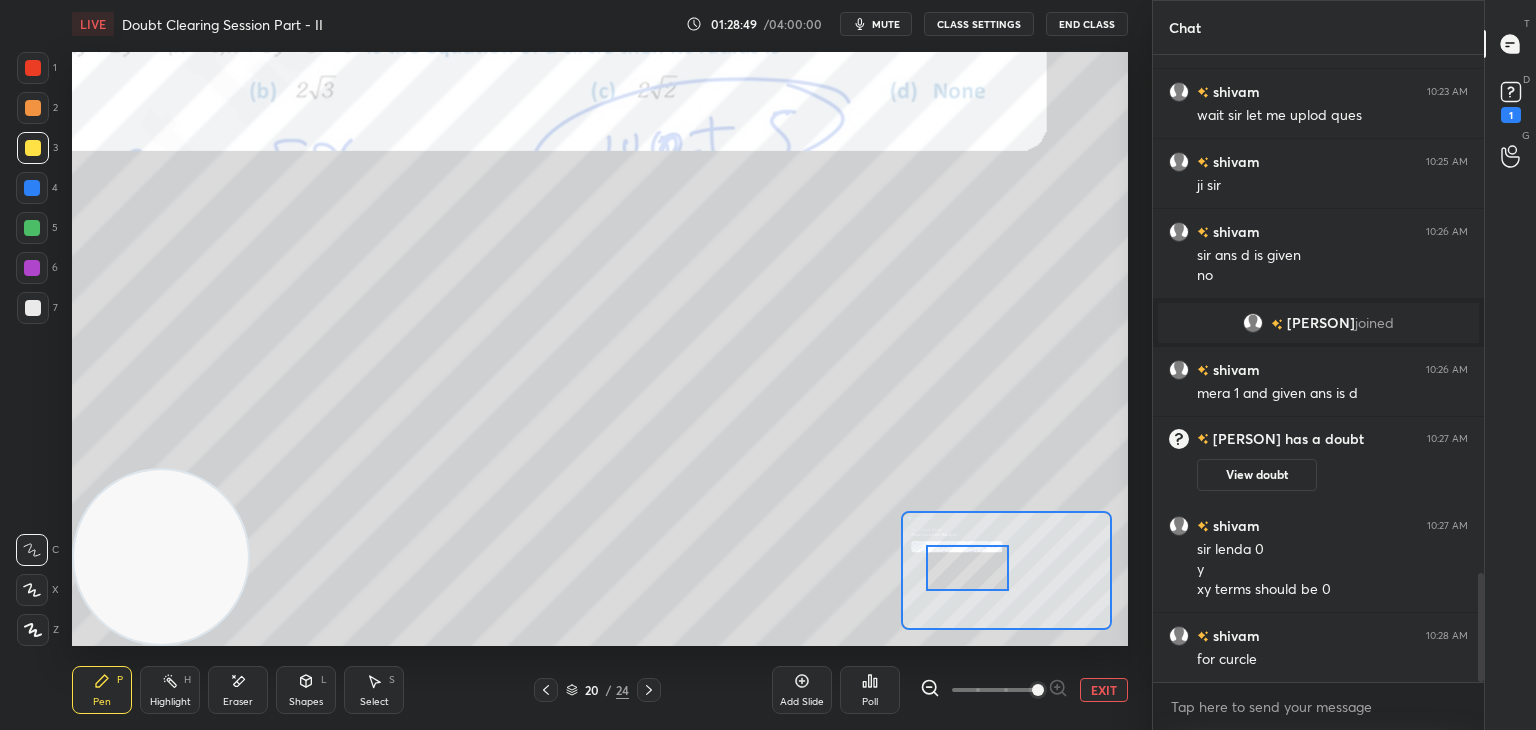 click on "Eraser" at bounding box center (238, 690) 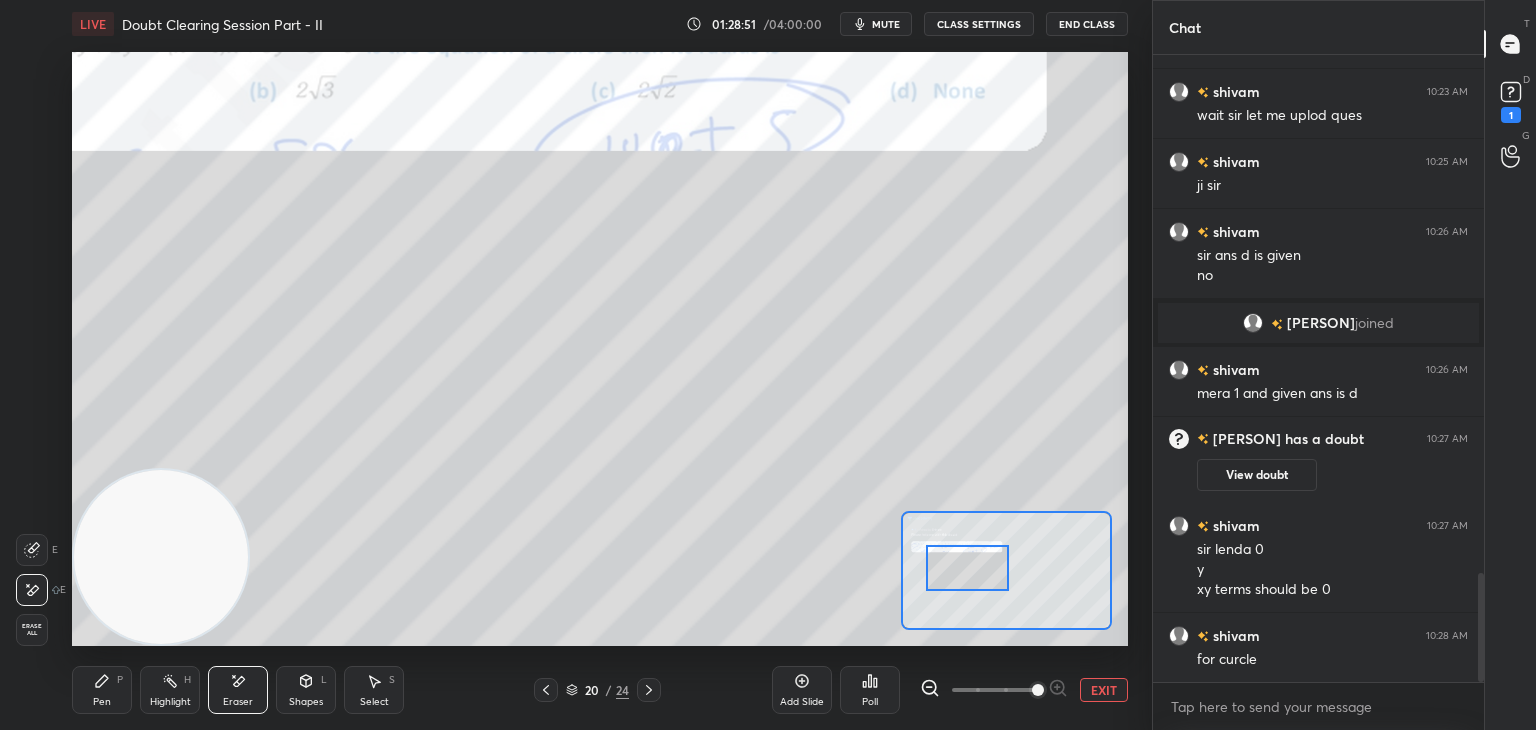 click on "Pen P" at bounding box center (102, 690) 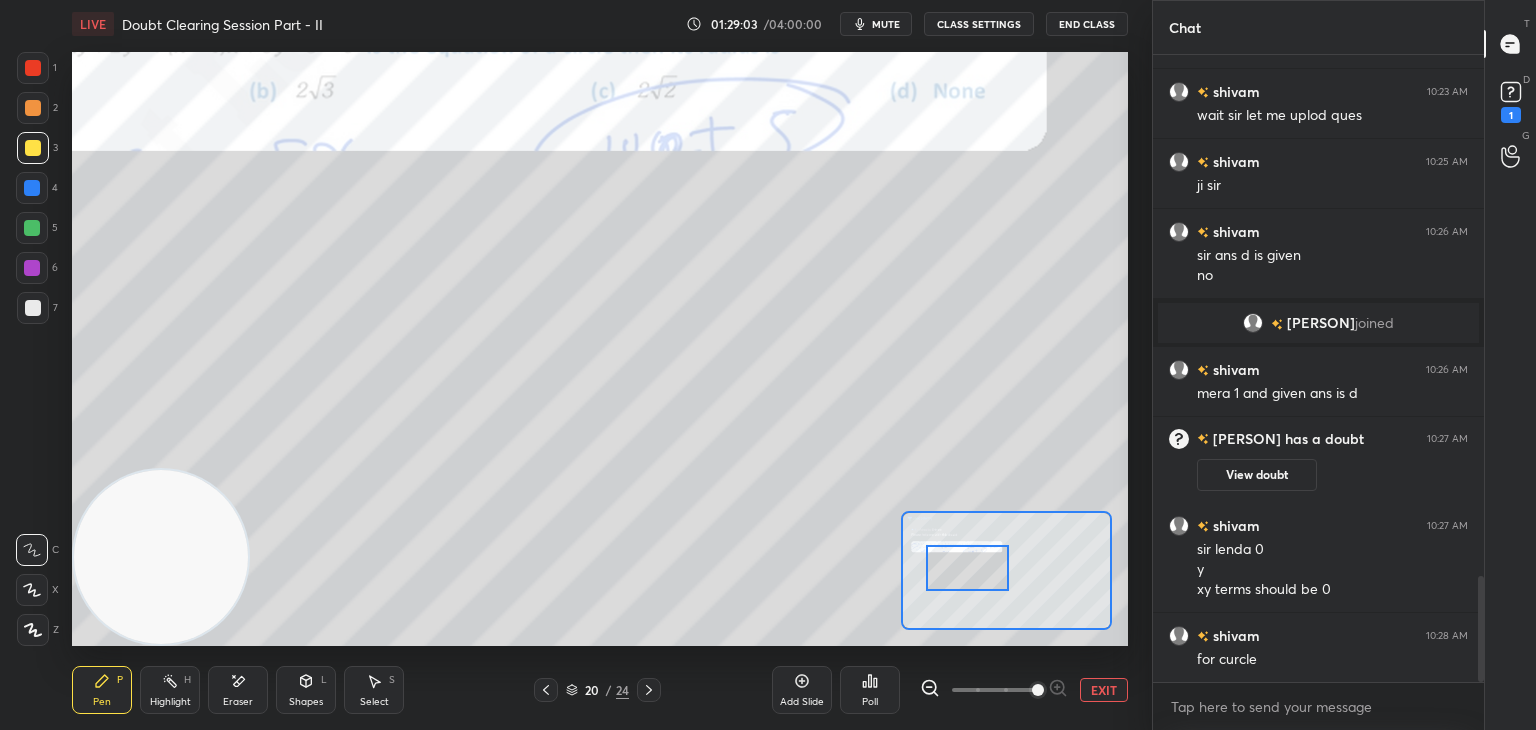 scroll, scrollTop: 3070, scrollLeft: 0, axis: vertical 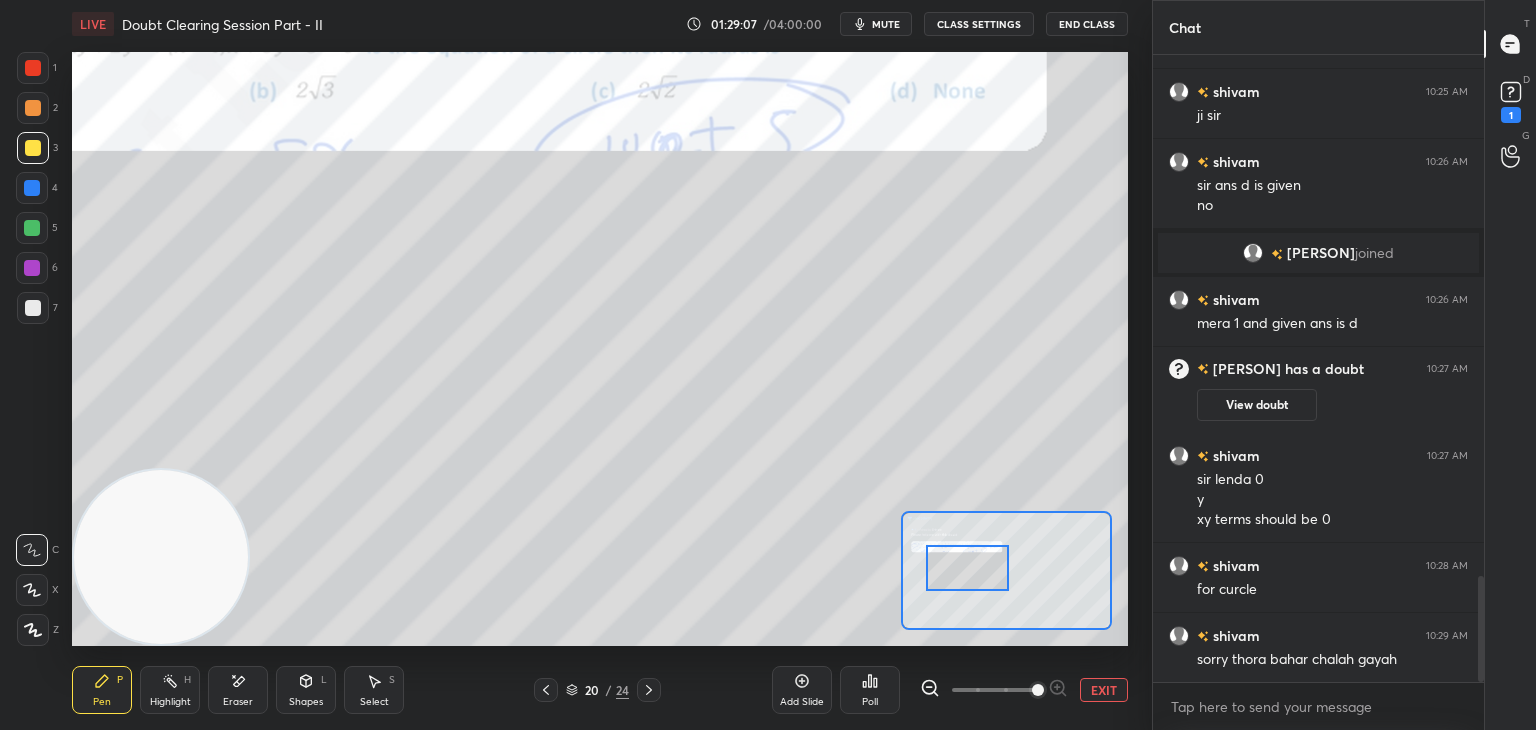 click 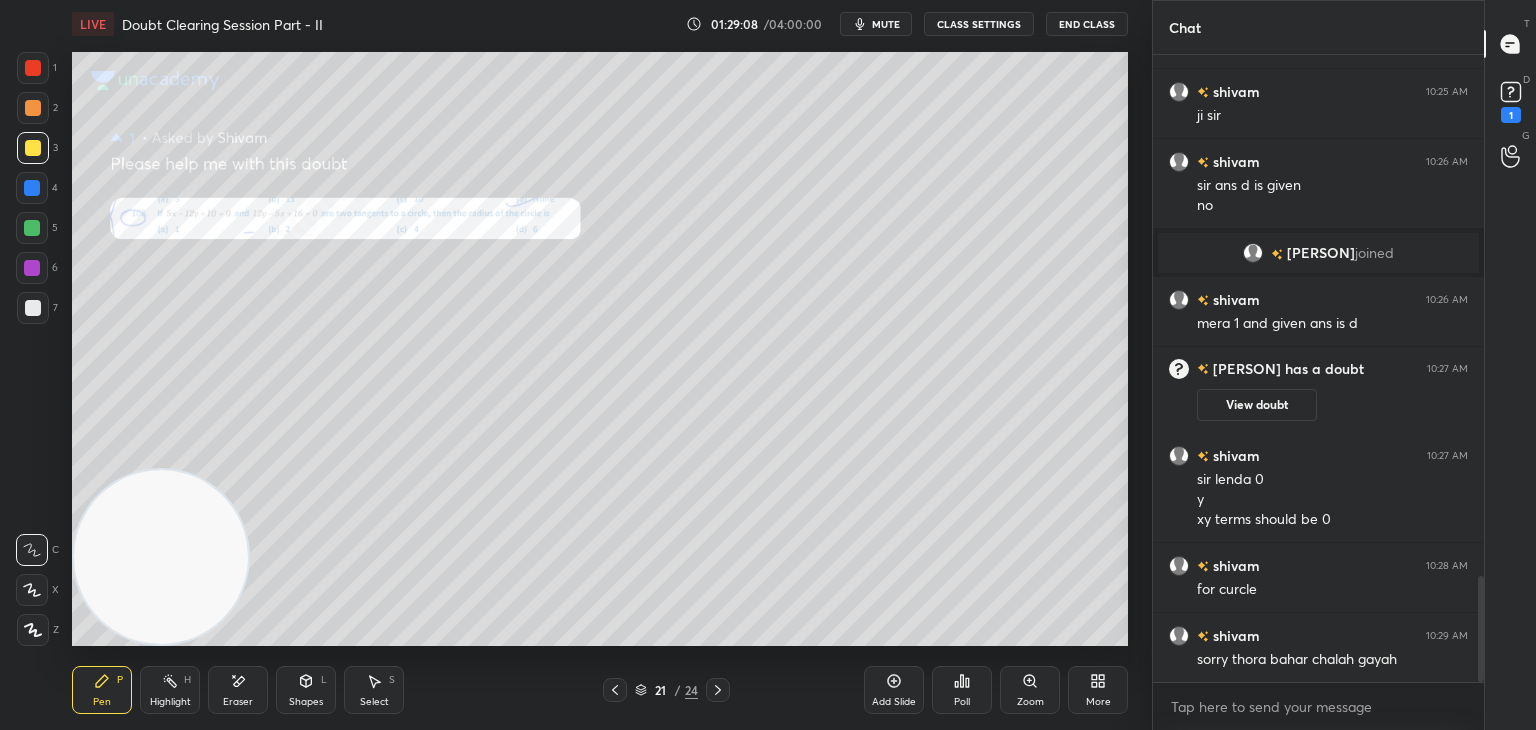 click on "Zoom" at bounding box center [1030, 690] 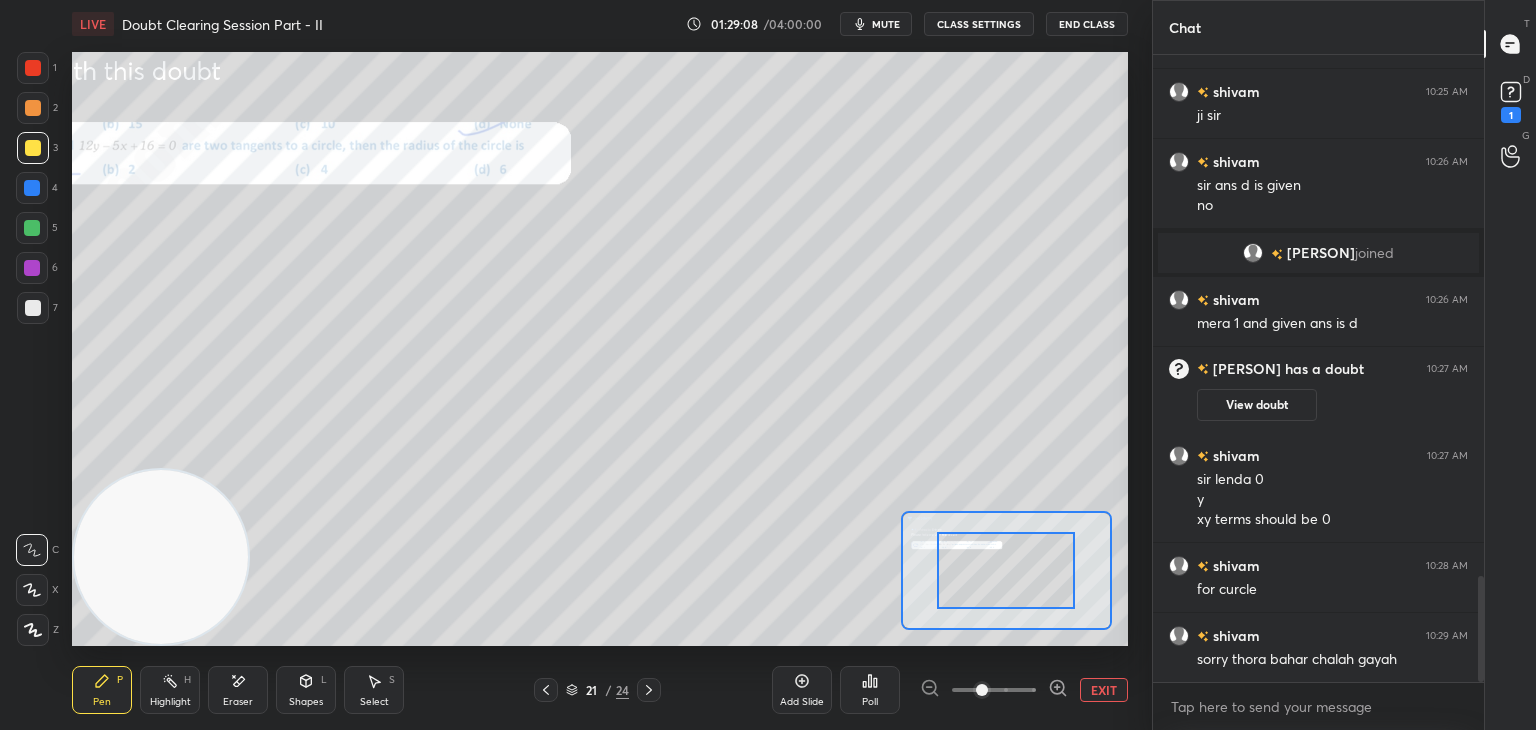 click at bounding box center (994, 690) 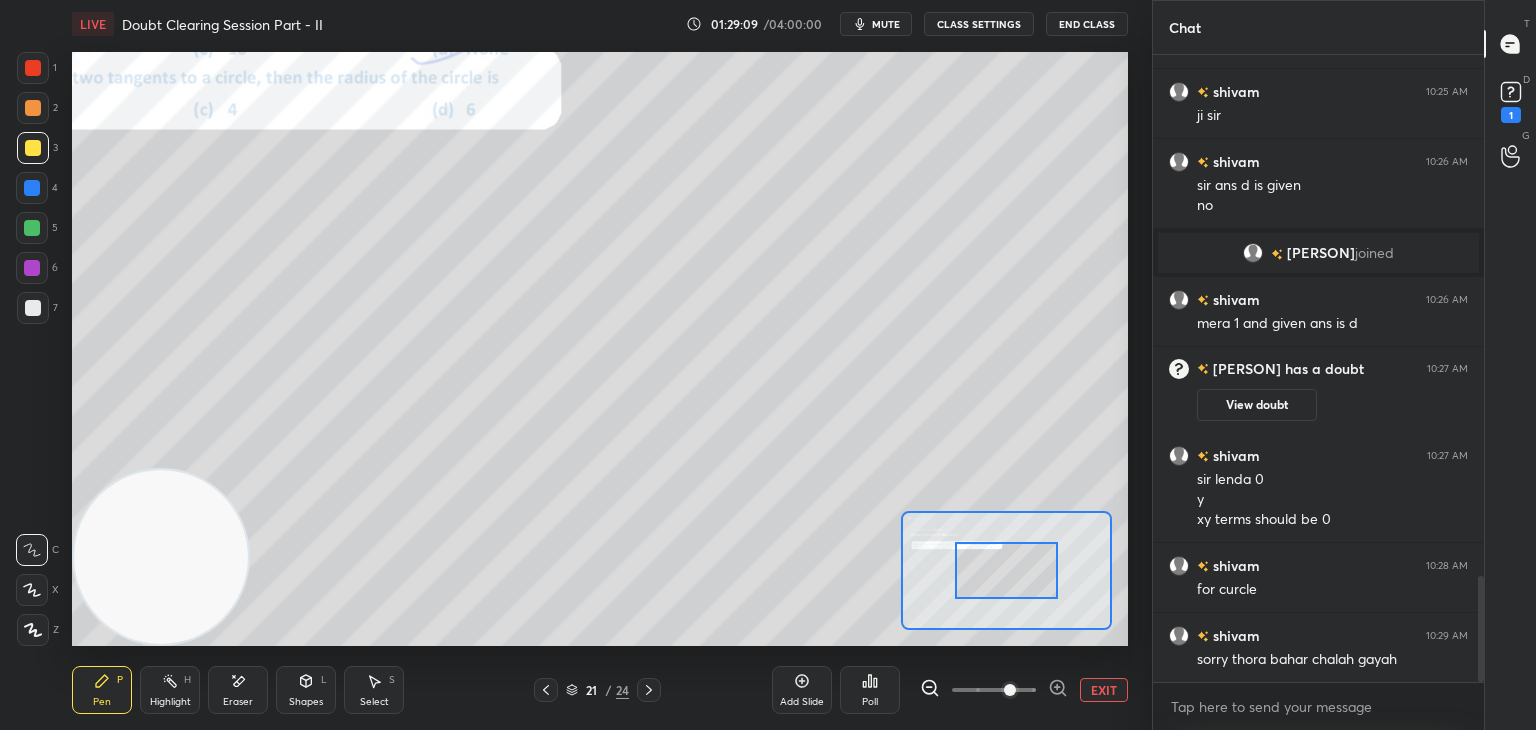 click at bounding box center (994, 690) 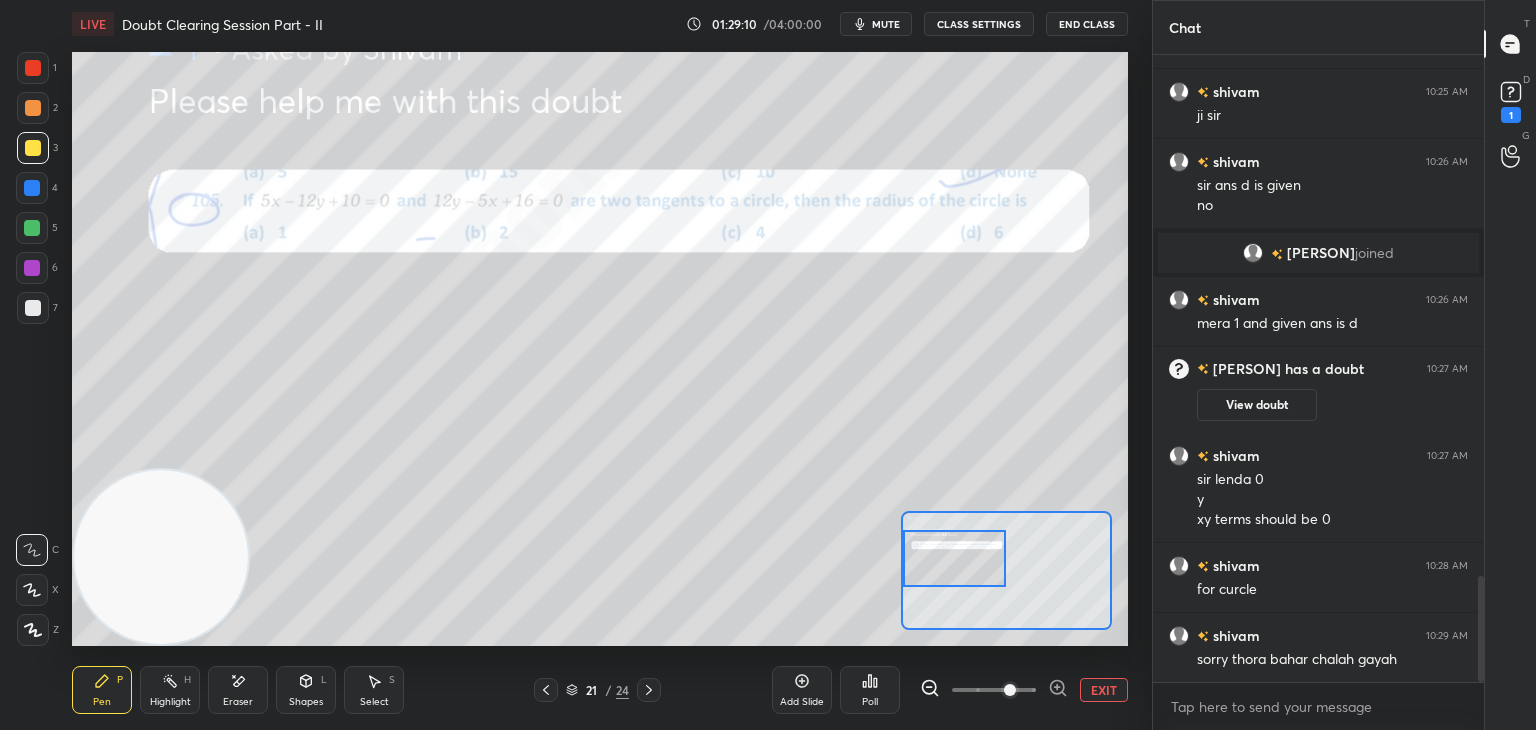 drag, startPoint x: 1021, startPoint y: 557, endPoint x: 960, endPoint y: 539, distance: 63.600315 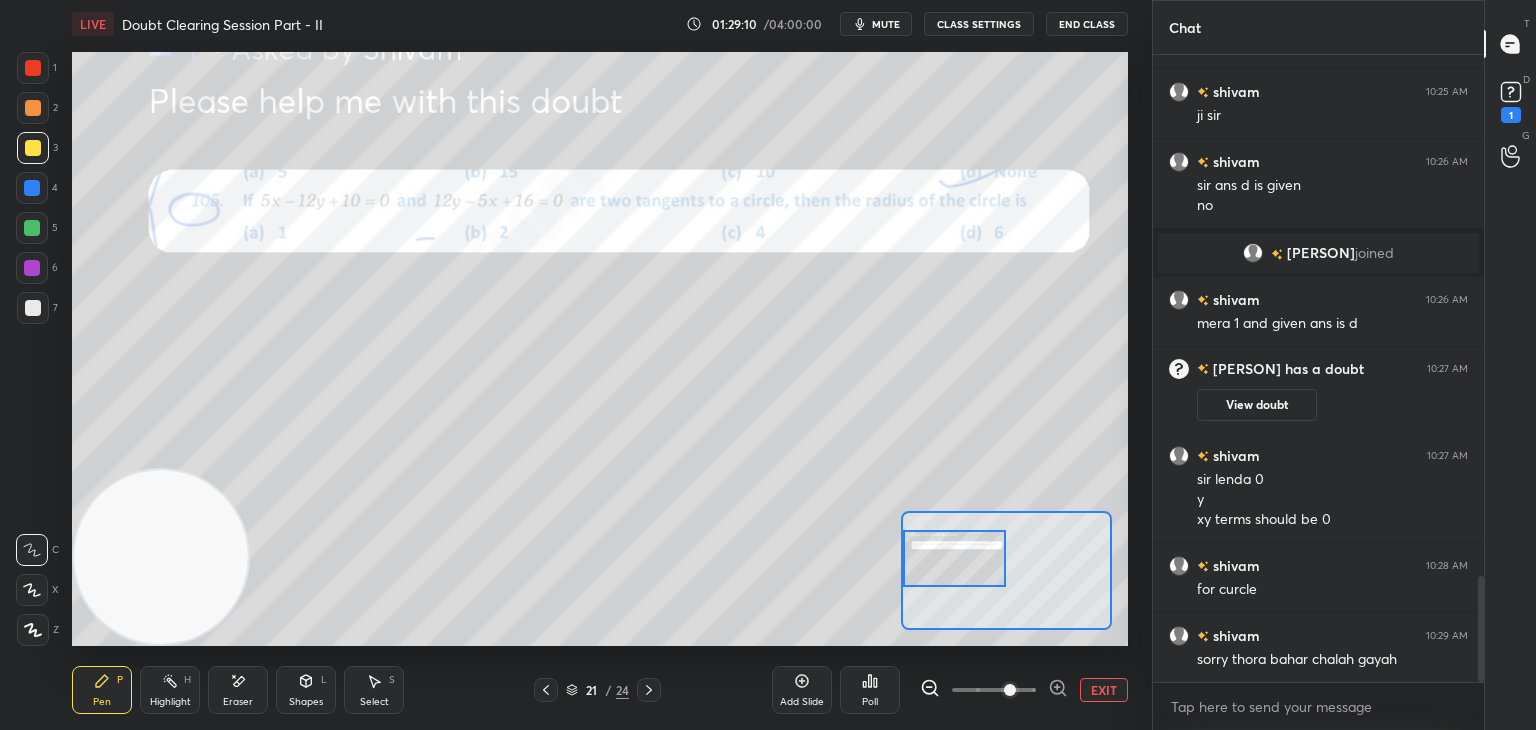 click at bounding box center [955, 558] 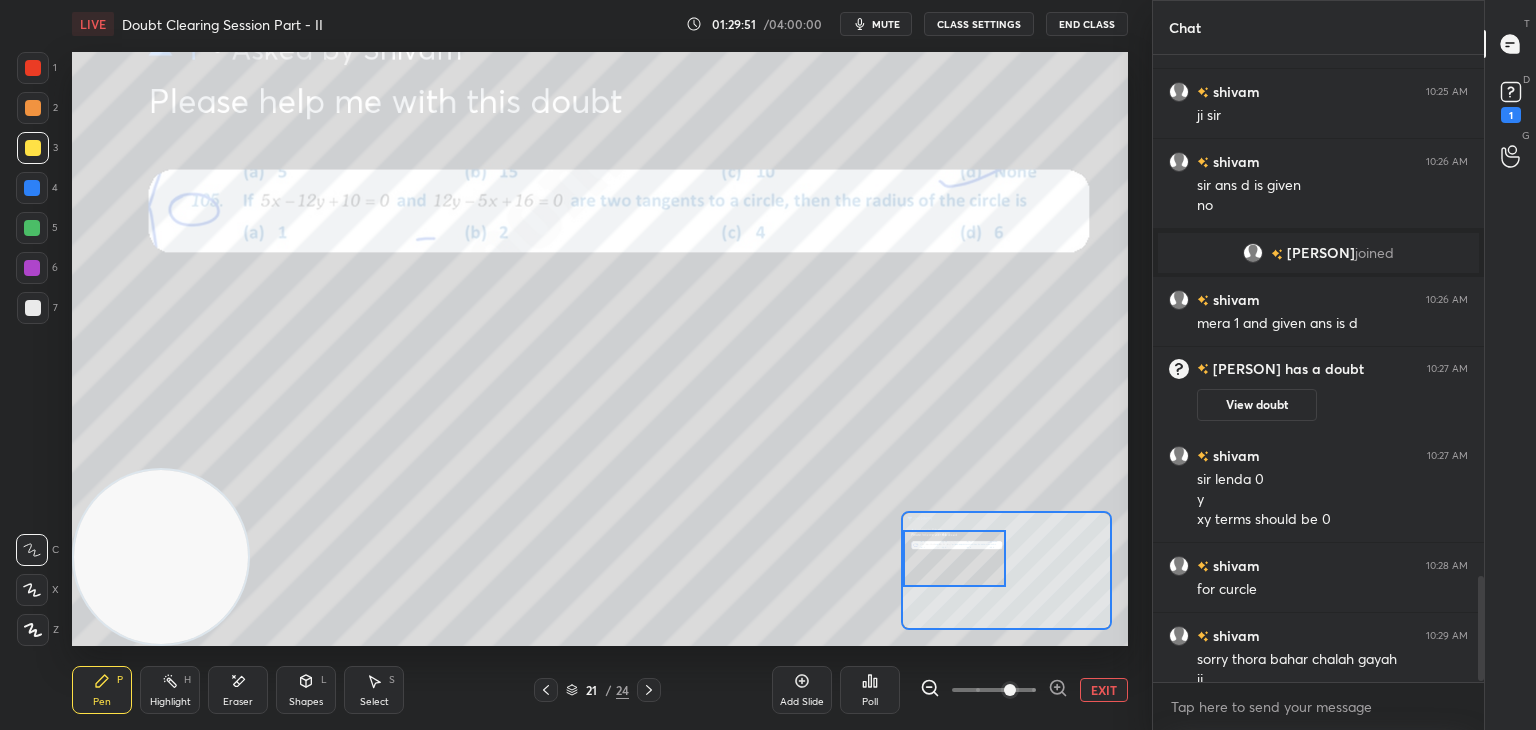 scroll, scrollTop: 3090, scrollLeft: 0, axis: vertical 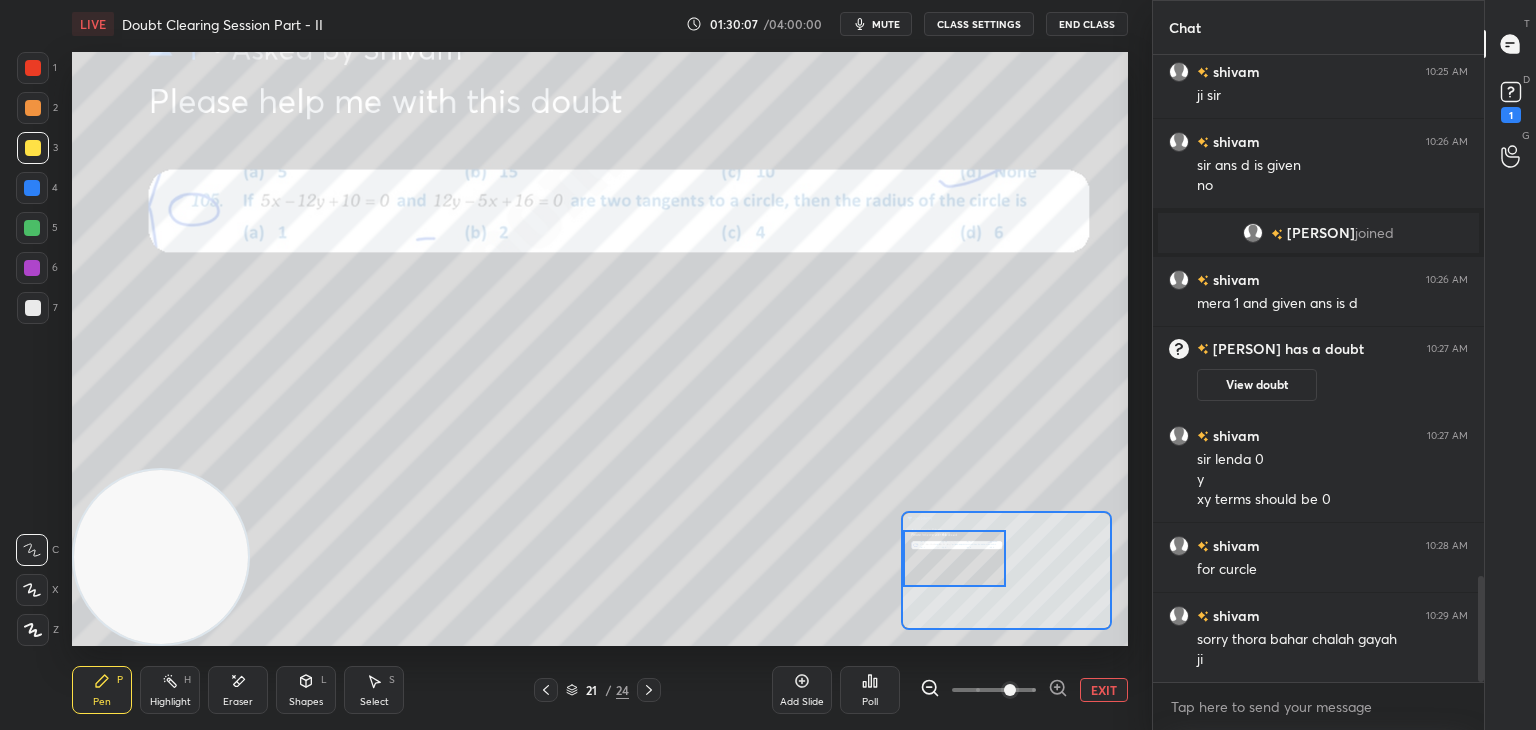 drag, startPoint x: 234, startPoint y: 689, endPoint x: 272, endPoint y: 651, distance: 53.740116 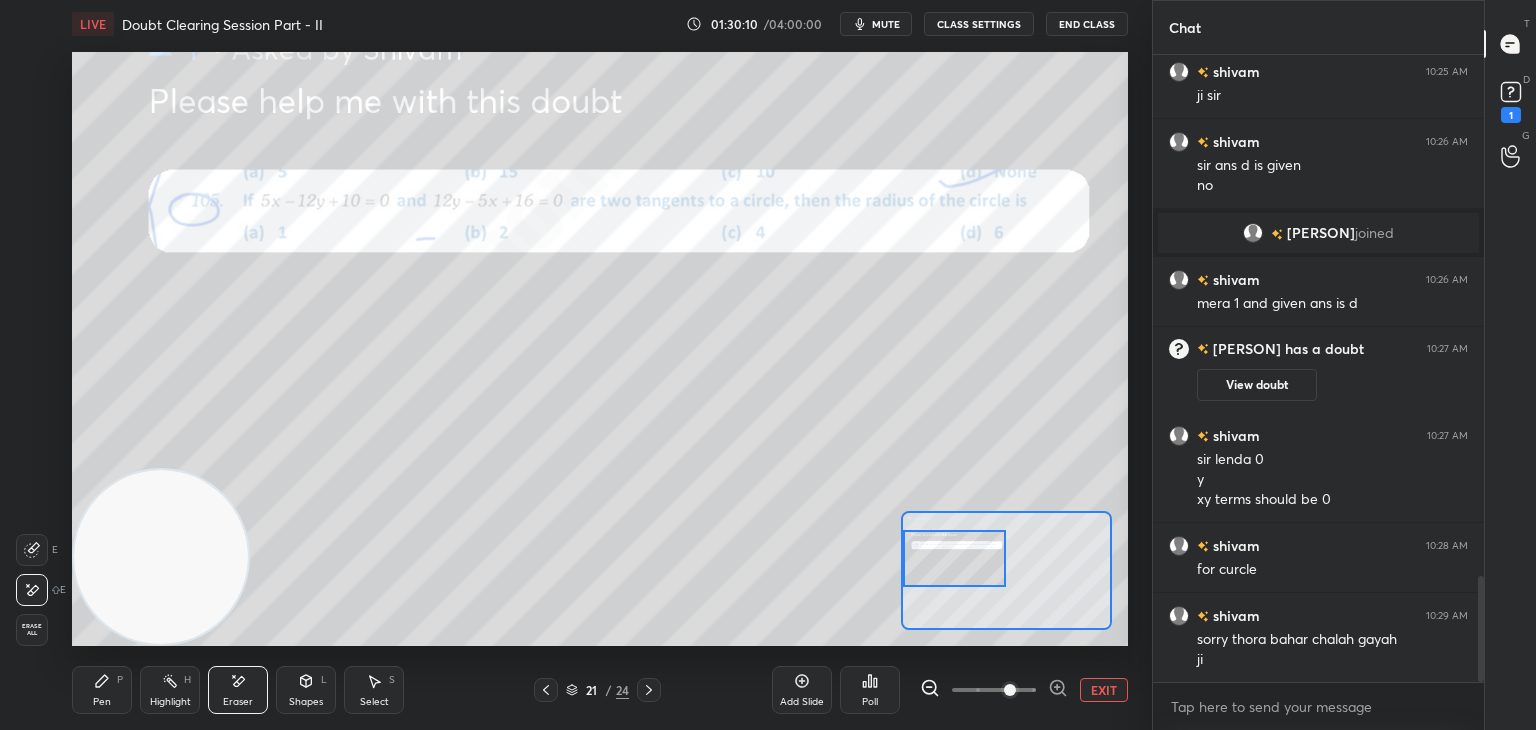 click on "Pen P" at bounding box center (102, 690) 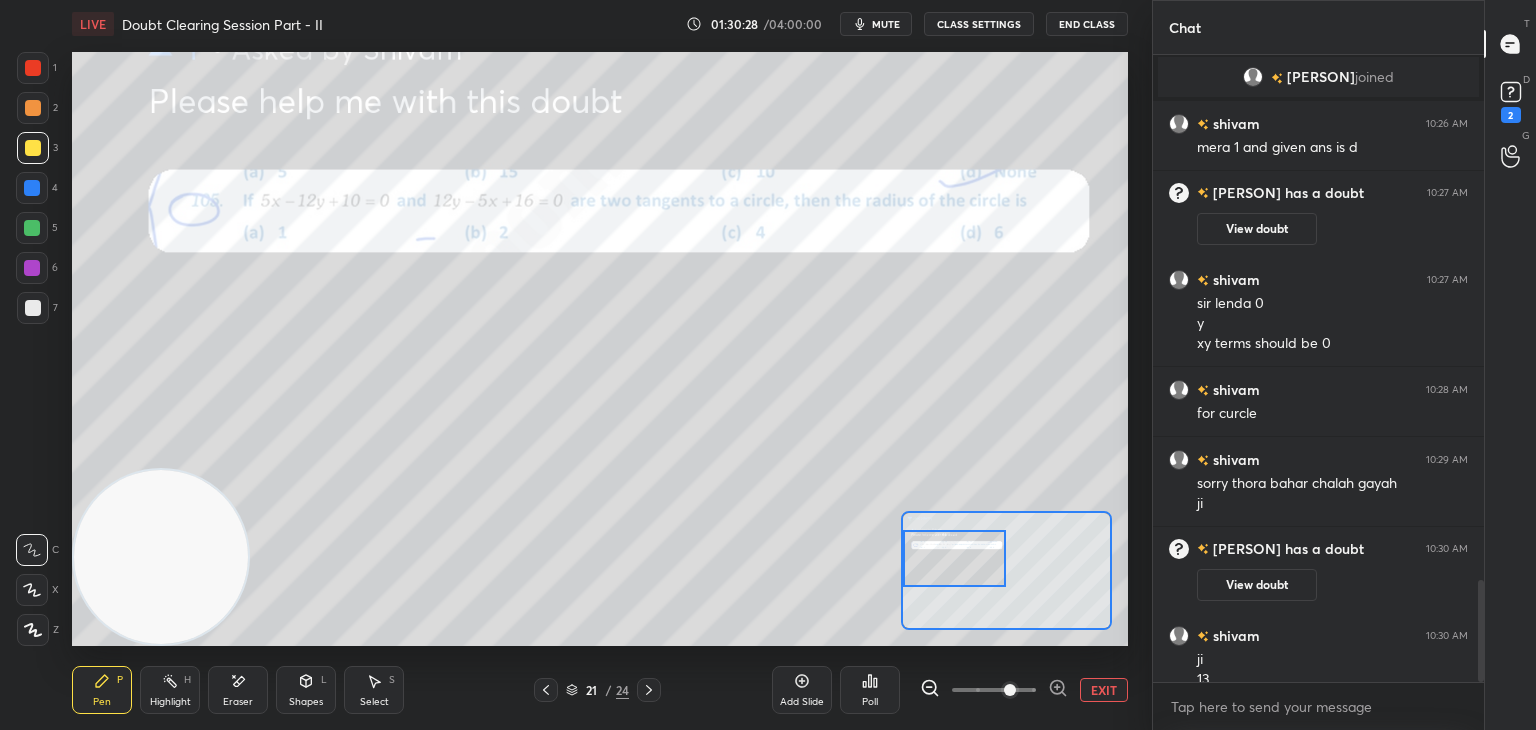 scroll, scrollTop: 3226, scrollLeft: 0, axis: vertical 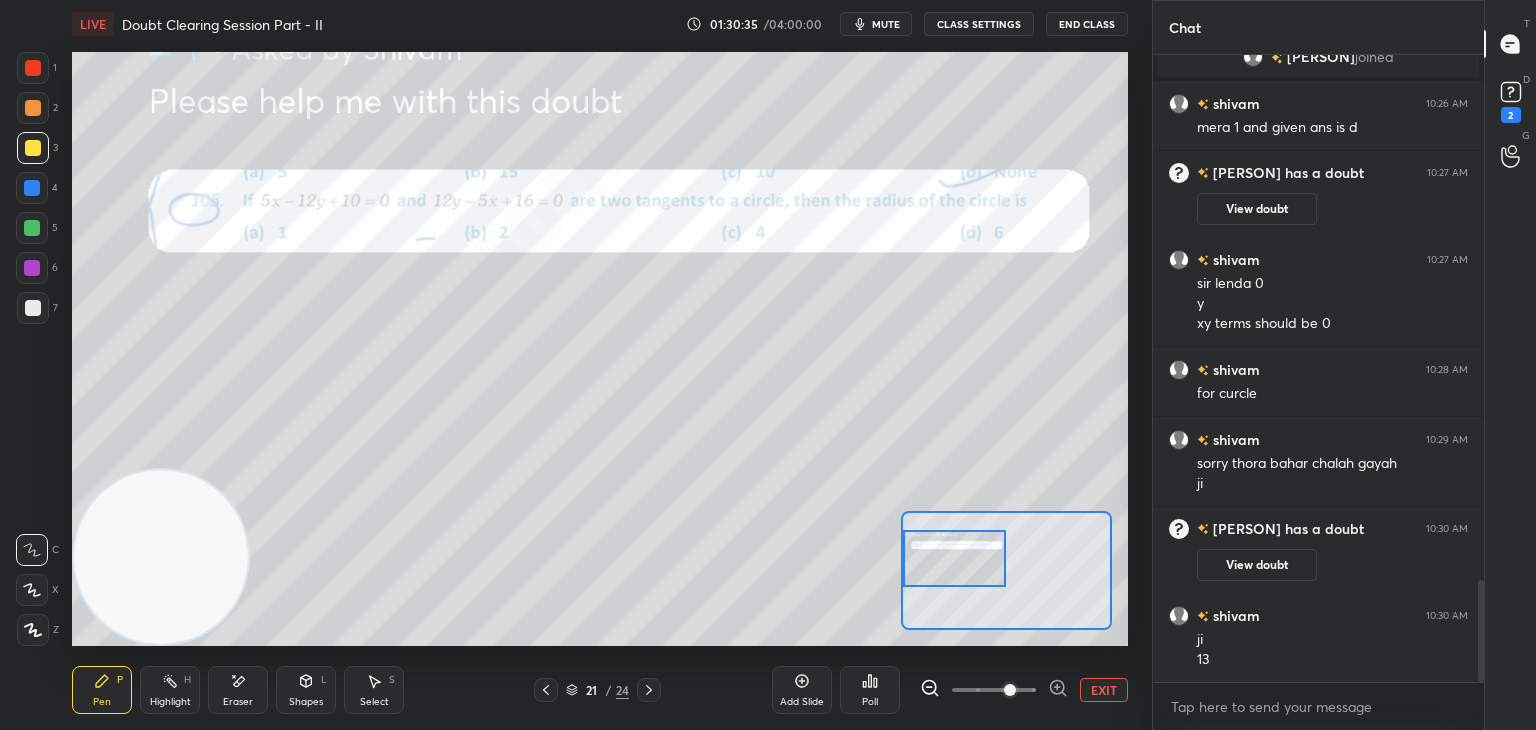 click 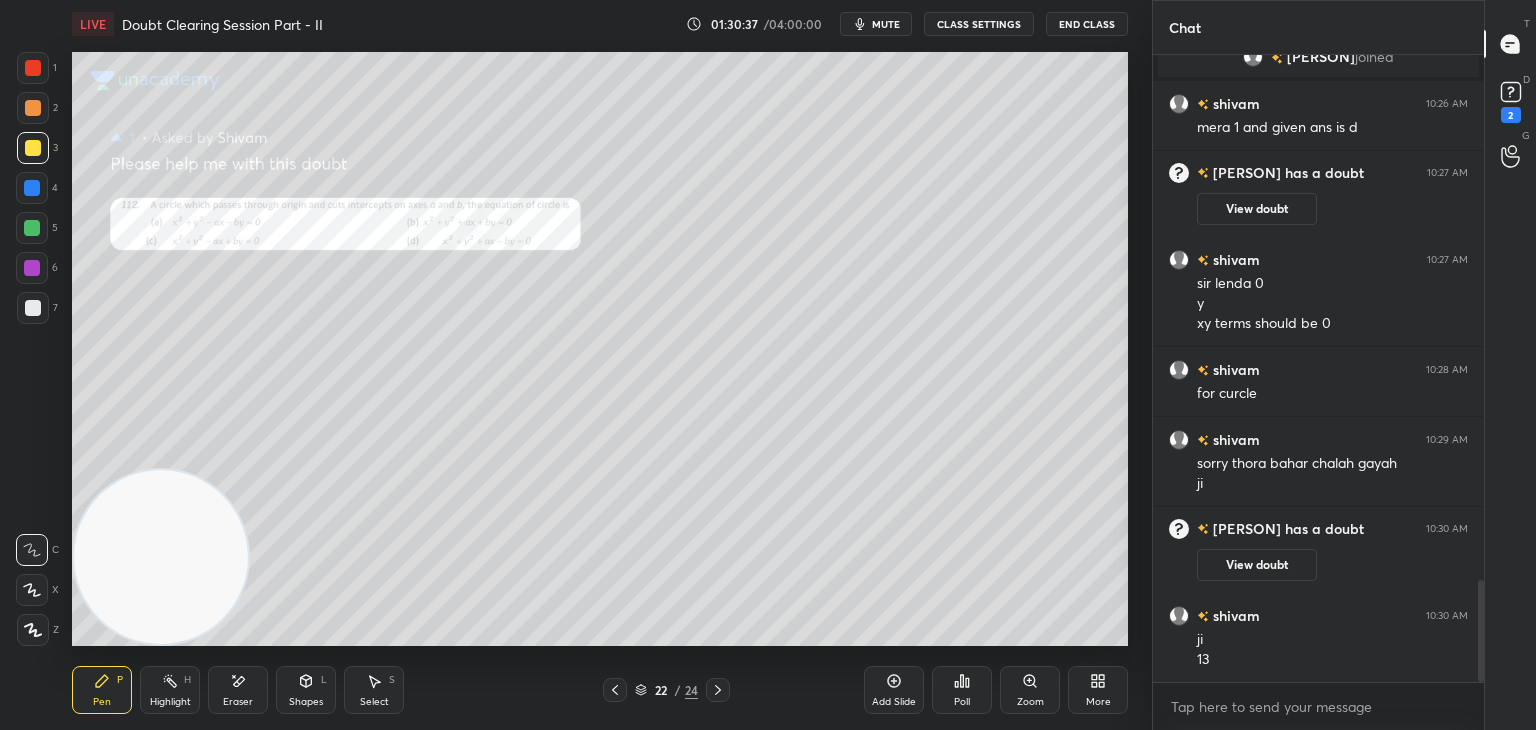 click on "Zoom" at bounding box center (1030, 690) 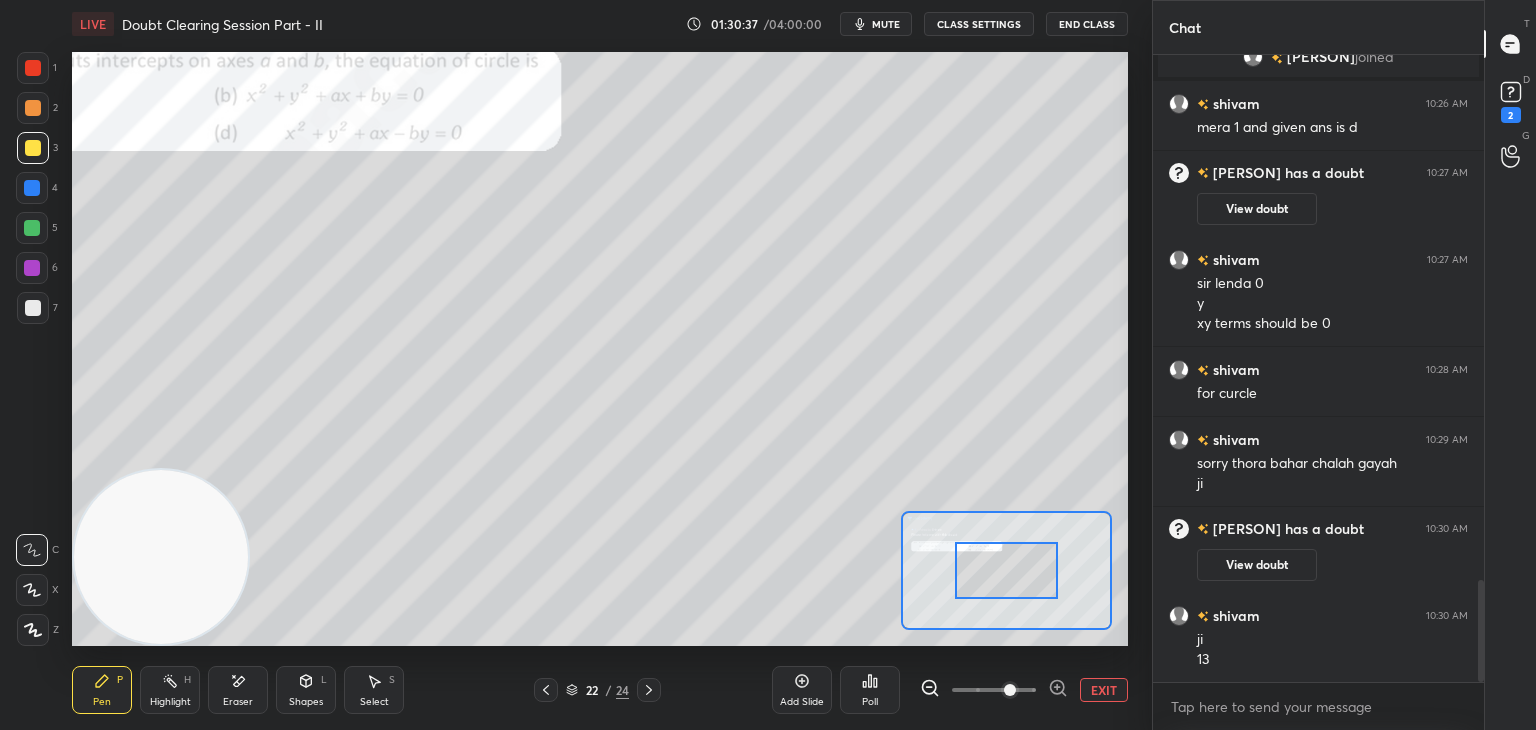 click at bounding box center [1010, 690] 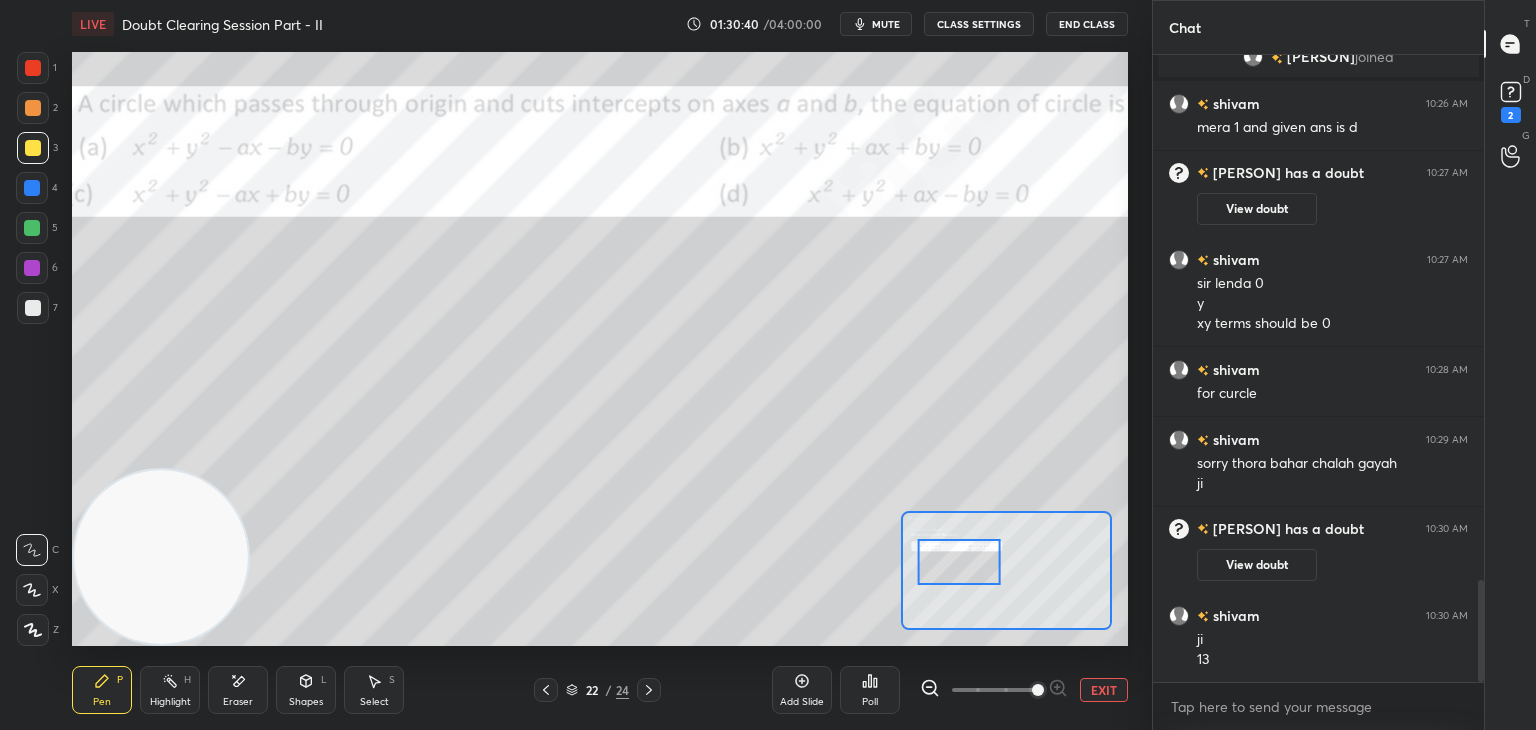 drag, startPoint x: 953, startPoint y: 589, endPoint x: 971, endPoint y: 561, distance: 33.286633 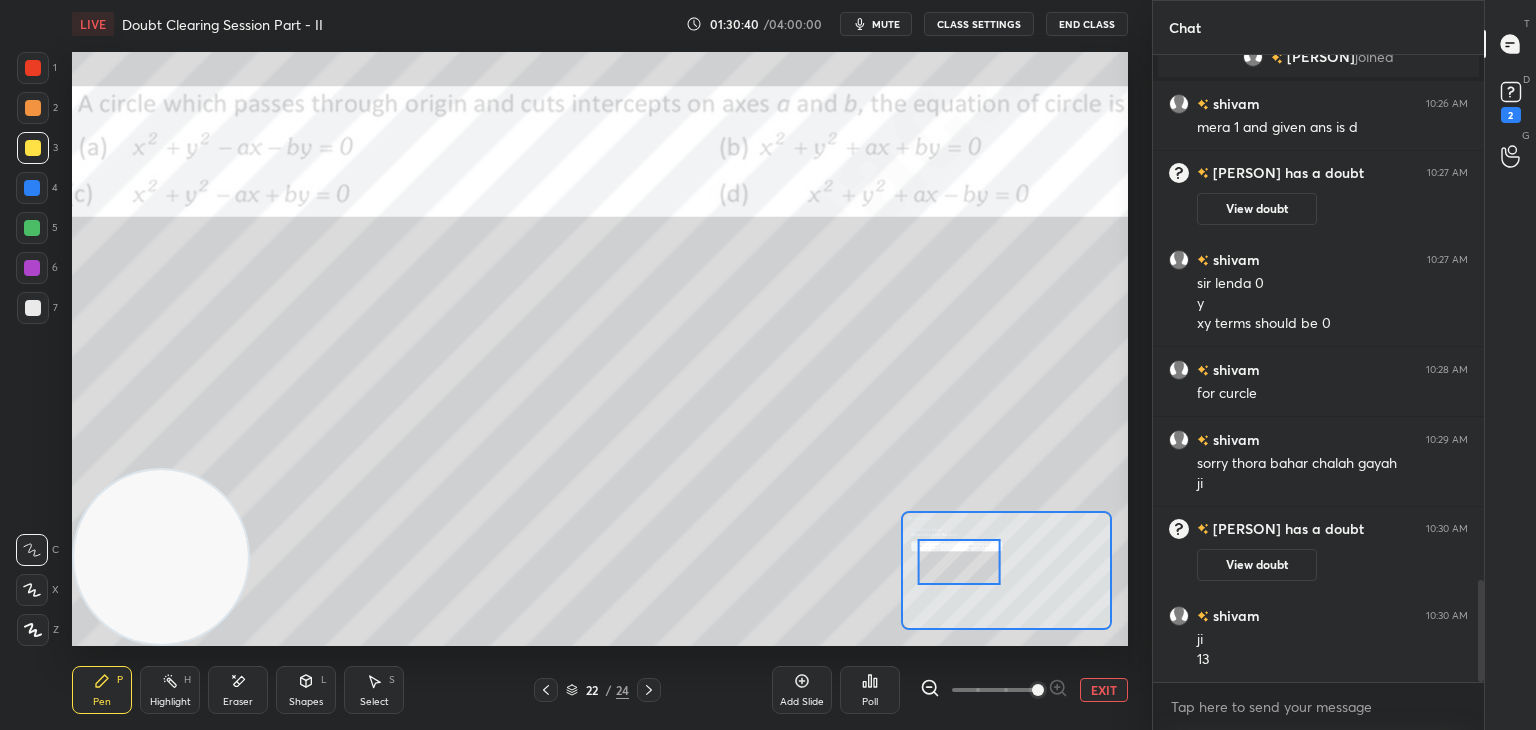 click at bounding box center [959, 562] 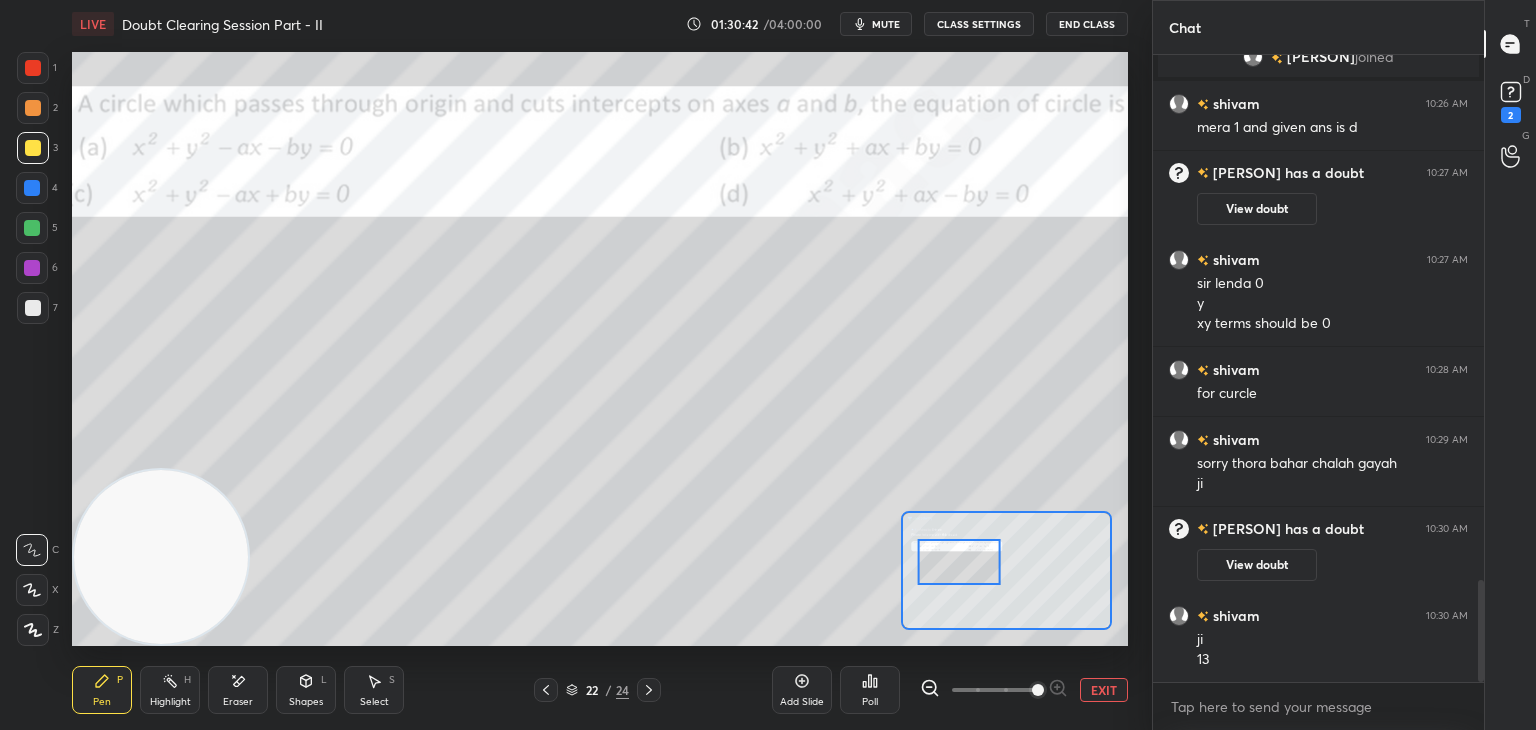 drag, startPoint x: 1013, startPoint y: 679, endPoint x: 1010, endPoint y: 651, distance: 28.160255 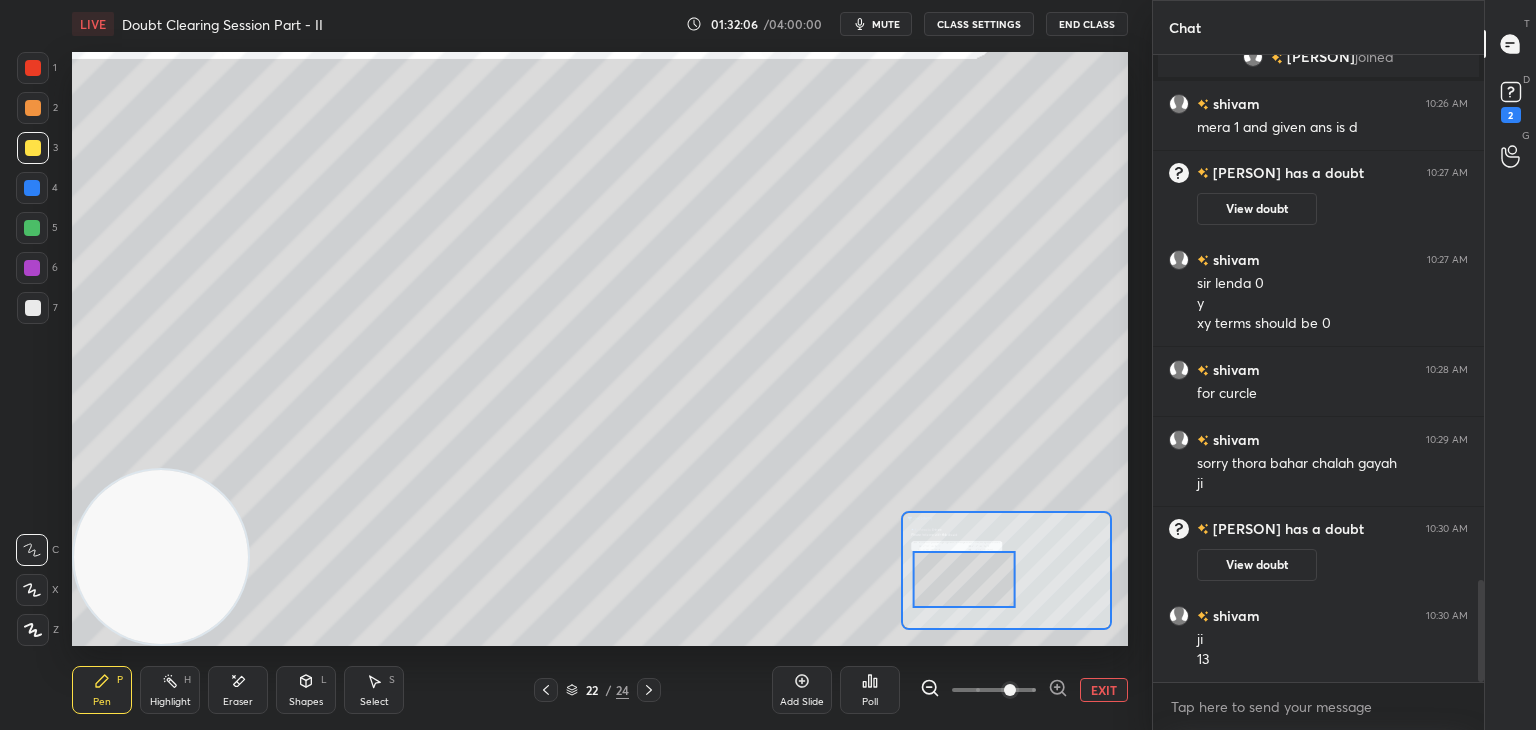 drag, startPoint x: 980, startPoint y: 566, endPoint x: 968, endPoint y: 561, distance: 13 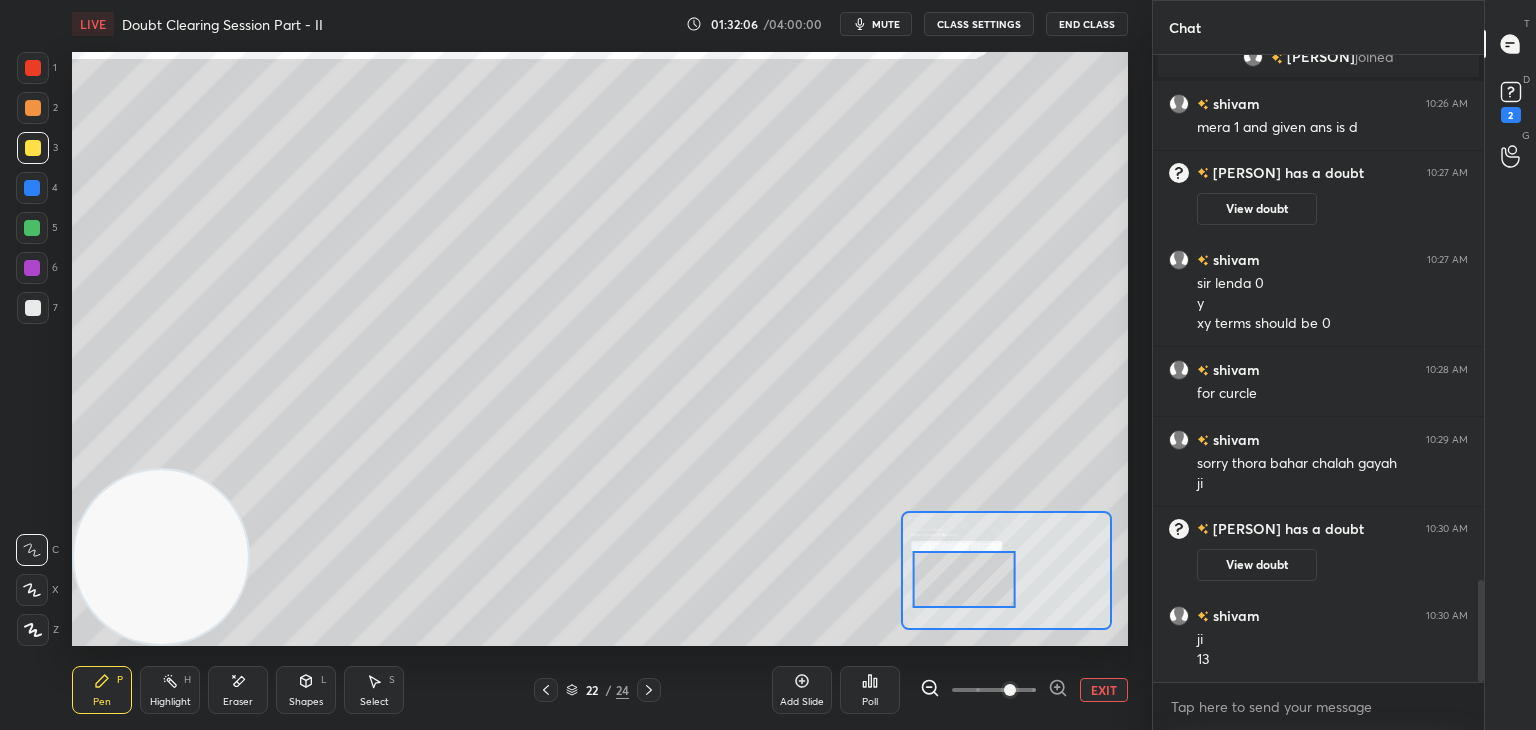 click at bounding box center [964, 579] 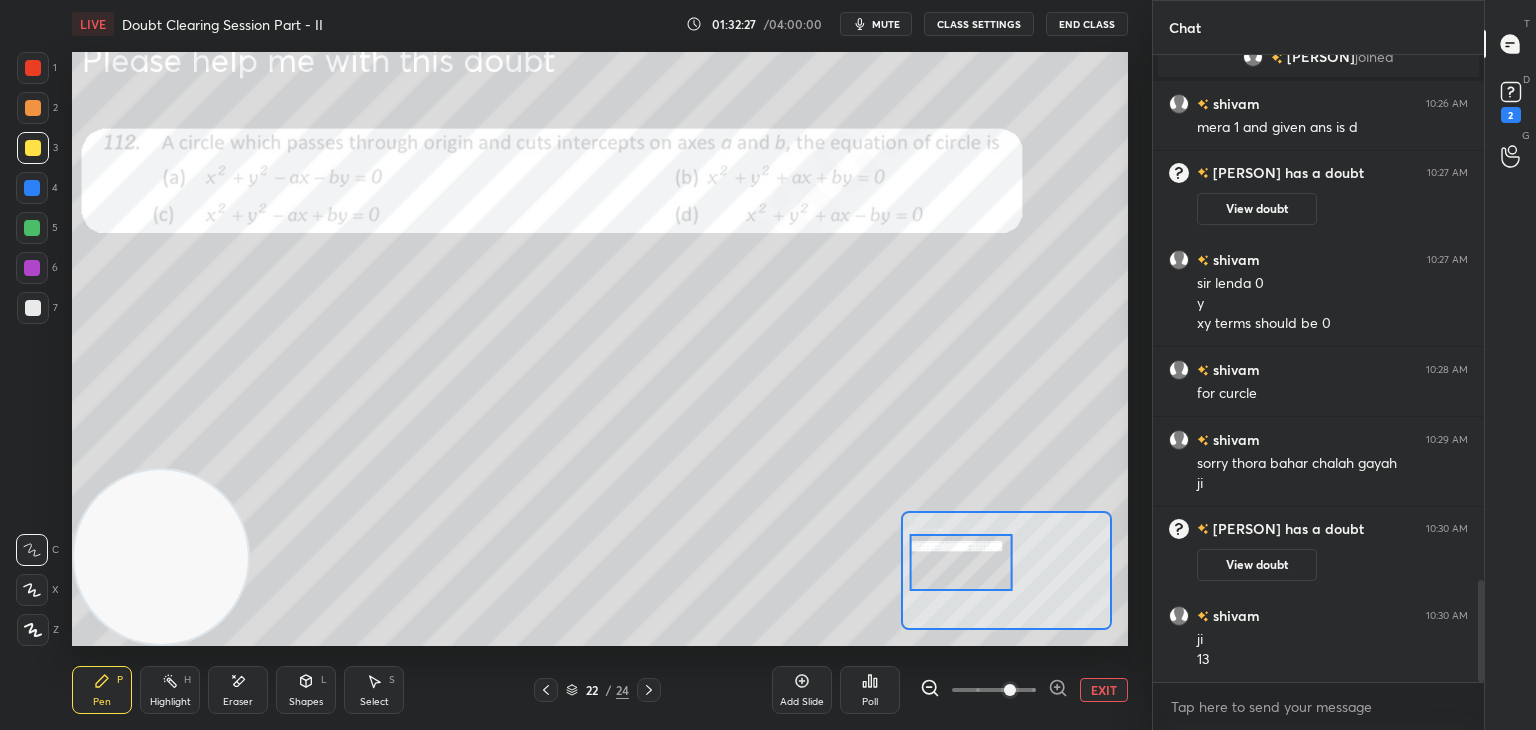 drag, startPoint x: 1003, startPoint y: 586, endPoint x: 997, endPoint y: 560, distance: 26.683329 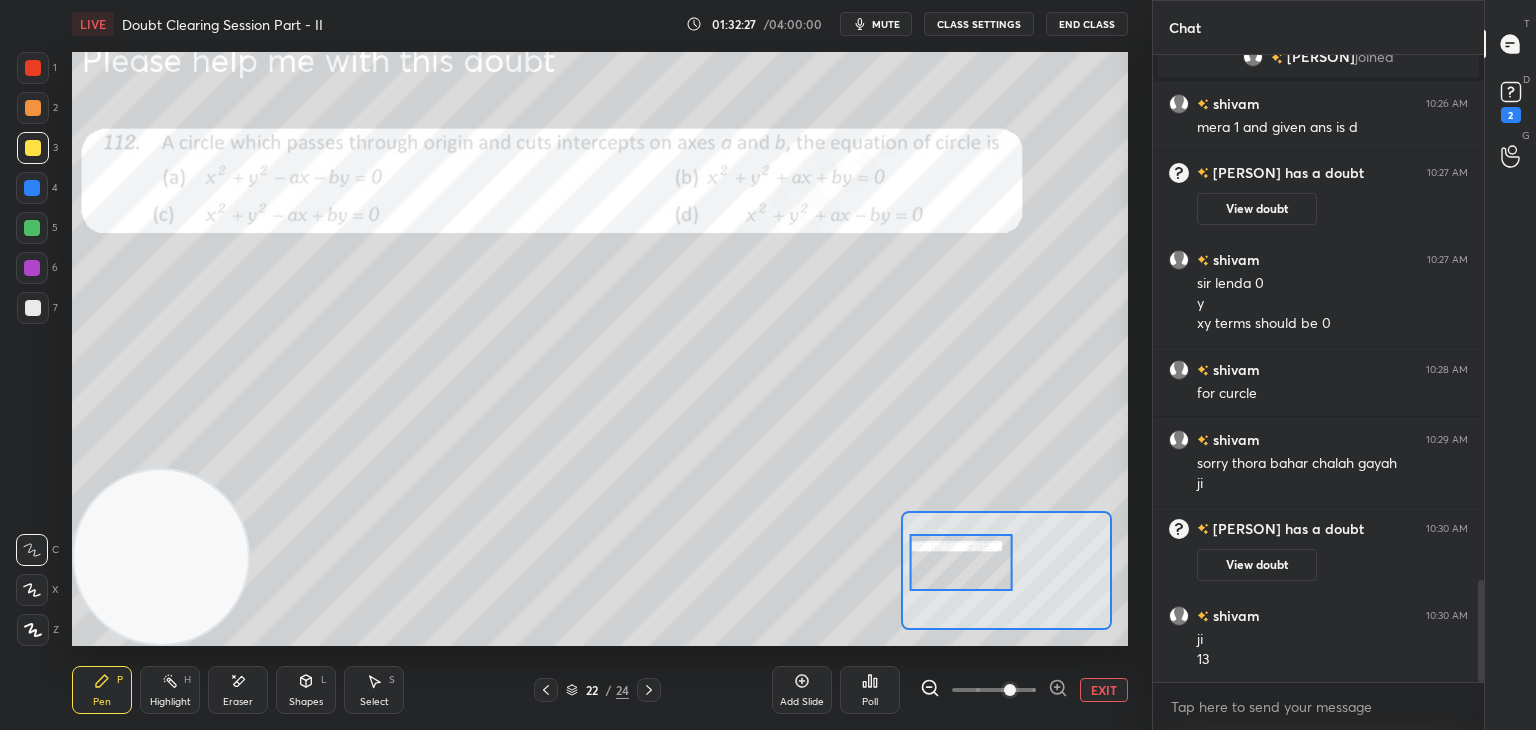 click at bounding box center (961, 562) 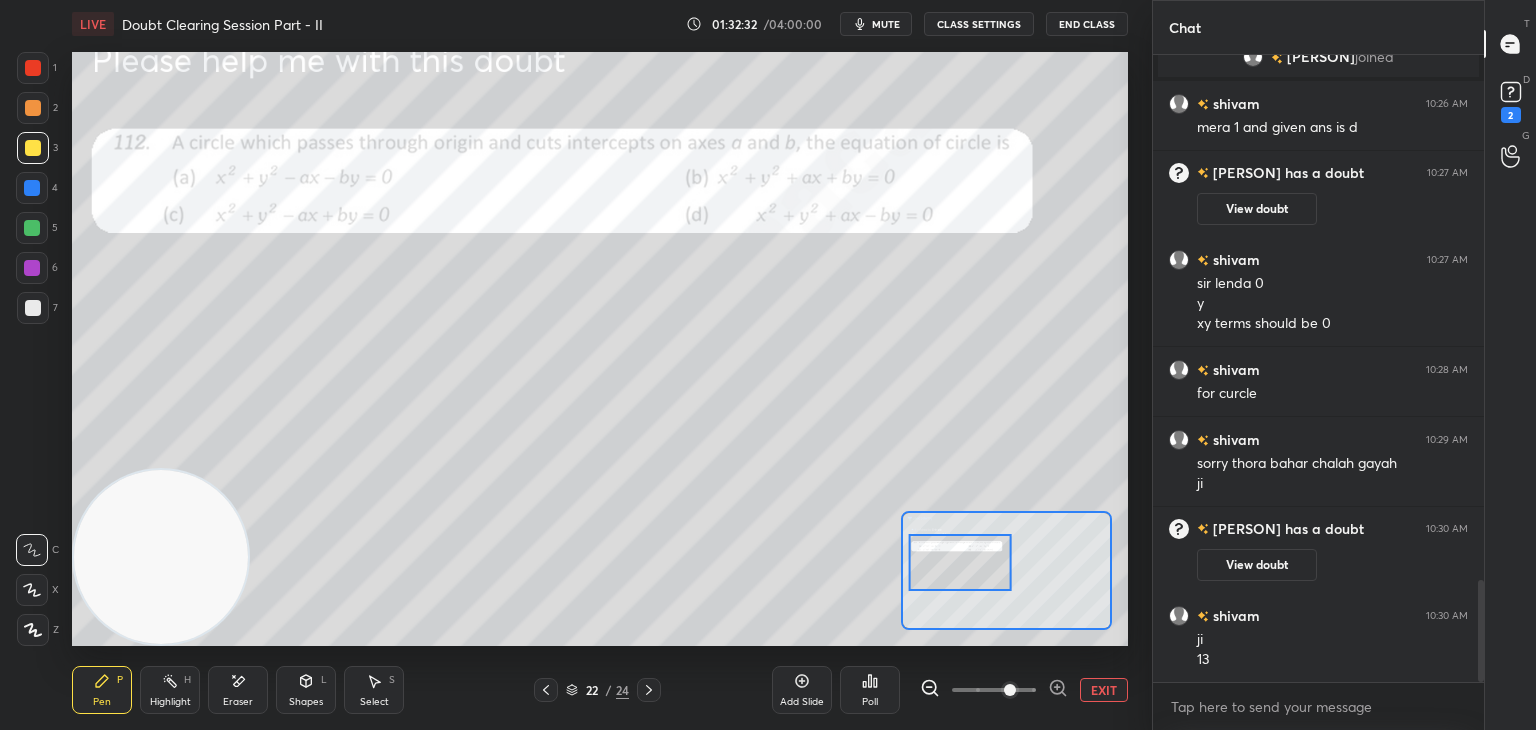 click at bounding box center [649, 690] 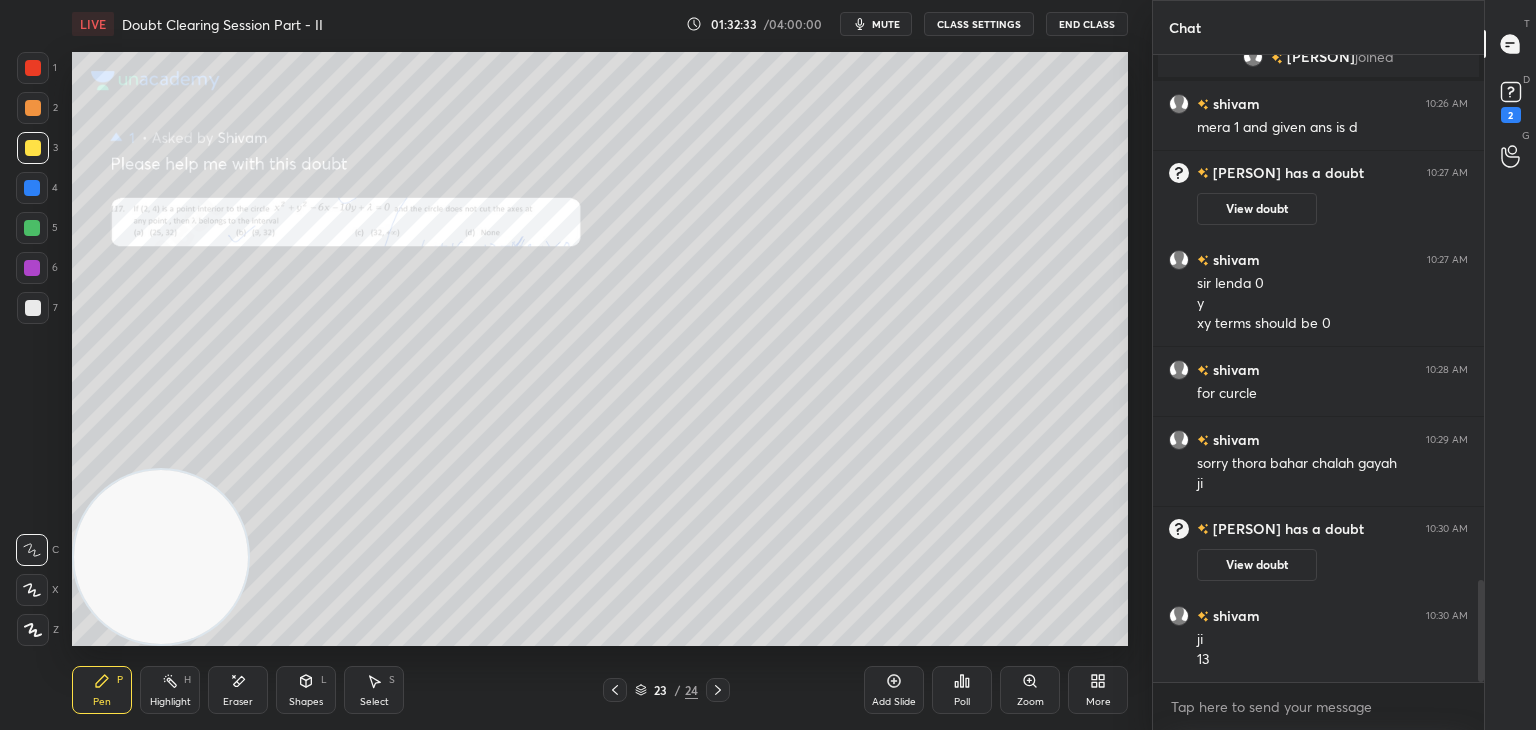 click 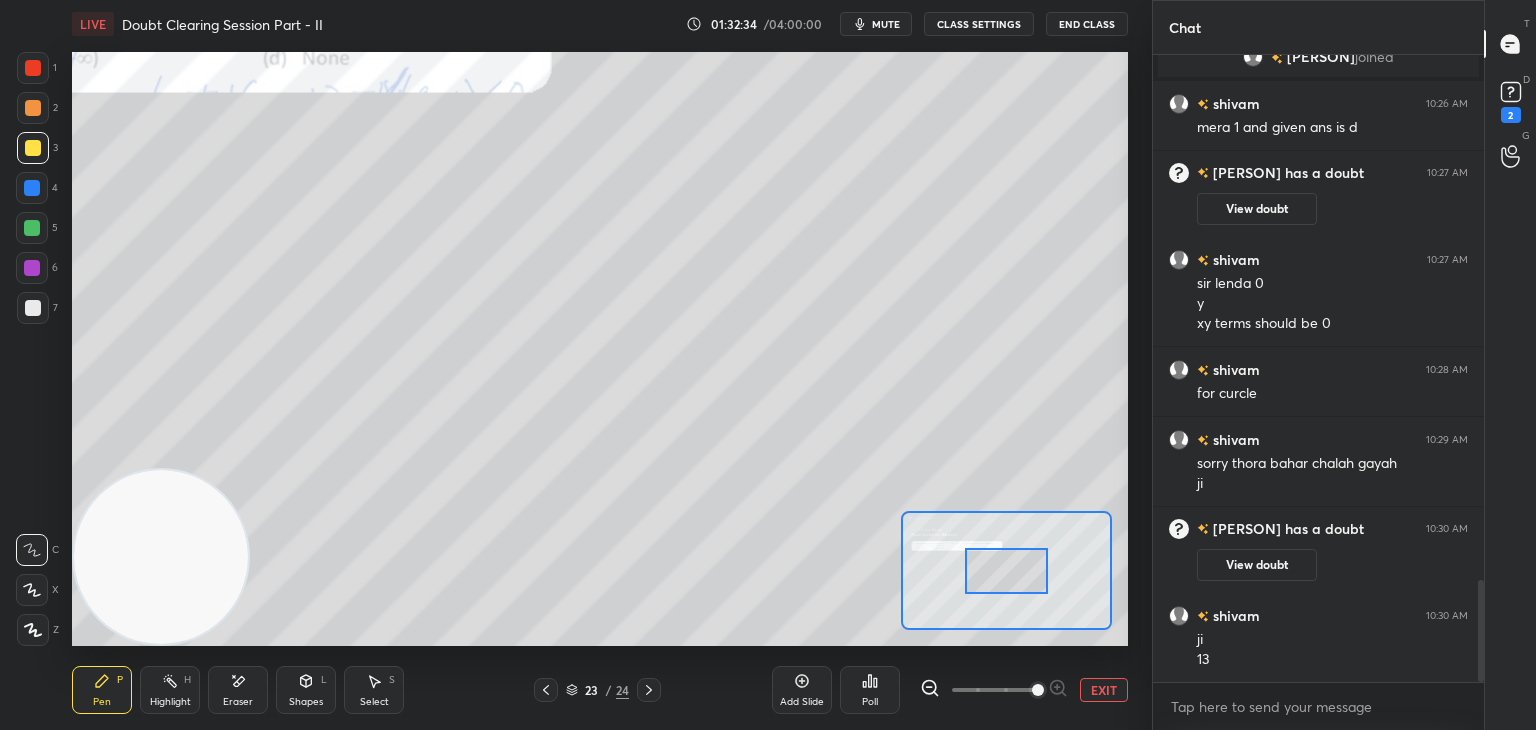 click at bounding box center (994, 690) 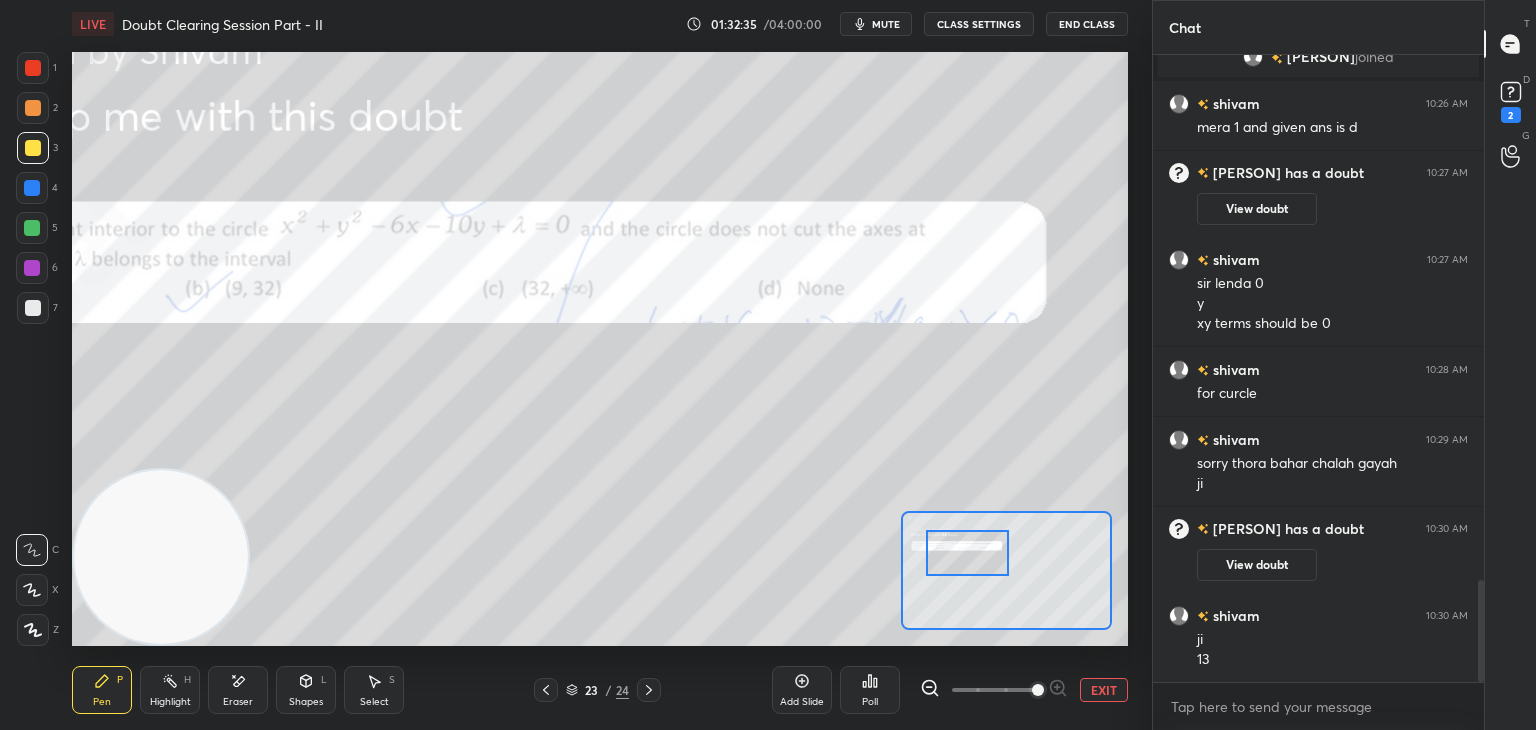 drag, startPoint x: 984, startPoint y: 565, endPoint x: 958, endPoint y: 559, distance: 26.683329 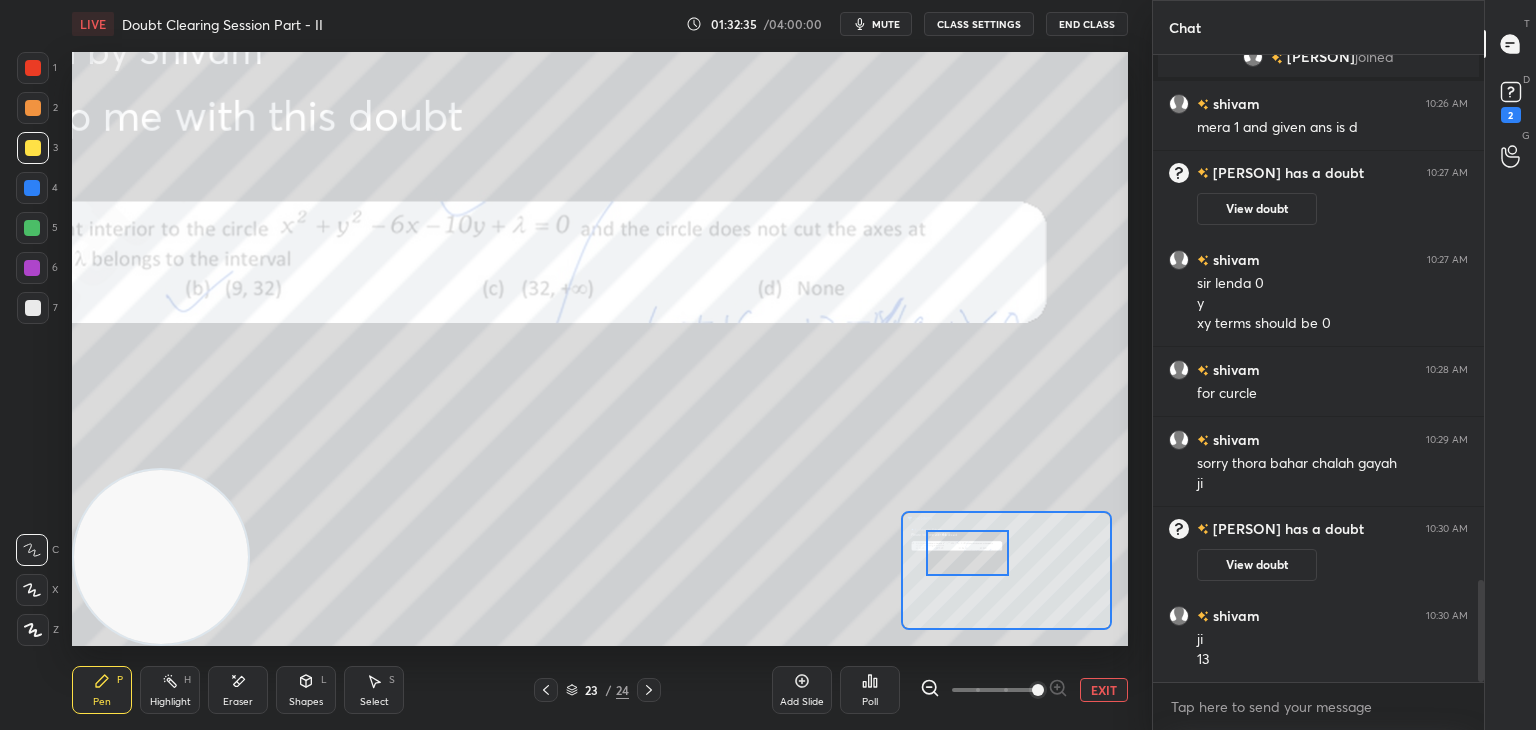 click at bounding box center (967, 553) 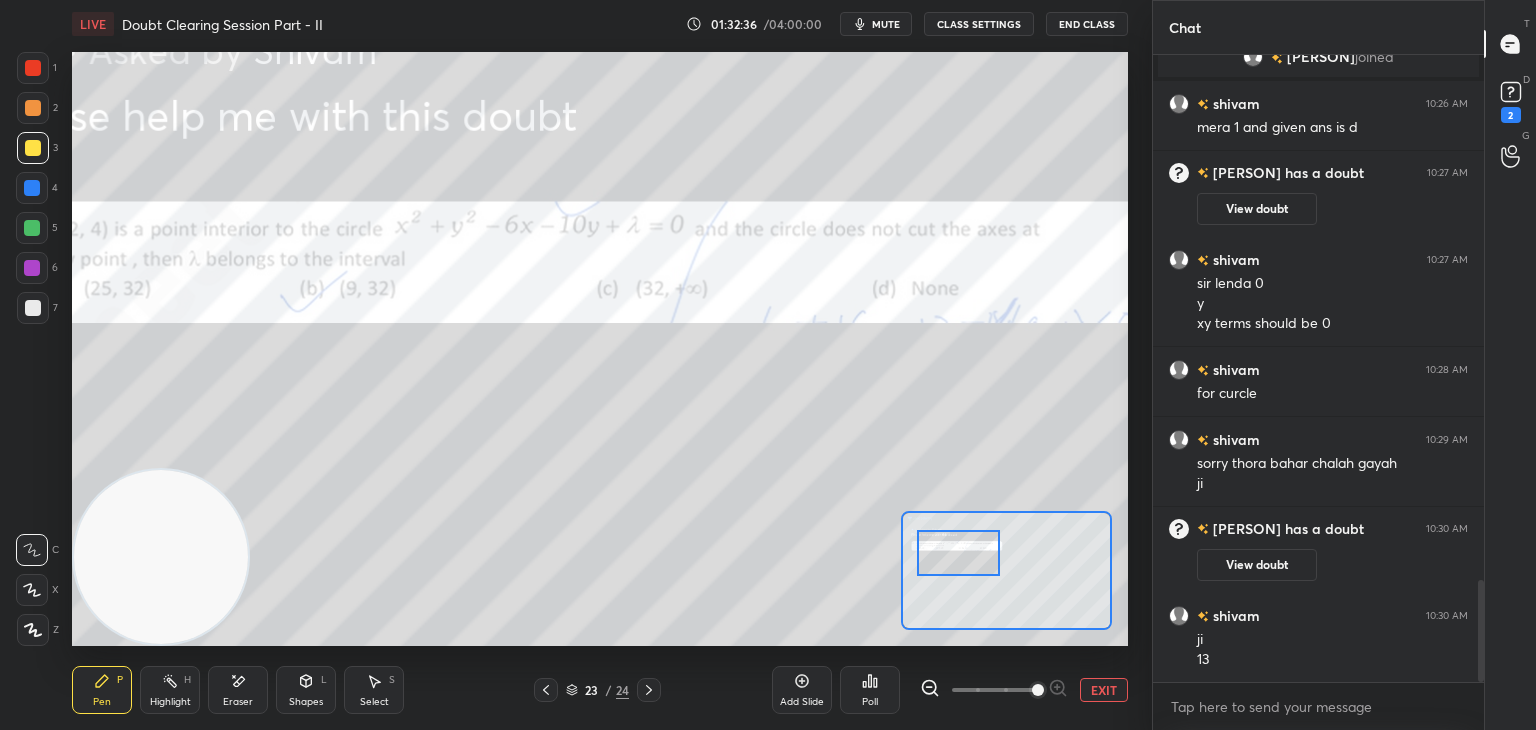 click at bounding box center [994, 690] 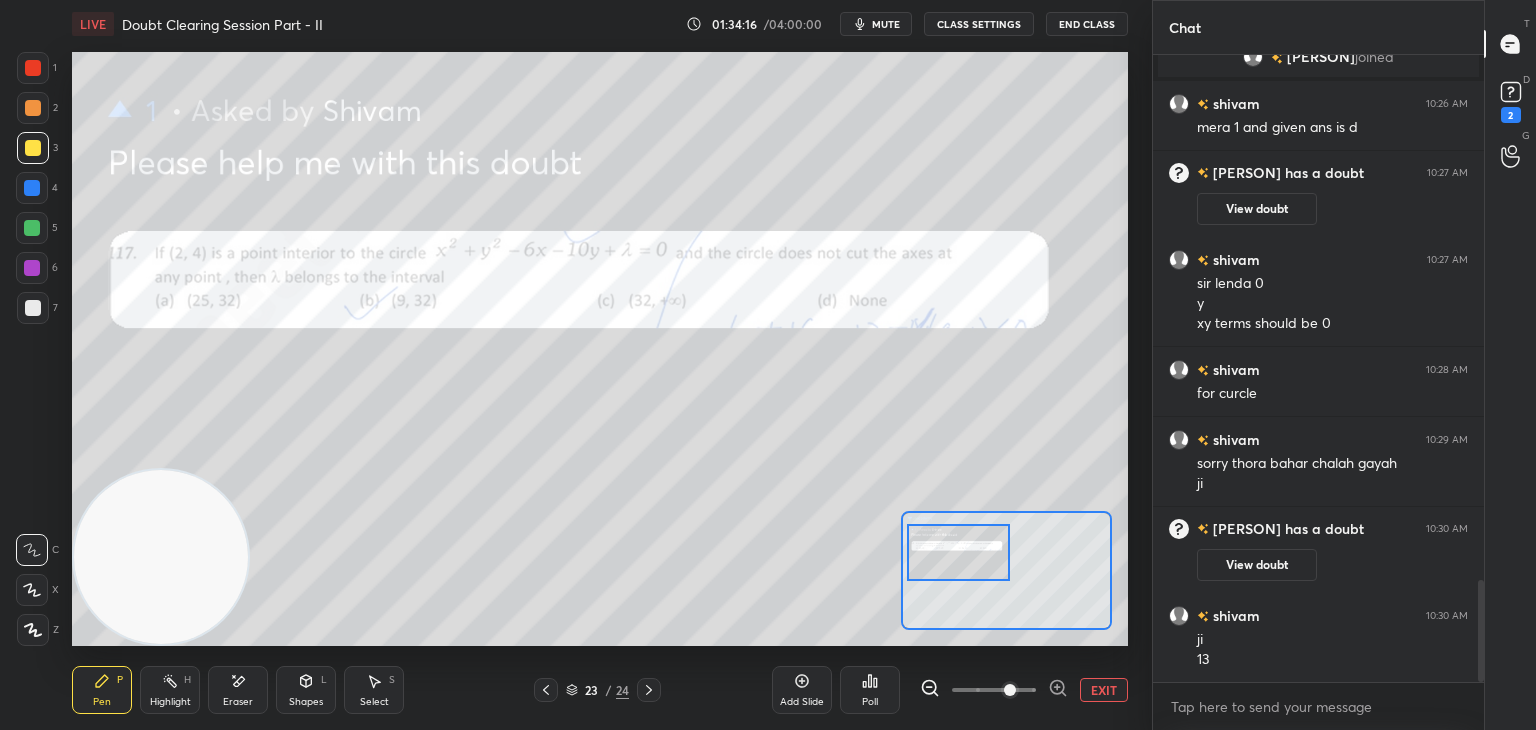 scroll, scrollTop: 3296, scrollLeft: 0, axis: vertical 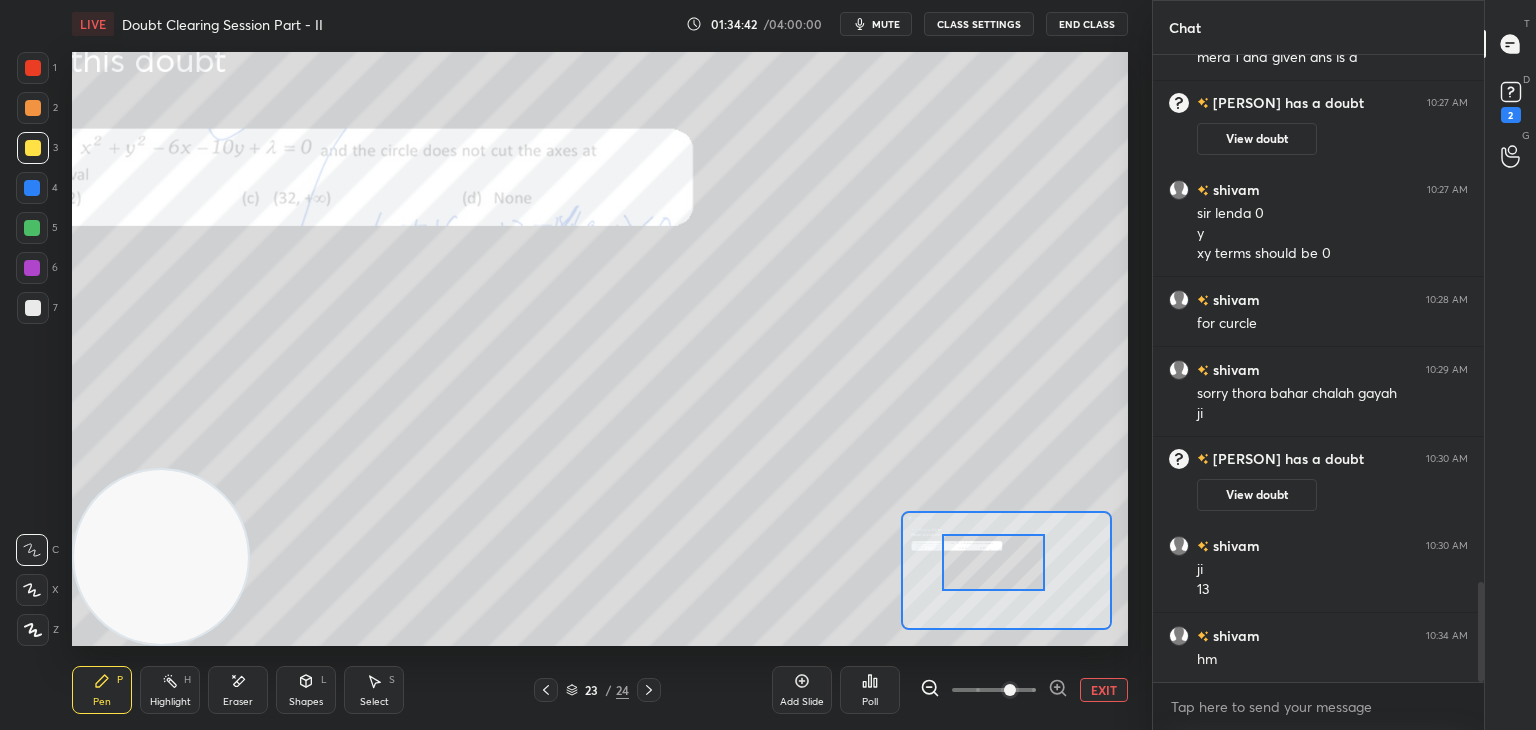 drag, startPoint x: 966, startPoint y: 549, endPoint x: 992, endPoint y: 561, distance: 28.635643 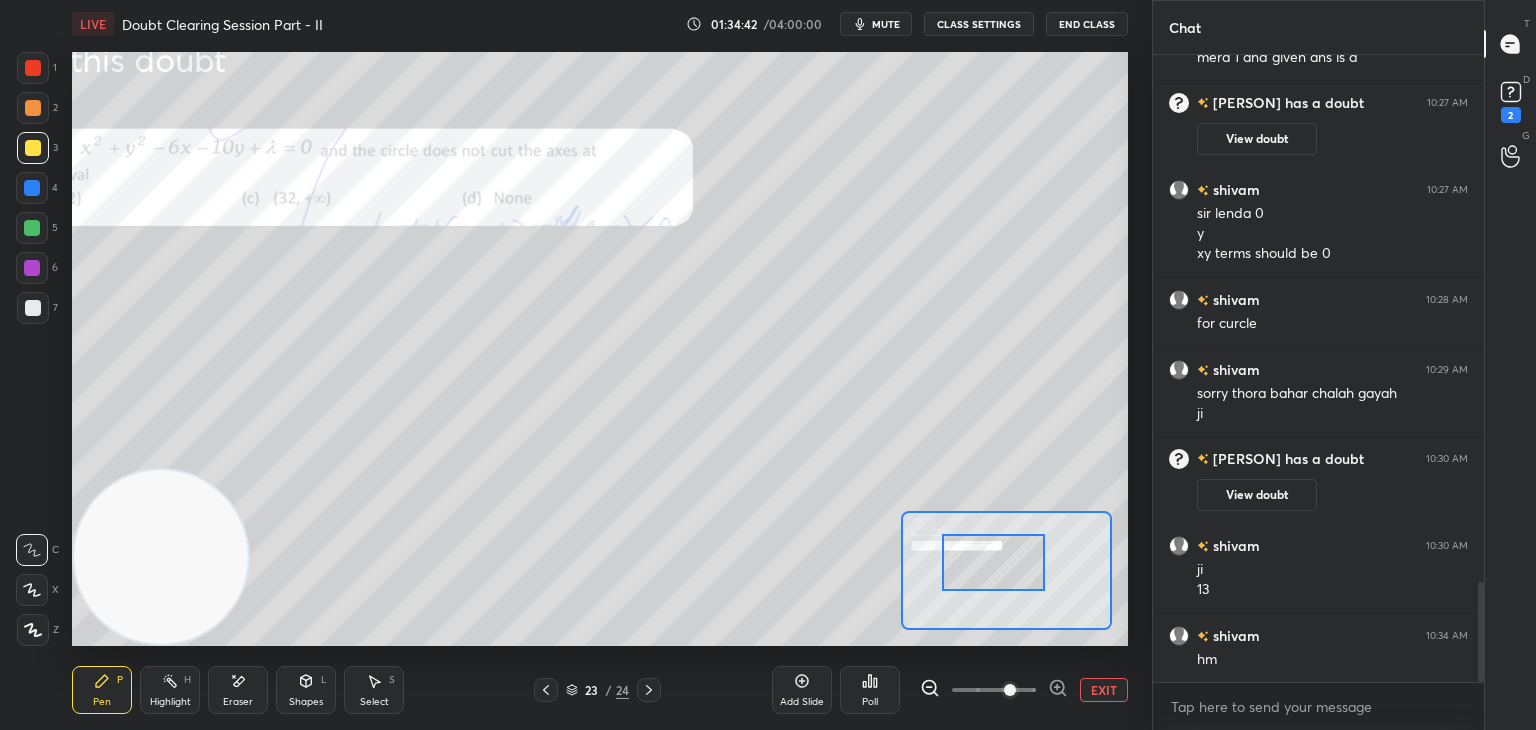 click at bounding box center (994, 562) 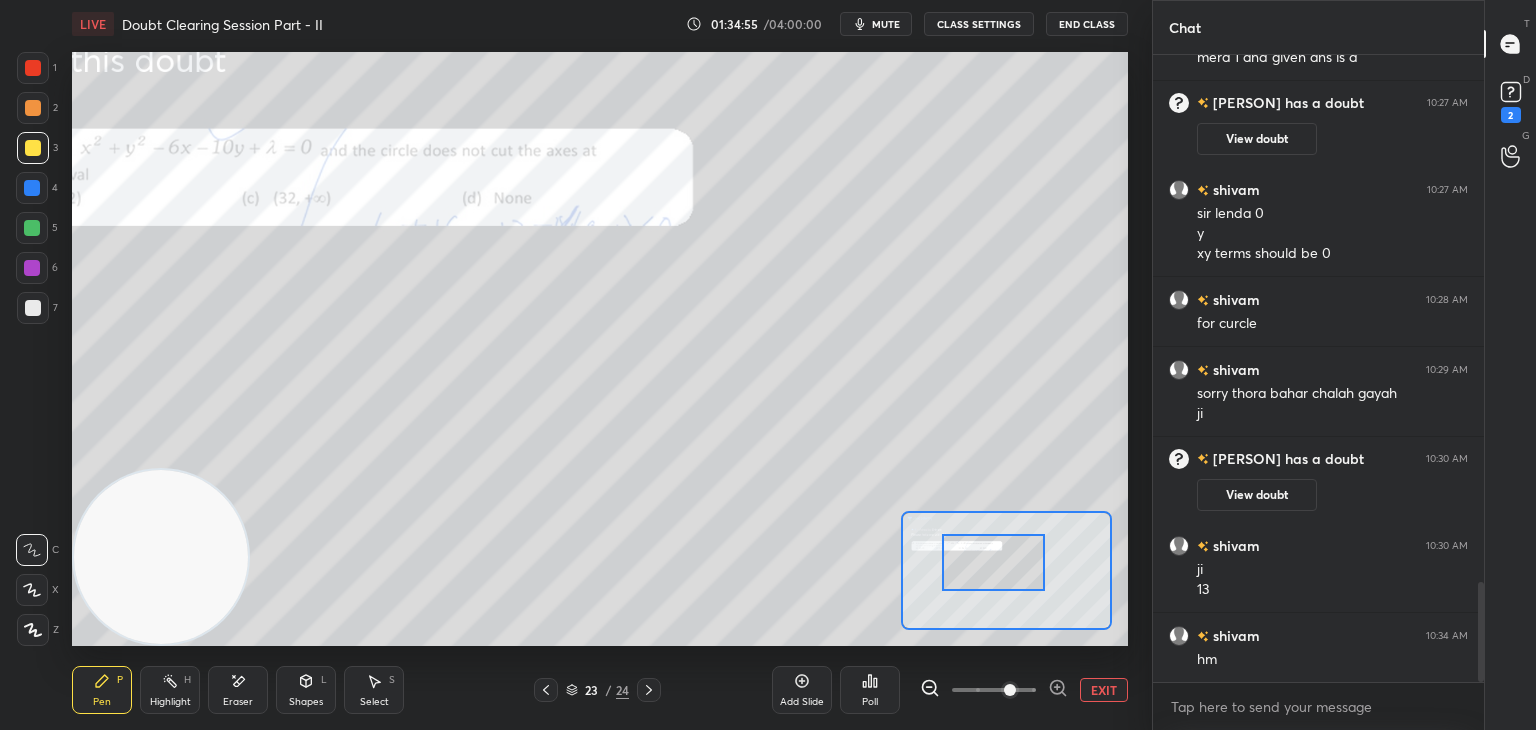 scroll, scrollTop: 3316, scrollLeft: 0, axis: vertical 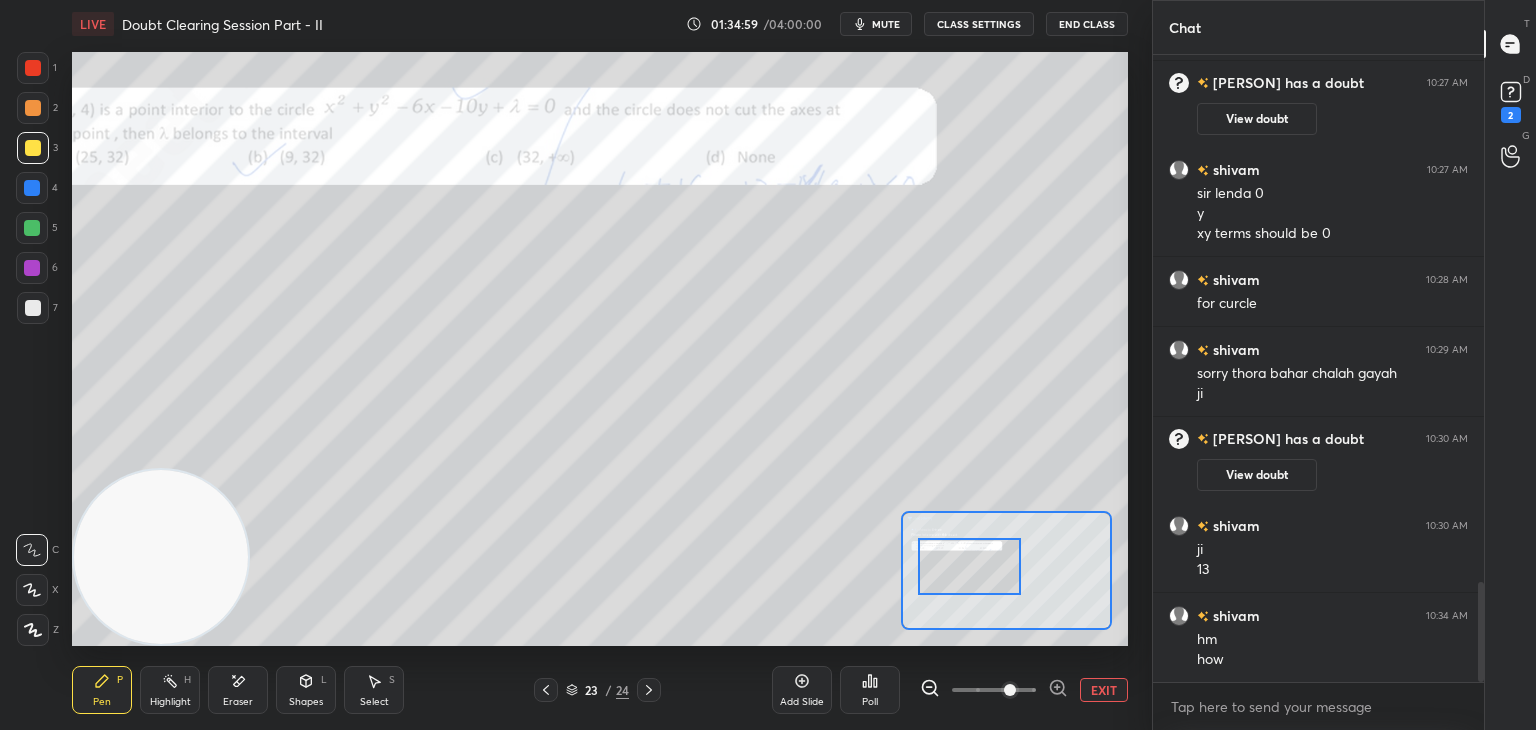 drag, startPoint x: 983, startPoint y: 564, endPoint x: 964, endPoint y: 561, distance: 19.235384 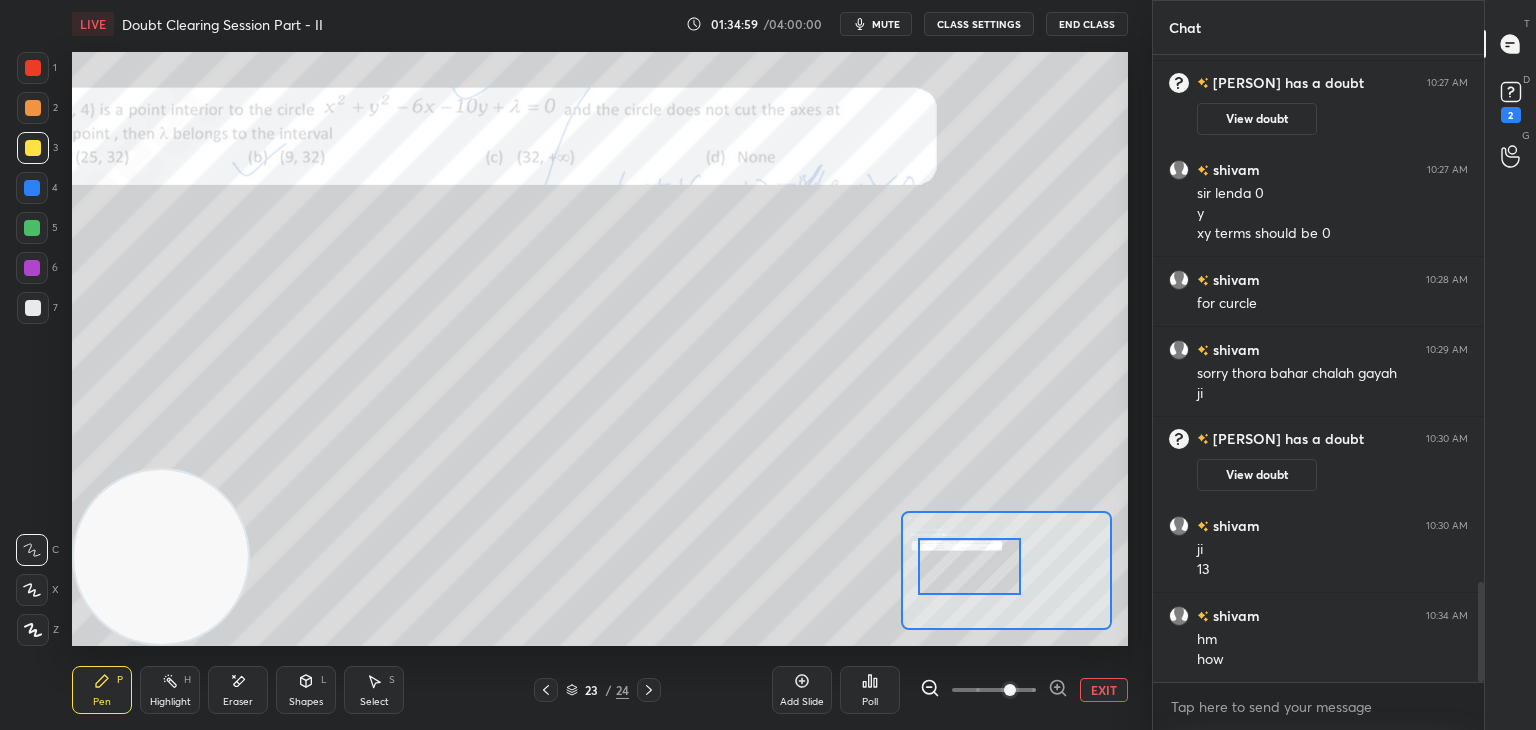 click at bounding box center (970, 566) 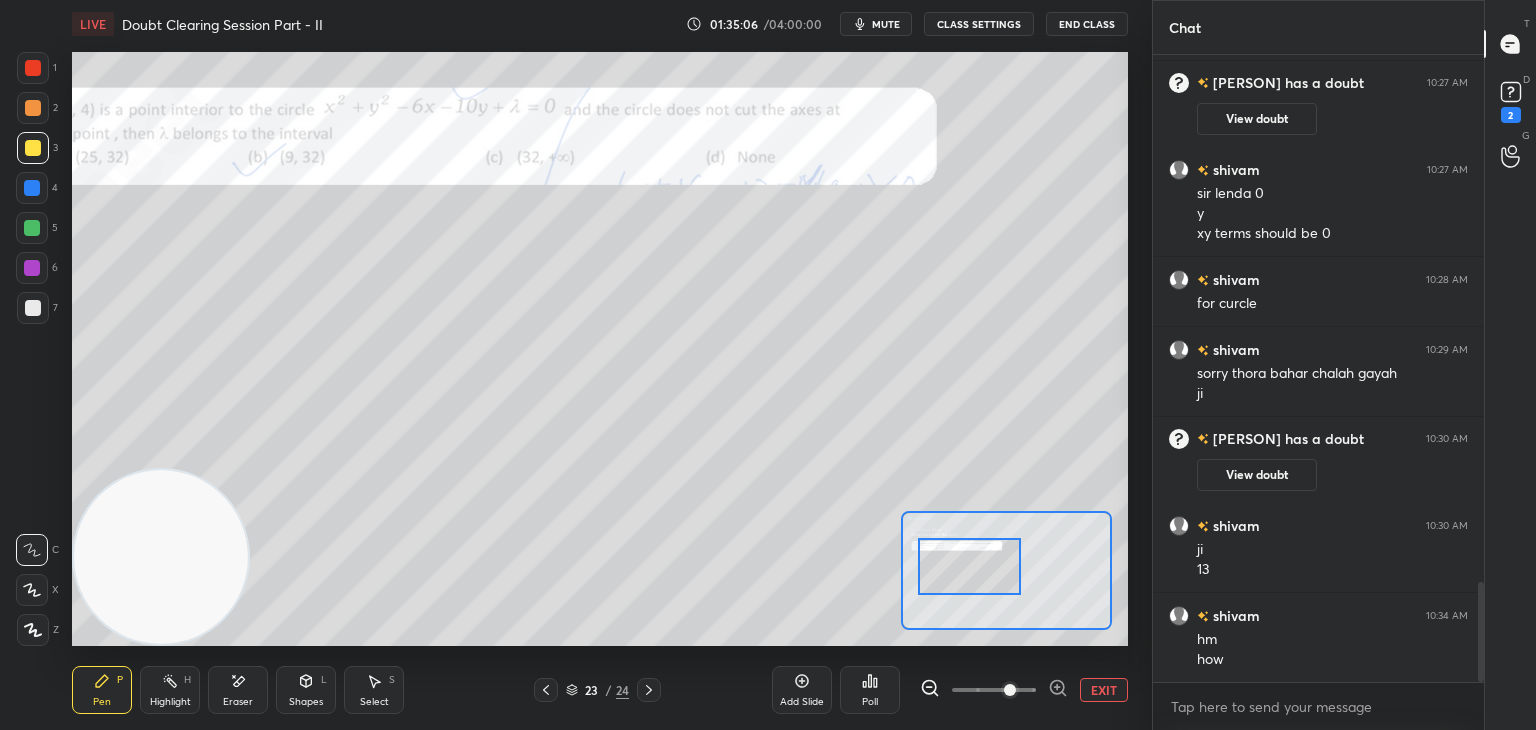 click at bounding box center (994, 690) 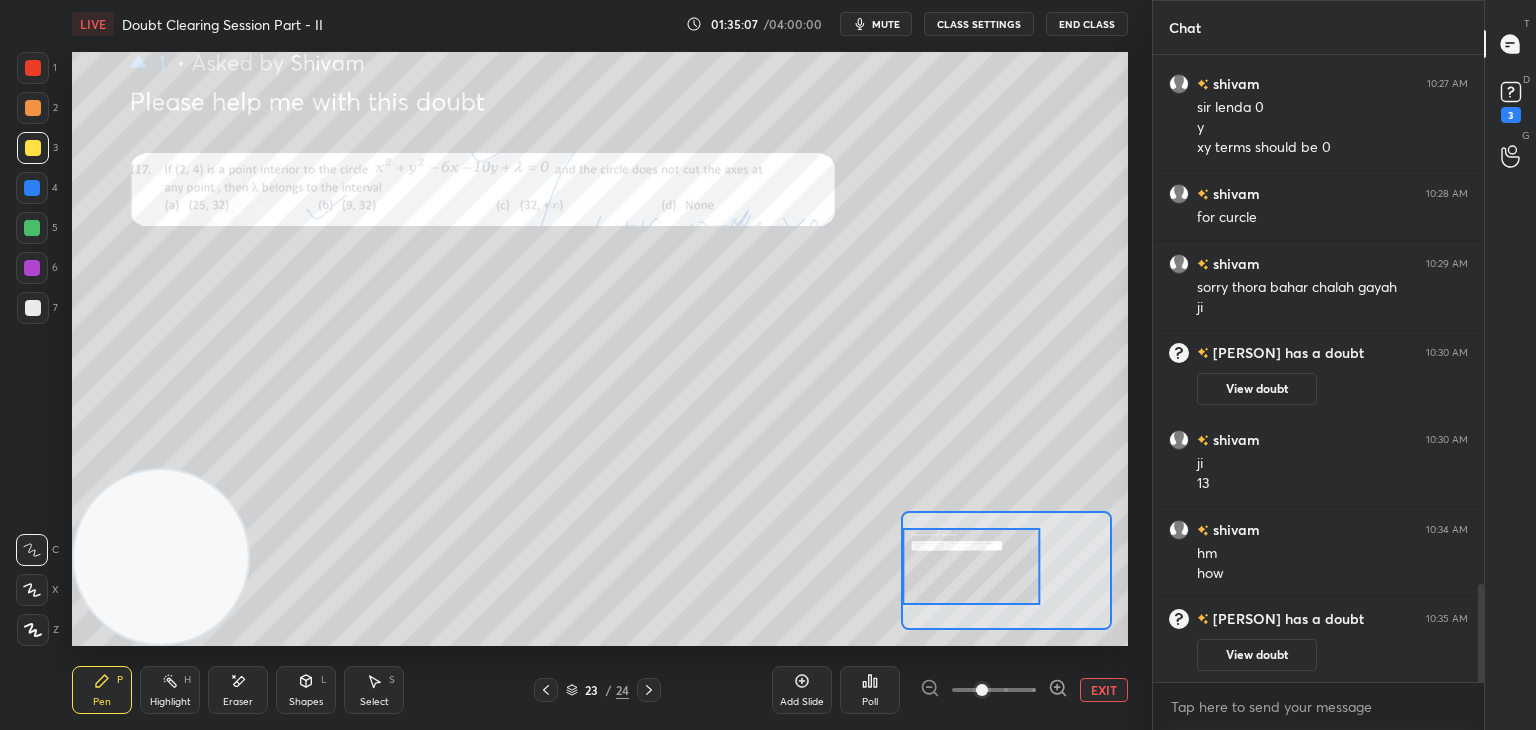 scroll, scrollTop: 3320, scrollLeft: 0, axis: vertical 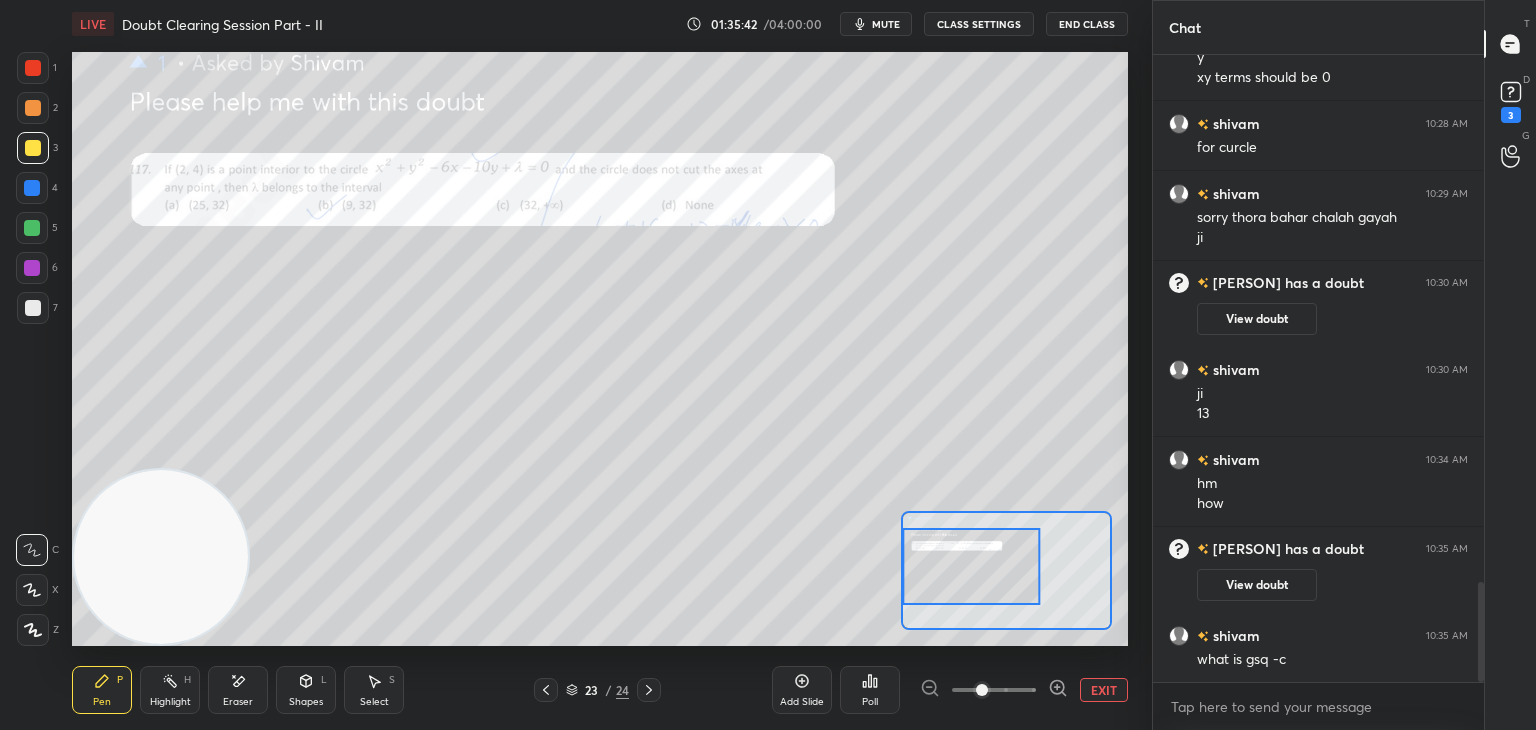 click 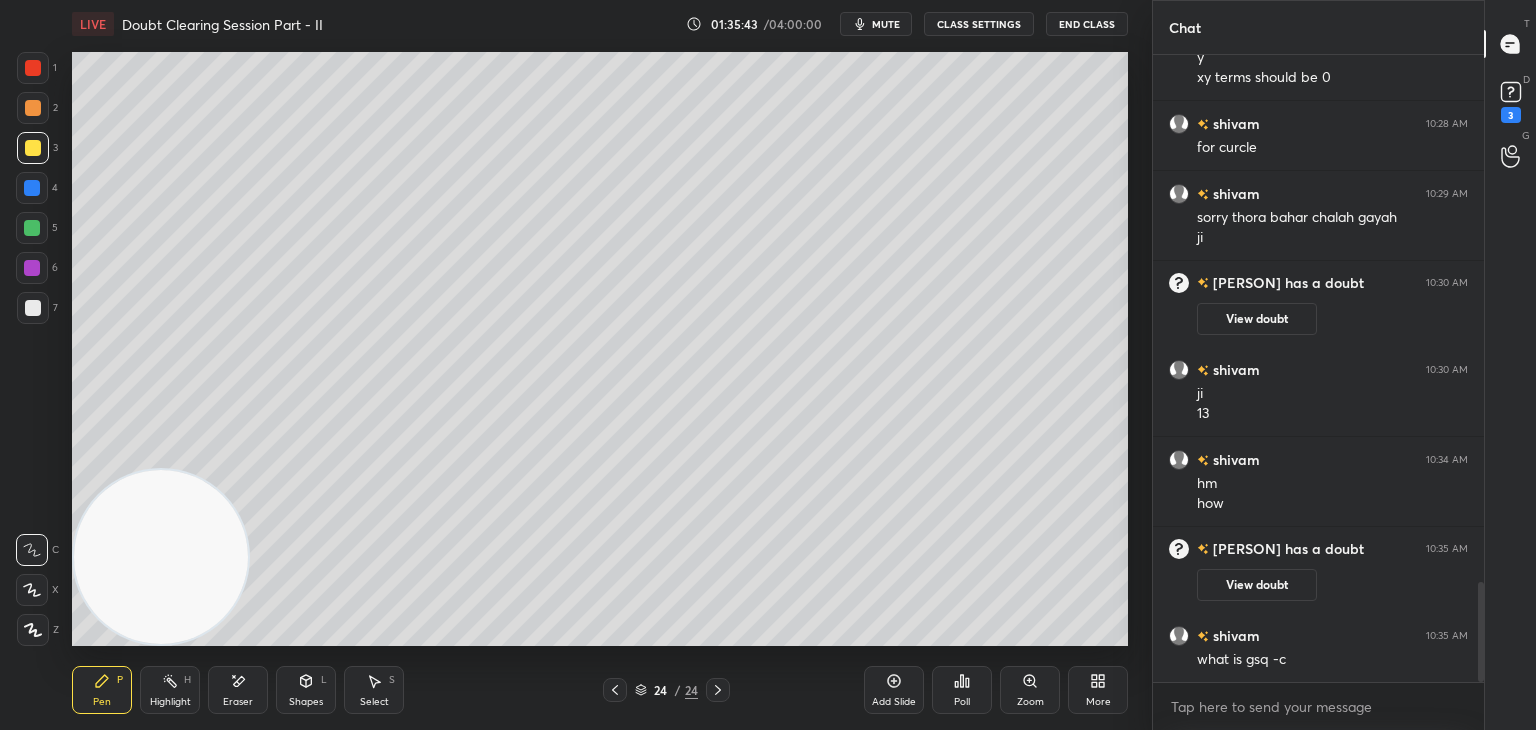 click 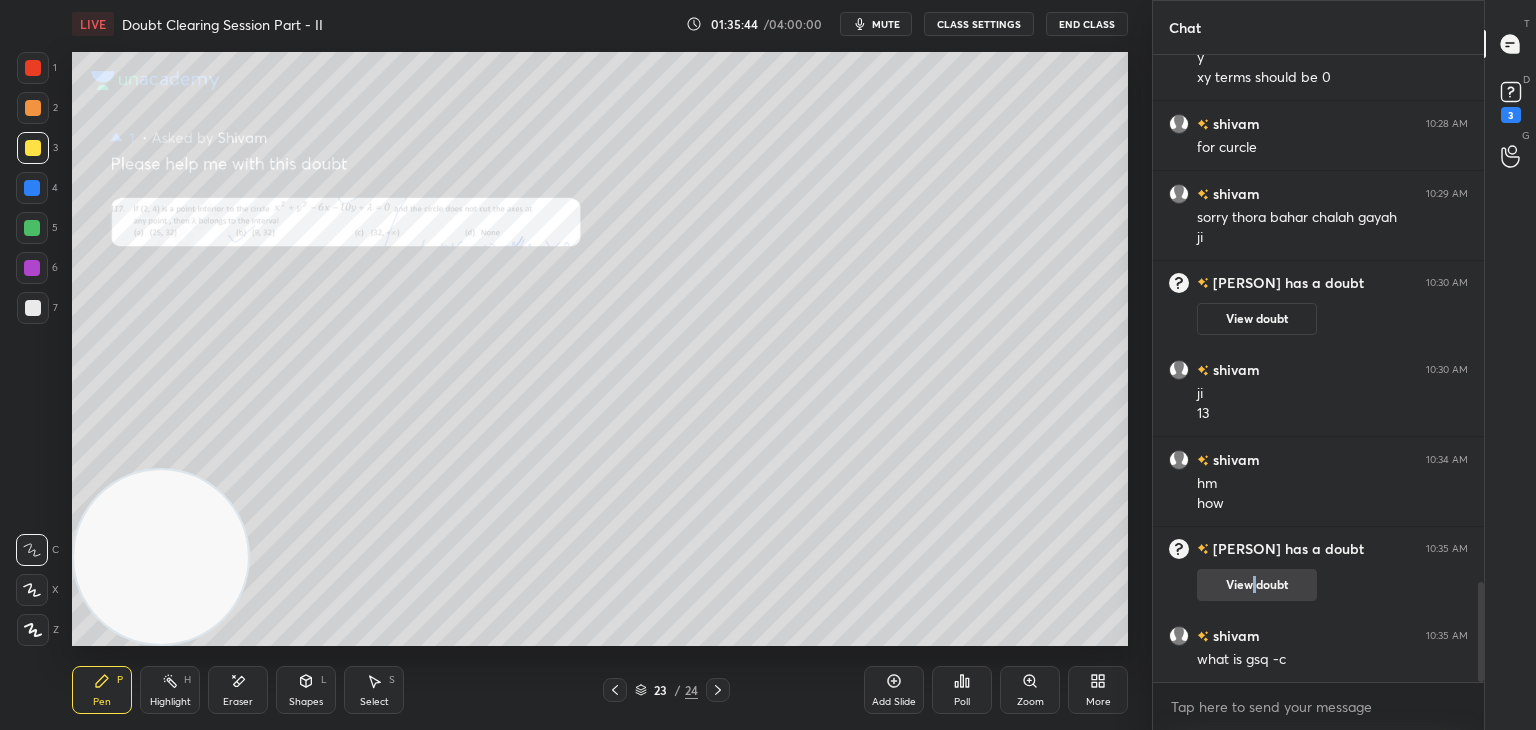 drag, startPoint x: 1250, startPoint y: 584, endPoint x: 1268, endPoint y: 555, distance: 34.132095 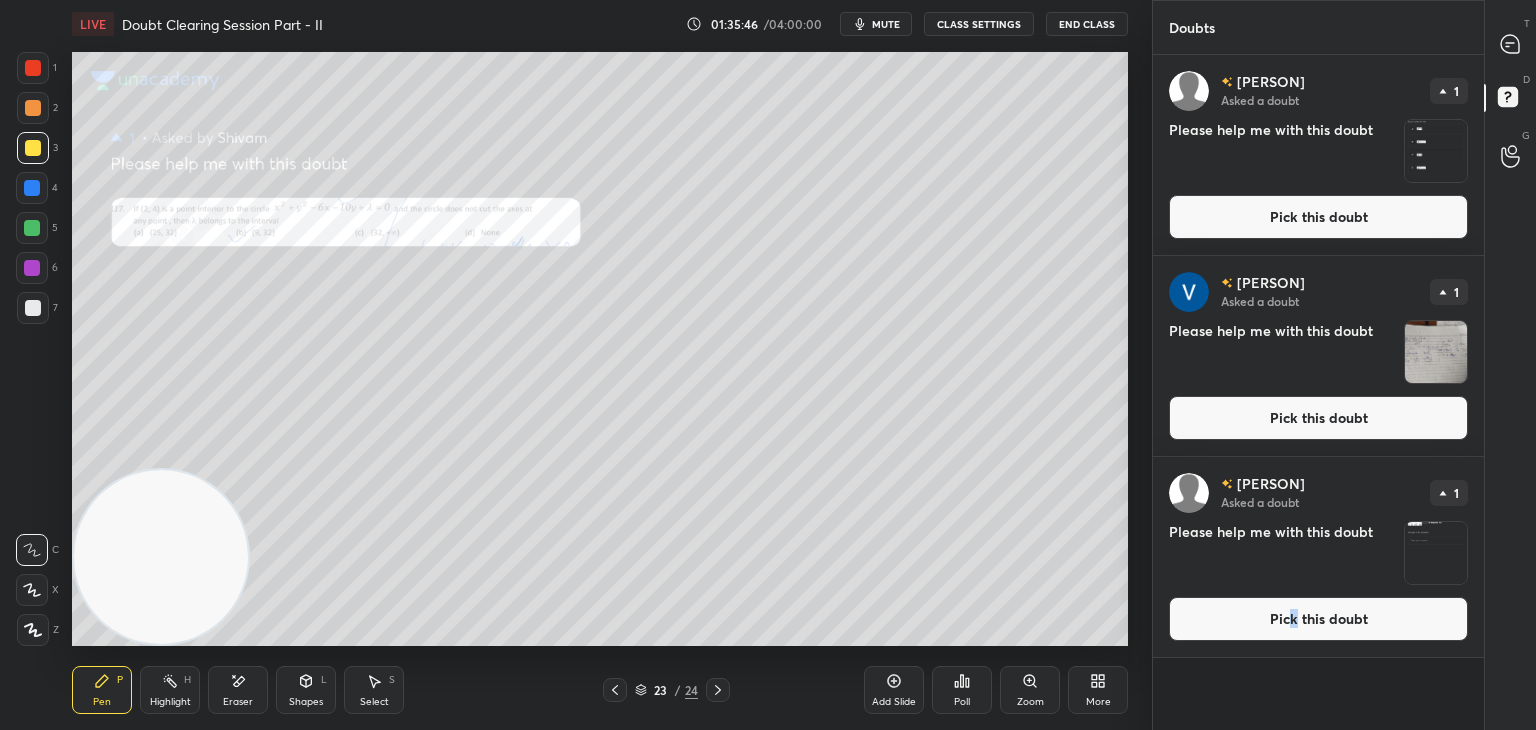 click on "Pick this doubt" at bounding box center (1318, 619) 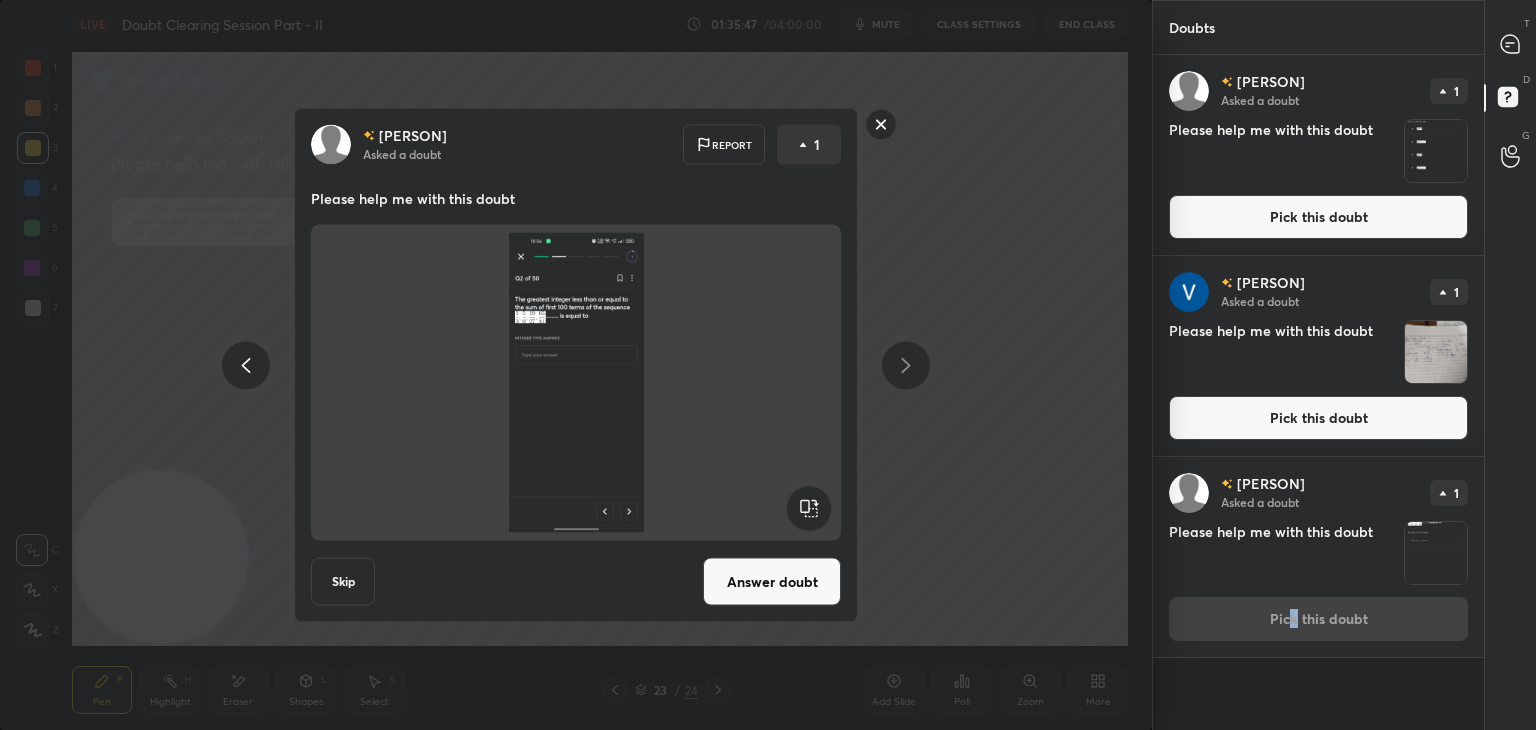 click on "Answer doubt" at bounding box center [772, 582] 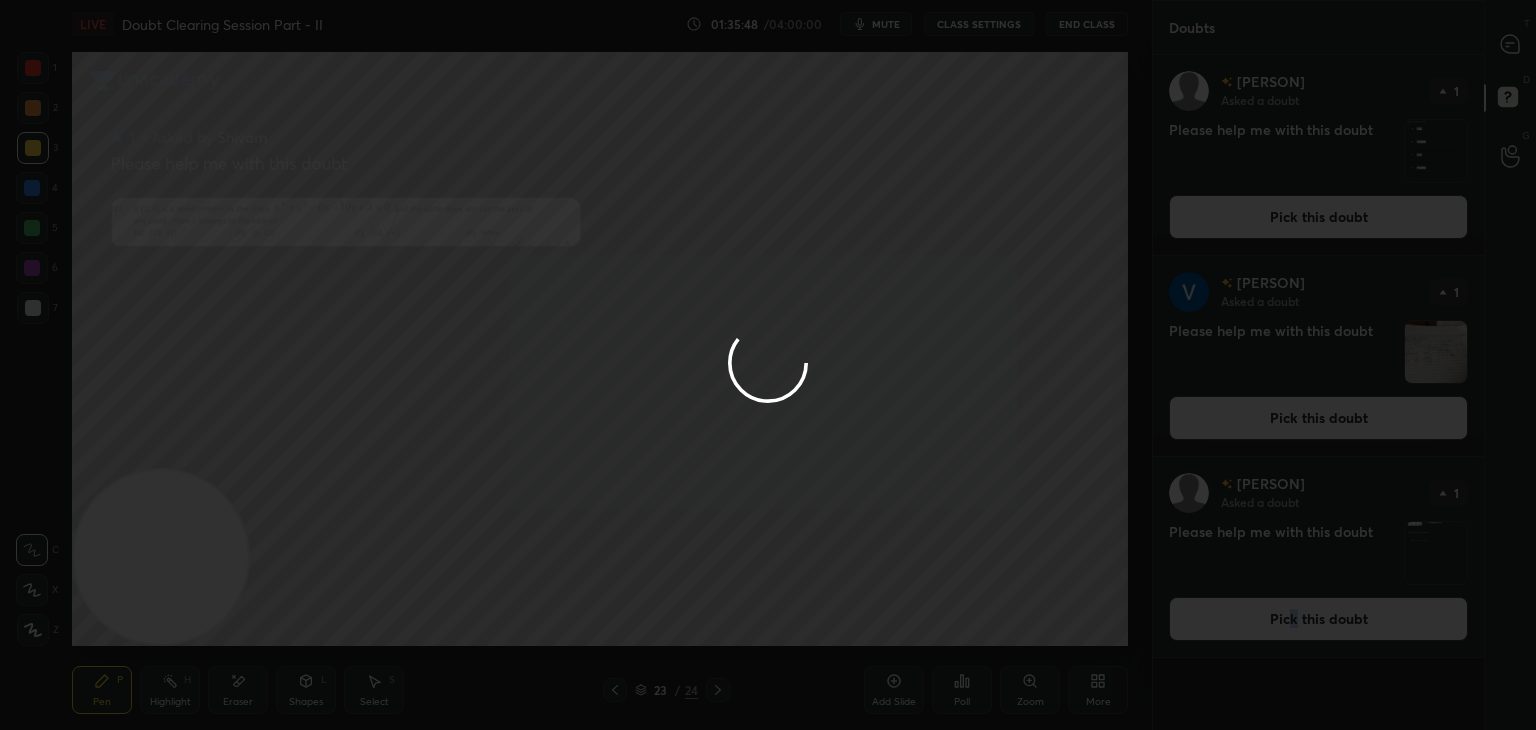 click at bounding box center [768, 365] 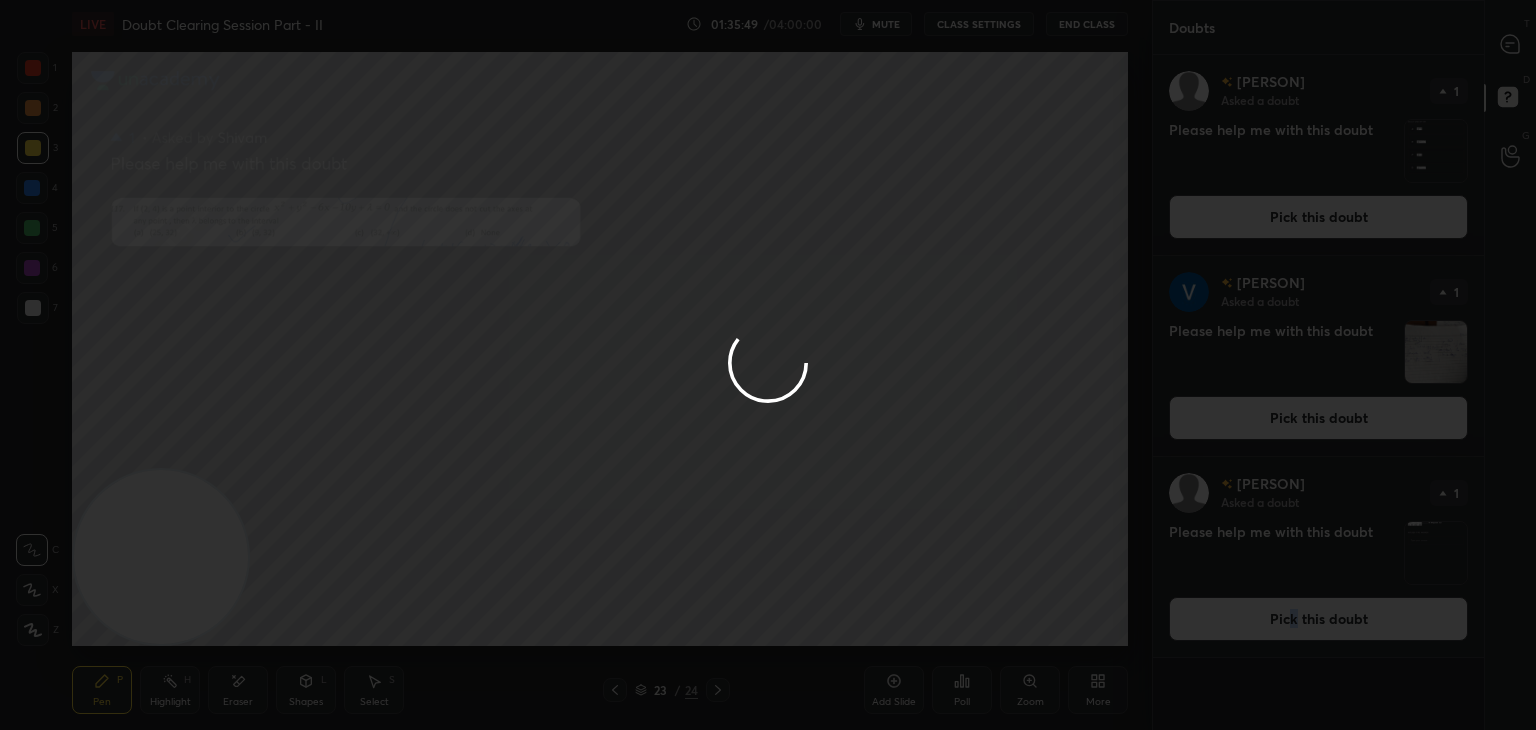 click at bounding box center [768, 365] 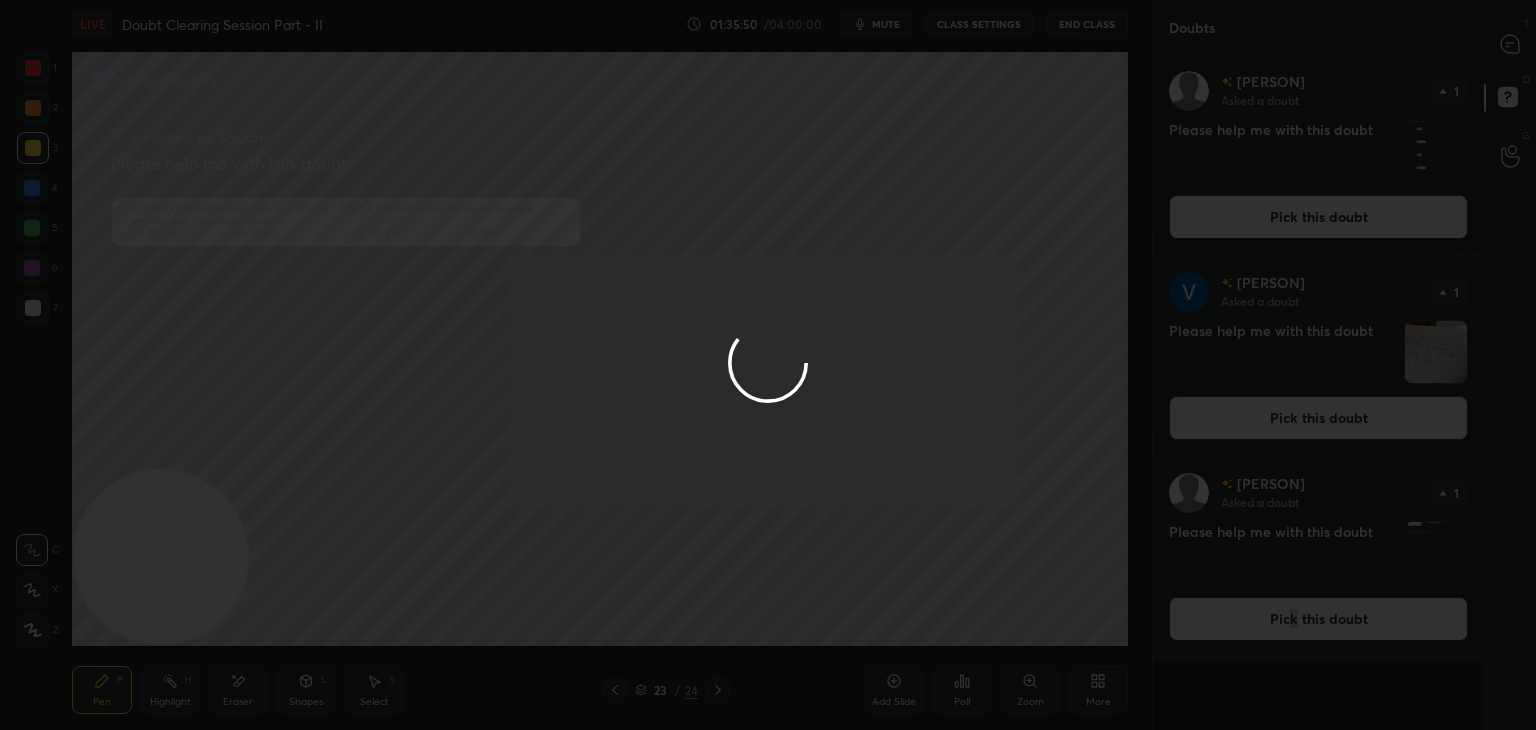 click at bounding box center [768, 365] 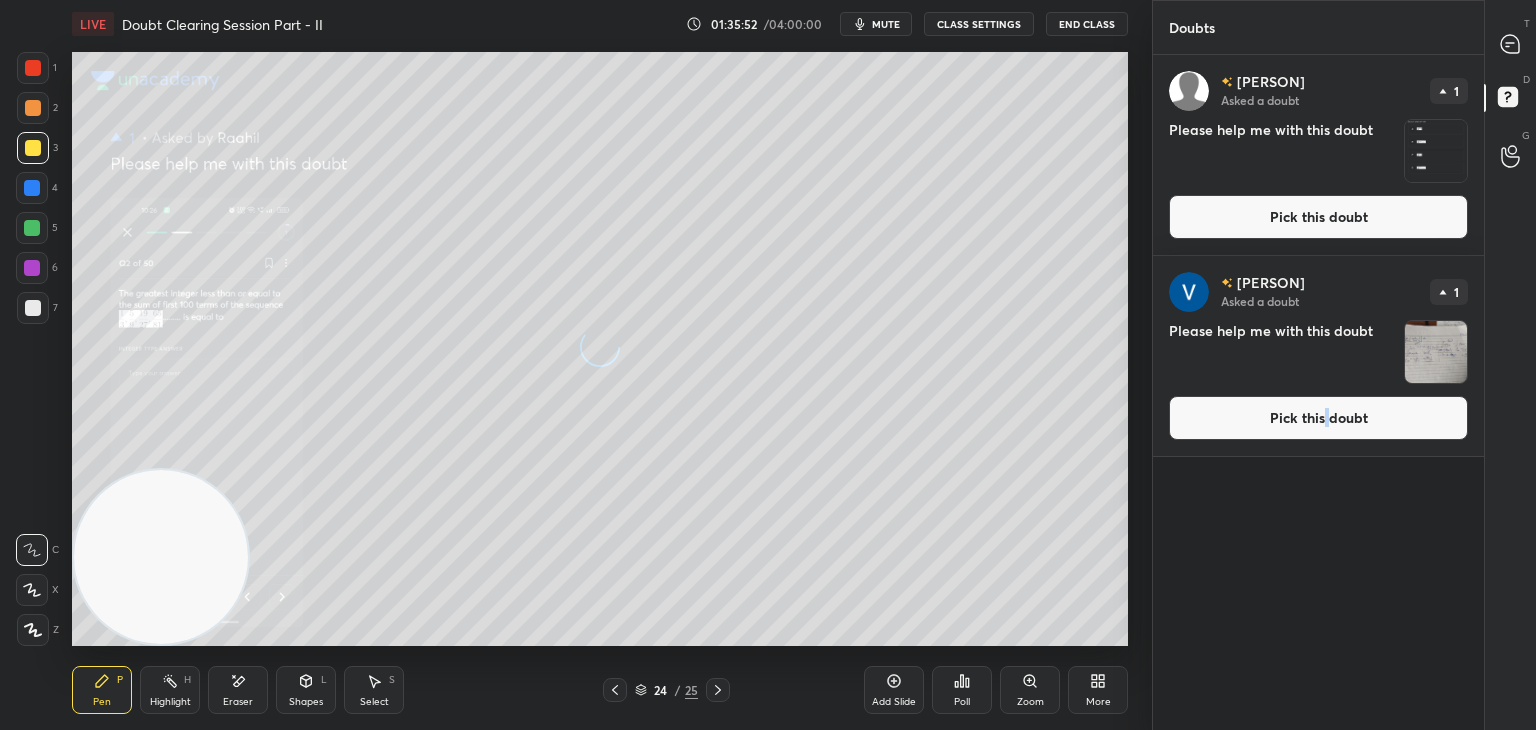 click on "Pick this doubt" at bounding box center (1318, 418) 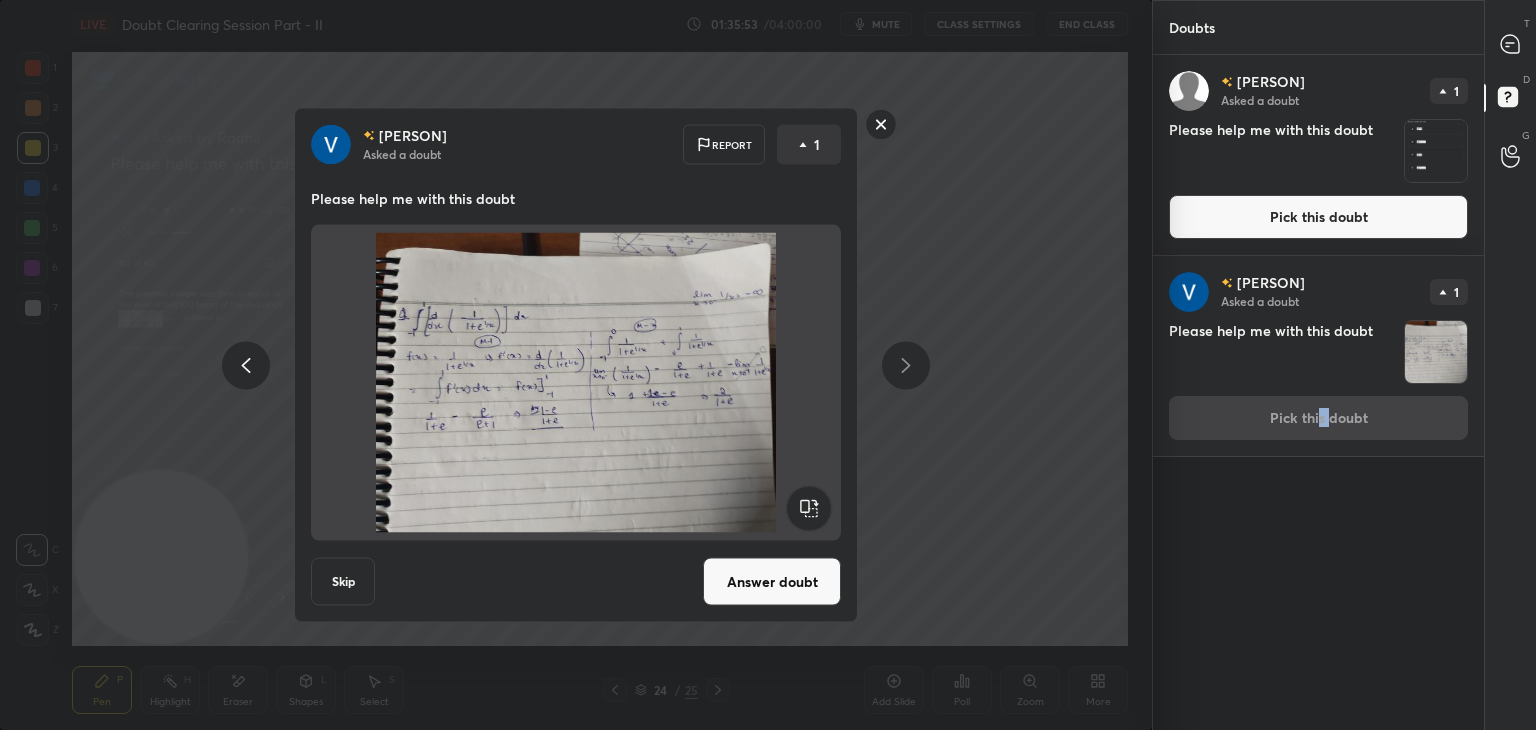 drag, startPoint x: 770, startPoint y: 571, endPoint x: 788, endPoint y: 547, distance: 30 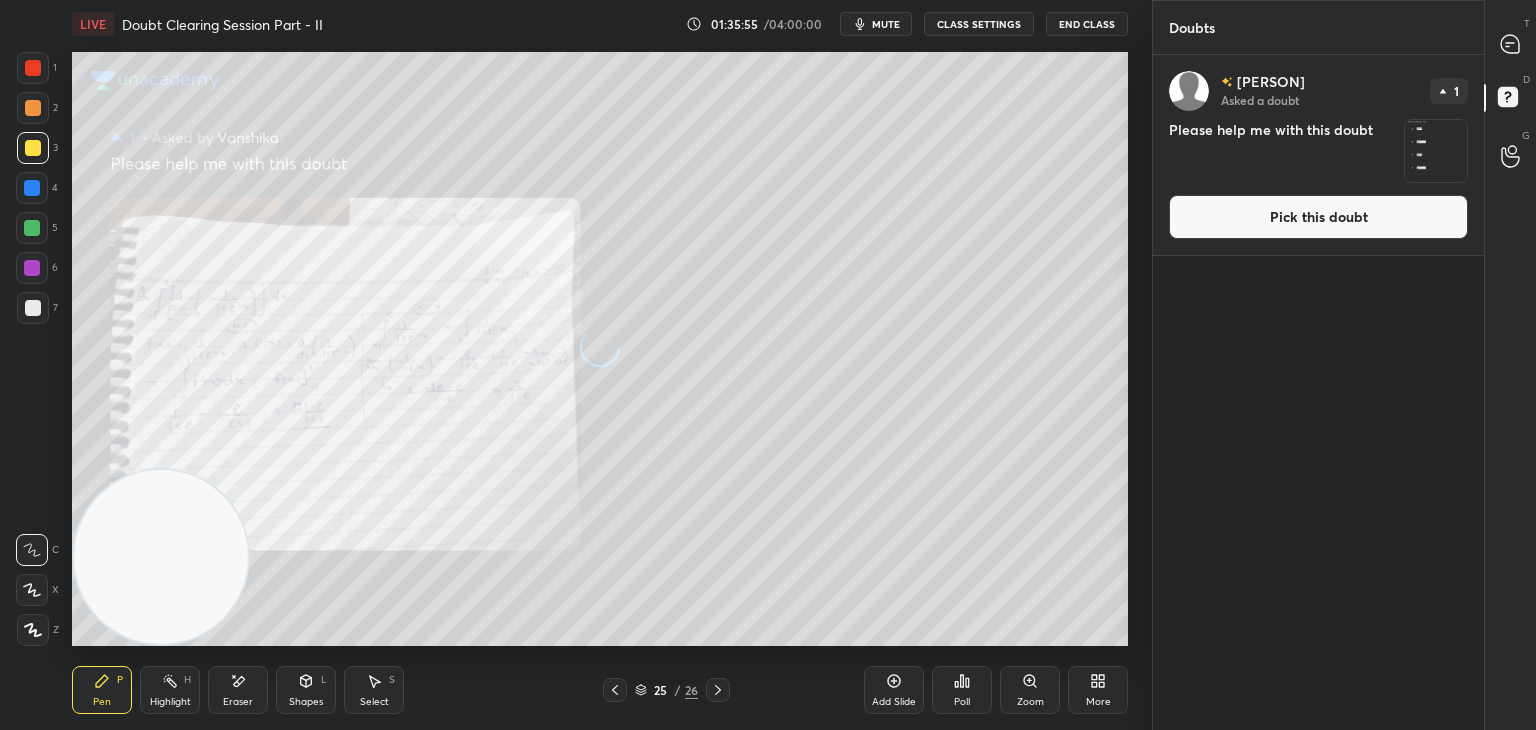 click on "Pick this doubt" at bounding box center [1318, 217] 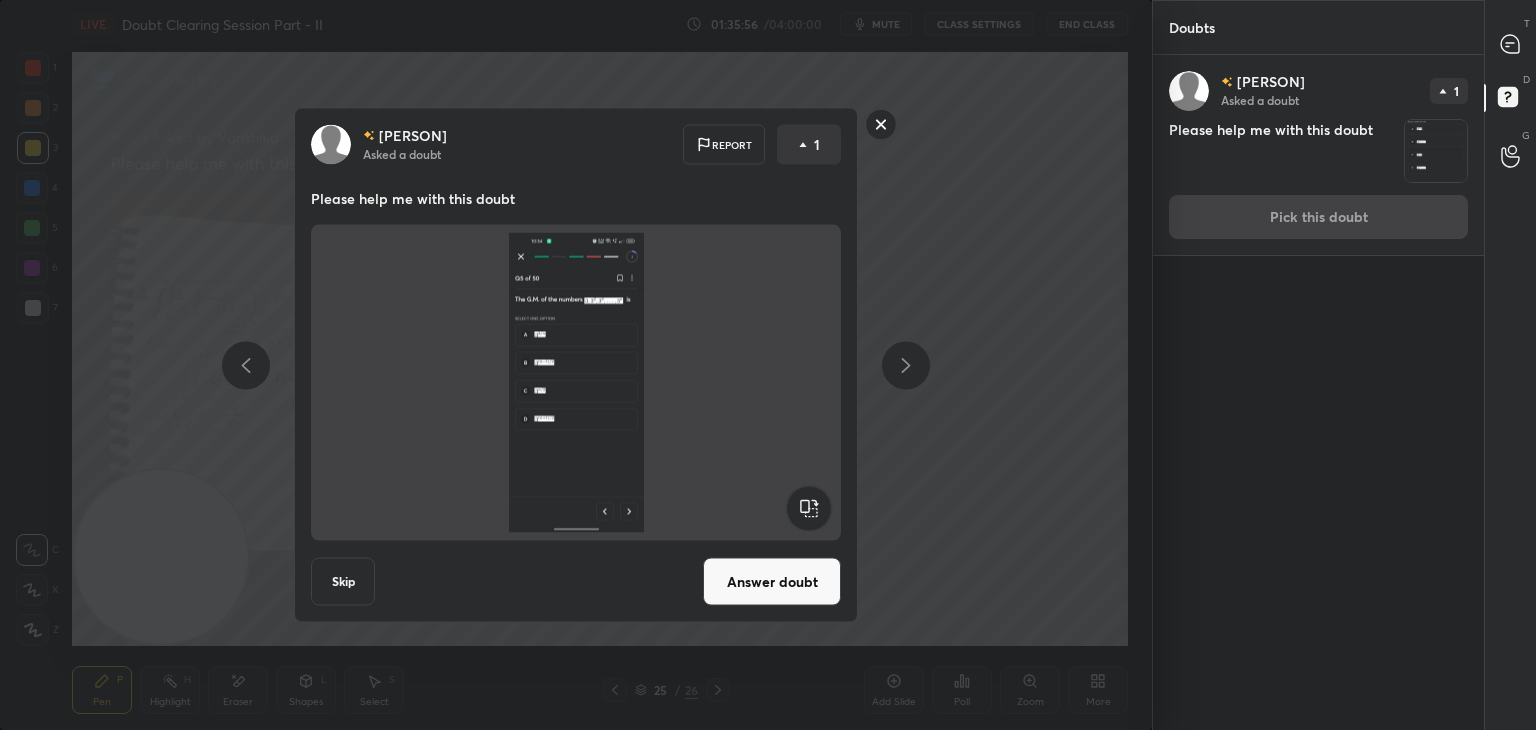 click on "Answer doubt" at bounding box center (772, 582) 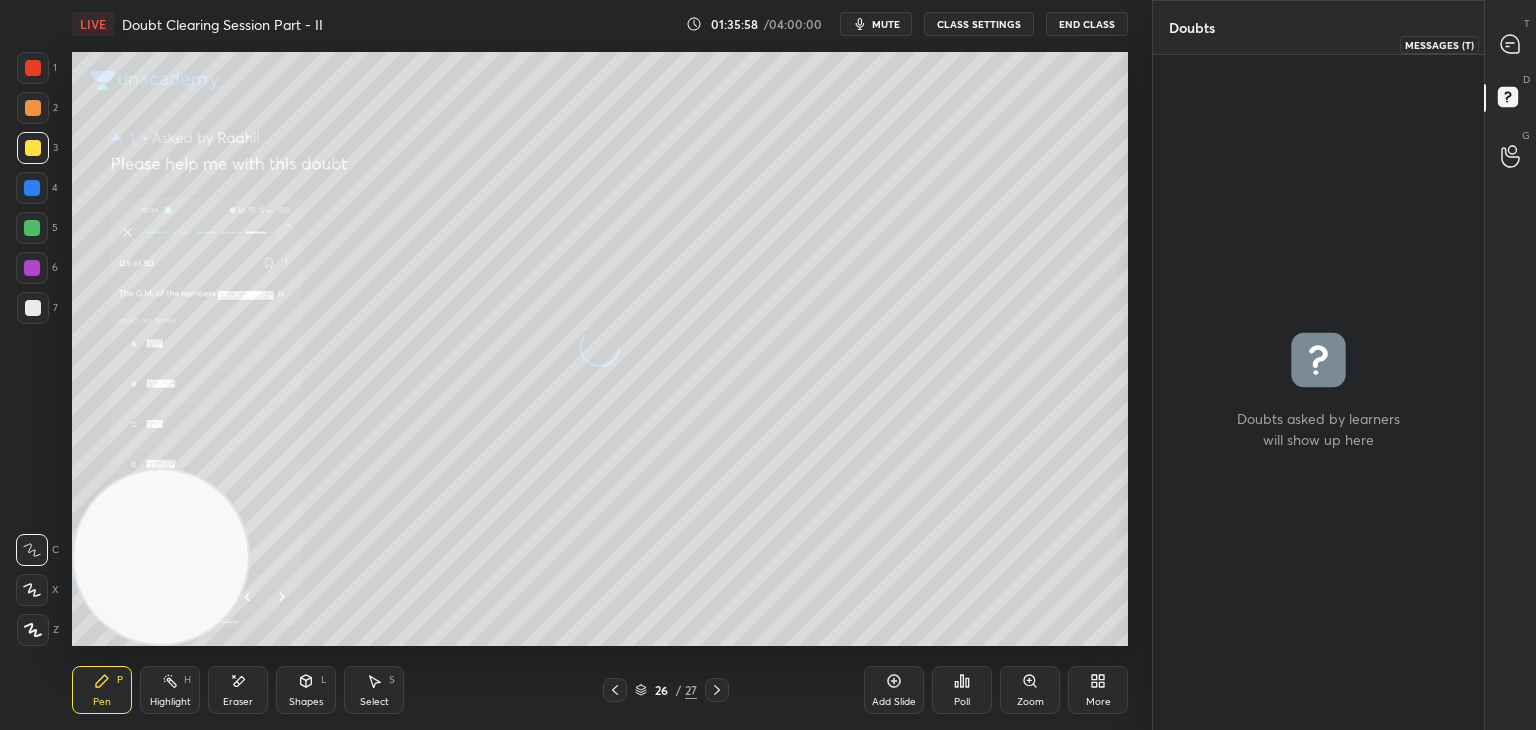 drag, startPoint x: 1513, startPoint y: 53, endPoint x: 1483, endPoint y: 51, distance: 30.066593 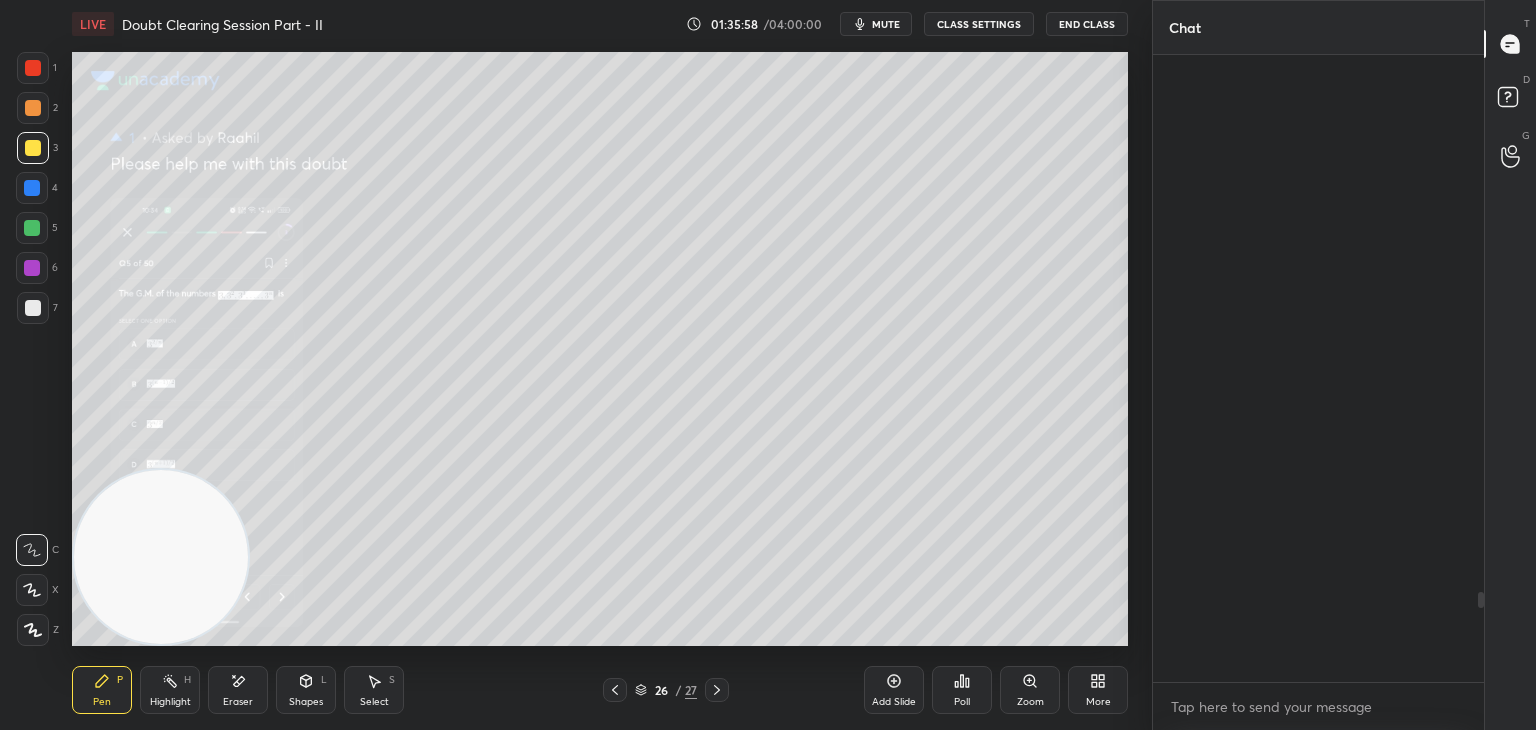scroll, scrollTop: 3722, scrollLeft: 0, axis: vertical 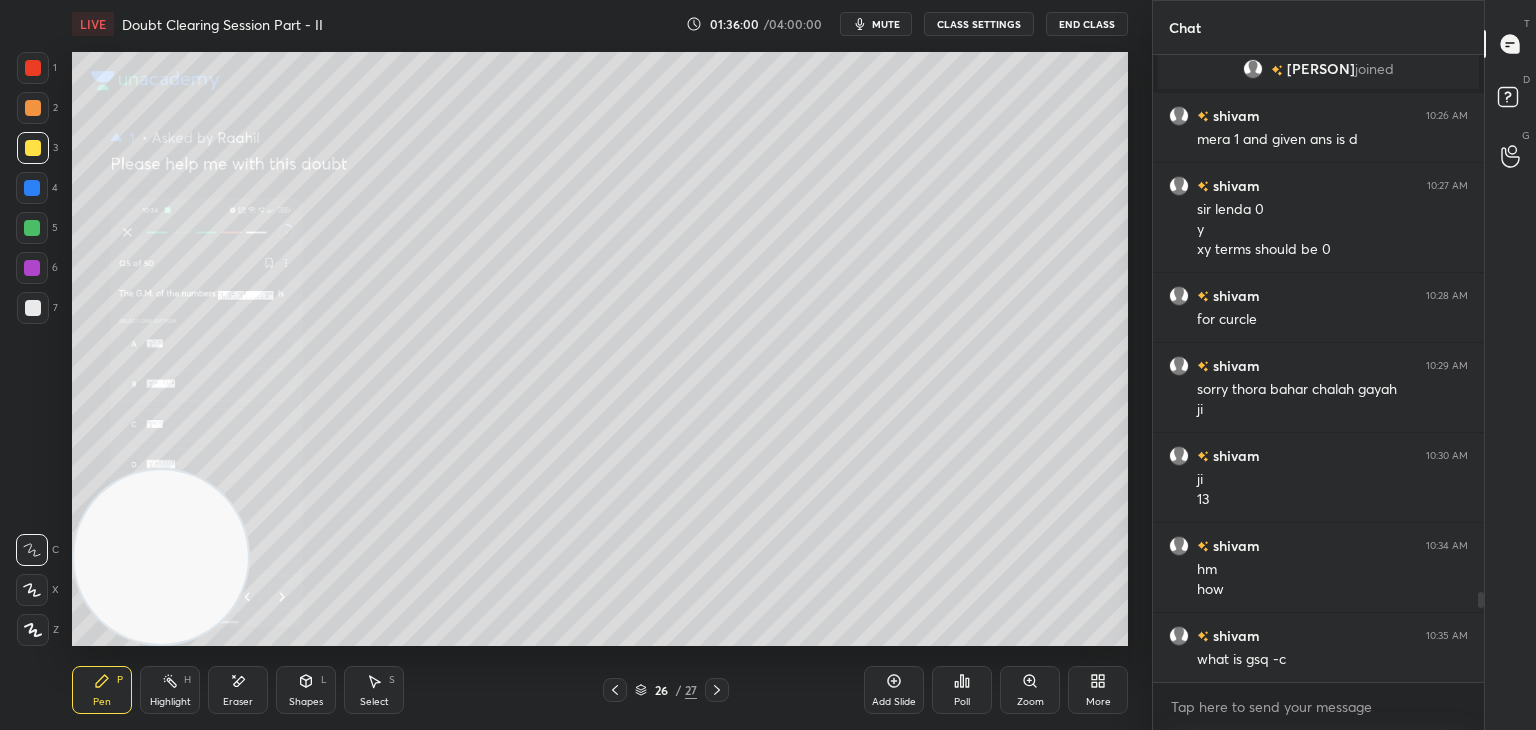 click at bounding box center (615, 690) 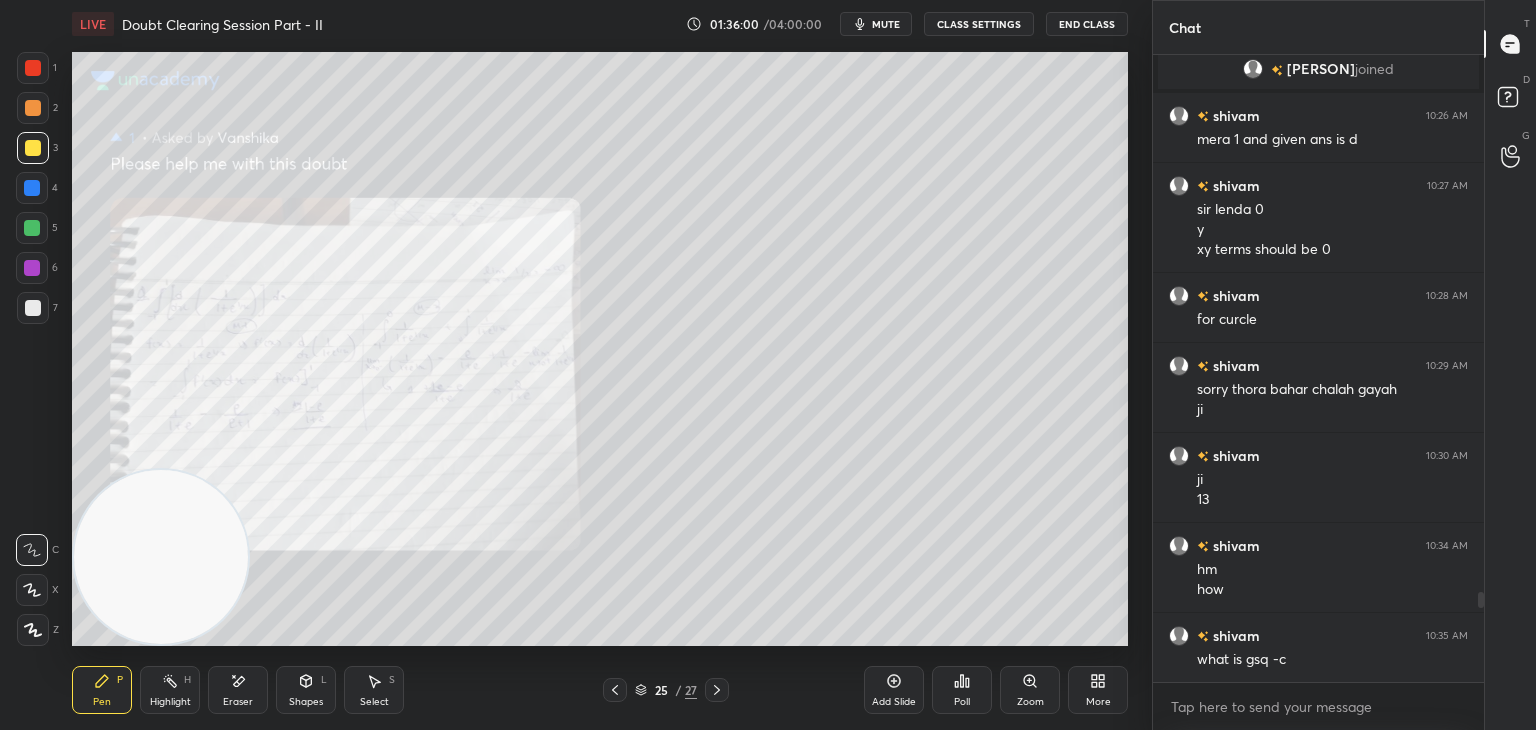 click 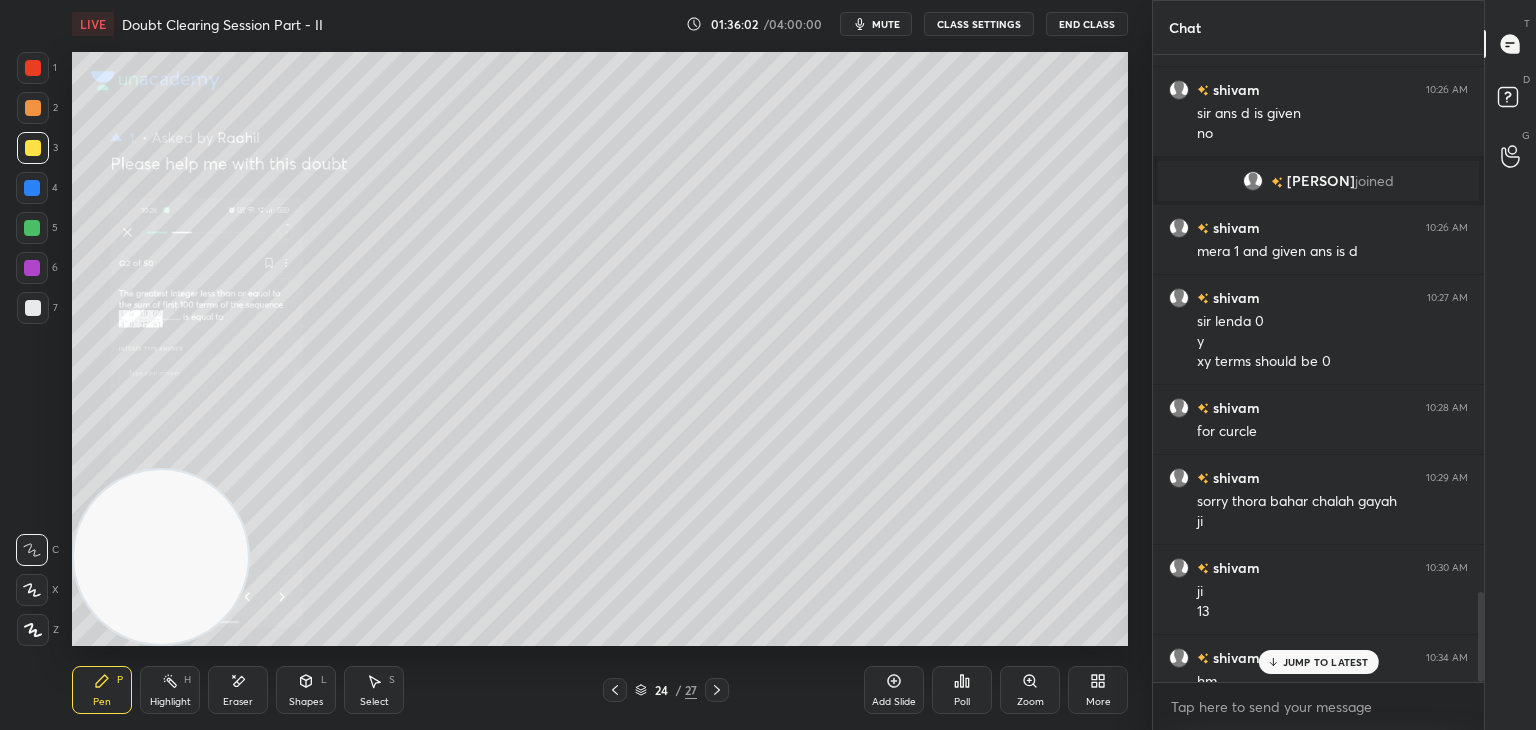 scroll, scrollTop: 3876, scrollLeft: 0, axis: vertical 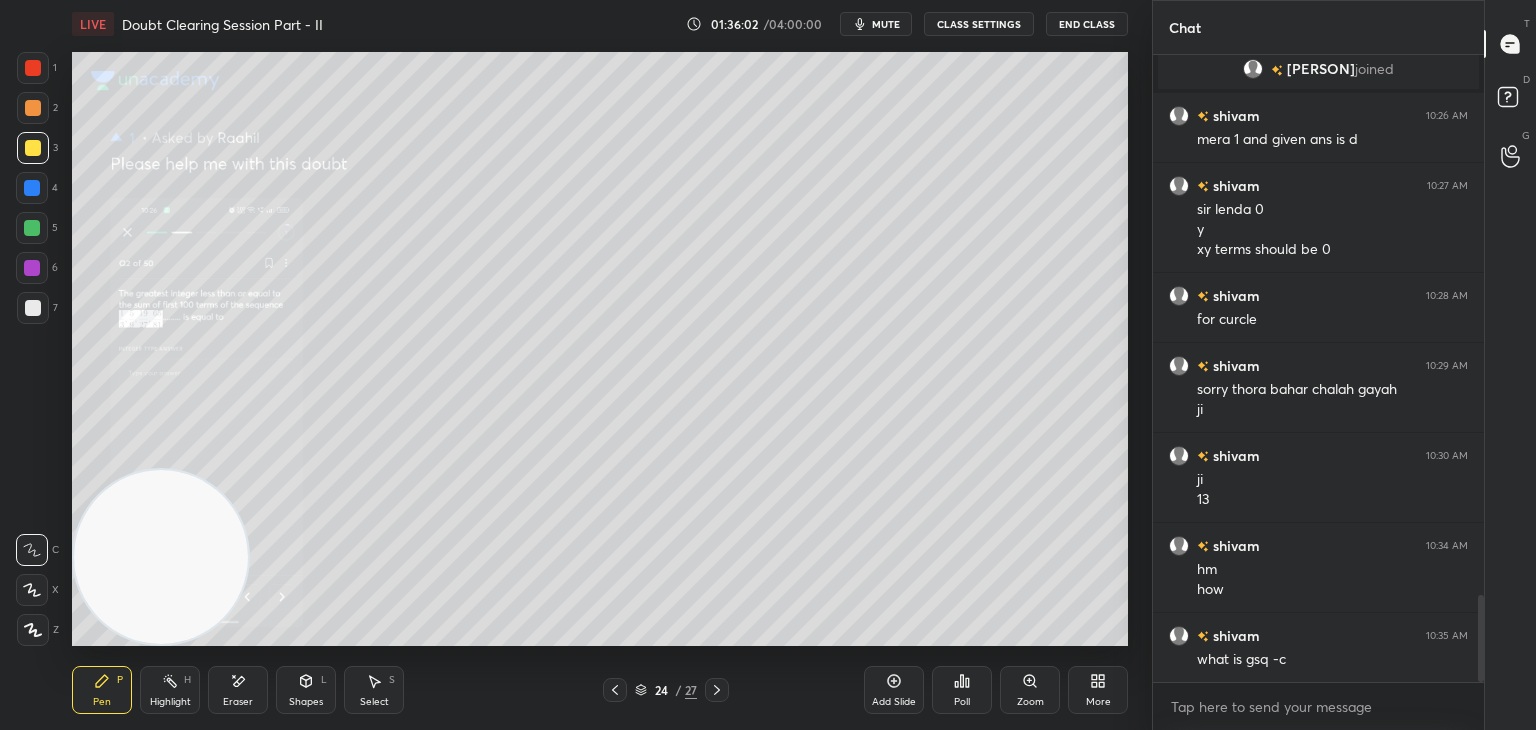 drag, startPoint x: 1480, startPoint y: 601, endPoint x: 1476, endPoint y: 692, distance: 91.08787 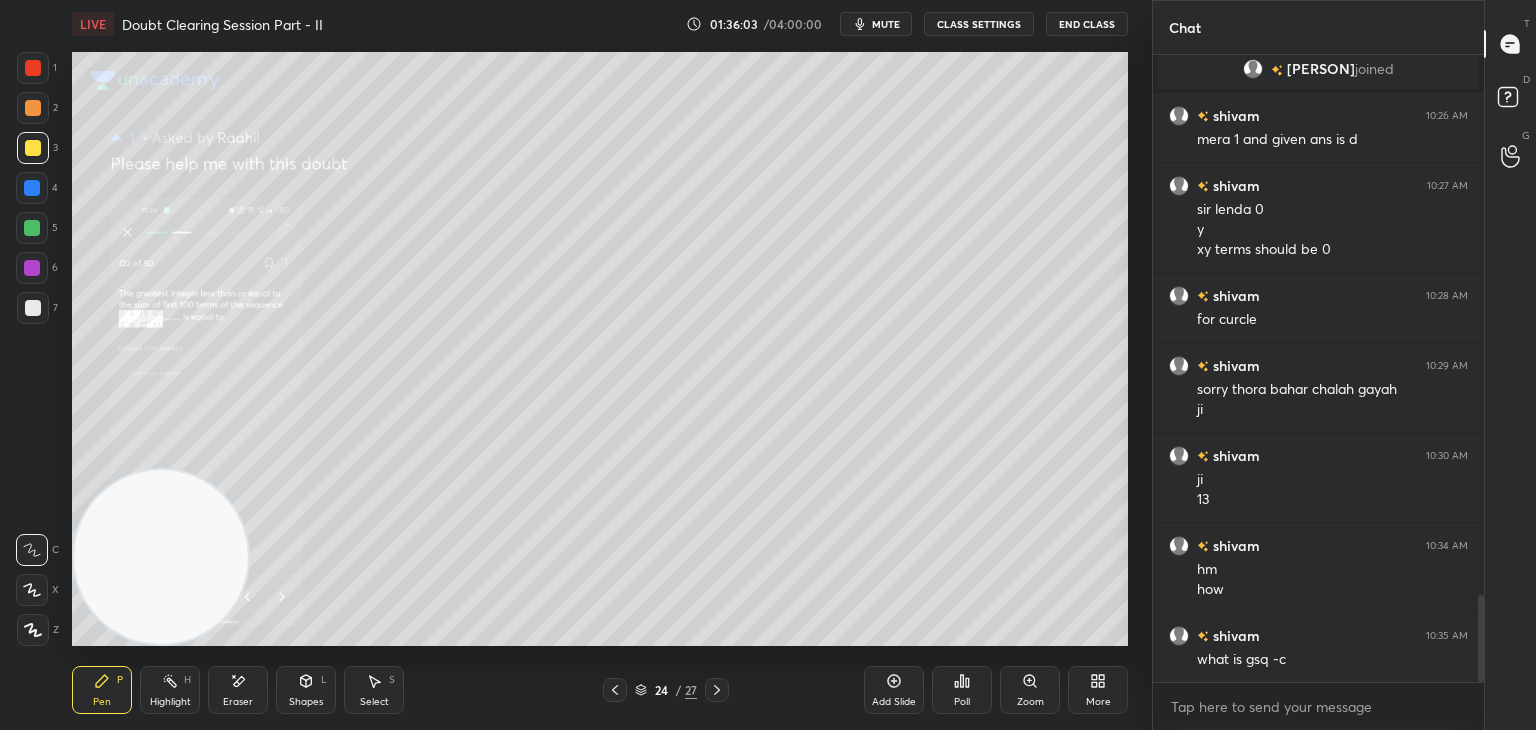 click 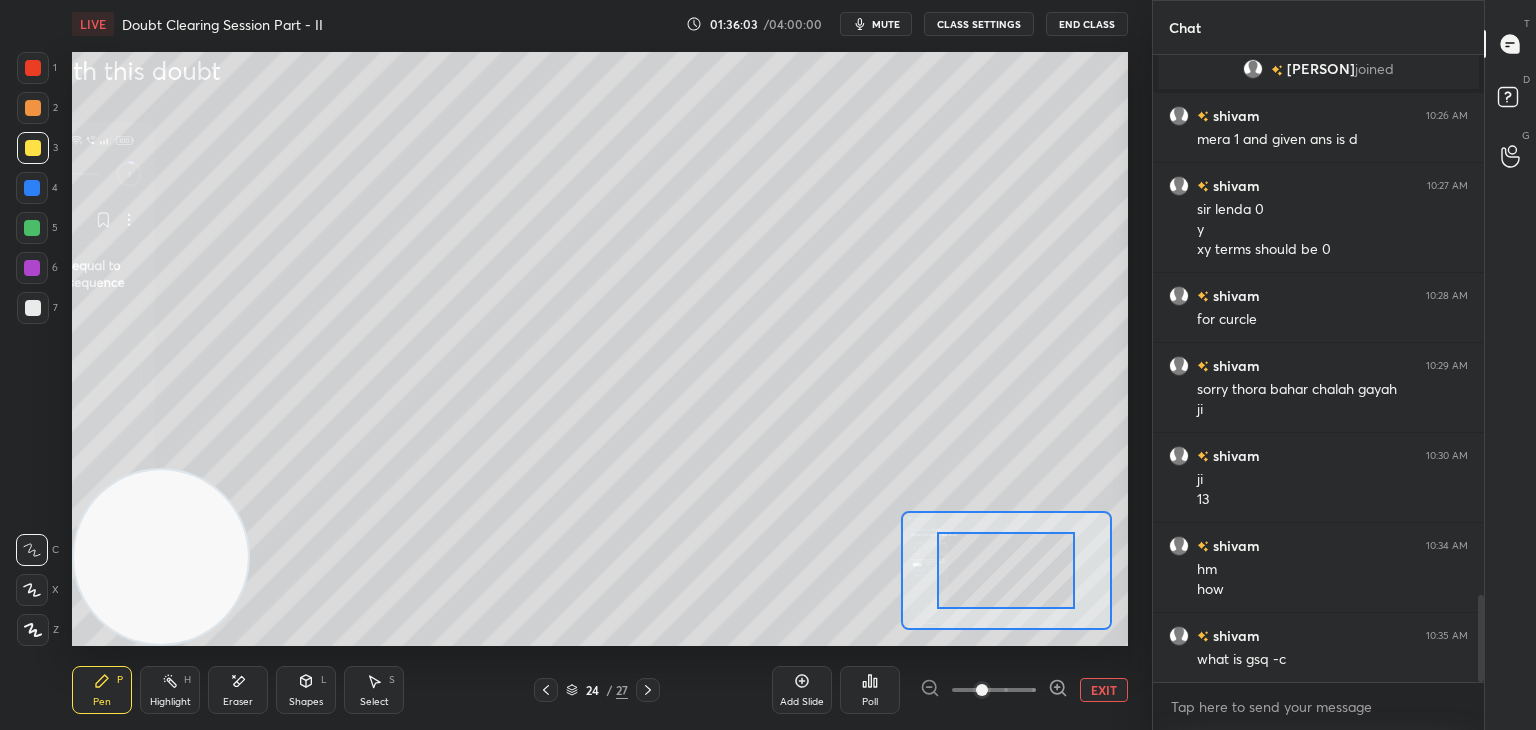 click at bounding box center [994, 690] 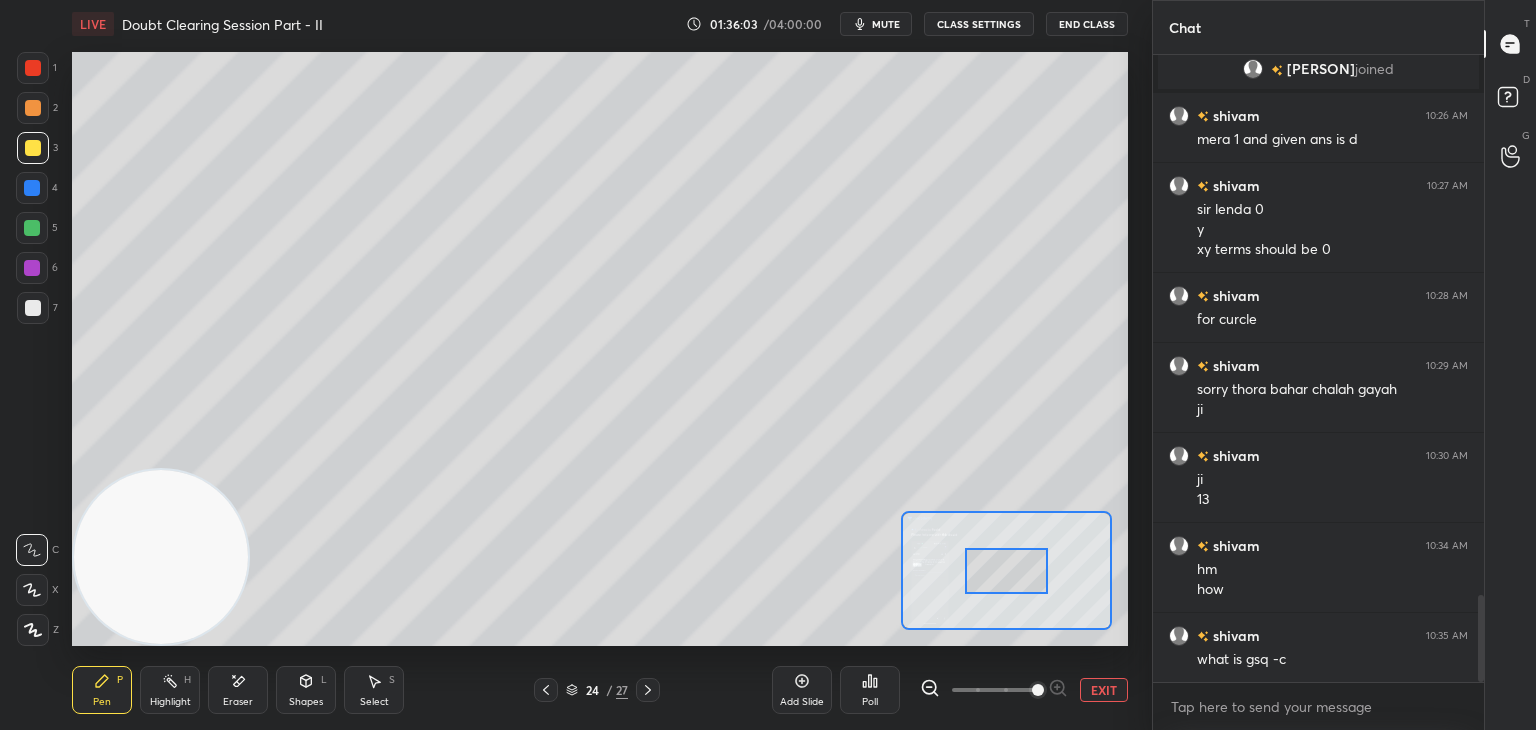 click at bounding box center (1038, 690) 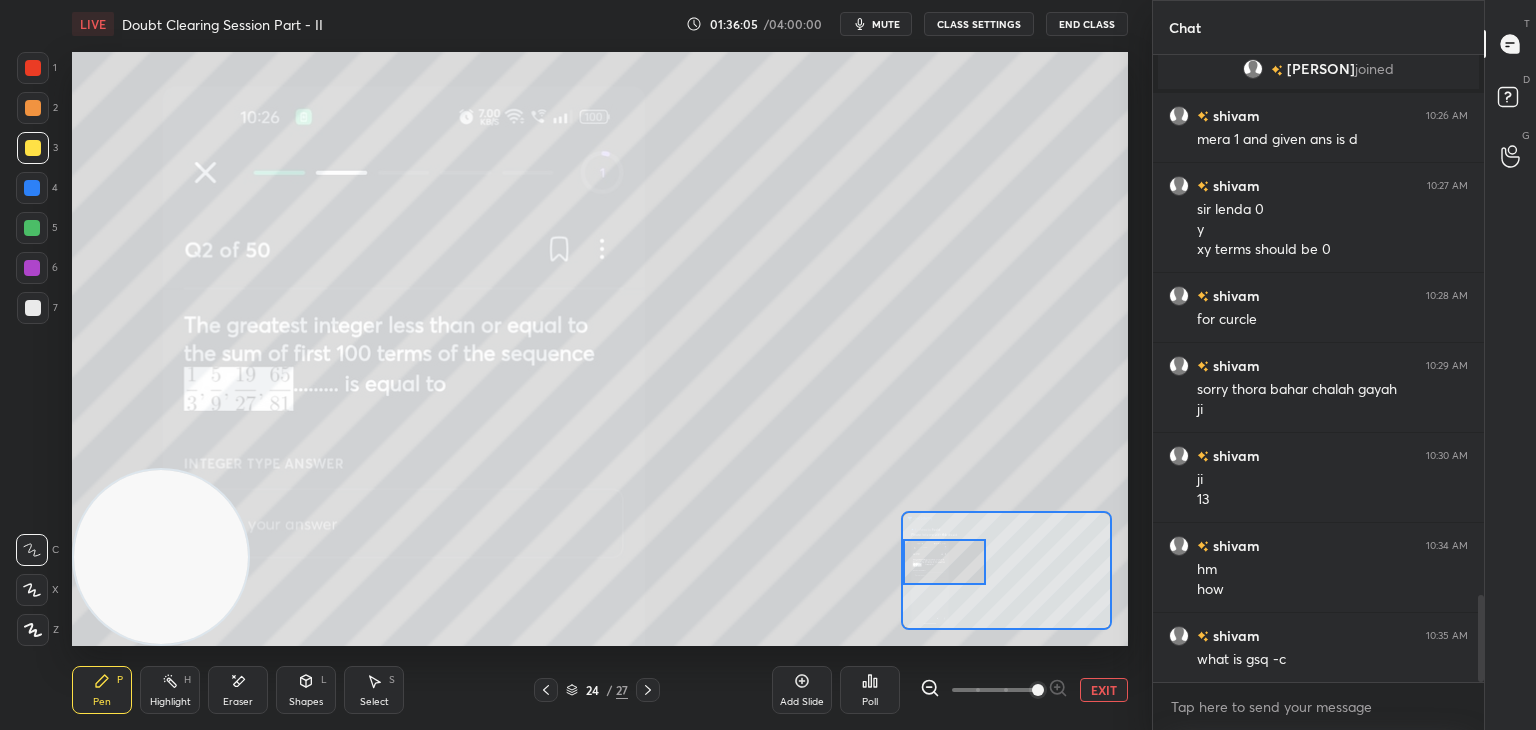drag, startPoint x: 1008, startPoint y: 568, endPoint x: 936, endPoint y: 561, distance: 72.33948 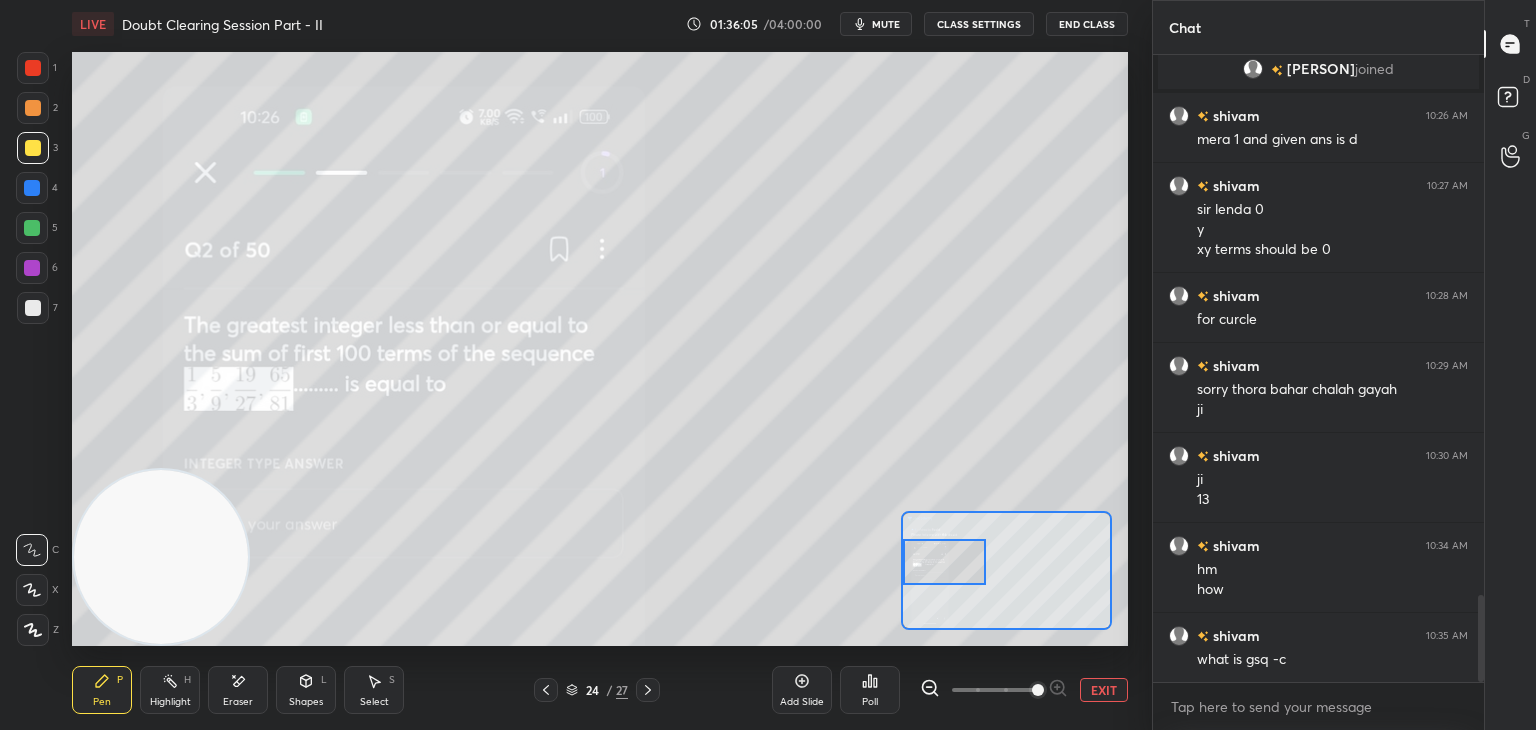 click at bounding box center (944, 562) 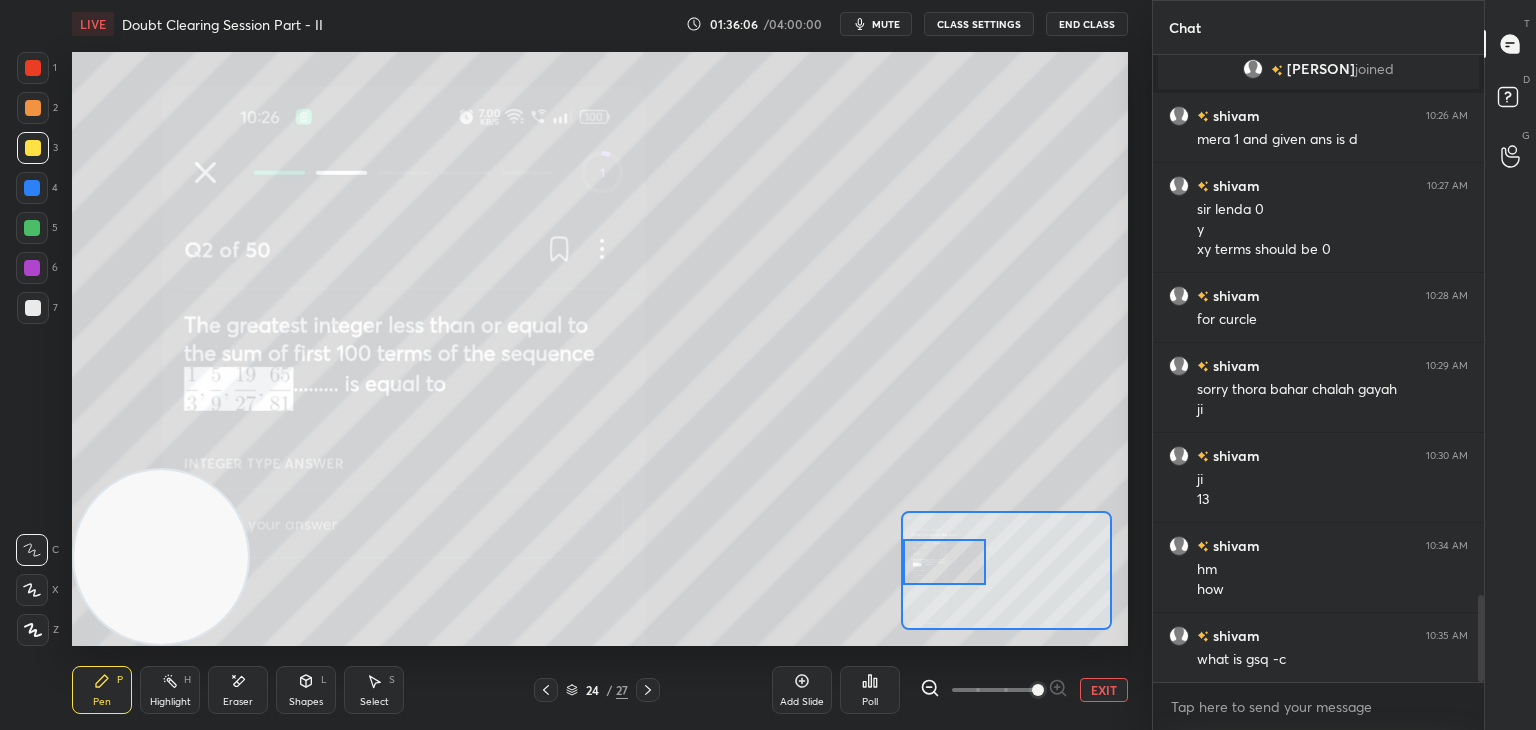 click at bounding box center [1006, 570] 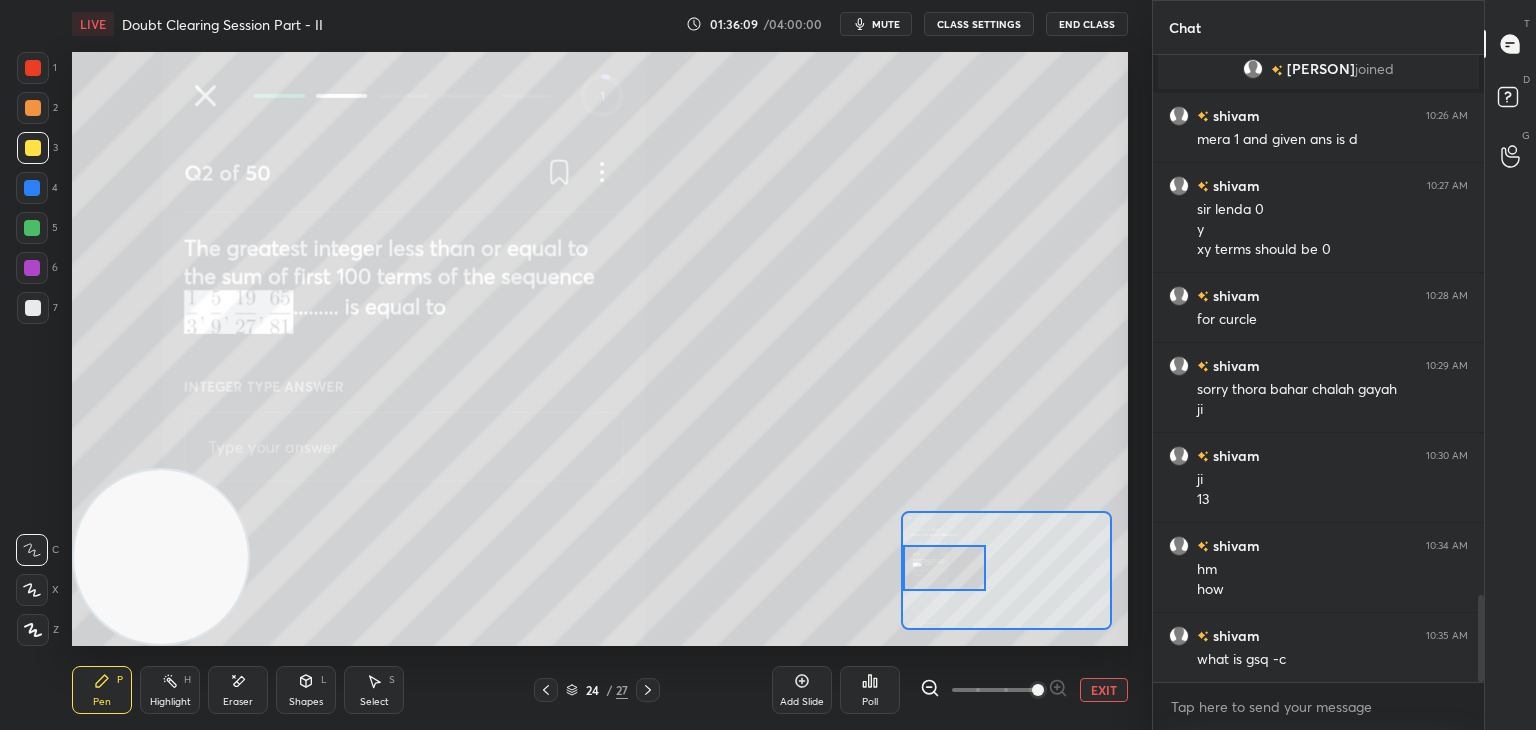 drag, startPoint x: 996, startPoint y: 542, endPoint x: 945, endPoint y: 567, distance: 56.797886 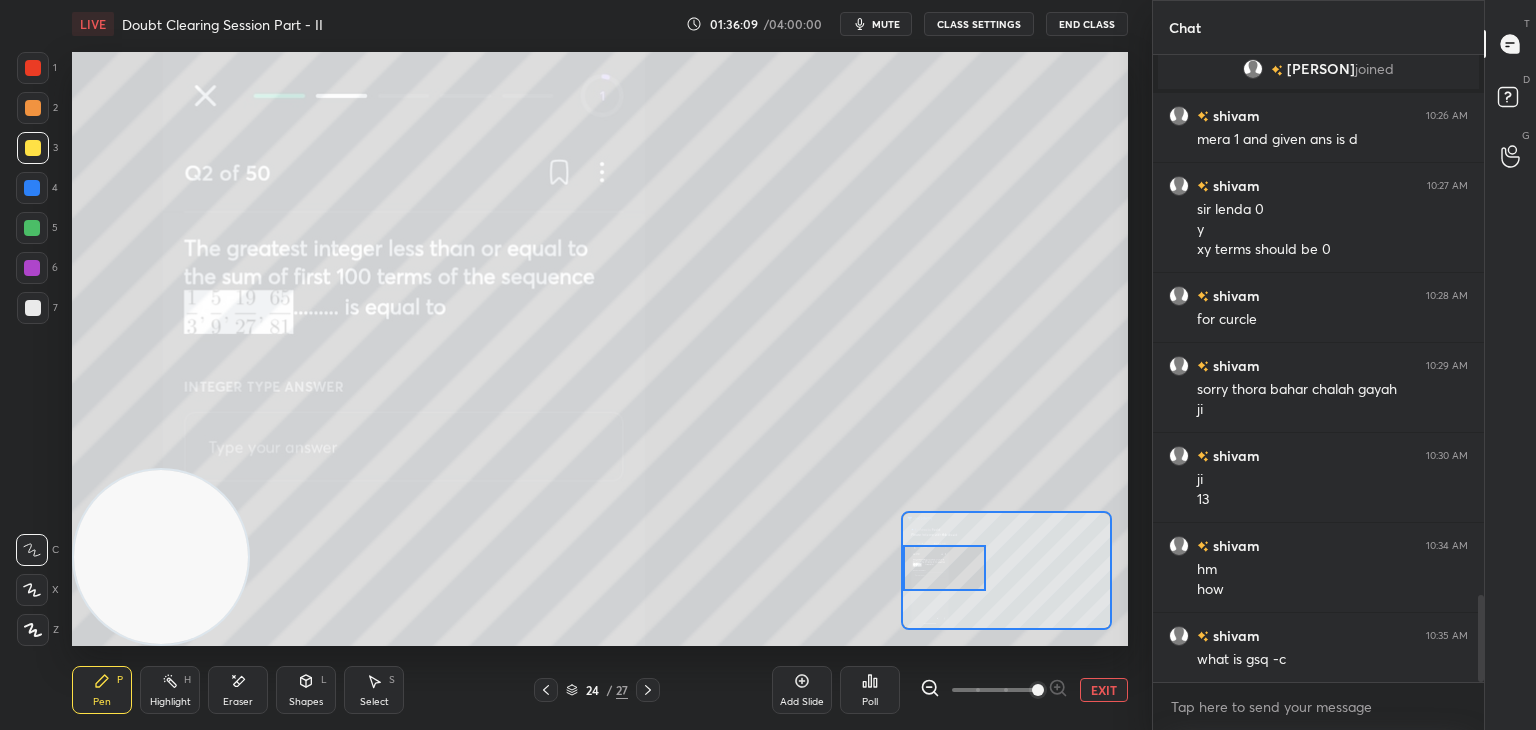click at bounding box center (944, 568) 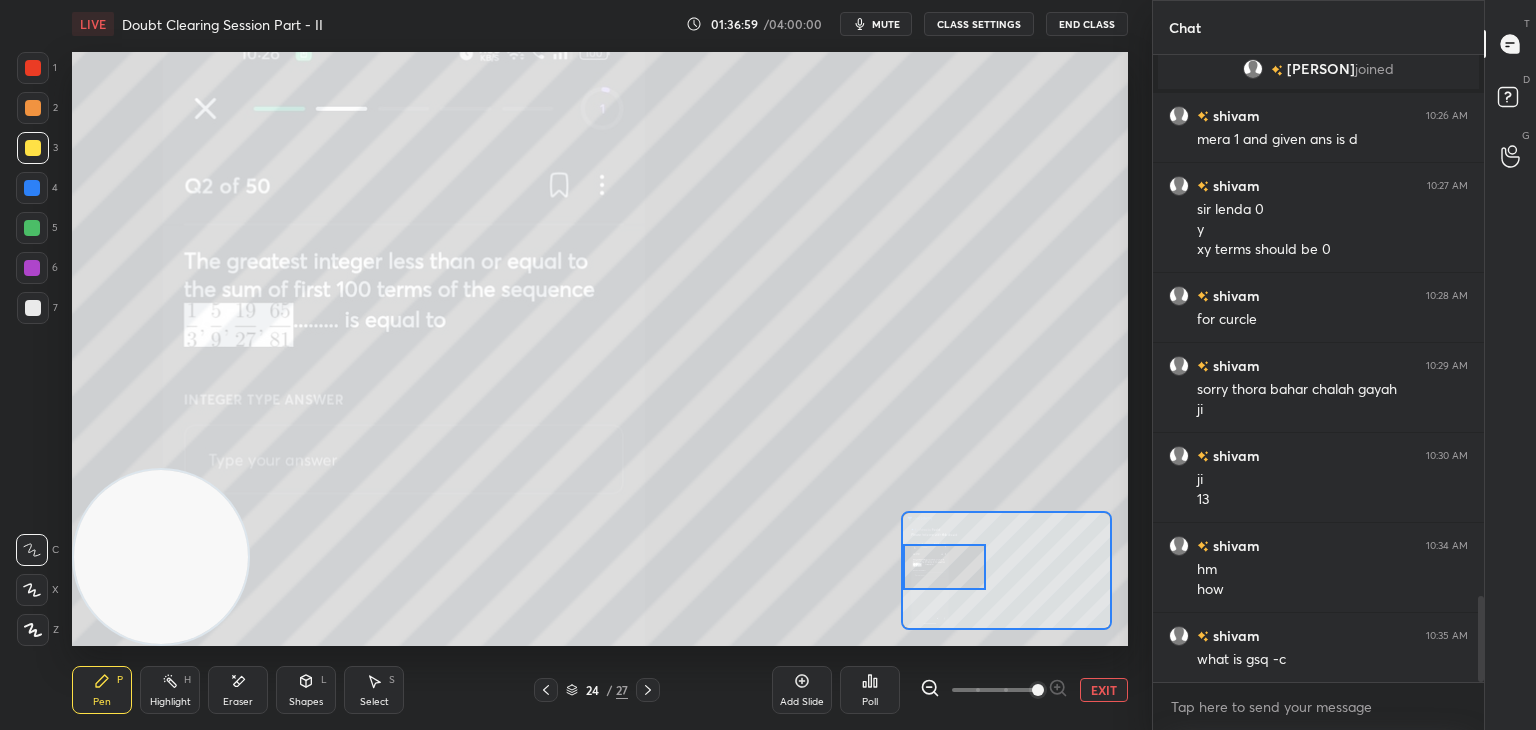 scroll, scrollTop: 3946, scrollLeft: 0, axis: vertical 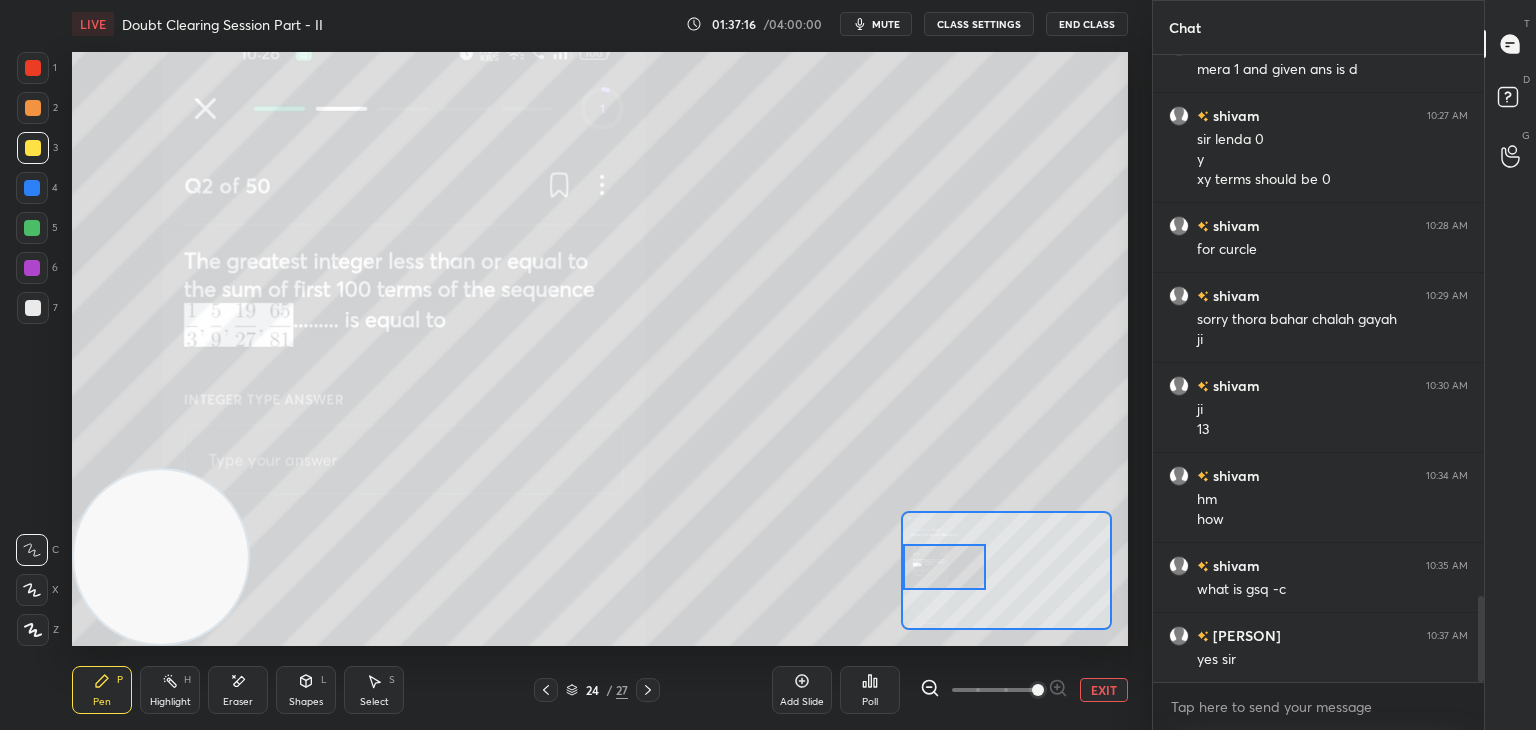 click on "Eraser" at bounding box center (238, 690) 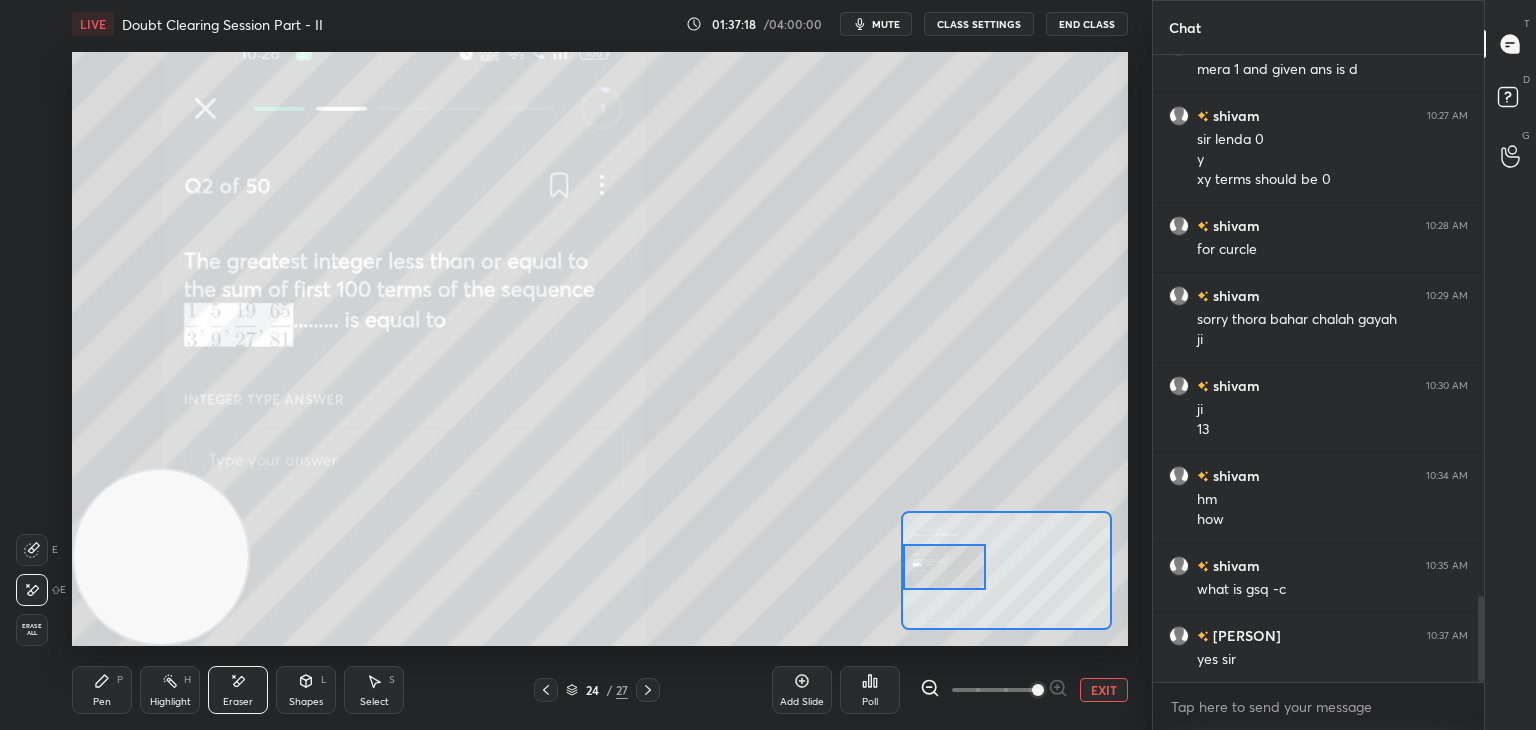 click 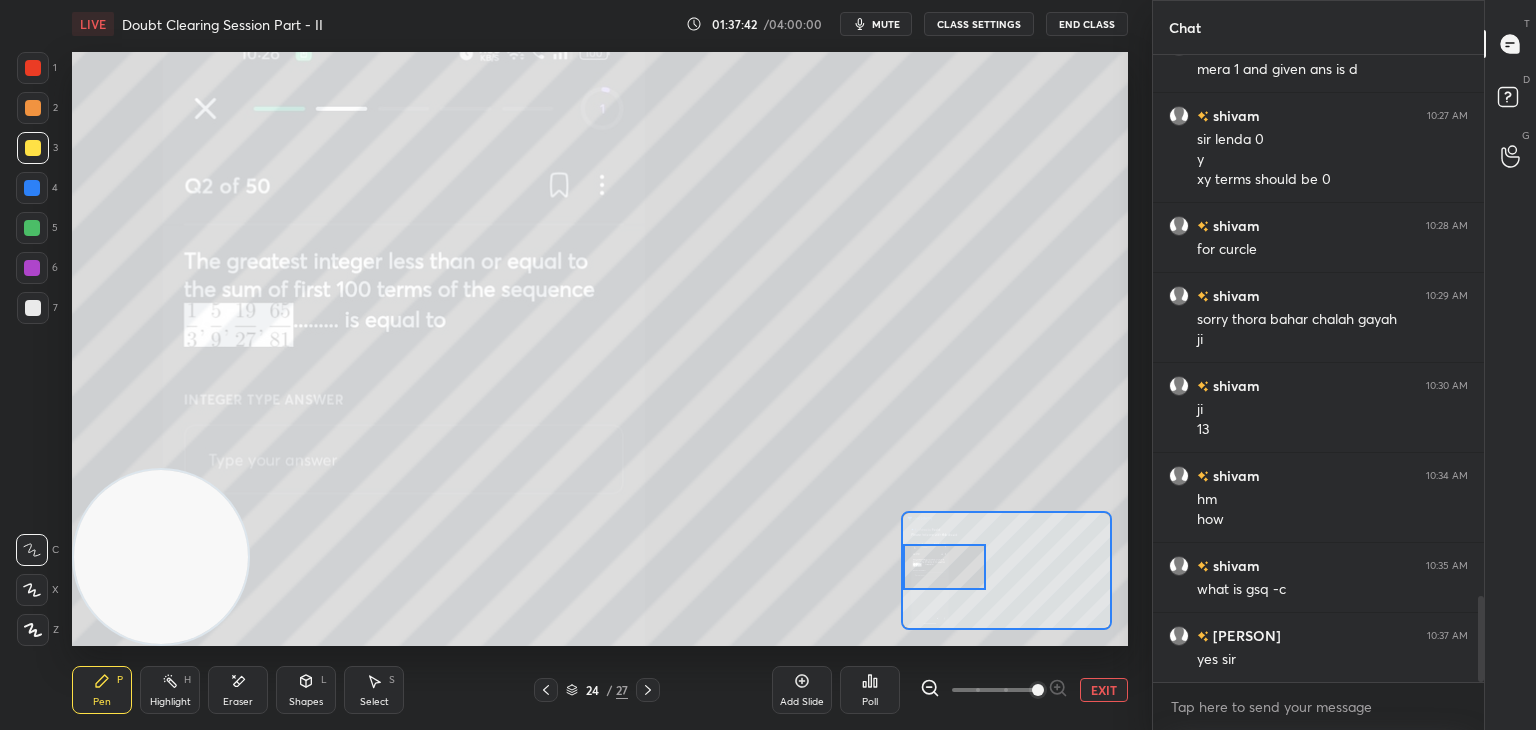 click at bounding box center [944, 567] 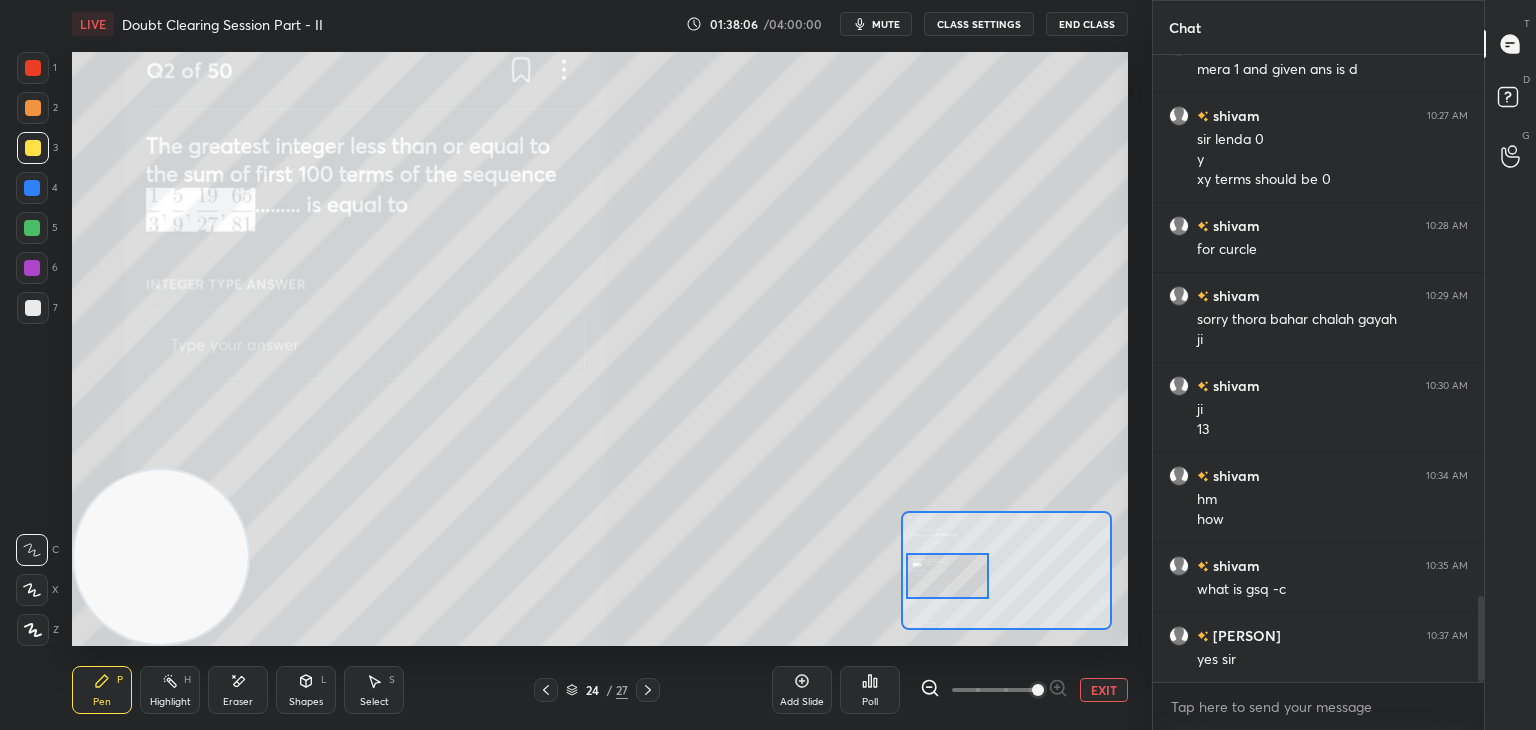 click 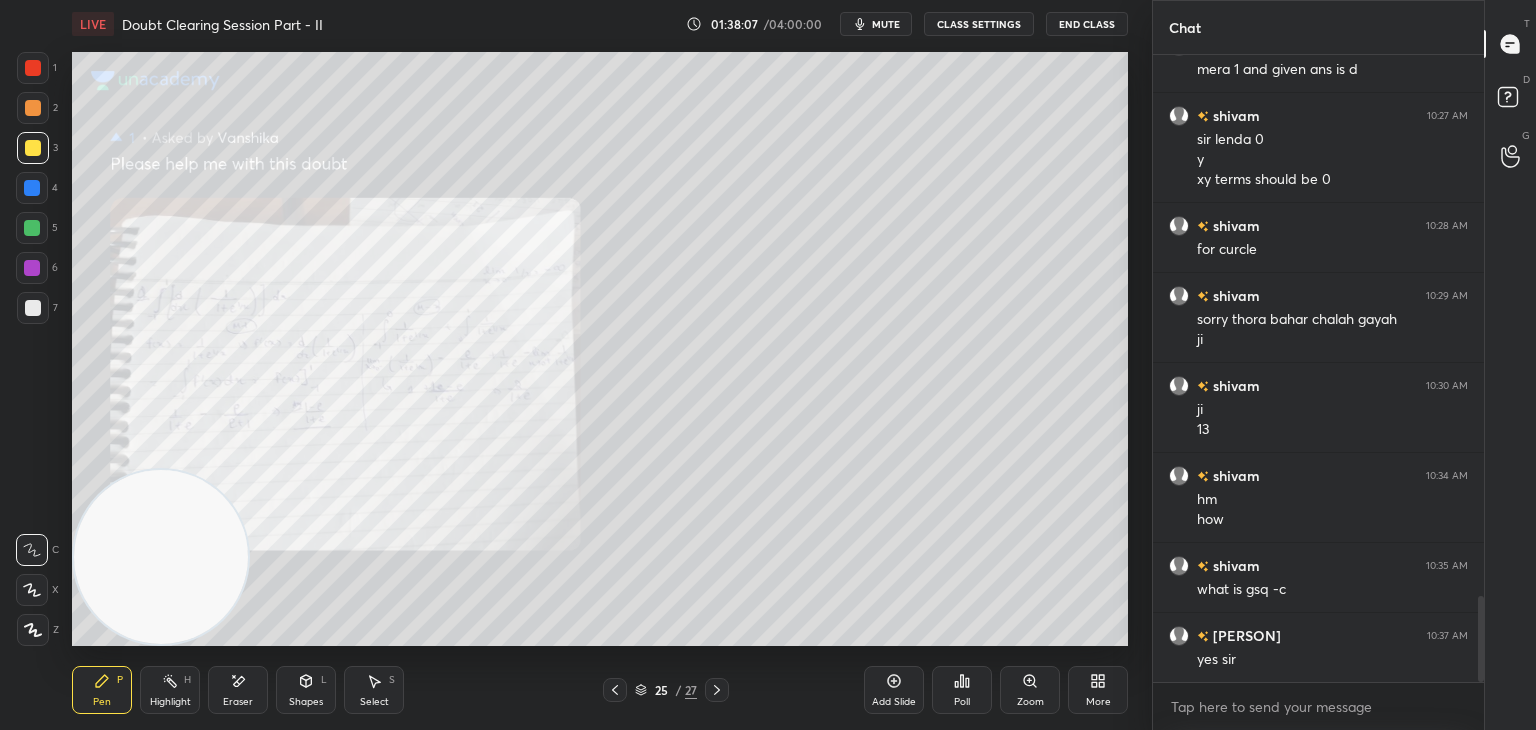 click on "Zoom" at bounding box center [1030, 702] 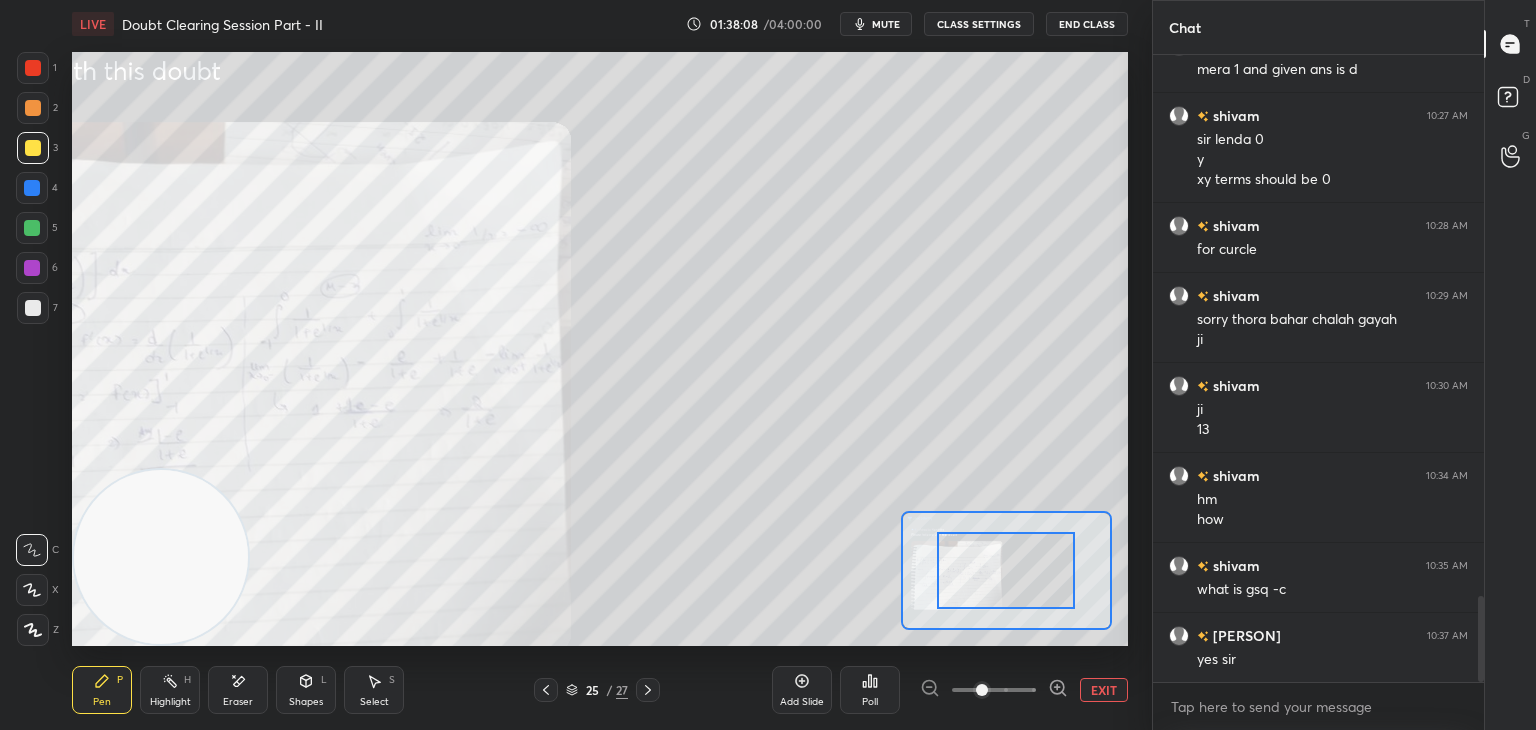 click at bounding box center (994, 690) 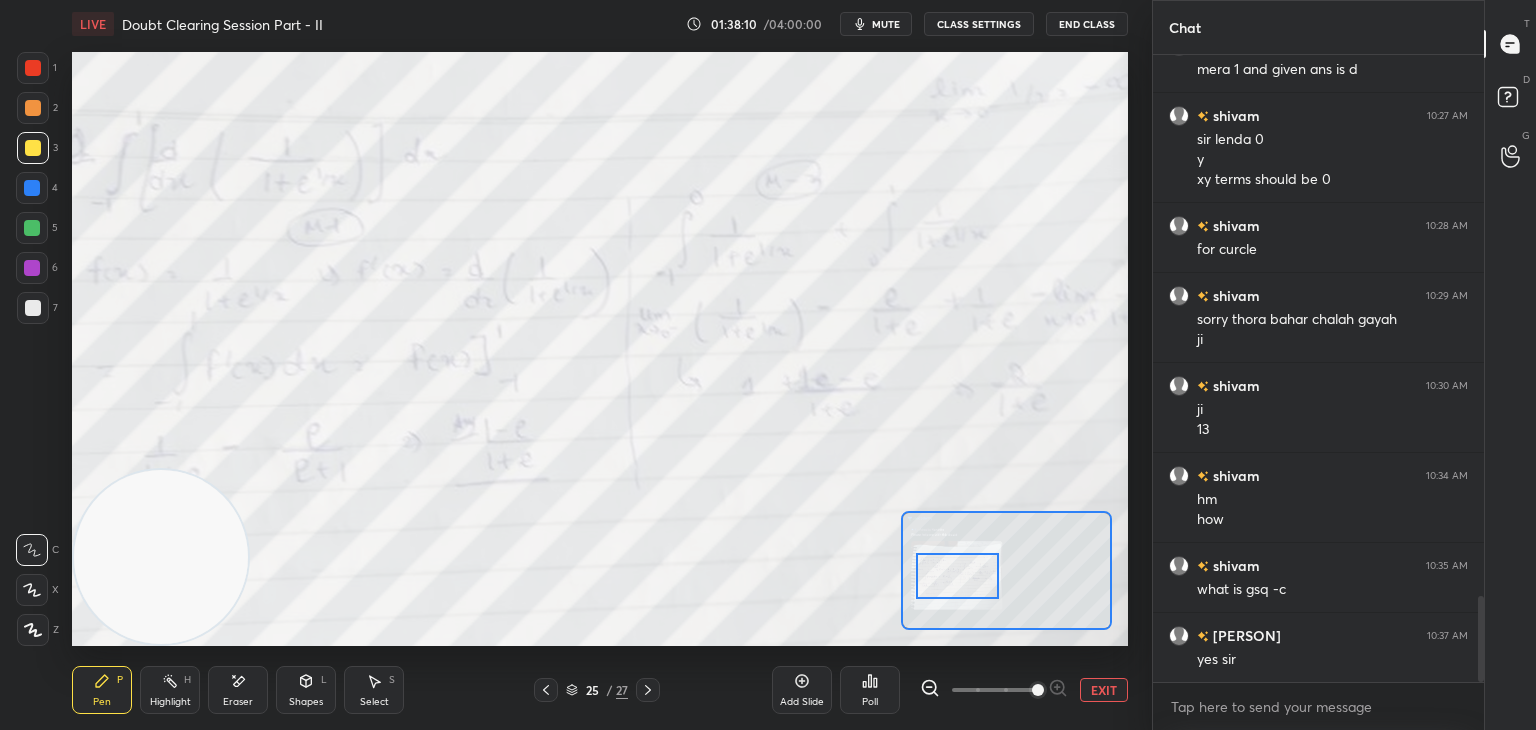 drag, startPoint x: 1006, startPoint y: 565, endPoint x: 973, endPoint y: 583, distance: 37.589893 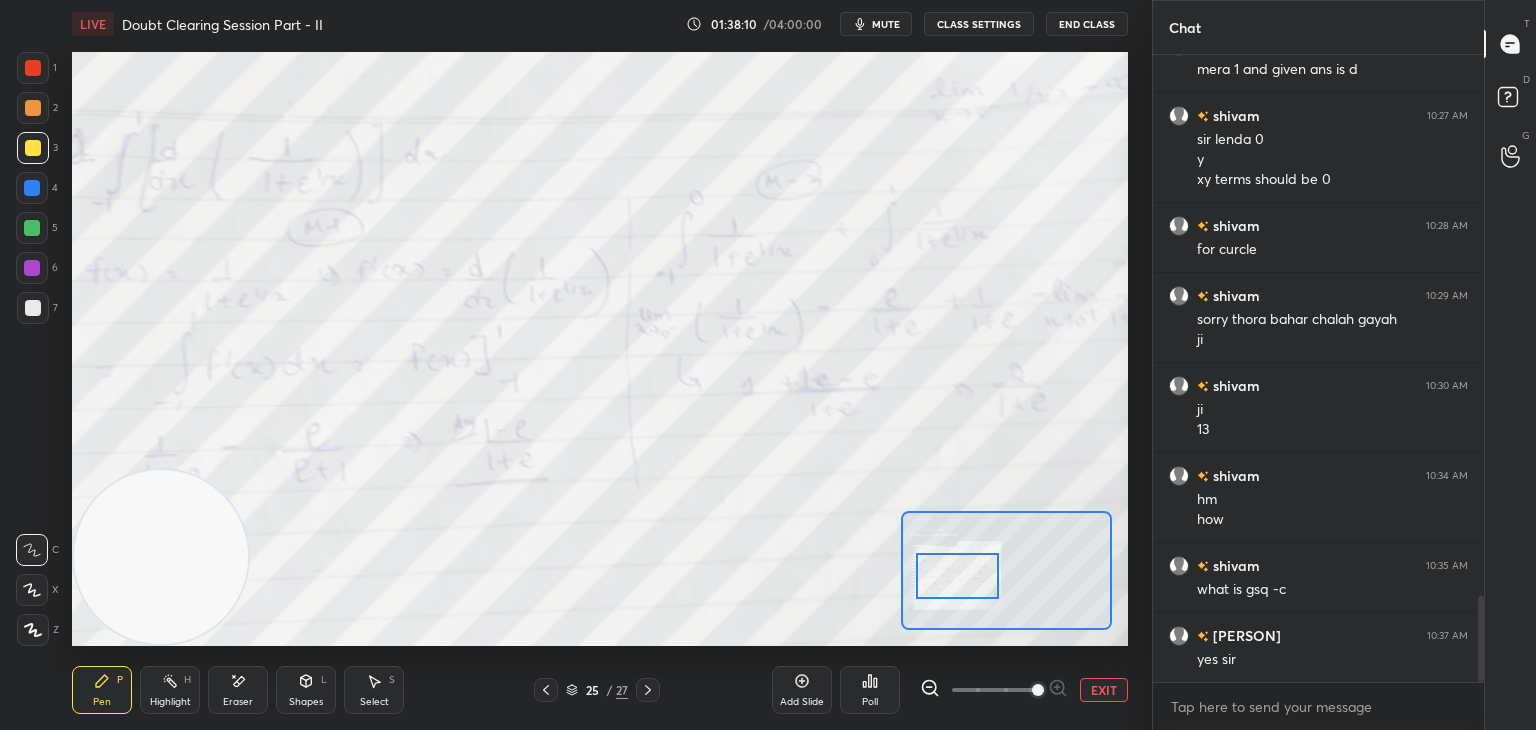click at bounding box center (957, 576) 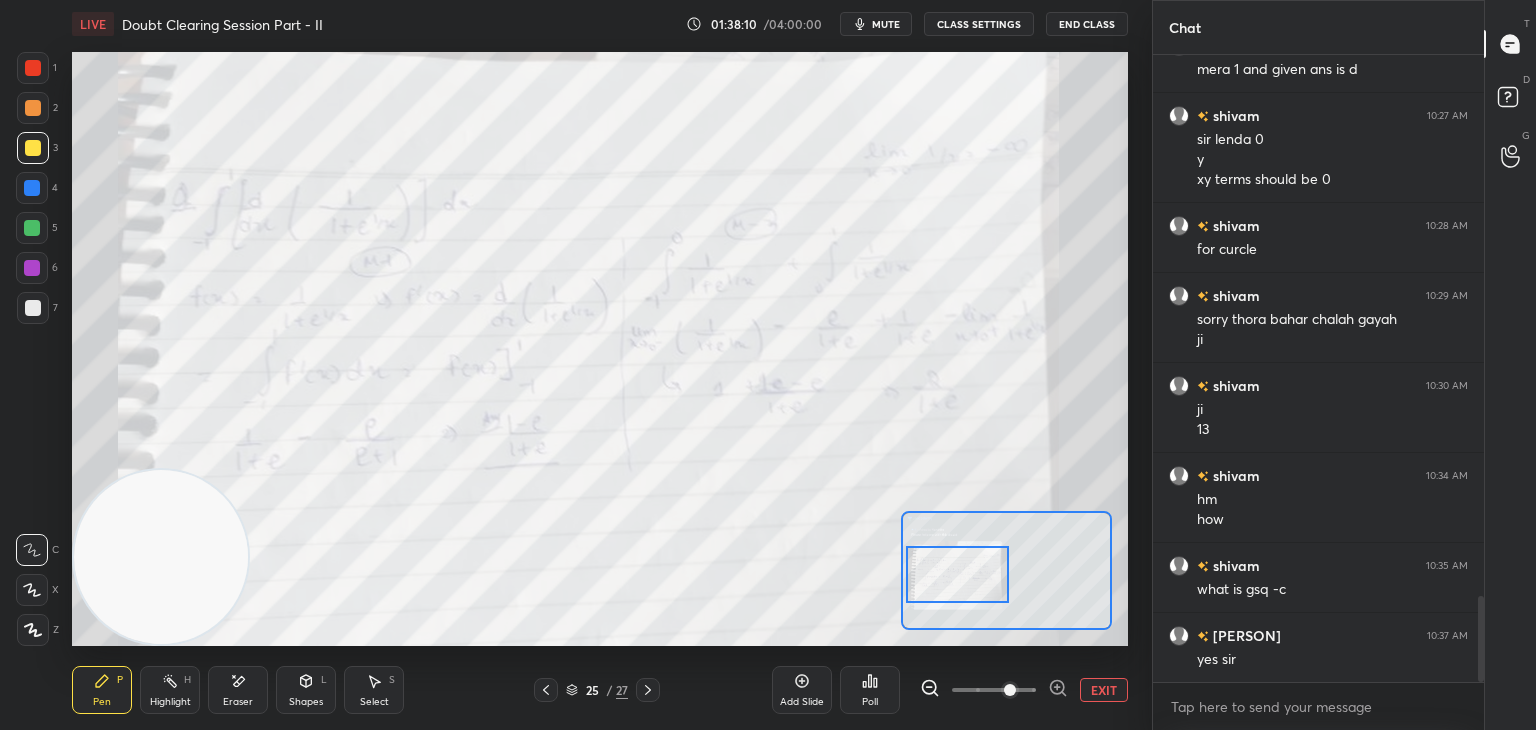 drag, startPoint x: 1014, startPoint y: 690, endPoint x: 1009, endPoint y: 681, distance: 10.29563 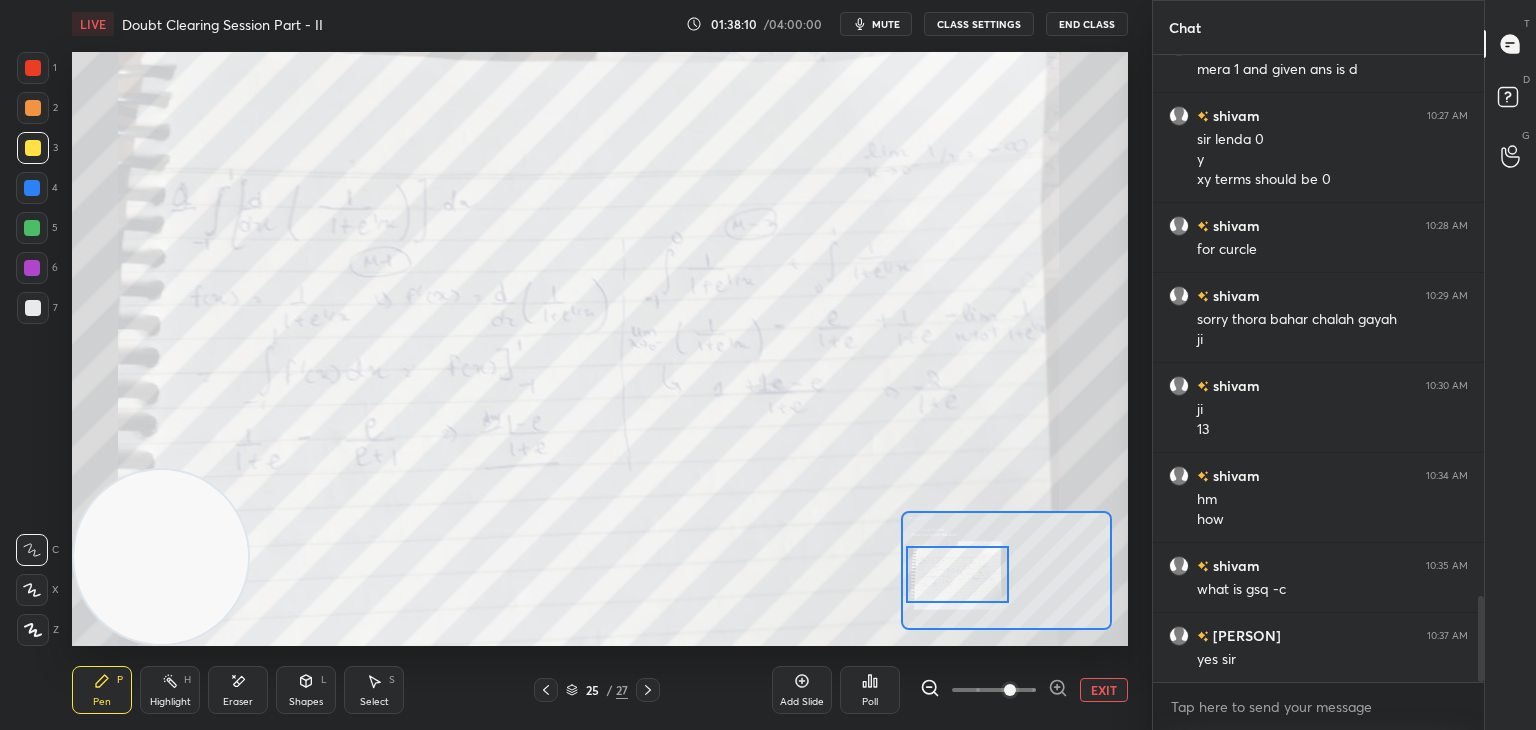 click at bounding box center (994, 690) 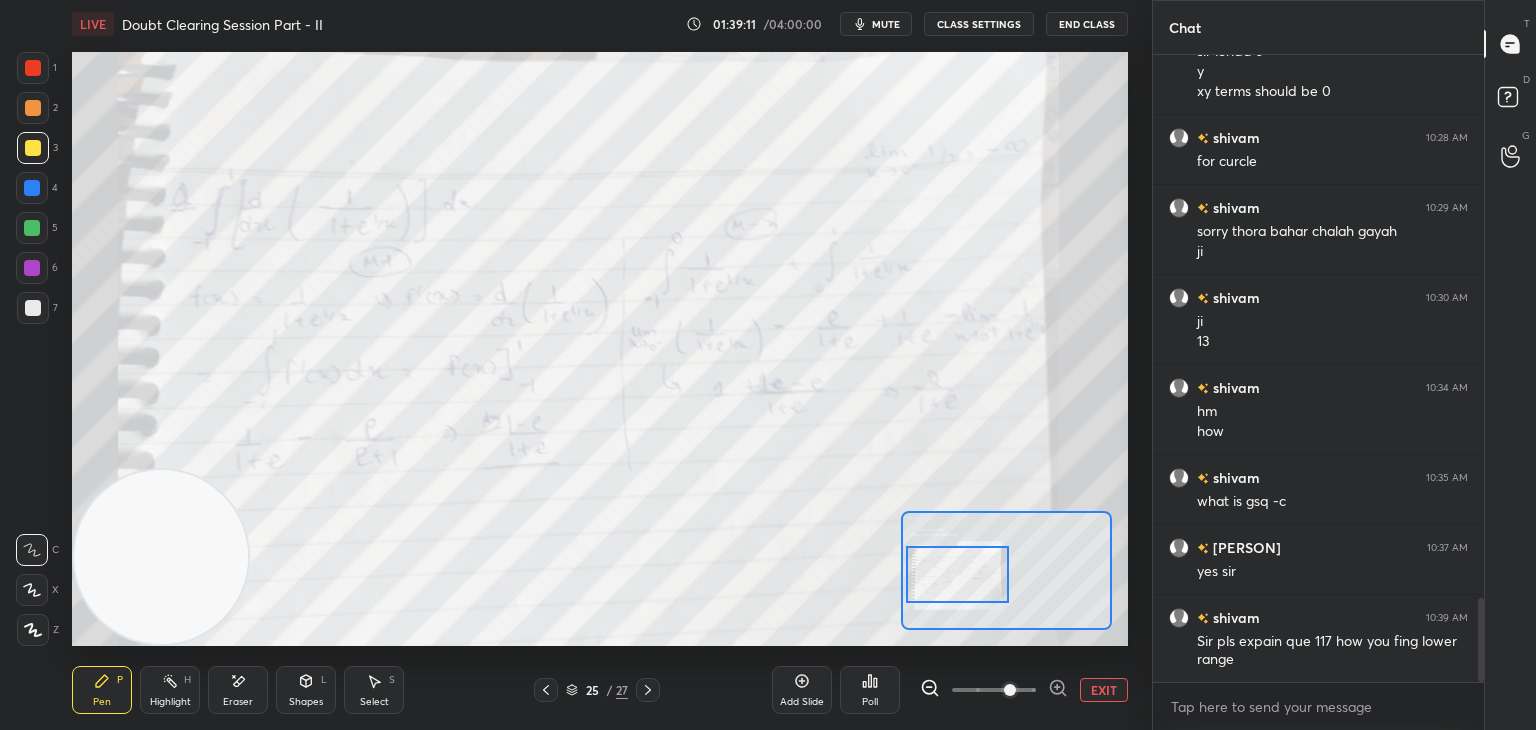 scroll, scrollTop: 4104, scrollLeft: 0, axis: vertical 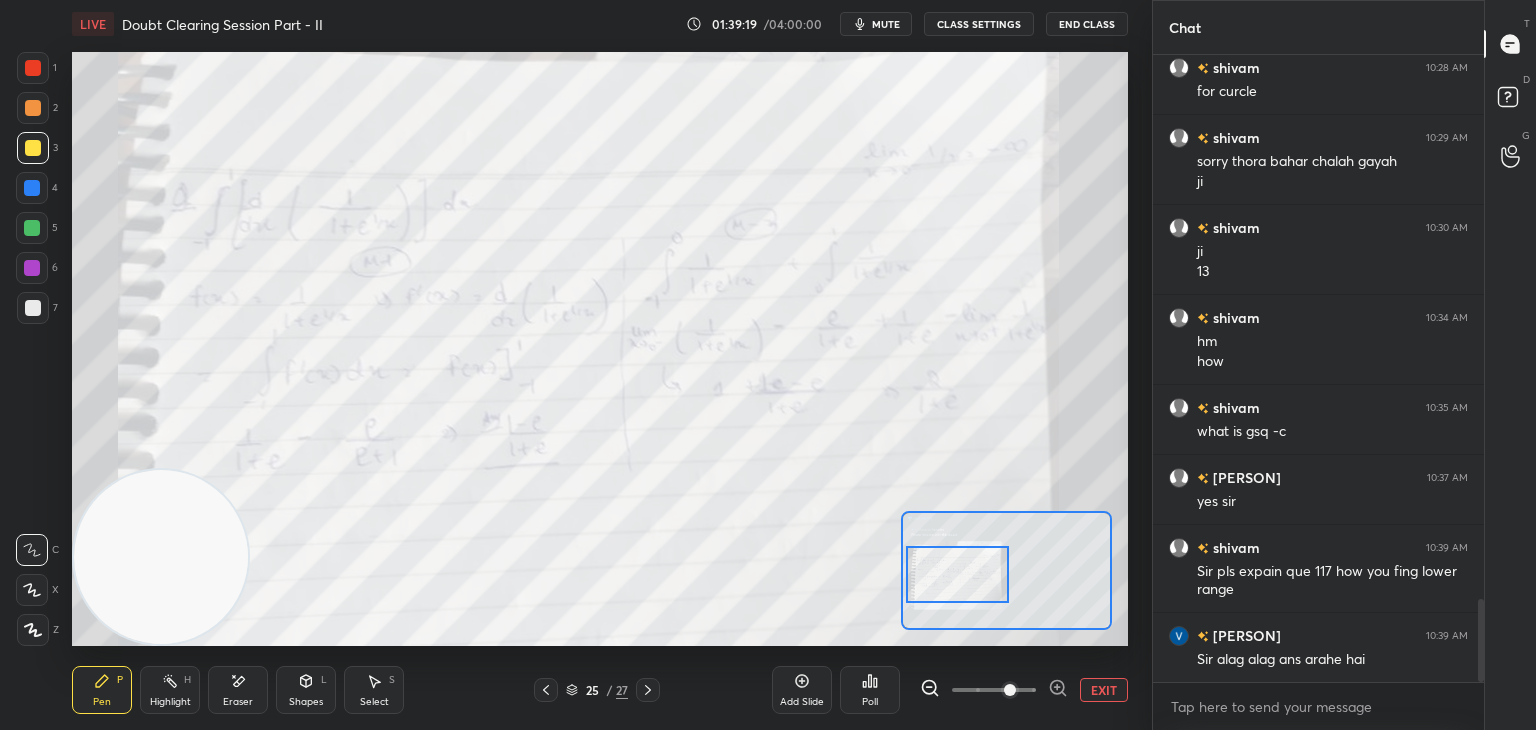 click 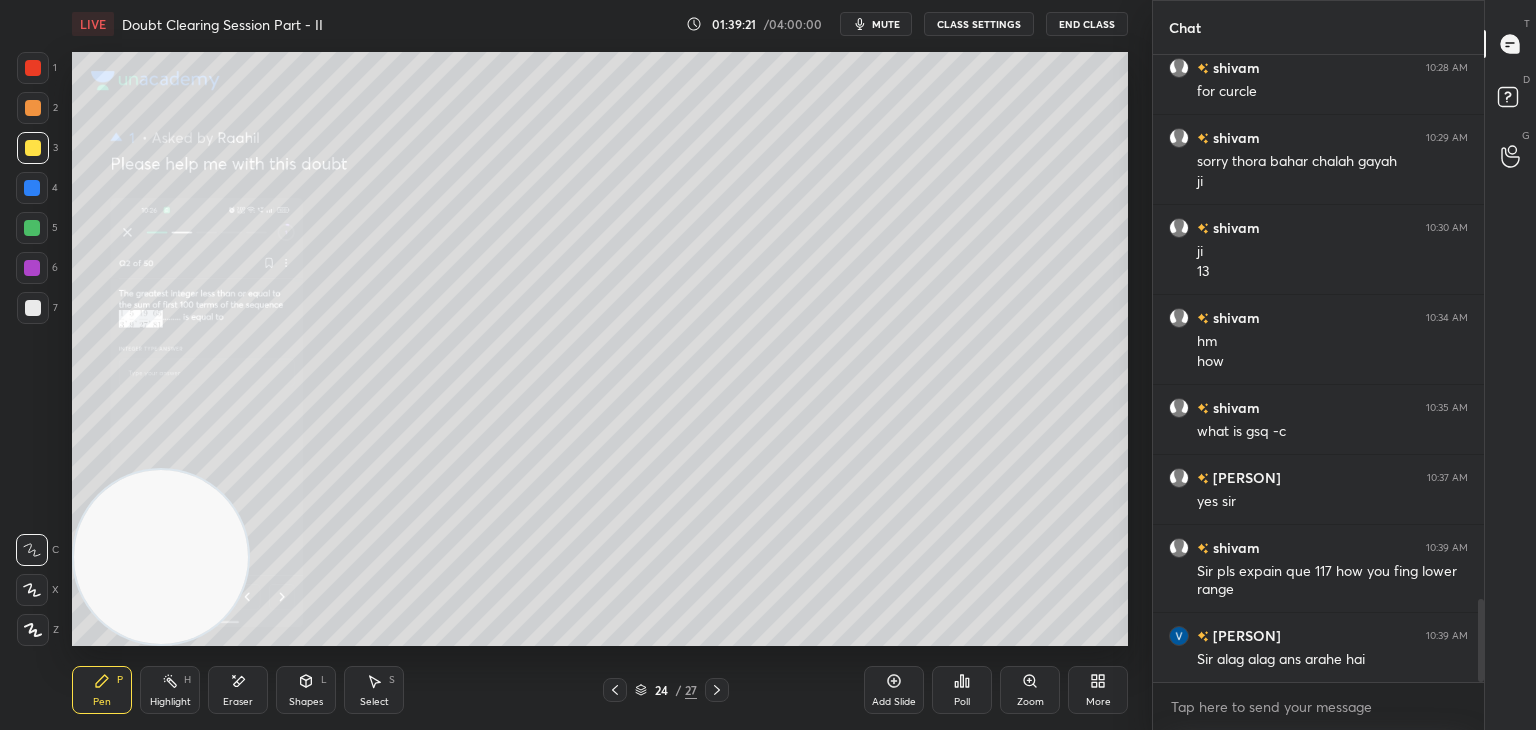 click at bounding box center [615, 690] 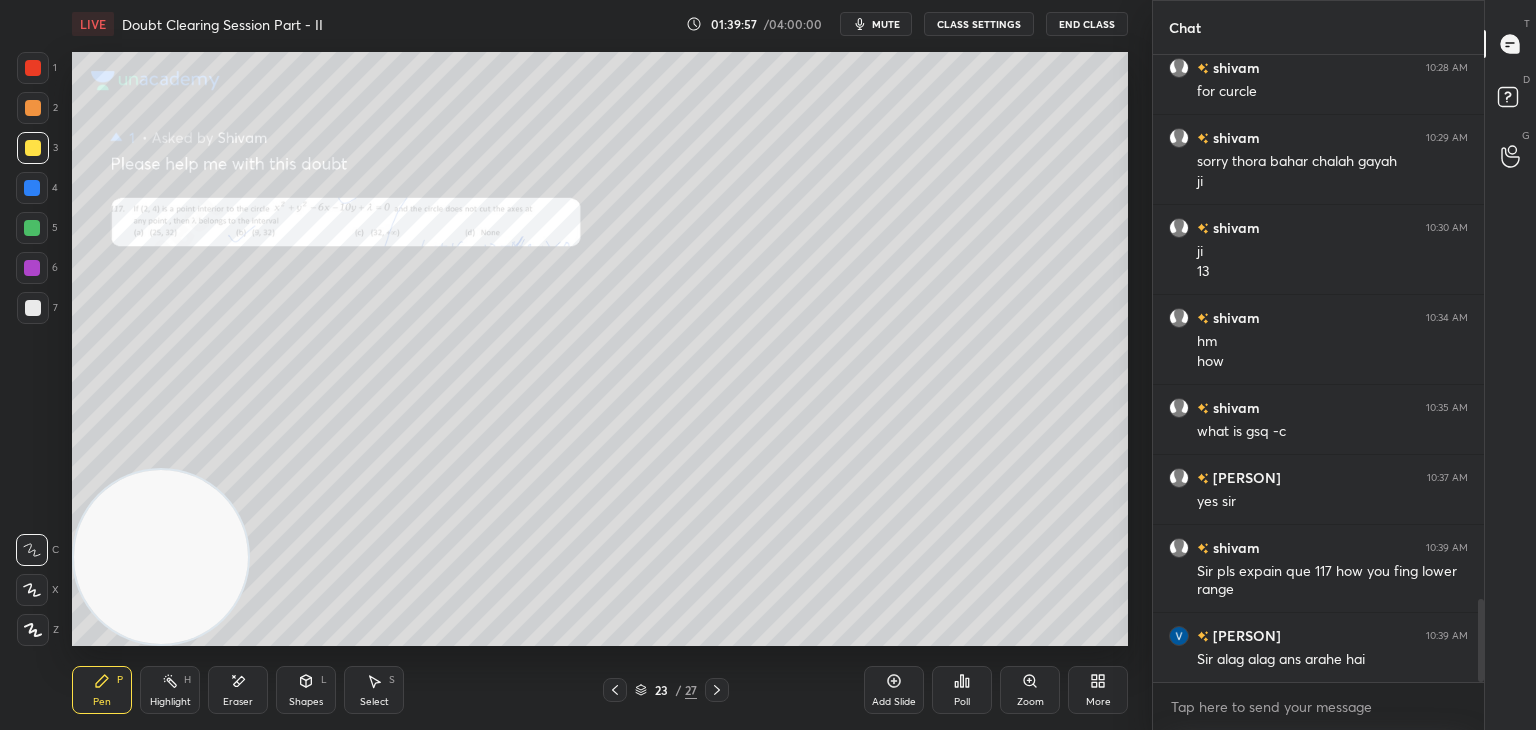 click 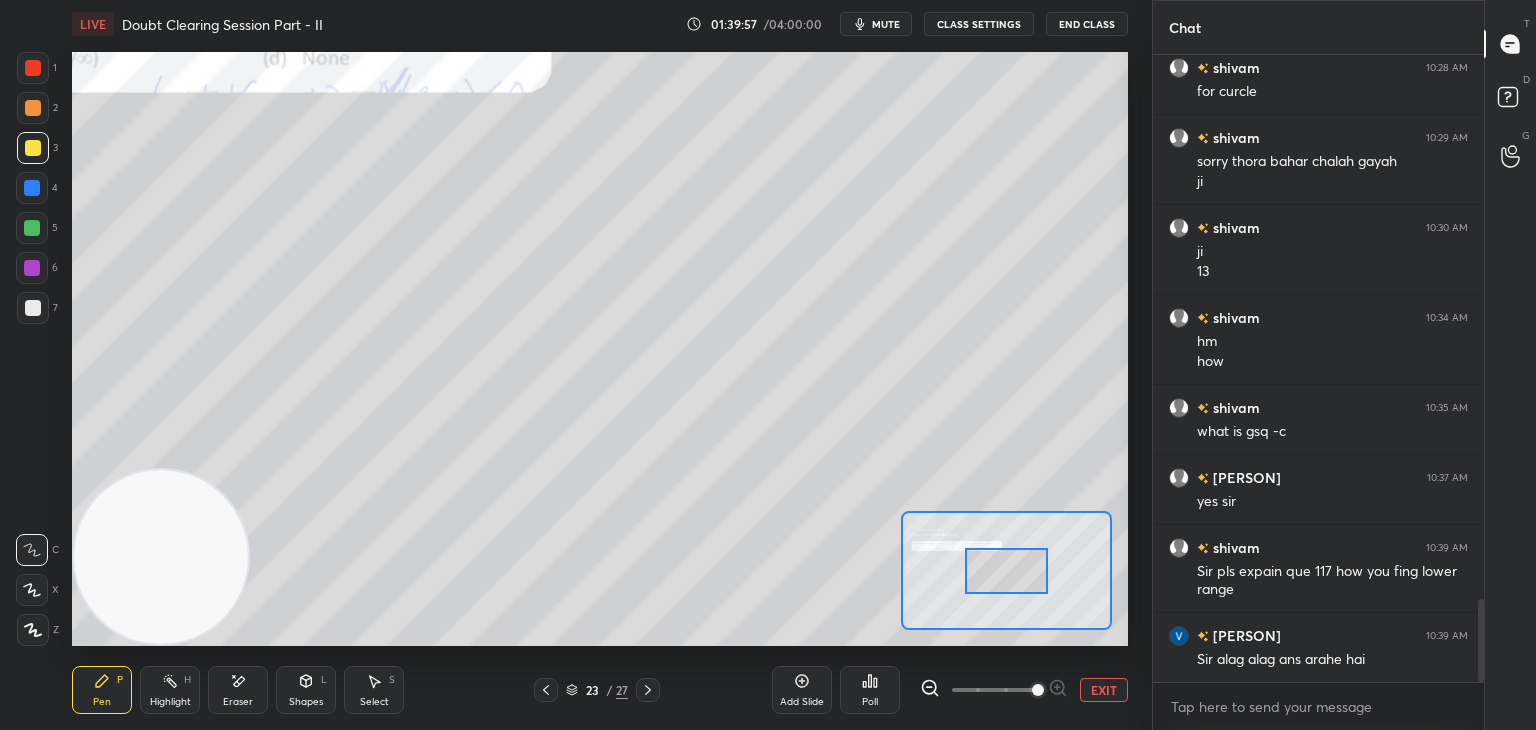 click at bounding box center [1038, 690] 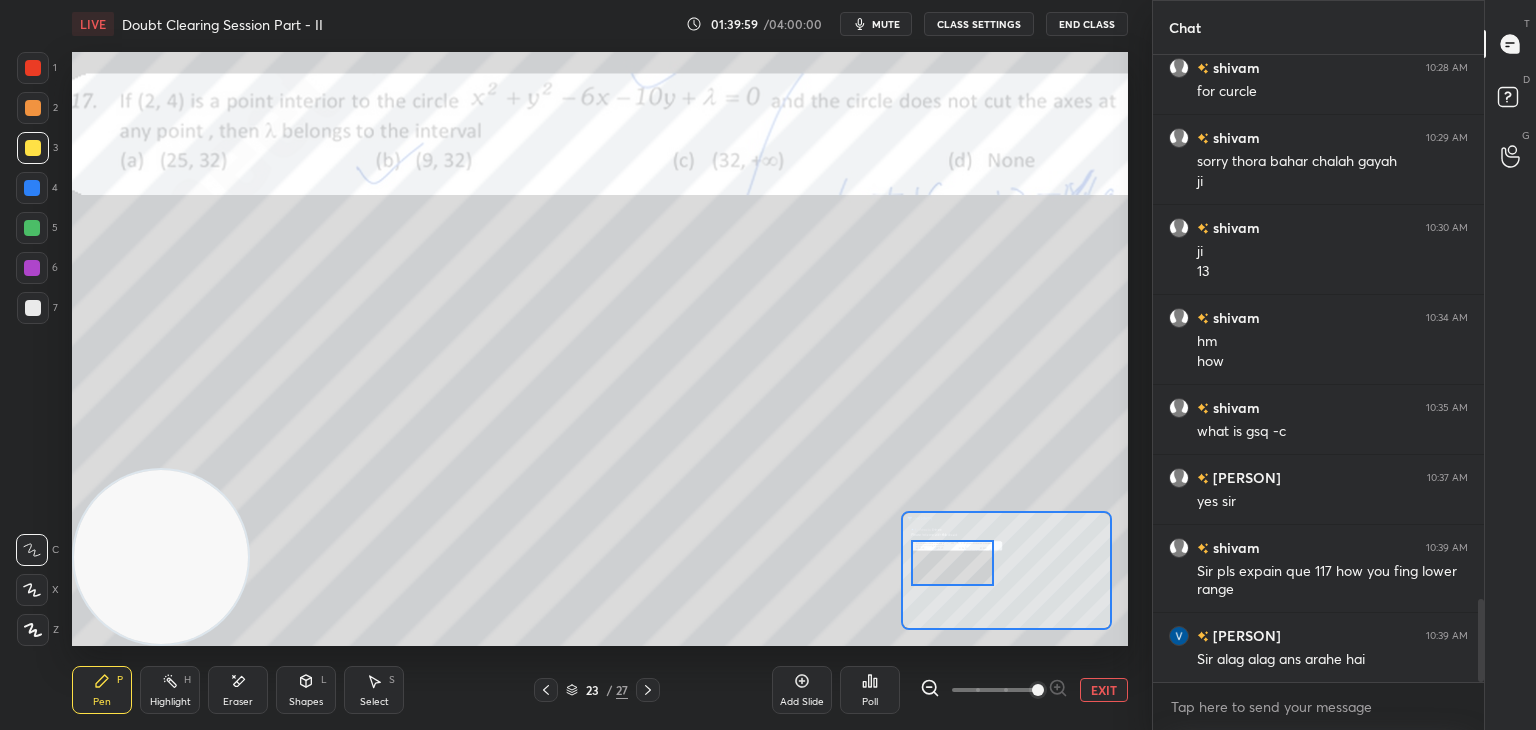 drag, startPoint x: 1004, startPoint y: 552, endPoint x: 980, endPoint y: 546, distance: 24.738634 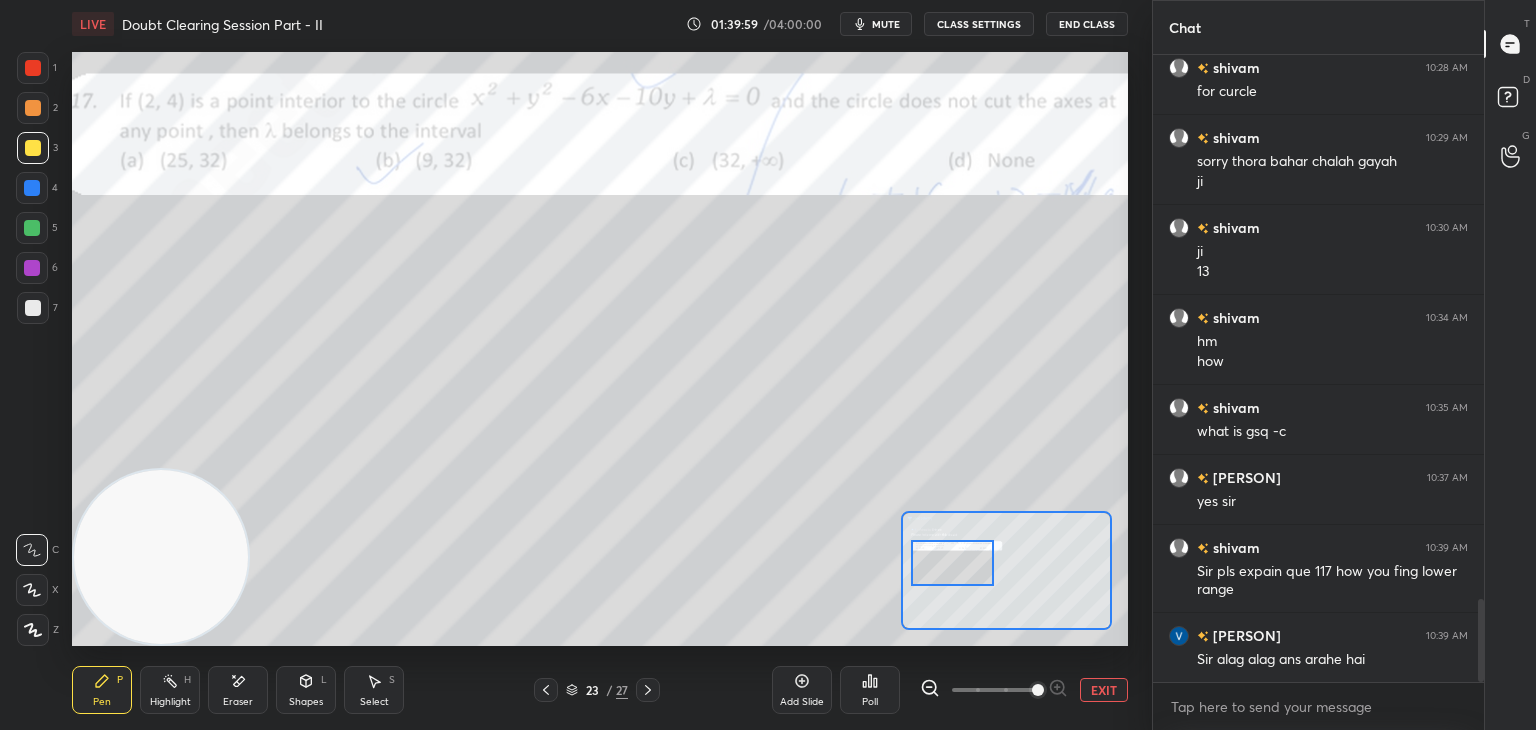 click at bounding box center [952, 563] 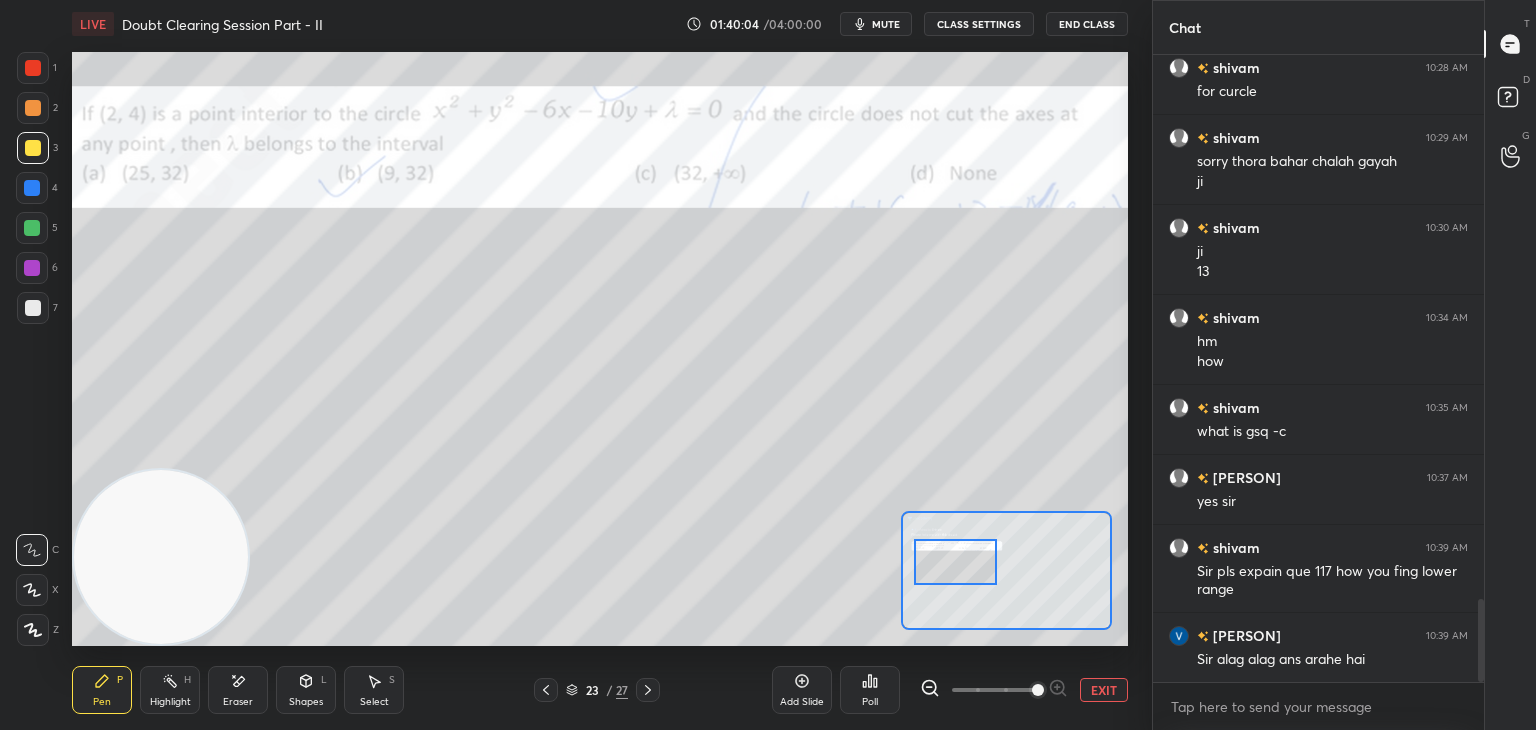 scroll, scrollTop: 4174, scrollLeft: 0, axis: vertical 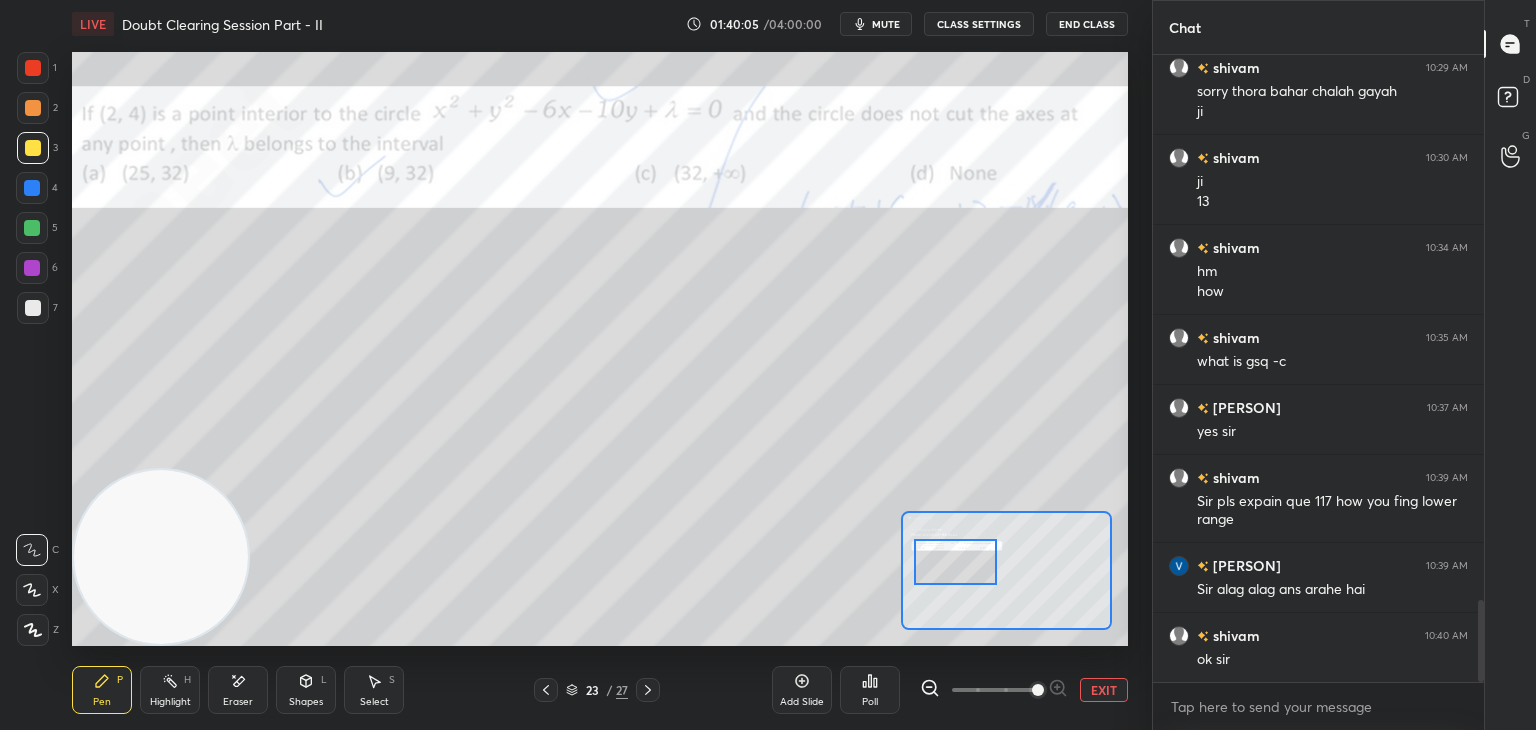 click on "EXIT" at bounding box center (1104, 690) 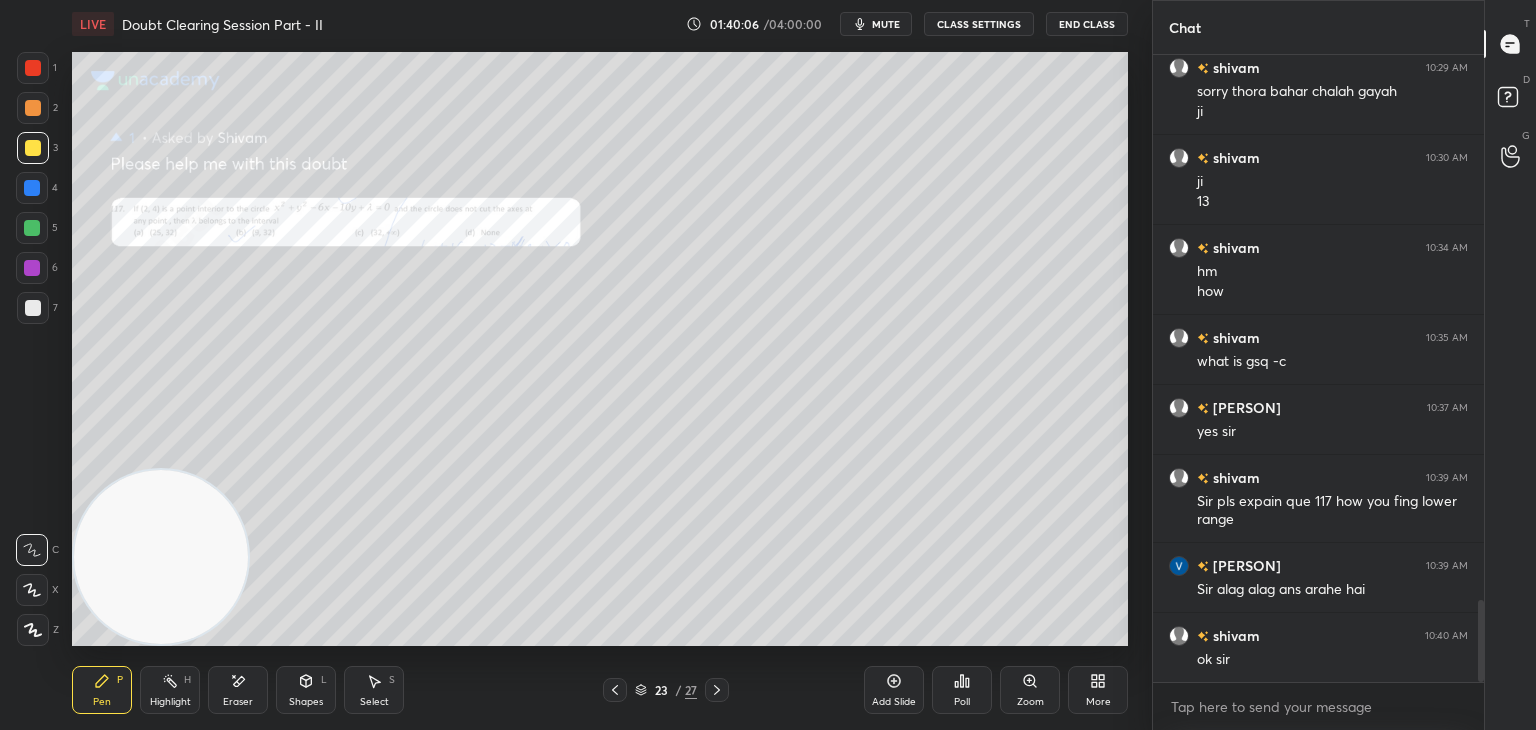 click 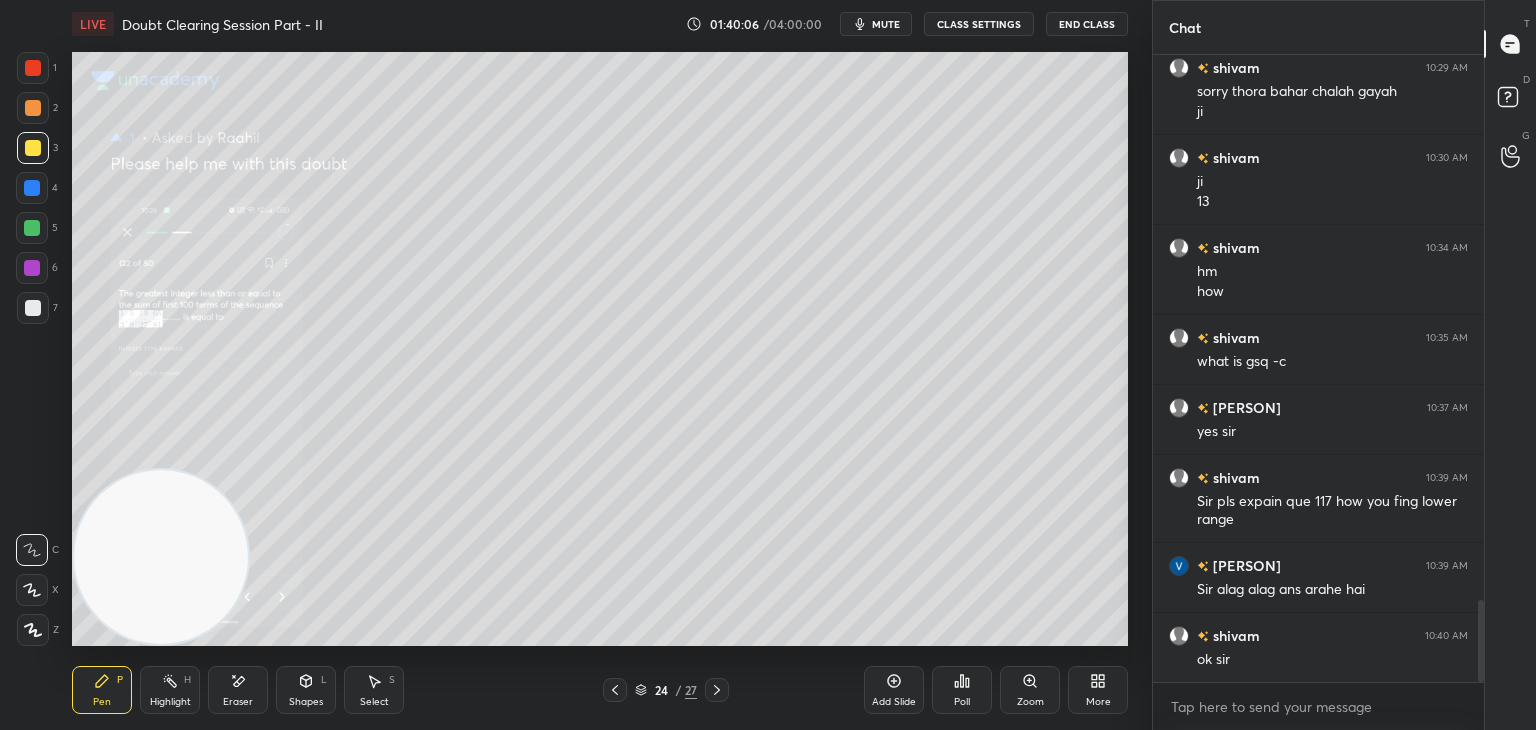 click 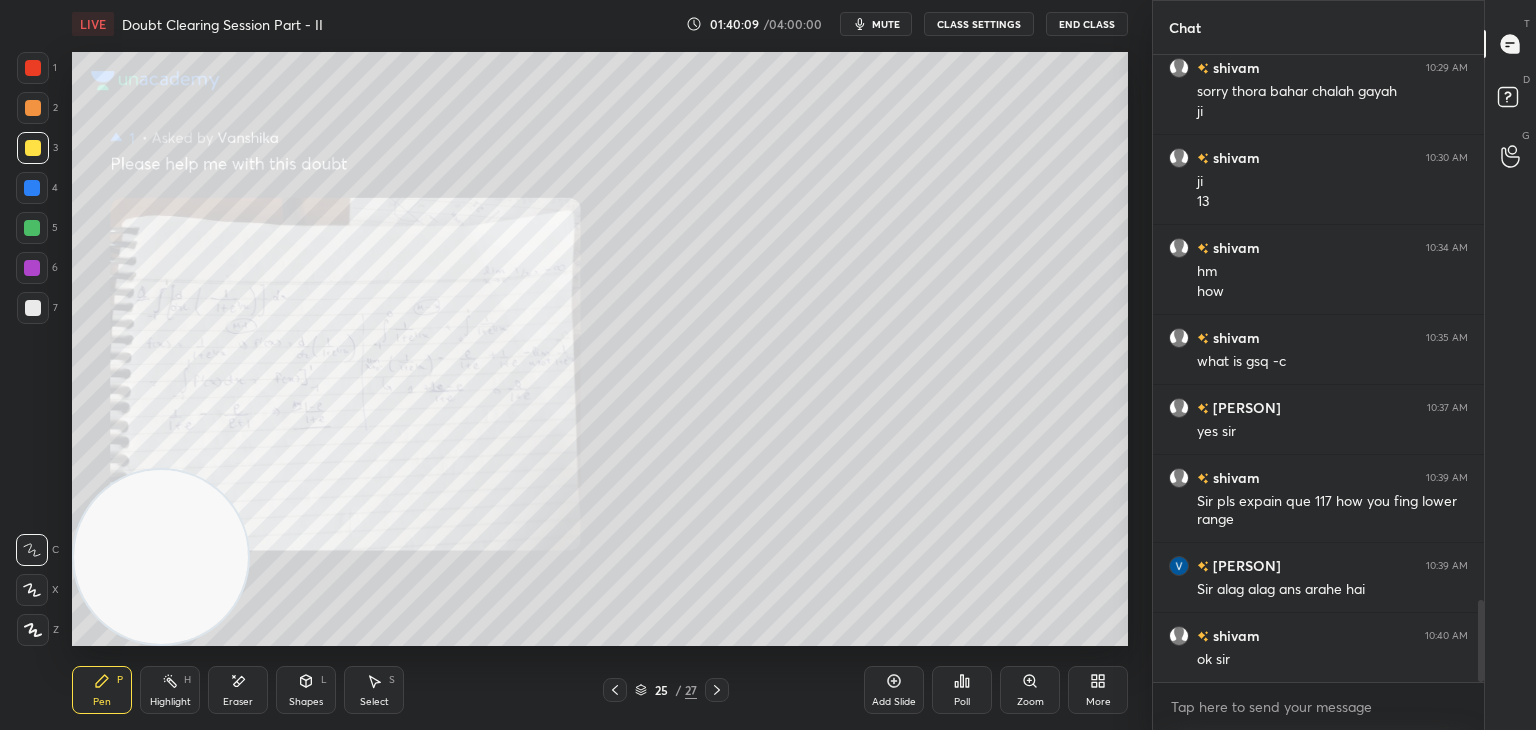click on "Zoom" at bounding box center [1030, 690] 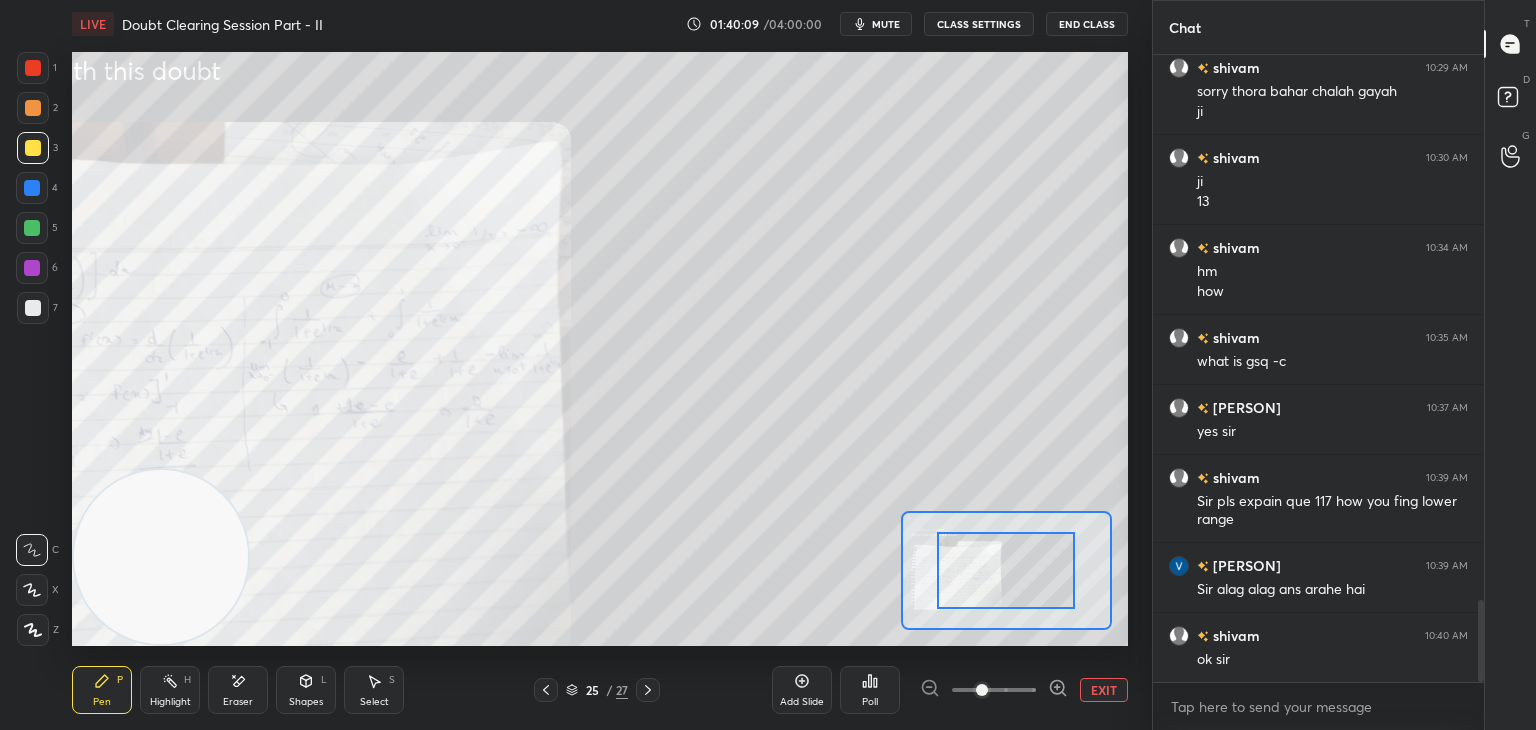 click at bounding box center [994, 690] 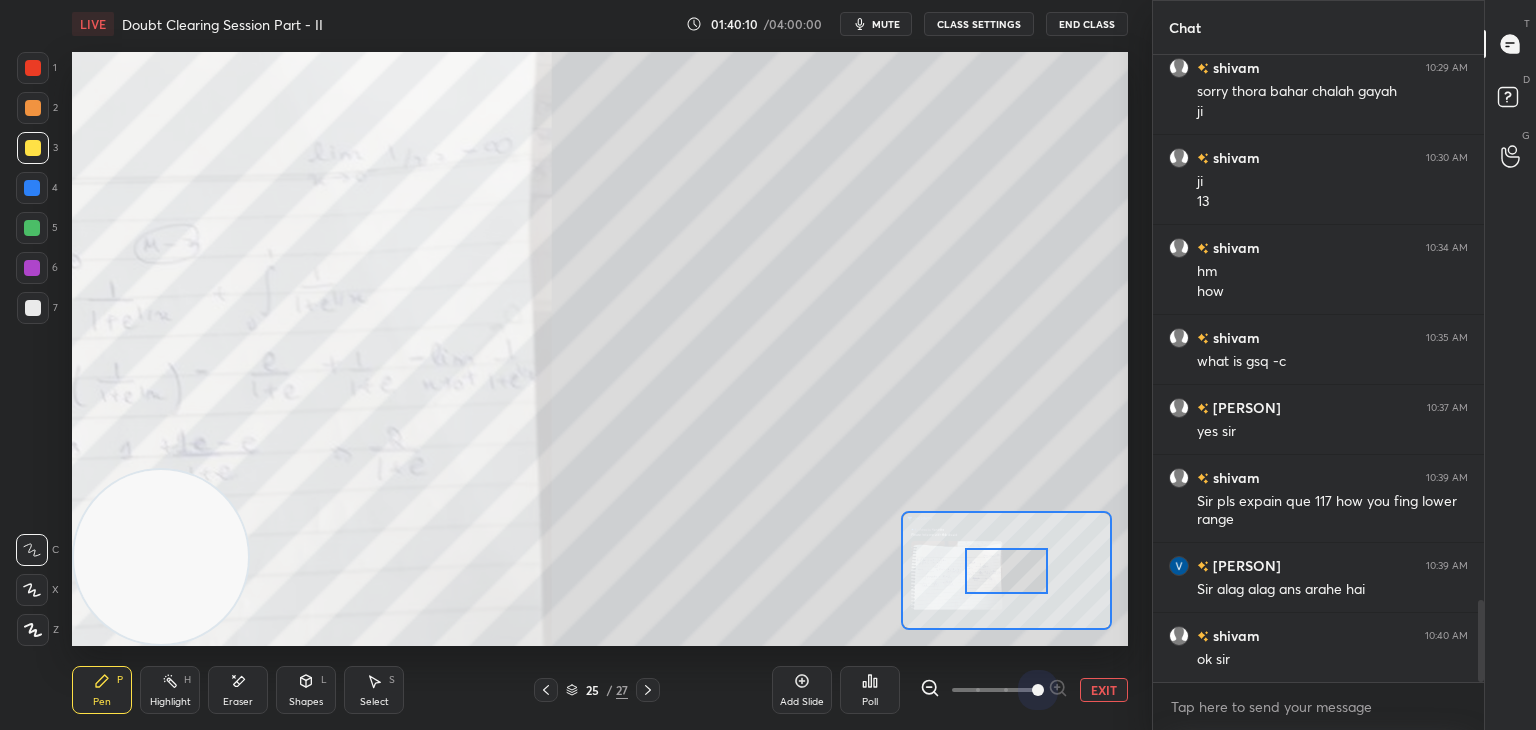 drag, startPoint x: 1040, startPoint y: 692, endPoint x: 1024, endPoint y: 670, distance: 27.202942 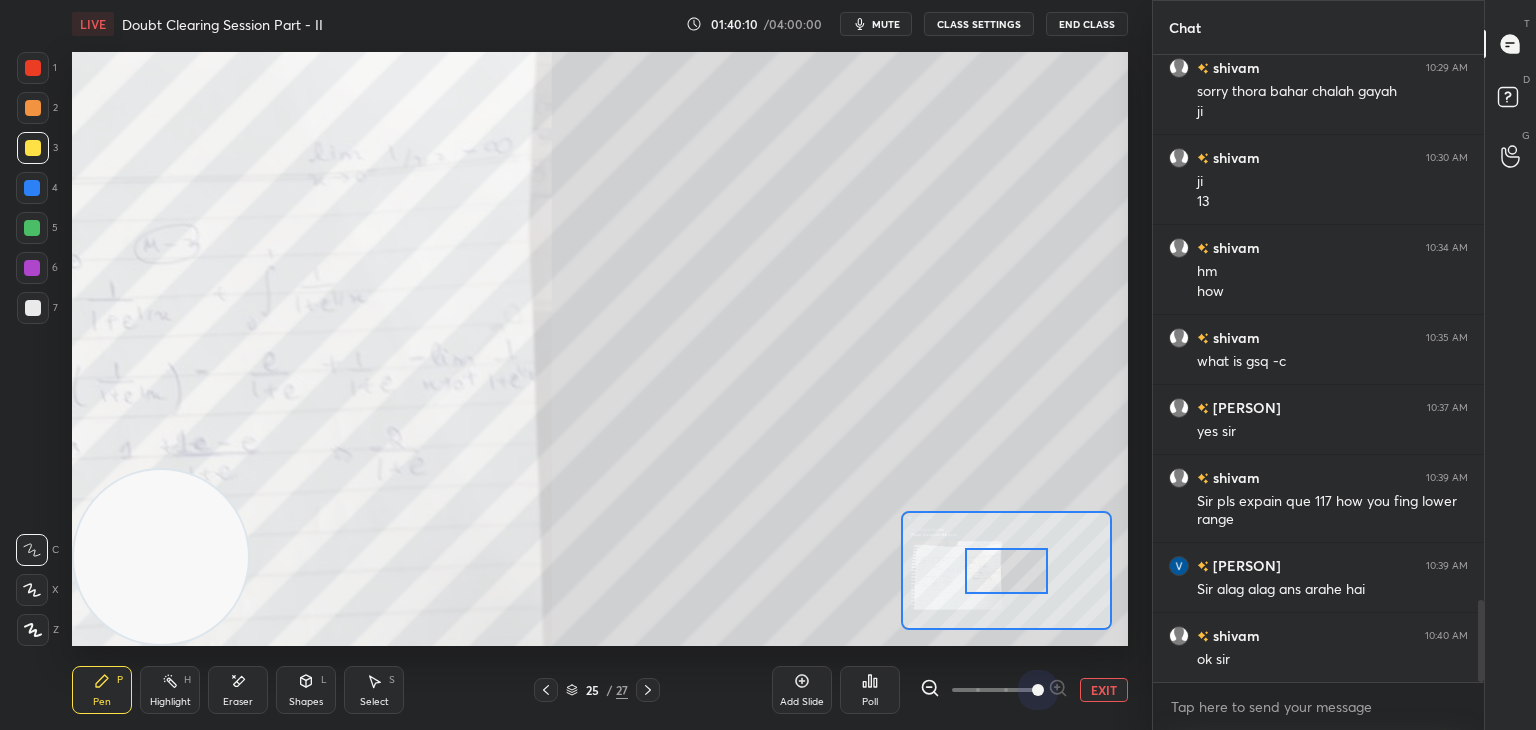 click at bounding box center (1038, 690) 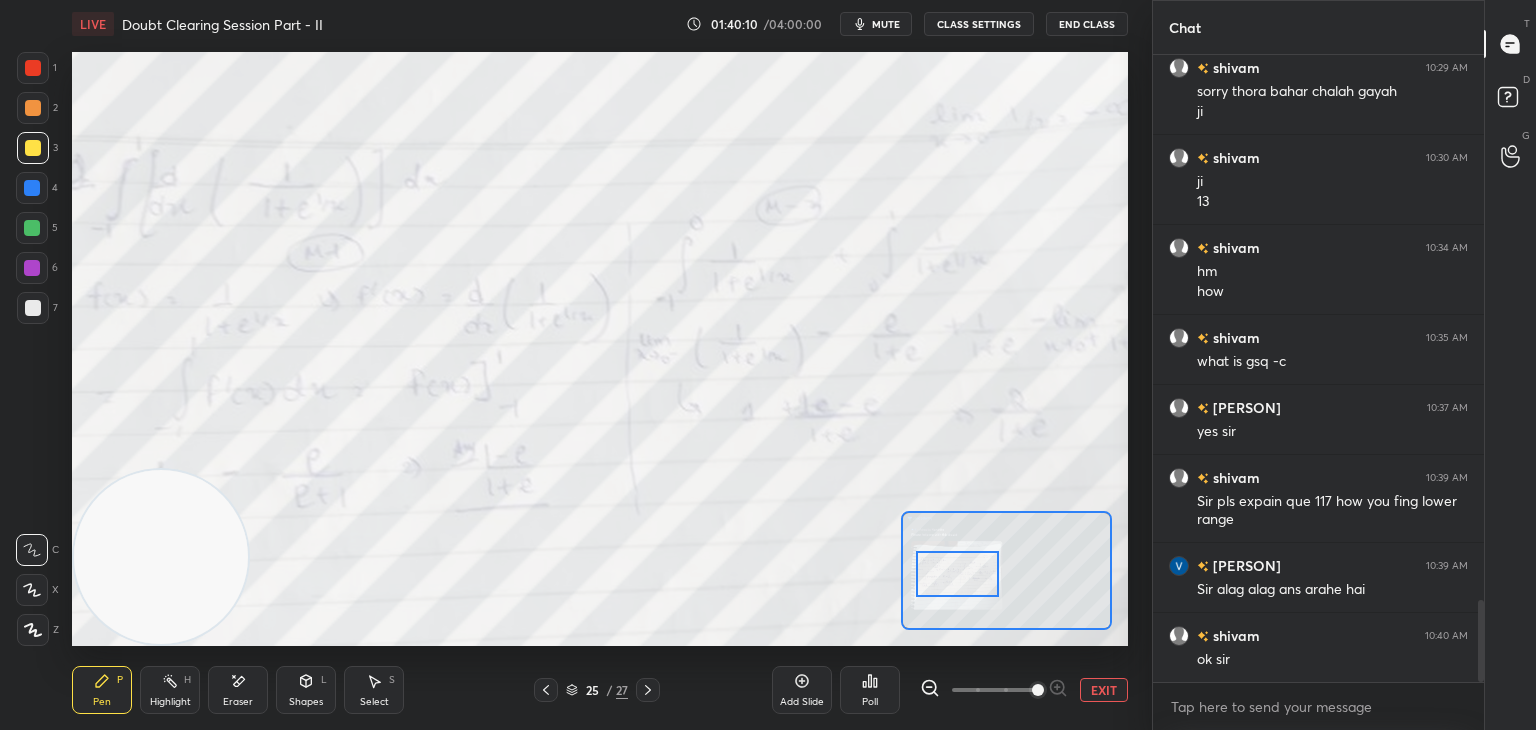 drag, startPoint x: 991, startPoint y: 565, endPoint x: 960, endPoint y: 569, distance: 31.257 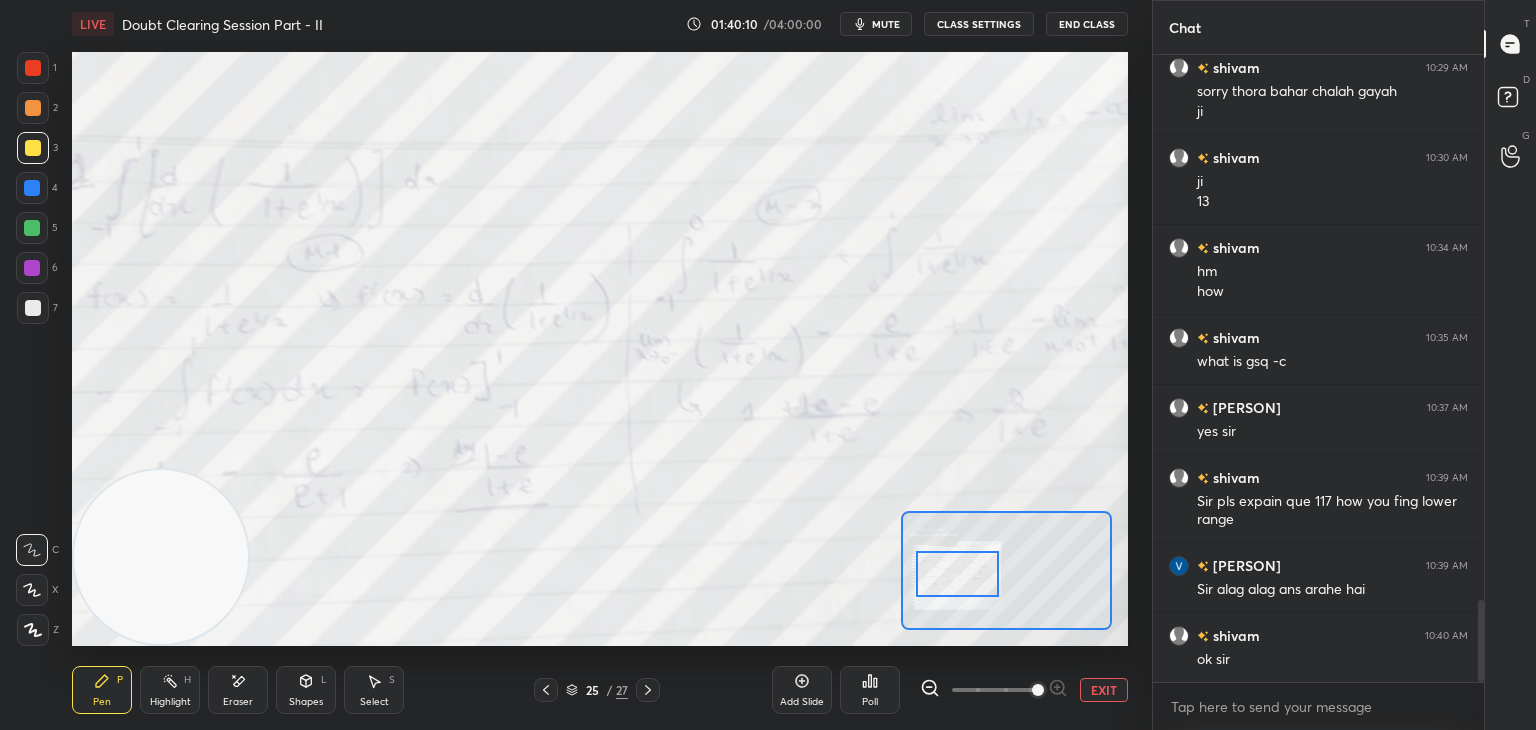 click at bounding box center [957, 574] 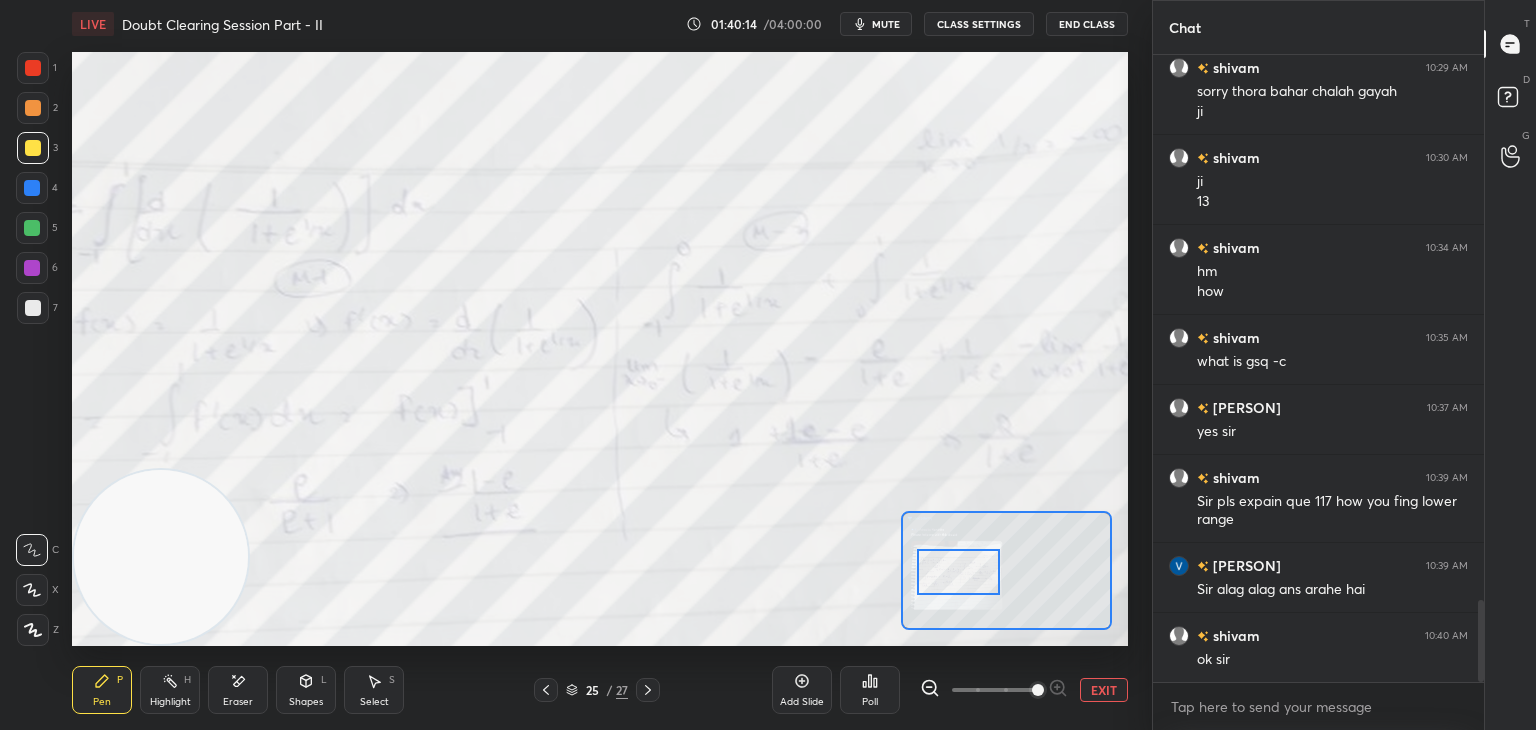 click at bounding box center (994, 690) 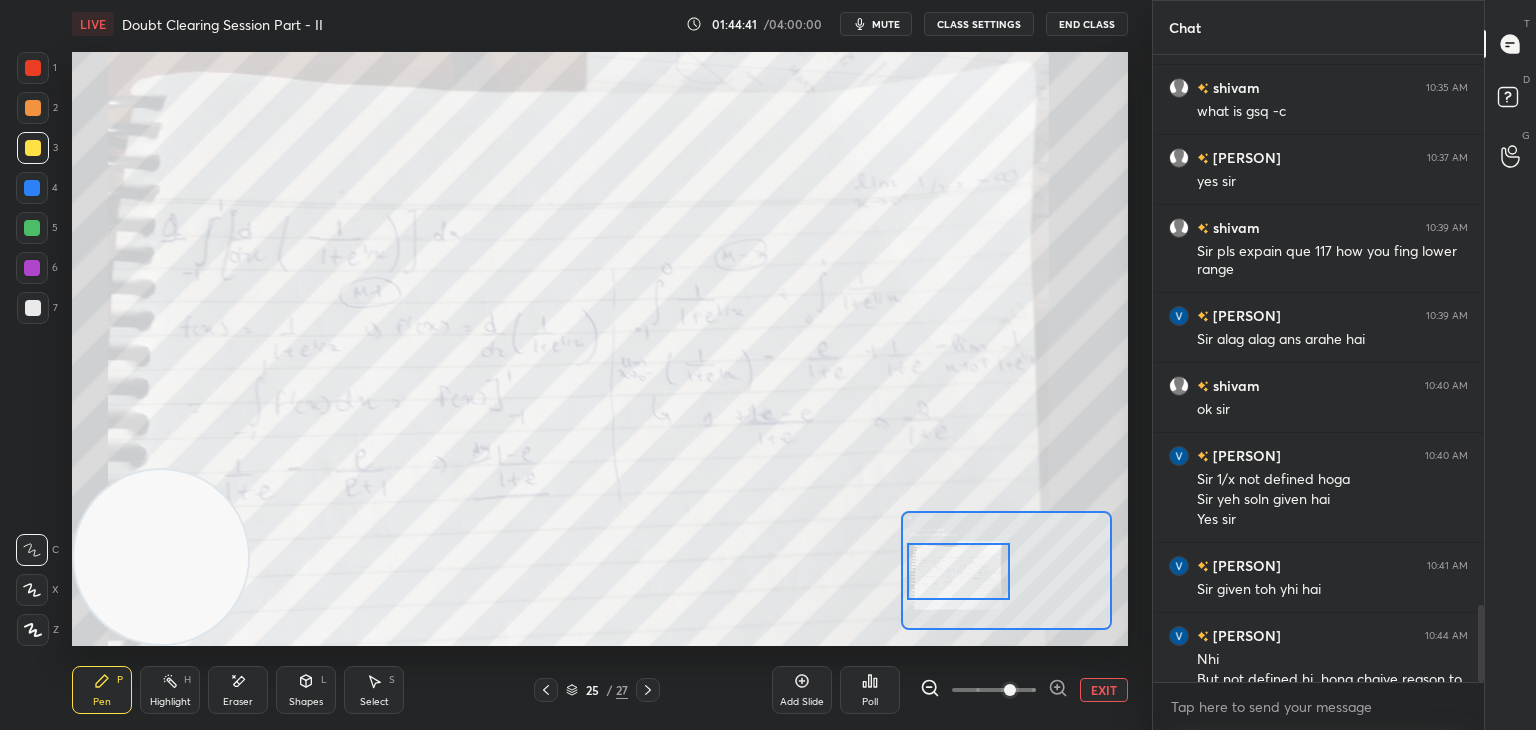 scroll, scrollTop: 4462, scrollLeft: 0, axis: vertical 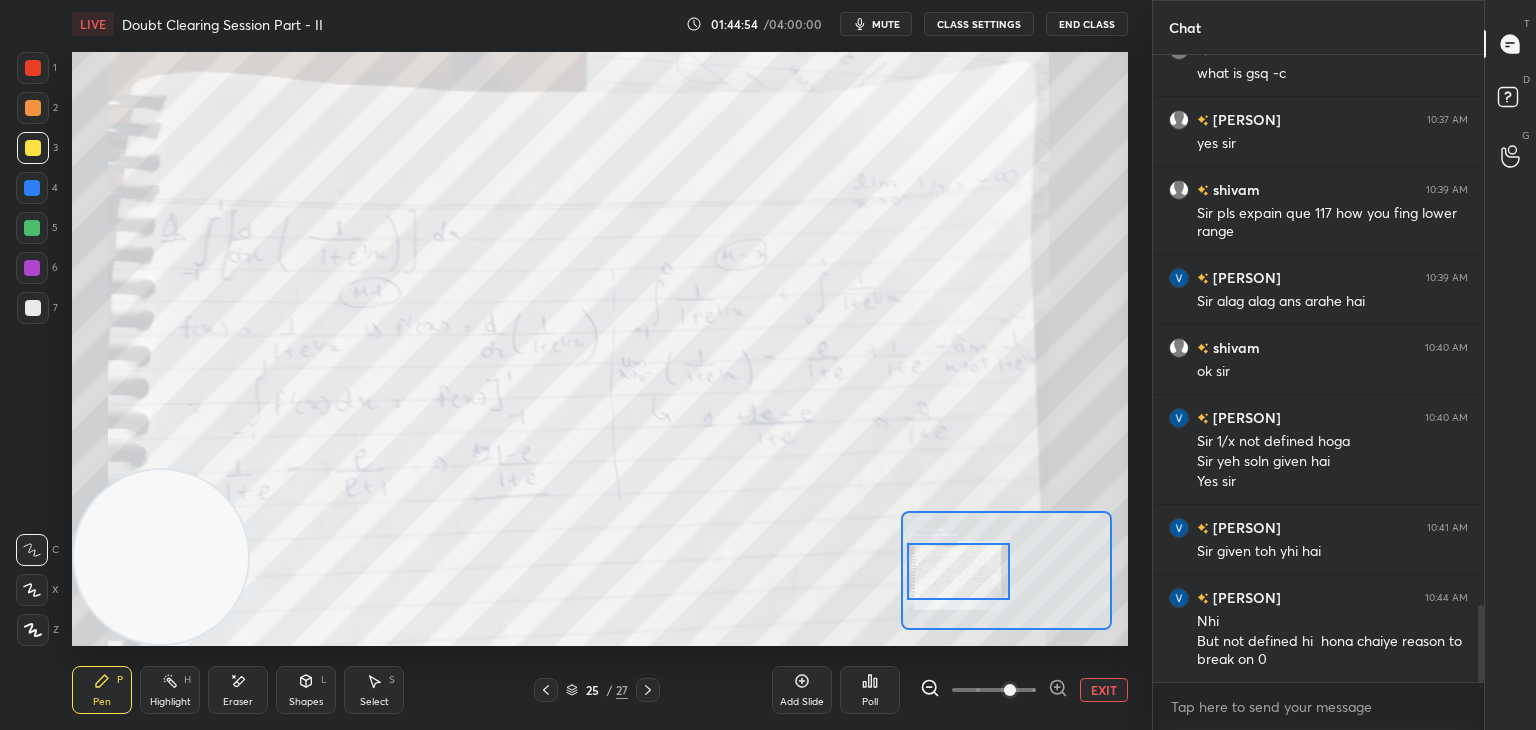 click on "EXIT" at bounding box center (1104, 690) 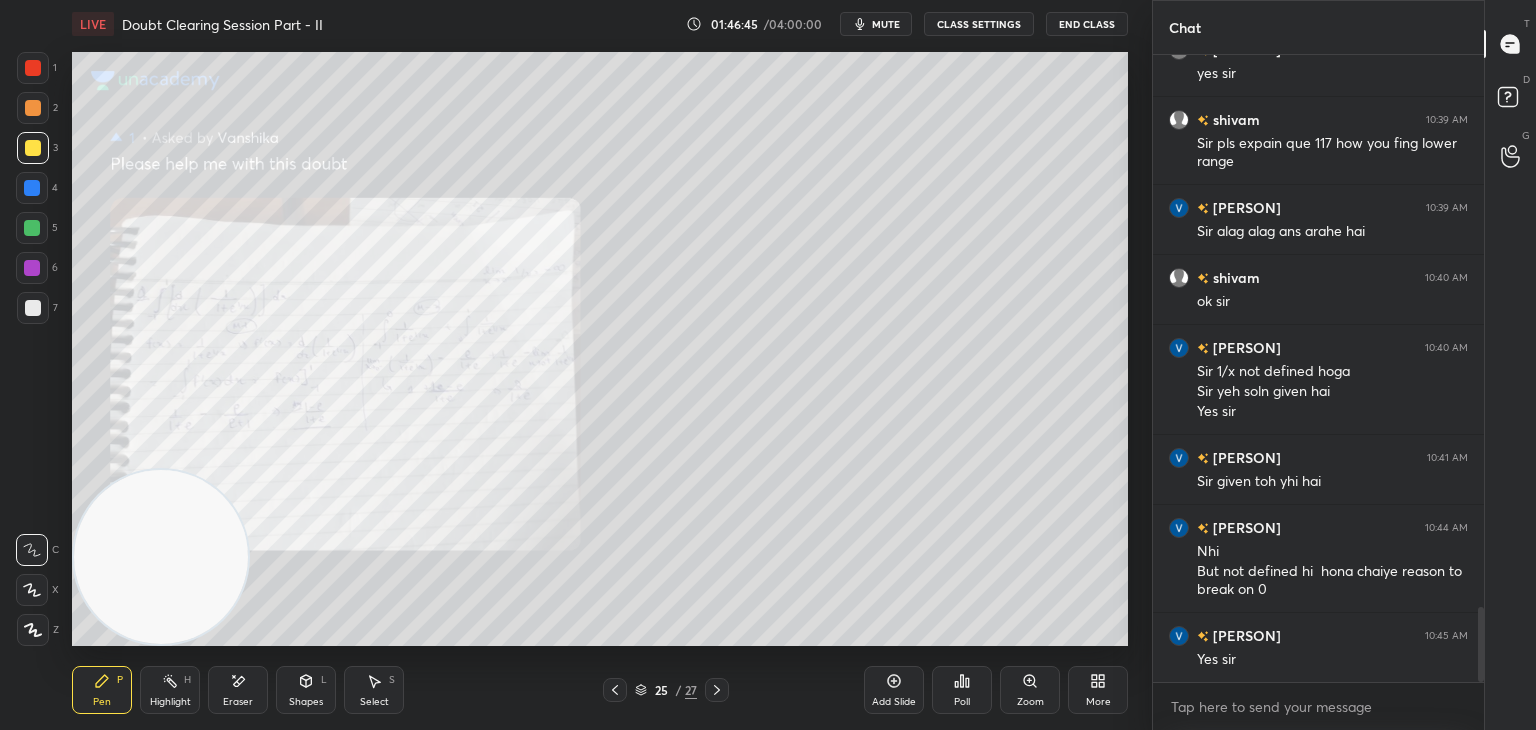 scroll, scrollTop: 4602, scrollLeft: 0, axis: vertical 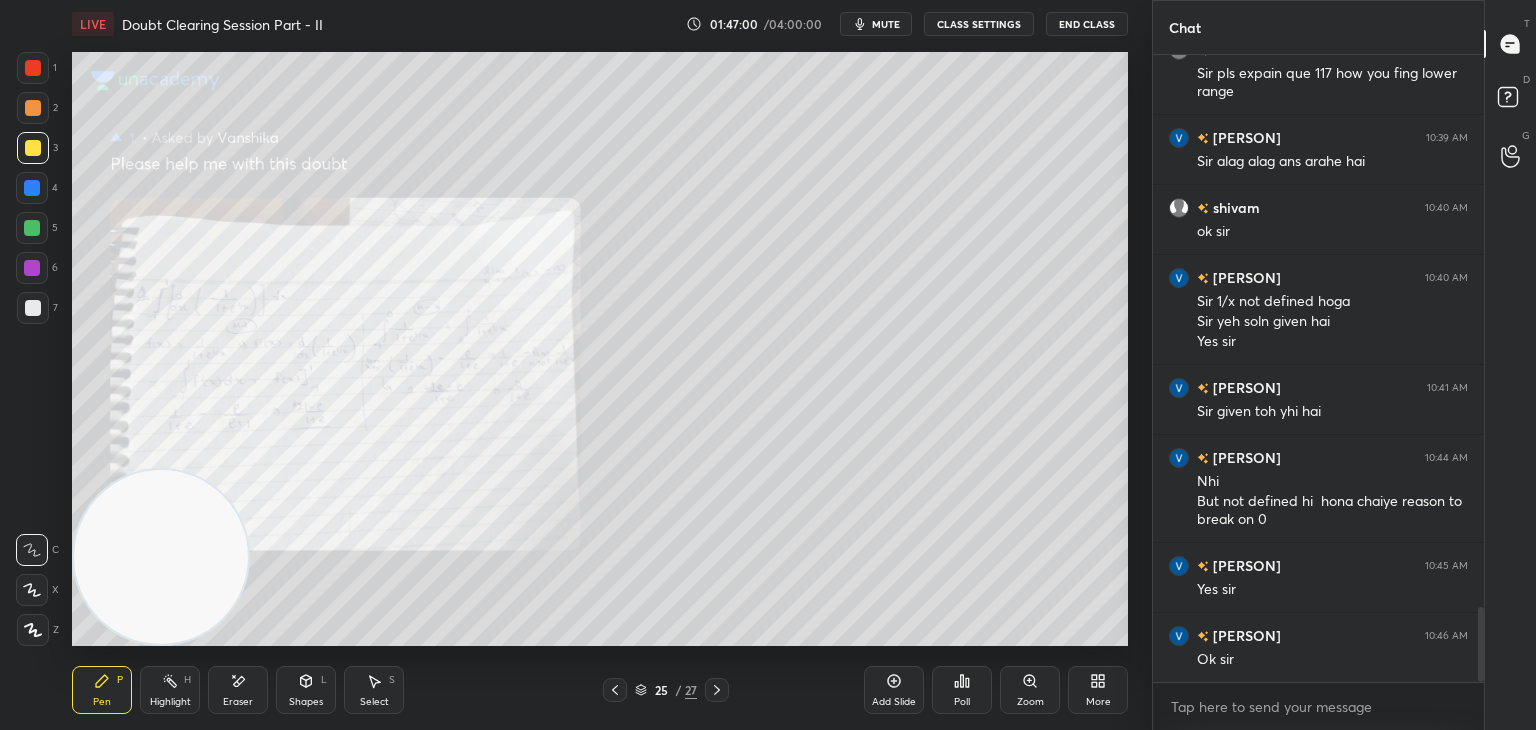 click on "Zoom" at bounding box center [1030, 690] 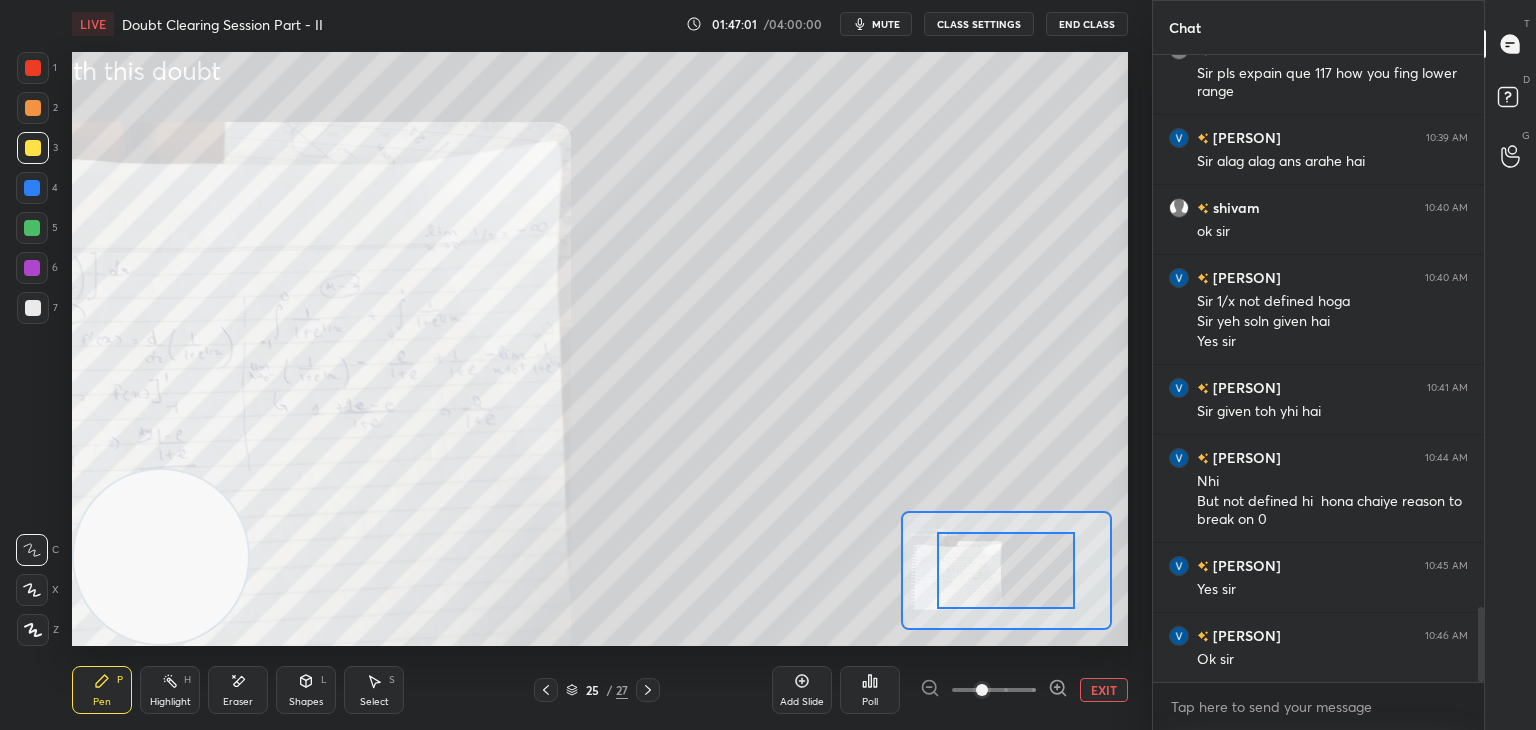 click at bounding box center (994, 690) 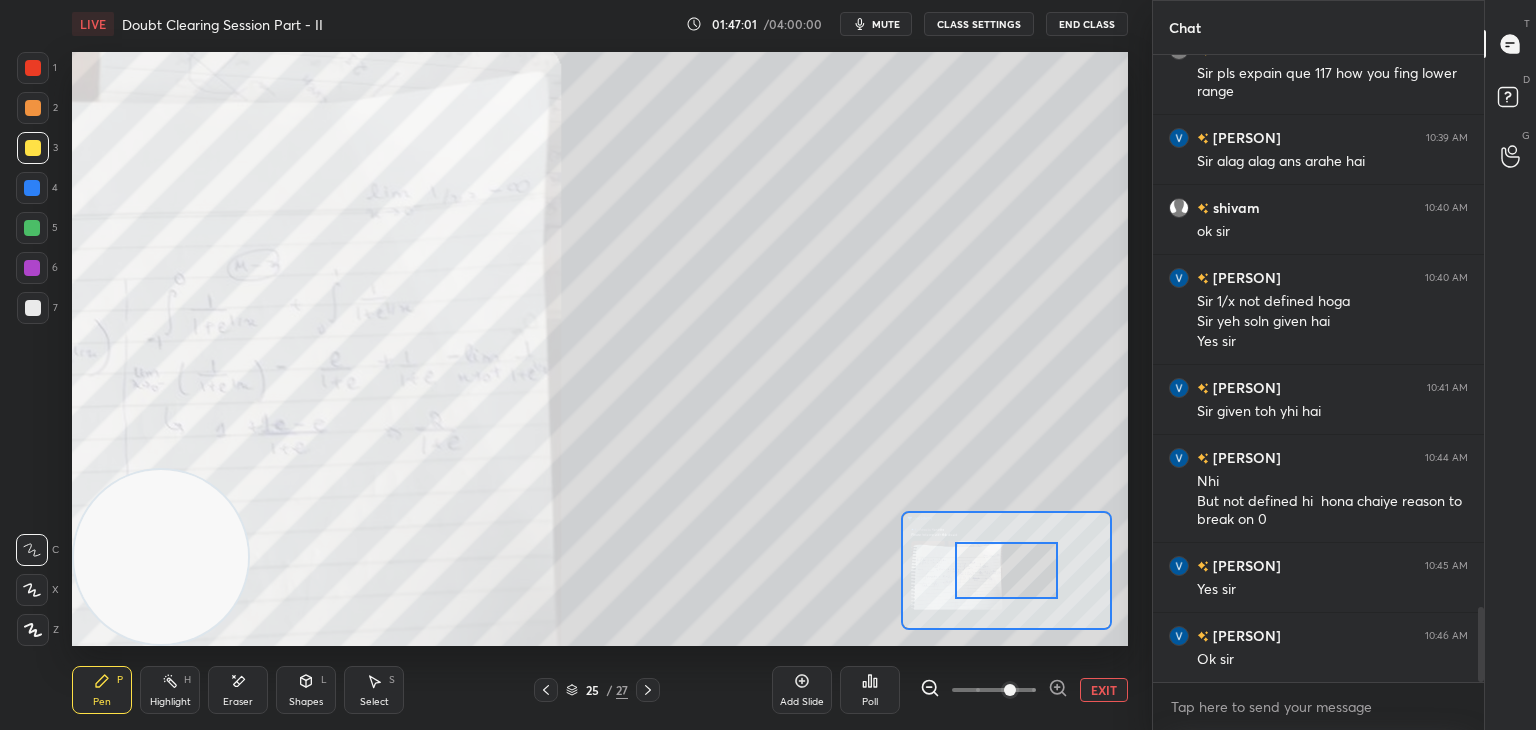 click at bounding box center (1010, 690) 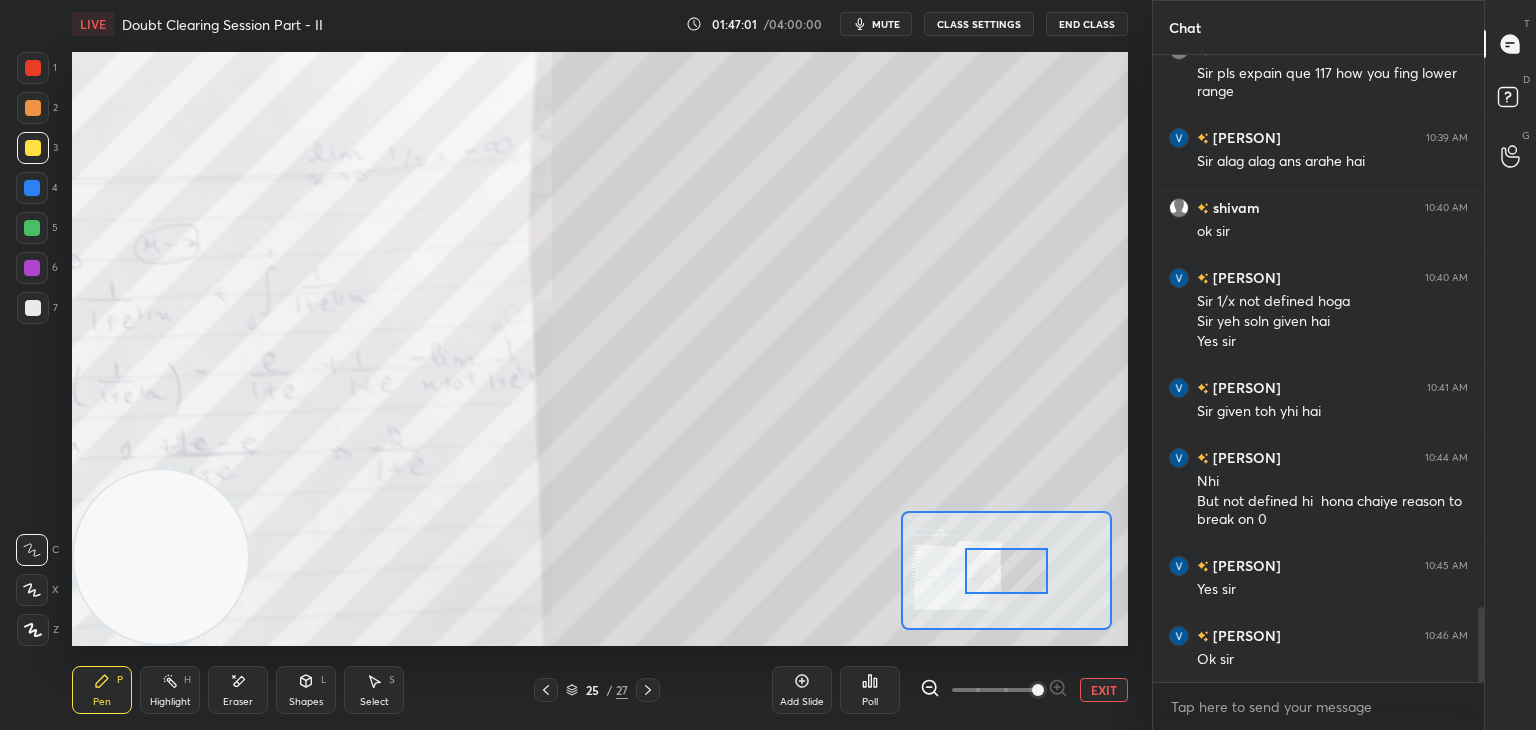click at bounding box center (1038, 690) 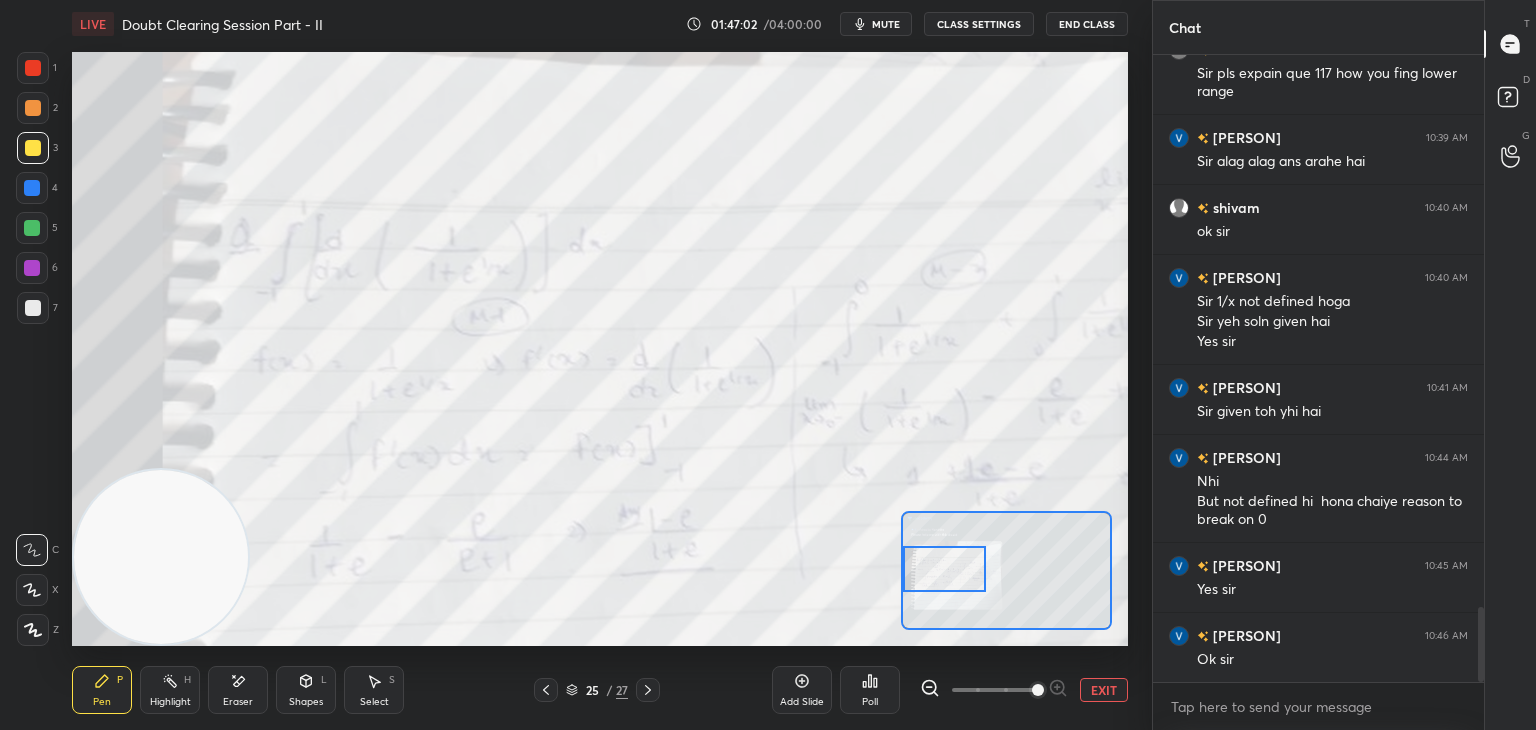 drag, startPoint x: 1012, startPoint y: 579, endPoint x: 908, endPoint y: 574, distance: 104.120125 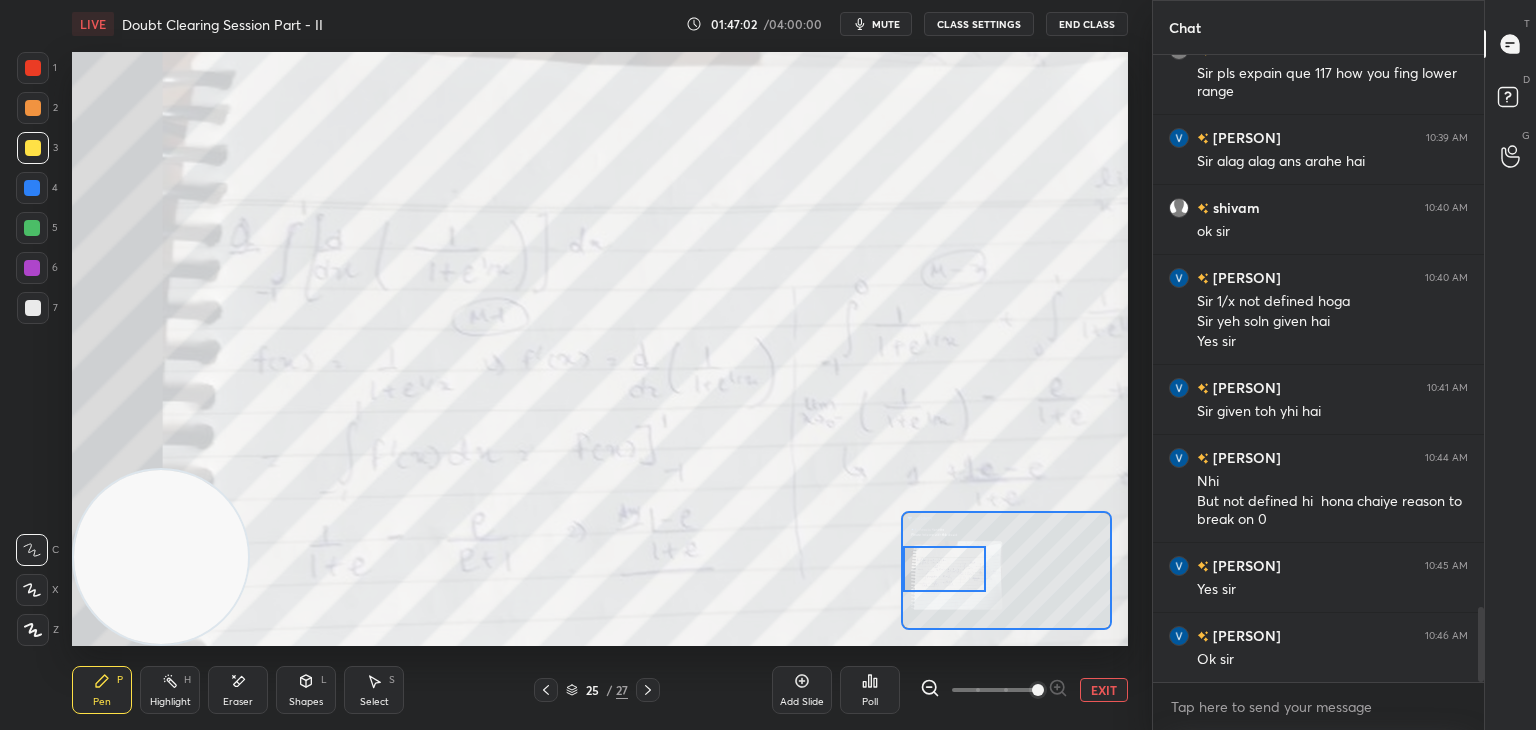 click at bounding box center [944, 569] 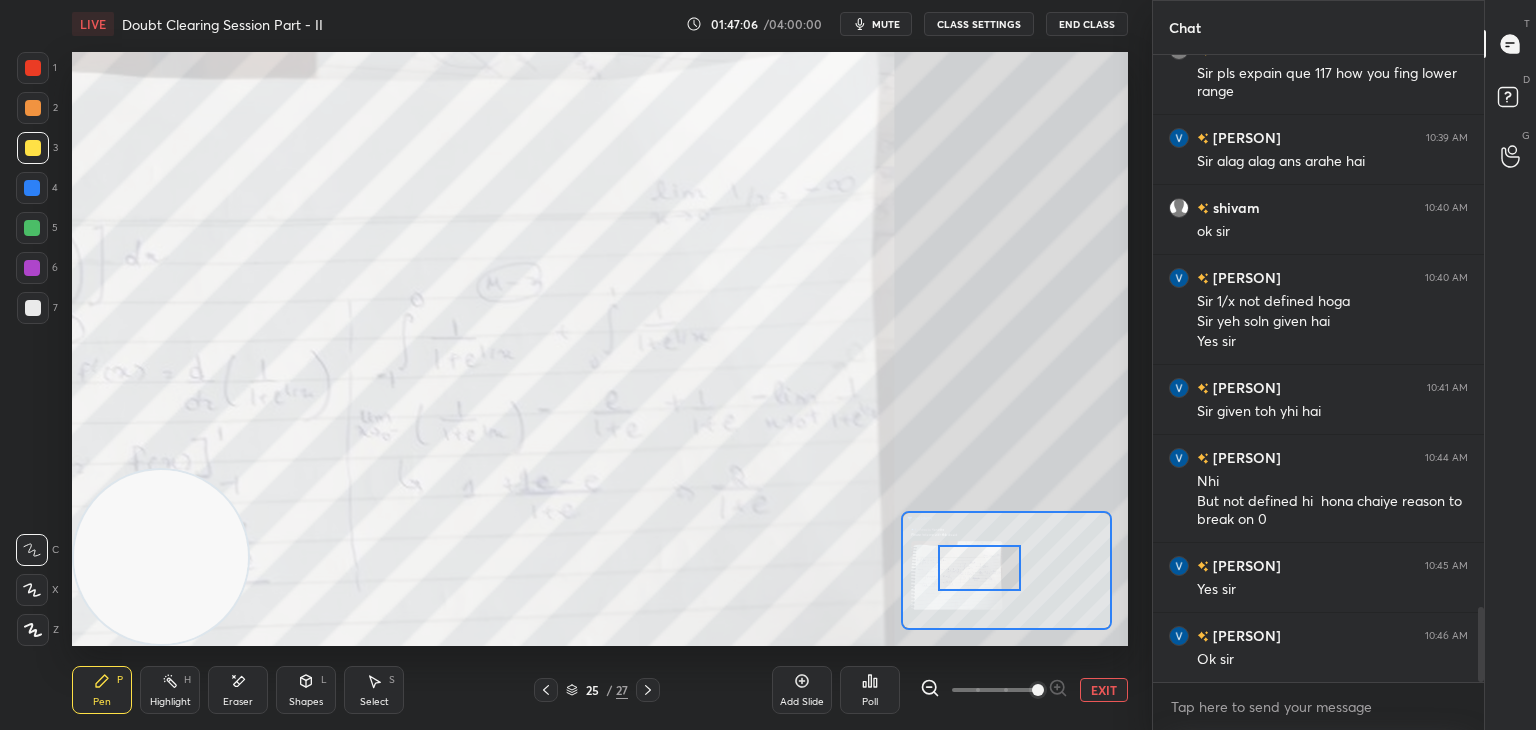 drag, startPoint x: 956, startPoint y: 565, endPoint x: 994, endPoint y: 565, distance: 38 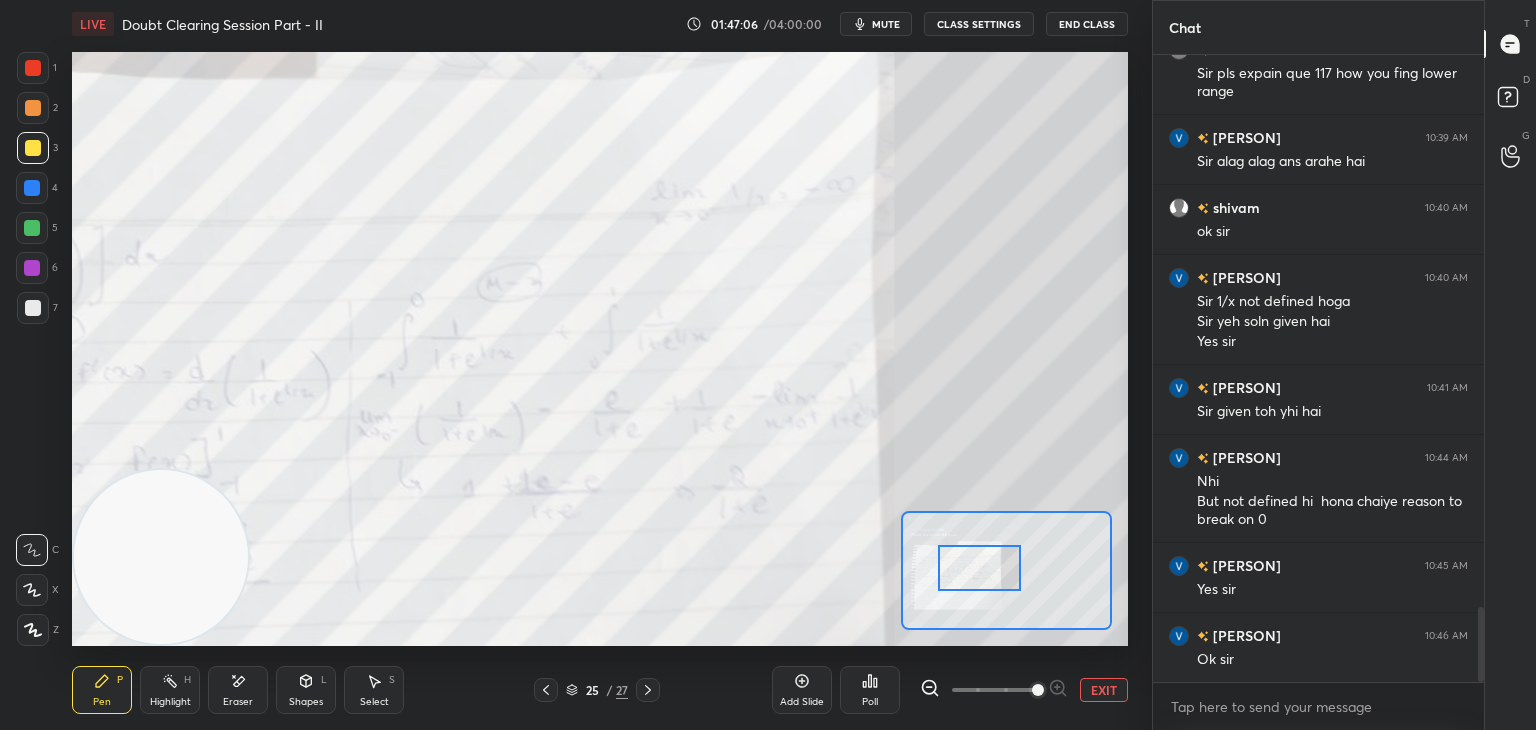 click at bounding box center [979, 568] 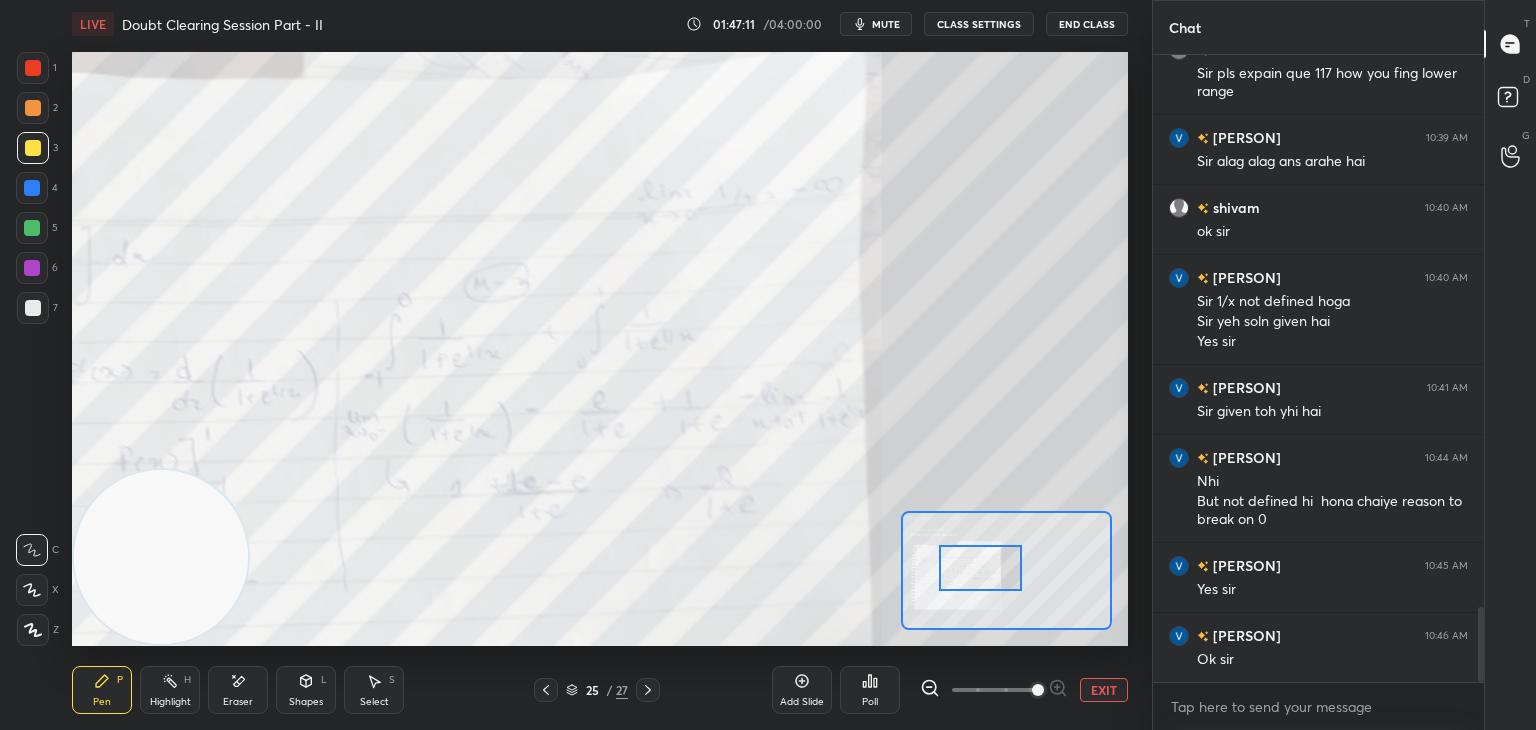 scroll, scrollTop: 581, scrollLeft: 325, axis: both 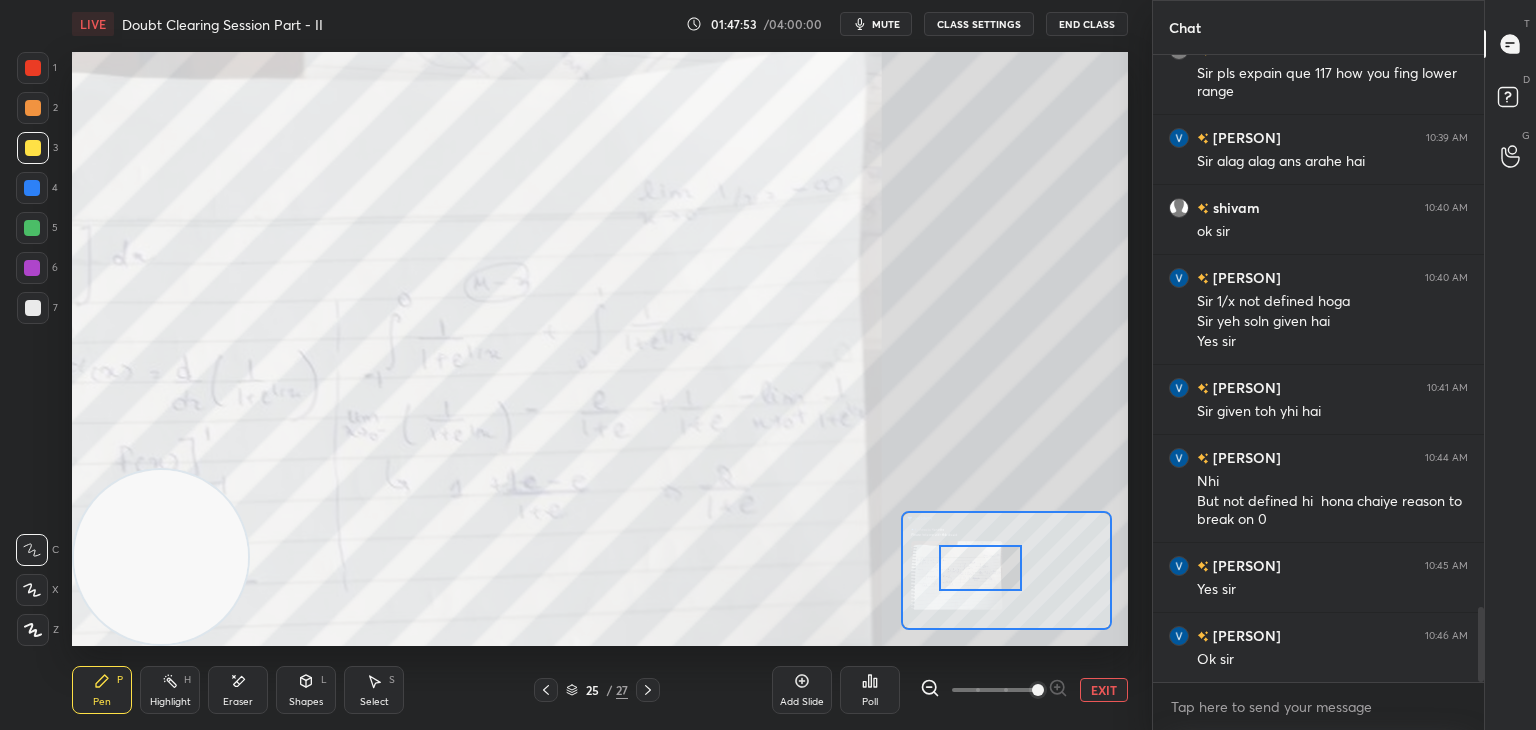 click on "EXIT" at bounding box center (1104, 690) 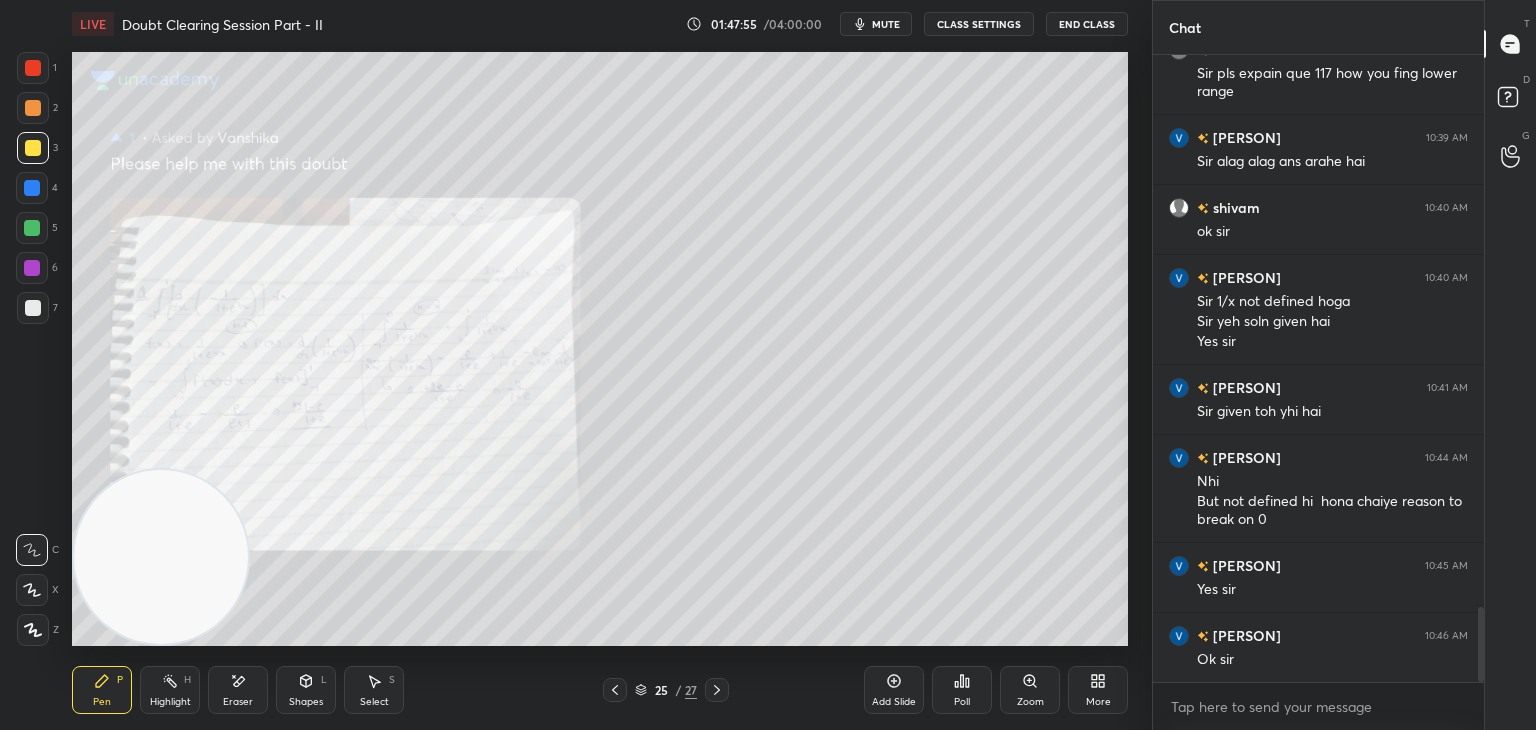click on "Eraser" at bounding box center (238, 702) 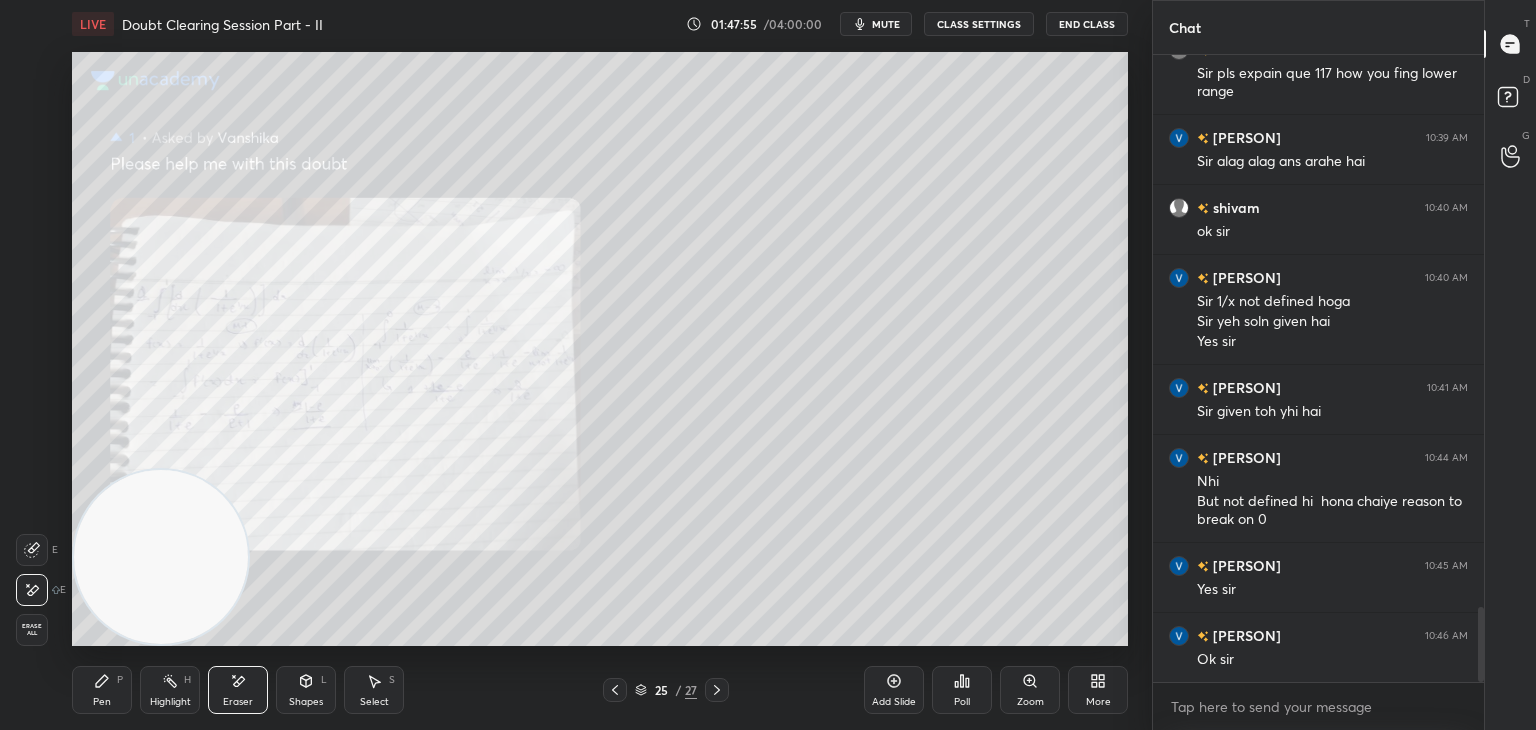 click on "Erase all" at bounding box center [32, 630] 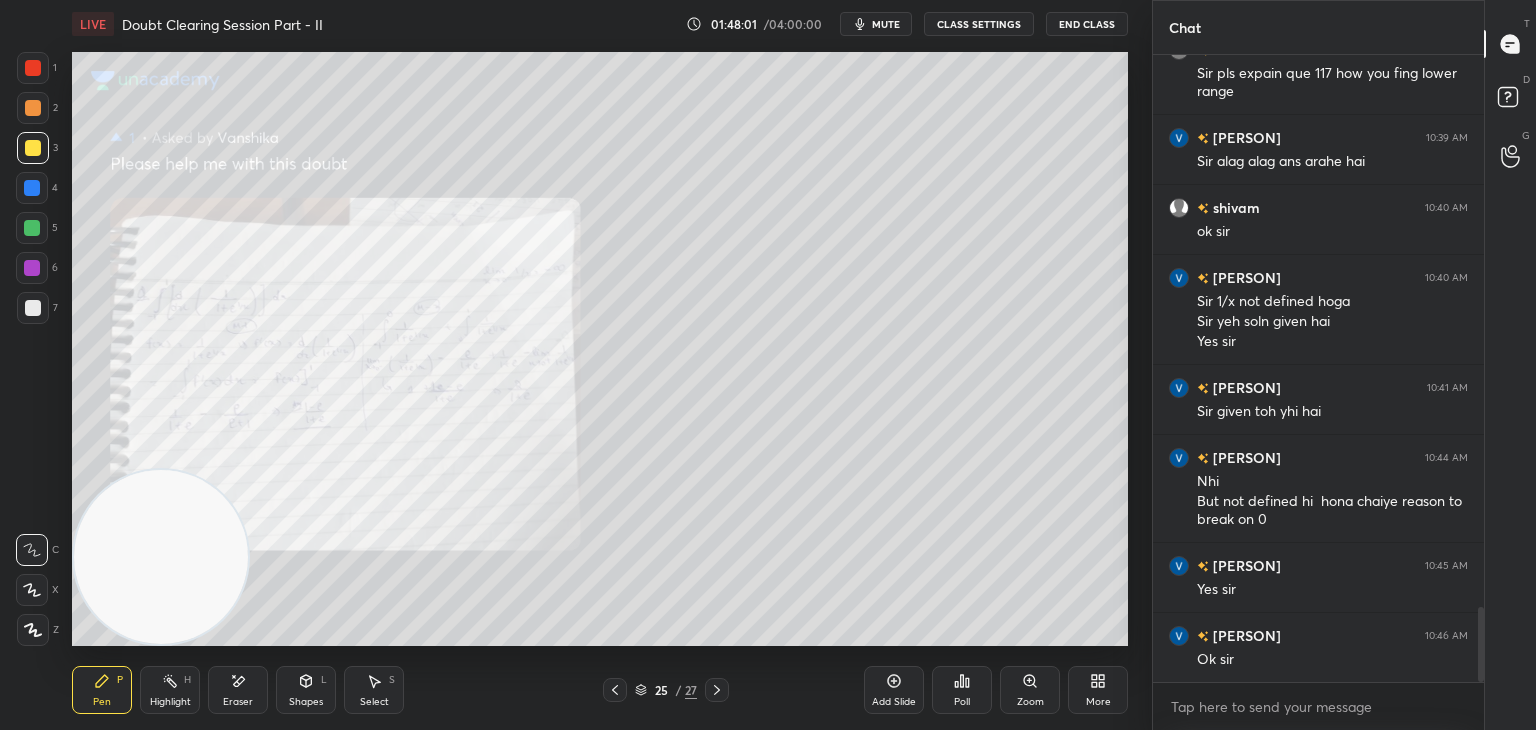 click 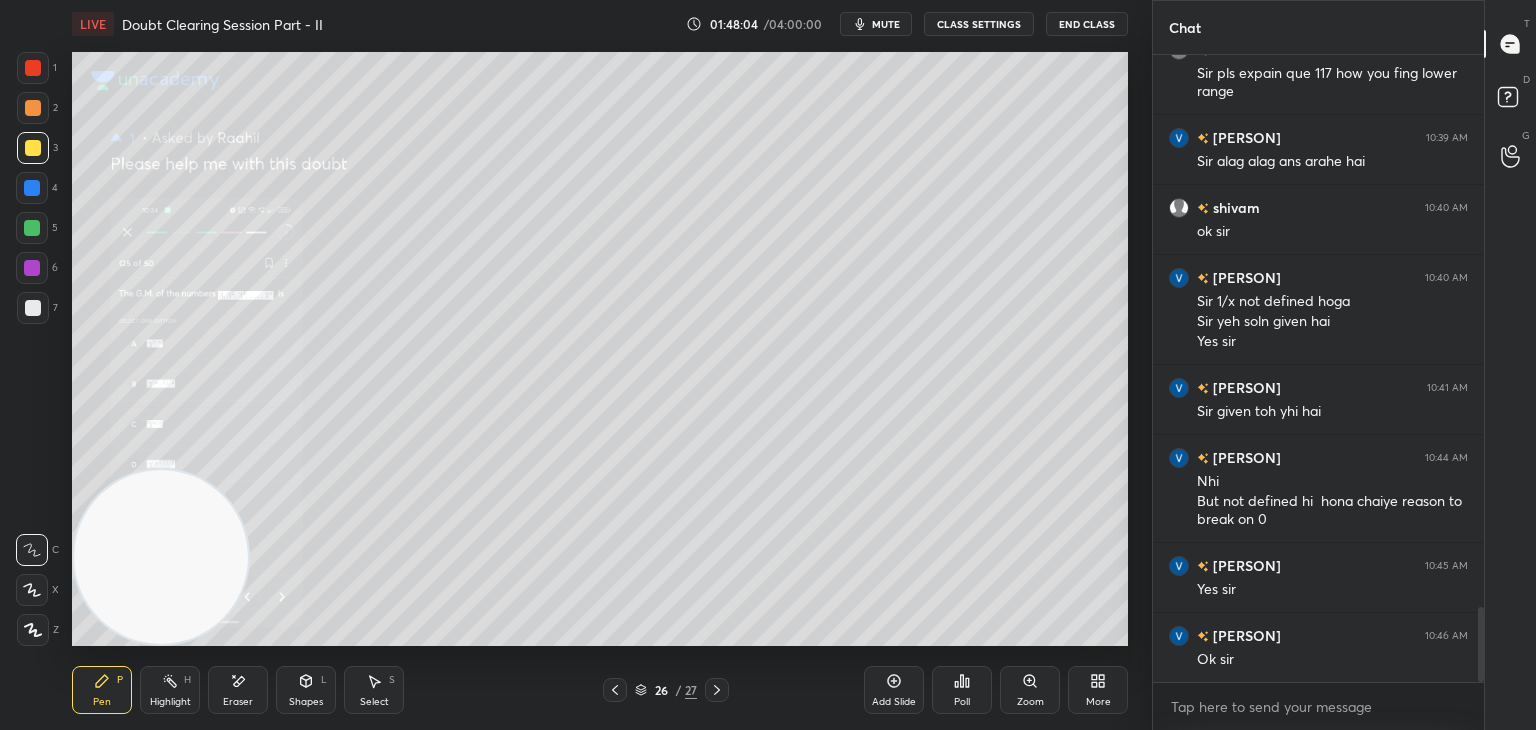 click on "Zoom" at bounding box center [1030, 690] 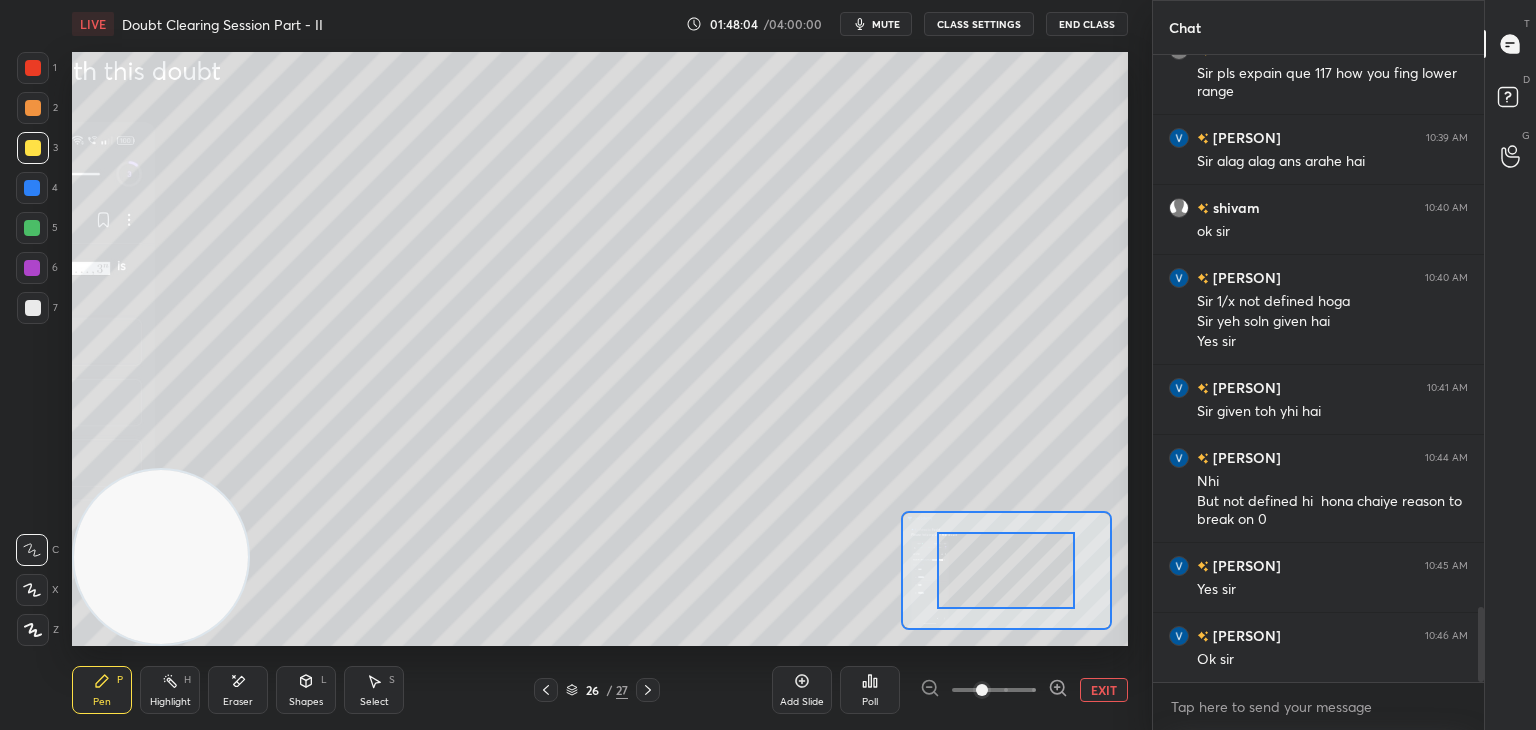 click at bounding box center [994, 690] 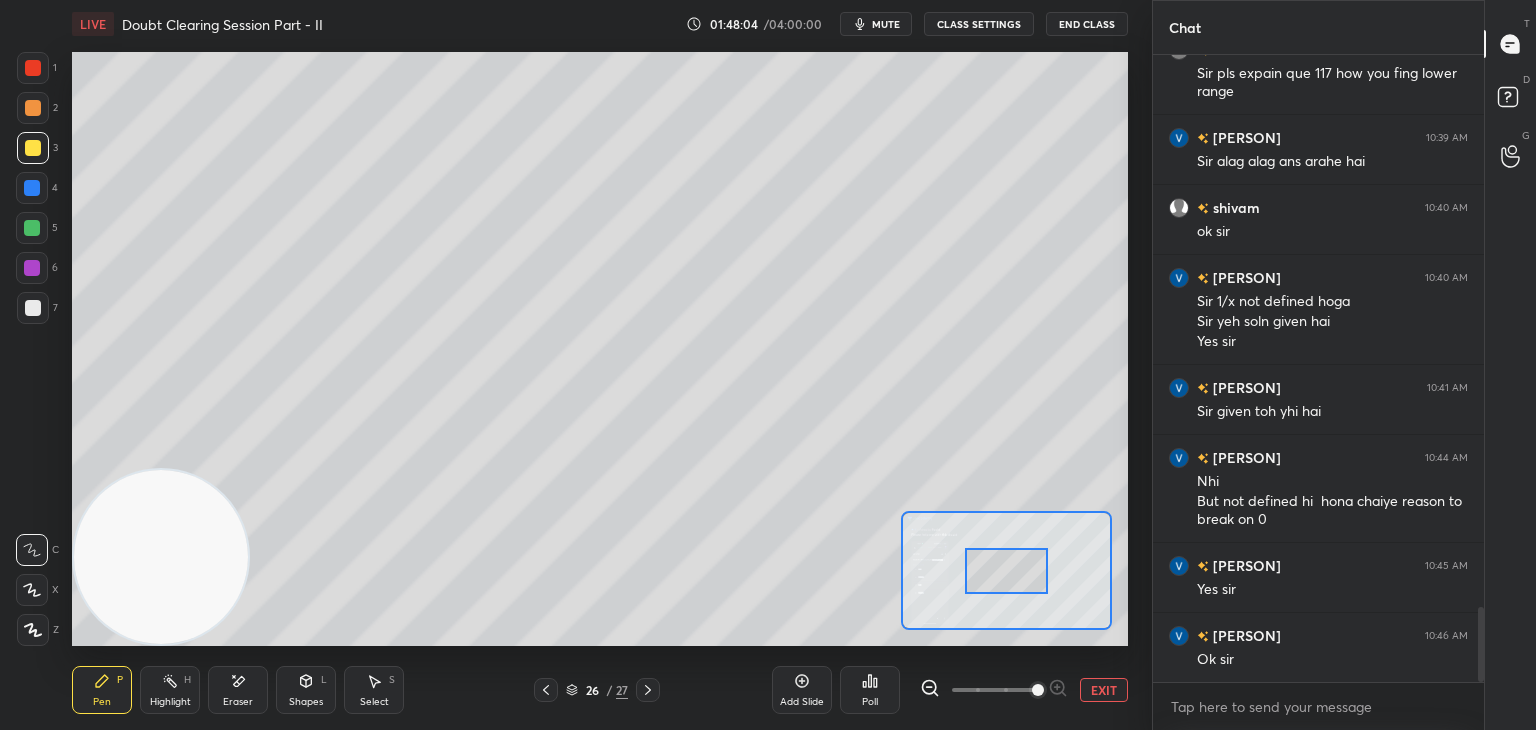 click at bounding box center (1038, 690) 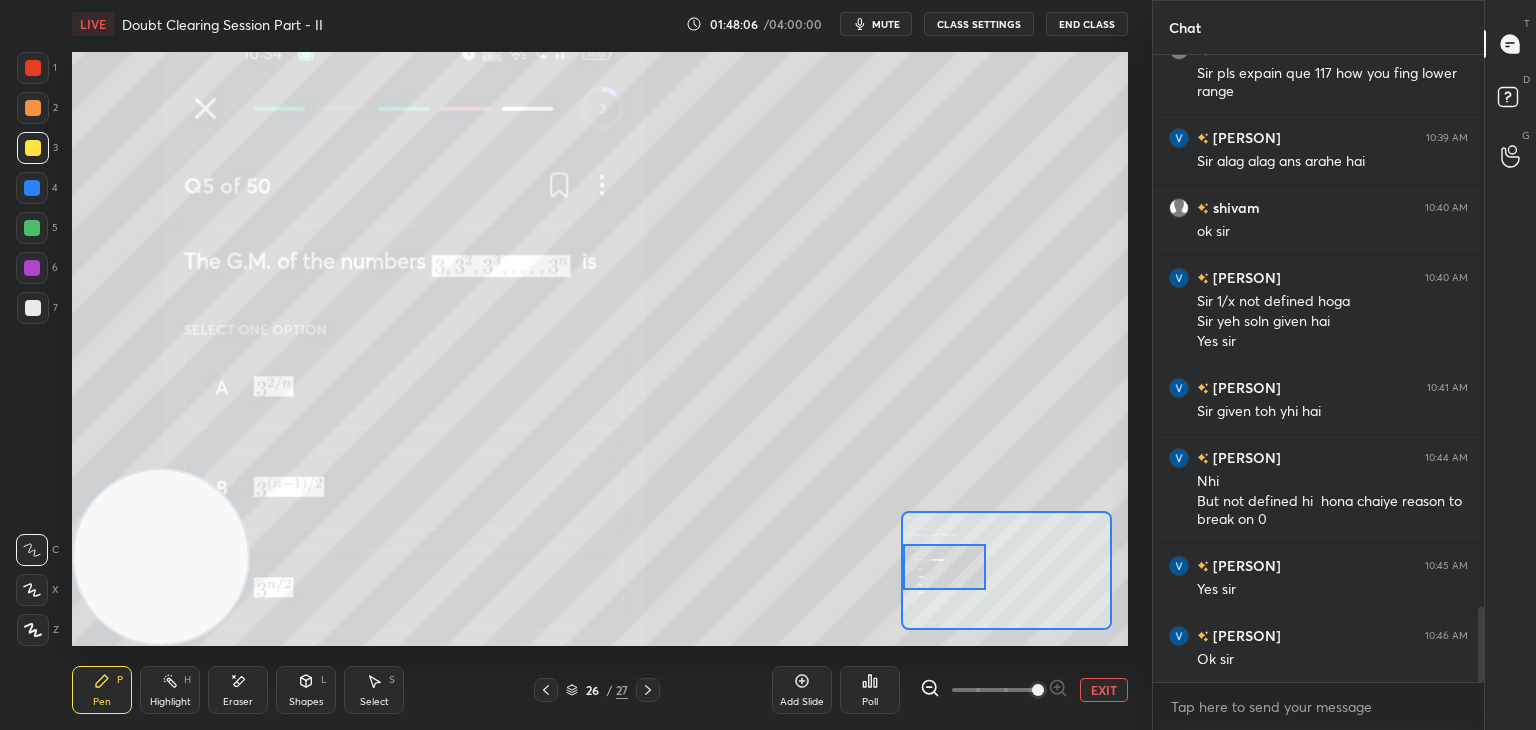 drag, startPoint x: 1020, startPoint y: 567, endPoint x: 938, endPoint y: 561, distance: 82.219215 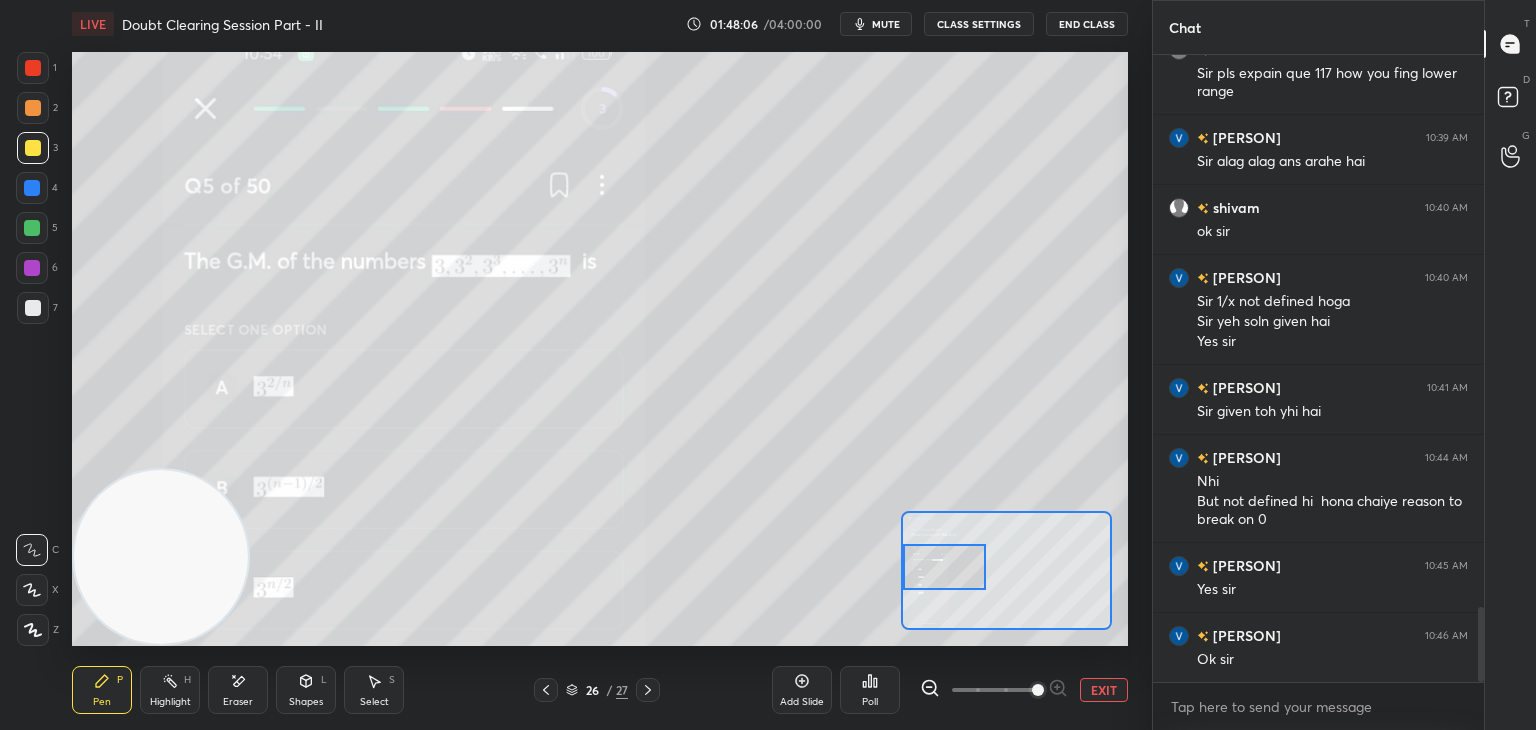 click at bounding box center (944, 567) 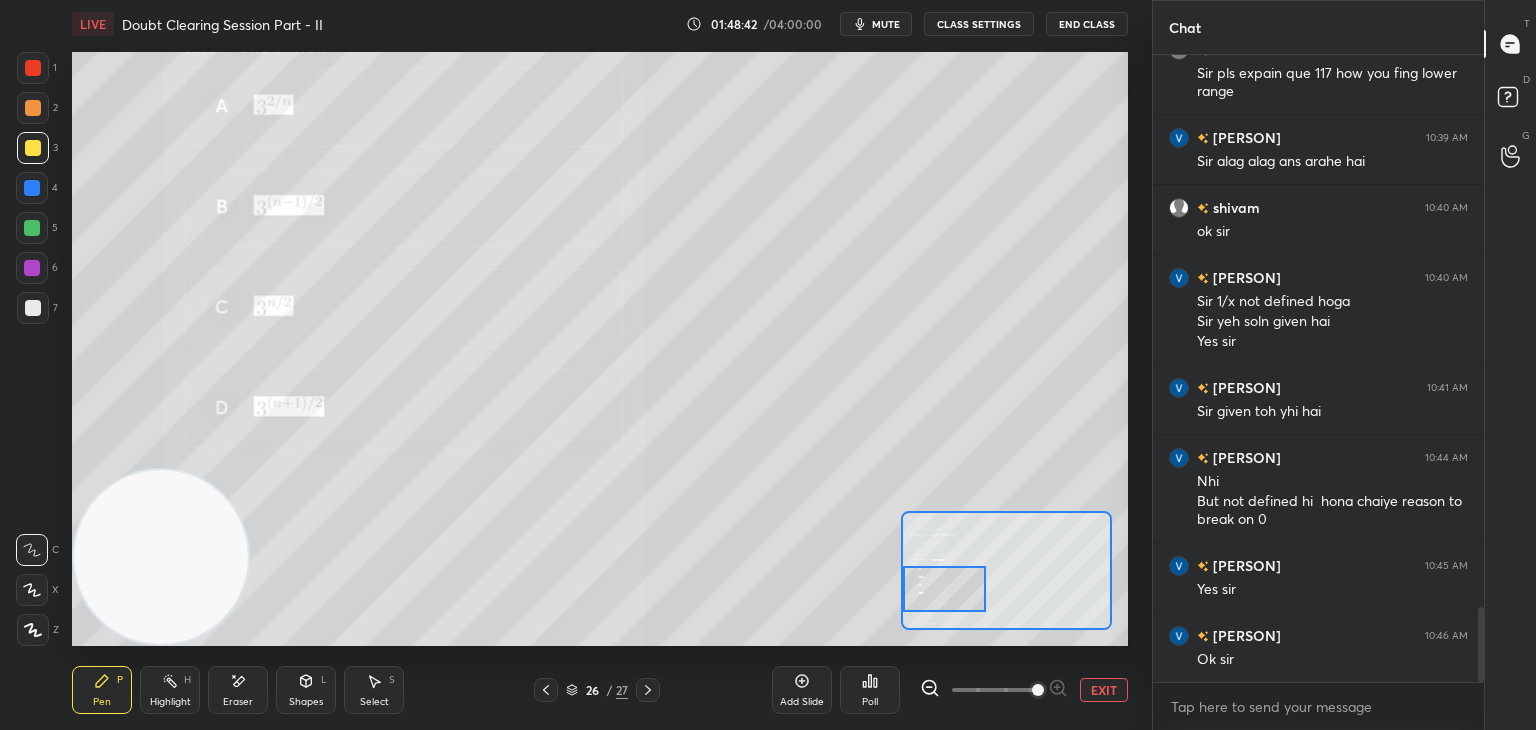 drag, startPoint x: 948, startPoint y: 560, endPoint x: 938, endPoint y: 579, distance: 21.470911 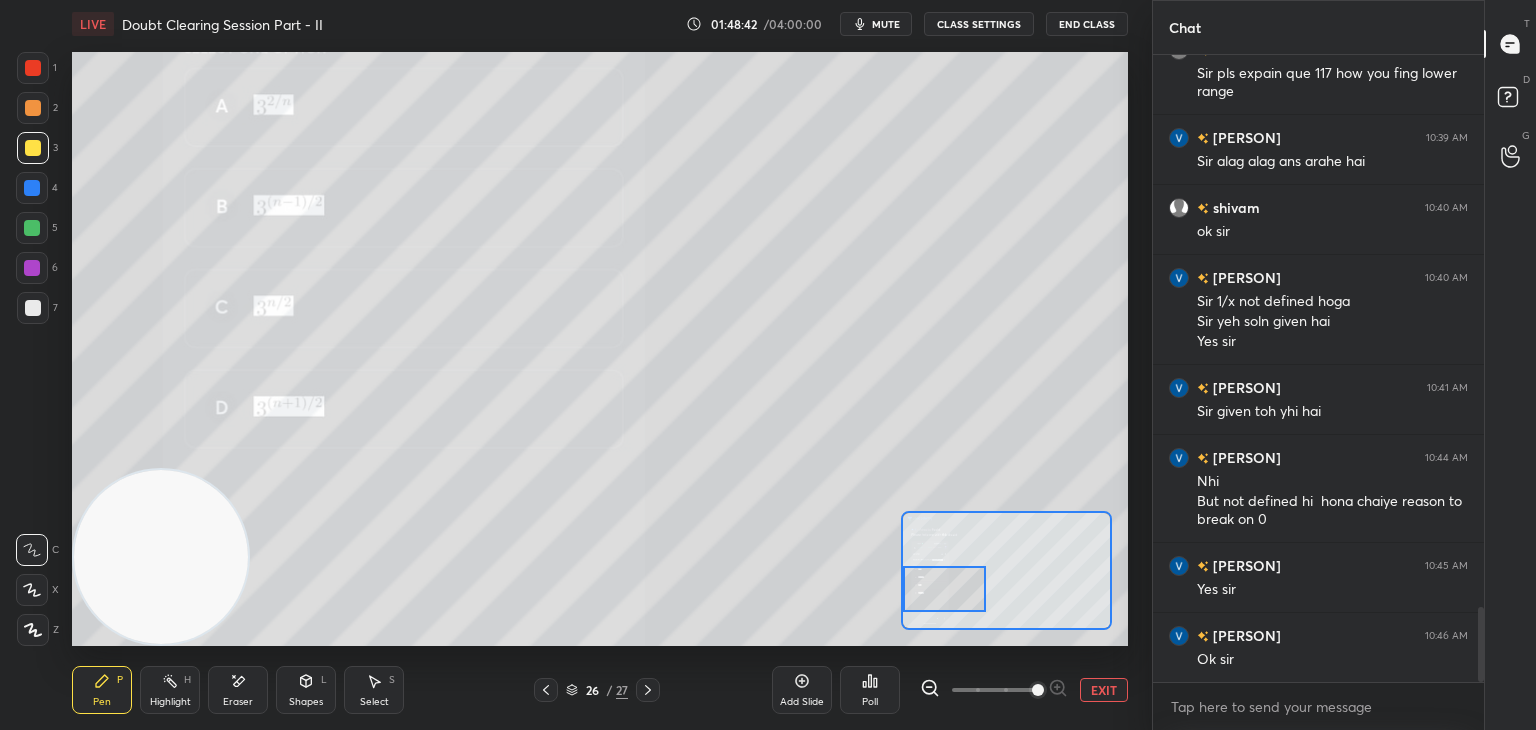 click at bounding box center (944, 589) 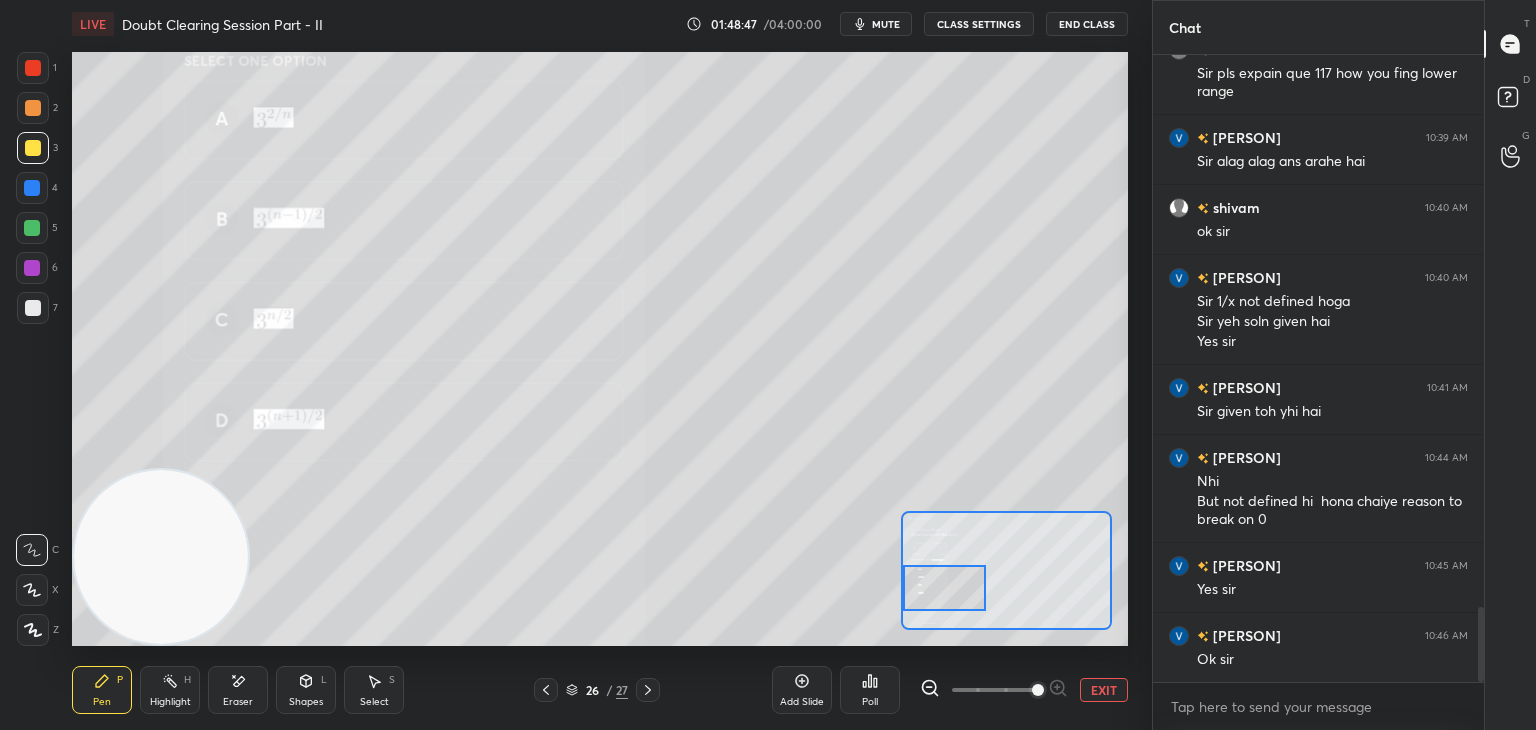 scroll, scrollTop: 4672, scrollLeft: 0, axis: vertical 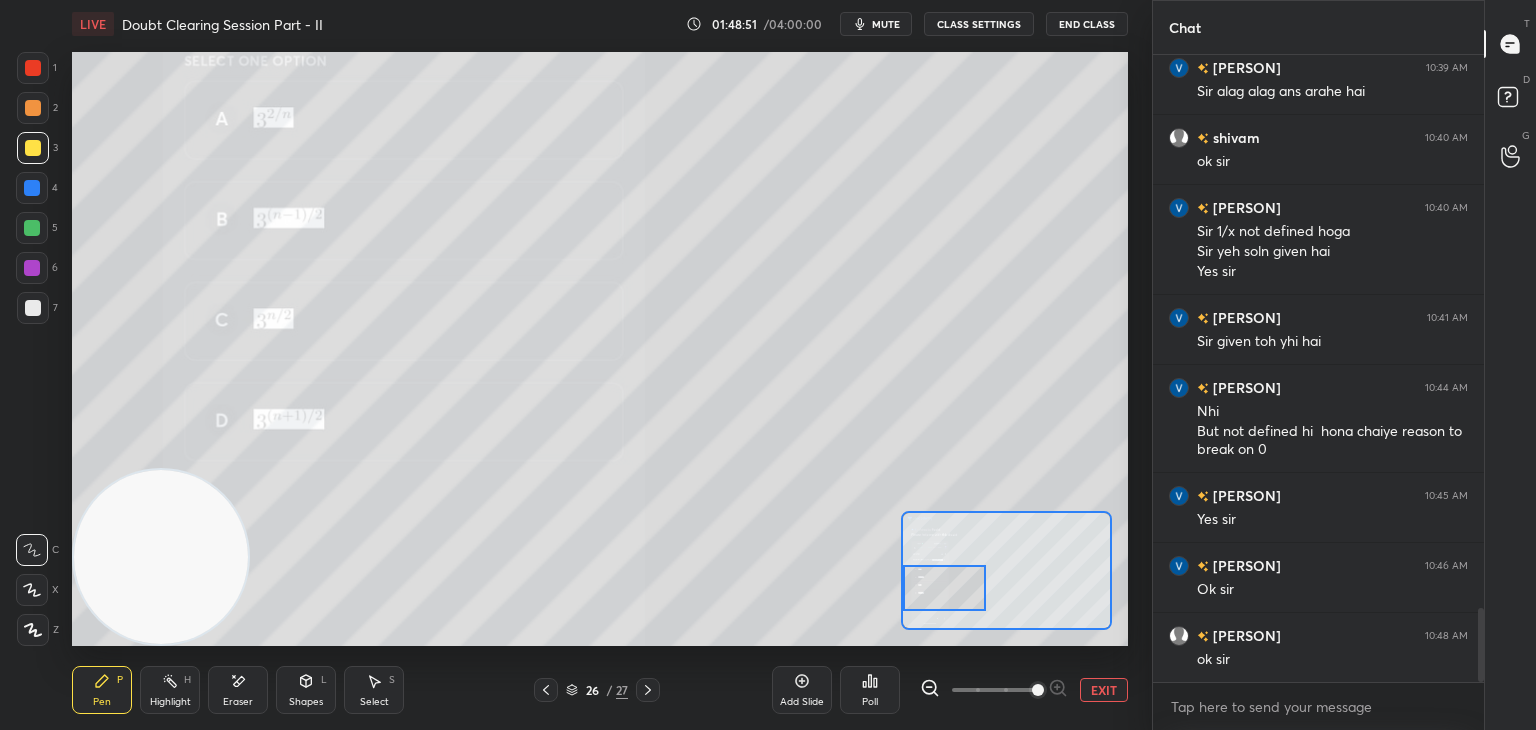 click on "EXIT" at bounding box center (1104, 690) 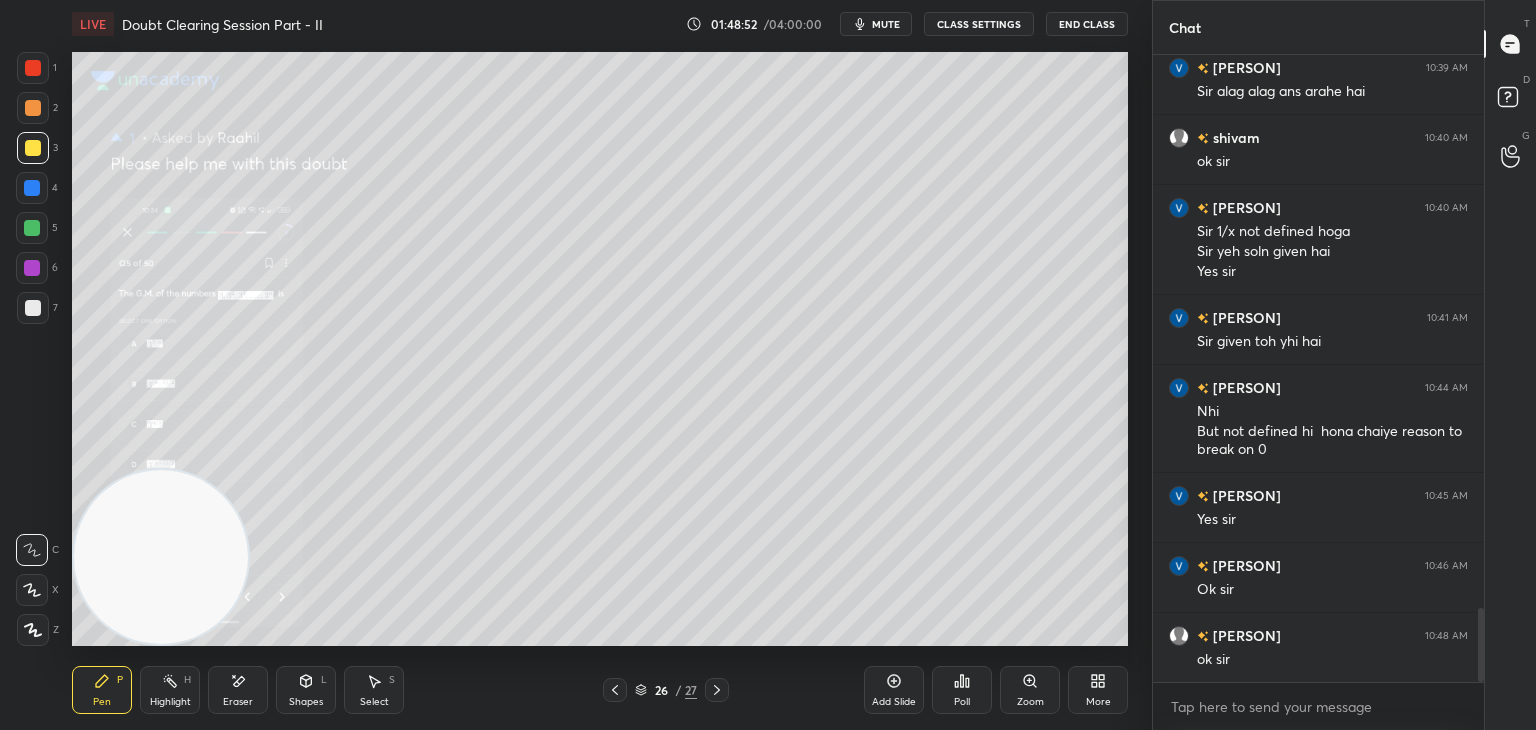 click 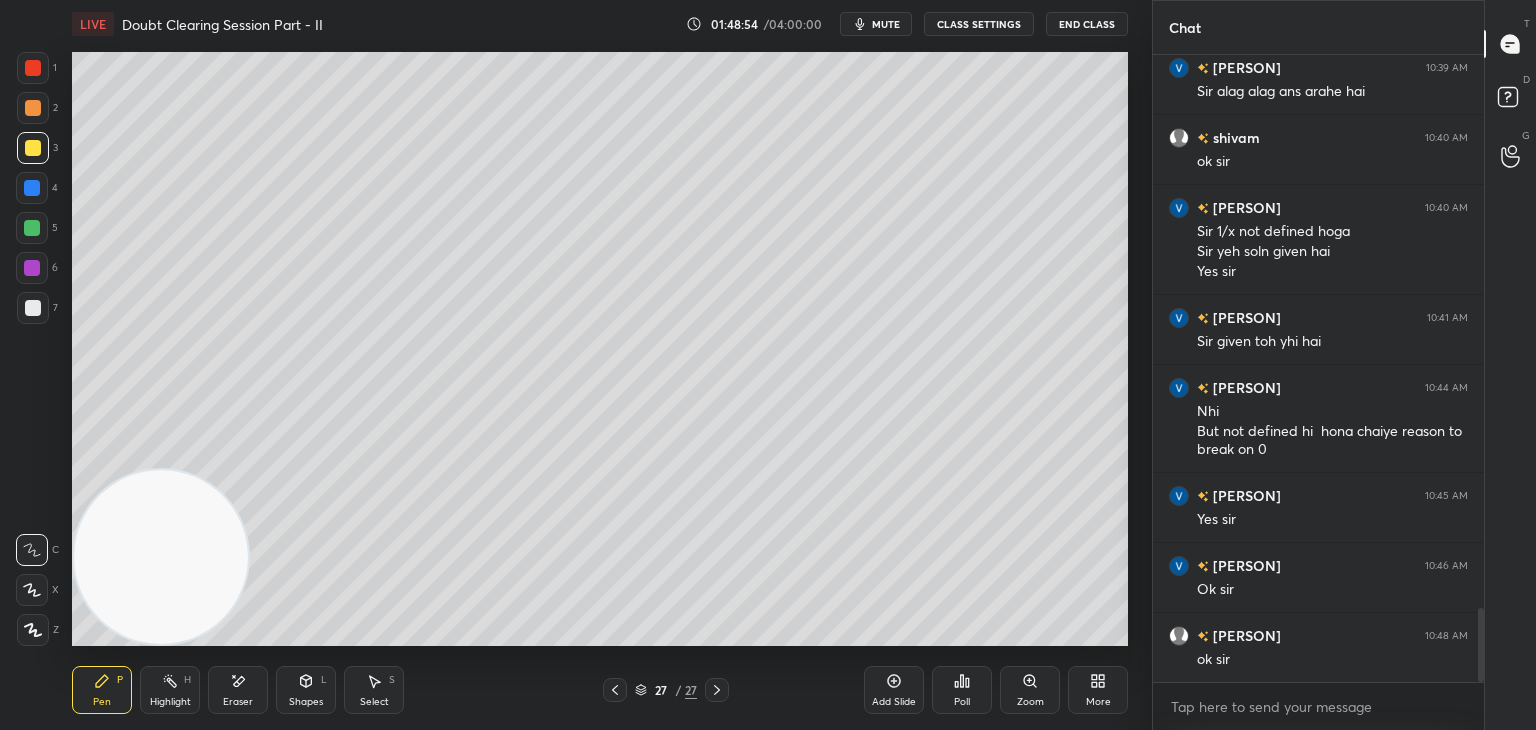 click on "mute" at bounding box center (886, 24) 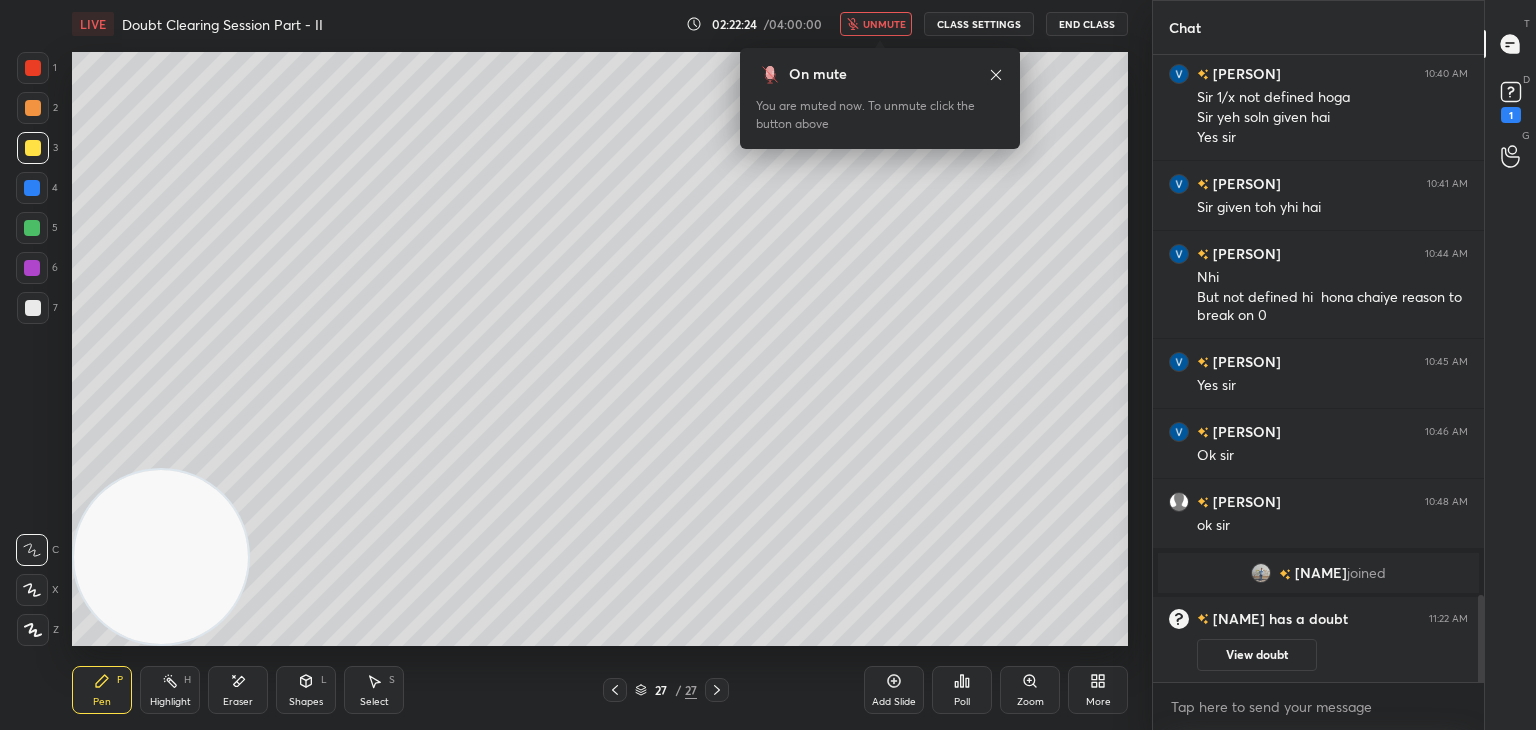 scroll, scrollTop: 3870, scrollLeft: 0, axis: vertical 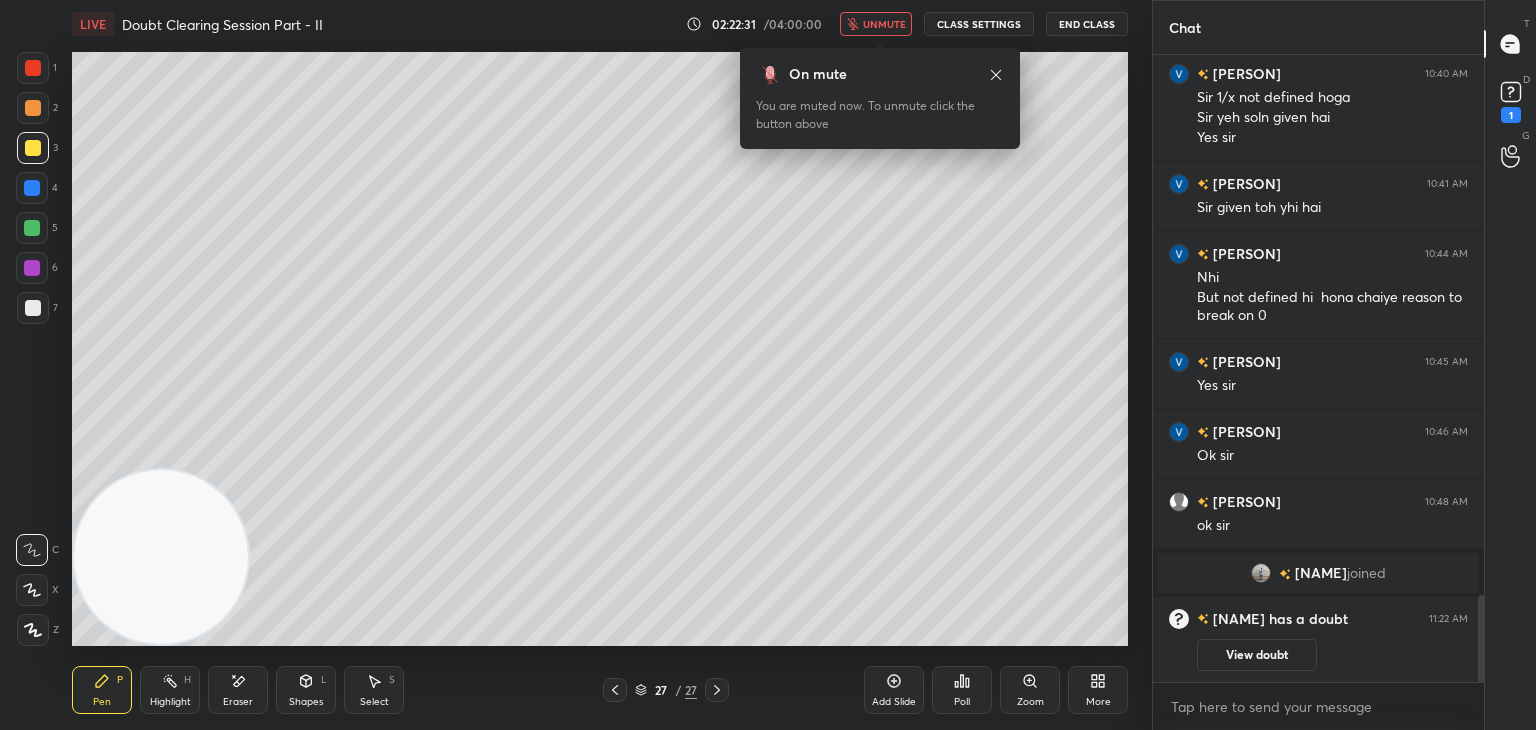 click 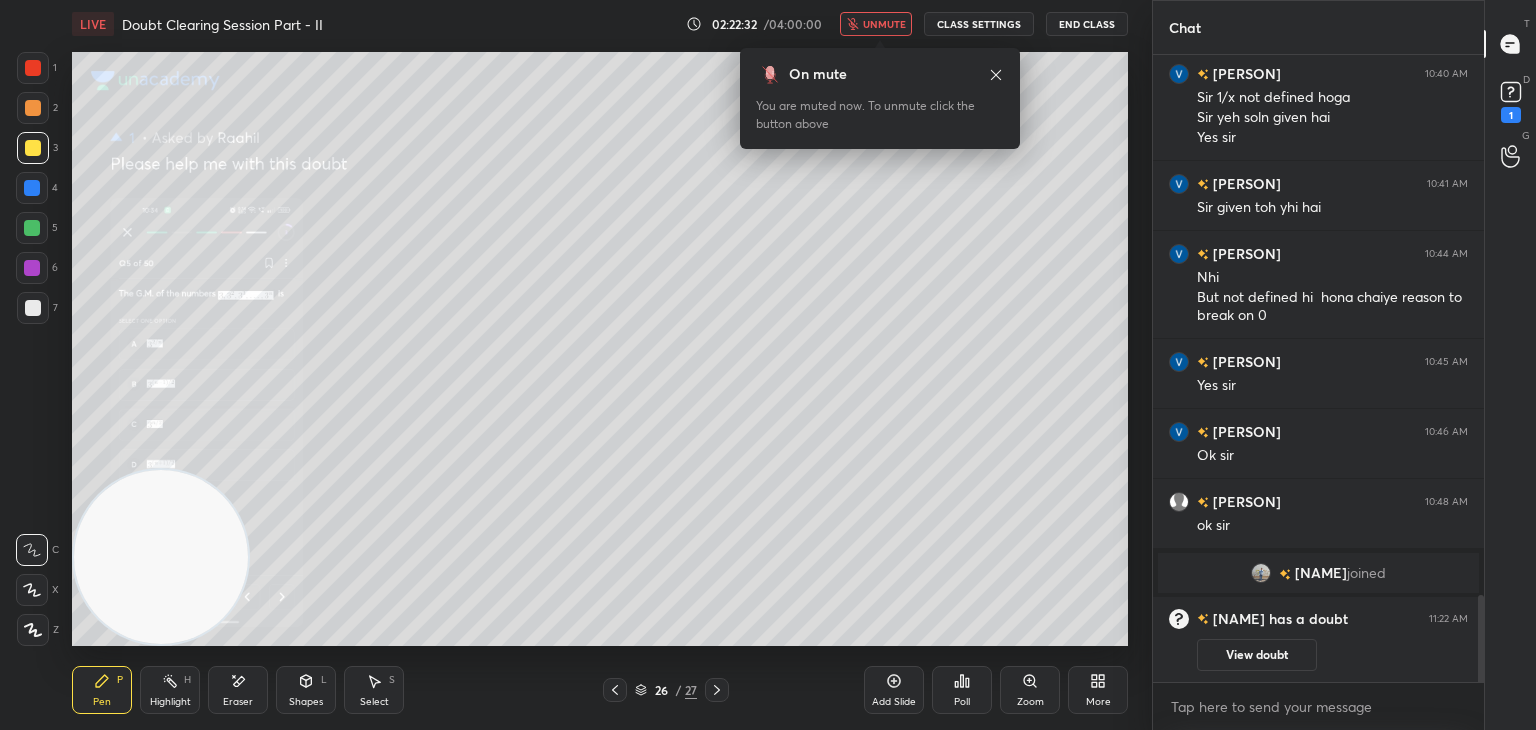 click on "View doubt" at bounding box center (1257, 655) 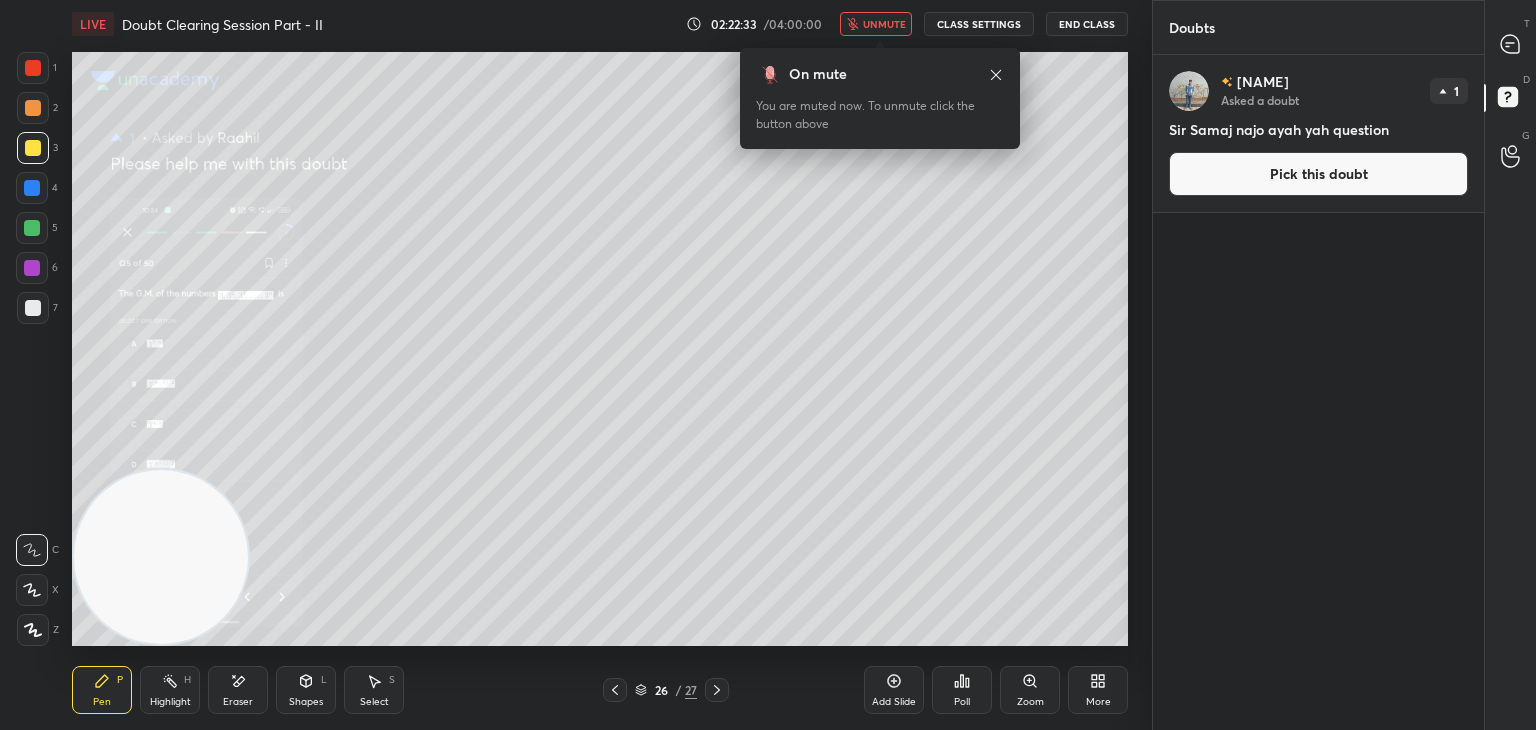 drag, startPoint x: 1247, startPoint y: 193, endPoint x: 1236, endPoint y: 193, distance: 11 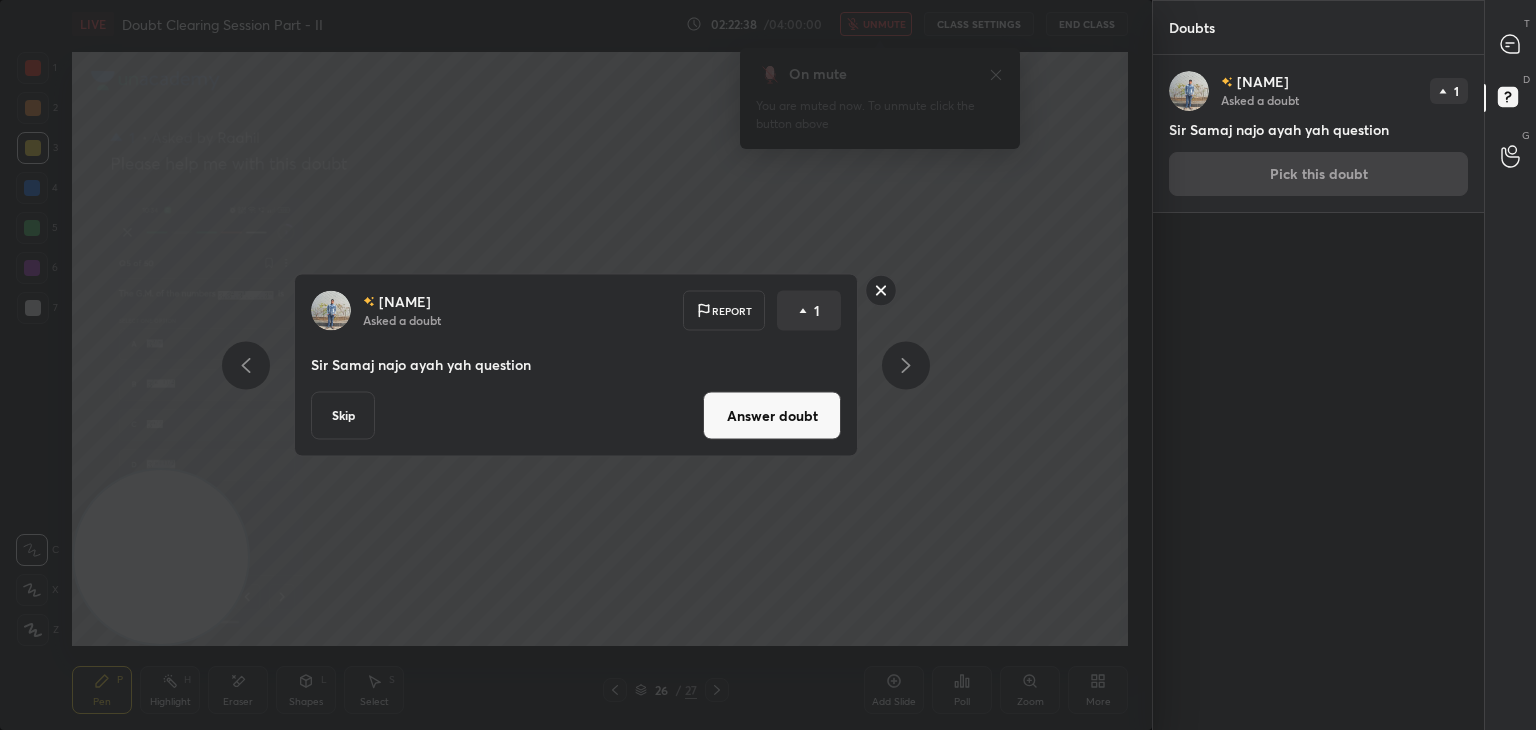 click on "Answer doubt" at bounding box center (772, 416) 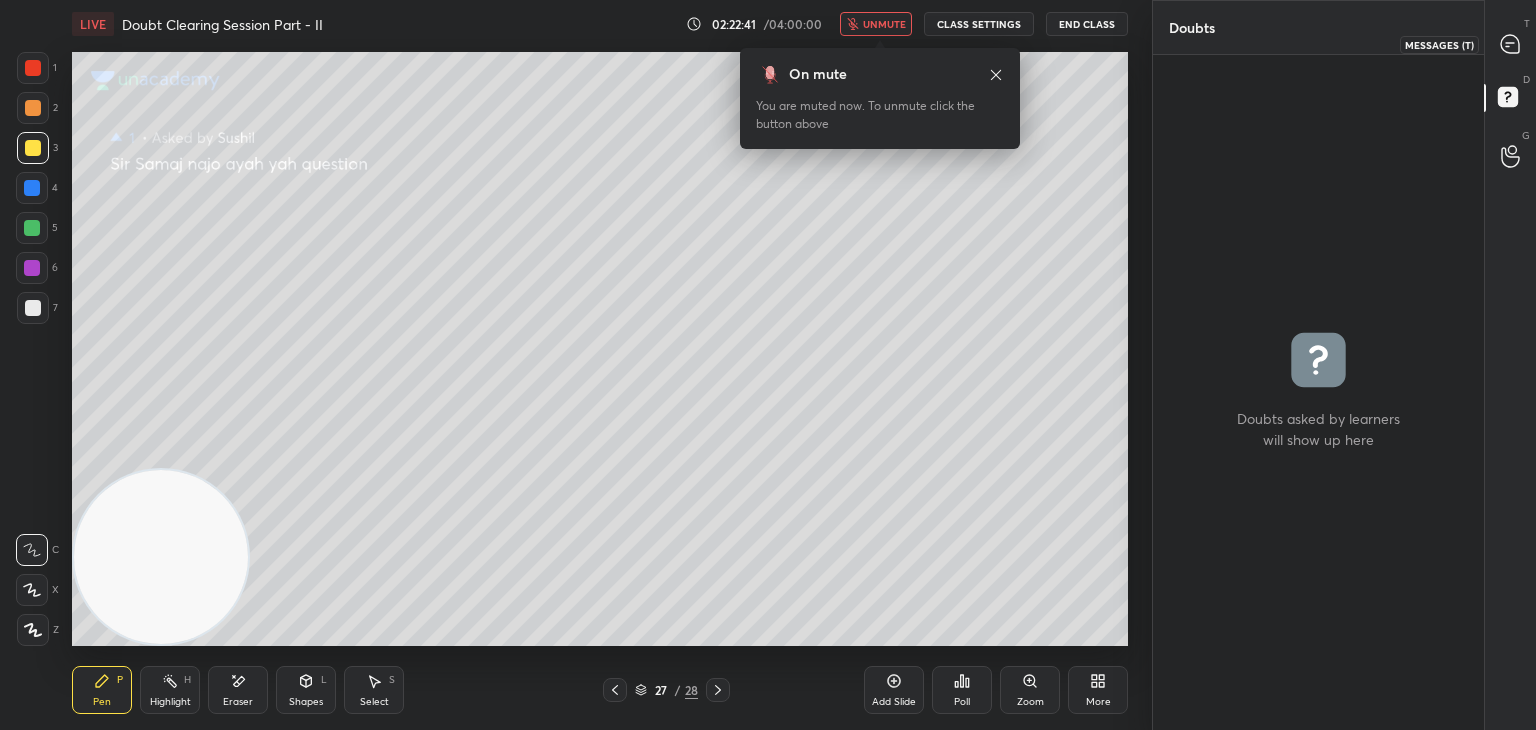 drag, startPoint x: 1503, startPoint y: 42, endPoint x: 1444, endPoint y: 48, distance: 59.3043 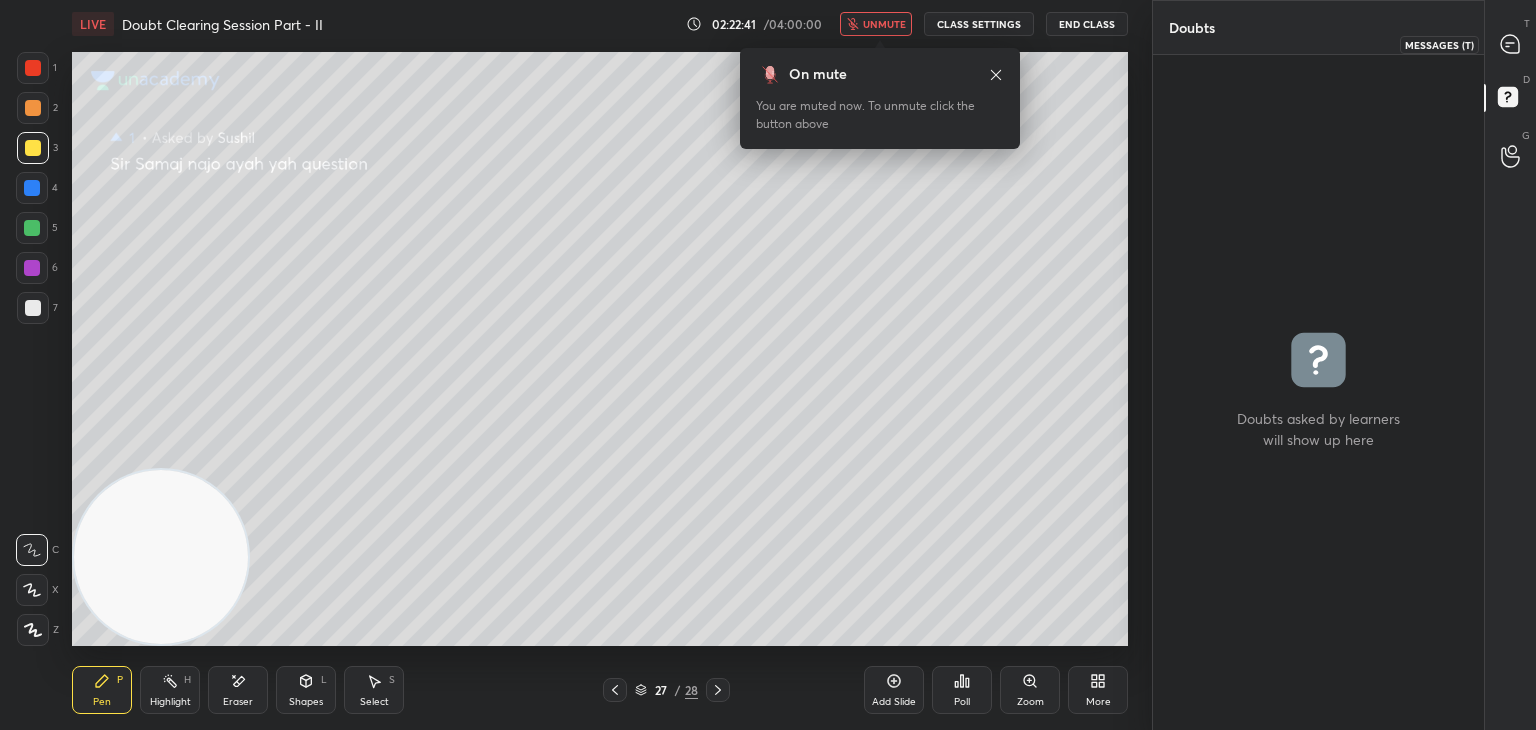 click 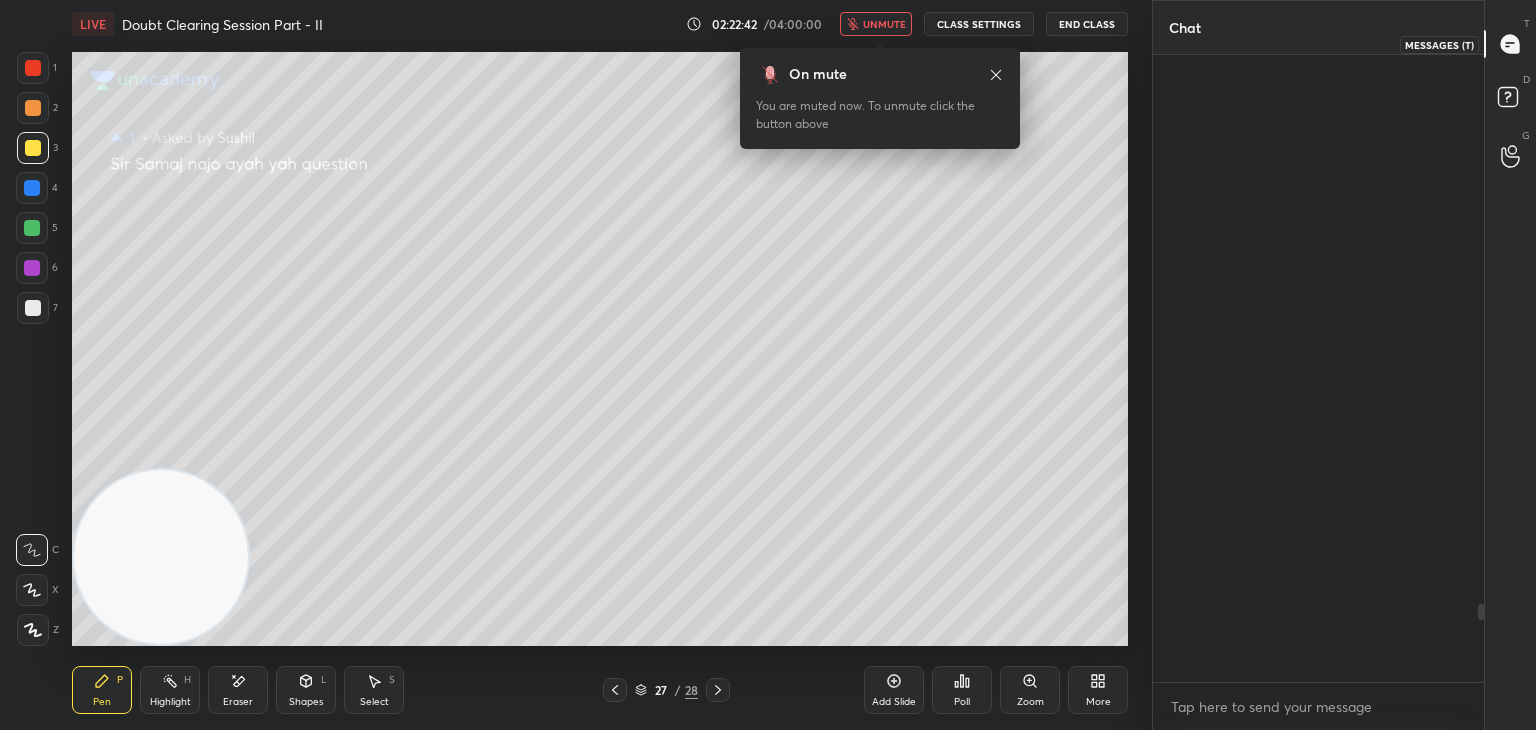 scroll, scrollTop: 4444, scrollLeft: 0, axis: vertical 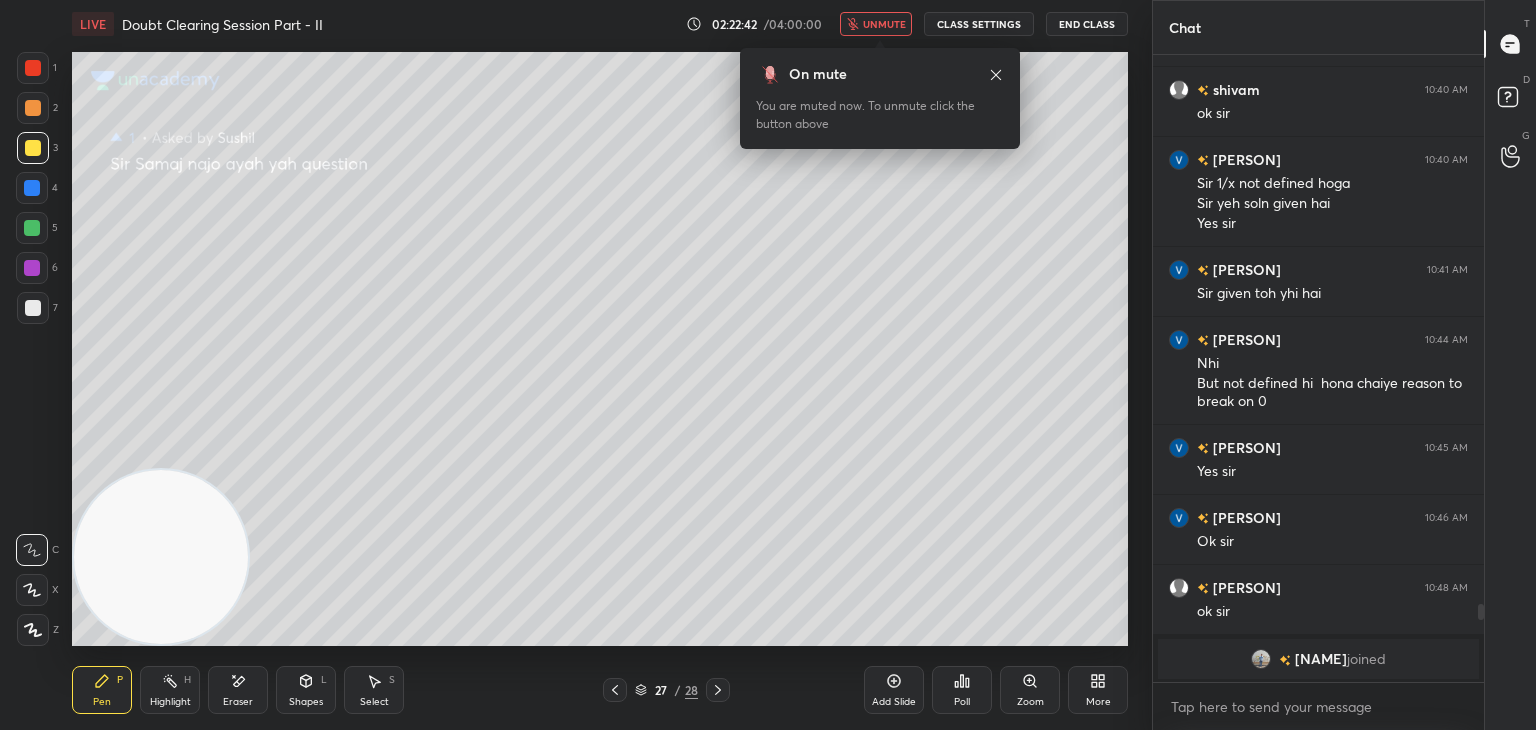 click on "unmute" at bounding box center [884, 24] 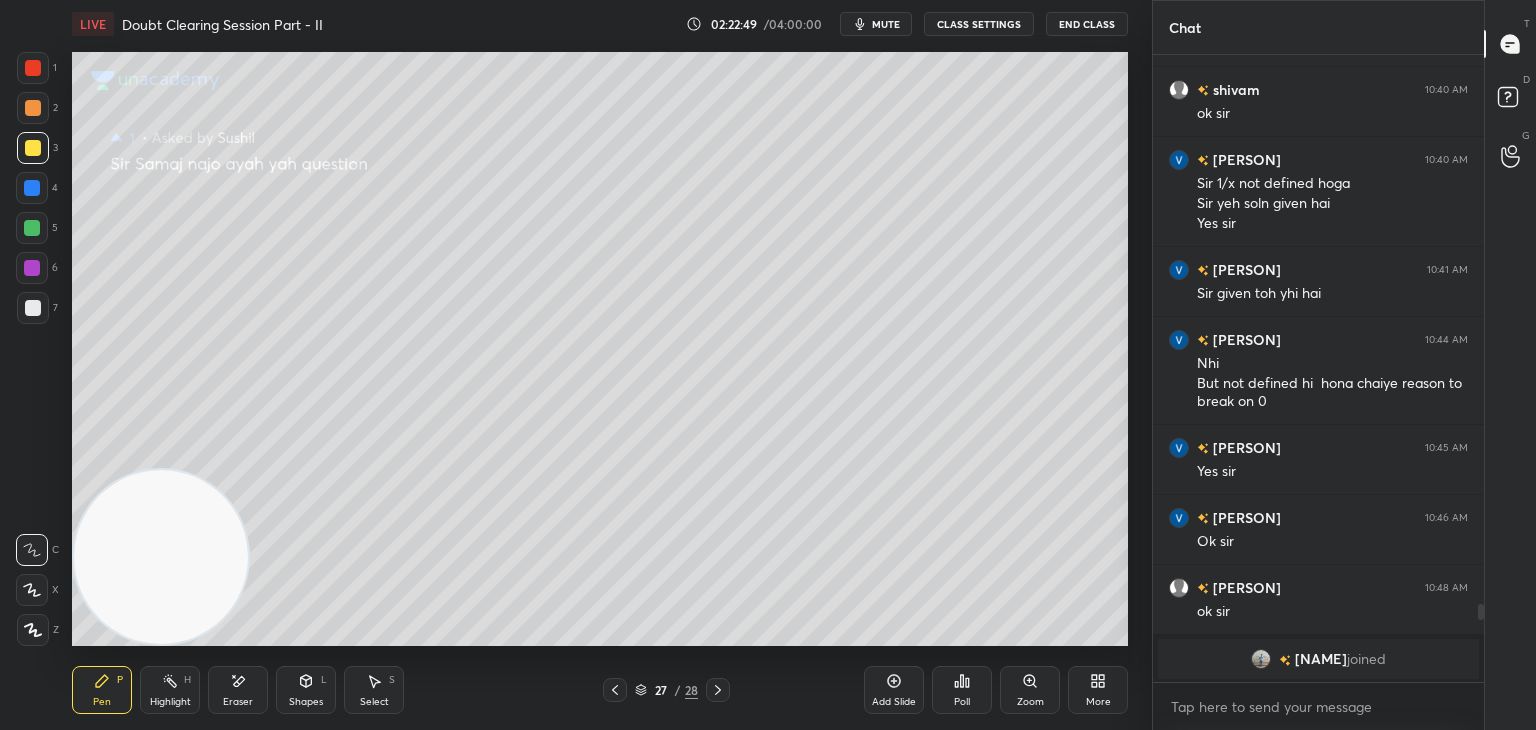 click on "mute" at bounding box center (886, 24) 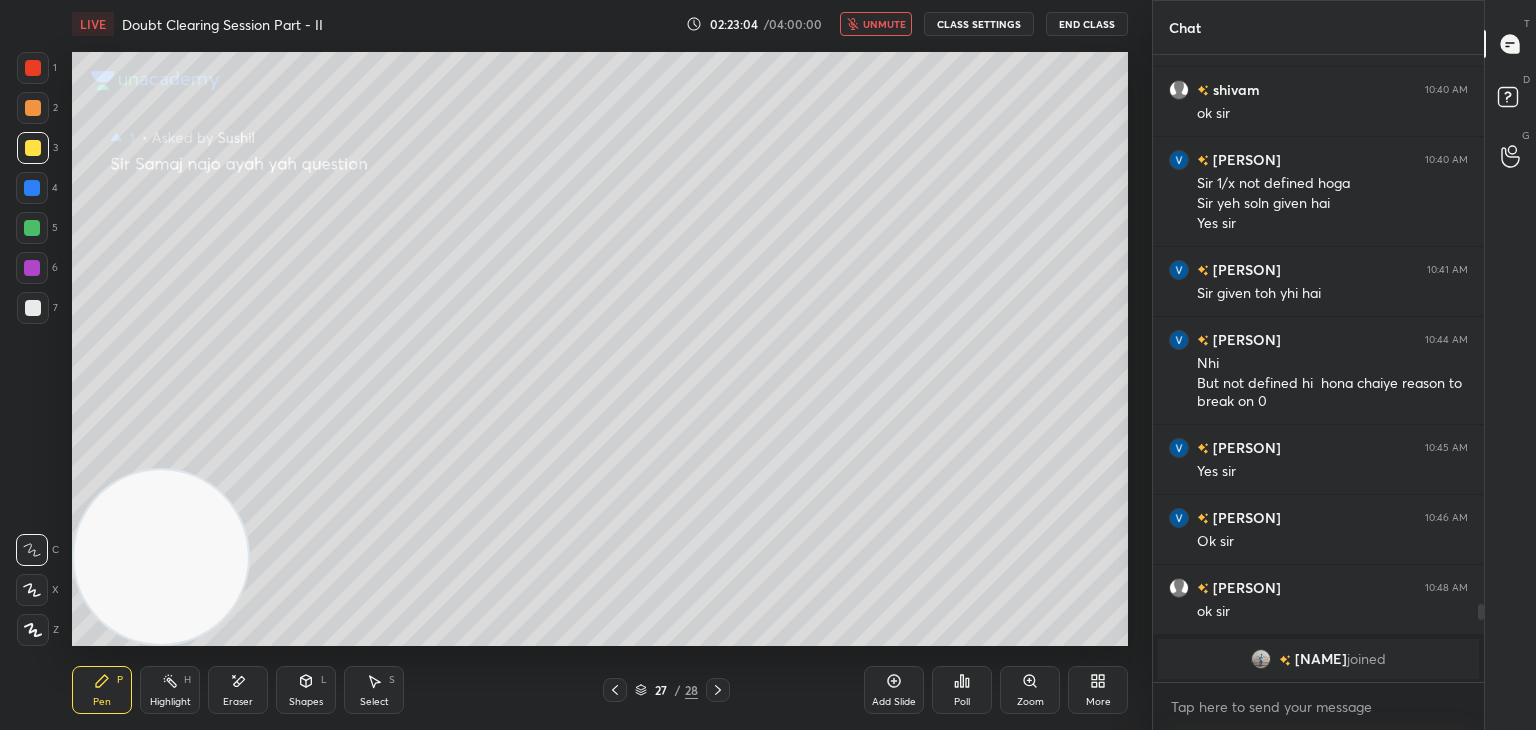 scroll, scrollTop: 4530, scrollLeft: 0, axis: vertical 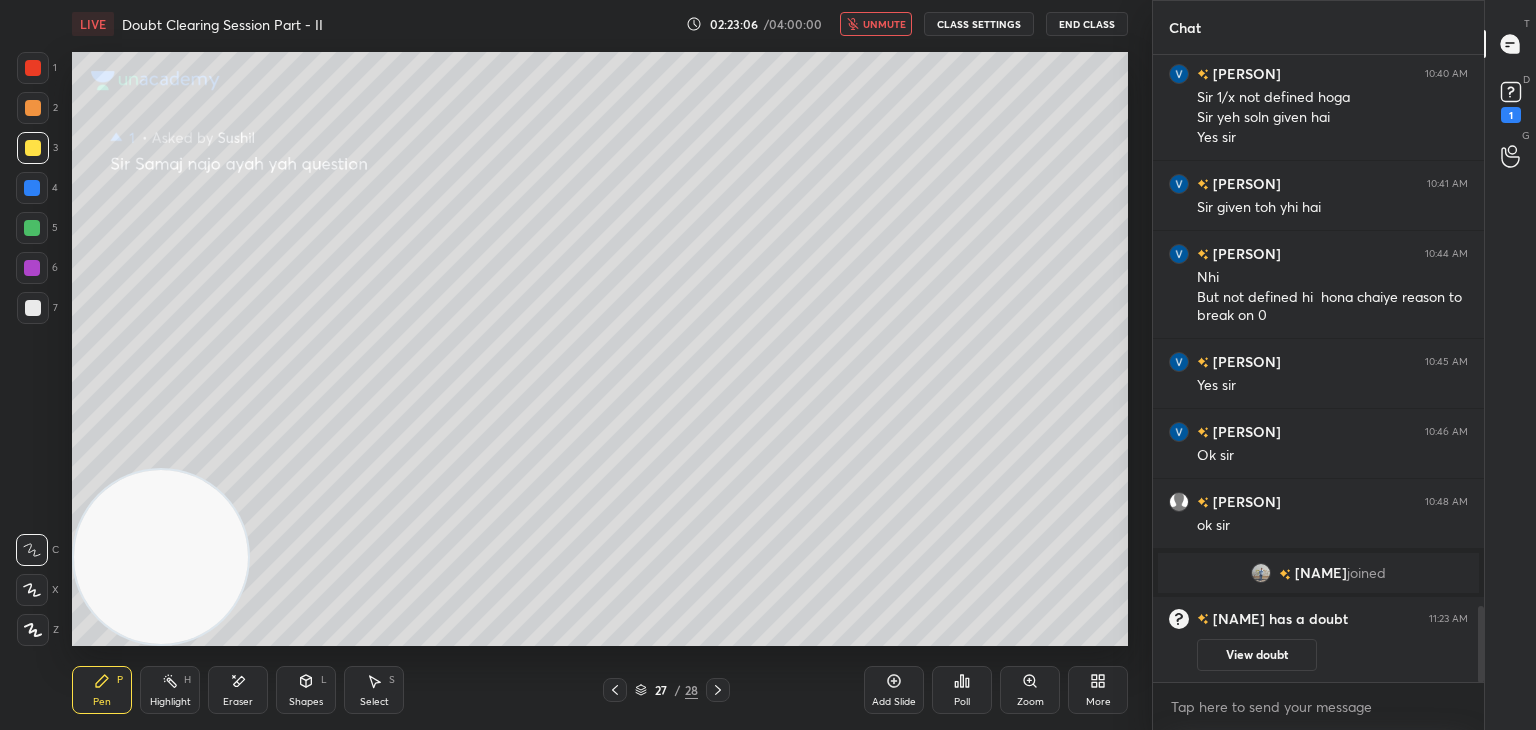 drag, startPoint x: 1279, startPoint y: 657, endPoint x: 1291, endPoint y: 614, distance: 44.64303 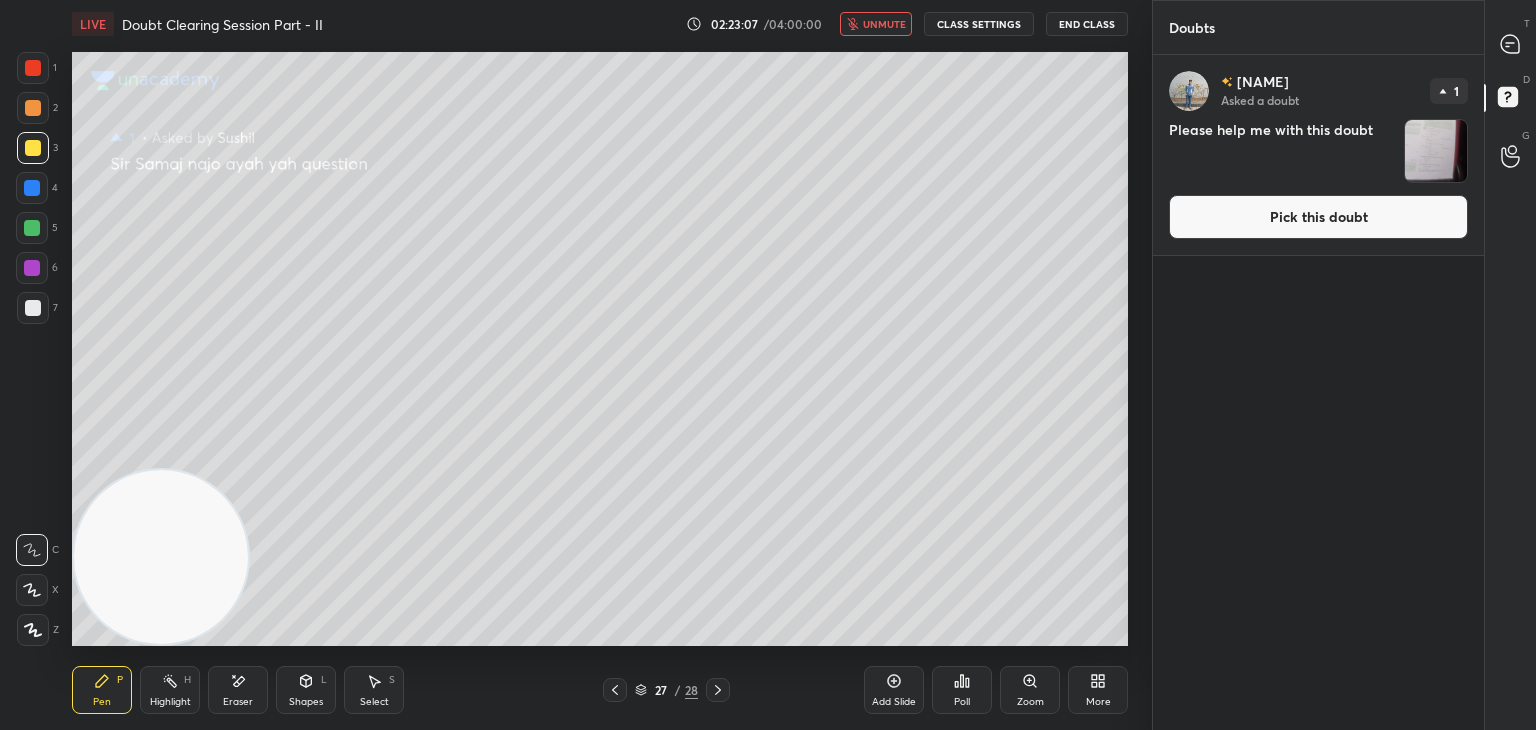 click on "Pick this doubt" at bounding box center (1318, 217) 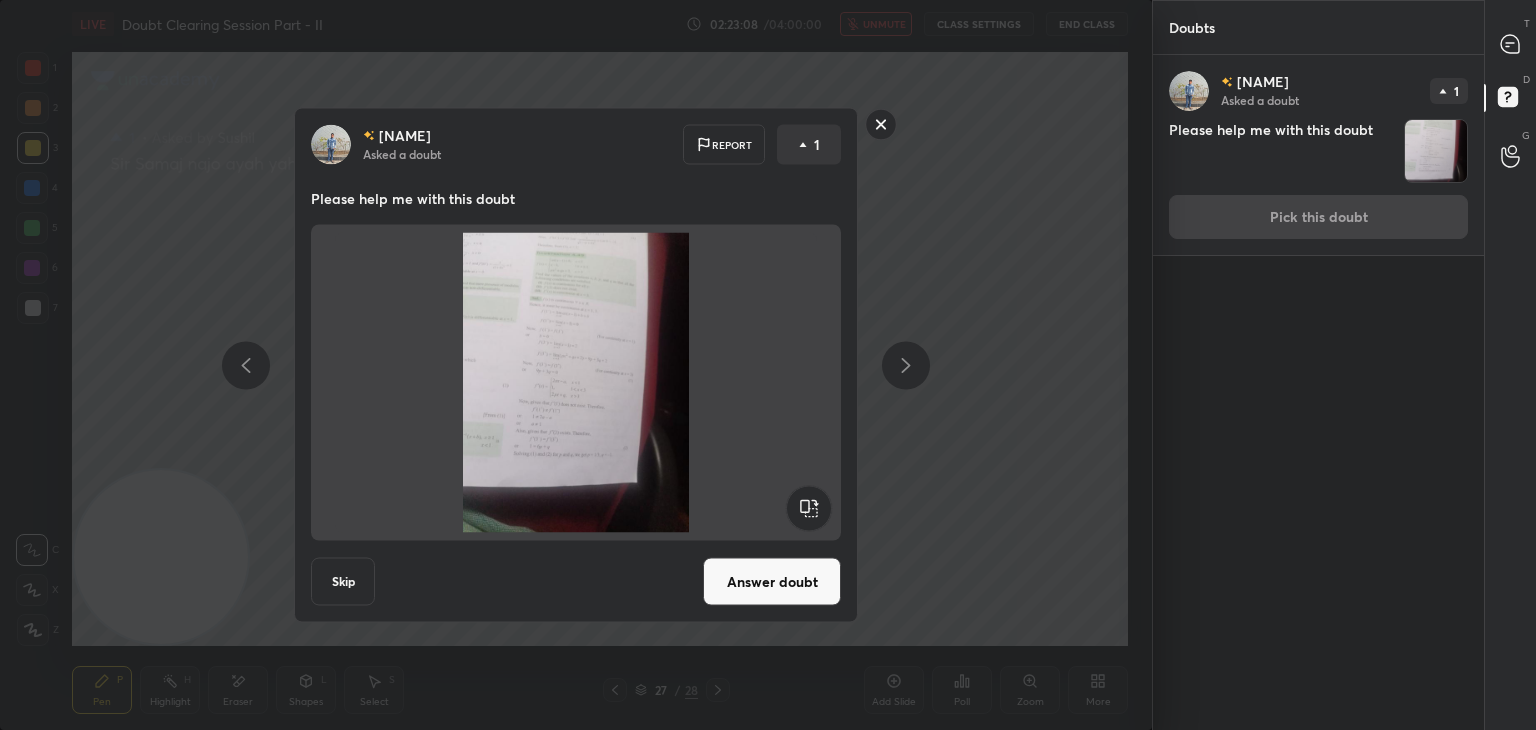 click on "[NAME] Asked a doubt Report 1 Please help me with this doubt Skip Answer doubt" at bounding box center (576, 365) 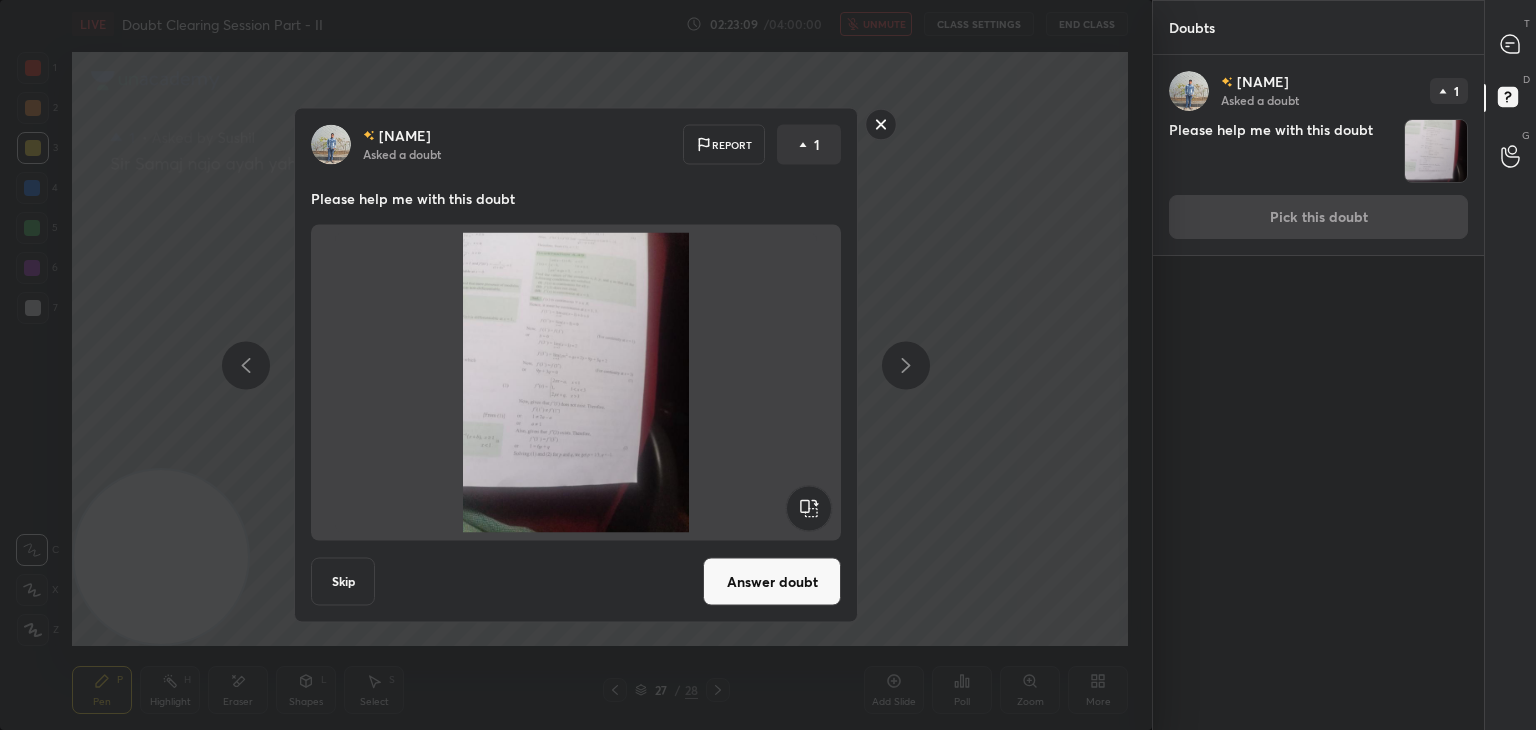 click on "Answer doubt" at bounding box center [772, 582] 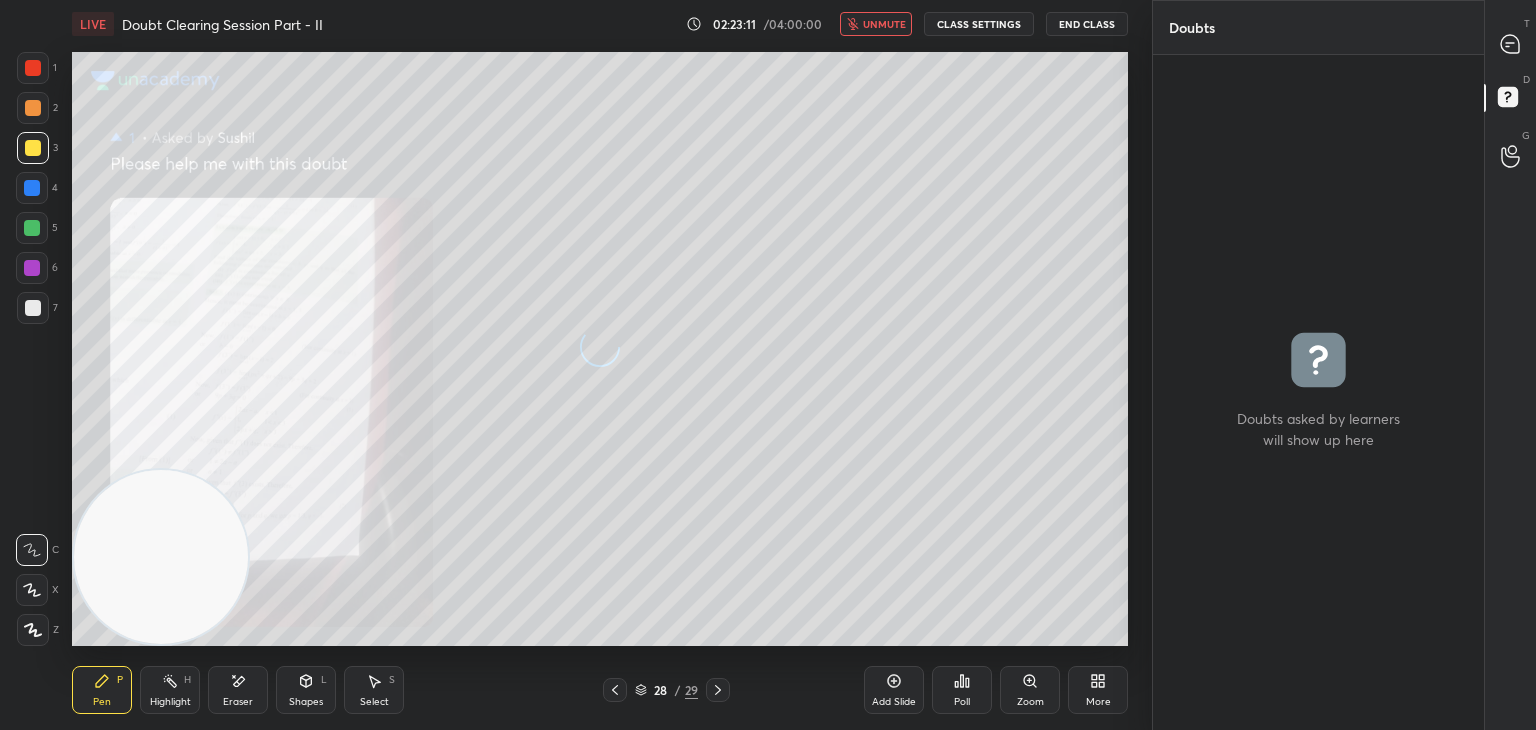 click on "T Messages (T)" at bounding box center [1510, 44] 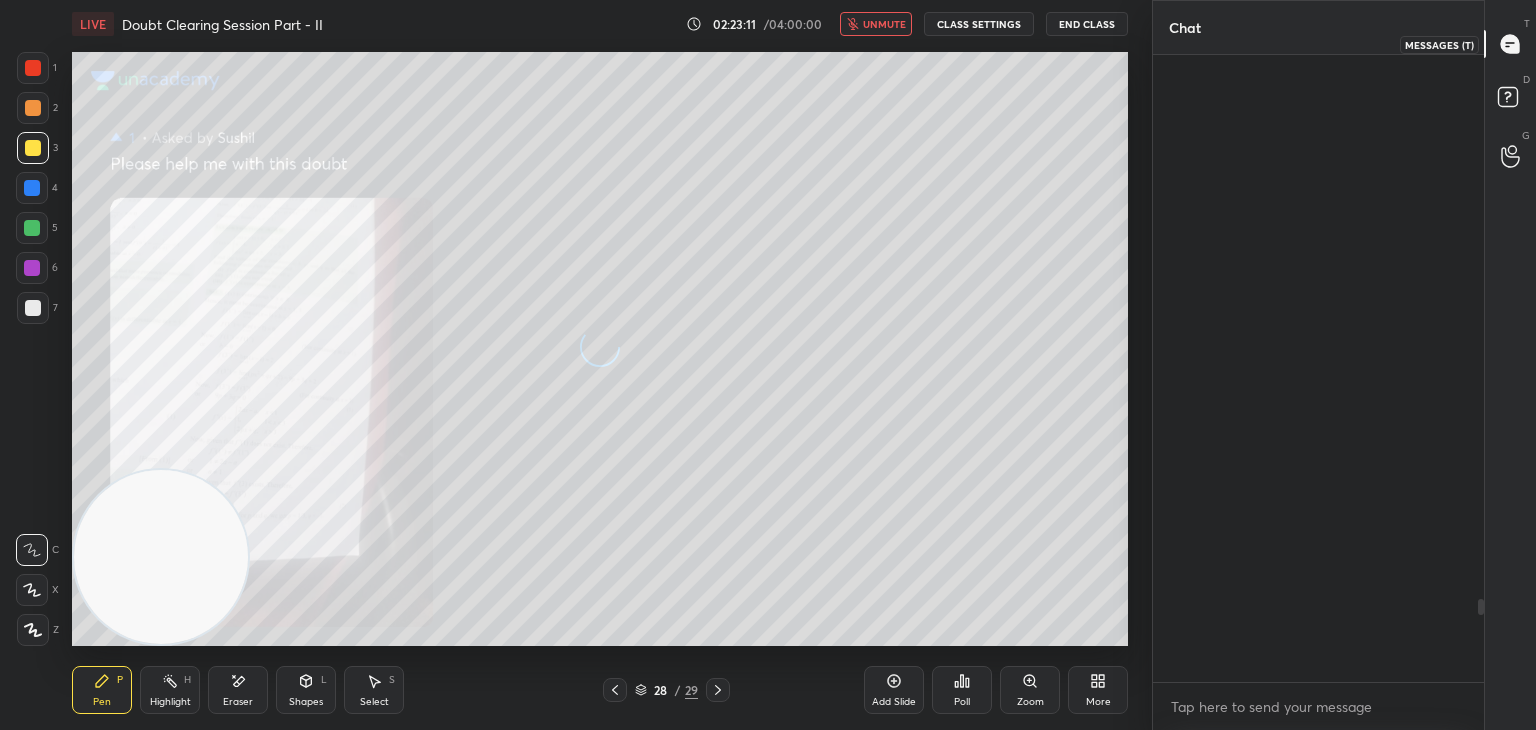 drag, startPoint x: 1515, startPoint y: 58, endPoint x: 1488, endPoint y: 64, distance: 27.658634 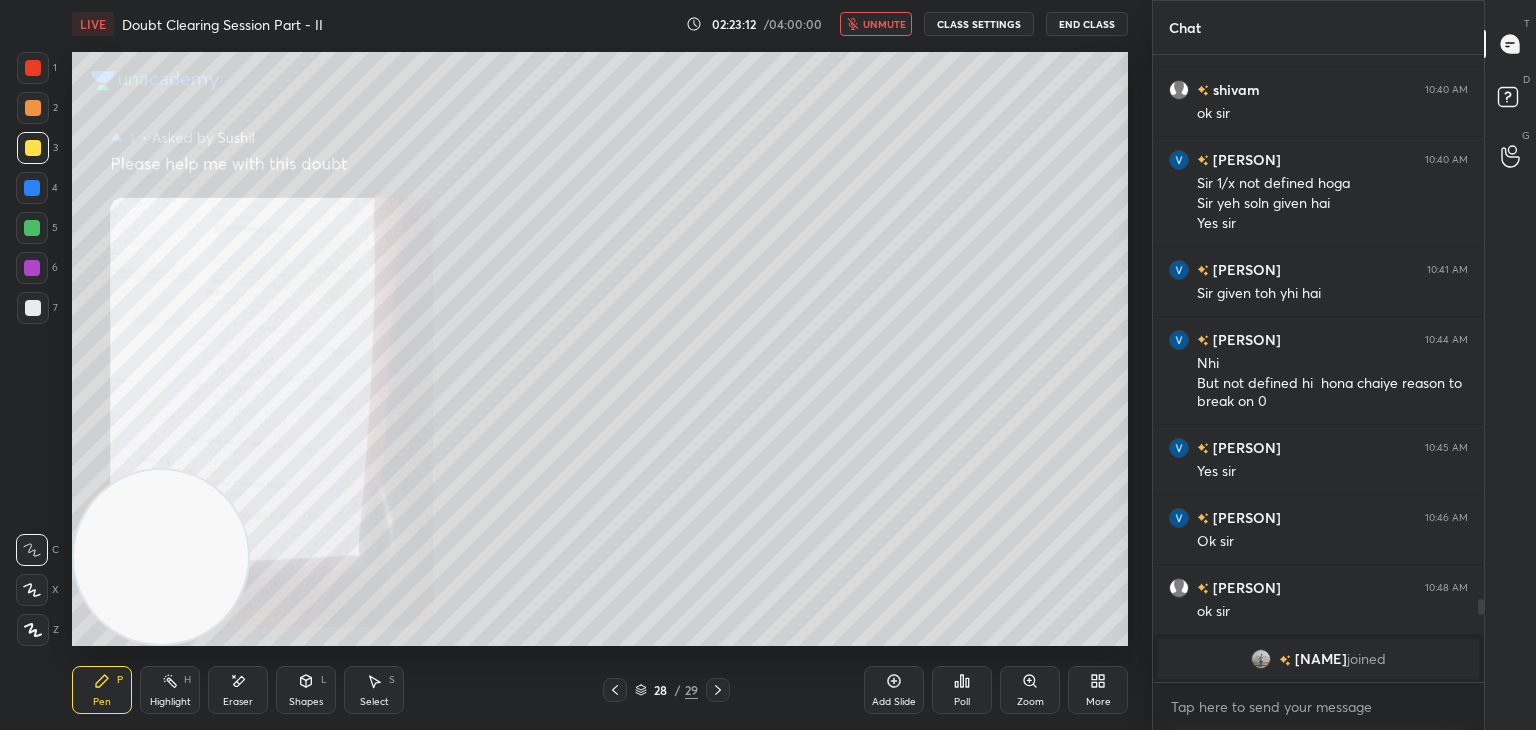 click 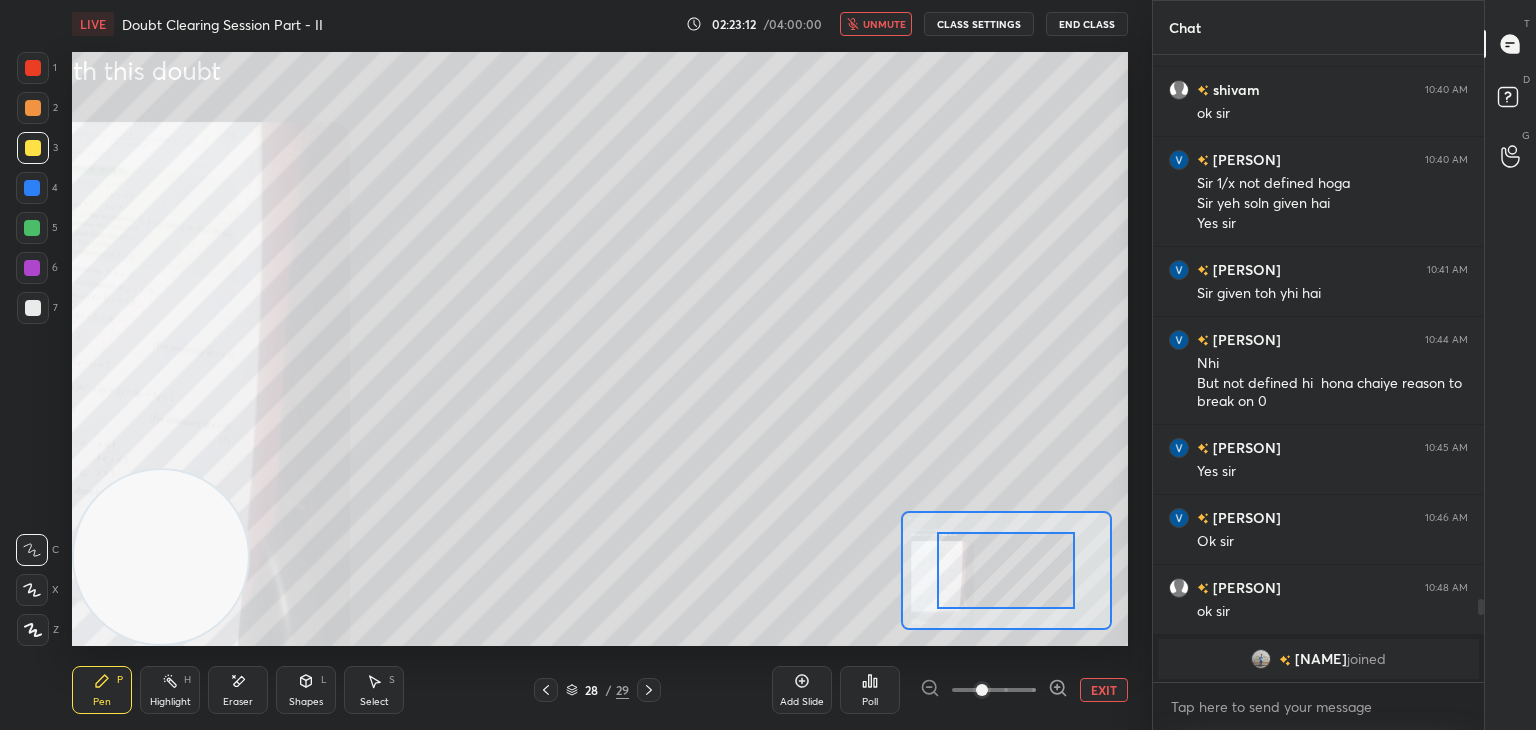 click at bounding box center (994, 690) 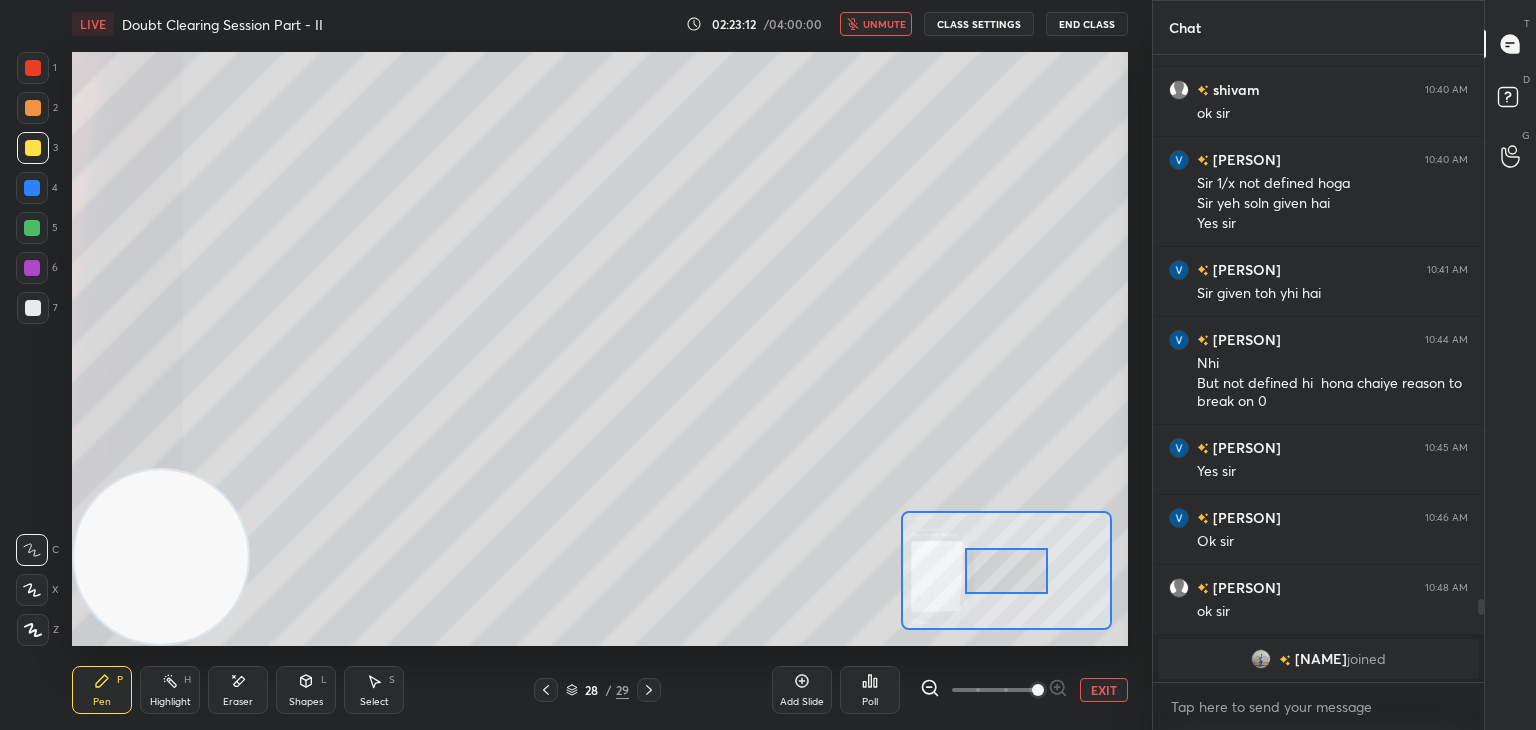 click at bounding box center [1038, 690] 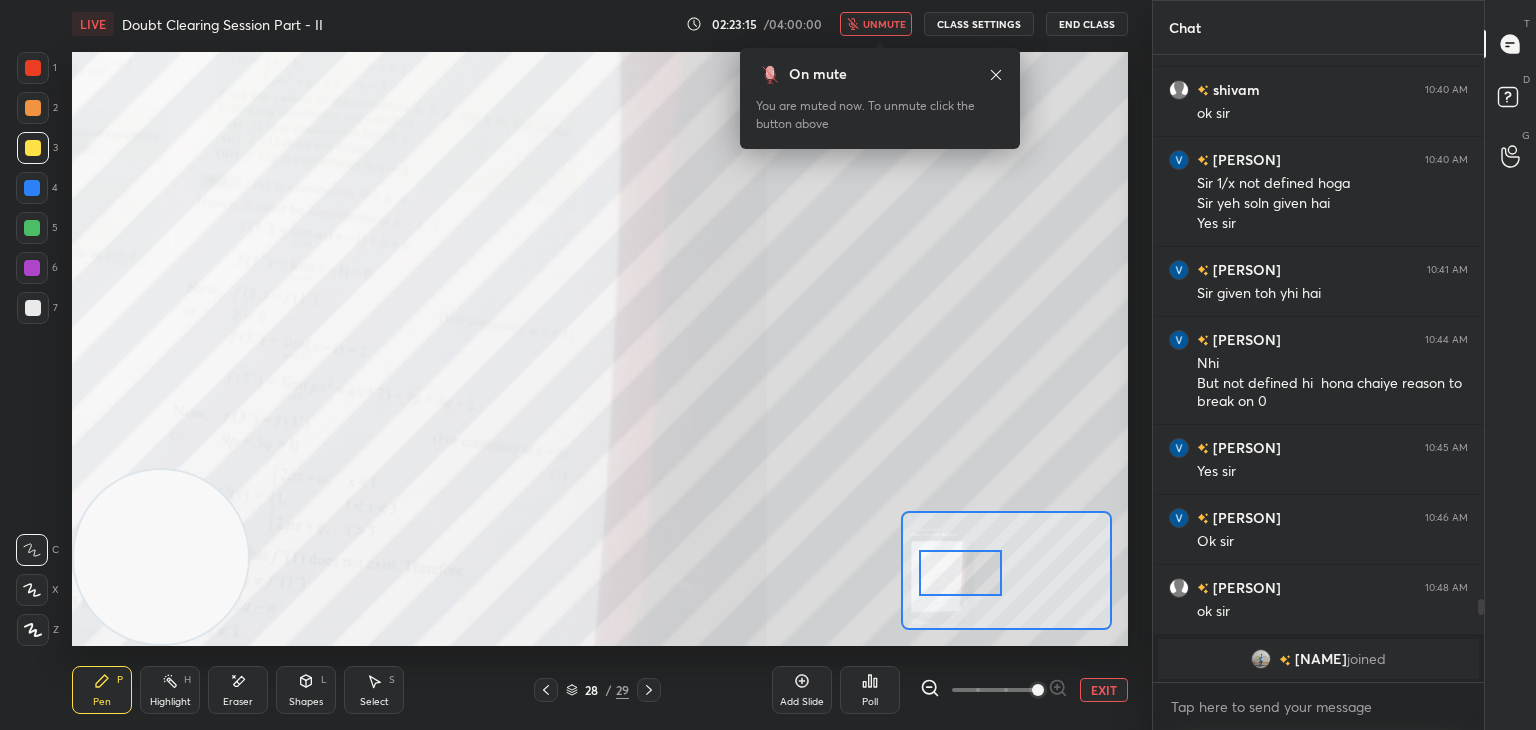 drag, startPoint x: 983, startPoint y: 561, endPoint x: 946, endPoint y: 560, distance: 37.01351 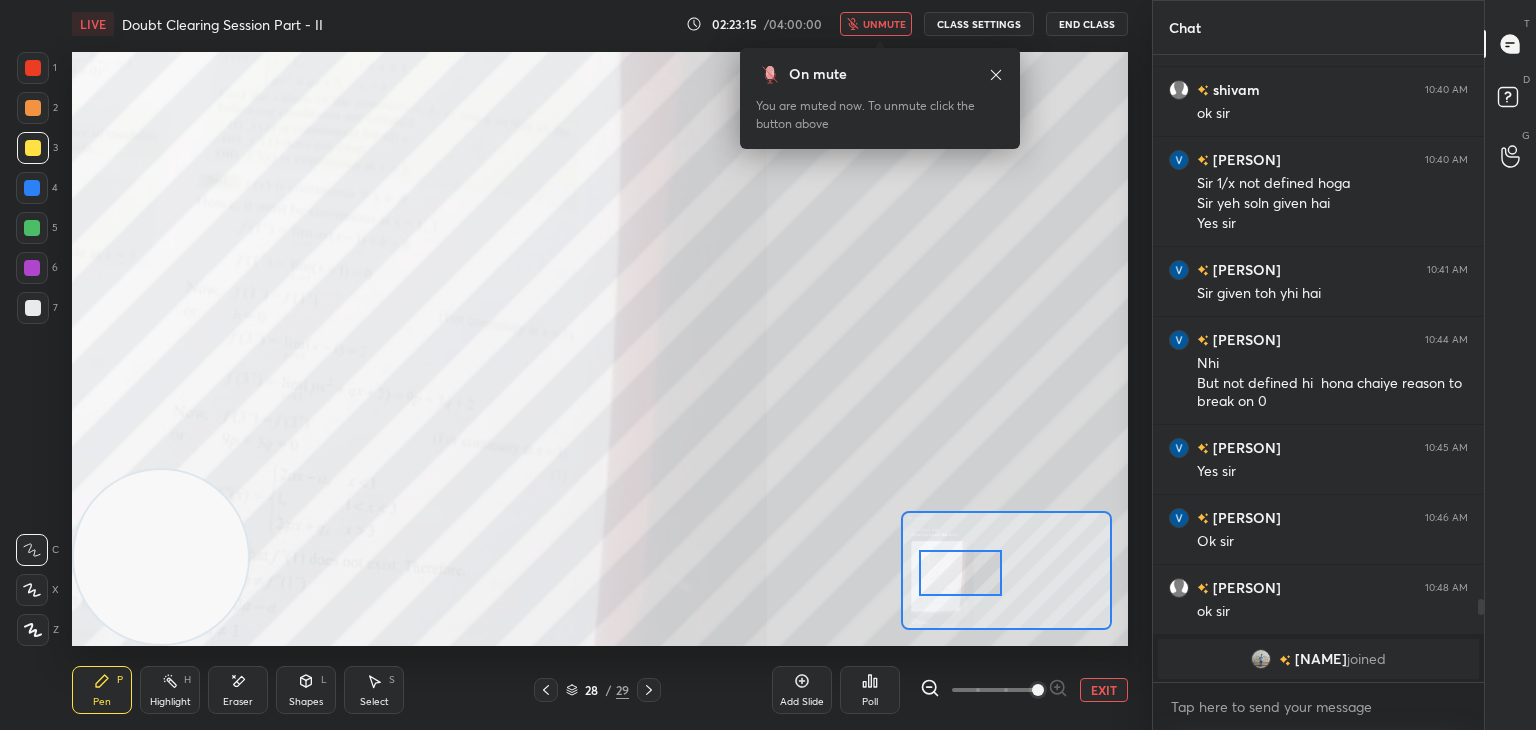 click at bounding box center (960, 573) 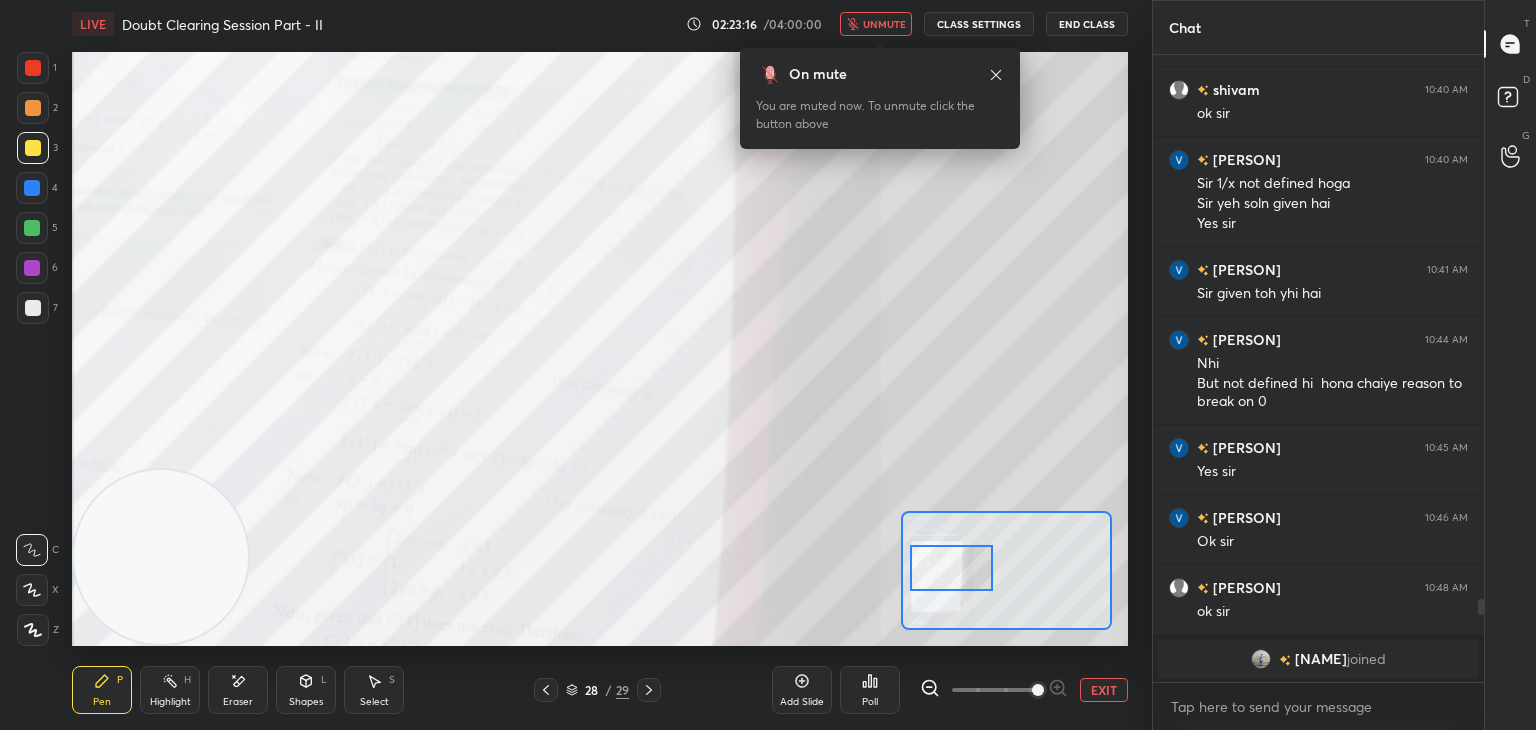 click on "unmute" at bounding box center (876, 24) 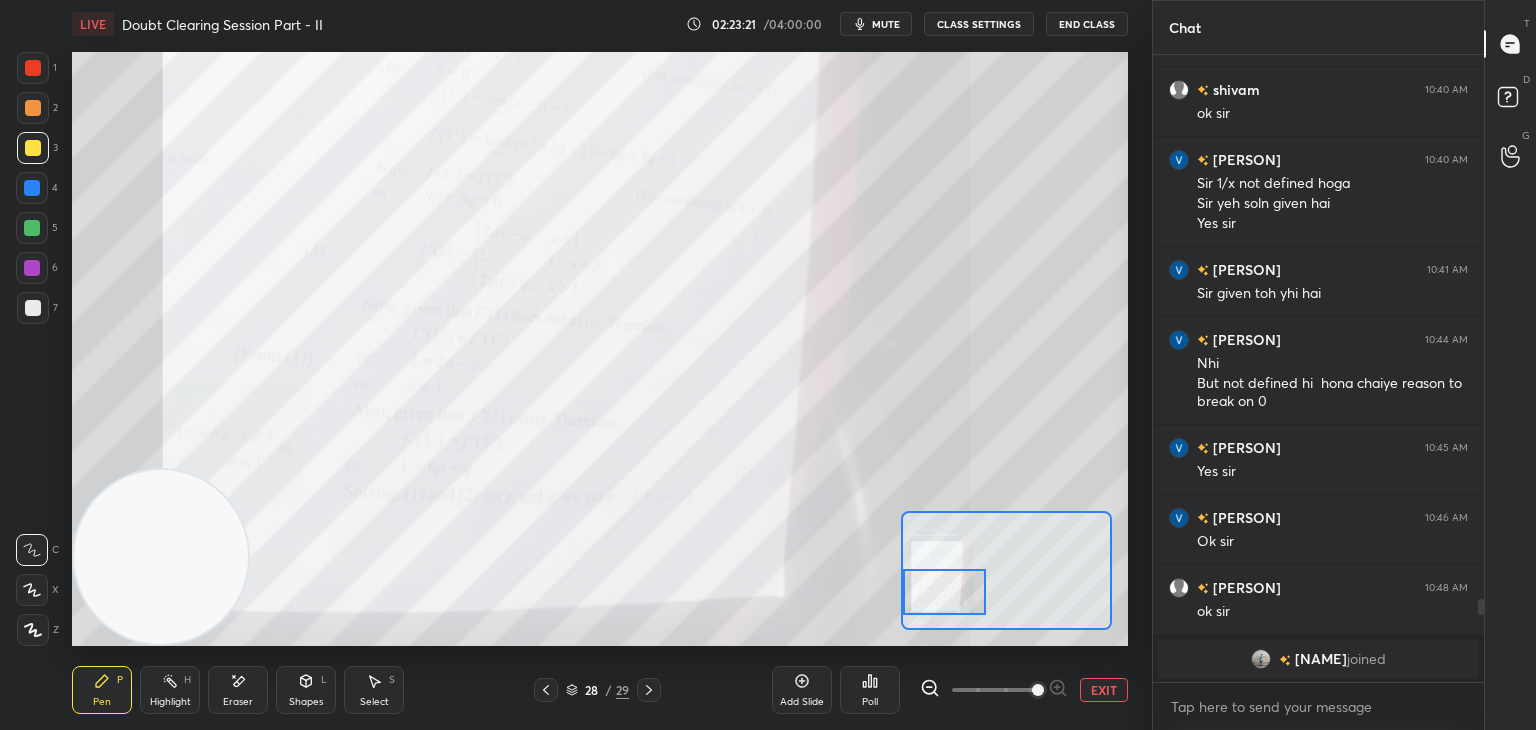 drag, startPoint x: 959, startPoint y: 571, endPoint x: 952, endPoint y: 589, distance: 19.313208 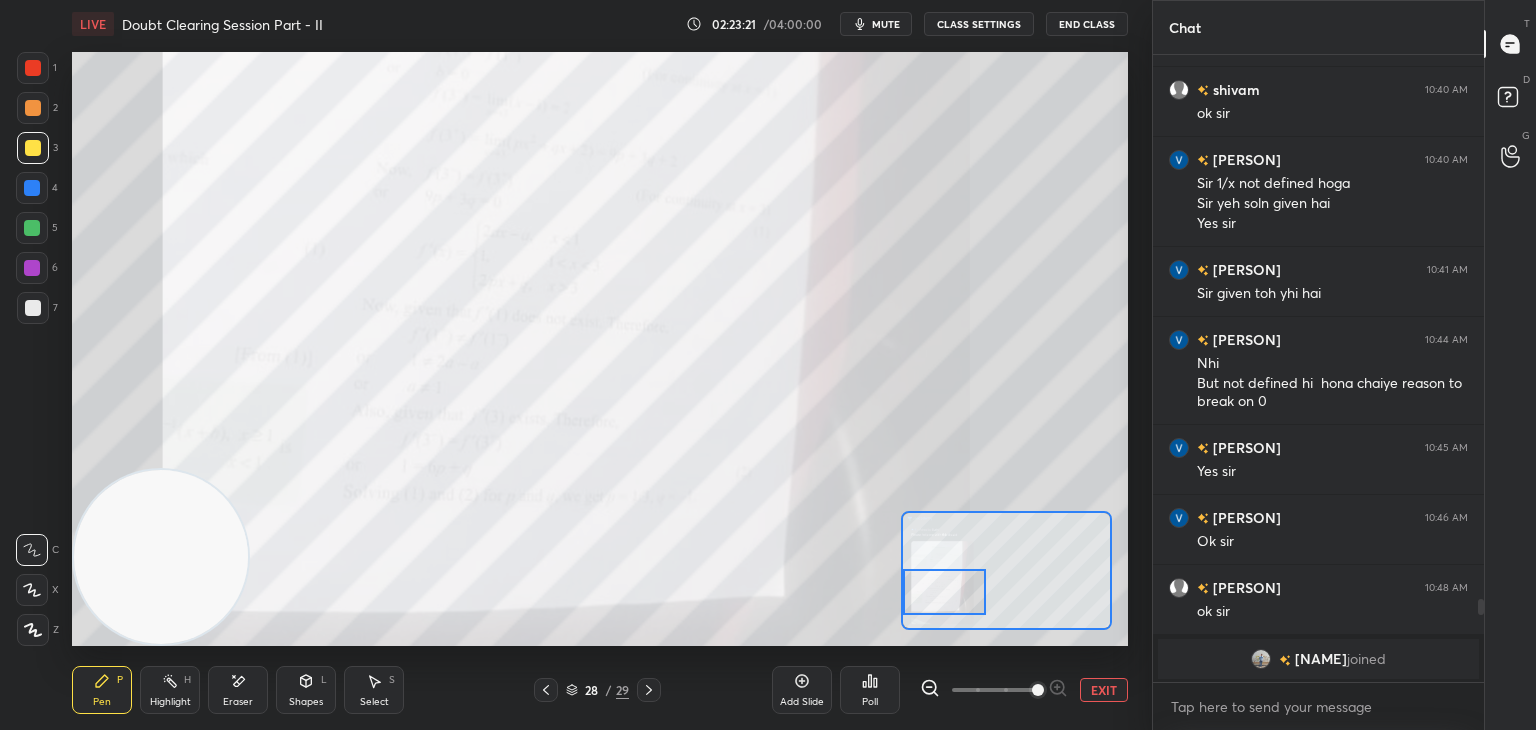 click at bounding box center (944, 592) 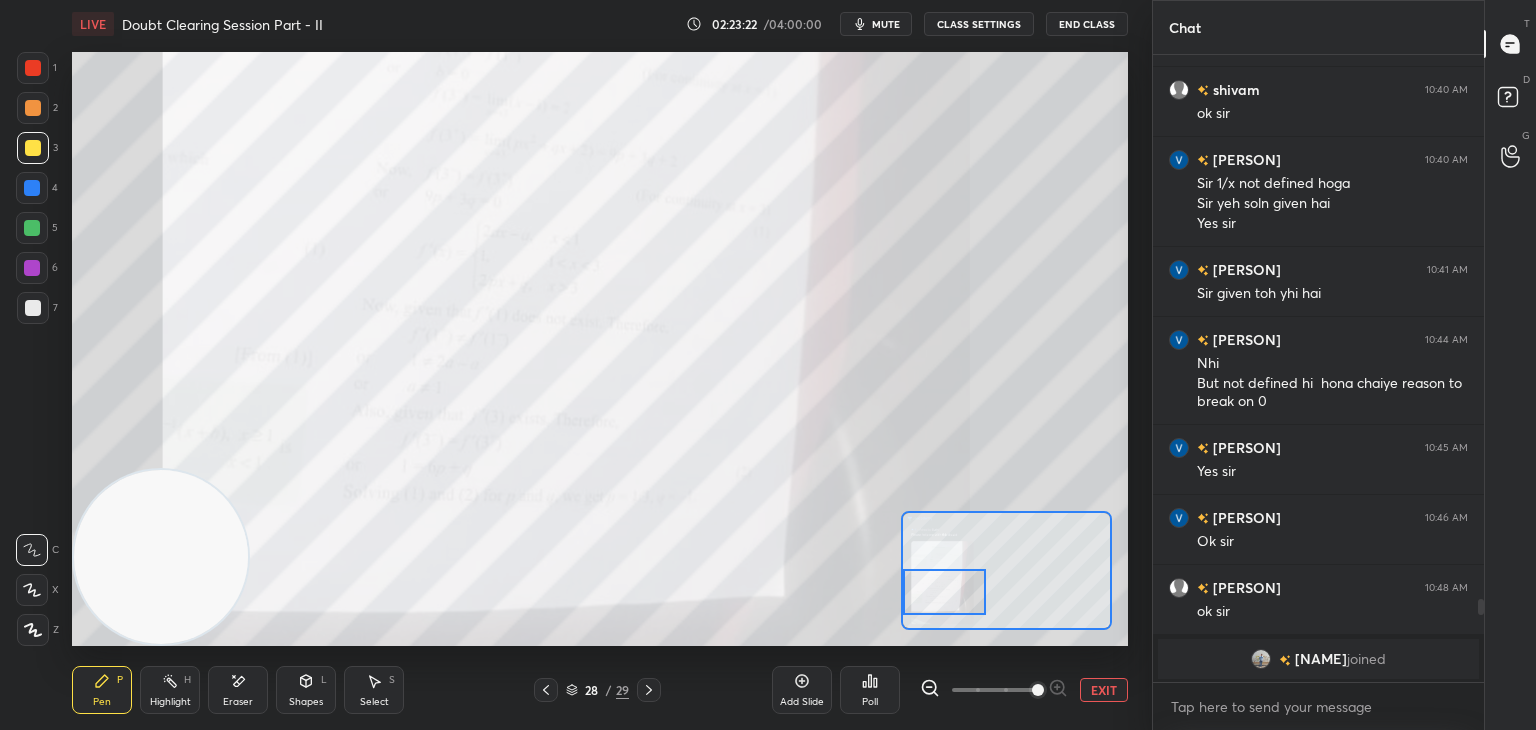 click on "EXIT" at bounding box center [1104, 690] 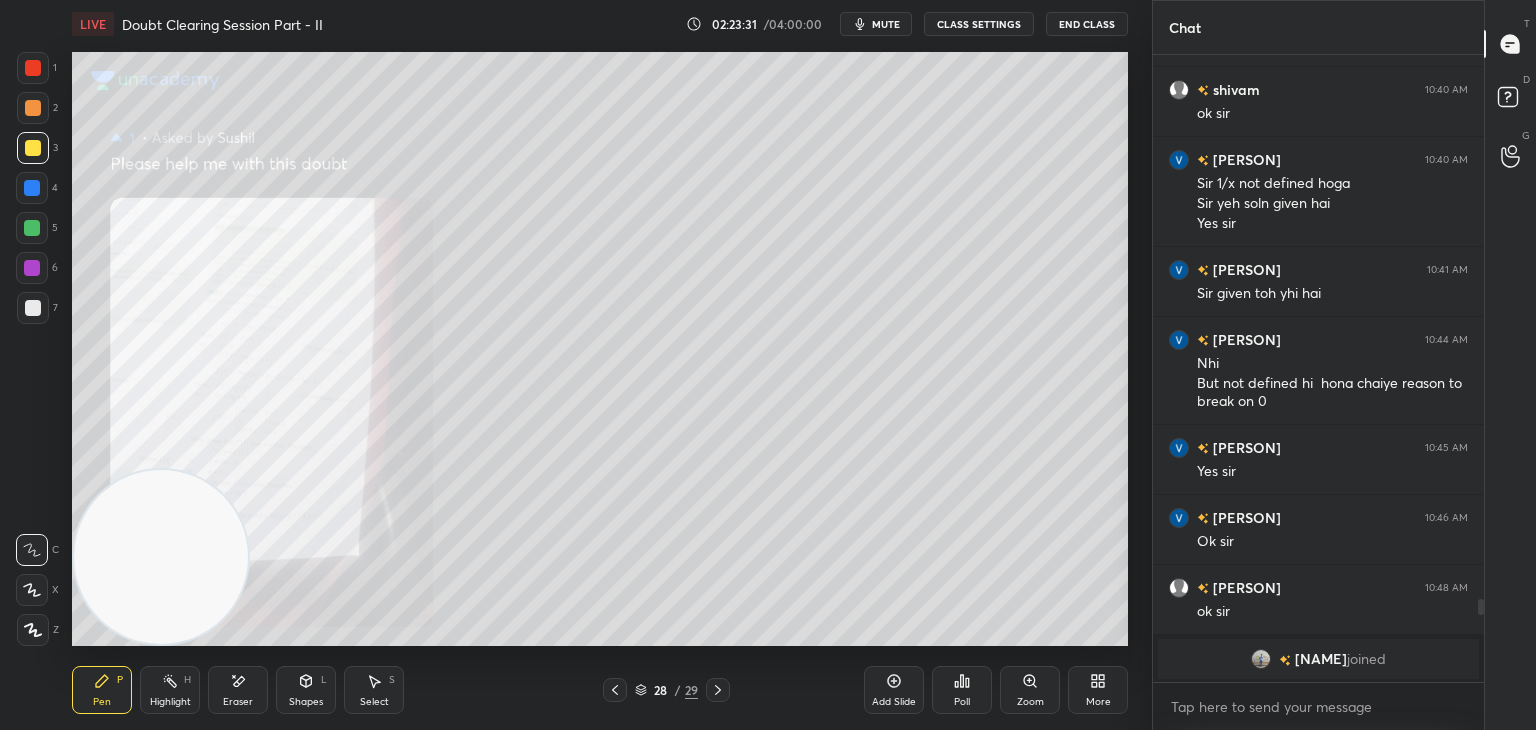 click on "mute" at bounding box center [876, 24] 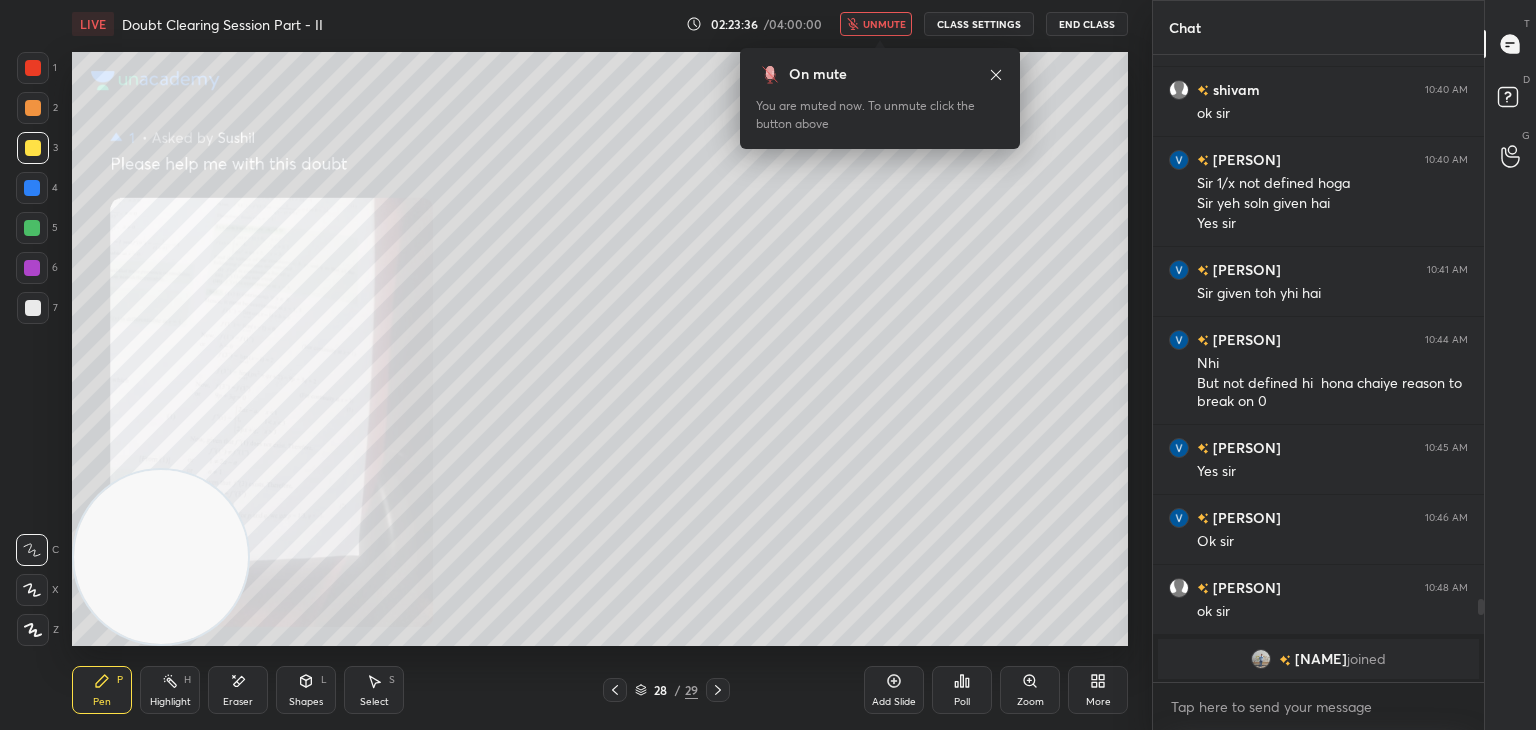 scroll, scrollTop: 4192, scrollLeft: 0, axis: vertical 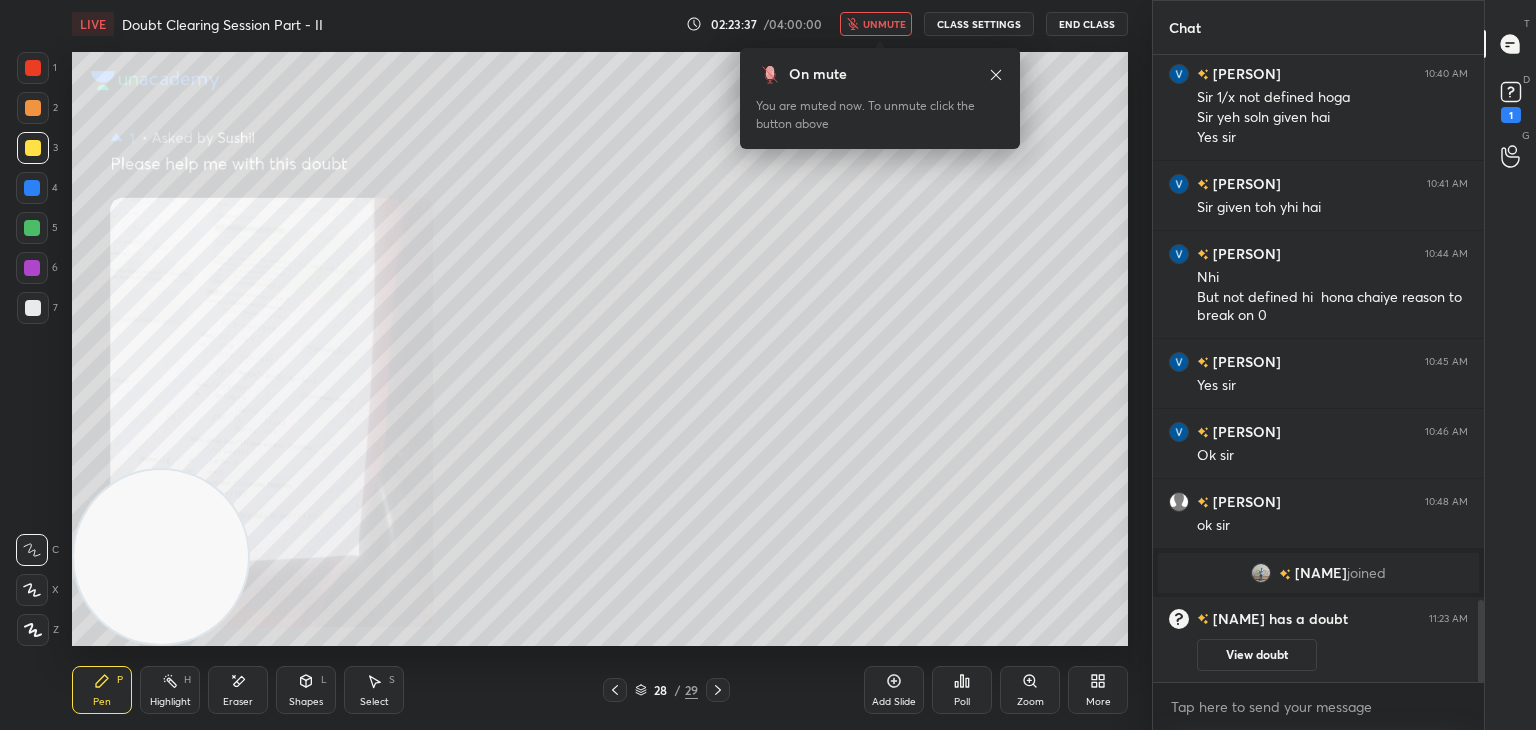click on "View doubt" at bounding box center [1257, 655] 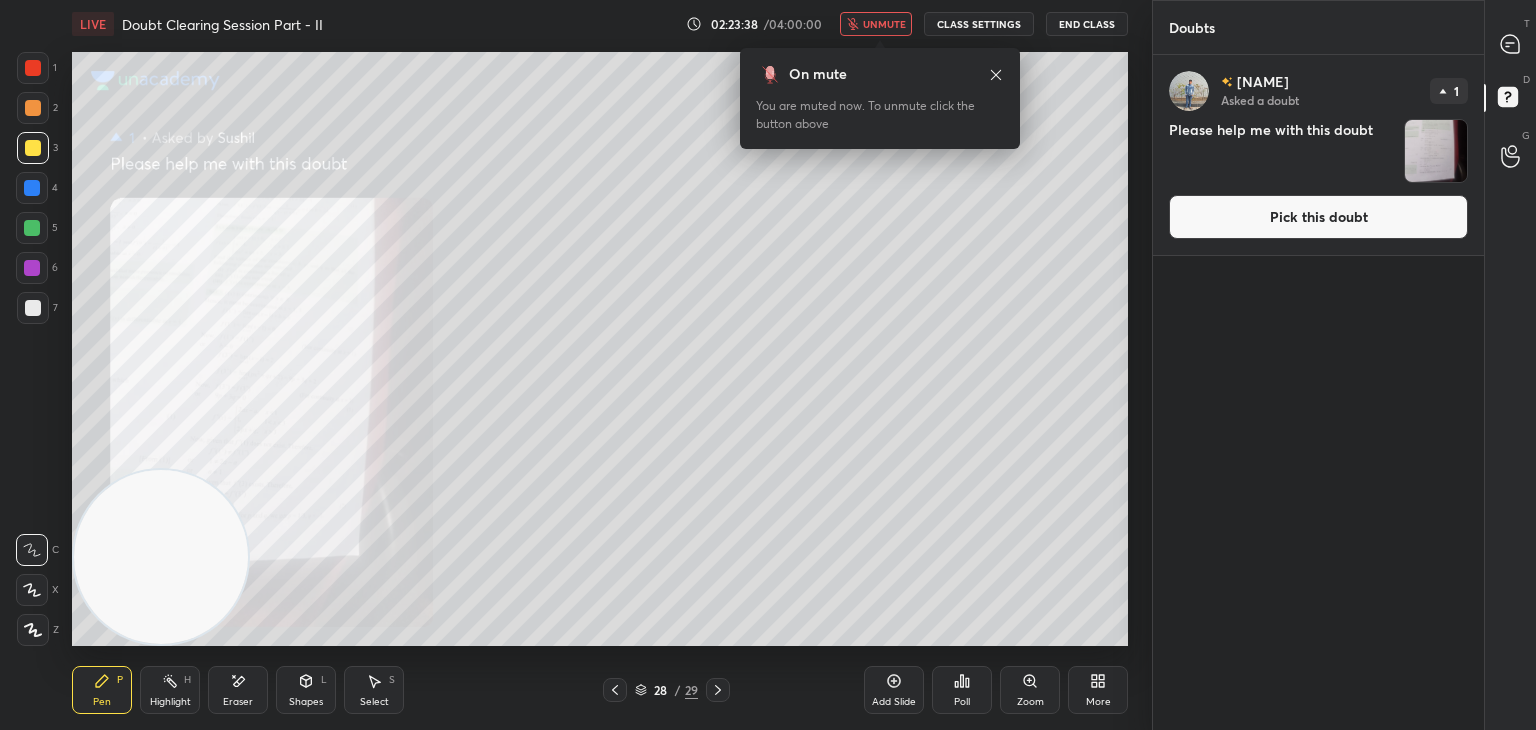 drag, startPoint x: 1263, startPoint y: 221, endPoint x: 1251, endPoint y: 221, distance: 12 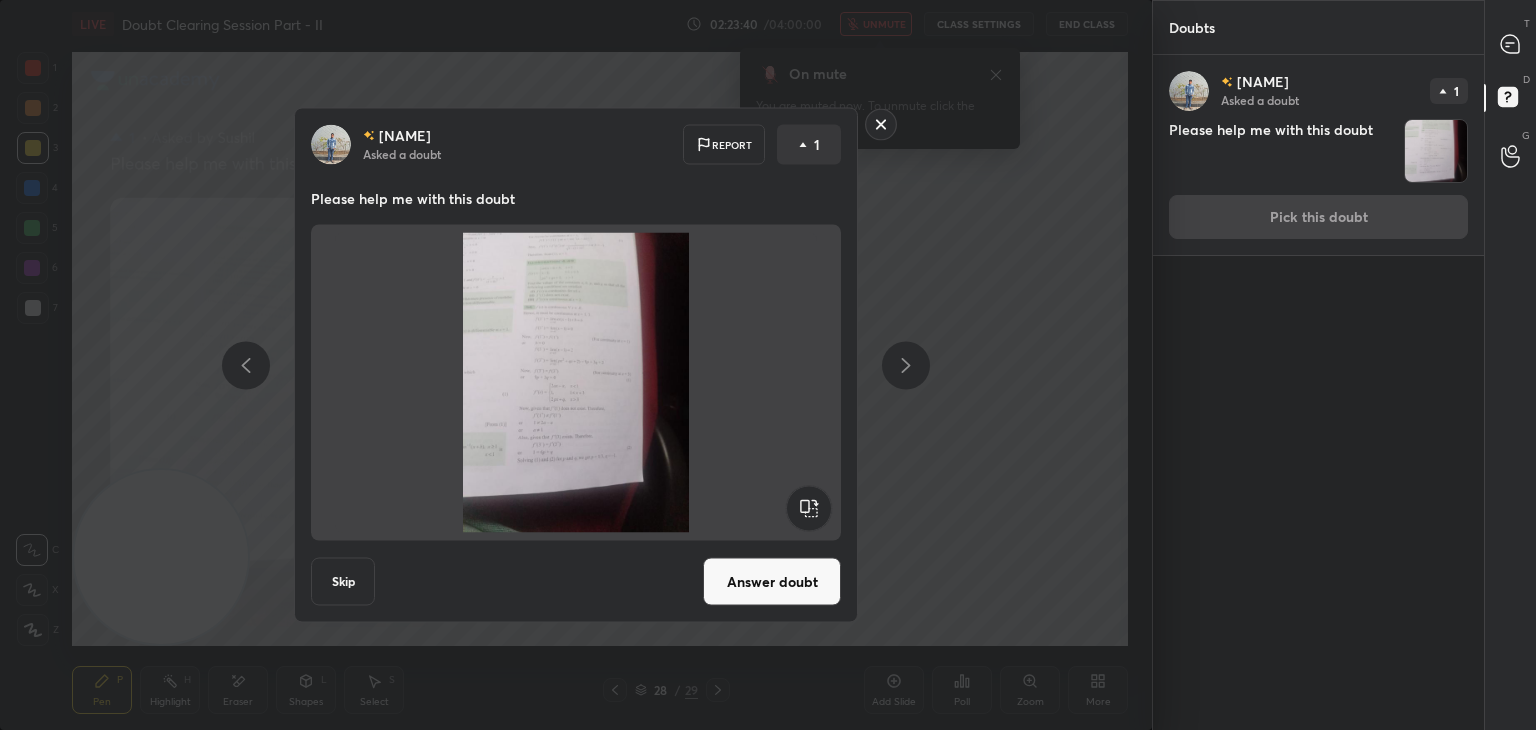 click on "Answer doubt" at bounding box center [772, 582] 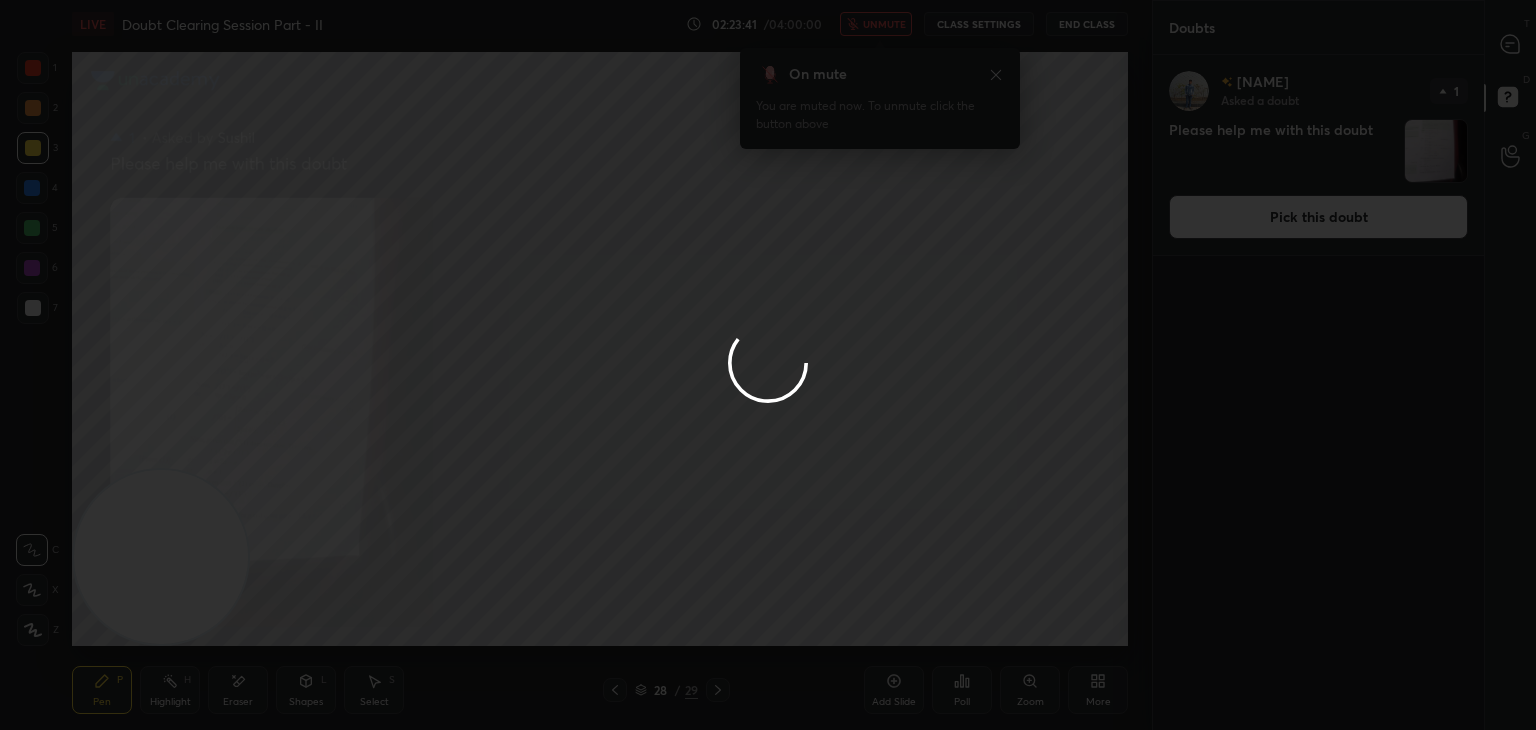 click at bounding box center [768, 365] 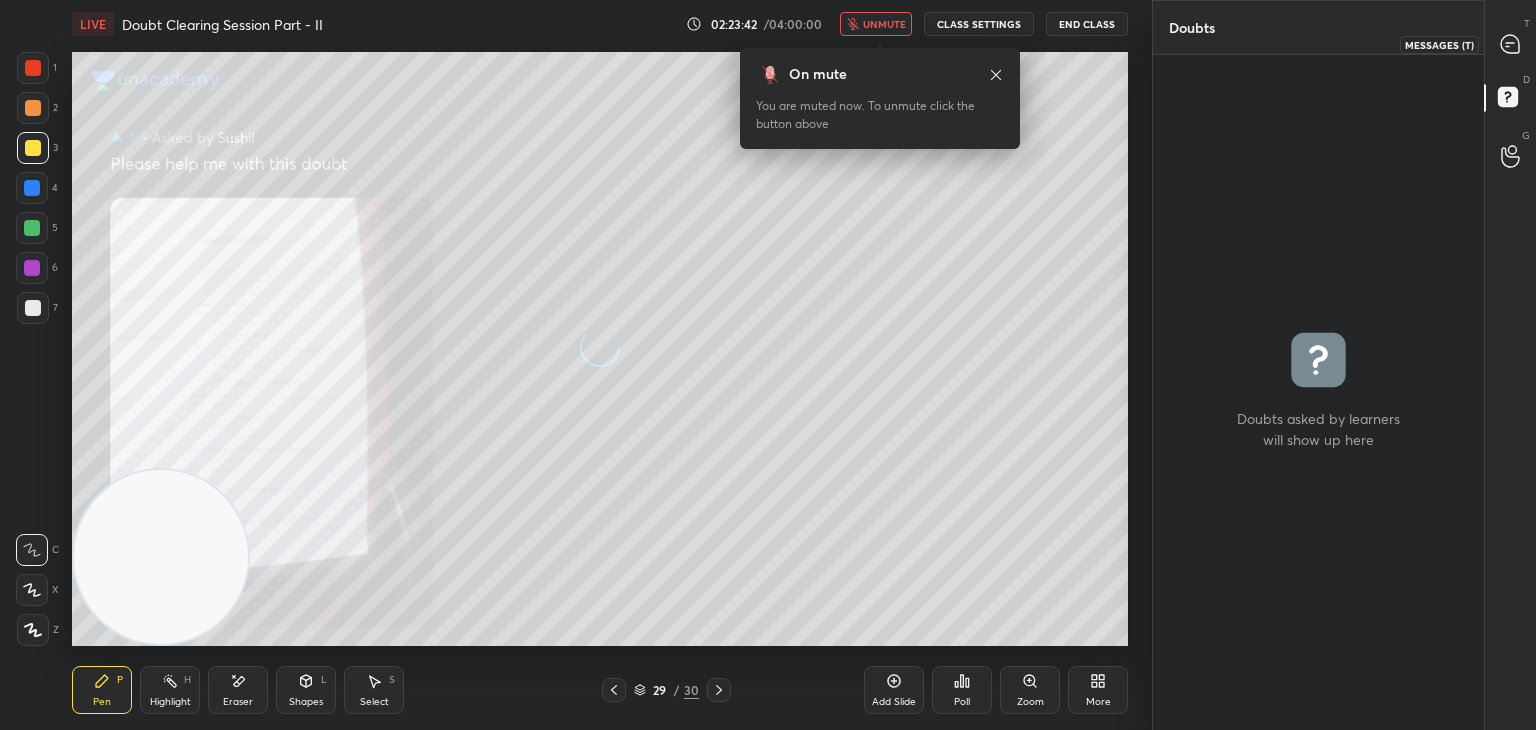click at bounding box center [1511, 44] 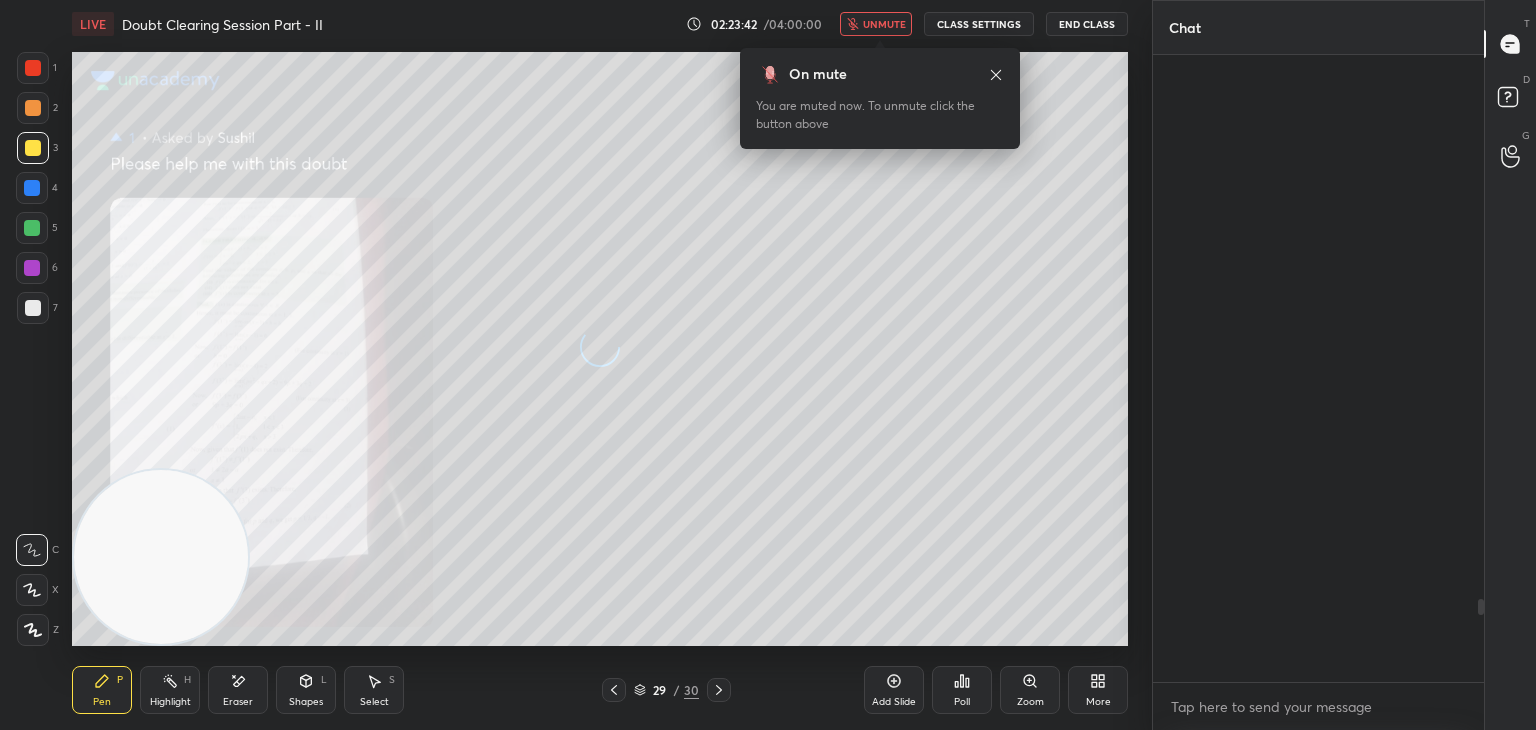 click at bounding box center [1511, 44] 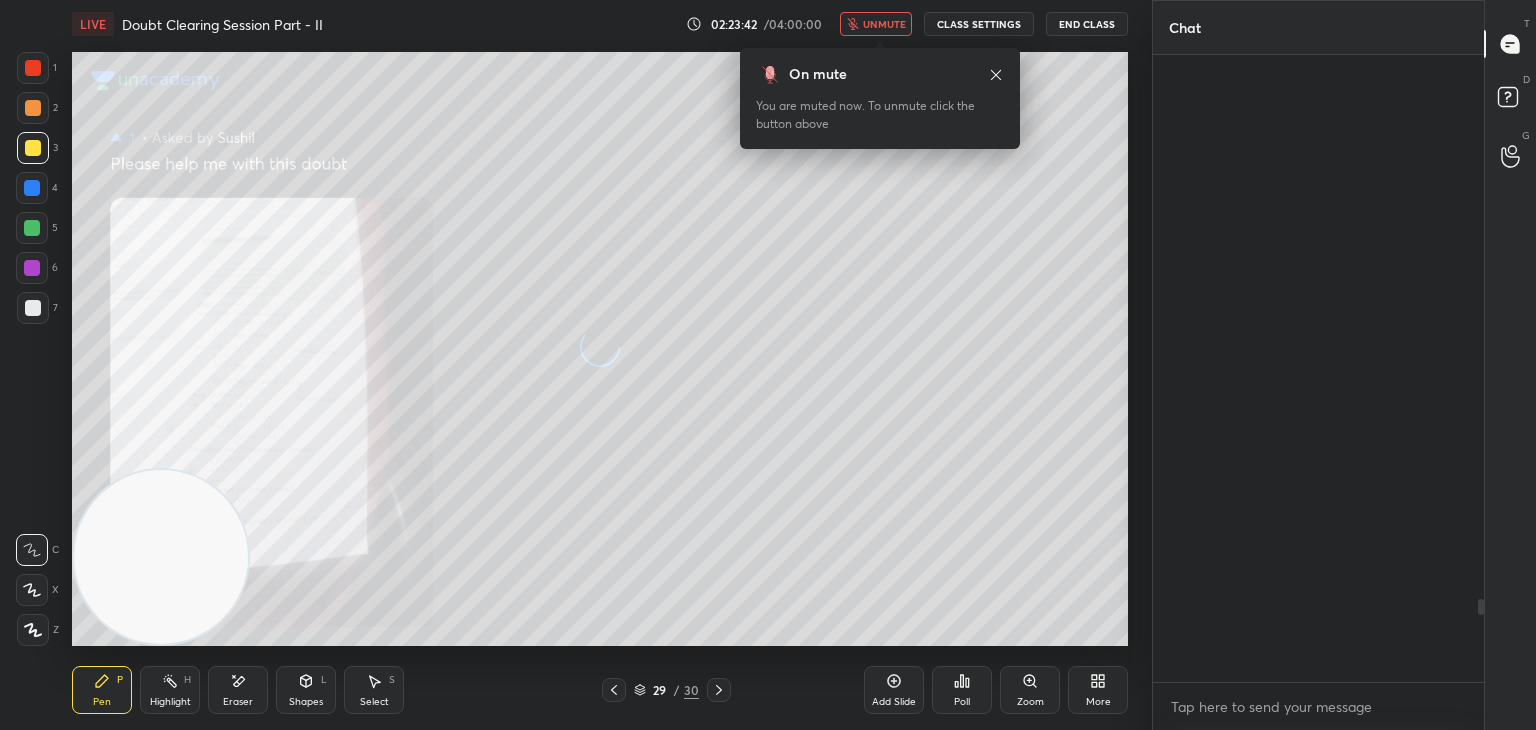scroll, scrollTop: 4106, scrollLeft: 0, axis: vertical 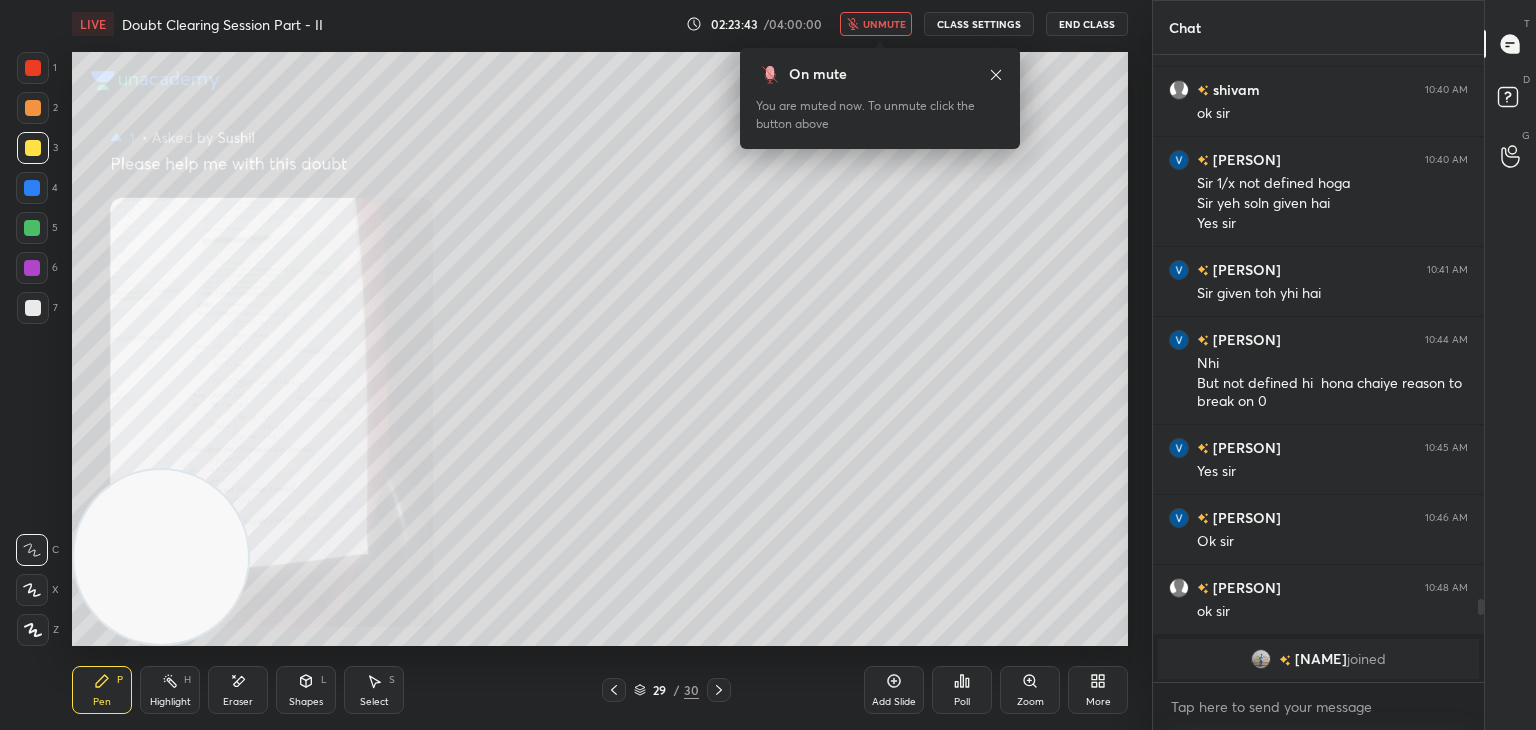 click 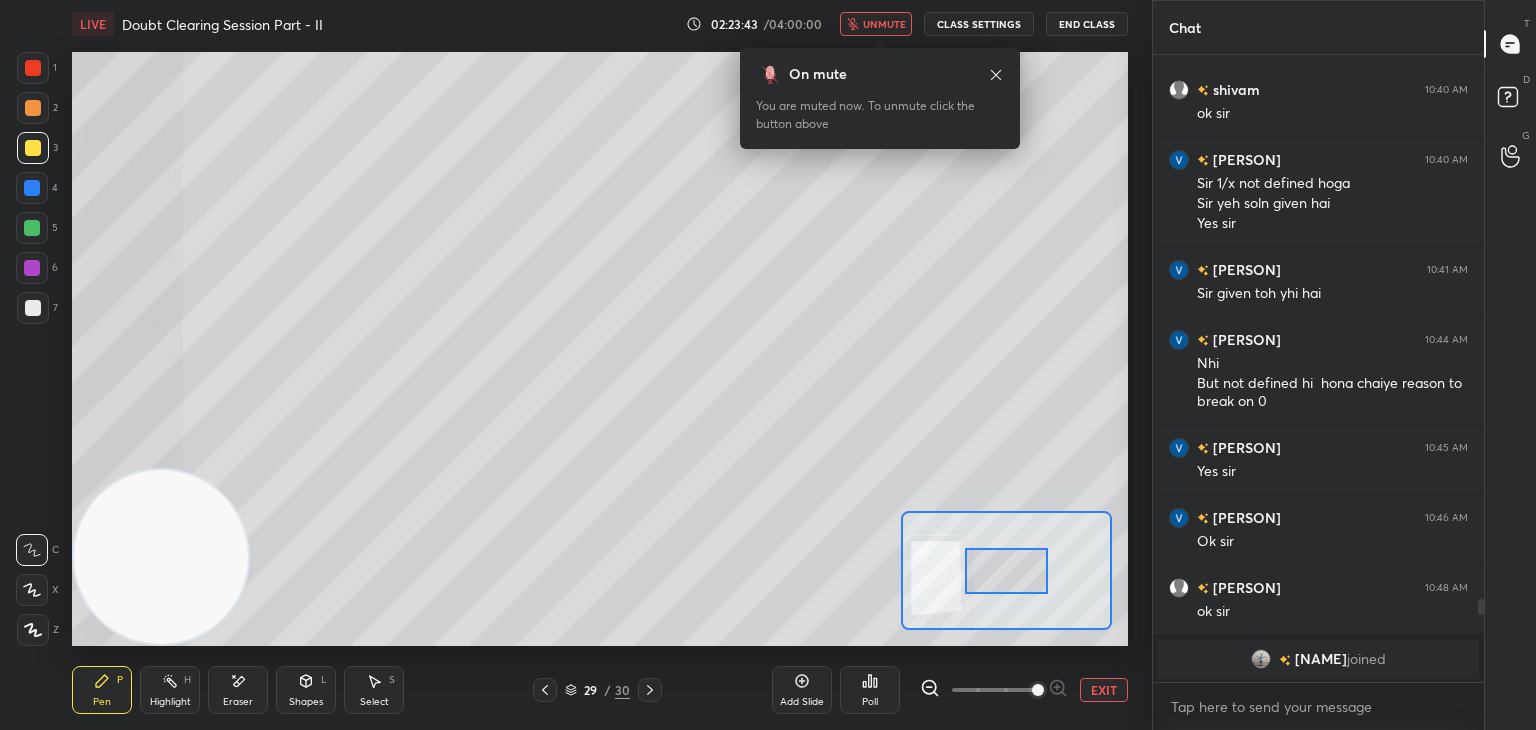 click at bounding box center (994, 690) 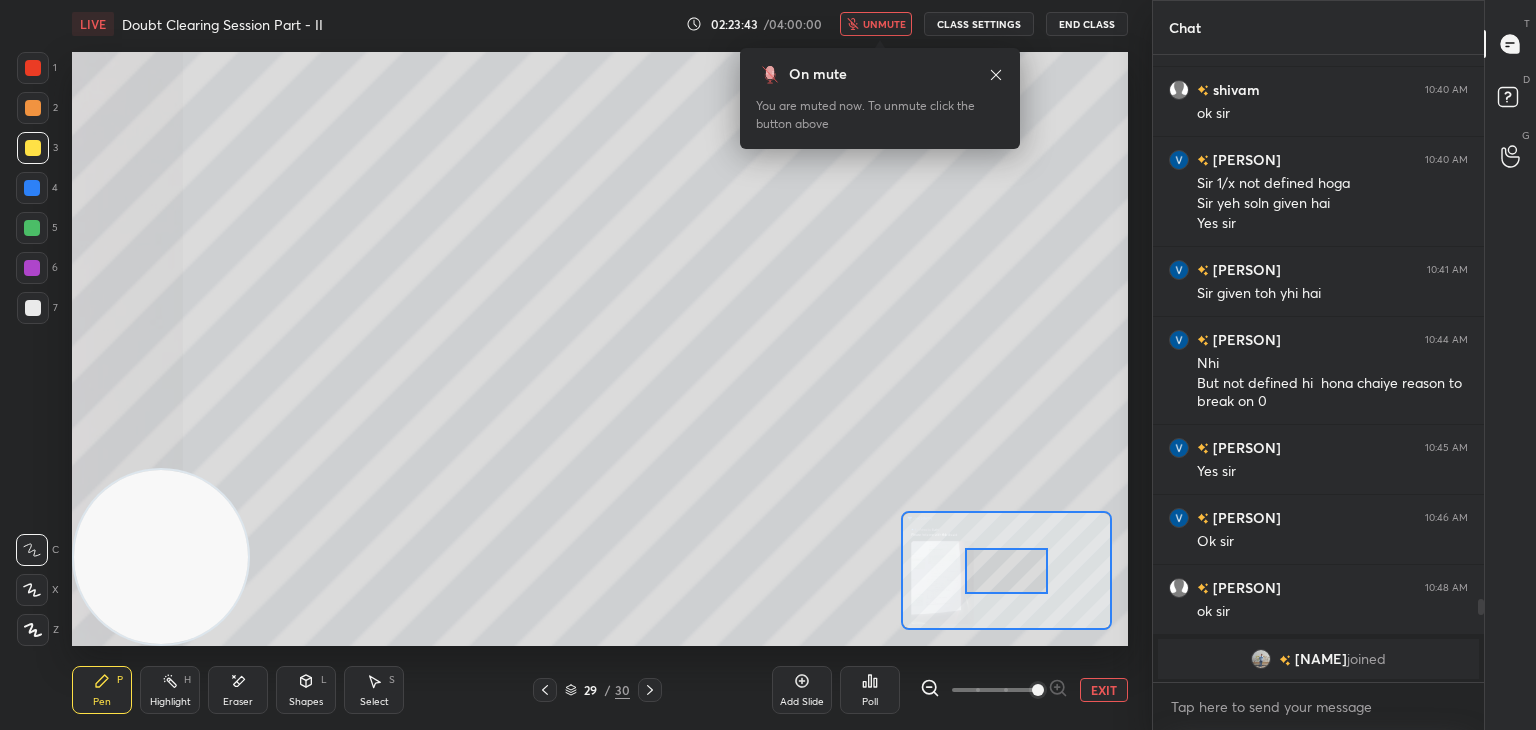 click at bounding box center [1038, 690] 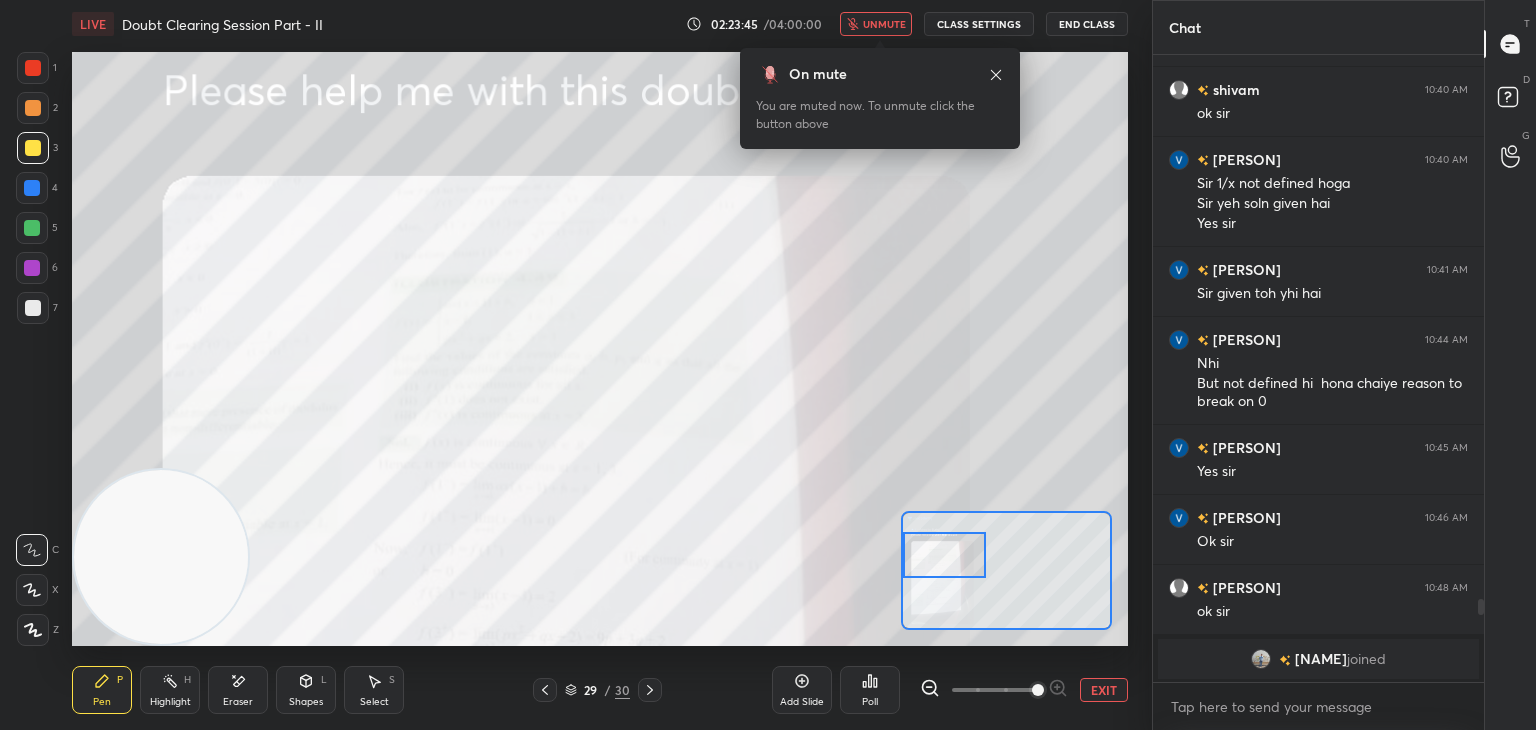 drag, startPoint x: 1011, startPoint y: 581, endPoint x: 927, endPoint y: 561, distance: 86.34813 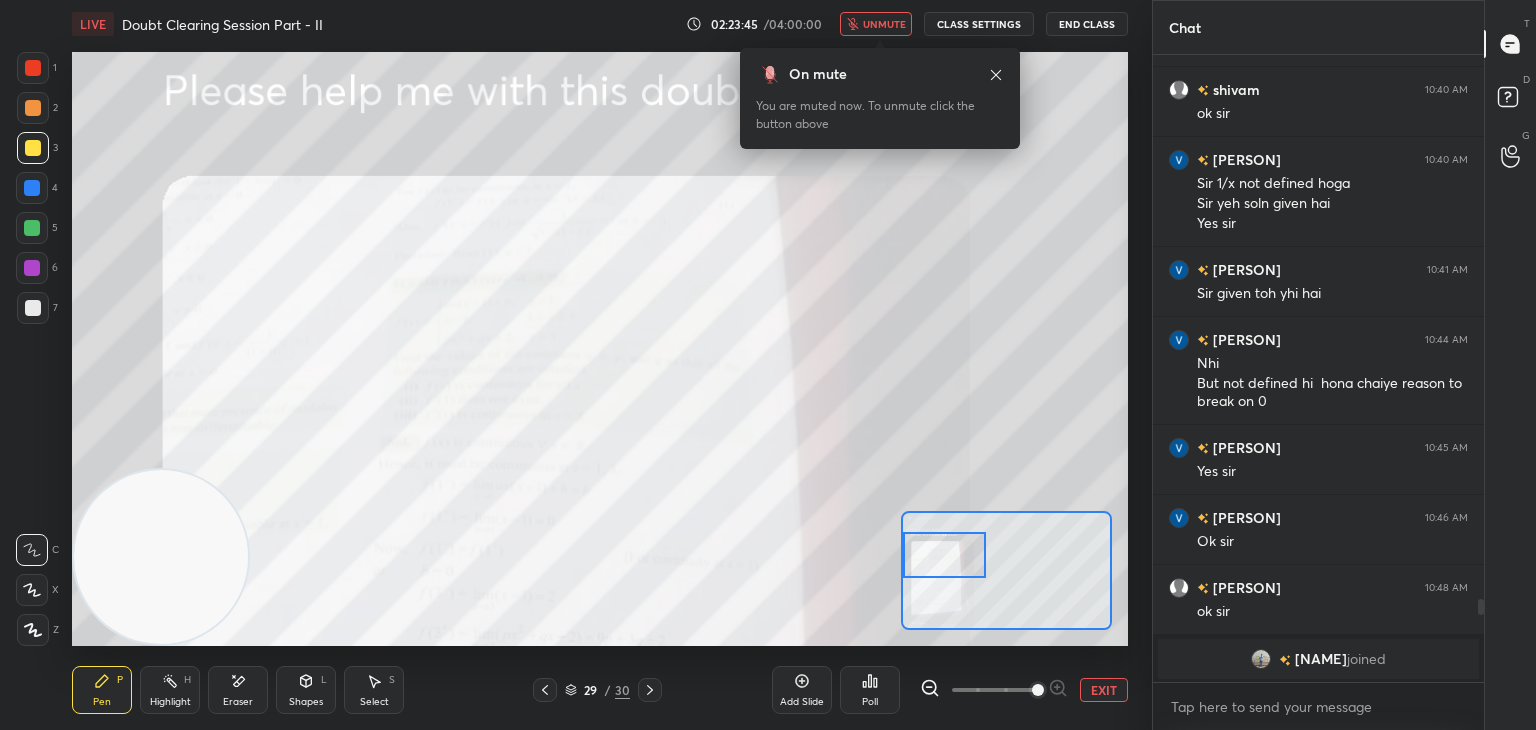 click at bounding box center [944, 555] 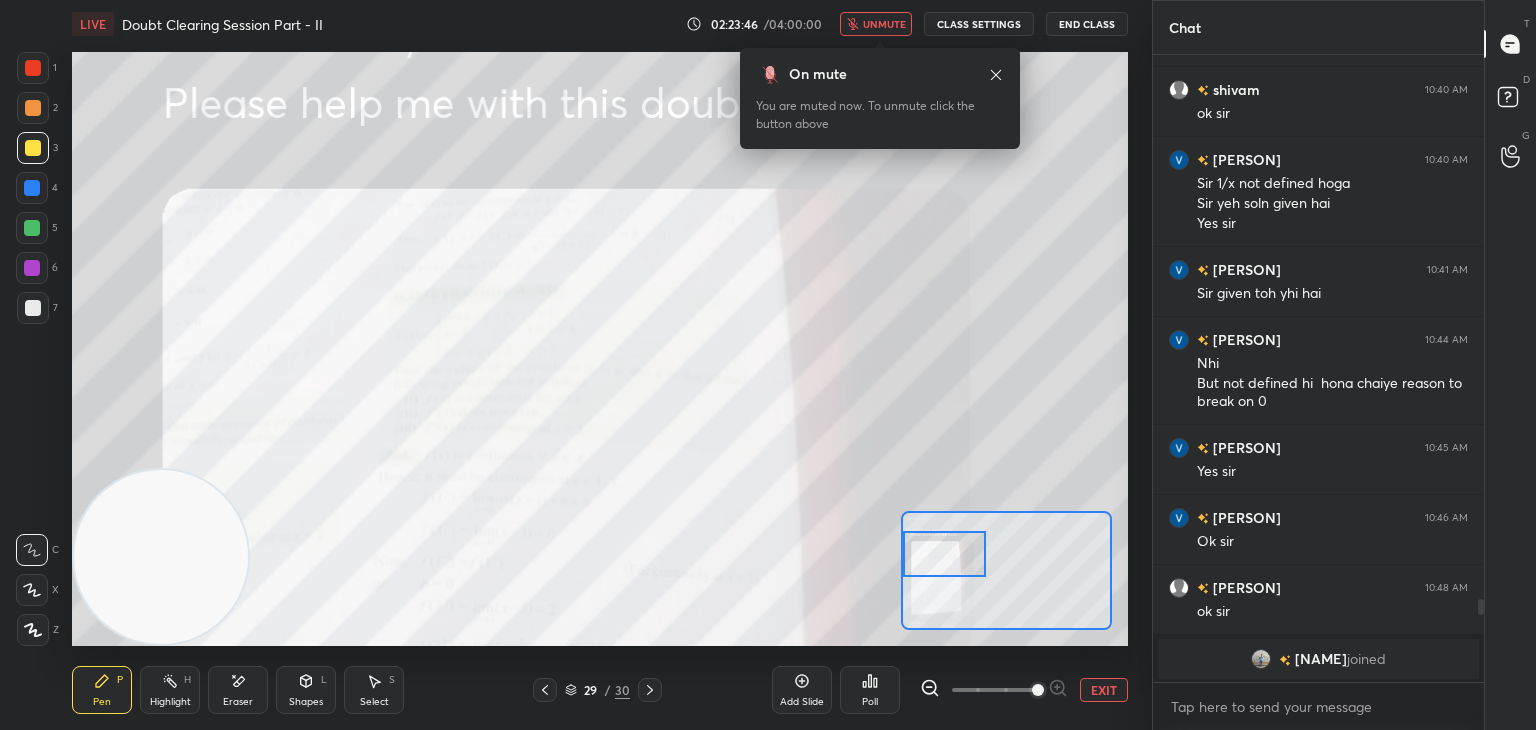 click on "unmute" at bounding box center [884, 24] 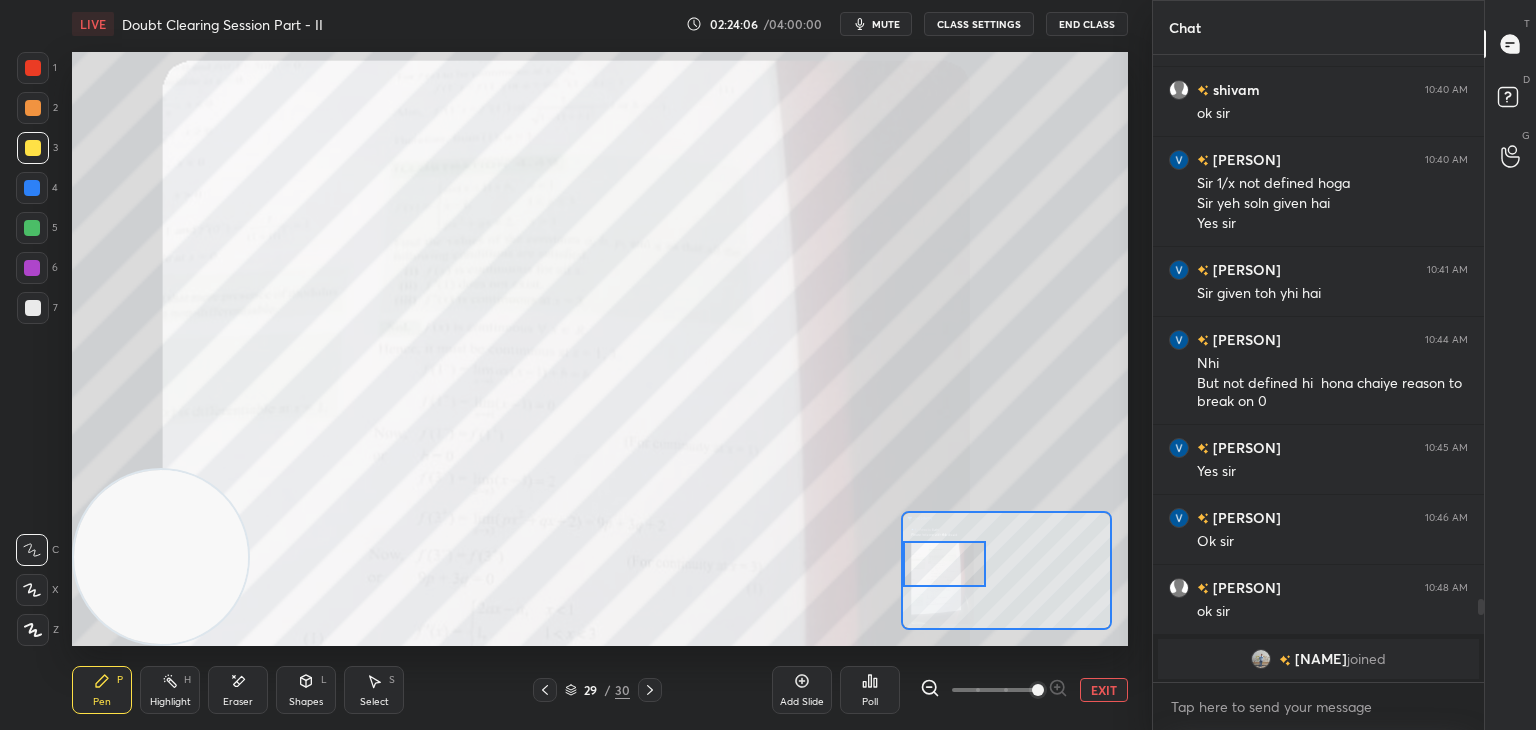 drag, startPoint x: 959, startPoint y: 549, endPoint x: 958, endPoint y: 560, distance: 11.045361 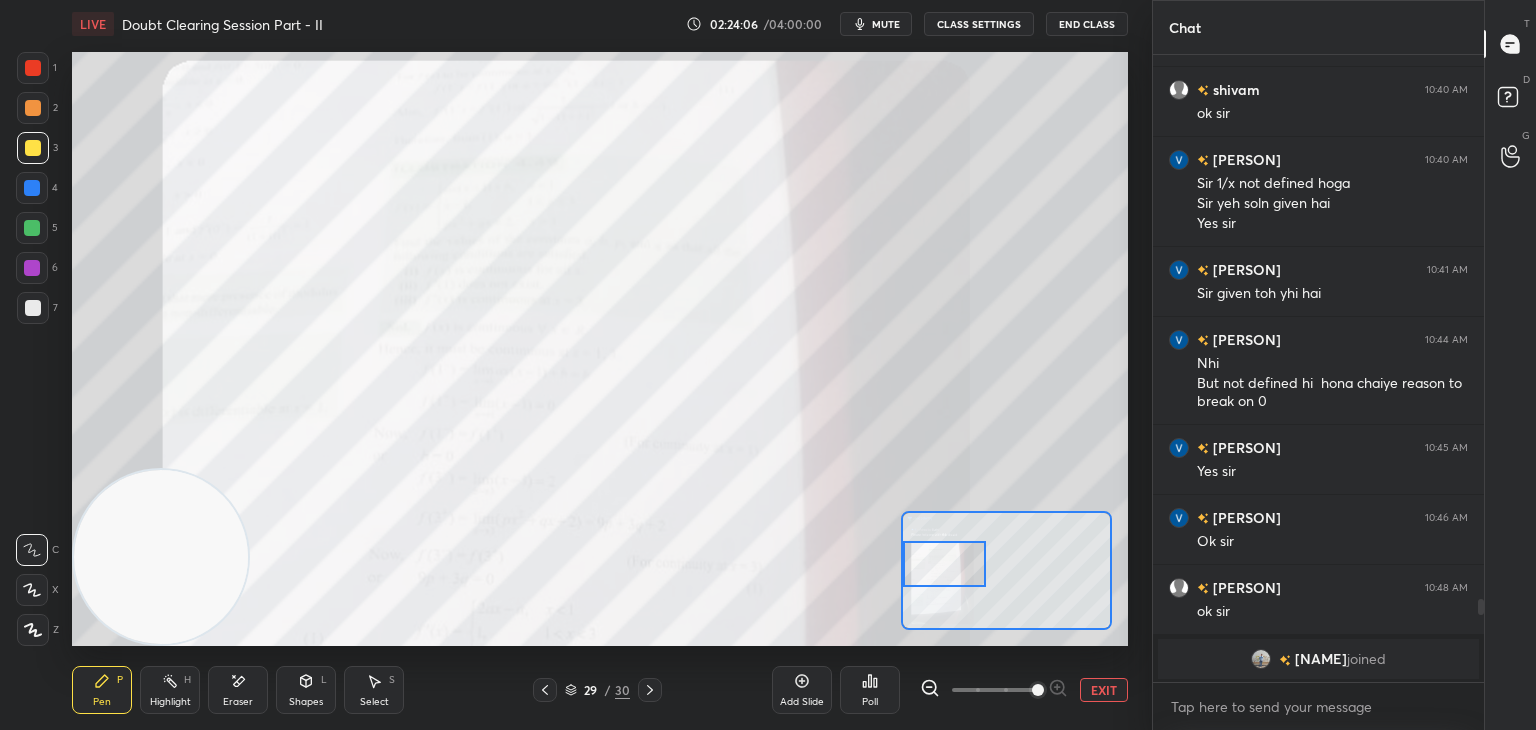 click at bounding box center [944, 564] 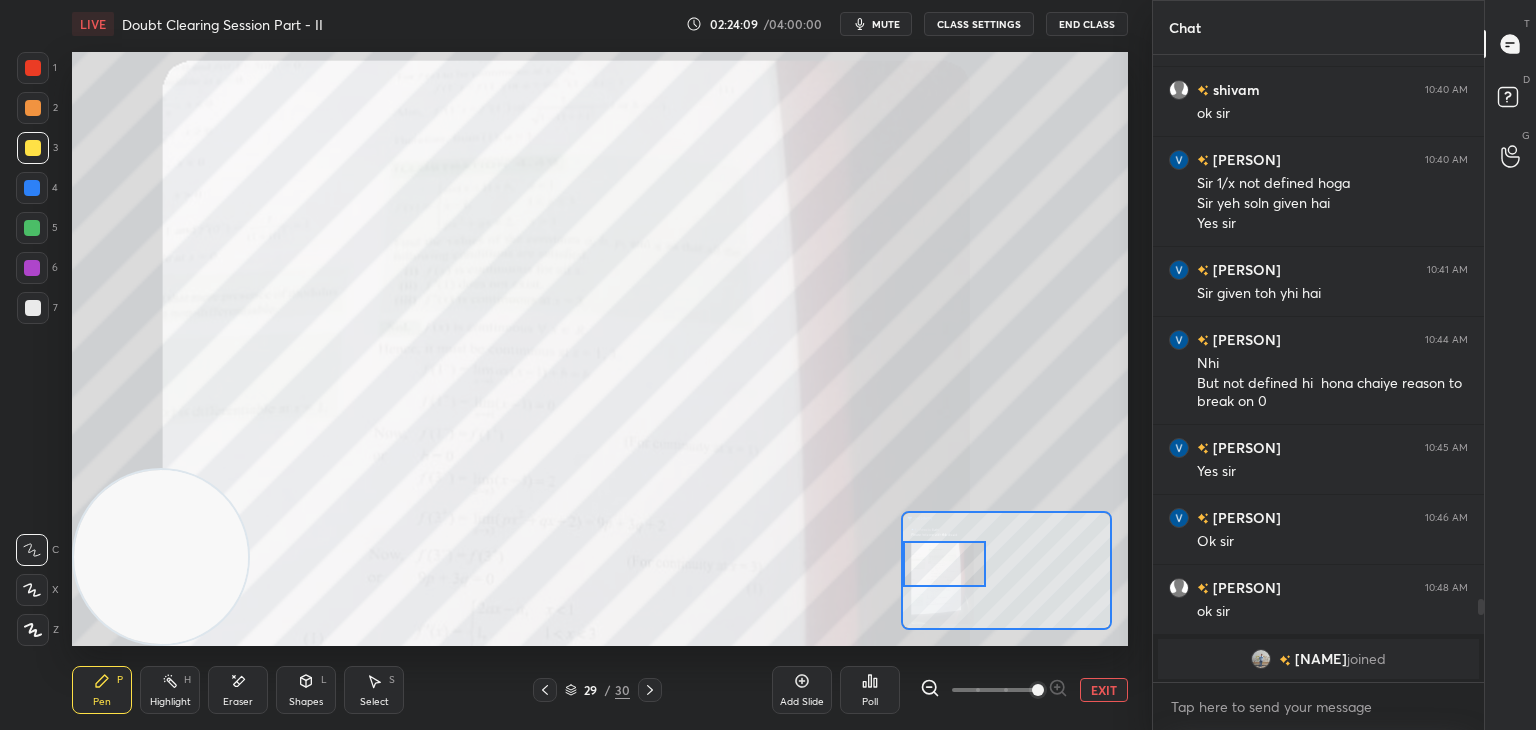 scroll, scrollTop: 4192, scrollLeft: 0, axis: vertical 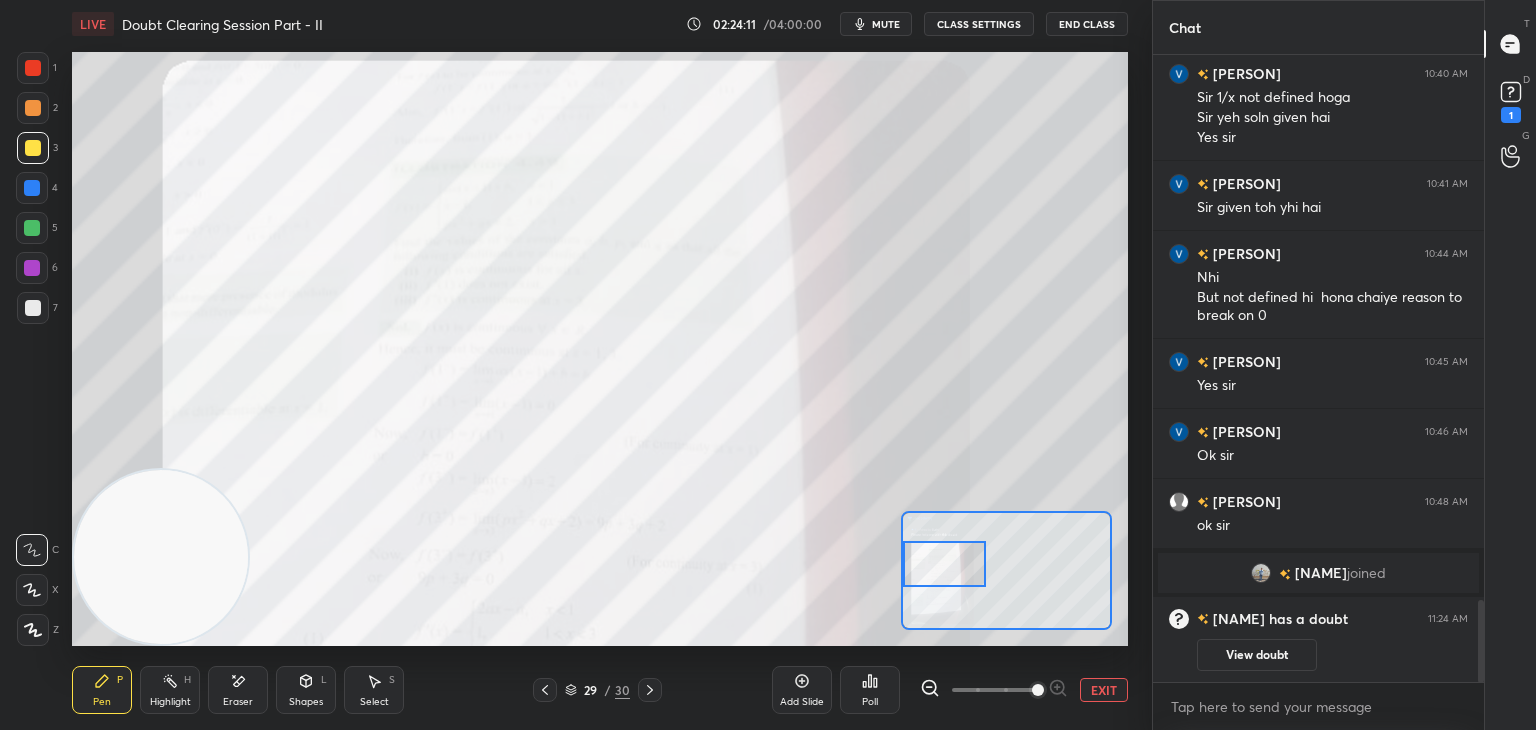 click on "View doubt" at bounding box center (1257, 655) 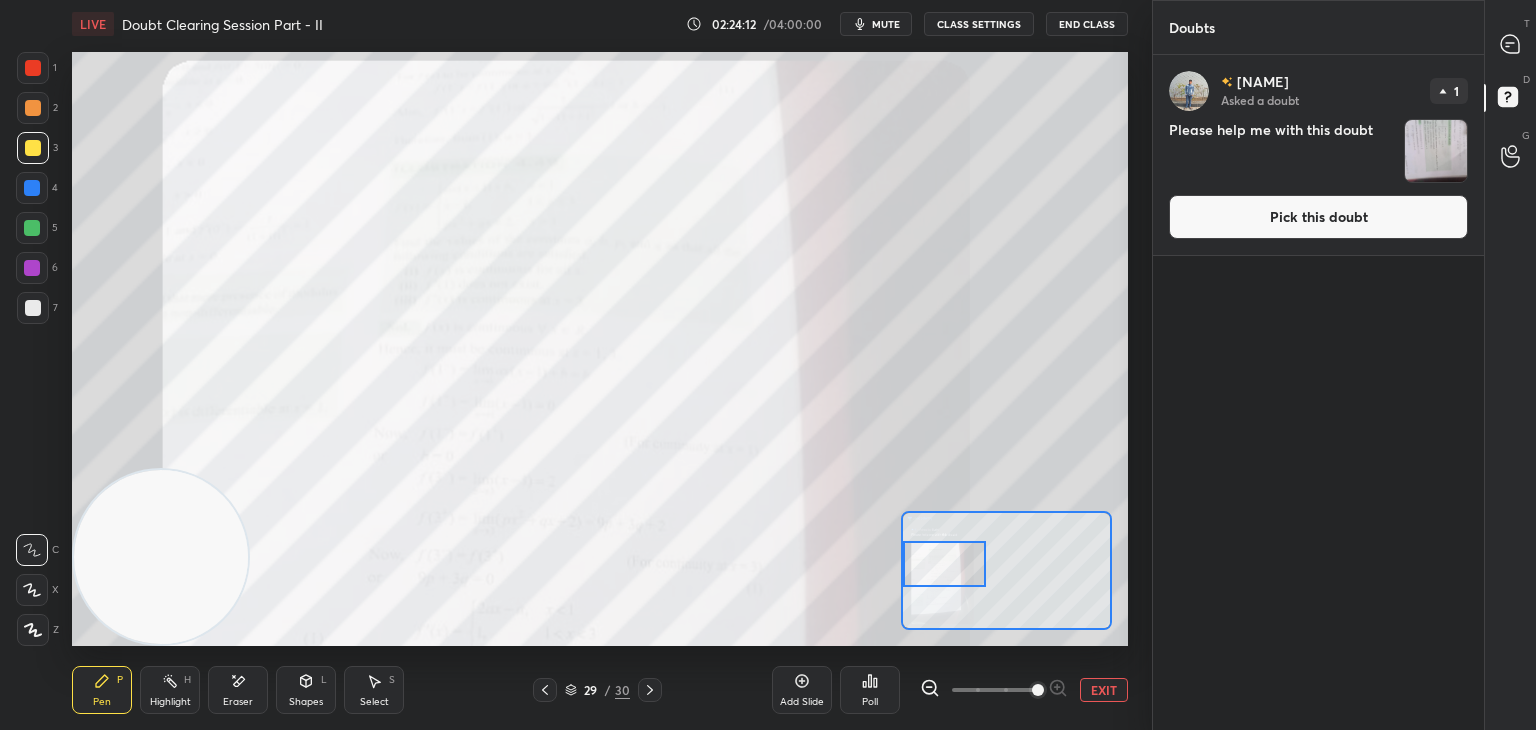 click on "Pick this doubt" at bounding box center (1318, 217) 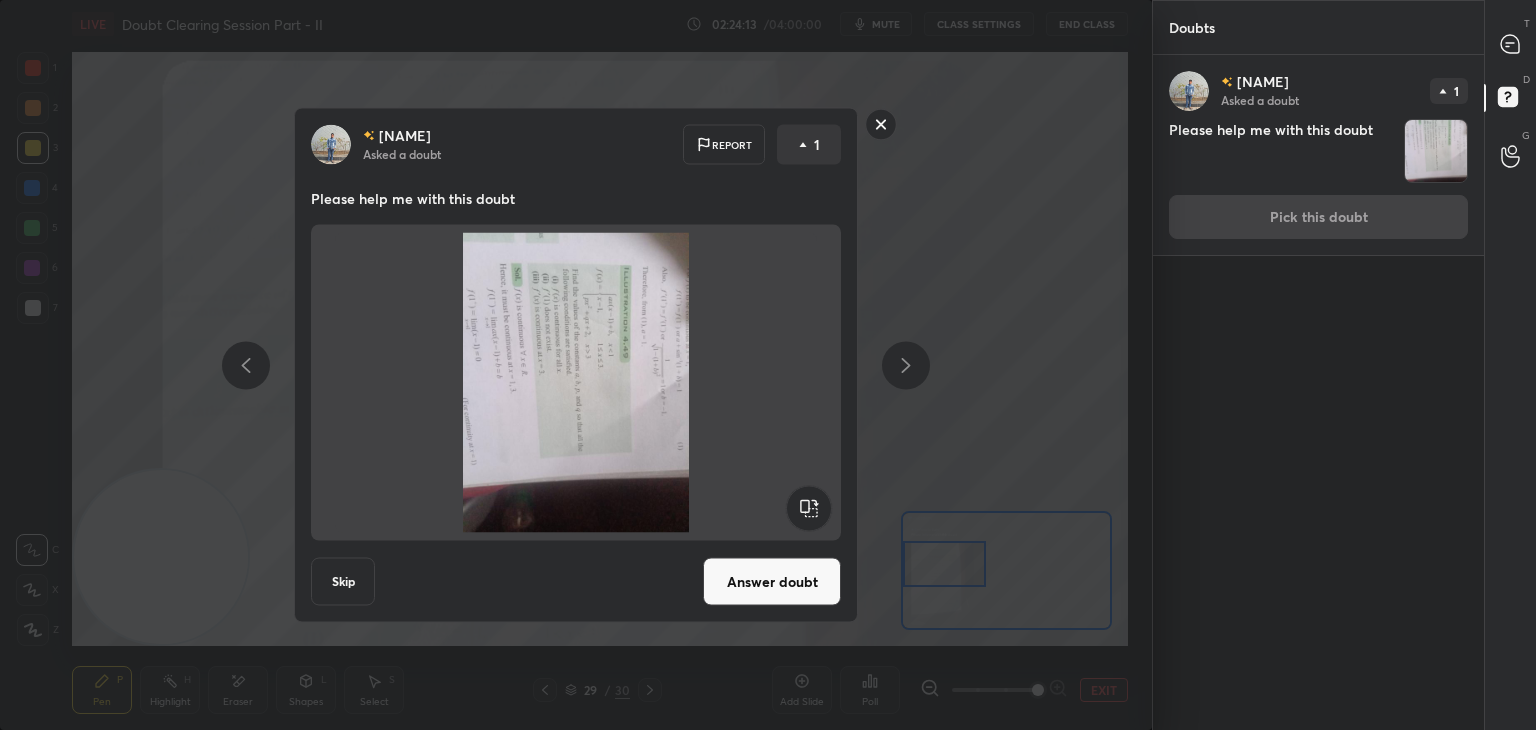 click 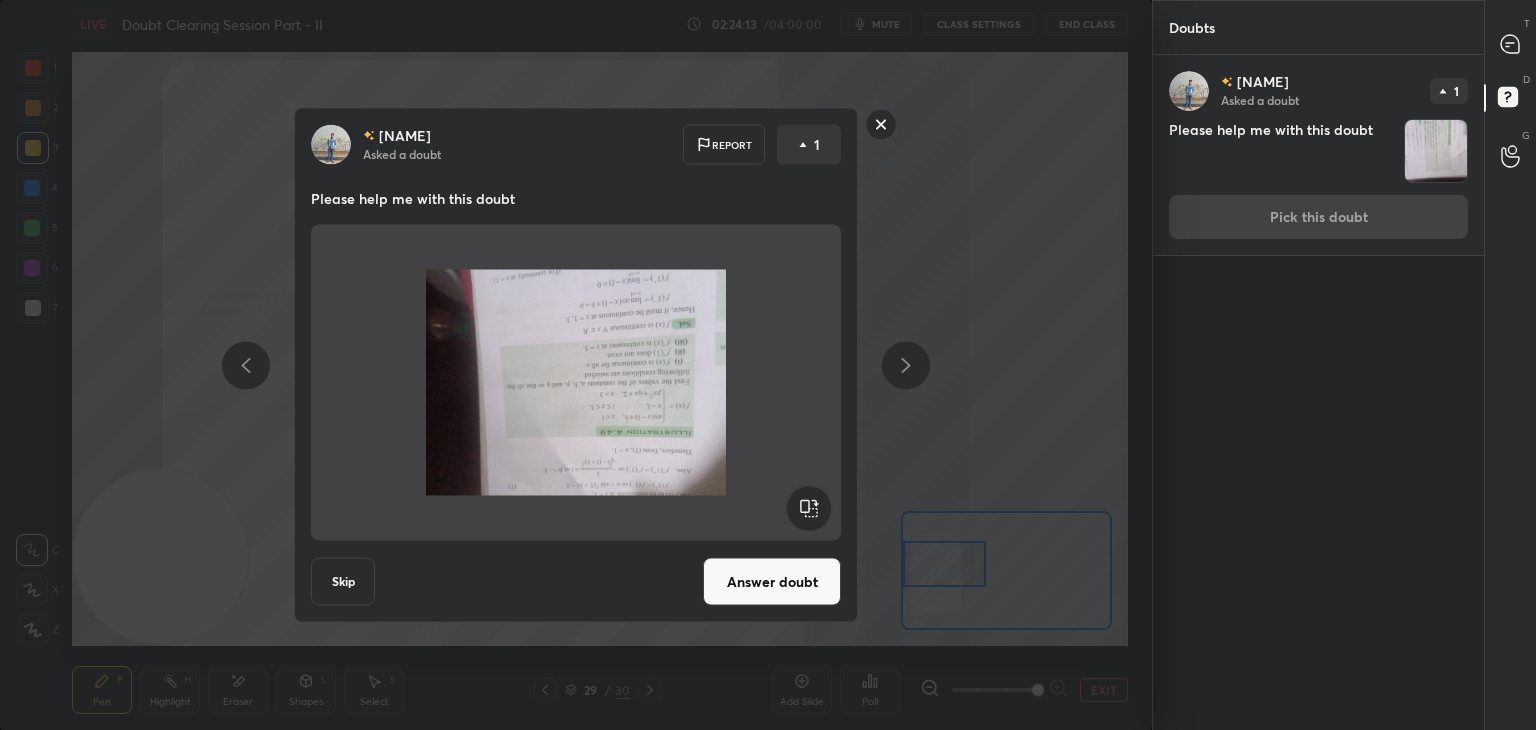 click 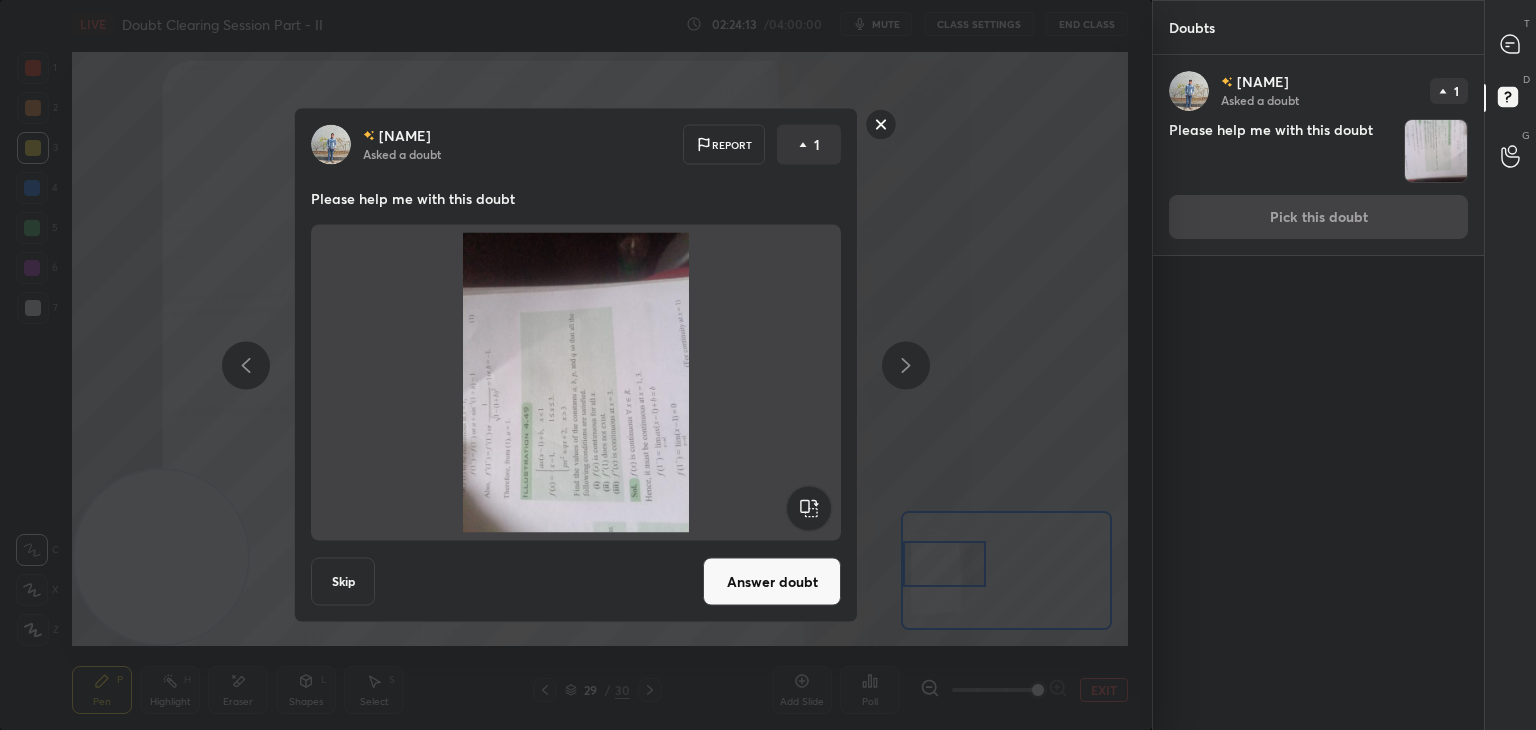 click 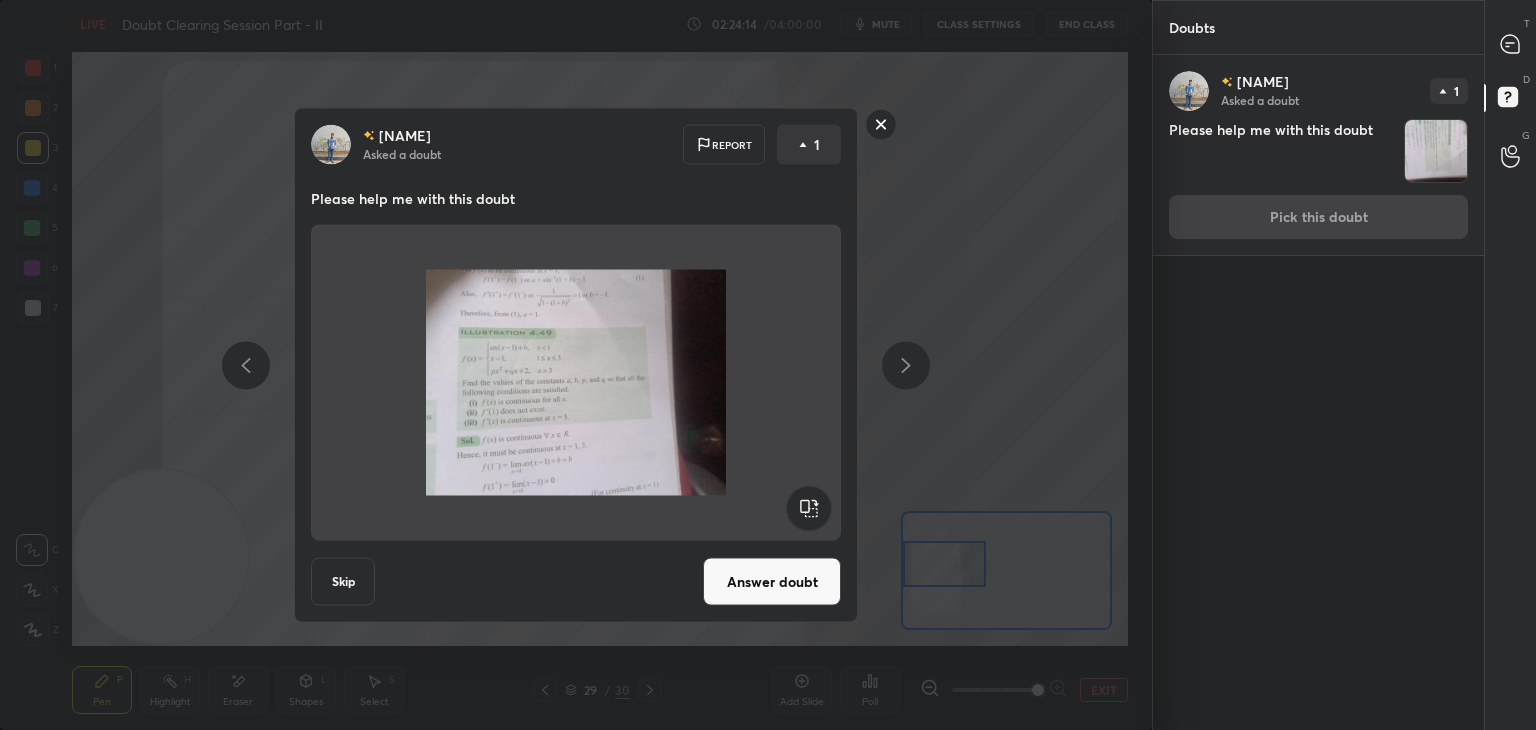 click on "Answer doubt" at bounding box center [772, 582] 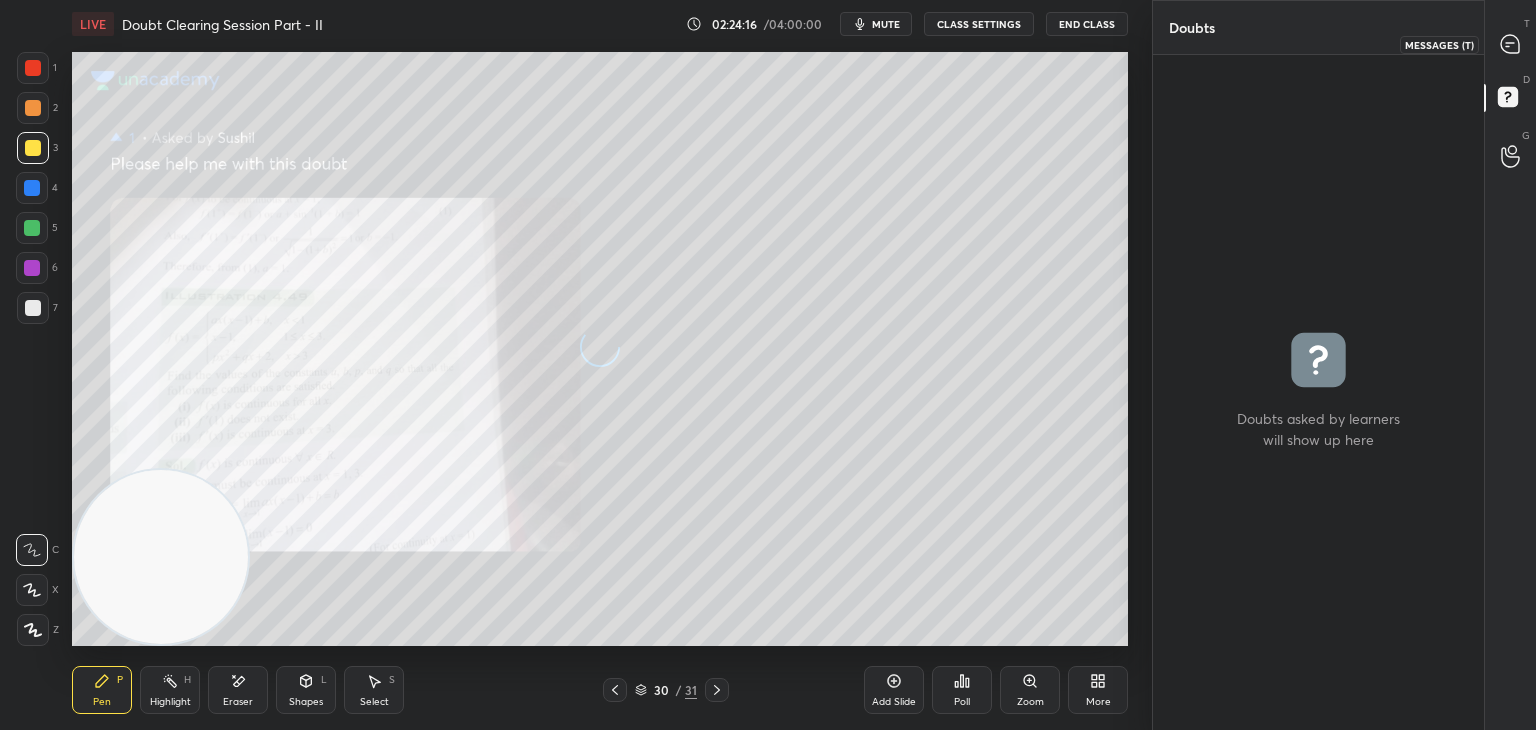click at bounding box center (1511, 44) 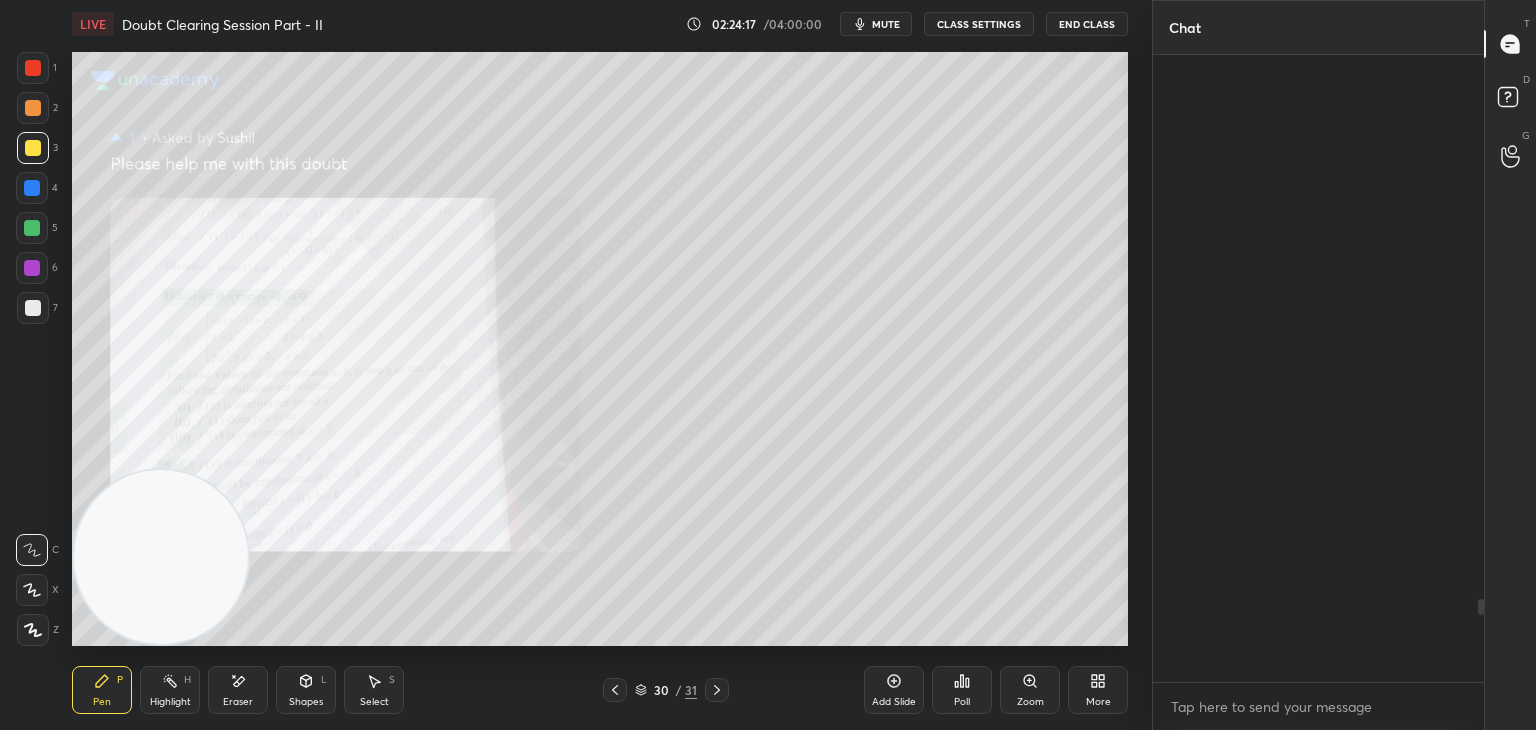 scroll, scrollTop: 4106, scrollLeft: 0, axis: vertical 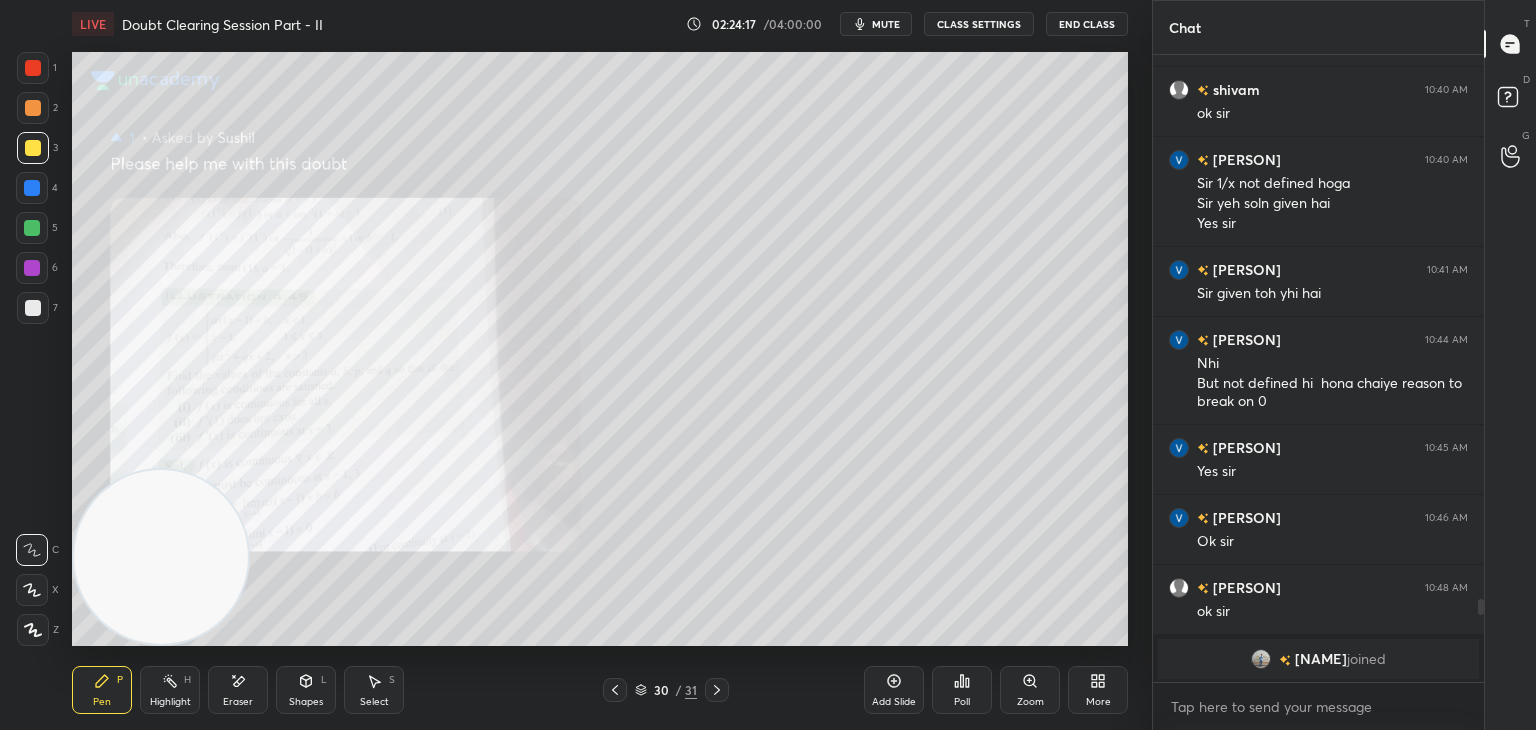 click 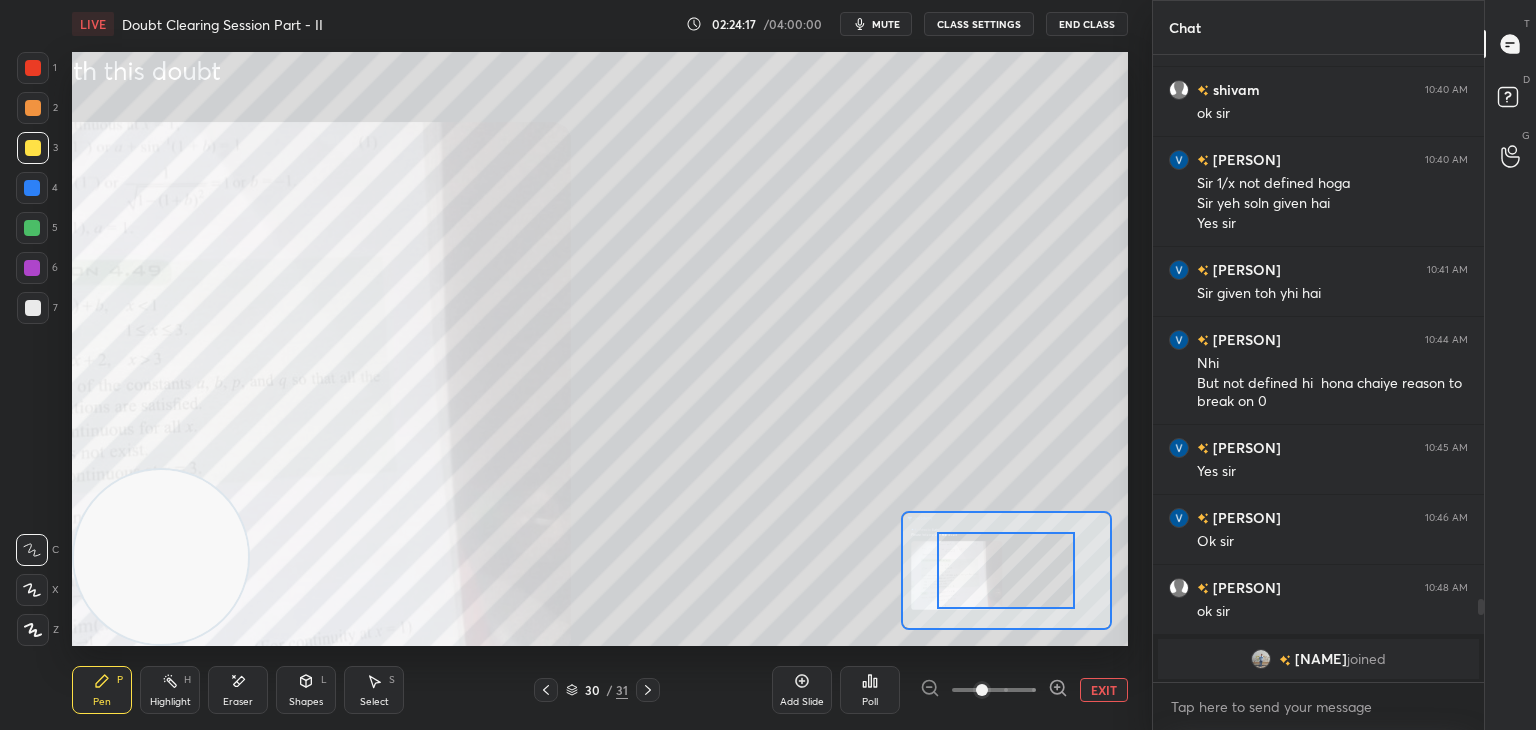 click at bounding box center [994, 690] 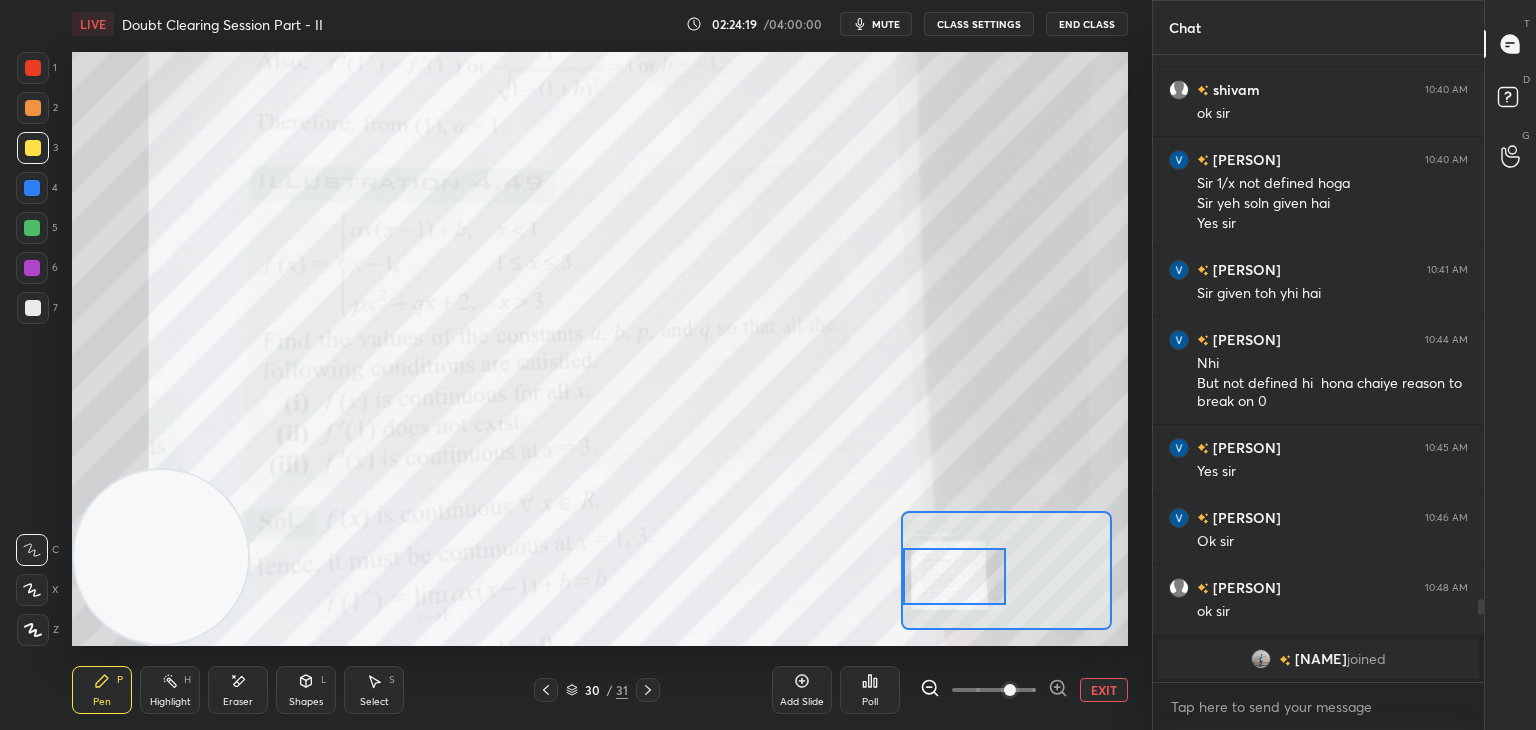 drag, startPoint x: 1016, startPoint y: 557, endPoint x: 948, endPoint y: 564, distance: 68.359344 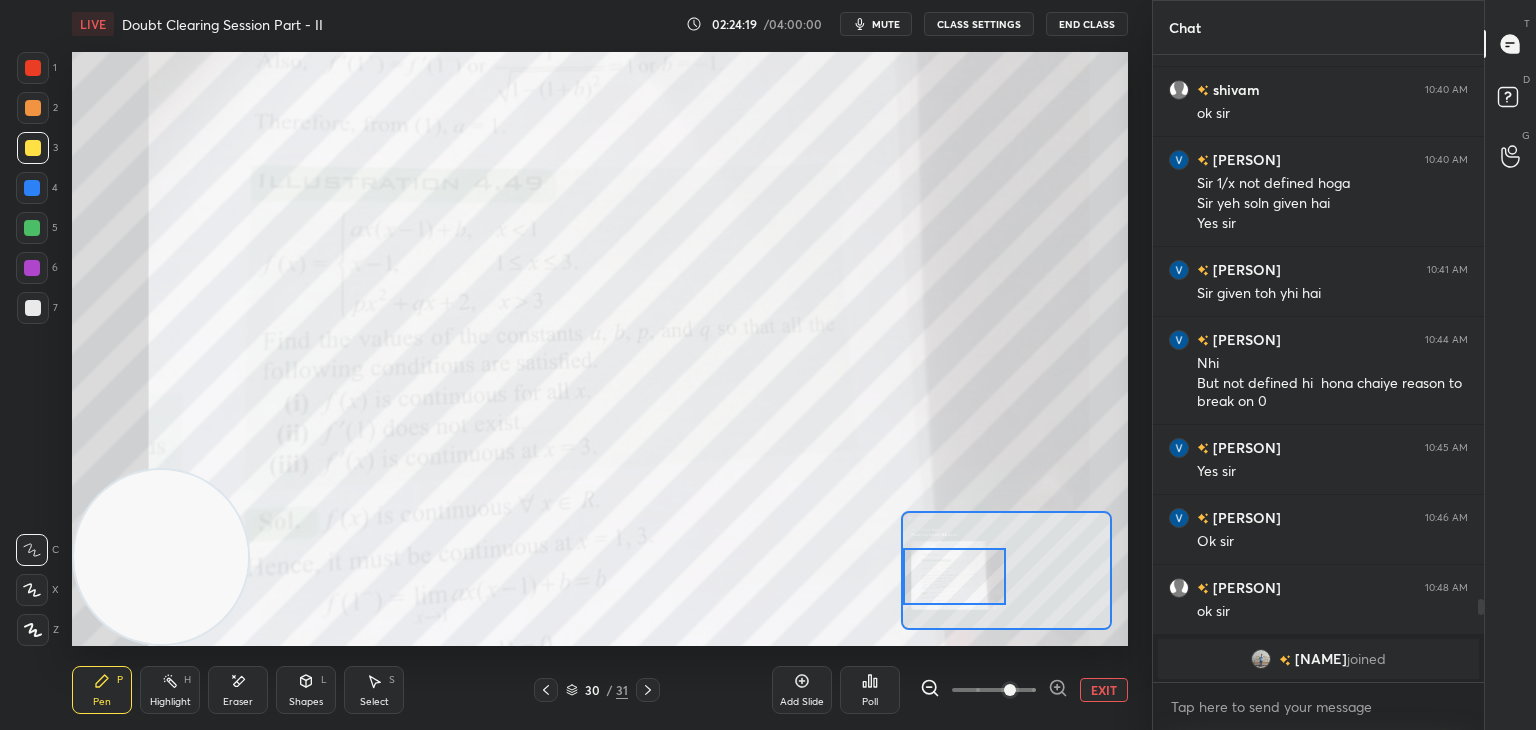 click at bounding box center [955, 576] 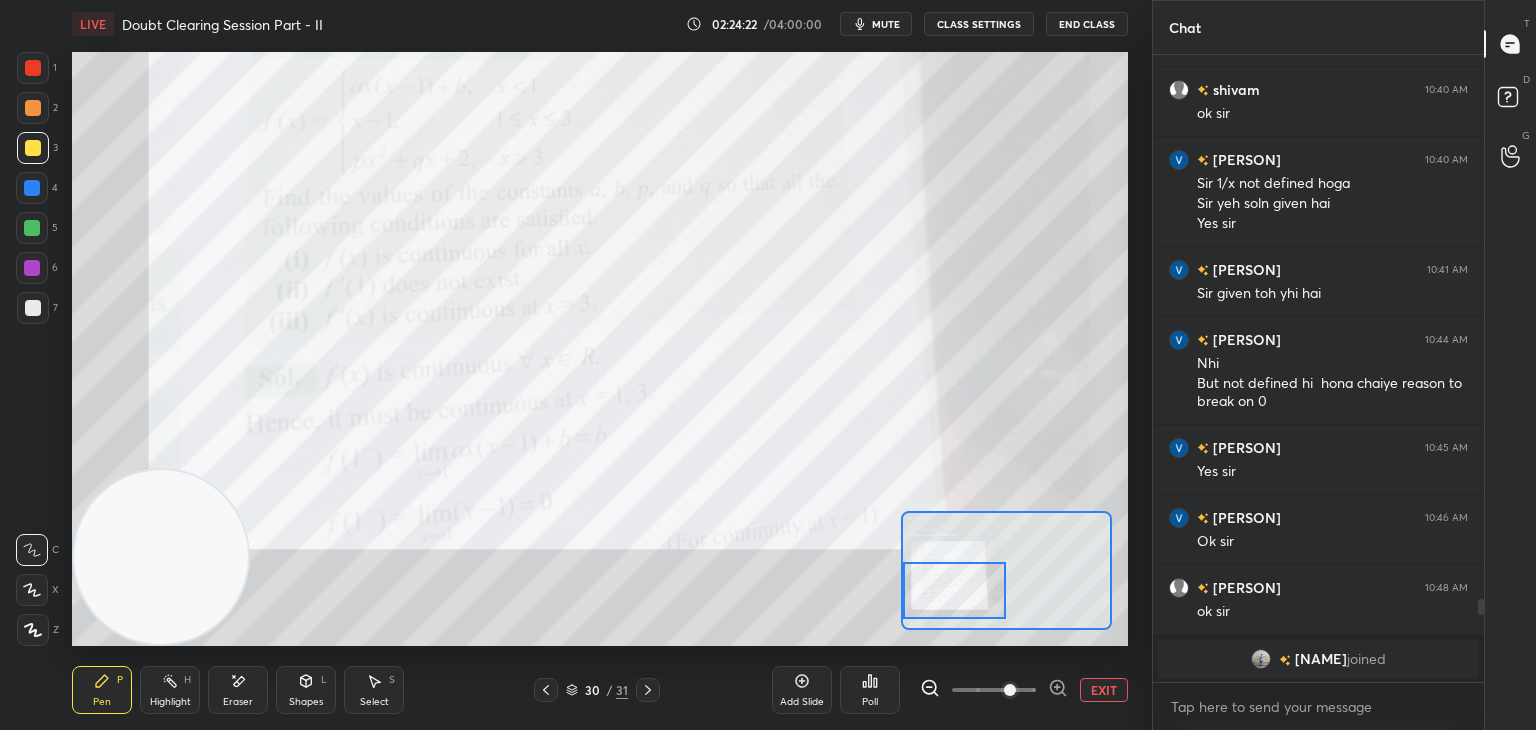 drag, startPoint x: 959, startPoint y: 567, endPoint x: 958, endPoint y: 581, distance: 14.035668 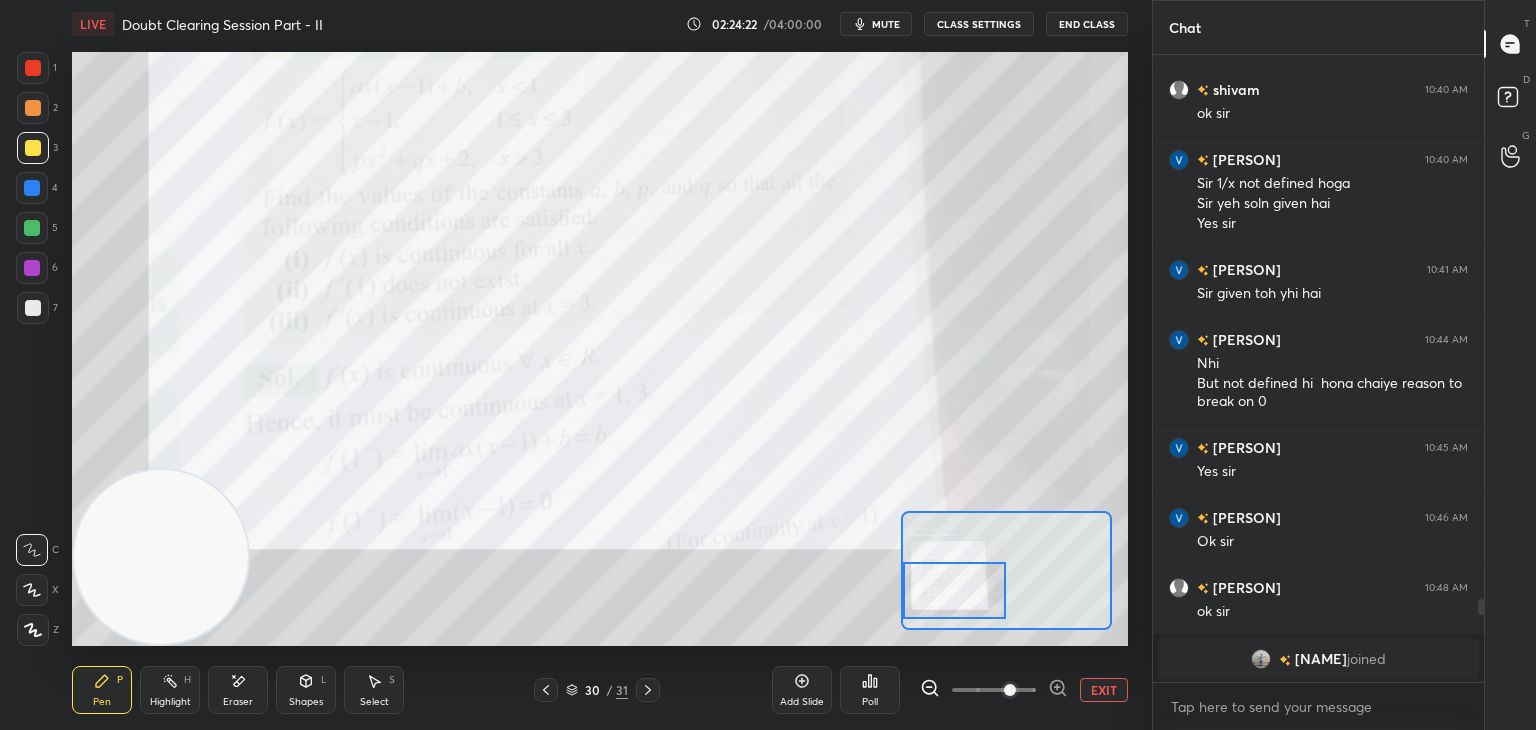 click at bounding box center [955, 590] 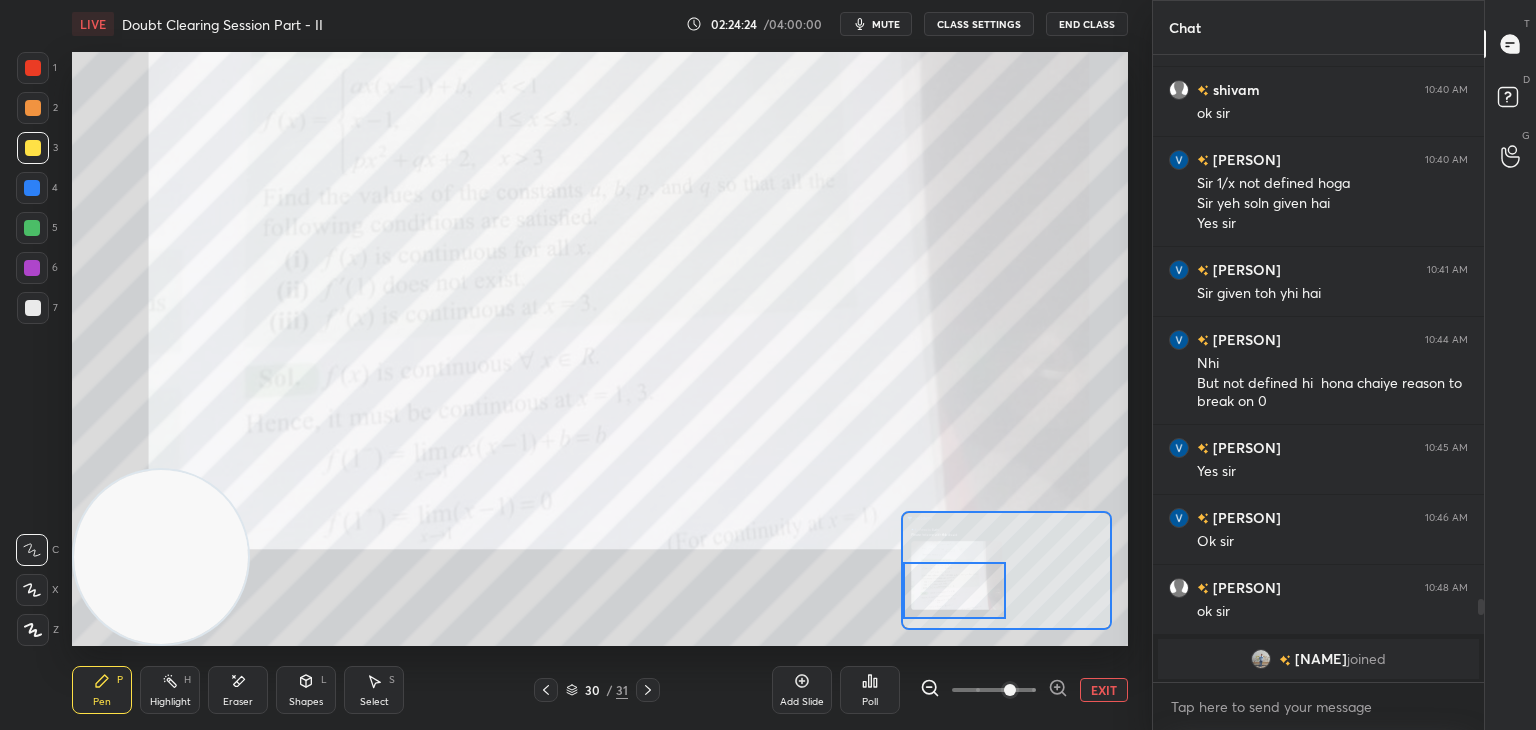 click at bounding box center (994, 690) 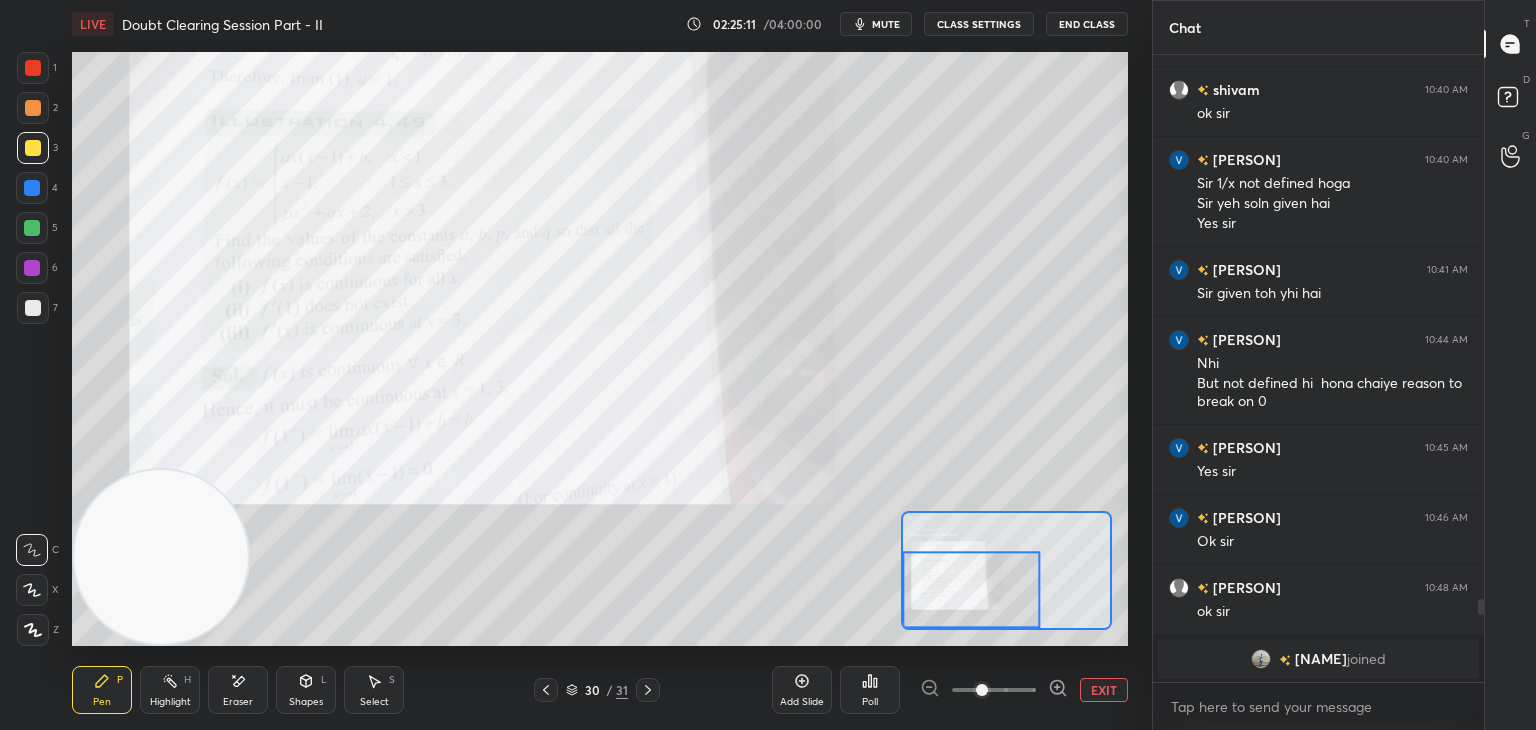 drag, startPoint x: 549, startPoint y: 687, endPoint x: 620, endPoint y: 673, distance: 72.36712 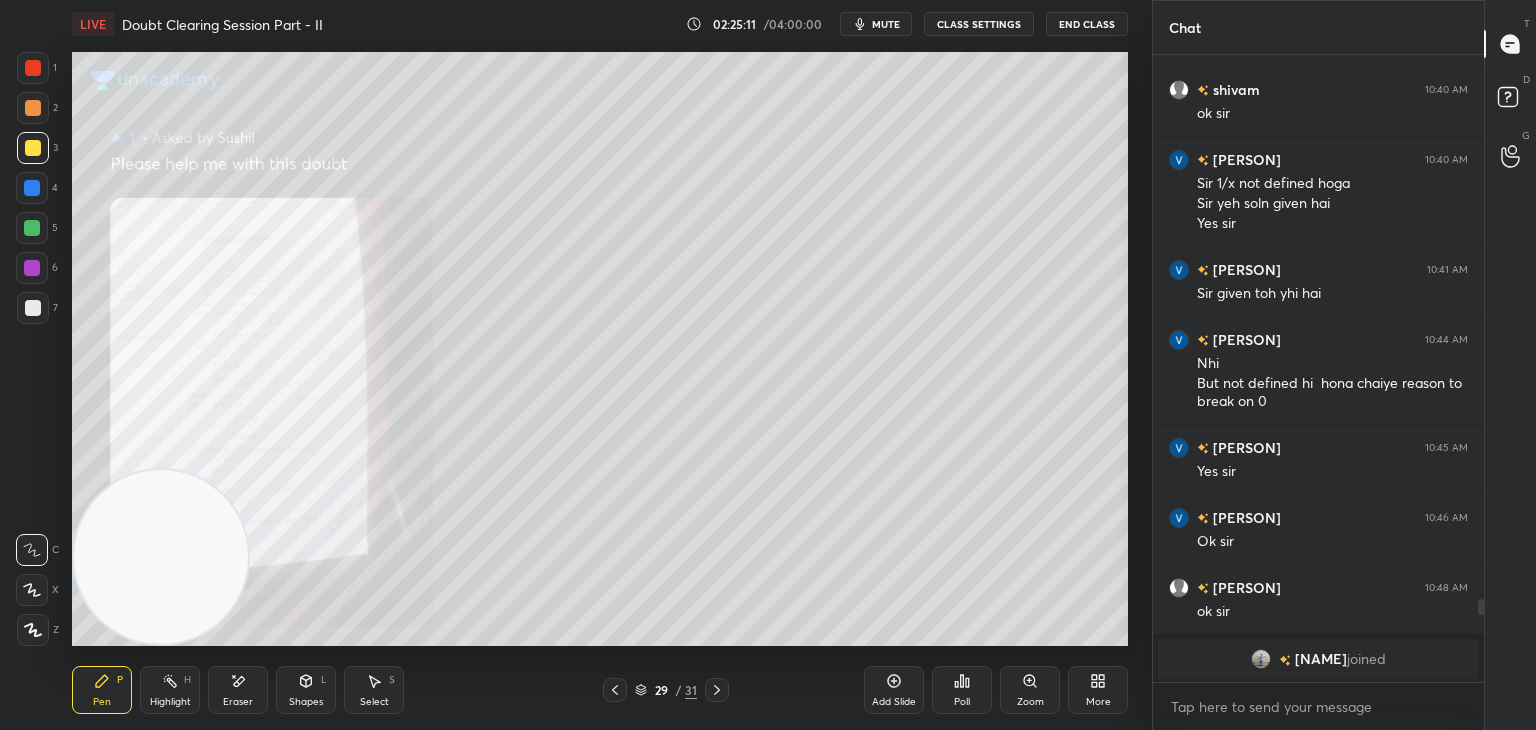 click 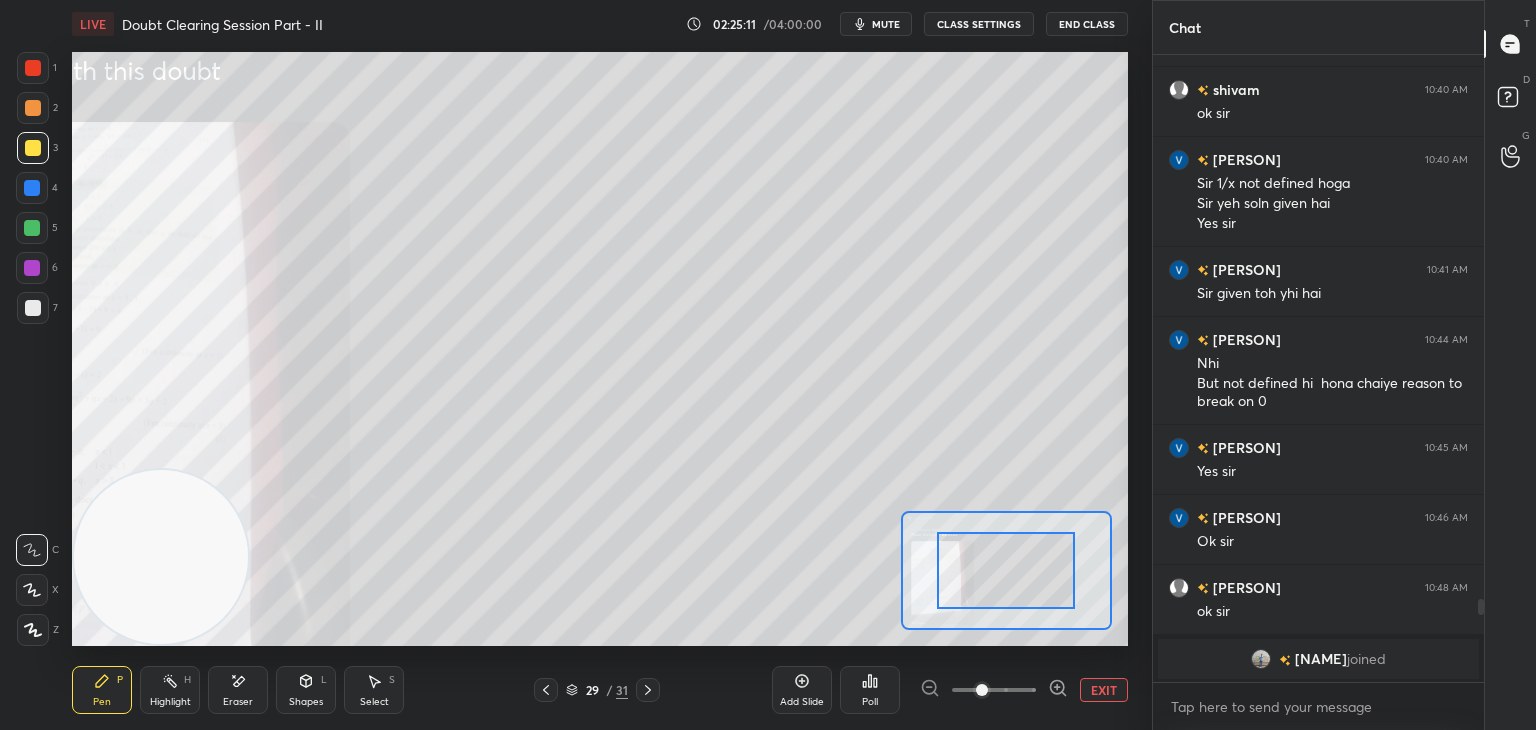 click at bounding box center (994, 690) 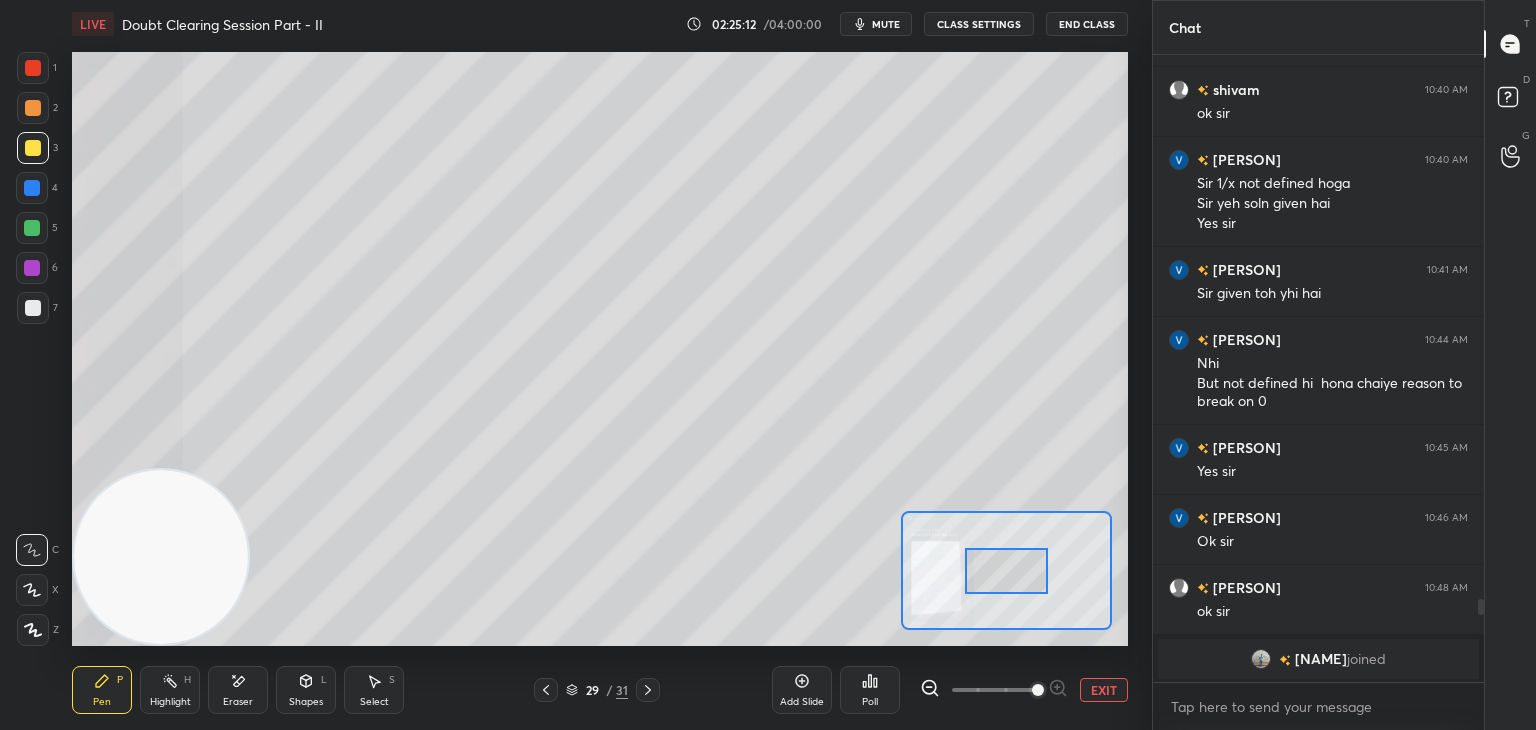 click at bounding box center [1038, 690] 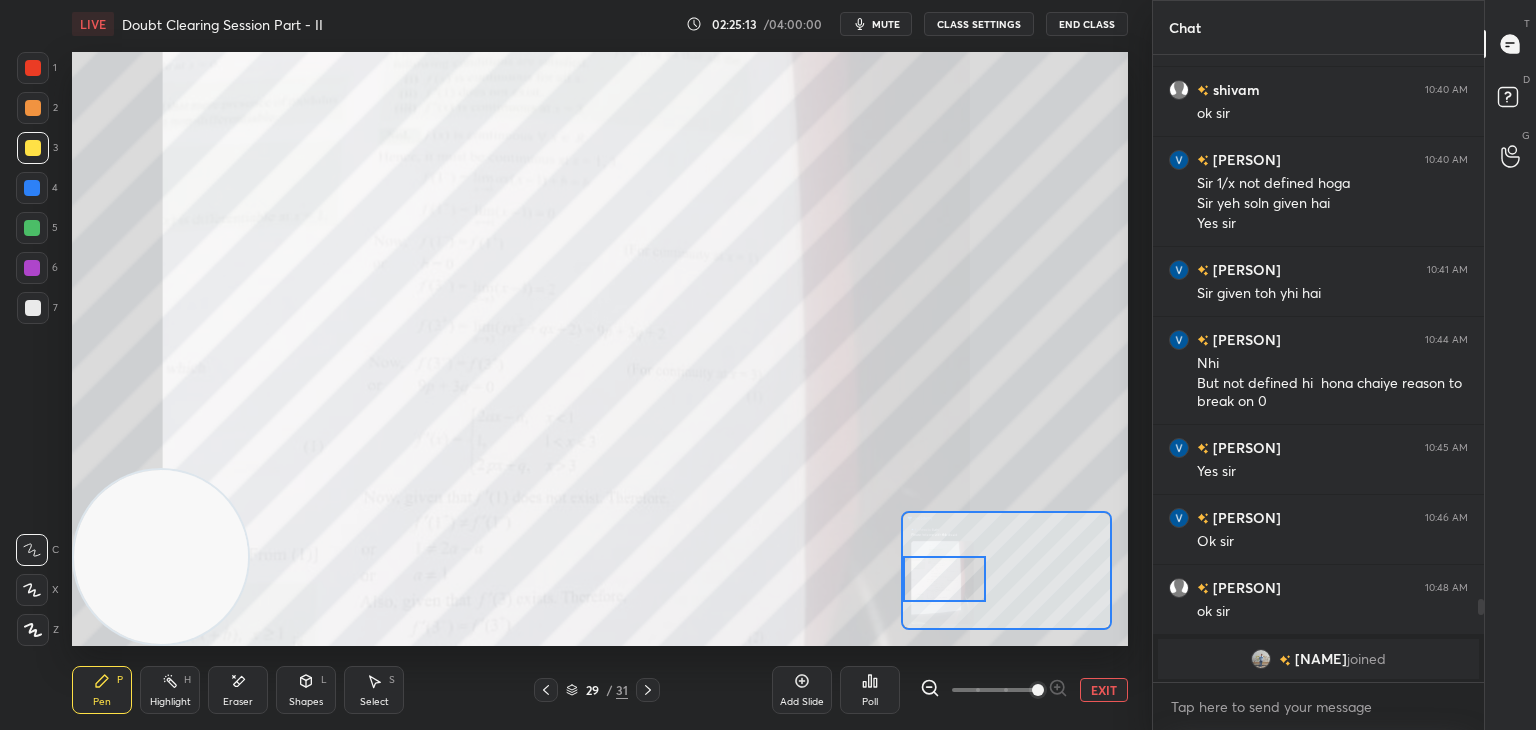 drag, startPoint x: 1001, startPoint y: 564, endPoint x: 949, endPoint y: 568, distance: 52.153618 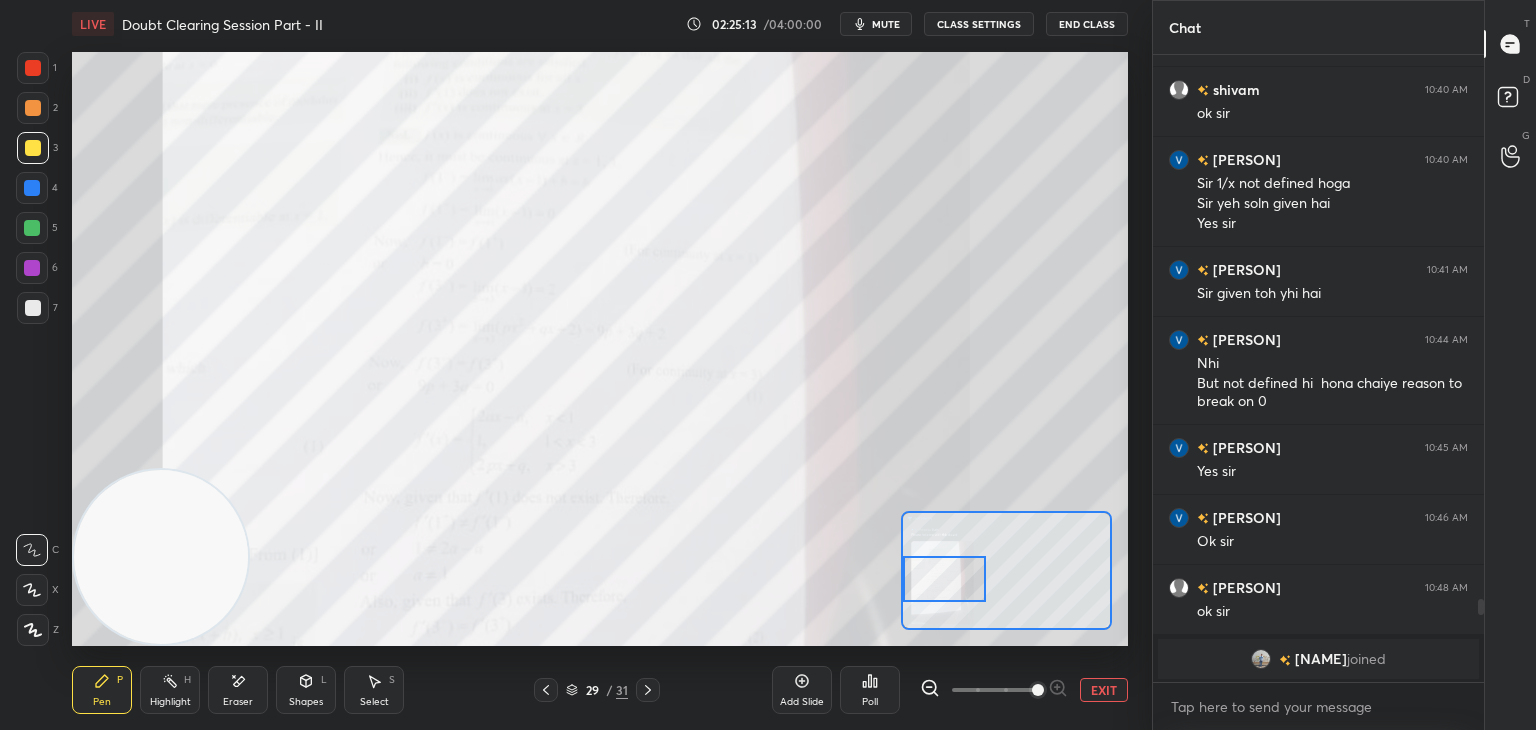 click at bounding box center (944, 579) 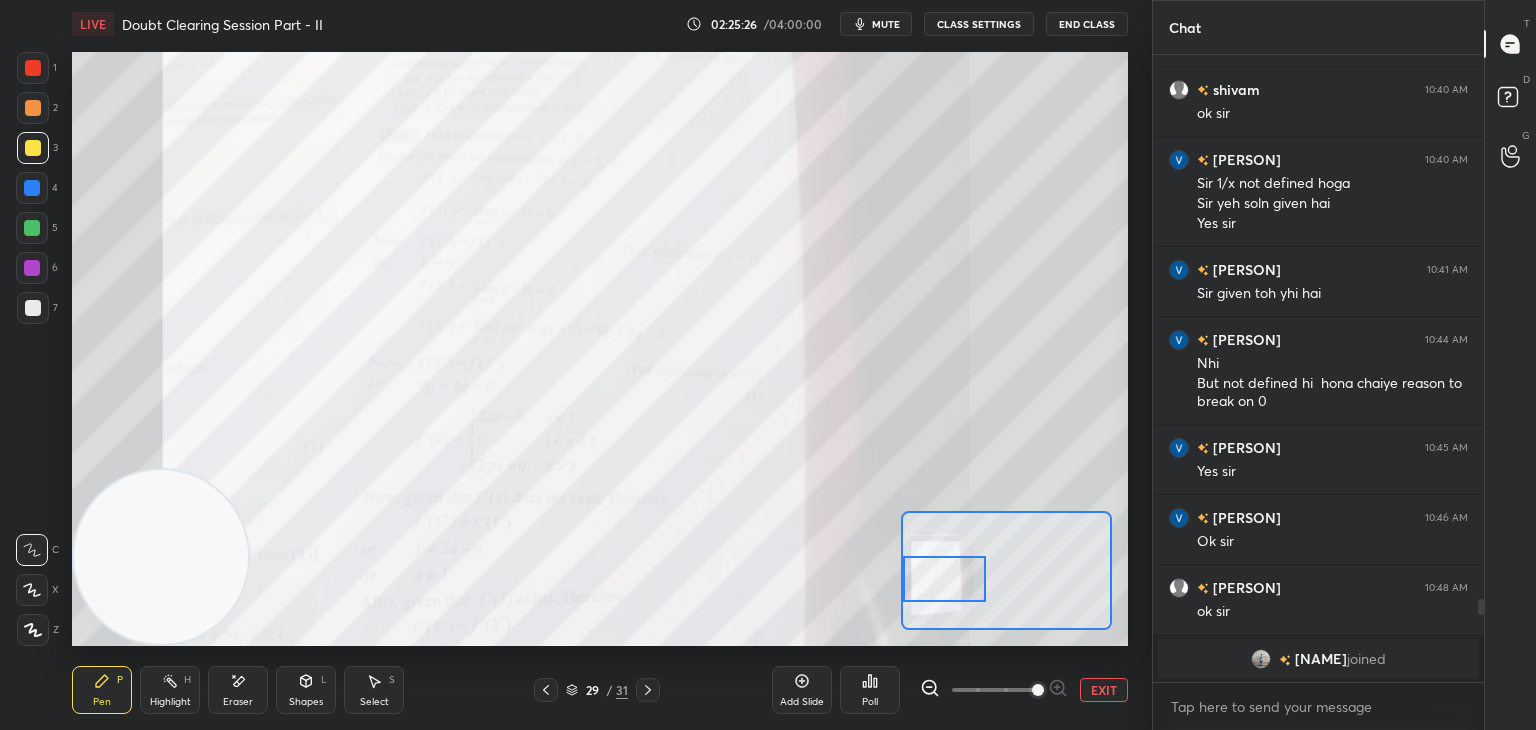 scroll, scrollTop: 4192, scrollLeft: 0, axis: vertical 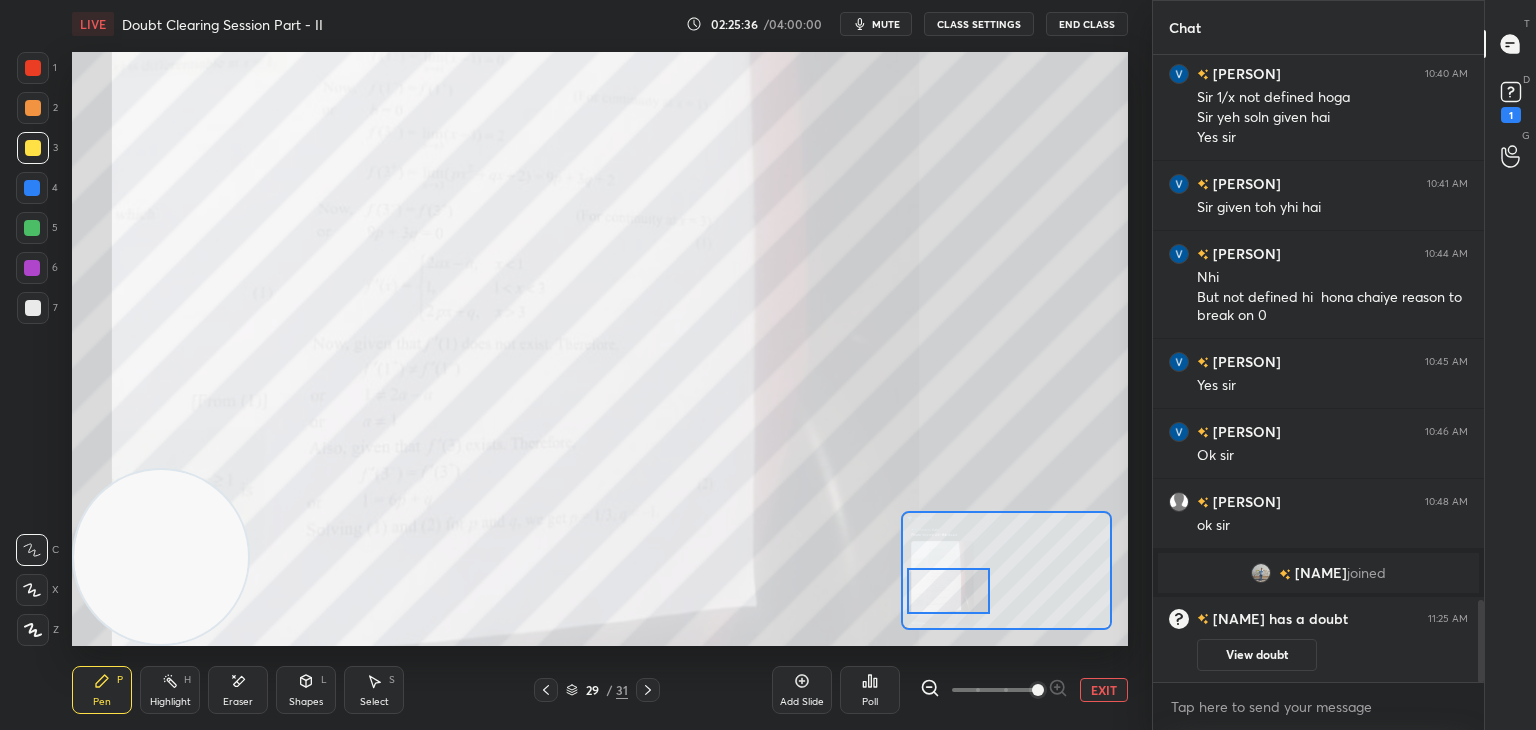 drag, startPoint x: 955, startPoint y: 577, endPoint x: 940, endPoint y: 569, distance: 17 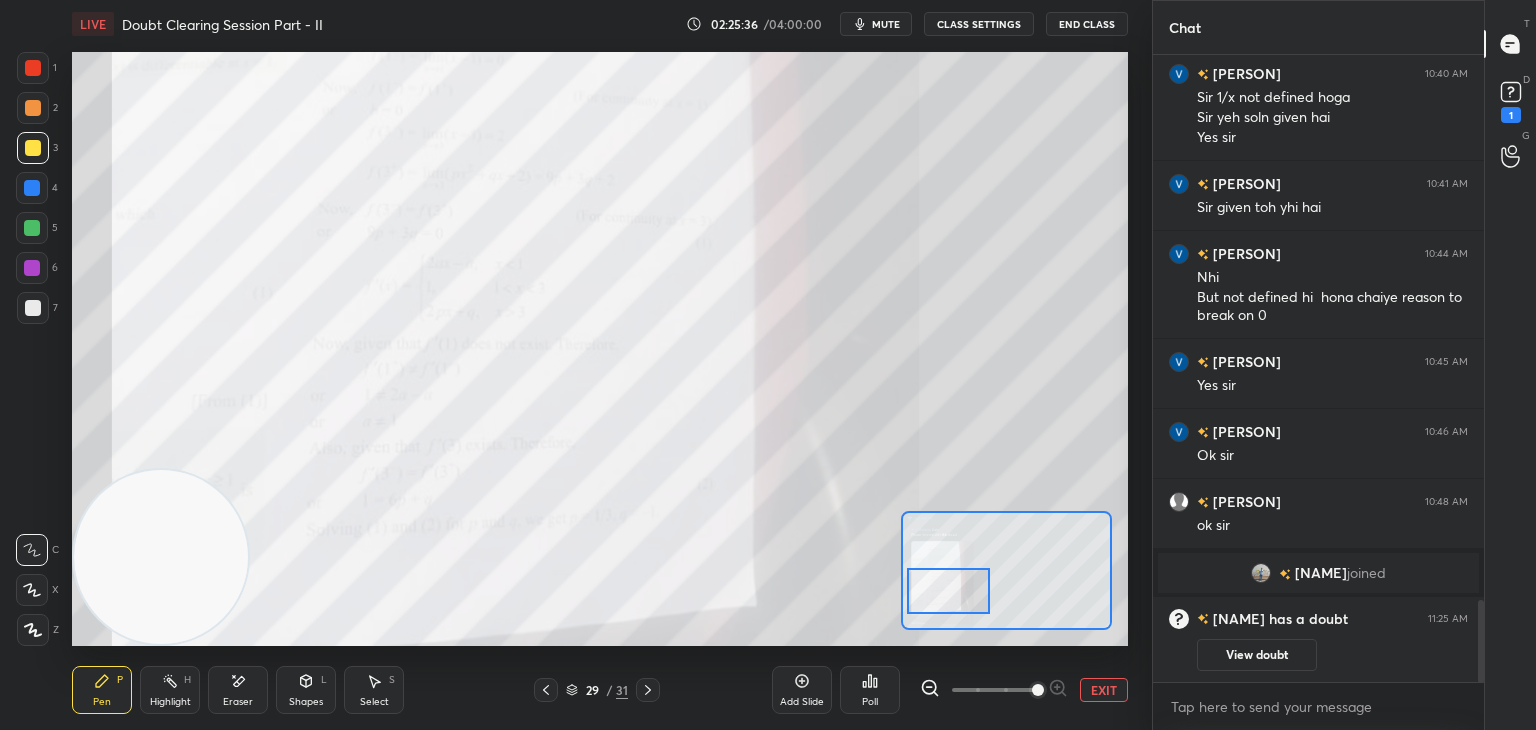 click at bounding box center [948, 591] 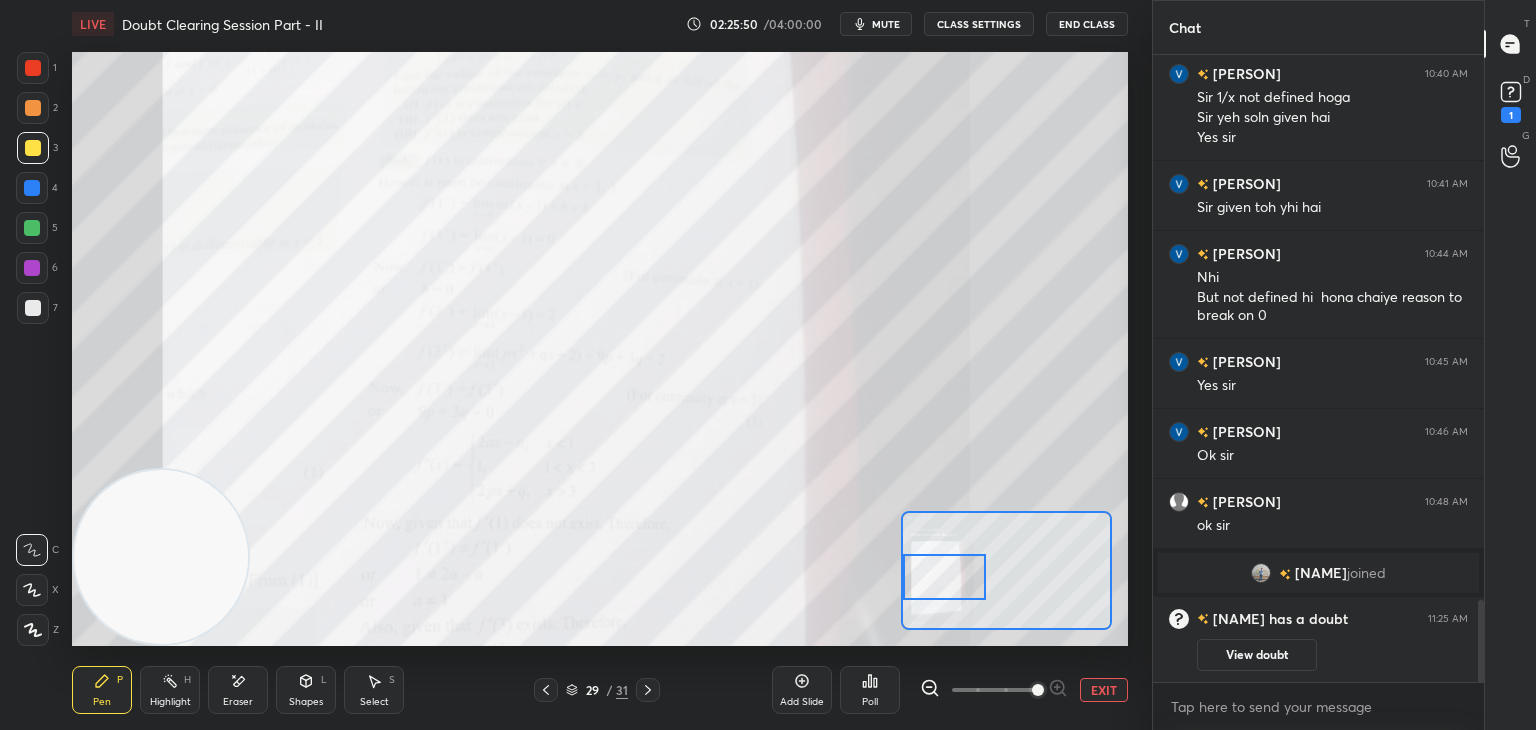 drag, startPoint x: 948, startPoint y: 579, endPoint x: 945, endPoint y: 554, distance: 25.179358 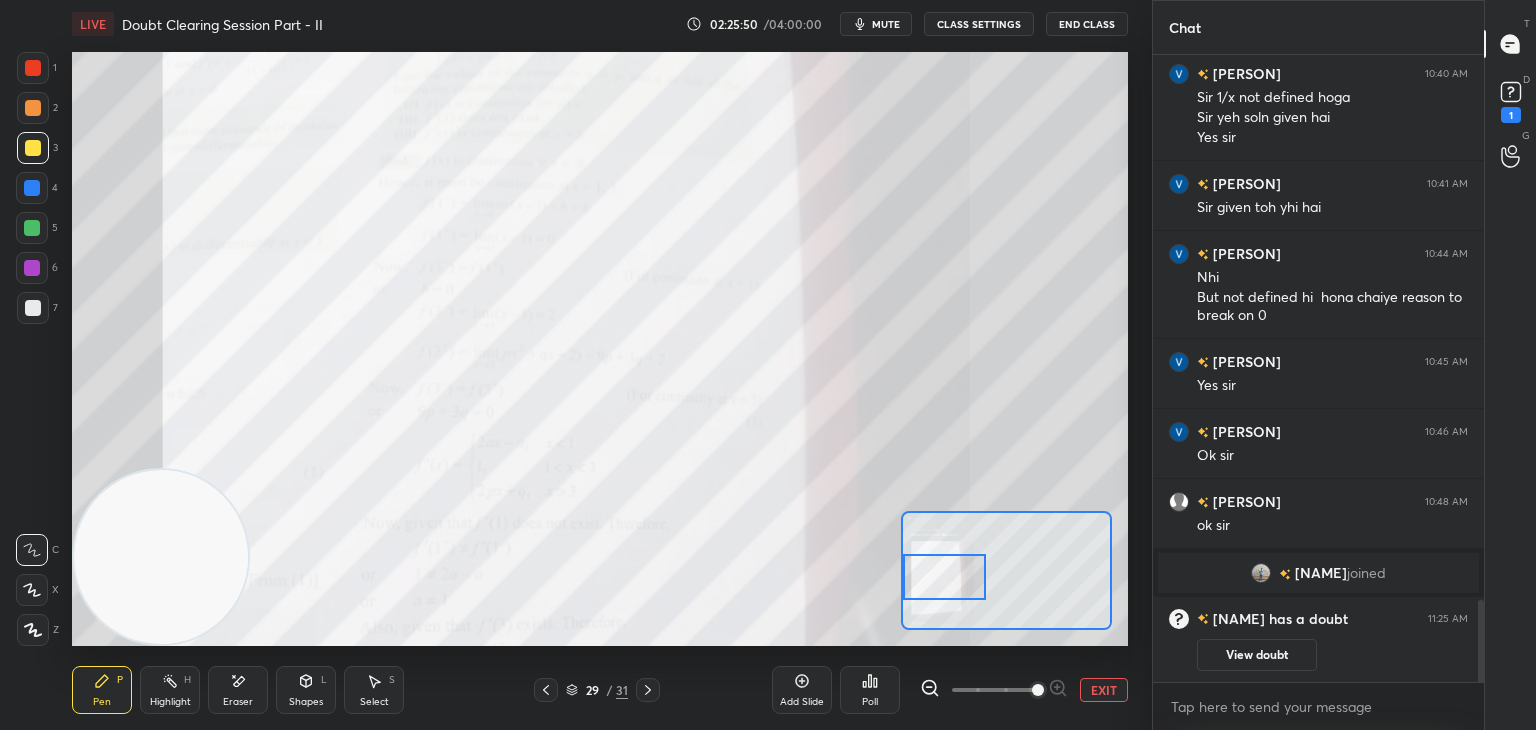click at bounding box center (944, 577) 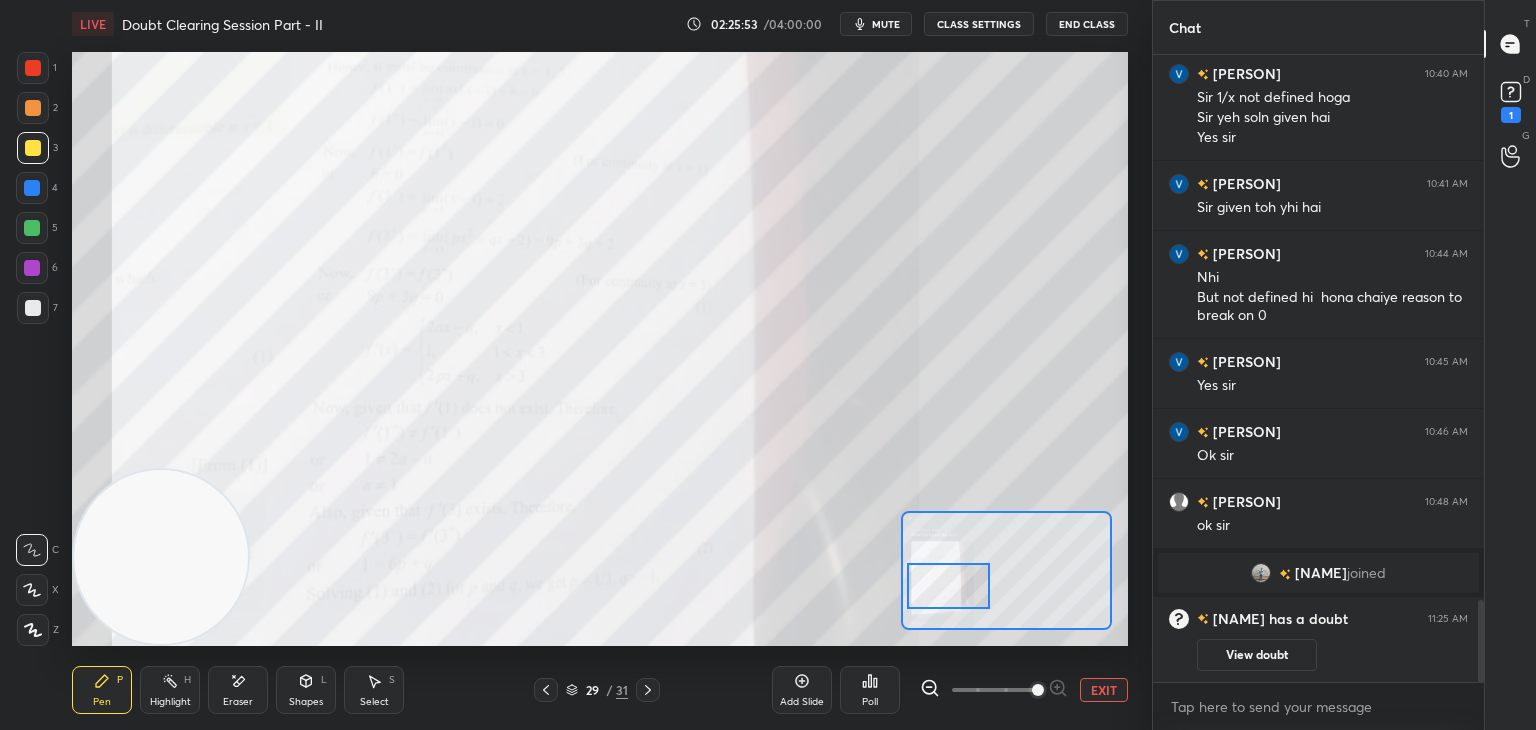 drag, startPoint x: 944, startPoint y: 569, endPoint x: 912, endPoint y: 565, distance: 32.24903 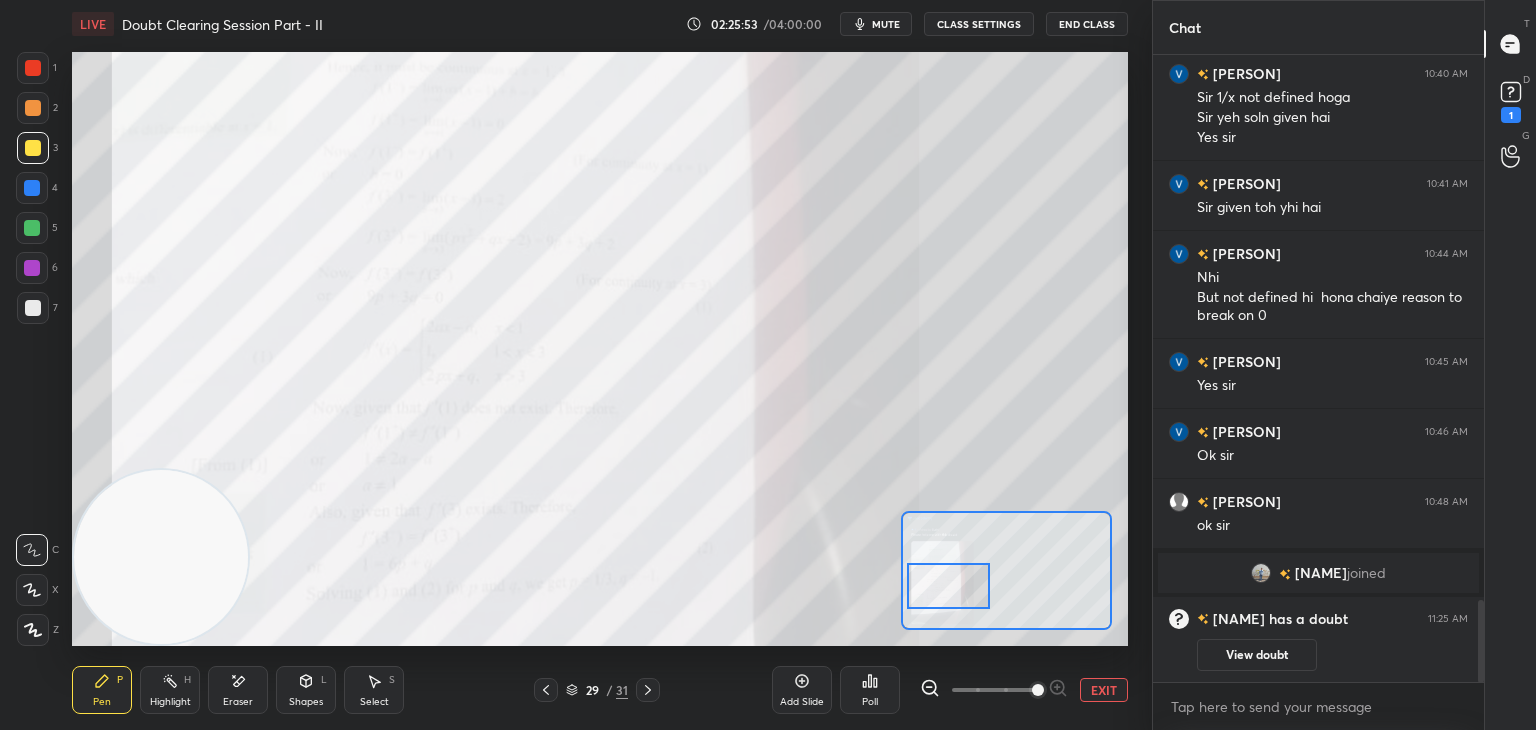 click at bounding box center (948, 586) 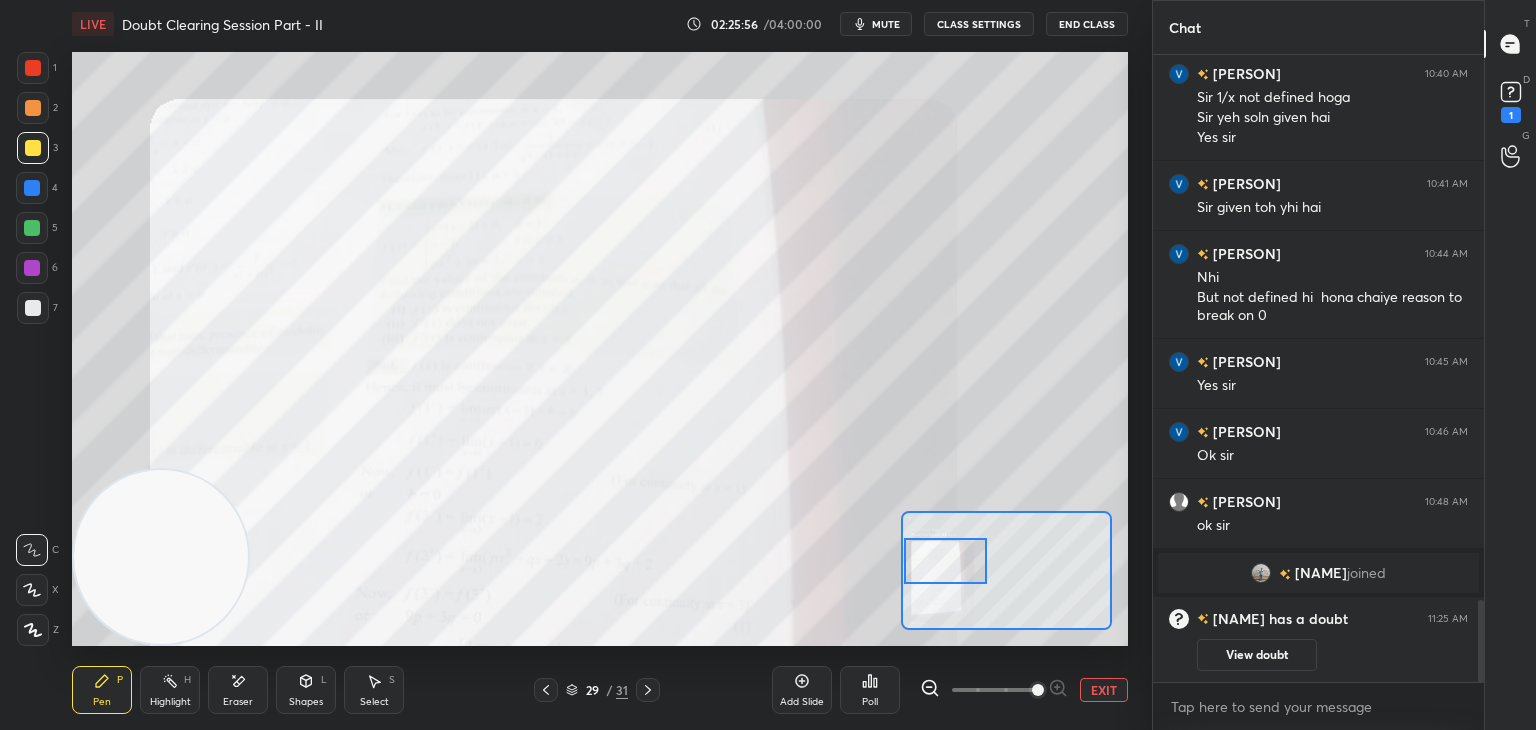 click at bounding box center [945, 561] 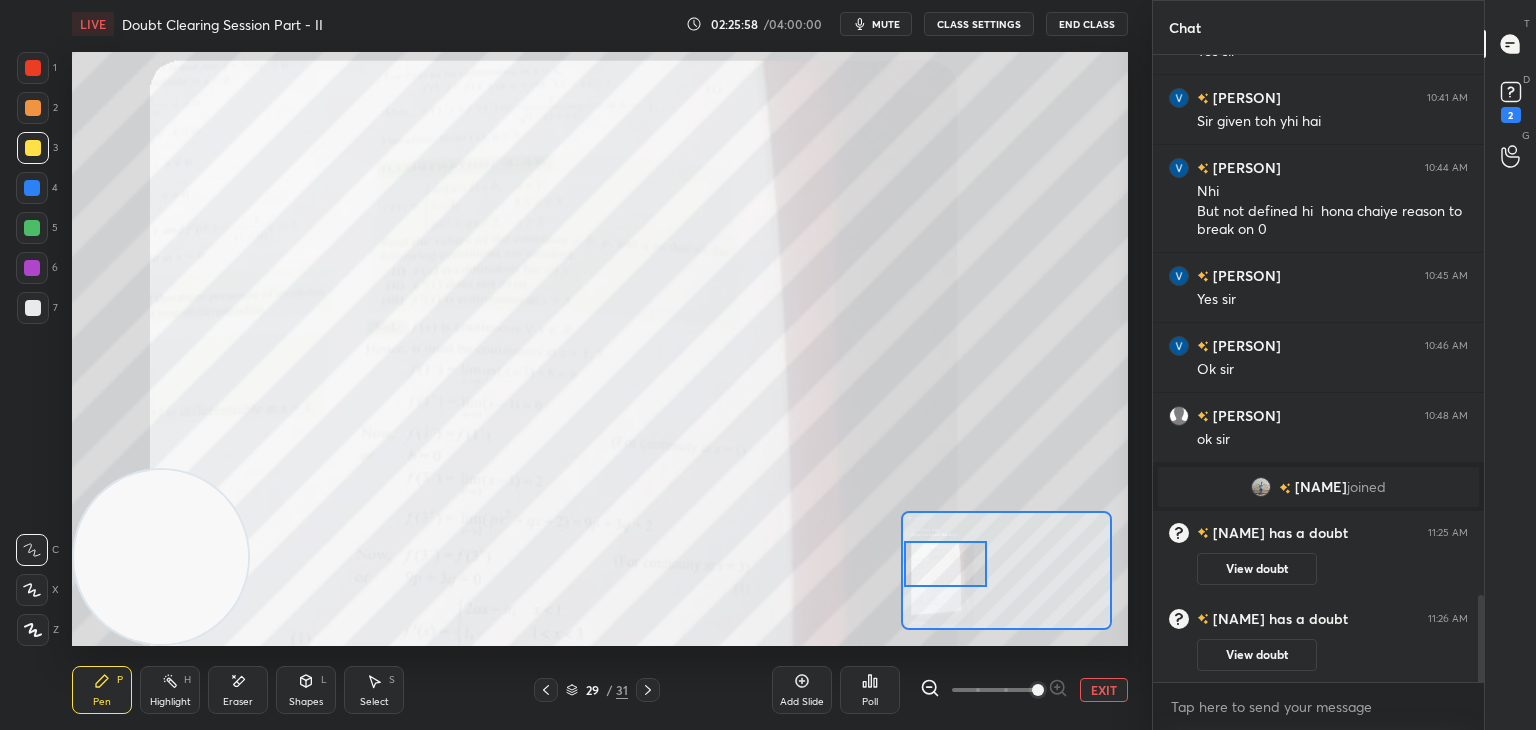 scroll, scrollTop: 3916, scrollLeft: 0, axis: vertical 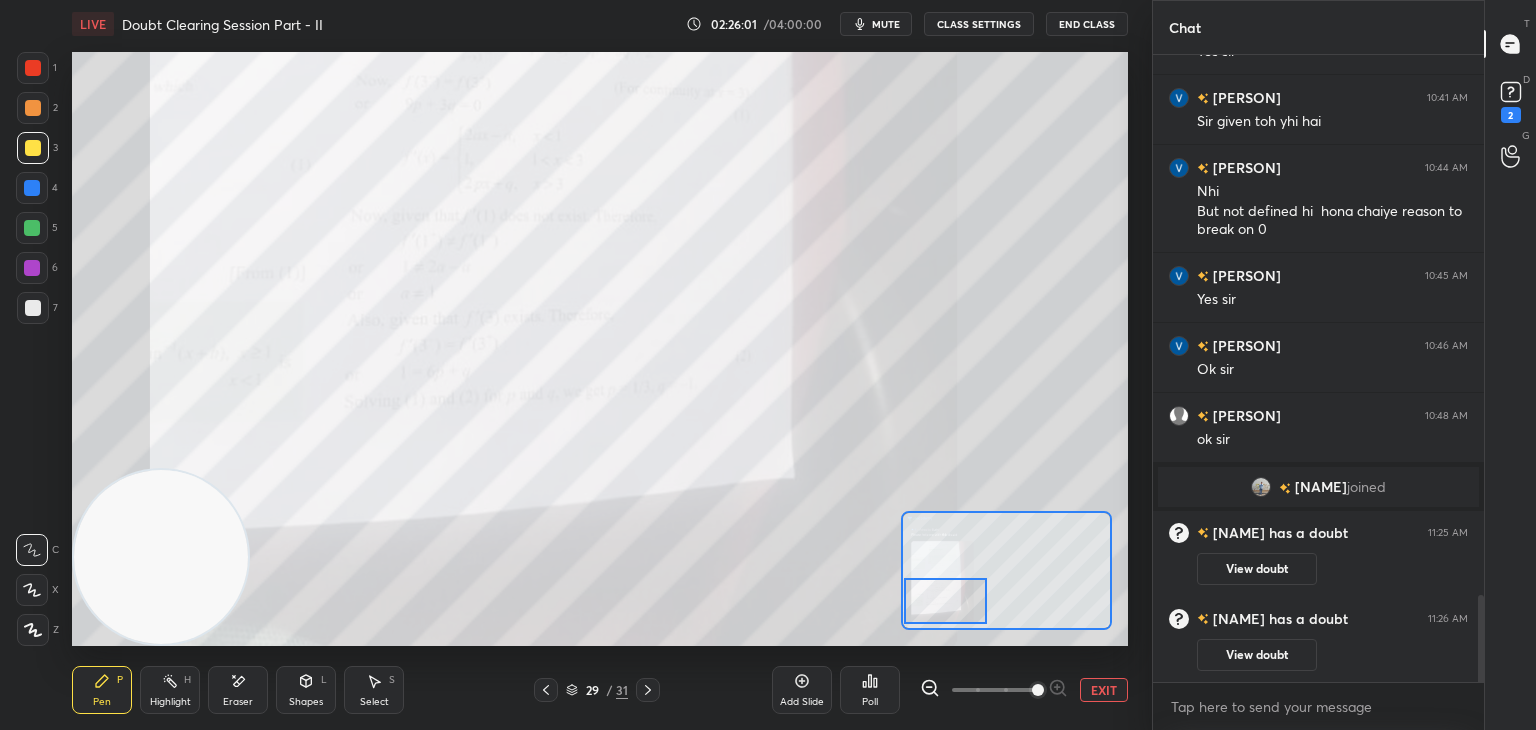 drag, startPoint x: 948, startPoint y: 554, endPoint x: 944, endPoint y: 579, distance: 25.317978 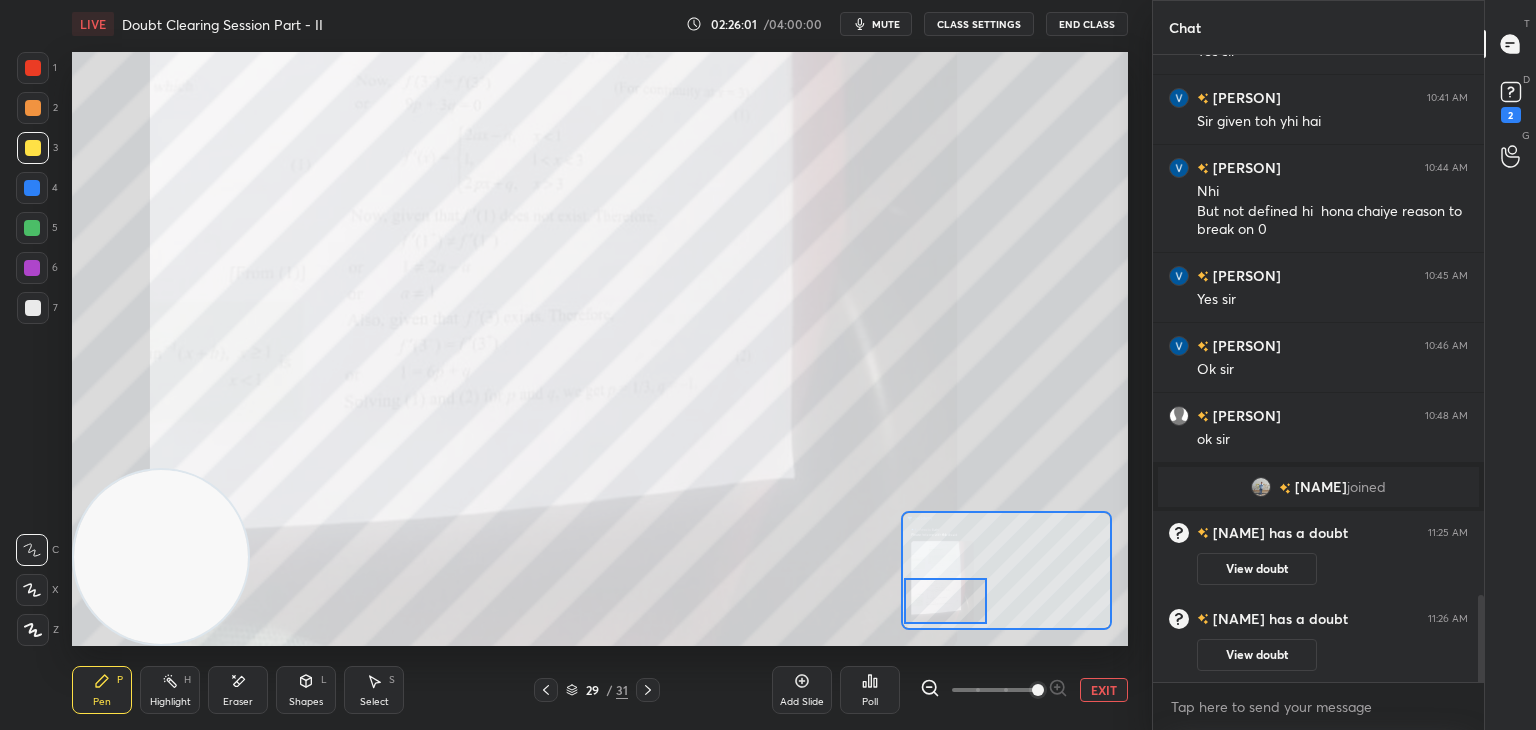 click at bounding box center [945, 601] 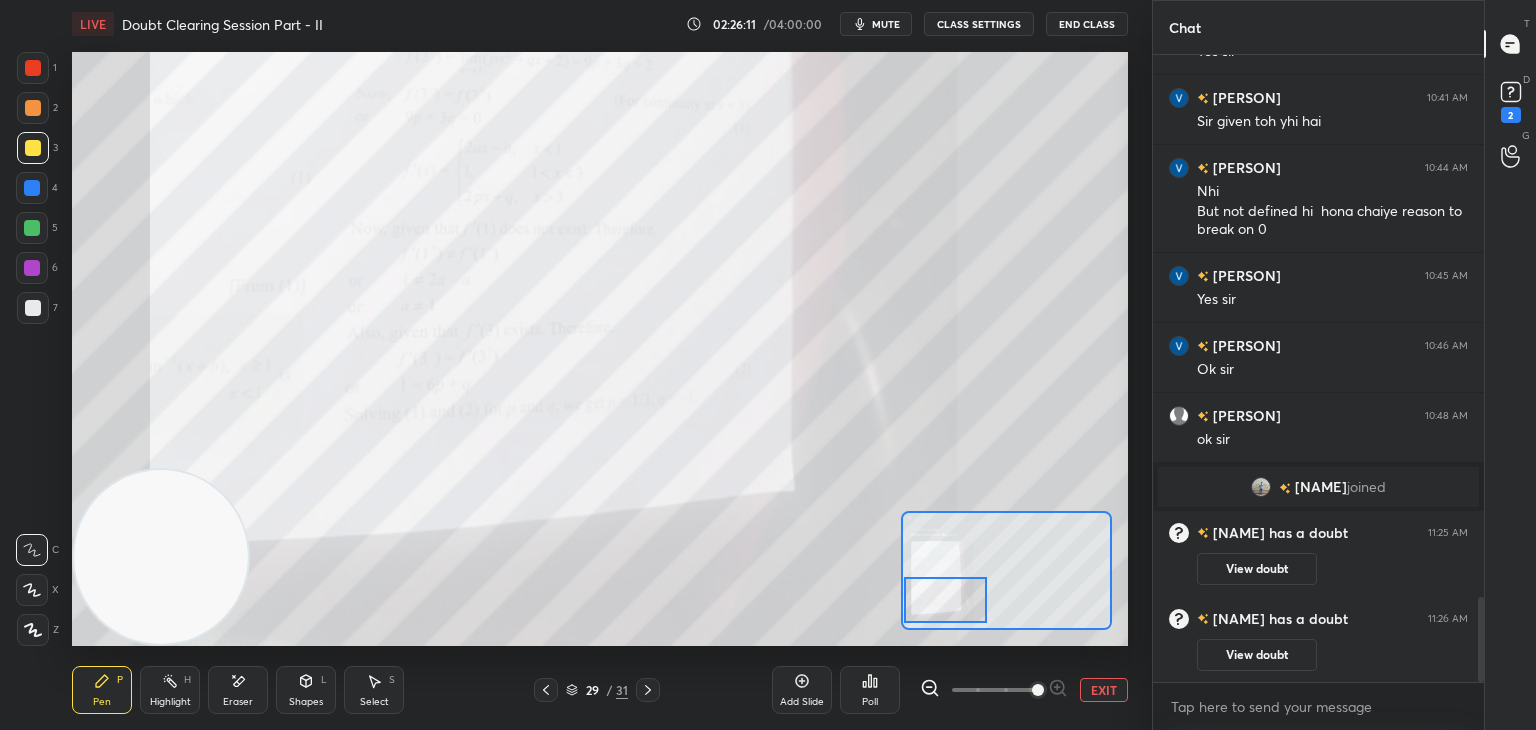scroll, scrollTop: 3986, scrollLeft: 0, axis: vertical 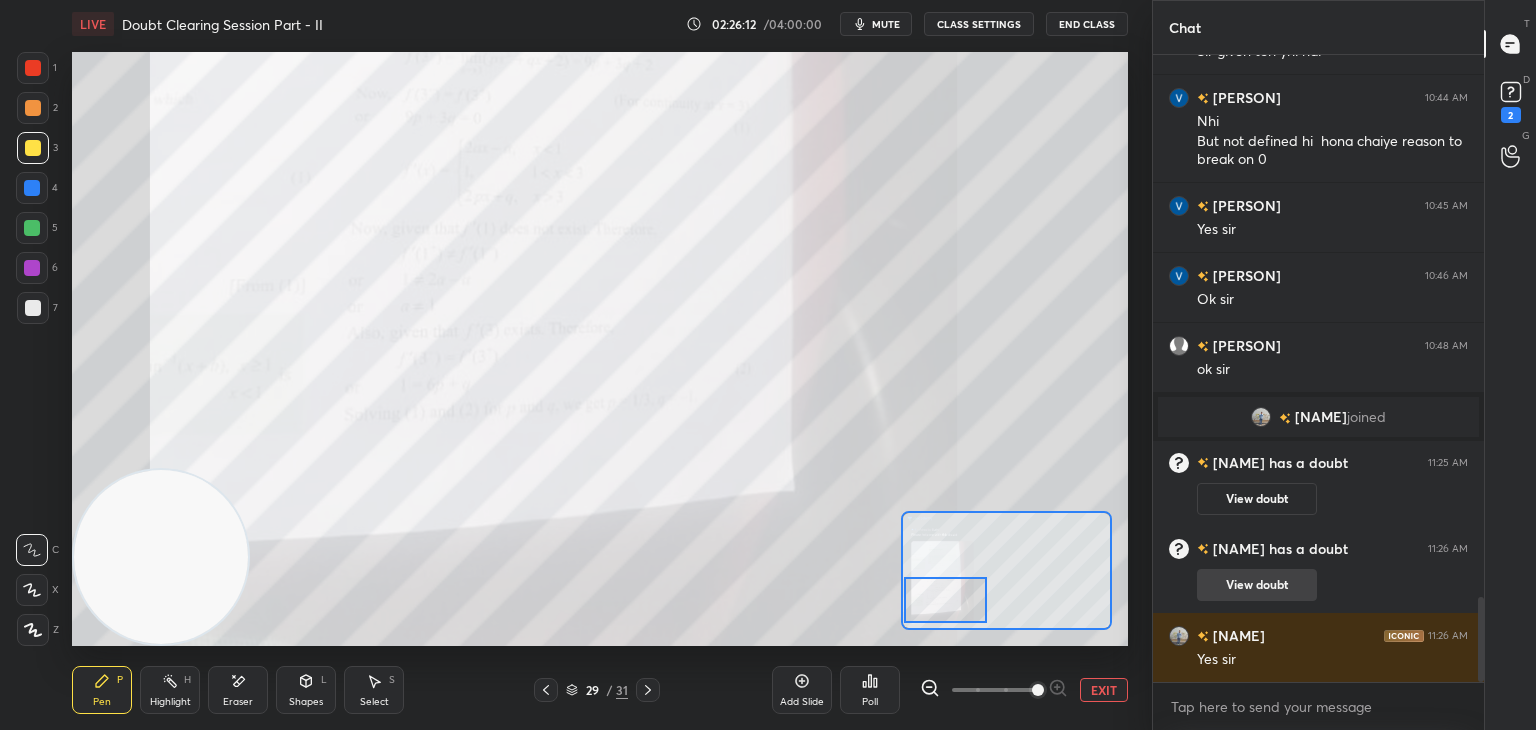 click on "View doubt" at bounding box center (1332, 580) 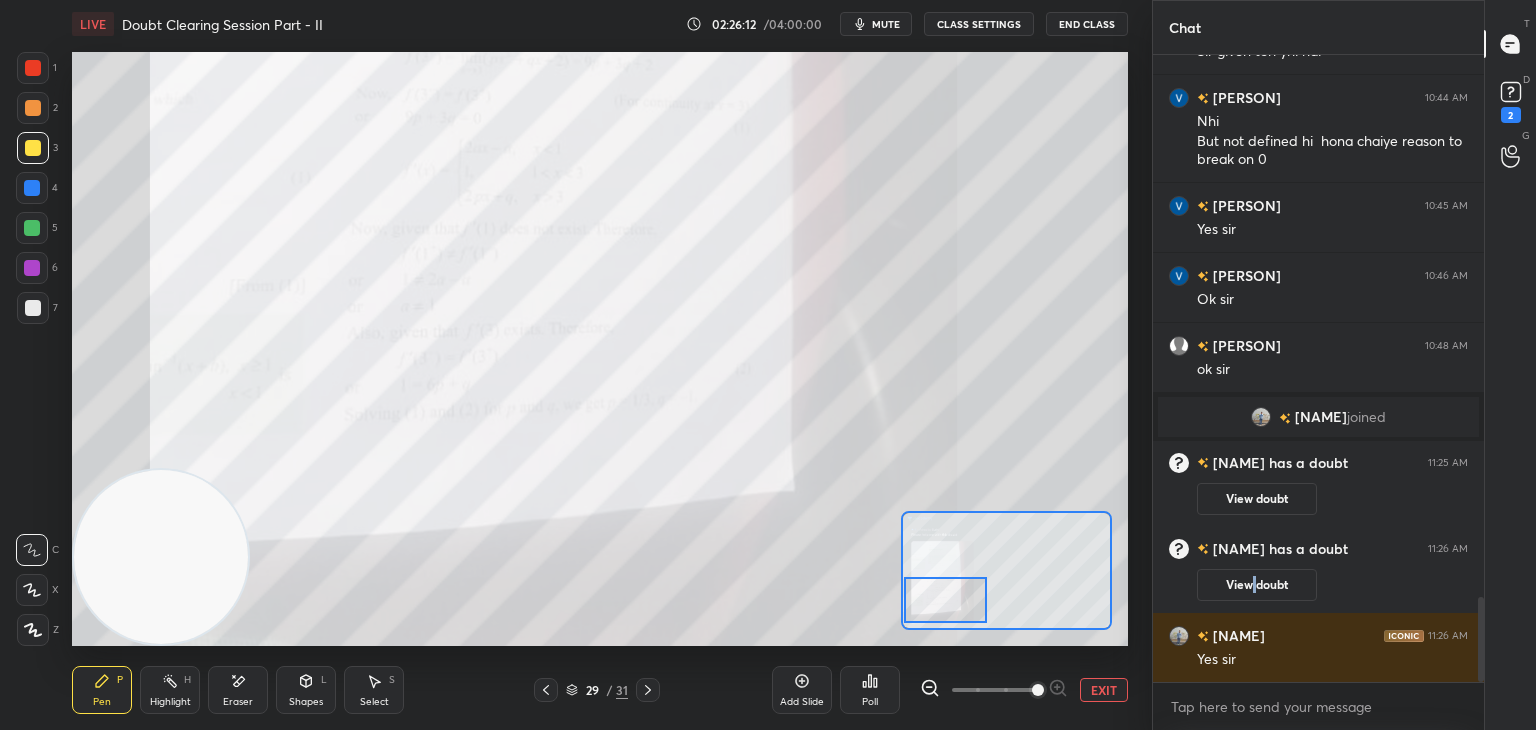 drag, startPoint x: 1254, startPoint y: 582, endPoint x: 1253, endPoint y: 568, distance: 14.035668 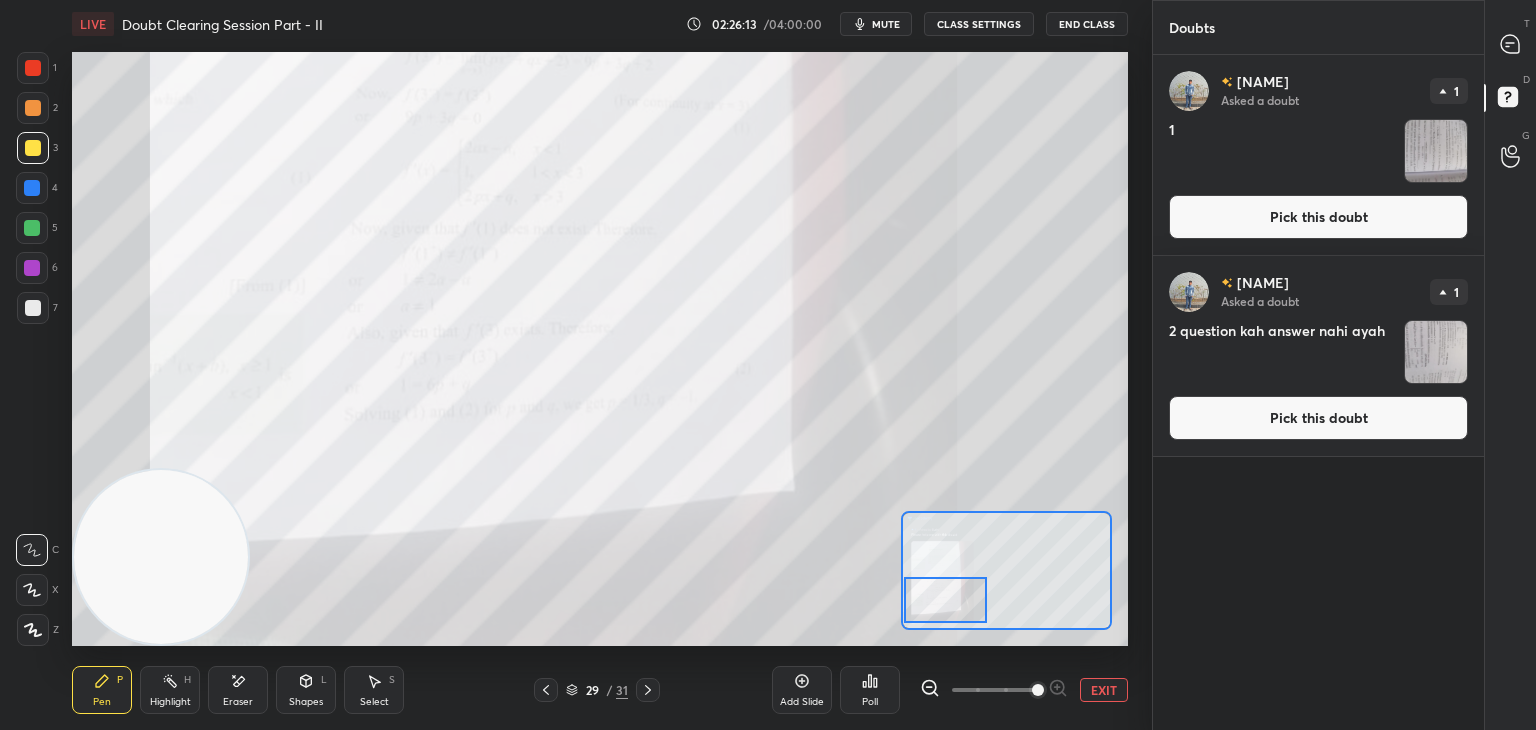 click on "Pick this doubt" at bounding box center [1318, 418] 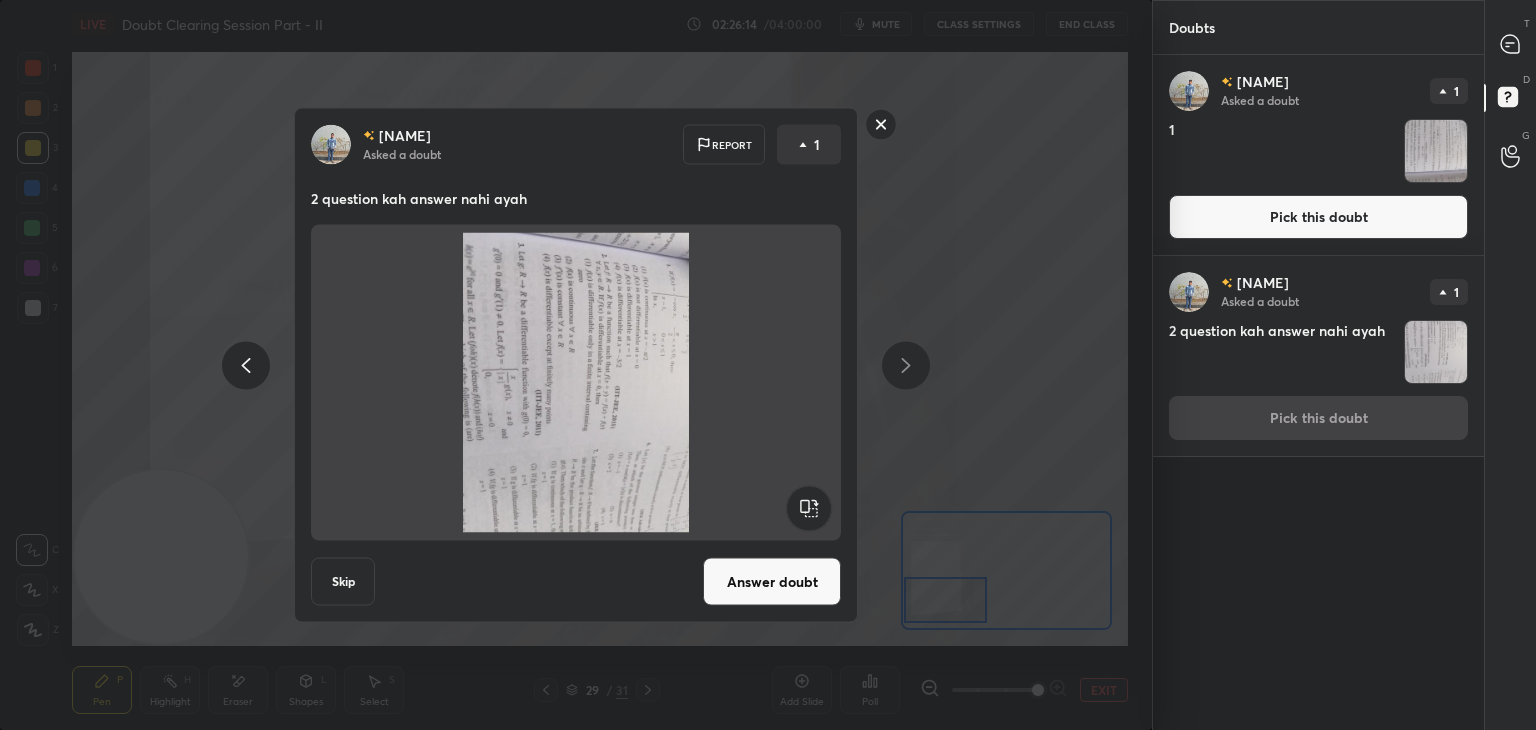 click 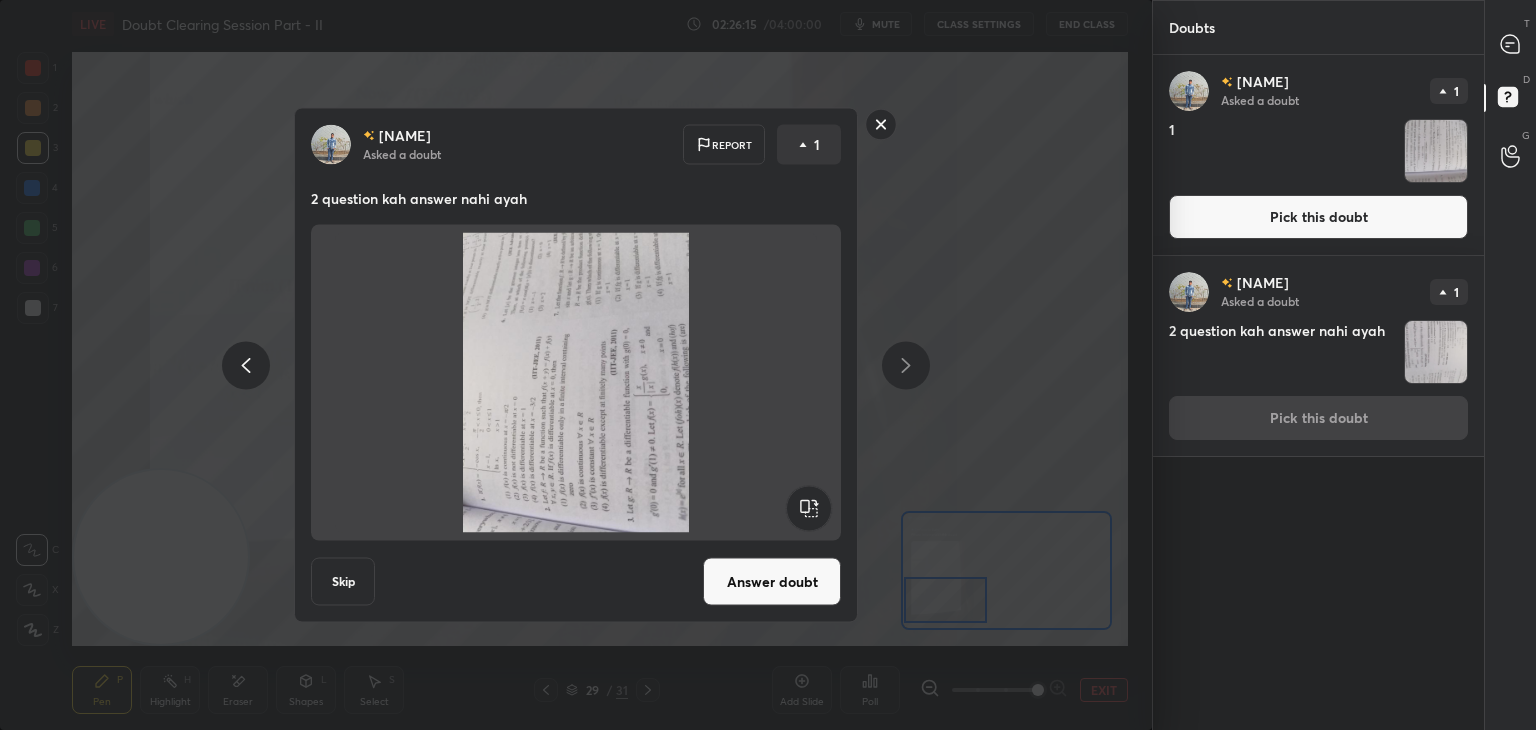 click 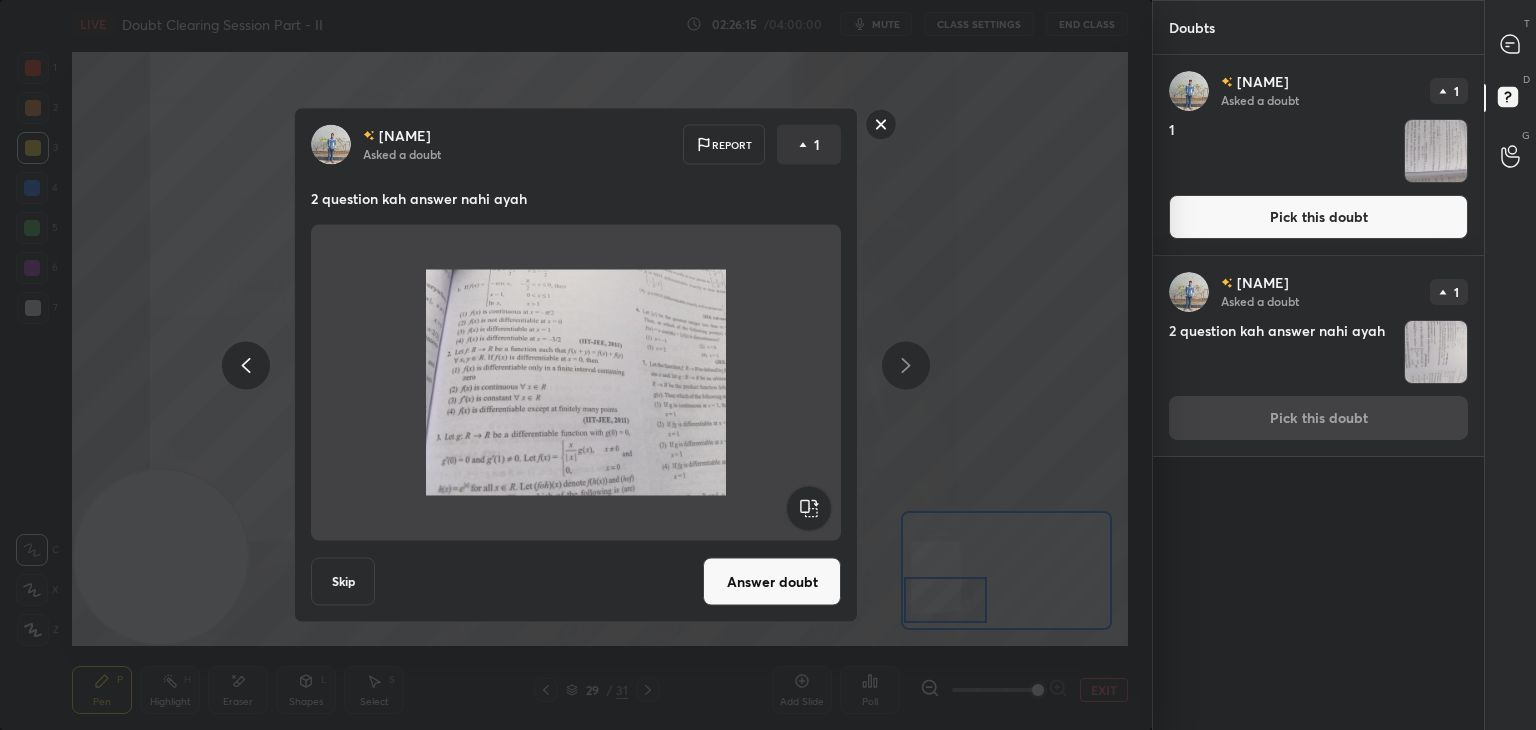 drag, startPoint x: 756, startPoint y: 577, endPoint x: 767, endPoint y: 553, distance: 26.400757 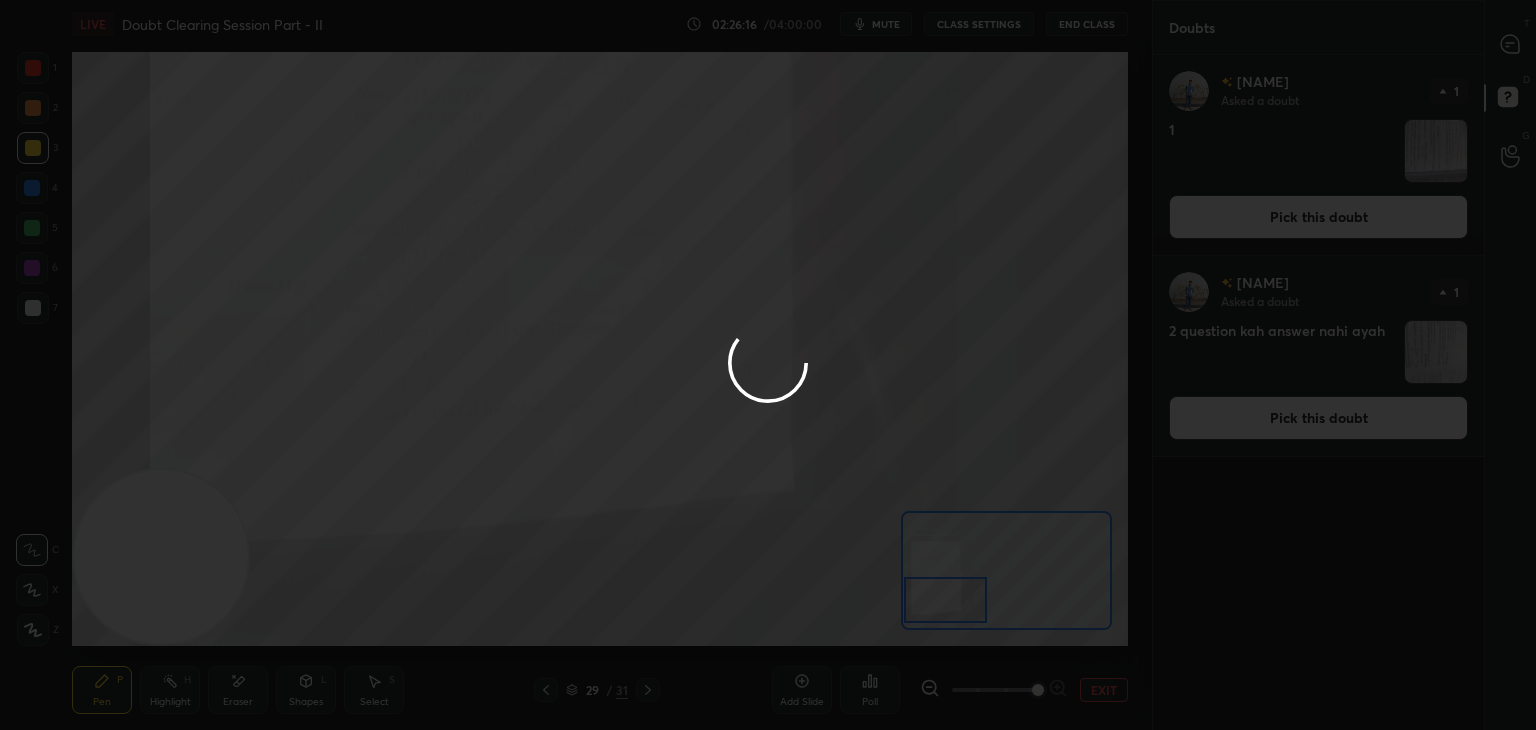 drag, startPoint x: 1264, startPoint y: 230, endPoint x: 1274, endPoint y: 226, distance: 10.770329 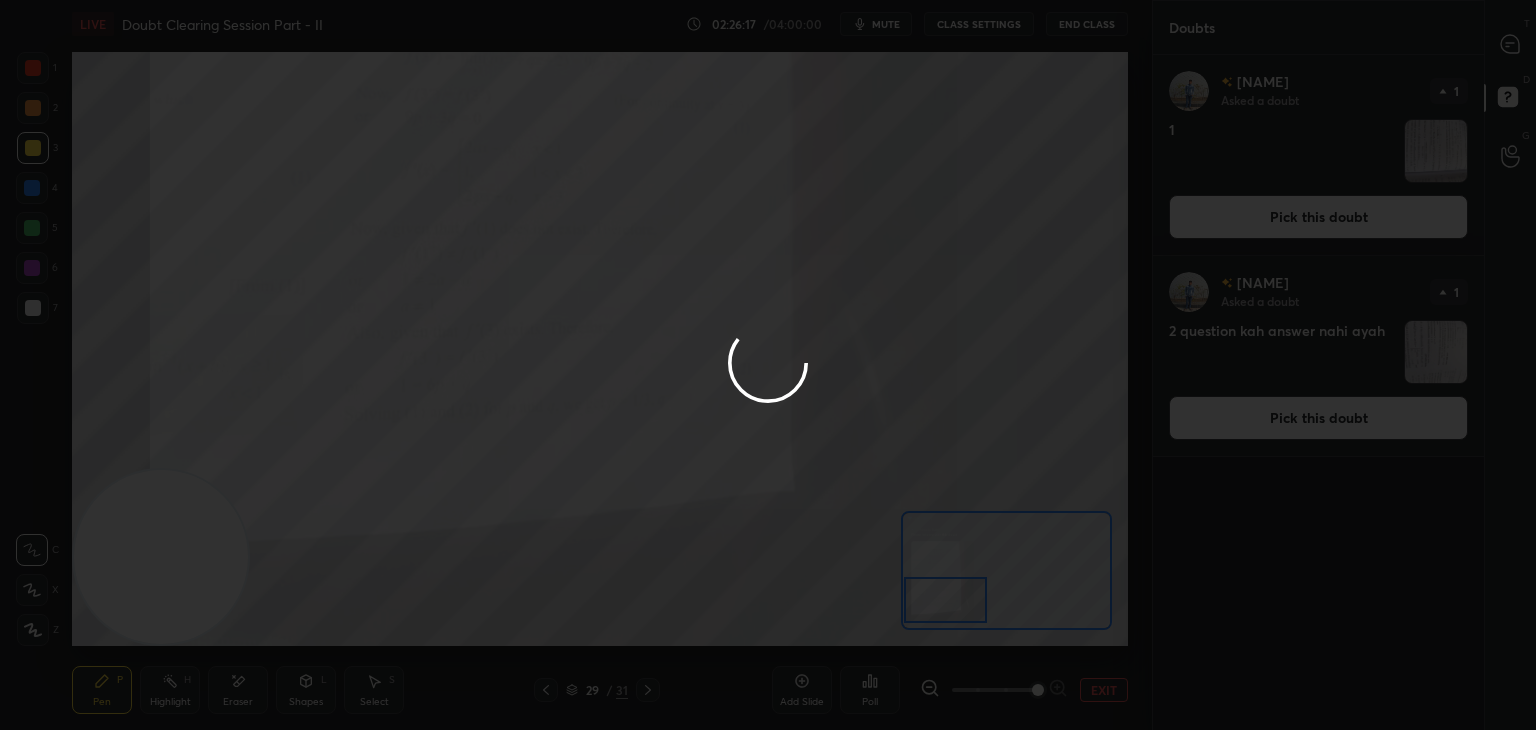 click at bounding box center (768, 365) 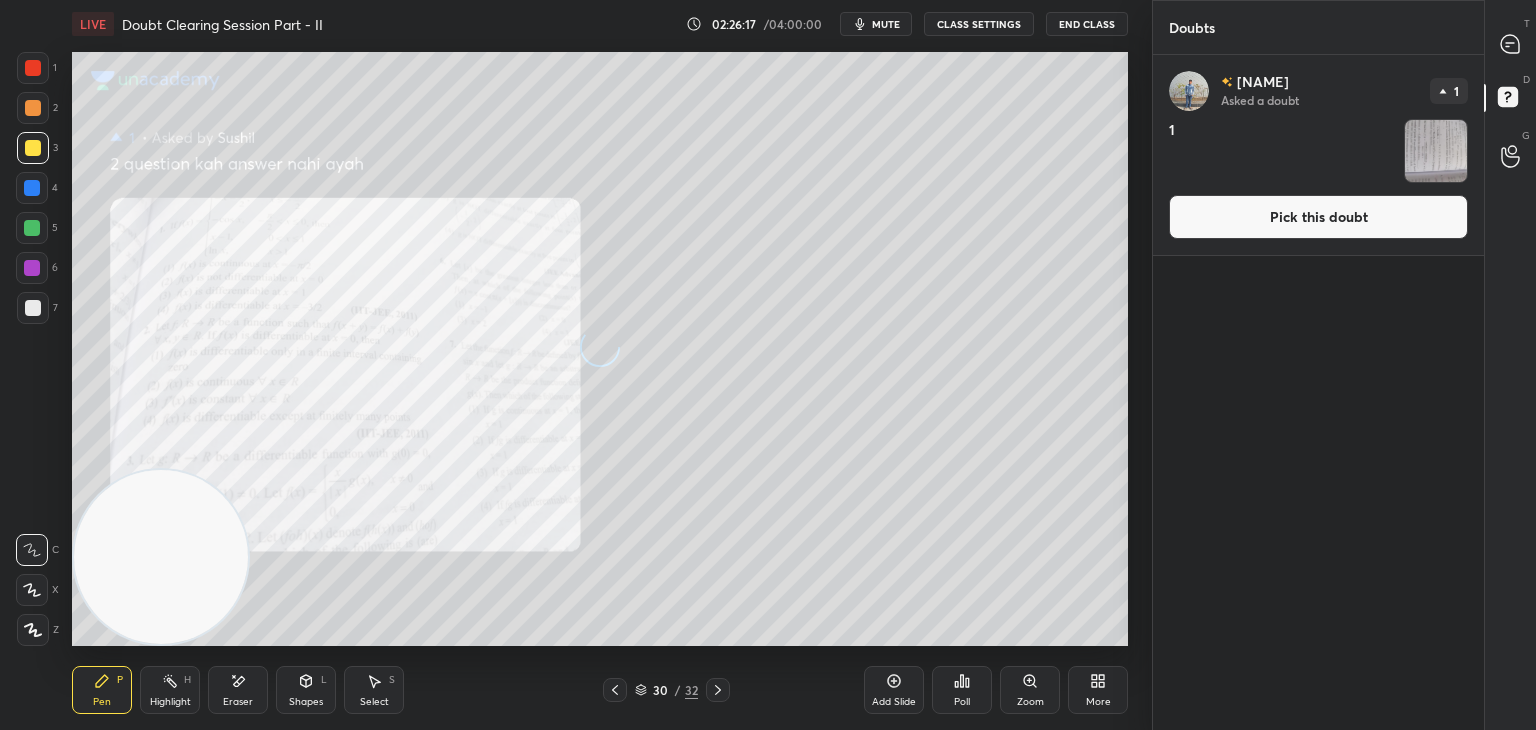 click on "Pick this doubt" at bounding box center (1318, 217) 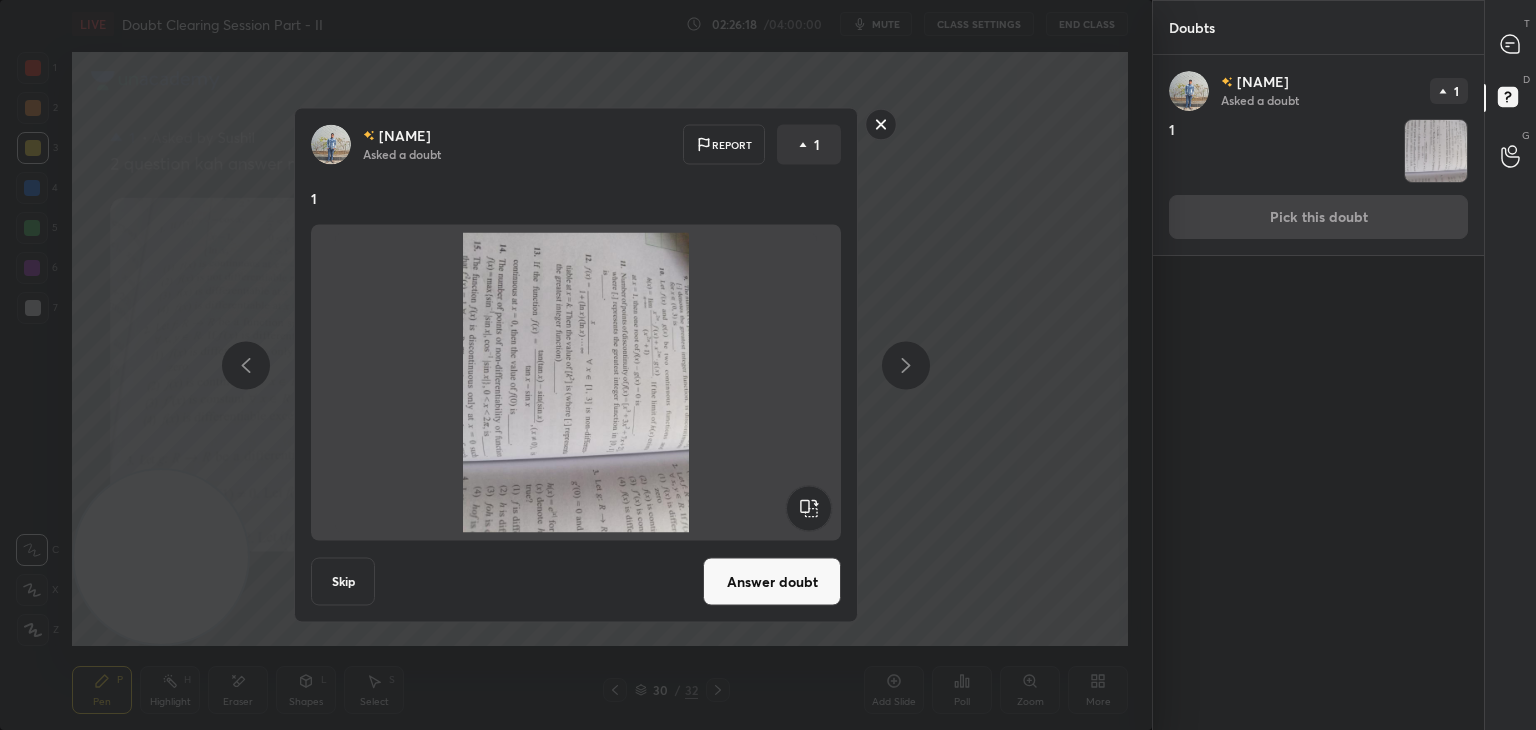 click on "[PERSON] Asked a doubt 1 Pick this doubt" at bounding box center (1318, 155) 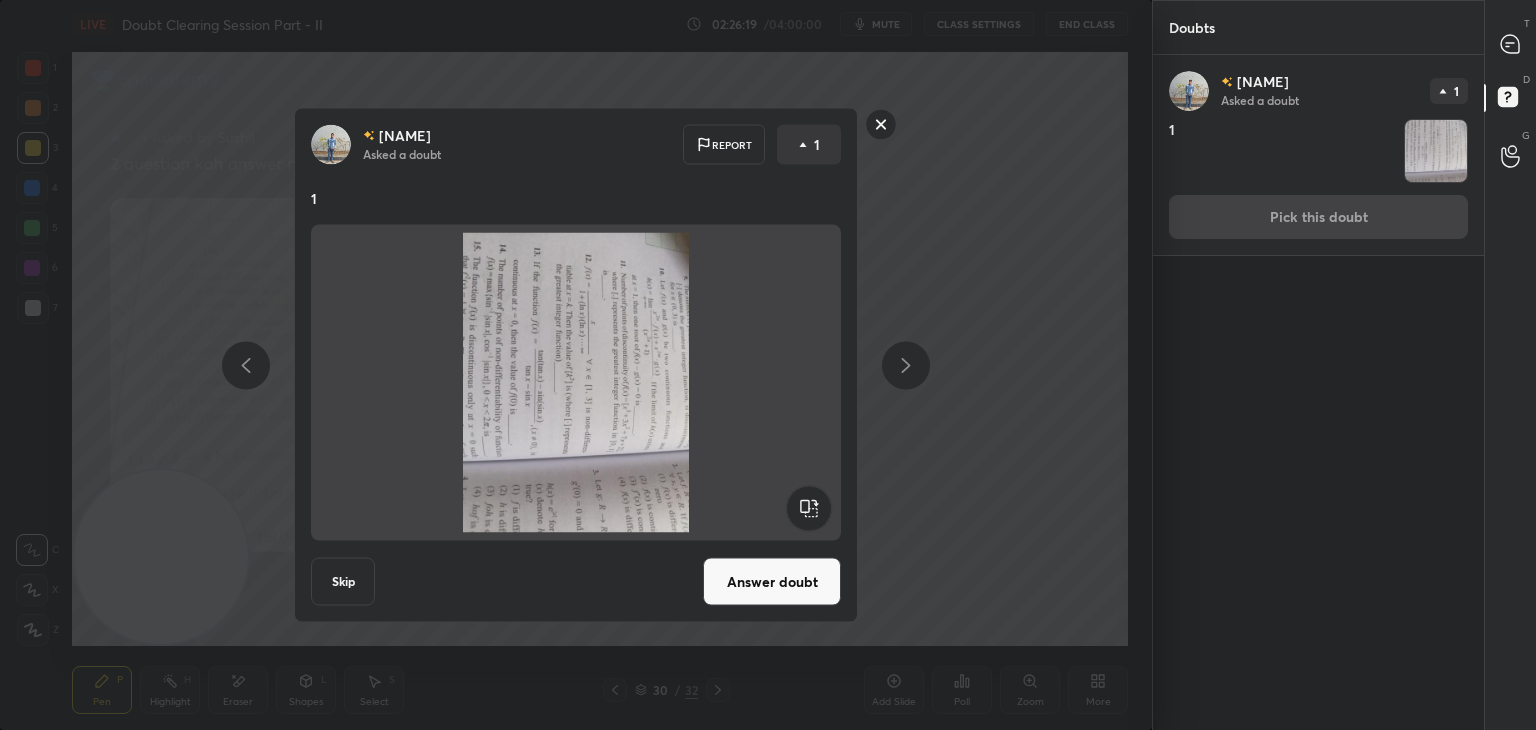 click 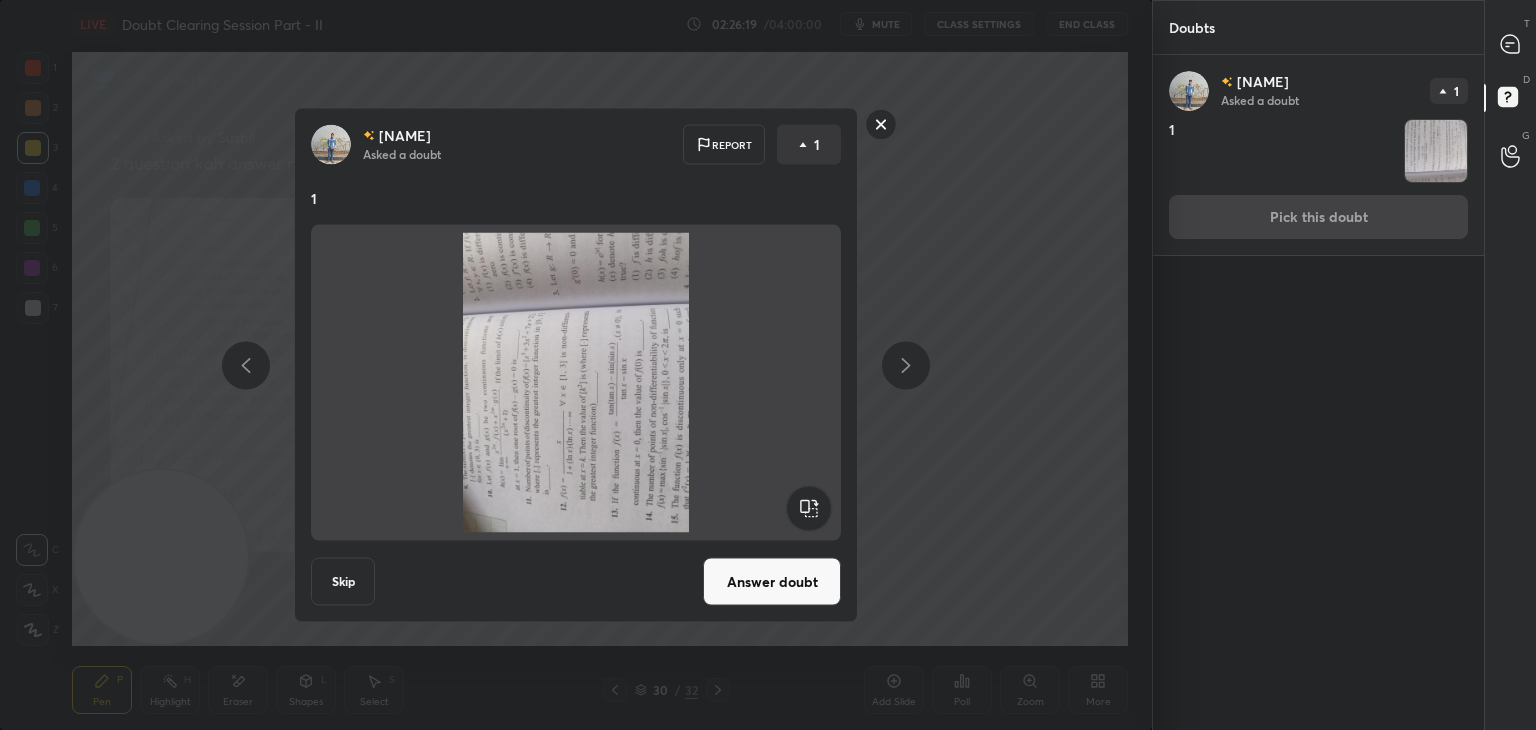 click 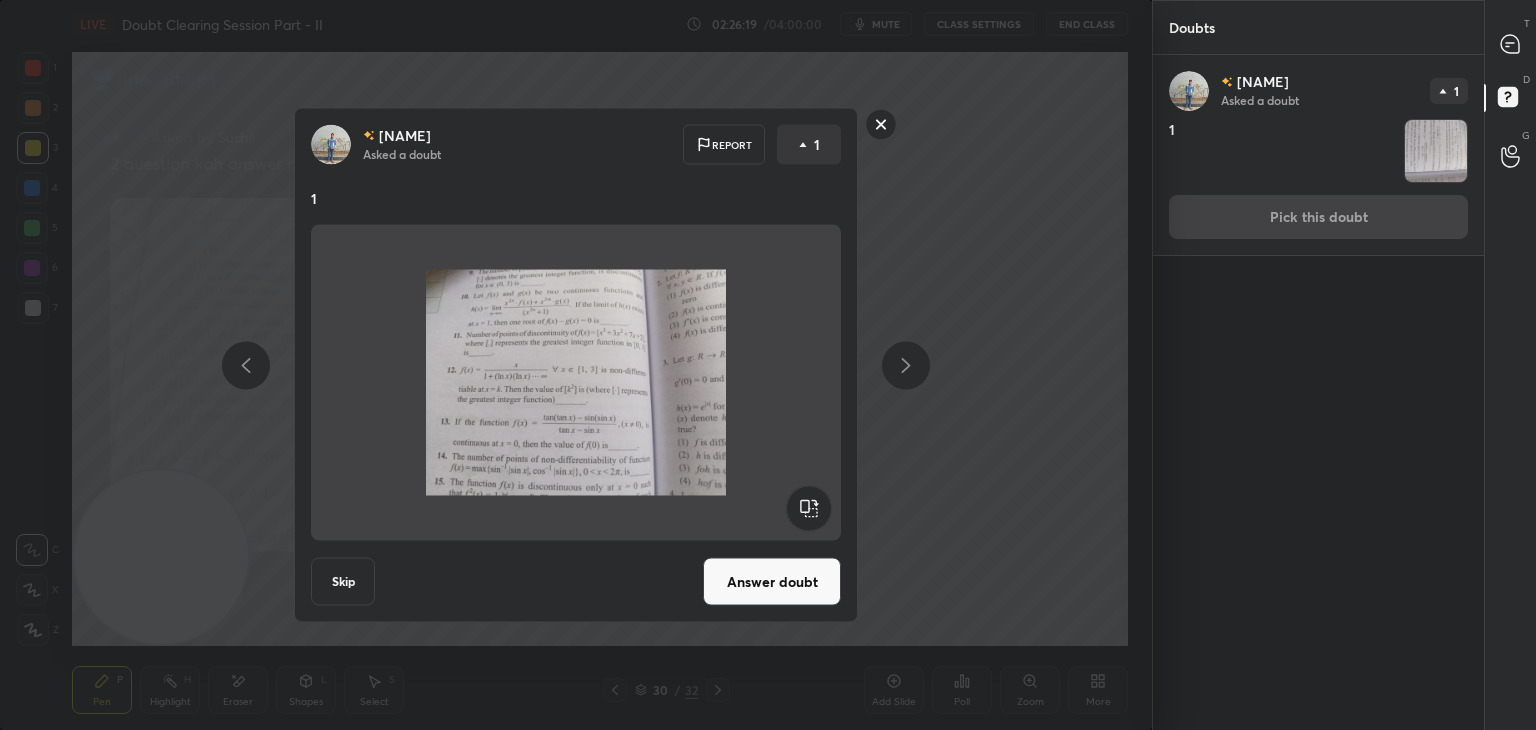 click on "Answer doubt" at bounding box center [772, 582] 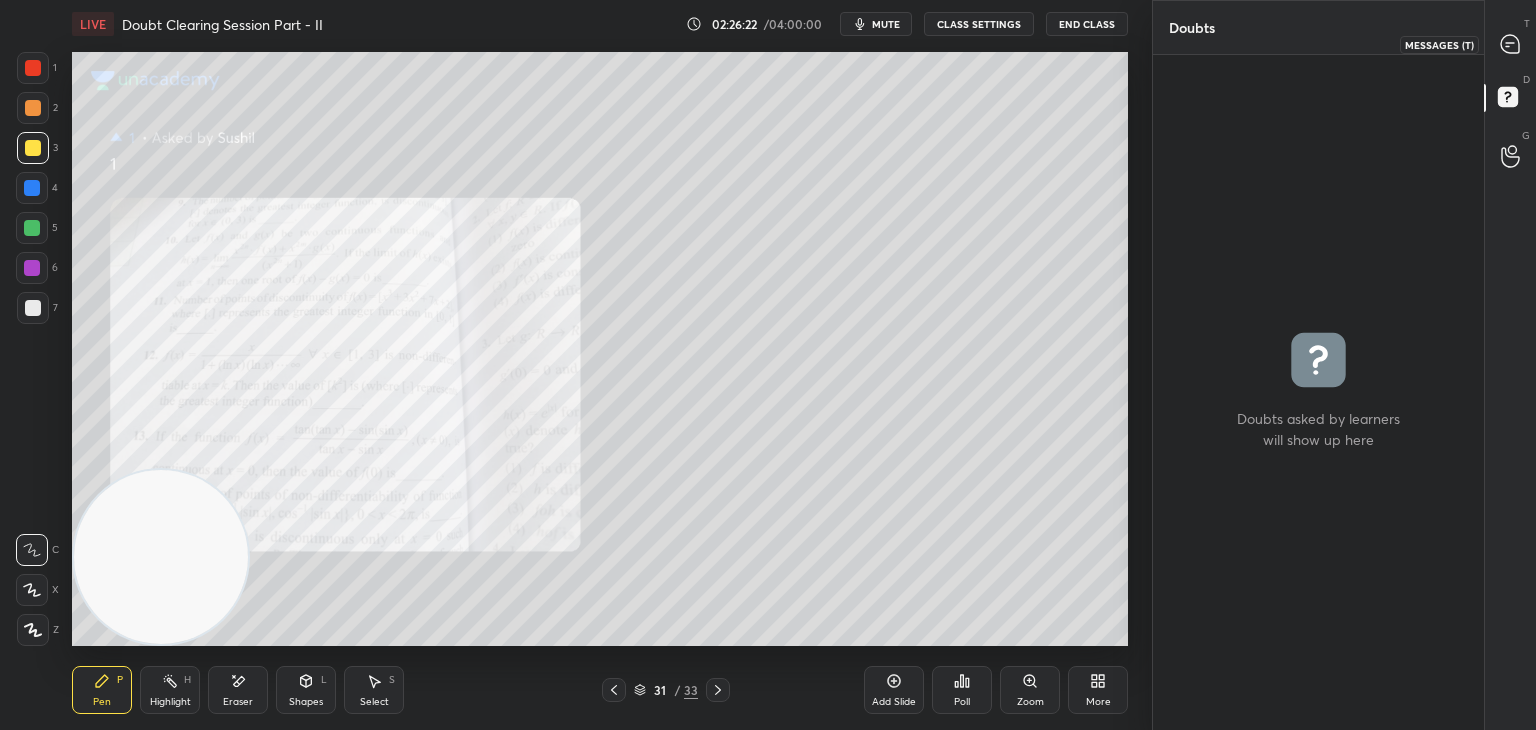 click 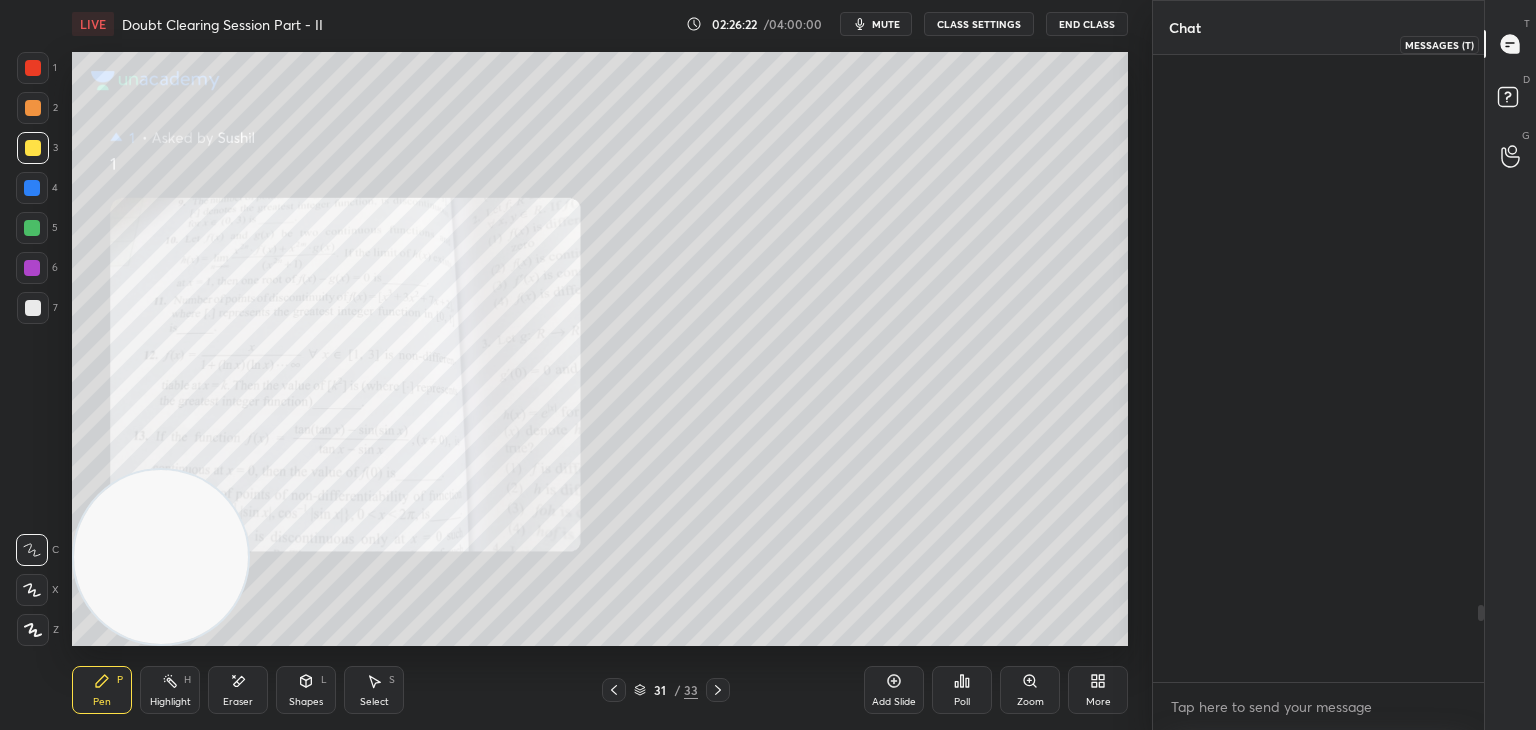 scroll, scrollTop: 4474, scrollLeft: 0, axis: vertical 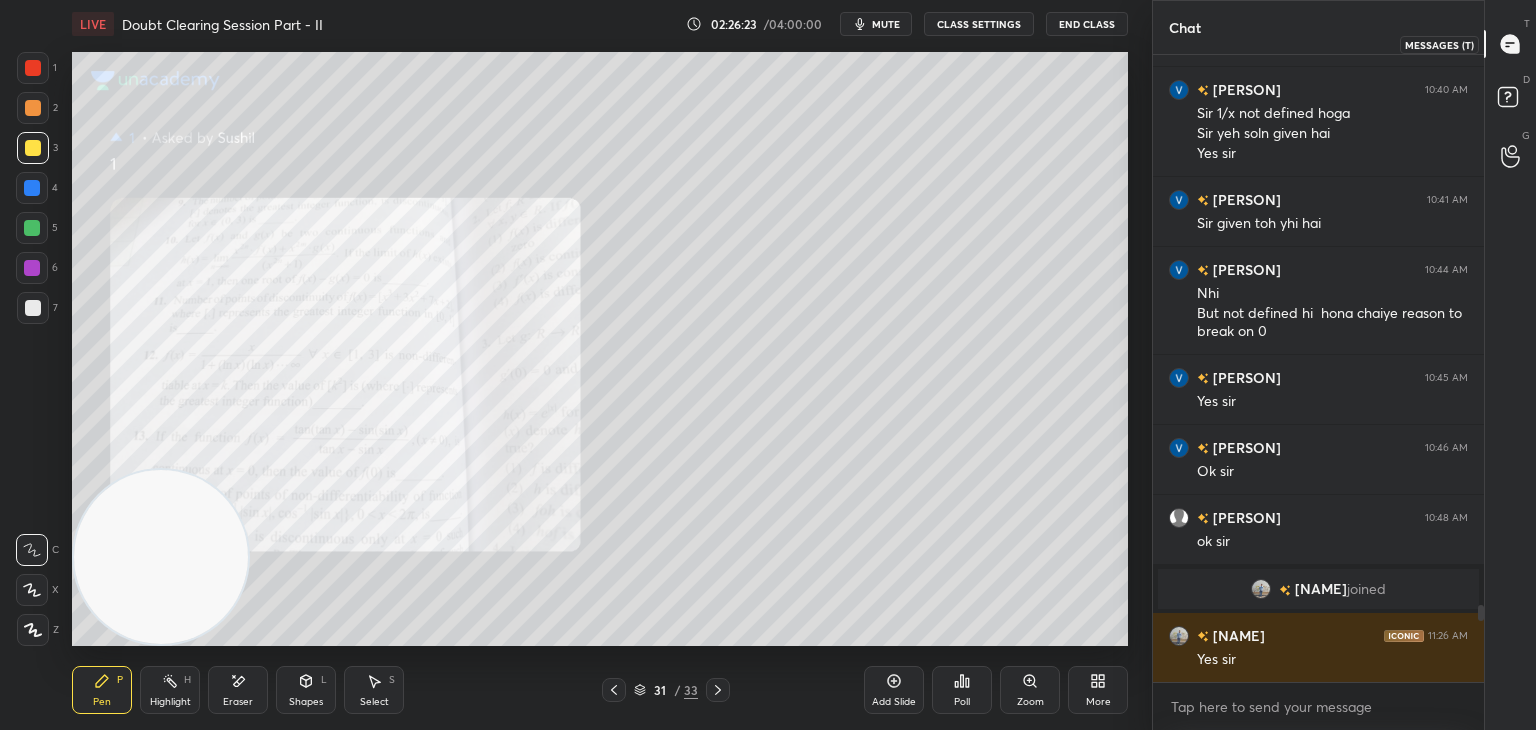 click 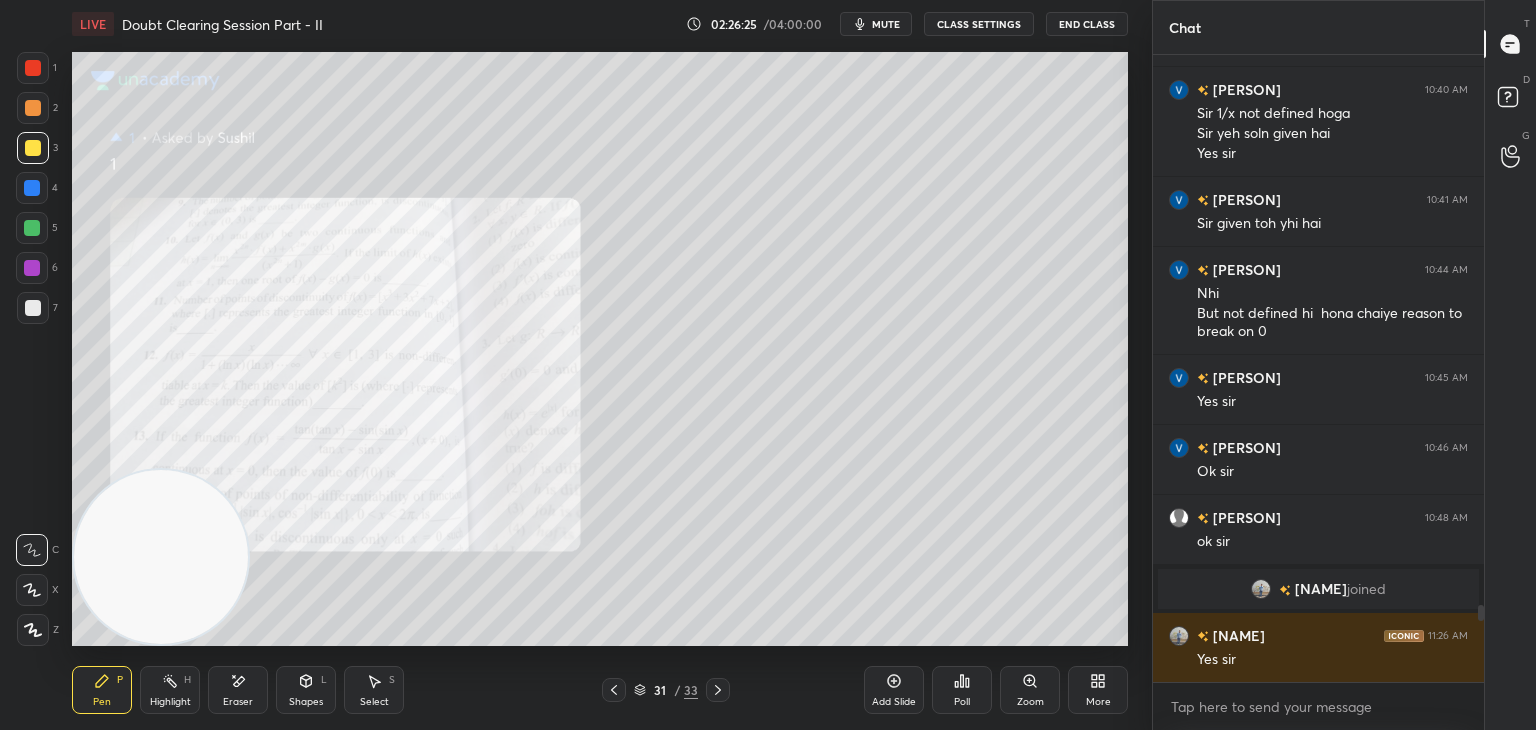 click 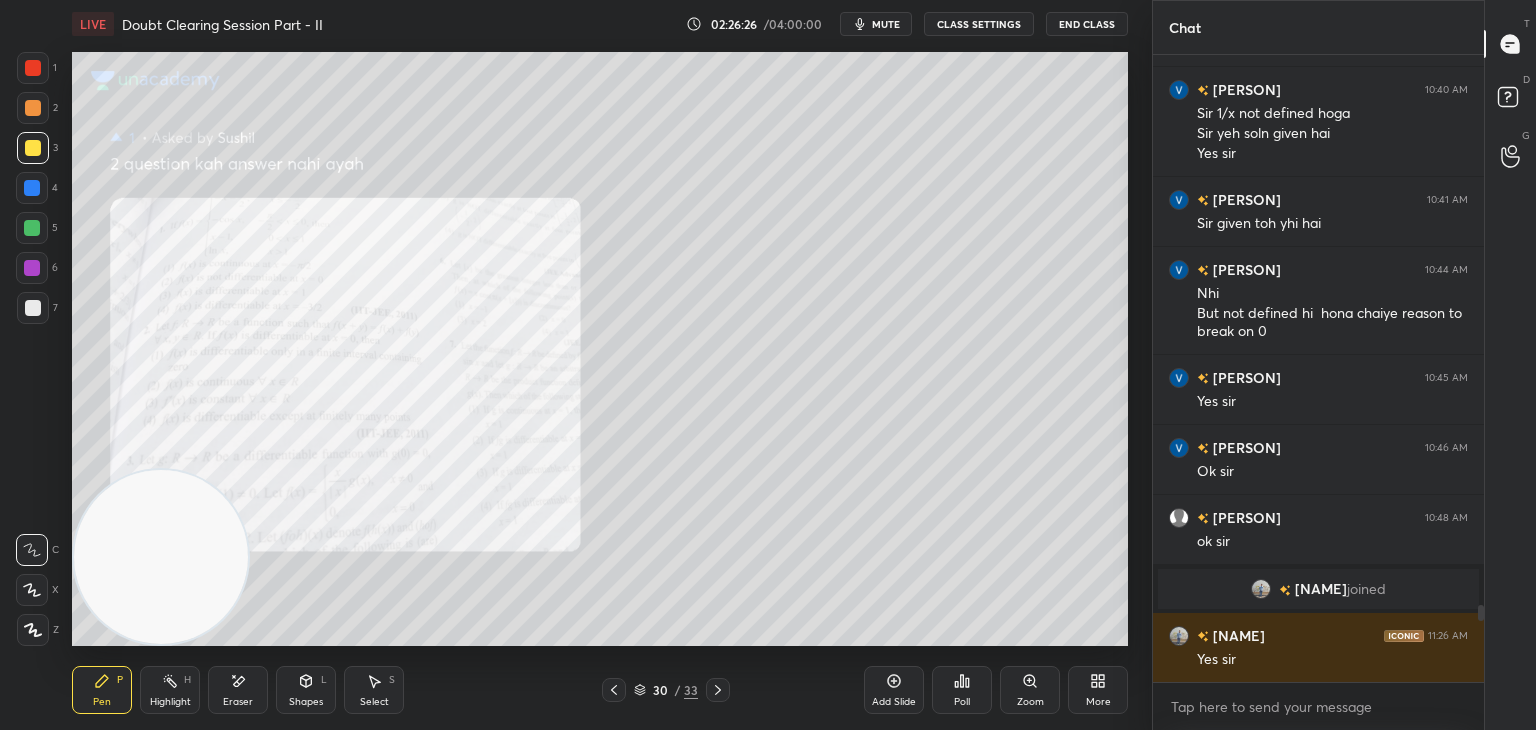 click on "Zoom" at bounding box center [1030, 690] 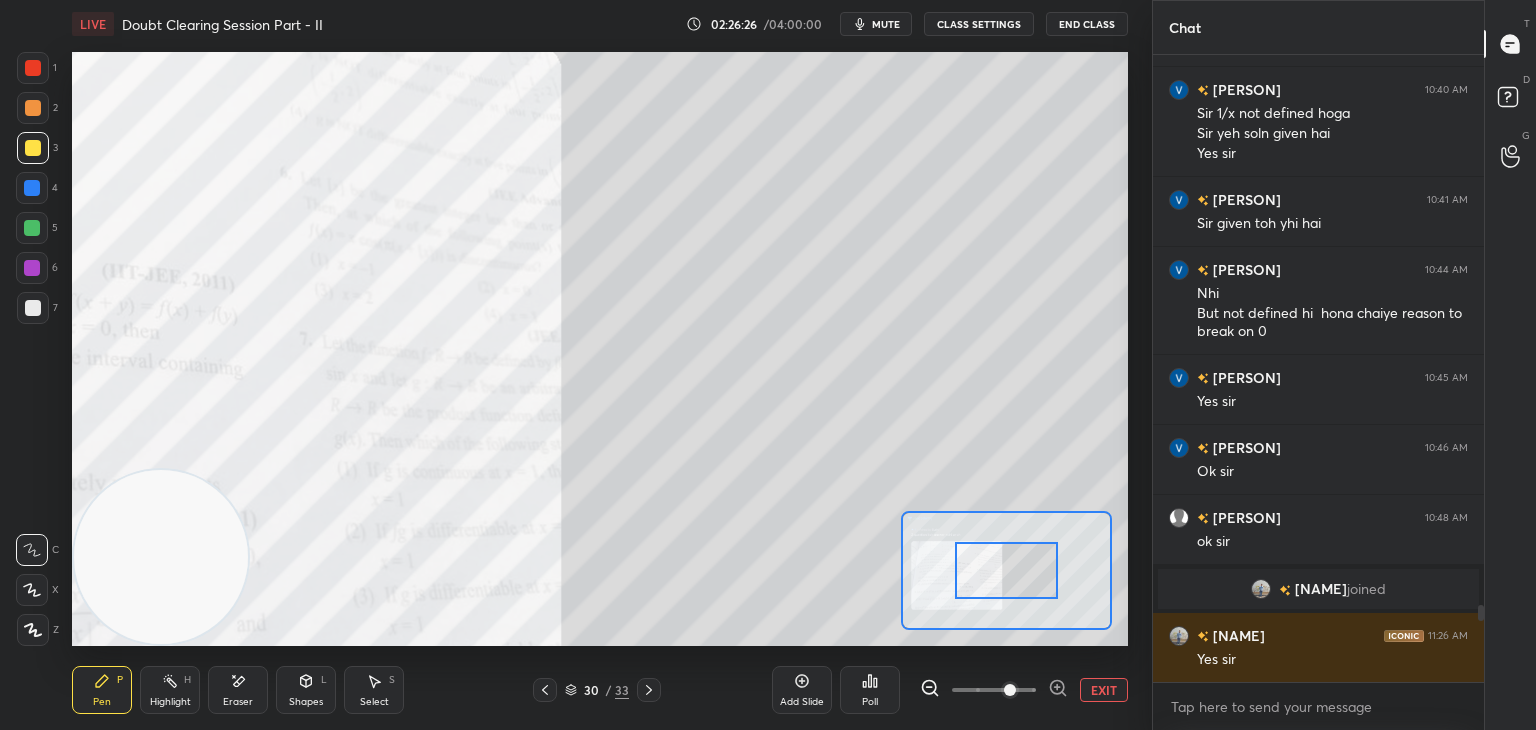 click at bounding box center [1010, 690] 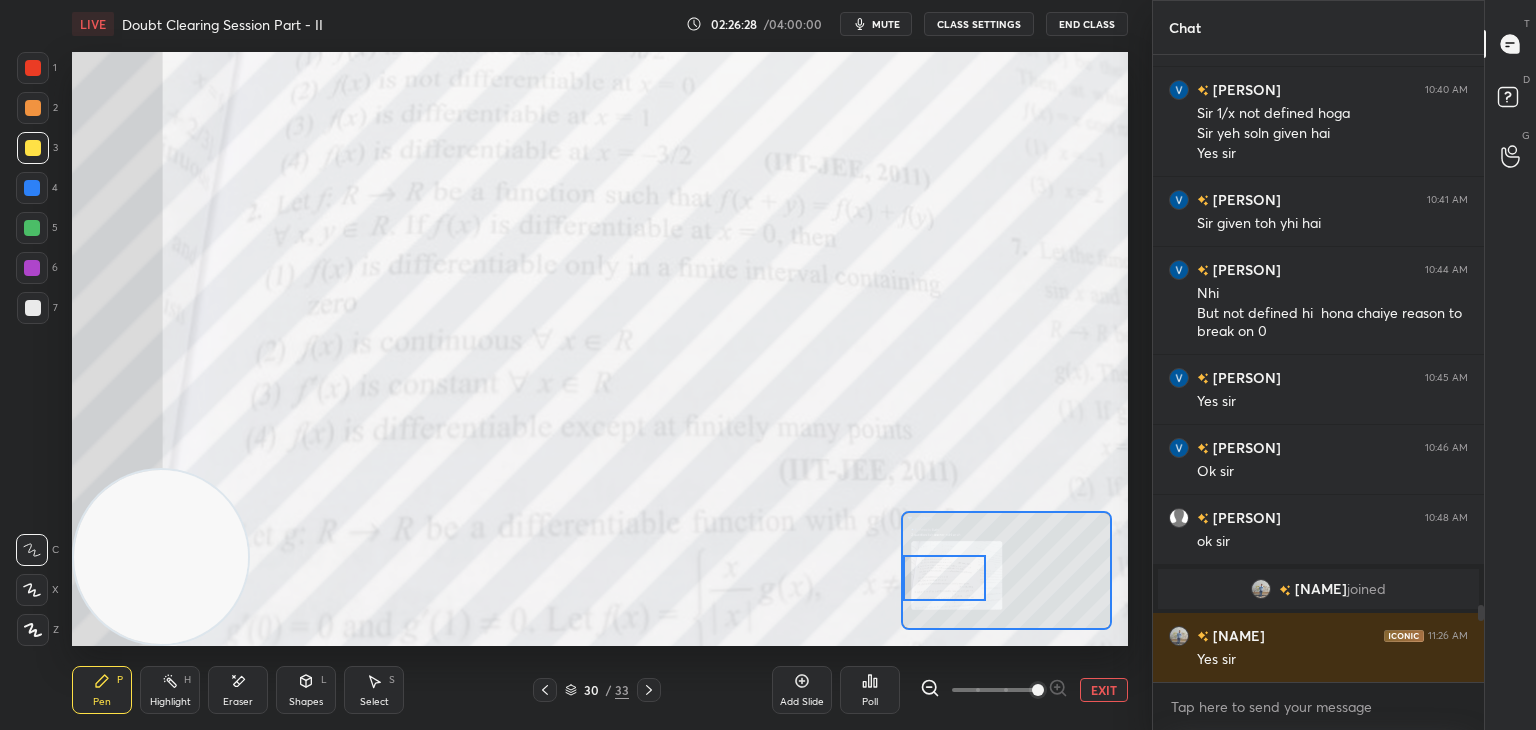 drag, startPoint x: 947, startPoint y: 558, endPoint x: 908, endPoint y: 571, distance: 41.109608 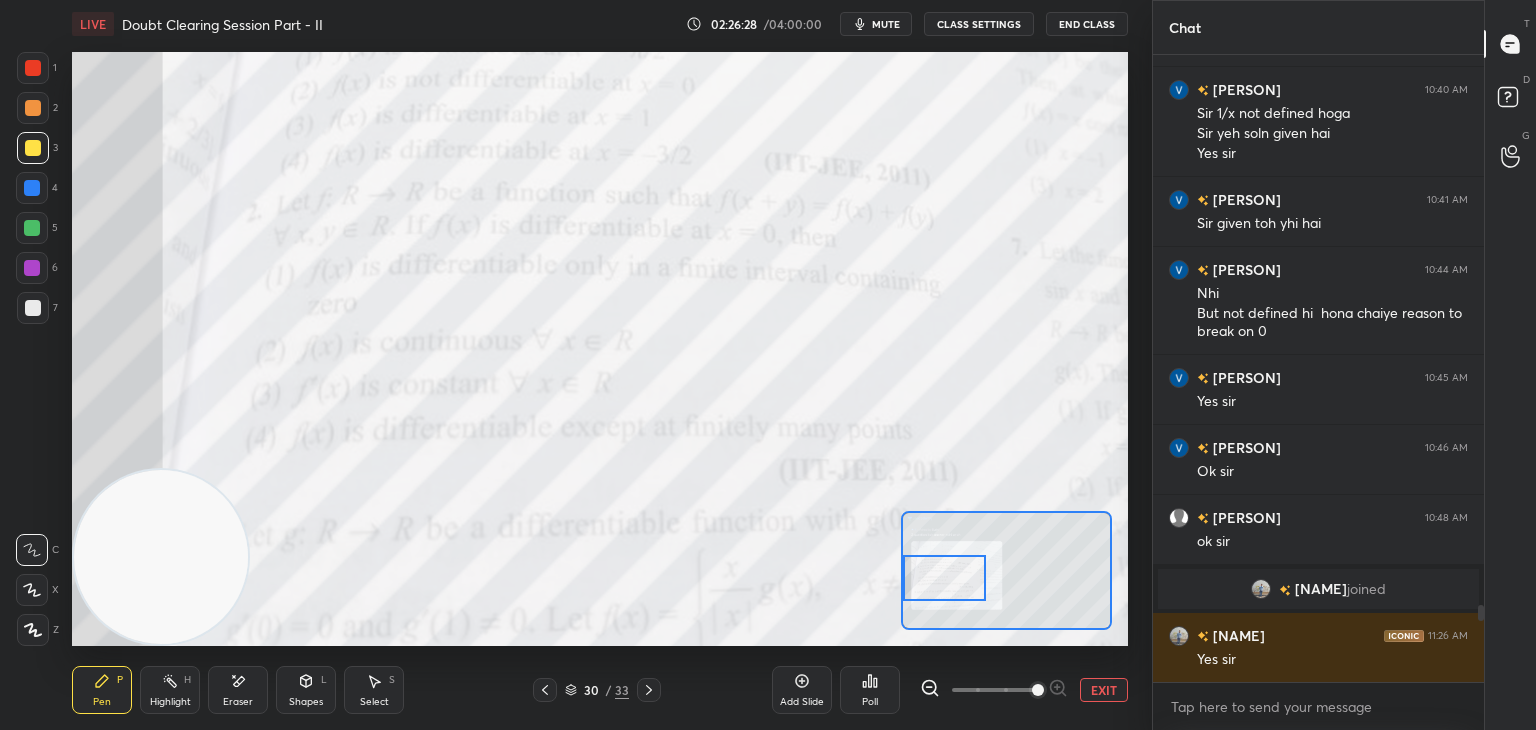 click at bounding box center [944, 578] 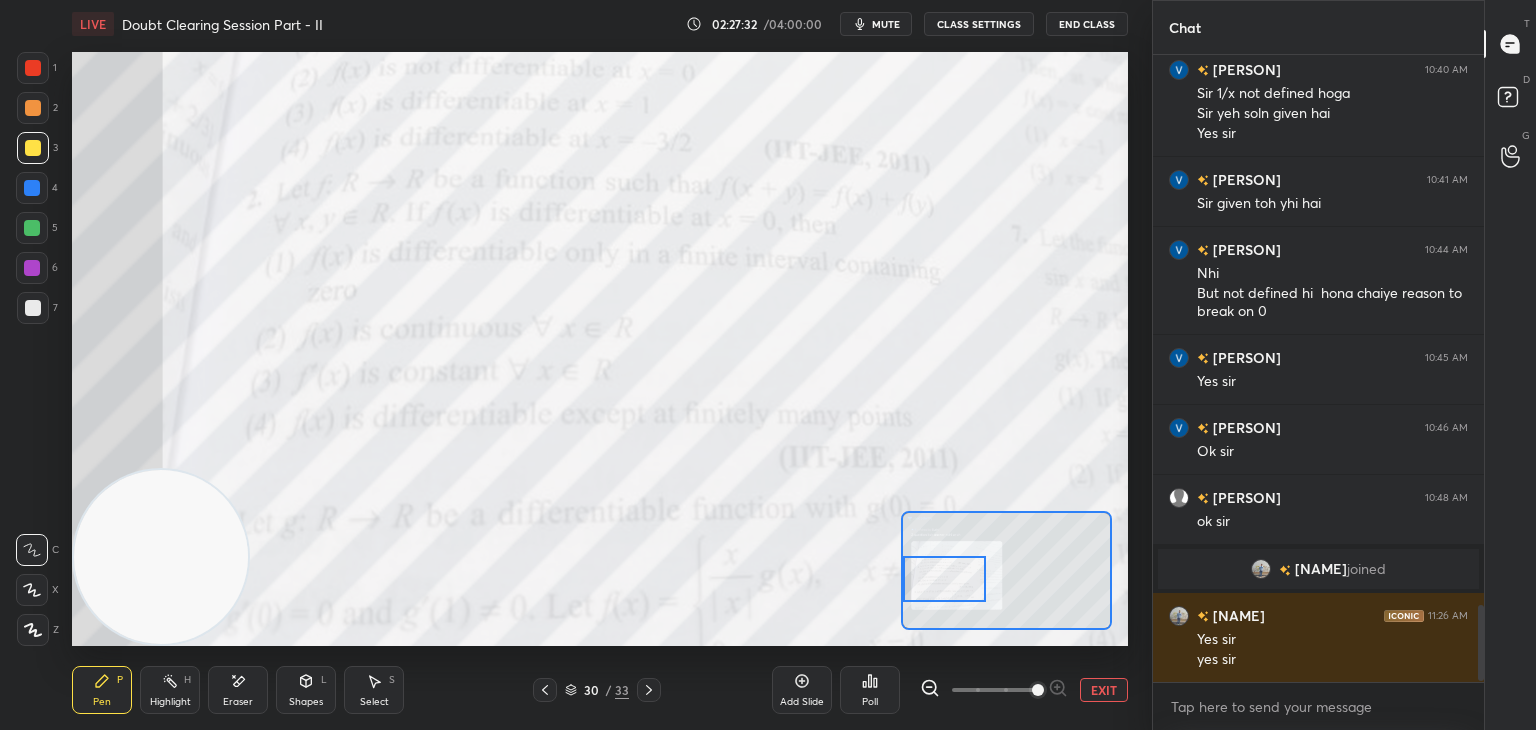 scroll, scrollTop: 4564, scrollLeft: 0, axis: vertical 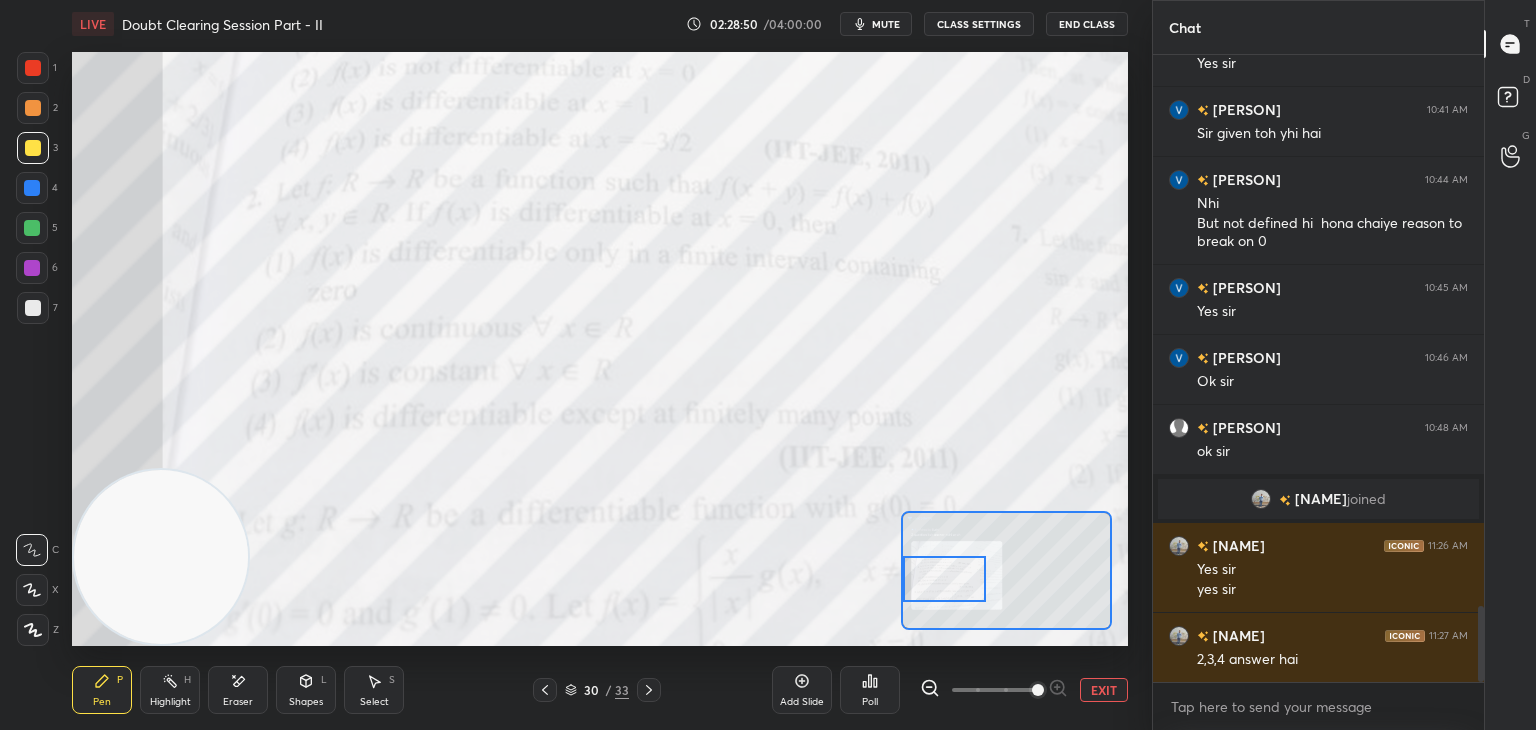 click on "EXIT" at bounding box center (1104, 690) 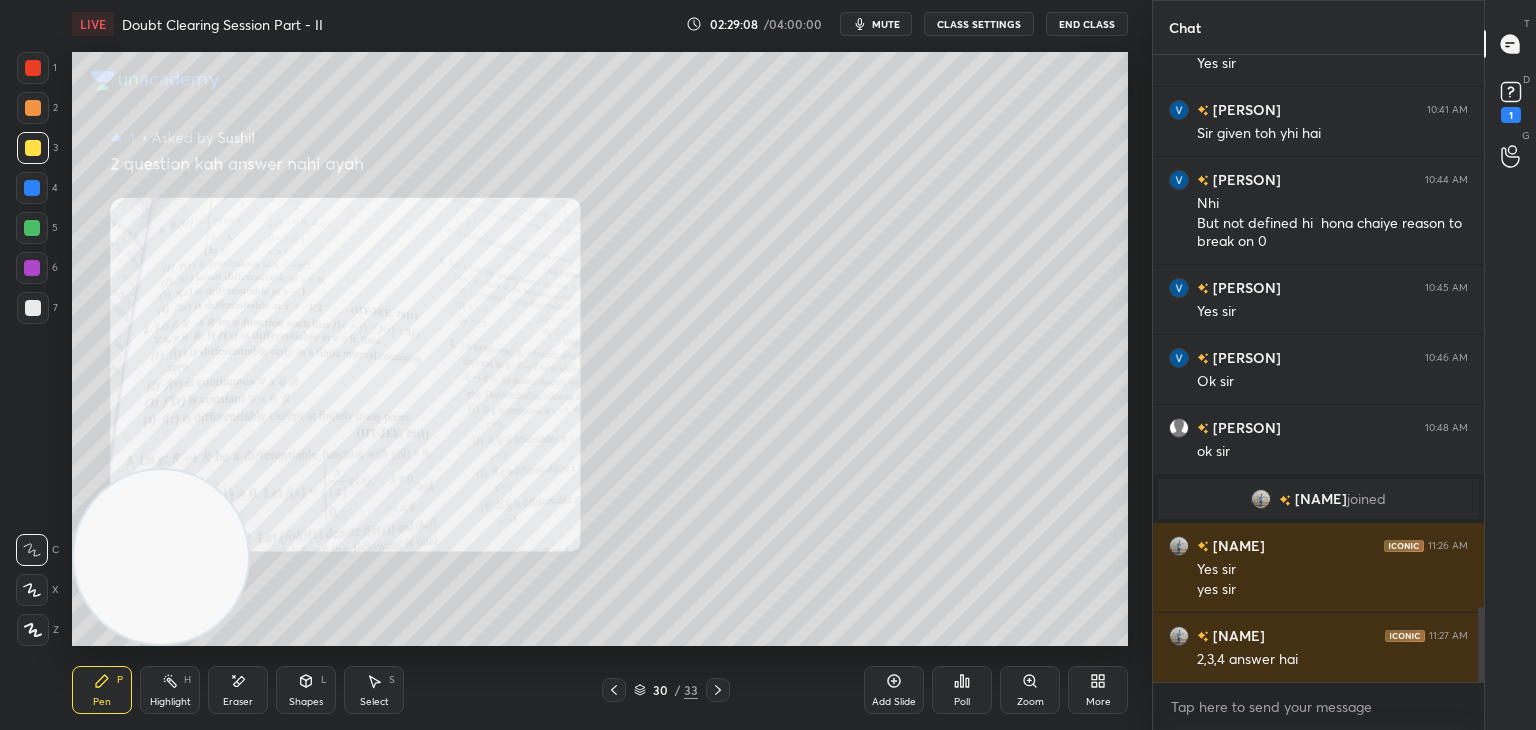 scroll, scrollTop: 4650, scrollLeft: 0, axis: vertical 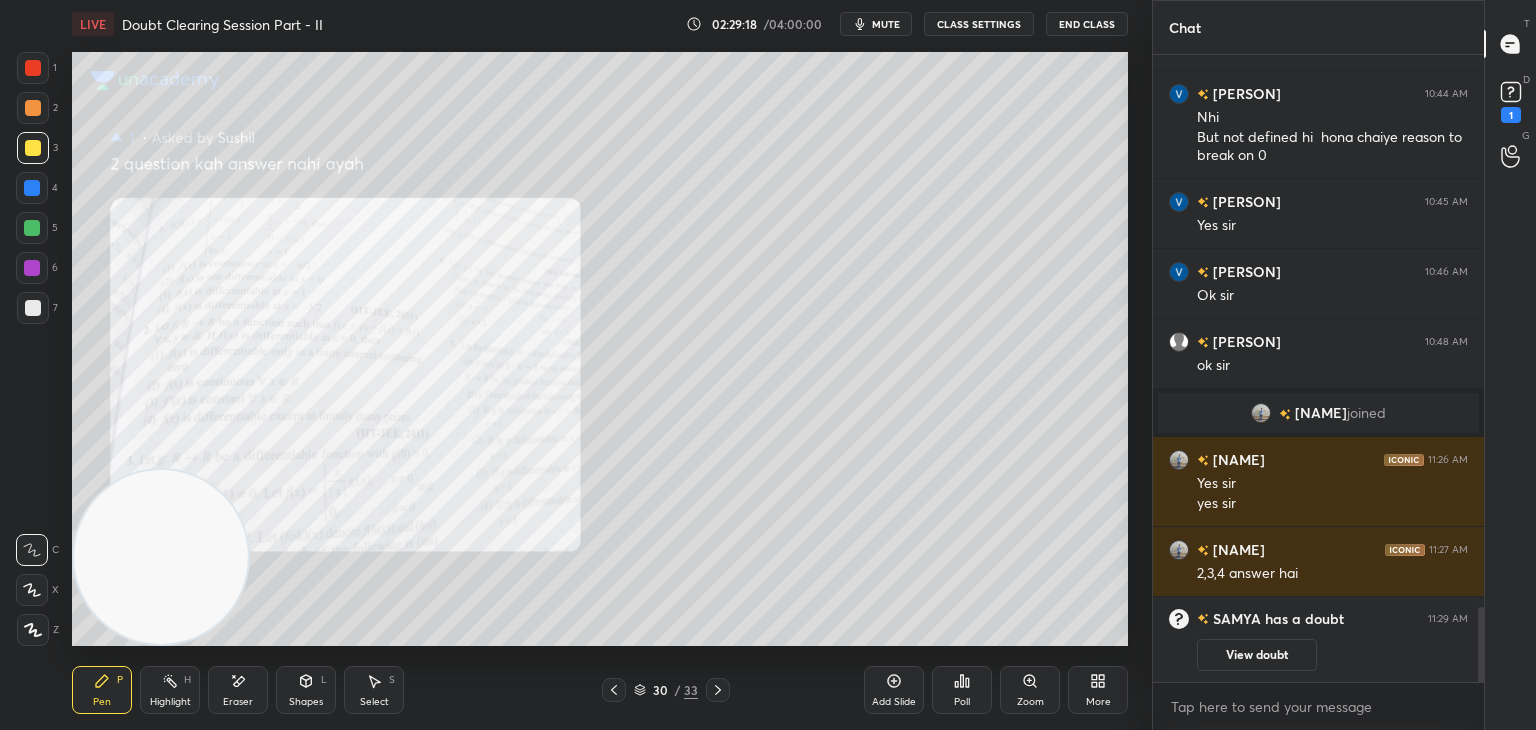 click on "Poll" at bounding box center (962, 690) 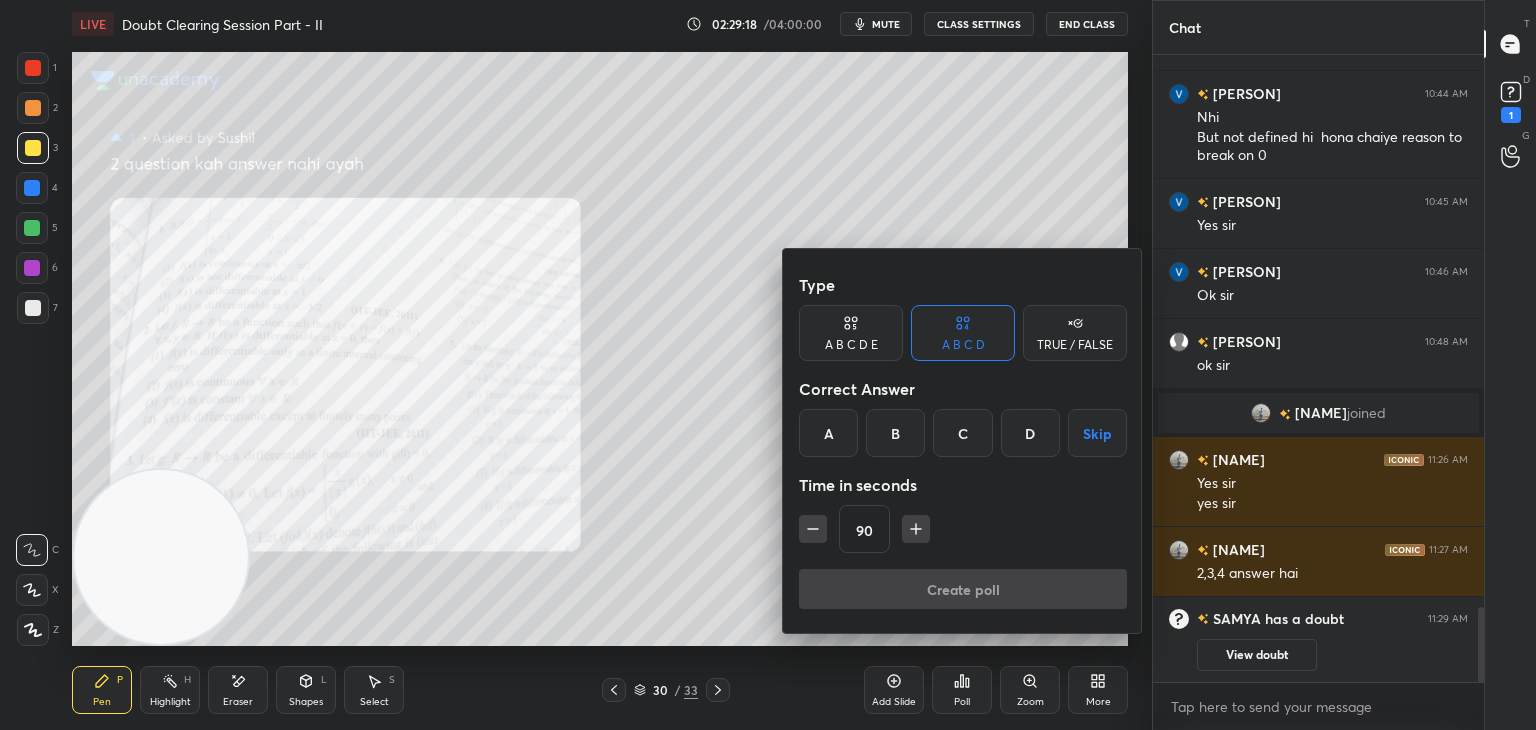 click at bounding box center (768, 365) 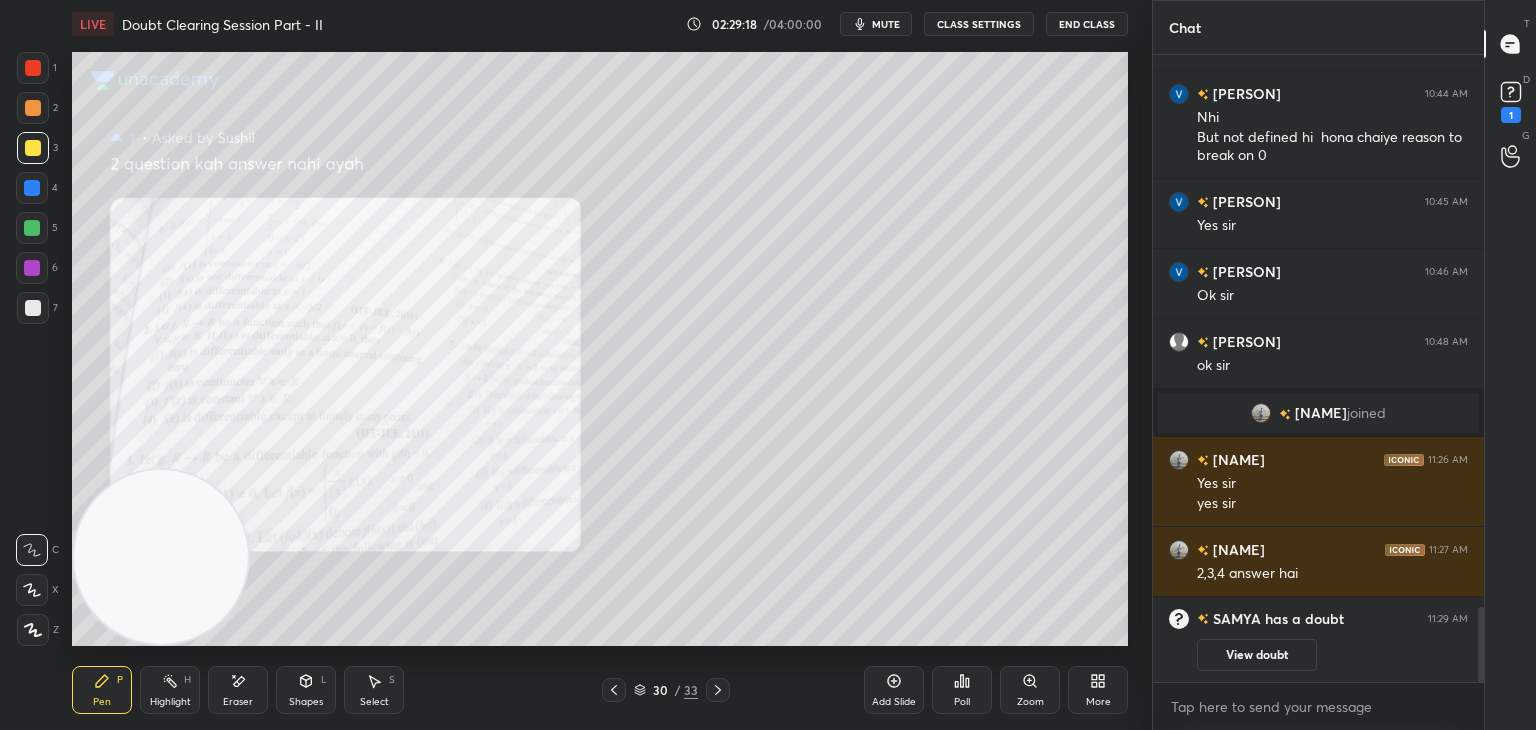 click on "Type A B C D E A B C D TRUE / FALSE Correct Answer A B C D Skip Time in seconds 90 Create poll" at bounding box center (768, 365) 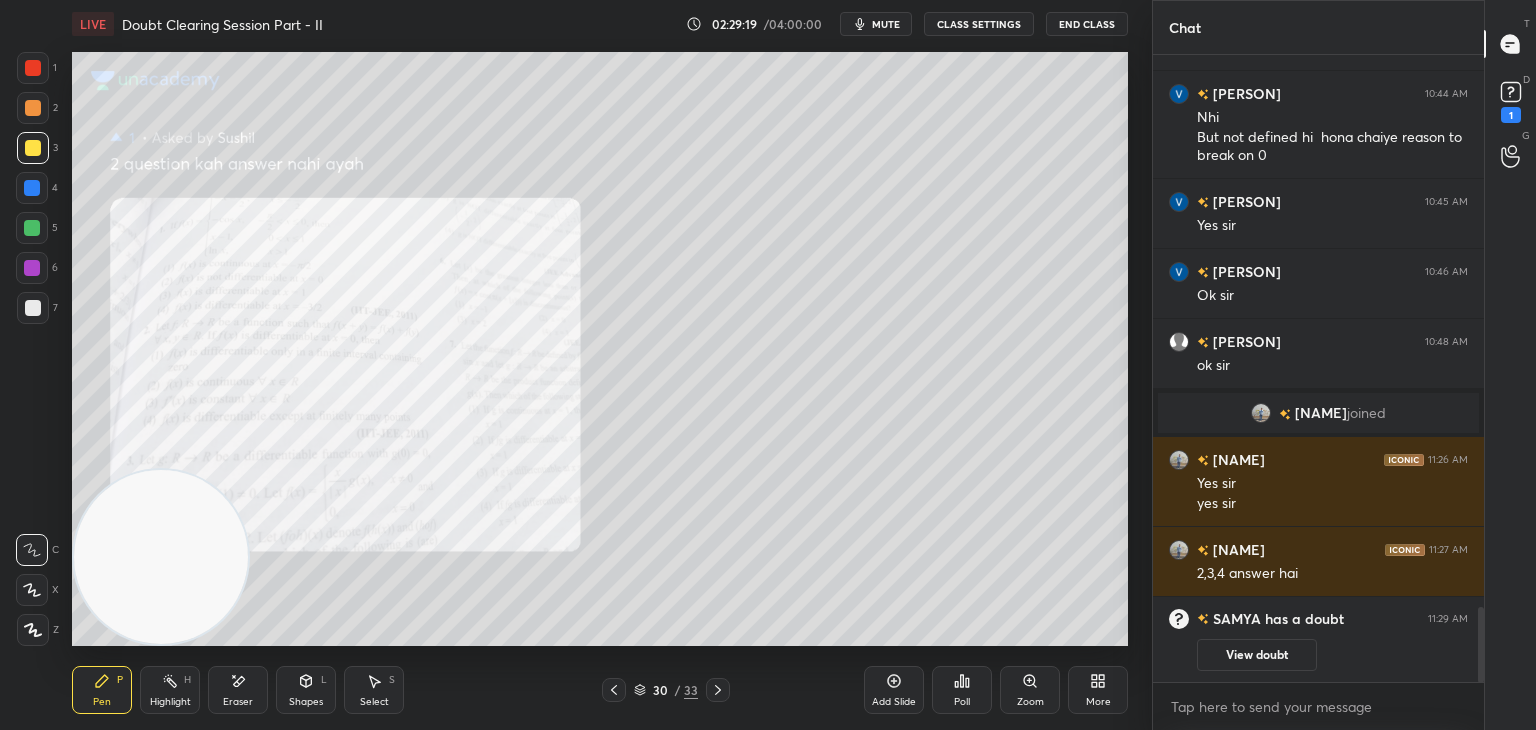 click on "Zoom" at bounding box center (1030, 690) 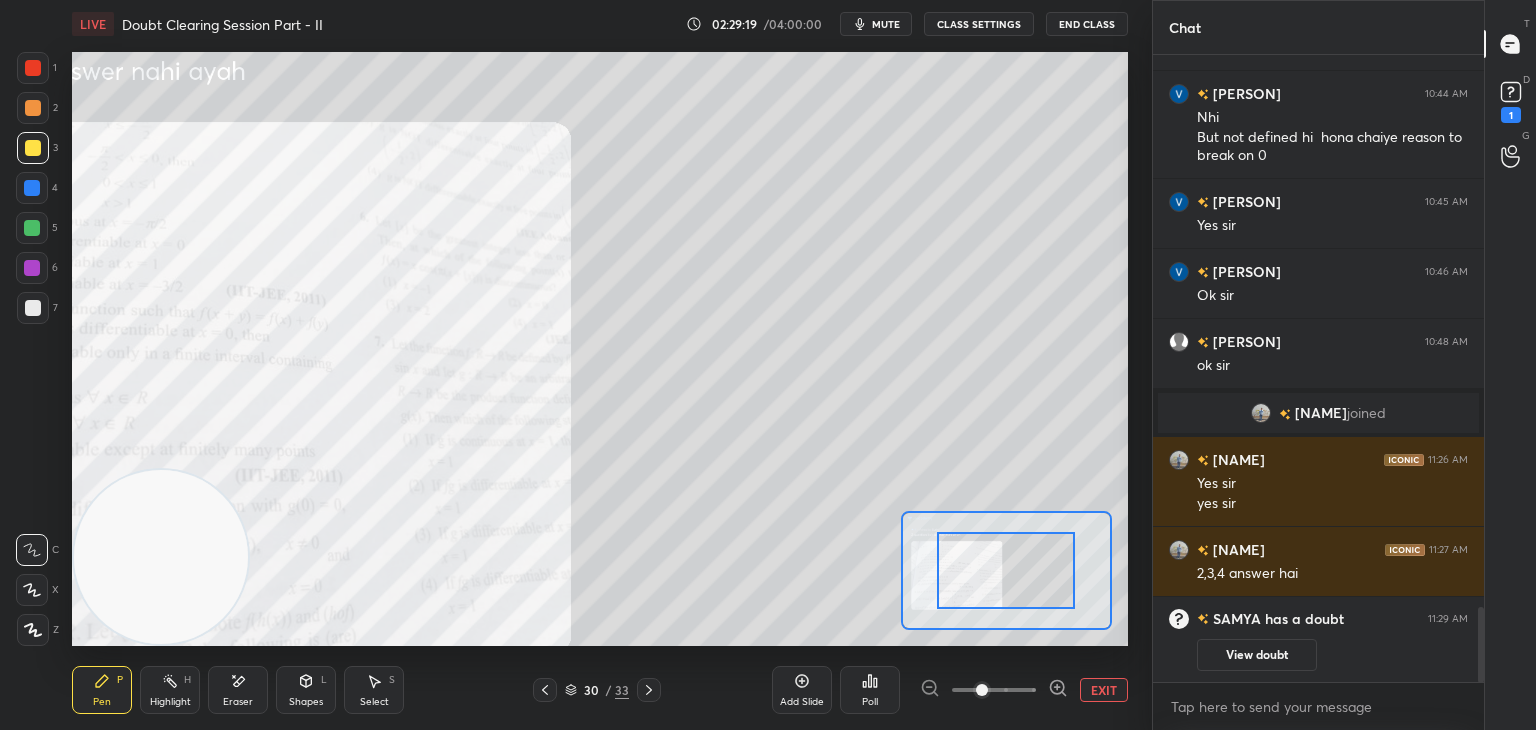 click at bounding box center (994, 690) 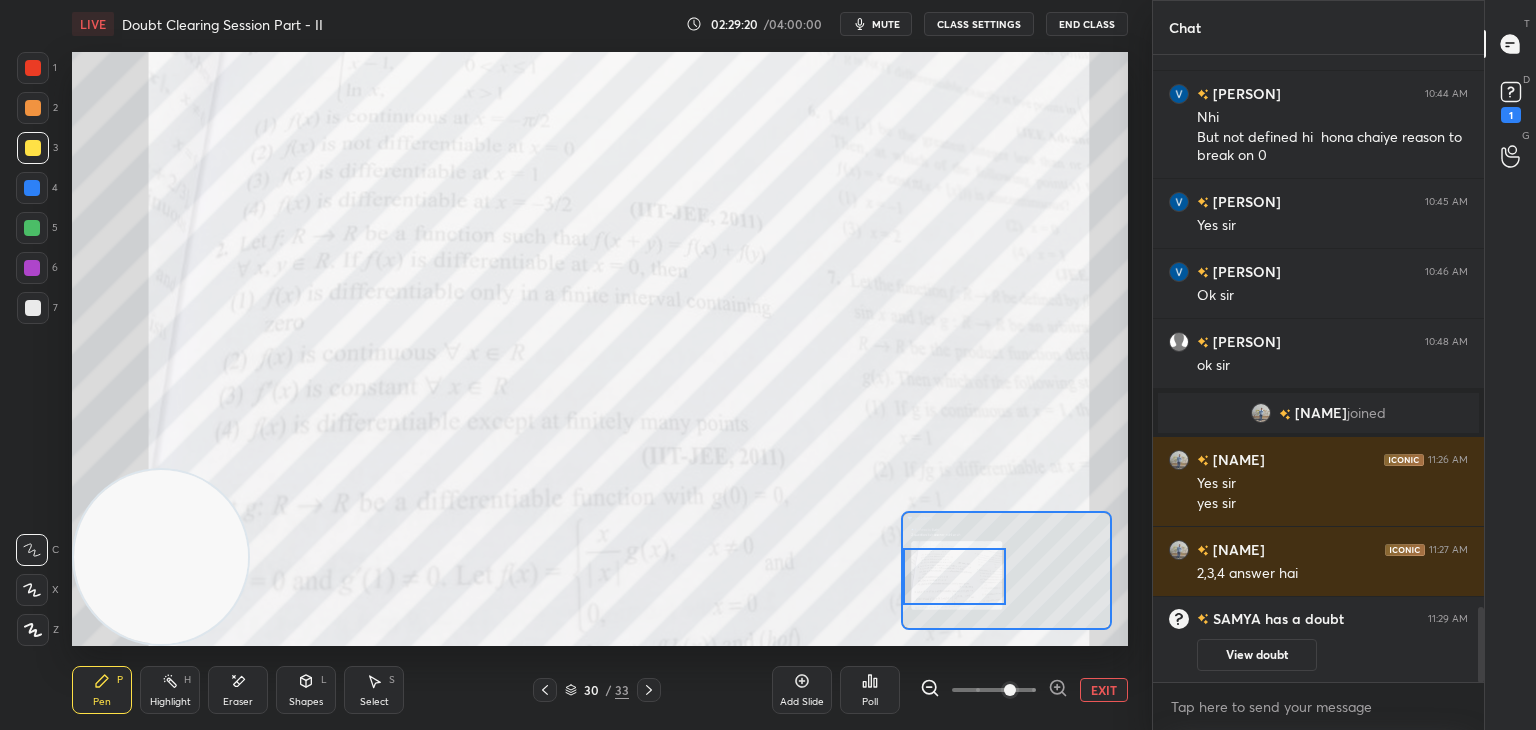 drag, startPoint x: 1008, startPoint y: 545, endPoint x: 932, endPoint y: 558, distance: 77.10383 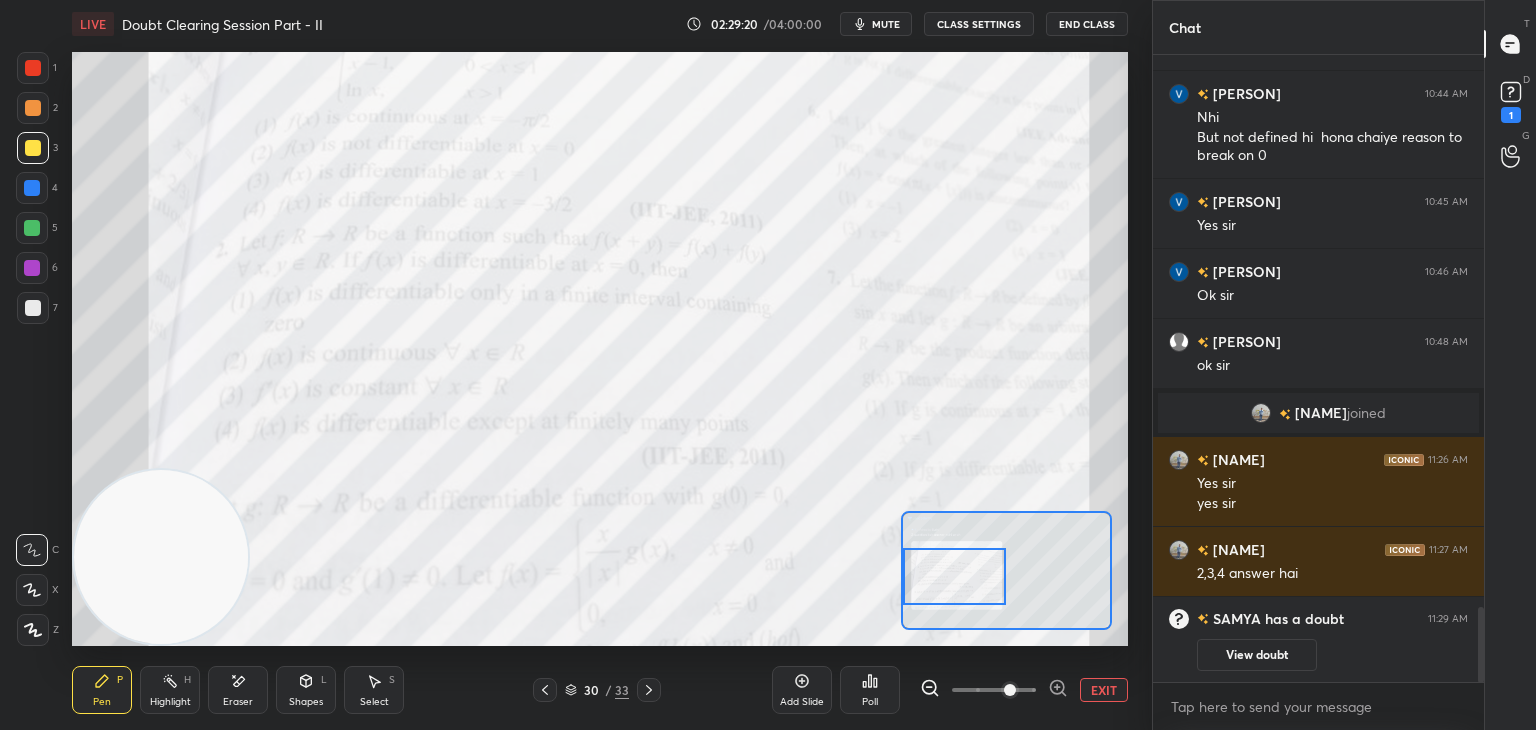 click at bounding box center [955, 576] 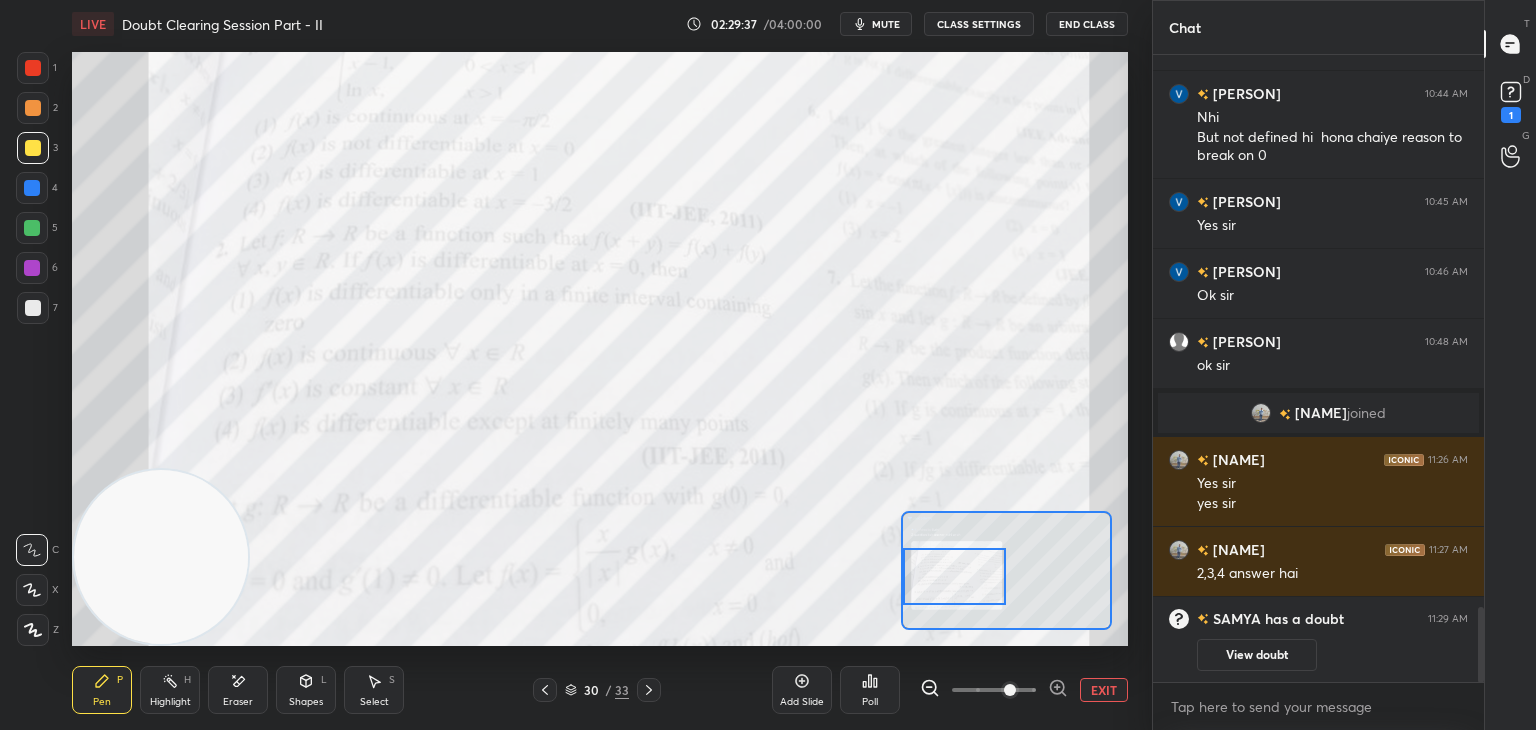 scroll, scrollTop: 3958, scrollLeft: 0, axis: vertical 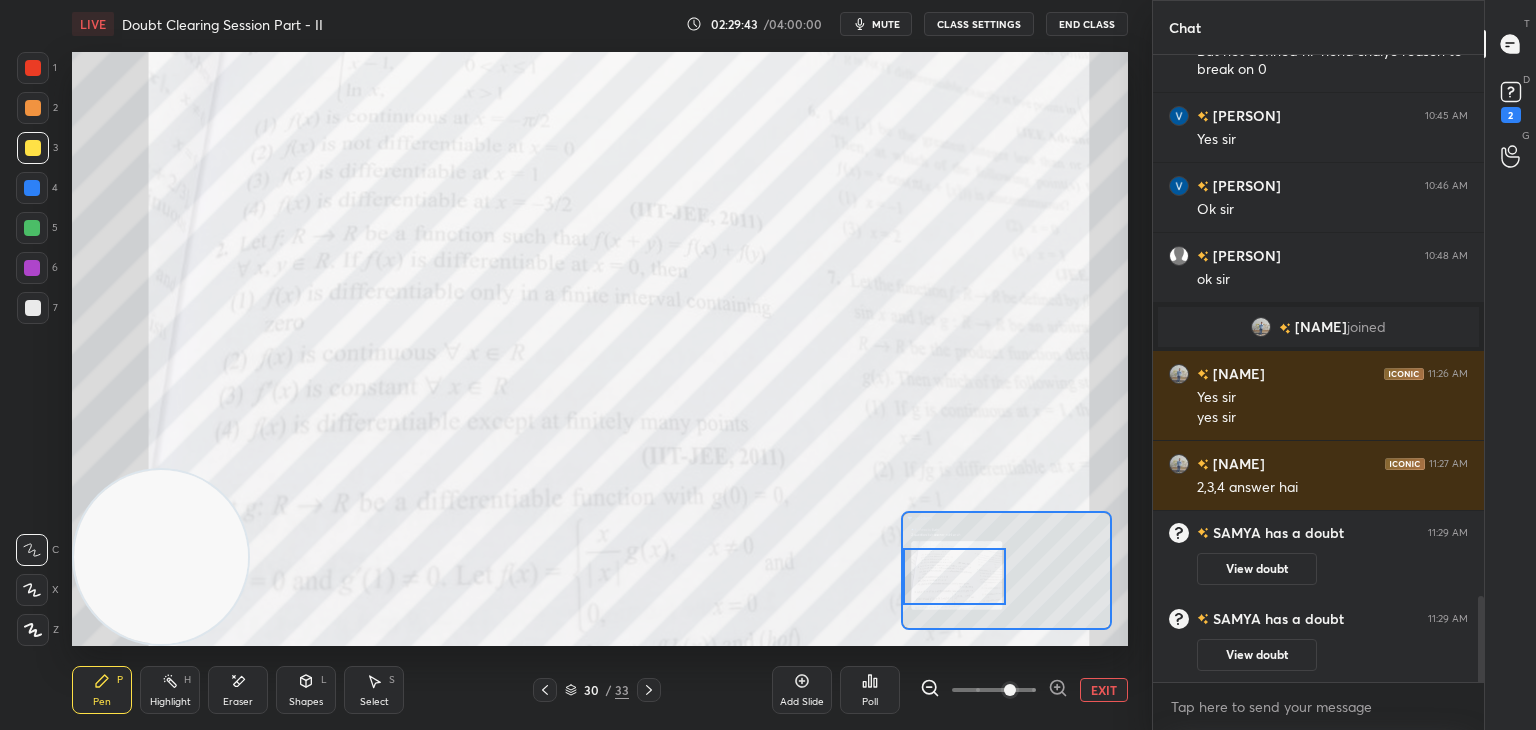 click 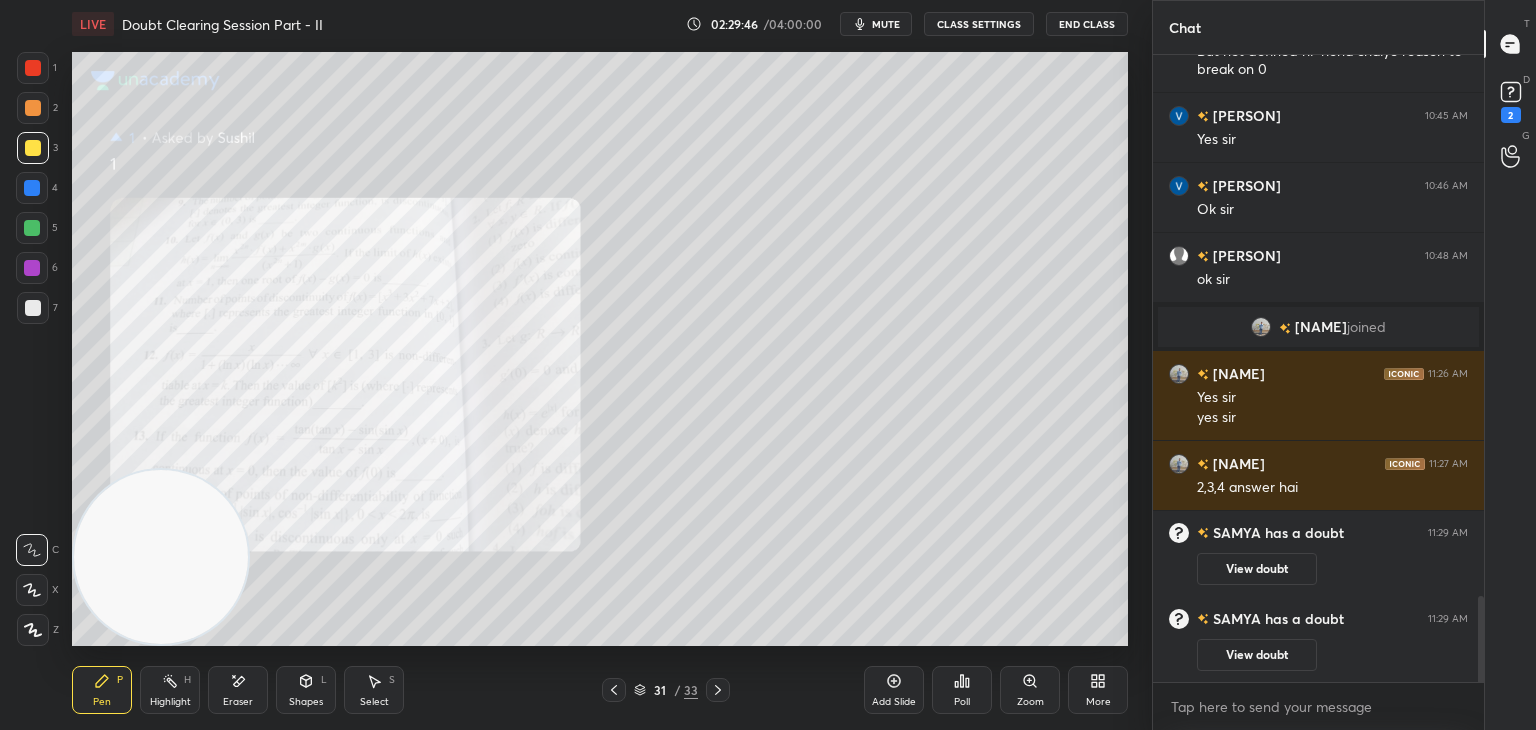 click 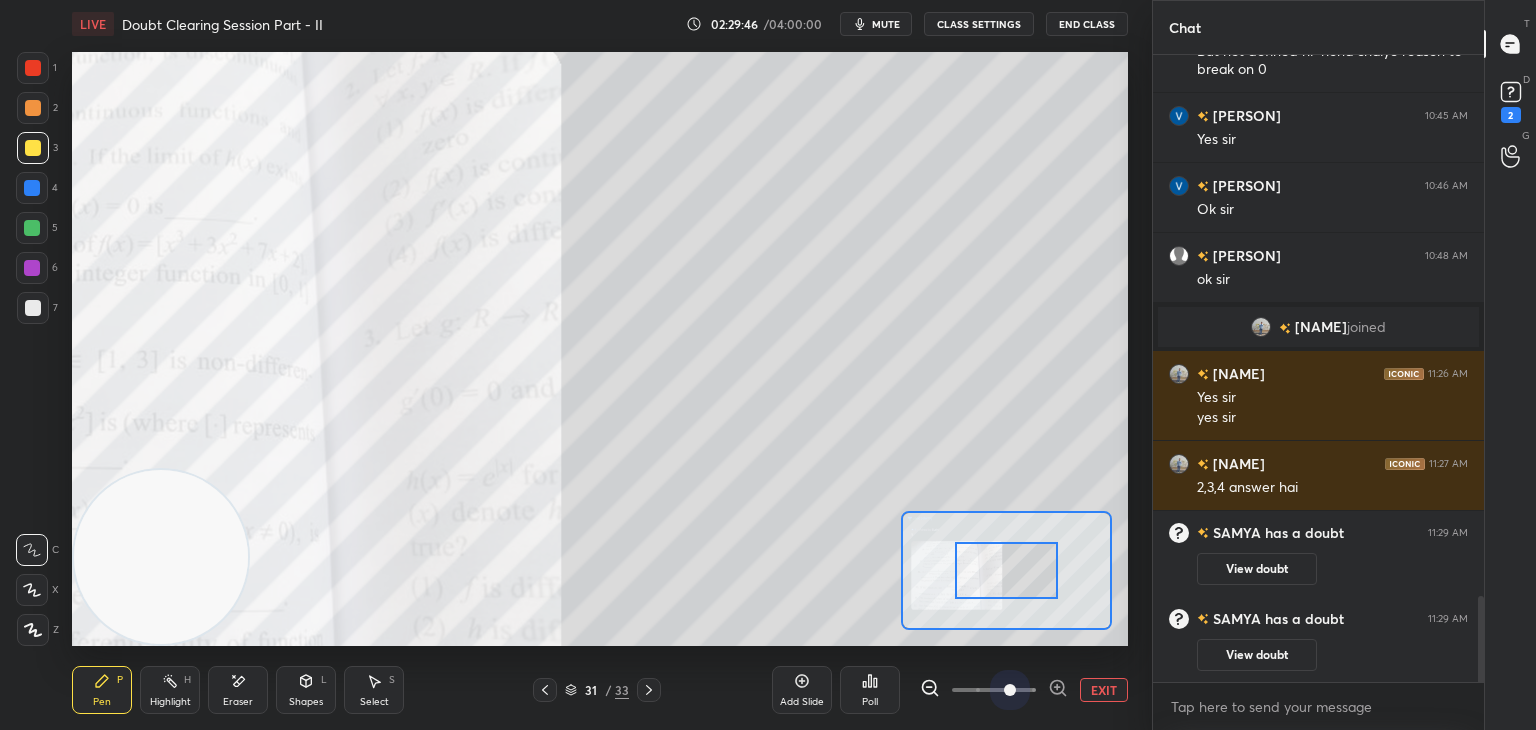 click at bounding box center [994, 690] 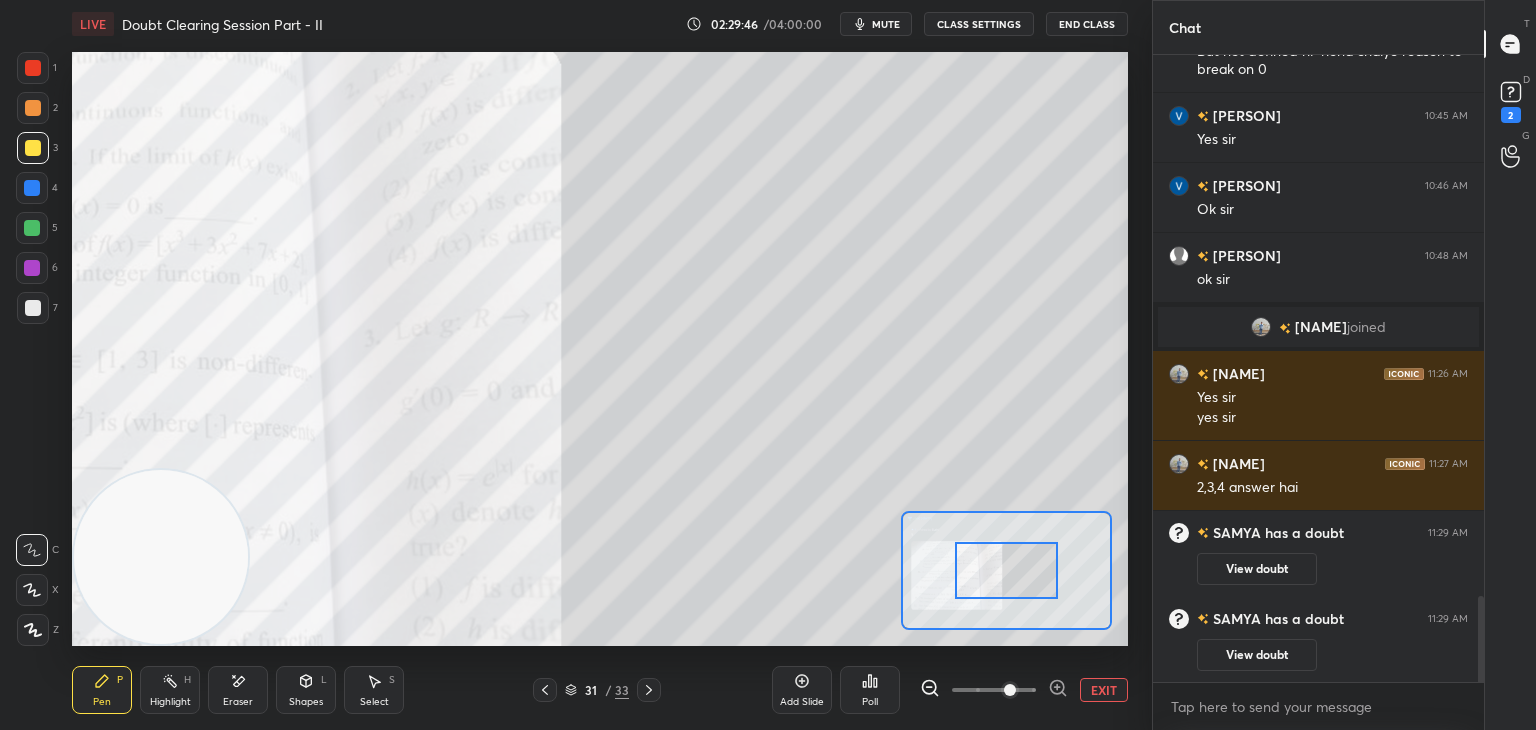 click at bounding box center (1010, 690) 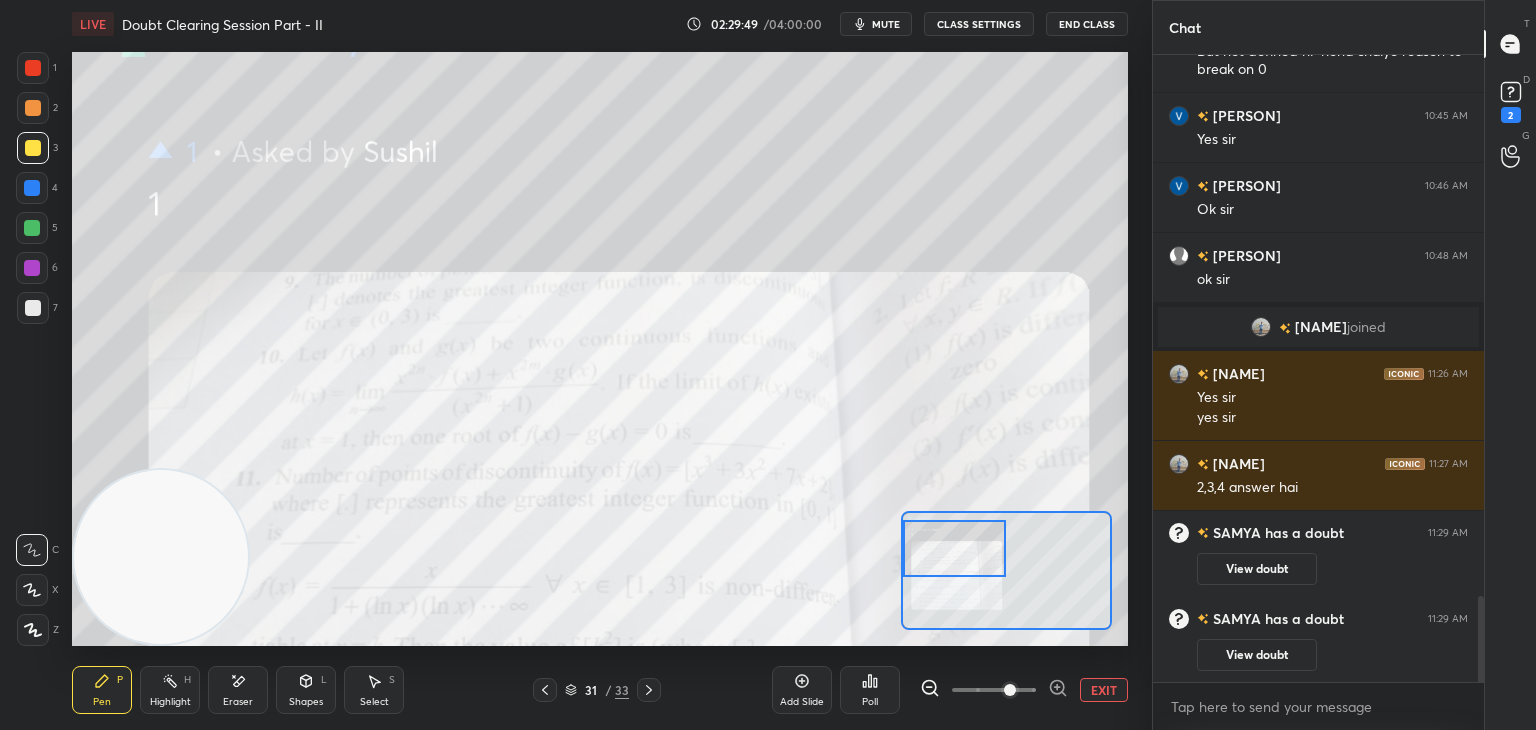 scroll, scrollTop: 4008, scrollLeft: 0, axis: vertical 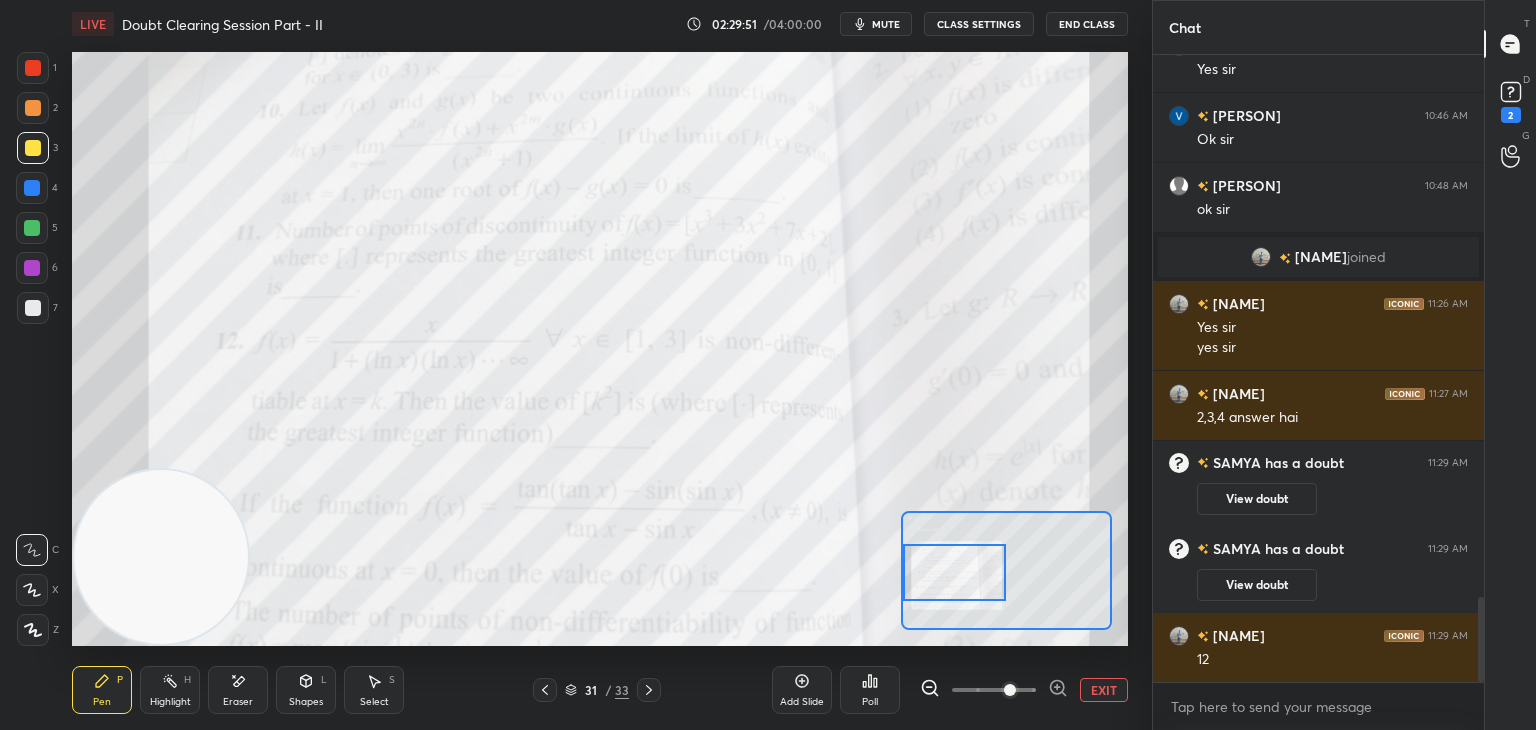 drag, startPoint x: 1010, startPoint y: 558, endPoint x: 944, endPoint y: 543, distance: 67.68308 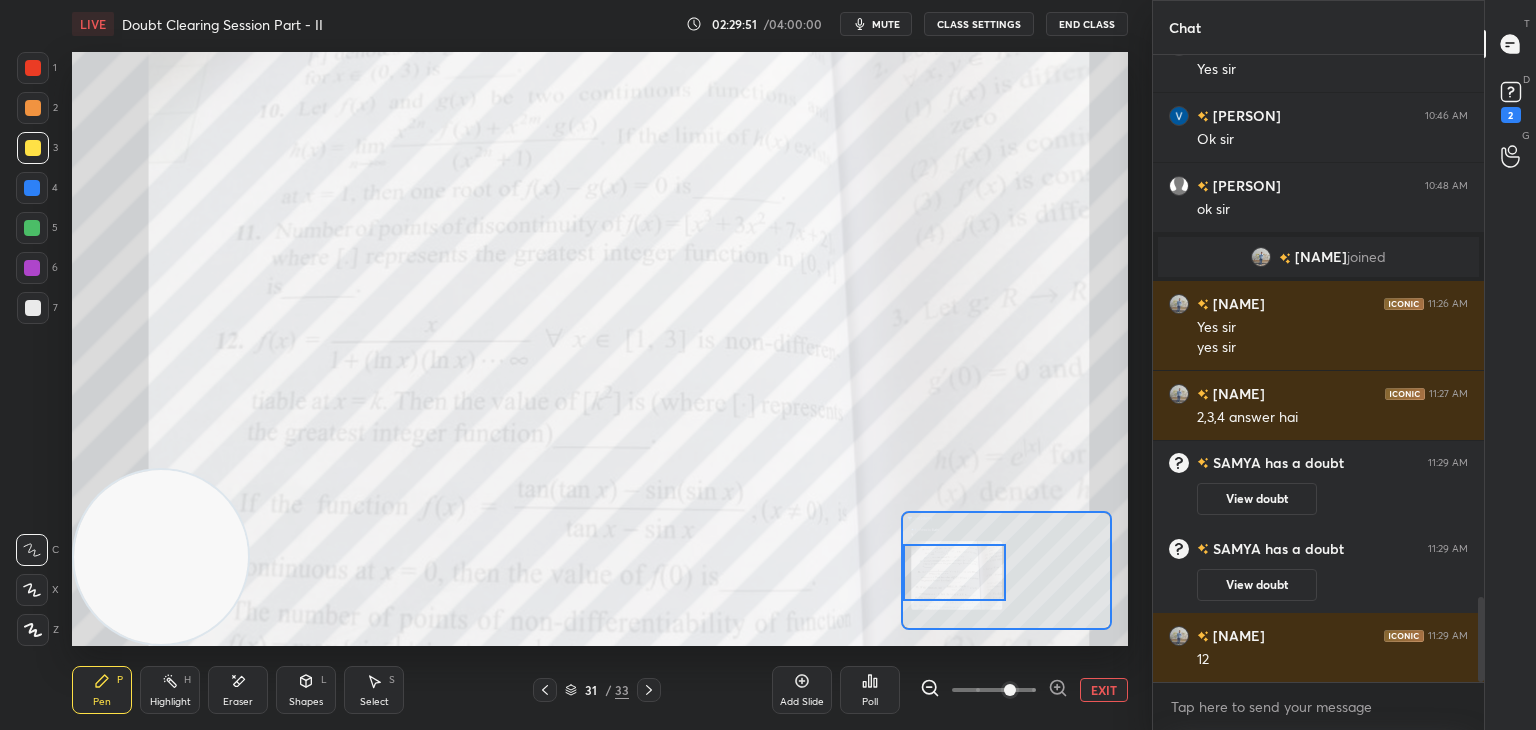 click at bounding box center (955, 572) 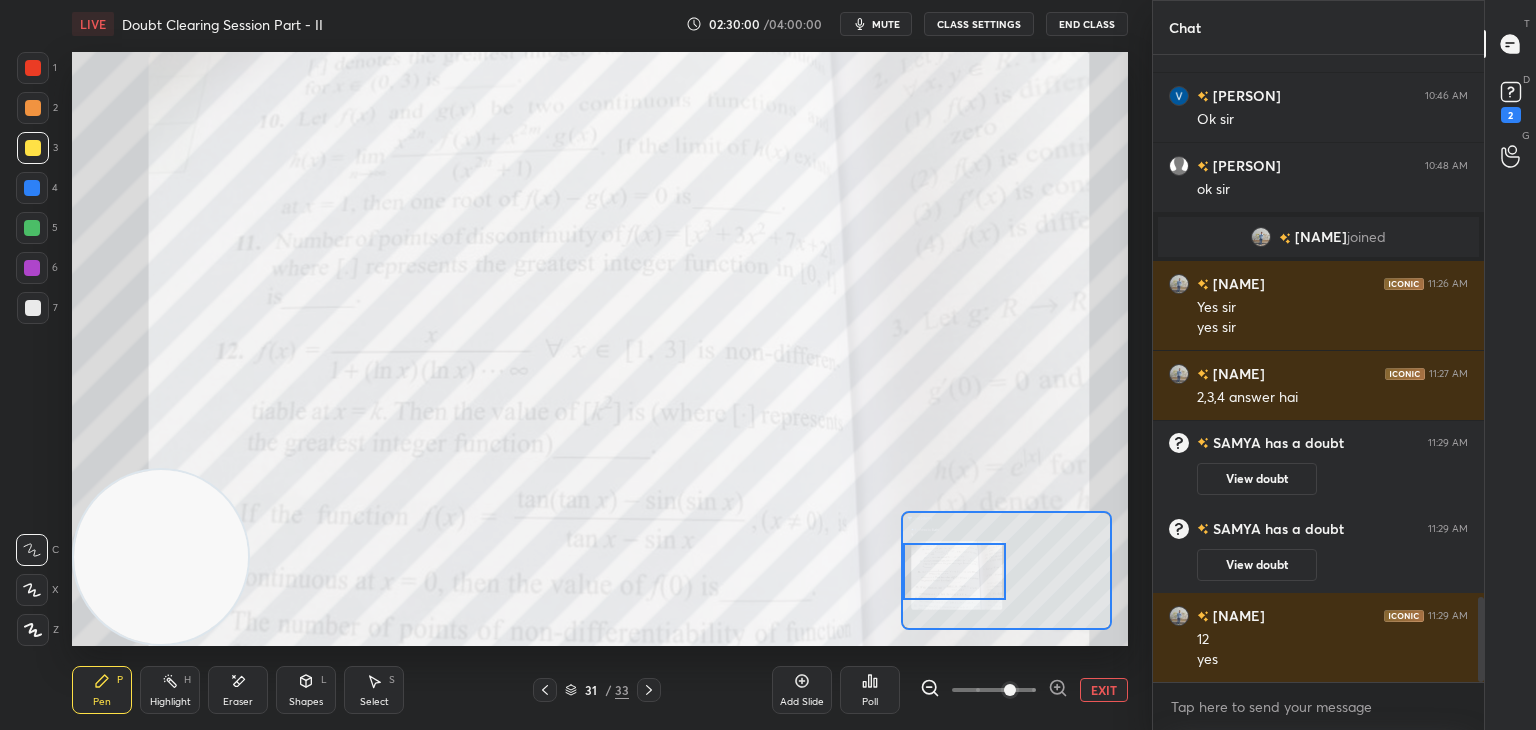 scroll, scrollTop: 4098, scrollLeft: 0, axis: vertical 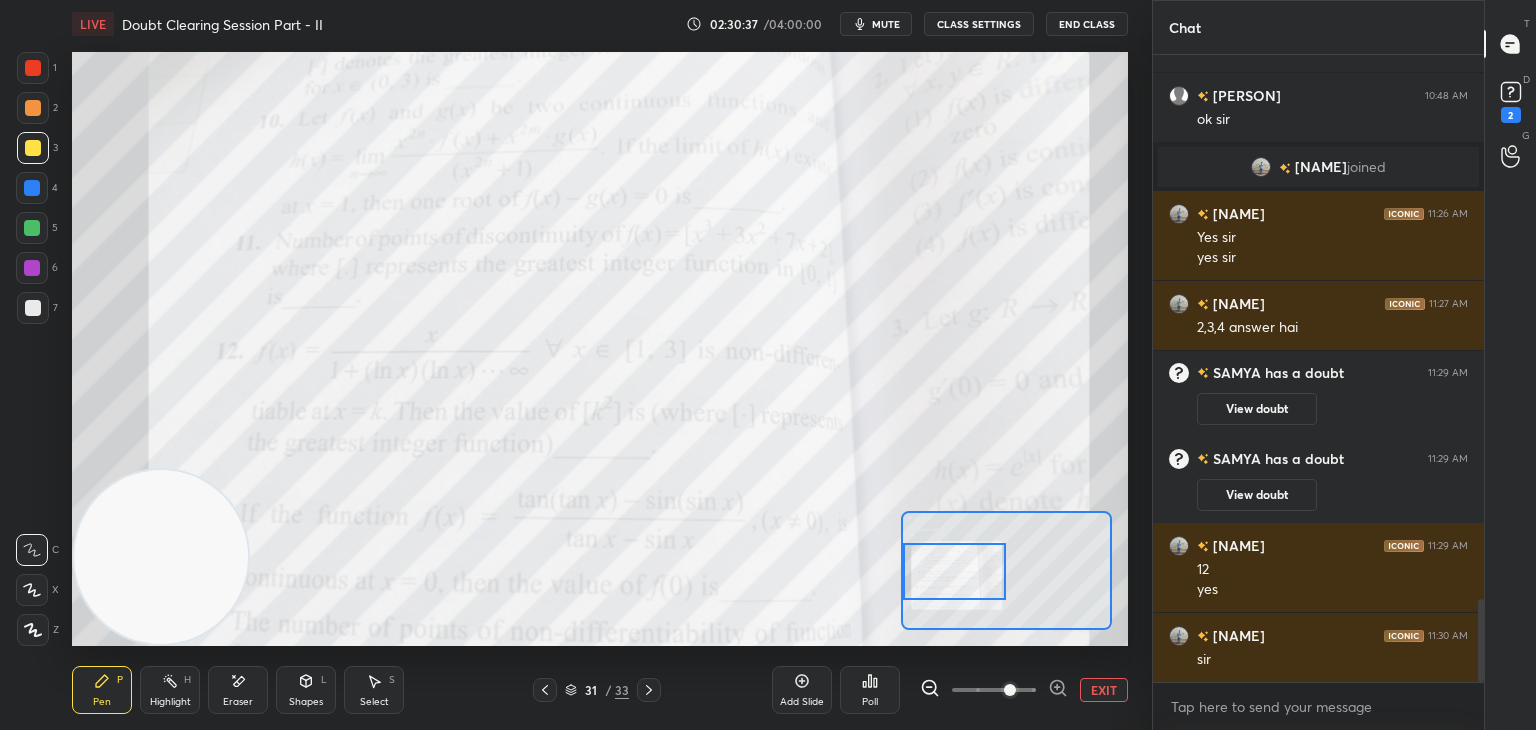 click on "EXIT" at bounding box center (1104, 690) 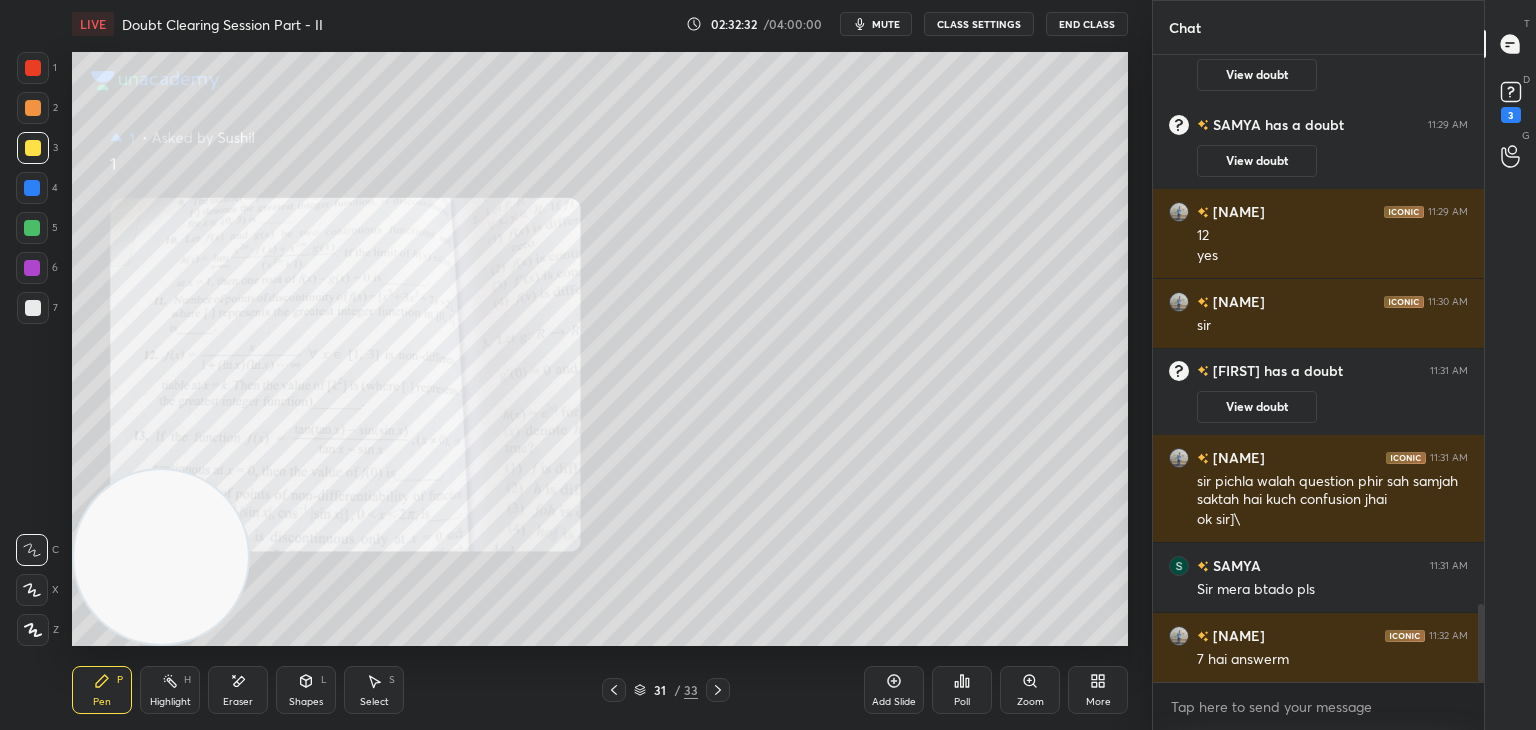 scroll, scrollTop: 4400, scrollLeft: 0, axis: vertical 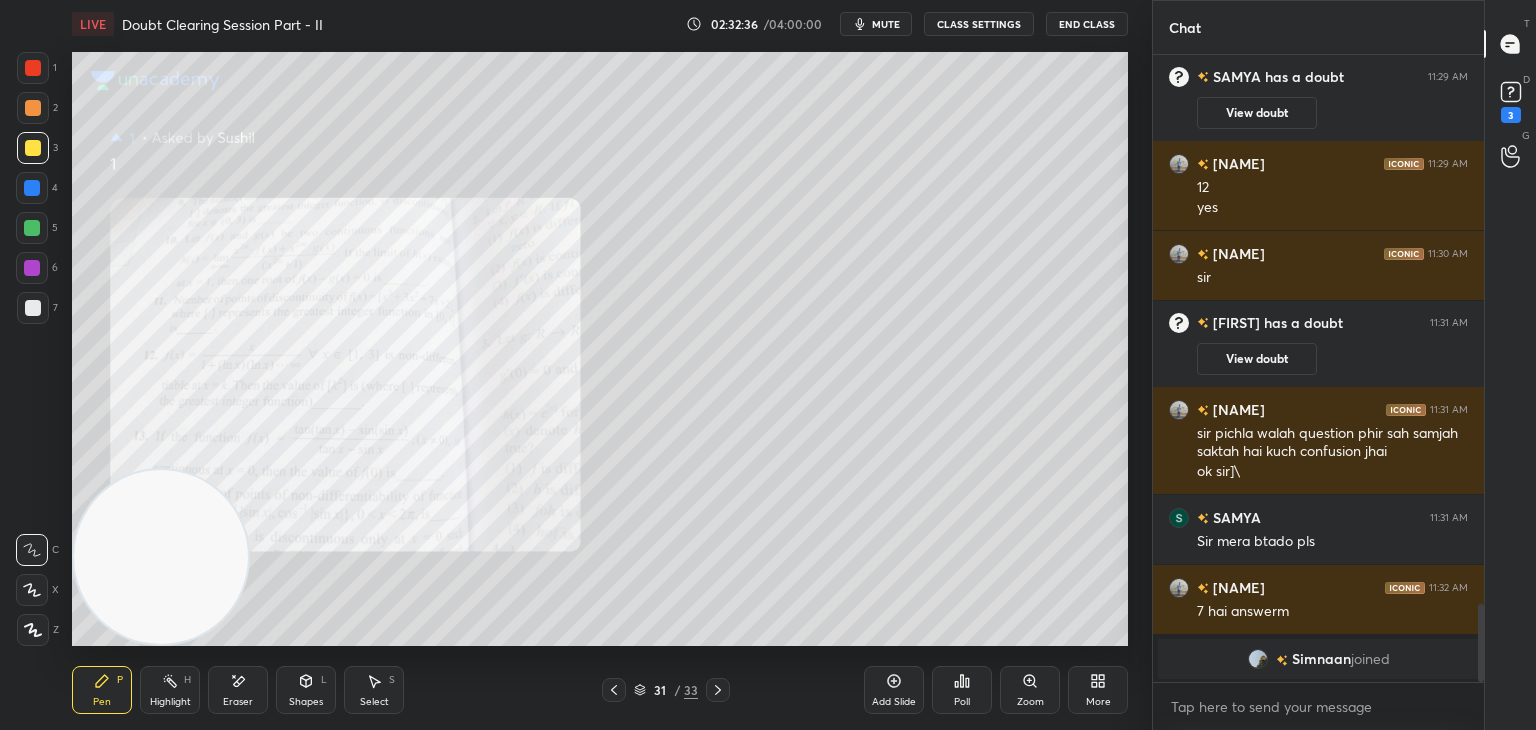 click on "Zoom" at bounding box center [1030, 690] 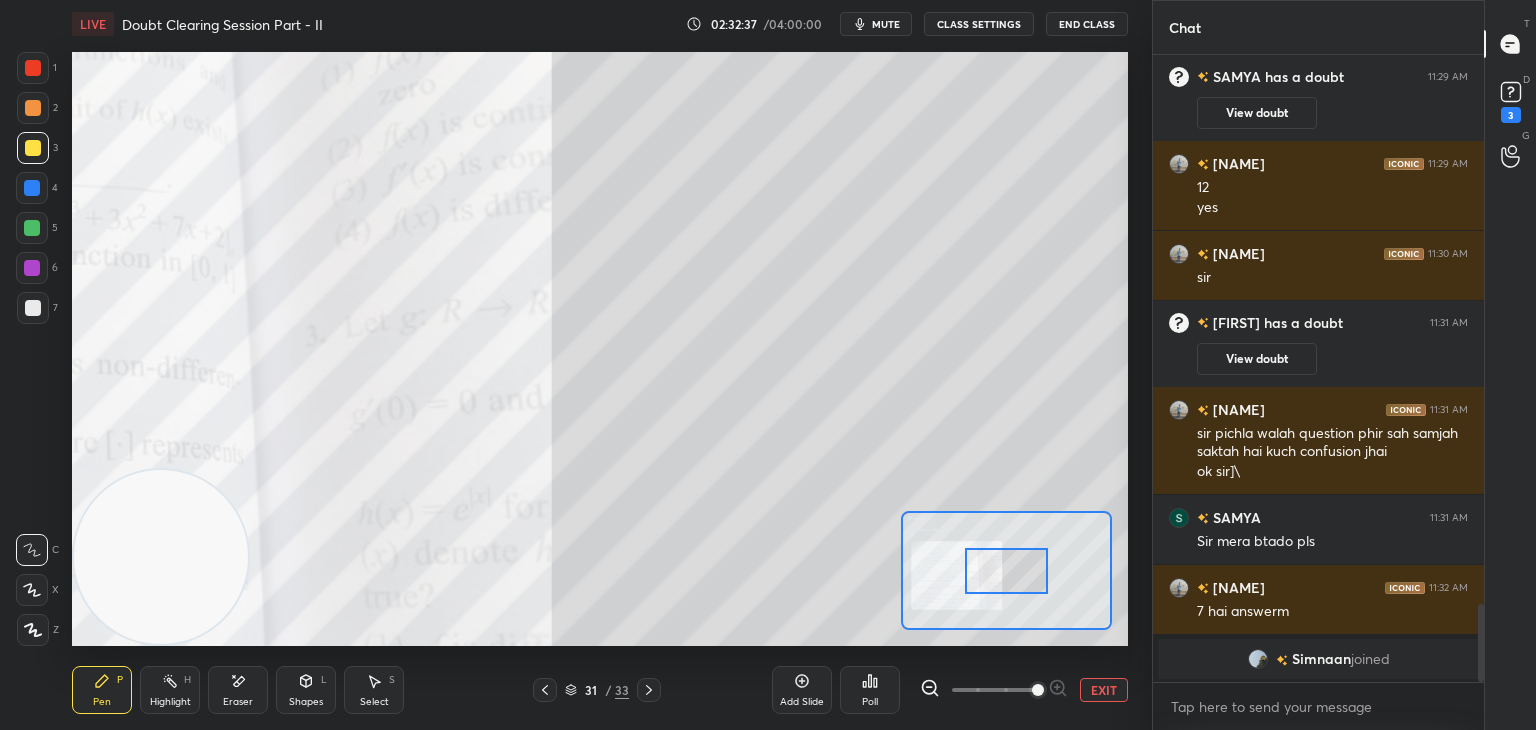 click at bounding box center [994, 690] 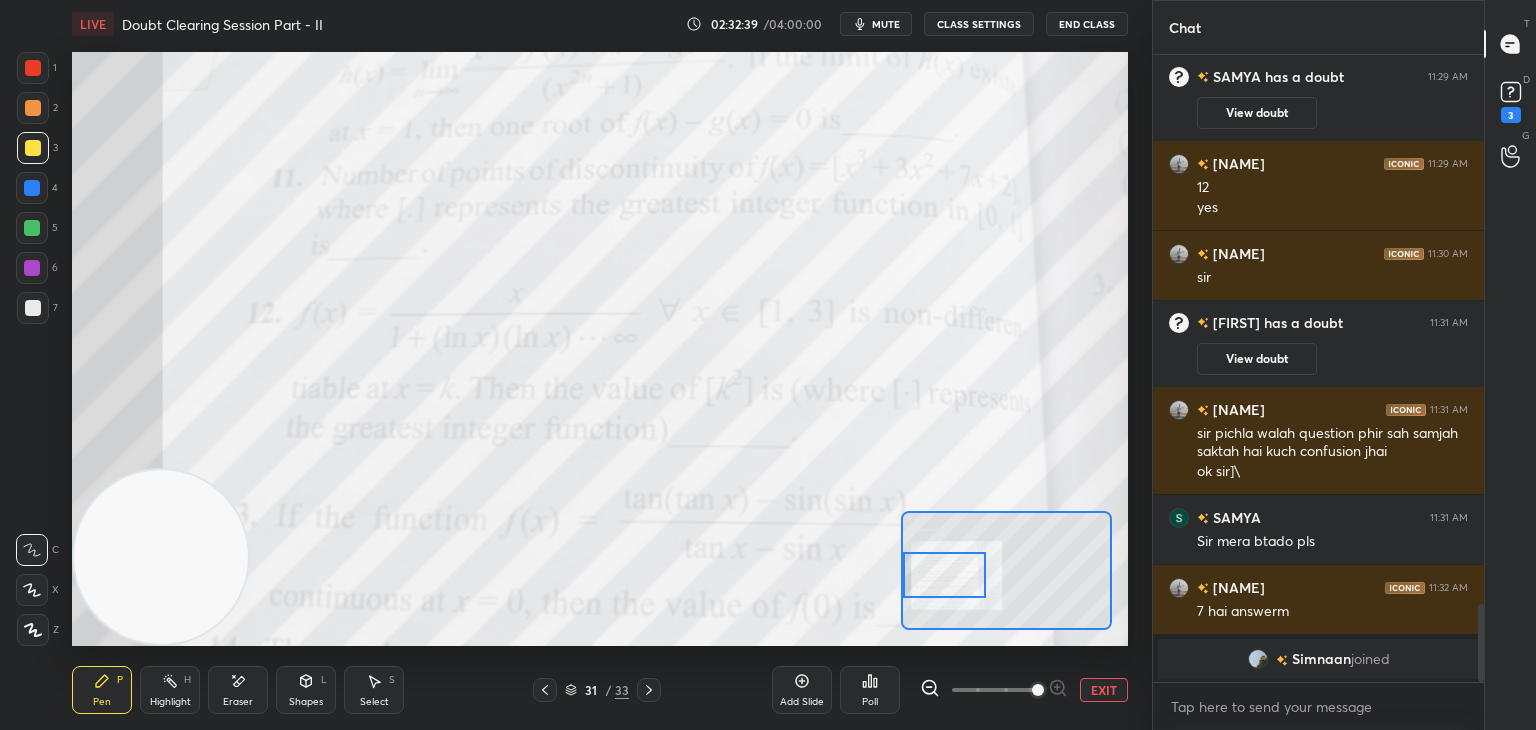 drag, startPoint x: 1004, startPoint y: 569, endPoint x: 930, endPoint y: 565, distance: 74.10803 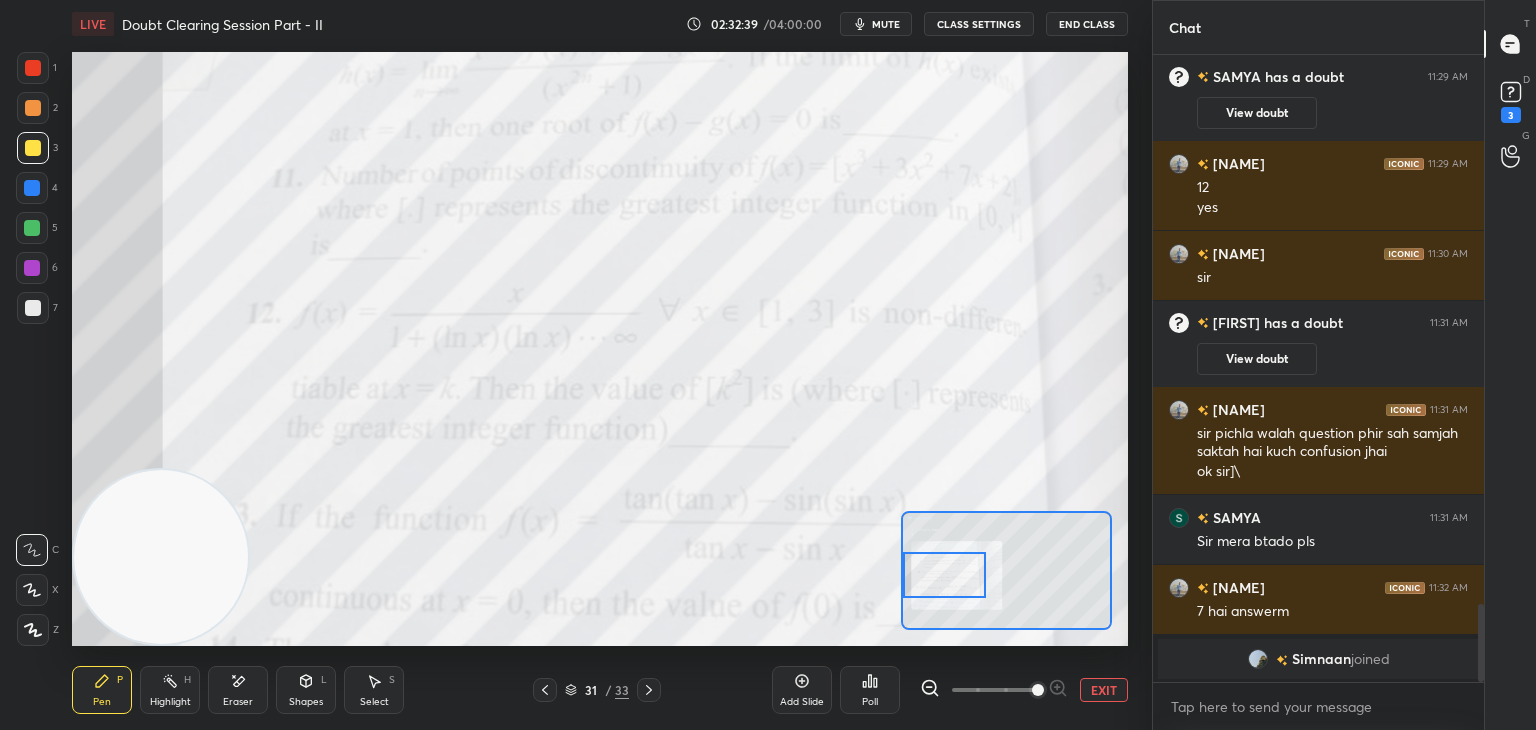 click at bounding box center [944, 575] 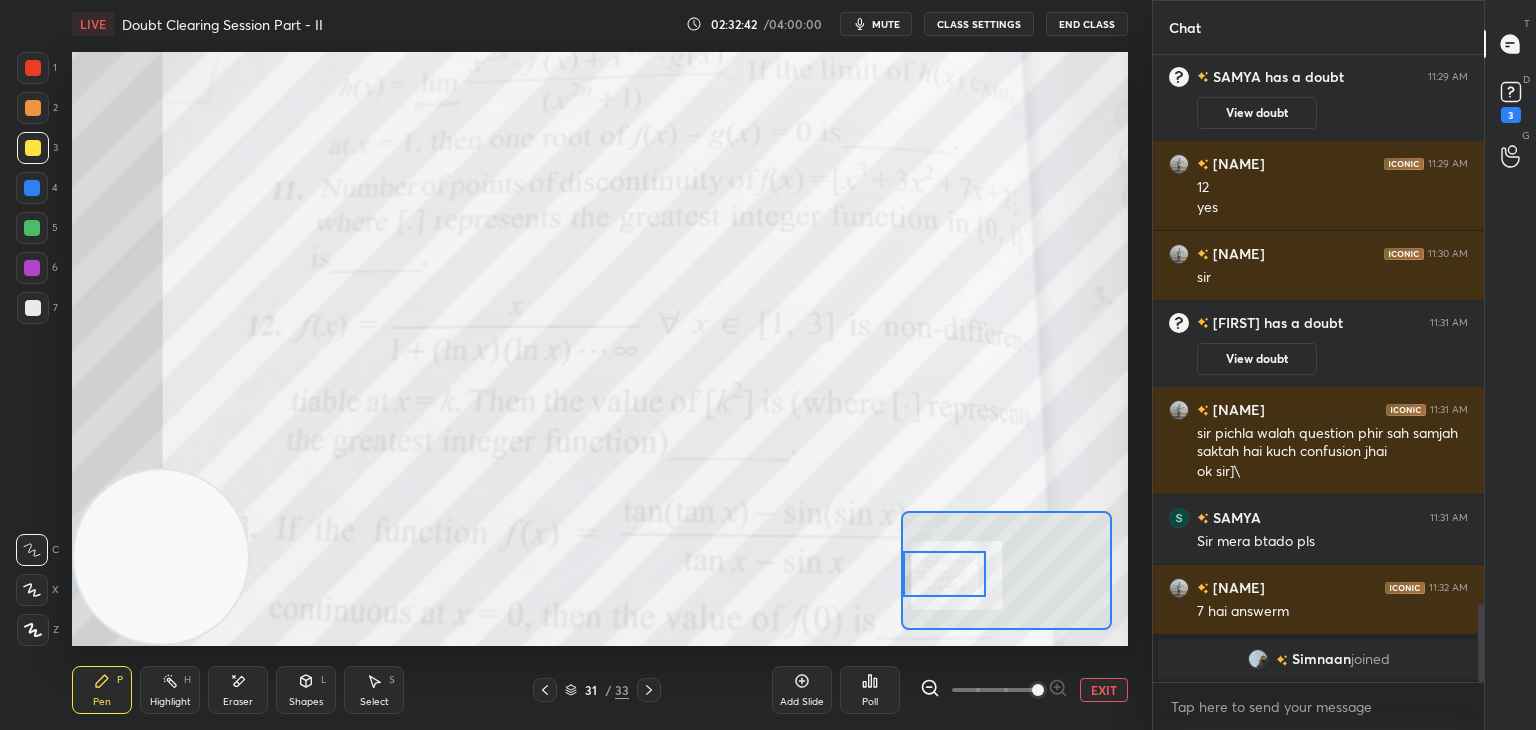 click on "EXIT" at bounding box center [1104, 690] 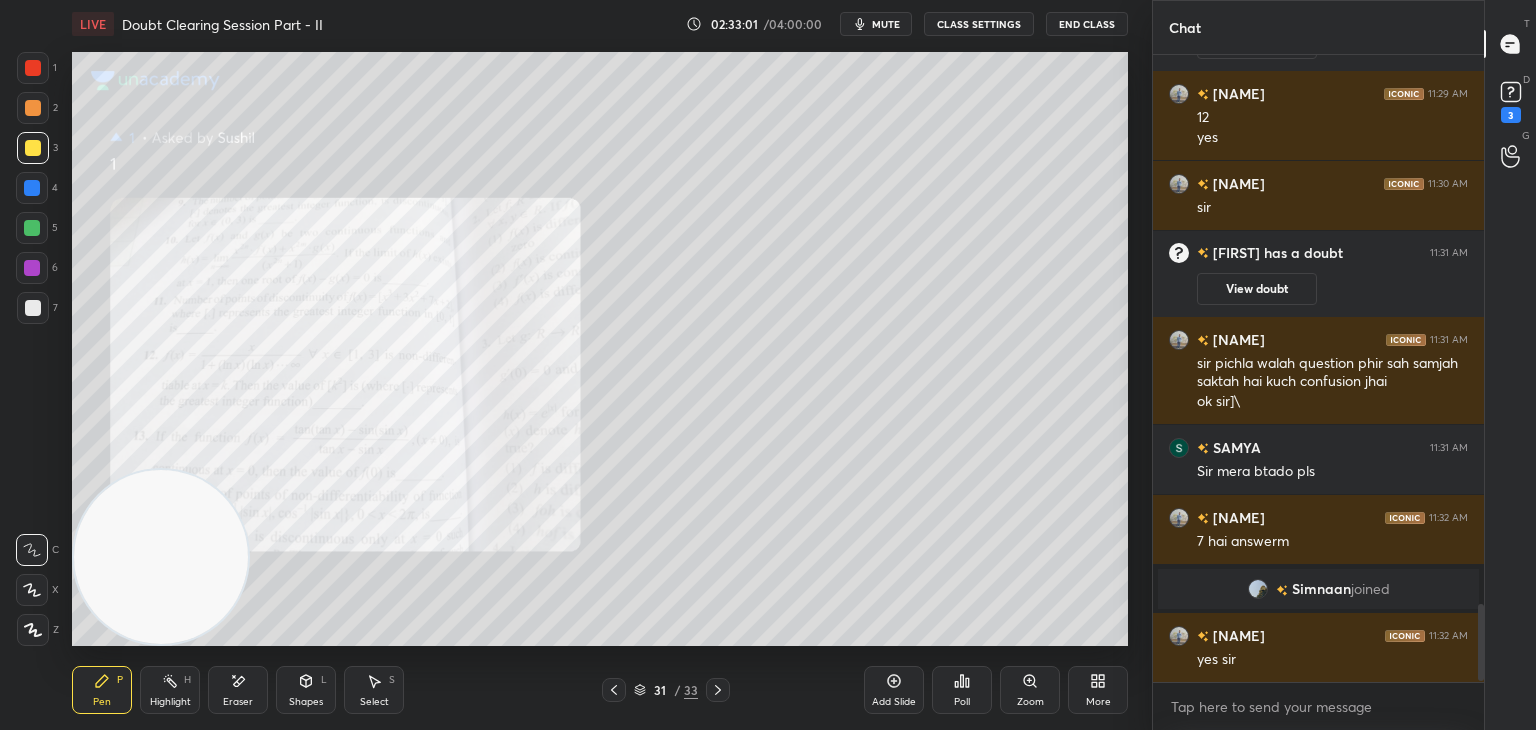 scroll, scrollTop: 4460, scrollLeft: 0, axis: vertical 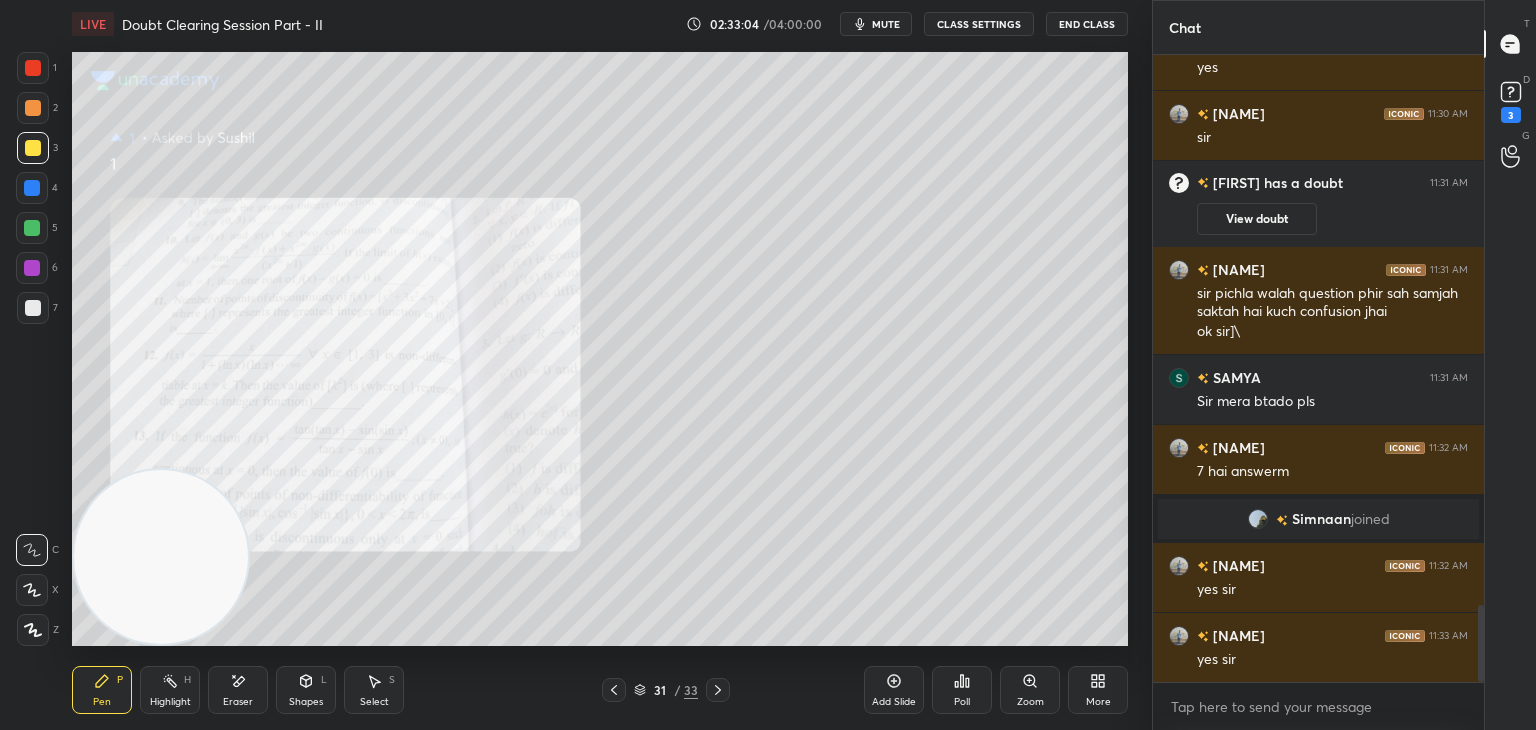 click 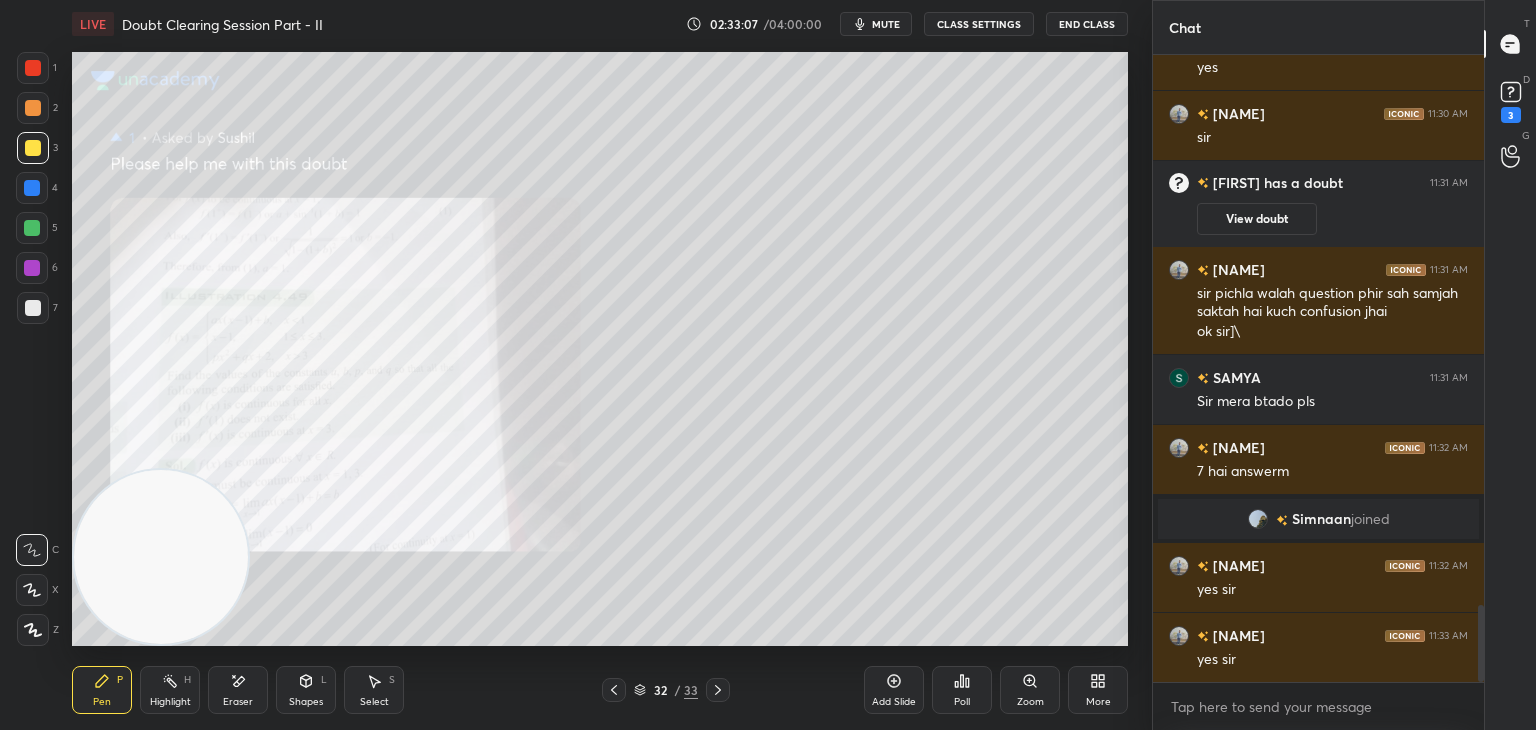 drag, startPoint x: 1256, startPoint y: 220, endPoint x: 1245, endPoint y: 226, distance: 12.529964 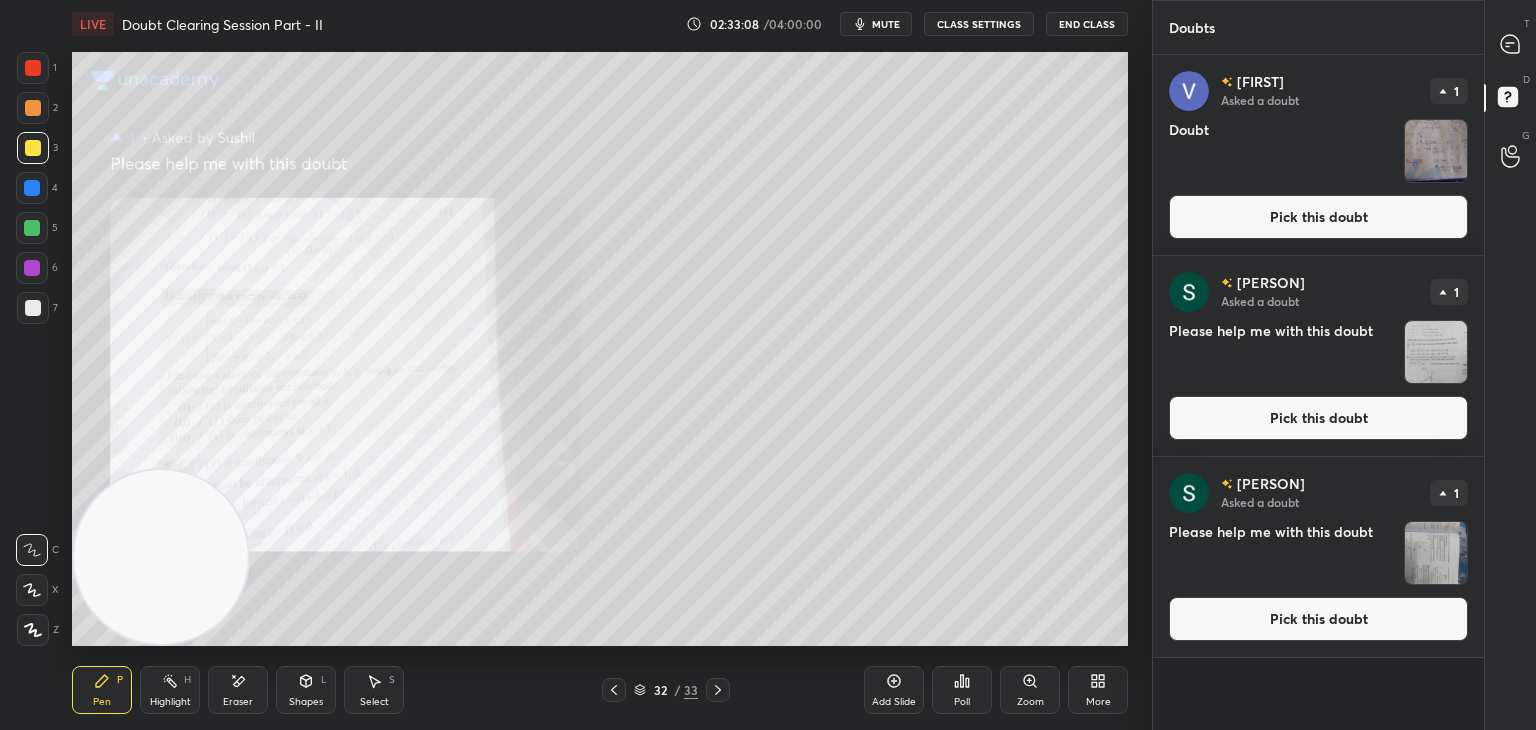 drag, startPoint x: 1256, startPoint y: 595, endPoint x: 1247, endPoint y: 600, distance: 10.29563 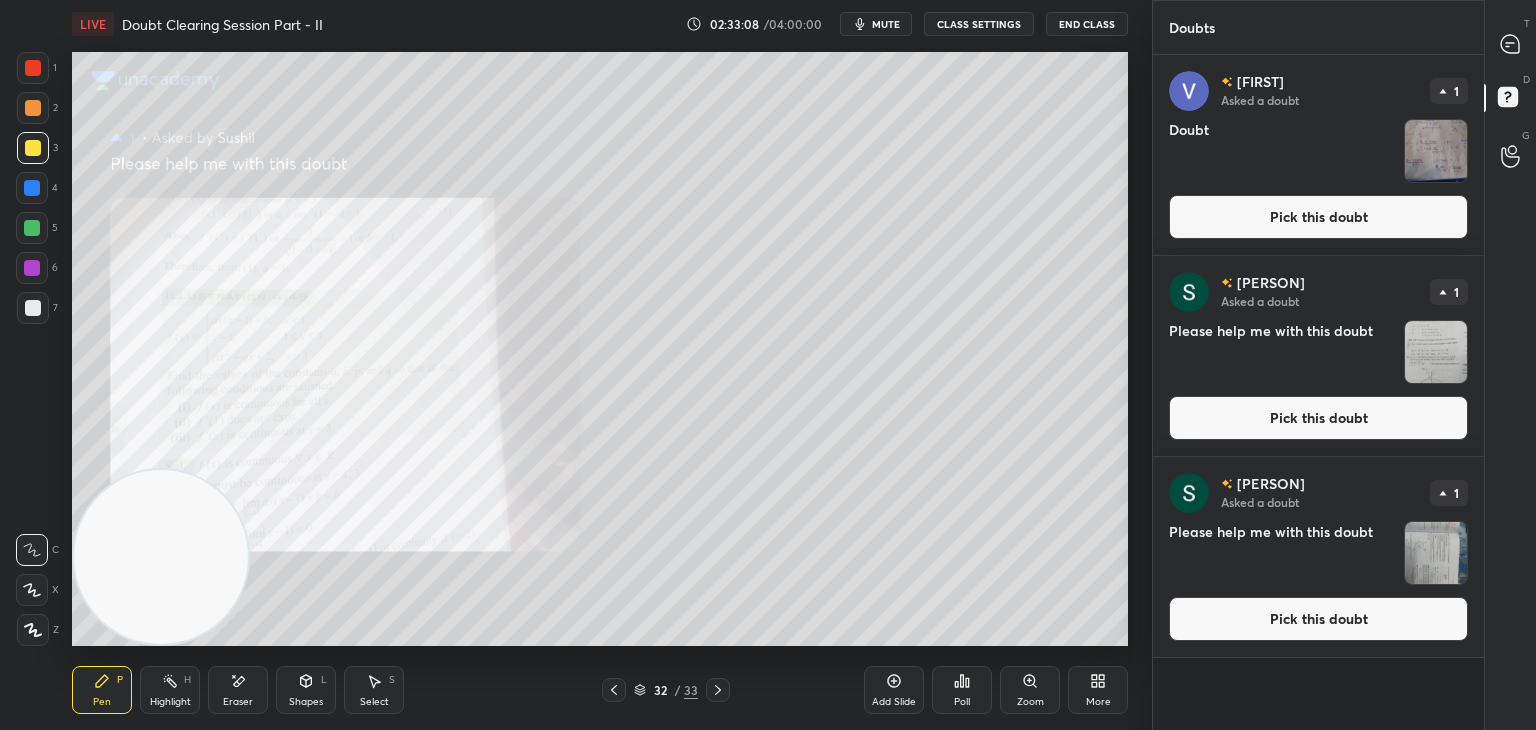 click on "[PERSON] Asked a doubt 1 Please help me with this doubt Pick this doubt" at bounding box center [1318, 557] 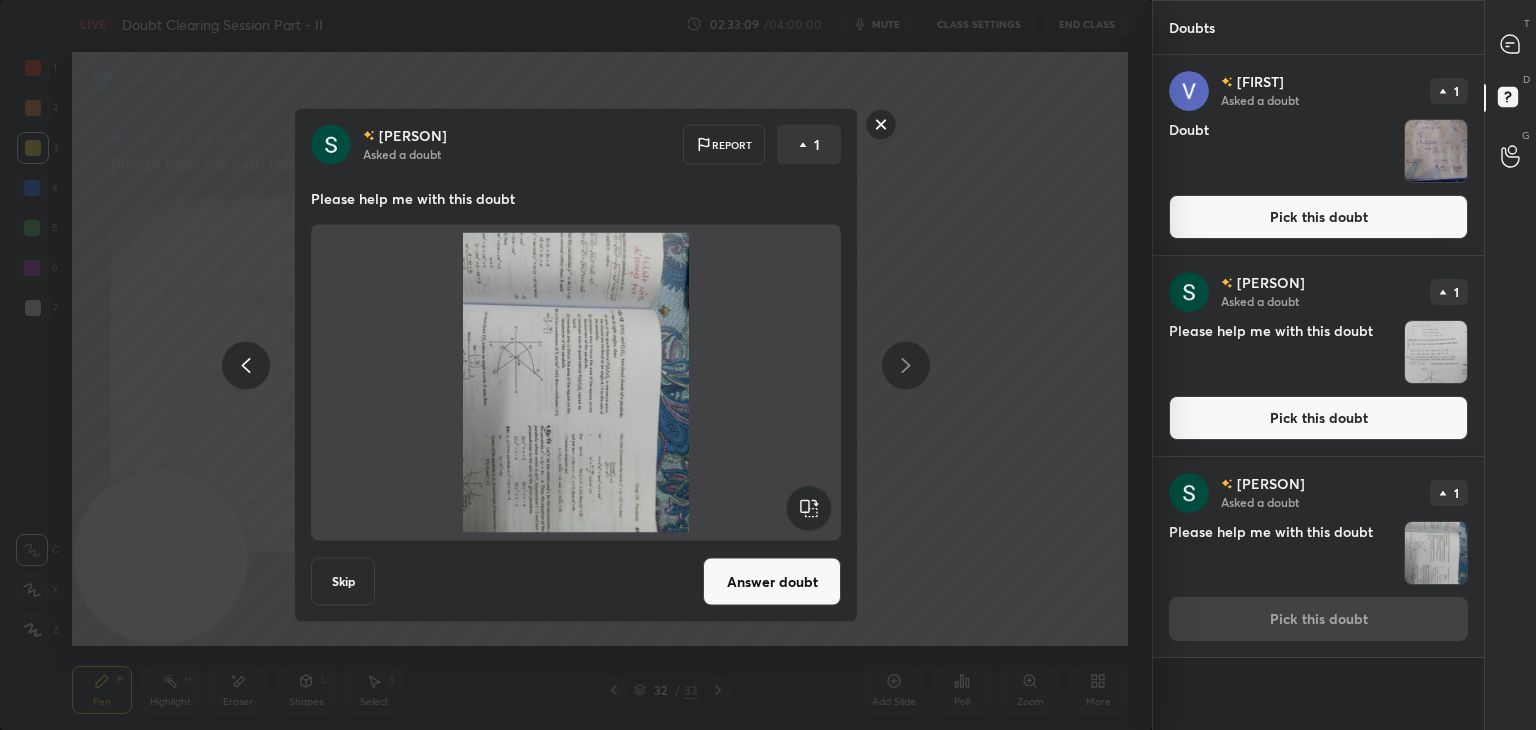 click 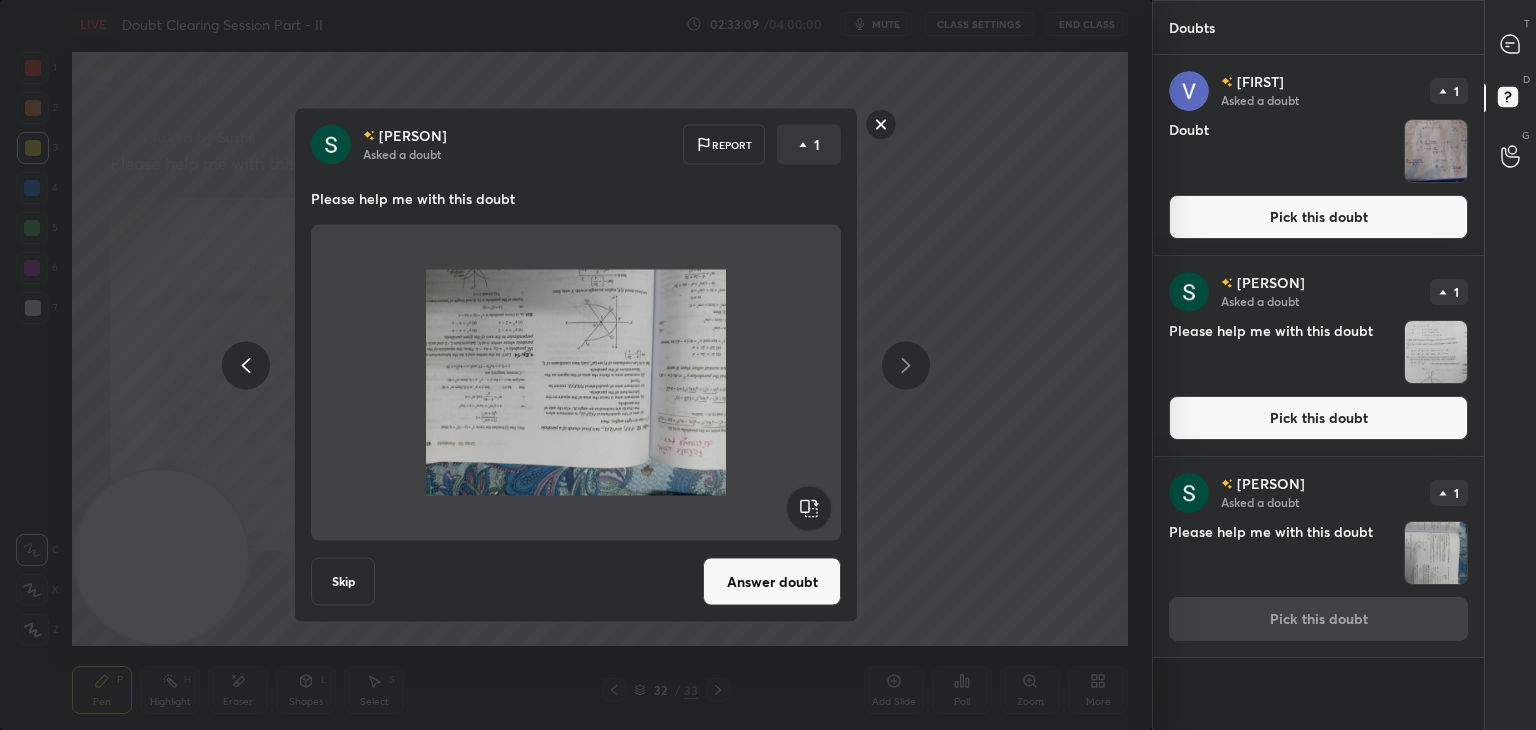 click 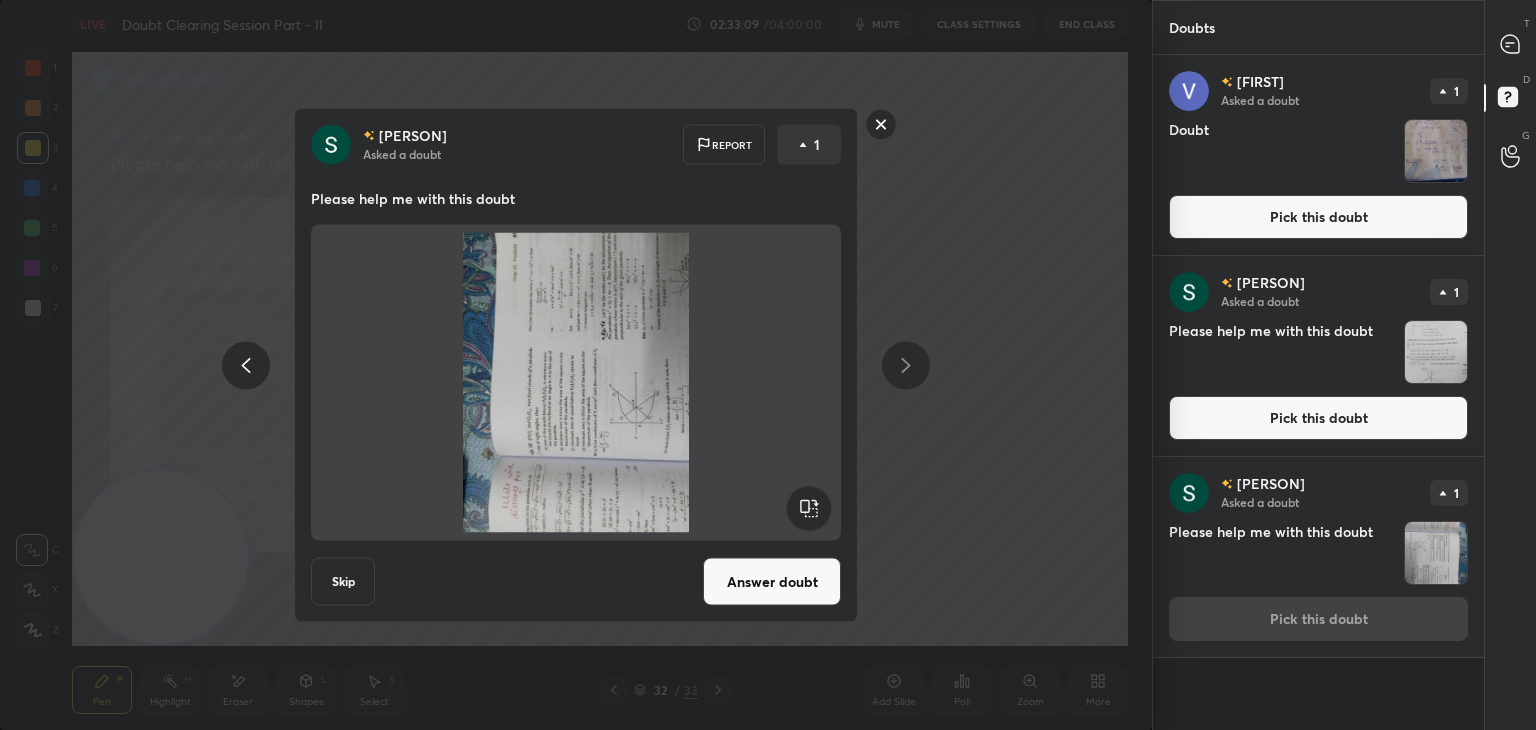 drag, startPoint x: 815, startPoint y: 511, endPoint x: 808, endPoint y: 535, distance: 25 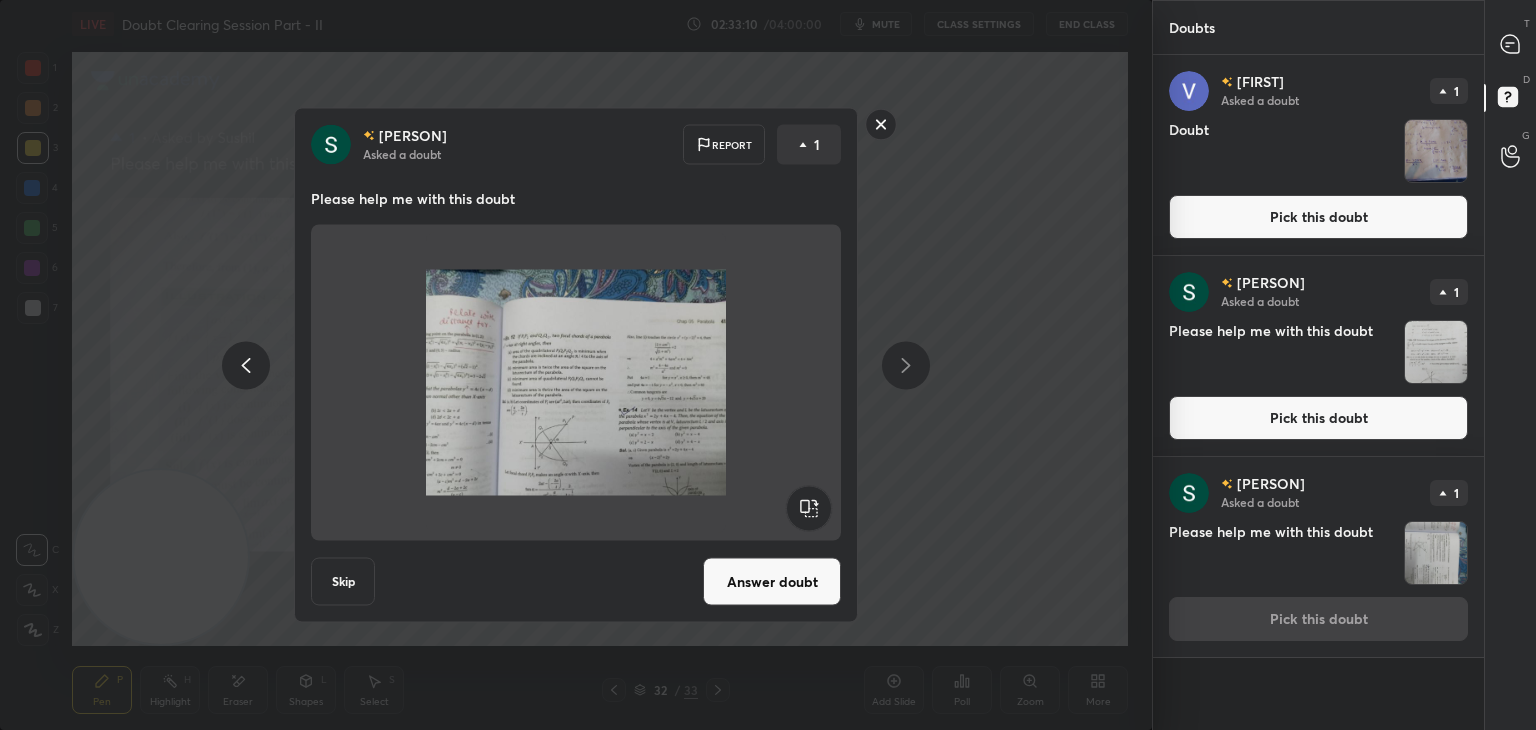 click on "Answer doubt" at bounding box center [772, 582] 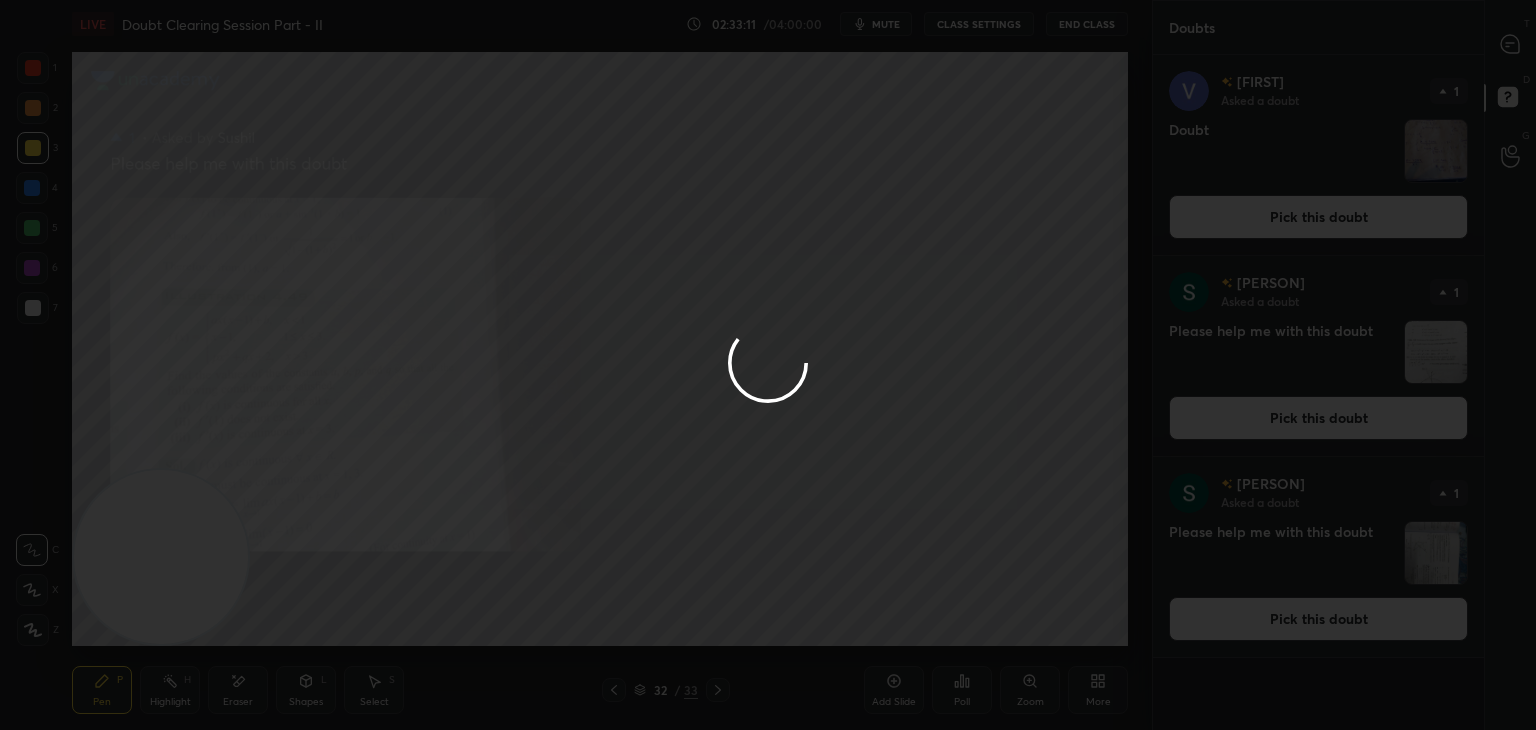 drag, startPoint x: 1312, startPoint y: 421, endPoint x: 1324, endPoint y: 421, distance: 12 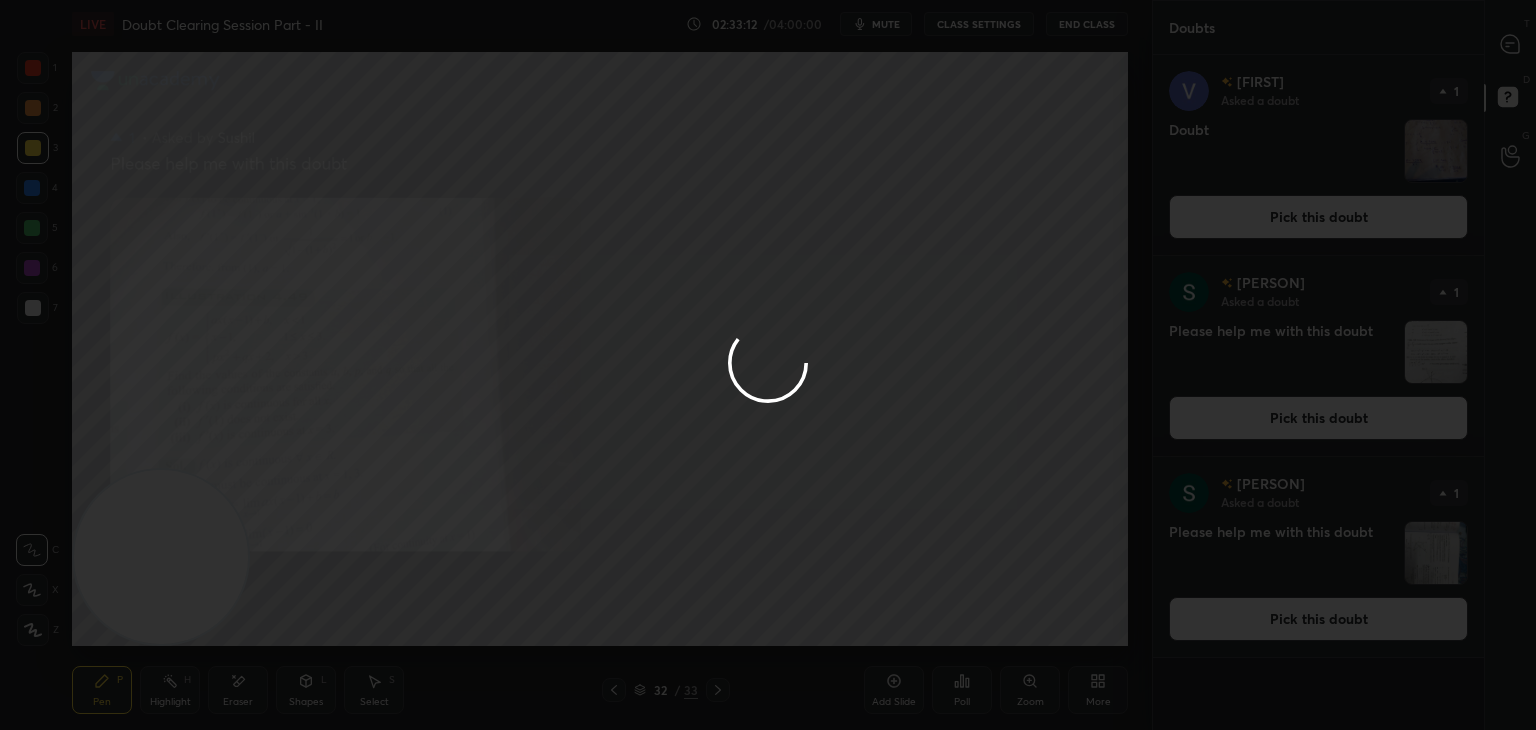 click at bounding box center [768, 365] 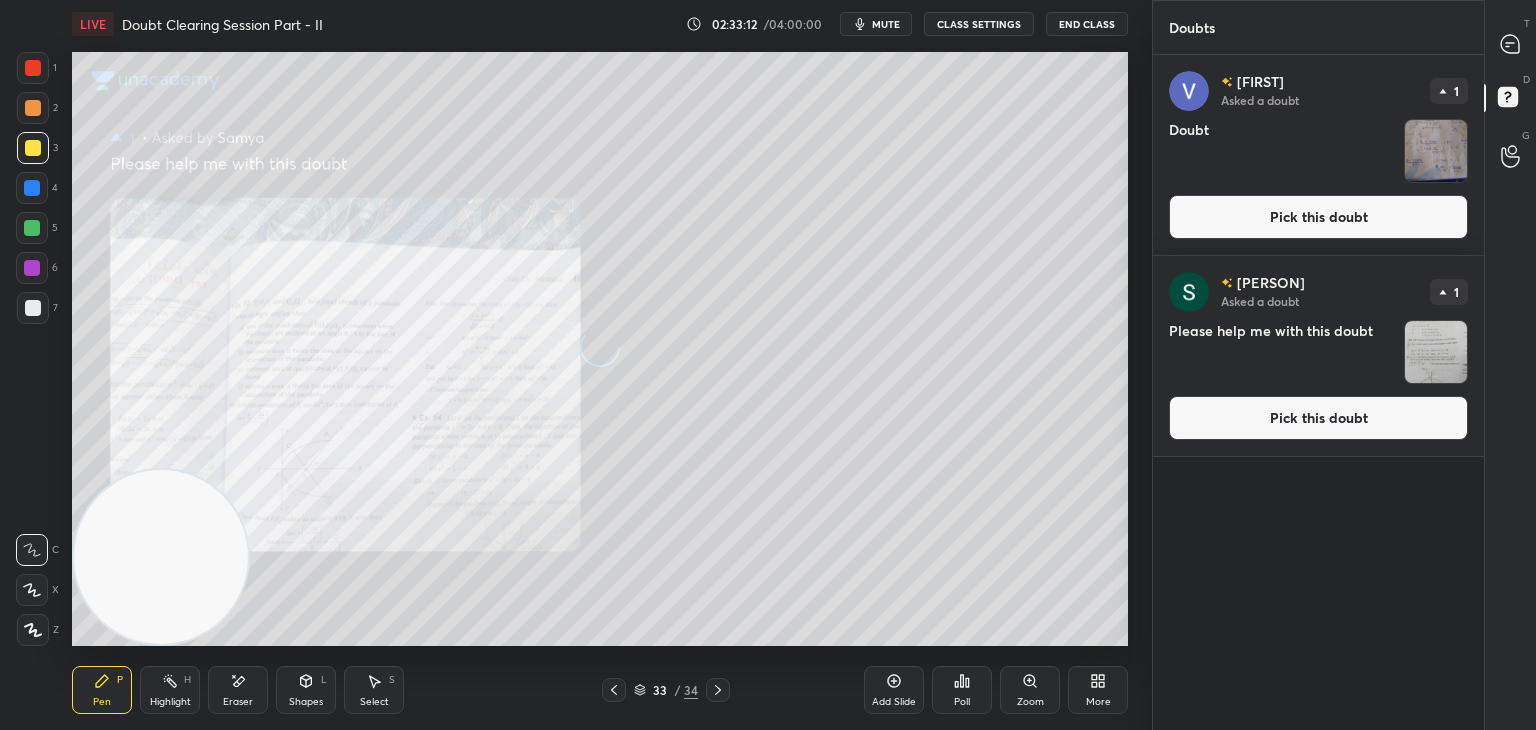 click on "Pick this doubt" at bounding box center (1318, 418) 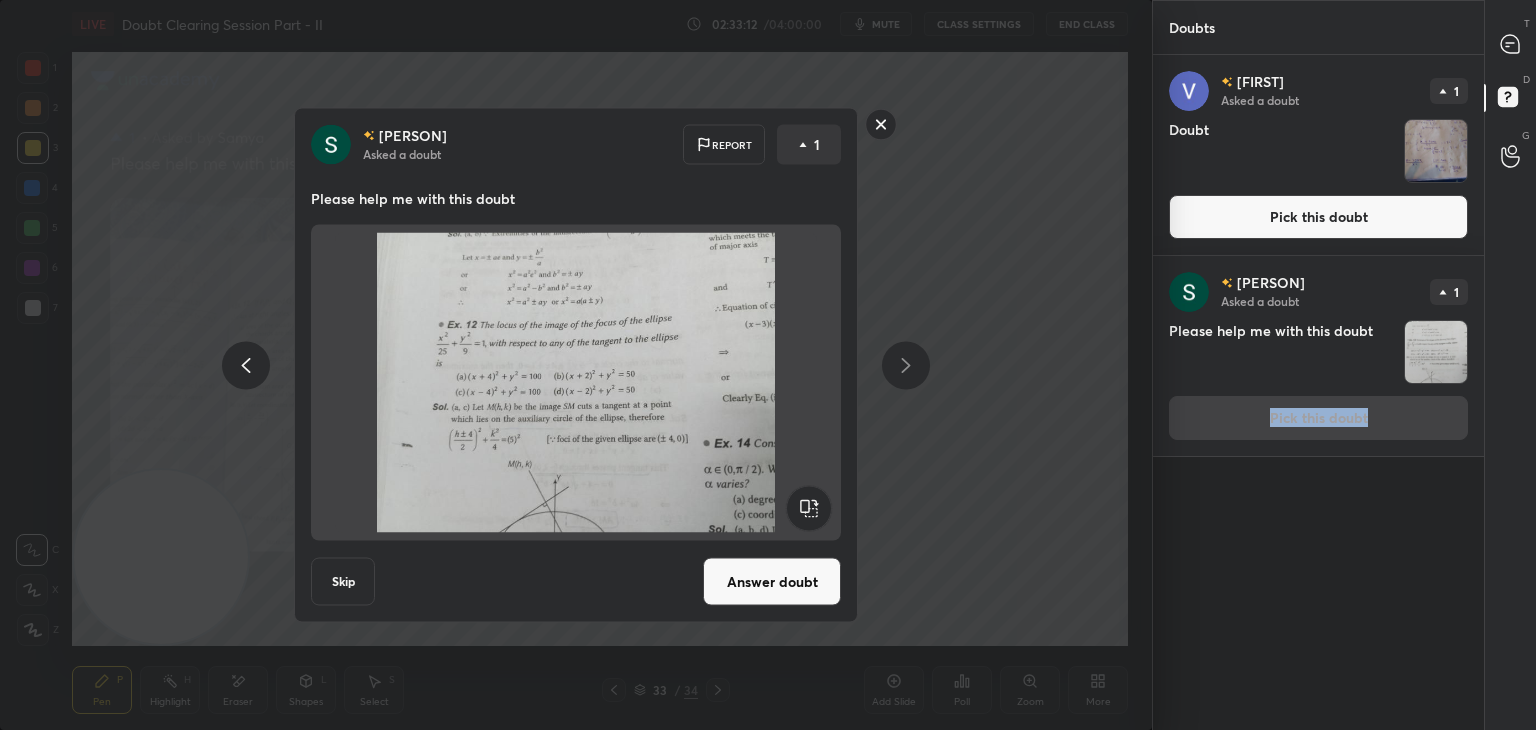 click on "[PERSON] Asked a doubt 1 Please help me with this doubt Pick this doubt" at bounding box center [1318, 356] 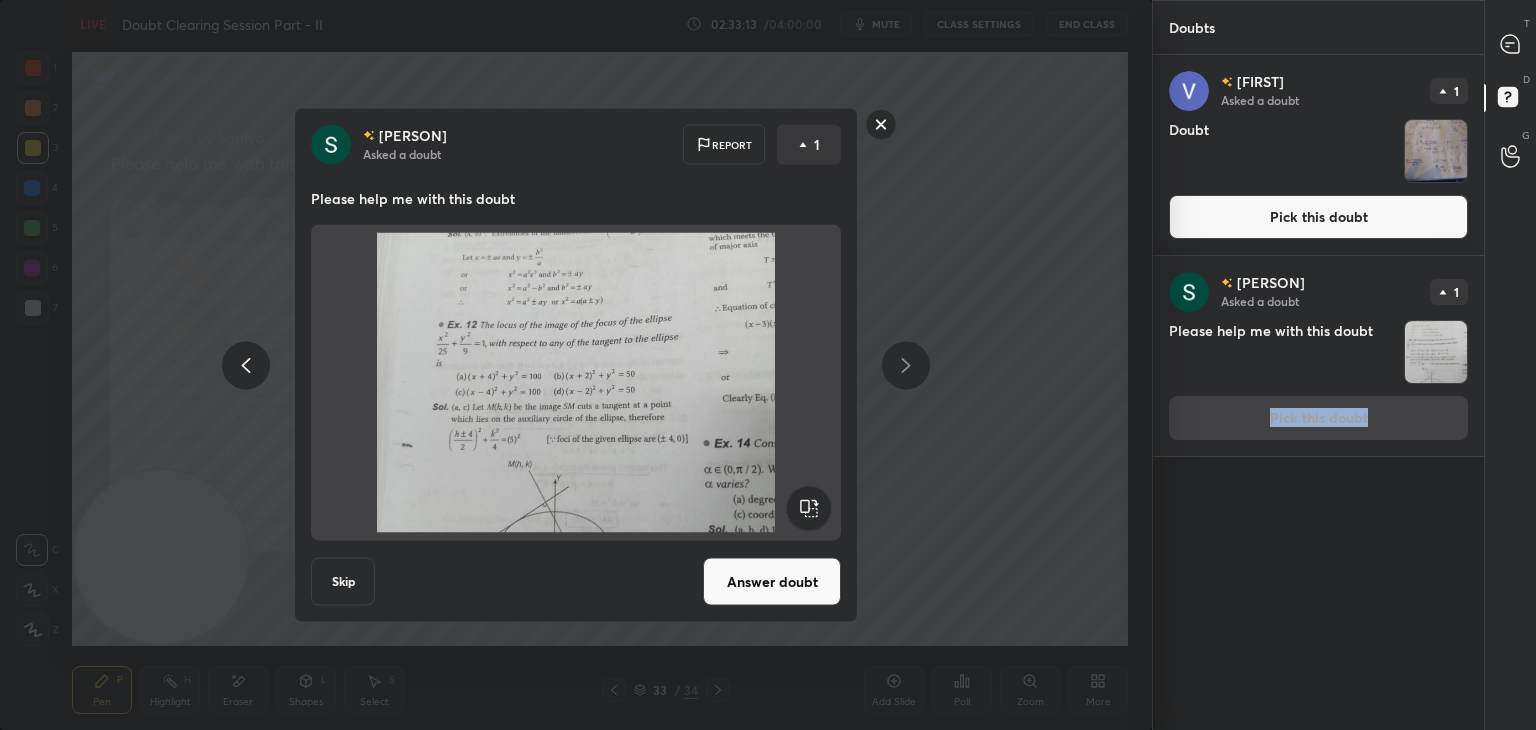 click on "[PERSON] Asked a doubt 1 Please help me with this doubt Pick this doubt" at bounding box center [1318, 356] 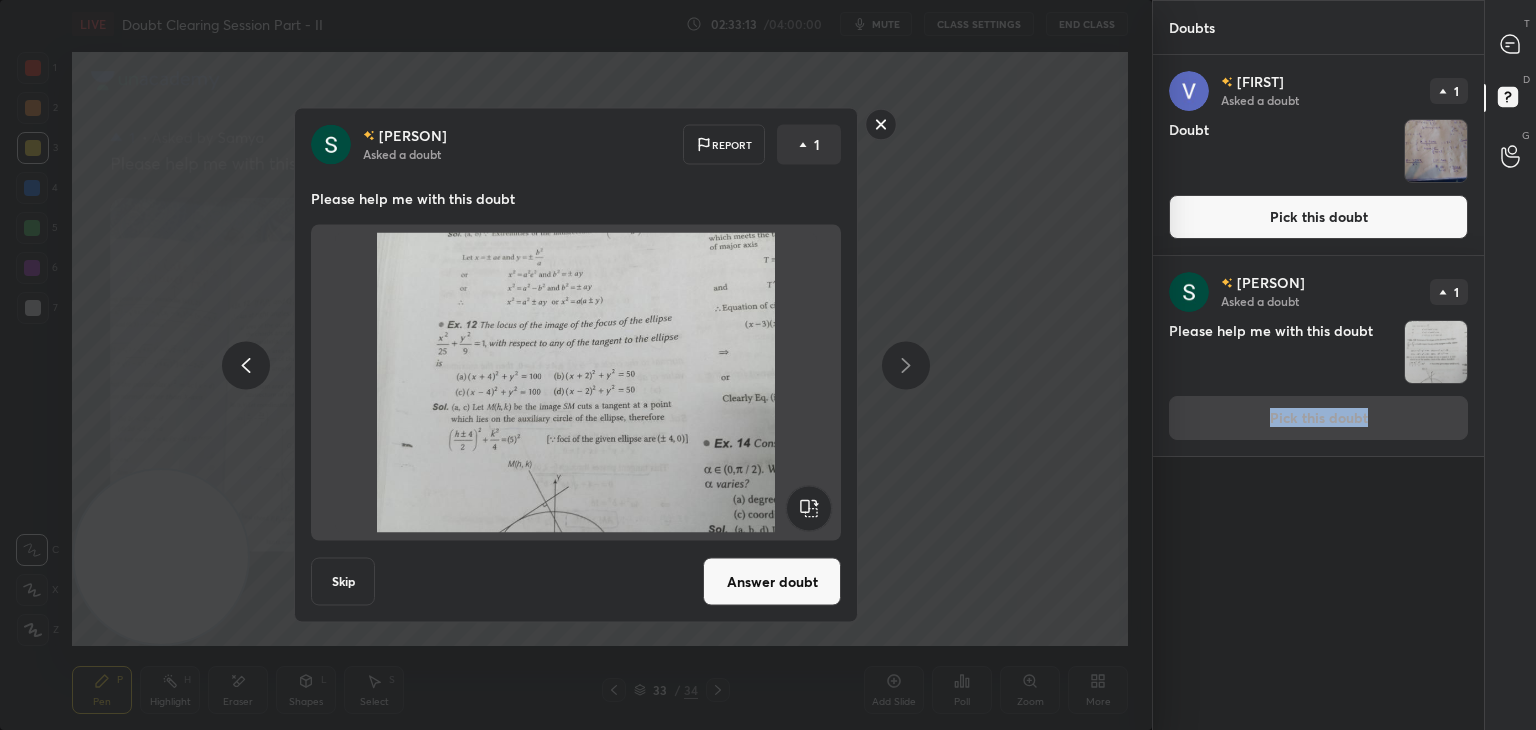 click on "Answer doubt" at bounding box center (772, 582) 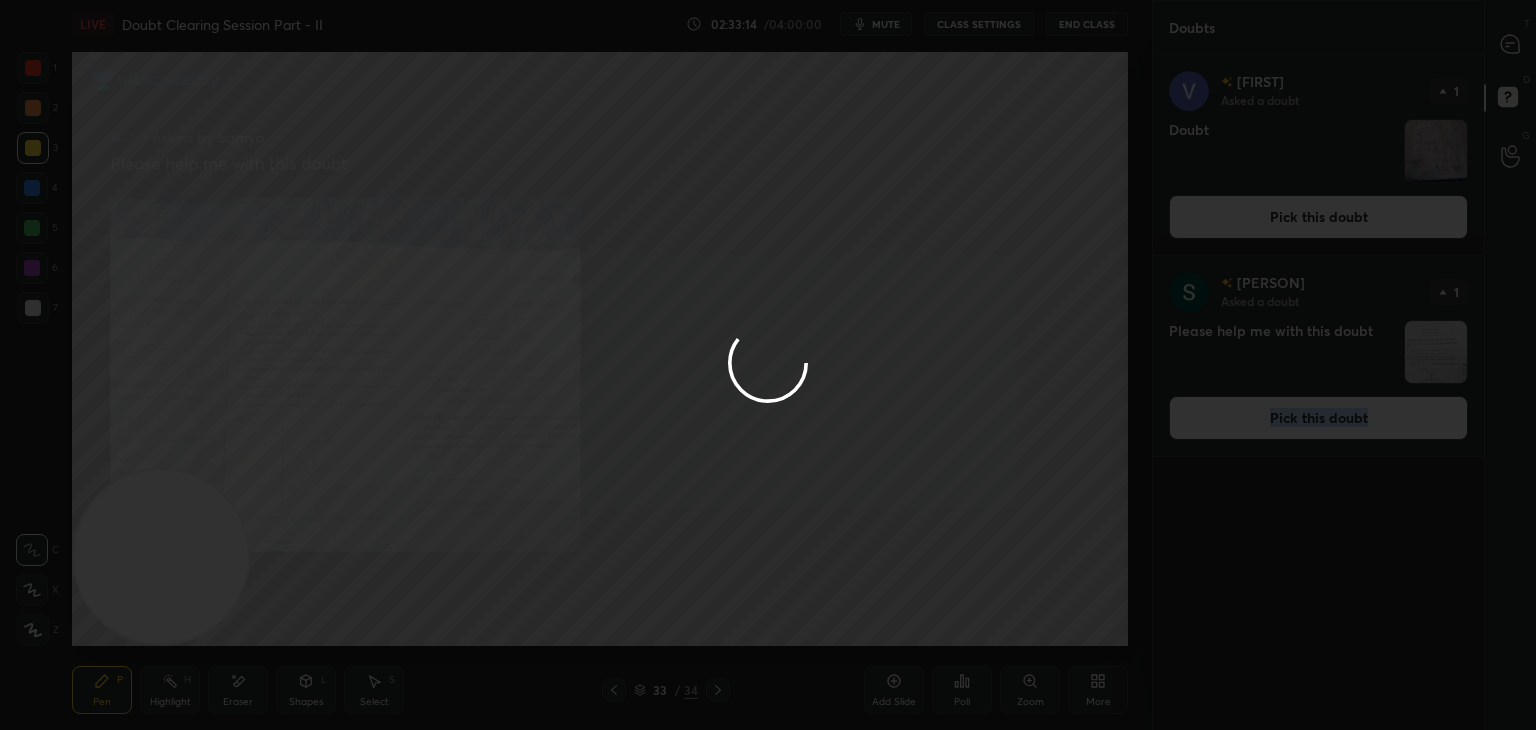 click at bounding box center [768, 365] 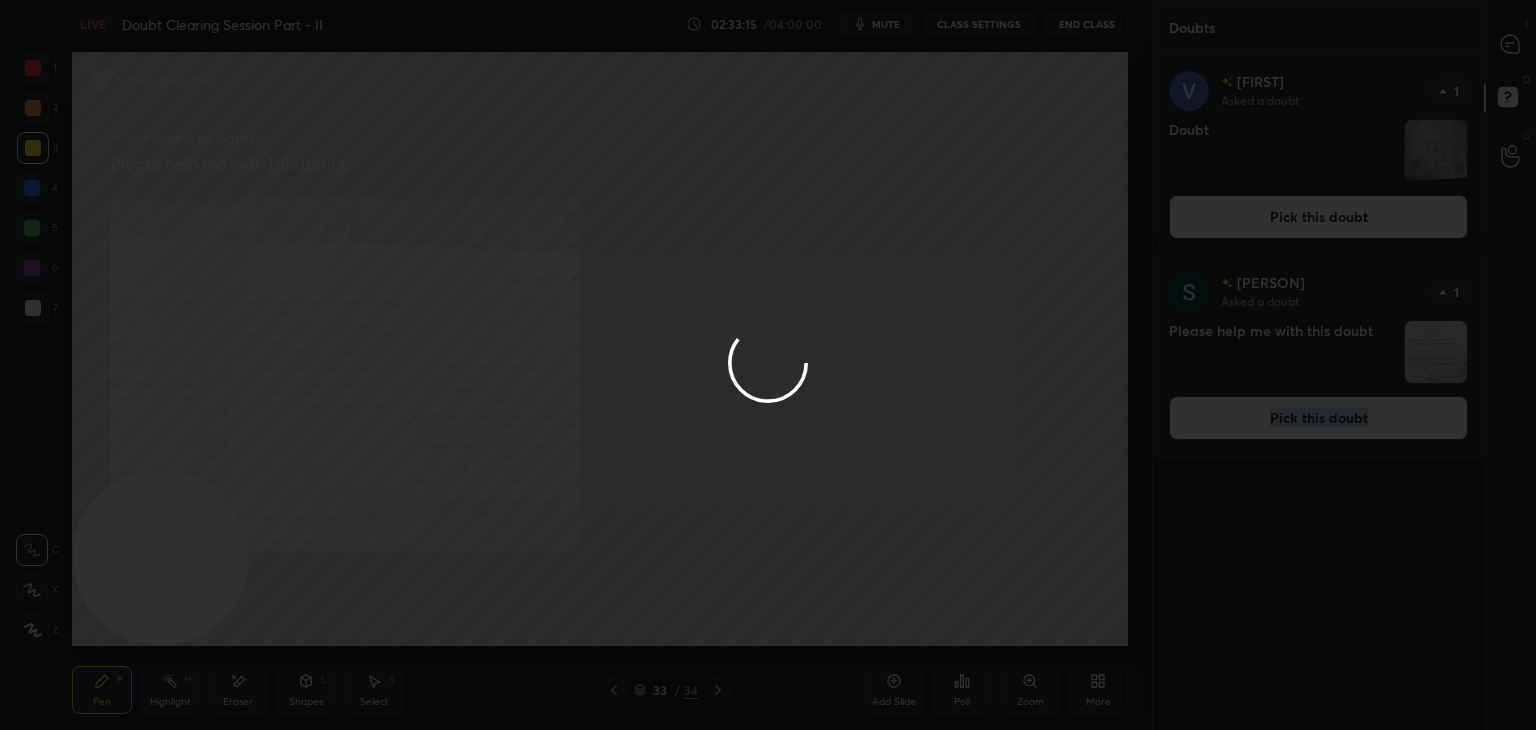 click at bounding box center [768, 365] 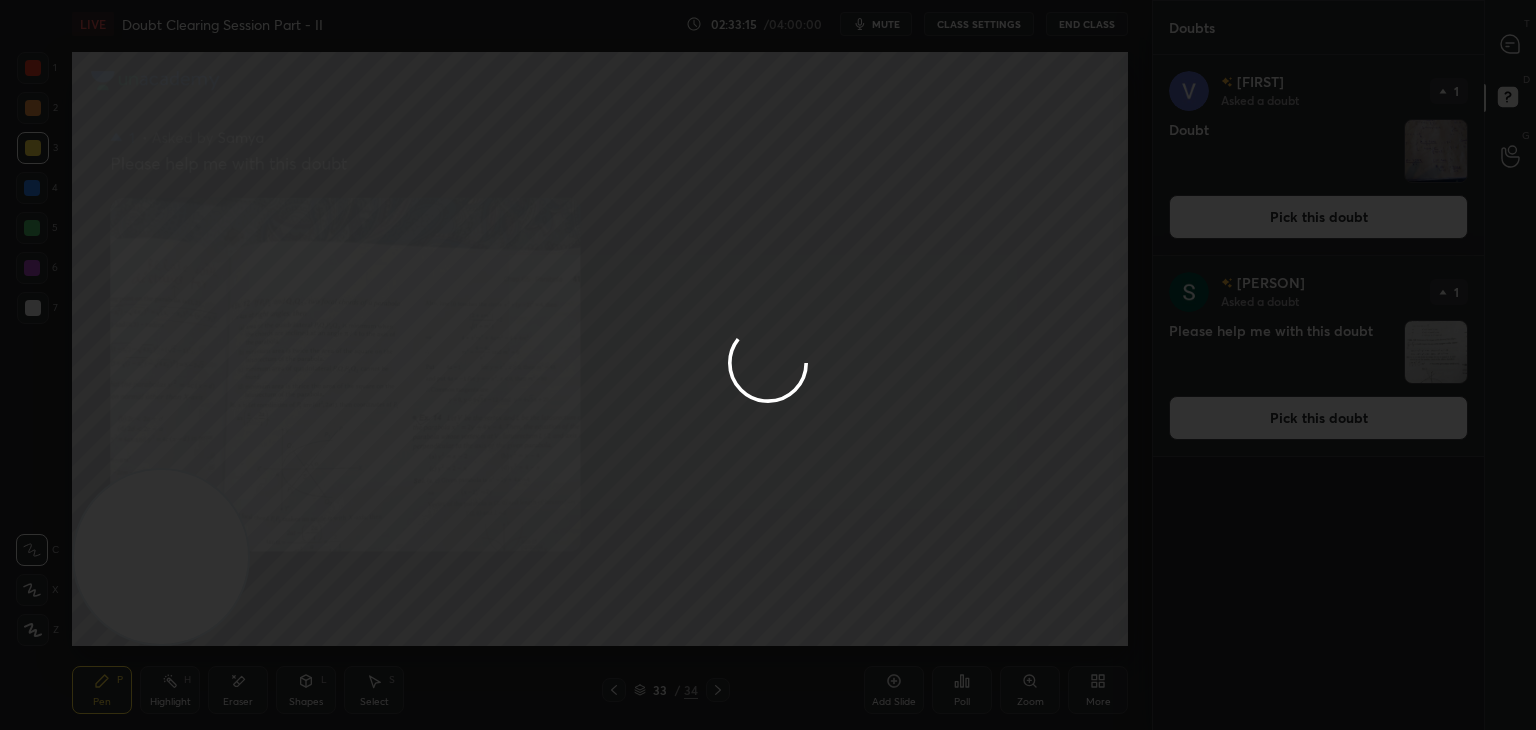 click on "Pick this doubt" at bounding box center (1318, 217) 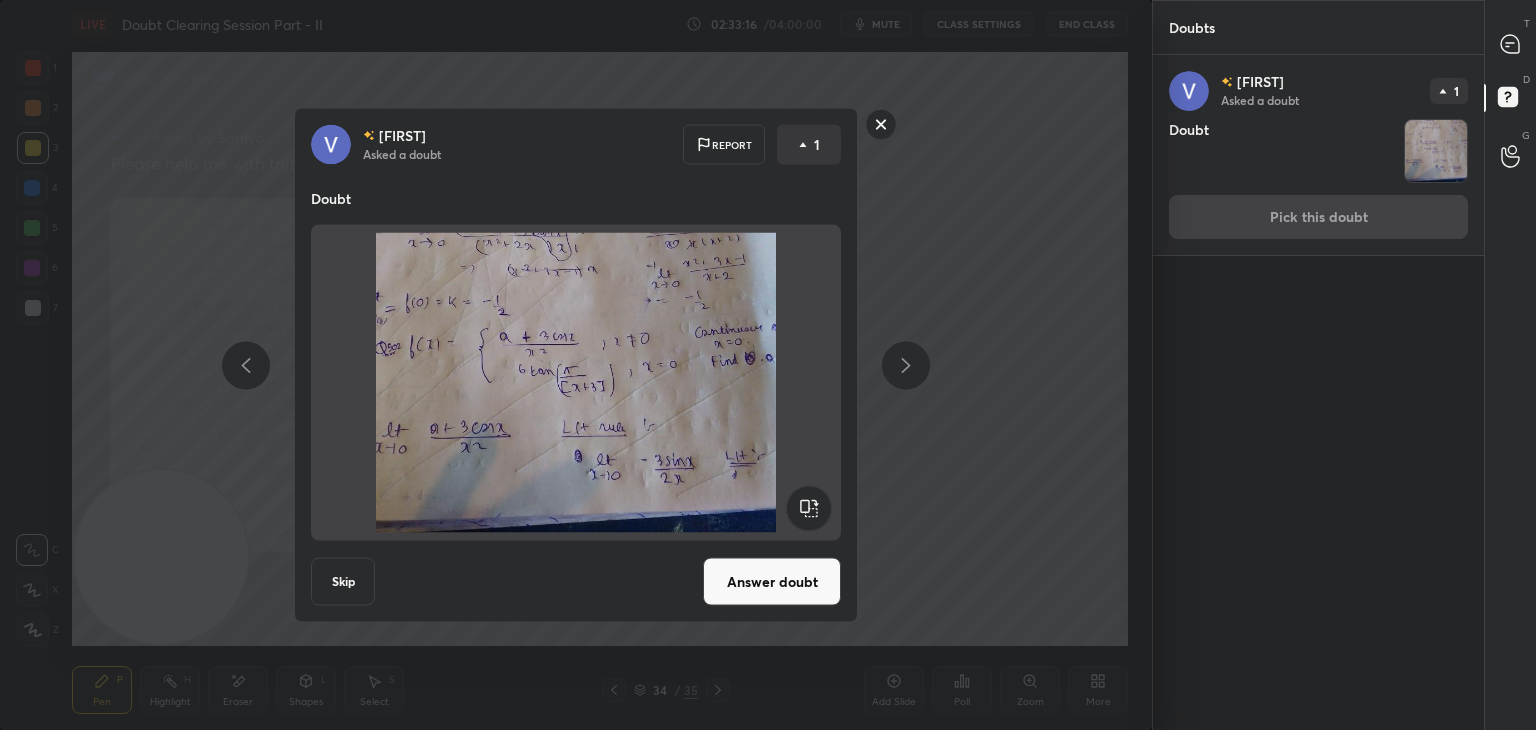 click on "[NAME] Asked a doubt 1 Doubt Pick this doubt" at bounding box center (1318, 155) 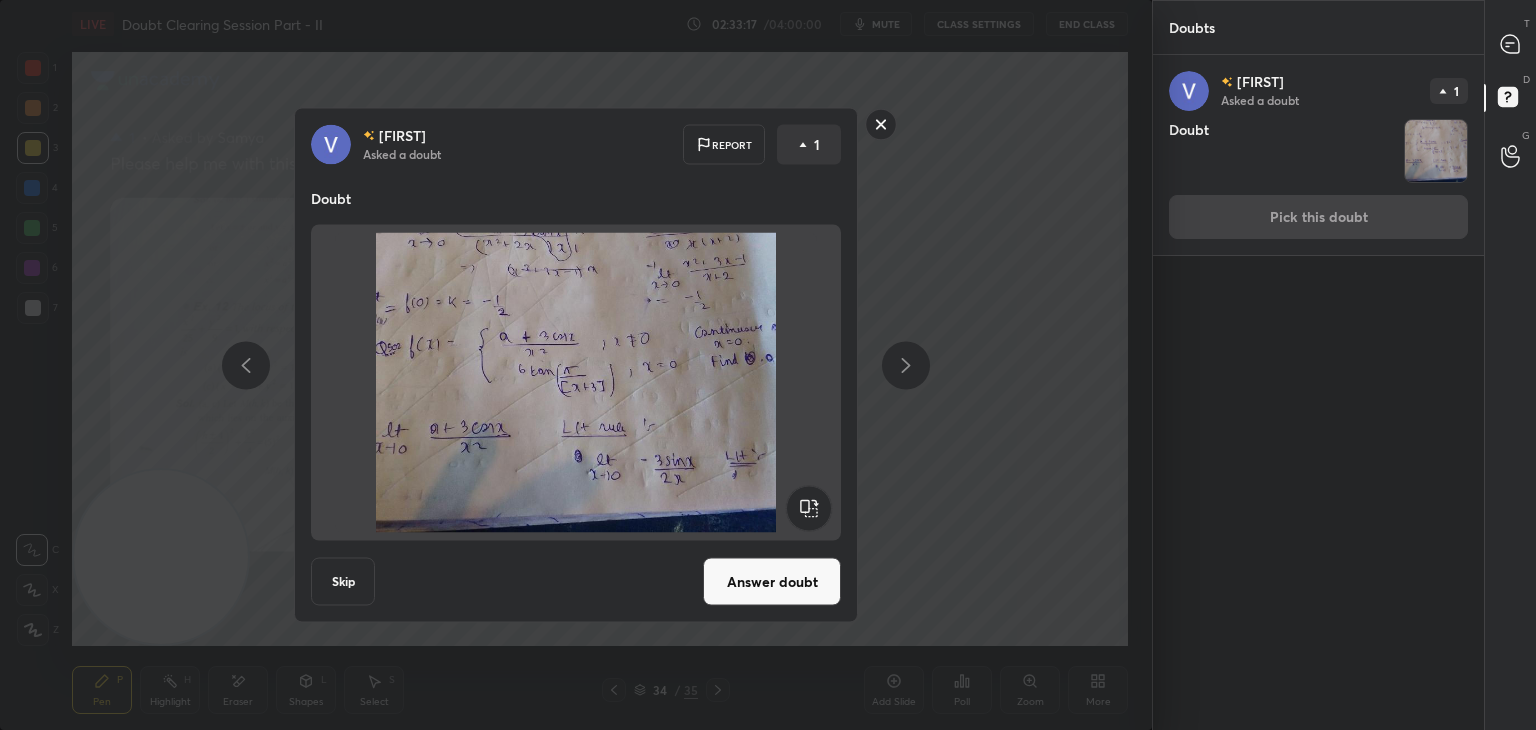drag, startPoint x: 781, startPoint y: 579, endPoint x: 777, endPoint y: 563, distance: 16.492422 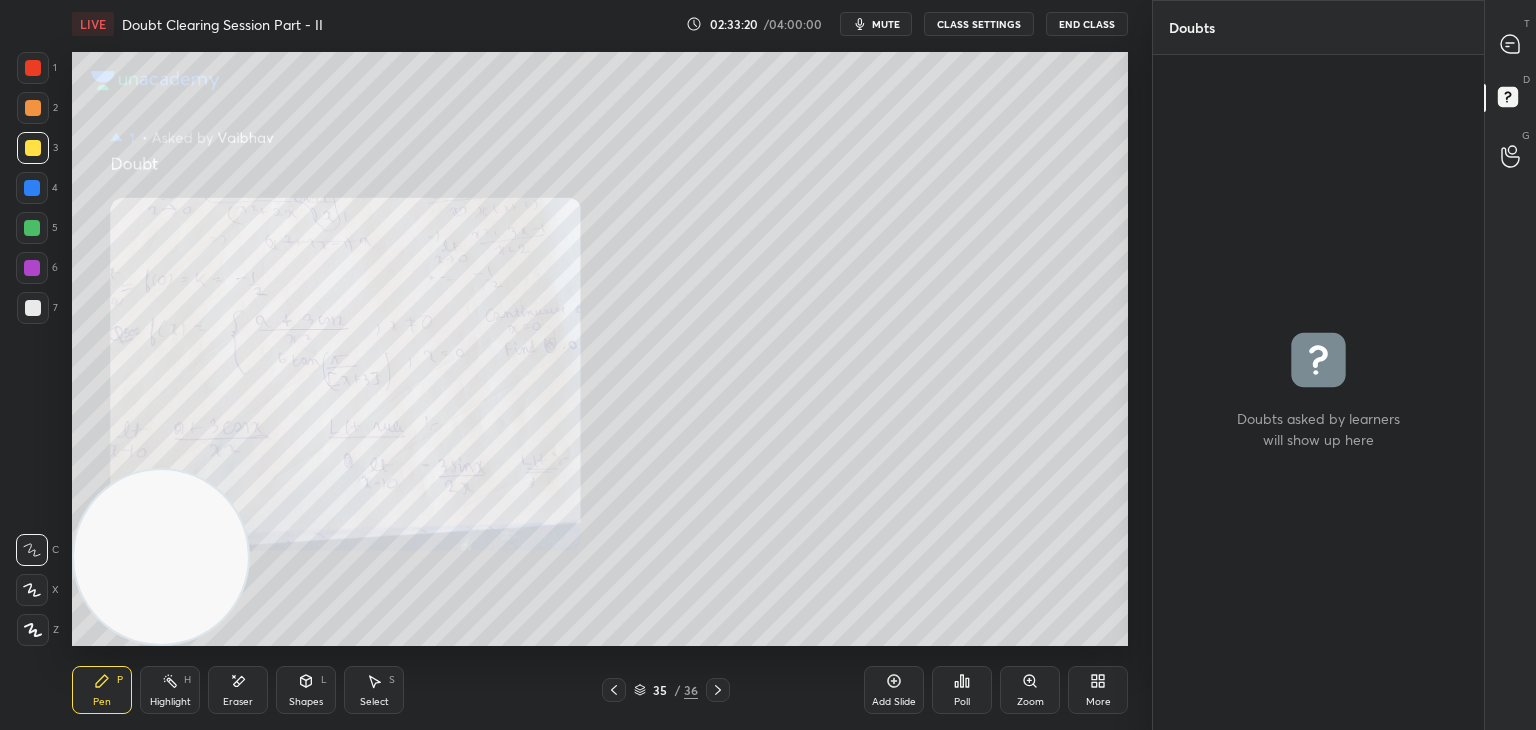 click 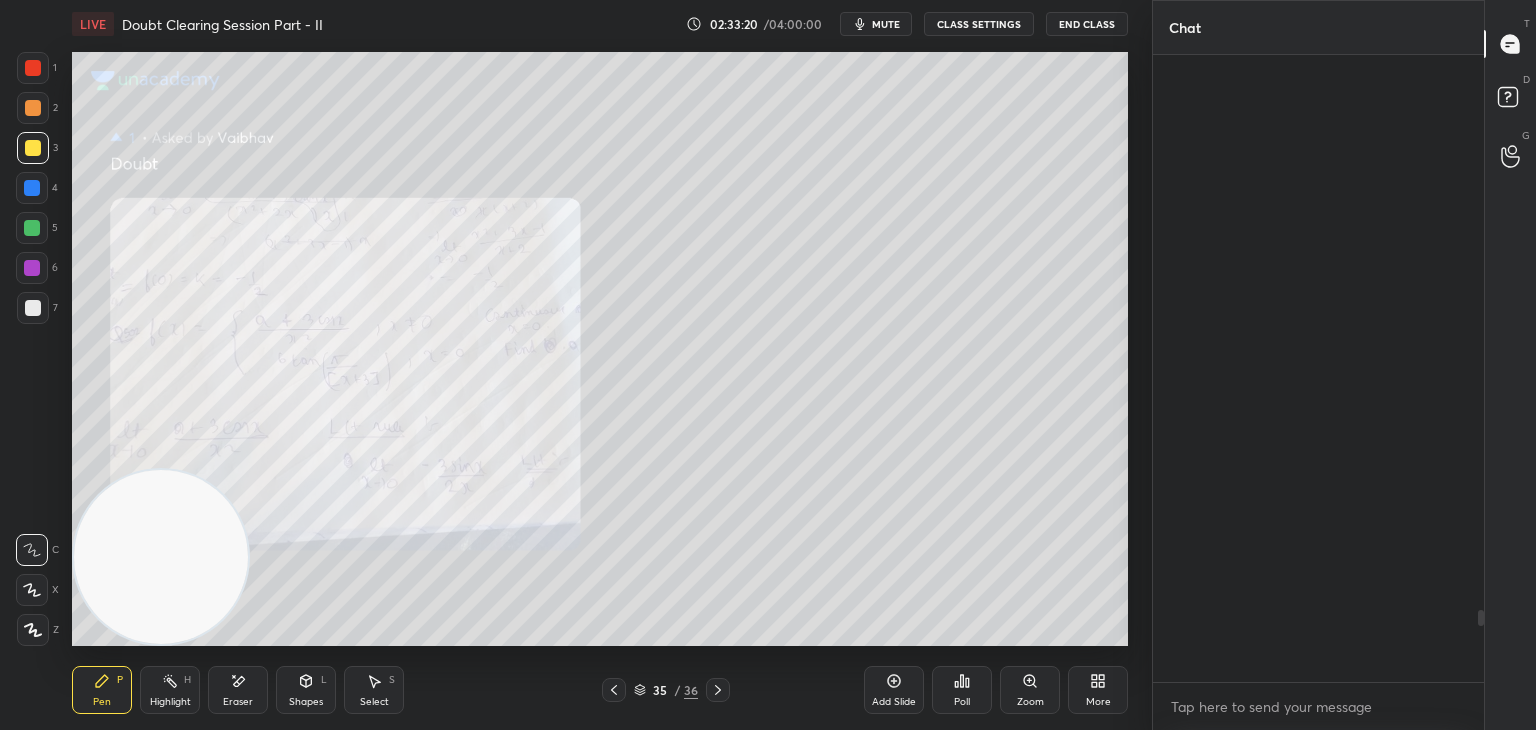 scroll, scrollTop: 4862, scrollLeft: 0, axis: vertical 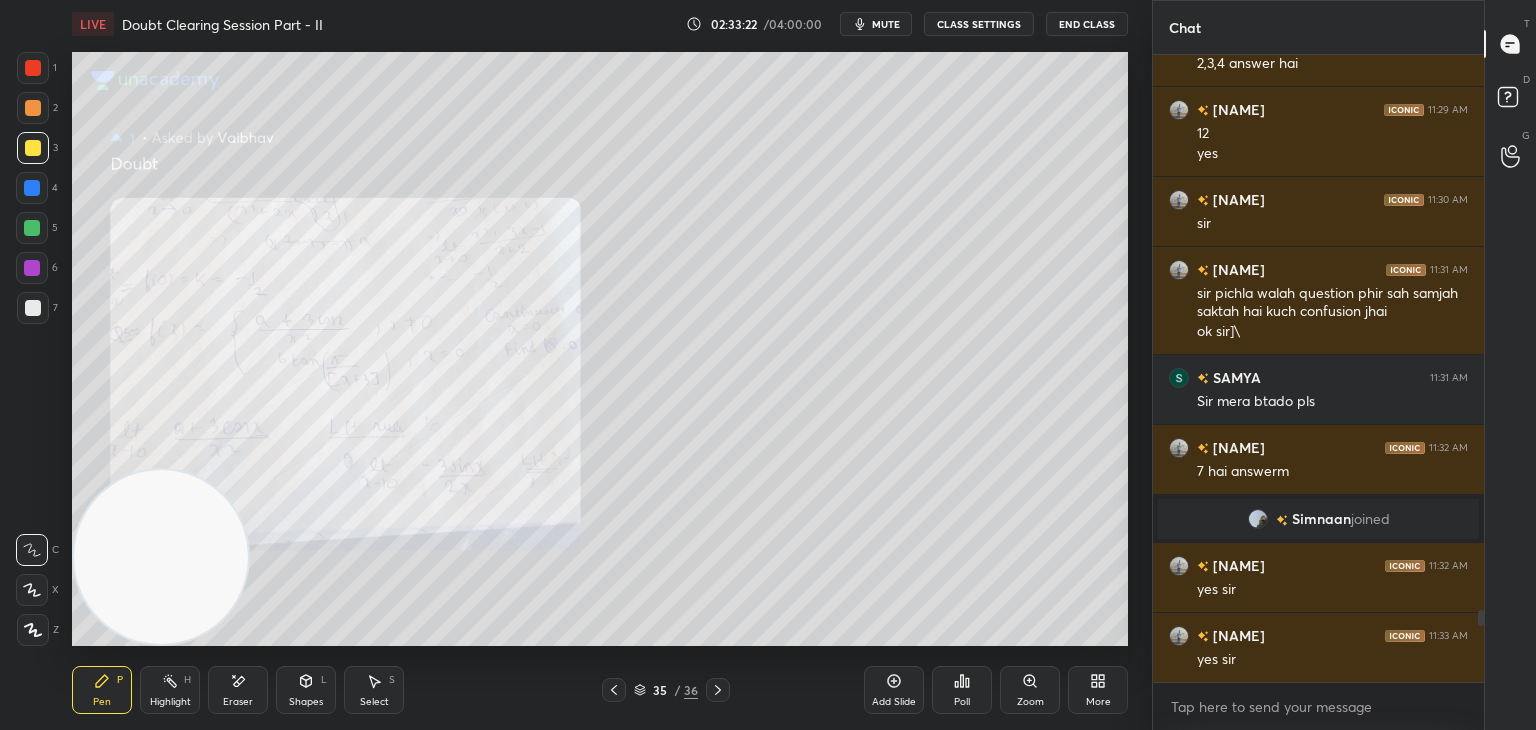 click 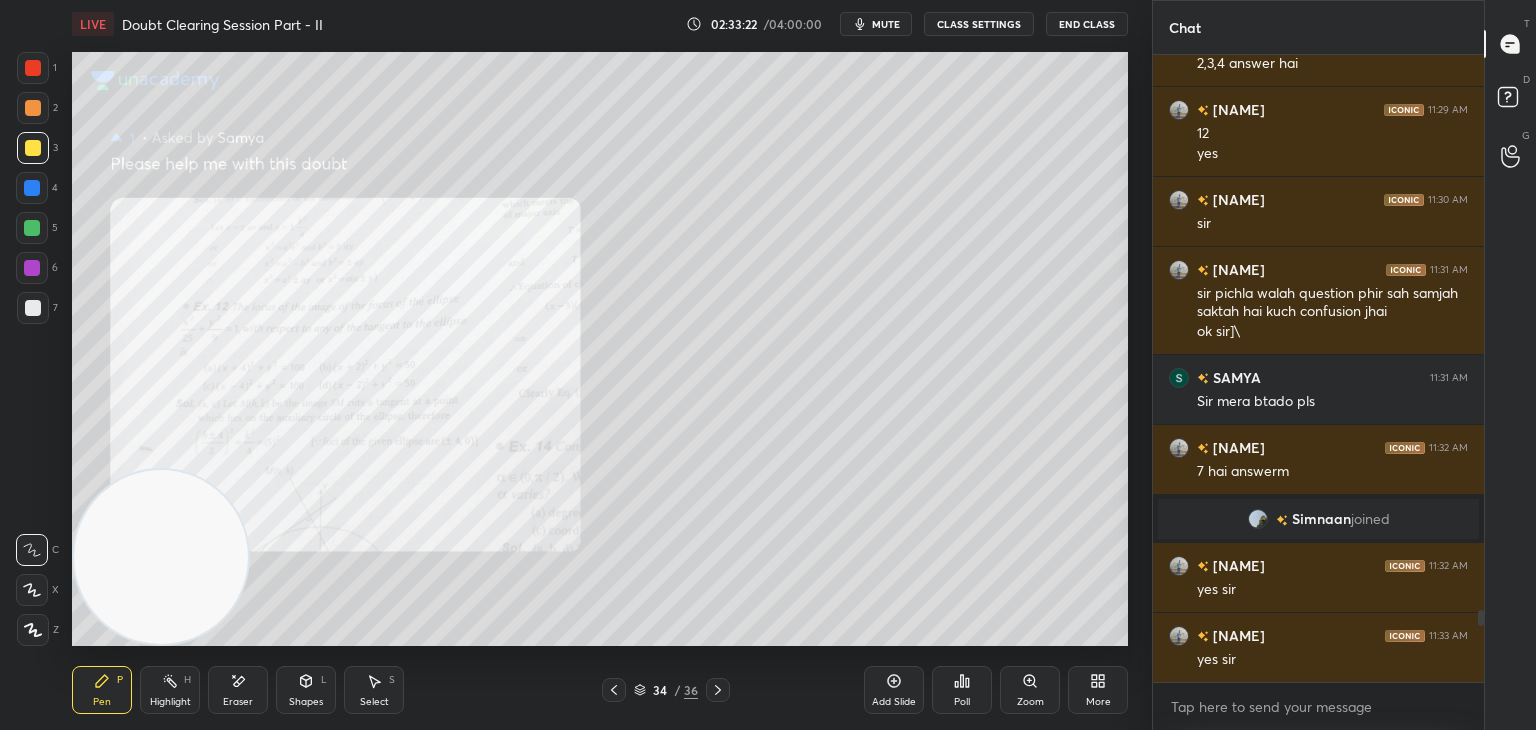 click 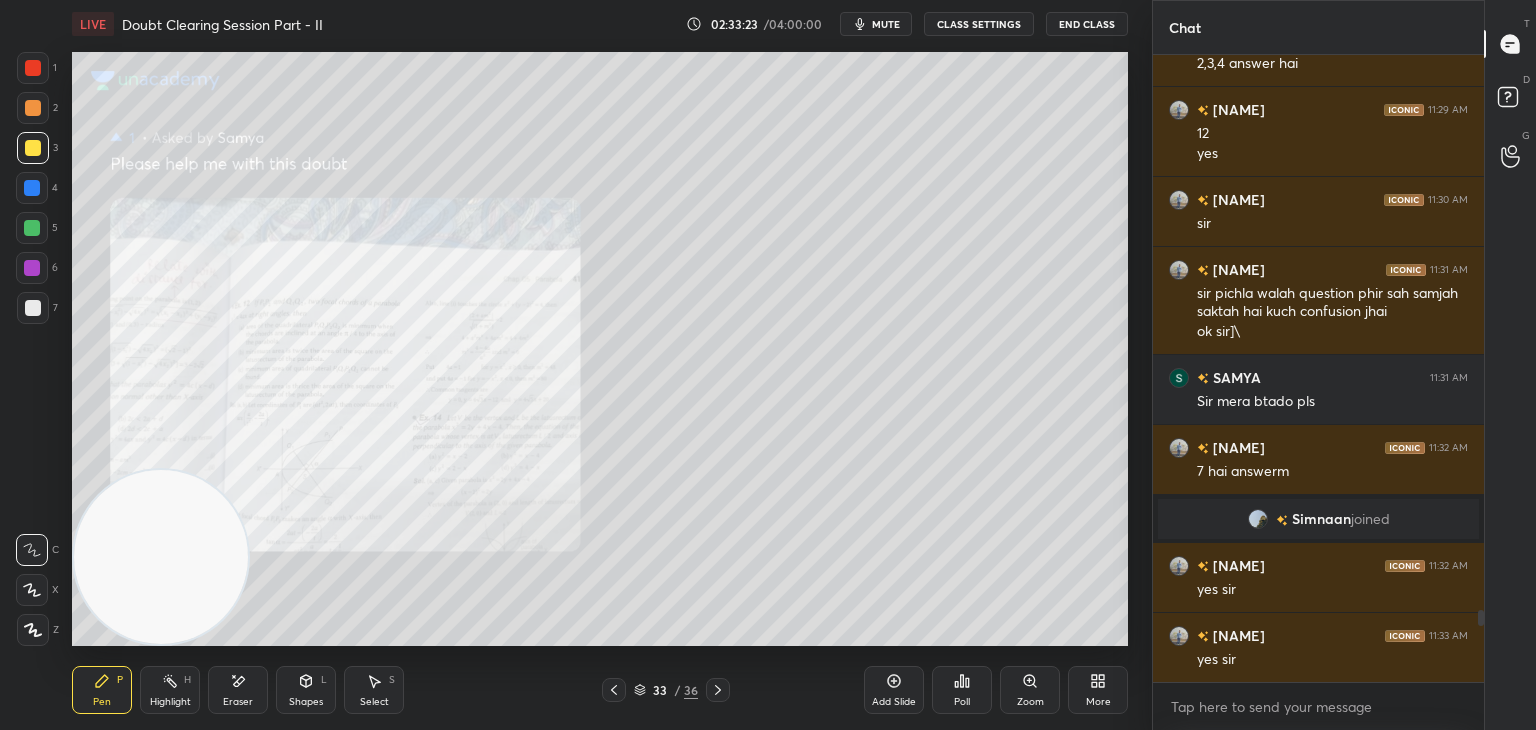 click 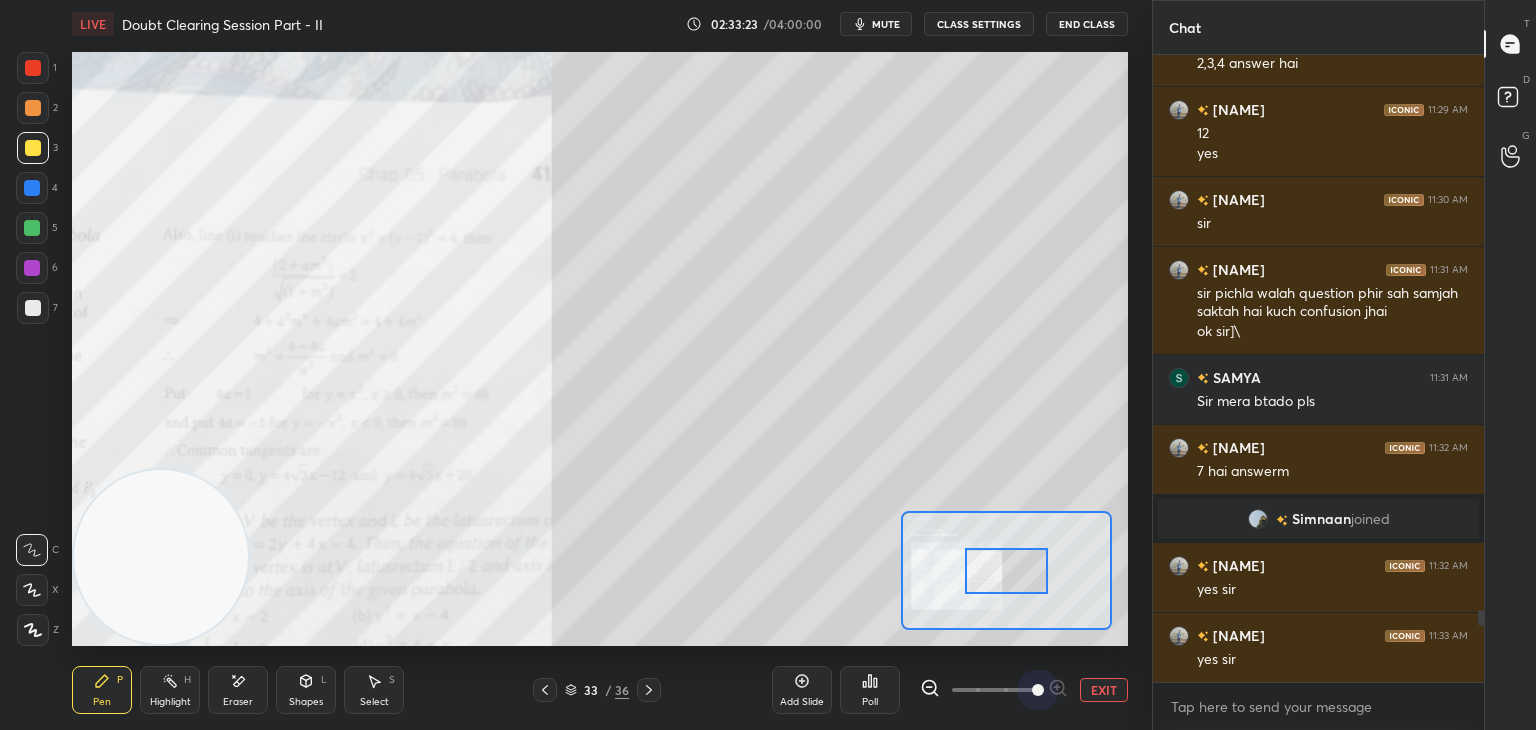click at bounding box center (994, 690) 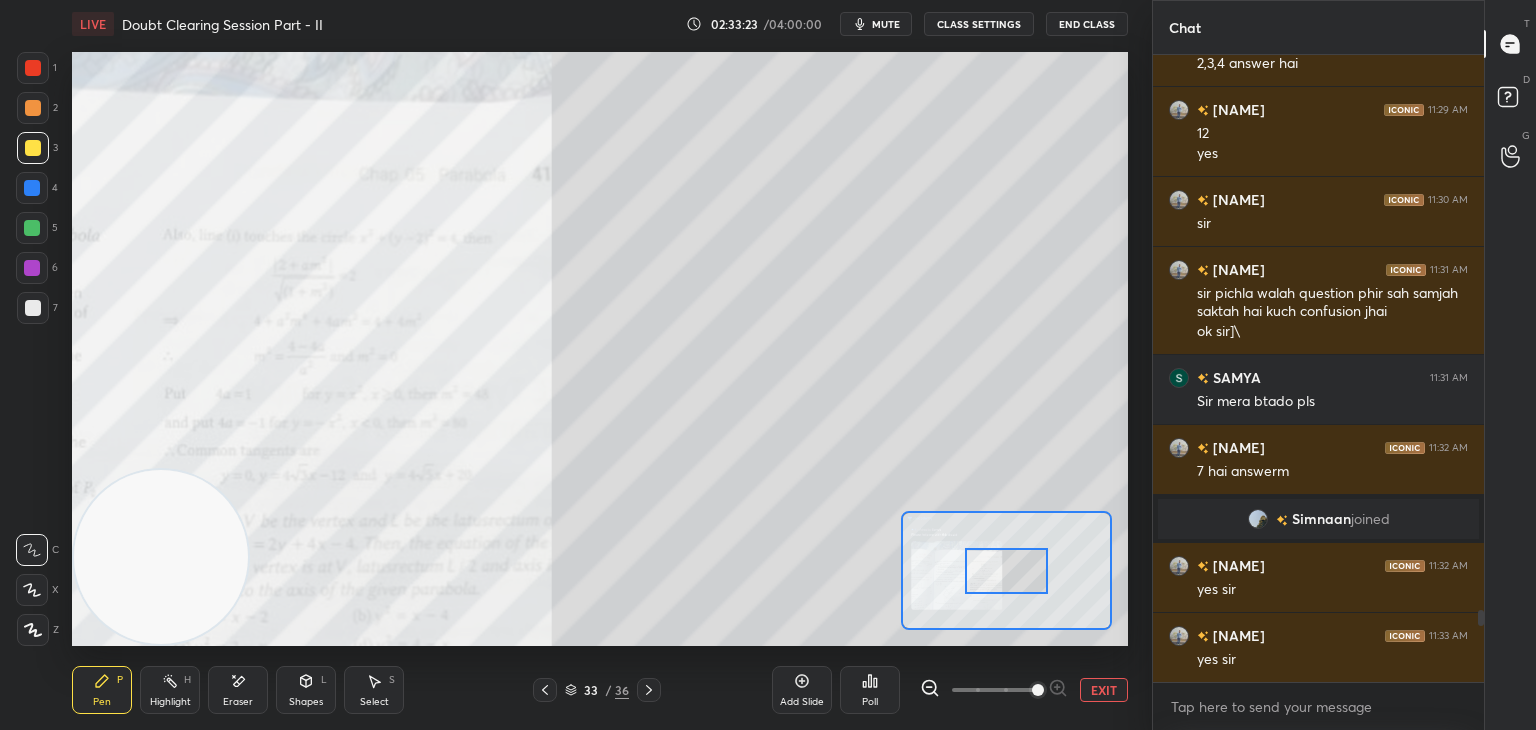 drag, startPoint x: 1039, startPoint y: 686, endPoint x: 1036, endPoint y: 670, distance: 16.27882 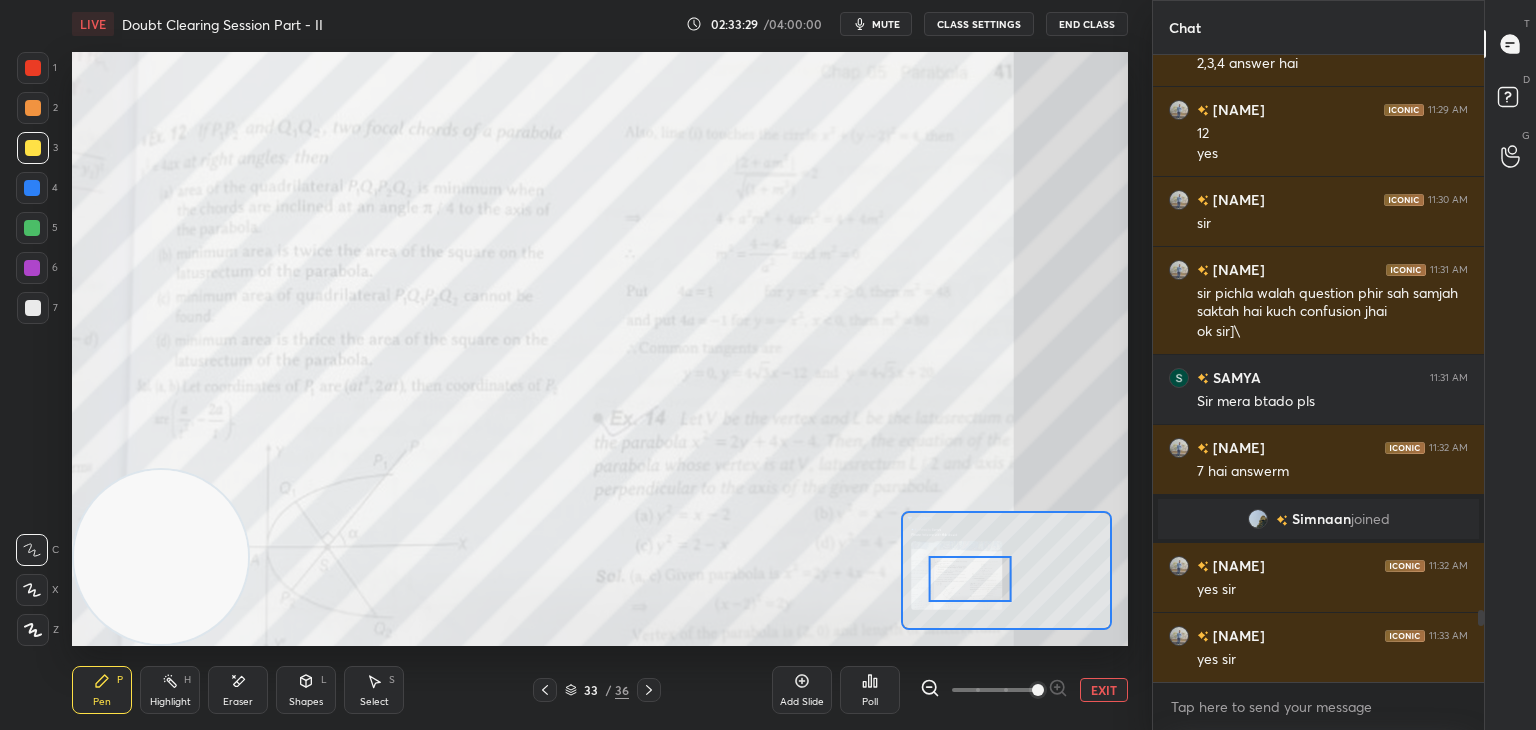 drag, startPoint x: 954, startPoint y: 608, endPoint x: 980, endPoint y: 582, distance: 36.769554 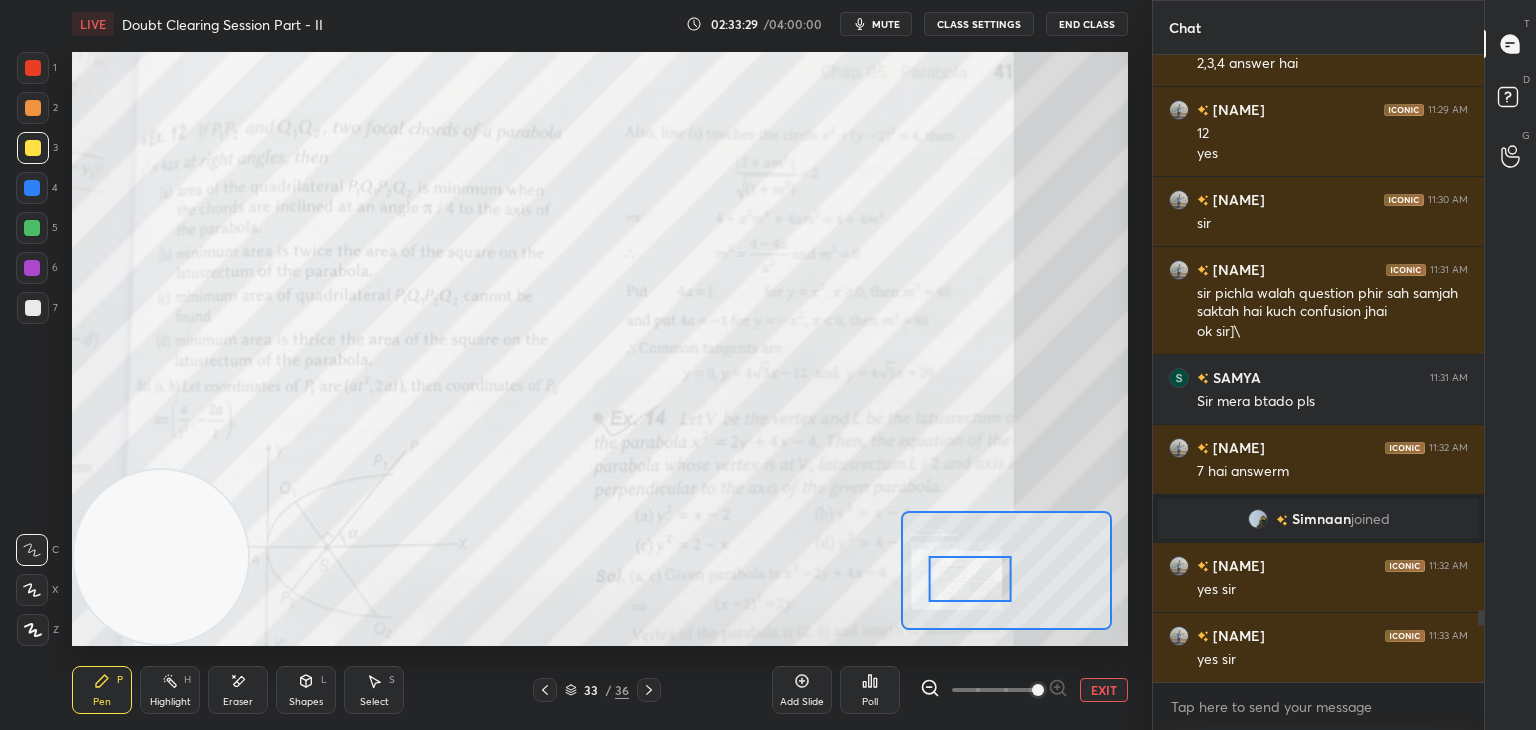 click at bounding box center [970, 579] 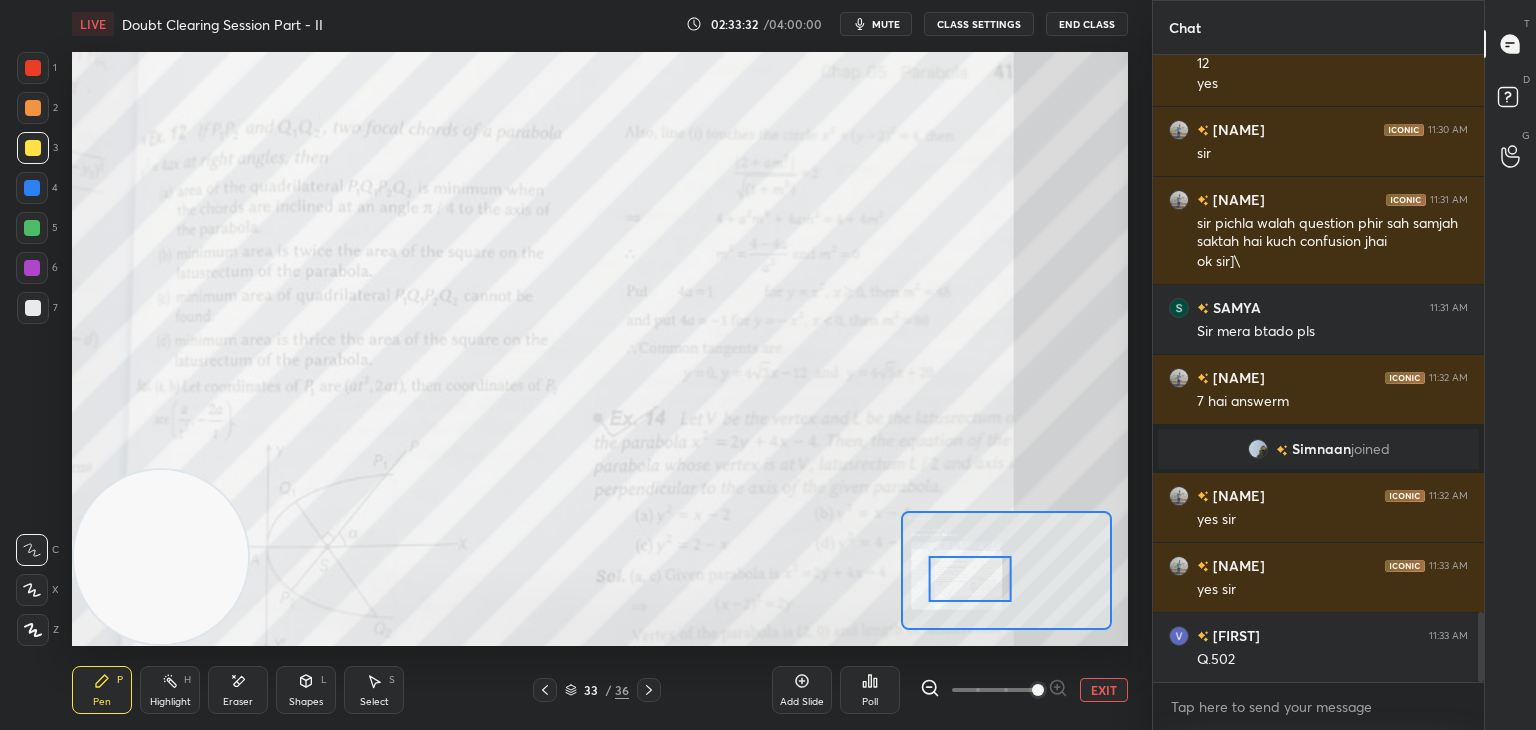 scroll, scrollTop: 5002, scrollLeft: 0, axis: vertical 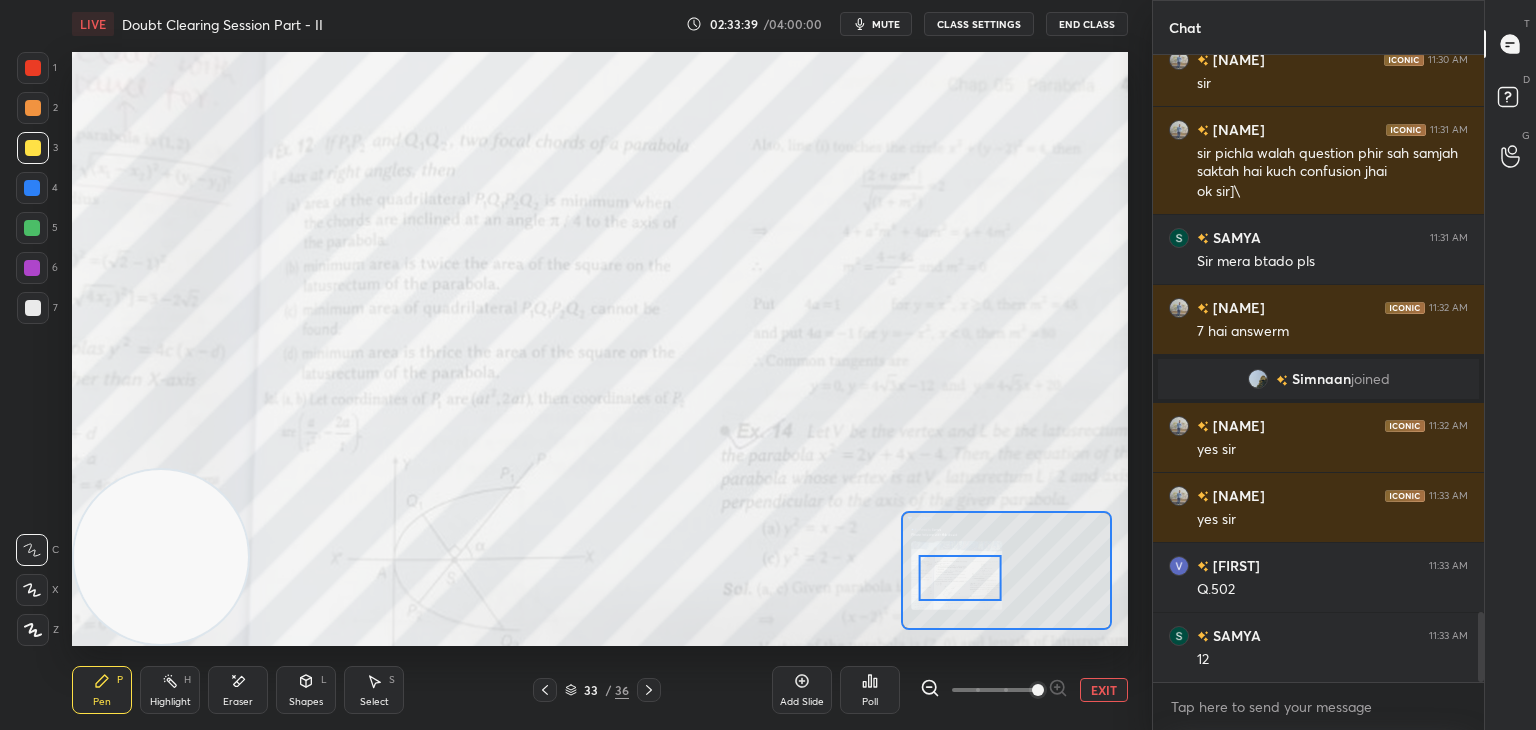drag, startPoint x: 994, startPoint y: 574, endPoint x: 984, endPoint y: 573, distance: 10.049875 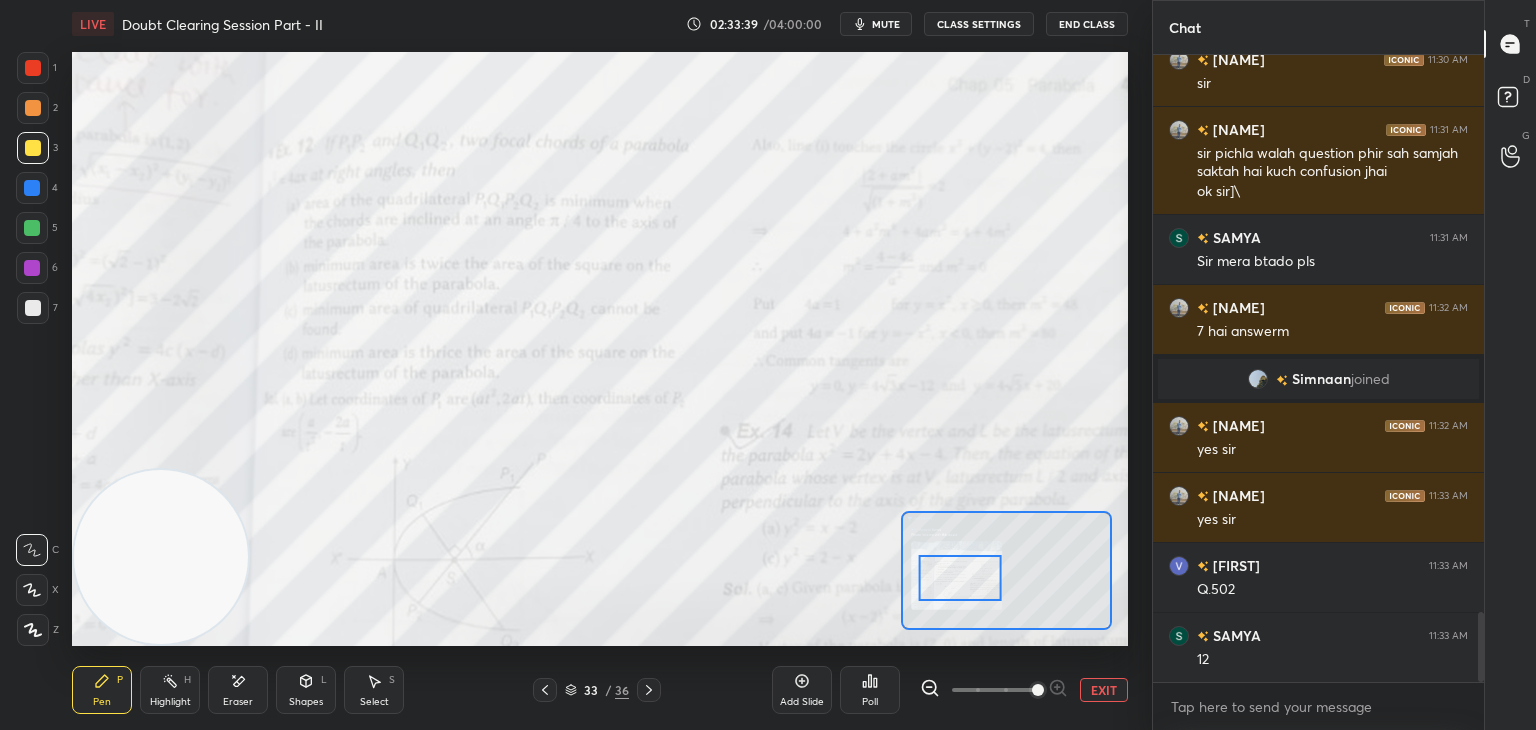 click at bounding box center [960, 578] 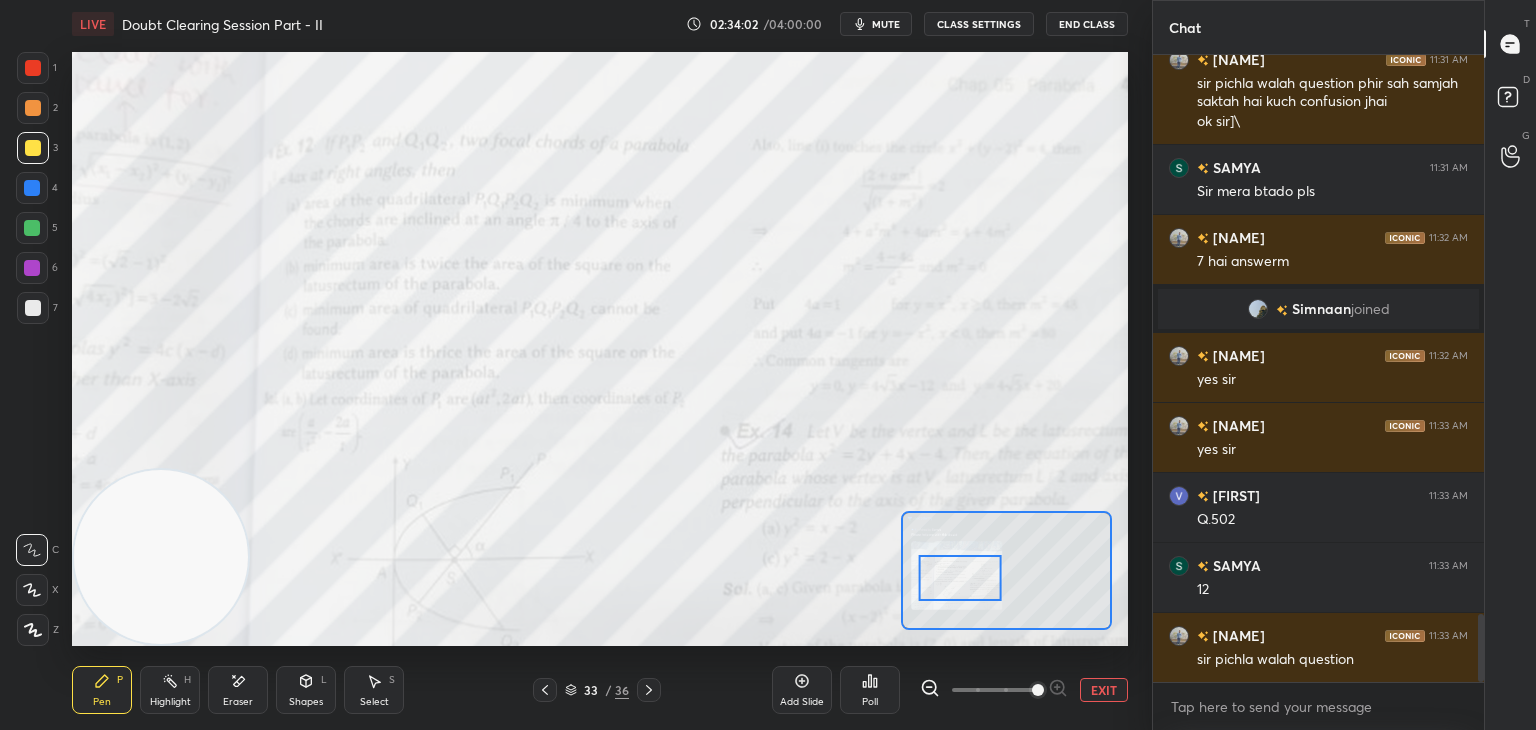 scroll, scrollTop: 5142, scrollLeft: 0, axis: vertical 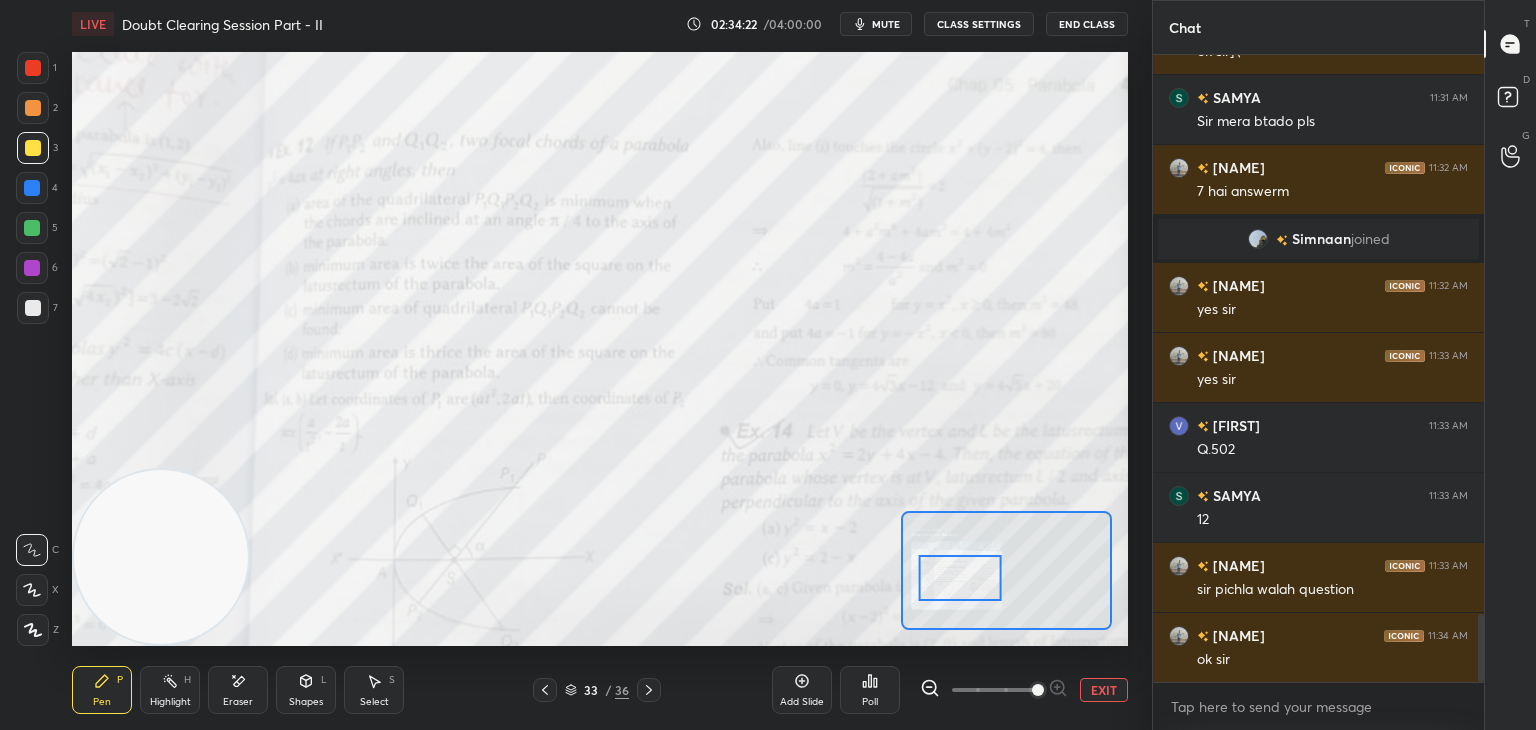 click on "EXIT" at bounding box center [1104, 690] 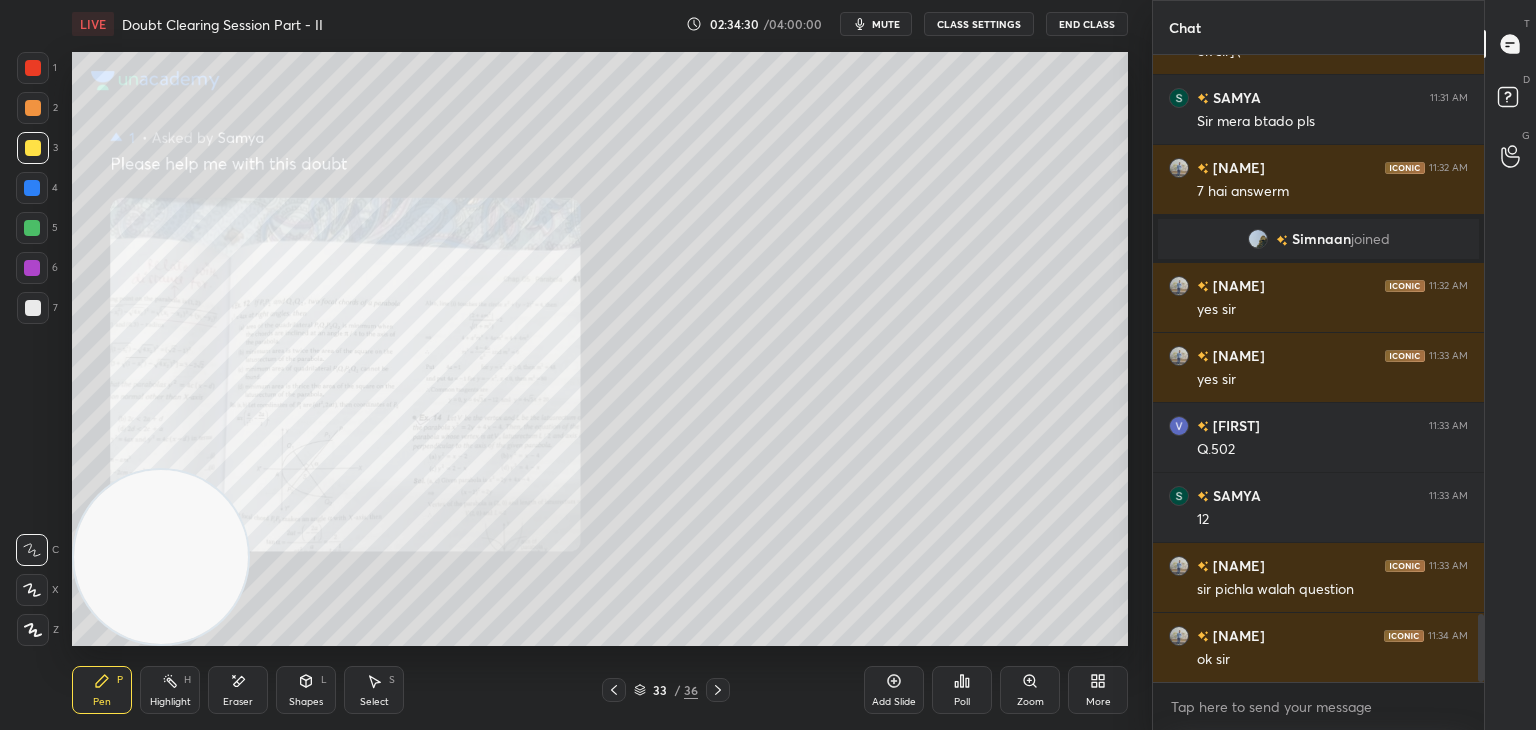 click on "Zoom" at bounding box center [1030, 690] 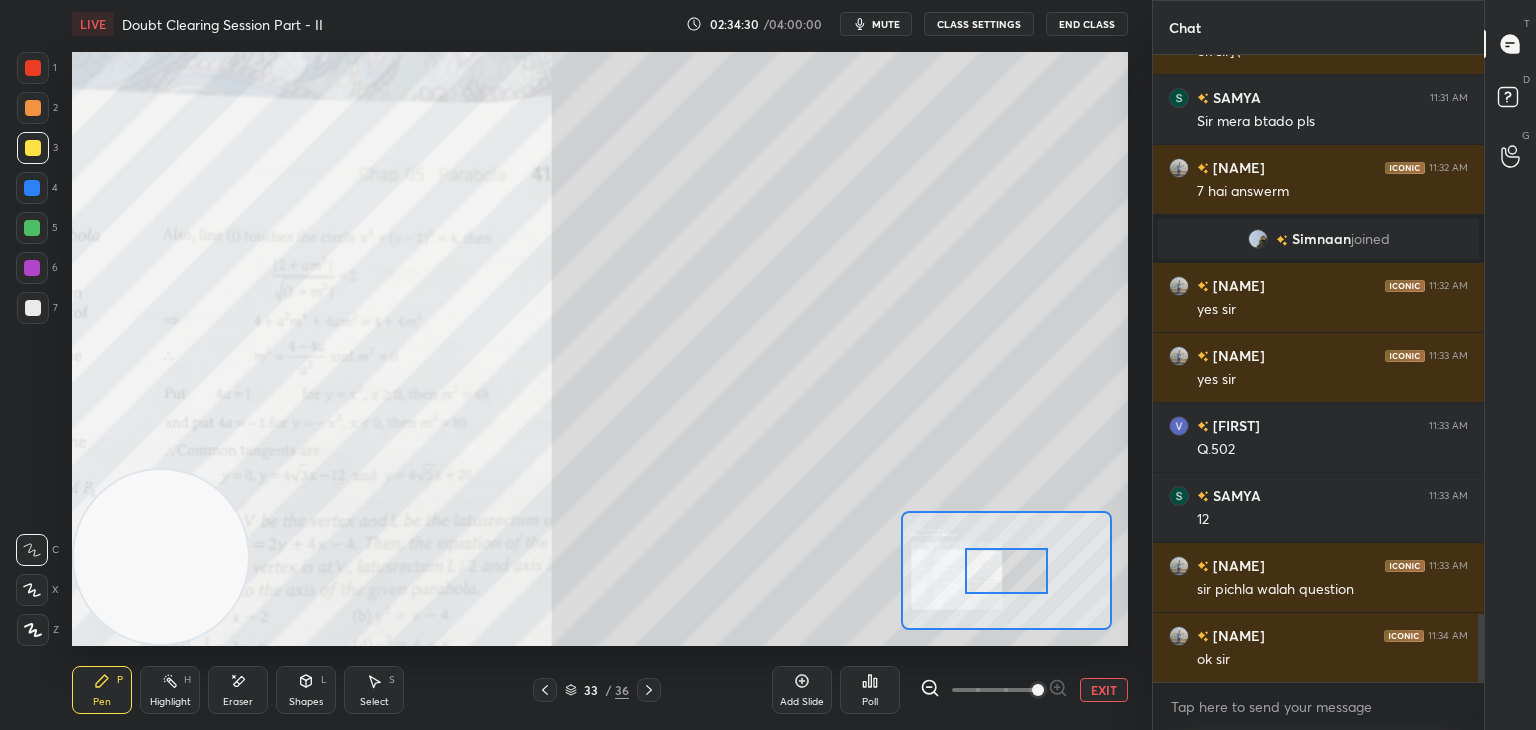 click at bounding box center (1038, 690) 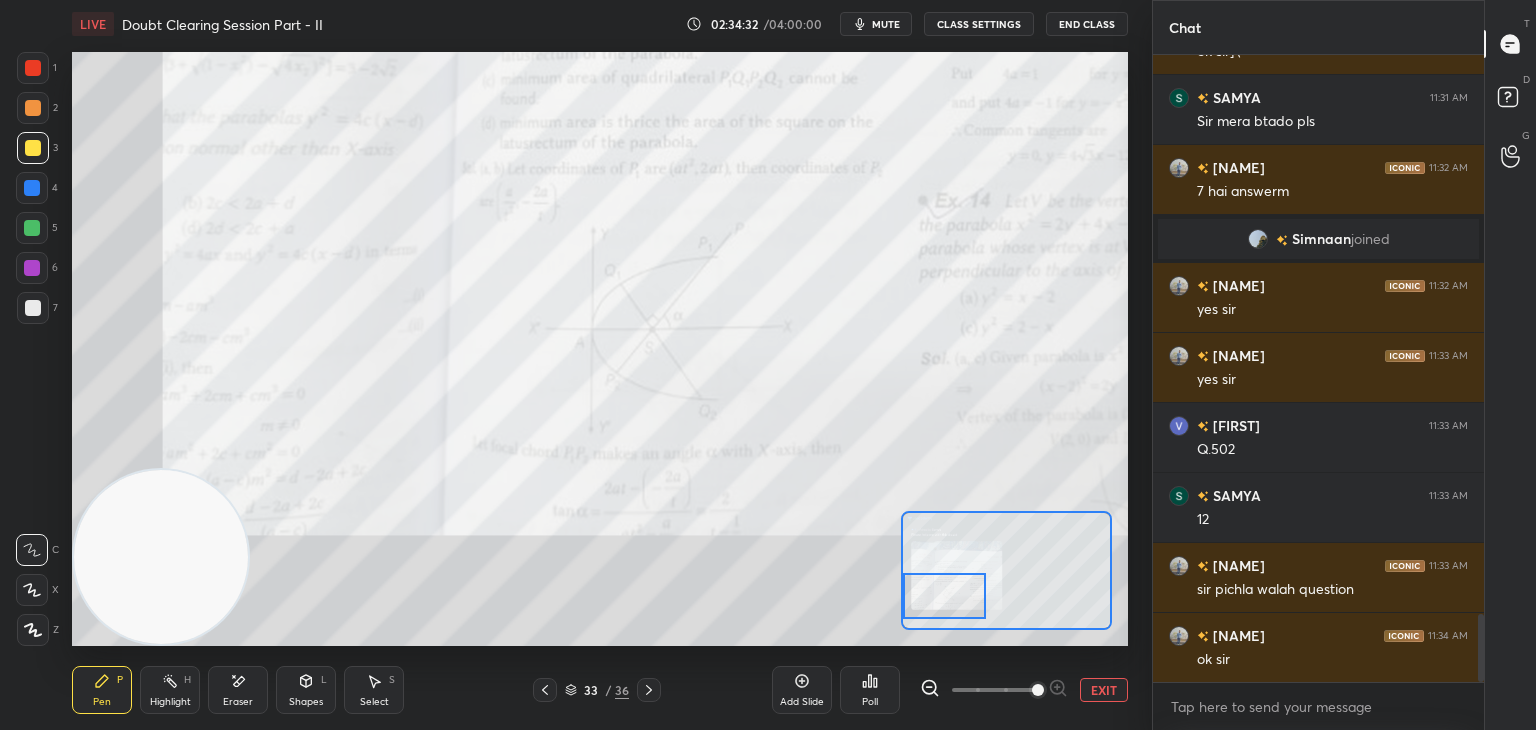 drag, startPoint x: 1023, startPoint y: 561, endPoint x: 953, endPoint y: 579, distance: 72.277245 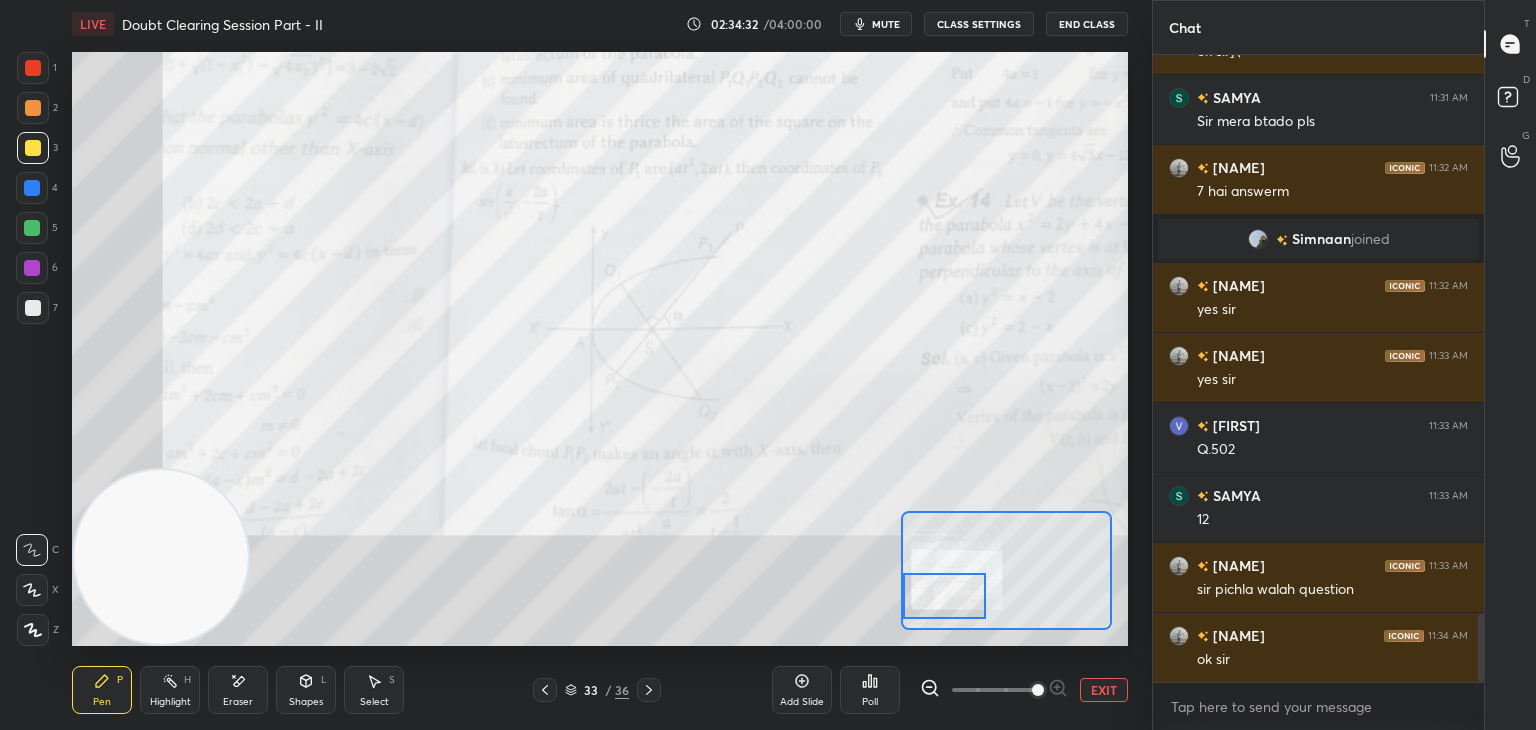 click at bounding box center [944, 596] 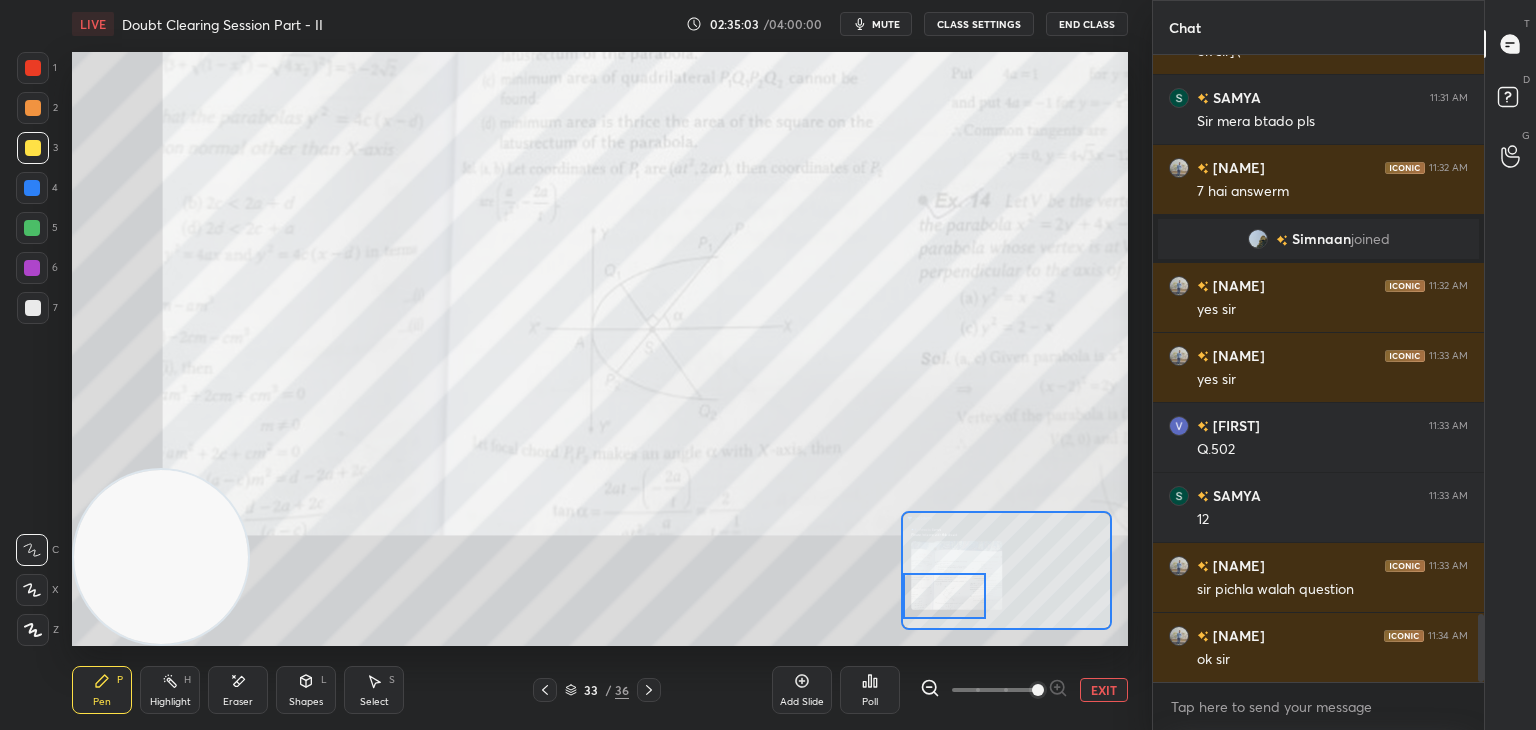 click on "EXIT" at bounding box center [1104, 690] 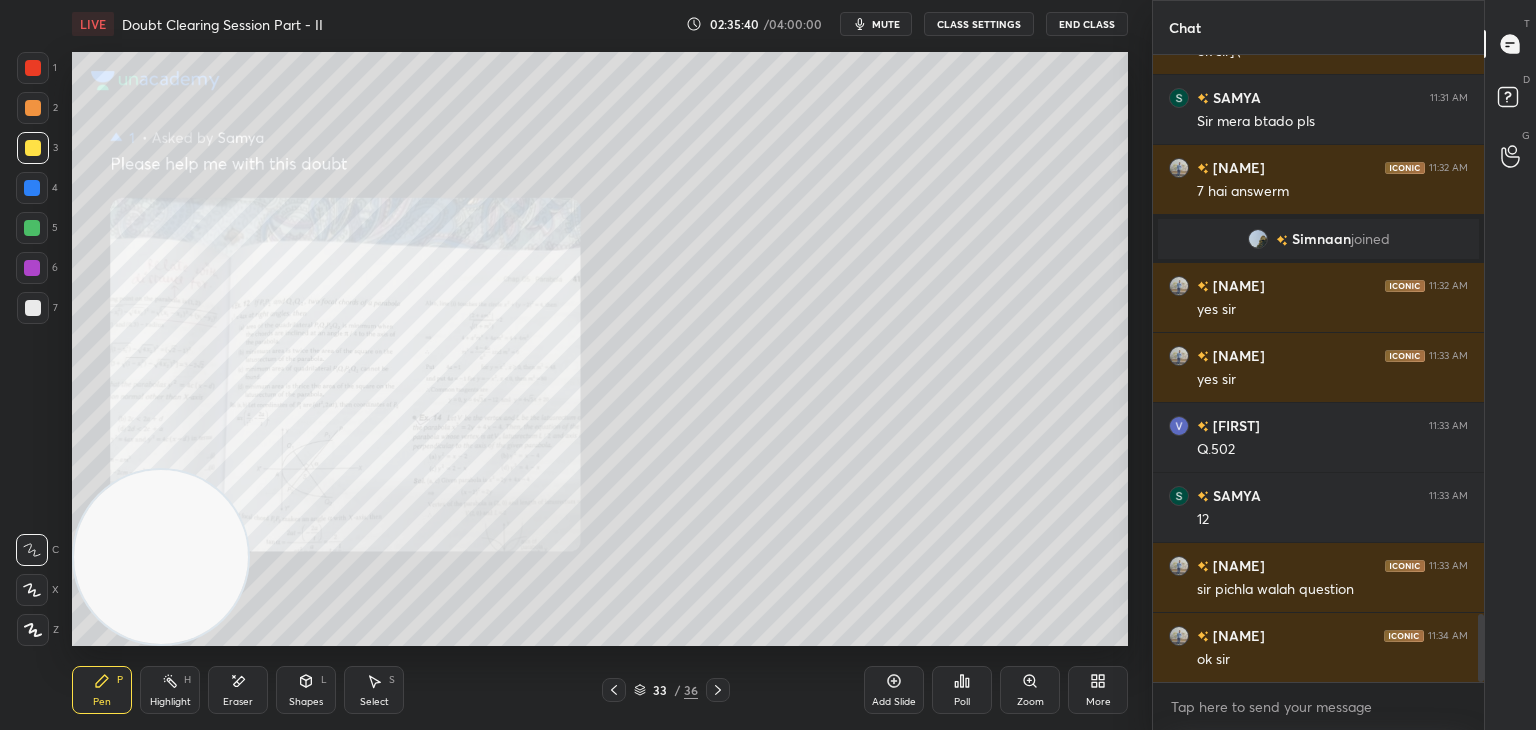 click on "Setting up your live class Poll for   secs No correct answer Start poll" at bounding box center [600, 349] 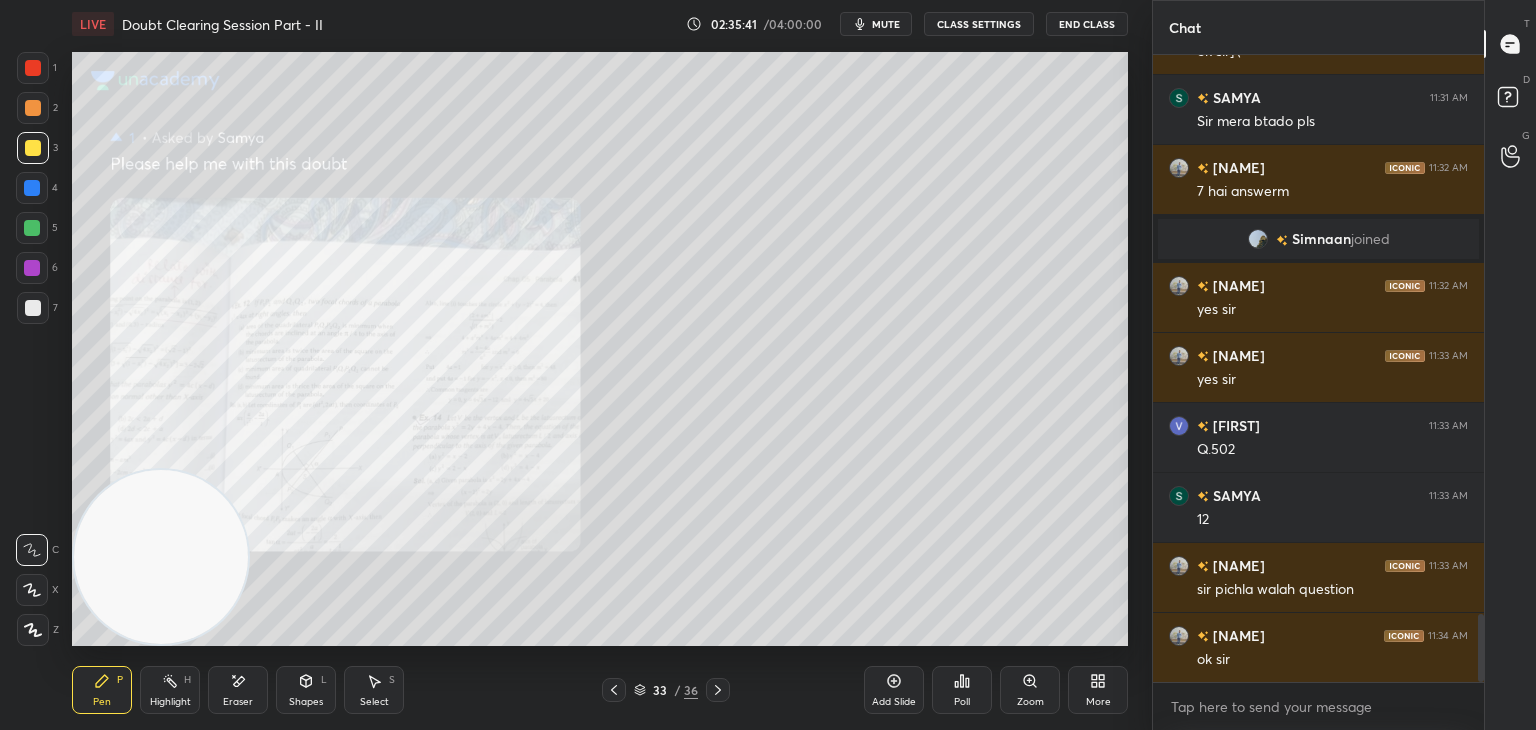 click on "1 2 3 4 5 6 7 C X Z E E Erase all   H H LIVE Doubt Clearing Session Part - II 02:35:41 /  04:00:00 mute CLASS SETTINGS End Class Setting up your live class Poll for   secs No correct answer Start poll Back Doubt Clearing Session Part - II • L2 of Doubt Clearing Course on Mathematics IIT JEE - Part I [FIRST] [LAST] Pen P Highlight H Eraser Shapes L Select S 33 / 36 Add Slide Poll Zoom More" at bounding box center [576, 365] 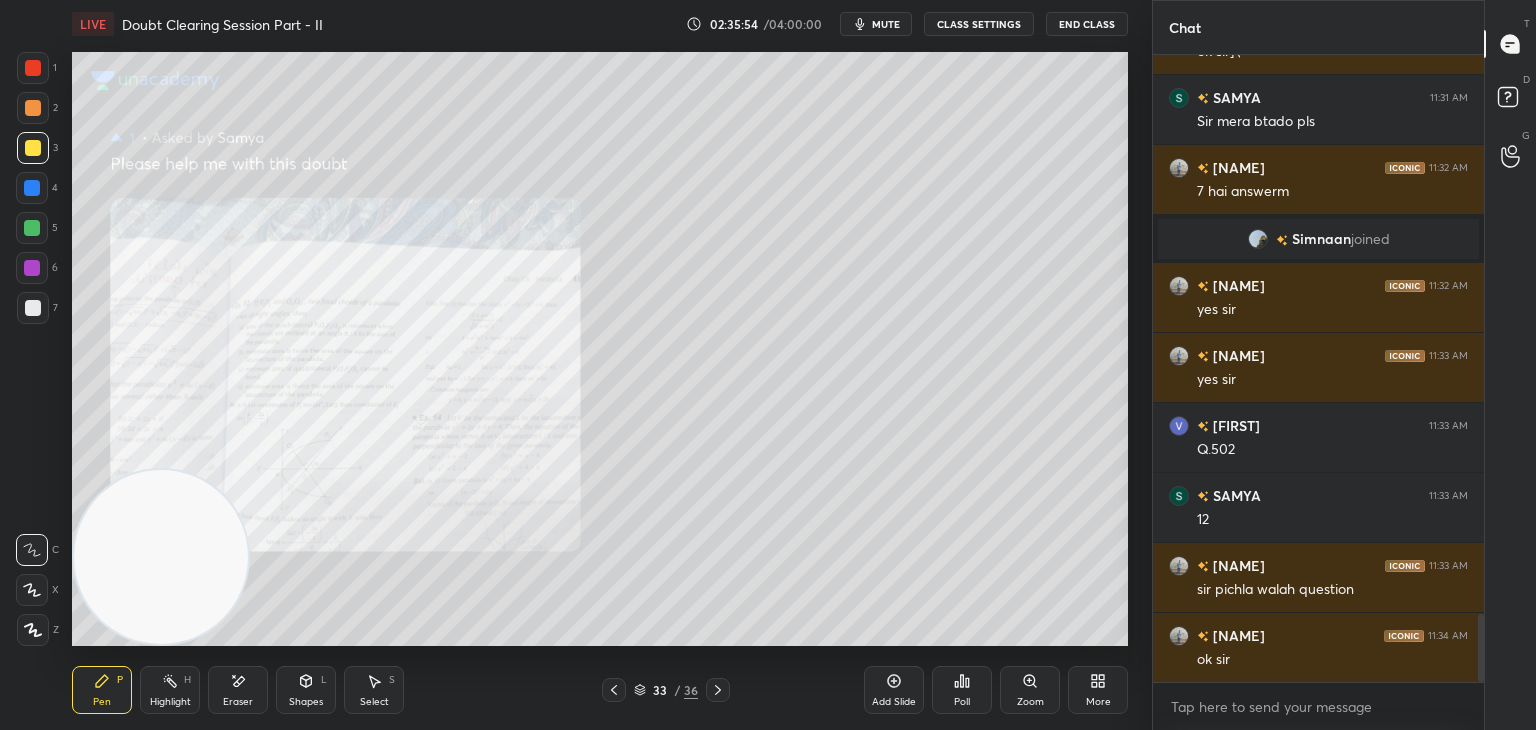 click 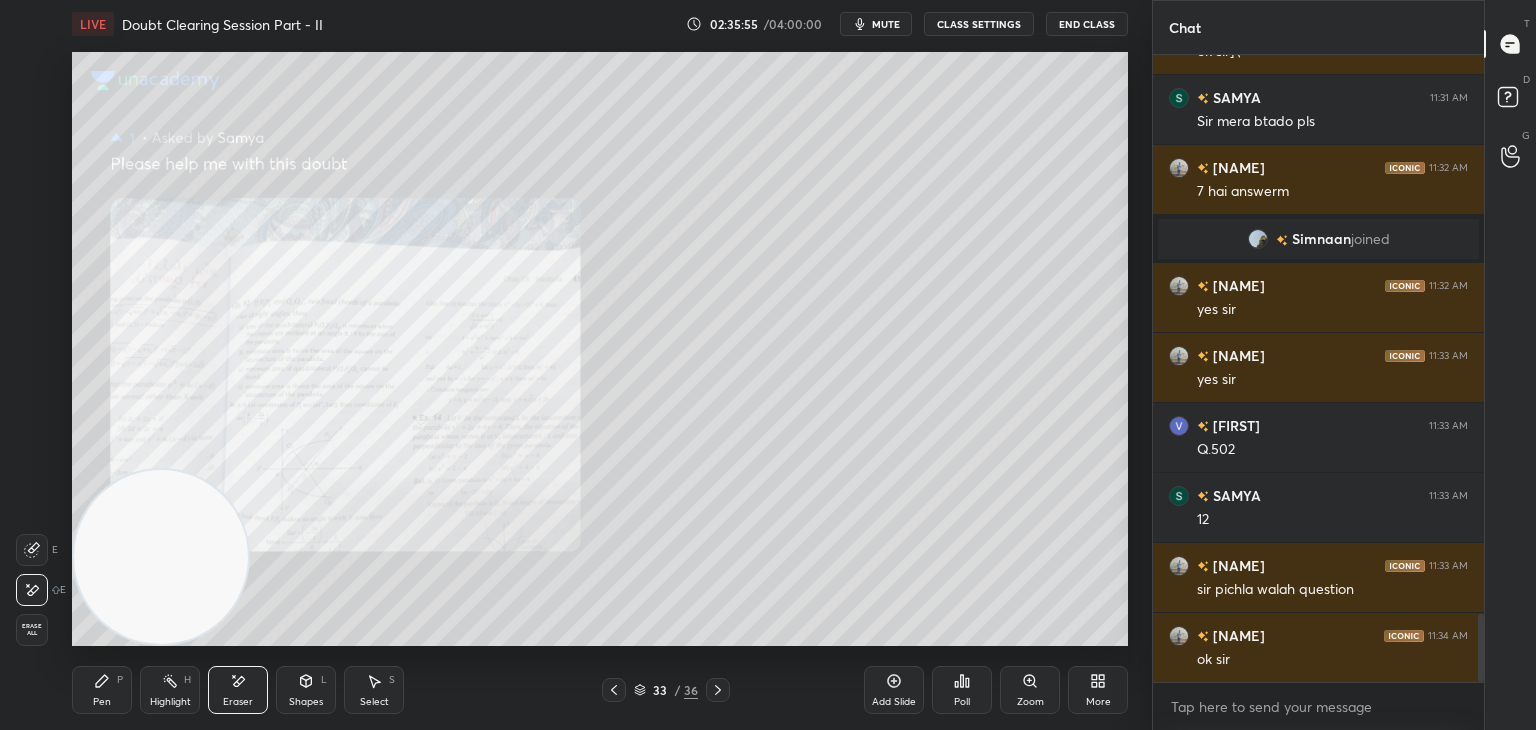click on "Pen" at bounding box center (102, 702) 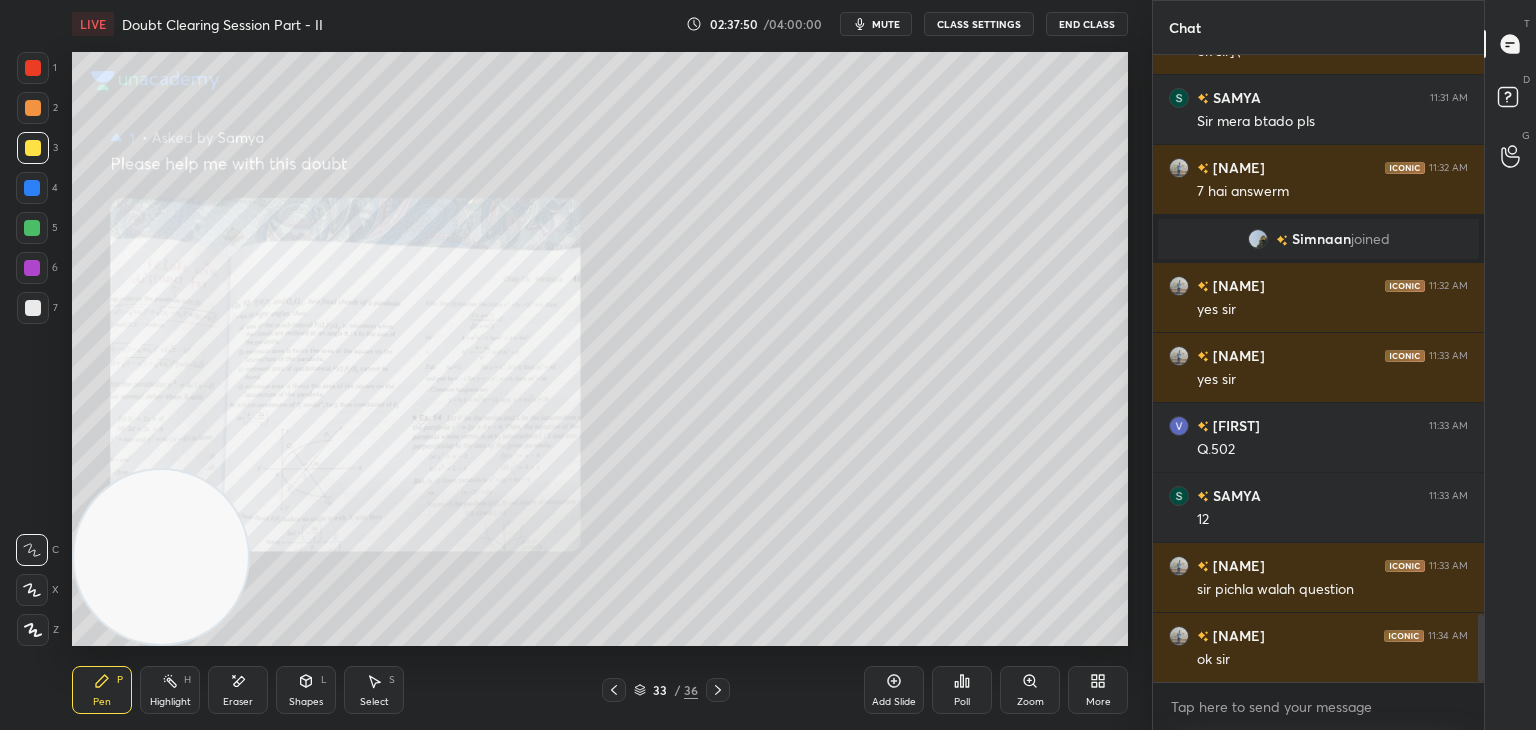 drag, startPoint x: 898, startPoint y: 685, endPoint x: 921, endPoint y: 678, distance: 24.04163 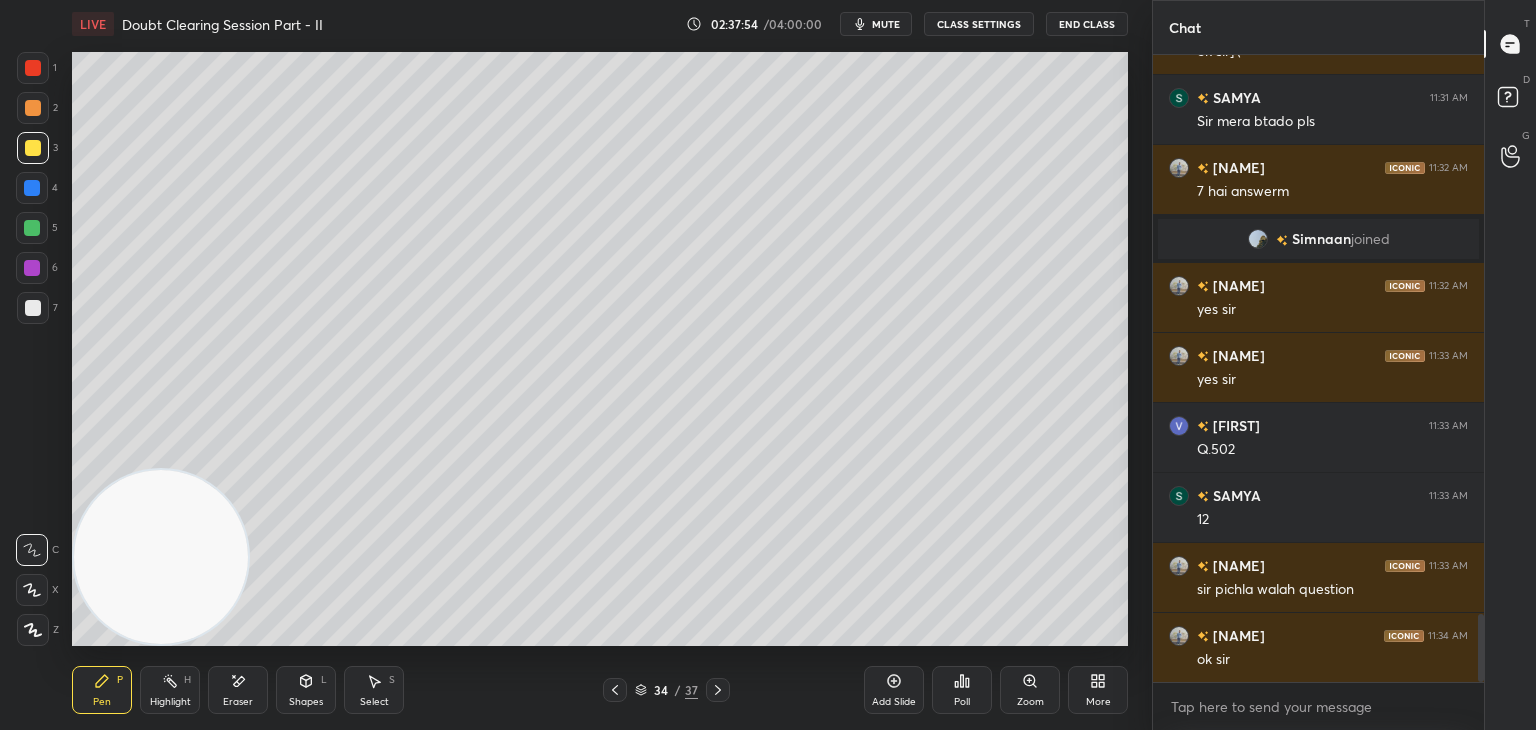 drag, startPoint x: 243, startPoint y: 684, endPoint x: 192, endPoint y: 677, distance: 51.47815 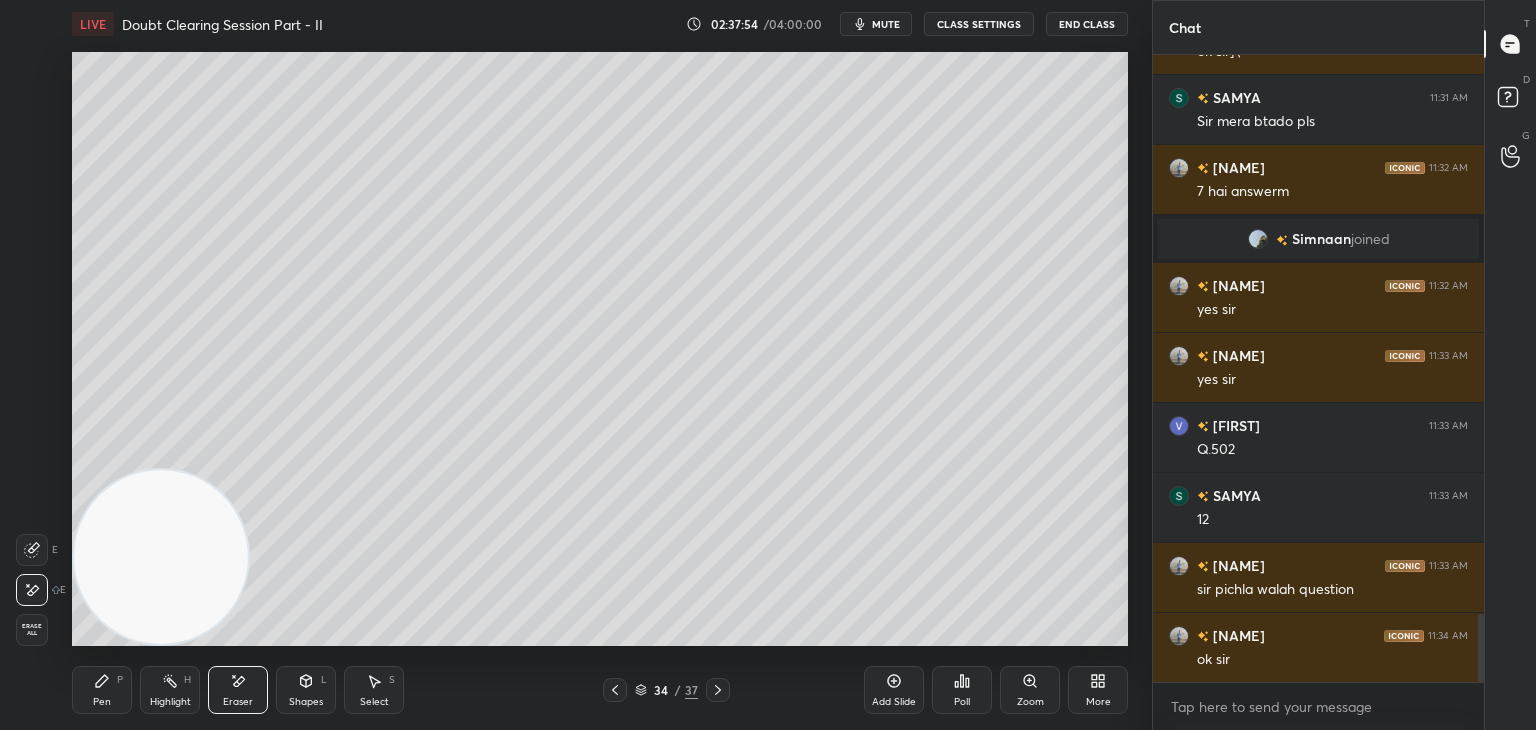 click on "Erase all" at bounding box center [32, 630] 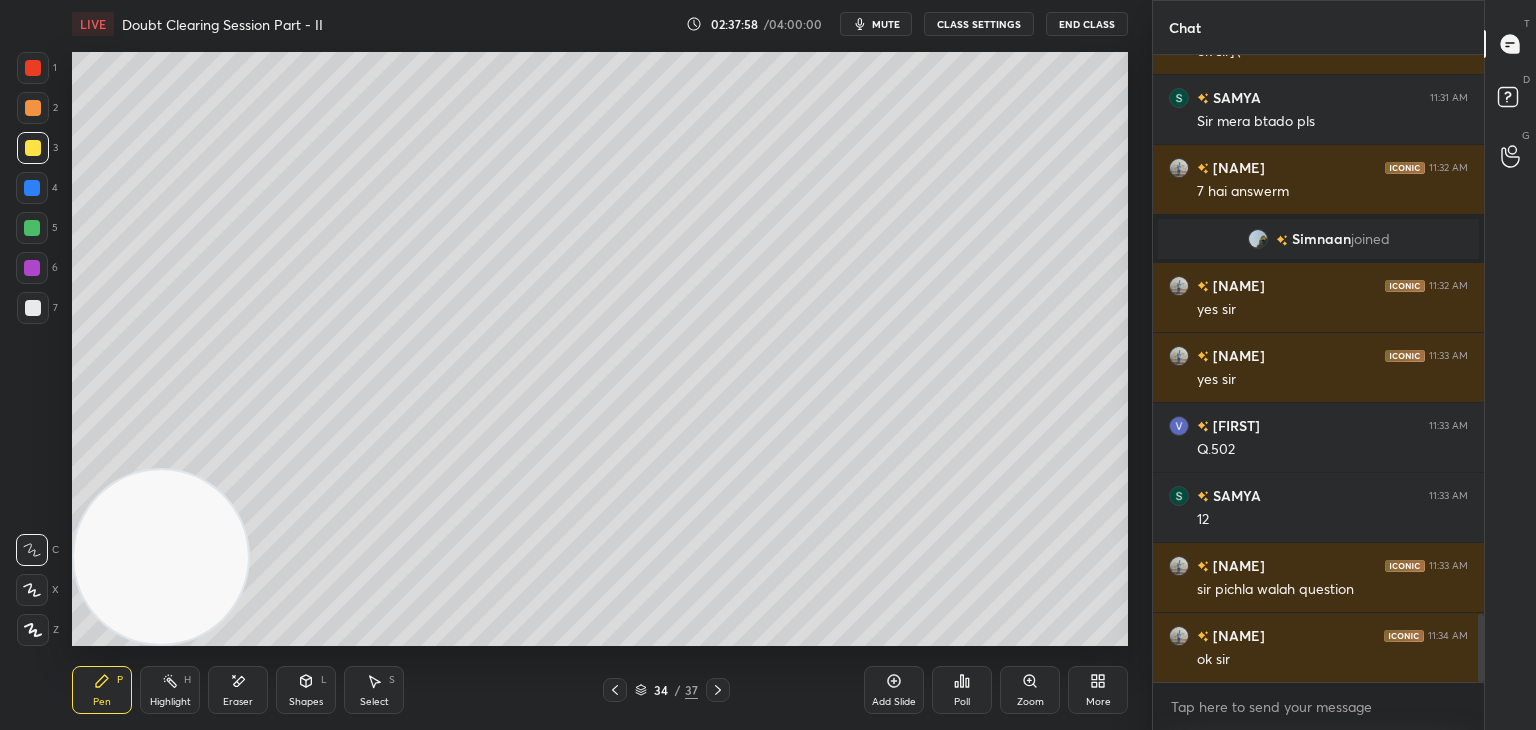 scroll, scrollTop: 5212, scrollLeft: 0, axis: vertical 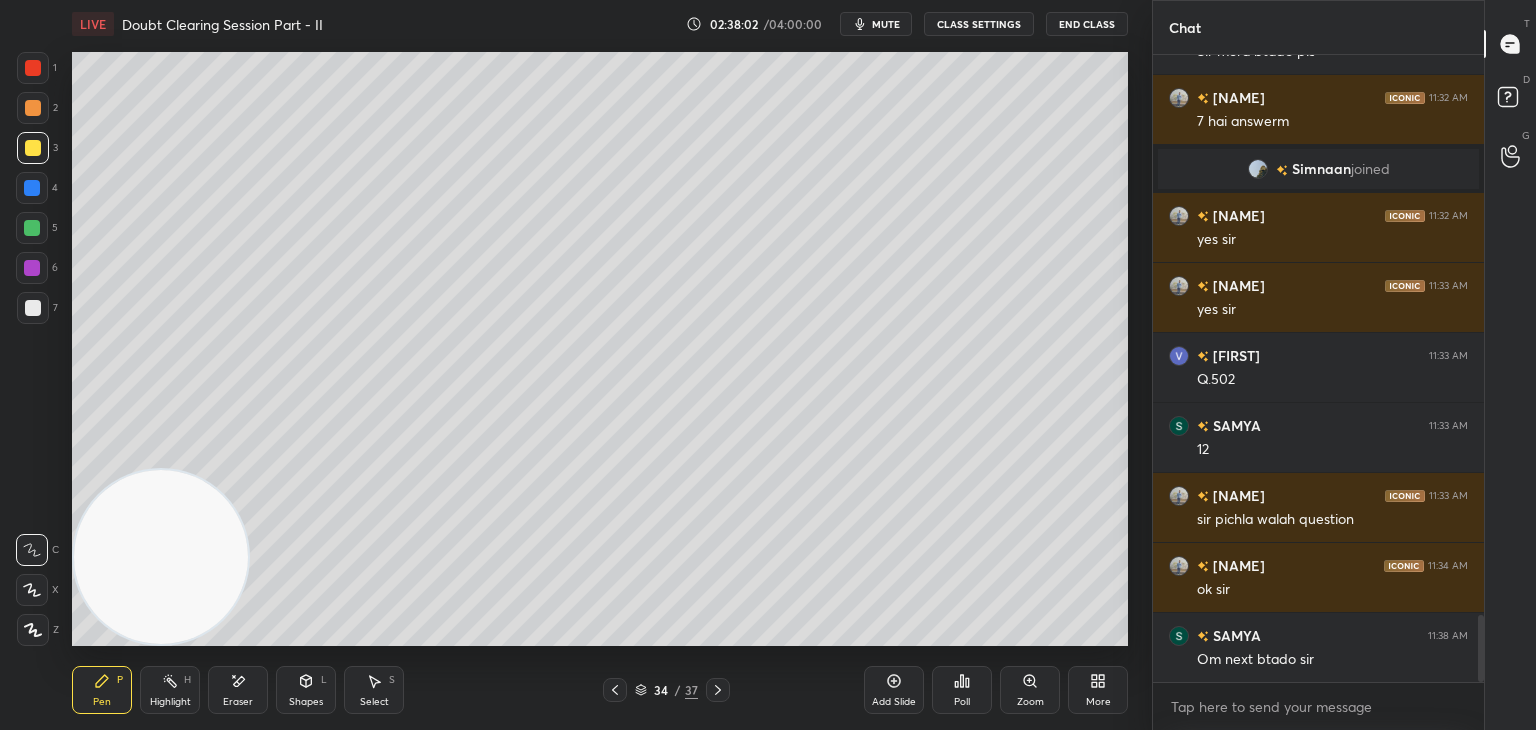 click 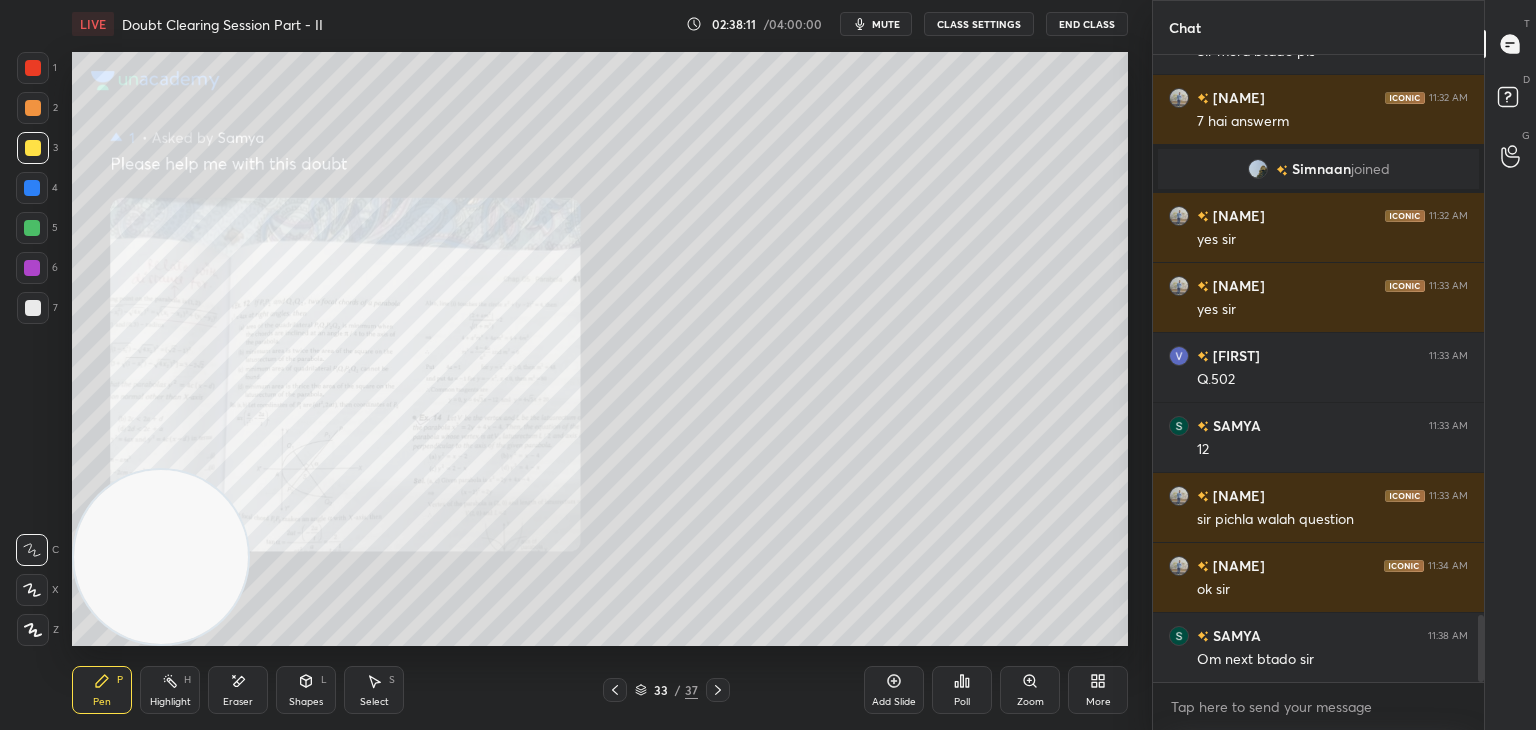scroll, scrollTop: 5232, scrollLeft: 0, axis: vertical 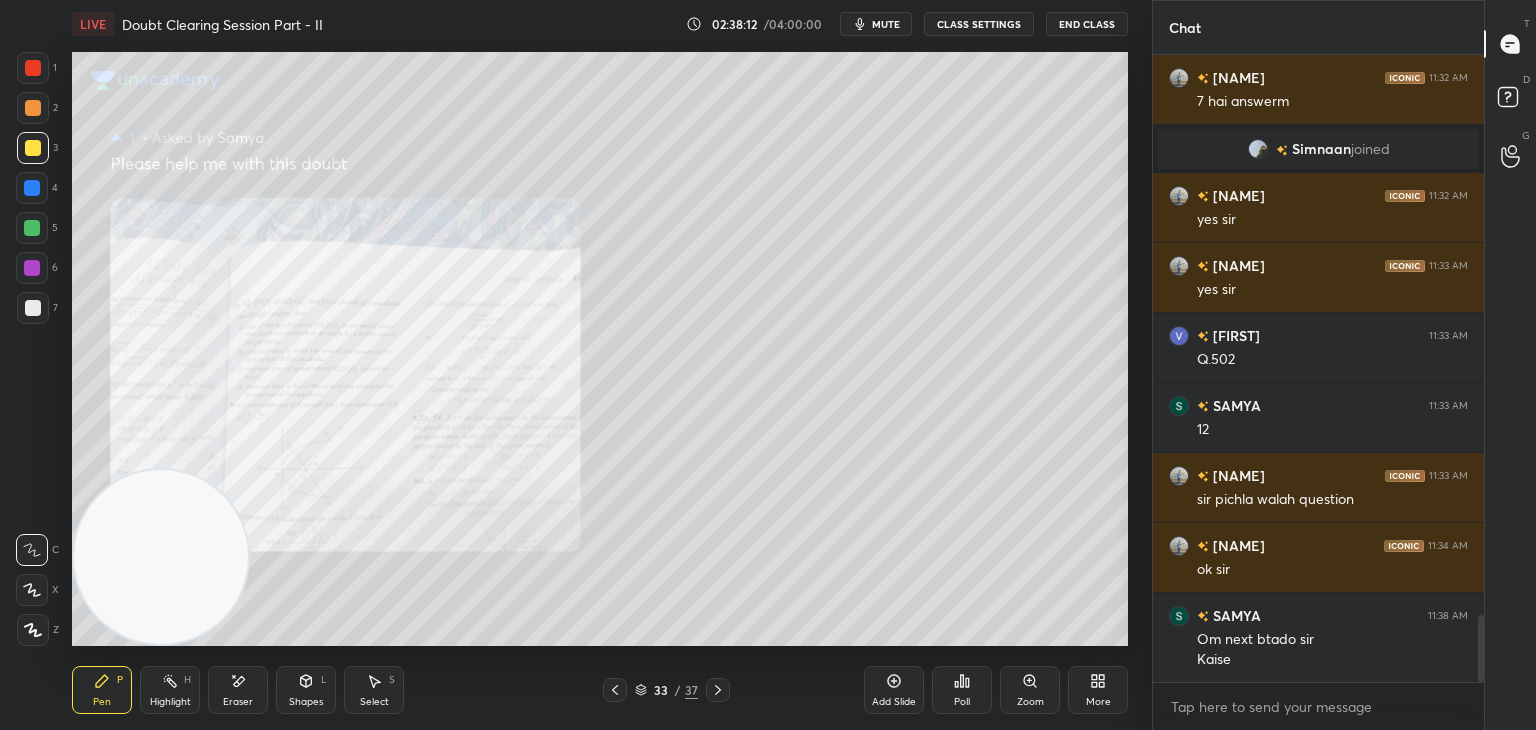 click at bounding box center [615, 690] 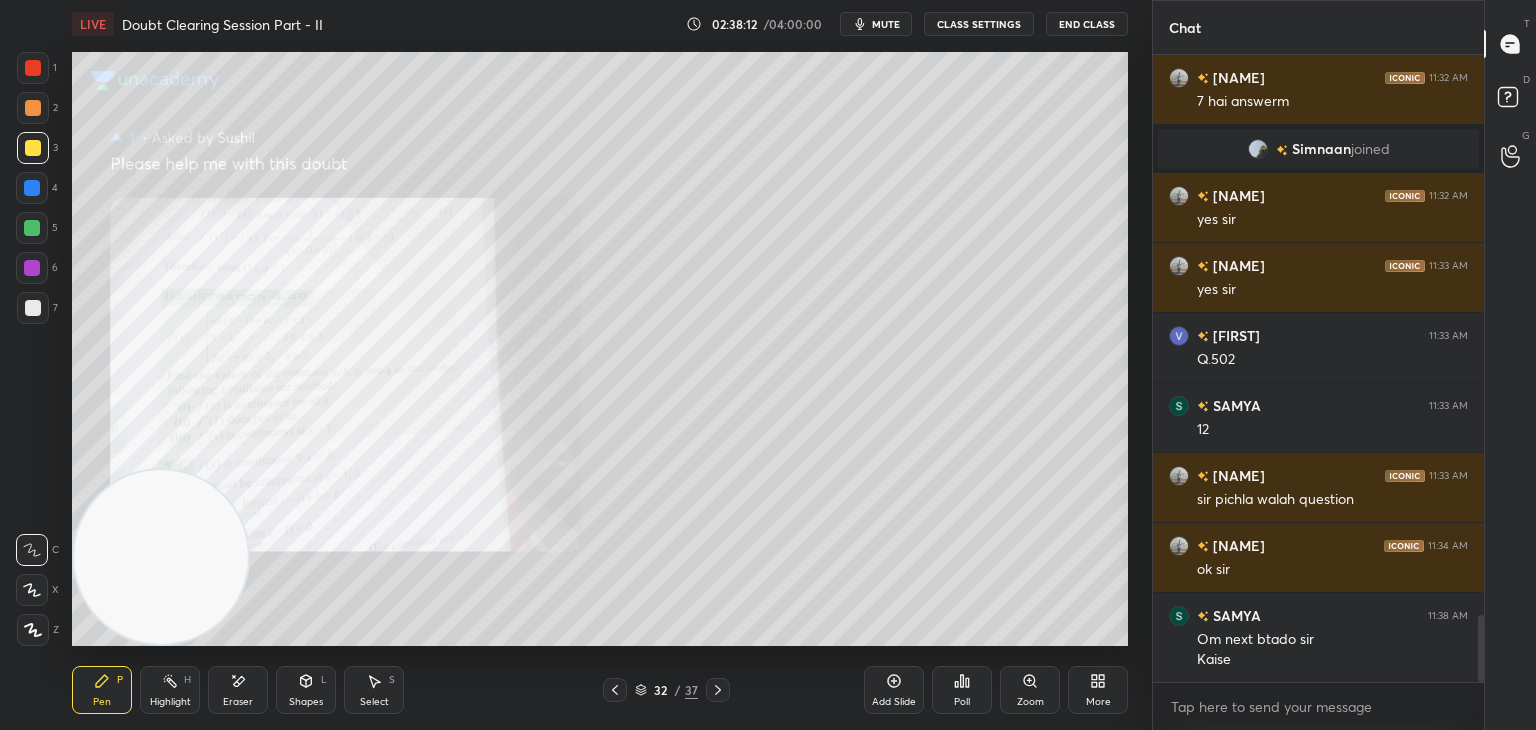 click 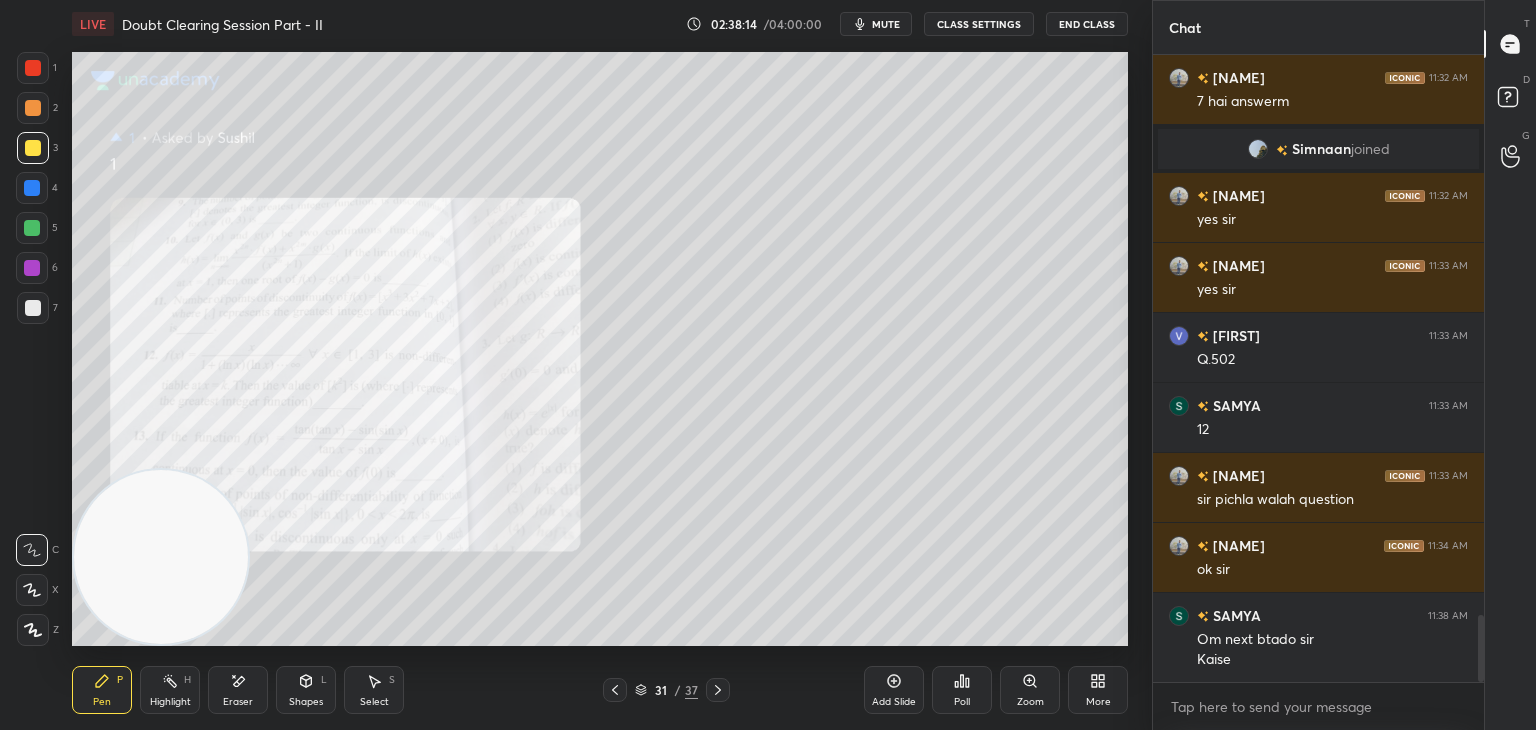 click 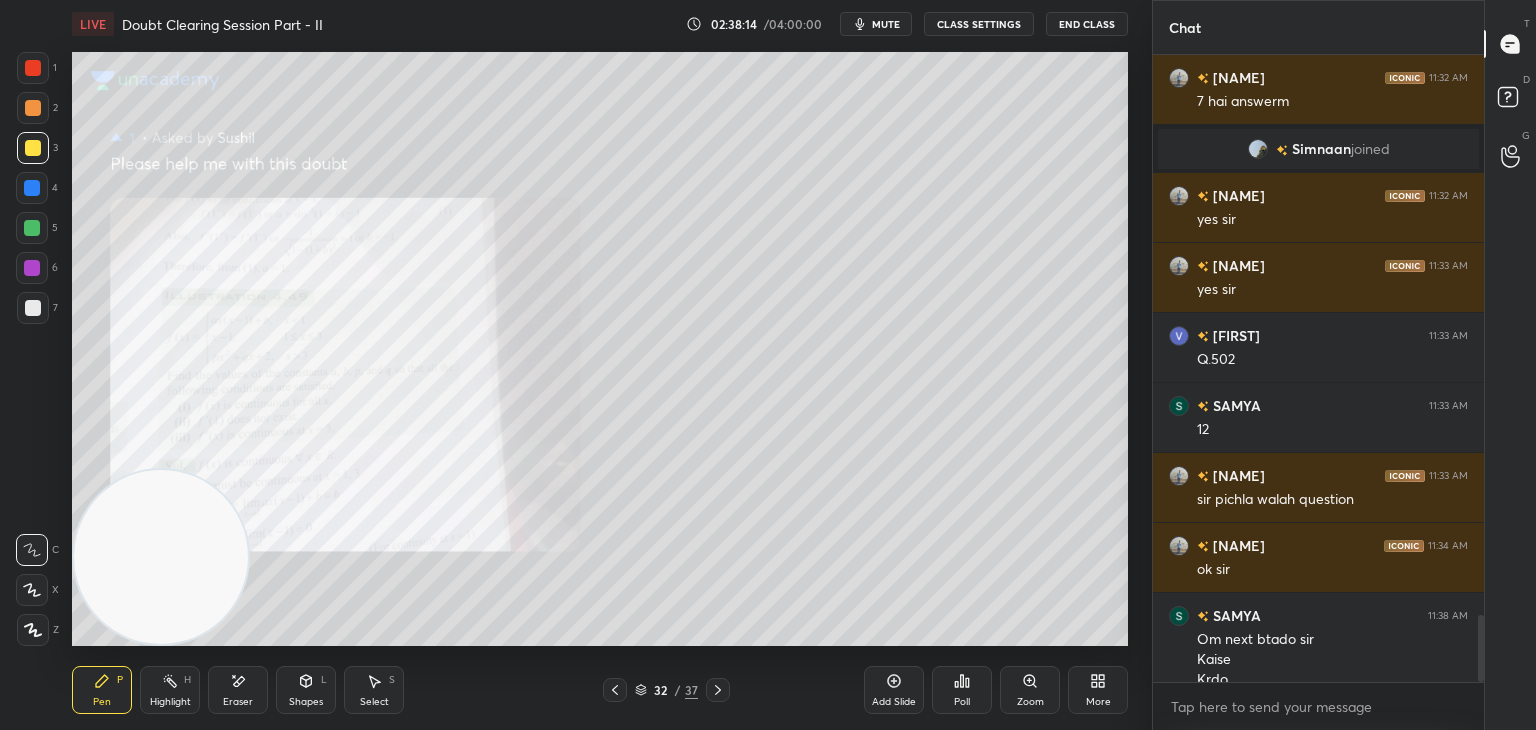 scroll, scrollTop: 5252, scrollLeft: 0, axis: vertical 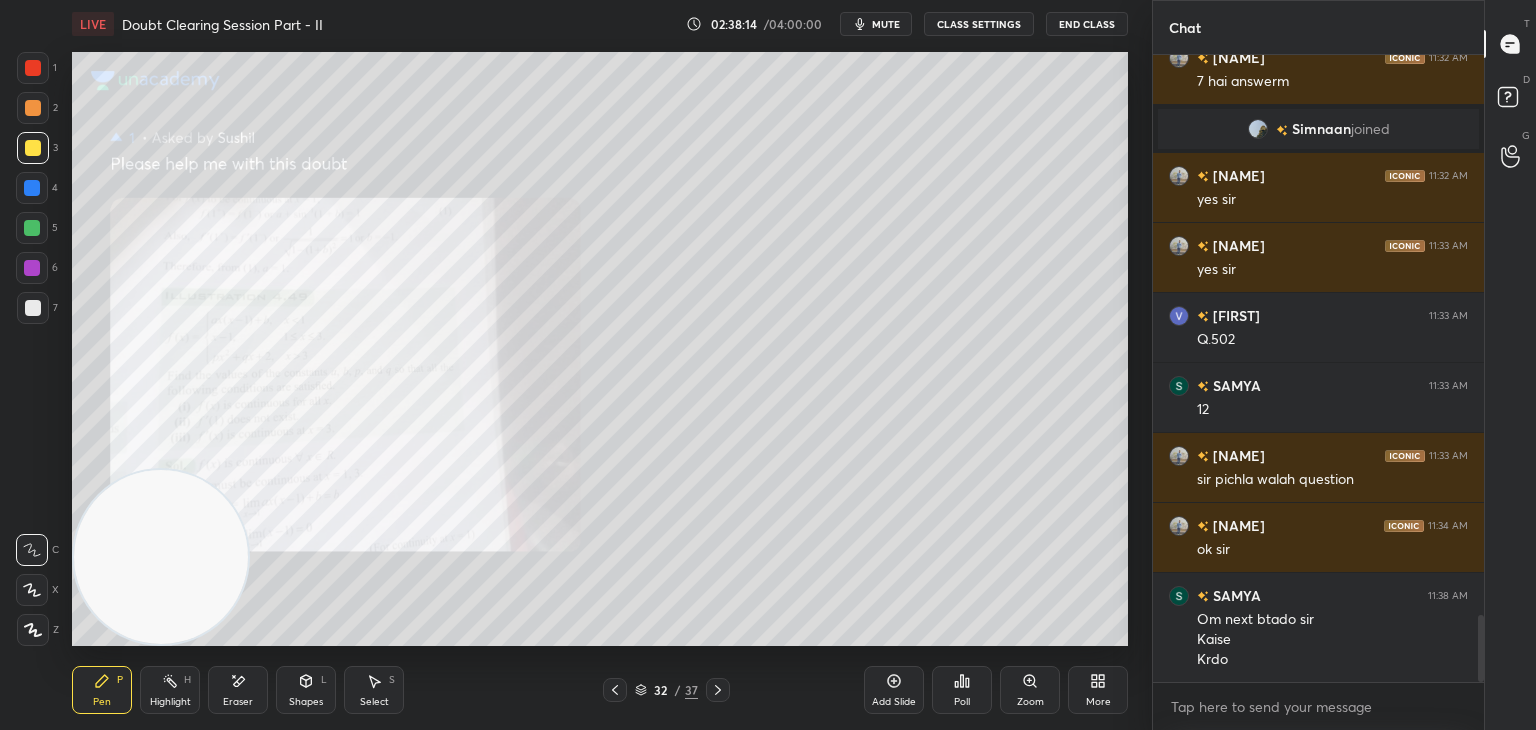click 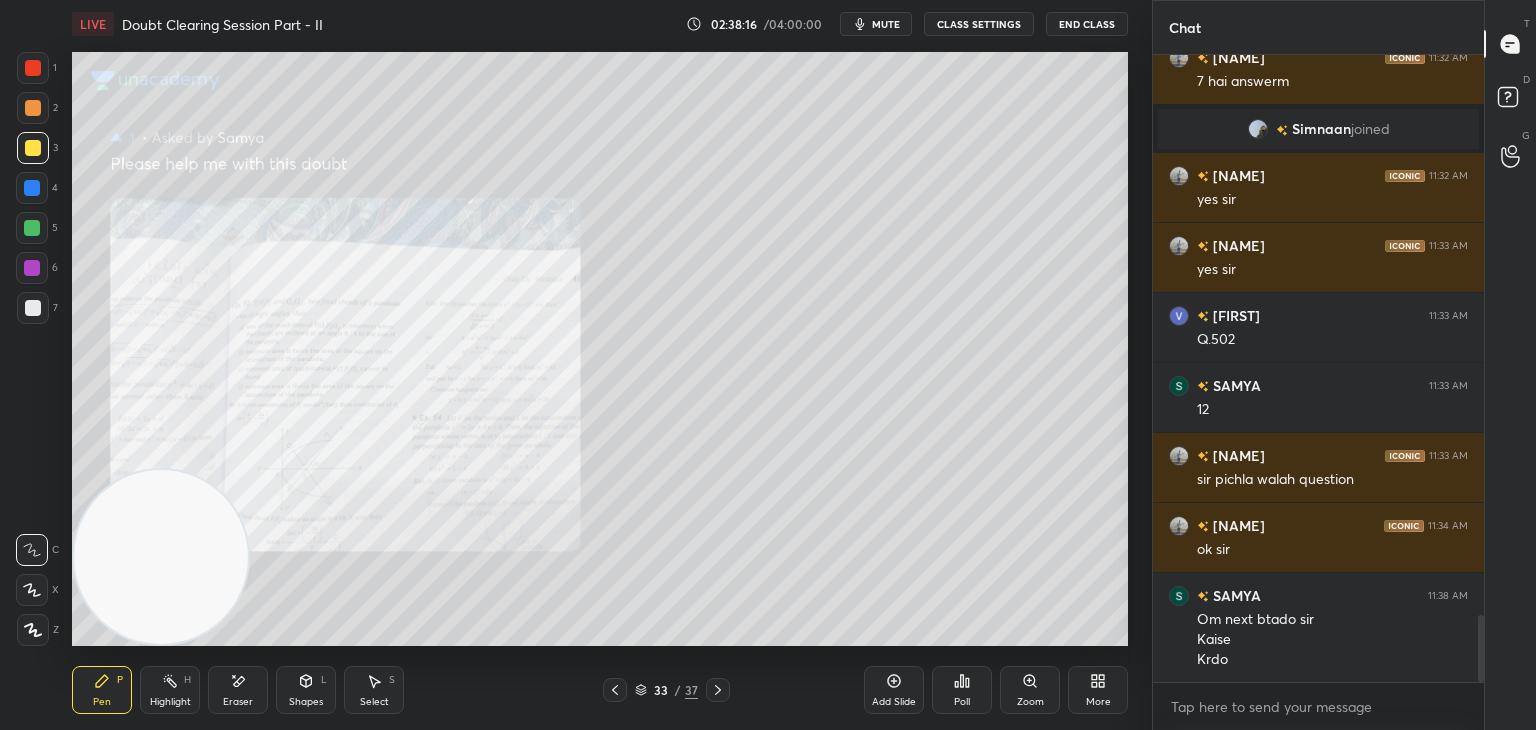 click on "Zoom" at bounding box center (1030, 690) 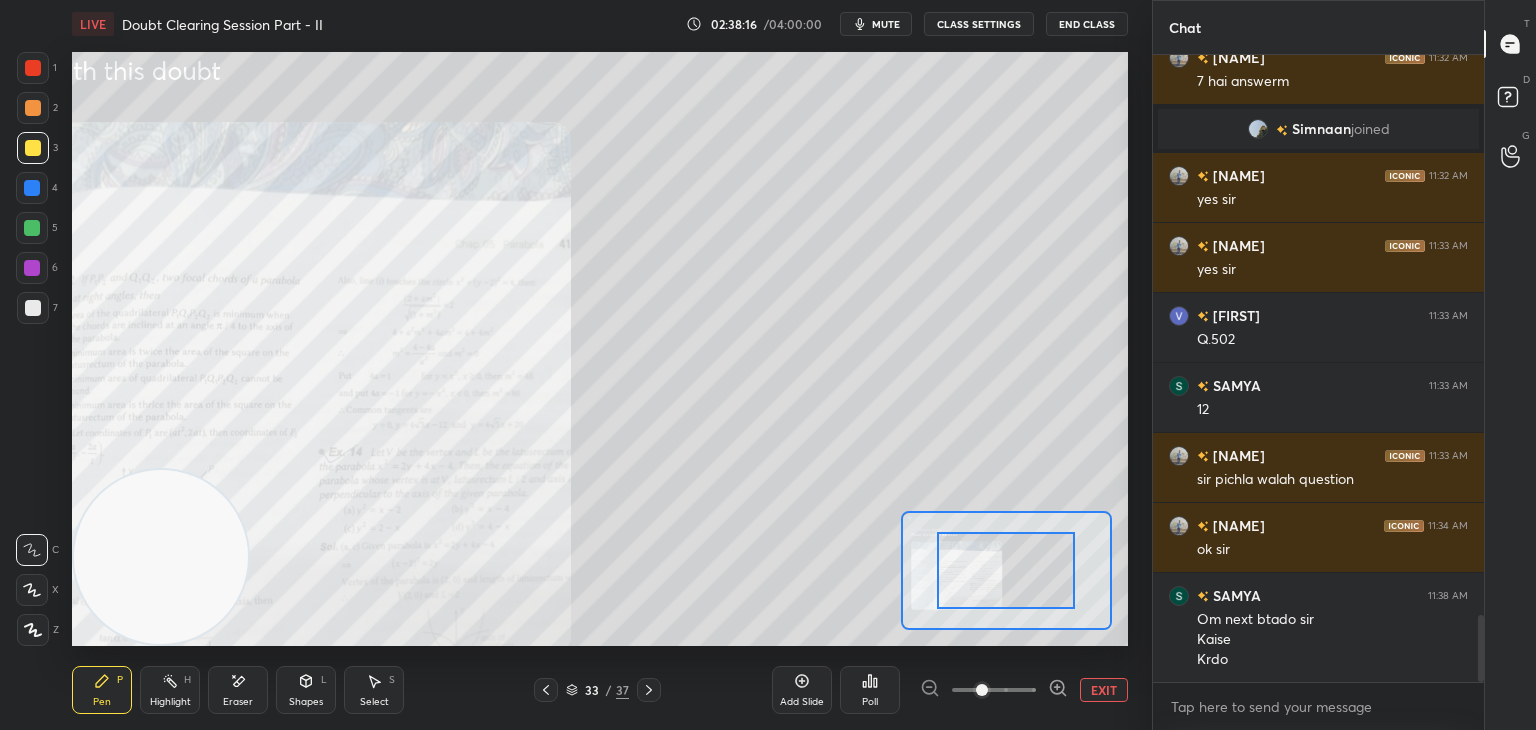 click at bounding box center [994, 690] 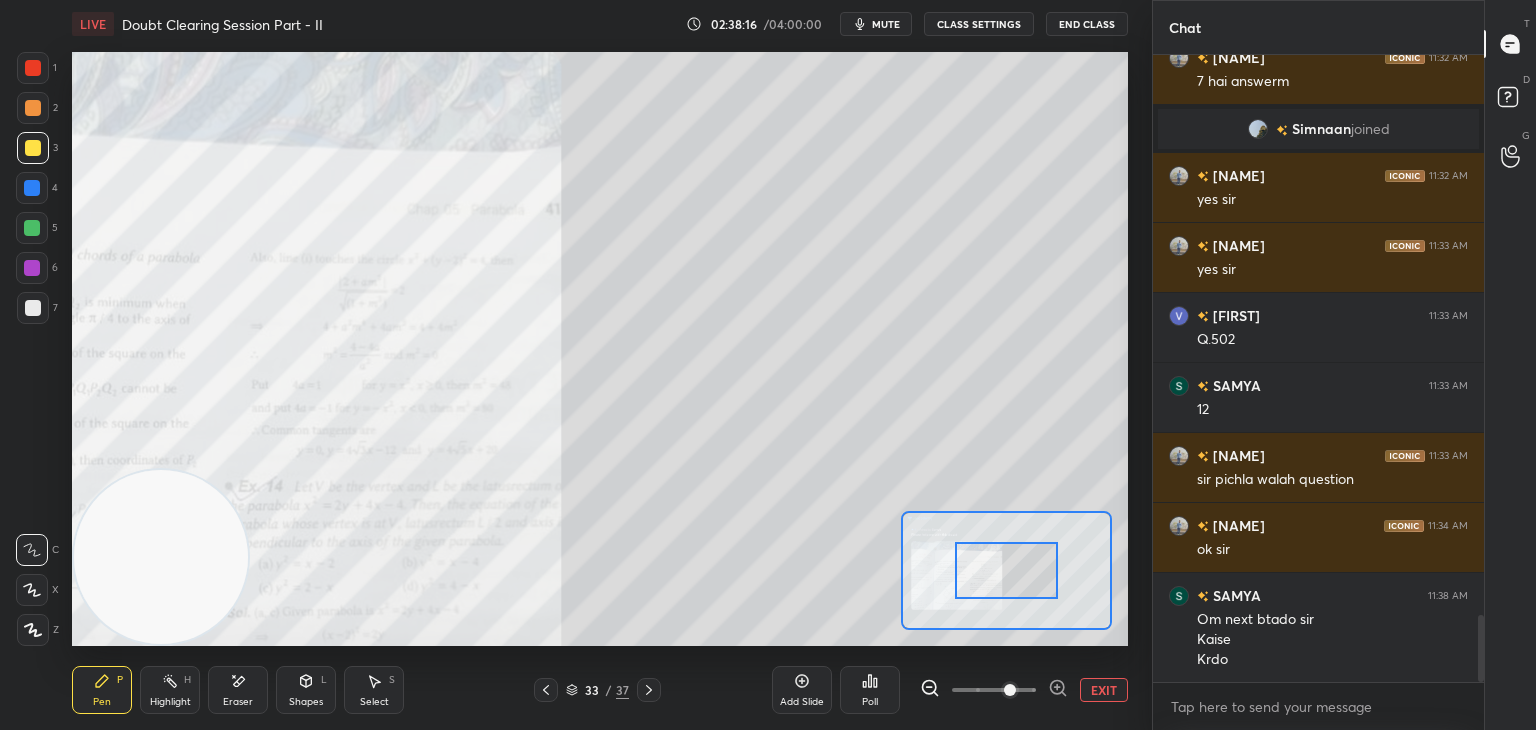 click at bounding box center [994, 690] 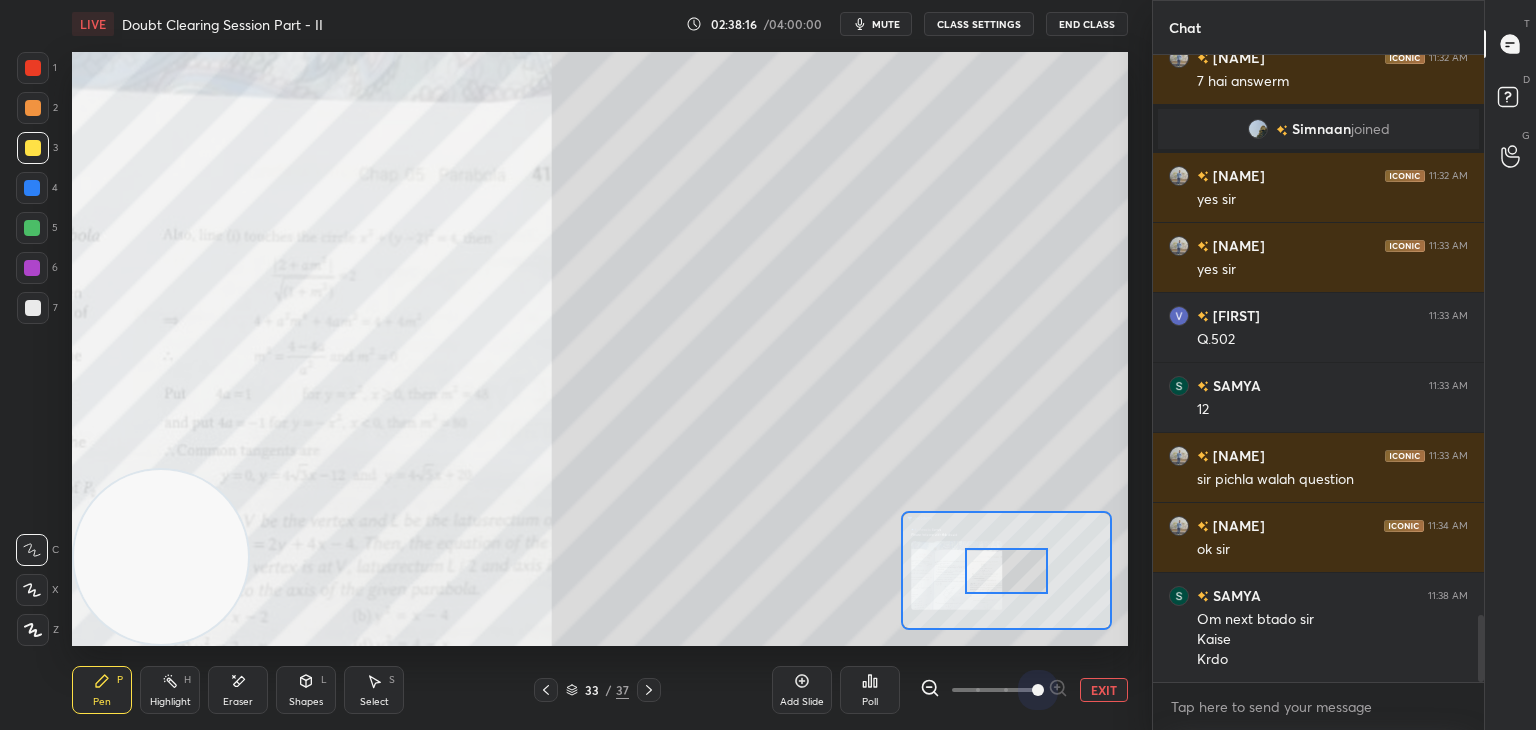 drag, startPoint x: 1030, startPoint y: 690, endPoint x: 1032, endPoint y: 666, distance: 24.083189 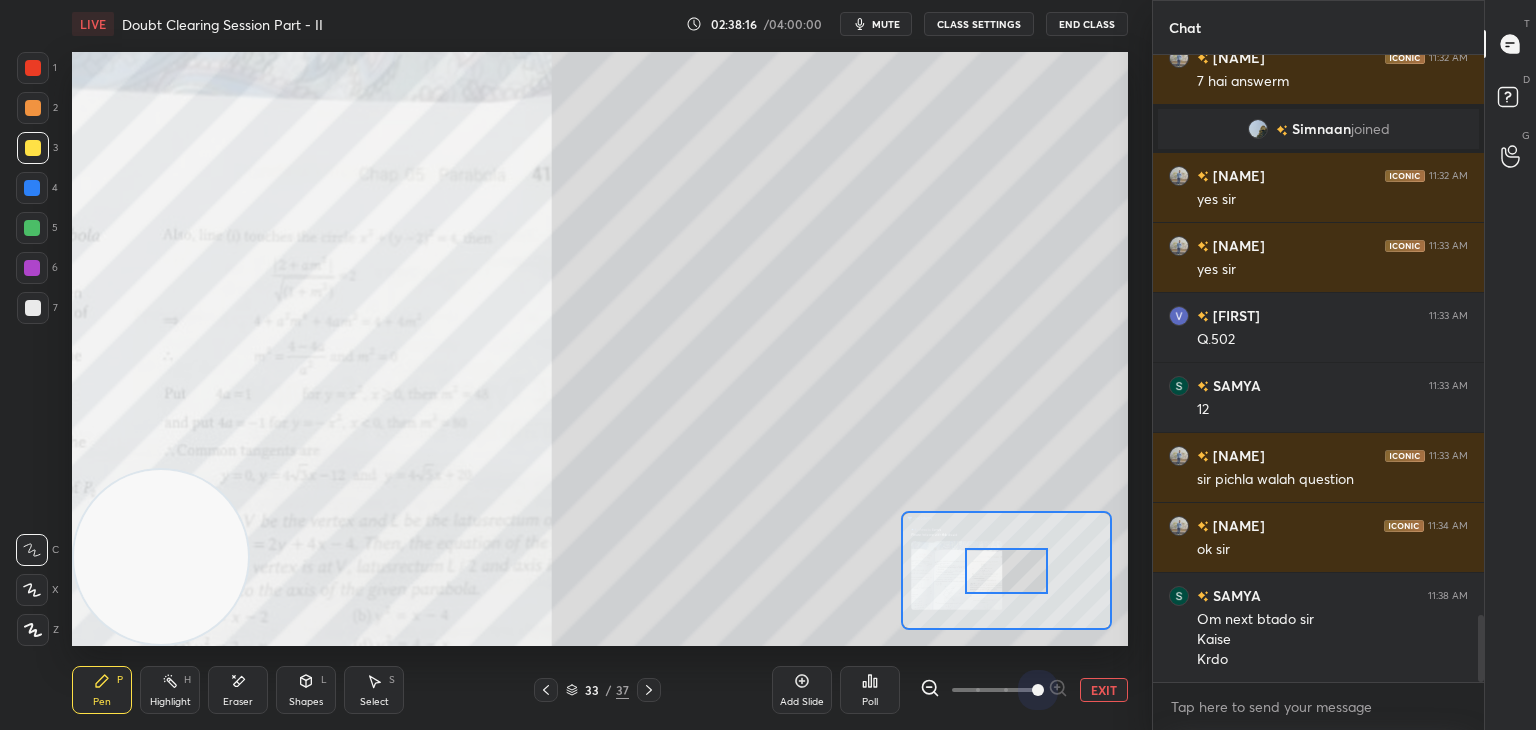 click at bounding box center (1038, 690) 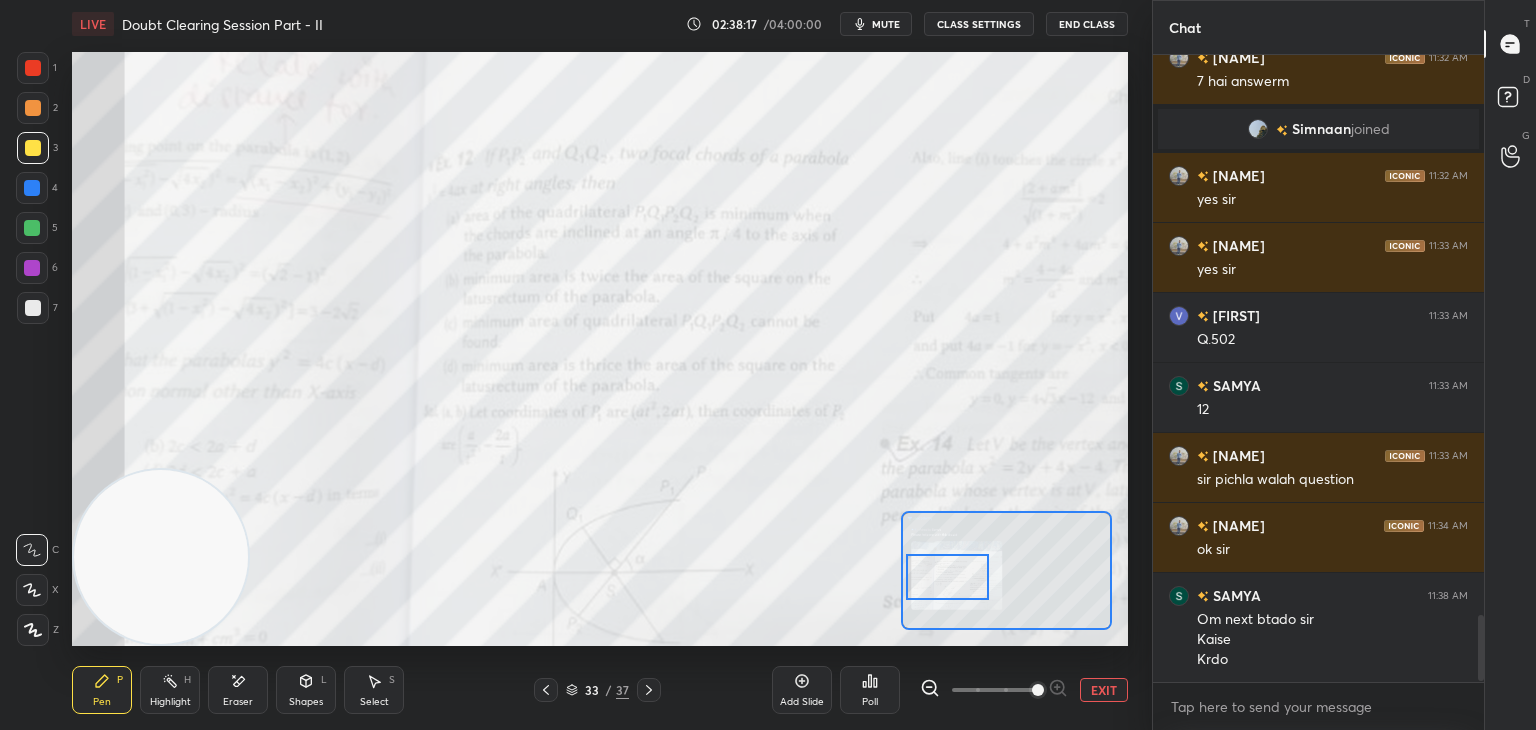 scroll, scrollTop: 5322, scrollLeft: 0, axis: vertical 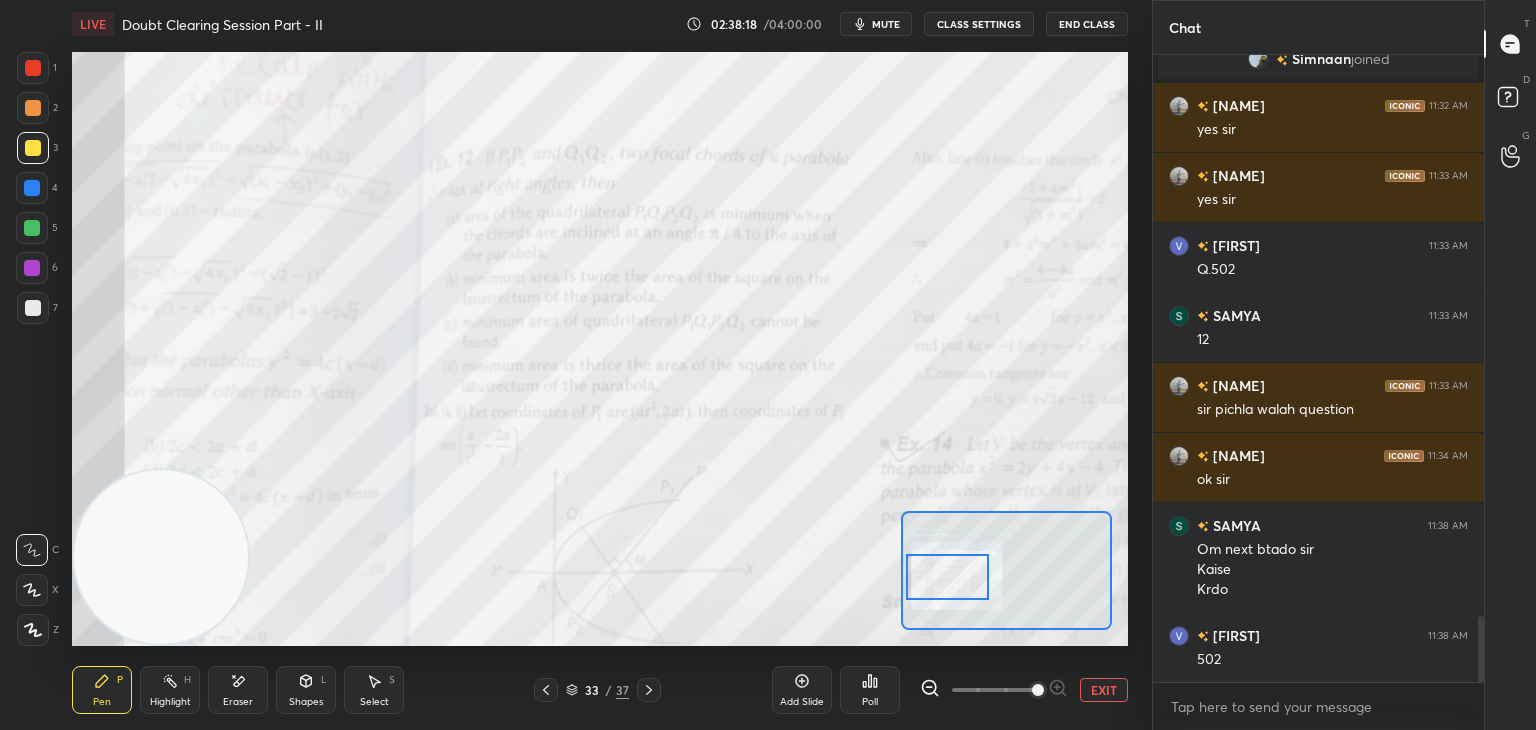 drag, startPoint x: 1002, startPoint y: 579, endPoint x: 945, endPoint y: 586, distance: 57.428215 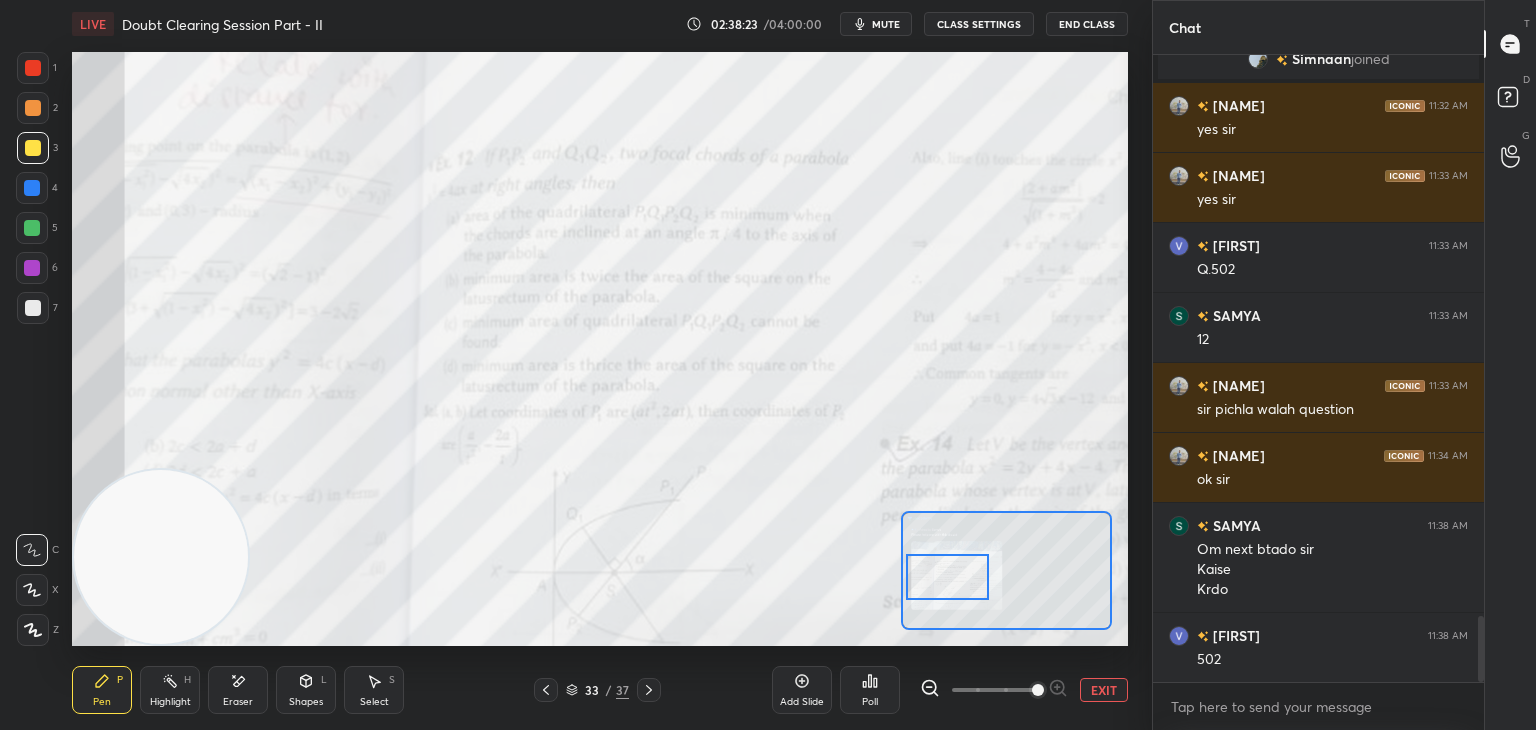 click on "EXIT" at bounding box center (1104, 690) 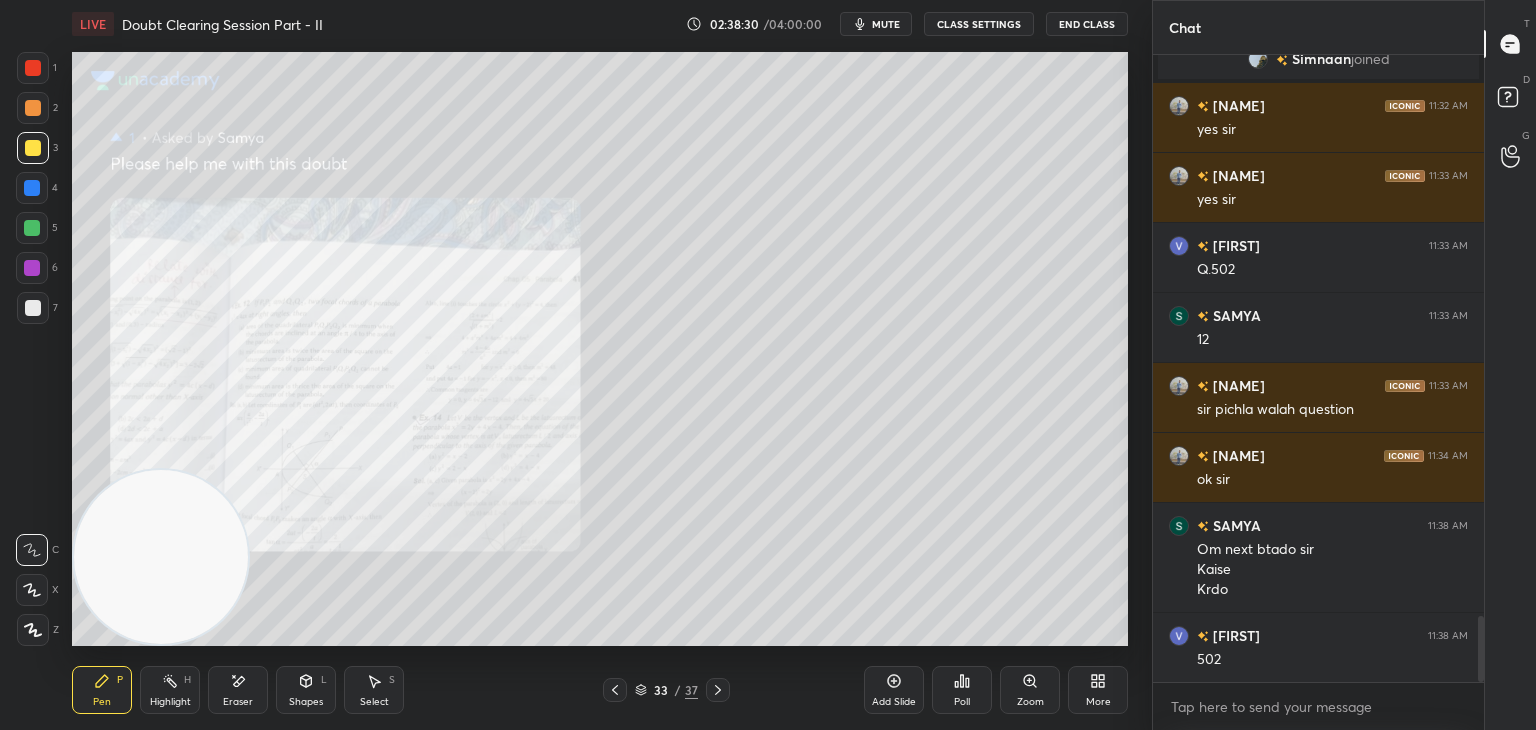 drag, startPoint x: 721, startPoint y: 685, endPoint x: 730, endPoint y: 690, distance: 10.29563 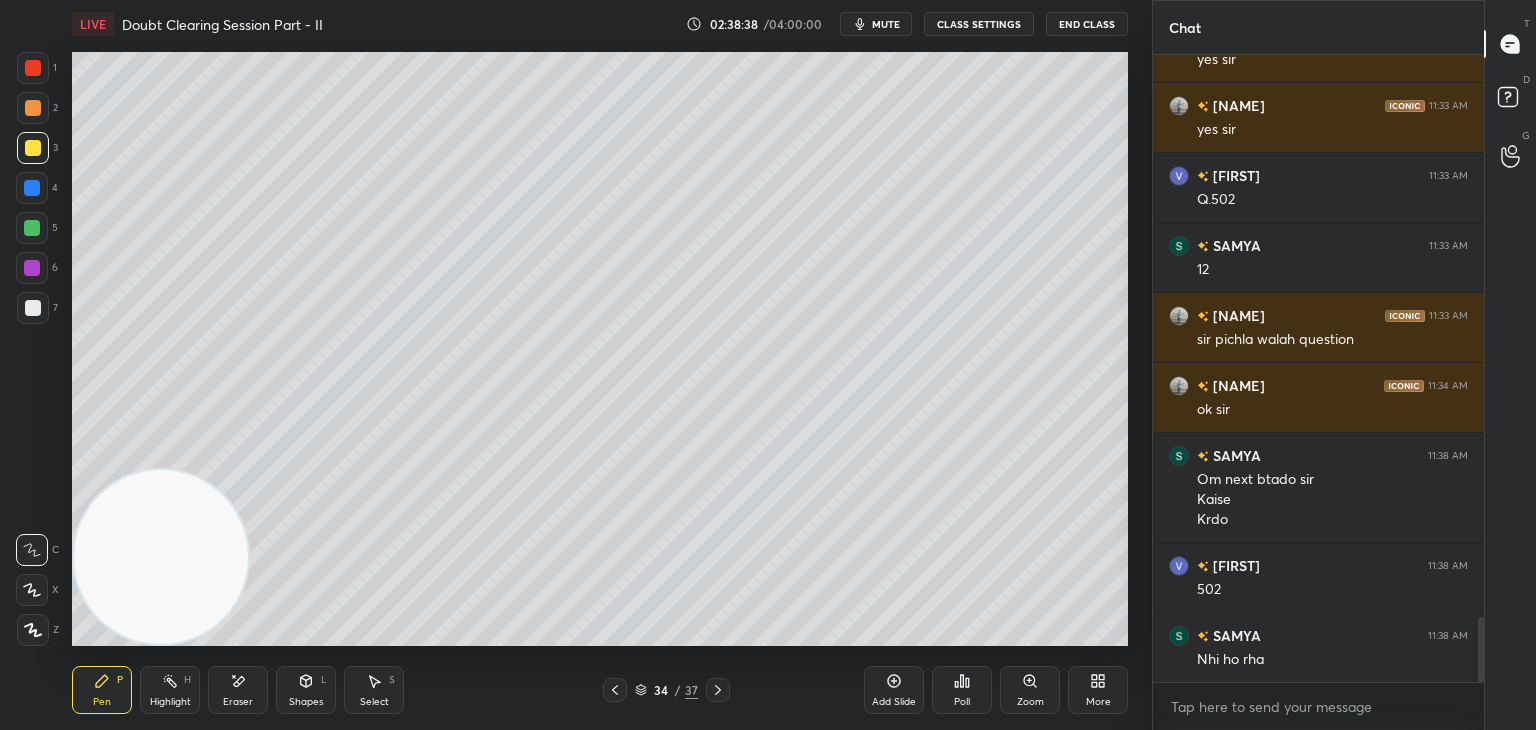 click 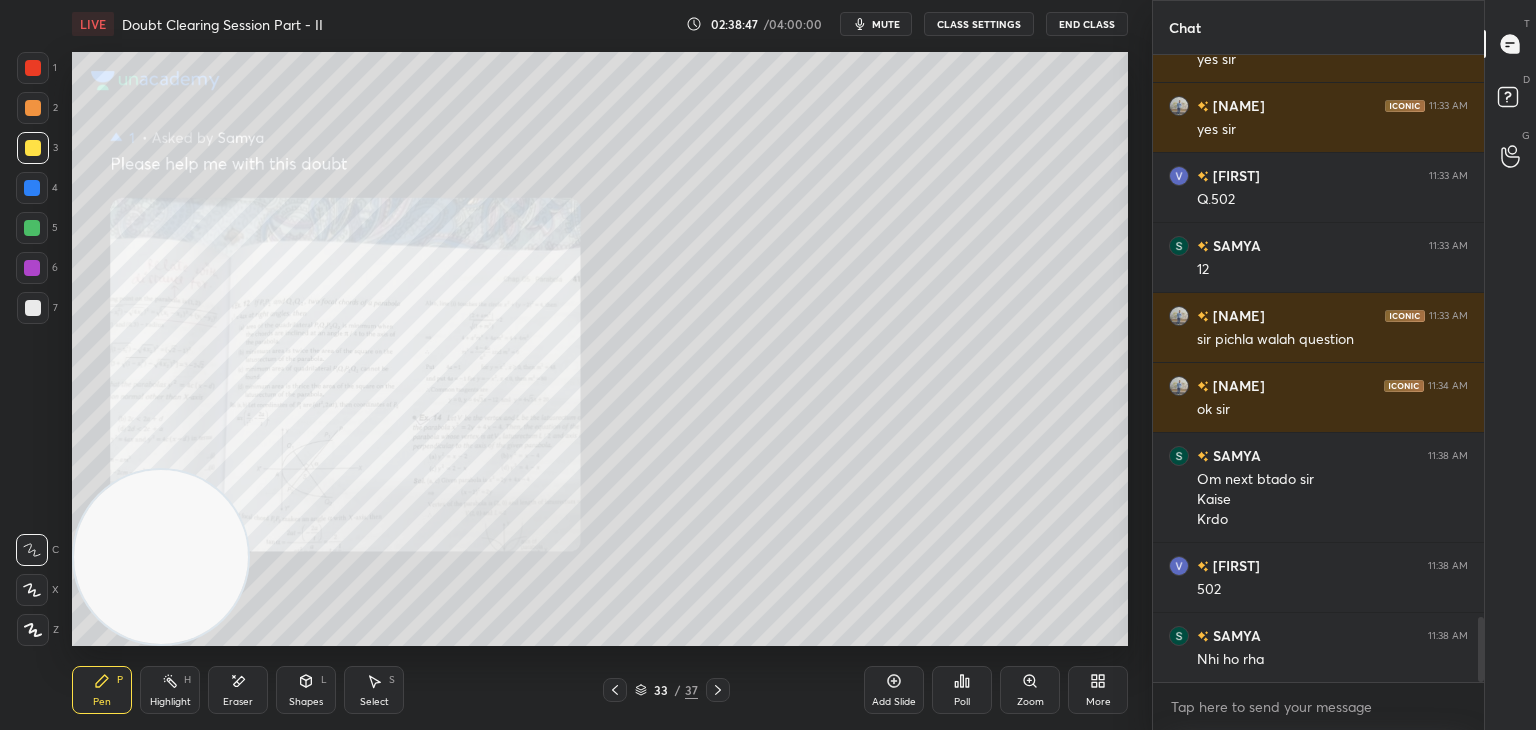 click at bounding box center (718, 690) 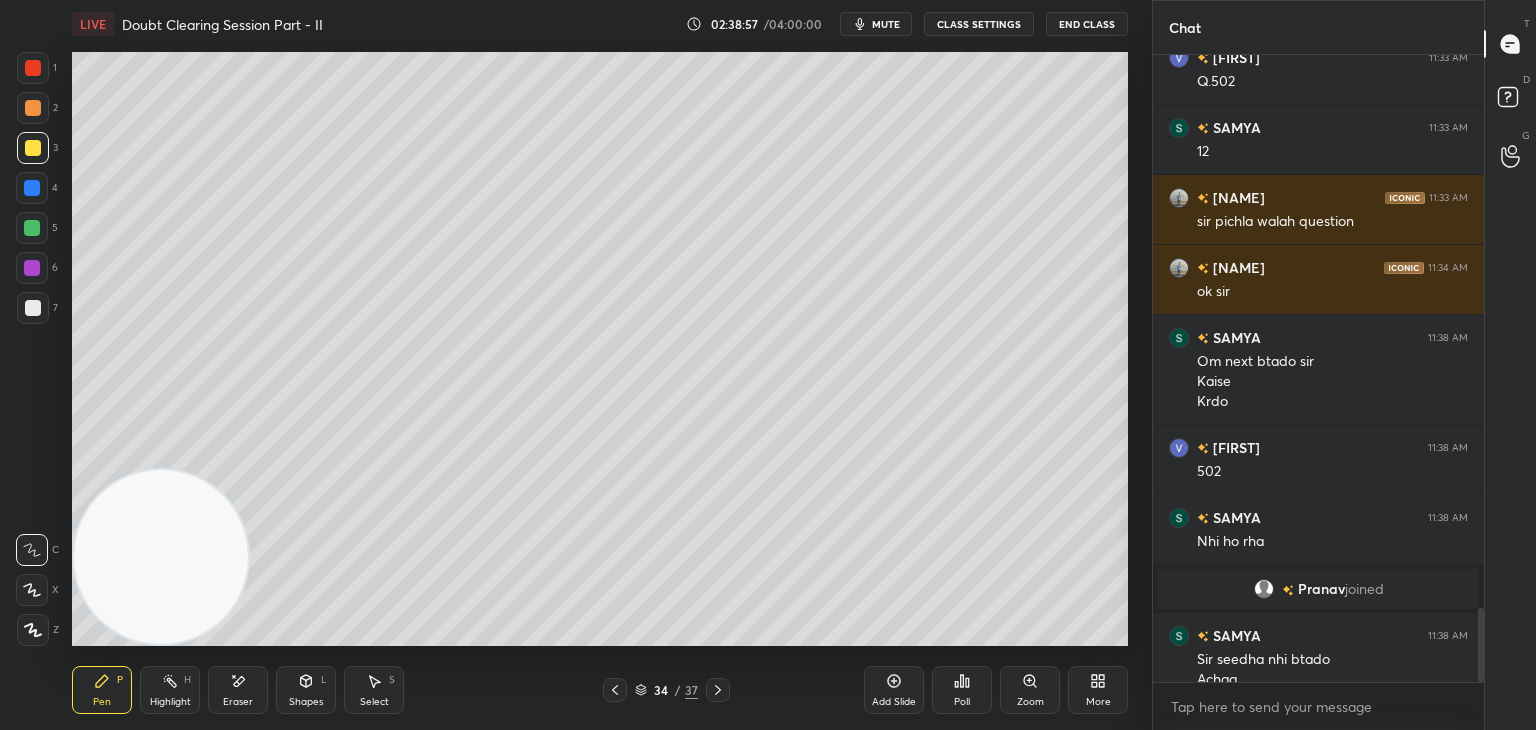 scroll, scrollTop: 4654, scrollLeft: 0, axis: vertical 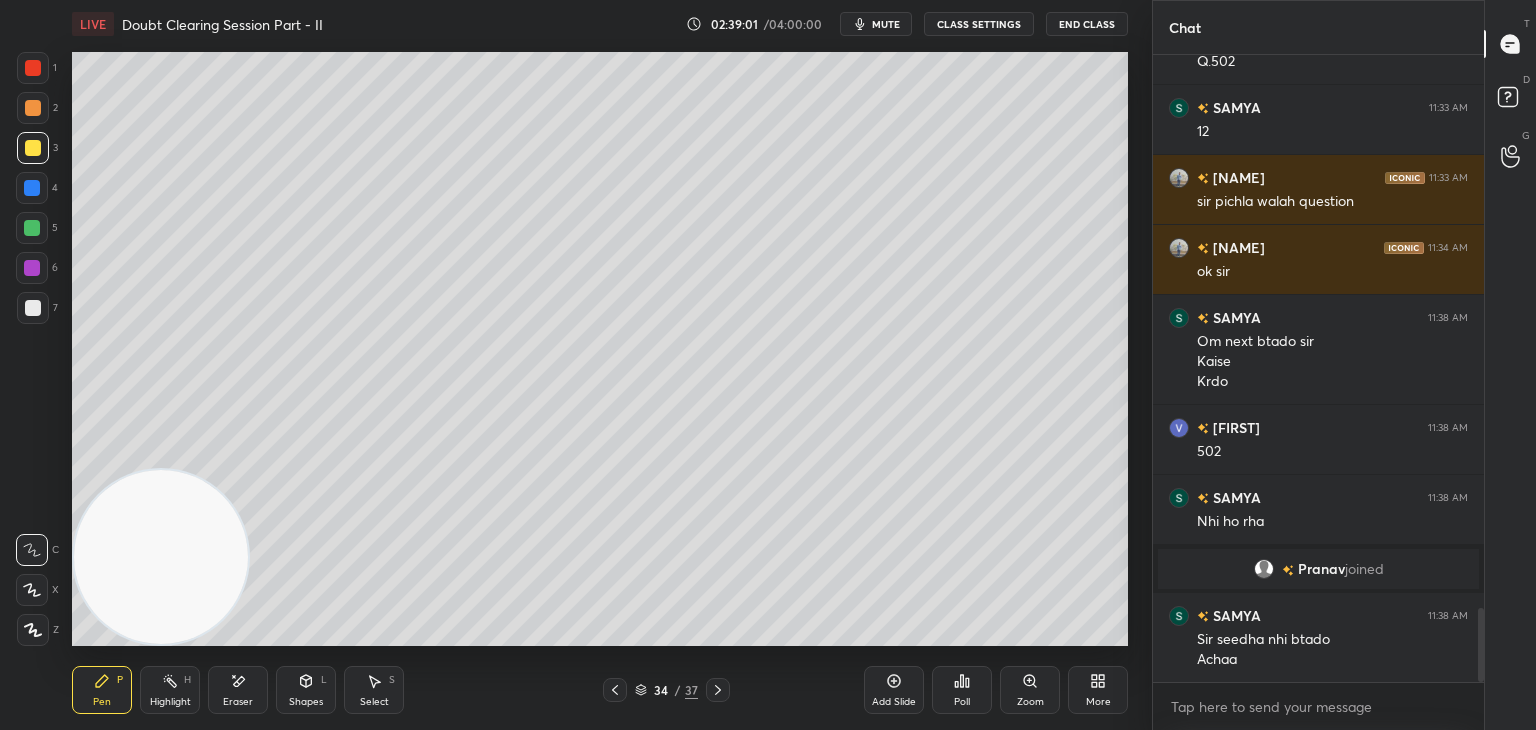 click 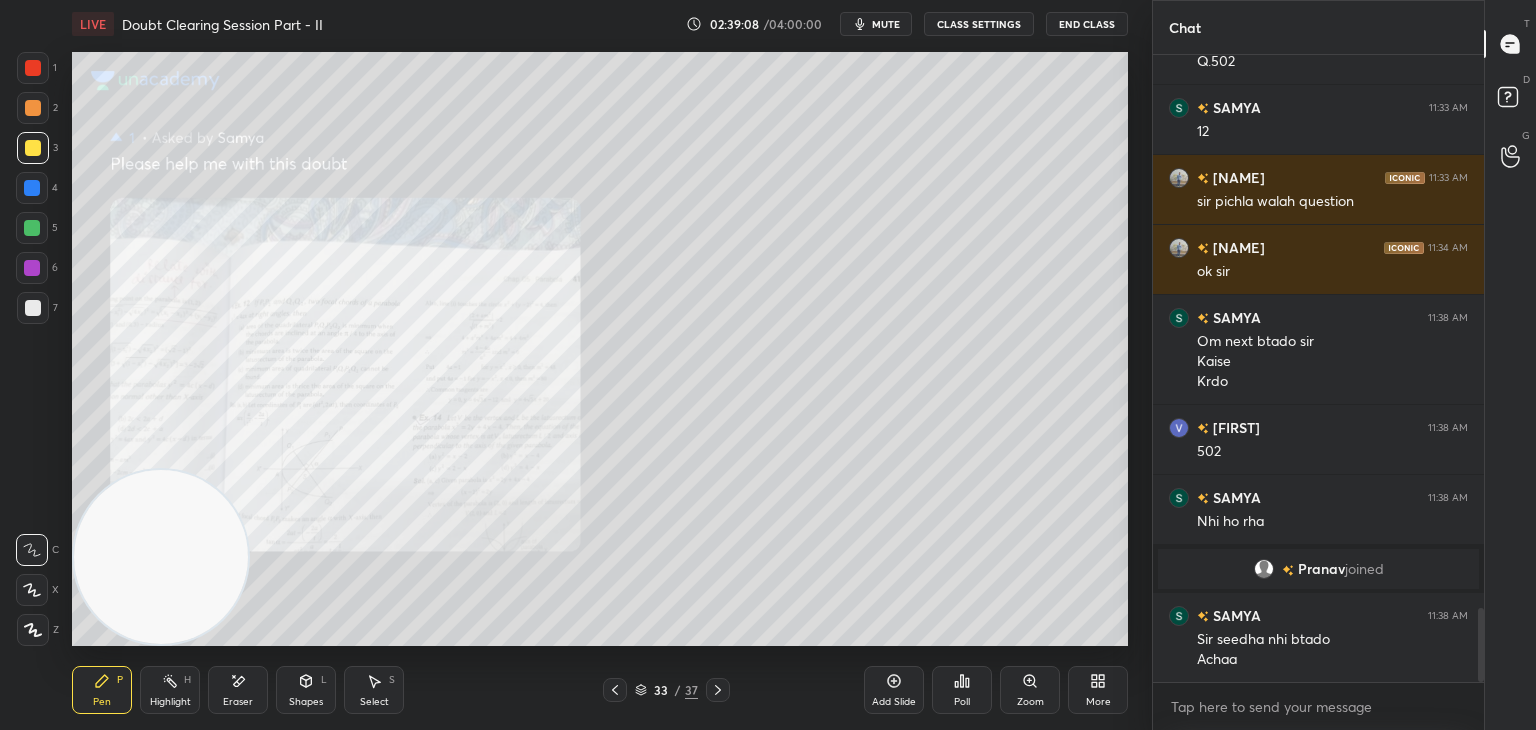 scroll, scrollTop: 4724, scrollLeft: 0, axis: vertical 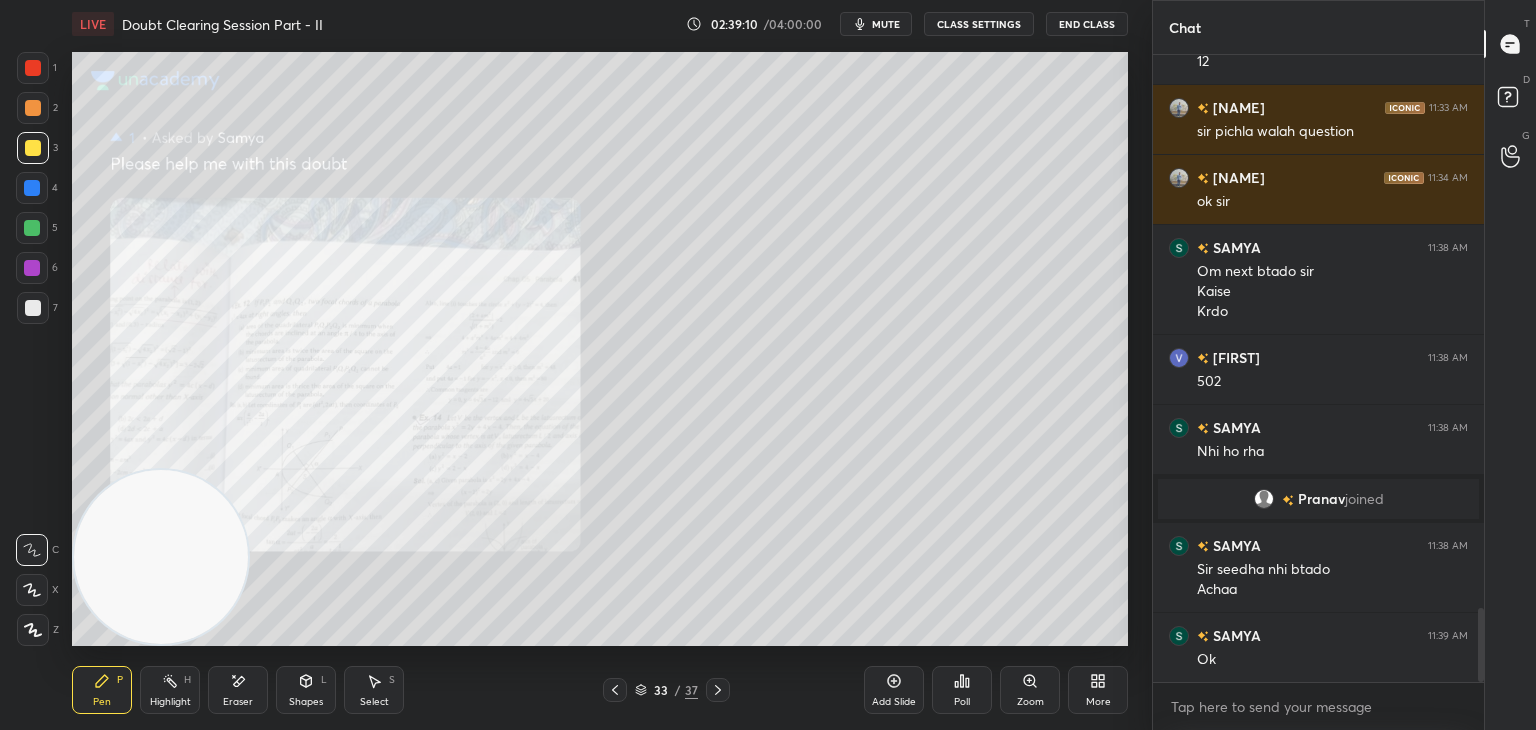 click 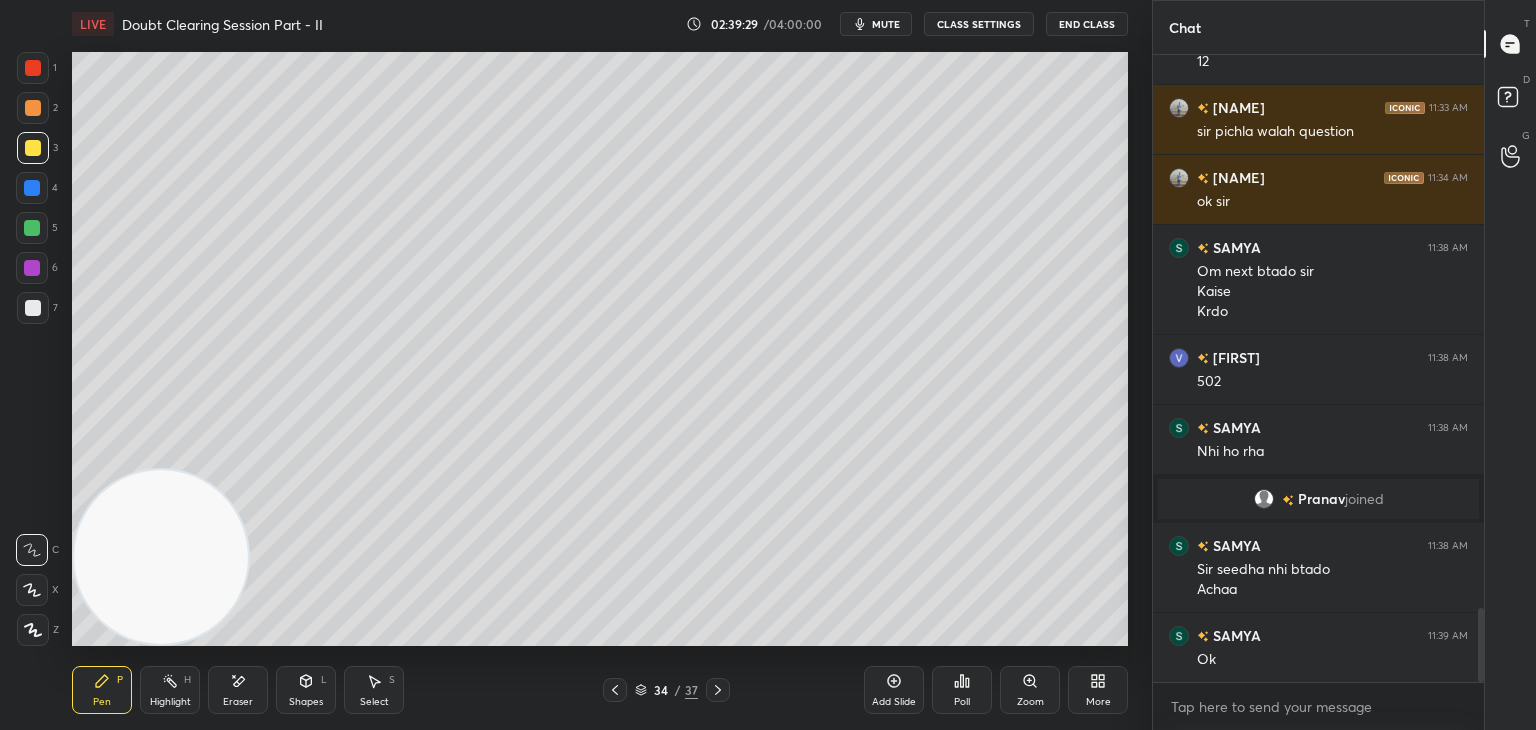 click 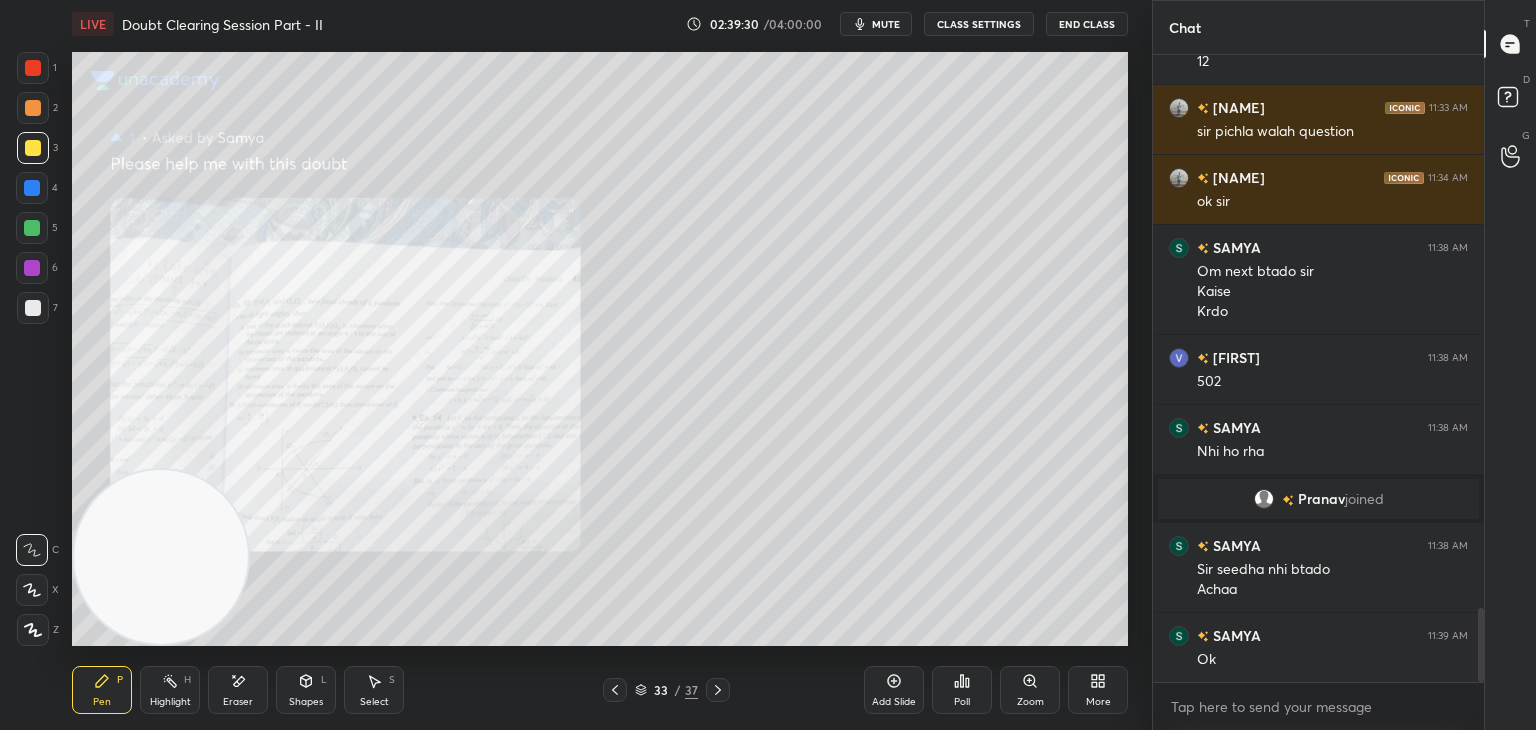 click 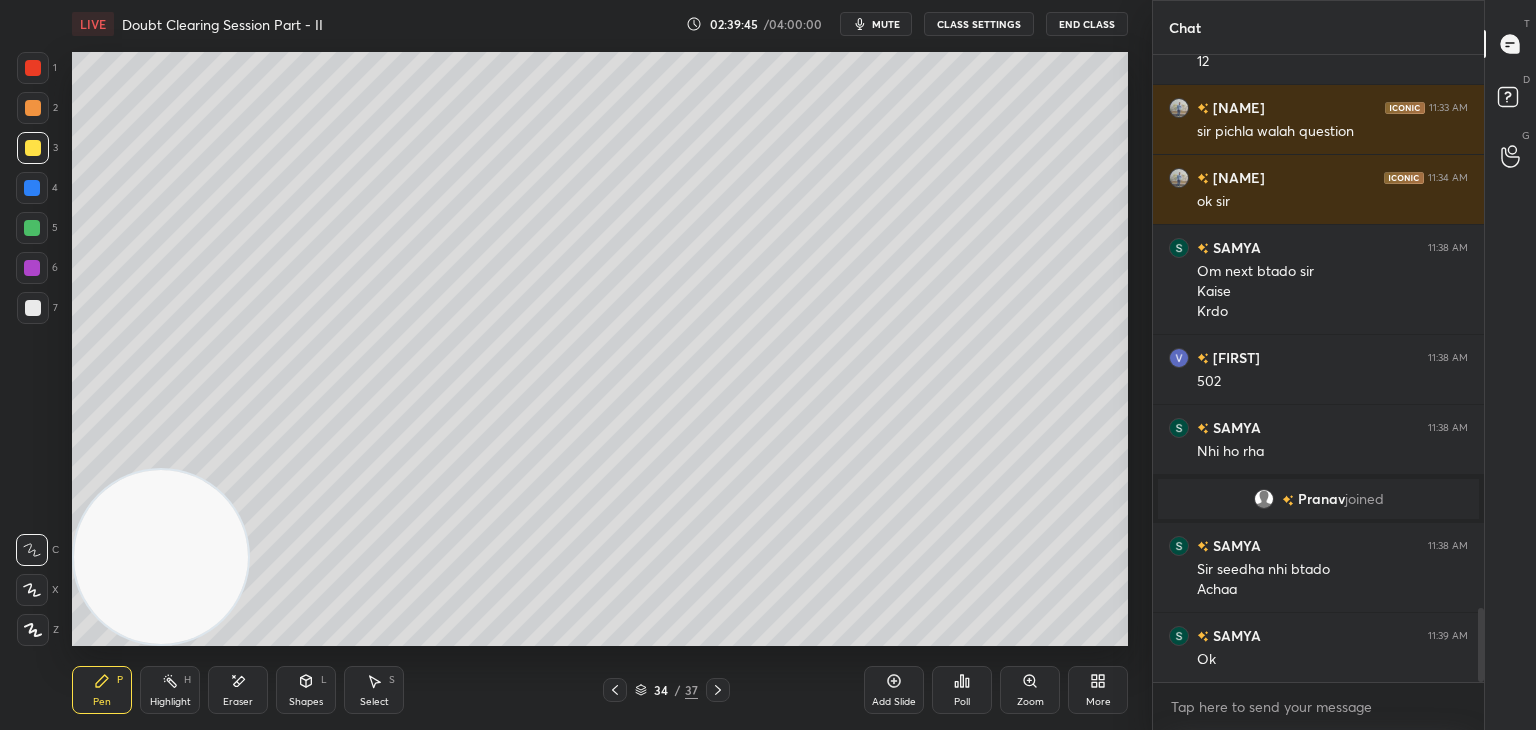click 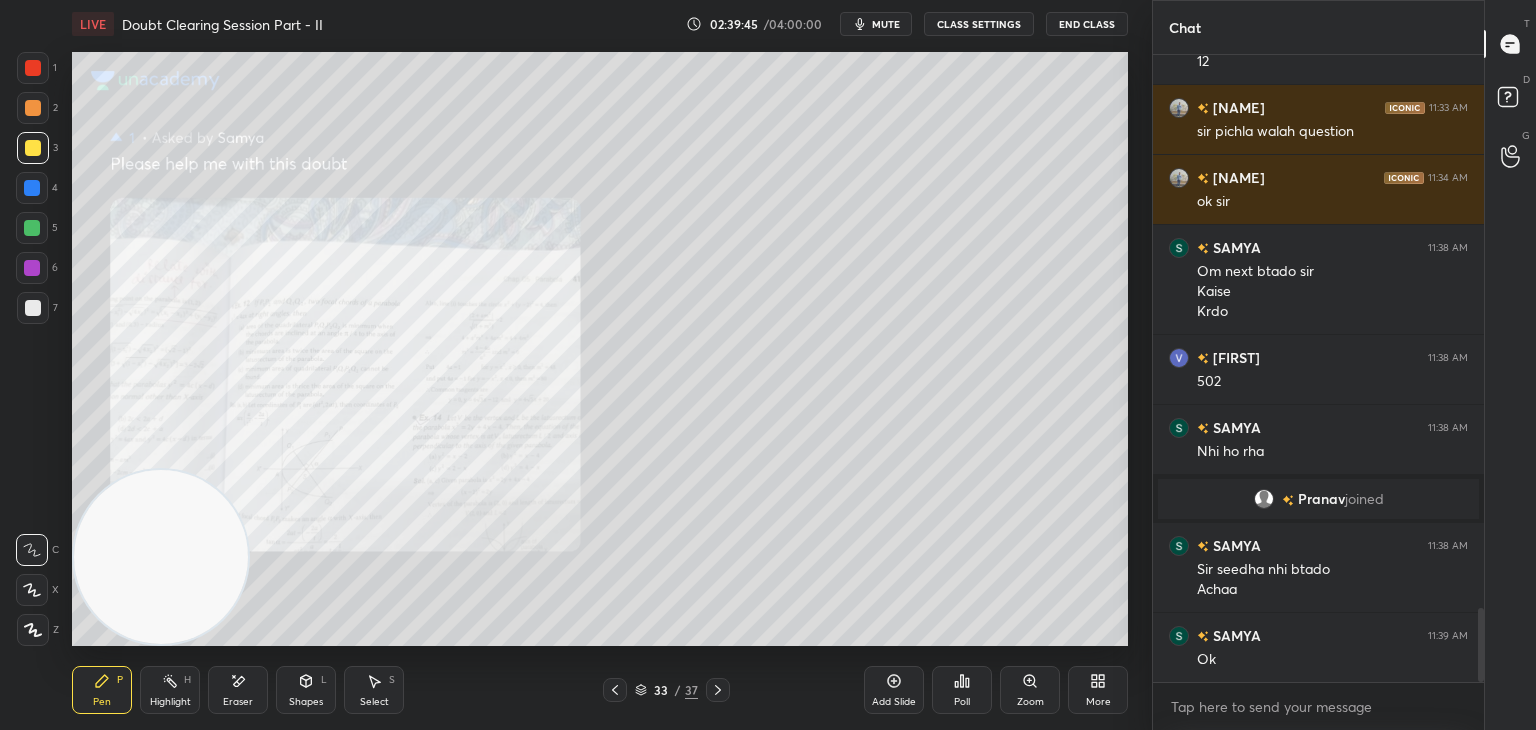 click at bounding box center (615, 690) 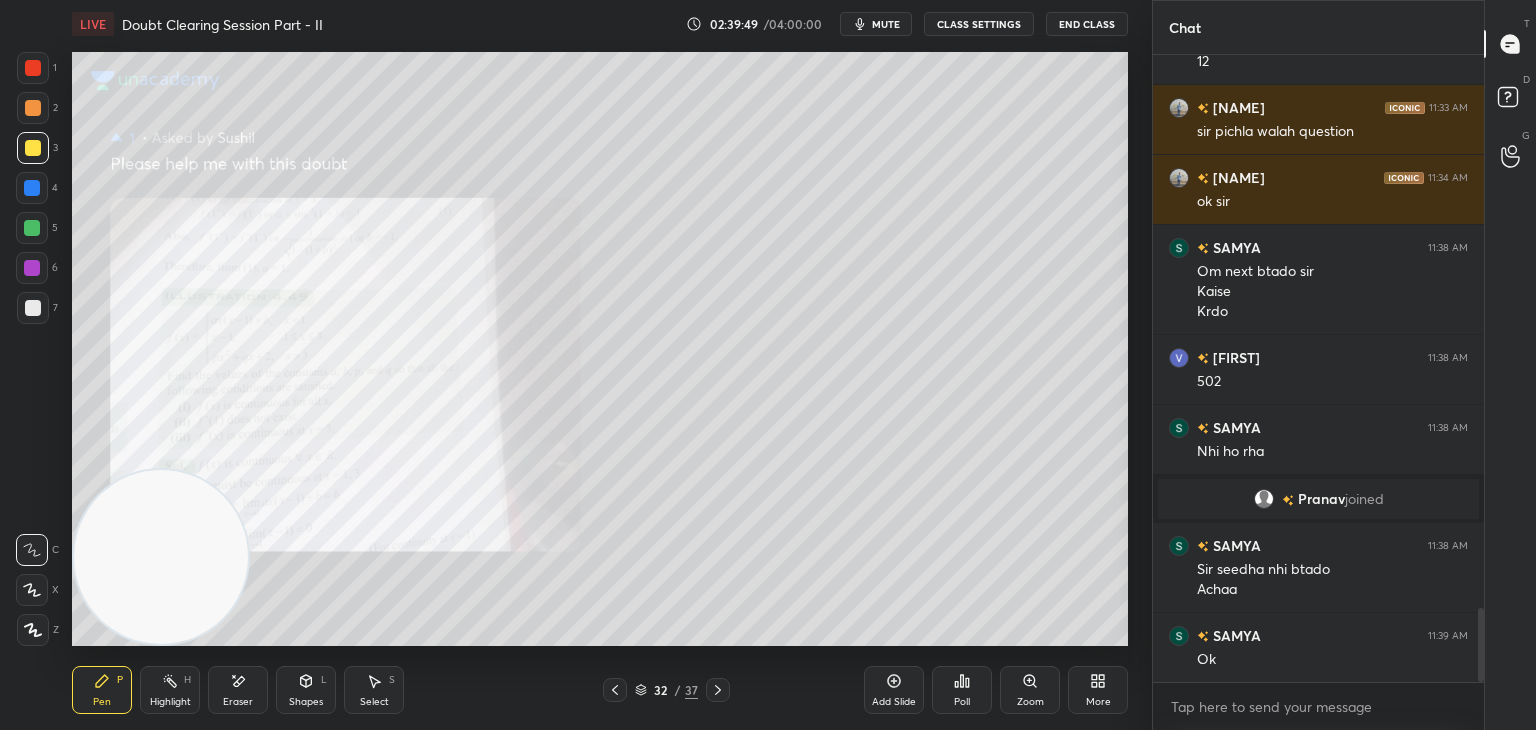 click at bounding box center (615, 690) 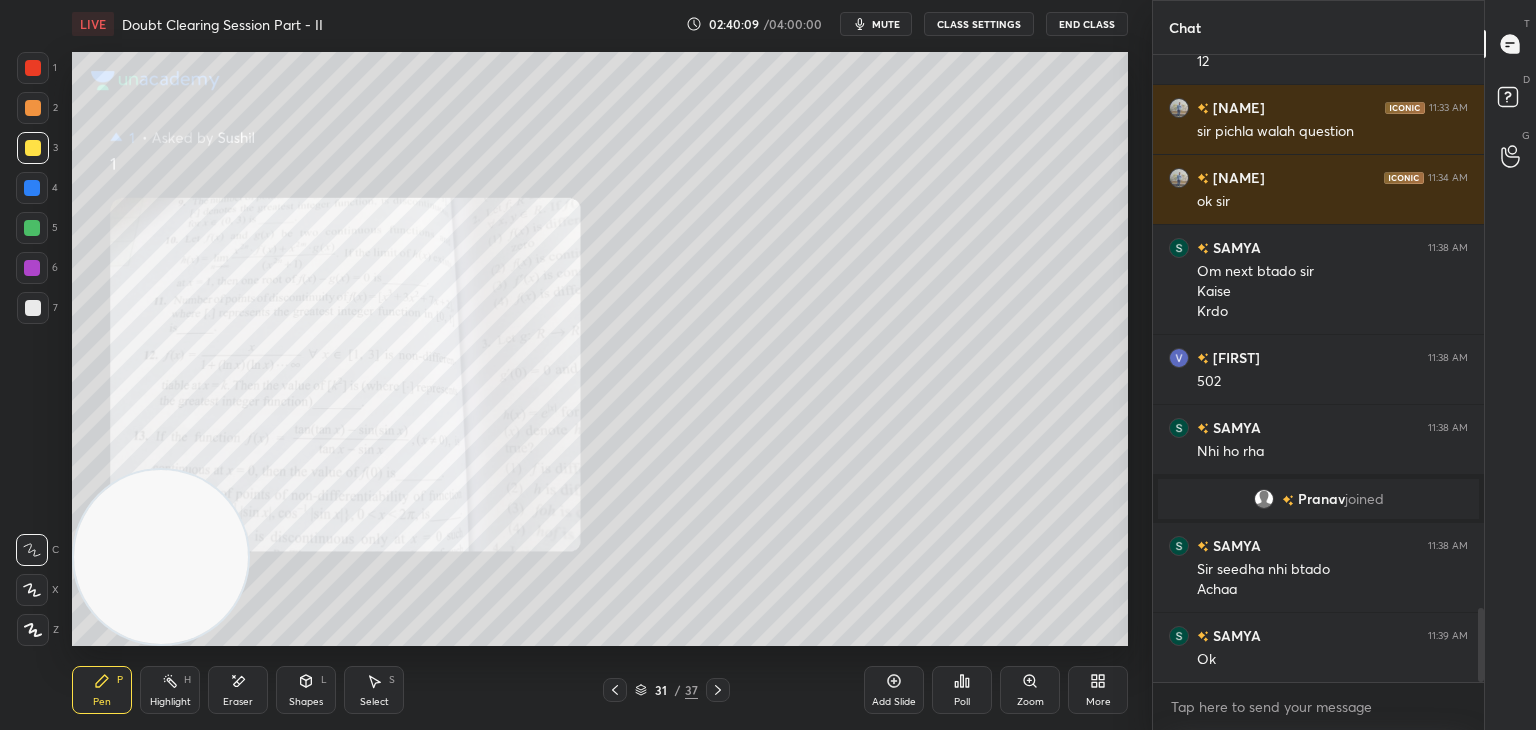 click 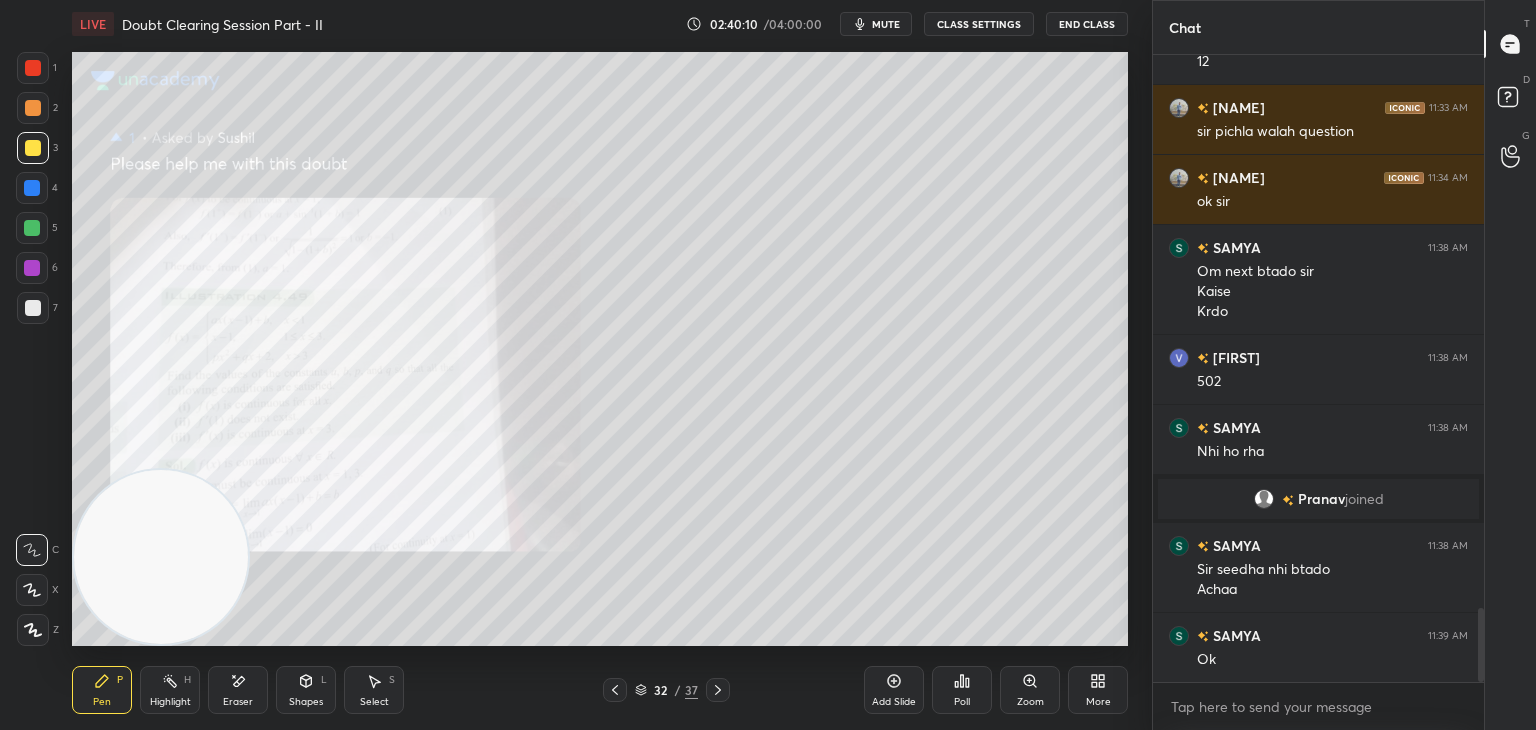click 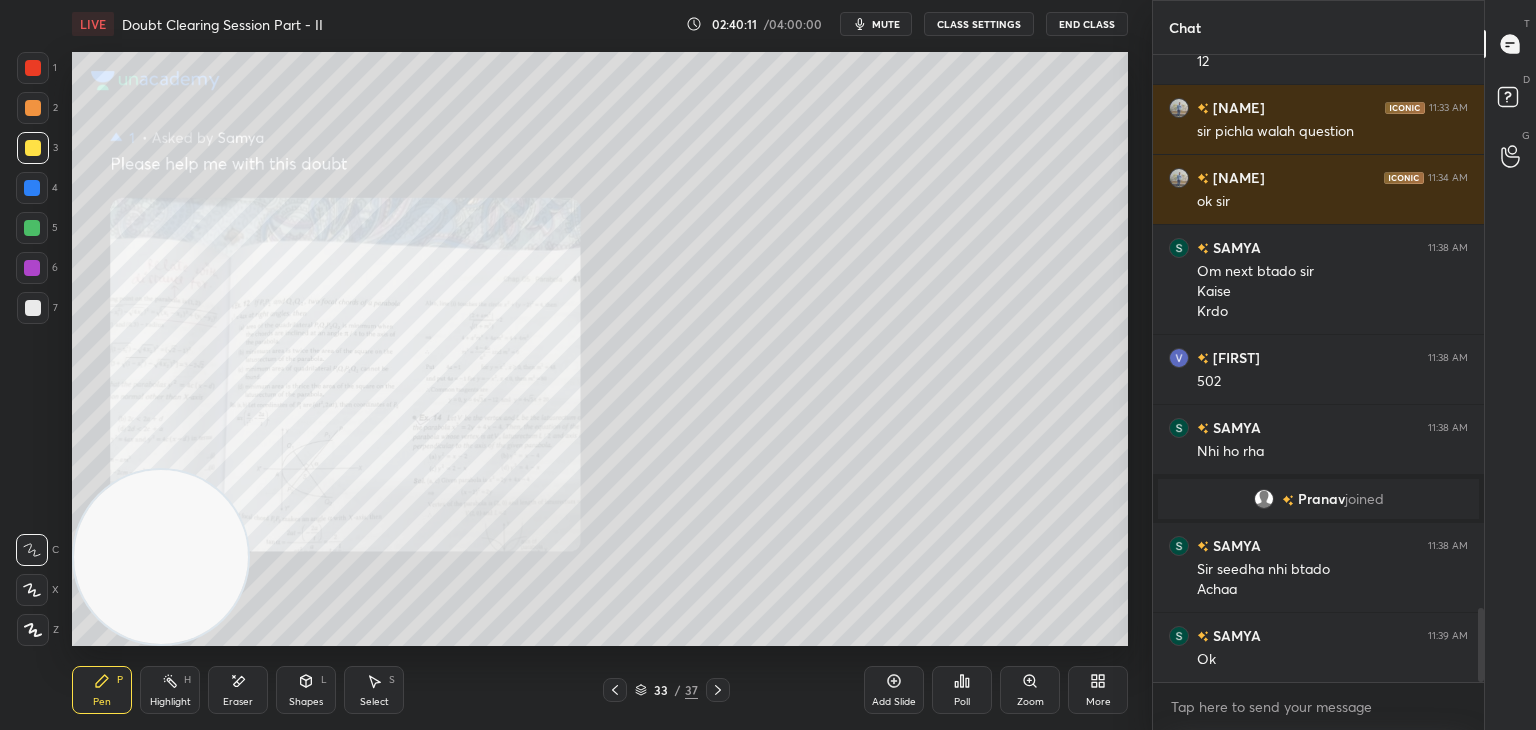 click 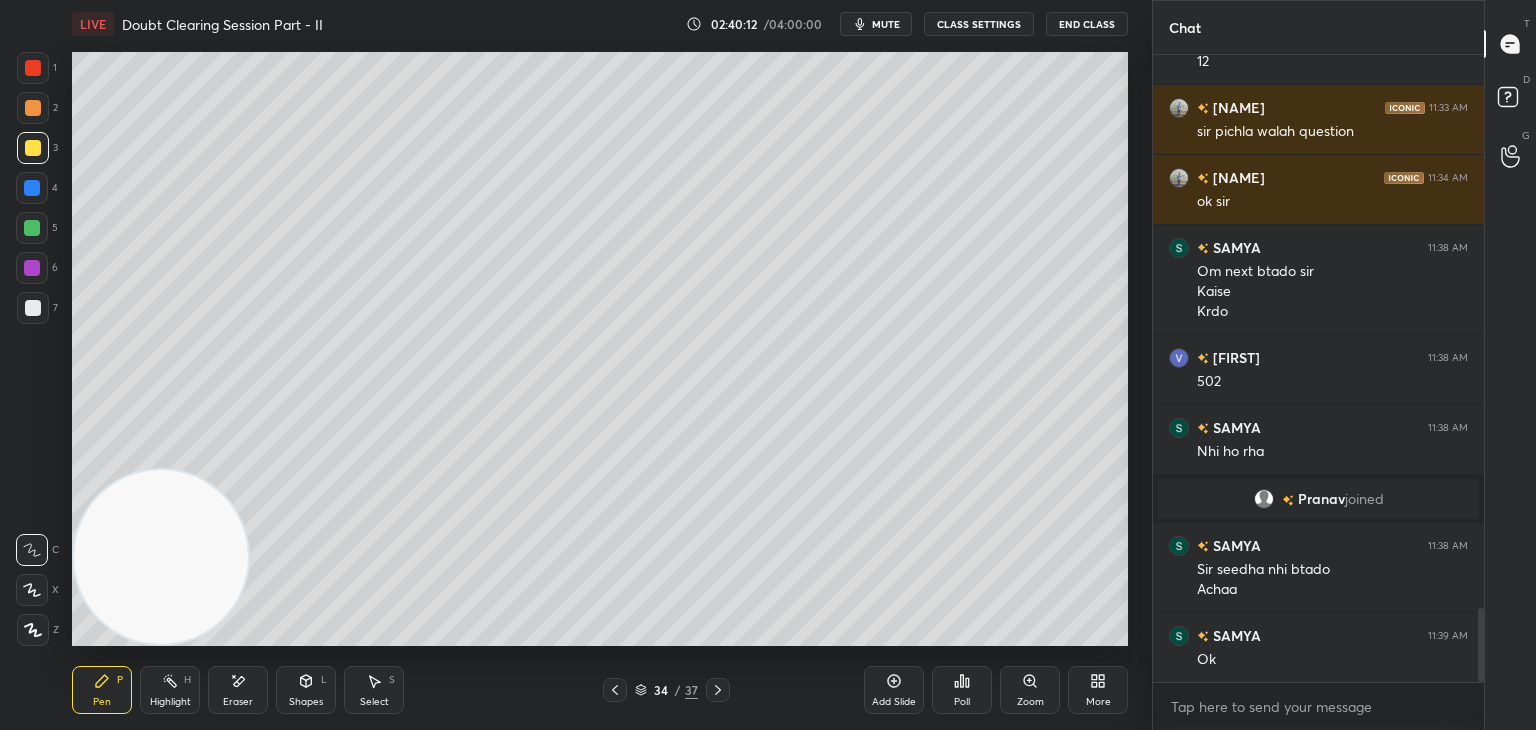 click 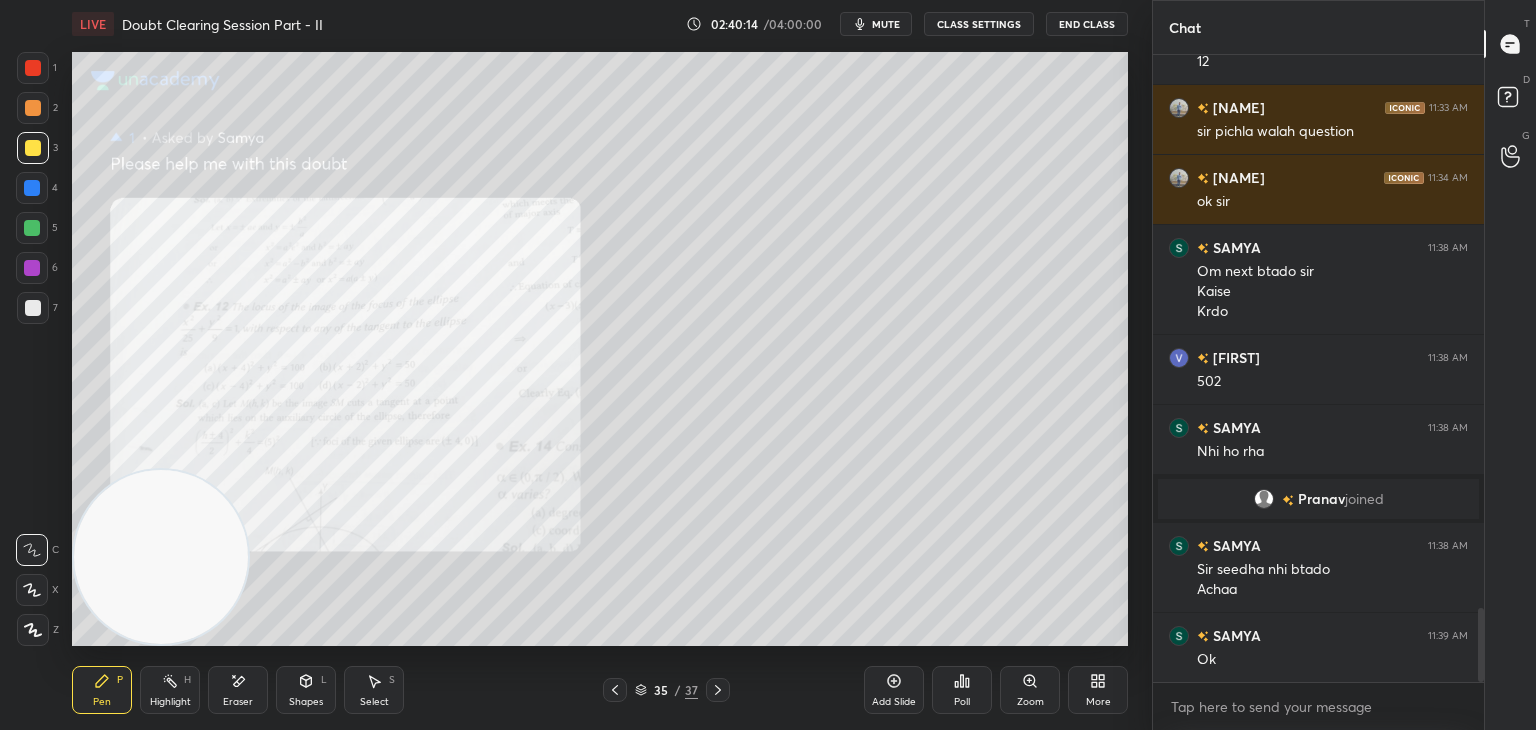 click 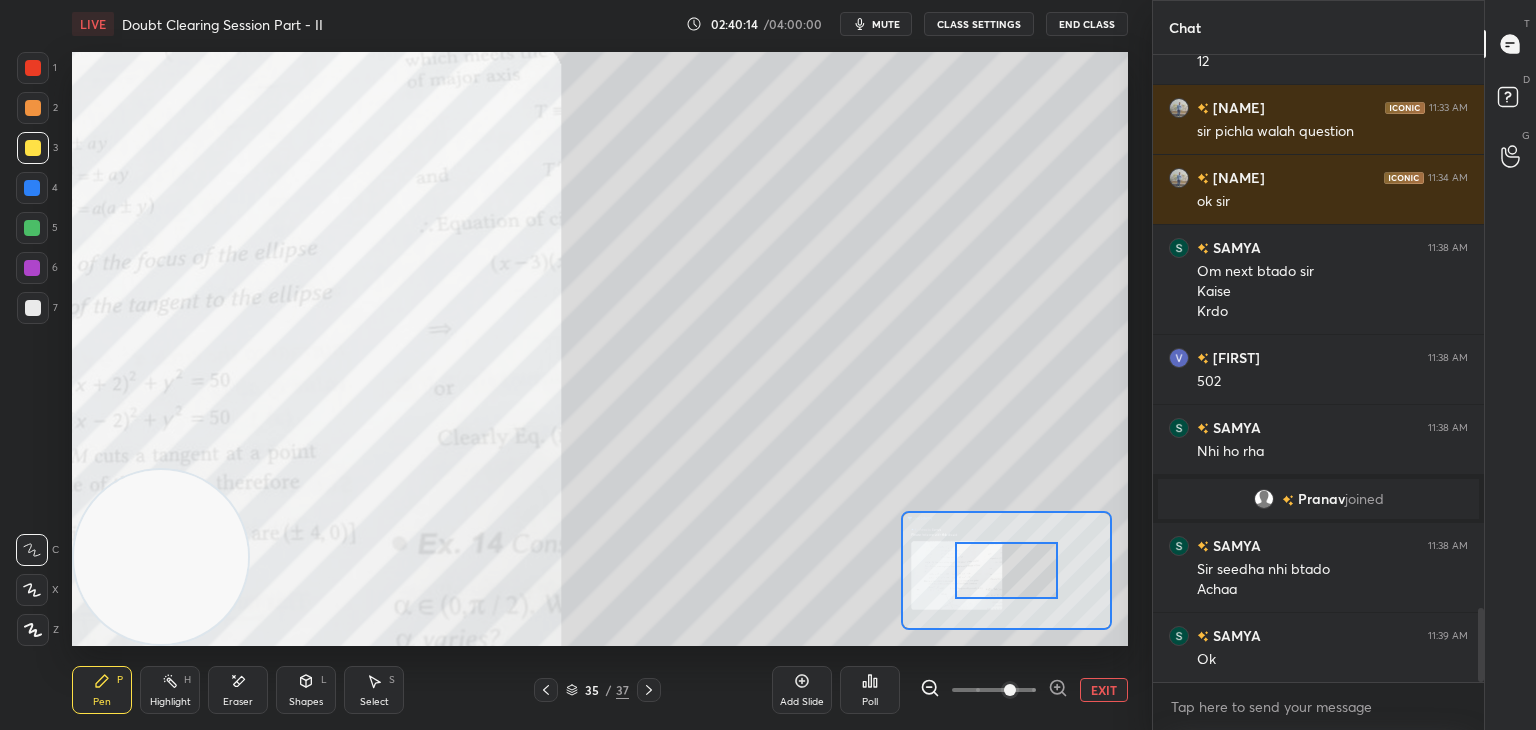 click at bounding box center [994, 690] 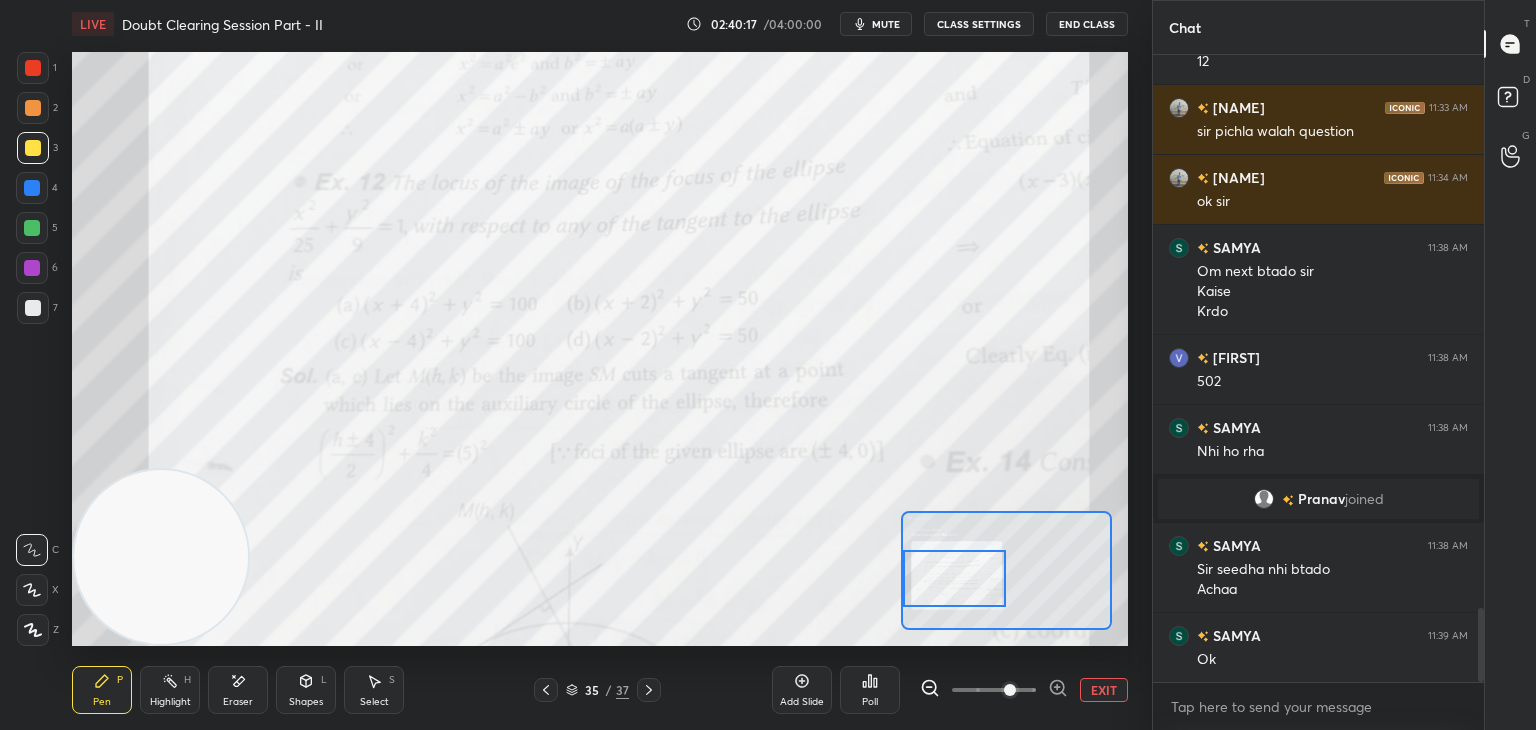 drag, startPoint x: 1016, startPoint y: 562, endPoint x: 936, endPoint y: 568, distance: 80.224686 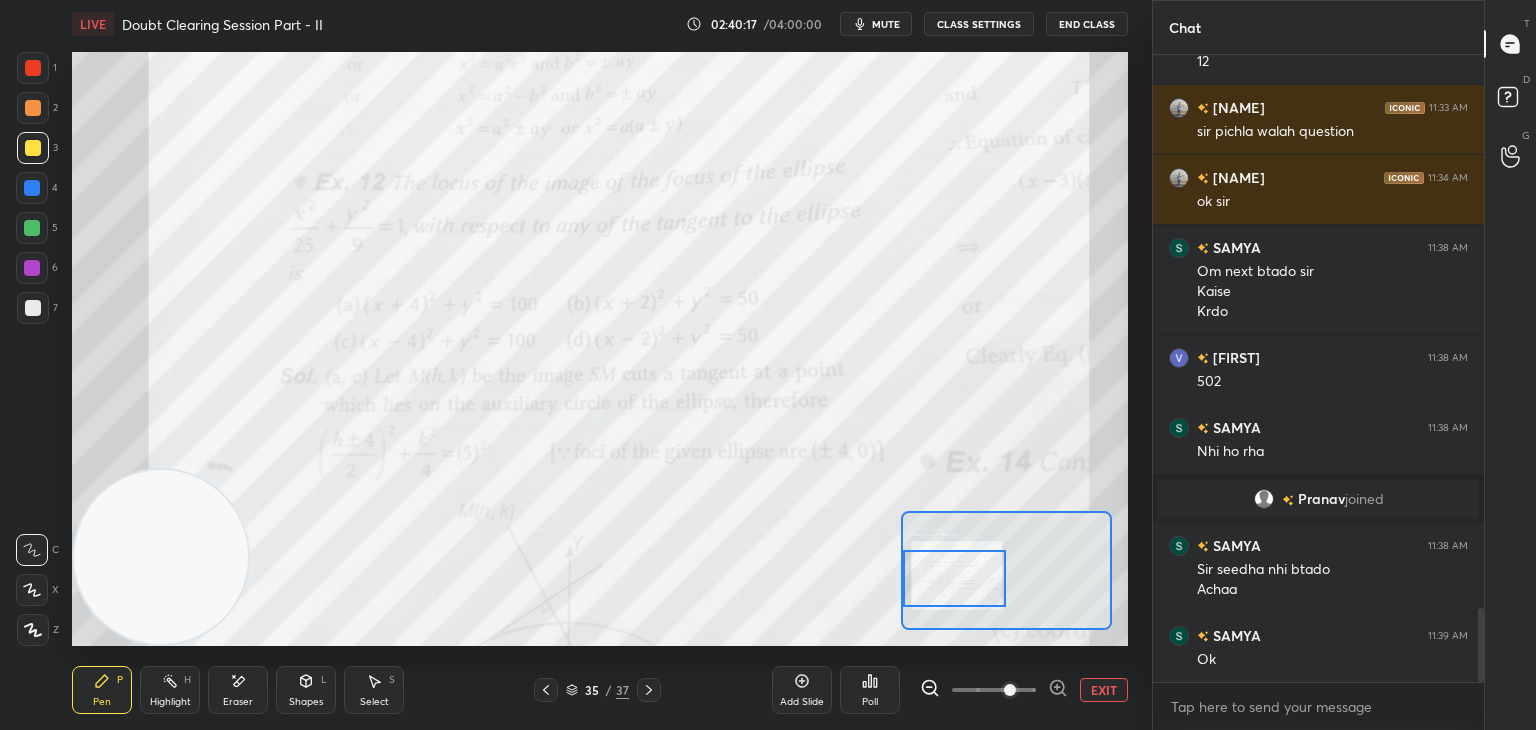 click at bounding box center [955, 578] 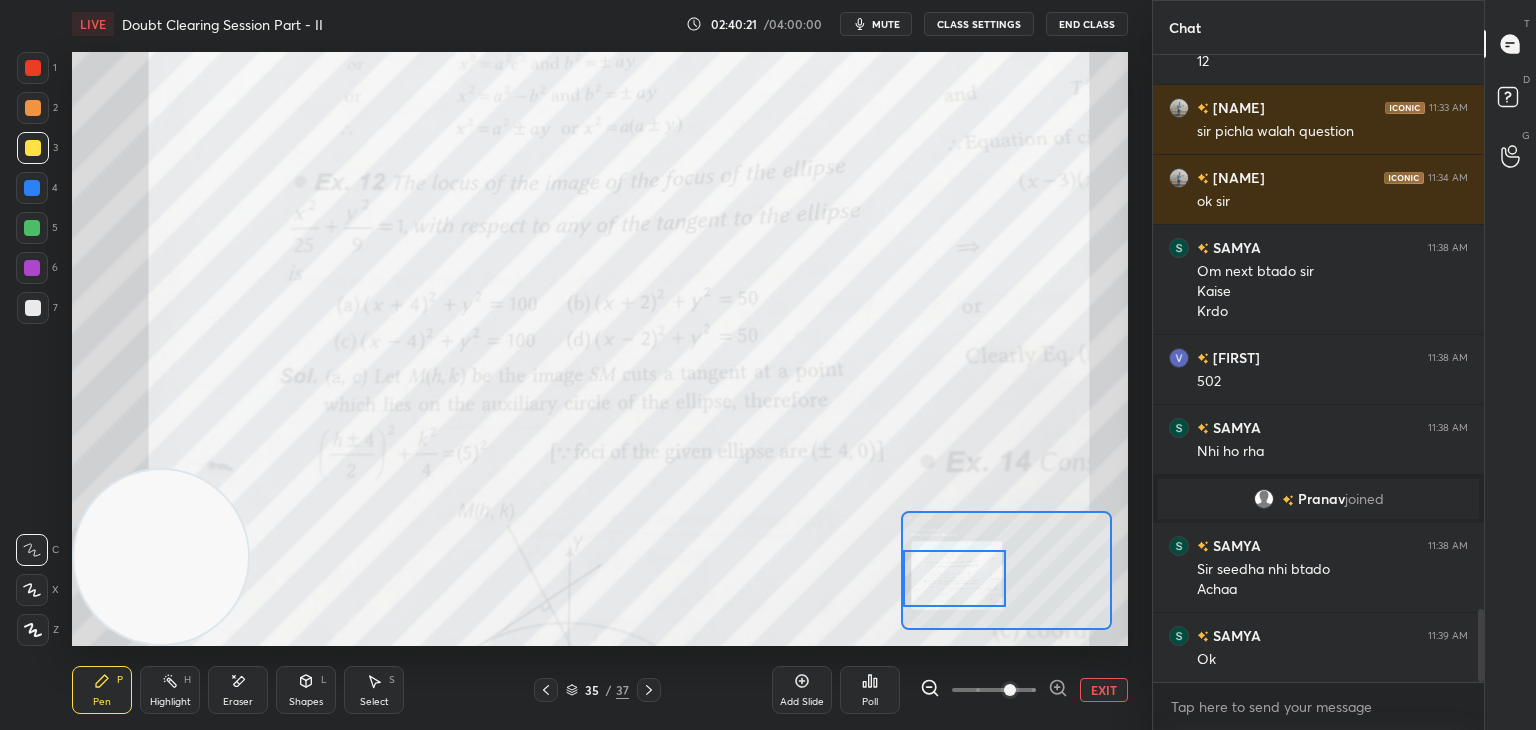 scroll, scrollTop: 4794, scrollLeft: 0, axis: vertical 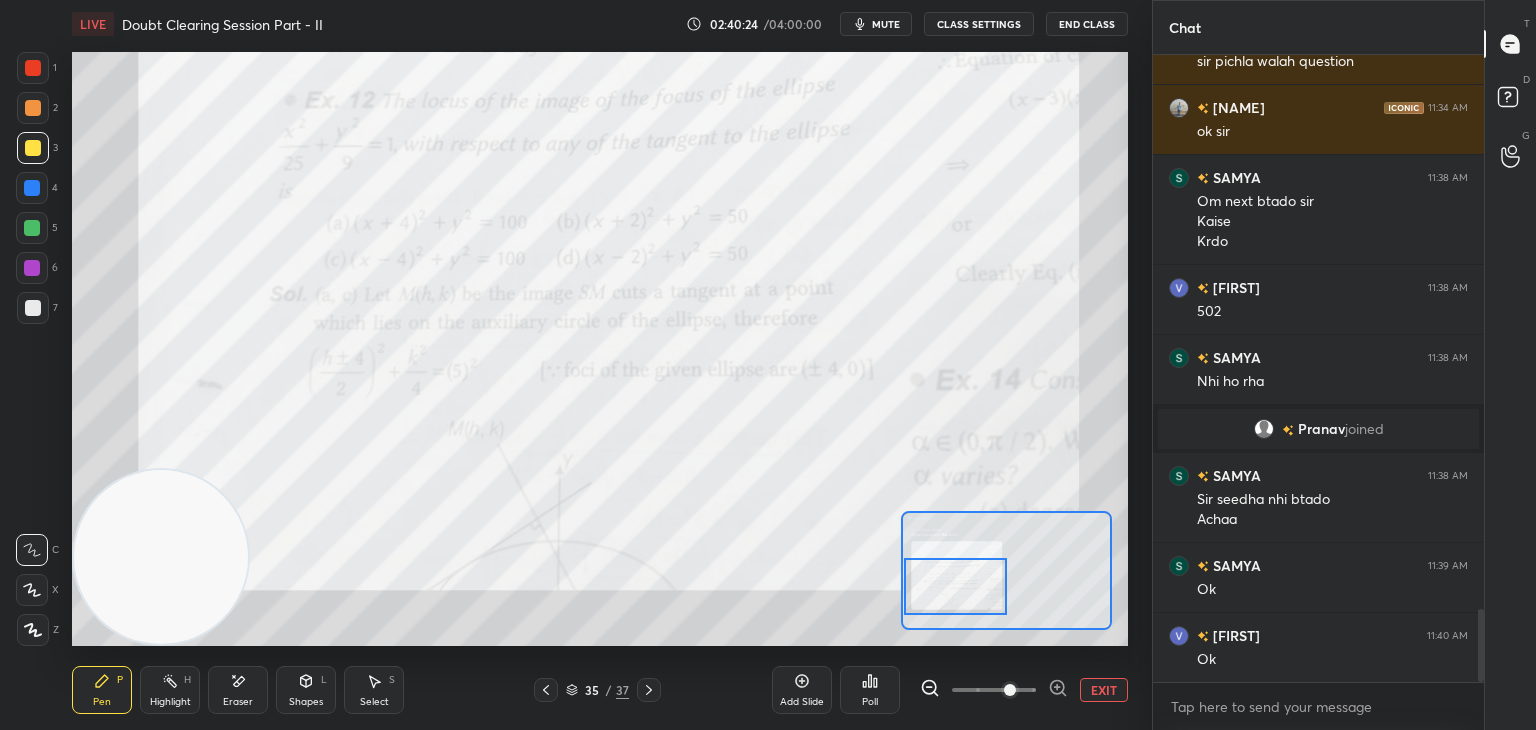 click at bounding box center (956, 586) 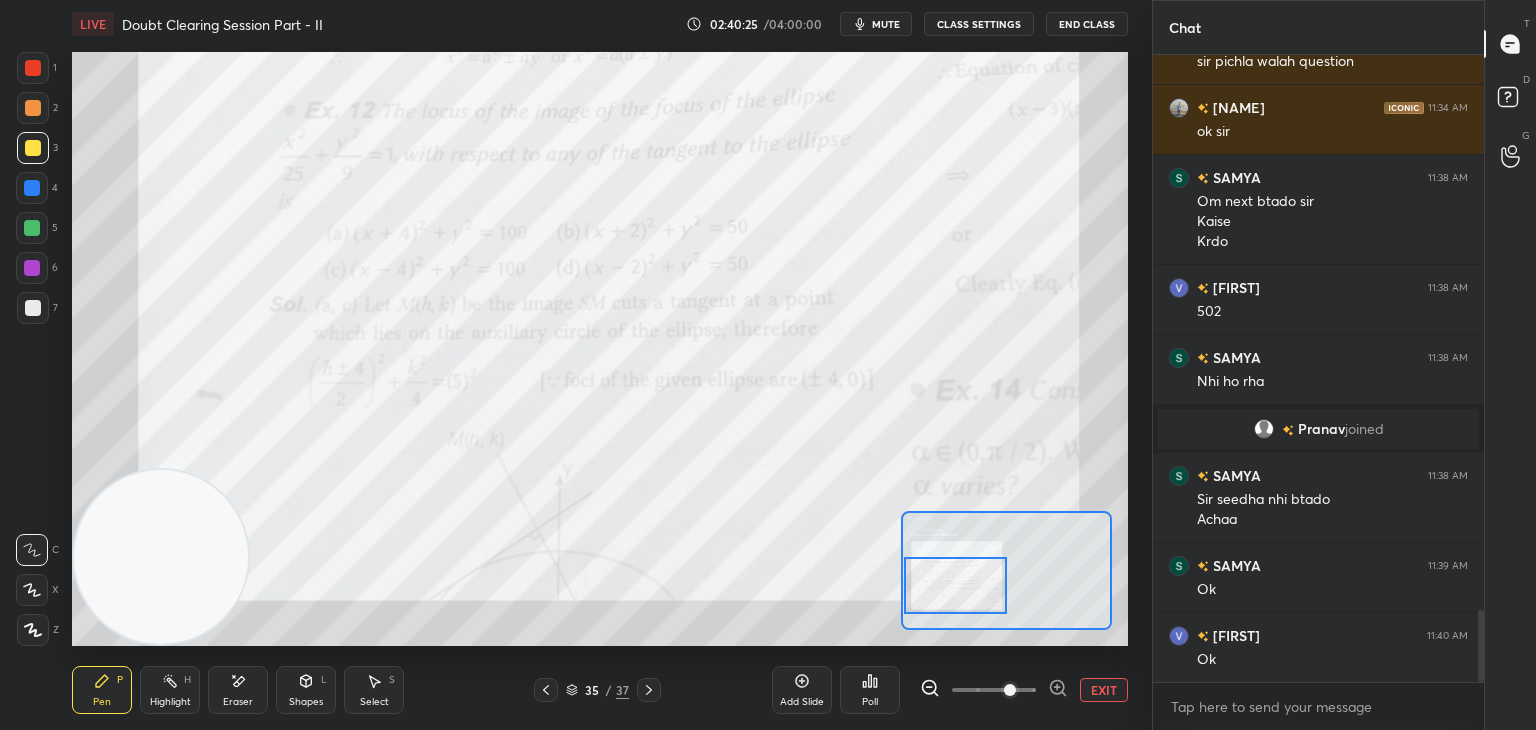 scroll, scrollTop: 4864, scrollLeft: 0, axis: vertical 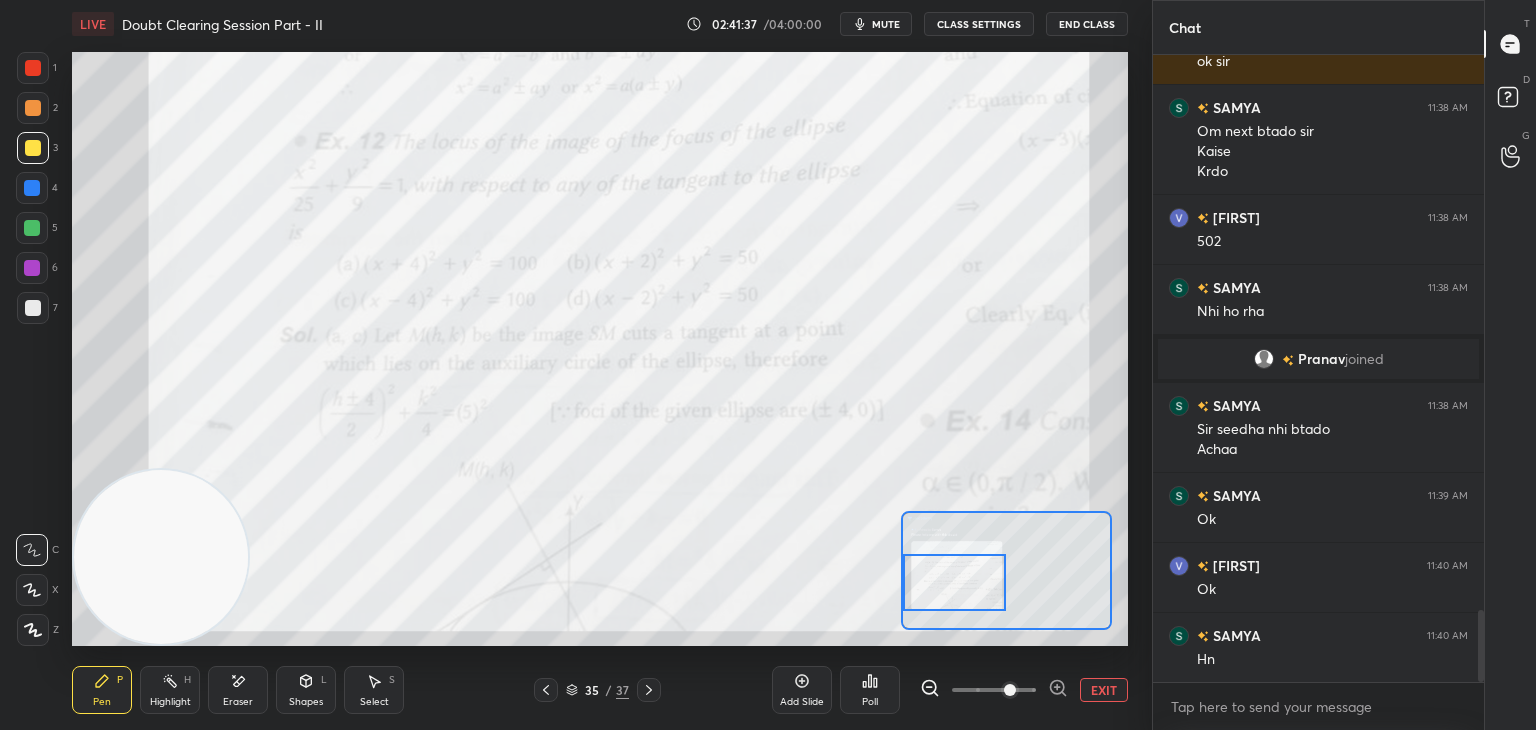 drag, startPoint x: 942, startPoint y: 590, endPoint x: 932, endPoint y: 587, distance: 10.440307 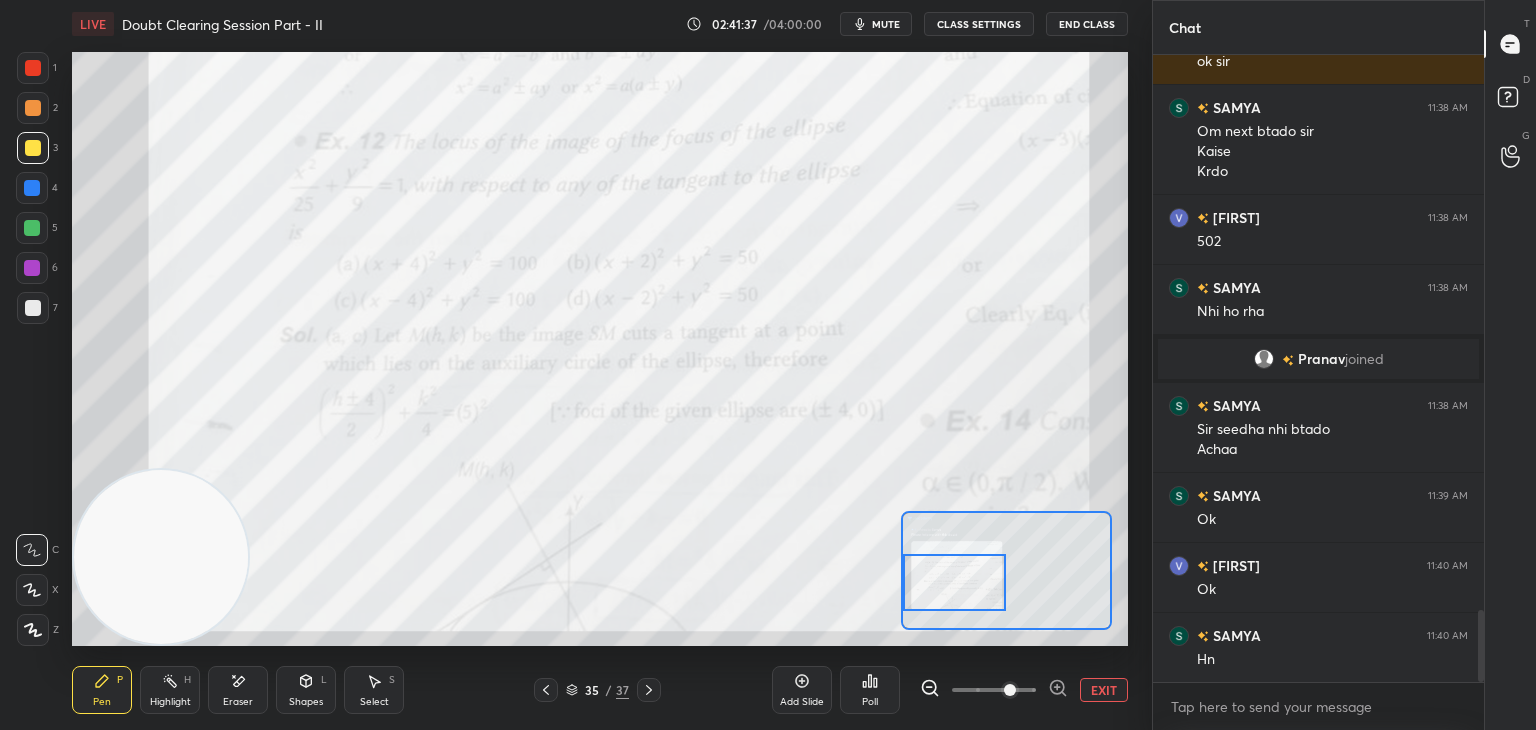 click at bounding box center (955, 582) 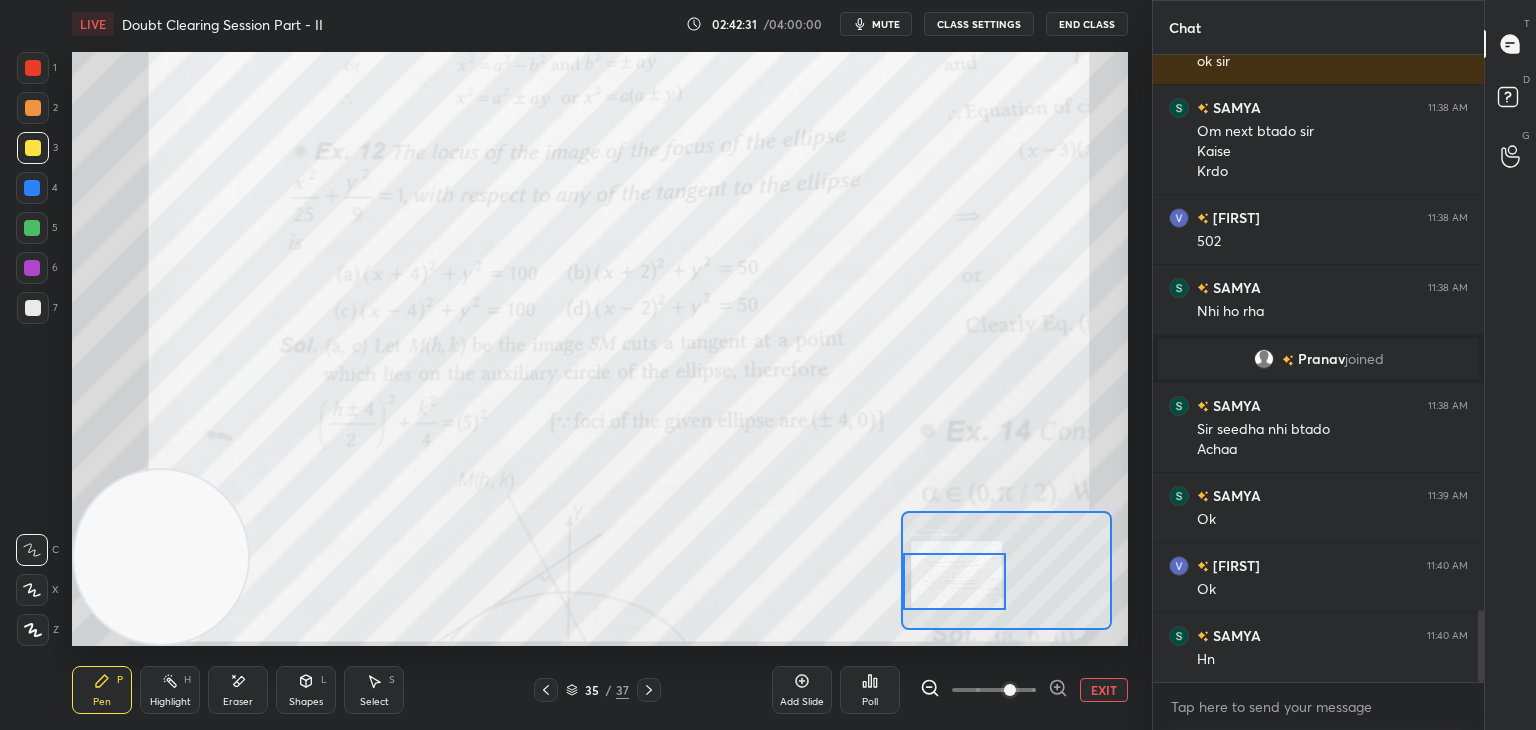 drag, startPoint x: 936, startPoint y: 569, endPoint x: 931, endPoint y: 580, distance: 12.083046 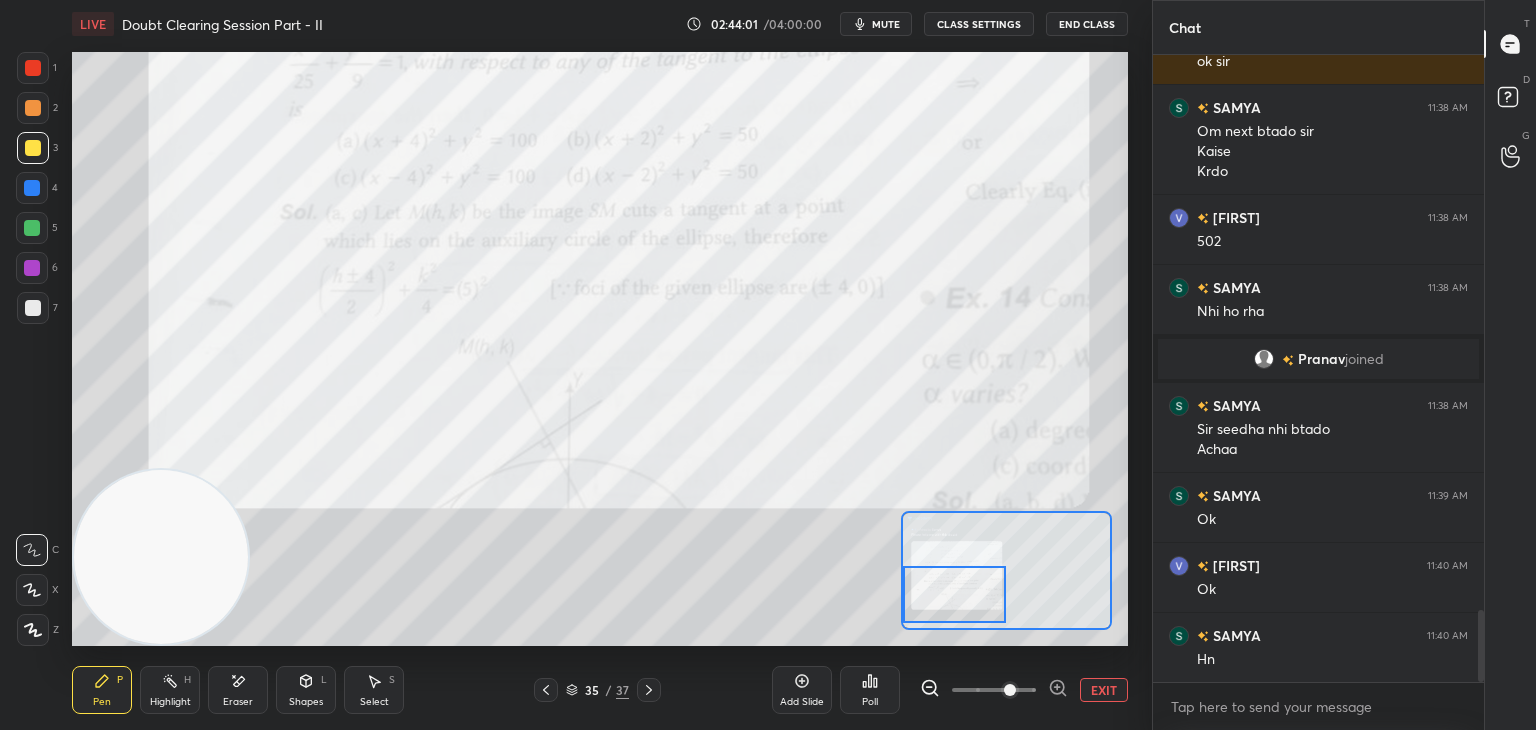 click on "EXIT" at bounding box center (1104, 690) 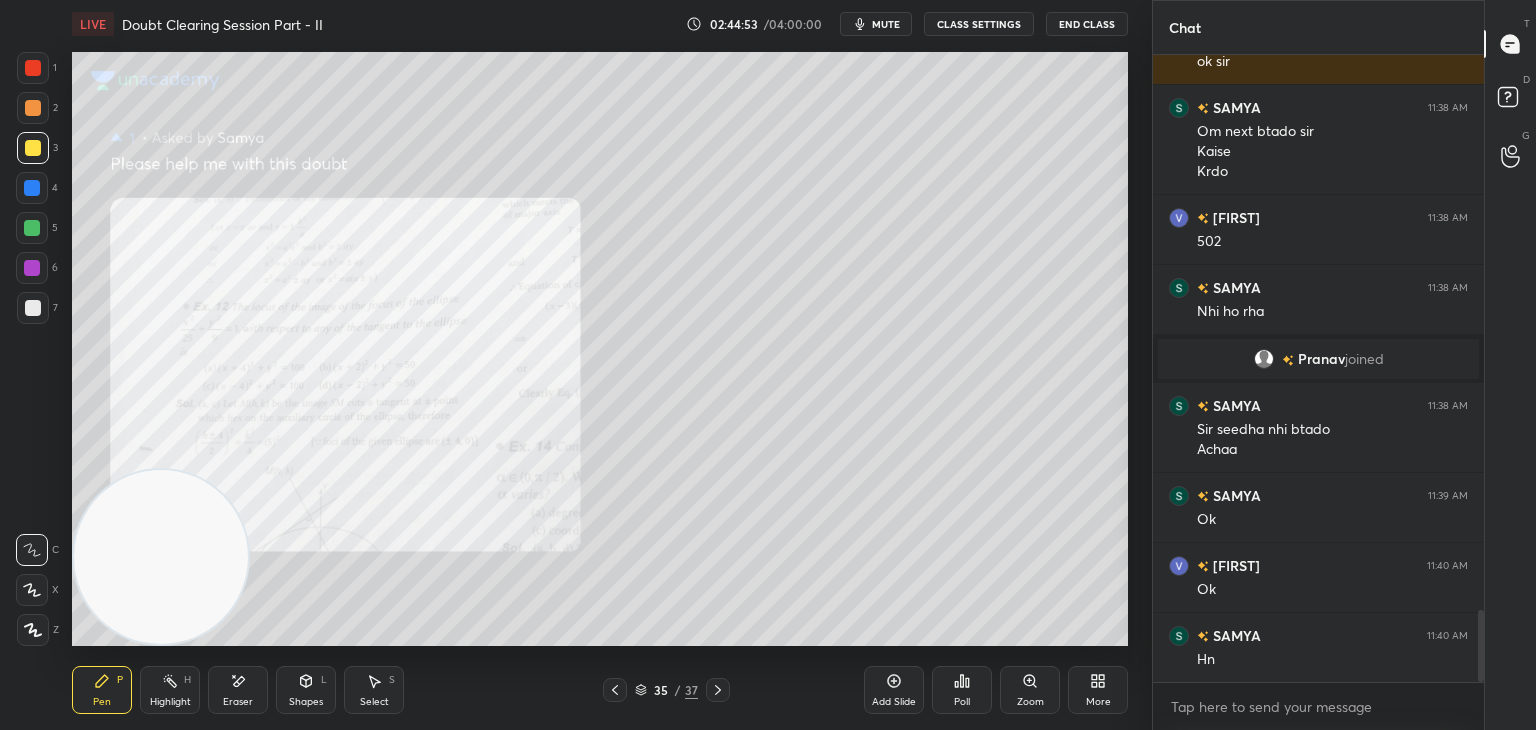 click 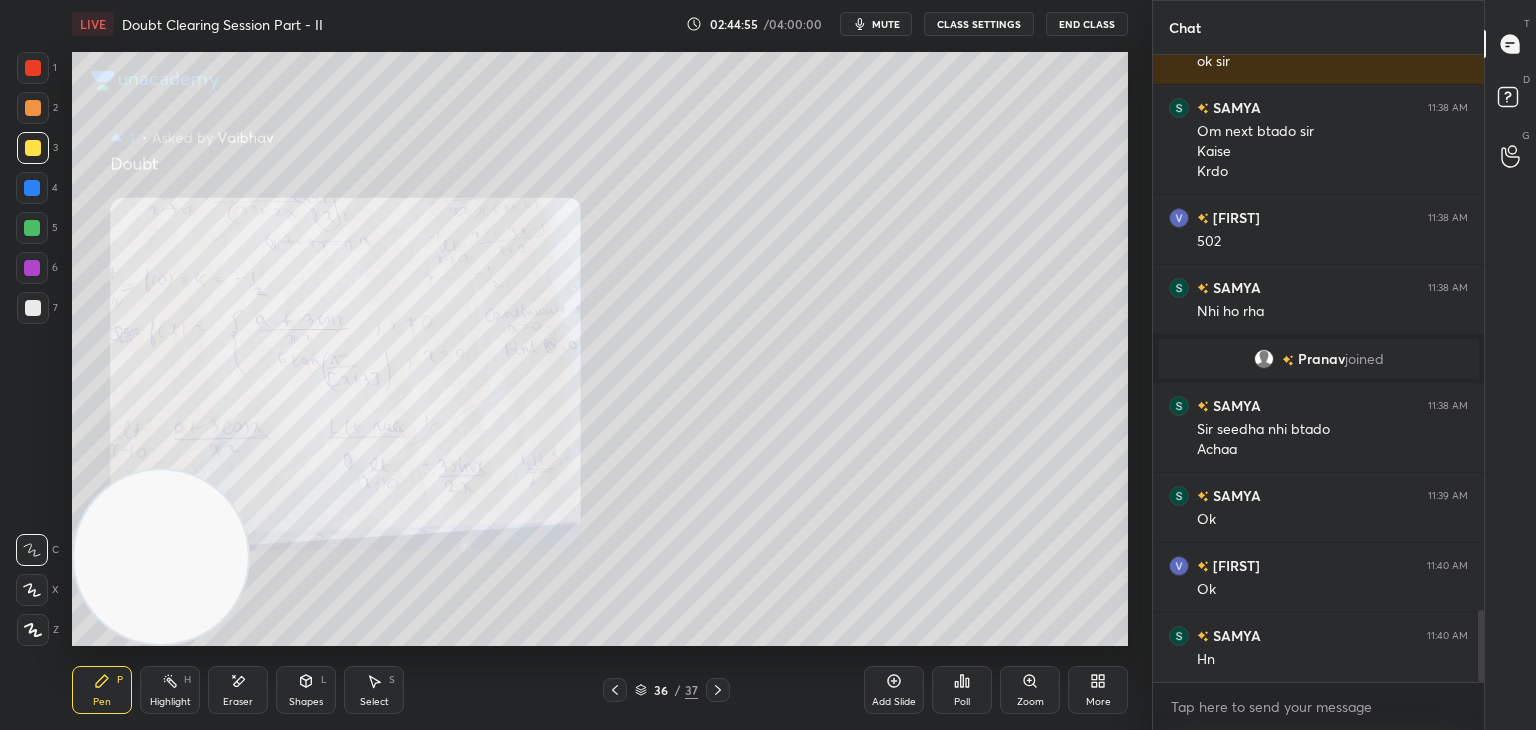 click on "Zoom" at bounding box center [1030, 690] 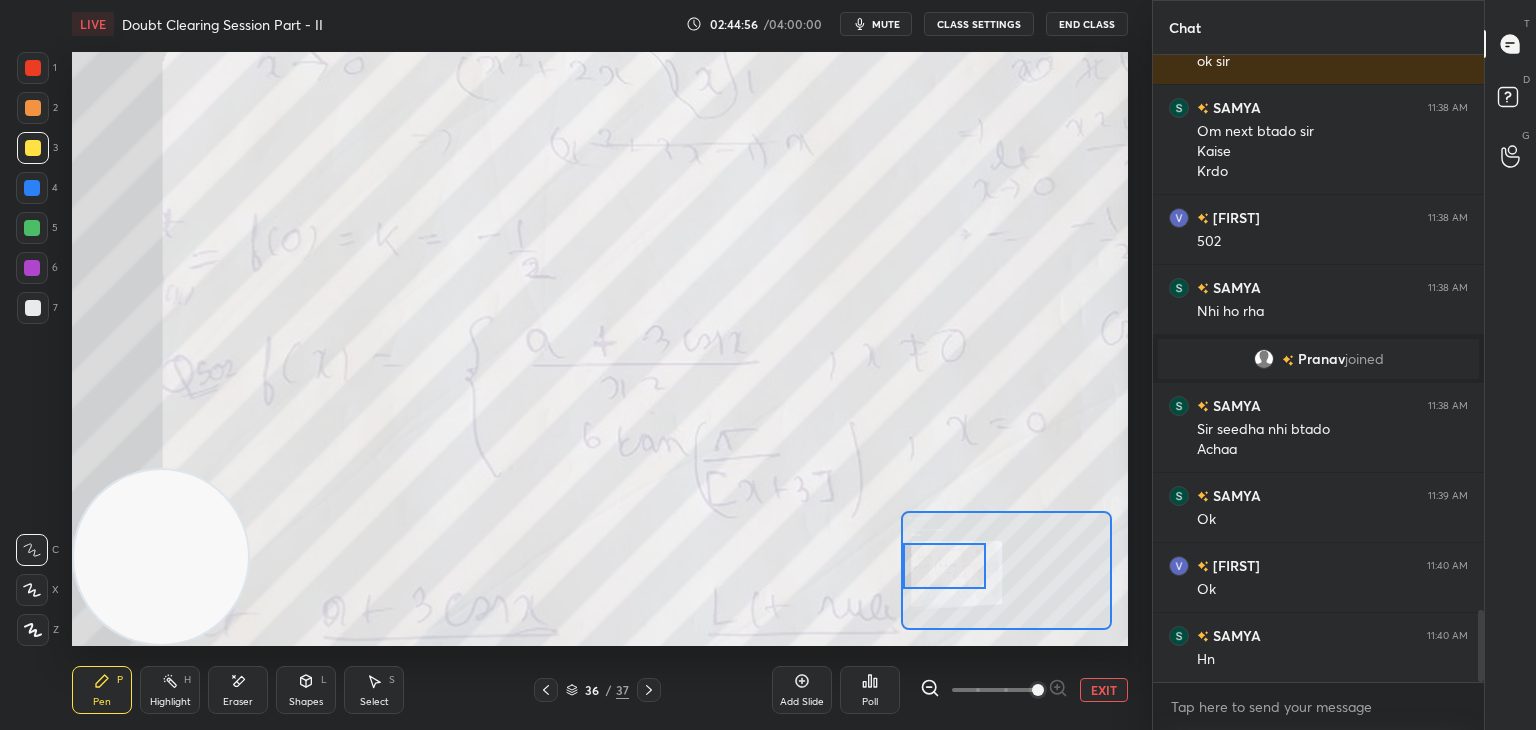 drag, startPoint x: 1017, startPoint y: 579, endPoint x: 957, endPoint y: 579, distance: 60 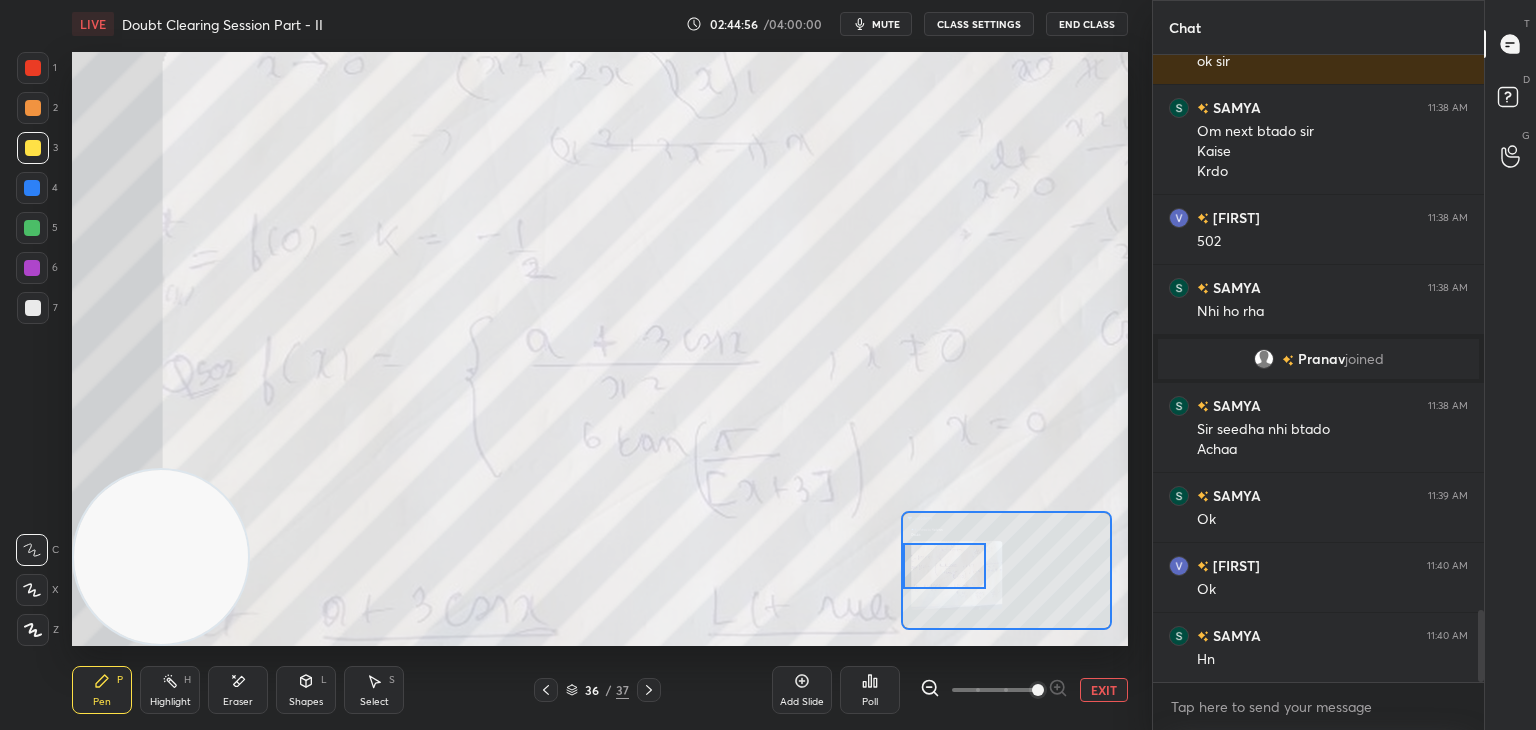 click at bounding box center [944, 566] 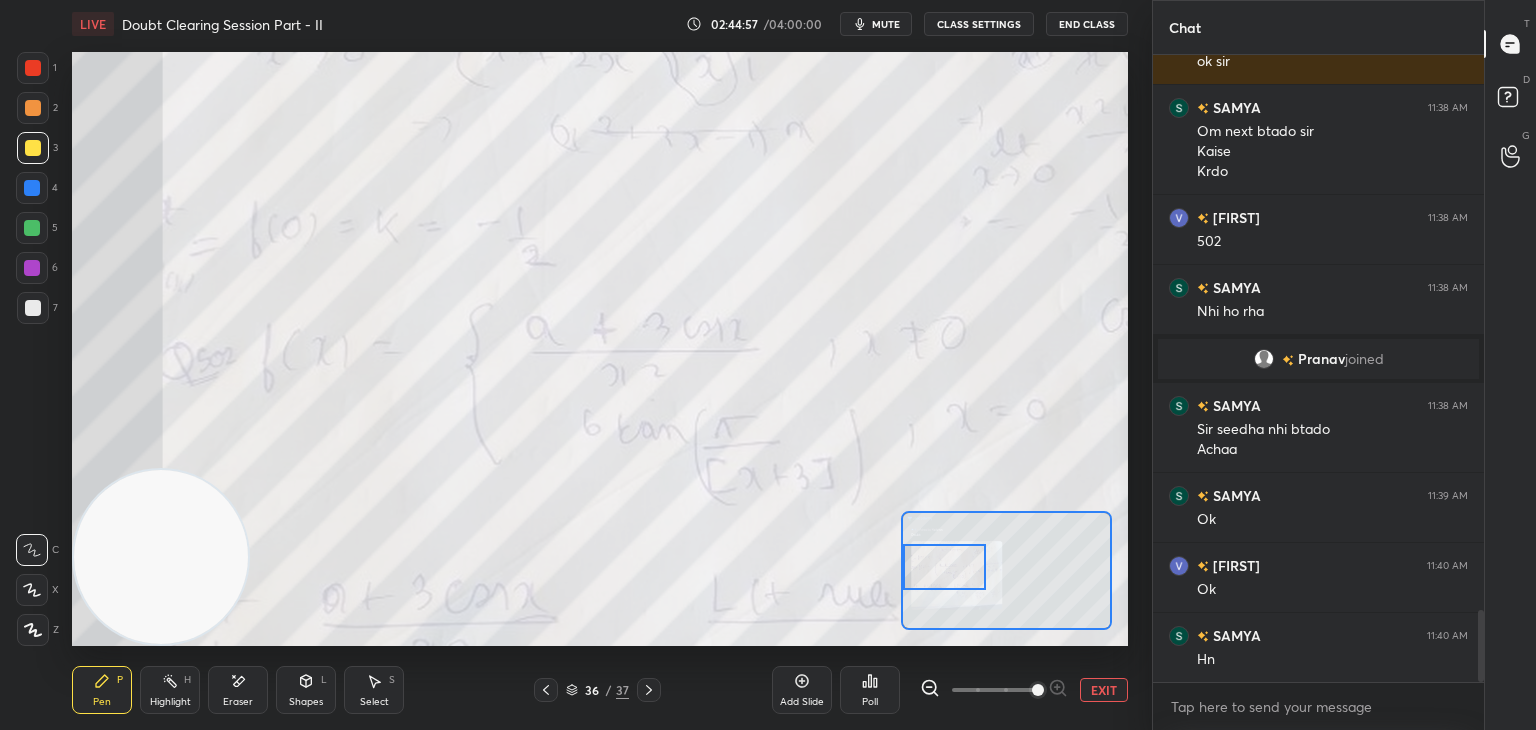 click at bounding box center (994, 690) 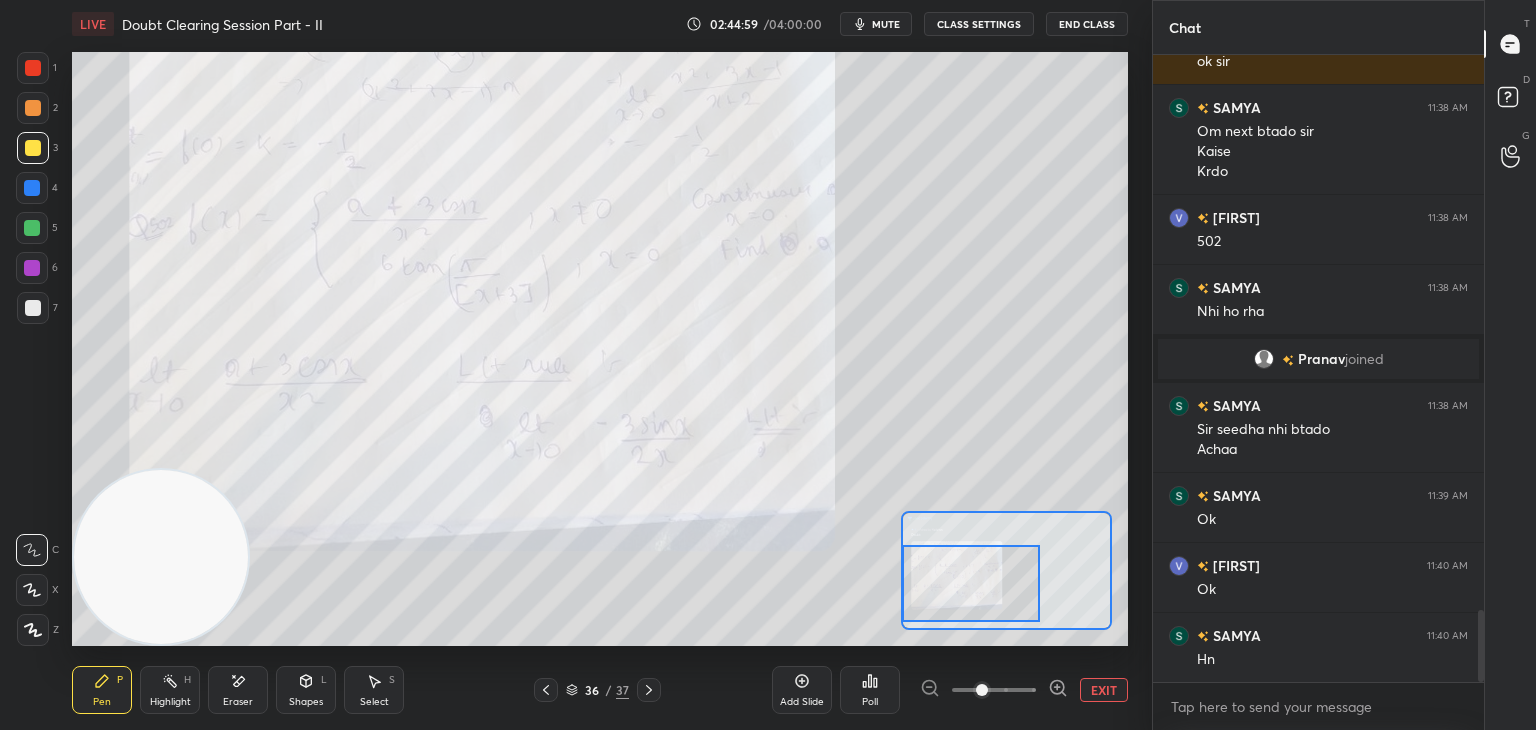 drag, startPoint x: 961, startPoint y: 566, endPoint x: 950, endPoint y: 582, distance: 19.416489 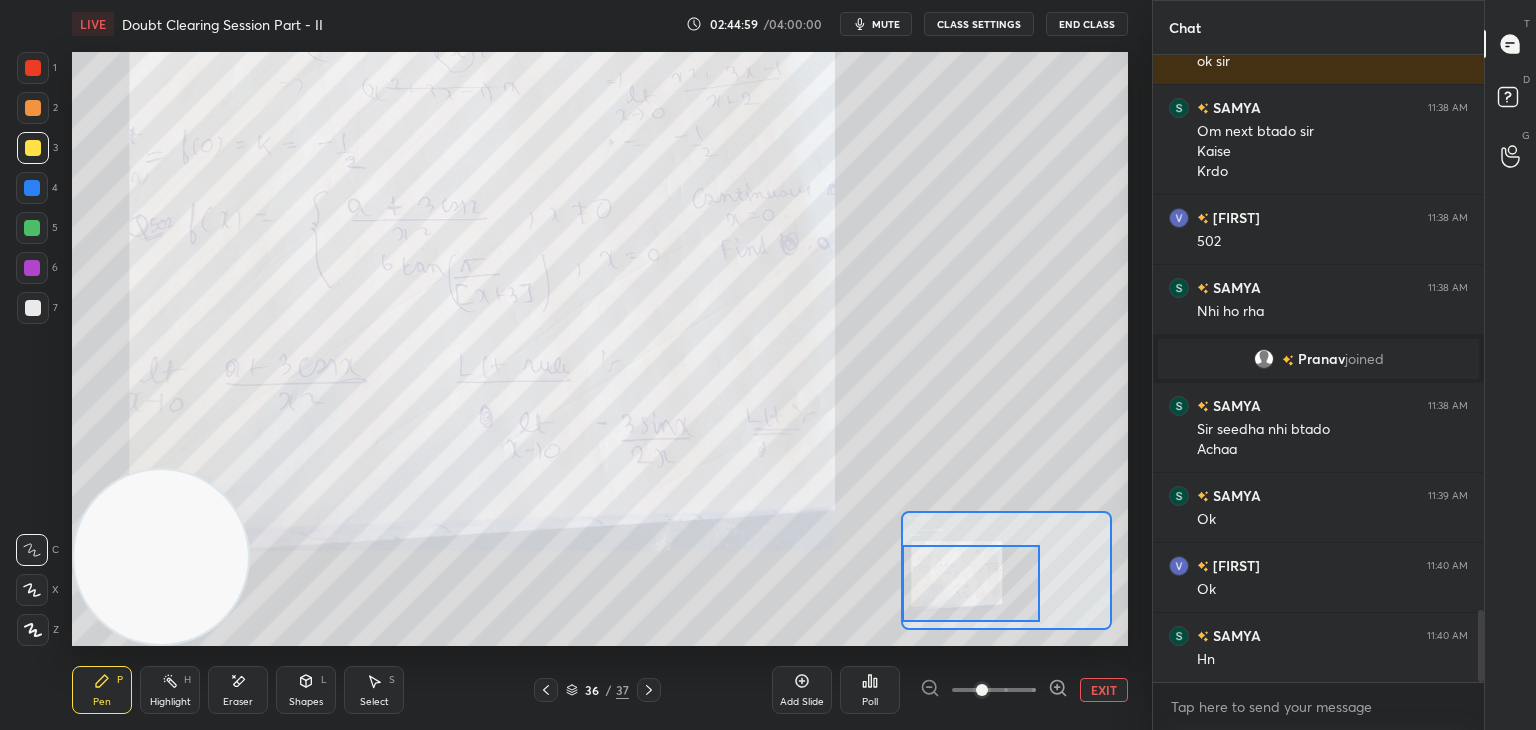 click at bounding box center [971, 583] 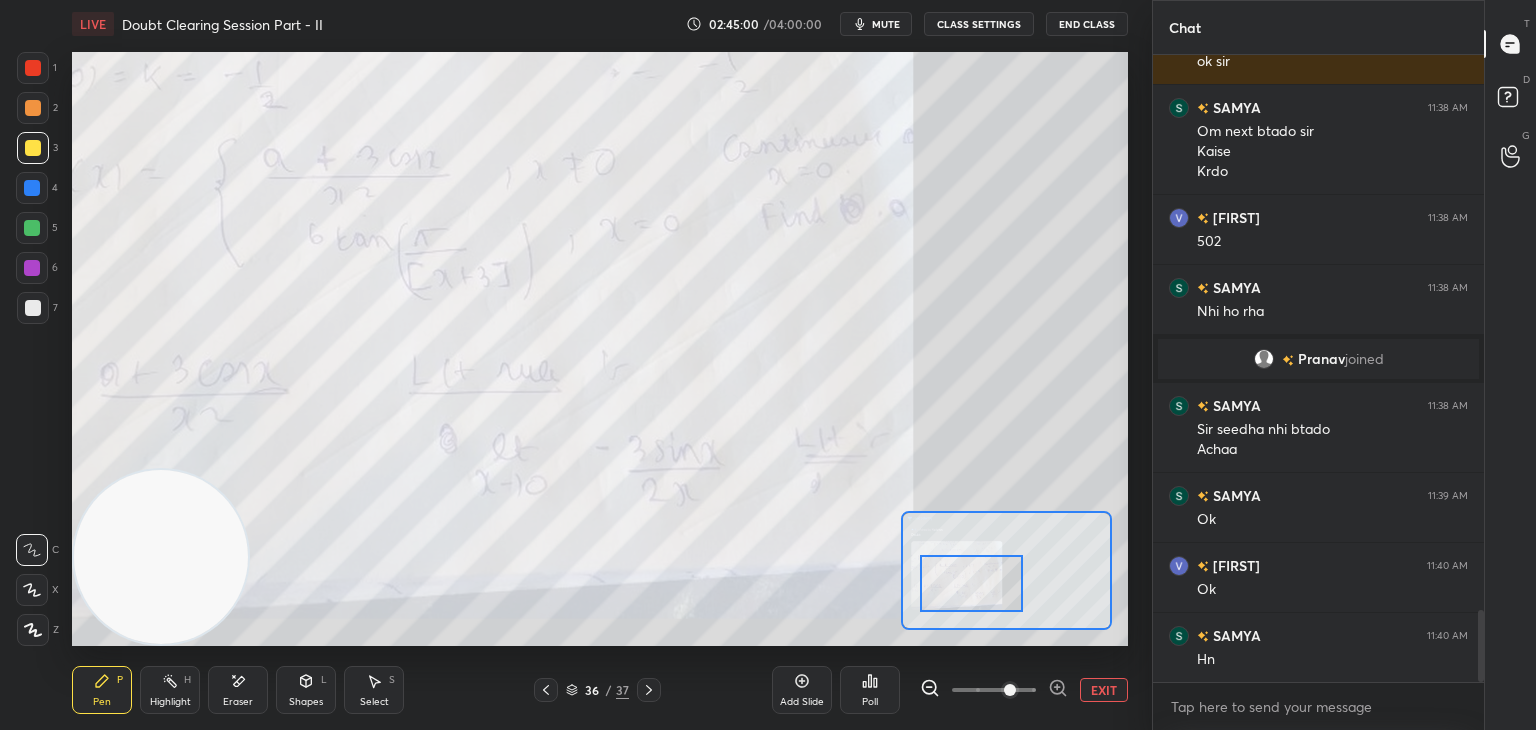 click at bounding box center [994, 690] 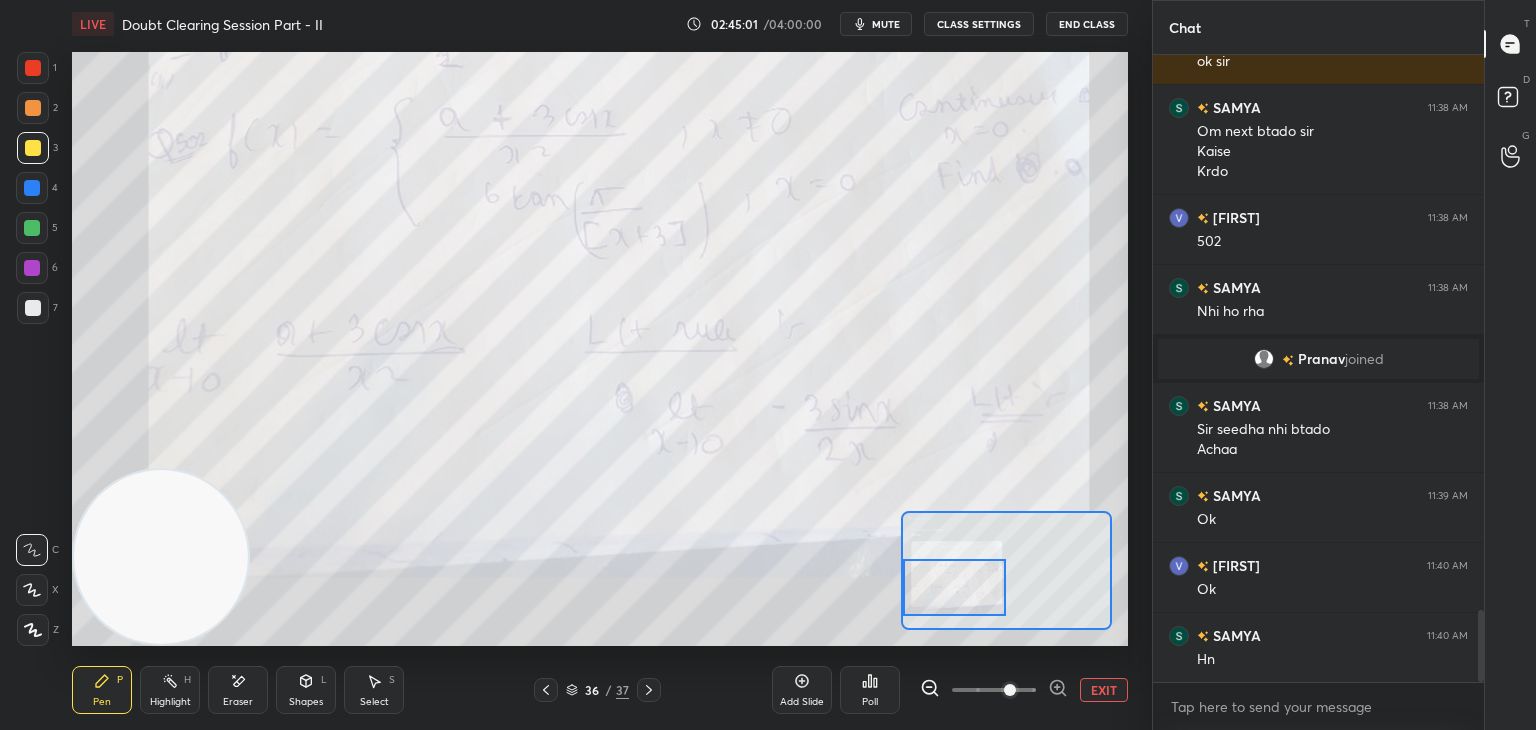 drag, startPoint x: 972, startPoint y: 585, endPoint x: 948, endPoint y: 582, distance: 24.186773 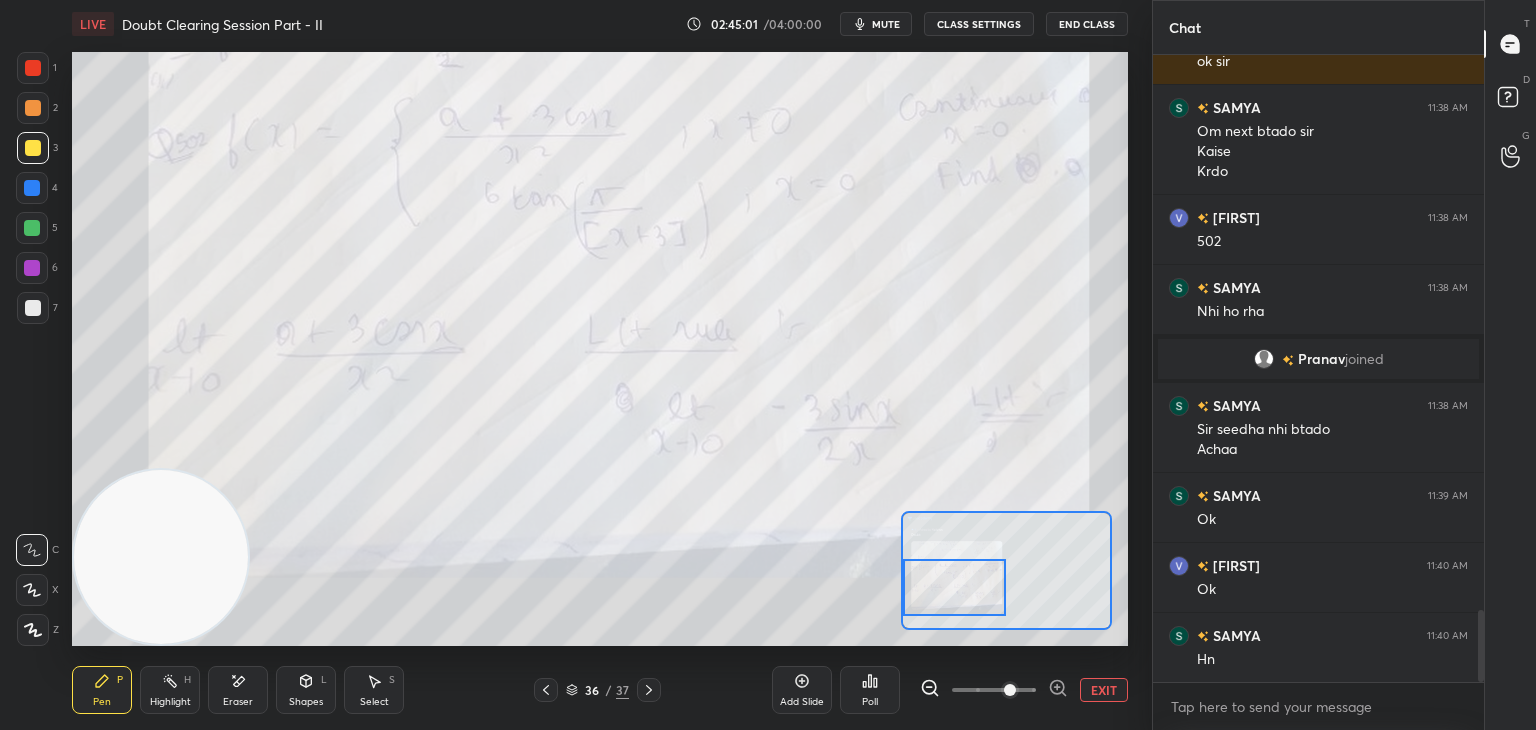 click at bounding box center (955, 587) 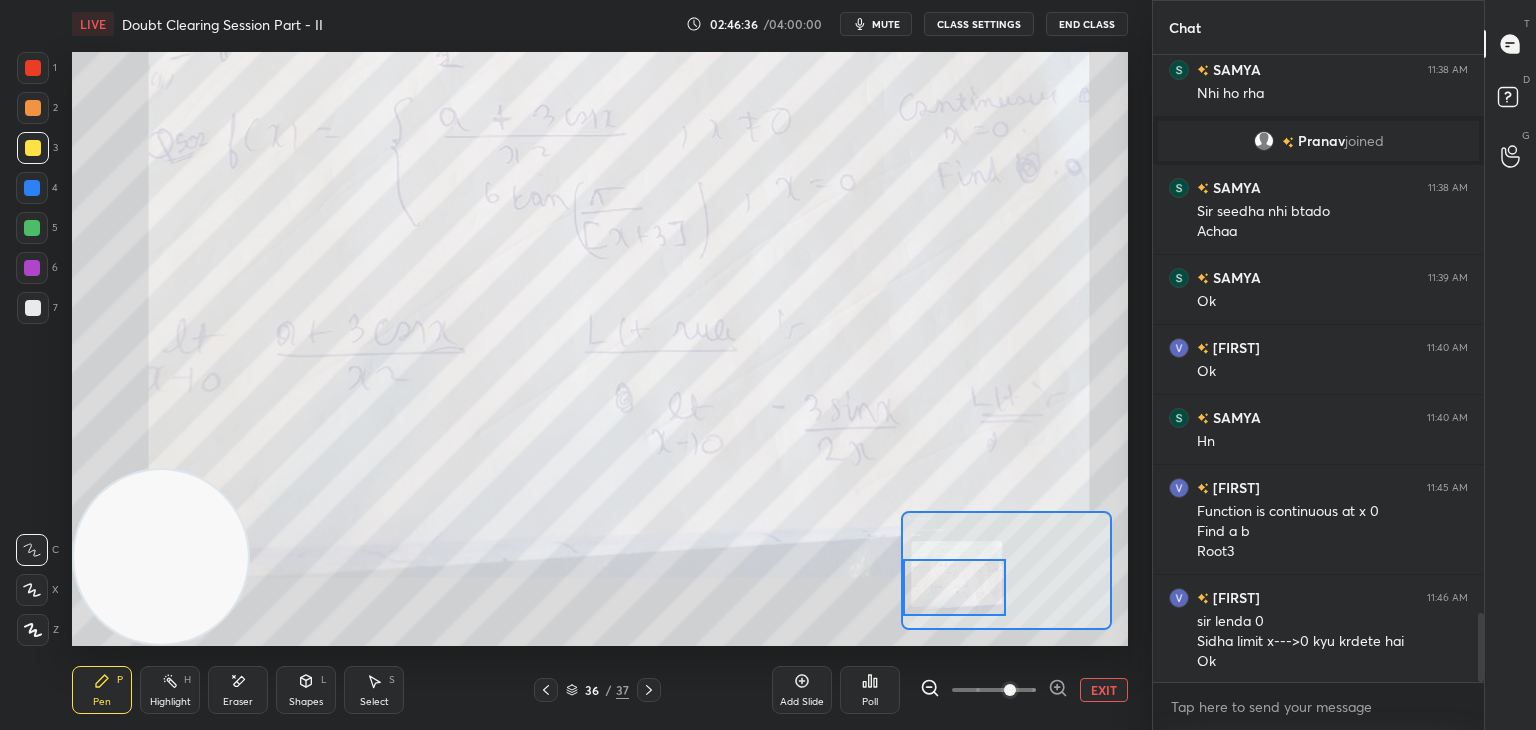 scroll, scrollTop: 5102, scrollLeft: 0, axis: vertical 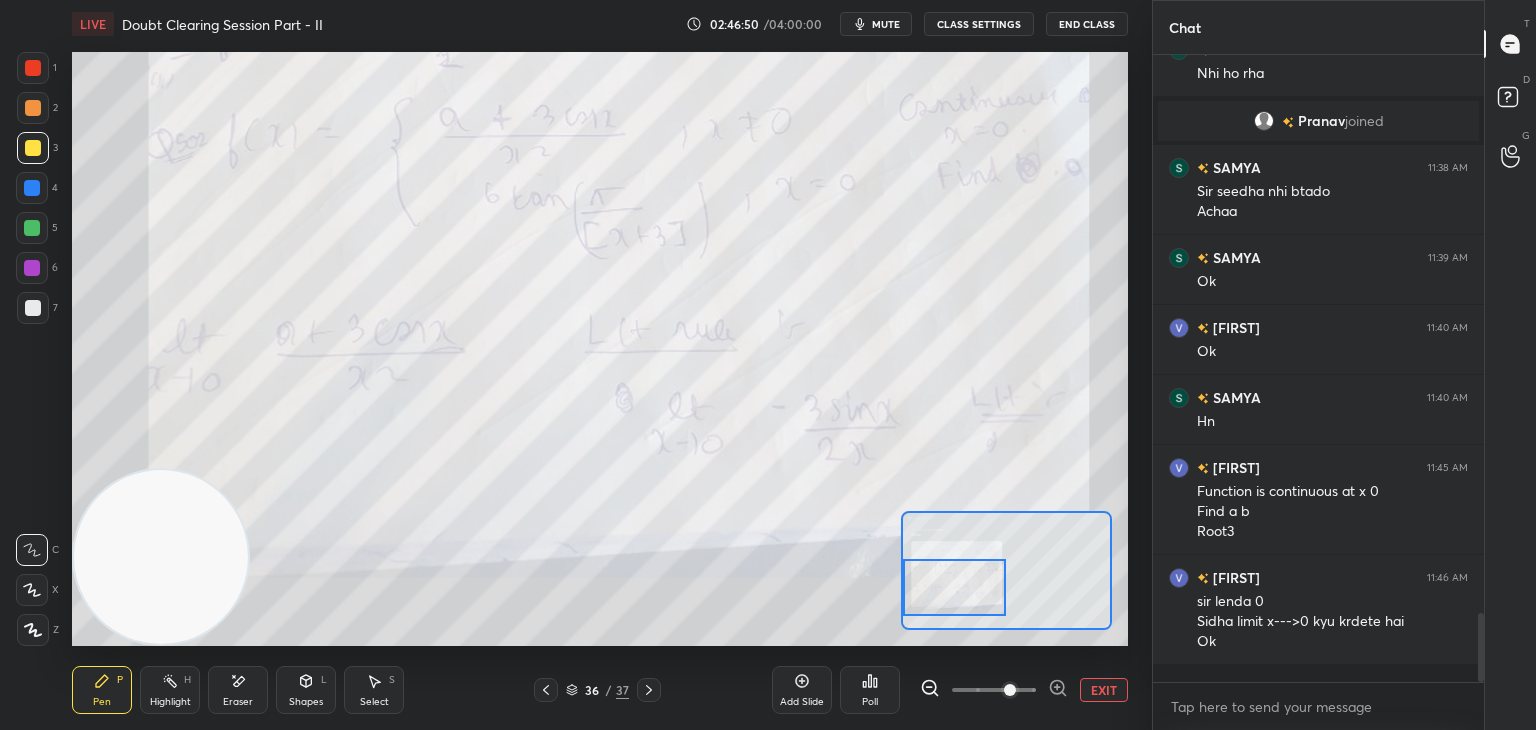 click on "EXIT" at bounding box center (1104, 690) 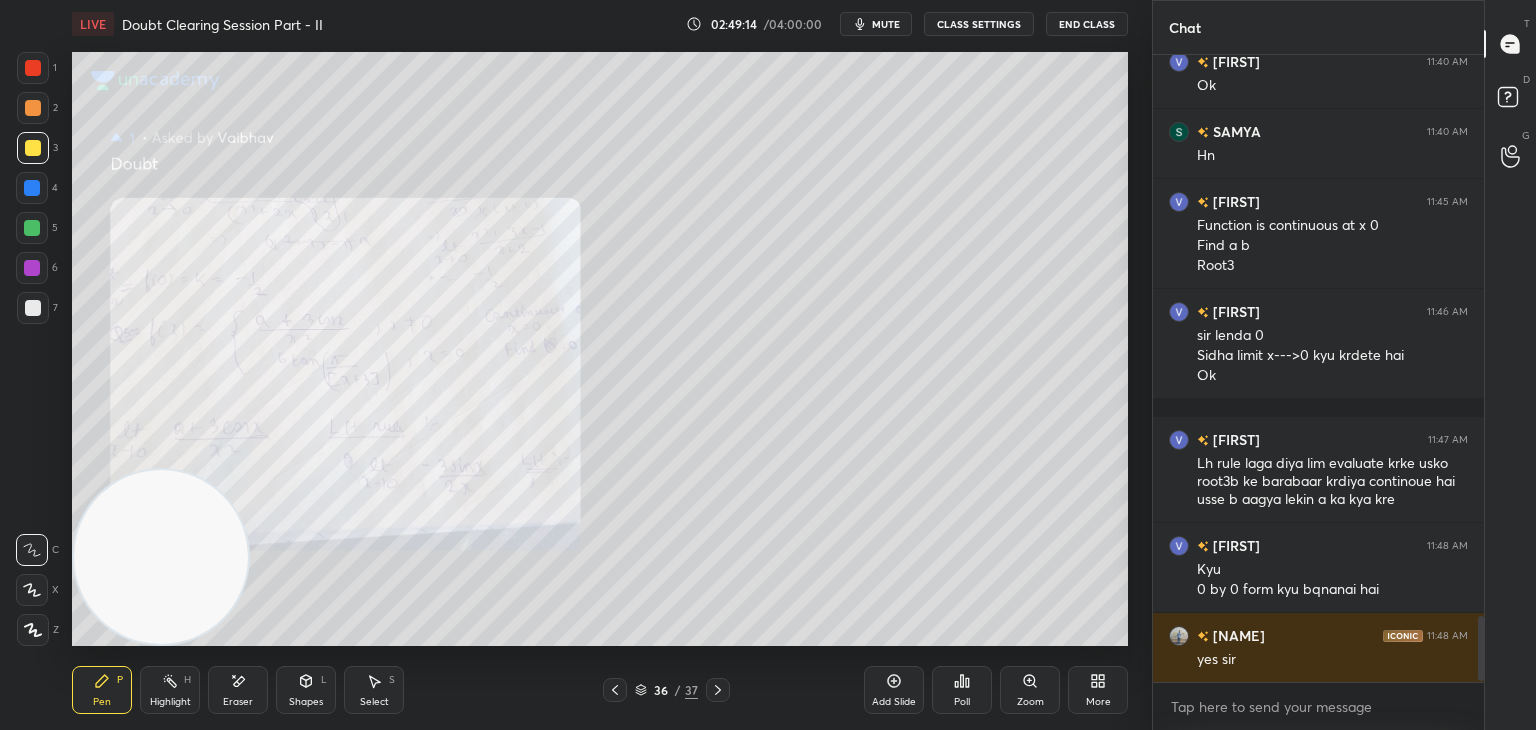 scroll, scrollTop: 5438, scrollLeft: 0, axis: vertical 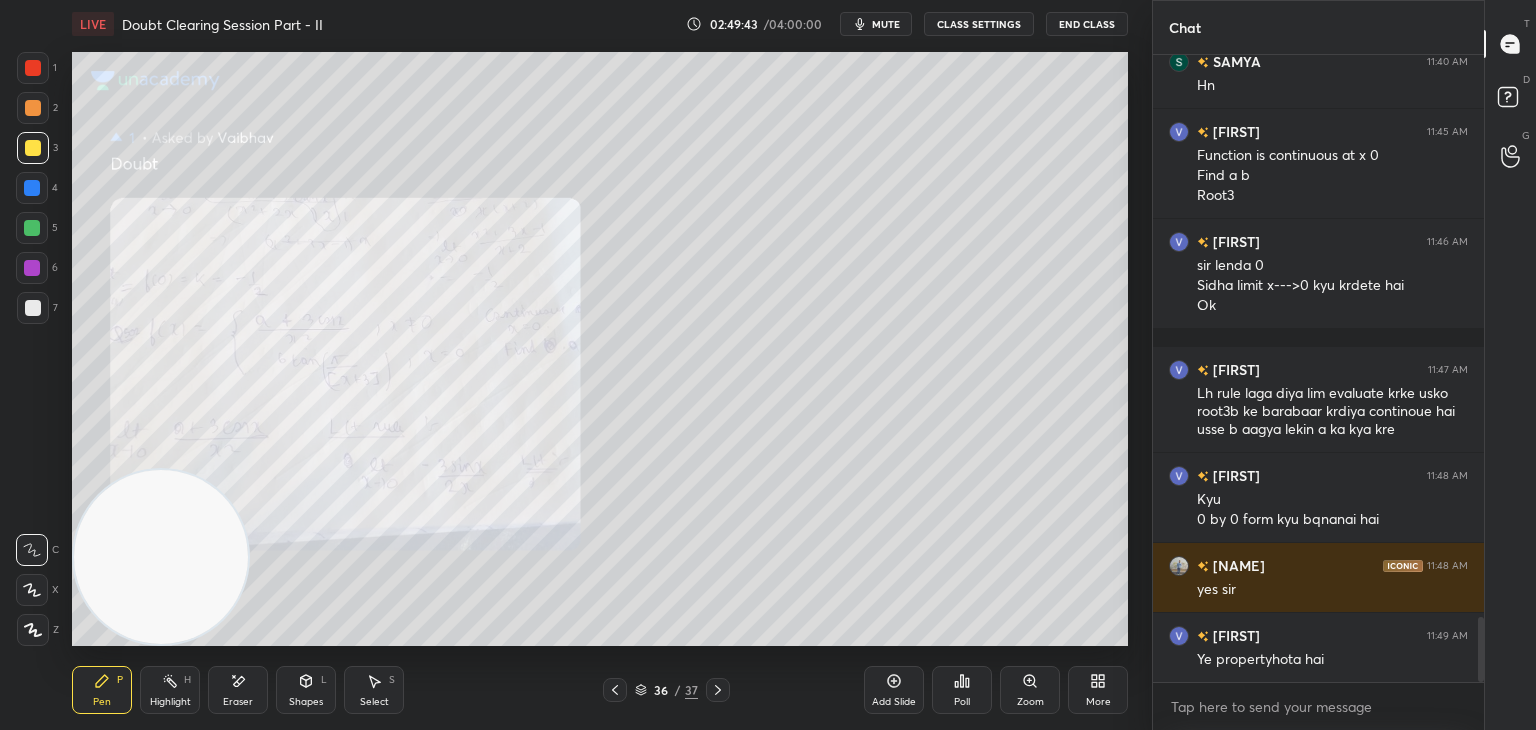 click 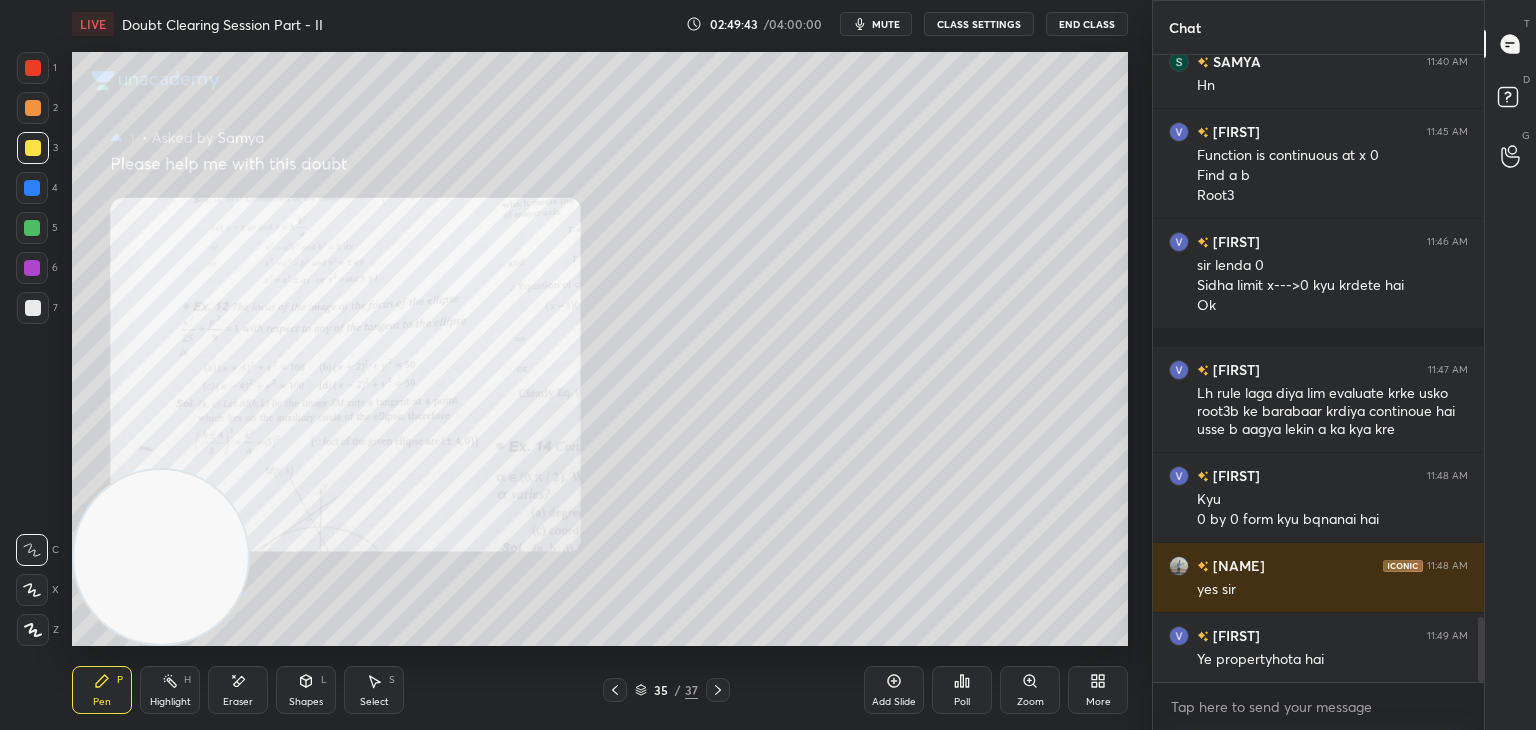 click 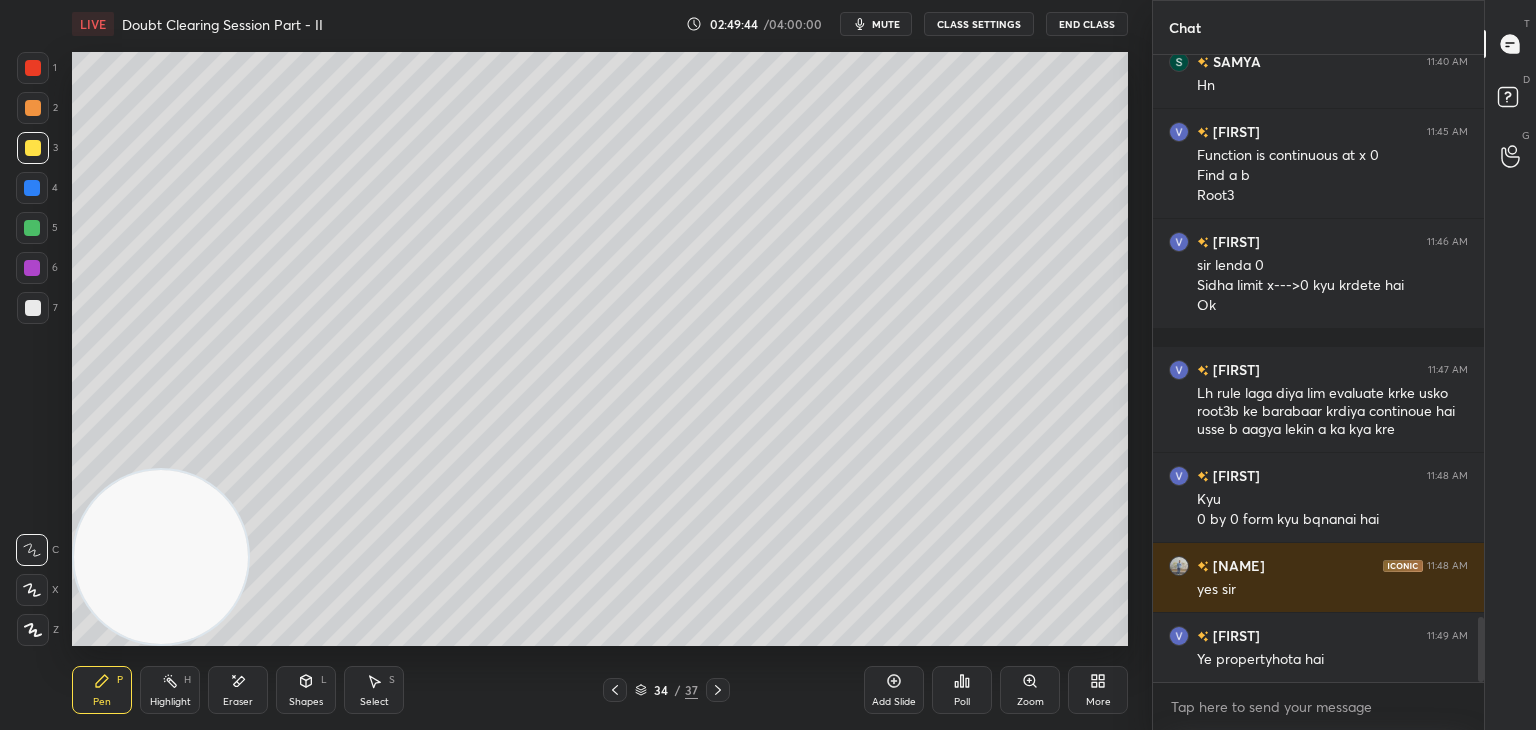 click at bounding box center [615, 690] 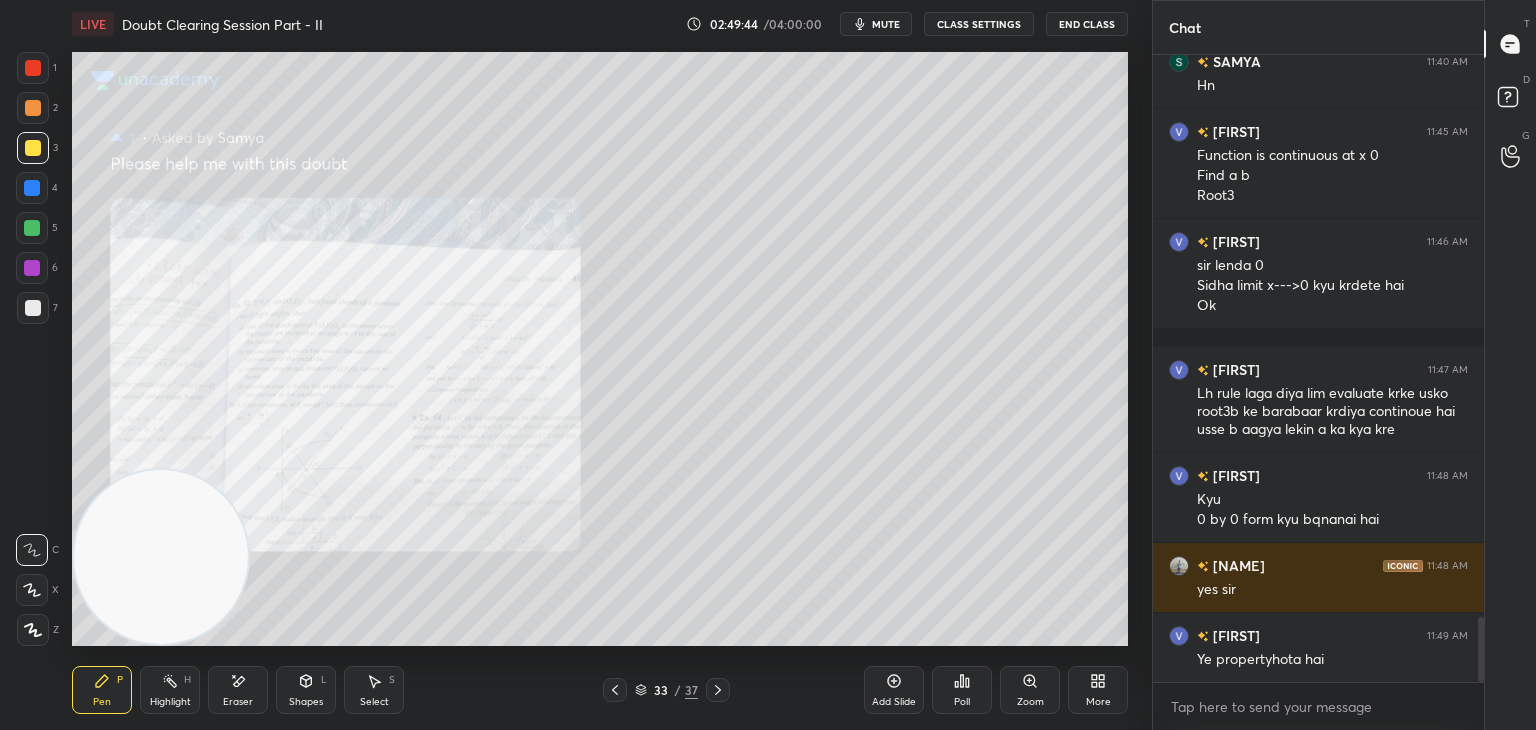 click at bounding box center (615, 690) 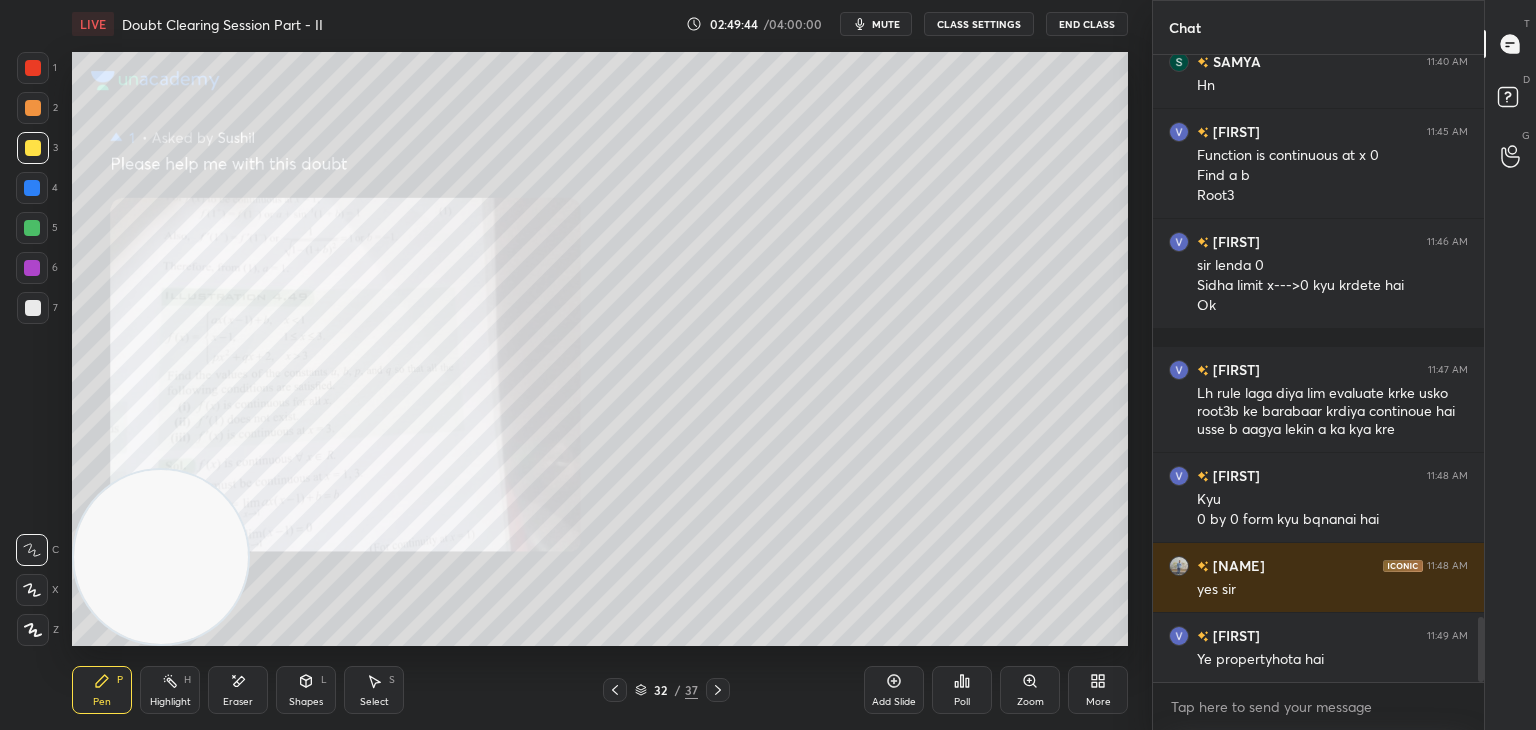 click at bounding box center [615, 690] 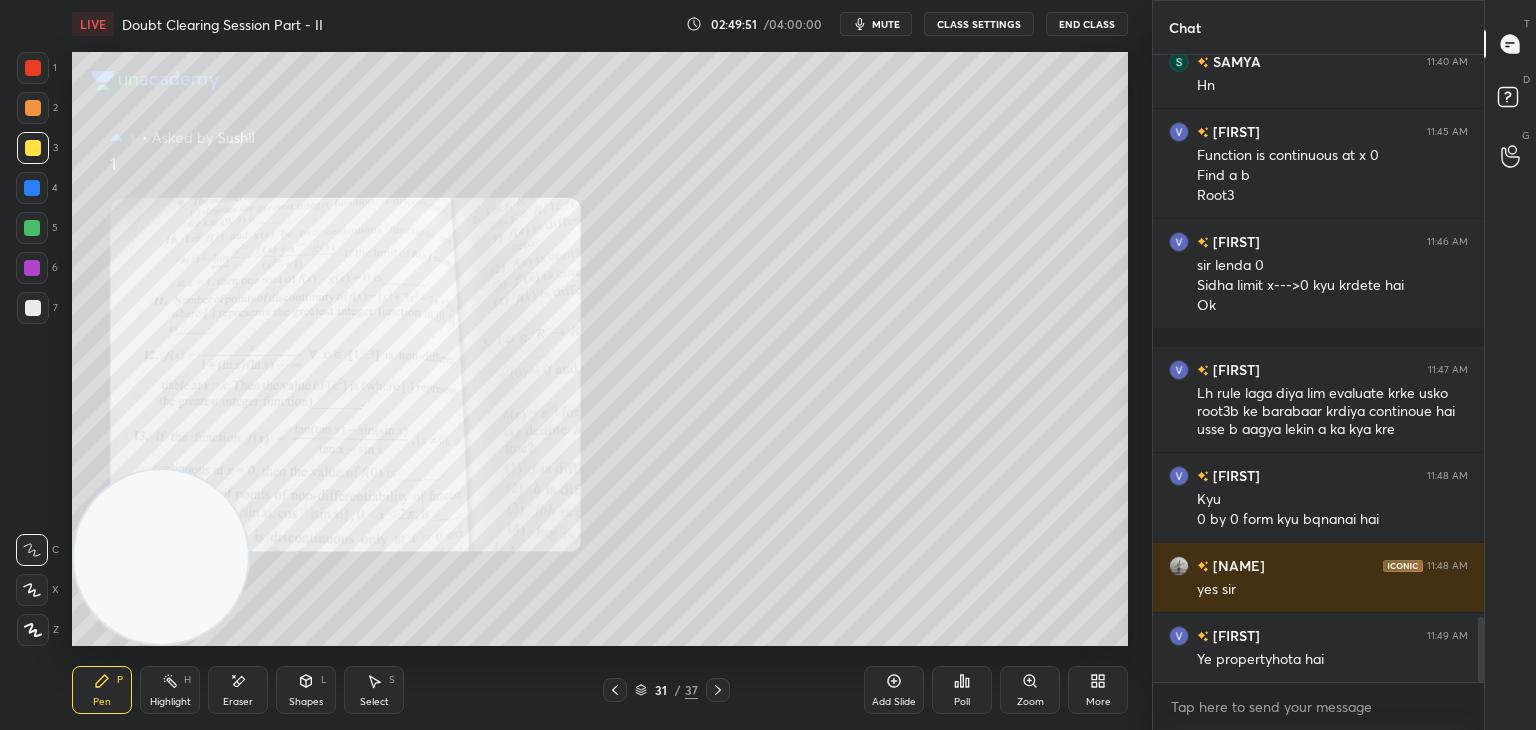 click 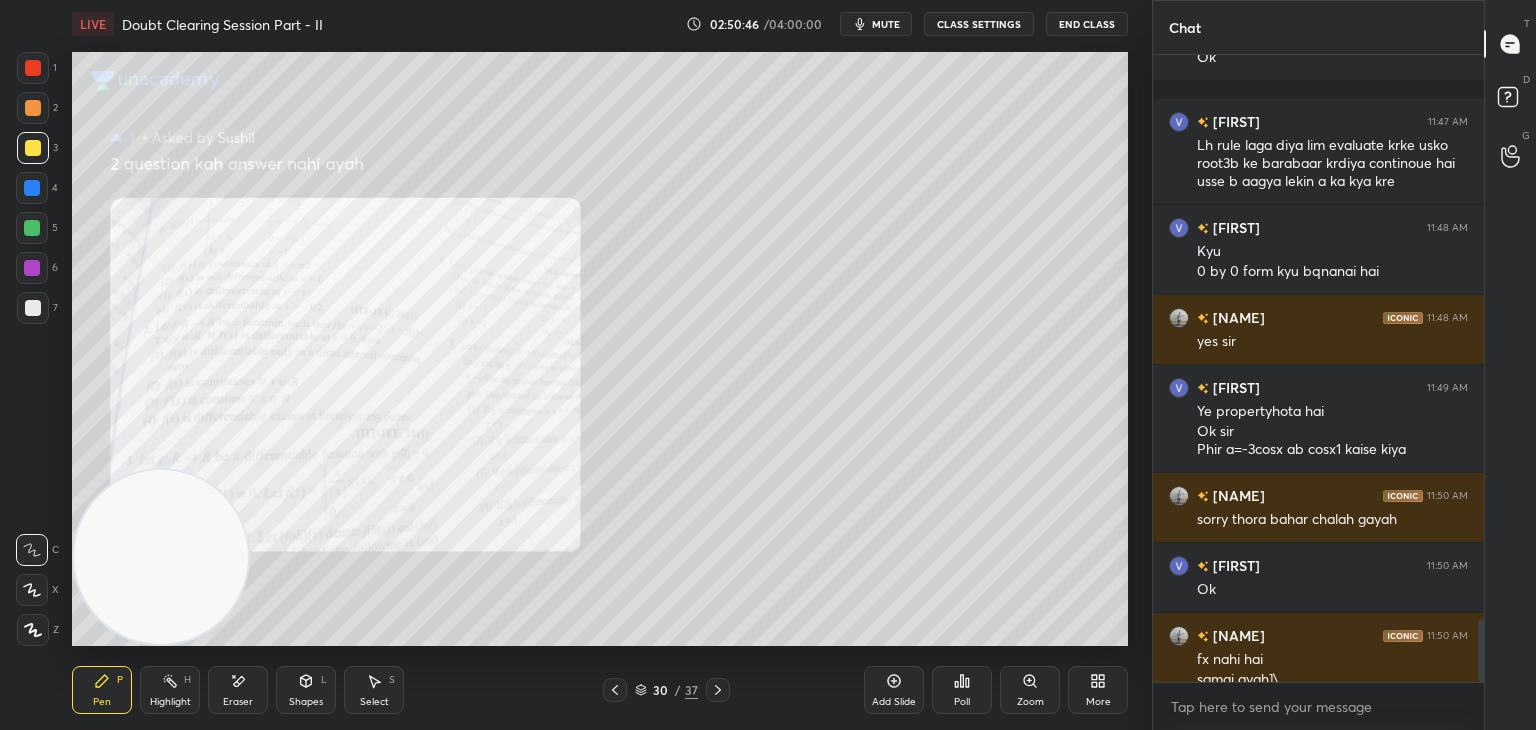 scroll, scrollTop: 5706, scrollLeft: 0, axis: vertical 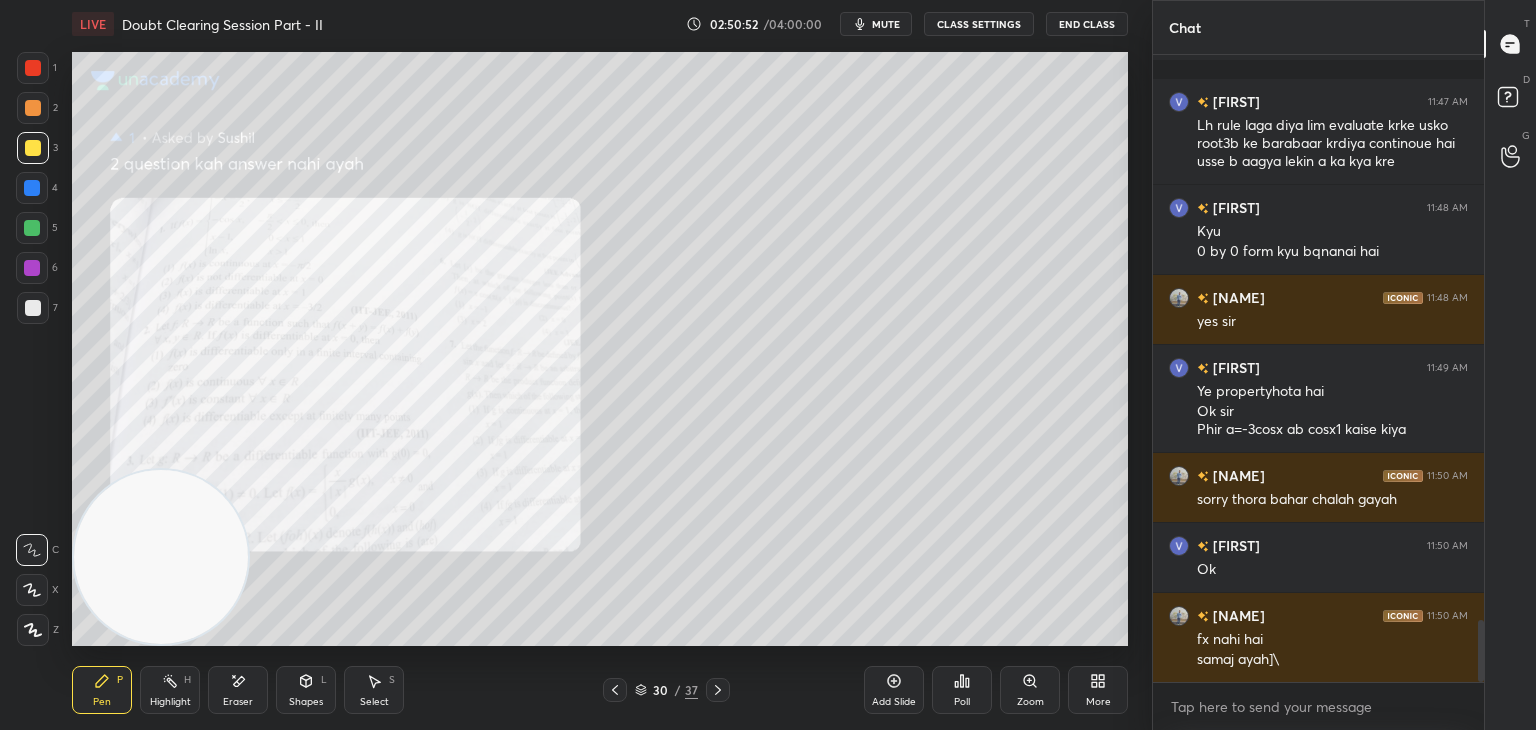 click on "Zoom" at bounding box center (1030, 690) 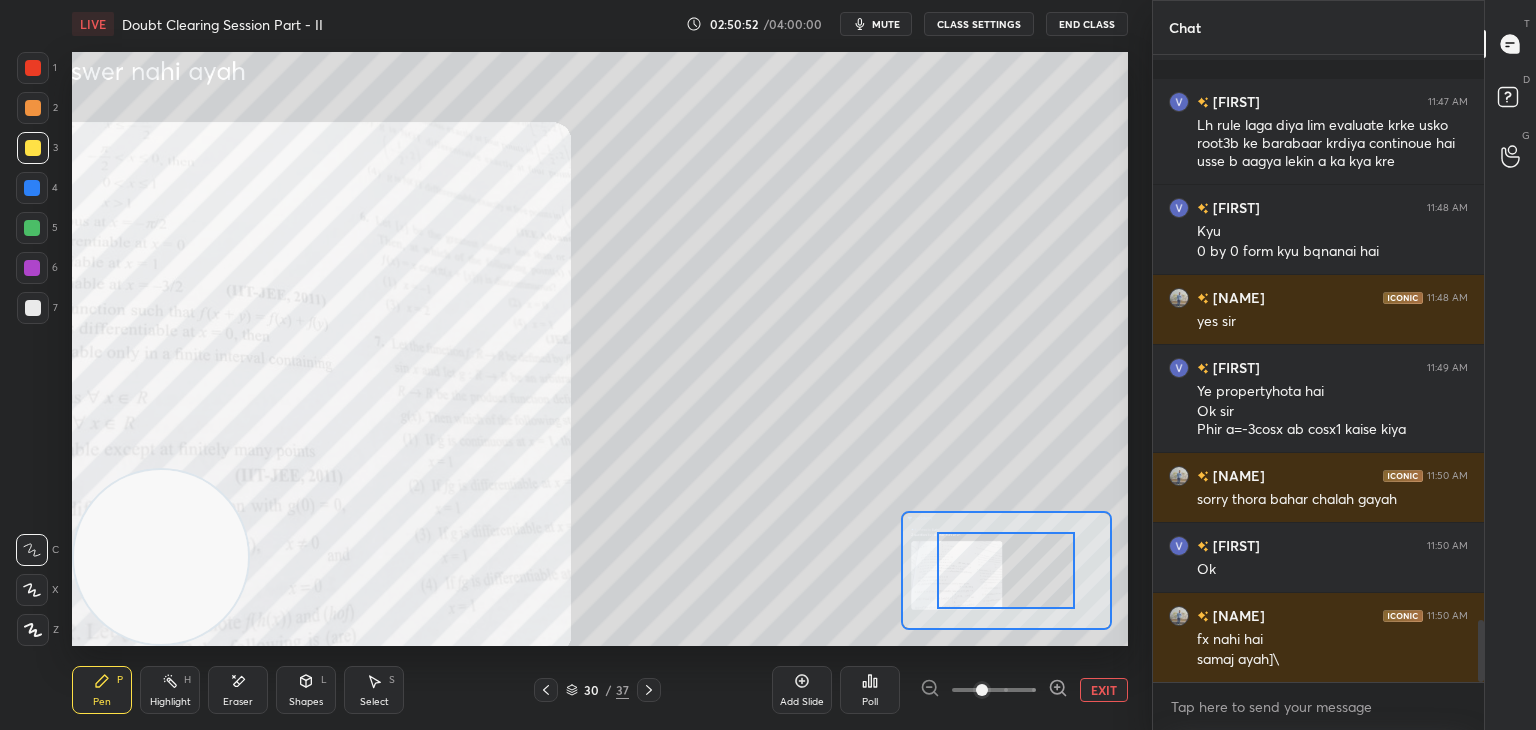 click at bounding box center [994, 690] 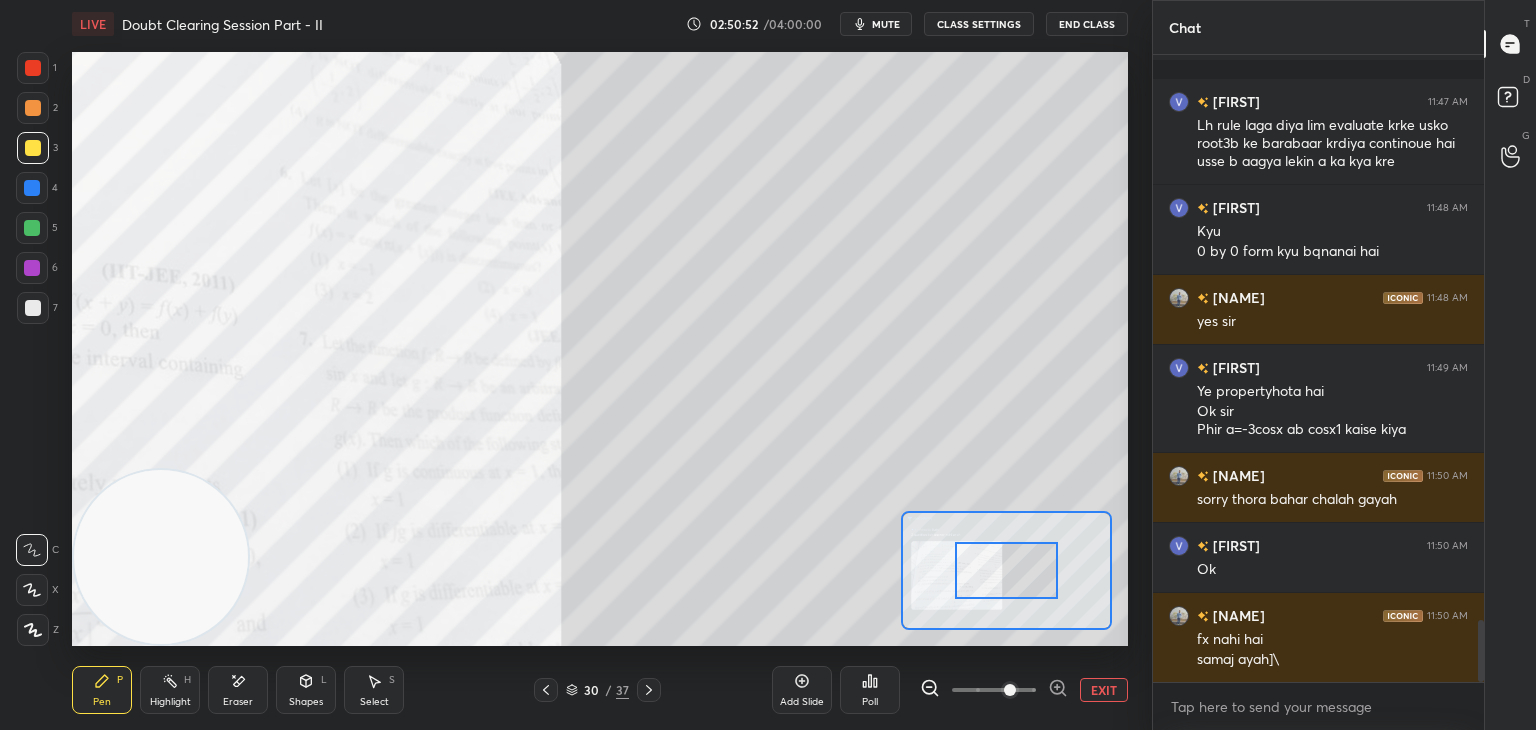 click at bounding box center [1010, 690] 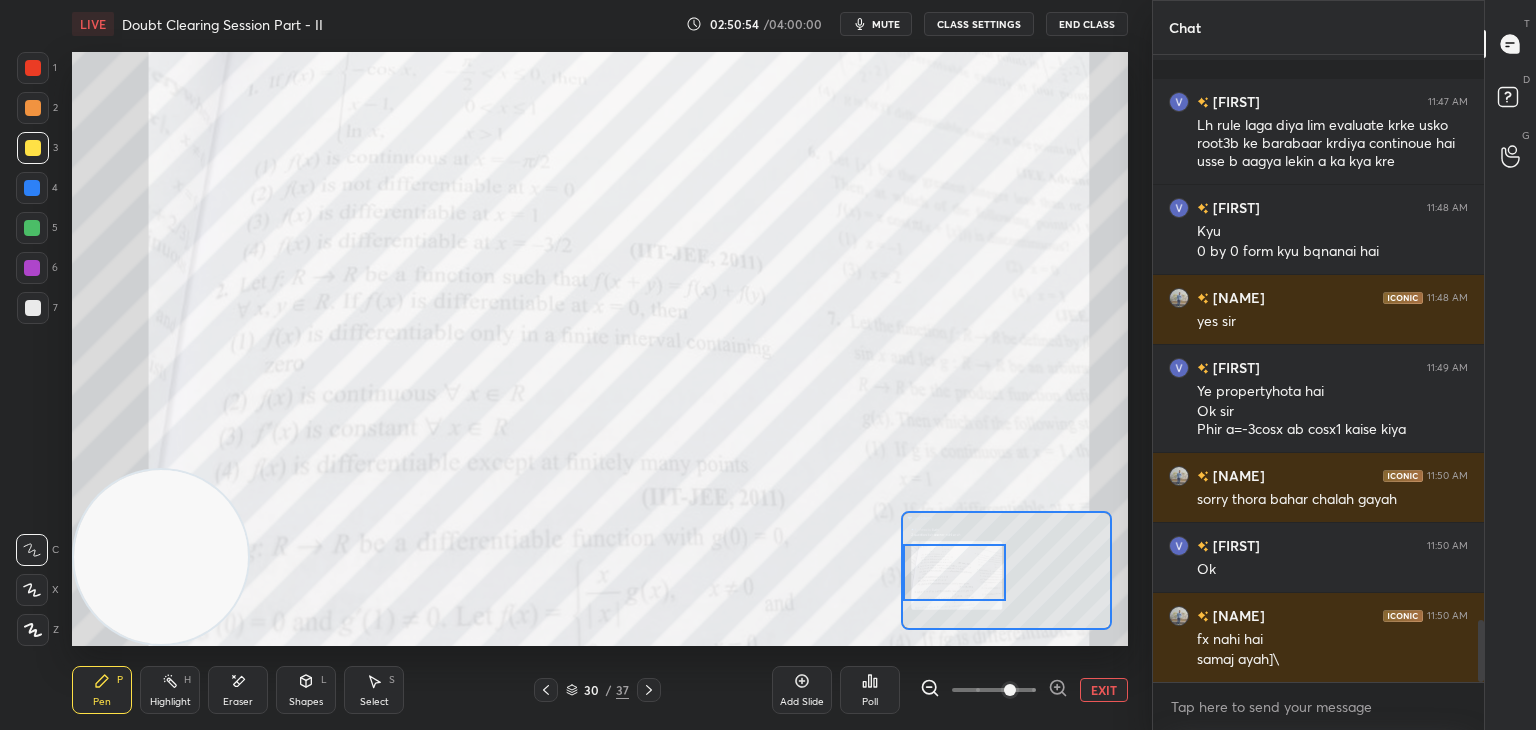 drag, startPoint x: 967, startPoint y: 582, endPoint x: 927, endPoint y: 583, distance: 40.012497 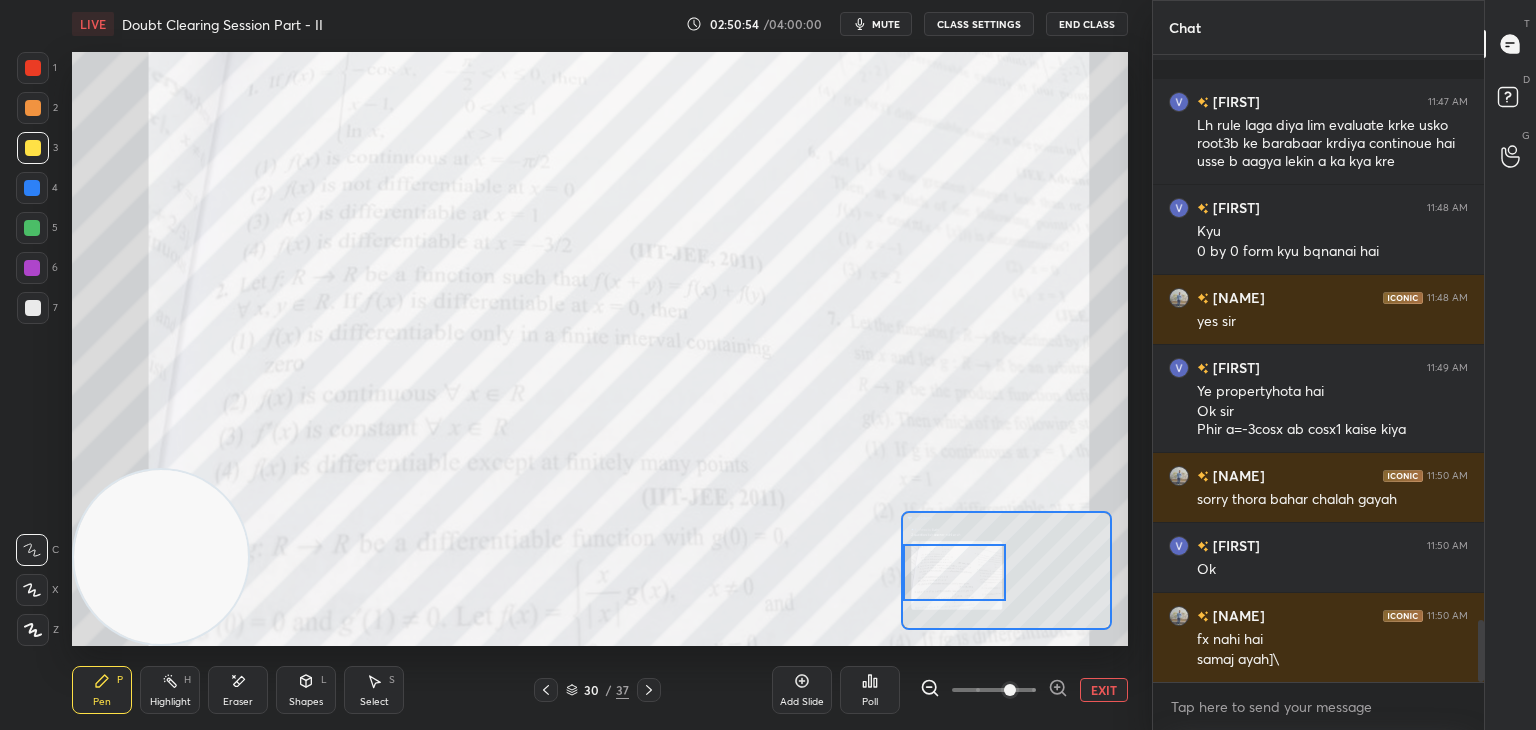 click at bounding box center (955, 572) 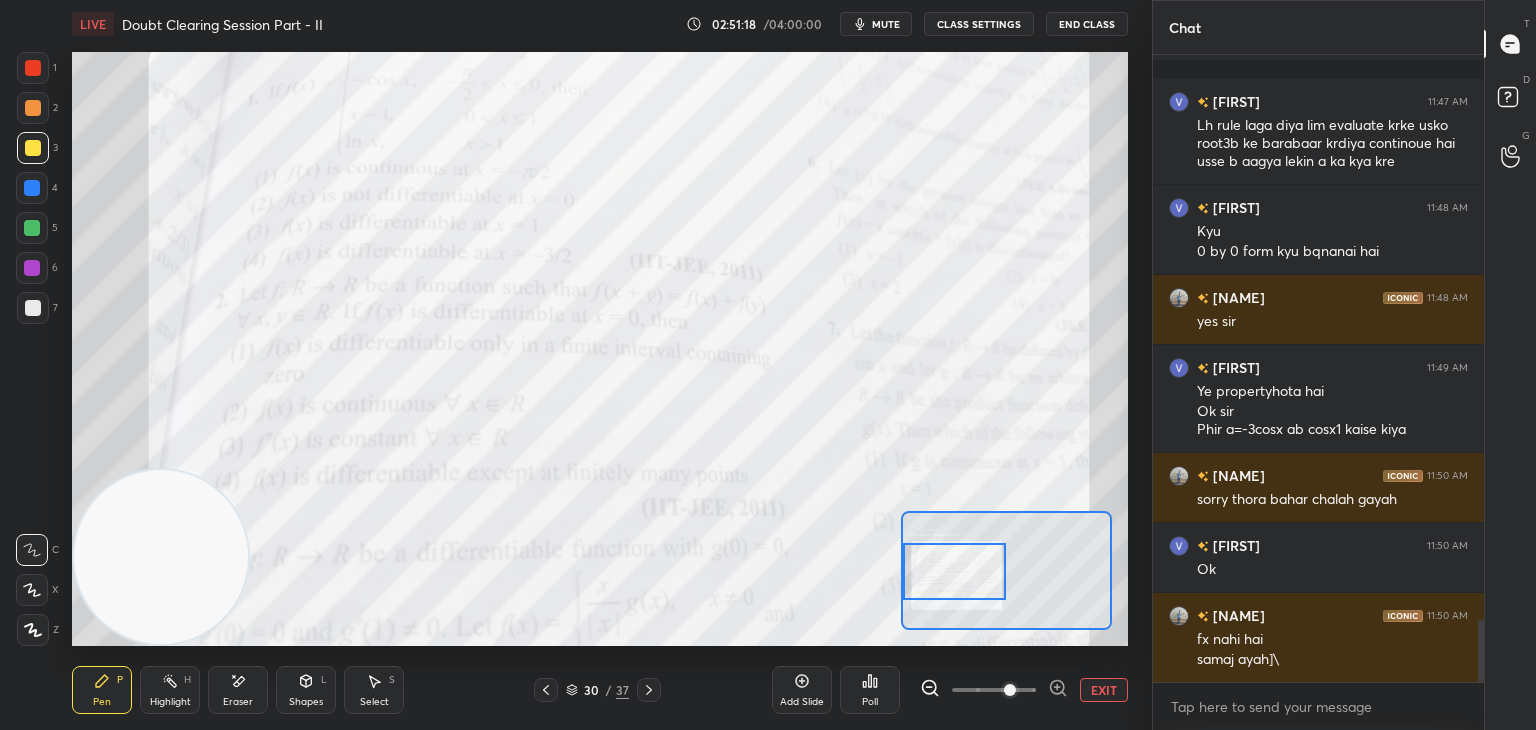 scroll, scrollTop: 5776, scrollLeft: 0, axis: vertical 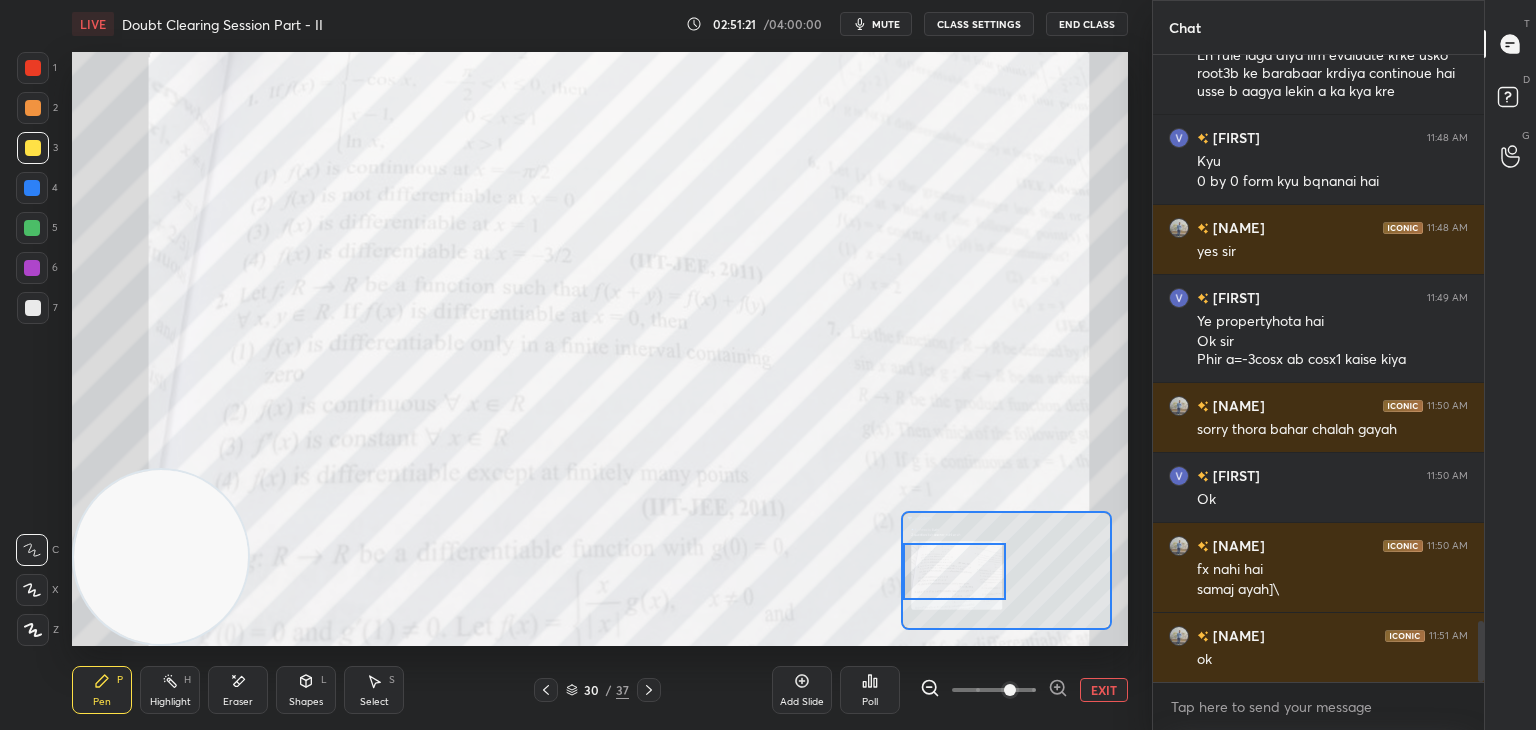 click on "EXIT" at bounding box center [1104, 690] 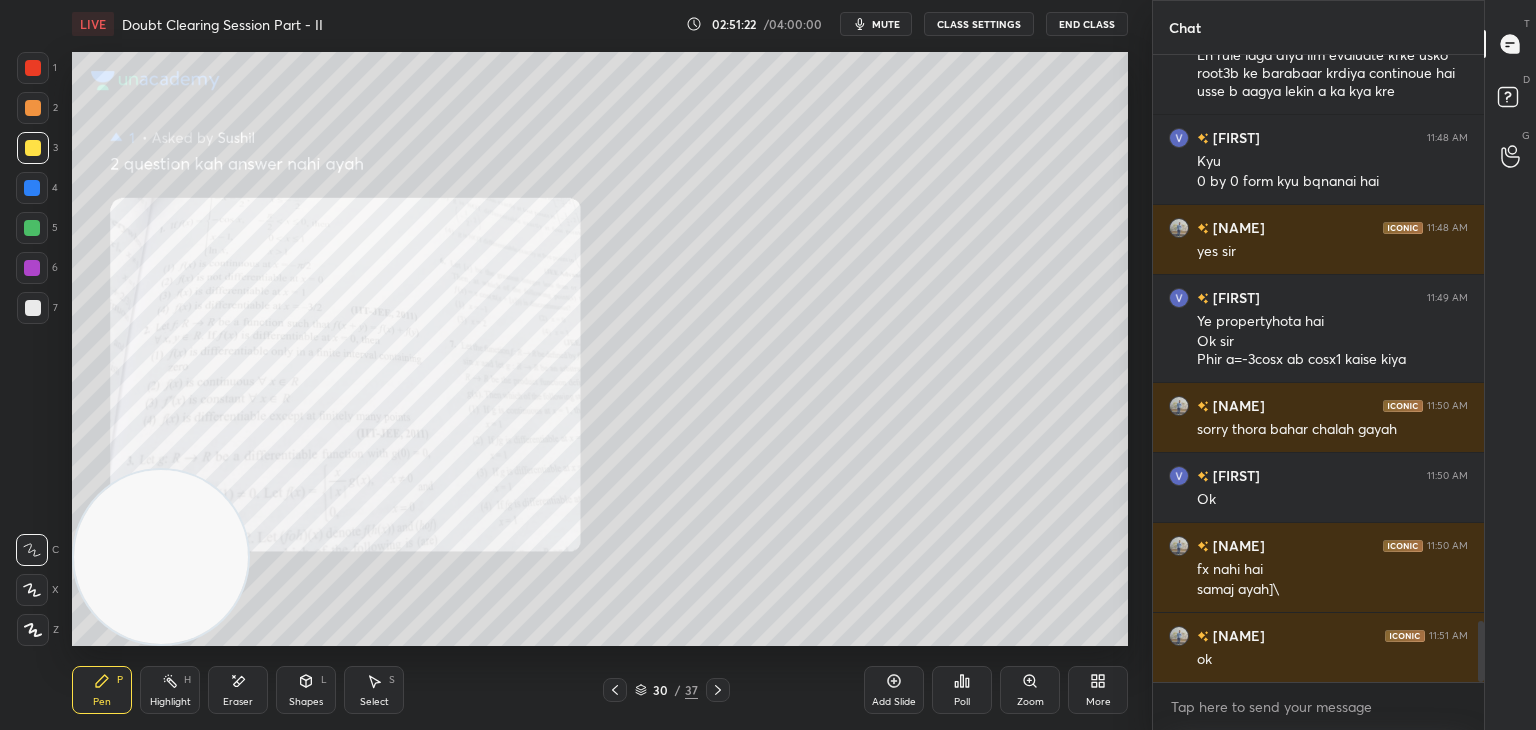 click 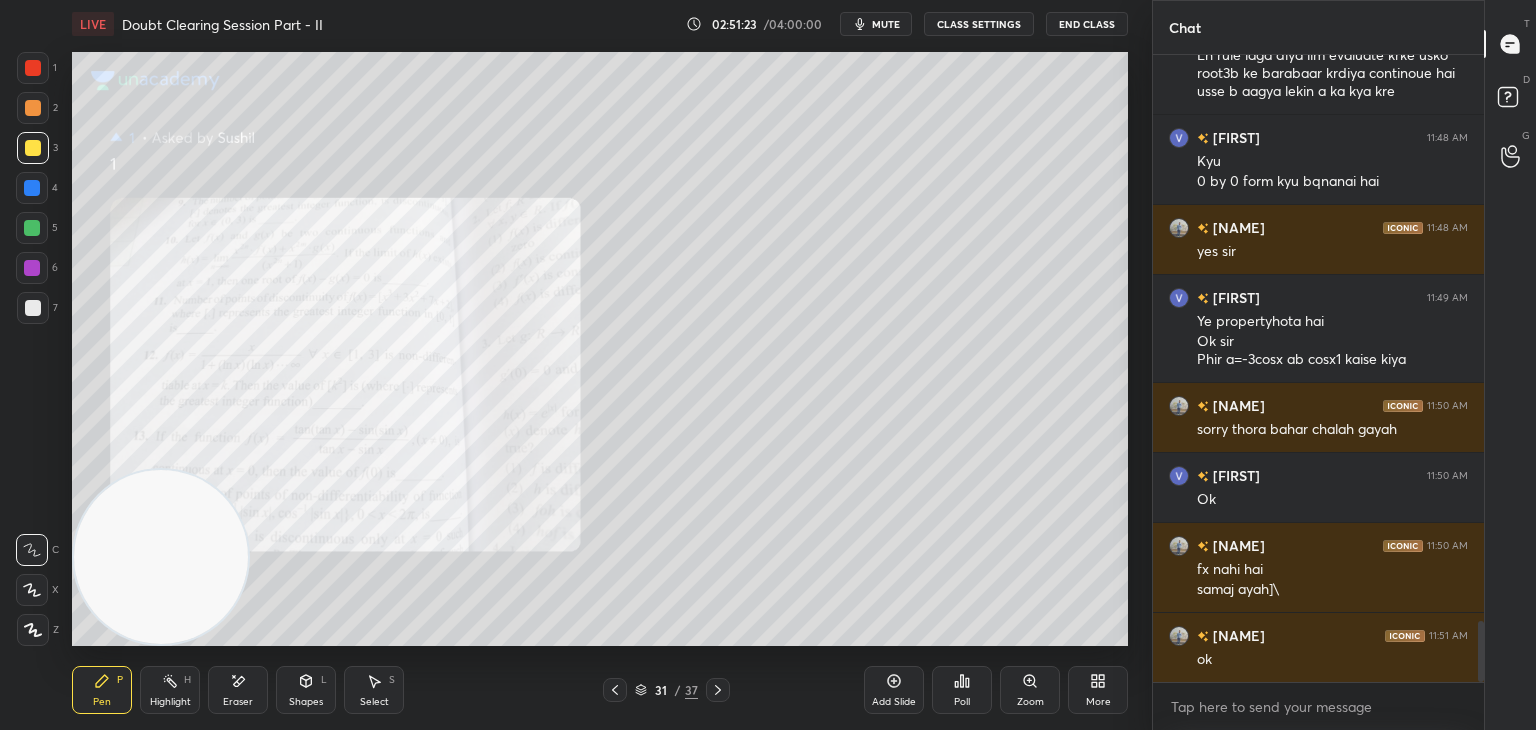 click 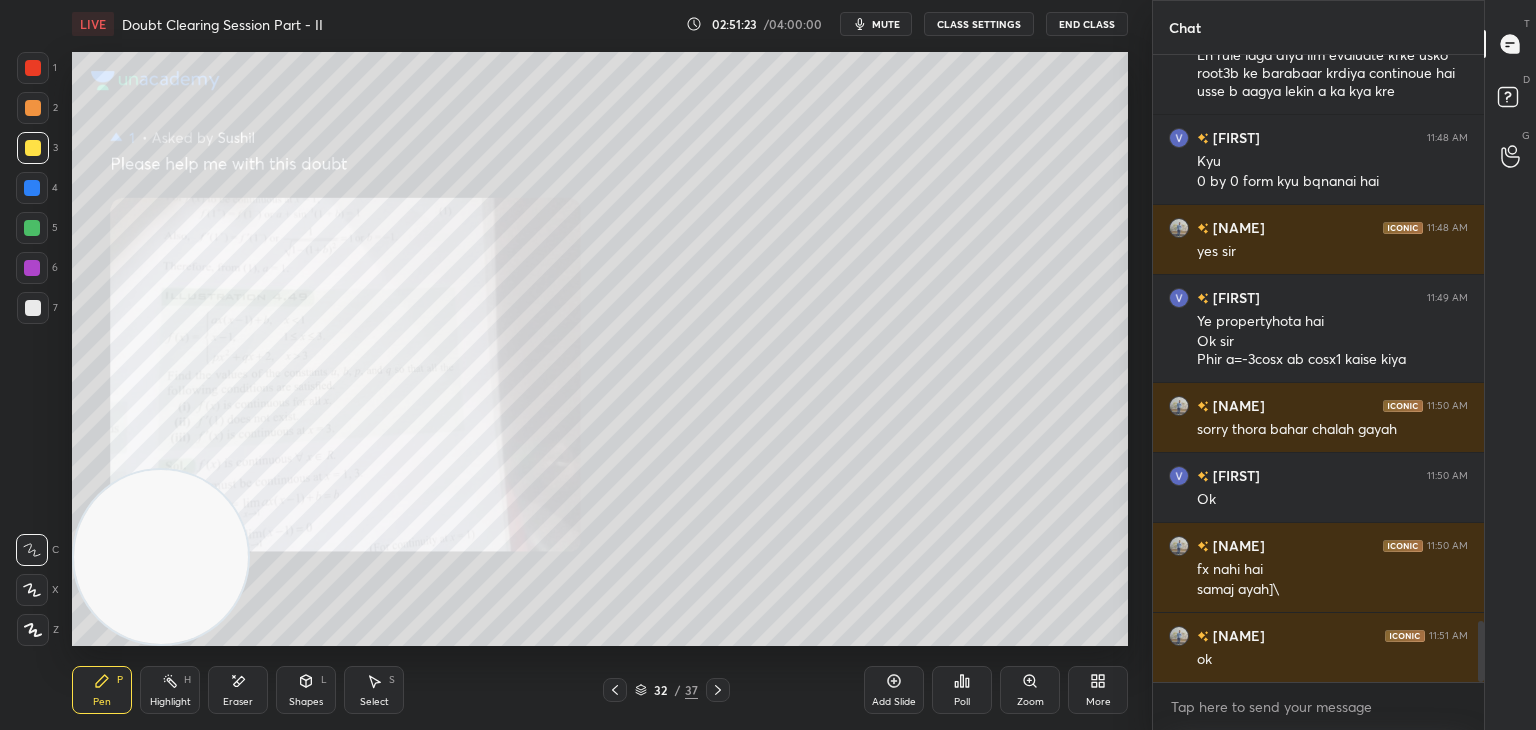 click at bounding box center [718, 690] 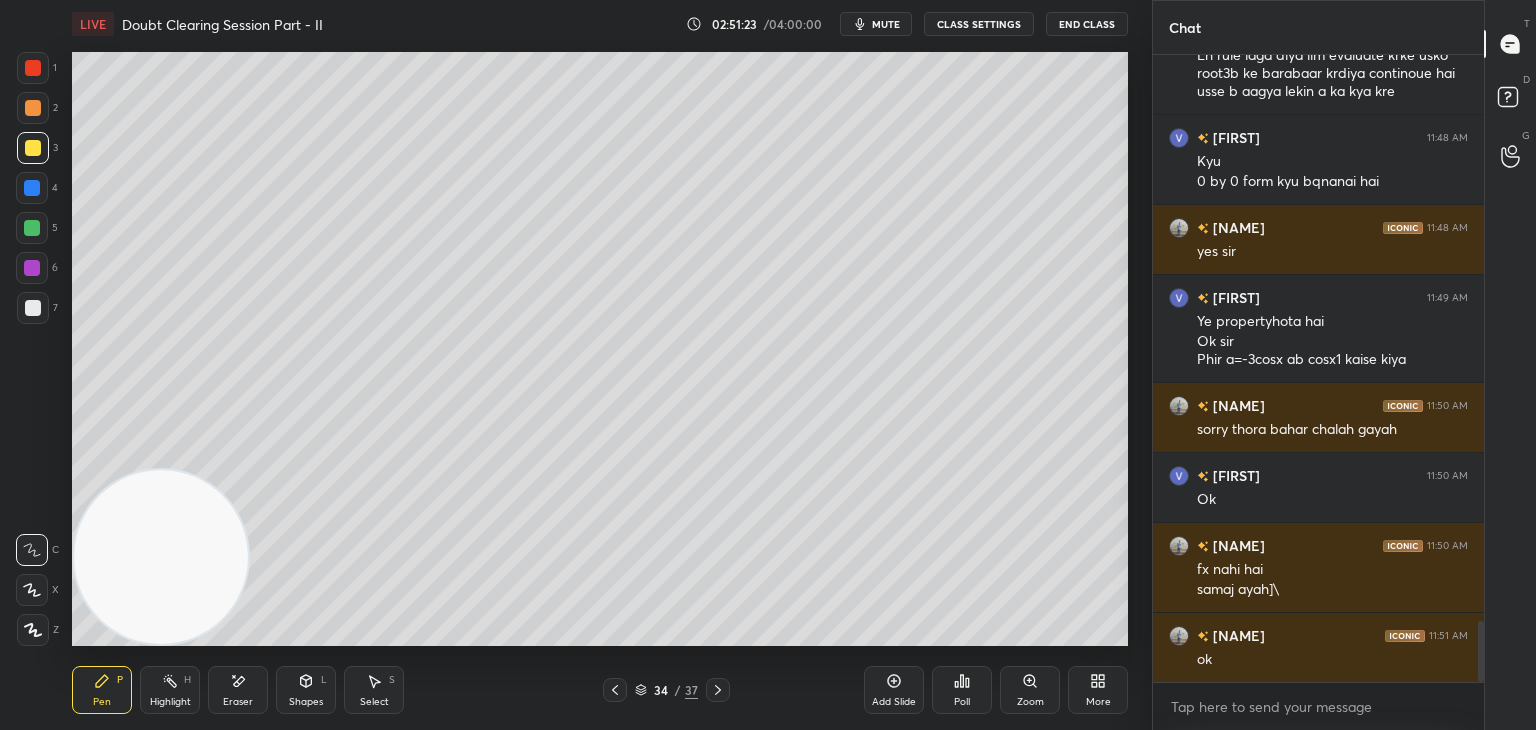 click at bounding box center (718, 690) 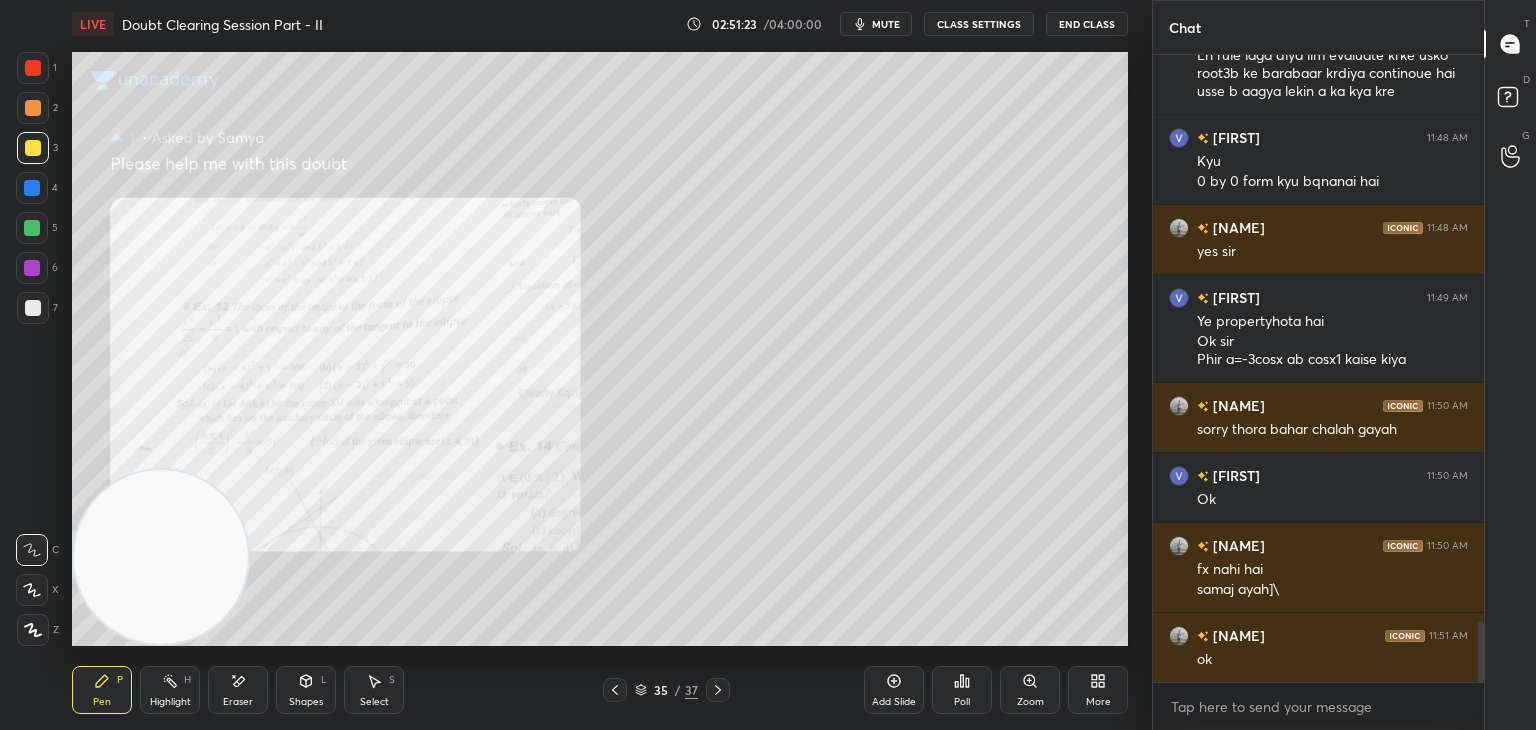 click at bounding box center (718, 690) 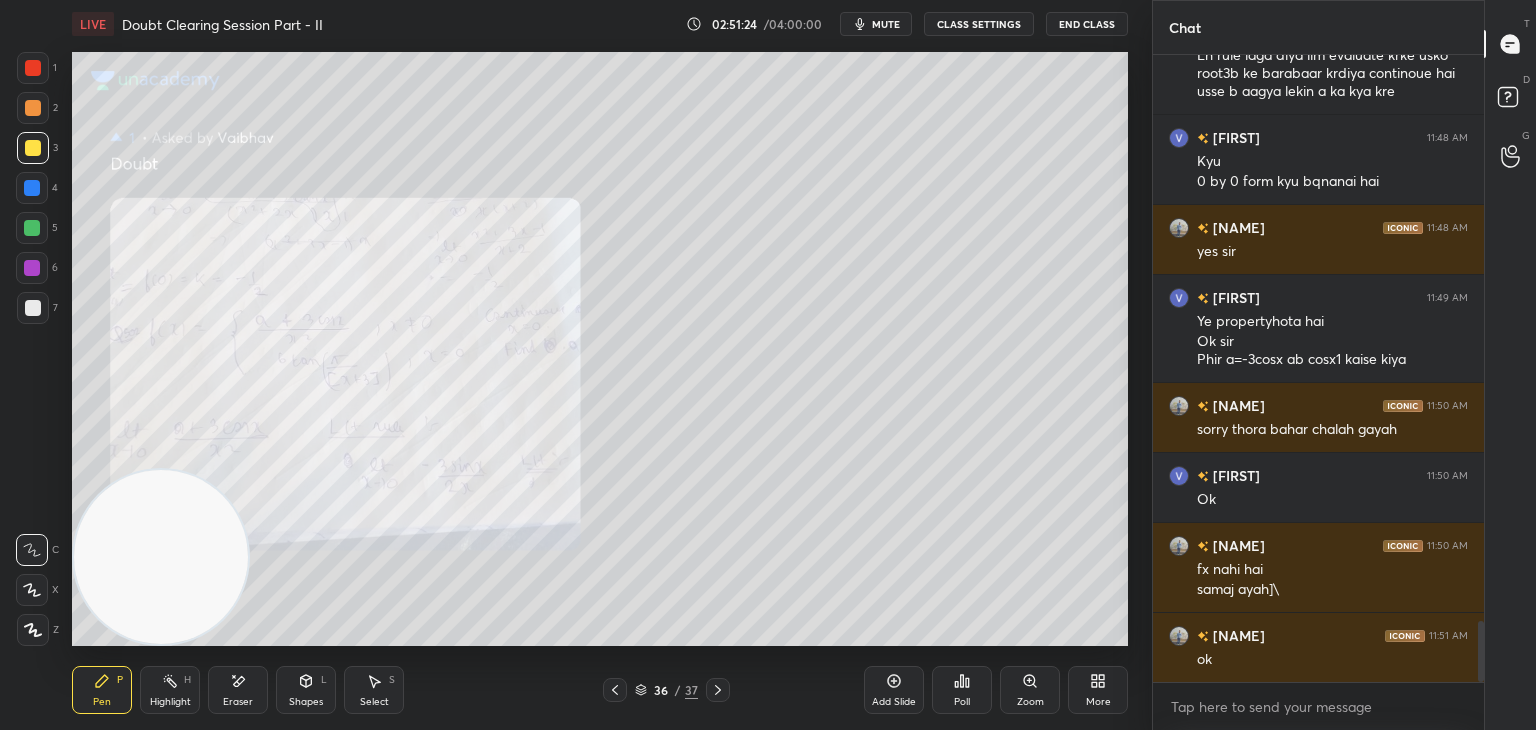 drag, startPoint x: 729, startPoint y: 688, endPoint x: 732, endPoint y: 672, distance: 16.27882 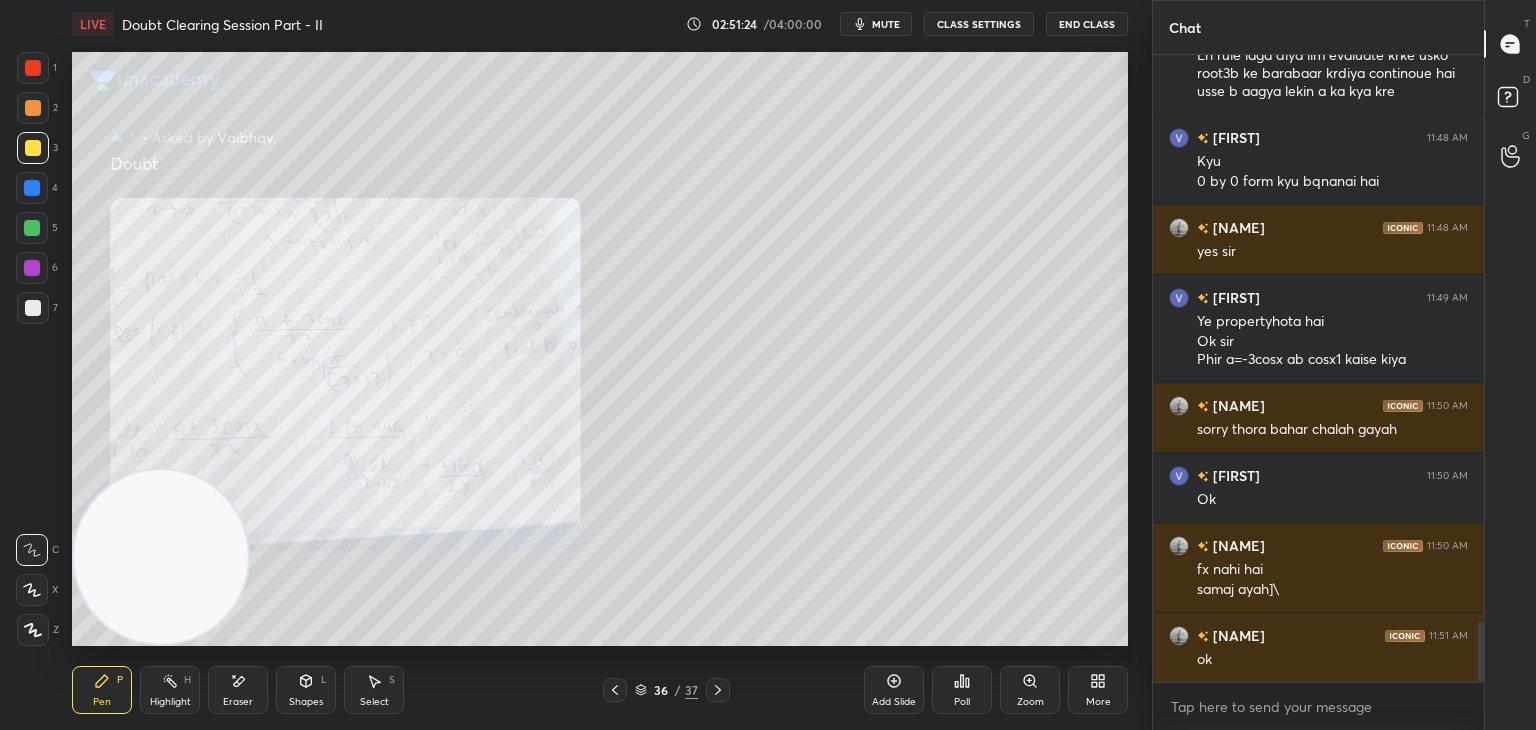 click on "36 / 37" at bounding box center (666, 690) 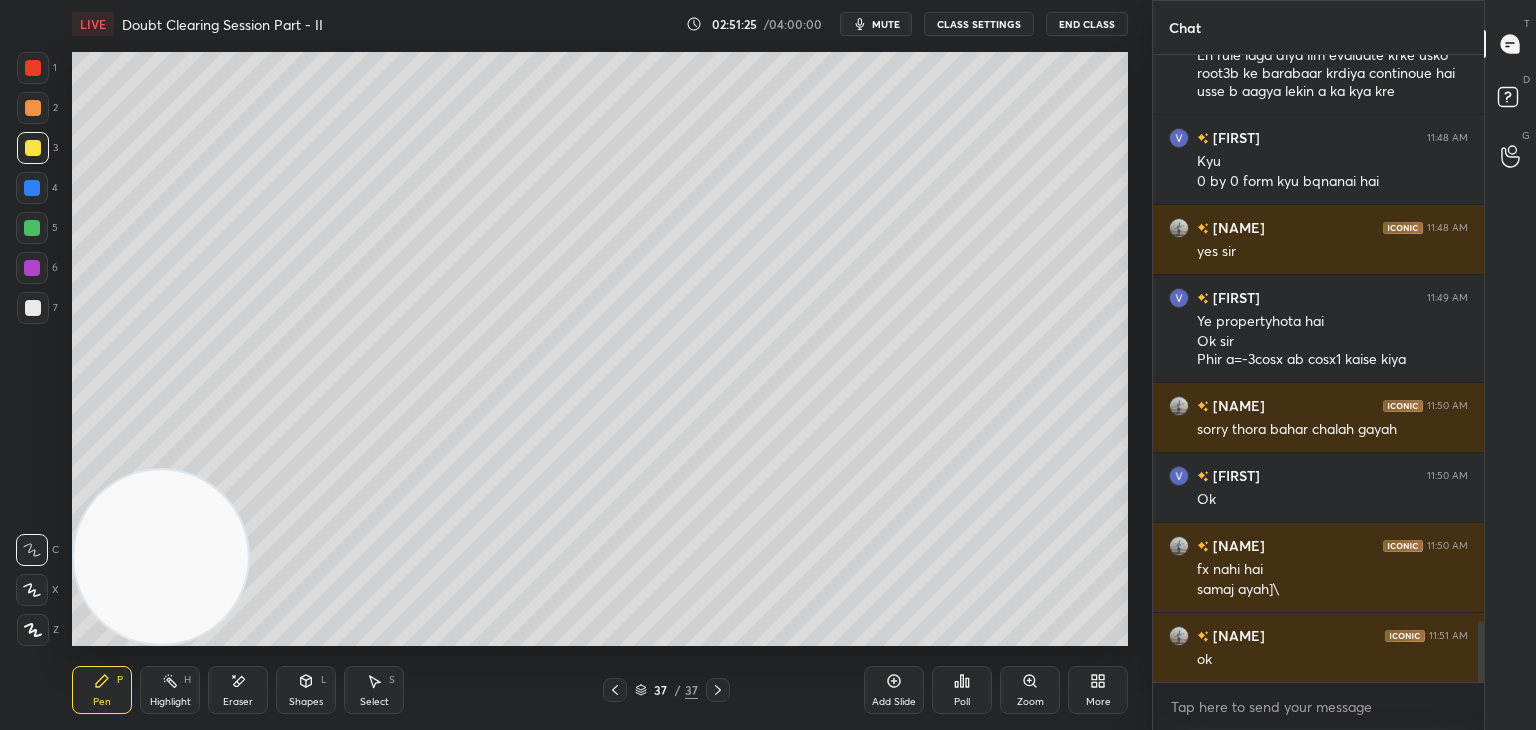 click 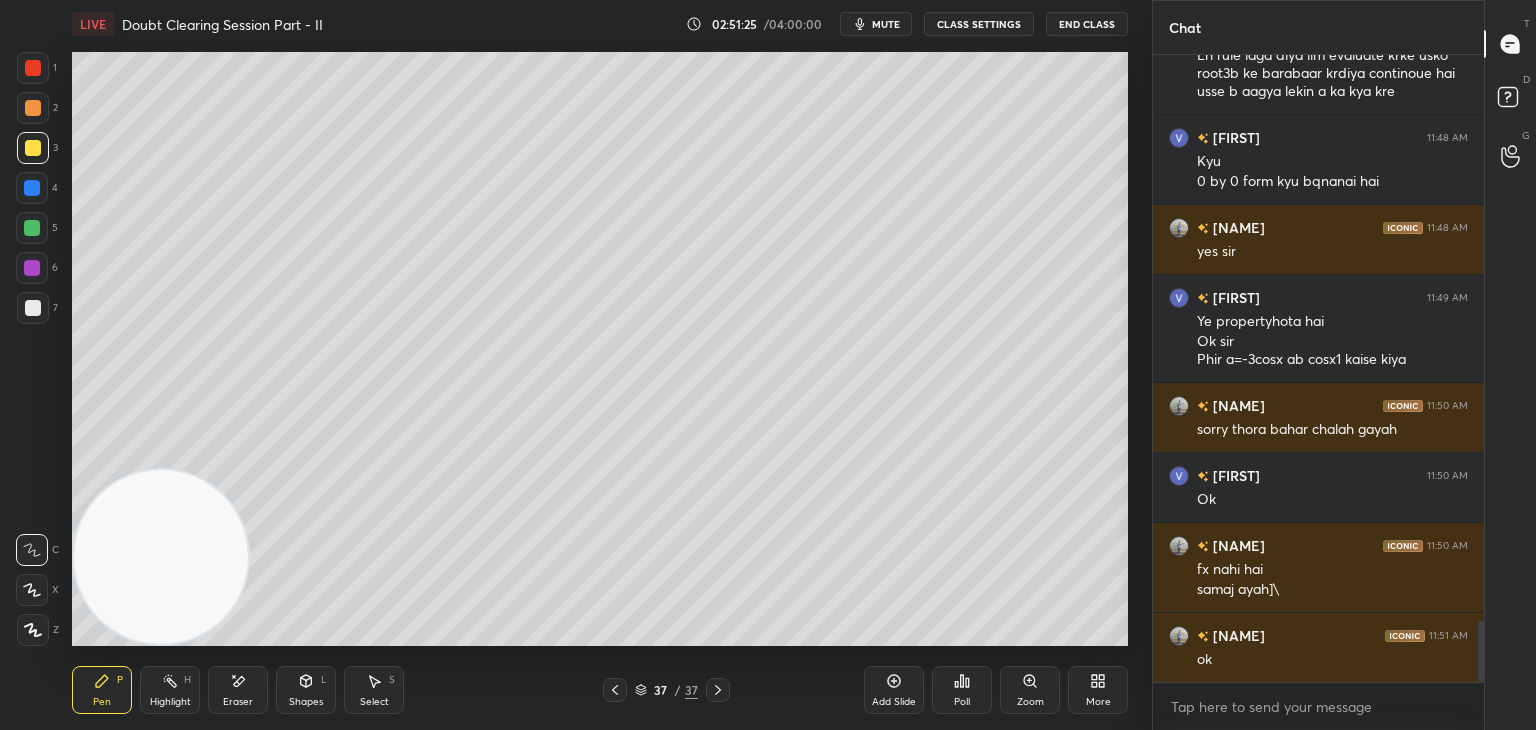 click 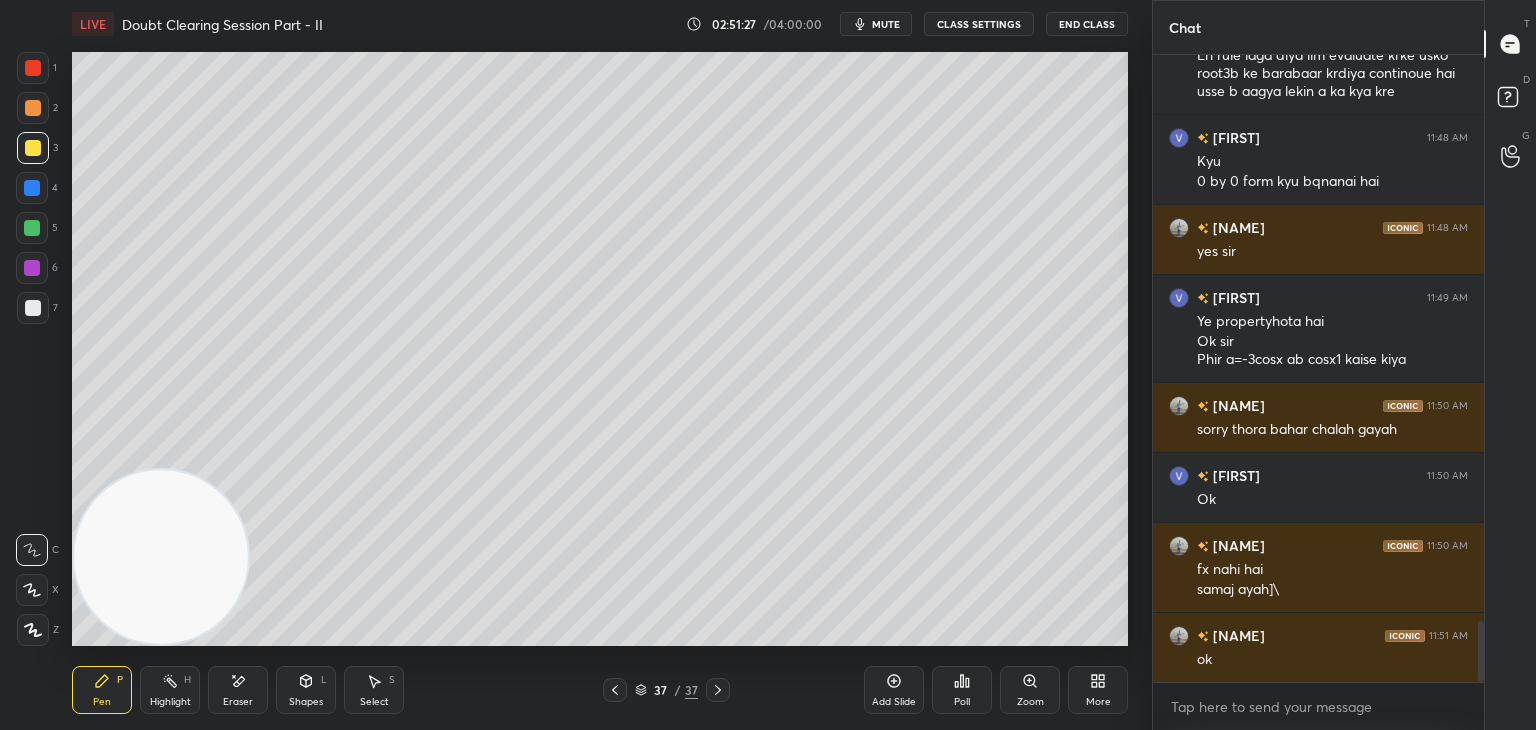 click on "mute" at bounding box center (886, 24) 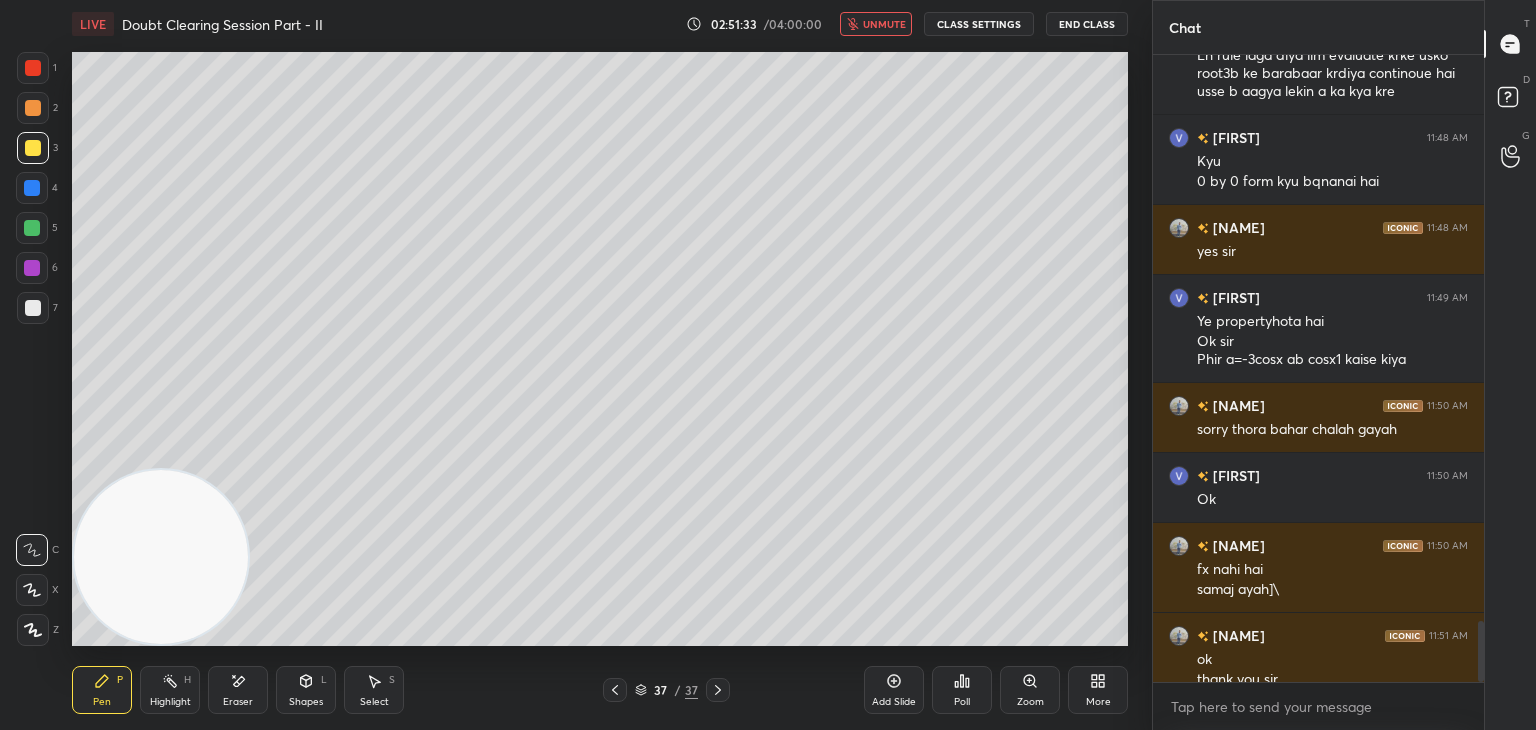 scroll, scrollTop: 5796, scrollLeft: 0, axis: vertical 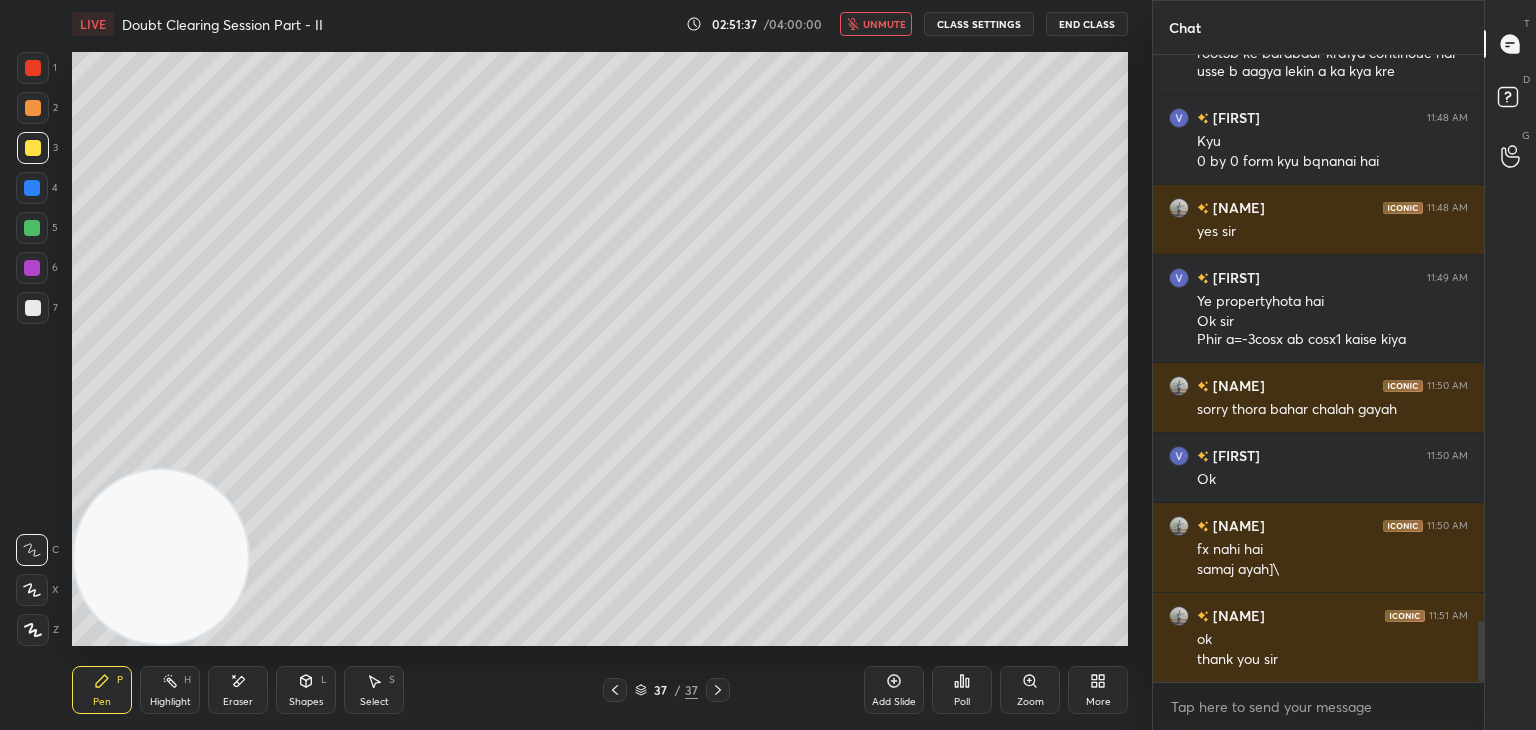 click on "unmute" at bounding box center [884, 24] 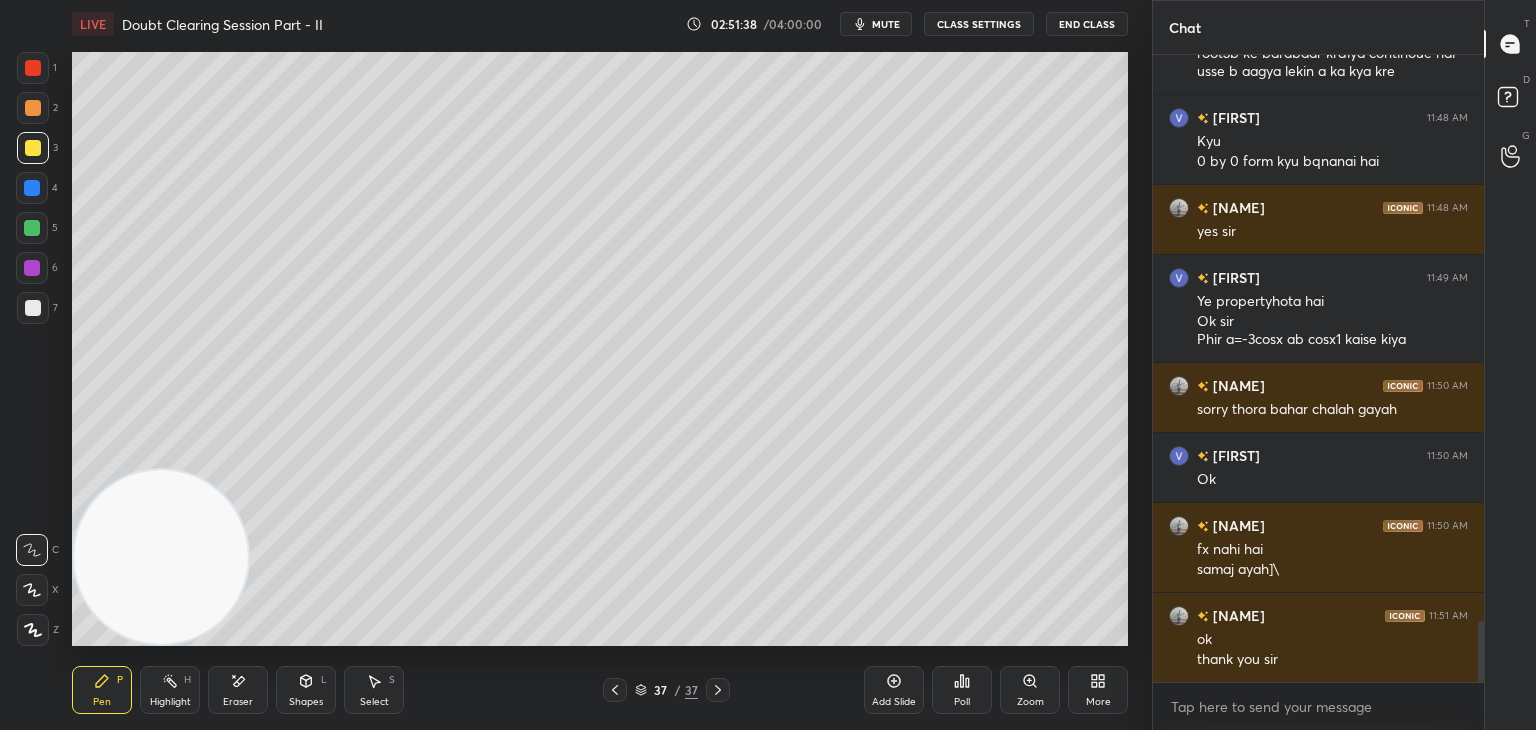 click on "mute" at bounding box center [886, 24] 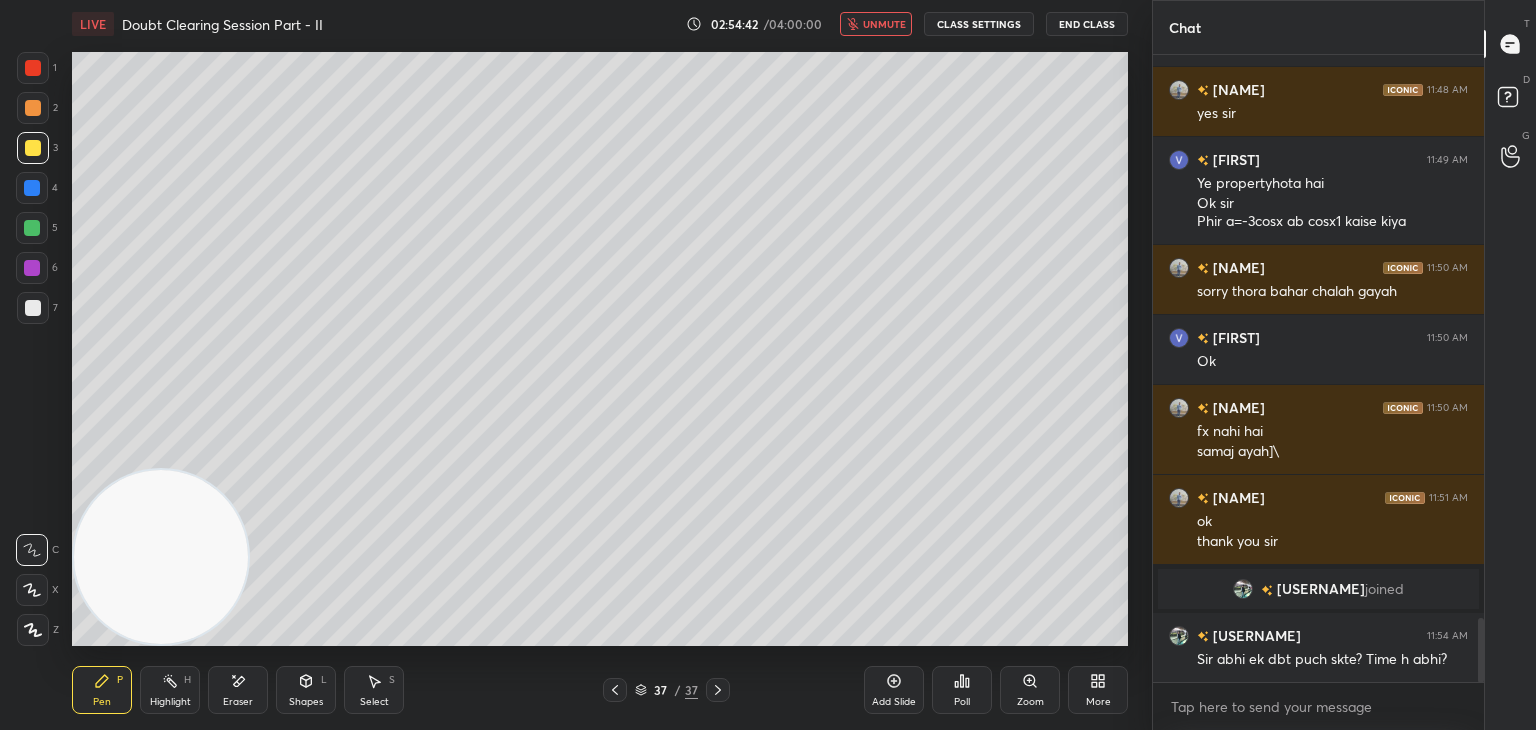 scroll, scrollTop: 5540, scrollLeft: 0, axis: vertical 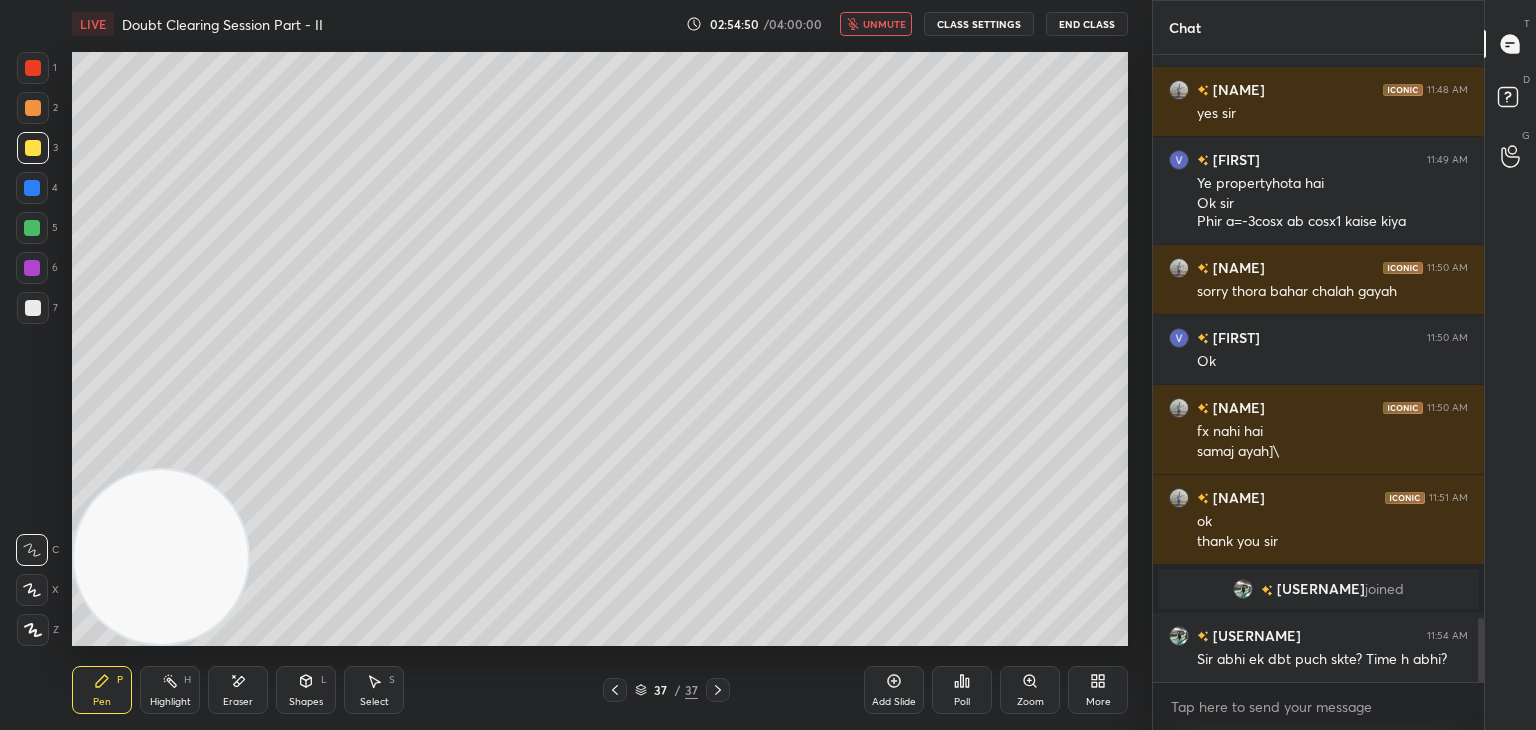 click on "unmute" at bounding box center (884, 24) 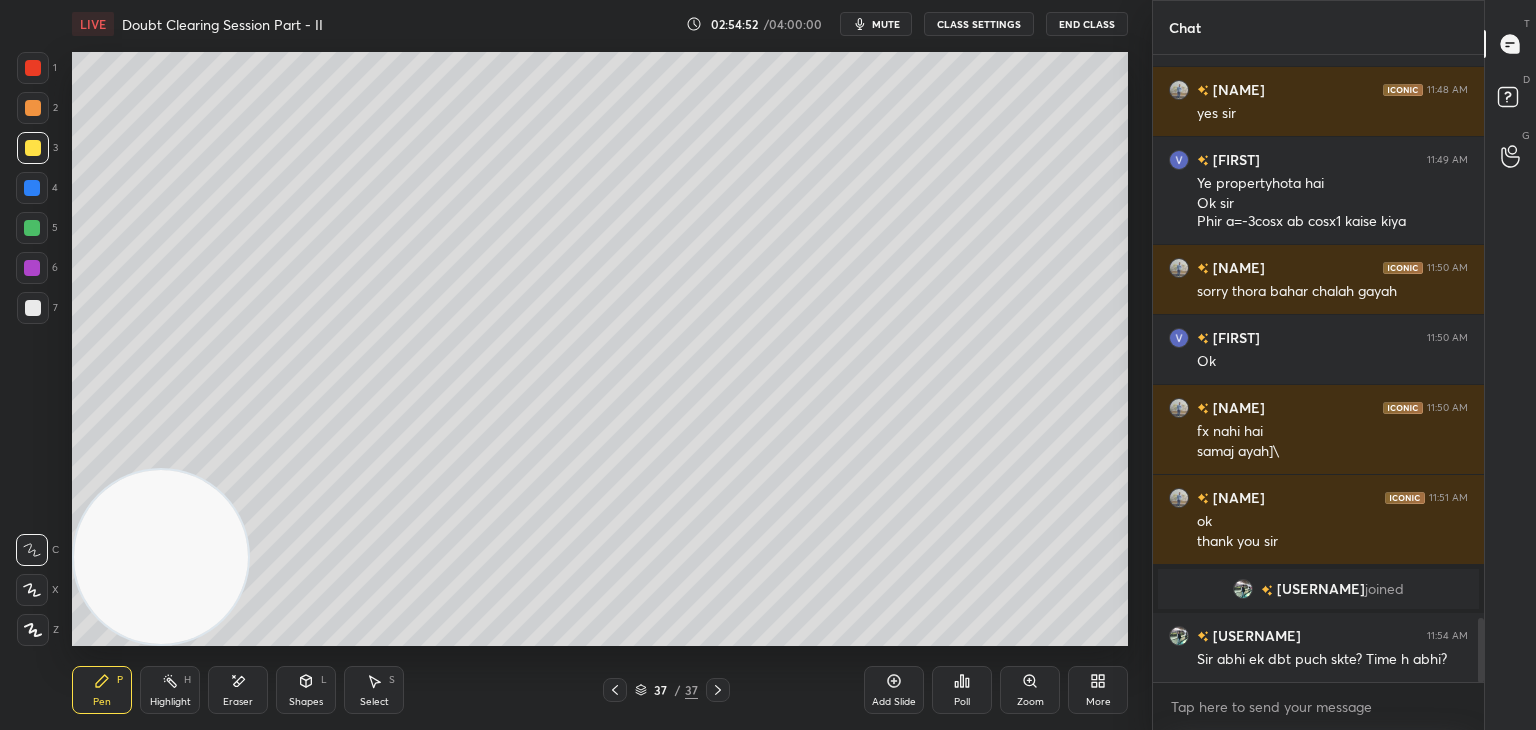 click on "mute" at bounding box center [886, 24] 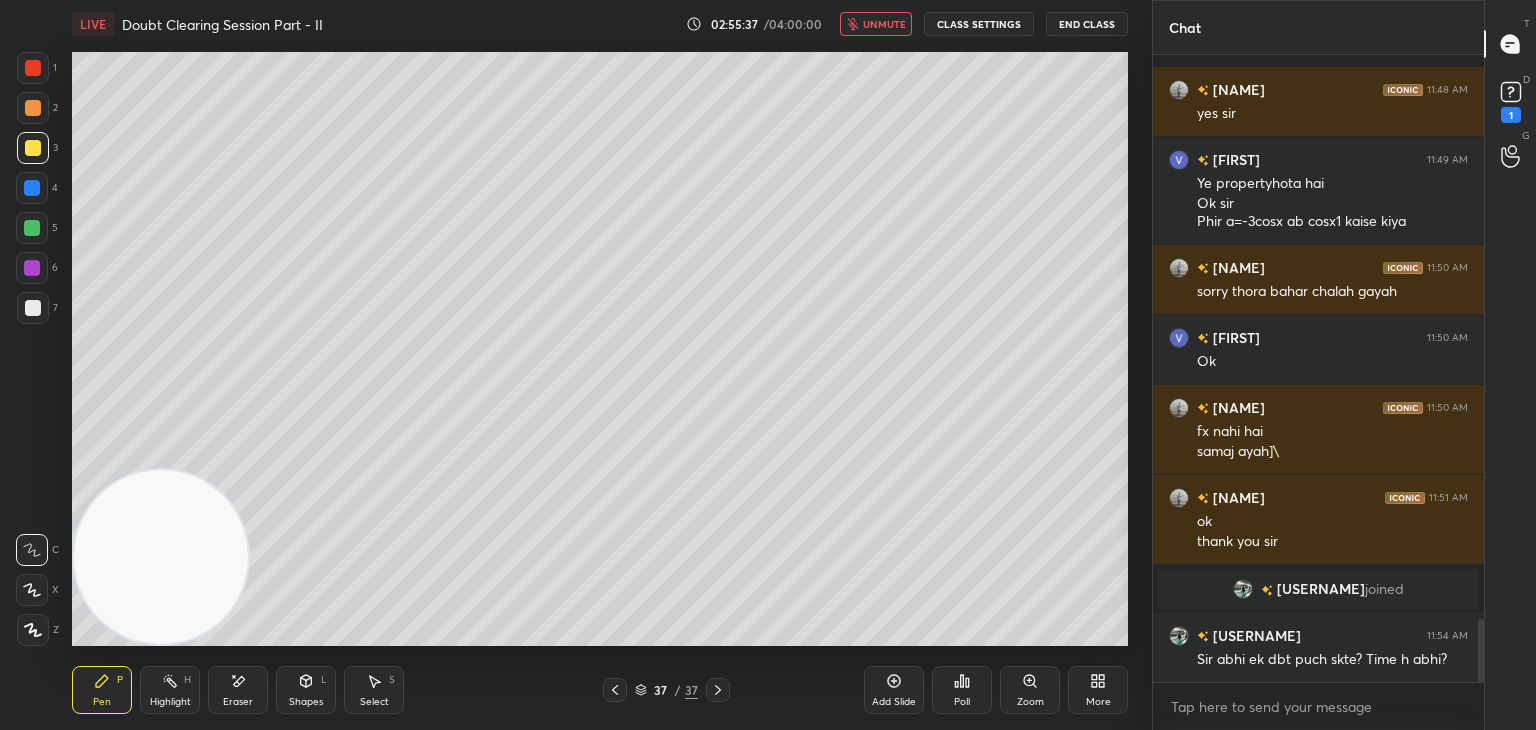 scroll, scrollTop: 5626, scrollLeft: 0, axis: vertical 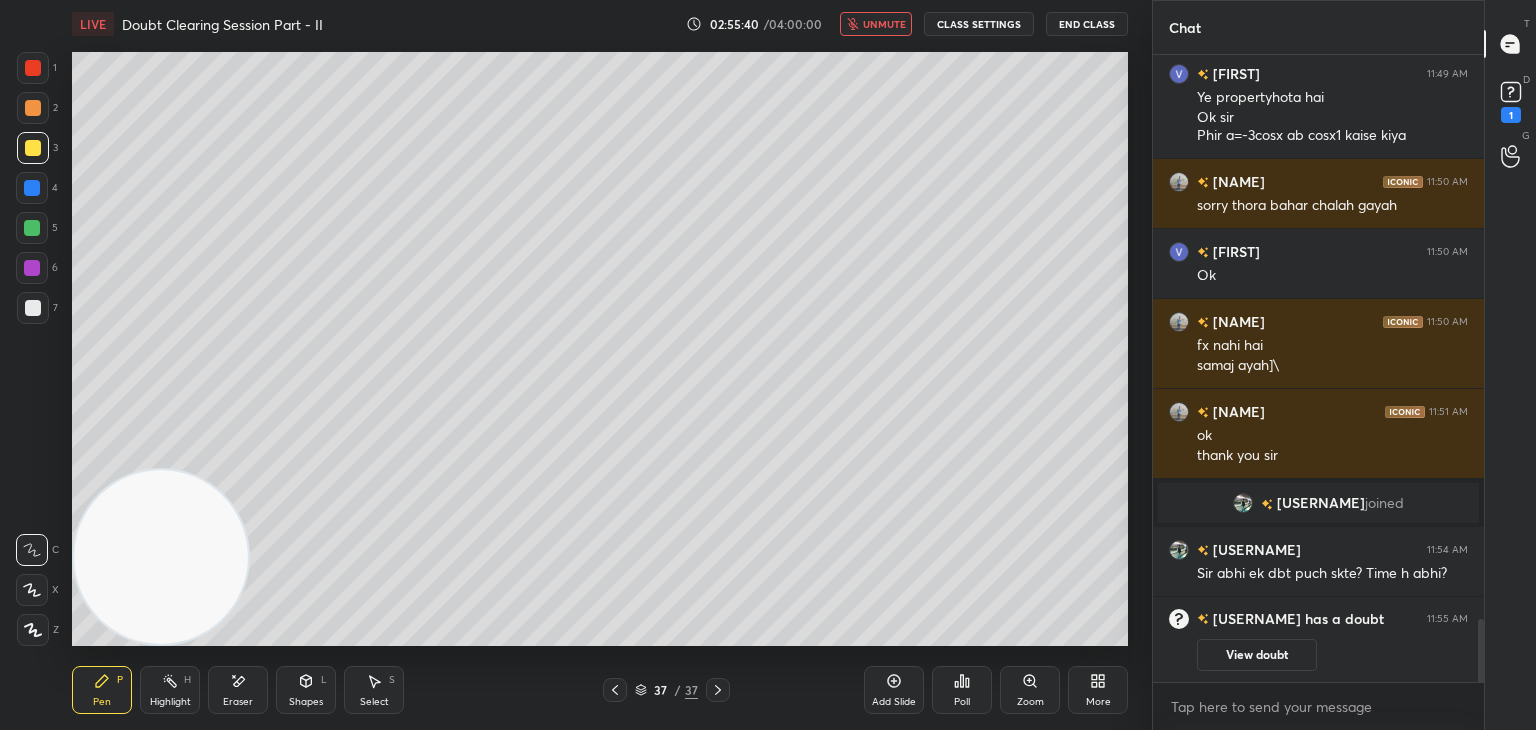 drag, startPoint x: 612, startPoint y: 682, endPoint x: 680, endPoint y: 661, distance: 71.168816 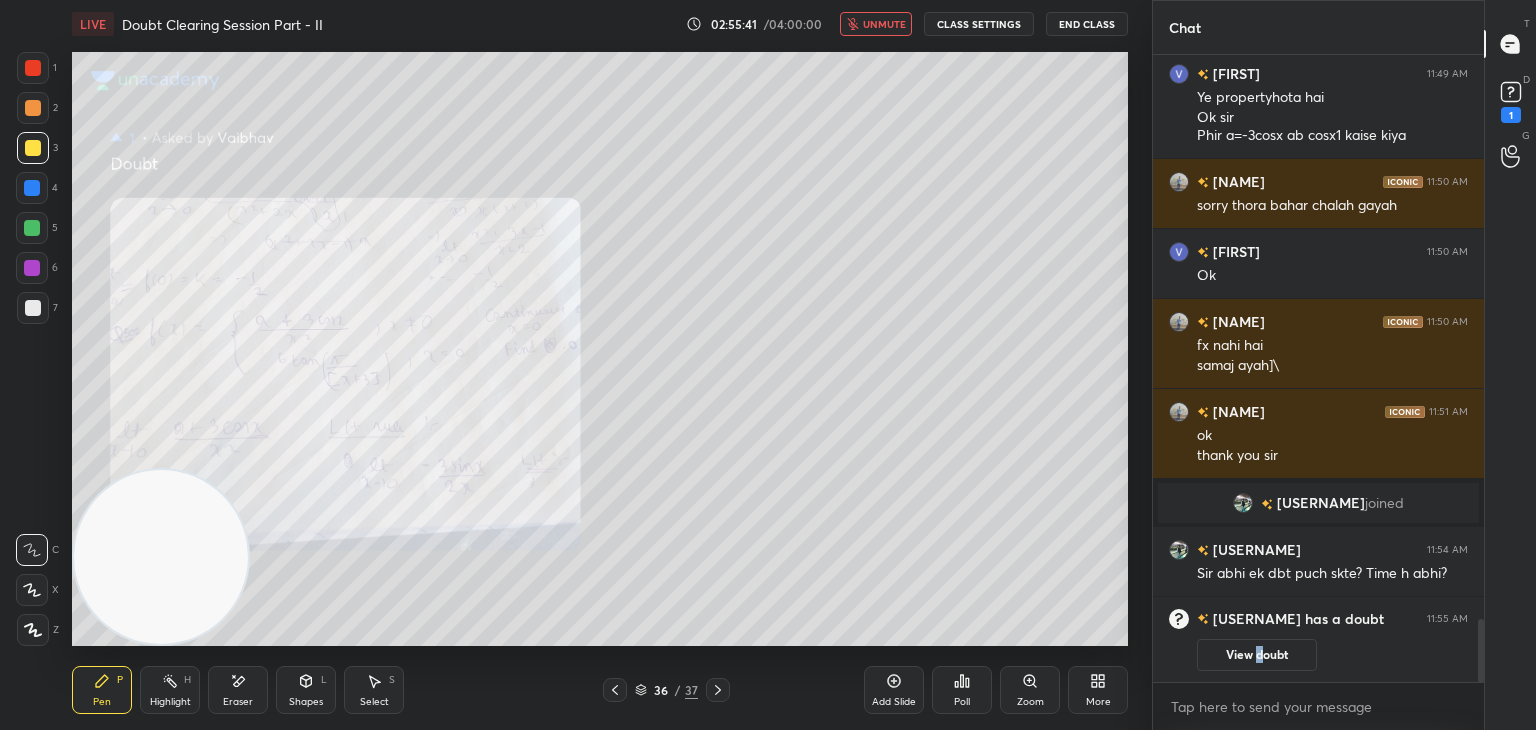 drag, startPoint x: 1259, startPoint y: 661, endPoint x: 1271, endPoint y: 608, distance: 54.34151 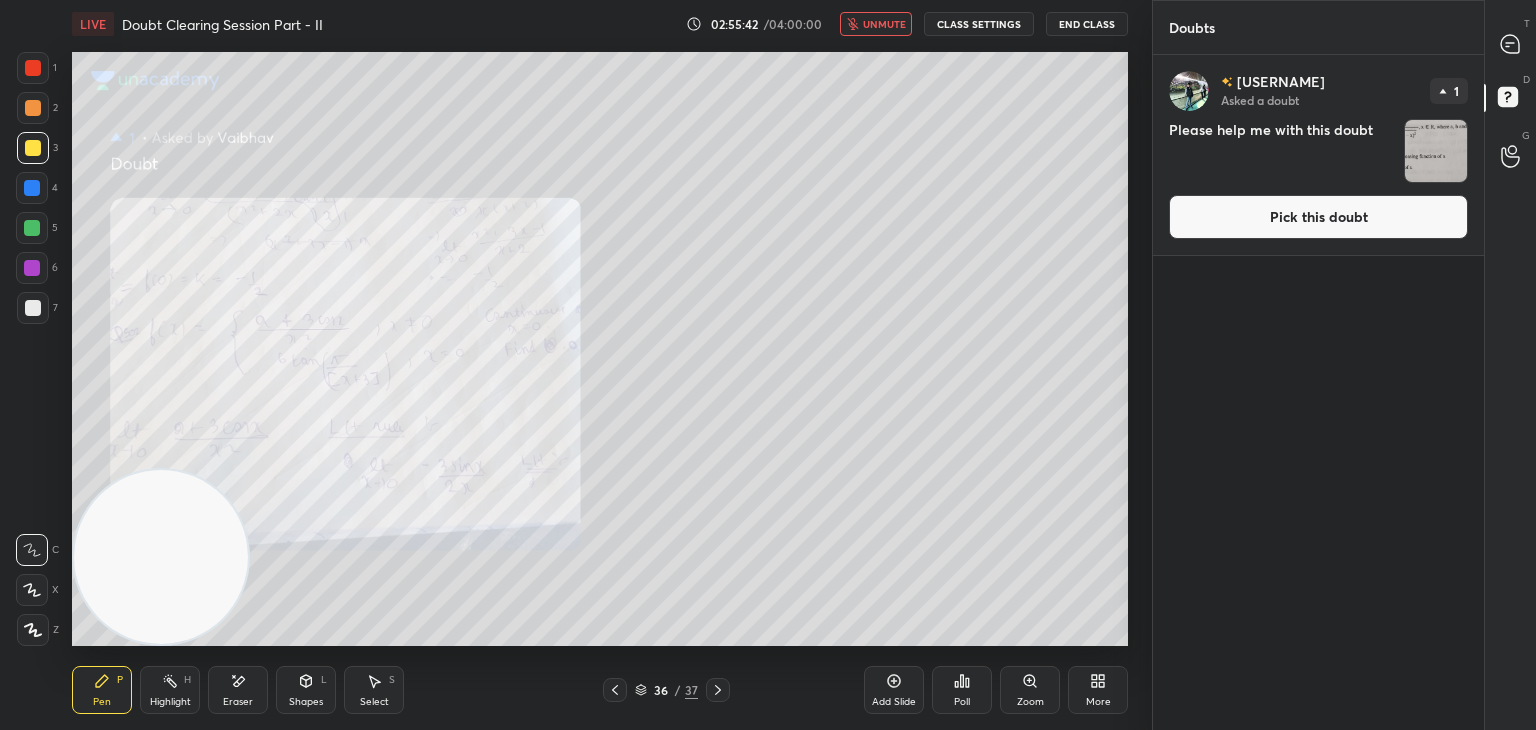 click on "Pick this doubt" at bounding box center (1318, 217) 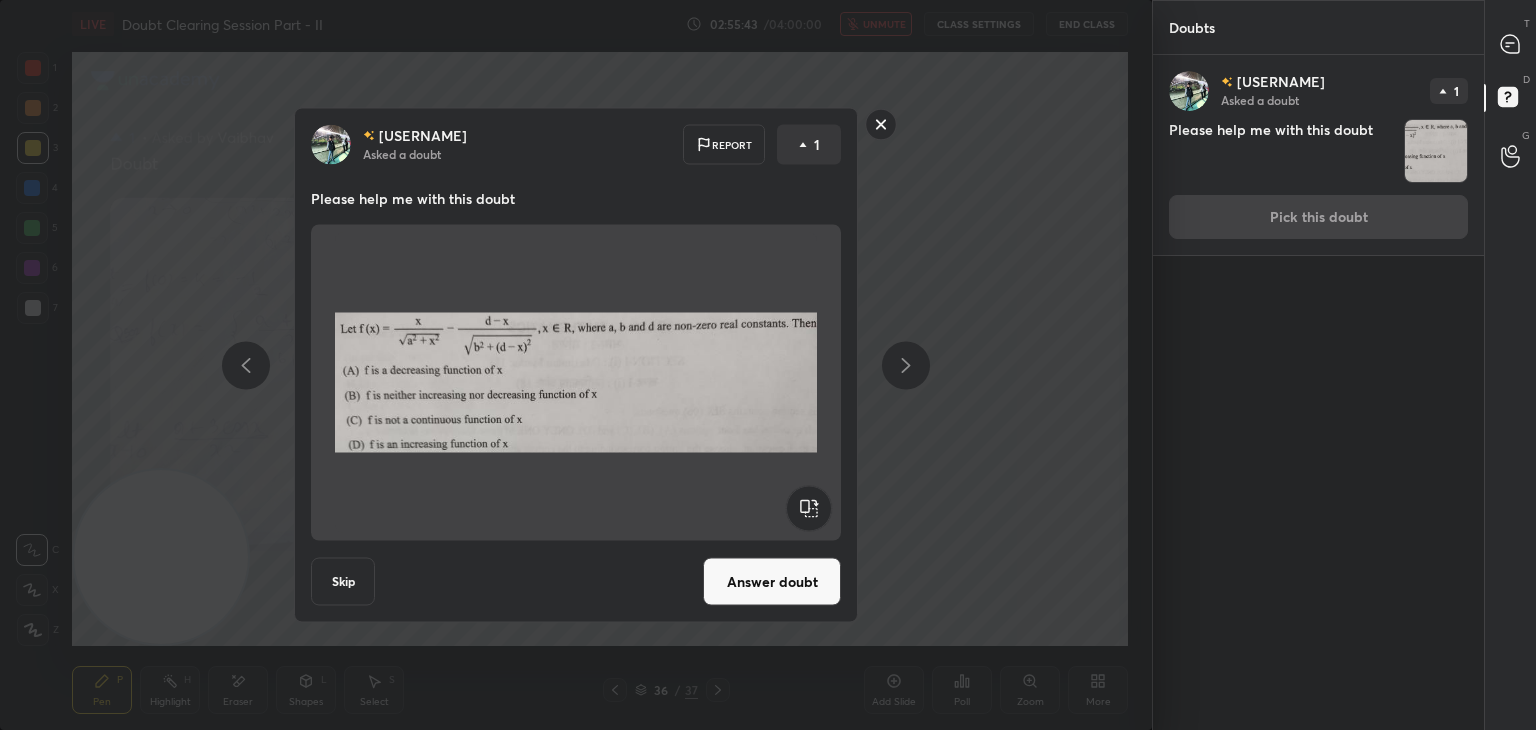 click on "Answer doubt" at bounding box center [772, 582] 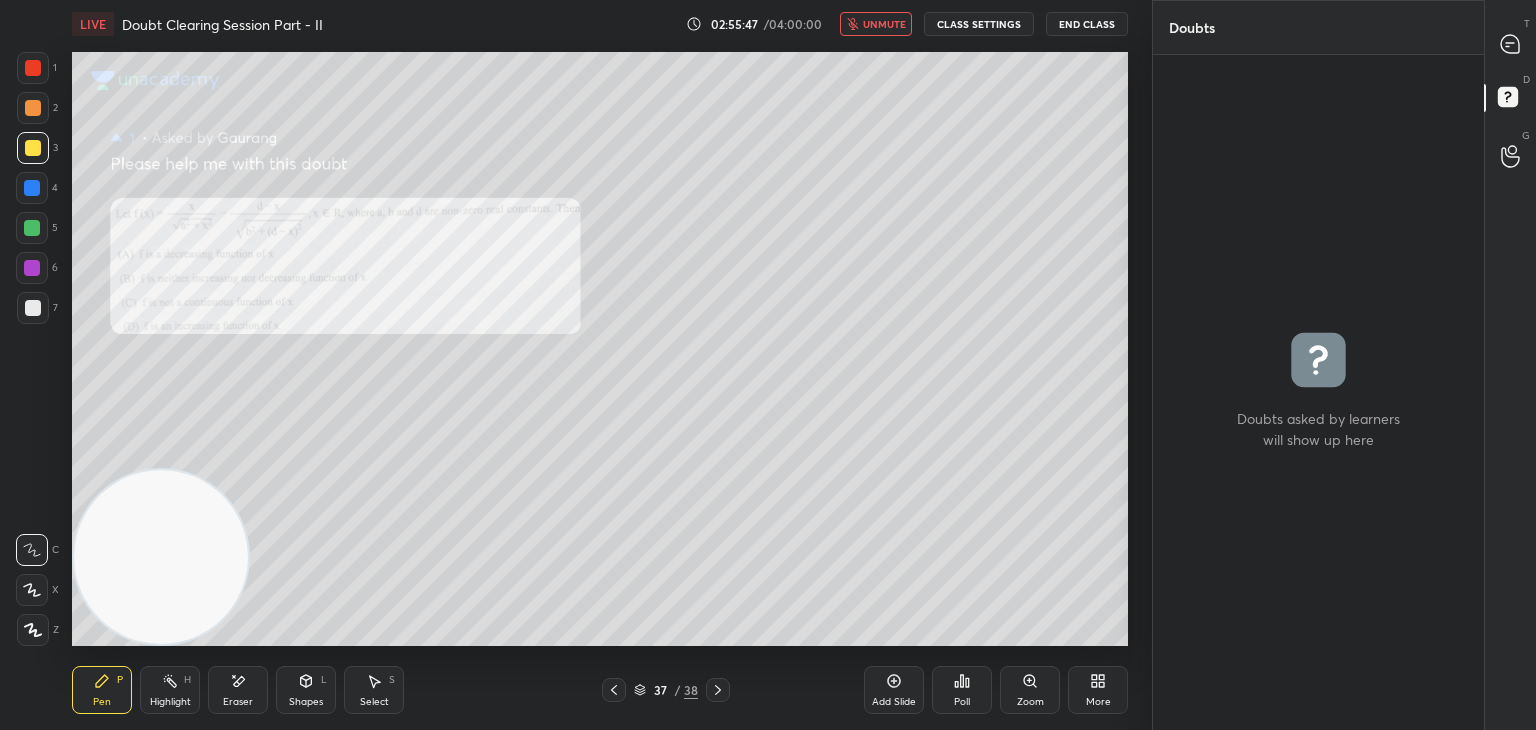 click on "T Messages (T)" at bounding box center [1510, 44] 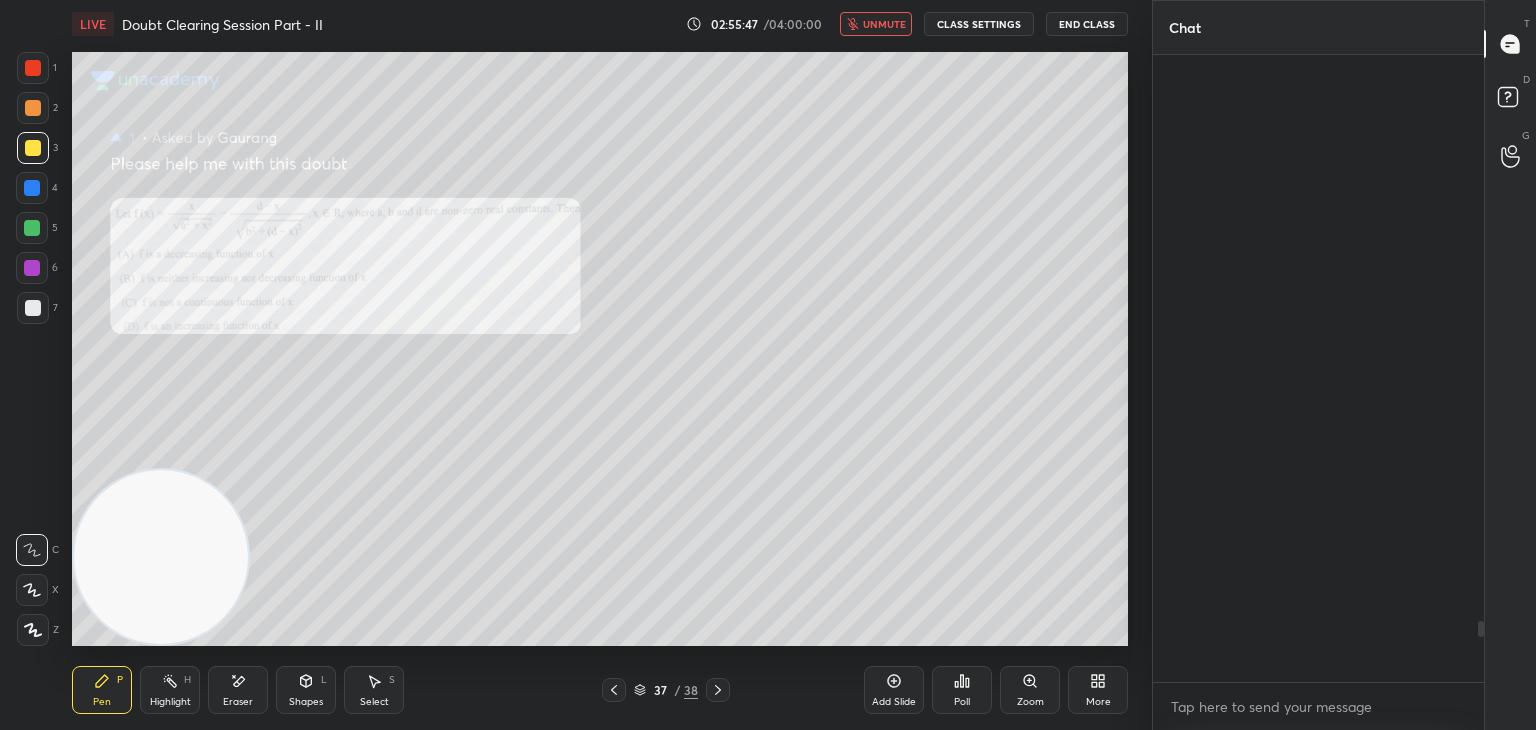 scroll, scrollTop: 5844, scrollLeft: 0, axis: vertical 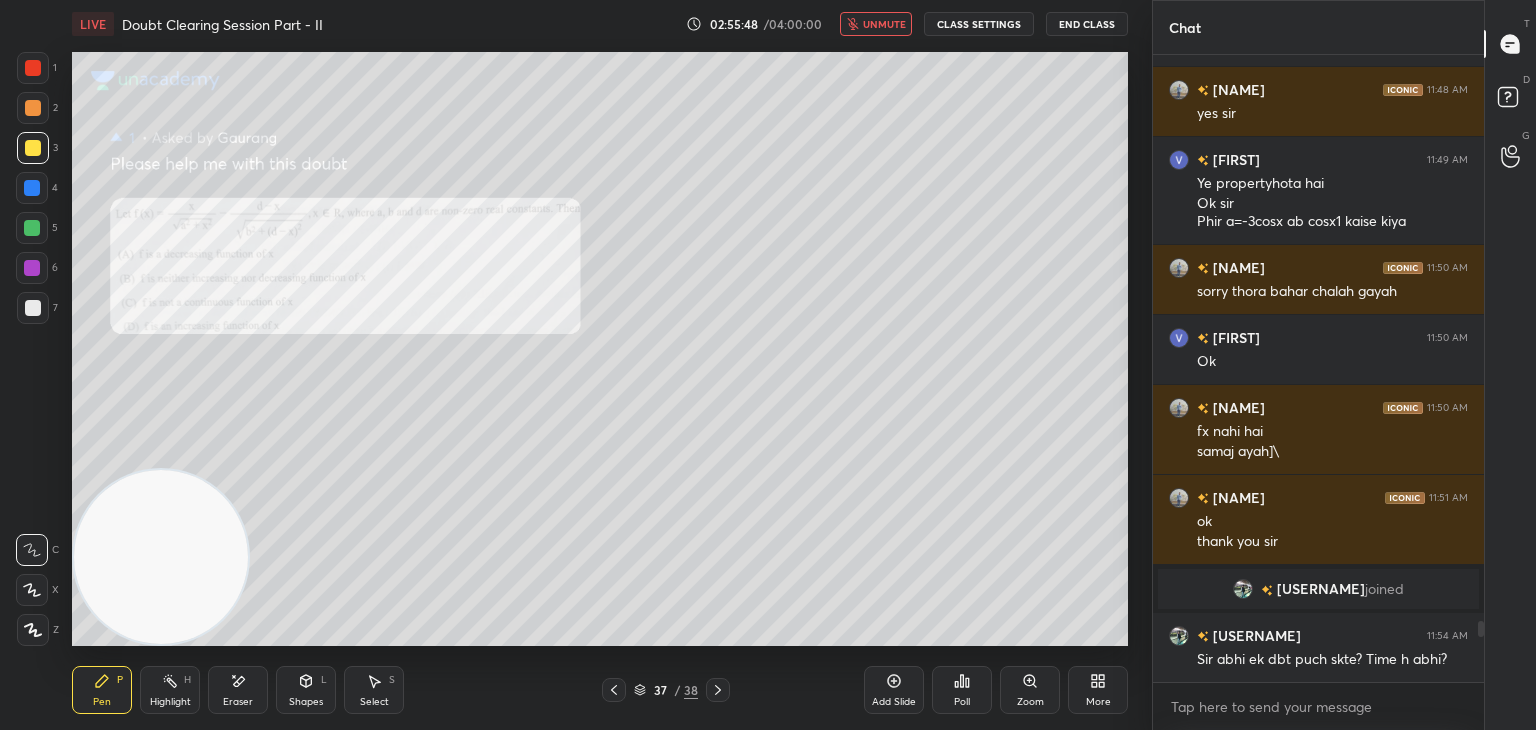 click 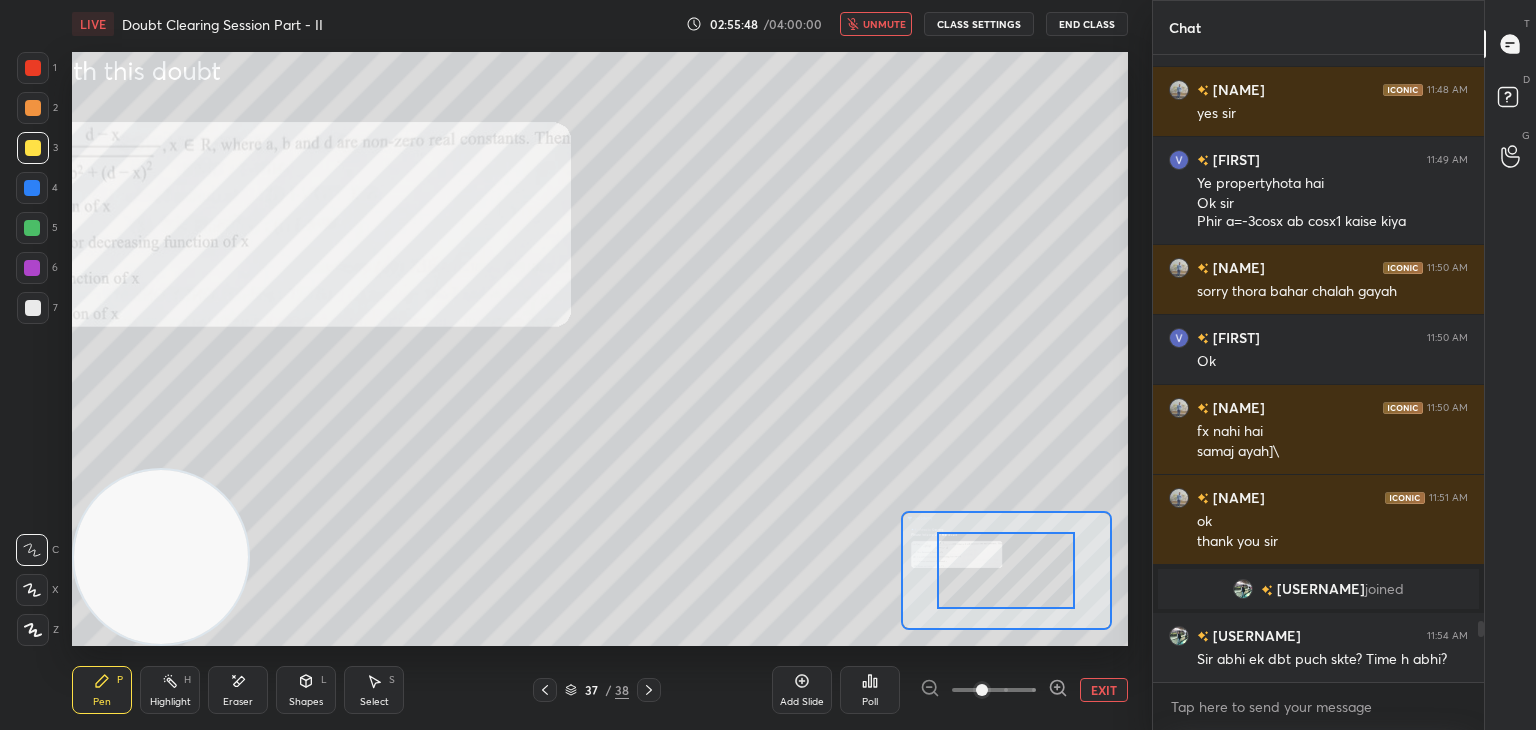click at bounding box center (994, 690) 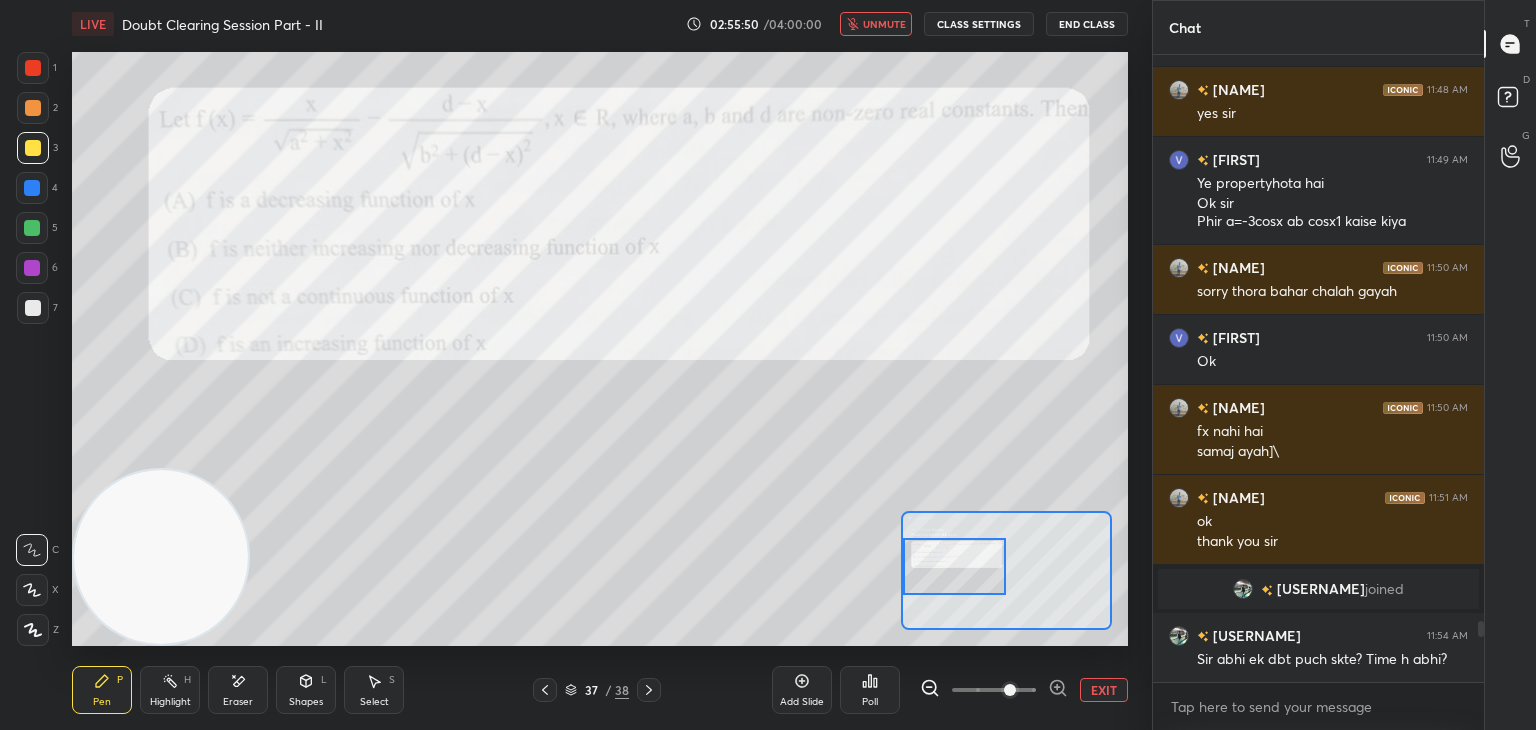 drag, startPoint x: 984, startPoint y: 566, endPoint x: 900, endPoint y: 558, distance: 84.38009 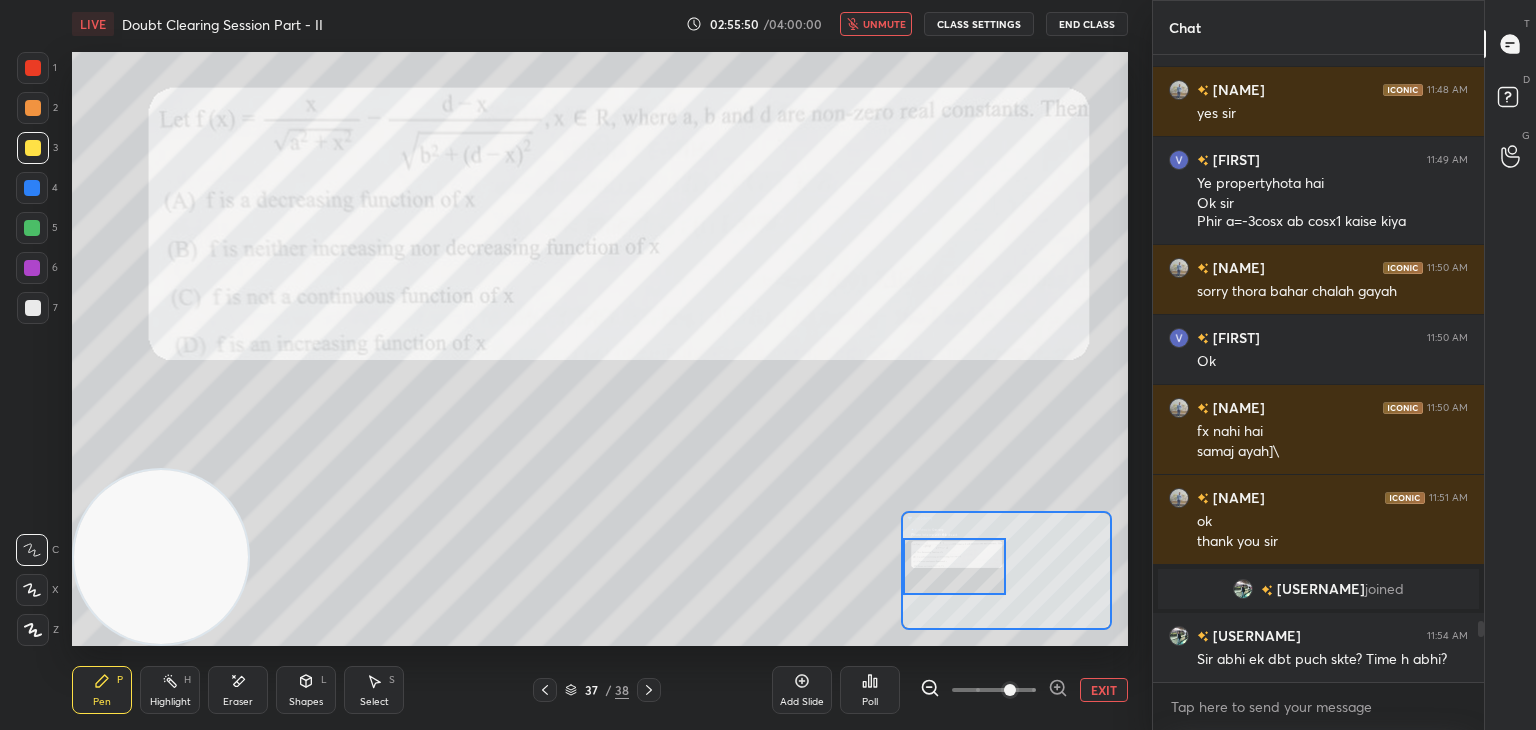 click at bounding box center (1006, 570) 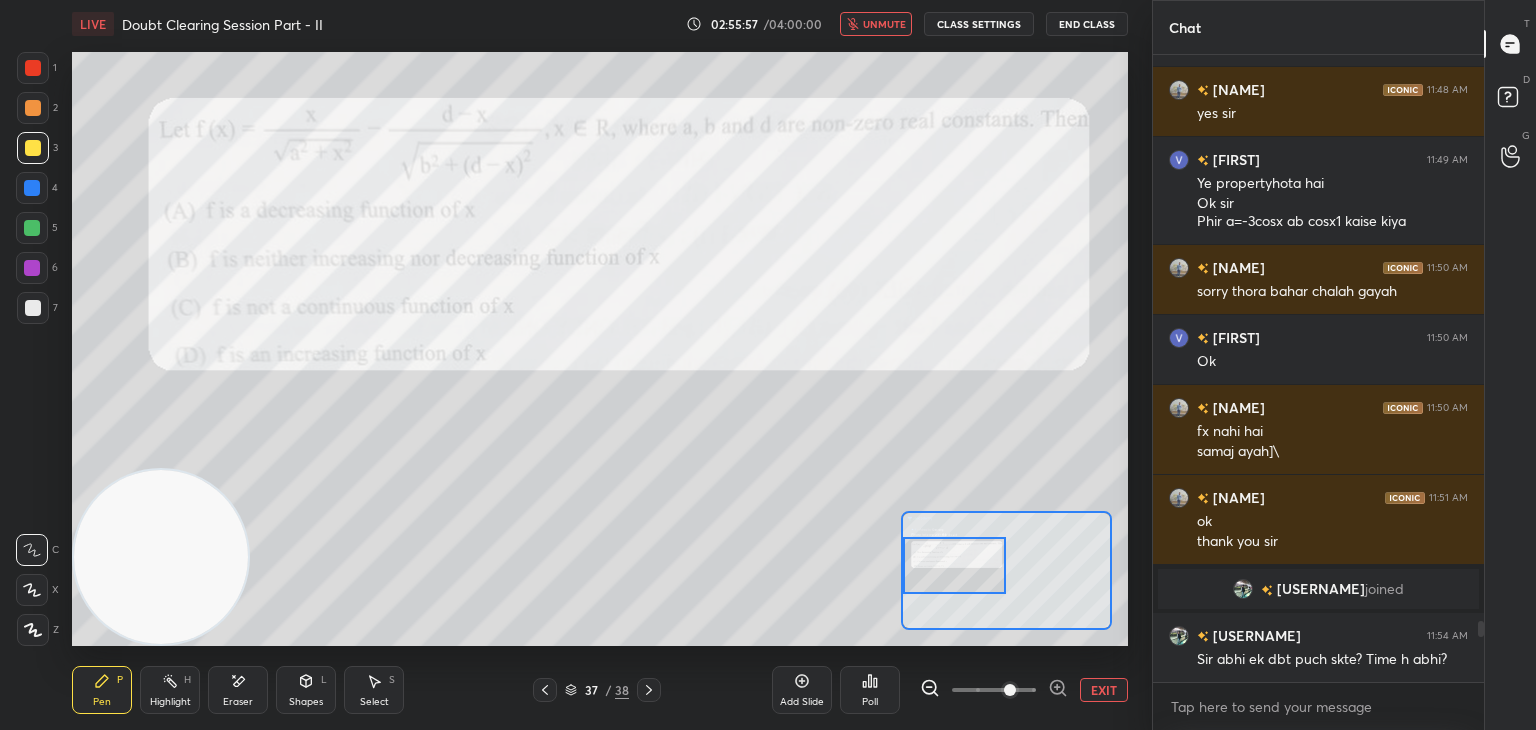 click on "unmute" at bounding box center (884, 24) 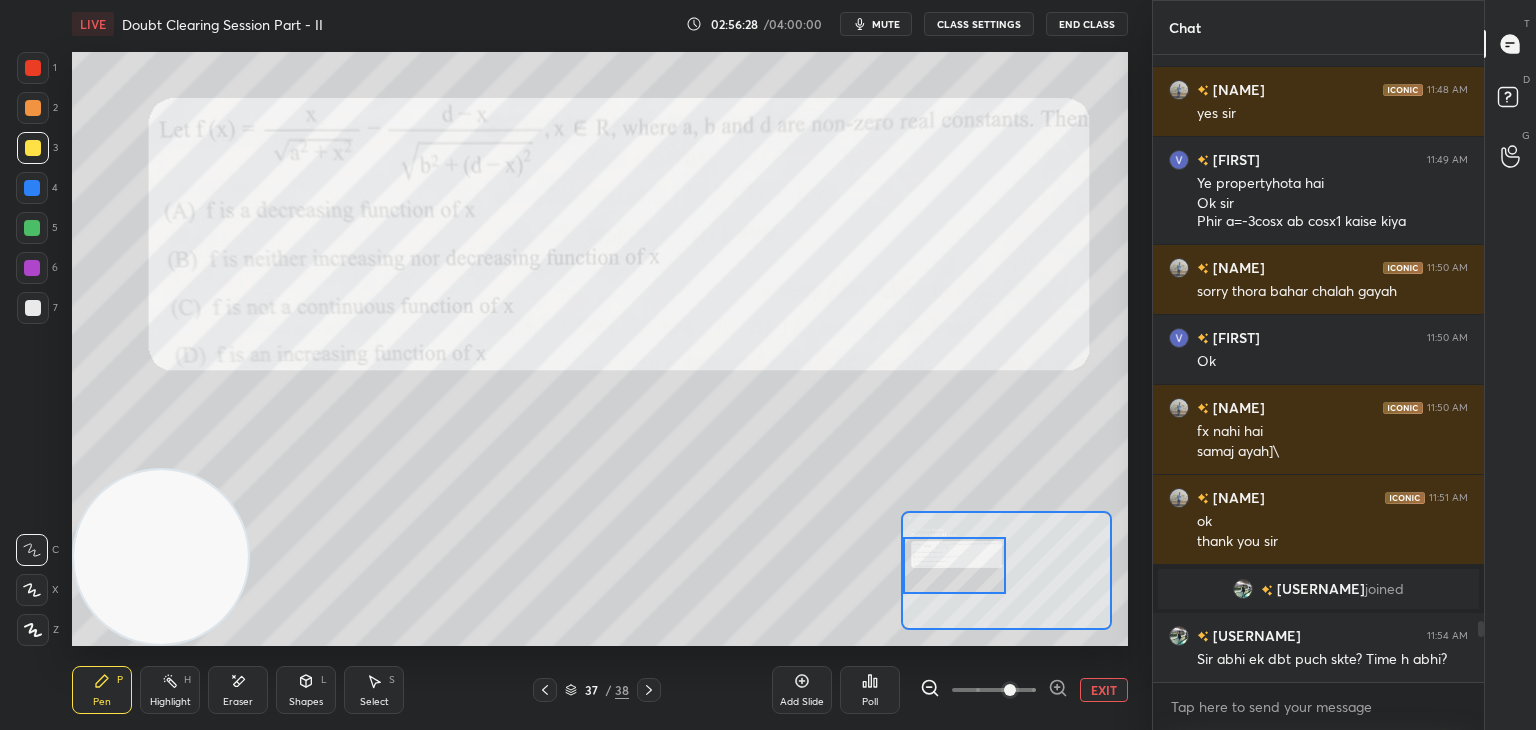 click on "EXIT" at bounding box center (1104, 690) 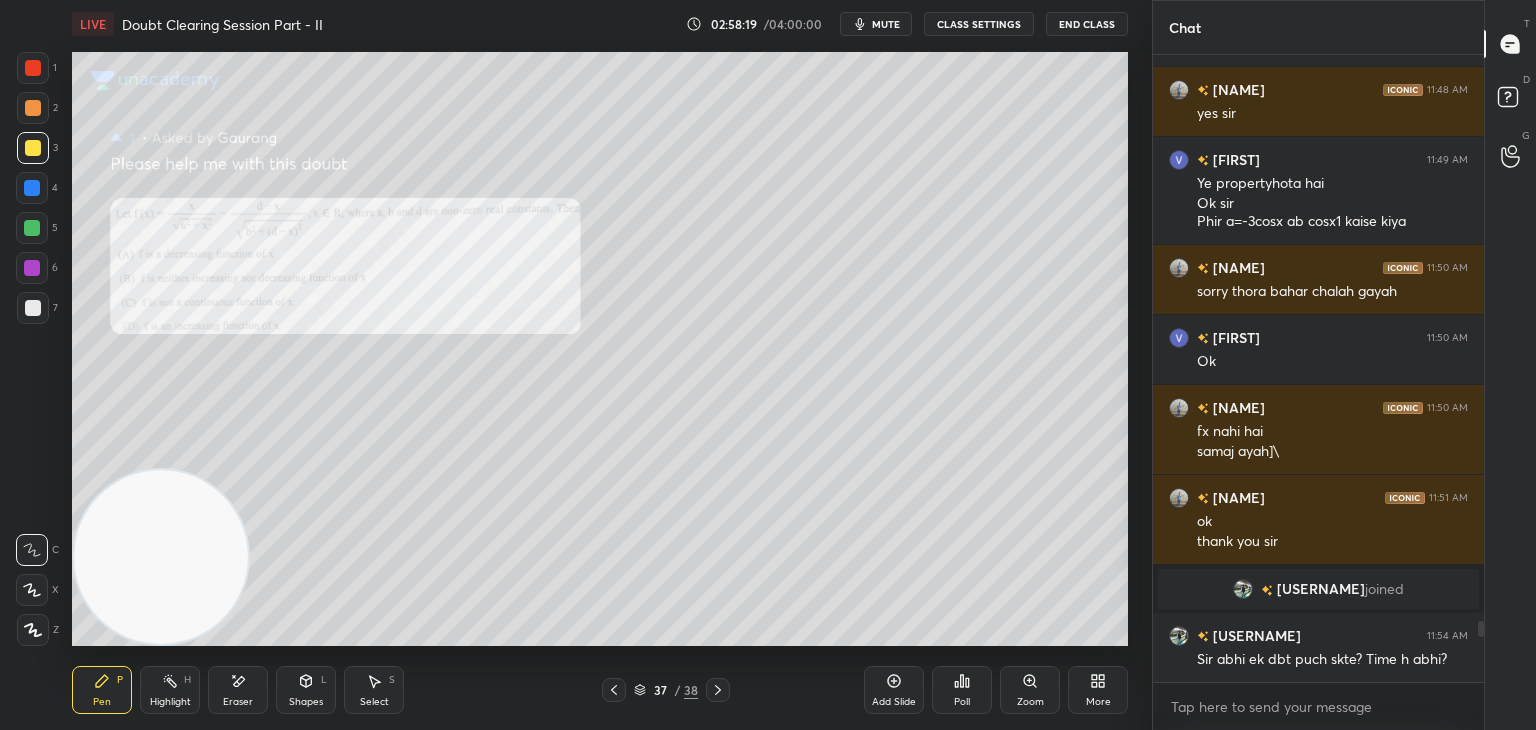 click on "Zoom" at bounding box center [1030, 690] 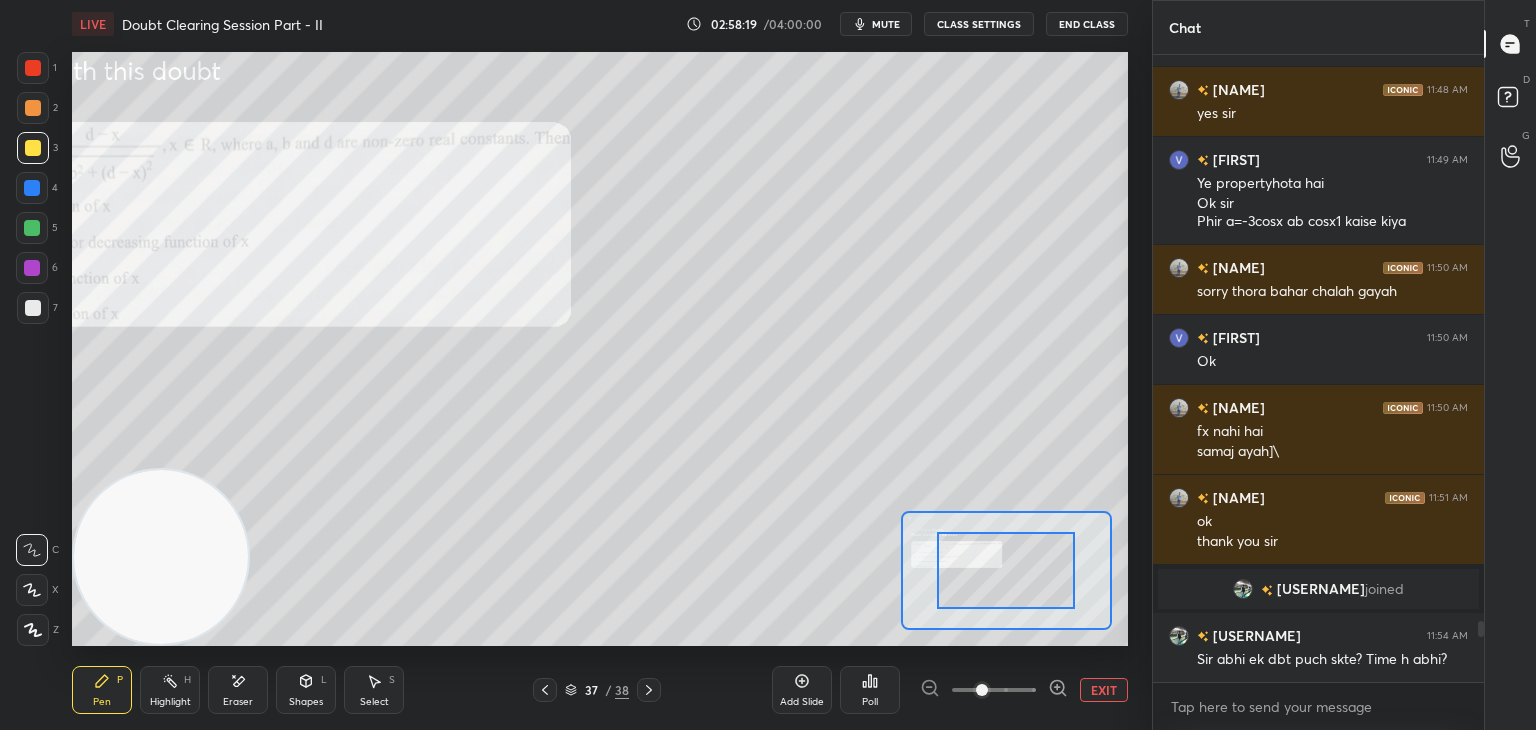 click at bounding box center (994, 690) 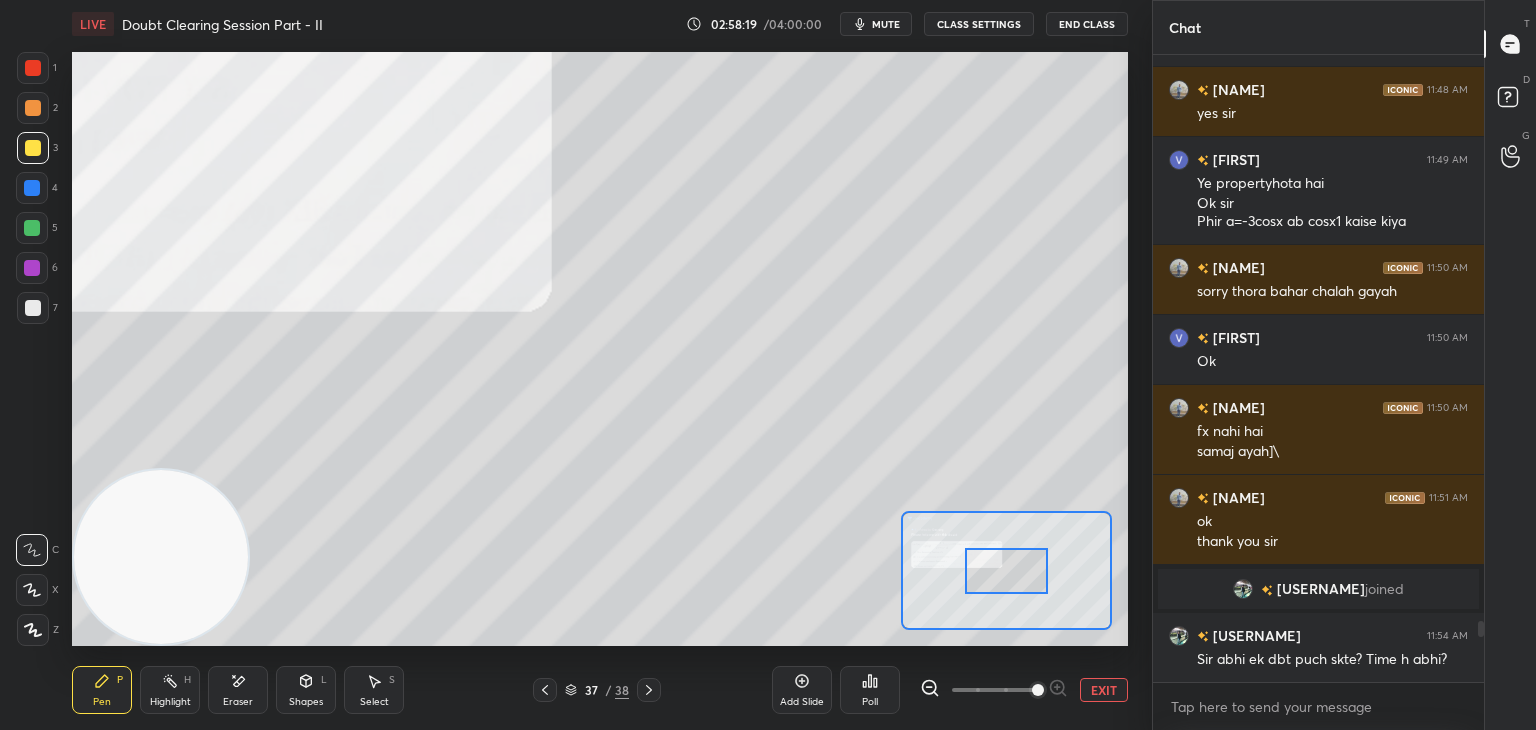 drag, startPoint x: 1026, startPoint y: 697, endPoint x: 1008, endPoint y: 643, distance: 56.920998 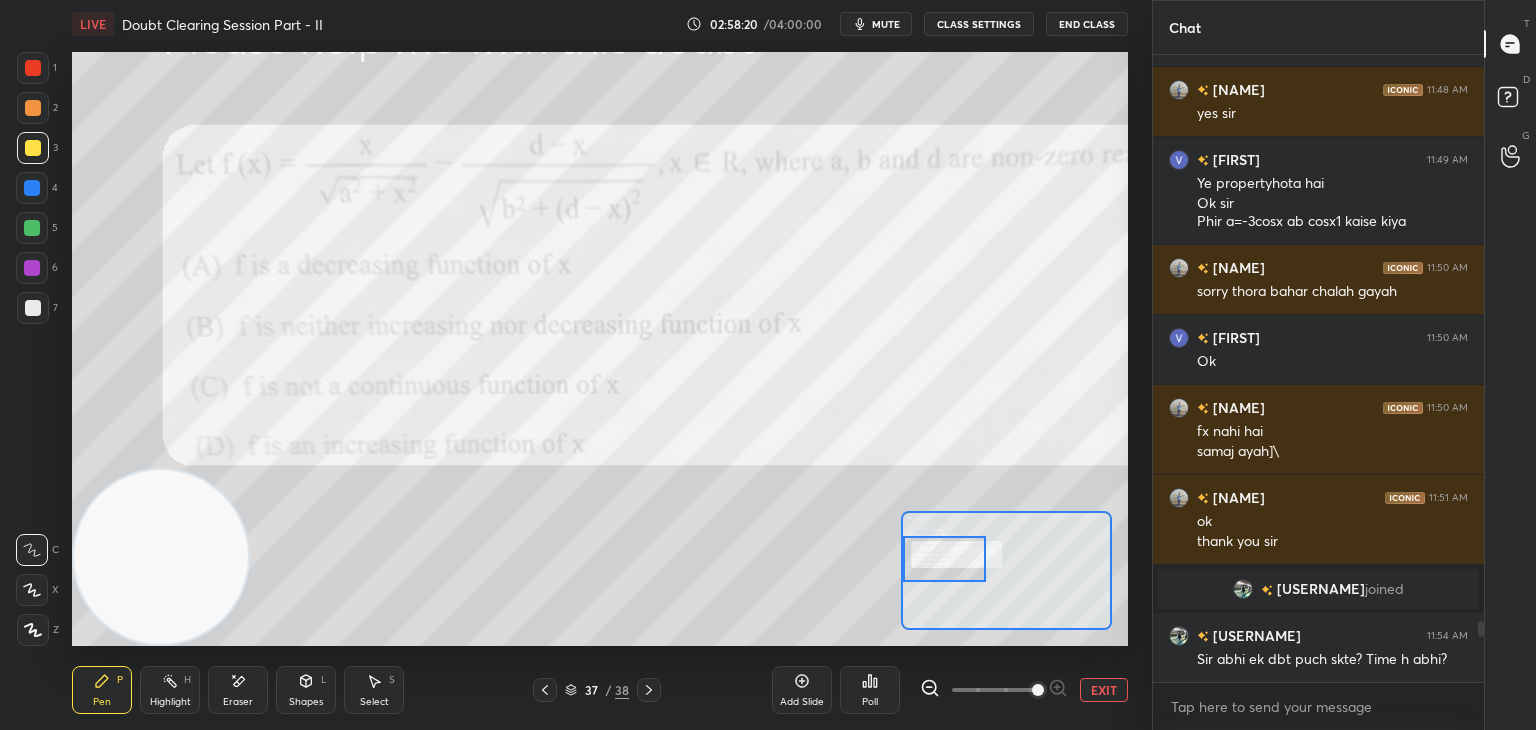 drag, startPoint x: 1013, startPoint y: 569, endPoint x: 952, endPoint y: 560, distance: 61.66036 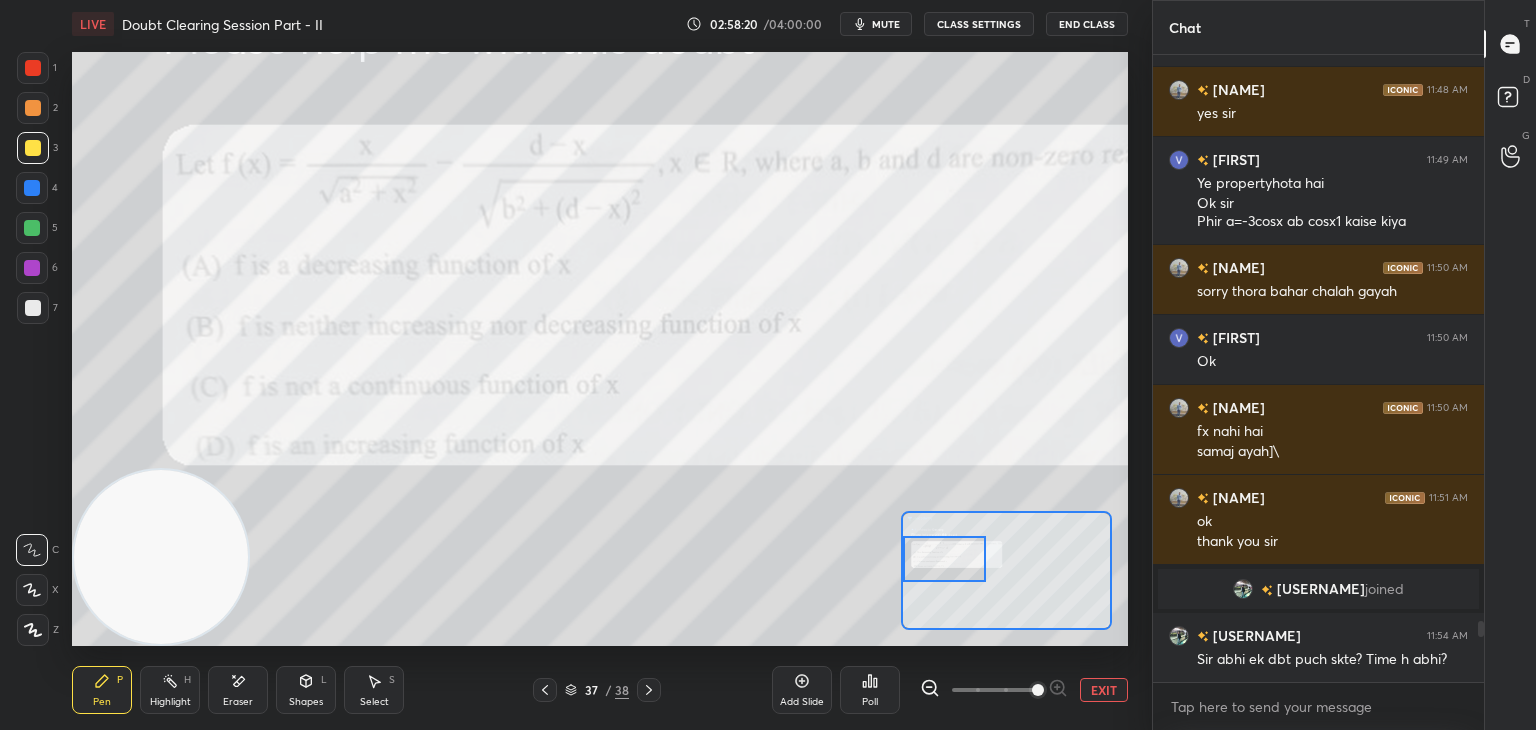 click at bounding box center (944, 559) 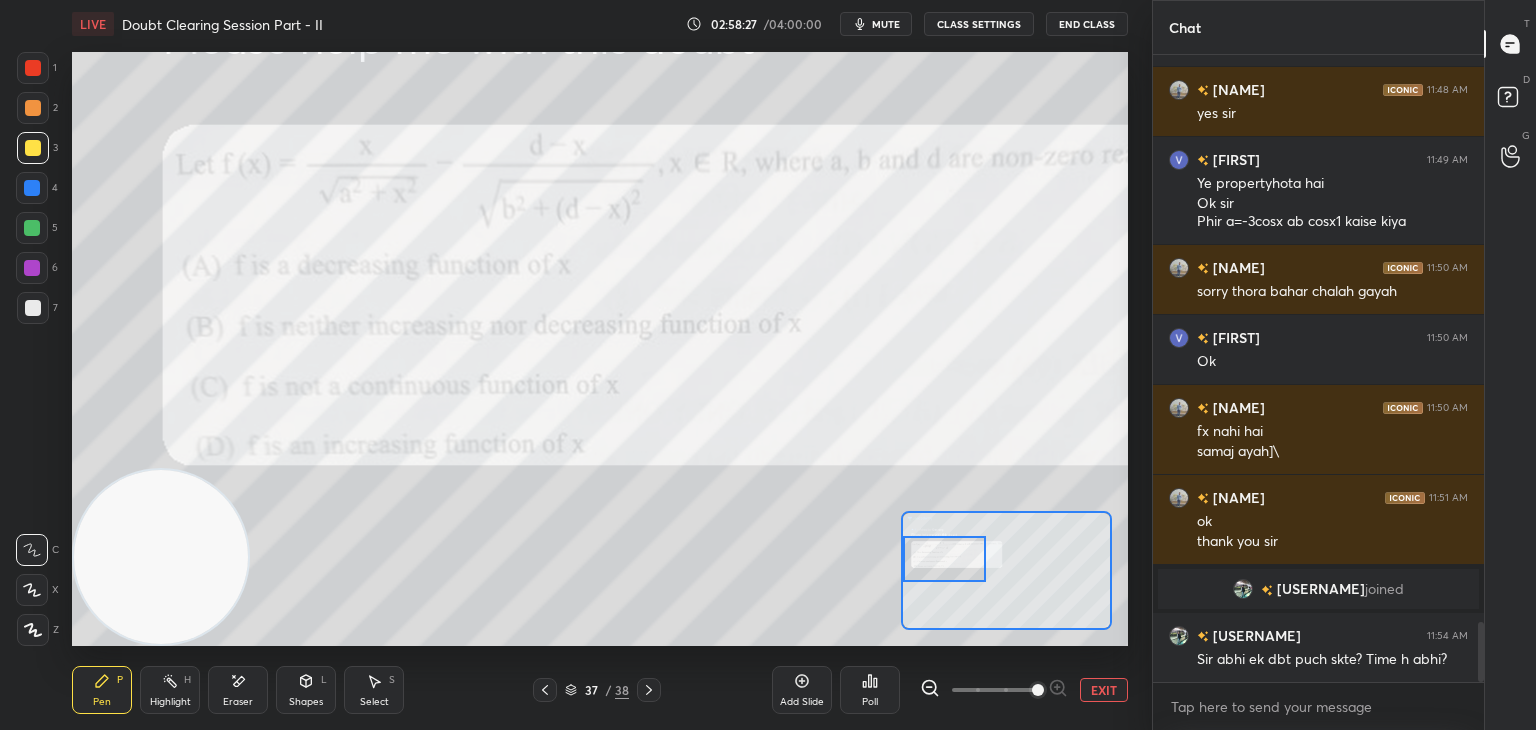 scroll, scrollTop: 5914, scrollLeft: 0, axis: vertical 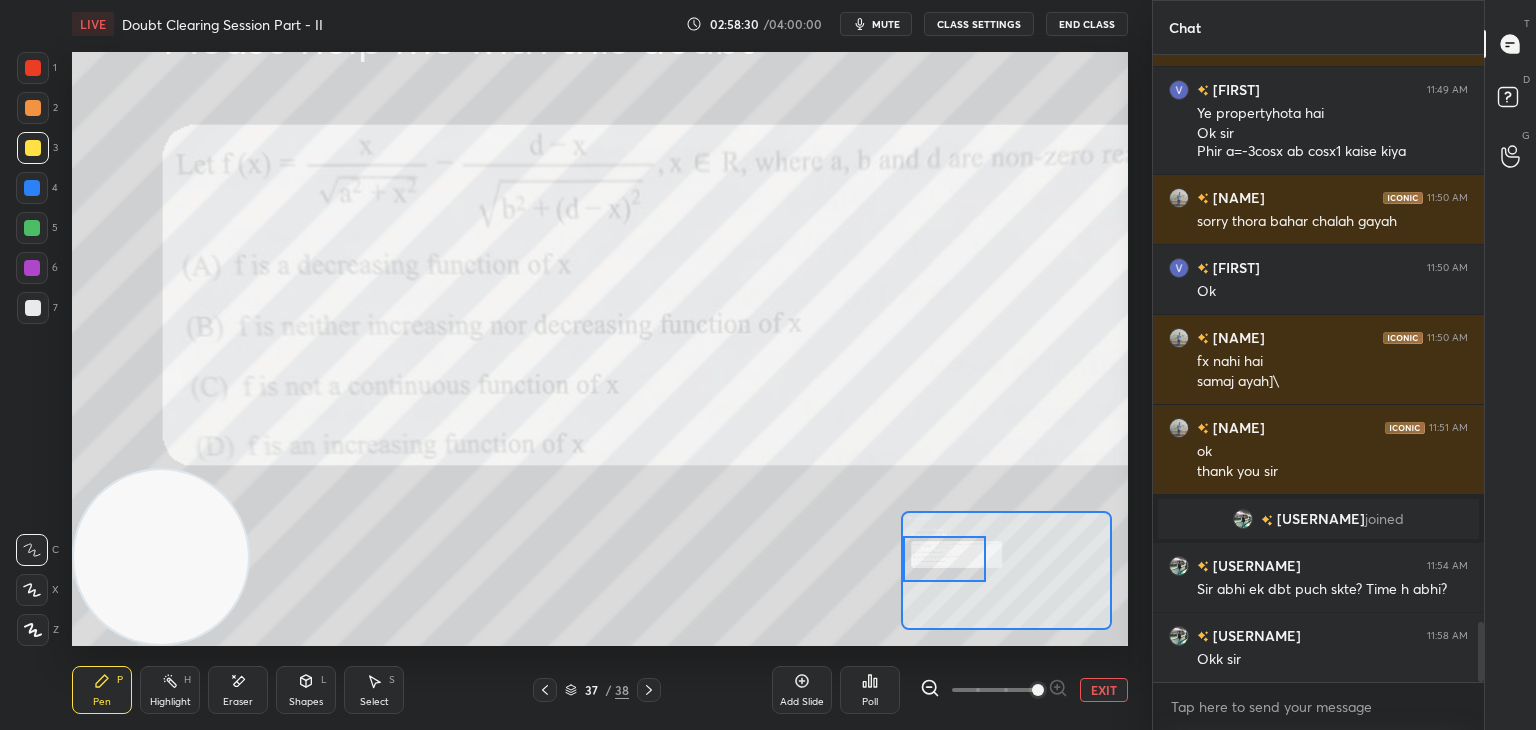 click on "EXIT" at bounding box center (1104, 690) 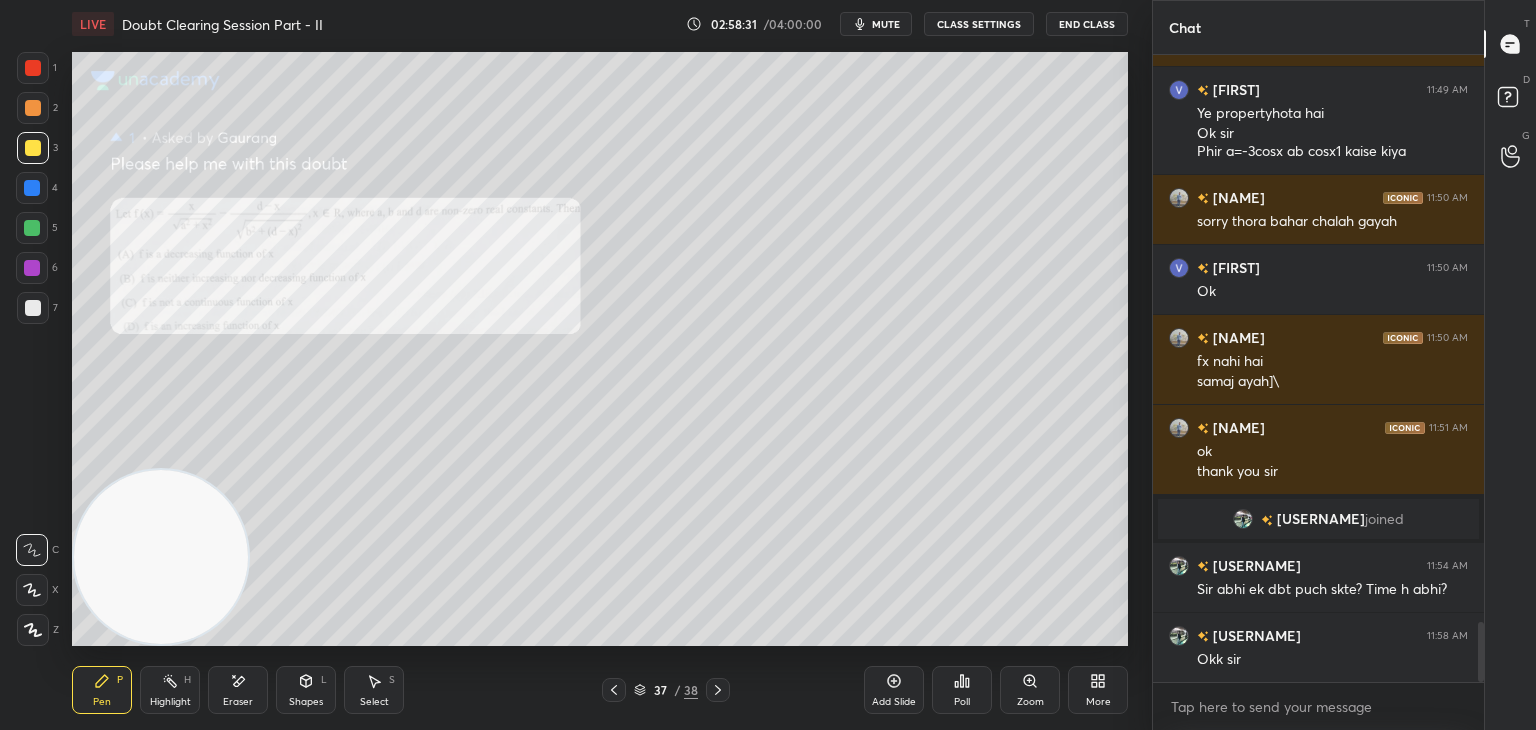 click 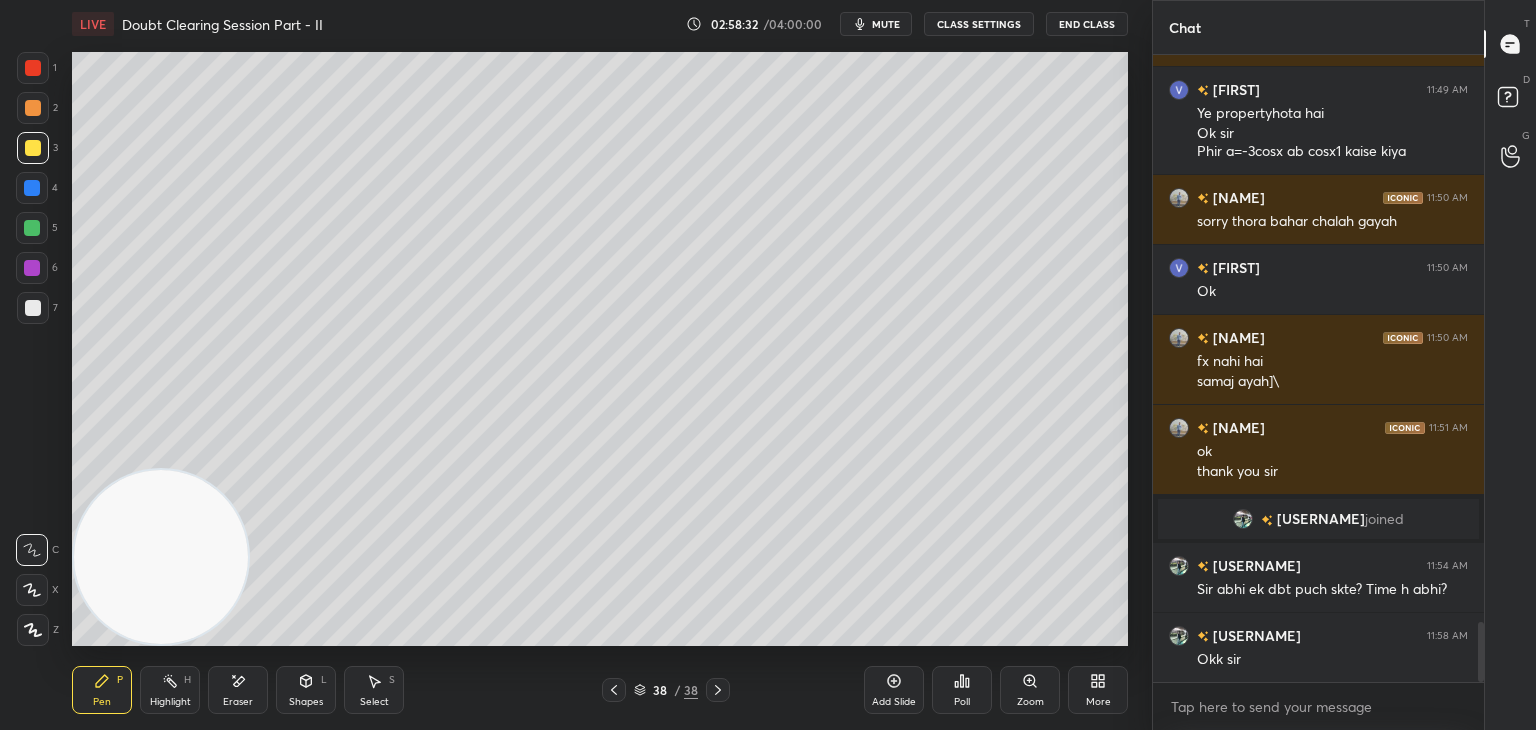 click on "mute" at bounding box center (886, 24) 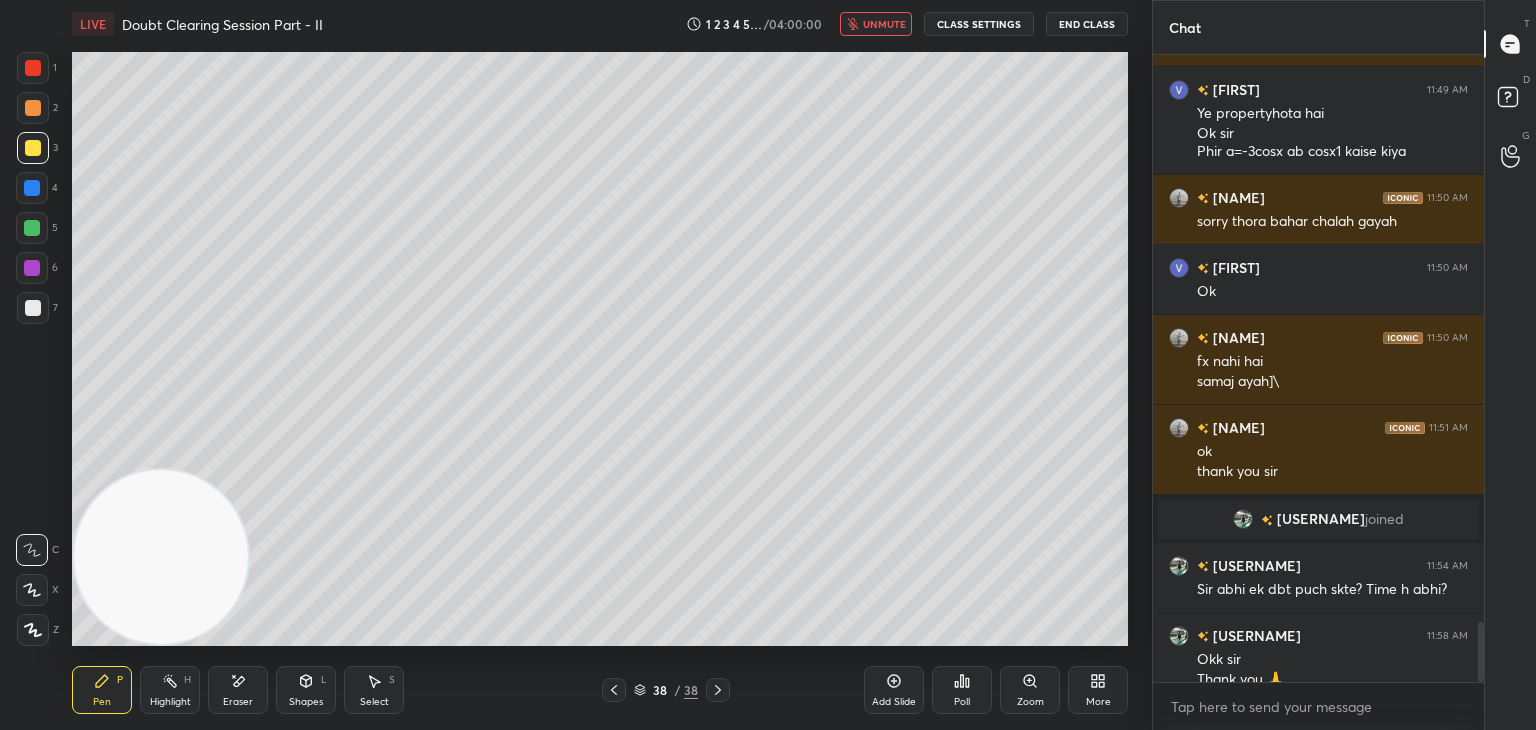 scroll, scrollTop: 5934, scrollLeft: 0, axis: vertical 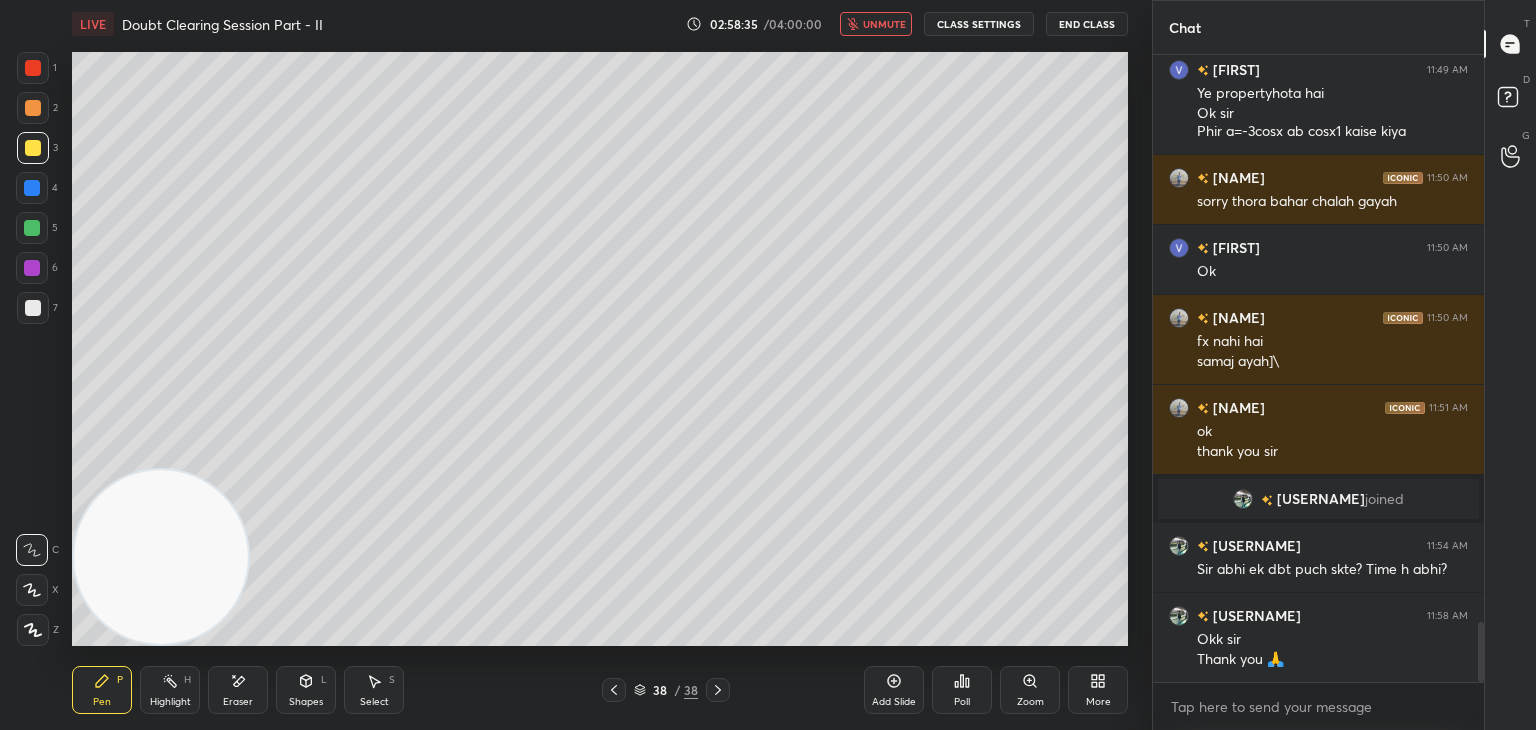 click on "unmute" at bounding box center (884, 24) 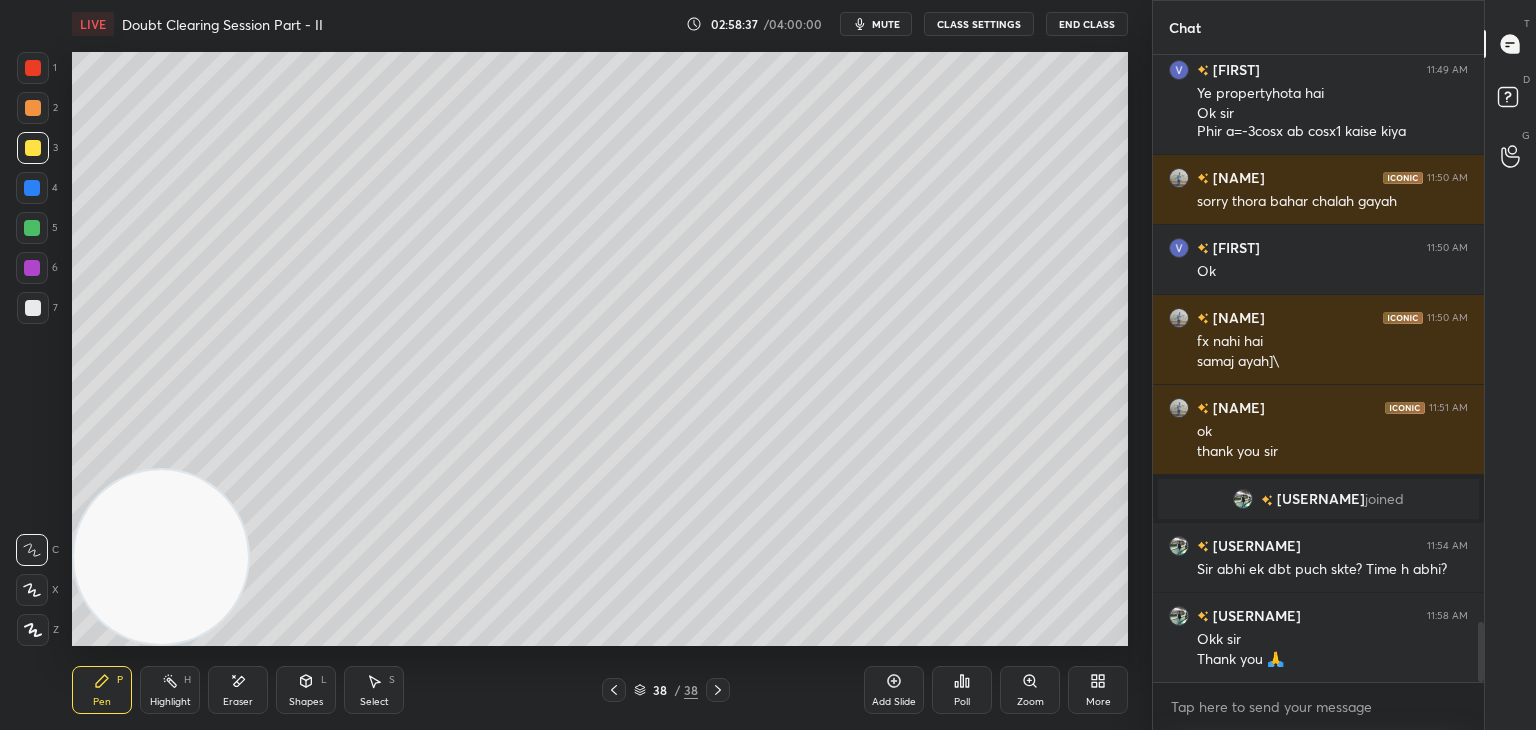 click on "mute" at bounding box center [886, 24] 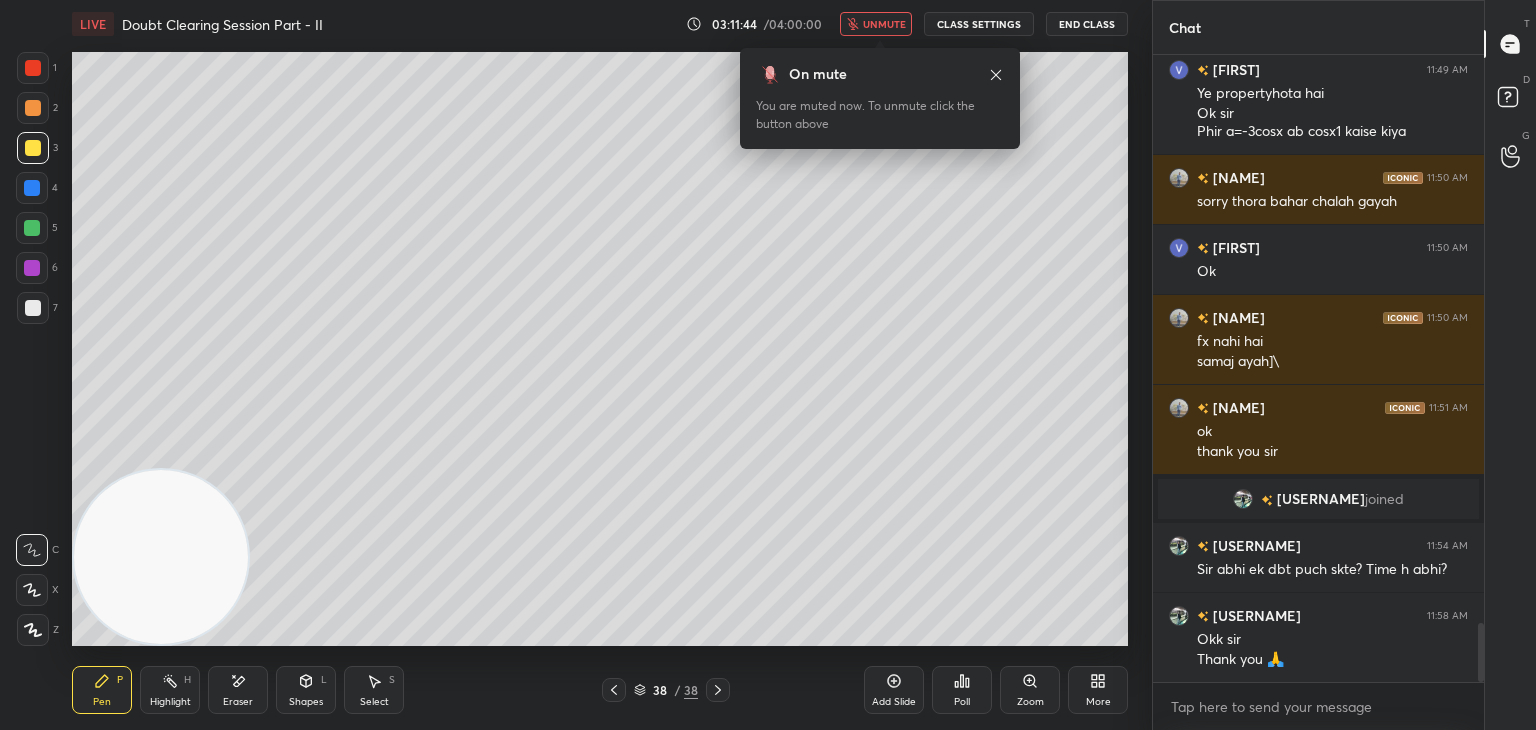 scroll, scrollTop: 6004, scrollLeft: 0, axis: vertical 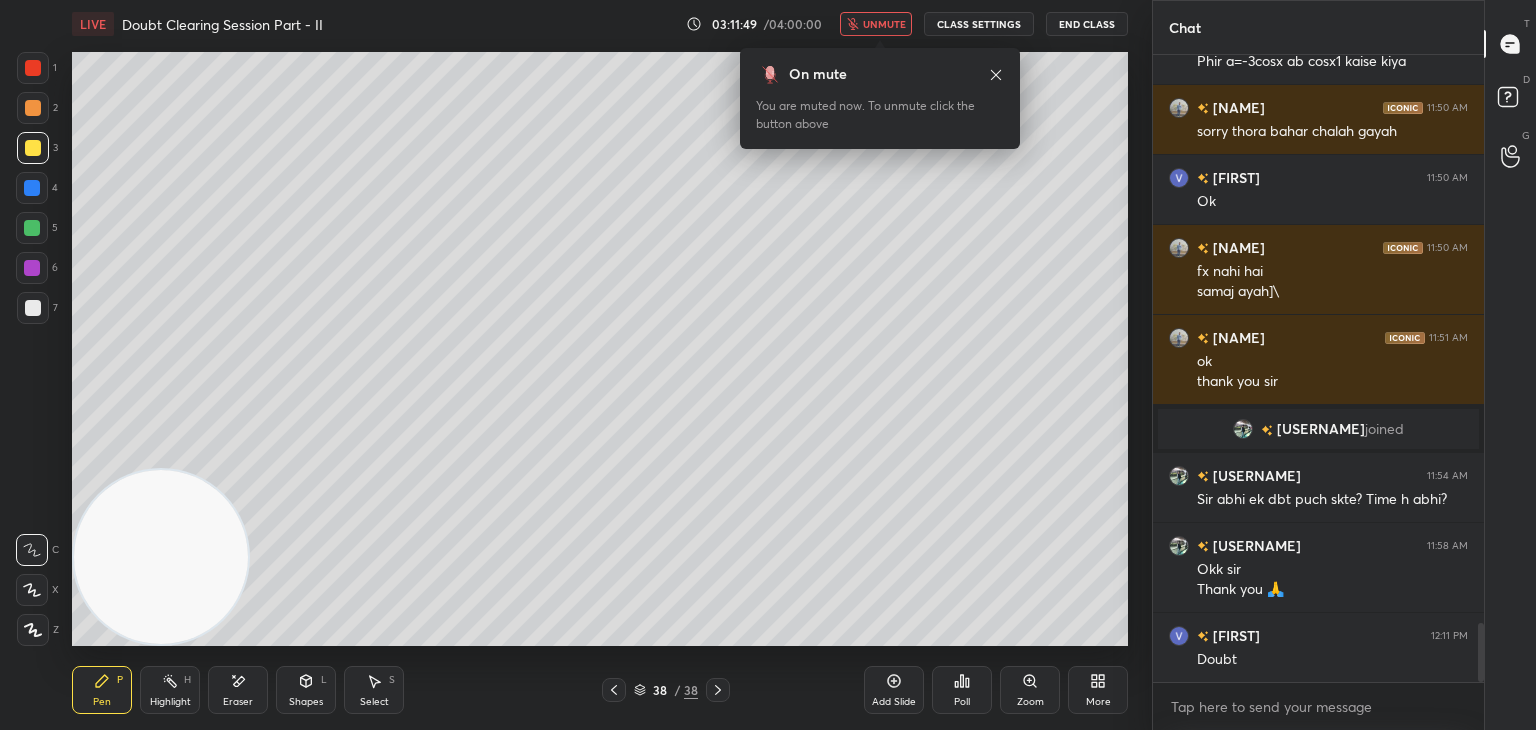 click on "unmute" at bounding box center (876, 24) 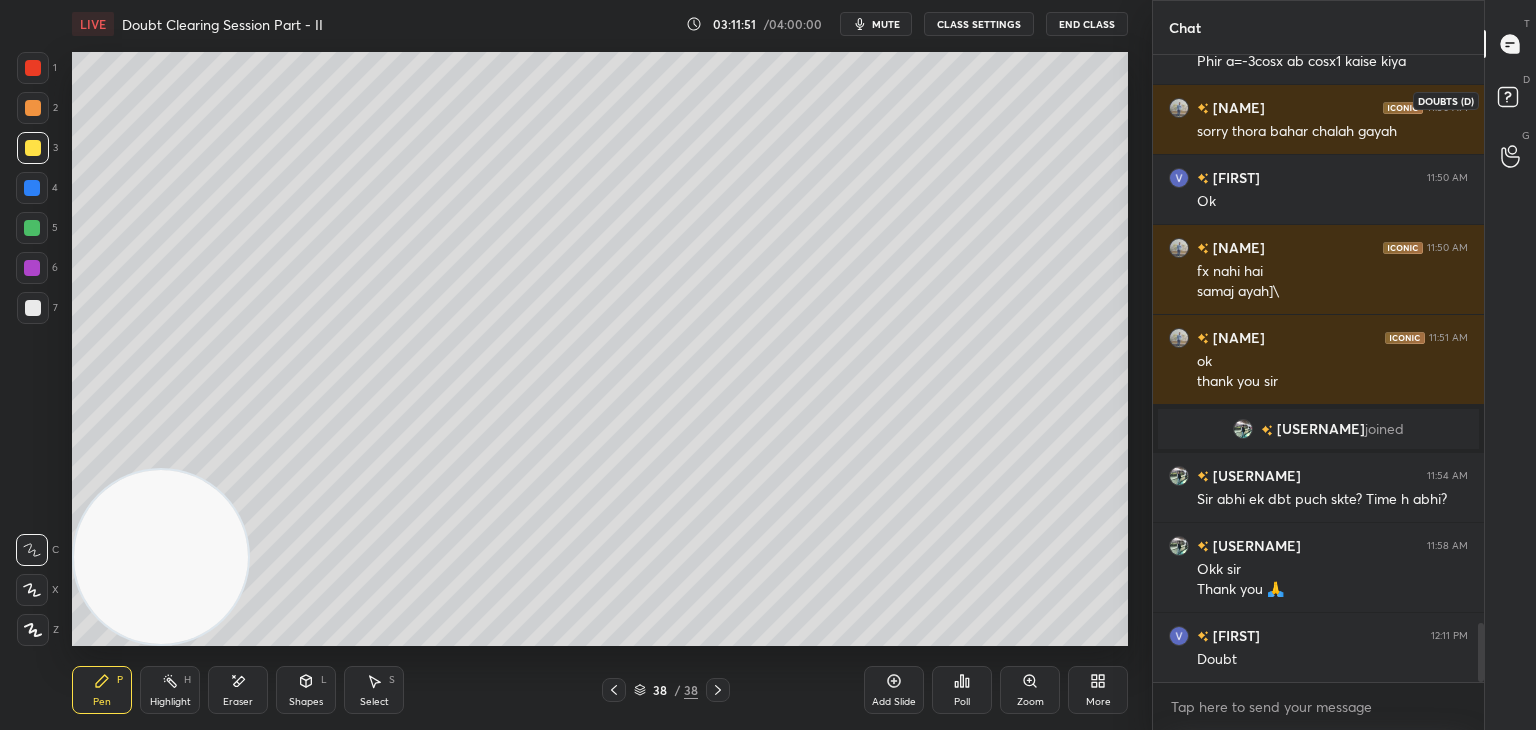 click 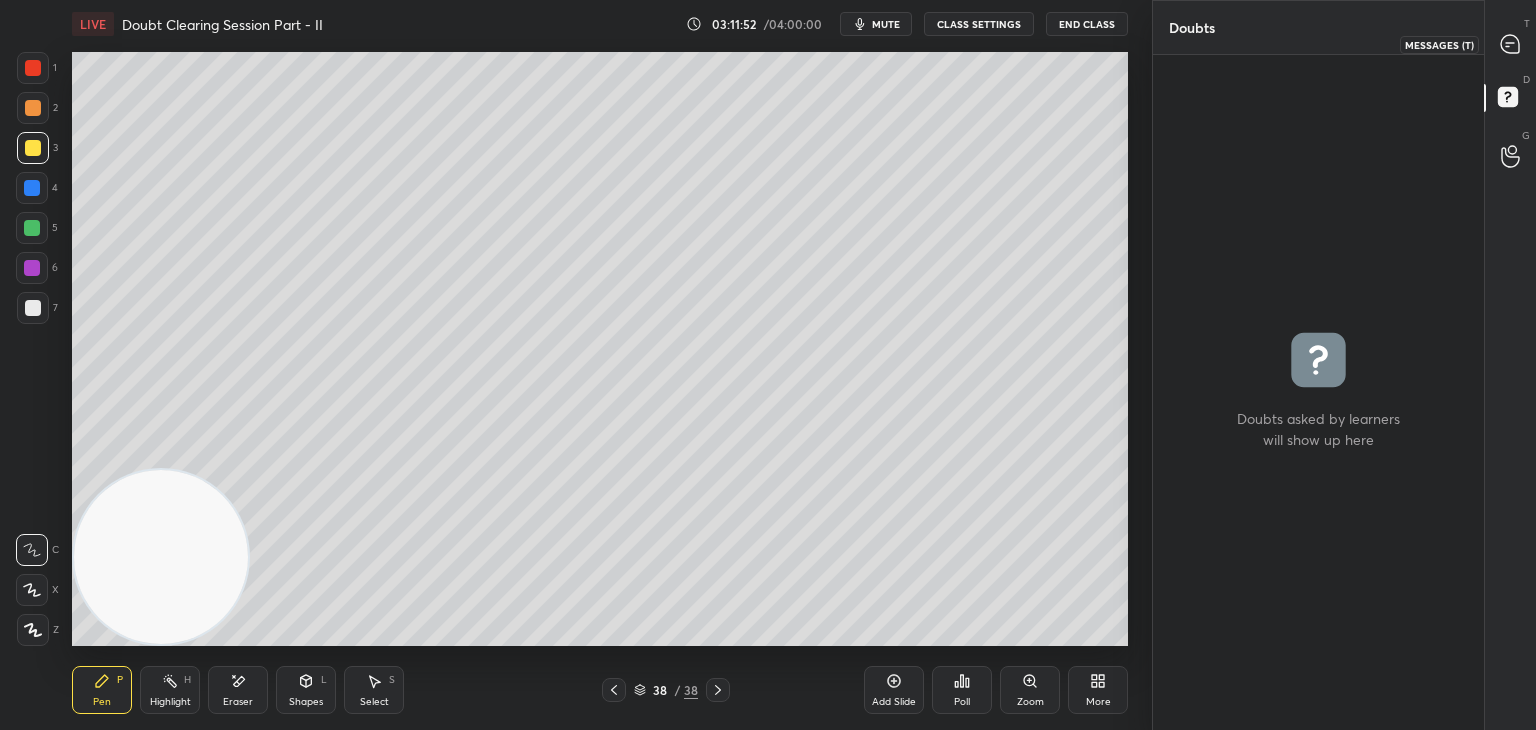 click 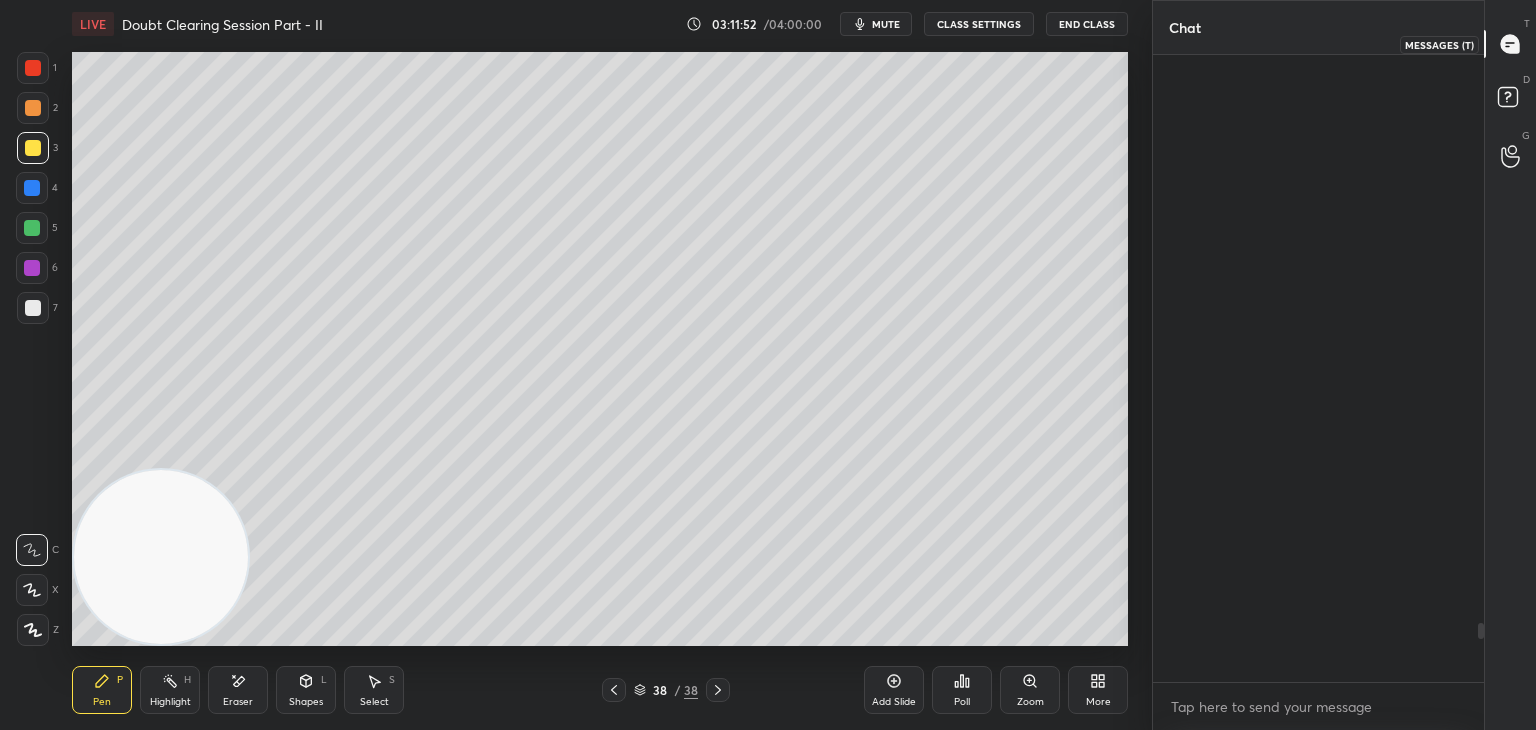 scroll, scrollTop: 6004, scrollLeft: 0, axis: vertical 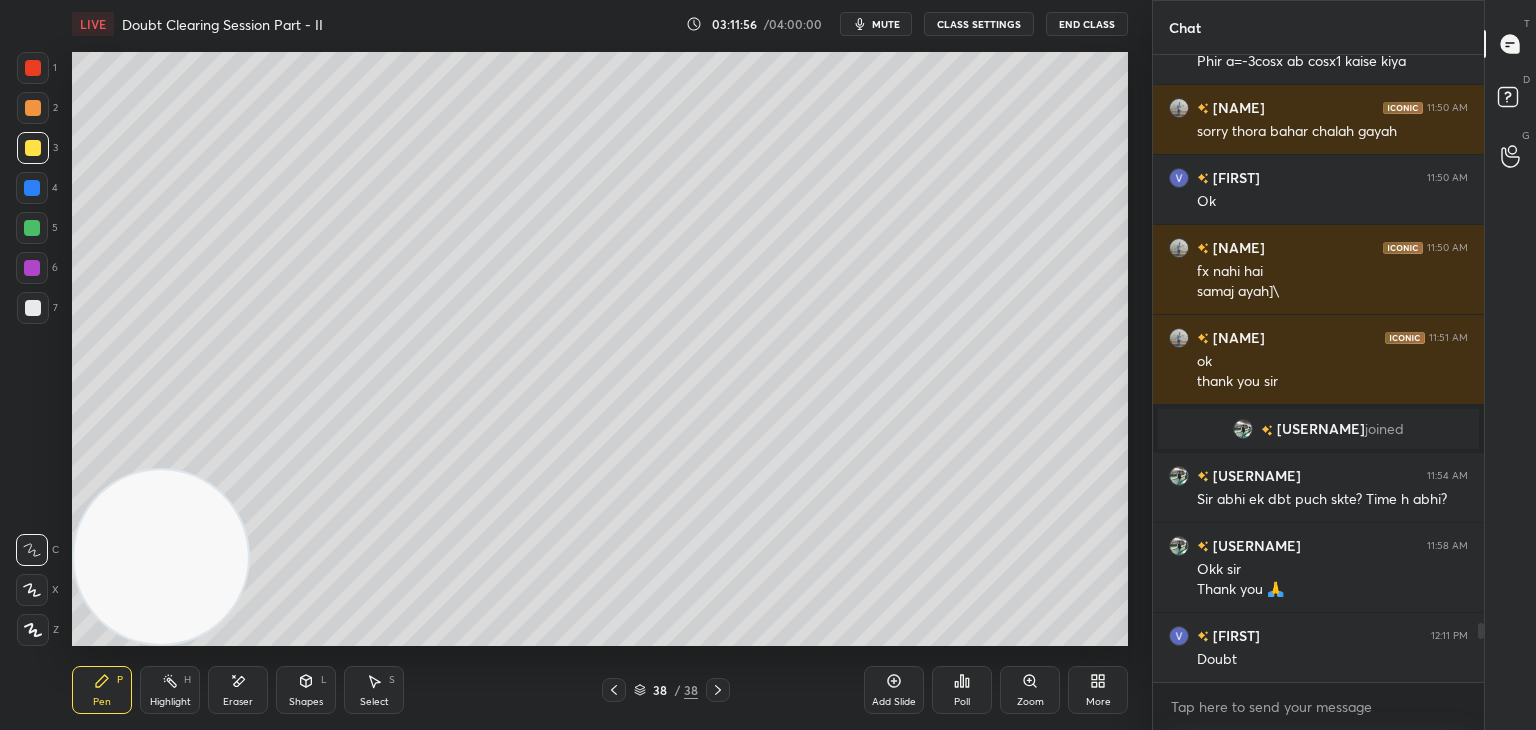 click on "mute" at bounding box center [886, 24] 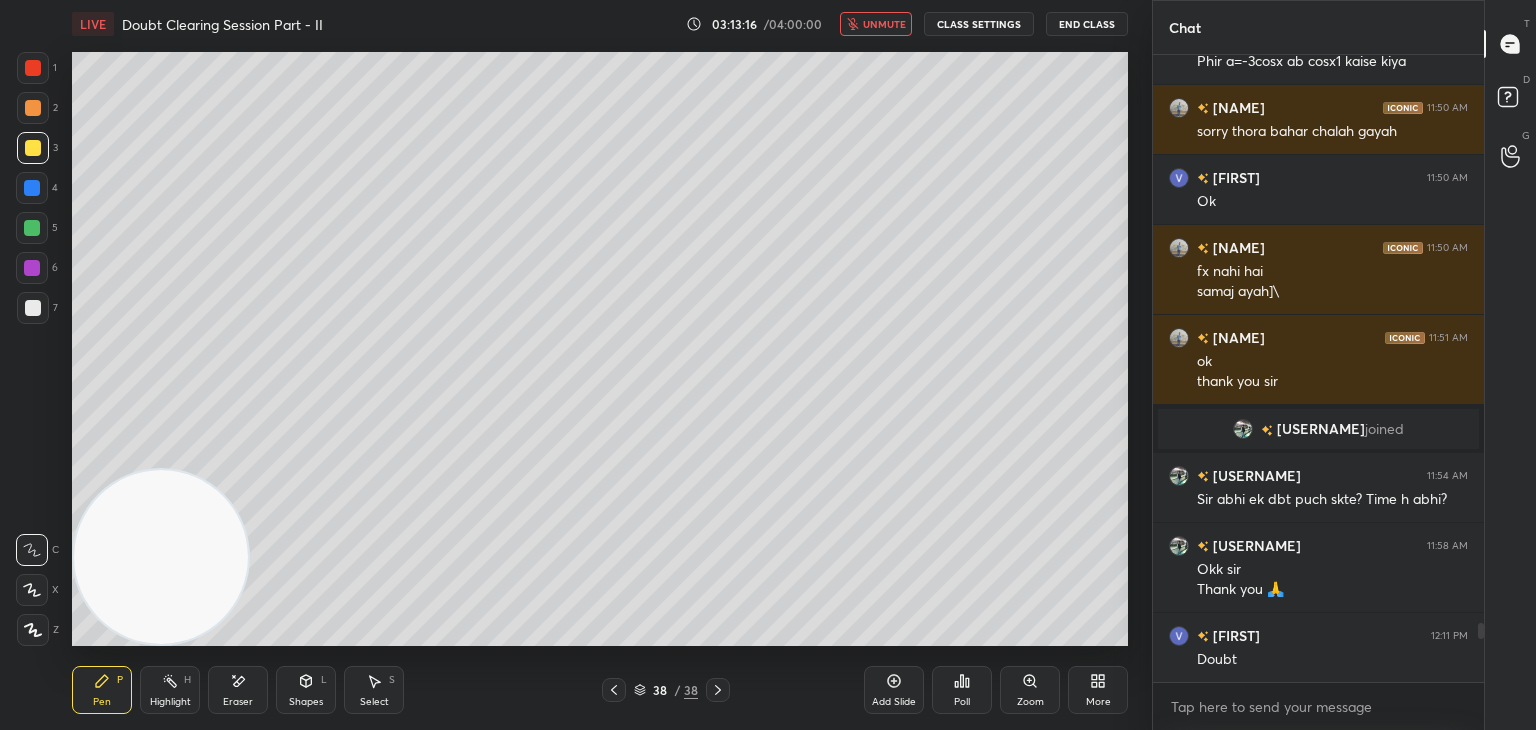 drag, startPoint x: 896, startPoint y: 29, endPoint x: 884, endPoint y: 31, distance: 12.165525 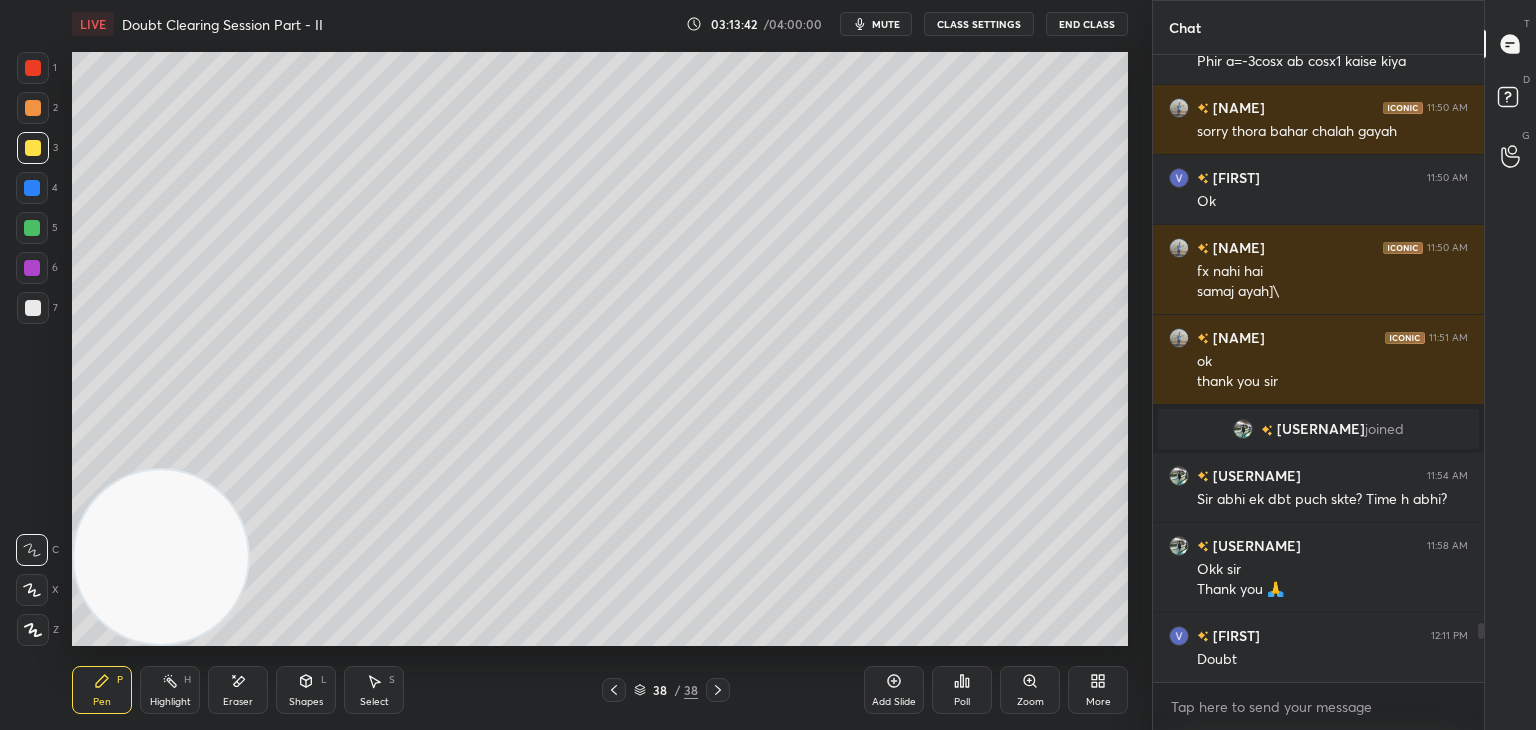 click on "mute" at bounding box center (876, 24) 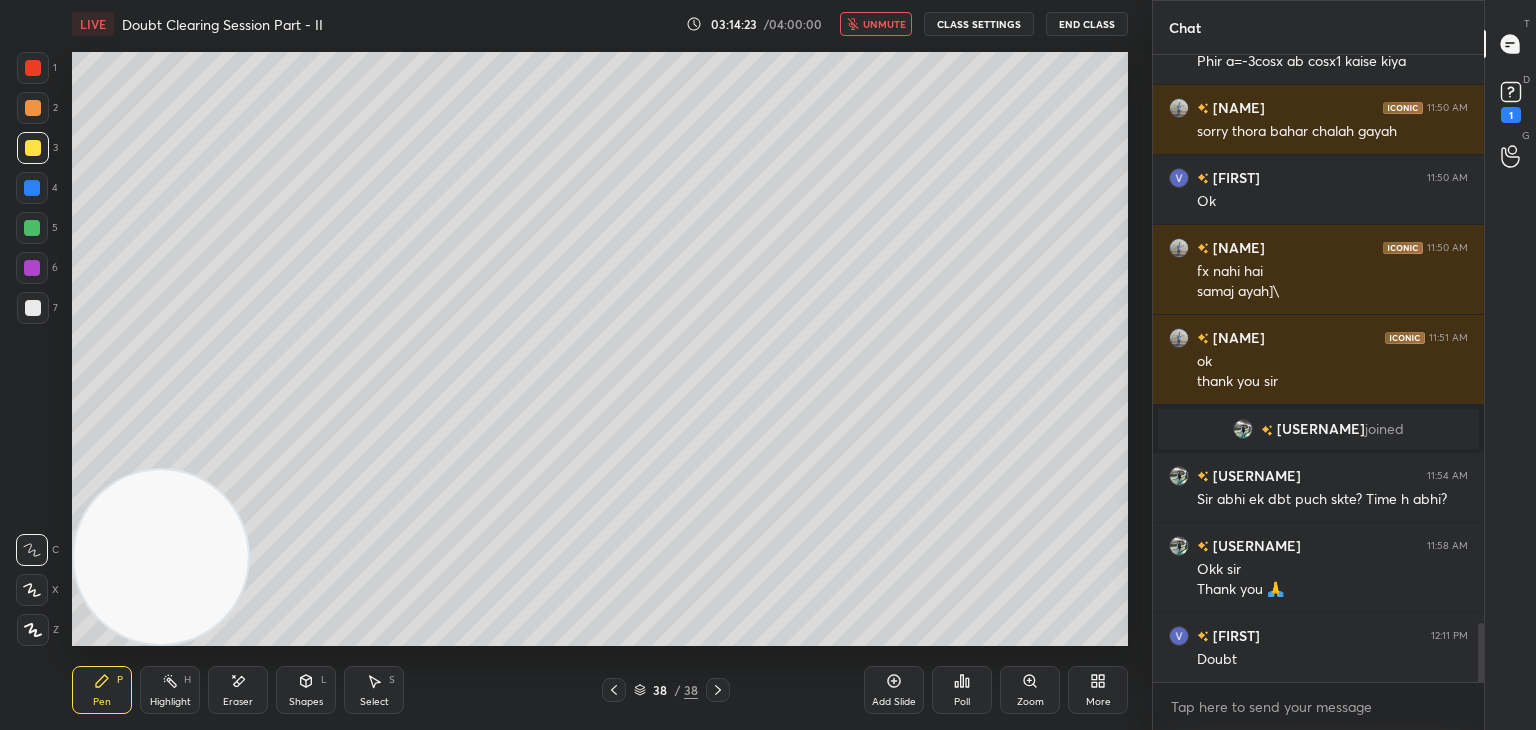 scroll, scrollTop: 6090, scrollLeft: 0, axis: vertical 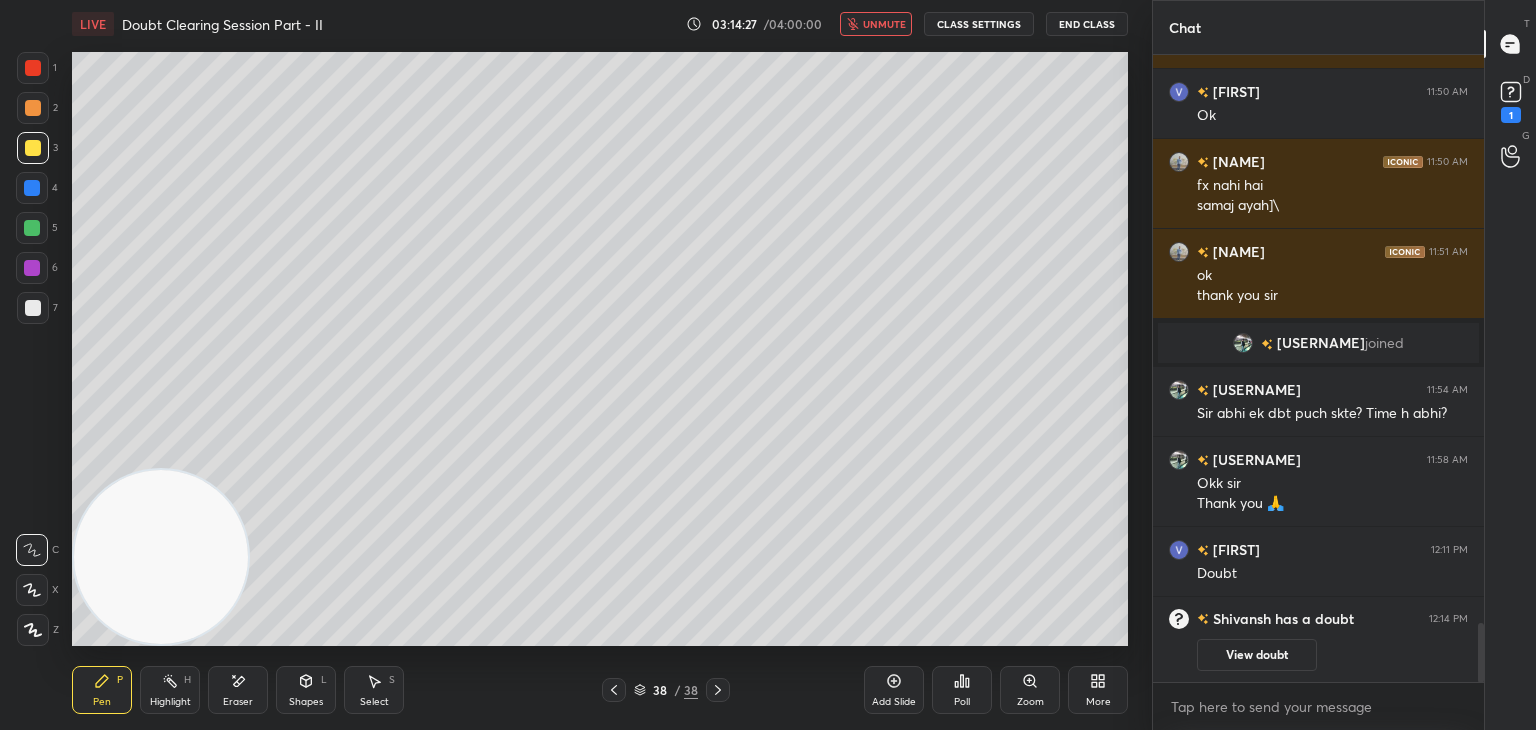 drag, startPoint x: 619, startPoint y: 692, endPoint x: 672, endPoint y: 668, distance: 58.18075 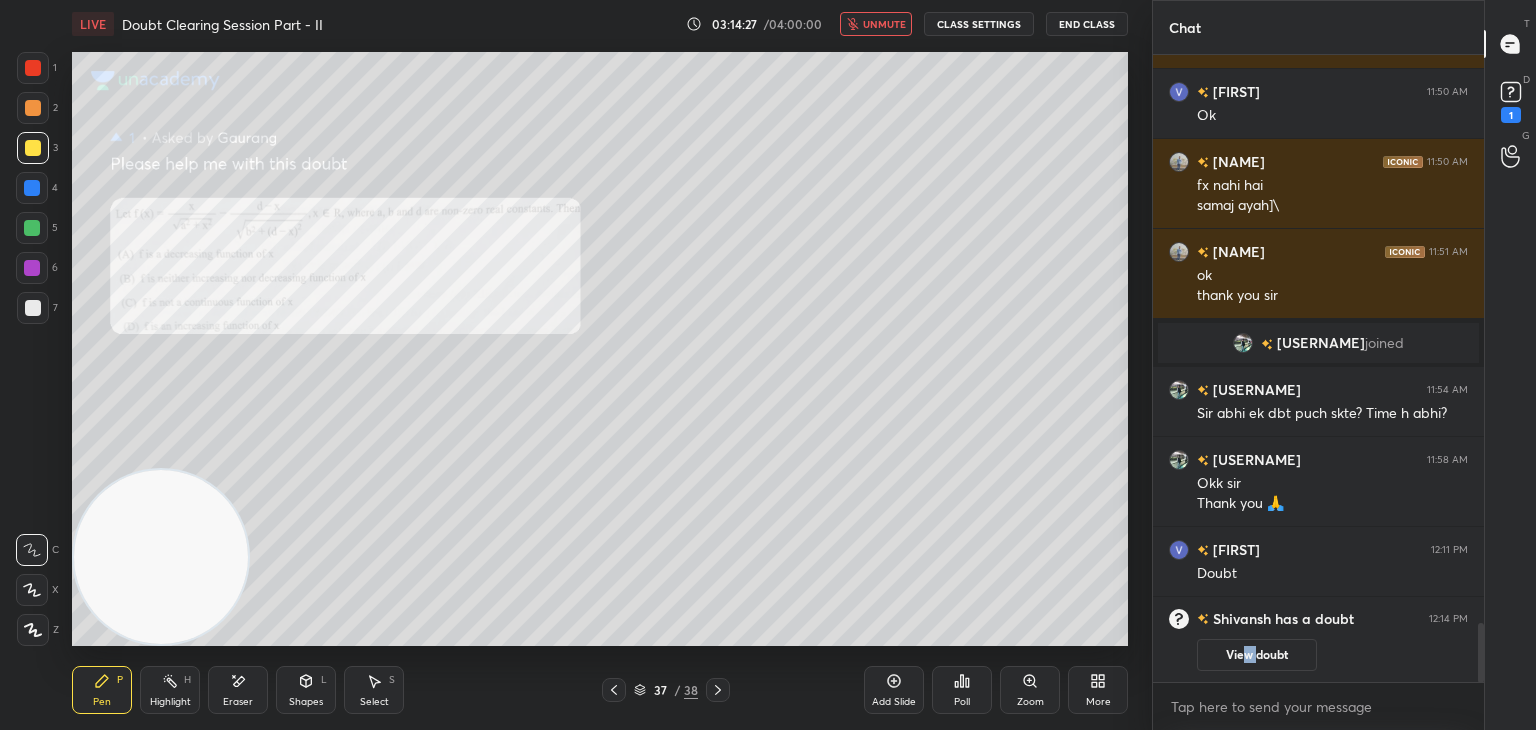 drag, startPoint x: 1255, startPoint y: 648, endPoint x: 1234, endPoint y: 621, distance: 34.20526 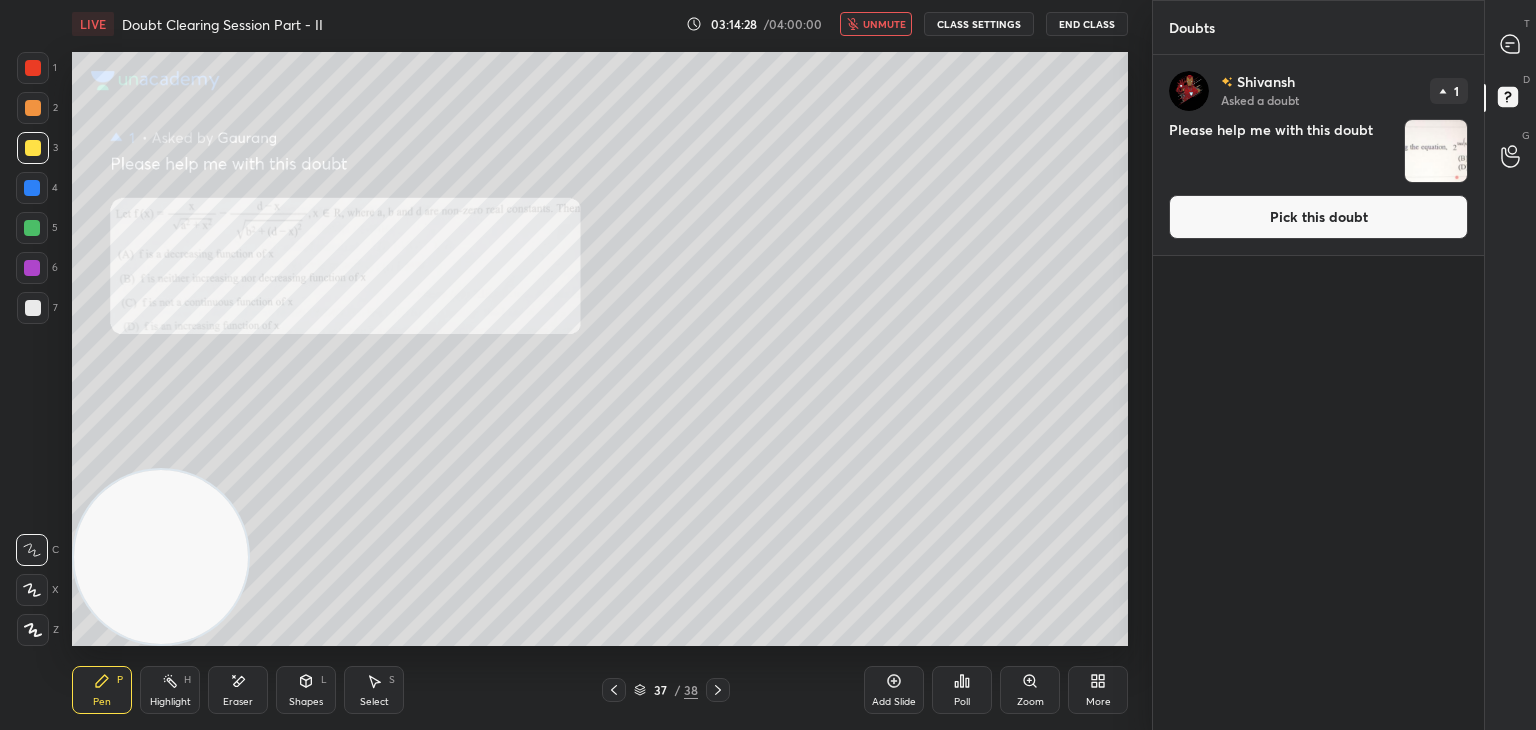 drag, startPoint x: 1255, startPoint y: 232, endPoint x: 1224, endPoint y: 233, distance: 31.016125 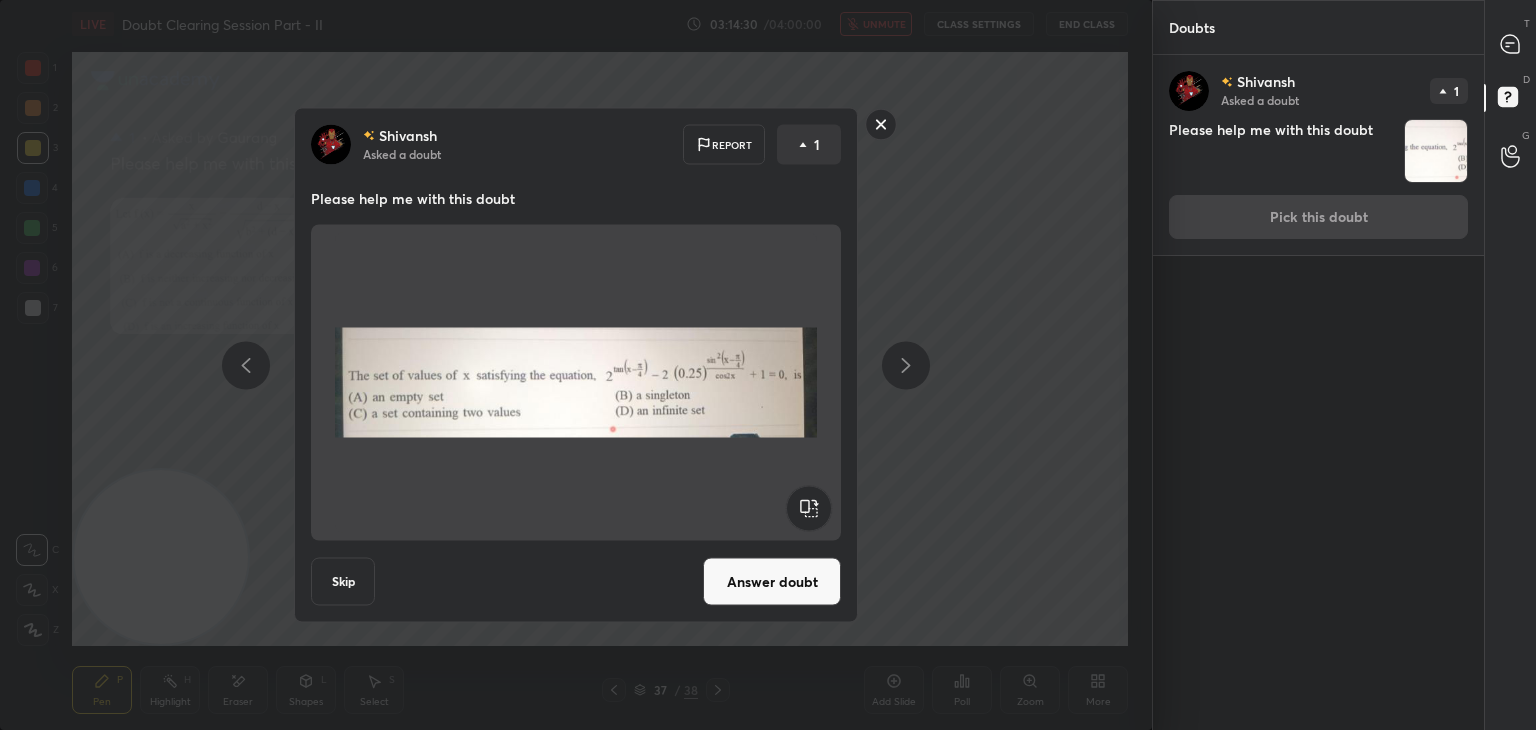 click on "Answer doubt" at bounding box center (772, 582) 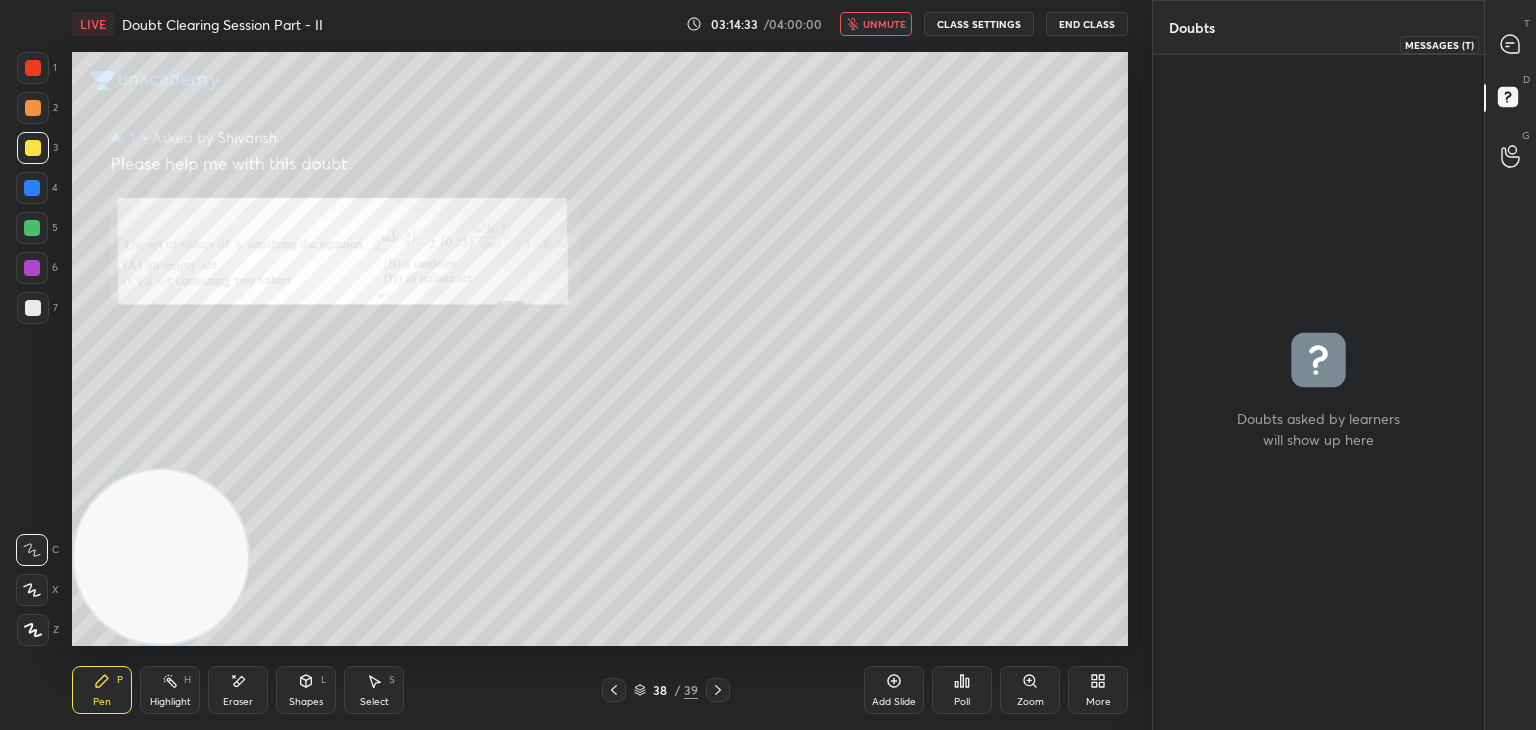 click 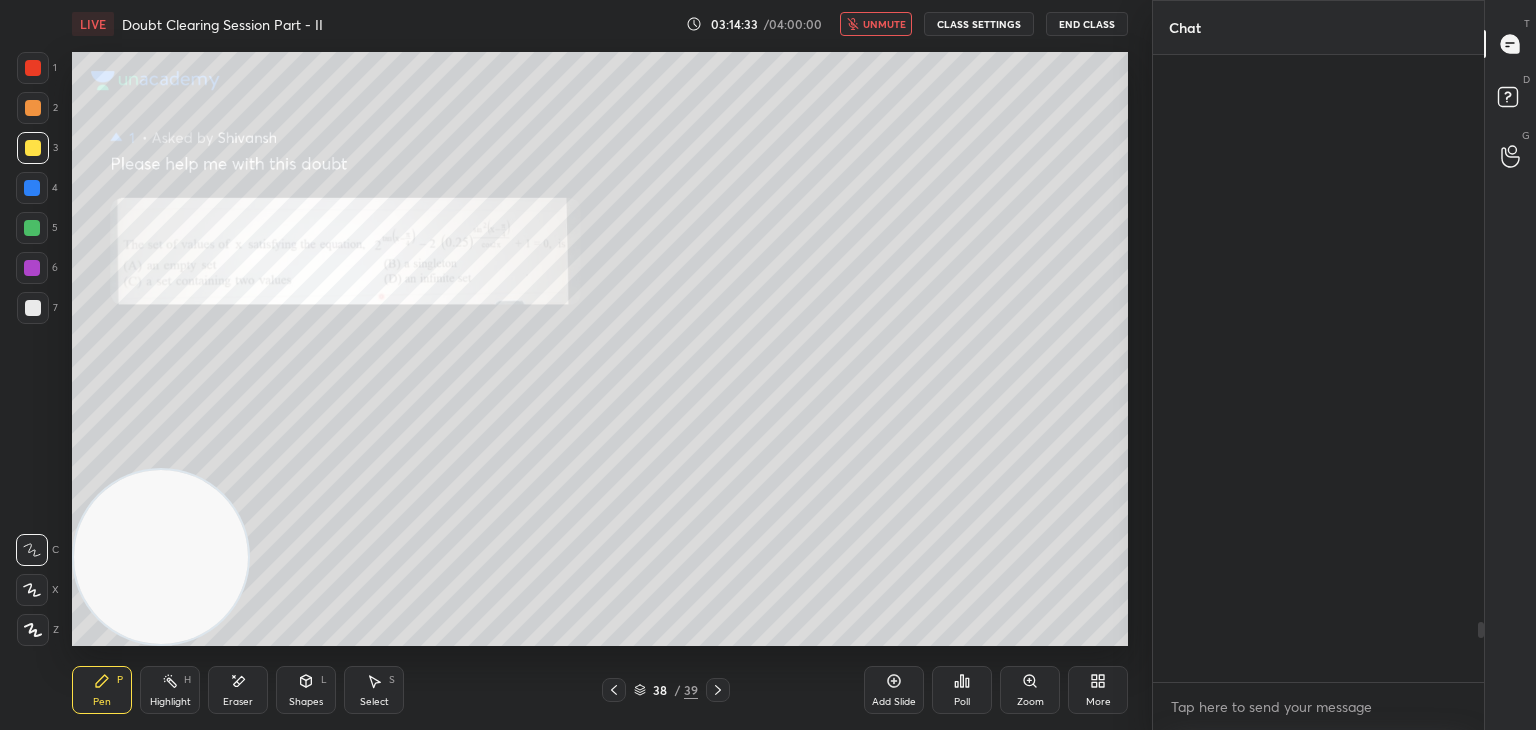 scroll, scrollTop: 5908, scrollLeft: 0, axis: vertical 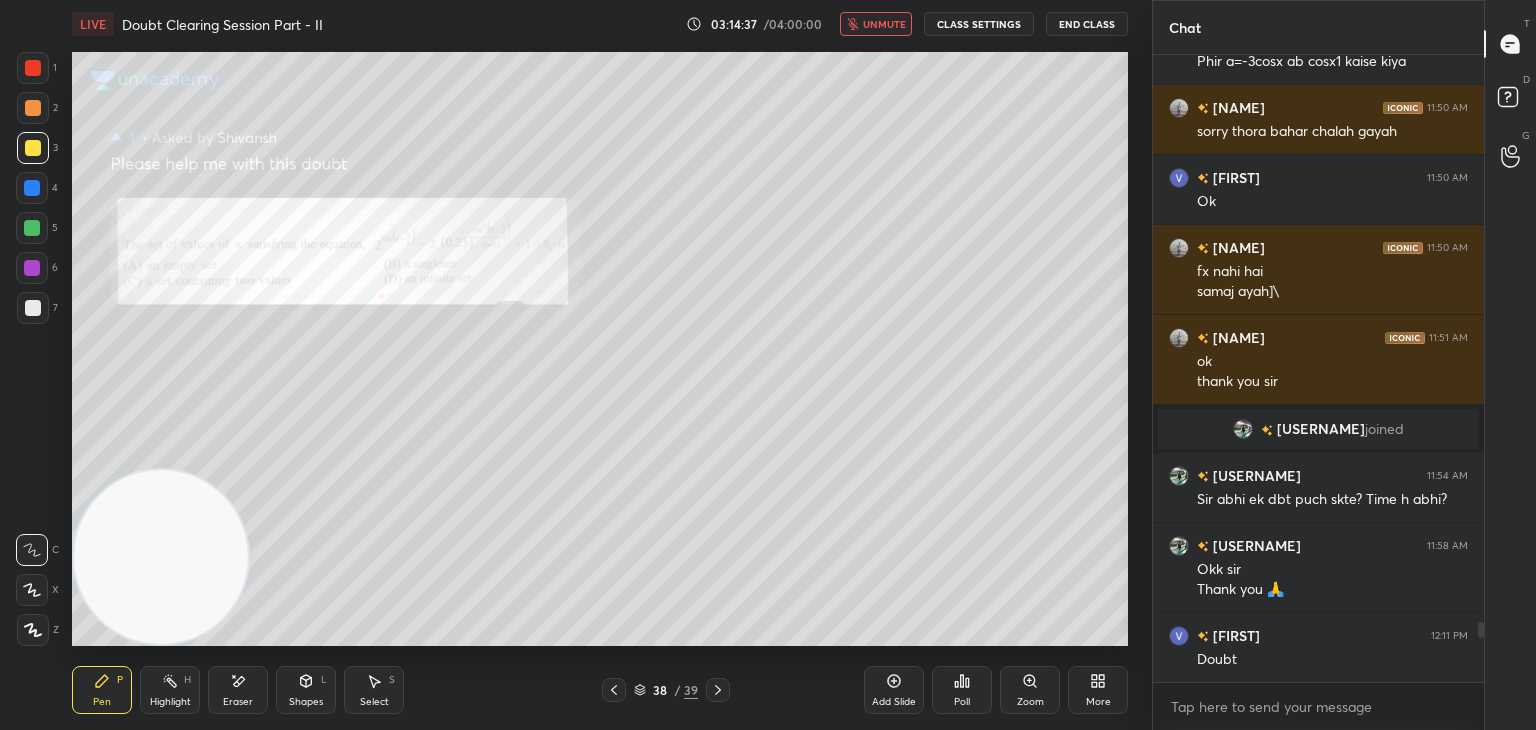 click on "Zoom" at bounding box center (1030, 690) 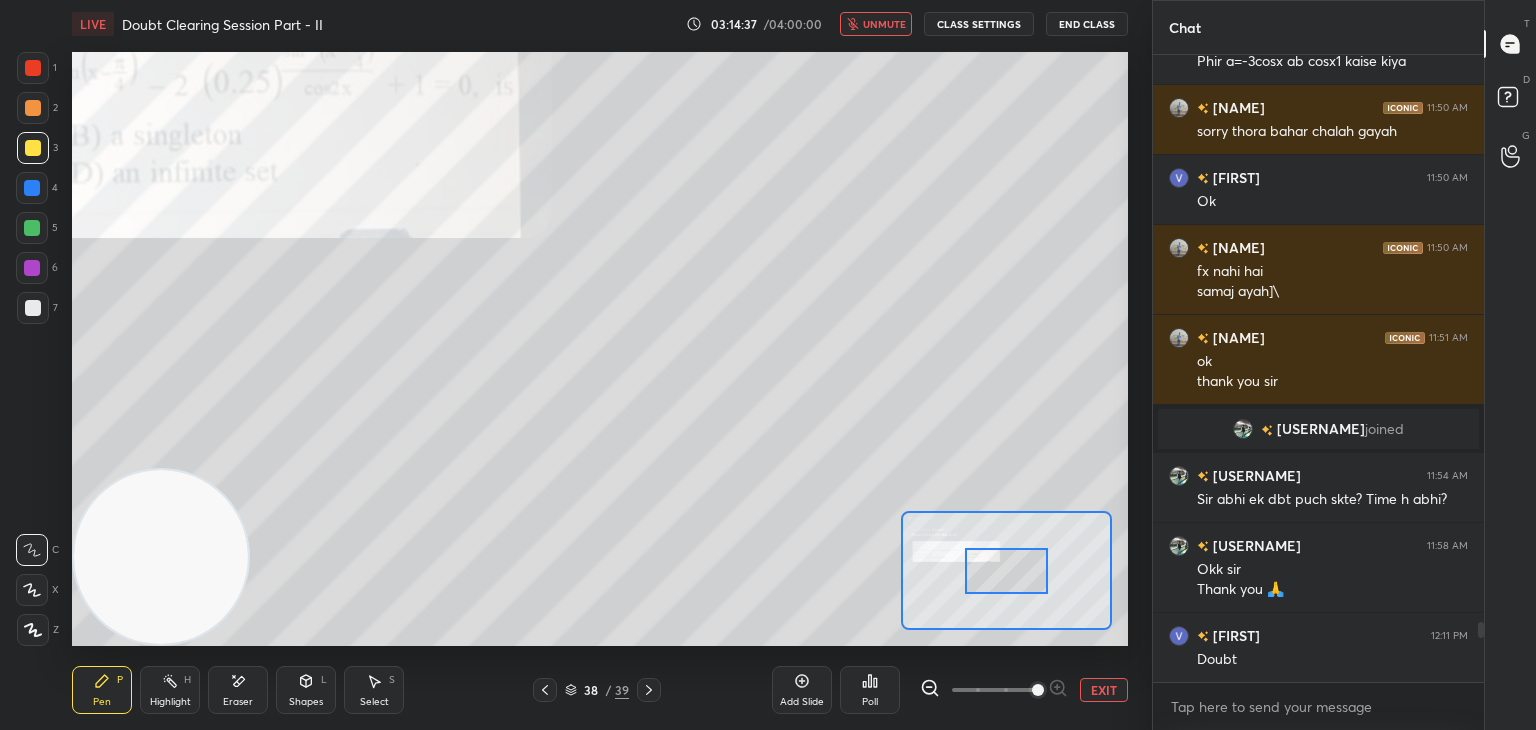 click at bounding box center [994, 690] 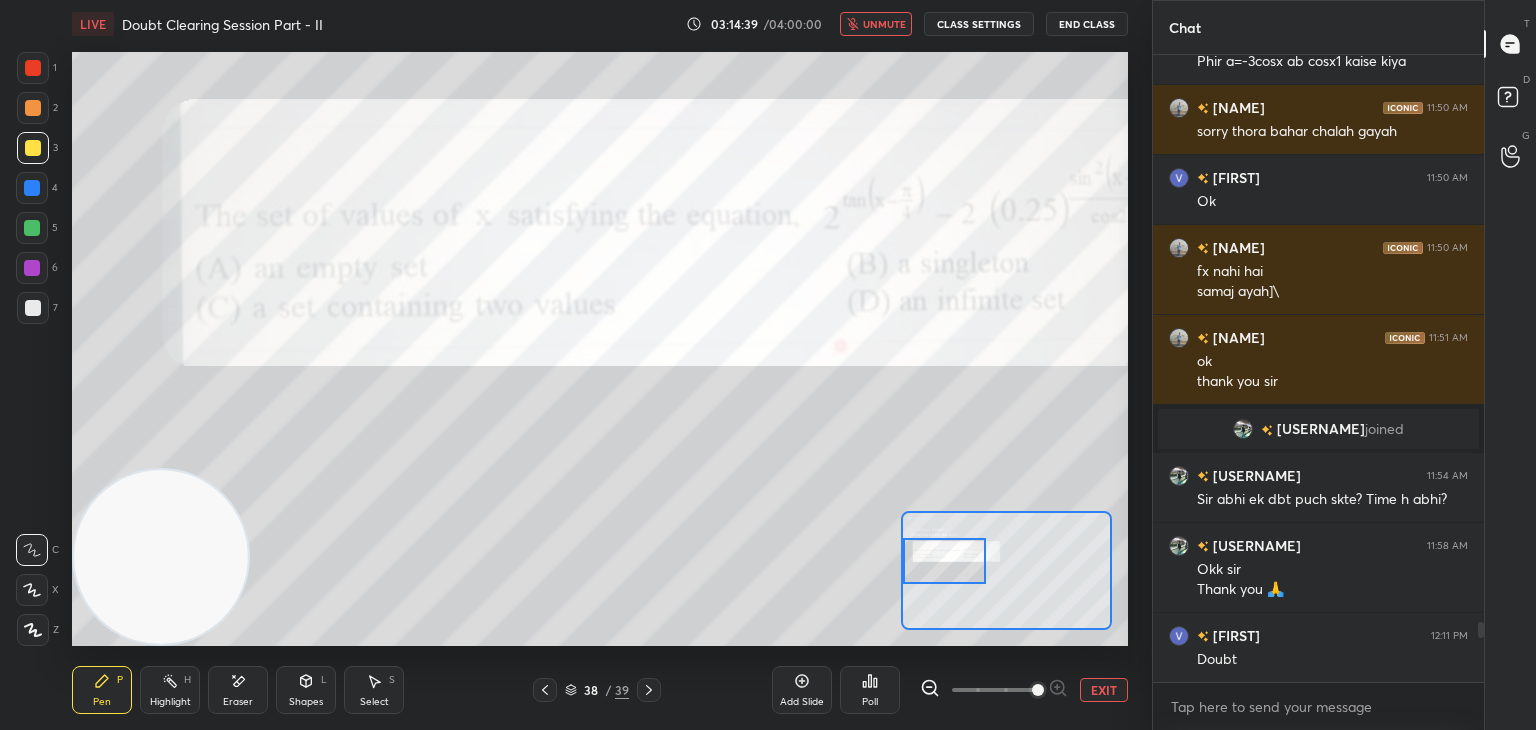 drag, startPoint x: 1017, startPoint y: 577, endPoint x: 957, endPoint y: 567, distance: 60.827625 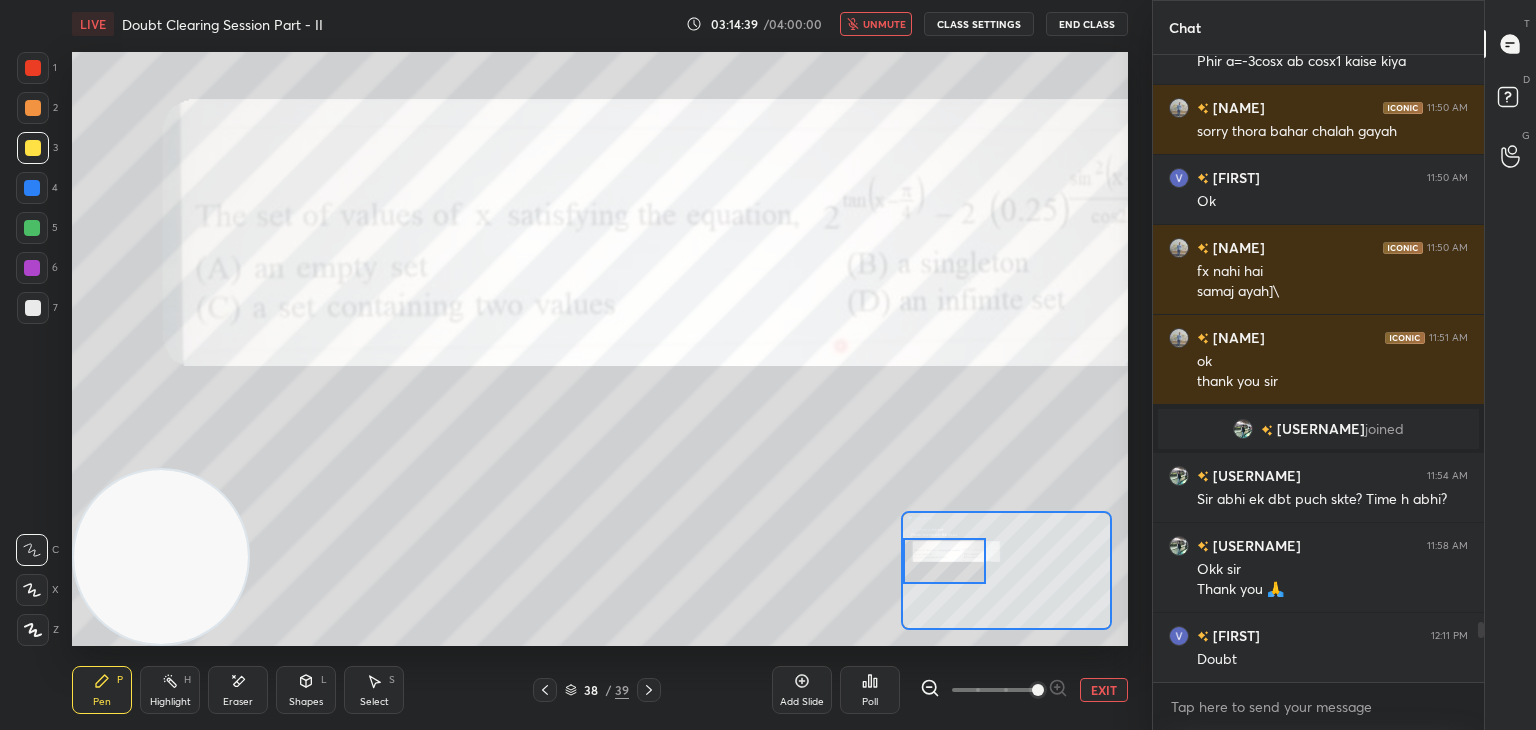 click at bounding box center (944, 561) 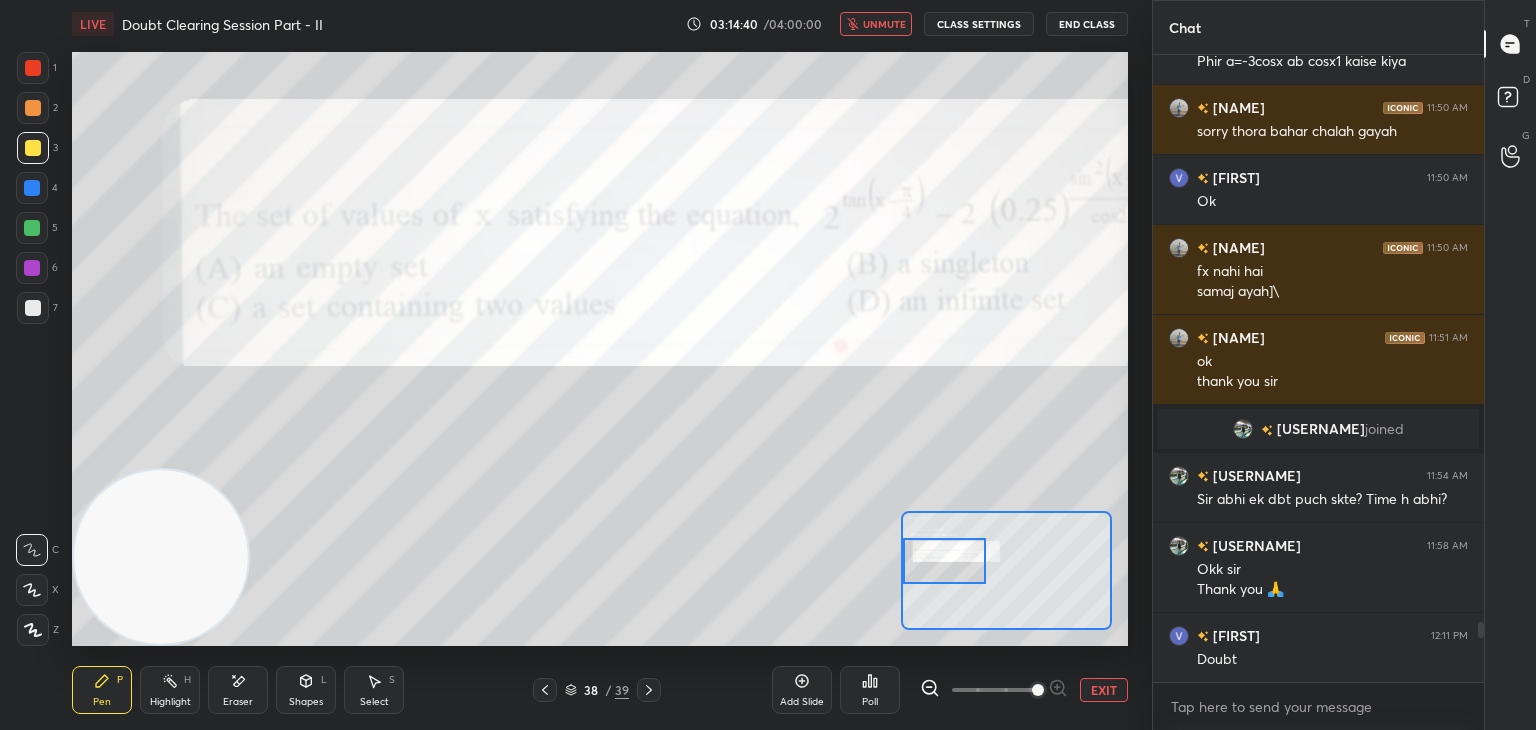 click on "unmute" at bounding box center [884, 24] 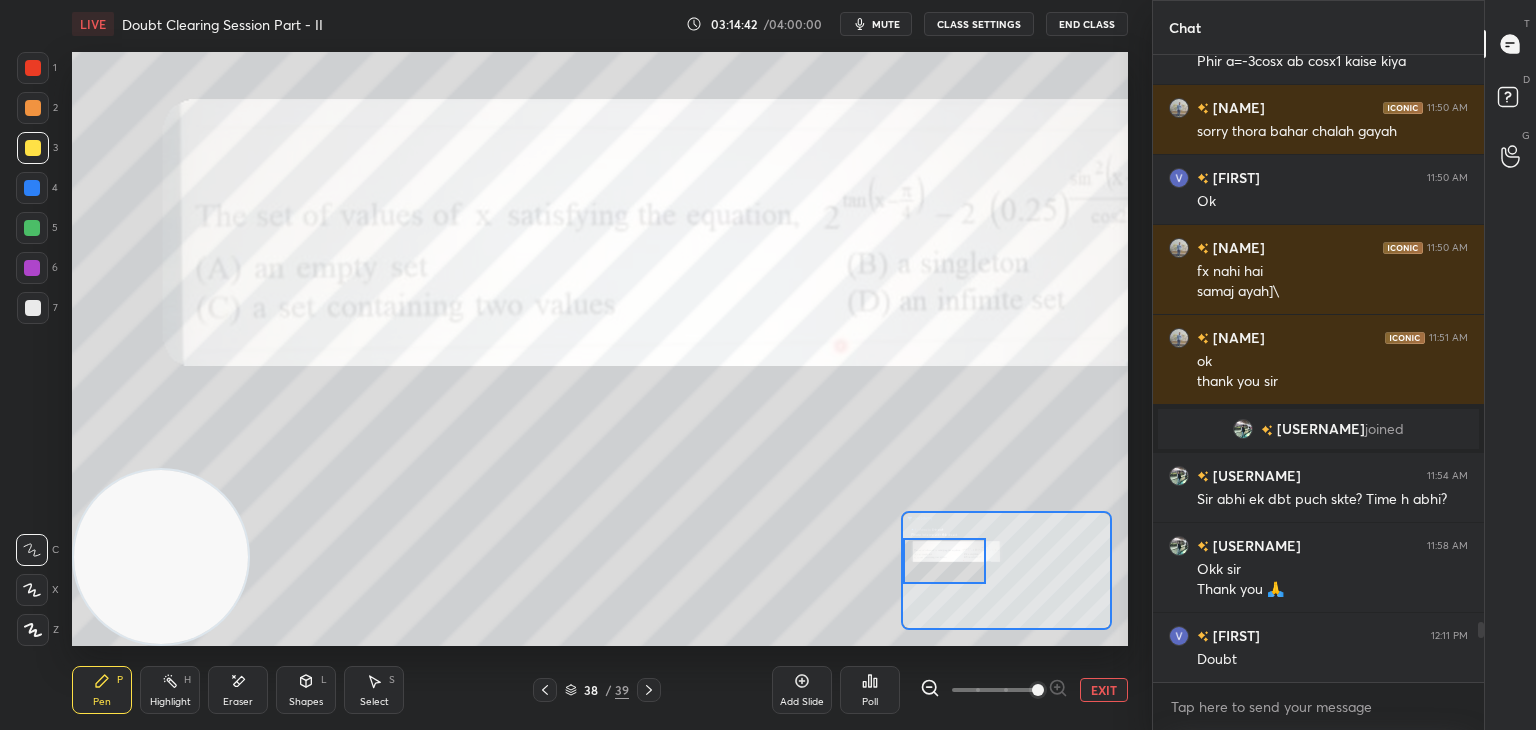 click at bounding box center [994, 690] 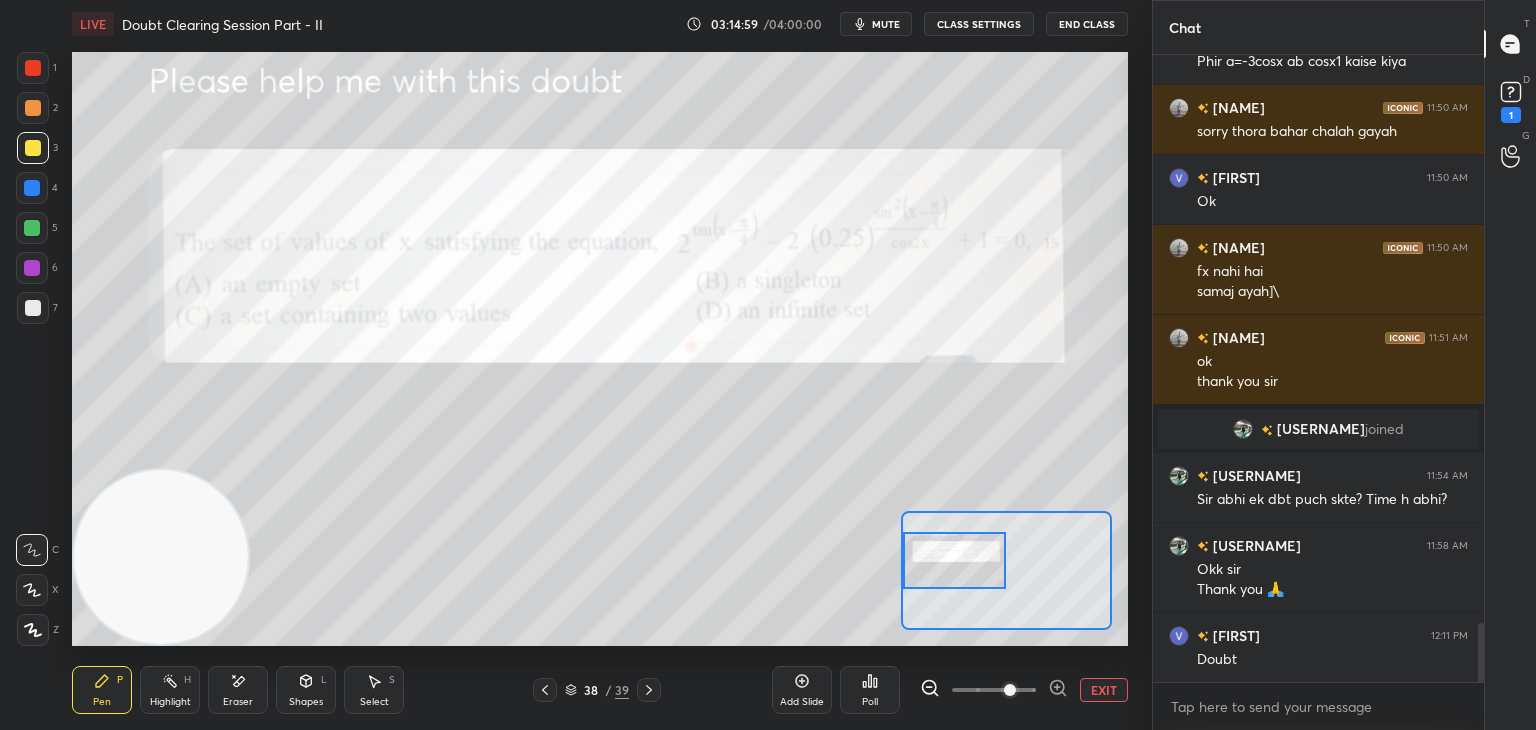 scroll, scrollTop: 5994, scrollLeft: 0, axis: vertical 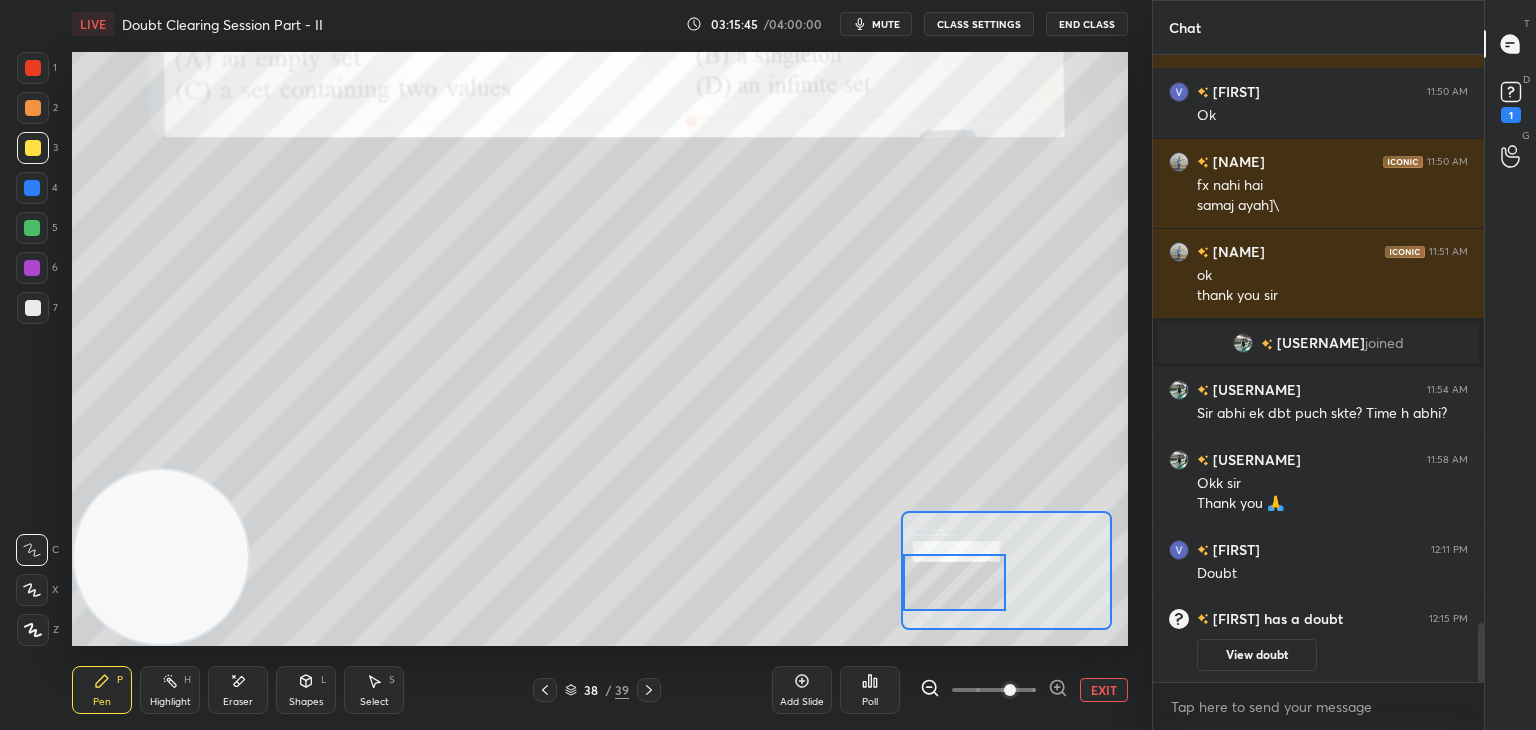 drag, startPoint x: 984, startPoint y: 560, endPoint x: 968, endPoint y: 566, distance: 17.088007 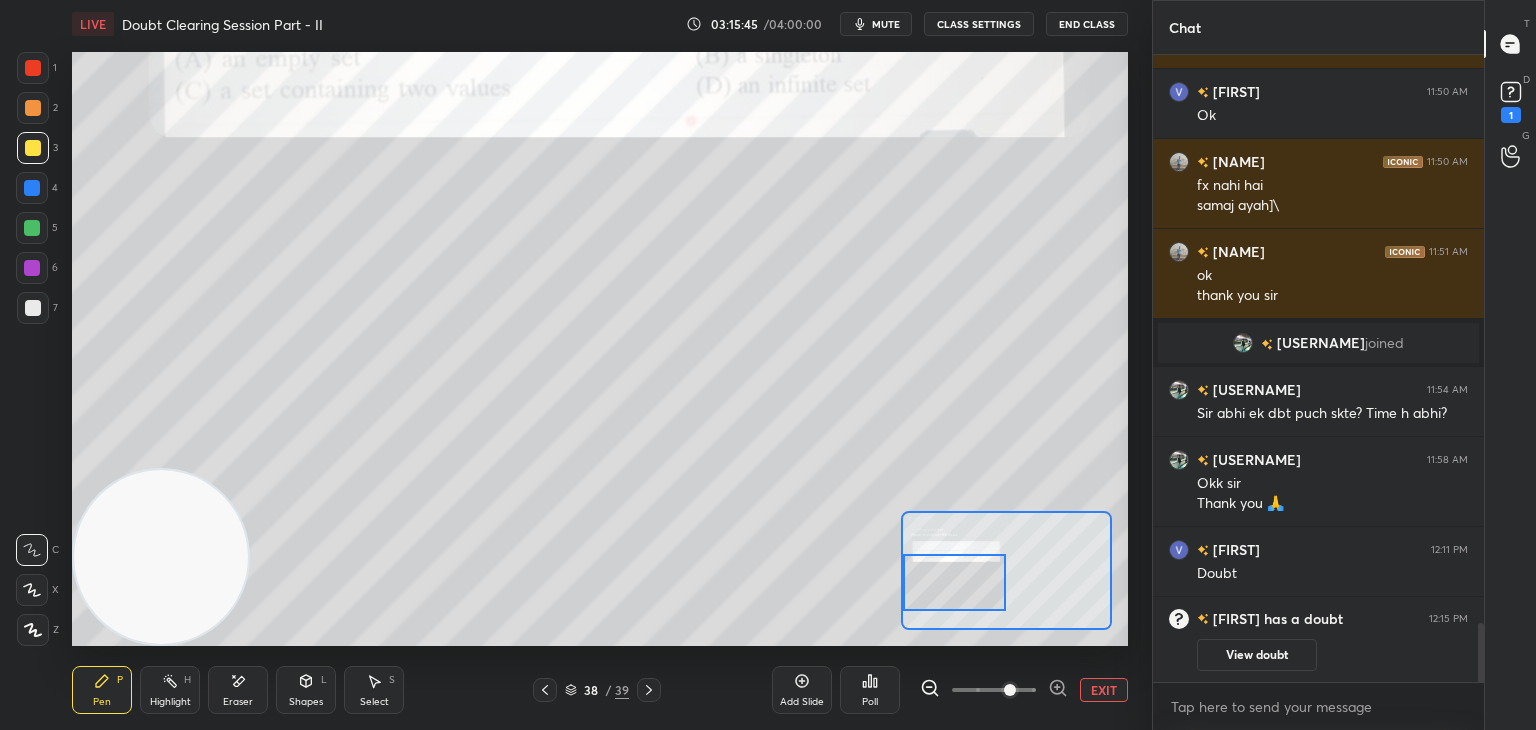 click at bounding box center (955, 582) 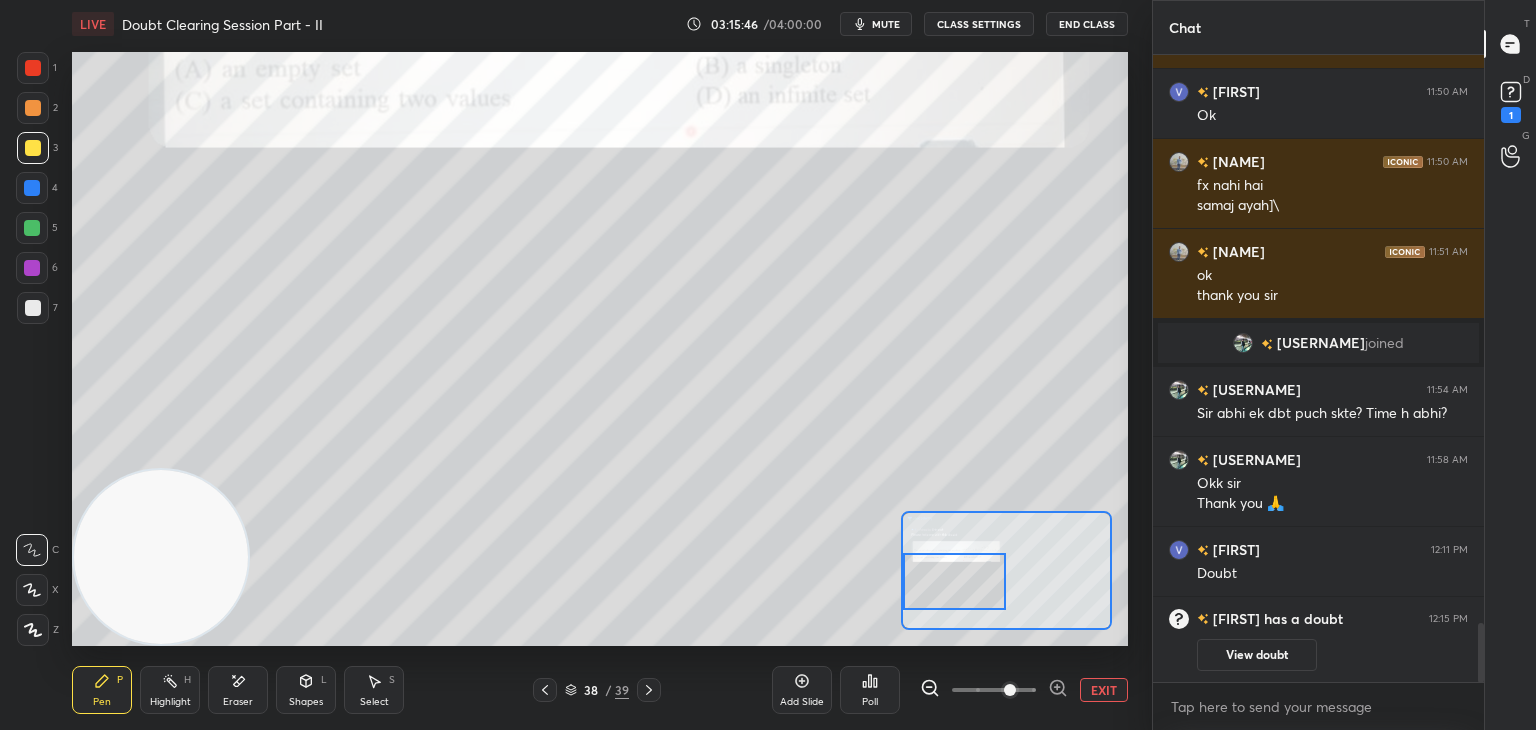 click on "EXIT" at bounding box center (1104, 690) 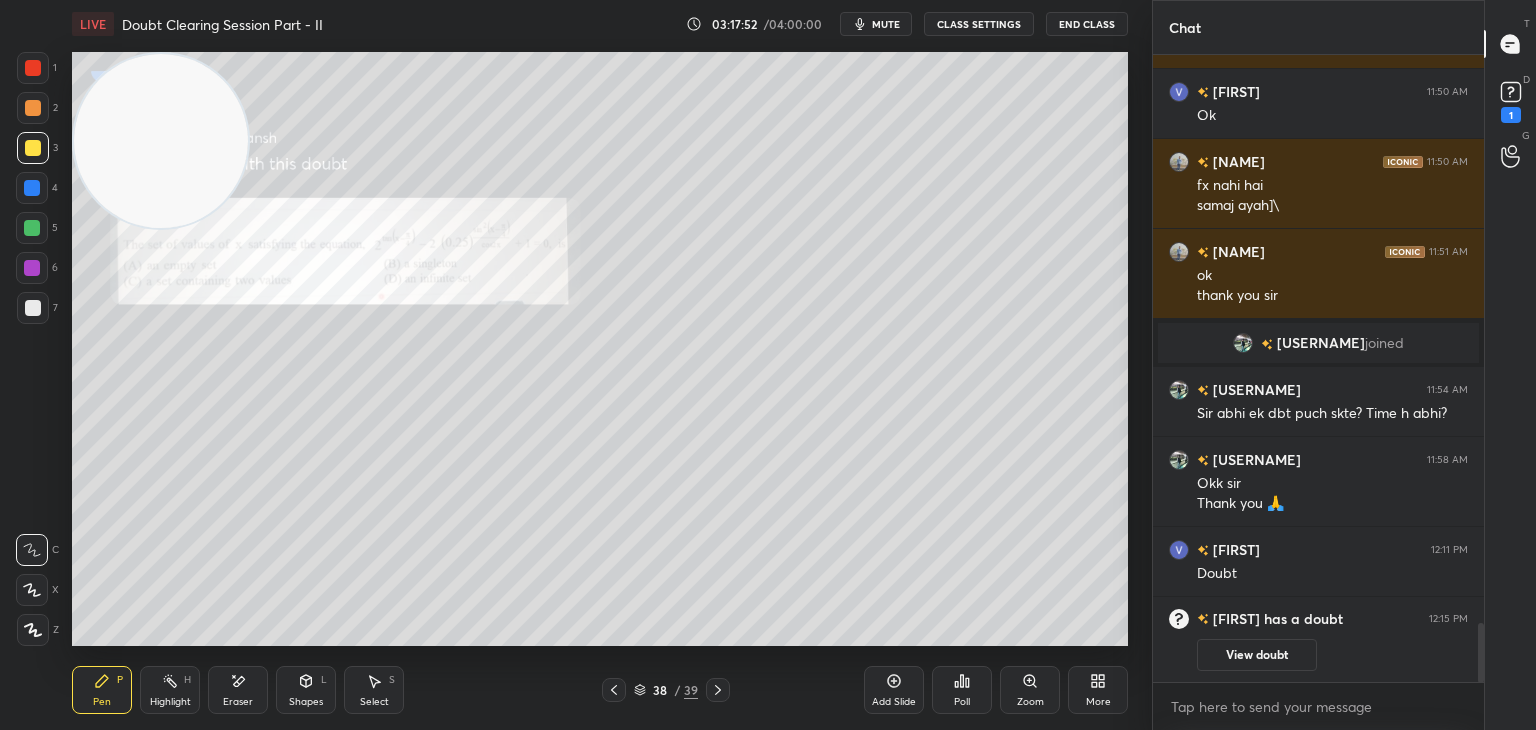 drag, startPoint x: 191, startPoint y: 548, endPoint x: 176, endPoint y: 42, distance: 506.2223 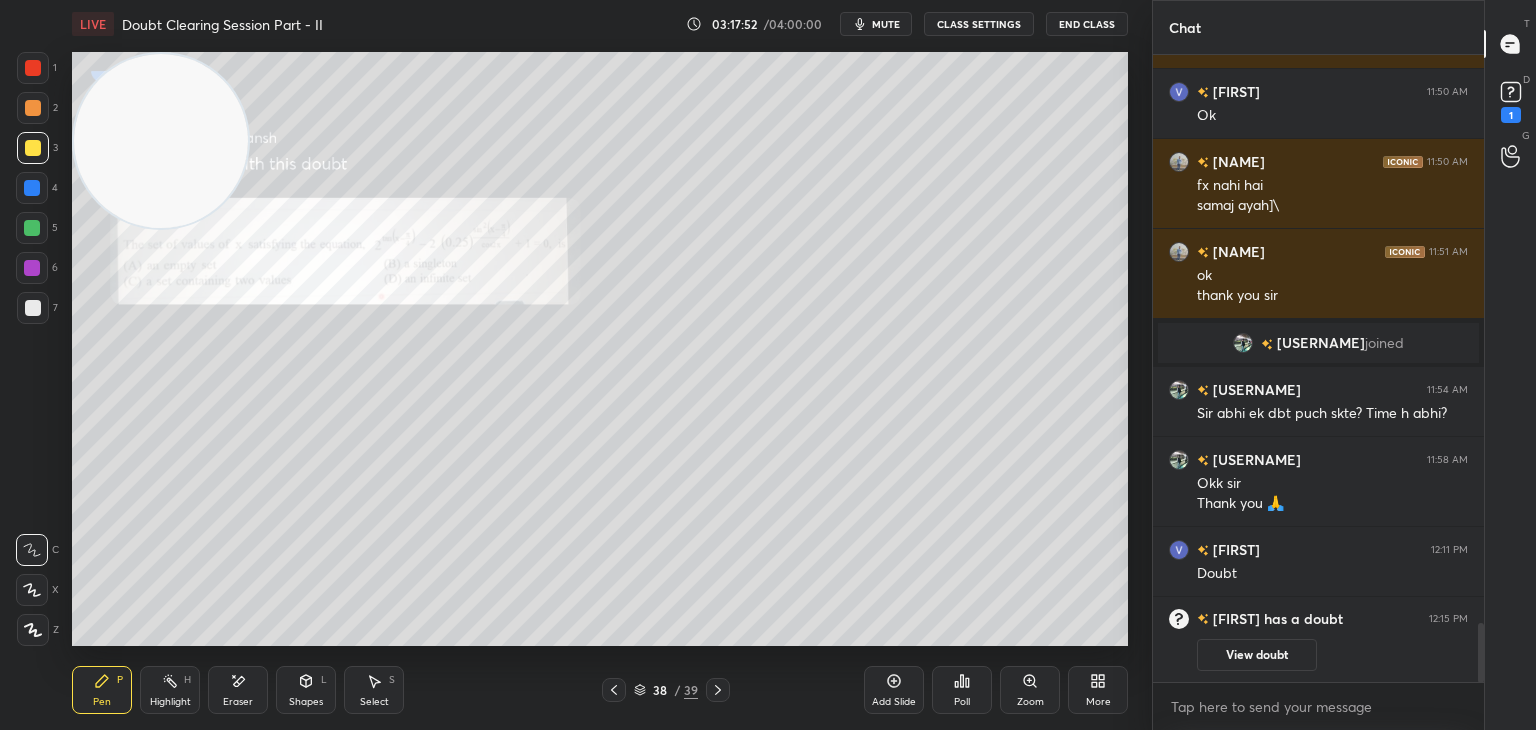click on "03:17:52 /  04:00:00 mute CLASS SETTINGS End Class Setting up your live class Poll for   secs No correct answer Start poll Back Doubt Clearing Session Part - II • L2 of Doubt Clearing Course on Mathematics IIT JEE - Part I [NAME] Pen P Highlight H Eraser Shapes L Select S 38 / 39 Add Slide Poll Zoom More" at bounding box center [600, 365] 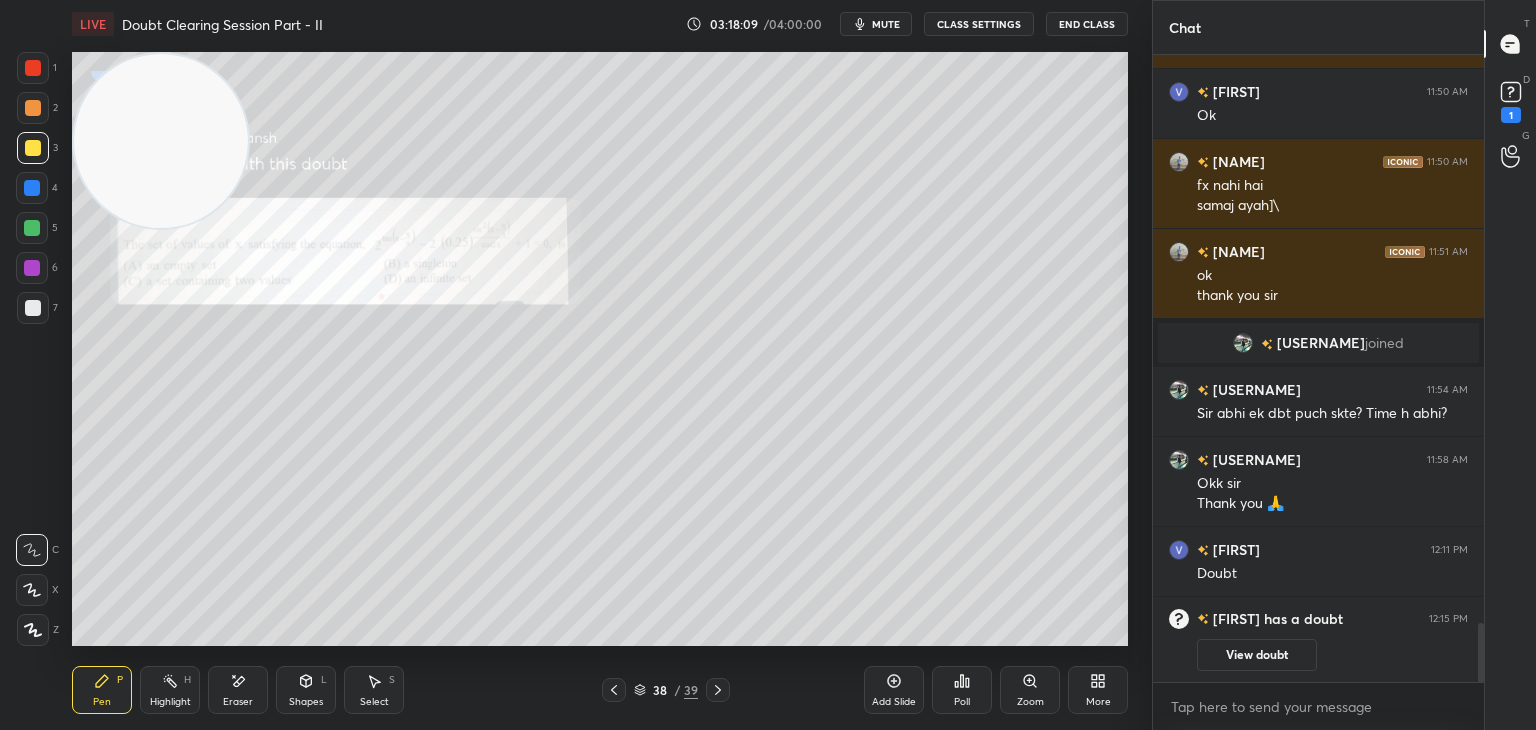 drag, startPoint x: 239, startPoint y: 696, endPoint x: 249, endPoint y: 680, distance: 18.867962 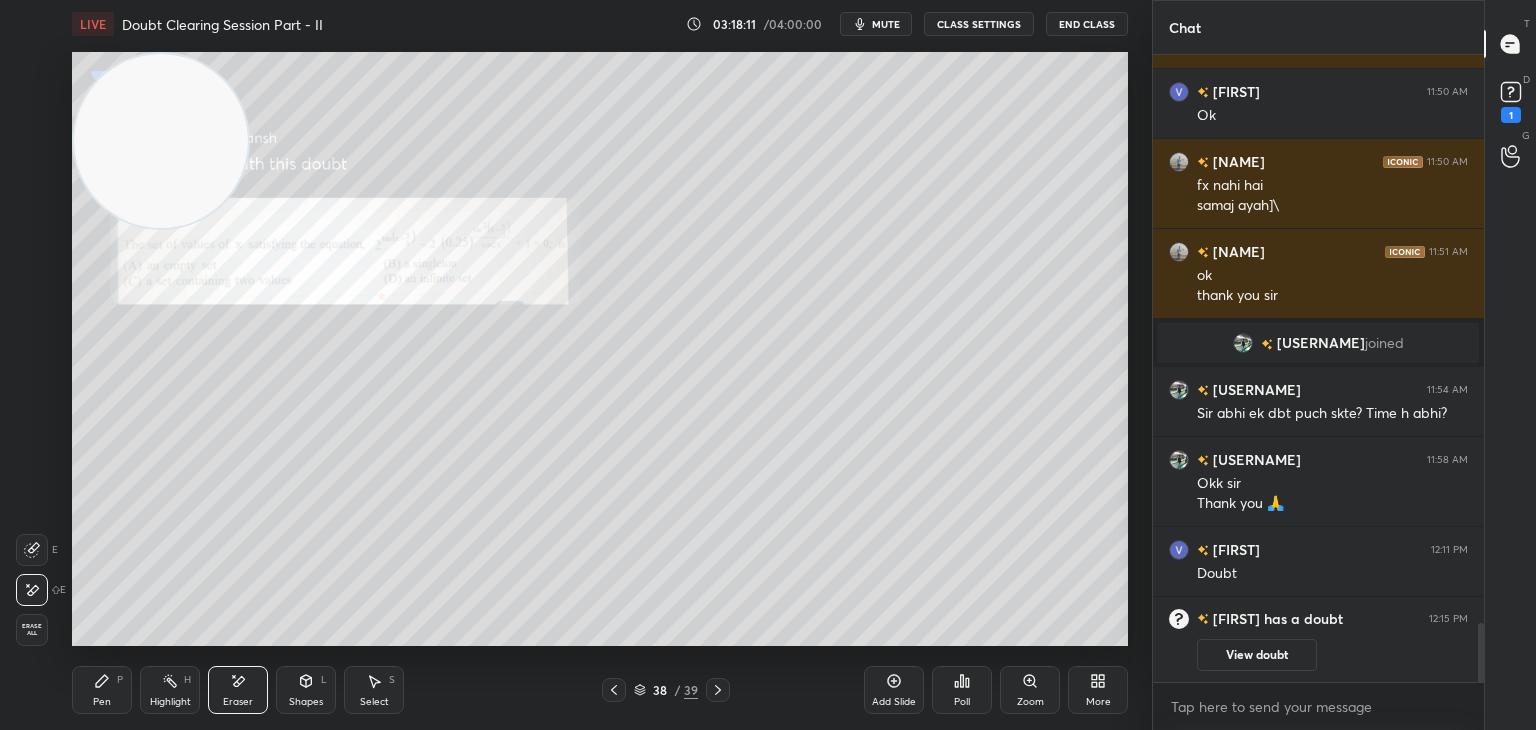 click 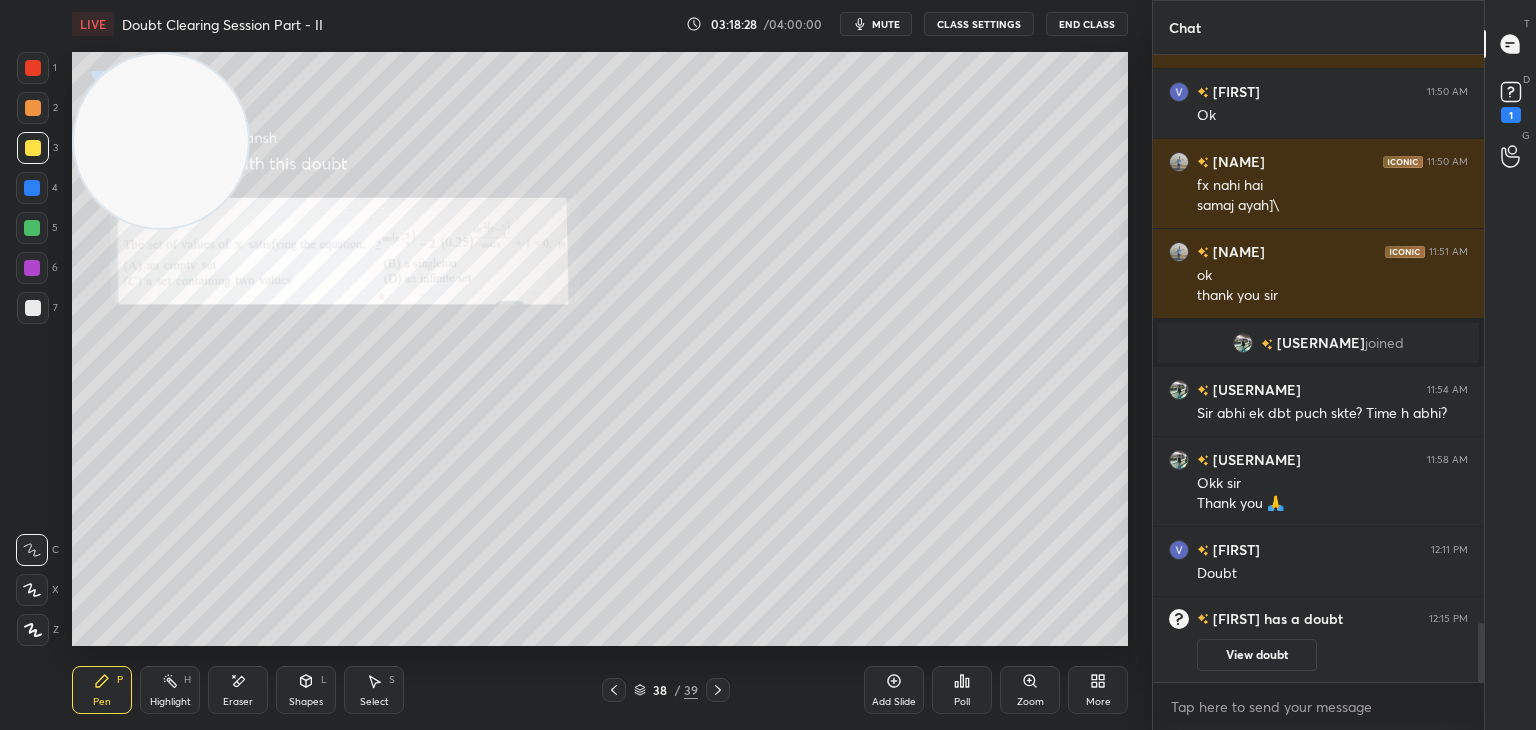 scroll, scrollTop: 5776, scrollLeft: 0, axis: vertical 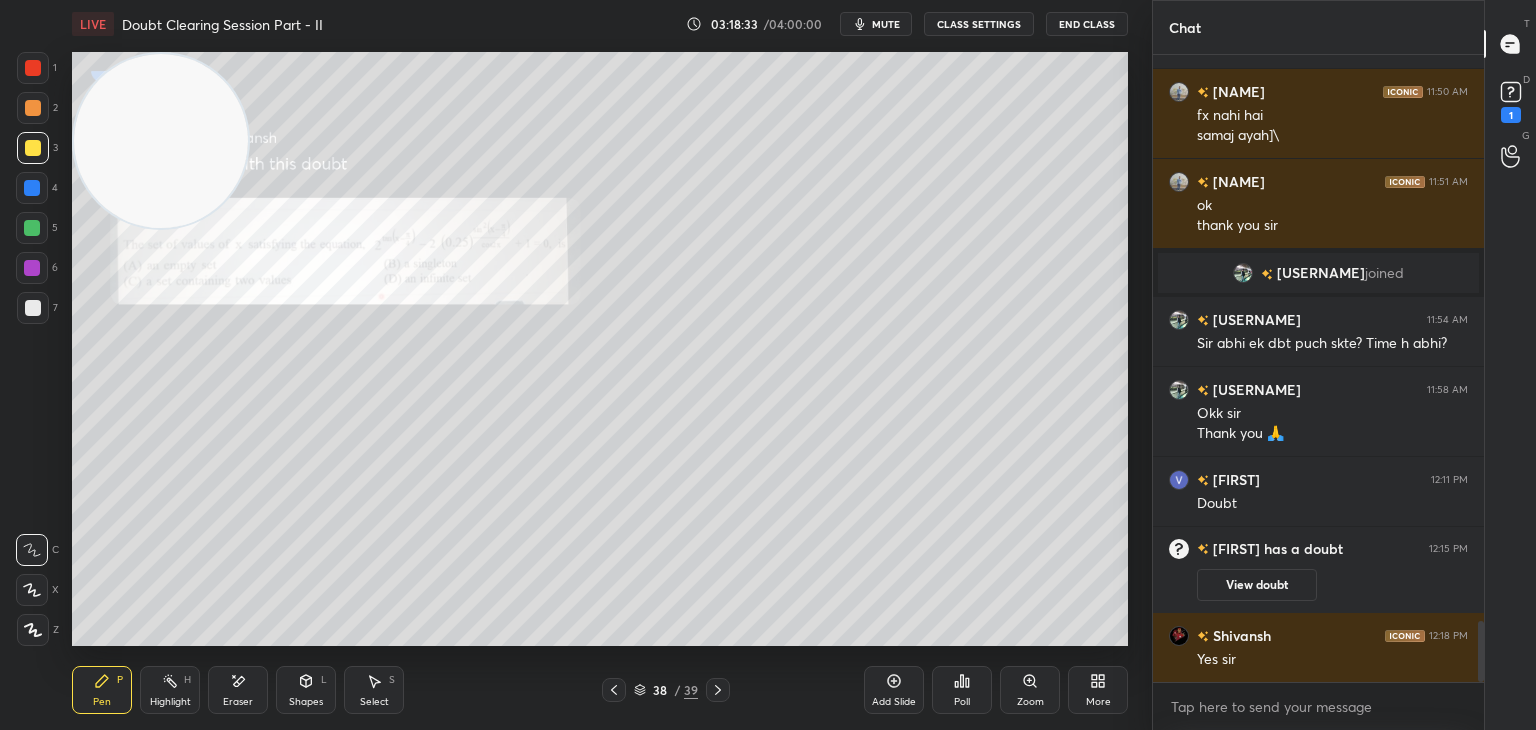 drag, startPoint x: 715, startPoint y: 688, endPoint x: 710, endPoint y: 666, distance: 22.561028 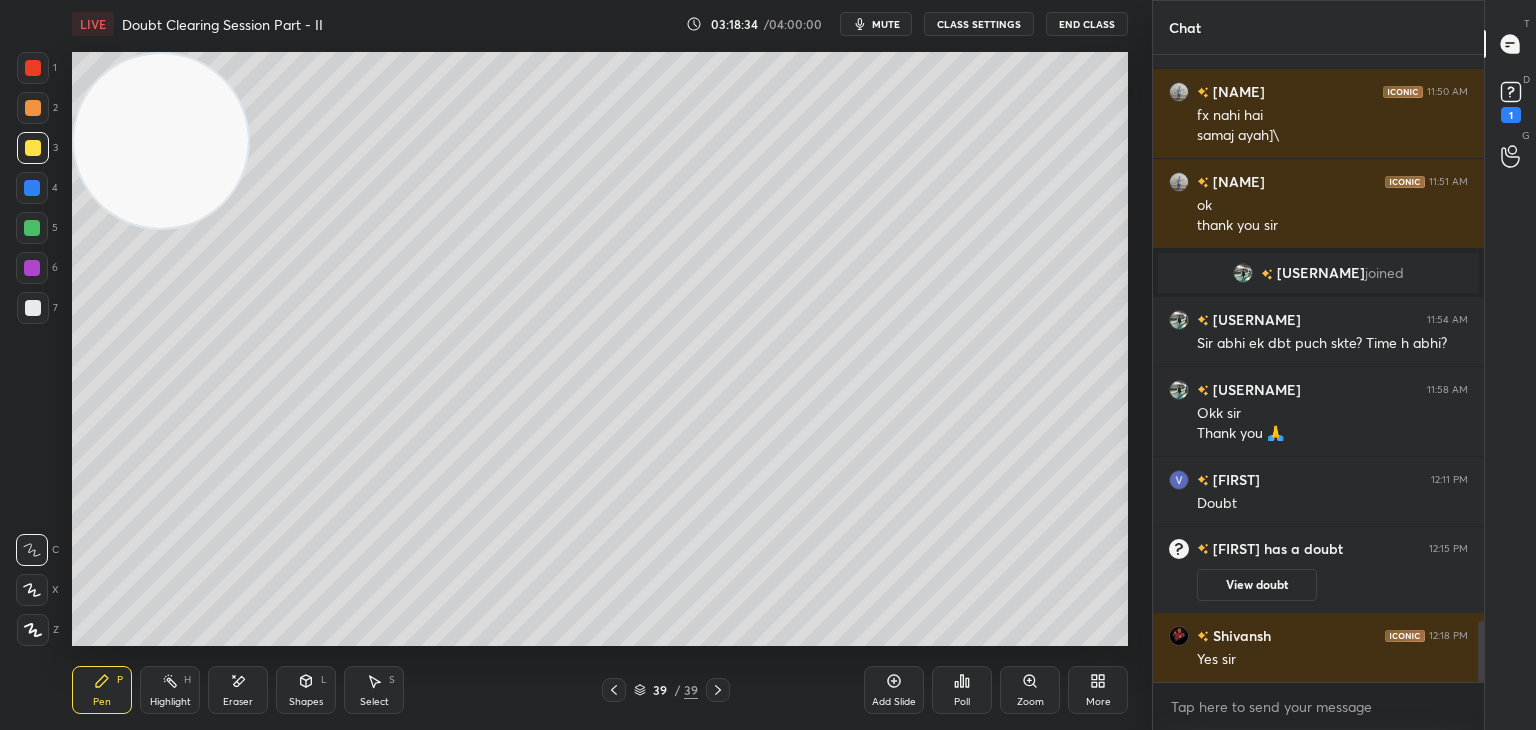 click on "1 2 3 4 5 6 7 C X Z E E Erase all   H H LIVE Doubt Clearing Session Part - II 03:18:34 /  04:00:00 mute CLASS SETTINGS End Class Setting up your live class Poll for   secs No correct answer Start poll Back Doubt Clearing Session Part - II • L2 of Doubt Clearing Course on Mathematics IIT JEE - Part I [FIRST] [LAST] Pen P Highlight H Eraser Shapes L Select S 39 / 39 Add Slide Poll Zoom More Chat [FIRST] 11:50 AM sorry thora bahar chalah gayah [FIRST] 11:50 AM Ok [FIRST] 11:50 AM fx nahi hai samaj ayah]\ [FIRST] 11:51 AM ok thank you sir [FIRST]  joined [FIRST] 11:54 AM Sir abhi ek dbt puch skte? Time h abhi? [FIRST] 11:58 AM Okk sir Thank you 🙏 [FIRST] 12:11 PM Doubt [FIRST]  has a doubt 12:15 PM View doubt [FIRST] 12:18 PM Yes sir JUMP TO LATEST Enable hand raising Enable raise hand to speak to learners. Once enabled, chat will be turned off temporarily. Enable x   [FIRST] Asked a doubt 1 Please help me with this doubt Pick this doubt NEW DOUBTS ASKED No one has raised a hand yet Can't raise hand Got it T" at bounding box center [768, 0] 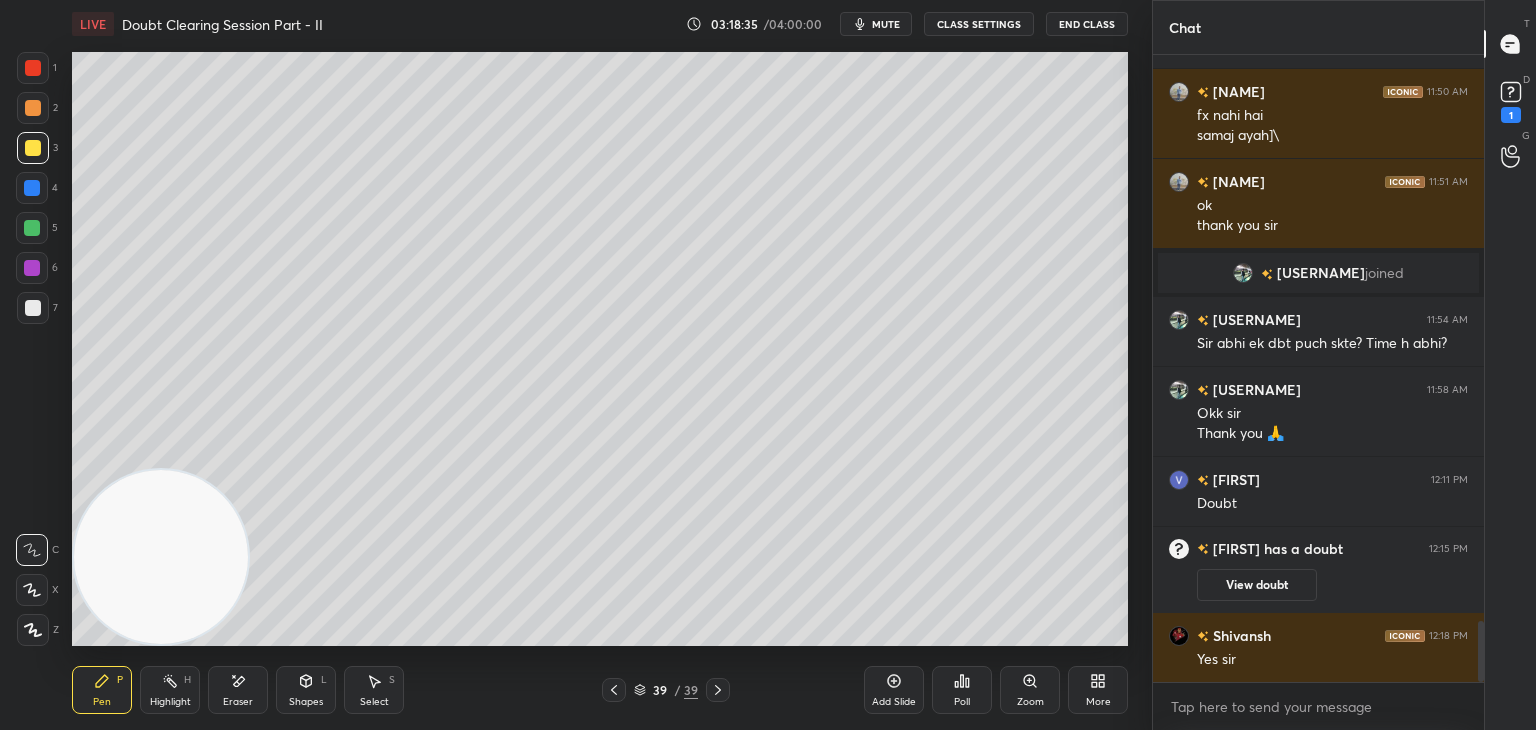 drag, startPoint x: 178, startPoint y: 168, endPoint x: 88, endPoint y: 621, distance: 461.85388 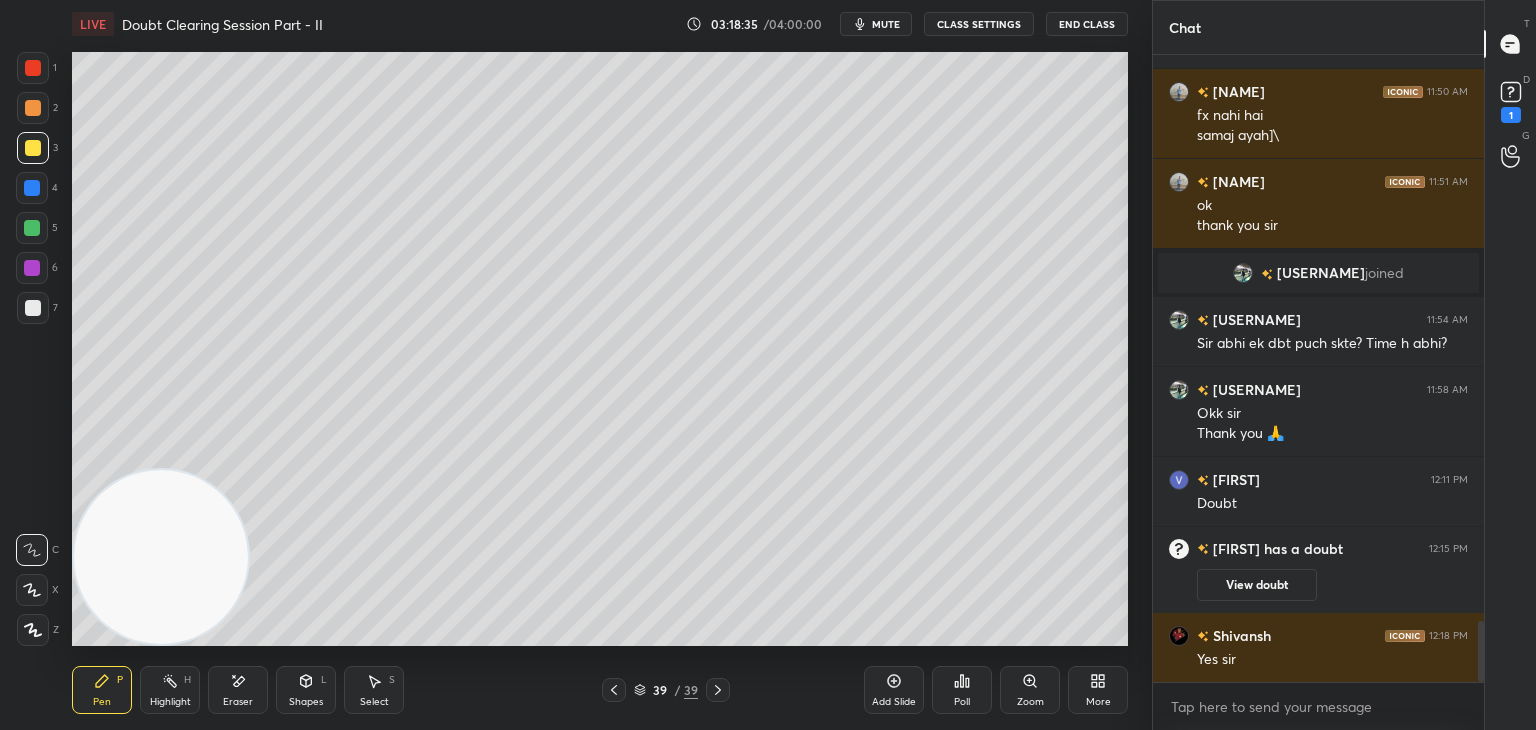 click on "1 2 3 4 5 6 7 C X Z E E Erase all   H H LIVE Doubt Clearing Session Part - II 03:18:35 /  04:00:00 mute CLASS SETTINGS End Class Setting up your live class Poll for   secs No correct answer Start poll Back Doubt Clearing Session Part - II • L2 of Doubt Clearing Course on Mathematics IIT JEE - Part I [PERSON] Pen P Highlight H Eraser Shapes L Select S 39 / 39 Add Slide Poll Zoom More" at bounding box center [568, 365] 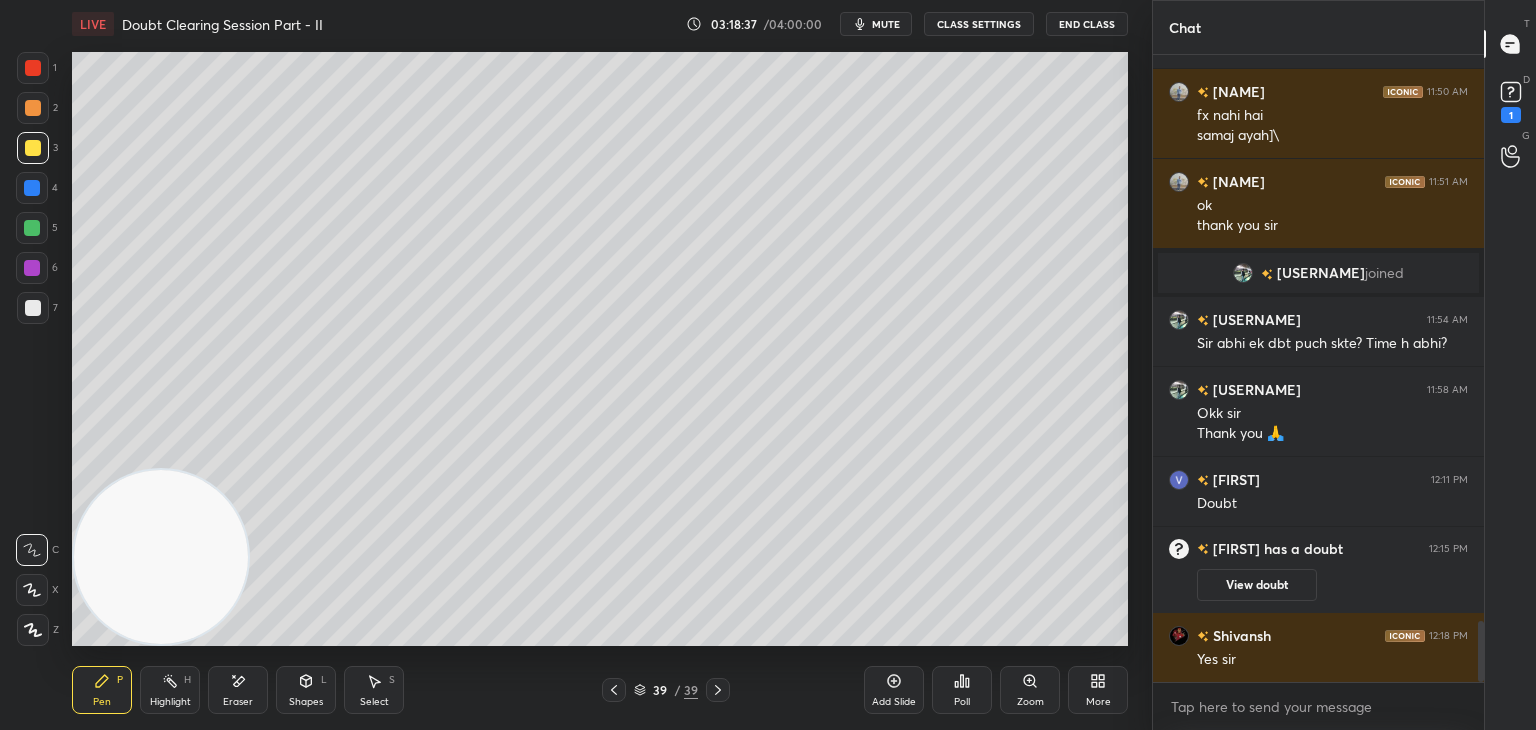 click 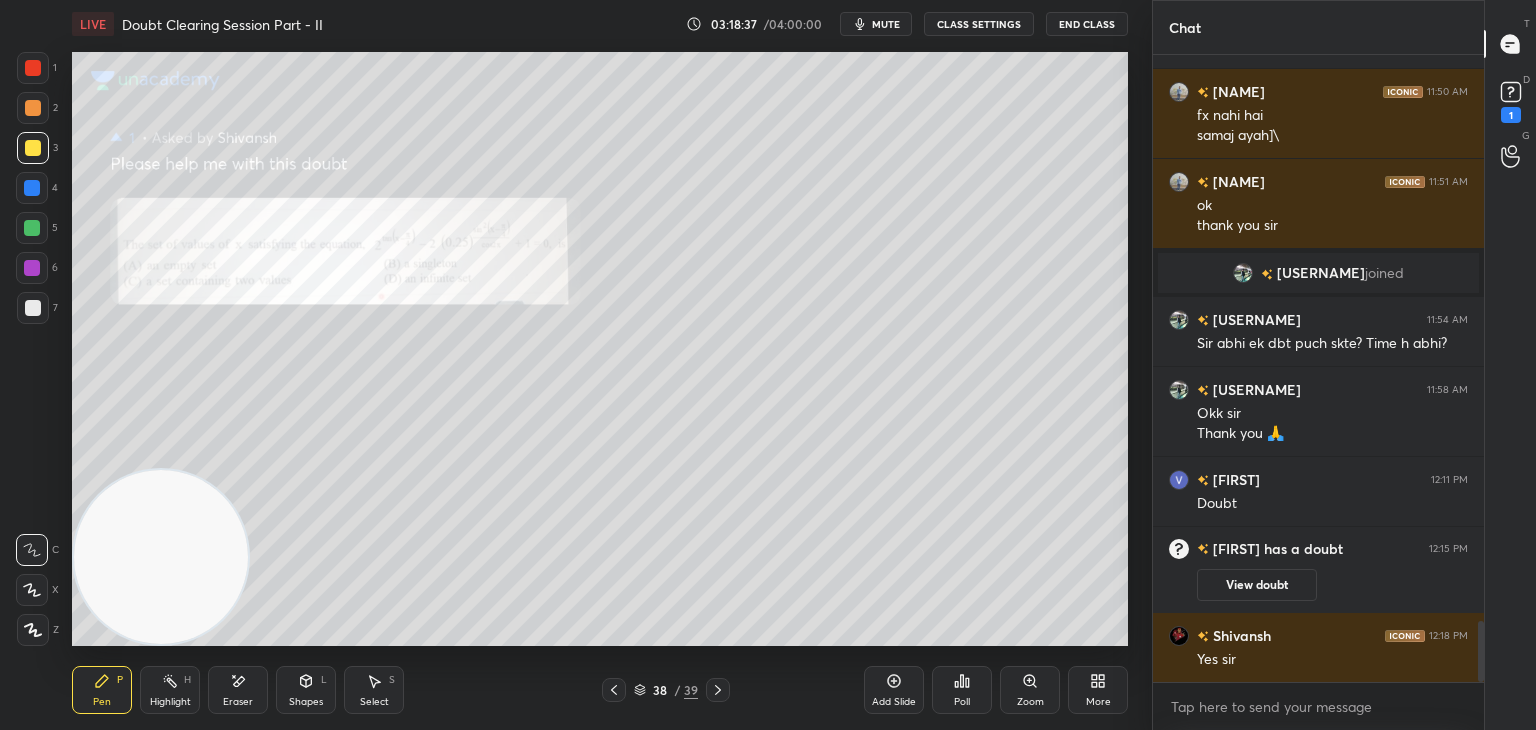 click on "View doubt" at bounding box center [1257, 585] 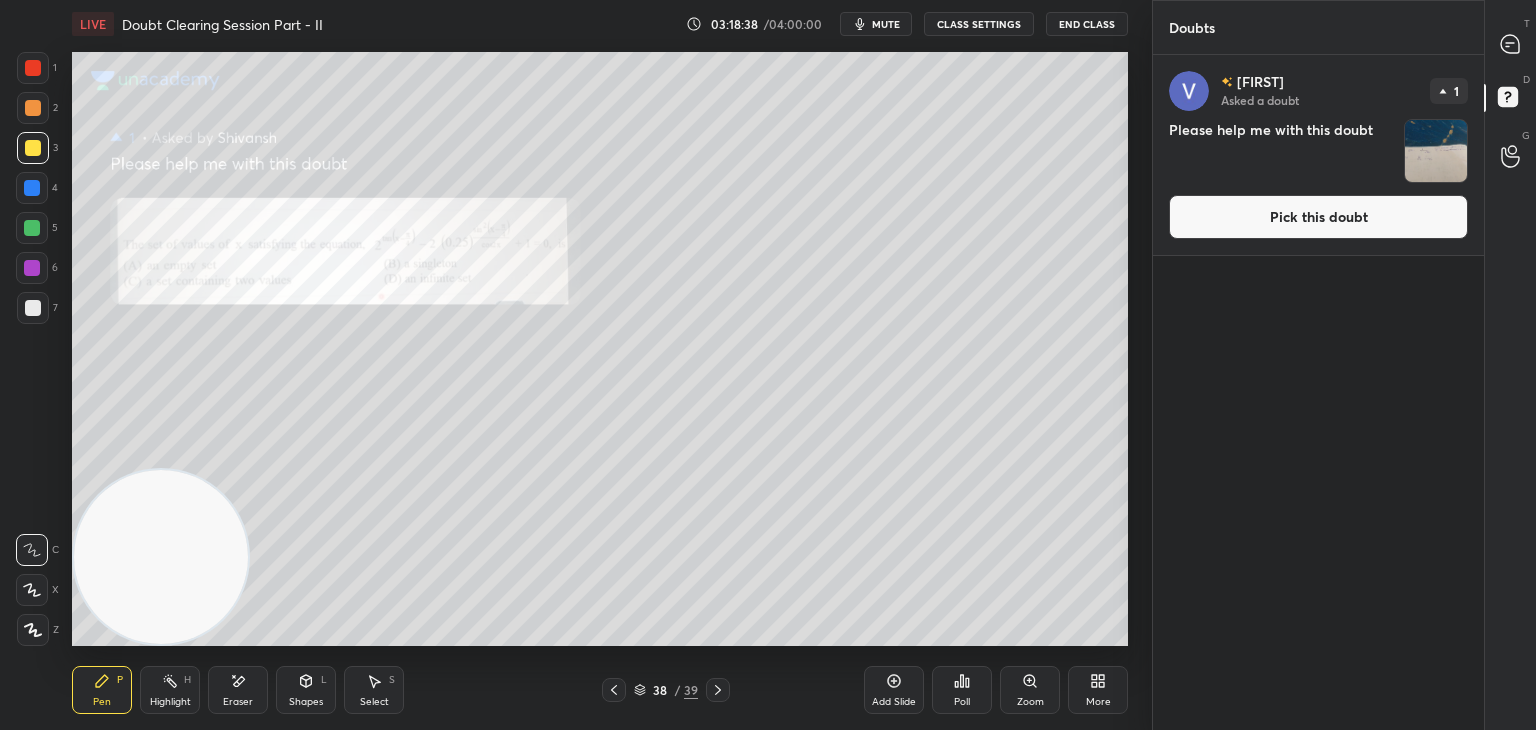 click on "Pick this doubt" at bounding box center (1318, 217) 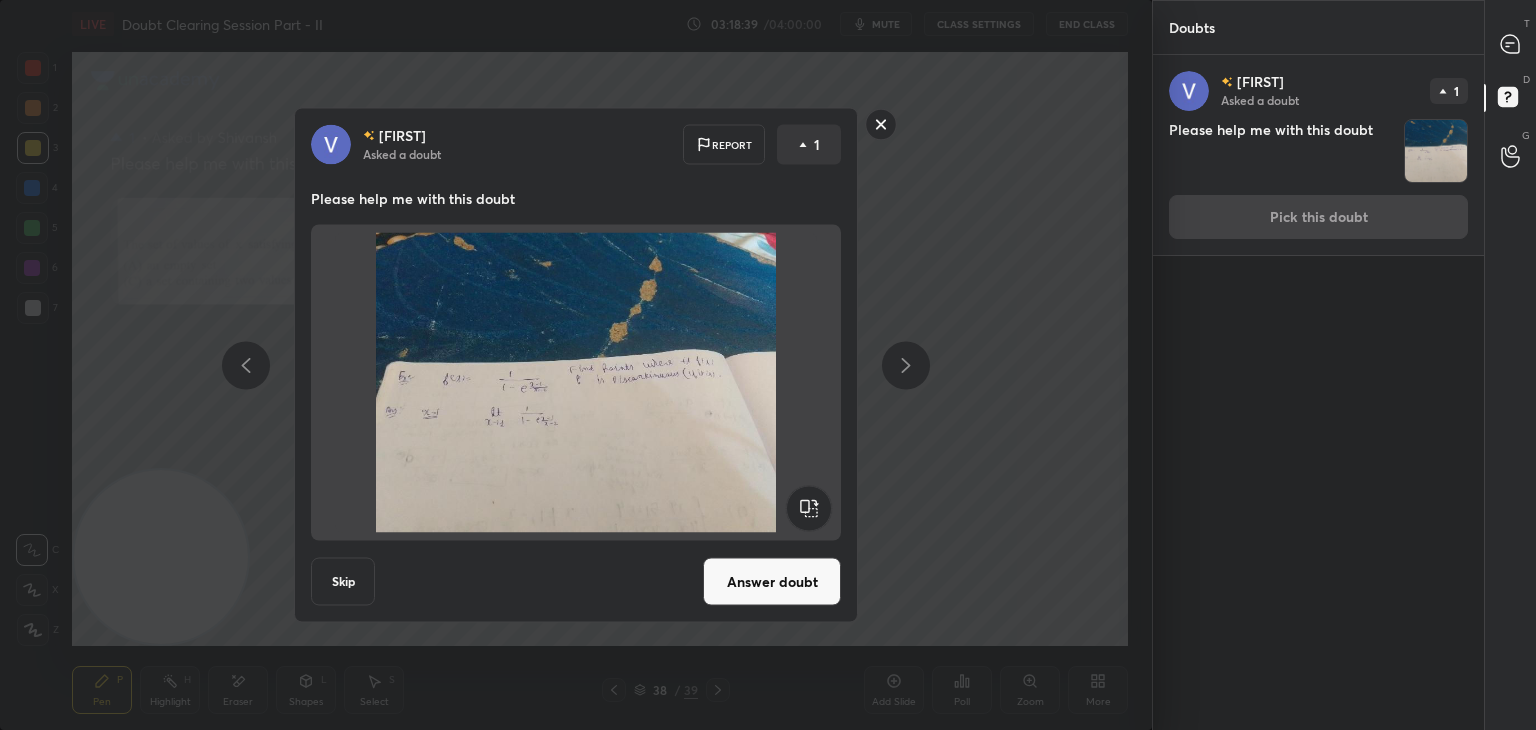 drag, startPoint x: 788, startPoint y: 593, endPoint x: 794, endPoint y: 580, distance: 14.3178215 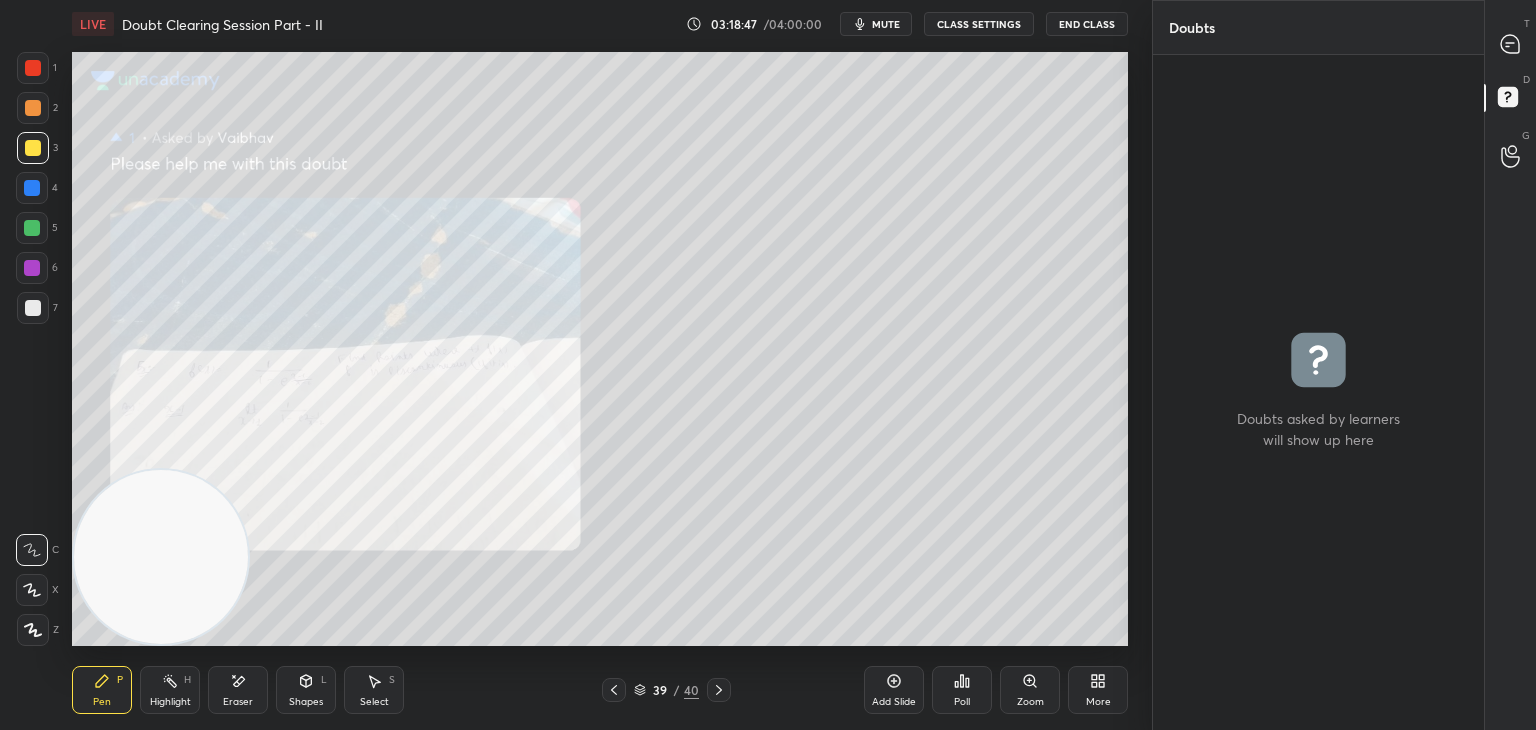 drag, startPoint x: 1515, startPoint y: 35, endPoint x: 1490, endPoint y: 55, distance: 32.01562 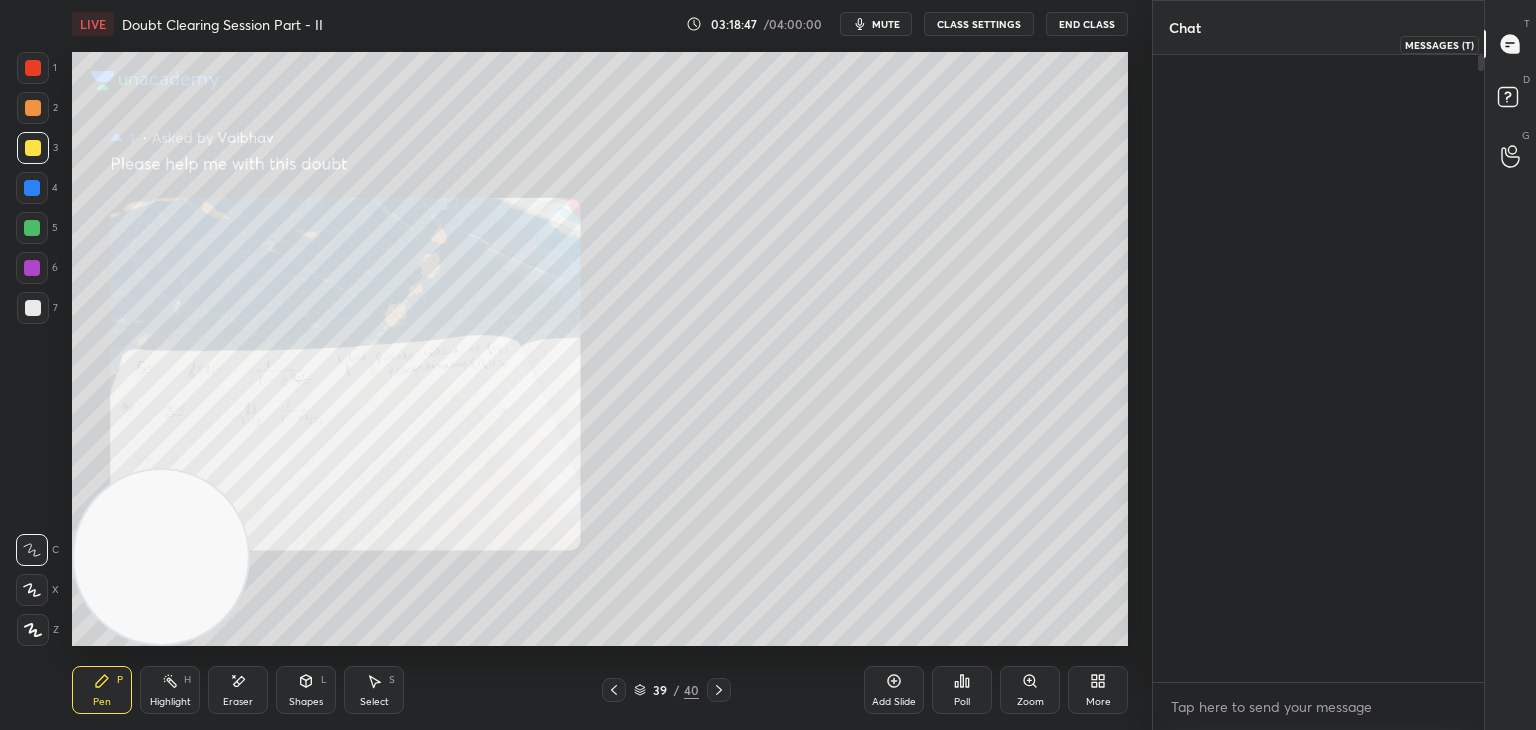 scroll, scrollTop: 6350, scrollLeft: 0, axis: vertical 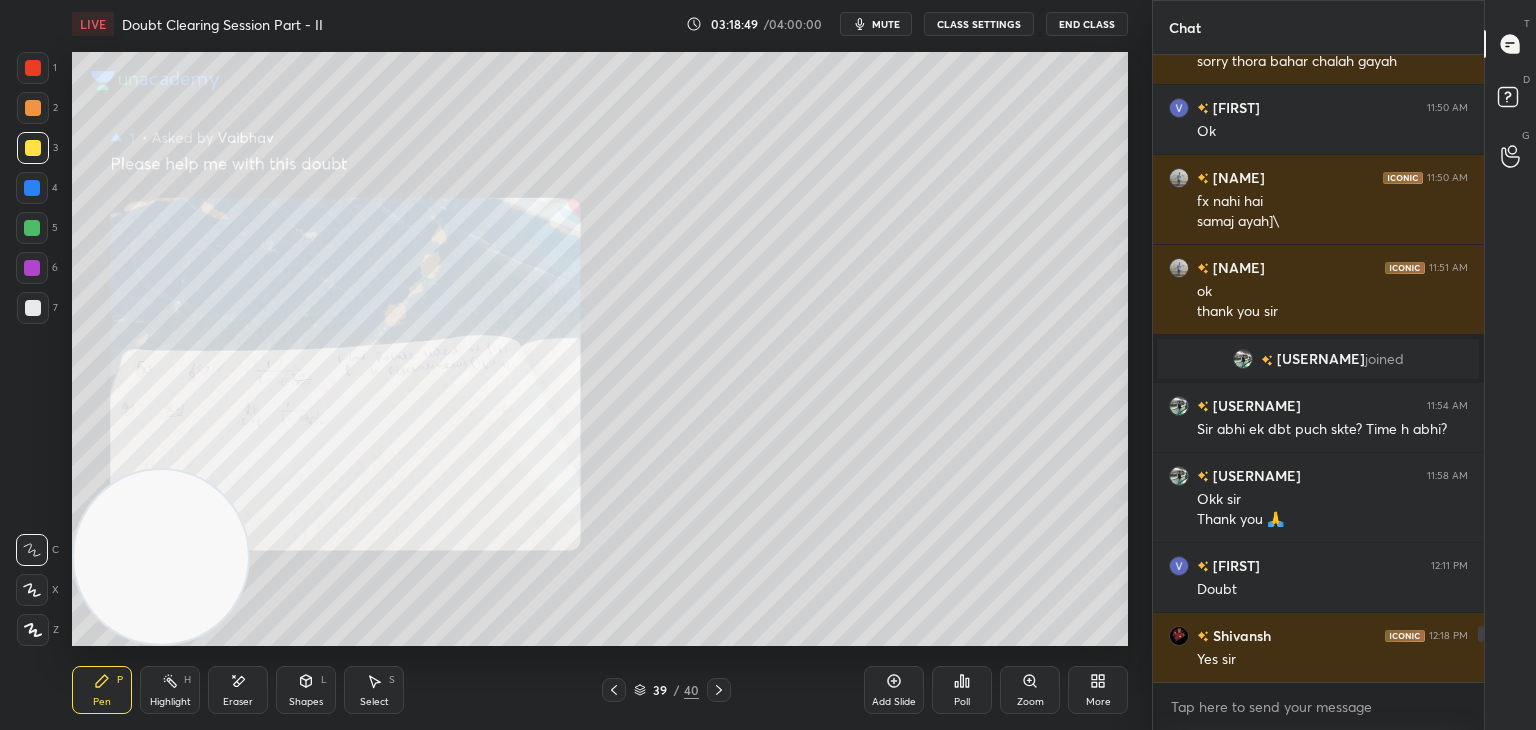 click on "Zoom" at bounding box center [1030, 690] 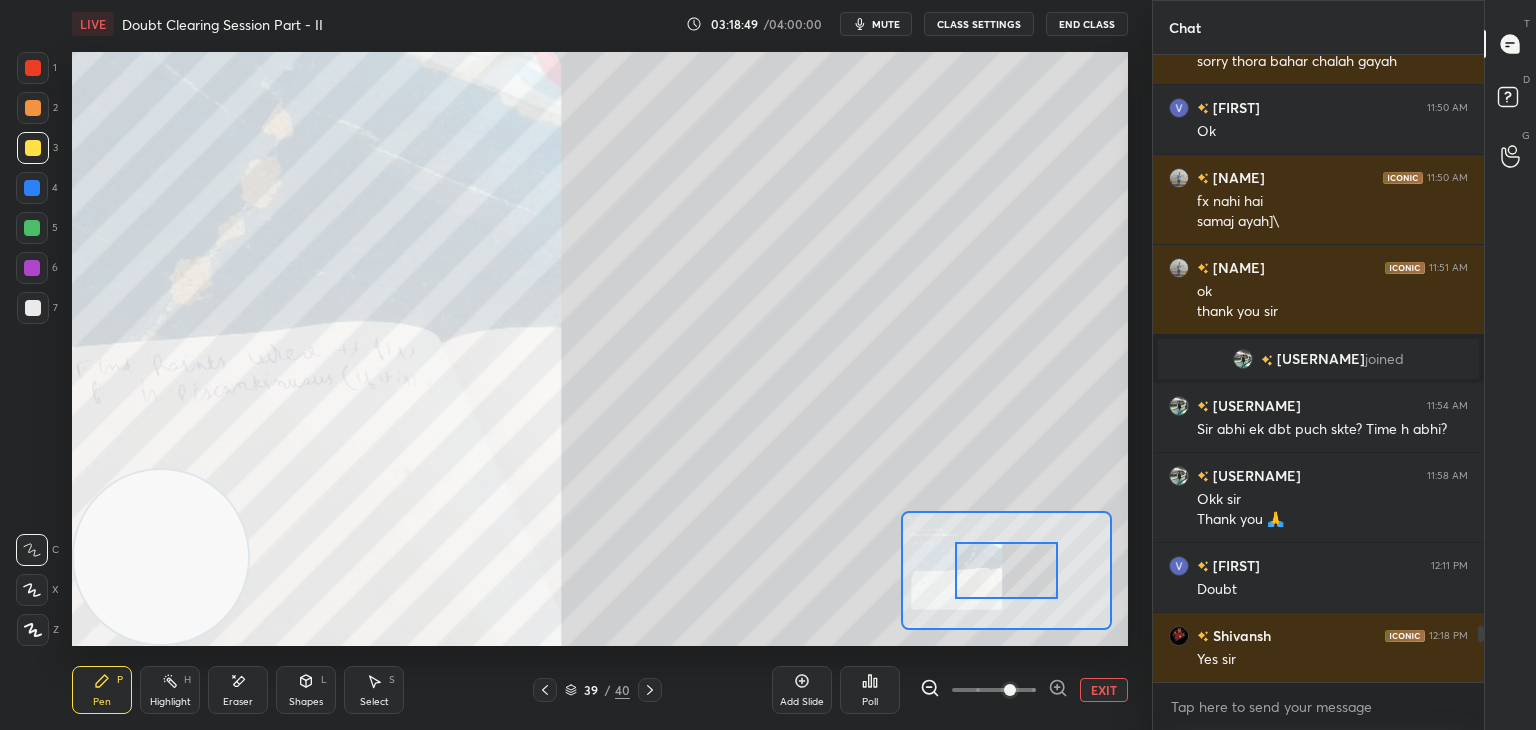 click at bounding box center [994, 690] 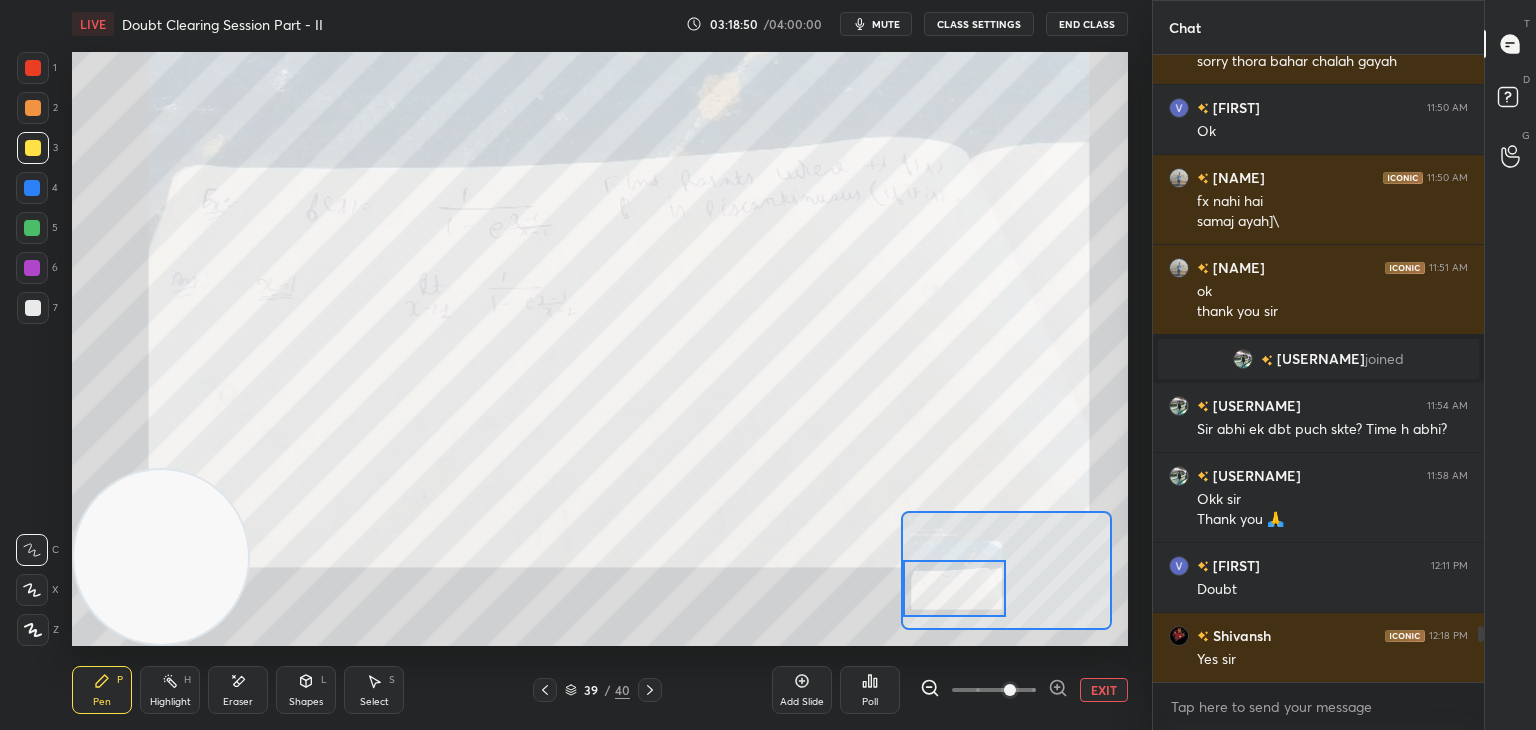 drag, startPoint x: 1020, startPoint y: 585, endPoint x: 938, endPoint y: 606, distance: 84.646324 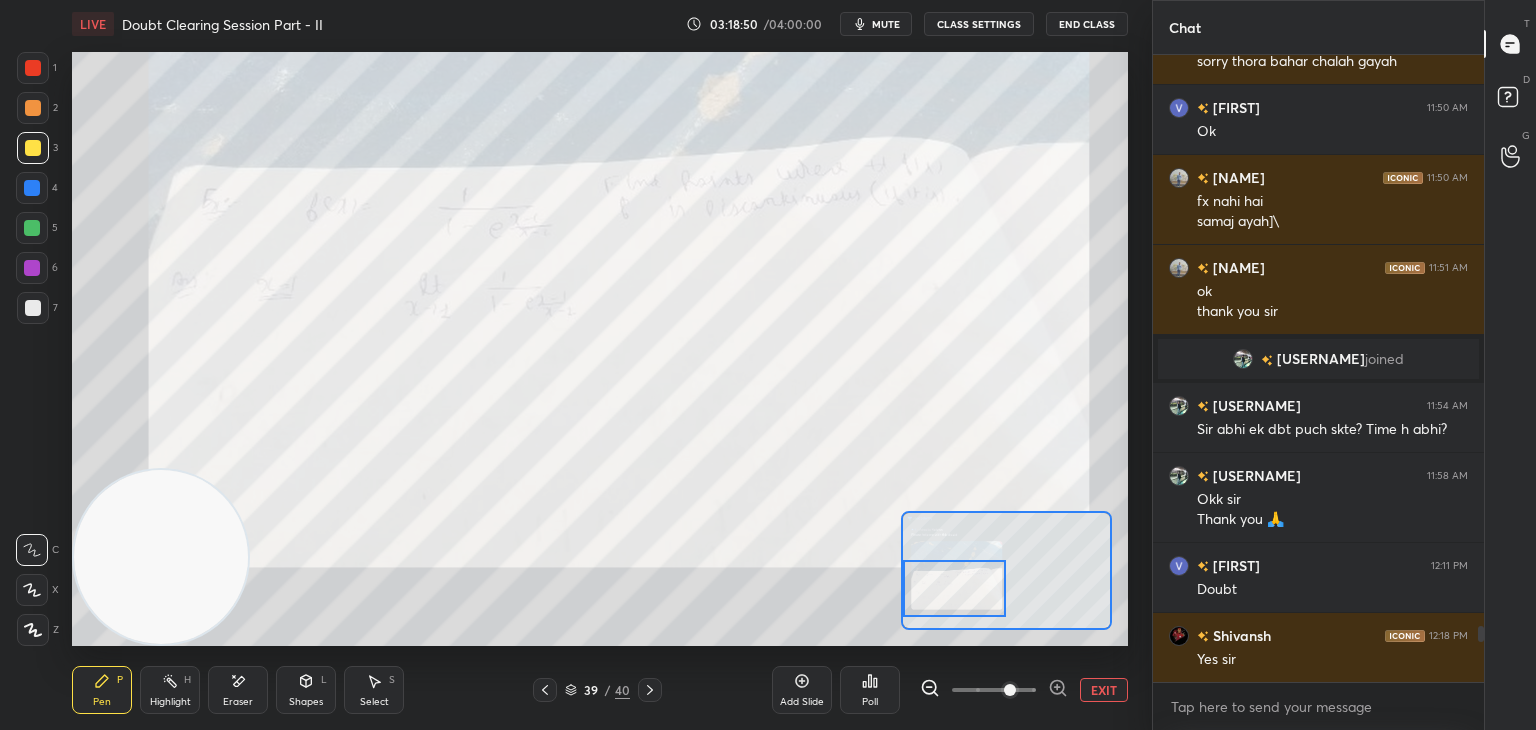 click at bounding box center [955, 588] 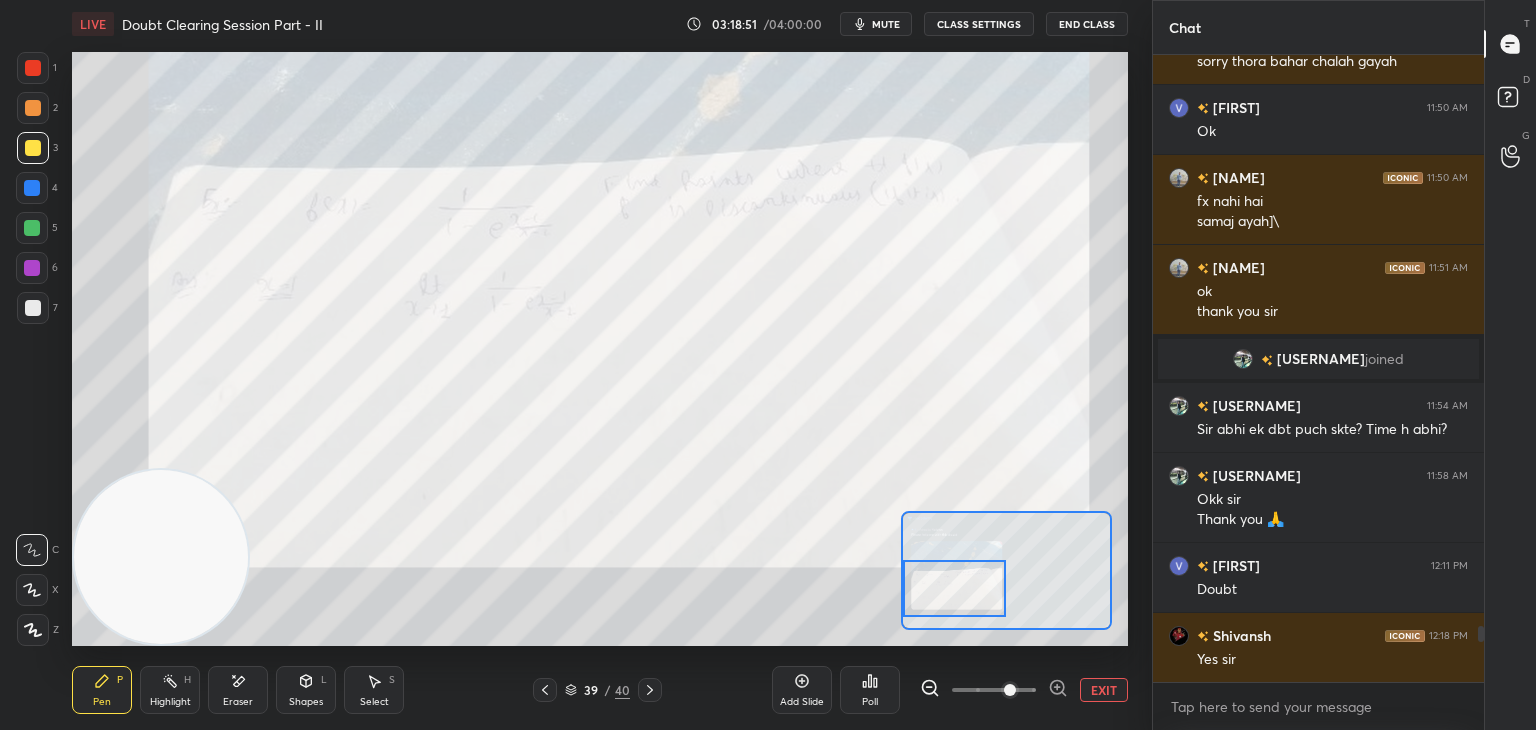click at bounding box center [1010, 690] 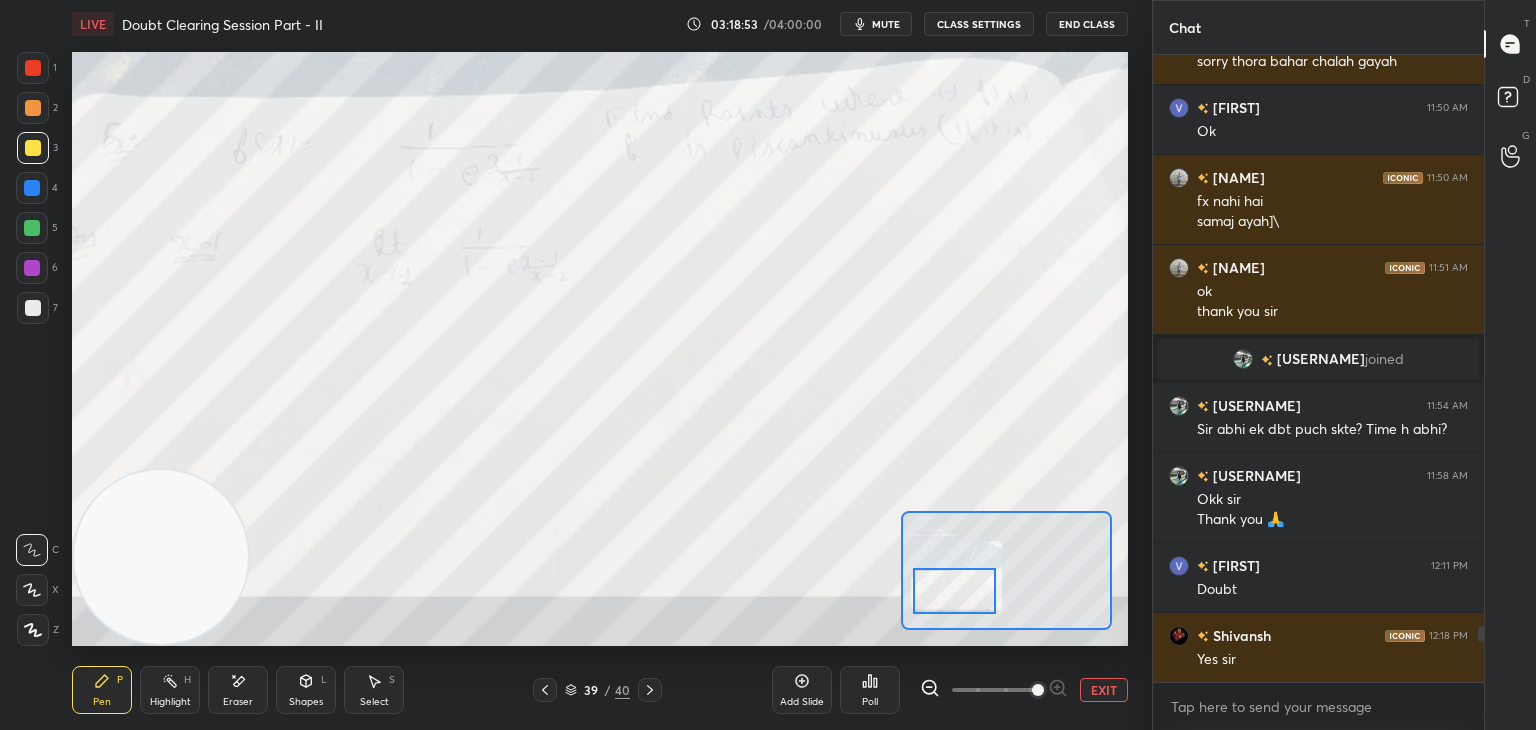 click at bounding box center [954, 591] 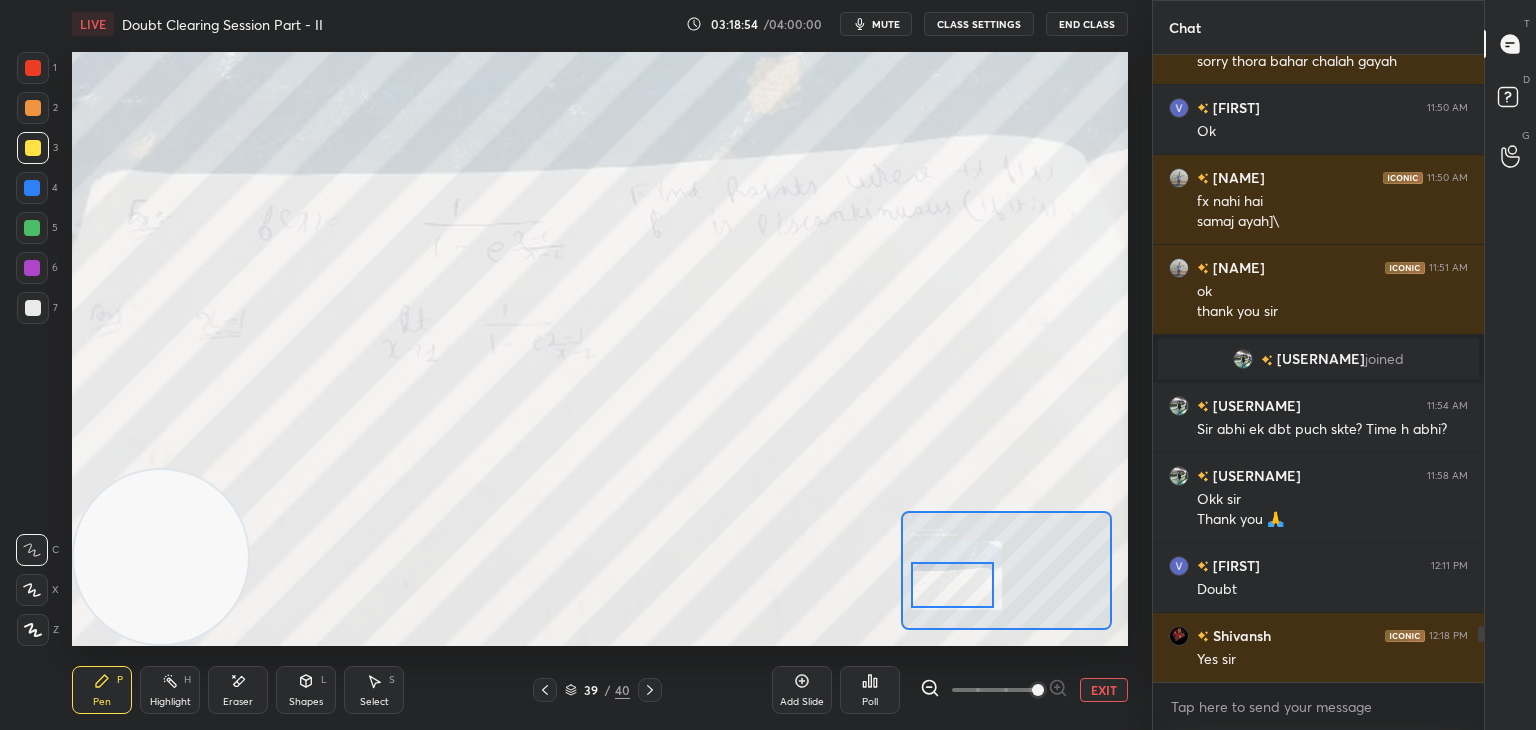 scroll, scrollTop: 6350, scrollLeft: 0, axis: vertical 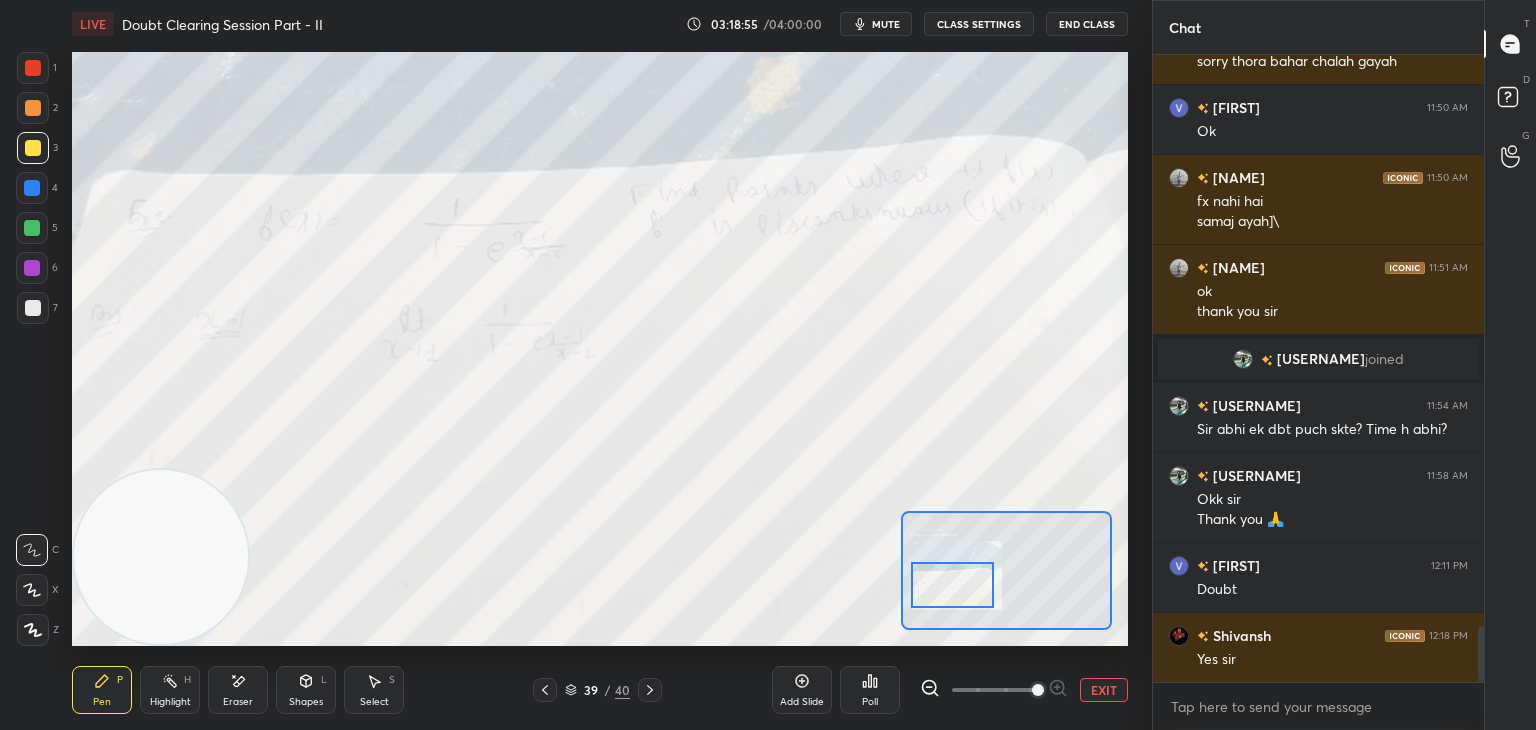 drag, startPoint x: 1480, startPoint y: 633, endPoint x: 1476, endPoint y: 678, distance: 45.17743 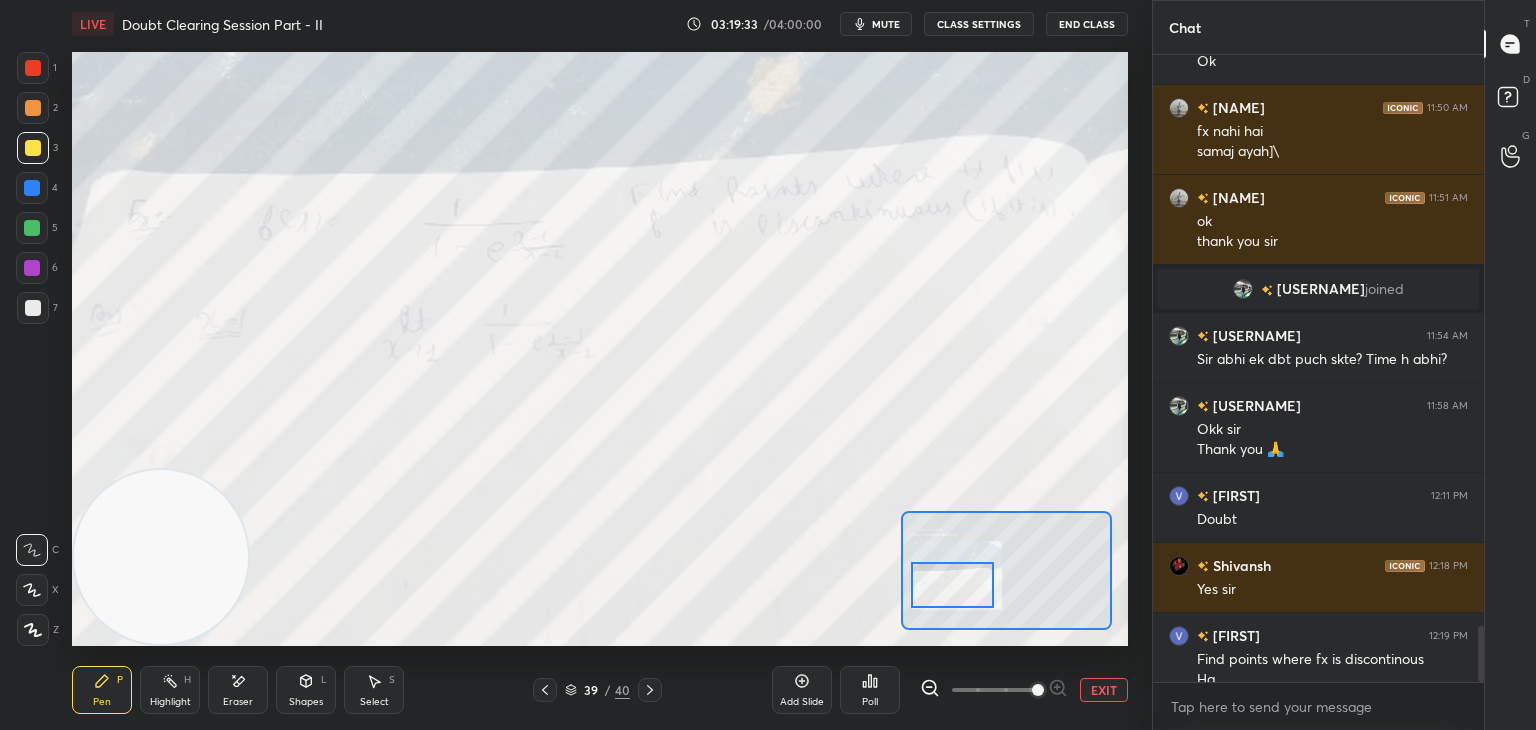 scroll, scrollTop: 6440, scrollLeft: 0, axis: vertical 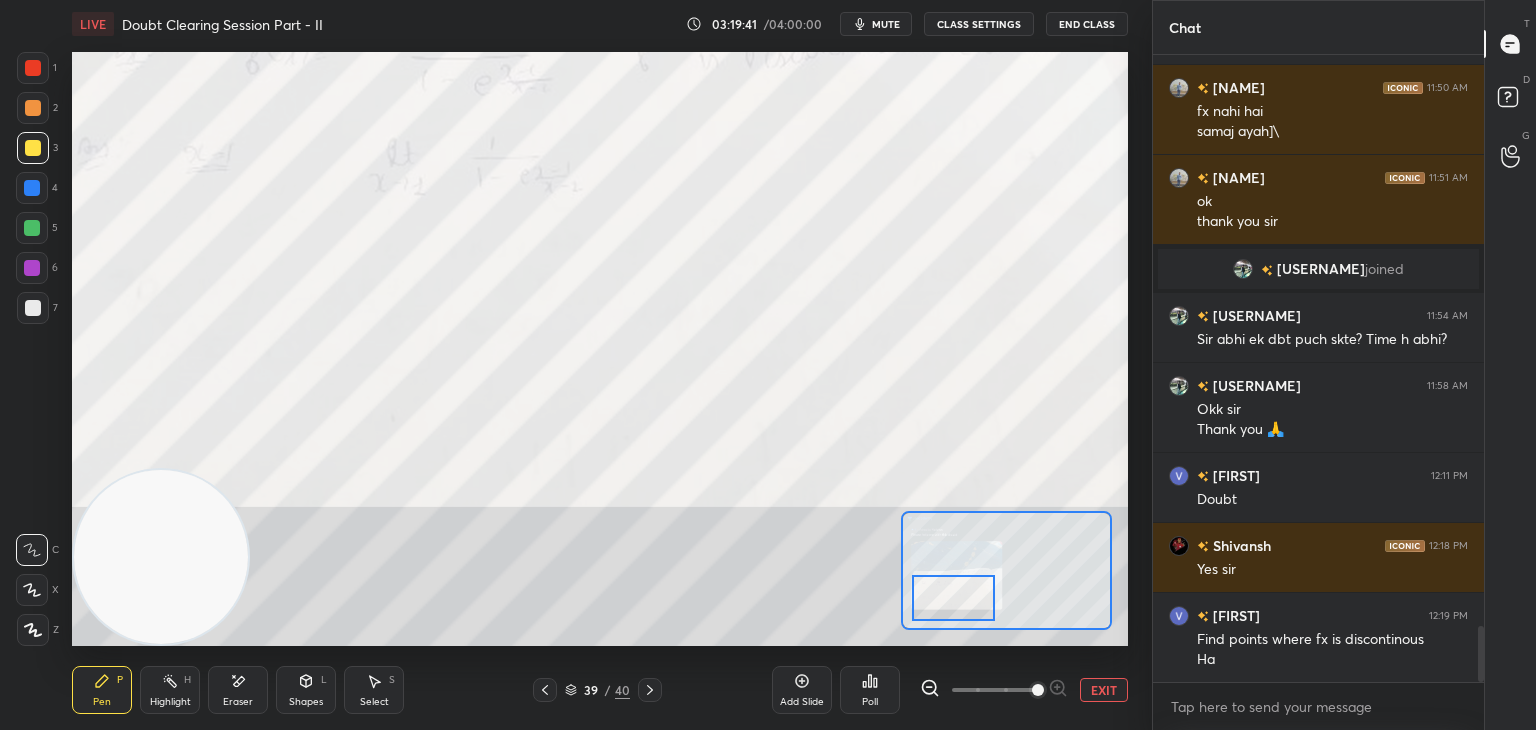 drag, startPoint x: 960, startPoint y: 563, endPoint x: 961, endPoint y: 573, distance: 10.049875 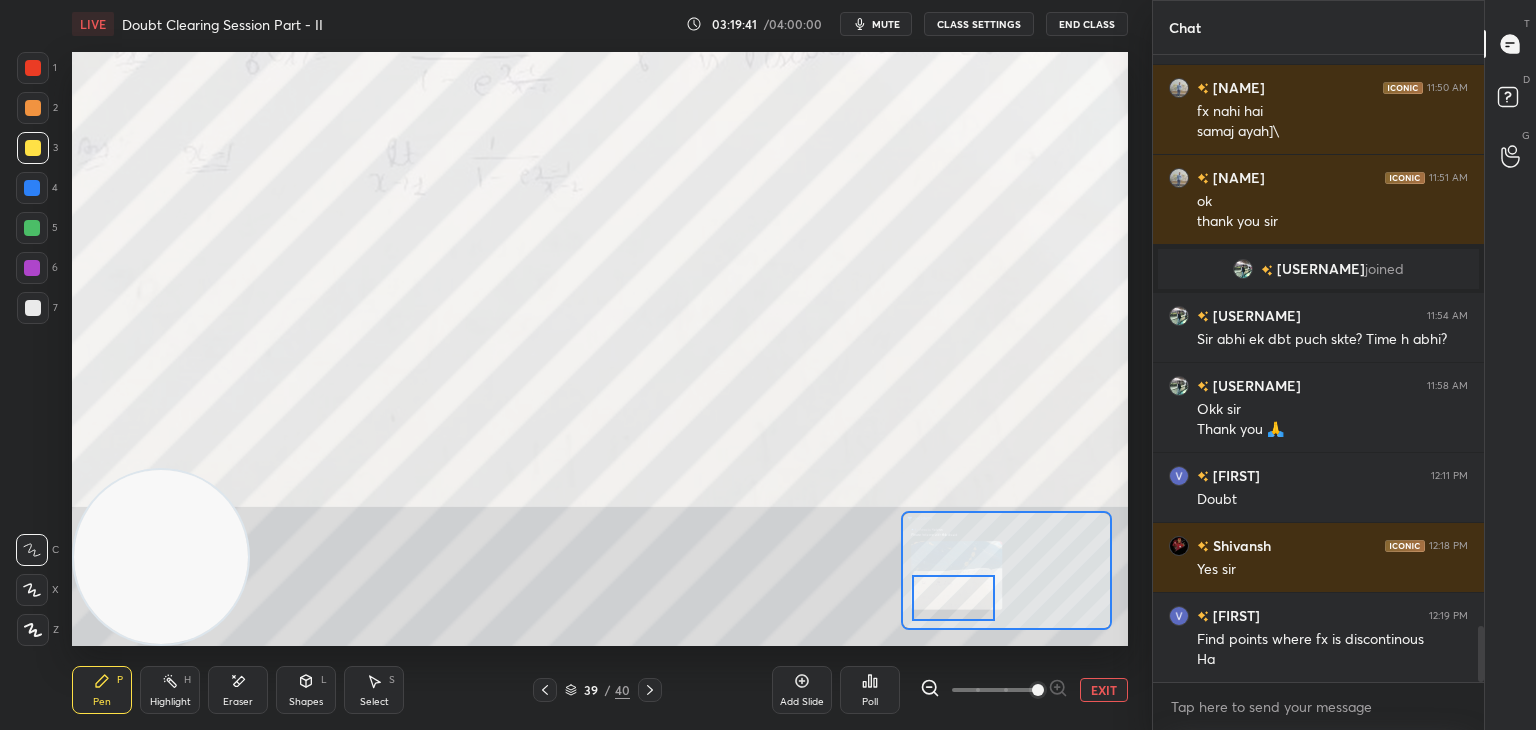 click at bounding box center [953, 598] 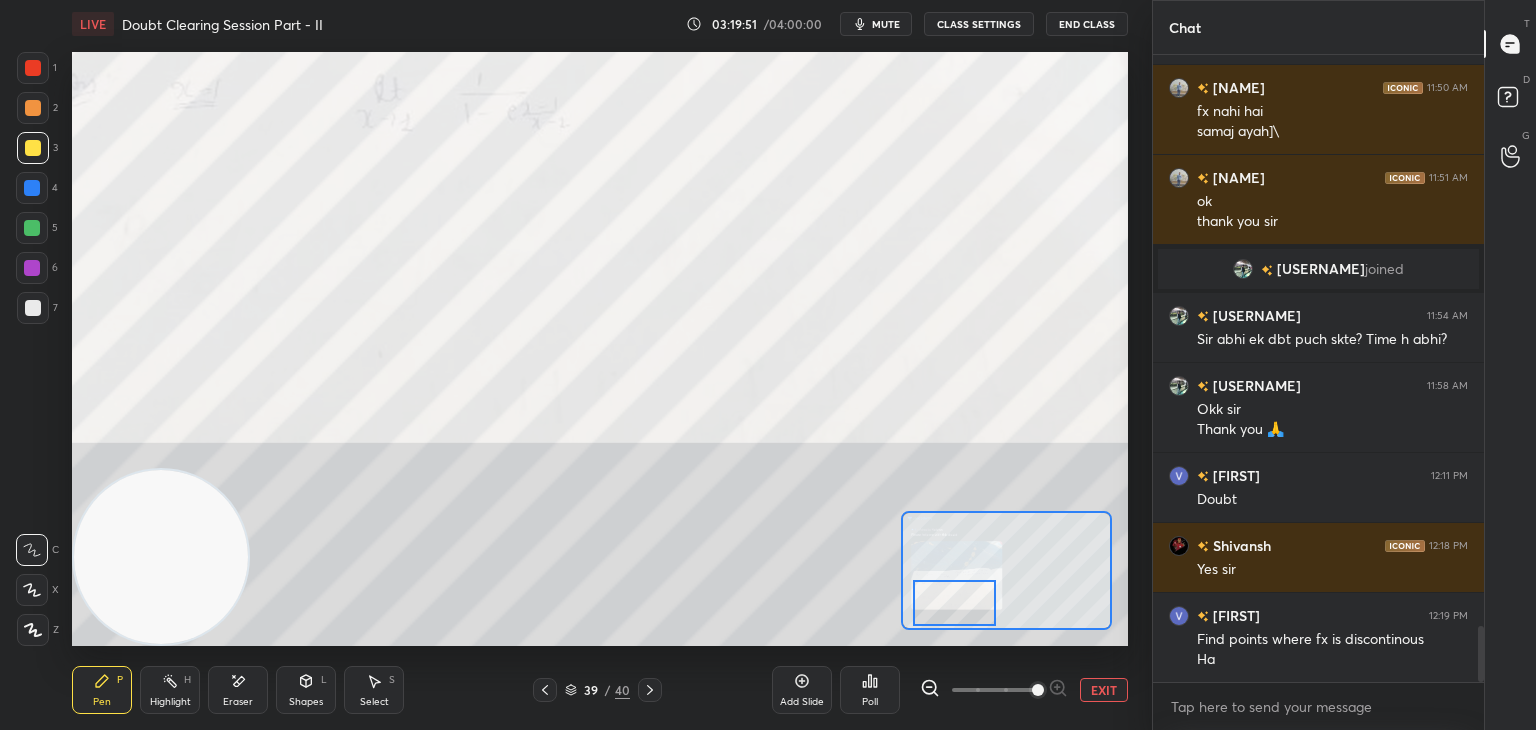 click at bounding box center [954, 603] 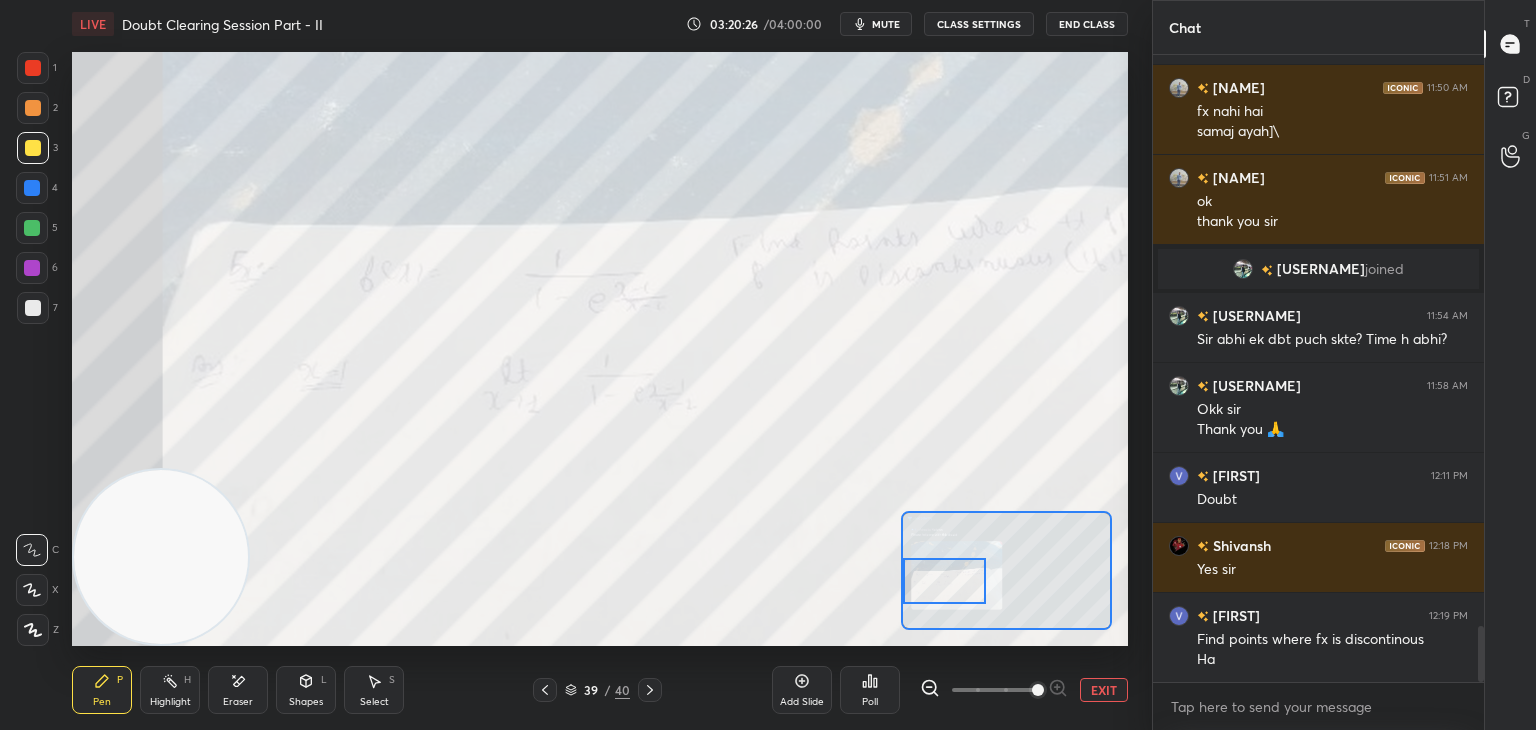 drag, startPoint x: 966, startPoint y: 595, endPoint x: 962, endPoint y: 577, distance: 18.439089 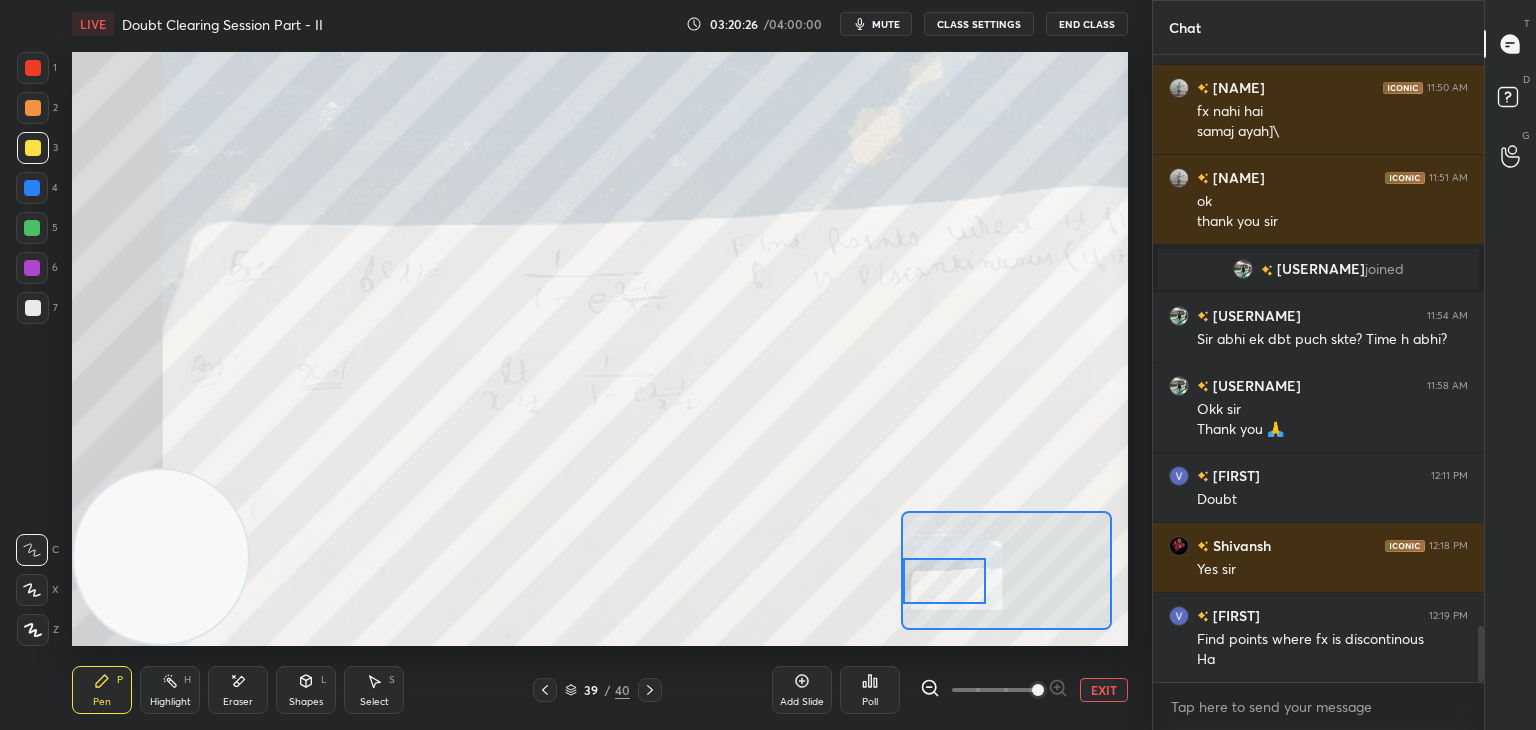 click at bounding box center (944, 581) 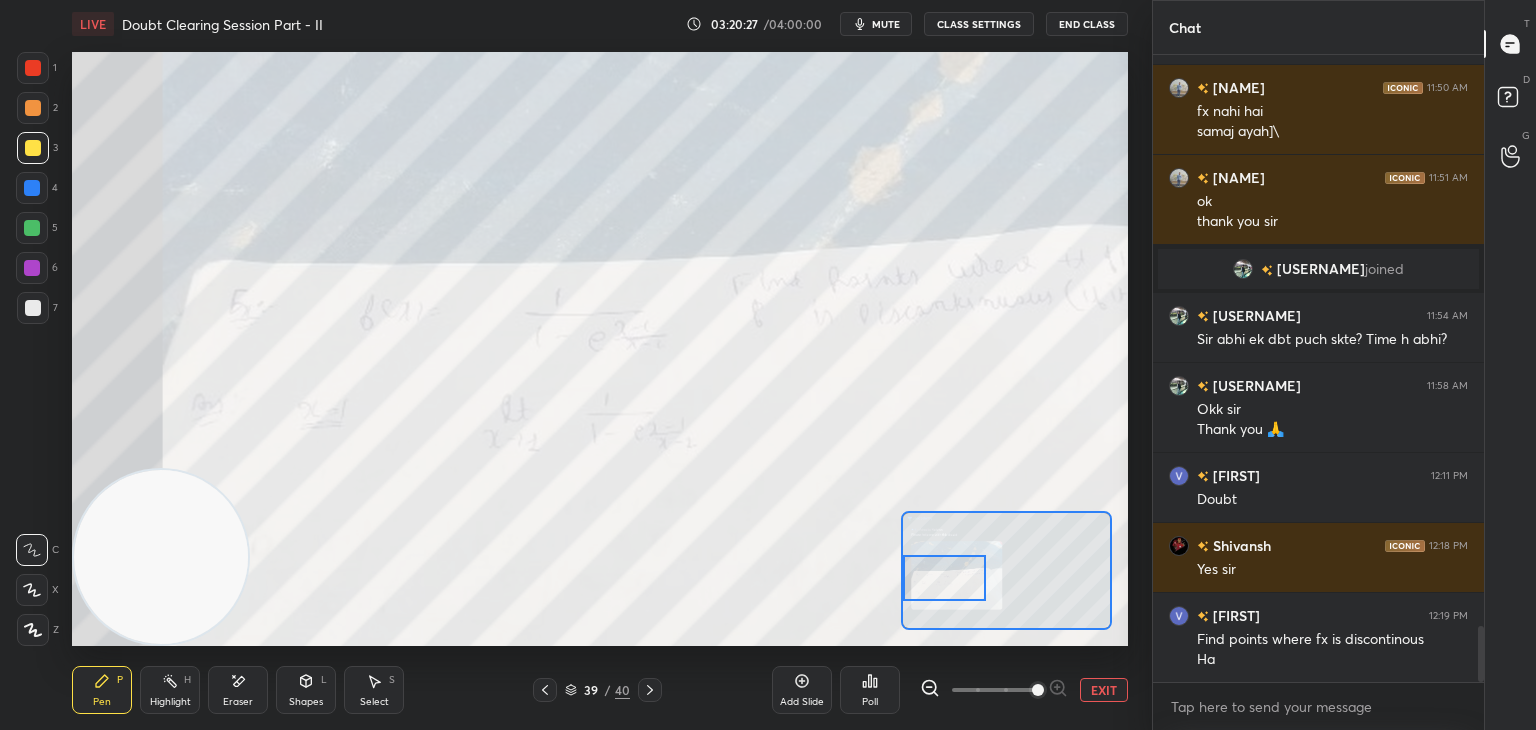 scroll, scrollTop: 6546, scrollLeft: 0, axis: vertical 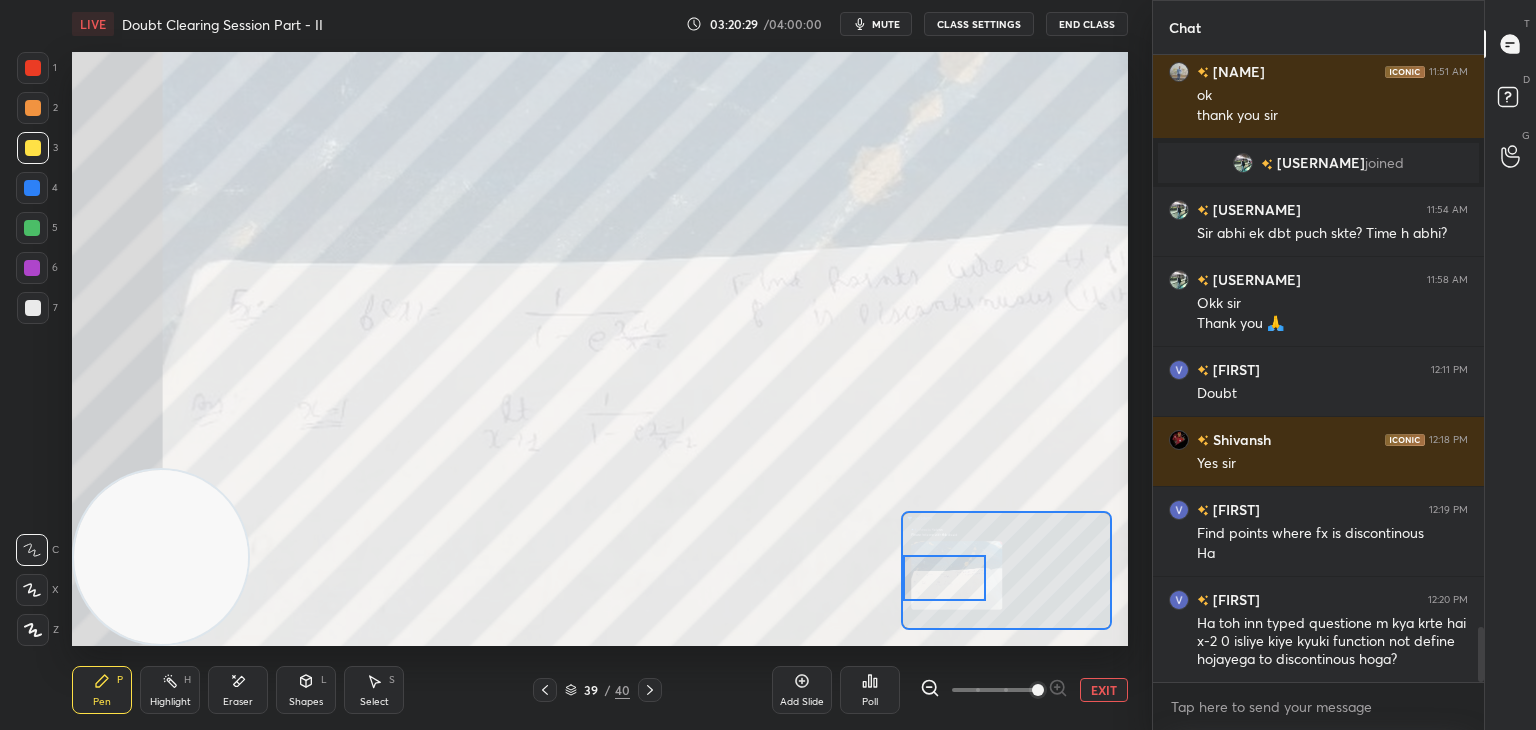 click on "Setting up your live class Poll for   secs No correct answer Start poll" at bounding box center (600, 349) 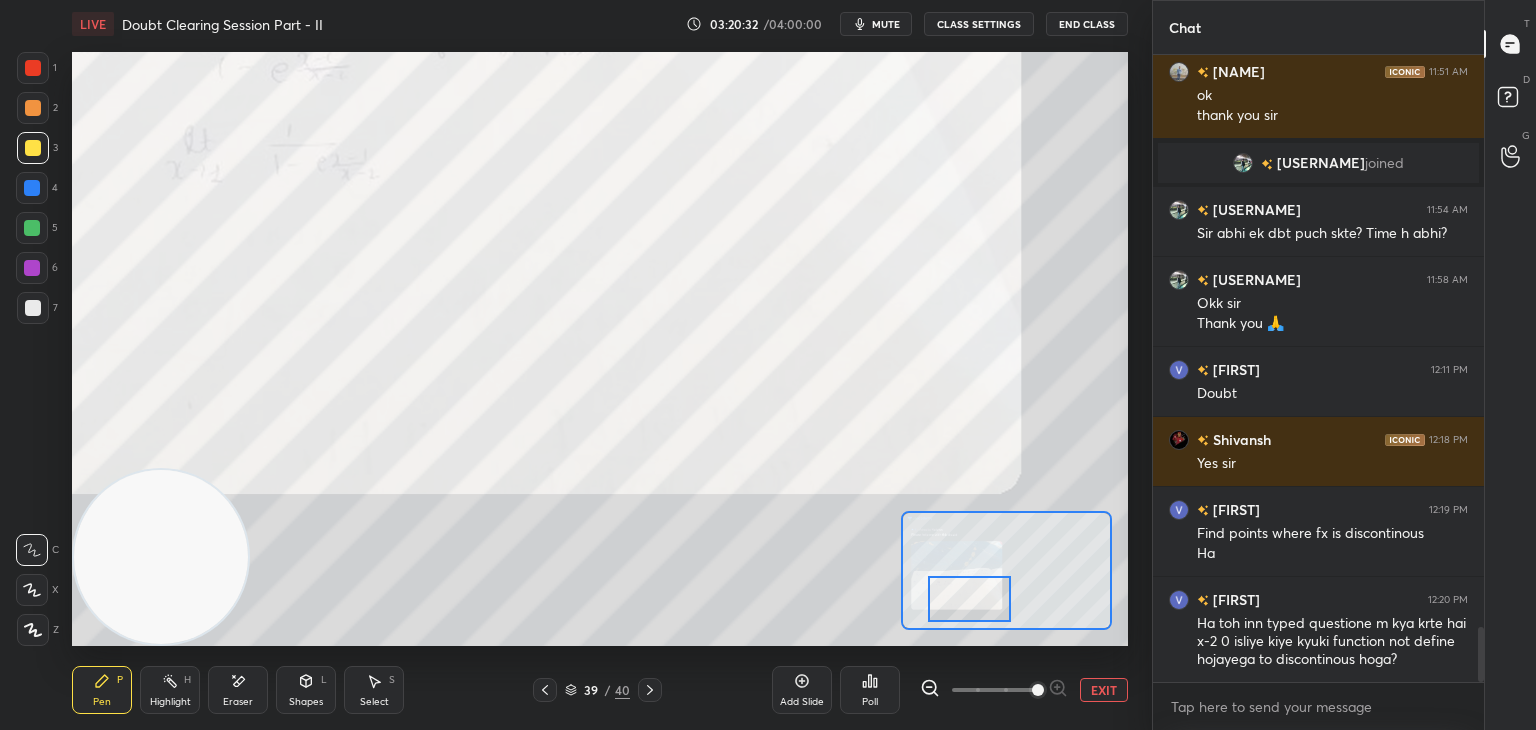 drag, startPoint x: 950, startPoint y: 586, endPoint x: 973, endPoint y: 605, distance: 29.832869 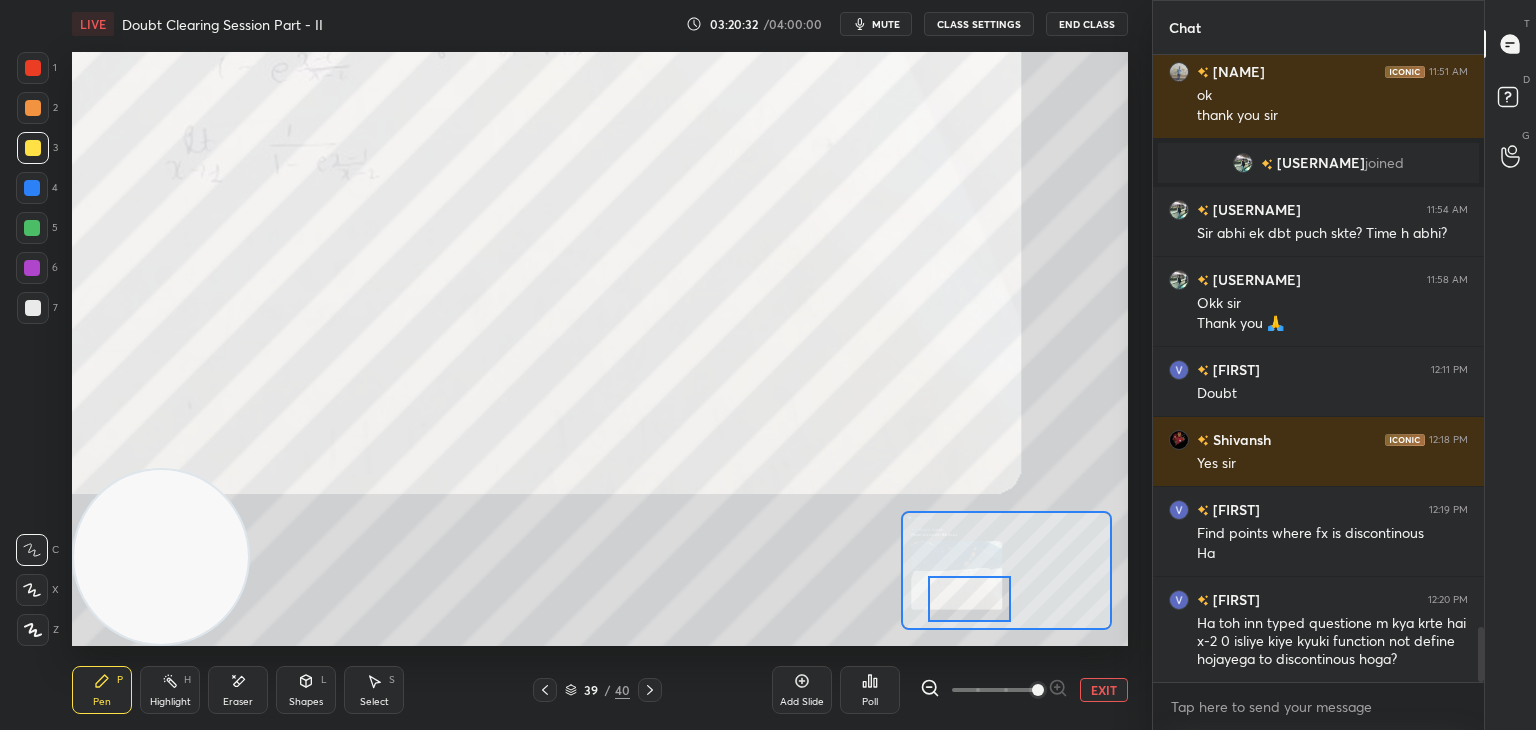 click at bounding box center (969, 599) 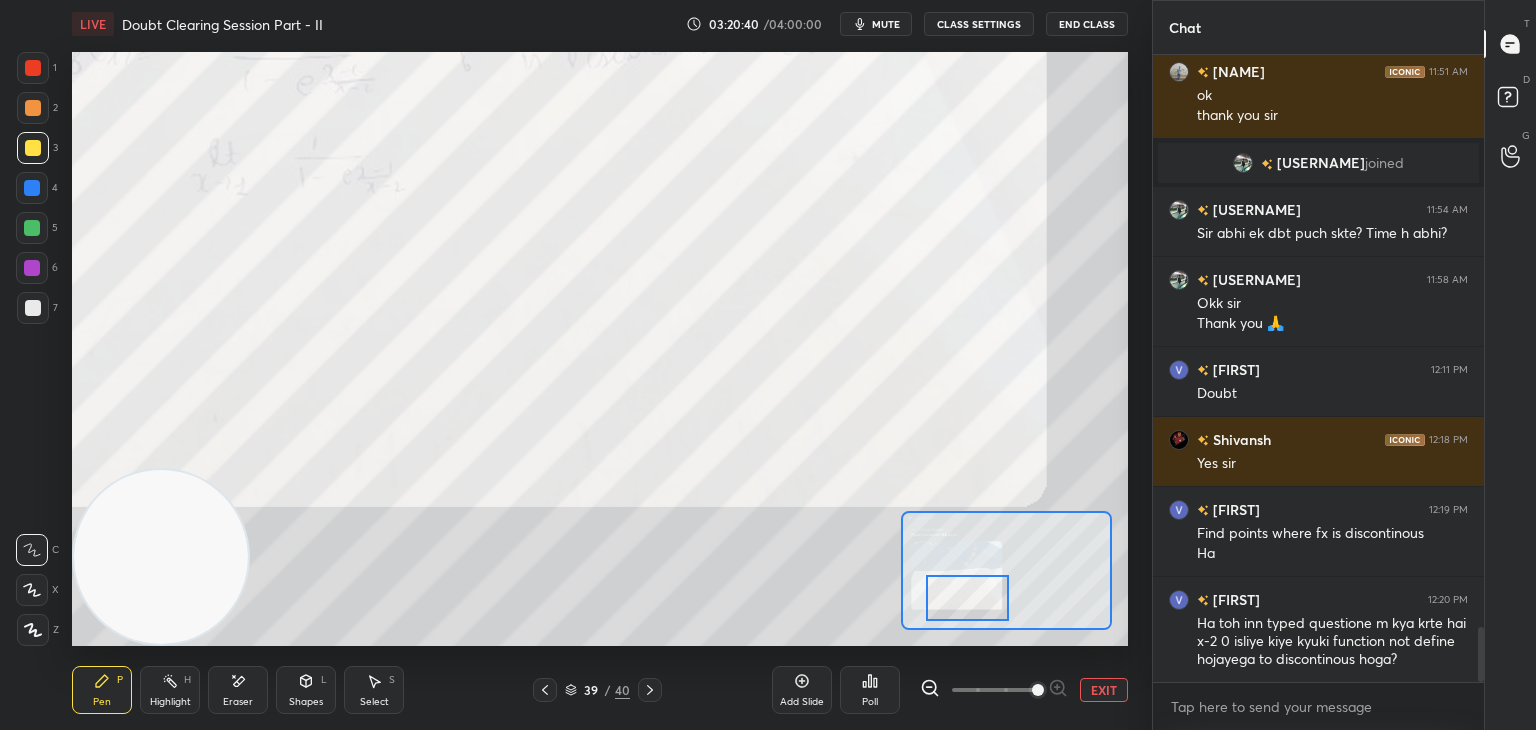 click on "EXIT" at bounding box center (1104, 690) 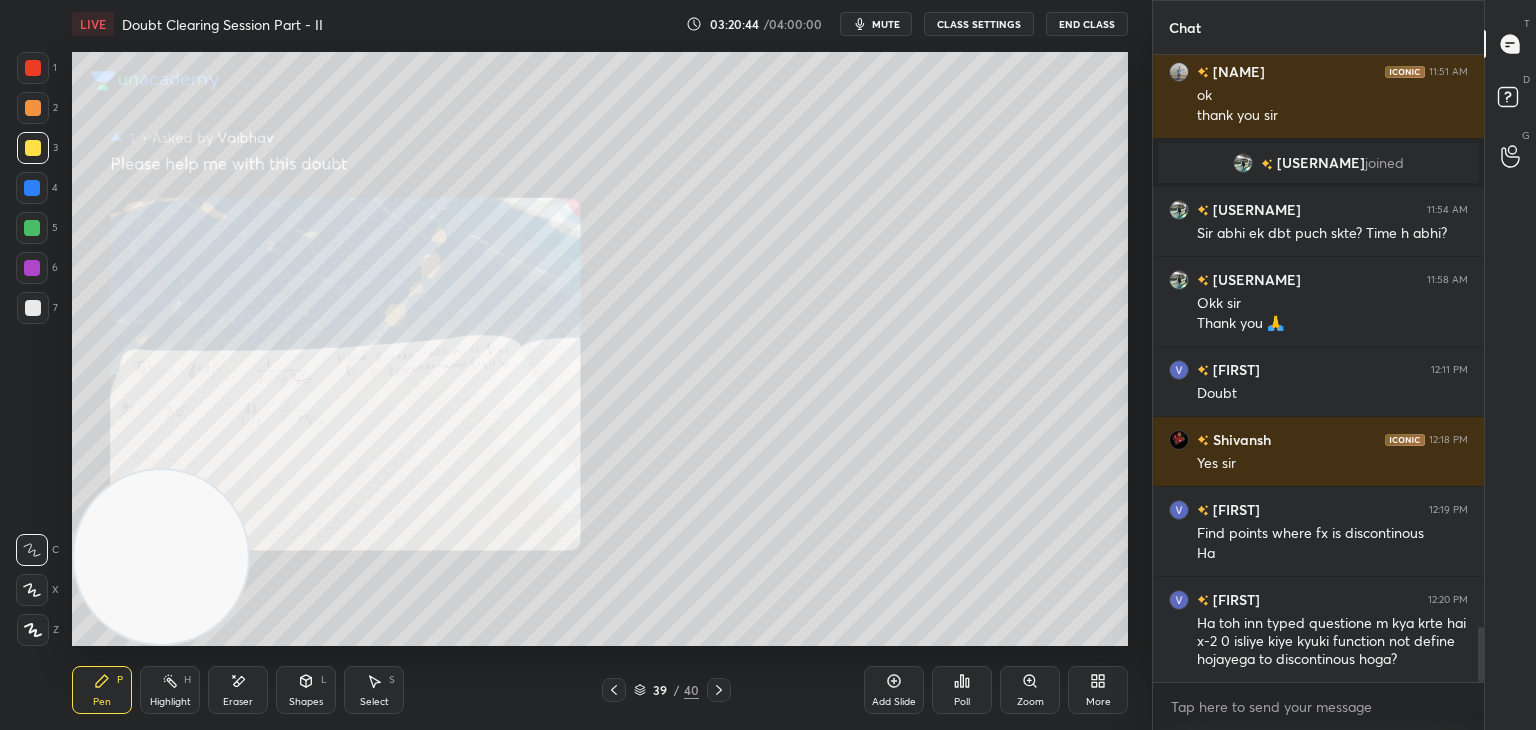 click 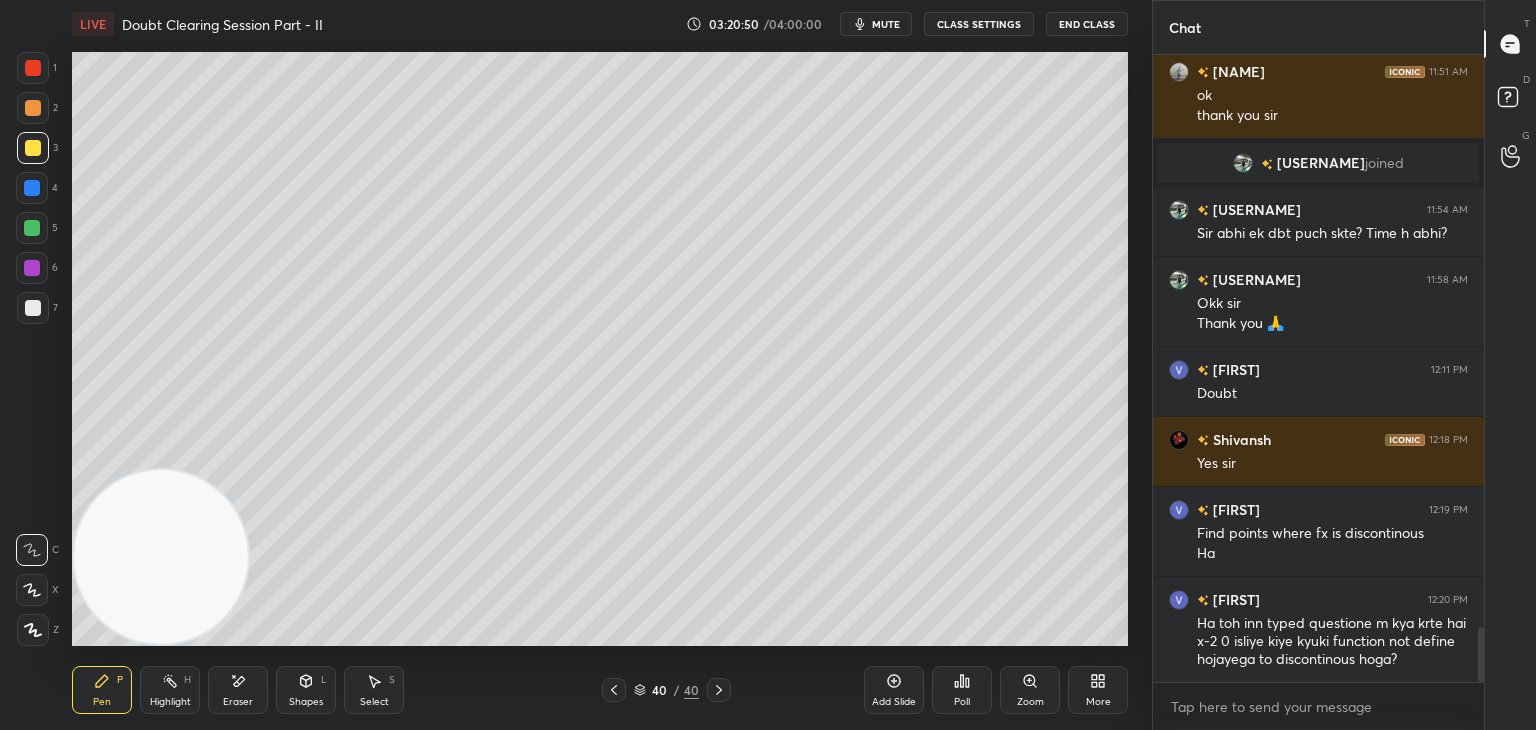 click on "mute" at bounding box center [876, 24] 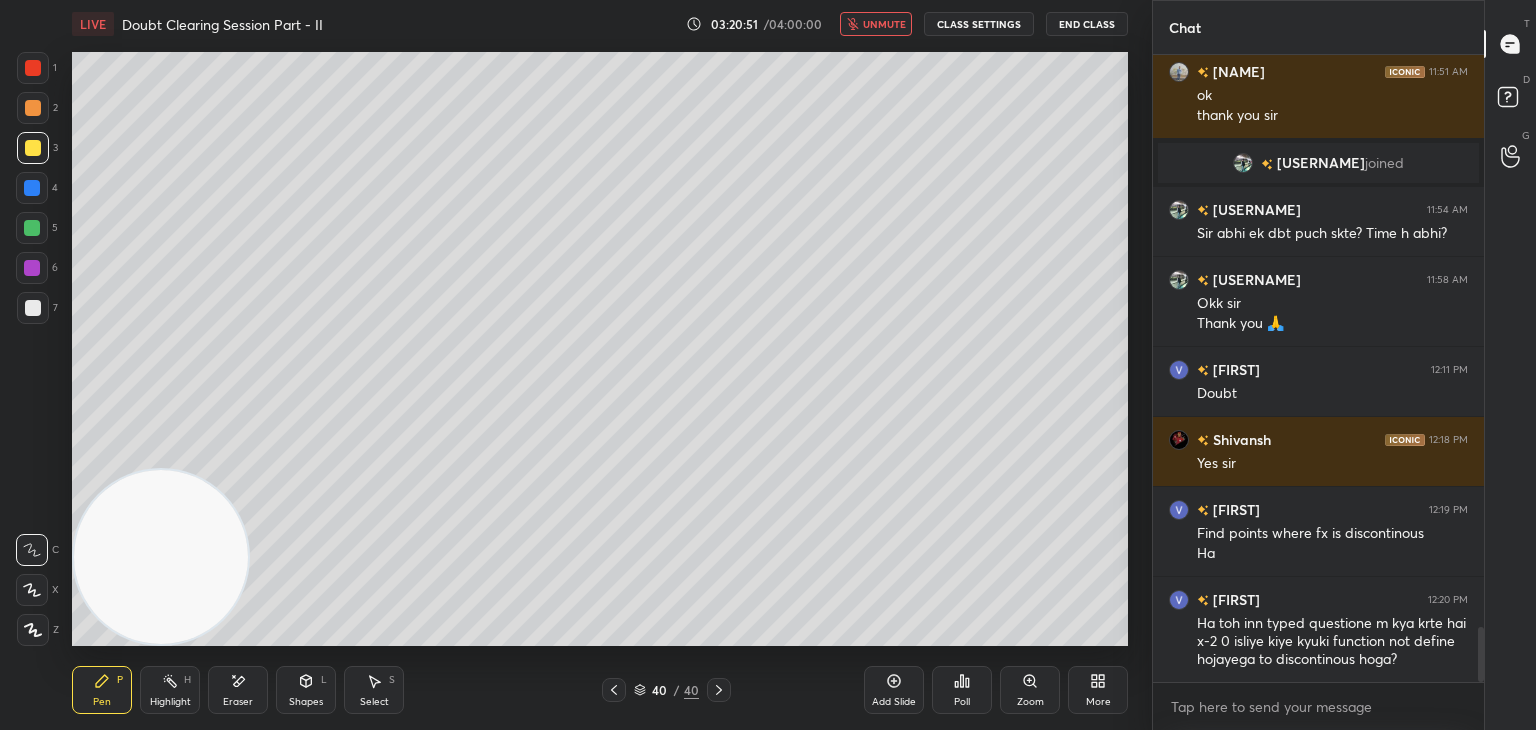 drag, startPoint x: 214, startPoint y: 693, endPoint x: 222, endPoint y: 686, distance: 10.630146 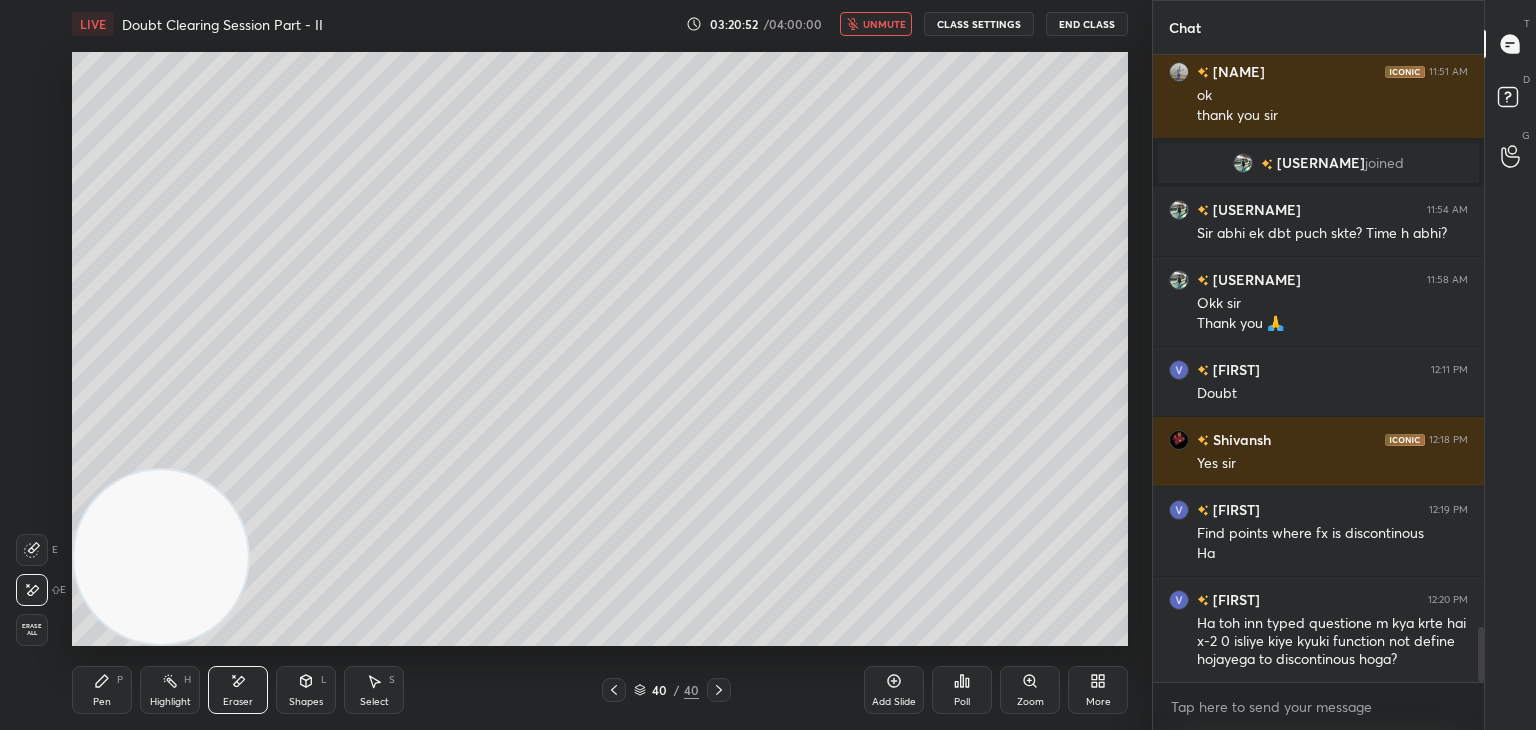 drag, startPoint x: 9, startPoint y: 628, endPoint x: 32, endPoint y: 629, distance: 23.021729 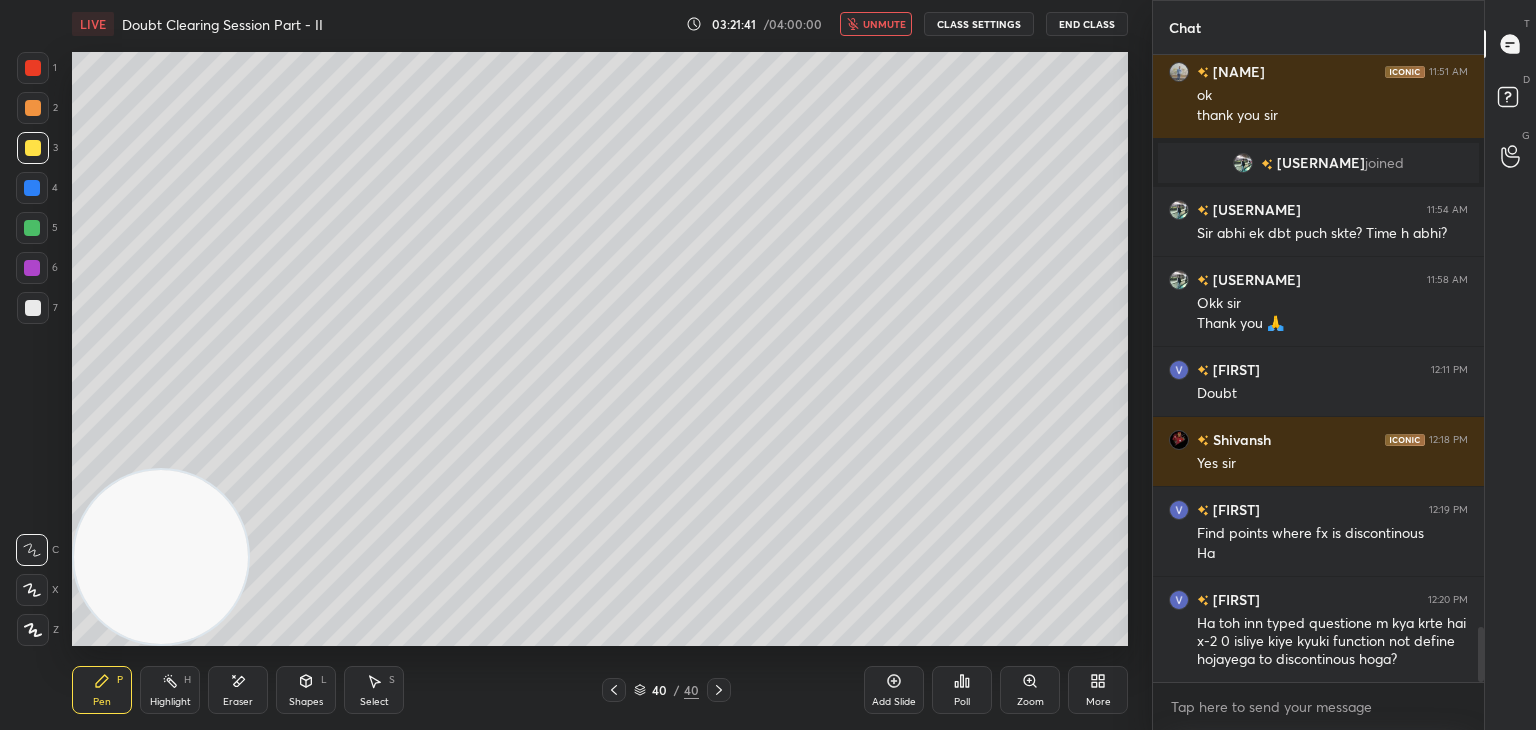 scroll, scrollTop: 6670, scrollLeft: 0, axis: vertical 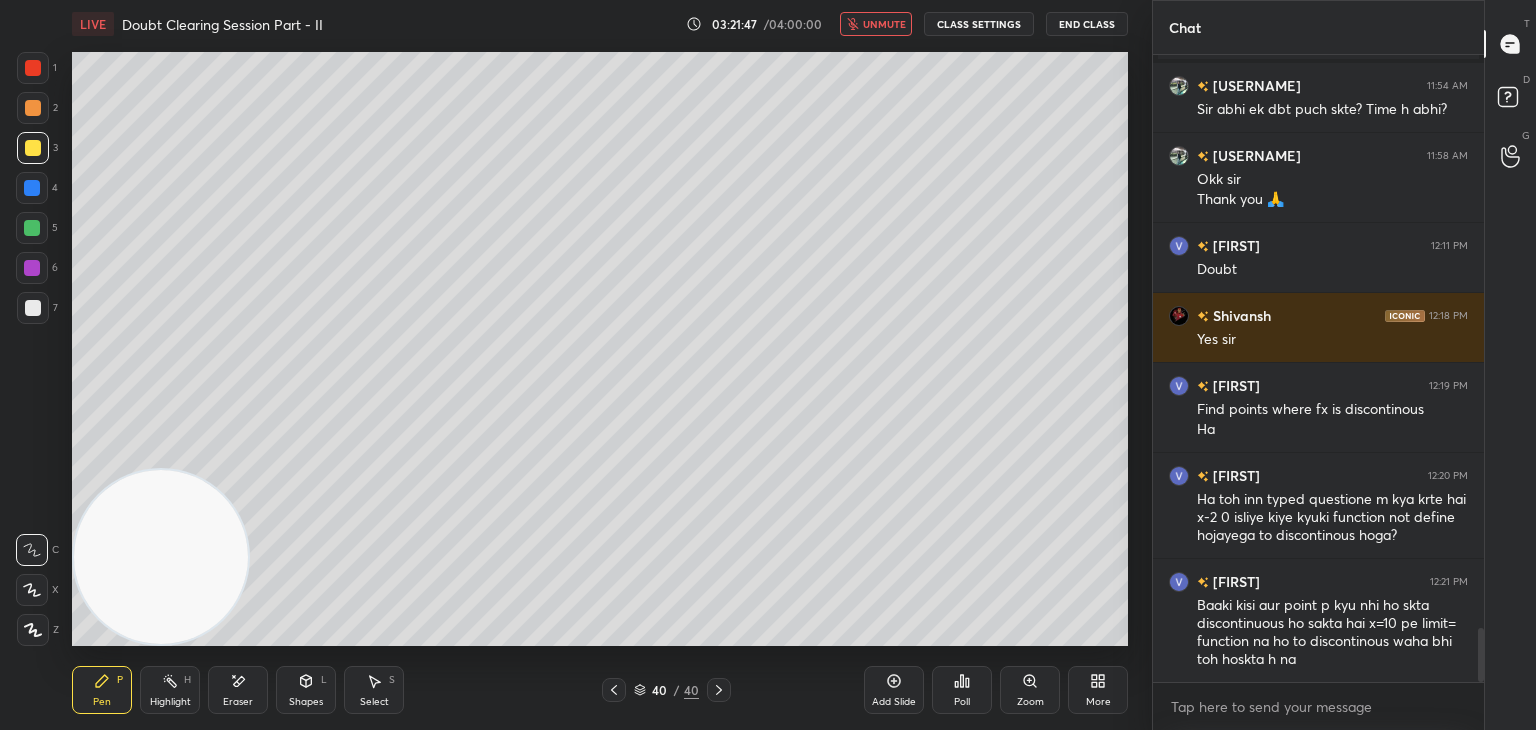 click on "unmute" at bounding box center (884, 24) 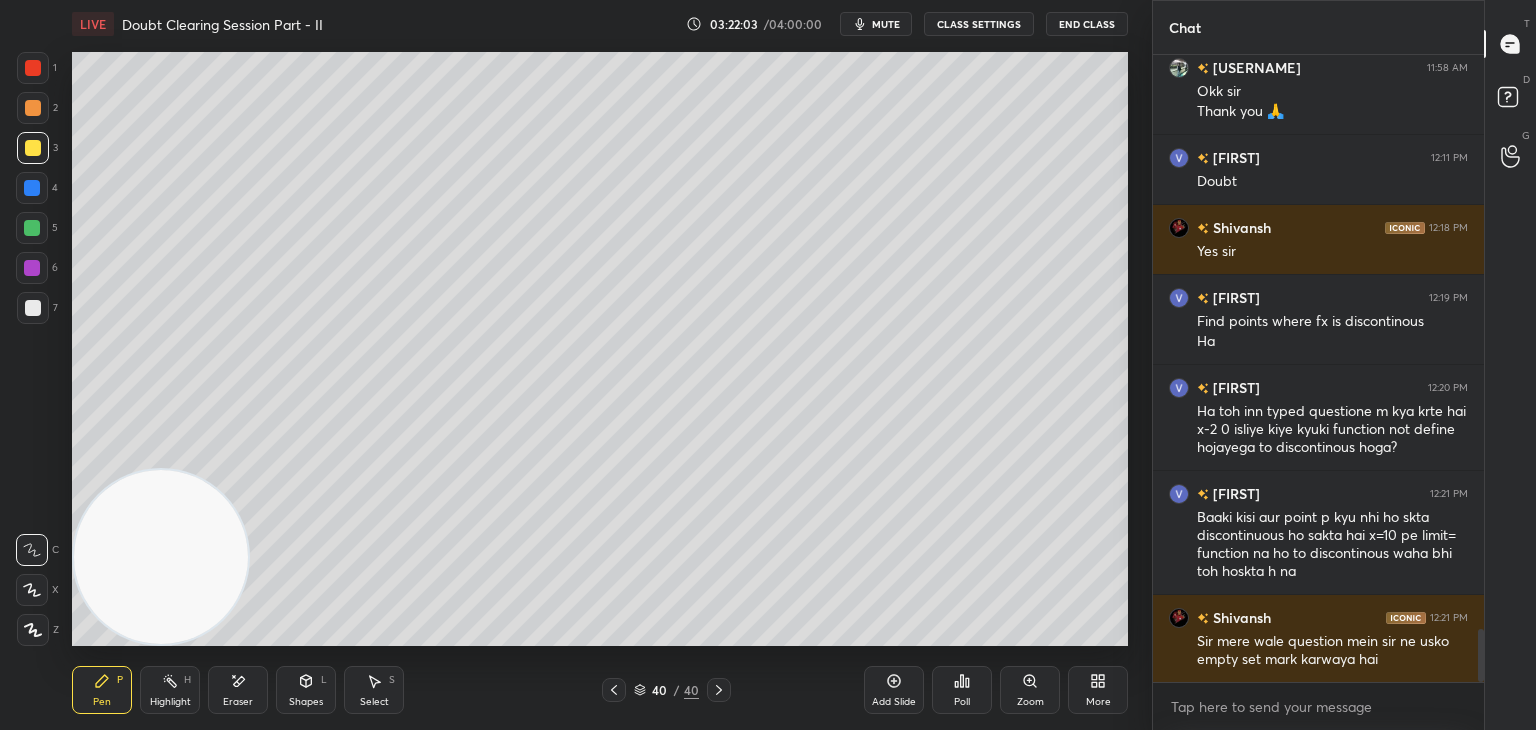 drag, startPoint x: 617, startPoint y: 689, endPoint x: 621, endPoint y: 679, distance: 10.770329 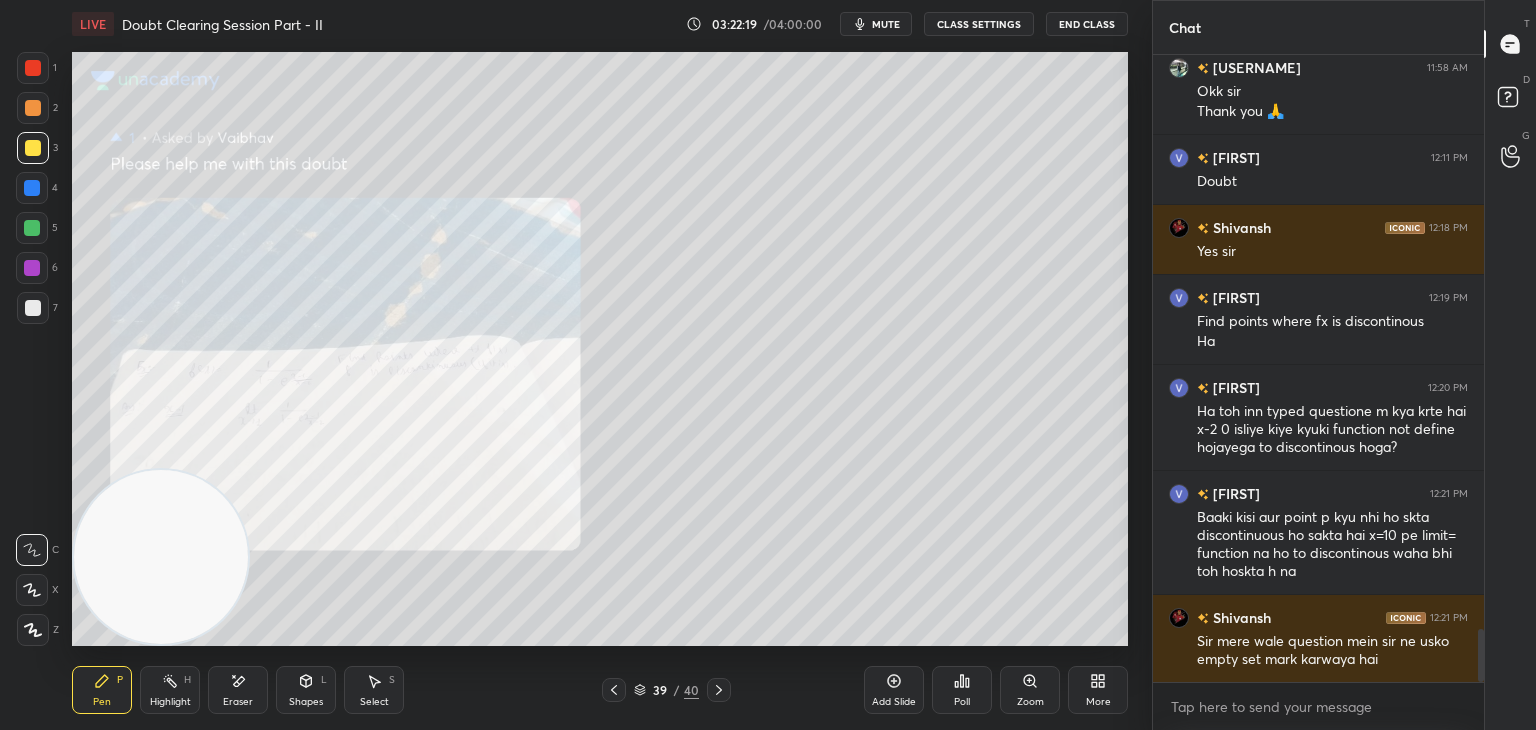 click at bounding box center (614, 690) 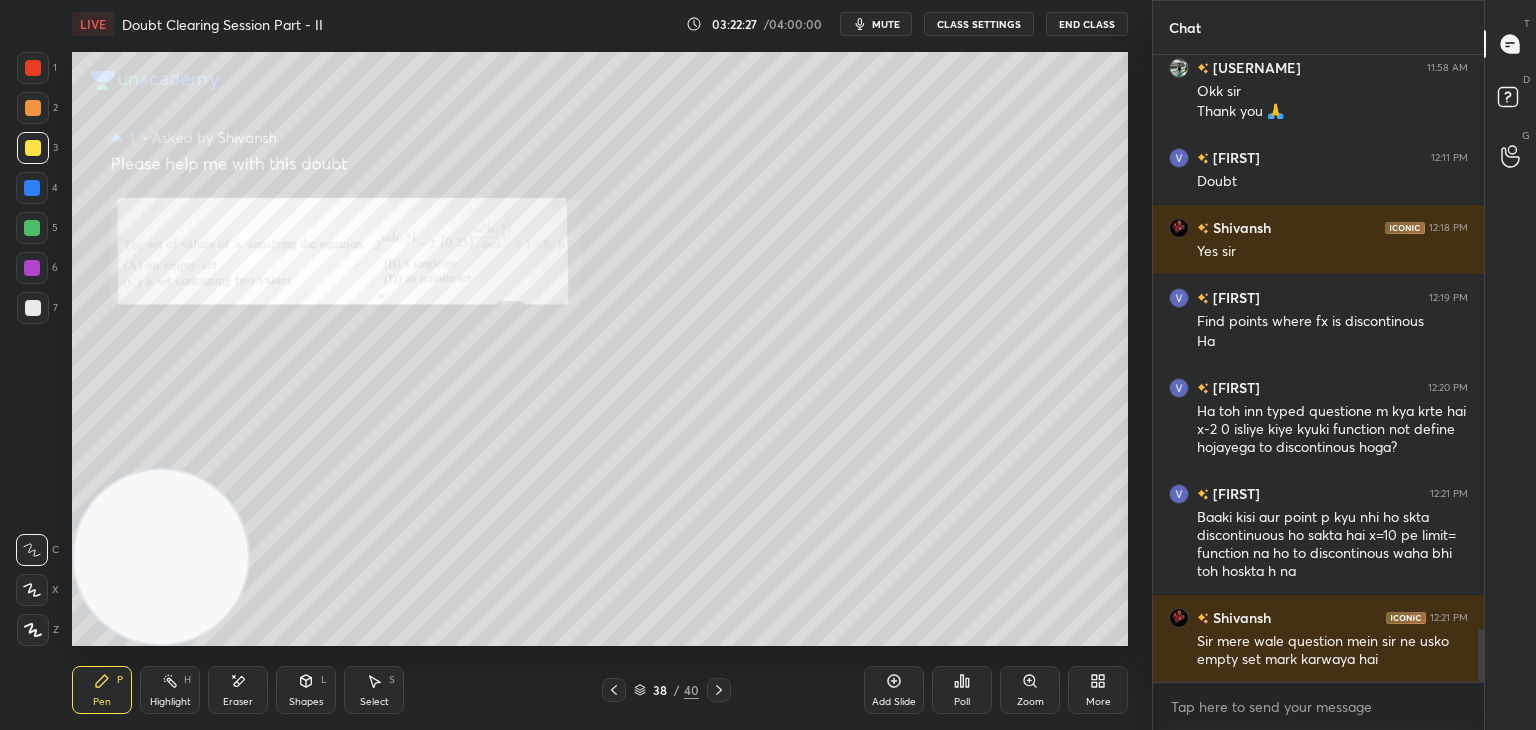 scroll, scrollTop: 6828, scrollLeft: 0, axis: vertical 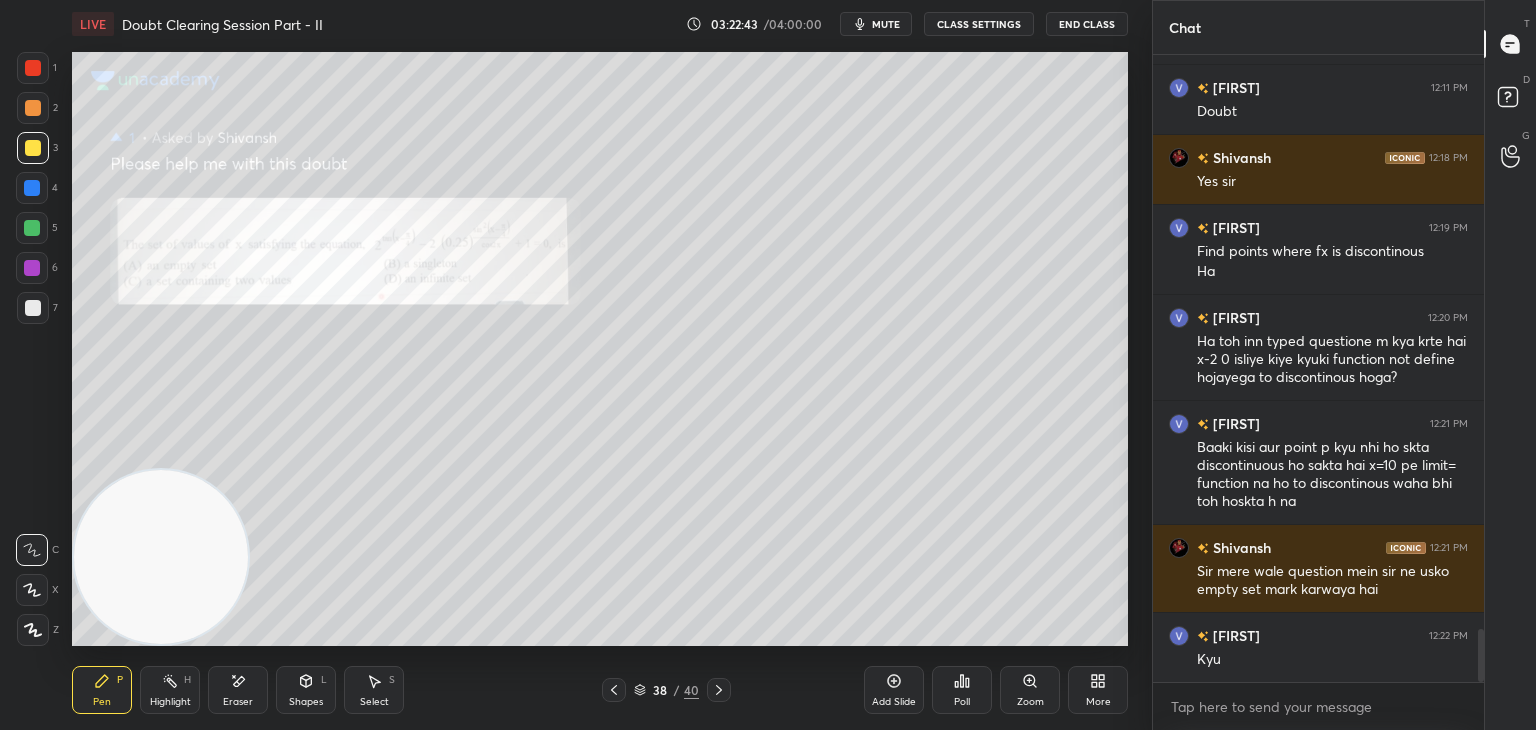 drag, startPoint x: 713, startPoint y: 685, endPoint x: 723, endPoint y: 684, distance: 10.049875 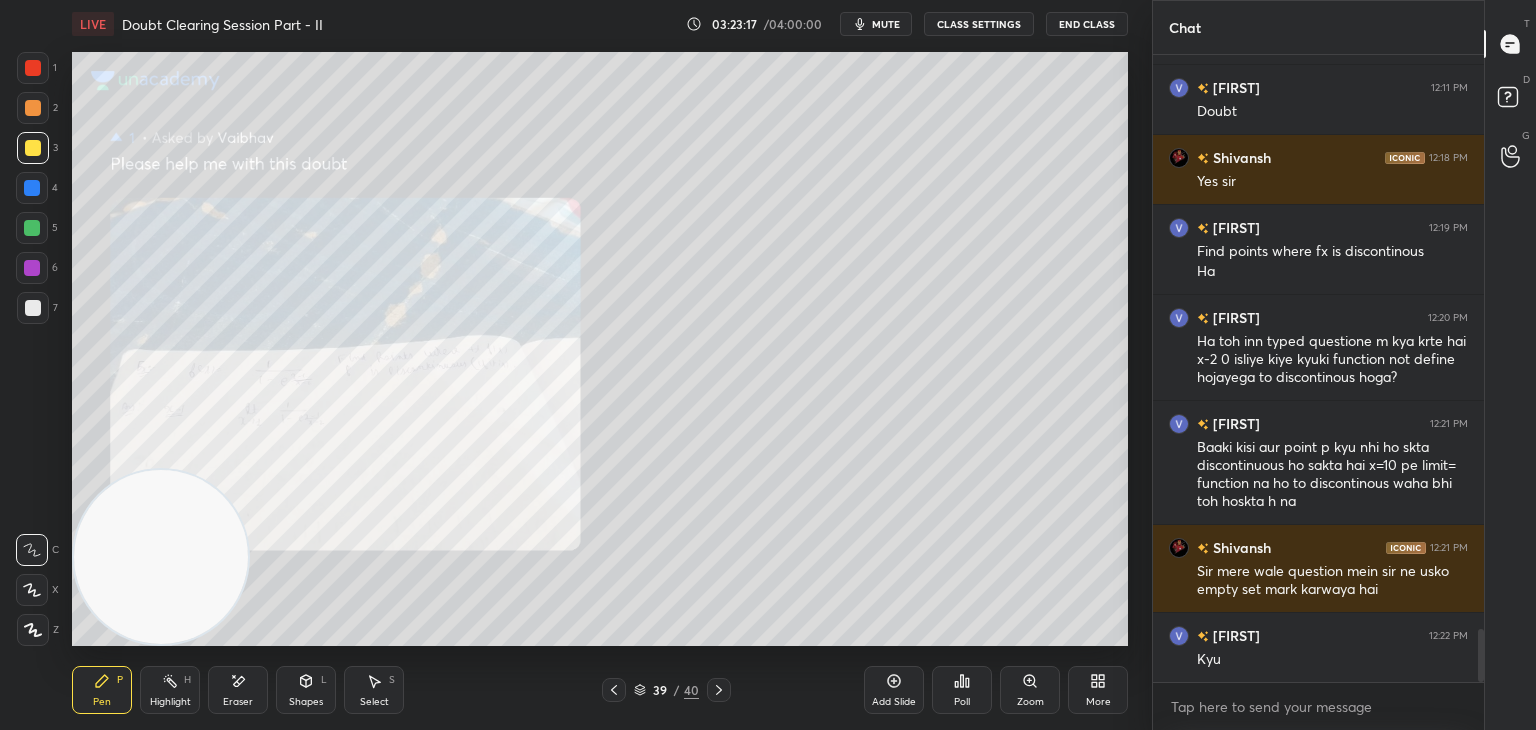 click 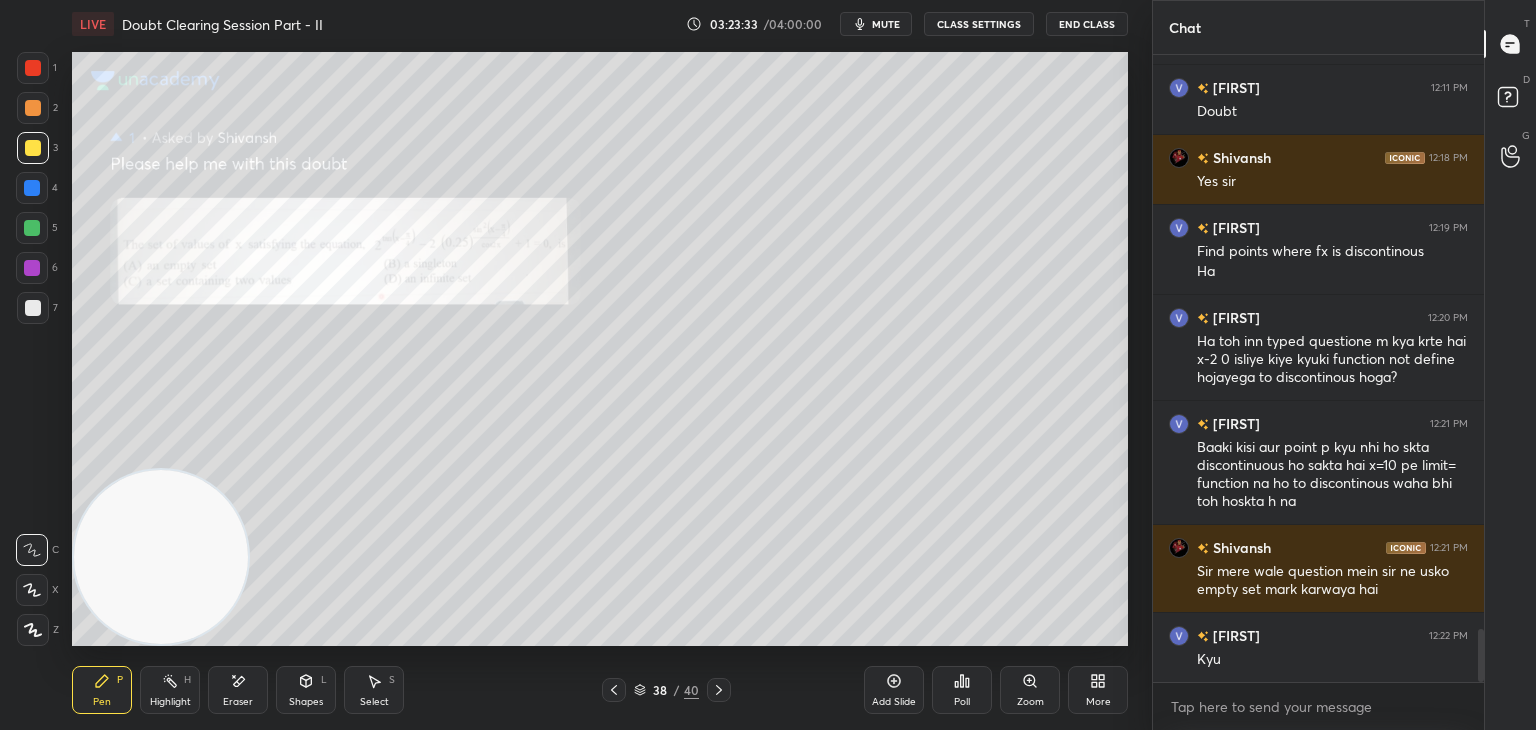 scroll, scrollTop: 6934, scrollLeft: 0, axis: vertical 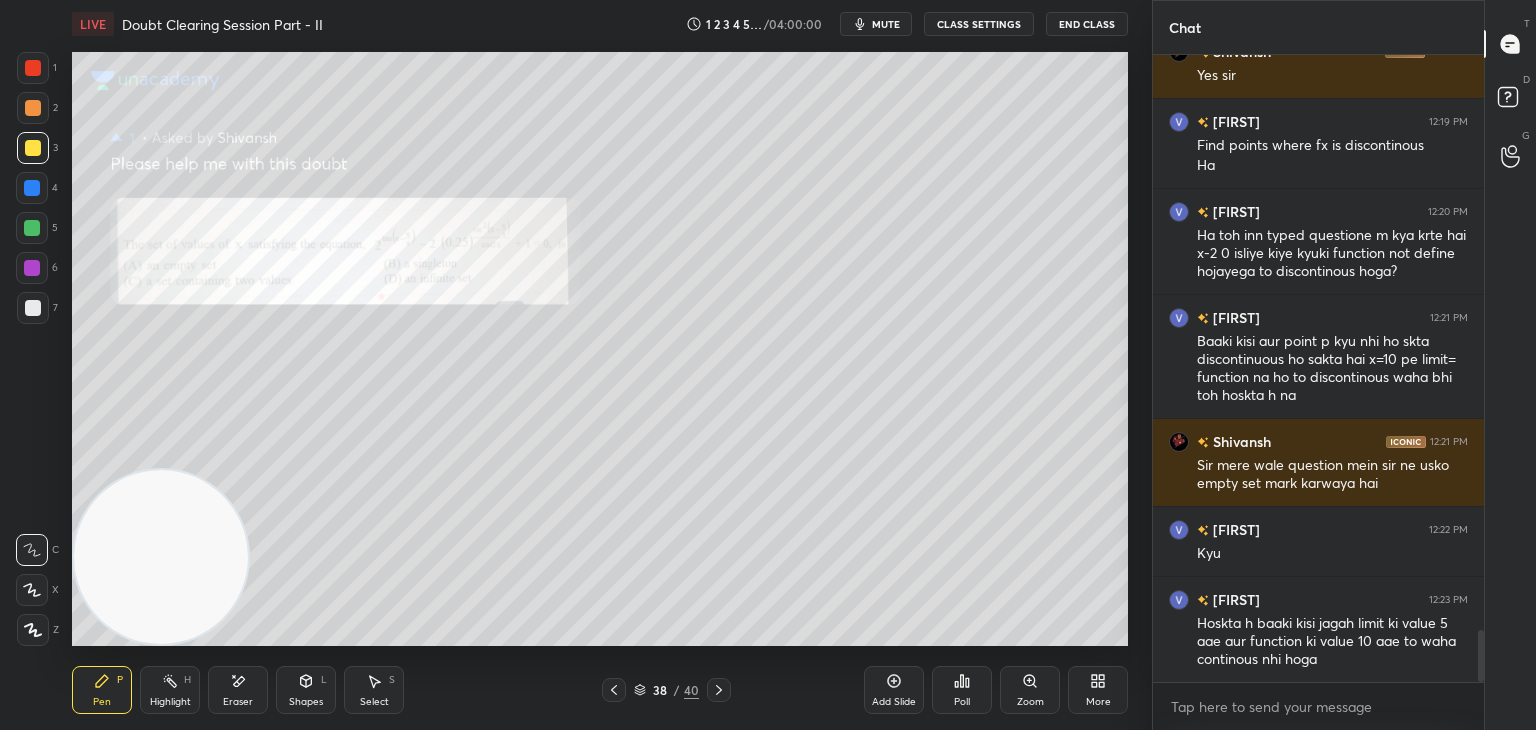 click 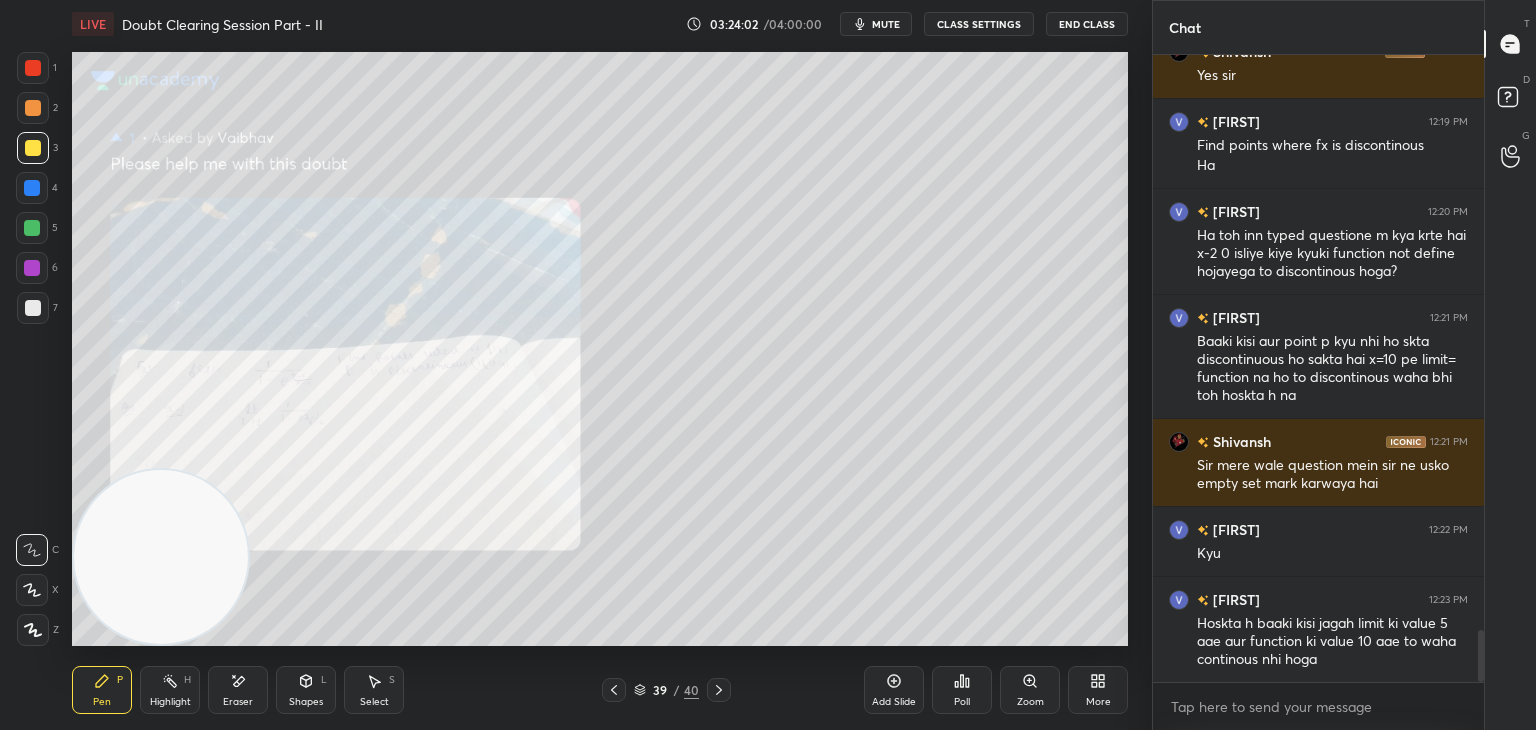 click 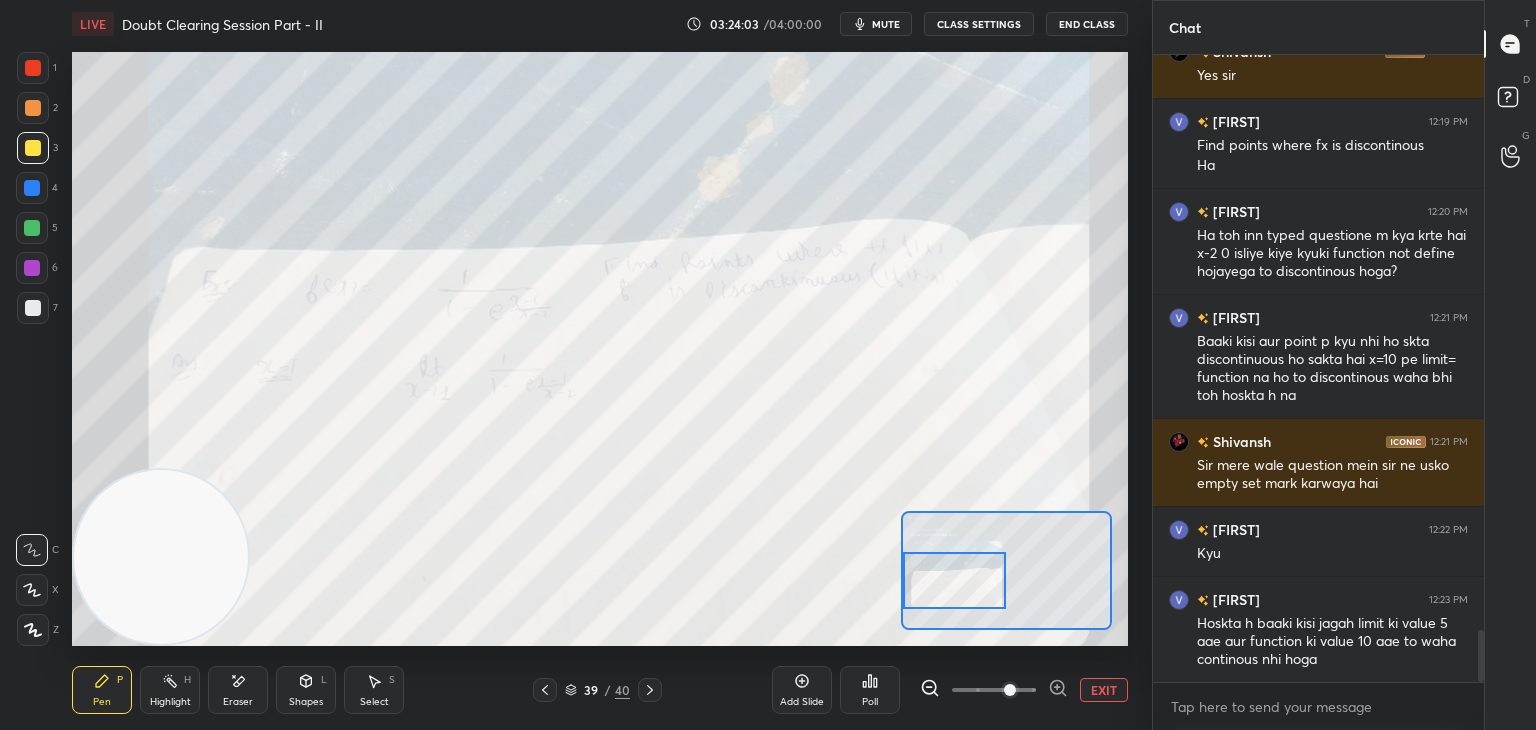 drag, startPoint x: 991, startPoint y: 569, endPoint x: 913, endPoint y: 575, distance: 78.23043 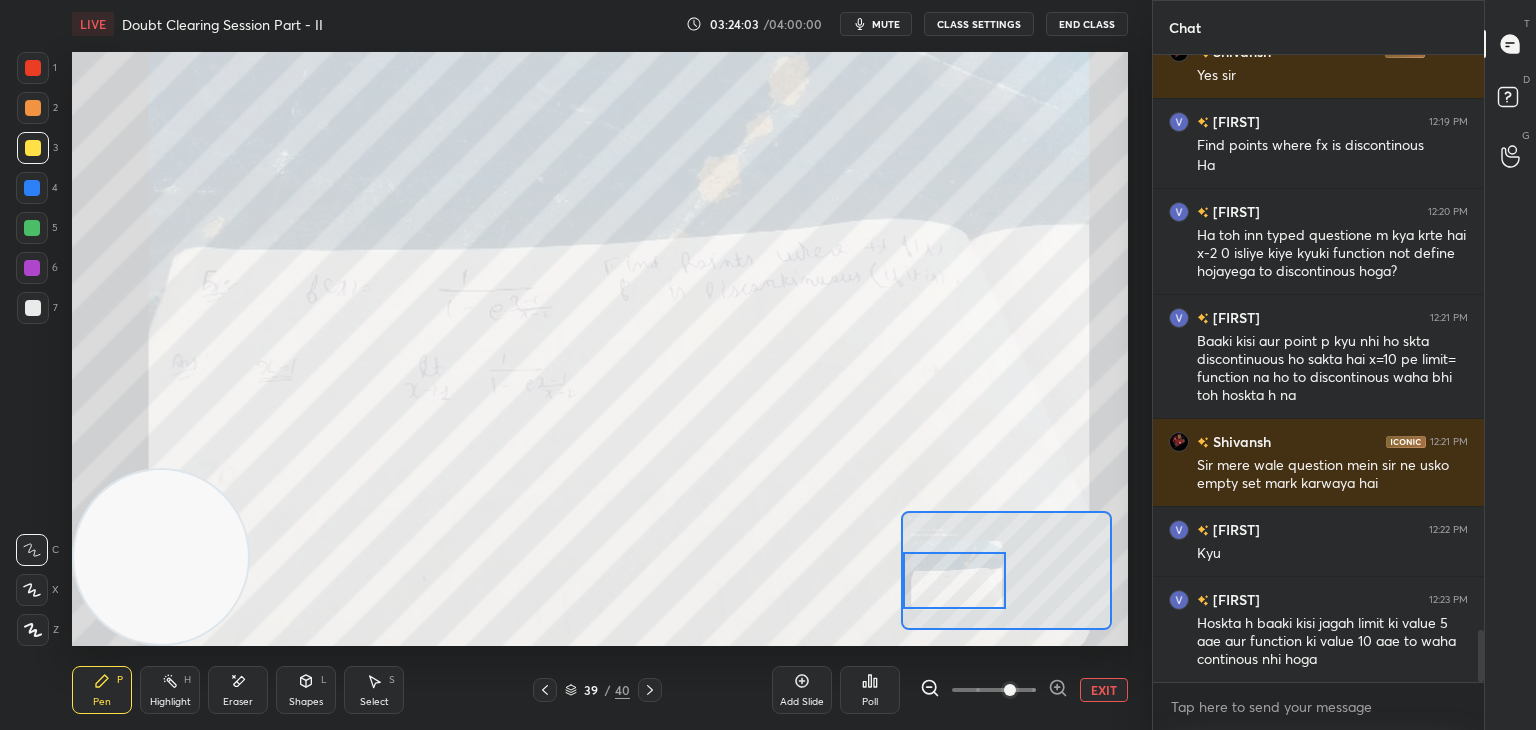 click at bounding box center (955, 580) 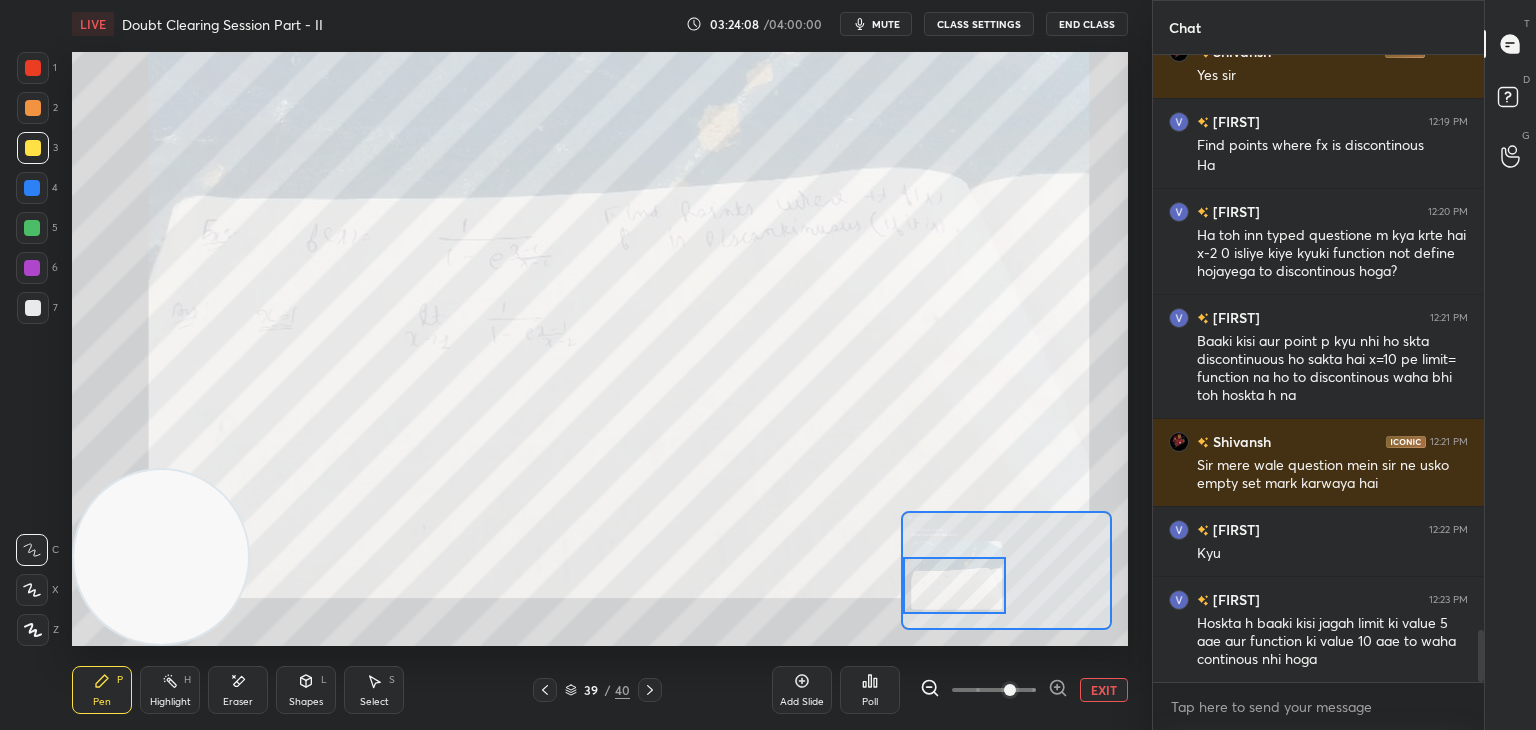 scroll, scrollTop: 7004, scrollLeft: 0, axis: vertical 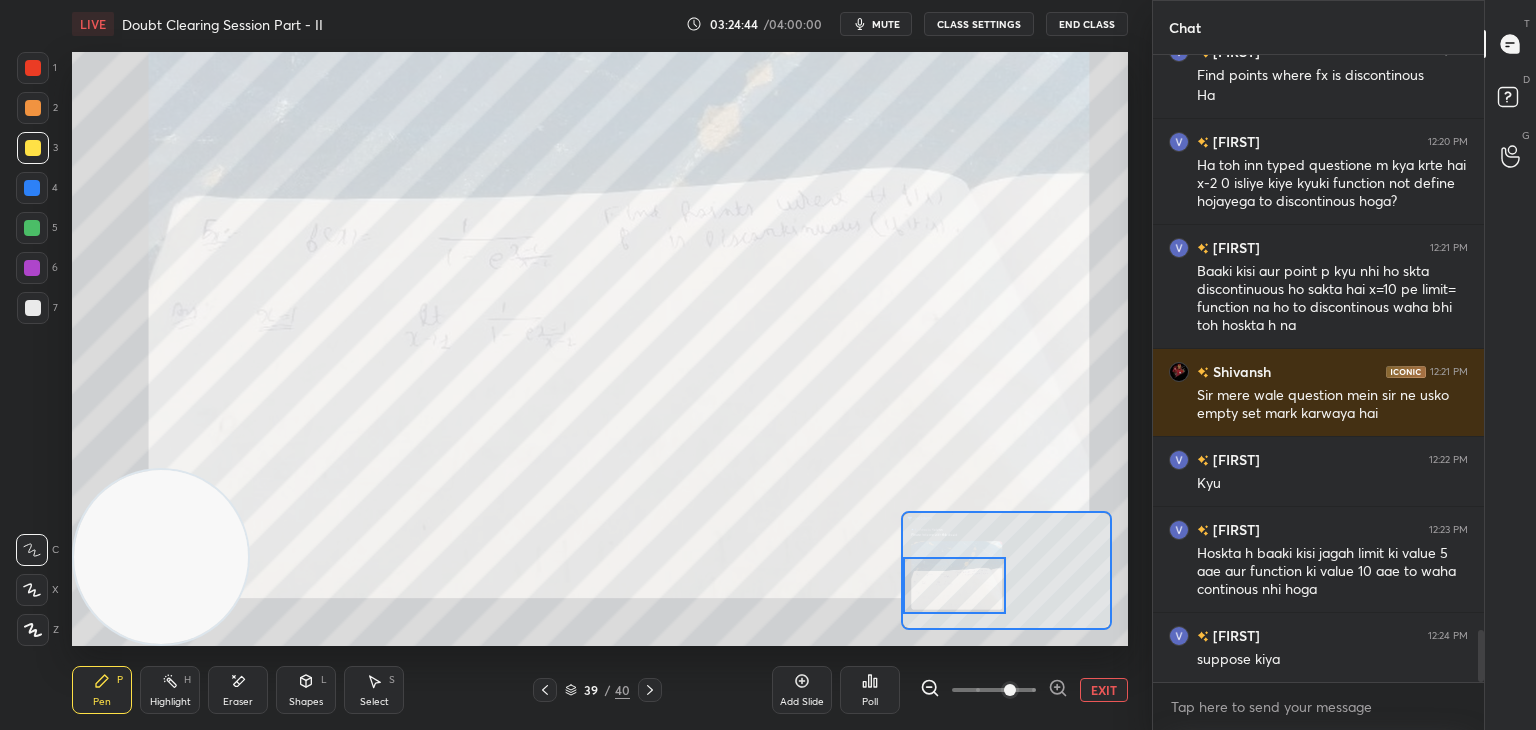 drag, startPoint x: 245, startPoint y: 697, endPoint x: 256, endPoint y: 667, distance: 31.95309 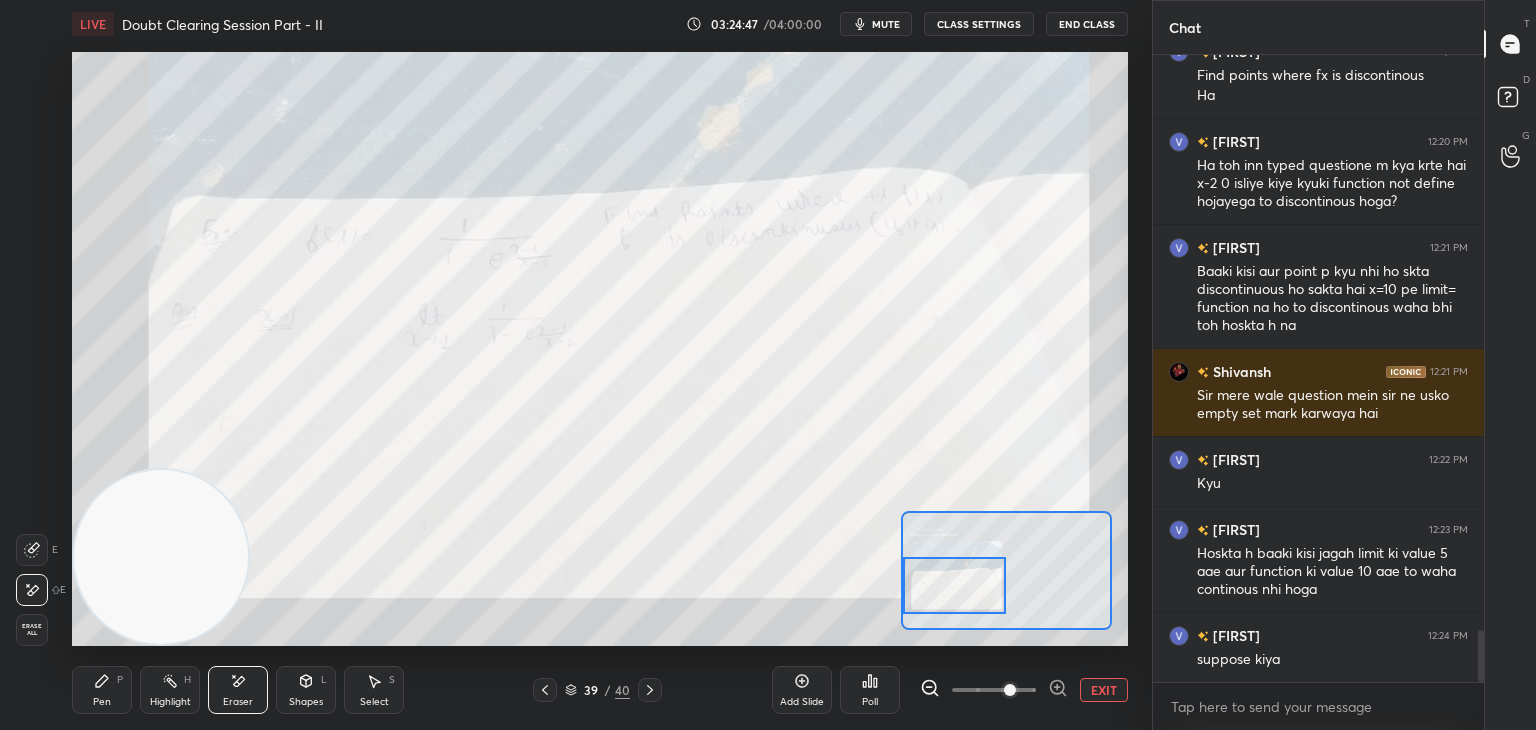 click 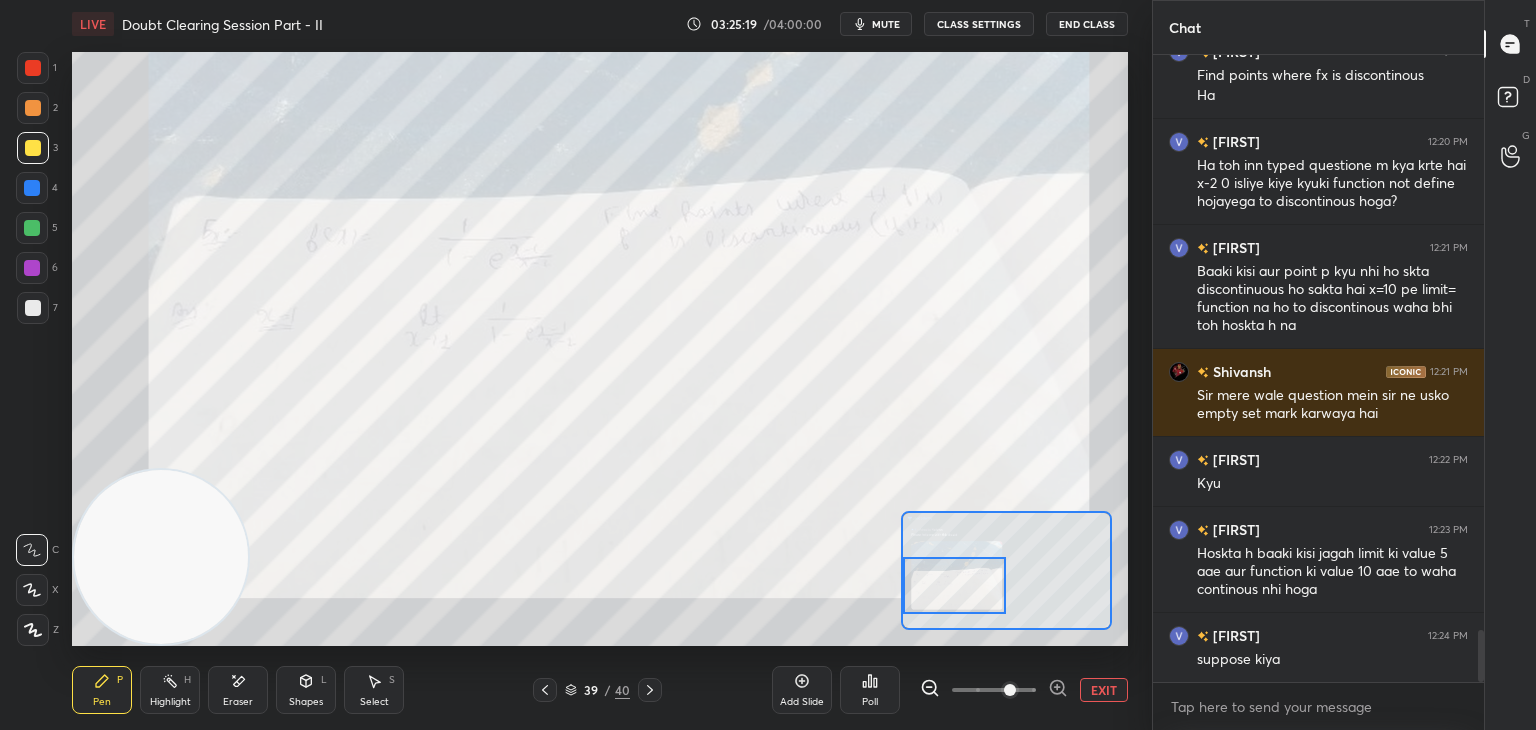 click 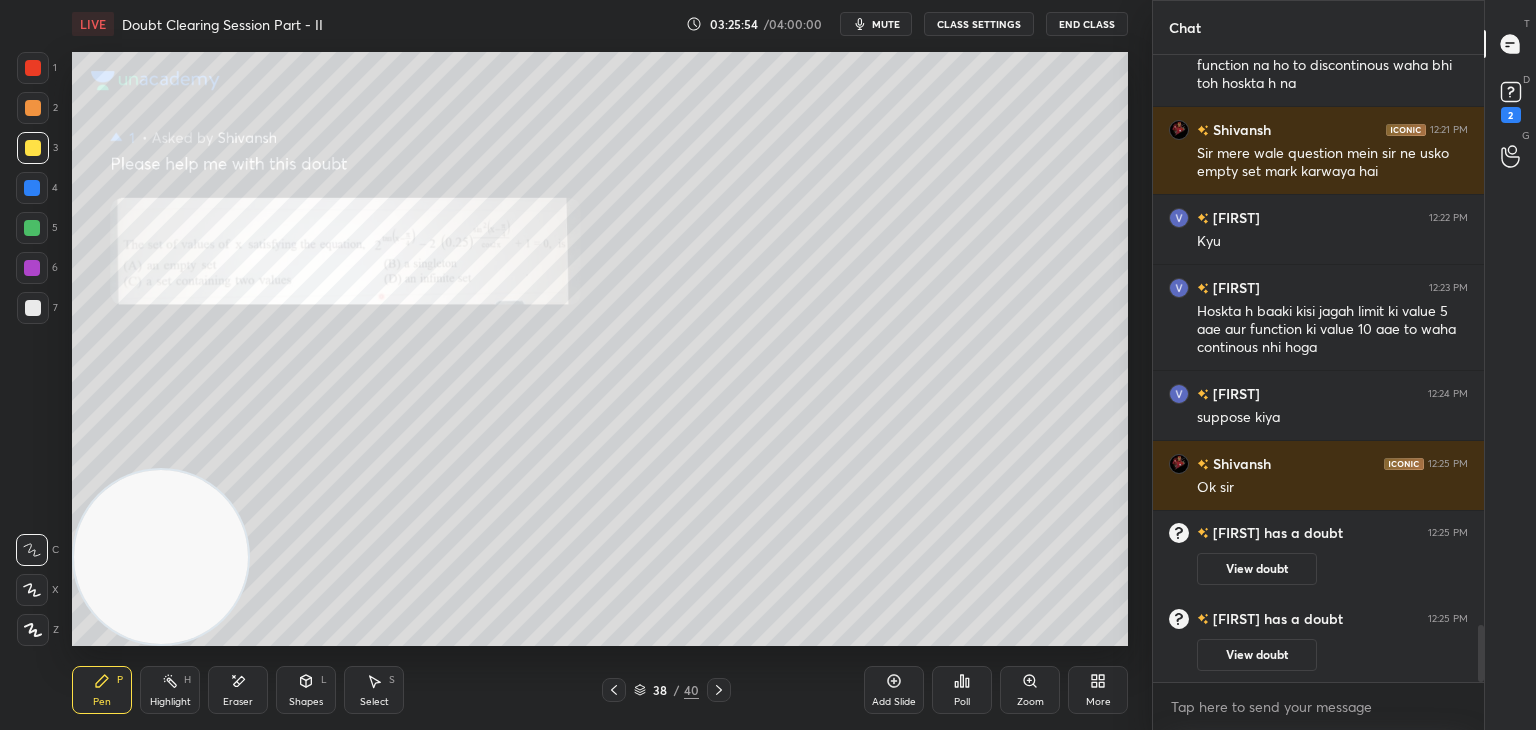 scroll, scrollTop: 6284, scrollLeft: 0, axis: vertical 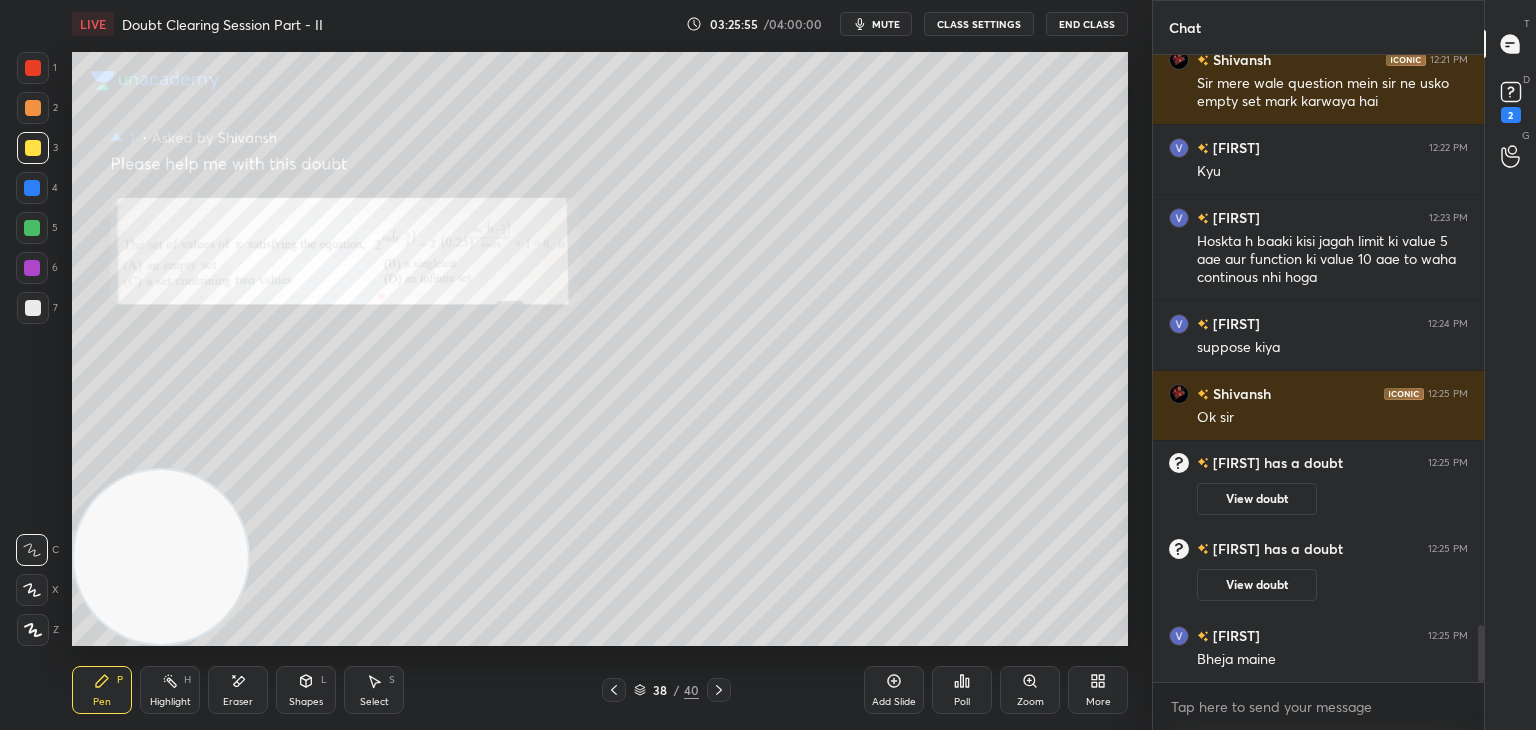 click 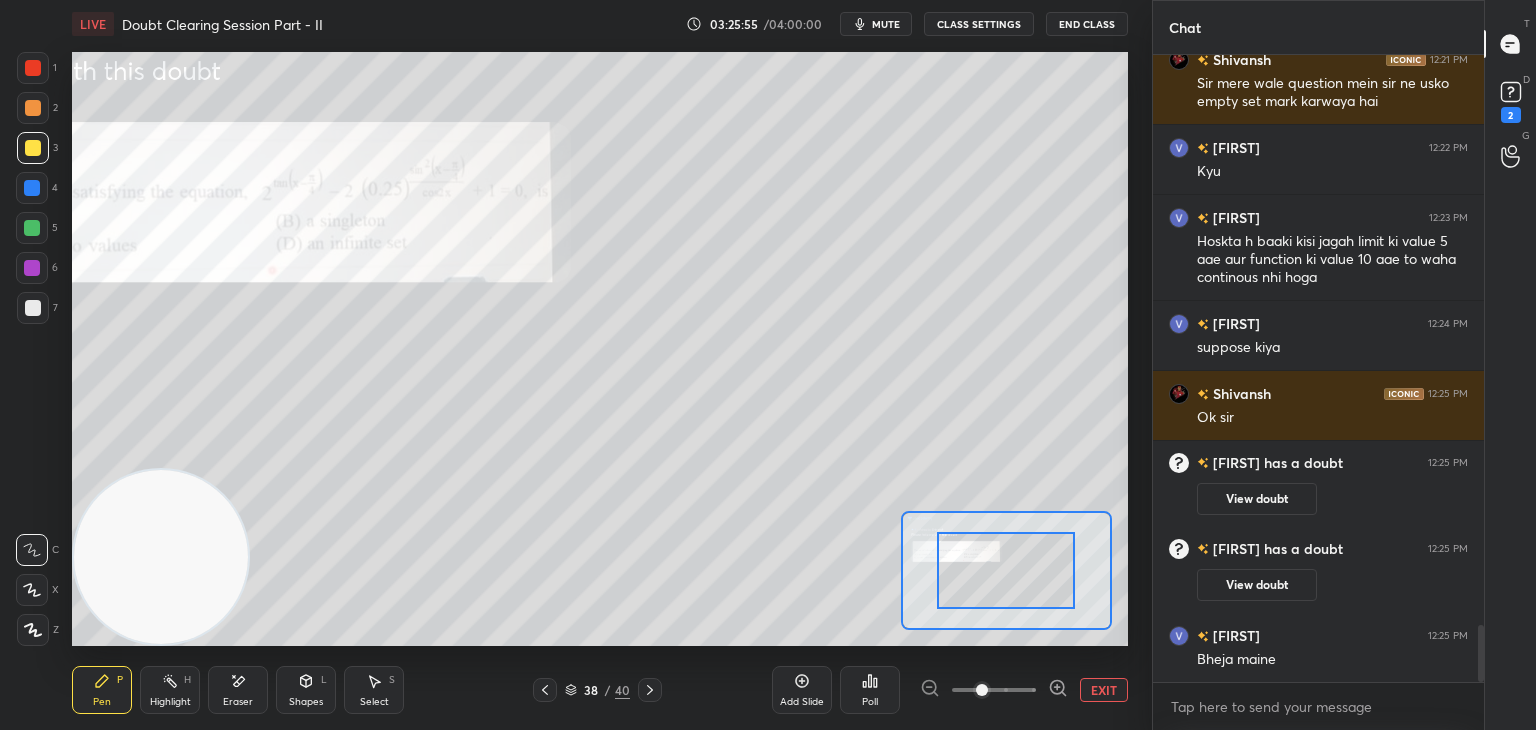 click at bounding box center (994, 690) 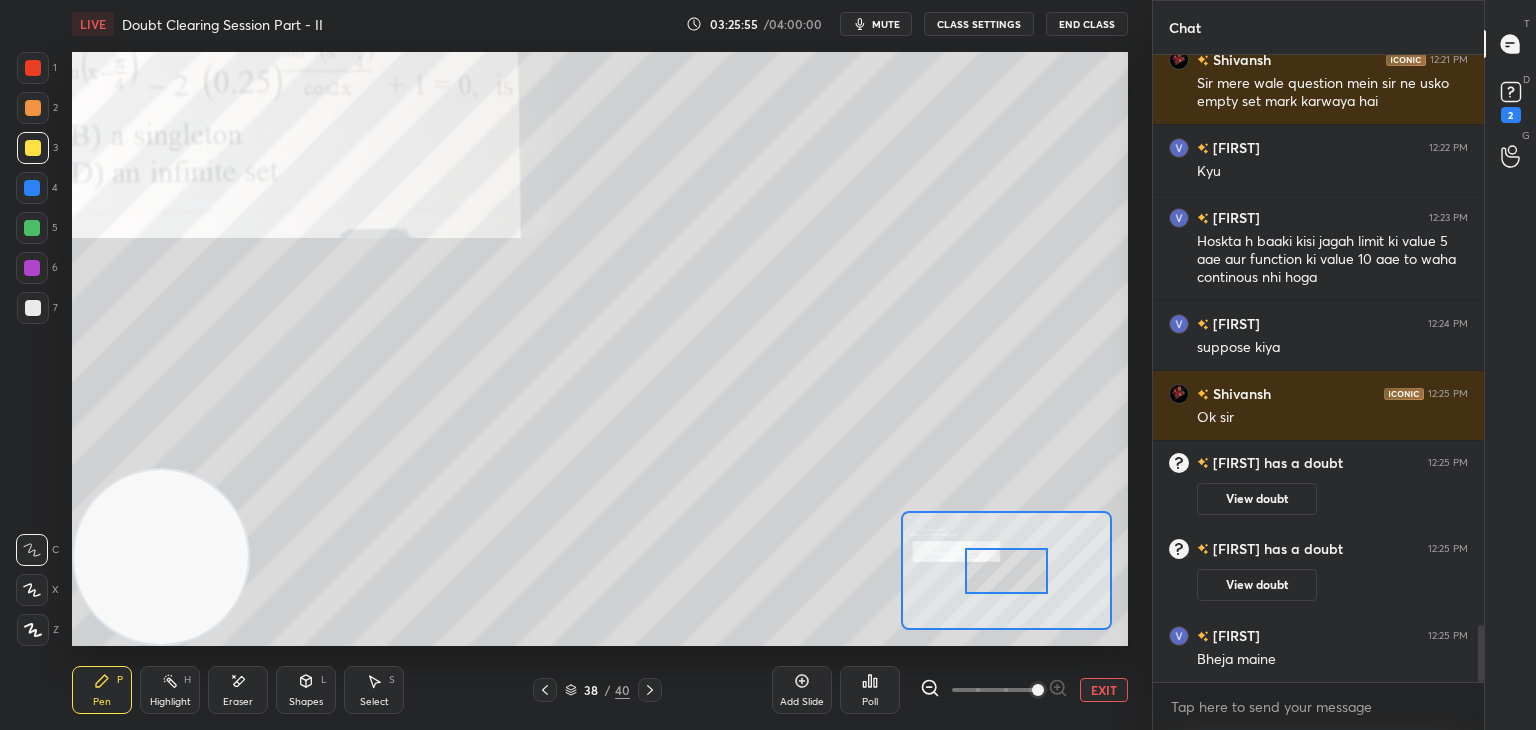 click at bounding box center [1038, 690] 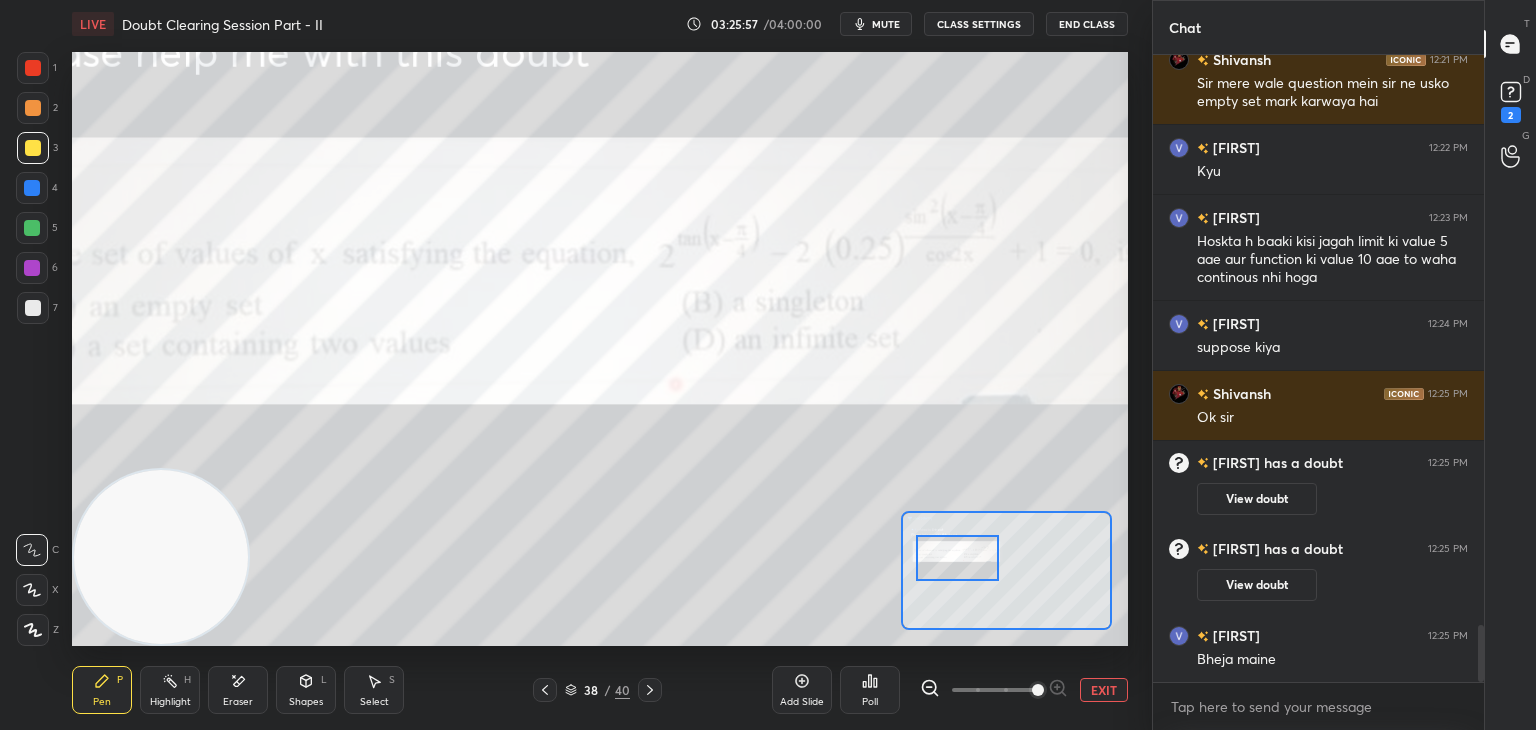 drag, startPoint x: 992, startPoint y: 553, endPoint x: 959, endPoint y: 541, distance: 35.1141 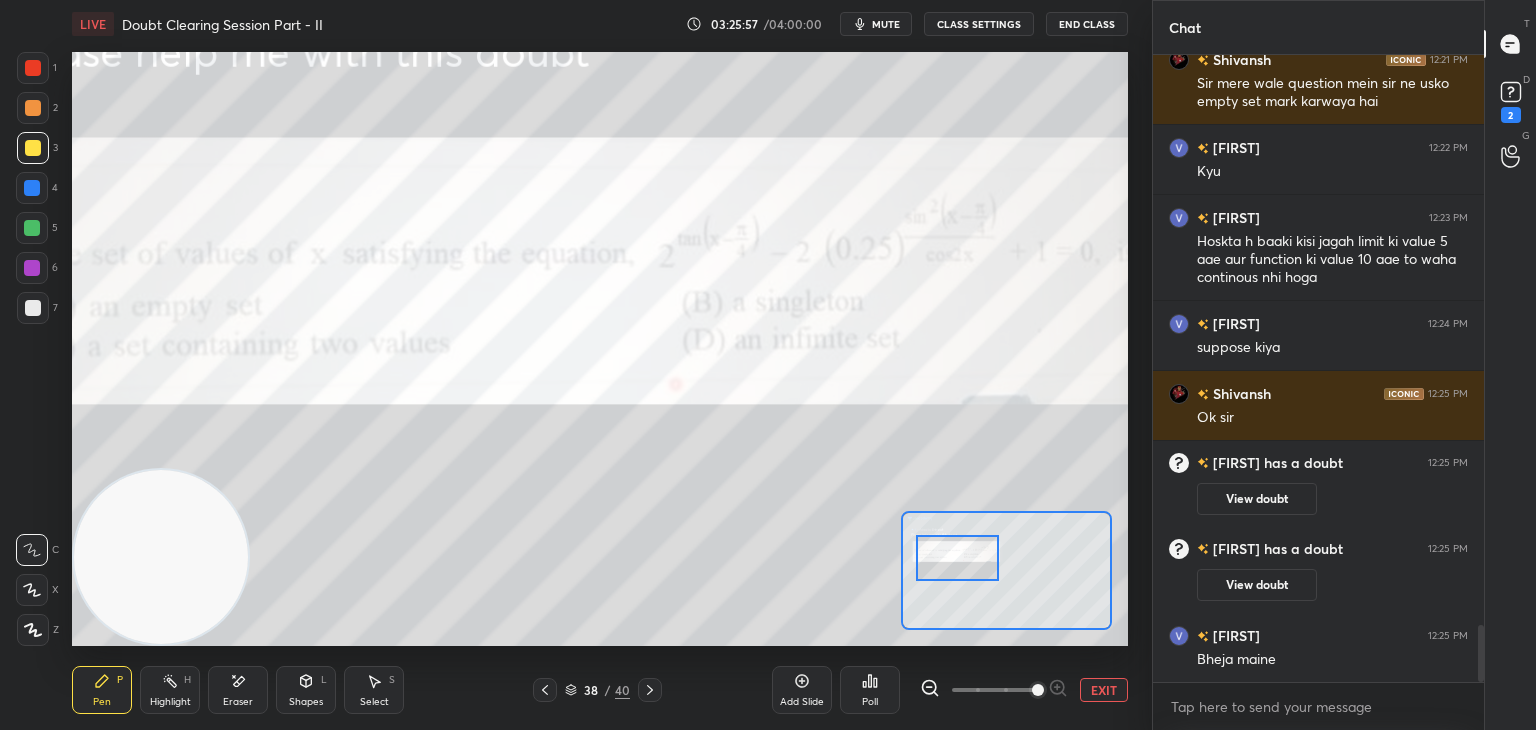 click at bounding box center (957, 558) 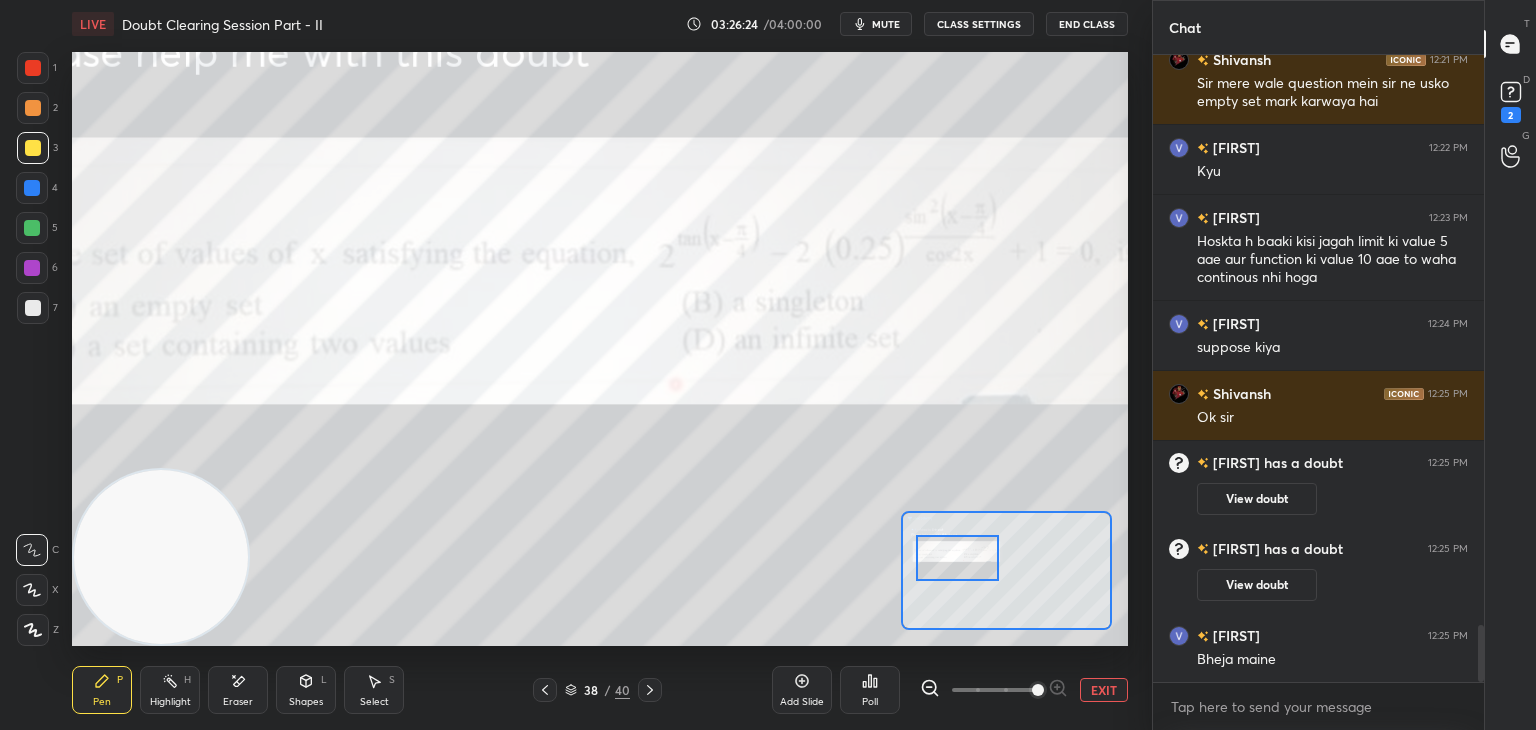 click on "EXIT" at bounding box center [1104, 690] 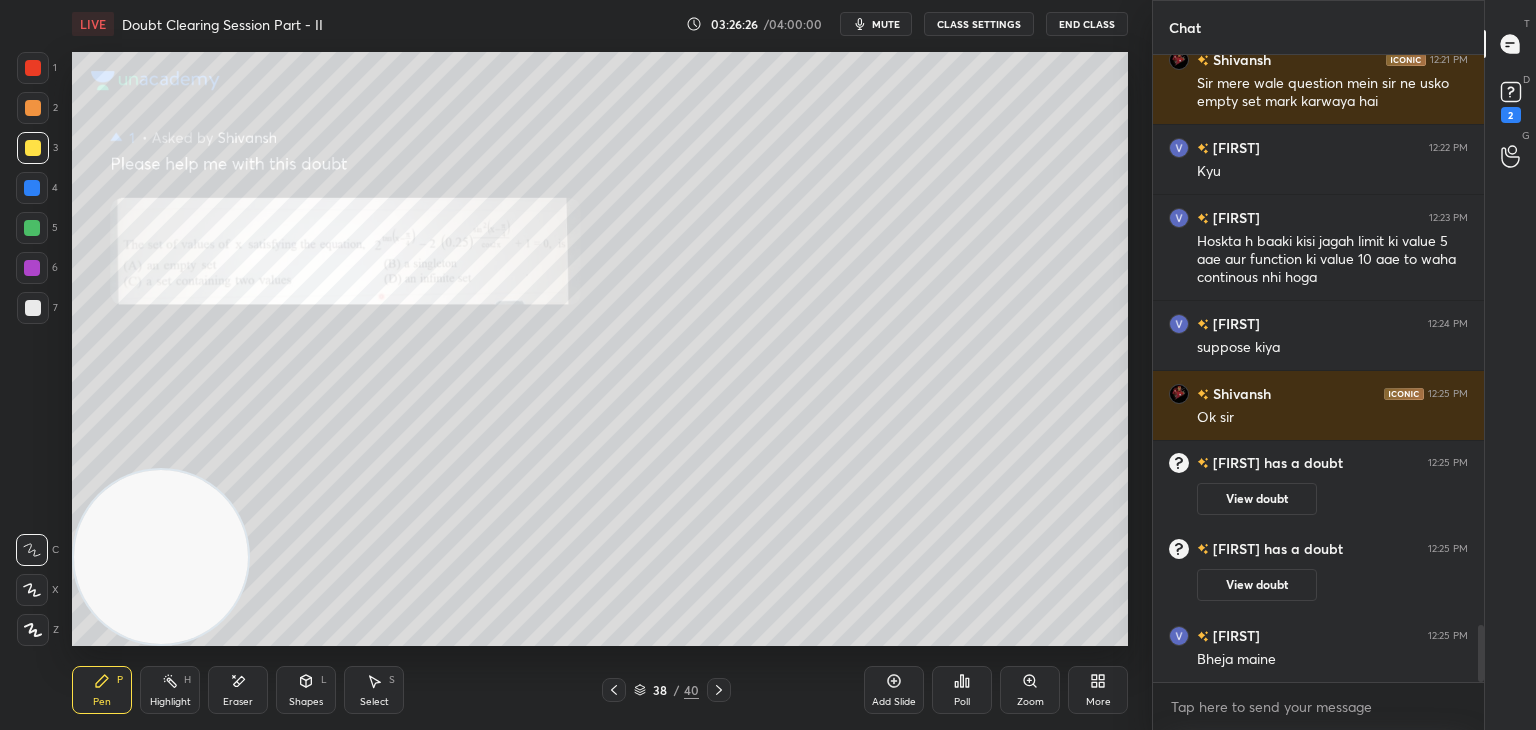 click 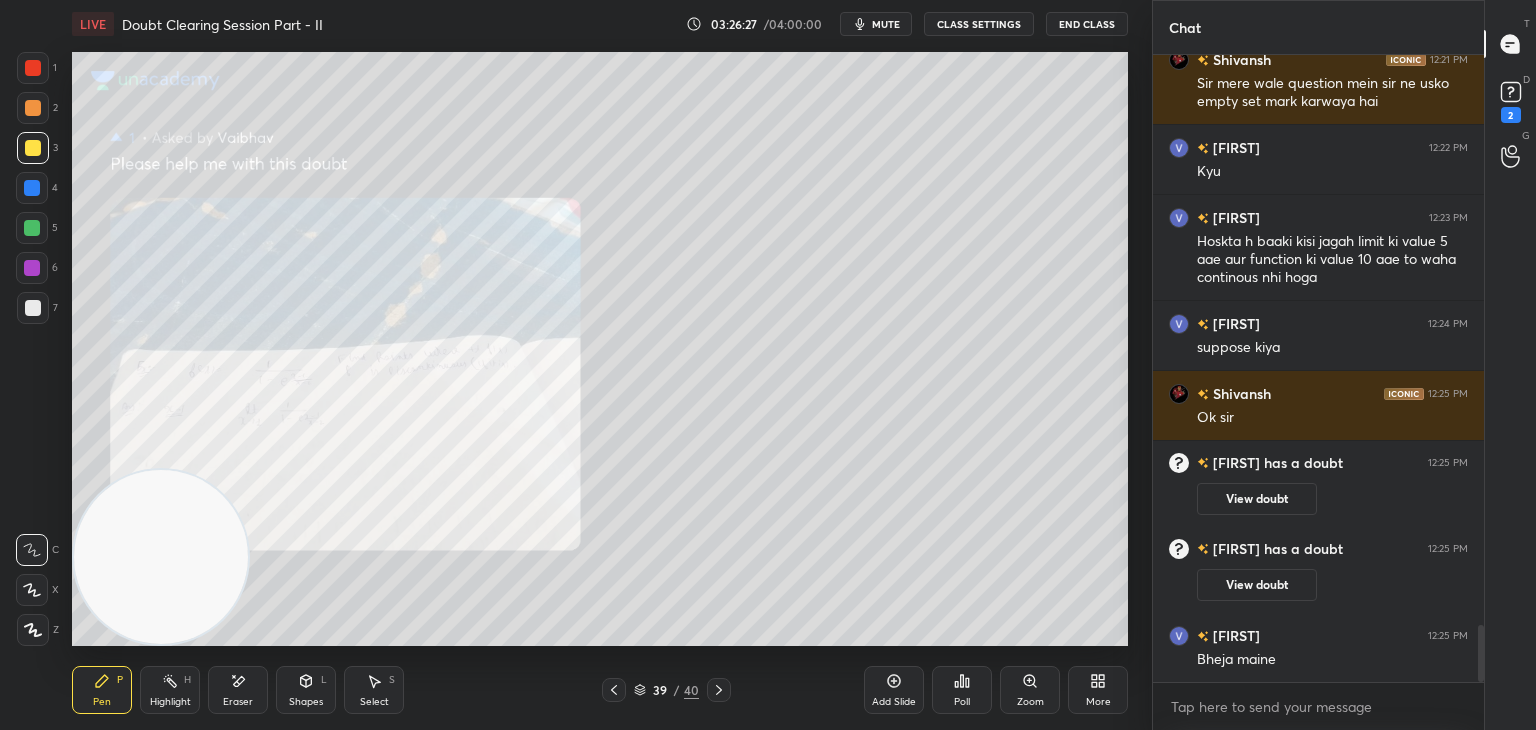 click on "View doubt" at bounding box center [1257, 585] 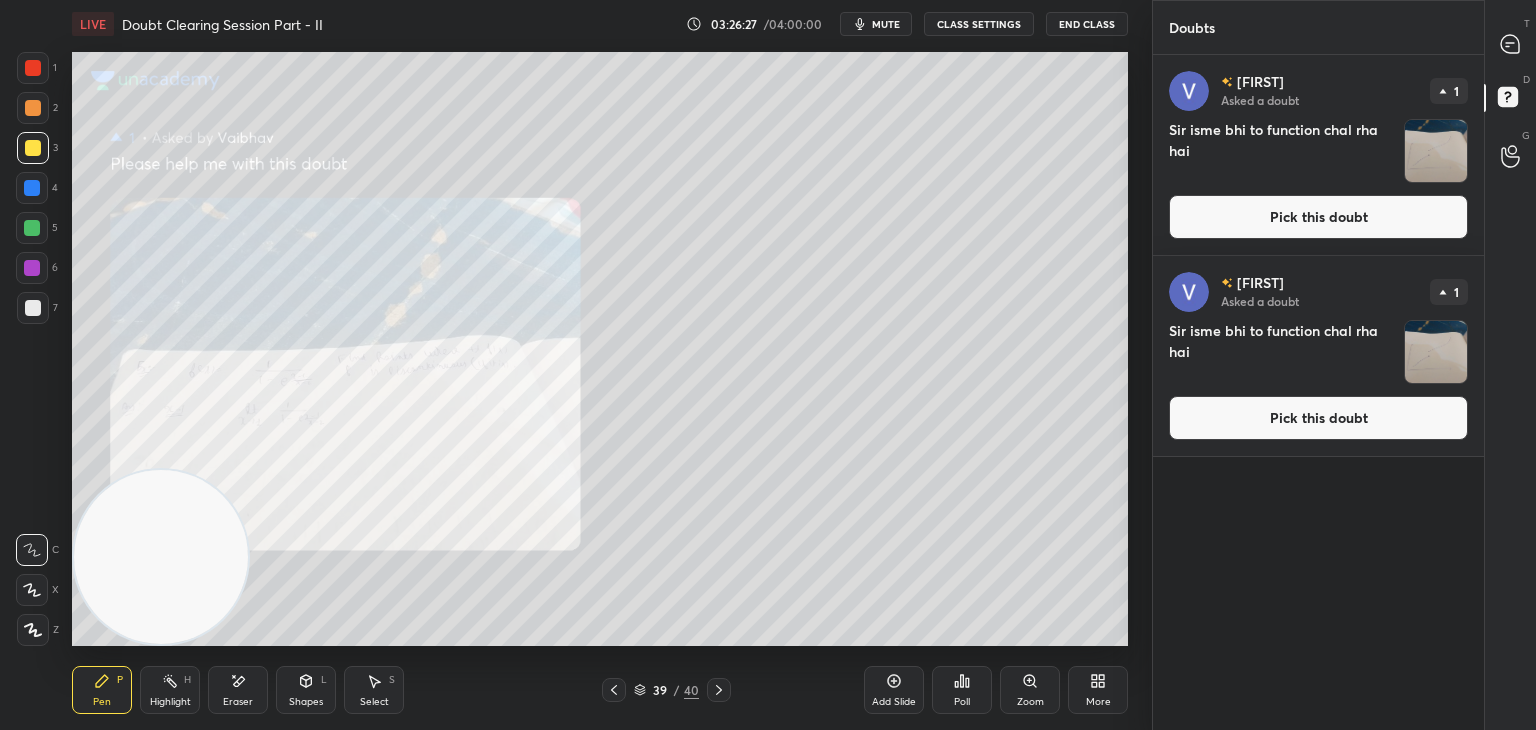click on "Pick this doubt" at bounding box center (1318, 418) 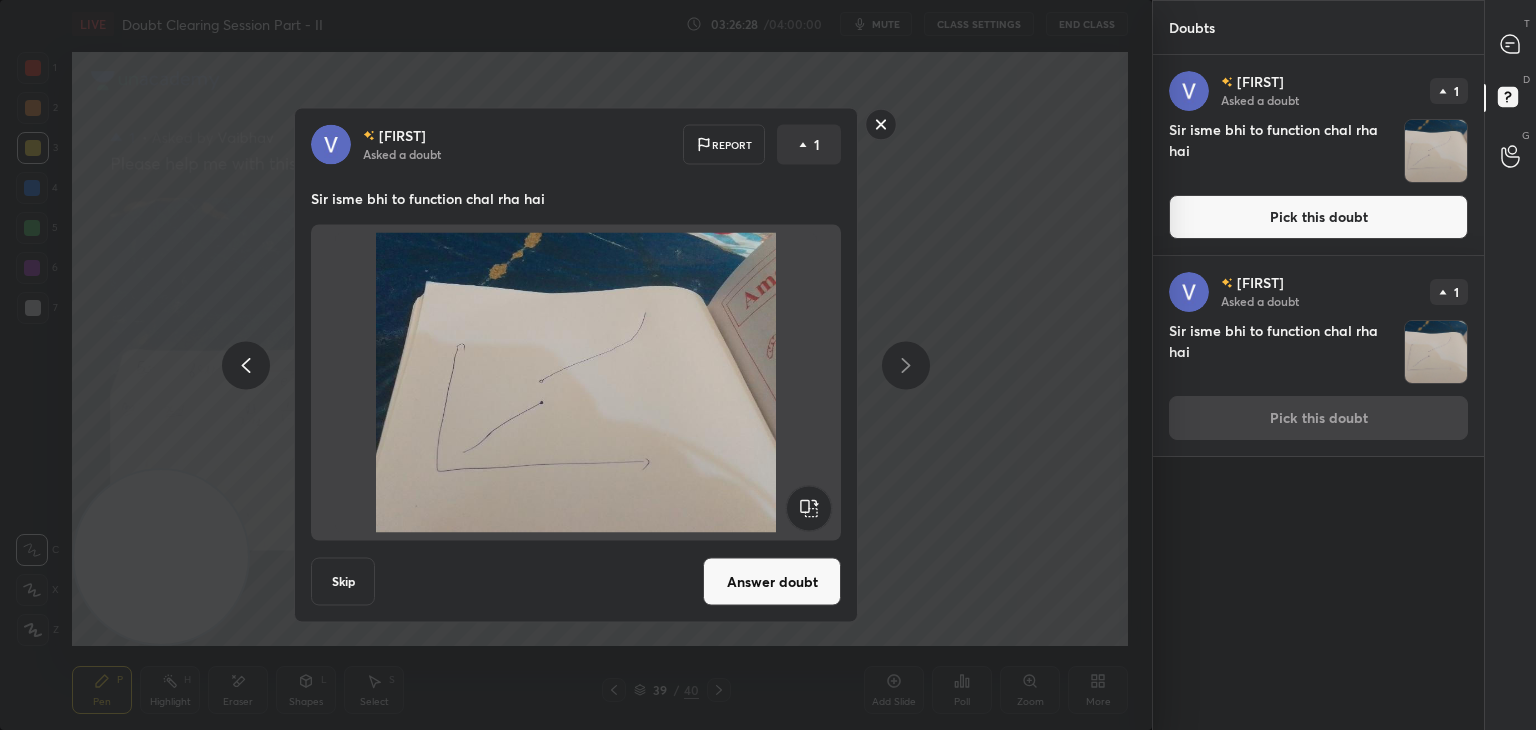 click on "Answer doubt" at bounding box center (772, 582) 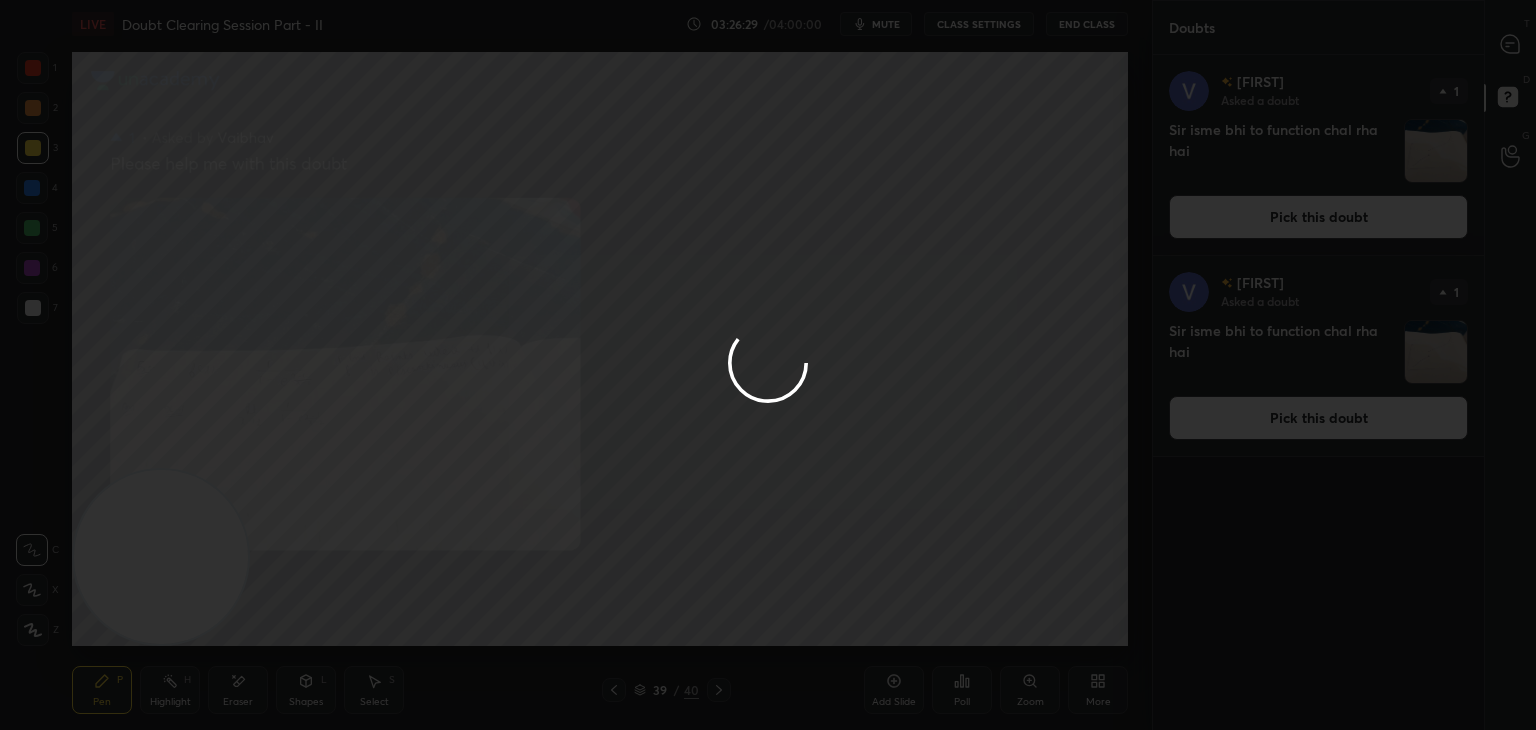 click at bounding box center [768, 365] 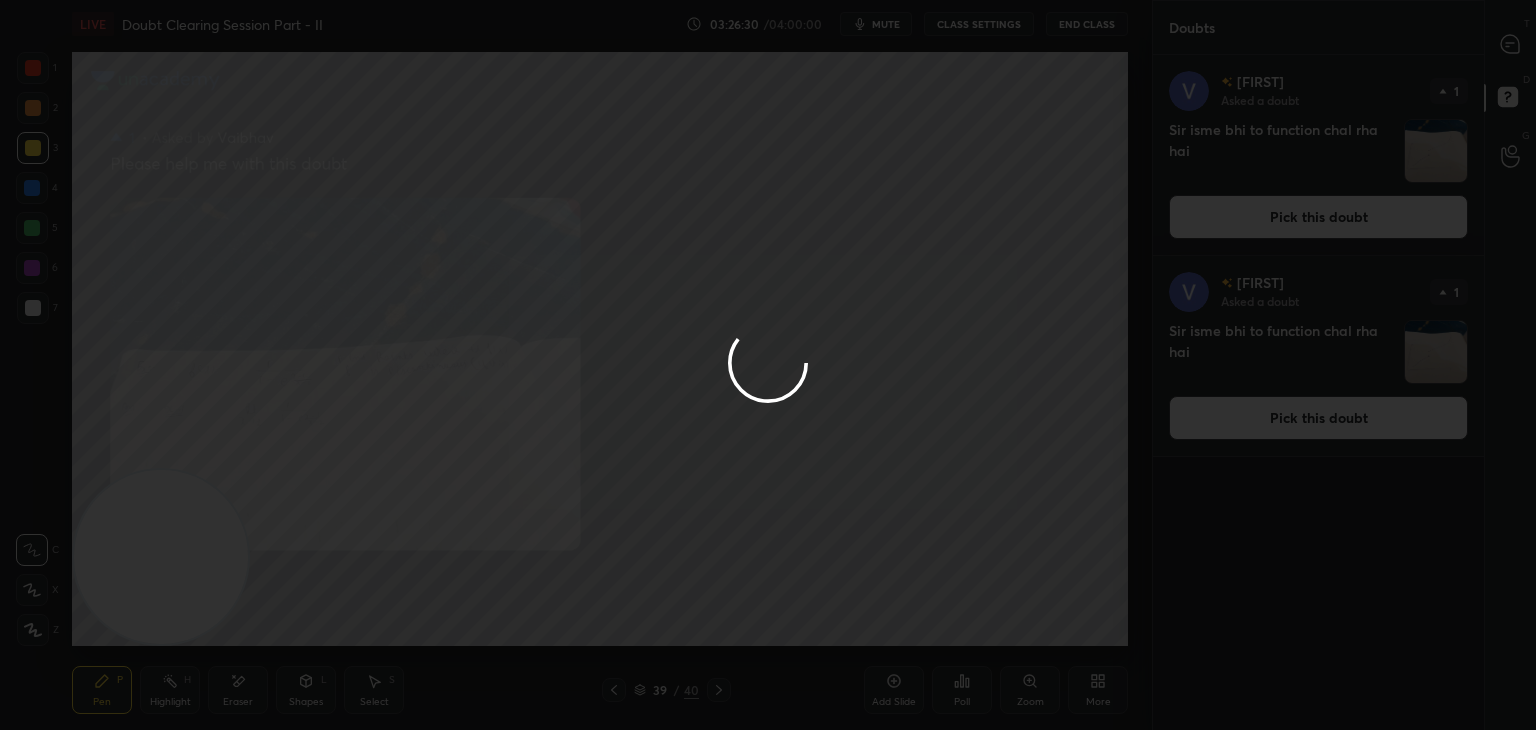 click at bounding box center [768, 365] 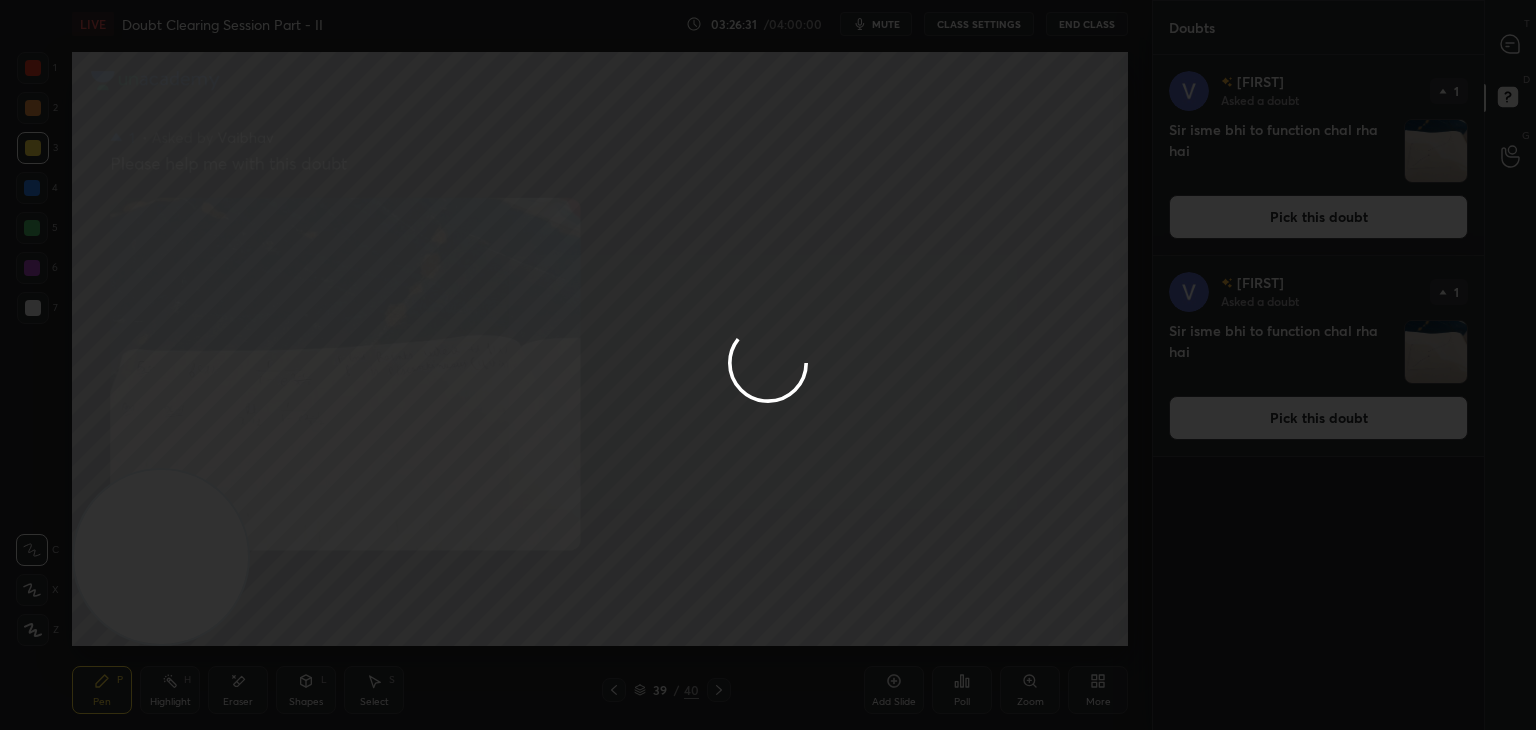 click at bounding box center [768, 365] 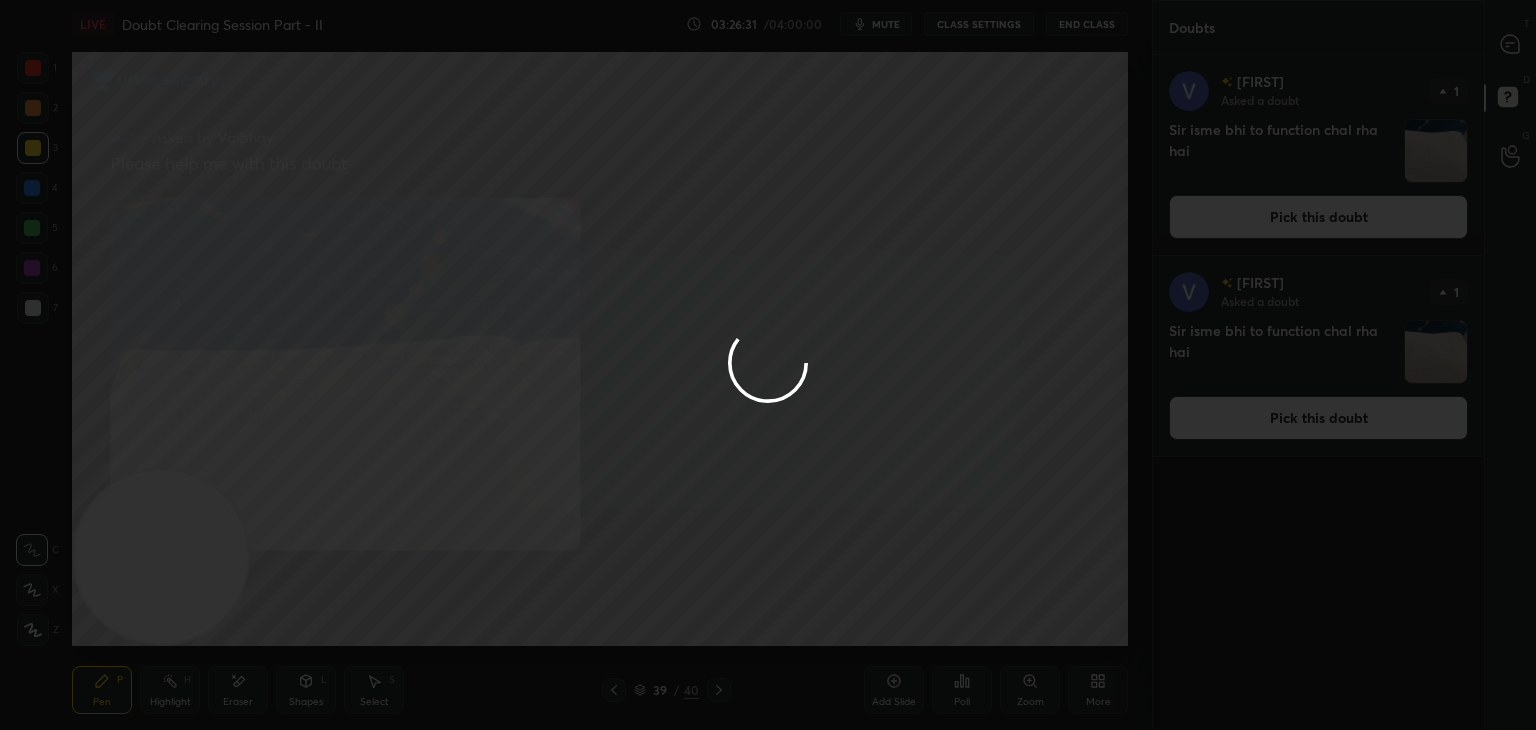 click at bounding box center [768, 365] 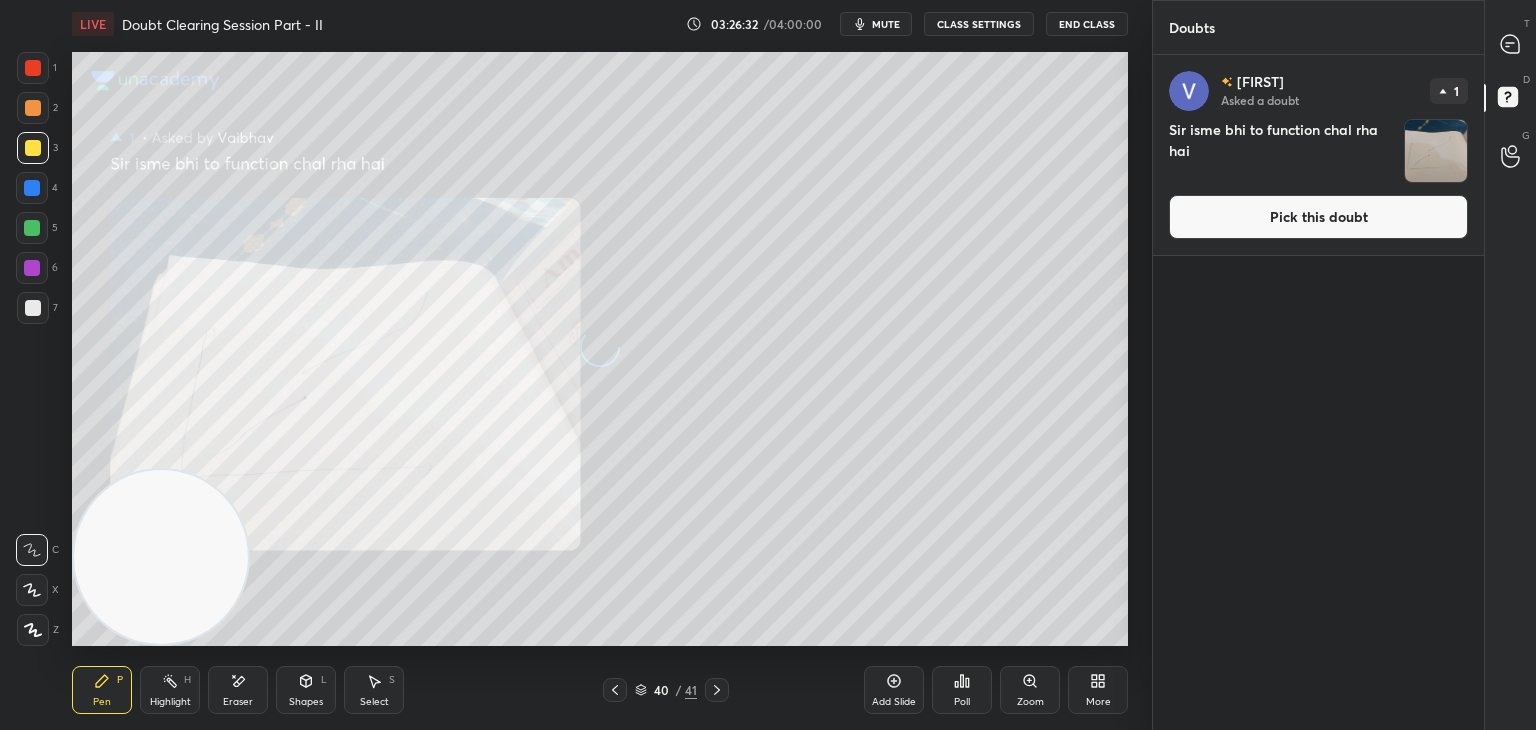 drag, startPoint x: 1291, startPoint y: 225, endPoint x: 1272, endPoint y: 227, distance: 19.104973 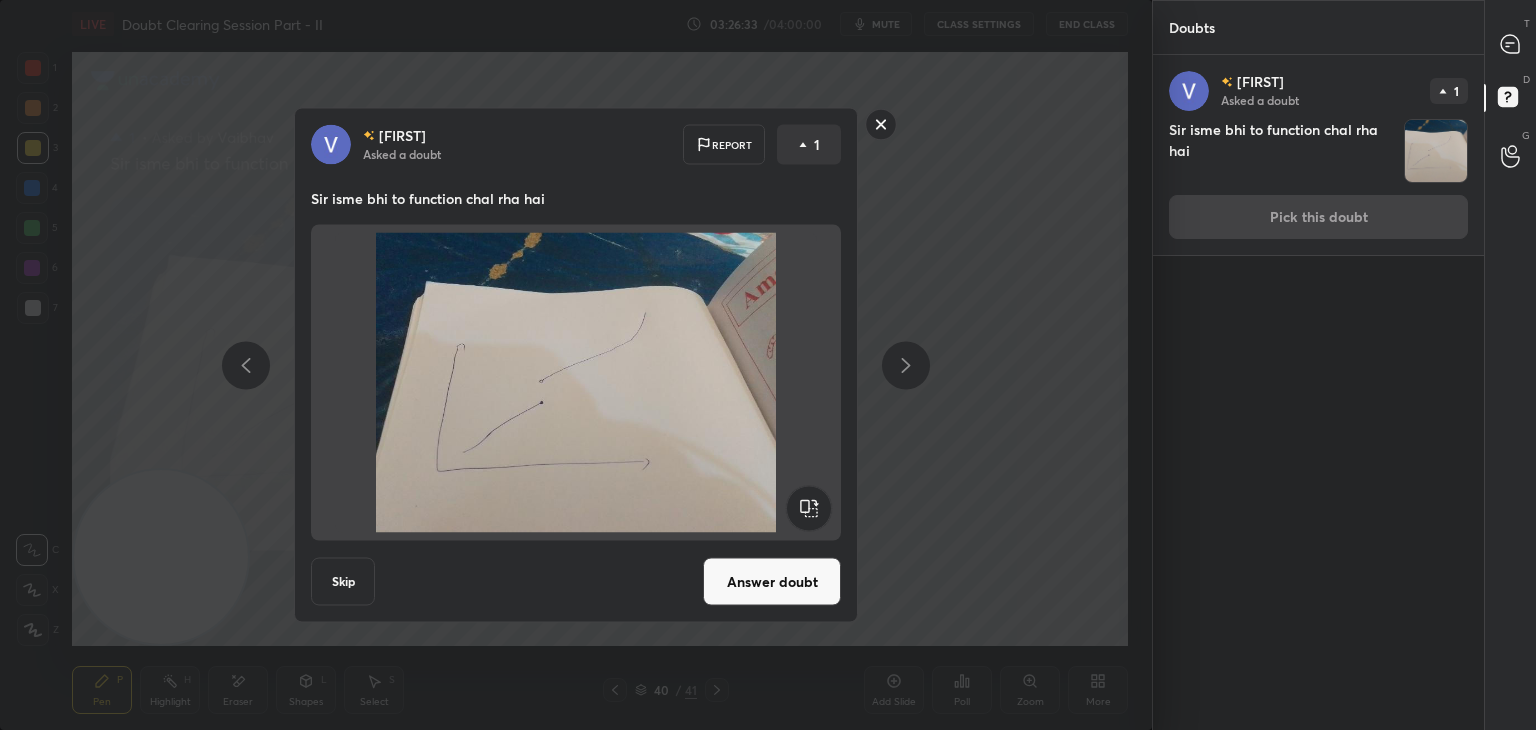 click on "Answer doubt" at bounding box center [772, 582] 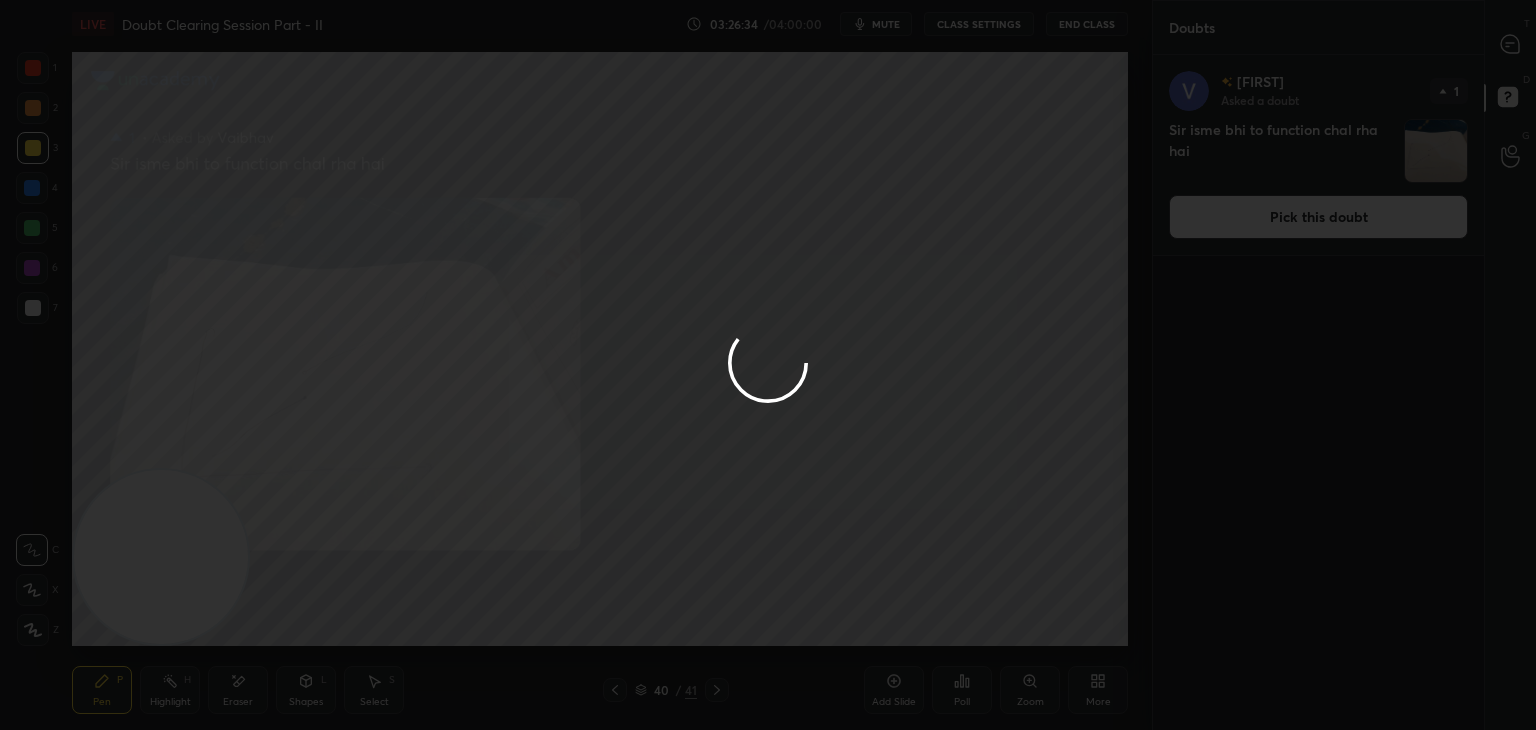 click at bounding box center (768, 365) 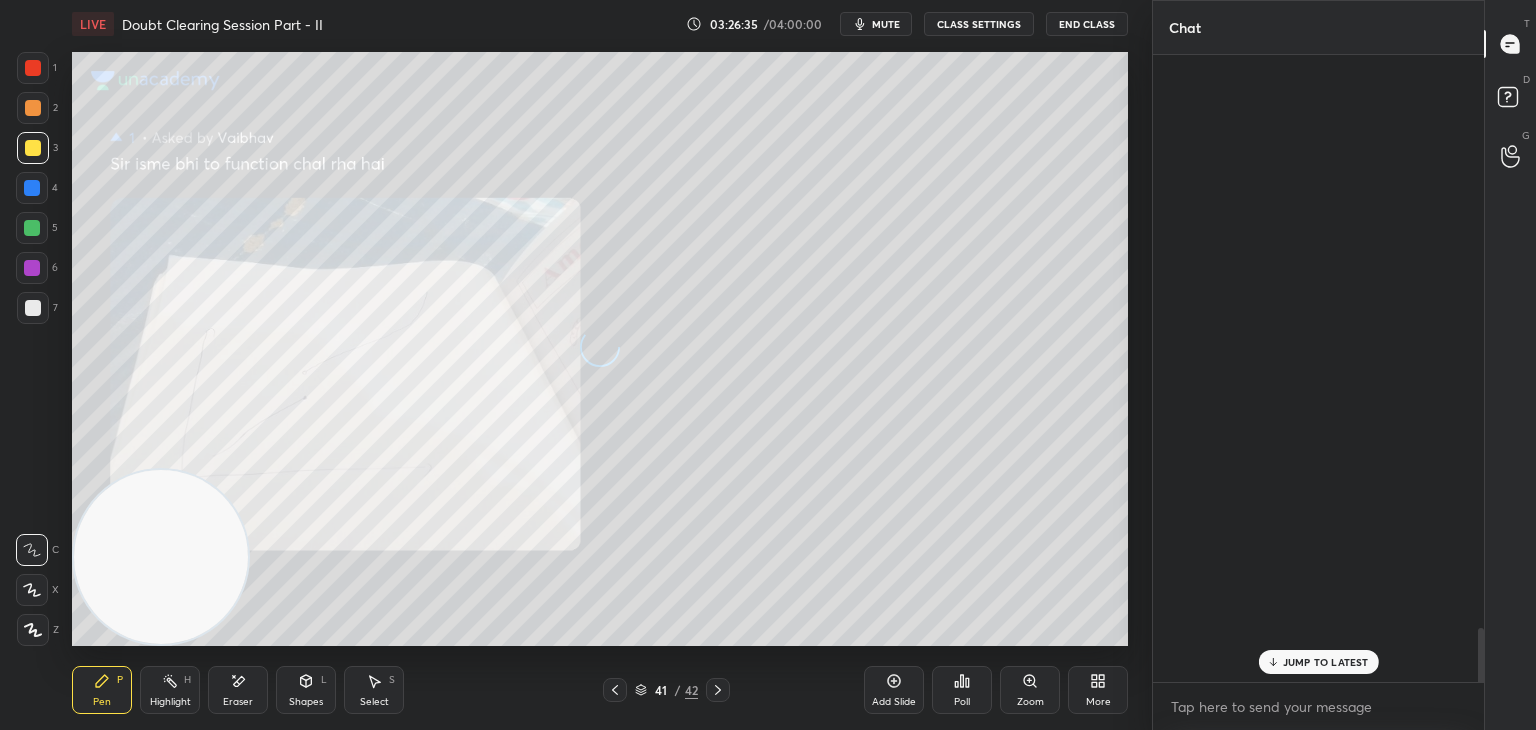 click on "T Messages (T)" at bounding box center [1510, 44] 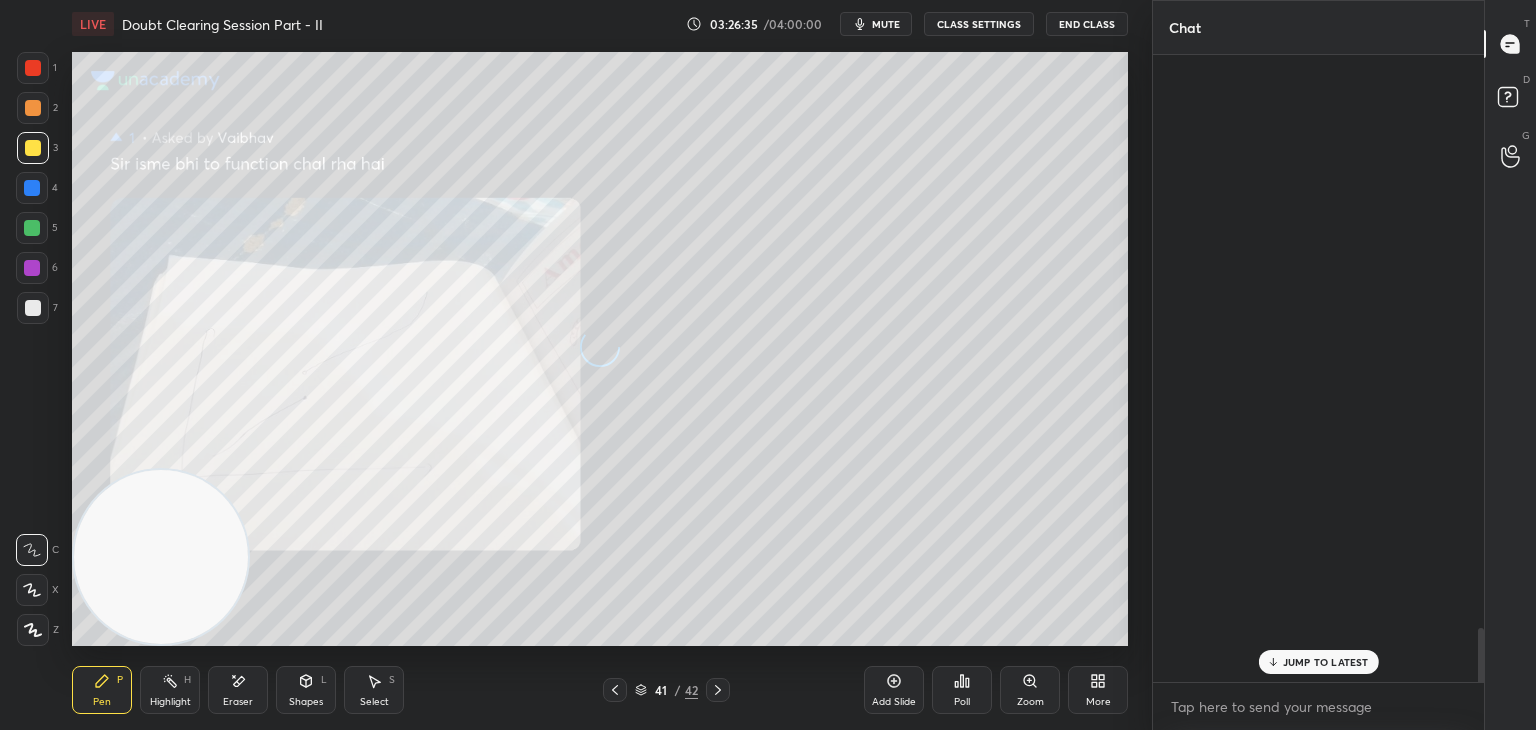scroll, scrollTop: 6822, scrollLeft: 0, axis: vertical 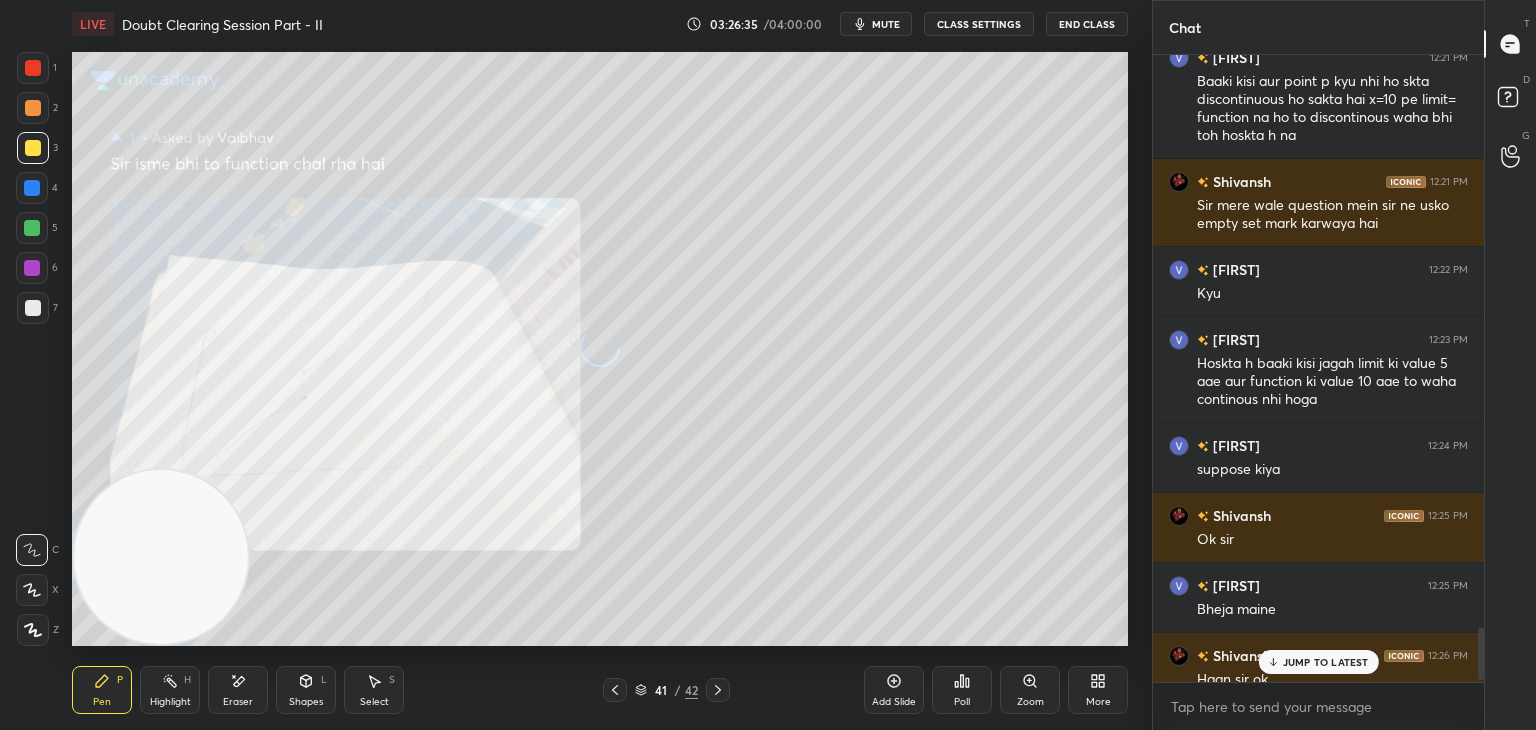click on "T Messages (T)" at bounding box center [1510, 44] 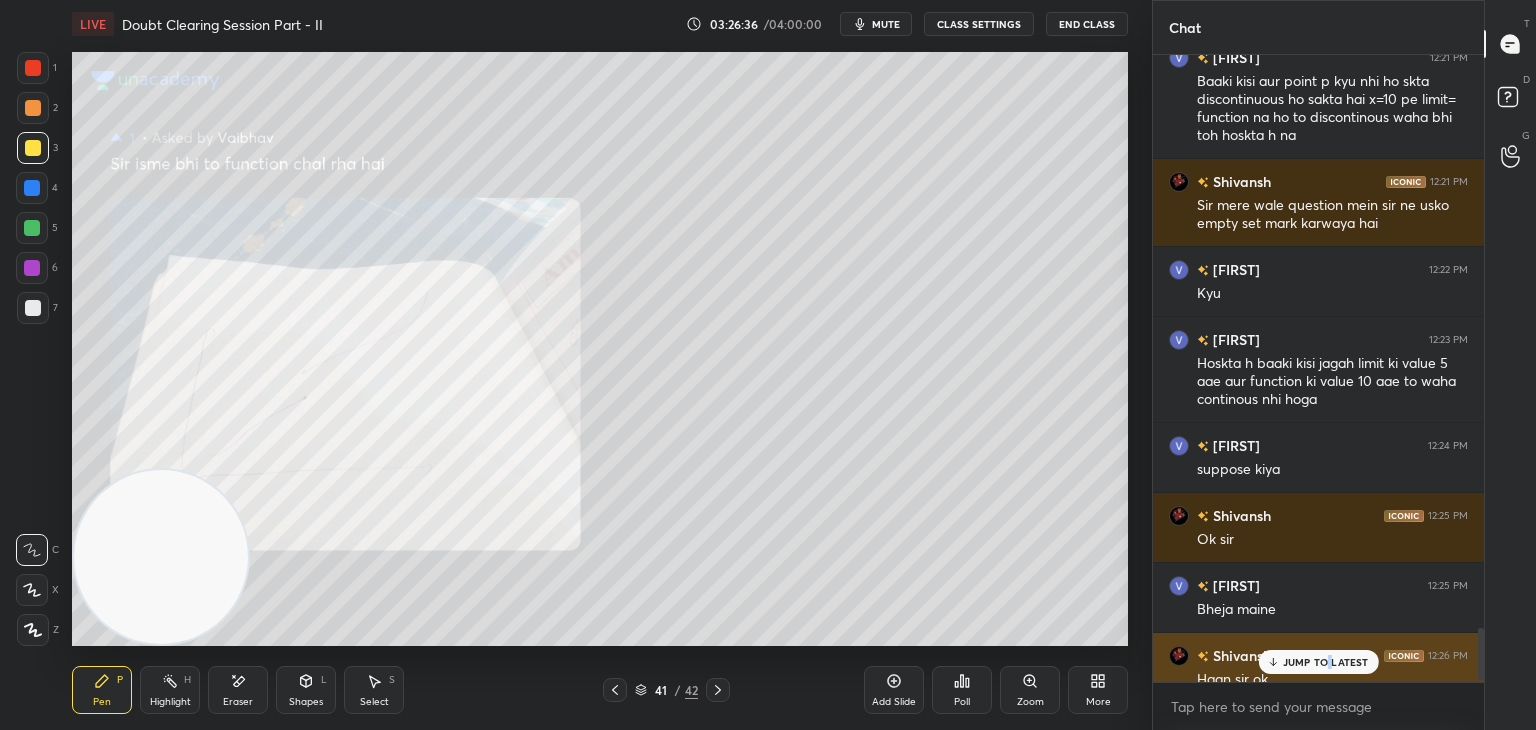 click on "JUMP TO LATEST" at bounding box center (1326, 662) 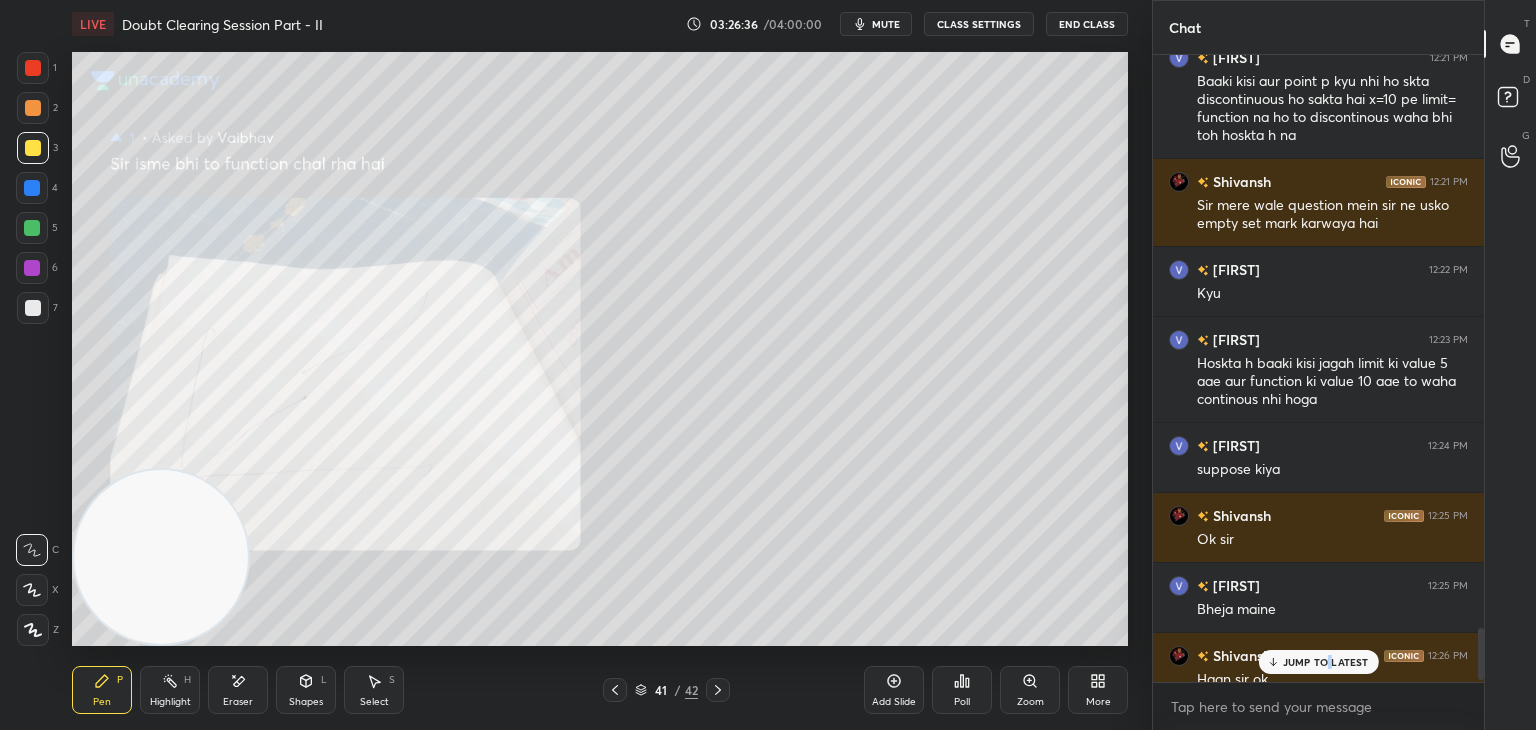 scroll, scrollTop: 6842, scrollLeft: 0, axis: vertical 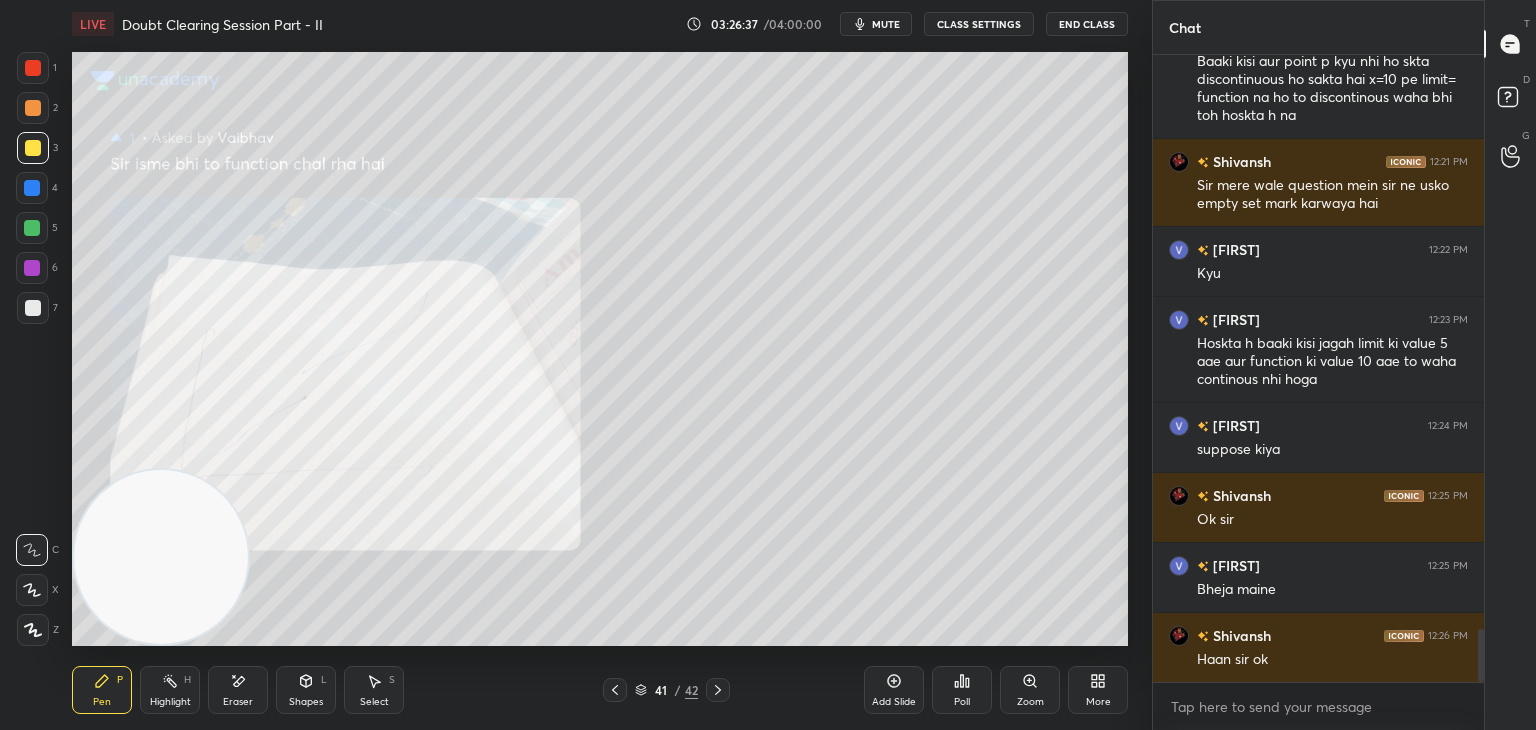click 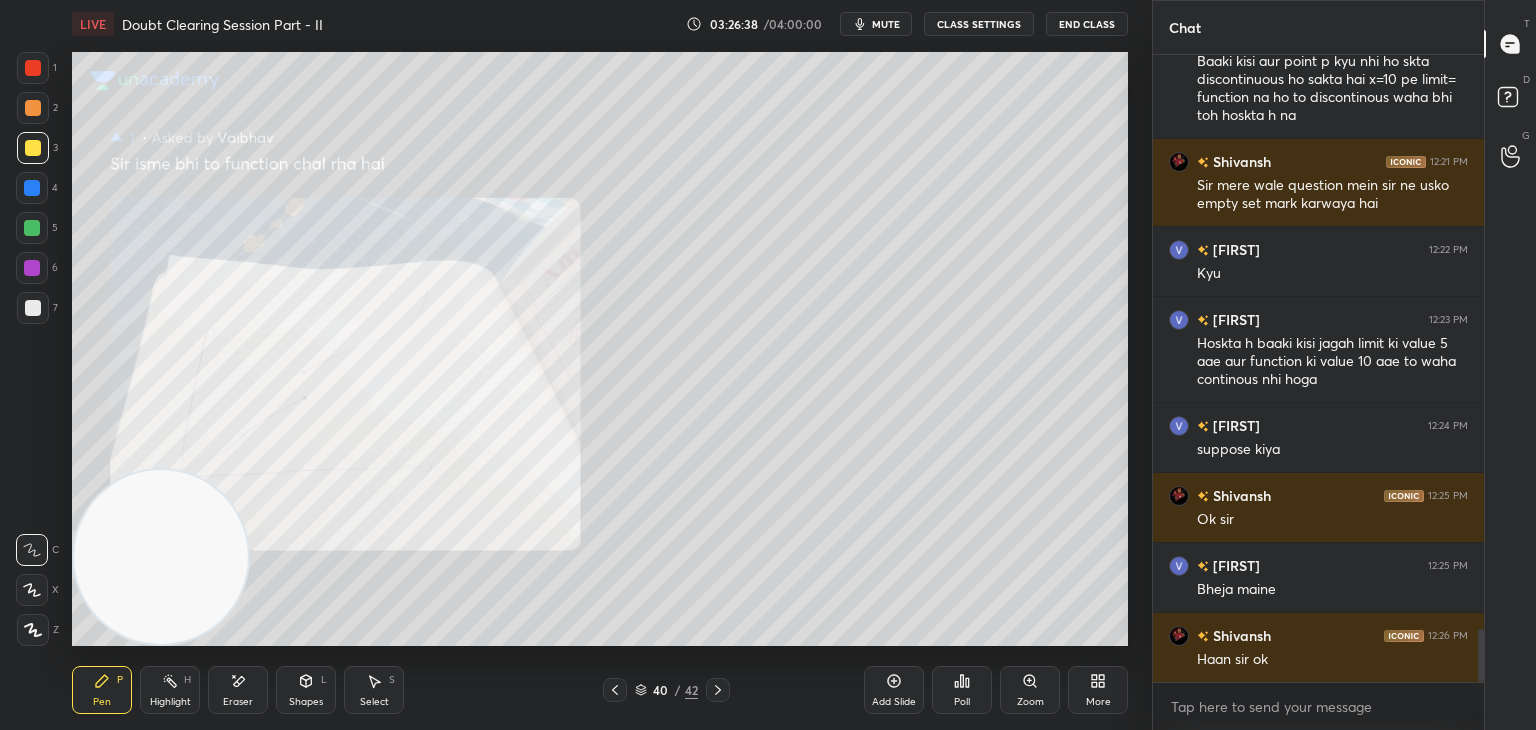 click 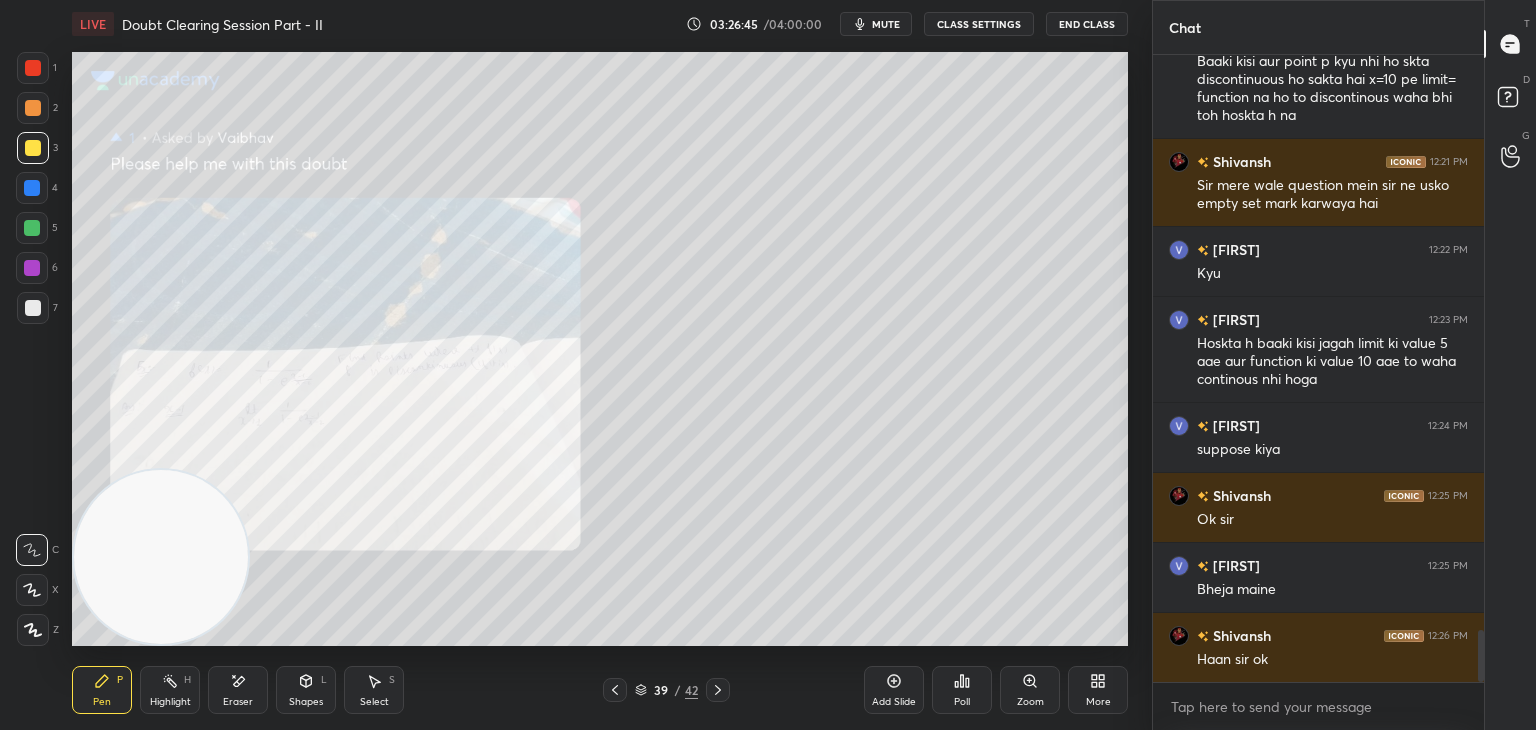 scroll, scrollTop: 6912, scrollLeft: 0, axis: vertical 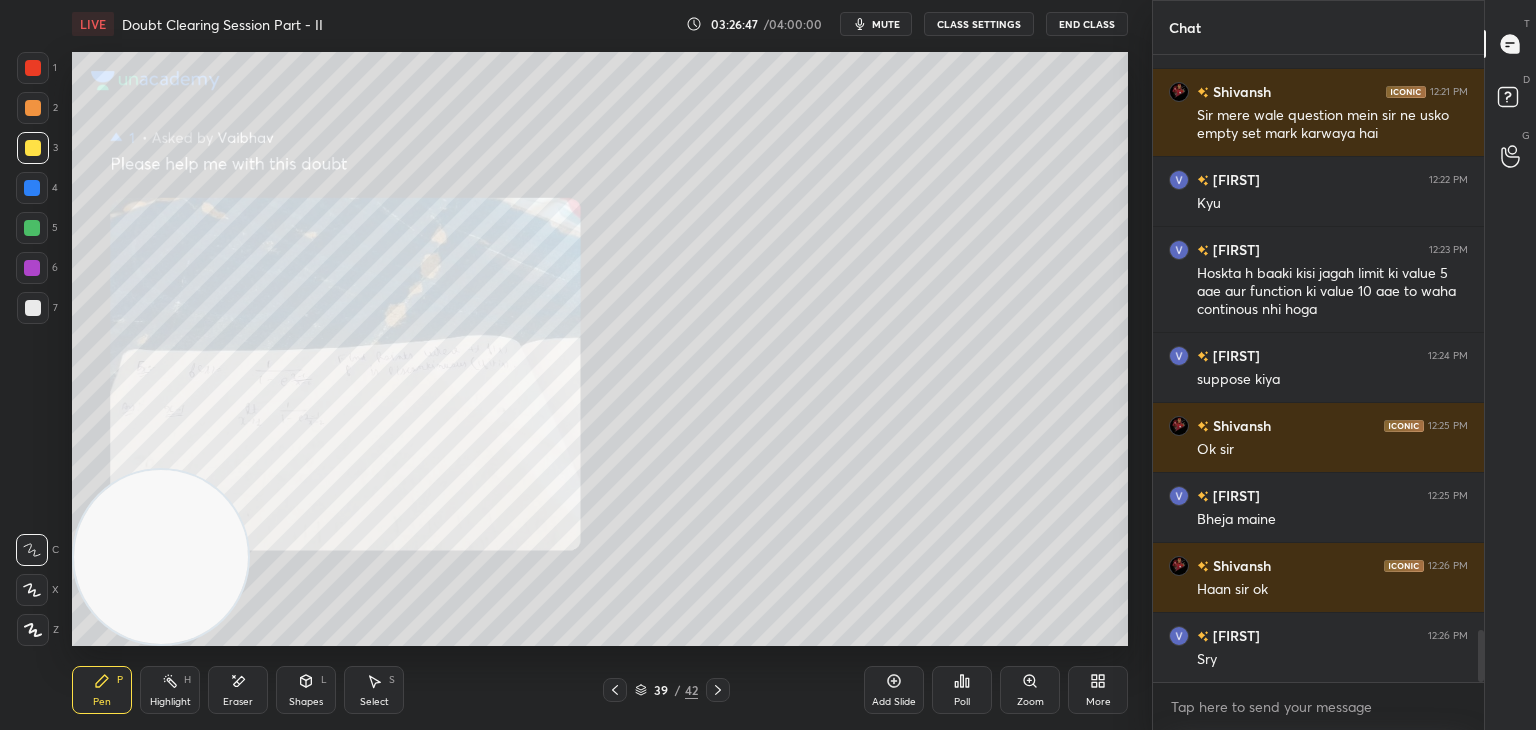 click on "Zoom" at bounding box center [1030, 690] 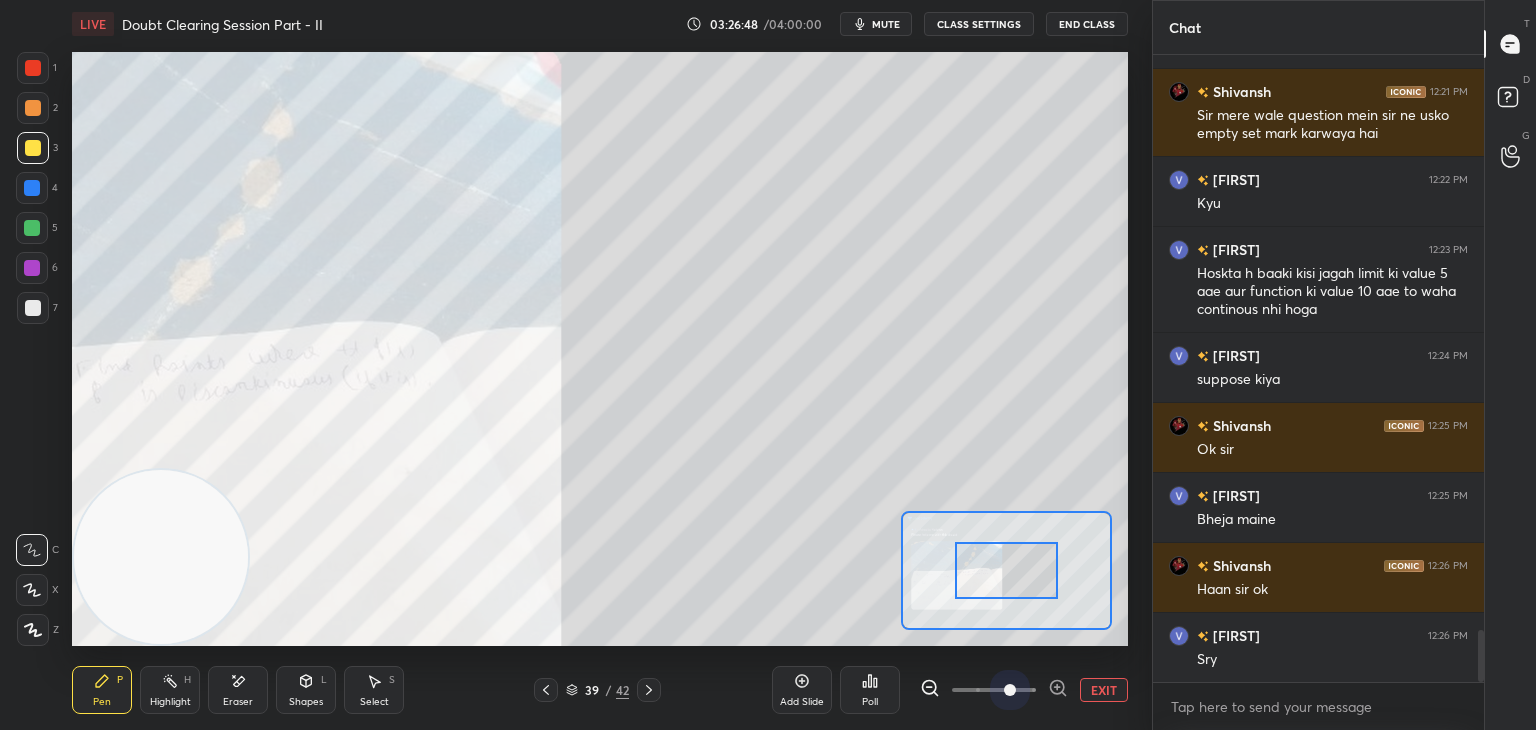 click at bounding box center [994, 690] 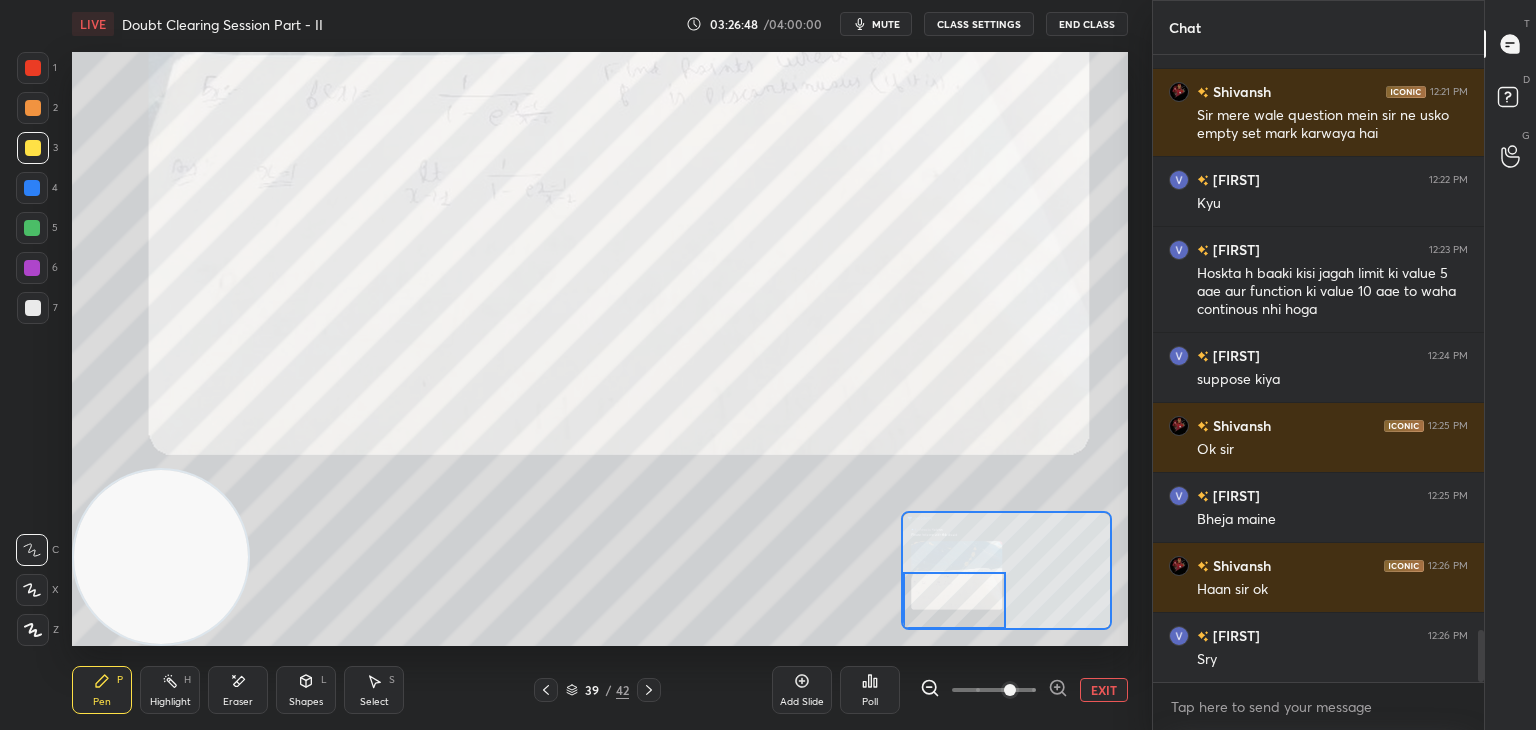 drag, startPoint x: 980, startPoint y: 595, endPoint x: 933, endPoint y: 606, distance: 48.270073 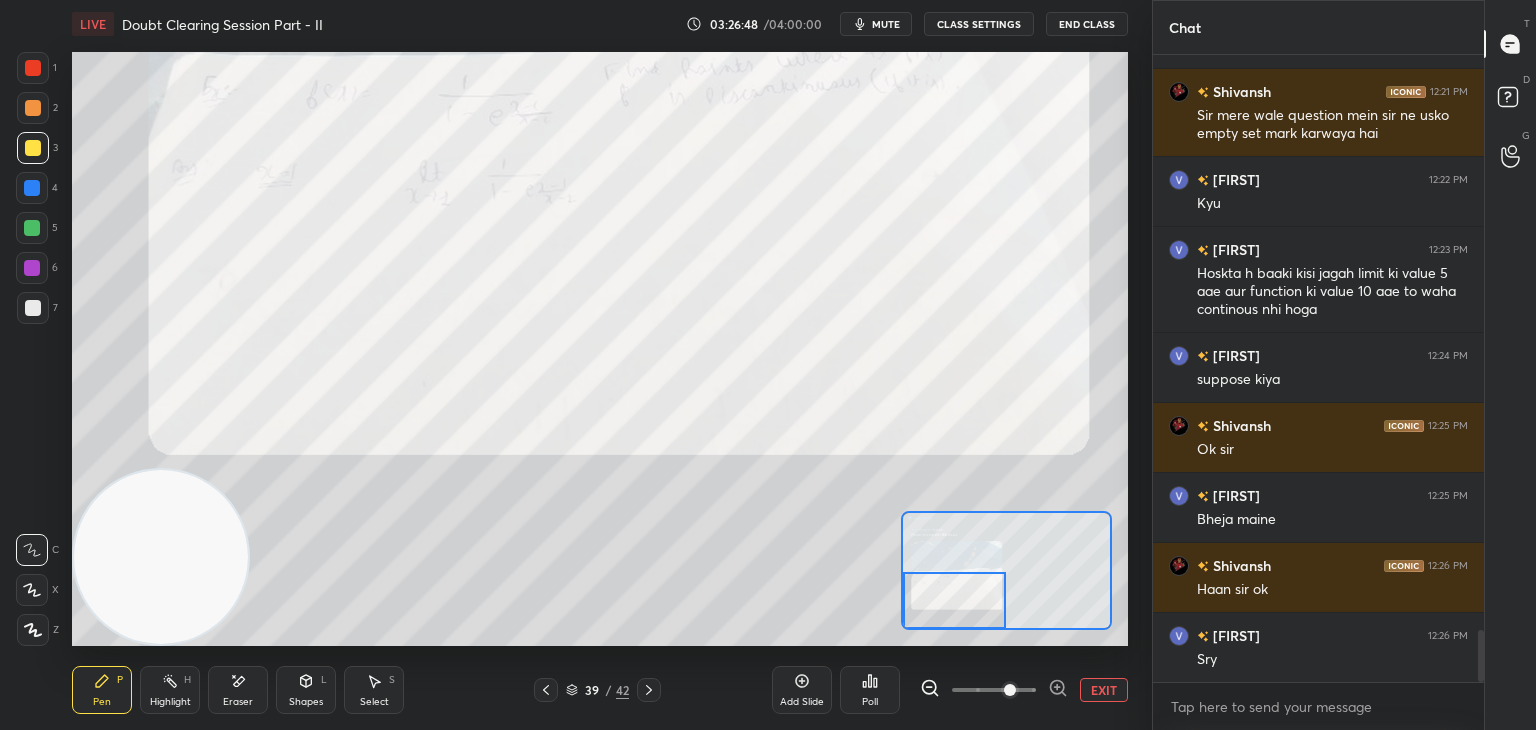 click at bounding box center (955, 600) 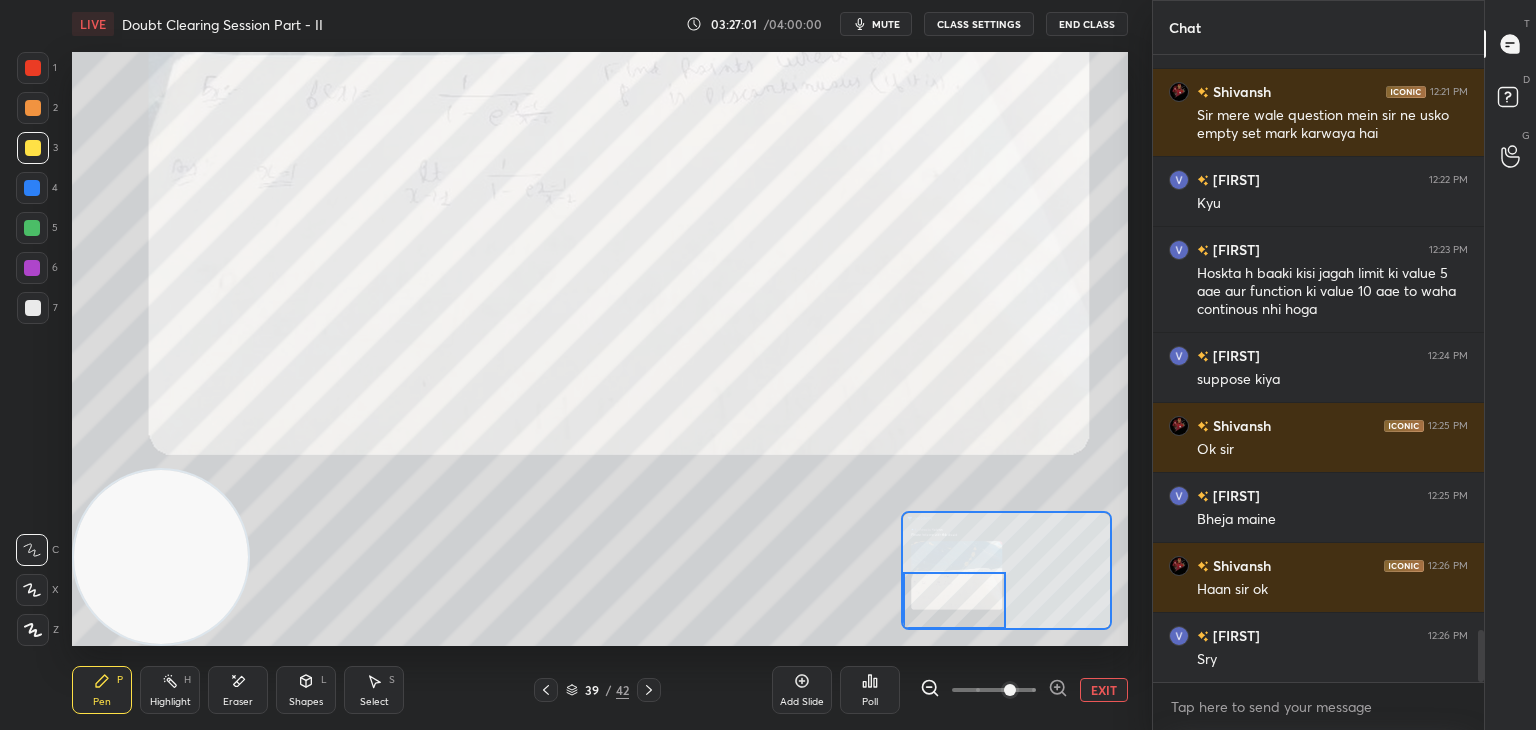 scroll, scrollTop: 6982, scrollLeft: 0, axis: vertical 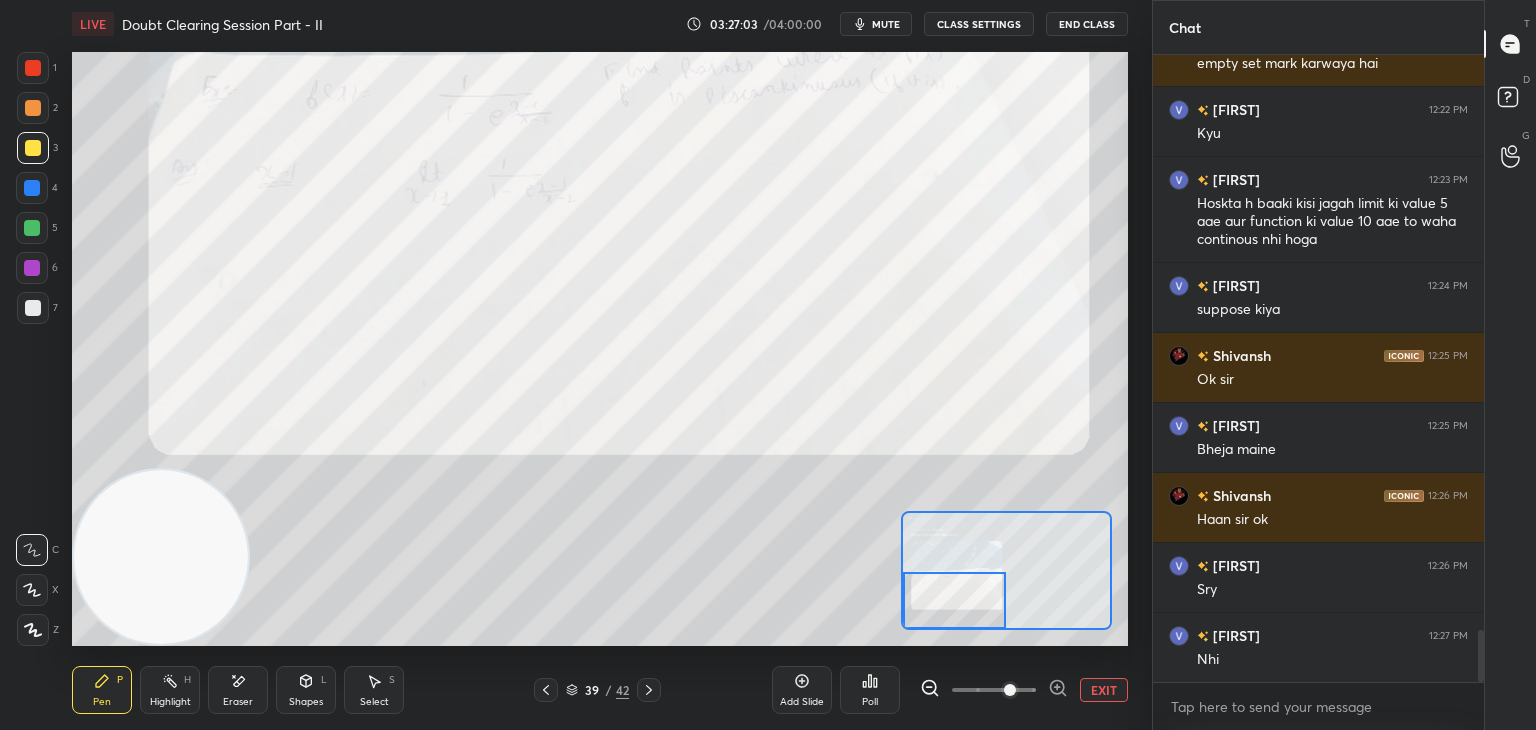 click 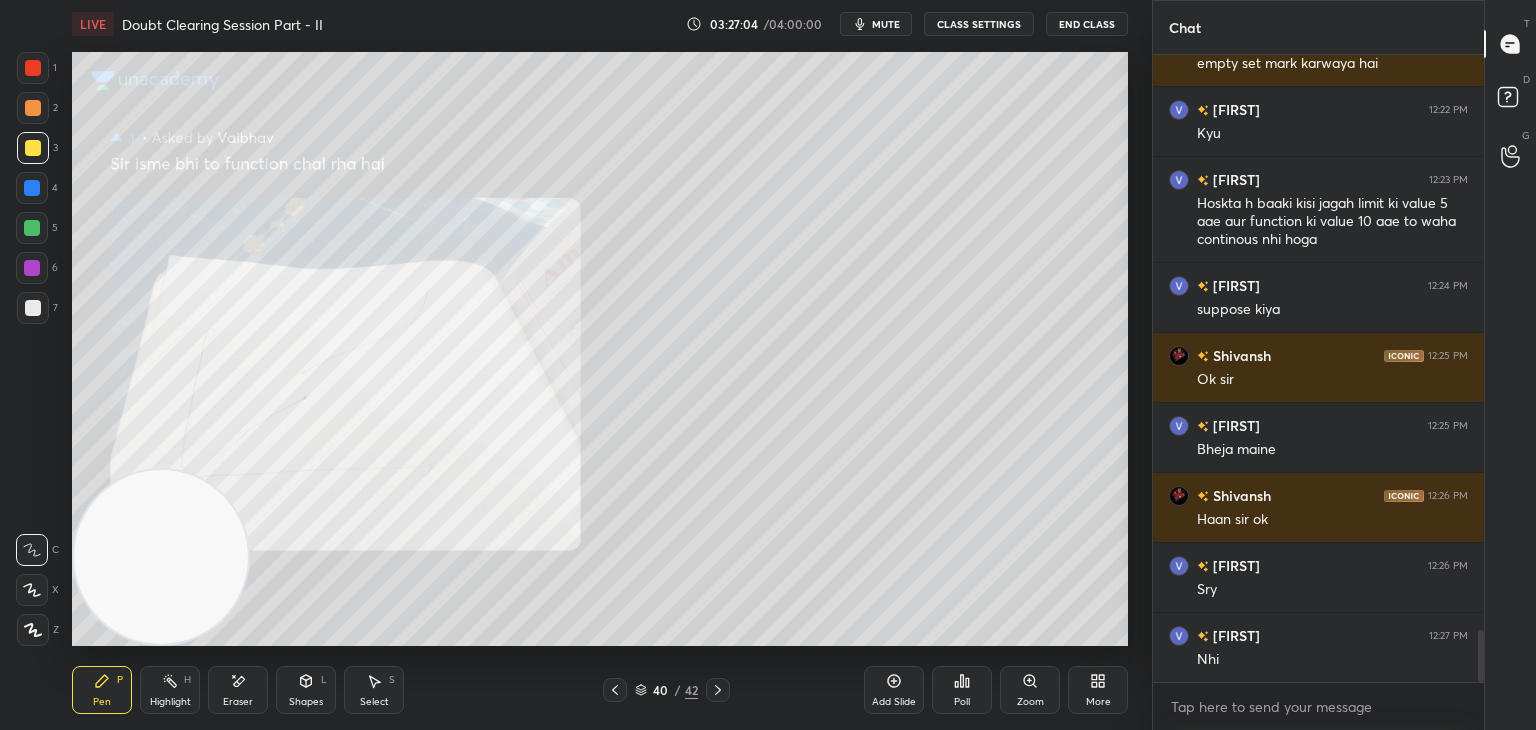 click on "Zoom" at bounding box center [1030, 690] 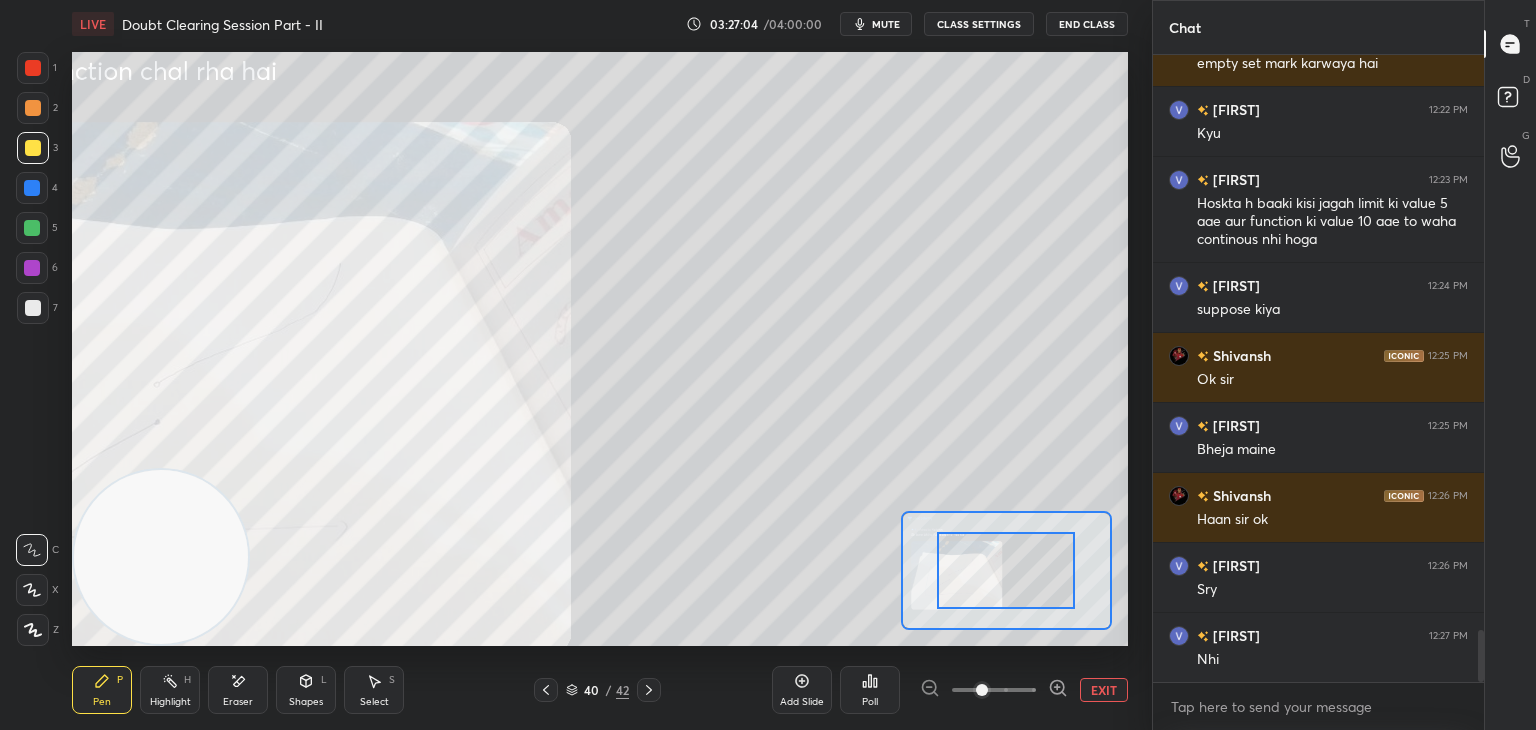 drag, startPoint x: 1020, startPoint y: 701, endPoint x: 1008, endPoint y: 629, distance: 72.99315 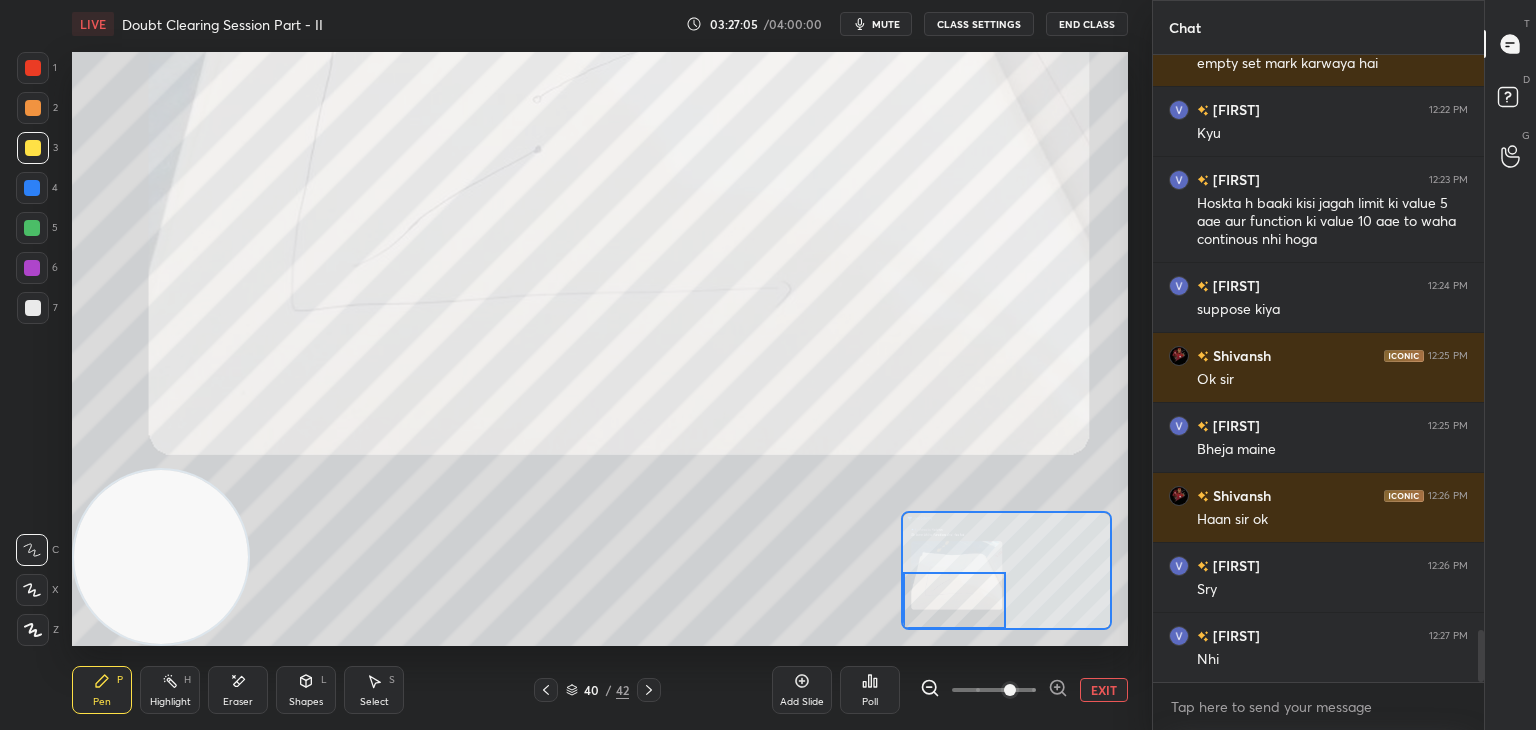 click at bounding box center (955, 600) 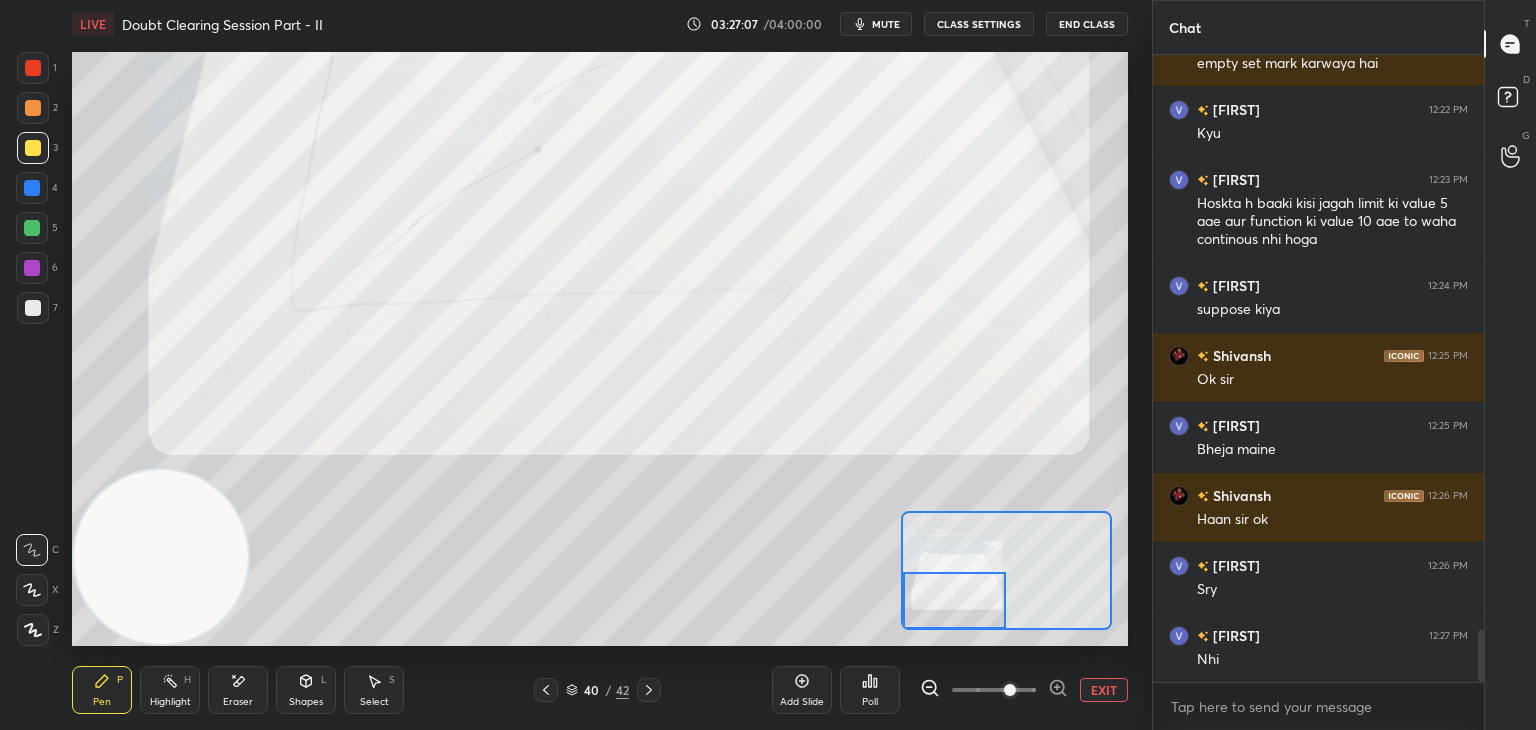 click on "LIVE Doubt Clearing Session Part - II 03:27:07 / 04:00:00 mute CLASS SETTINGS End Class Setting up your live class Poll for secs No correct answer Start poll Back Doubt Clearing Session Part - II • L2 of Doubt Clearing Course on Mathematics IIT JEE - Part I [PERSON] Pen P Highlight H Eraser Shapes L Select S 40 / 42 Add Slide Poll EXIT" at bounding box center [600, 365] 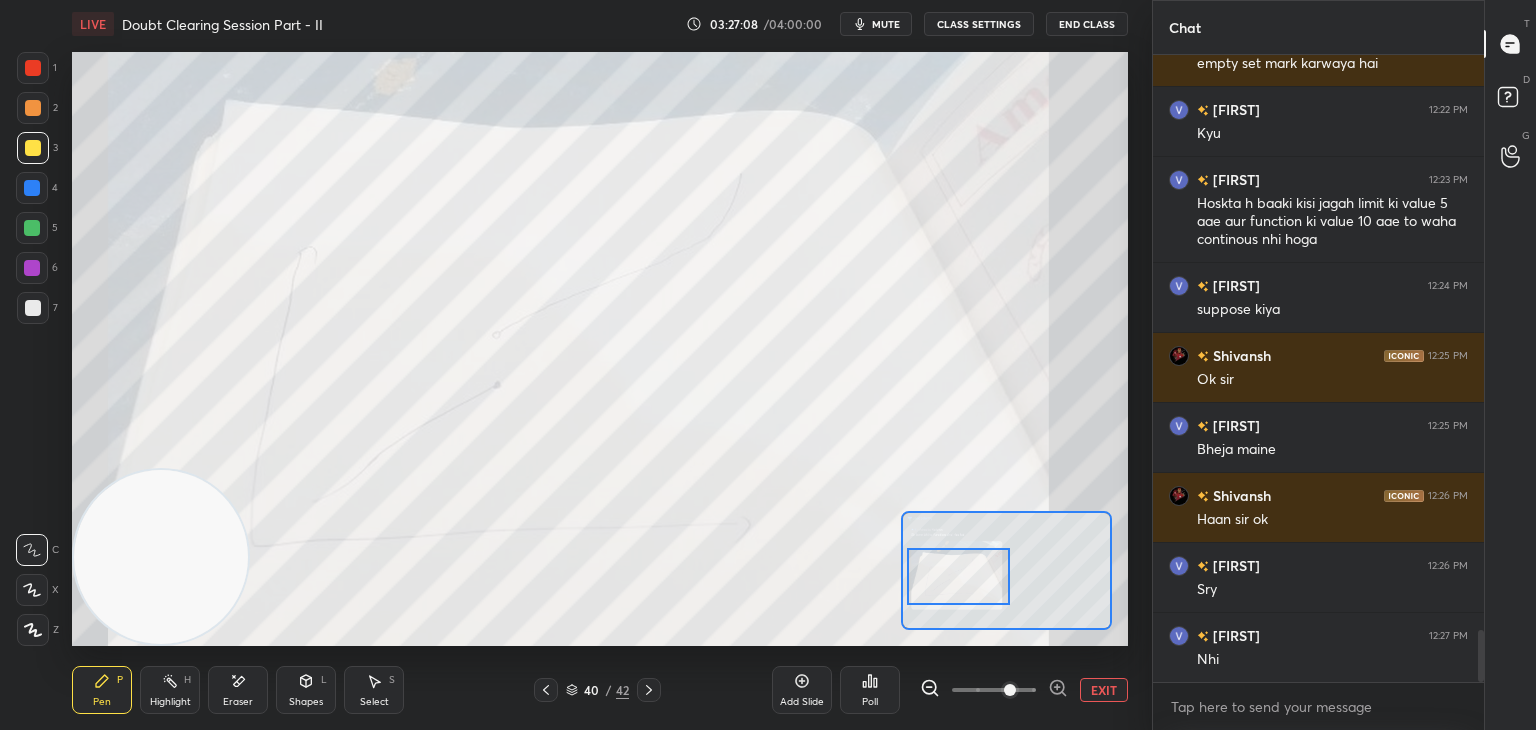 drag, startPoint x: 978, startPoint y: 585, endPoint x: 974, endPoint y: 535, distance: 50.159744 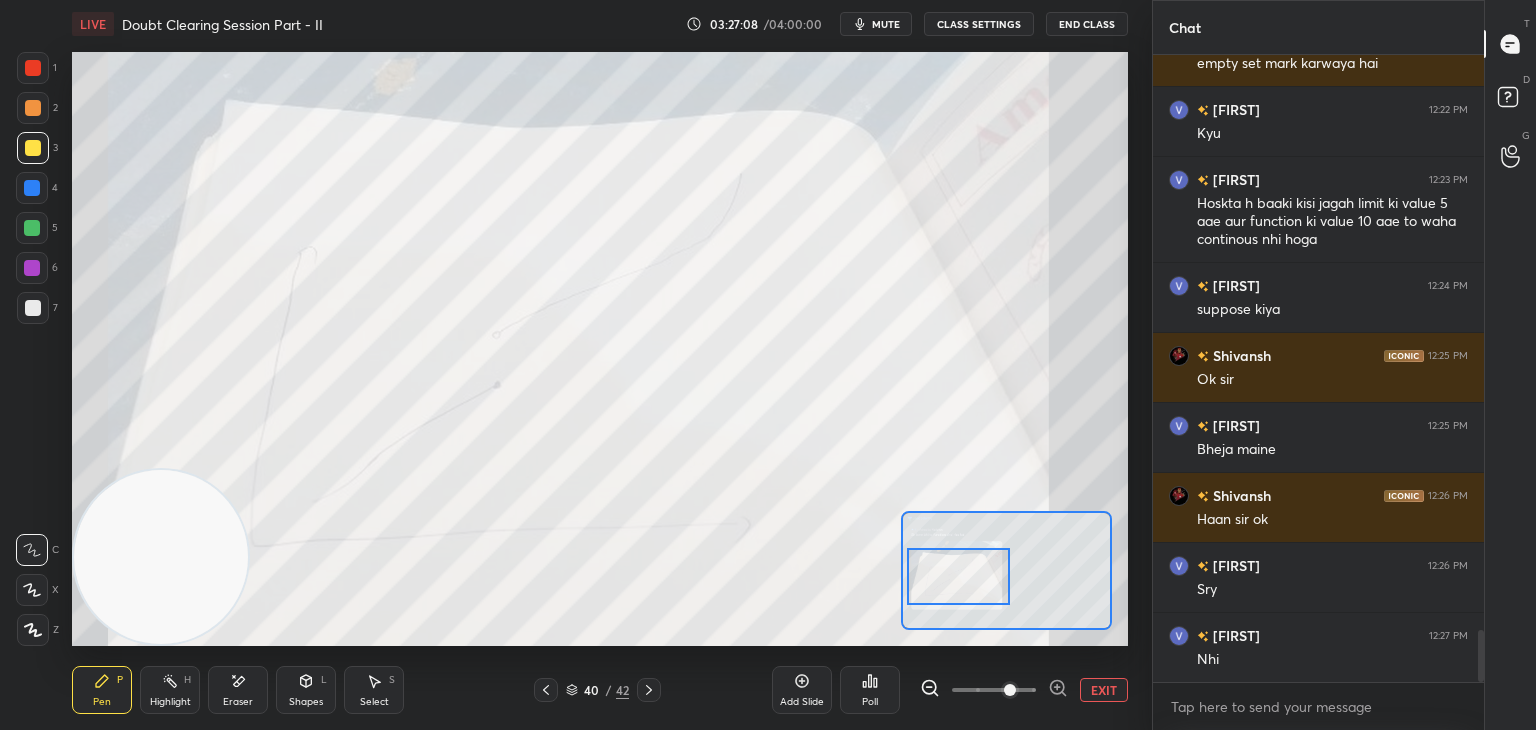 click at bounding box center (959, 576) 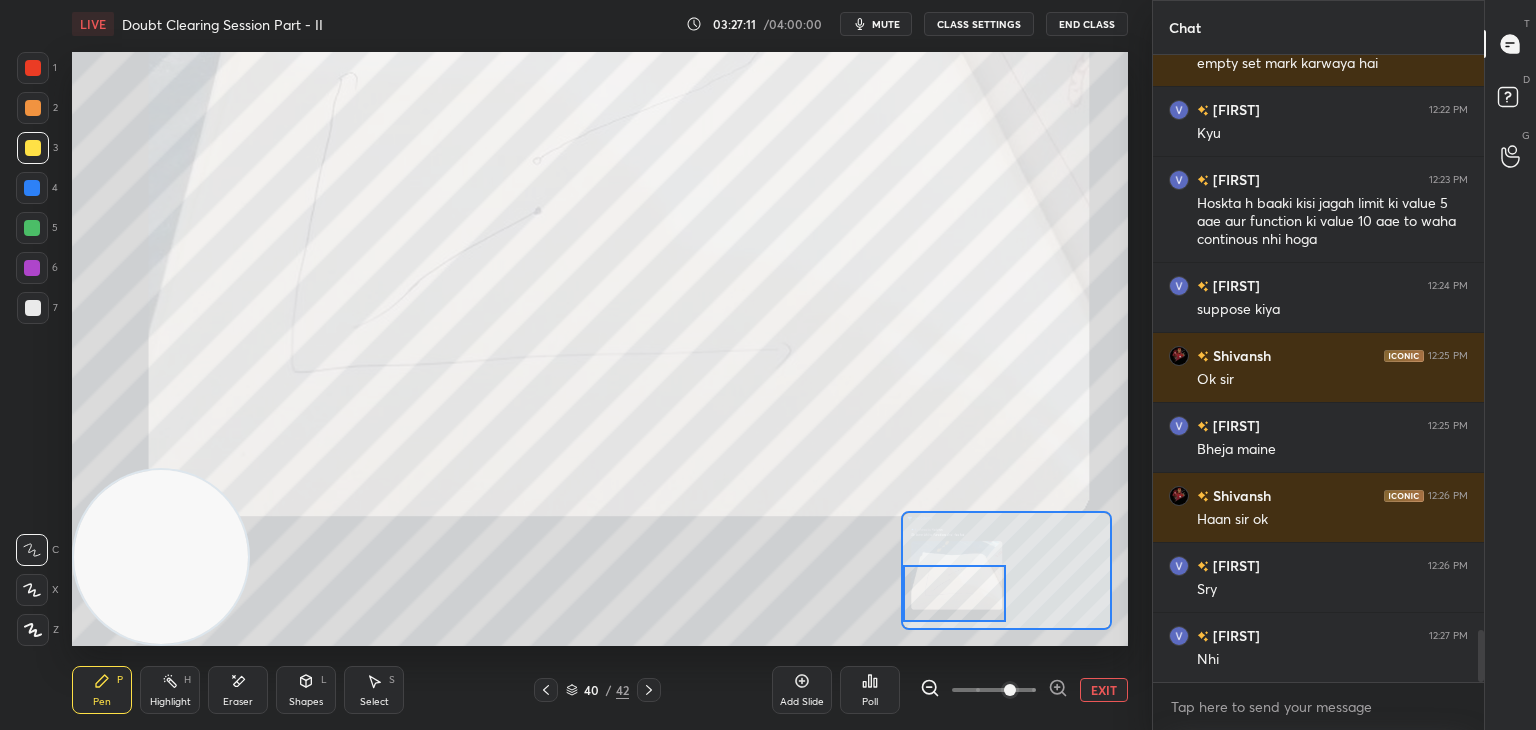 drag, startPoint x: 995, startPoint y: 568, endPoint x: 968, endPoint y: 596, distance: 38.8973 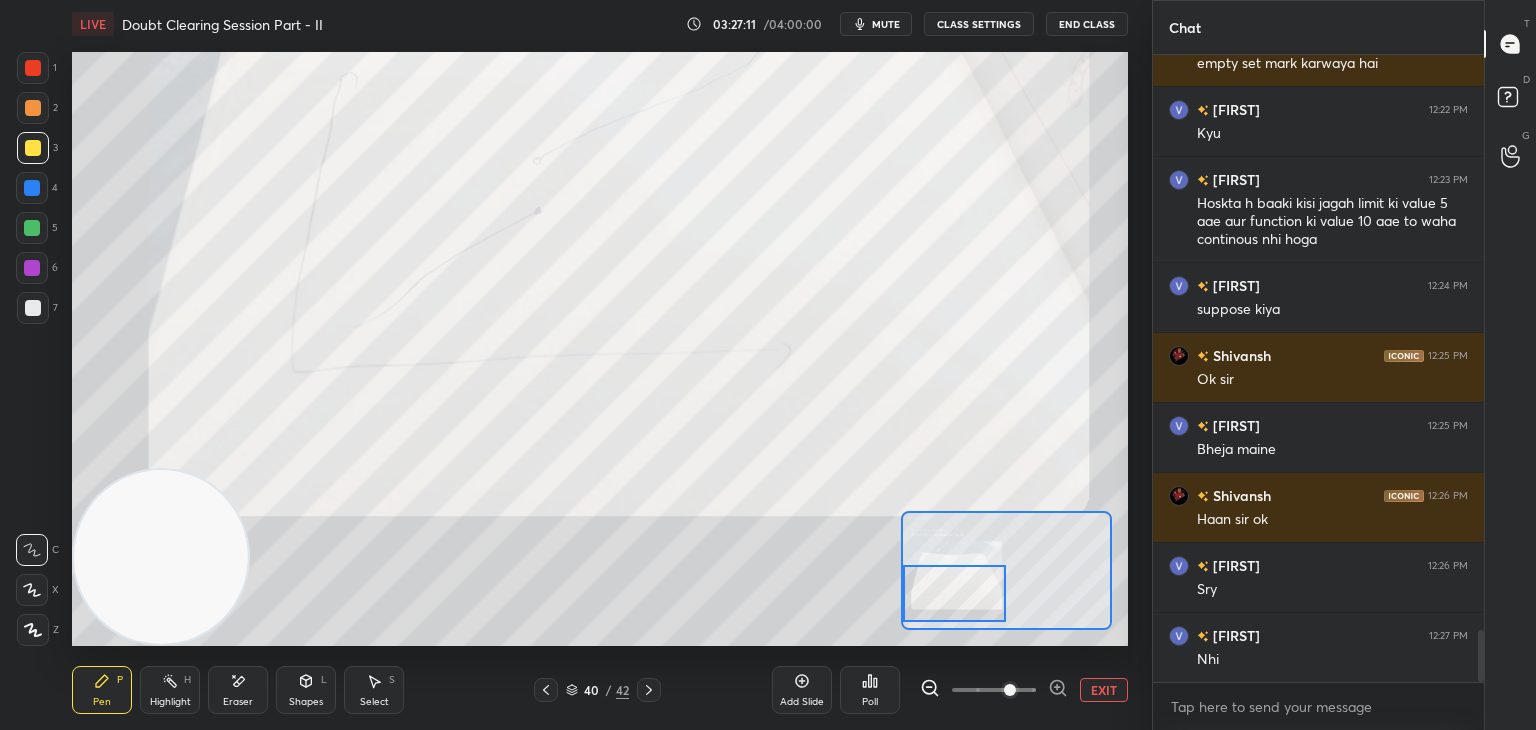 click at bounding box center [955, 593] 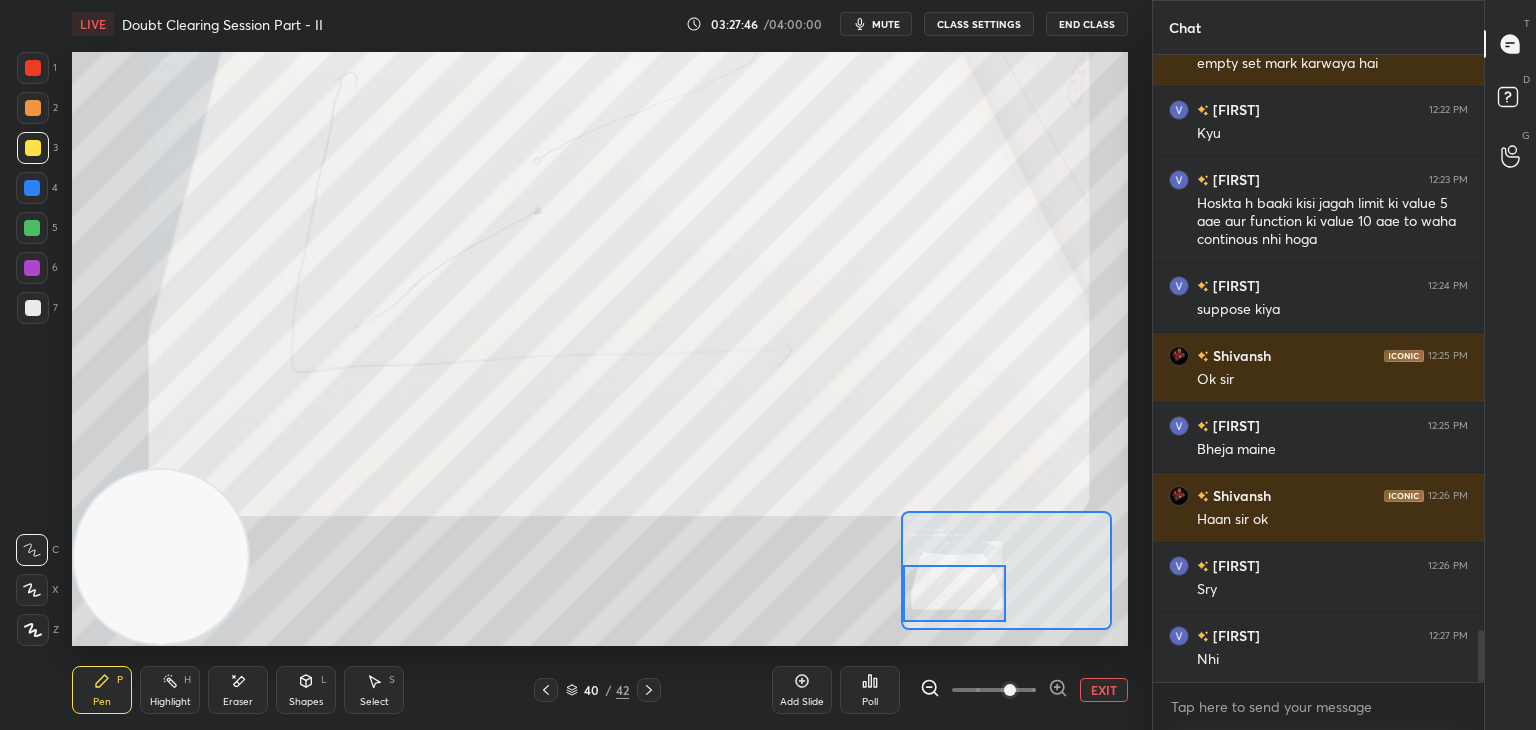 click on "Eraser" at bounding box center (238, 690) 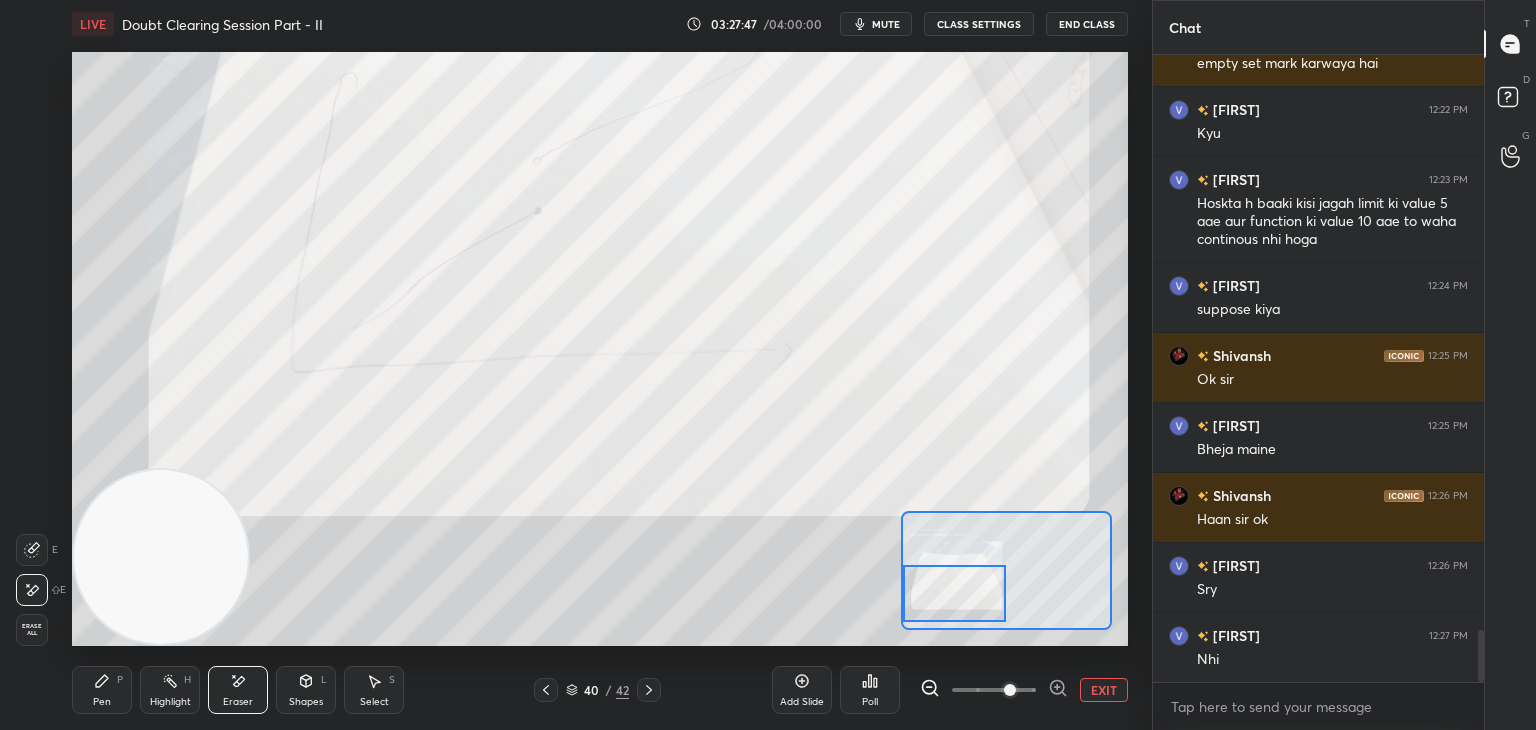 drag, startPoint x: 35, startPoint y: 633, endPoint x: 180, endPoint y: 497, distance: 198.79889 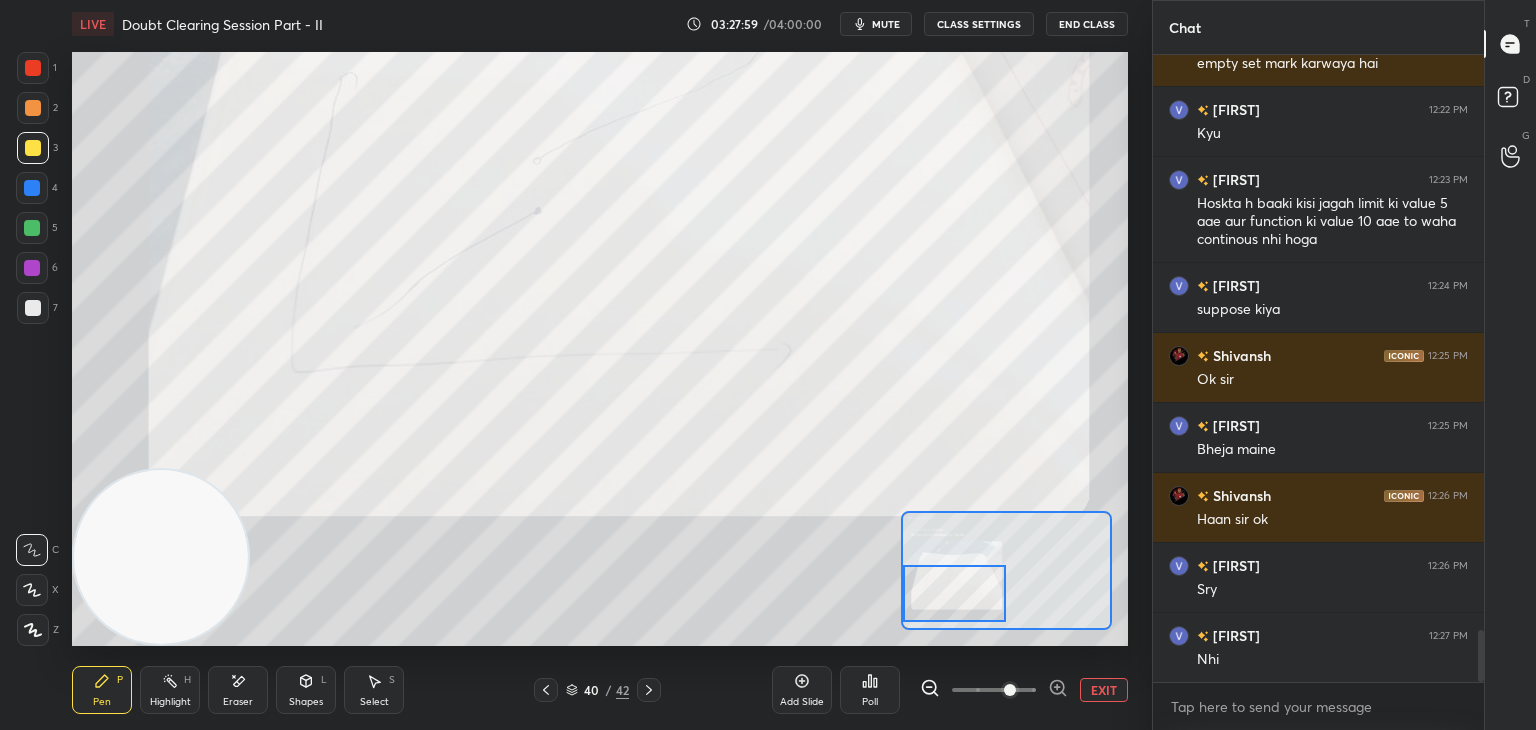 click on "Eraser" at bounding box center (238, 702) 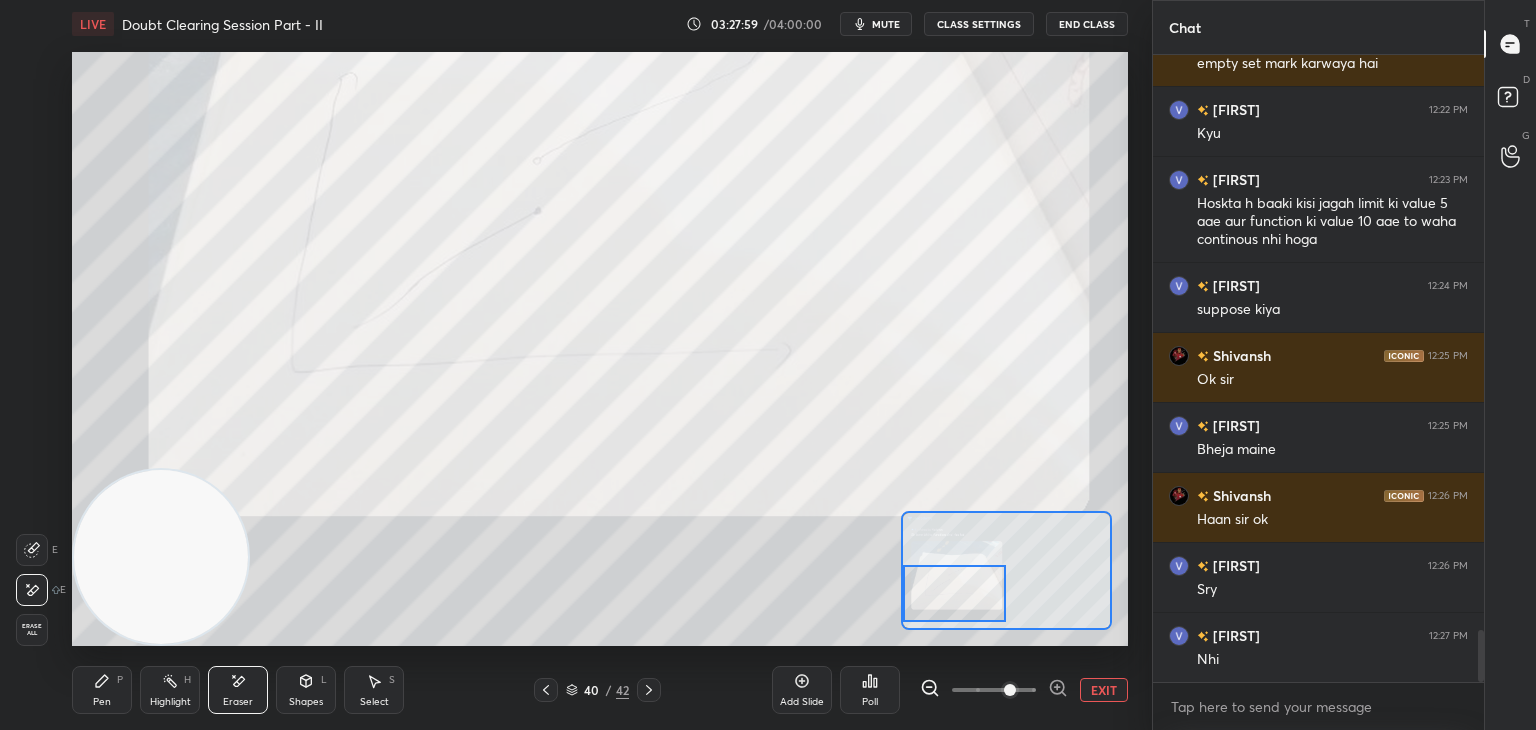 click on "Erase all" at bounding box center (32, 630) 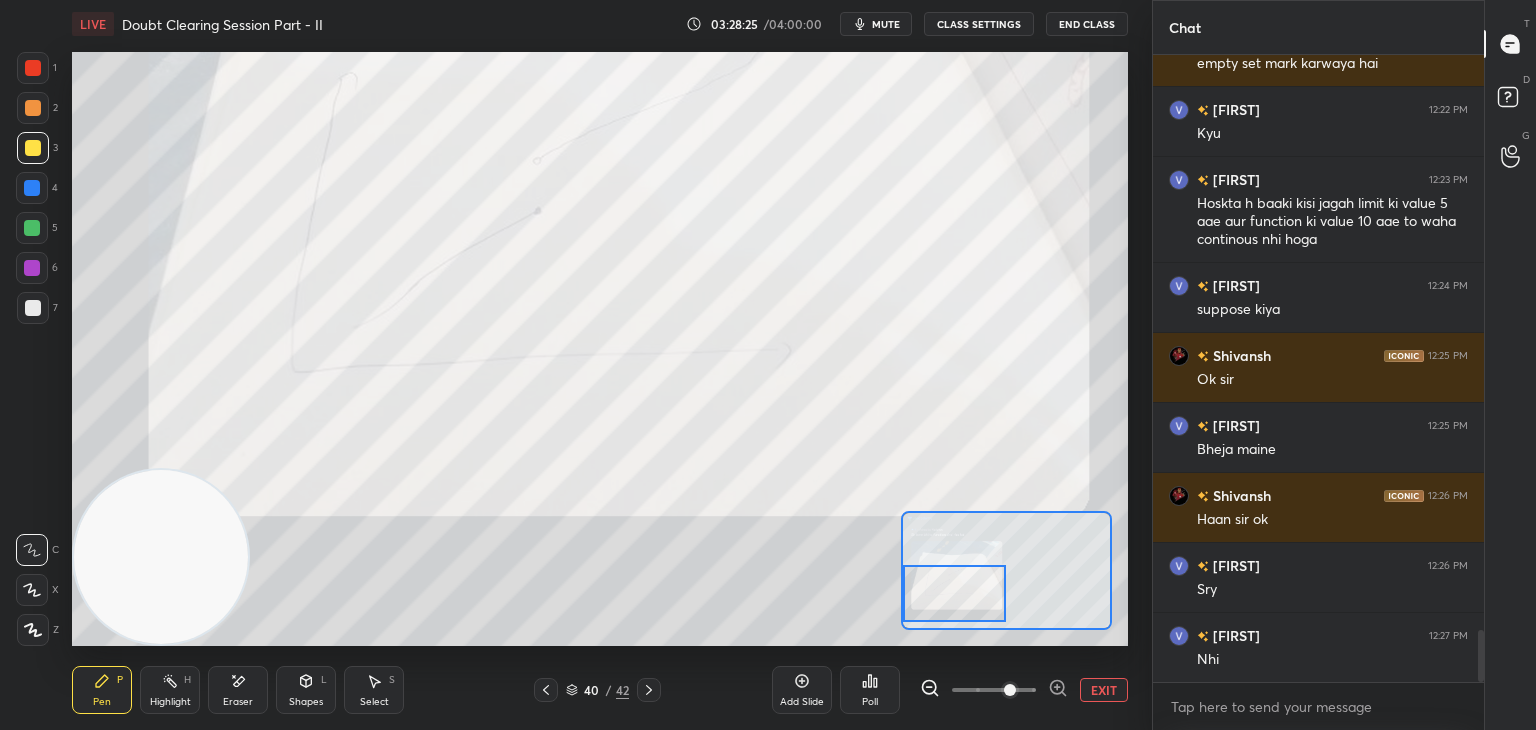 click 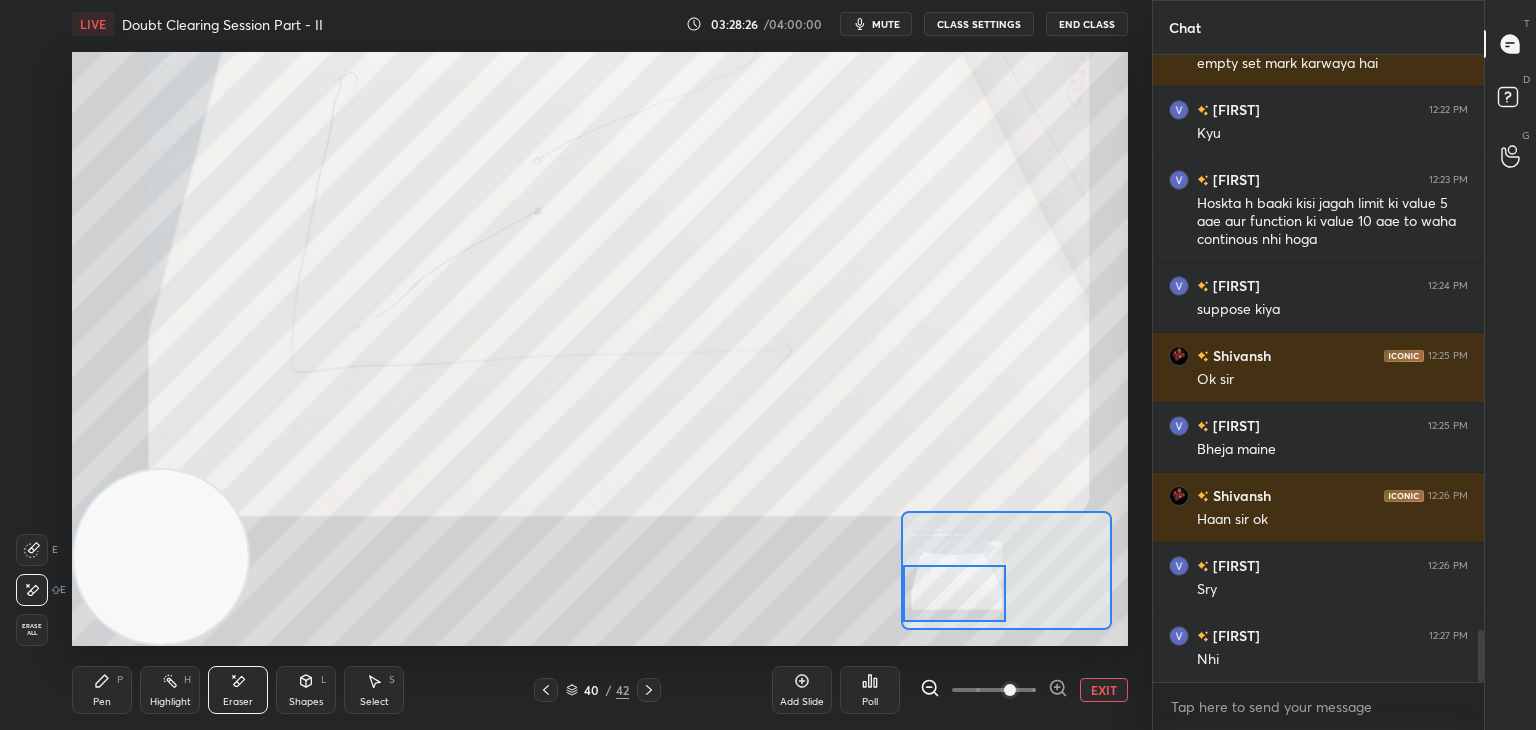 click on "Erase all" at bounding box center (32, 630) 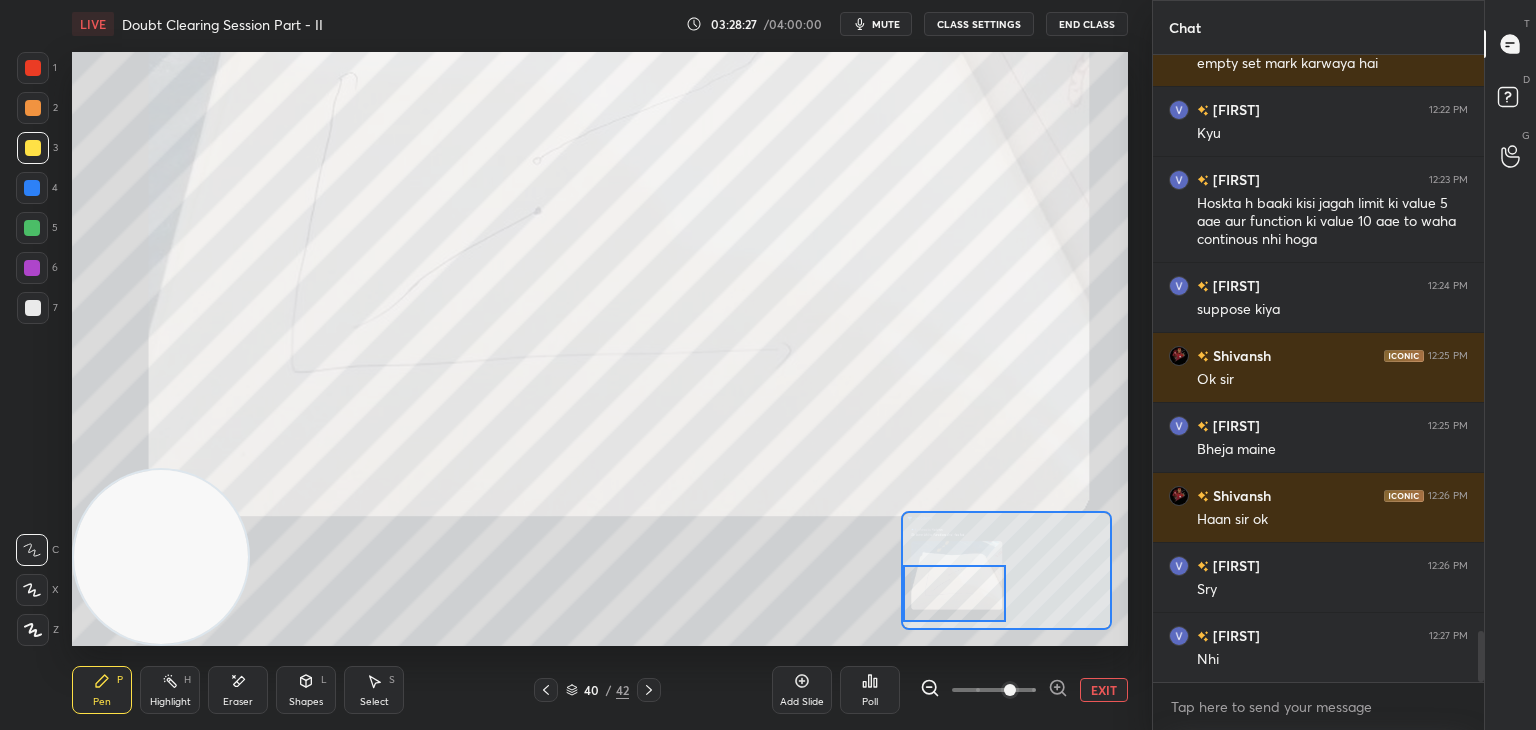 scroll, scrollTop: 7052, scrollLeft: 0, axis: vertical 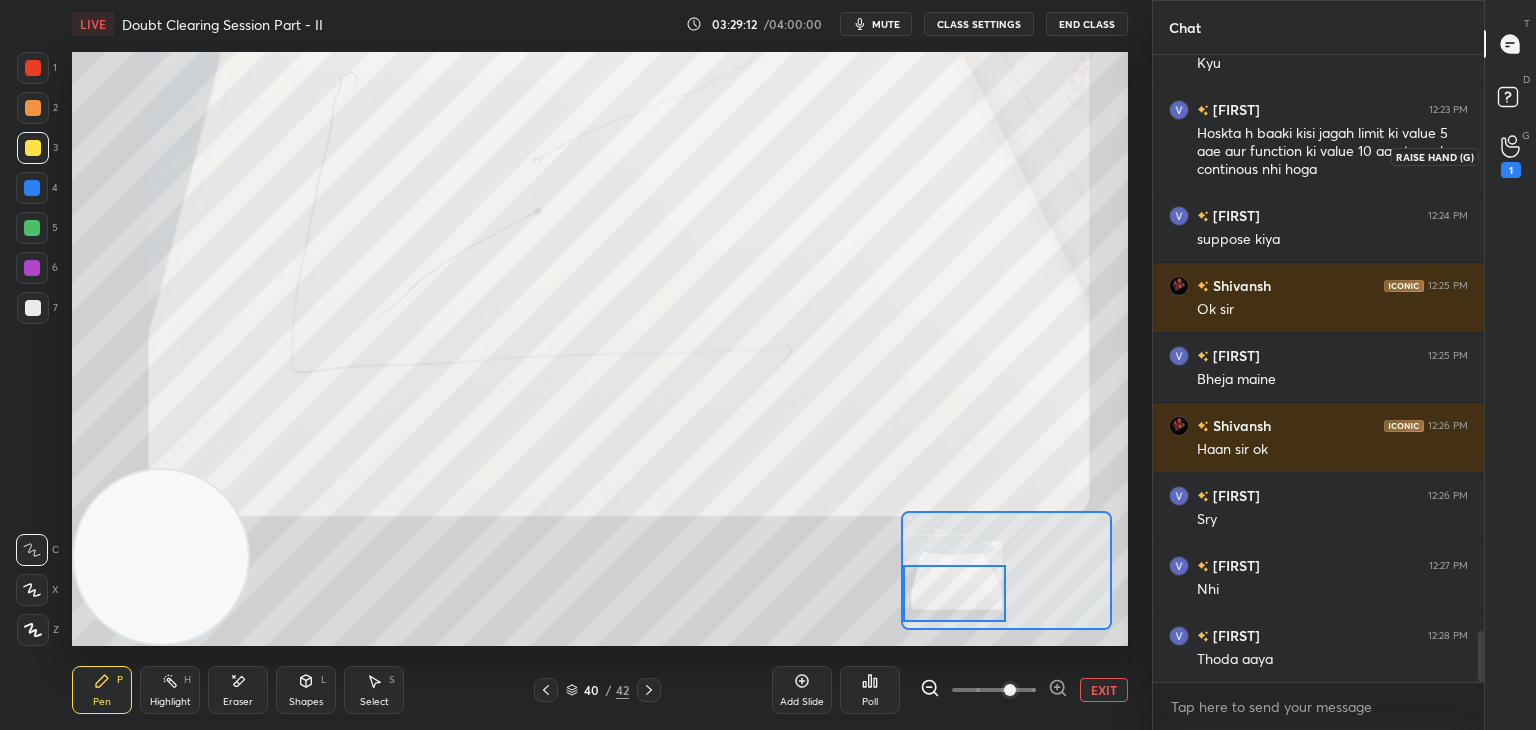 click 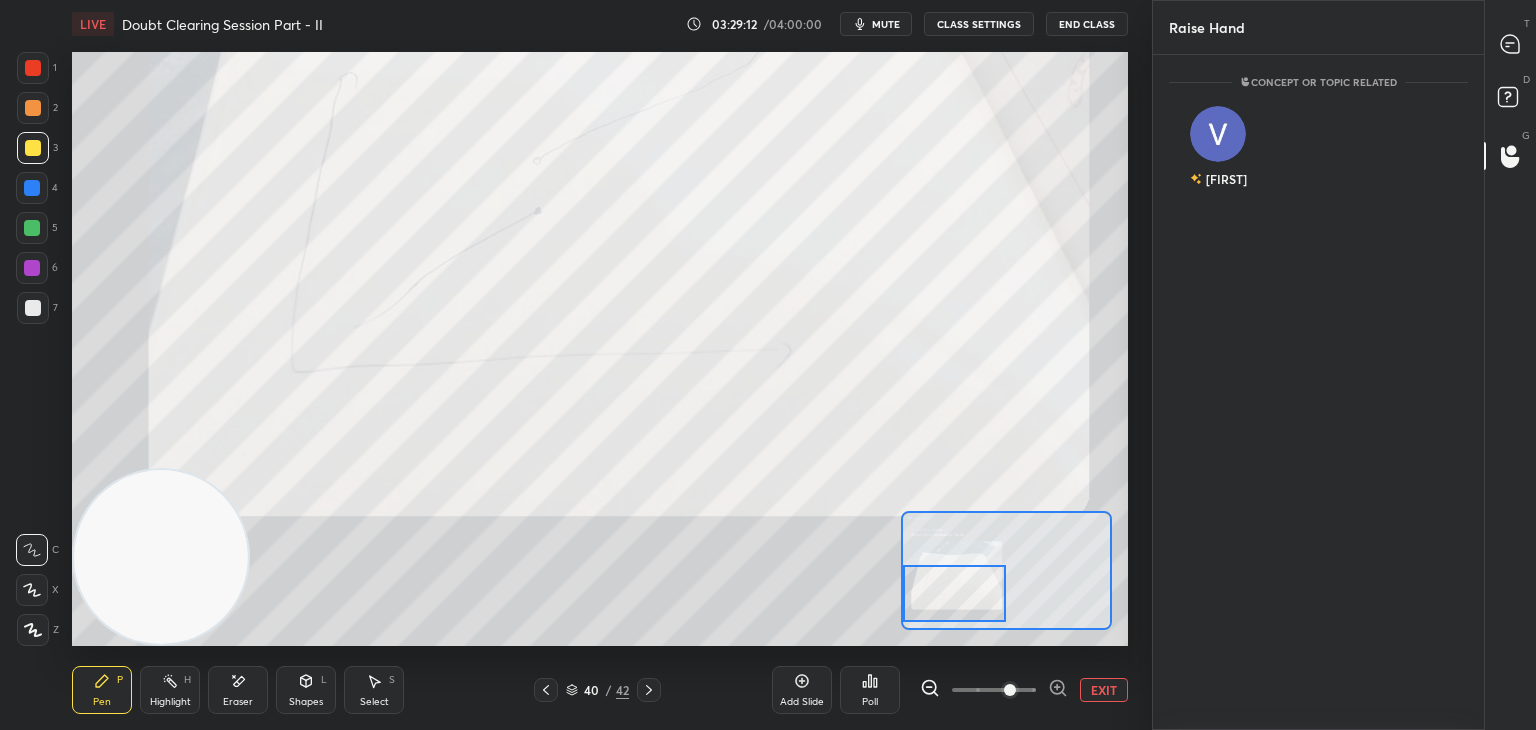 scroll, scrollTop: 669, scrollLeft: 325, axis: both 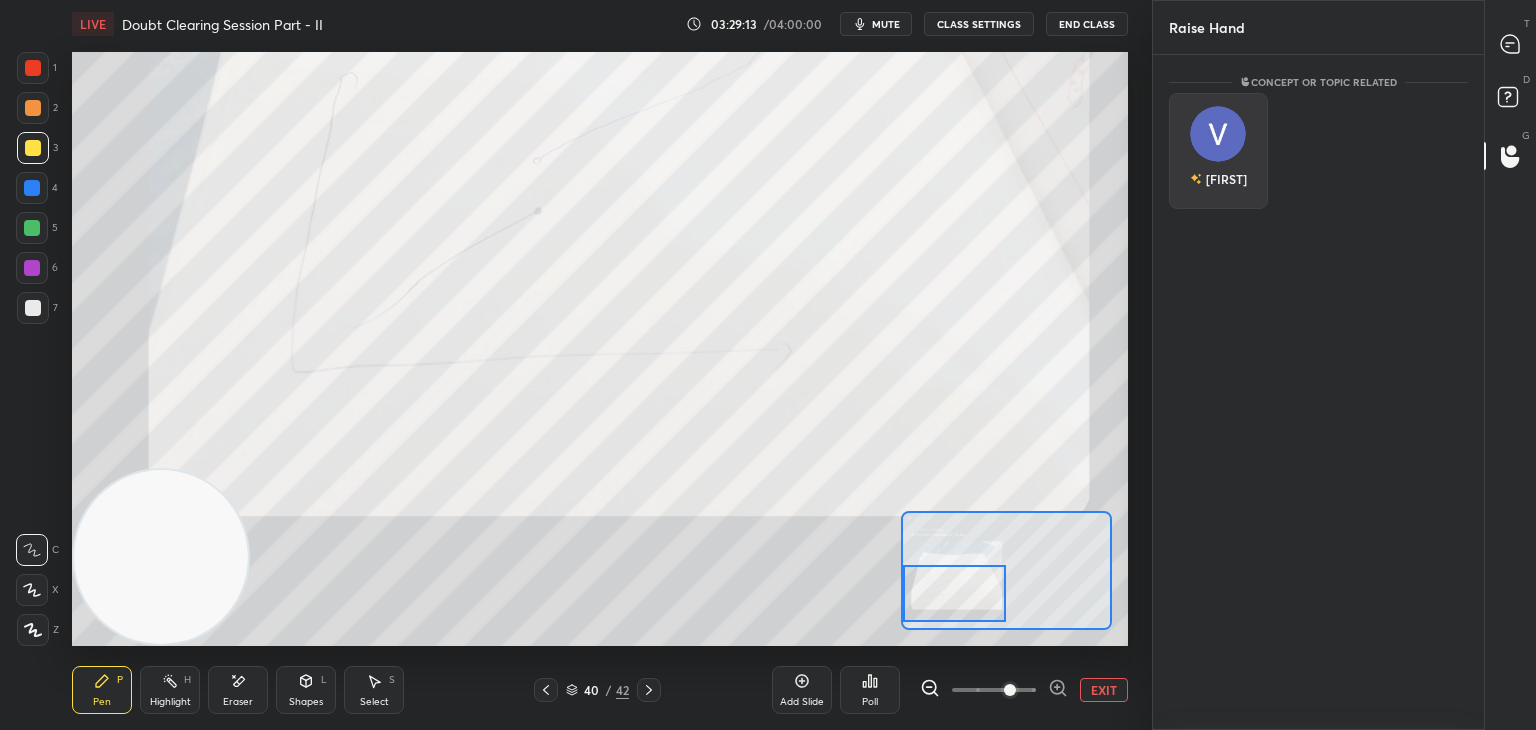 click on "[FIRST]" at bounding box center (1218, 151) 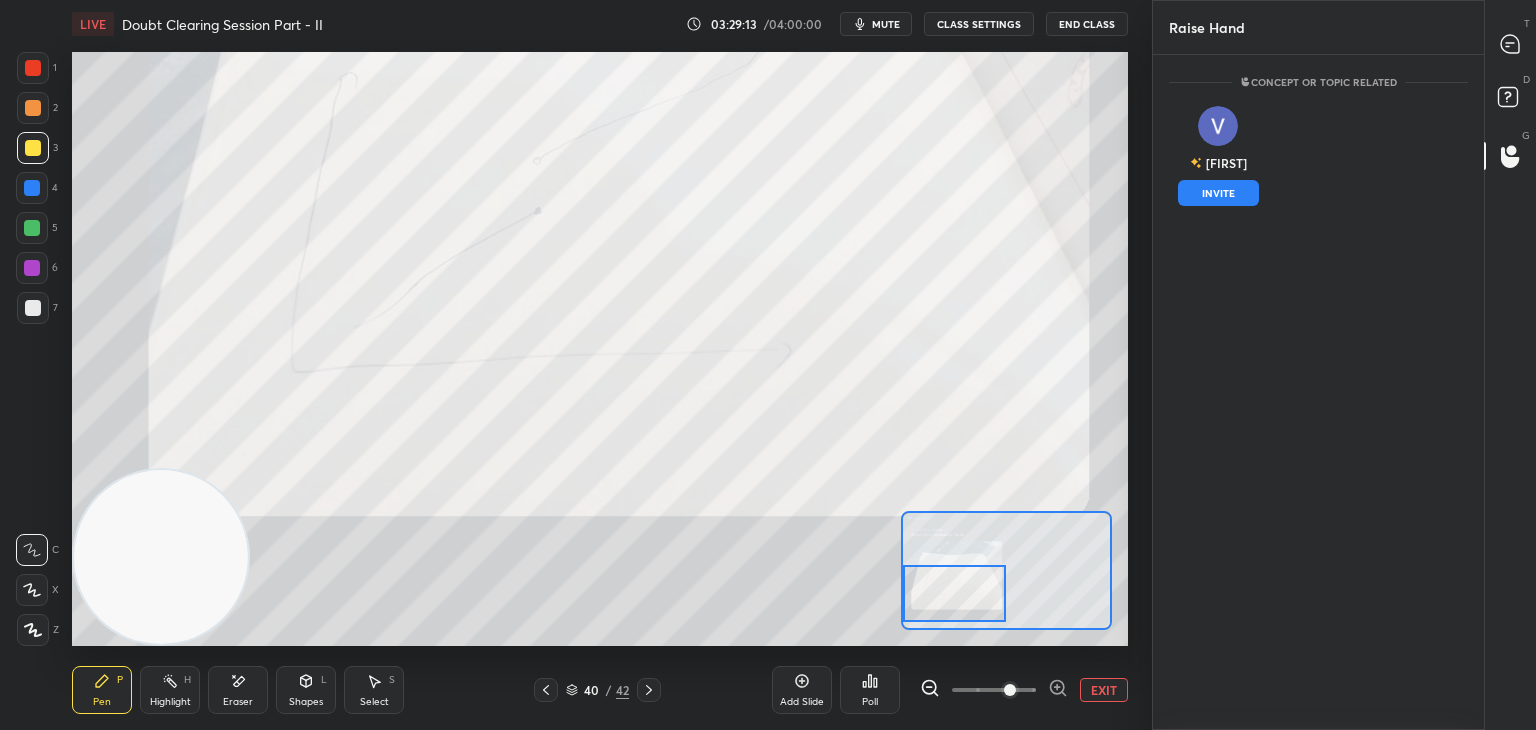 drag, startPoint x: 1226, startPoint y: 193, endPoint x: 1304, endPoint y: 145, distance: 91.58602 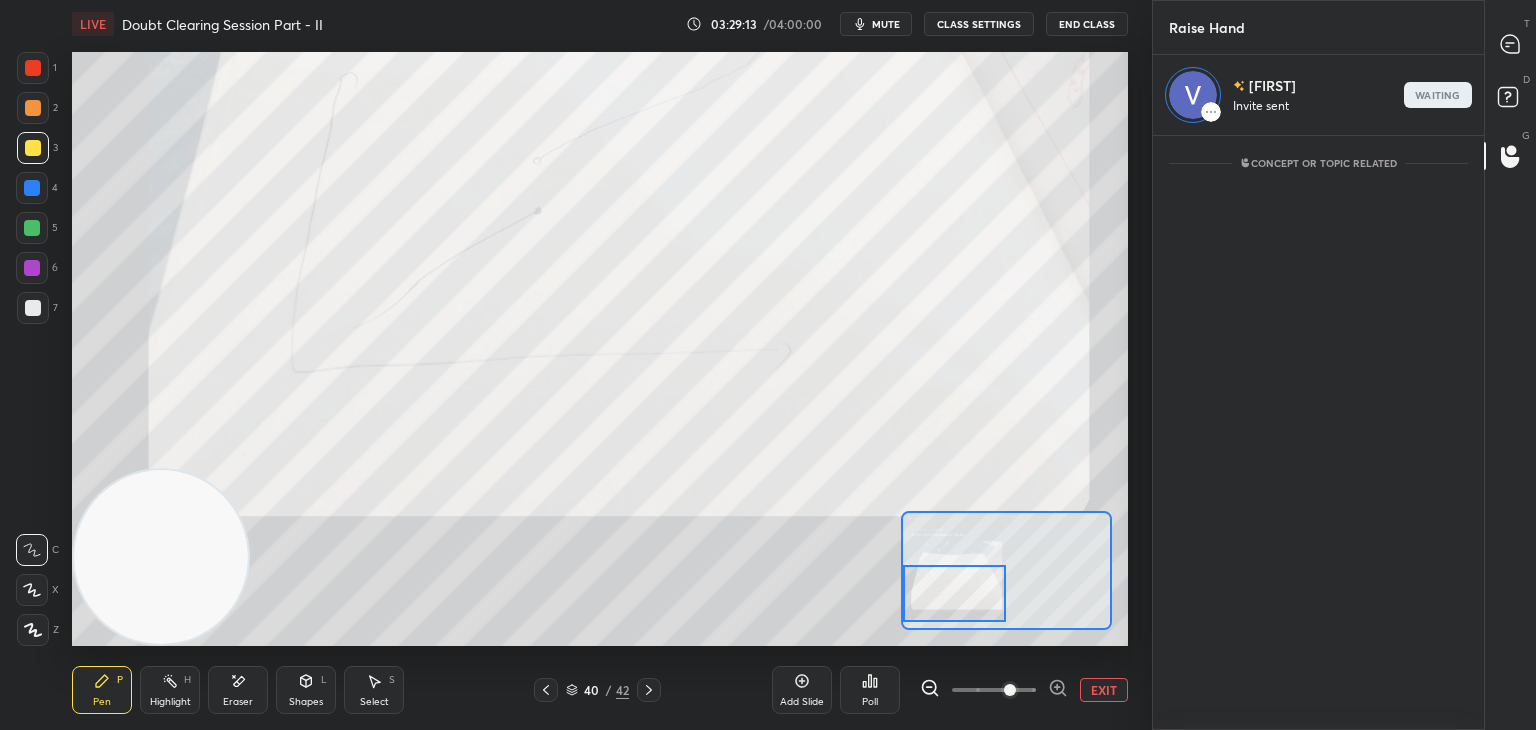scroll, scrollTop: 589, scrollLeft: 325, axis: both 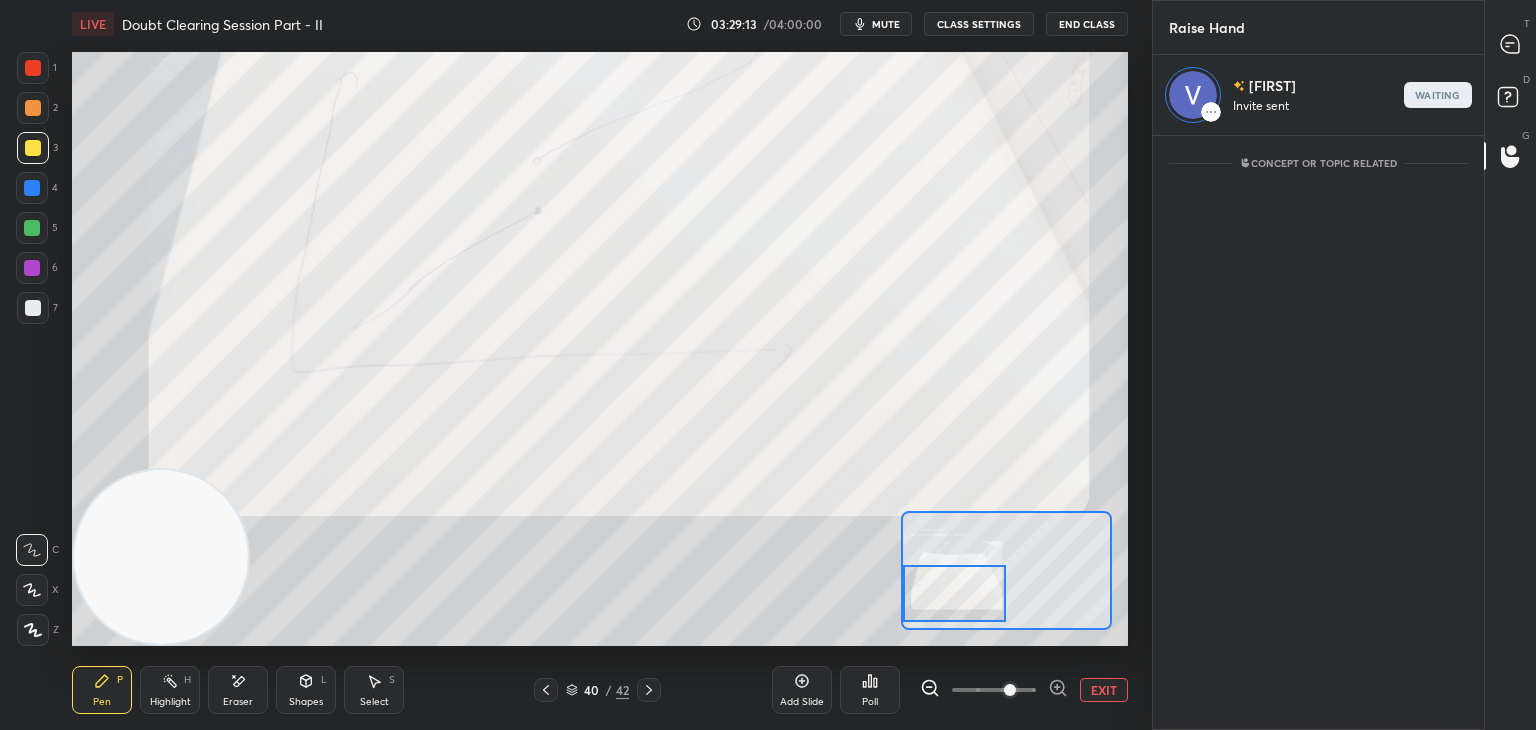 click 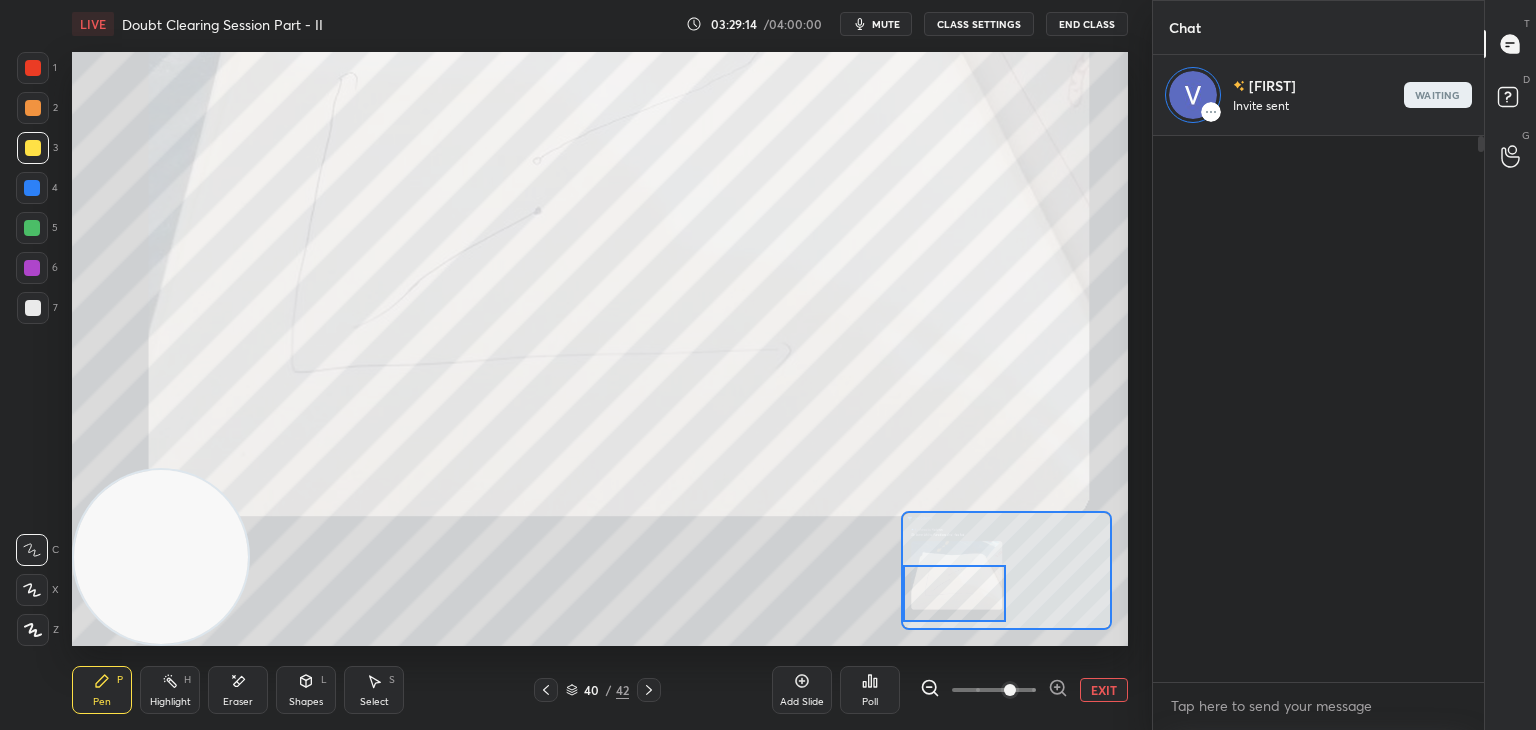 scroll, scrollTop: 588, scrollLeft: 325, axis: both 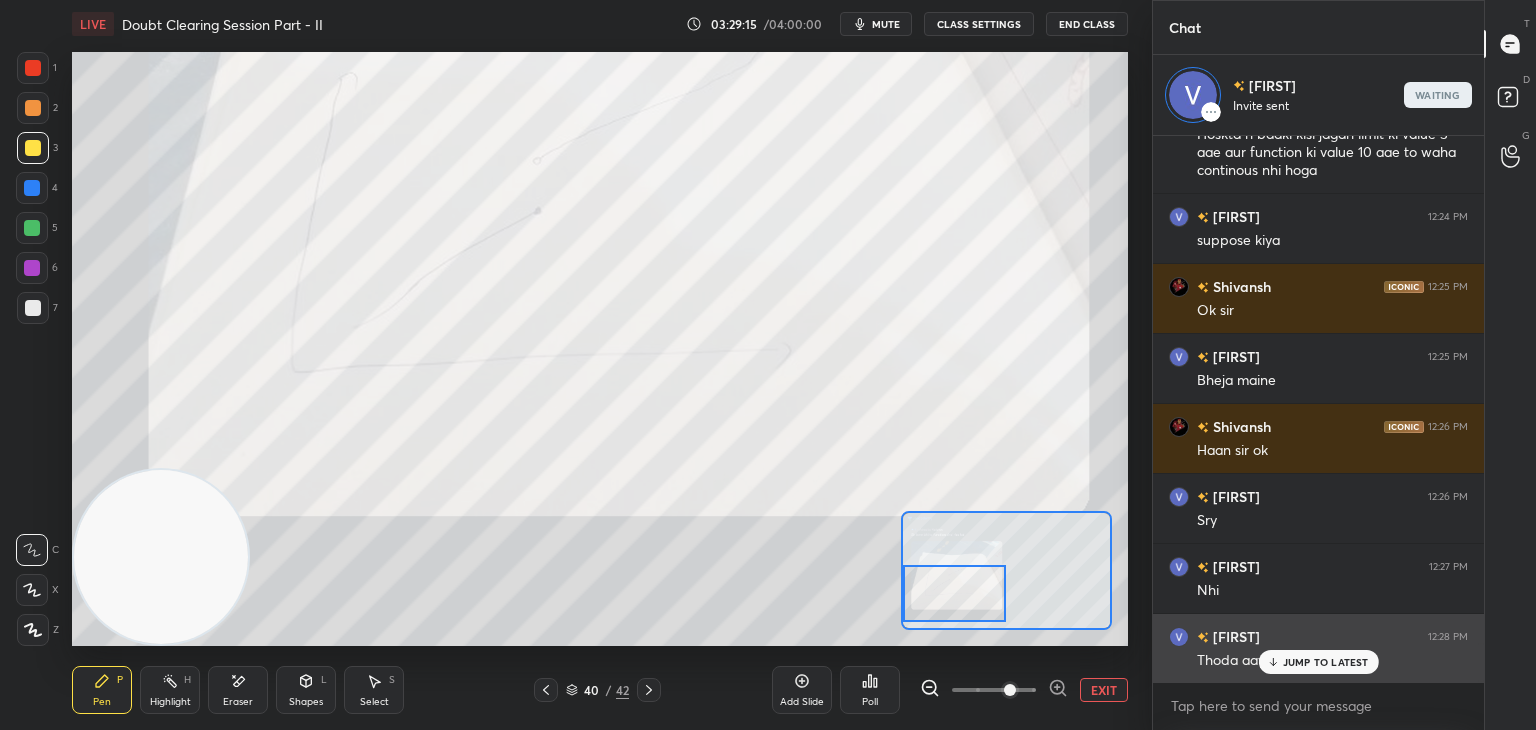 click on "JUMP TO LATEST" at bounding box center [1326, 662] 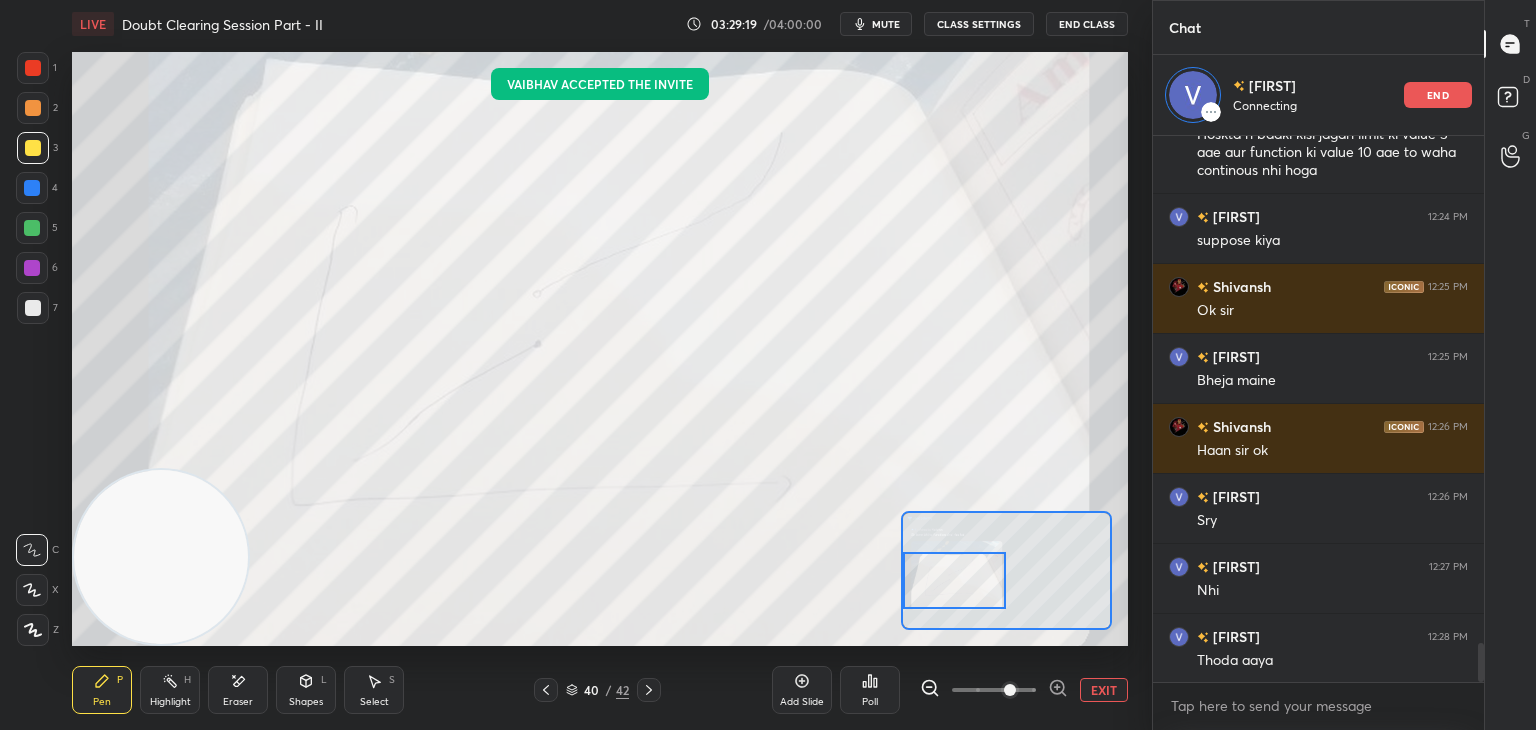drag, startPoint x: 952, startPoint y: 569, endPoint x: 922, endPoint y: 553, distance: 34 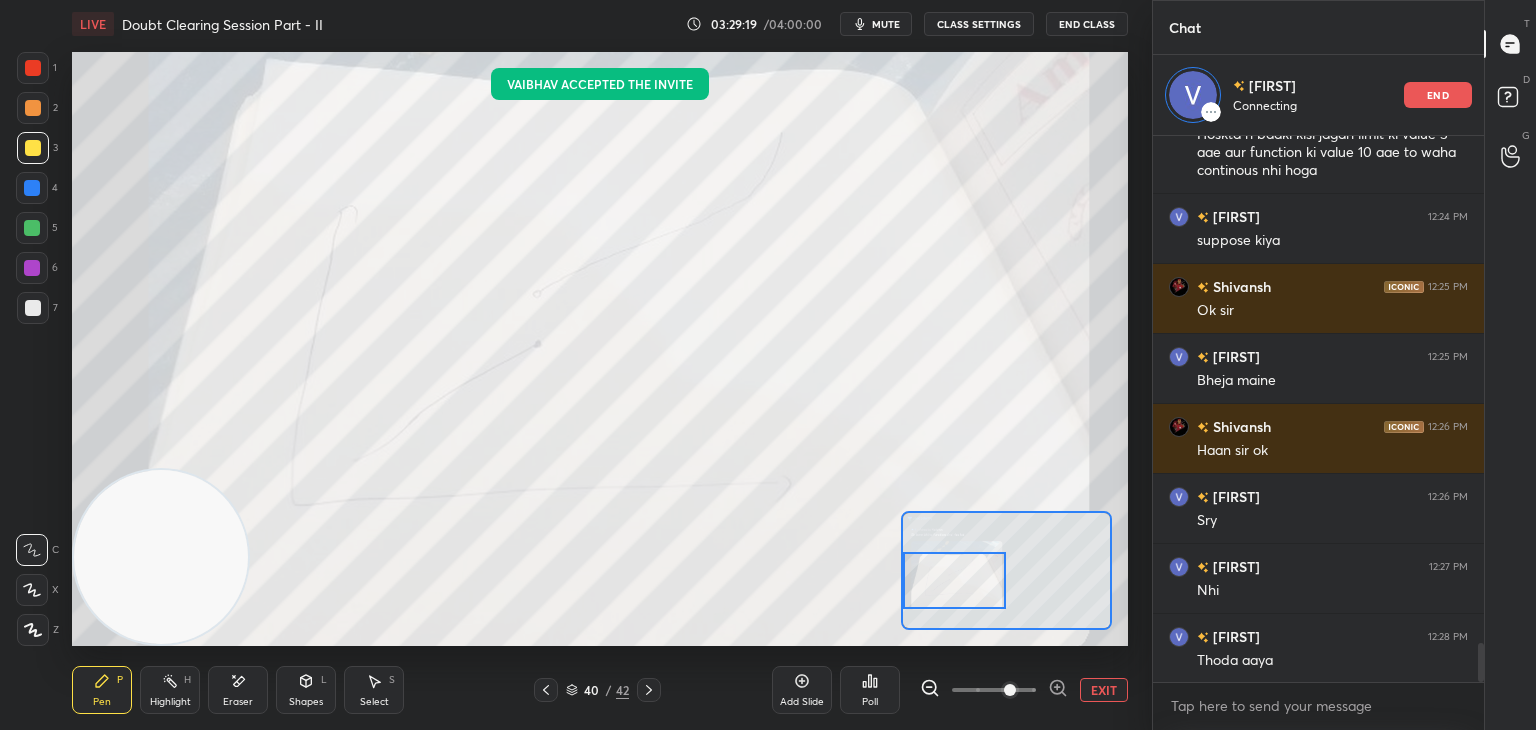 click at bounding box center [955, 580] 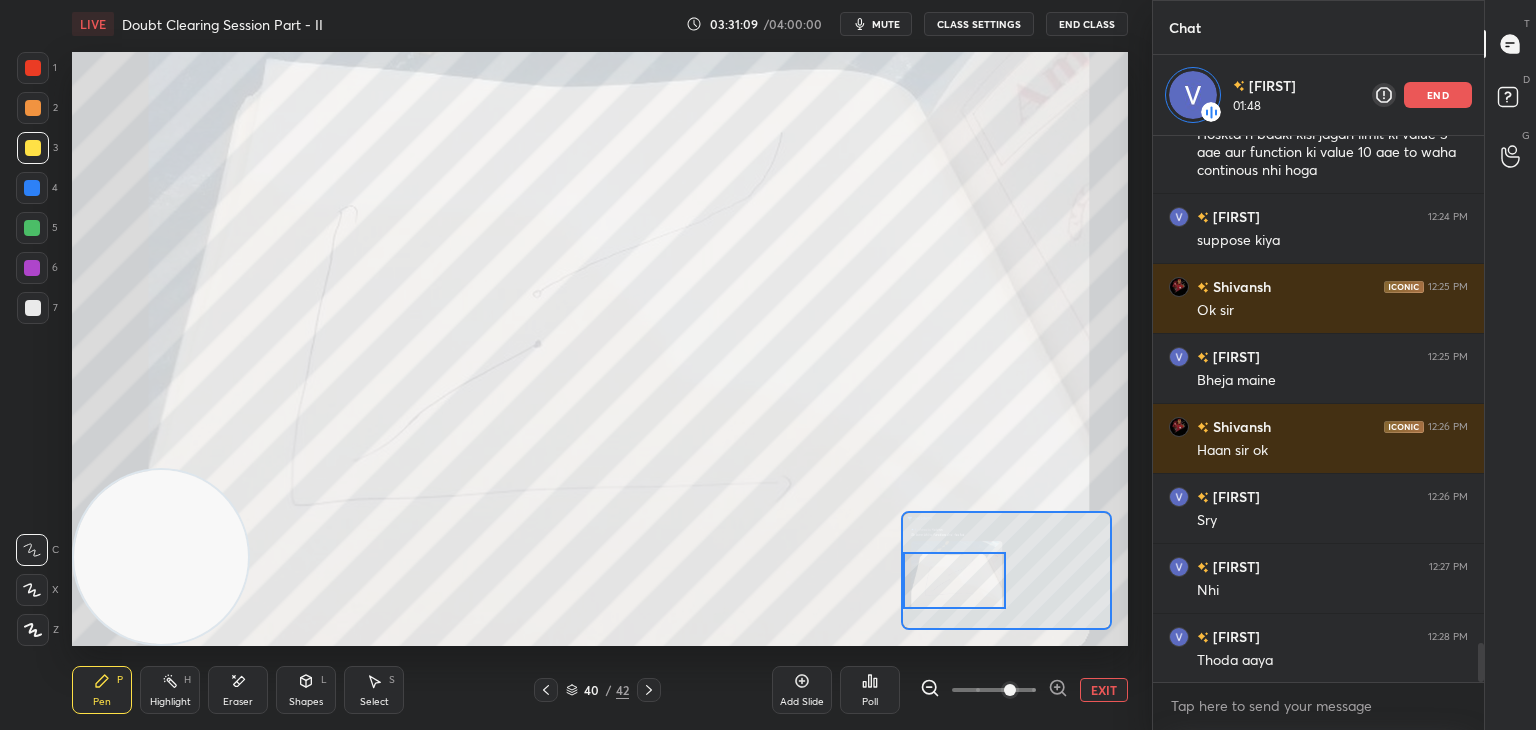 click on "Eraser" at bounding box center (238, 690) 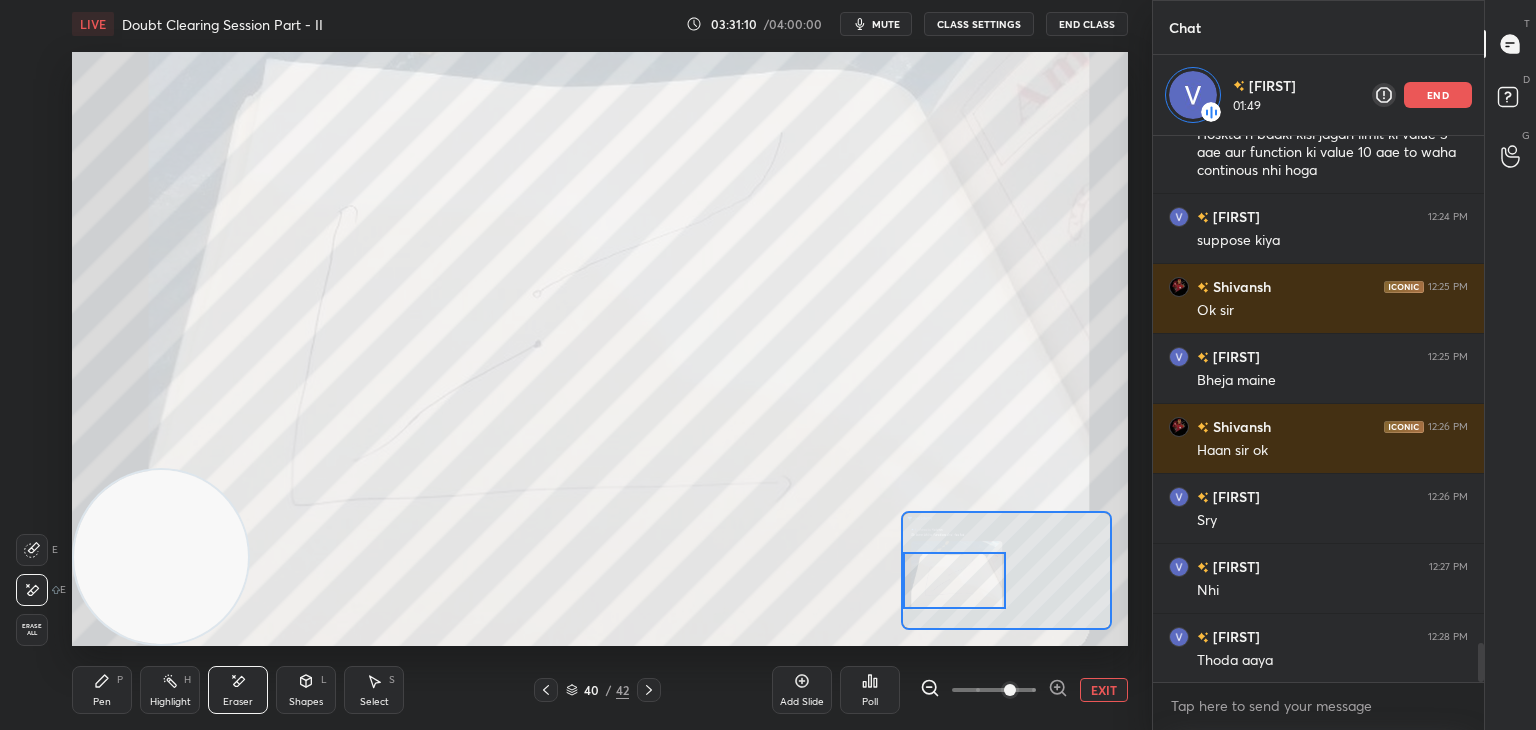 click on "Erase all" at bounding box center [32, 630] 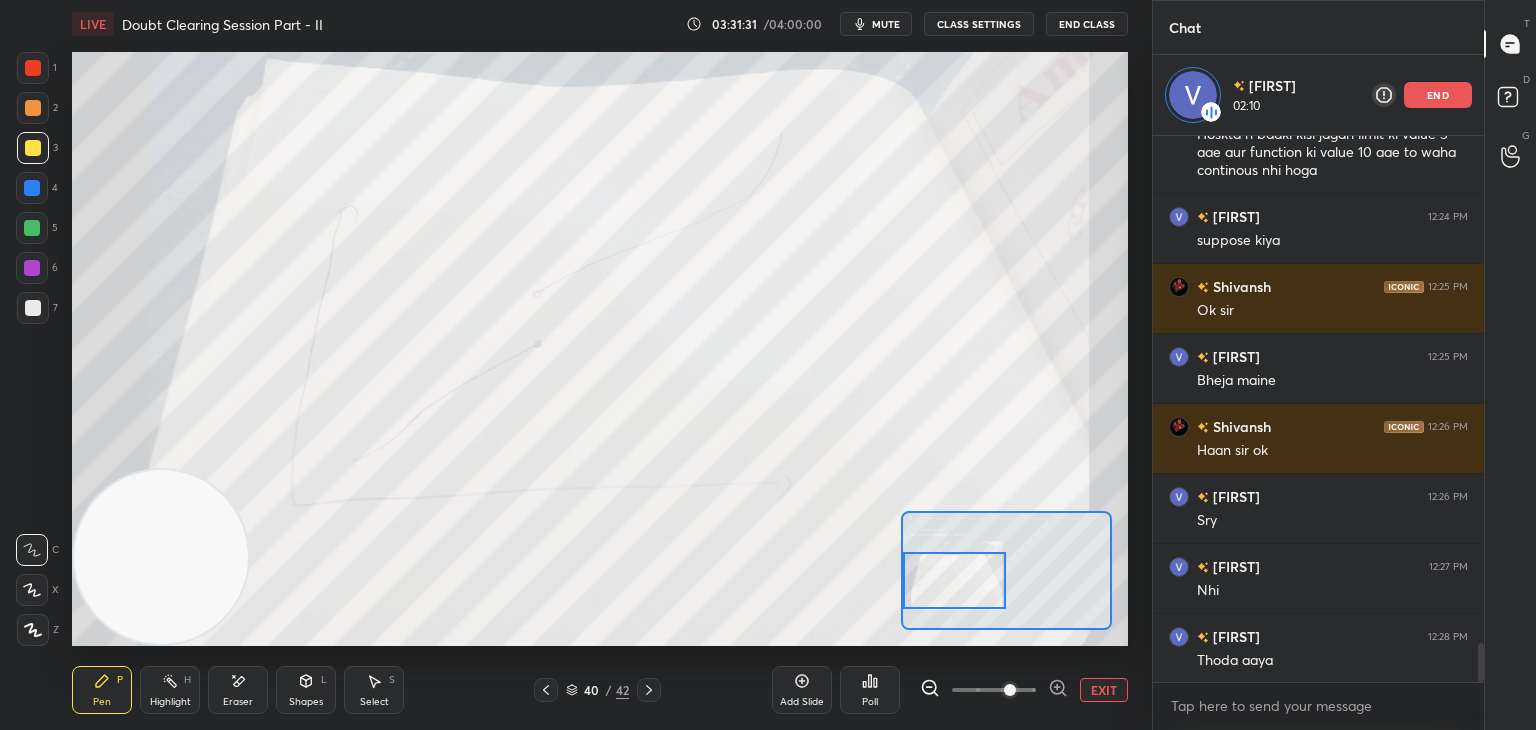 click on "Eraser" at bounding box center (238, 690) 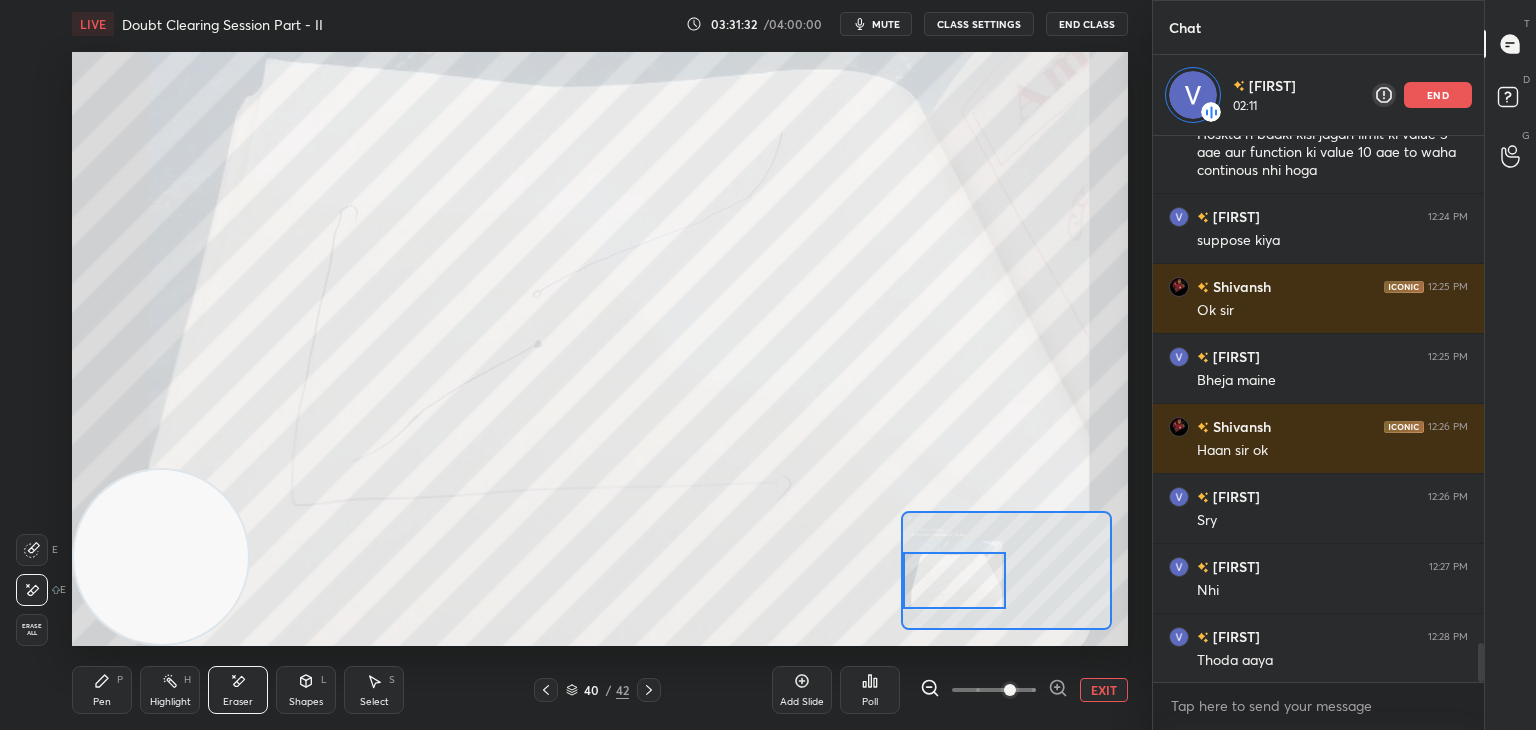 click on "Erase all" at bounding box center [32, 630] 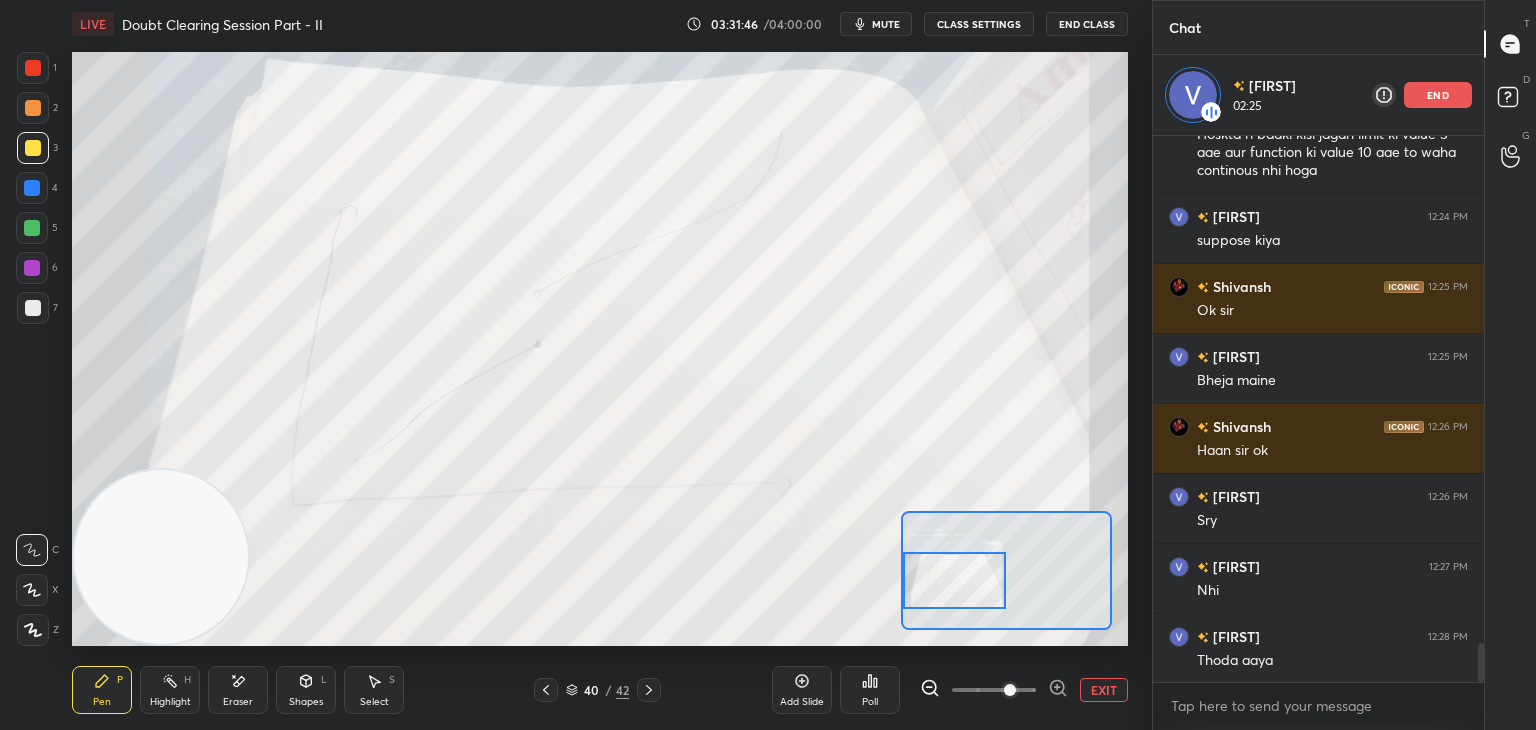 drag, startPoint x: 242, startPoint y: 699, endPoint x: 180, endPoint y: 689, distance: 62.801273 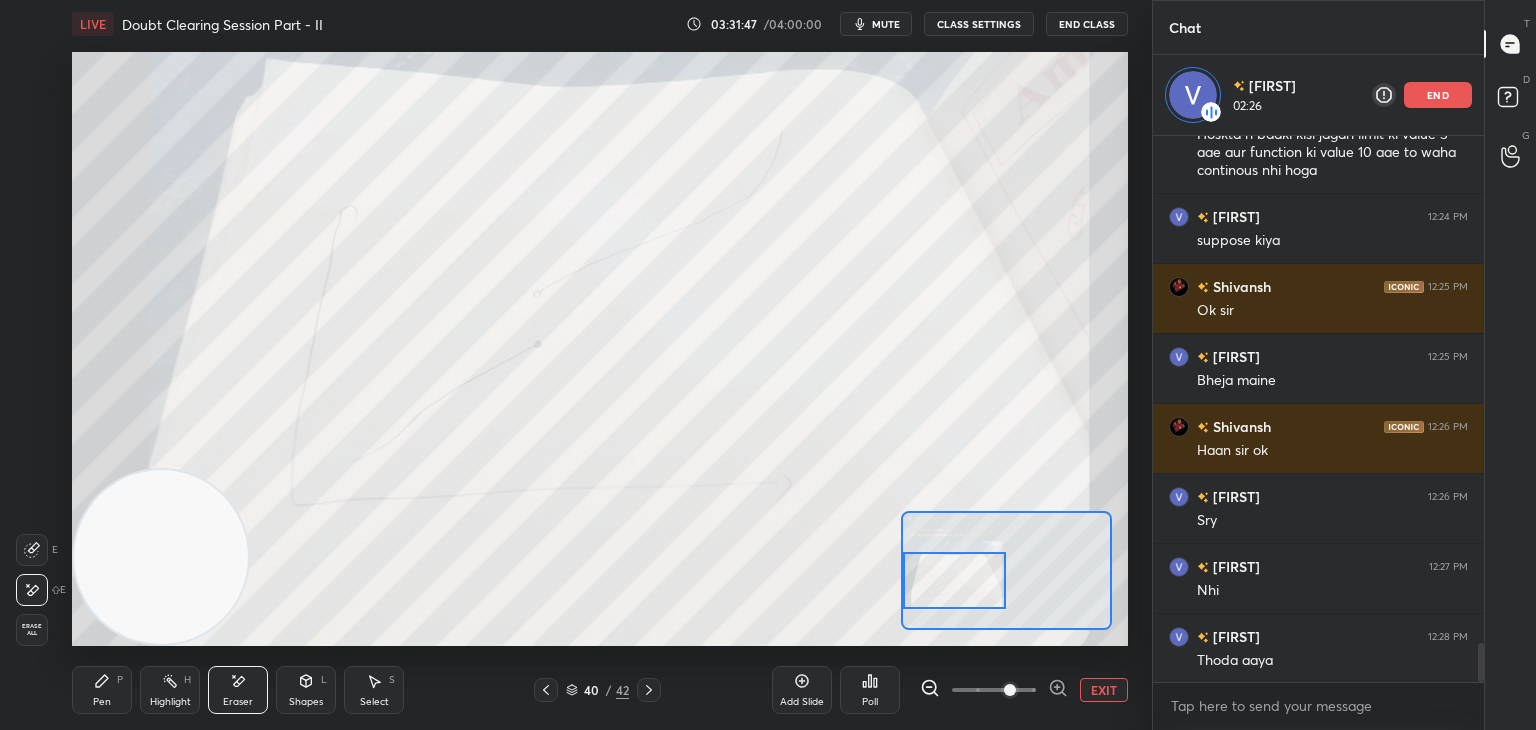 click on "Erase all" at bounding box center [32, 630] 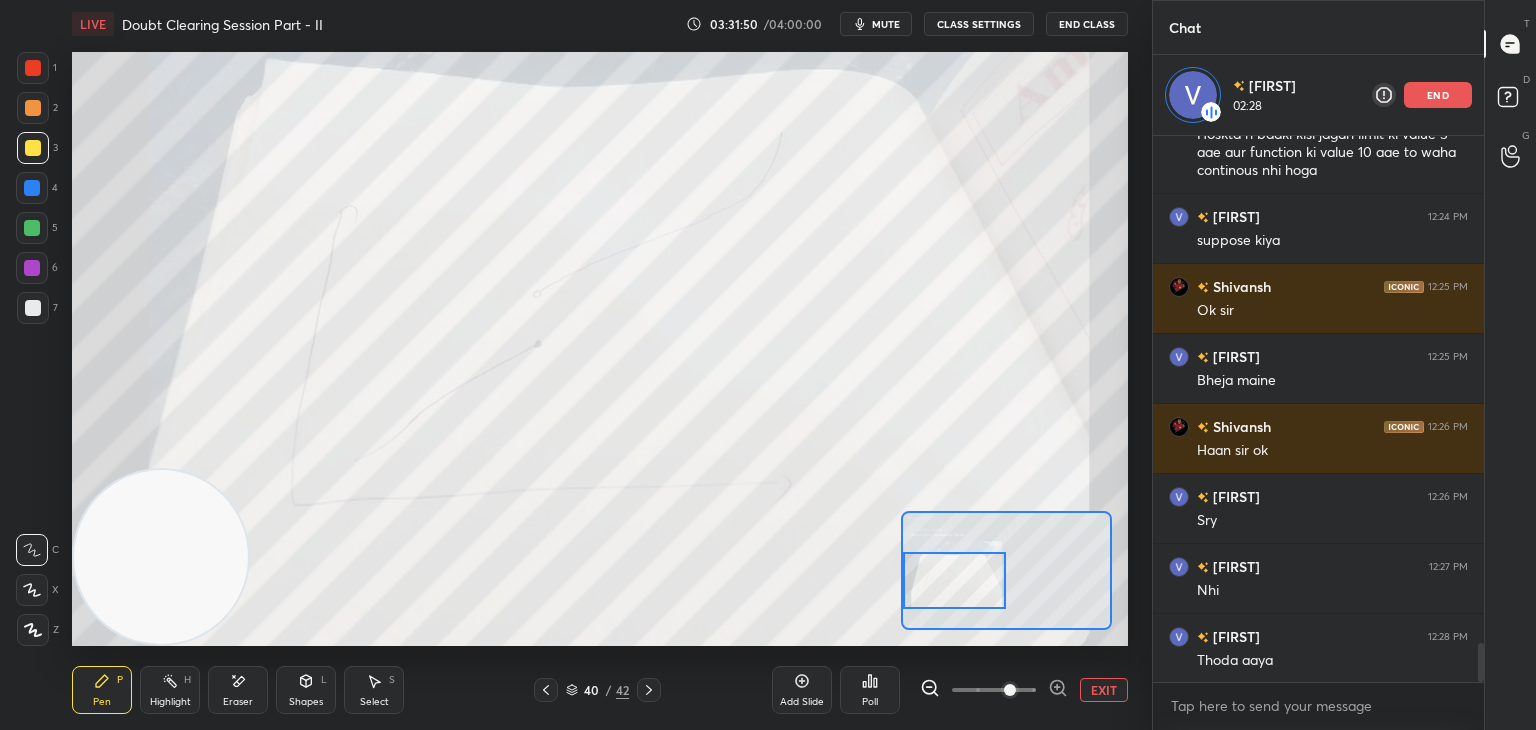 click 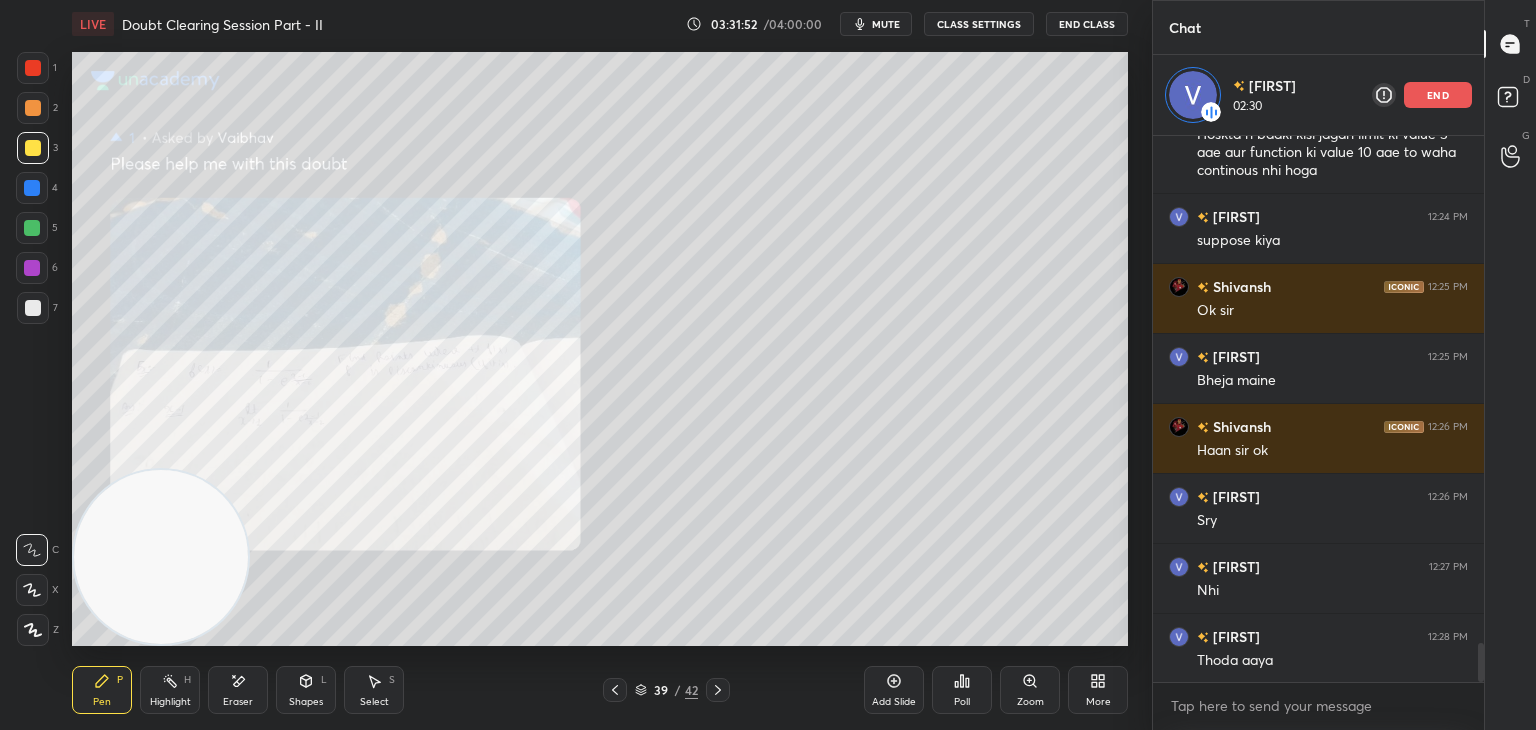 click on "Eraser" at bounding box center [238, 690] 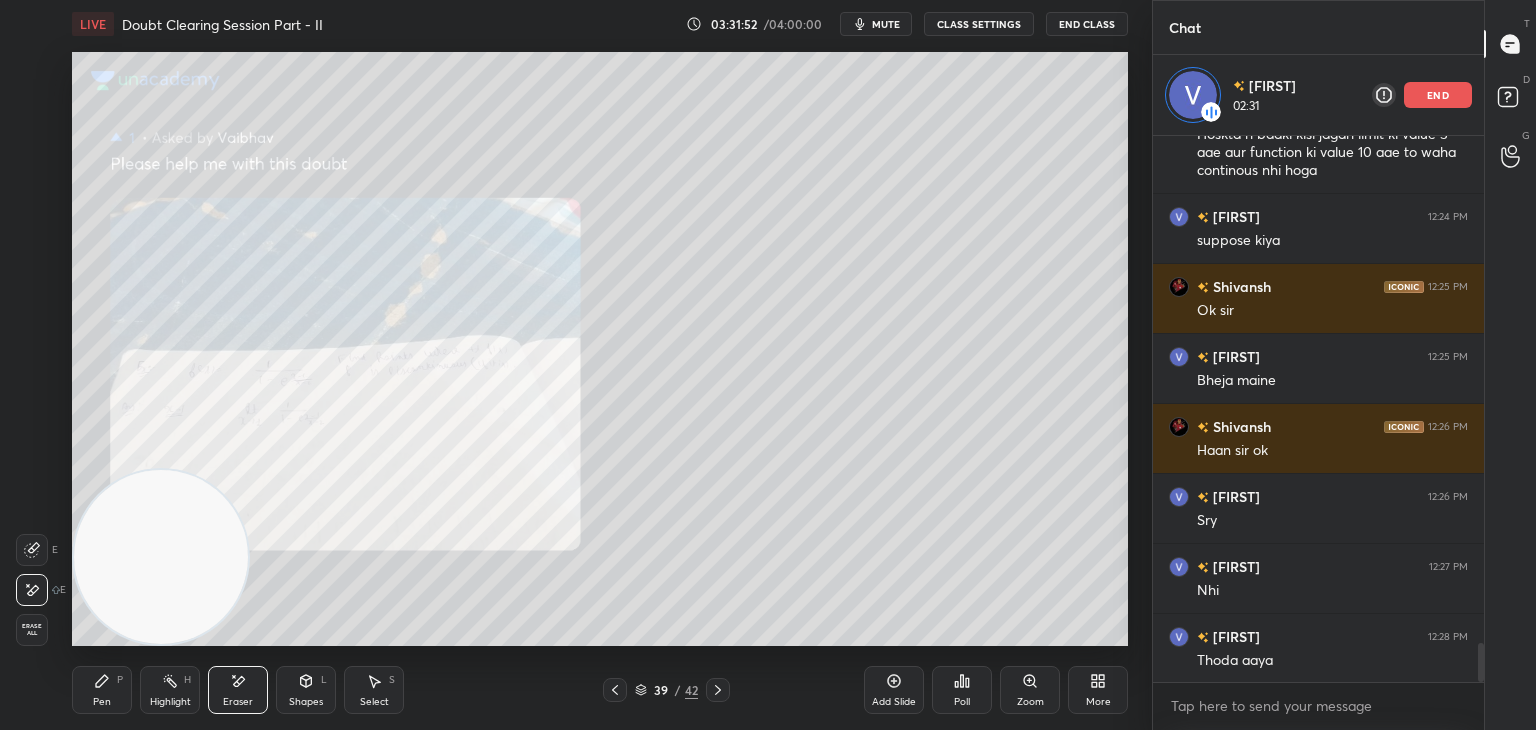 drag, startPoint x: 49, startPoint y: 637, endPoint x: 65, endPoint y: 623, distance: 21.260292 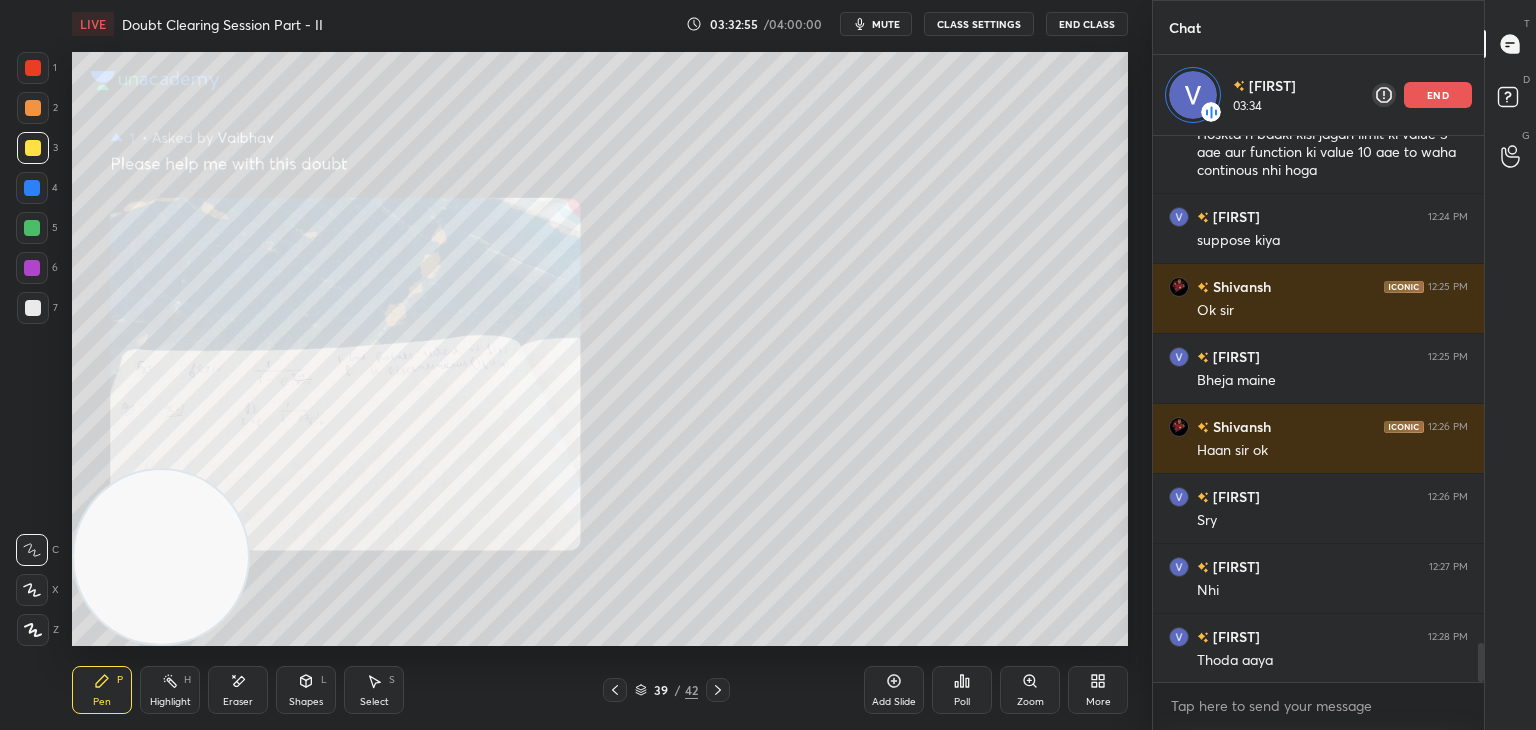 click 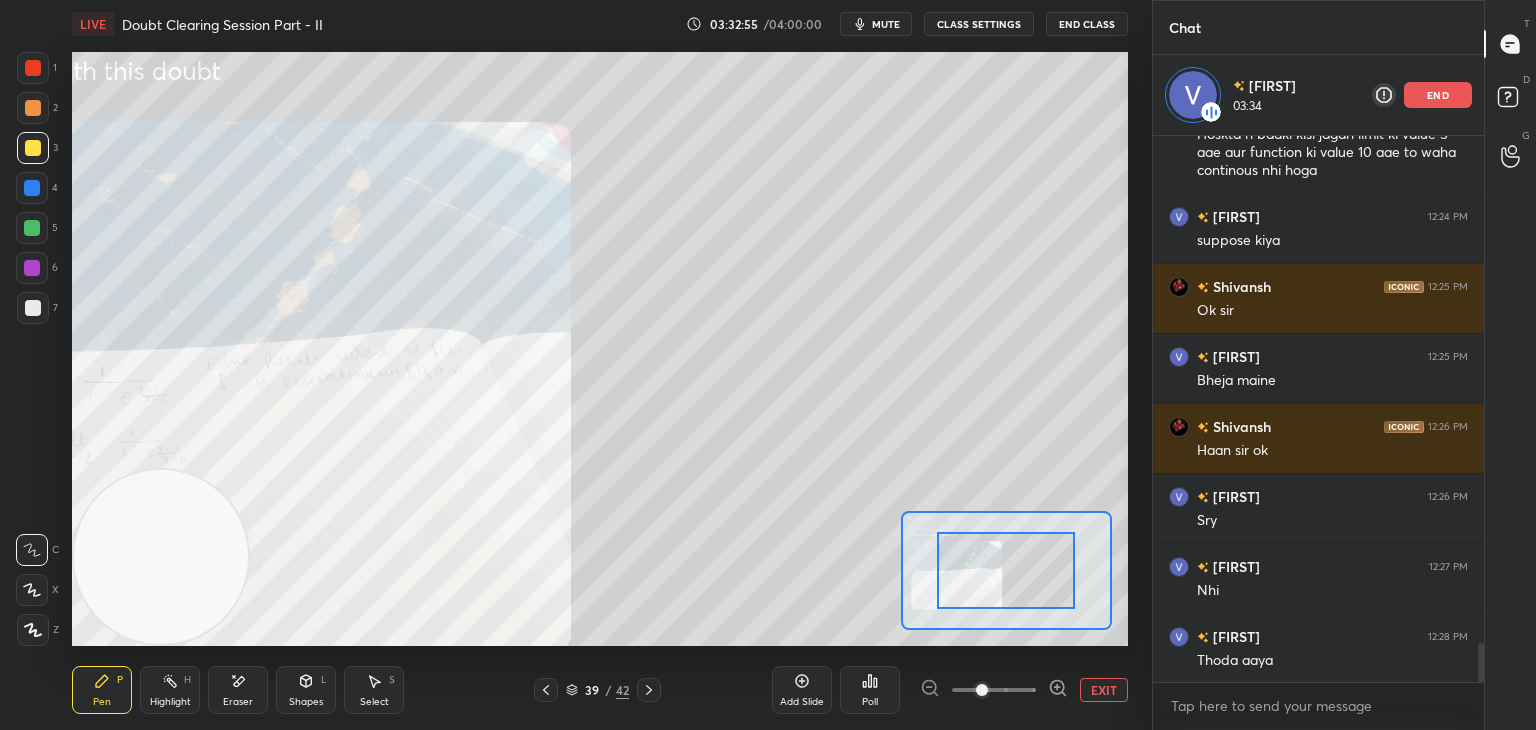 click at bounding box center (994, 690) 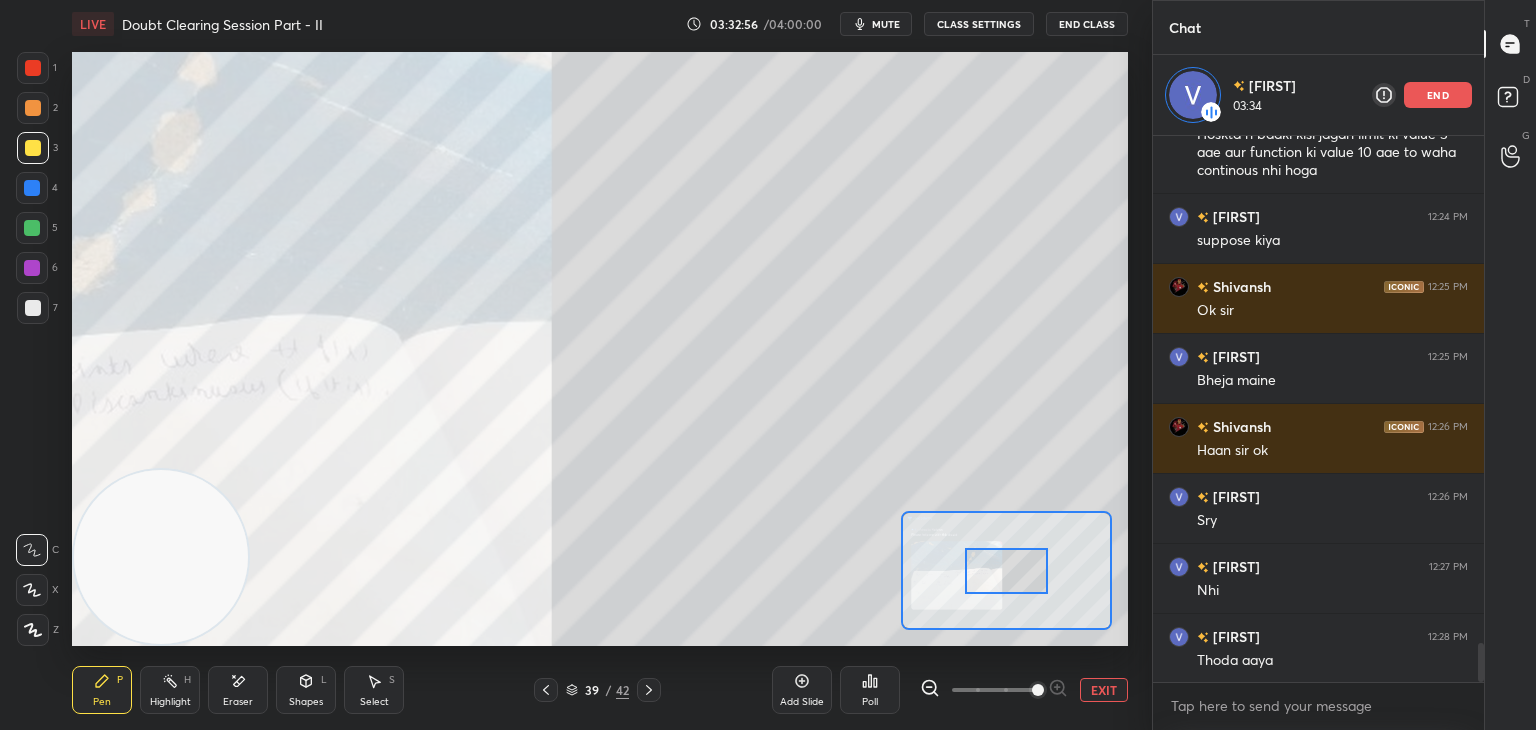 click at bounding box center [1038, 690] 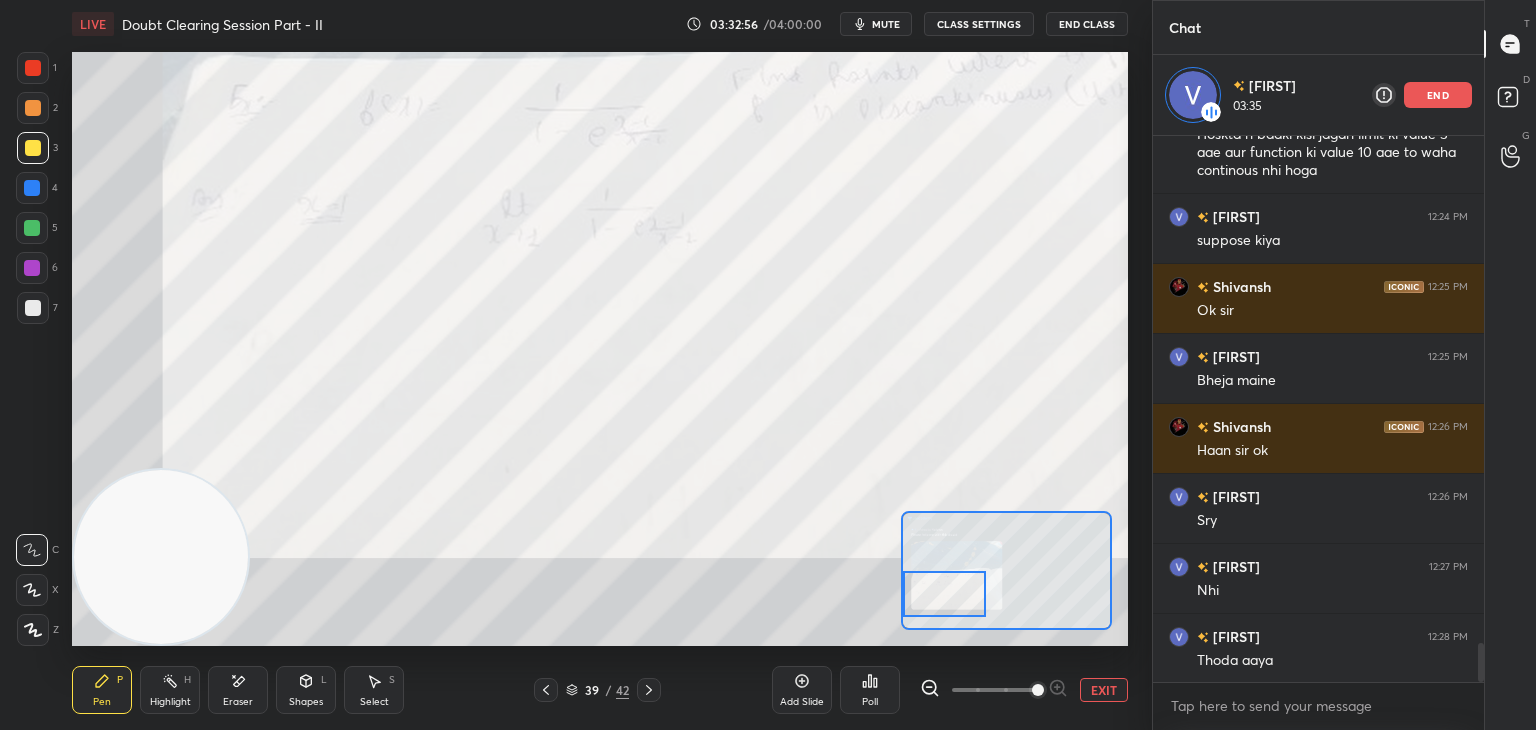 drag, startPoint x: 1035, startPoint y: 562, endPoint x: 953, endPoint y: 583, distance: 84.646324 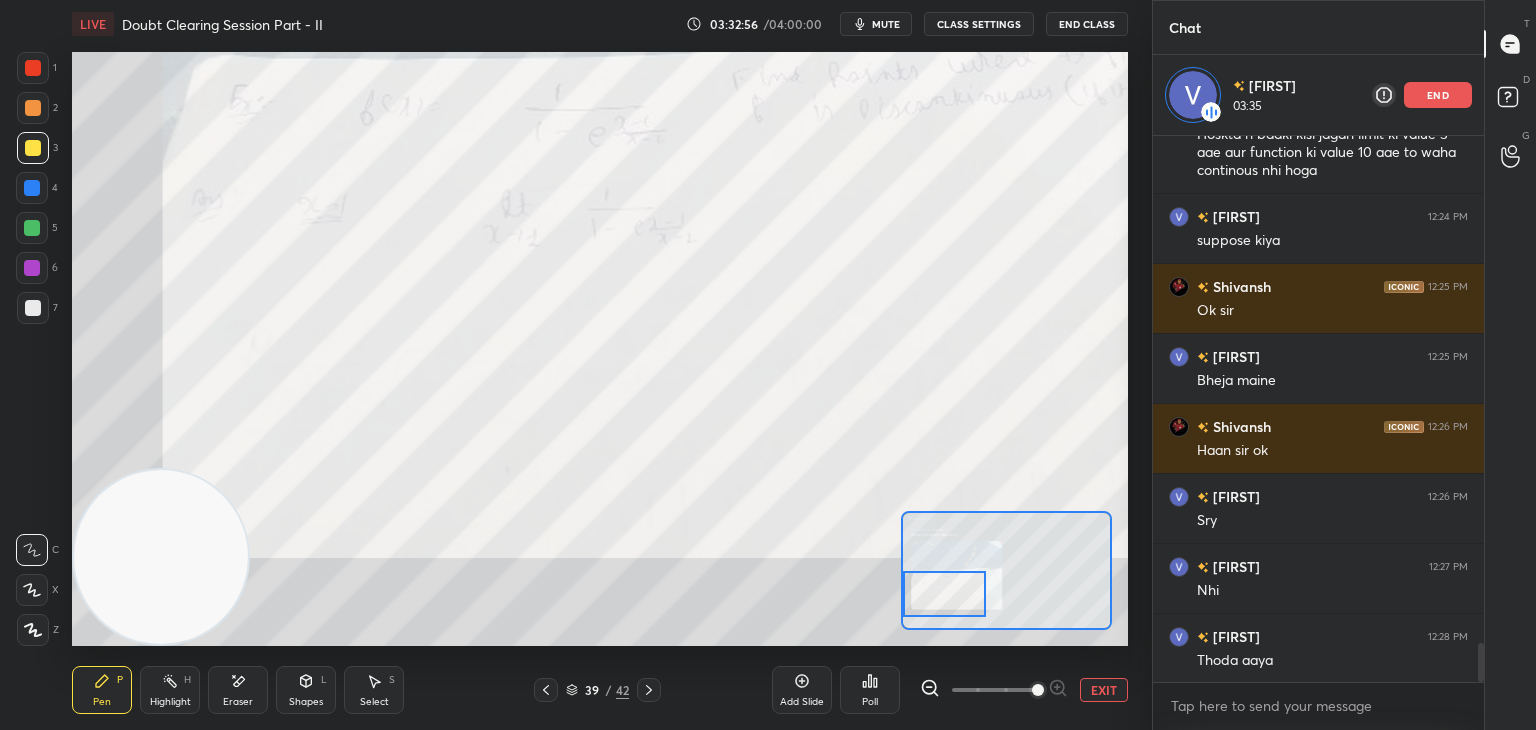 click at bounding box center (944, 594) 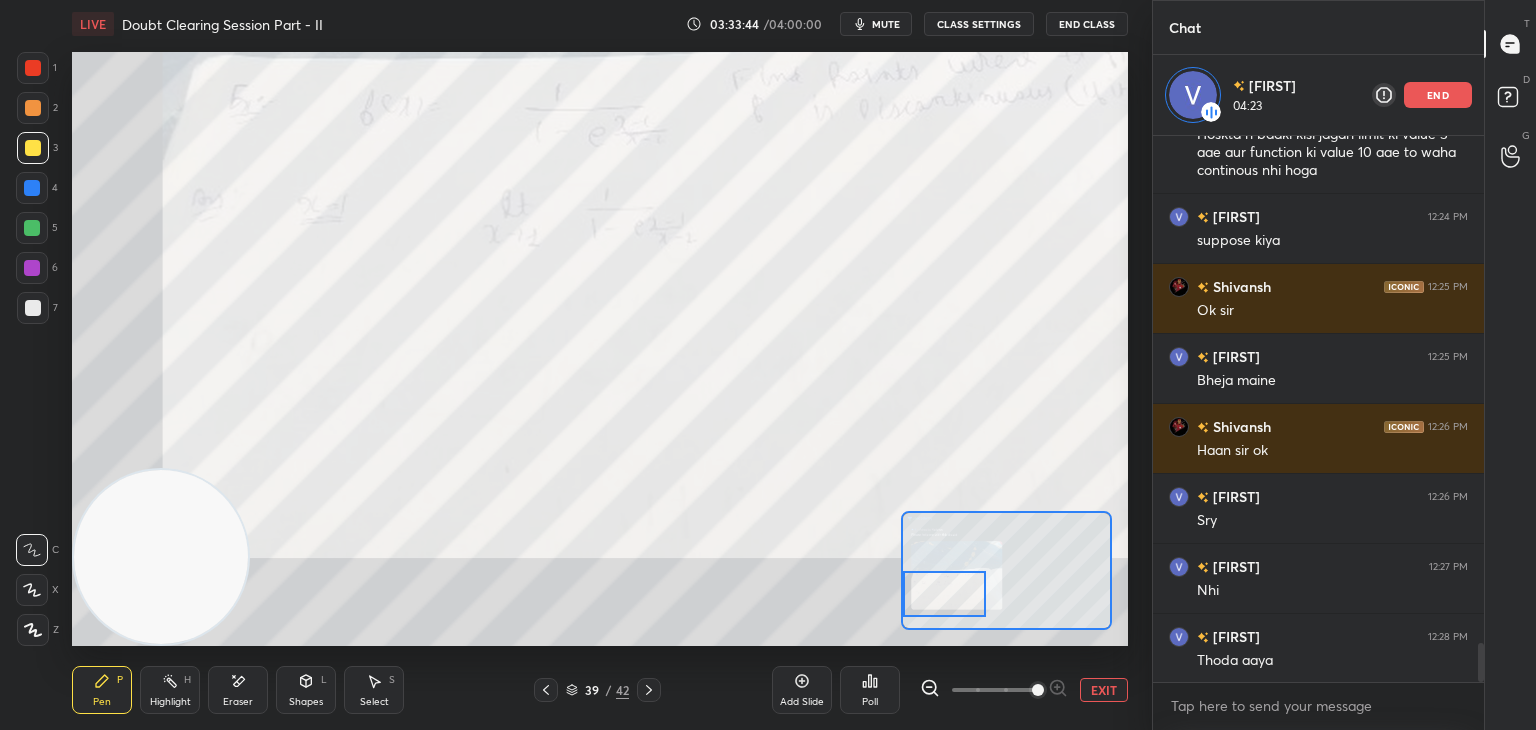 click on "Eraser" at bounding box center [238, 690] 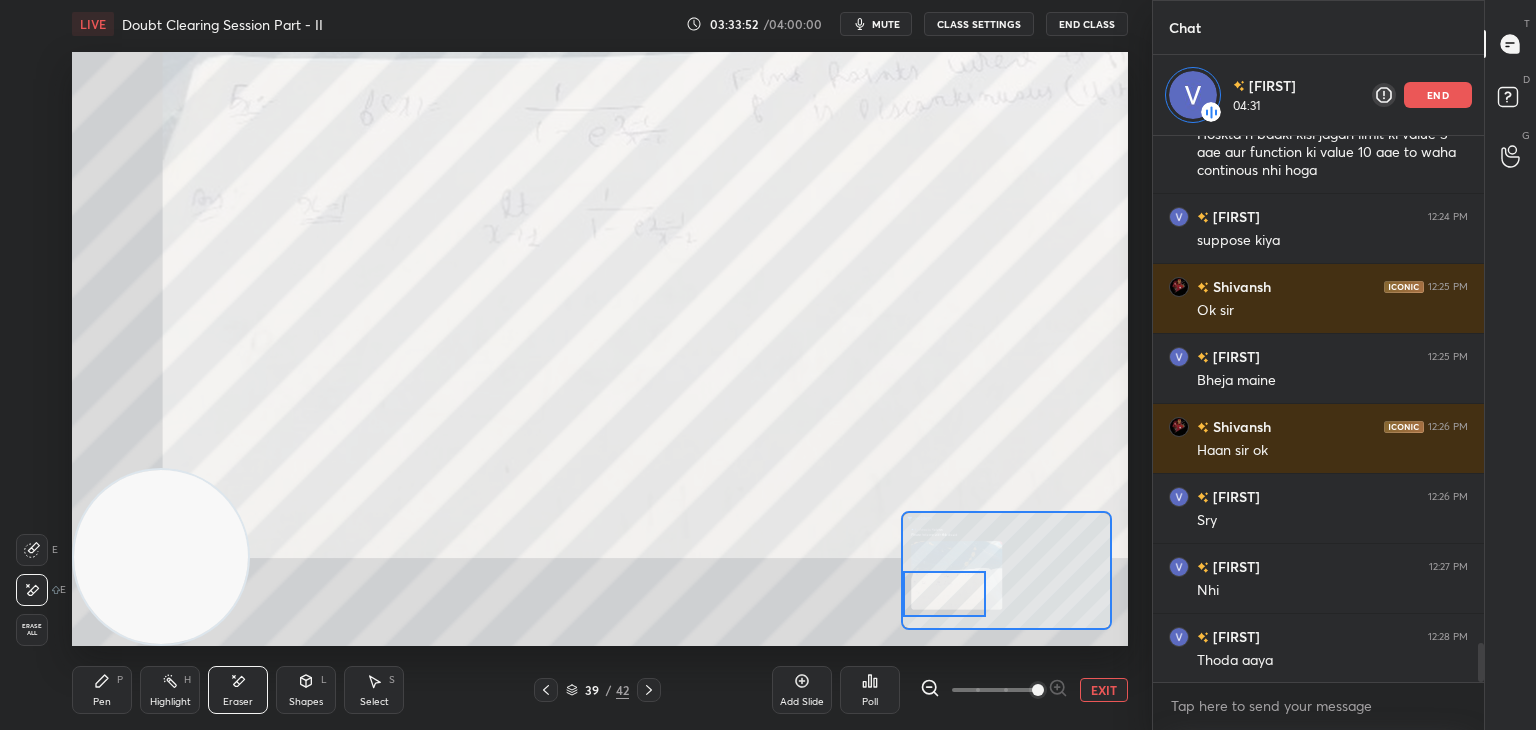 click on "Erase all" at bounding box center (34, 630) 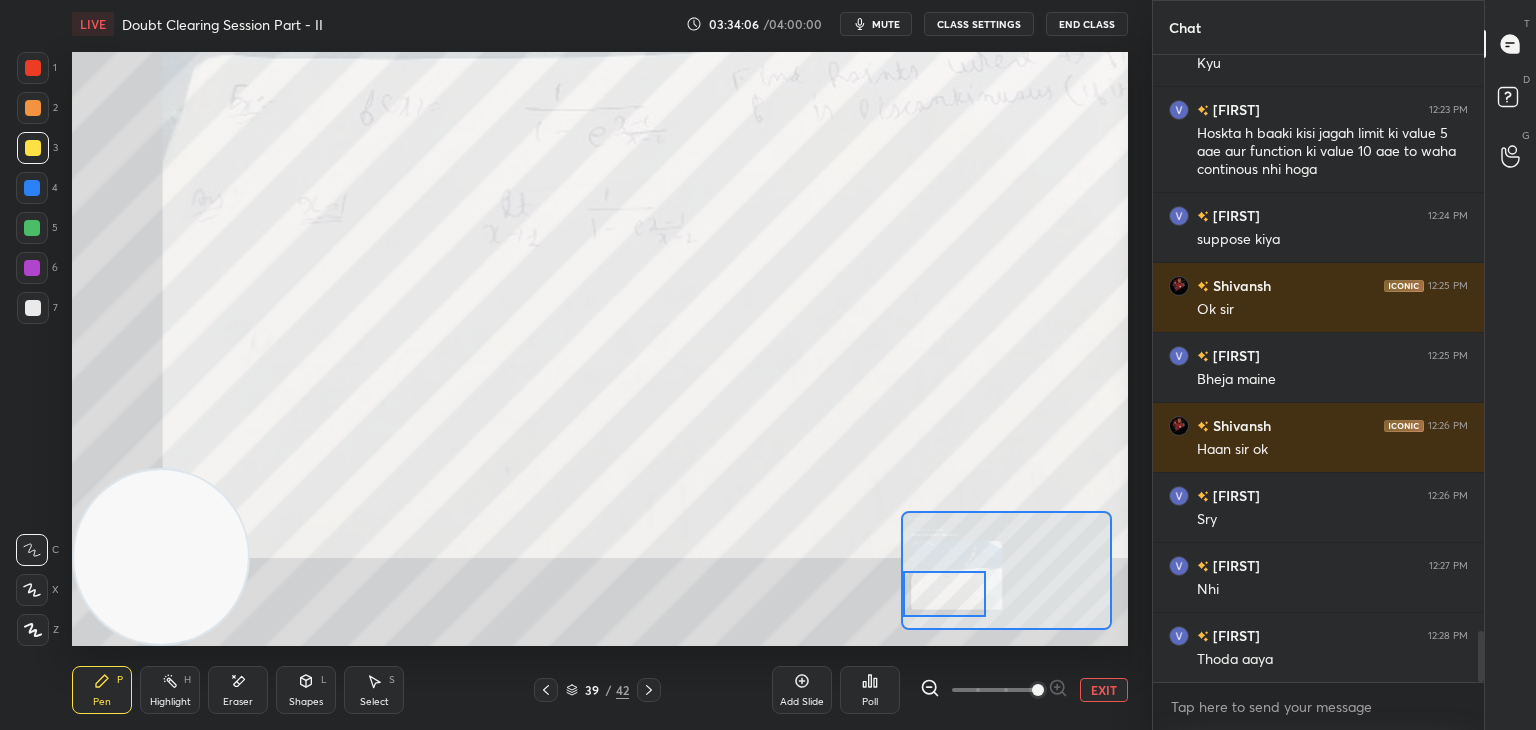scroll, scrollTop: 6, scrollLeft: 6, axis: both 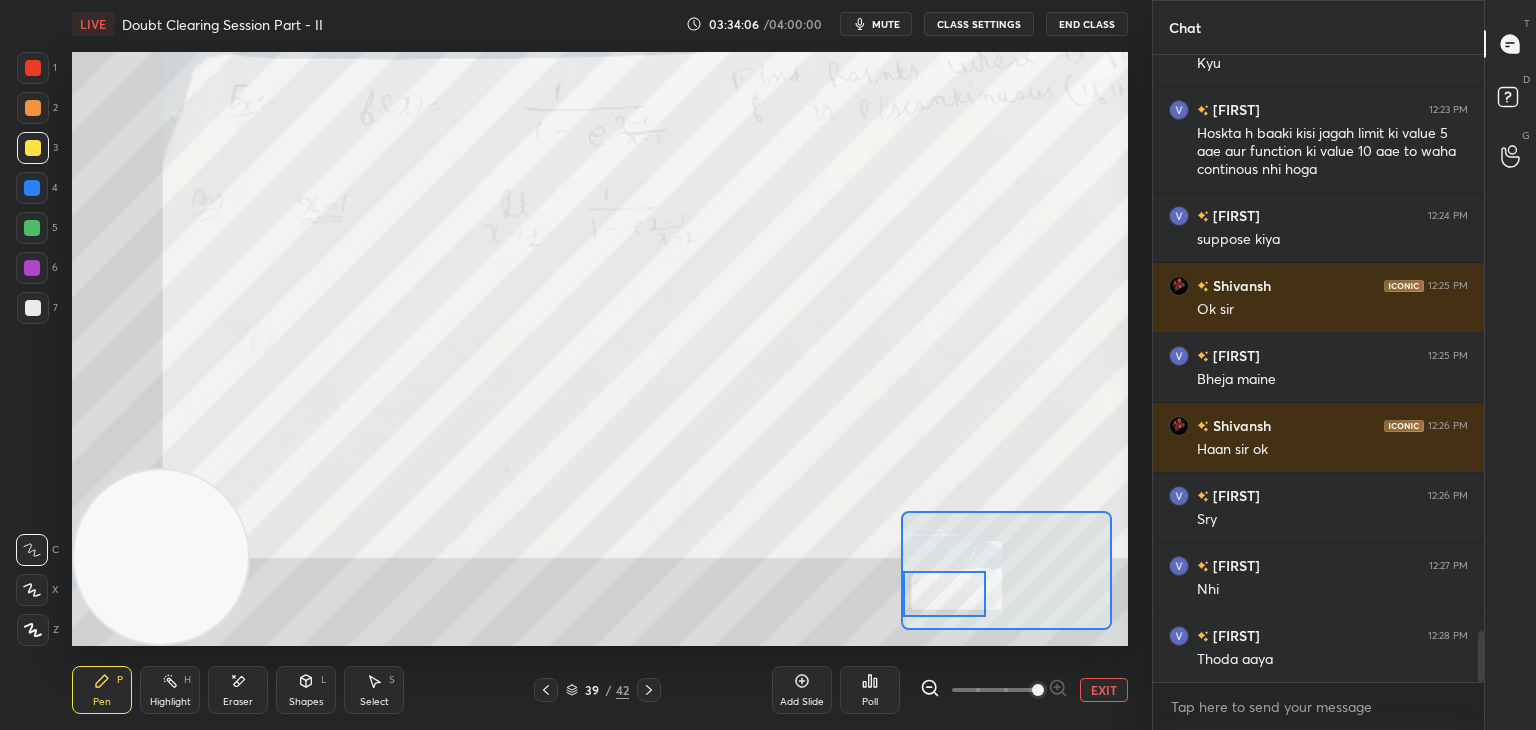 click on "mute" at bounding box center (886, 24) 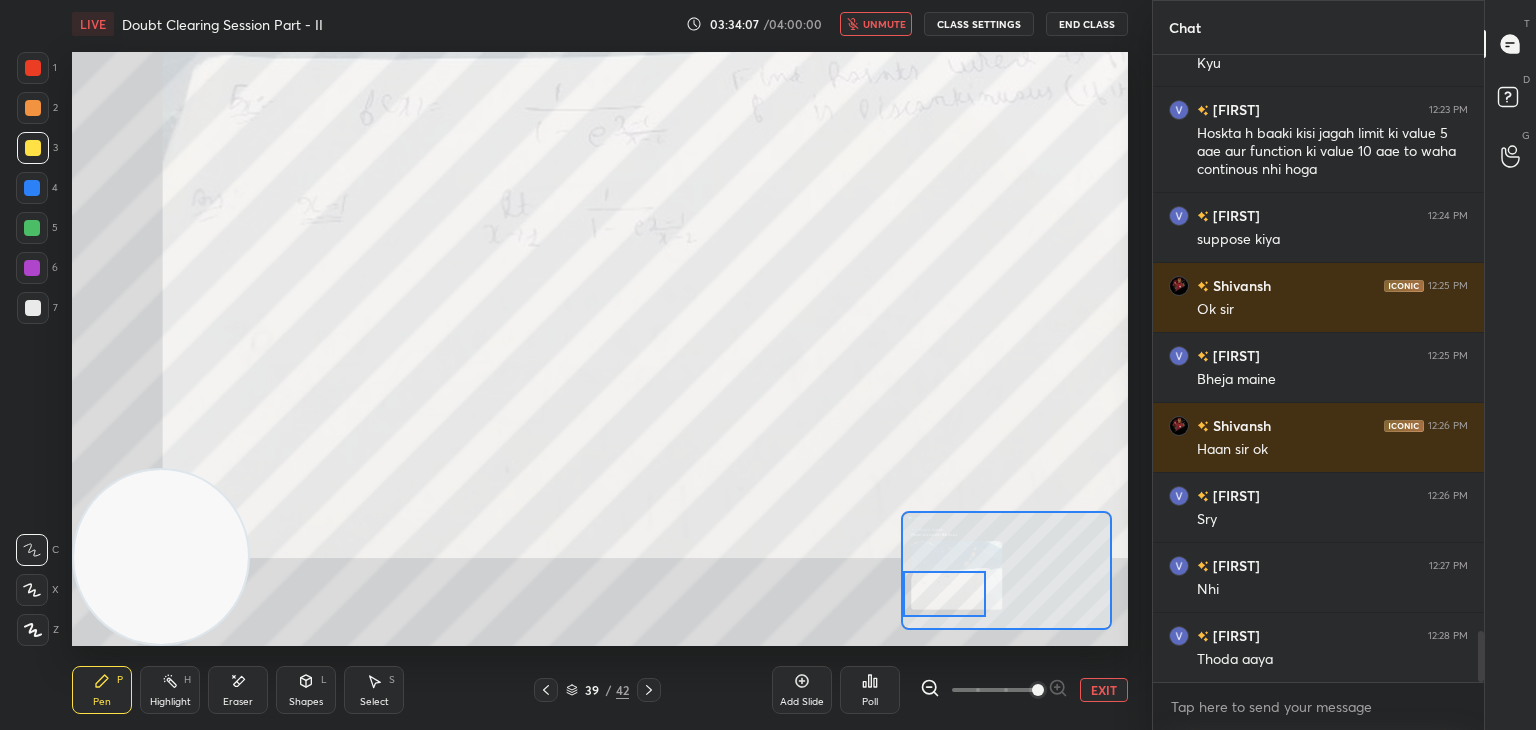 click on "EXIT" at bounding box center [1104, 690] 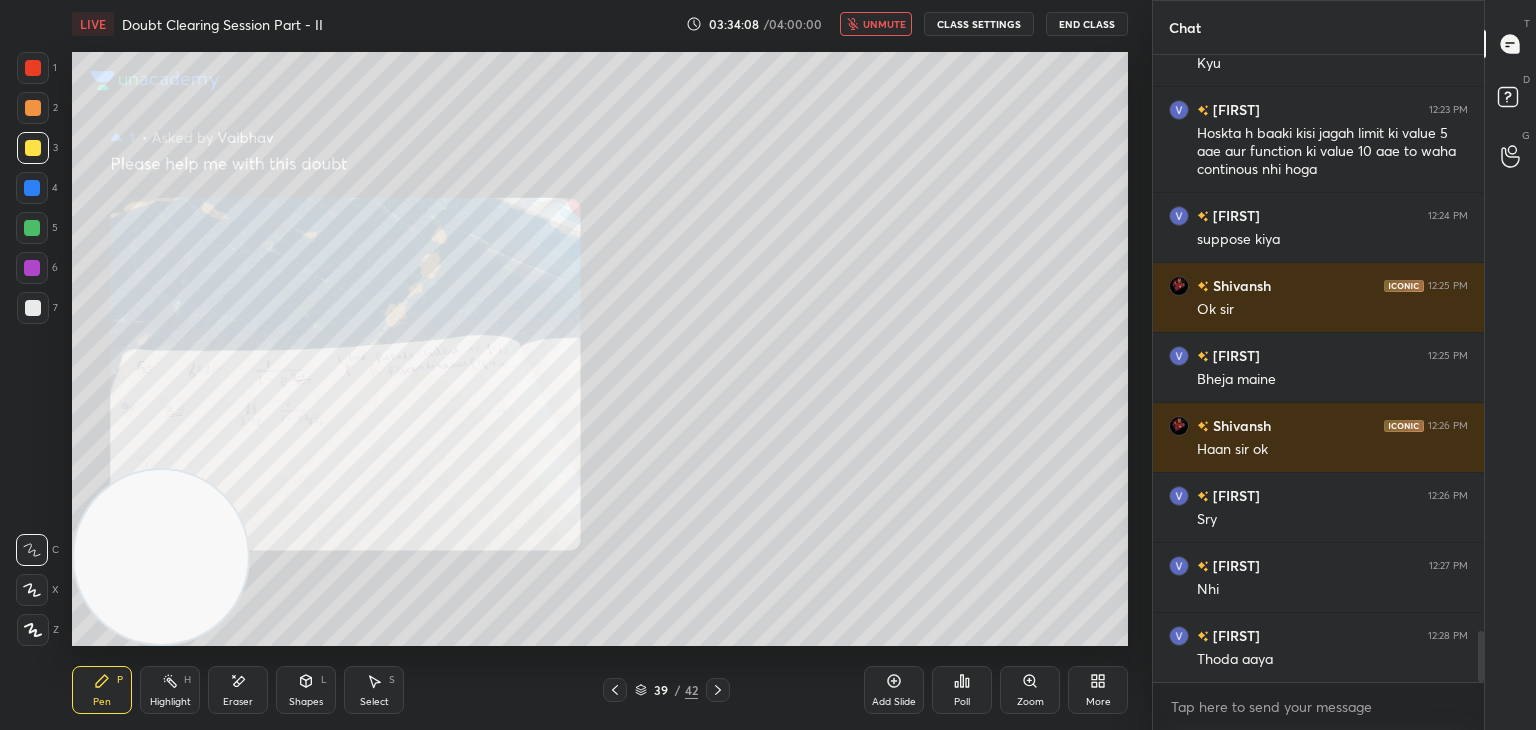 click at bounding box center (718, 690) 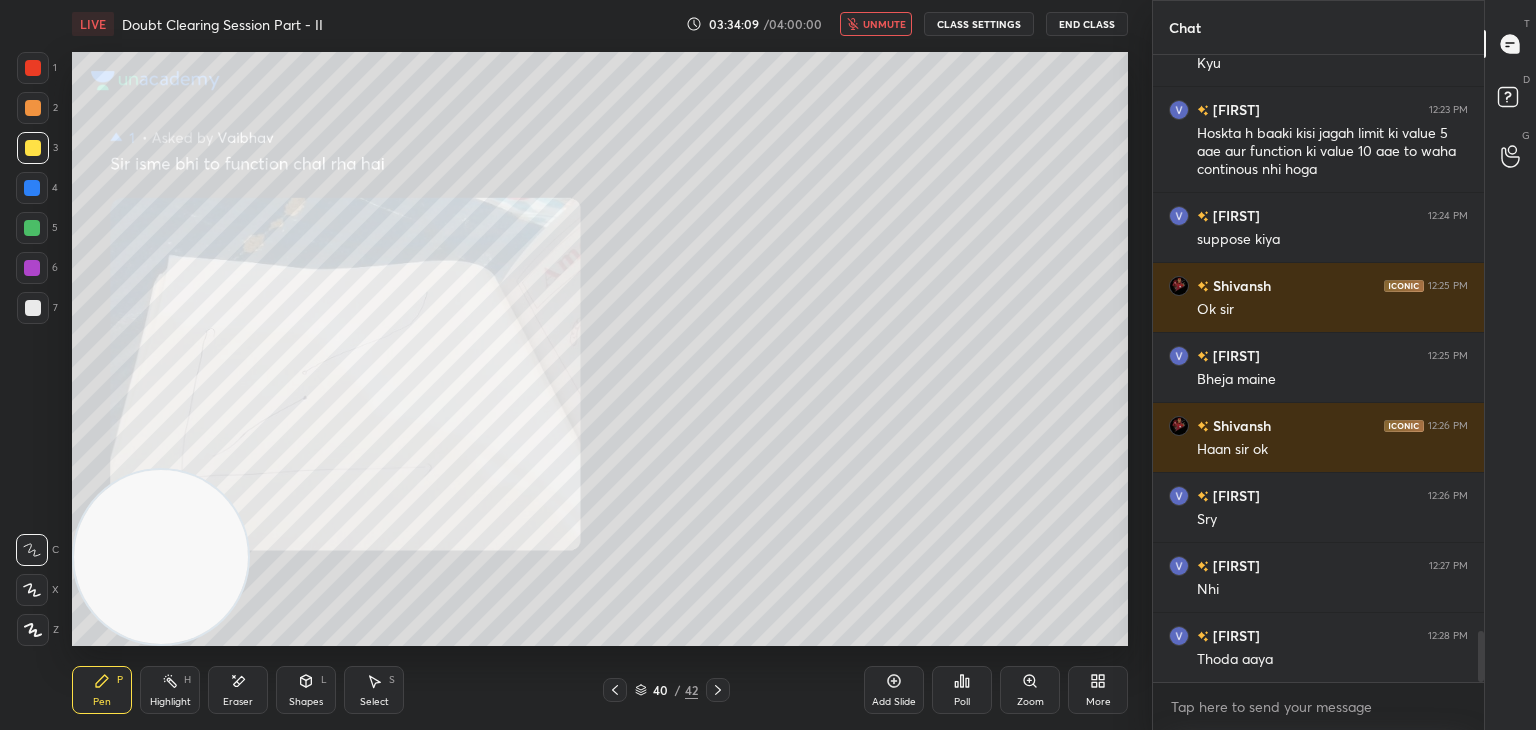 click 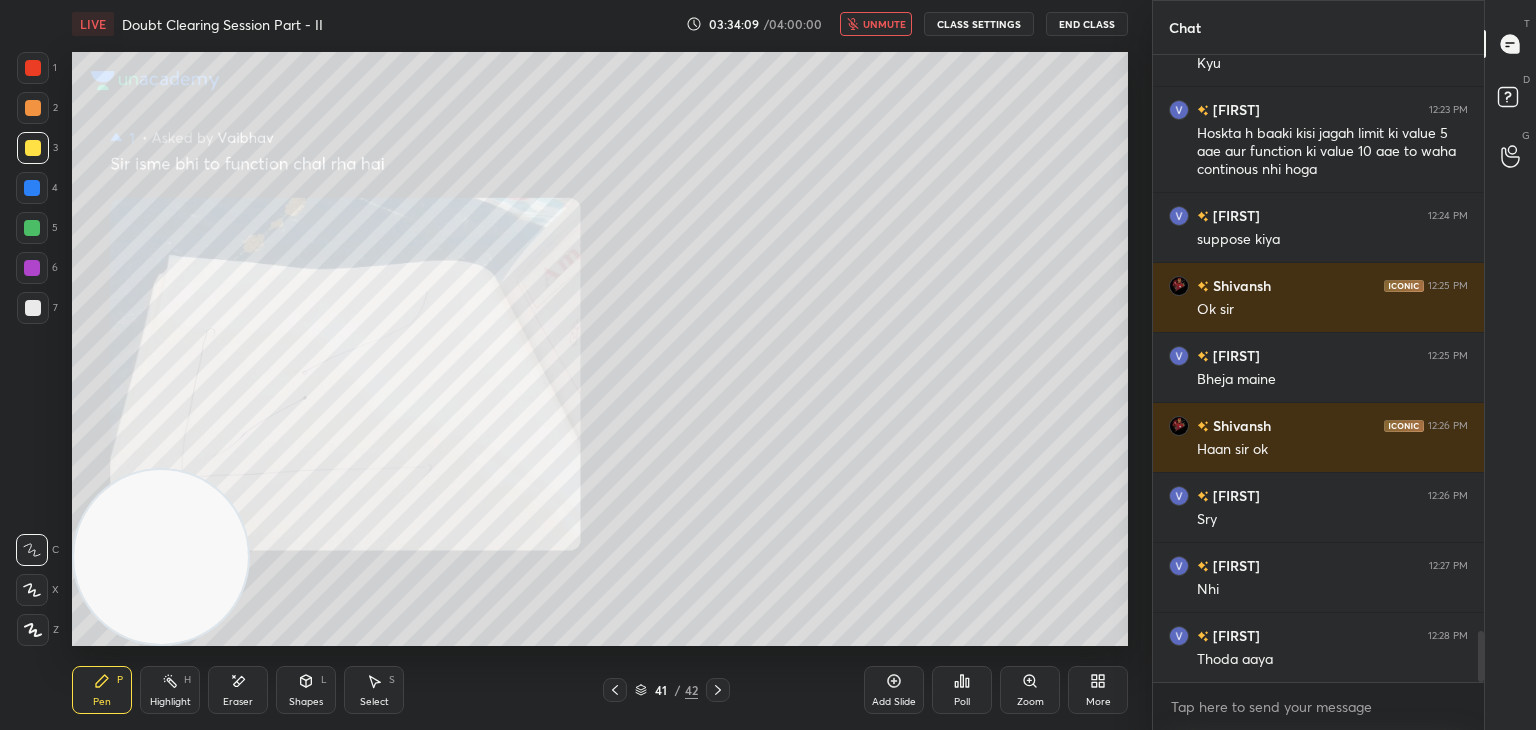 click 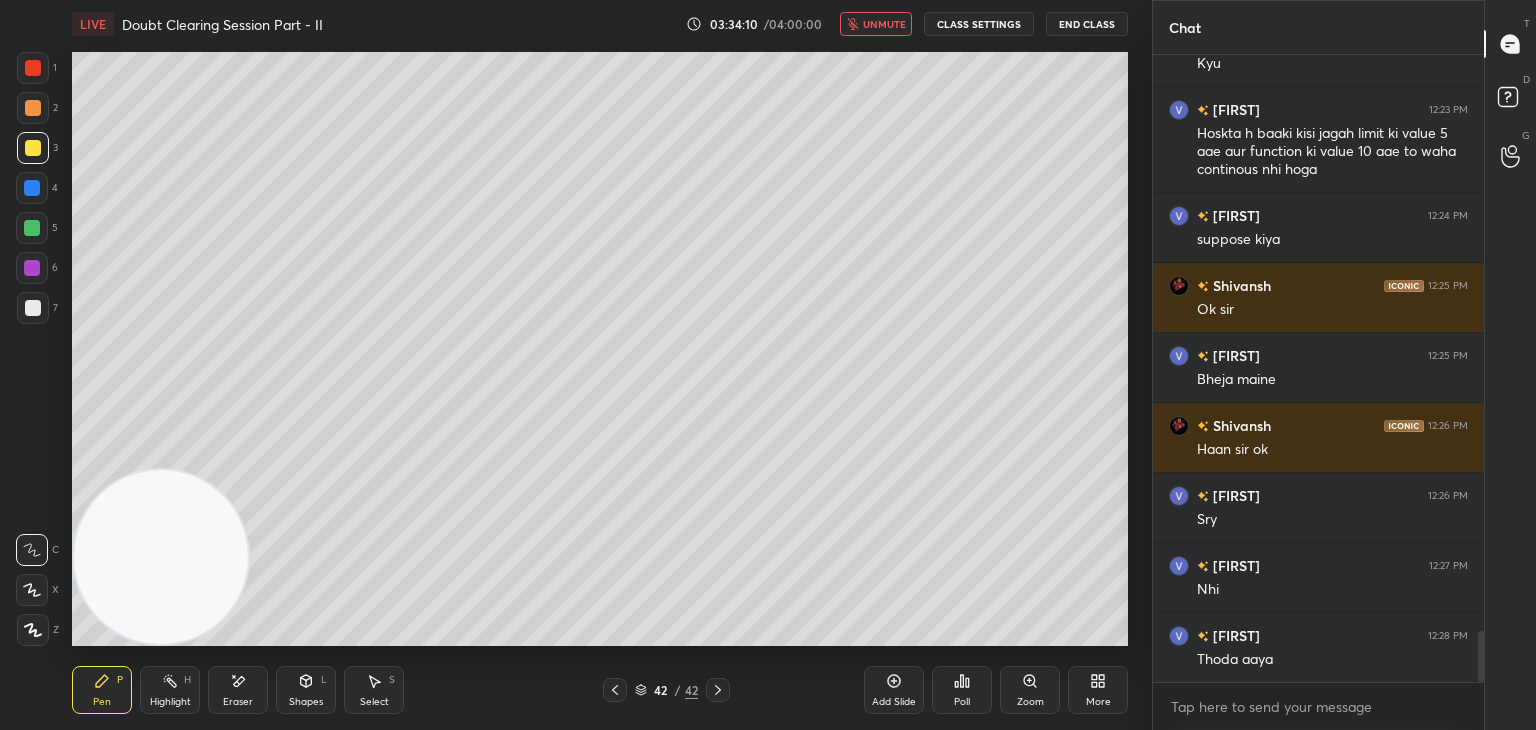 click 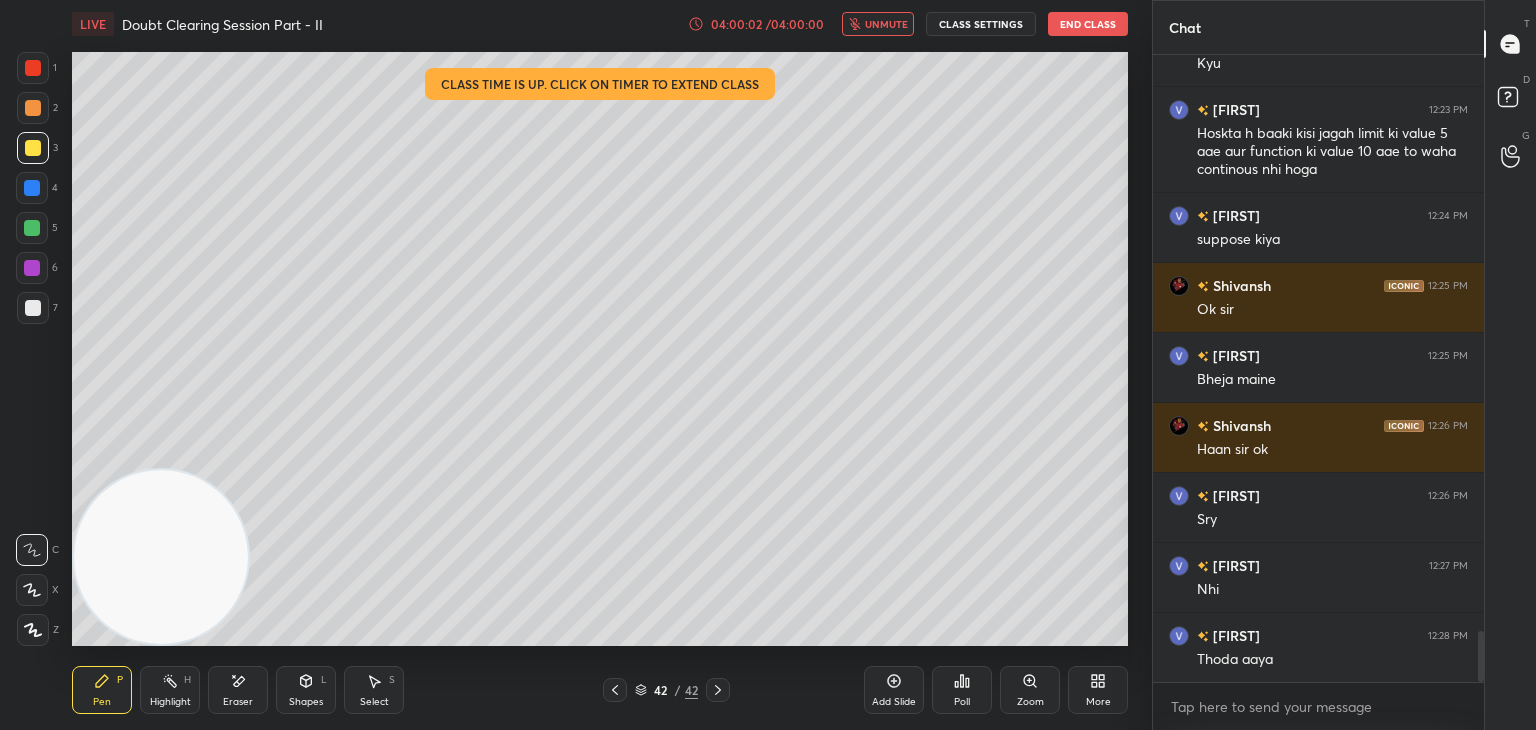 drag, startPoint x: 880, startPoint y: 29, endPoint x: 913, endPoint y: 35, distance: 33.54102 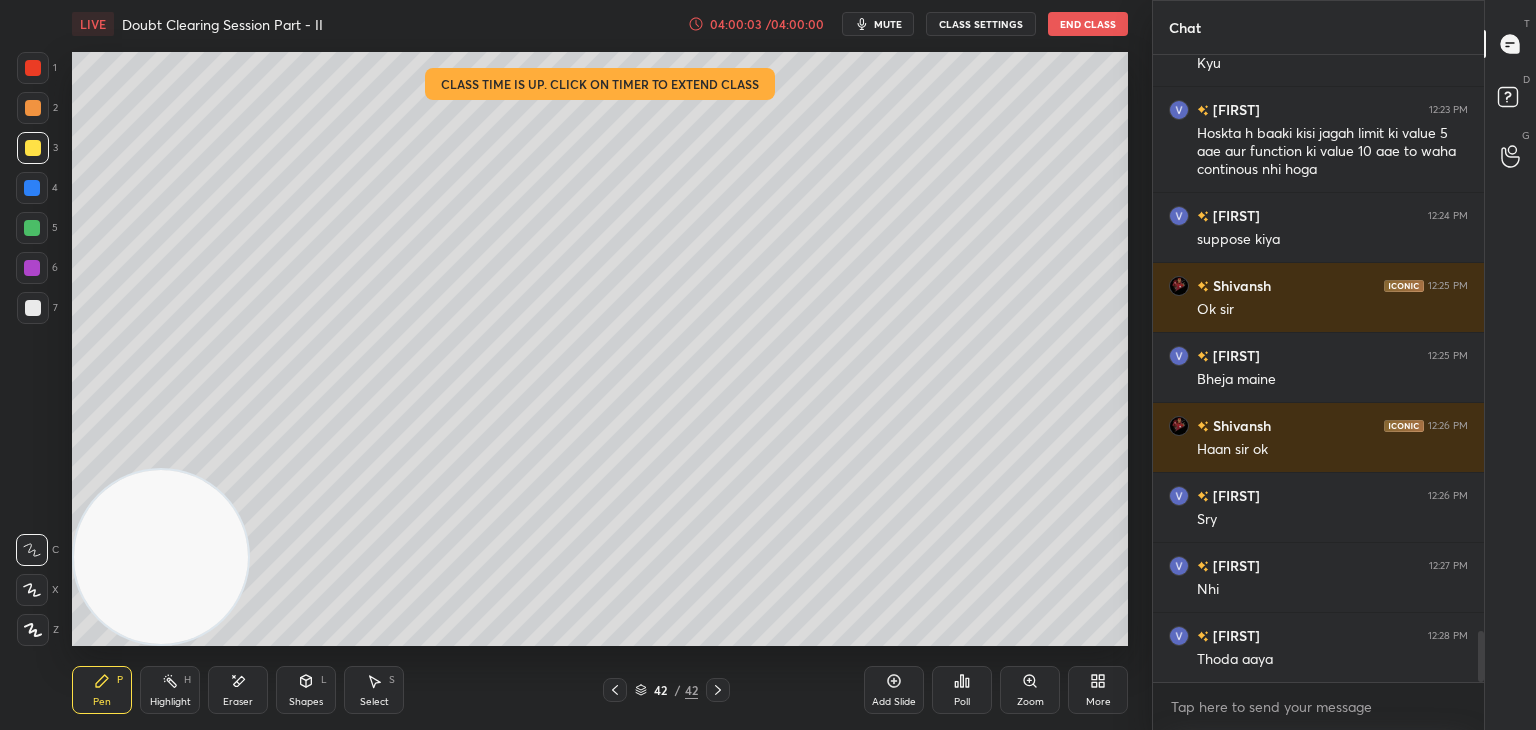click on "End Class" at bounding box center [1088, 24] 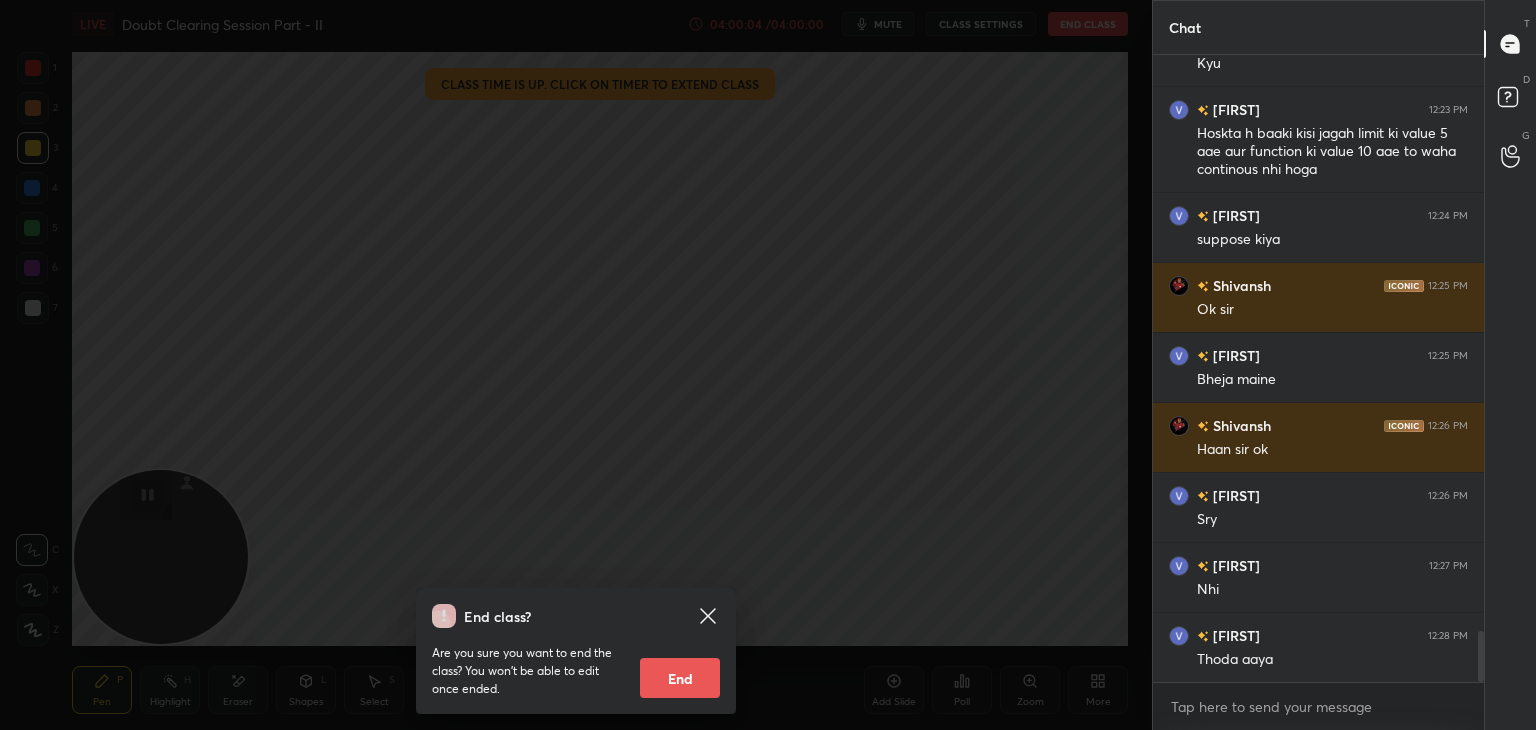 click on "End" at bounding box center (680, 678) 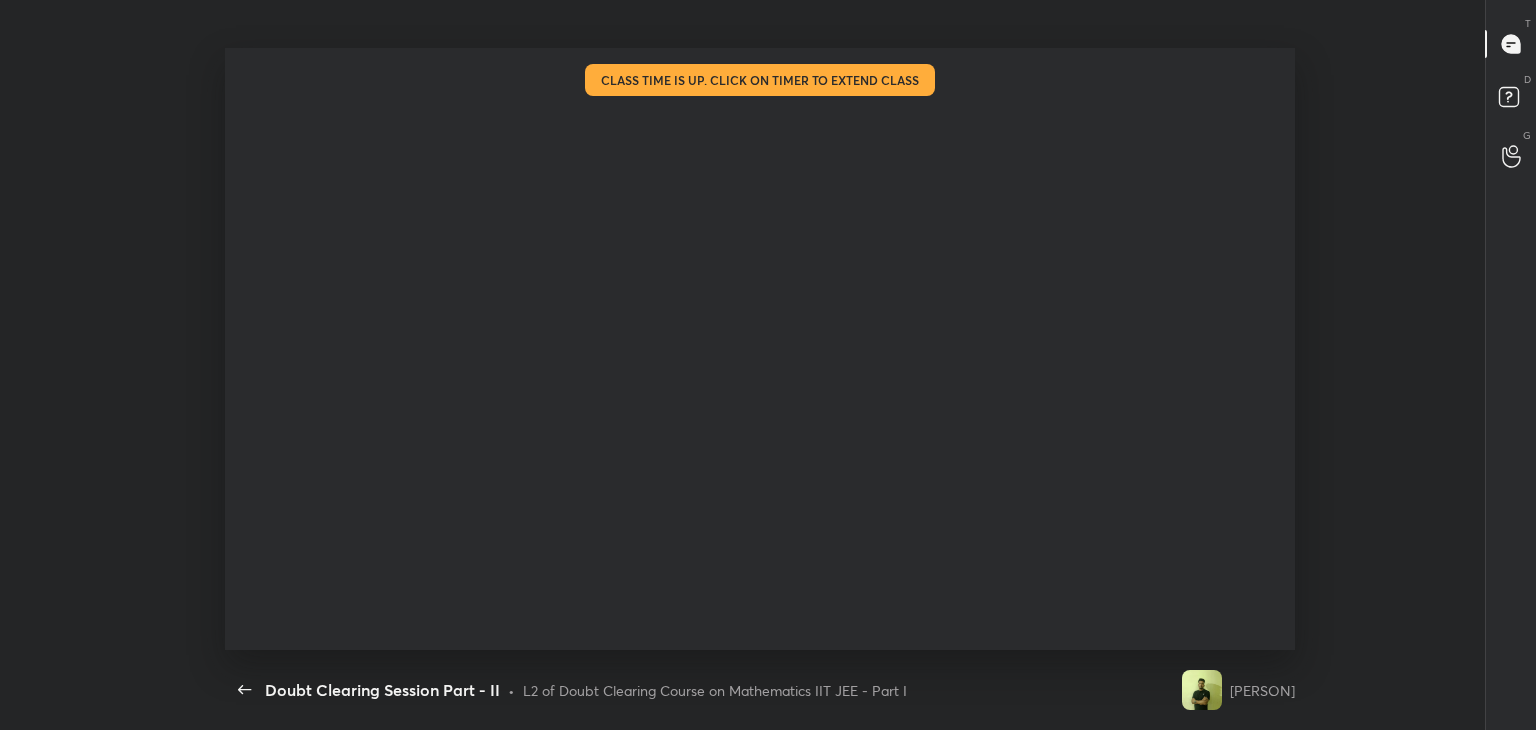 scroll, scrollTop: 99397, scrollLeft: 98807, axis: both 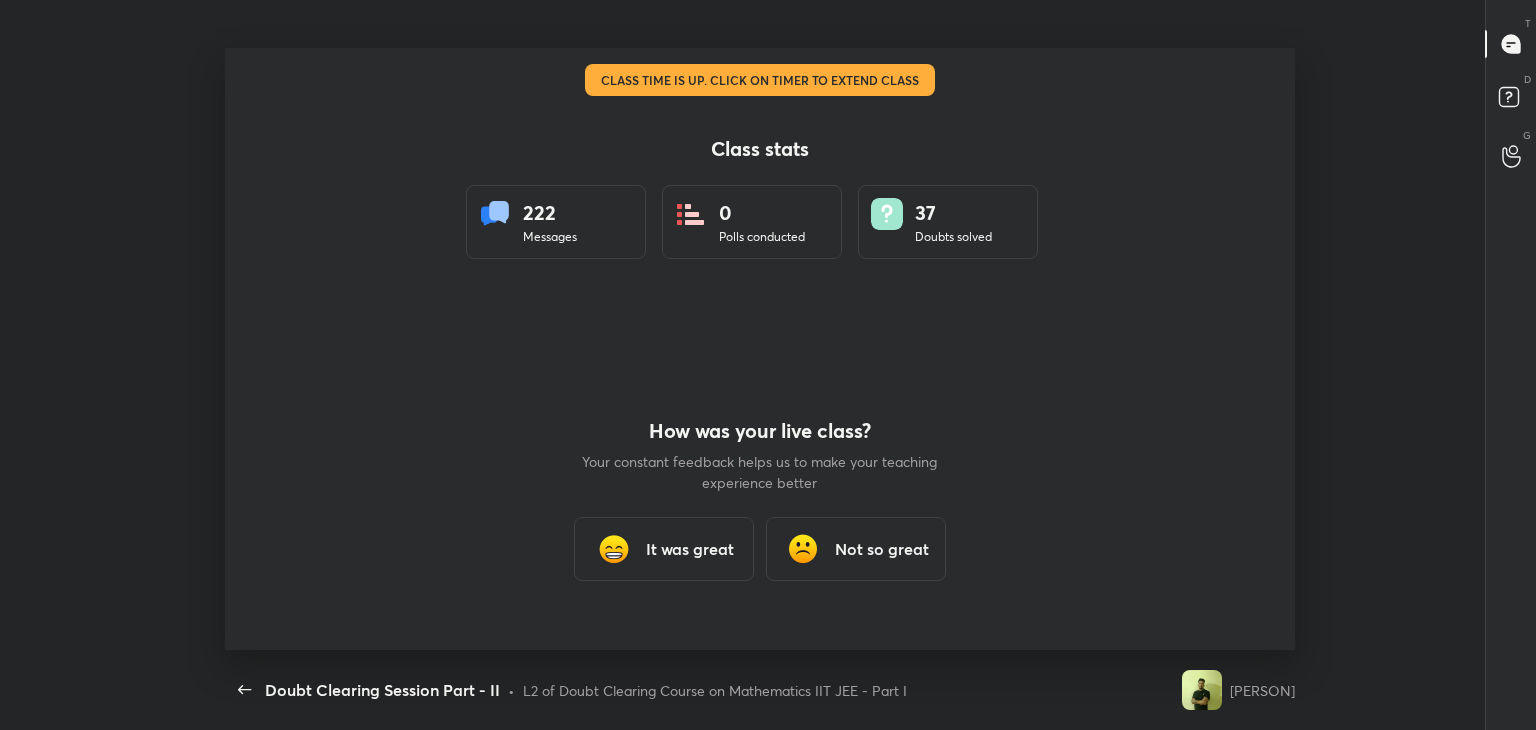 click on "It was great" at bounding box center (690, 549) 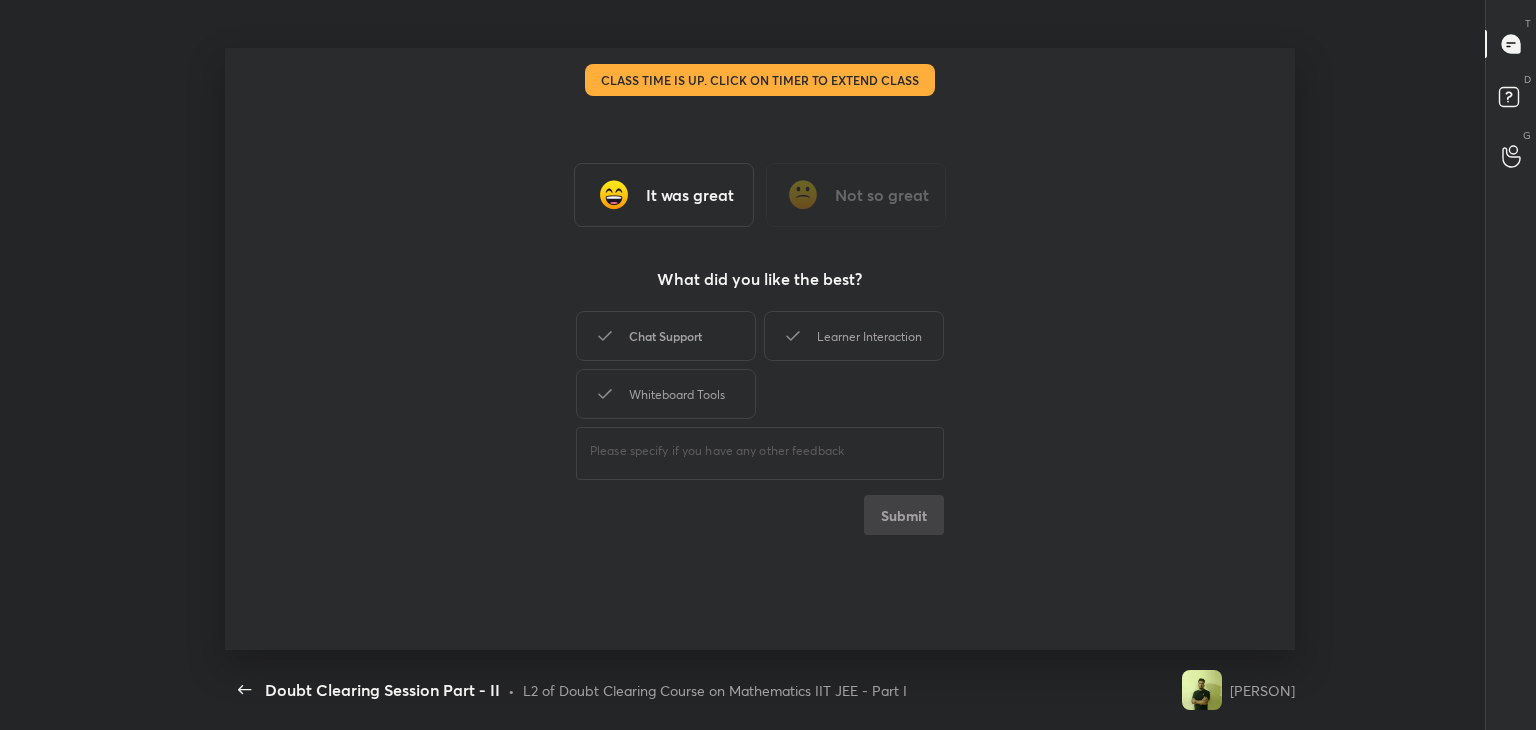click on "Chat Support" at bounding box center [666, 336] 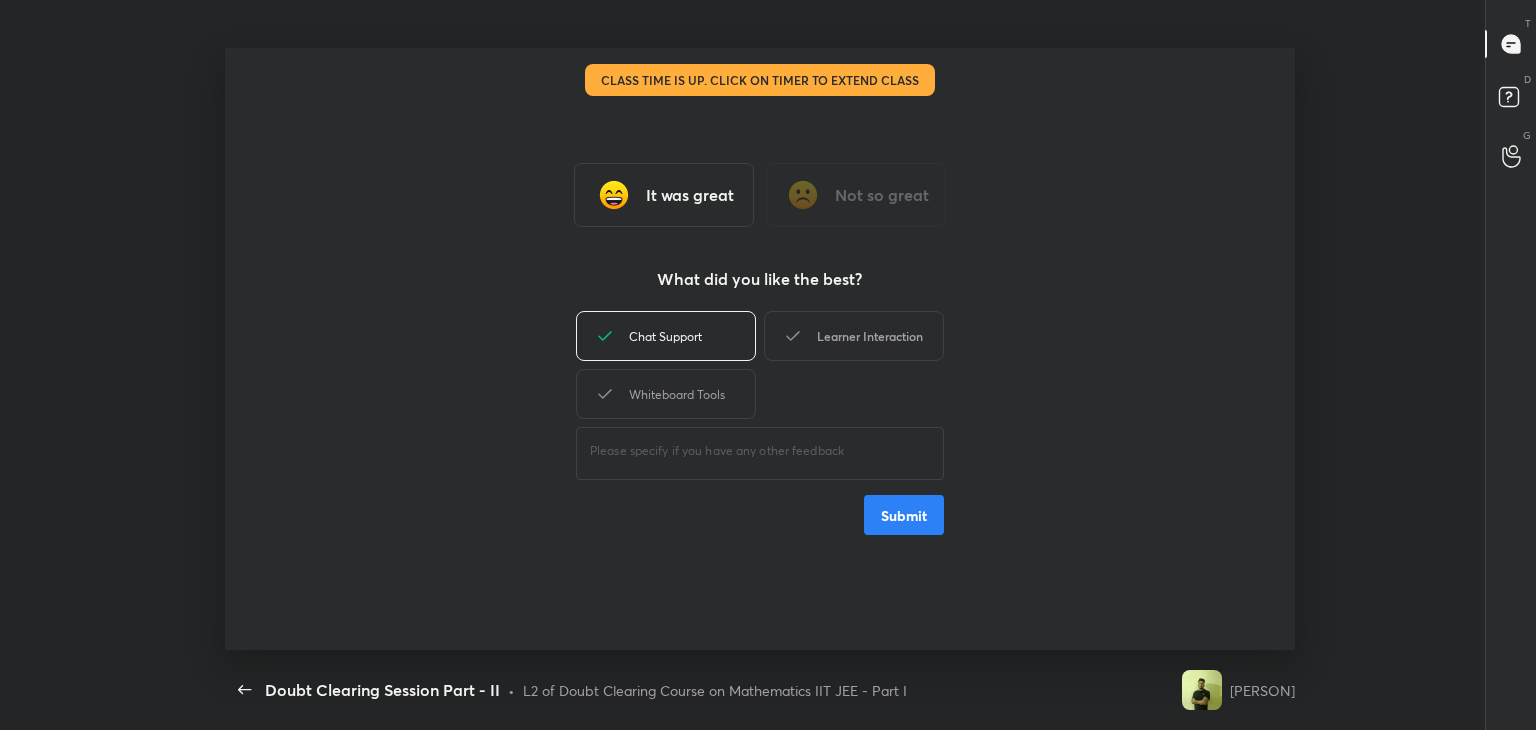 drag, startPoint x: 854, startPoint y: 333, endPoint x: 844, endPoint y: 336, distance: 10.440307 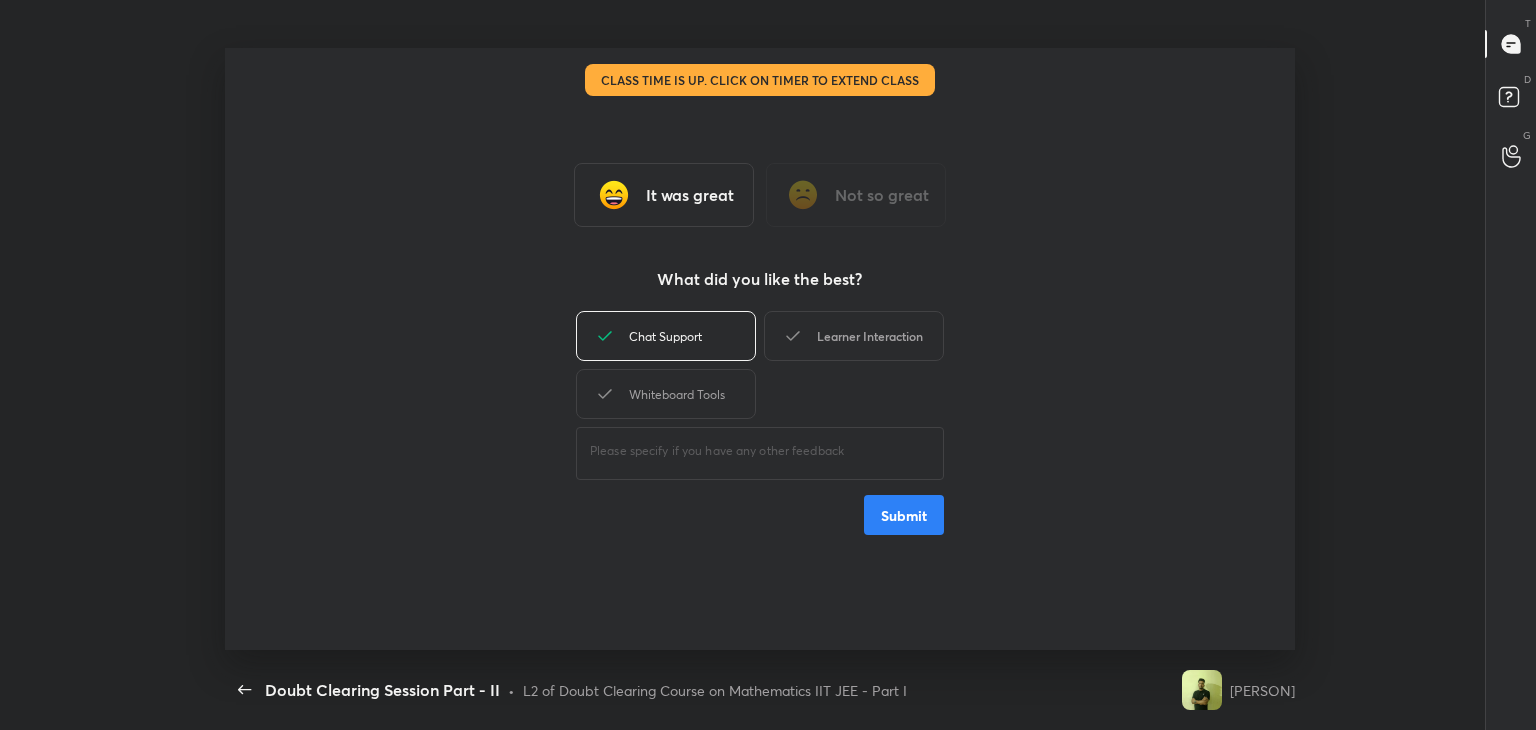 click on "Learner Interaction" at bounding box center [854, 336] 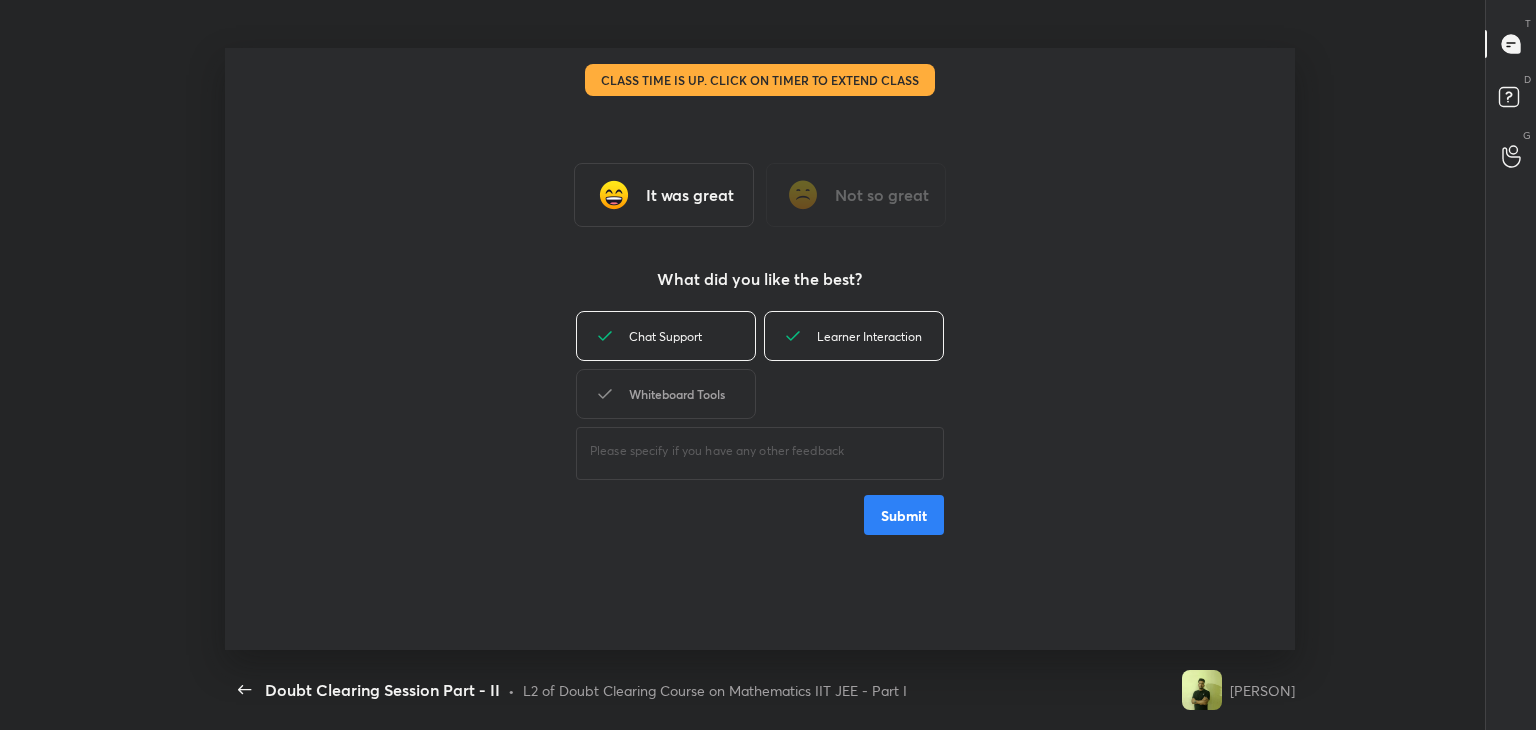 click on "Whiteboard Tools" at bounding box center (666, 394) 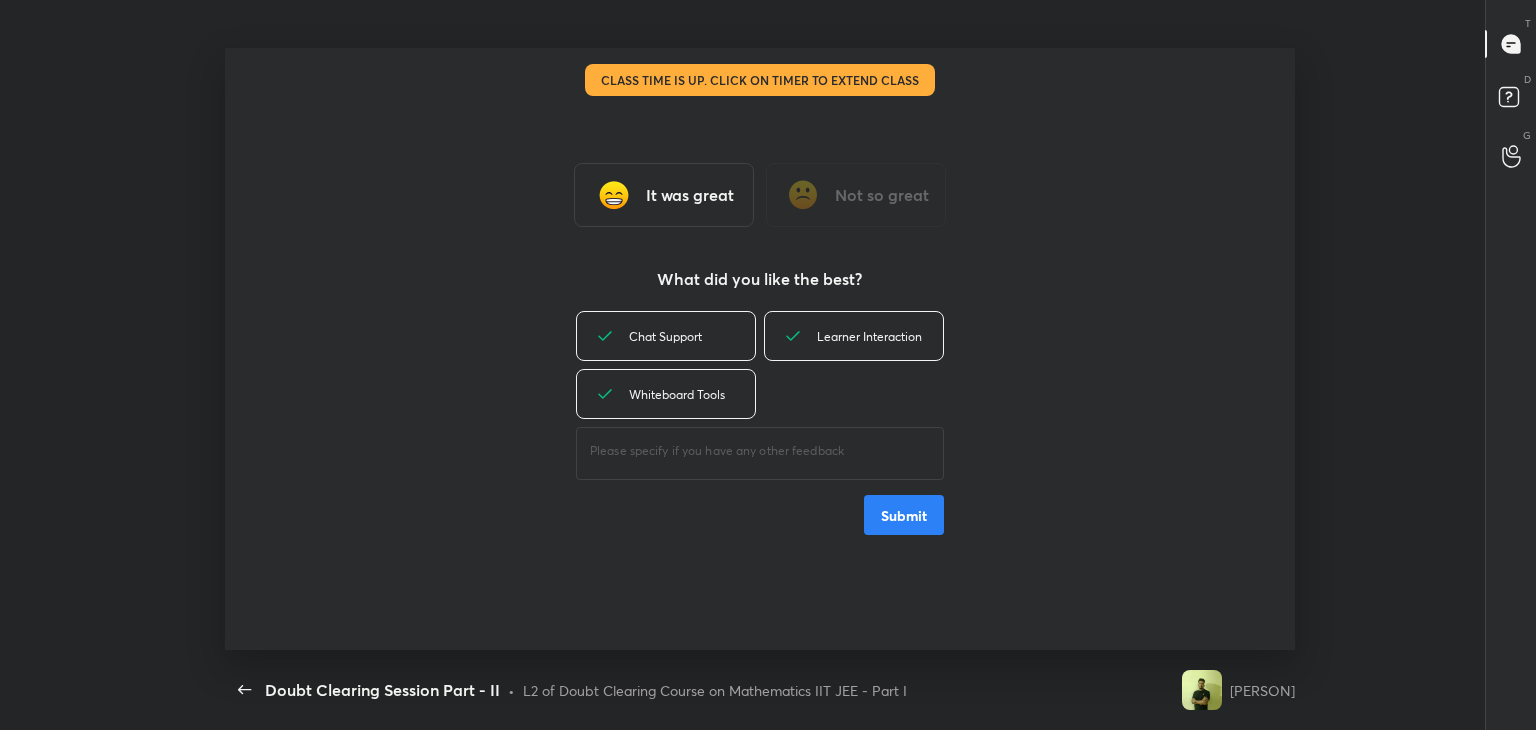 click on "Submit" at bounding box center [904, 515] 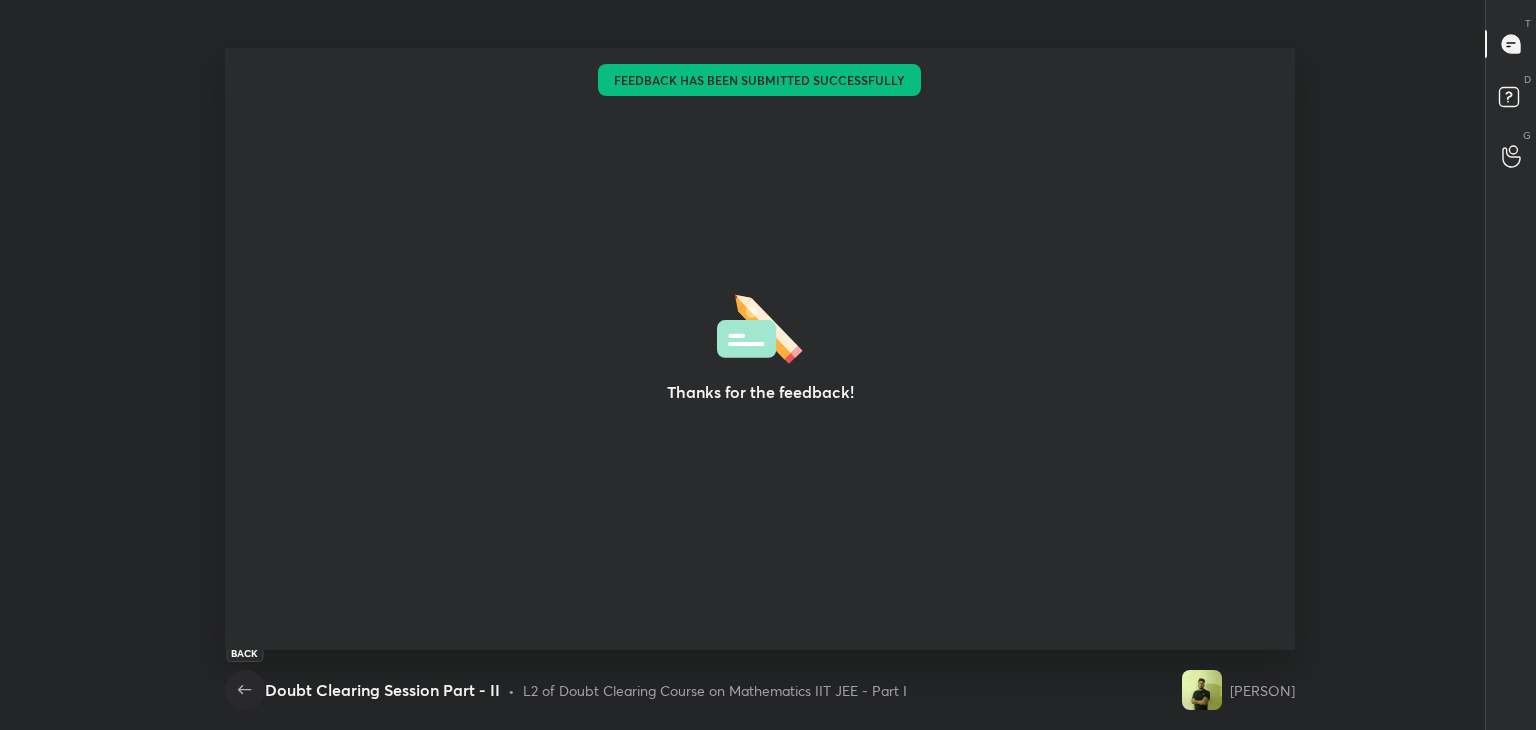 click 